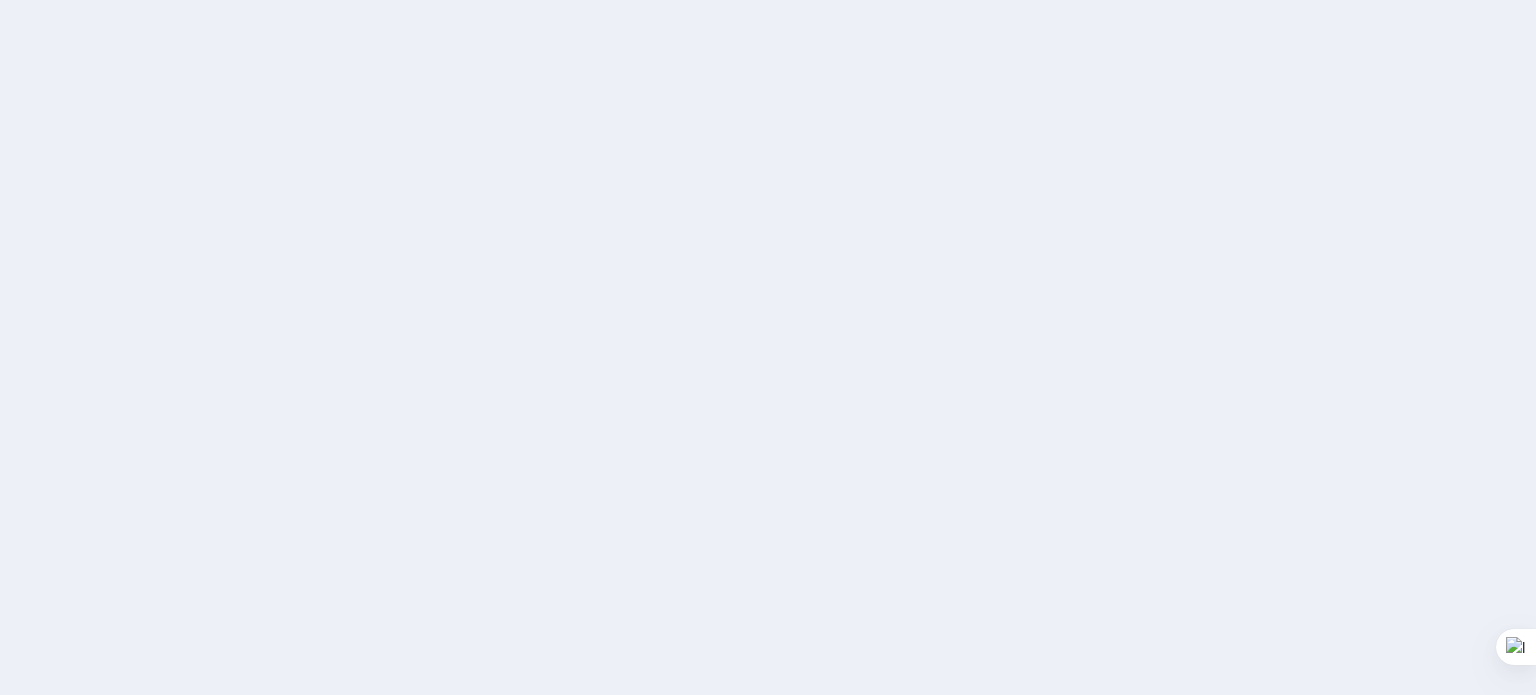 scroll, scrollTop: 0, scrollLeft: 0, axis: both 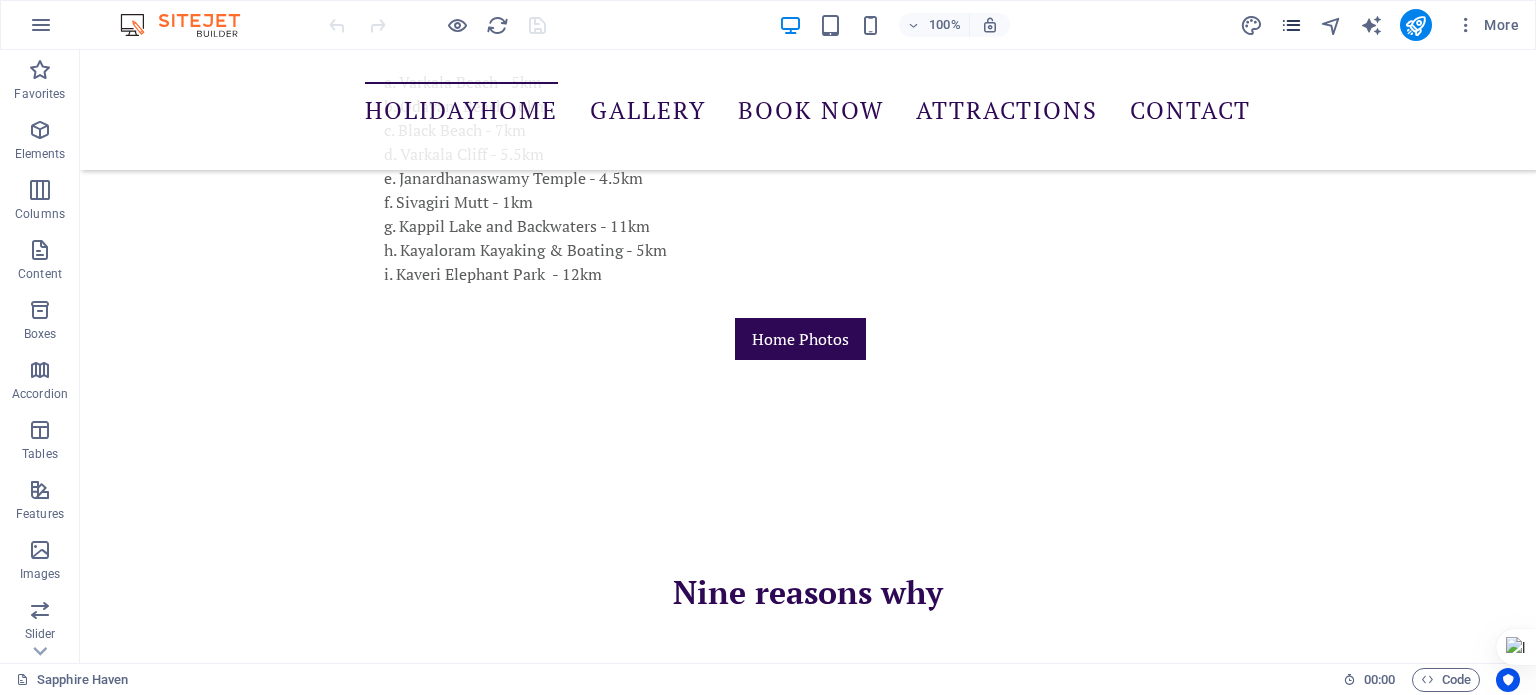click at bounding box center [1291, 25] 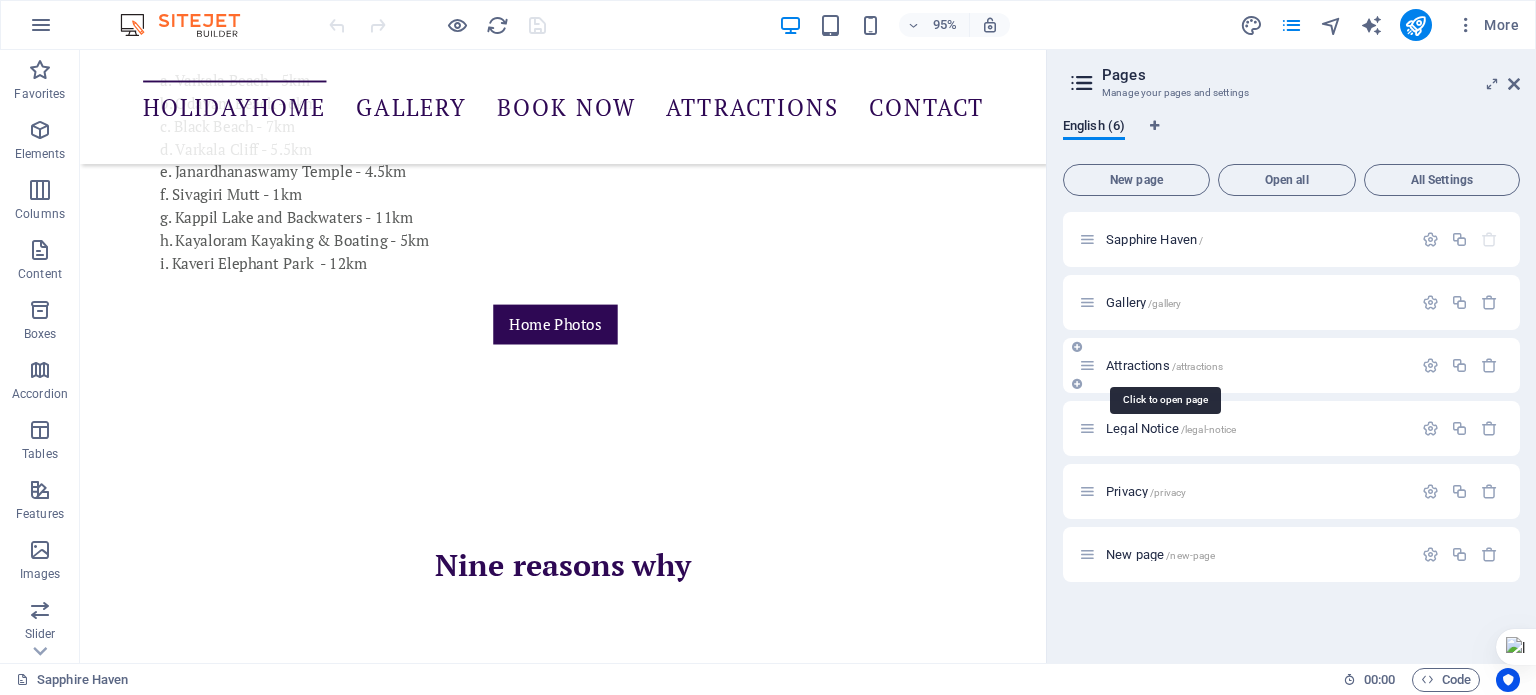 click on "Attractions /attractions" at bounding box center [1164, 365] 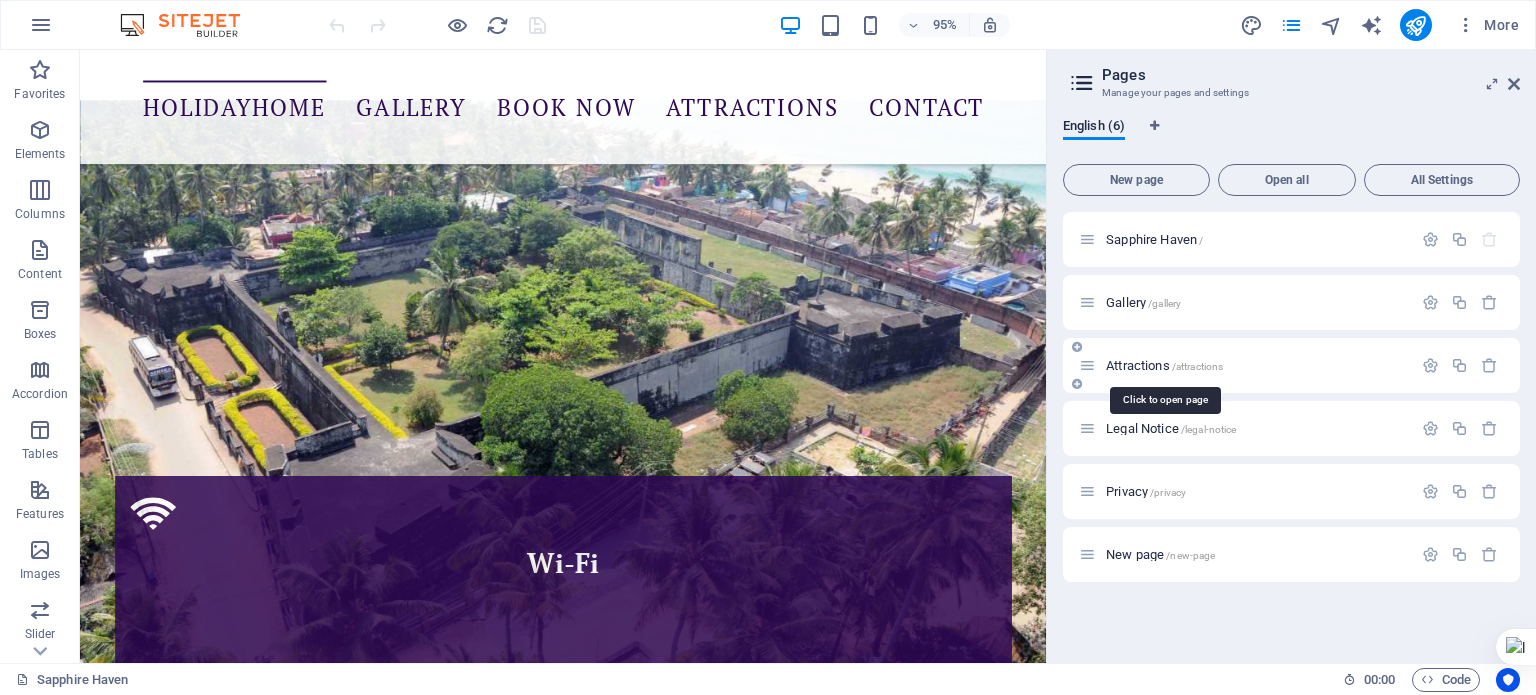 scroll, scrollTop: 0, scrollLeft: 0, axis: both 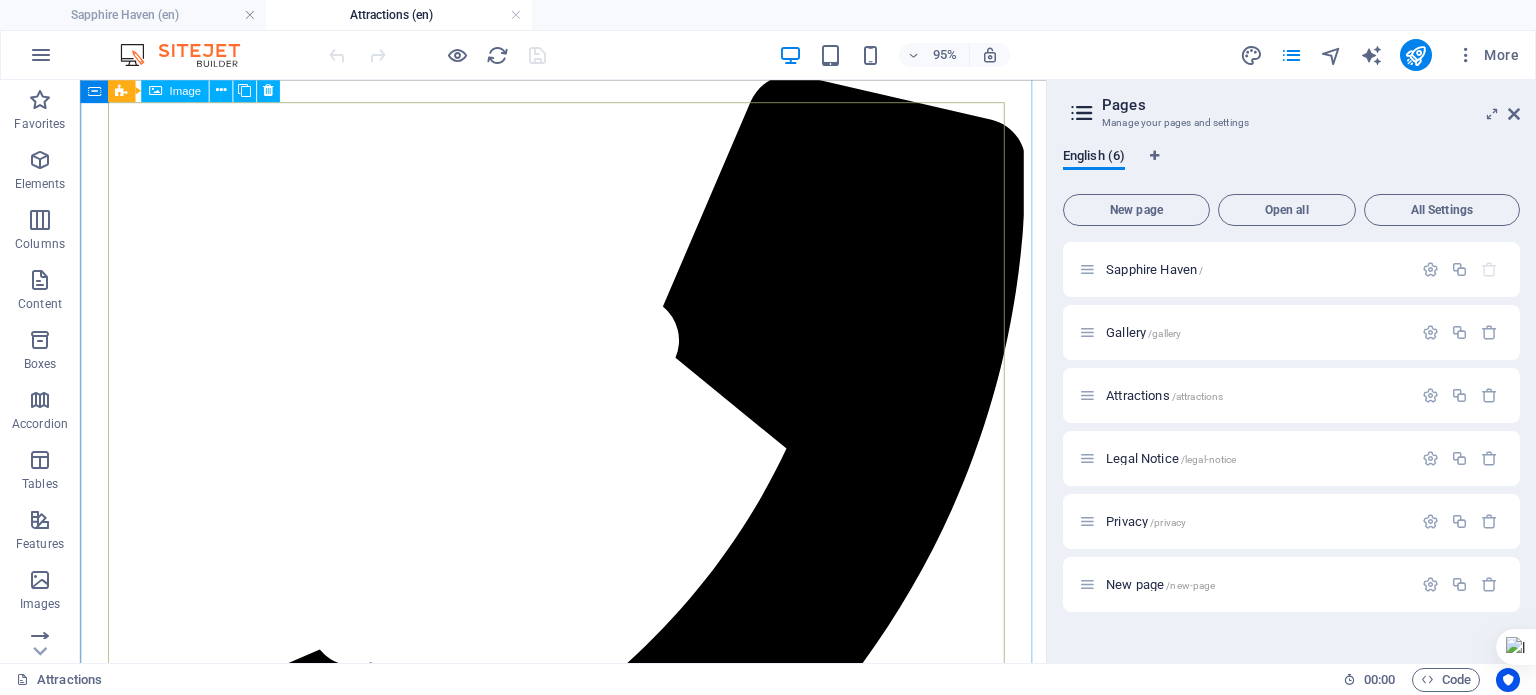 click on "Things you need to see" at bounding box center (588, 5389) 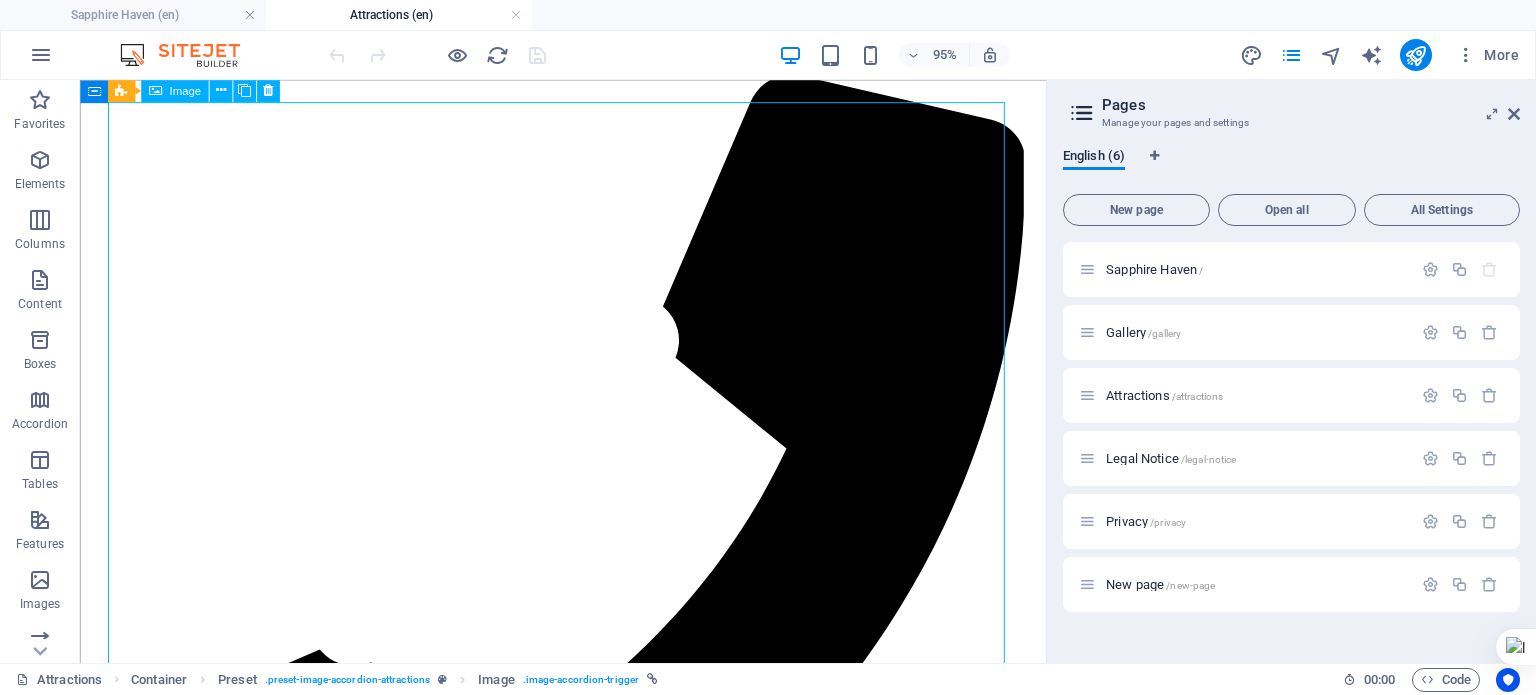 click on "Things you need to see" at bounding box center [588, 5389] 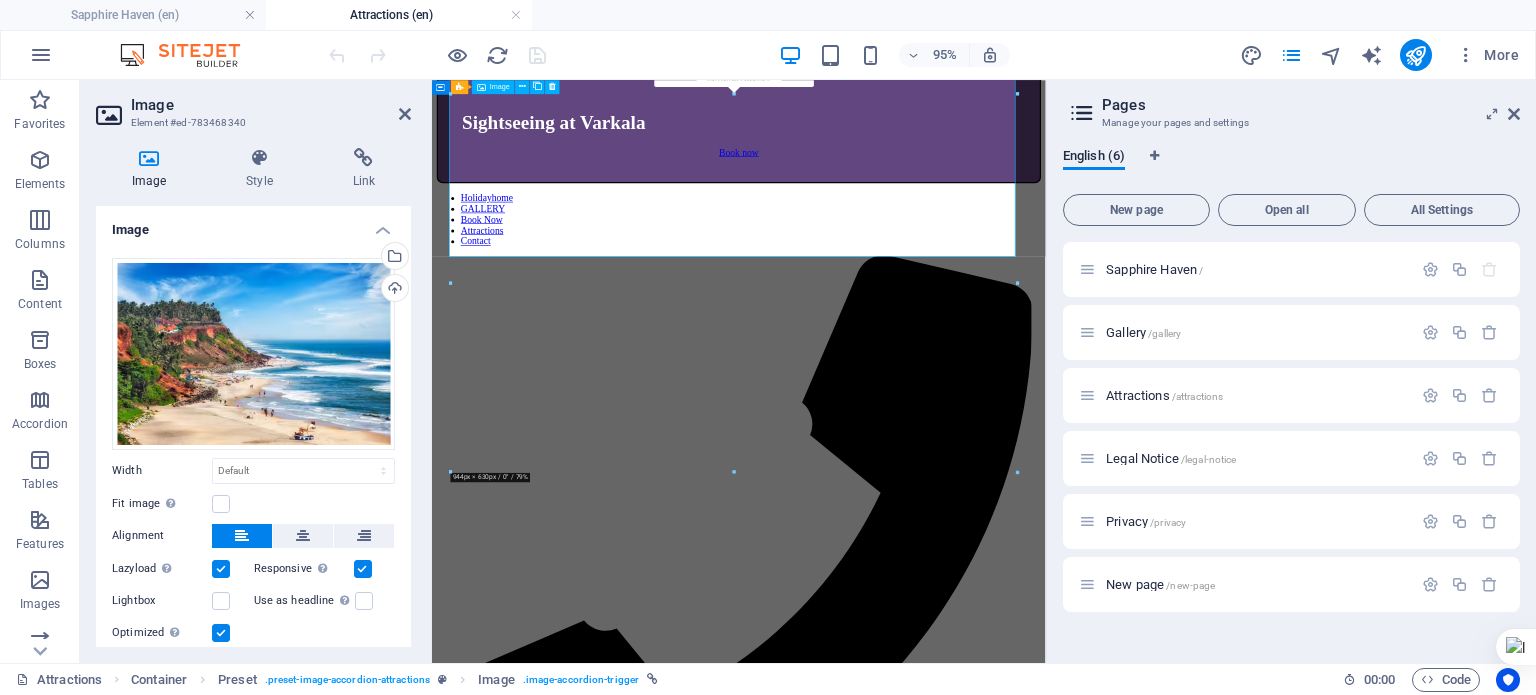 scroll, scrollTop: 1558, scrollLeft: 0, axis: vertical 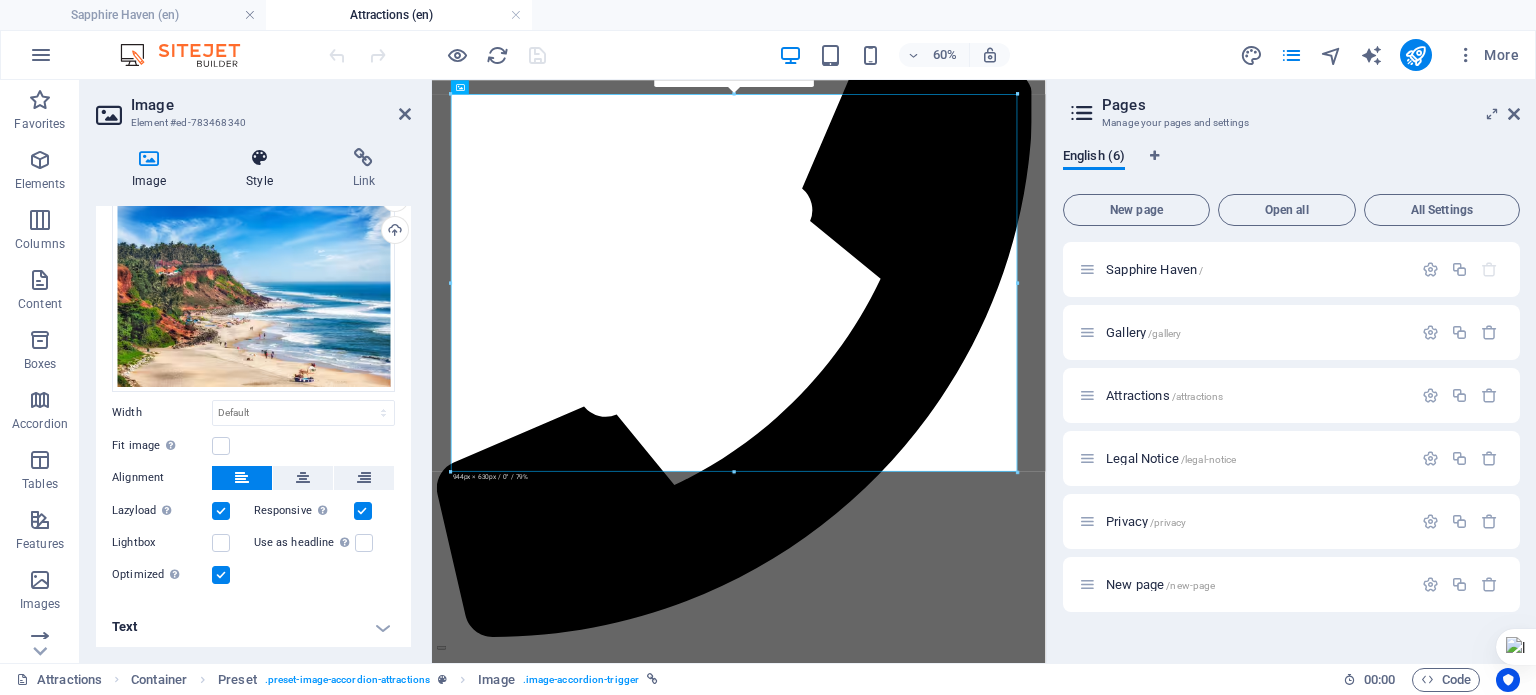 click at bounding box center [259, 158] 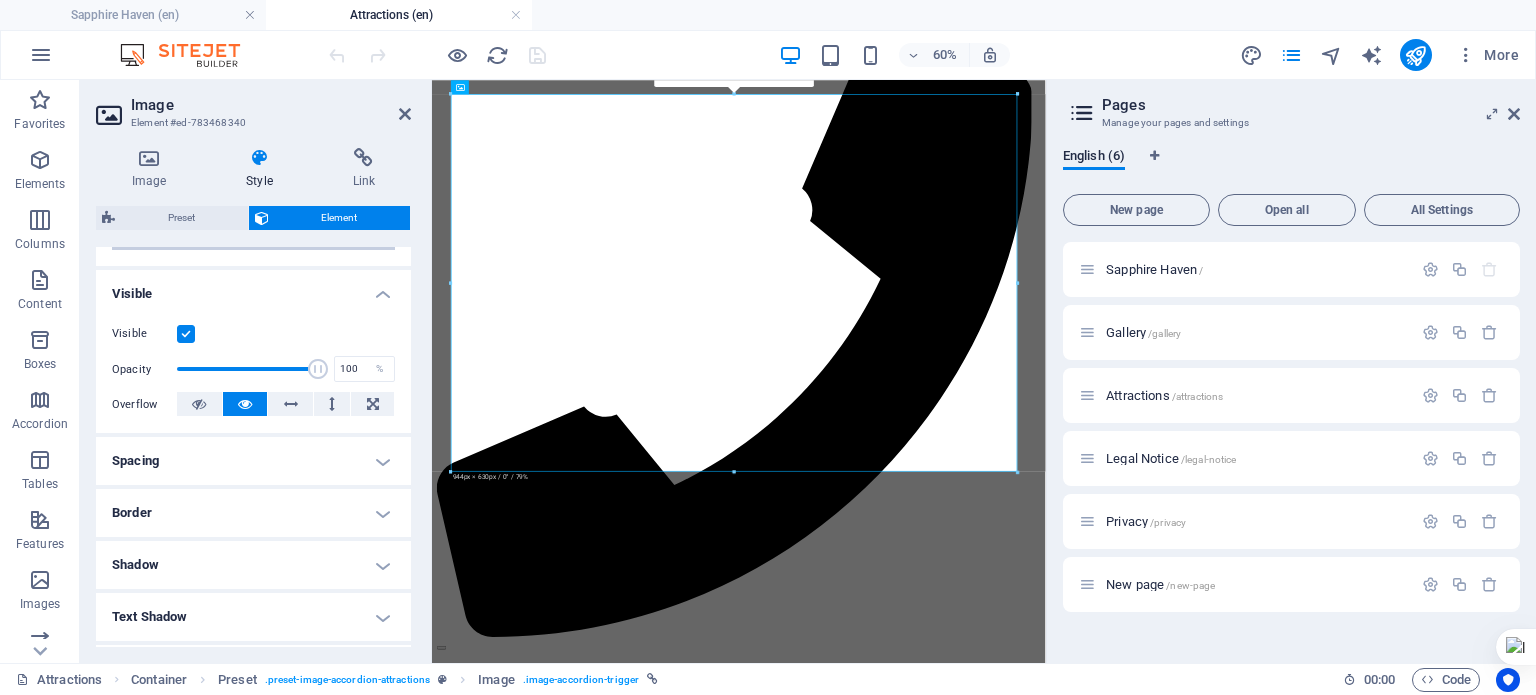 scroll, scrollTop: 200, scrollLeft: 0, axis: vertical 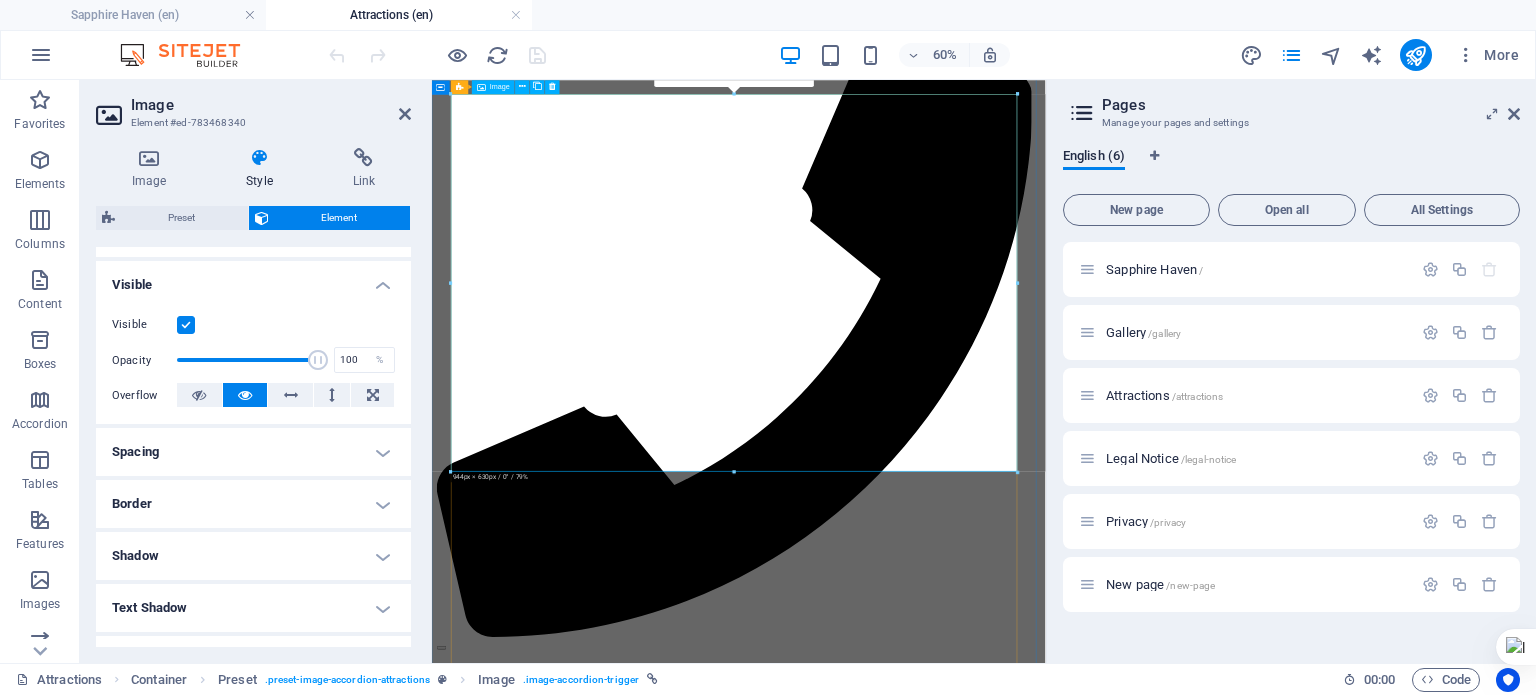click on "Things you need to see" at bounding box center (943, 5497) 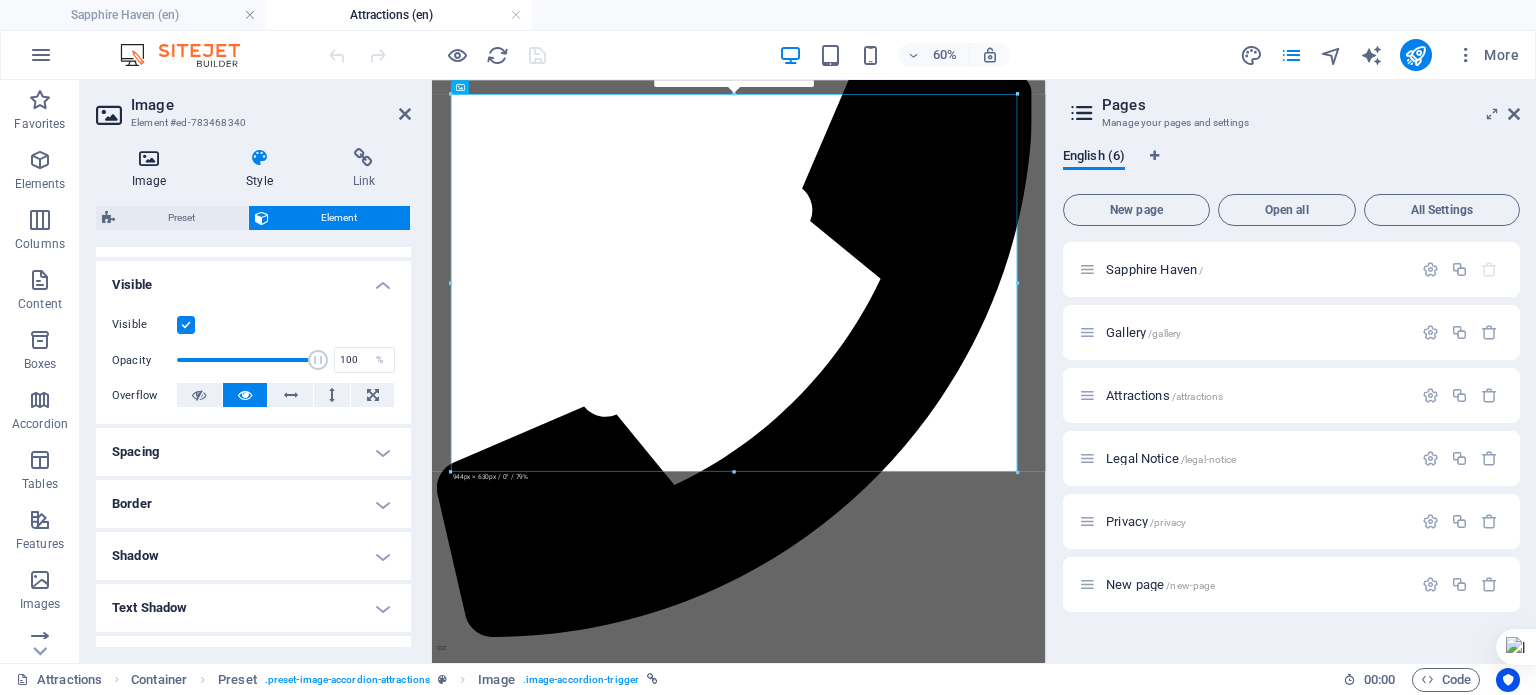 click at bounding box center [149, 158] 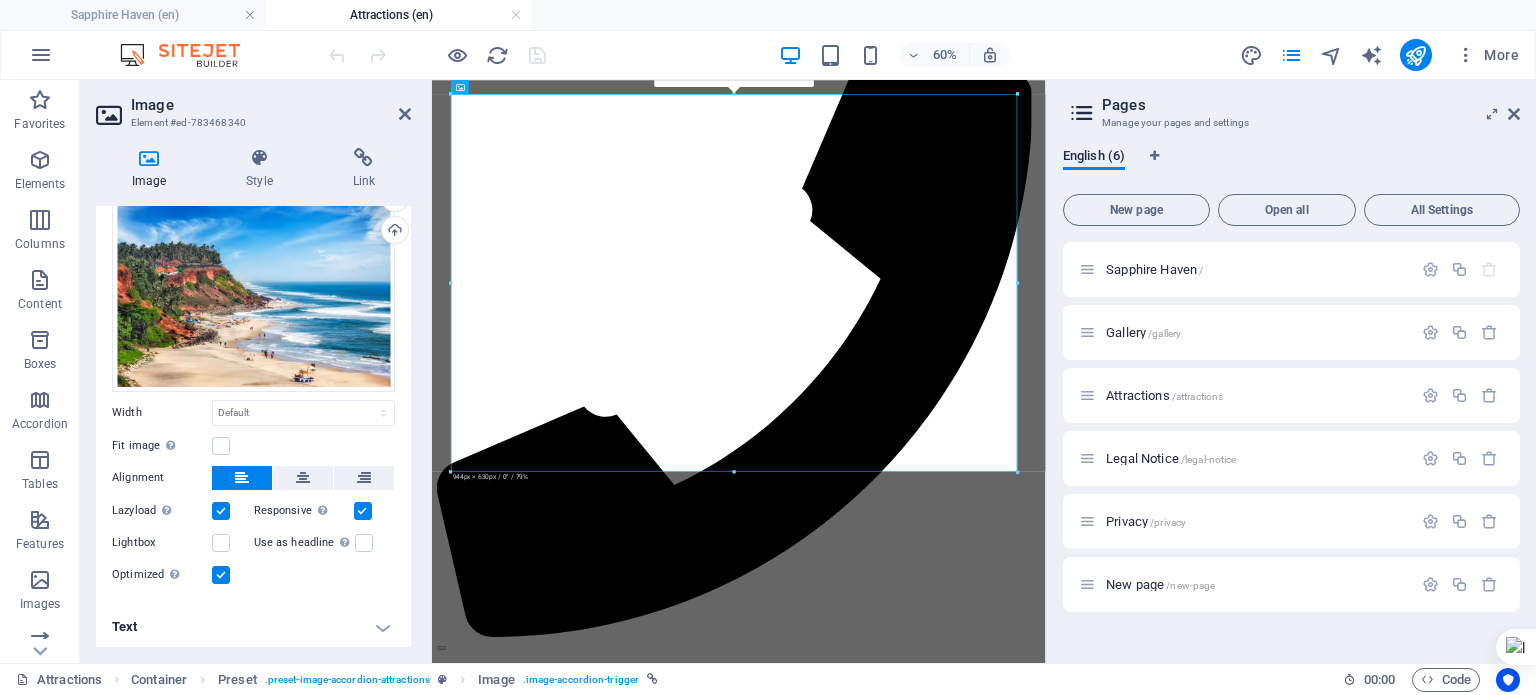 click on "Text" at bounding box center [253, 627] 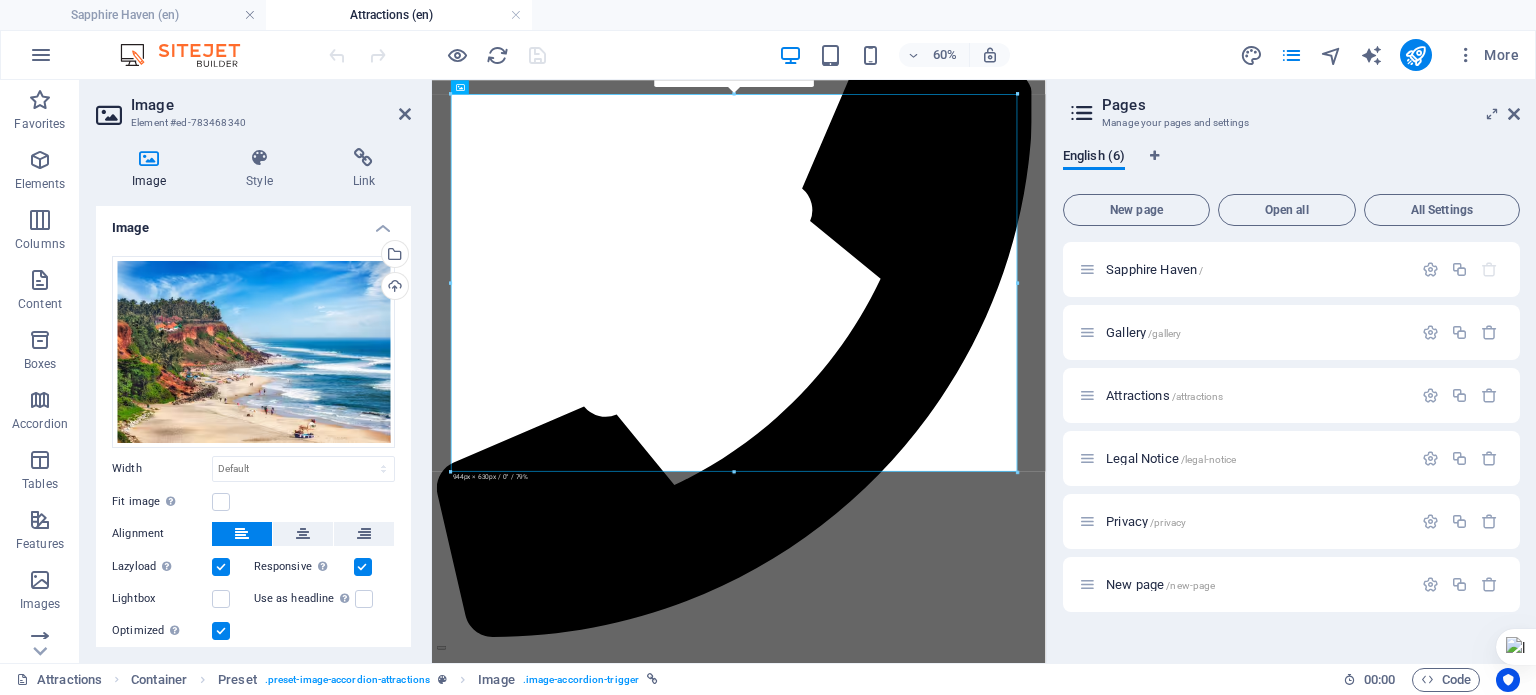 scroll, scrollTop: 0, scrollLeft: 0, axis: both 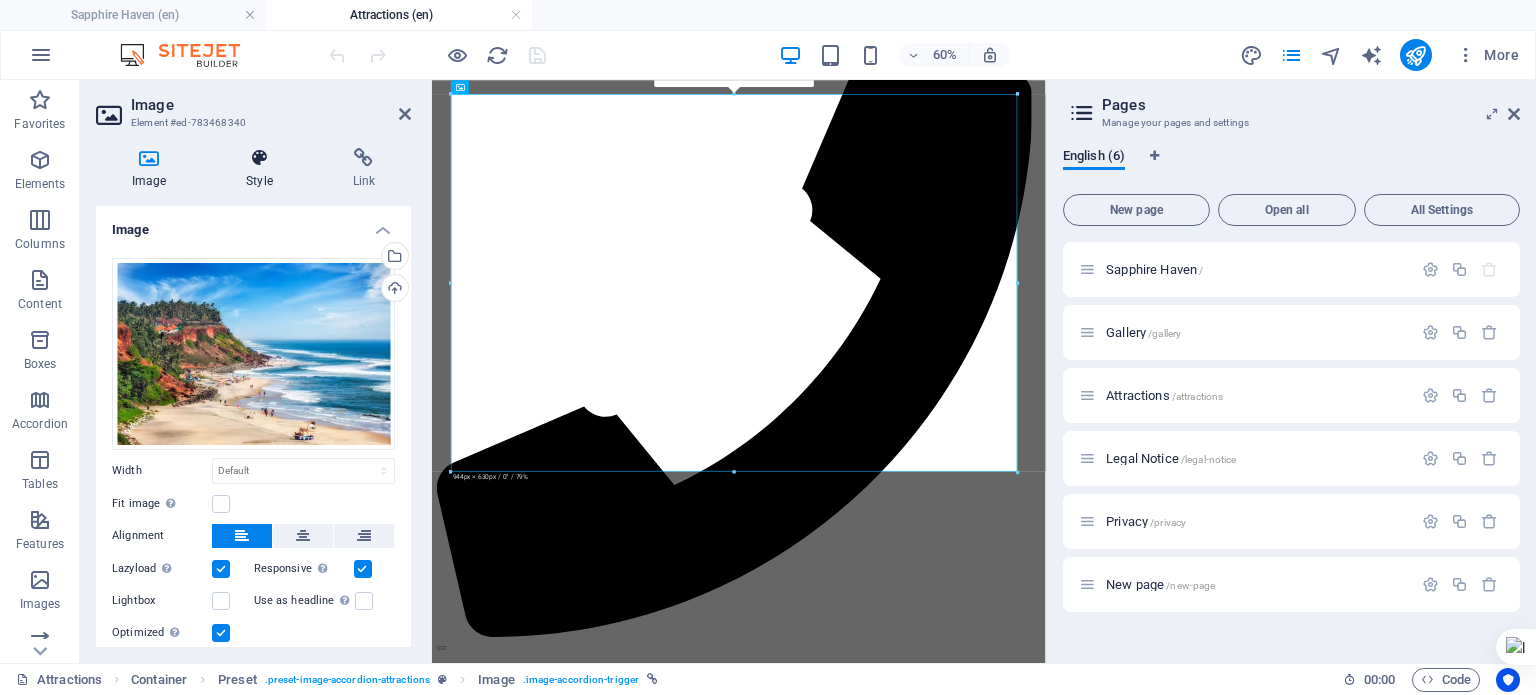 click at bounding box center [259, 158] 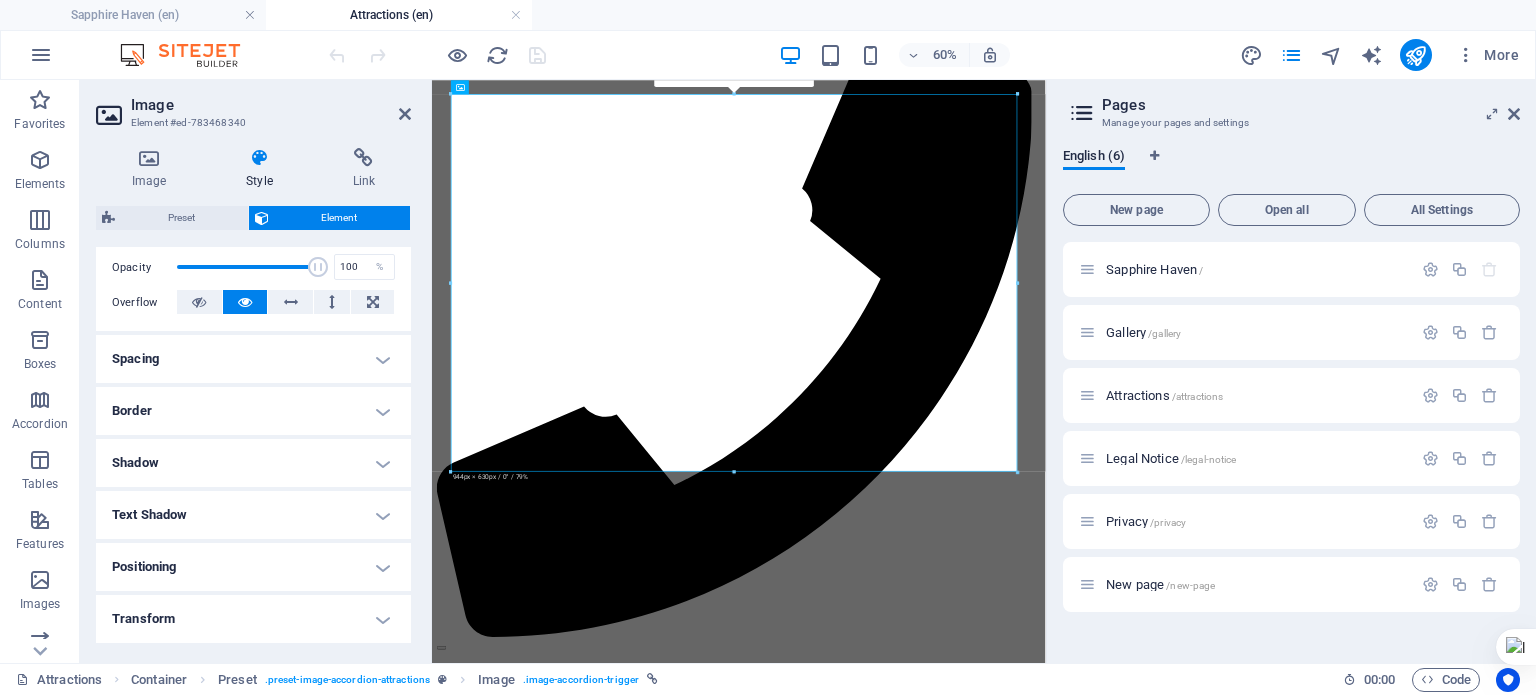scroll, scrollTop: 300, scrollLeft: 0, axis: vertical 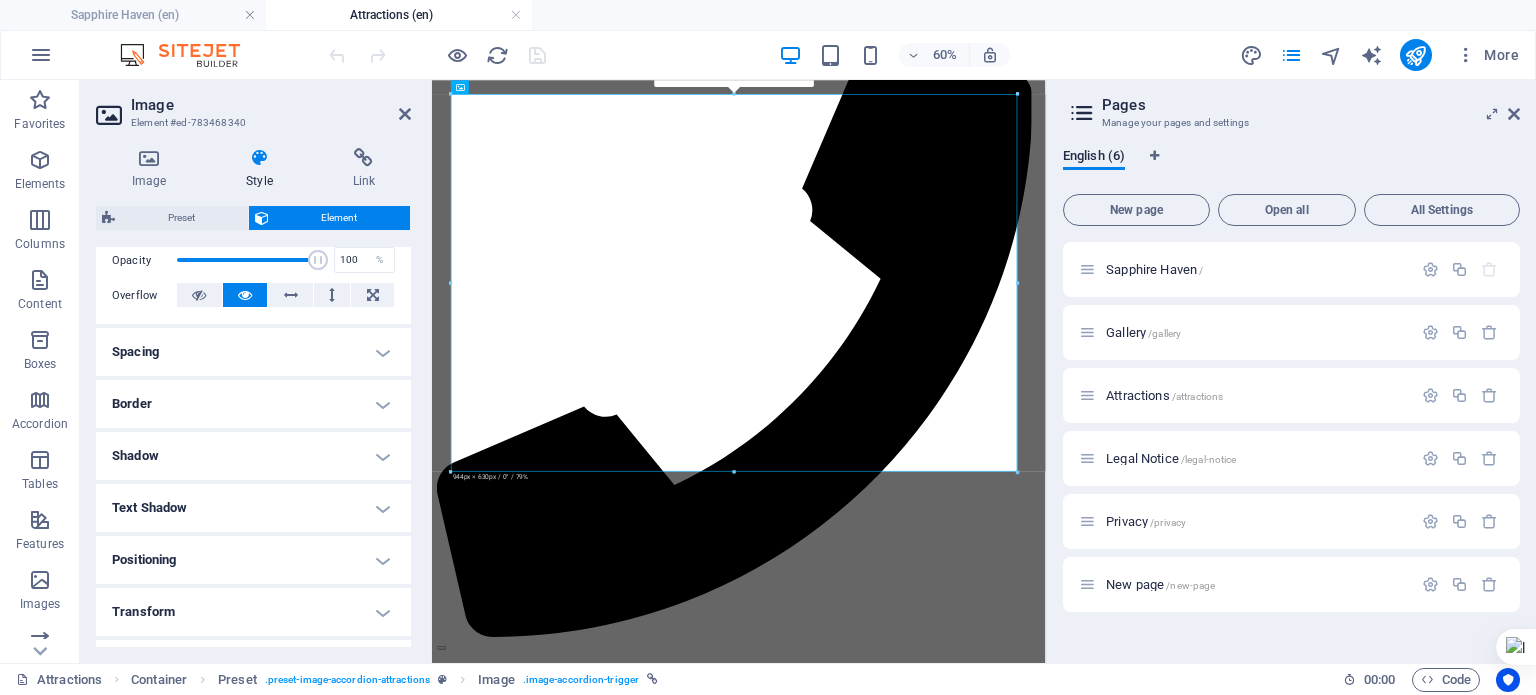 click on "Border" at bounding box center (253, 404) 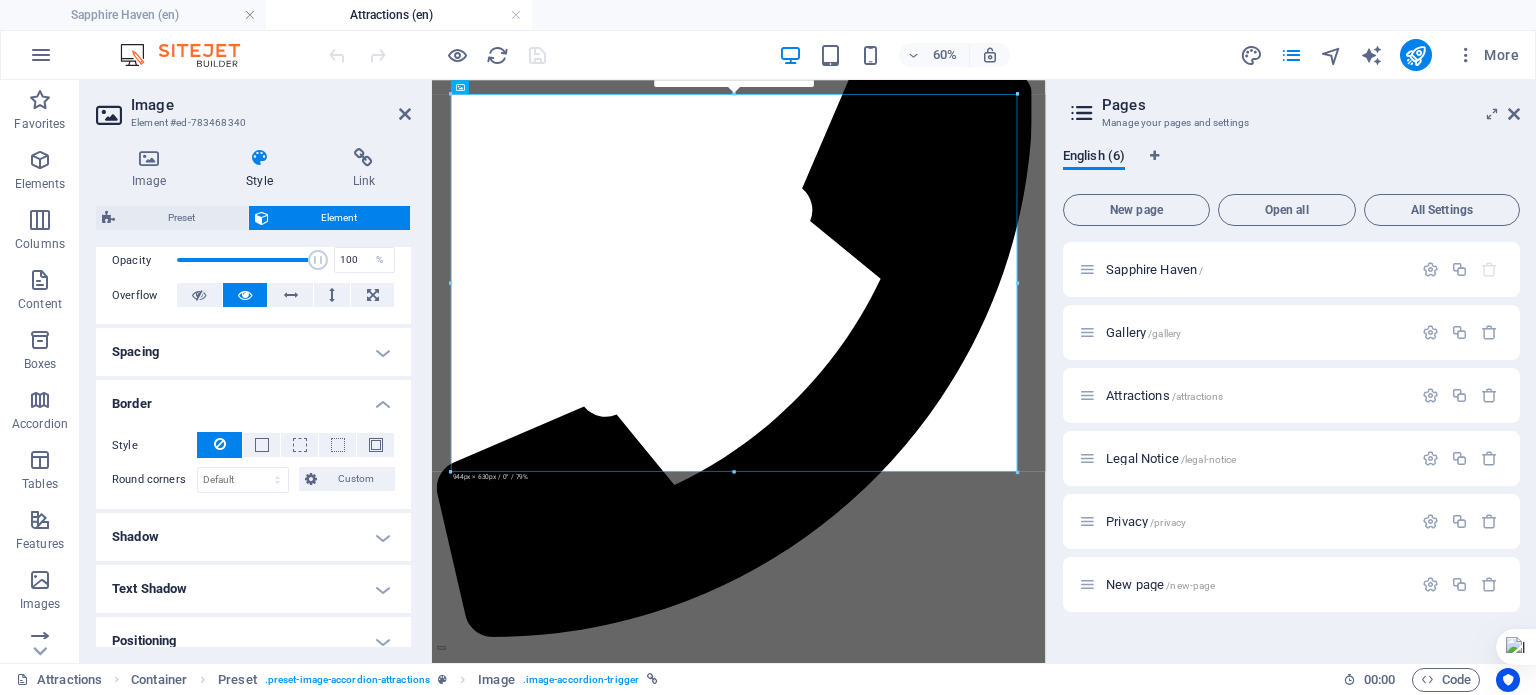 click on "Border" at bounding box center (253, 398) 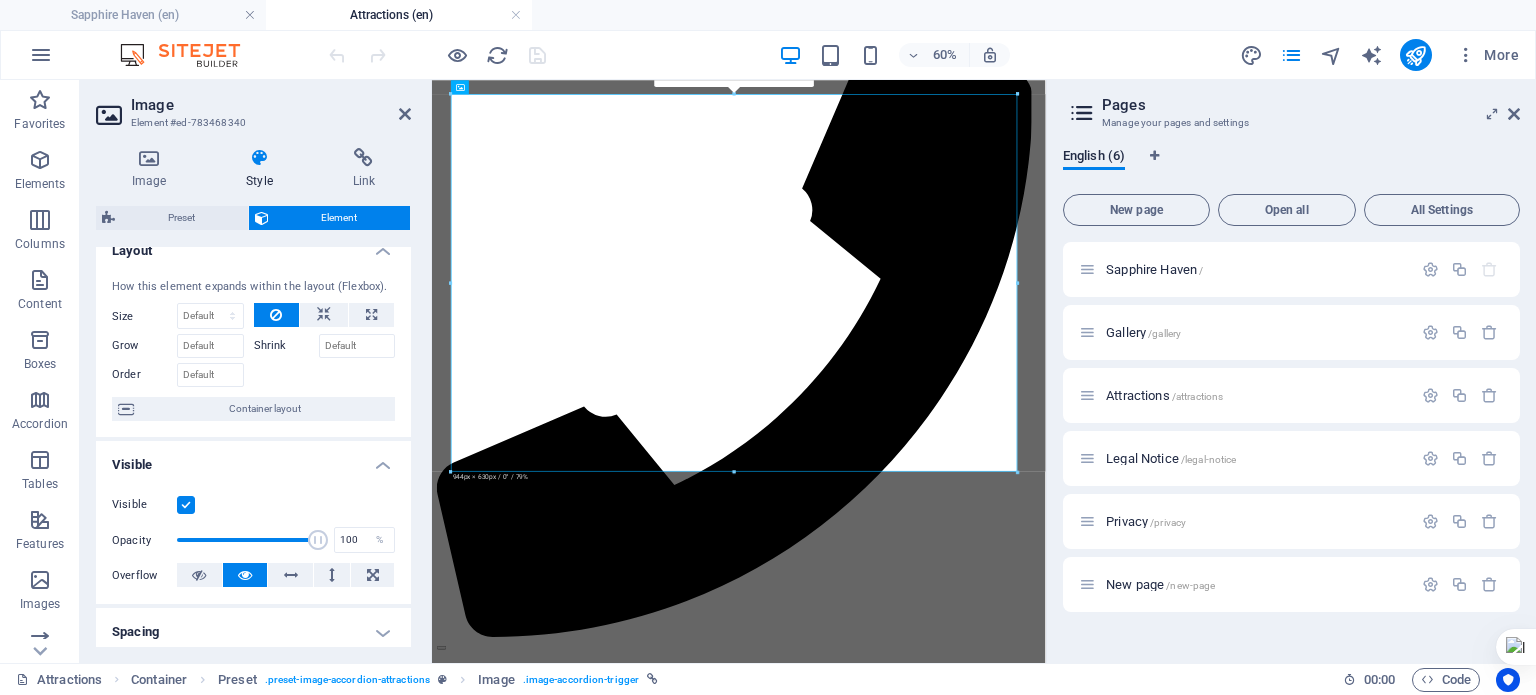 scroll, scrollTop: 0, scrollLeft: 0, axis: both 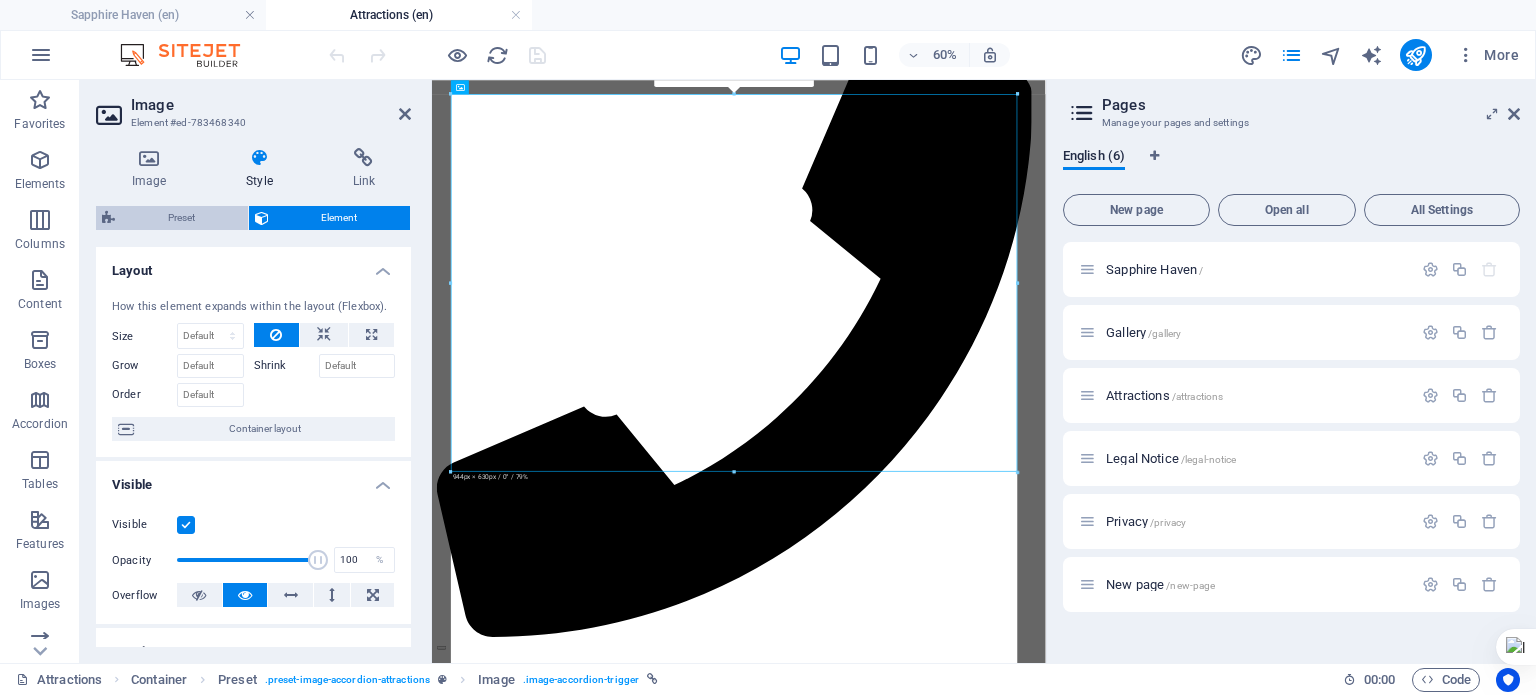 click on "Preset" at bounding box center (181, 218) 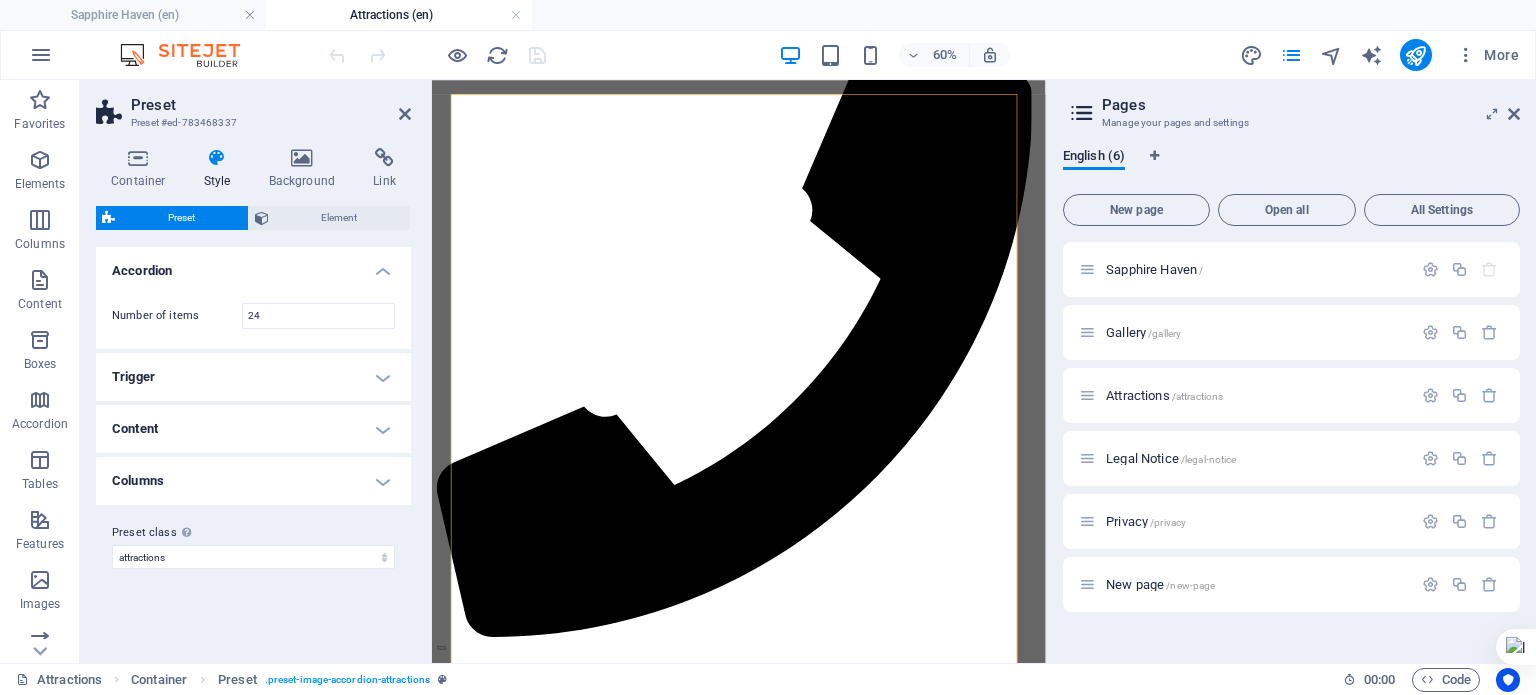 click on "Content" at bounding box center [253, 429] 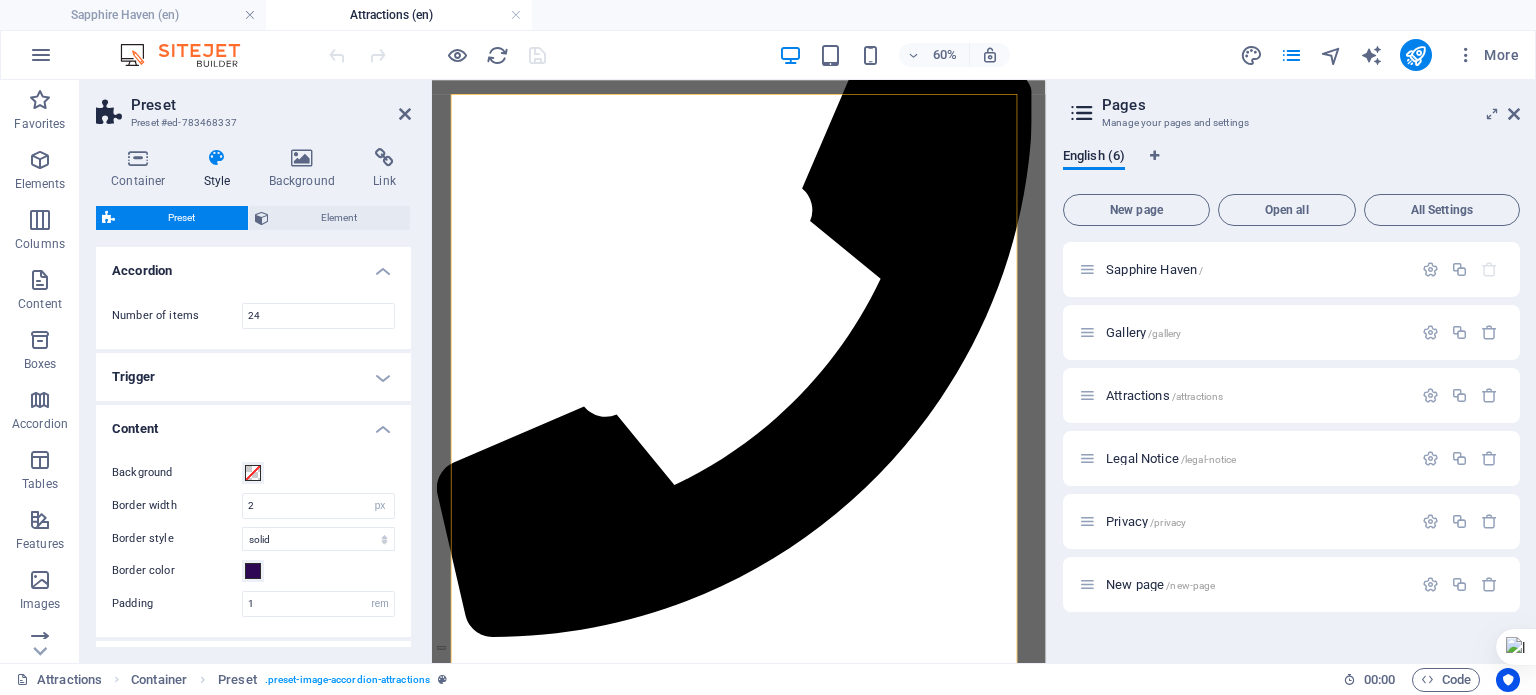 click on "Content" at bounding box center (253, 423) 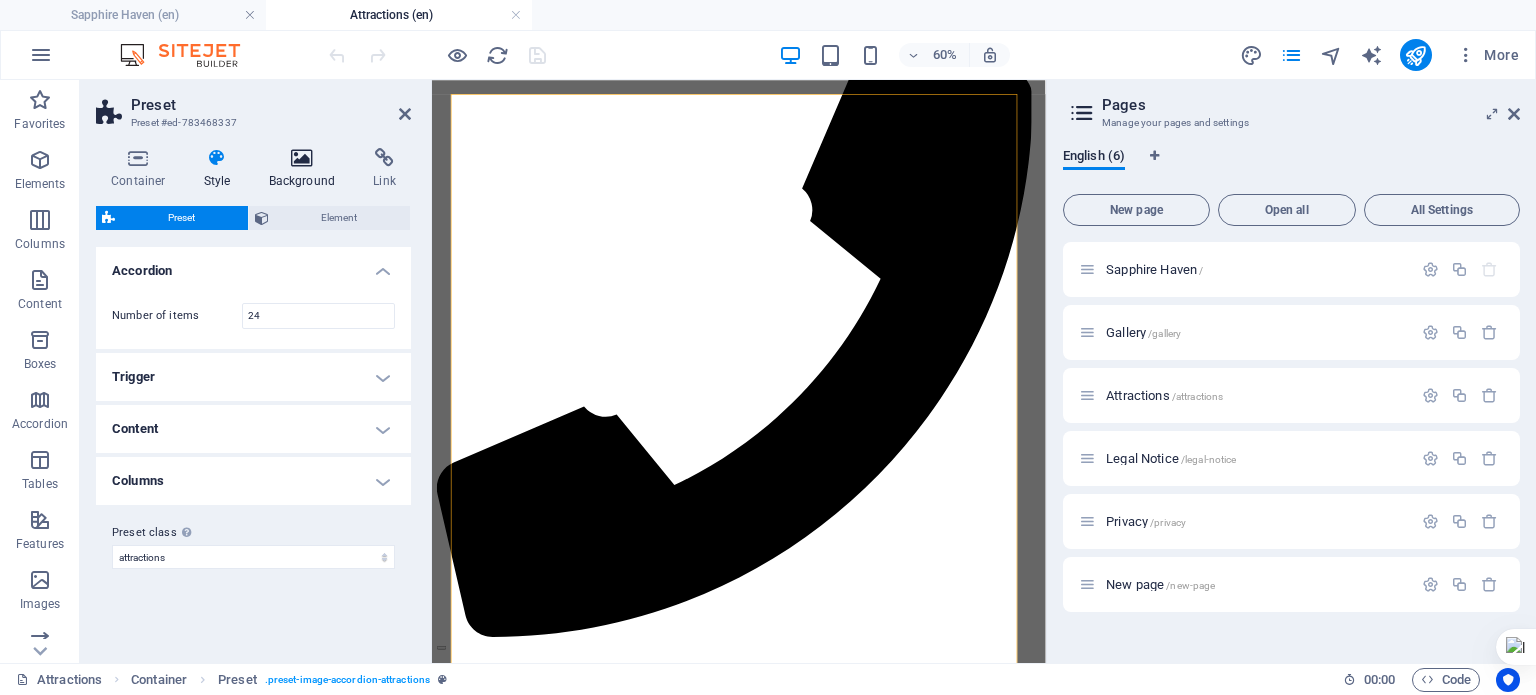click at bounding box center [302, 158] 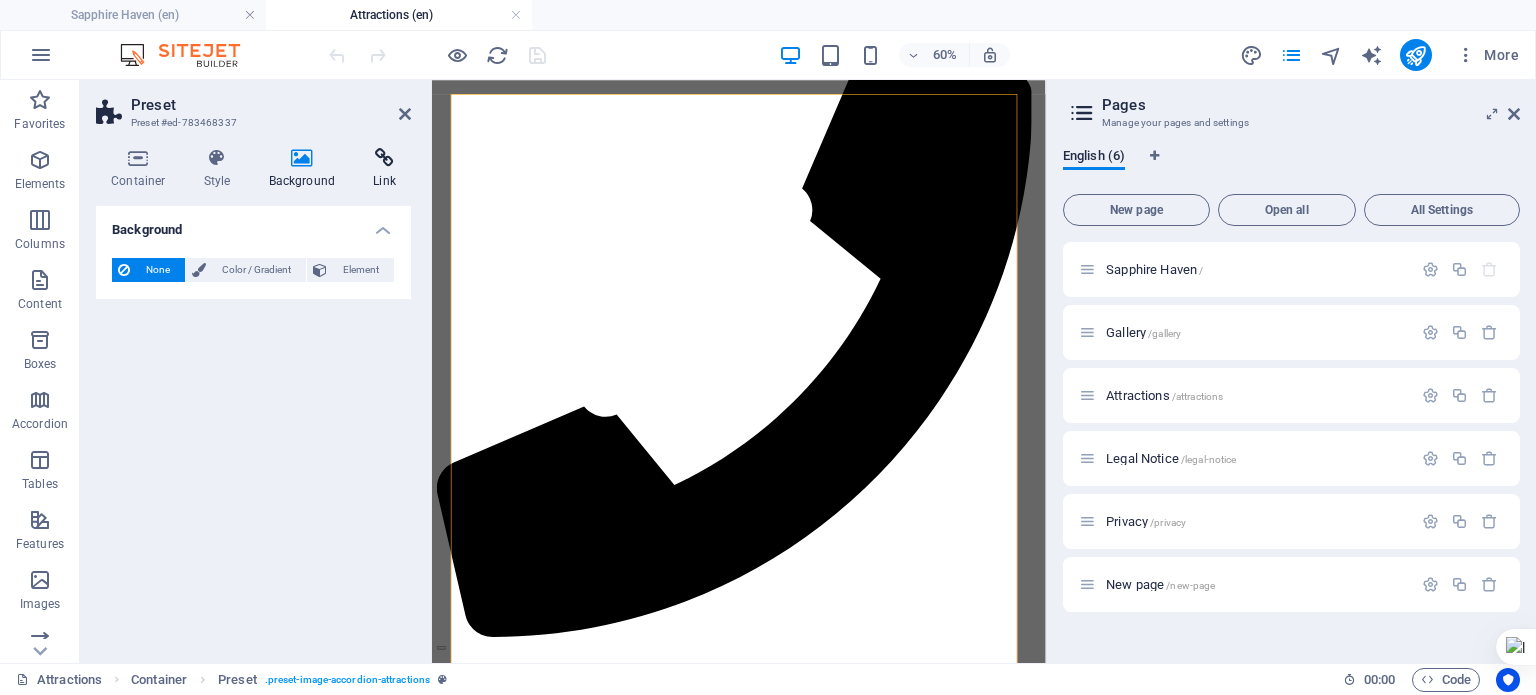 click at bounding box center (384, 158) 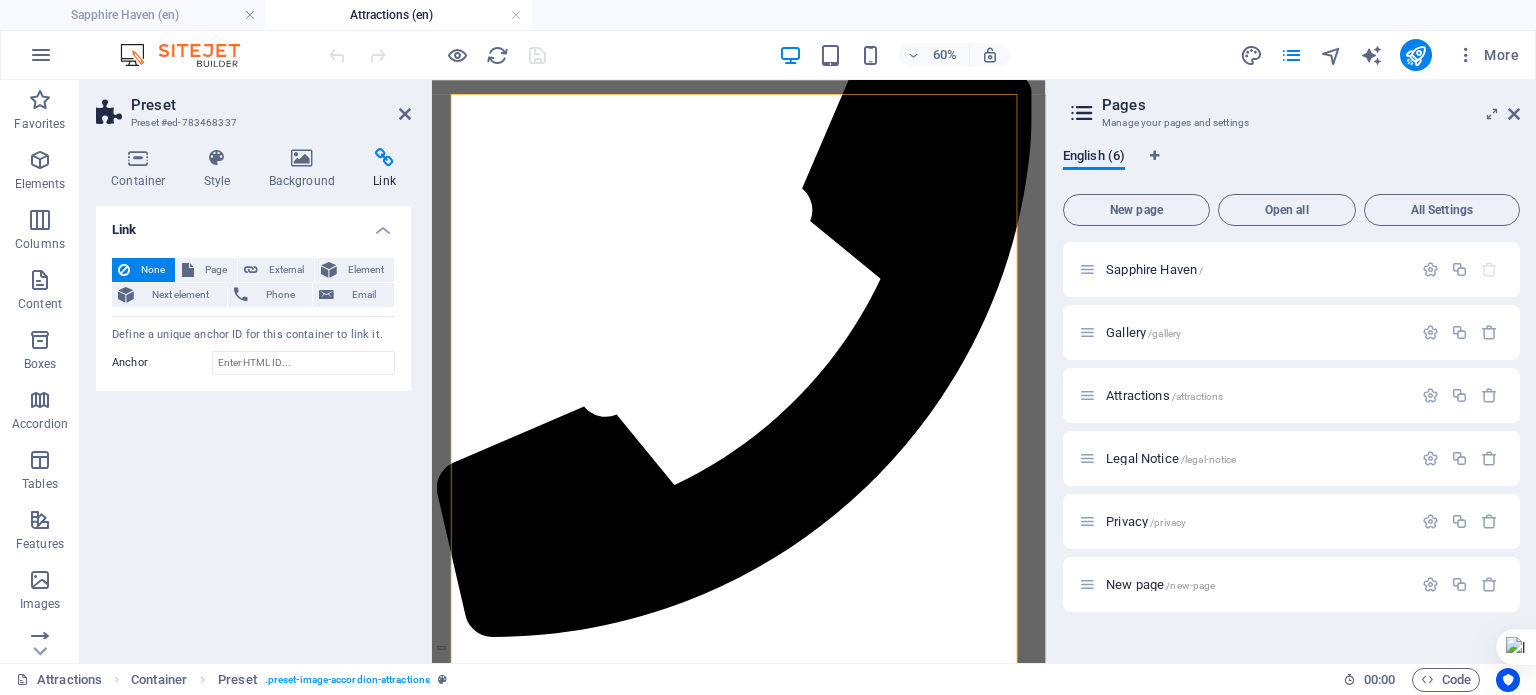 click at bounding box center [384, 158] 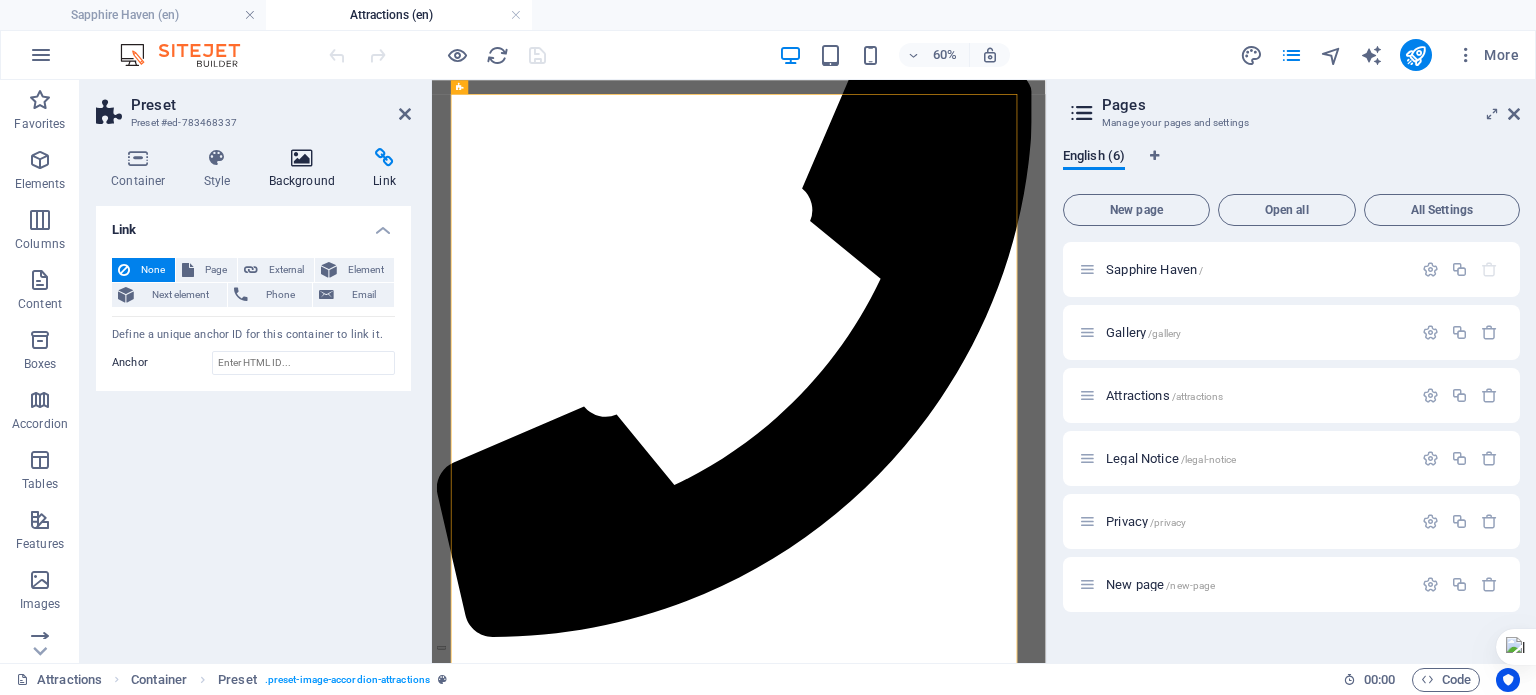 click at bounding box center (302, 158) 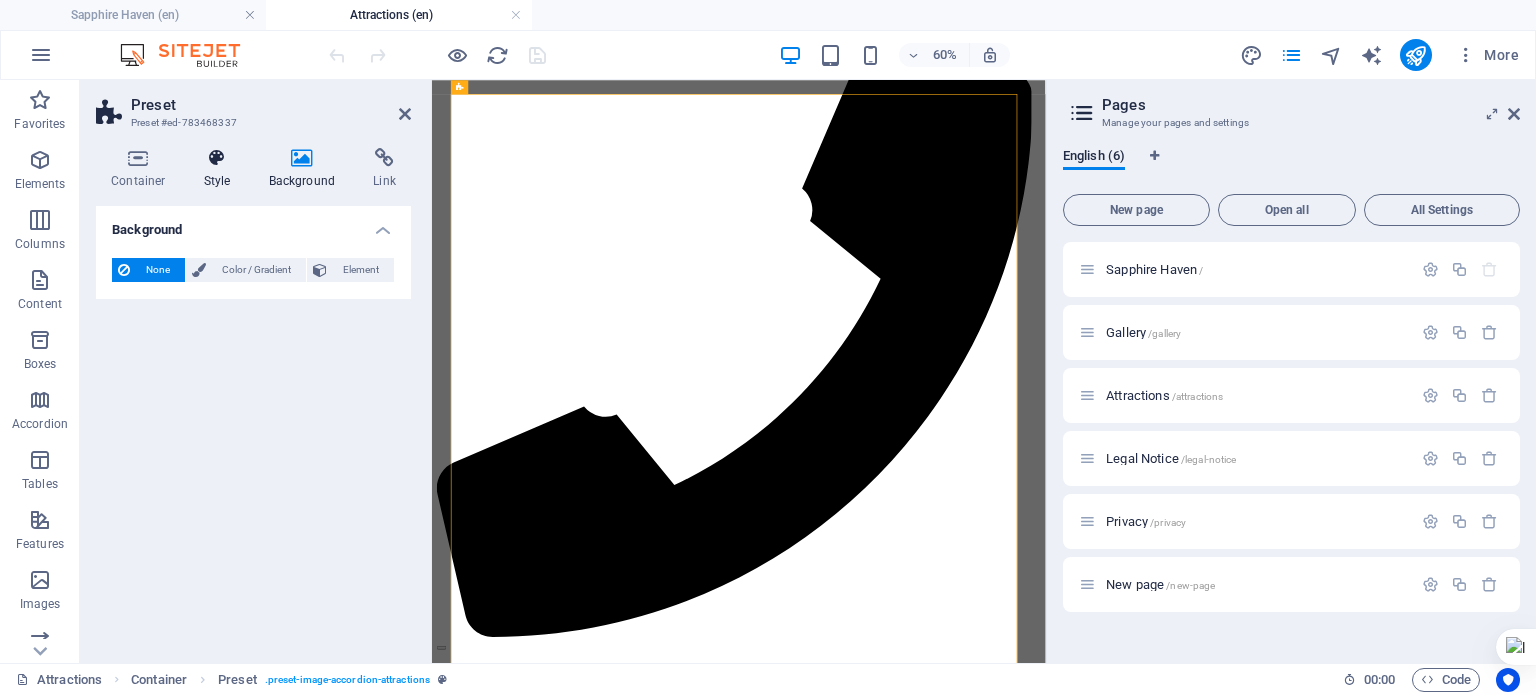 click on "Style" at bounding box center [221, 169] 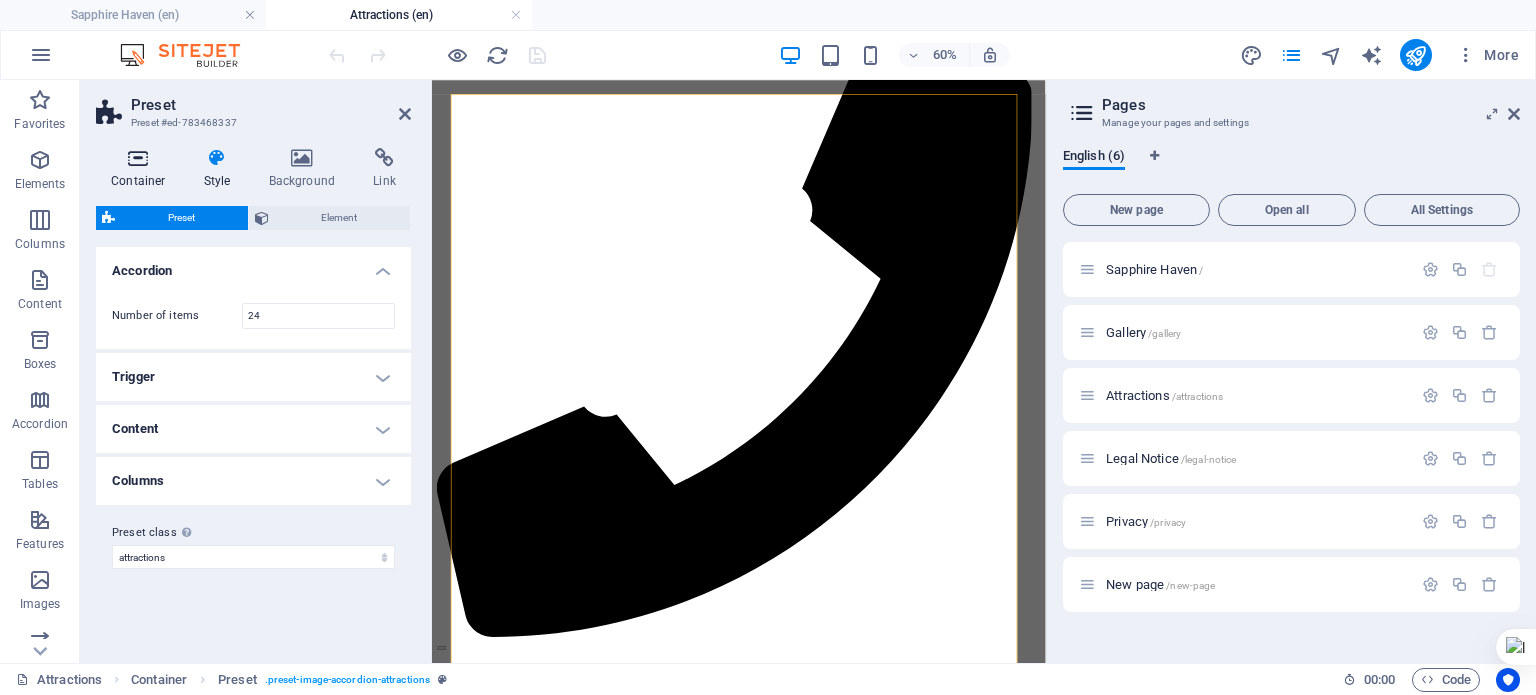 click at bounding box center (138, 158) 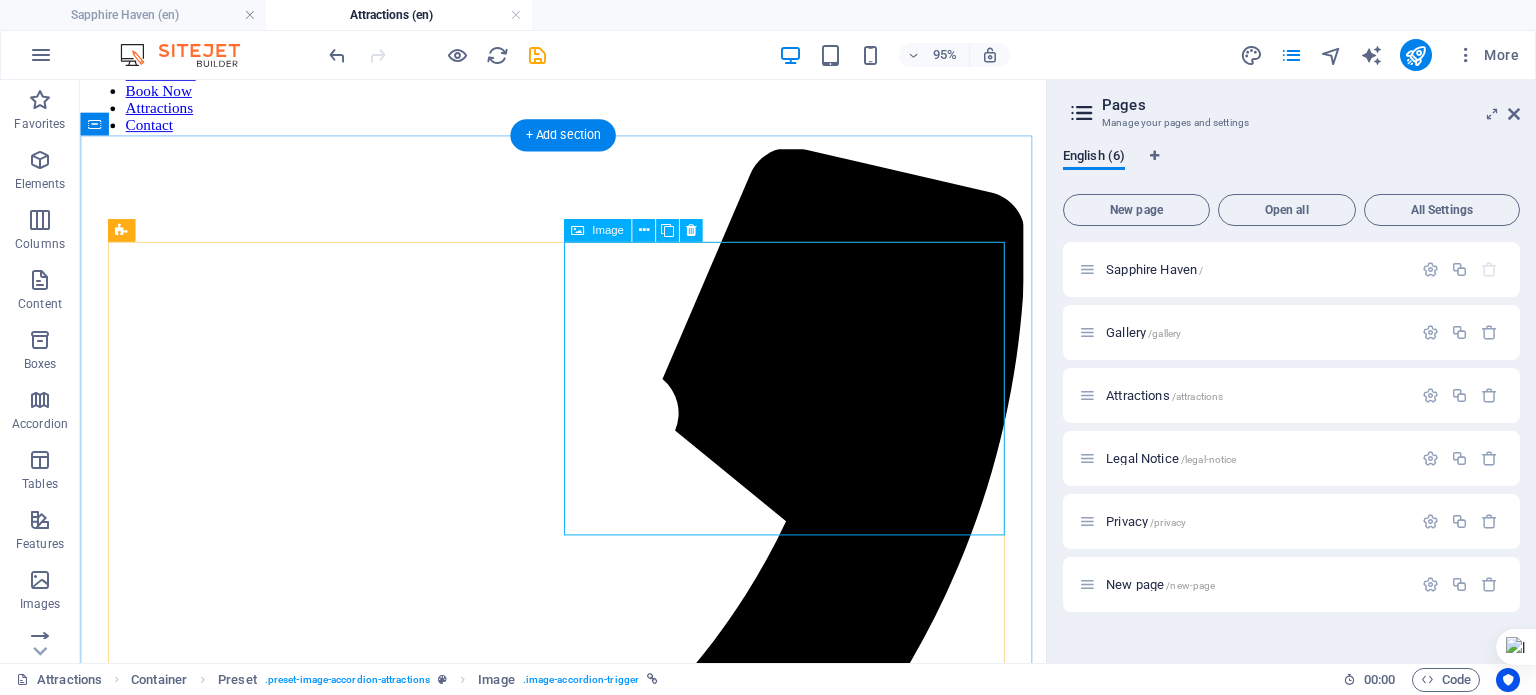 scroll, scrollTop: 1070, scrollLeft: 0, axis: vertical 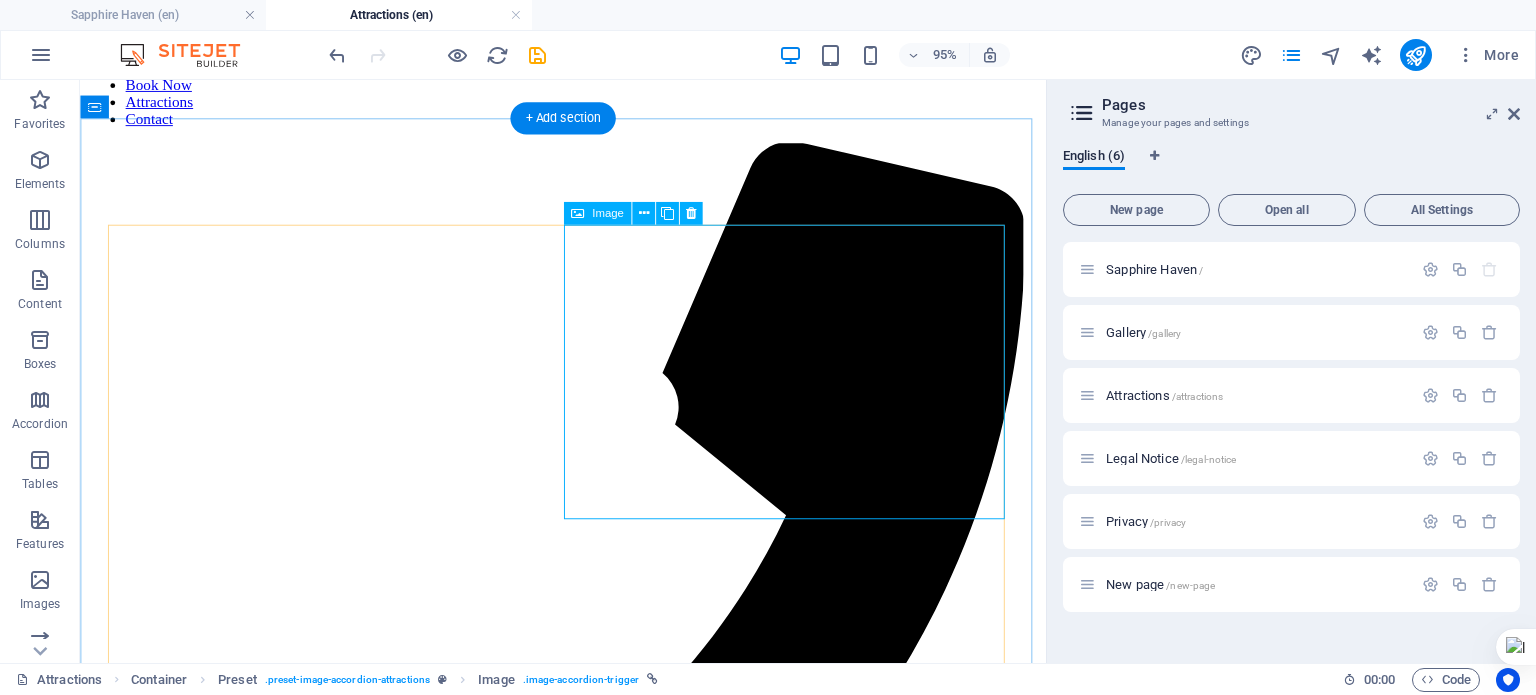 click on "Kayaking and Boating" at bounding box center [588, 6151] 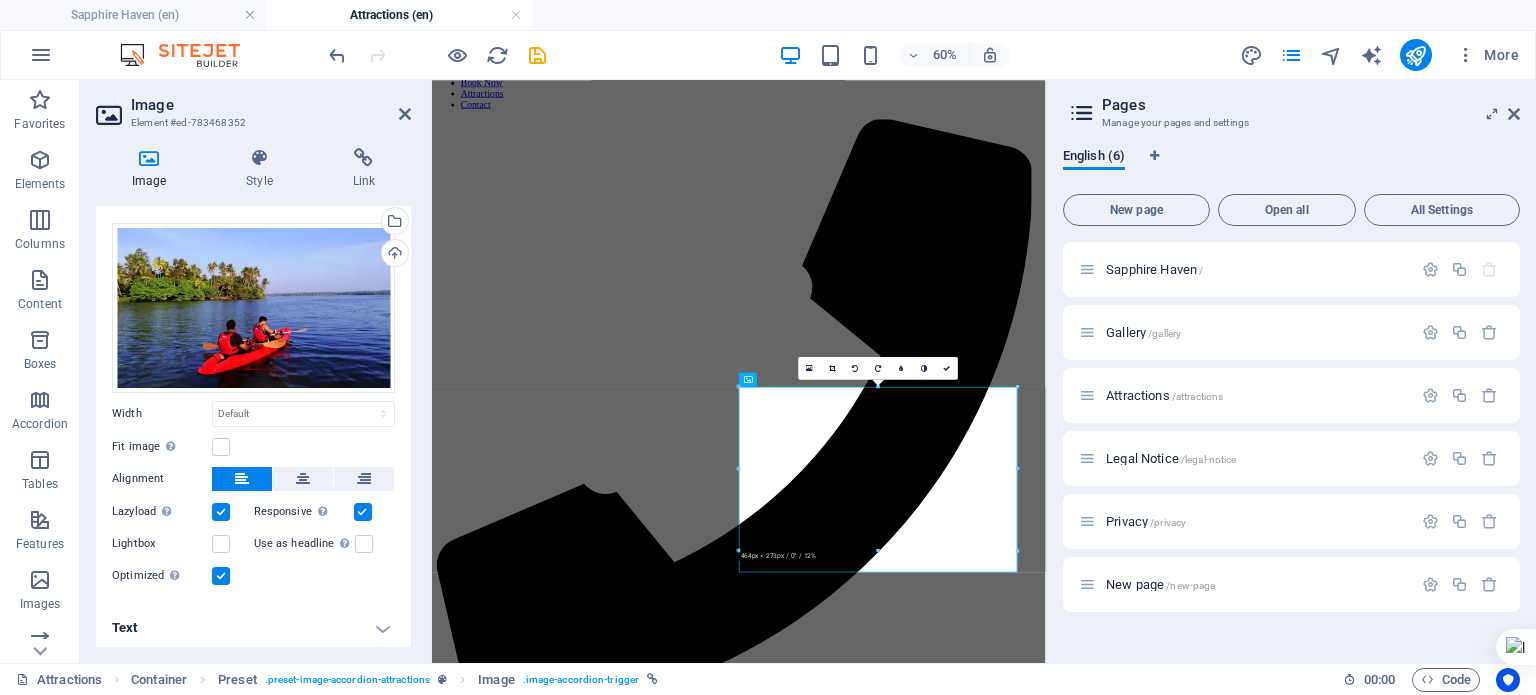 scroll, scrollTop: 36, scrollLeft: 0, axis: vertical 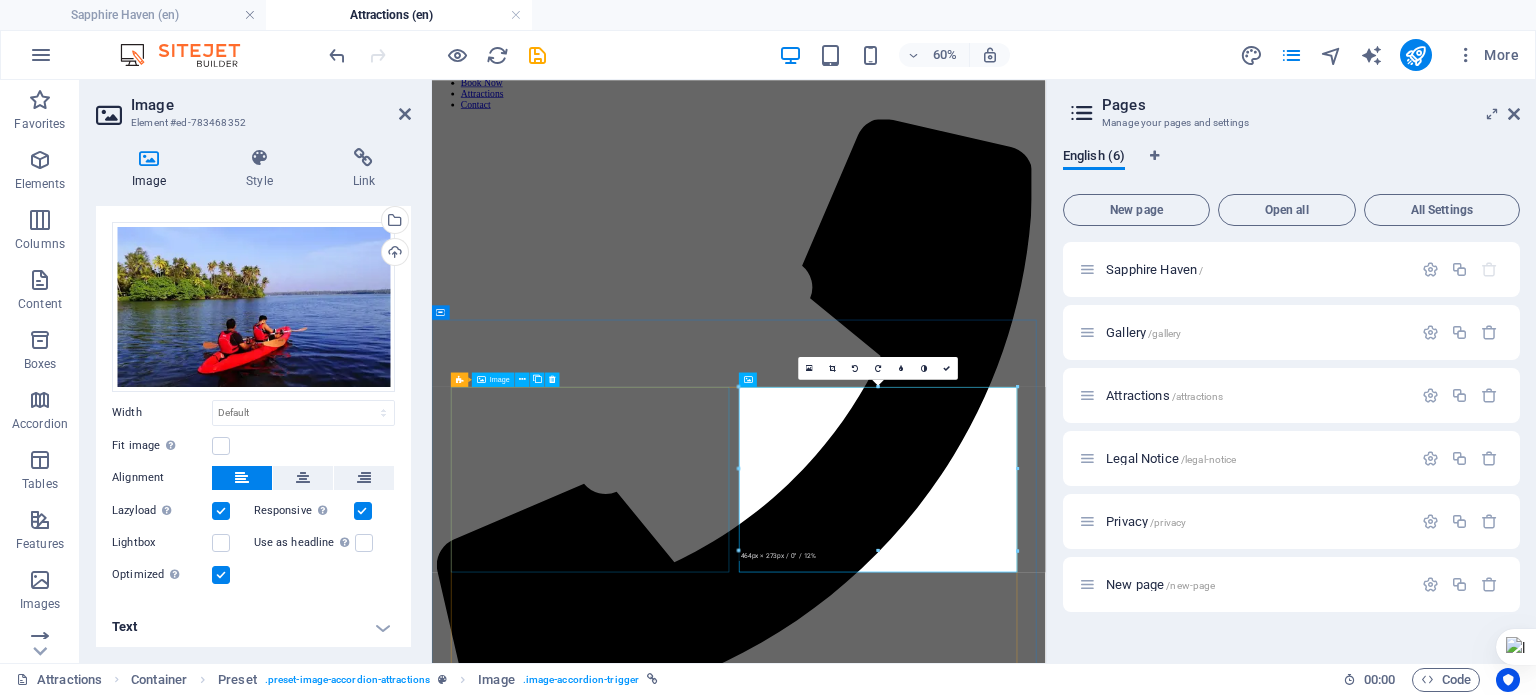 click on "Things you need to see" at bounding box center [943, 5484] 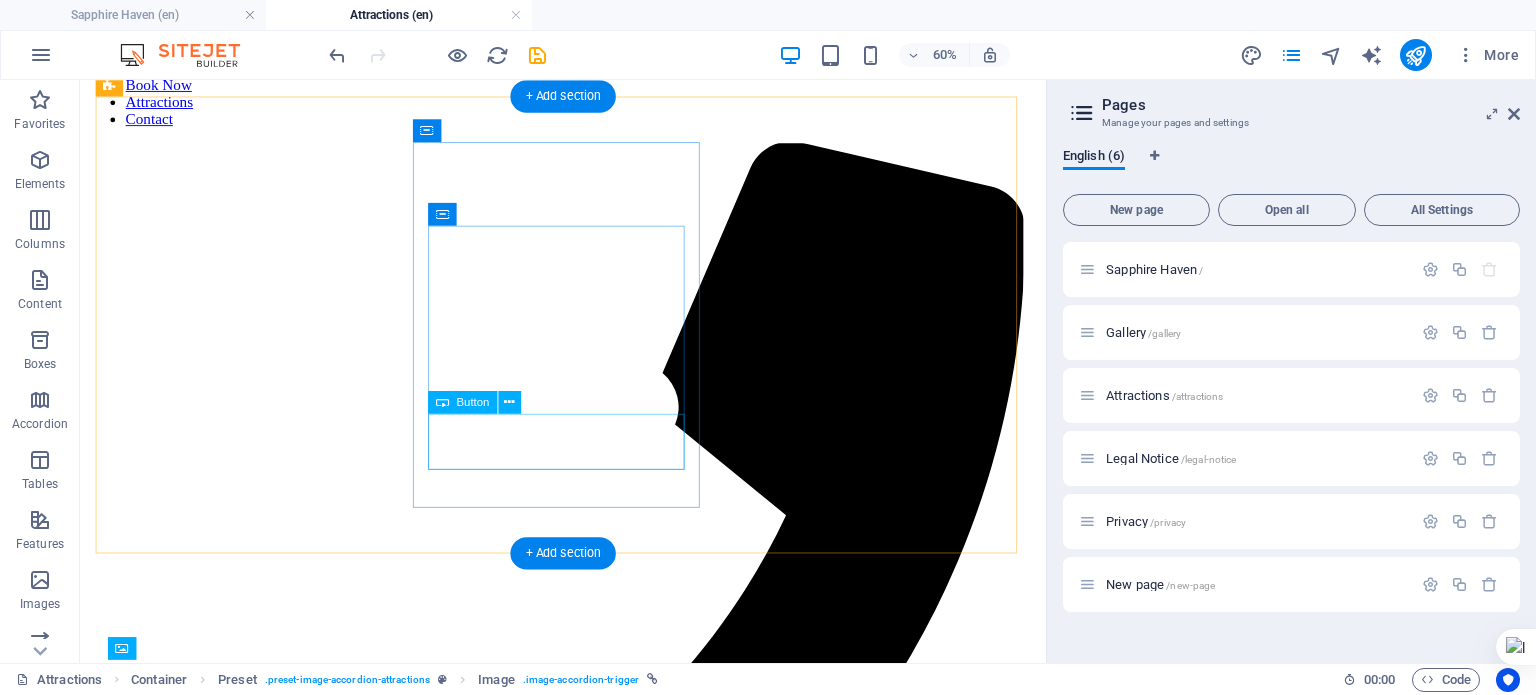 scroll, scrollTop: 712, scrollLeft: 0, axis: vertical 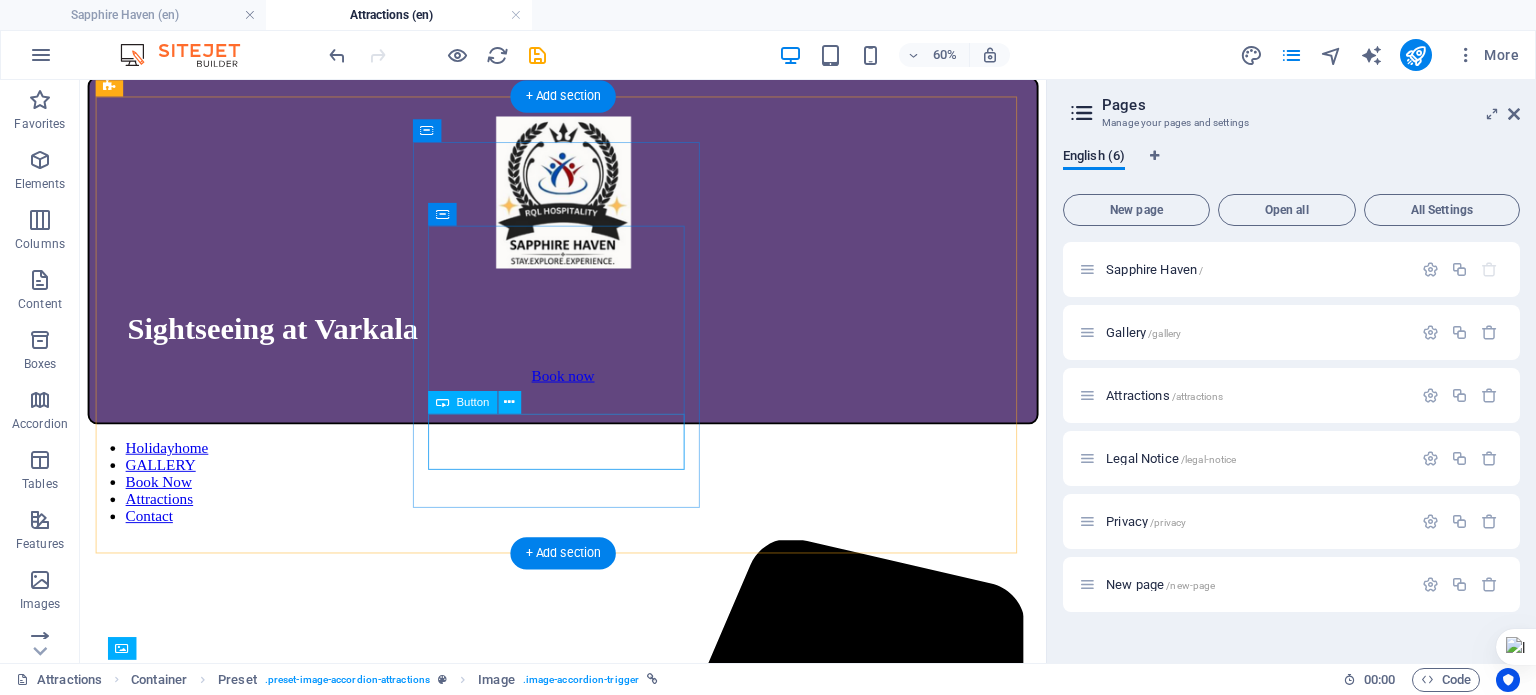 click on "view more" at bounding box center (588, 4145) 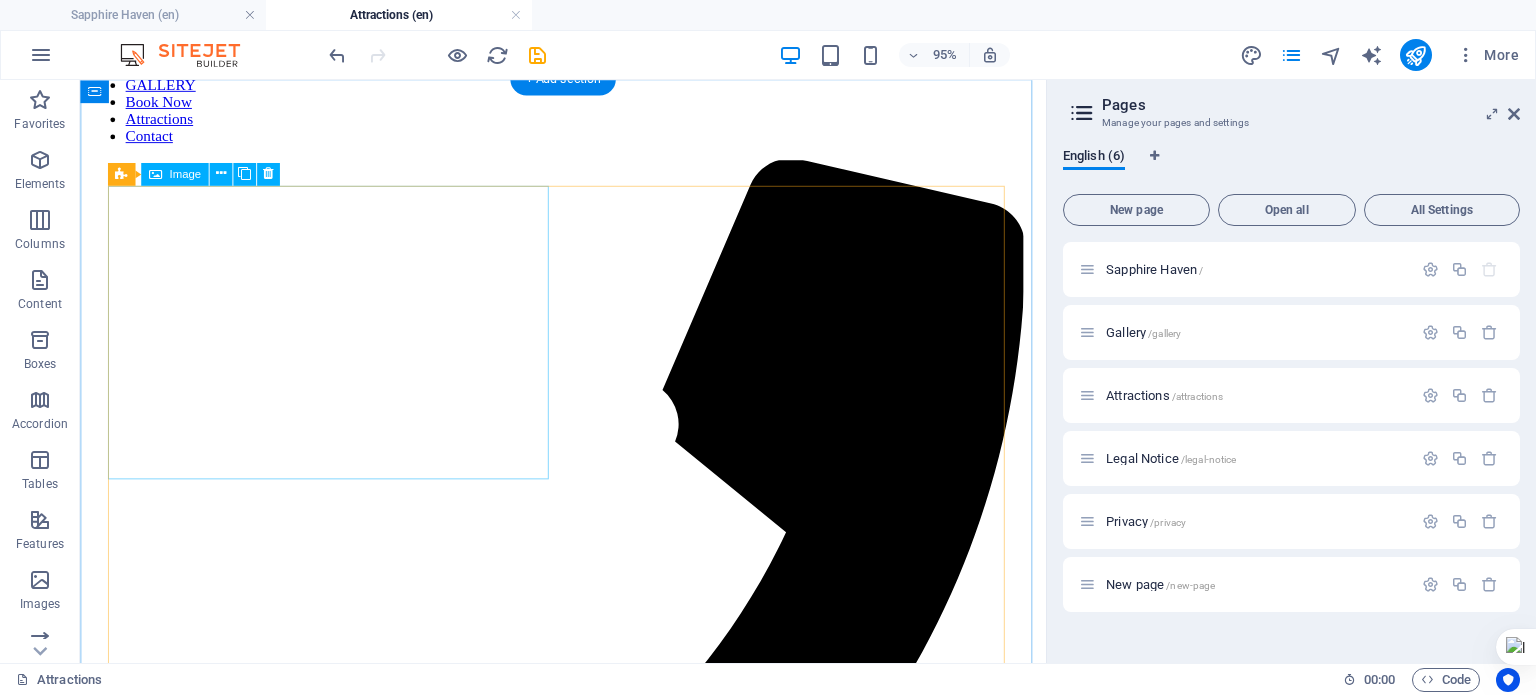click on "Things you need to see" at bounding box center [588, 5477] 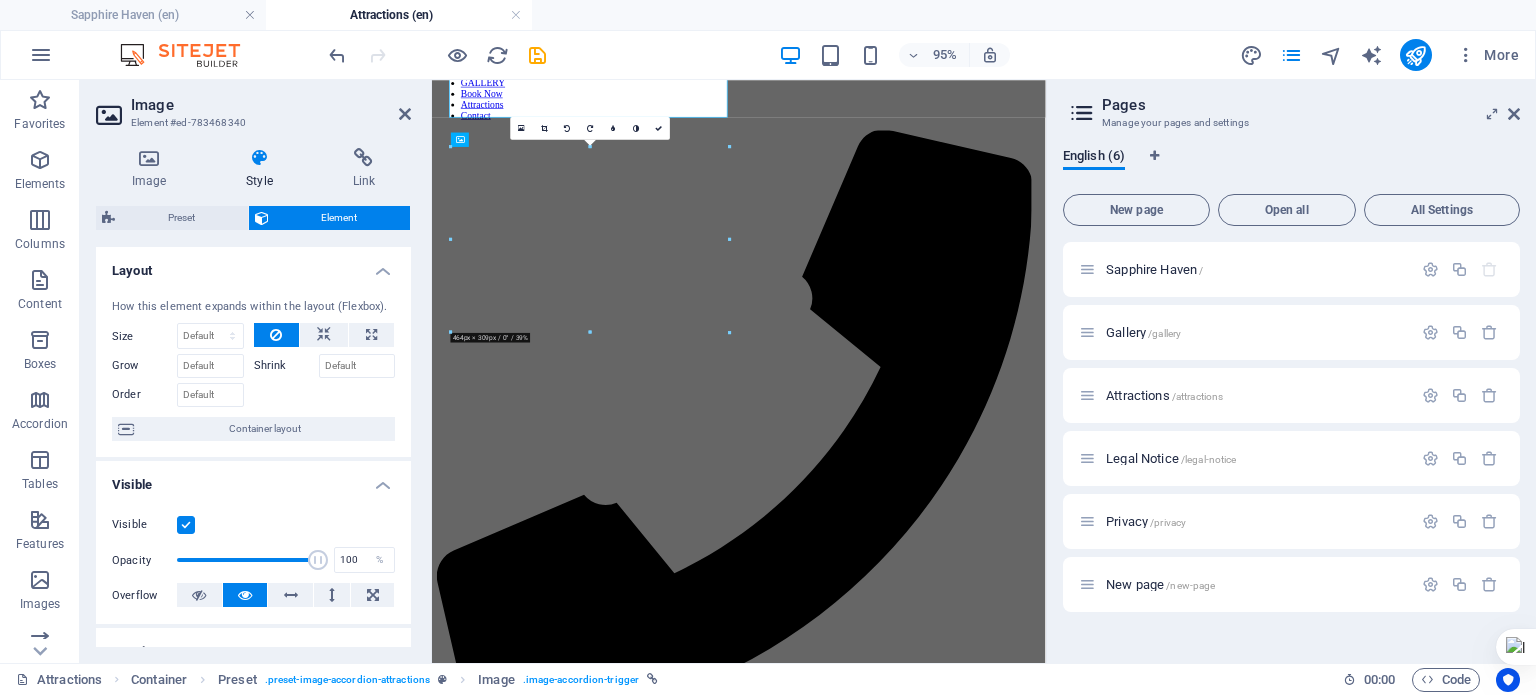 scroll, scrollTop: 1470, scrollLeft: 0, axis: vertical 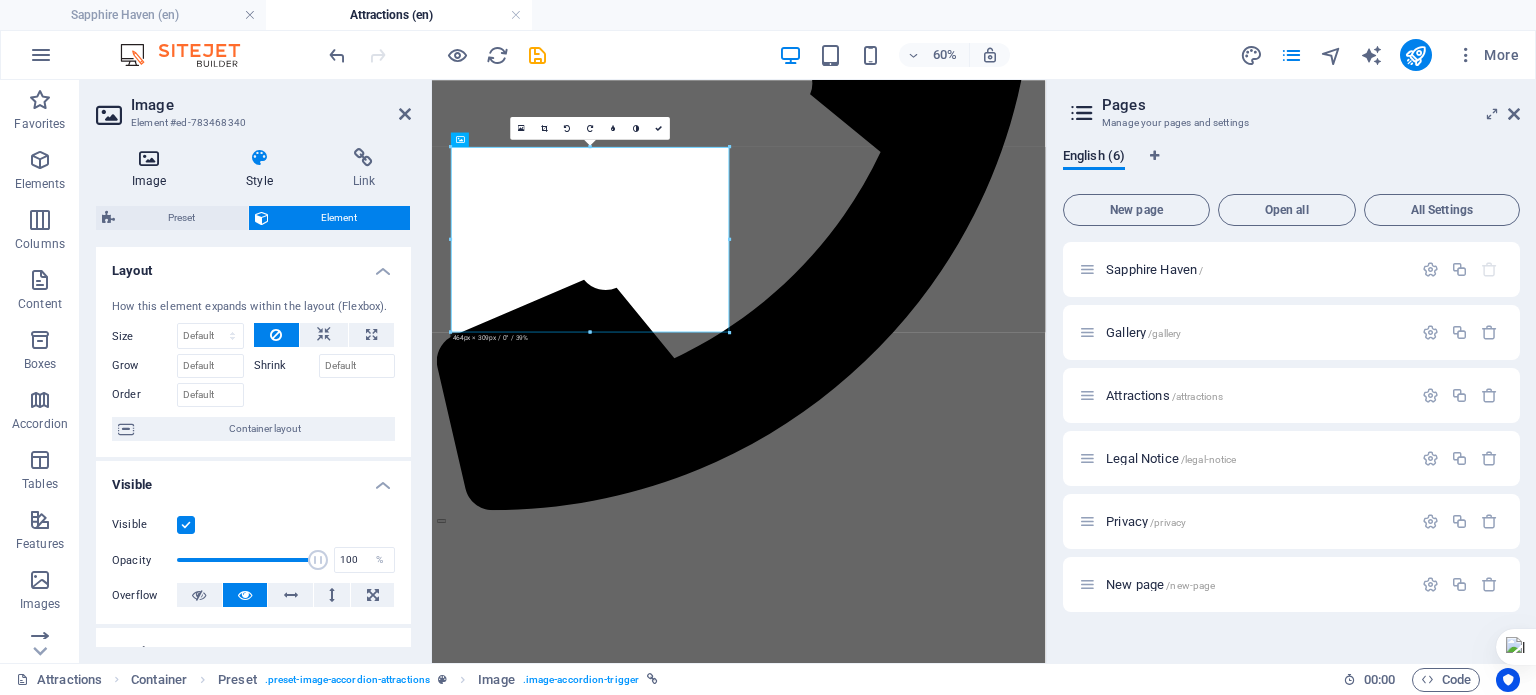 click on "Image" at bounding box center (153, 169) 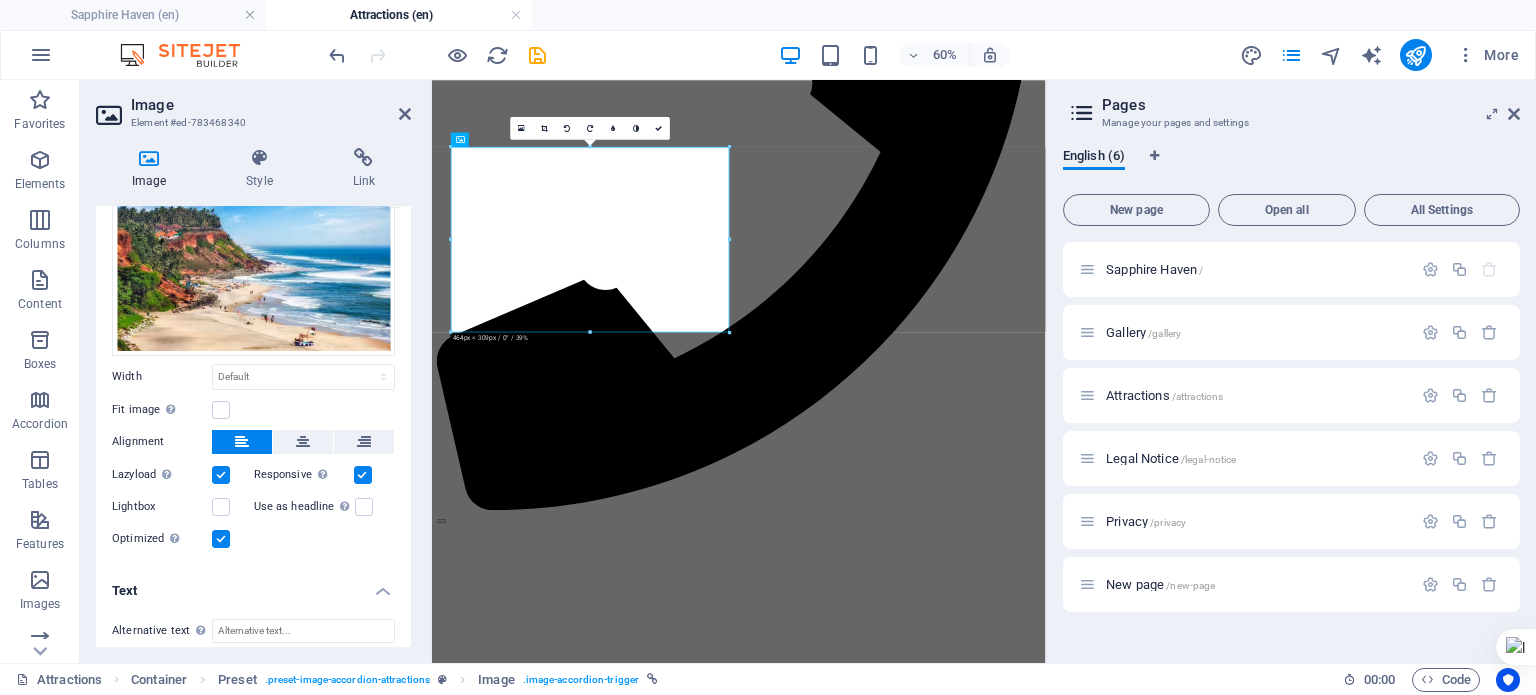 scroll, scrollTop: 100, scrollLeft: 0, axis: vertical 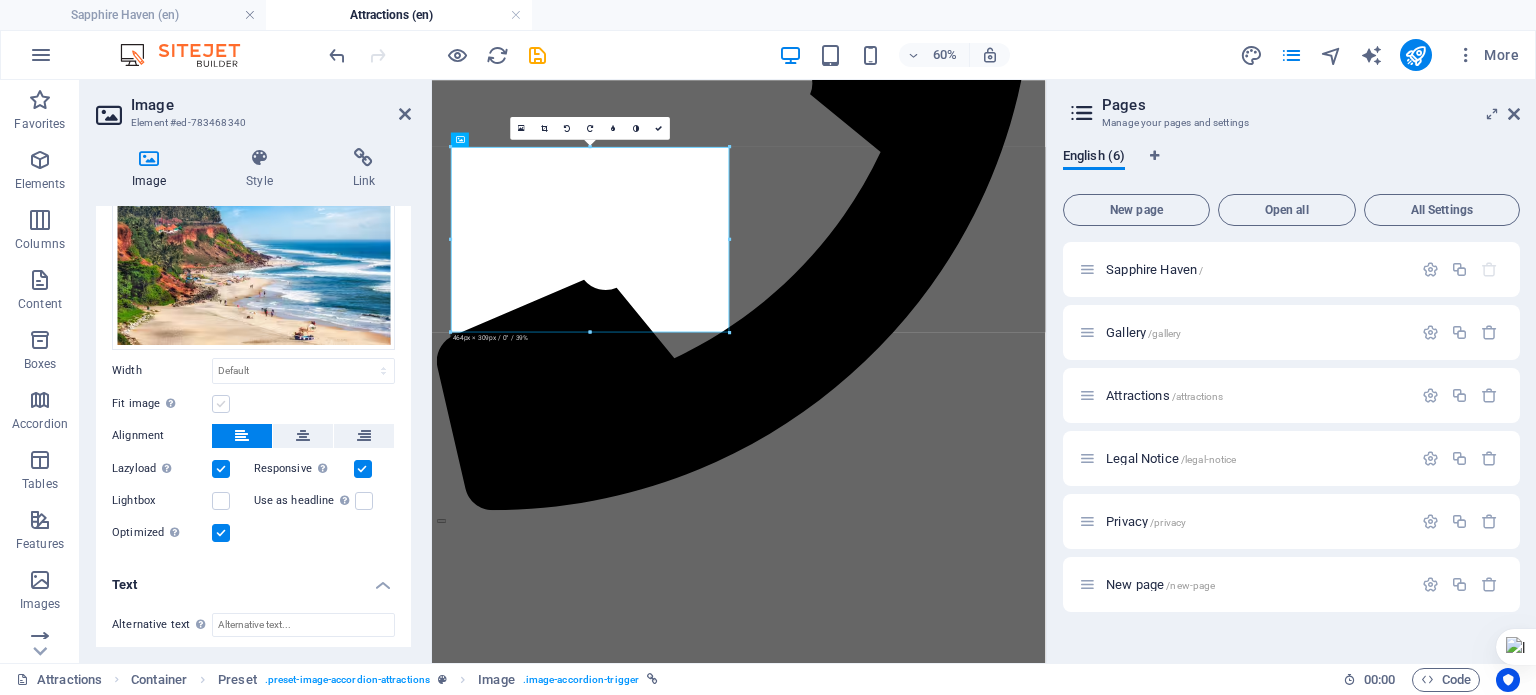 click at bounding box center [221, 404] 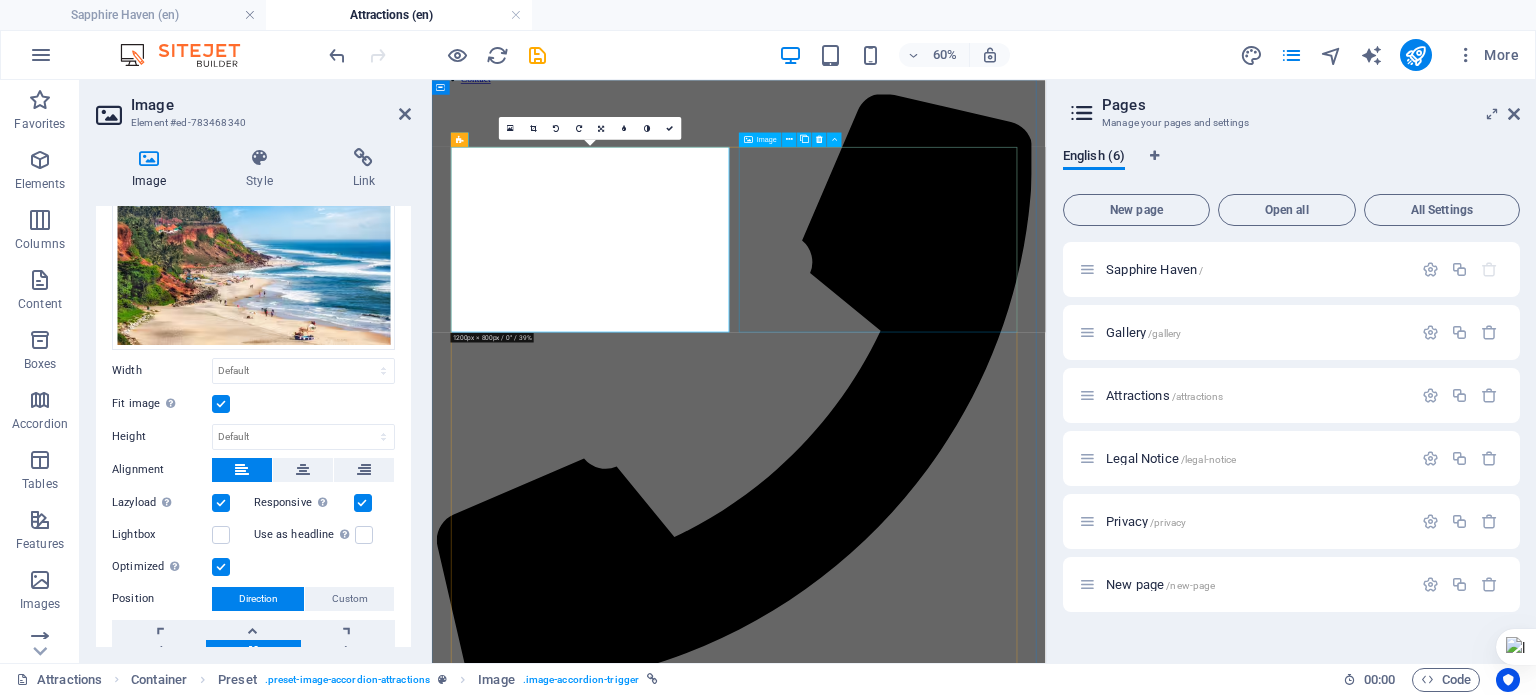 click on "Kayaking and Boating" at bounding box center (943, 6280) 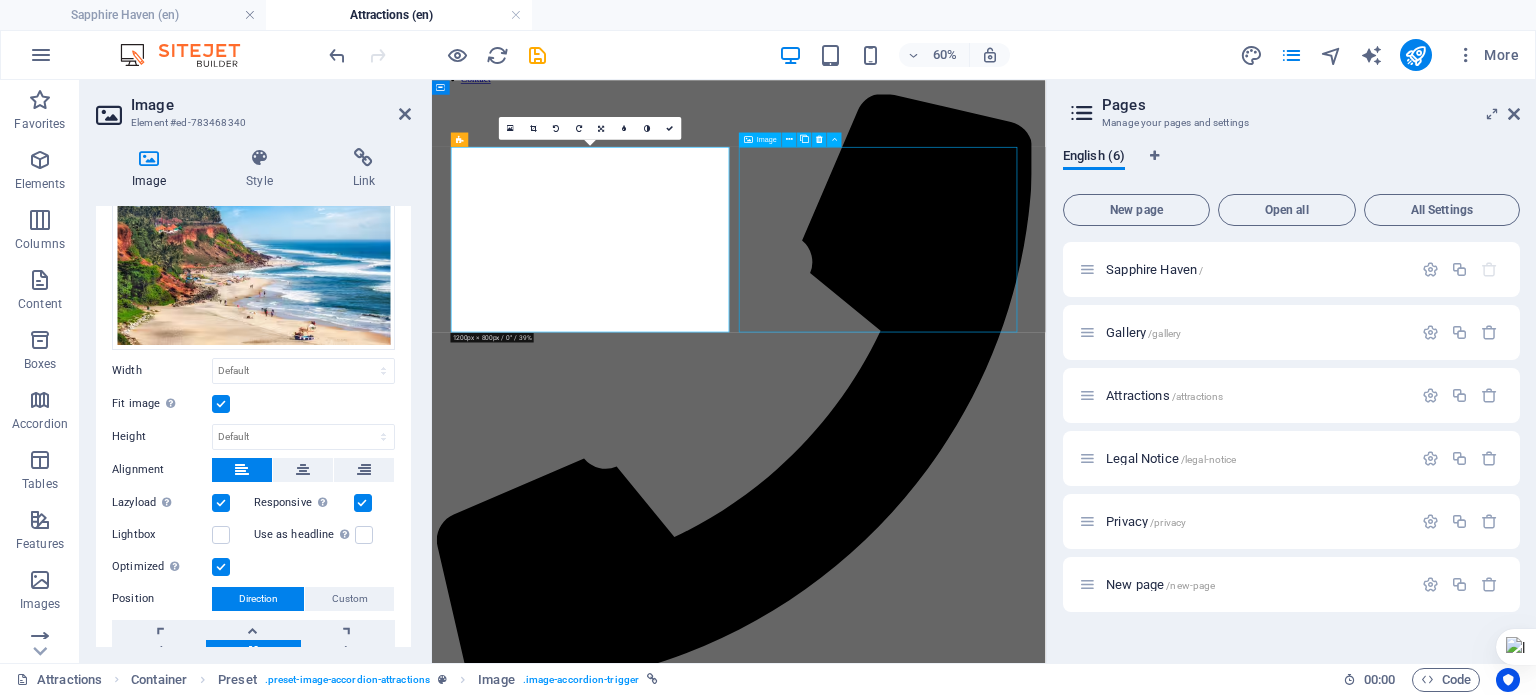 click on "Kayaking and Boating" at bounding box center (943, 6280) 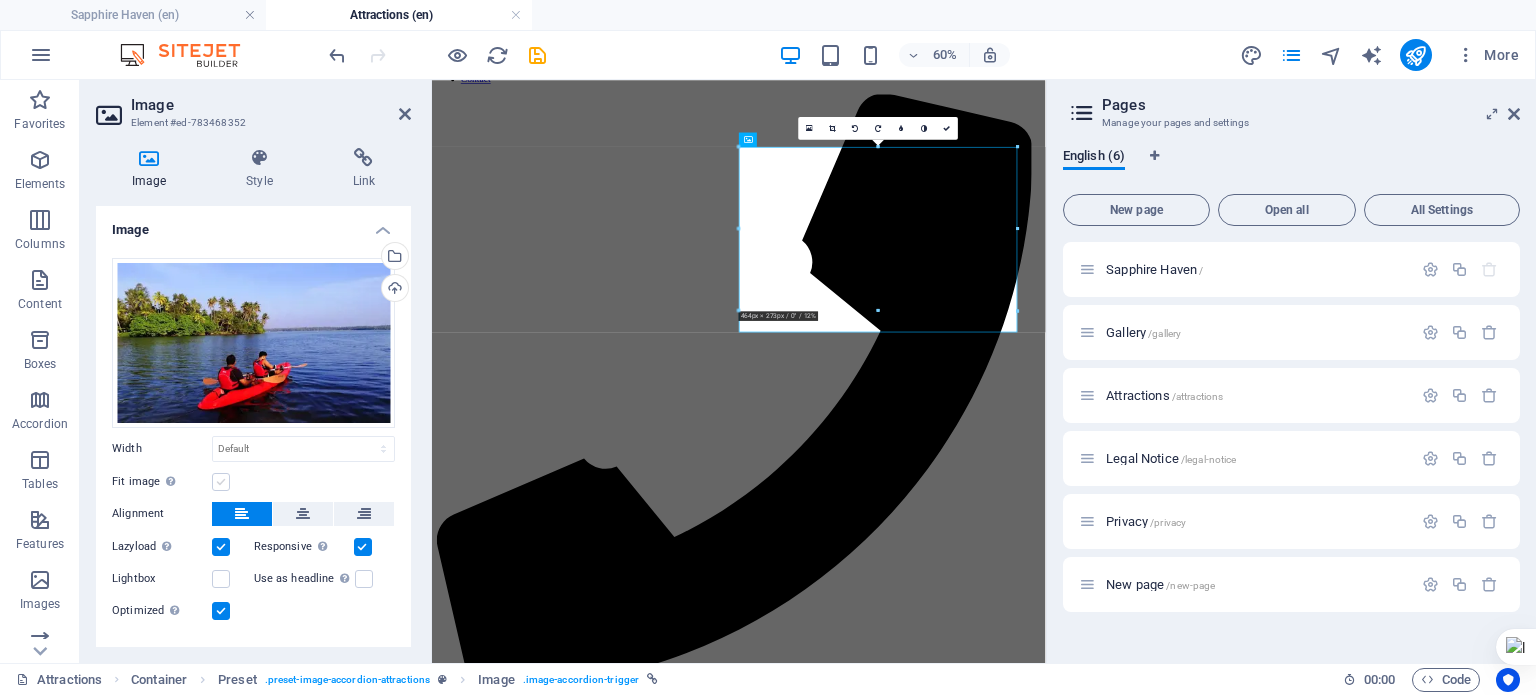click at bounding box center (221, 482) 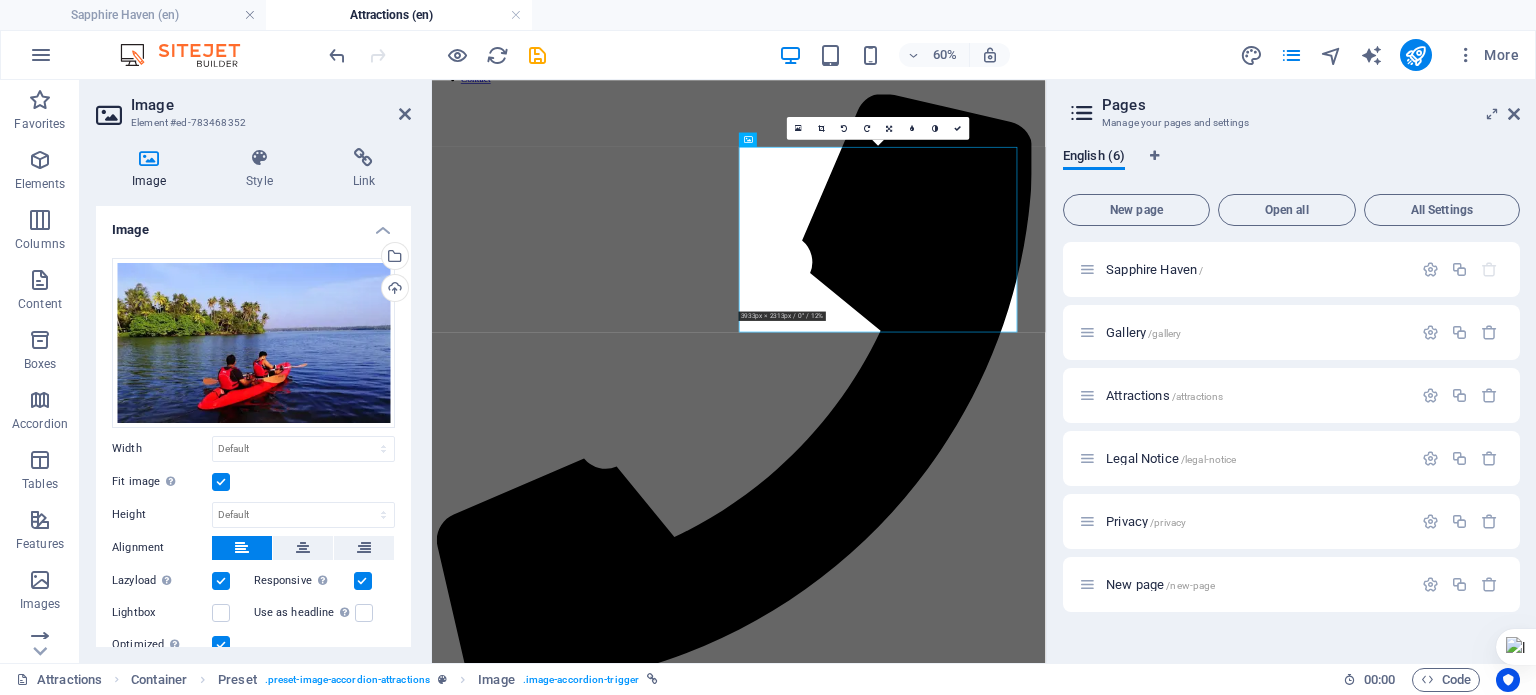 click at bounding box center [221, 482] 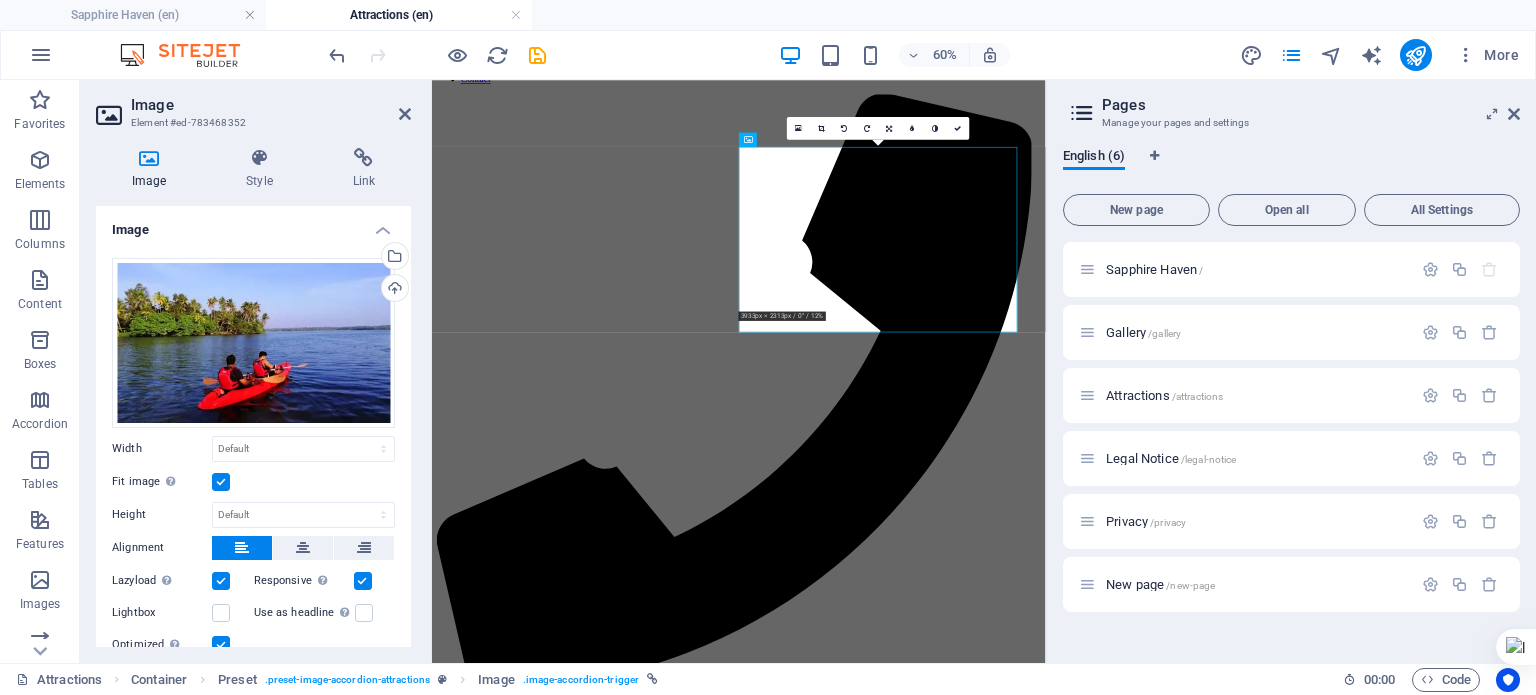 click on "Fit image Automatically fit image to a fixed width and height" at bounding box center (0, 0) 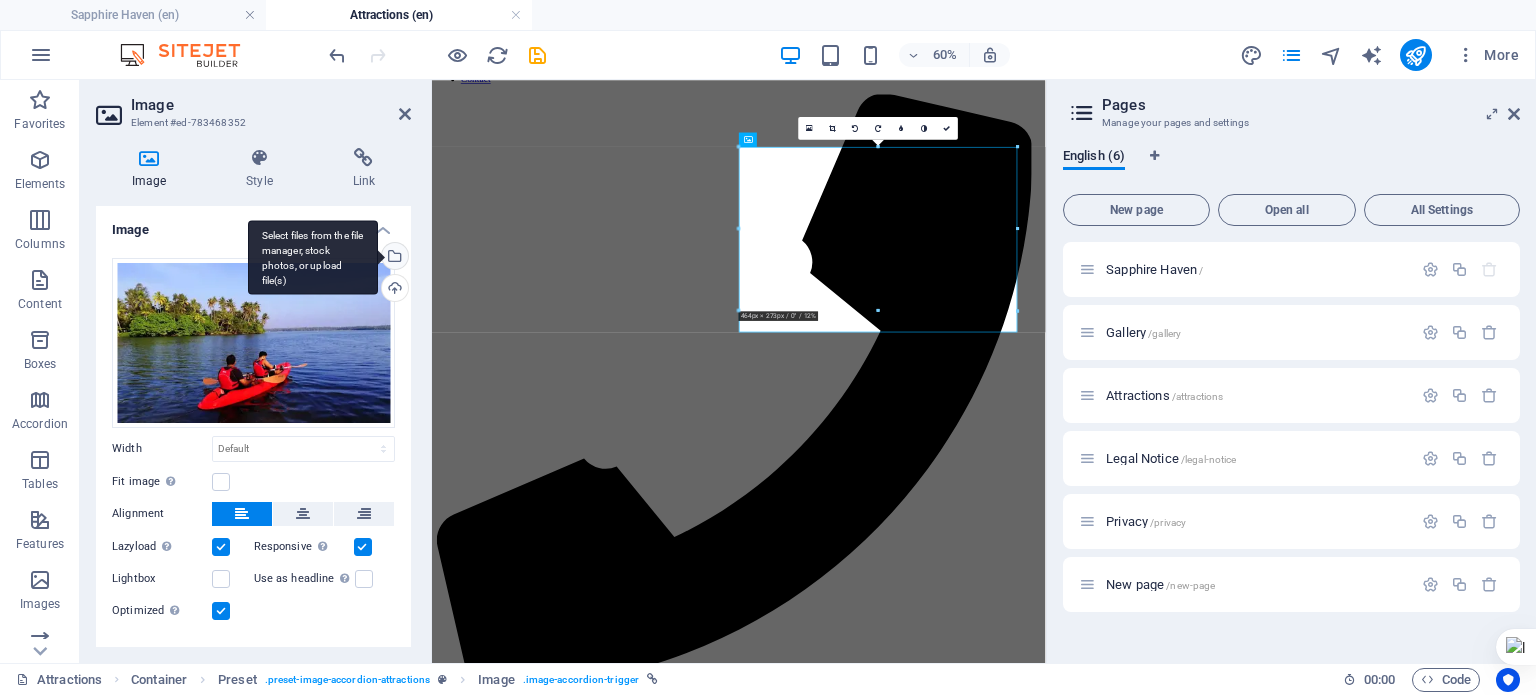 click on "Select files from the file manager, stock photos, or upload file(s)" at bounding box center [393, 258] 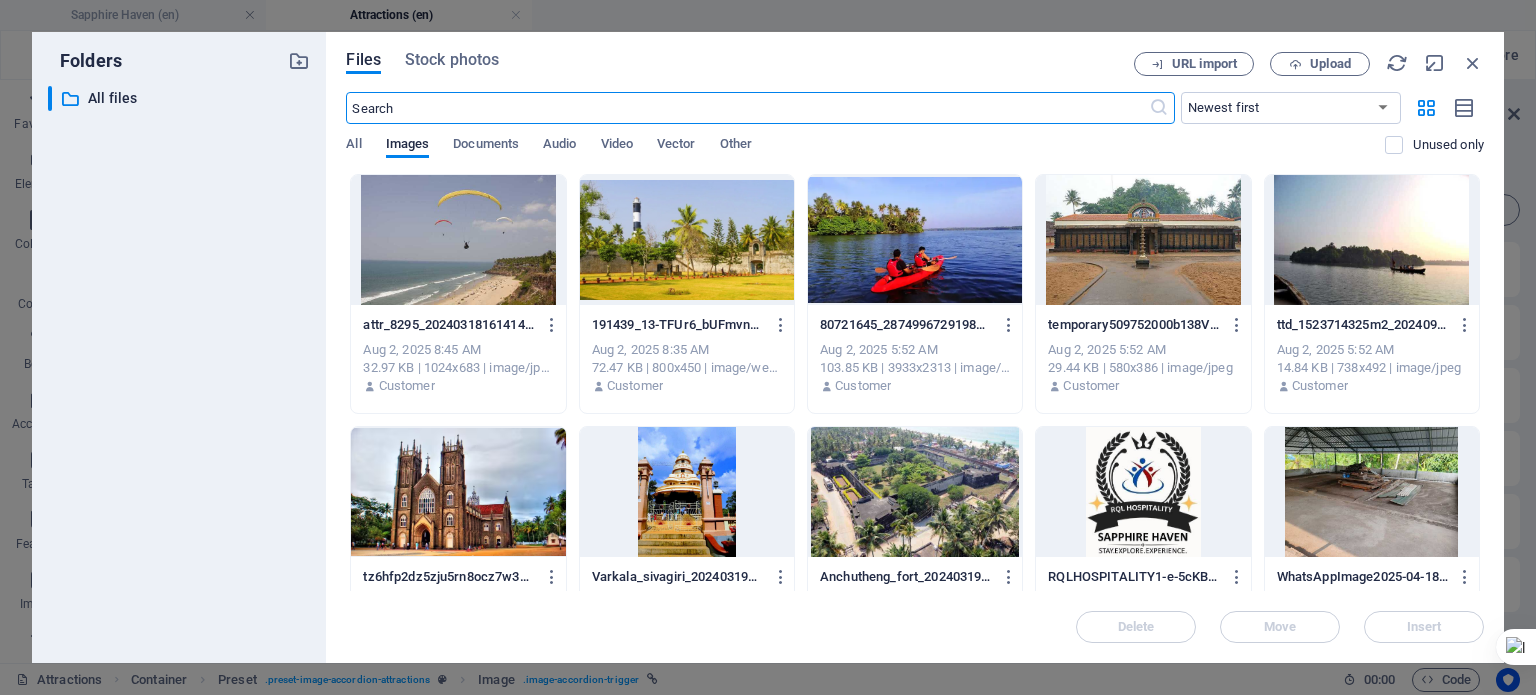 scroll, scrollTop: 5112, scrollLeft: 0, axis: vertical 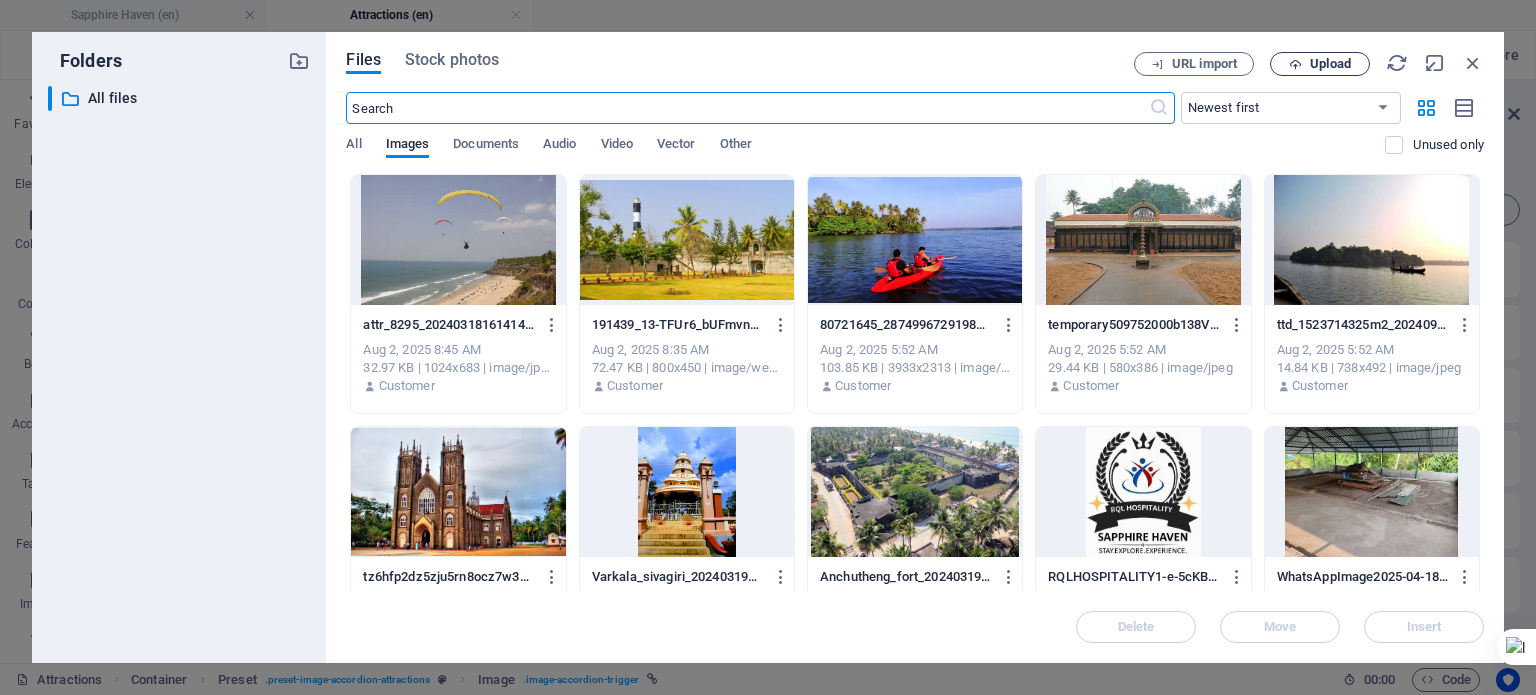 click on "Upload" at bounding box center (1330, 64) 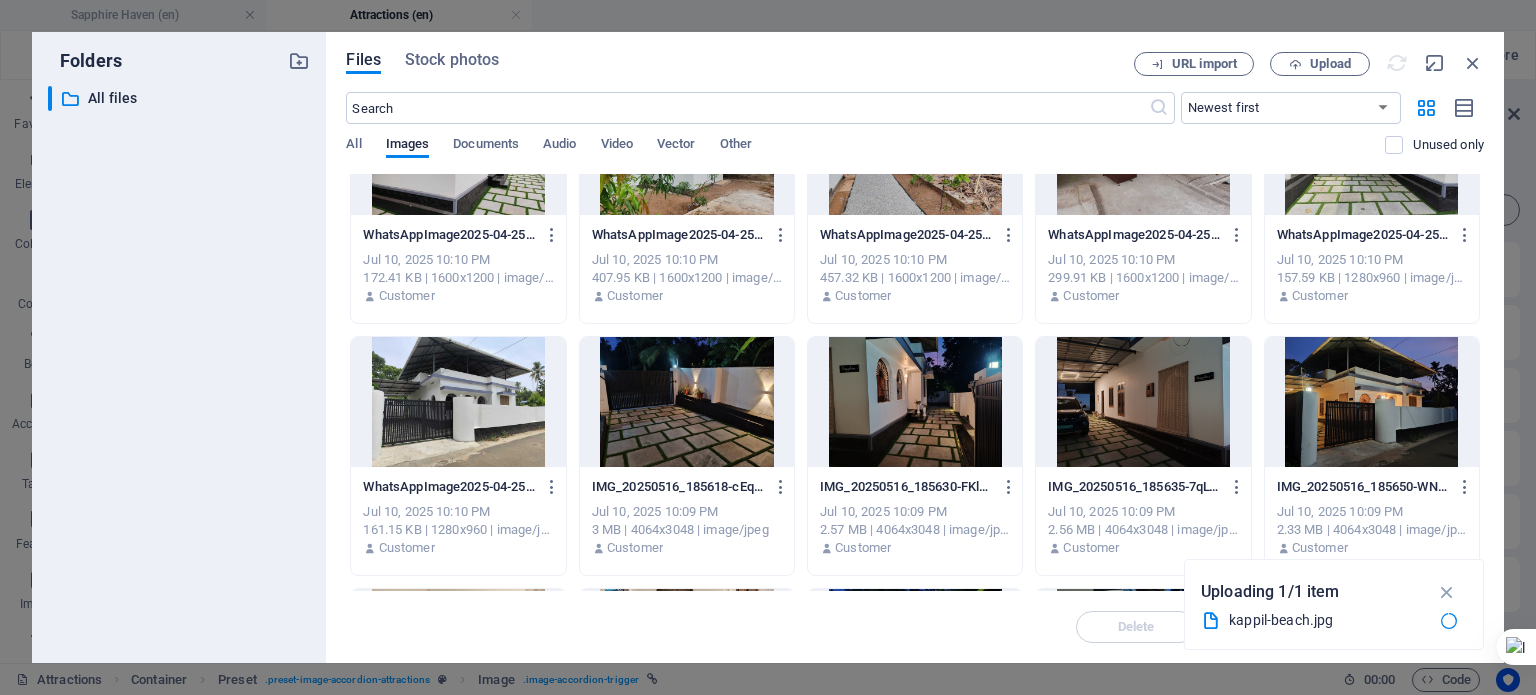scroll, scrollTop: 600, scrollLeft: 0, axis: vertical 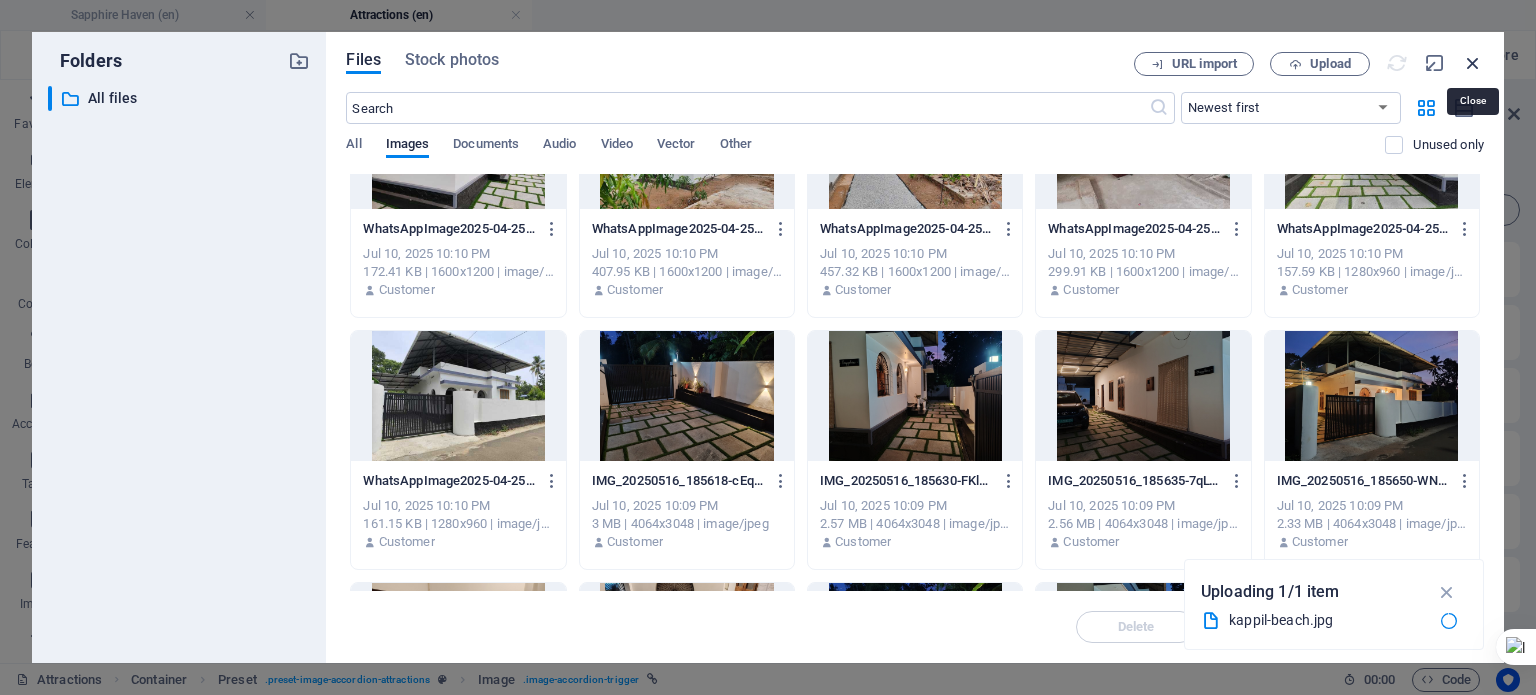 click at bounding box center [1473, 63] 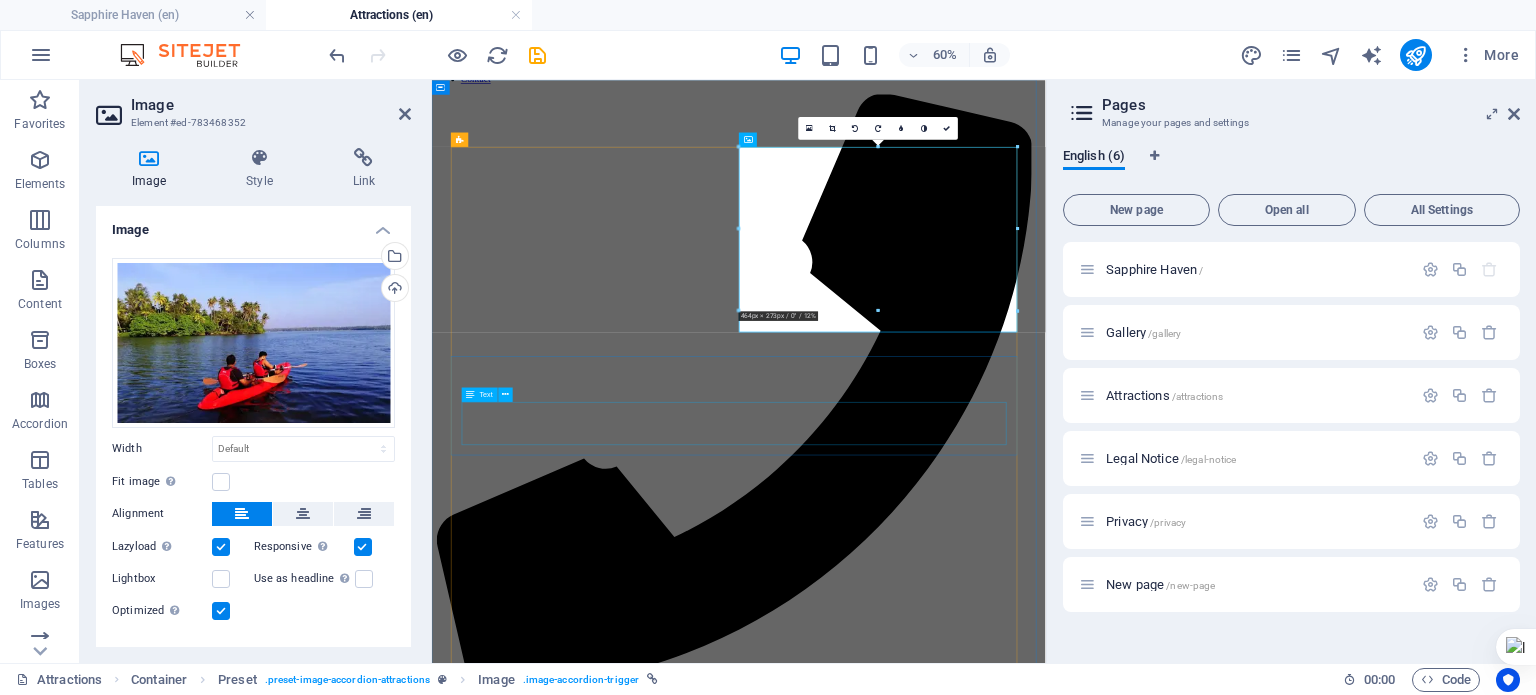 click on "Varkala Beach and Cliff  offer a rare spectacle where nature meets spirituality and bohemian charm. The cliffside, officially recognized as a geo-heritage site, rises dramatically above the Arabian Sea, creating a panoramic canvas of red laterite formations, swaying palms, and endless ocean" at bounding box center (943, 7380) 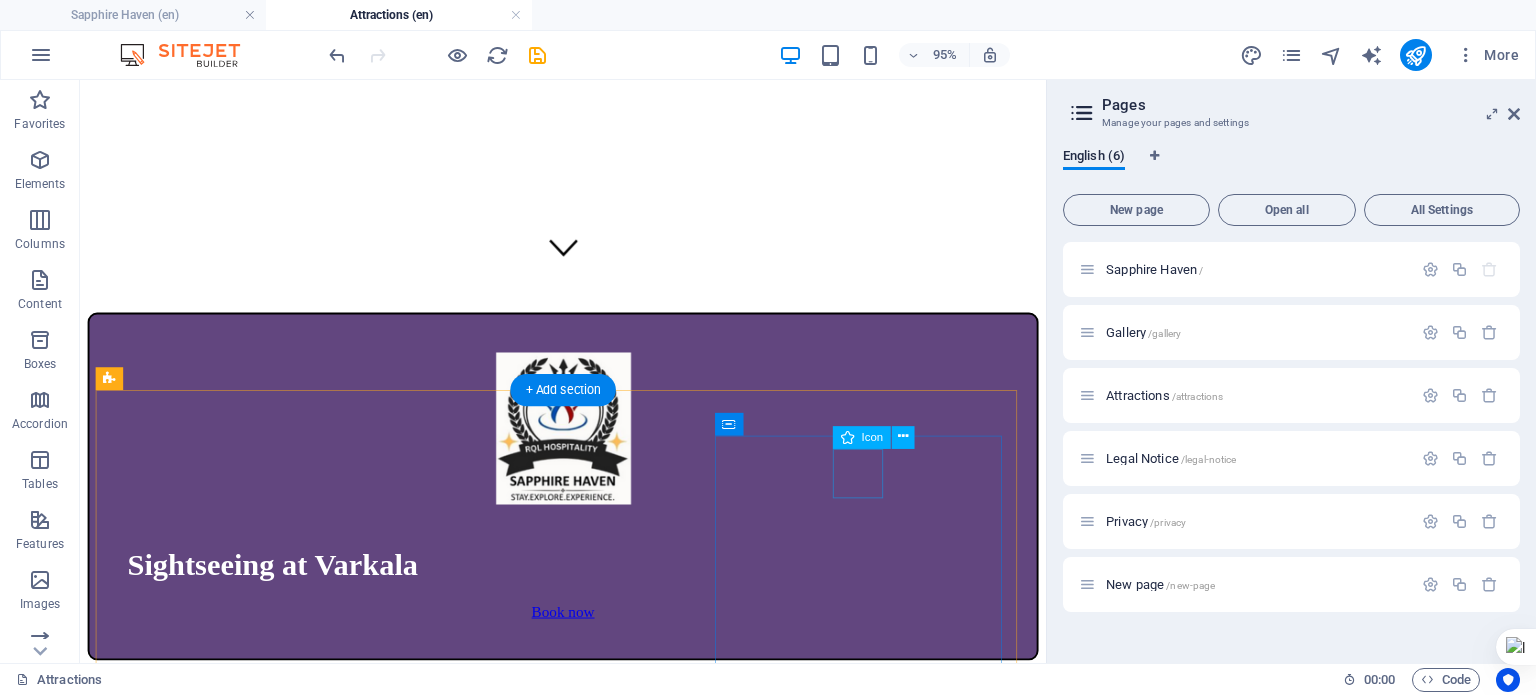 scroll, scrollTop: 903, scrollLeft: 0, axis: vertical 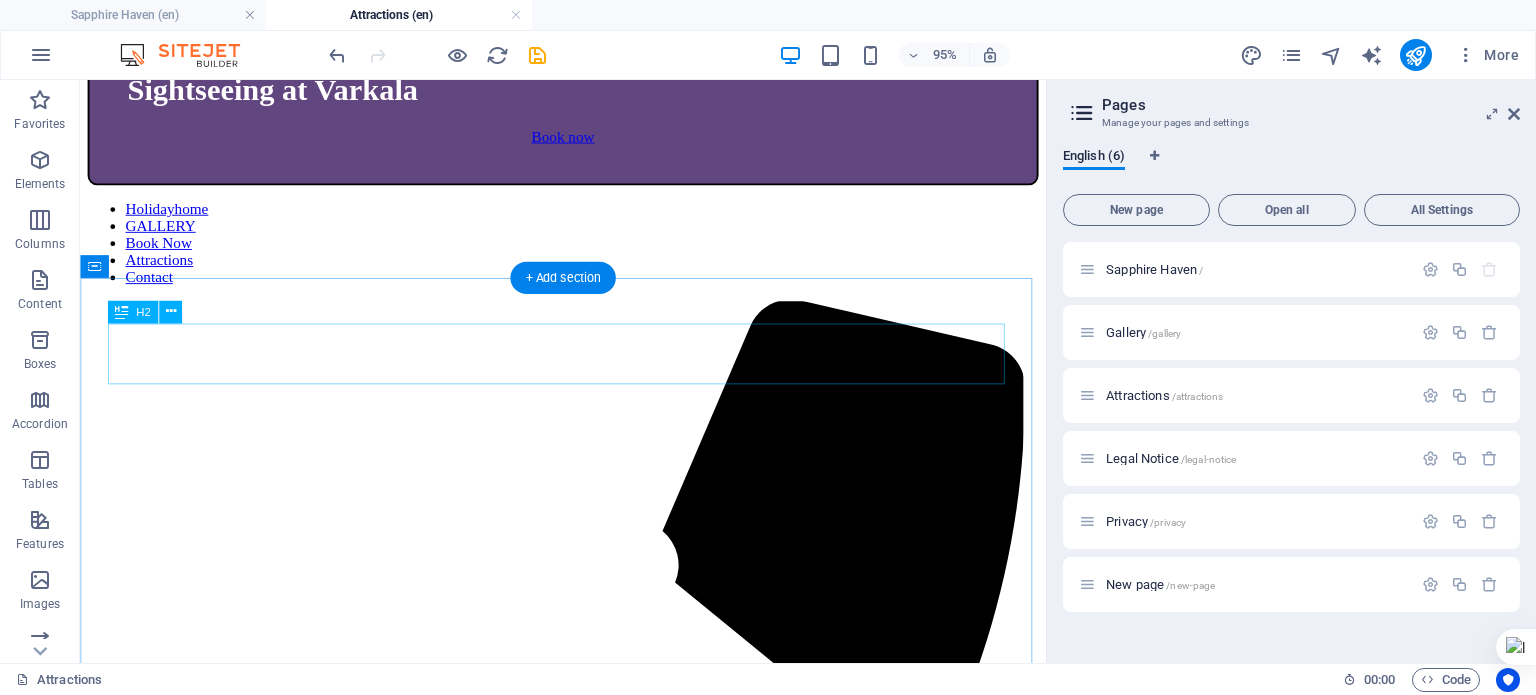 click on "Sightseeing" at bounding box center [588, 5234] 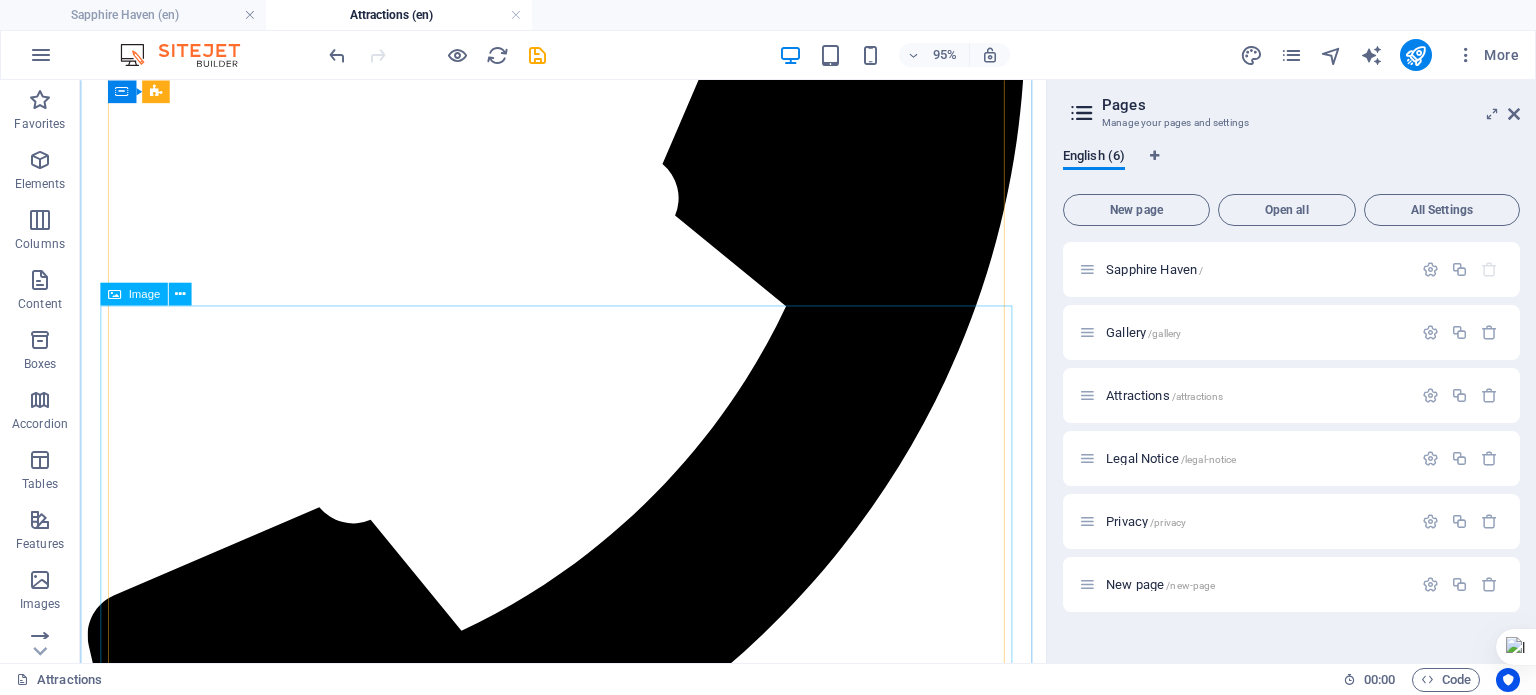 scroll, scrollTop: 803, scrollLeft: 0, axis: vertical 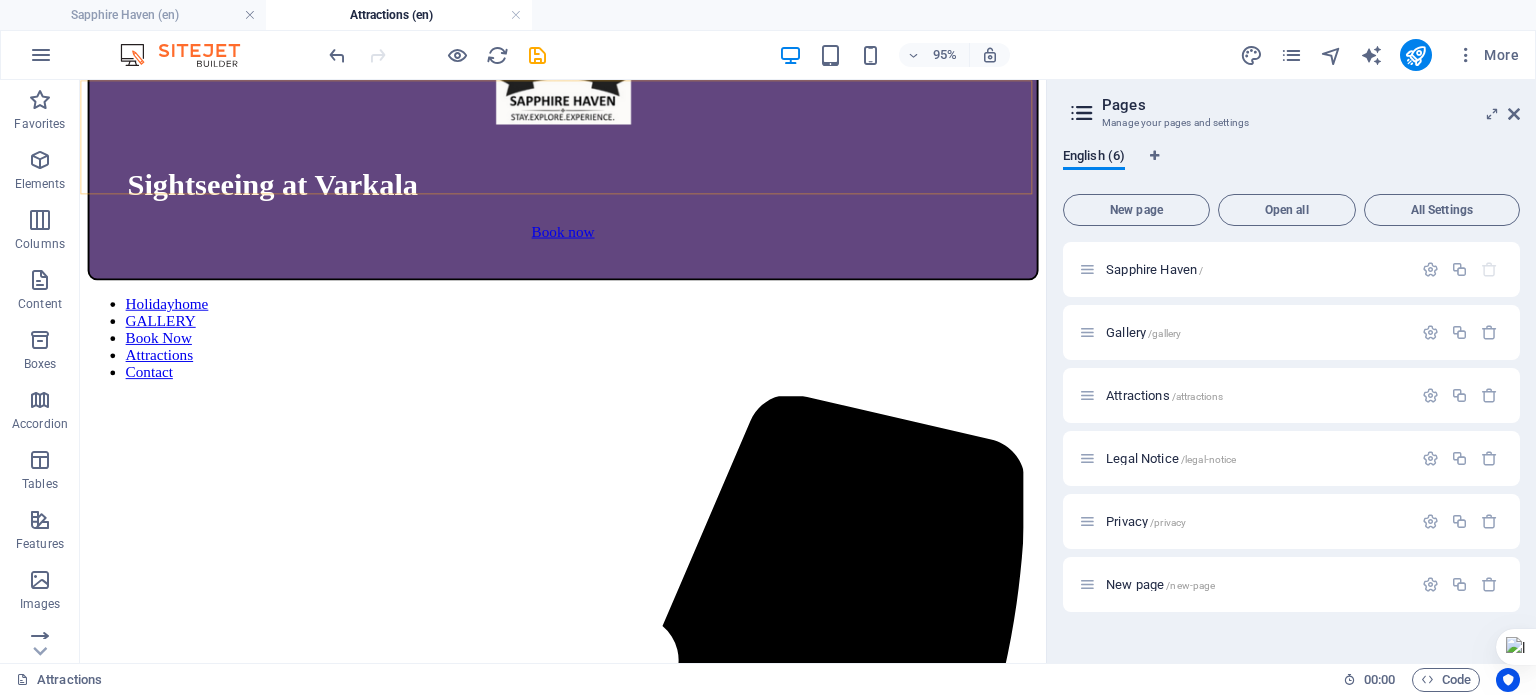click on "Holidayhome GALLERY Book Now Attractions Contact" at bounding box center [588, 352] 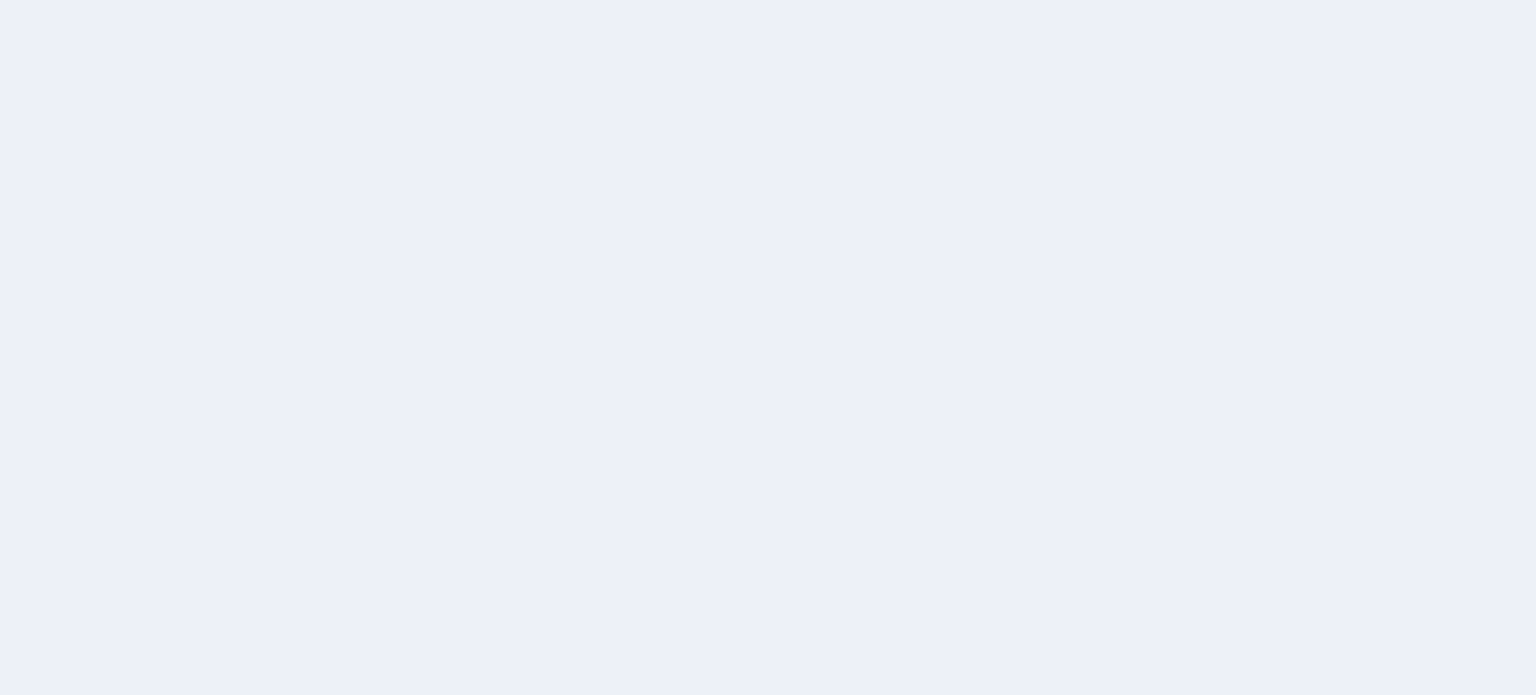 scroll, scrollTop: 0, scrollLeft: 0, axis: both 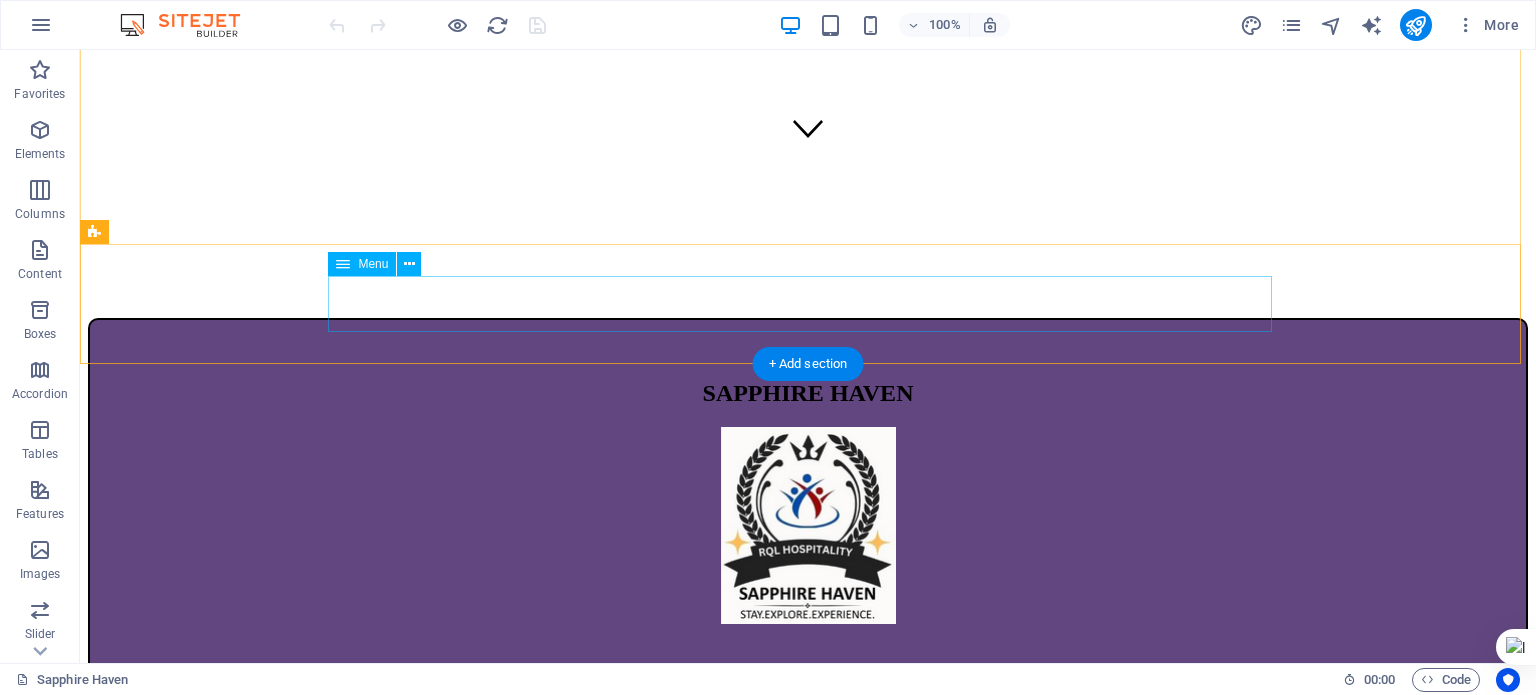 click on "Holidayhome GALLERY Book Now Attractions Contact" at bounding box center [808, 849] 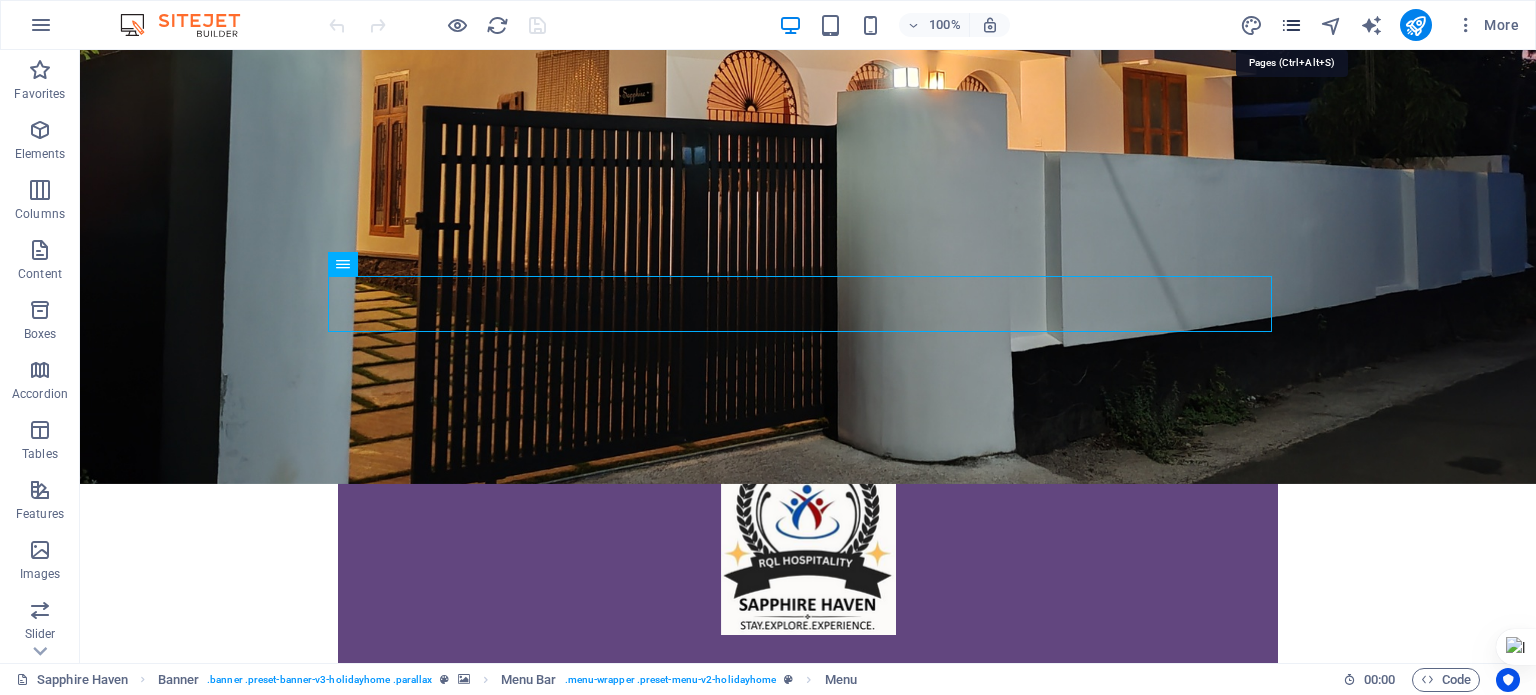 click at bounding box center [1291, 25] 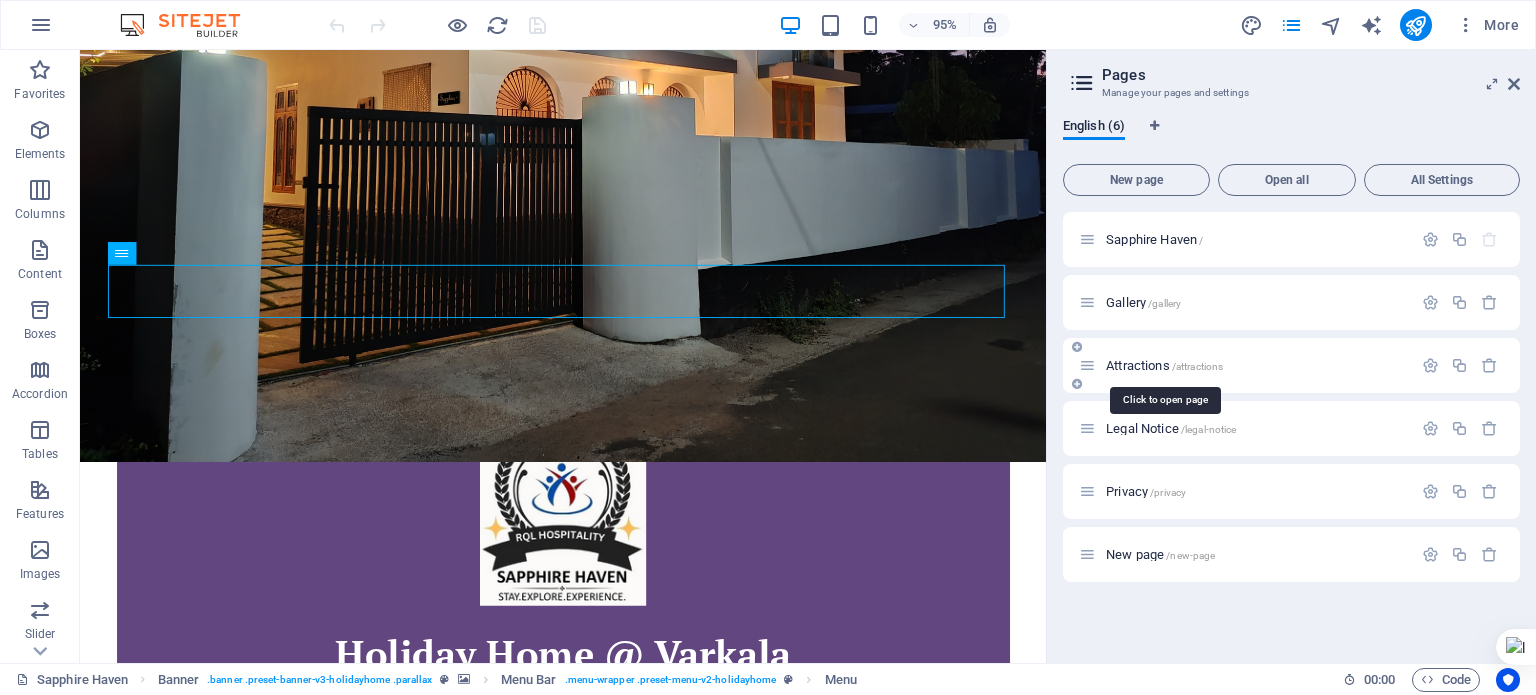click on "Attractions /attractions" at bounding box center [1164, 365] 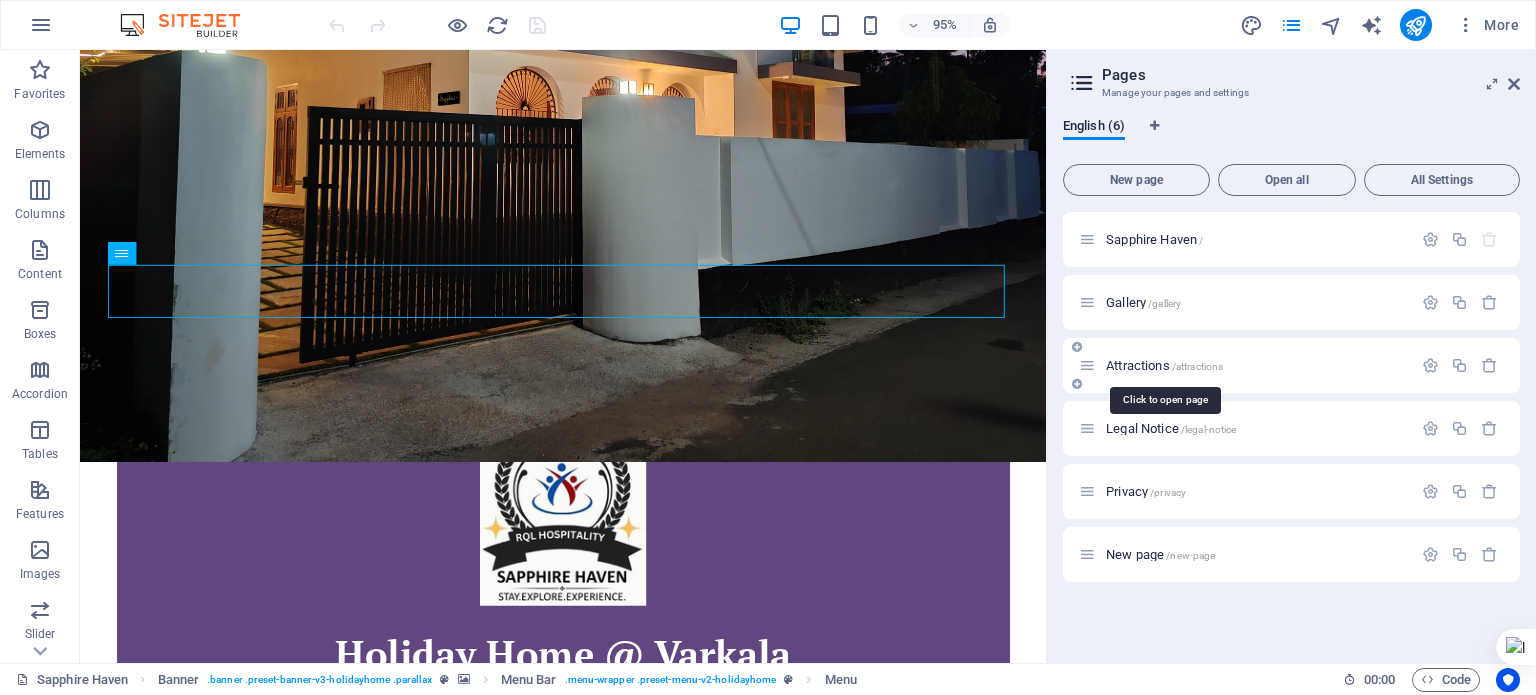 scroll, scrollTop: 0, scrollLeft: 0, axis: both 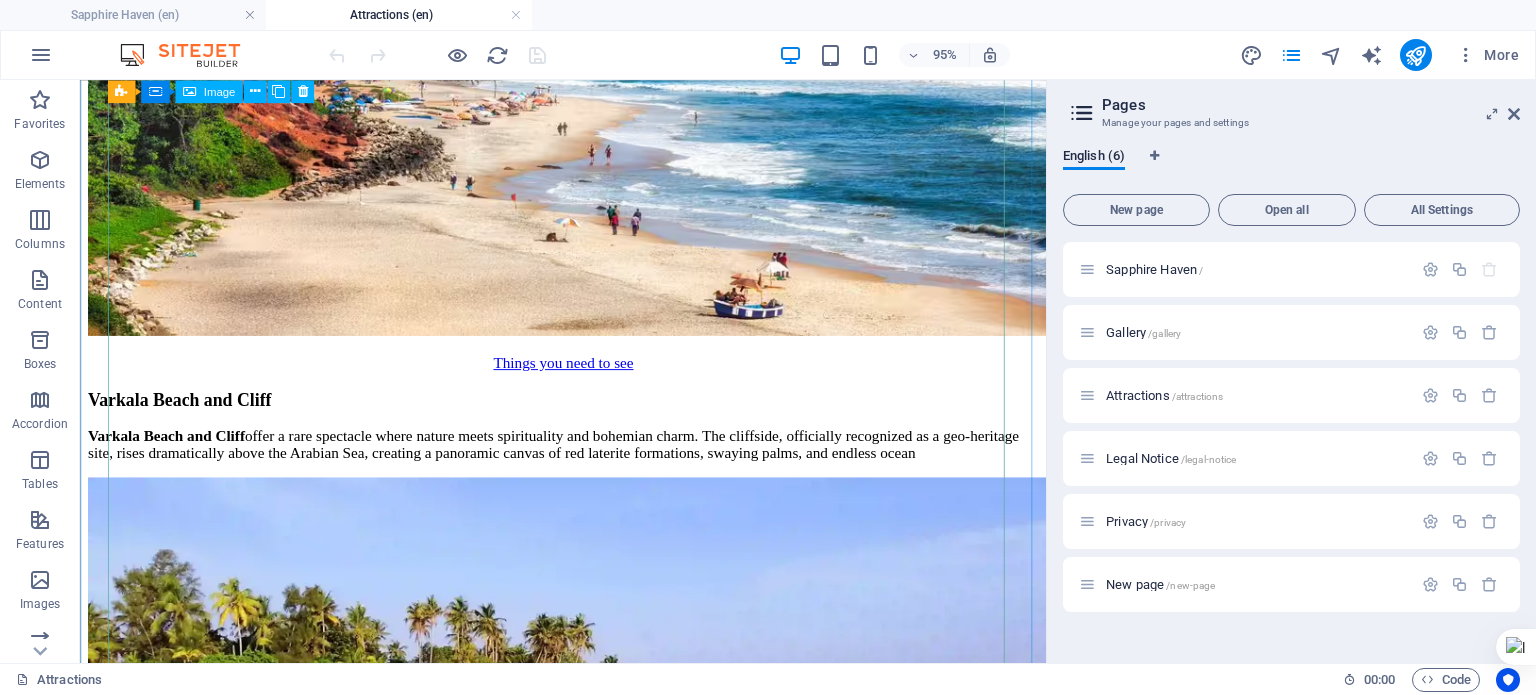 click on "Beaches @ Varkala" at bounding box center [588, 5124] 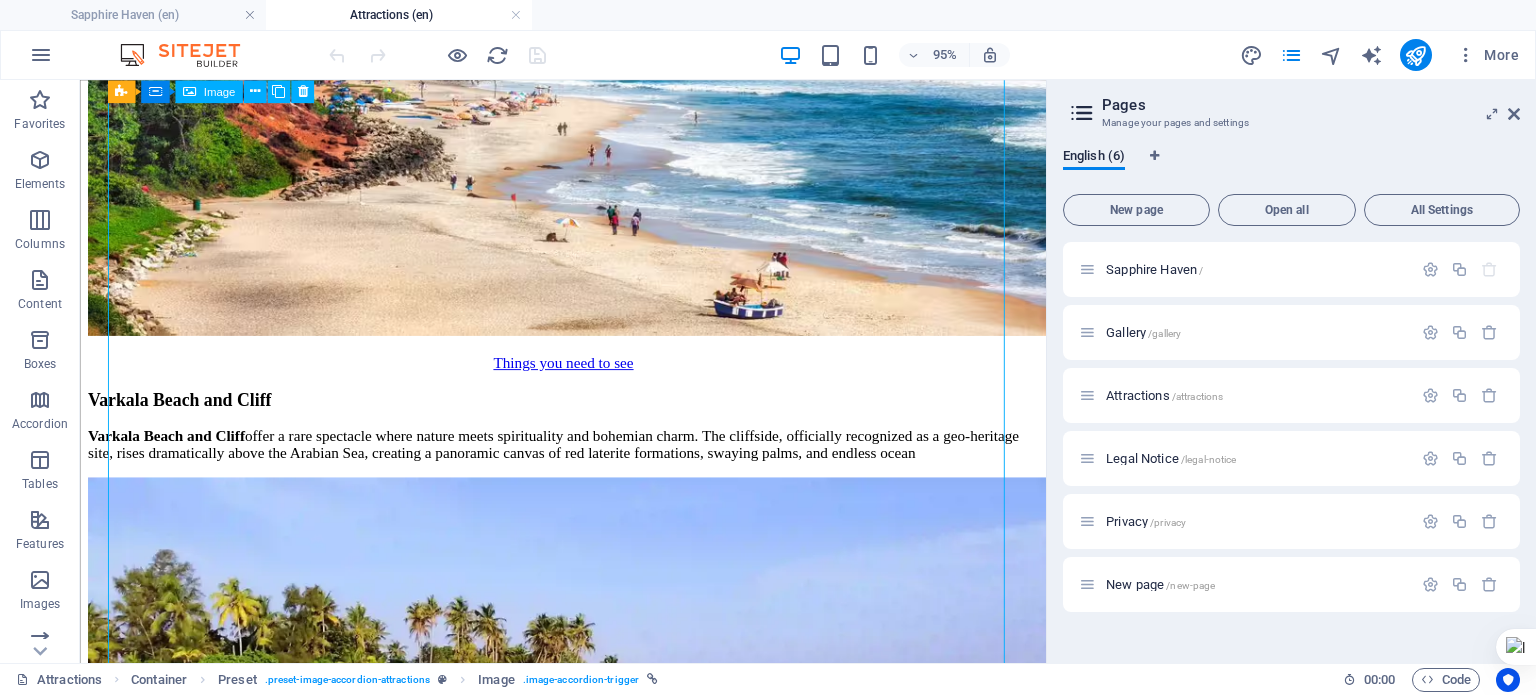 click on "Beaches @ Varkala" at bounding box center [588, 5124] 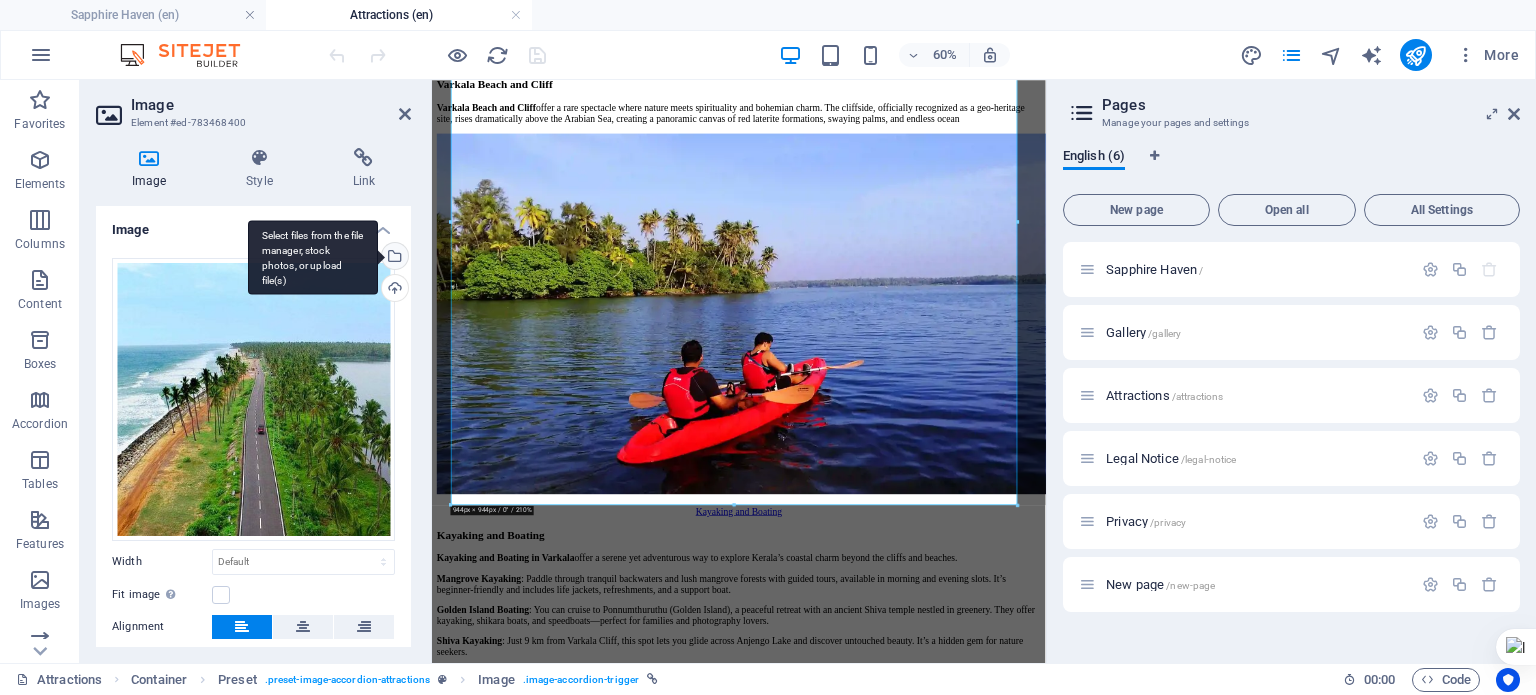click on "Select files from the file manager, stock photos, or upload file(s)" at bounding box center (313, 257) 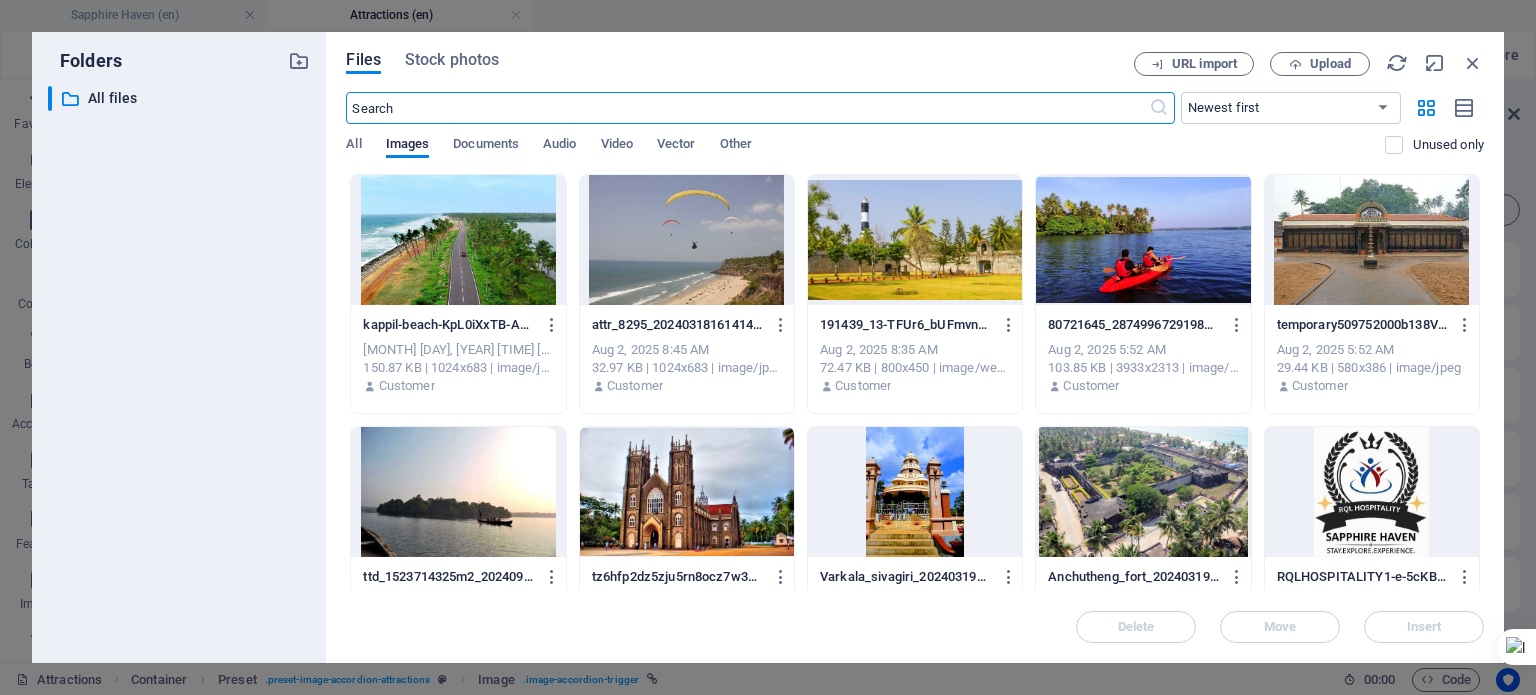 scroll, scrollTop: 10451, scrollLeft: 0, axis: vertical 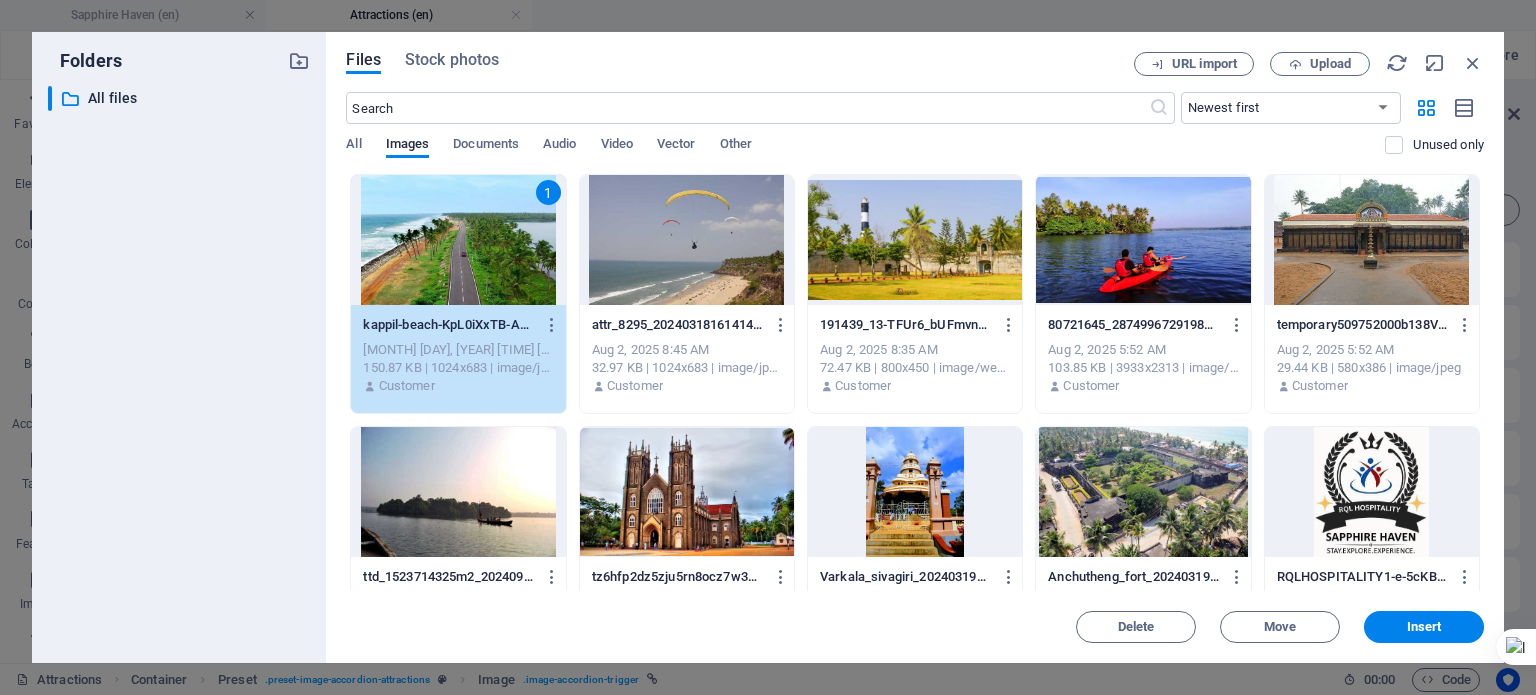 click on "1" at bounding box center [458, 240] 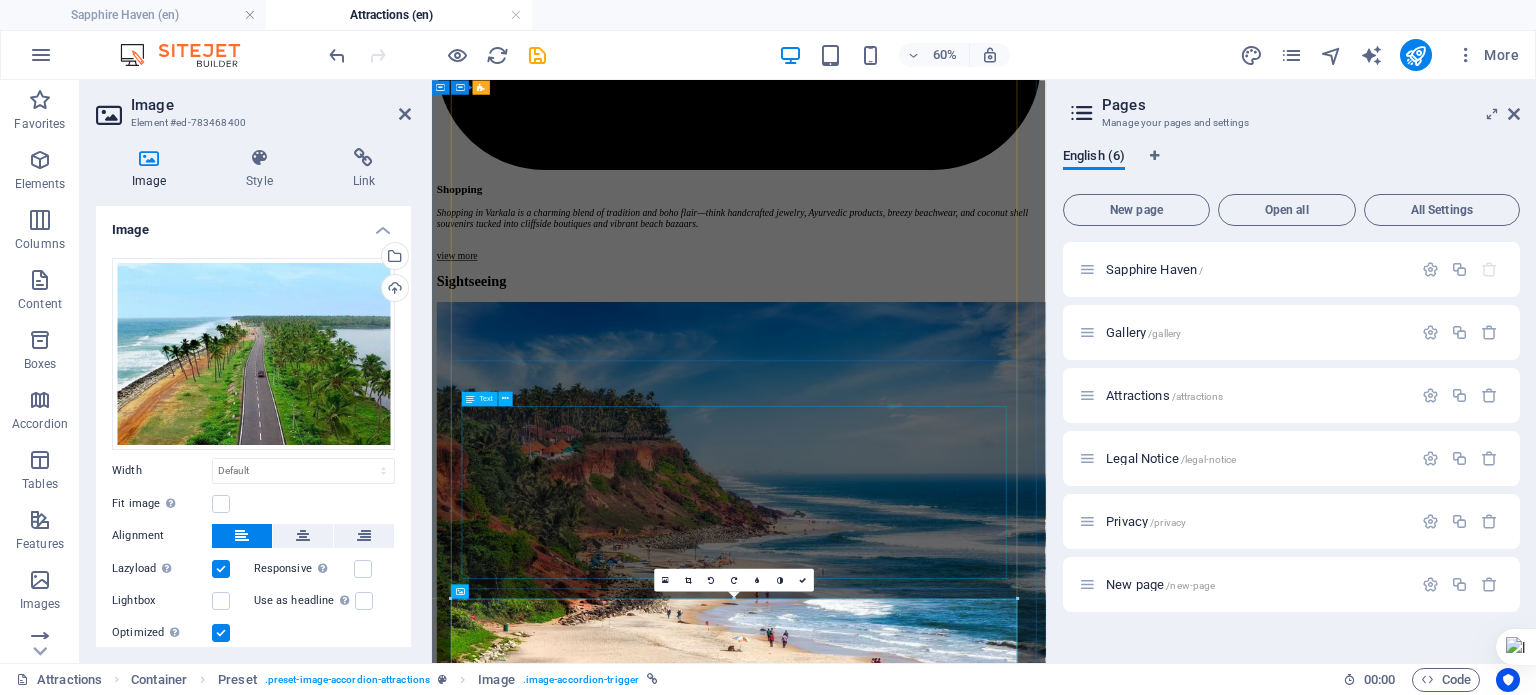 scroll, scrollTop: 6258, scrollLeft: 0, axis: vertical 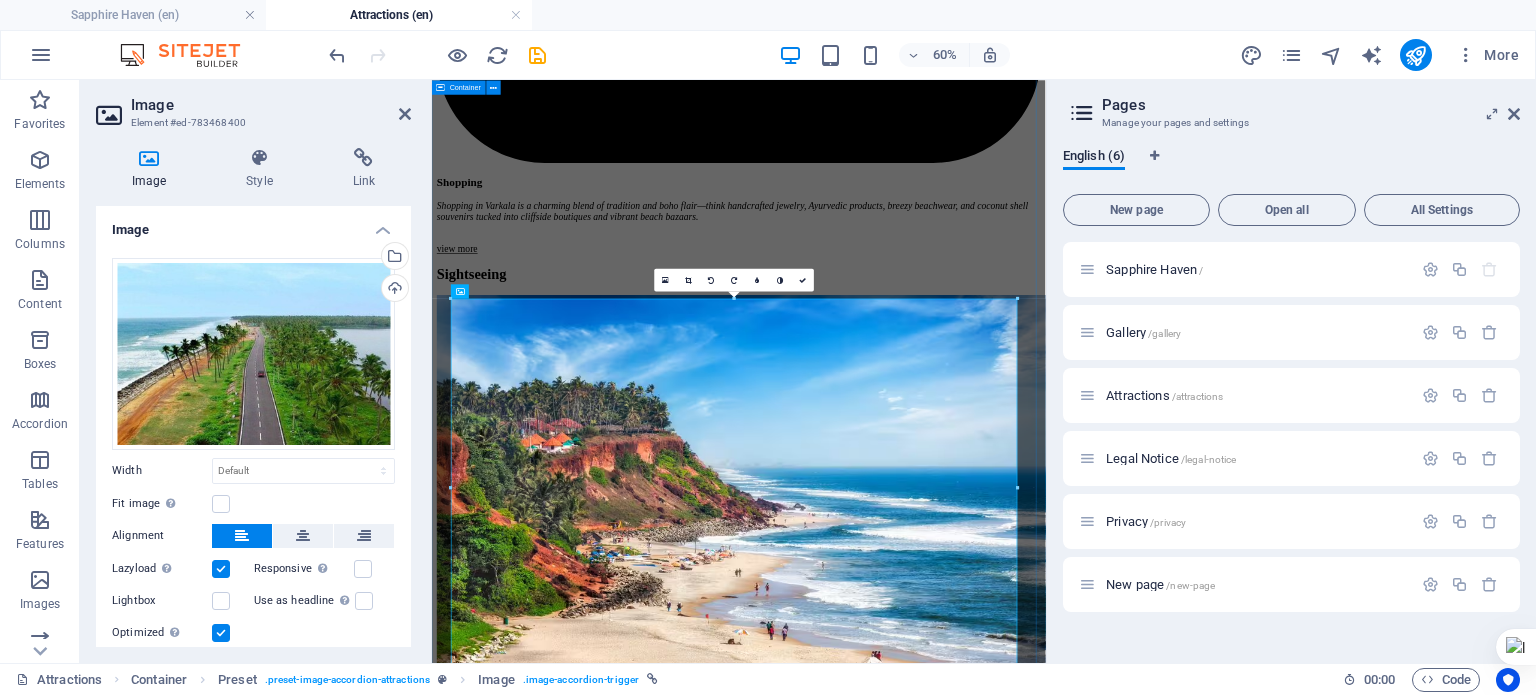 click on "Sightseeing Things you need to see Varkala Beach and Cliff Varkala Beach and Cliff  offer a rare spectacle where nature meets spirituality and bohemian charm. The cliffside, officially recognized as a geo-heritage site, rises dramatically above the Arabian Sea, creating a panoramic canvas of red laterite formations, swaying palms, and endless ocean Kayaking and Boating Kayaking and Boating Kayaking and Boating in Varkala  offer a serene yet adventurous way to explore Kerala’s coastal charm beyond the cliffs and beaches. Mangrove Kayaking : Paddle through tranquil backwaters and lush mangrove forests with guided tours, available in morning and evening slots. It’s beginner-friendly and includes life jackets, refreshments, and a support boat. Golden Island Boating : You can cruise to Ponnumthuruthu (Golden Island), a peaceful retreat with an ancient Shiva temple nestled in greenery. They offer kayaking, shikara boats, and speedboats—perfect for families and photography lovers. Shiva Kayaking Spiritual 1." at bounding box center [943, 3548] 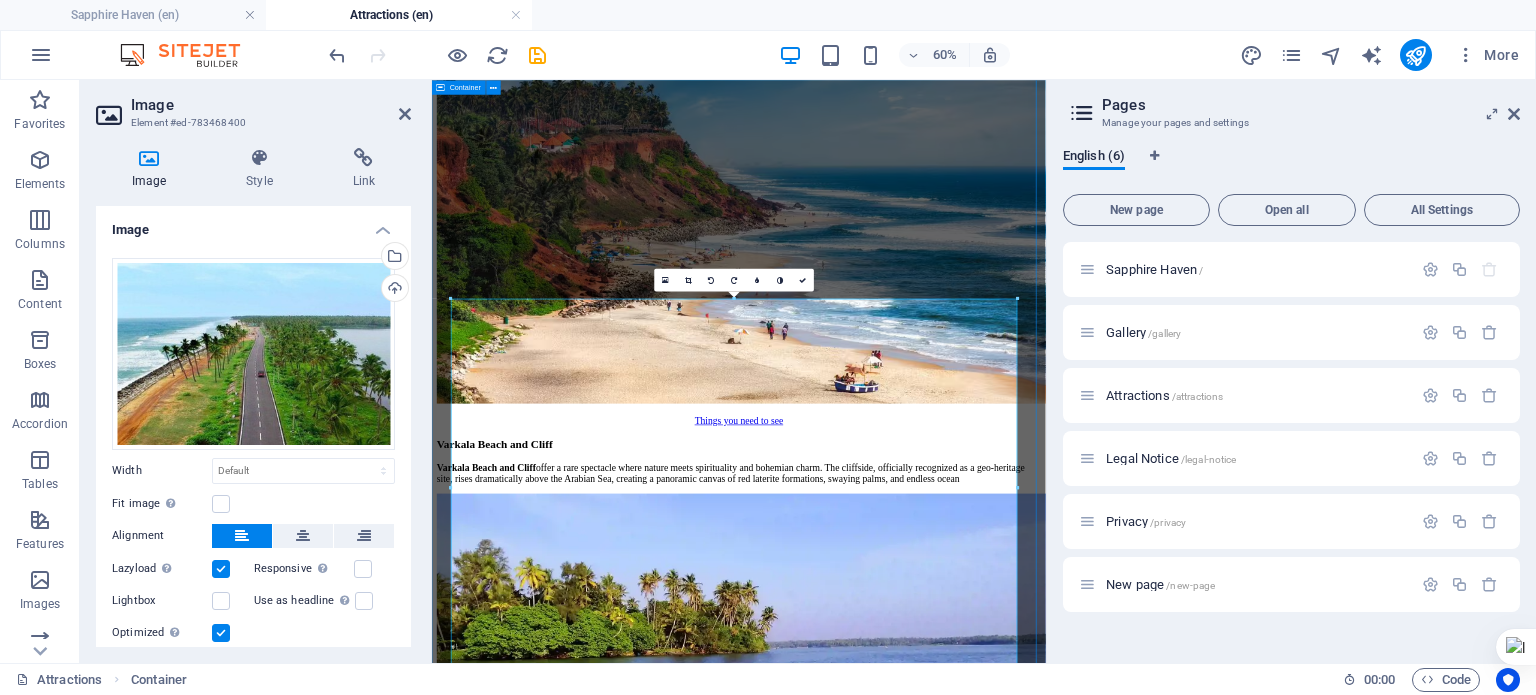 scroll, scrollTop: 5900, scrollLeft: 0, axis: vertical 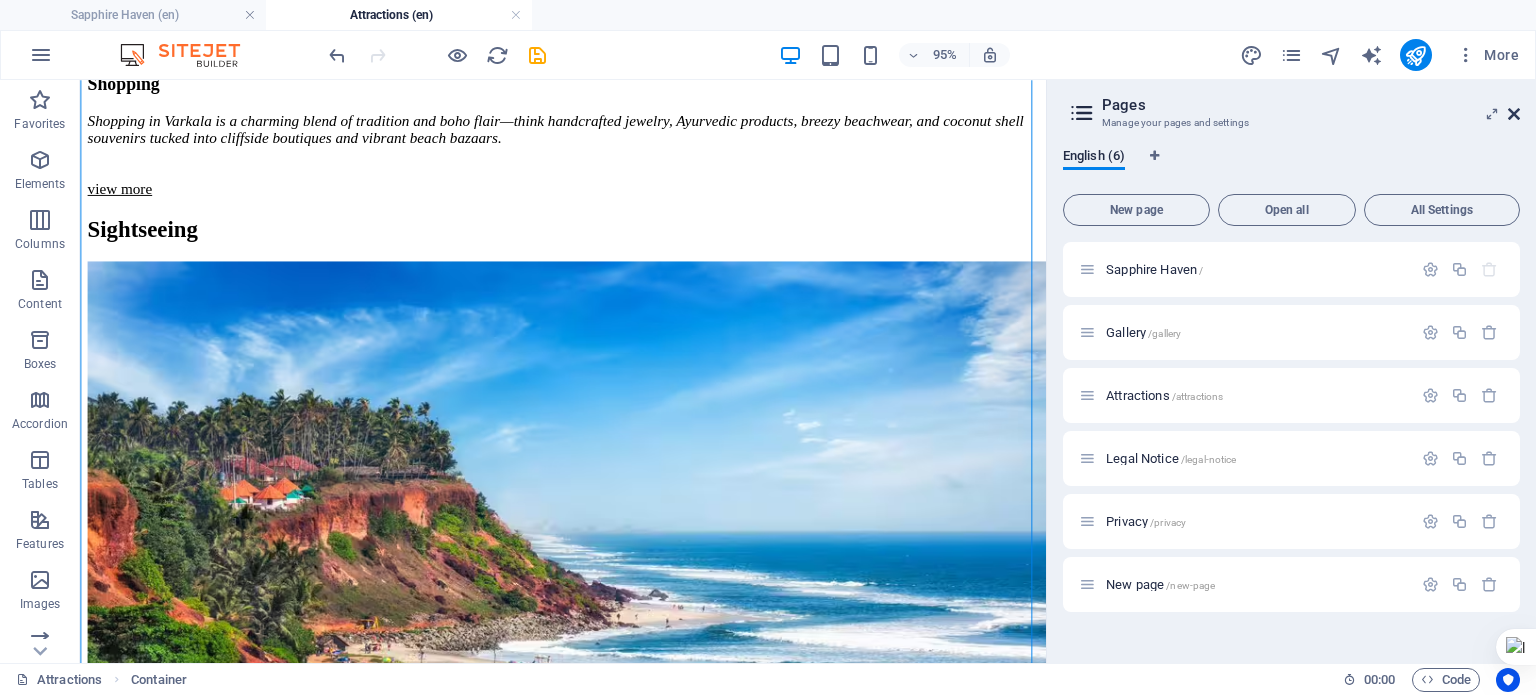 click at bounding box center [1514, 114] 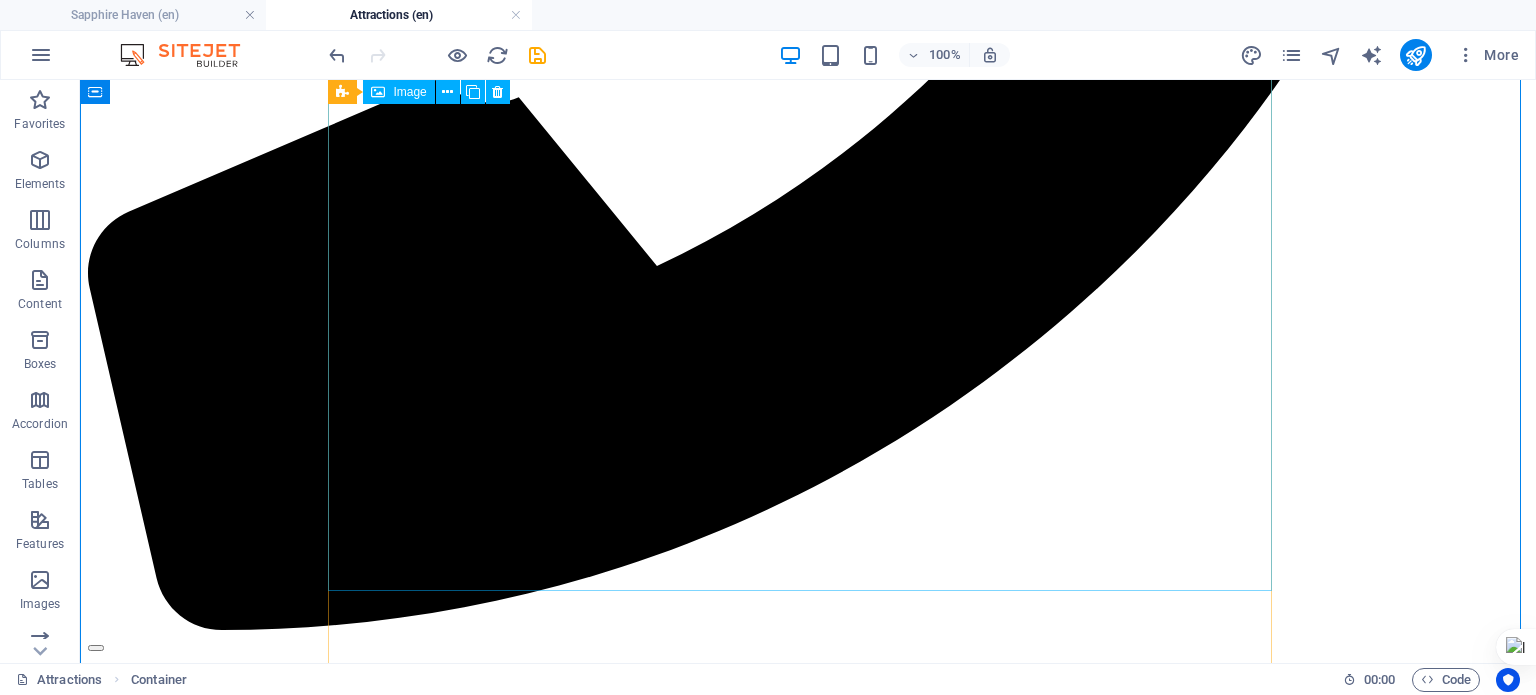 scroll, scrollTop: 1979, scrollLeft: 0, axis: vertical 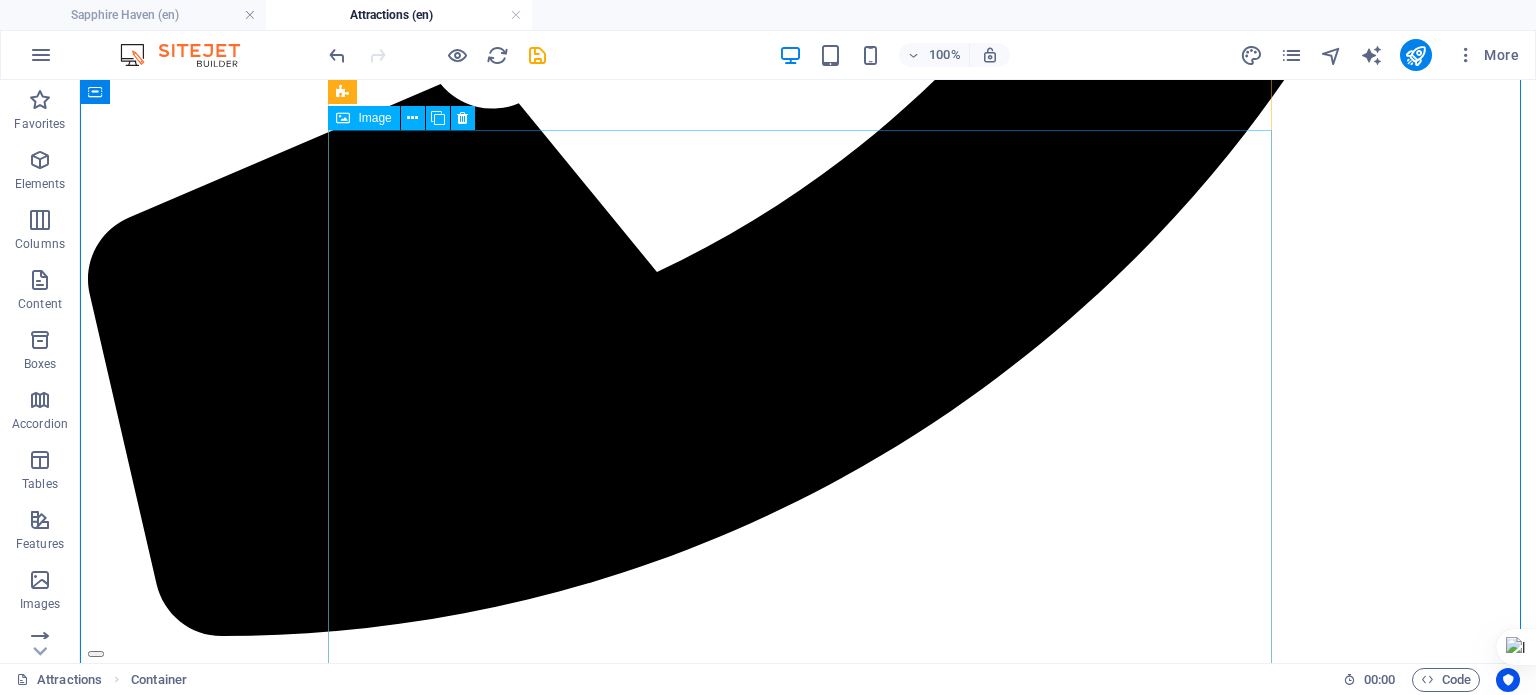 click on "Kayaking and Boating" at bounding box center (808, 7245) 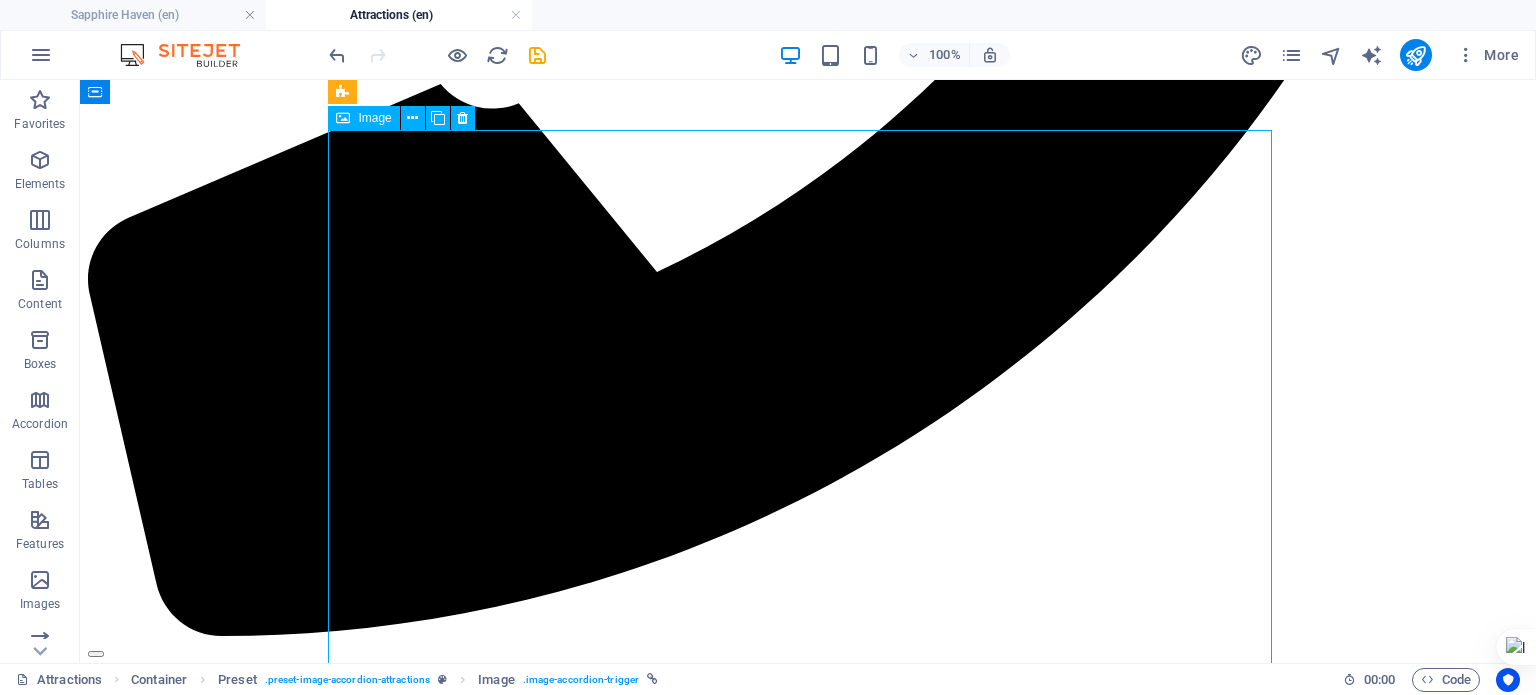 click on "Kayaking and Boating" at bounding box center [808, 7245] 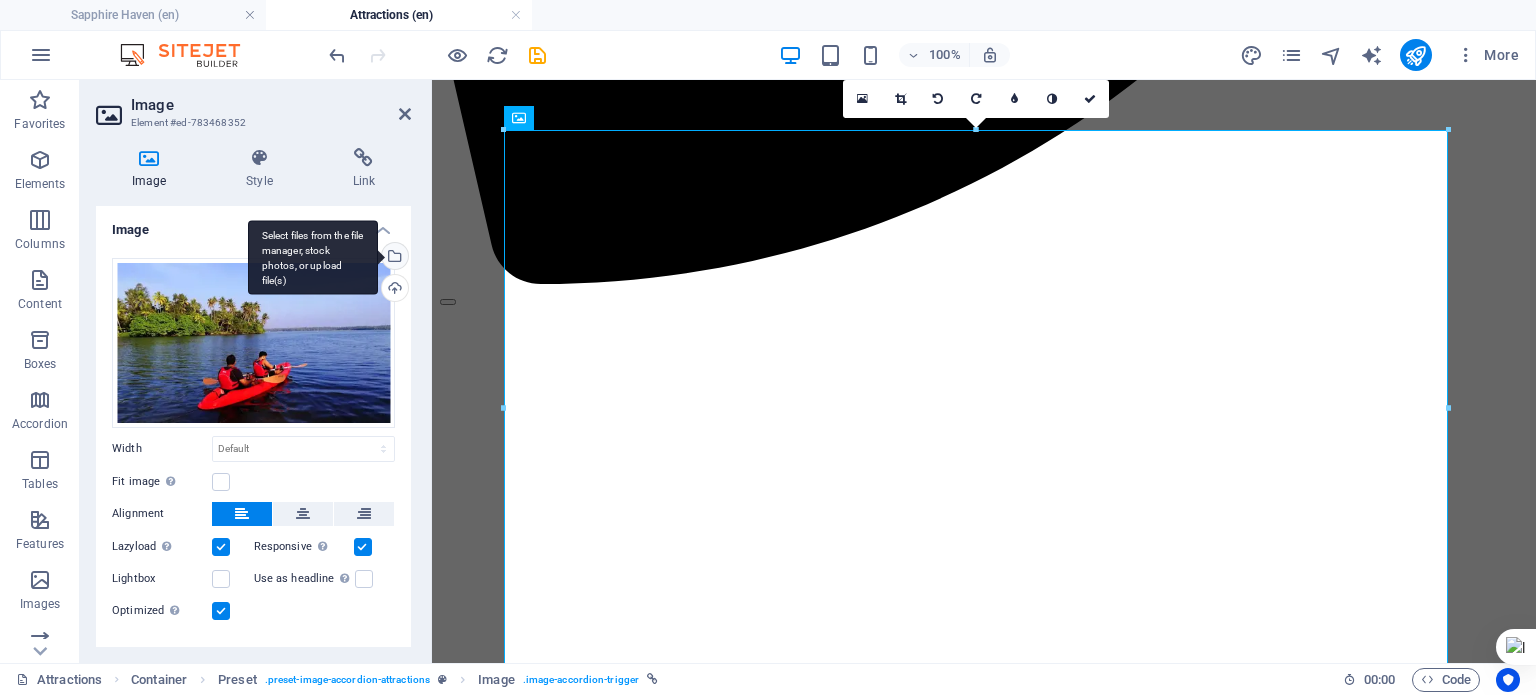 click on "Select files from the file manager, stock photos, or upload file(s)" at bounding box center (393, 258) 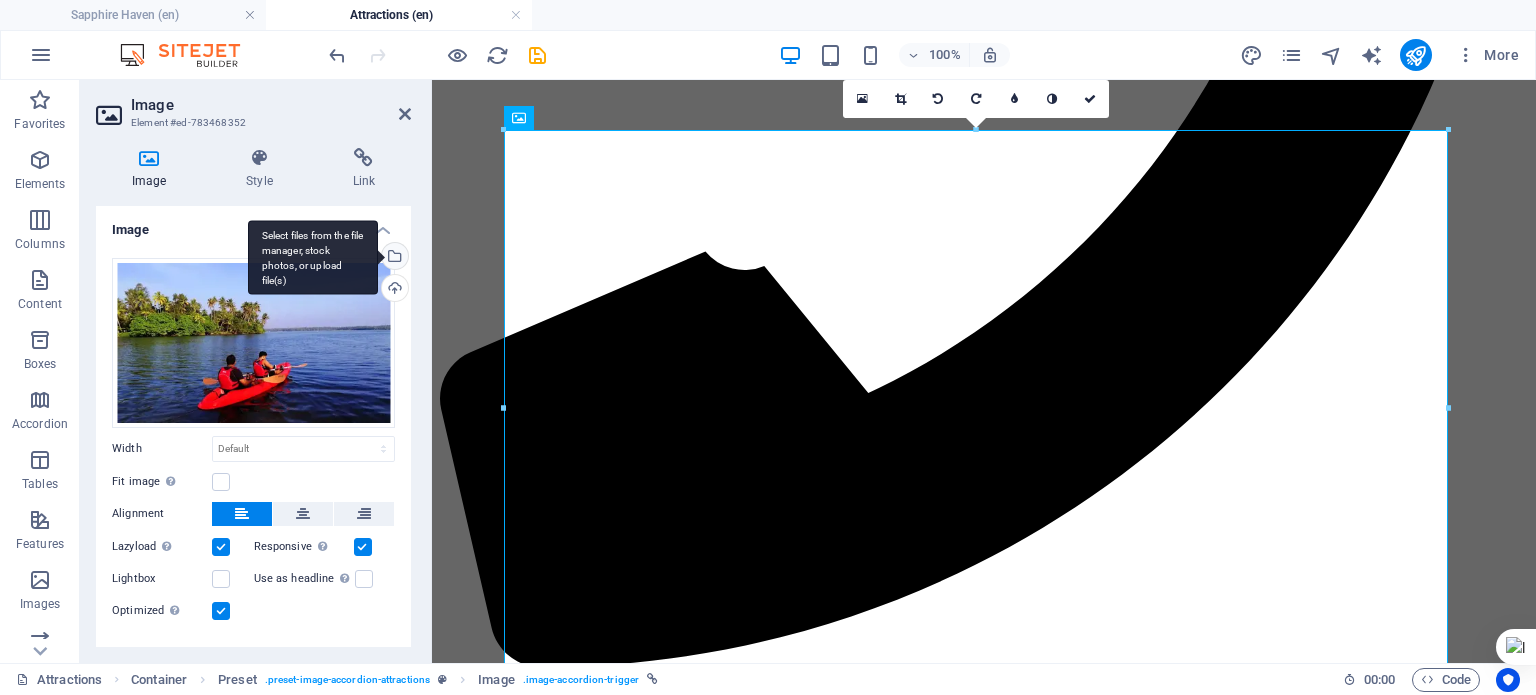 scroll, scrollTop: 2357, scrollLeft: 0, axis: vertical 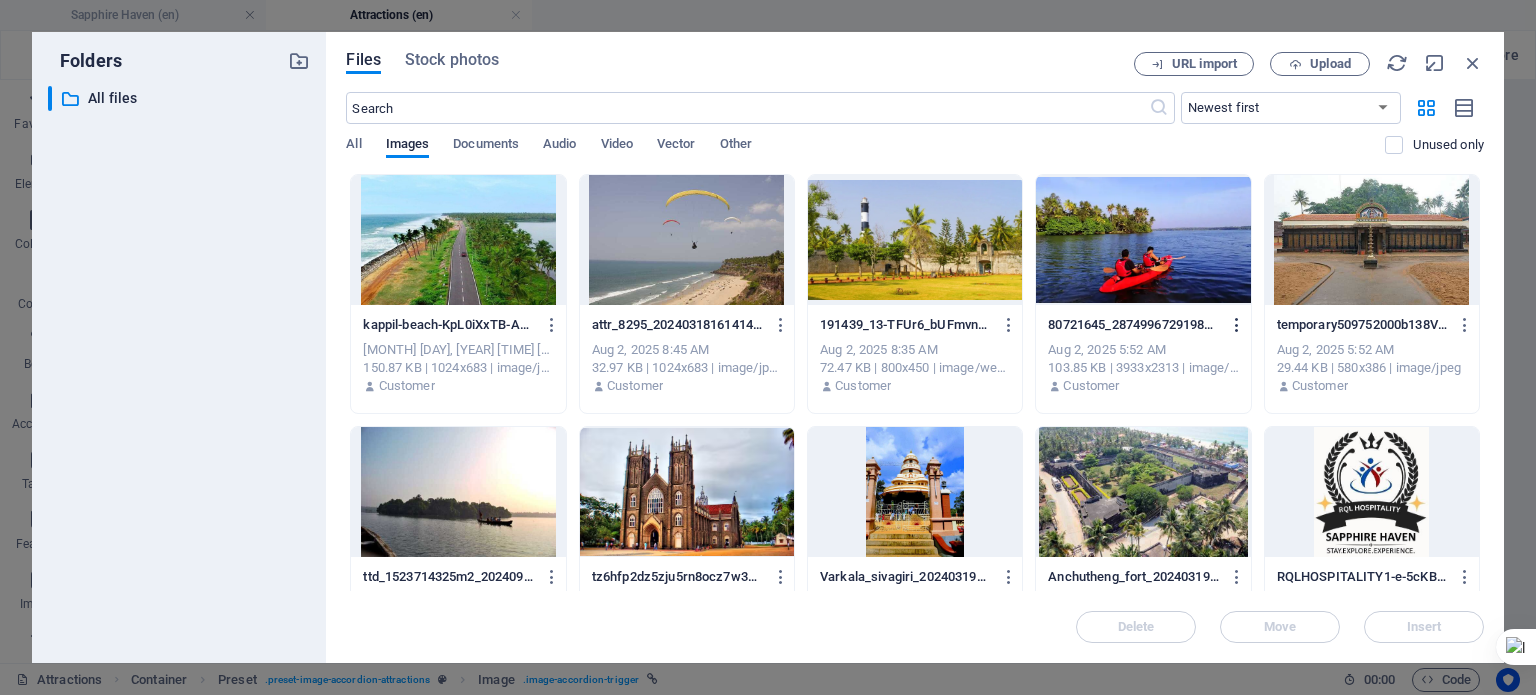 click at bounding box center (1237, 325) 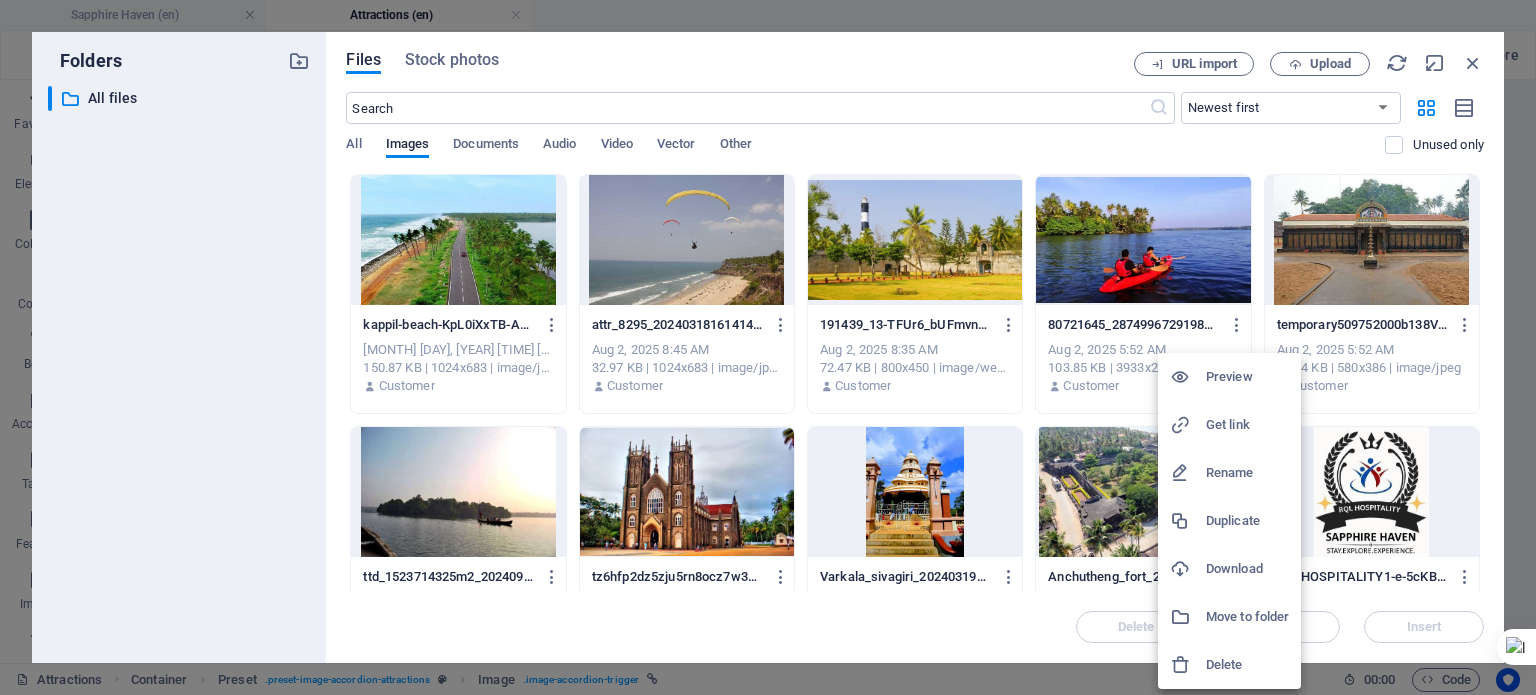 click on "Delete" at bounding box center [1247, 665] 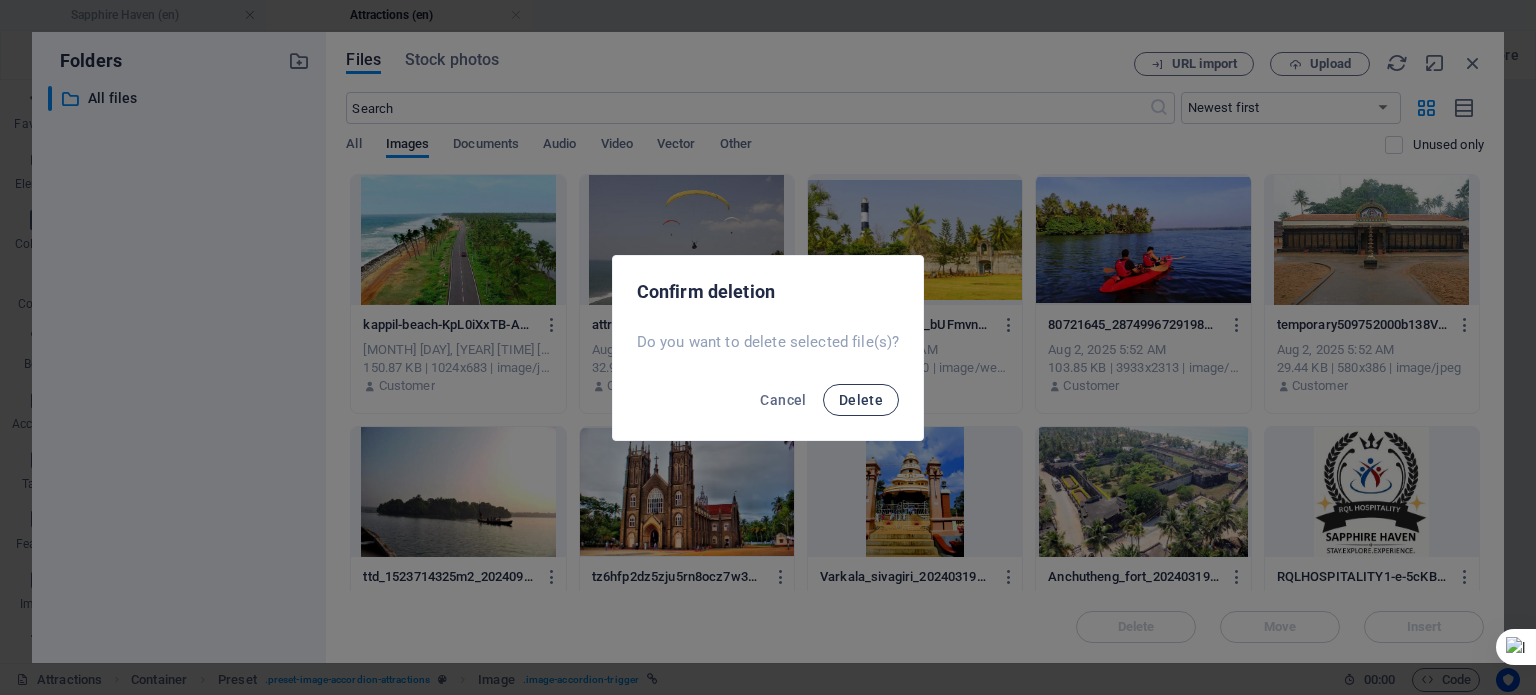 click on "Delete" at bounding box center (861, 400) 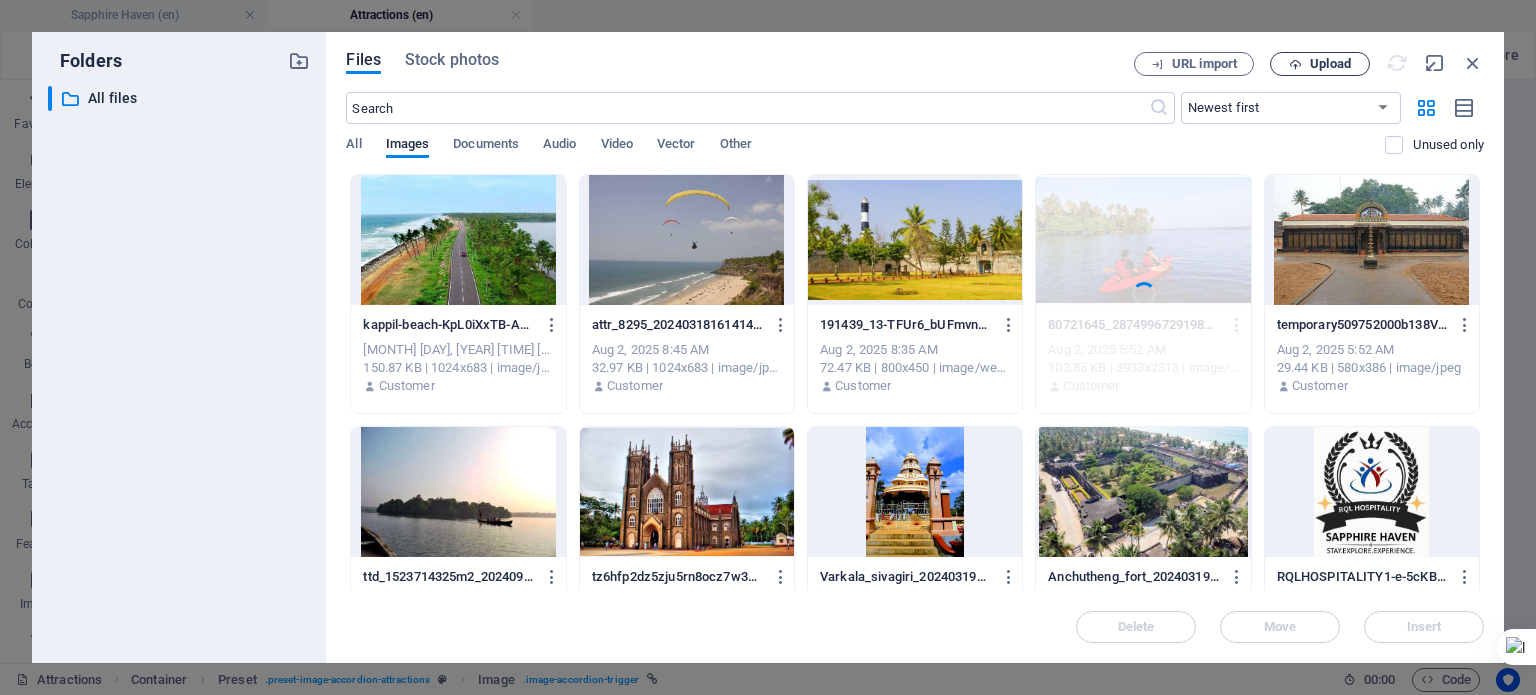 click on "Upload" at bounding box center [1330, 64] 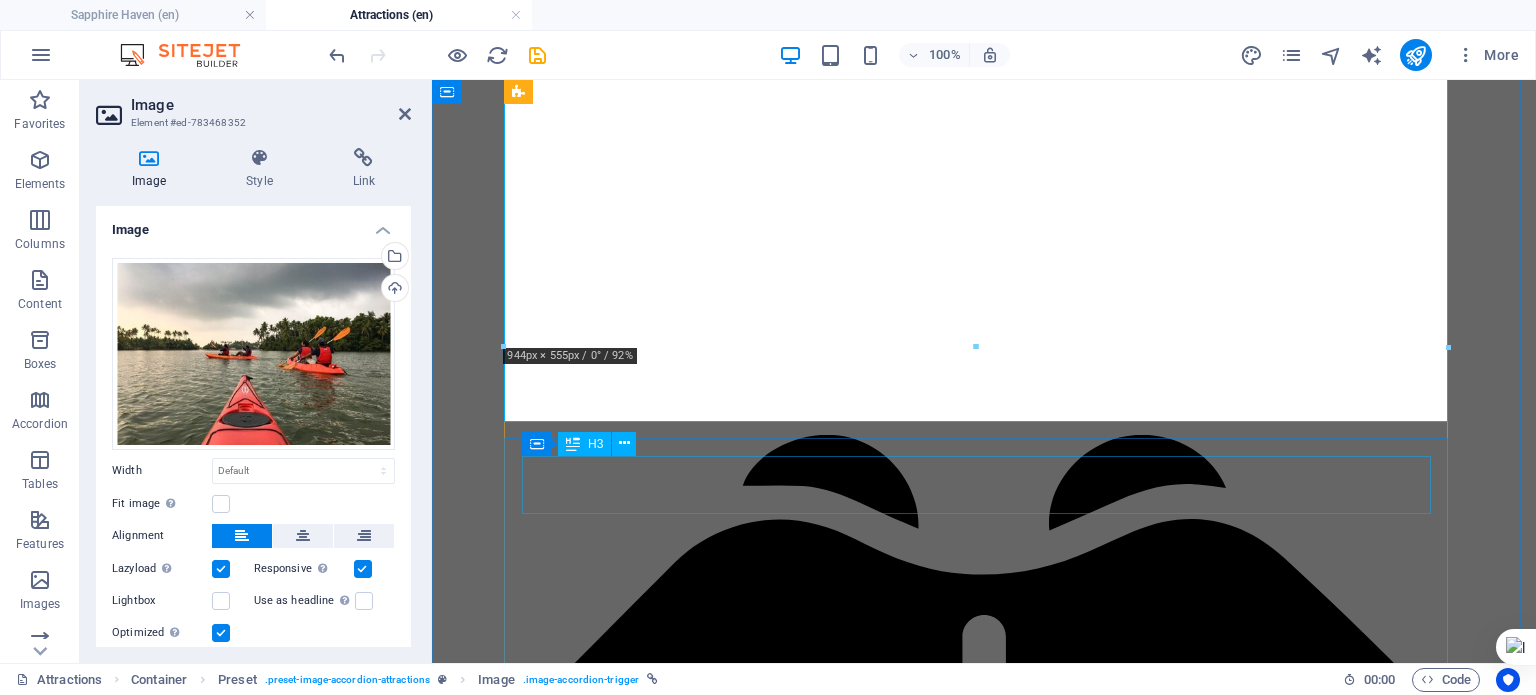 scroll, scrollTop: 2379, scrollLeft: 0, axis: vertical 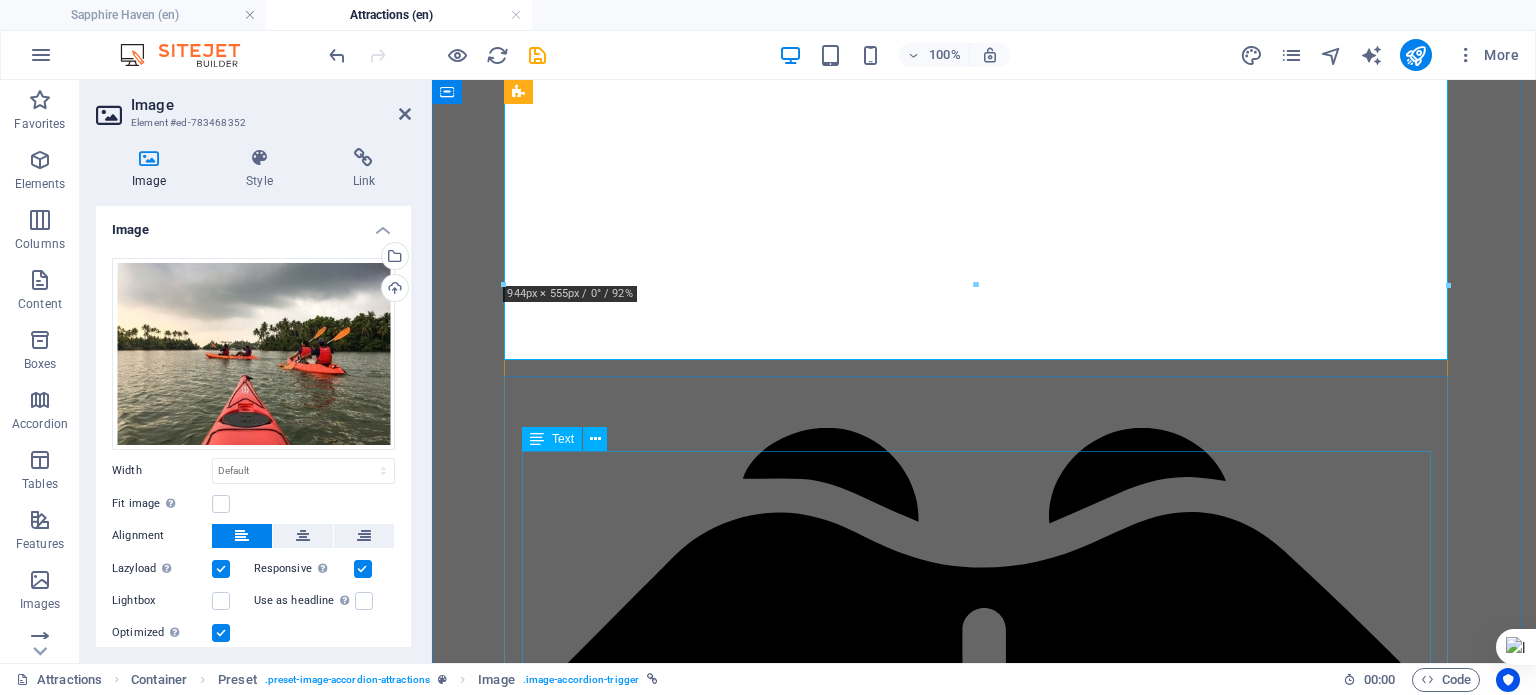 click on "Kayaking and Boating in [CITY] offer a serene yet adventurous way to explore [STATE]’s coastal charm beyond the cliffs and beaches. Mangrove Kayaking : Paddle through tranquil backwaters and lush mangrove forests with guided tours, available in morning and evening slots. It’s beginner-friendly and includes life jackets, refreshments, and a support boat. Golden Island Boating : You can cruise to Ponnumthuruthu (Golden Island), a peaceful retreat with an ancient Shiva temple nestled in greenery. They offer kayaking, shikara boats, and speedboats—perfect for families and photography lovers. Shiva Kayaking : Just 9 km from [CITY] Cliff, this spot lets you glide across Anjengo Lake and discover untouched beauty. It’s a hidden gem for nature seekers. Munroe Island Canoe Tours : If you're up for a slightly longer trip, this experience near [CITY] takes you deep into palm-lined channels and village life, guided by locals who know every bird and bend." at bounding box center (984, 5958) 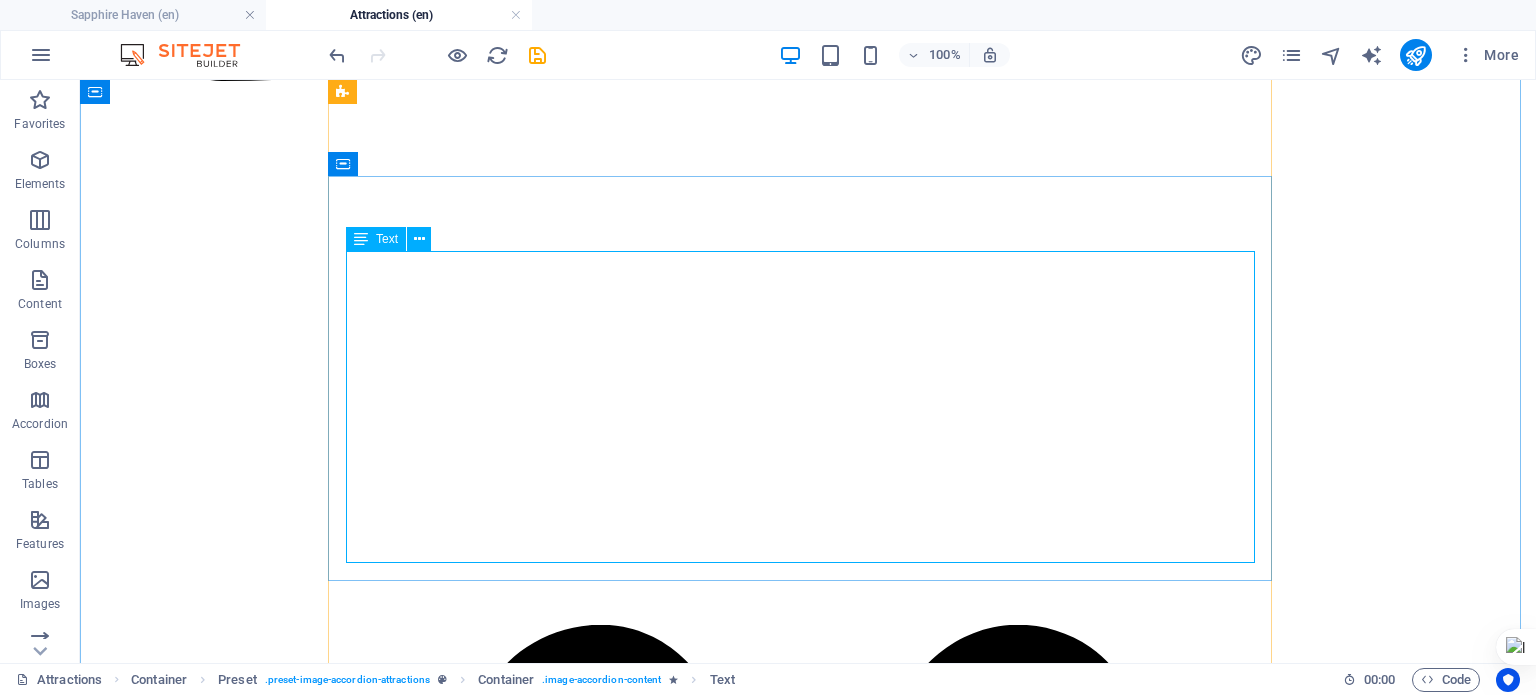 scroll, scrollTop: 2479, scrollLeft: 0, axis: vertical 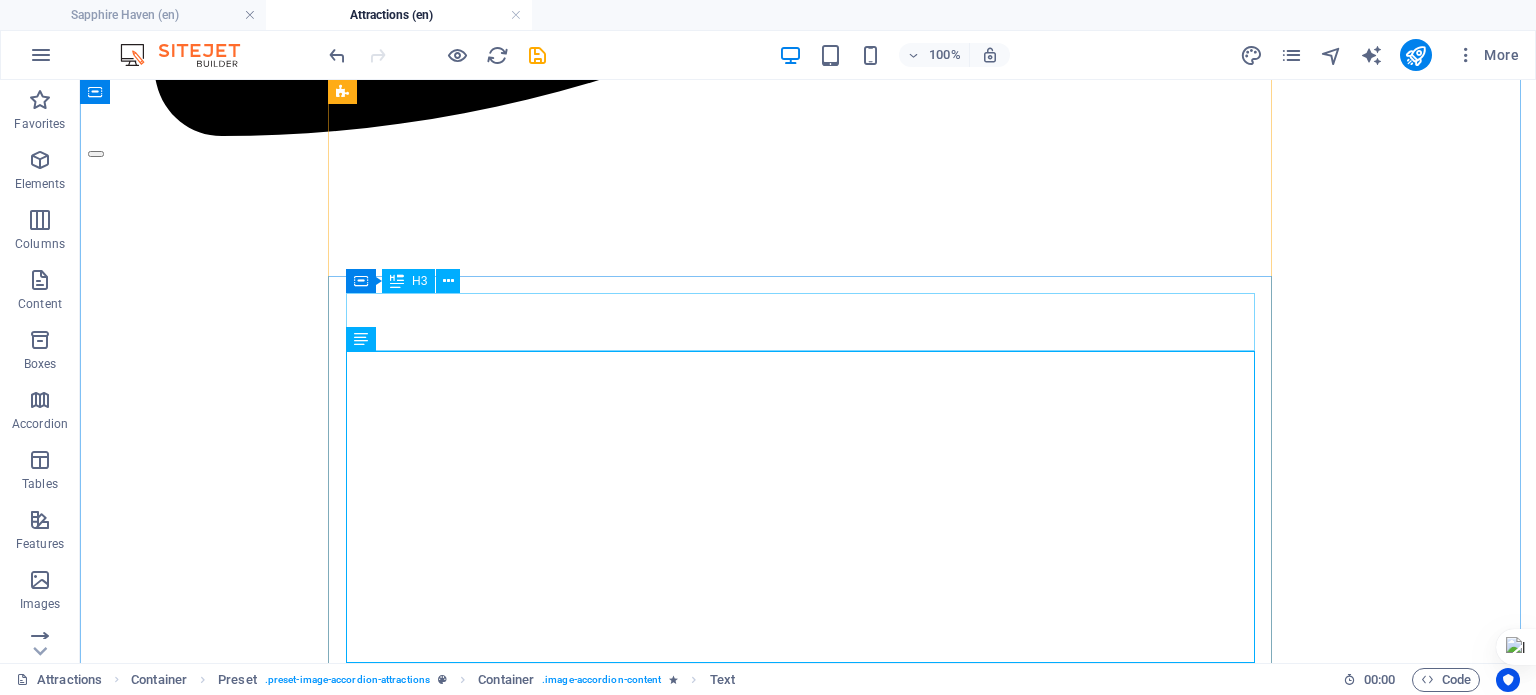 click on "Kayaking and Boating" at bounding box center (808, 7464) 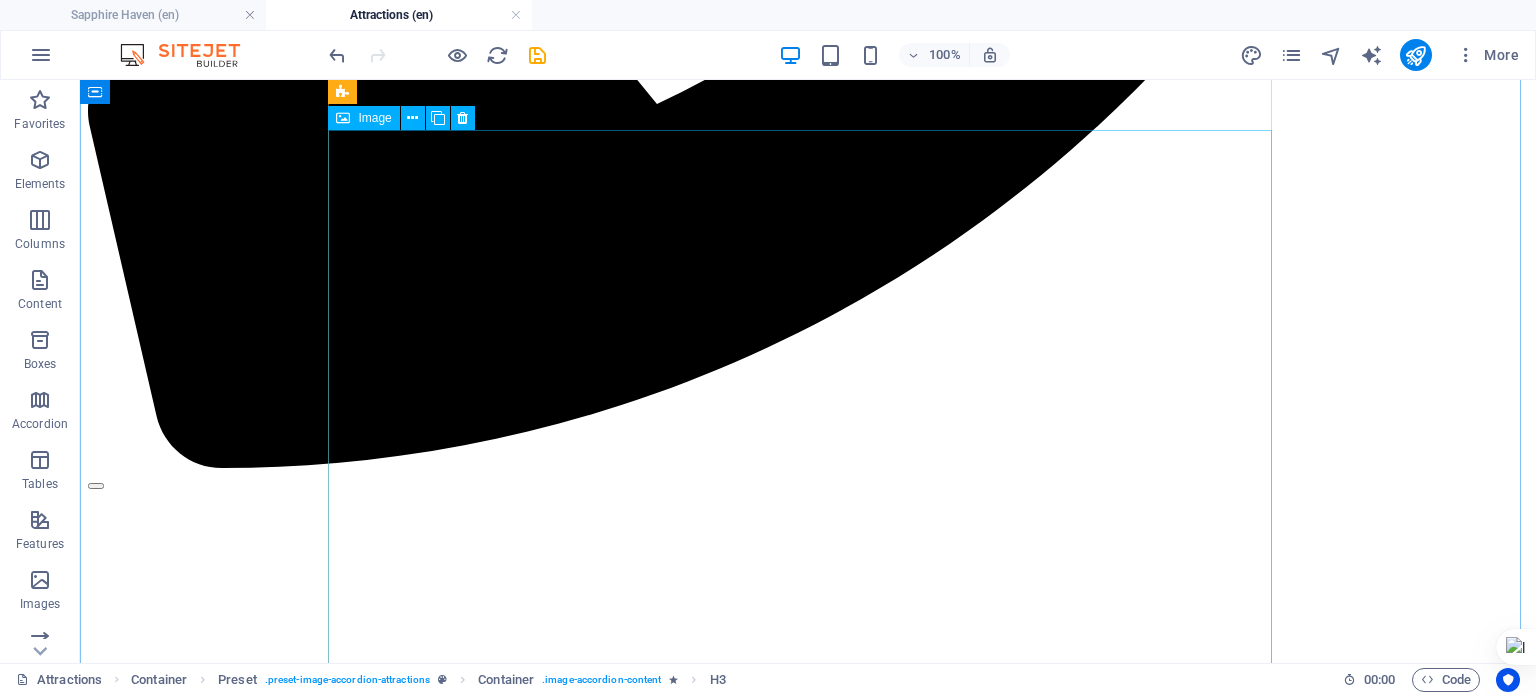 scroll, scrollTop: 2179, scrollLeft: 0, axis: vertical 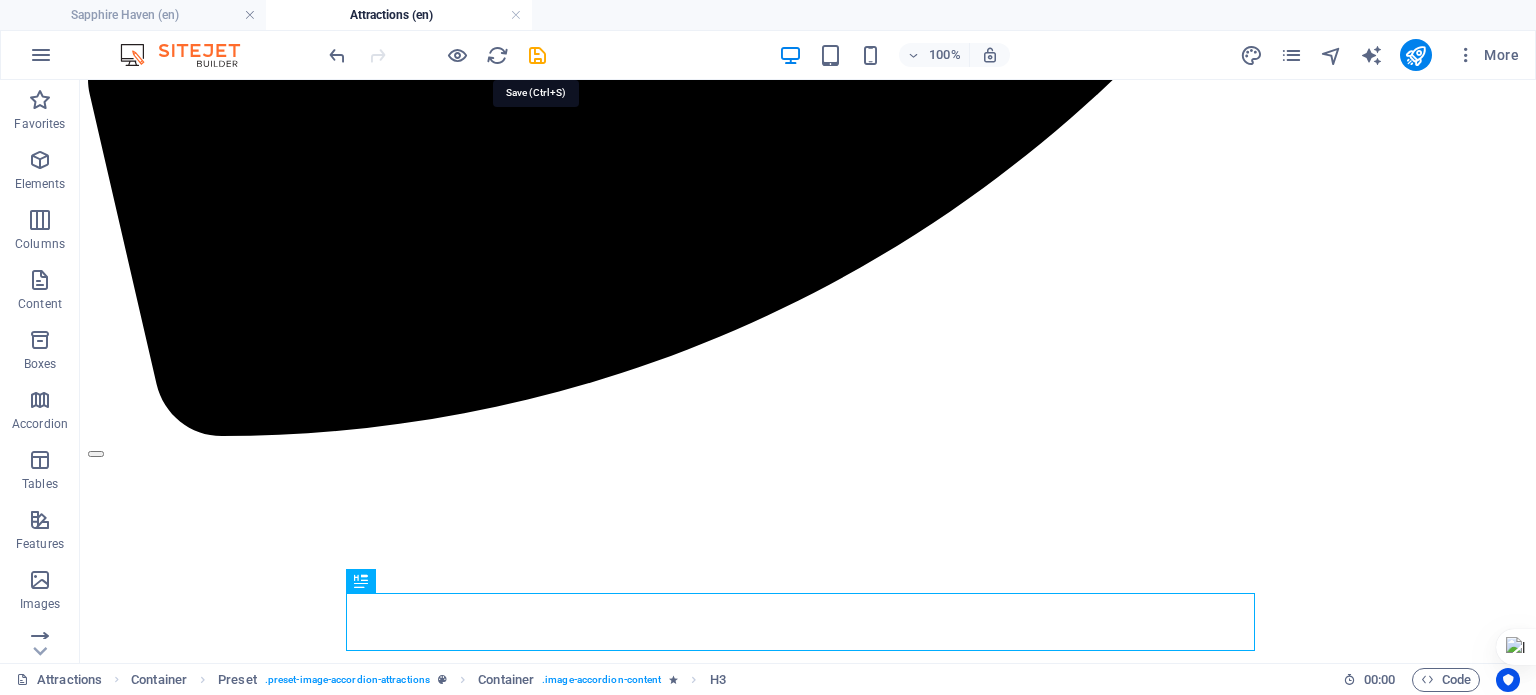 click at bounding box center [537, 55] 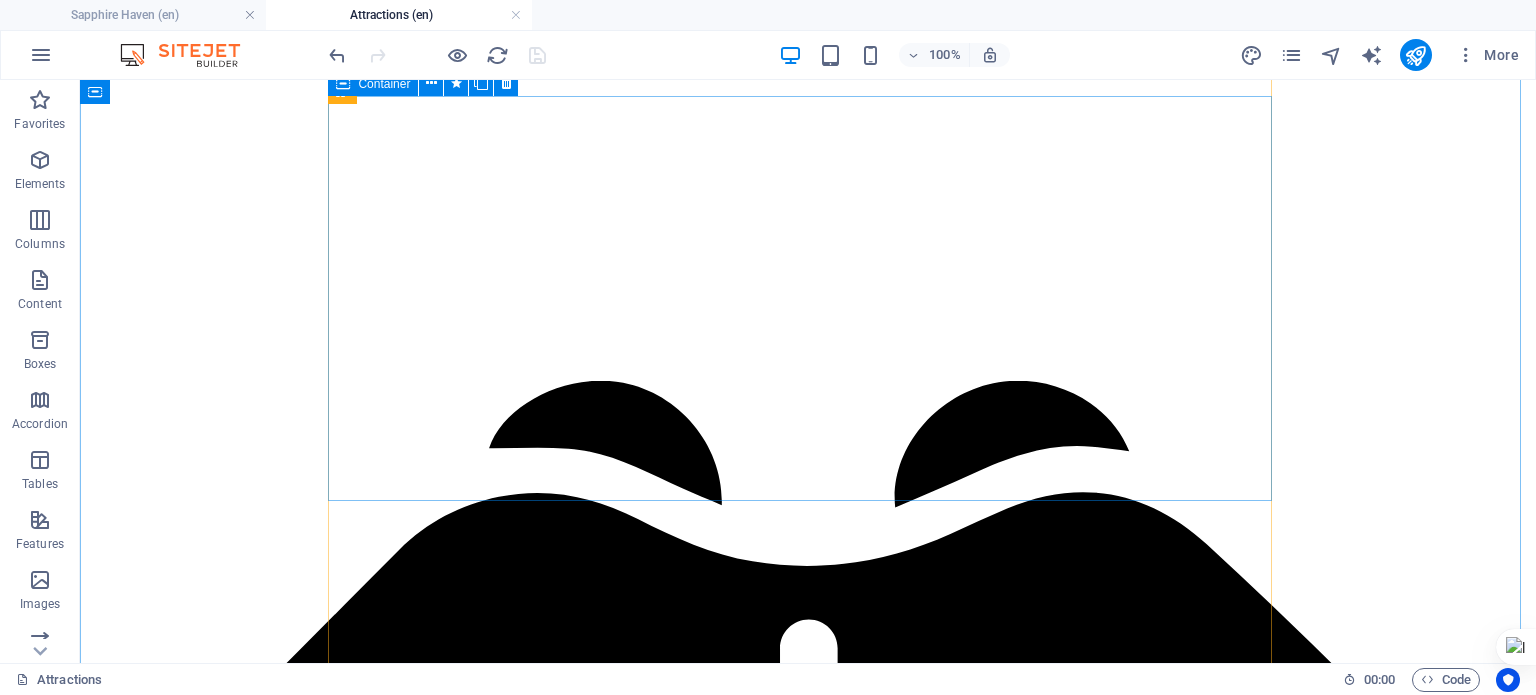 scroll, scrollTop: 2779, scrollLeft: 0, axis: vertical 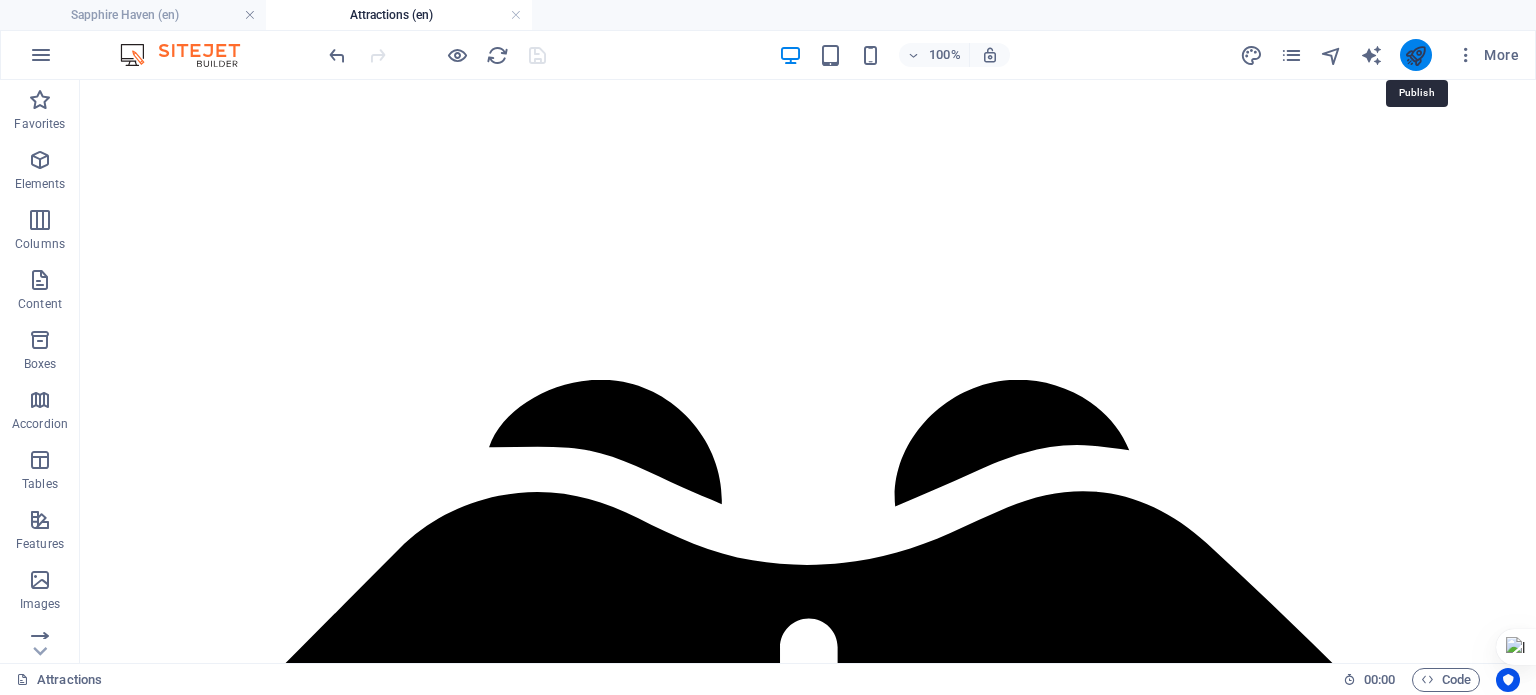 click at bounding box center (1415, 55) 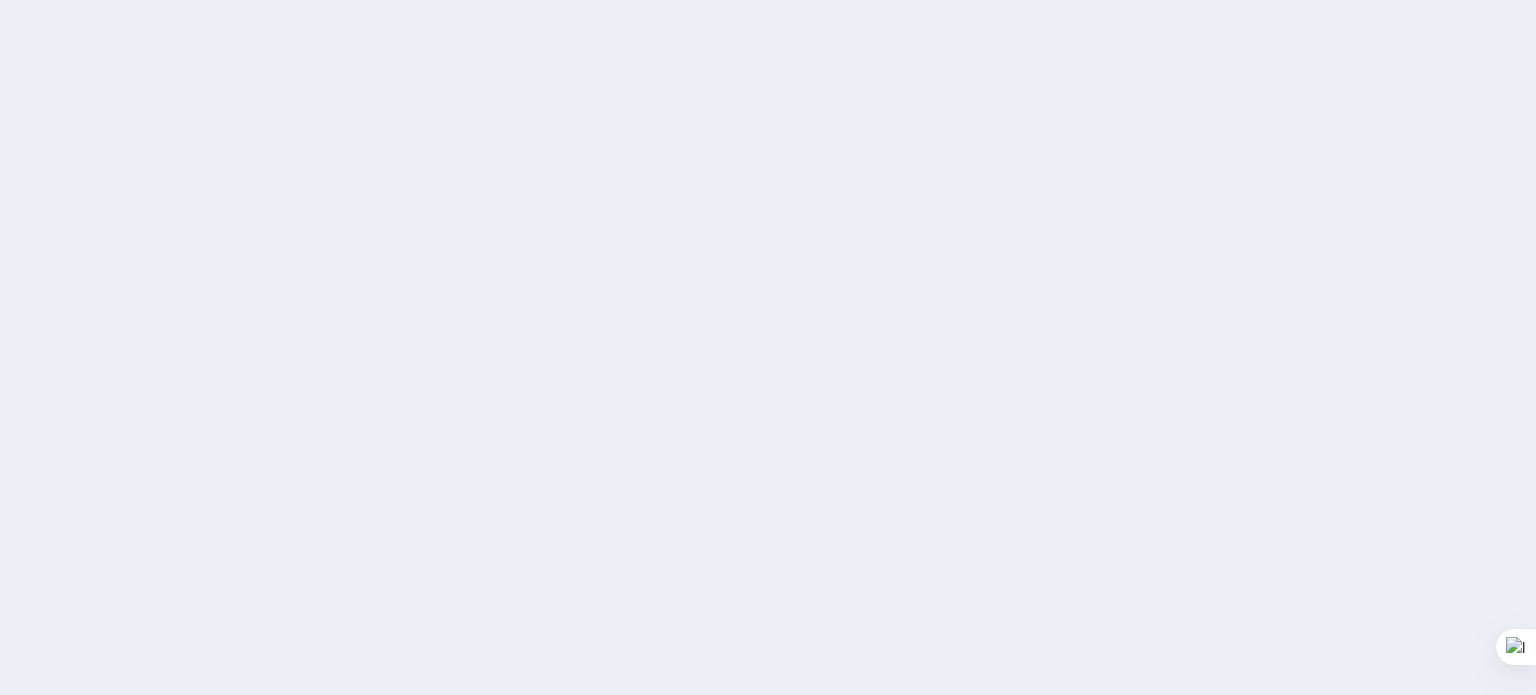 scroll, scrollTop: 0, scrollLeft: 0, axis: both 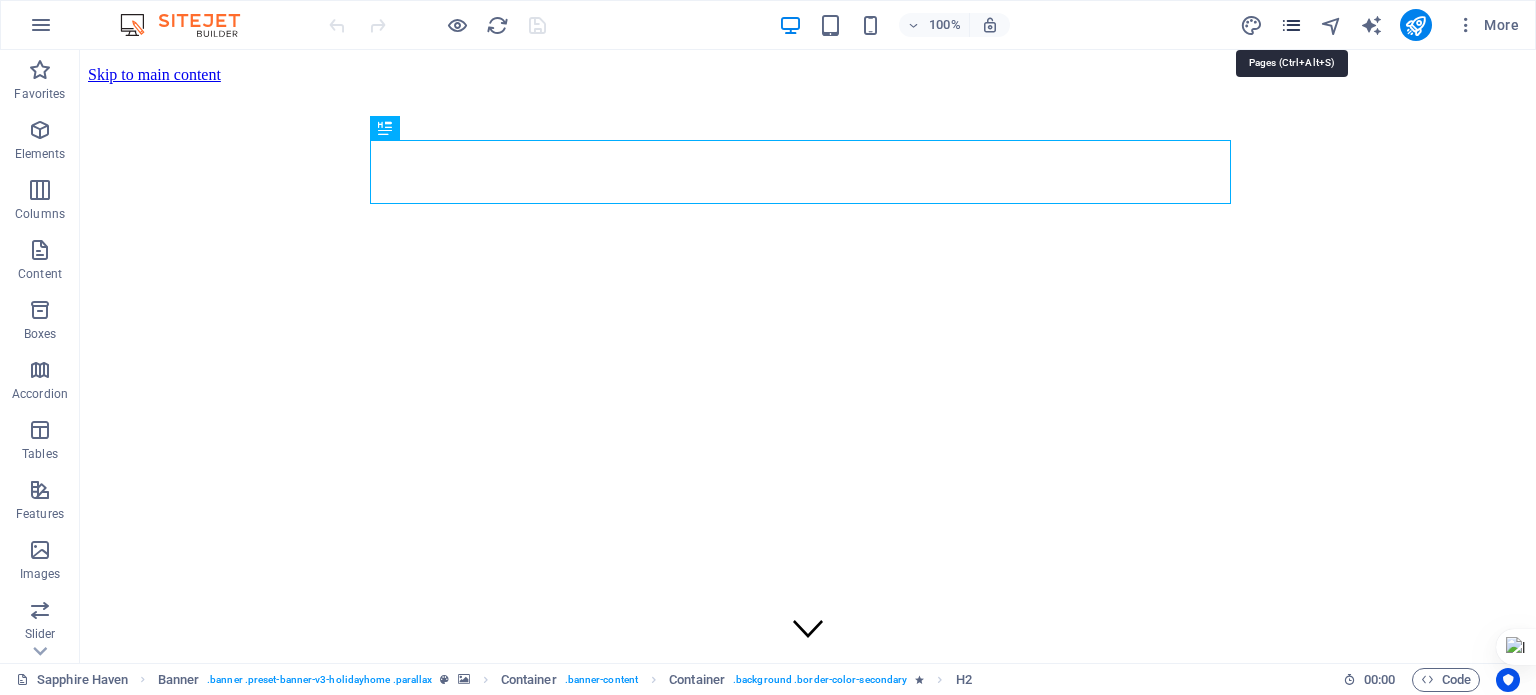 click at bounding box center (1291, 25) 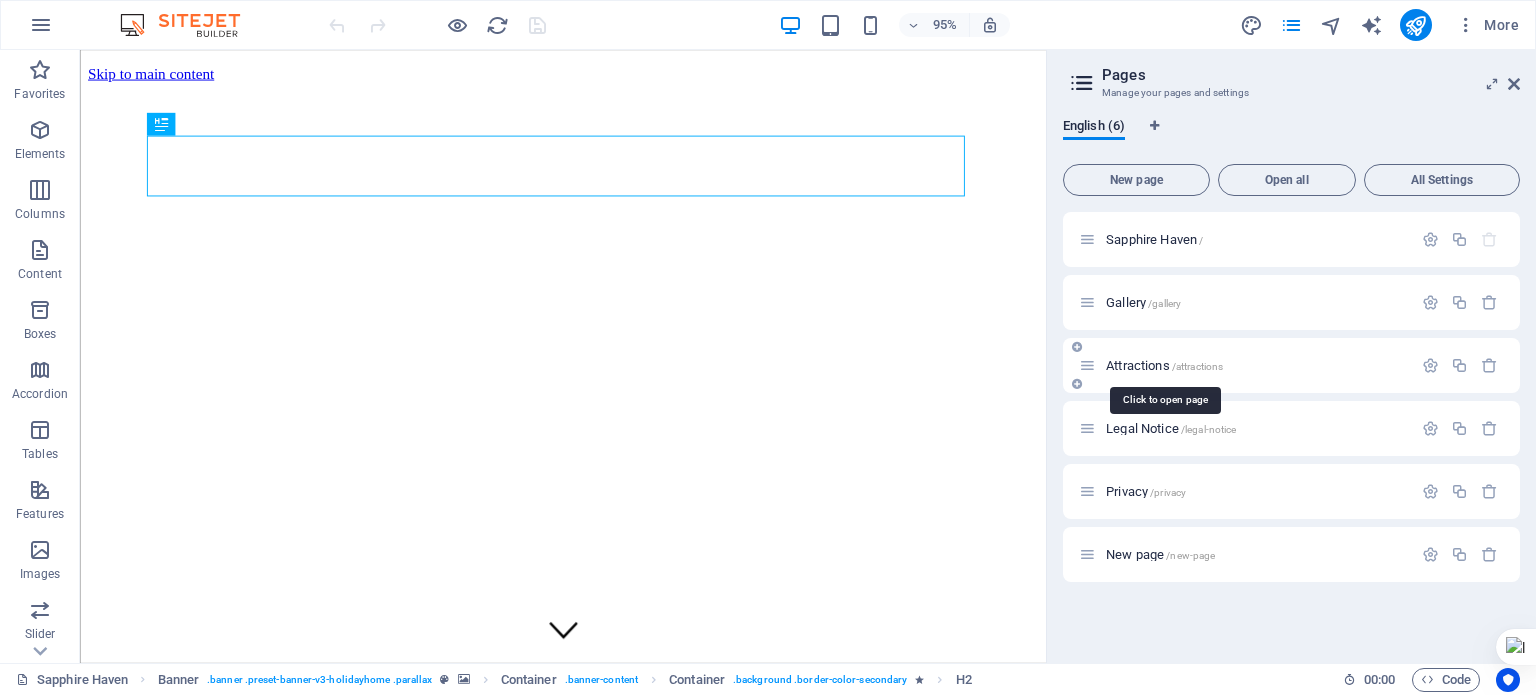 click on "Attractions /attractions" at bounding box center (1164, 365) 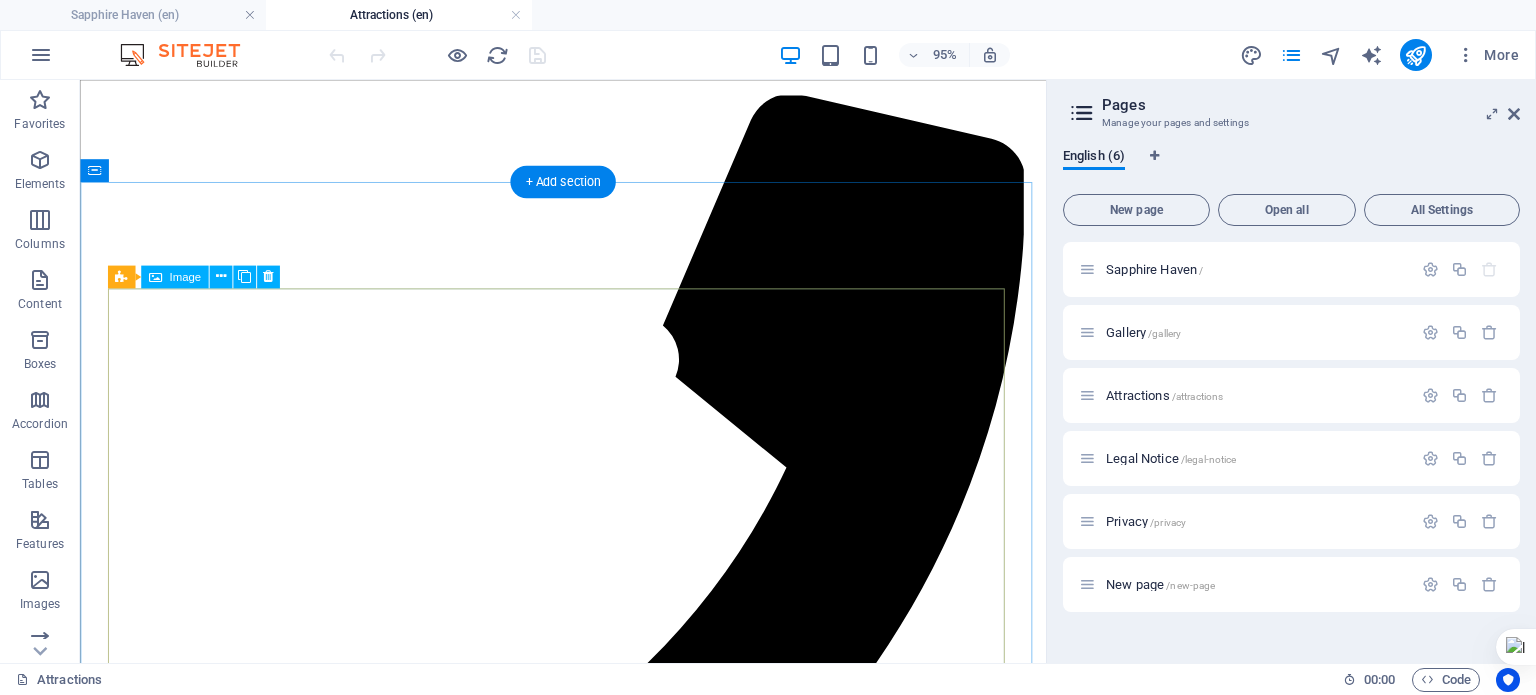 scroll, scrollTop: 1200, scrollLeft: 0, axis: vertical 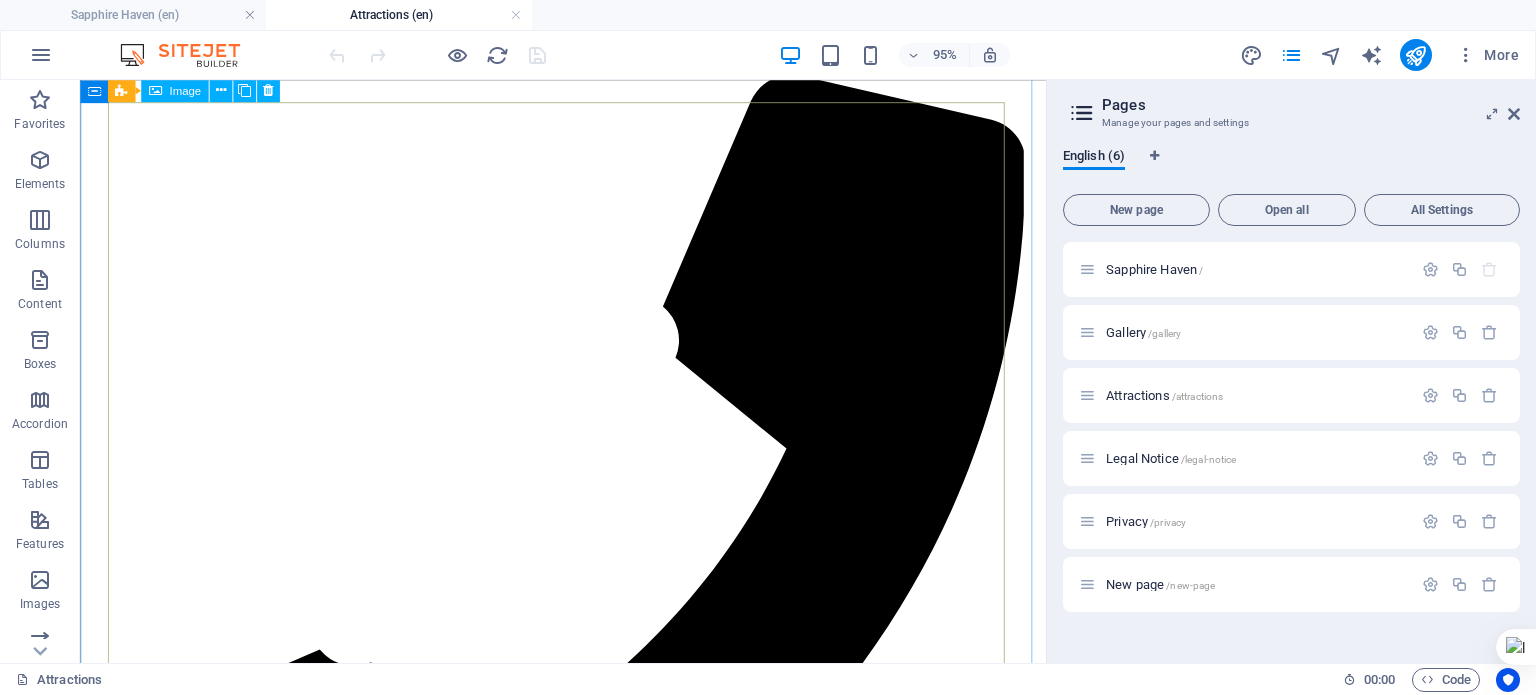 click on "Things you need to see" at bounding box center [588, 5389] 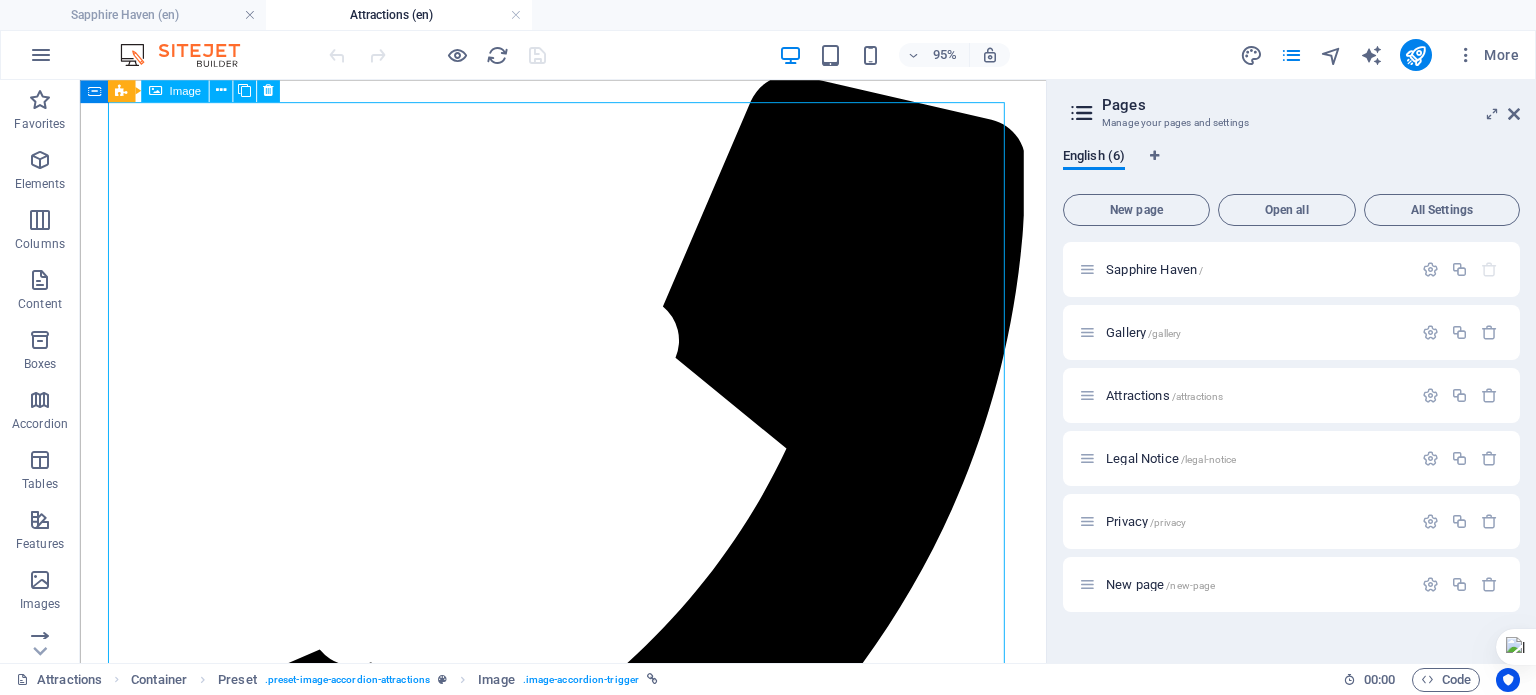 click on "Things you need to see" at bounding box center (588, 5389) 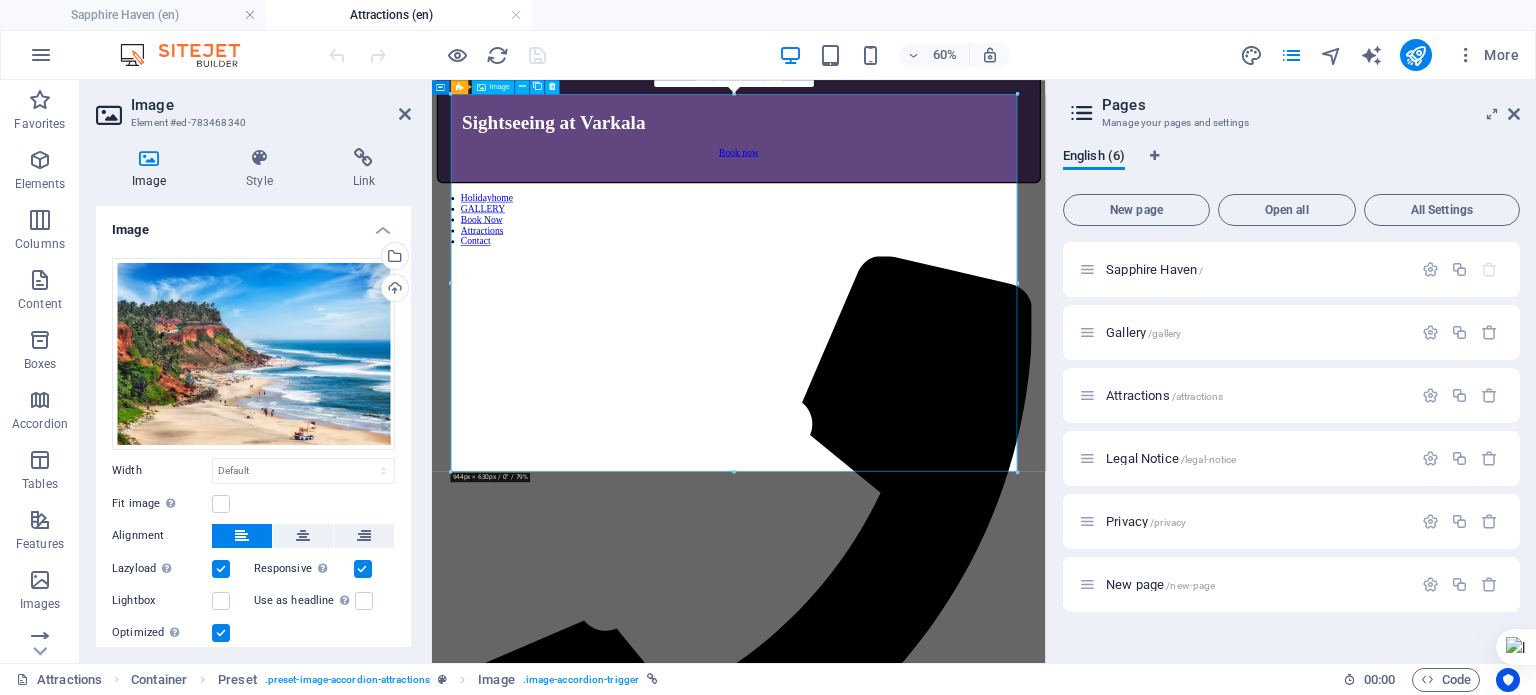 scroll, scrollTop: 1558, scrollLeft: 0, axis: vertical 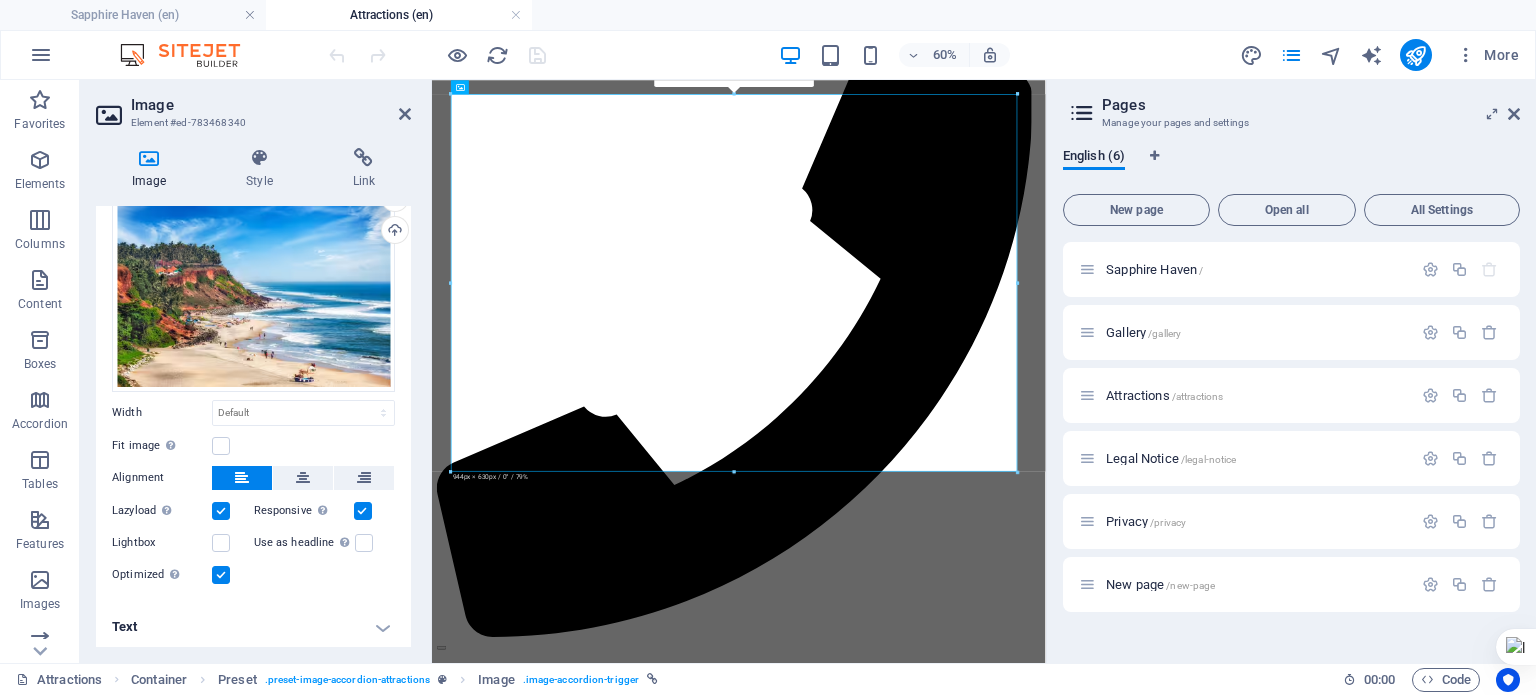 click on "Text" at bounding box center (253, 627) 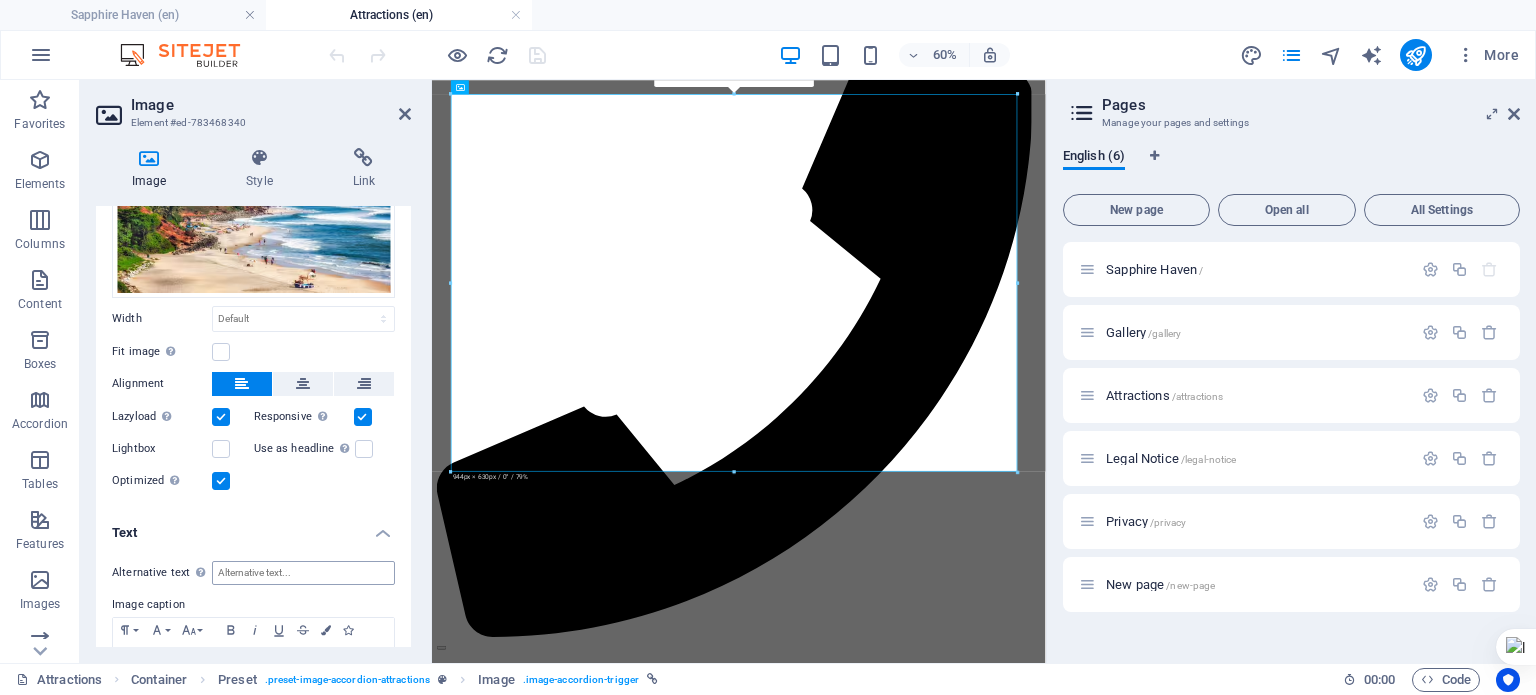 scroll, scrollTop: 146, scrollLeft: 0, axis: vertical 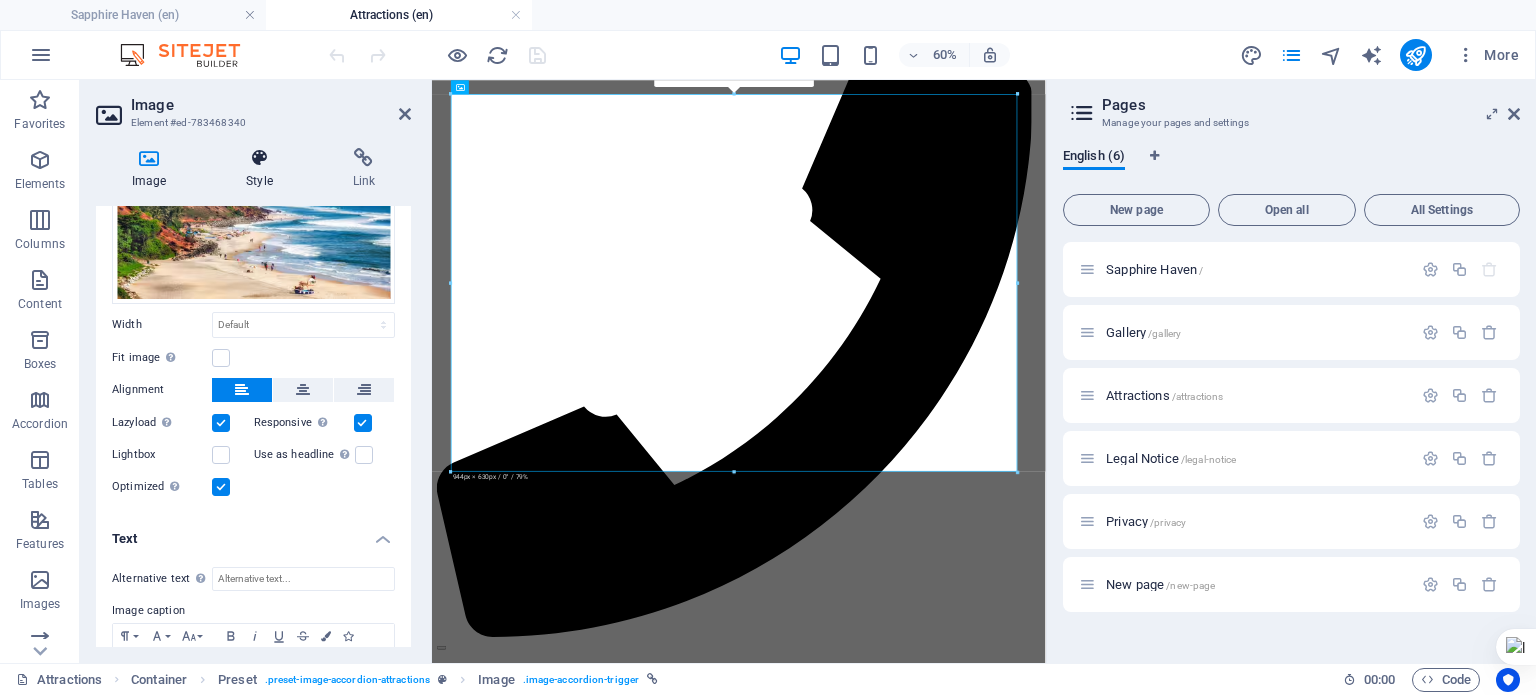 click at bounding box center [259, 158] 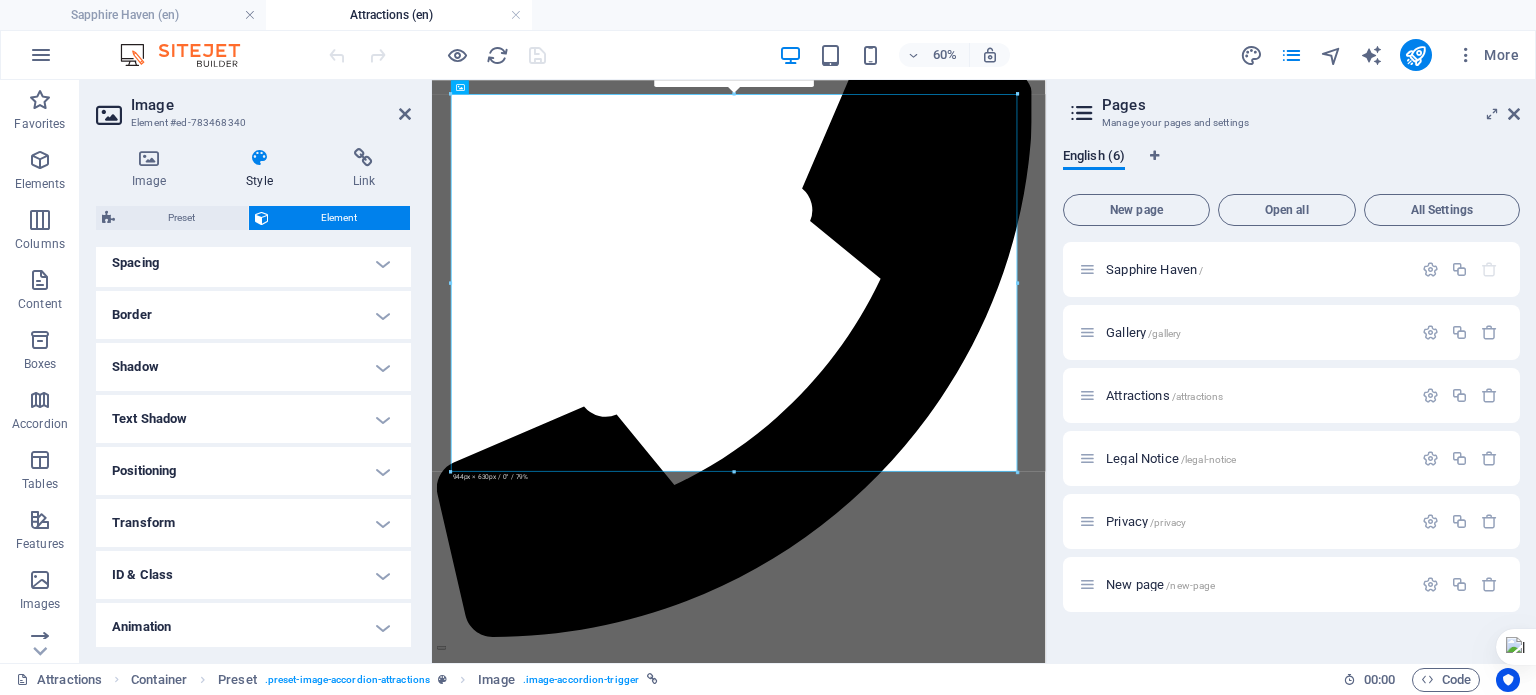scroll, scrollTop: 400, scrollLeft: 0, axis: vertical 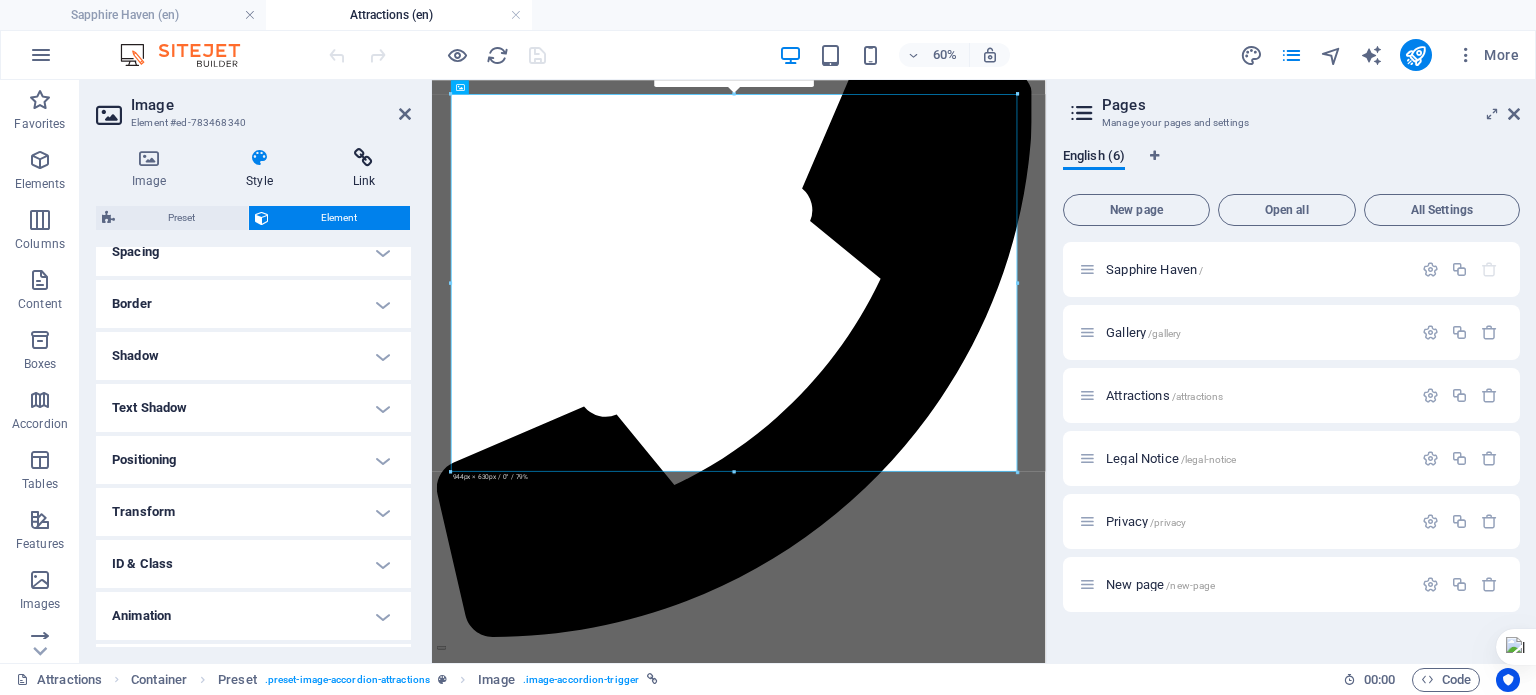 click at bounding box center [364, 158] 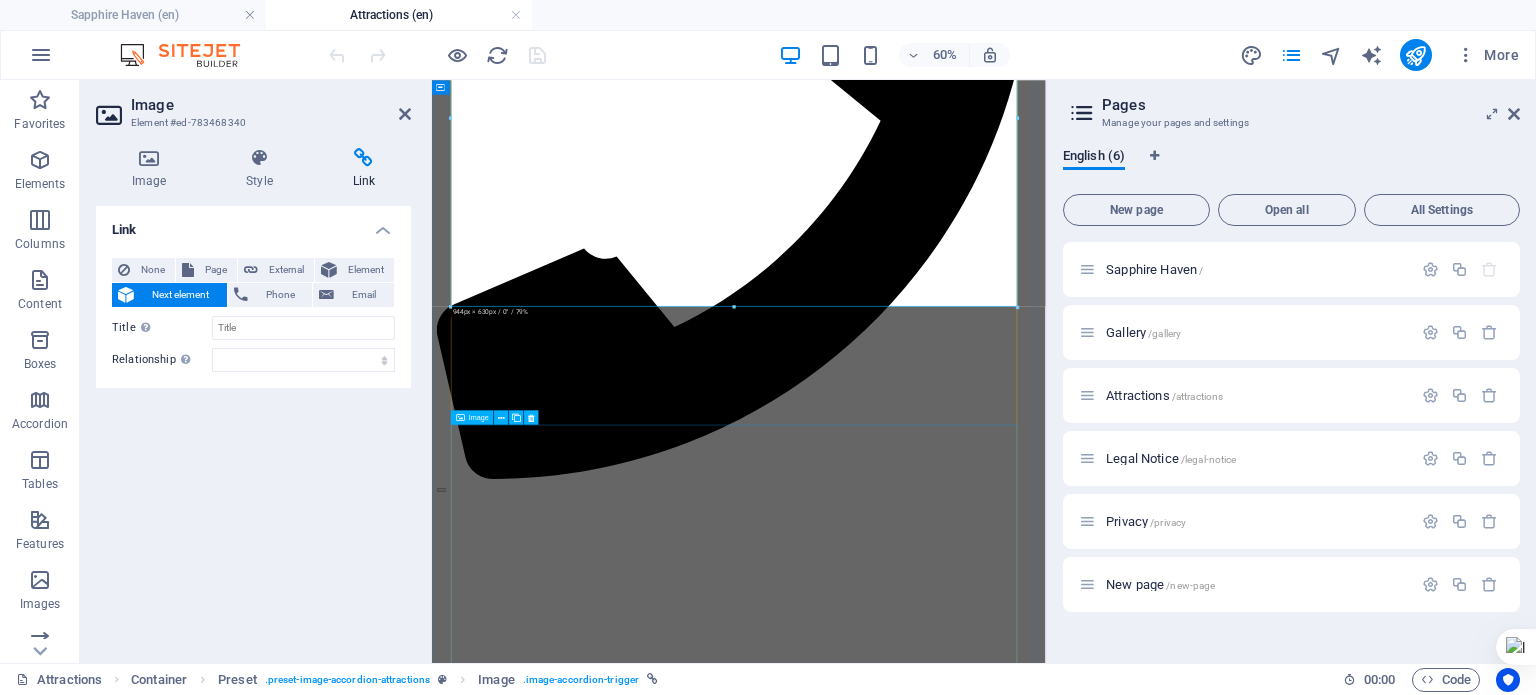 scroll, scrollTop: 1858, scrollLeft: 0, axis: vertical 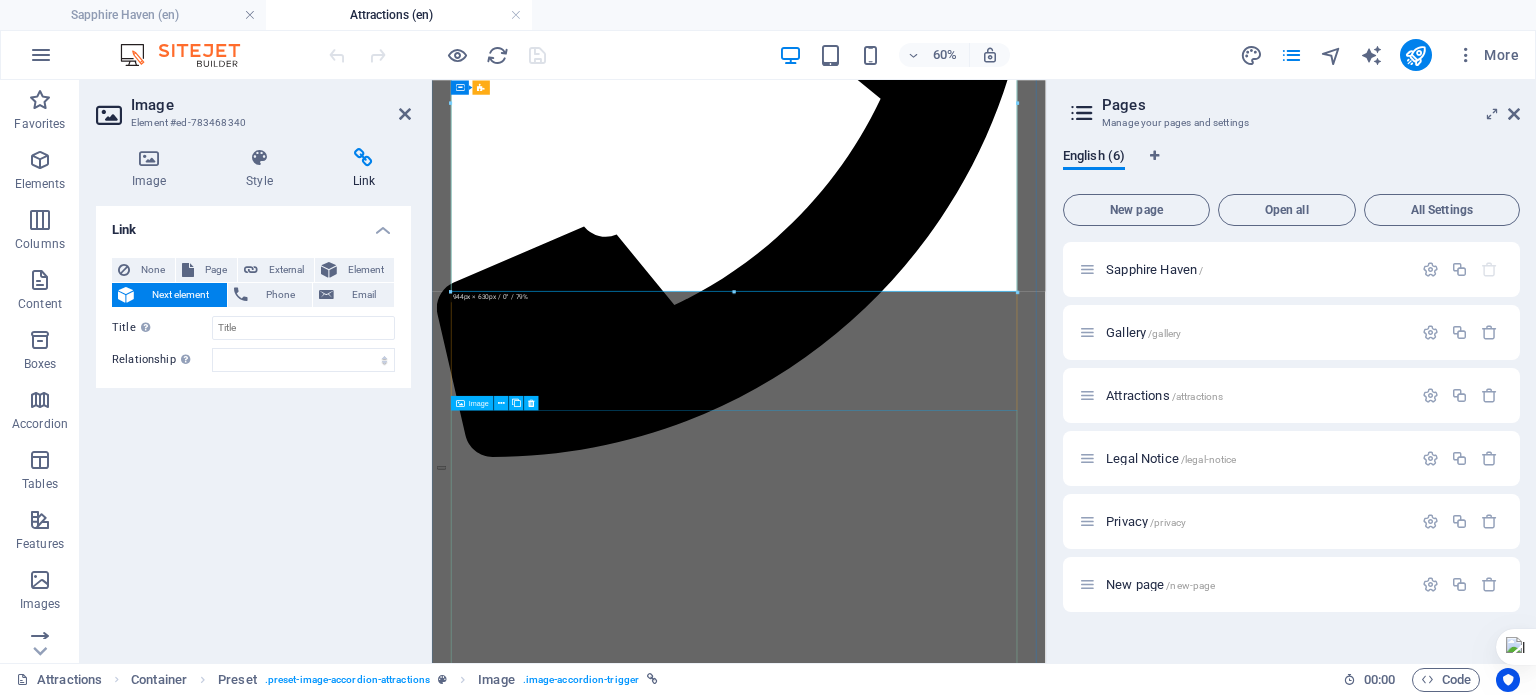 click on "Kayaking and Boating" at bounding box center (943, 6029) 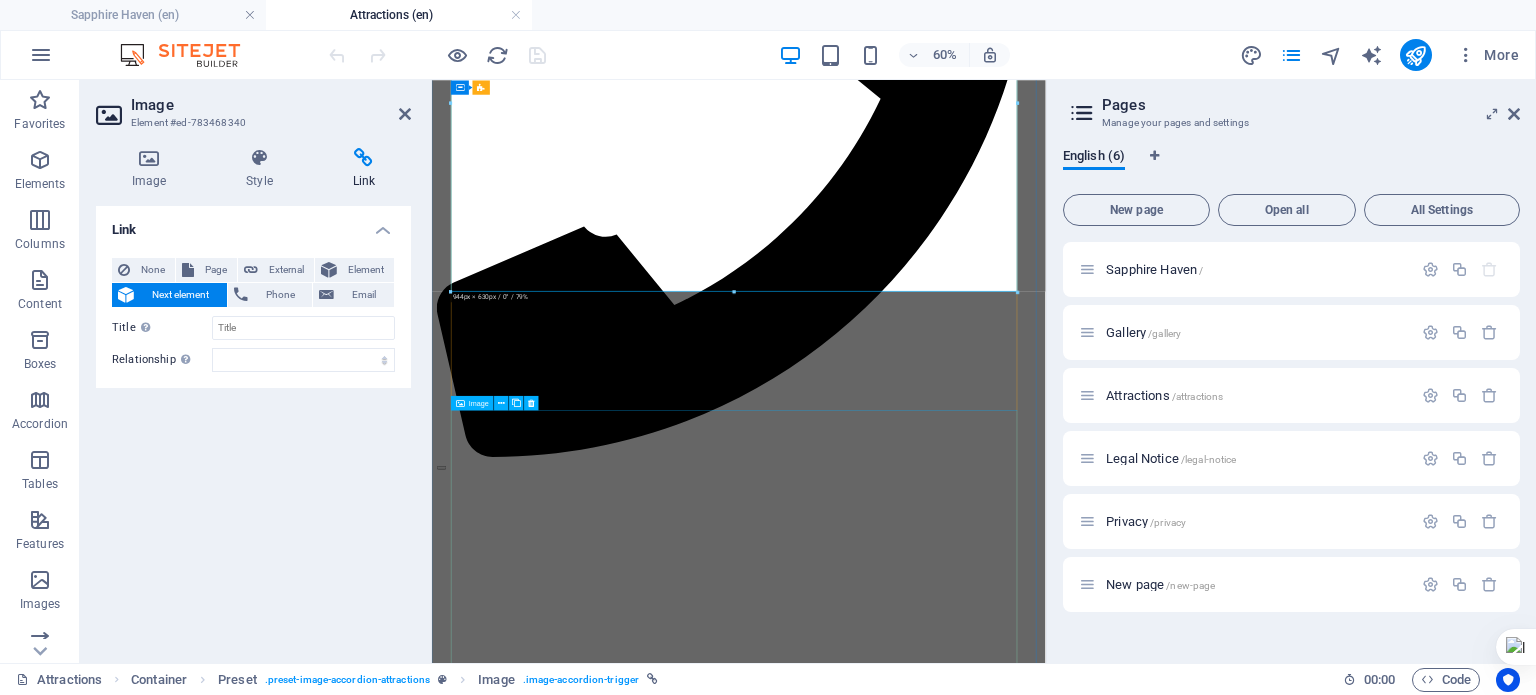 click on "Kayaking and Boating" at bounding box center [943, 6029] 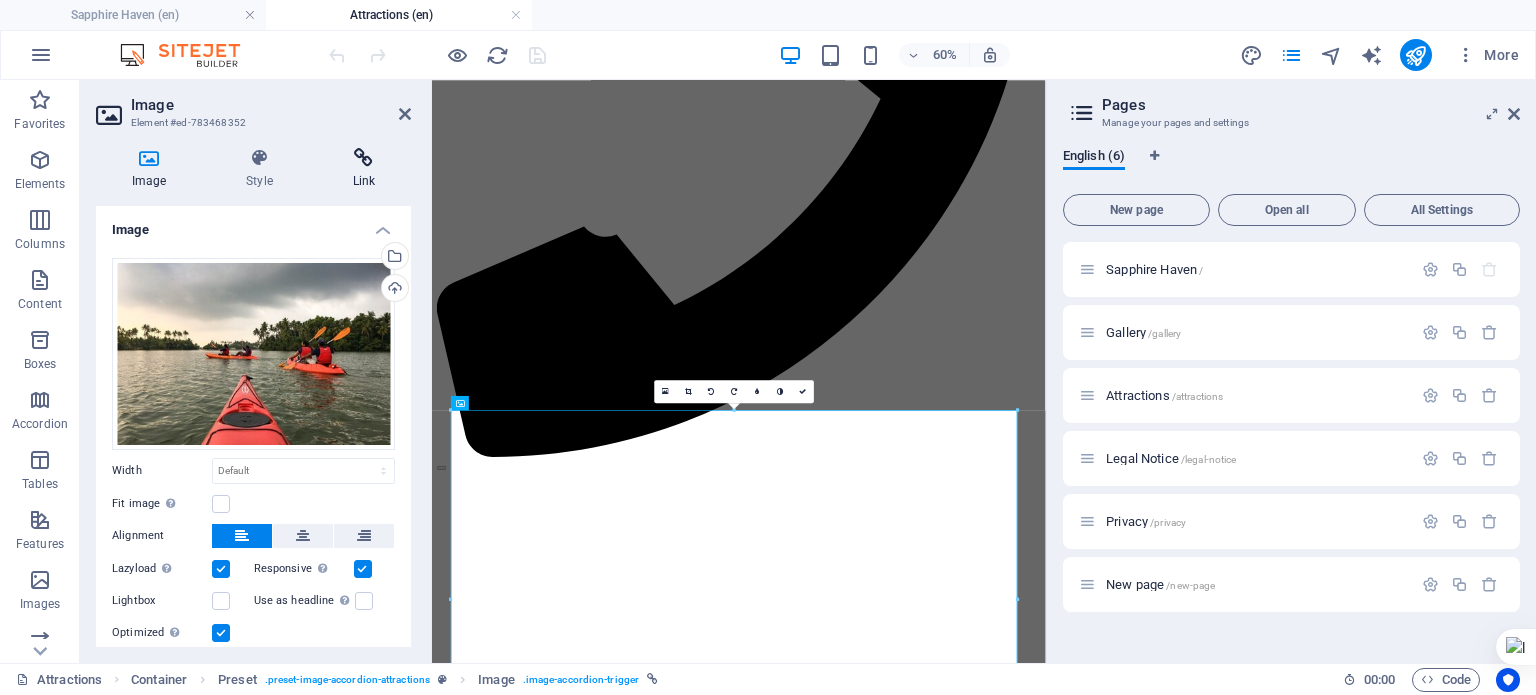 click at bounding box center (364, 158) 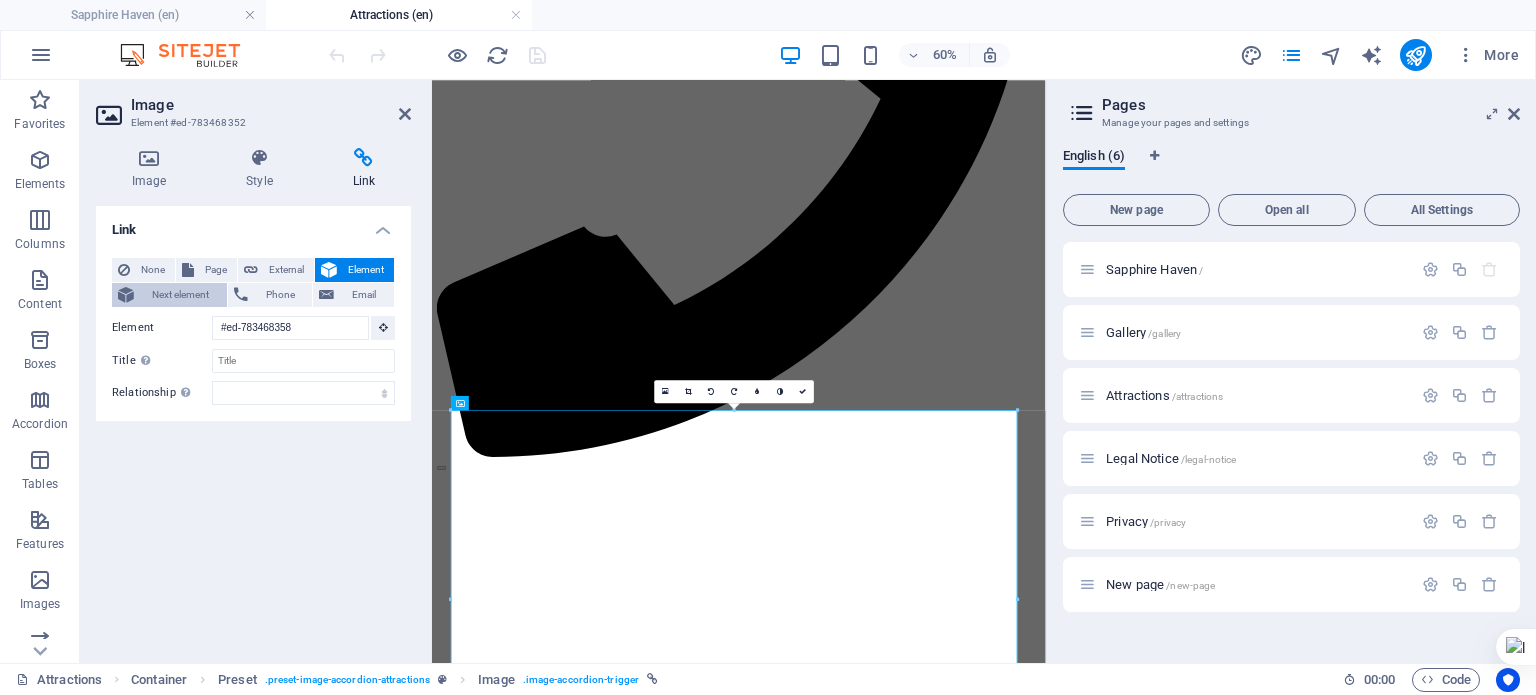 click on "Next element" at bounding box center [180, 295] 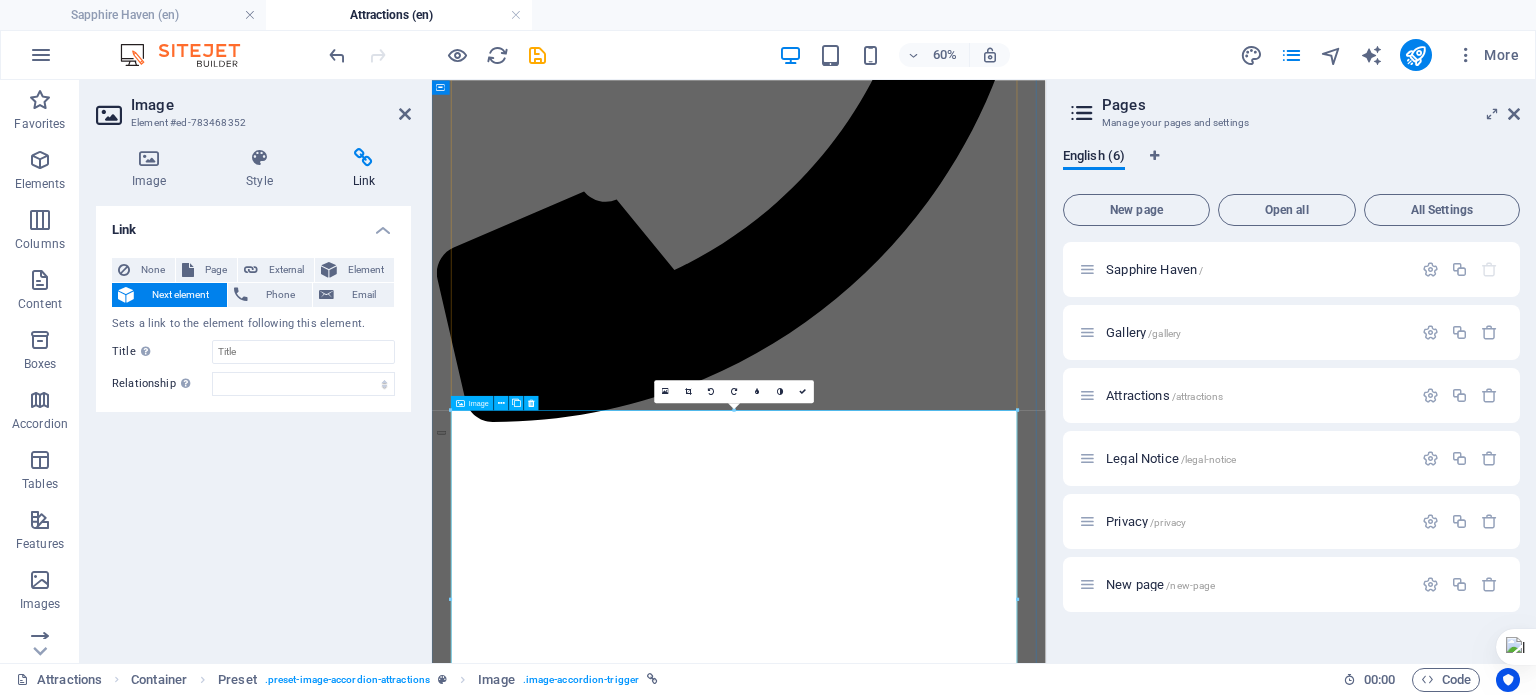 scroll, scrollTop: 2158, scrollLeft: 0, axis: vertical 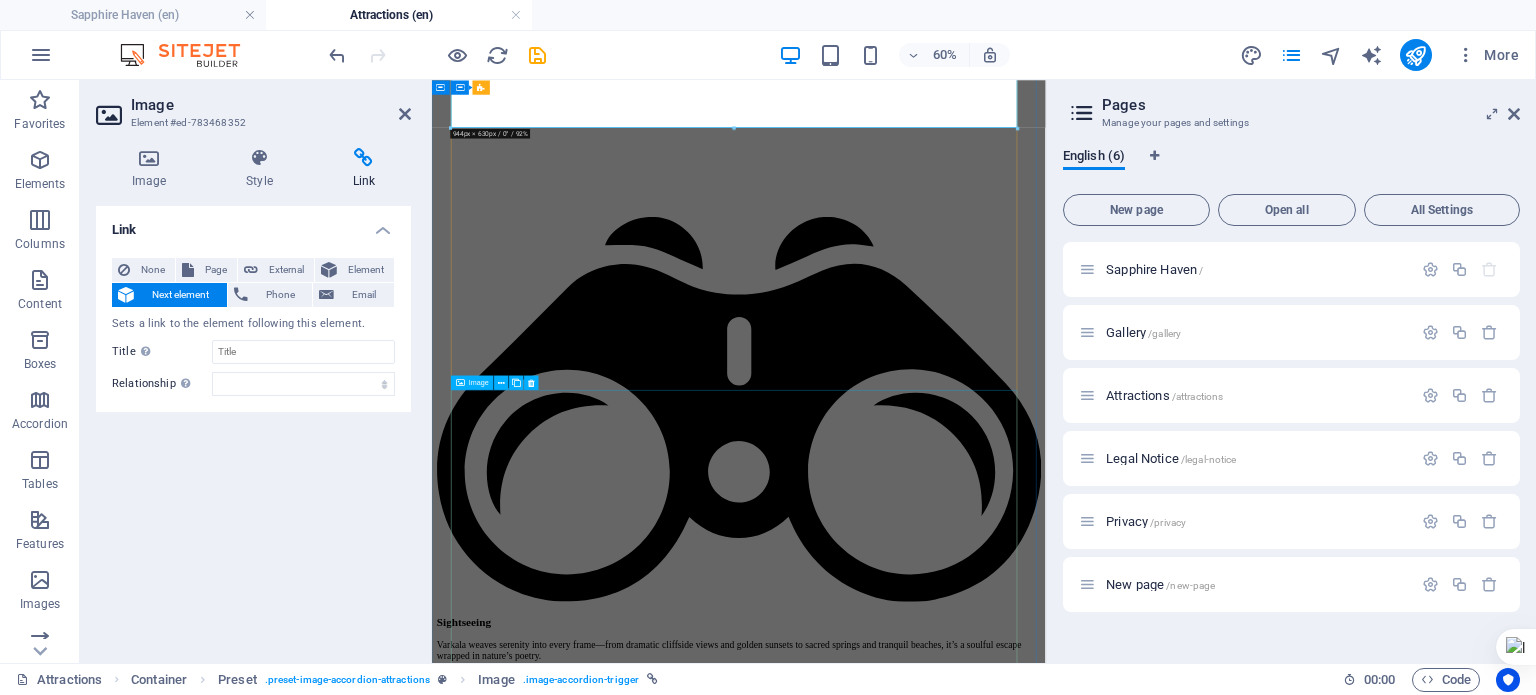 click on "Spiritual" at bounding box center (943, 6036) 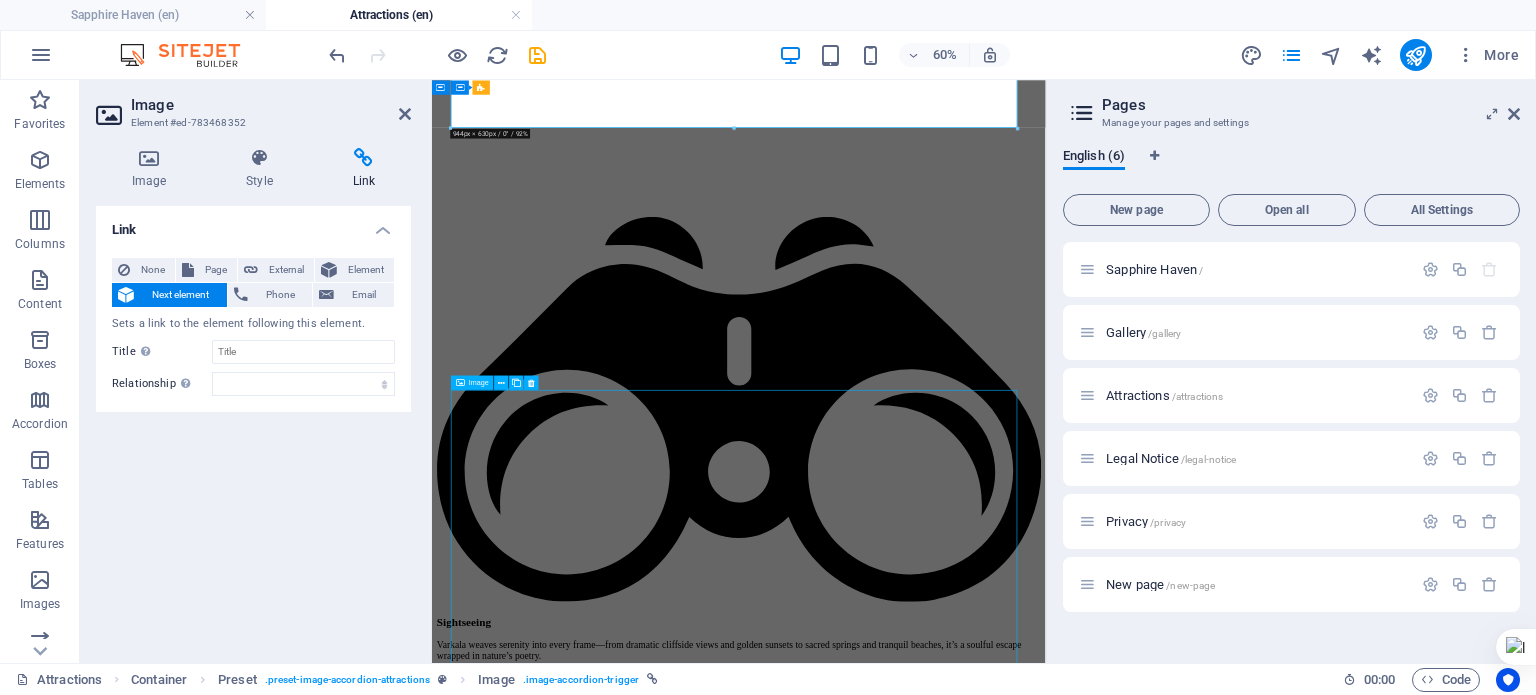 click on "Kayaking and Boating in Varkala  offer a serene yet adventurous way to explore Kerala’s coastal charm beyond the cliffs and beaches. Mangrove Kayaking : Paddle through tranquil backwaters and lush mangrove forests with guided tours, available in morning and evening slots. It’s beginner-friendly and includes life jackets, refreshments, and a support boat. Golden Island Boating : You can cruise to Ponnumthuruthu (Golden Island), a peaceful retreat with an ancient Shiva temple nestled in greenery. They offer kayaking, shikara boats, and speedboats—perfect for families and photography lovers. Shiva Kayaking : Just 9 km from Varkala Cliff, this spot lets you glide across Anjengo Lake and discover untouched beauty. It’s a hidden gem for nature seekers. Munroe Island Canoe Tours : If you're up for a slightly longer trip, this experience near Kollam takes you deep into palm-lined channels and village life, guided by locals who know every bird and bend." at bounding box center [943, 5505] 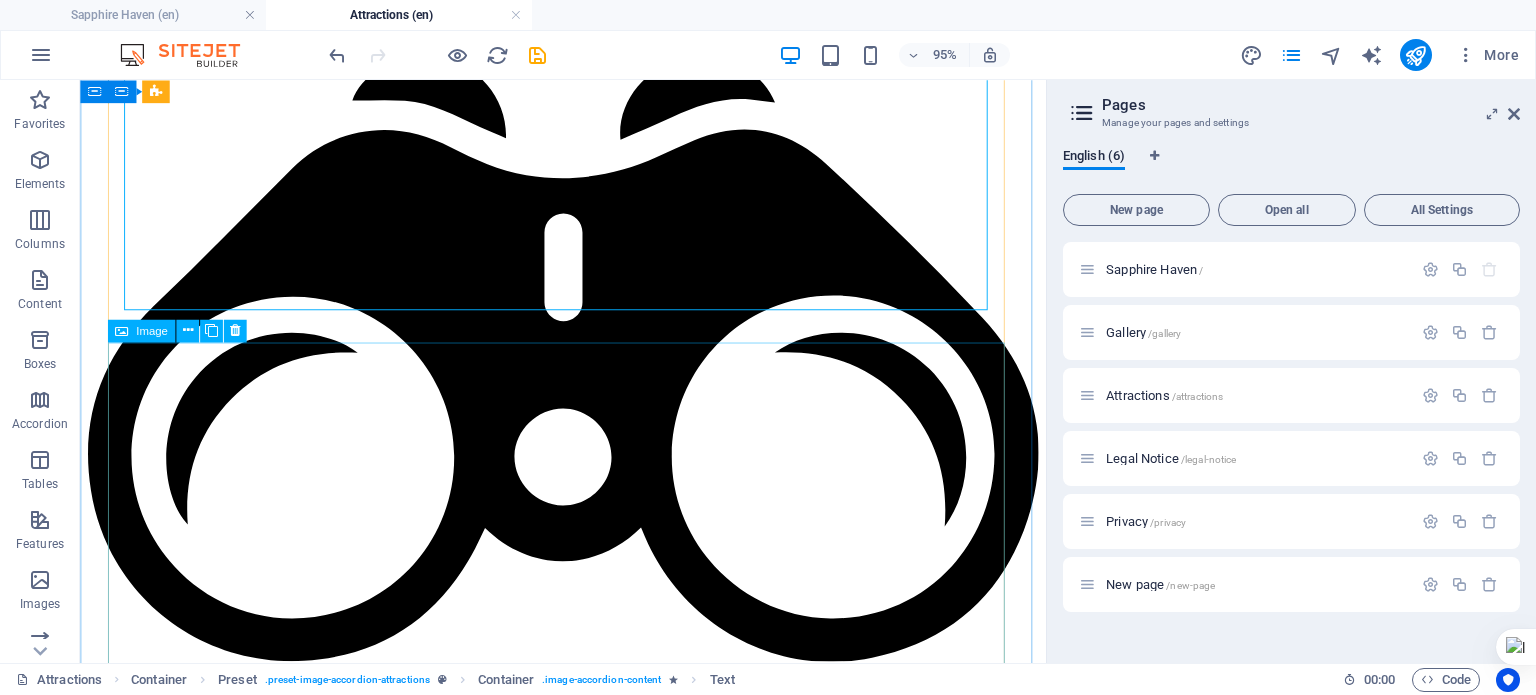 scroll, scrollTop: 3200, scrollLeft: 0, axis: vertical 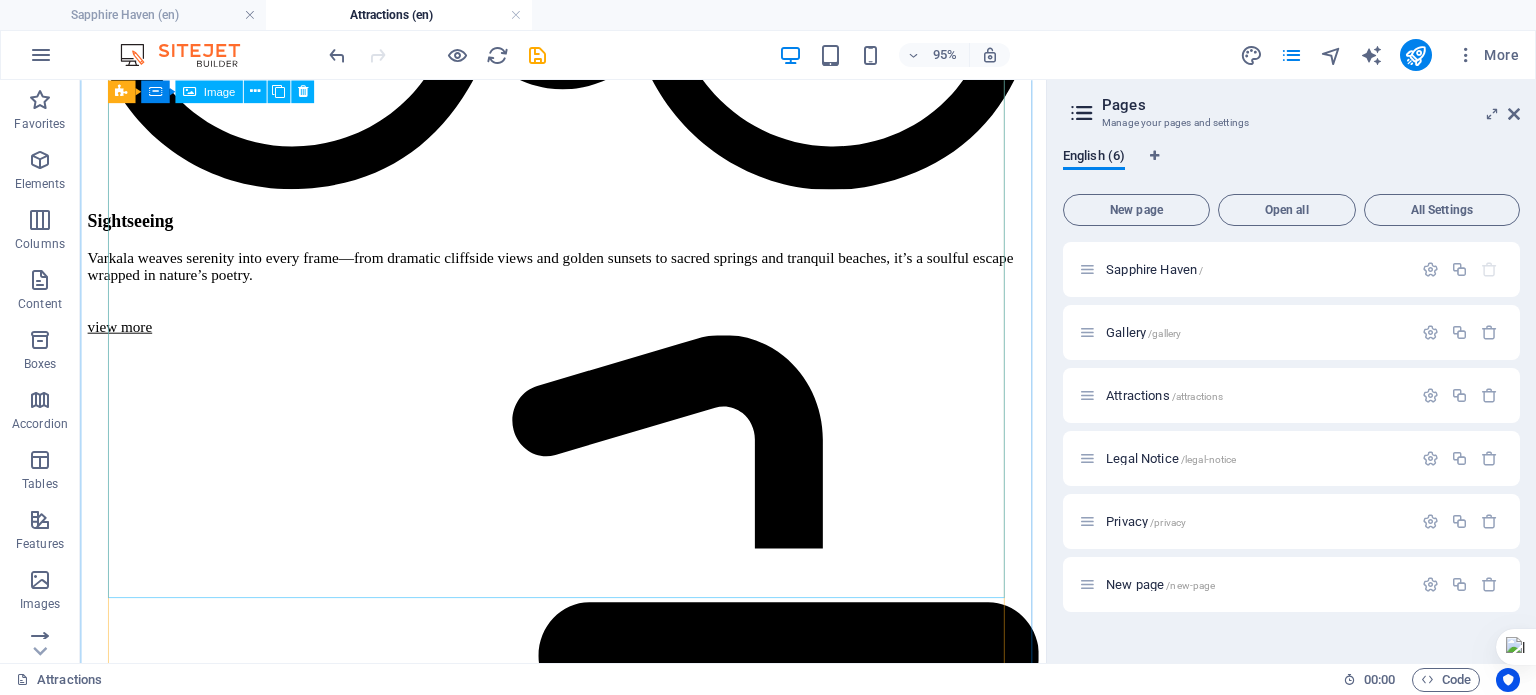 click on "Spiritual" at bounding box center [588, 5259] 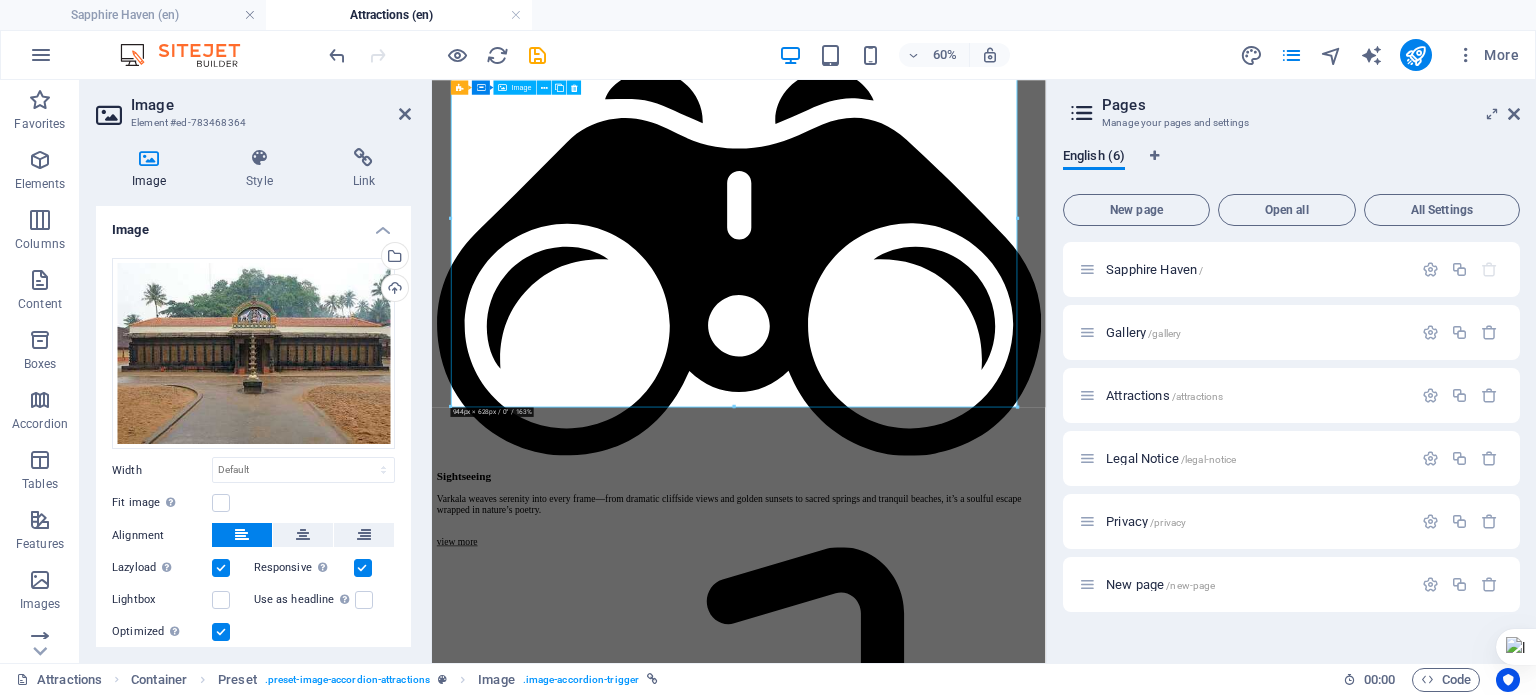 scroll, scrollTop: 3558, scrollLeft: 0, axis: vertical 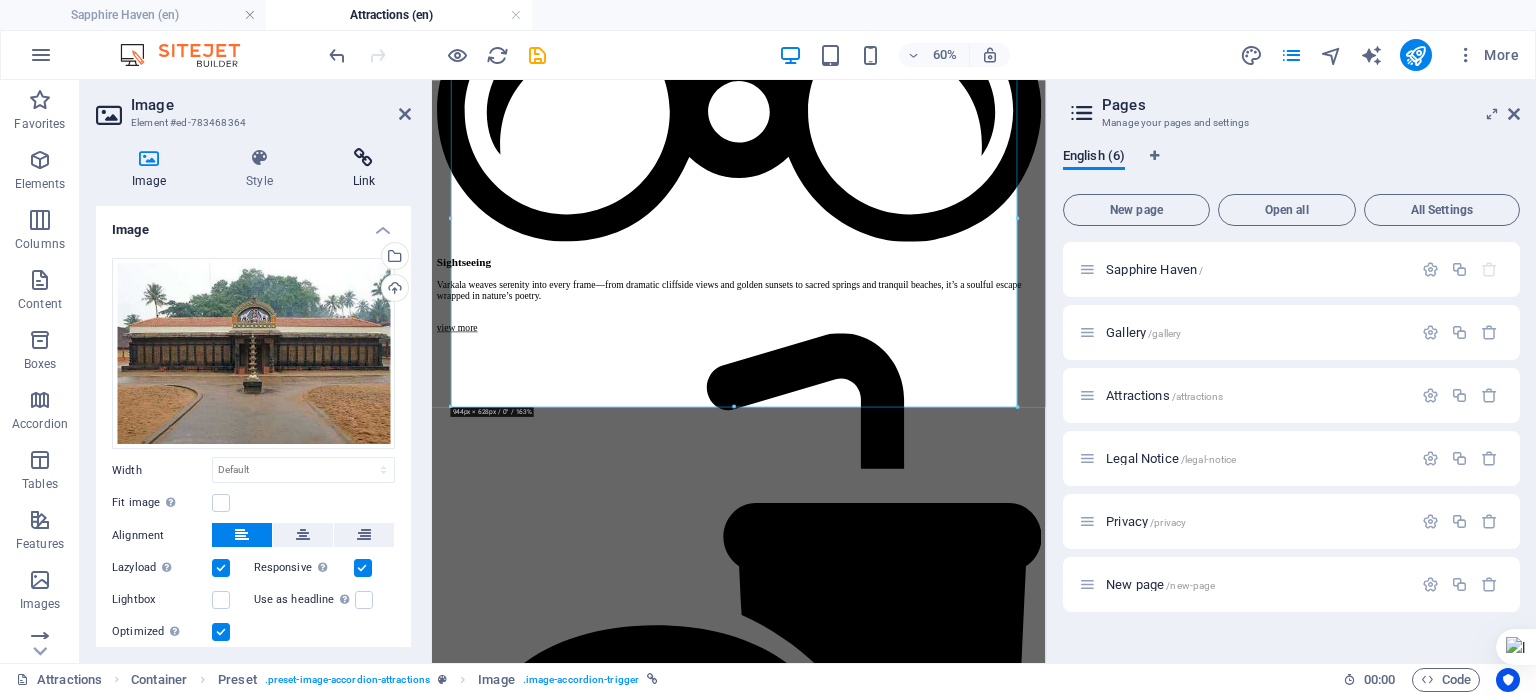click at bounding box center [364, 158] 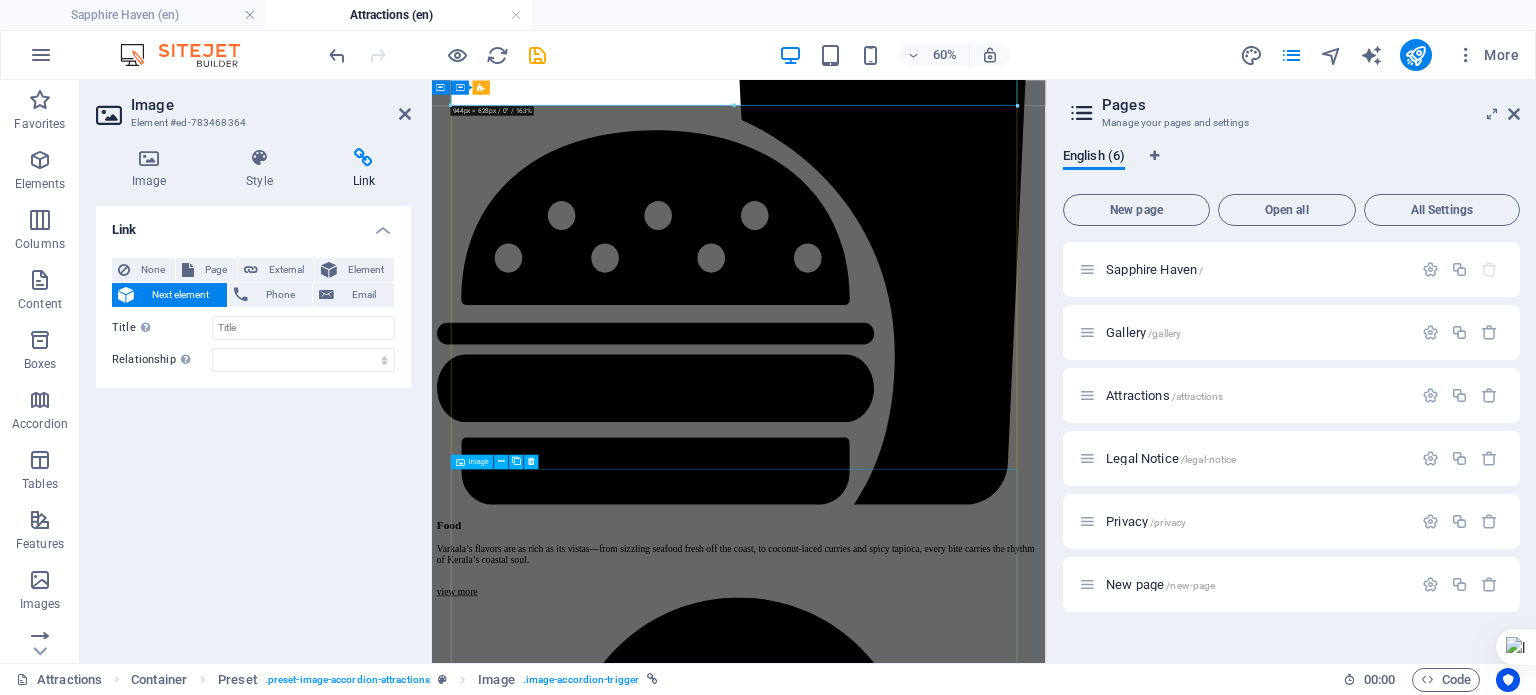 scroll, scrollTop: 4458, scrollLeft: 0, axis: vertical 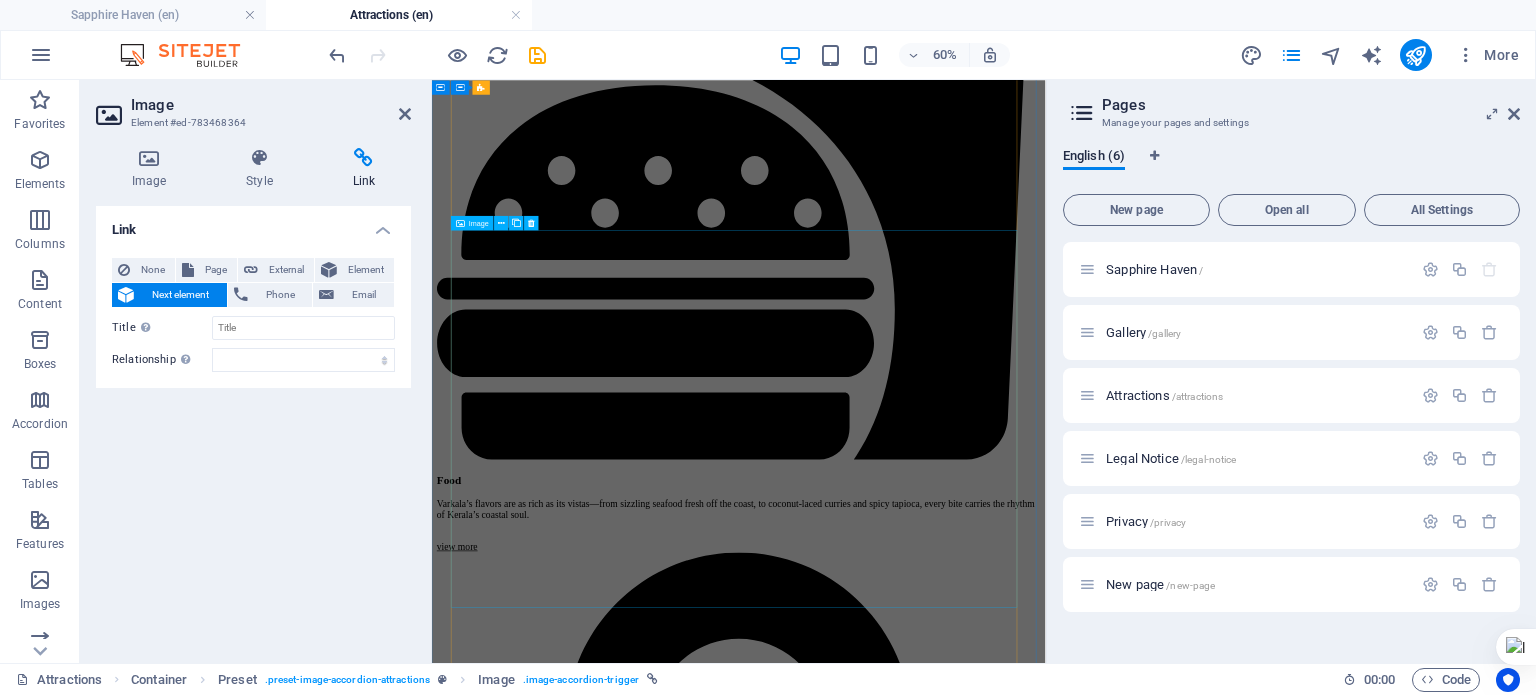 click on "Historical Places" at bounding box center (943, 5881) 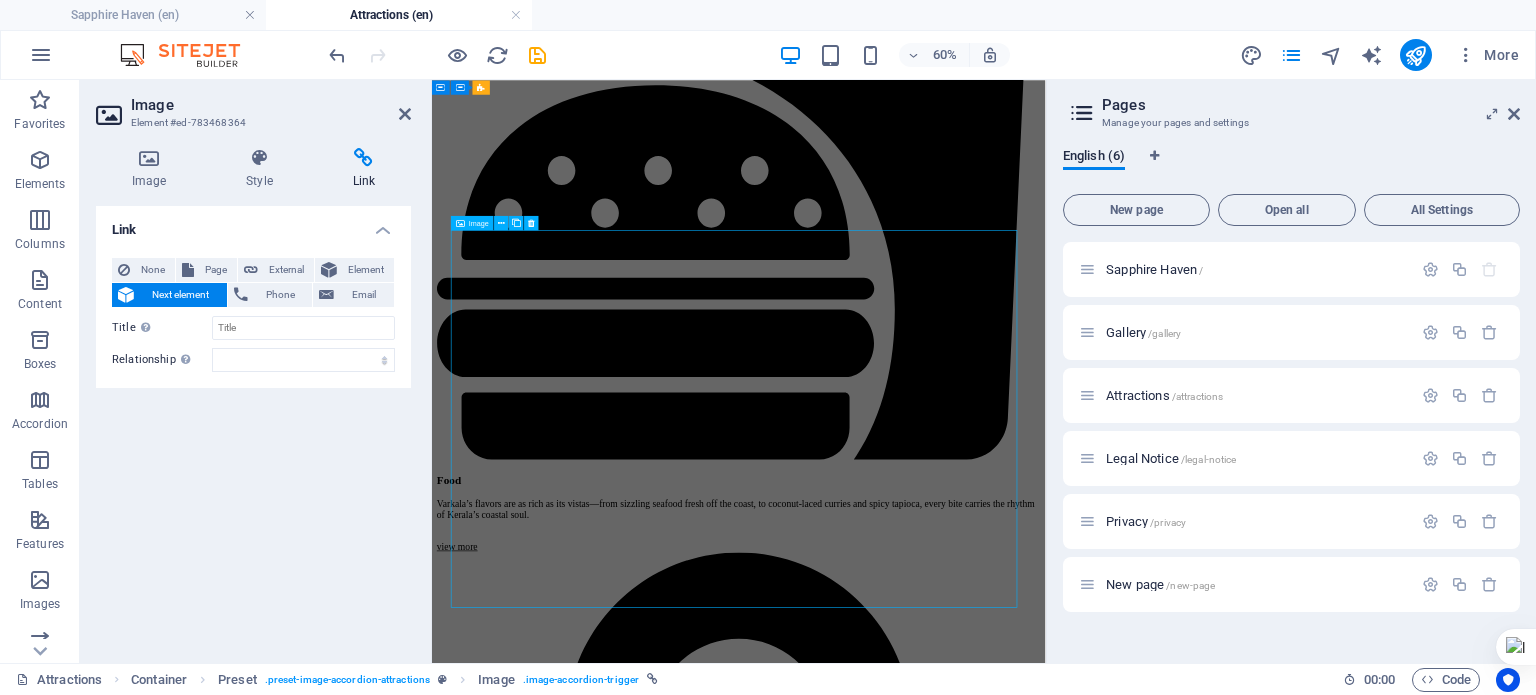 click on "Historical Places" at bounding box center (943, 5881) 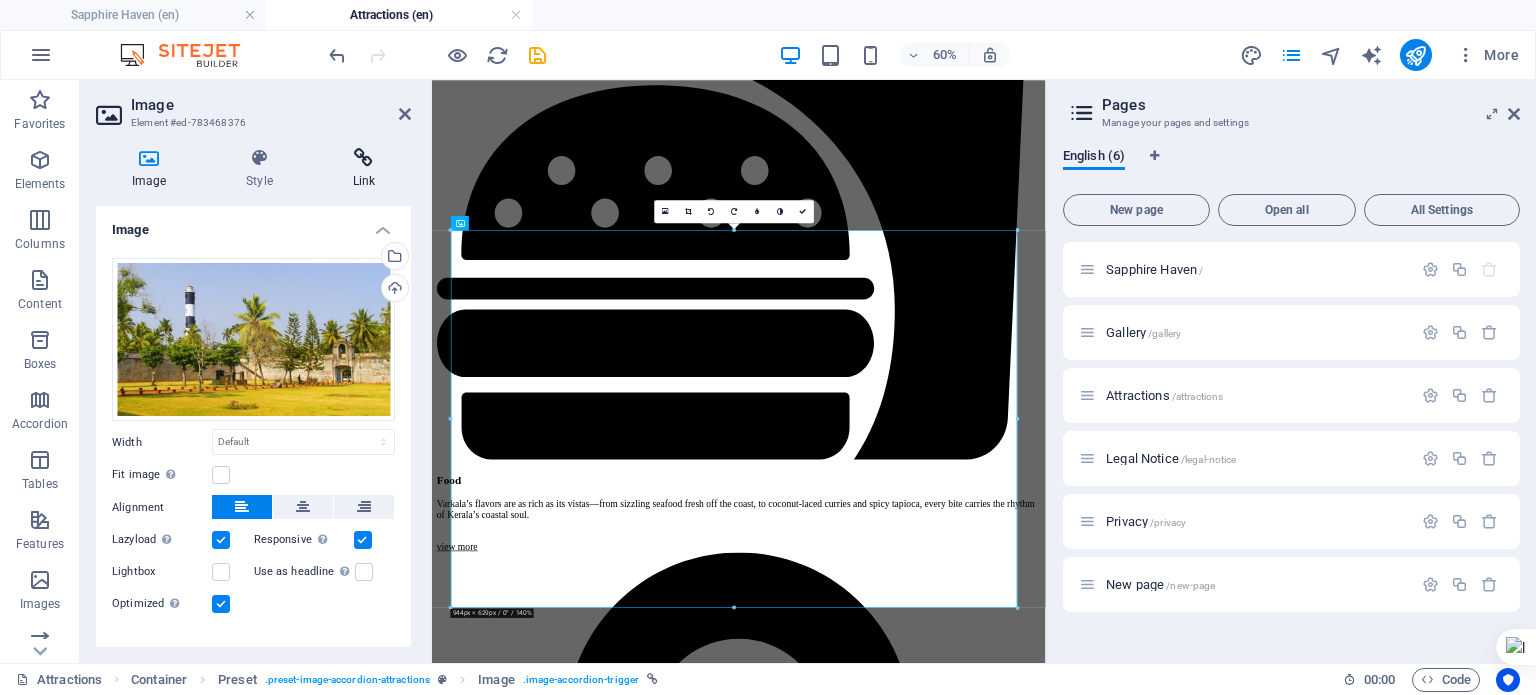 click at bounding box center (364, 158) 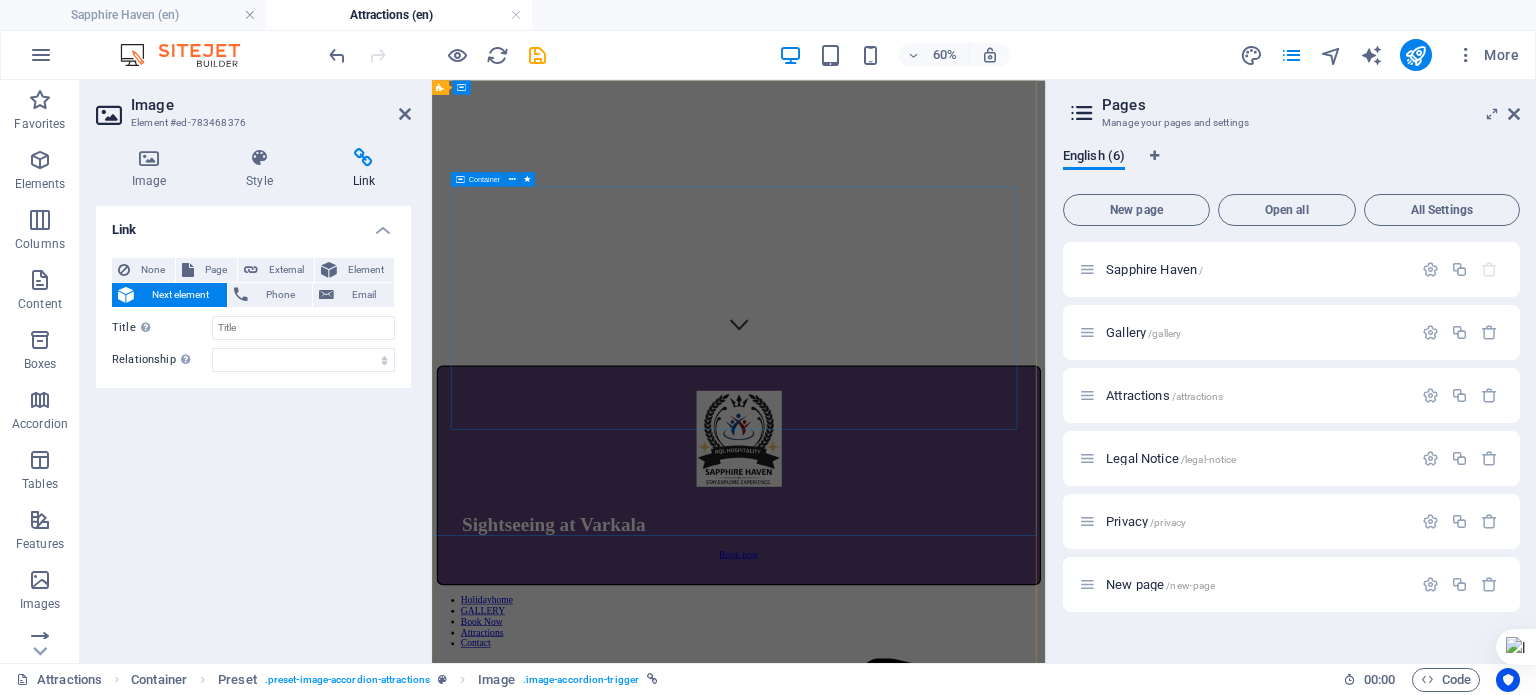 scroll, scrollTop: 0, scrollLeft: 0, axis: both 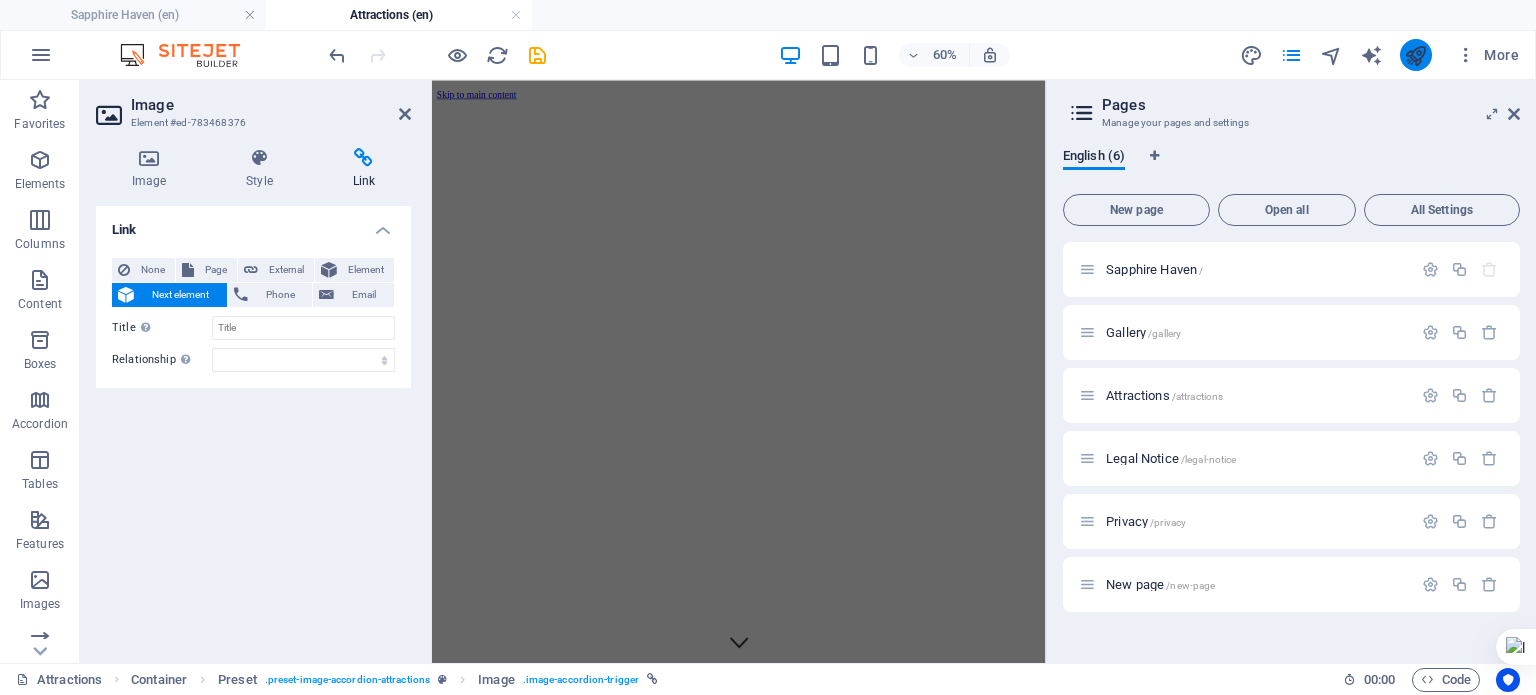 click at bounding box center [1416, 55] 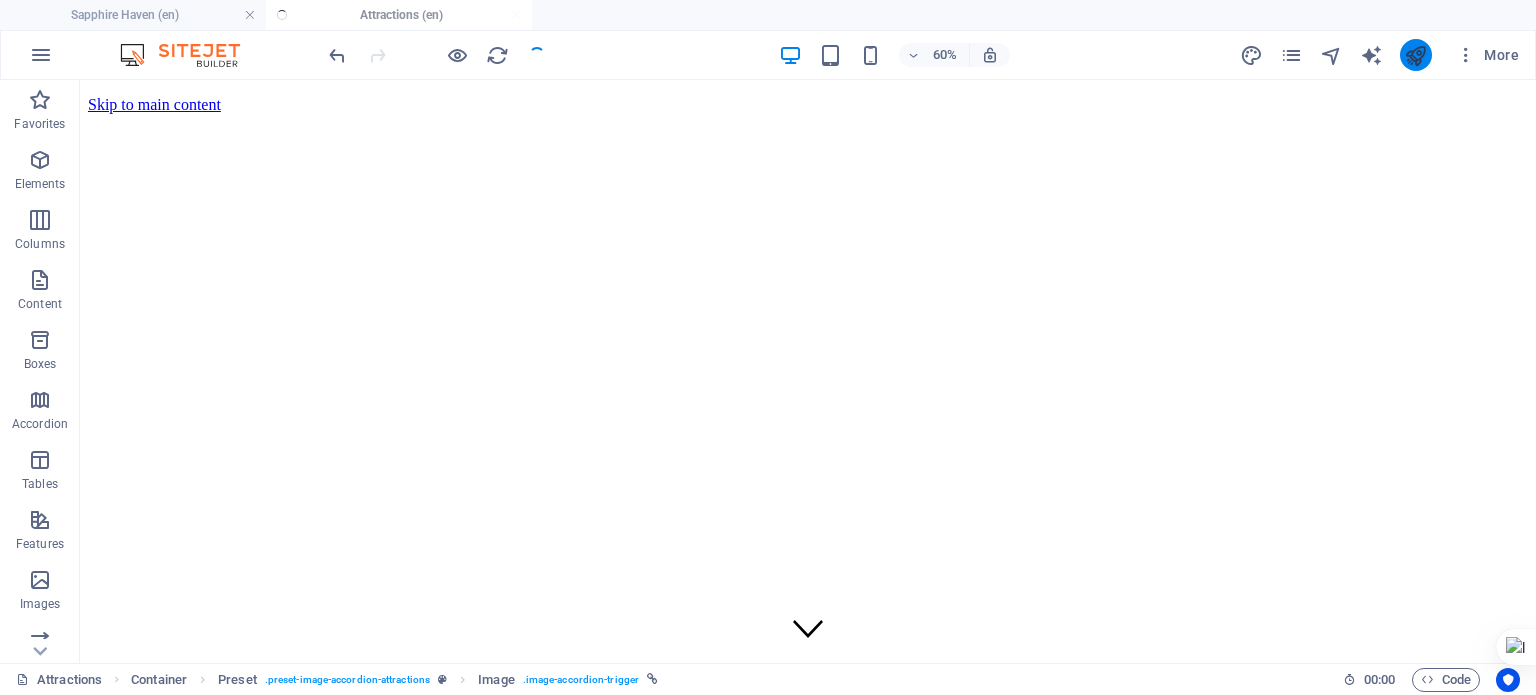scroll, scrollTop: 4352, scrollLeft: 0, axis: vertical 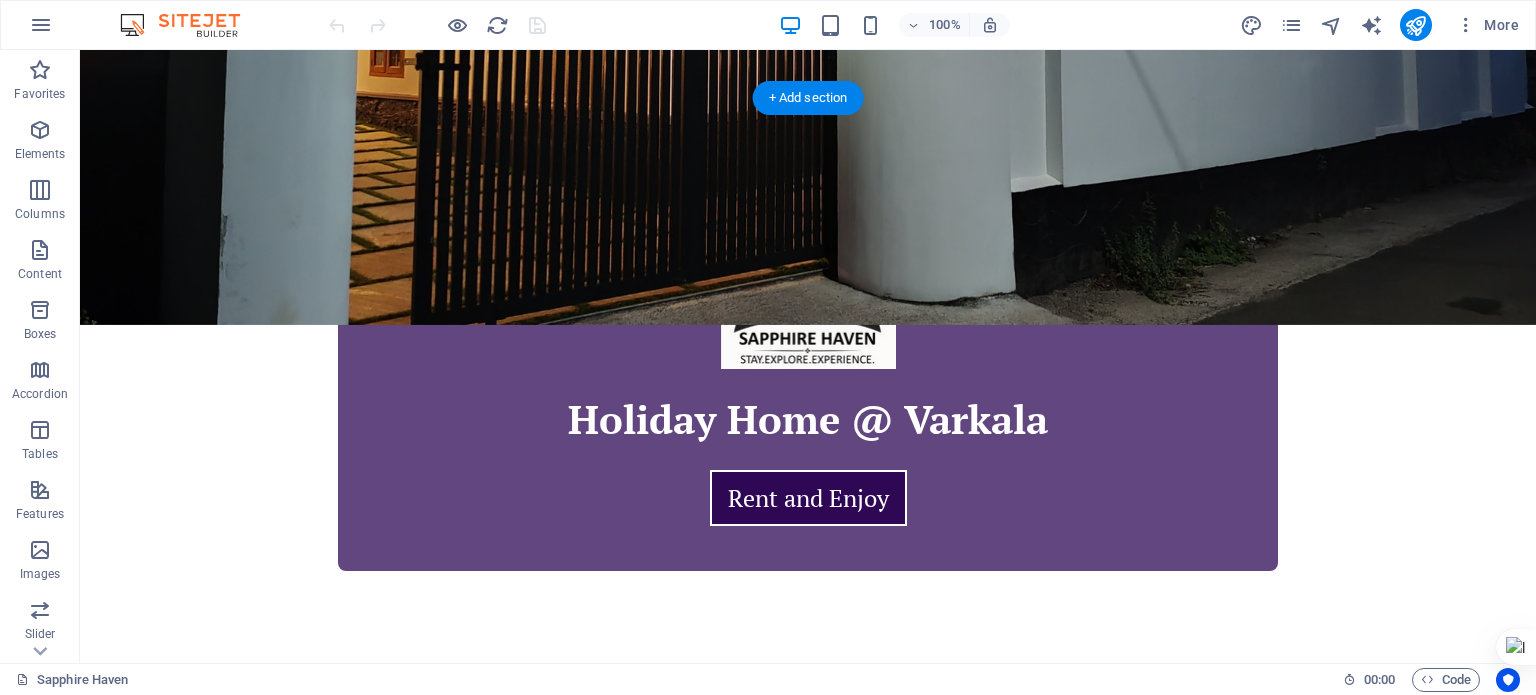 drag, startPoint x: 280, startPoint y: 313, endPoint x: 361, endPoint y: 363, distance: 95.189285 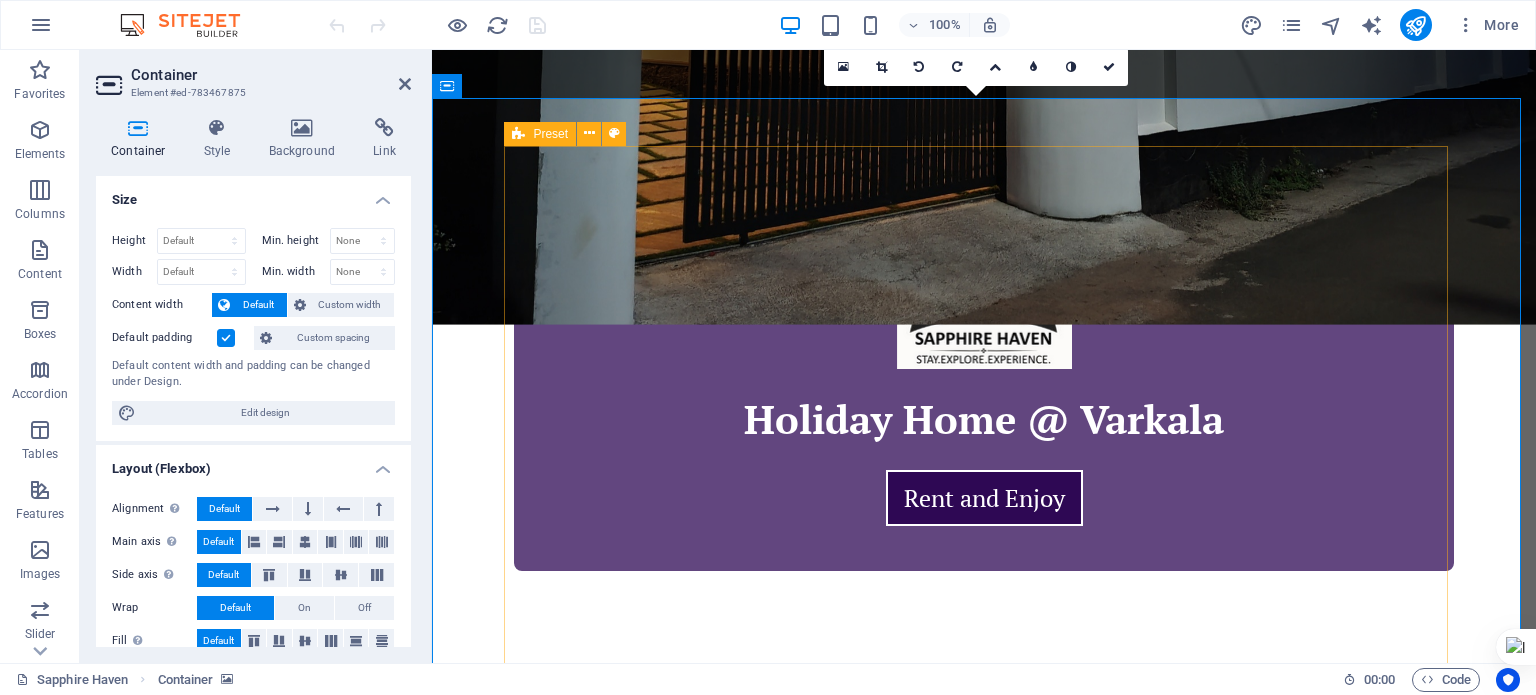 click on "RQL Hospitality Sapphire Haven Villa is located in Varkala, Kerala, here’s a curated list of nearby  spots and attractions  that guests might love exploring during their stay:  Varkala Beach - 5km Odayam Beach - 6km Black Beach - 7km Varkala Cliff - 5.5km  Janardhanaswamy Temple - 4.5km  Sivagiri Mutt - 1km Kappil Lake and Backwaters - 11km Kayaloram Kayaking & Boating - 5km Kaveri Elephant Park  - 12km Home Photos" at bounding box center [984, 2001] 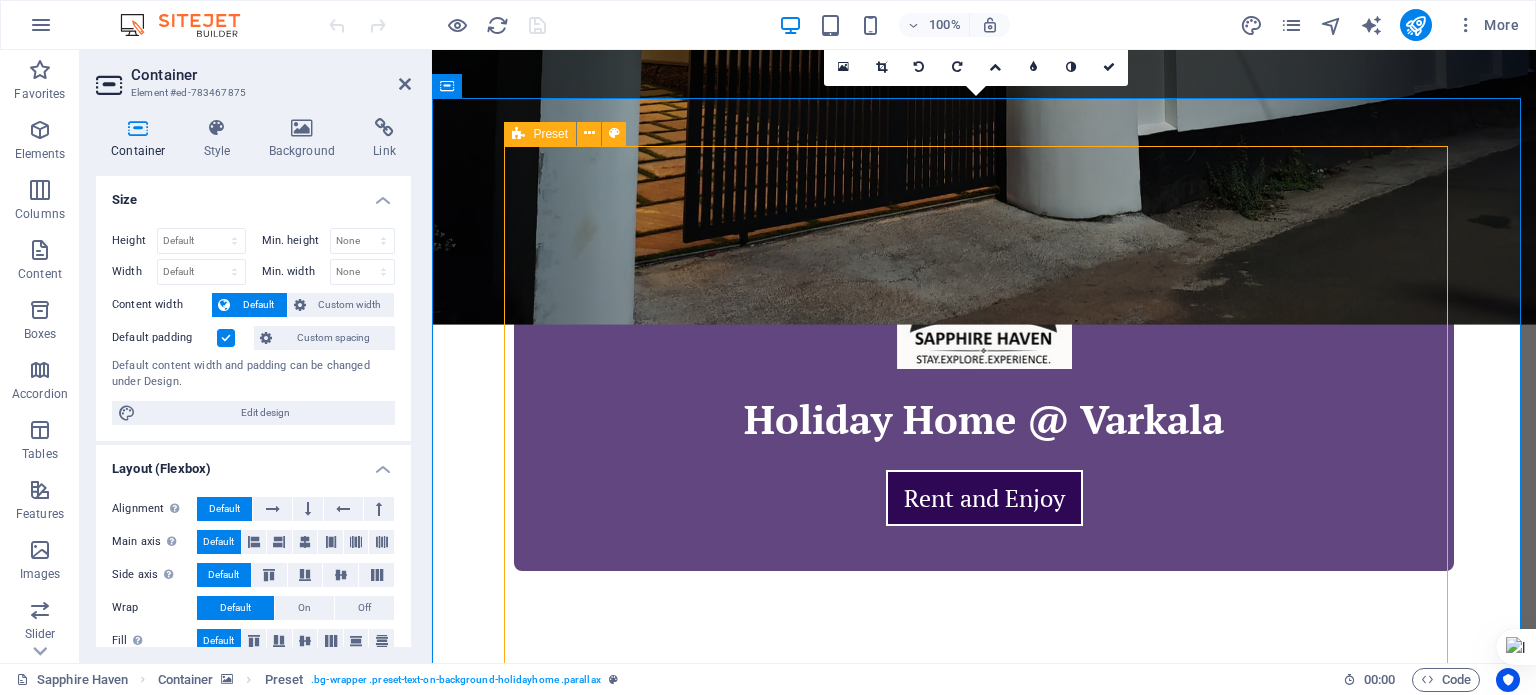 click on "RQL Hospitality Sapphire Haven Villa is located in Varkala, Kerala, here’s a curated list of nearby  spots and attractions  that guests might love exploring during their stay:  Varkala Beach - 5km Odayam Beach - 6km Black Beach - 7km Varkala Cliff - 5.5km  Janardhanaswamy Temple - 4.5km  Sivagiri Mutt - 1km Kappil Lake and Backwaters - 11km Kayaloram Kayaking & Boating - 5km Kaveri Elephant Park  - 12km Home Photos" at bounding box center (984, 2001) 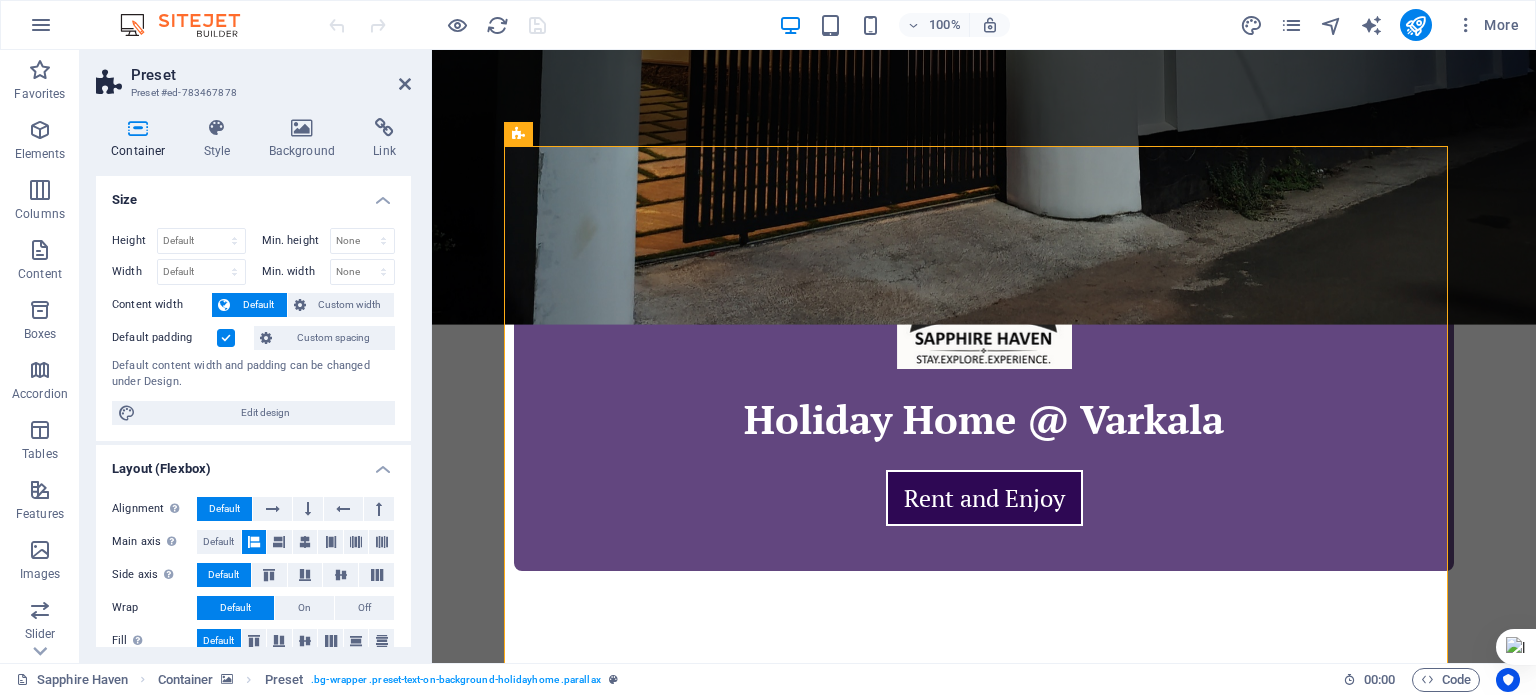 click at bounding box center [984, 1231] 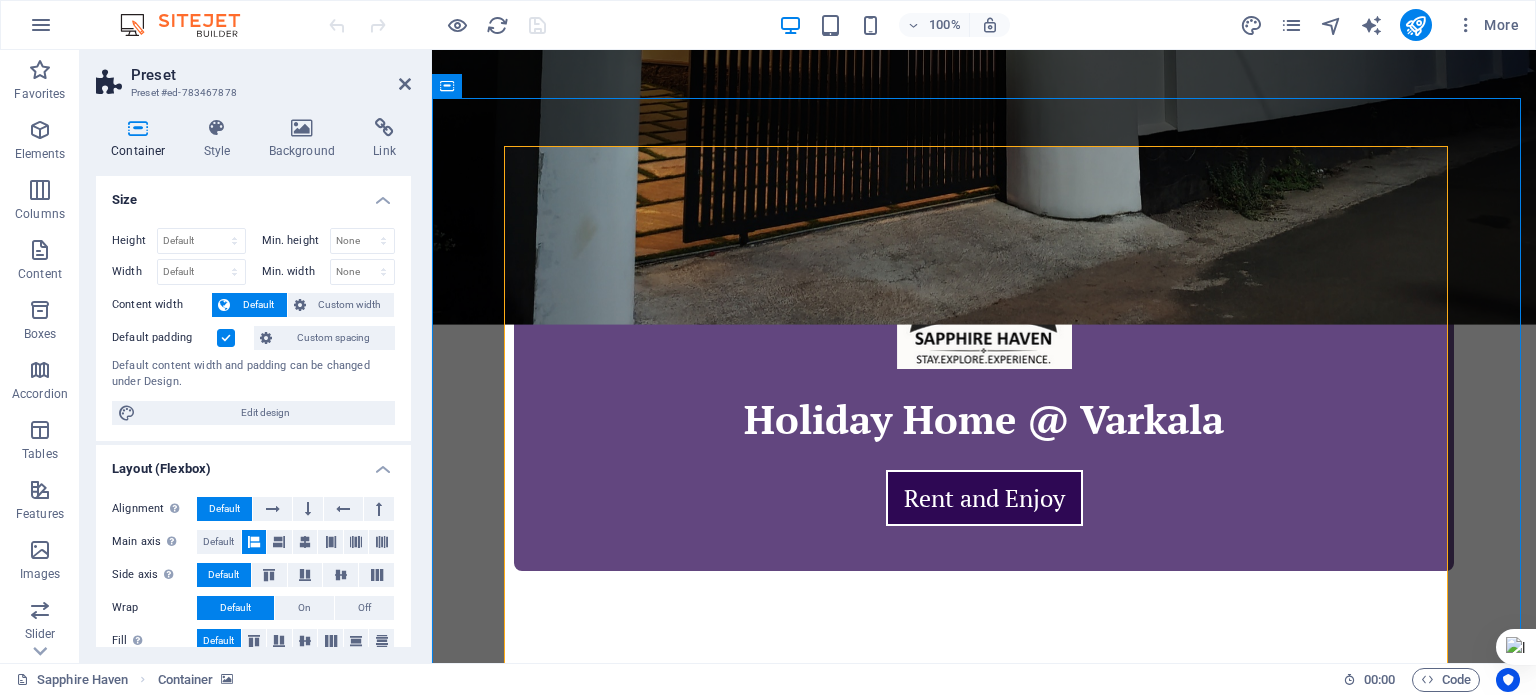 click at bounding box center (984, 1231) 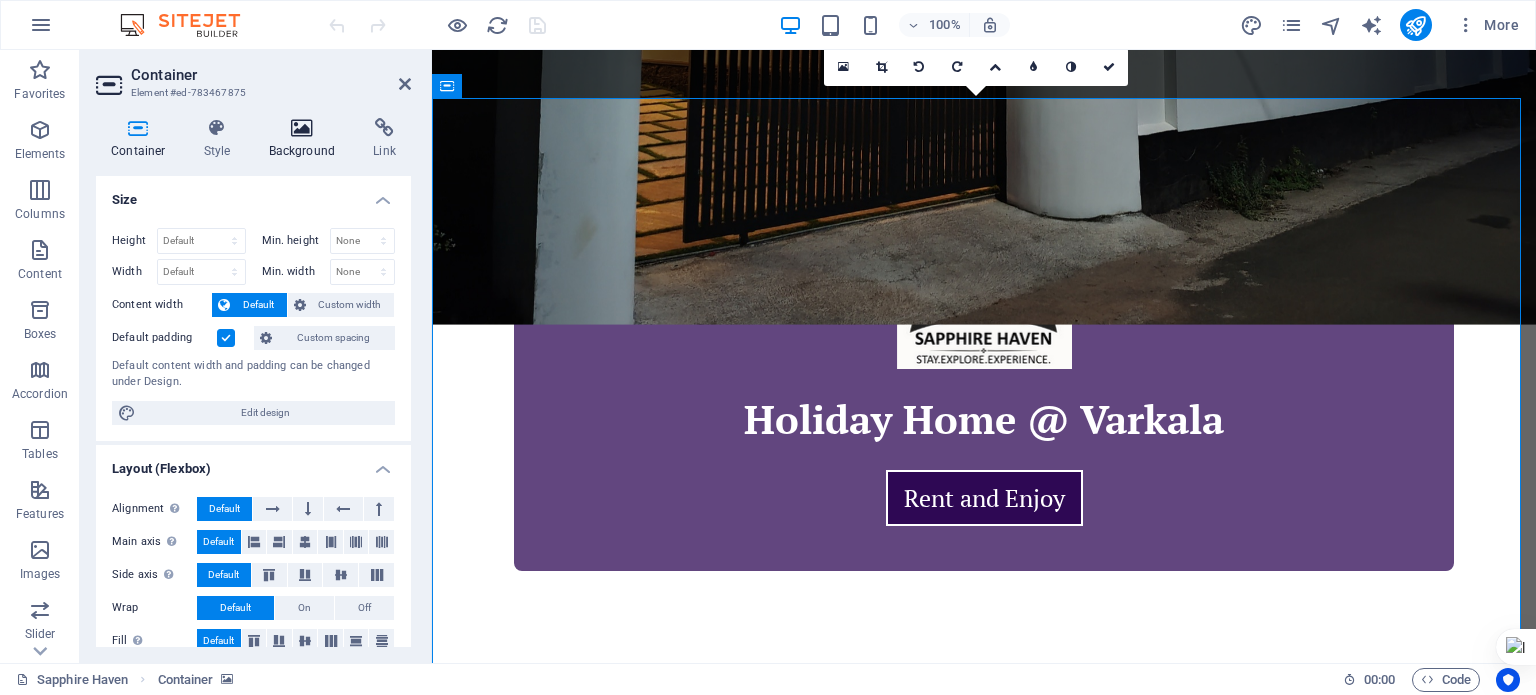 click at bounding box center (302, 128) 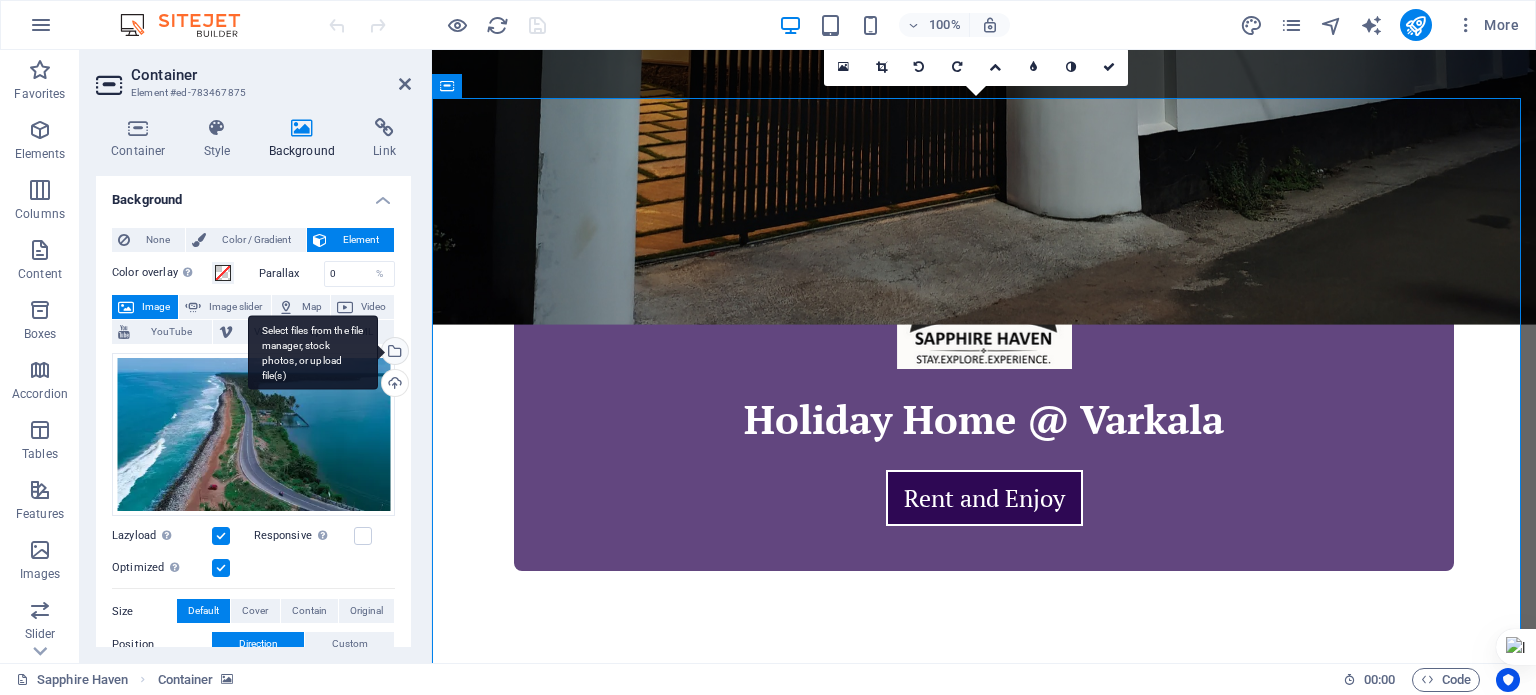 click on "Select files from the file manager, stock photos, or upload file(s)" at bounding box center [393, 353] 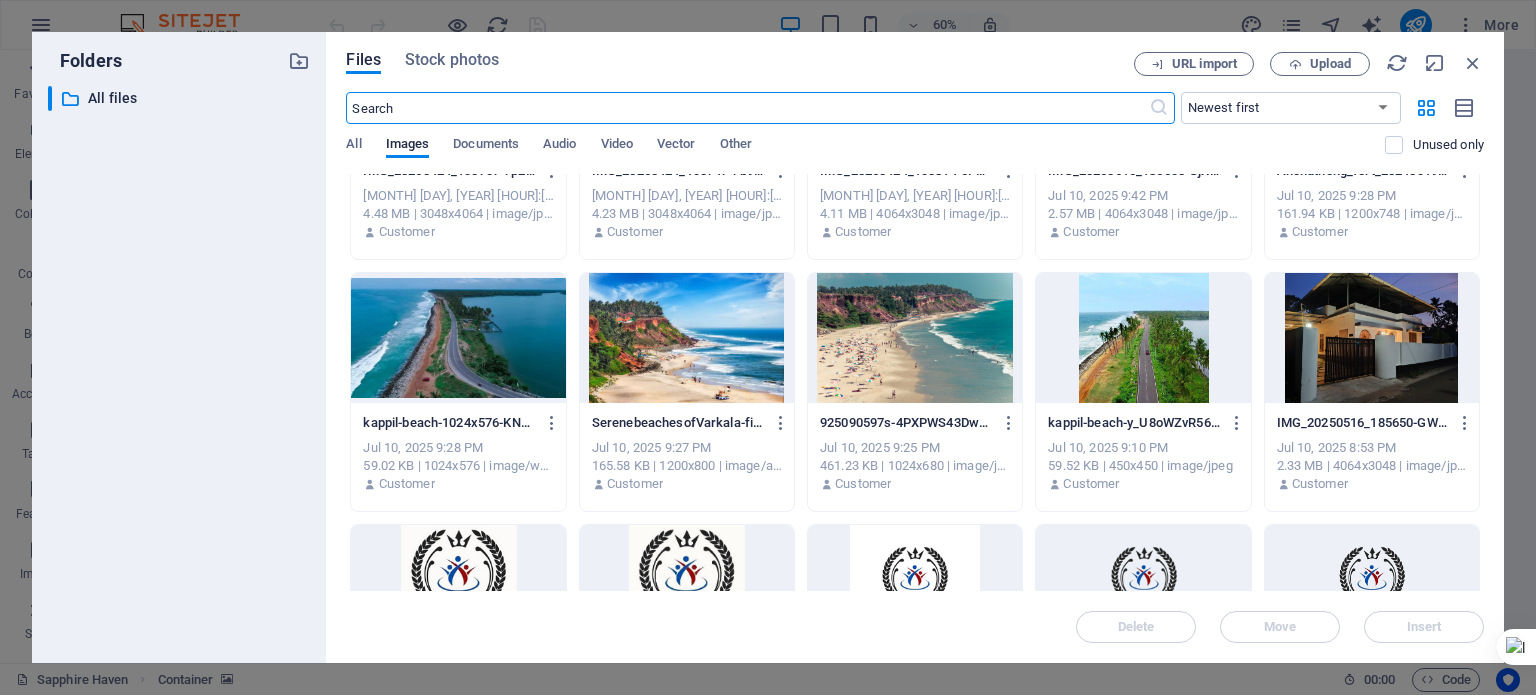 scroll, scrollTop: 3200, scrollLeft: 0, axis: vertical 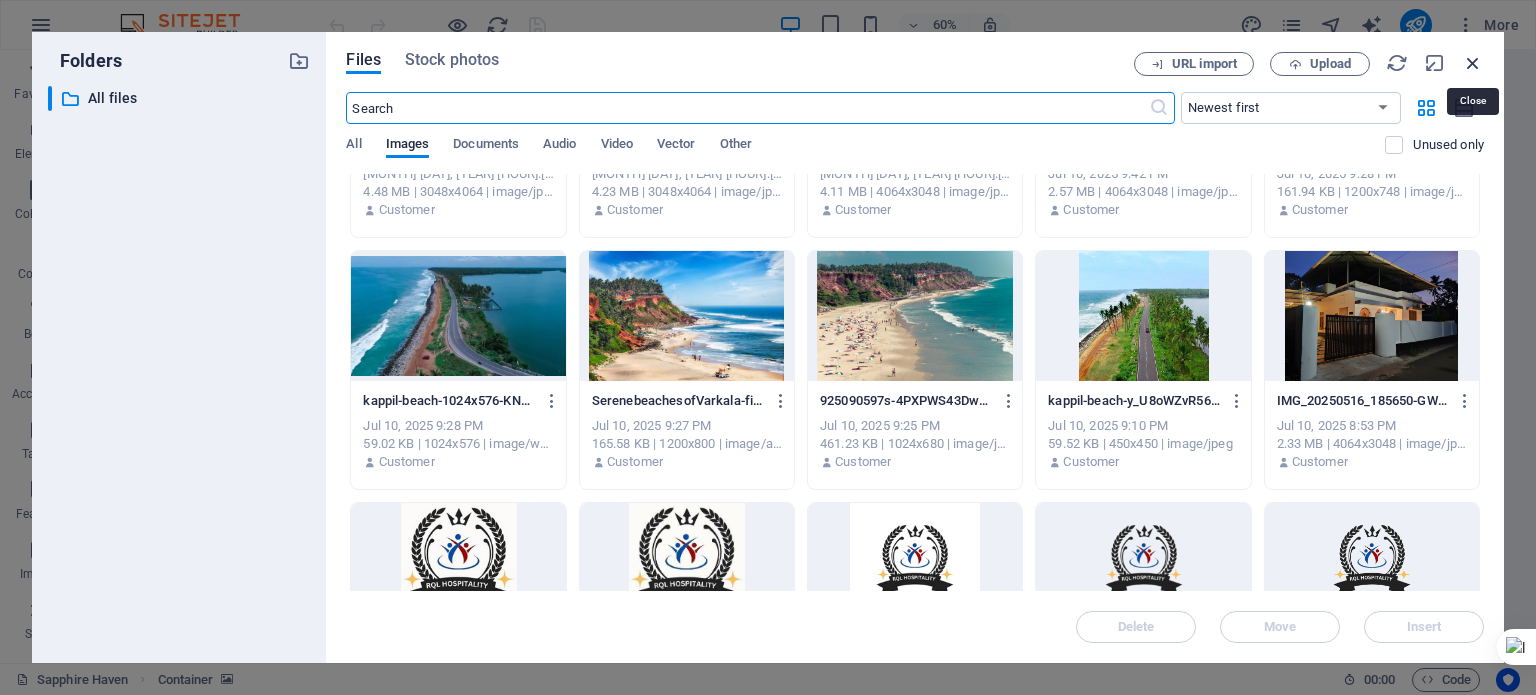click at bounding box center (1473, 63) 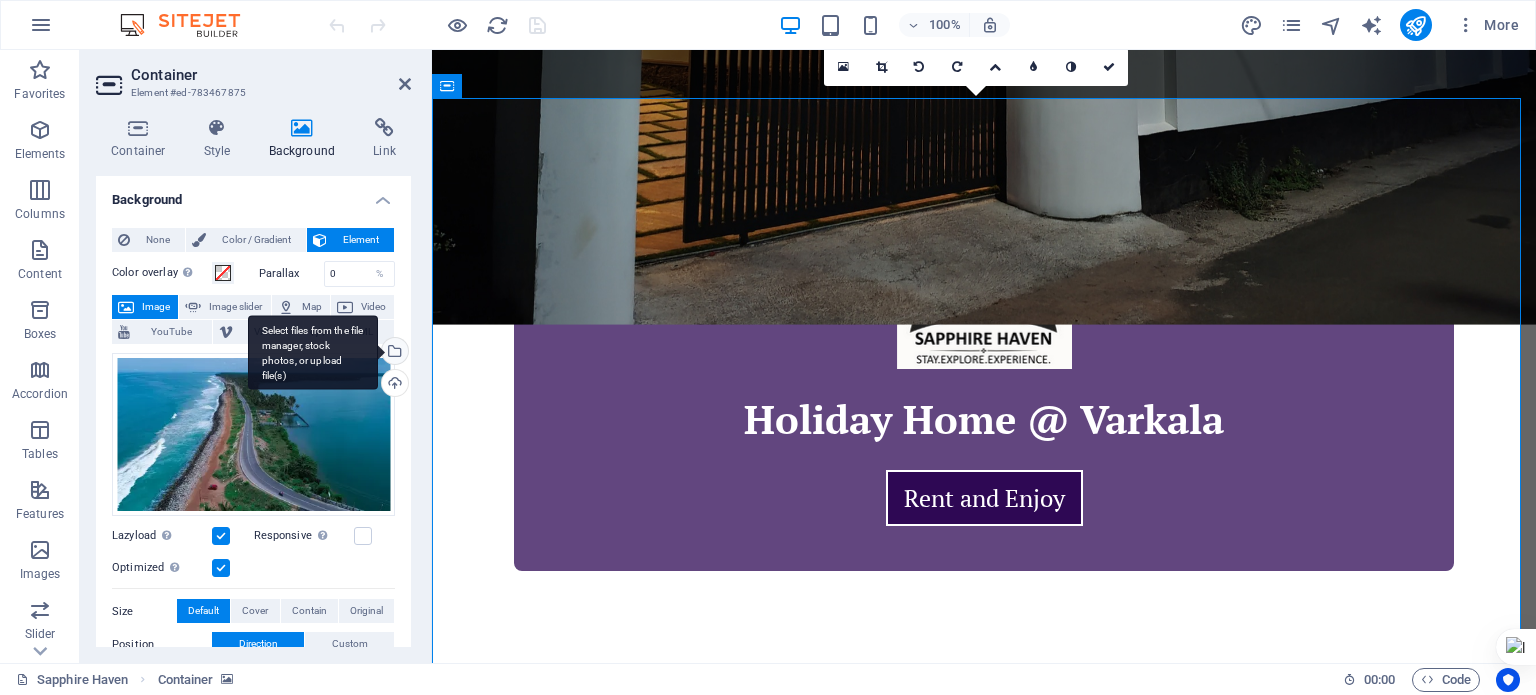 click on "Select files from the file manager, stock photos, or upload file(s)" at bounding box center (313, 352) 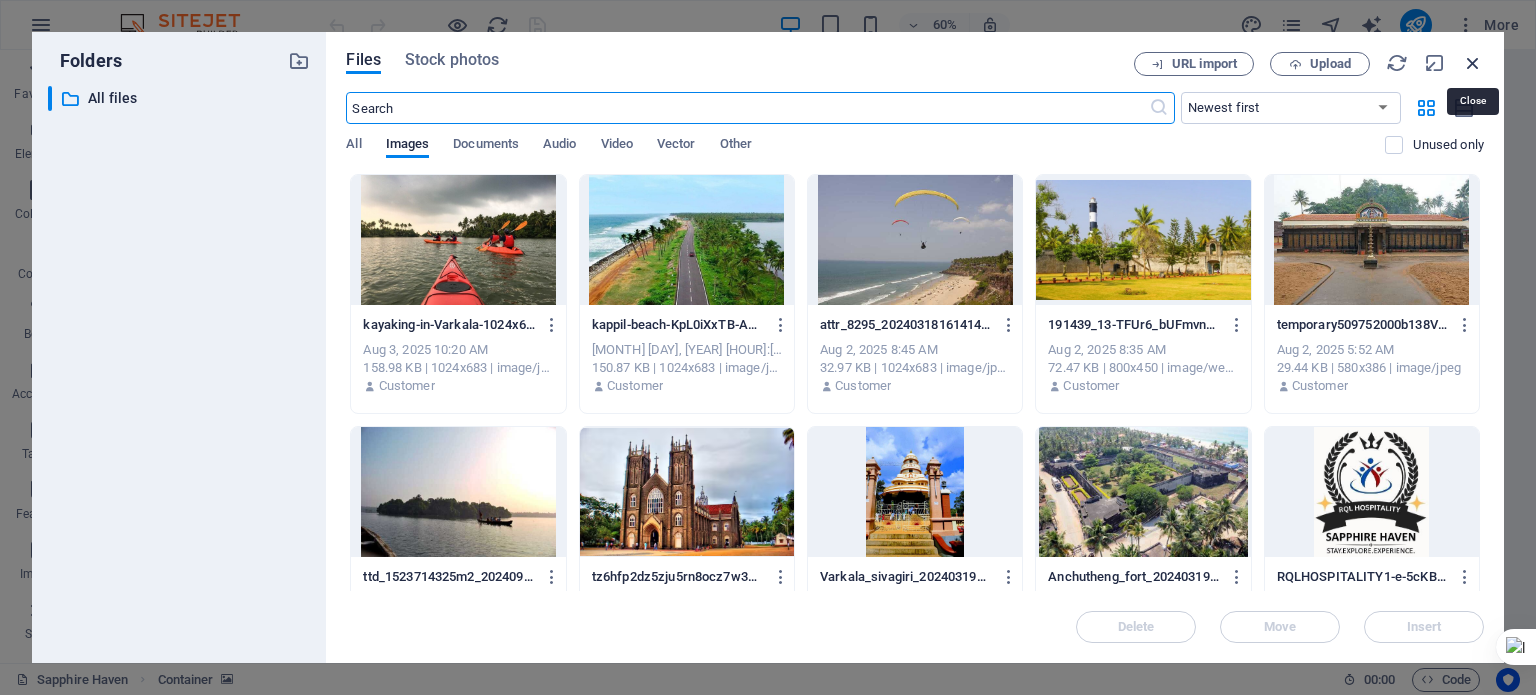 click at bounding box center [1473, 63] 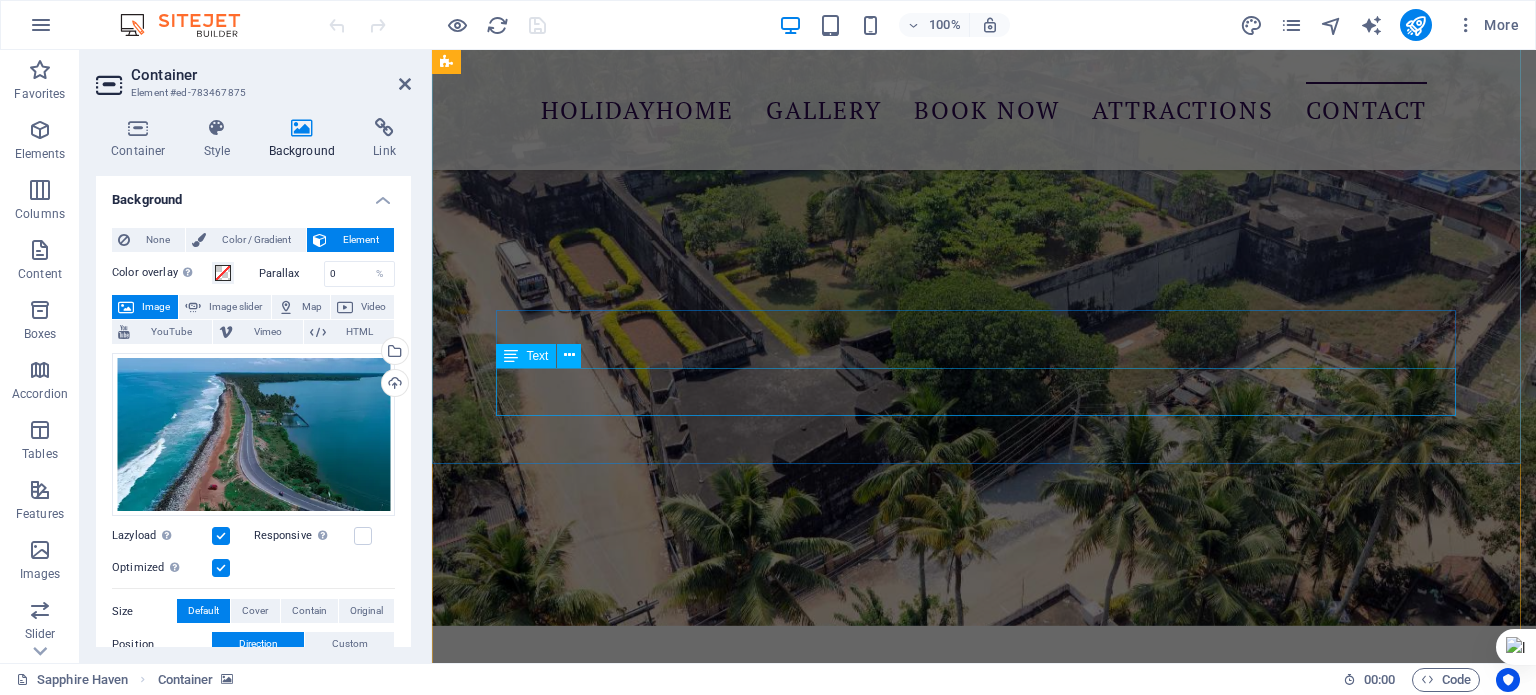 scroll, scrollTop: 3066, scrollLeft: 0, axis: vertical 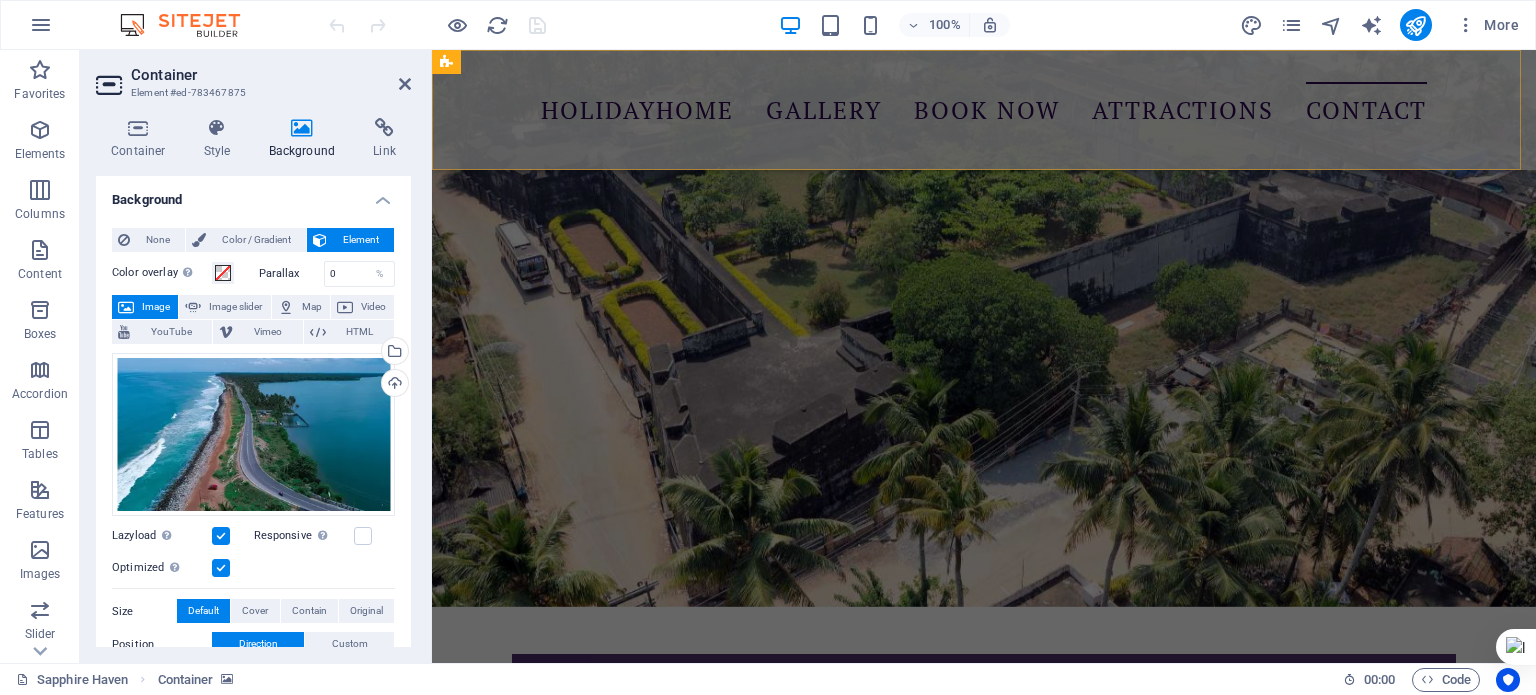 click on "Holidayhome GALLERY Book Now Attractions Contact" at bounding box center [984, 110] 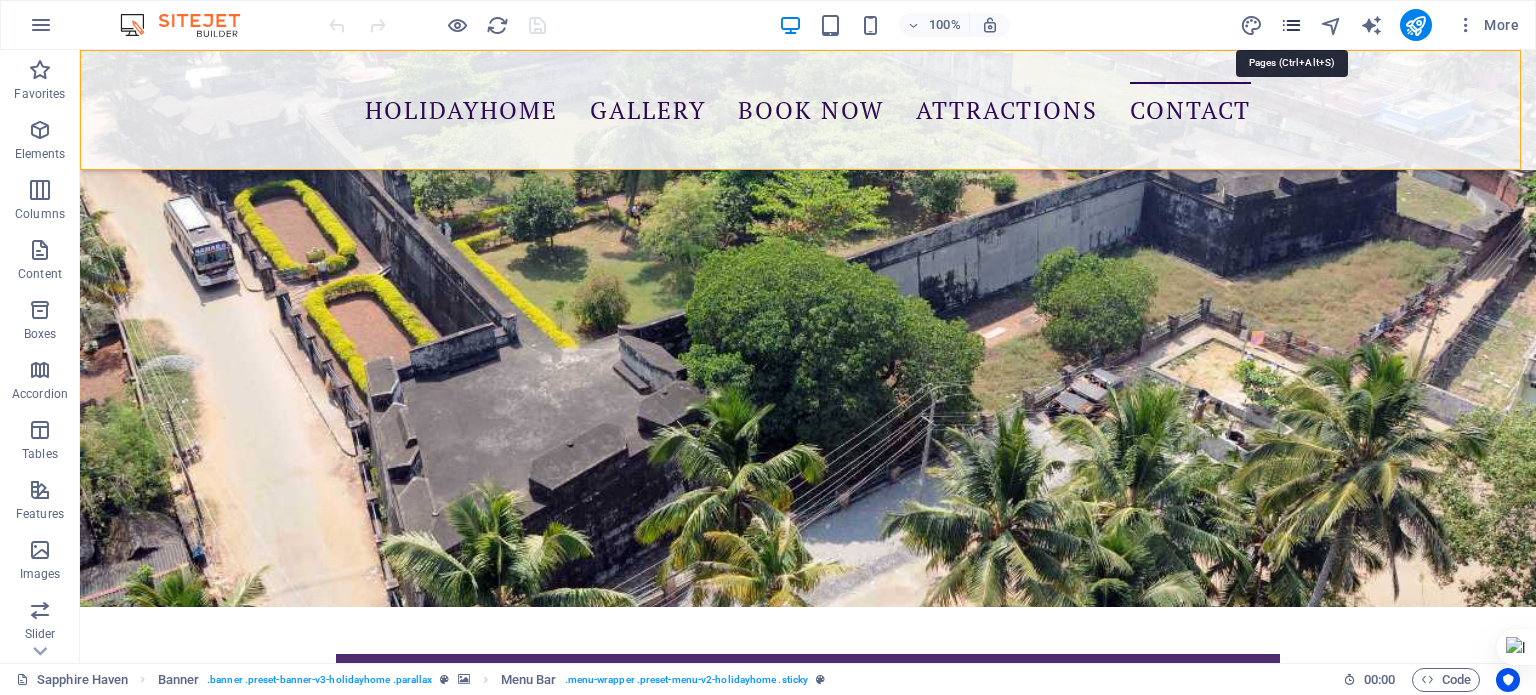 click at bounding box center [1291, 25] 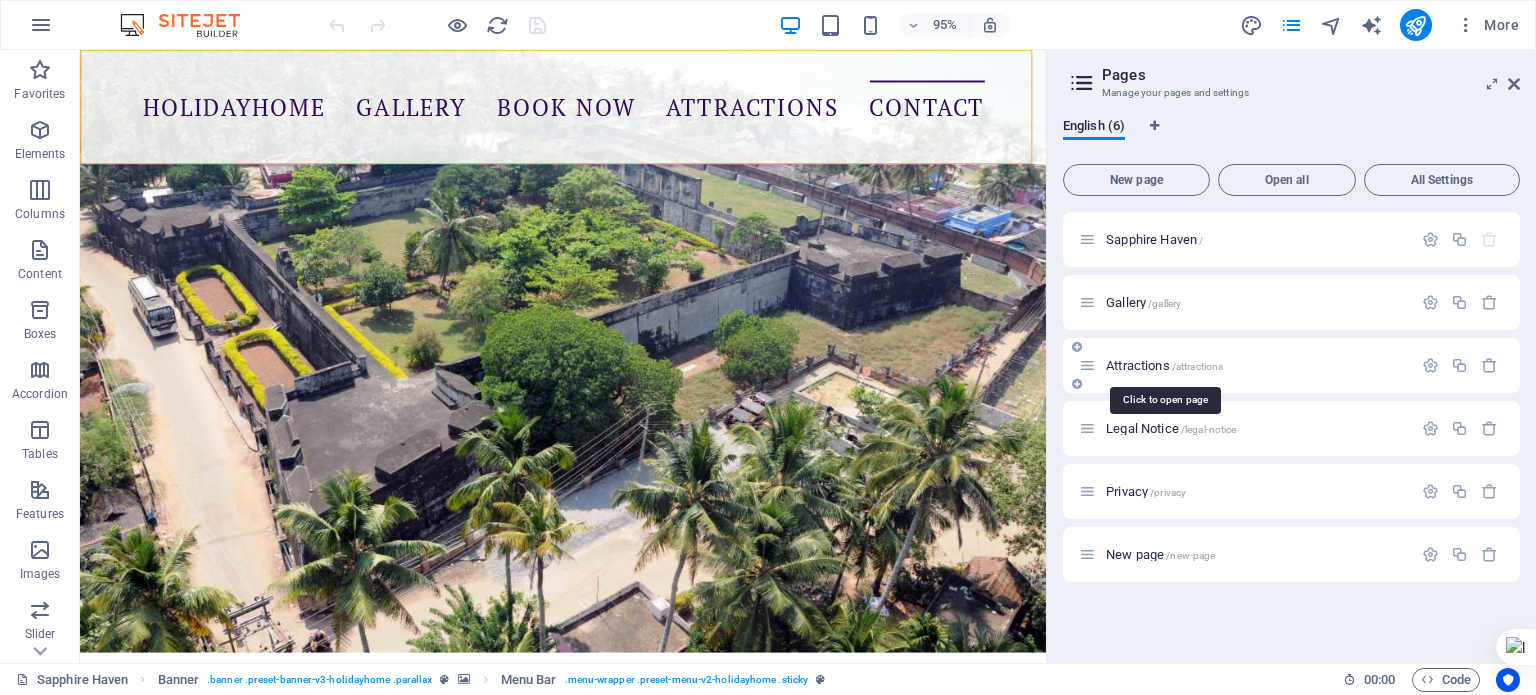 click on "Attractions /attractions" at bounding box center (1164, 365) 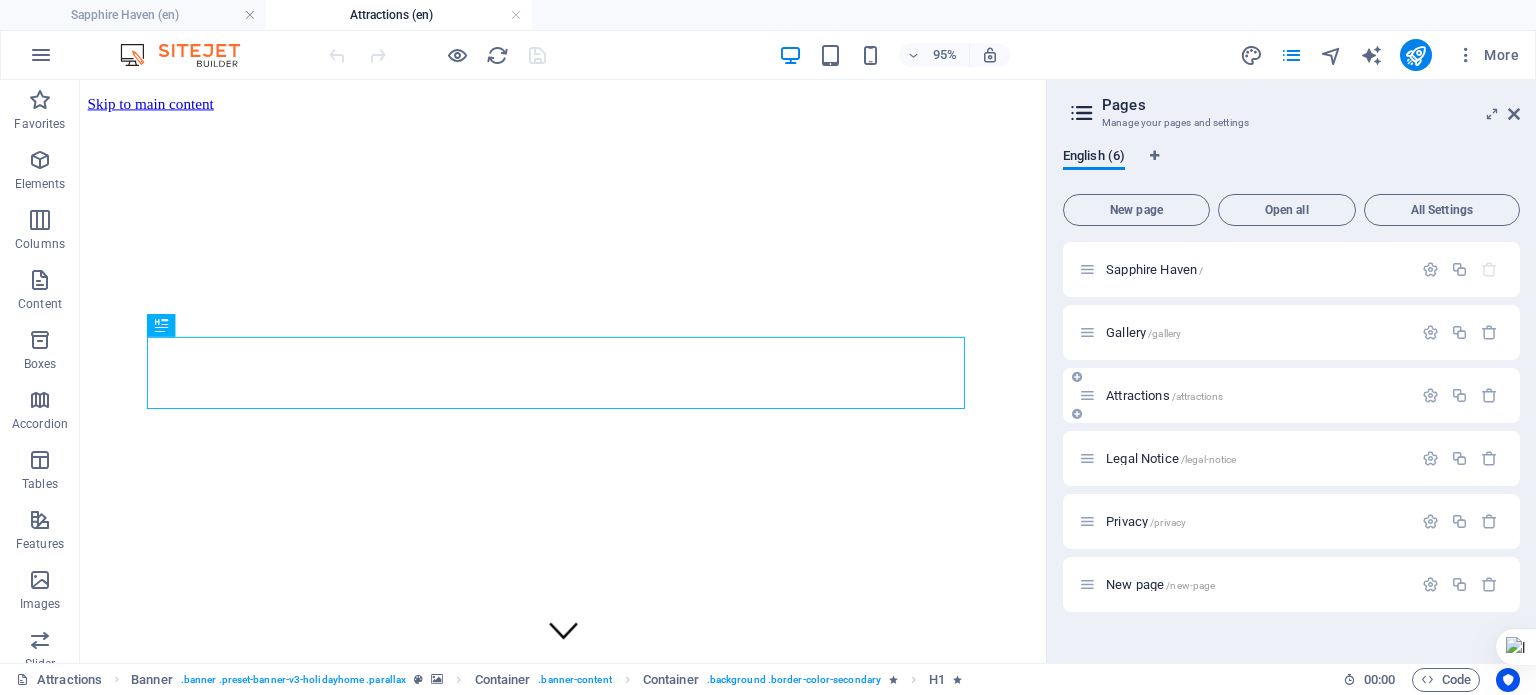 scroll, scrollTop: 0, scrollLeft: 0, axis: both 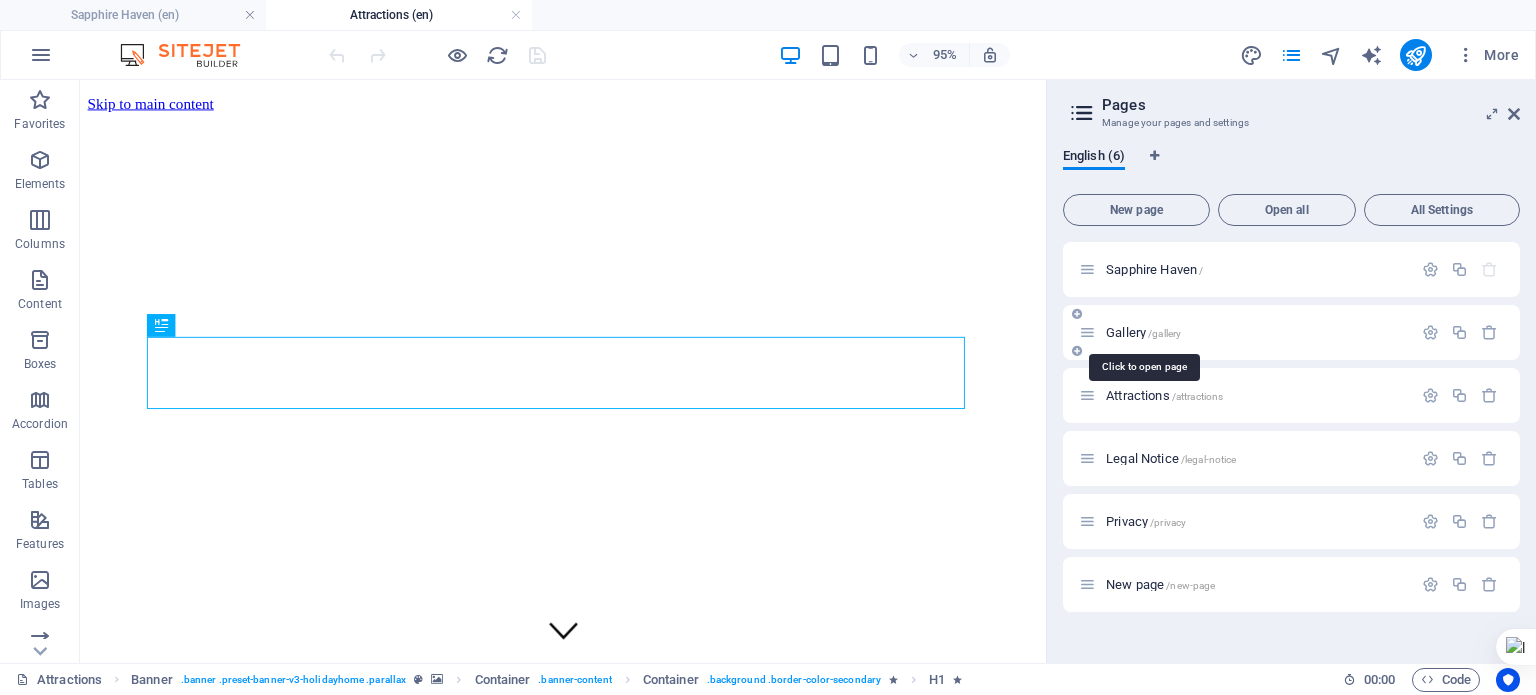 click on "Gallery /gallery" at bounding box center (1143, 332) 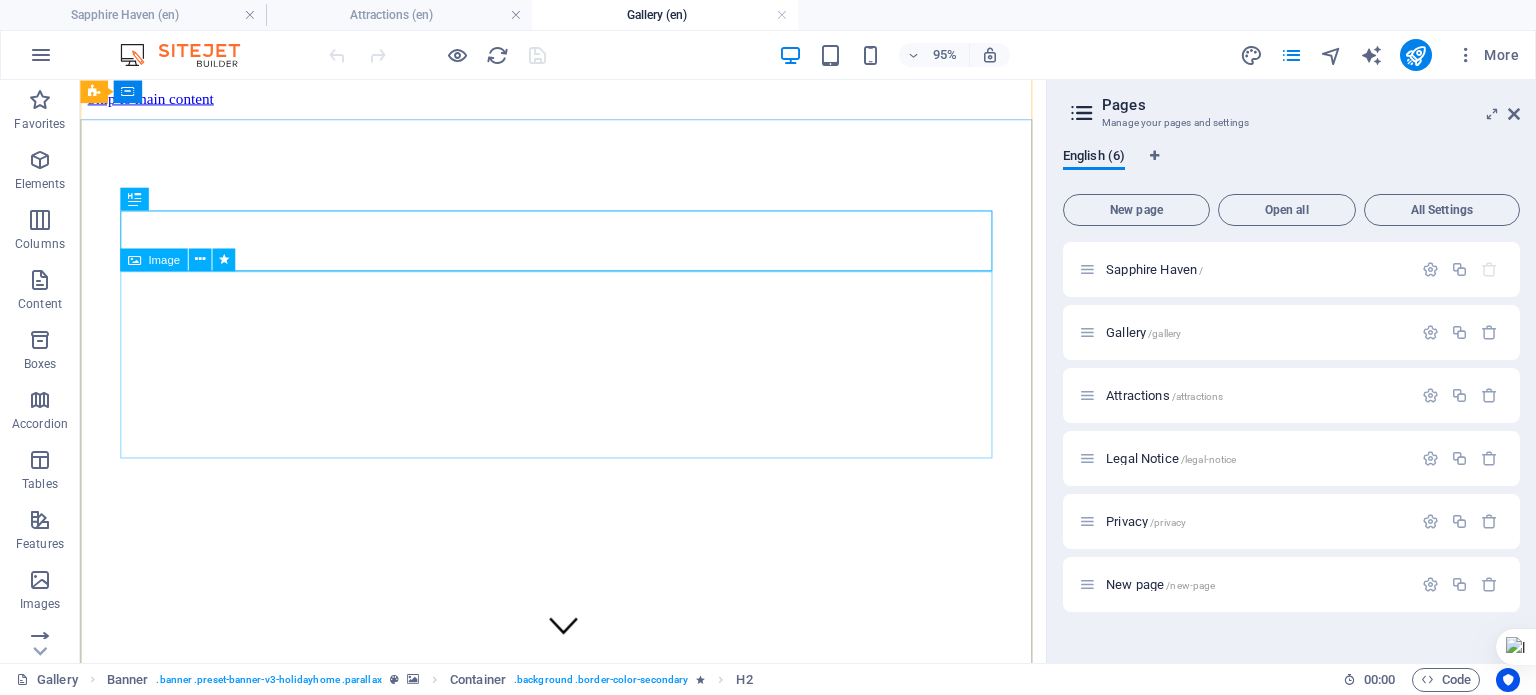 scroll, scrollTop: 0, scrollLeft: 0, axis: both 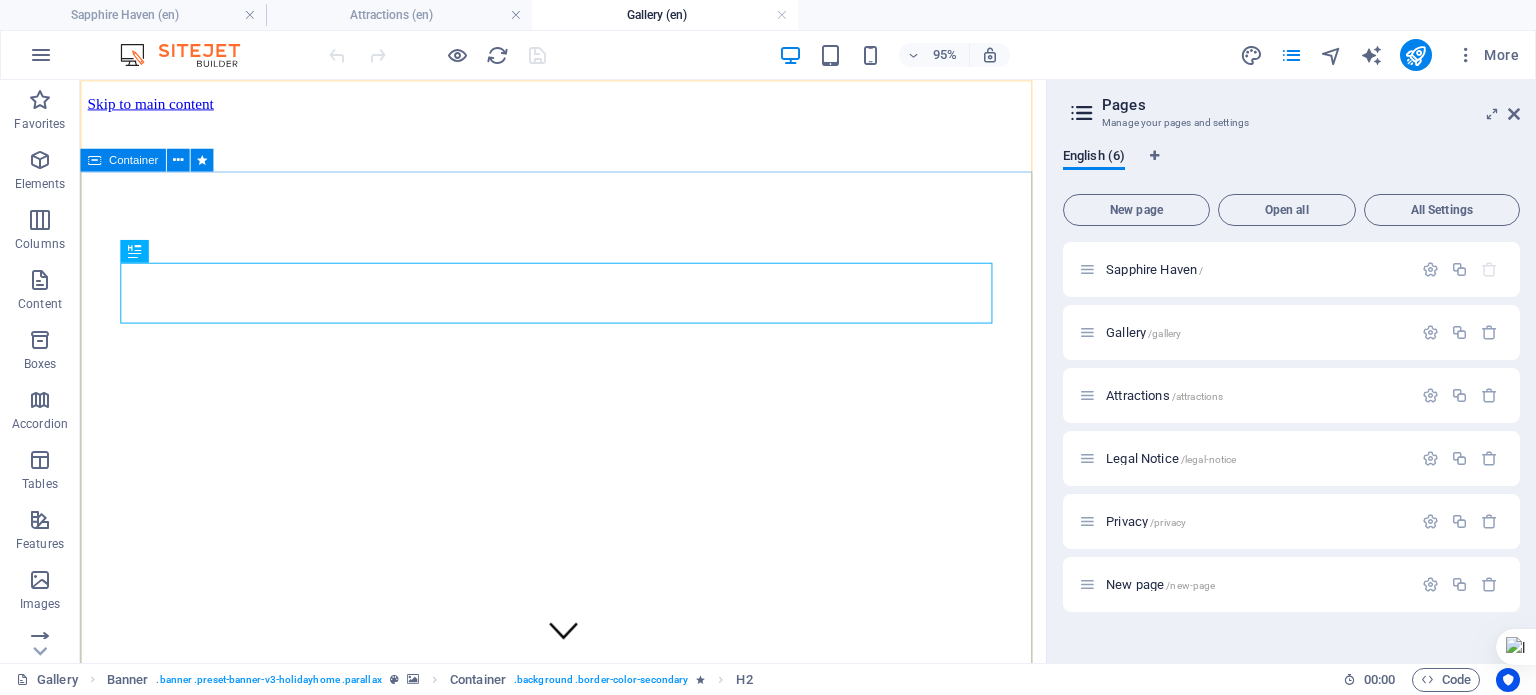 click on "Container" at bounding box center (133, 159) 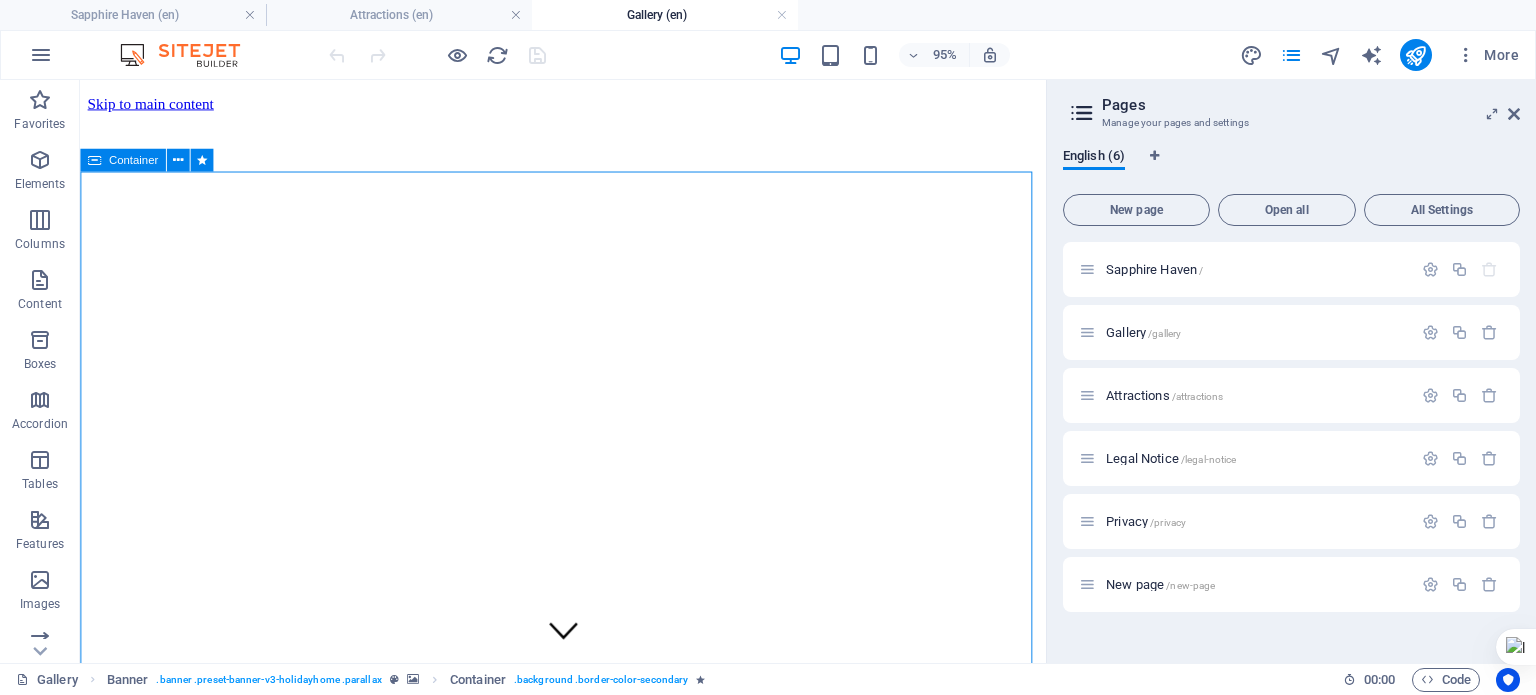click on "Container" at bounding box center (133, 159) 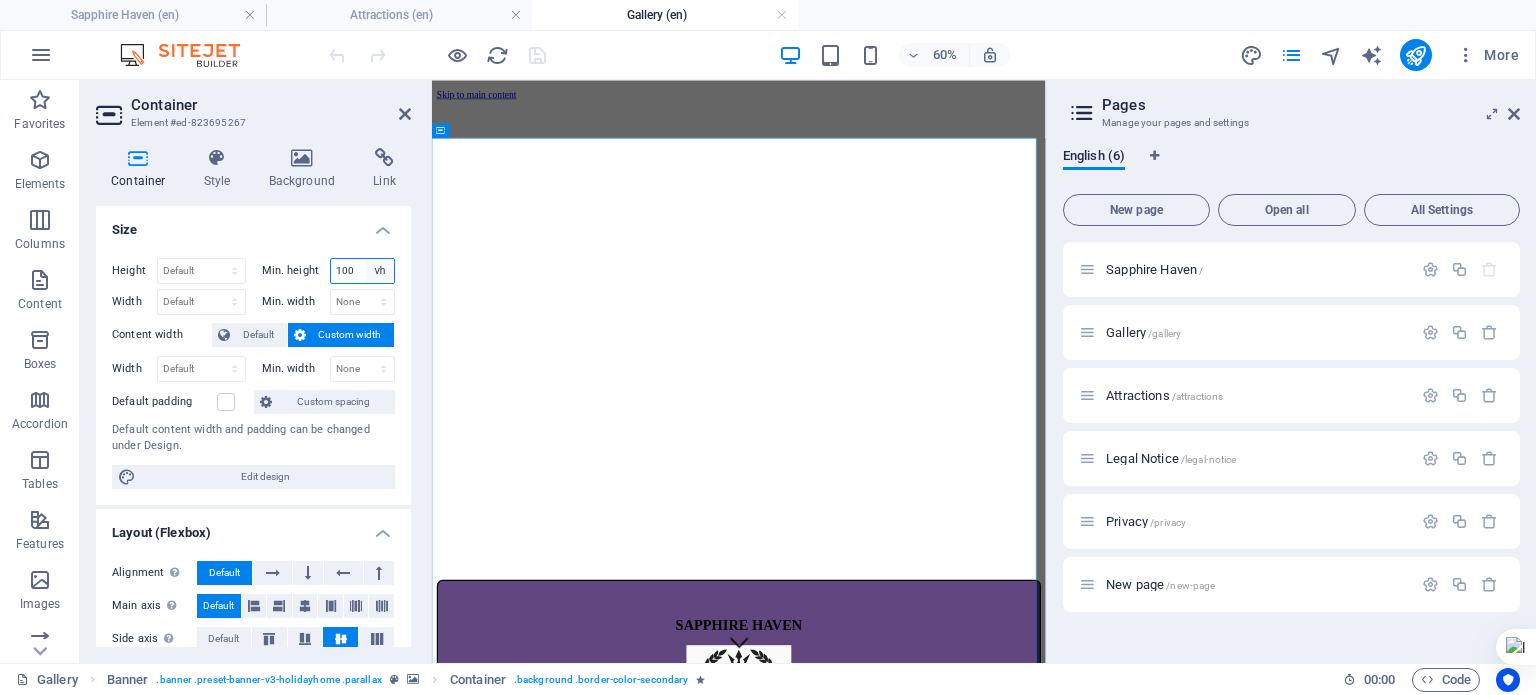 click on "None px rem % vh vw" at bounding box center (380, 271) 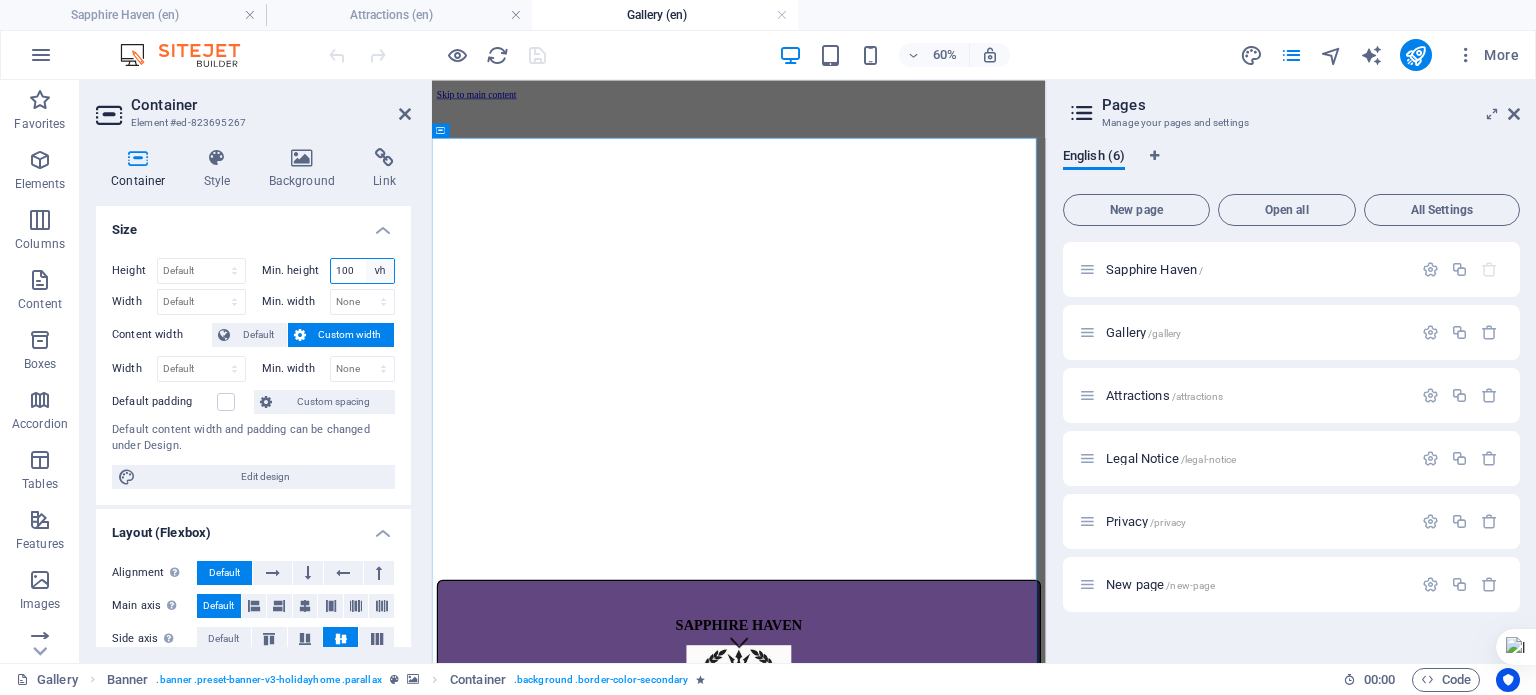 select on "bbbecfc7d0o" 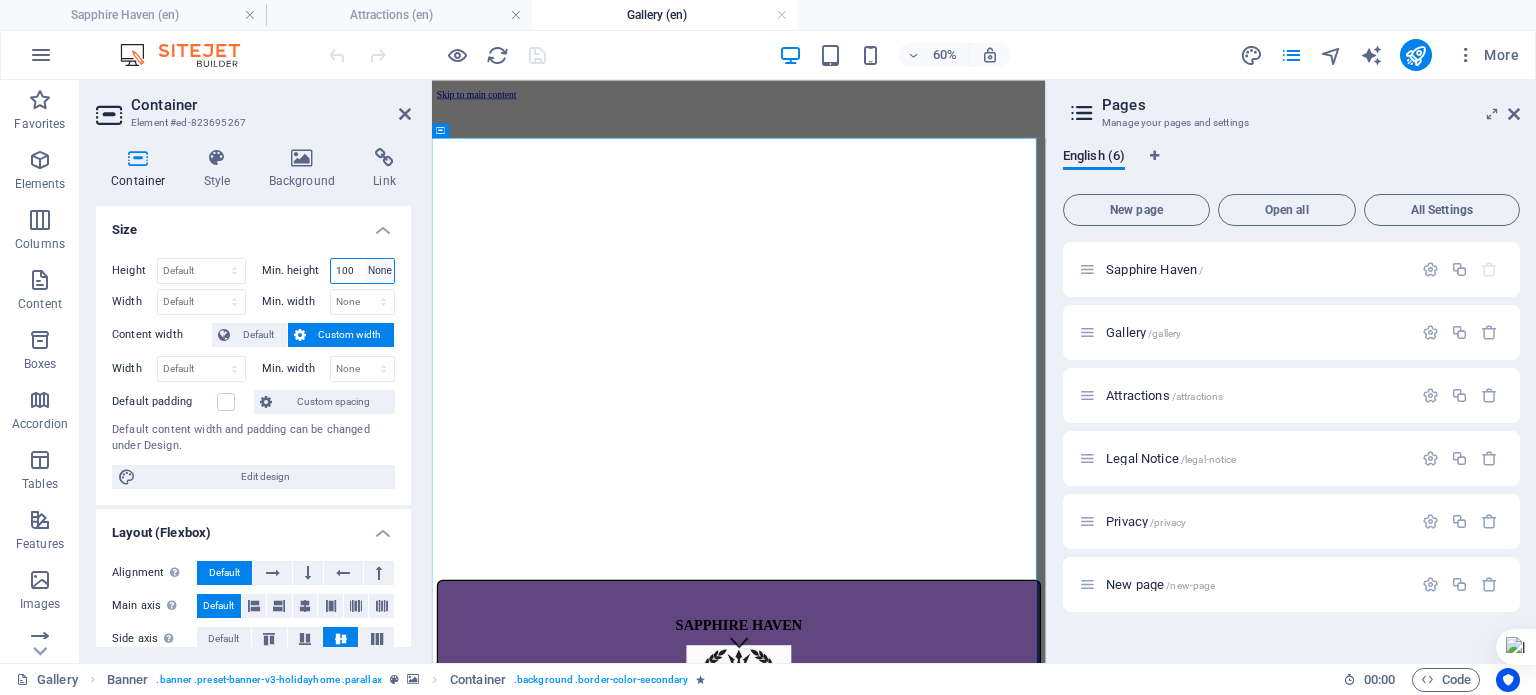 click on "None px rem % vh vw" at bounding box center (380, 271) 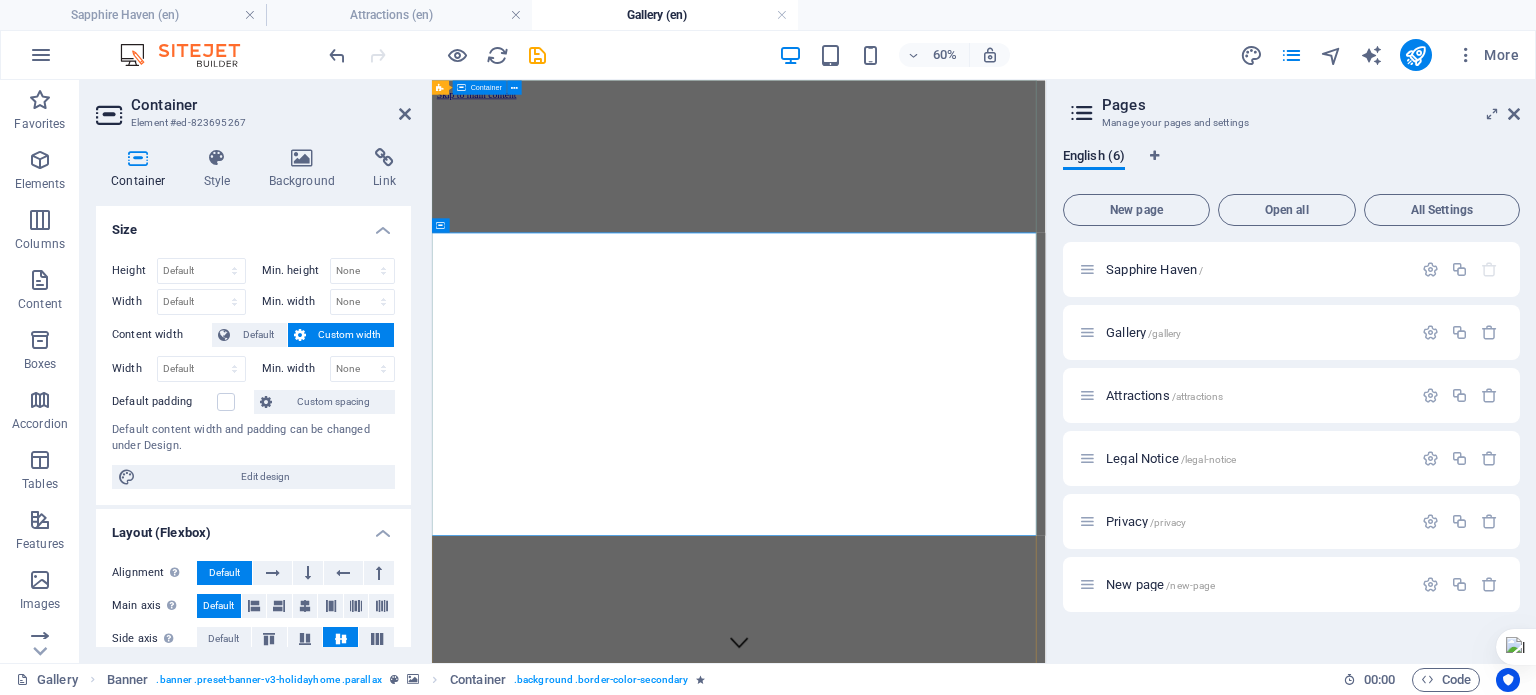 click at bounding box center (943, 1086) 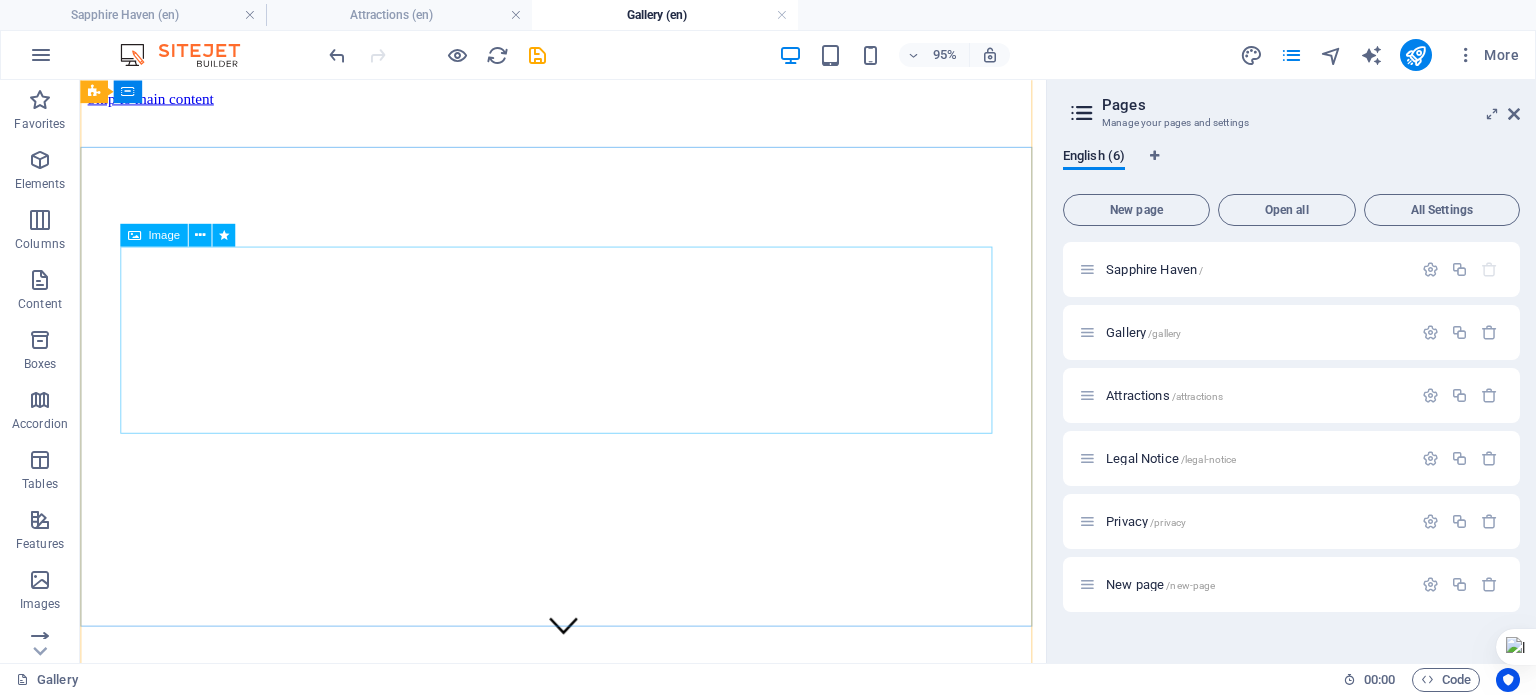 scroll, scrollTop: 0, scrollLeft: 0, axis: both 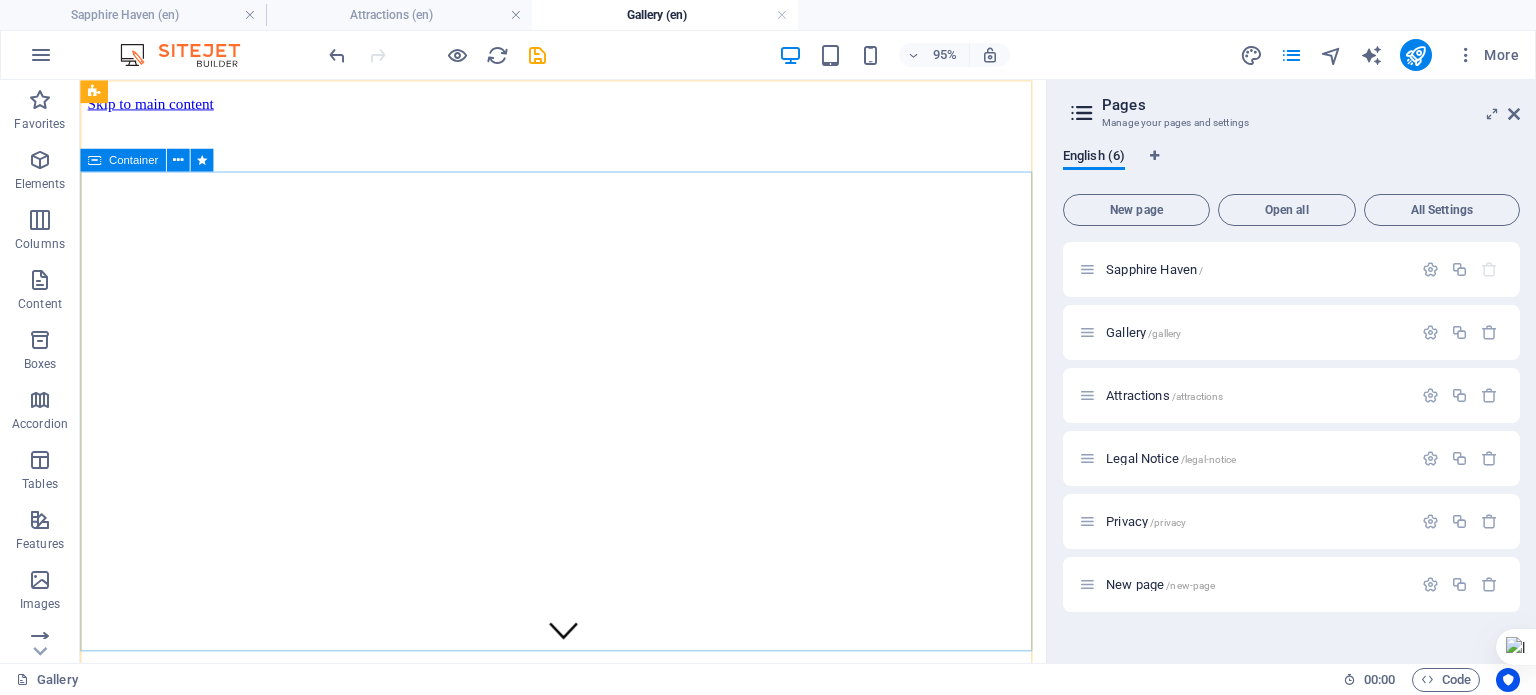 click on "Container" at bounding box center (133, 159) 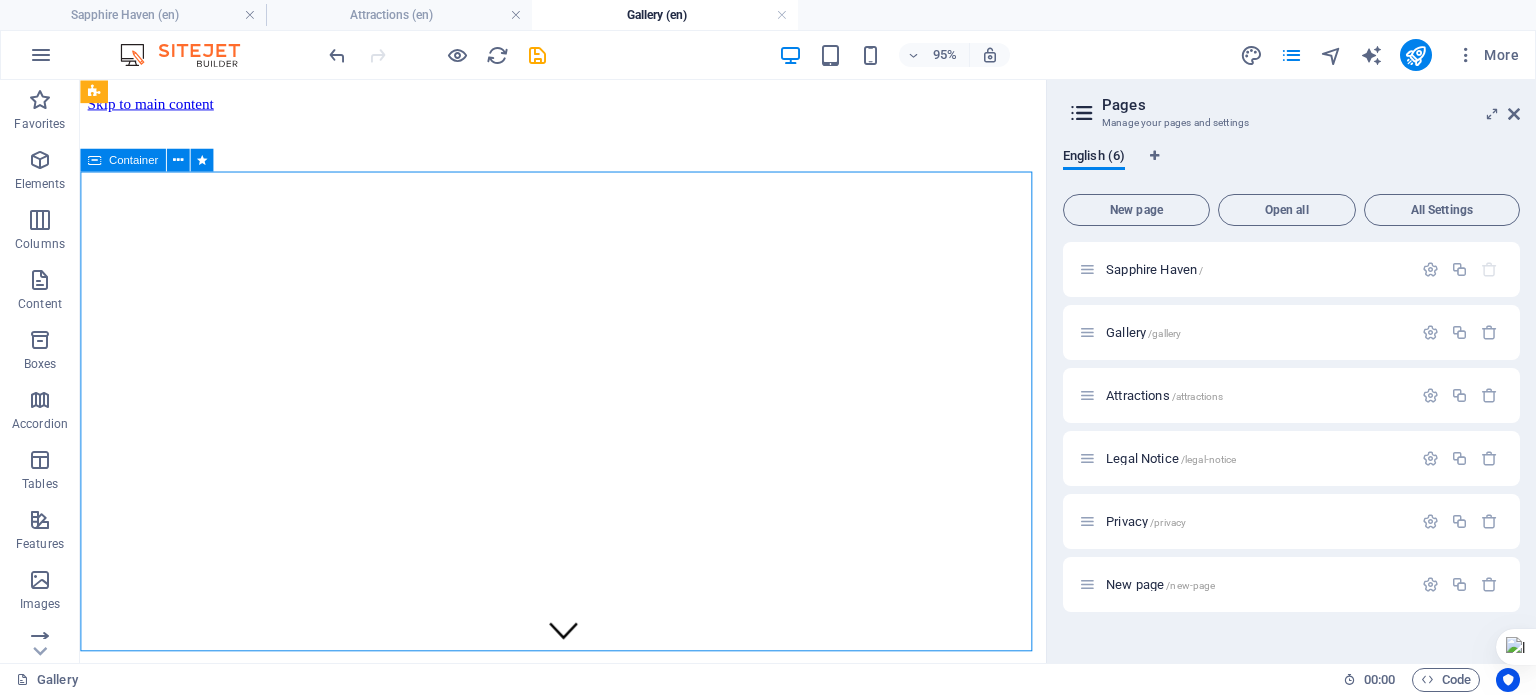 click on "Container" at bounding box center (133, 159) 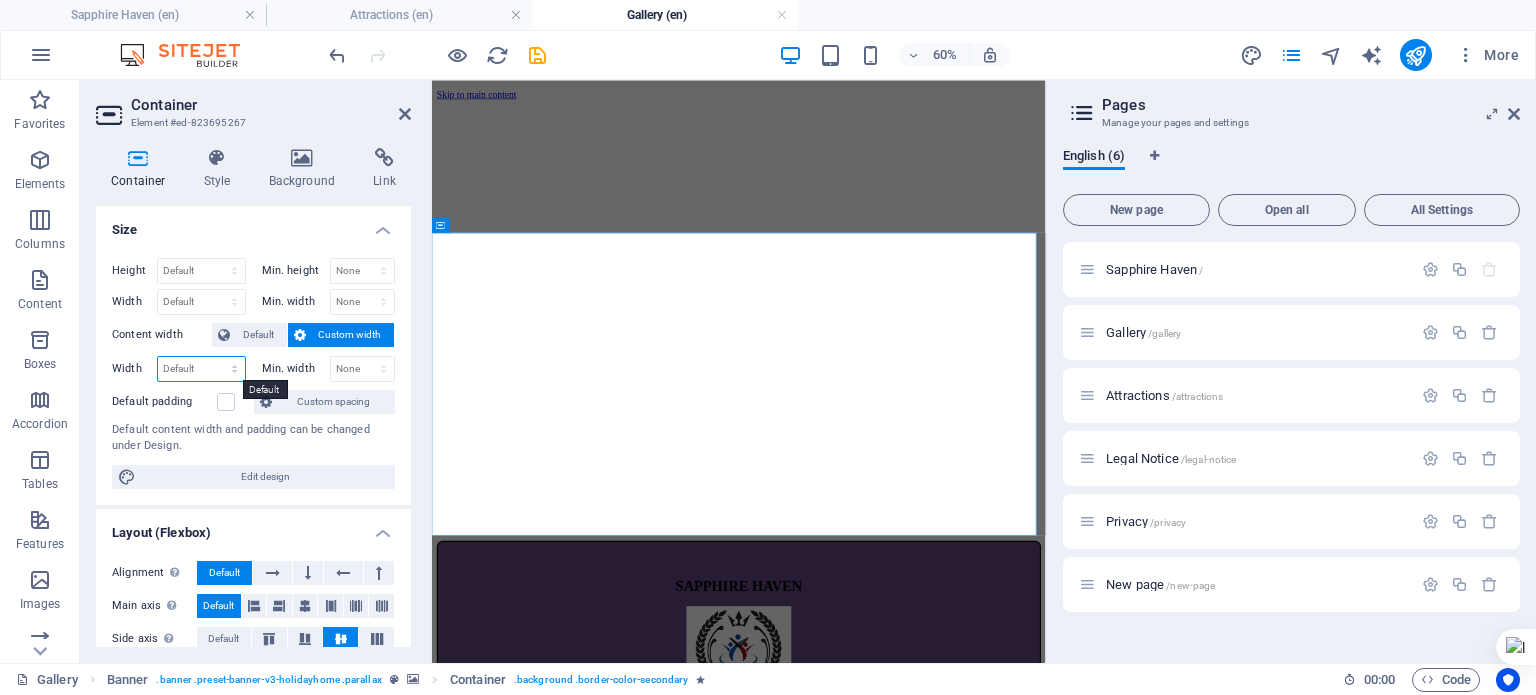 click on "Default px rem % em vh vw" at bounding box center [201, 369] 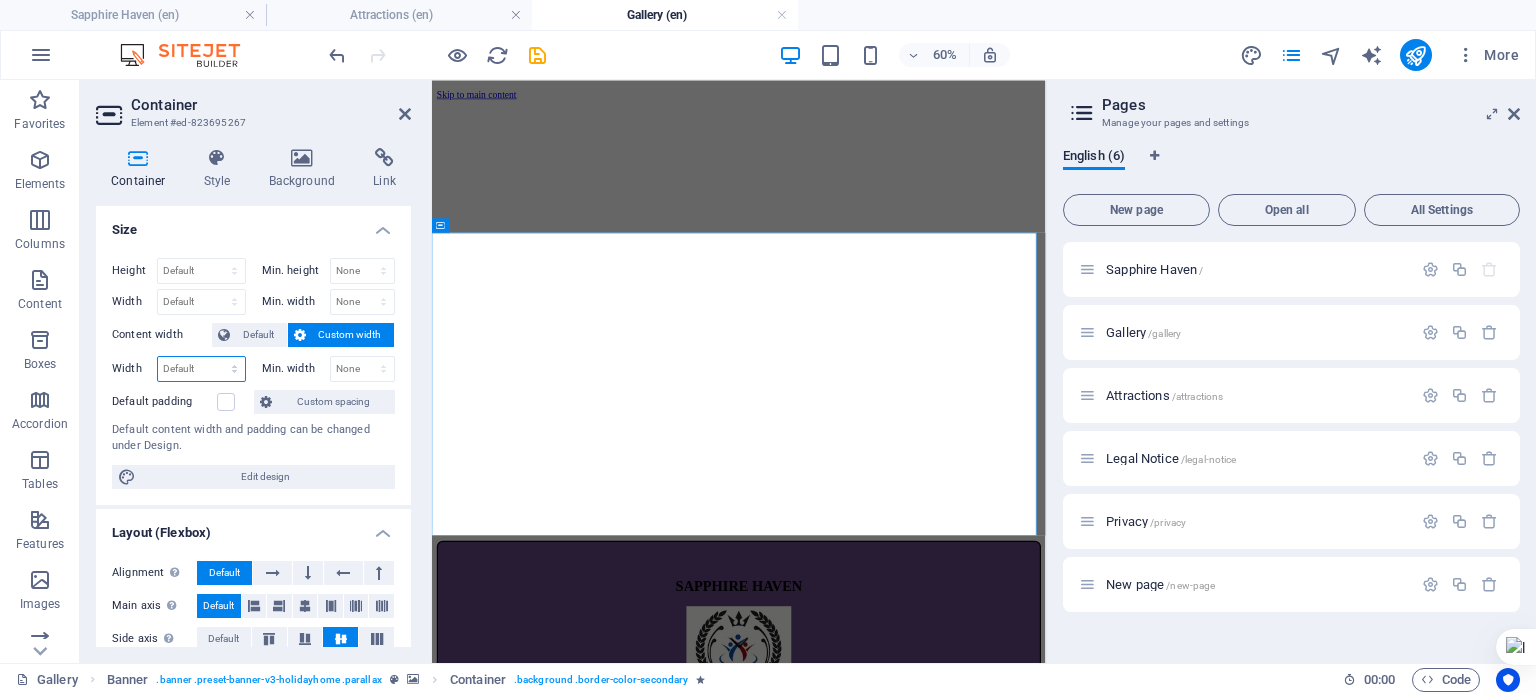 select on "%" 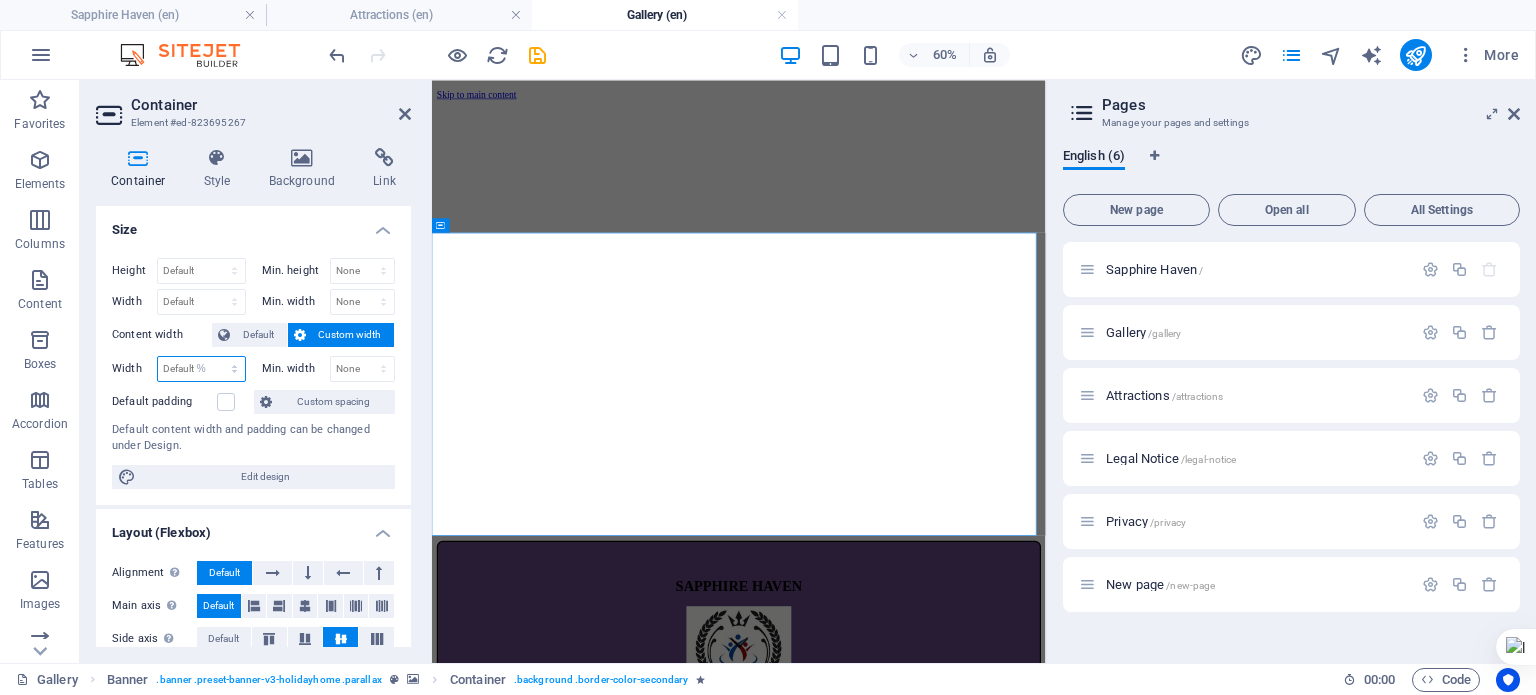 click on "Default px rem % em vh vw" at bounding box center [201, 369] 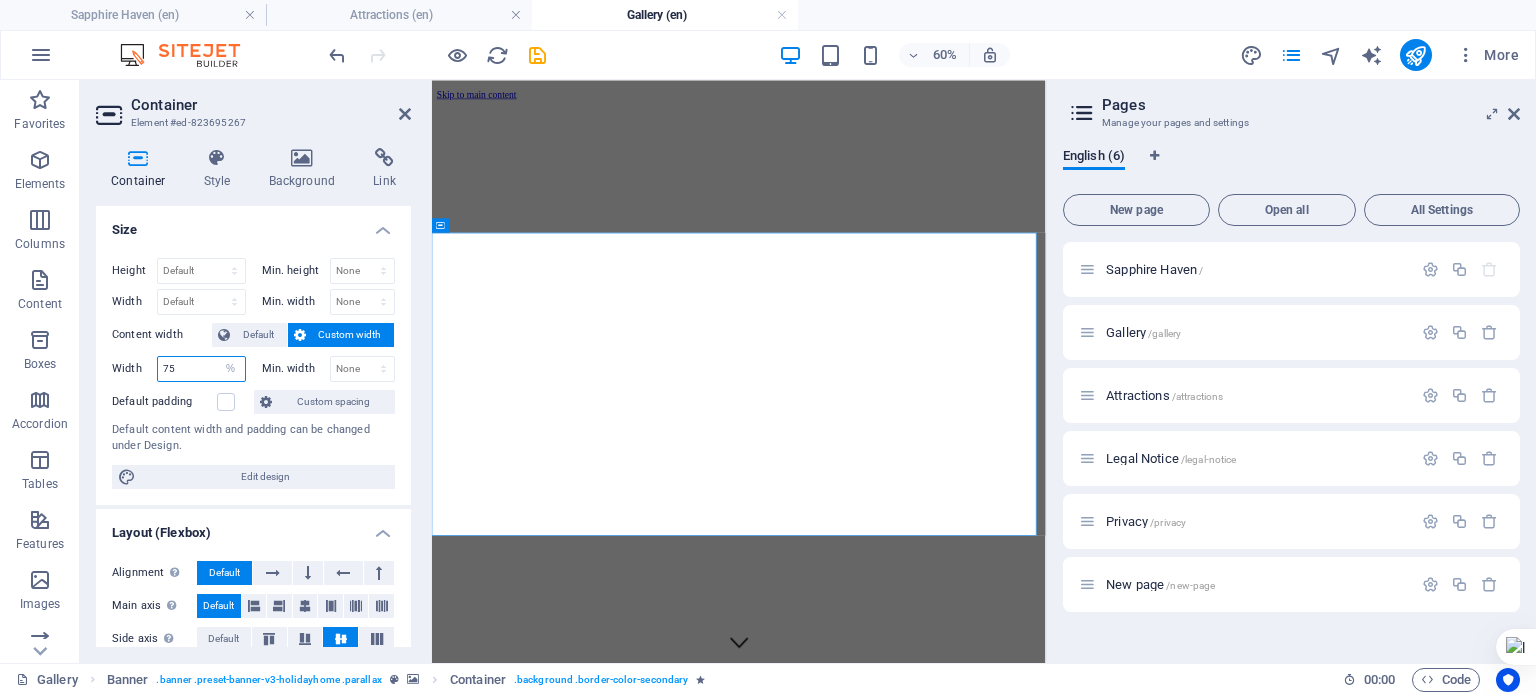 click on "75" at bounding box center (201, 369) 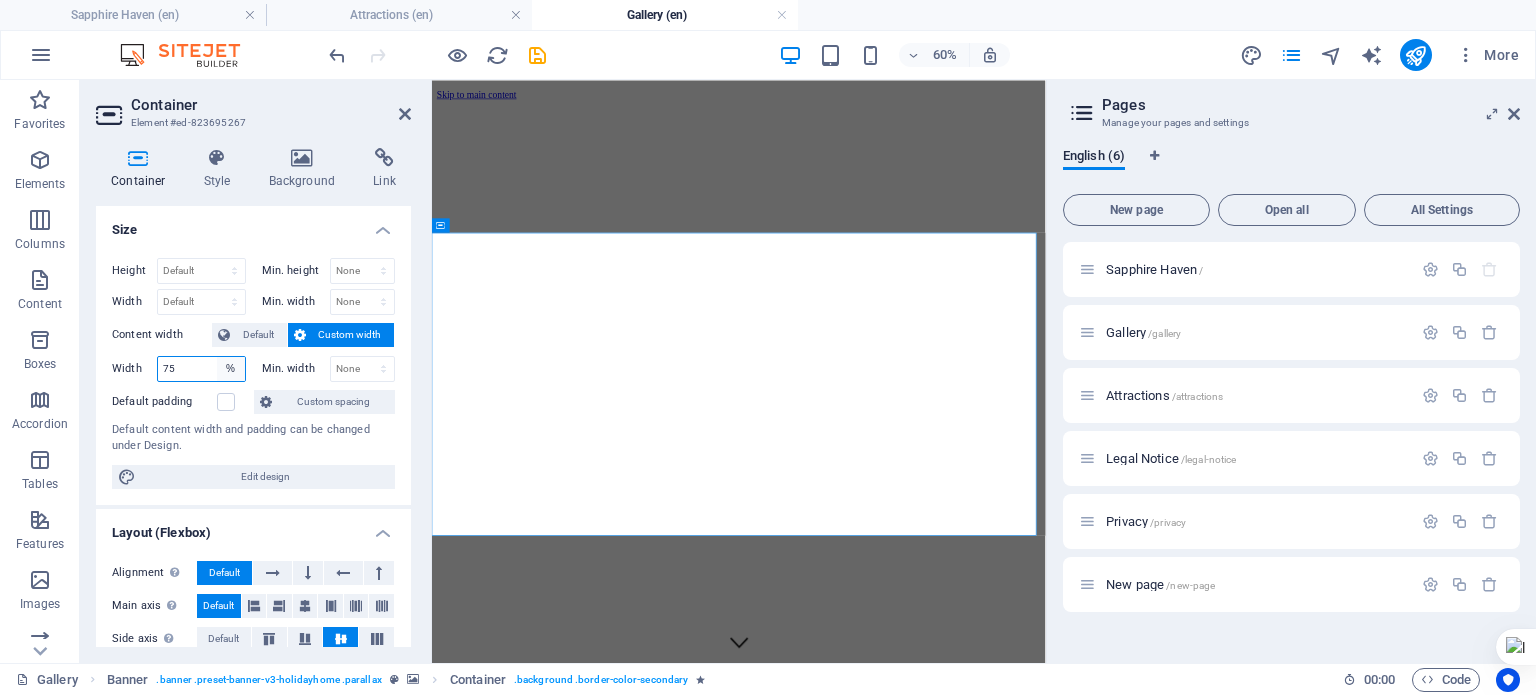 type on "7" 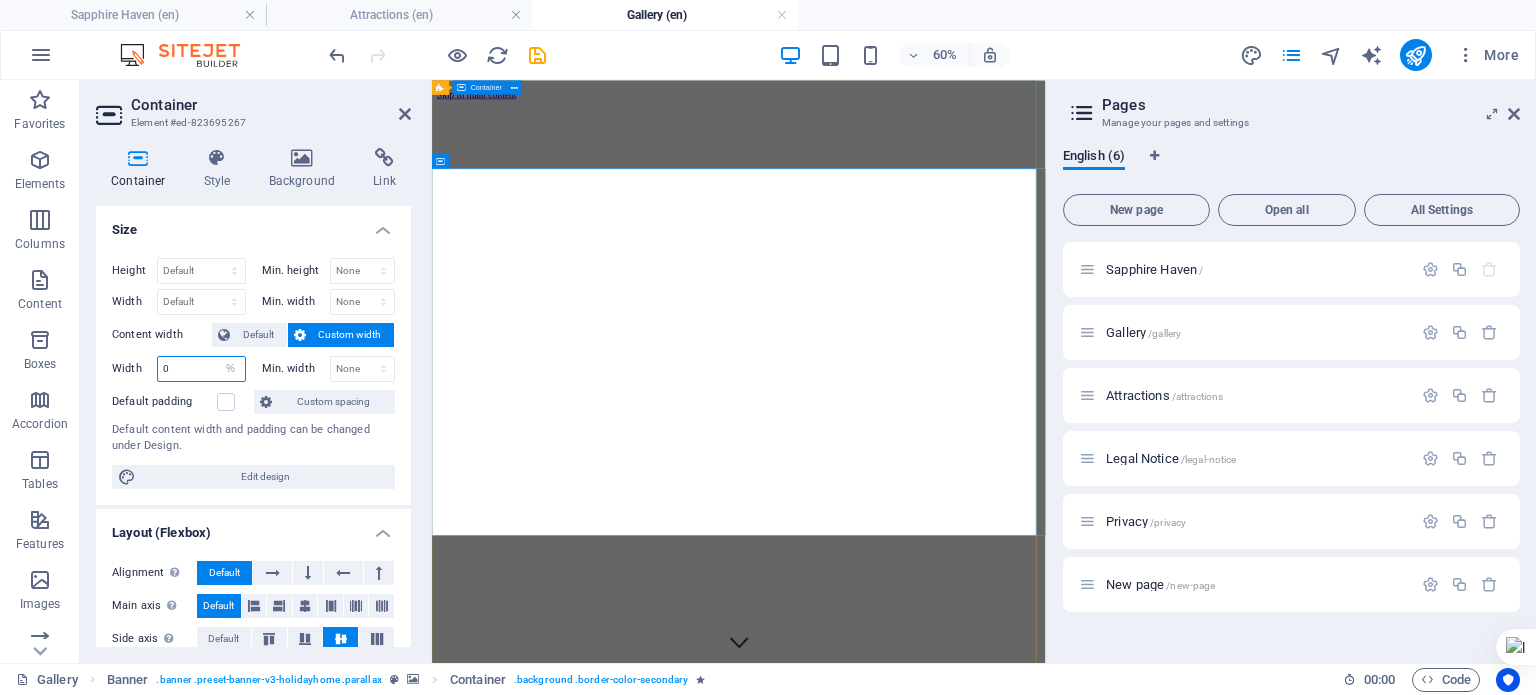 type on "0" 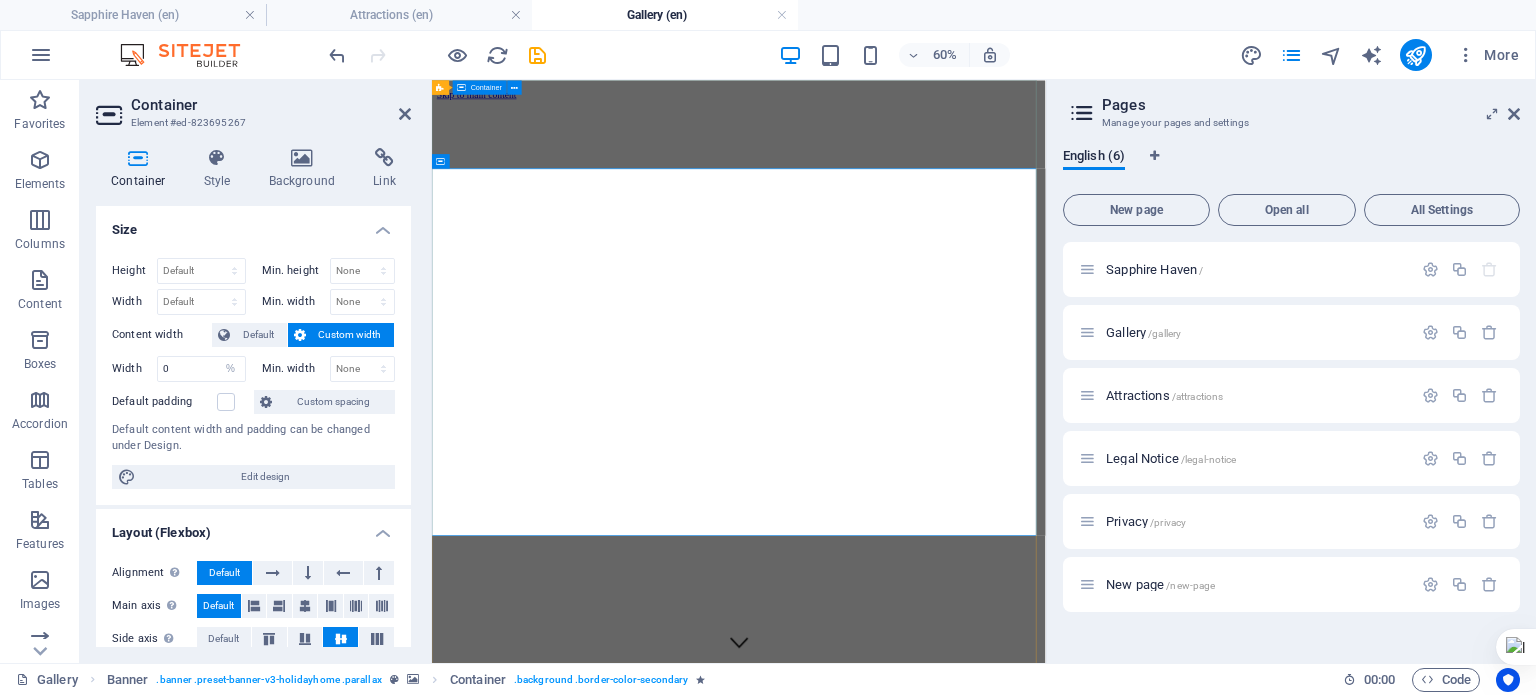 click at bounding box center [943, 1086] 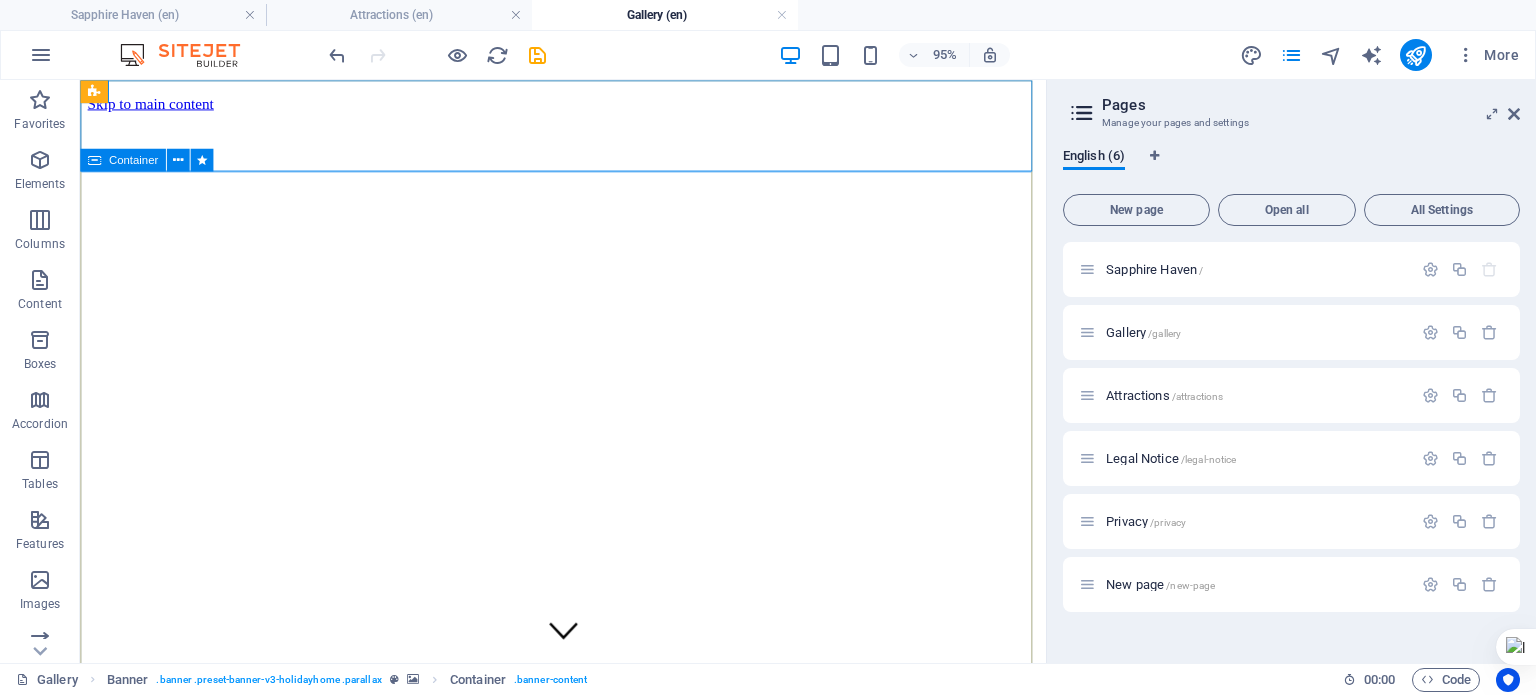 click at bounding box center [94, 159] 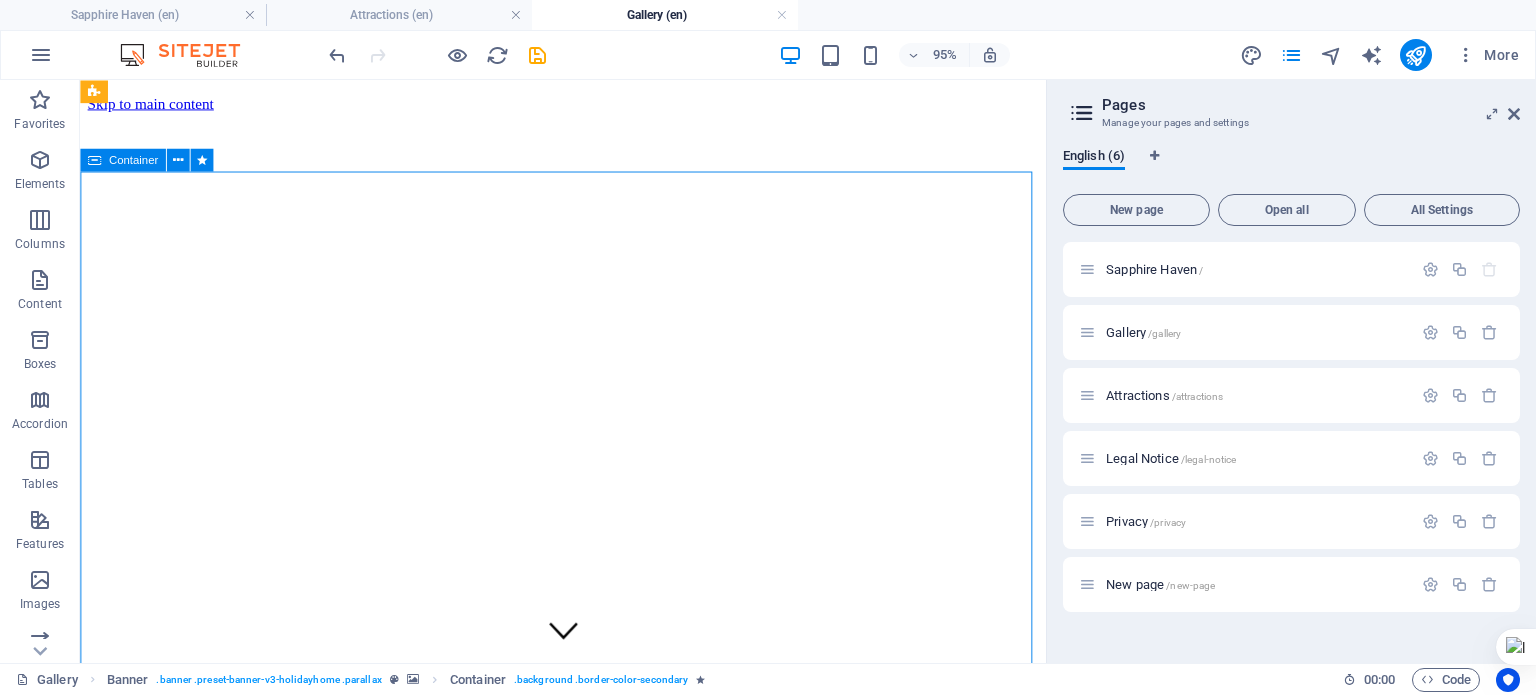 click at bounding box center (94, 159) 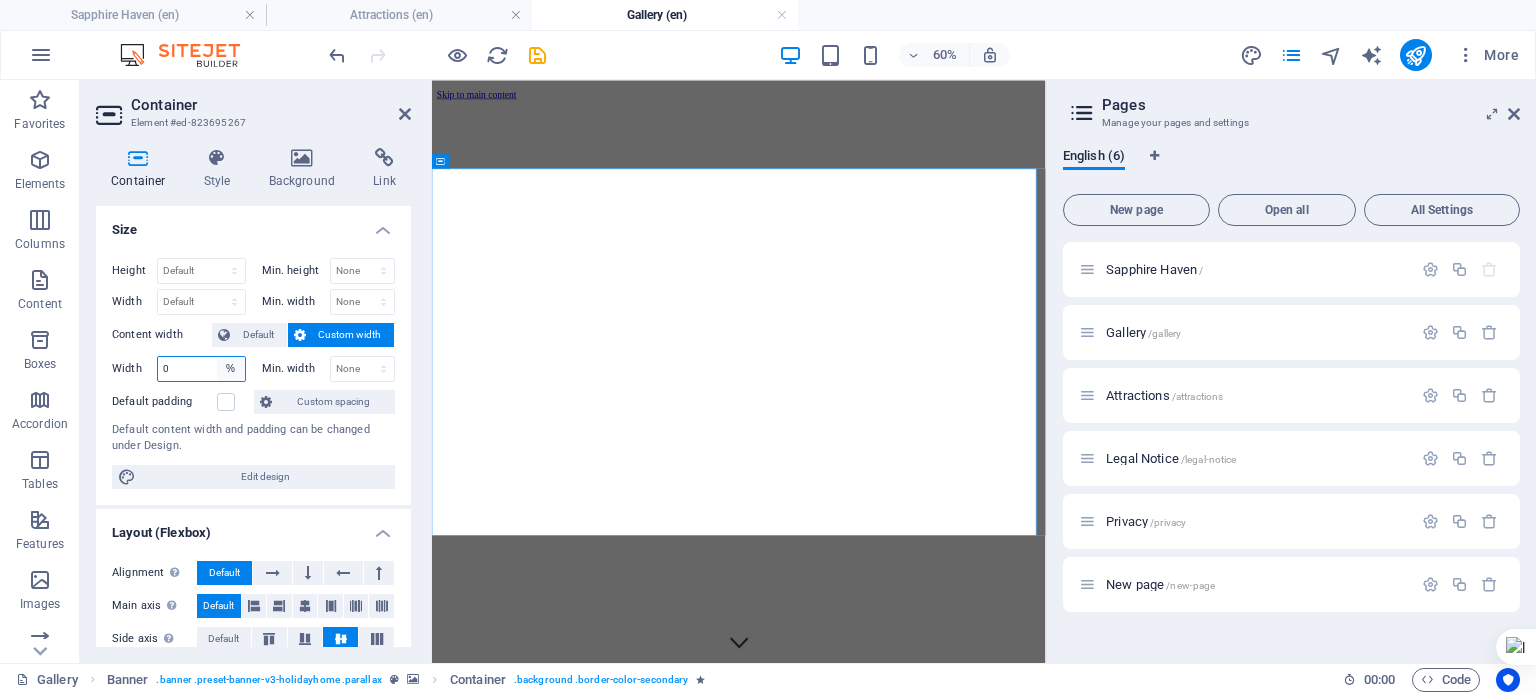 click on "Default px rem % em vh vw" at bounding box center (231, 369) 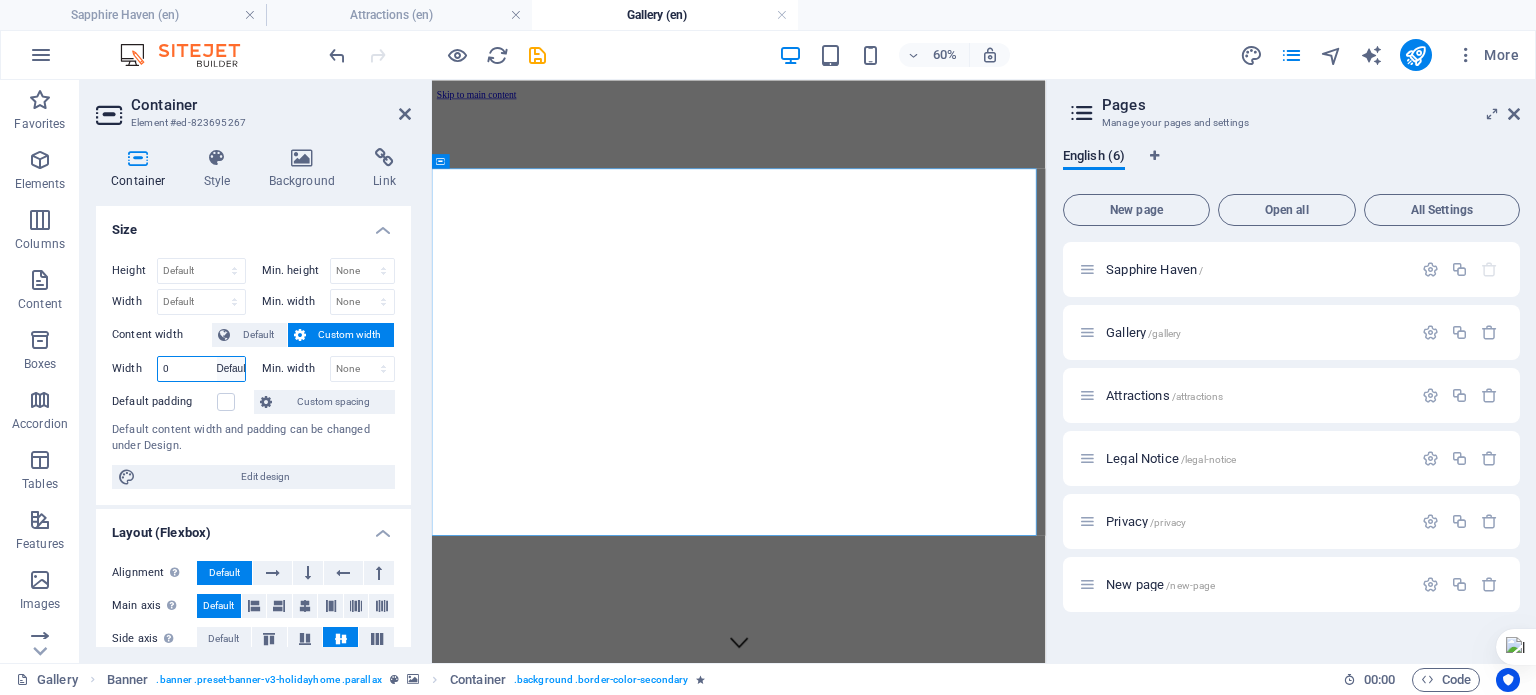 click on "Default px rem % em vh vw" at bounding box center [231, 369] 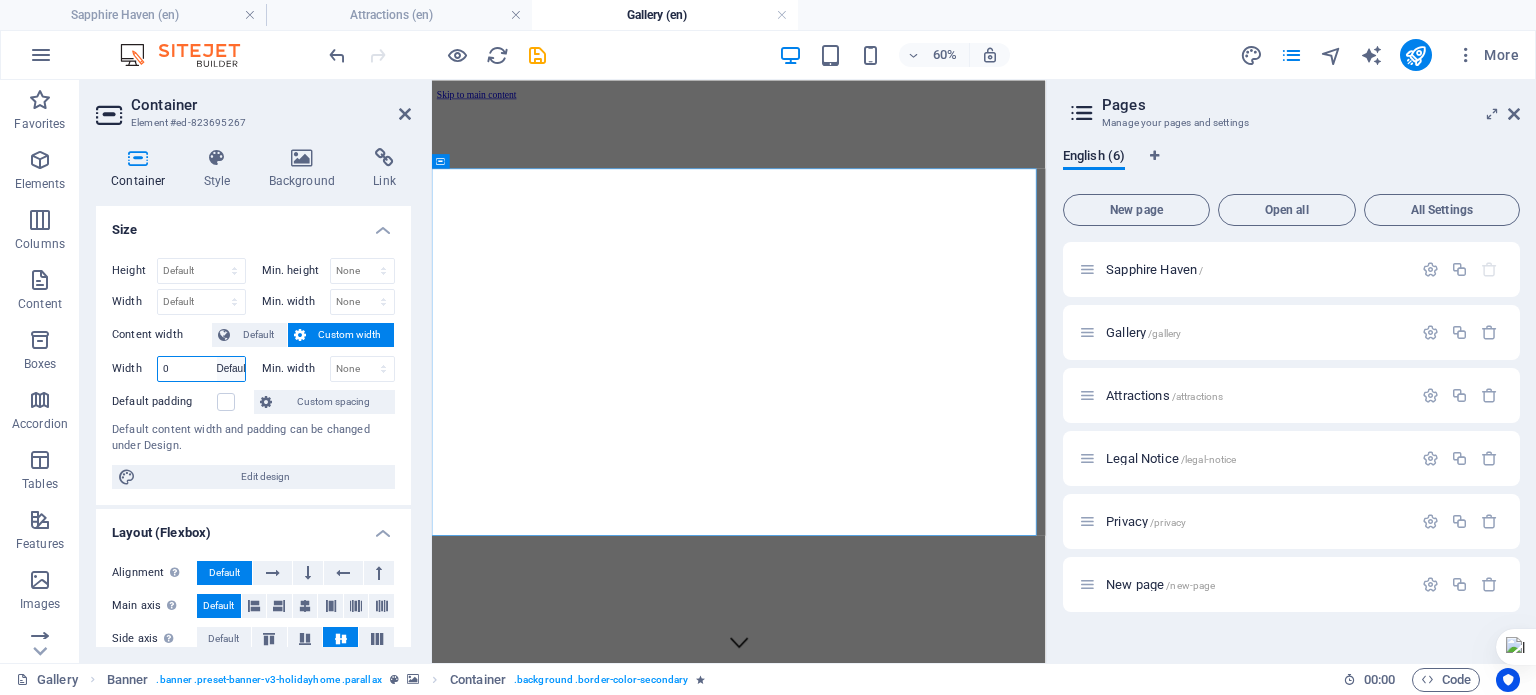 type 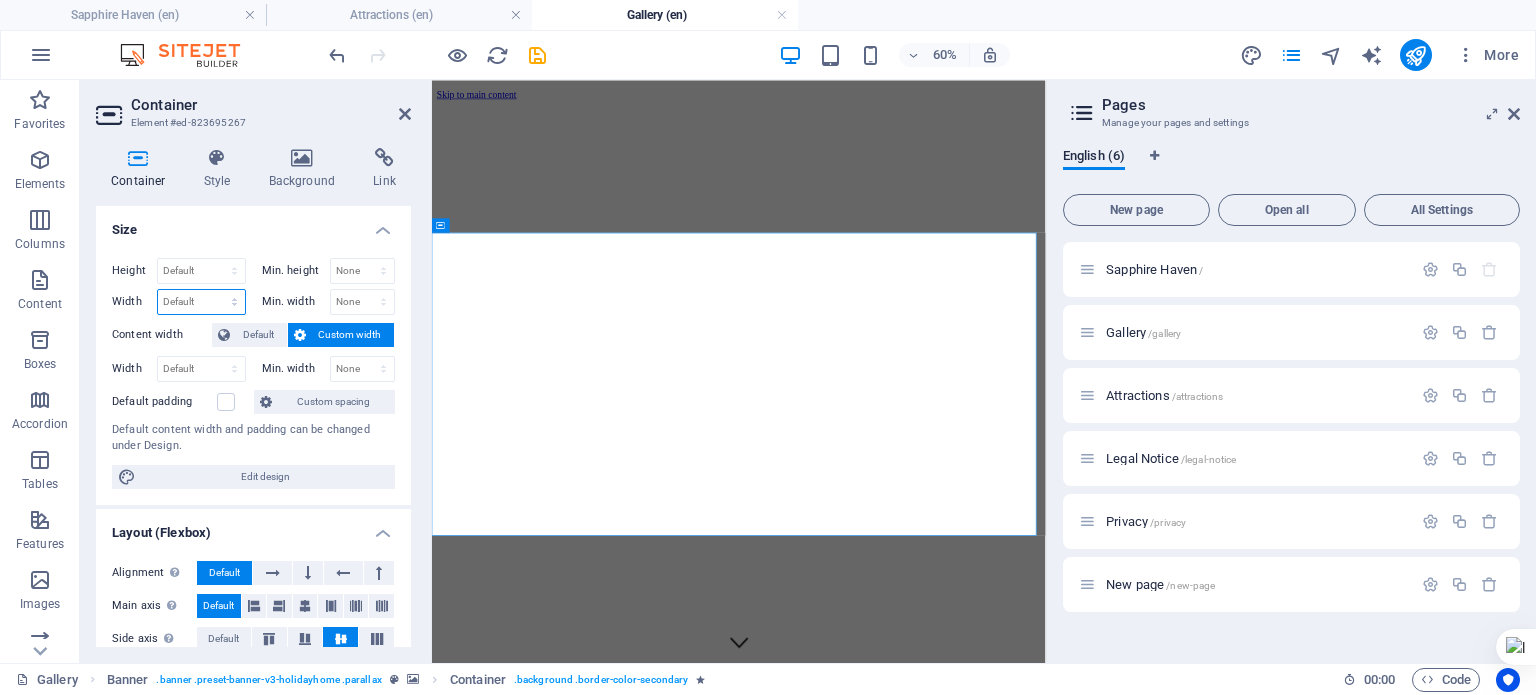click on "Default px rem % em vh vw" at bounding box center (201, 302) 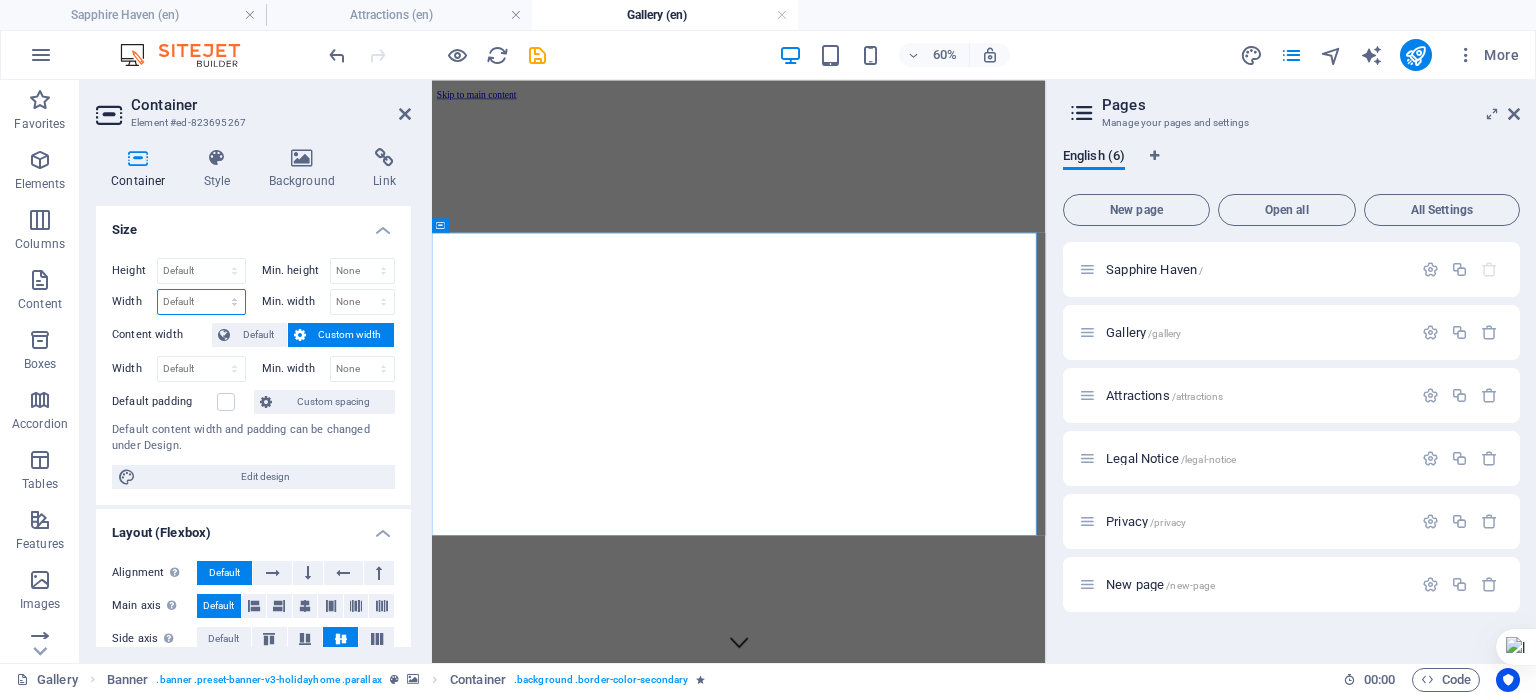 select on "%" 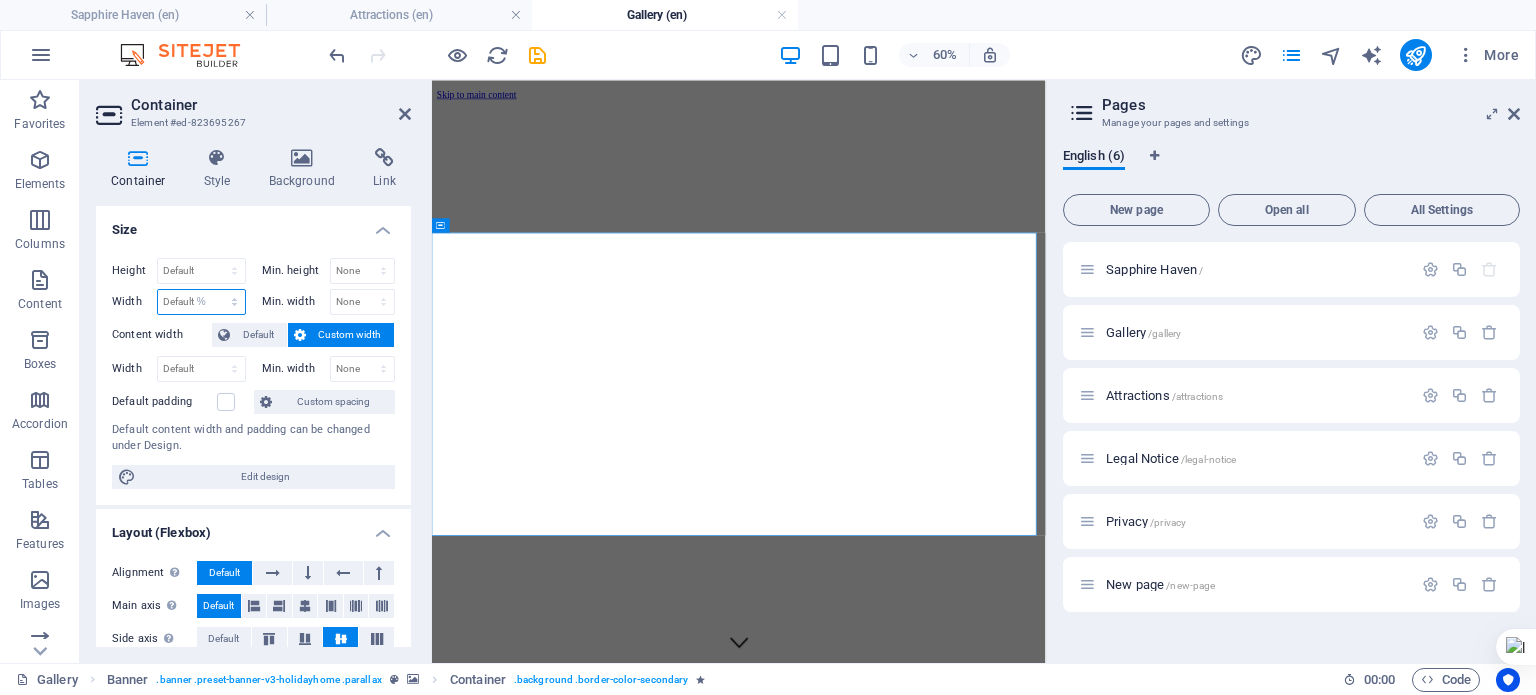 click on "Default px rem % em vh vw" at bounding box center (201, 302) 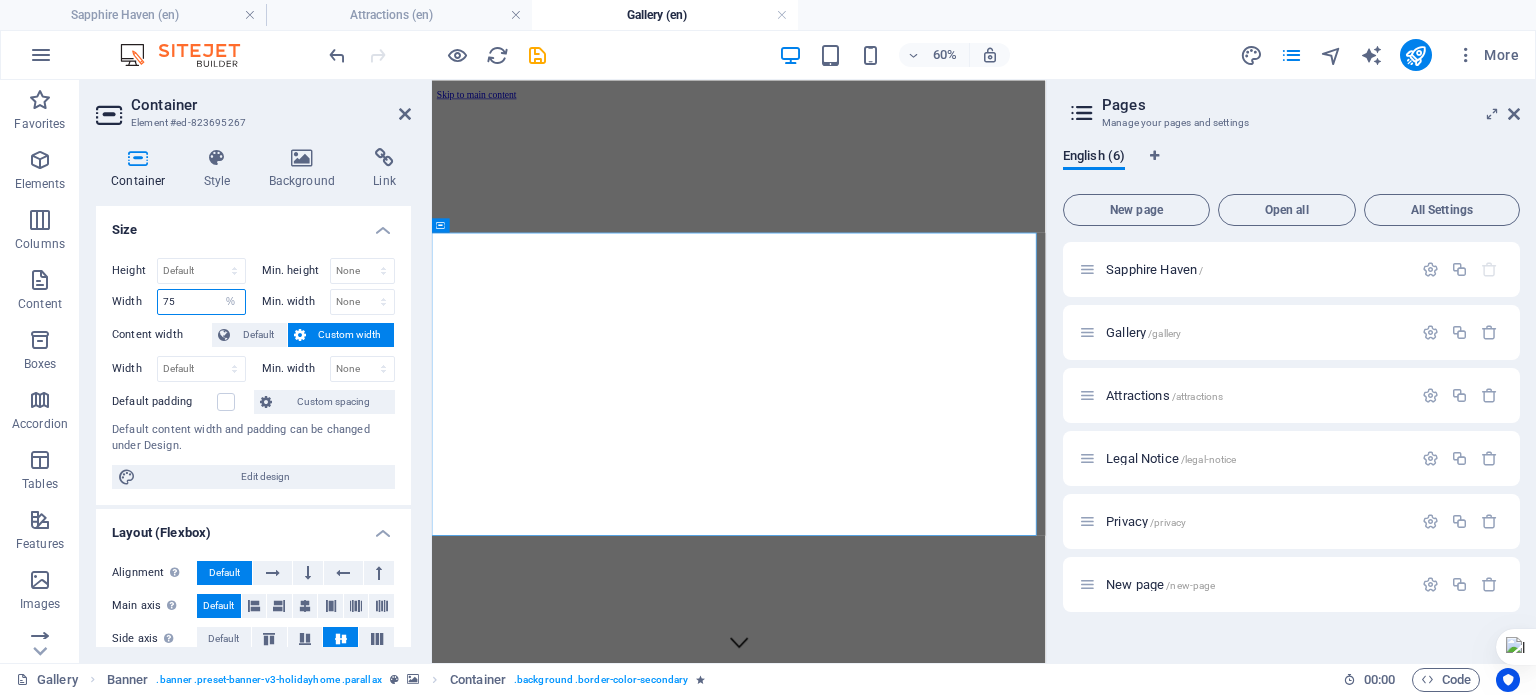type on "75" 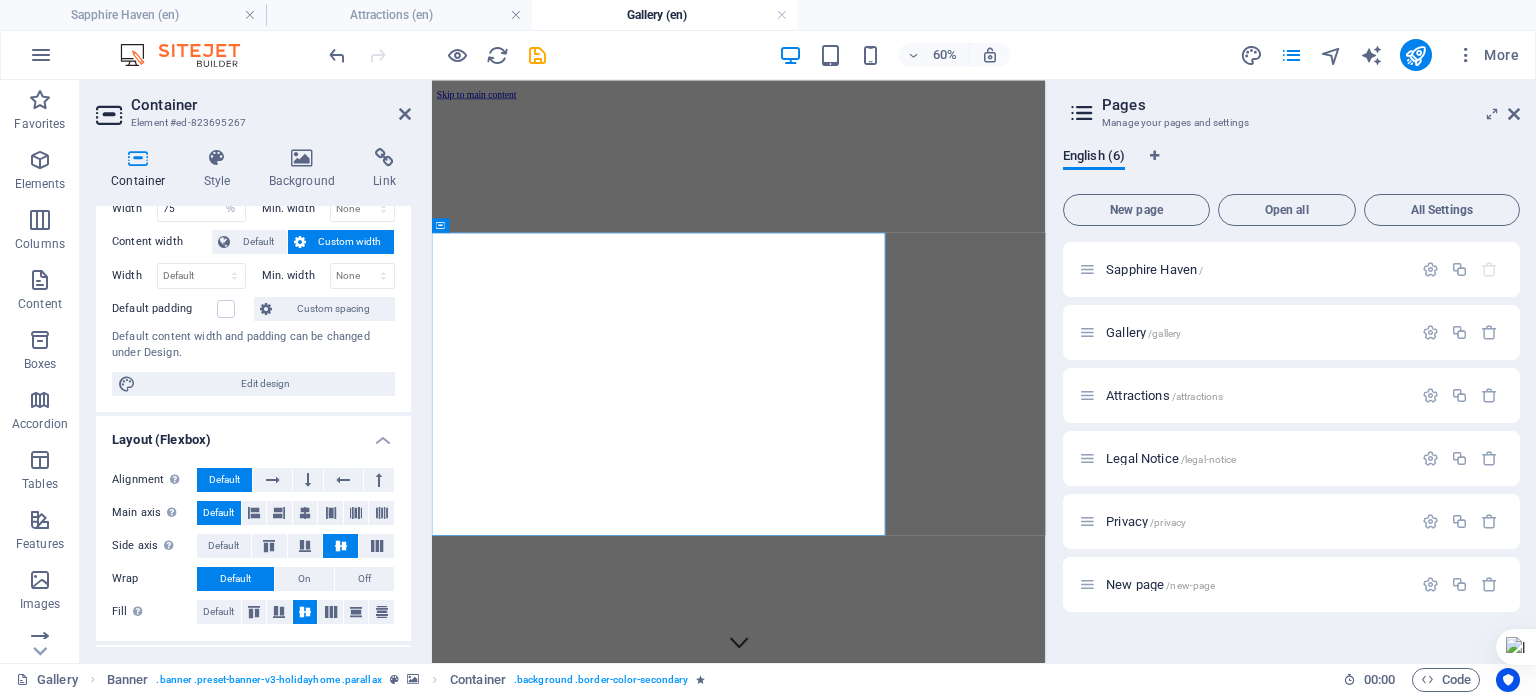 scroll, scrollTop: 100, scrollLeft: 0, axis: vertical 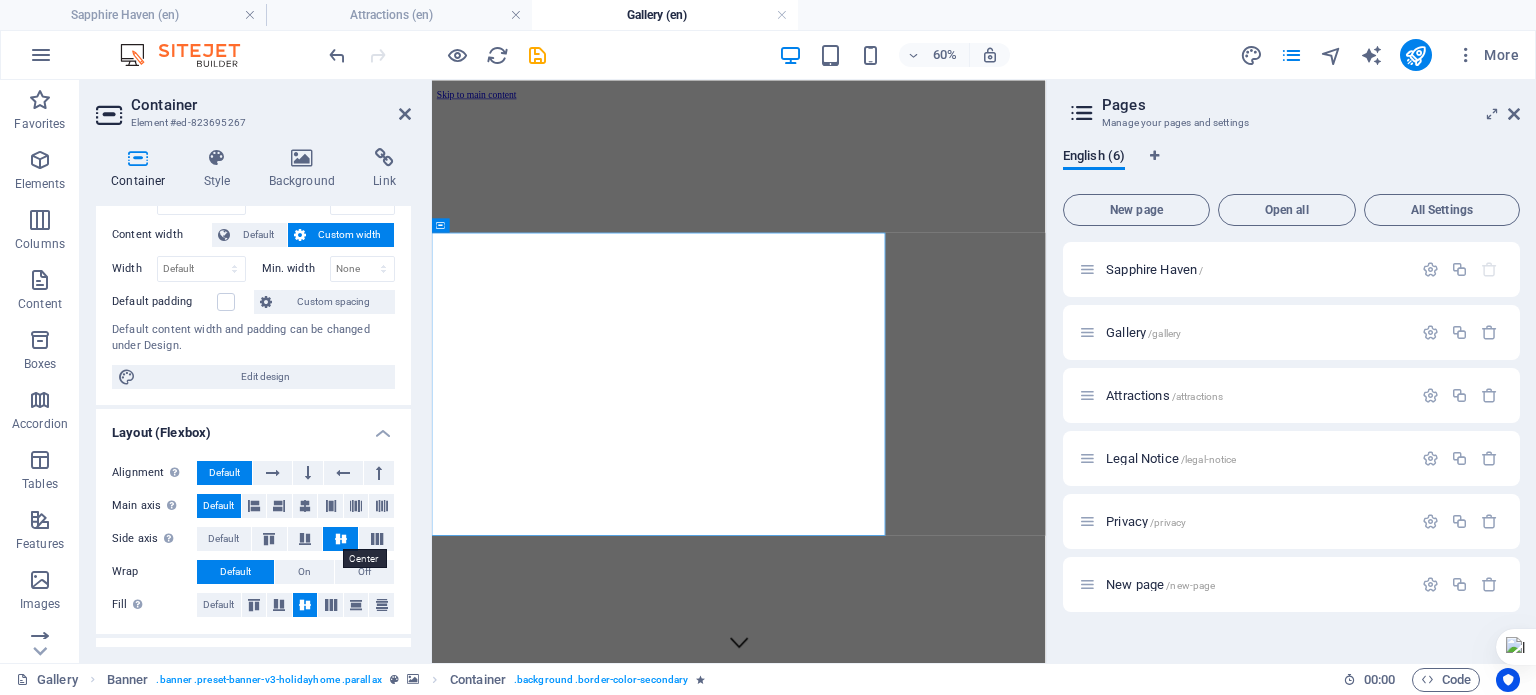 click at bounding box center [341, 539] 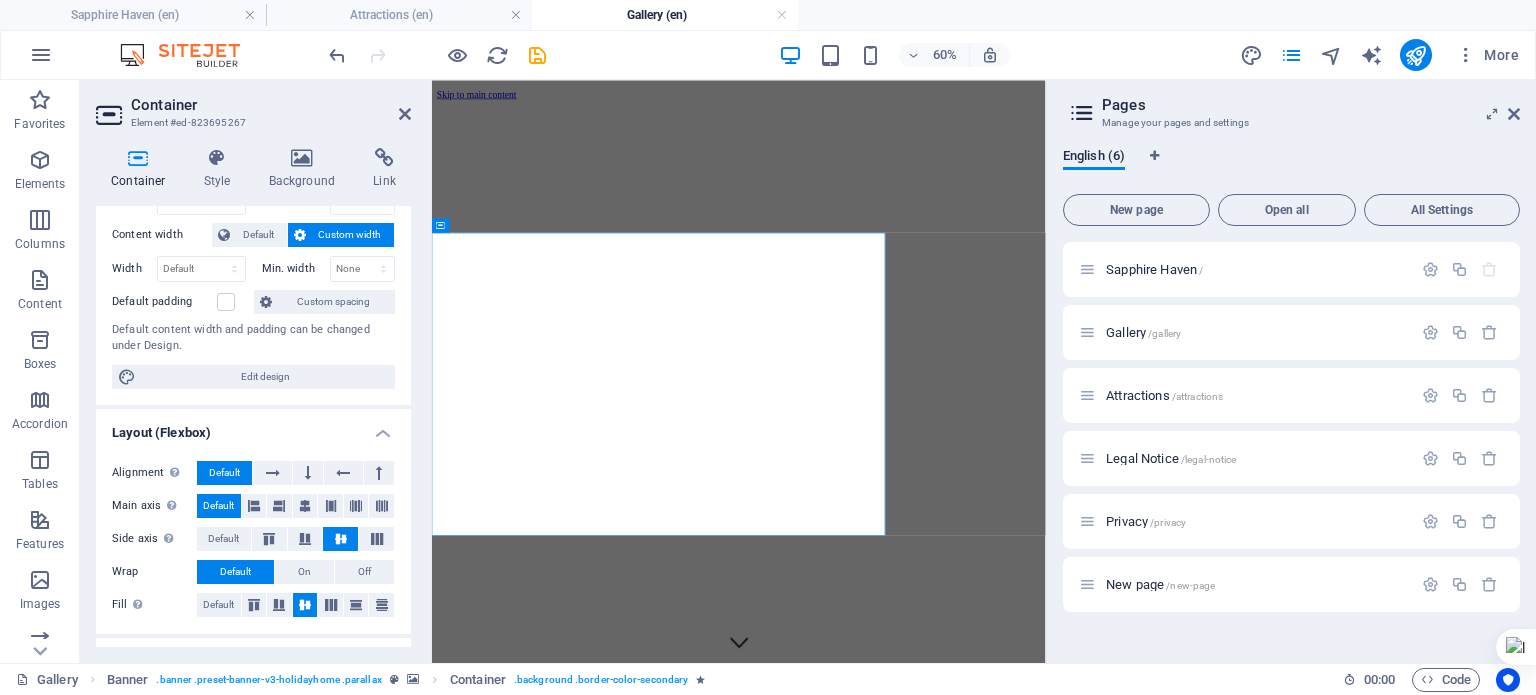click at bounding box center [341, 539] 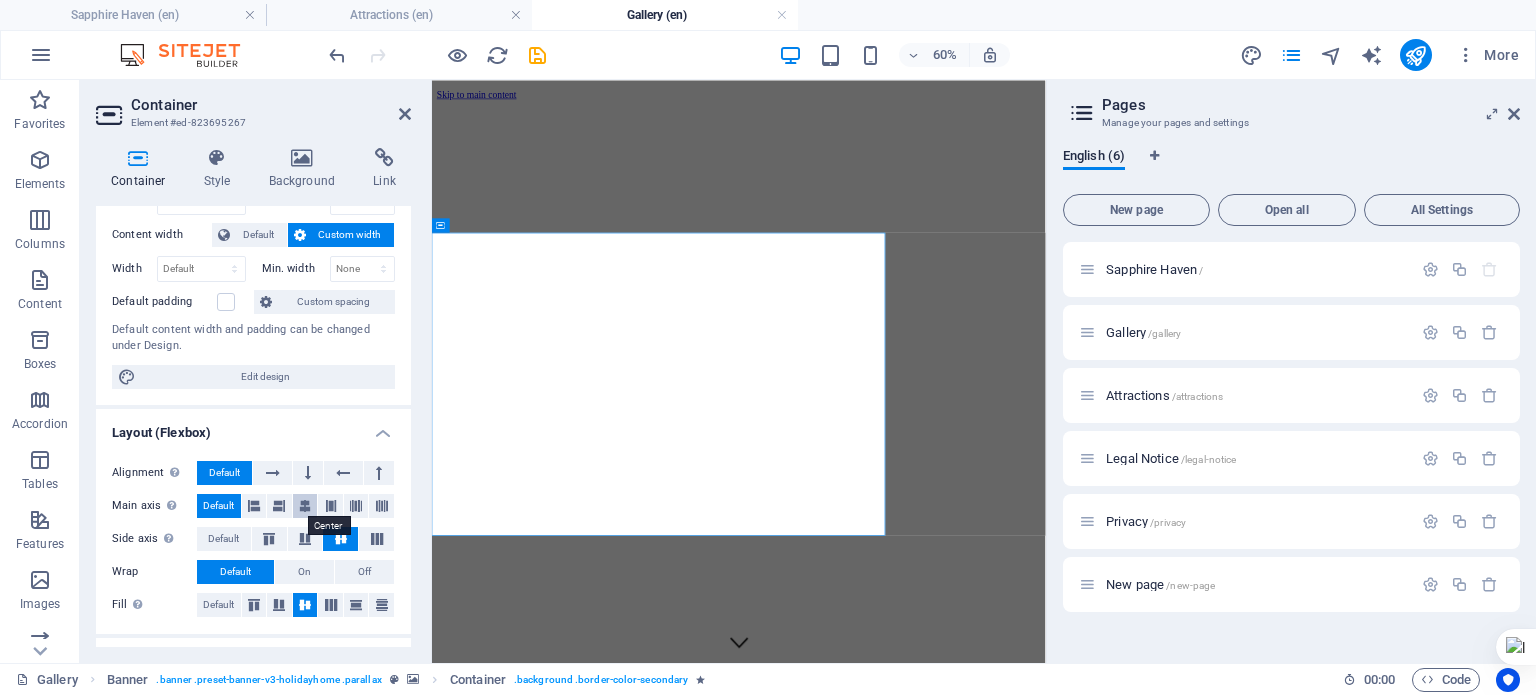 click at bounding box center (305, 506) 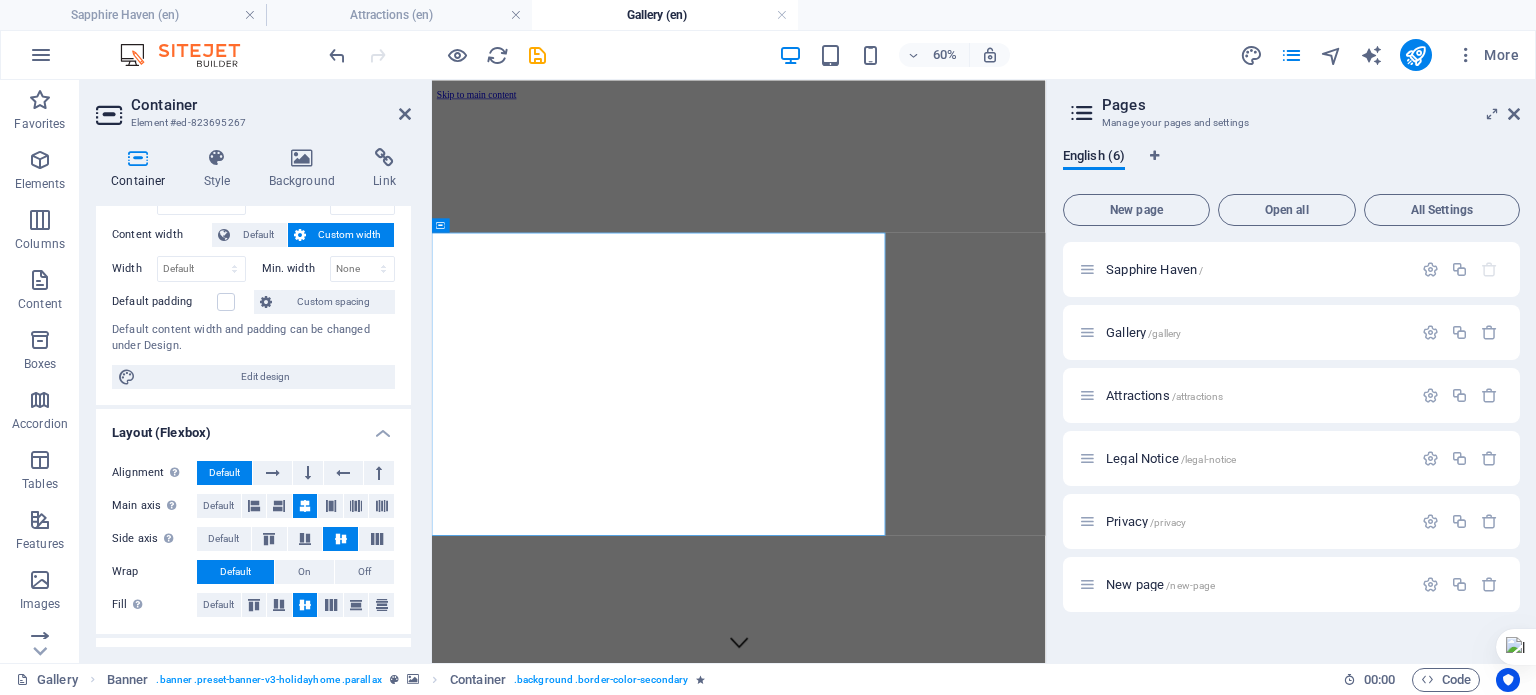 click at bounding box center (305, 506) 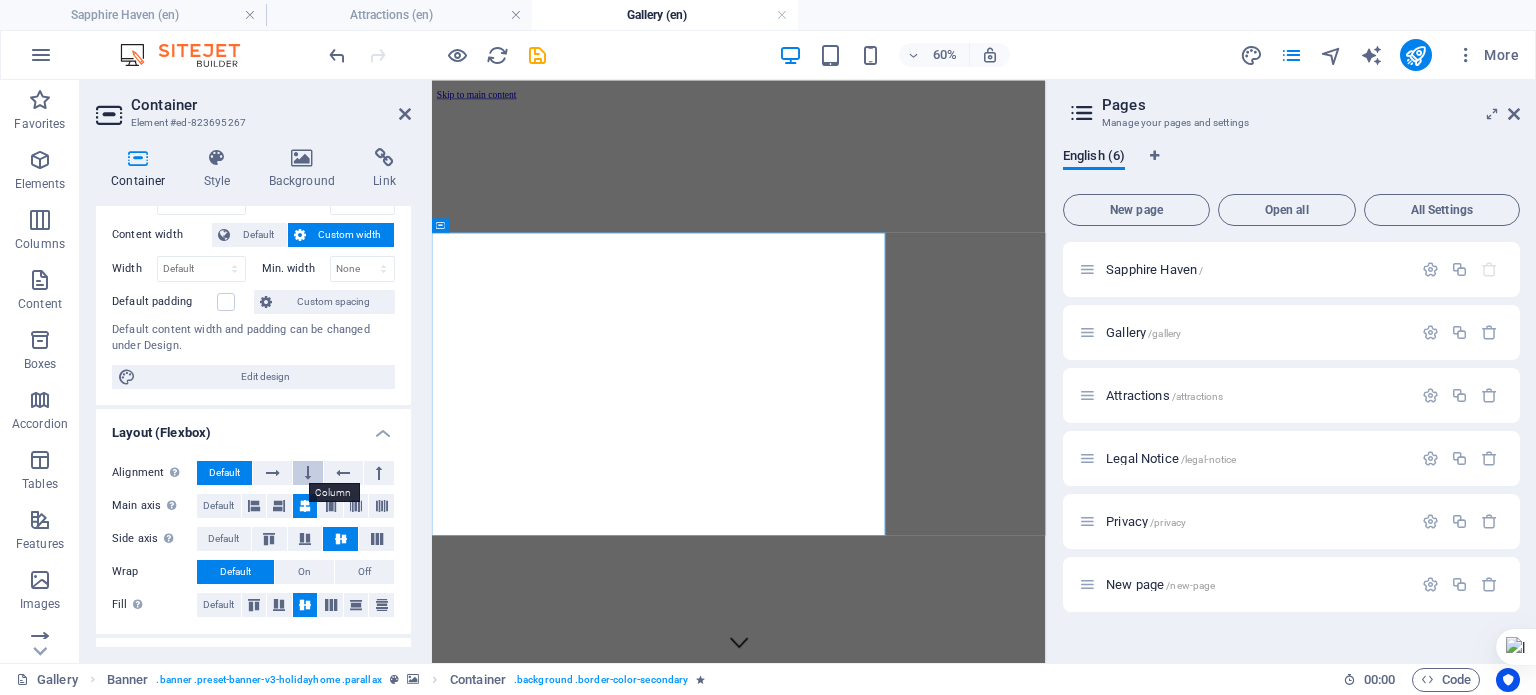 click at bounding box center [308, 473] 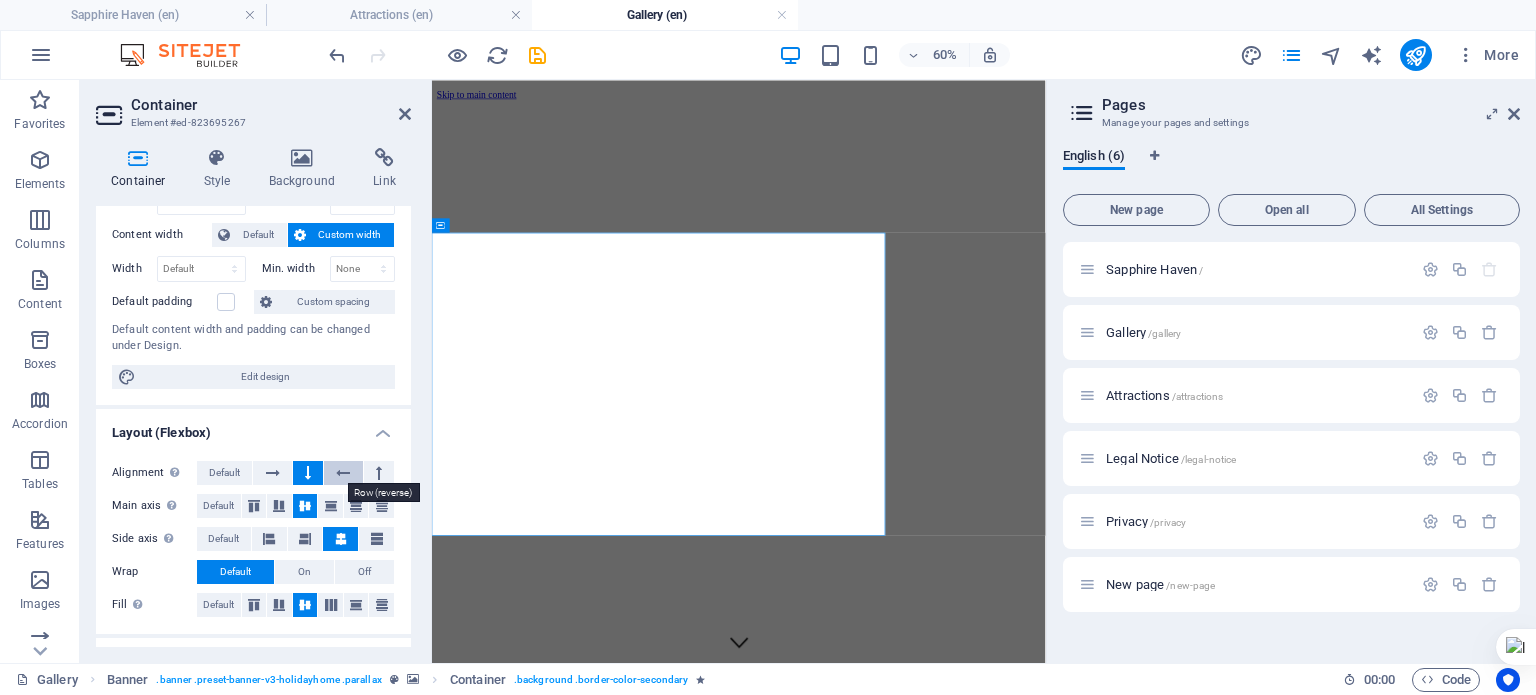 click at bounding box center [343, 473] 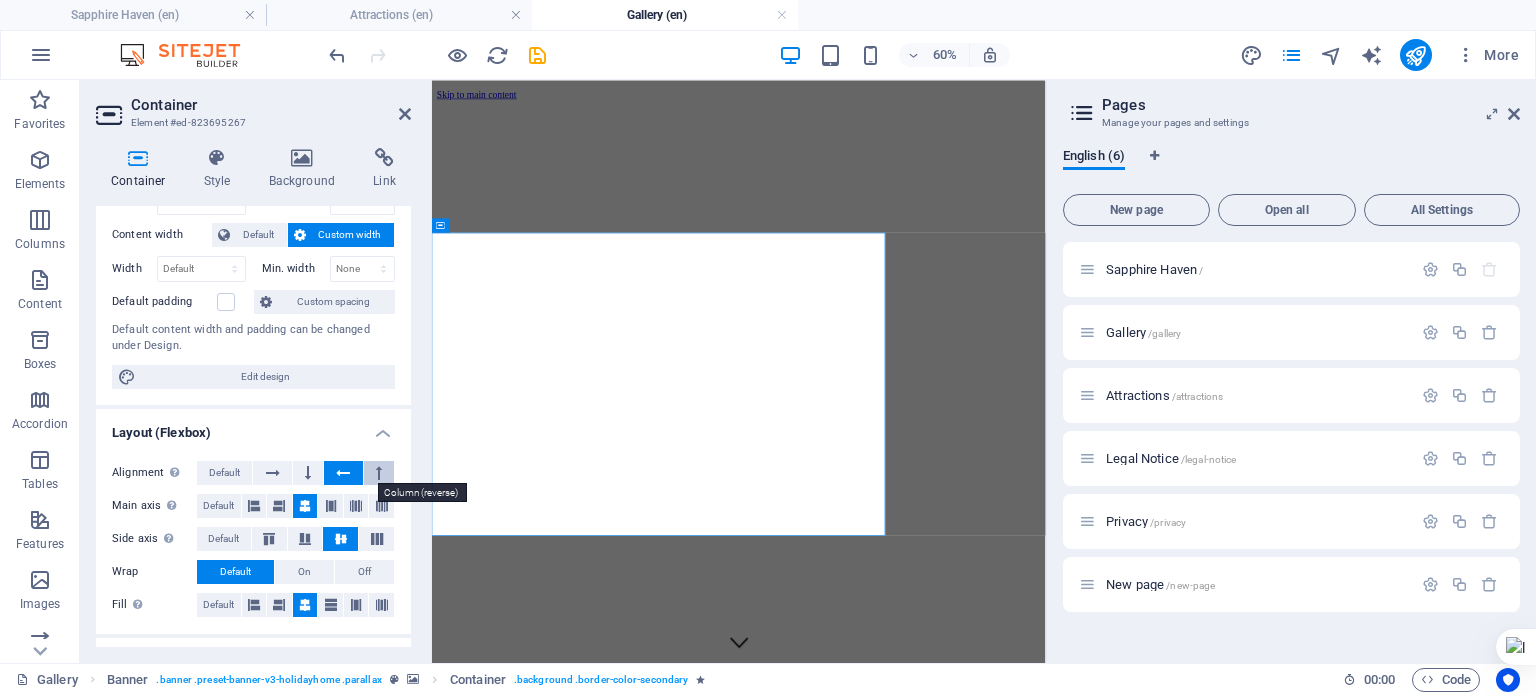 click at bounding box center (379, 473) 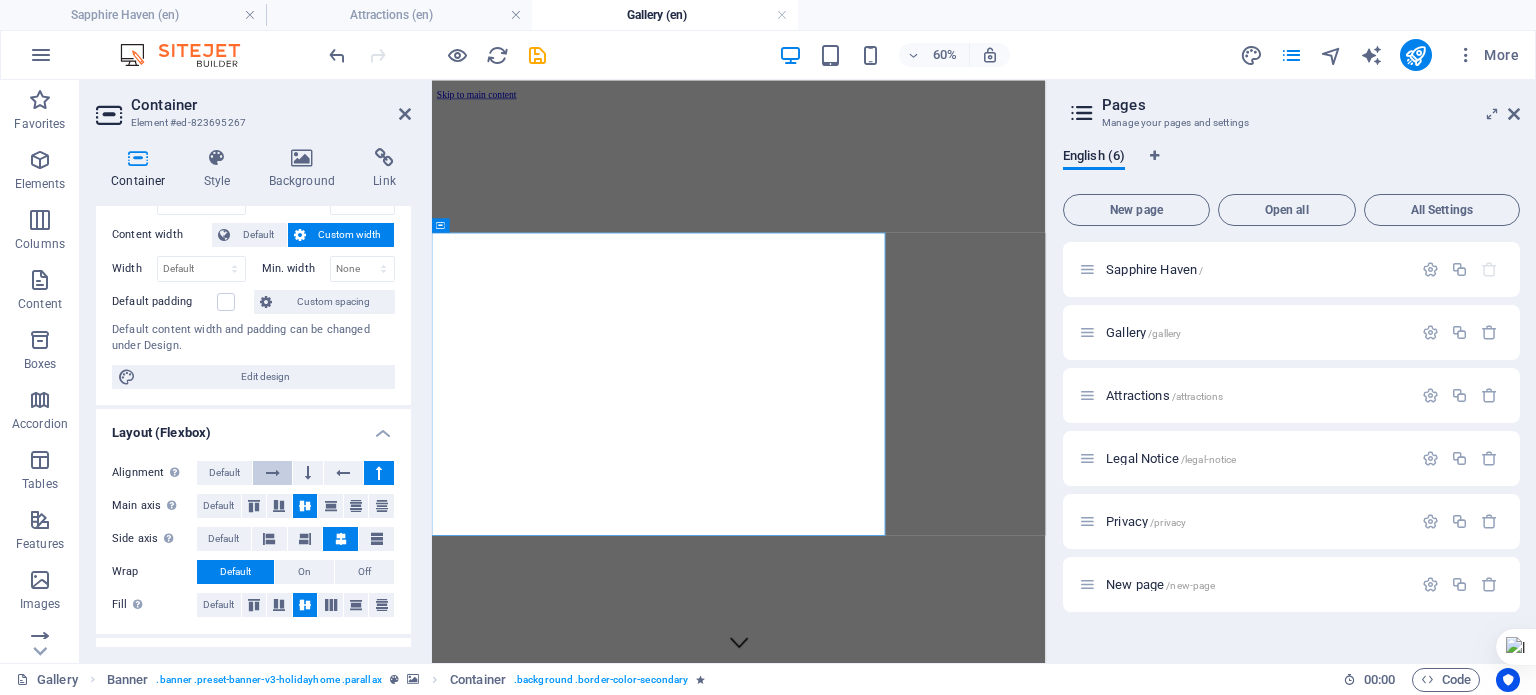 click at bounding box center (273, 473) 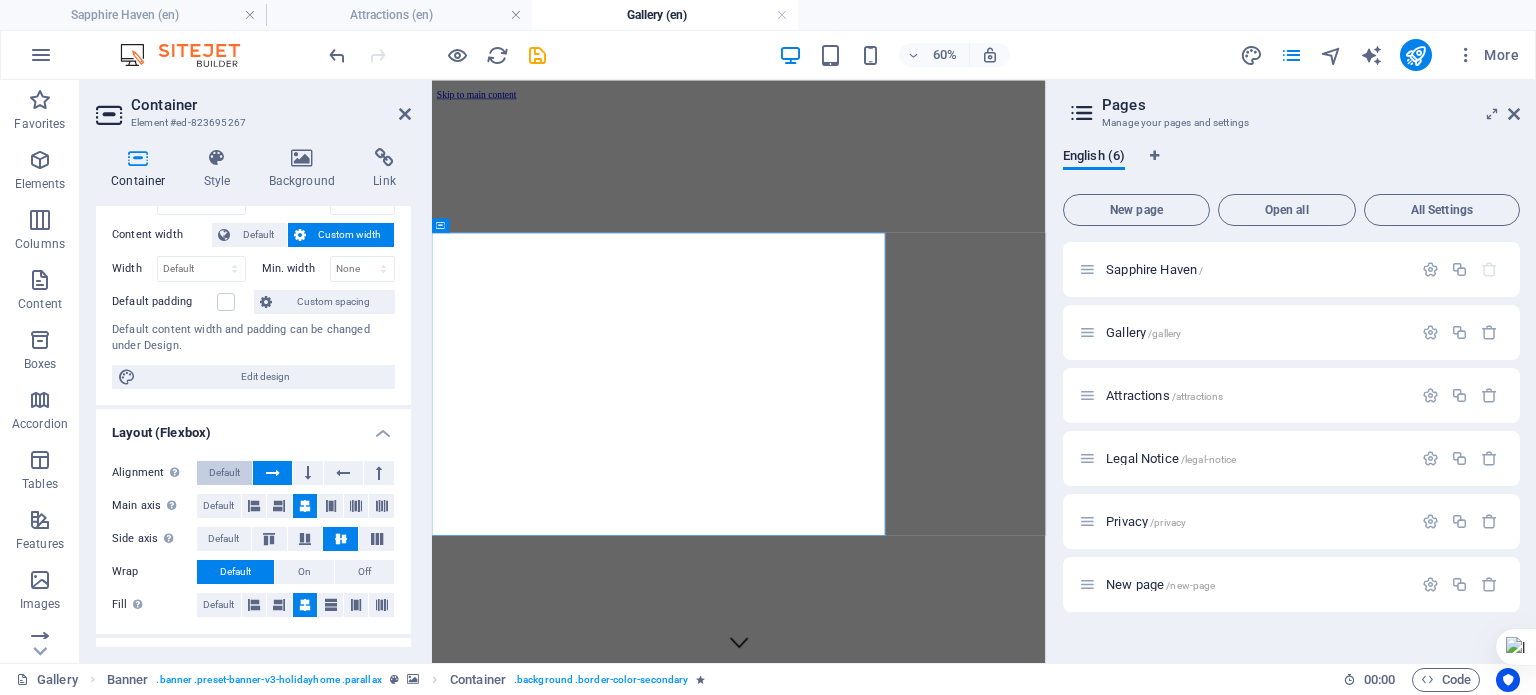 click on "Default" at bounding box center [224, 473] 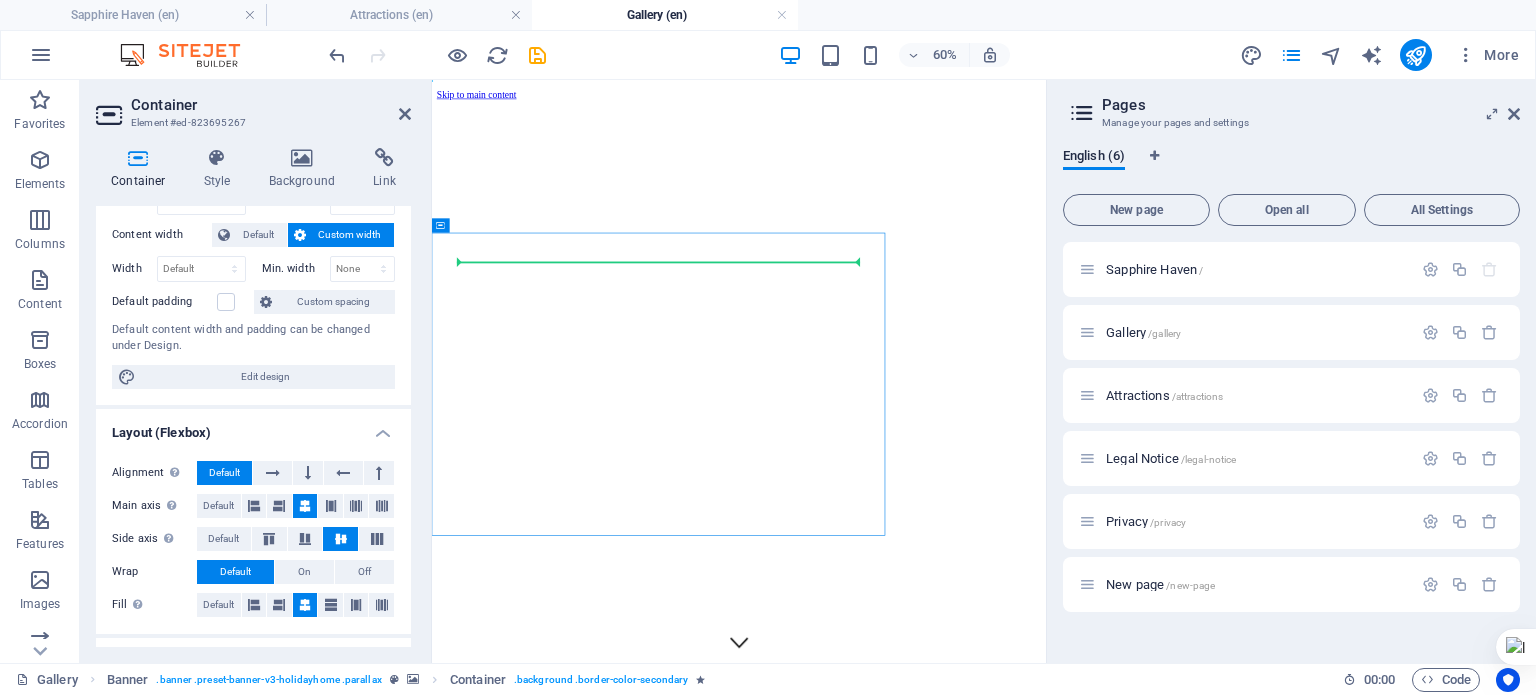 drag, startPoint x: 892, startPoint y: 303, endPoint x: 601, endPoint y: 330, distance: 292.24988 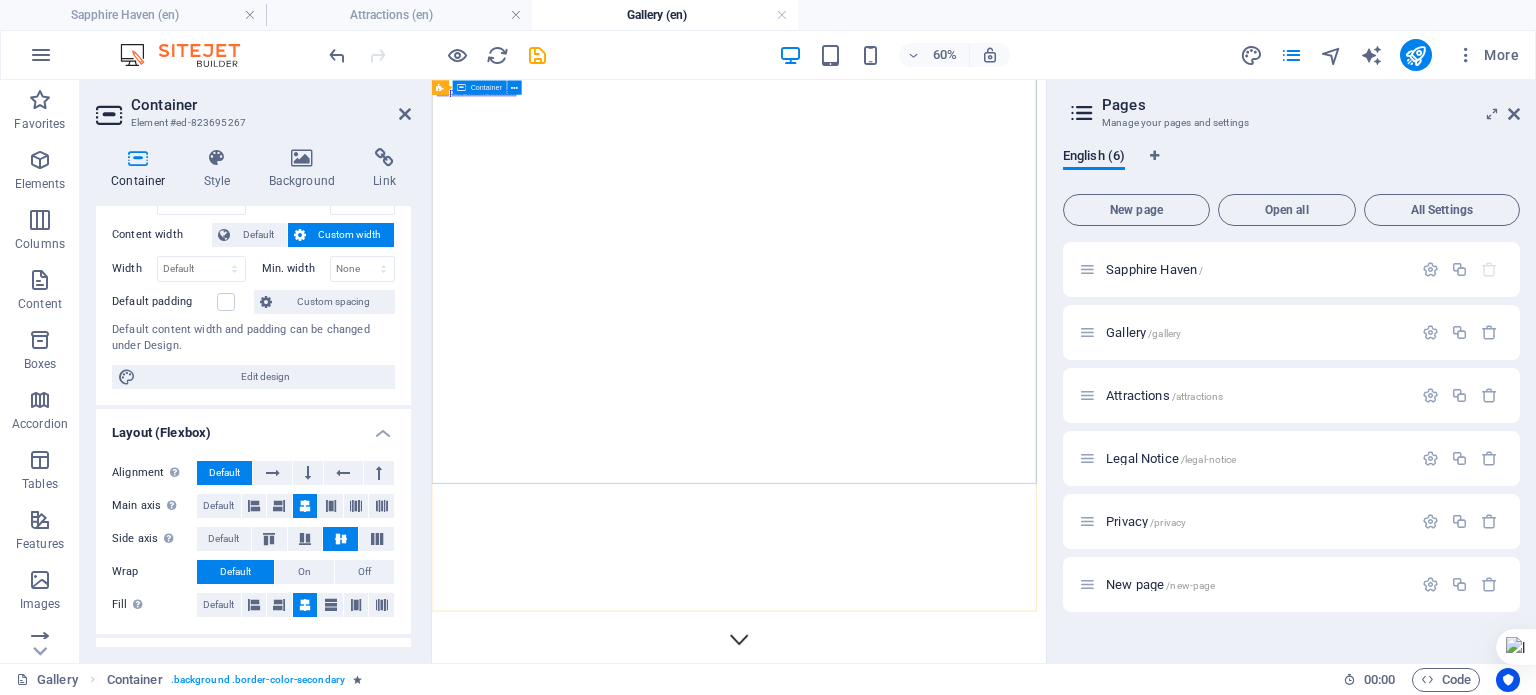 scroll, scrollTop: 0, scrollLeft: 0, axis: both 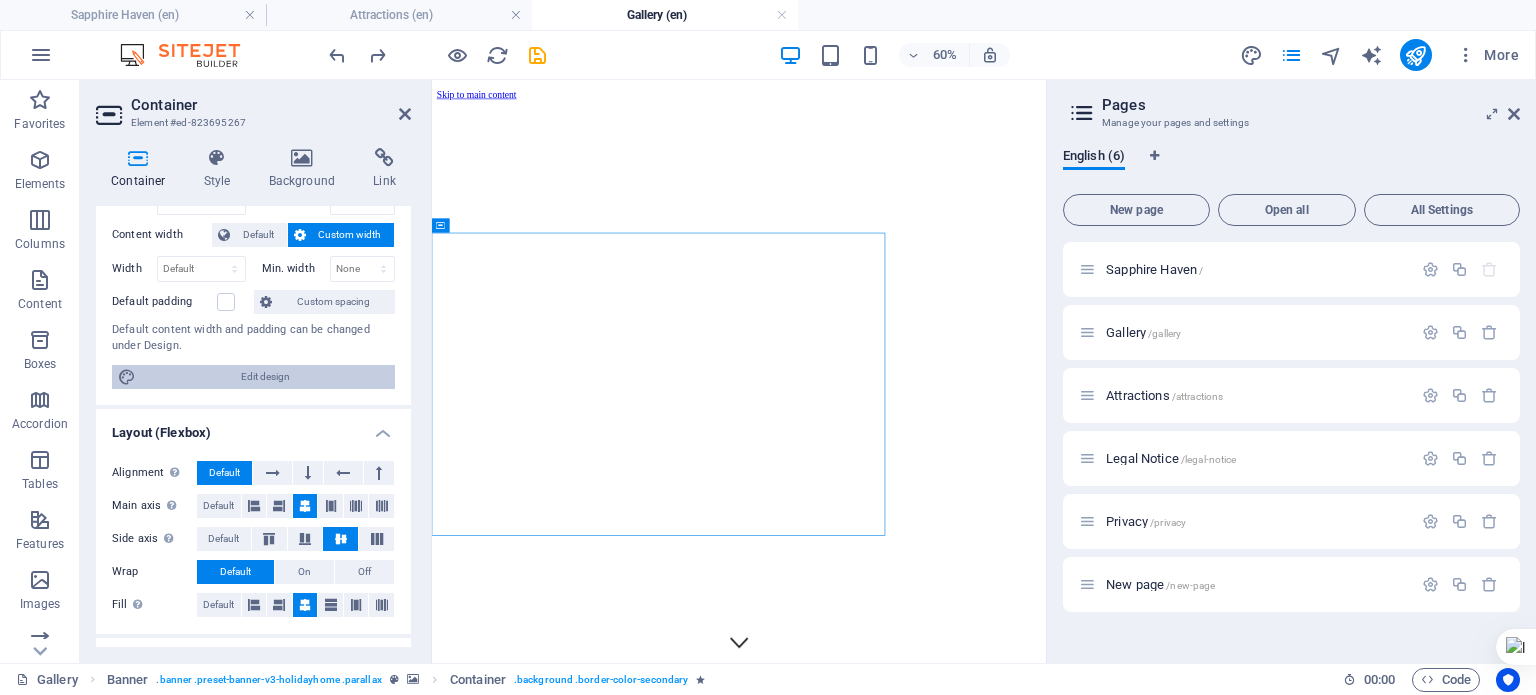 click on "Edit design" at bounding box center (265, 377) 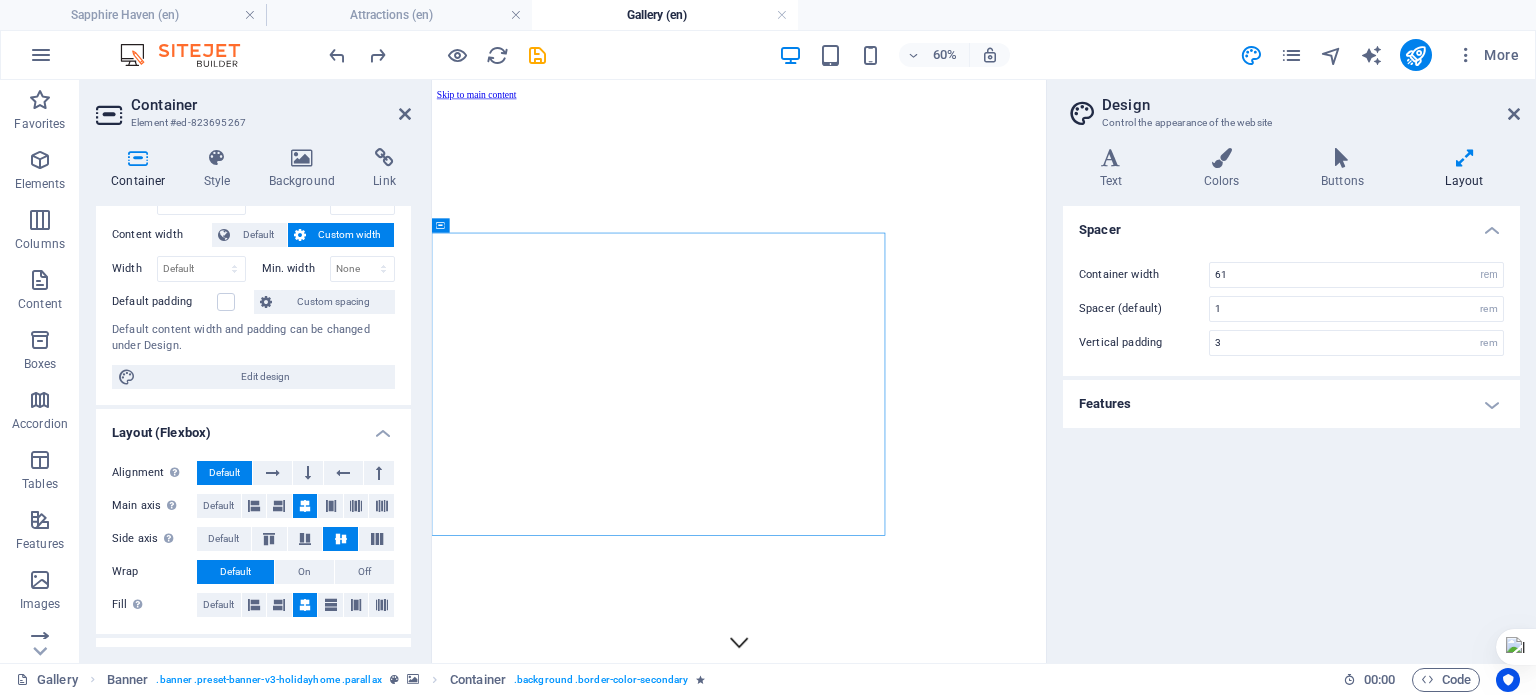 click on "Features" at bounding box center (1291, 404) 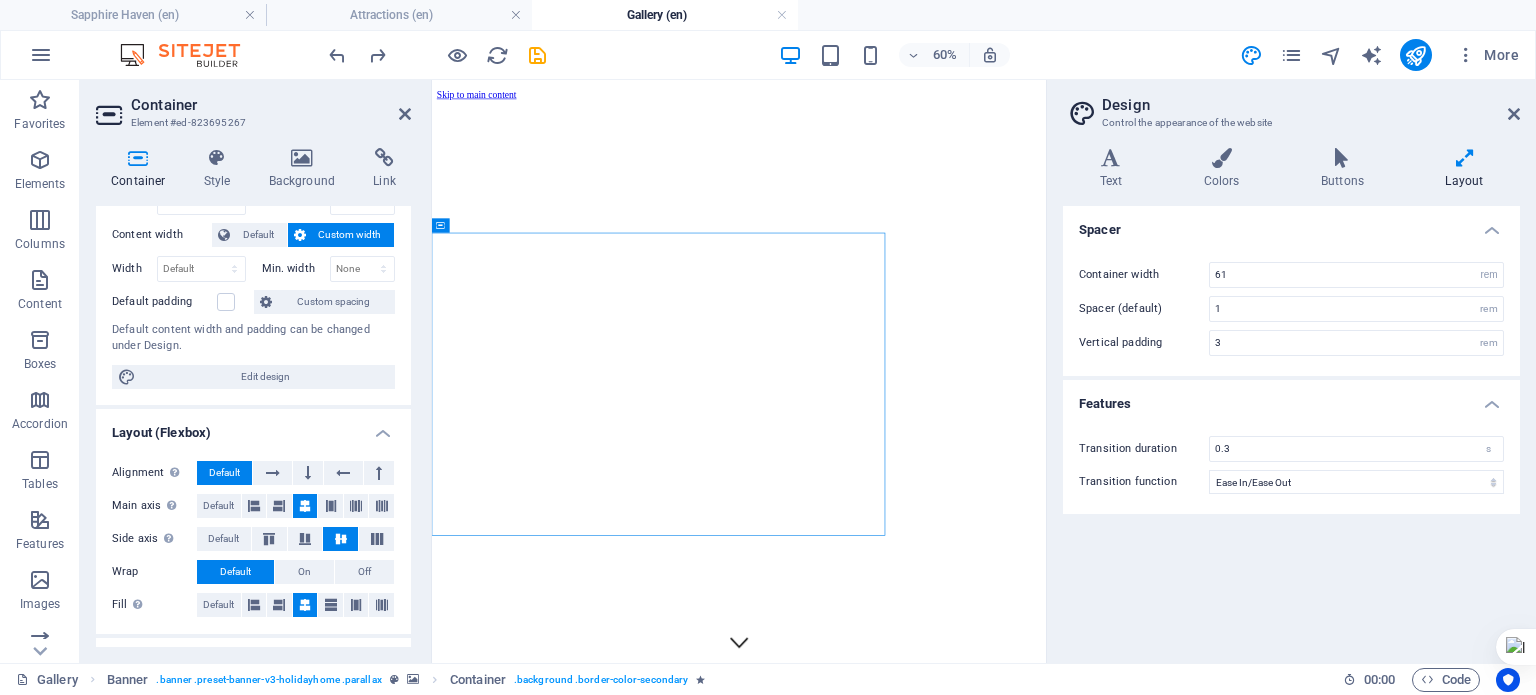 click on "Features" at bounding box center (1291, 398) 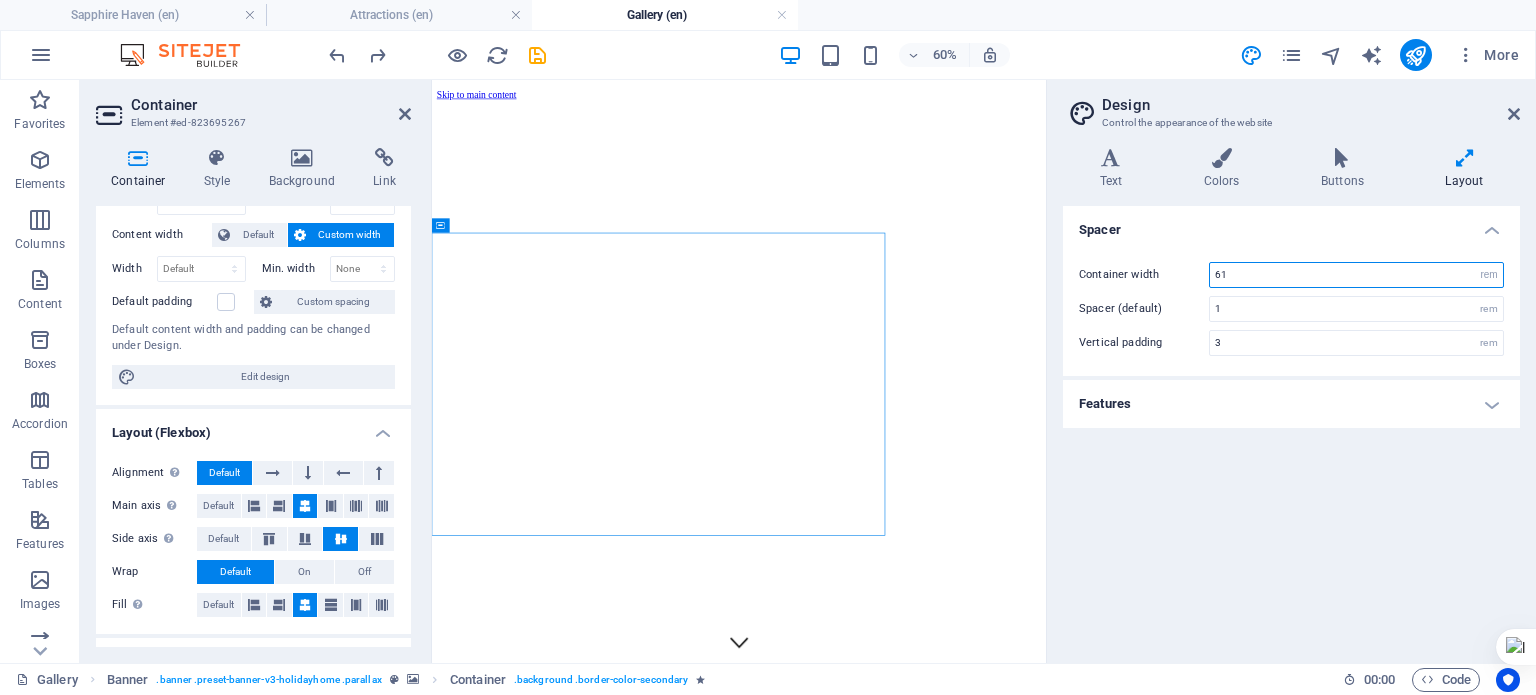 click on "61" at bounding box center [1356, 275] 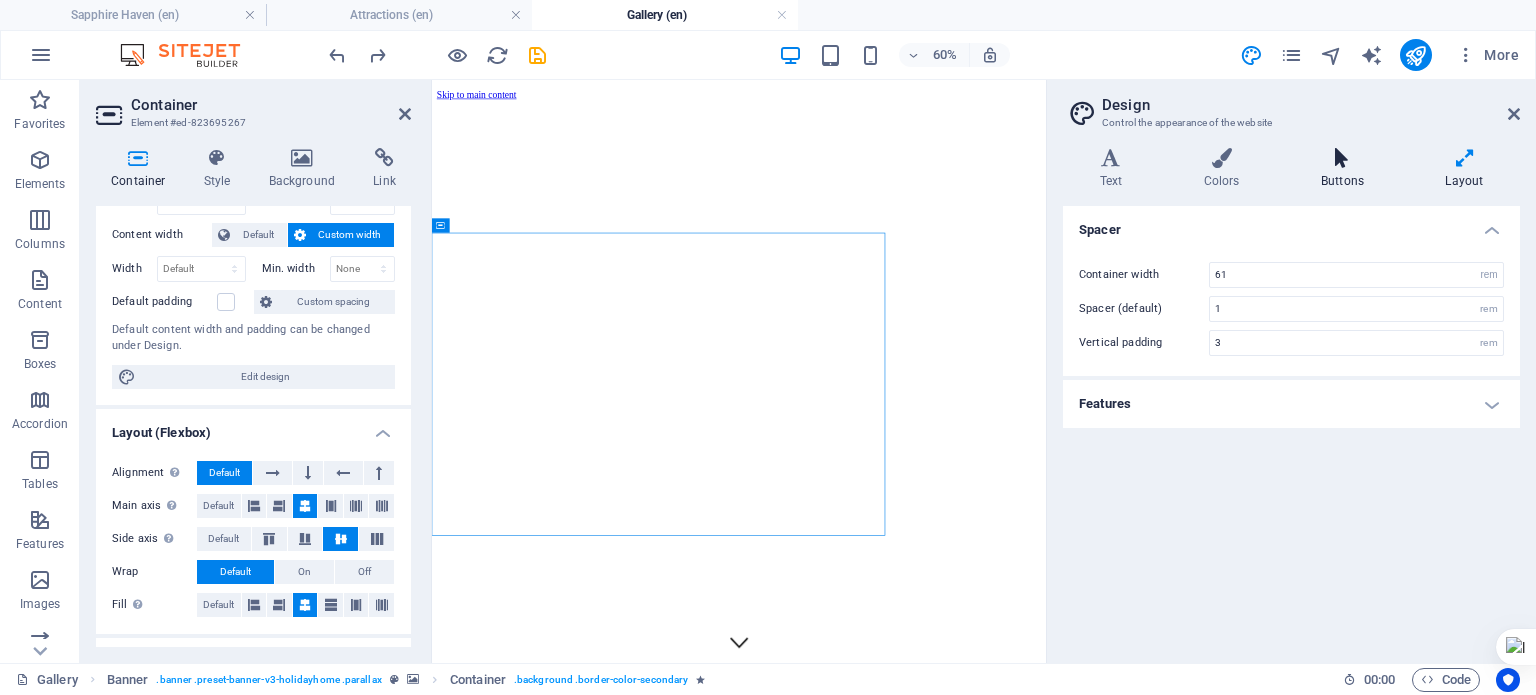 click on "Buttons" at bounding box center (1346, 169) 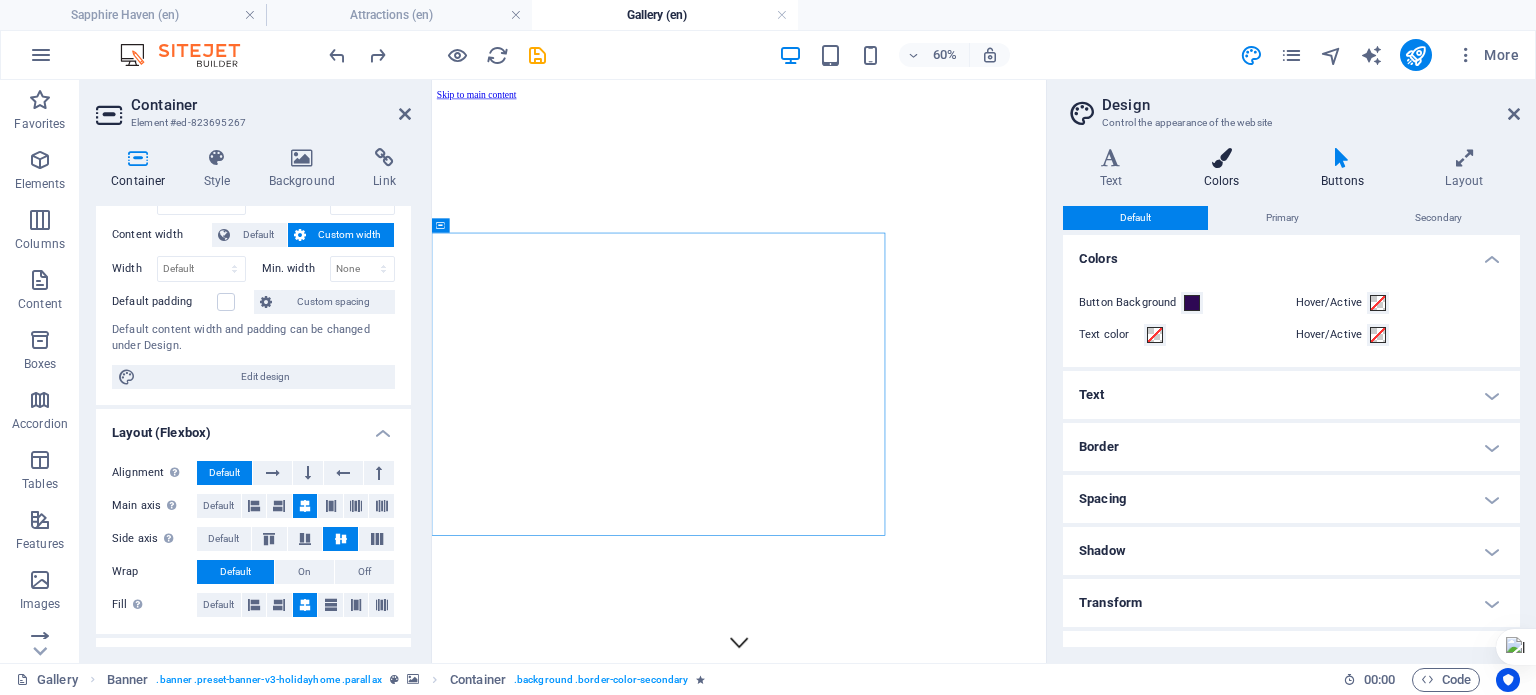click on "Colors" at bounding box center (1225, 169) 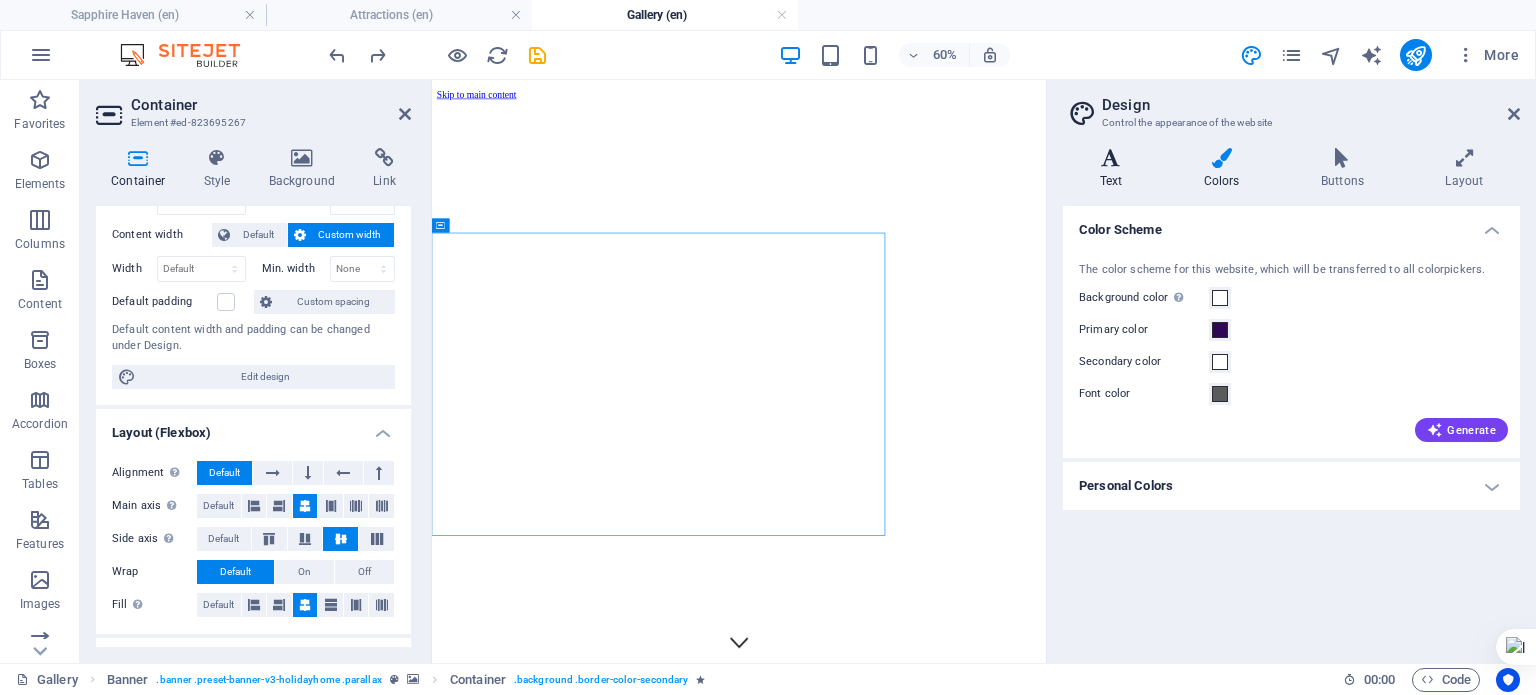 click on "Text" at bounding box center (1115, 169) 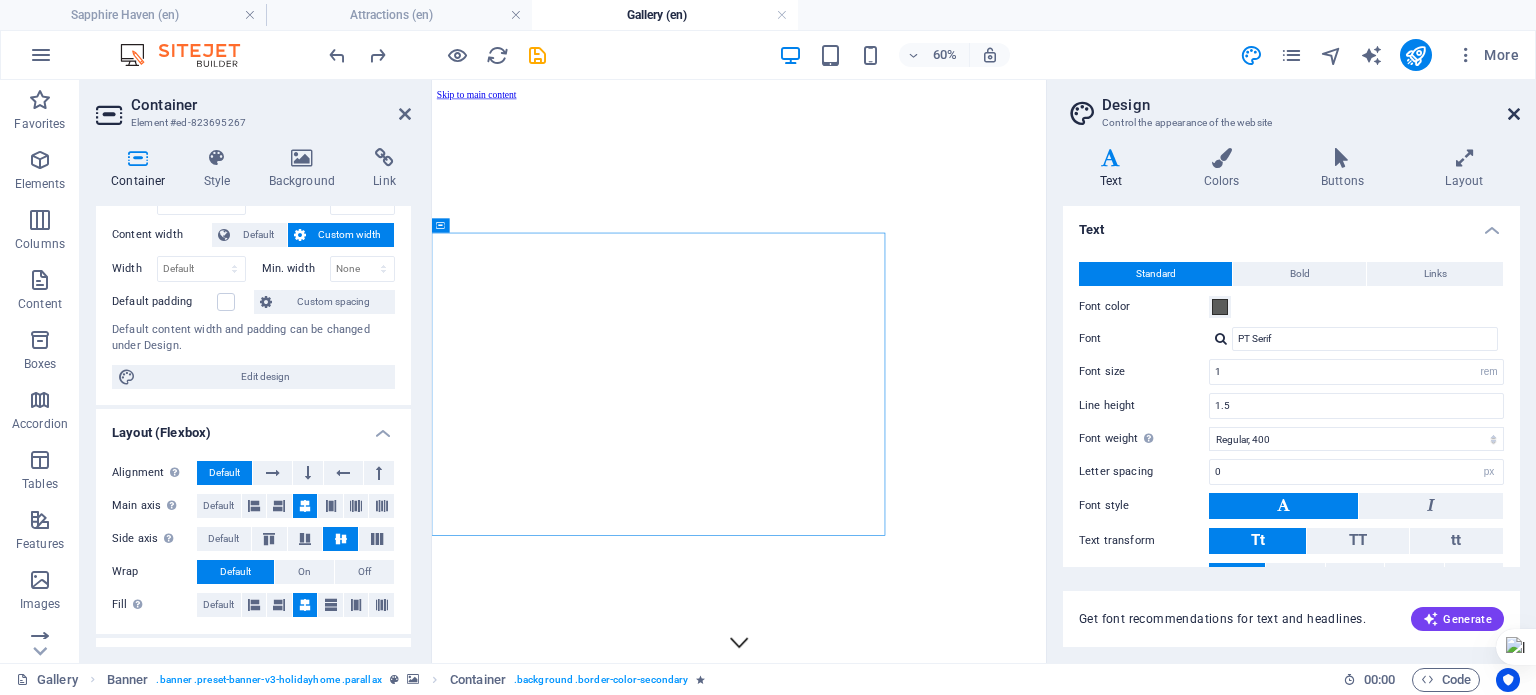 click at bounding box center (1514, 114) 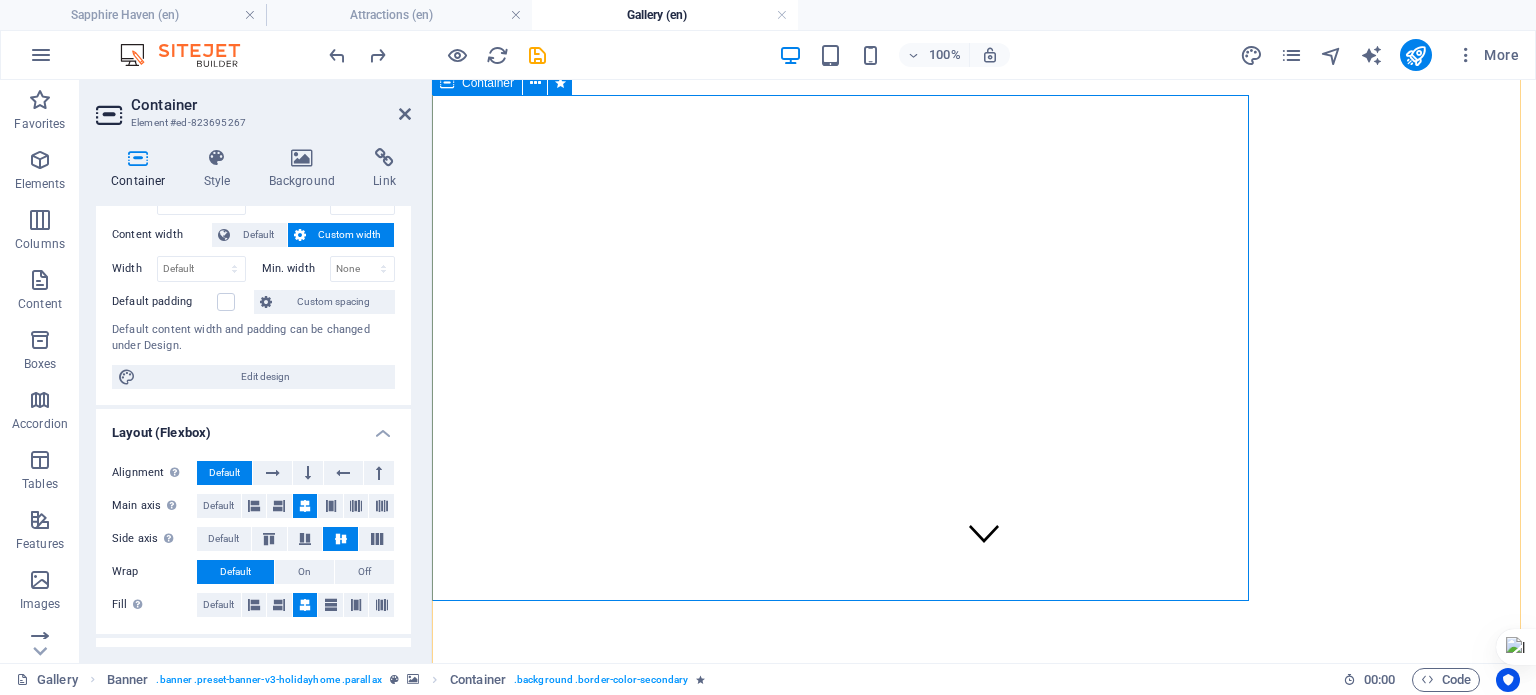 scroll, scrollTop: 100, scrollLeft: 0, axis: vertical 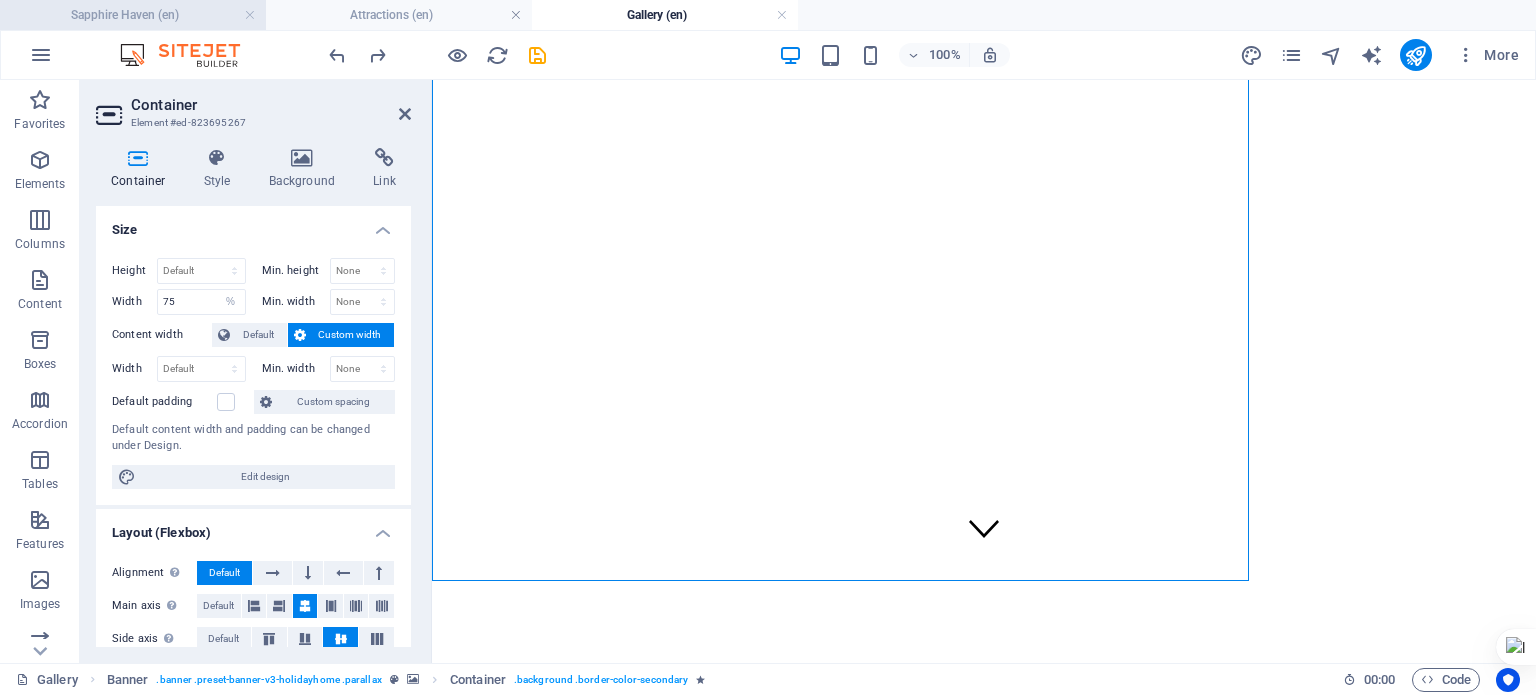 click on "Sapphire Haven (en)" at bounding box center (133, 15) 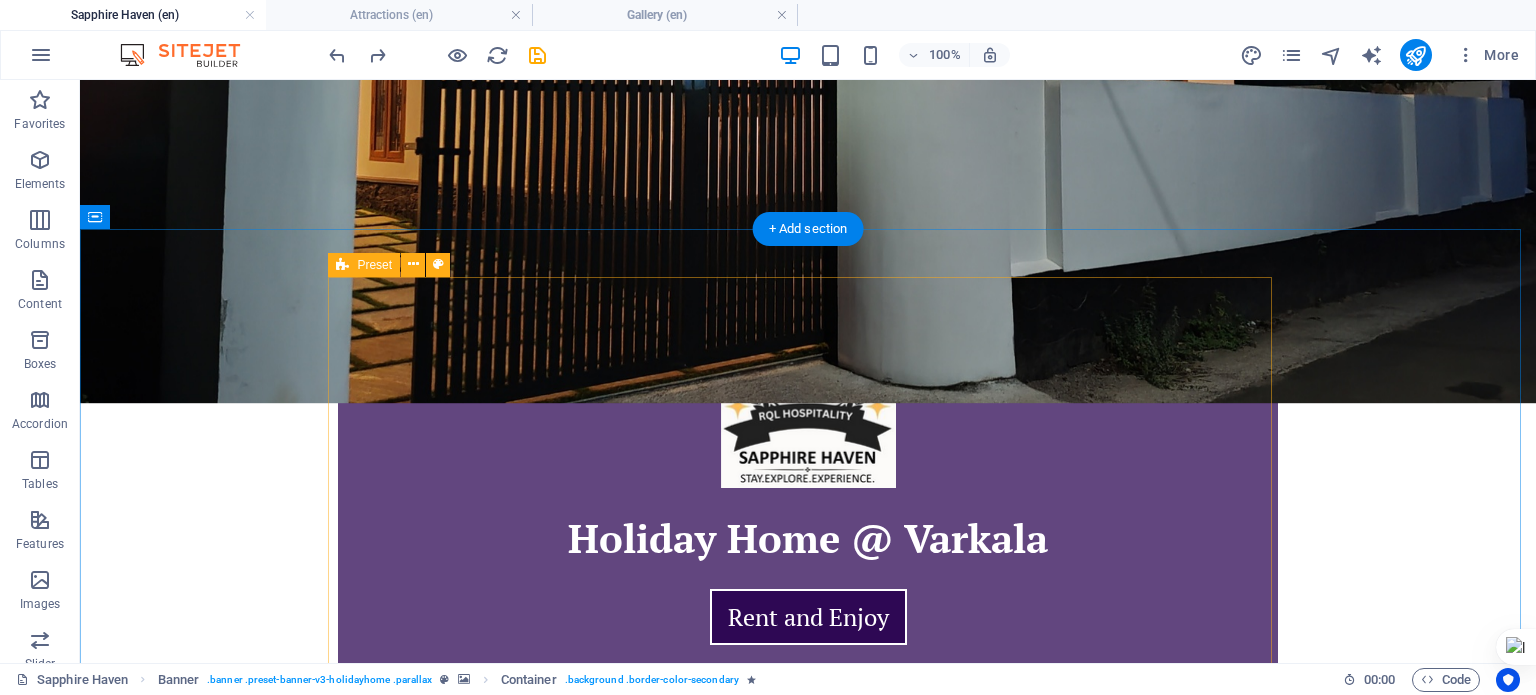 scroll, scrollTop: 0, scrollLeft: 0, axis: both 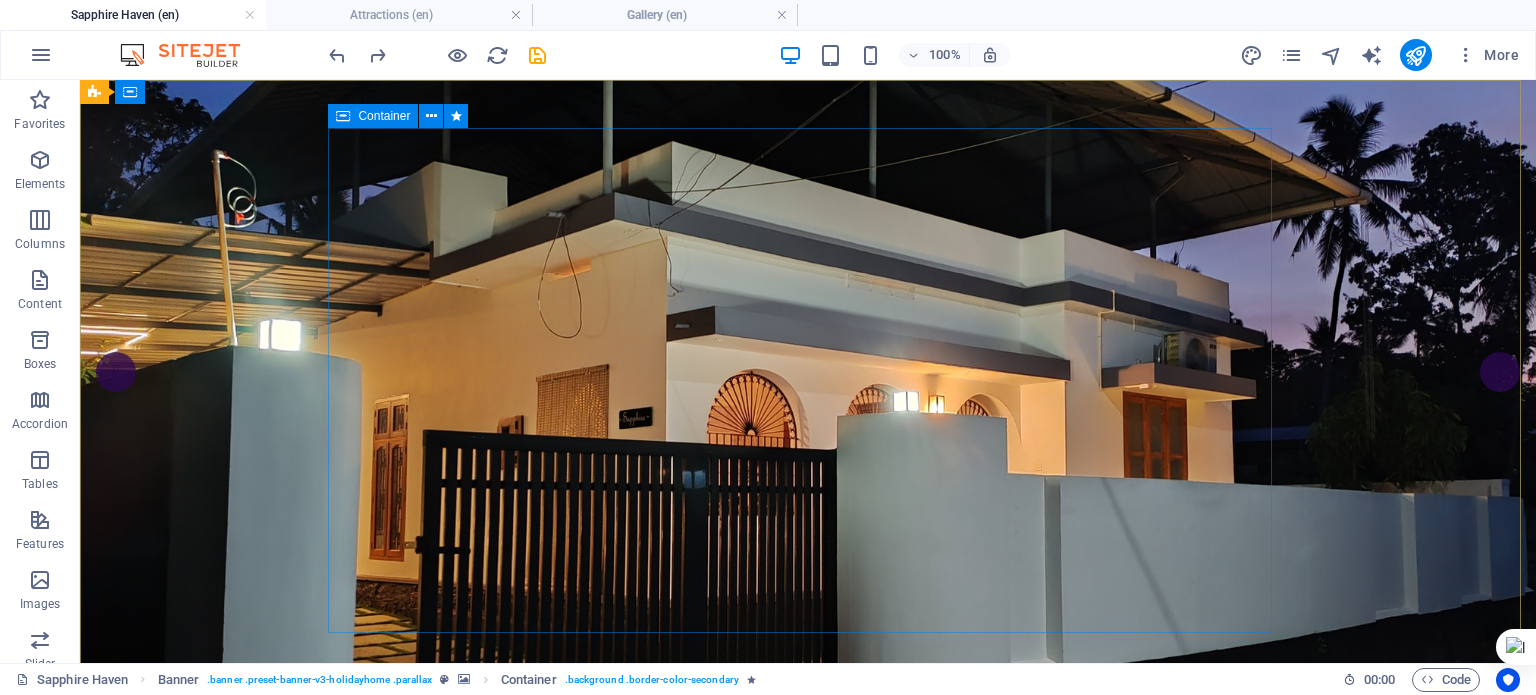 click on "Container" at bounding box center [384, 116] 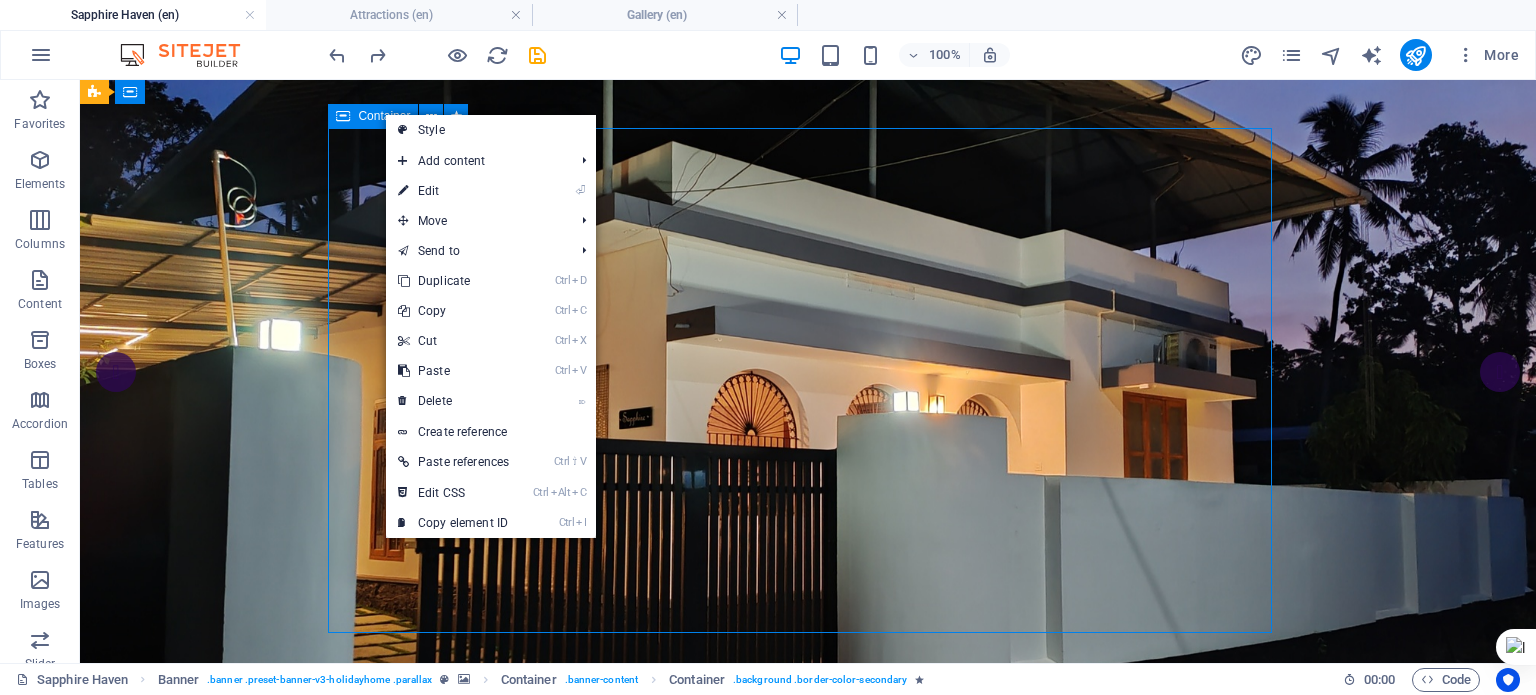 click on "Container" at bounding box center (384, 116) 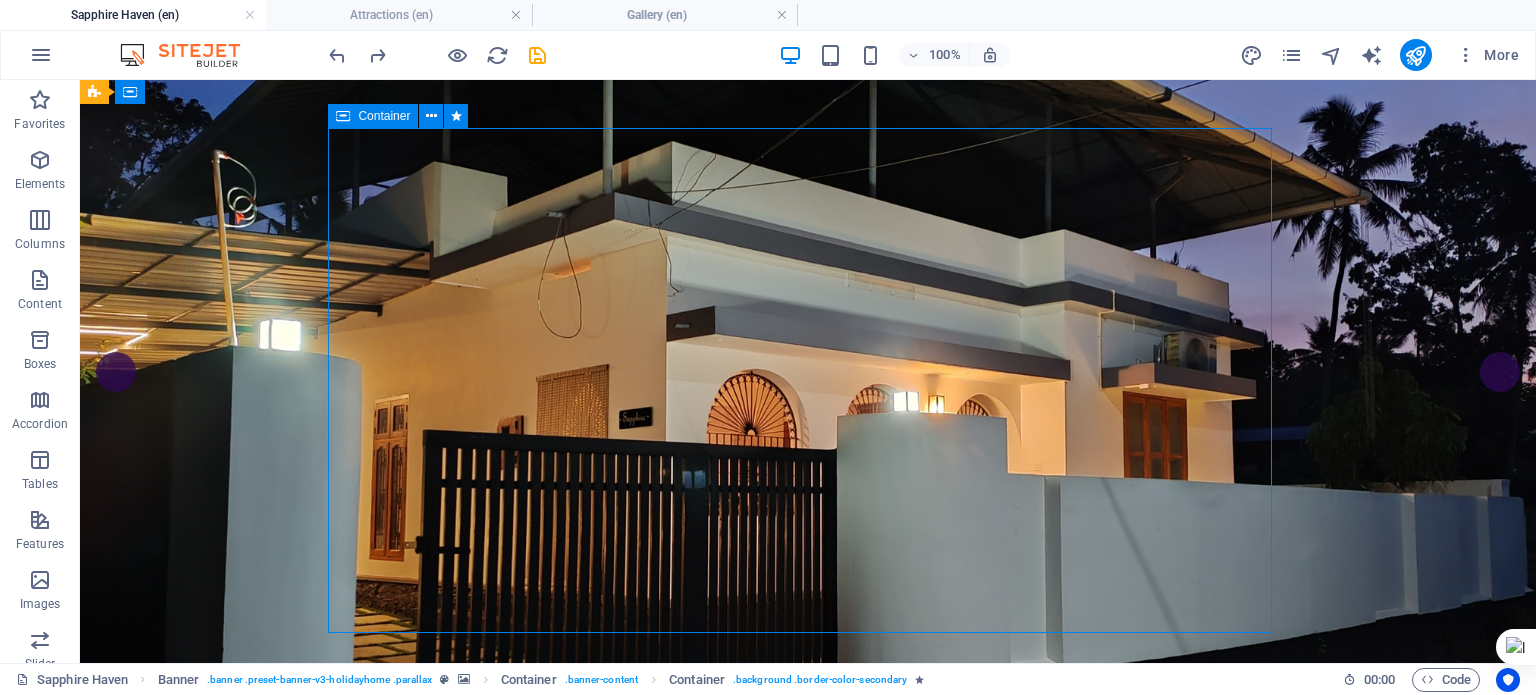 click on "Container" at bounding box center [384, 116] 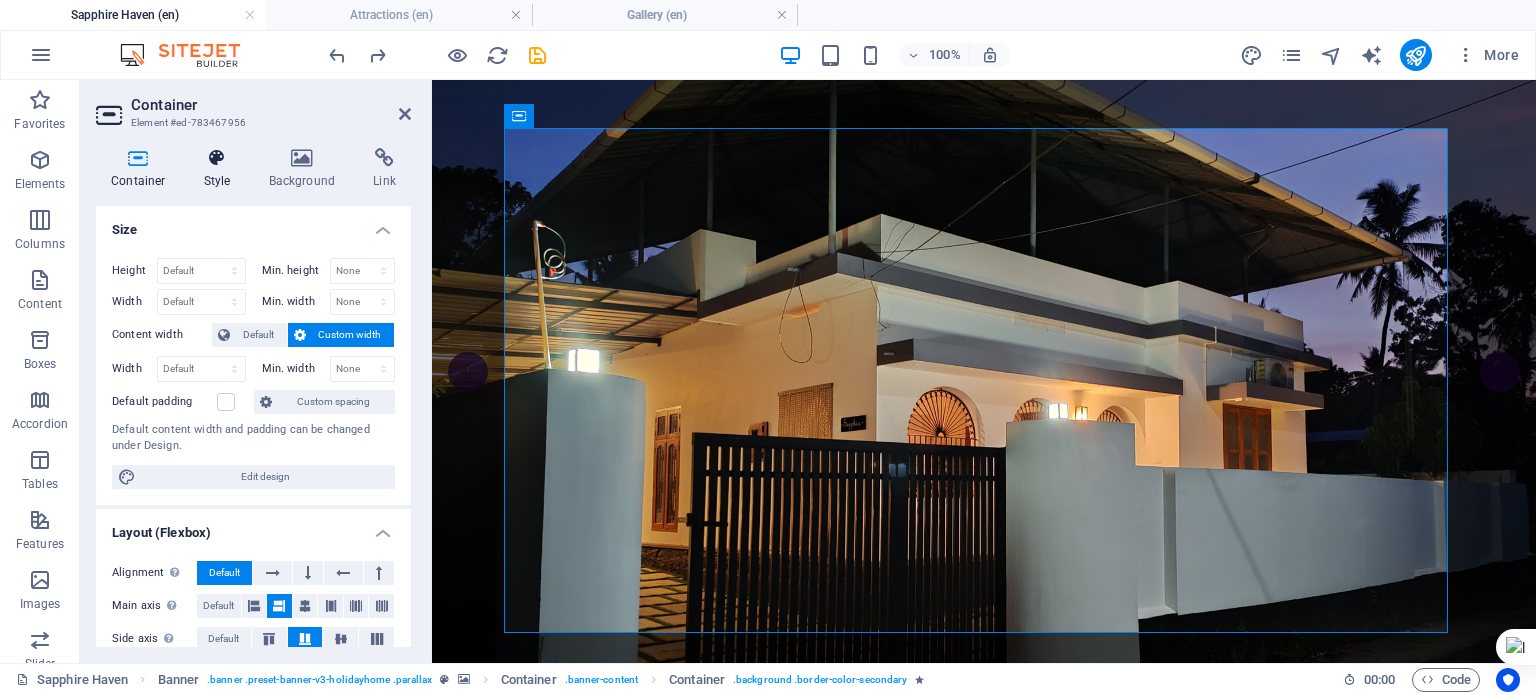 click at bounding box center (217, 158) 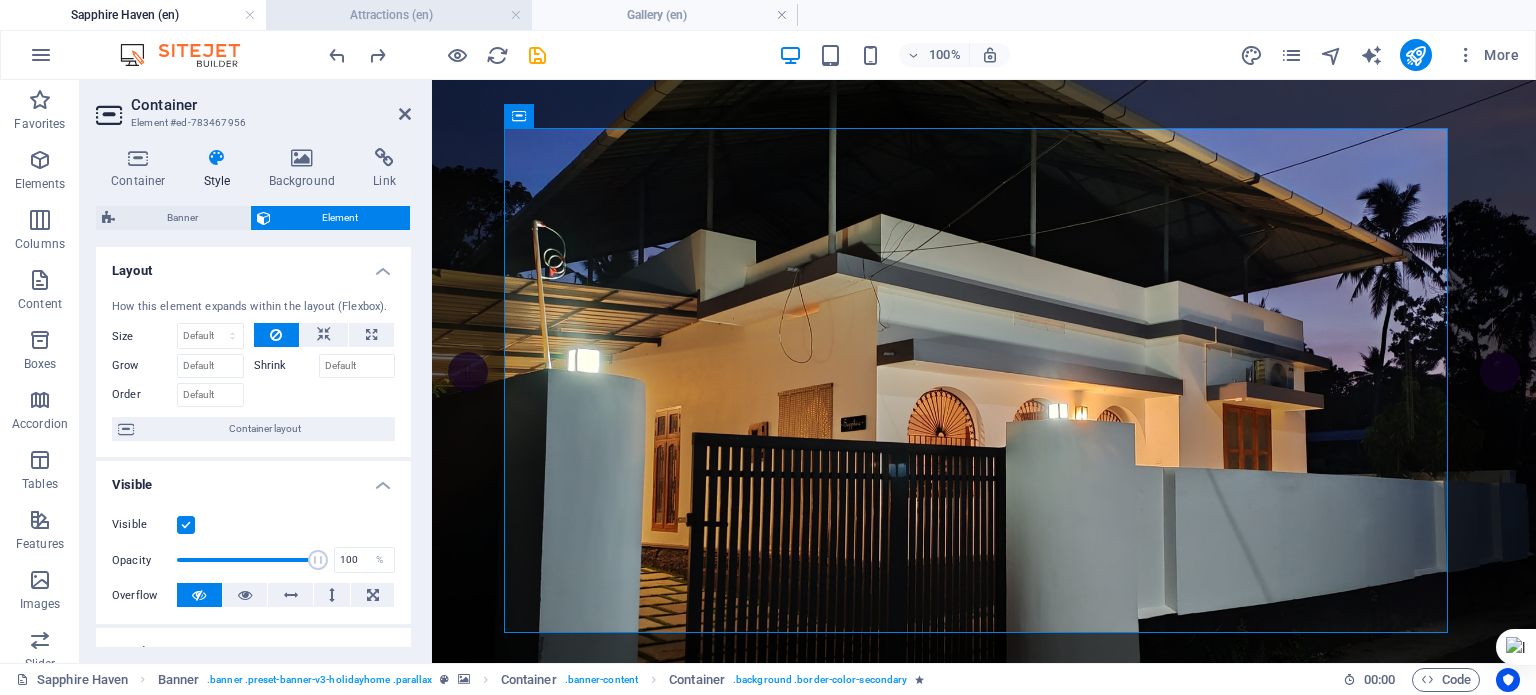 click on "Attractions (en)" at bounding box center (399, 15) 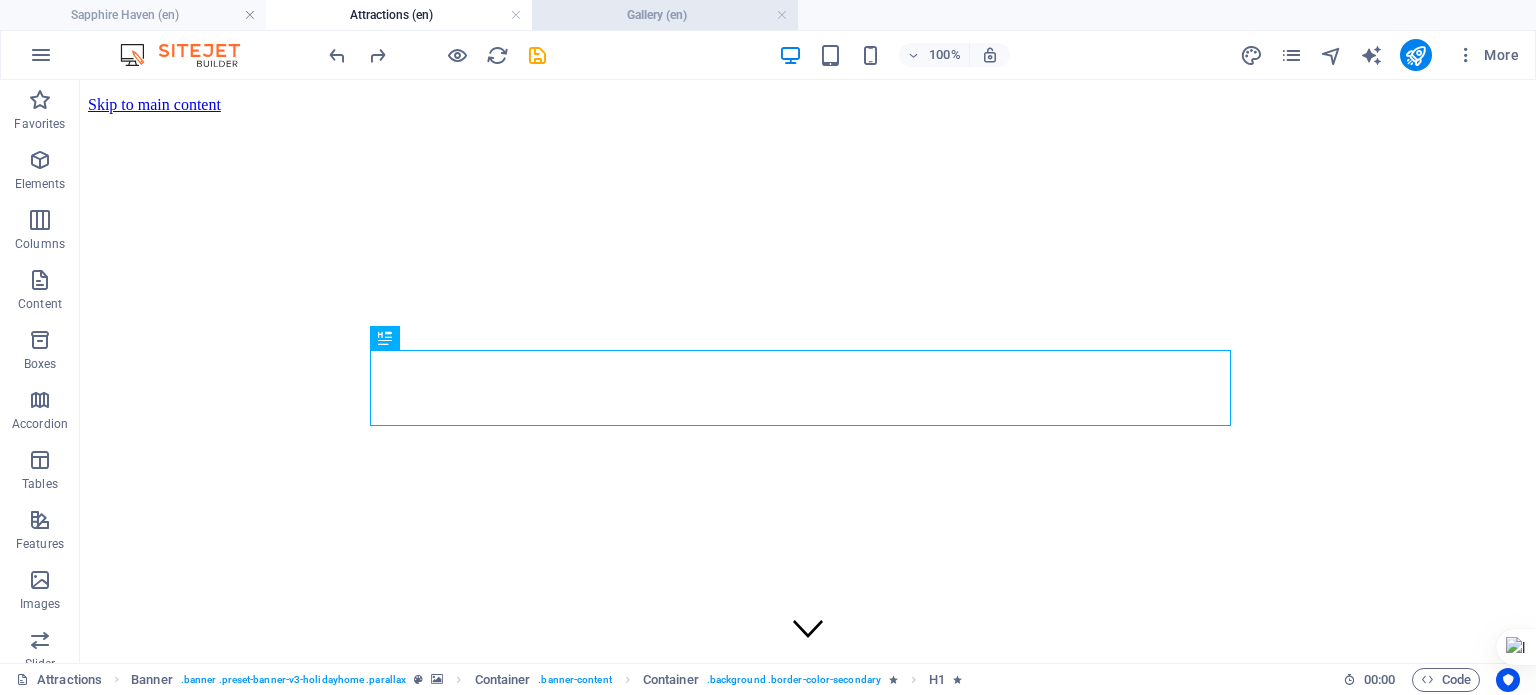 click on "Gallery (en)" at bounding box center (665, 15) 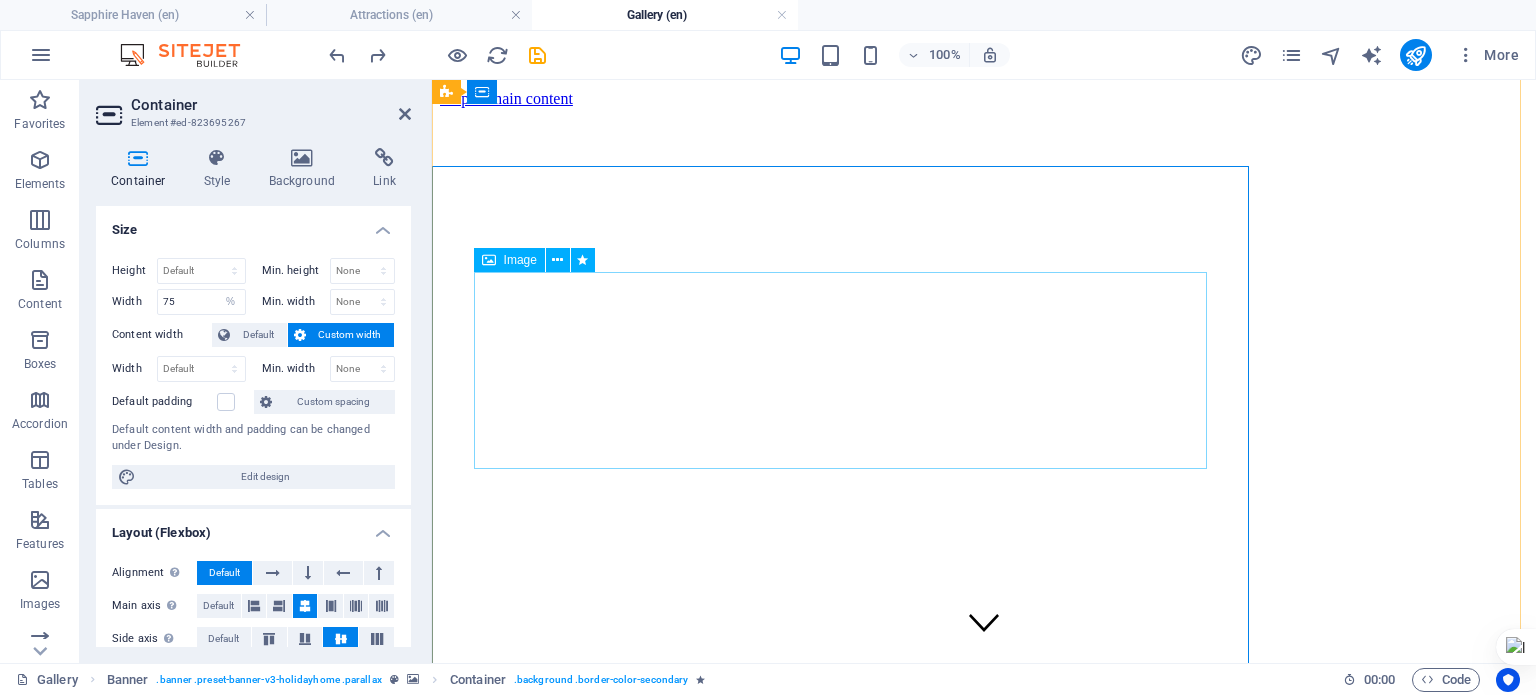 scroll, scrollTop: 0, scrollLeft: 0, axis: both 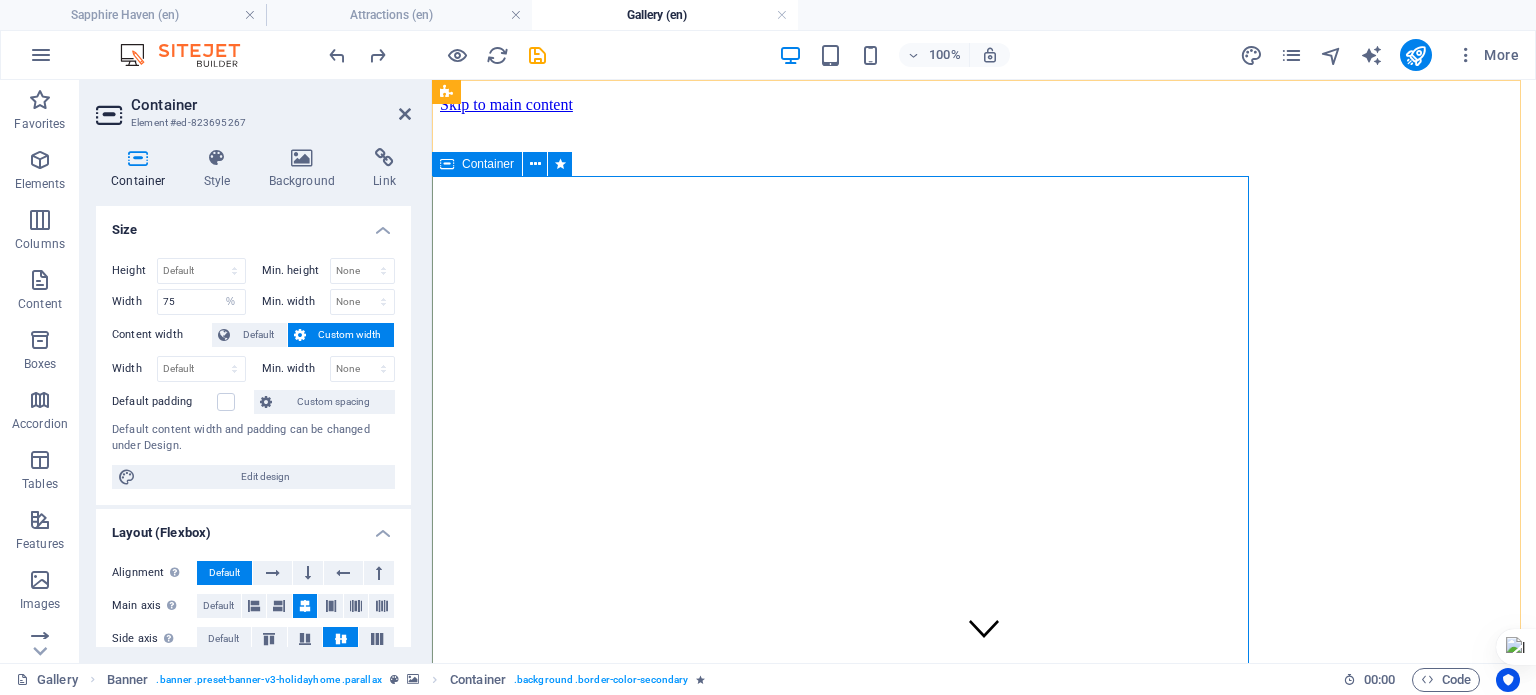click on "Container" at bounding box center [488, 164] 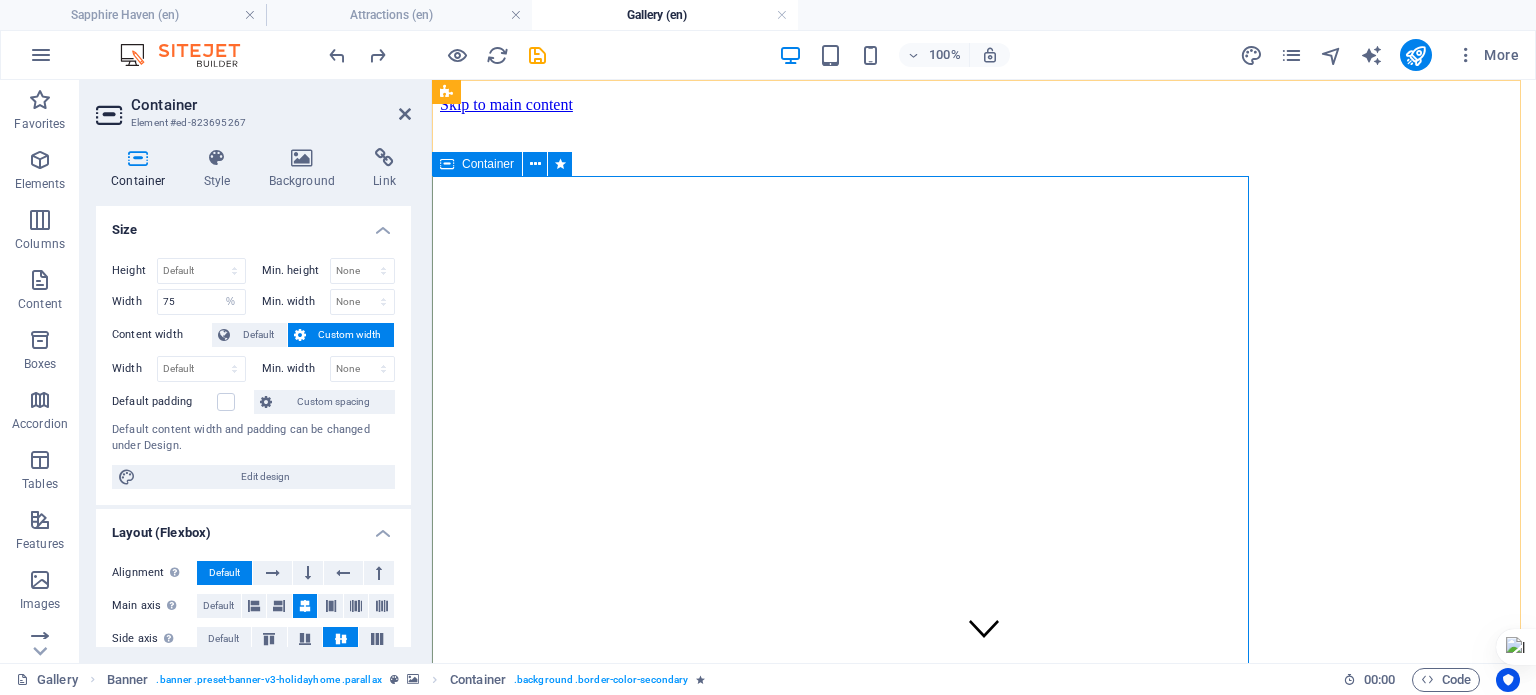 click on "Container" at bounding box center [488, 164] 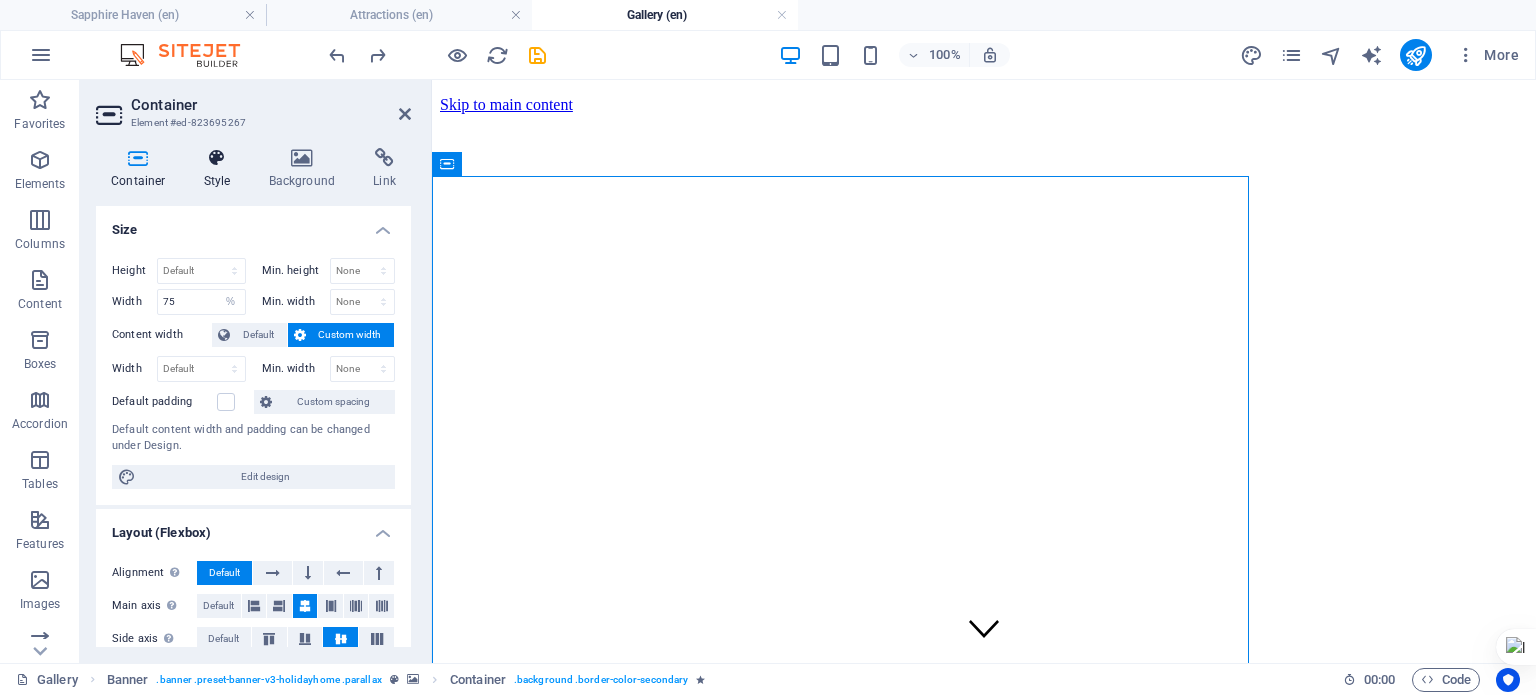 click at bounding box center [217, 158] 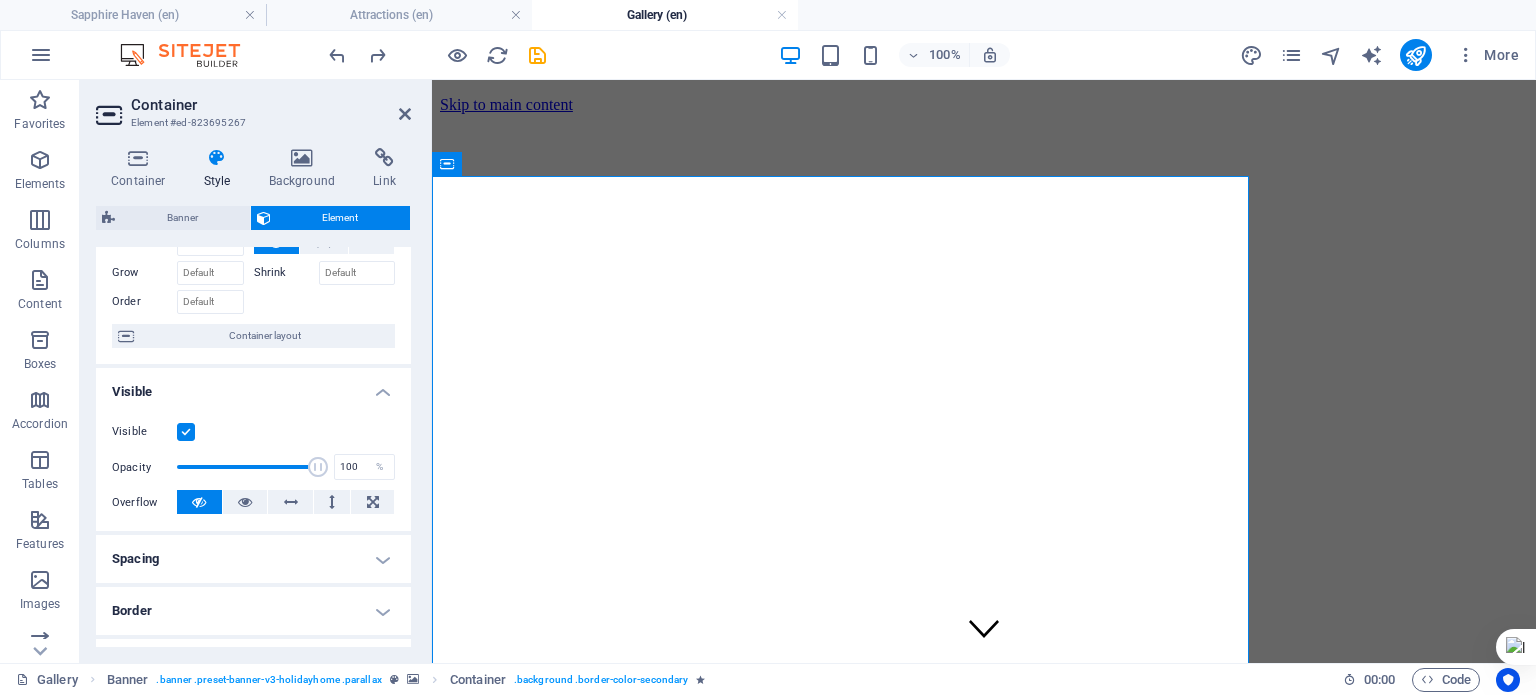 scroll, scrollTop: 100, scrollLeft: 0, axis: vertical 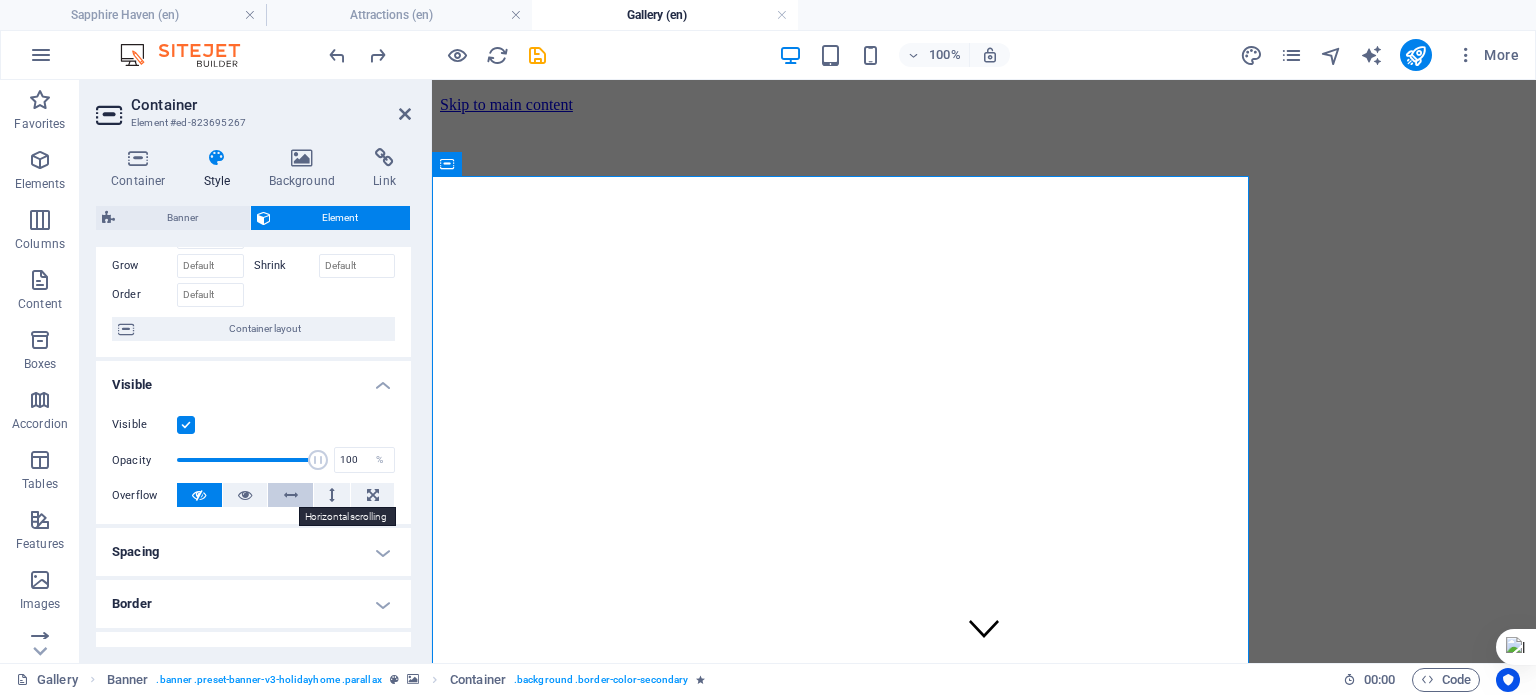 click at bounding box center [290, 495] 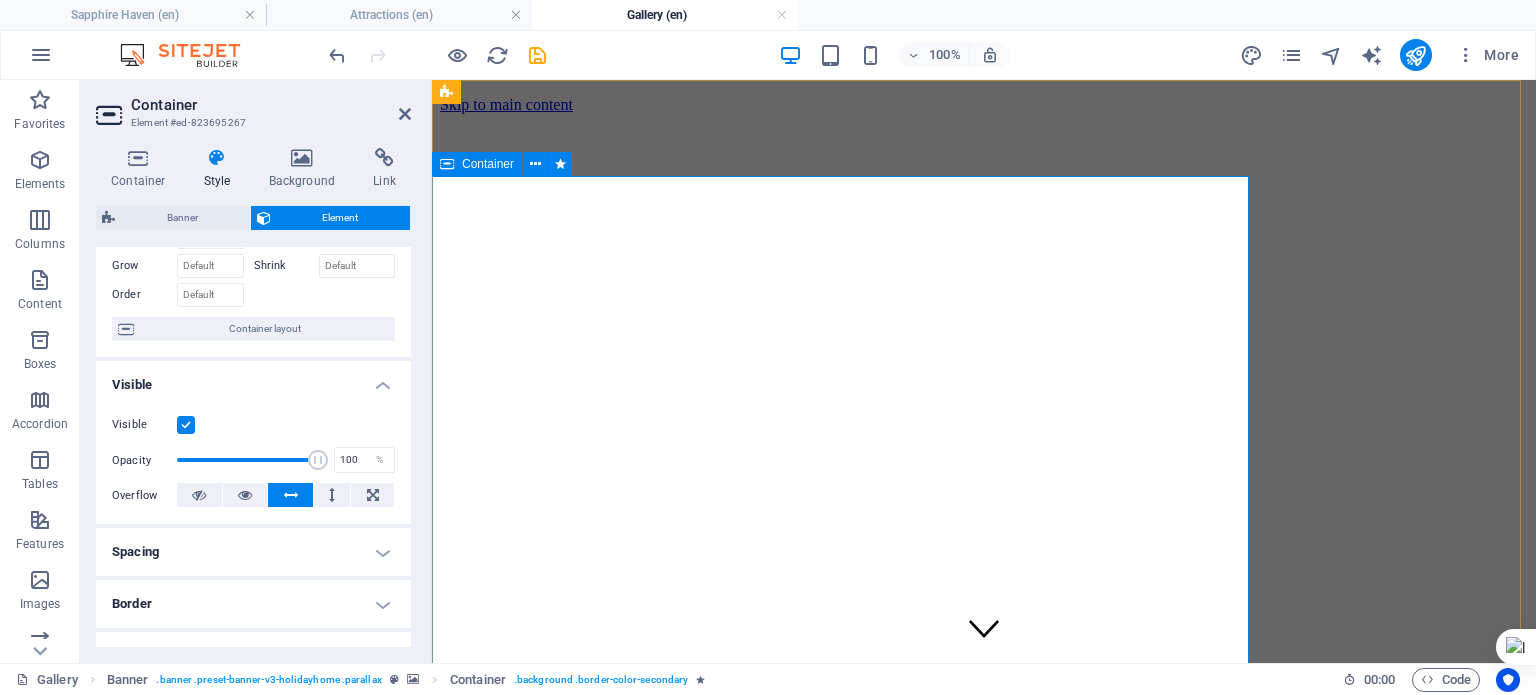 type 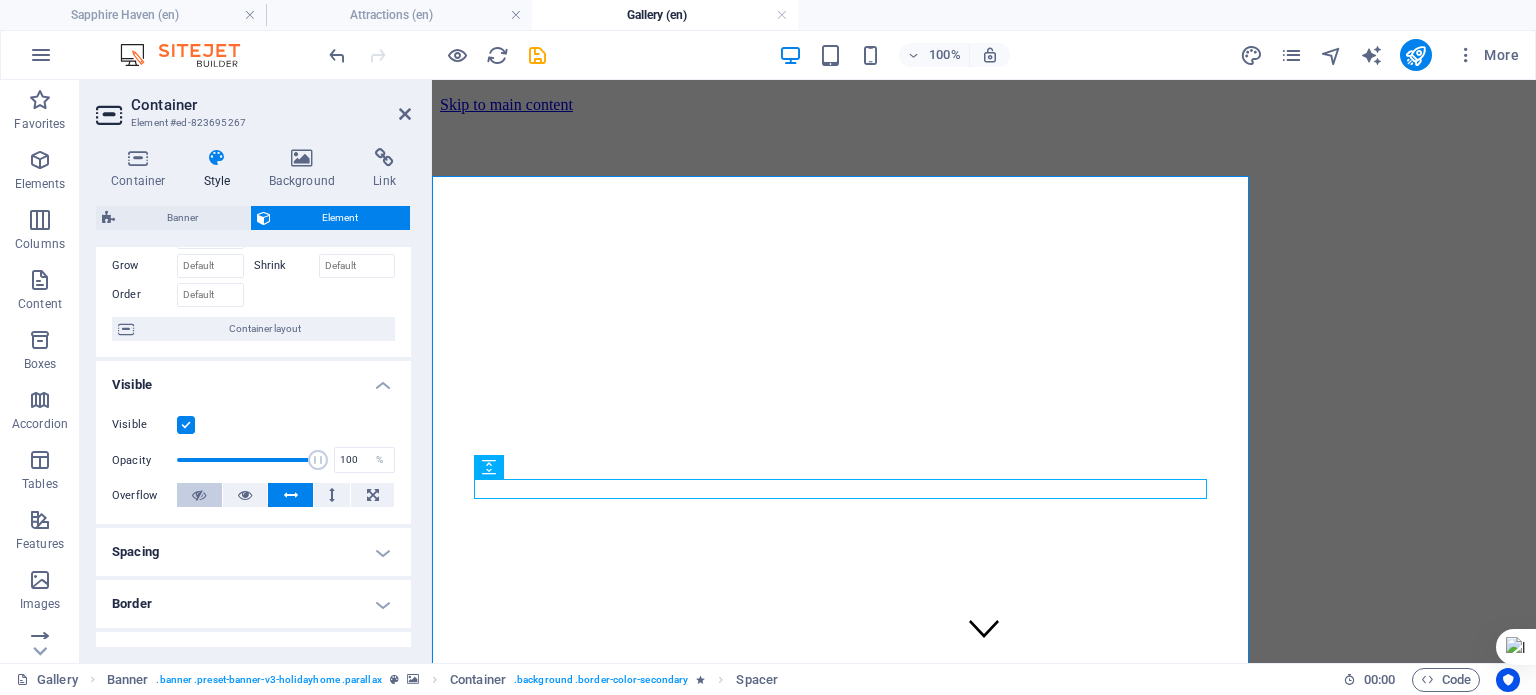click at bounding box center (199, 495) 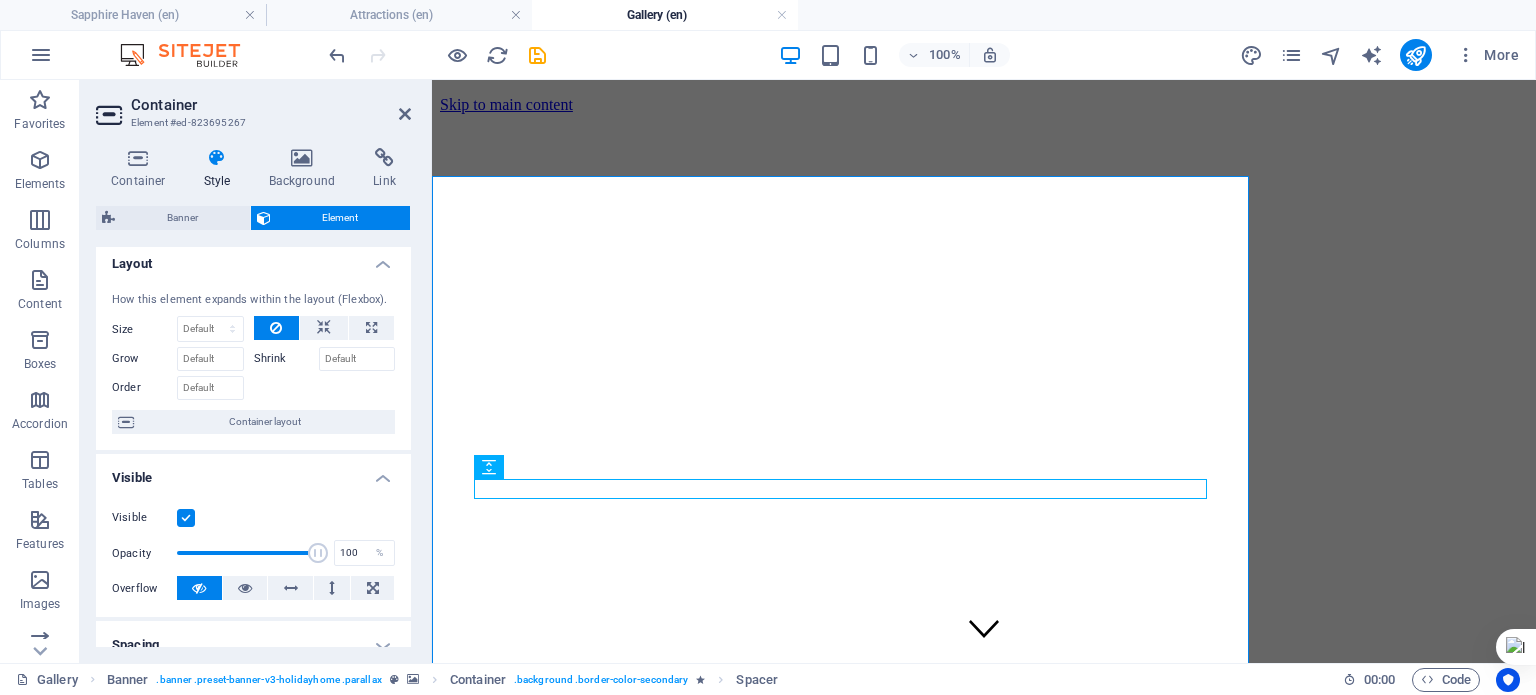 scroll, scrollTop: 0, scrollLeft: 0, axis: both 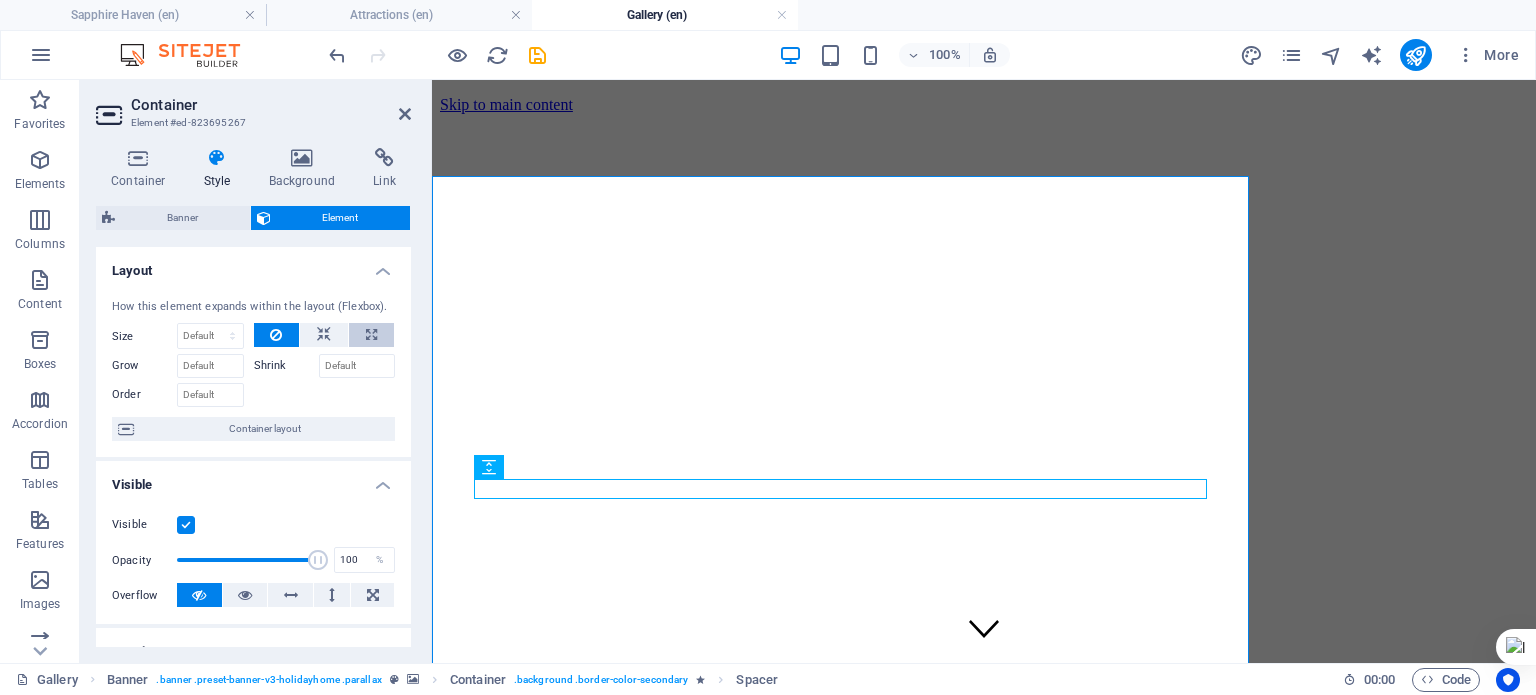 click at bounding box center [371, 335] 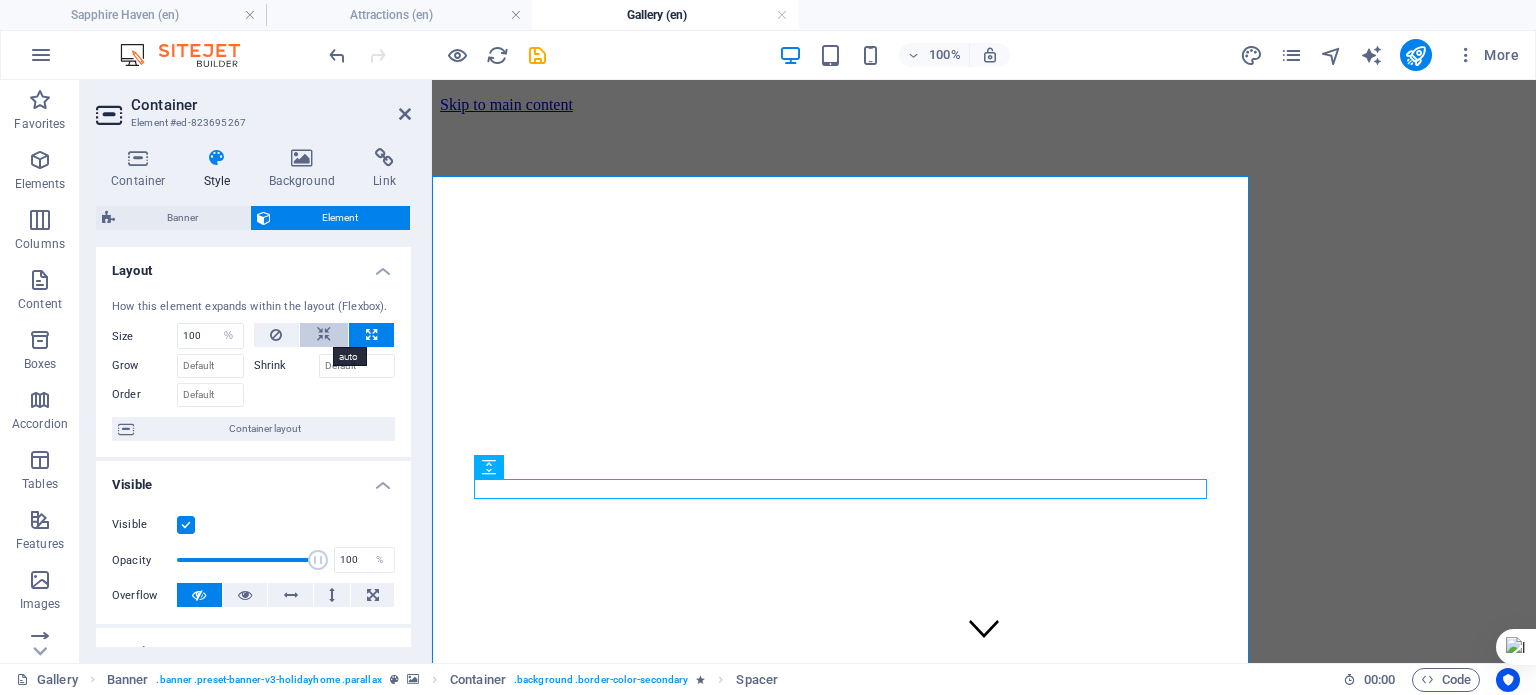click at bounding box center [324, 335] 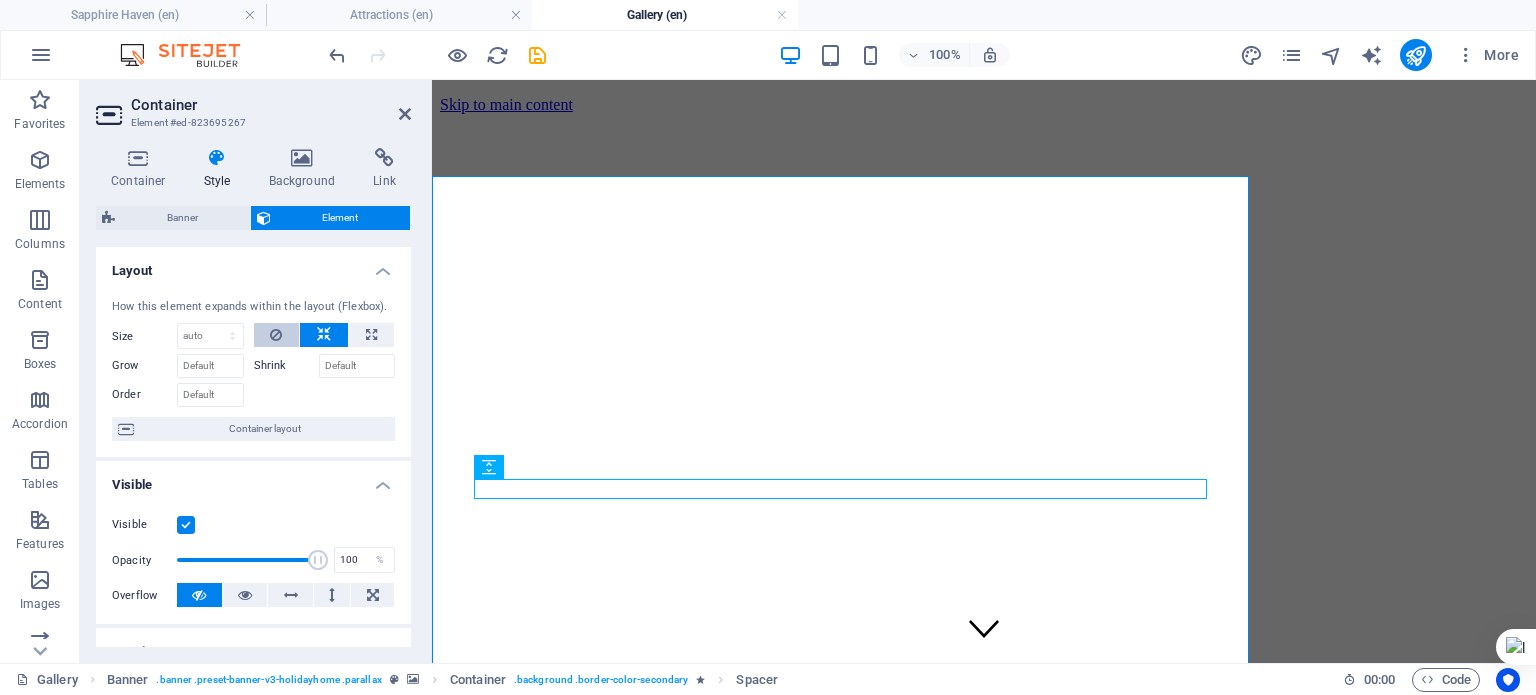 click at bounding box center [276, 335] 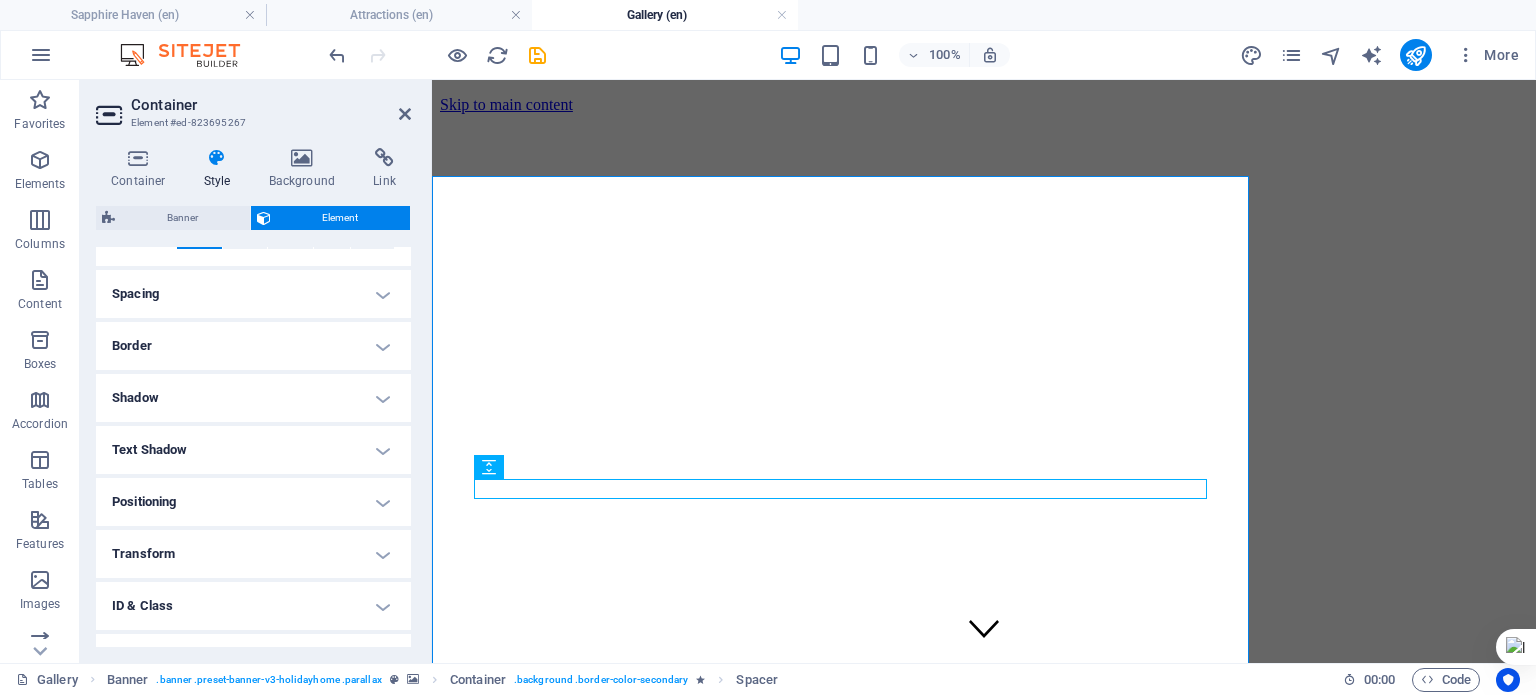 scroll, scrollTop: 200, scrollLeft: 0, axis: vertical 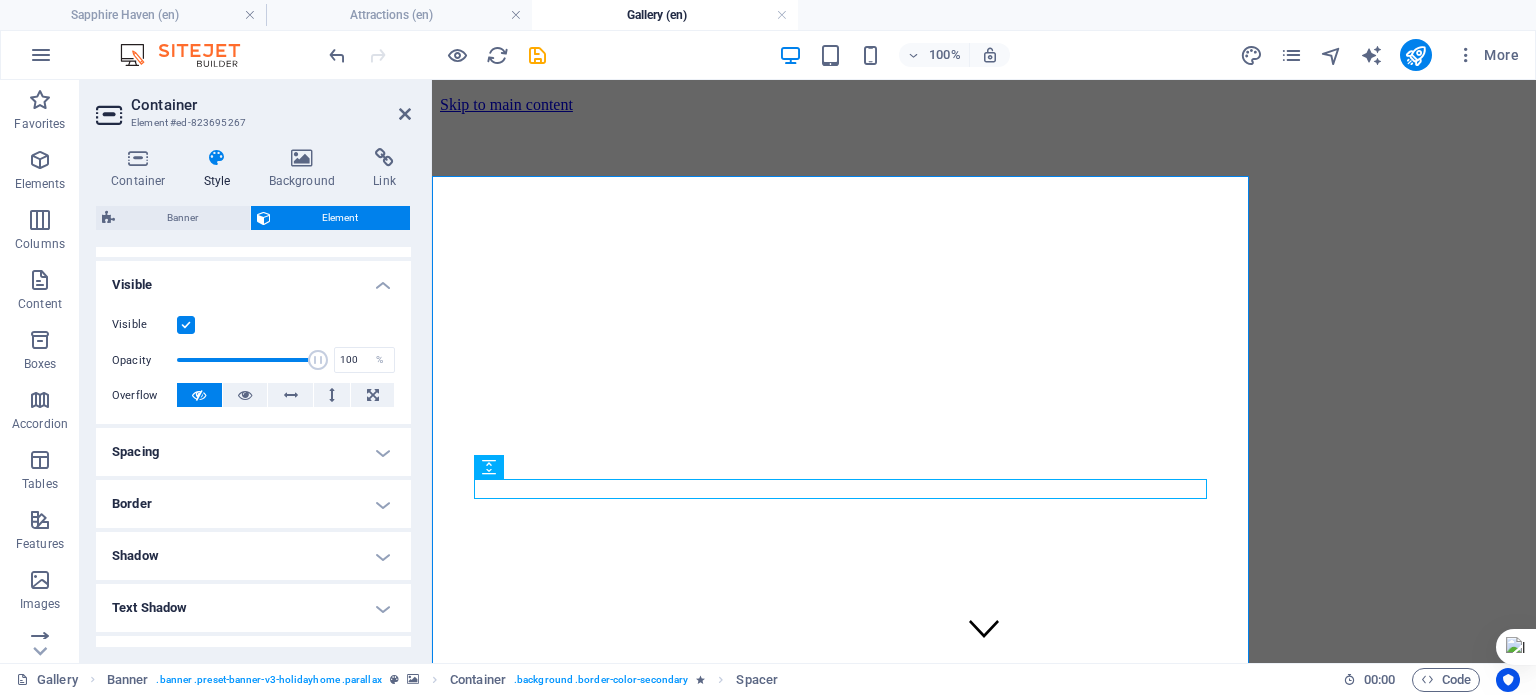click on "Spacing" at bounding box center [253, 452] 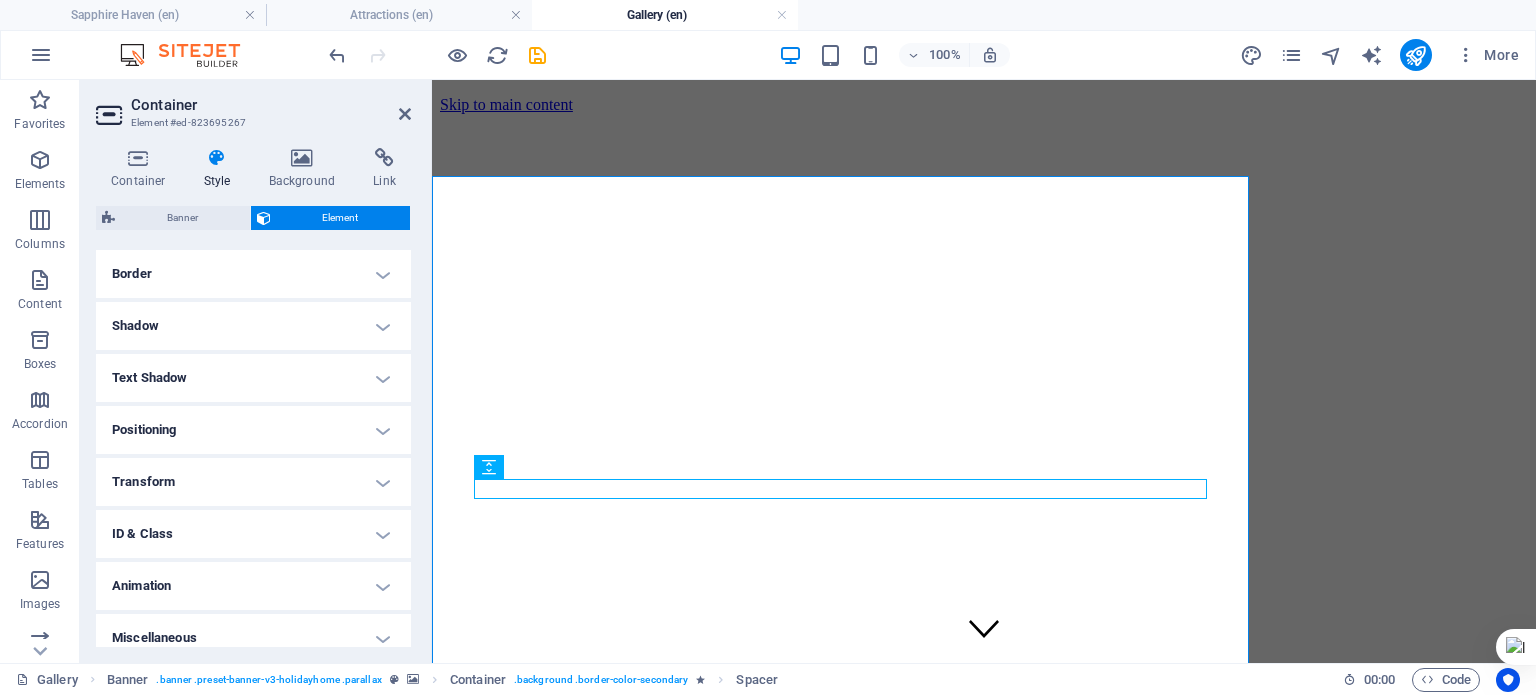 scroll, scrollTop: 523, scrollLeft: 0, axis: vertical 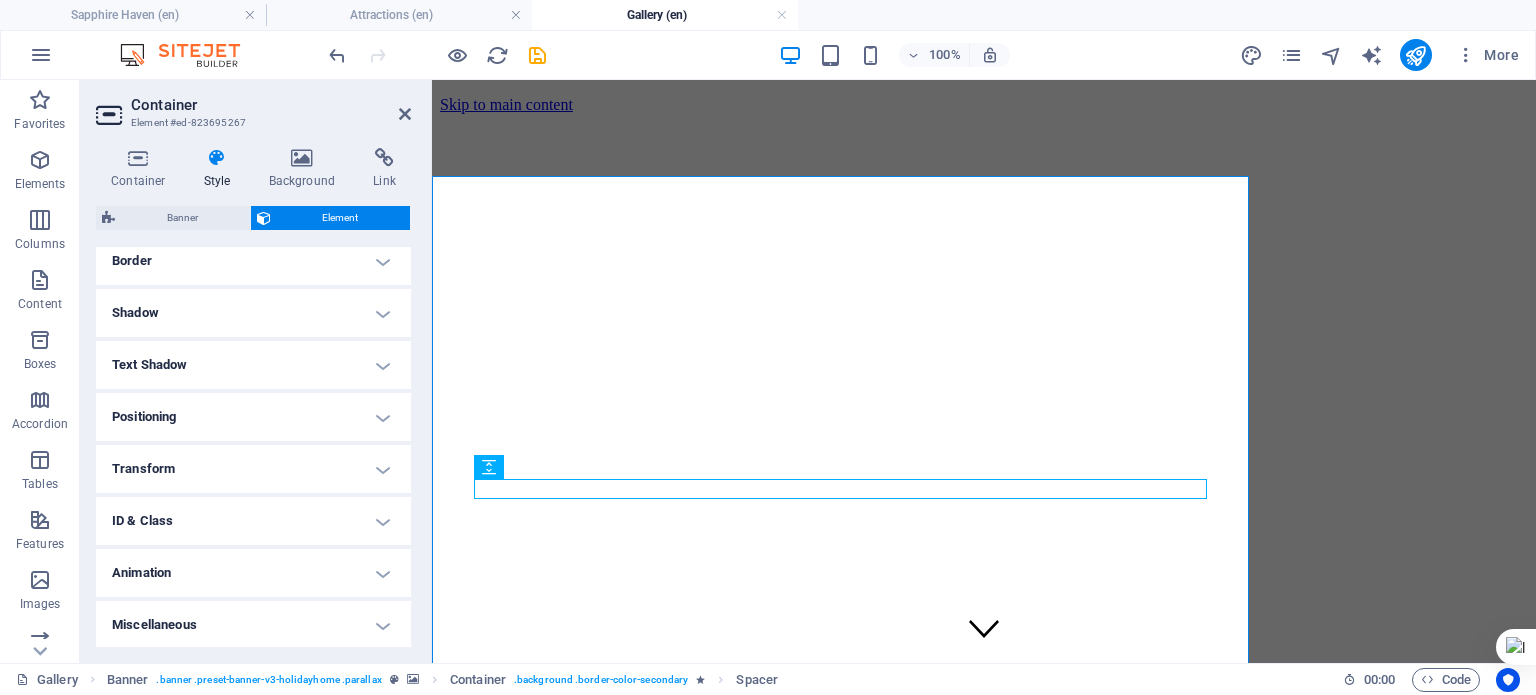 click on "Positioning" at bounding box center (253, 417) 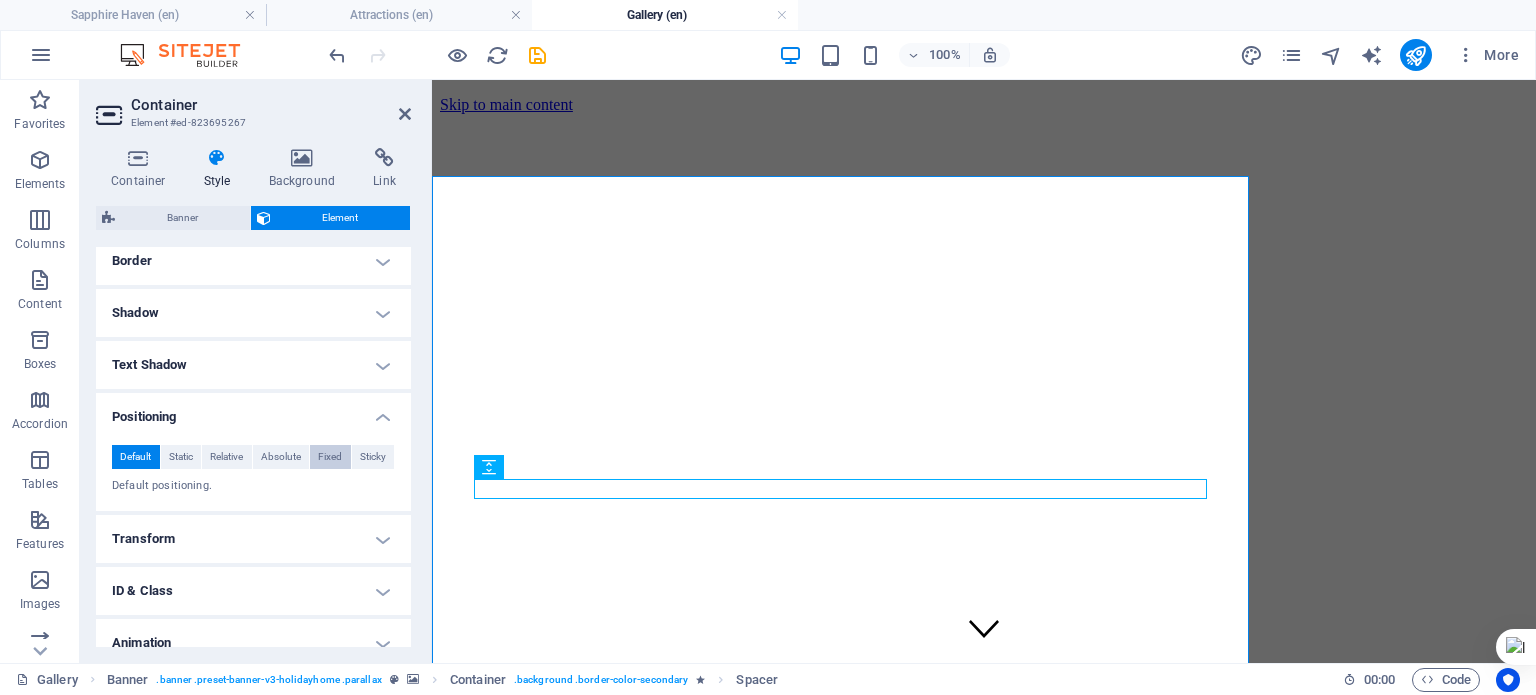 click on "Fixed" at bounding box center [330, 457] 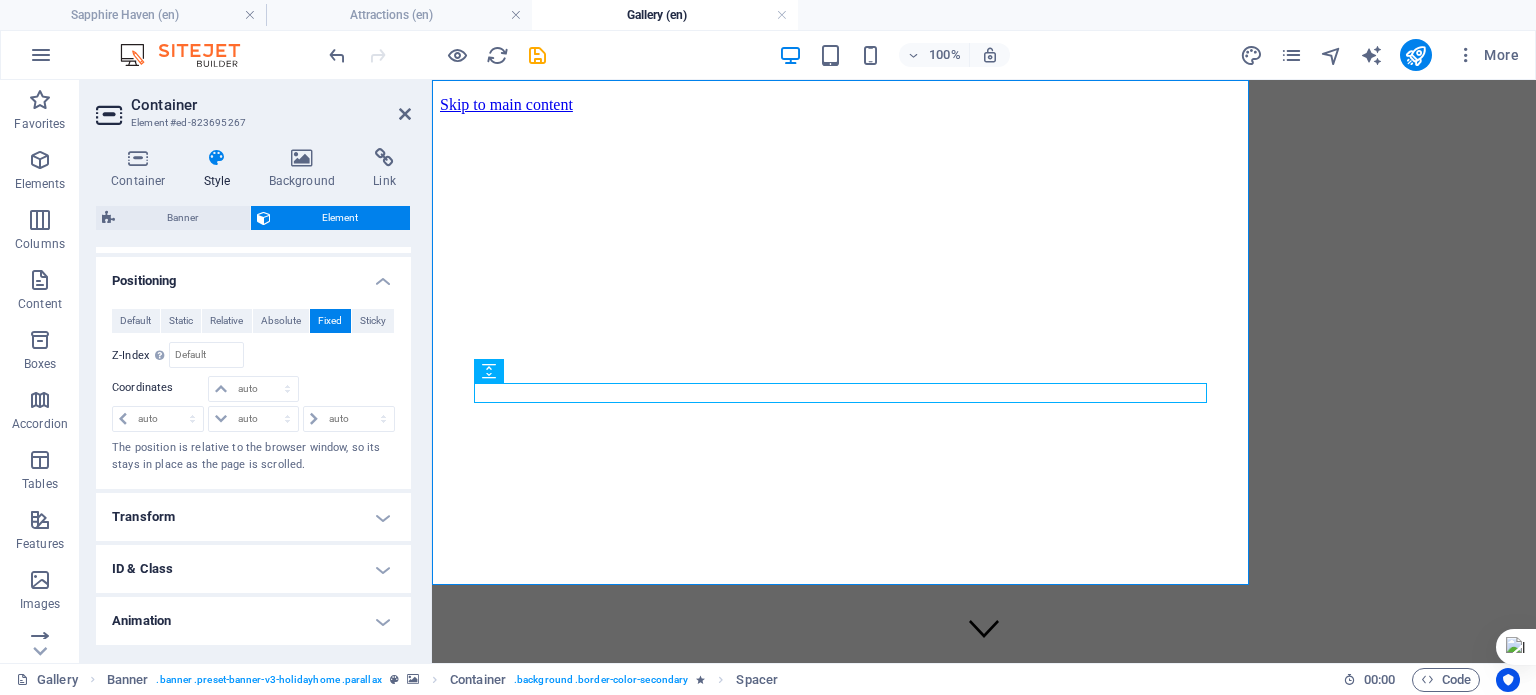 scroll, scrollTop: 706, scrollLeft: 0, axis: vertical 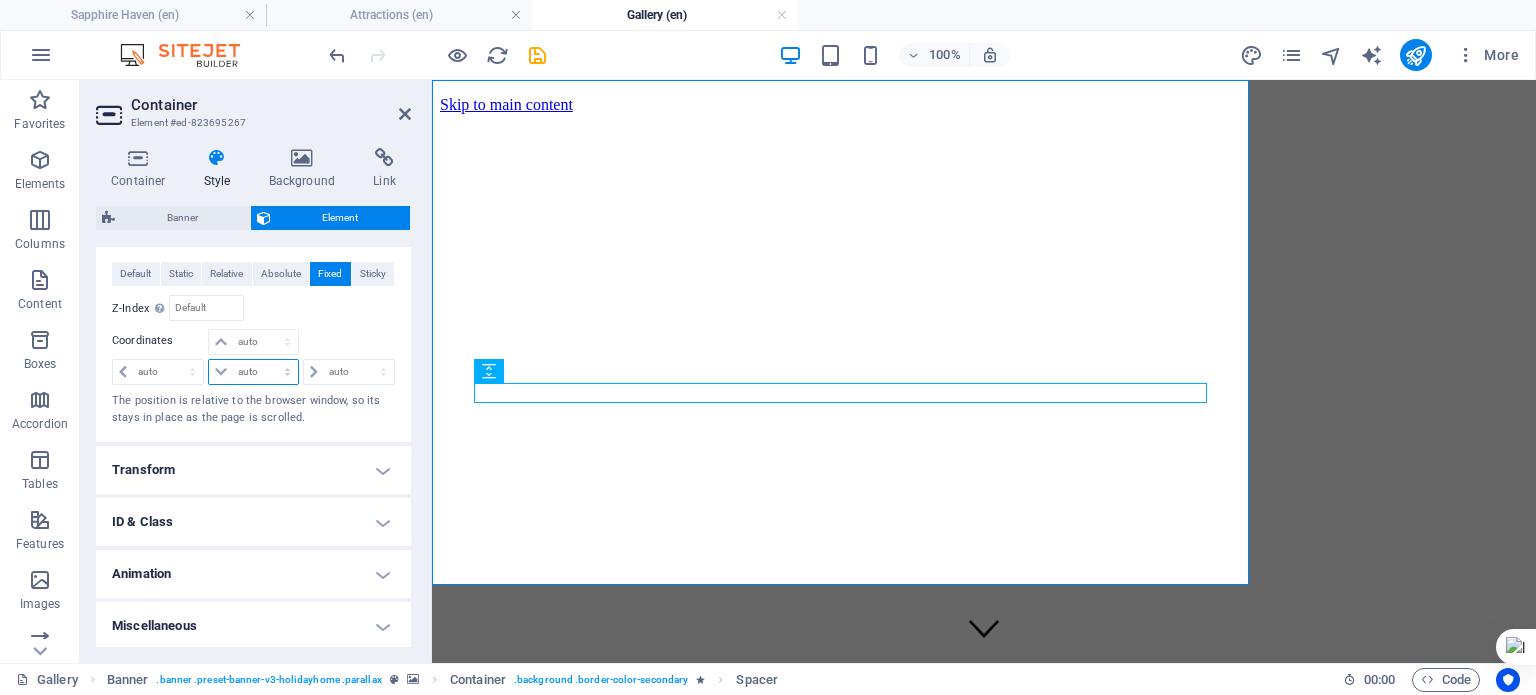 click on "auto px rem % em" at bounding box center [253, 372] 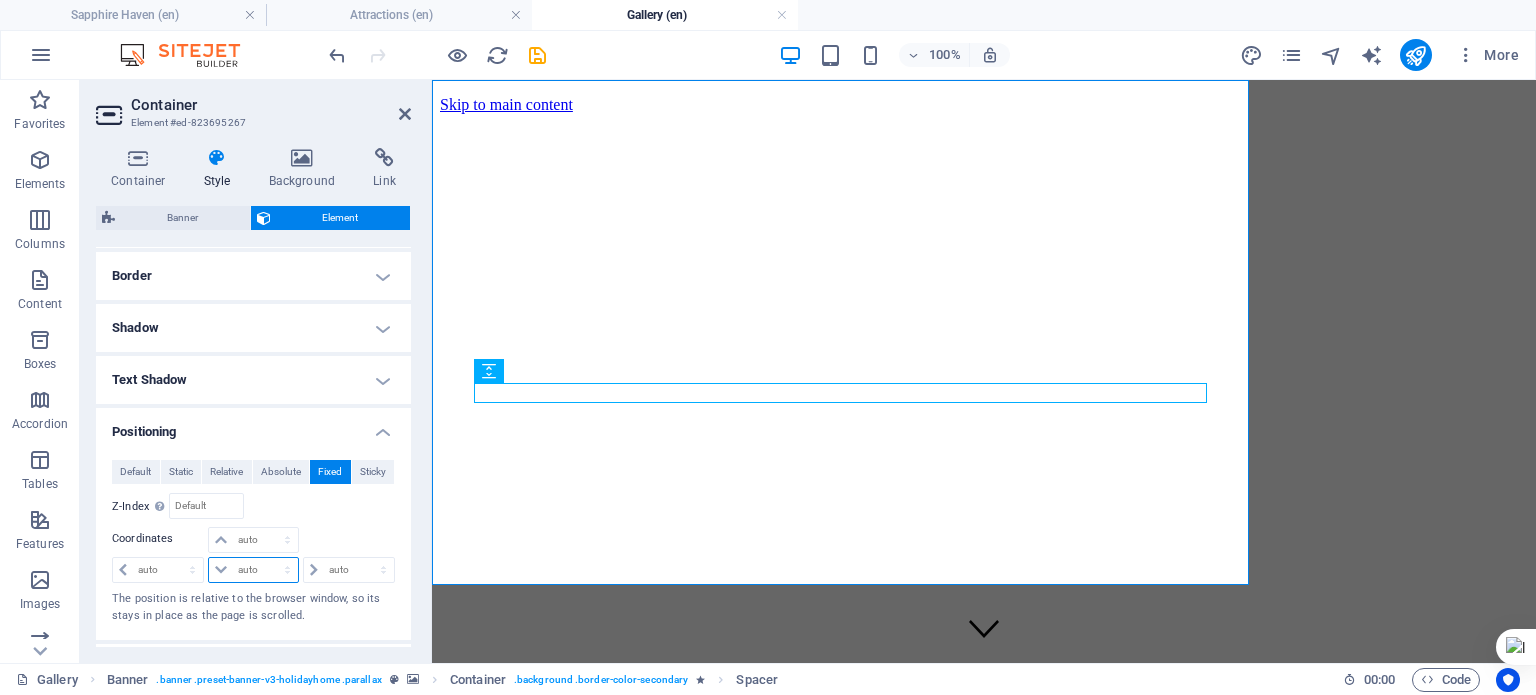 scroll, scrollTop: 506, scrollLeft: 0, axis: vertical 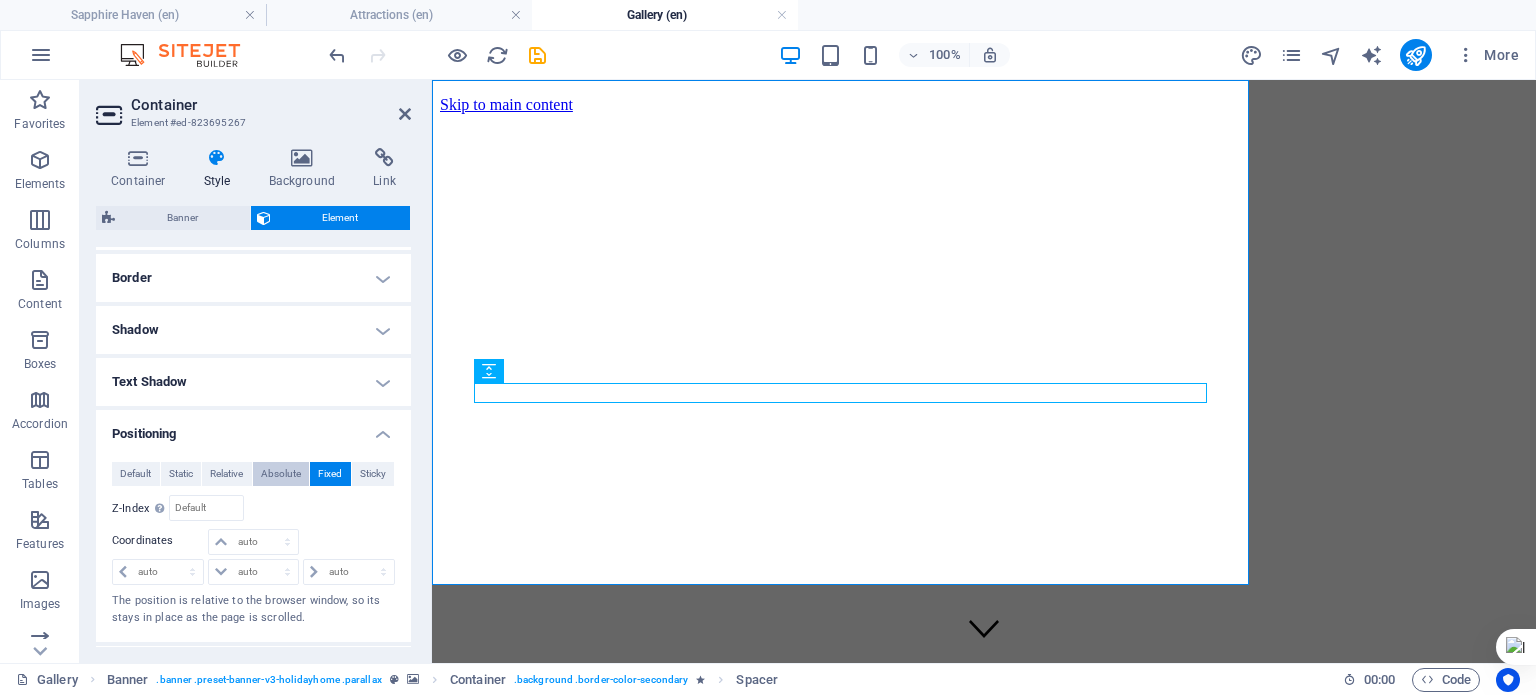 click on "Absolute" at bounding box center (281, 474) 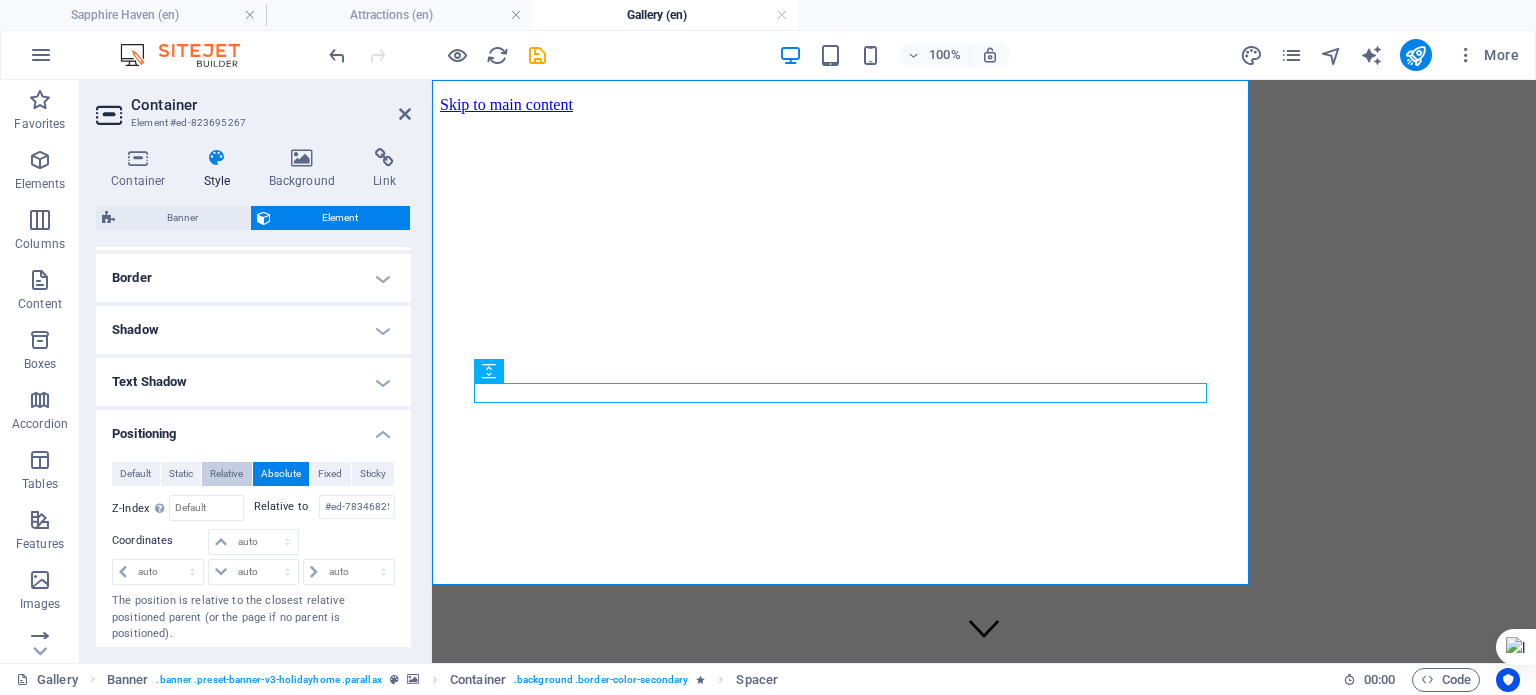 click on "Relative" at bounding box center [226, 474] 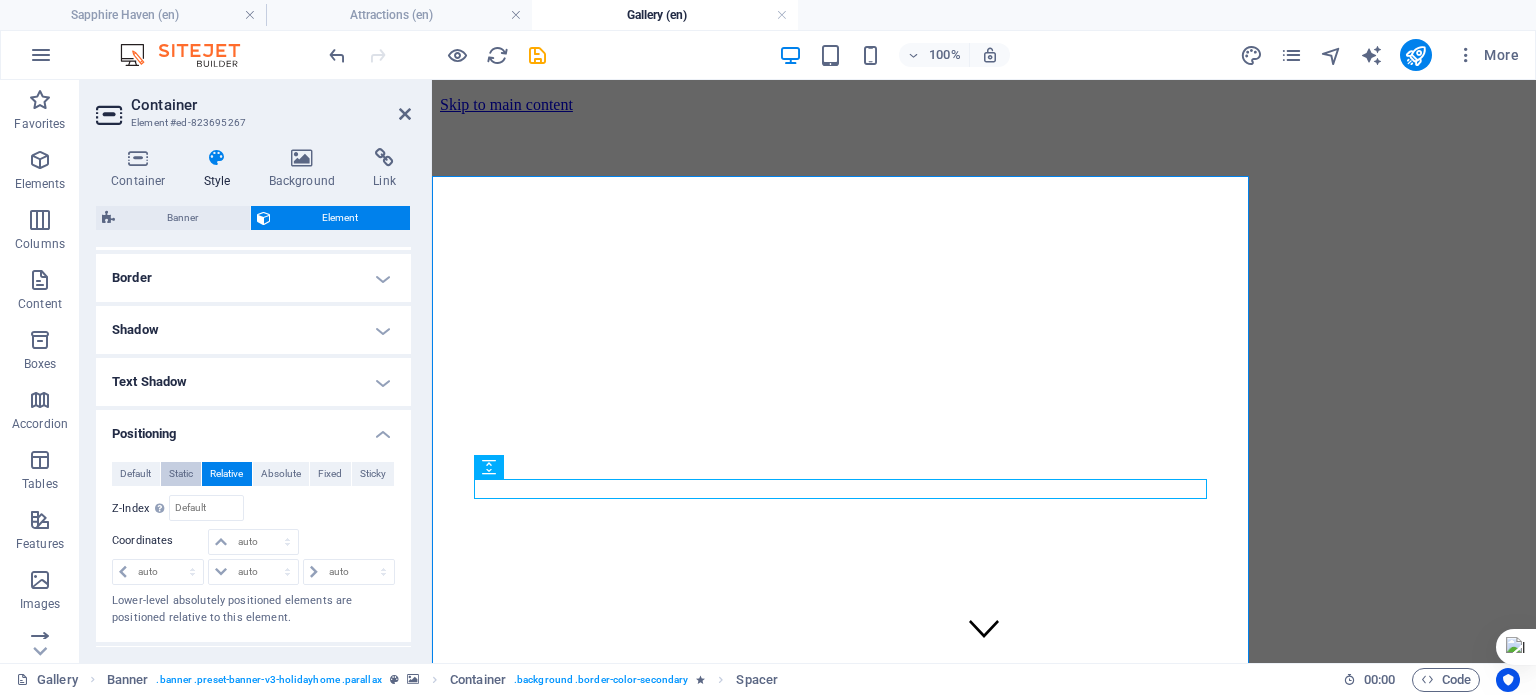 click on "Static" at bounding box center (181, 474) 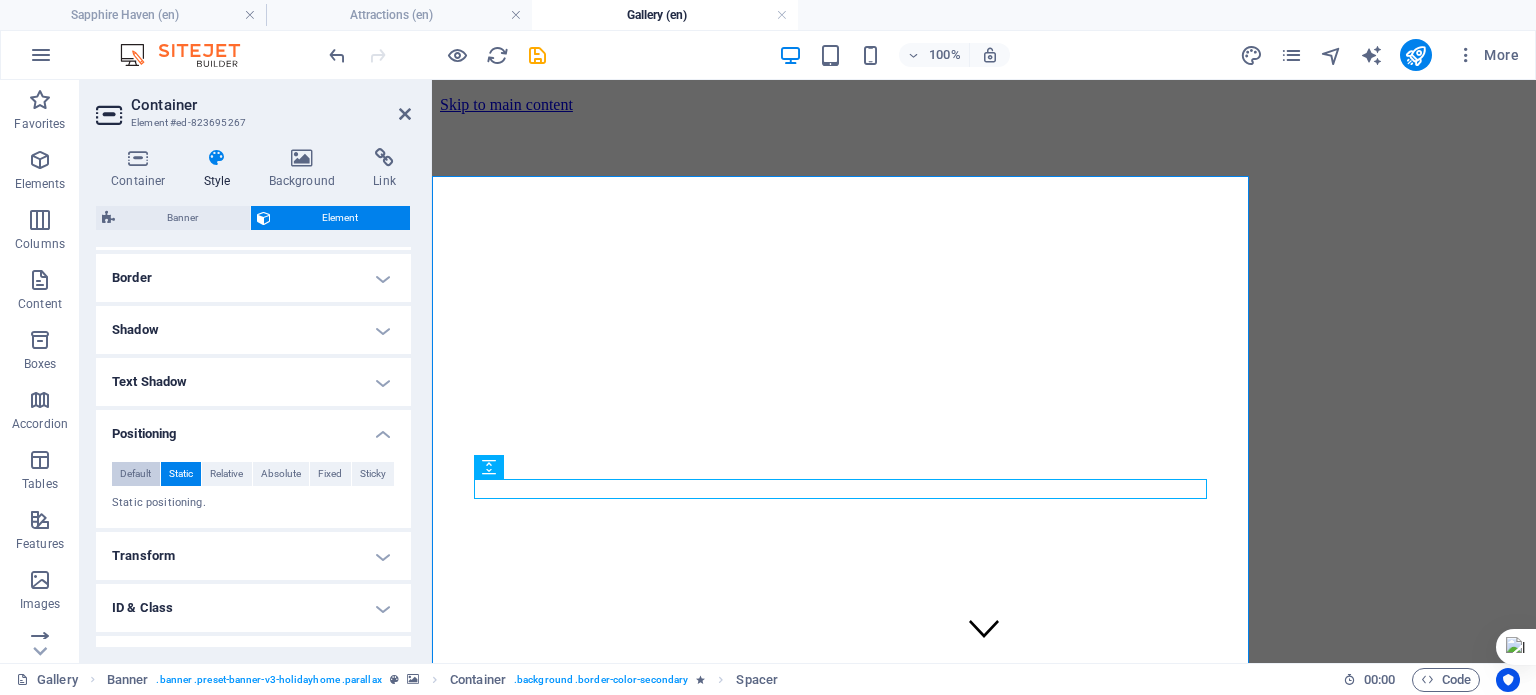 click on "Default" at bounding box center (135, 474) 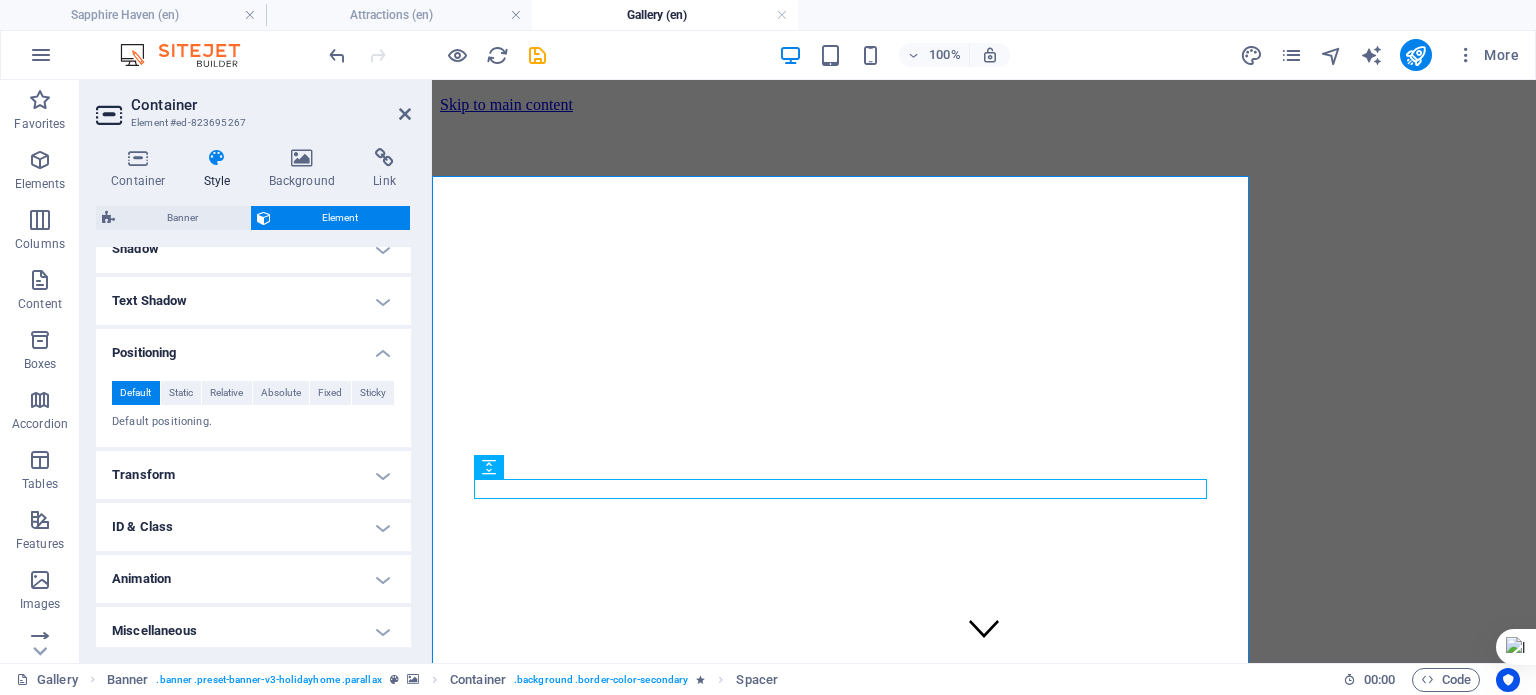 scroll, scrollTop: 592, scrollLeft: 0, axis: vertical 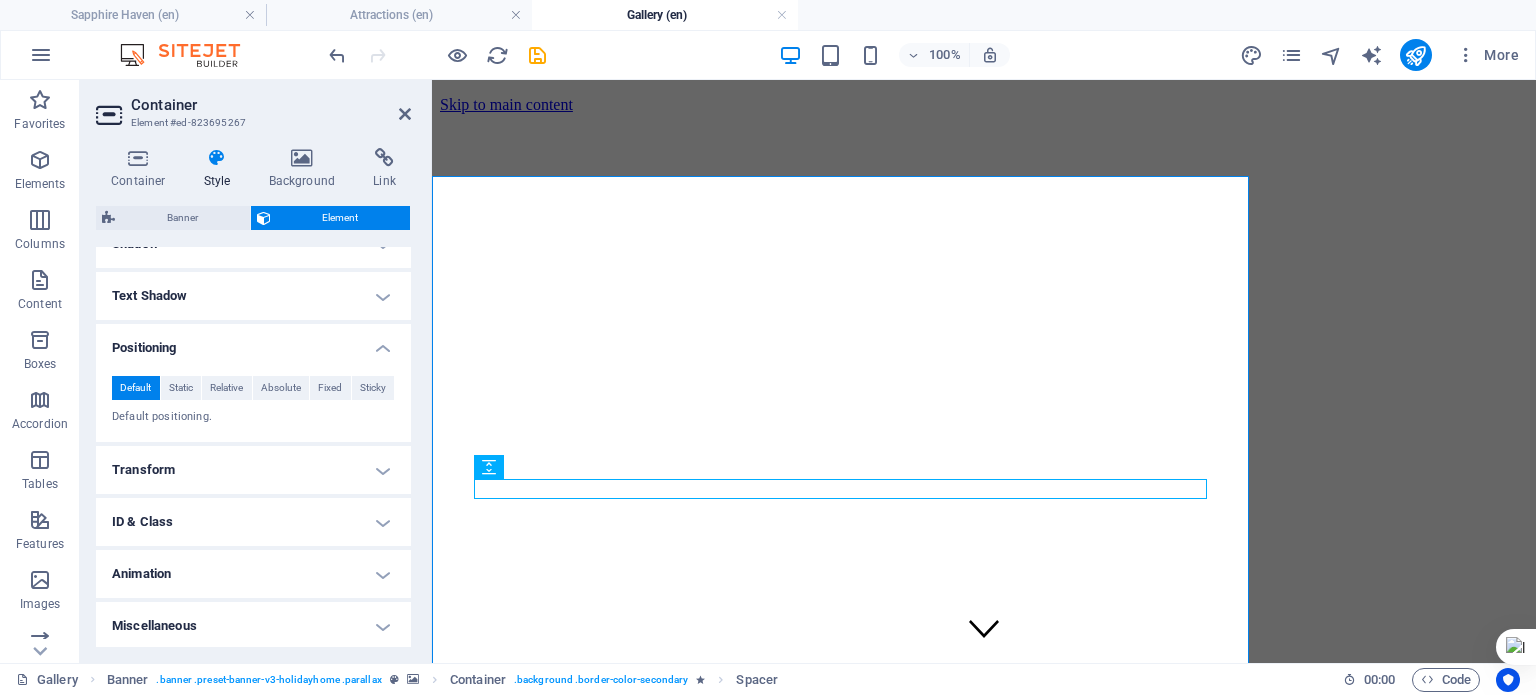 click on "Transform" at bounding box center (253, 470) 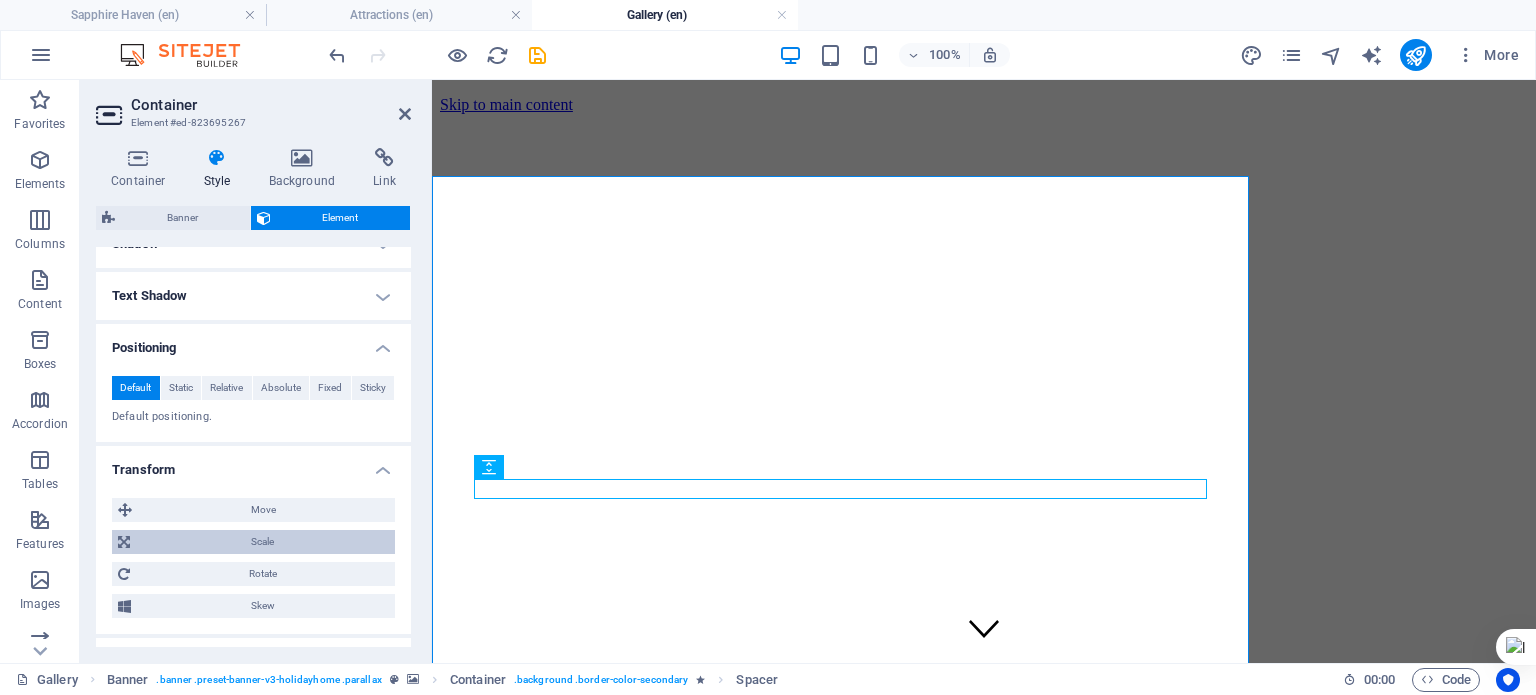 click on "Scale" at bounding box center (262, 542) 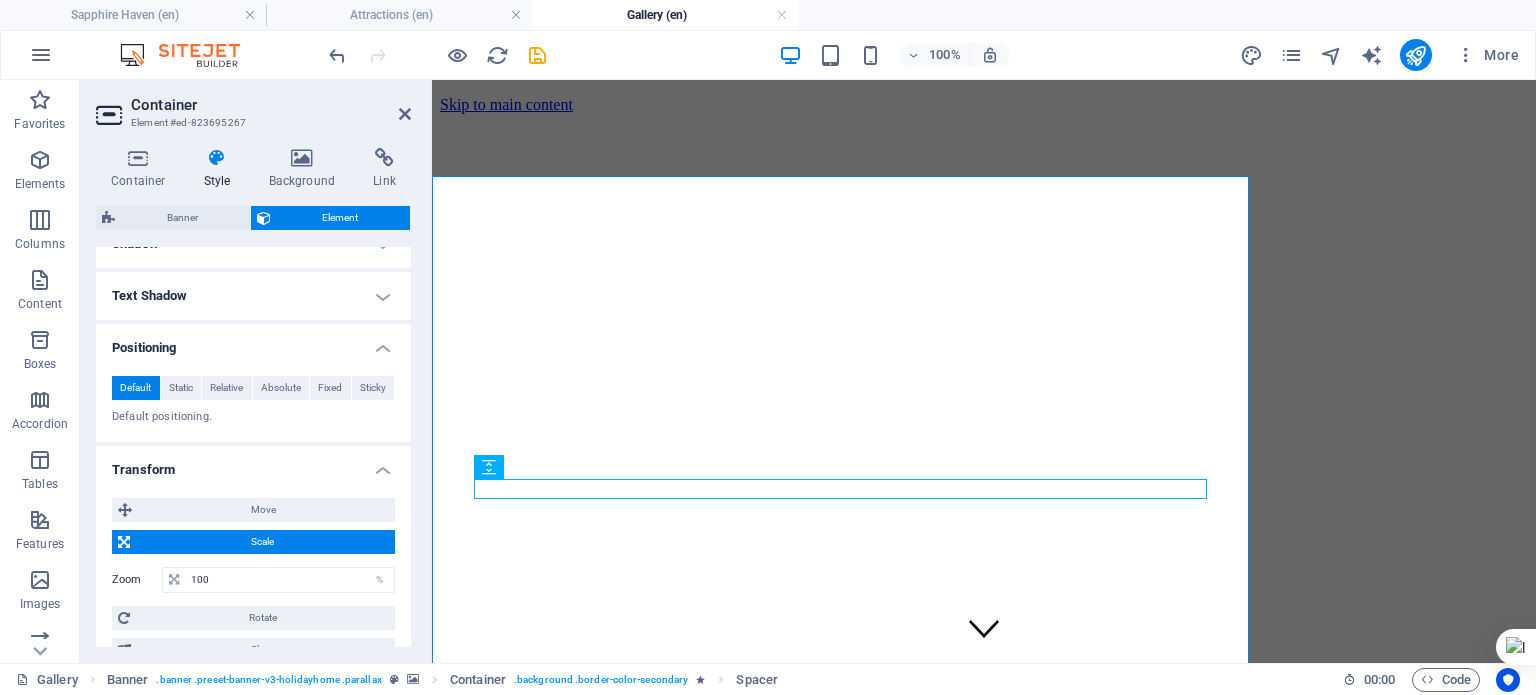 click on "Scale" at bounding box center [262, 542] 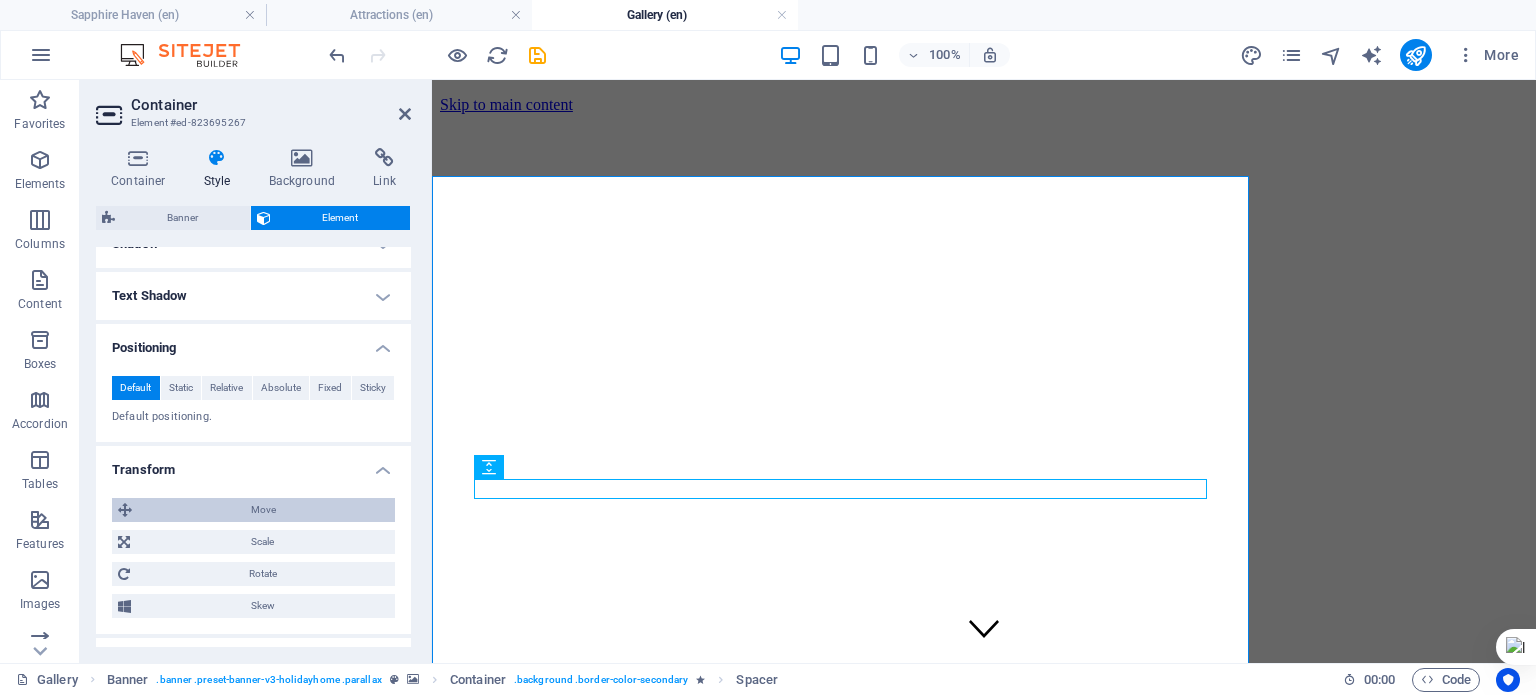 click on "Move" at bounding box center (263, 510) 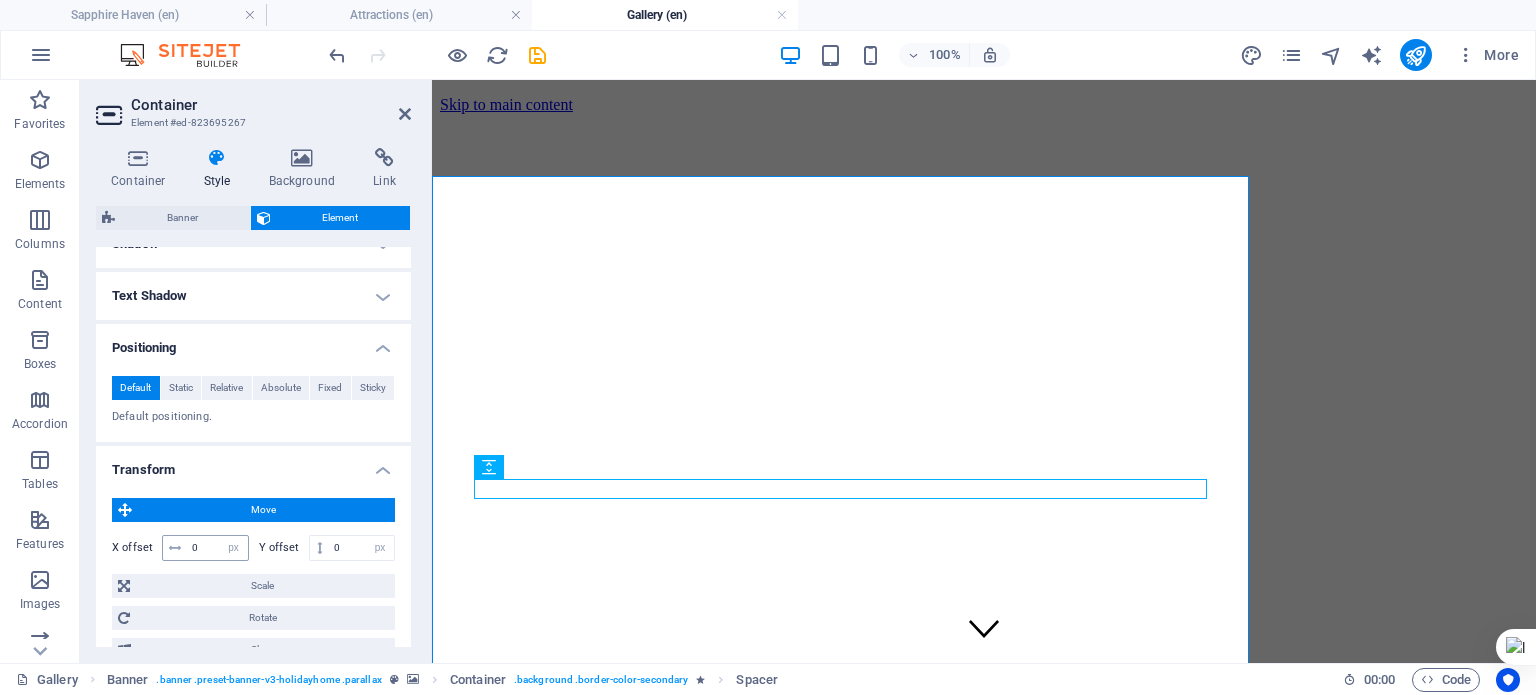 click at bounding box center (175, 548) 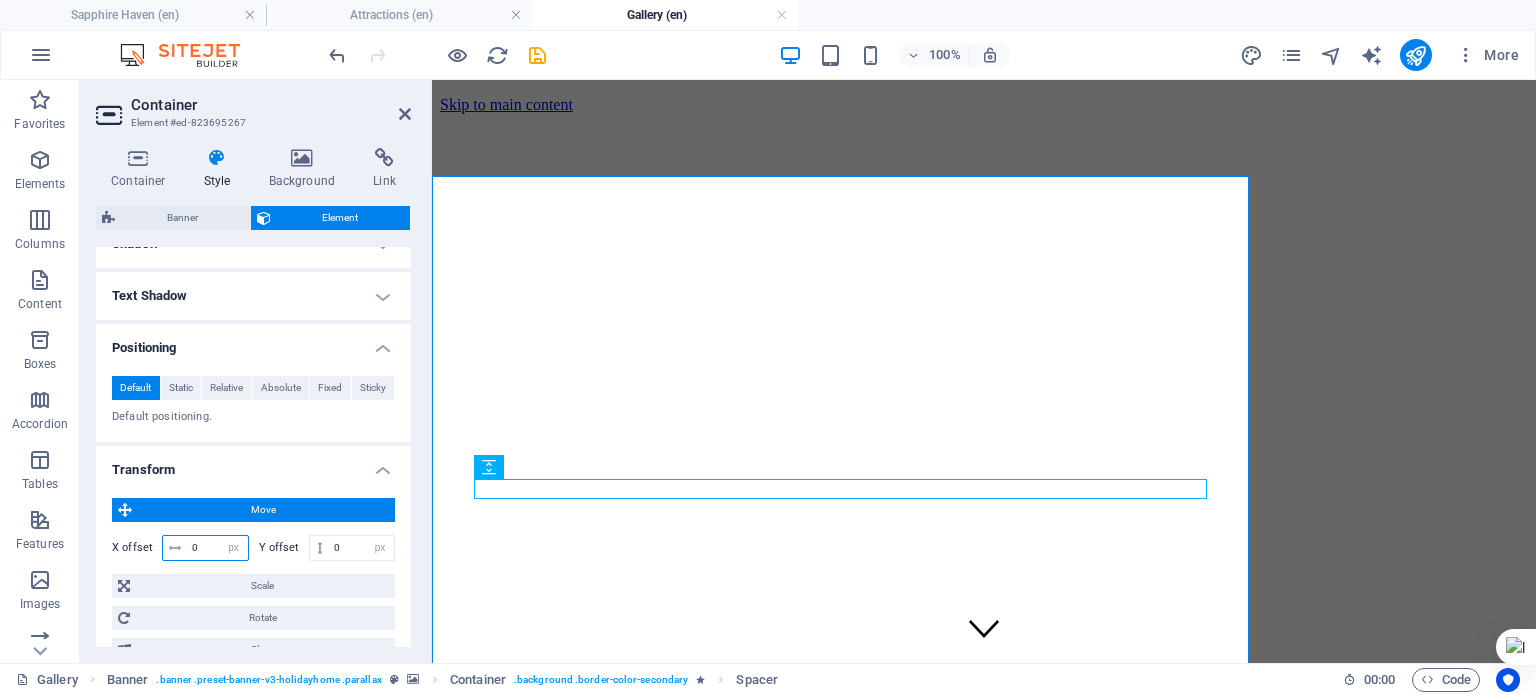 drag, startPoint x: 195, startPoint y: 547, endPoint x: 157, endPoint y: 556, distance: 39.051247 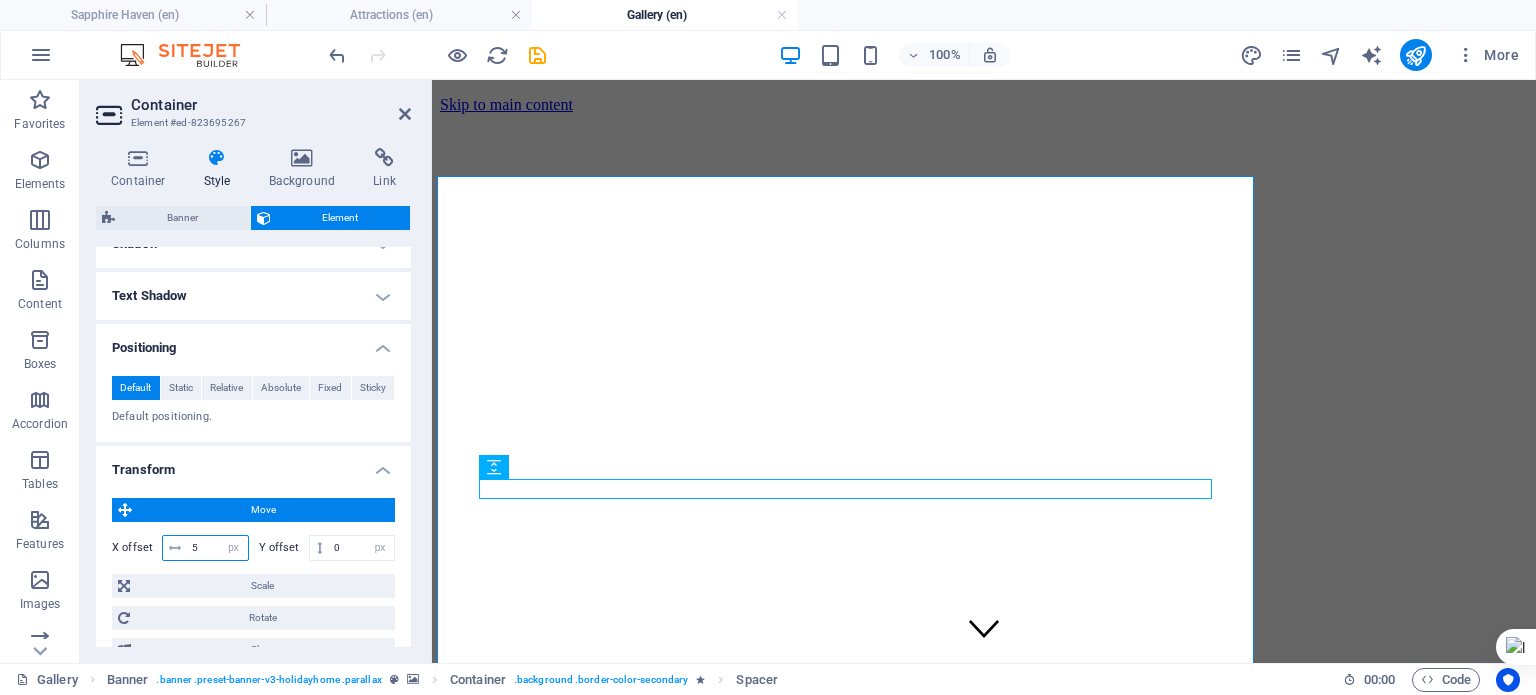 click on "5" at bounding box center (217, 548) 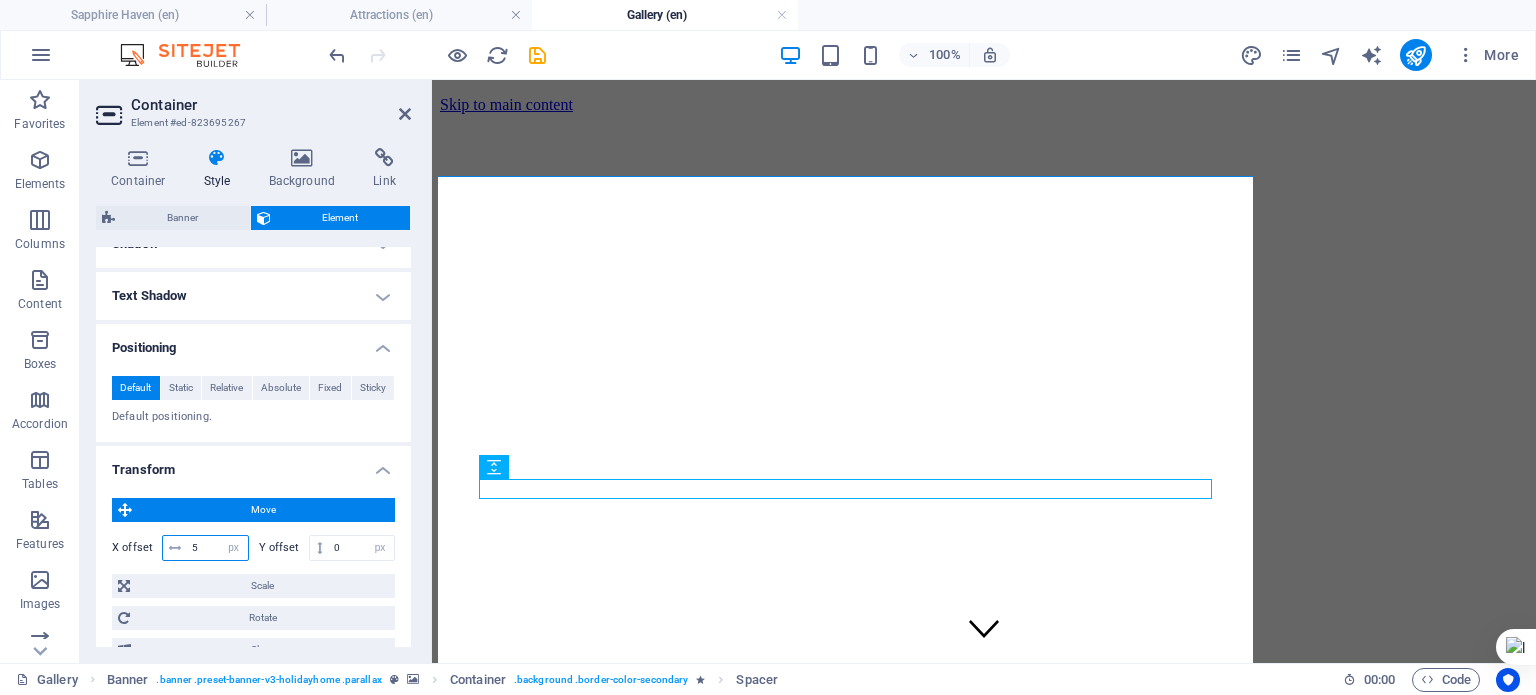 drag, startPoint x: 204, startPoint y: 546, endPoint x: 172, endPoint y: 556, distance: 33.526108 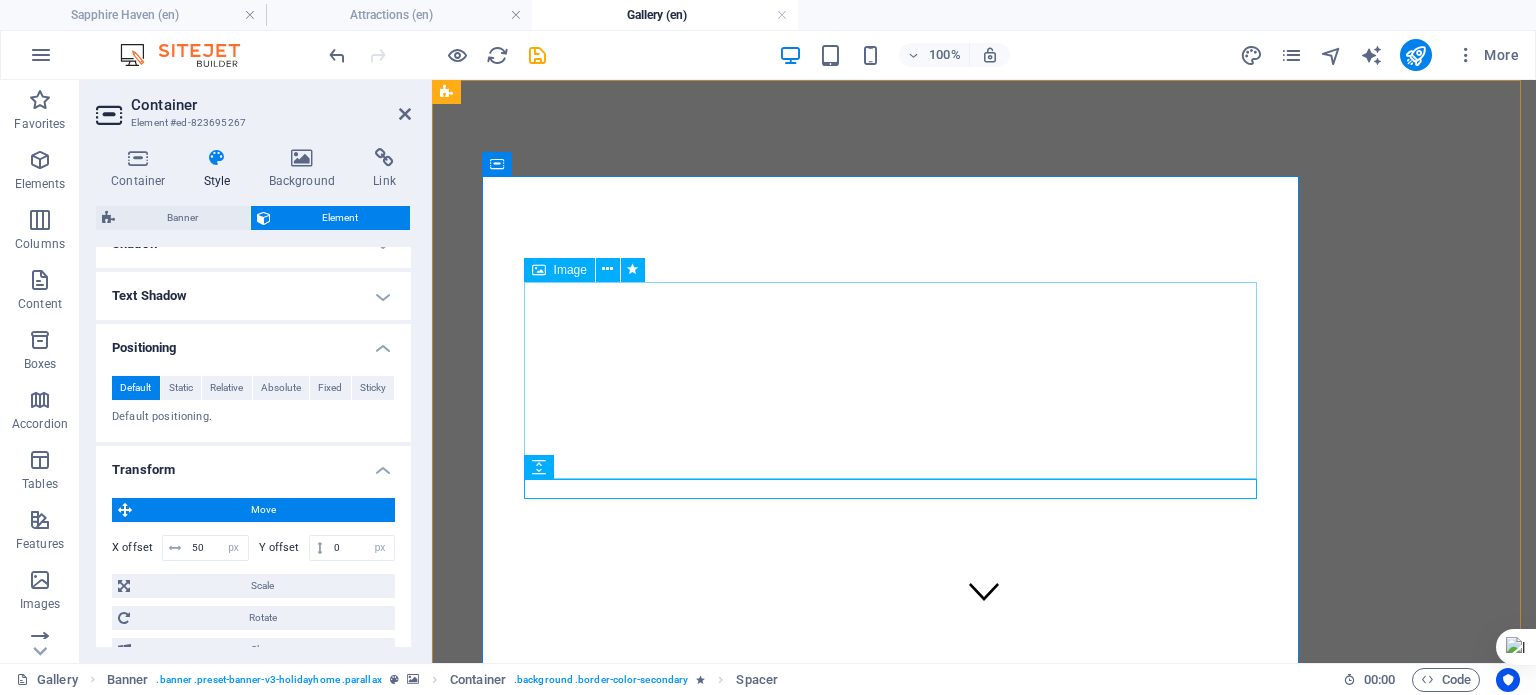 scroll, scrollTop: 200, scrollLeft: 0, axis: vertical 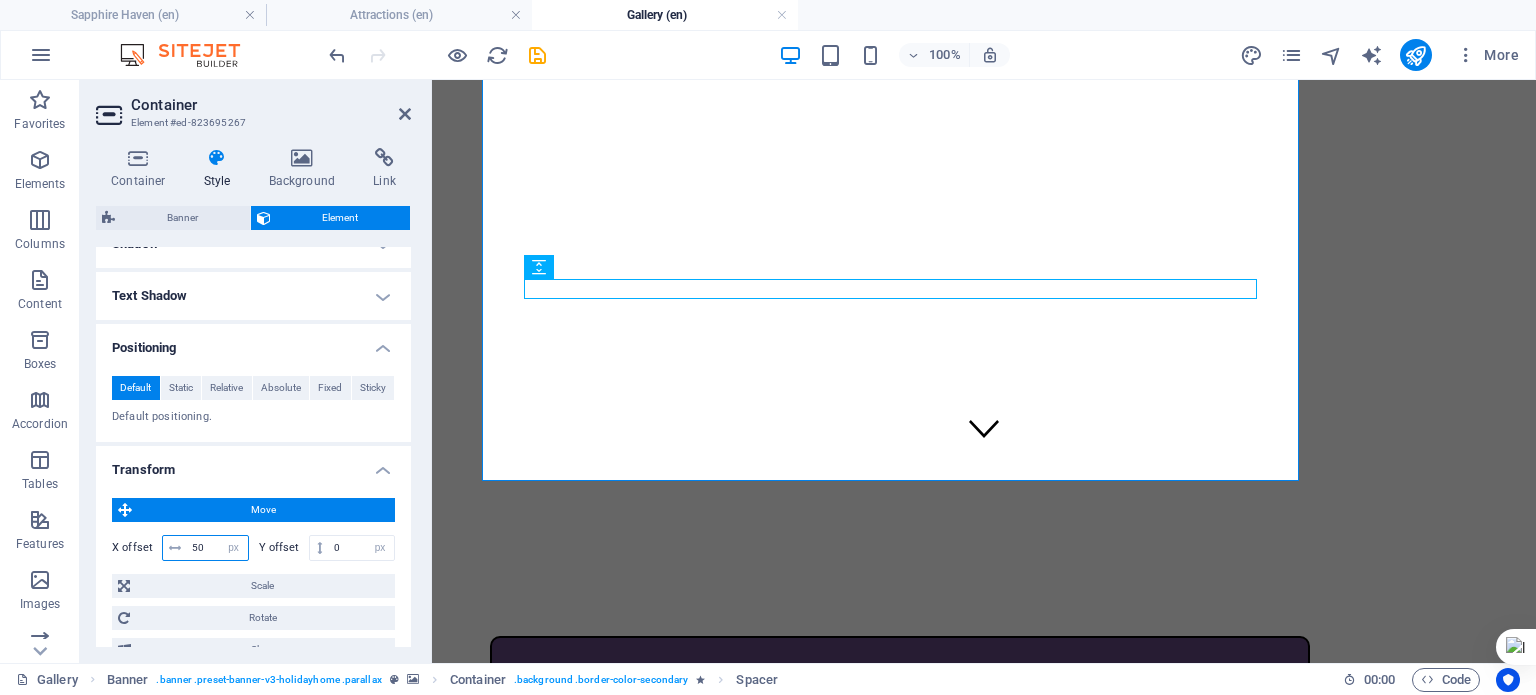 drag, startPoint x: 208, startPoint y: 547, endPoint x: 172, endPoint y: 553, distance: 36.496574 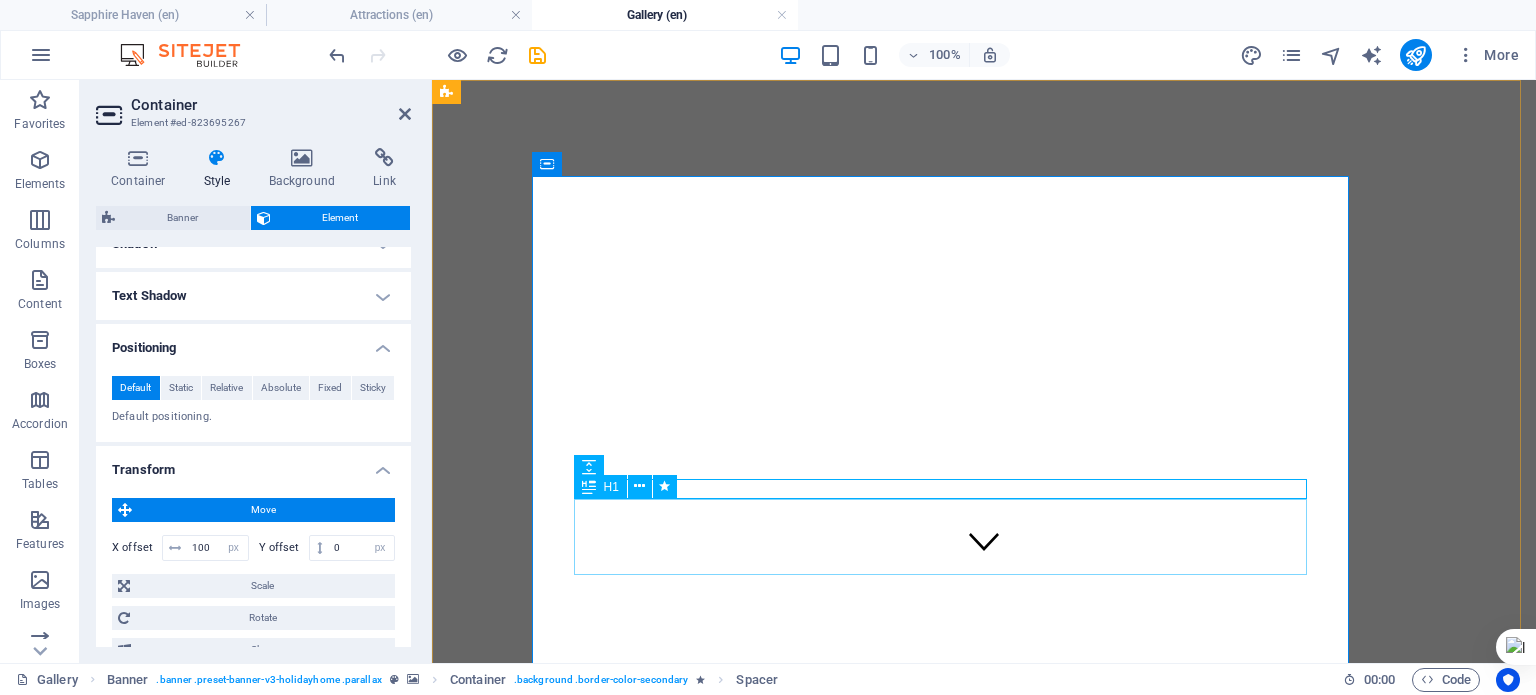 scroll, scrollTop: 200, scrollLeft: 0, axis: vertical 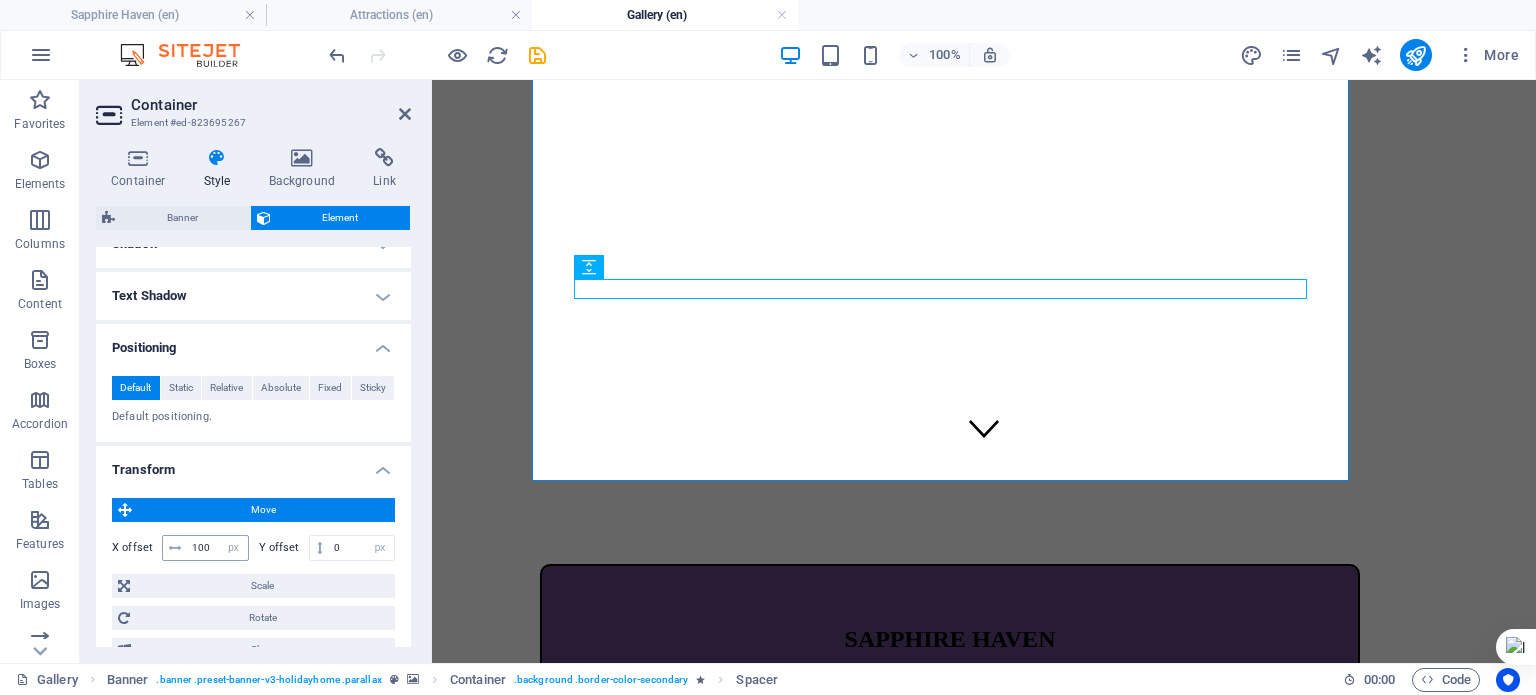click on "100 px rem % em vh vw" at bounding box center (205, 548) 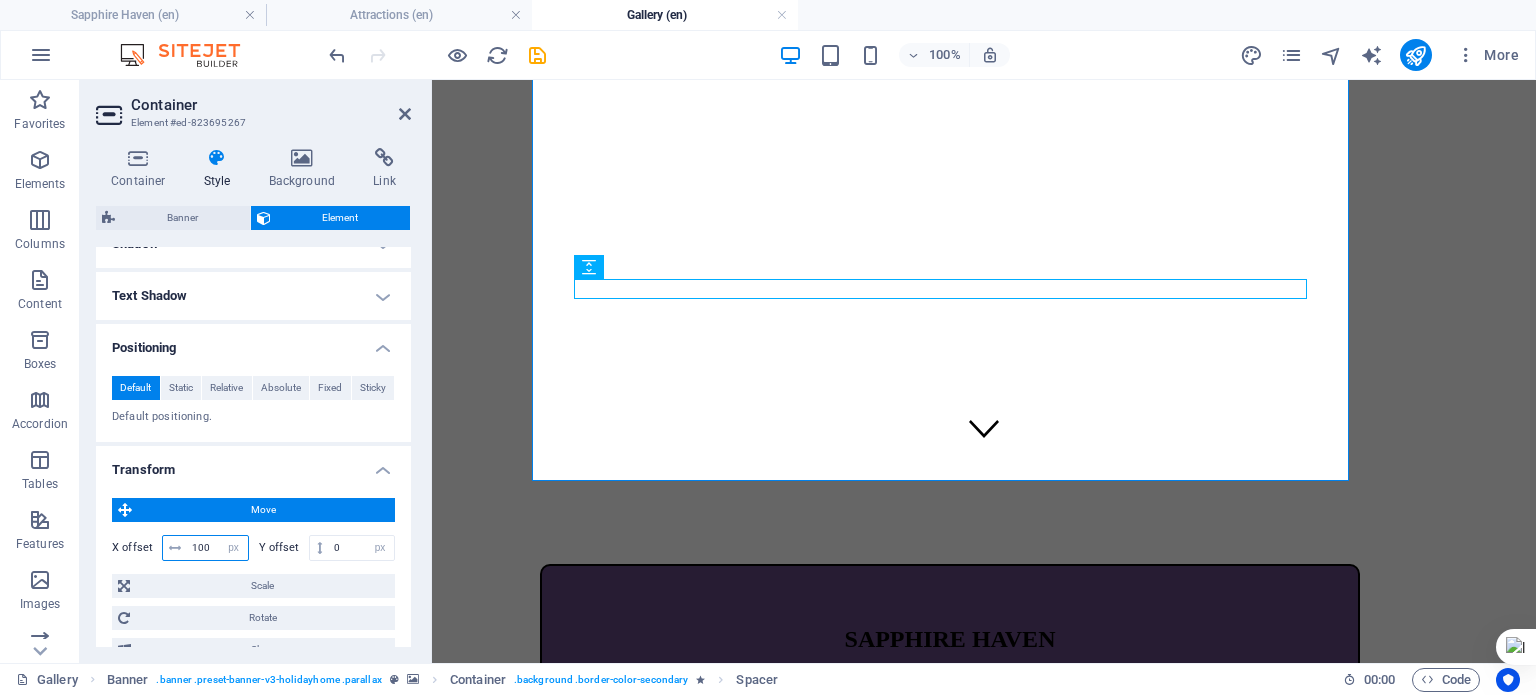 drag, startPoint x: 207, startPoint y: 551, endPoint x: 168, endPoint y: 550, distance: 39.012817 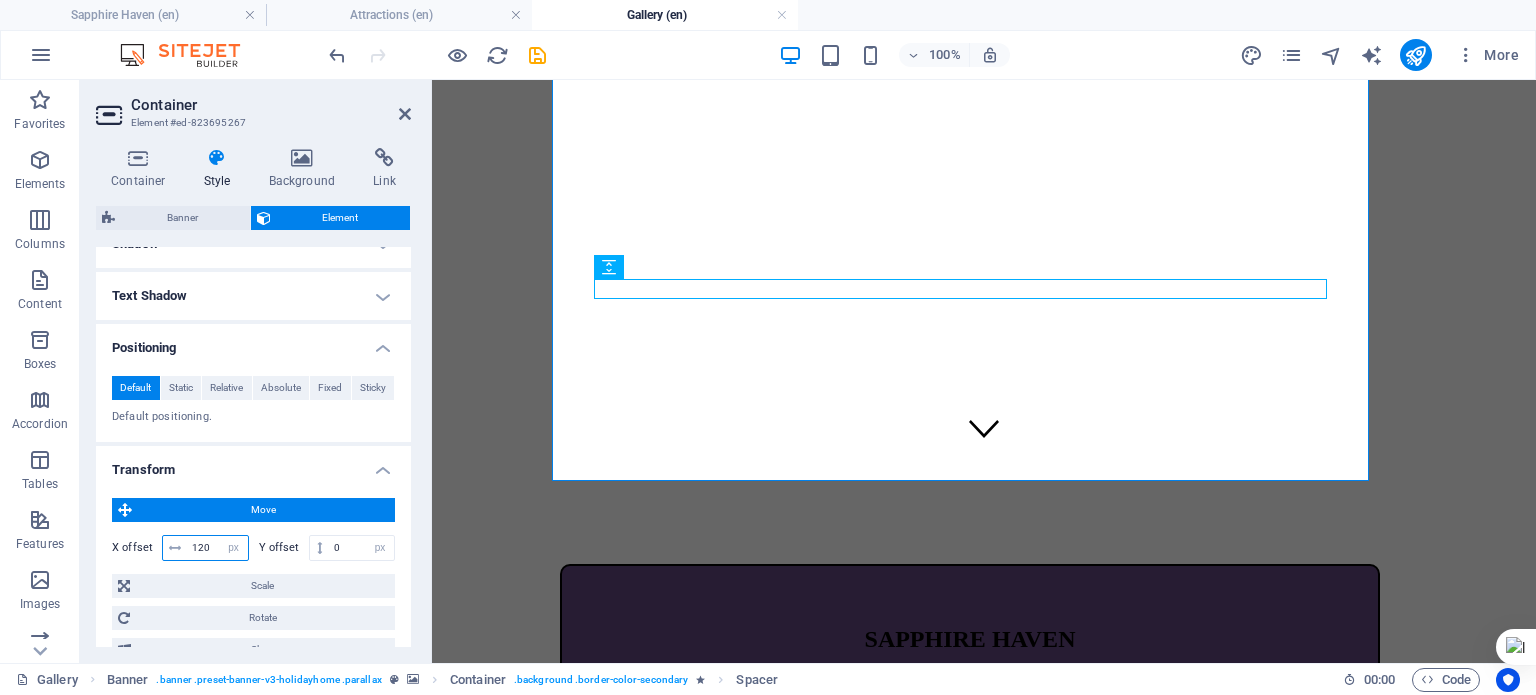 click on "120" at bounding box center (217, 548) 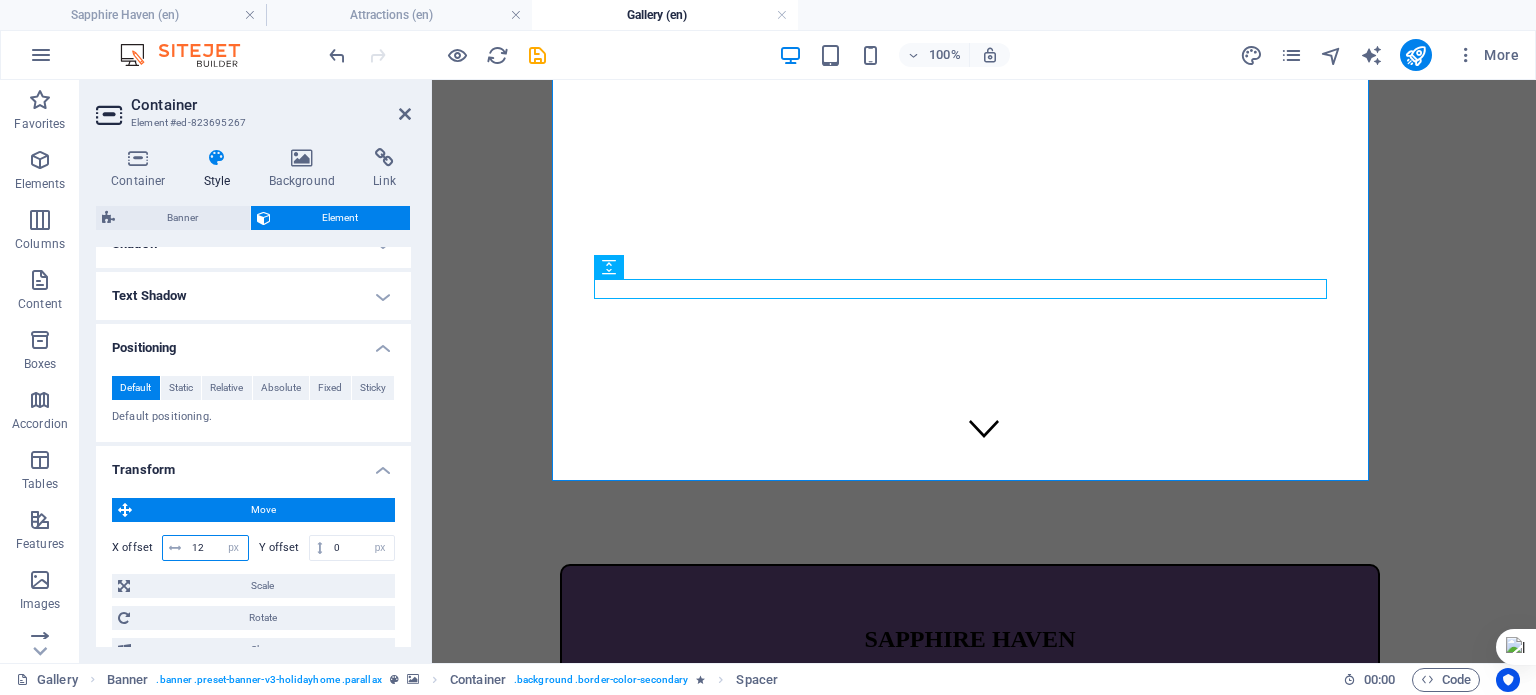 type on "1" 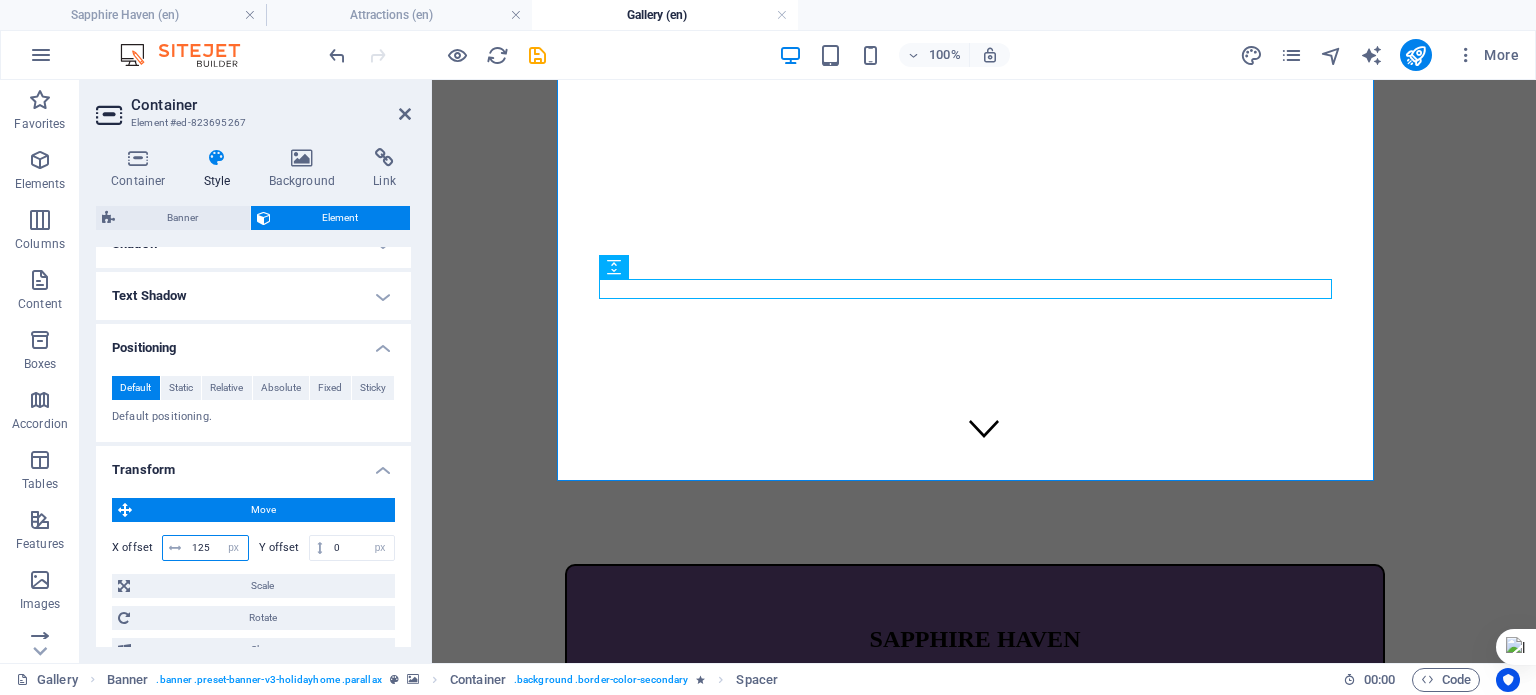 click on "125" at bounding box center [217, 548] 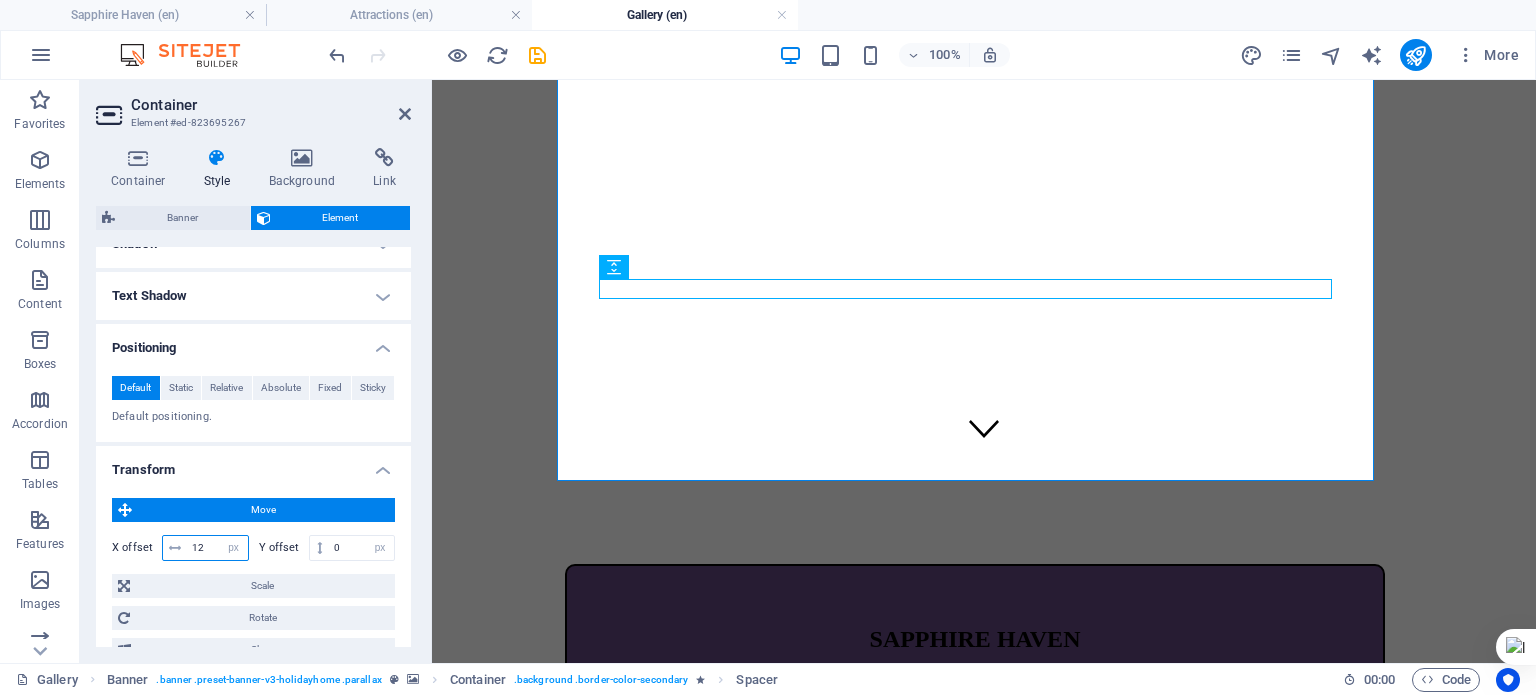 type on "1" 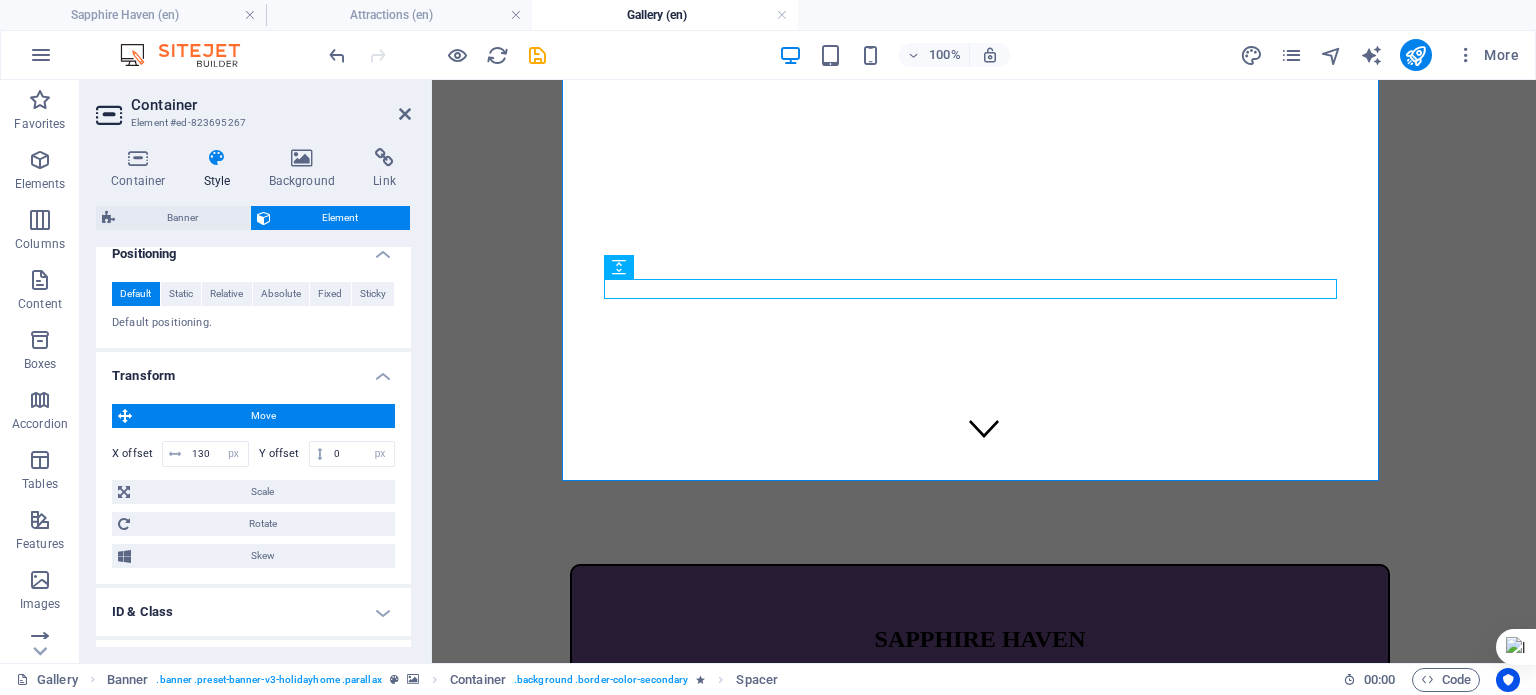 scroll, scrollTop: 692, scrollLeft: 0, axis: vertical 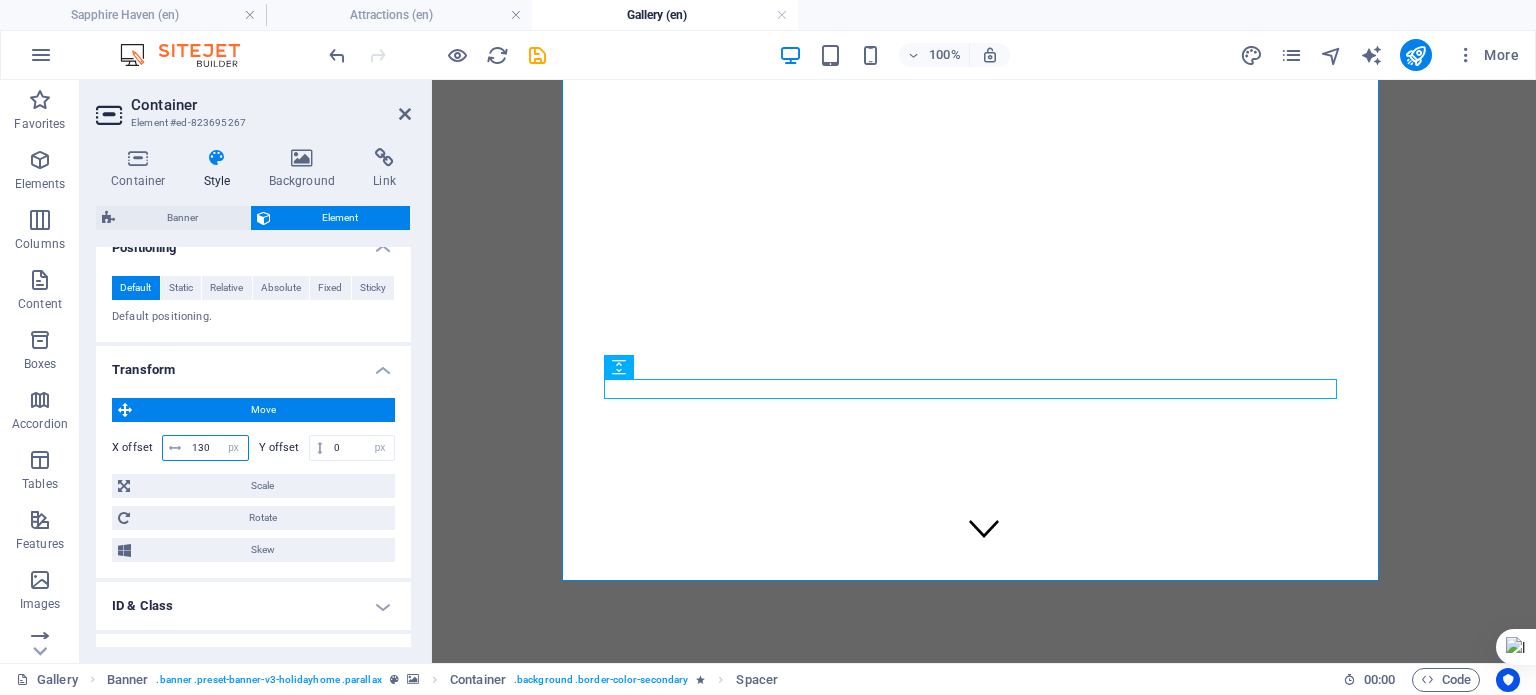 click on "130" at bounding box center [217, 448] 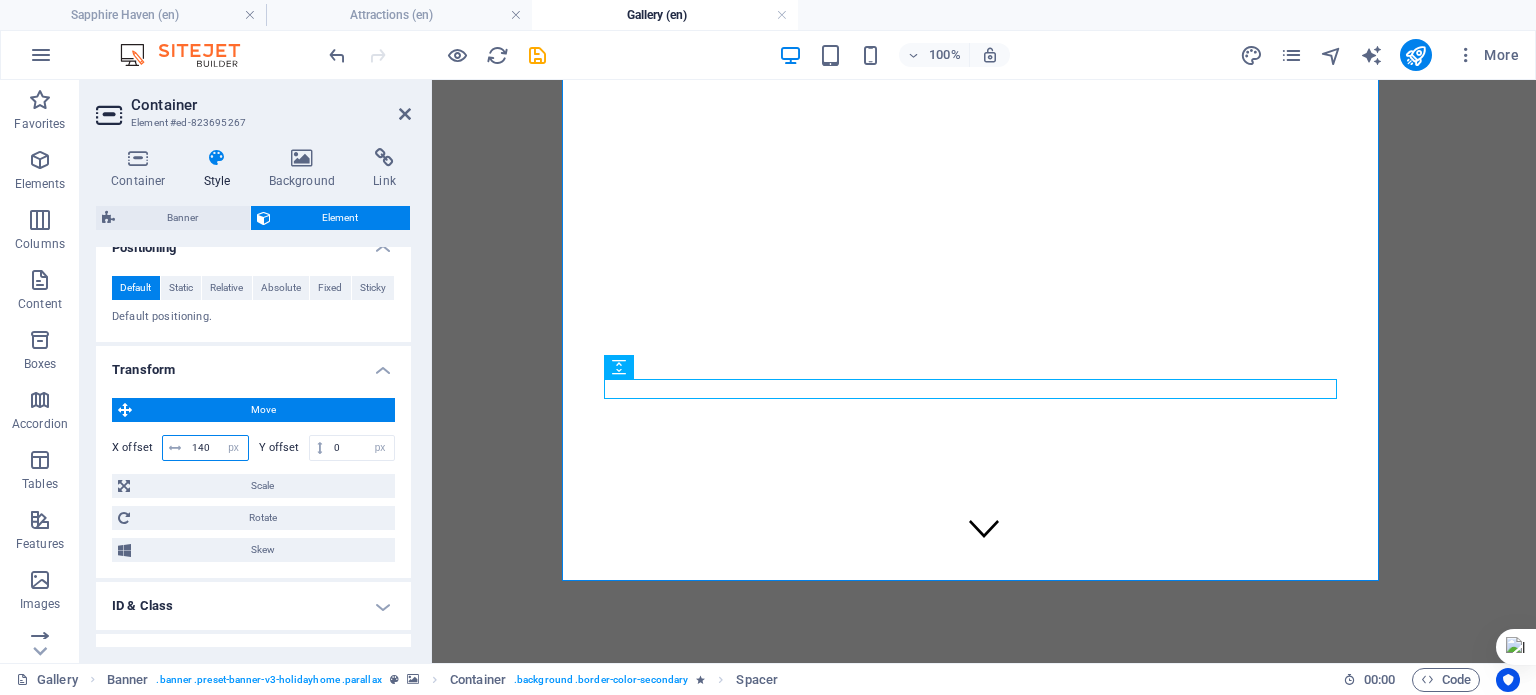 type on "140" 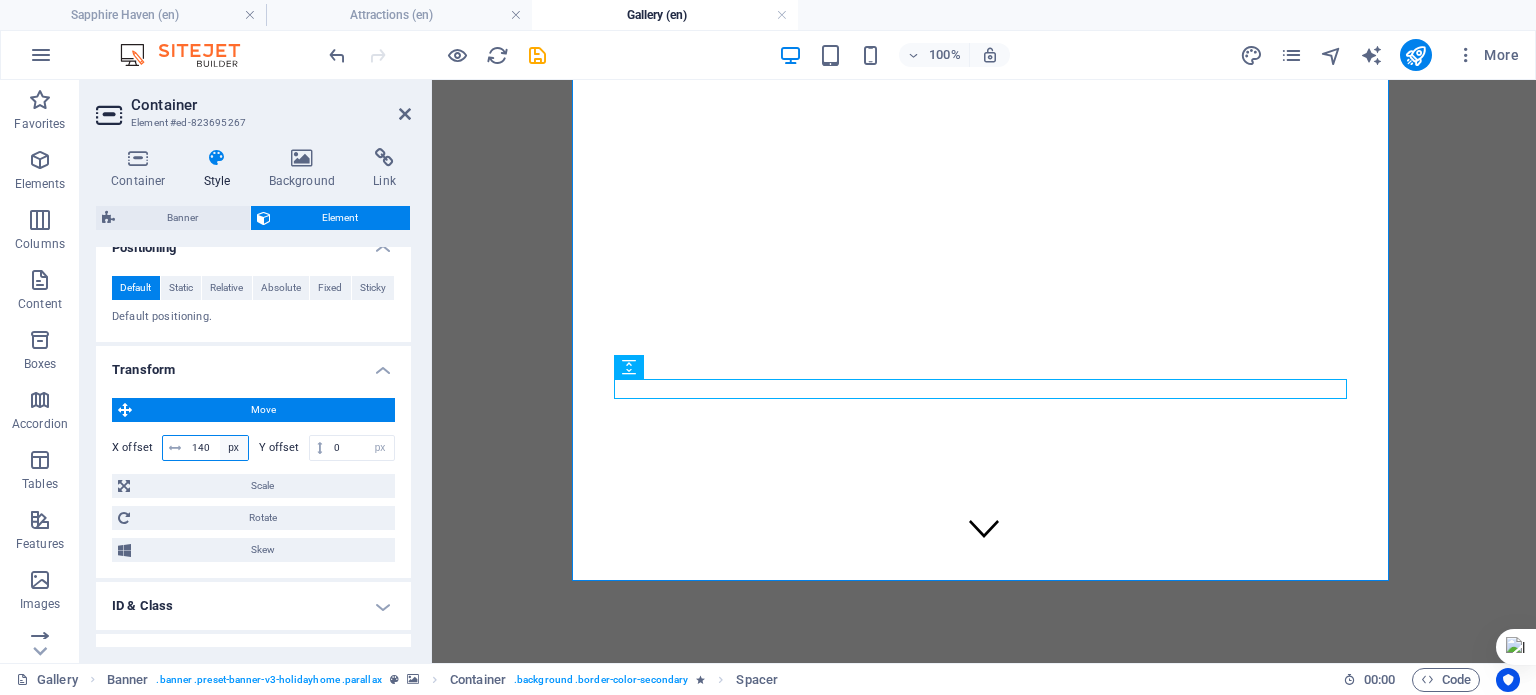 click on "px rem % em vh vw" at bounding box center [234, 448] 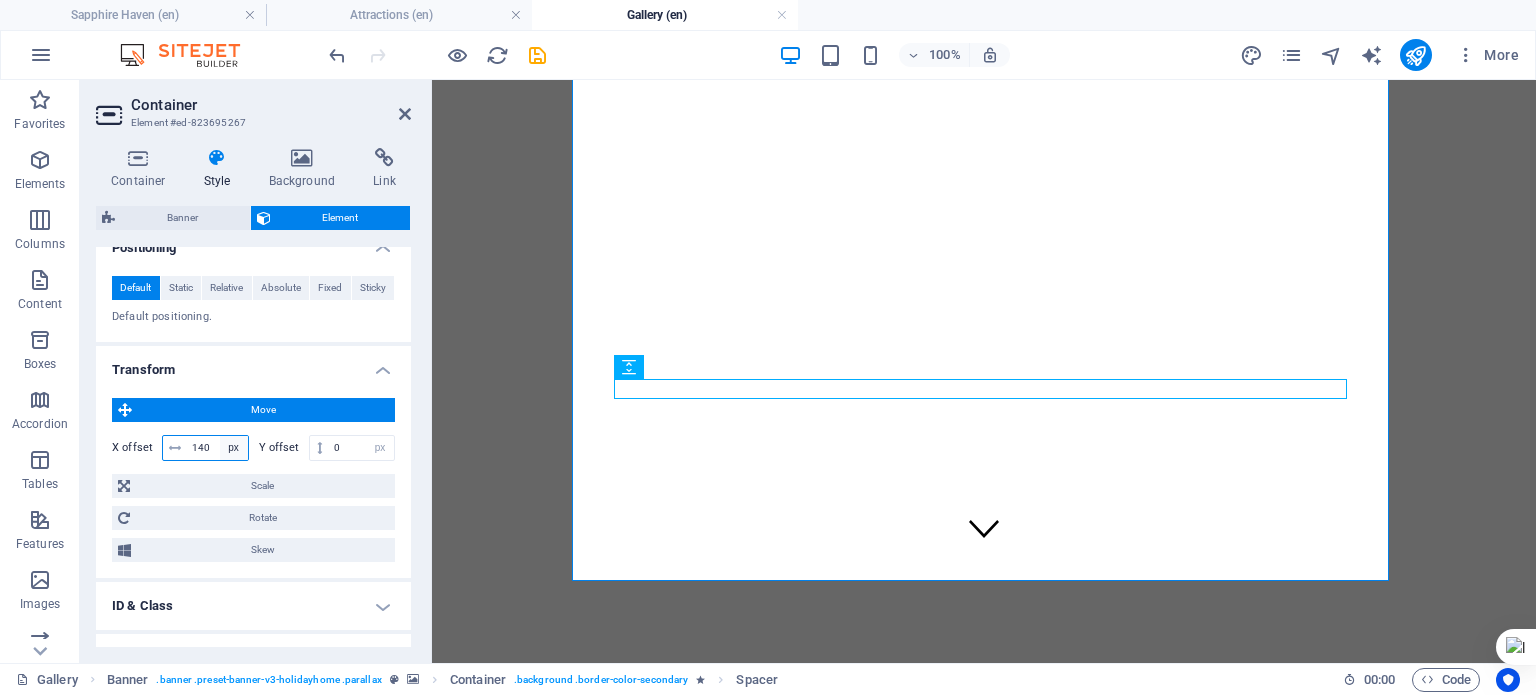 select on "%" 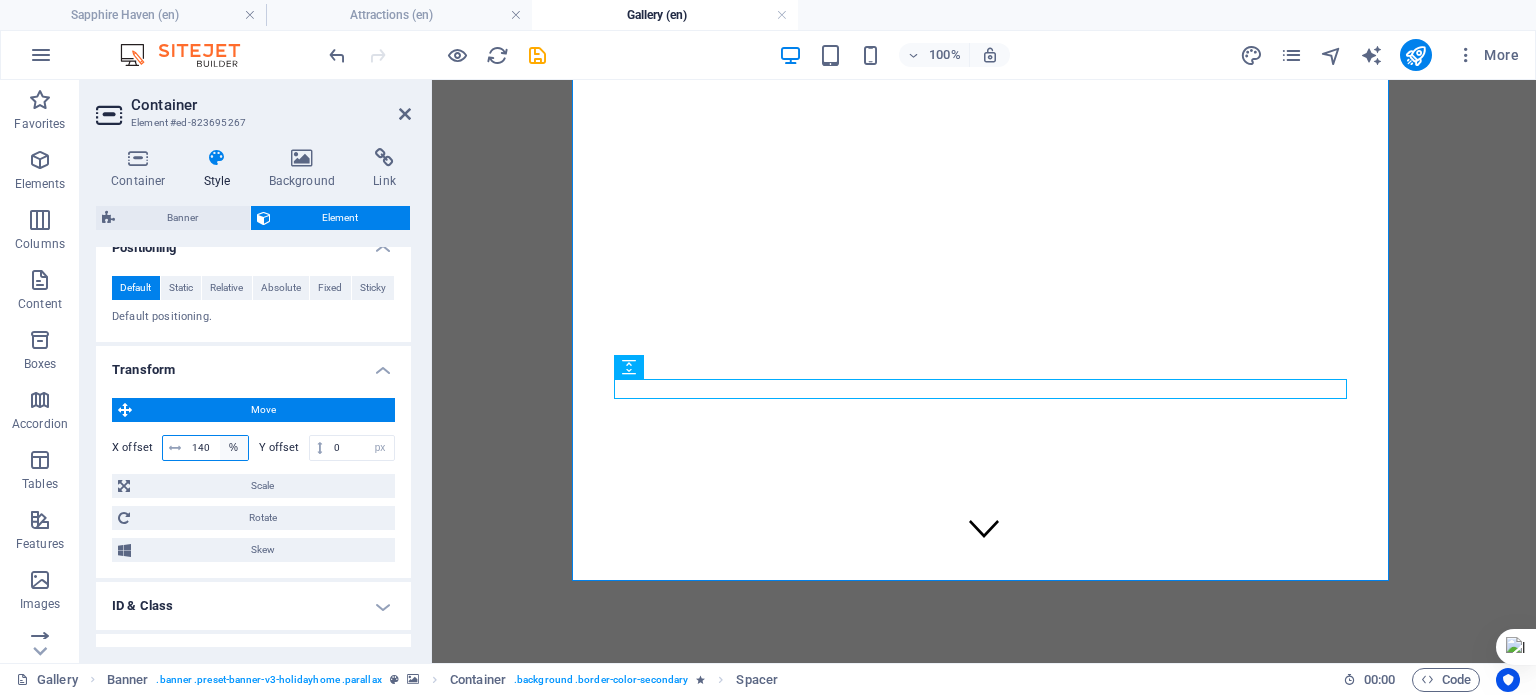 click on "px rem % em vh vw" at bounding box center (234, 448) 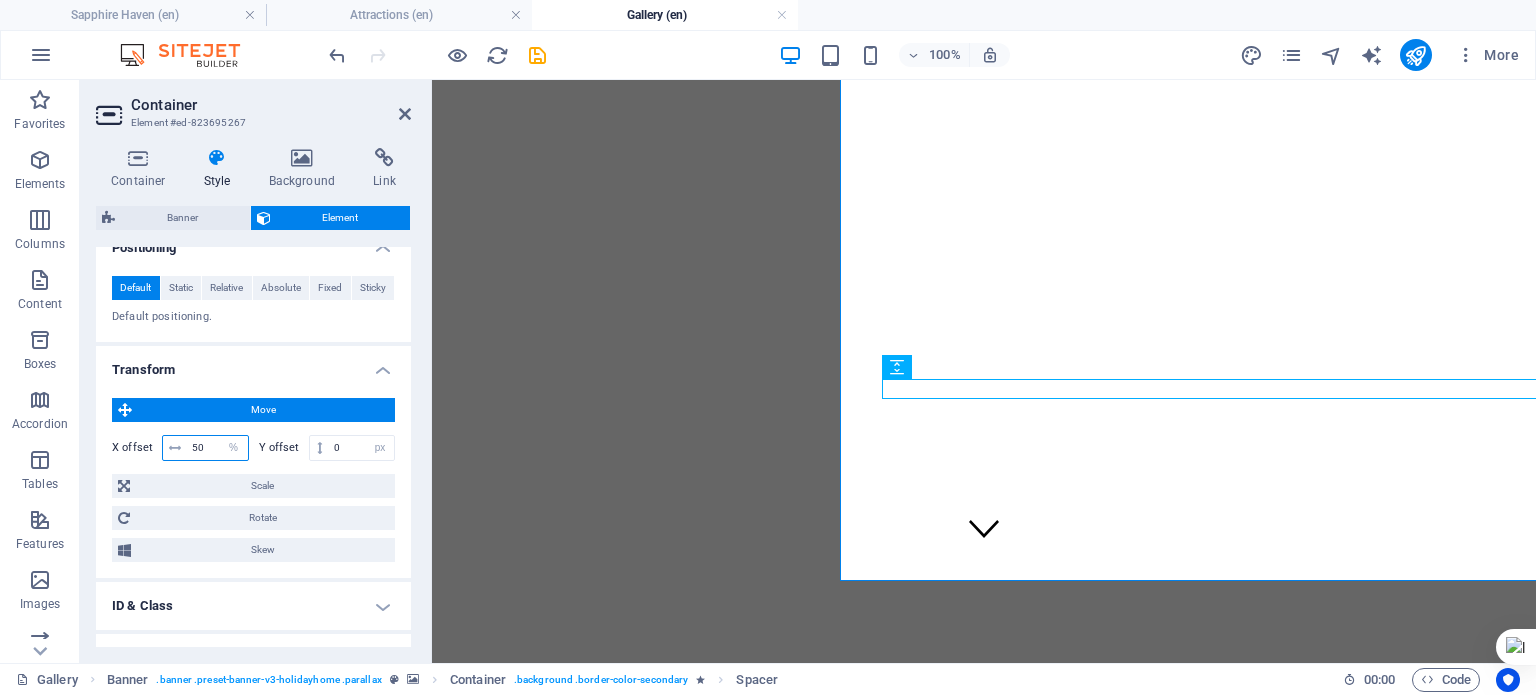 click on "50" at bounding box center (217, 448) 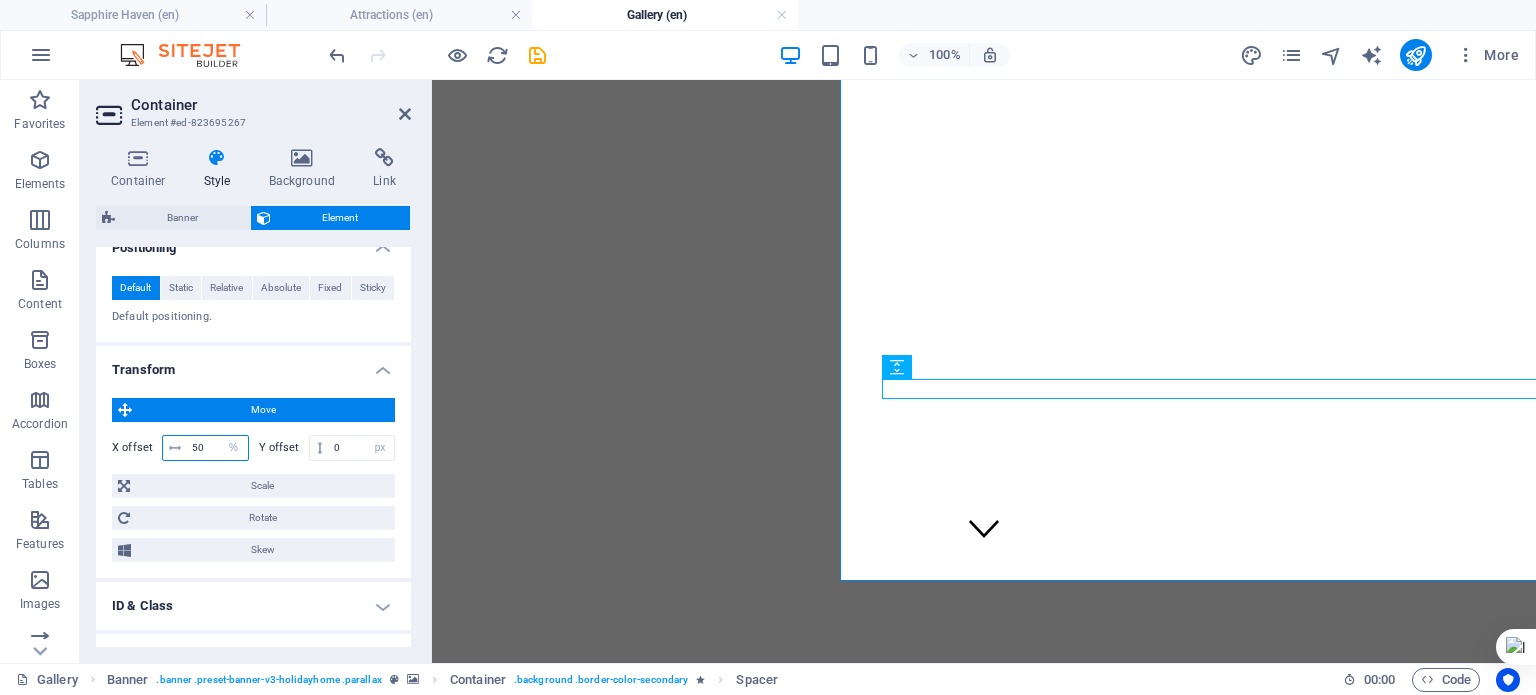 type on "0" 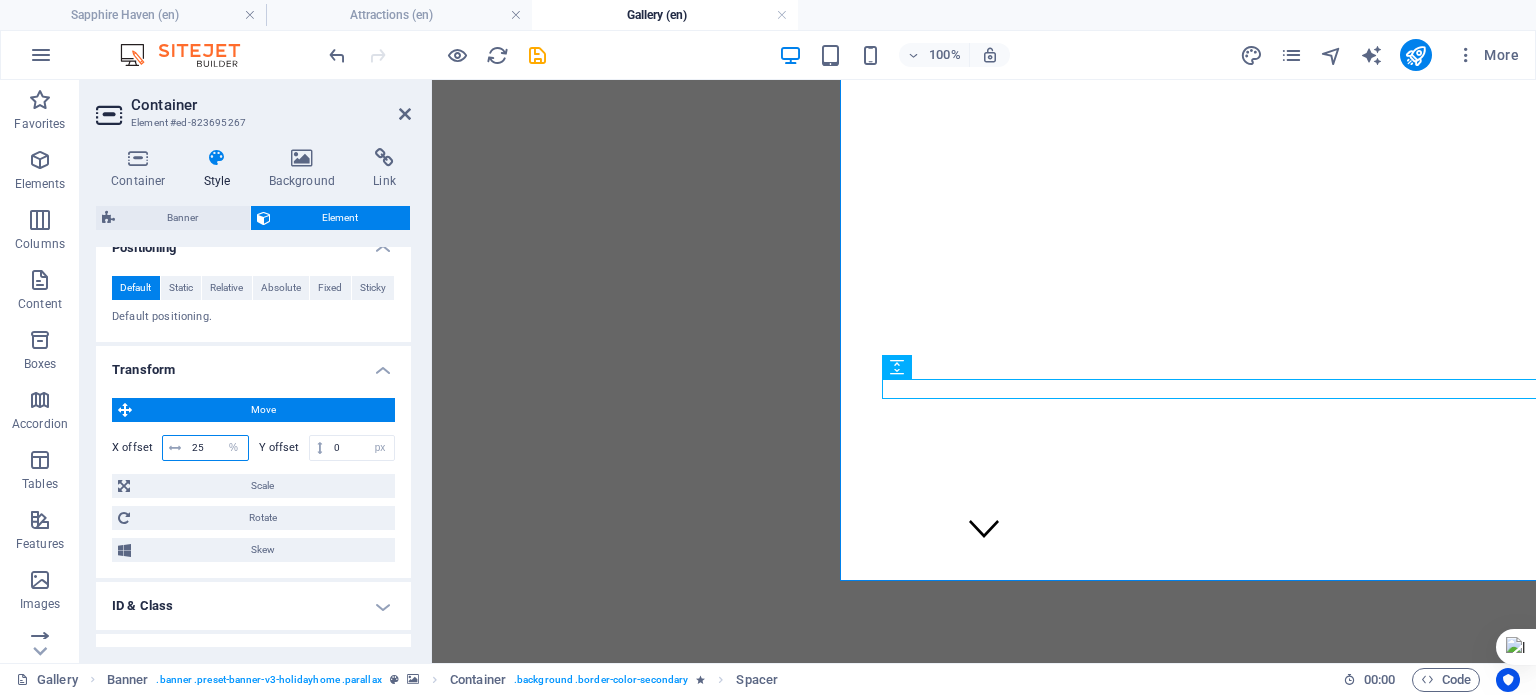 type on "25" 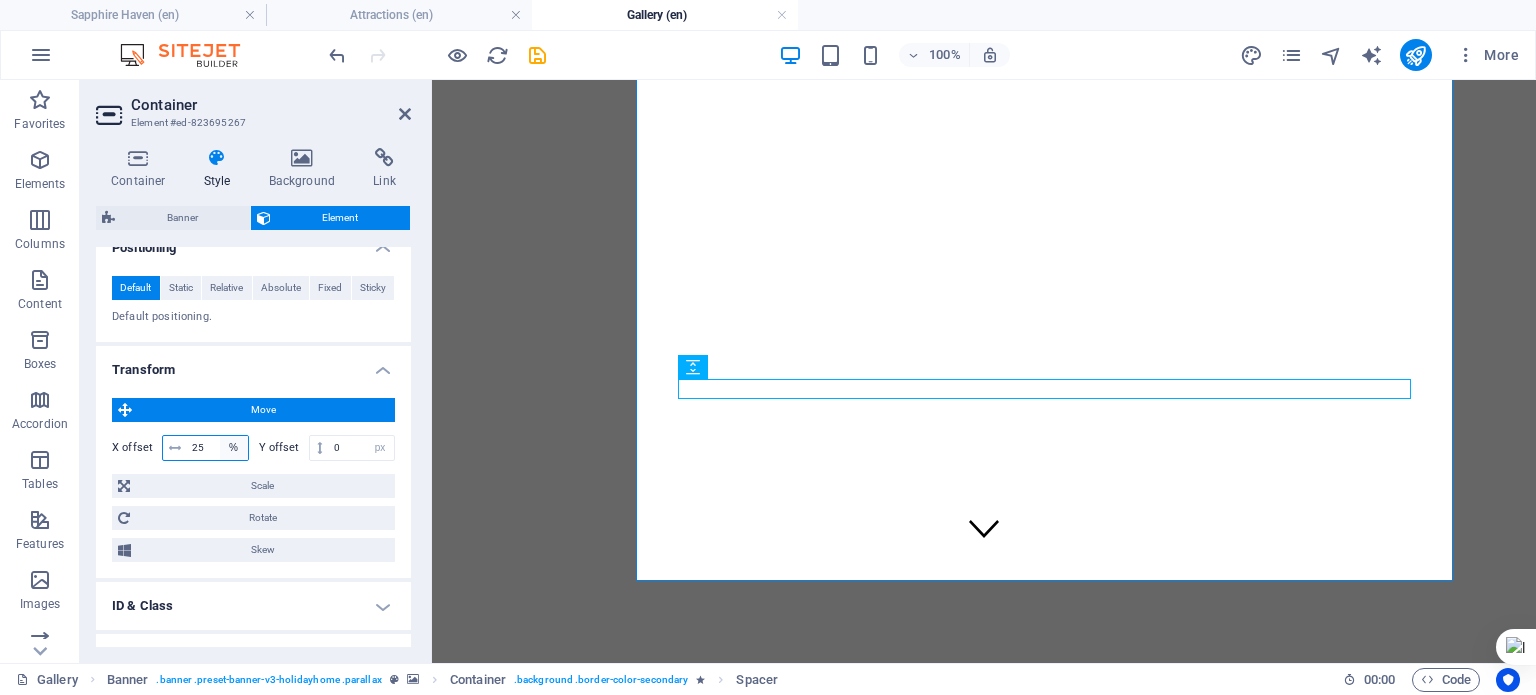 click on "px rem % em vh vw" at bounding box center [234, 448] 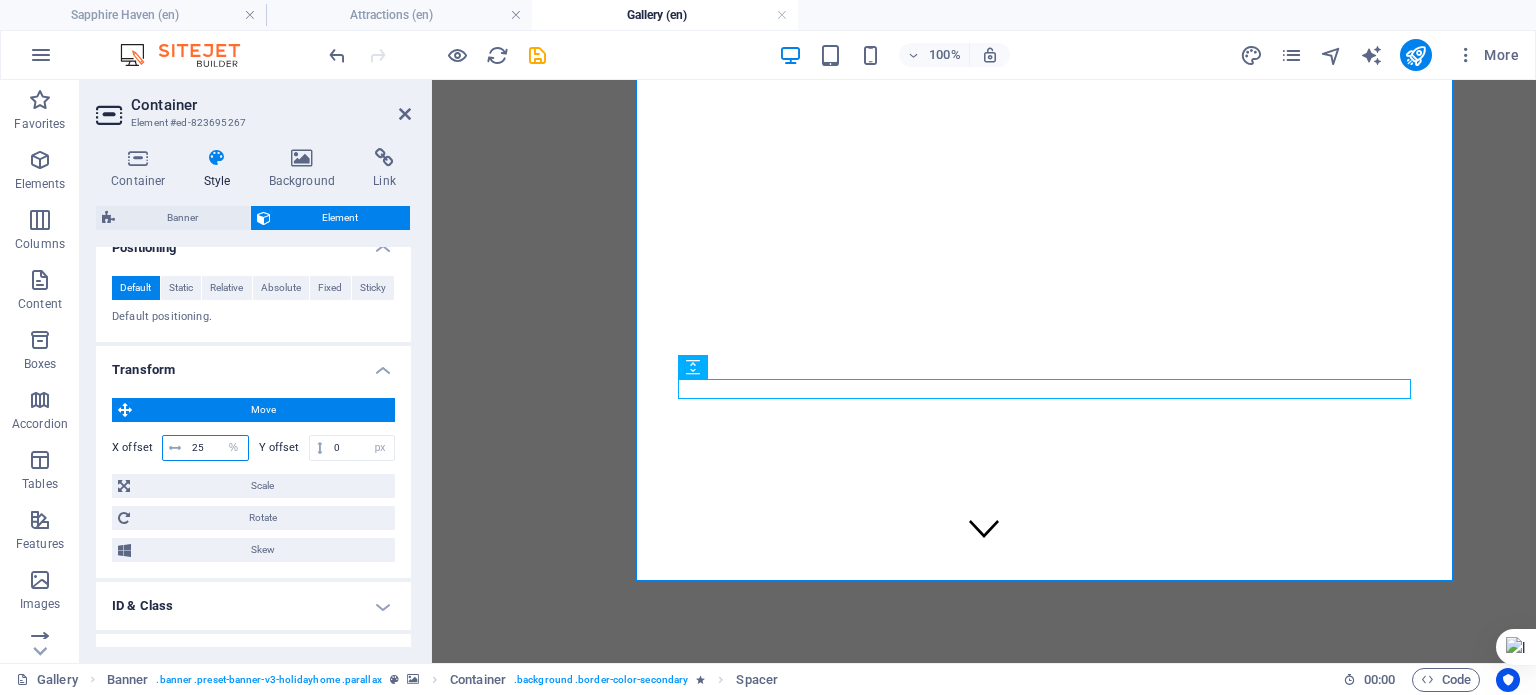 select on "px" 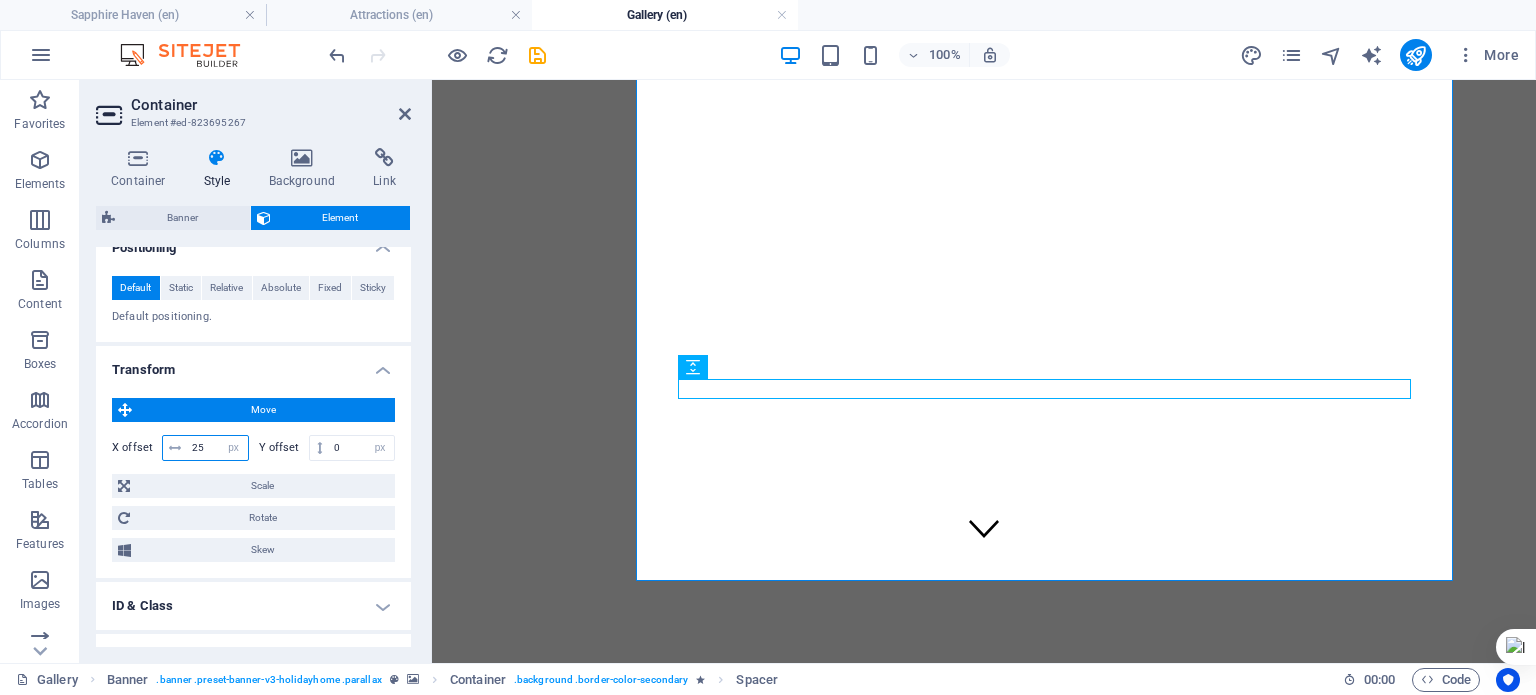 click on "px rem % em vh vw" at bounding box center (234, 448) 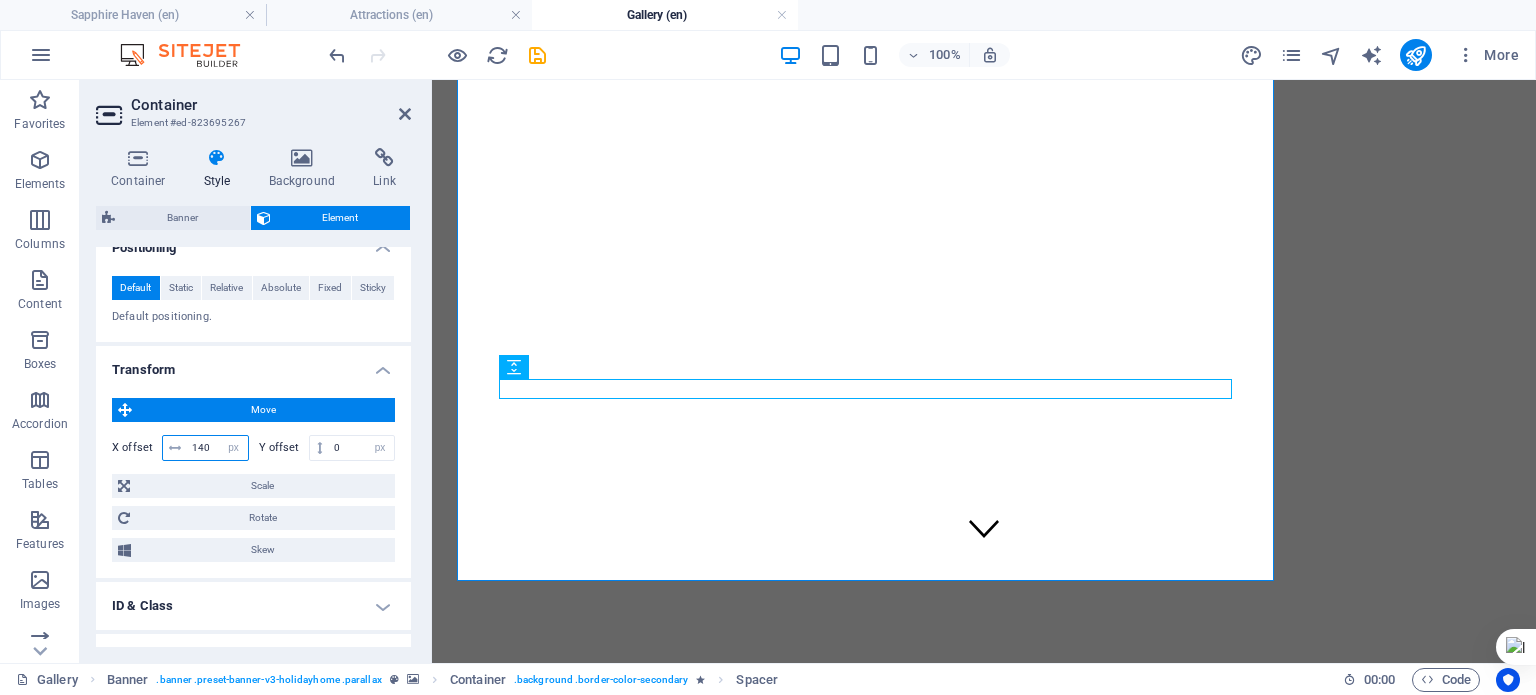 type on "140" 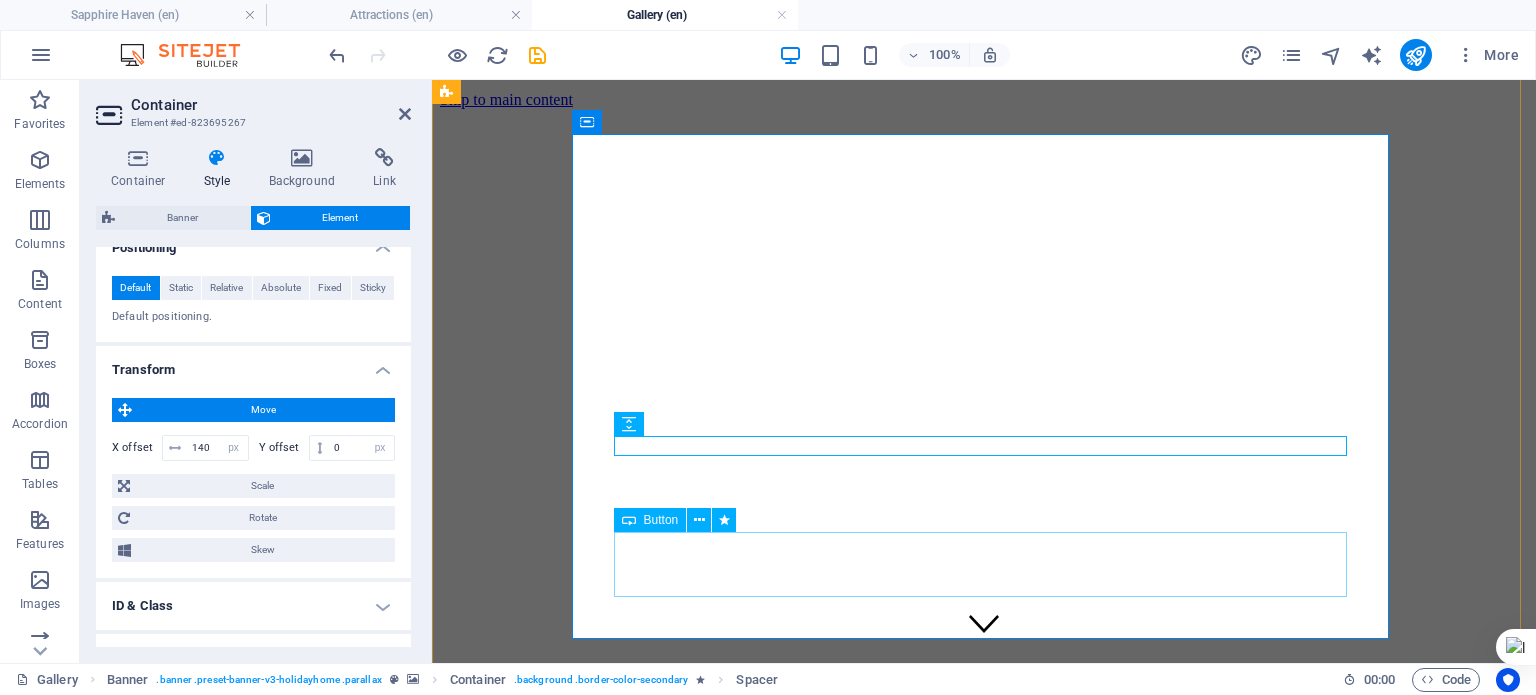 scroll, scrollTop: 0, scrollLeft: 0, axis: both 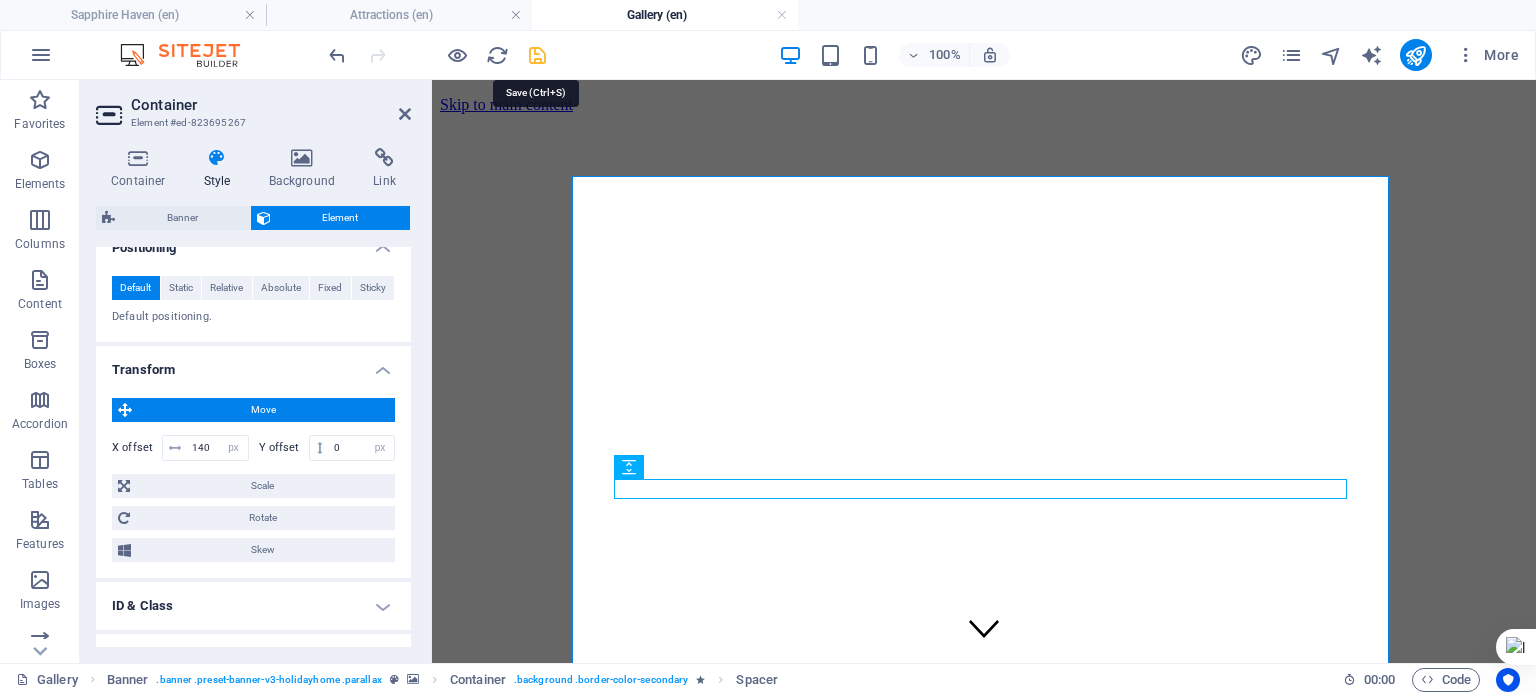 click at bounding box center (537, 55) 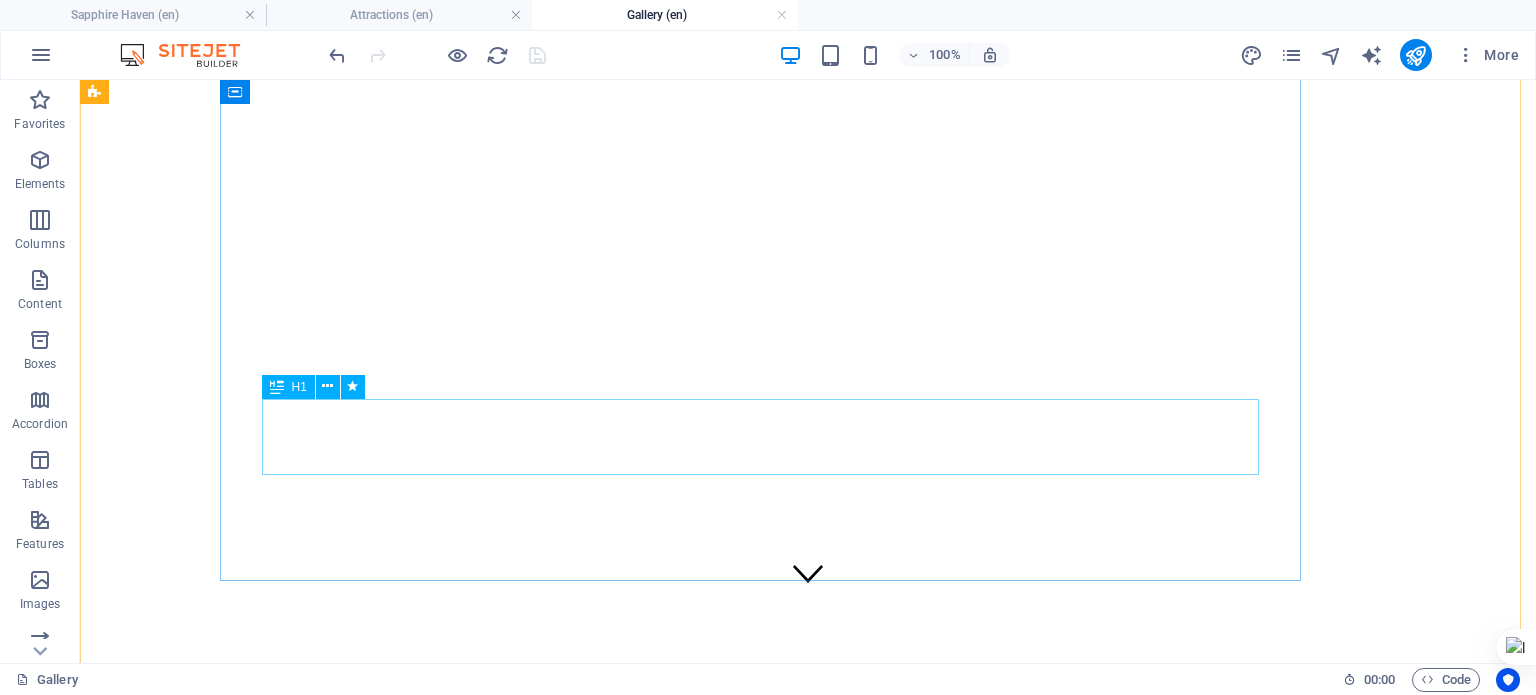 scroll, scrollTop: 0, scrollLeft: 0, axis: both 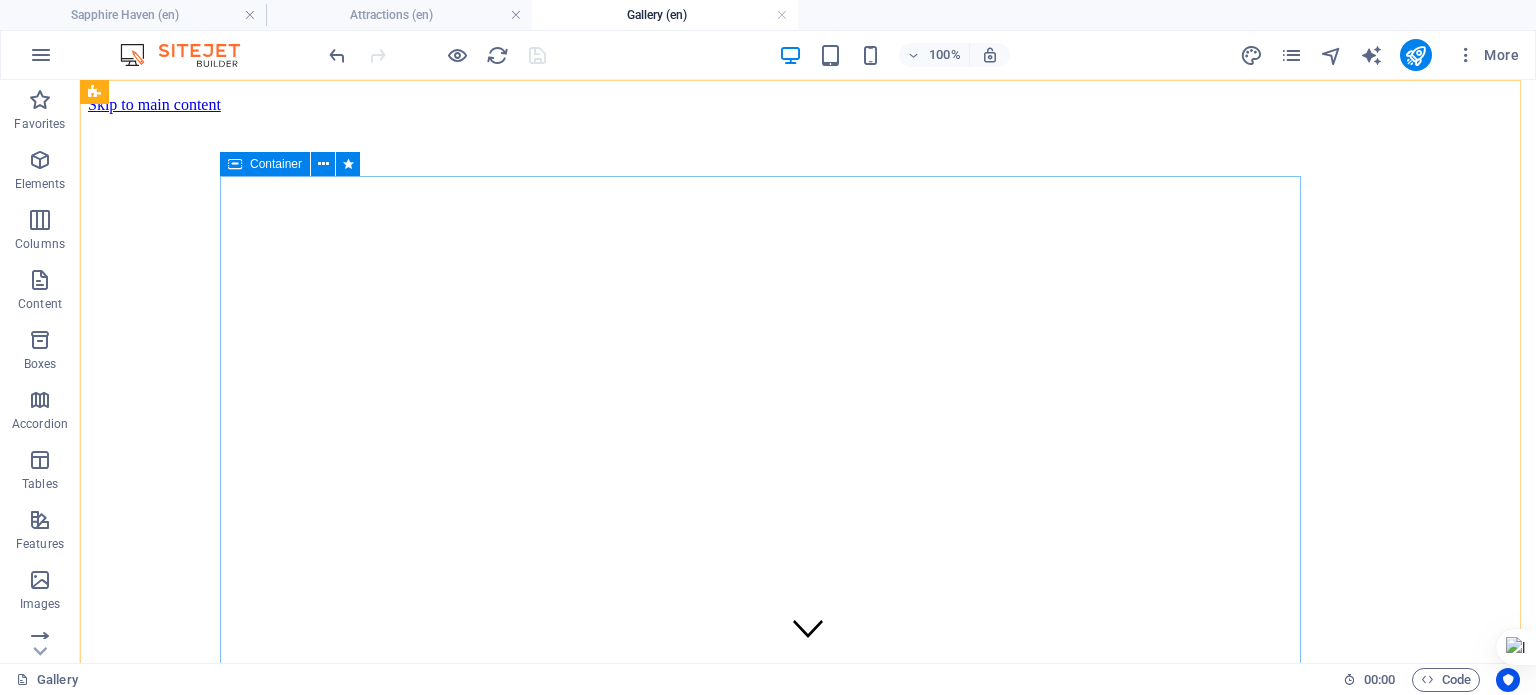 click on "Container" at bounding box center (276, 164) 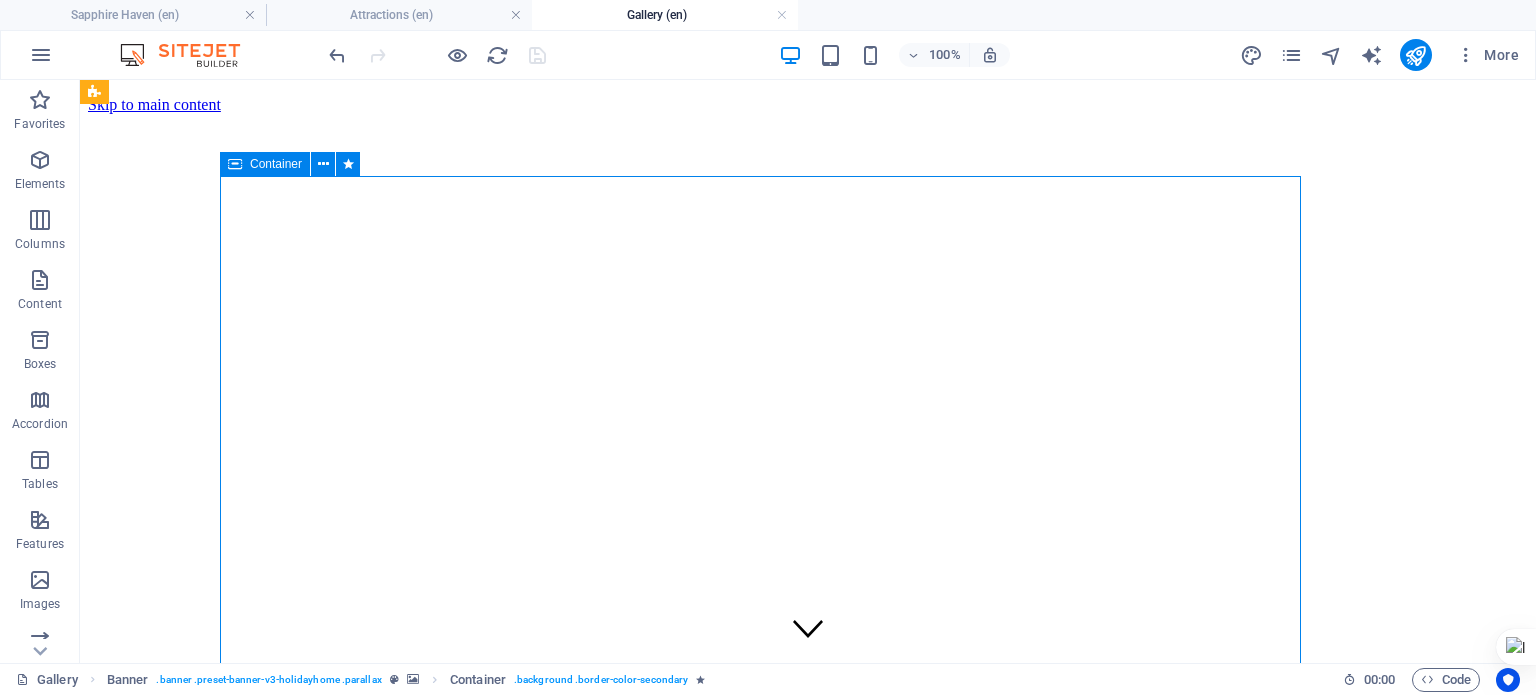 click on "Container" at bounding box center (276, 164) 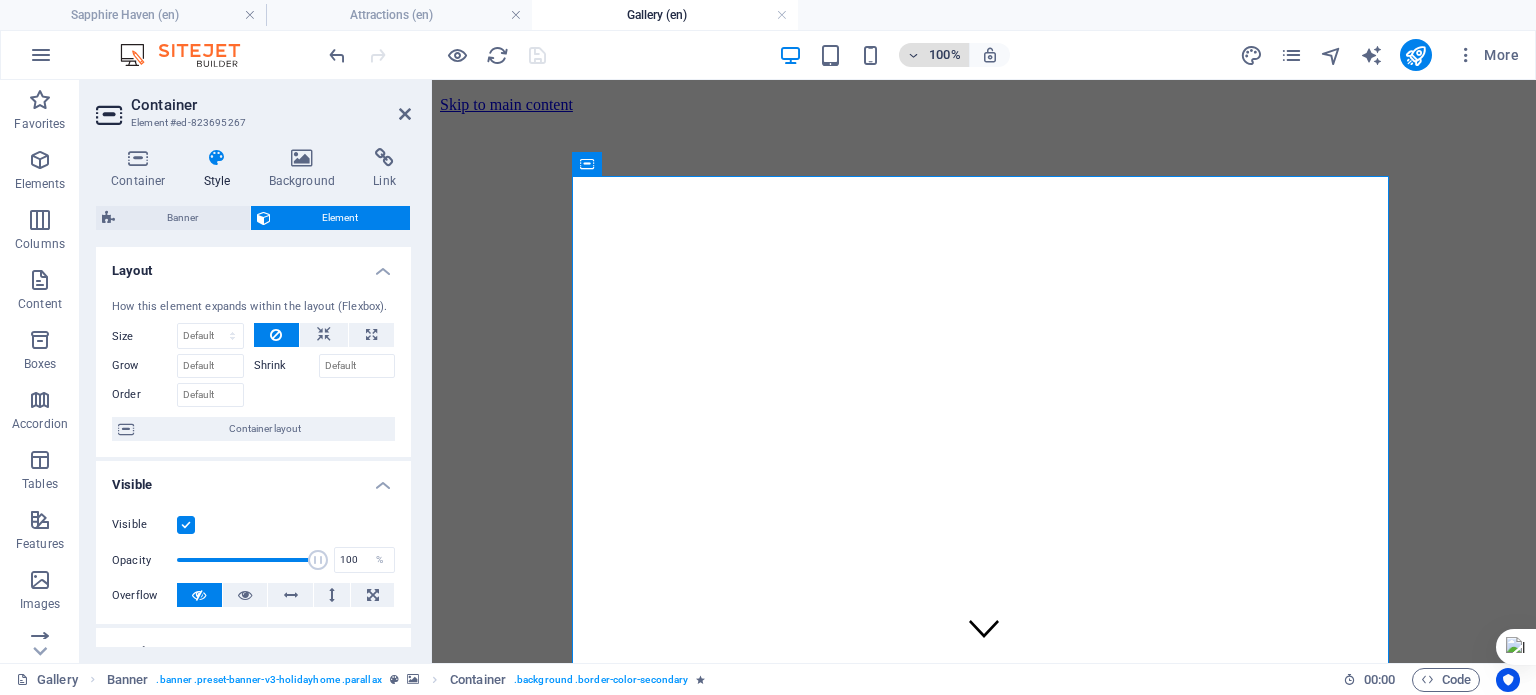 click at bounding box center (914, 55) 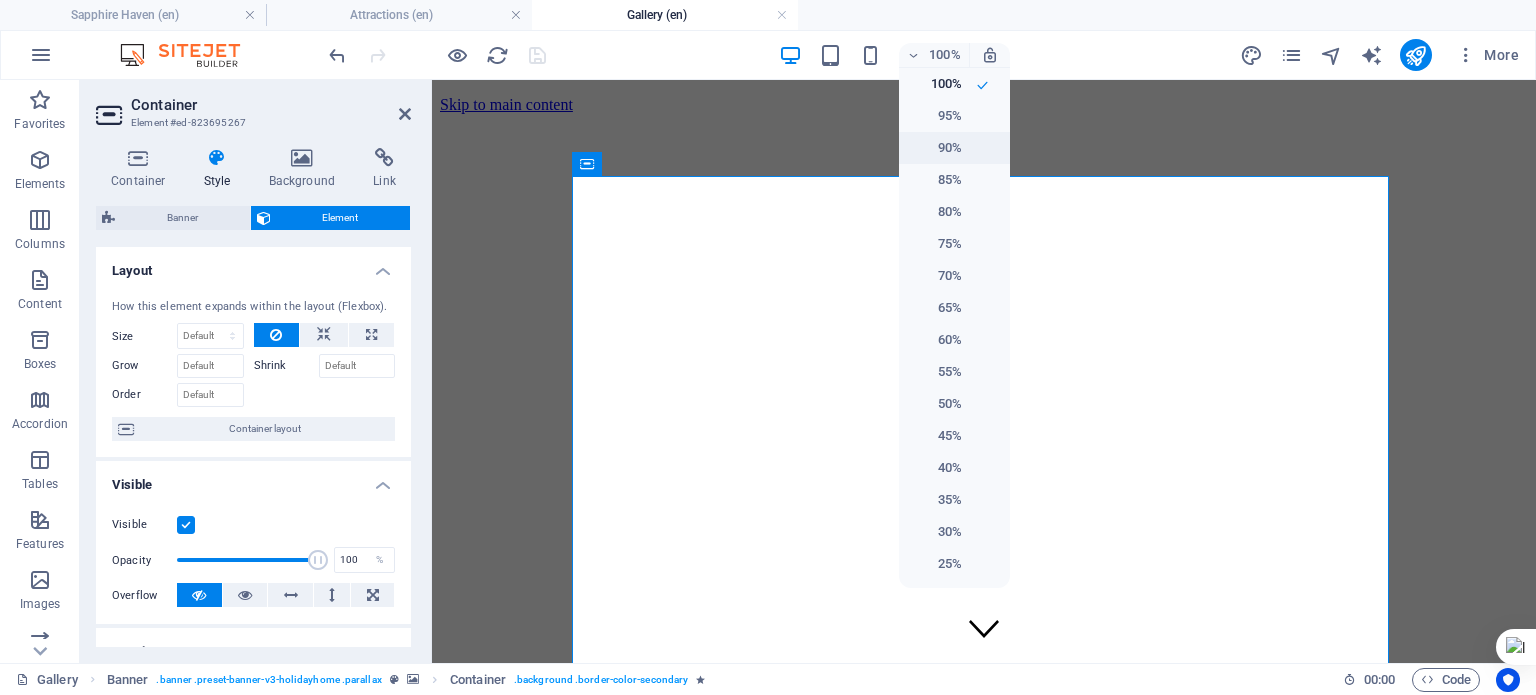 click on "90%" at bounding box center [936, 148] 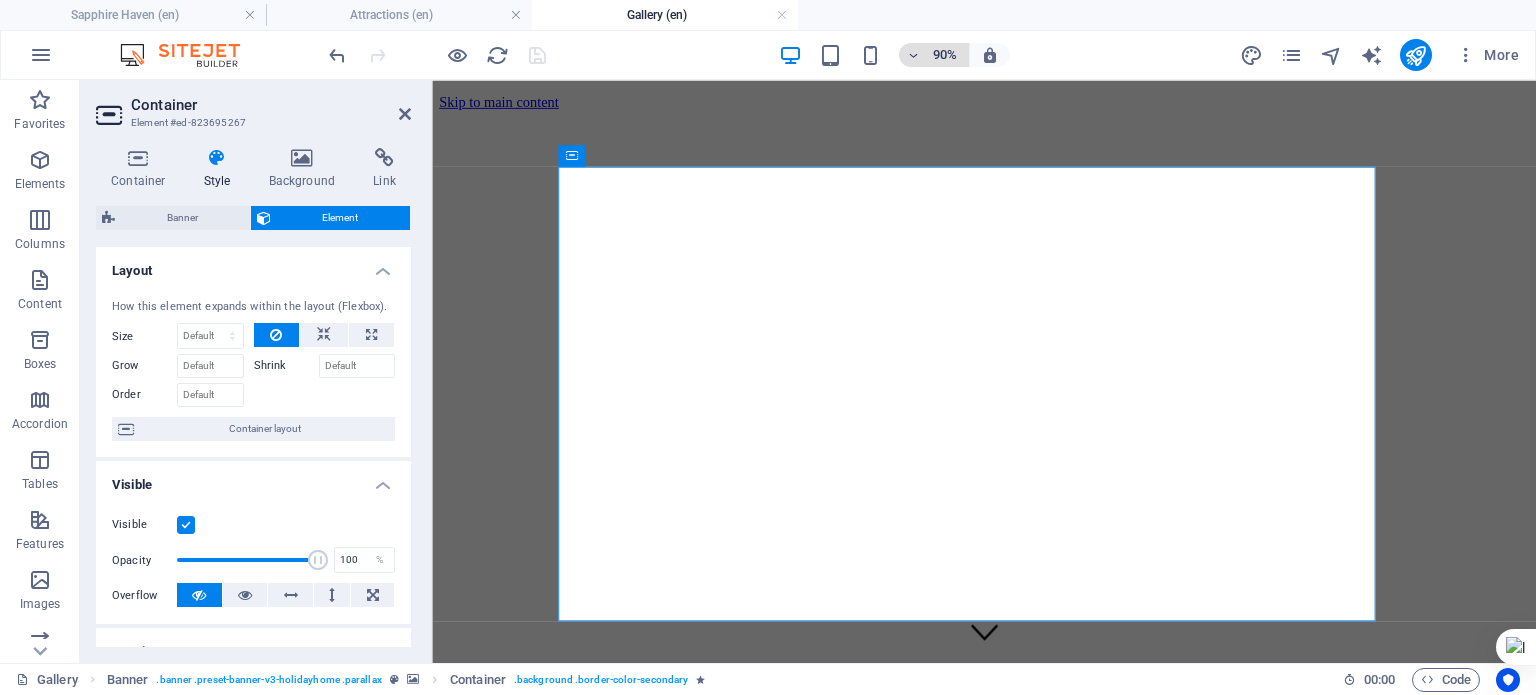 click on "90%" at bounding box center (934, 55) 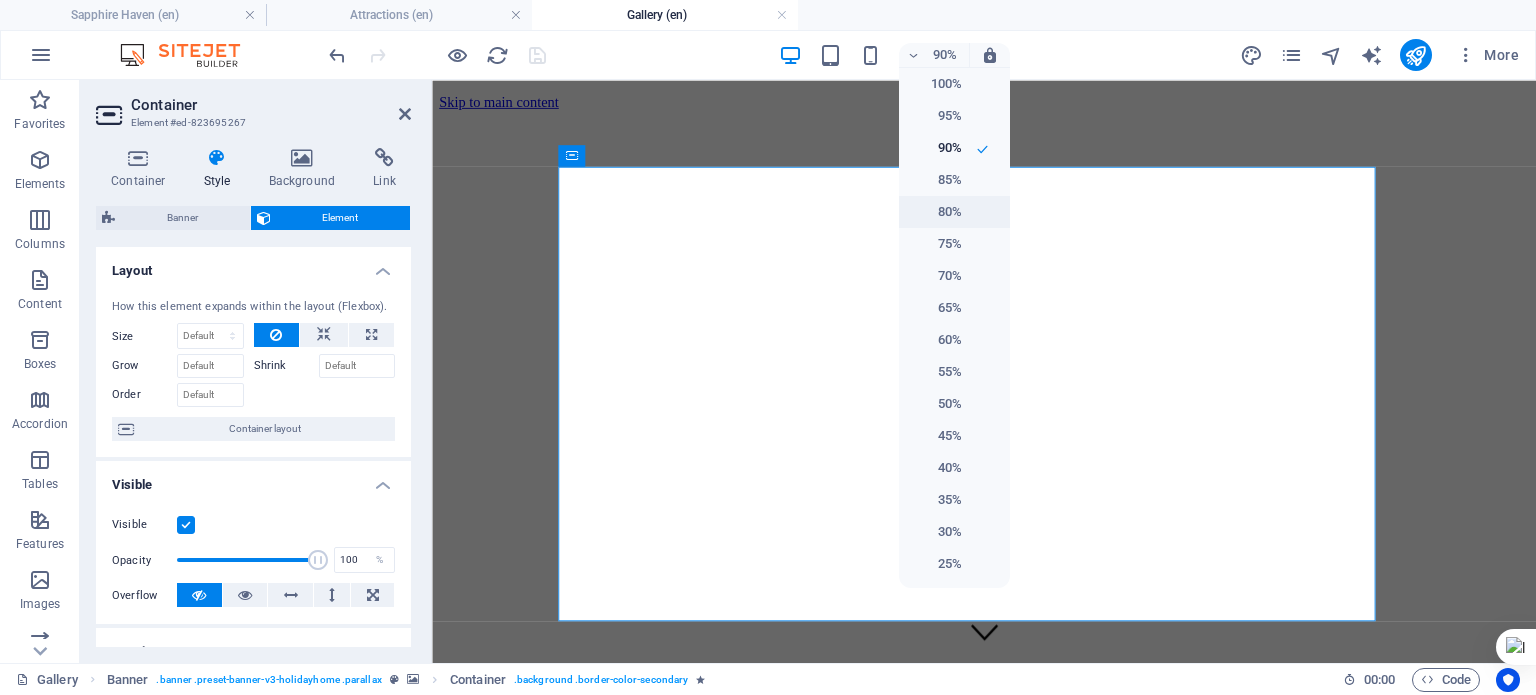 click on "80%" at bounding box center [936, 212] 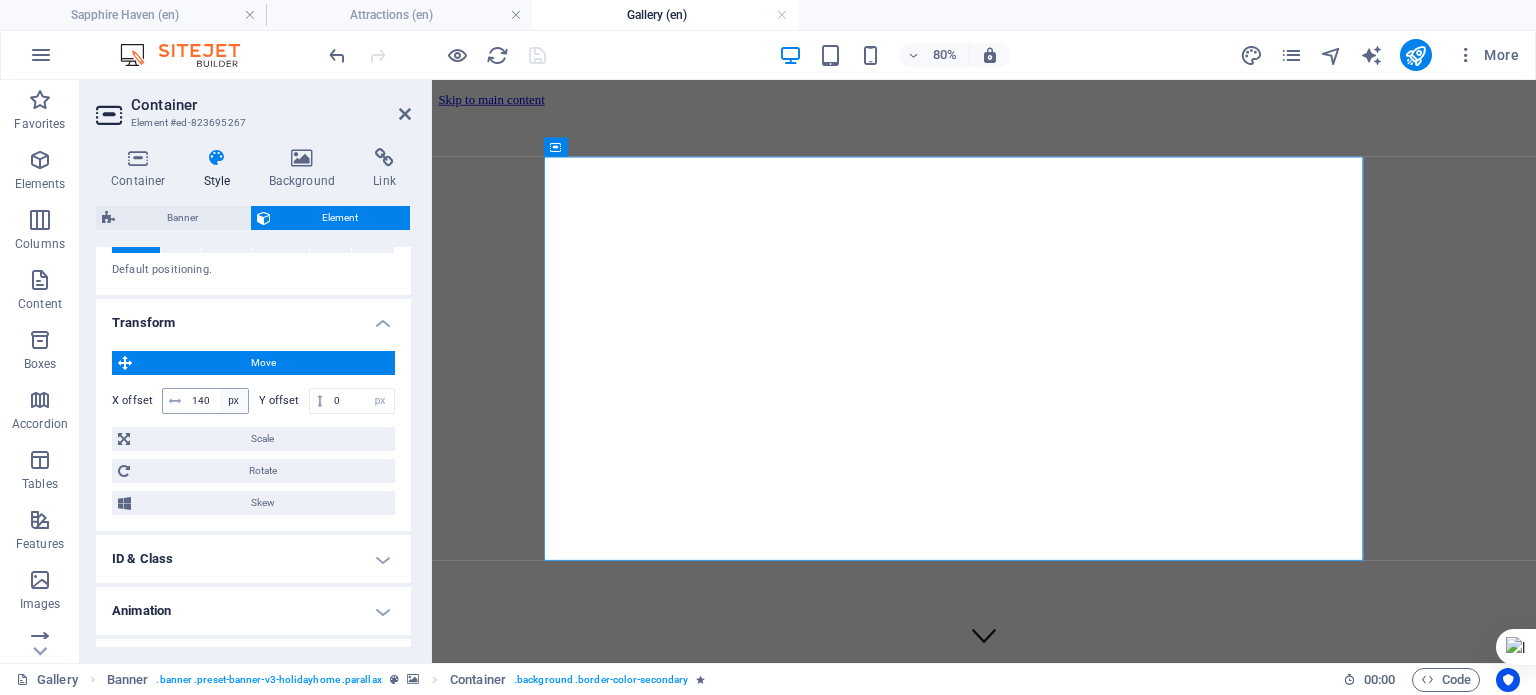 scroll, scrollTop: 776, scrollLeft: 0, axis: vertical 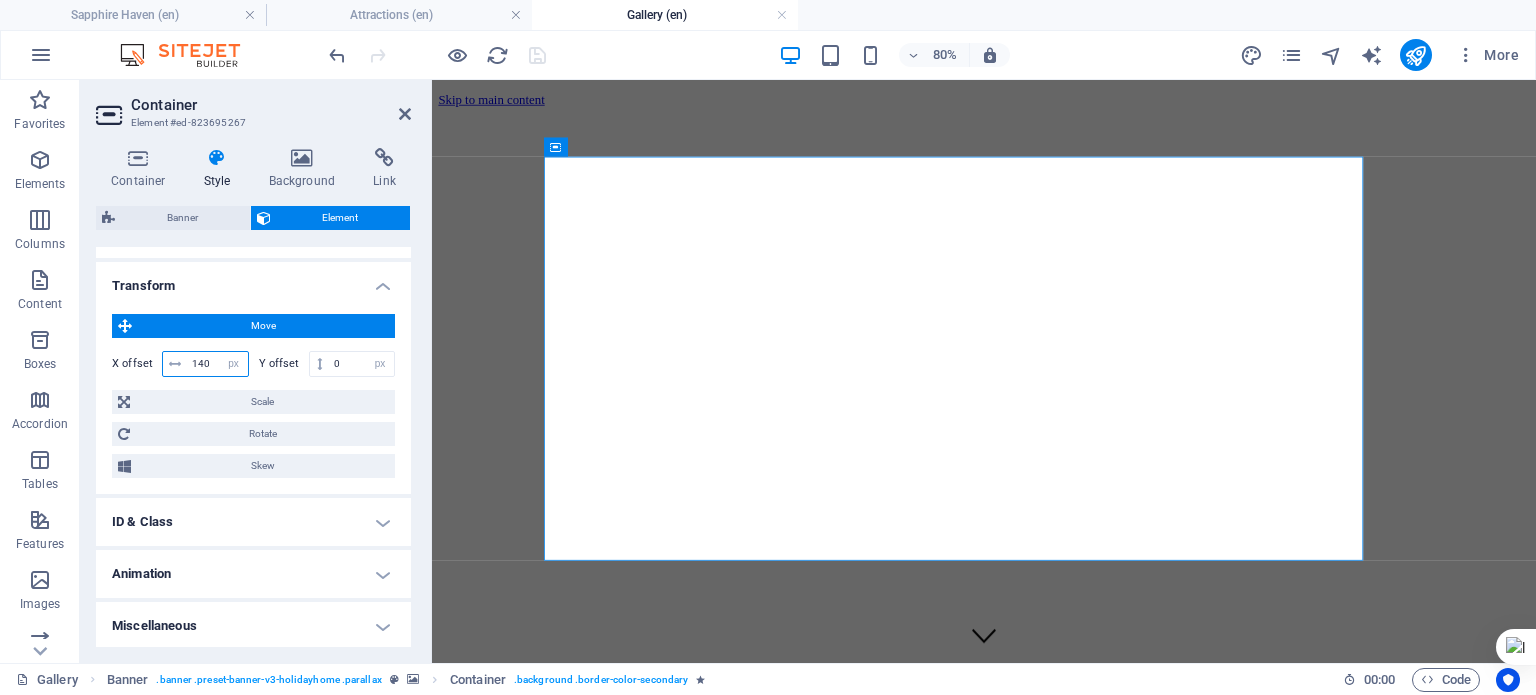 click on "140" at bounding box center [217, 364] 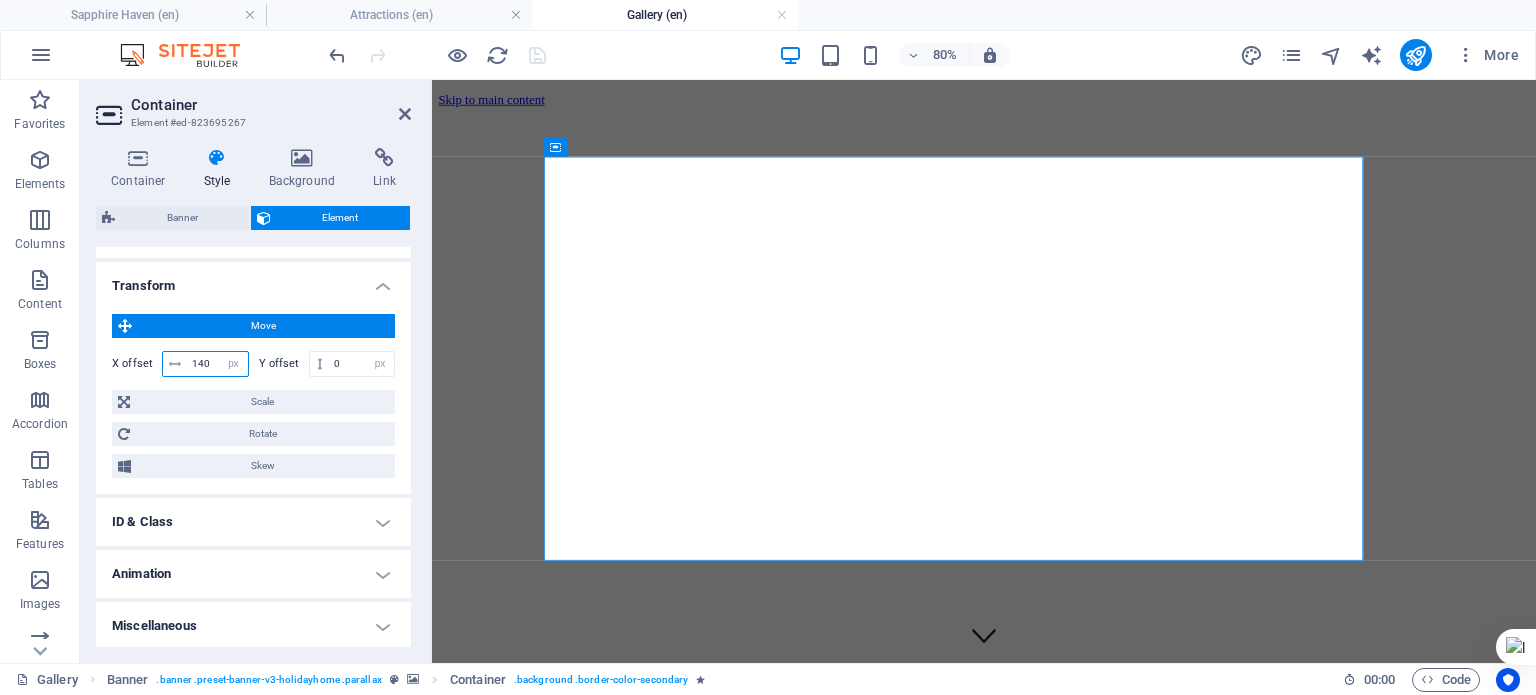 drag, startPoint x: 210, startPoint y: 367, endPoint x: 170, endPoint y: 329, distance: 55.17246 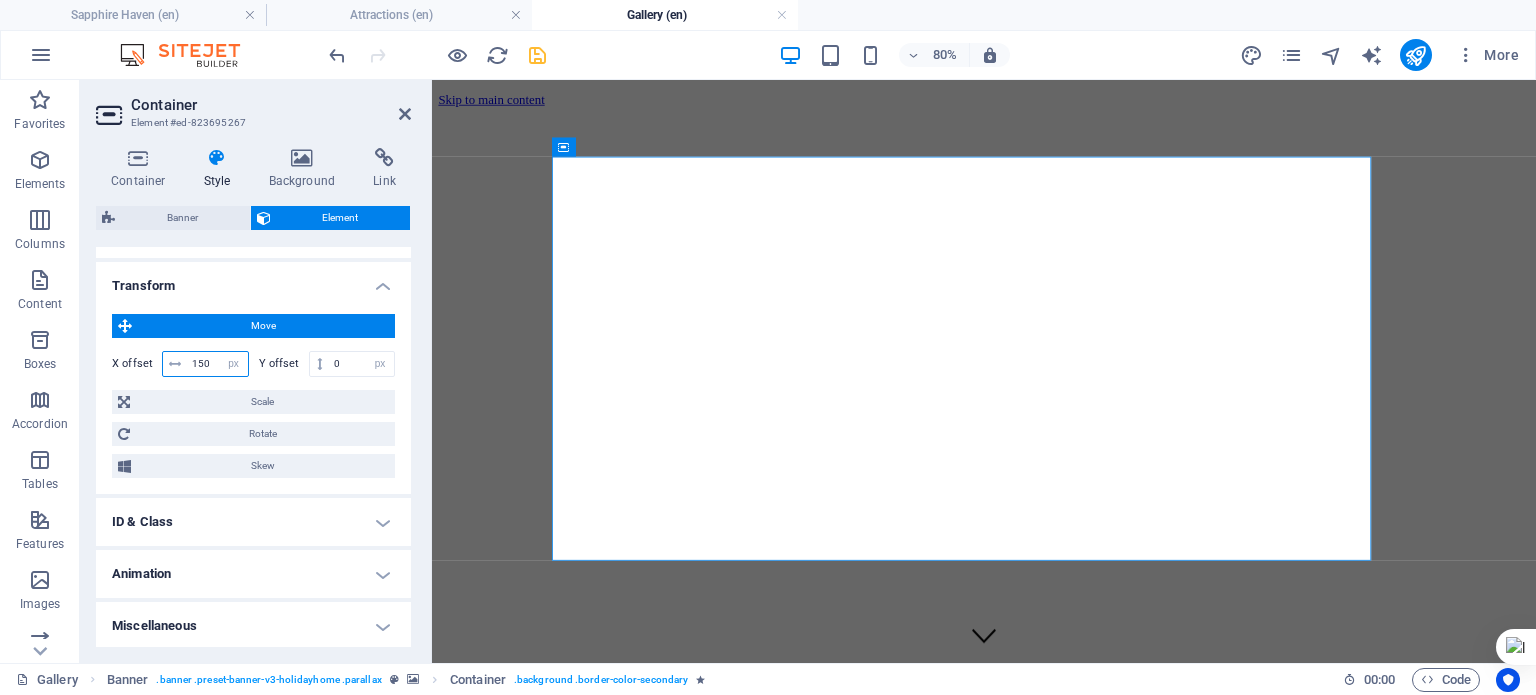 drag, startPoint x: 202, startPoint y: 363, endPoint x: 213, endPoint y: 369, distance: 12.529964 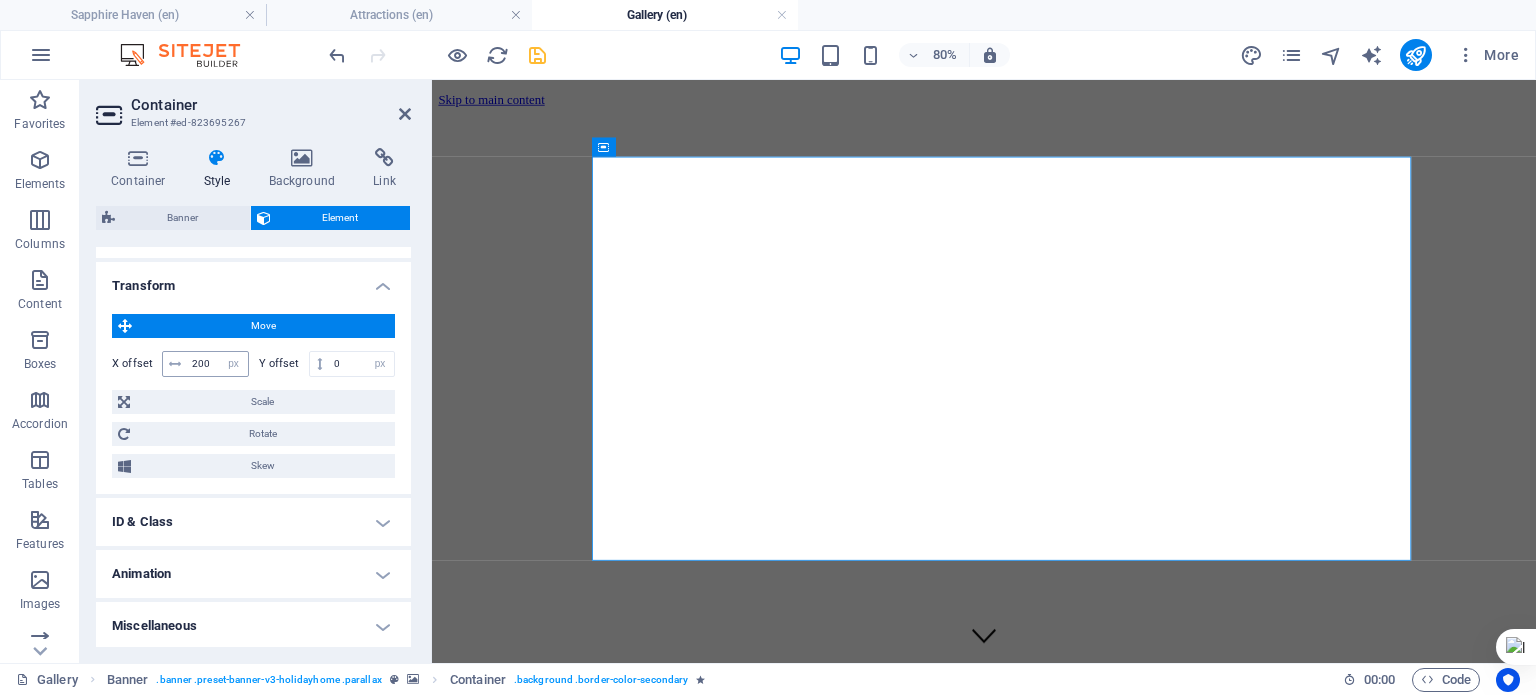 click at bounding box center (175, 364) 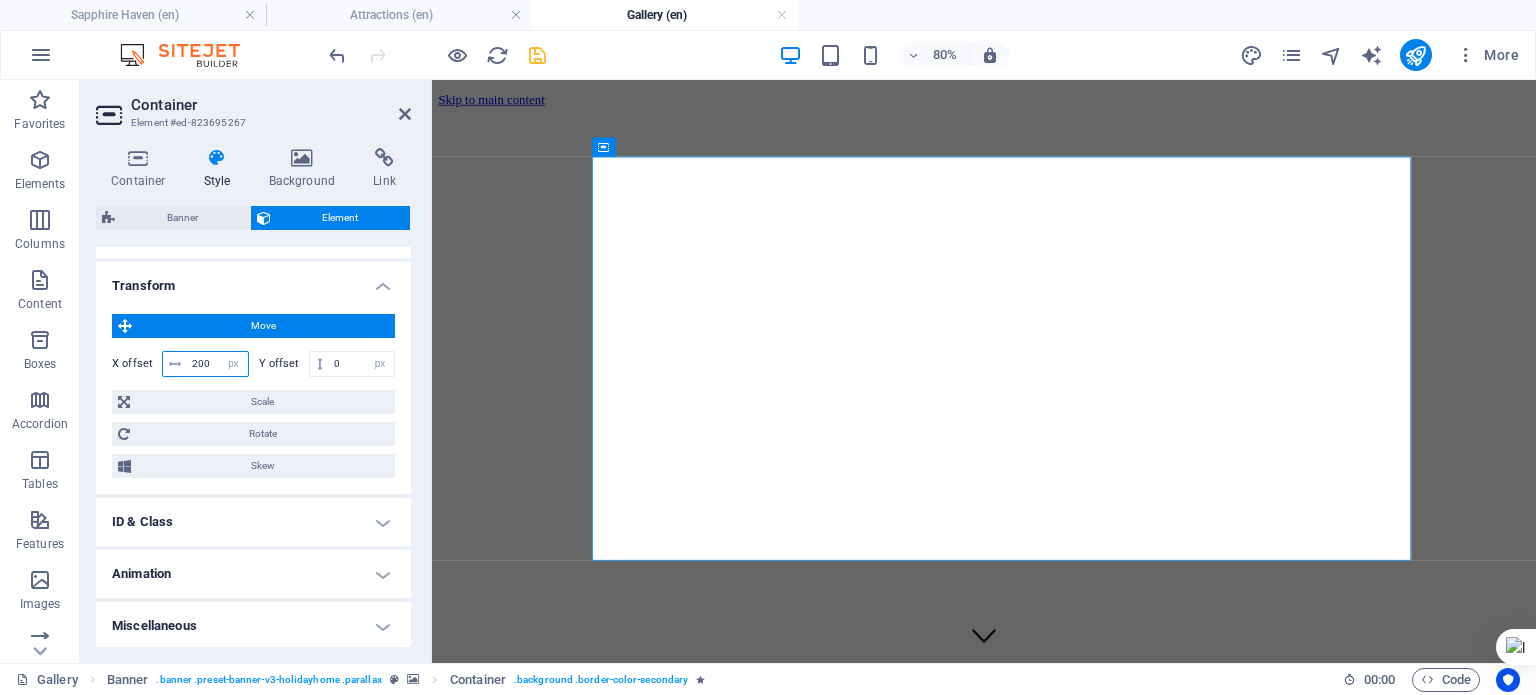click on "200" at bounding box center (217, 364) 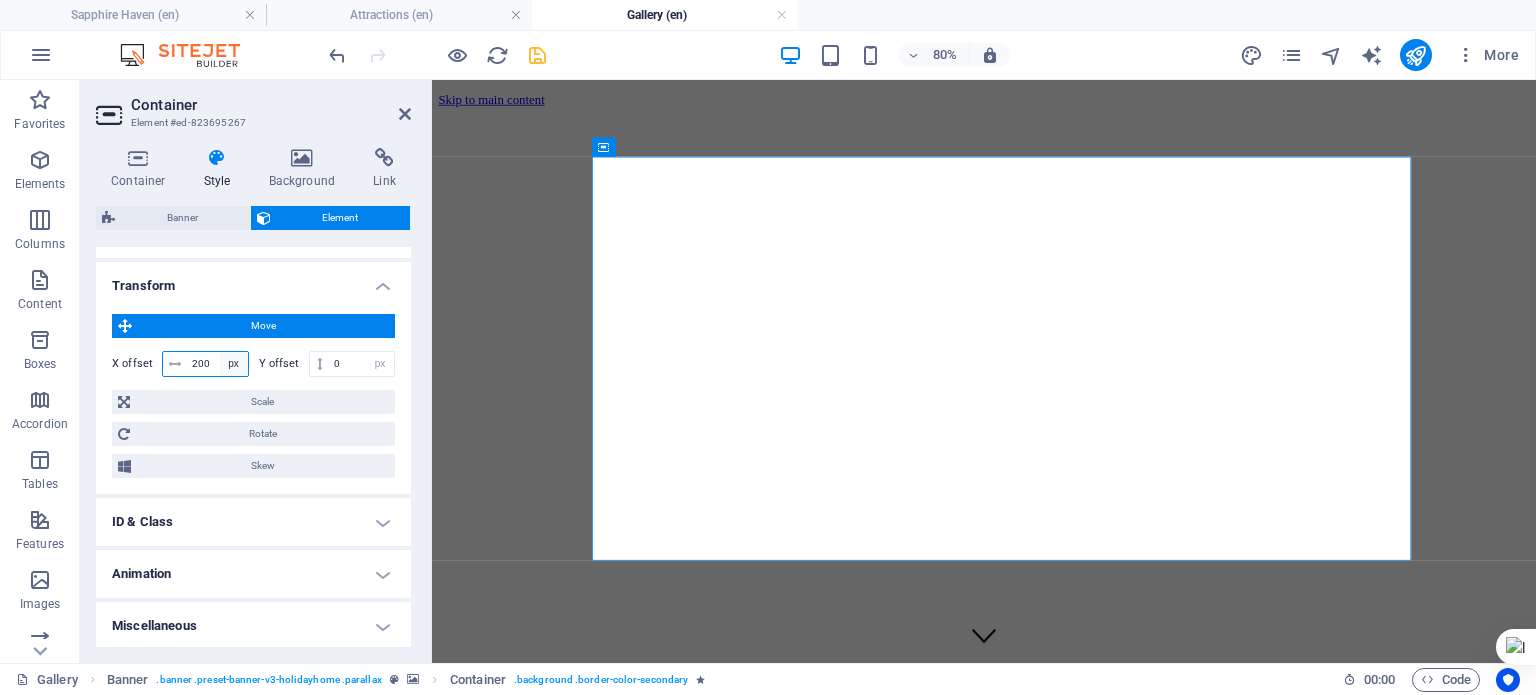 drag, startPoint x: 193, startPoint y: 362, endPoint x: 229, endPoint y: 370, distance: 36.878178 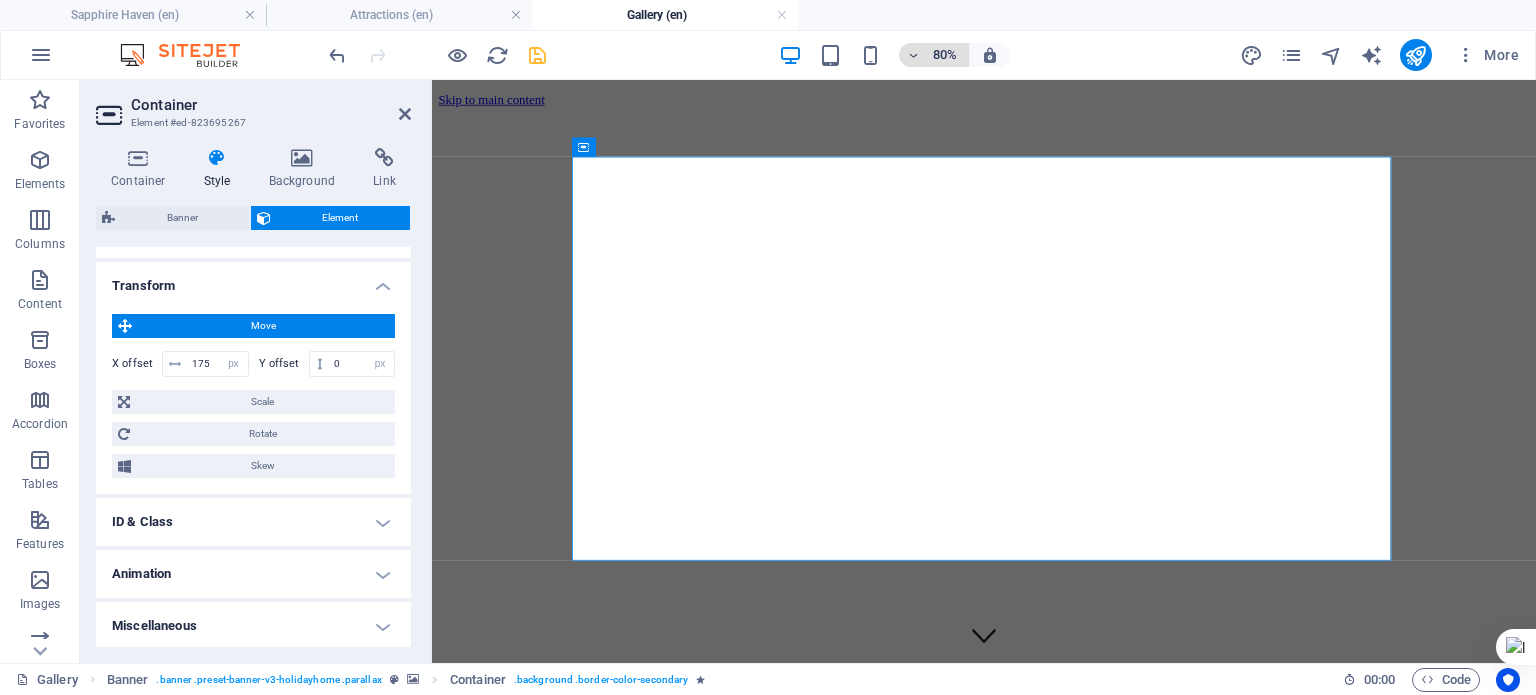 click on "80%" at bounding box center (934, 55) 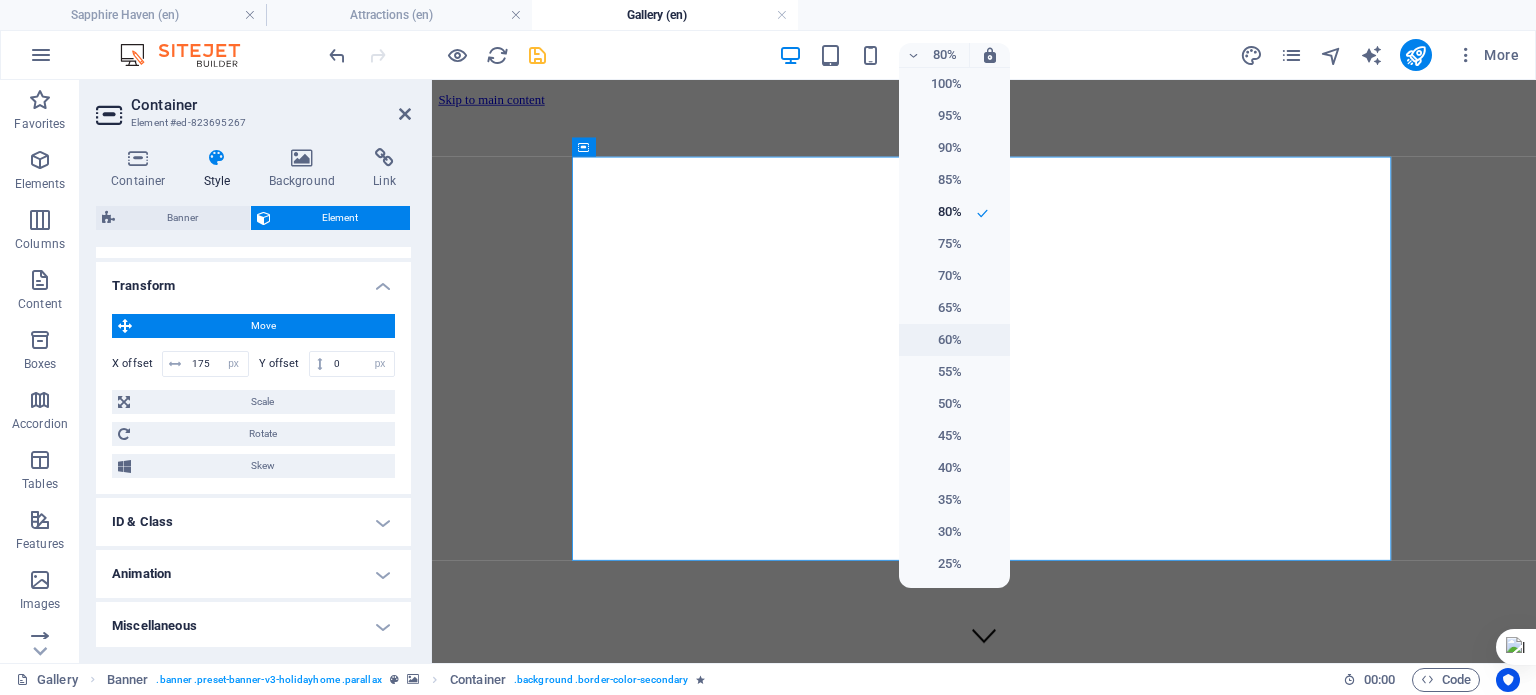 click on "60%" at bounding box center (936, 340) 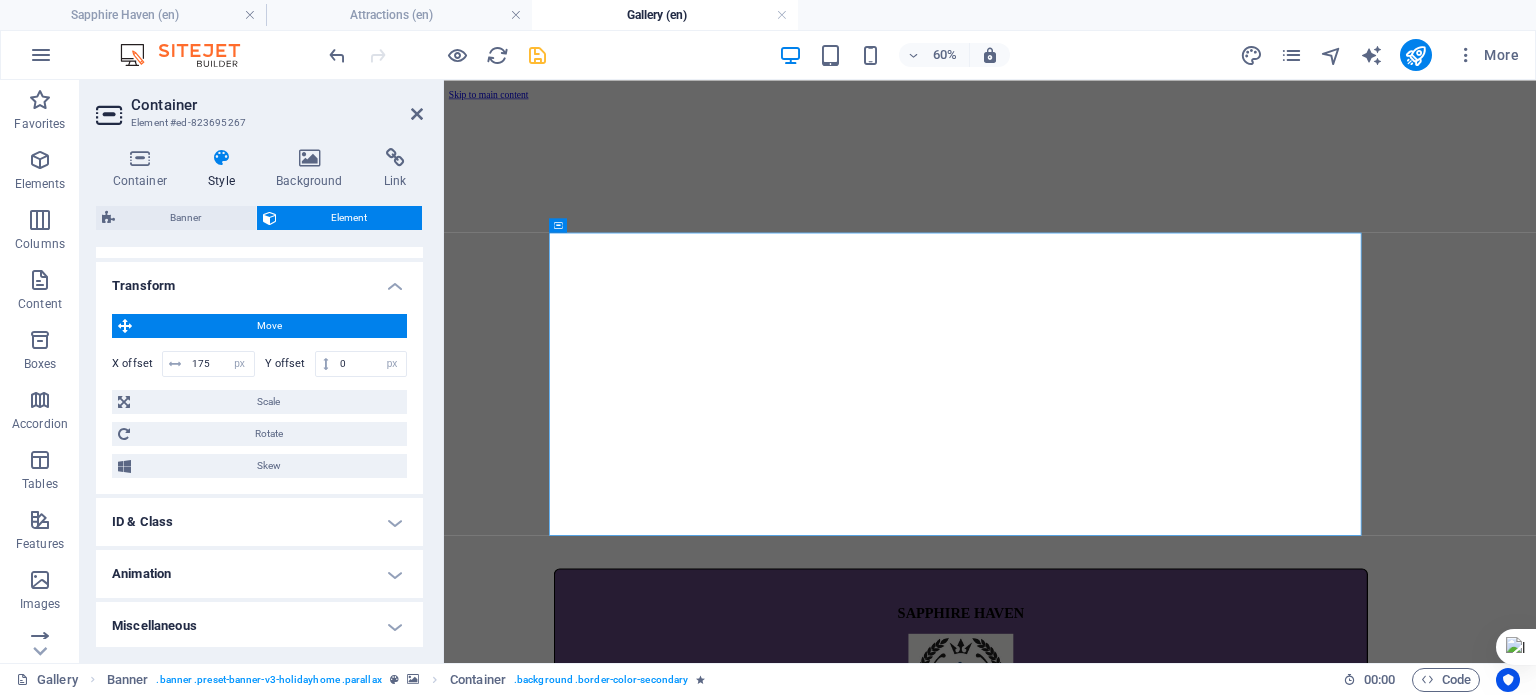 drag, startPoint x: 428, startPoint y: 135, endPoint x: 300, endPoint y: 138, distance: 128.03516 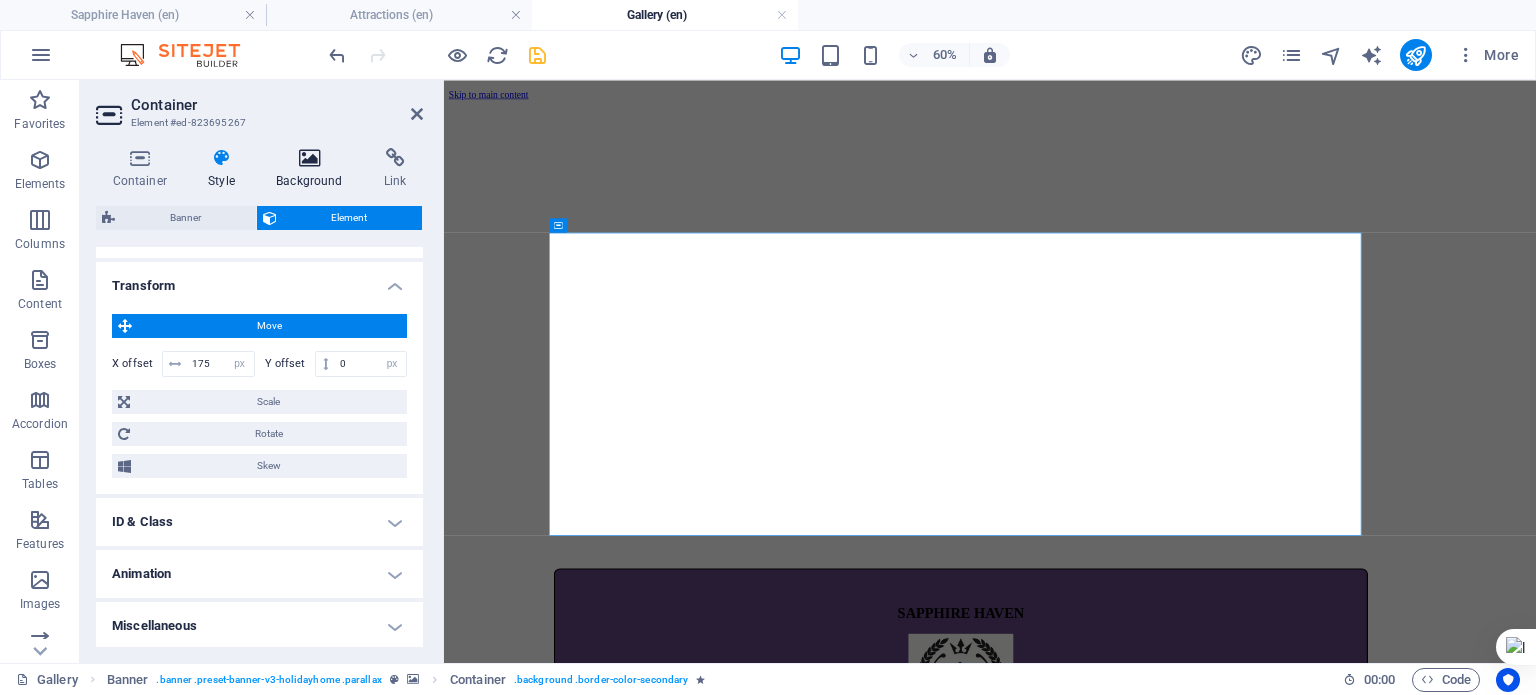 drag, startPoint x: 442, startPoint y: 147, endPoint x: 364, endPoint y: 149, distance: 78.025635 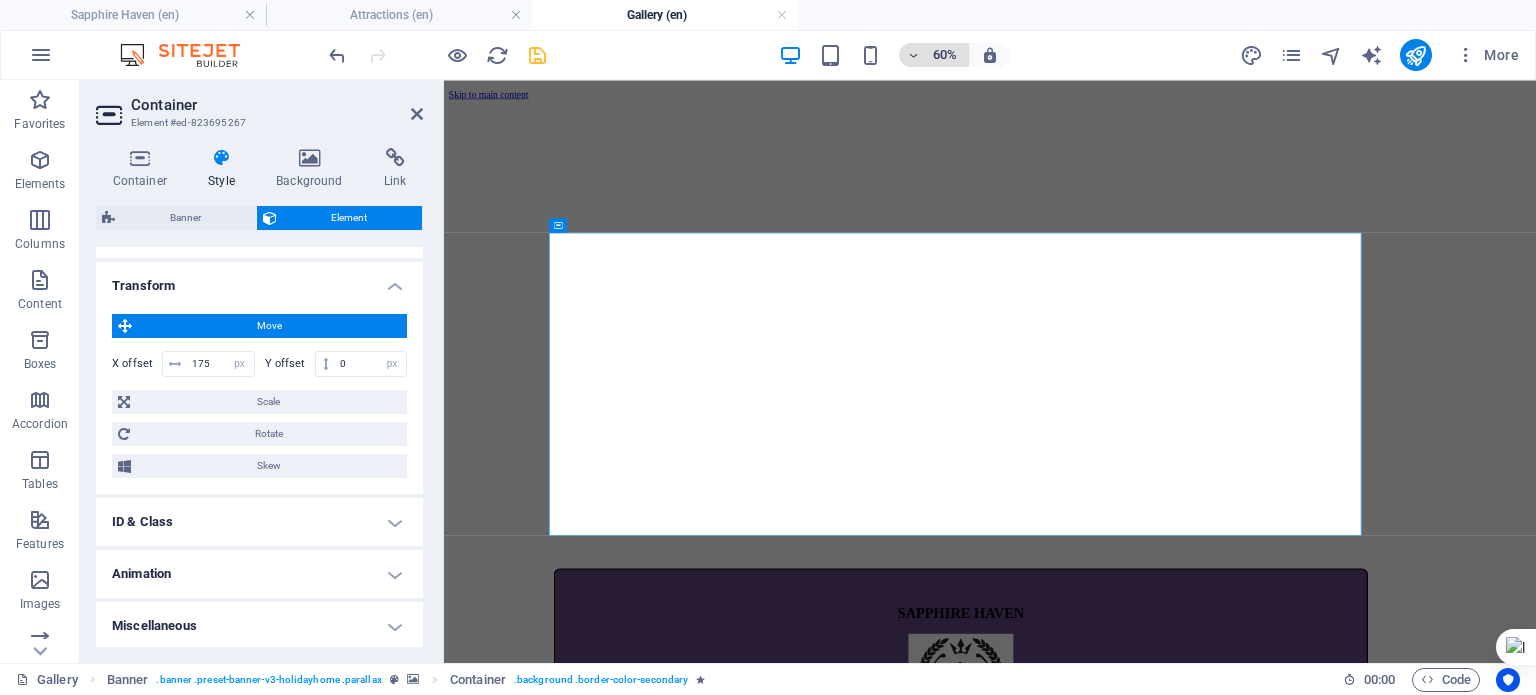 click on "60%" at bounding box center (934, 55) 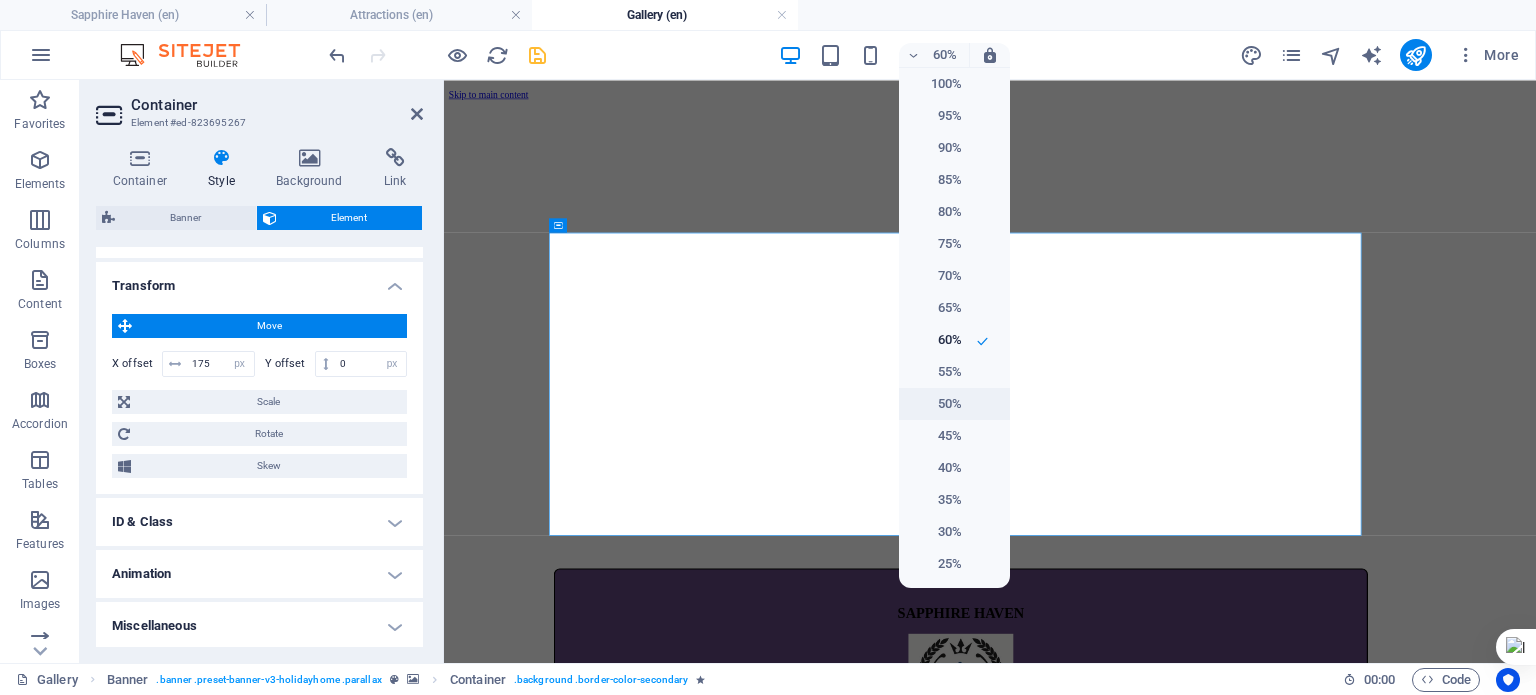click on "50%" at bounding box center [936, 404] 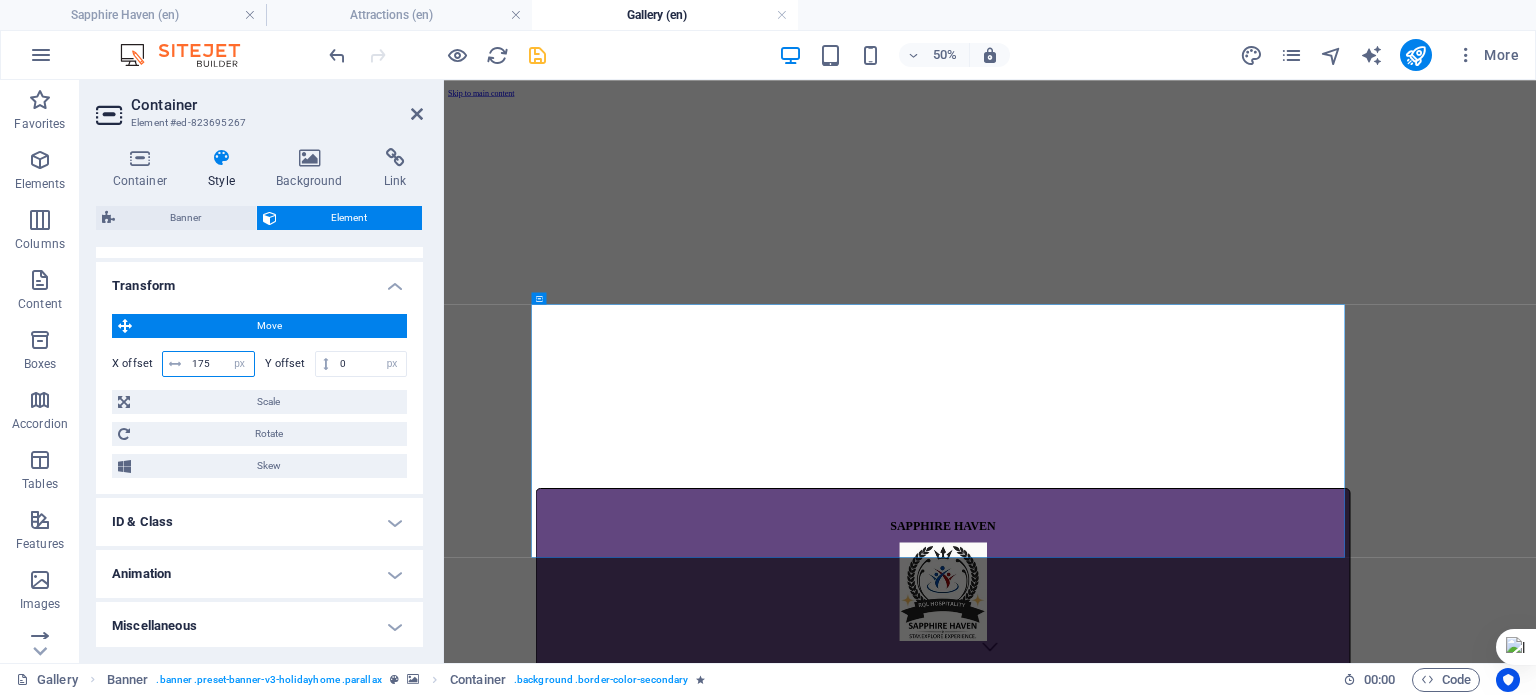 drag, startPoint x: 212, startPoint y: 357, endPoint x: 147, endPoint y: 352, distance: 65.192024 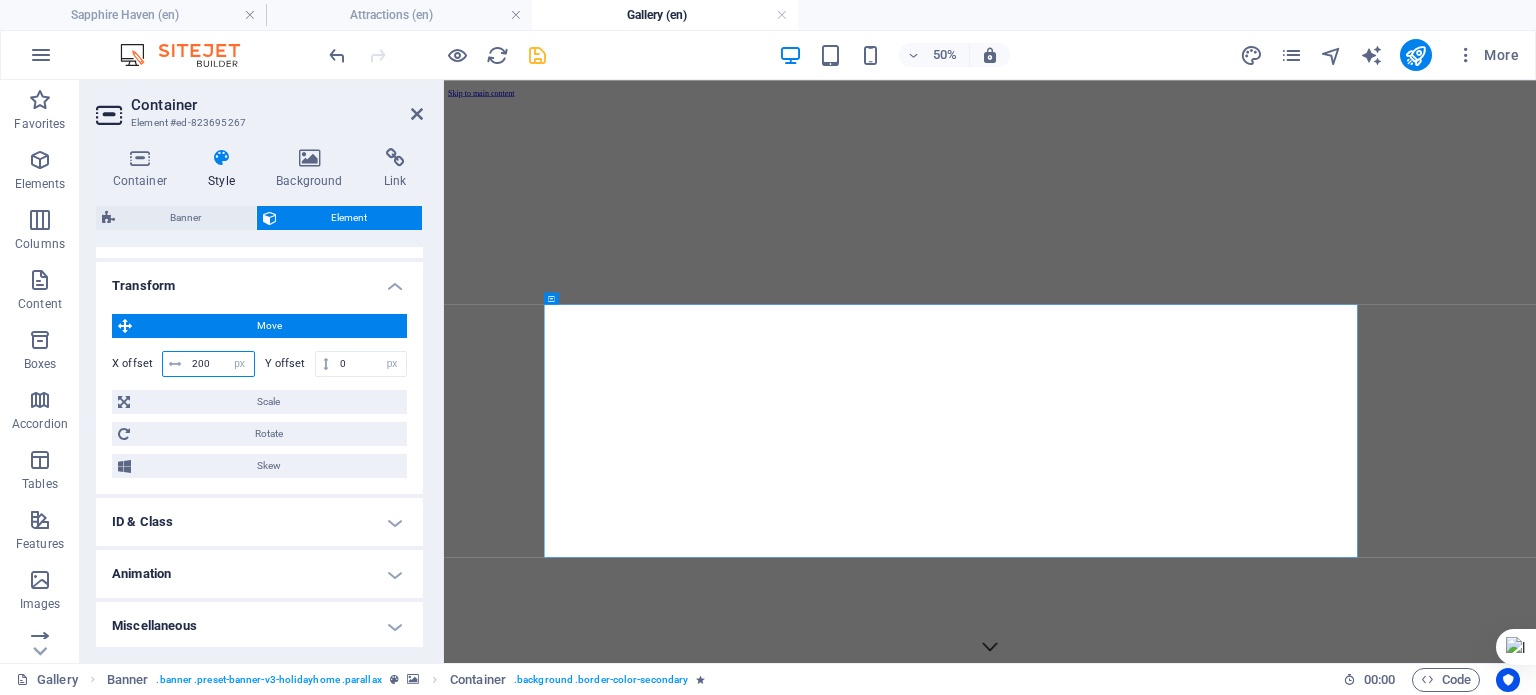click on "200" at bounding box center (220, 364) 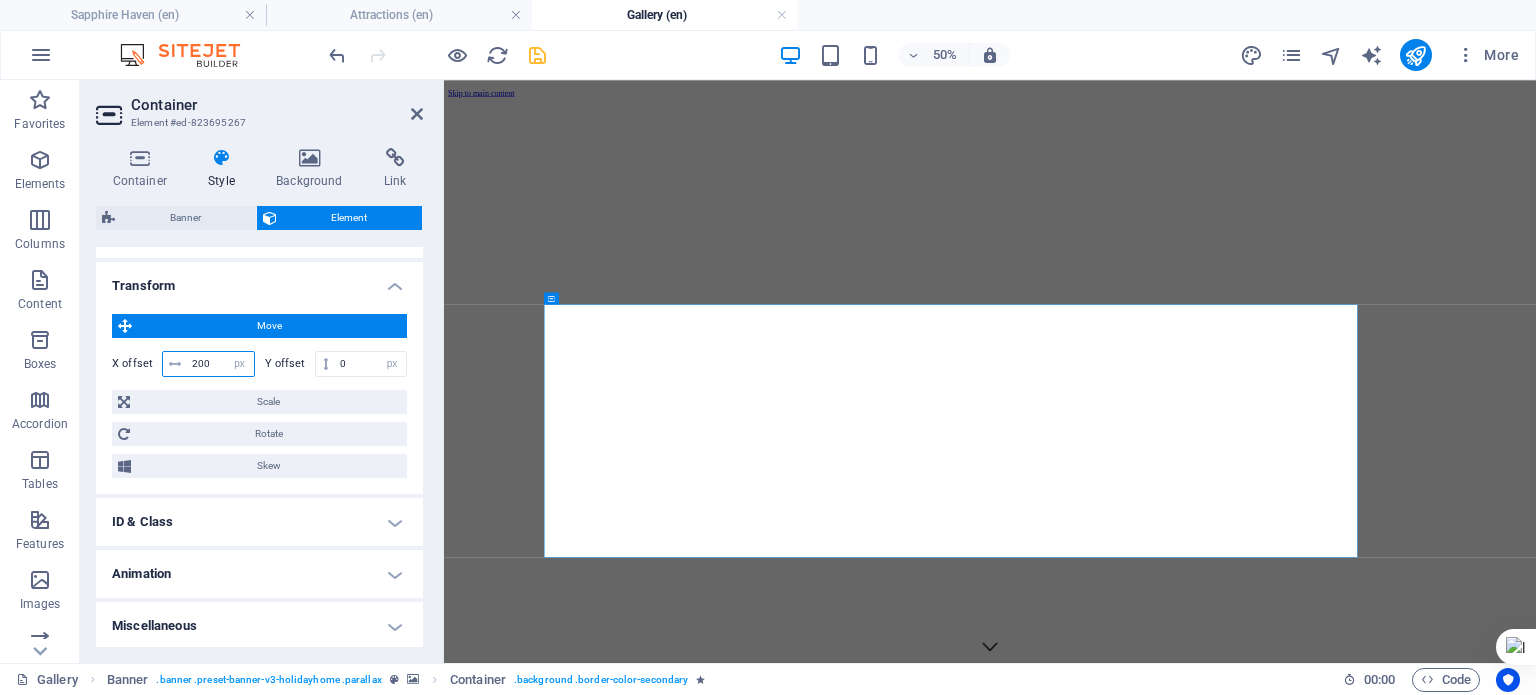 drag, startPoint x: 198, startPoint y: 363, endPoint x: 105, endPoint y: 348, distance: 94.20191 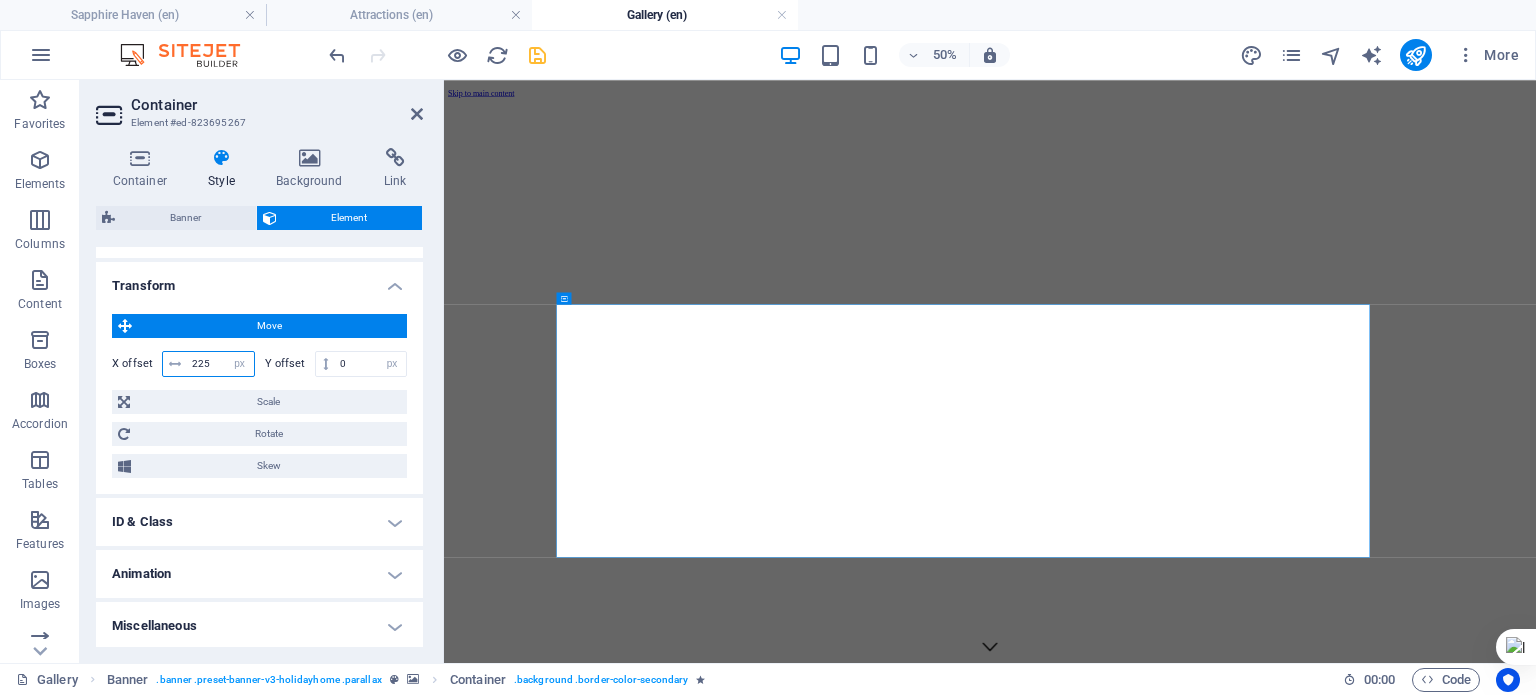 drag, startPoint x: 211, startPoint y: 354, endPoint x: 175, endPoint y: 355, distance: 36.013885 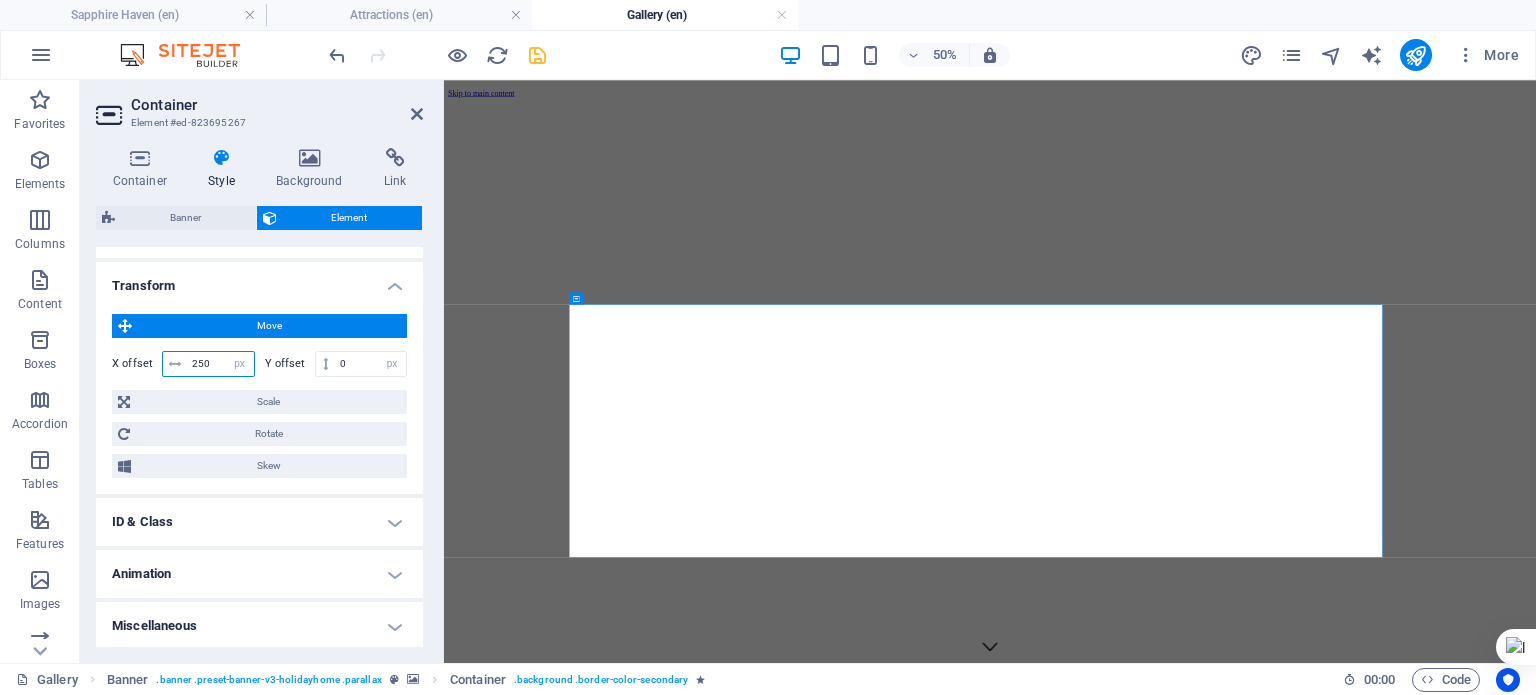 drag, startPoint x: 216, startPoint y: 363, endPoint x: 149, endPoint y: 363, distance: 67 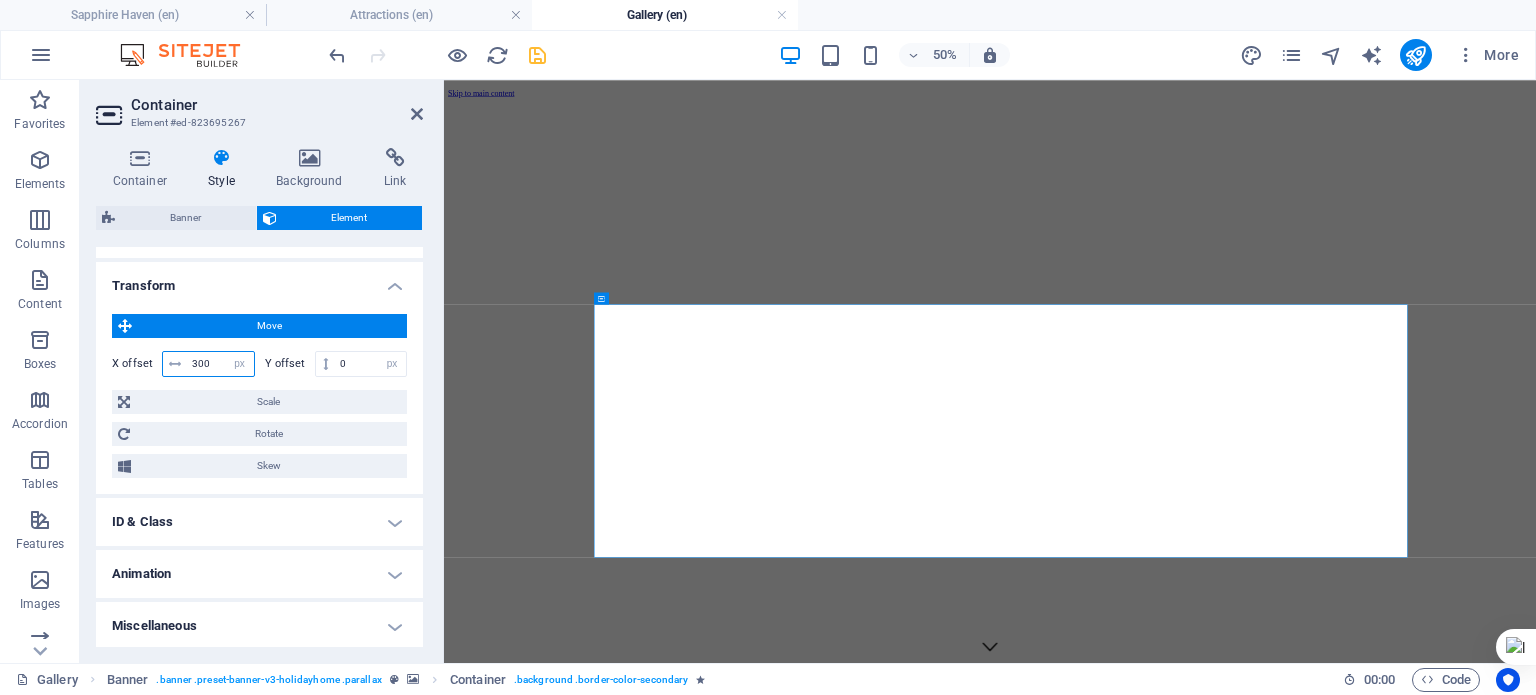 click on "300" at bounding box center (220, 364) 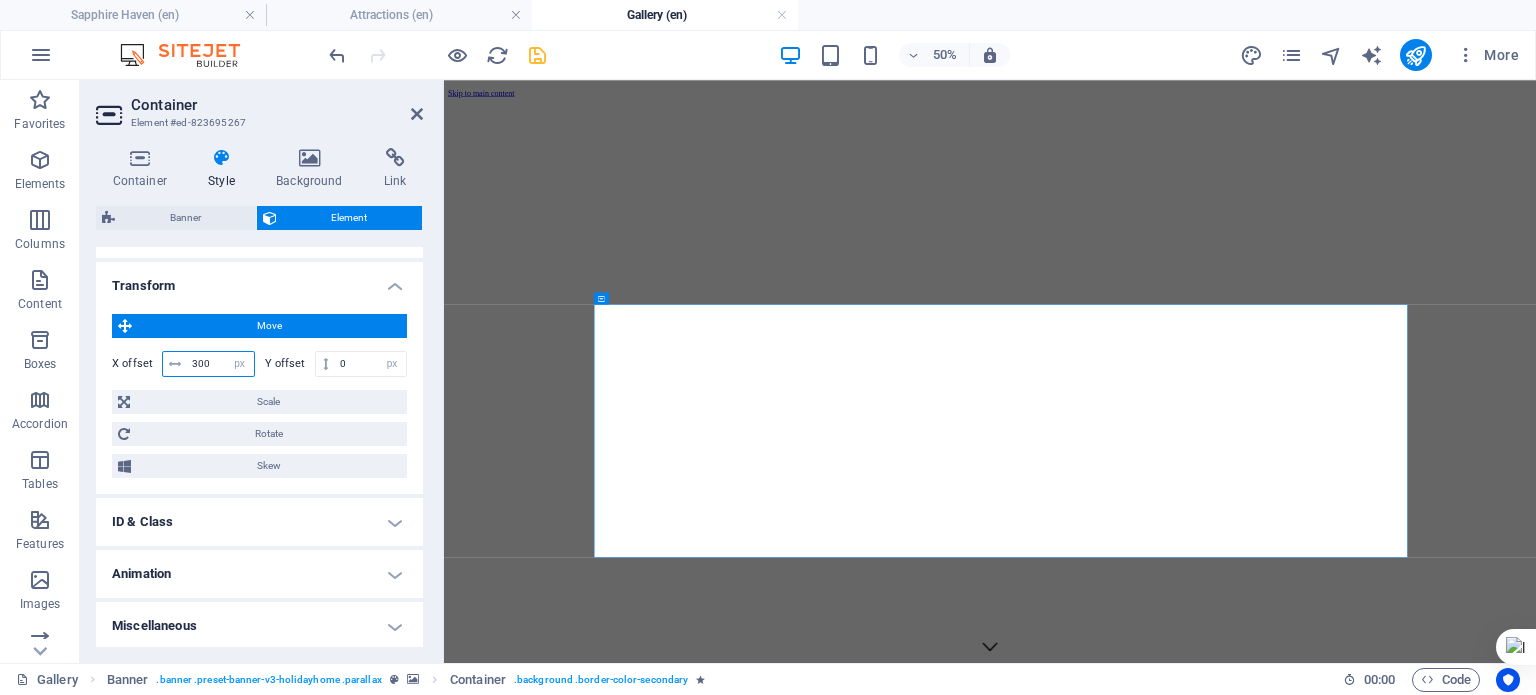 drag, startPoint x: 216, startPoint y: 353, endPoint x: 148, endPoint y: 351, distance: 68.0294 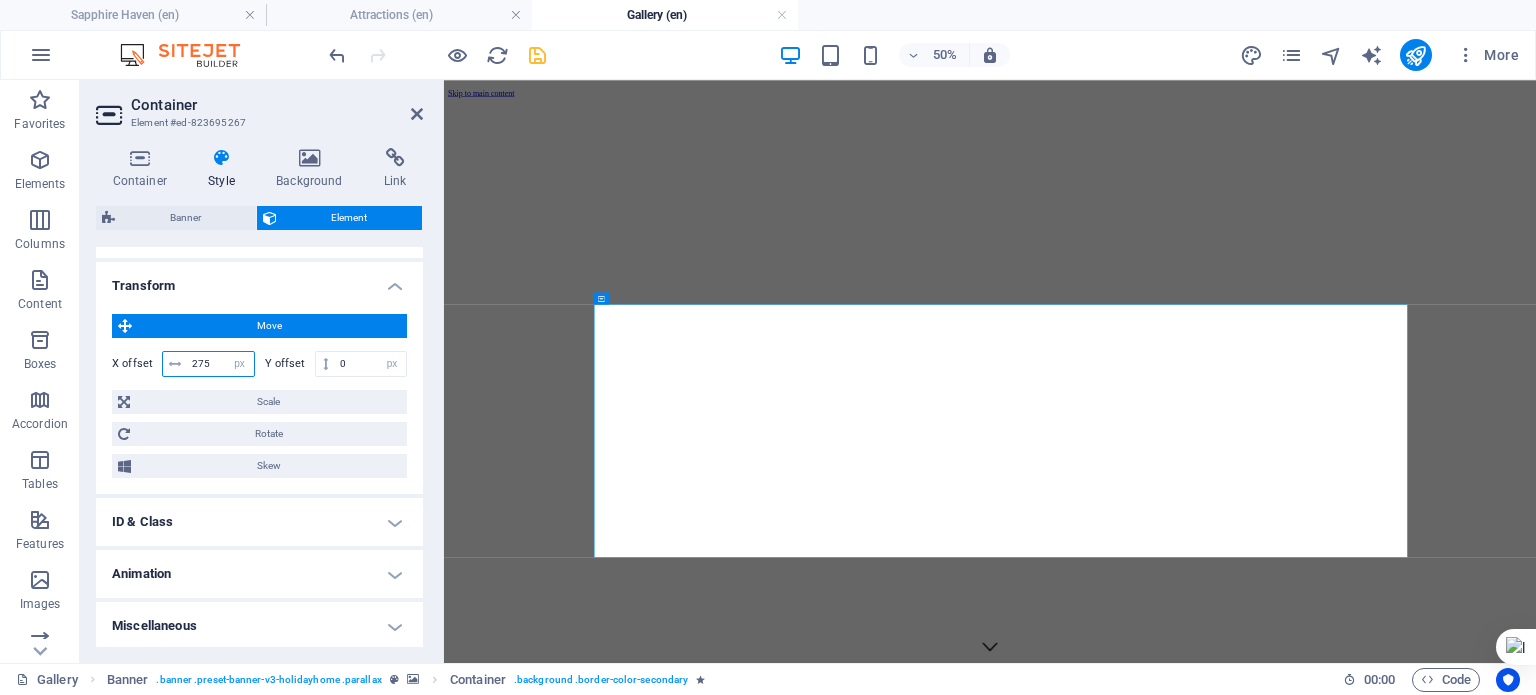 type on "275" 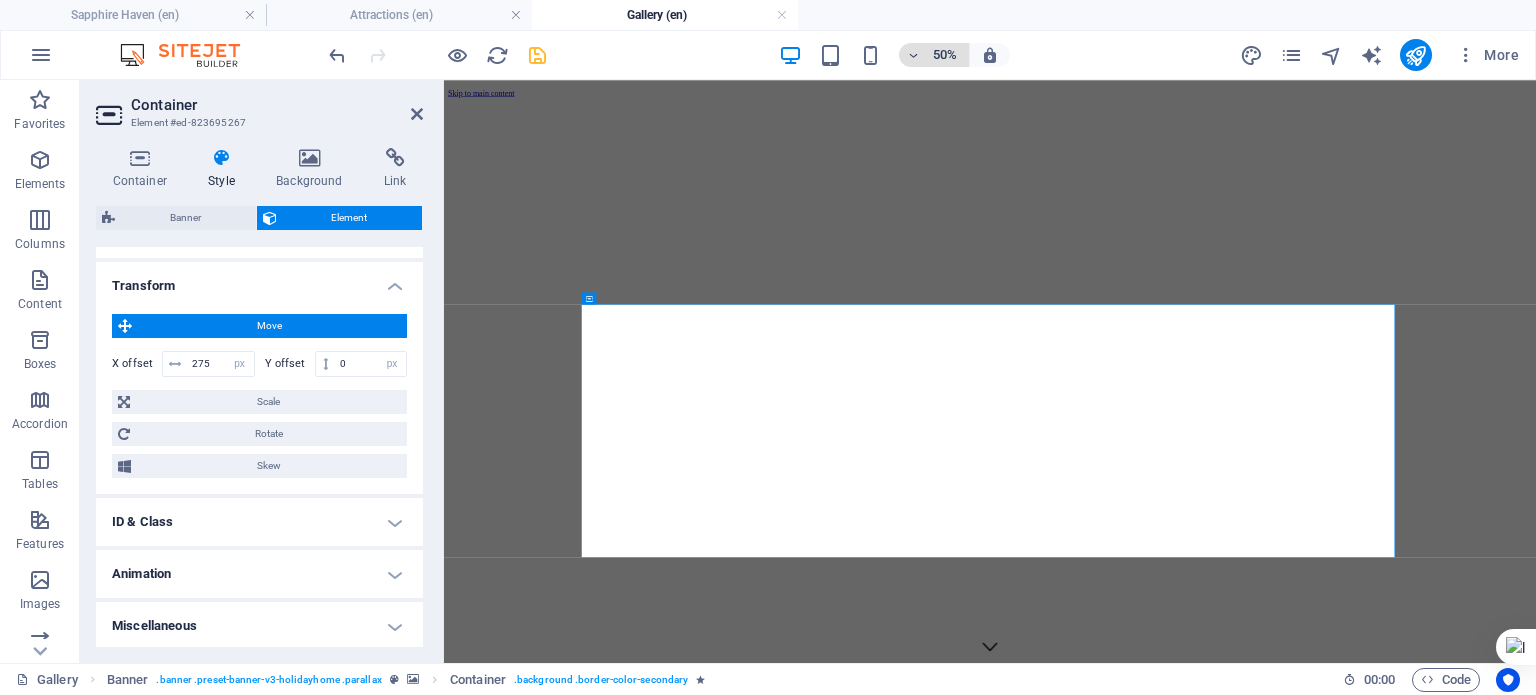 click on "50%" at bounding box center (934, 55) 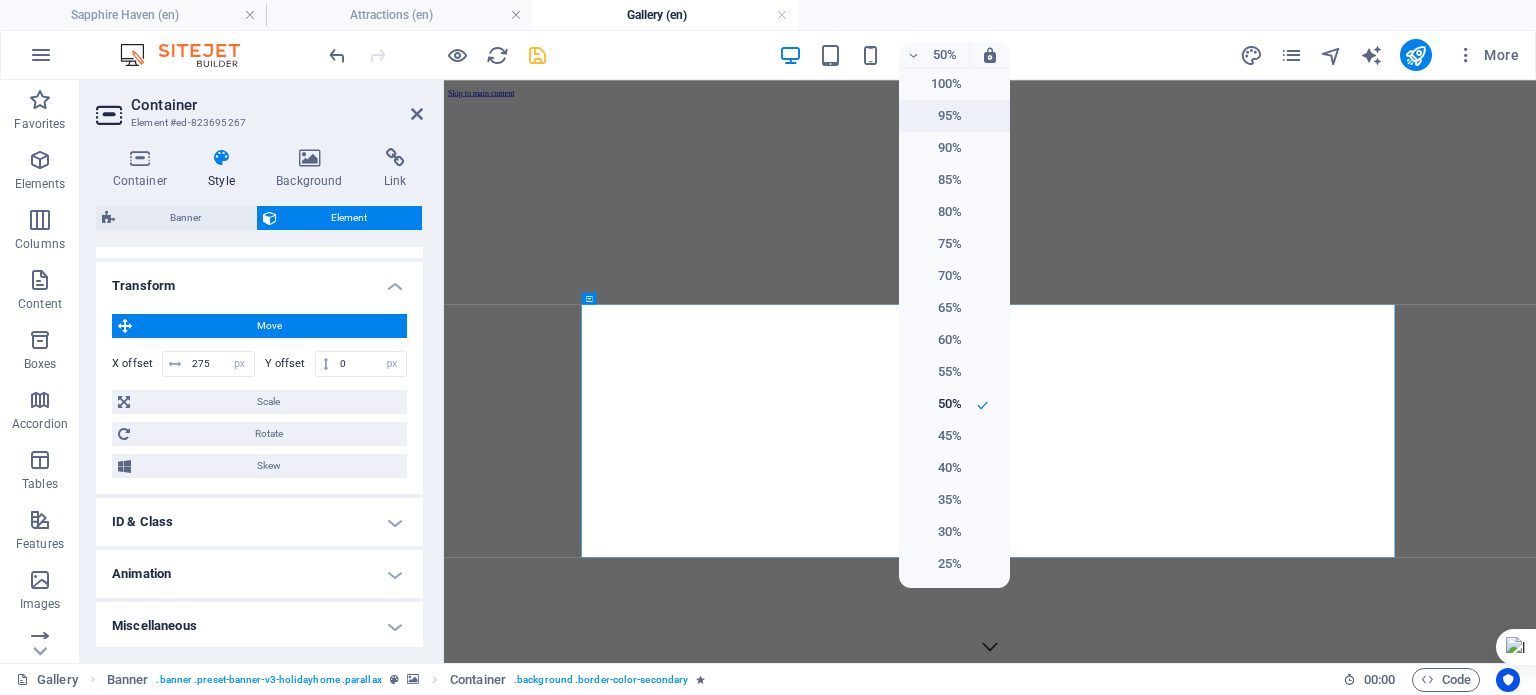 click on "95%" at bounding box center [936, 116] 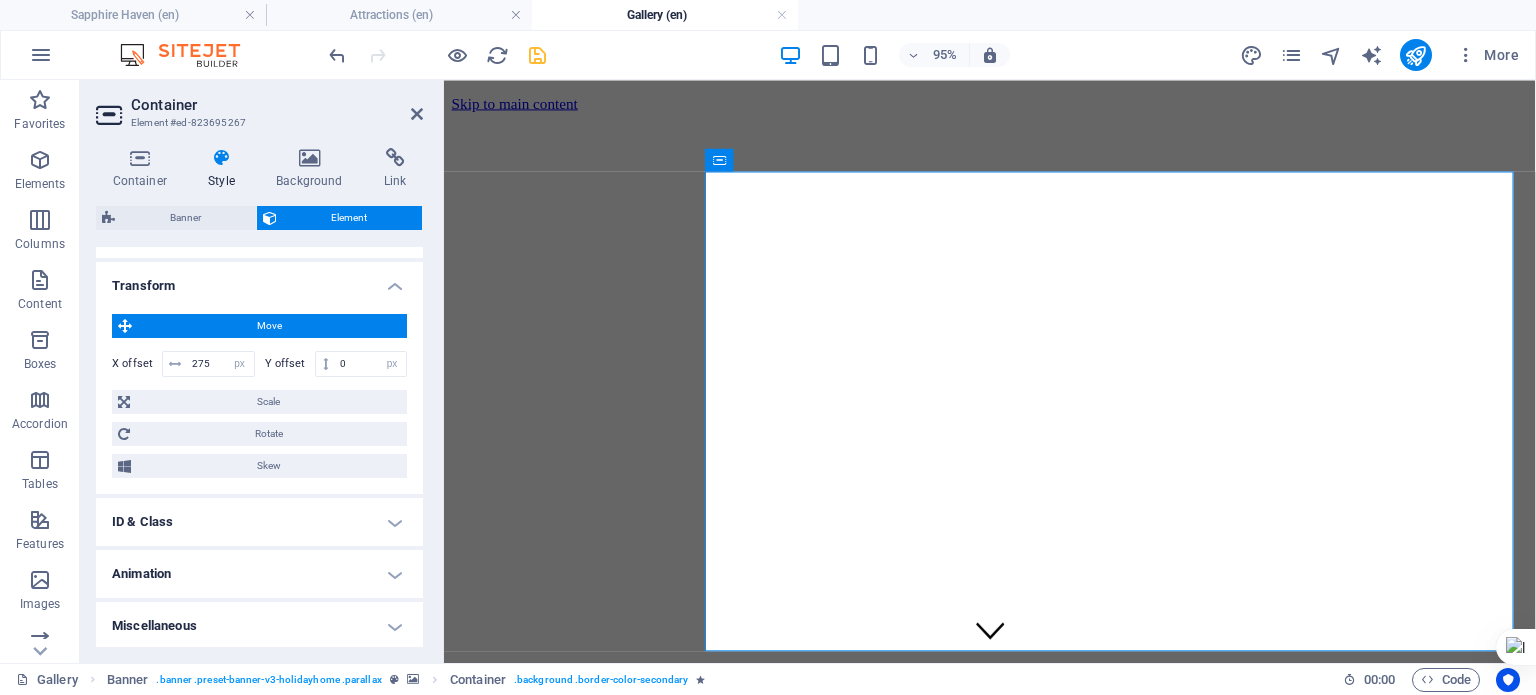 click at bounding box center (1018, 114) 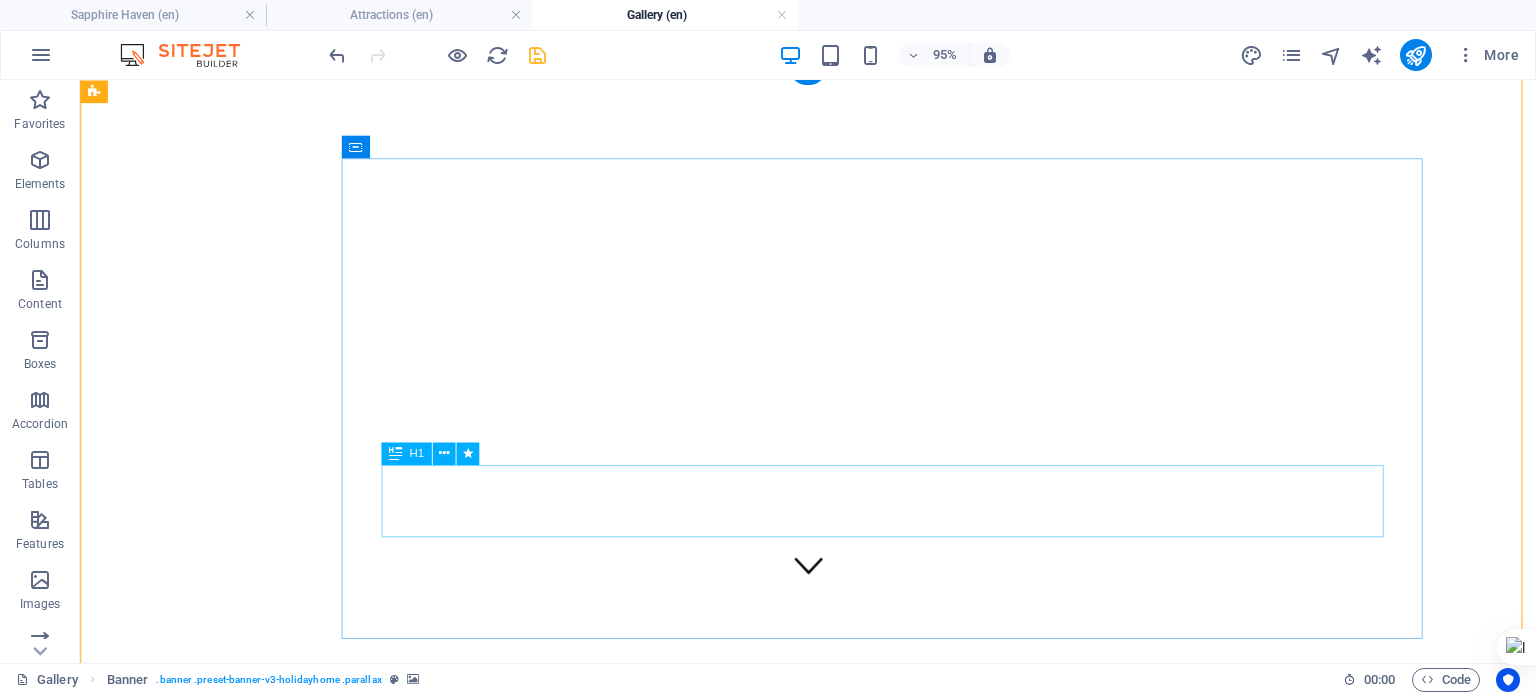 scroll, scrollTop: 0, scrollLeft: 0, axis: both 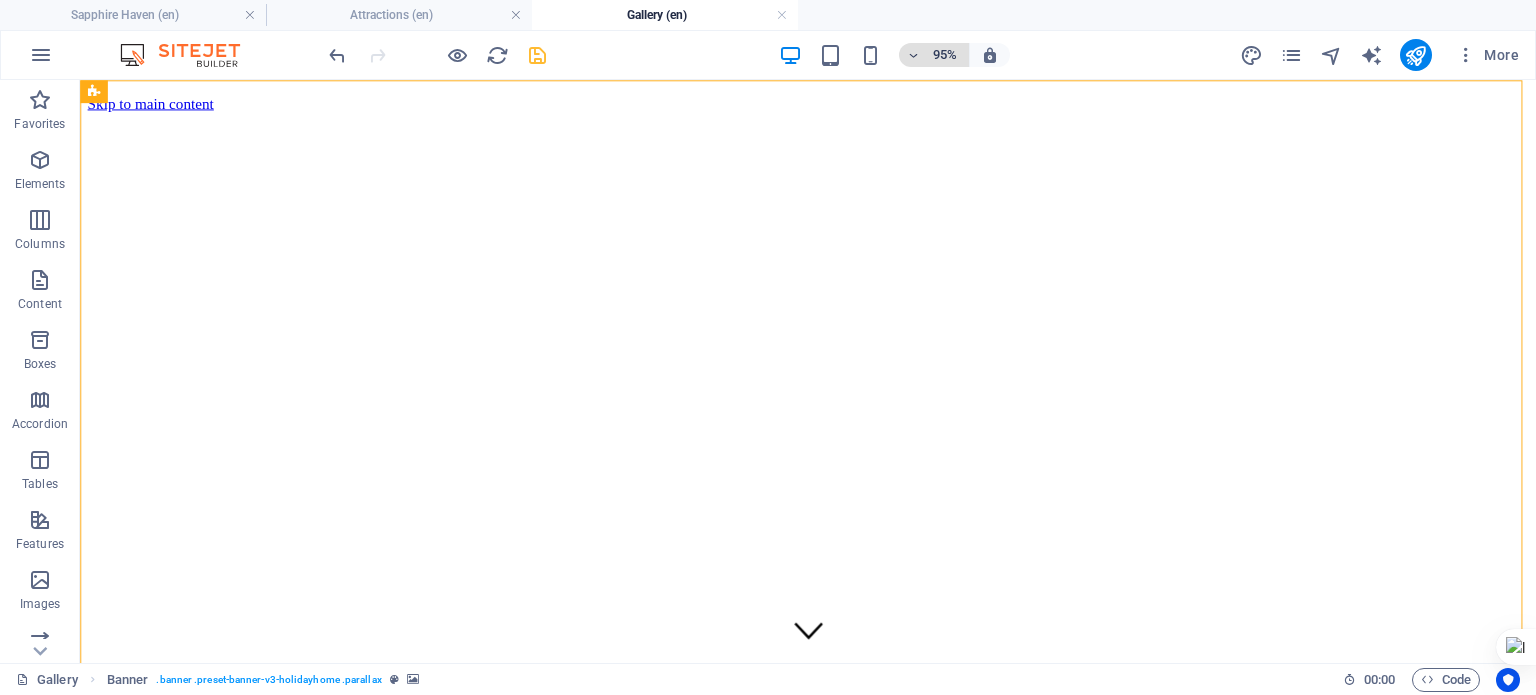 click at bounding box center [914, 55] 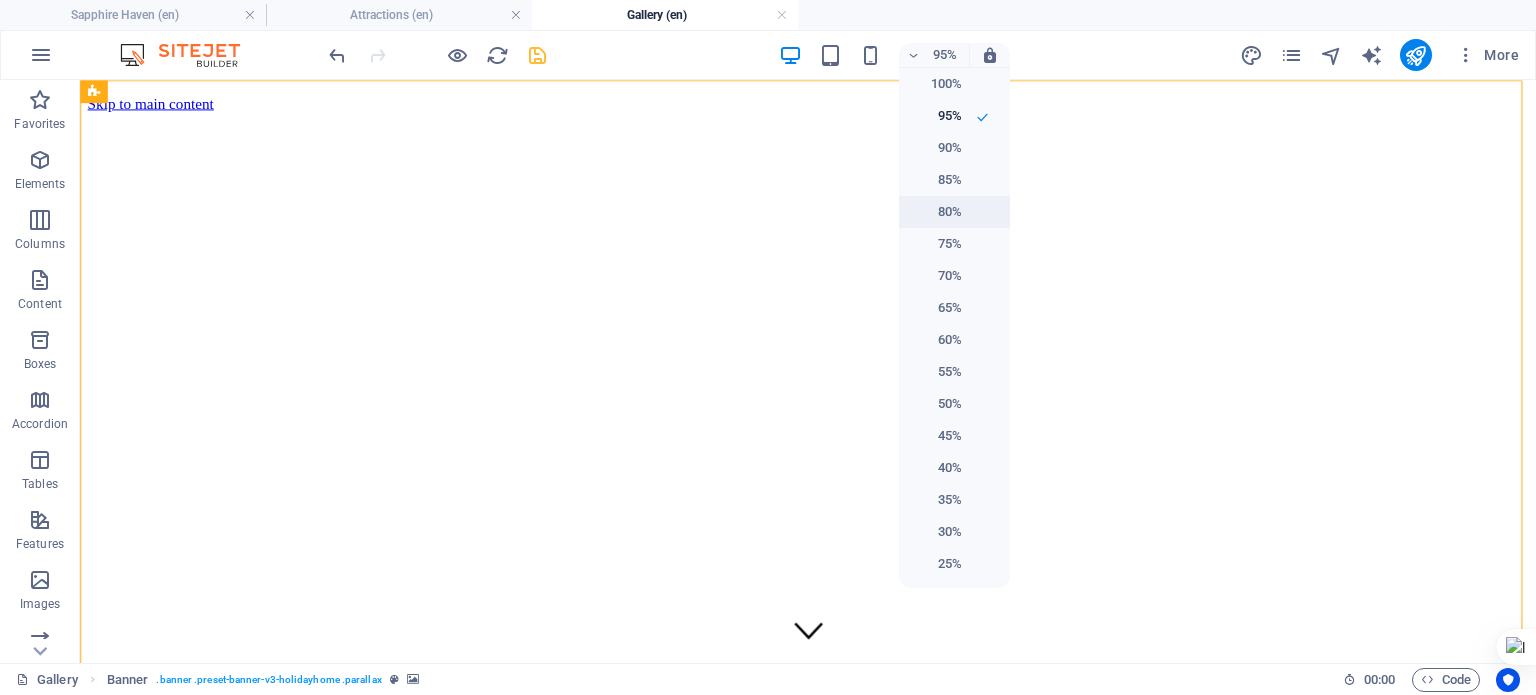 click on "80%" at bounding box center (954, 212) 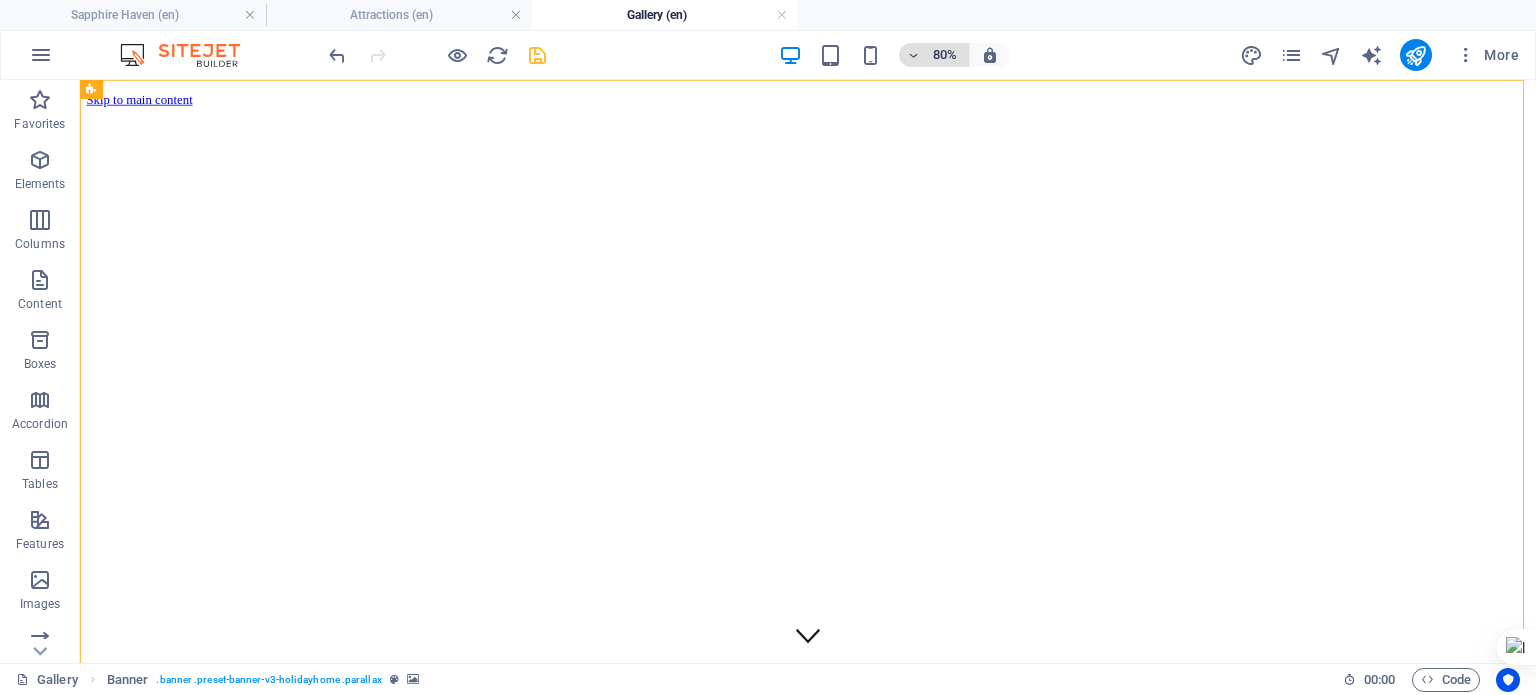 click on "80%" at bounding box center [945, 55] 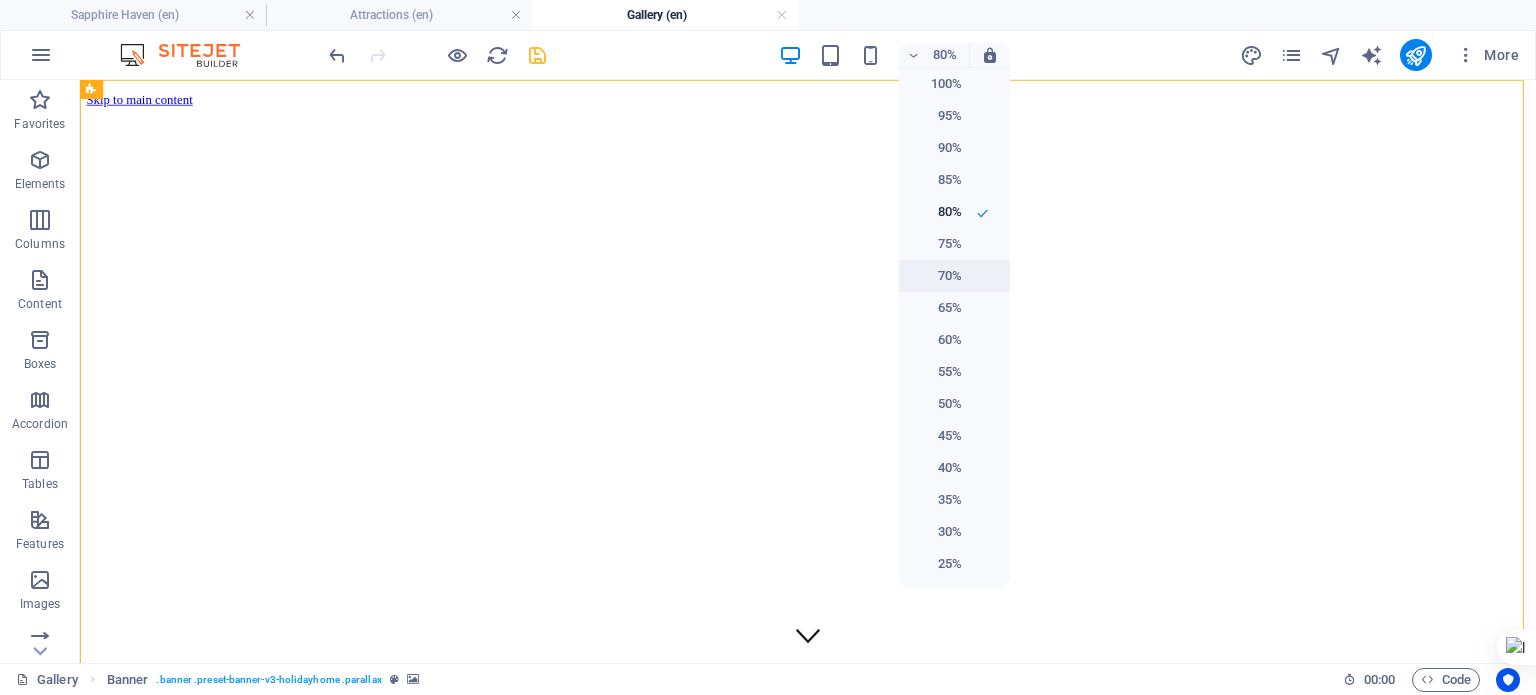 click on "70%" at bounding box center [936, 276] 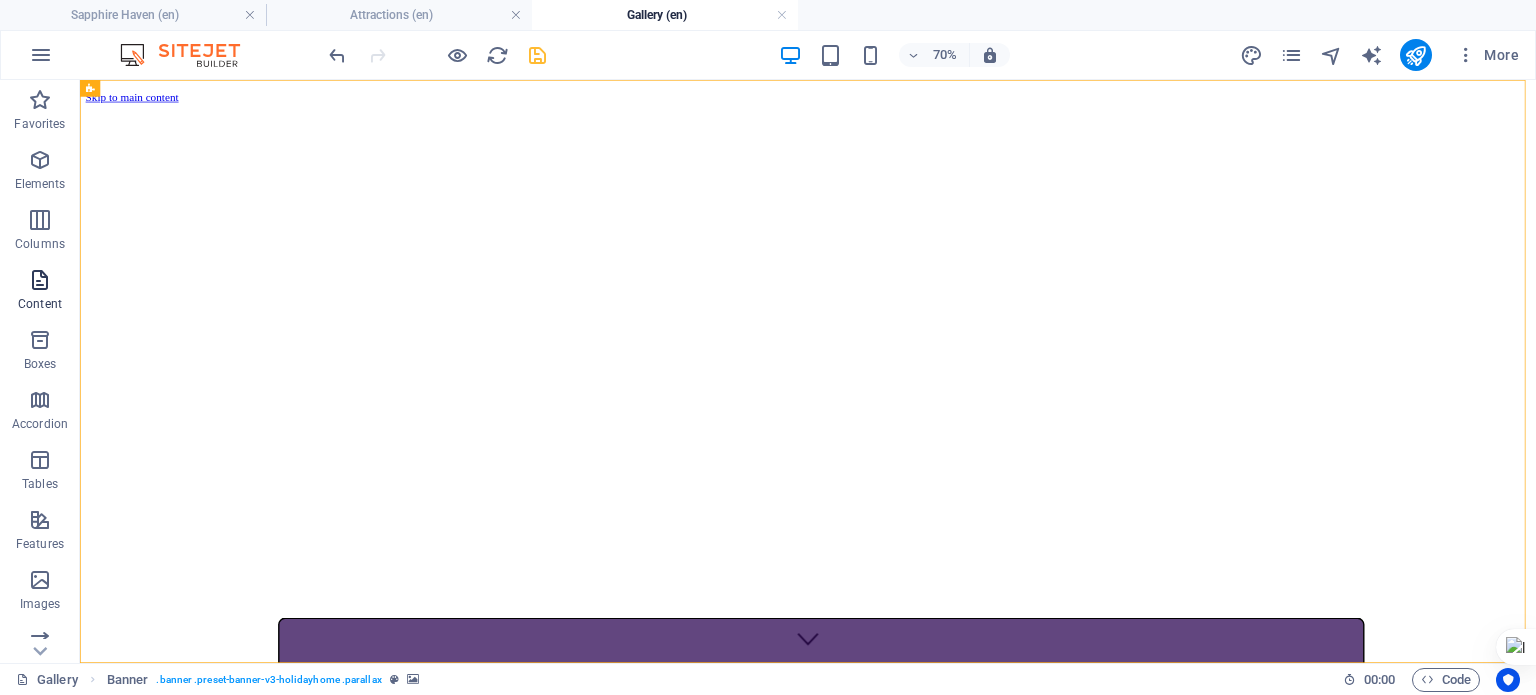 click on "Content" at bounding box center [40, 292] 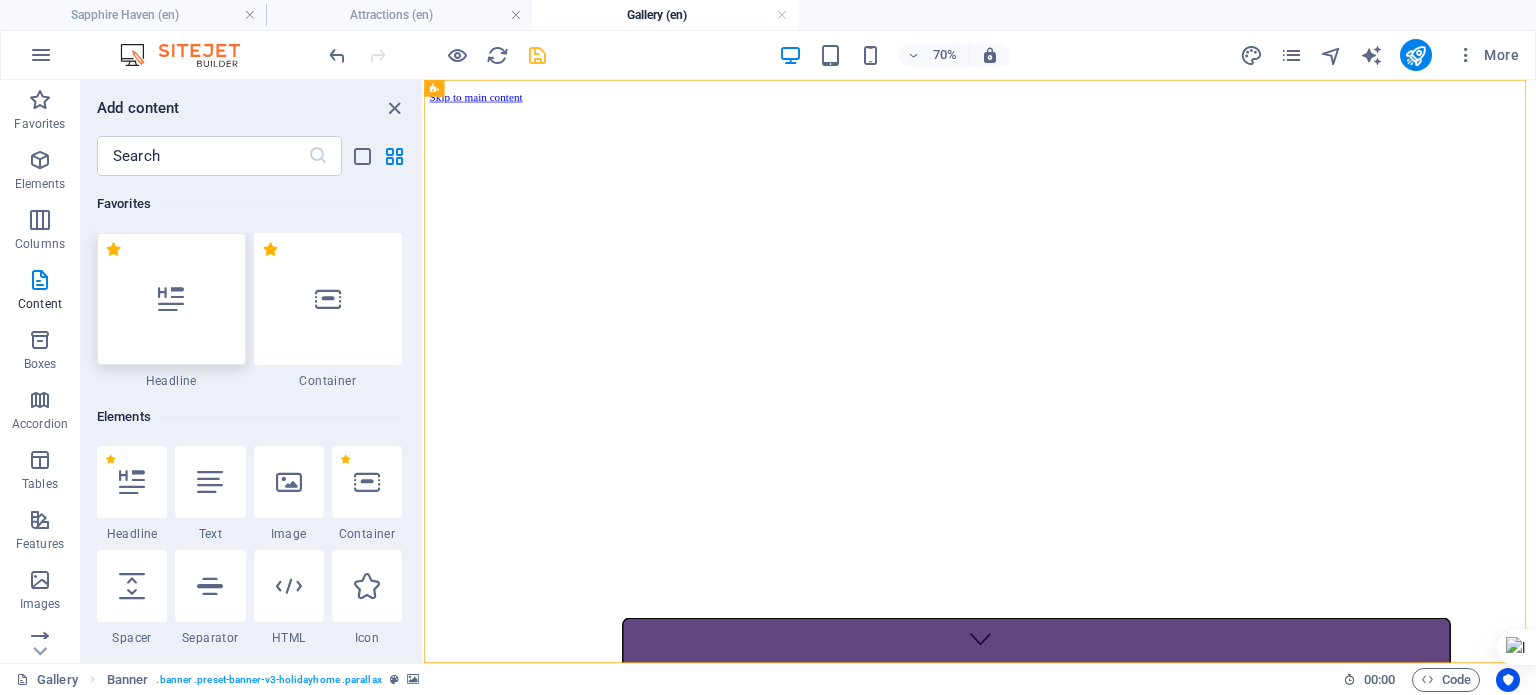 scroll, scrollTop: 16, scrollLeft: 0, axis: vertical 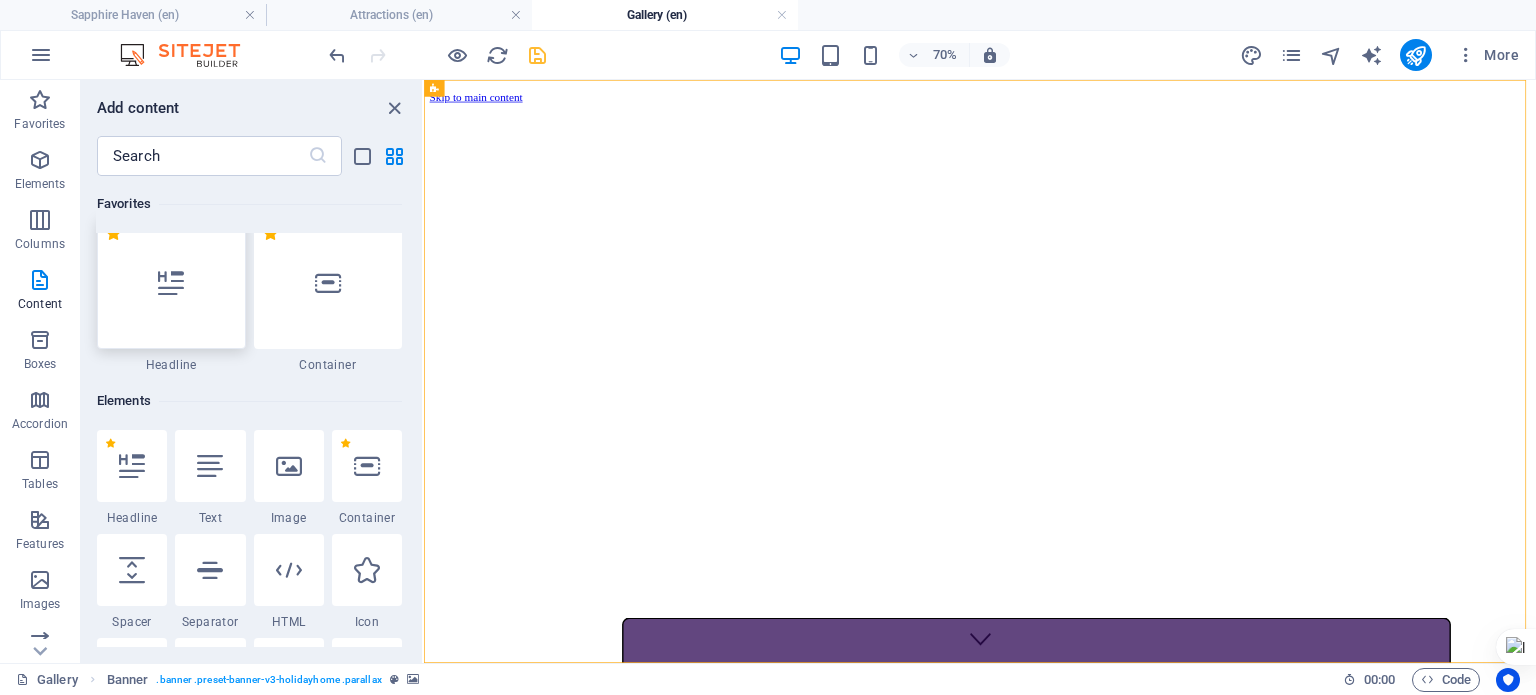 click at bounding box center [171, 283] 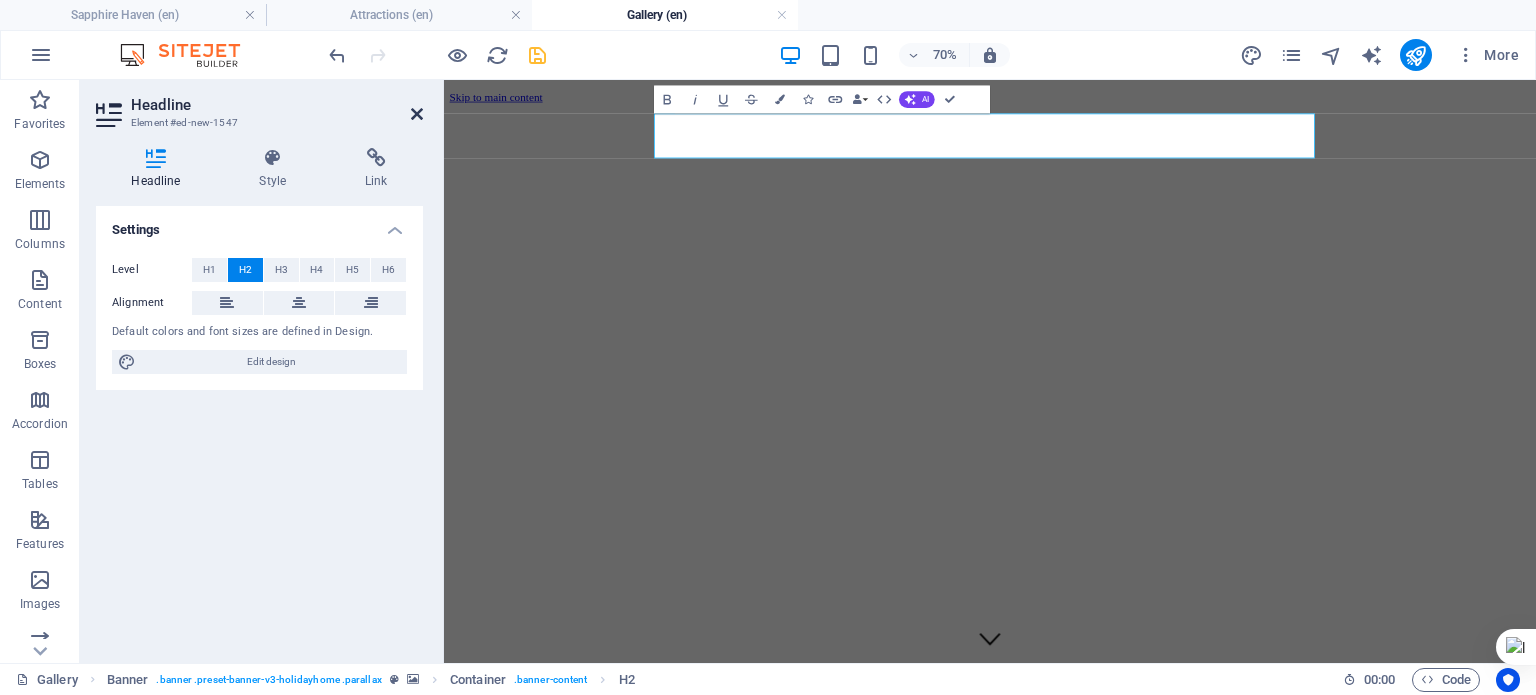 click at bounding box center [417, 114] 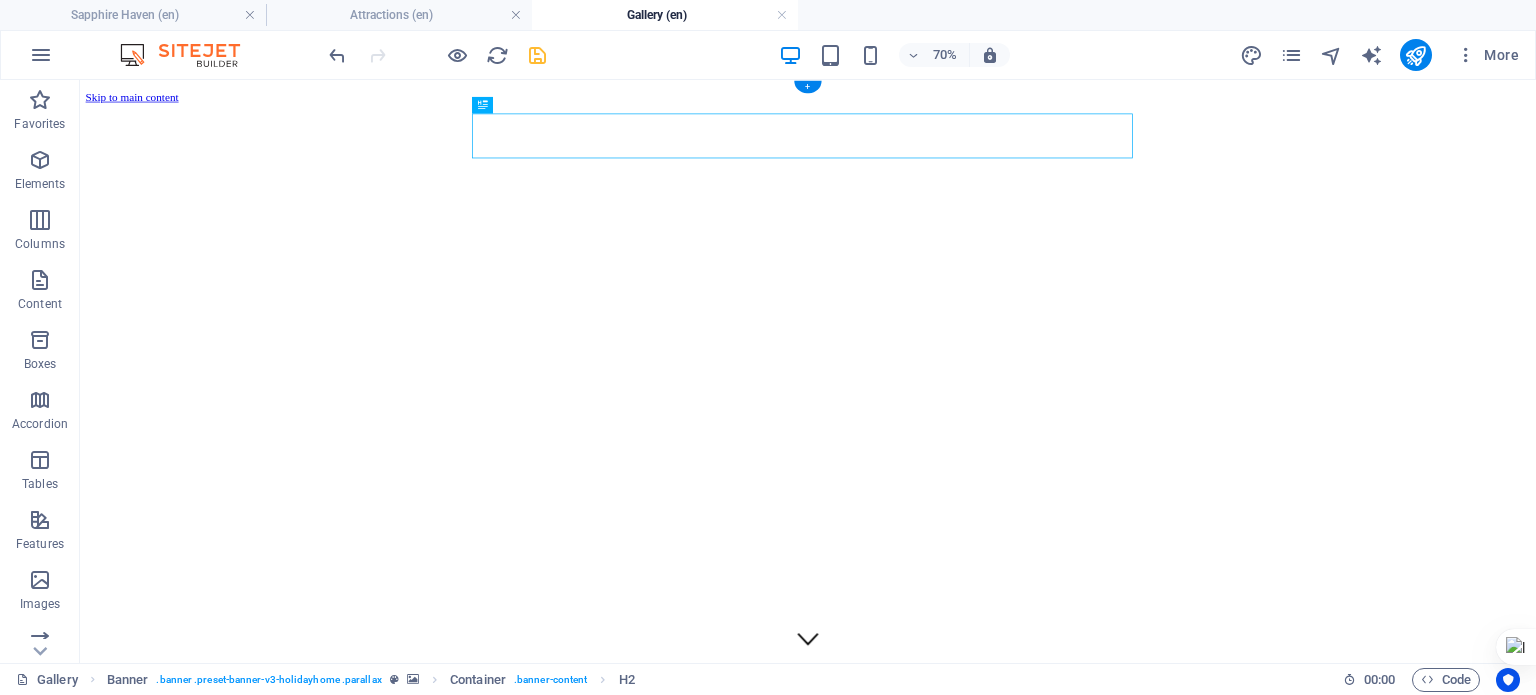 click at bounding box center [1120, 114] 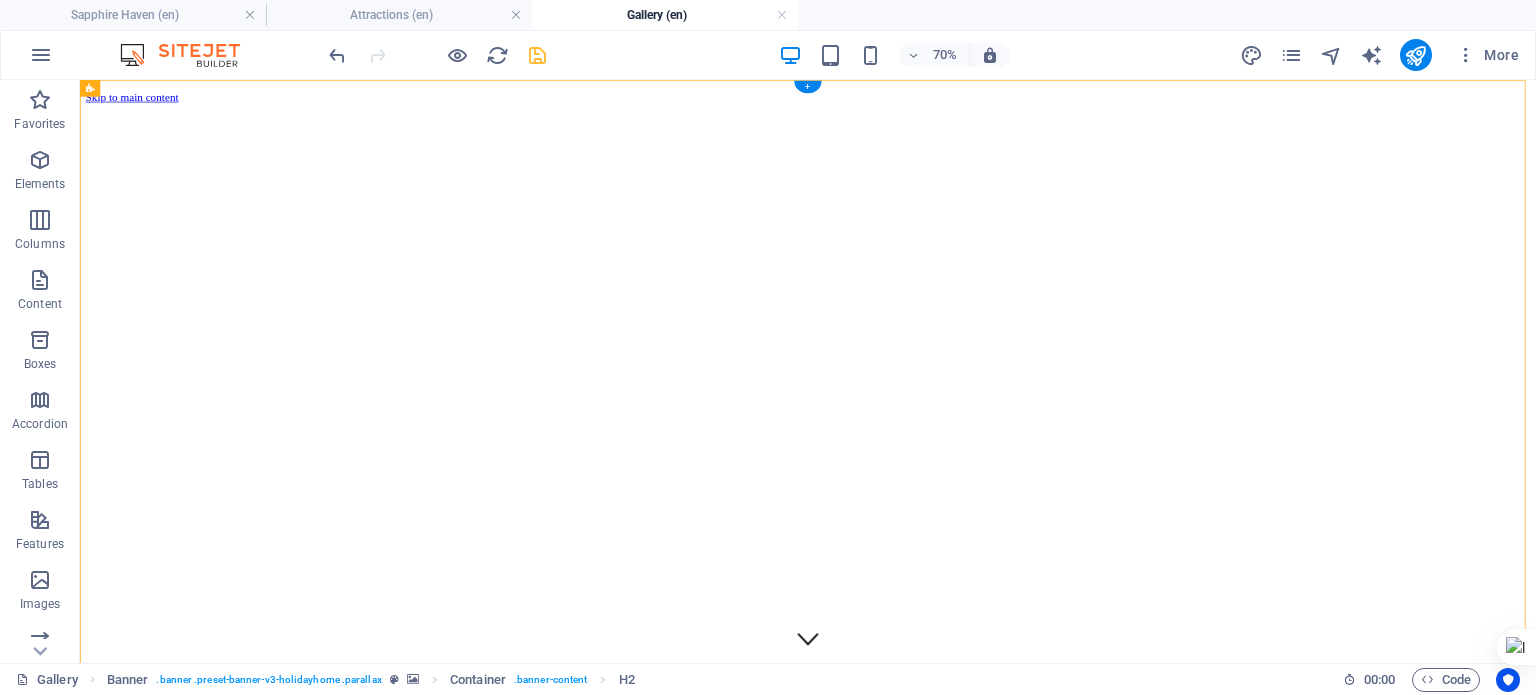 click at bounding box center (1120, 114) 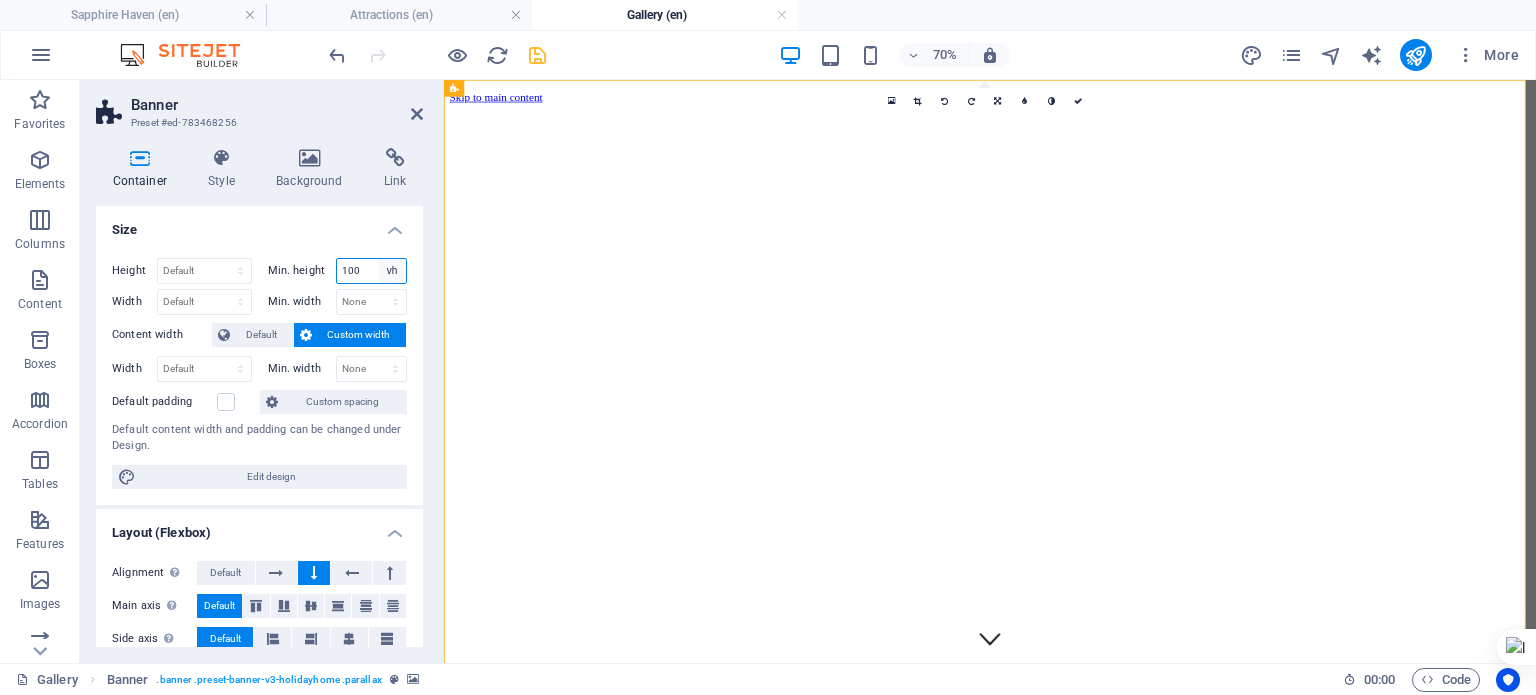 click on "None px rem % vh vw" at bounding box center [392, 271] 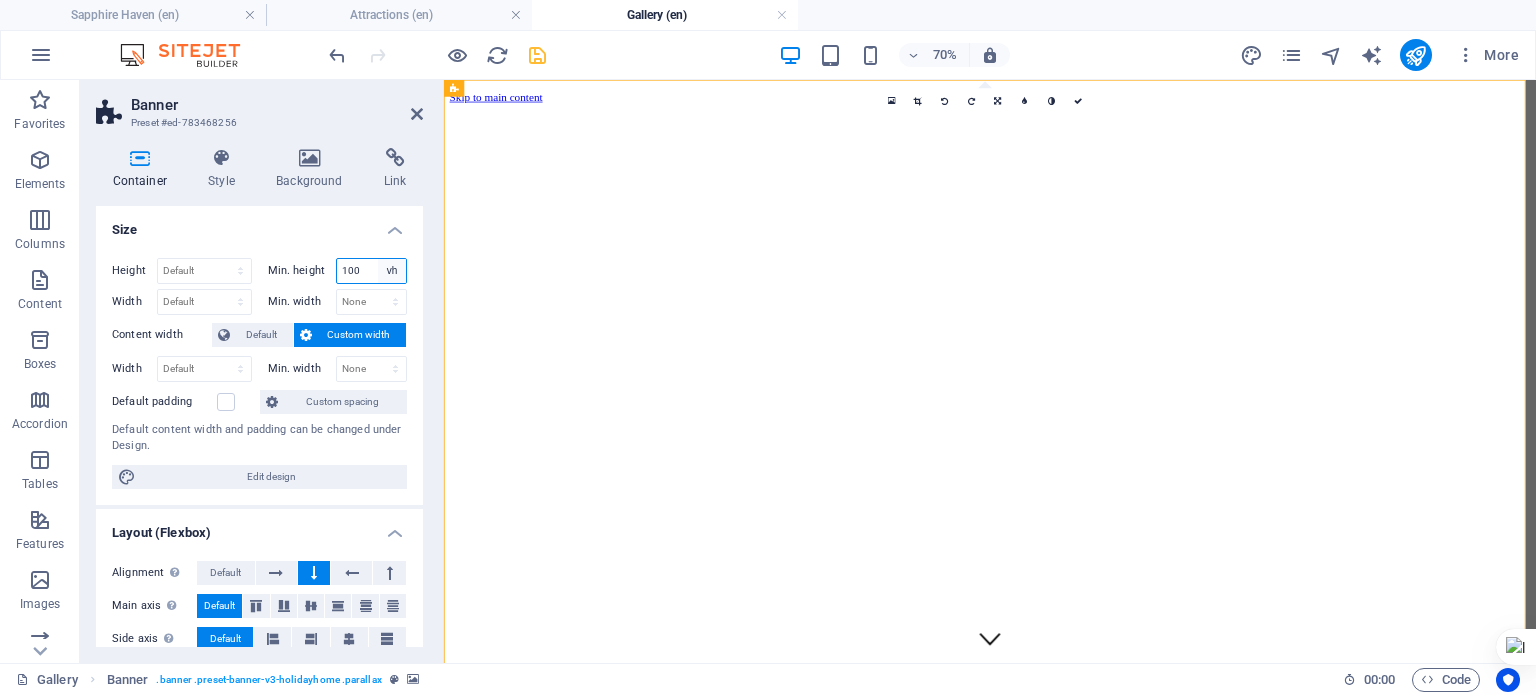 select on "r49f0tgnt8k" 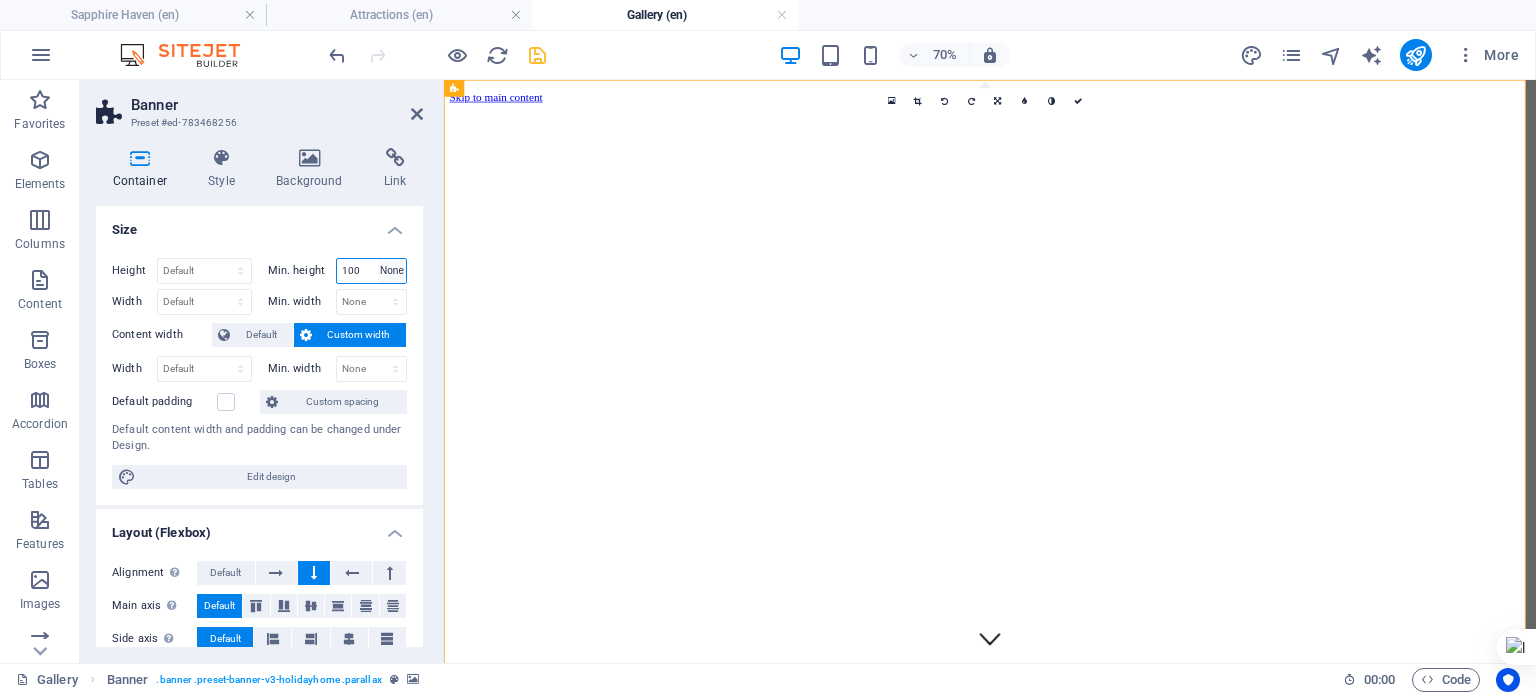 click on "None px rem % vh vw" at bounding box center [392, 271] 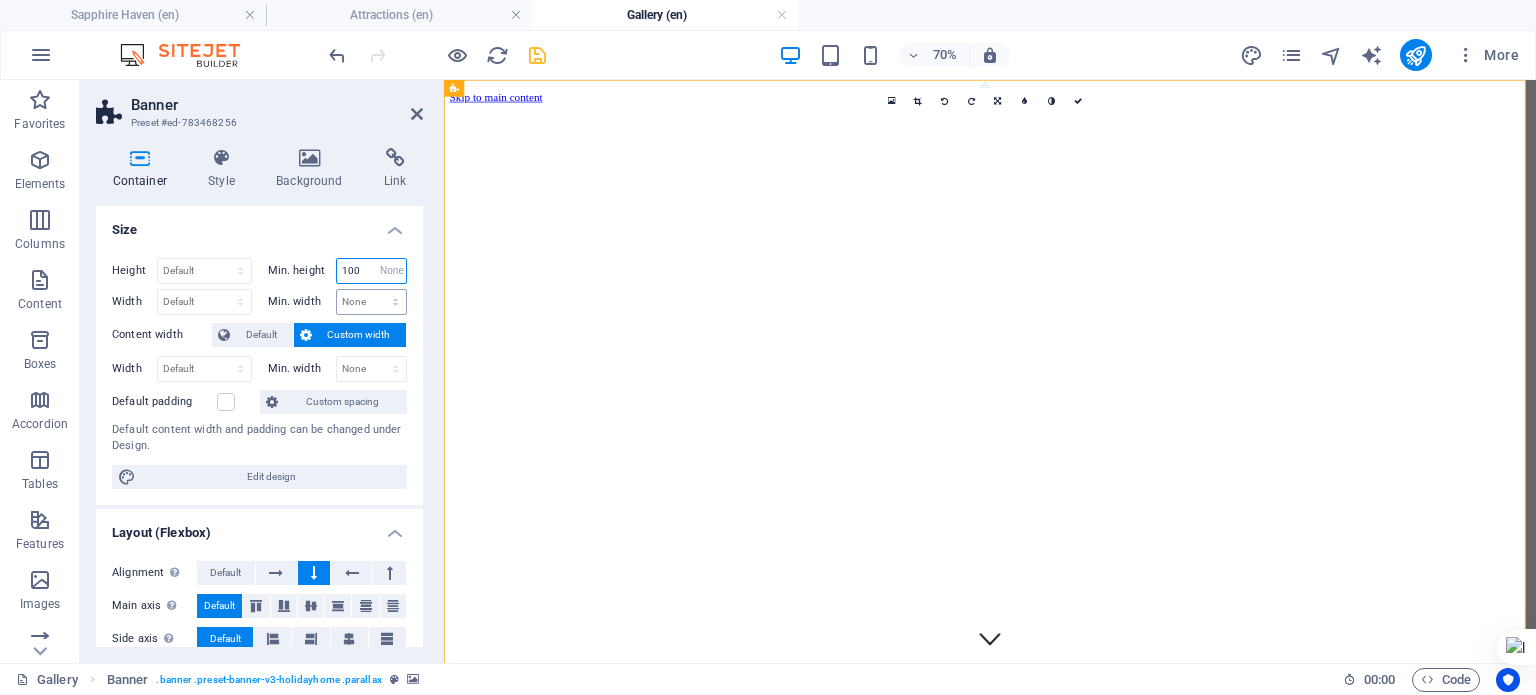 type 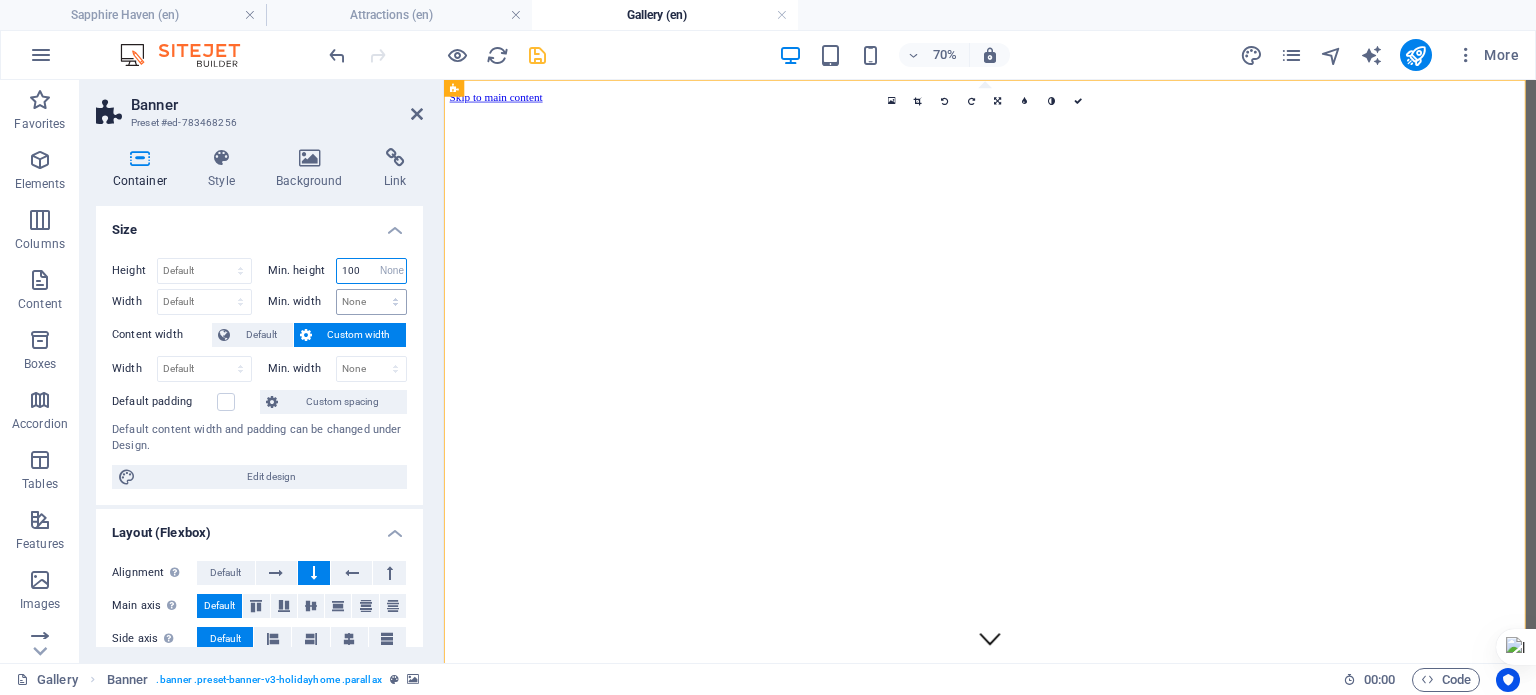 select on "DISABLED_OPTION_VALUE" 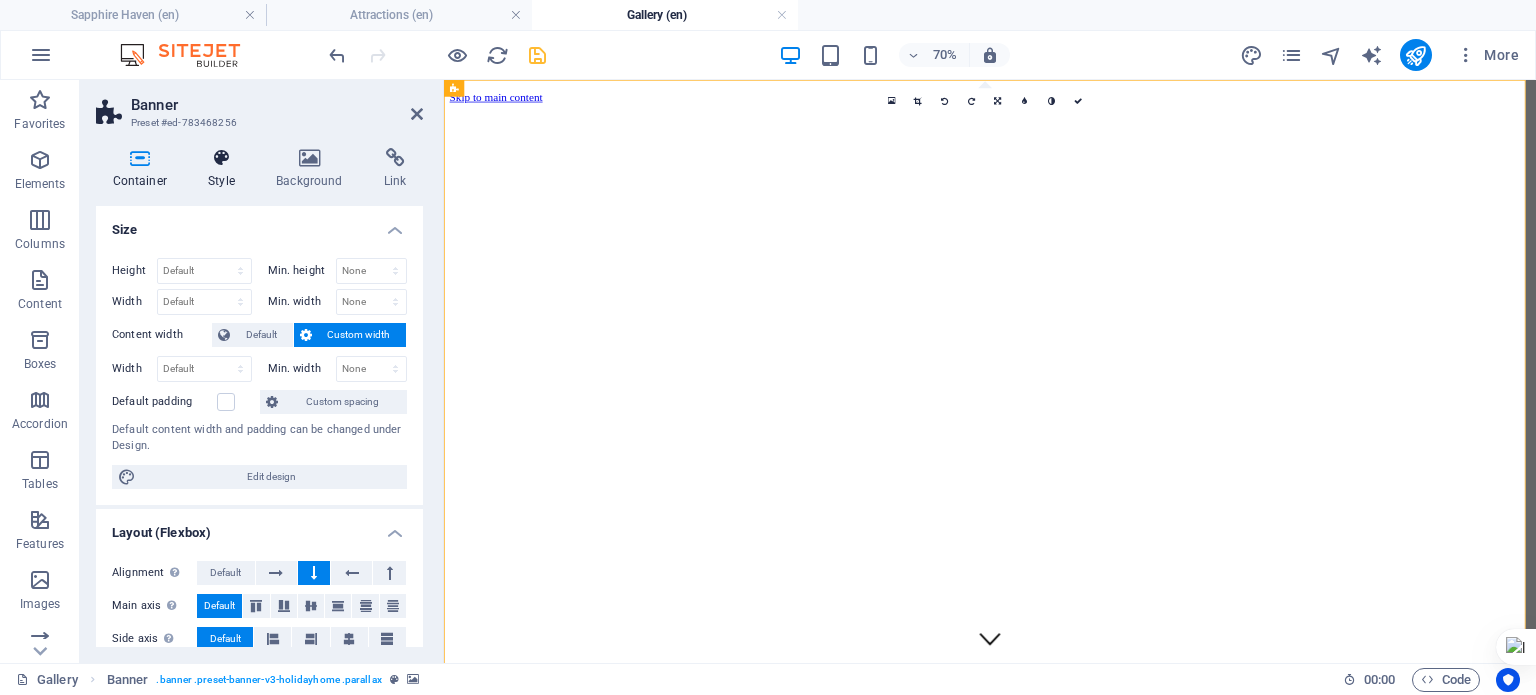 click at bounding box center (222, 158) 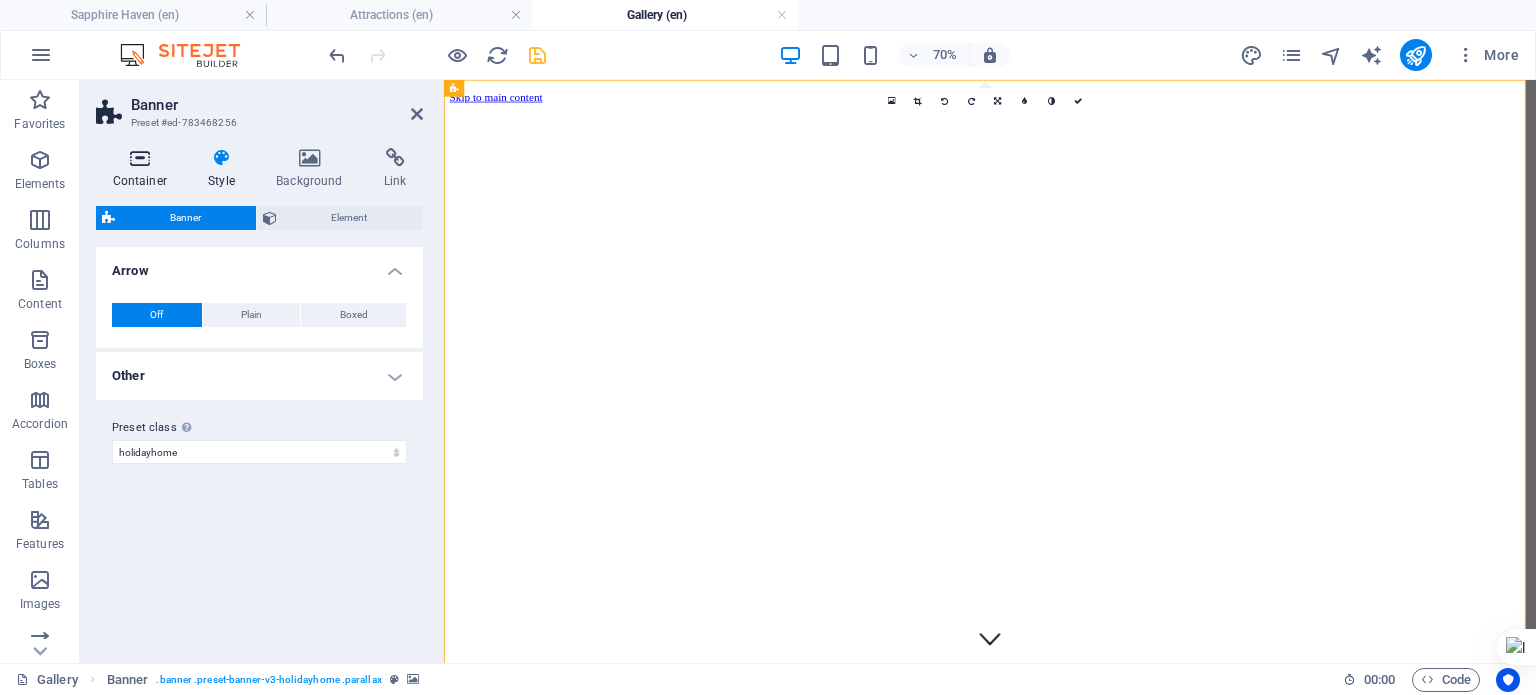 click at bounding box center (140, 158) 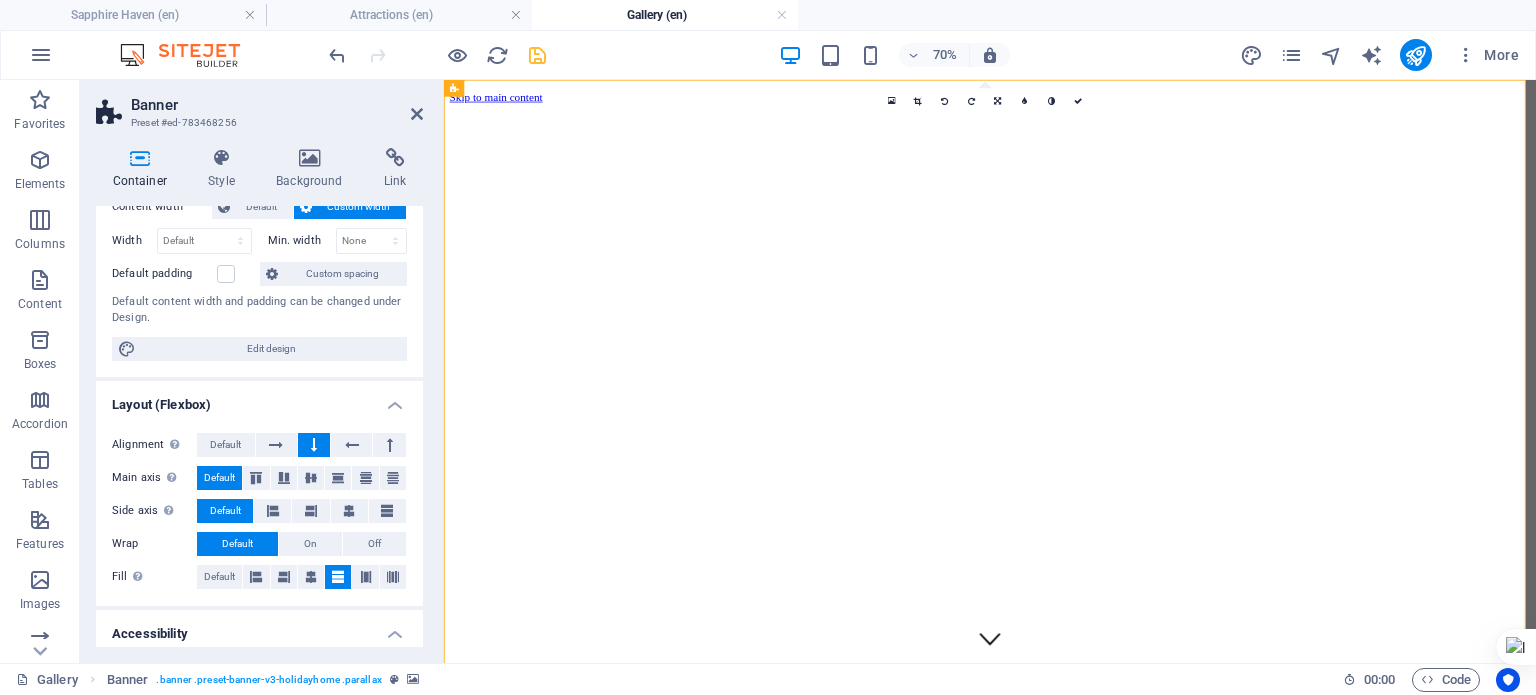 scroll, scrollTop: 0, scrollLeft: 0, axis: both 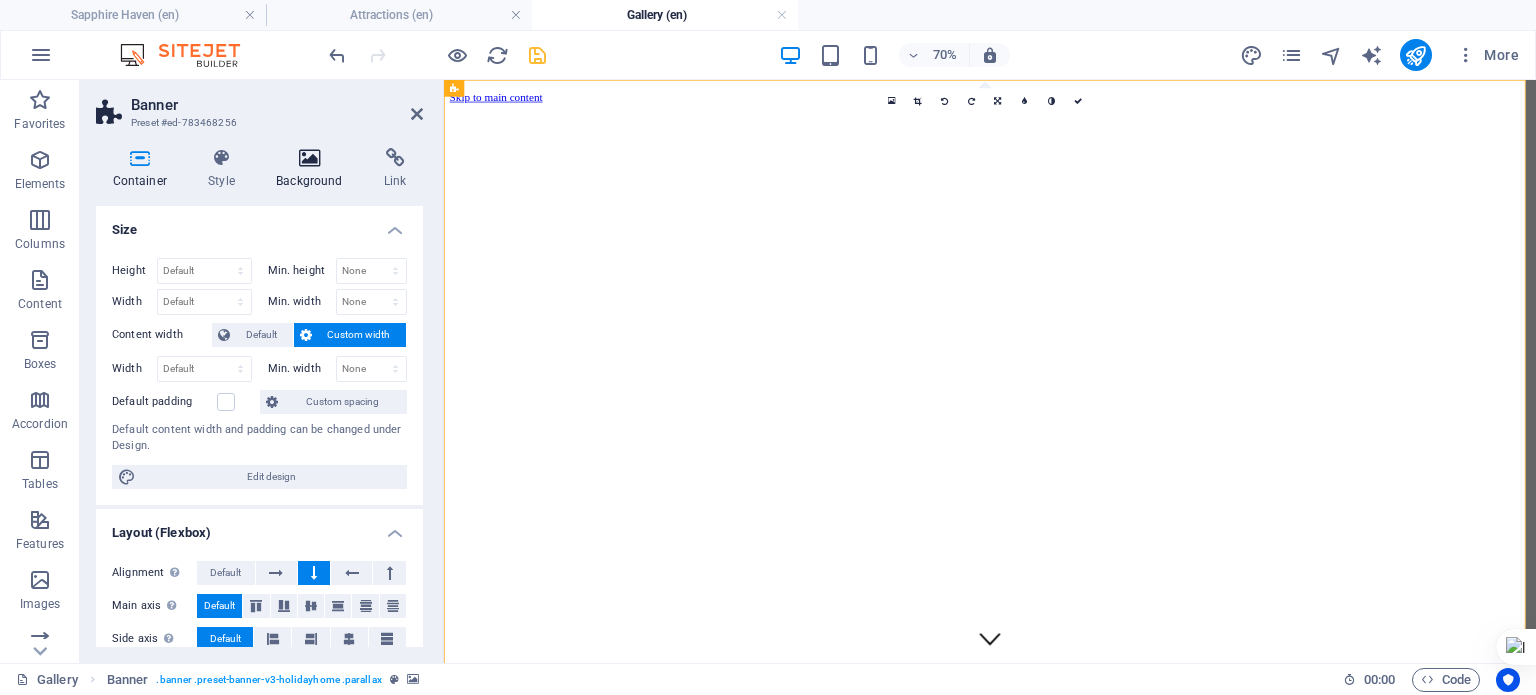 click on "Background" at bounding box center [314, 169] 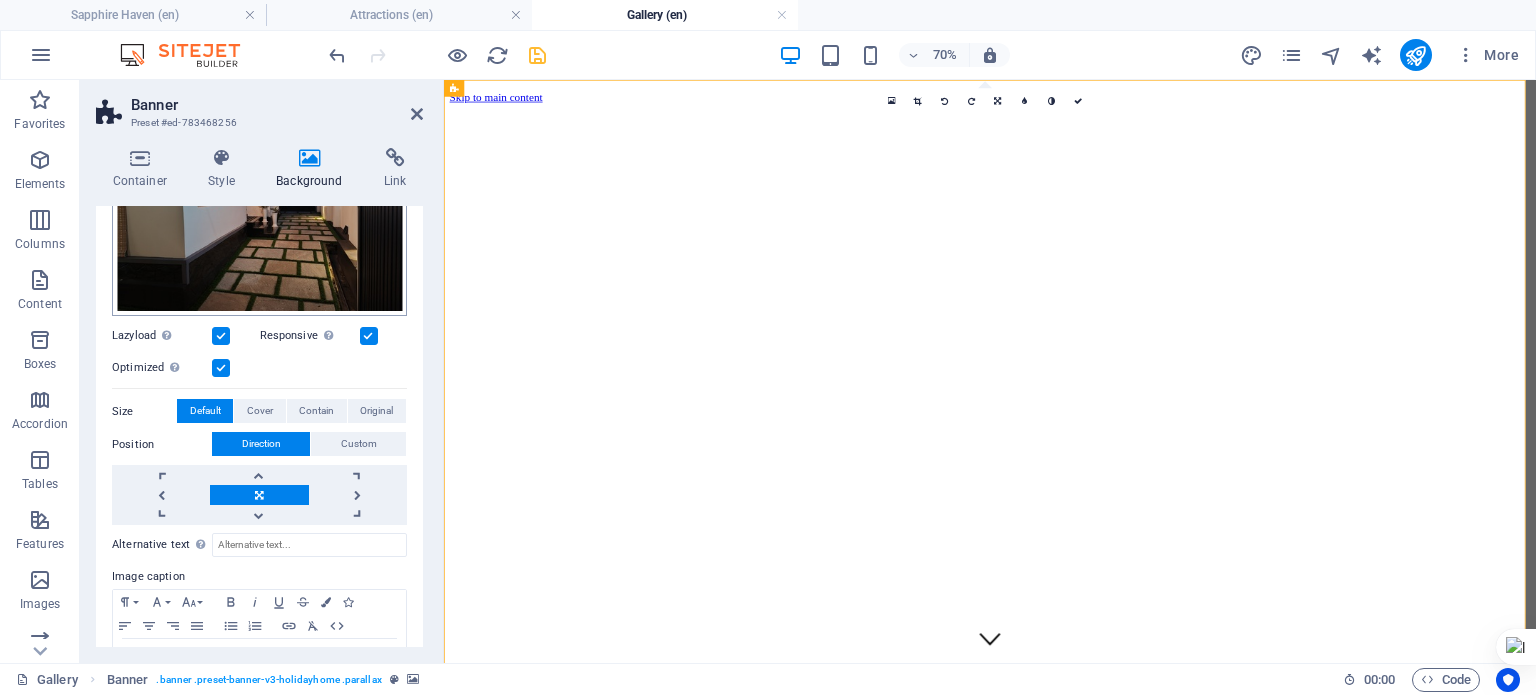 scroll, scrollTop: 300, scrollLeft: 0, axis: vertical 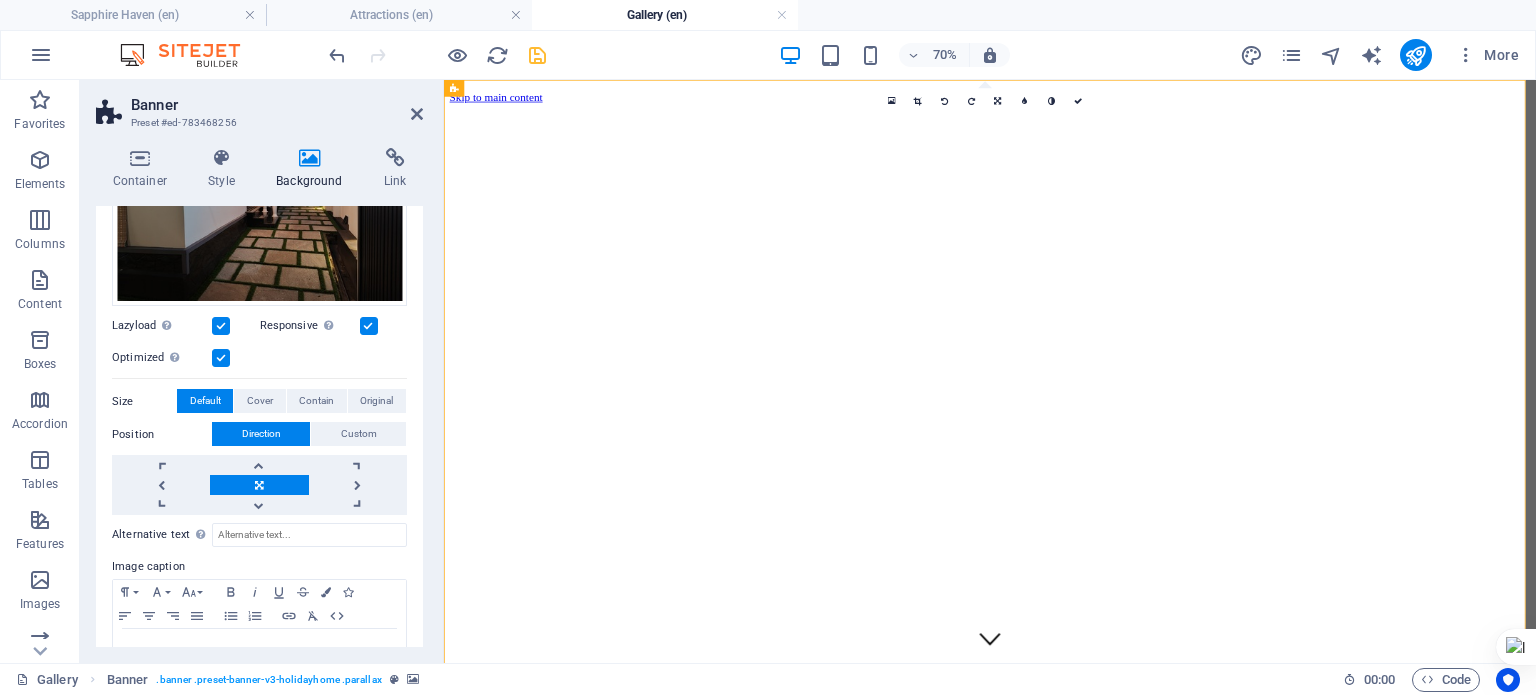 click on "Banner Preset #ed-783468256
Container Style Background Link Size Height Default px rem % vh vw Min. height None px rem % vh vw Width Default px rem % em vh vw Min. width None px rem % vh vw Content width Default Custom width Width Default px rem % em vh vw Min. width None px rem % vh vw Default padding Custom spacing Default content width and padding can be changed under Design. Edit design Layout (Flexbox) Alignment Determines the flex direction. Default Main axis Determine how elements should behave along the main axis inside this container (justify content). Default Side axis Control the vertical direction of the element inside of the container (align items). Default Wrap Default On Off Fill Controls the distances and direction of elements on the y-axis across several lines (align content). Default Accessibility ARIA helps assistive technologies (like screen readers) to understand the role, state, and behavior of web elements Role The ARIA role defines the purpose of an element.  None None" at bounding box center (262, 371) 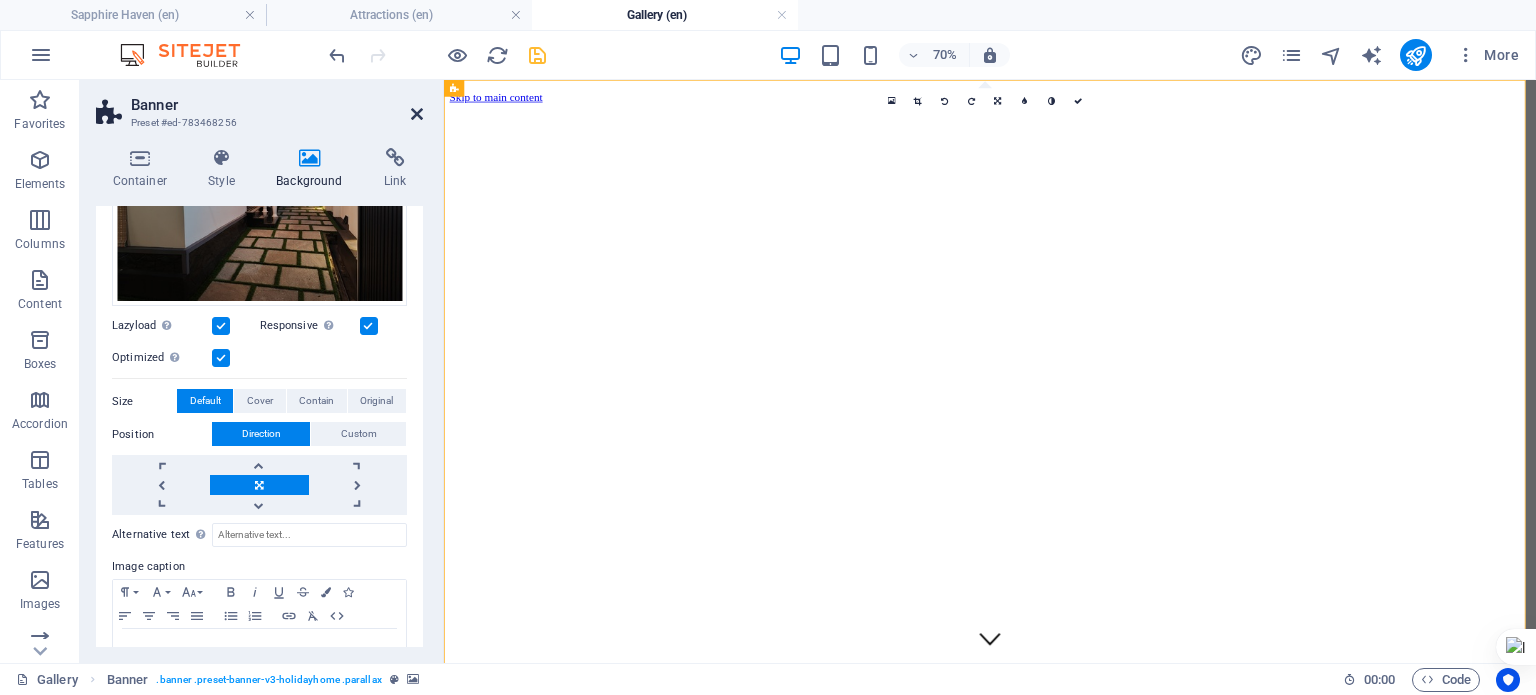 click at bounding box center (417, 114) 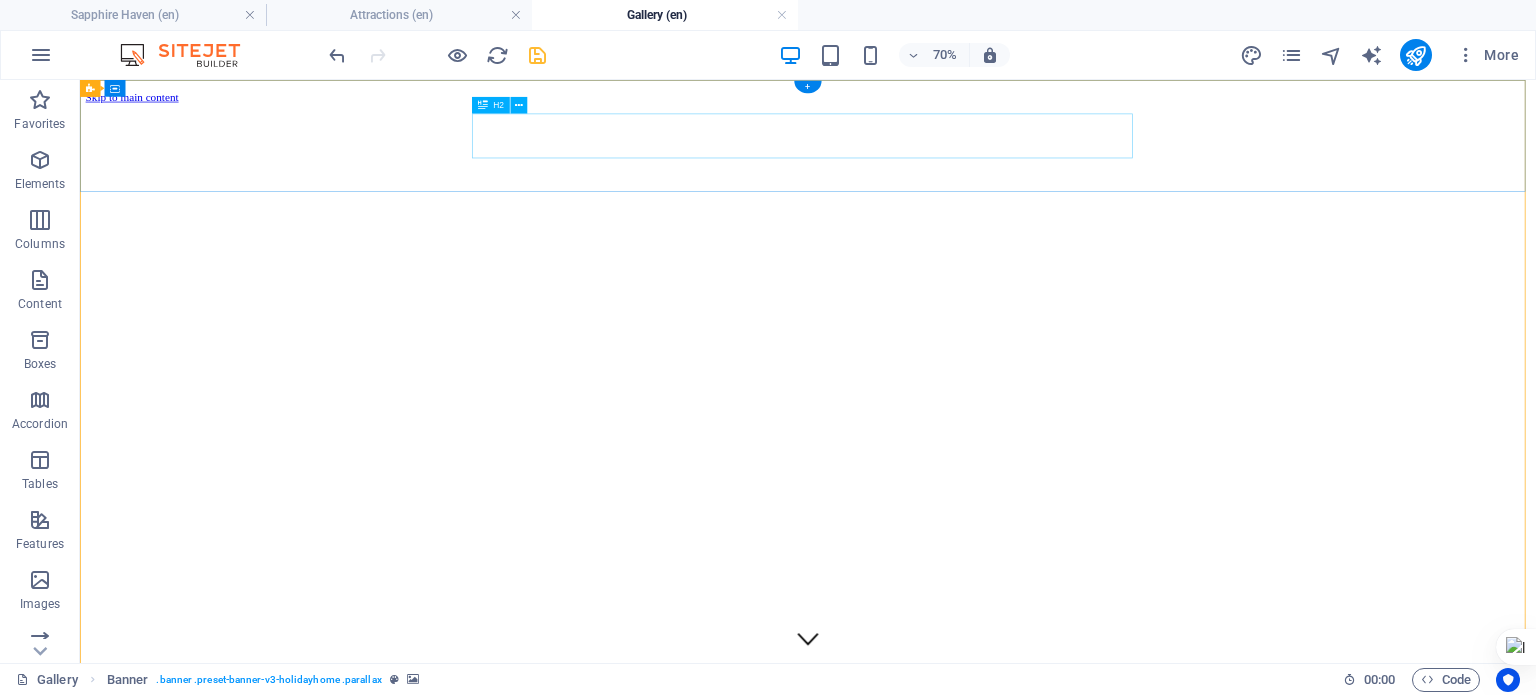 click on "New headline" at bounding box center [1120, 1007] 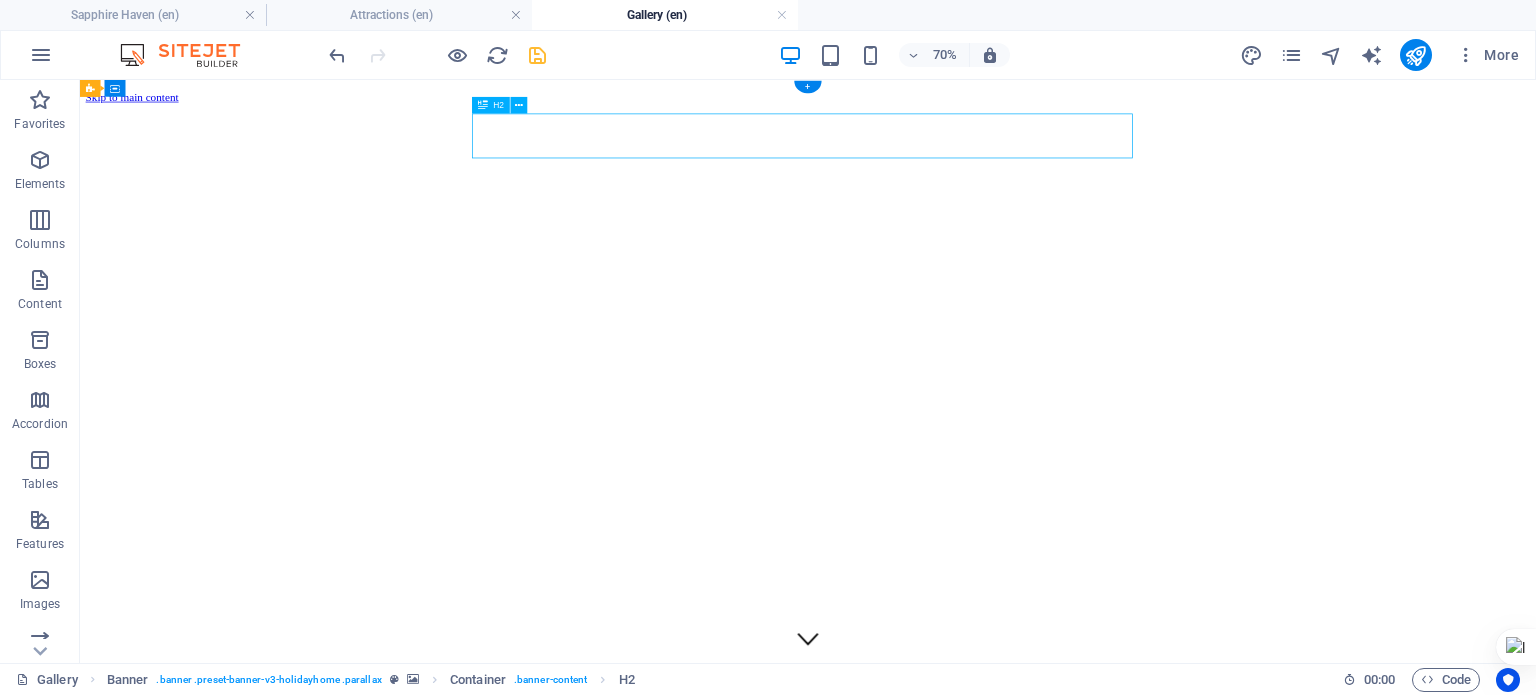 click on "New headline" at bounding box center [1120, 1007] 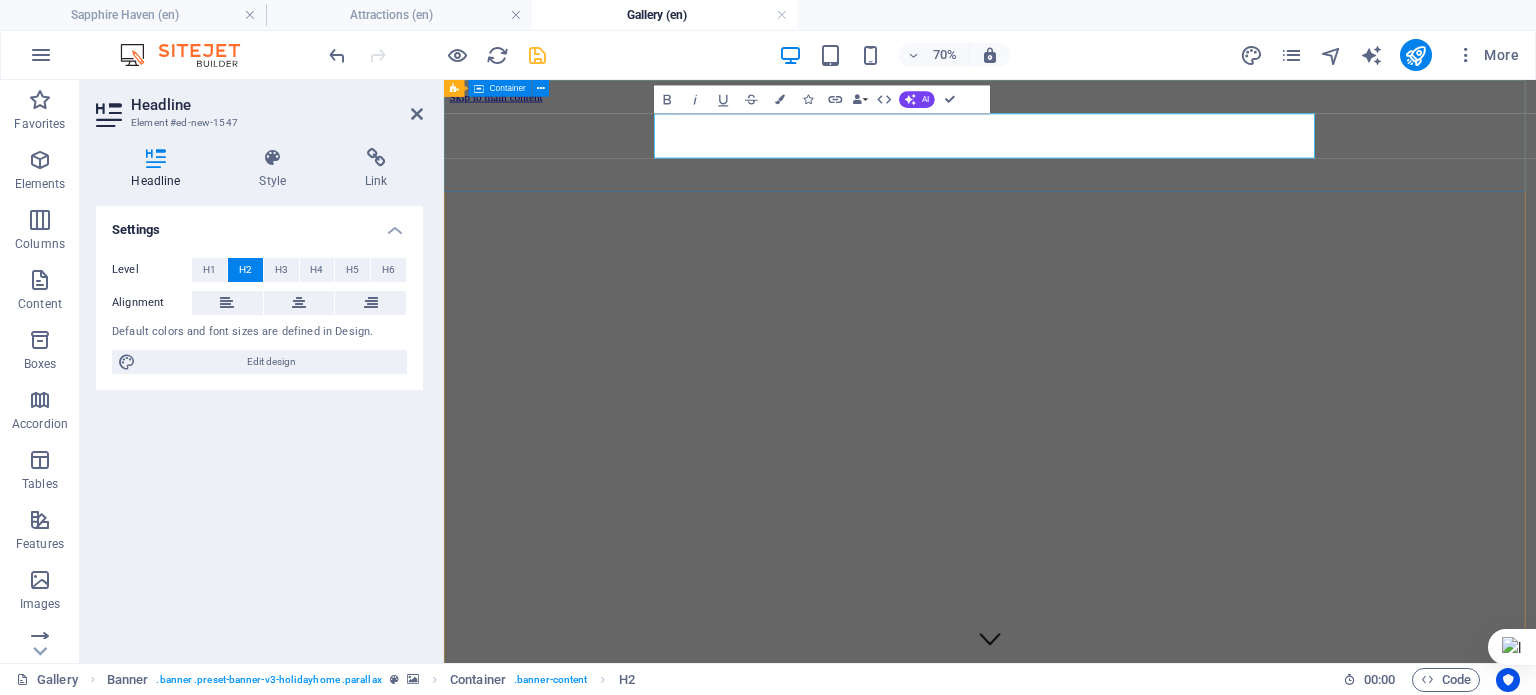 click on "New headline" at bounding box center (1224, 1007) 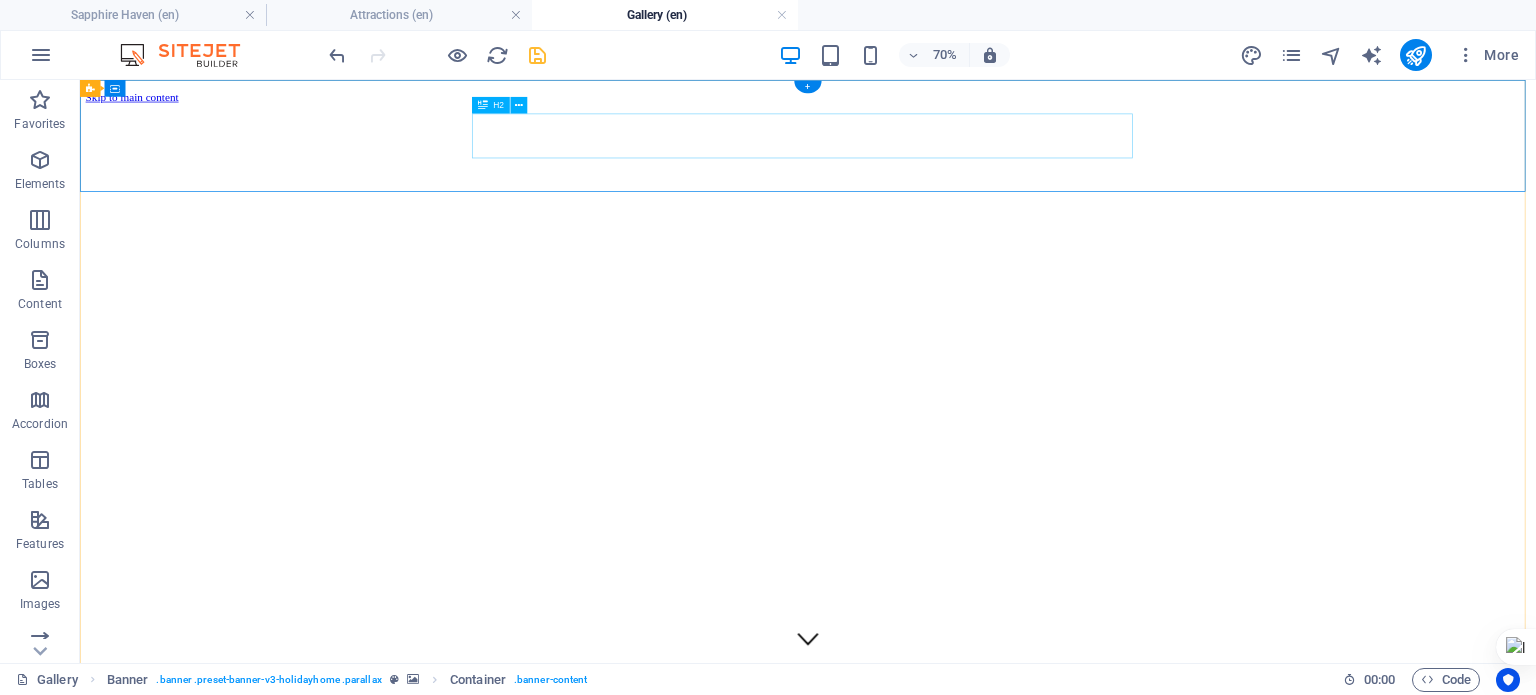 click on "New headline" at bounding box center [1120, 1007] 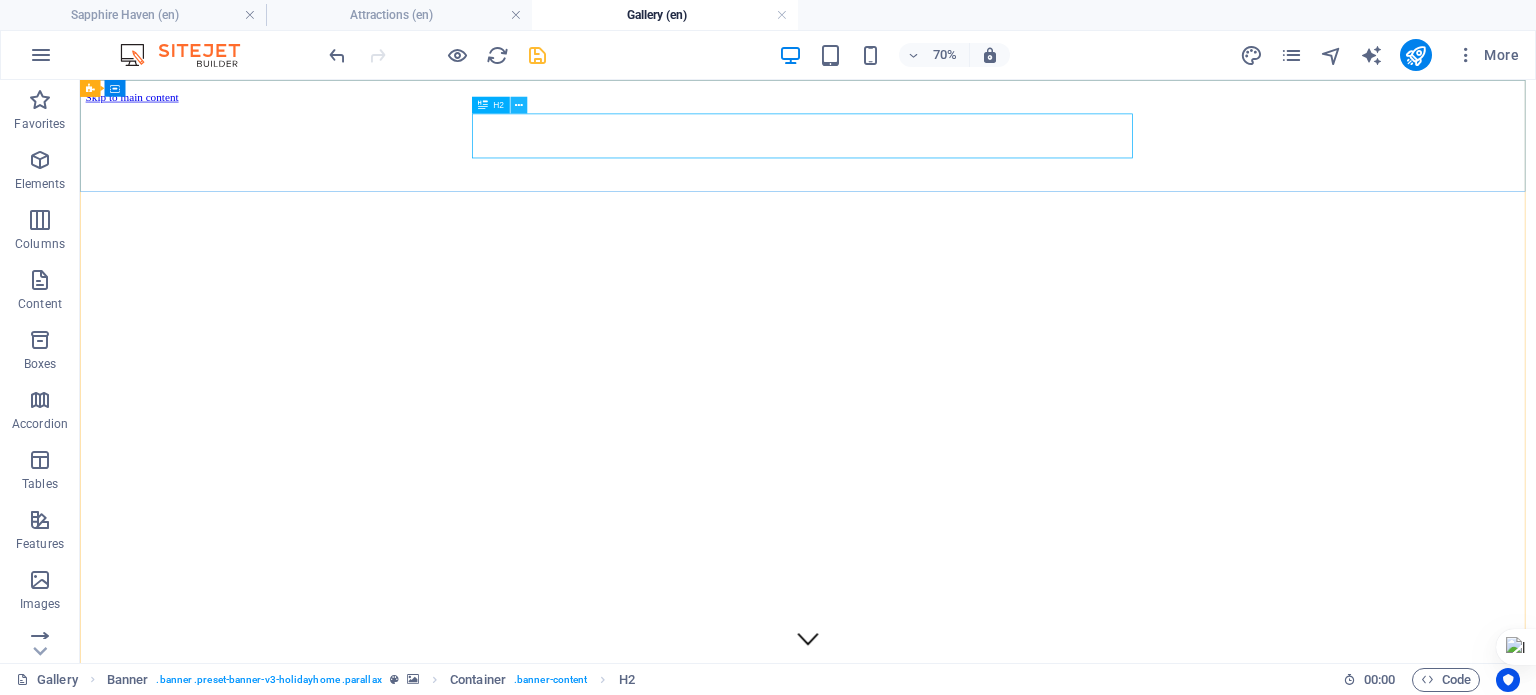 click at bounding box center [519, 105] 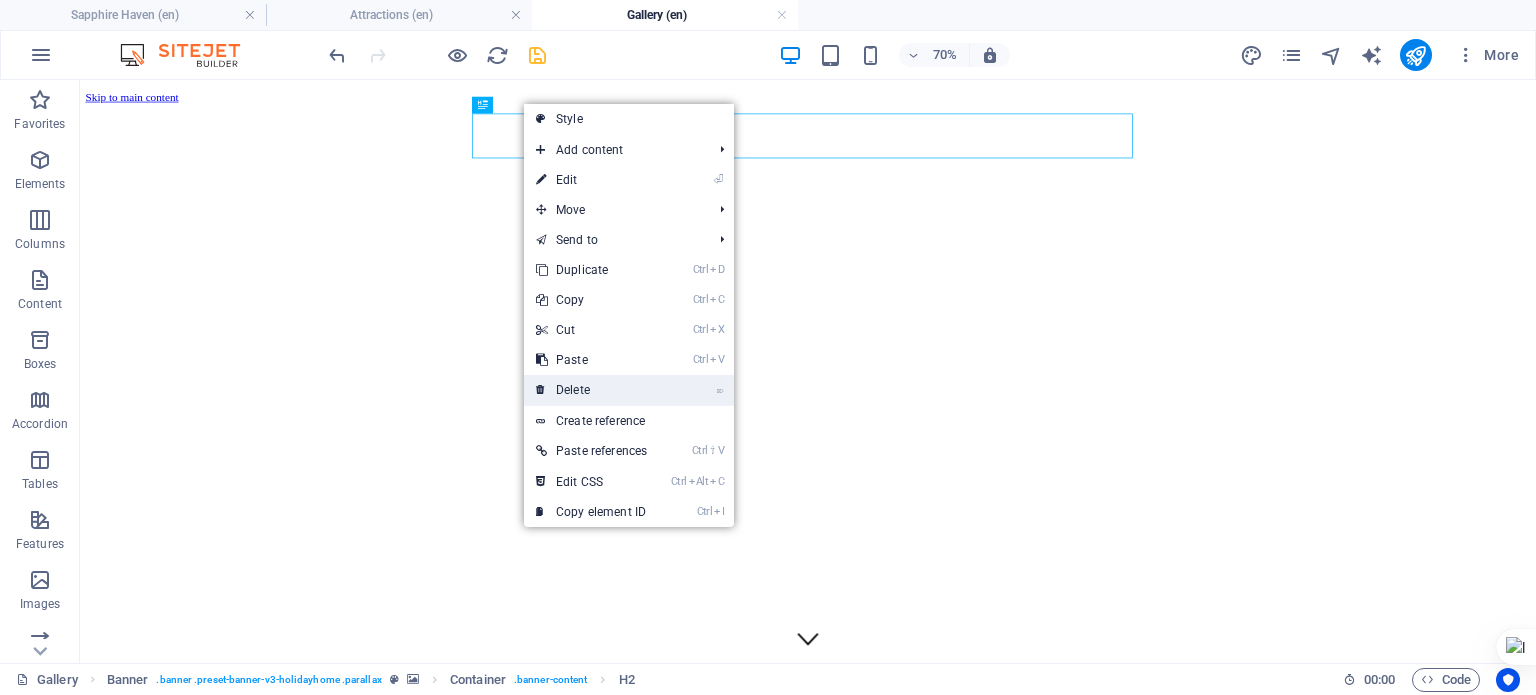 click on "⌦  Delete" at bounding box center (591, 390) 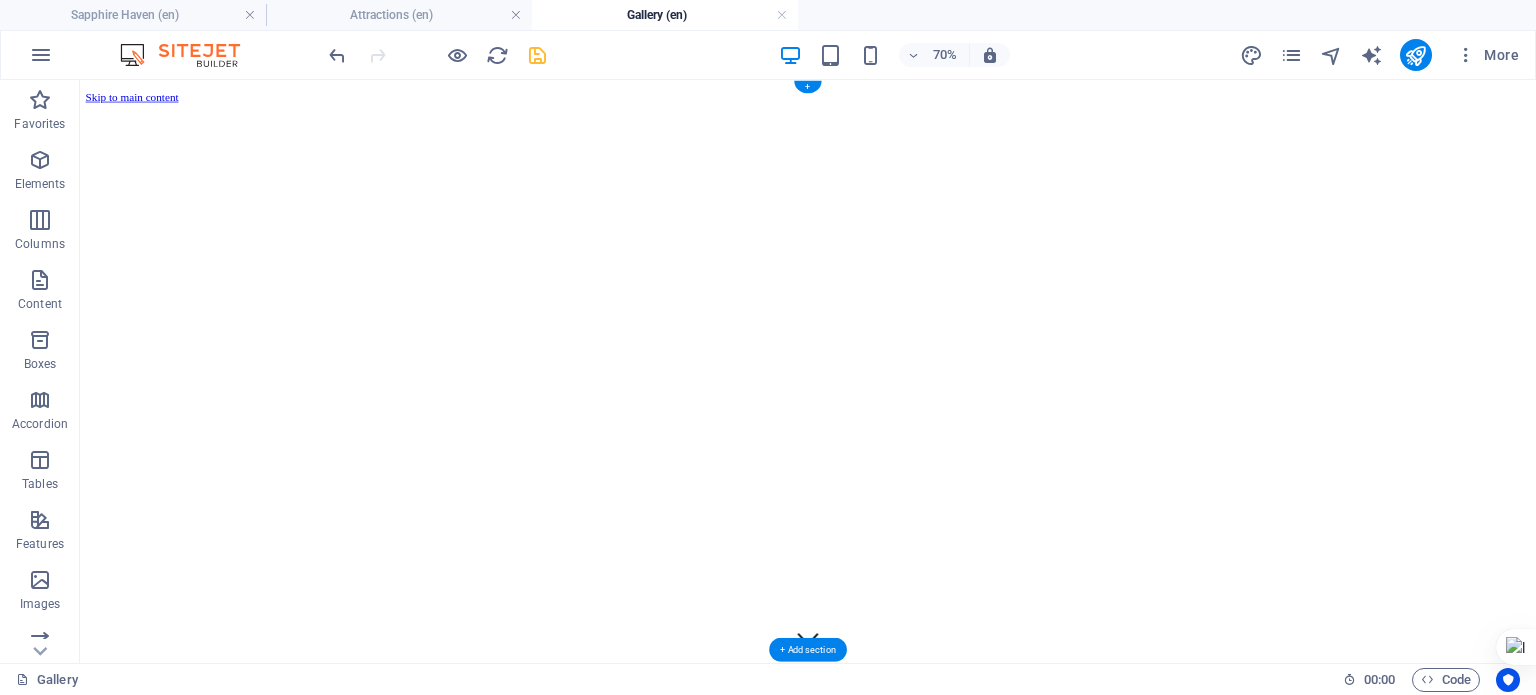 click at bounding box center (1120, 114) 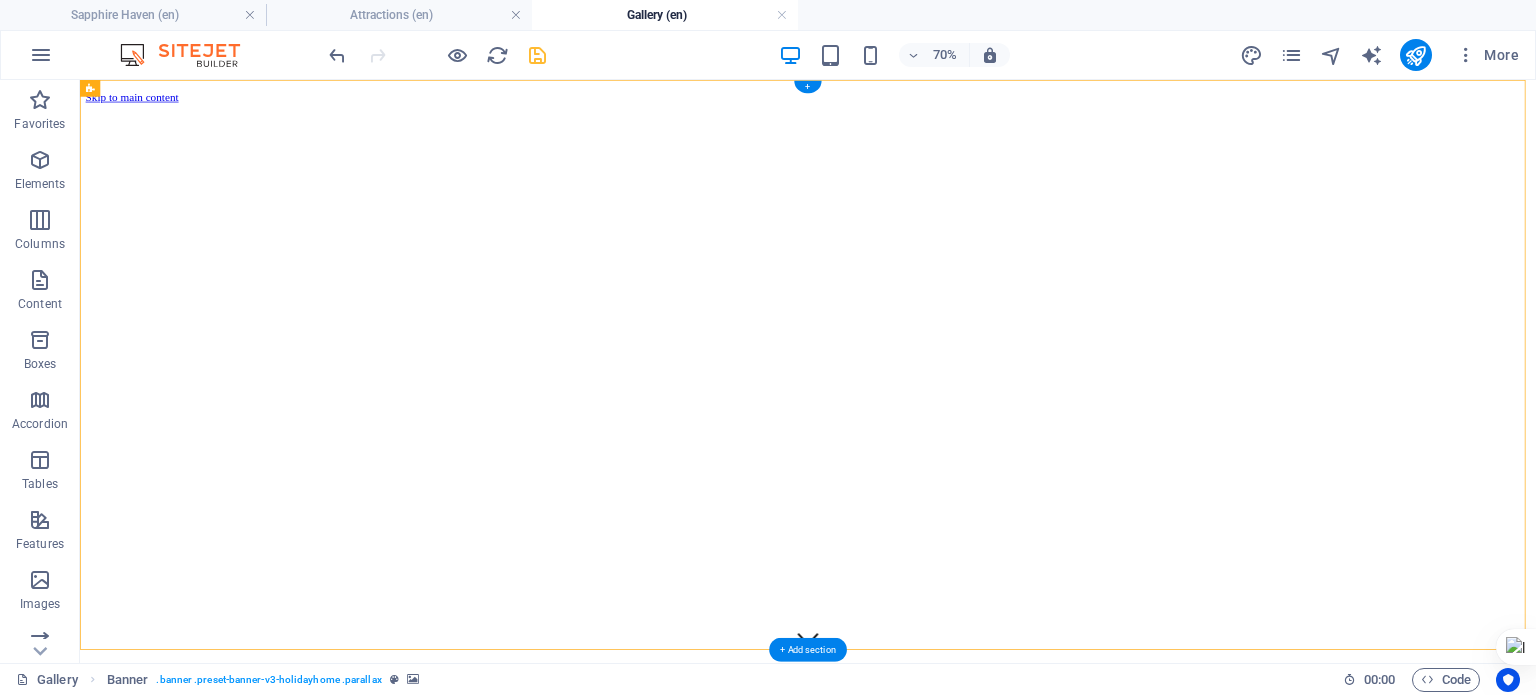 click at bounding box center (1120, 114) 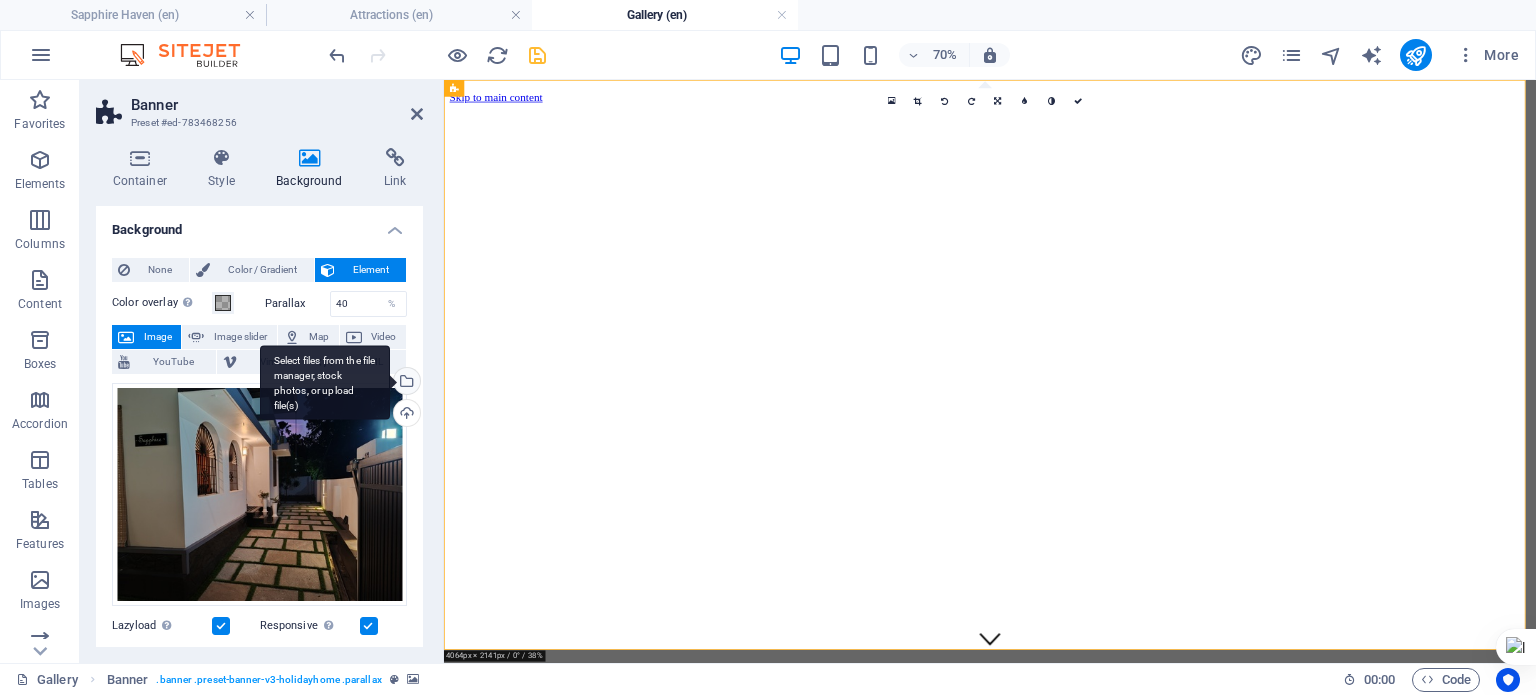 click on "Select files from the file manager, stock photos, or upload file(s)" at bounding box center [325, 382] 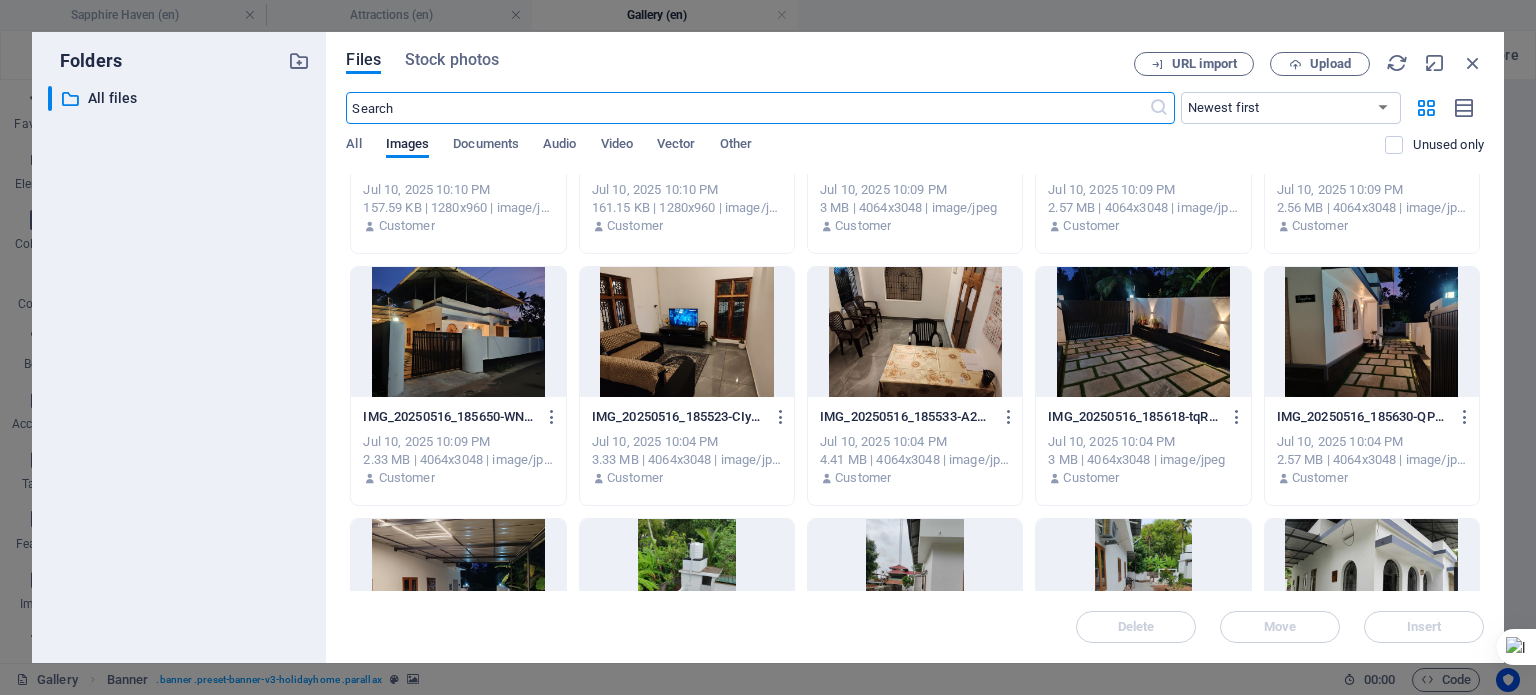 scroll, scrollTop: 900, scrollLeft: 0, axis: vertical 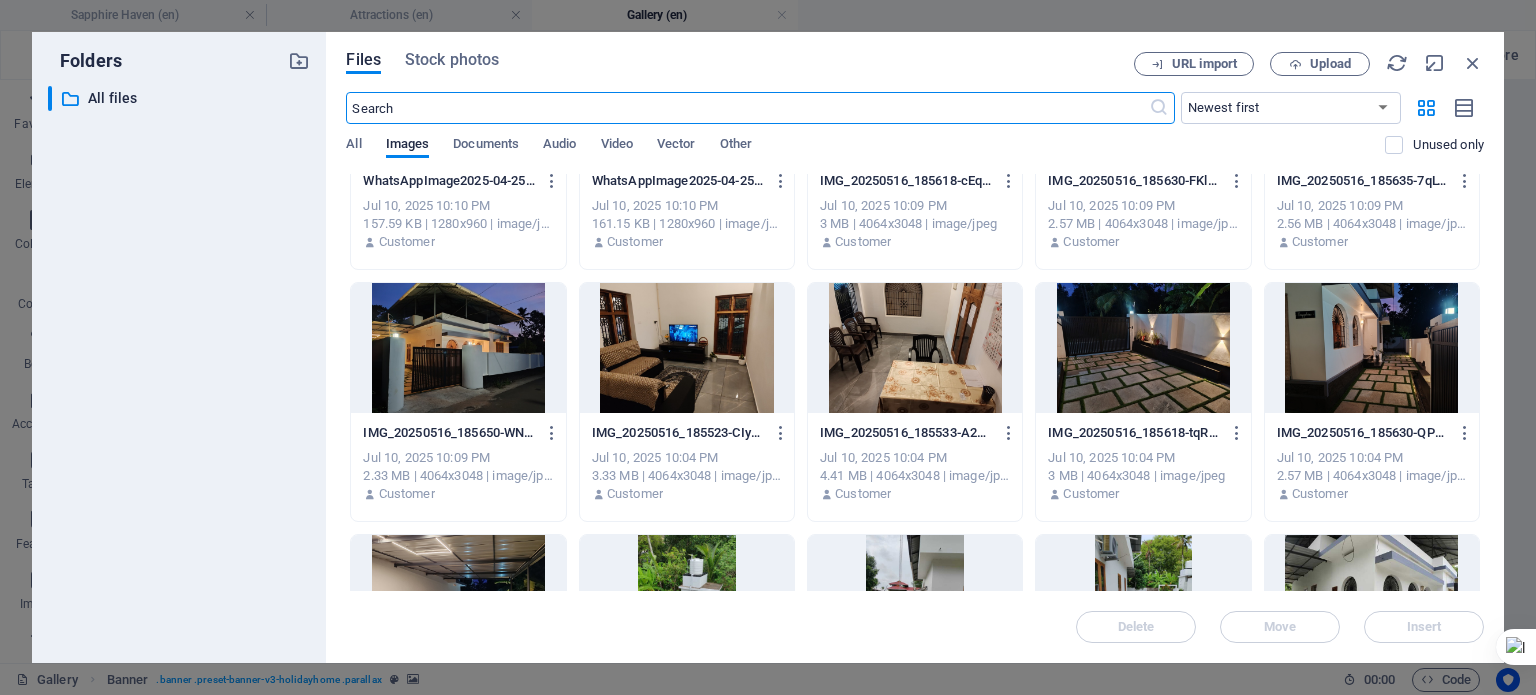 click at bounding box center (458, 348) 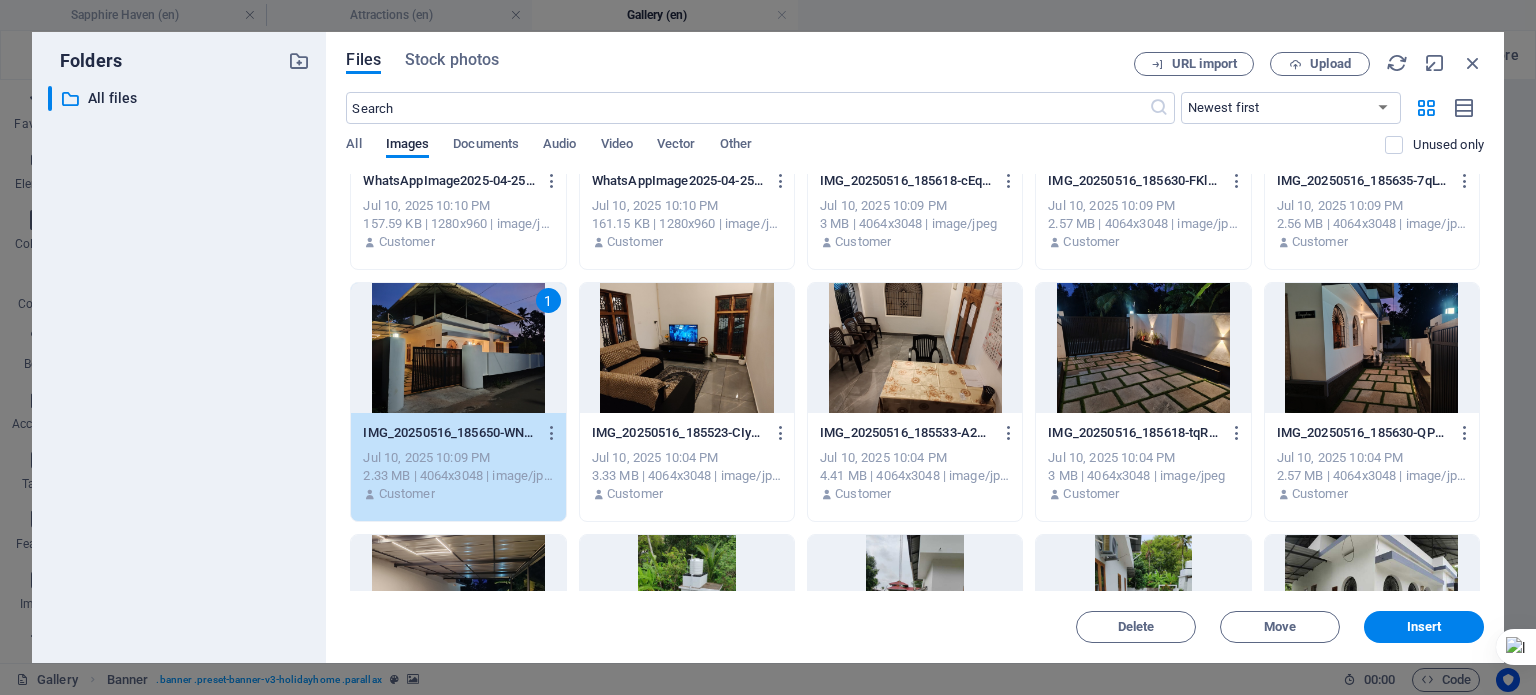 click on "1" at bounding box center (458, 348) 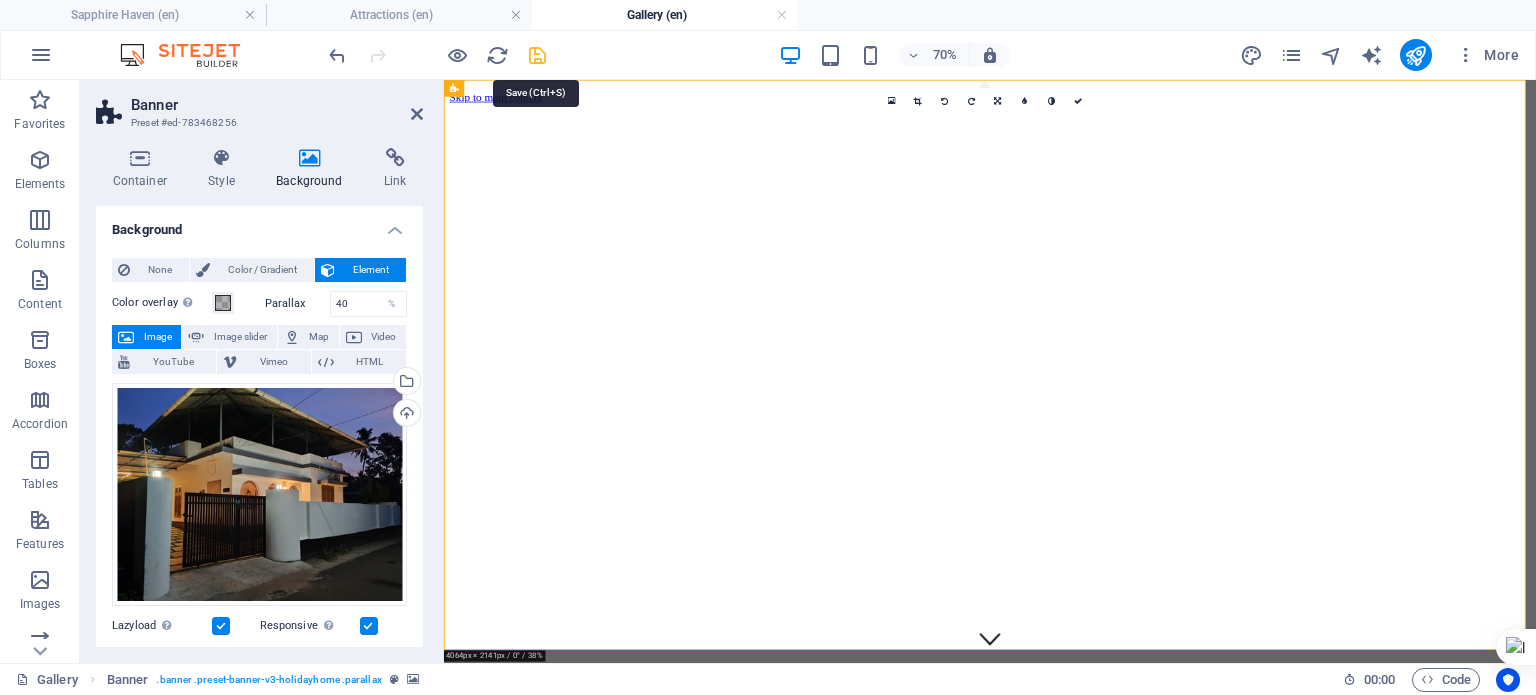 click at bounding box center (537, 55) 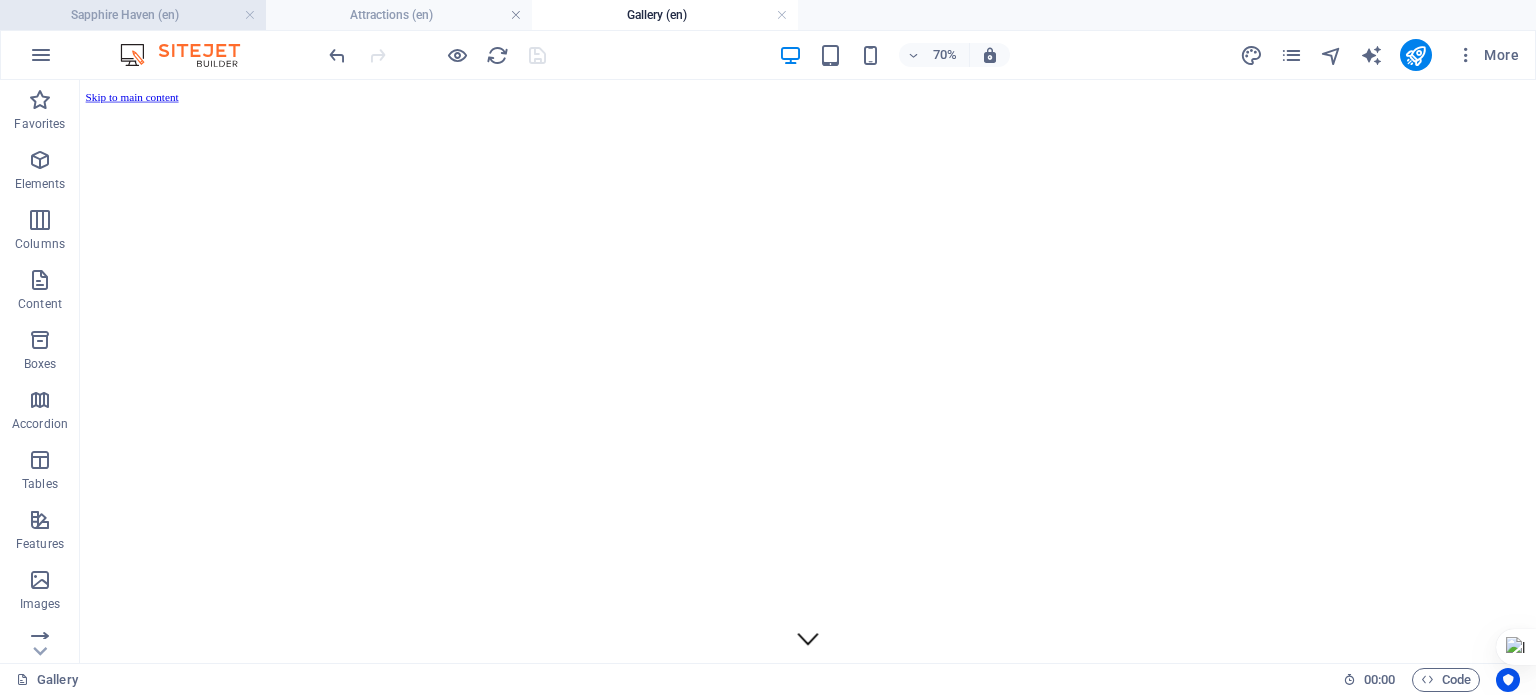 click on "Sapphire Haven (en)" at bounding box center (133, 15) 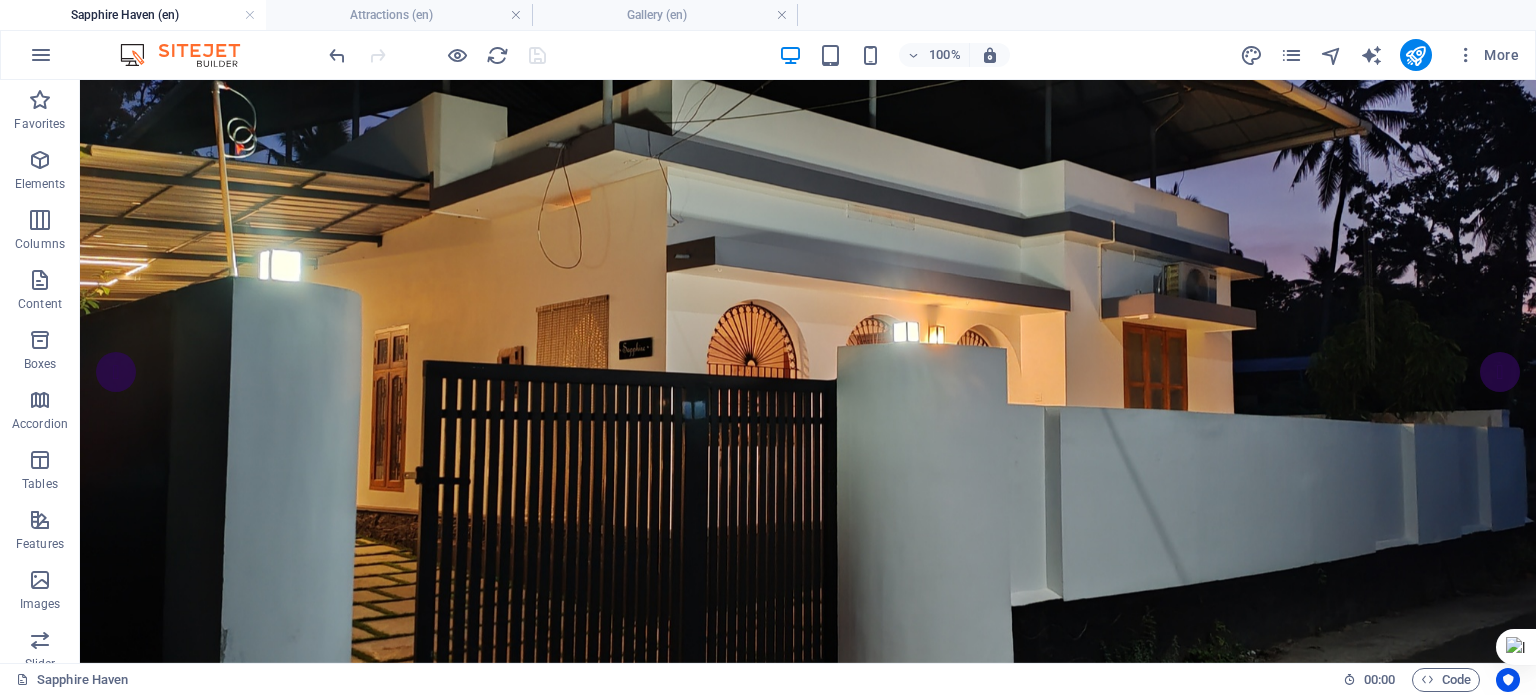 click on "Sapphire Haven (en)" at bounding box center (133, 15) 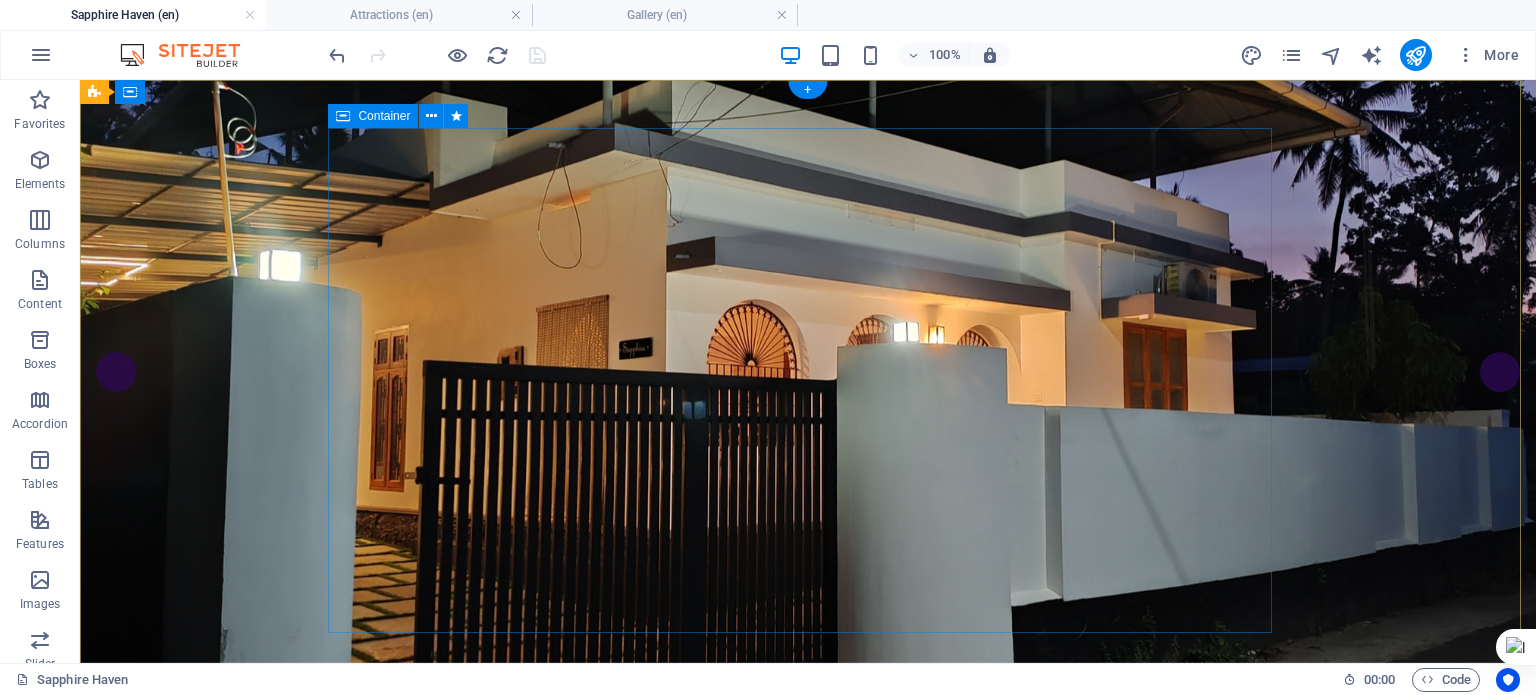 click on "SAPPHIRE HAVEN Holiday Home @ Varkala Rent and Enjoy" at bounding box center [808, 1103] 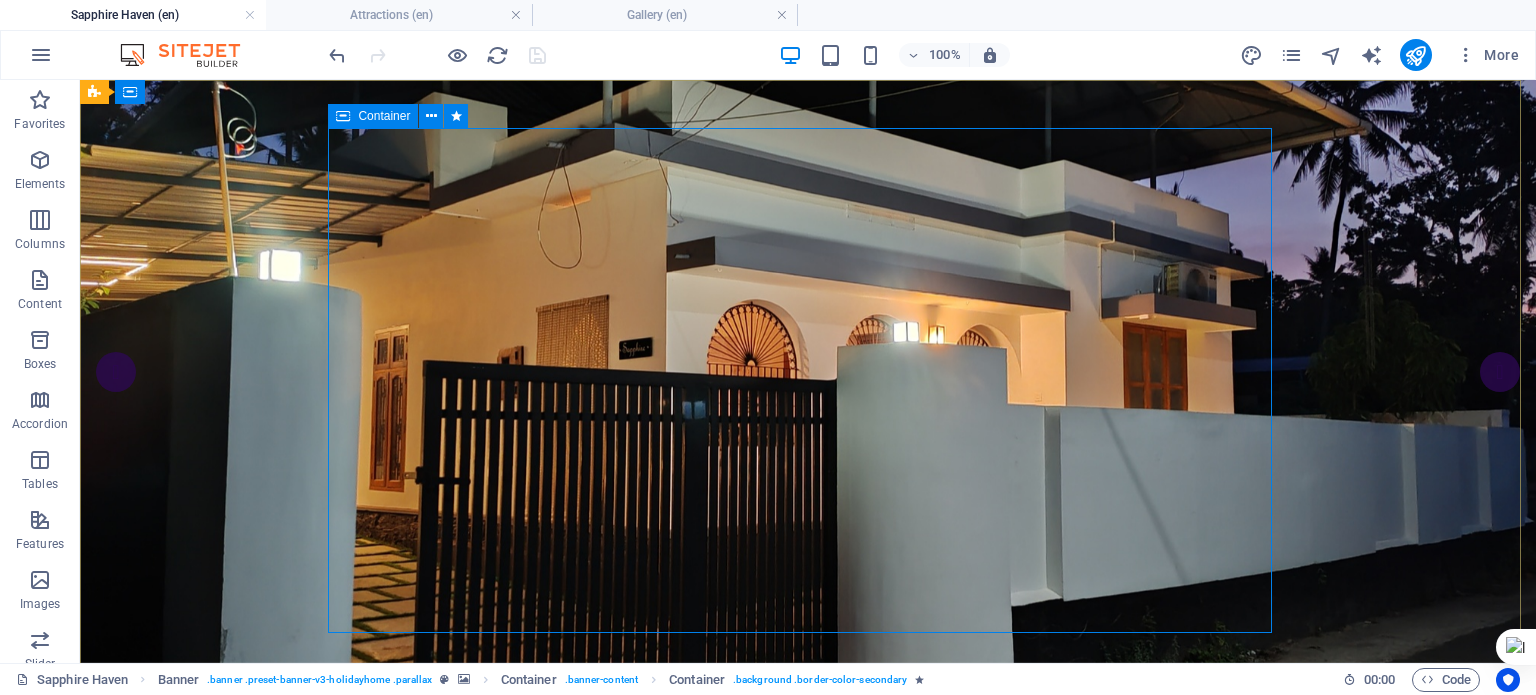 click on "Container" at bounding box center [384, 116] 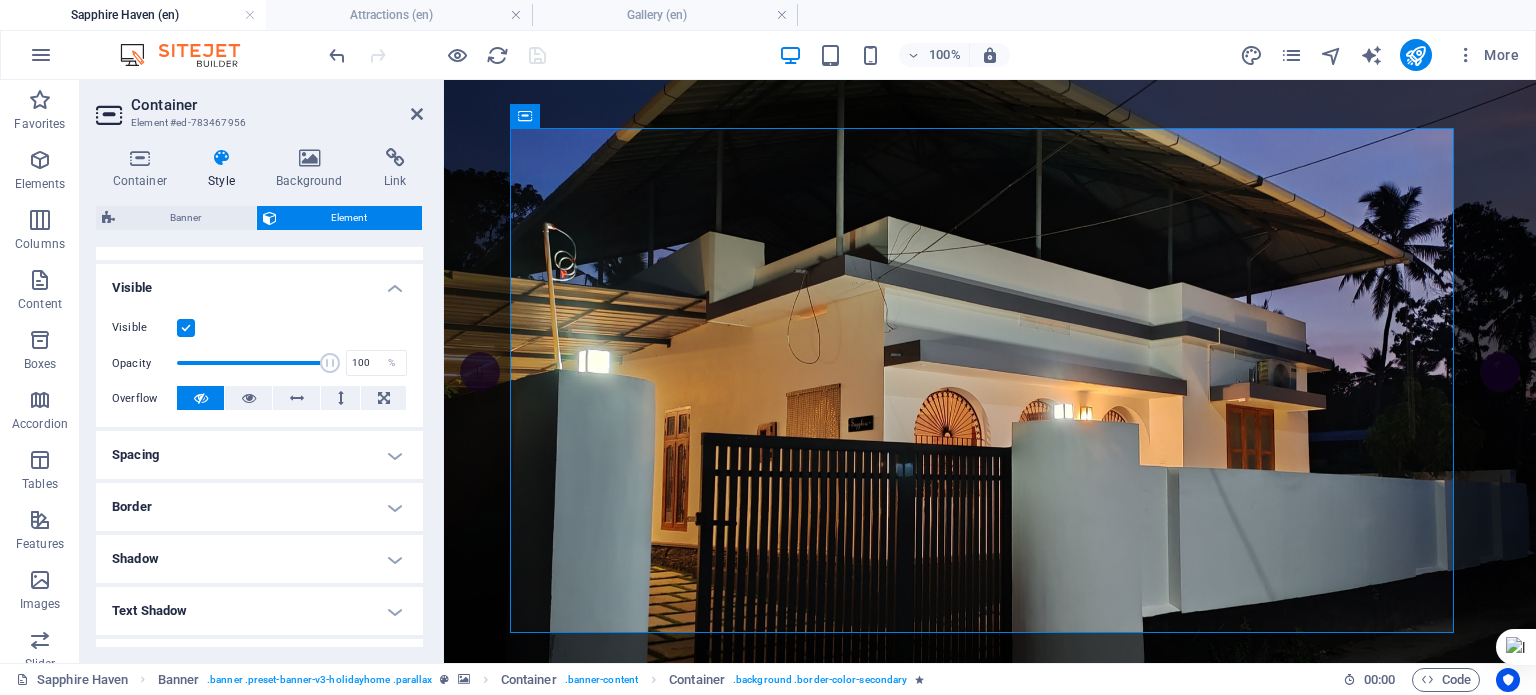 scroll, scrollTop: 200, scrollLeft: 0, axis: vertical 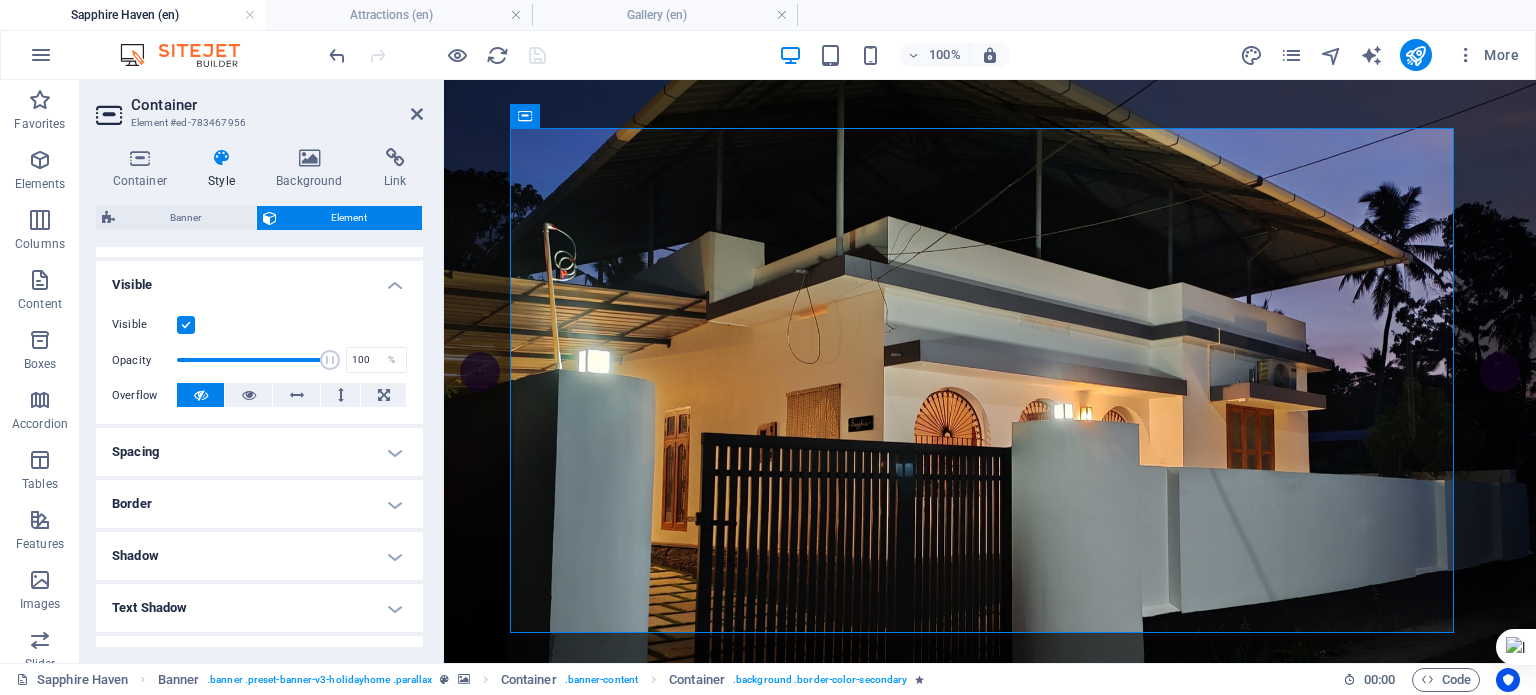 click on "Spacing" at bounding box center (259, 452) 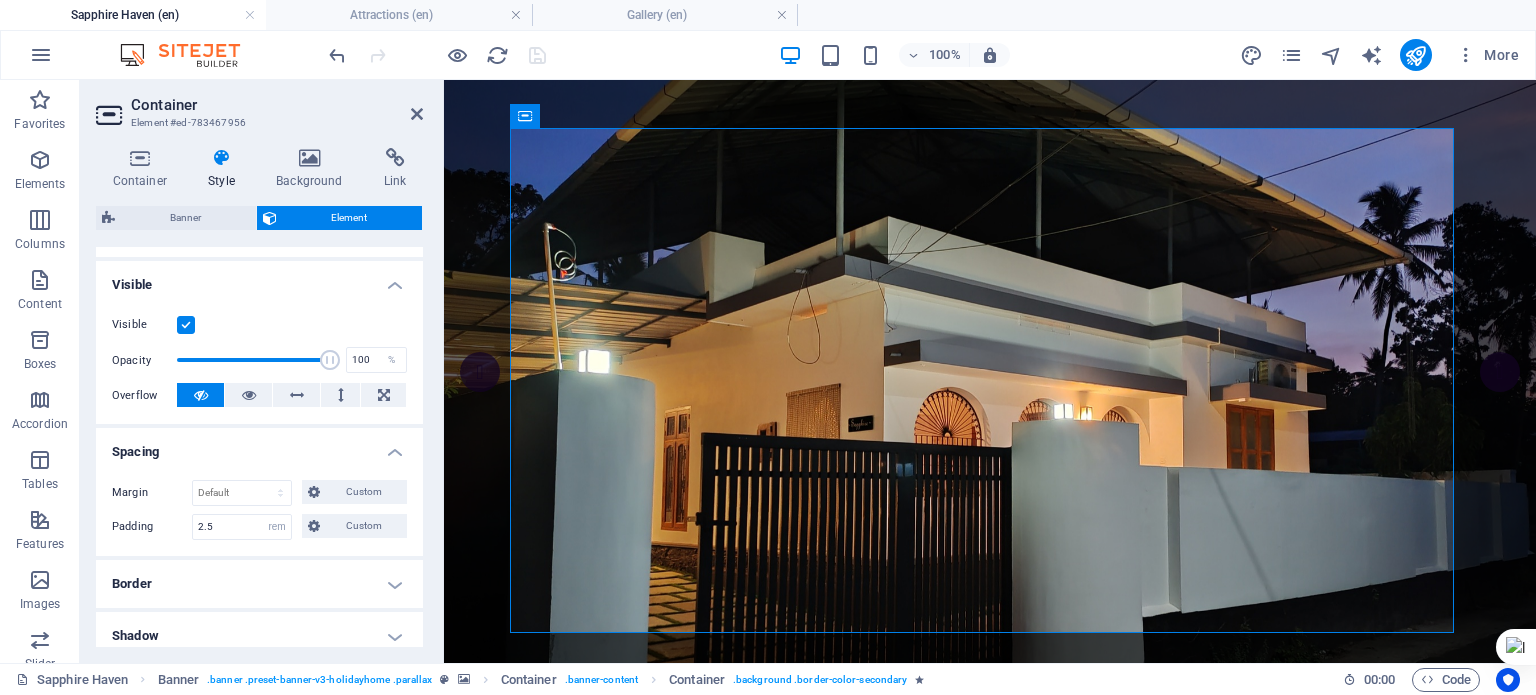 click on "Spacing" at bounding box center [259, 446] 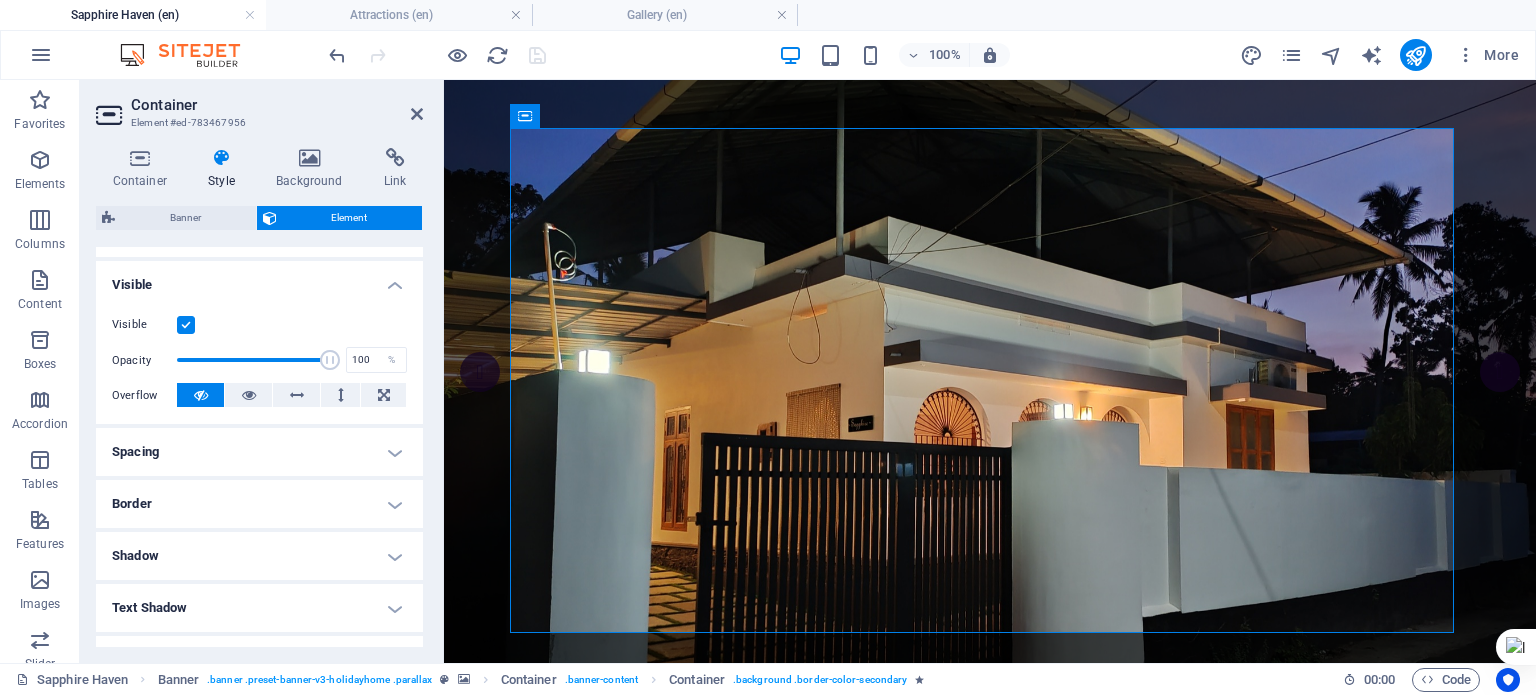 click on "Border" at bounding box center [259, 504] 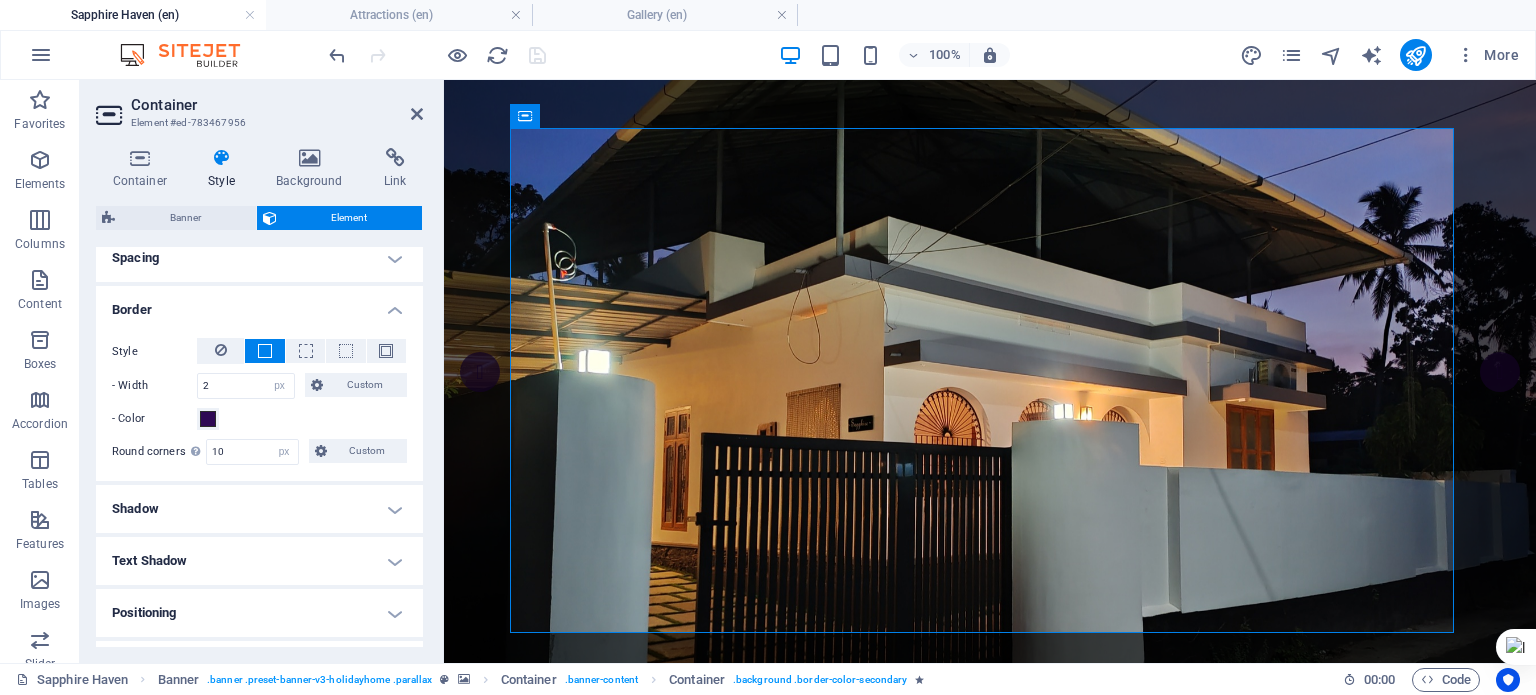 scroll, scrollTop: 400, scrollLeft: 0, axis: vertical 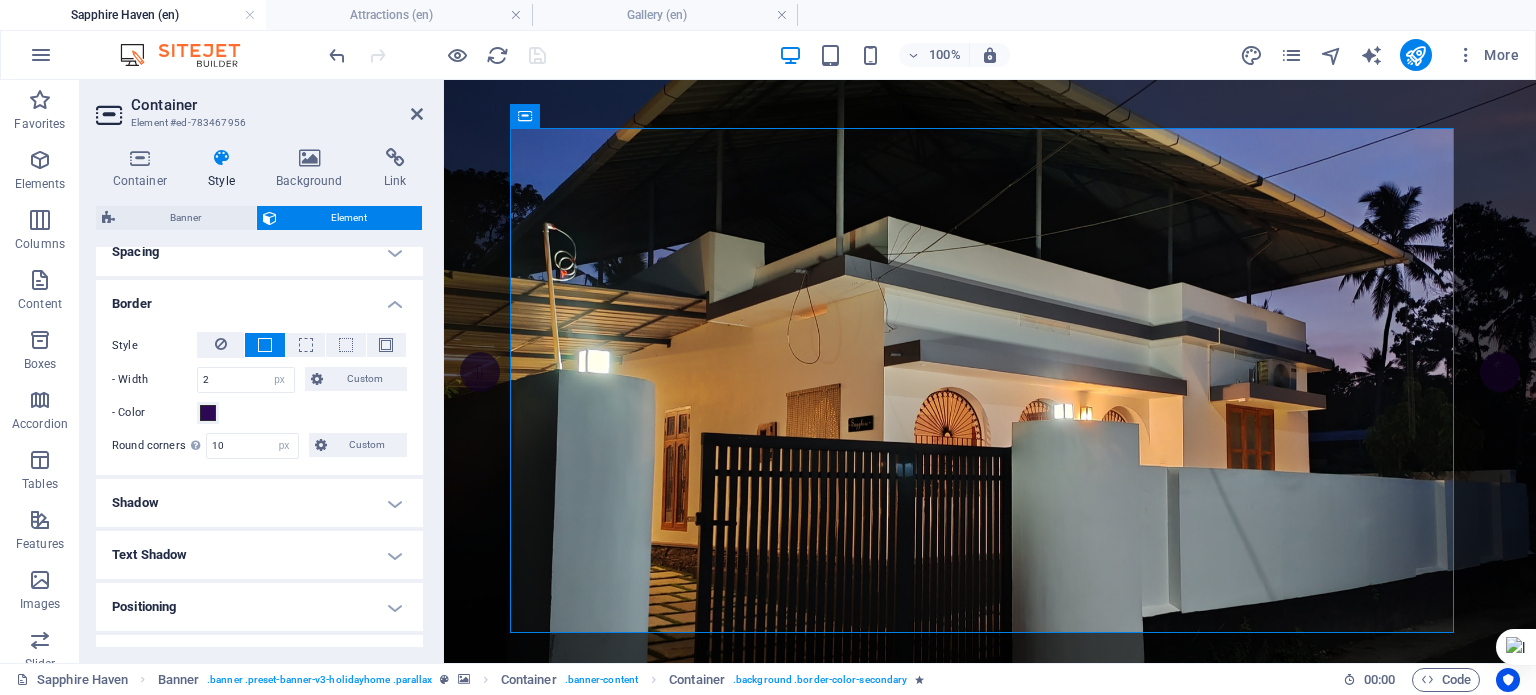 click on "Shadow" at bounding box center (259, 503) 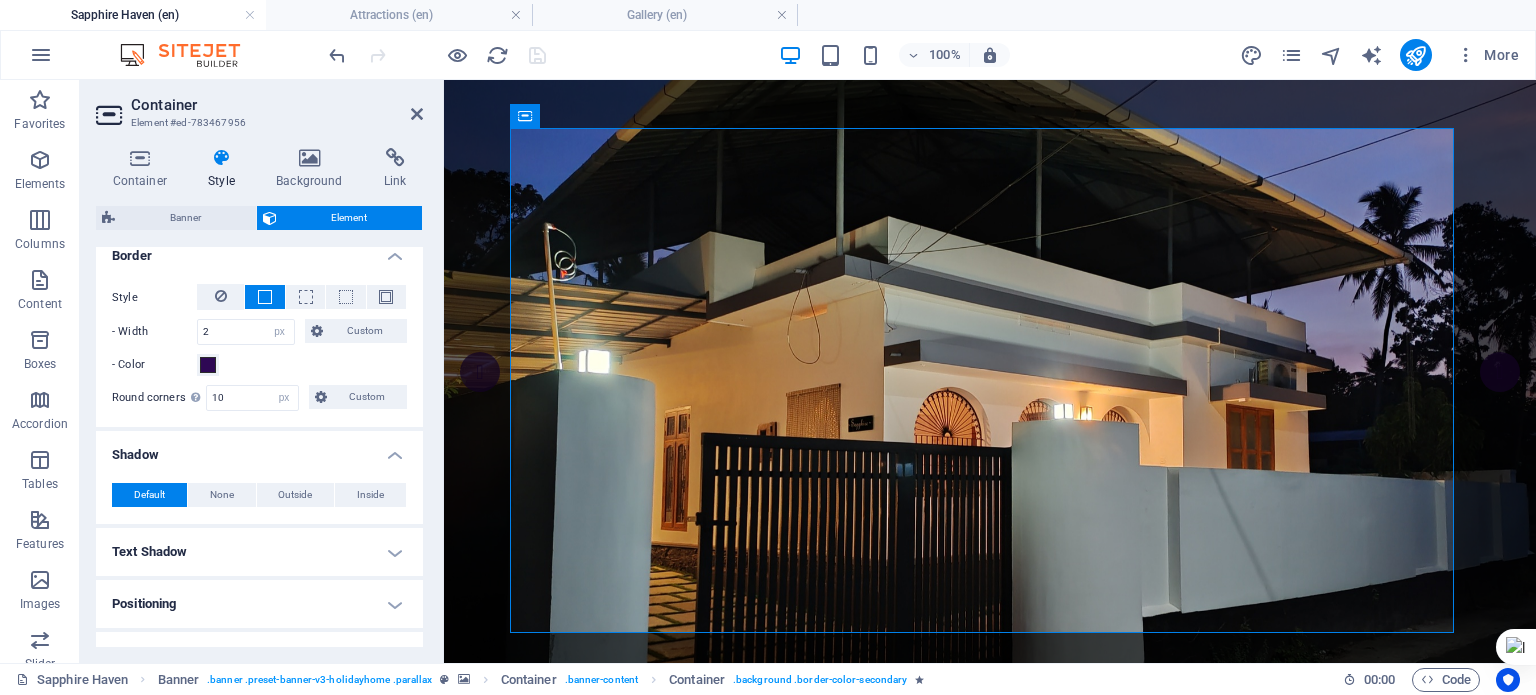 scroll, scrollTop: 600, scrollLeft: 0, axis: vertical 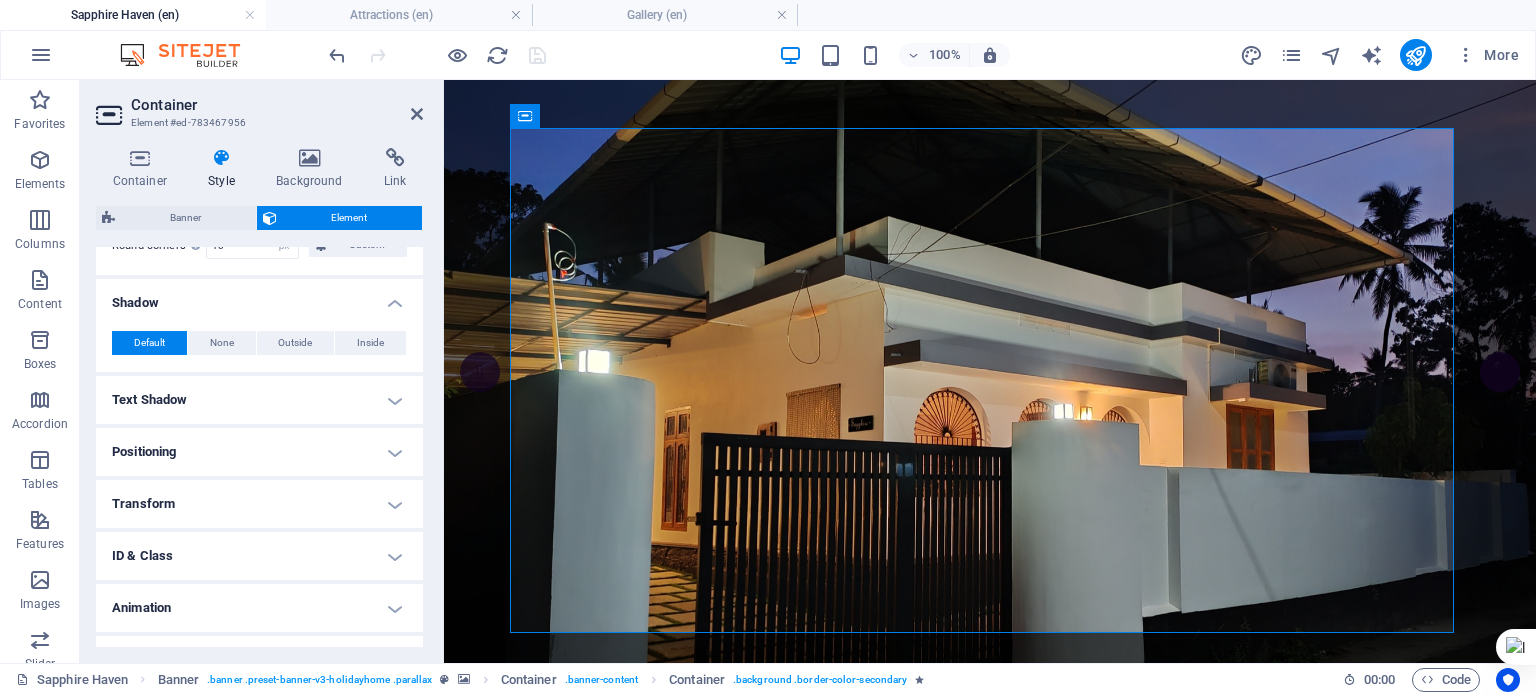 click on "Text Shadow" at bounding box center (259, 400) 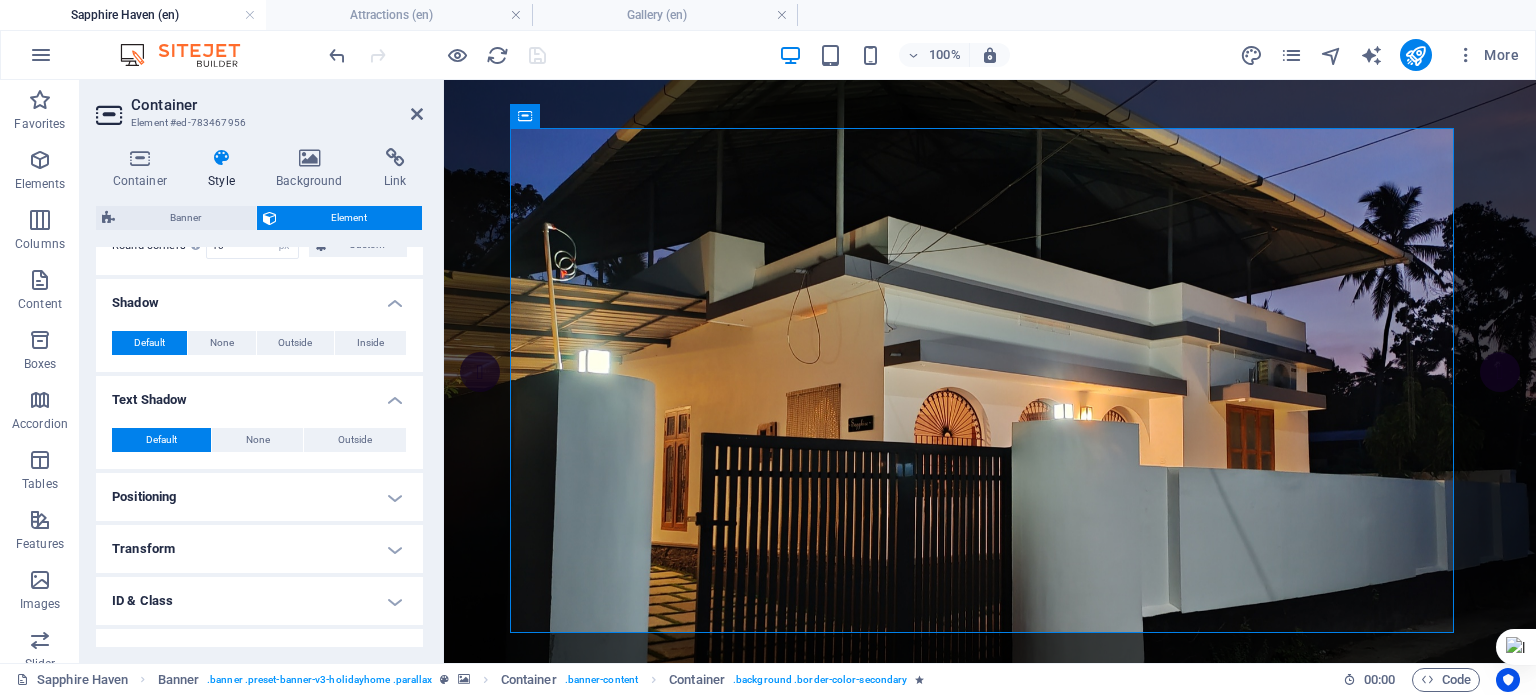 click on "Positioning" at bounding box center (259, 497) 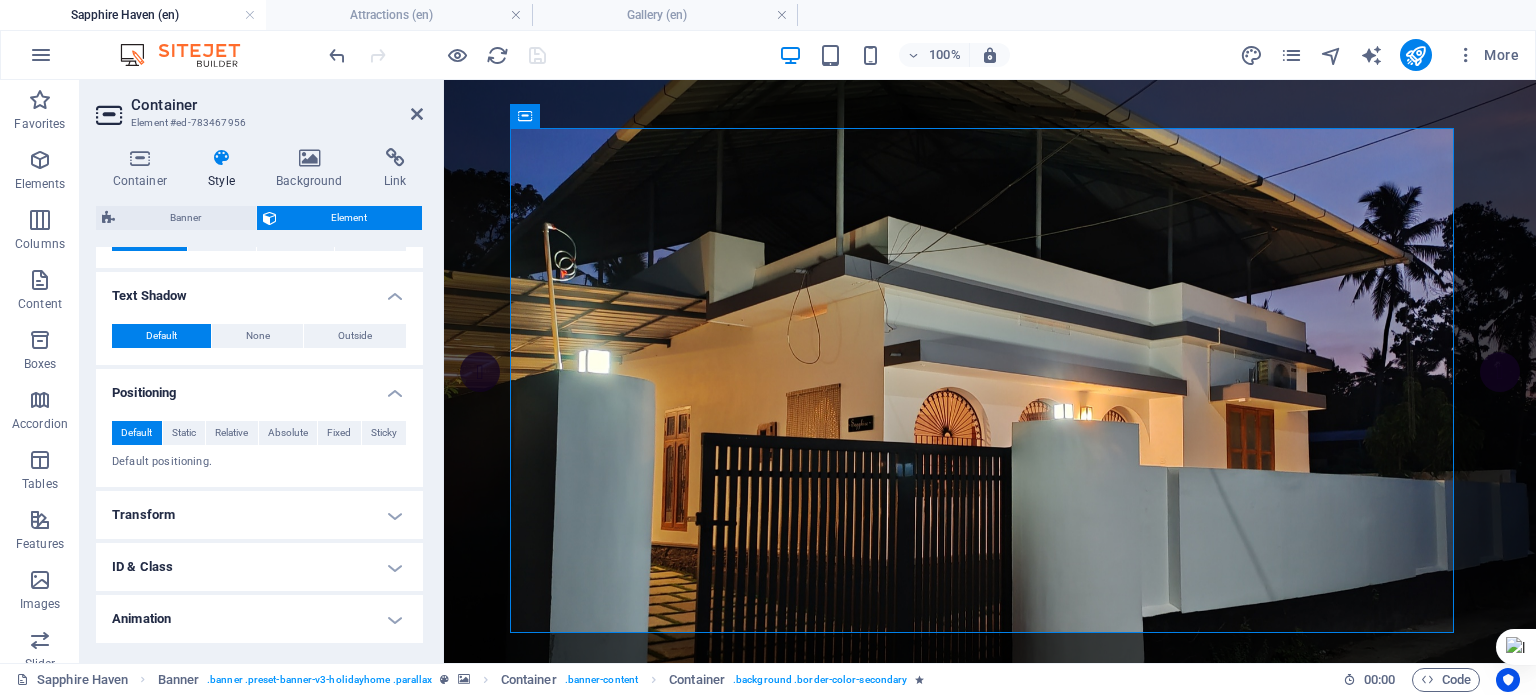 scroll, scrollTop: 749, scrollLeft: 0, axis: vertical 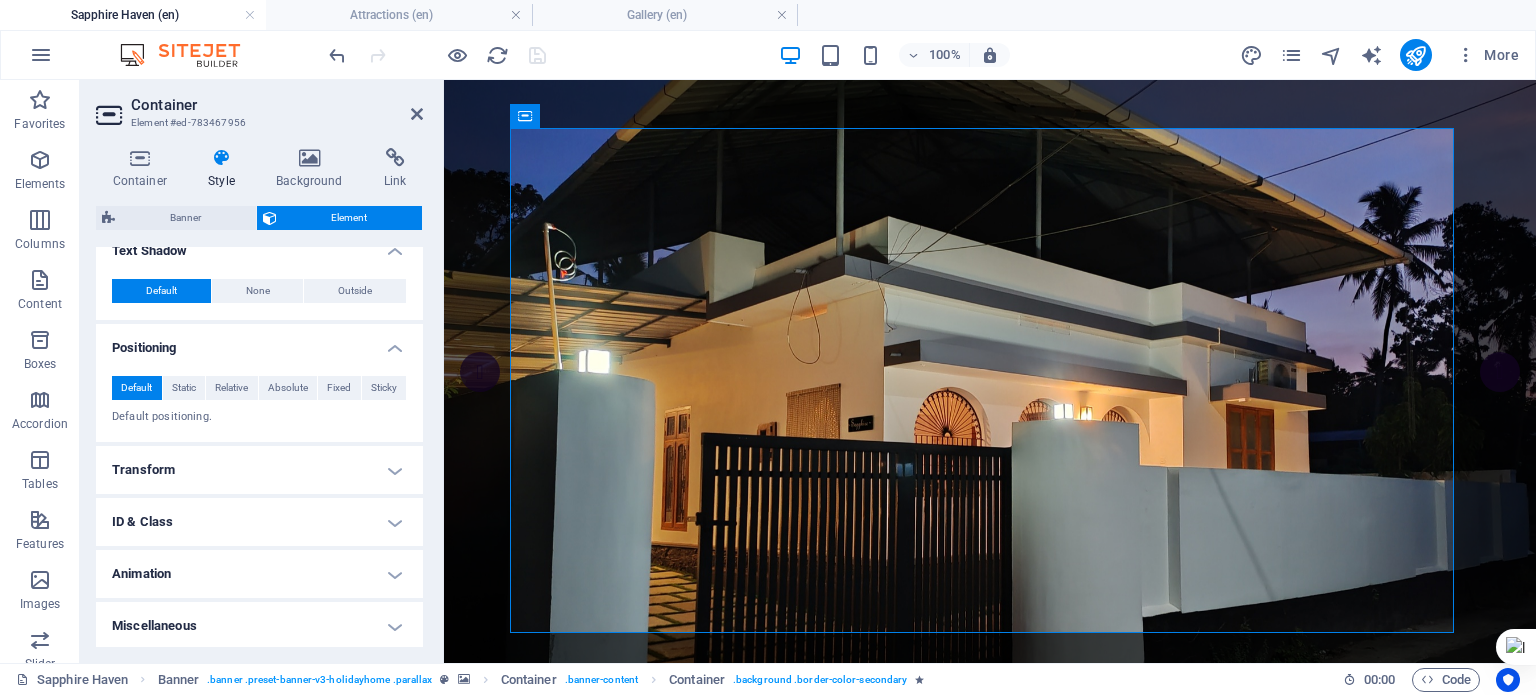 click on "Transform" at bounding box center (259, 470) 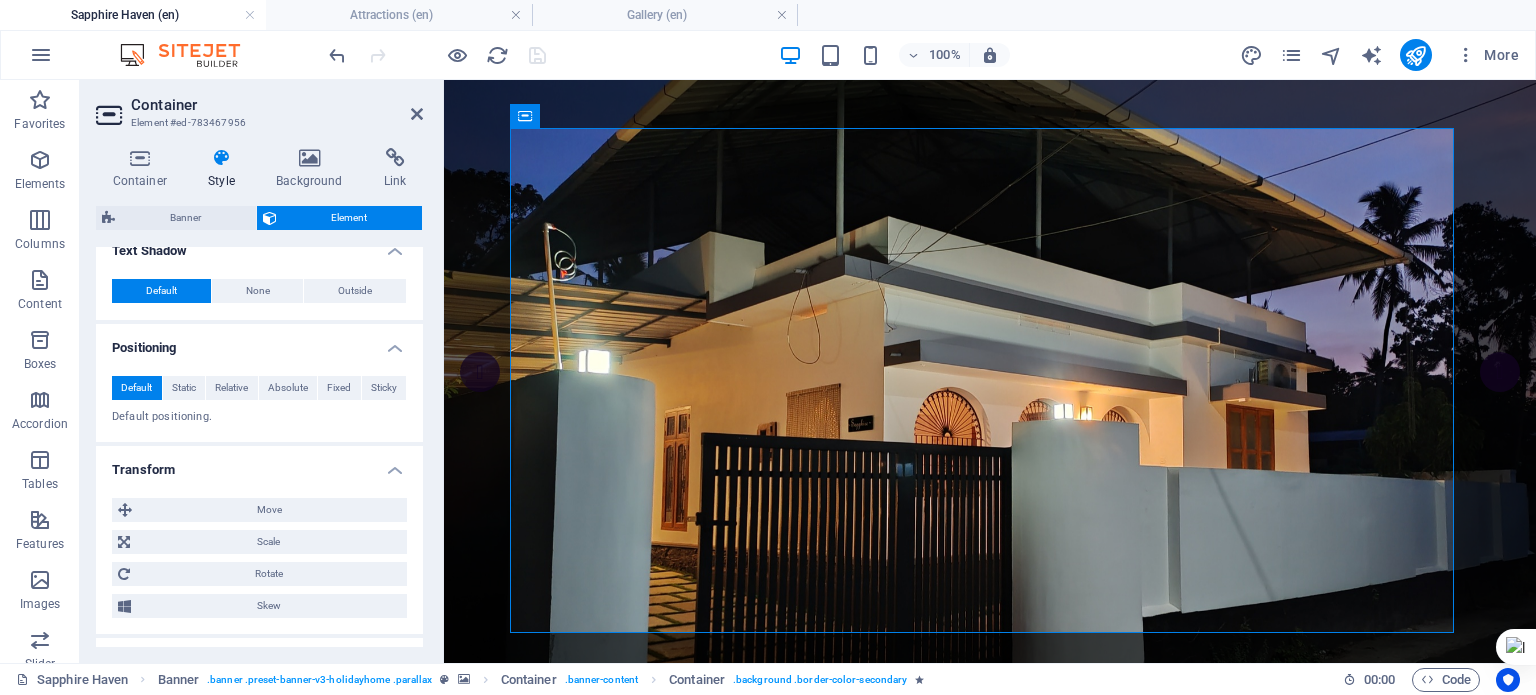scroll, scrollTop: 889, scrollLeft: 0, axis: vertical 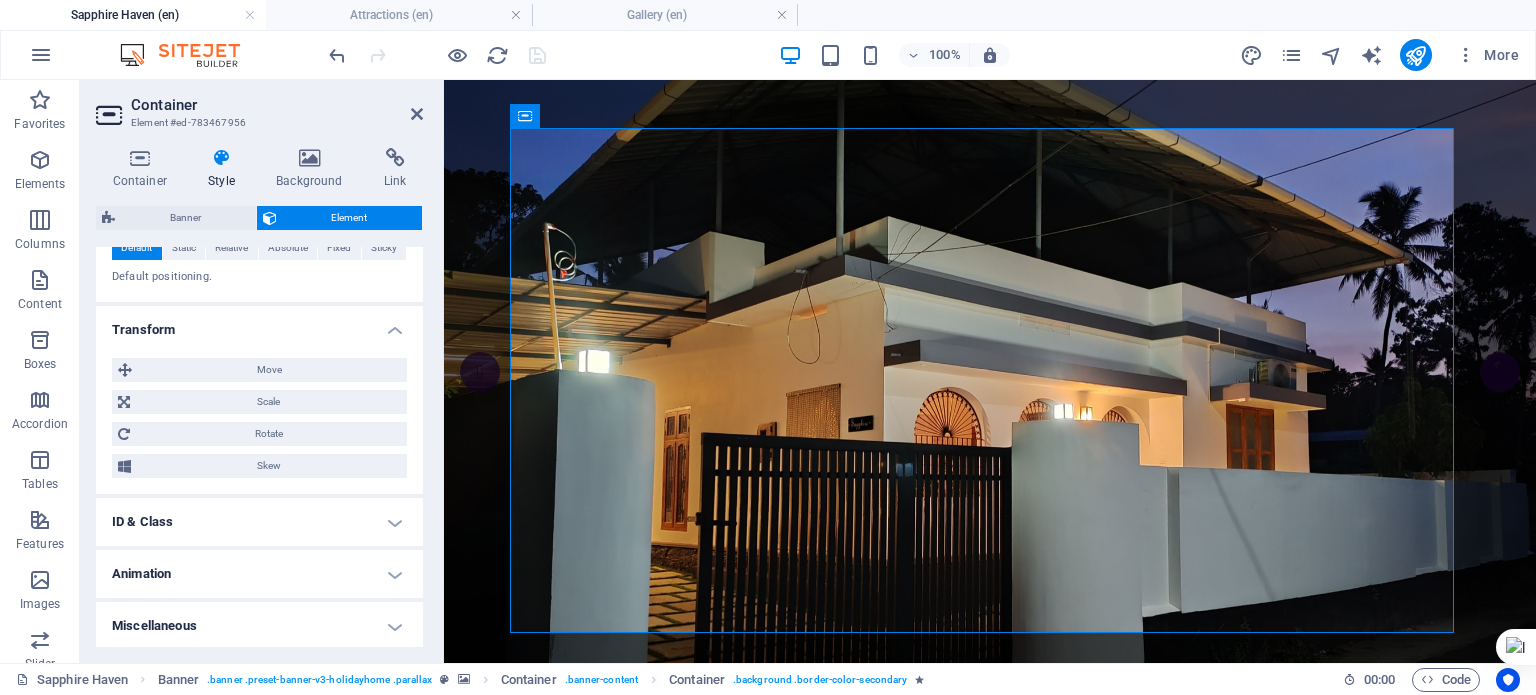 click on "ID & Class" at bounding box center [259, 522] 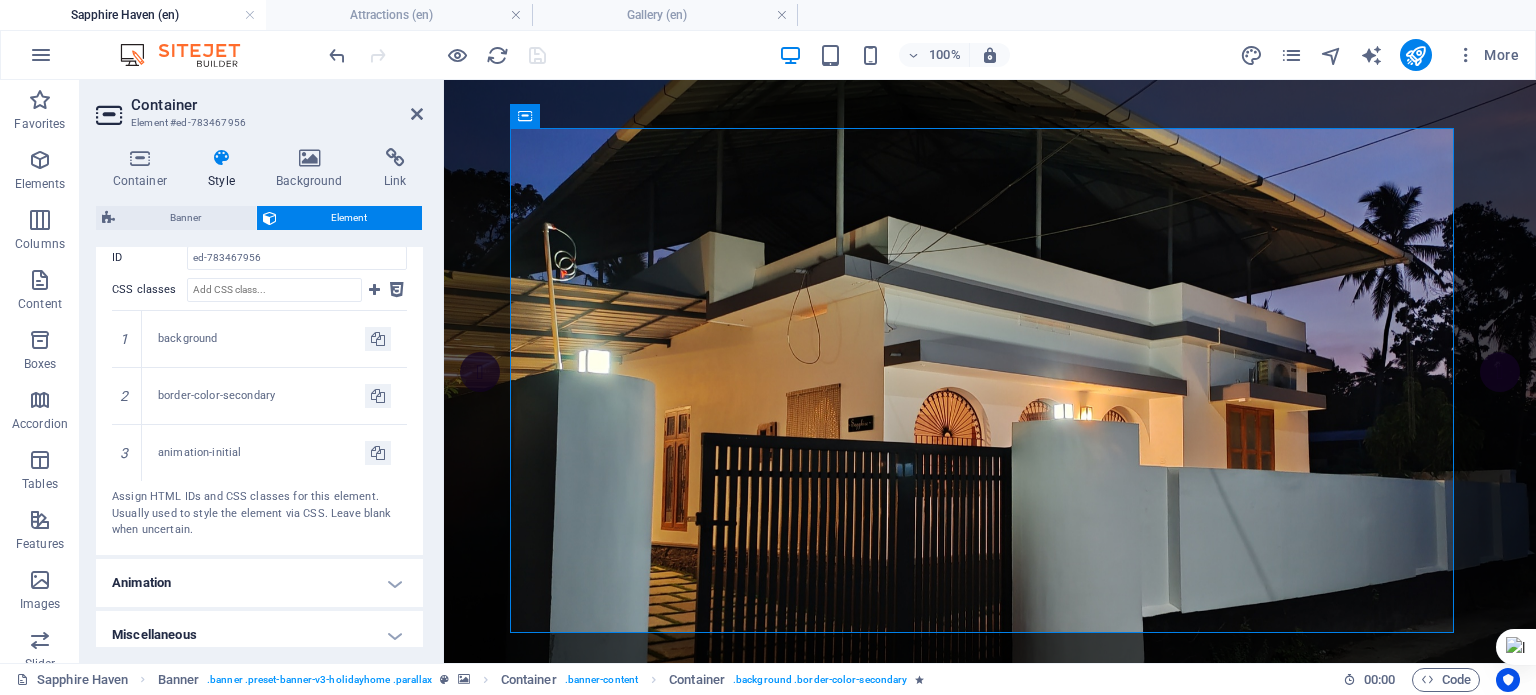 scroll, scrollTop: 1238, scrollLeft: 0, axis: vertical 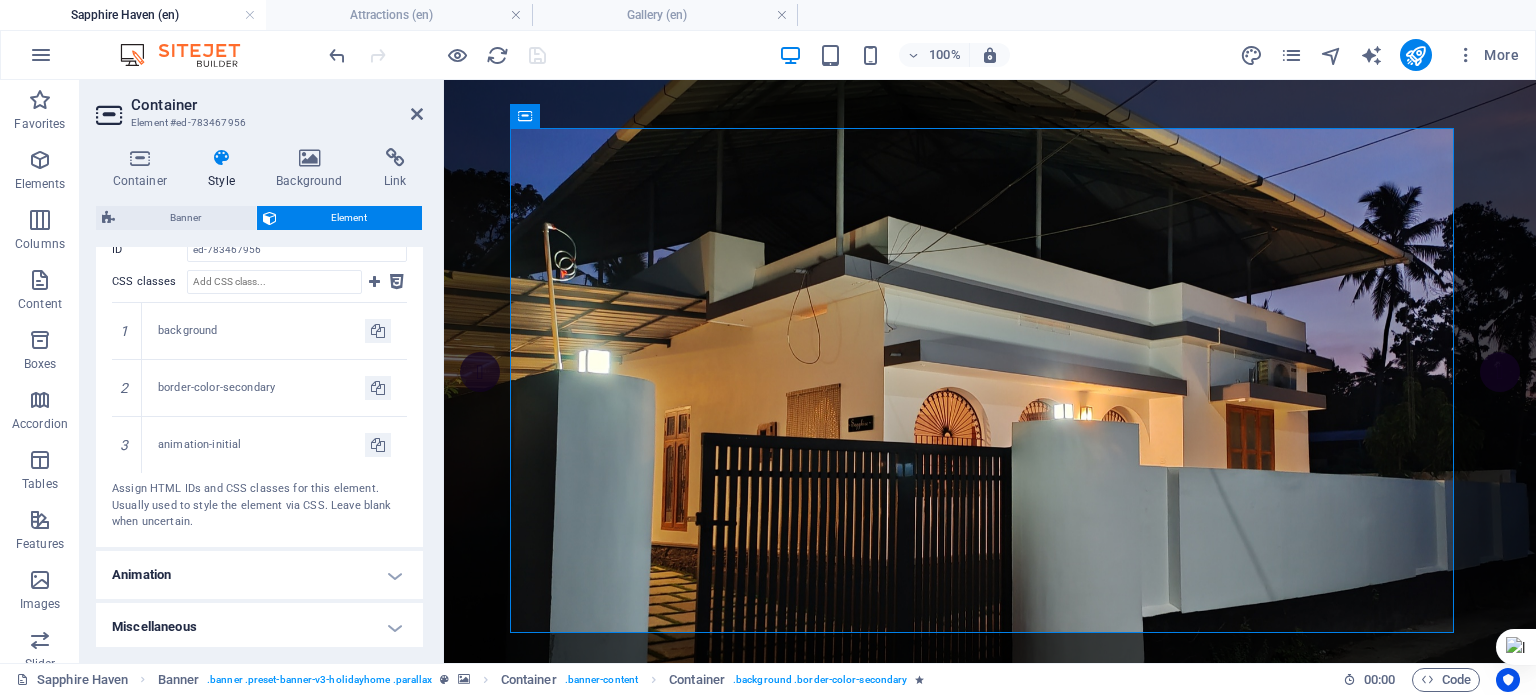 click on "Miscellaneous" at bounding box center [259, 627] 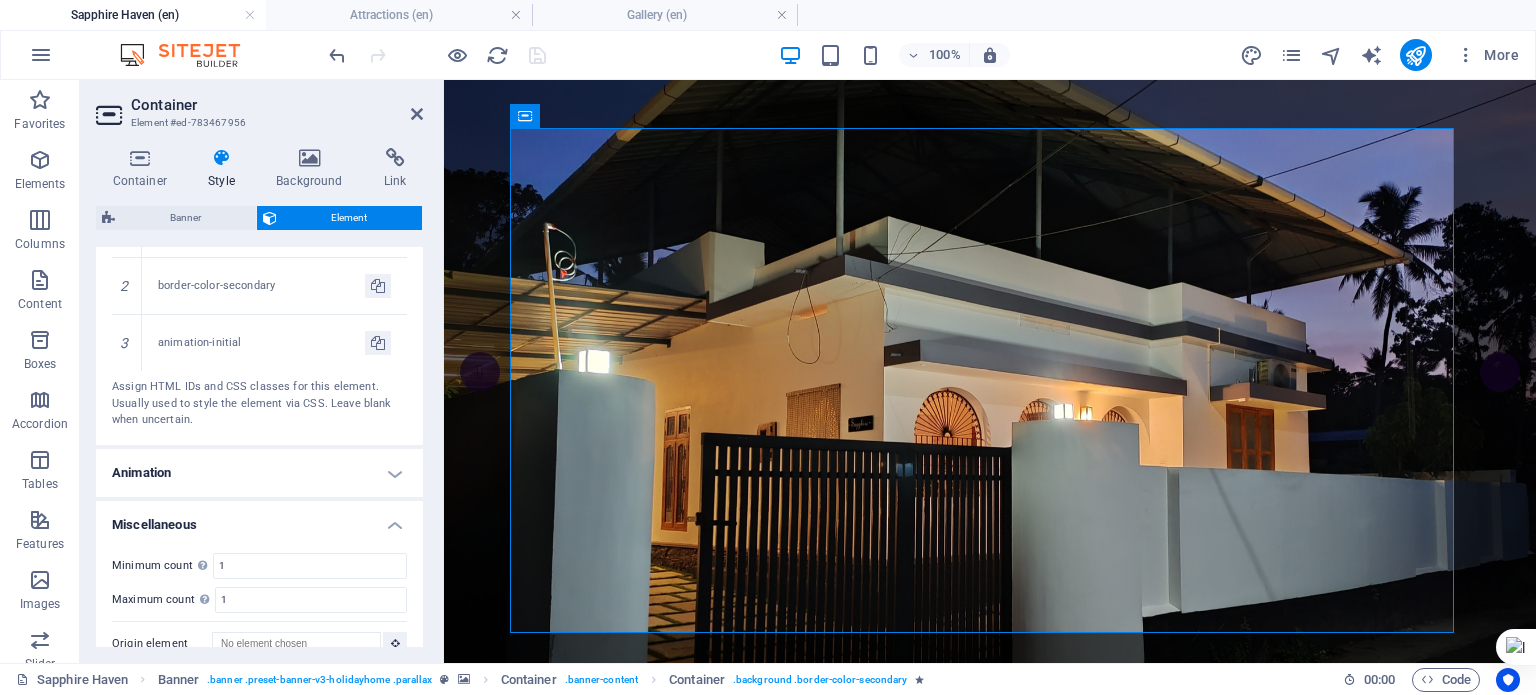 scroll, scrollTop: 1361, scrollLeft: 0, axis: vertical 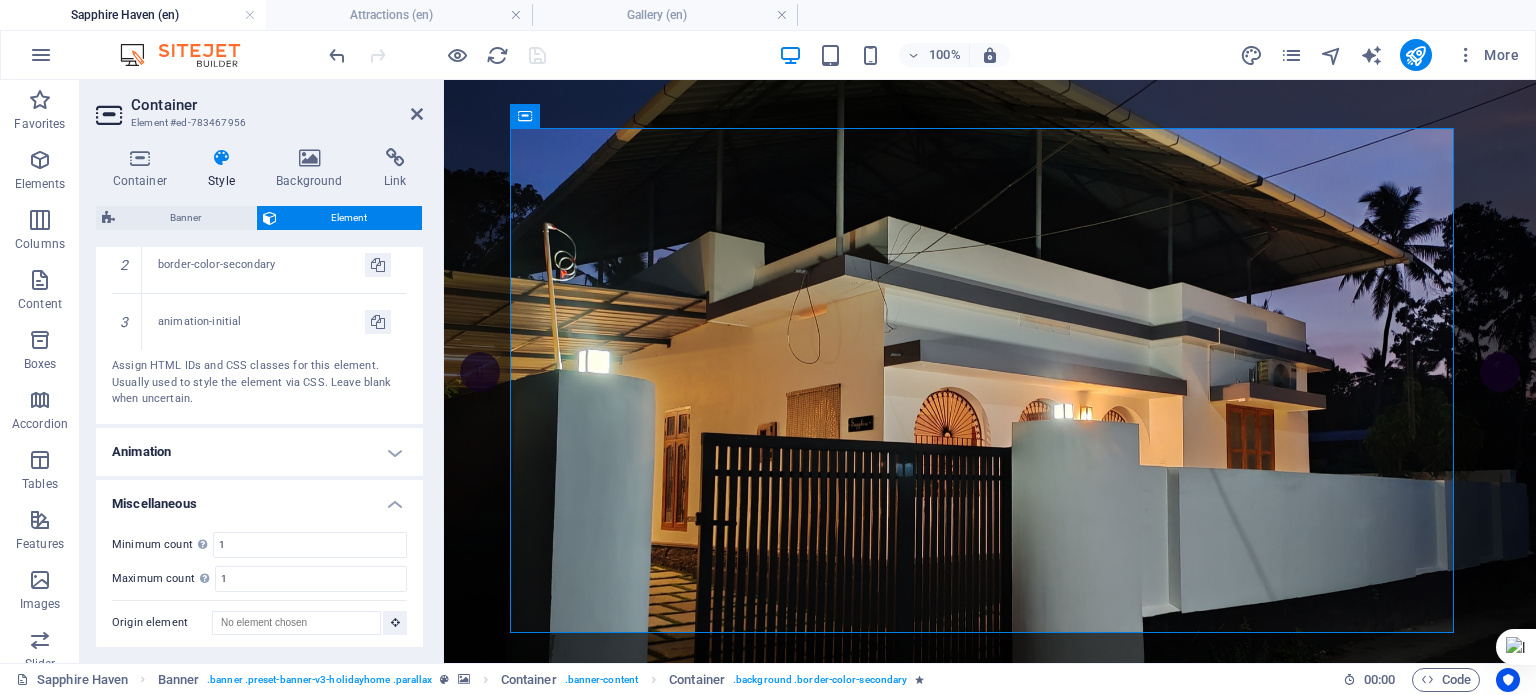 click on "Animation" at bounding box center [259, 452] 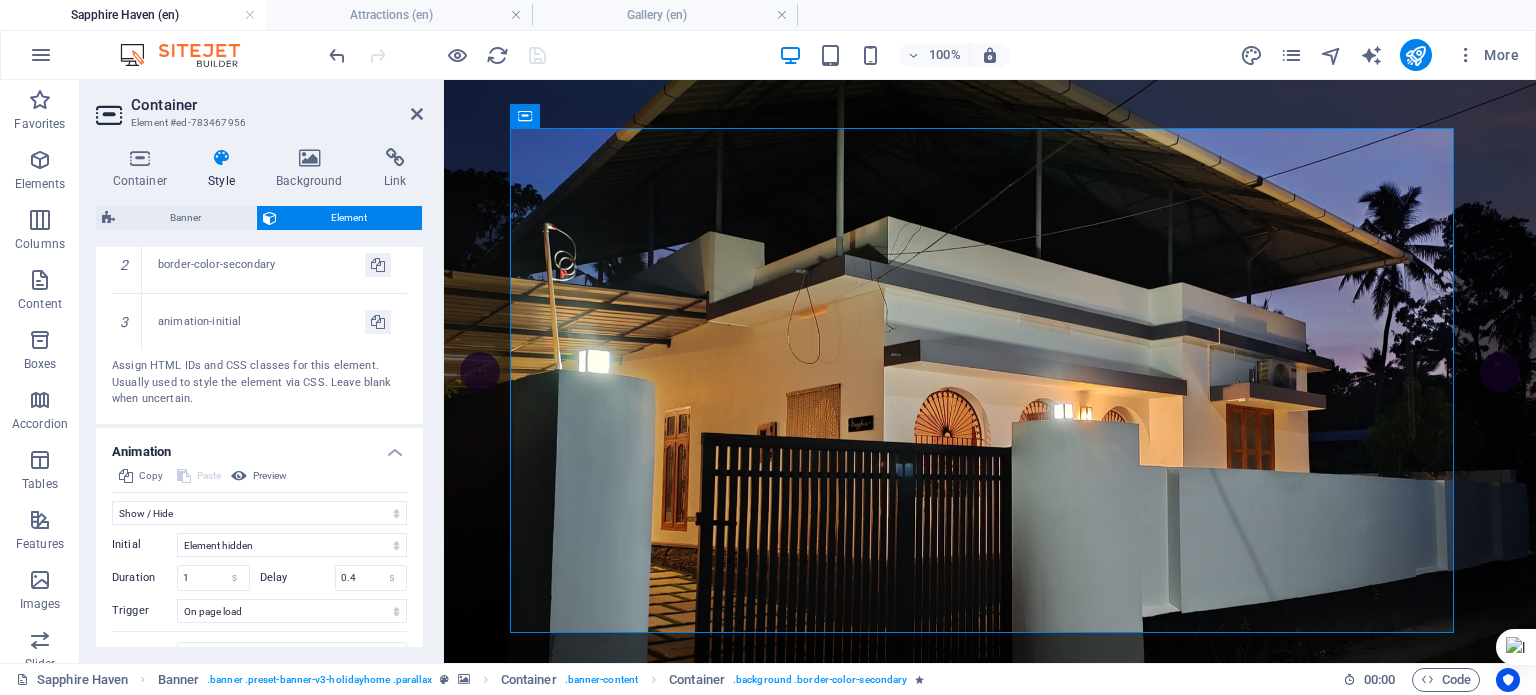 click on "Animation" at bounding box center [259, 446] 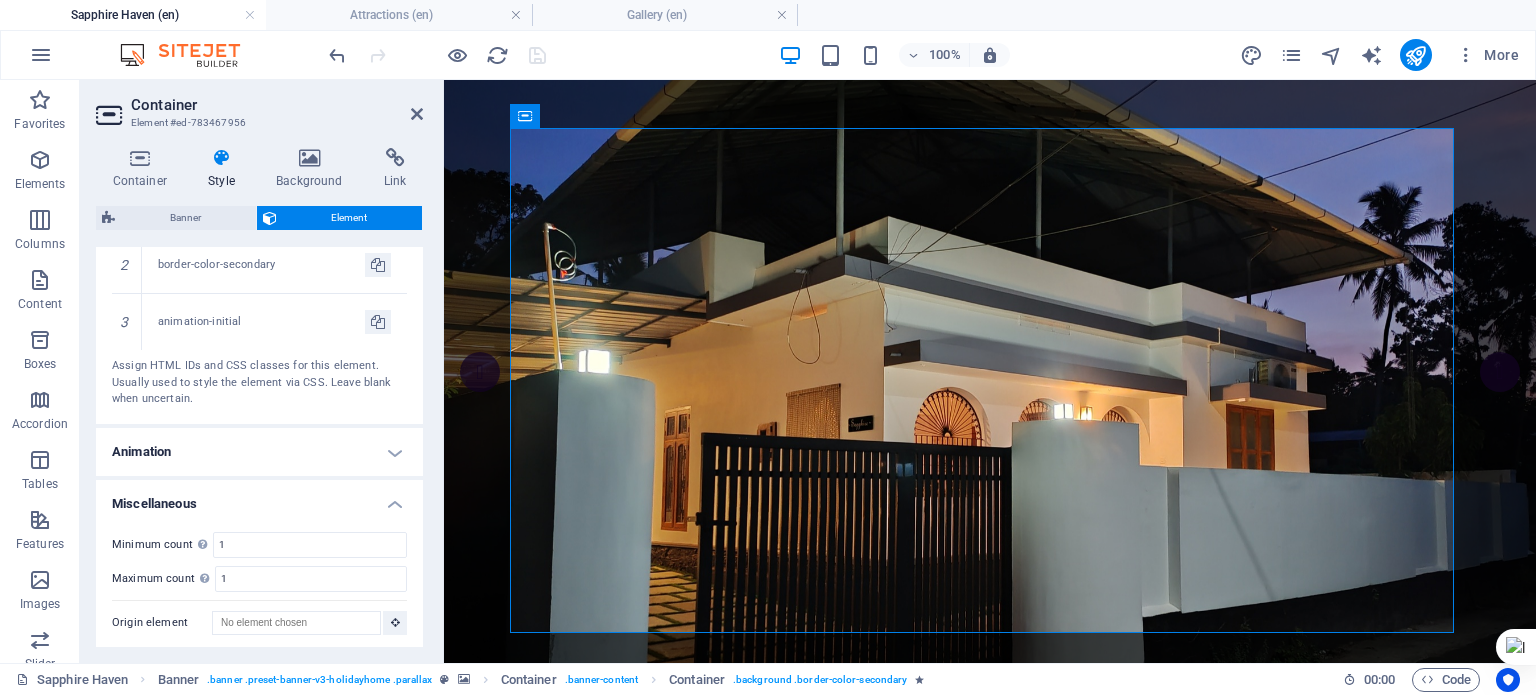 click on "Miscellaneous" at bounding box center (259, 498) 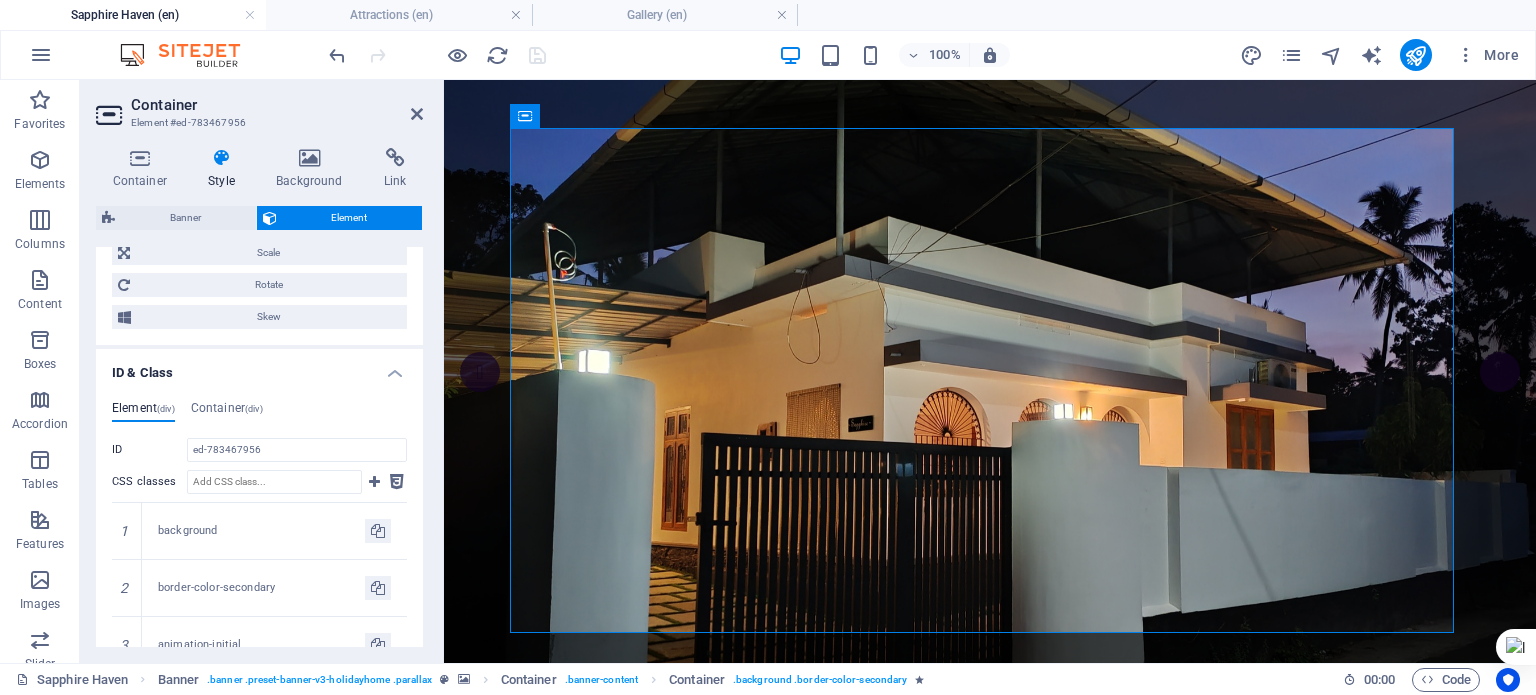 click on "ID & Class" at bounding box center [259, 367] 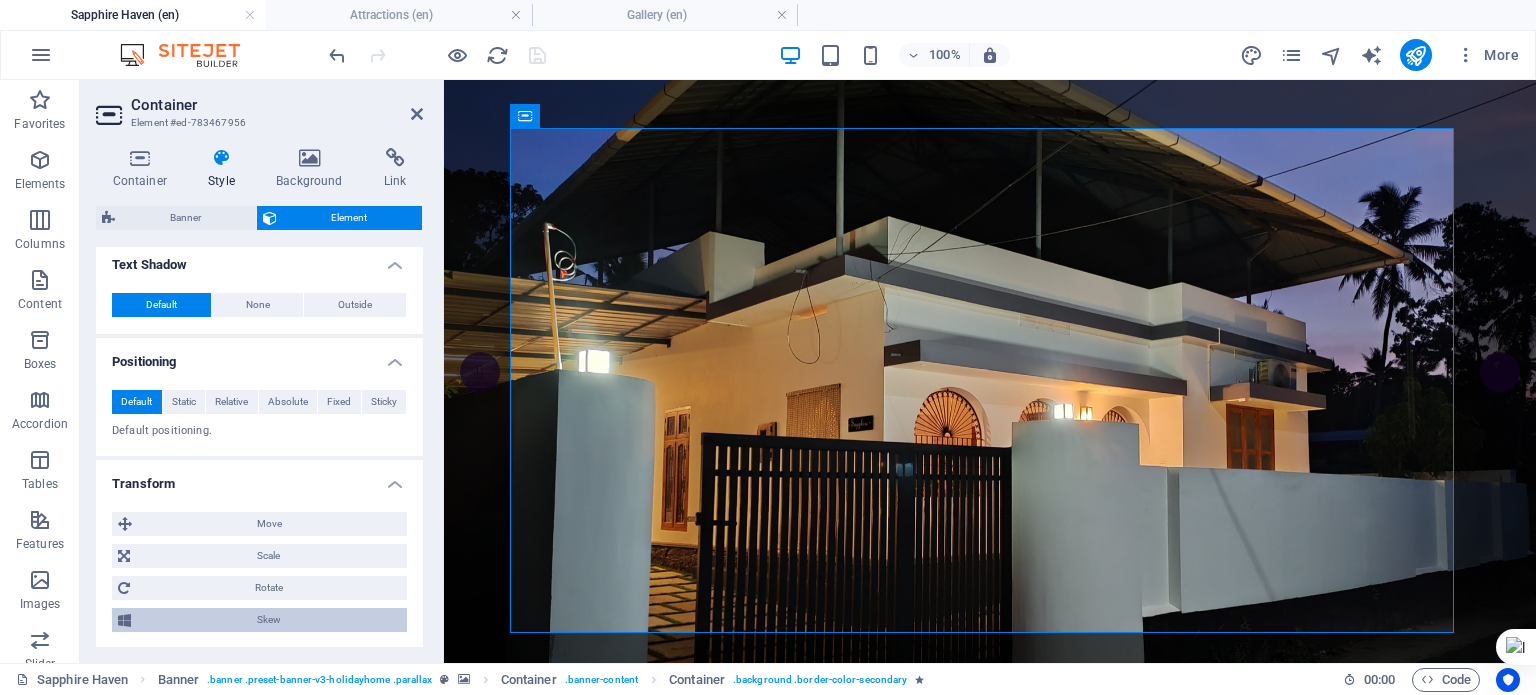 scroll, scrollTop: 689, scrollLeft: 0, axis: vertical 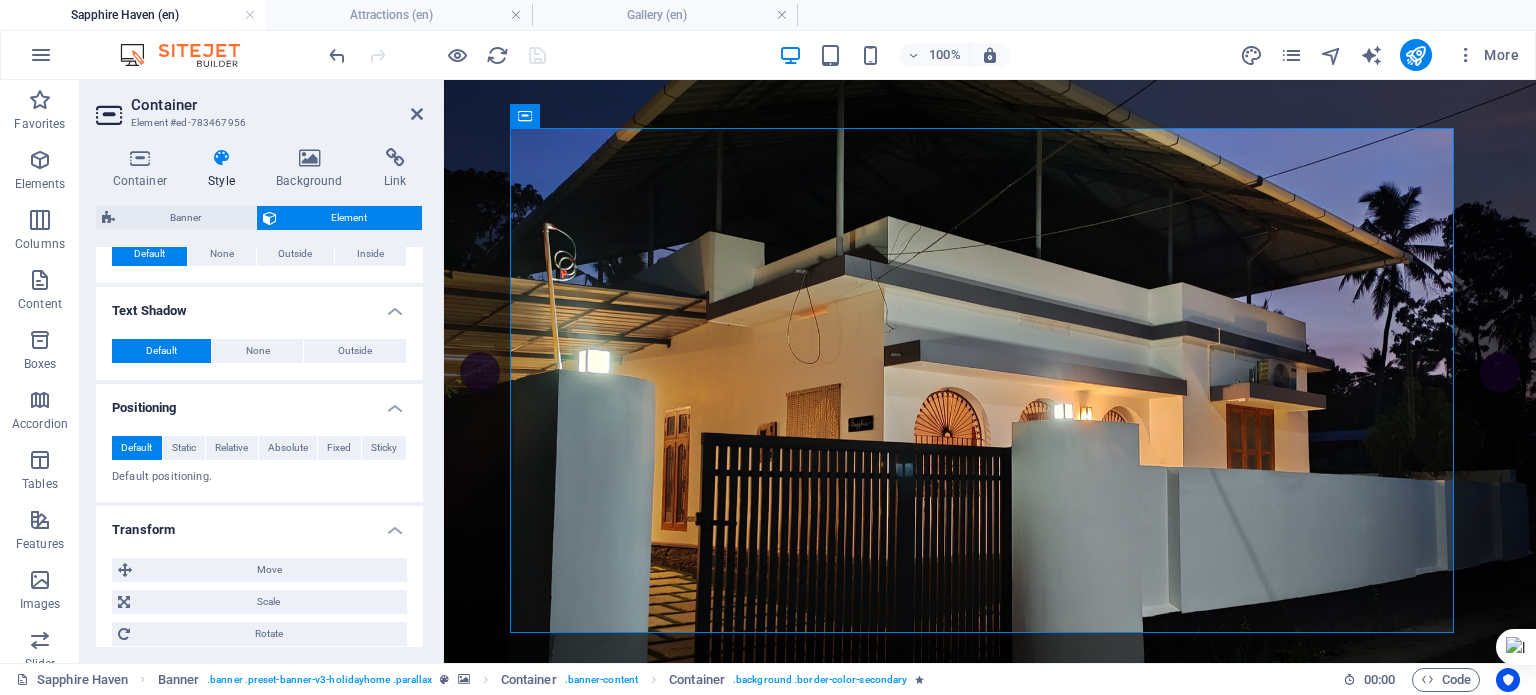 click on "Transform" at bounding box center [259, 524] 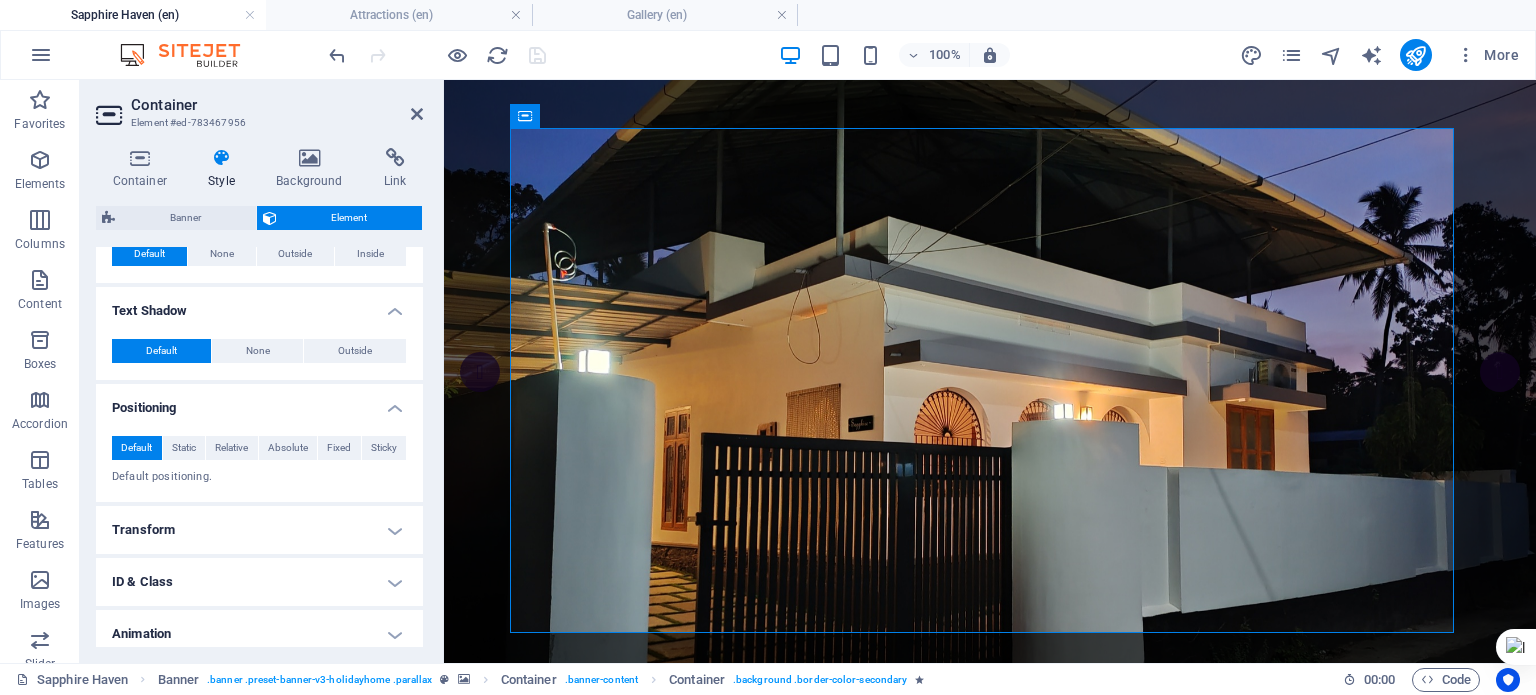 click on "Positioning" at bounding box center (259, 402) 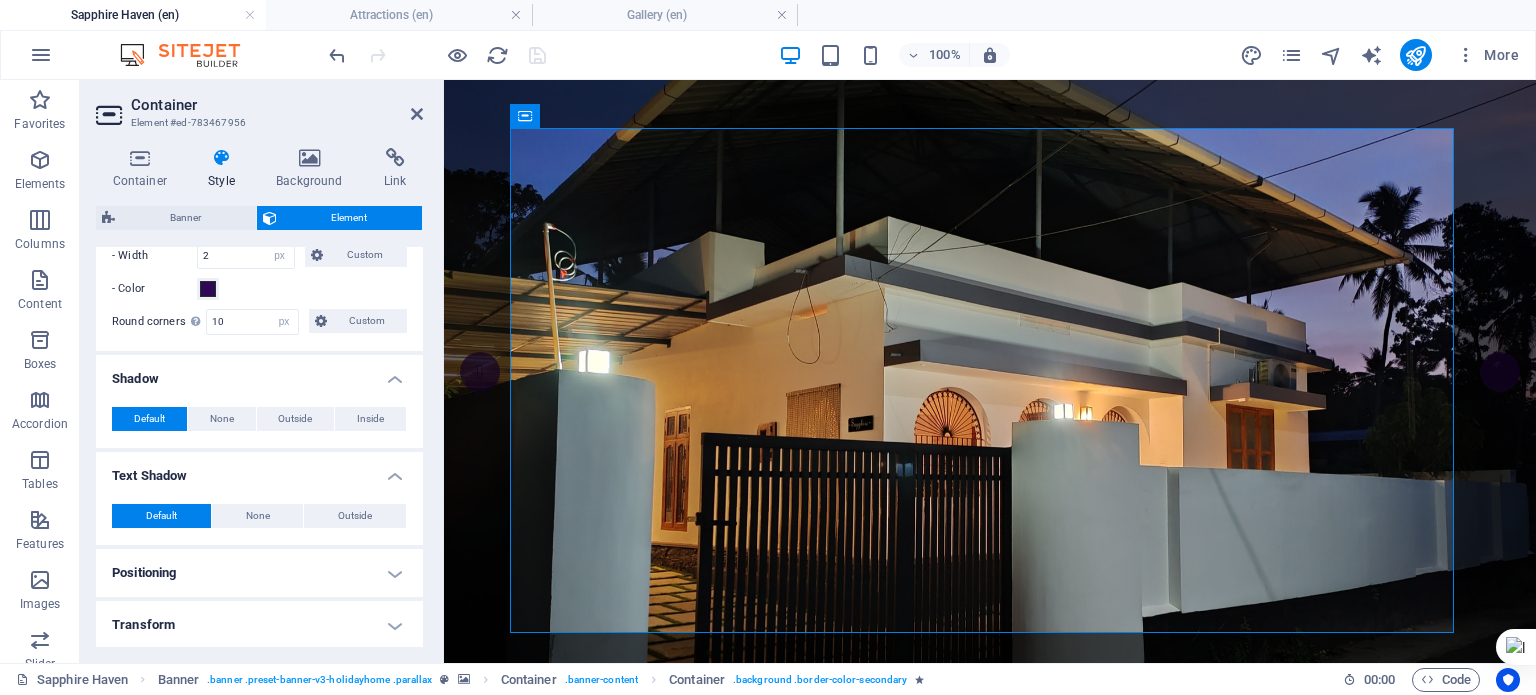 scroll, scrollTop: 480, scrollLeft: 0, axis: vertical 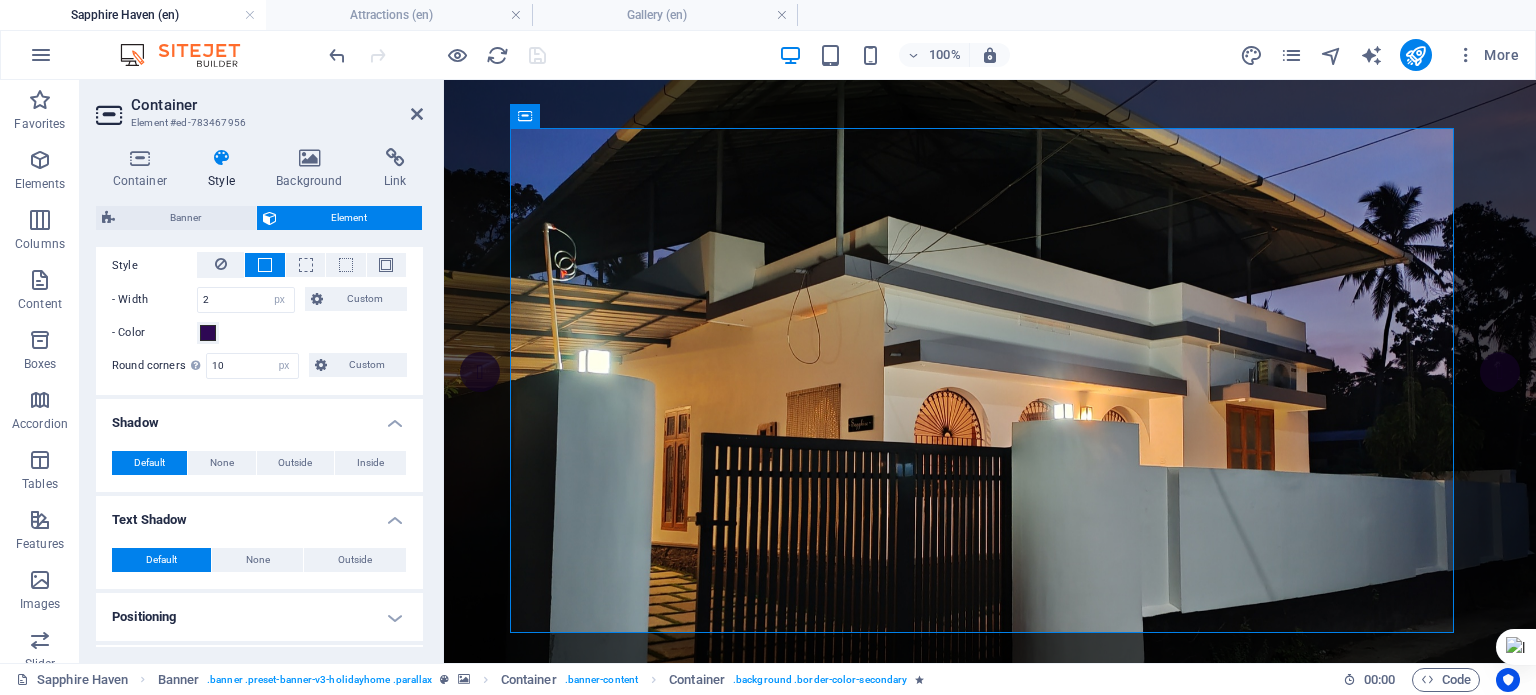 click on "Text Shadow" at bounding box center [259, 514] 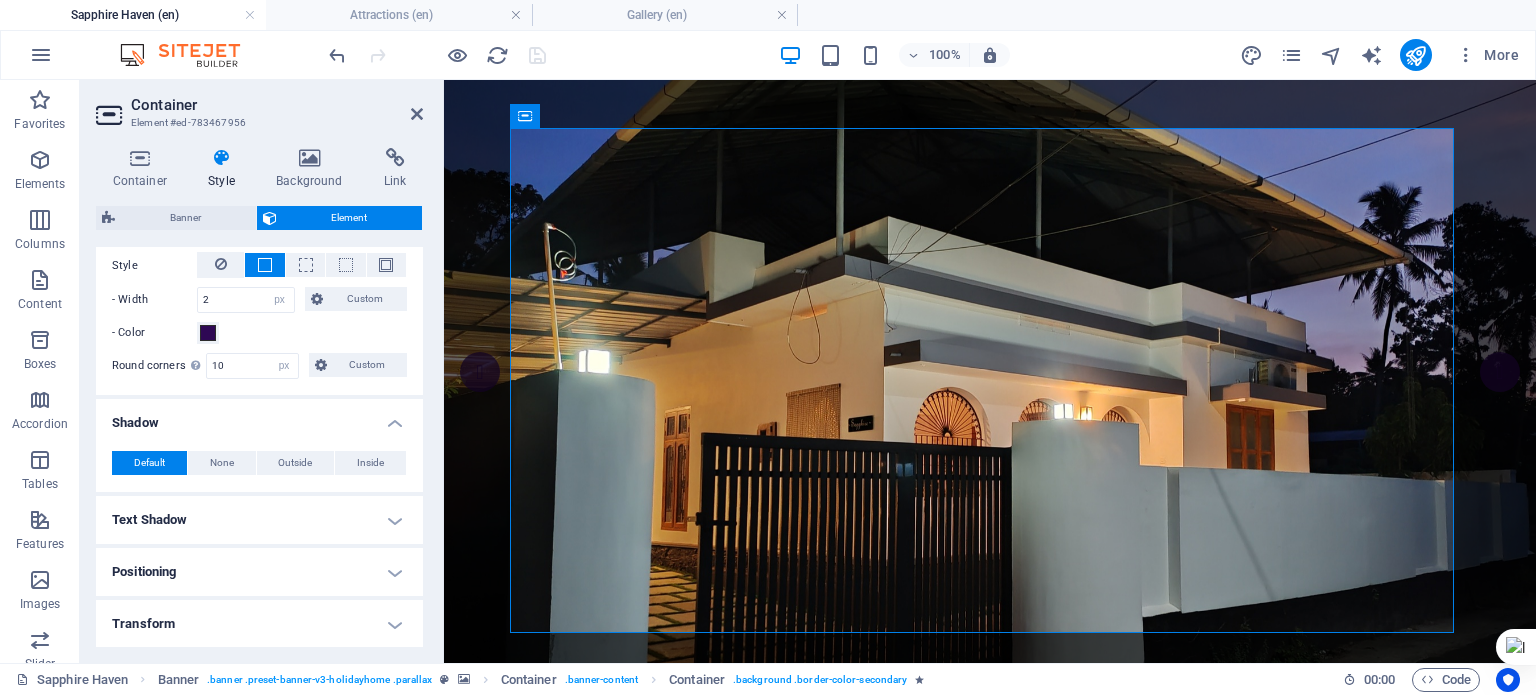 click on "Shadow" at bounding box center [259, 417] 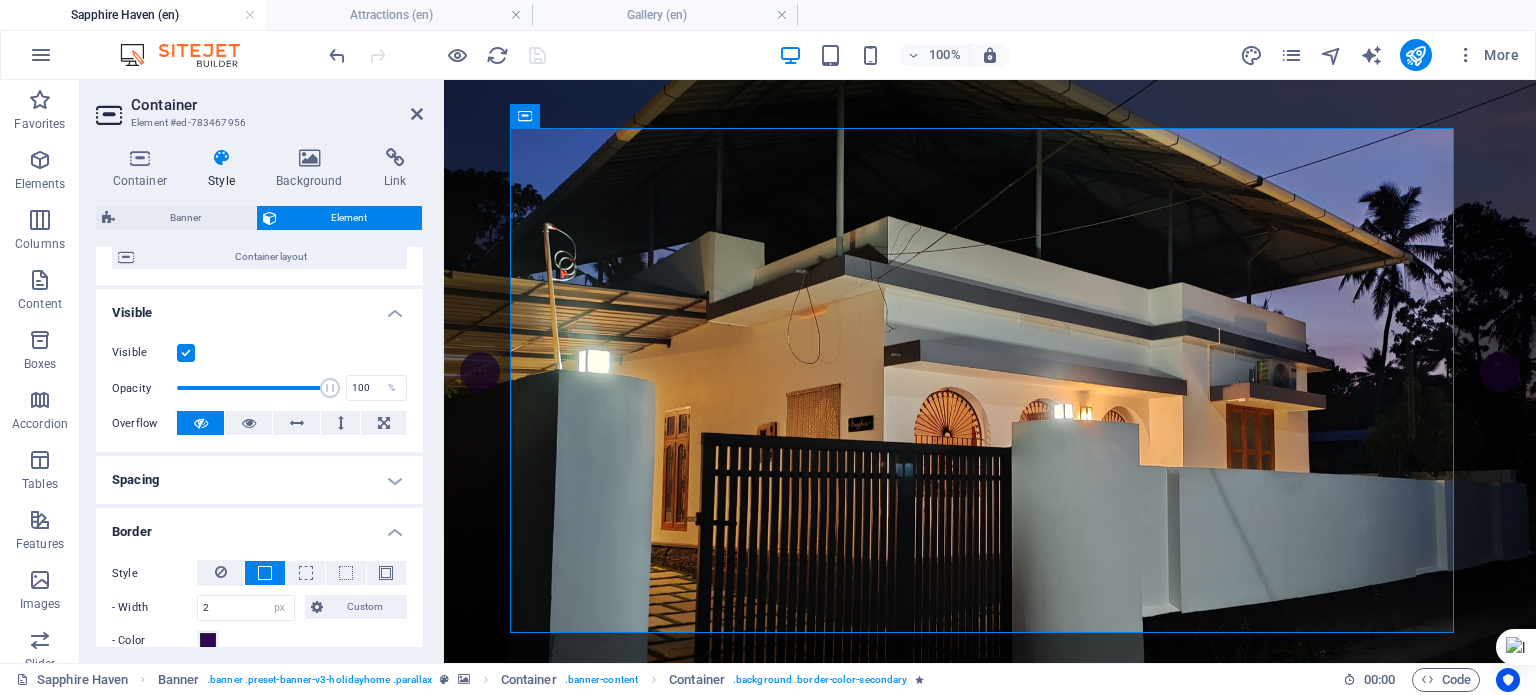 scroll, scrollTop: 180, scrollLeft: 0, axis: vertical 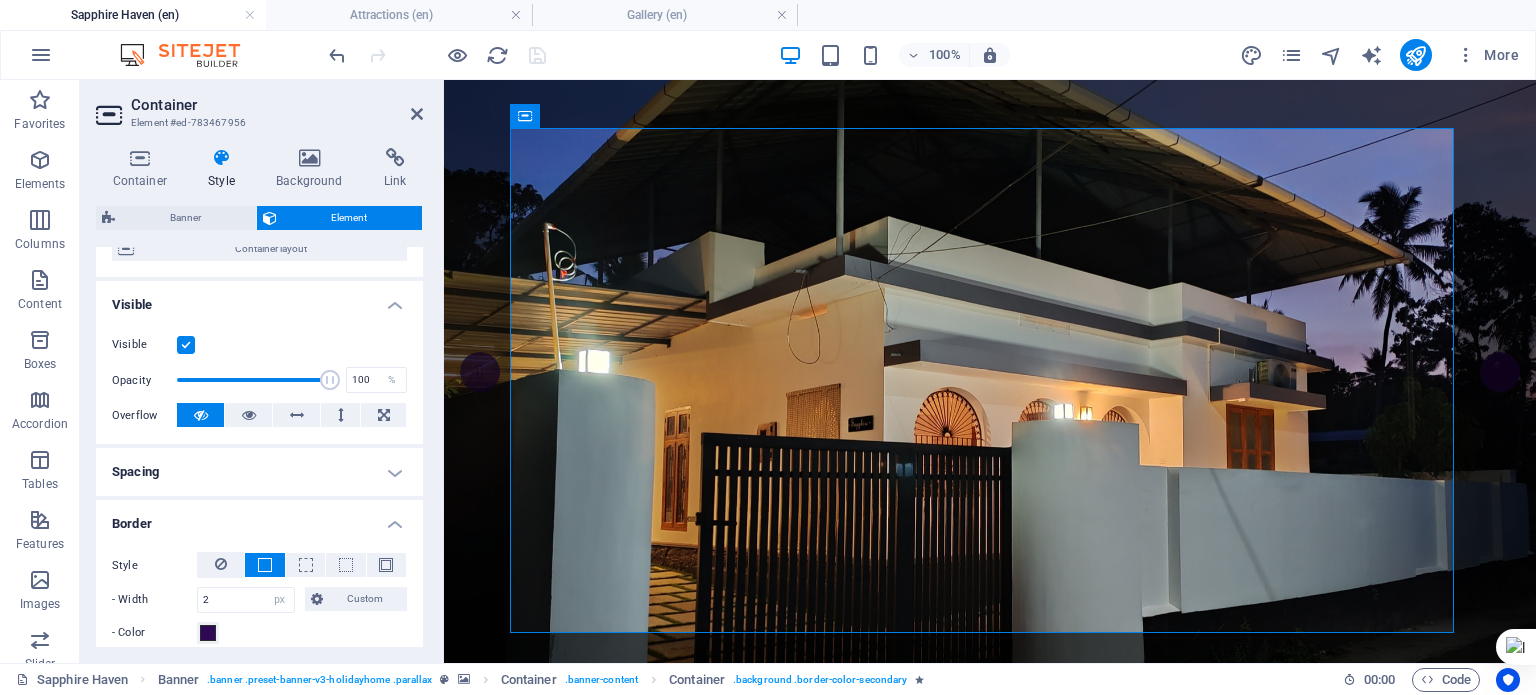 click on "Border" at bounding box center (259, 518) 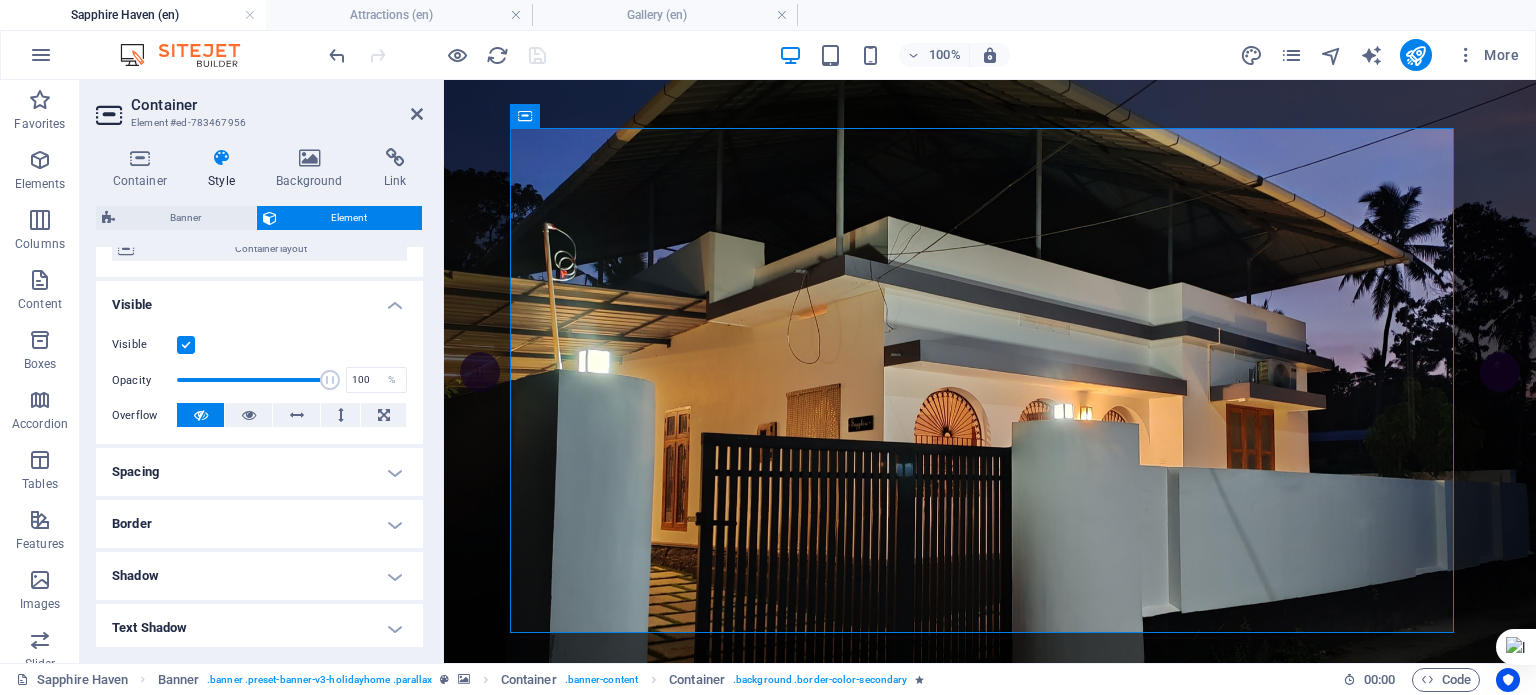 click on "Visible" at bounding box center [259, 299] 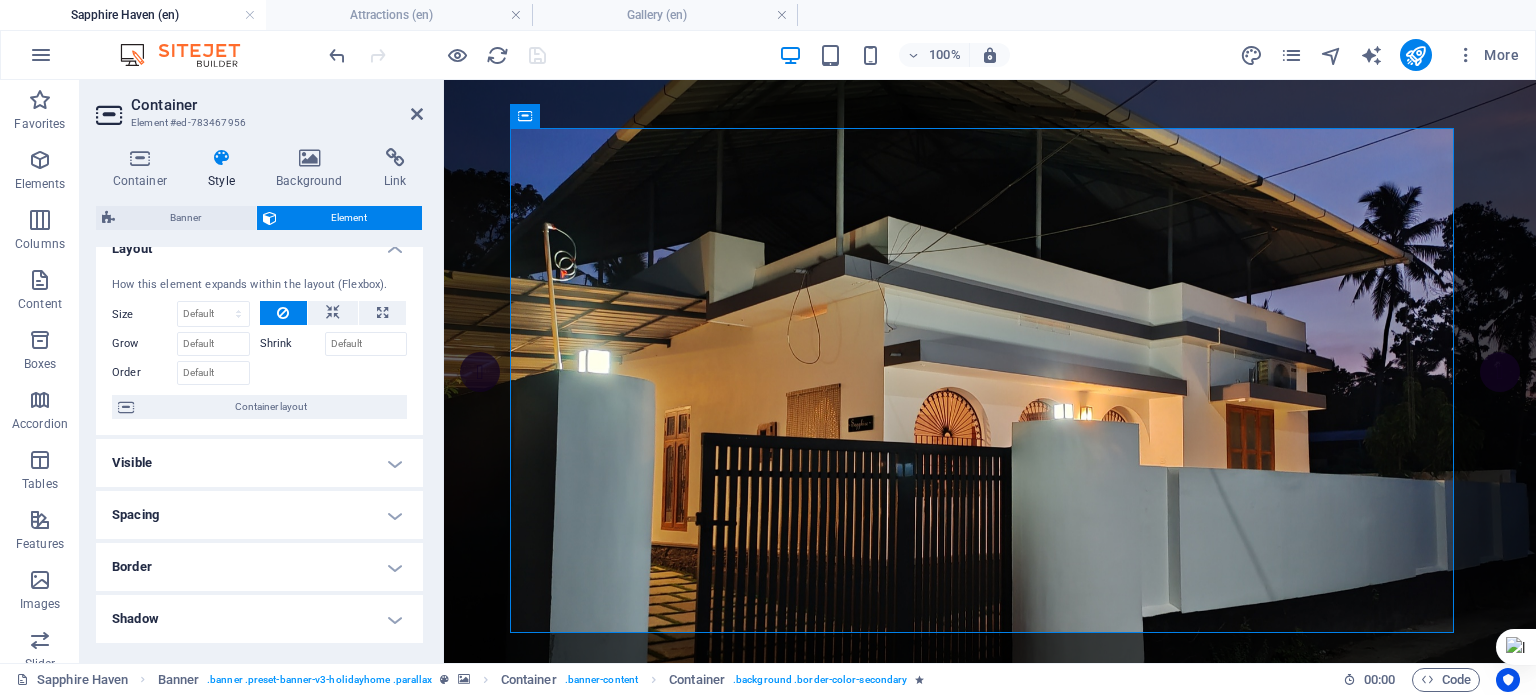 scroll, scrollTop: 0, scrollLeft: 0, axis: both 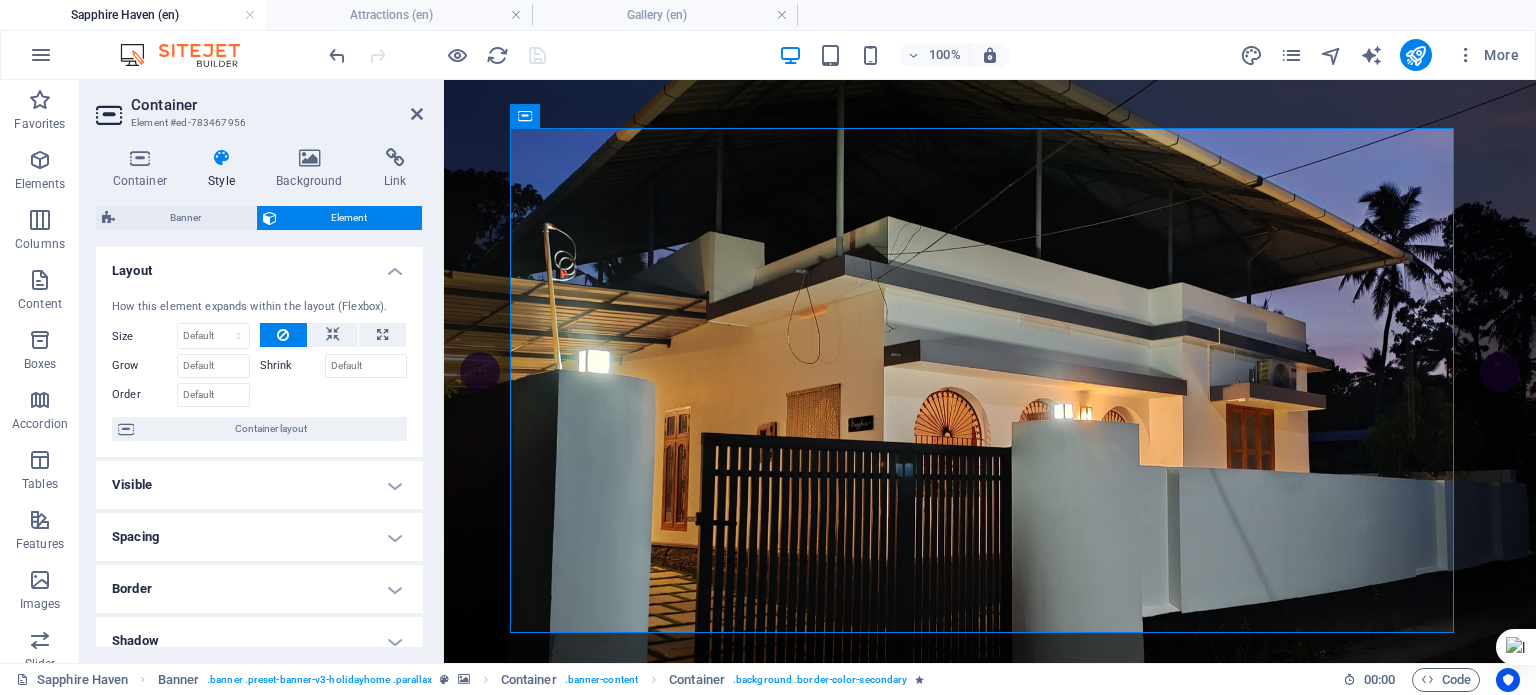 click on "Layout" at bounding box center [259, 265] 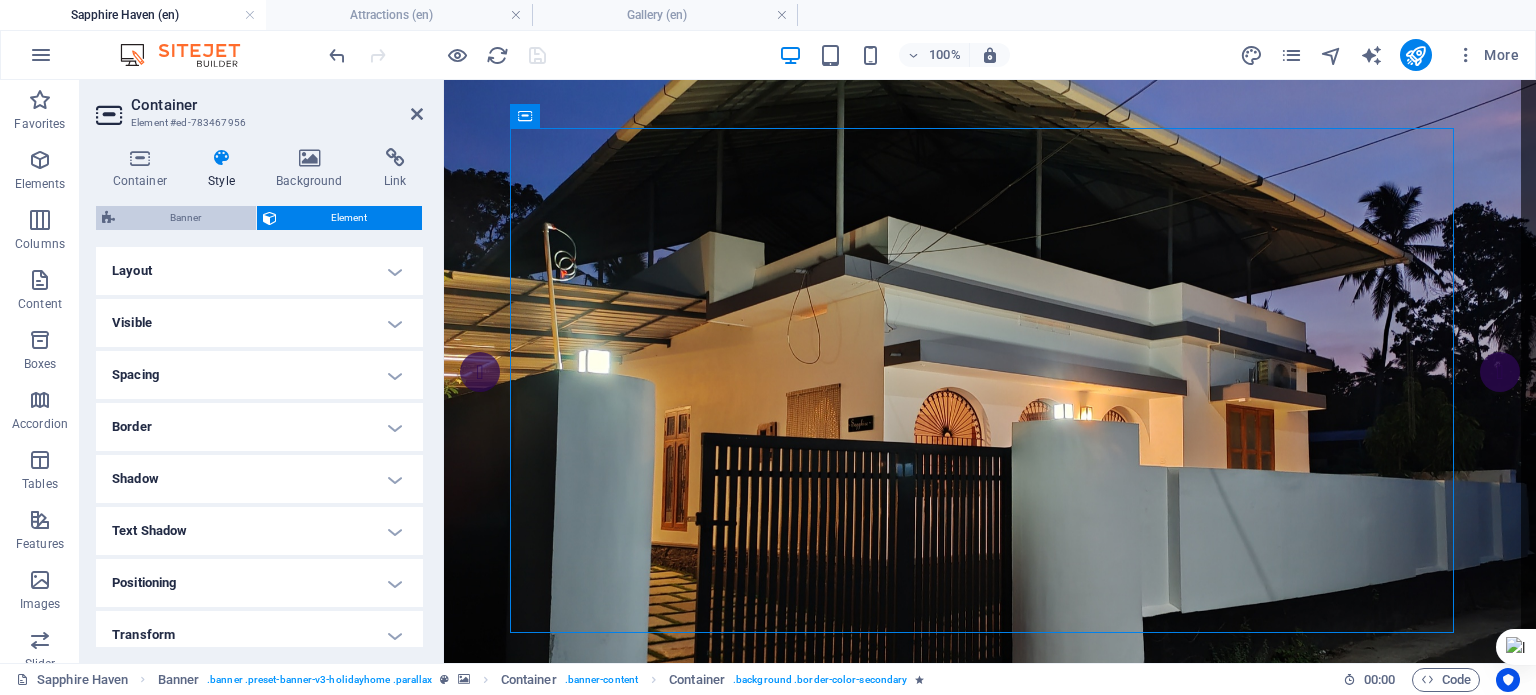 click on "Banner" at bounding box center (185, 218) 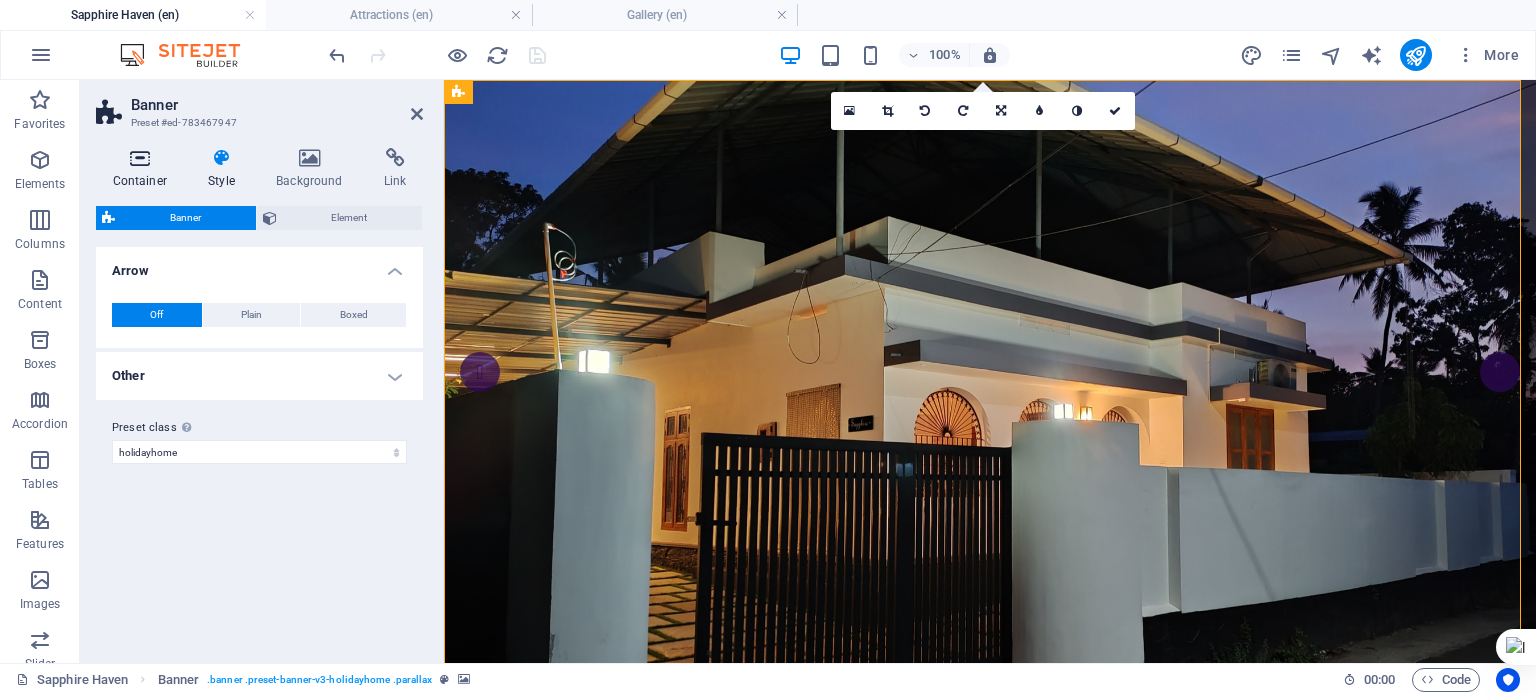 click at bounding box center (140, 158) 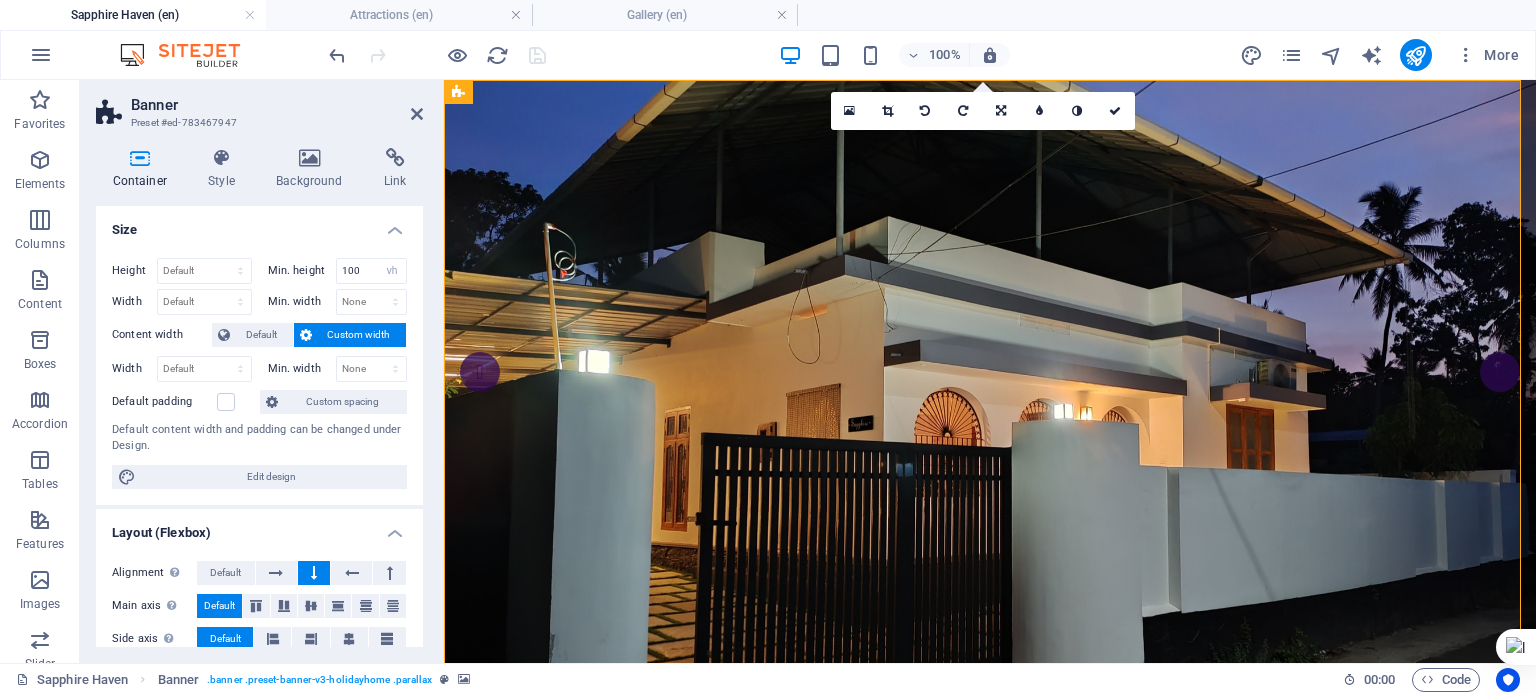 click on "Custom width" at bounding box center [359, 335] 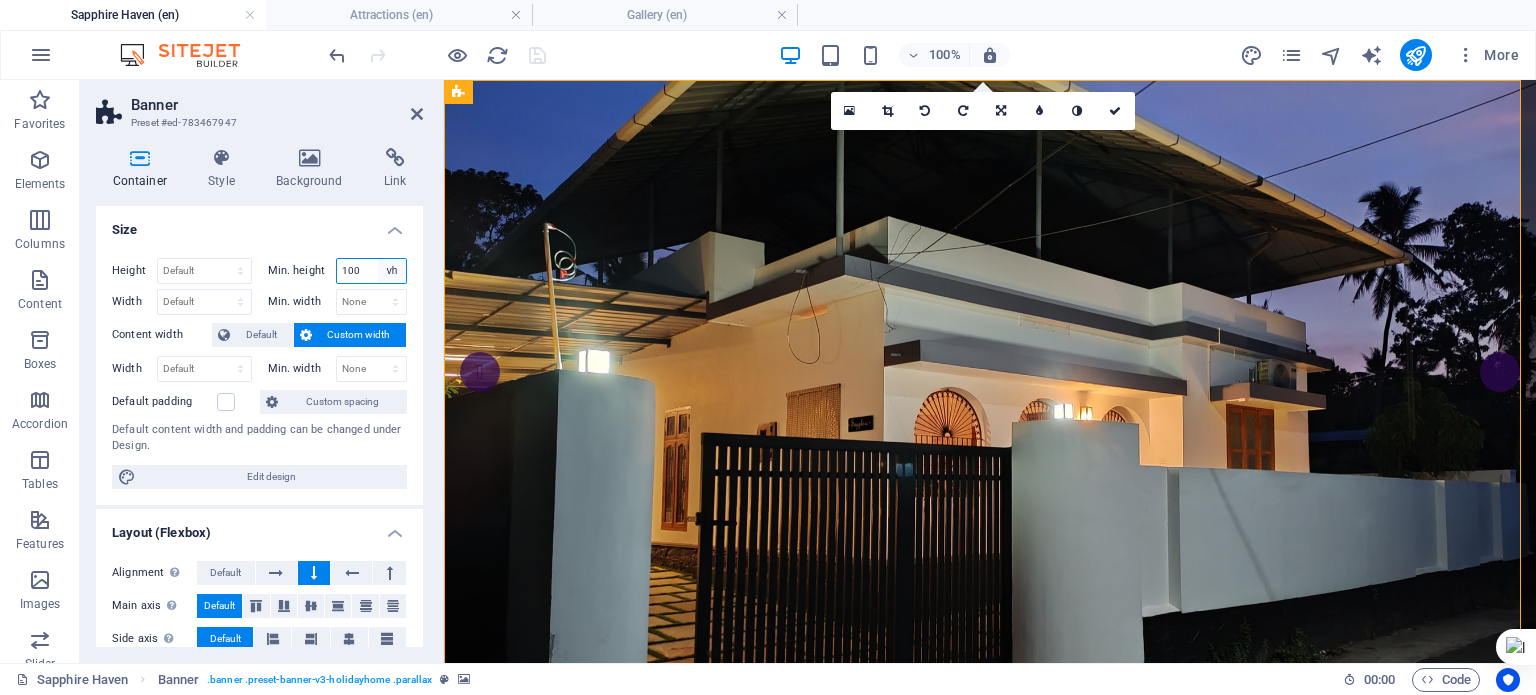 click on "None px rem % vh vw" at bounding box center [392, 271] 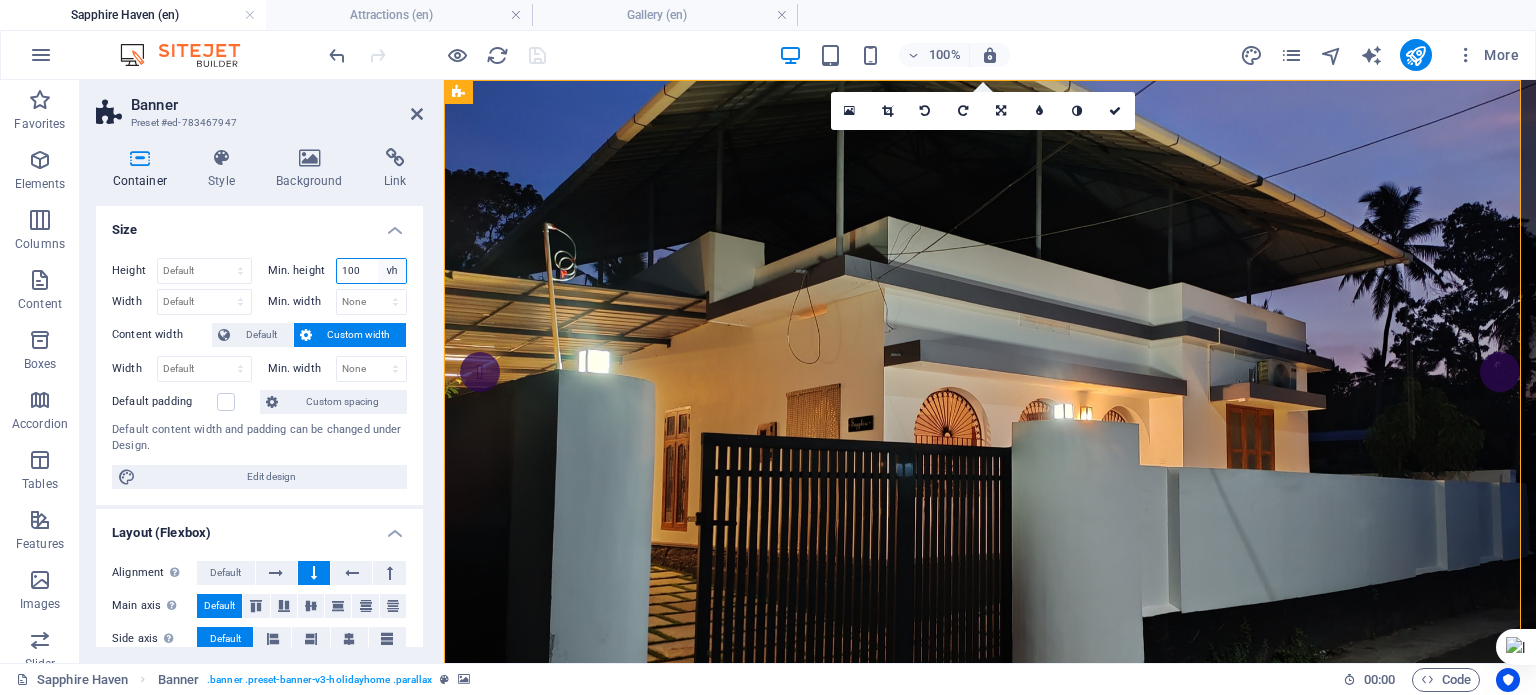 select on "1b51abg1j8c" 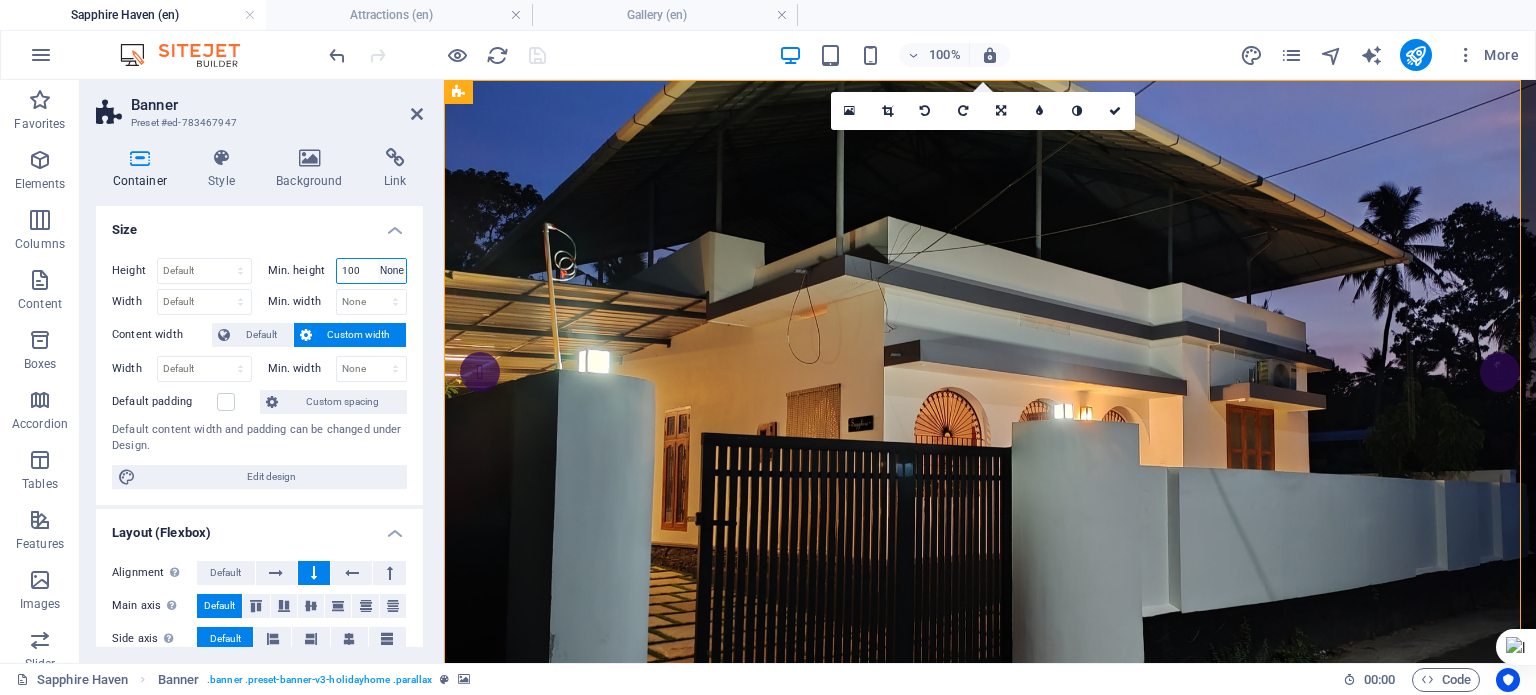 click on "None px rem % vh vw" at bounding box center (392, 271) 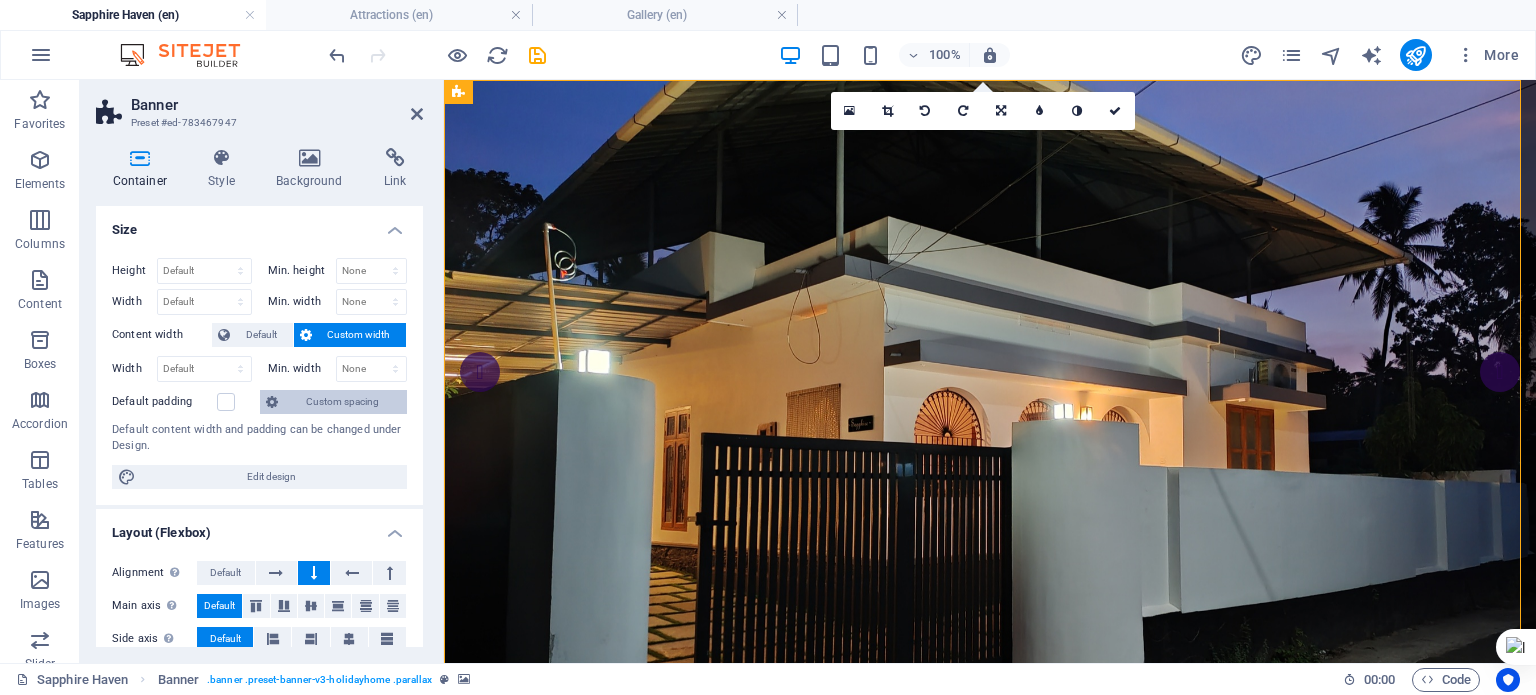 click on "Custom spacing" at bounding box center [342, 402] 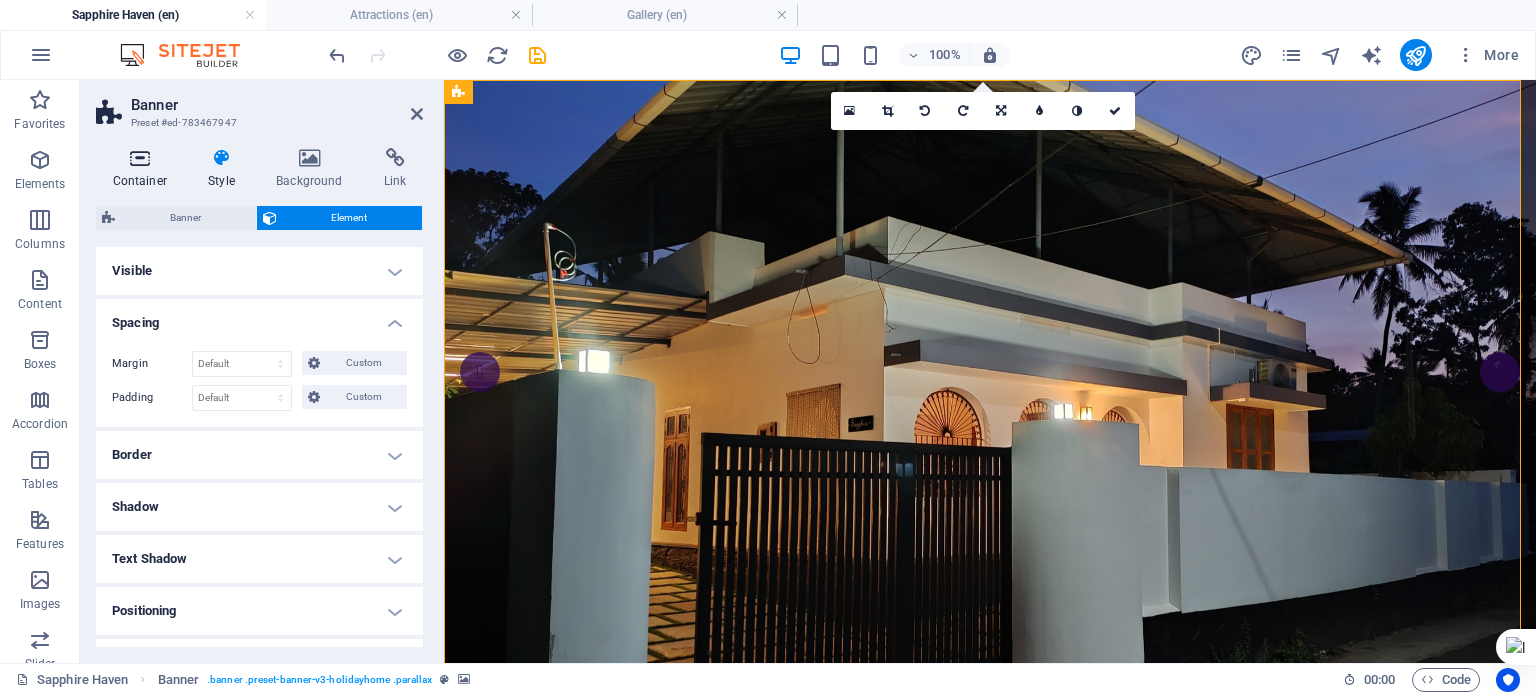 click at bounding box center [140, 158] 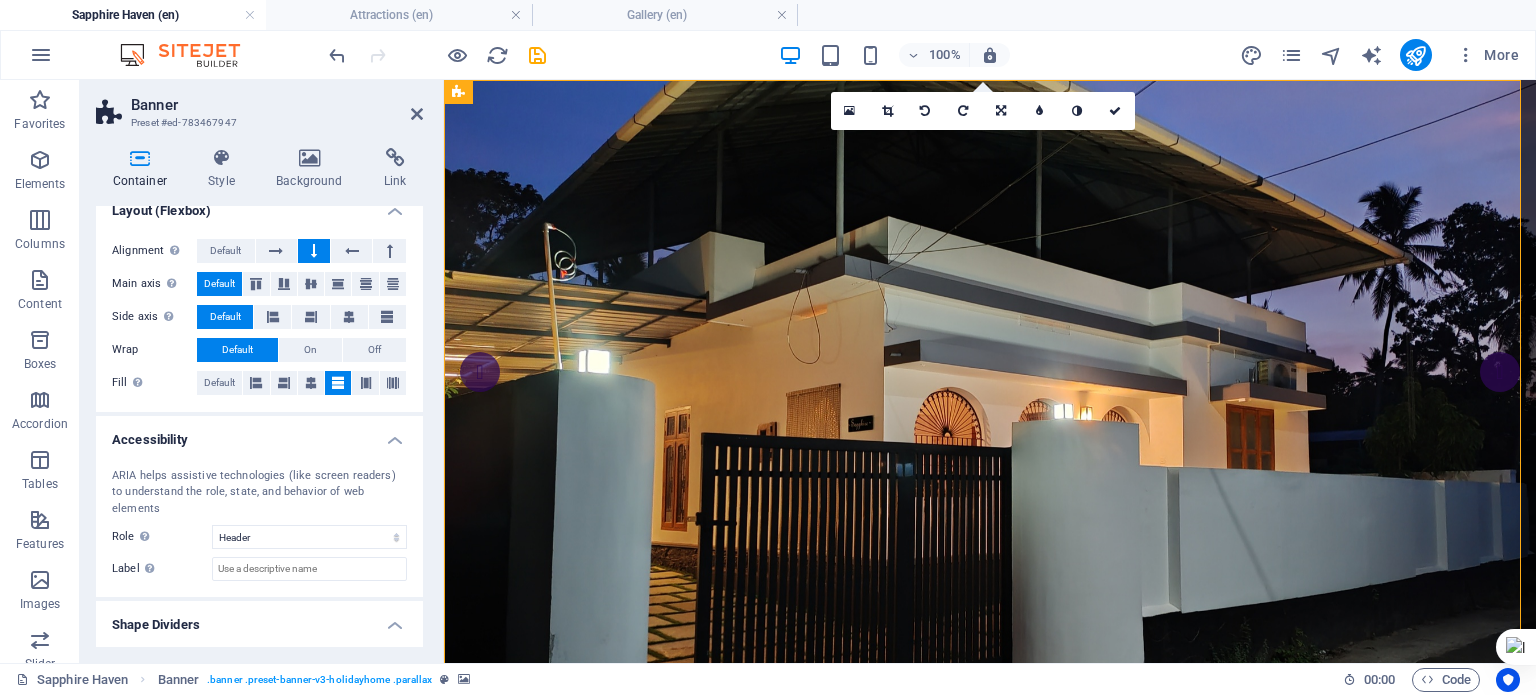 scroll, scrollTop: 350, scrollLeft: 0, axis: vertical 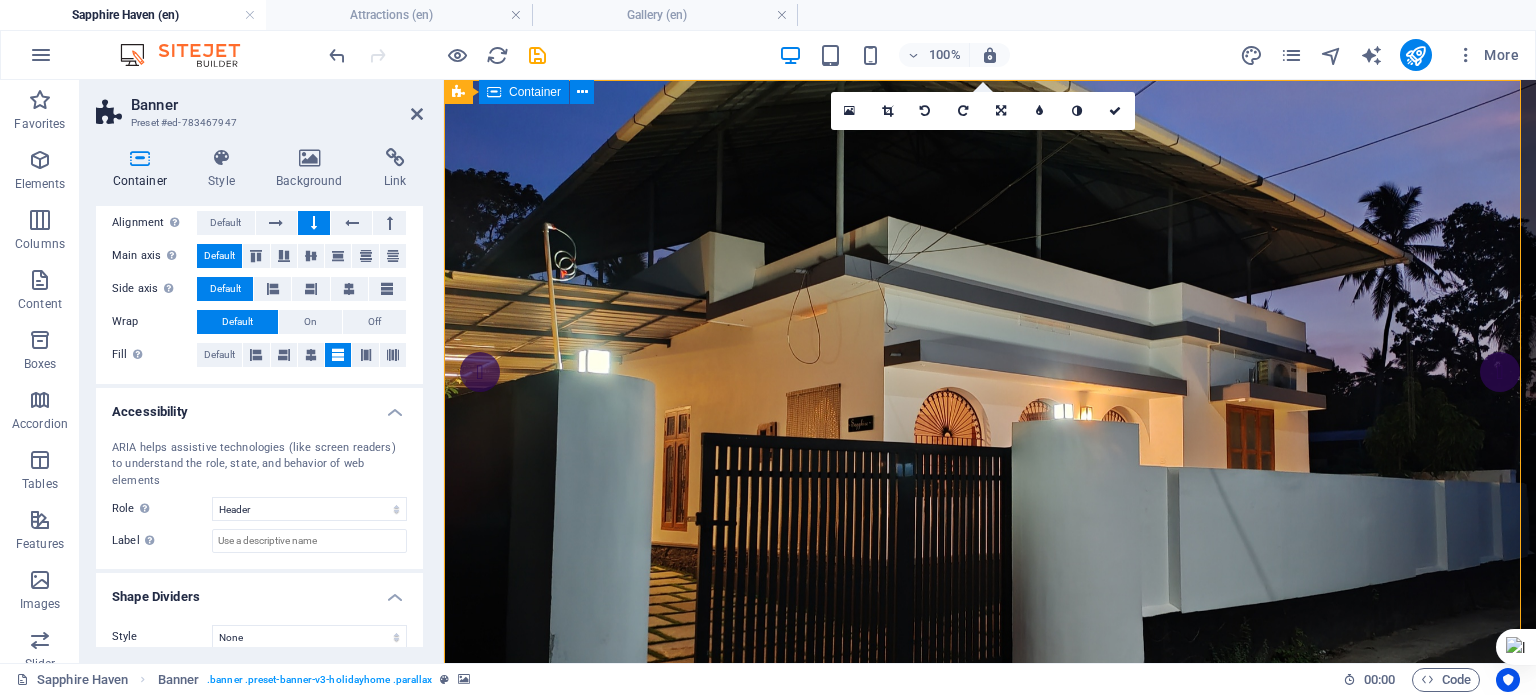 click on "Container" at bounding box center [535, 92] 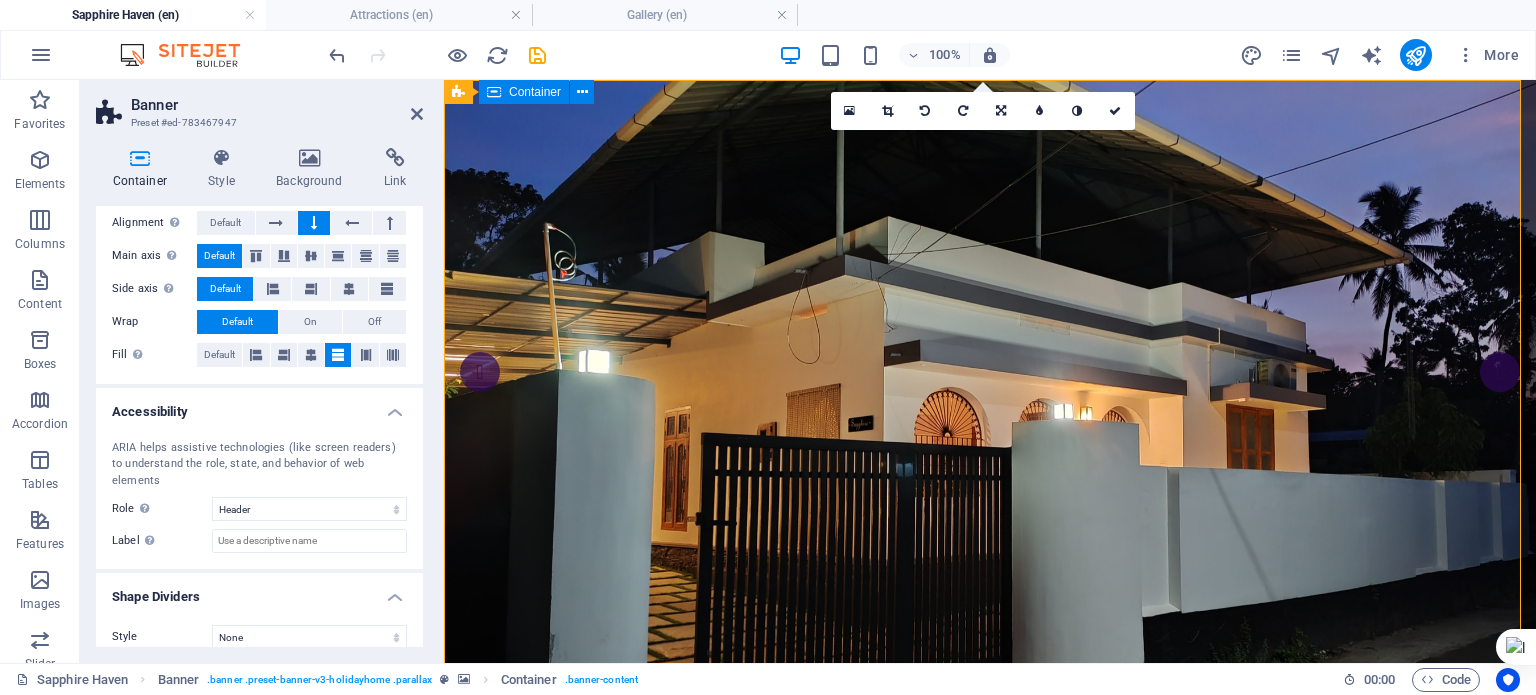 click on "Container" at bounding box center (535, 92) 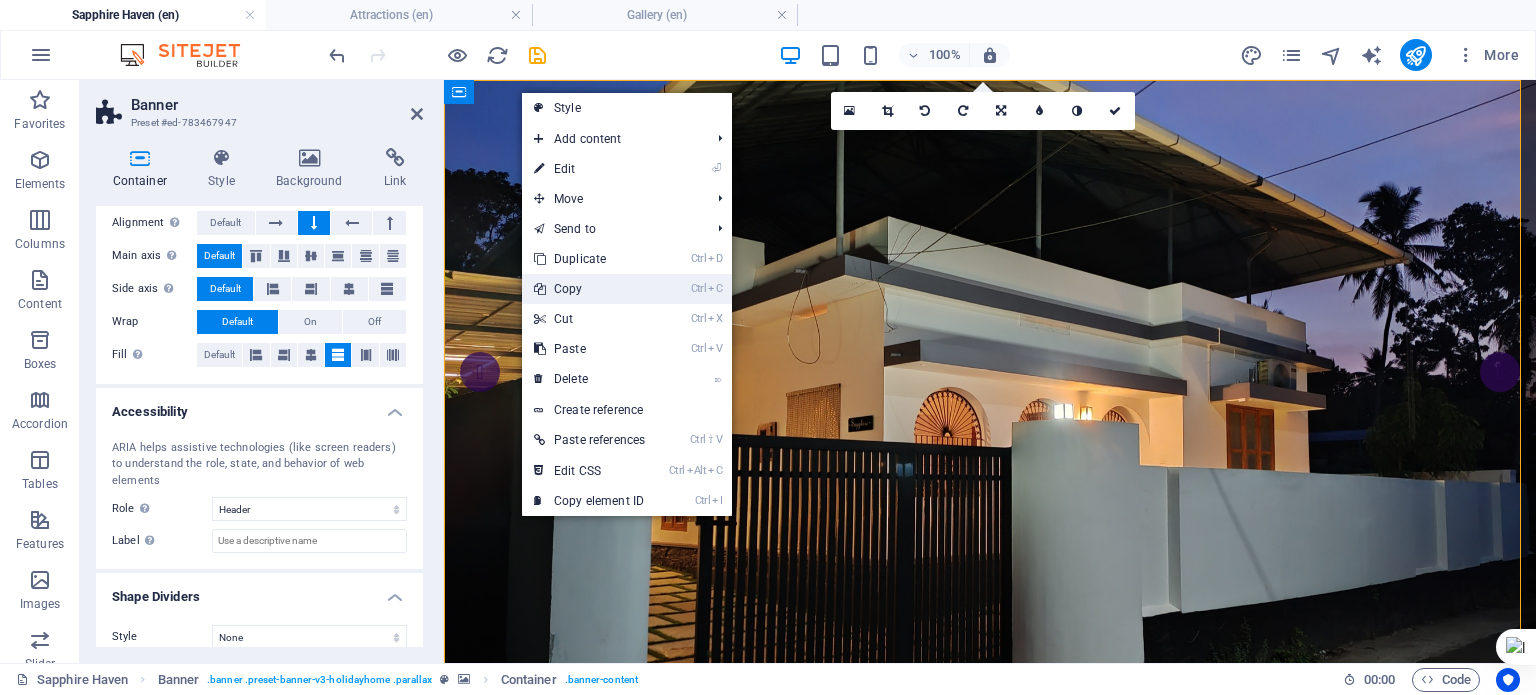 click on "Ctrl C  Copy" at bounding box center (589, 289) 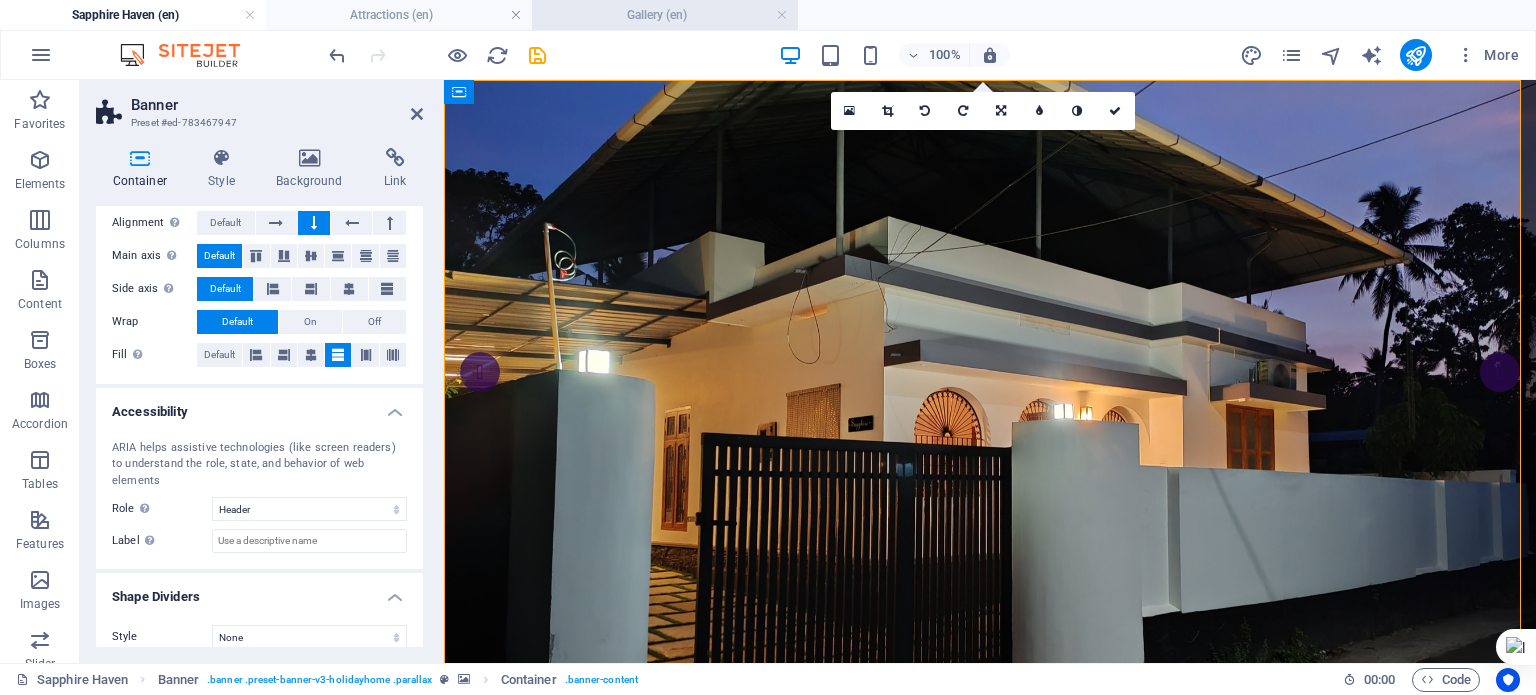 click on "Gallery (en)" at bounding box center (665, 15) 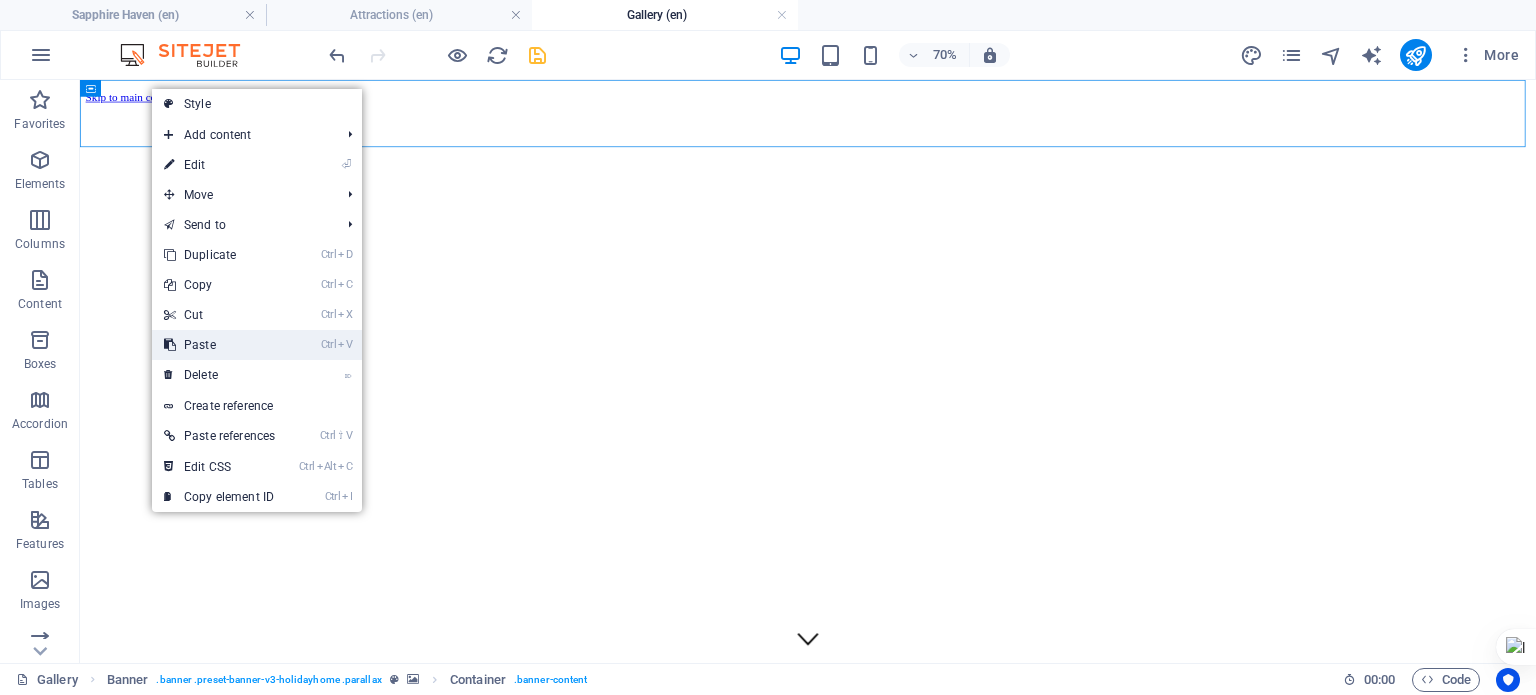 click on "Ctrl V  Paste" at bounding box center (219, 345) 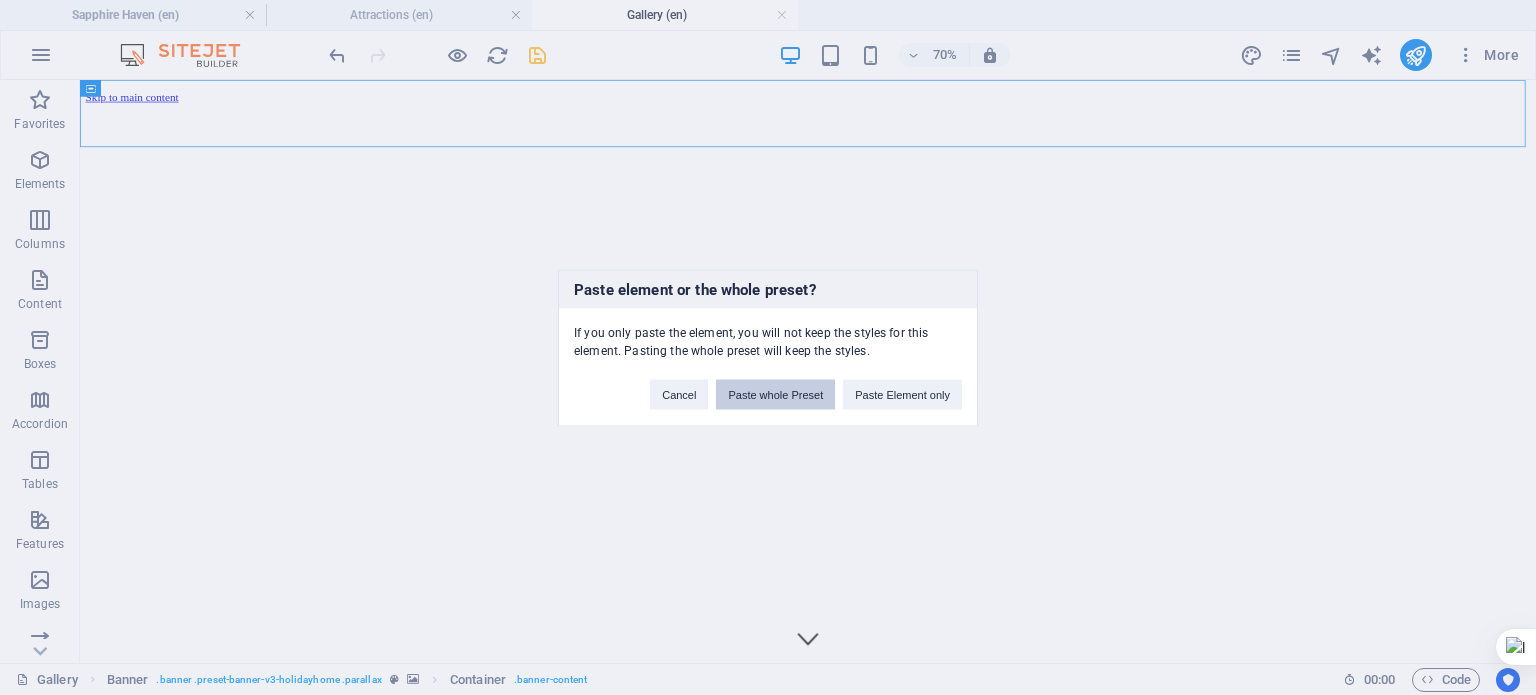 click on "Paste whole Preset" at bounding box center (775, 394) 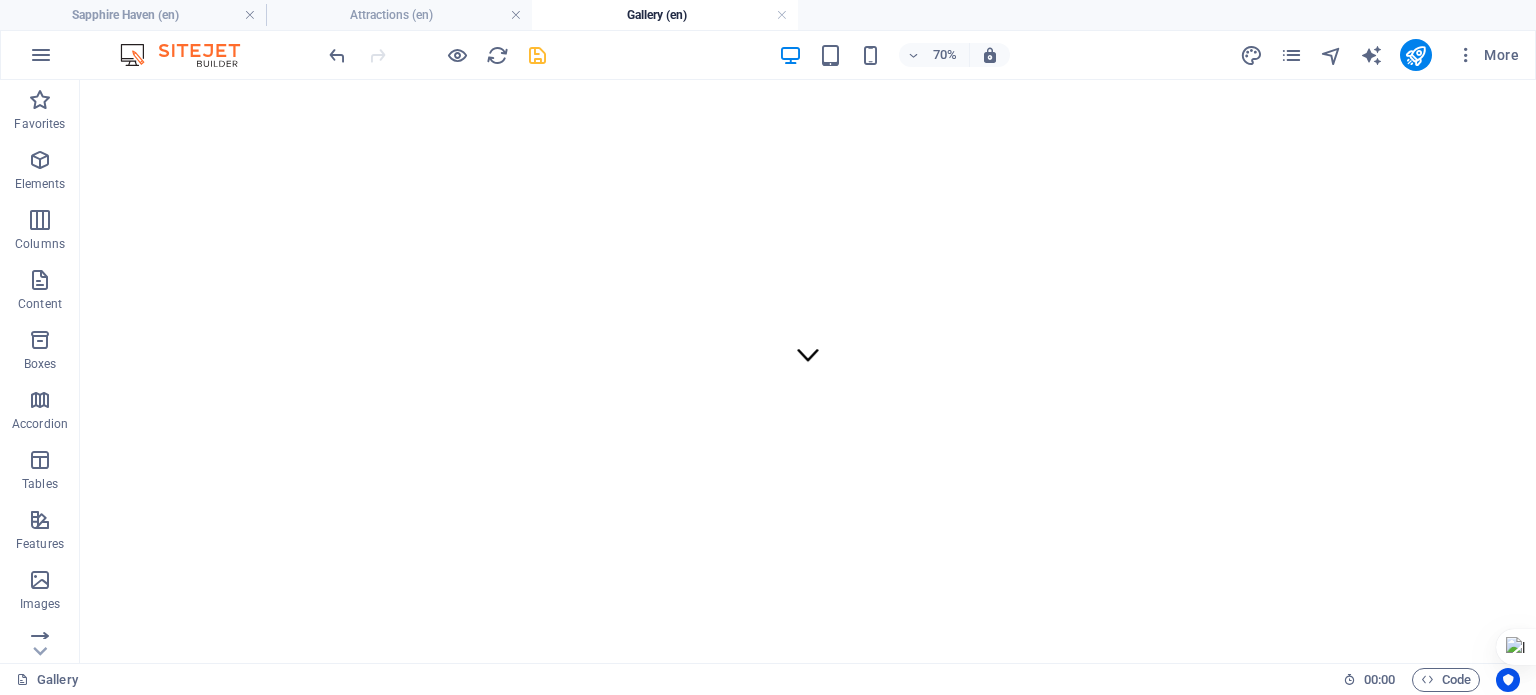 scroll, scrollTop: 400, scrollLeft: 0, axis: vertical 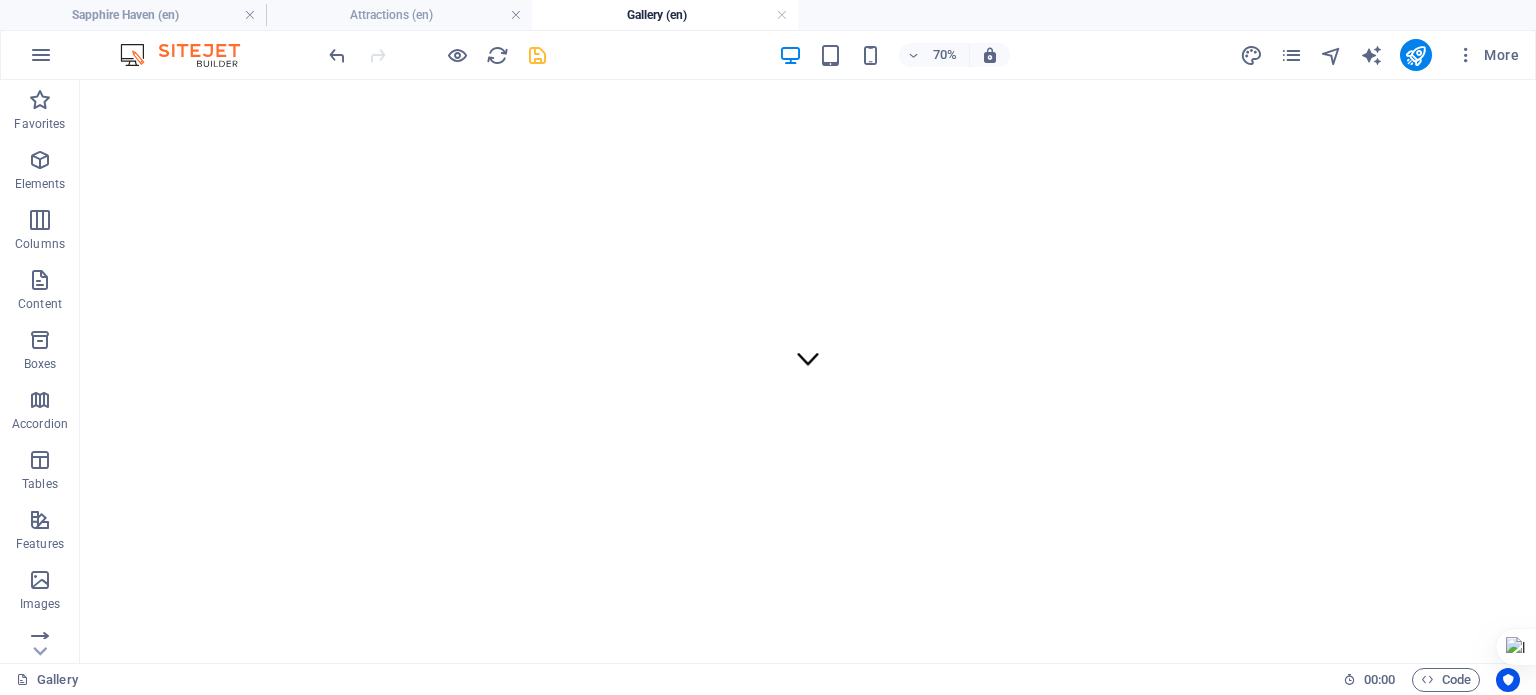 click at bounding box center [1120, -126] 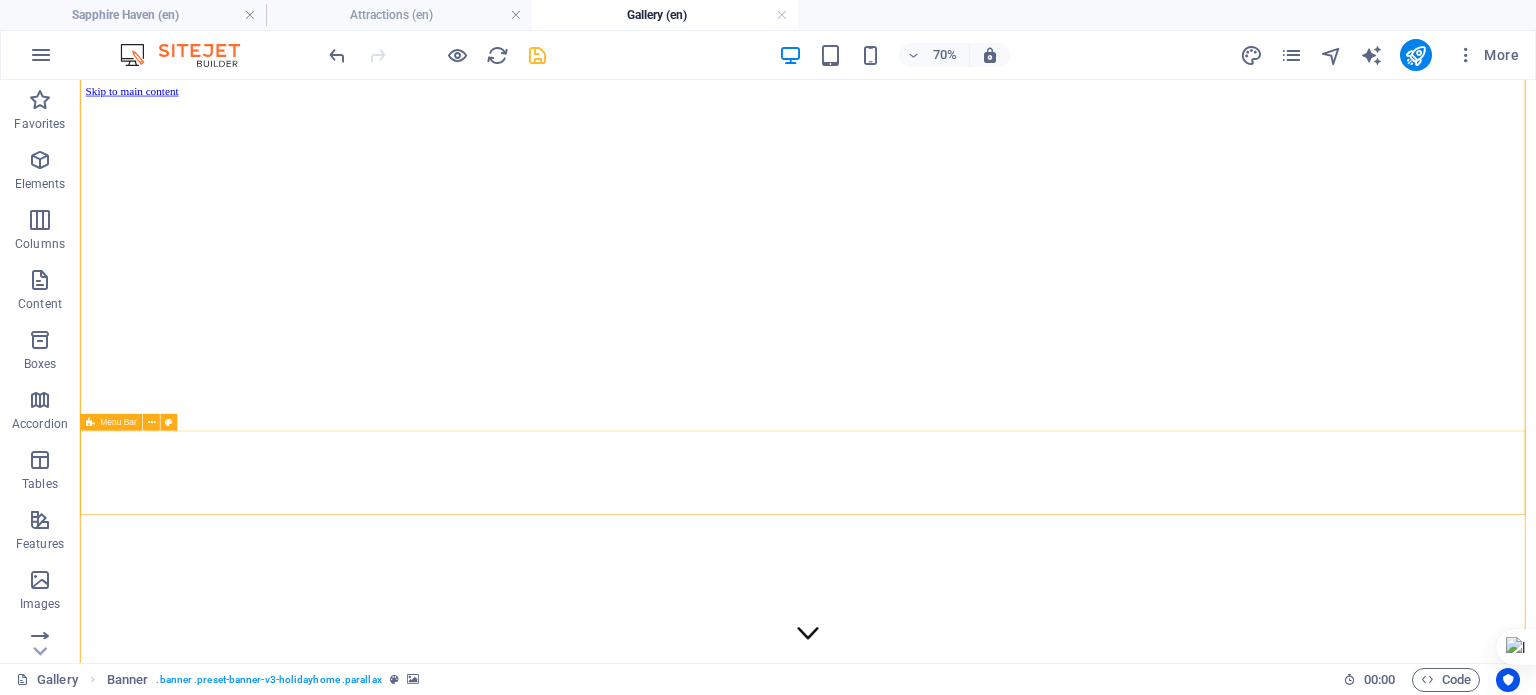 scroll, scrollTop: 0, scrollLeft: 0, axis: both 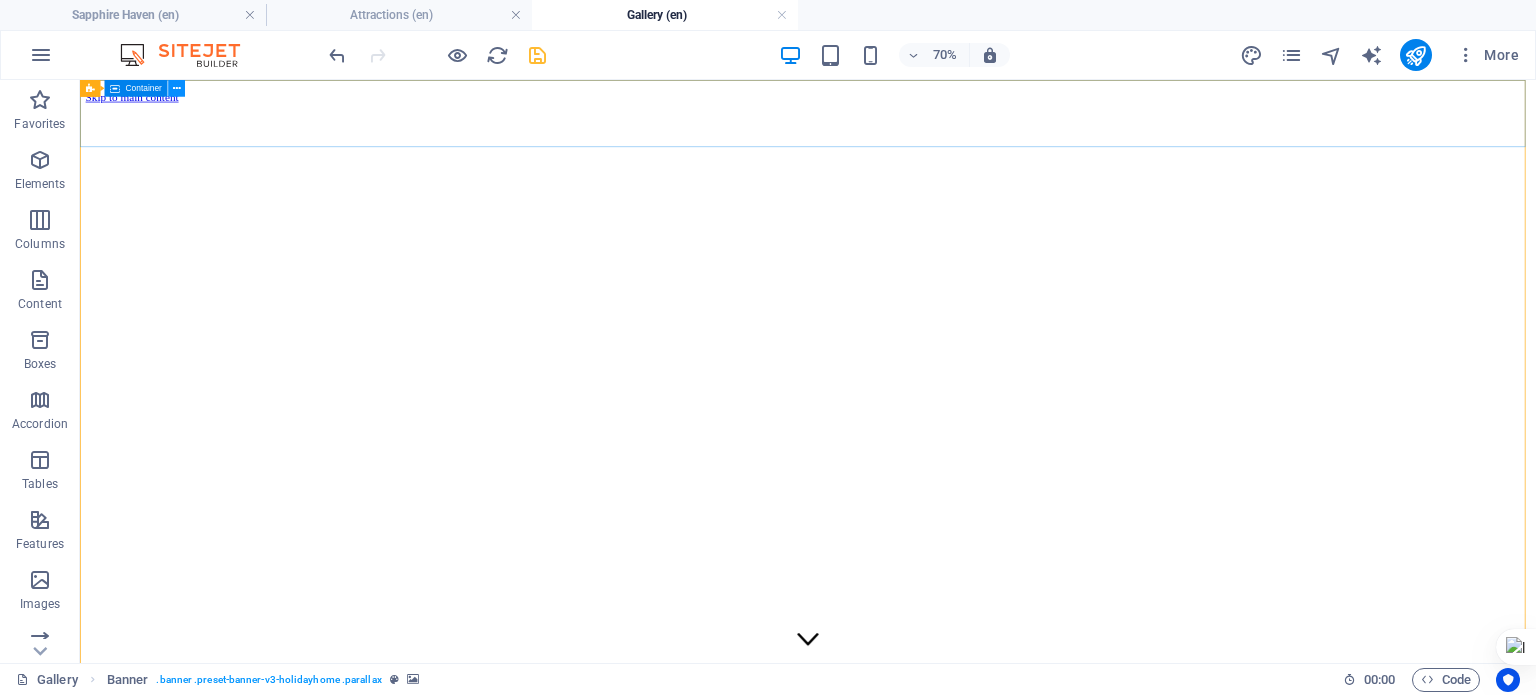 click at bounding box center [177, 88] 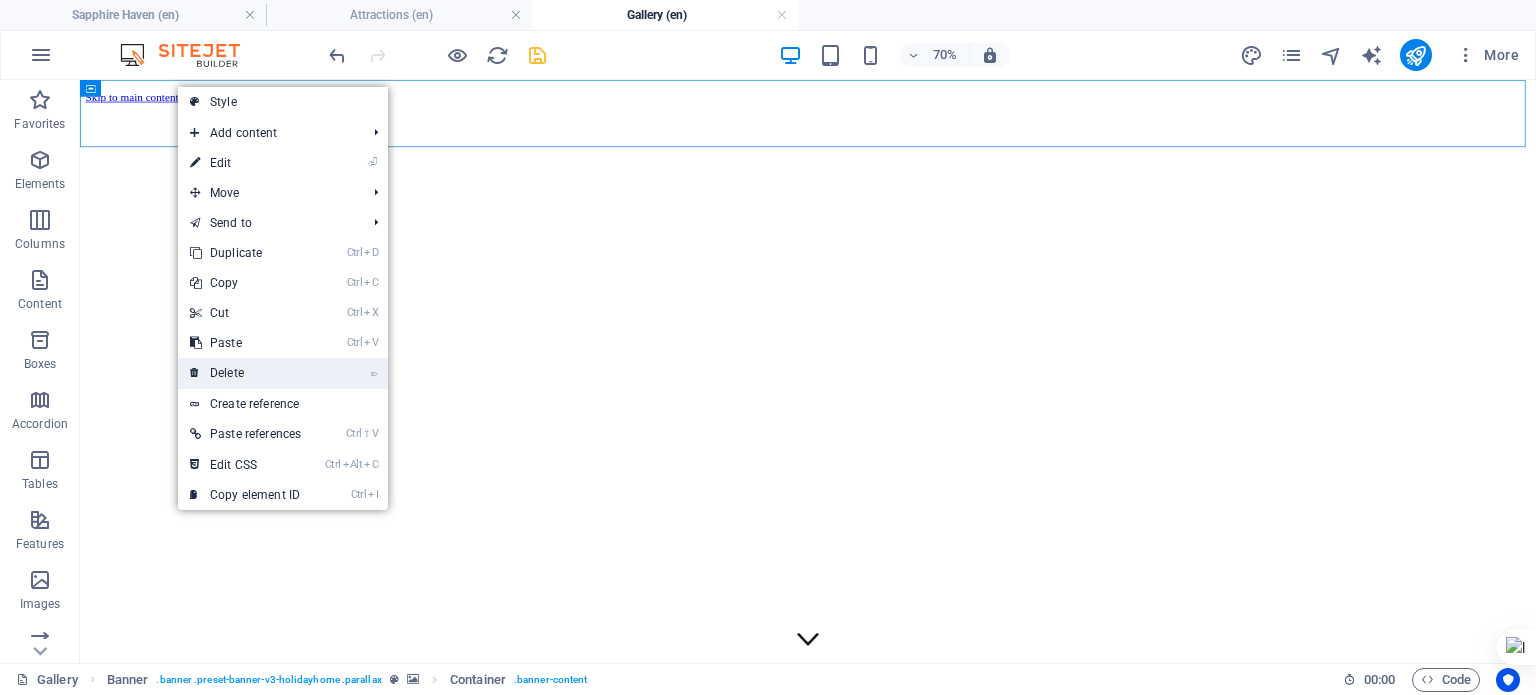 click on "⌦  Delete" at bounding box center [245, 373] 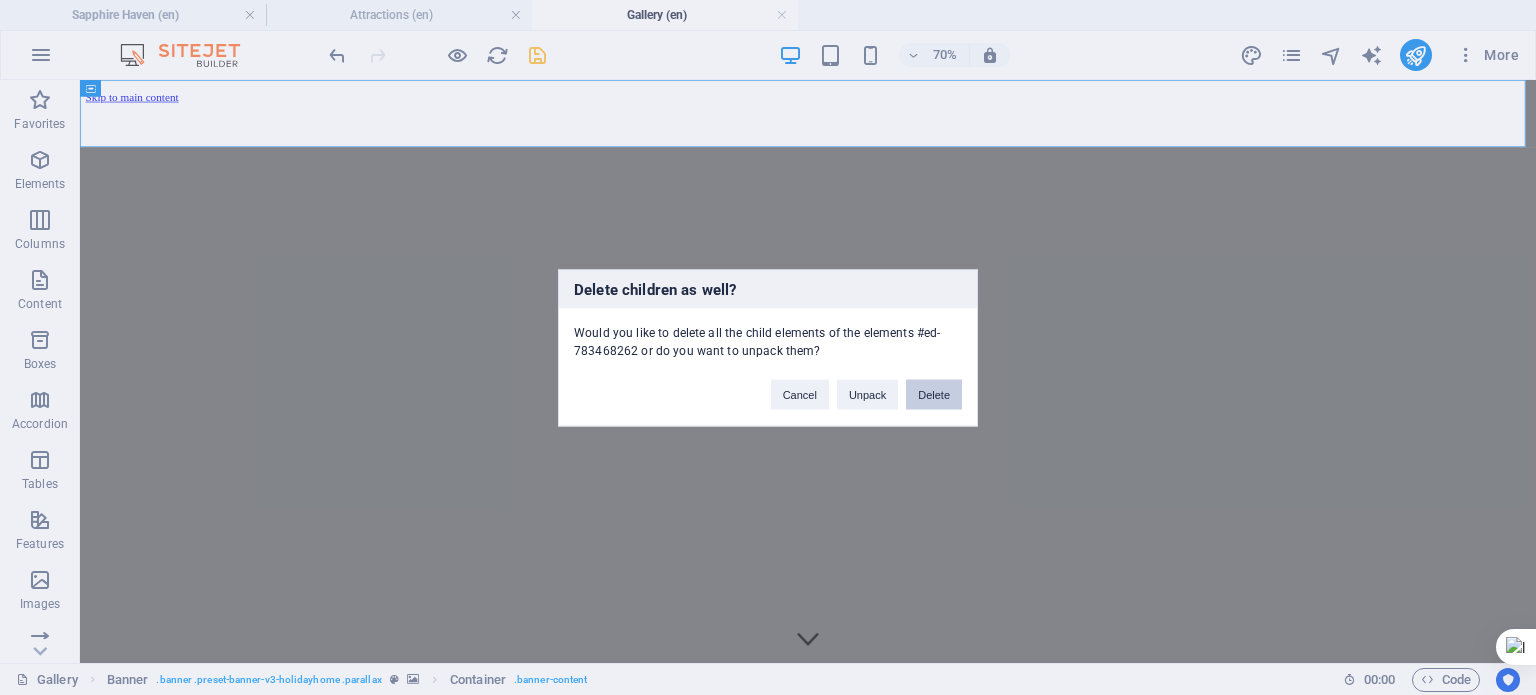 click on "Delete" at bounding box center [934, 394] 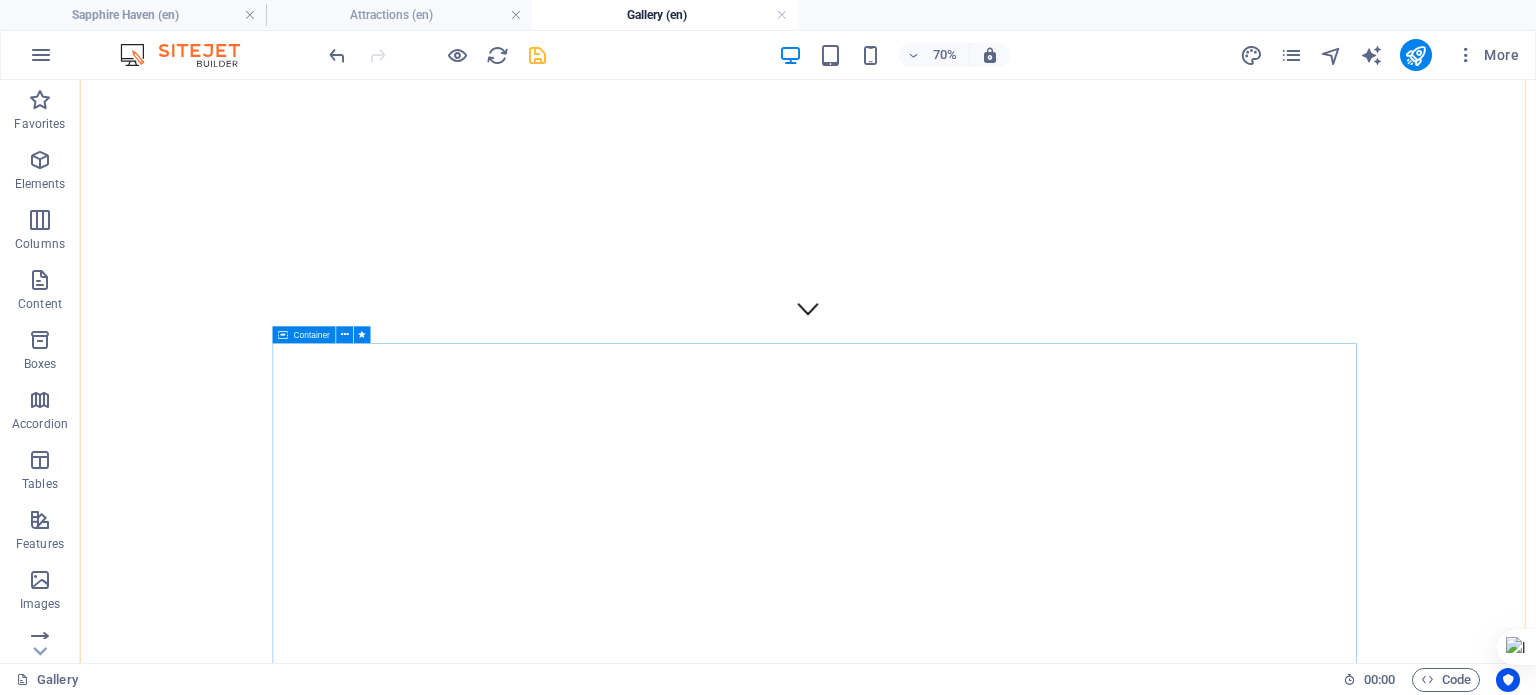 scroll, scrollTop: 500, scrollLeft: 0, axis: vertical 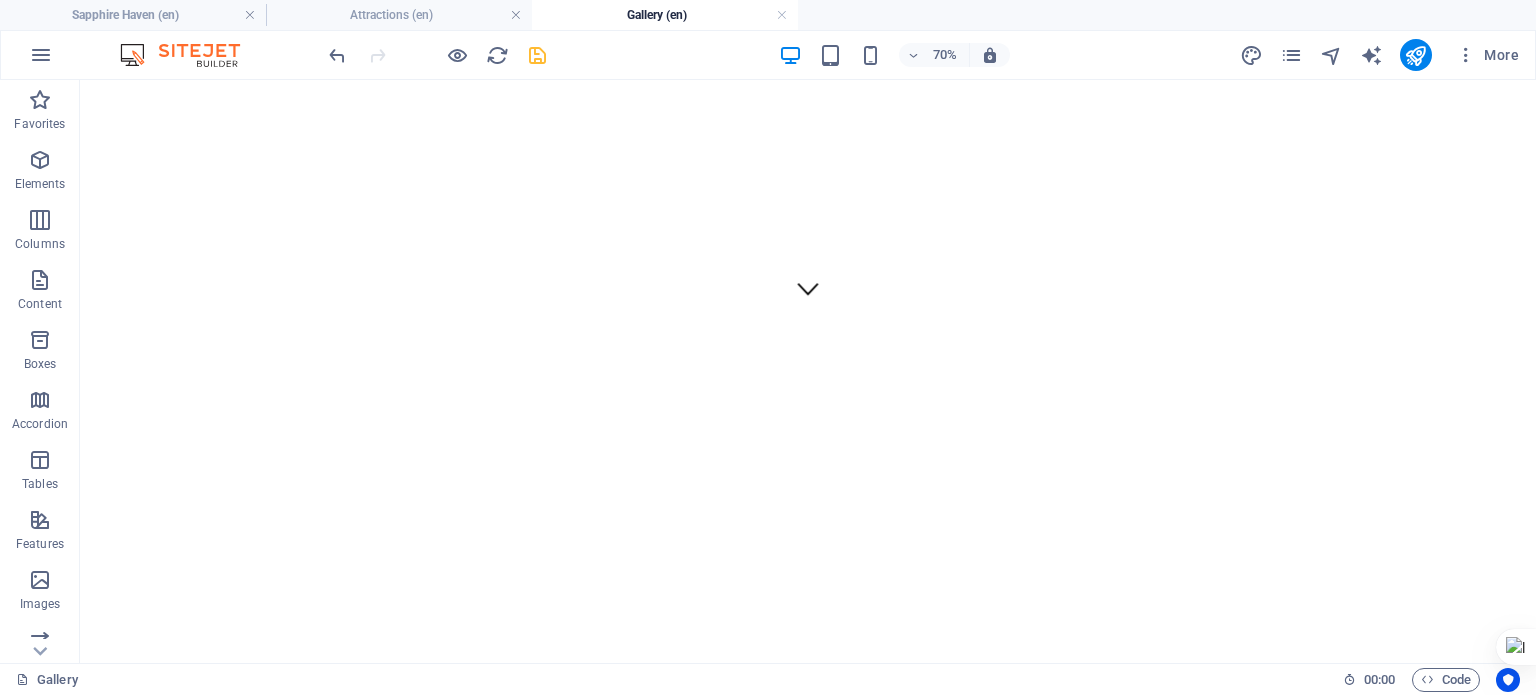 click at bounding box center (1120, -186) 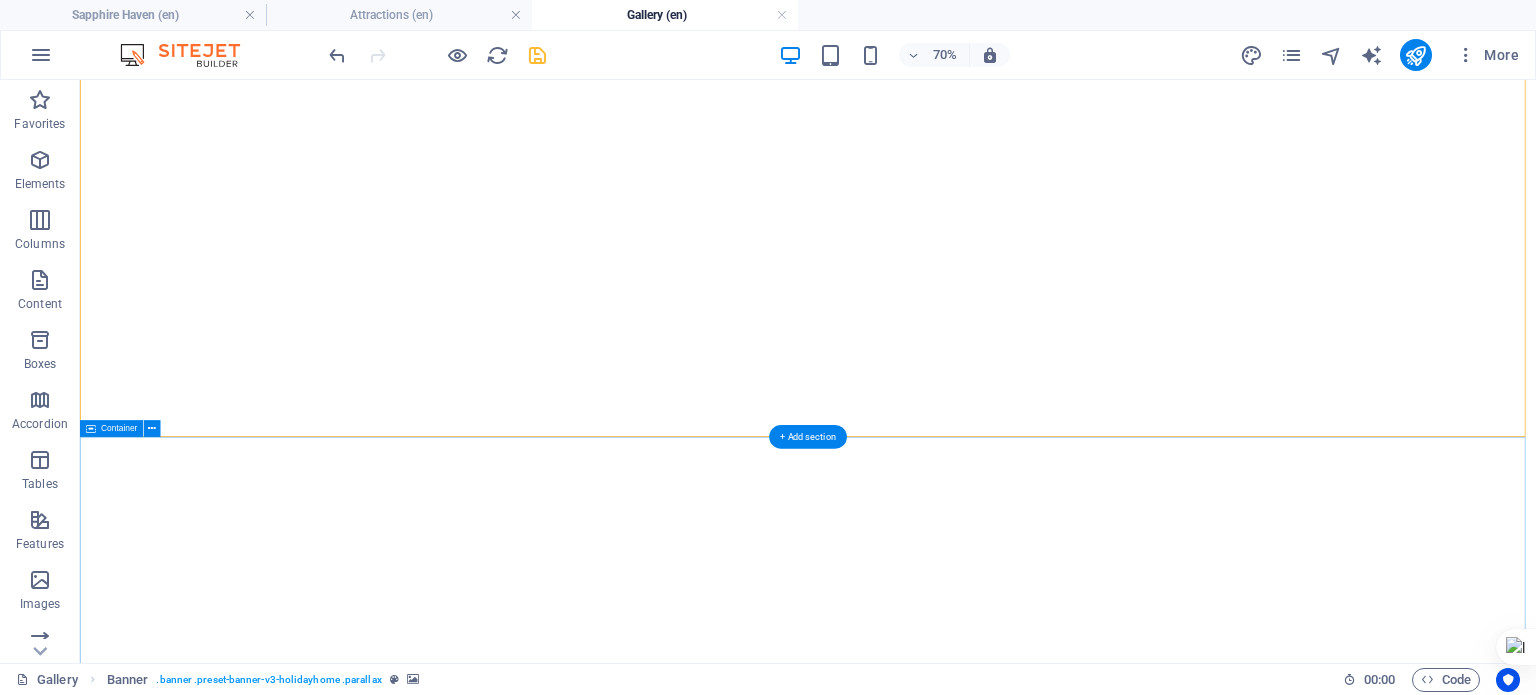scroll, scrollTop: 1100, scrollLeft: 0, axis: vertical 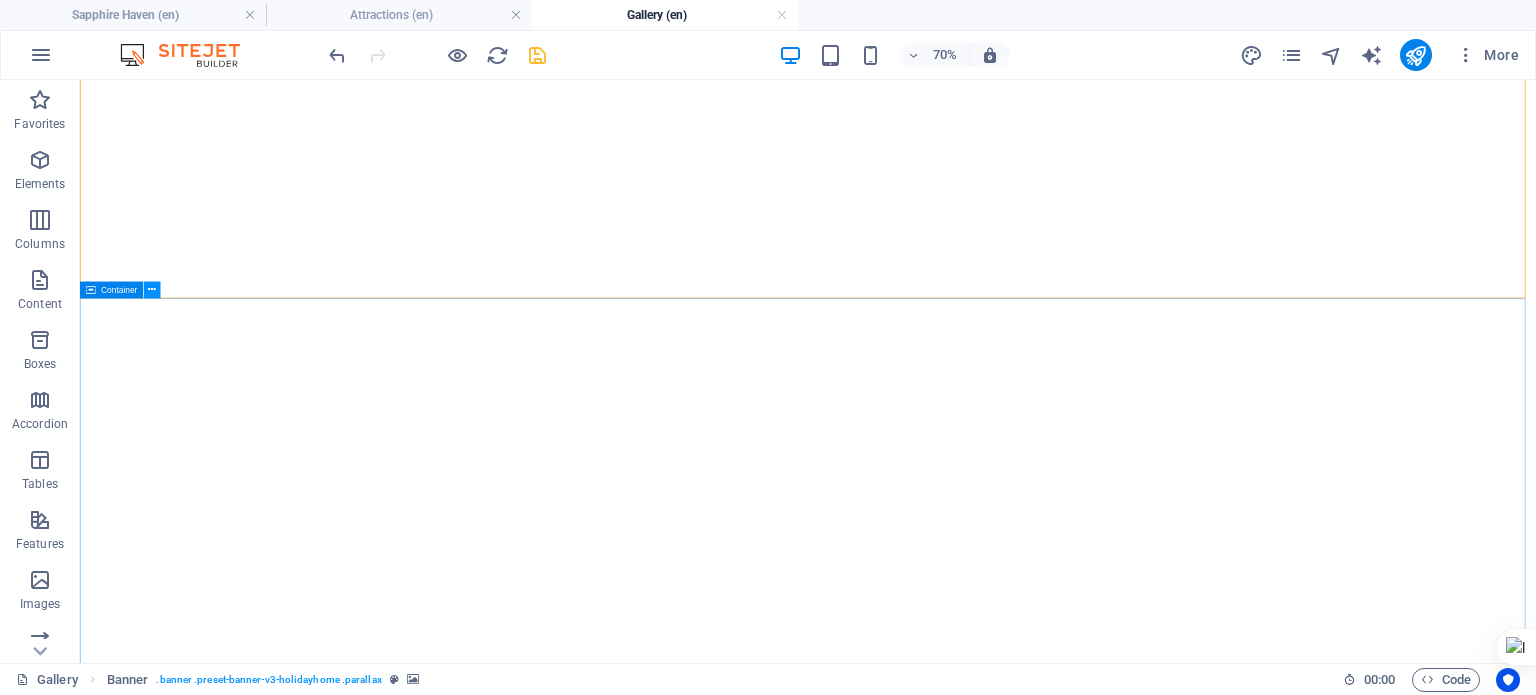 click at bounding box center (152, 290) 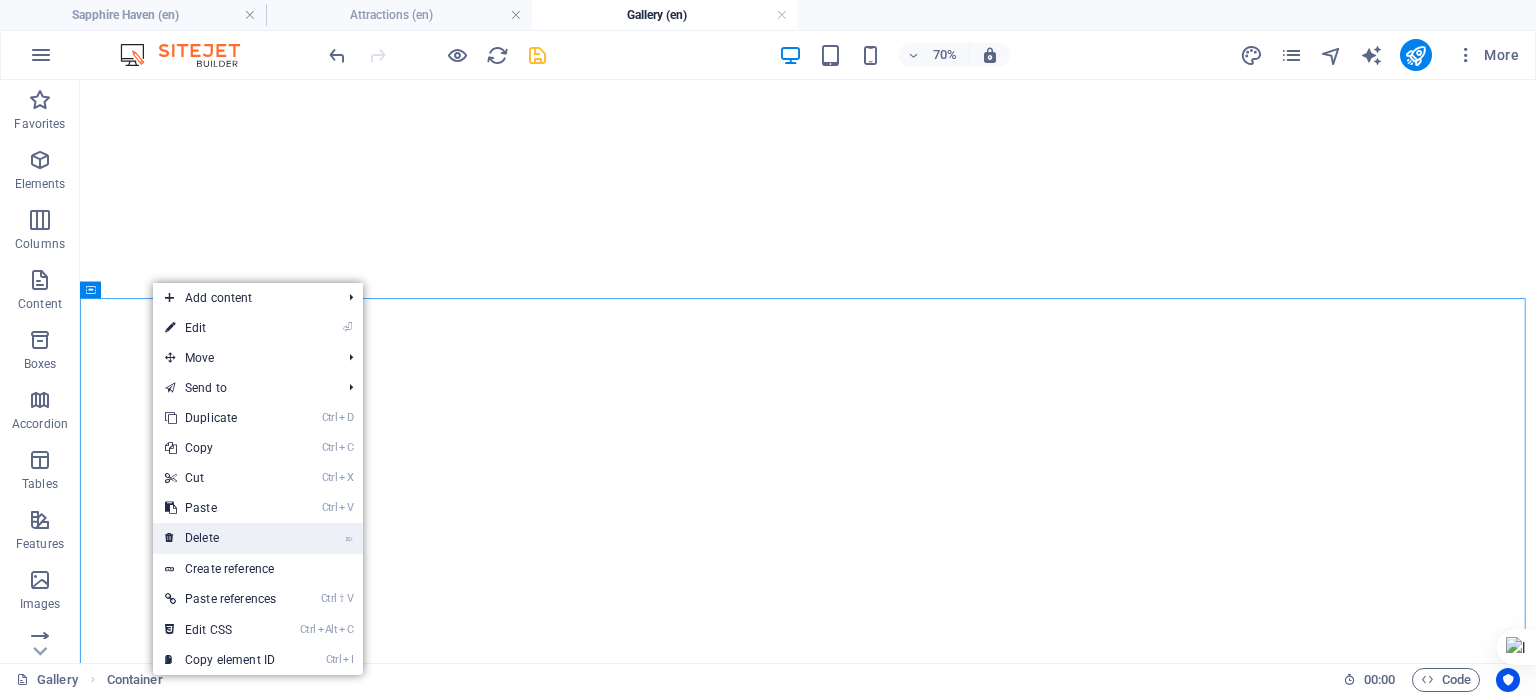 click on "⌦  Delete" at bounding box center (220, 538) 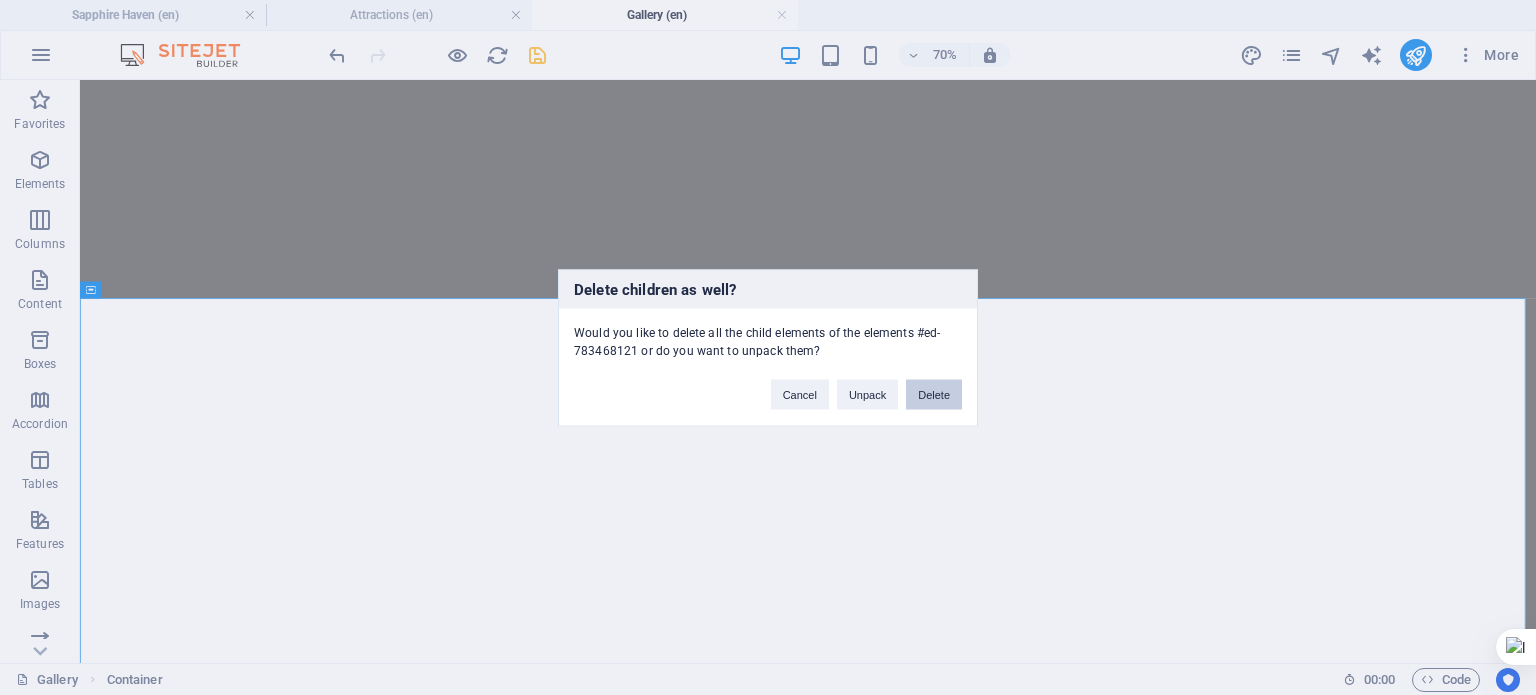 click on "Delete" at bounding box center [934, 394] 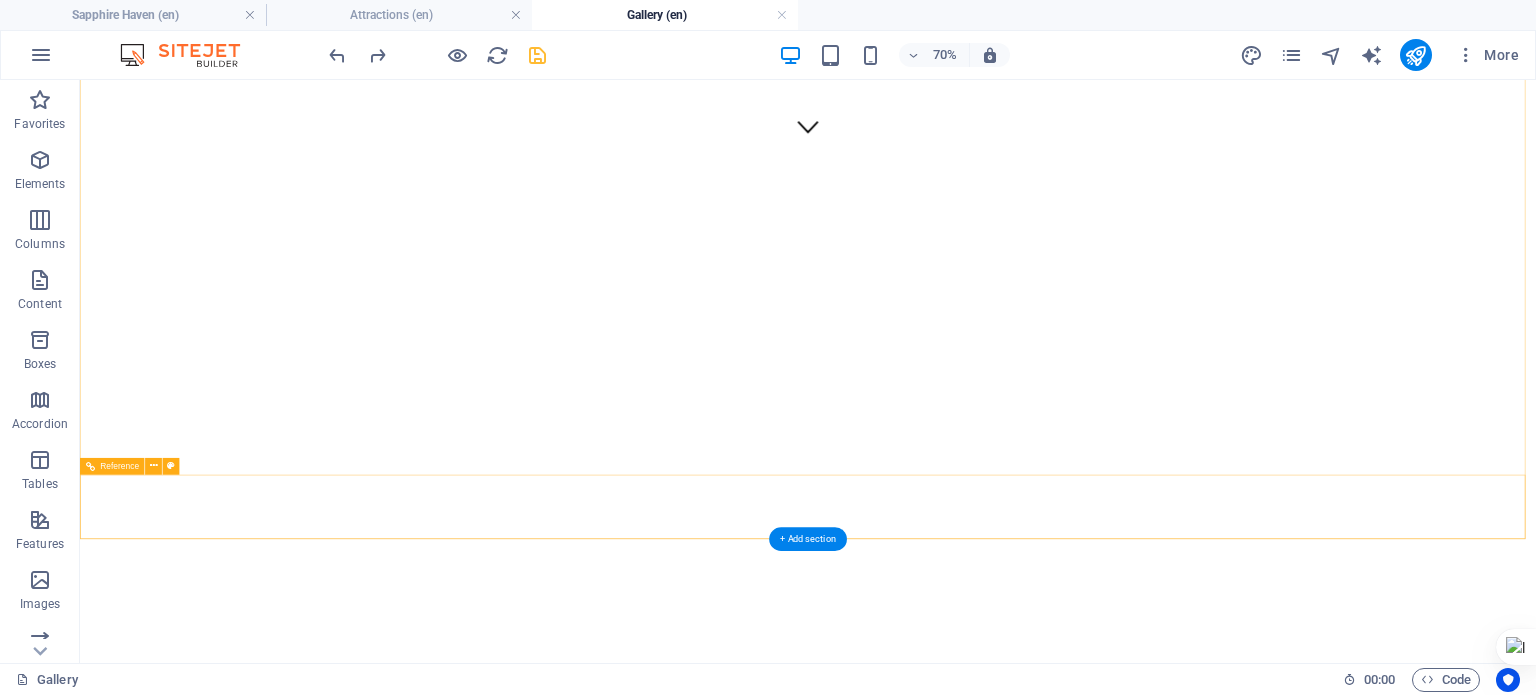 scroll, scrollTop: 480, scrollLeft: 0, axis: vertical 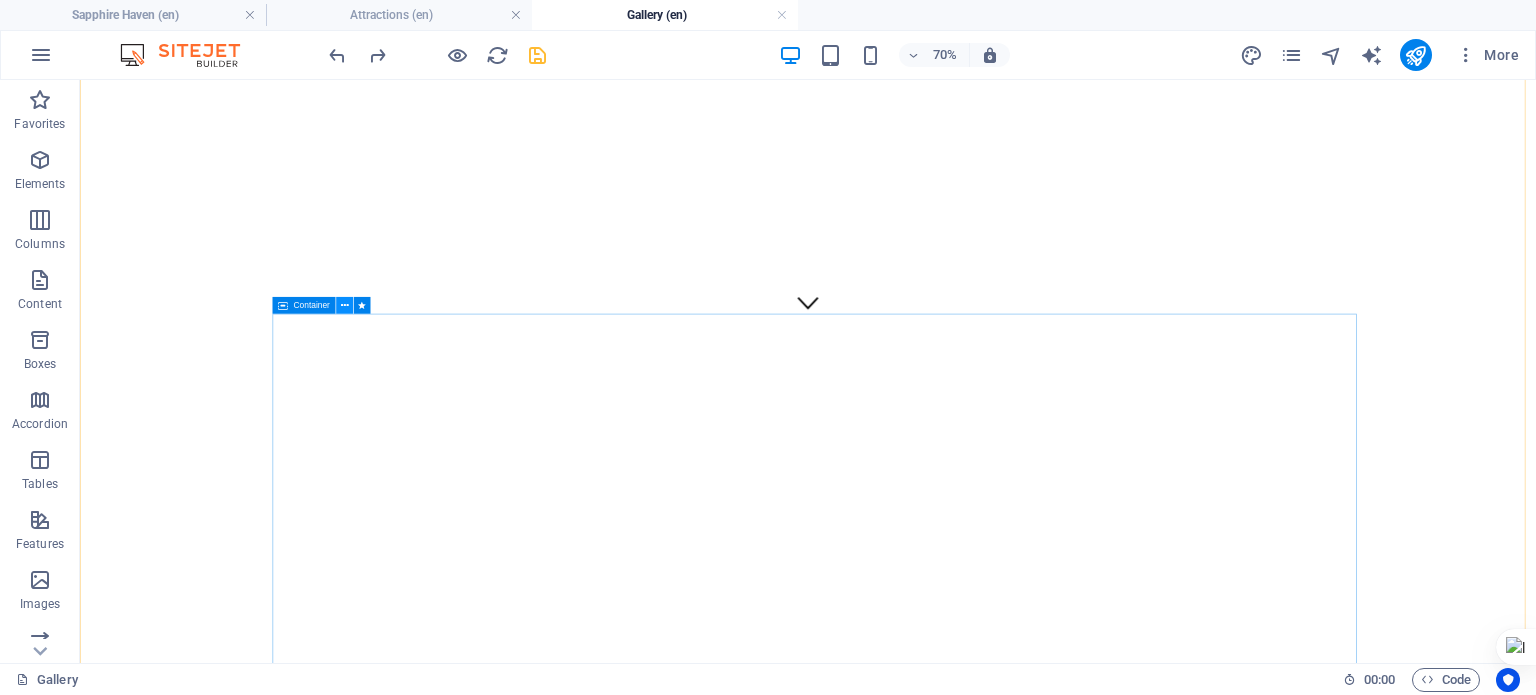 click at bounding box center (344, 305) 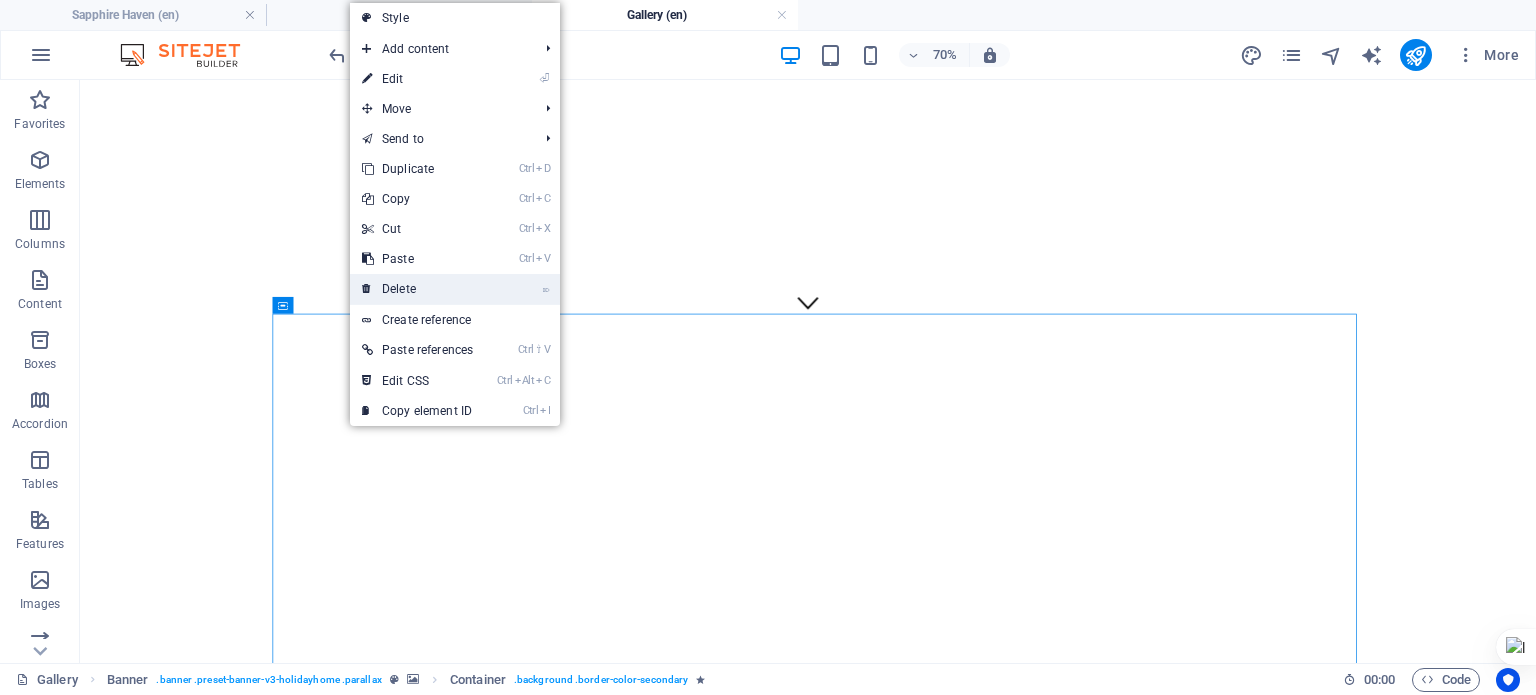 click on "⌦  Delete" at bounding box center [417, 289] 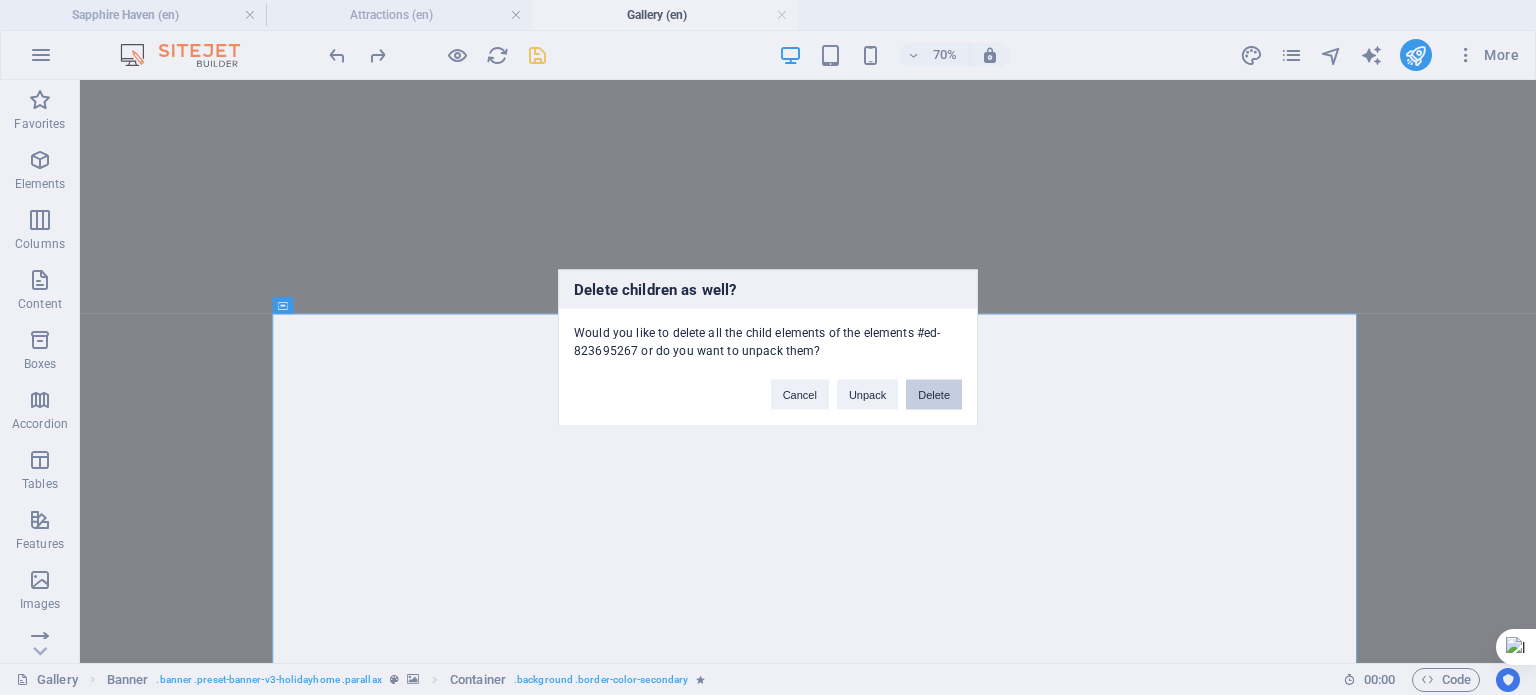 click on "Delete" at bounding box center [934, 394] 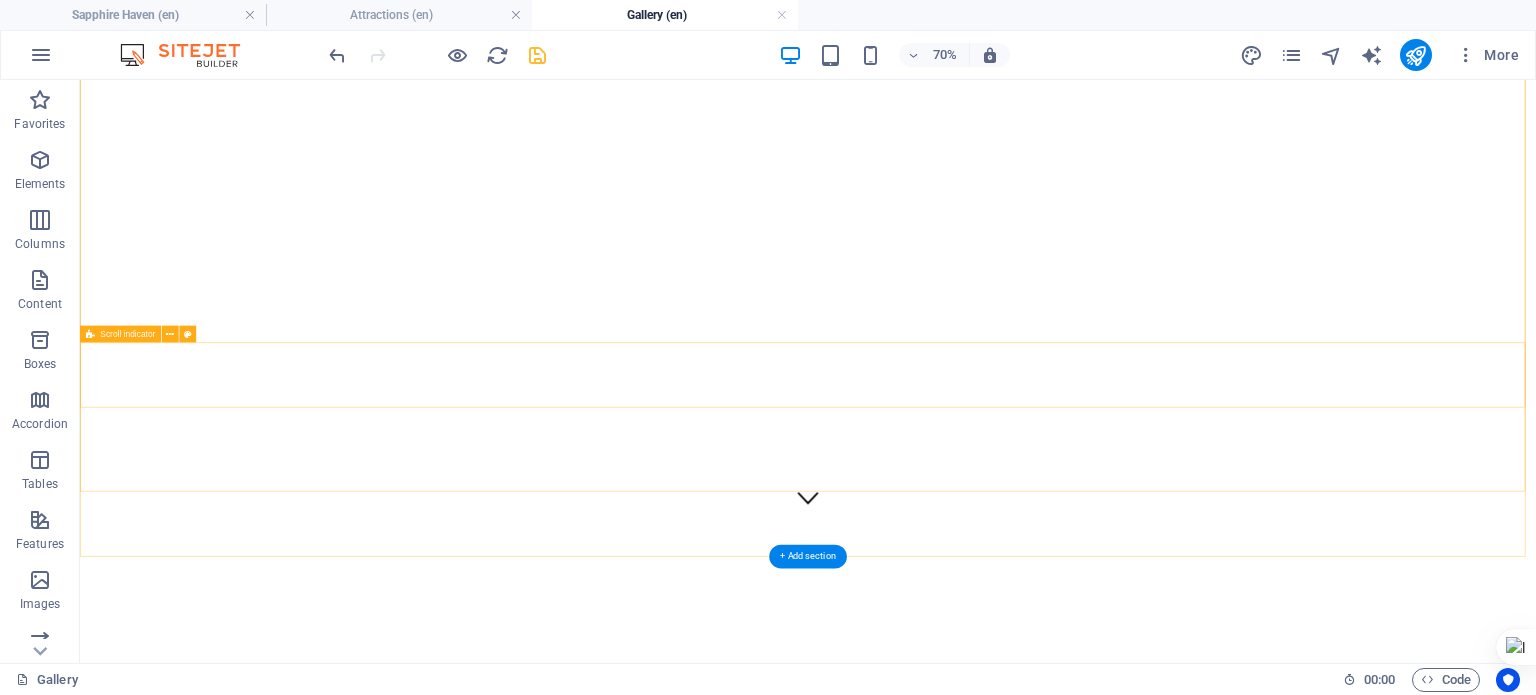 scroll, scrollTop: 200, scrollLeft: 0, axis: vertical 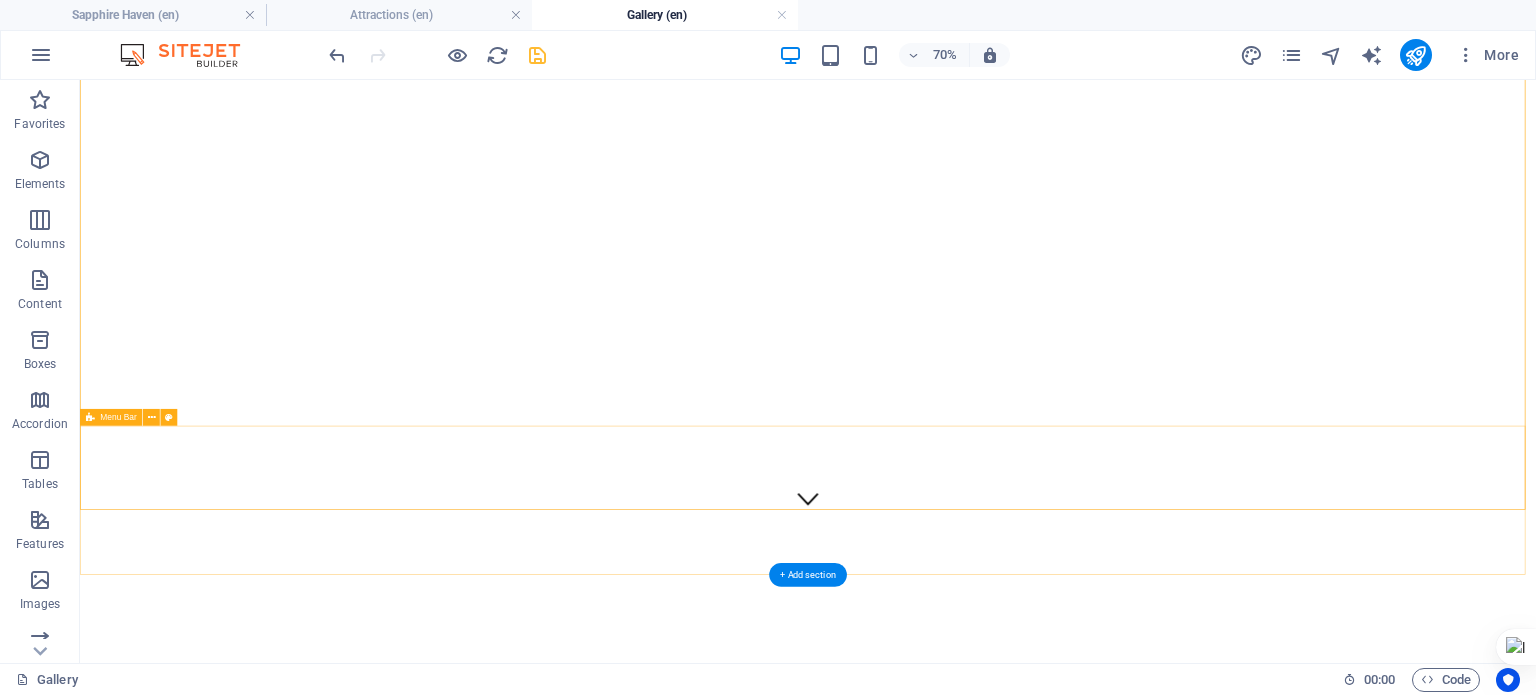 drag, startPoint x: 882, startPoint y: 656, endPoint x: 1461, endPoint y: 715, distance: 581.9983 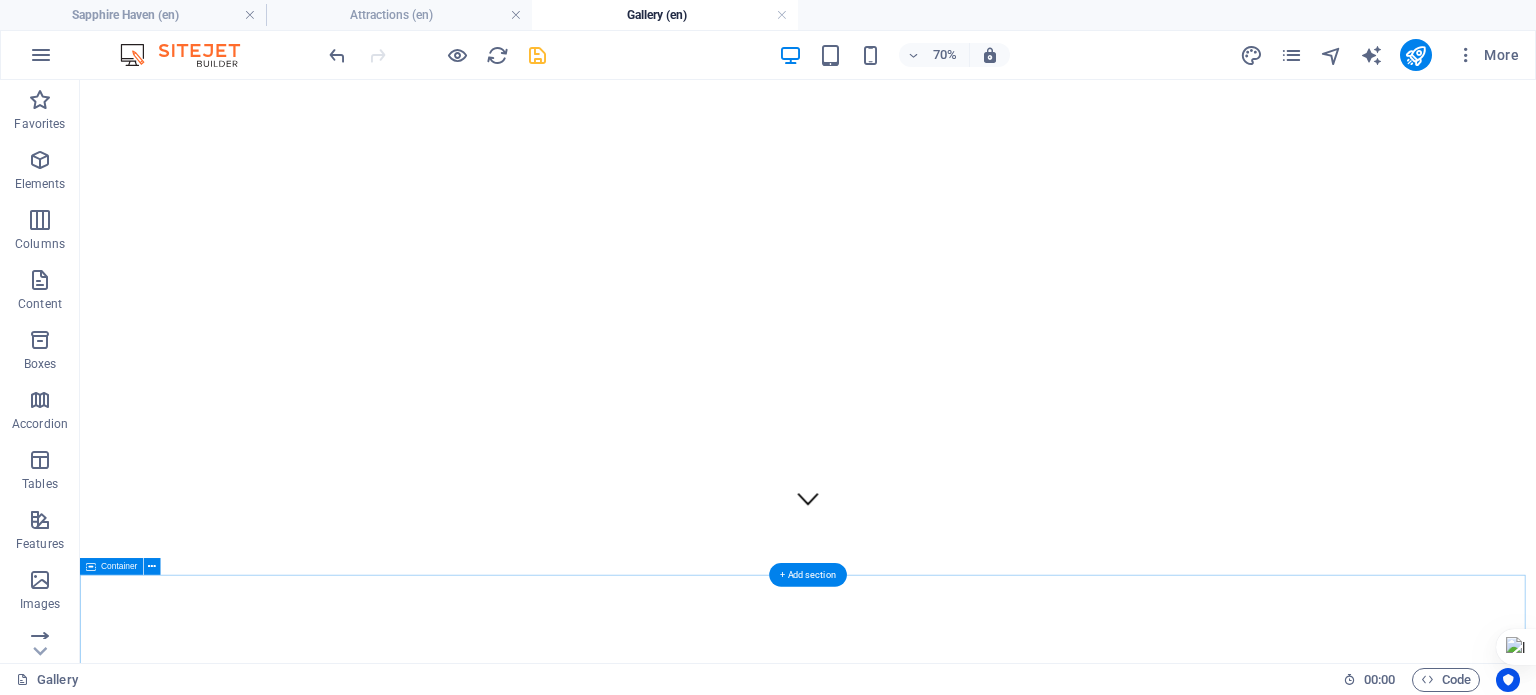 drag, startPoint x: 1433, startPoint y: 788, endPoint x: 1332, endPoint y: 696, distance: 136.6199 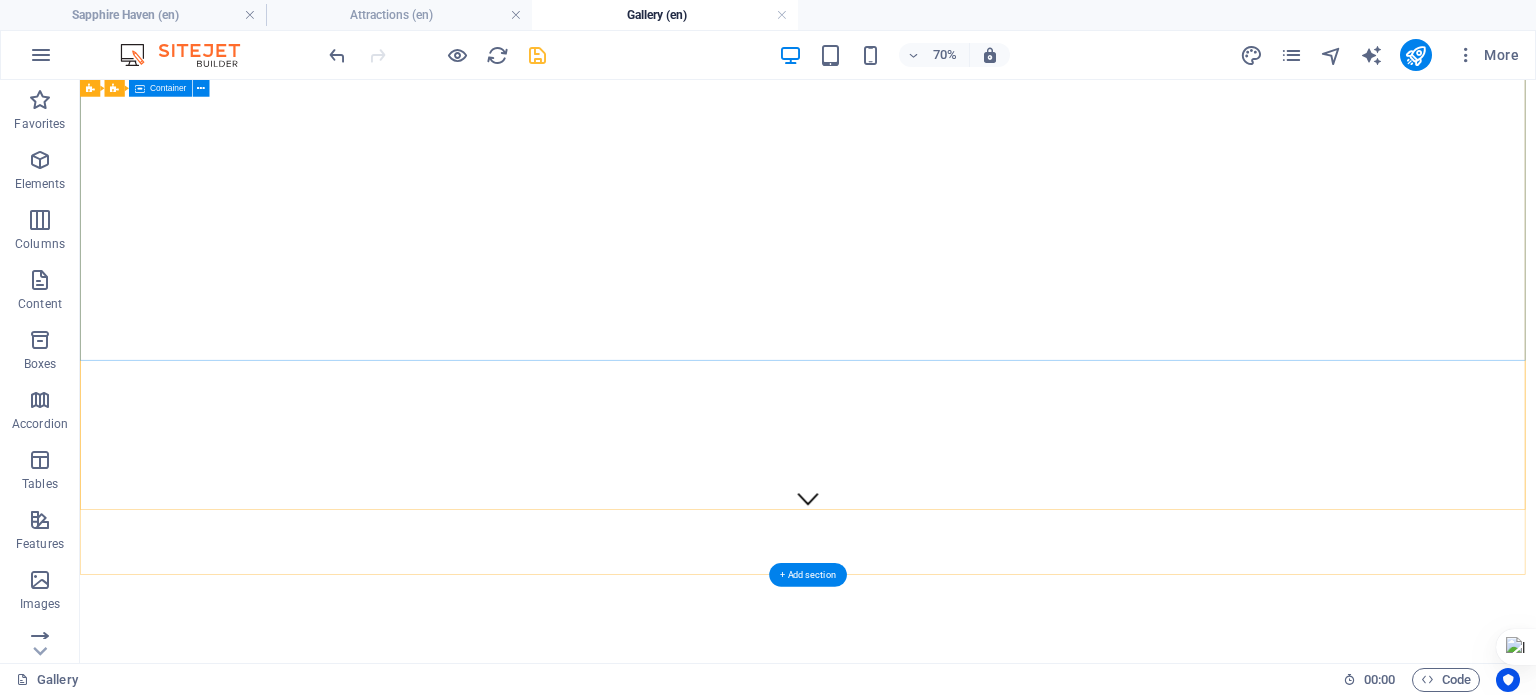 click on "SAPPHIRE HAVEN Holiday Home @ Varkala Rent and Enjoy" at bounding box center (1120, 1794) 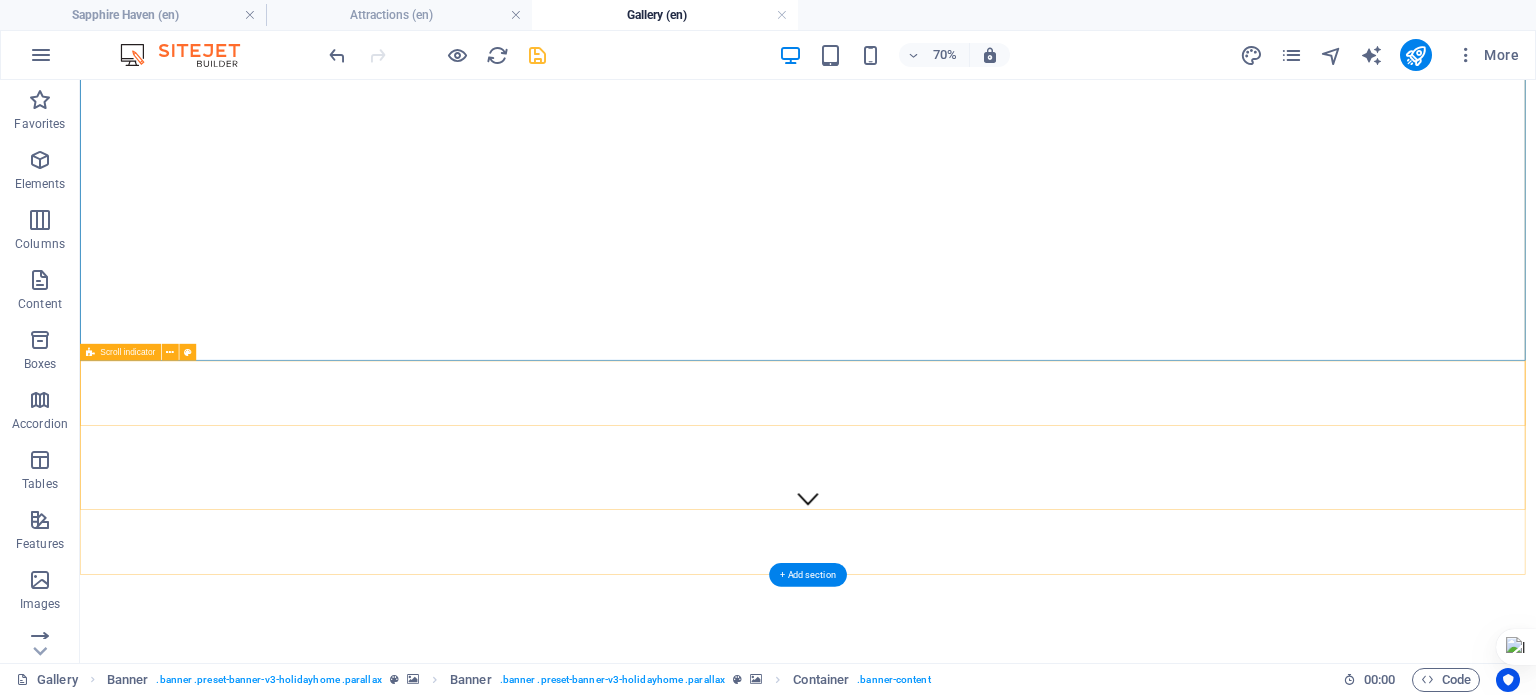 click at bounding box center (1120, 2029) 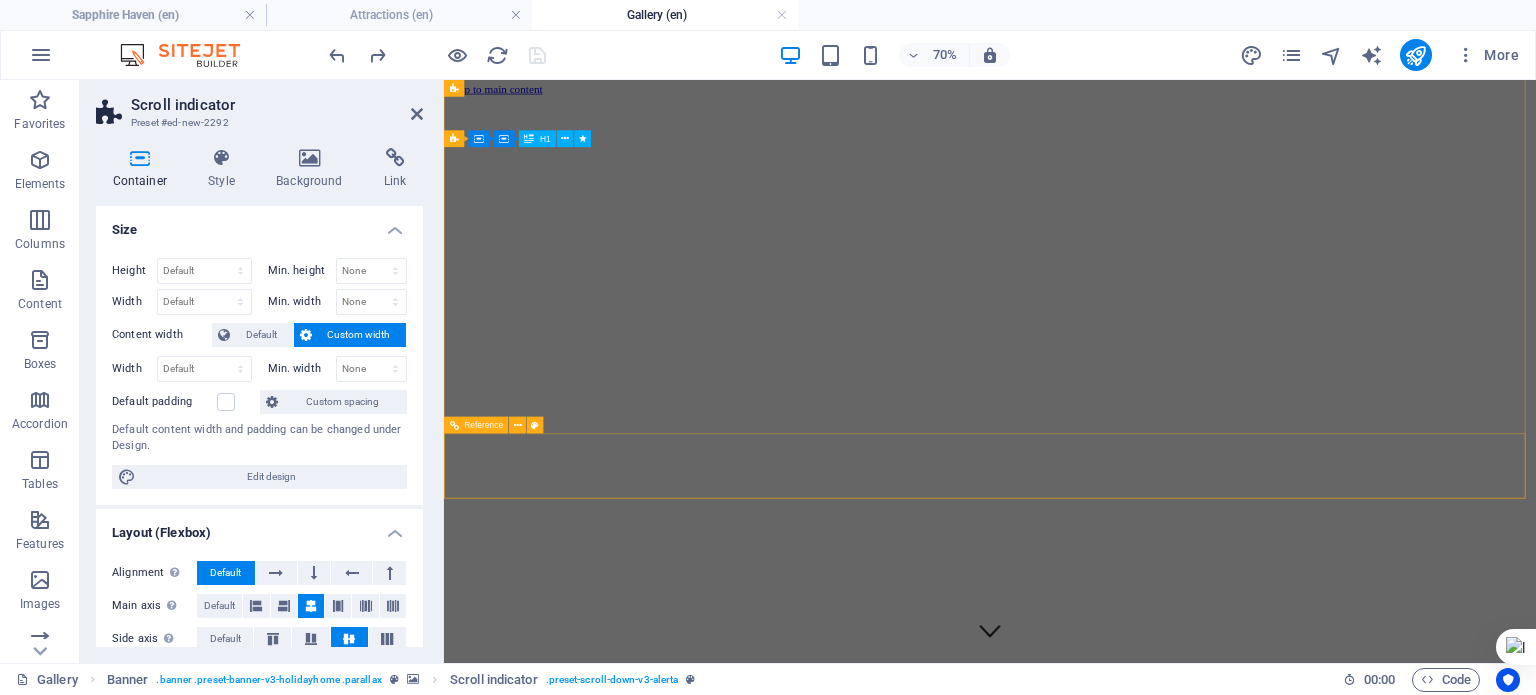 scroll, scrollTop: 0, scrollLeft: 0, axis: both 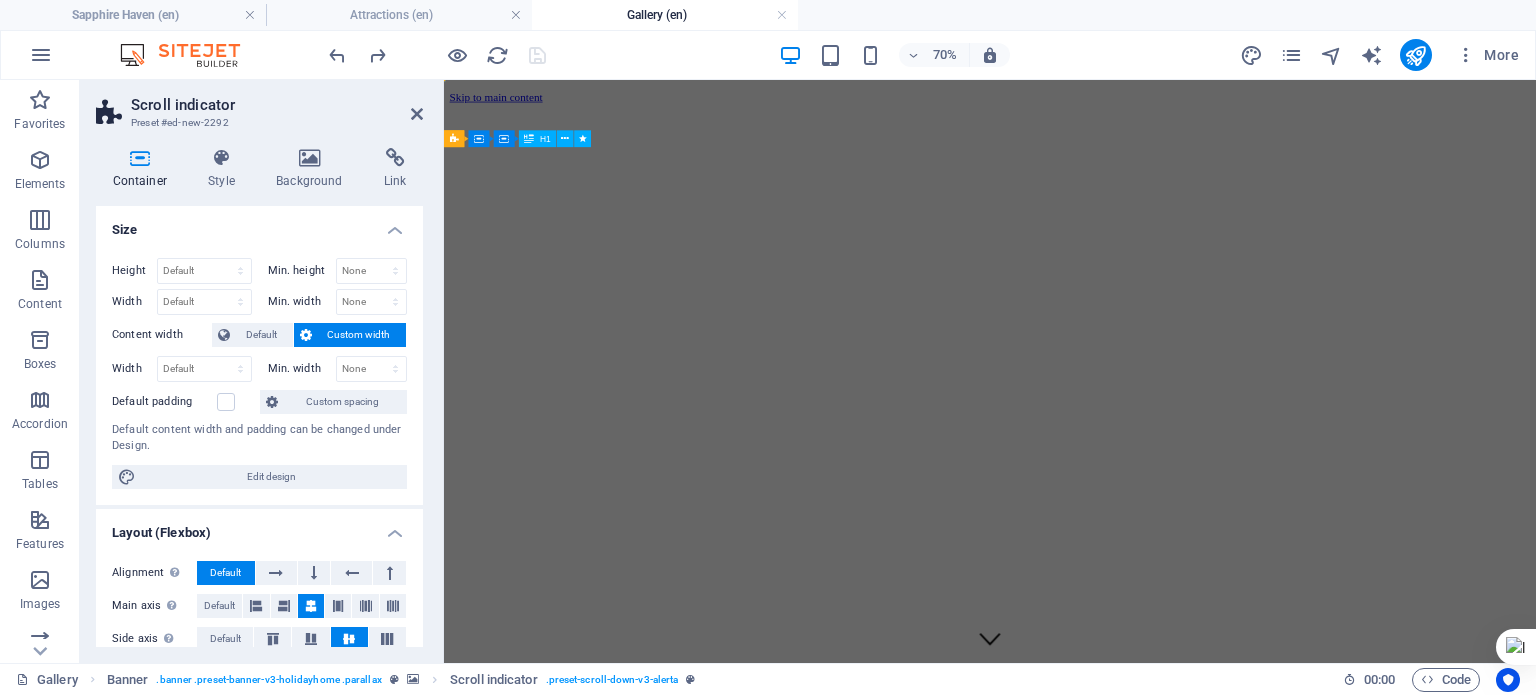 click at bounding box center (1224, 114) 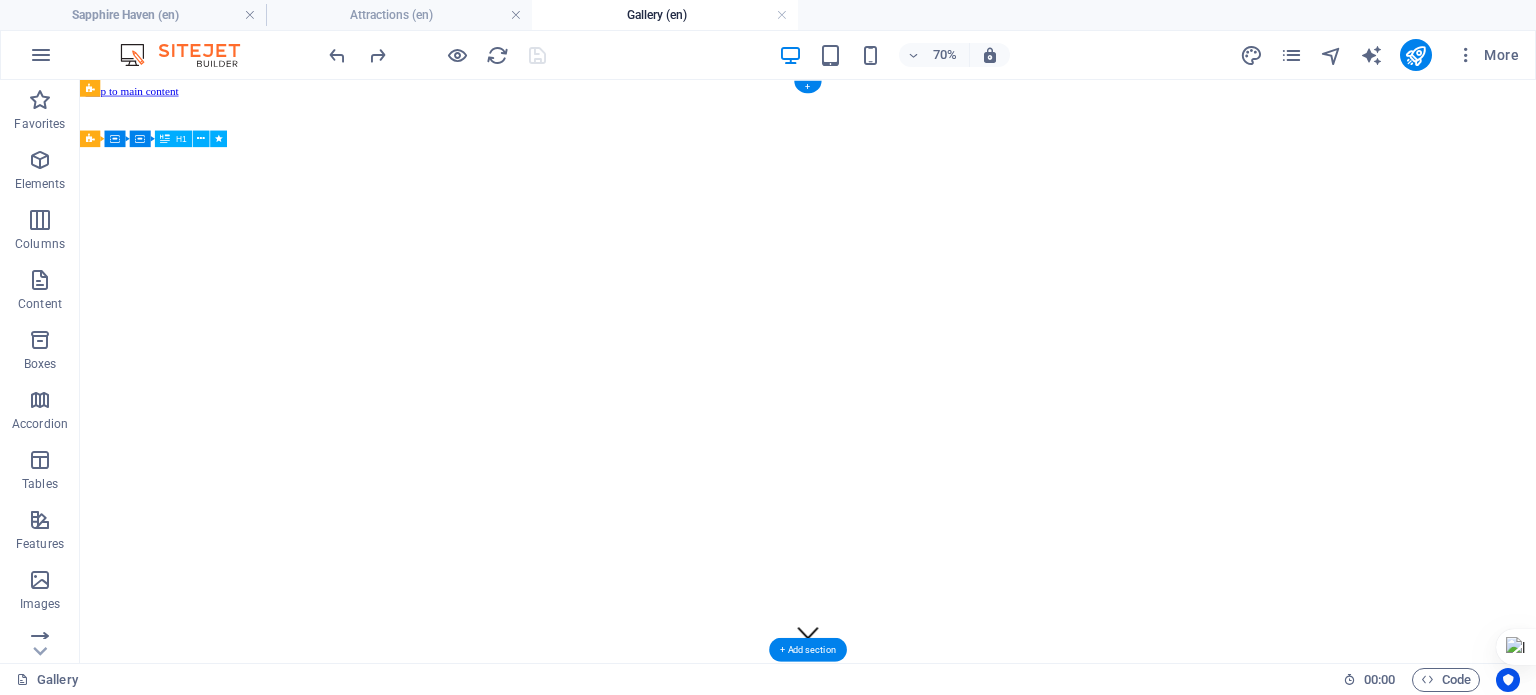 scroll, scrollTop: 0, scrollLeft: 0, axis: both 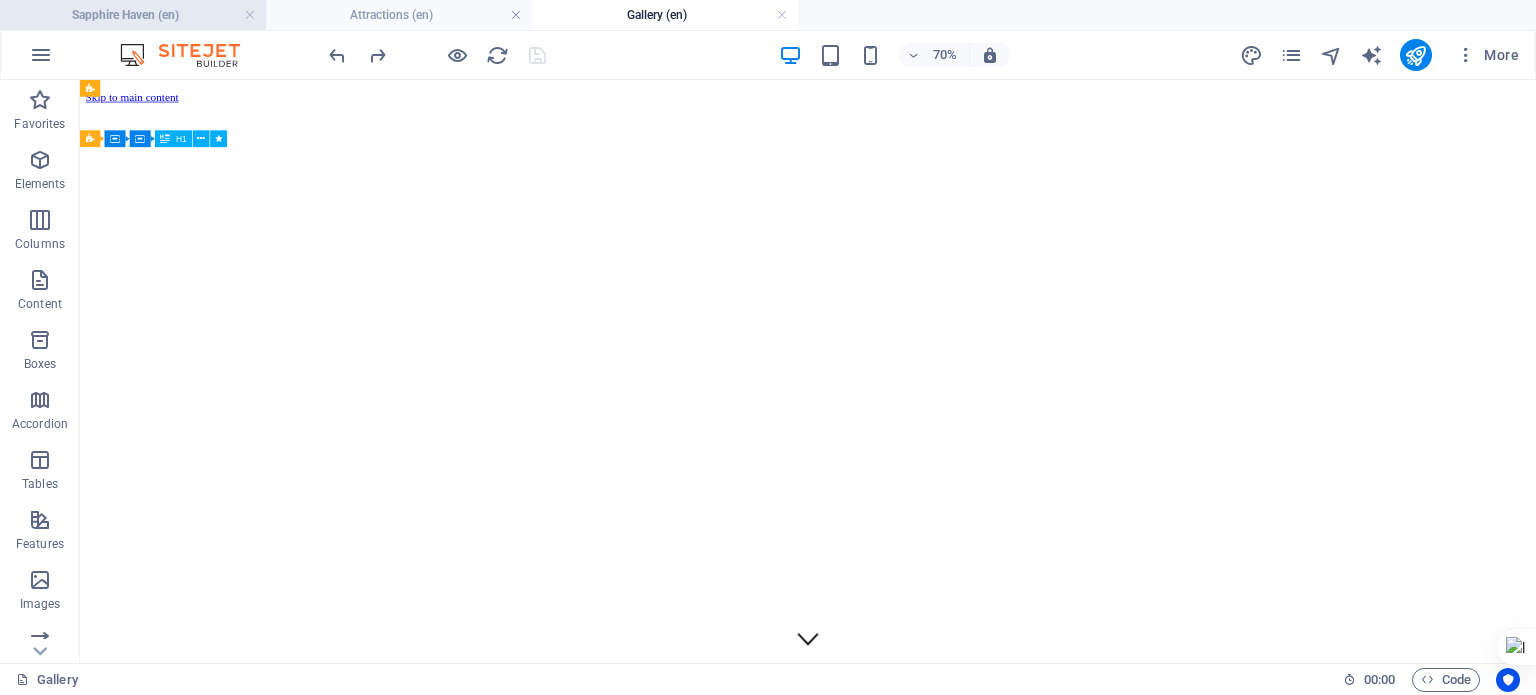 click on "Sapphire Haven (en)" at bounding box center [133, 15] 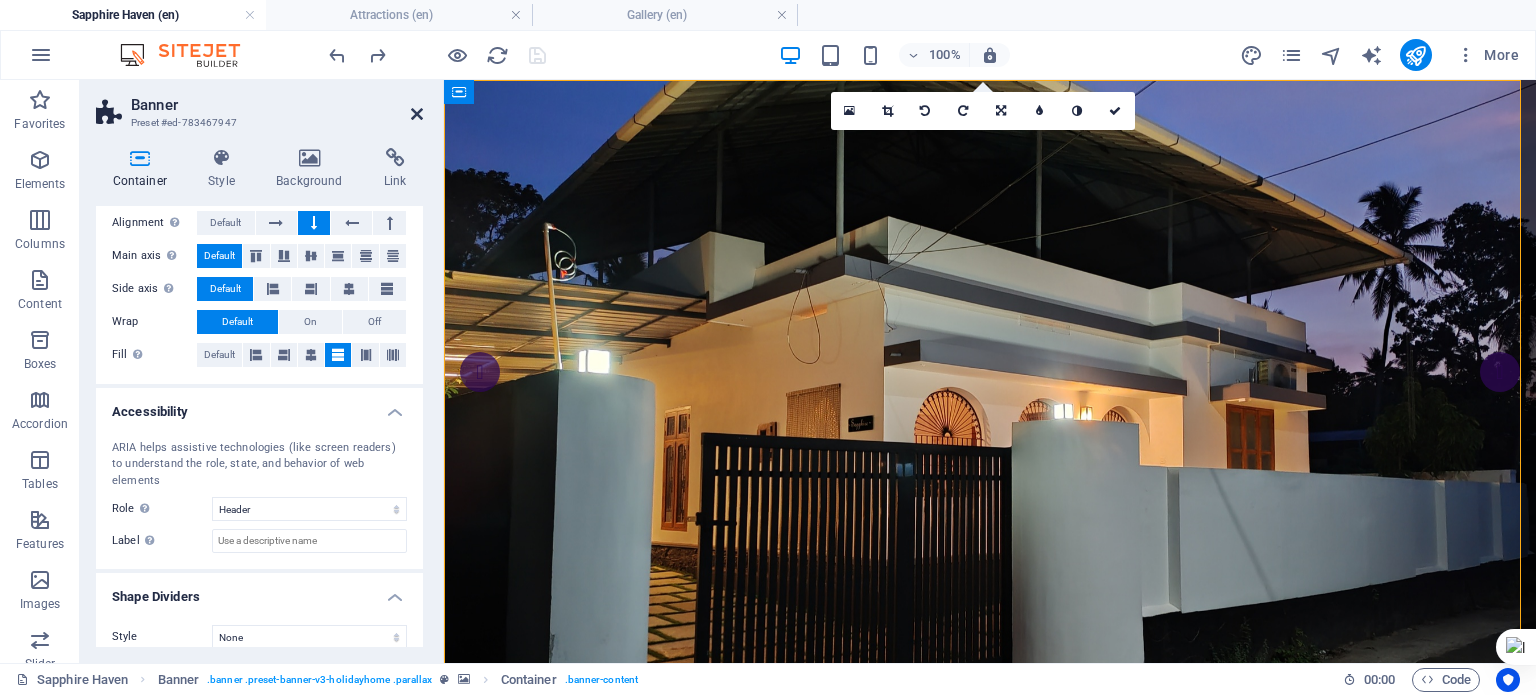 click at bounding box center (417, 114) 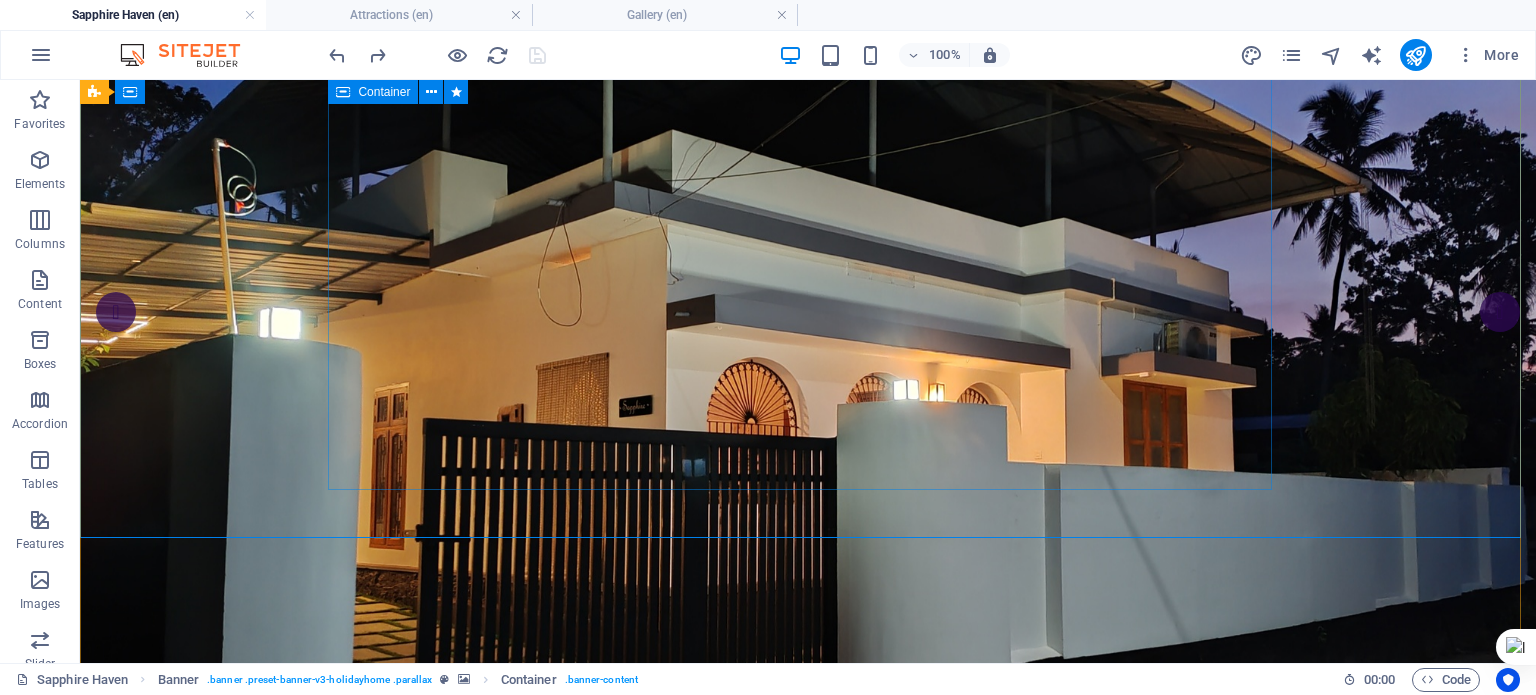 scroll, scrollTop: 0, scrollLeft: 0, axis: both 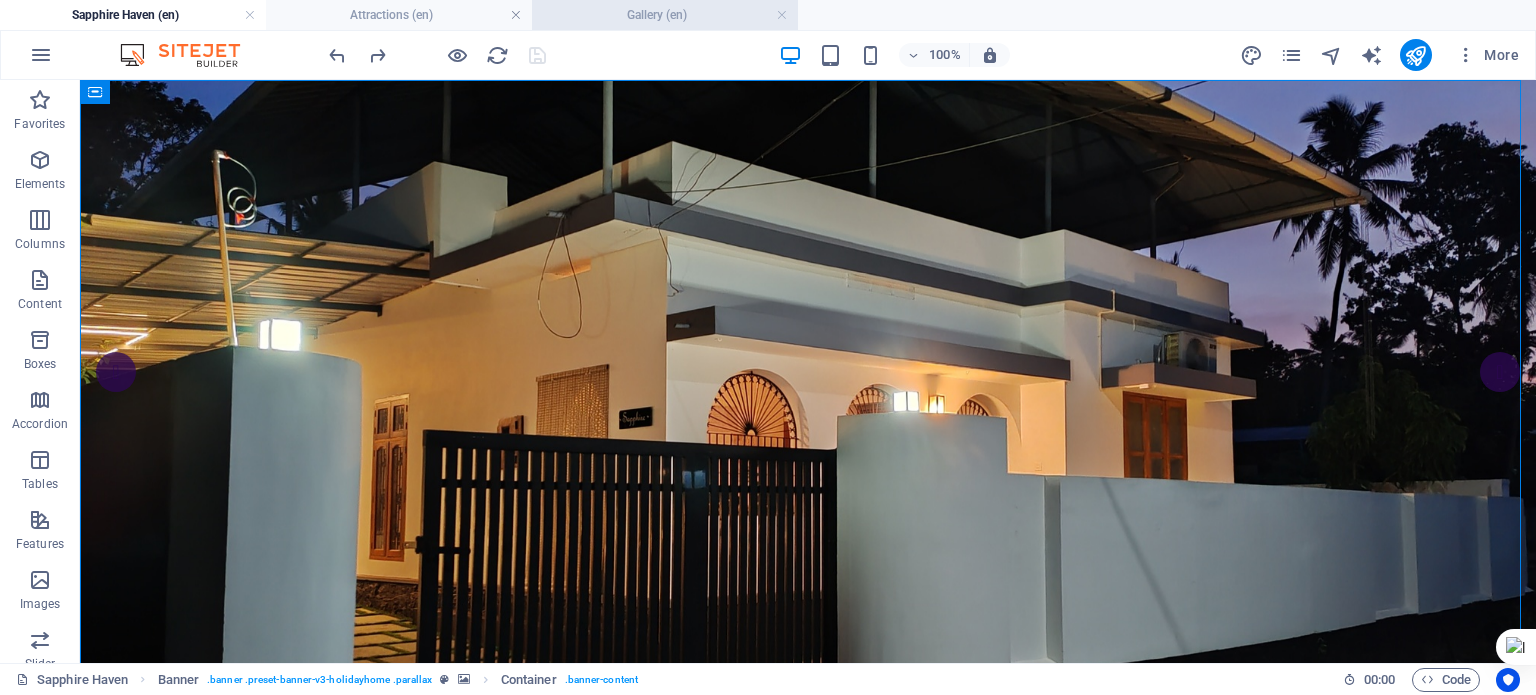 click on "Gallery (en)" at bounding box center [665, 15] 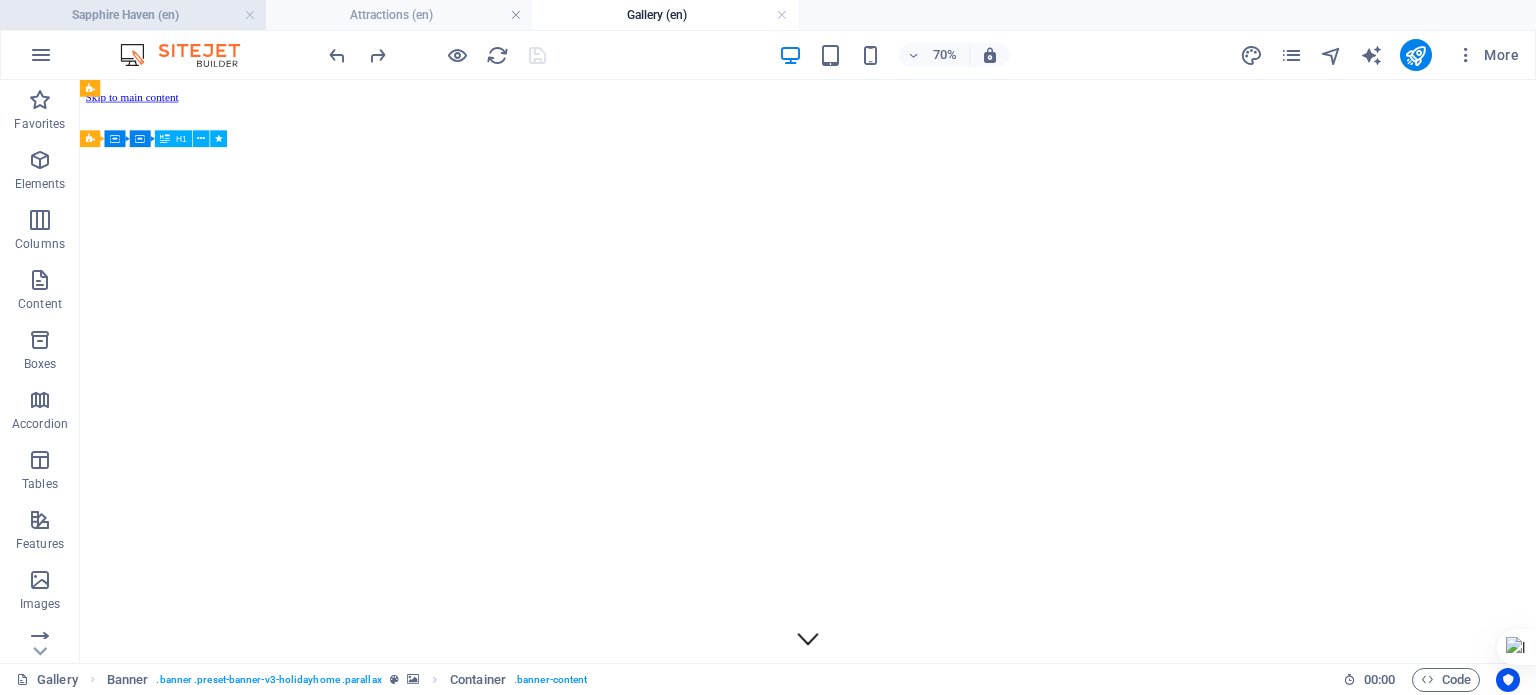 click on "Sapphire Haven (en)" at bounding box center (133, 15) 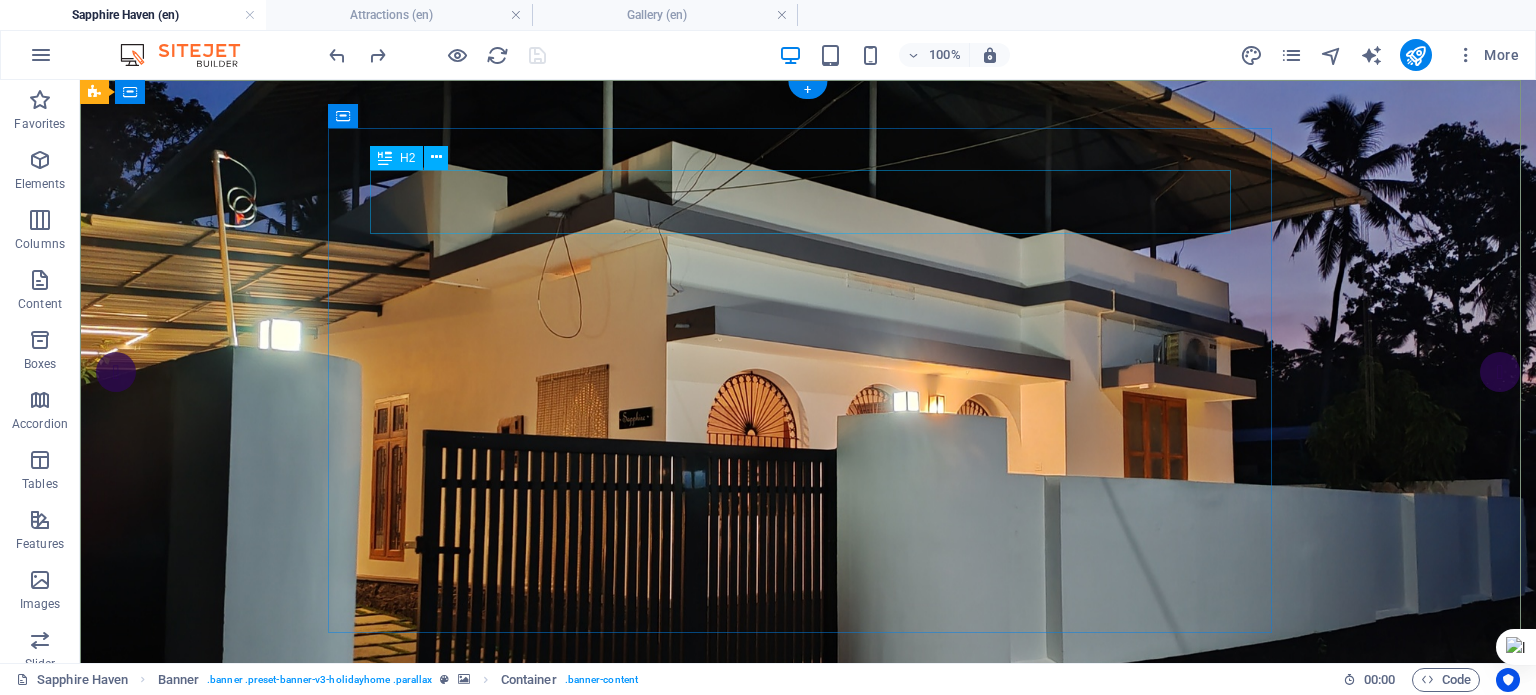 click on "SAPPHIRE HAVEN" at bounding box center [808, 916] 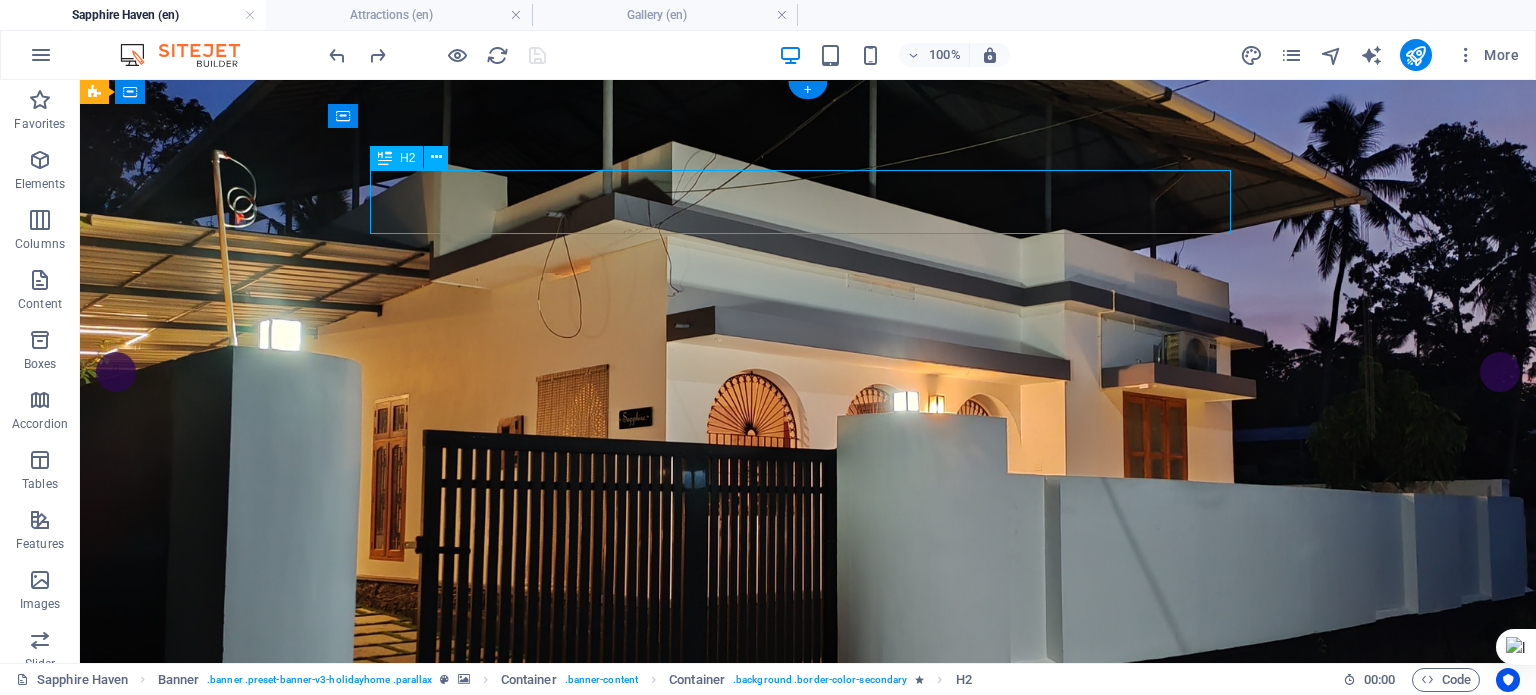 click on "SAPPHIRE HAVEN" at bounding box center (808, 916) 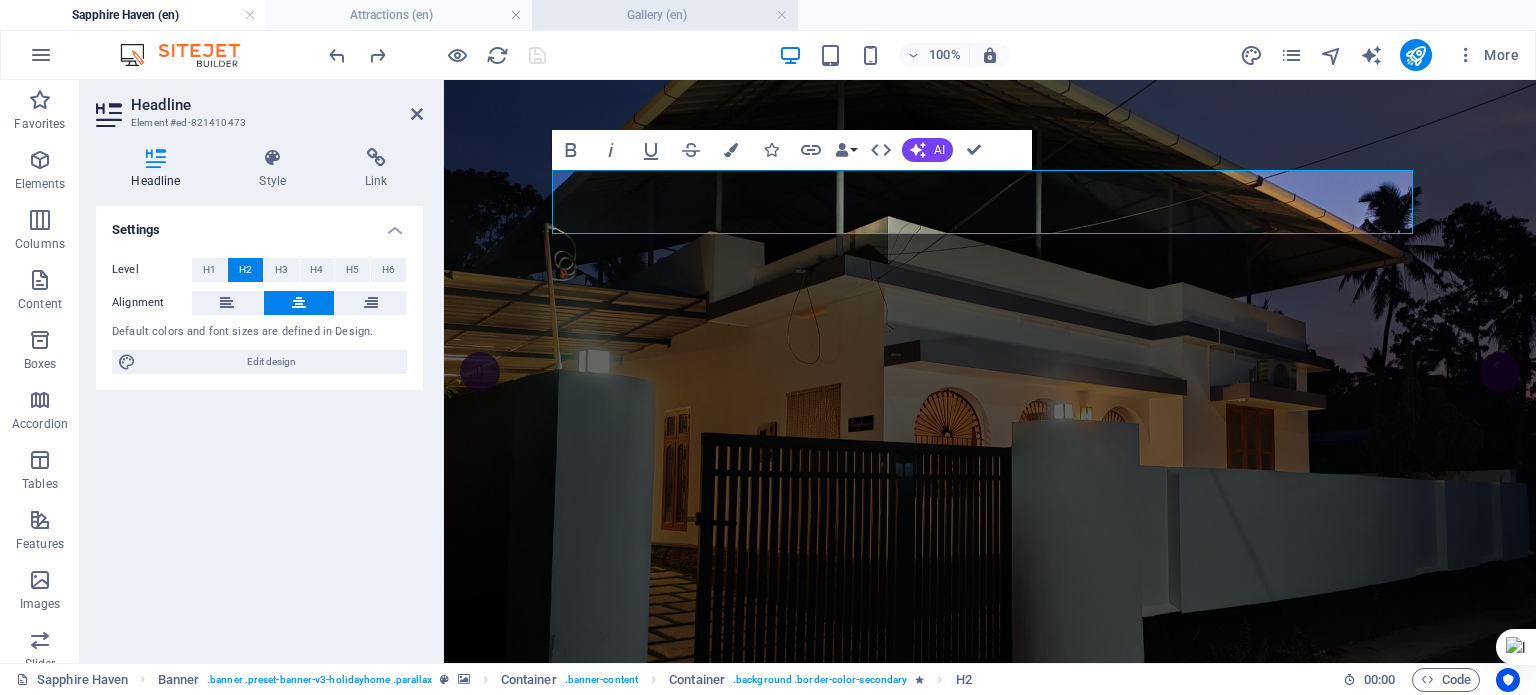 click on "Gallery (en)" at bounding box center (665, 15) 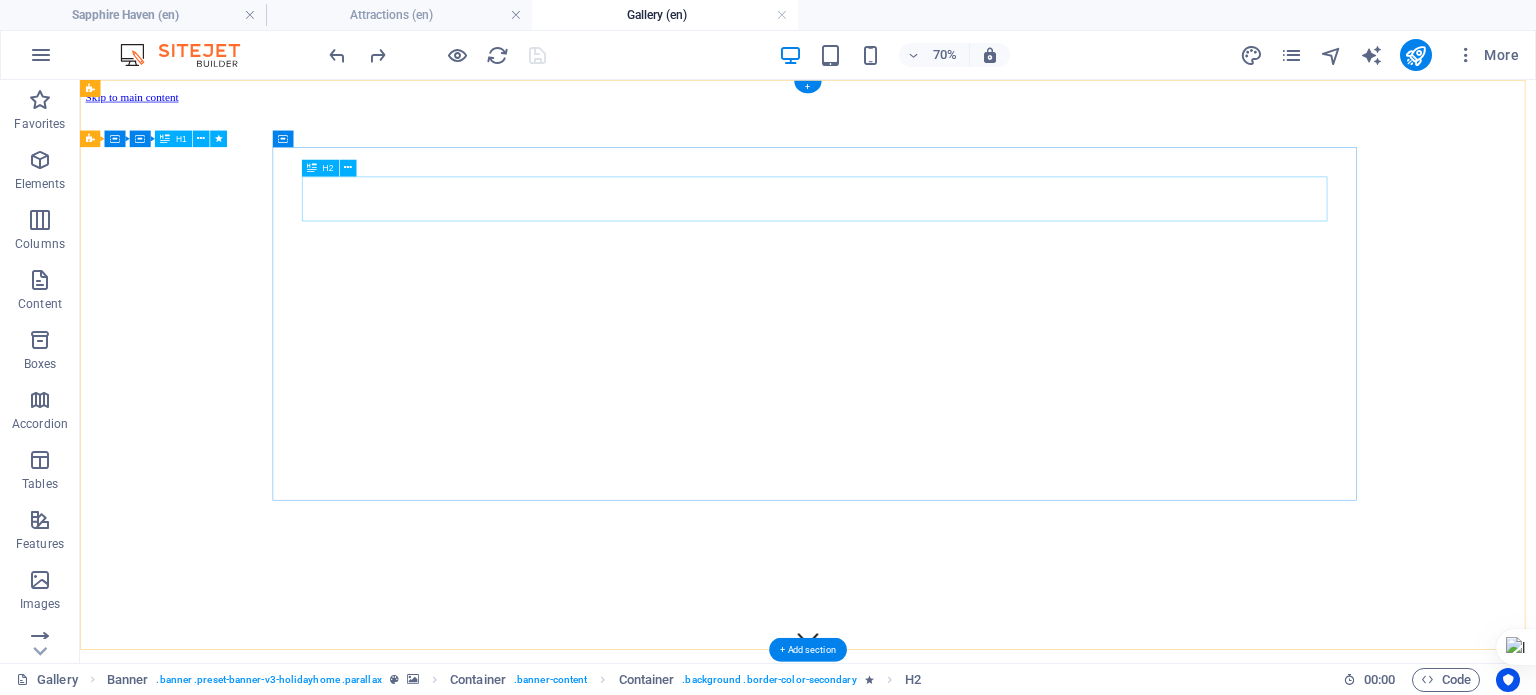 click on "SAPPHIRE HAVEN" at bounding box center [1139, 1011] 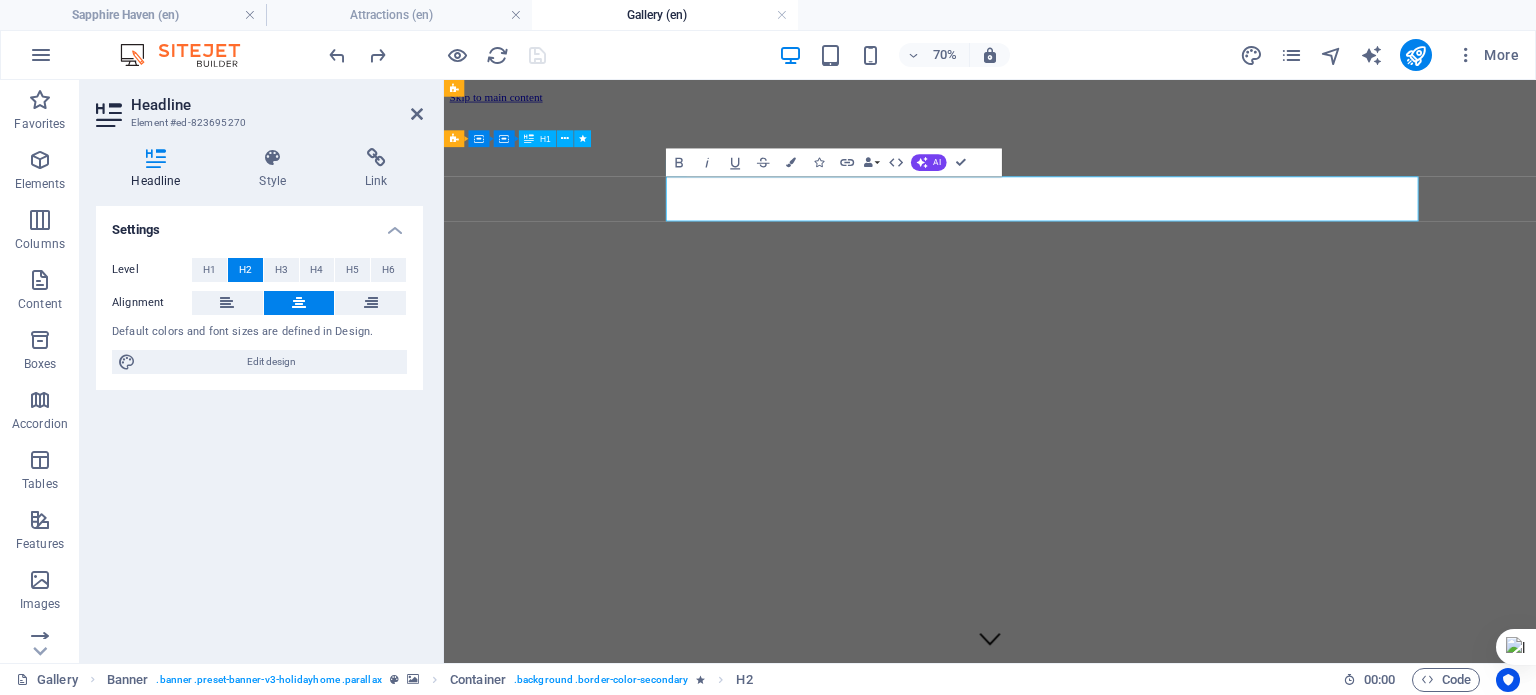 click at bounding box center [1224, 114] 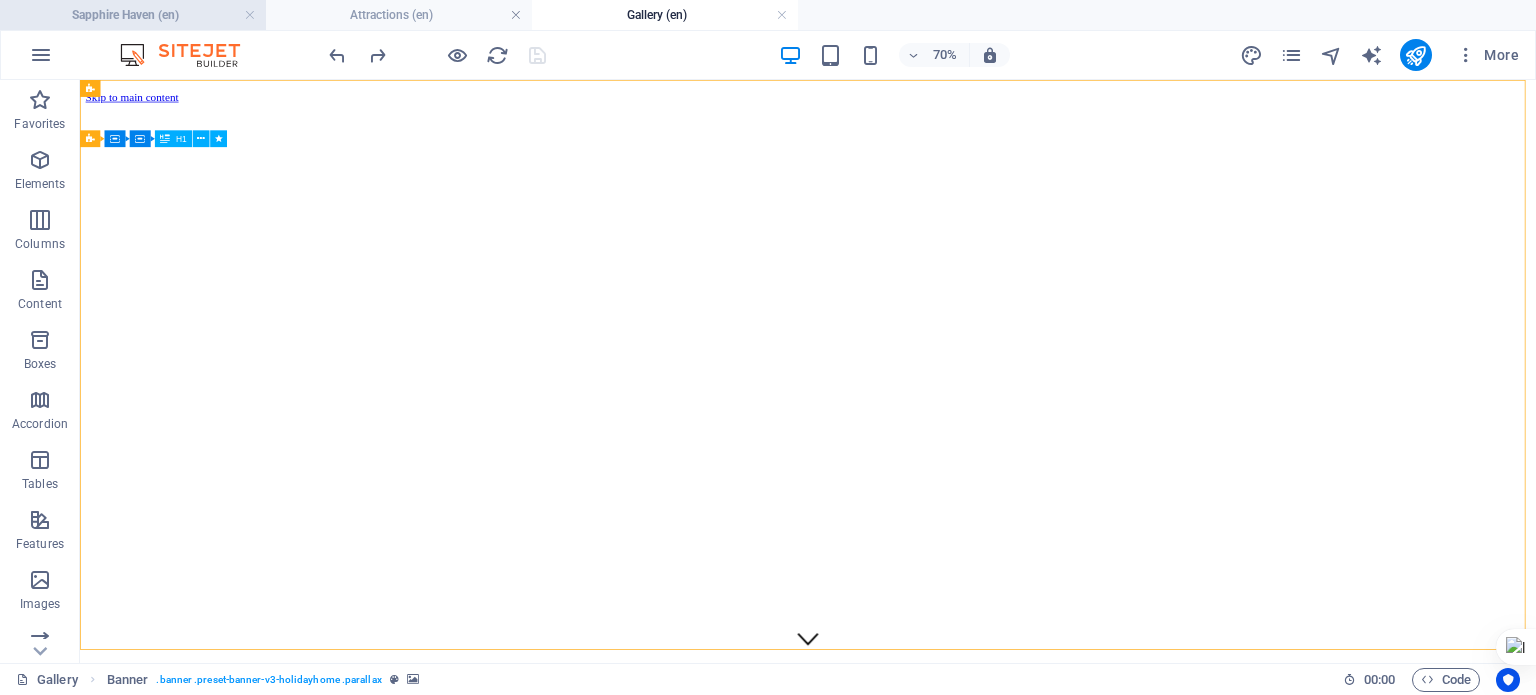click on "Sapphire Haven (en)" at bounding box center (133, 15) 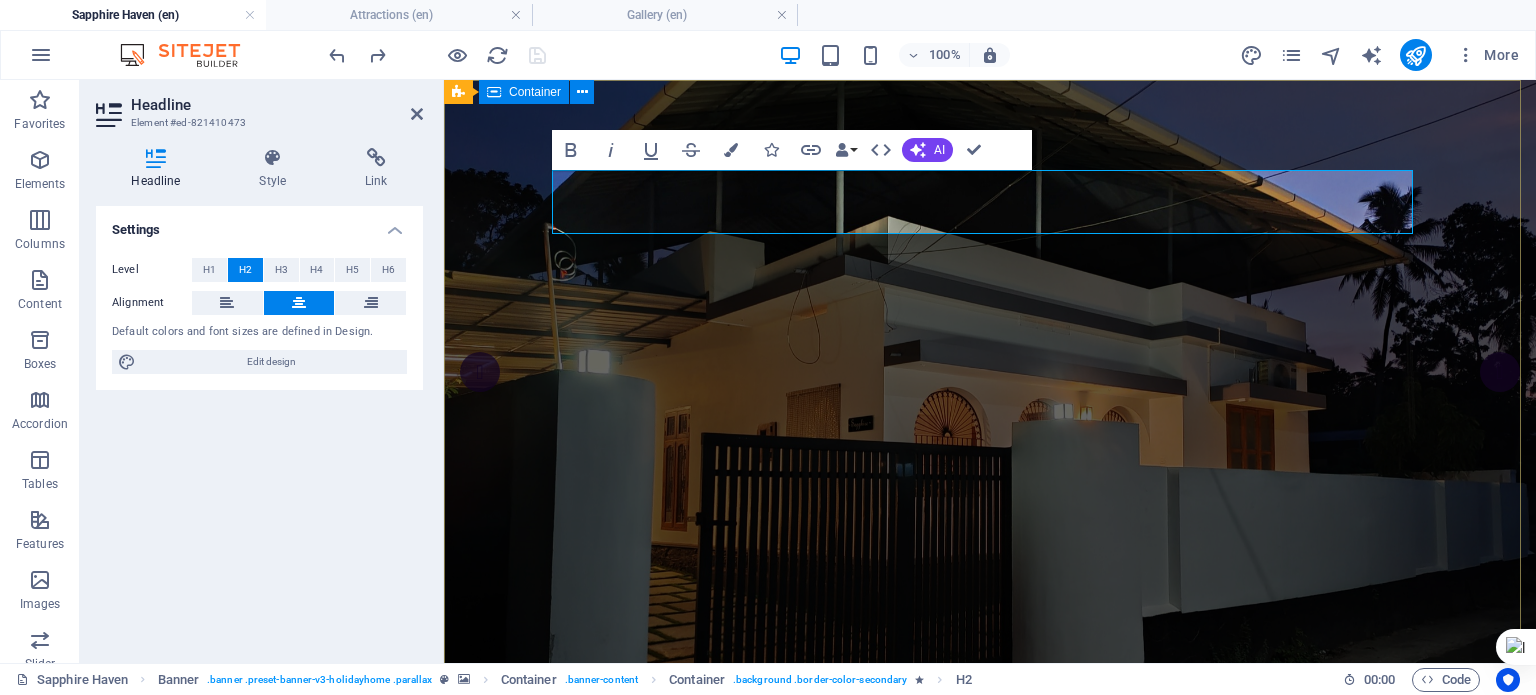 click on "SAPPHIRE HAVEN Holiday Home @ Varkala Rent and Enjoy" at bounding box center [990, 1103] 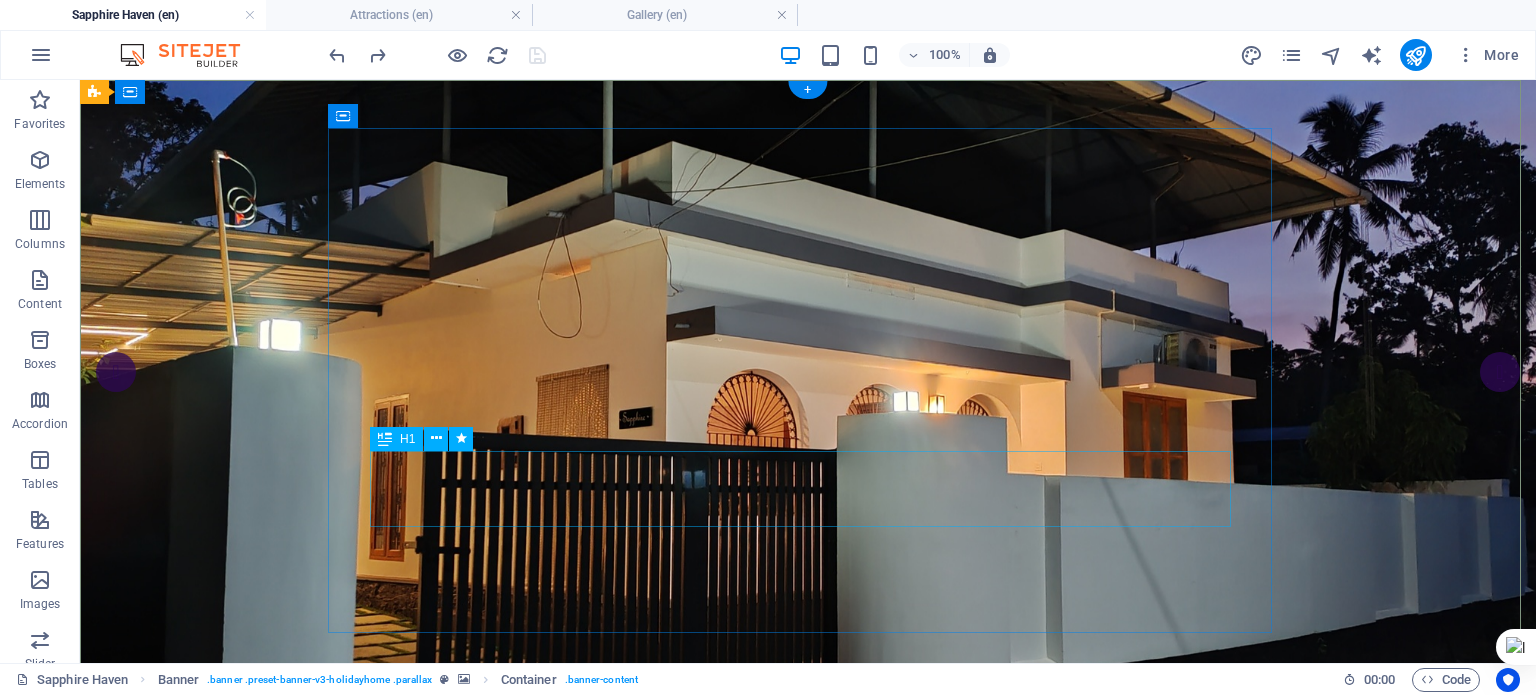 click on "Holiday Home @ Varkala" at bounding box center [808, 1203] 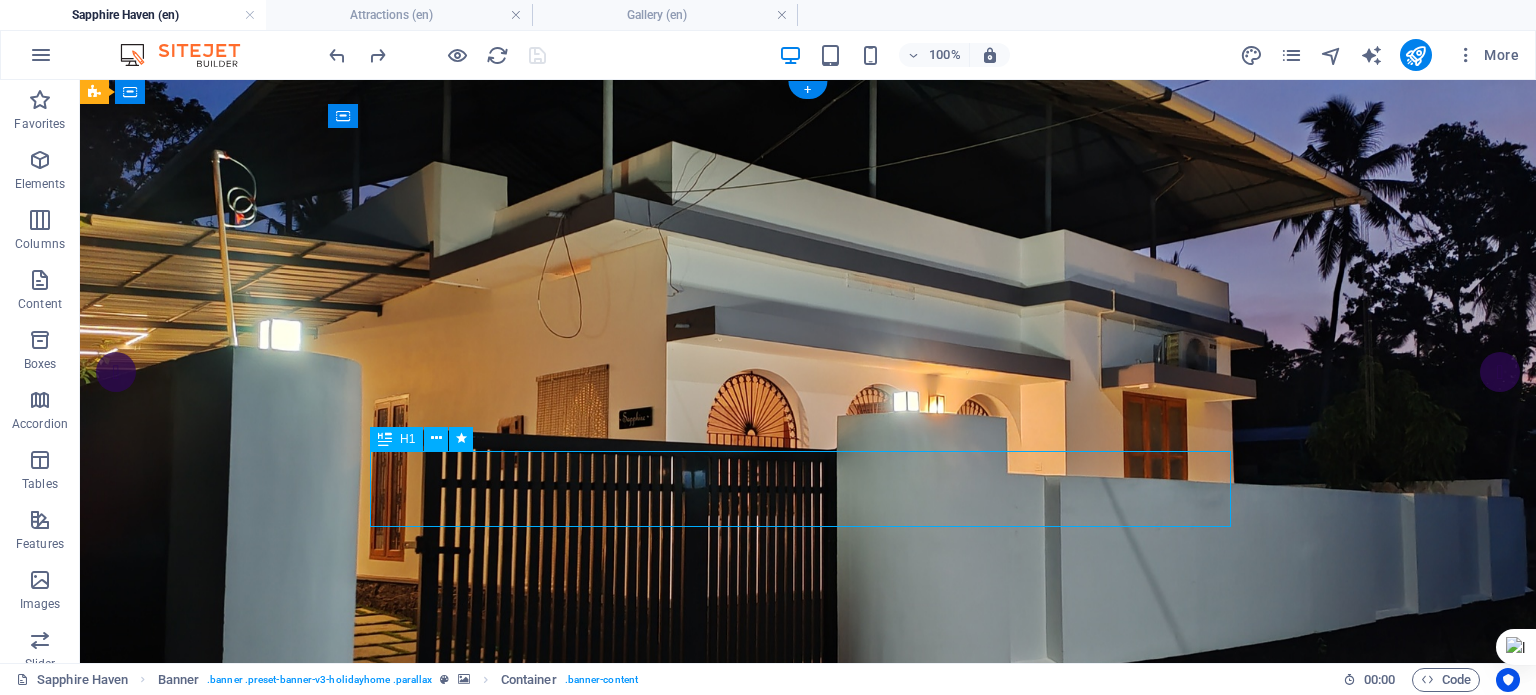 click on "Holiday Home @ Varkala" at bounding box center (808, 1203) 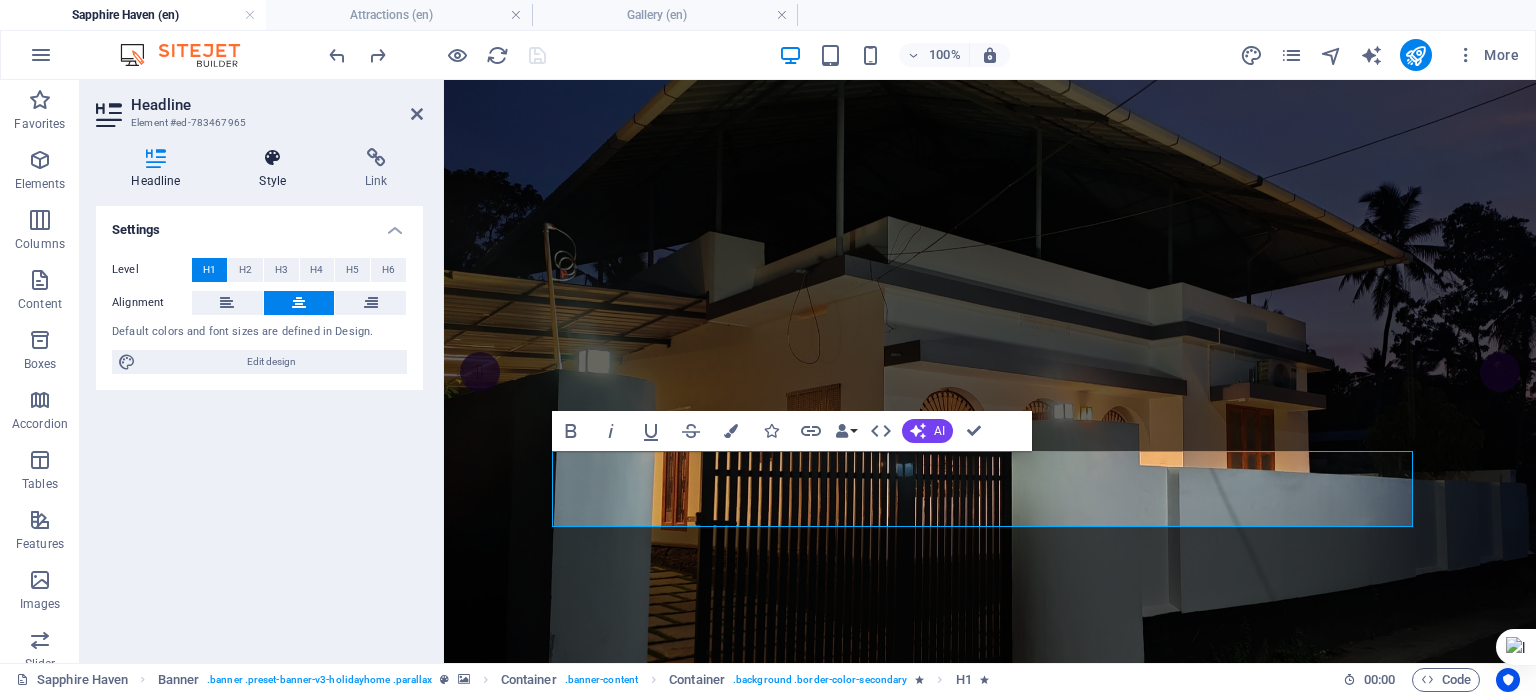 click on "Style" at bounding box center [277, 169] 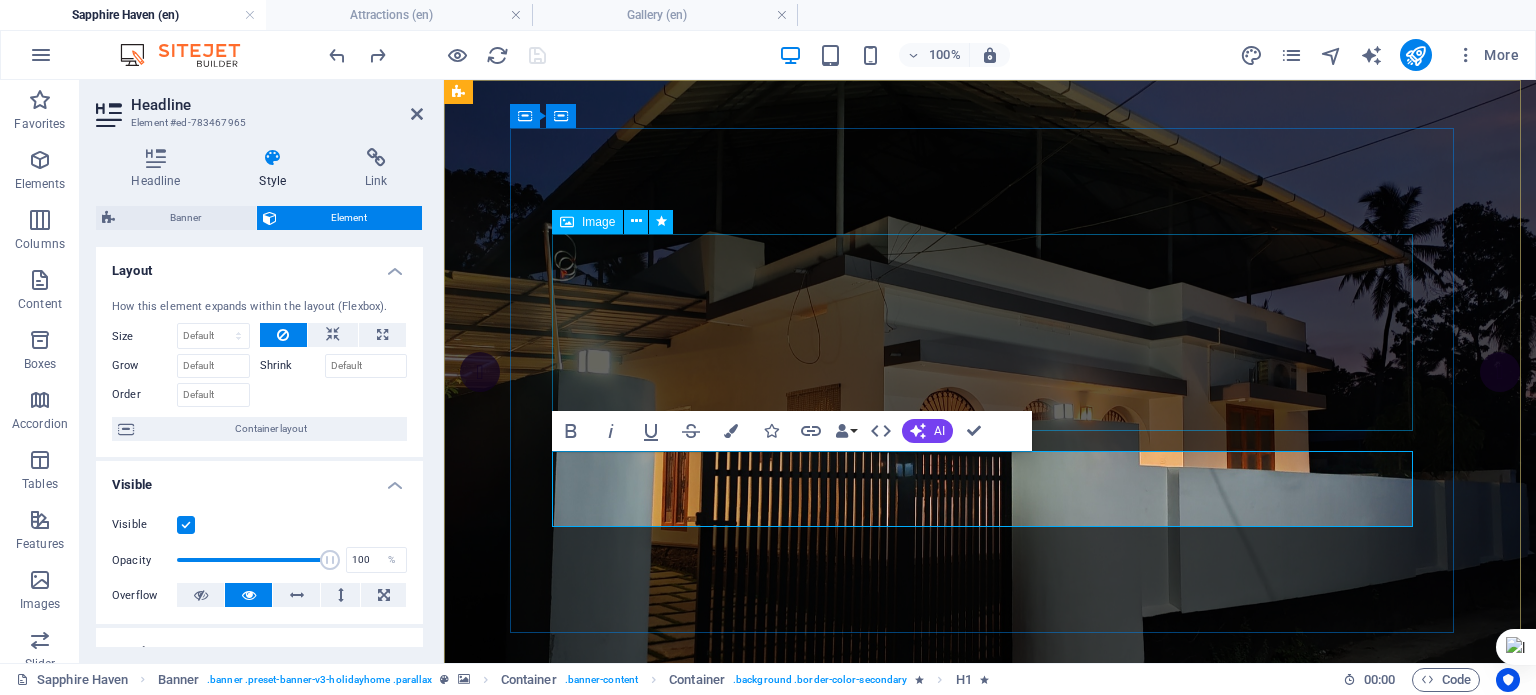 click at bounding box center [990, 1054] 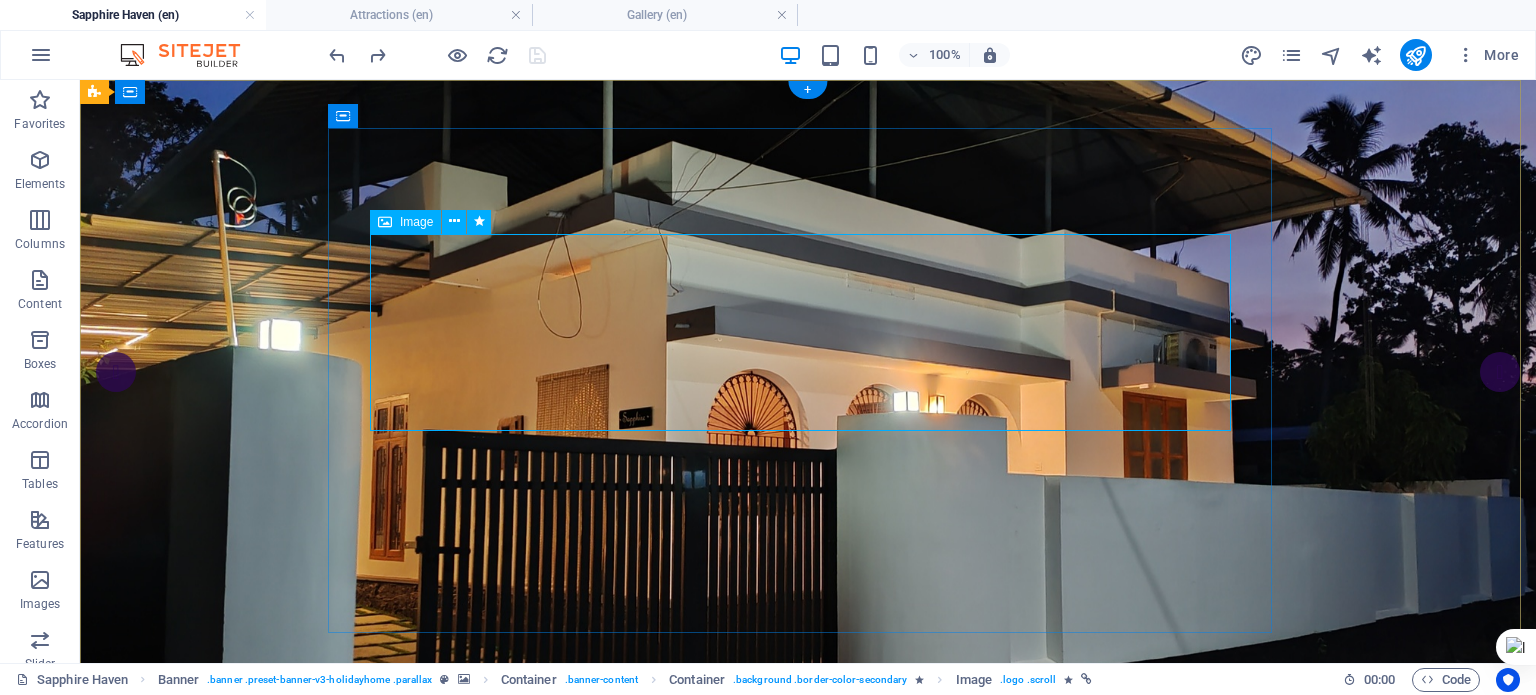 click at bounding box center (808, 1054) 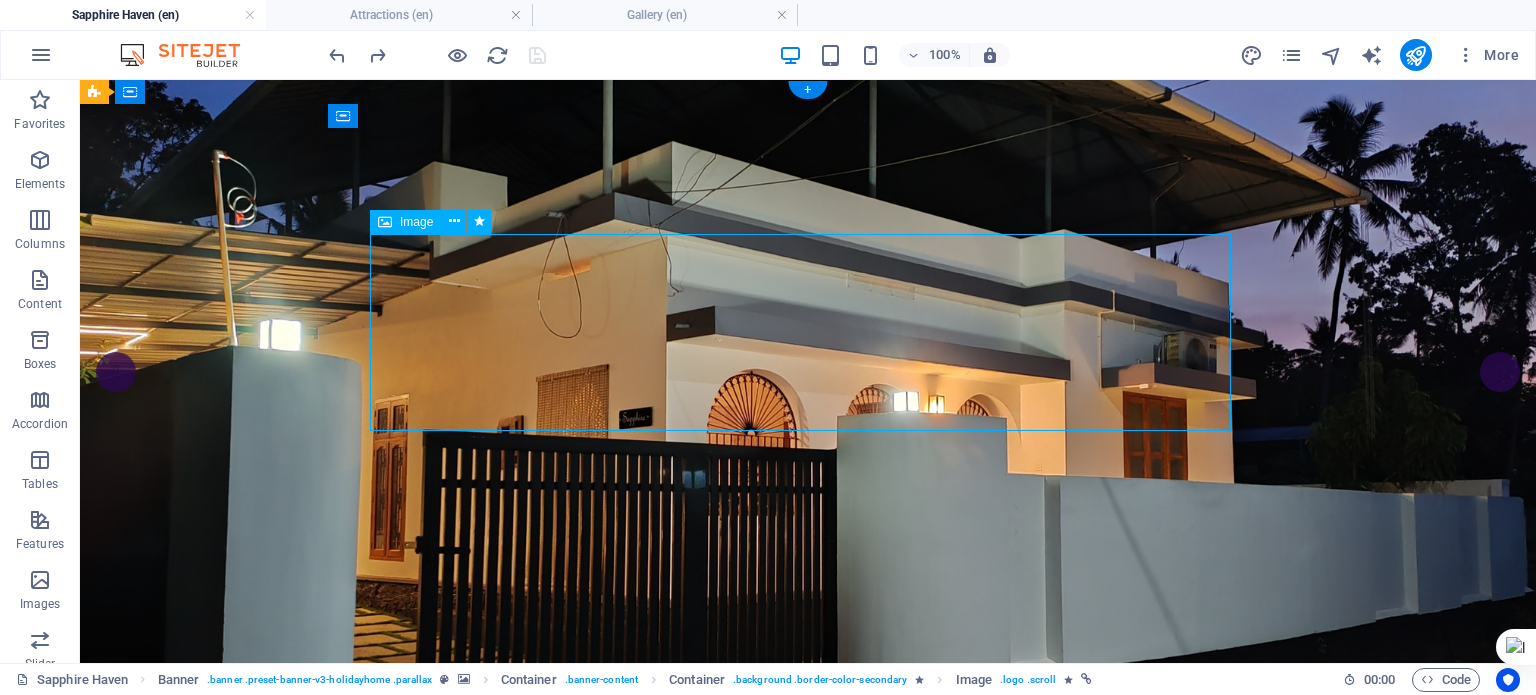 click at bounding box center (808, 1054) 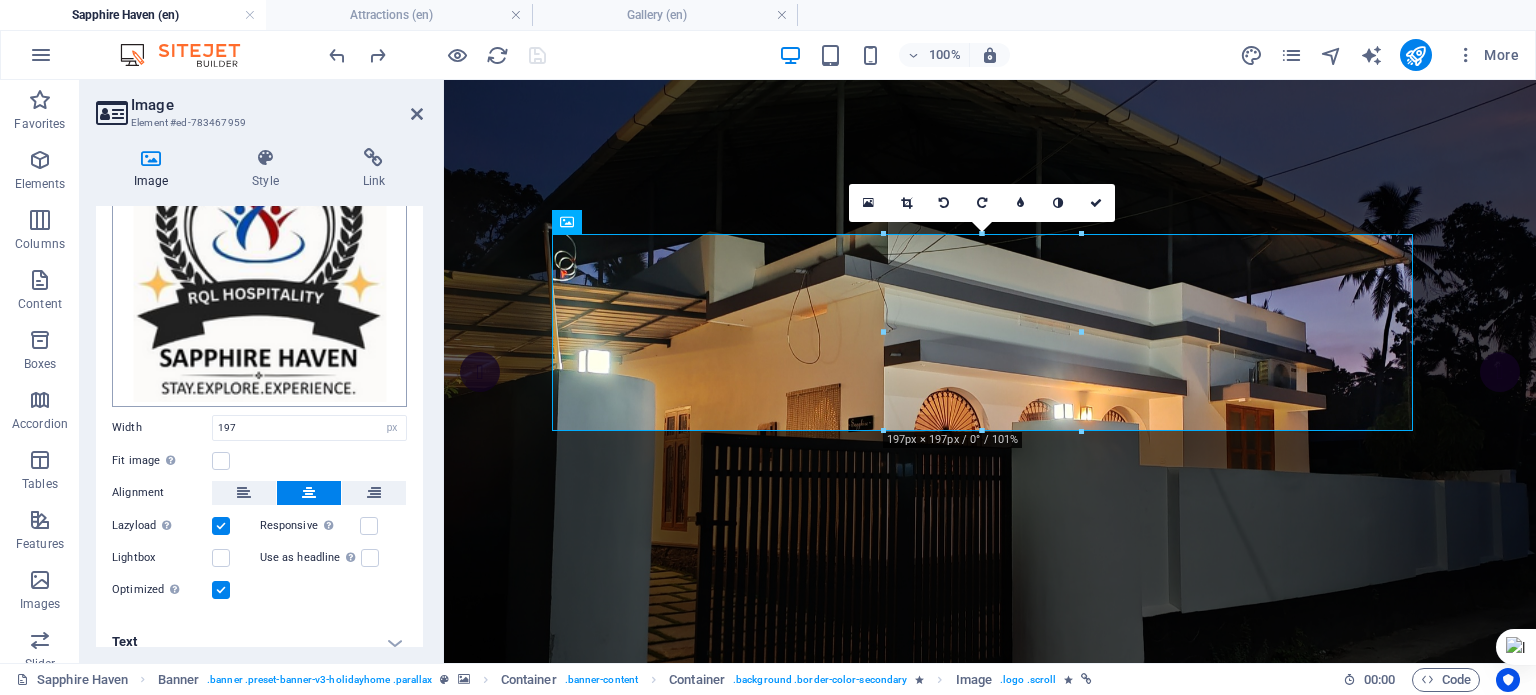 scroll, scrollTop: 160, scrollLeft: 0, axis: vertical 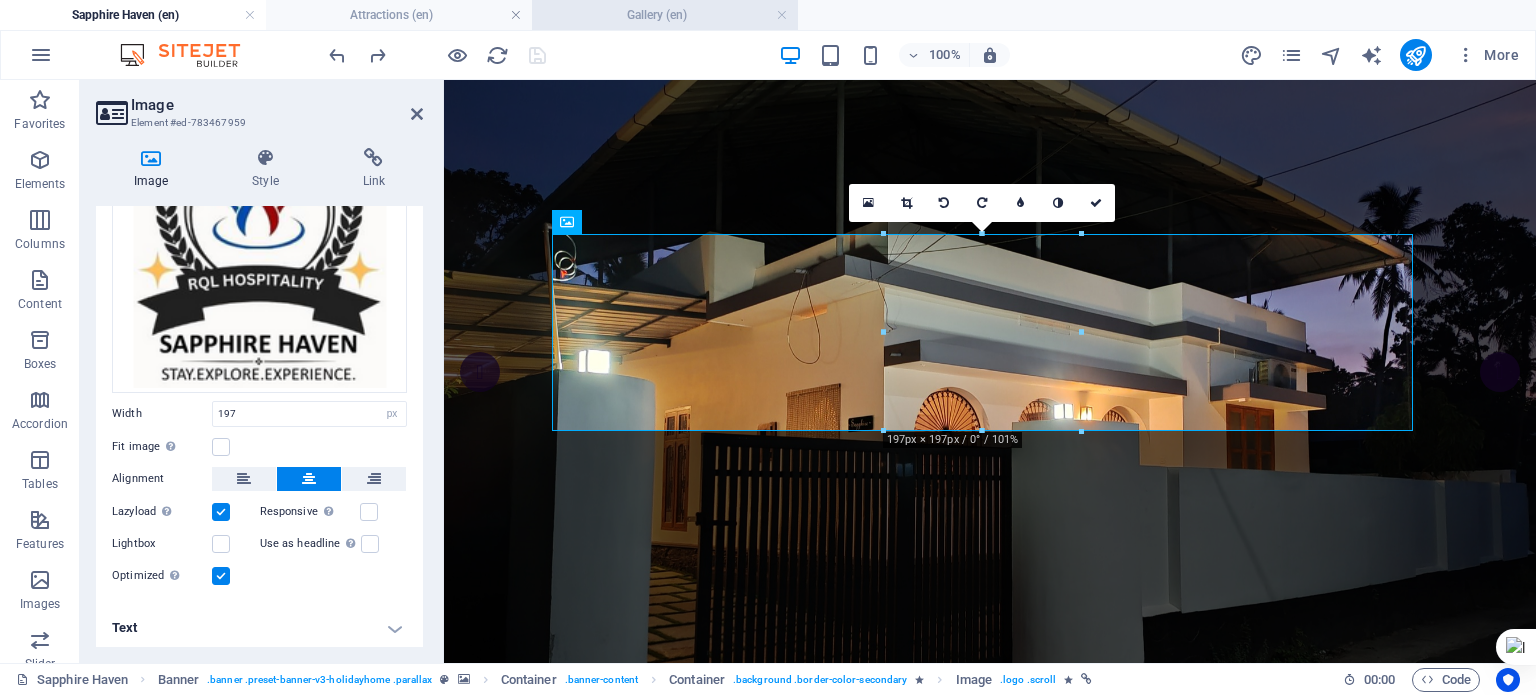 click on "Gallery (en)" at bounding box center (665, 15) 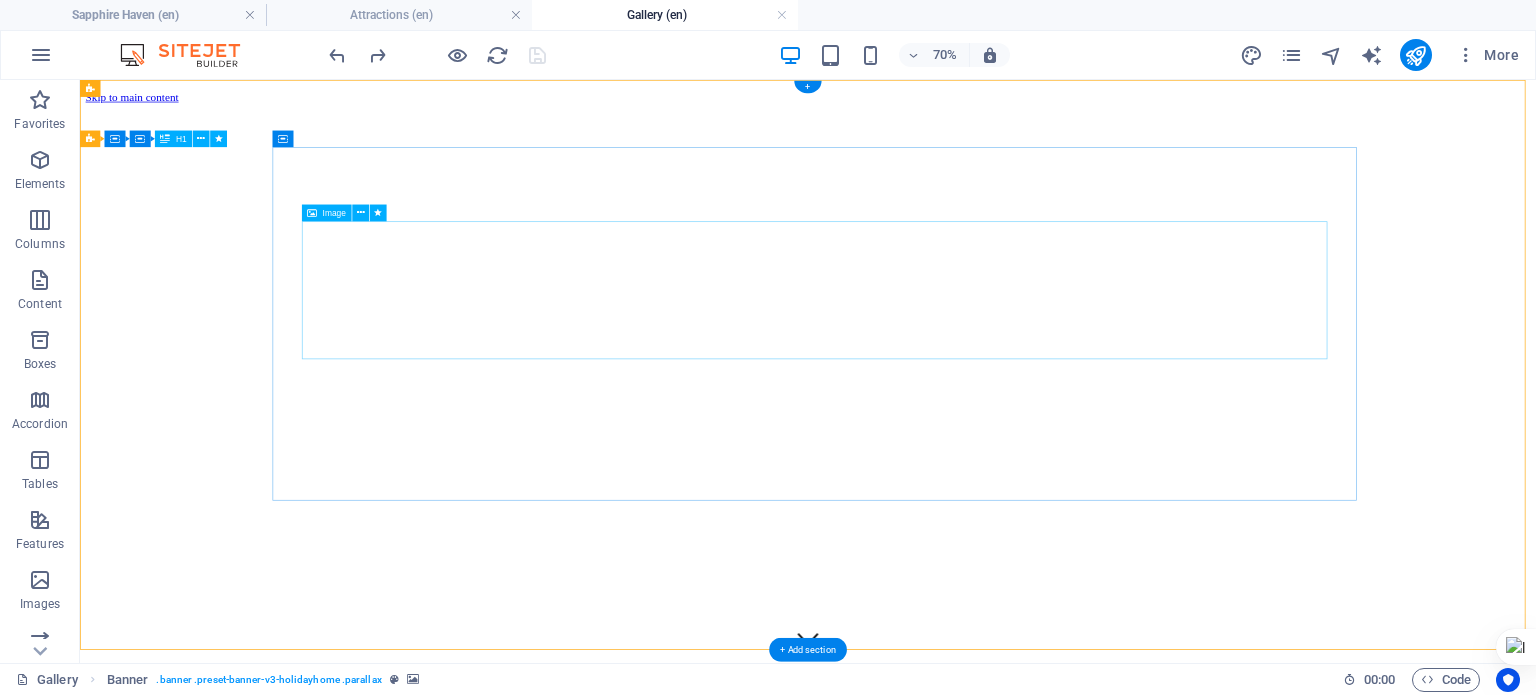 click at bounding box center (1139, 1145) 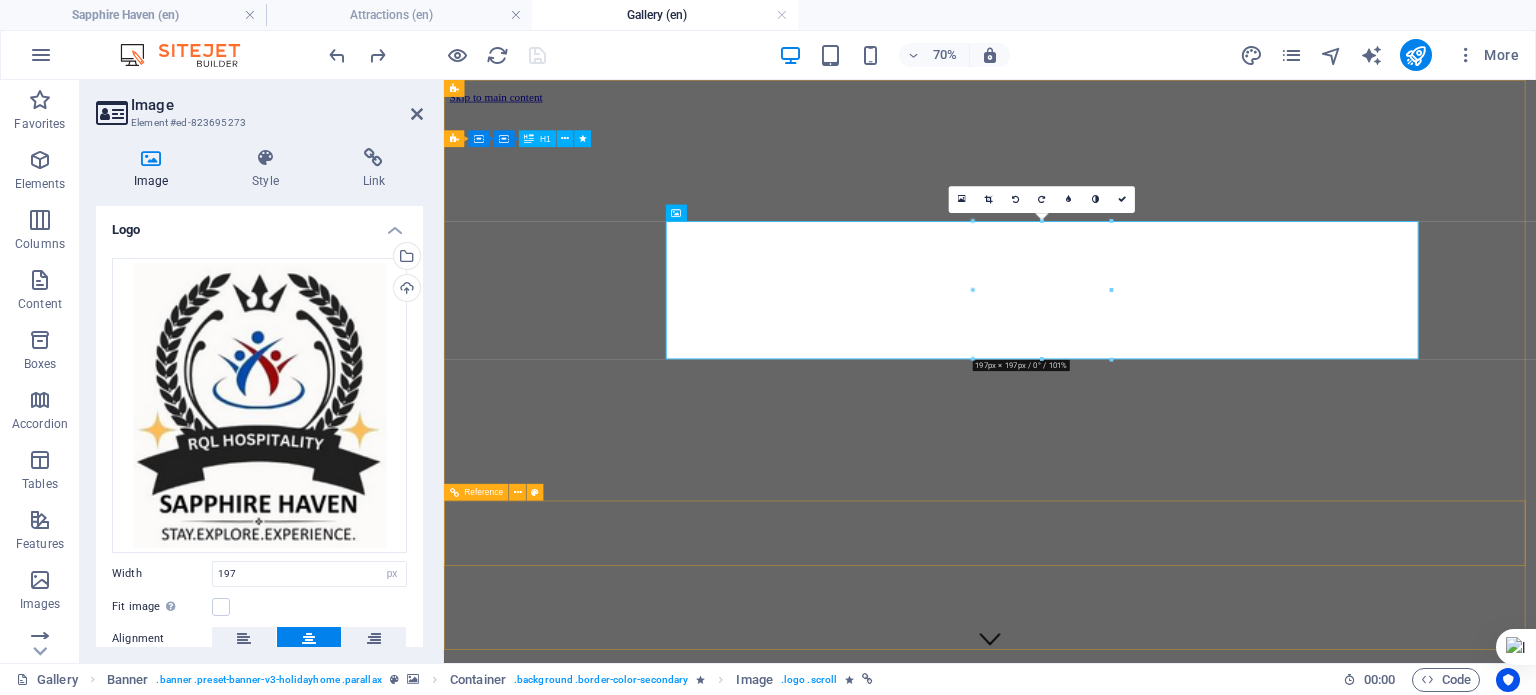 click at bounding box center (1224, 1406) 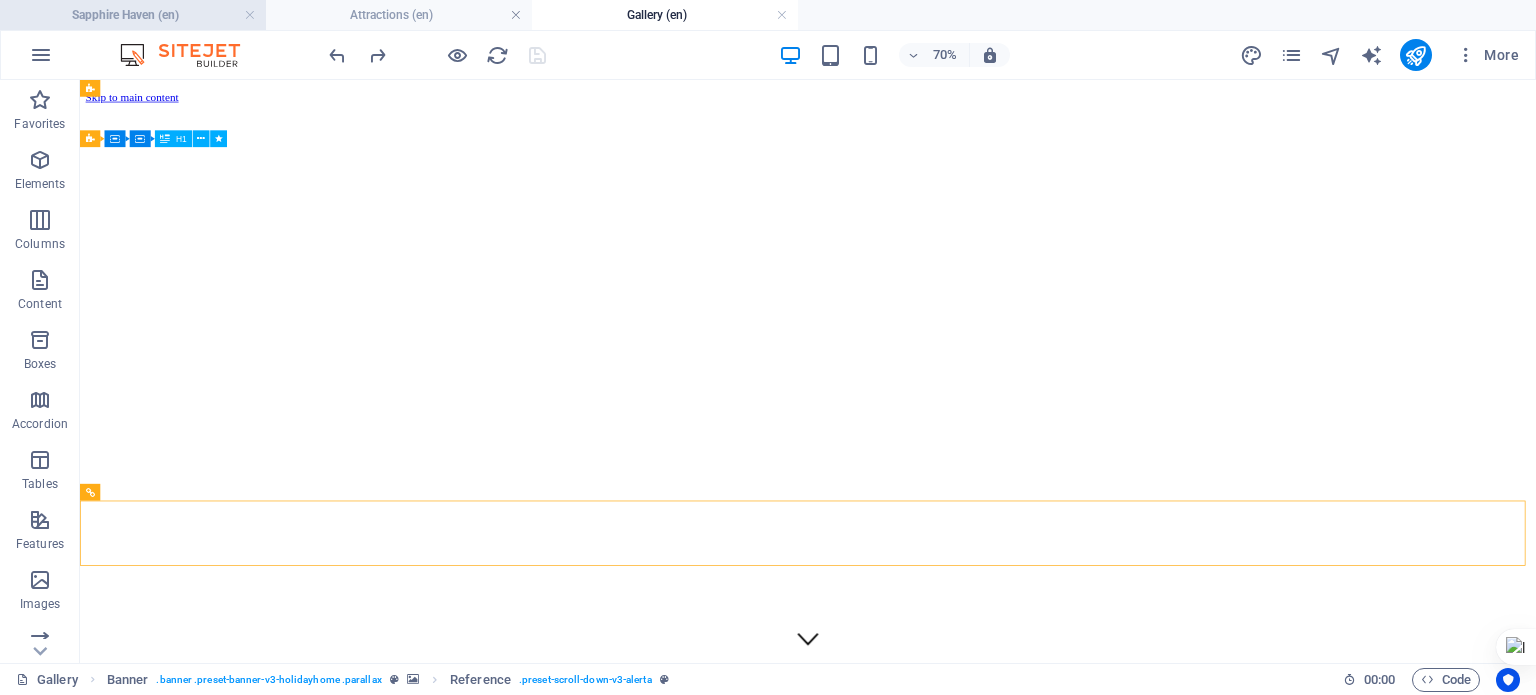 click on "Sapphire Haven (en)" at bounding box center (133, 15) 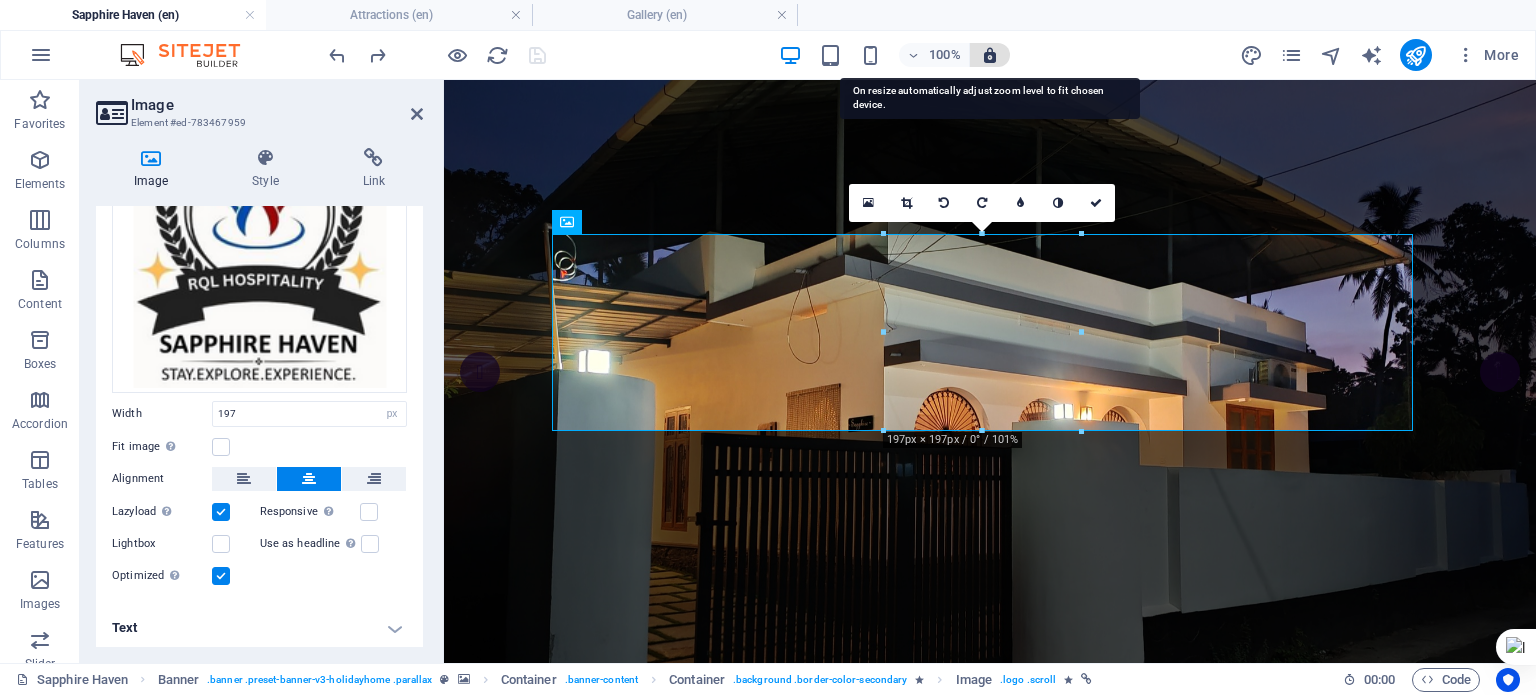 click at bounding box center (990, 55) 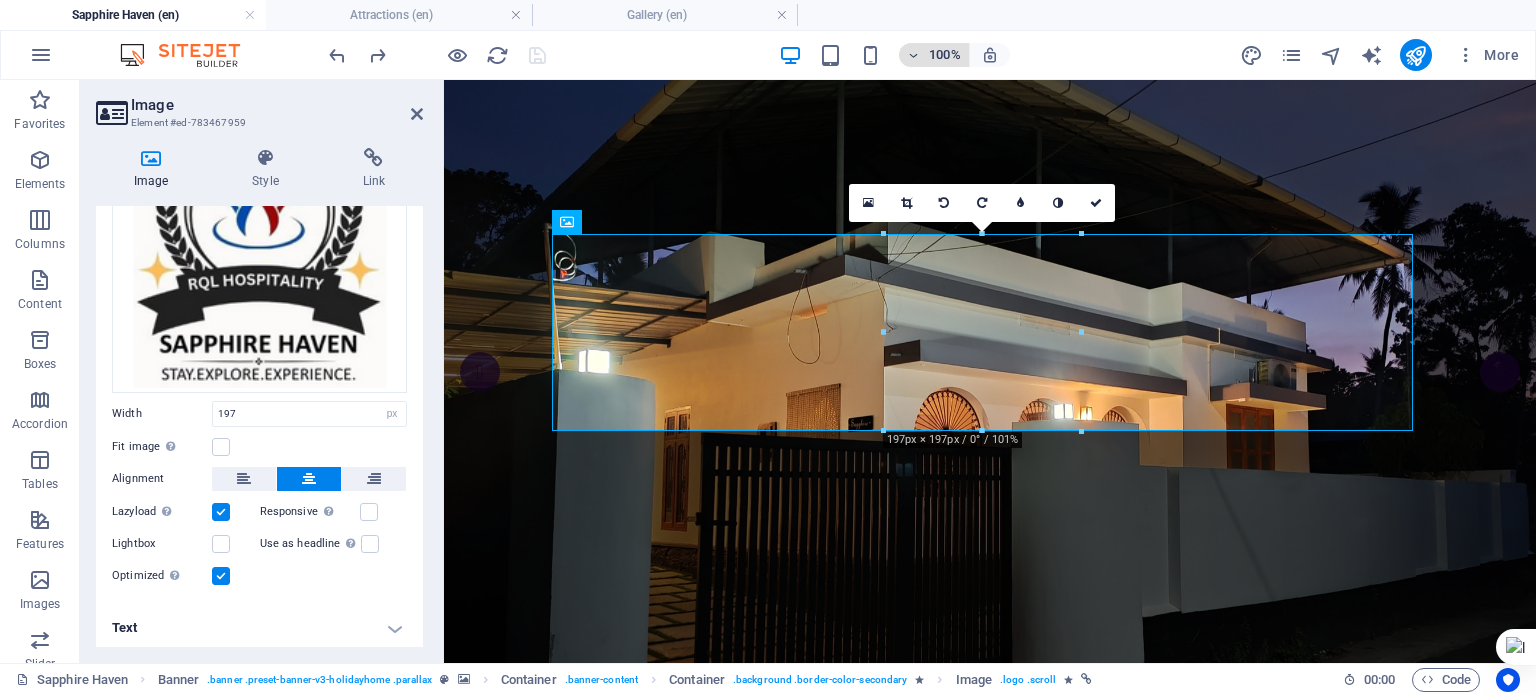 click on "100%" at bounding box center [945, 55] 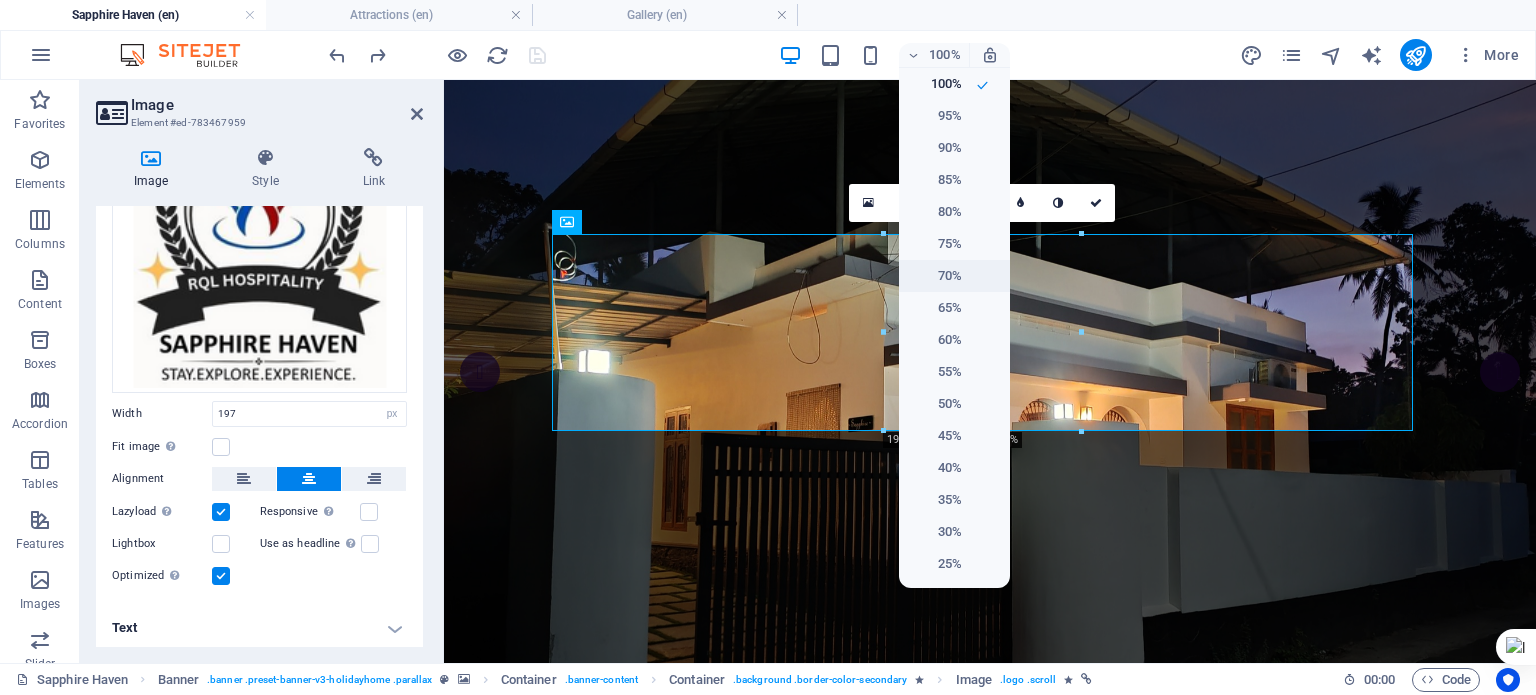 click on "70%" at bounding box center [936, 276] 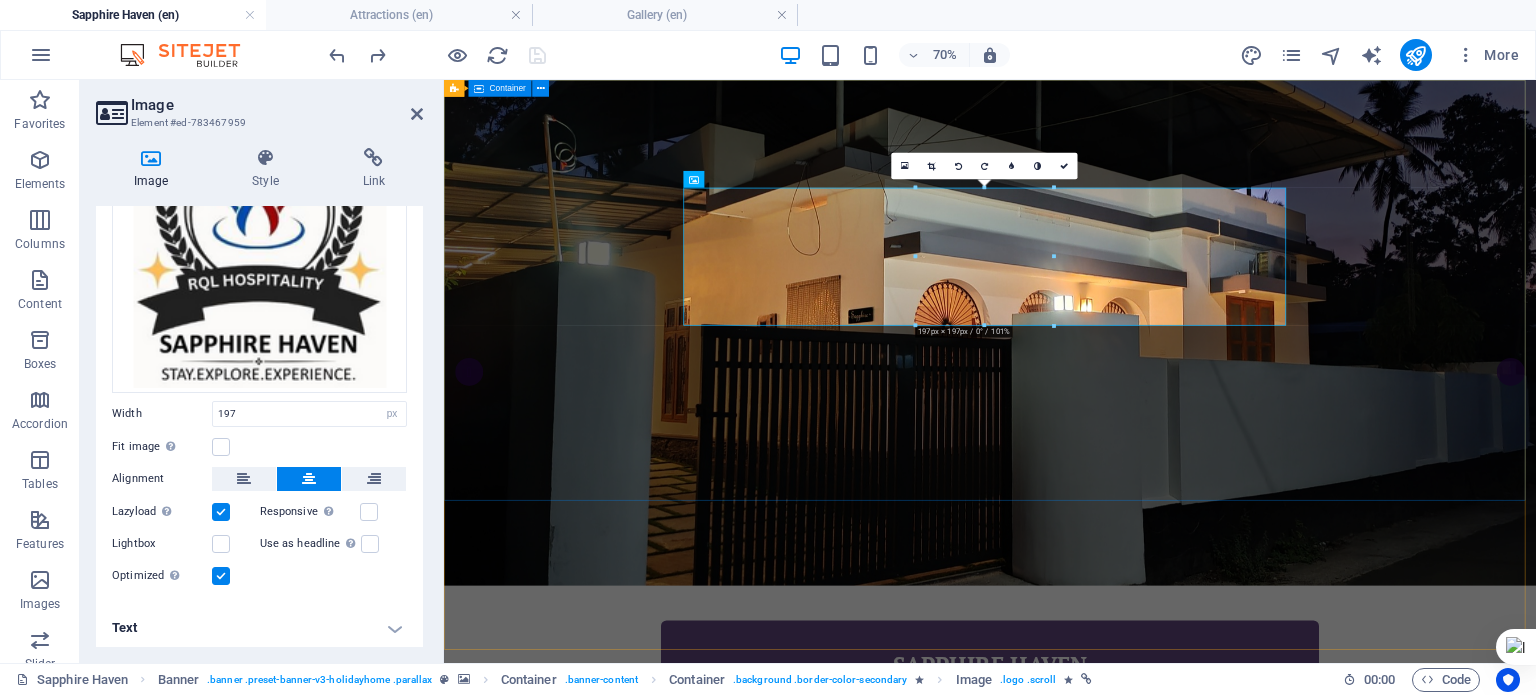 click on "SAPPHIRE HAVEN Holiday Home @ Varkala Rent and Enjoy" at bounding box center (1224, 1103) 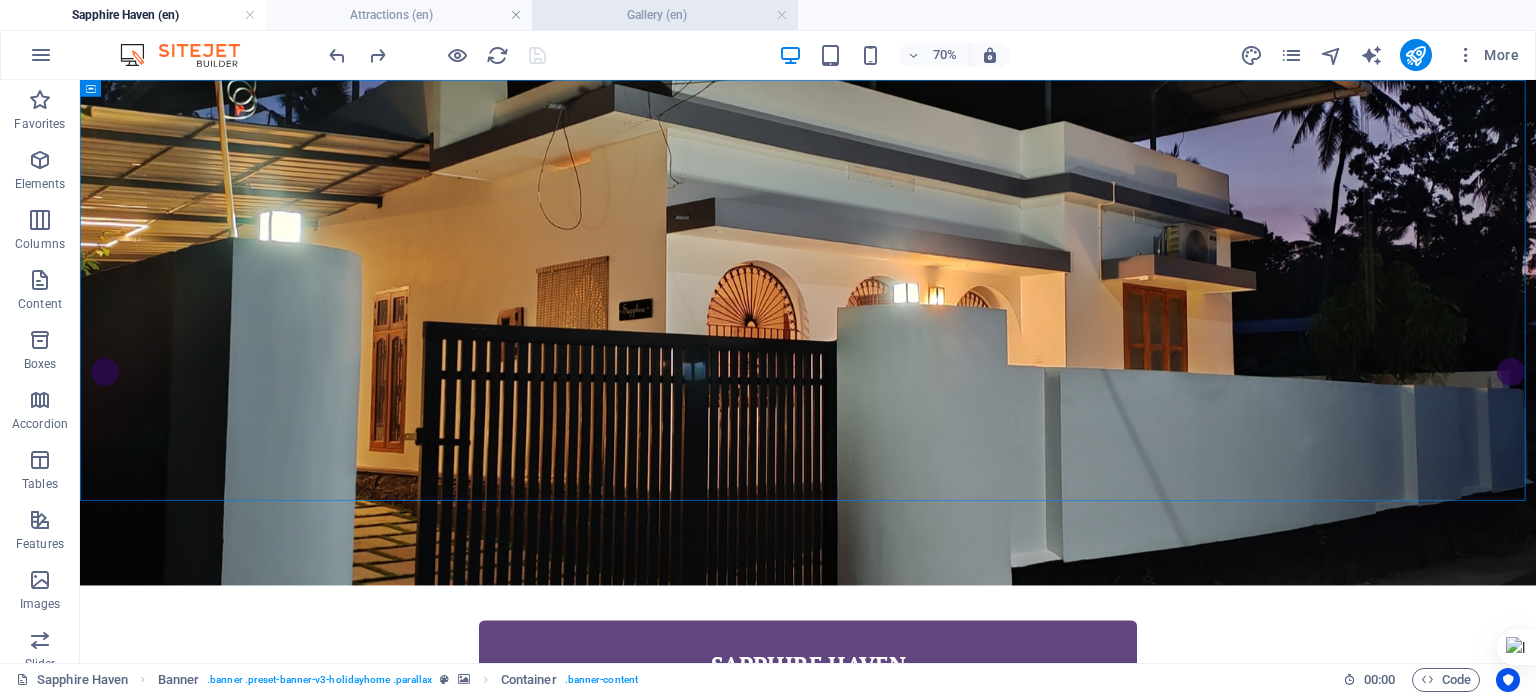 click on "Gallery (en)" at bounding box center [665, 15] 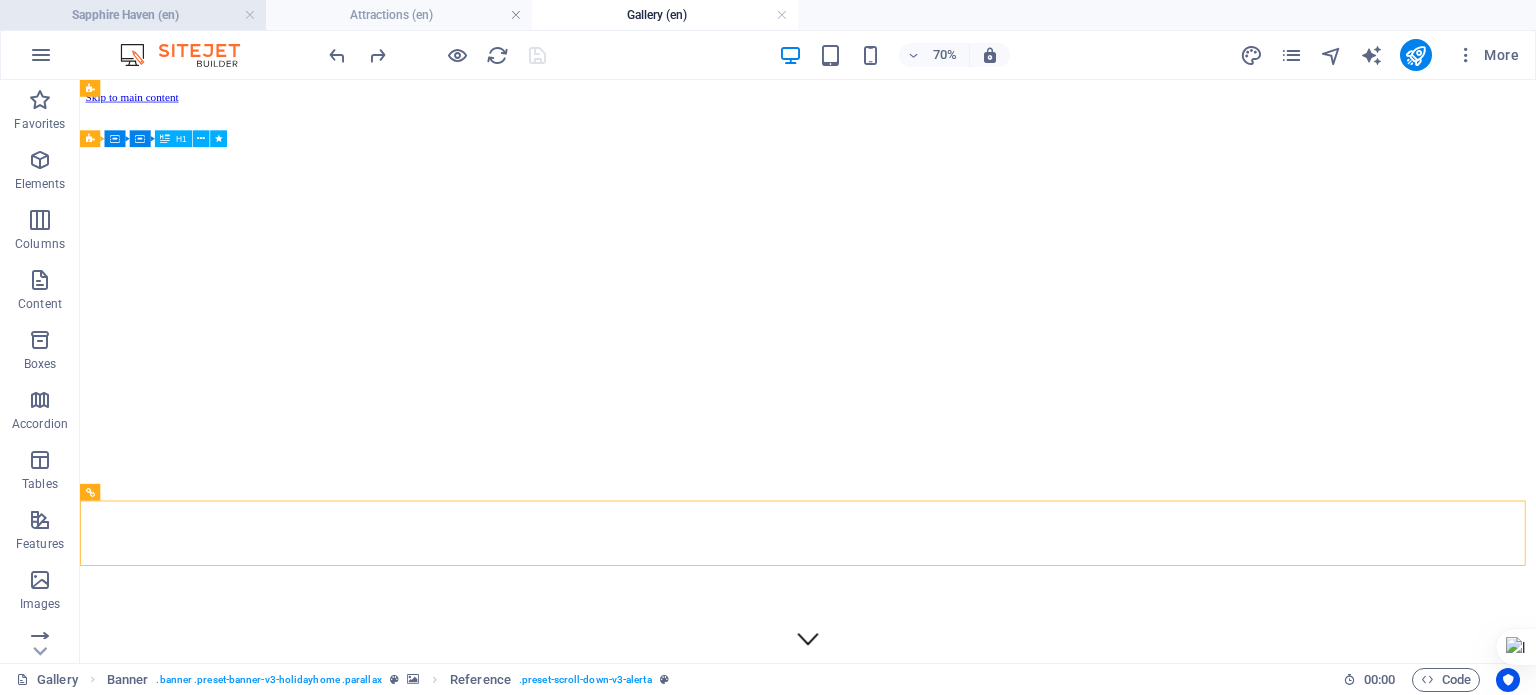 click on "Sapphire Haven (en)" at bounding box center [133, 15] 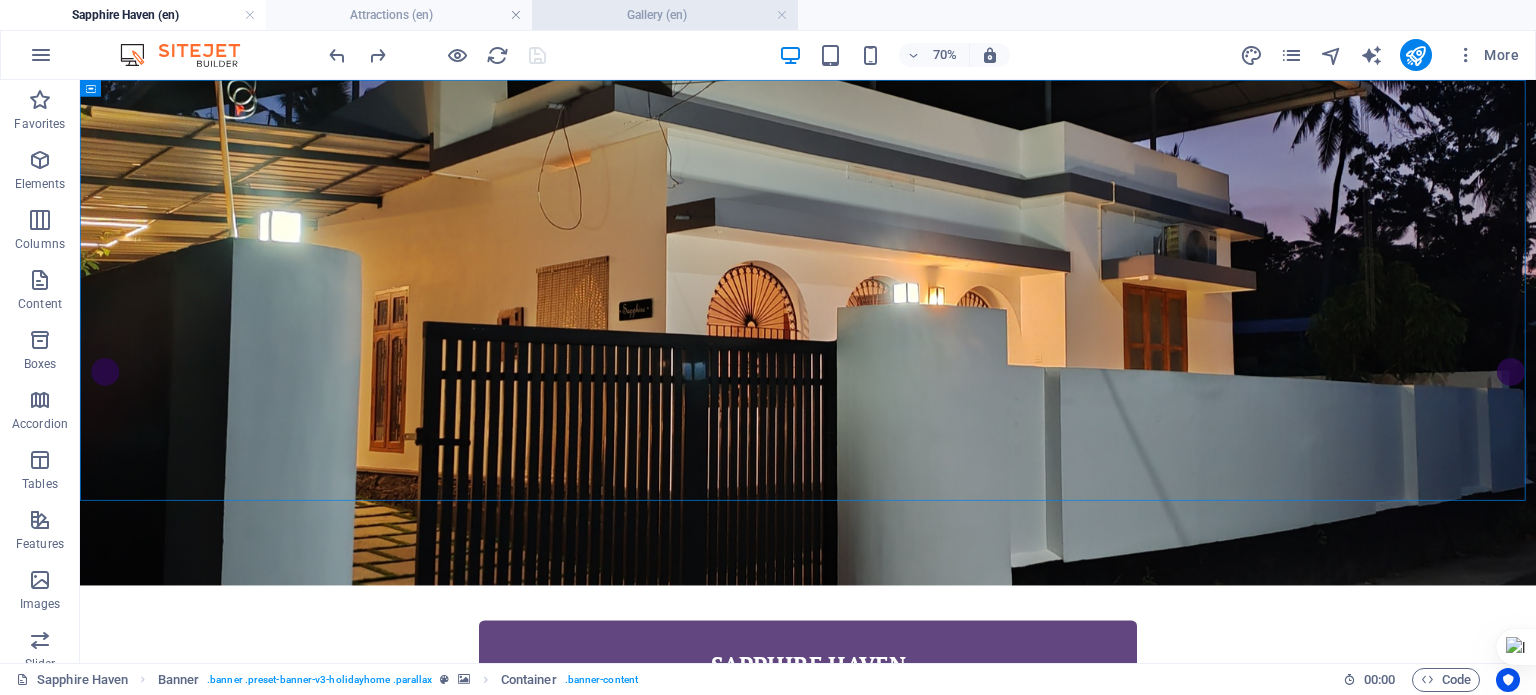 click on "Gallery (en)" at bounding box center (665, 15) 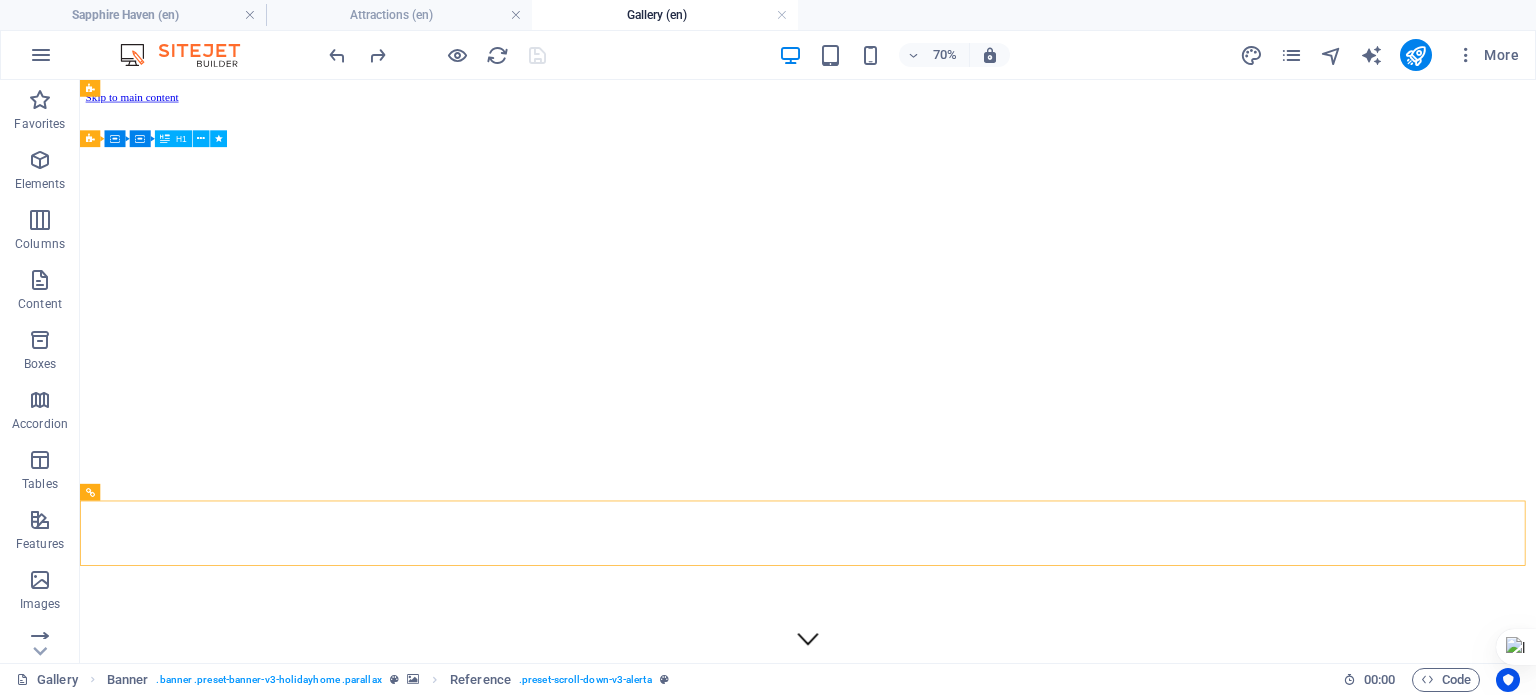 click on "Sapphire Haven (en)" at bounding box center [133, 15] 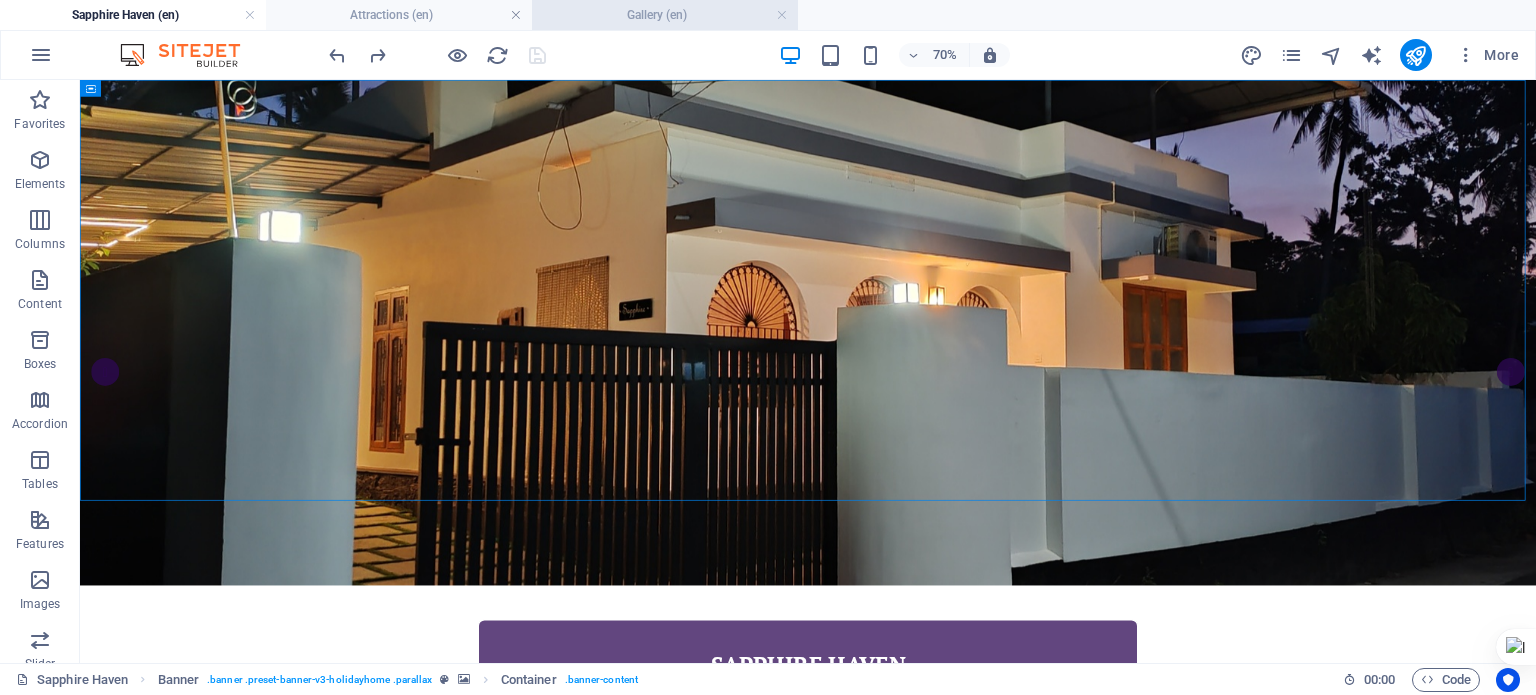 click on "Gallery (en)" at bounding box center (665, 15) 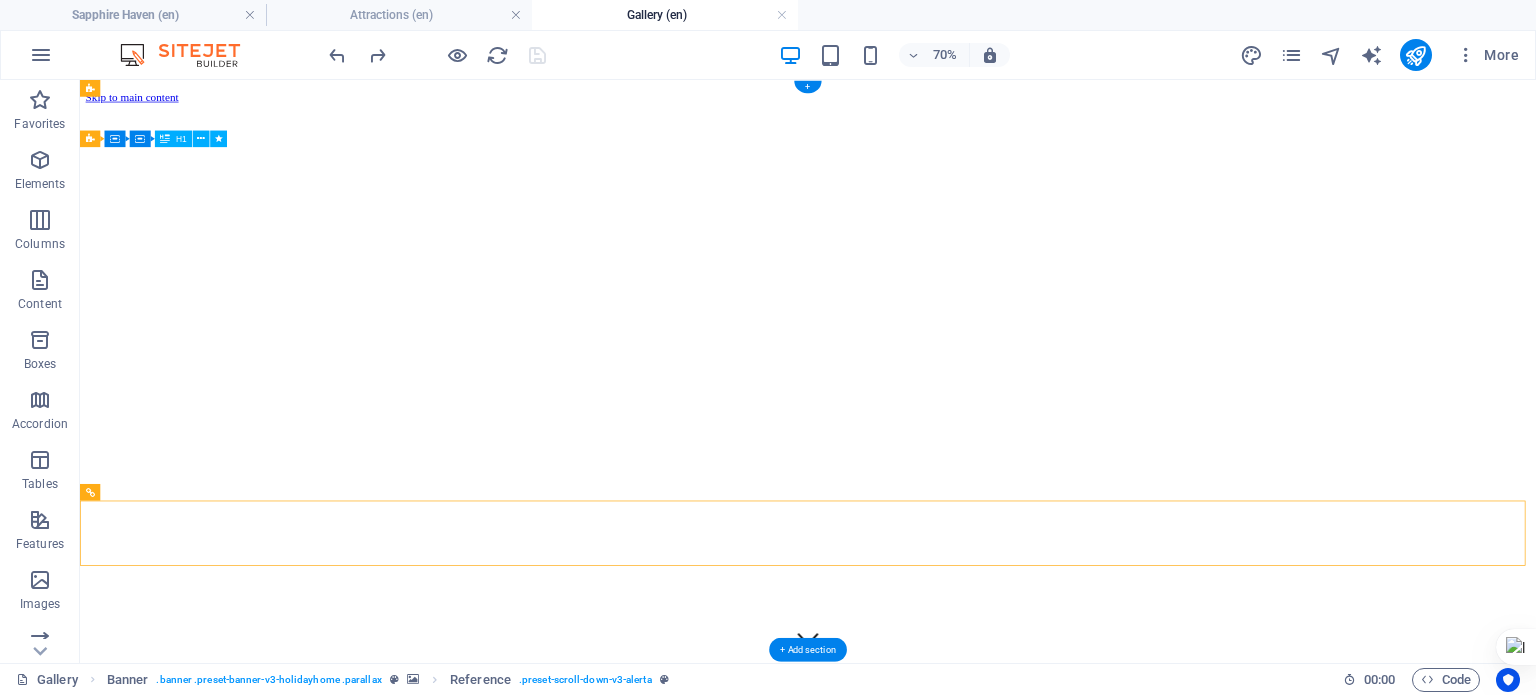 drag, startPoint x: 170, startPoint y: 575, endPoint x: 100, endPoint y: 688, distance: 132.92479 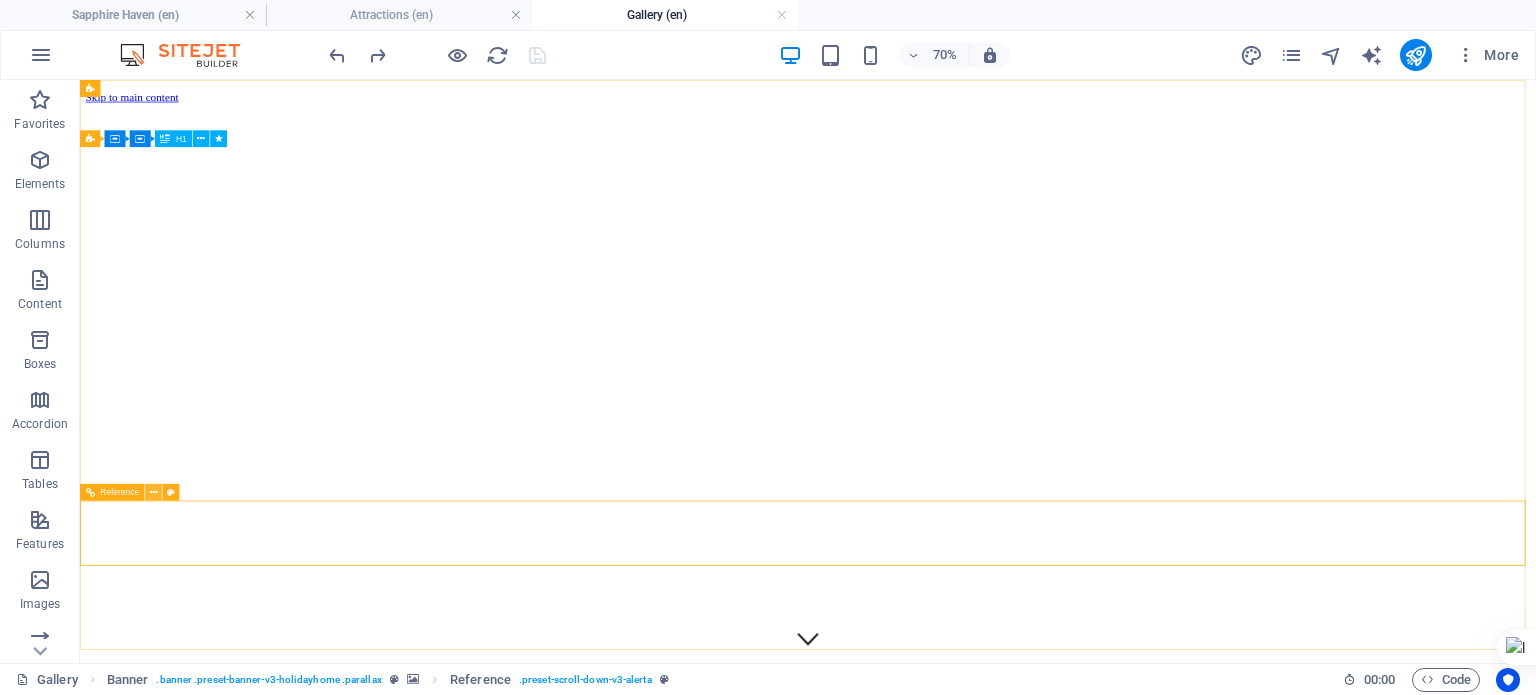 click at bounding box center (154, 492) 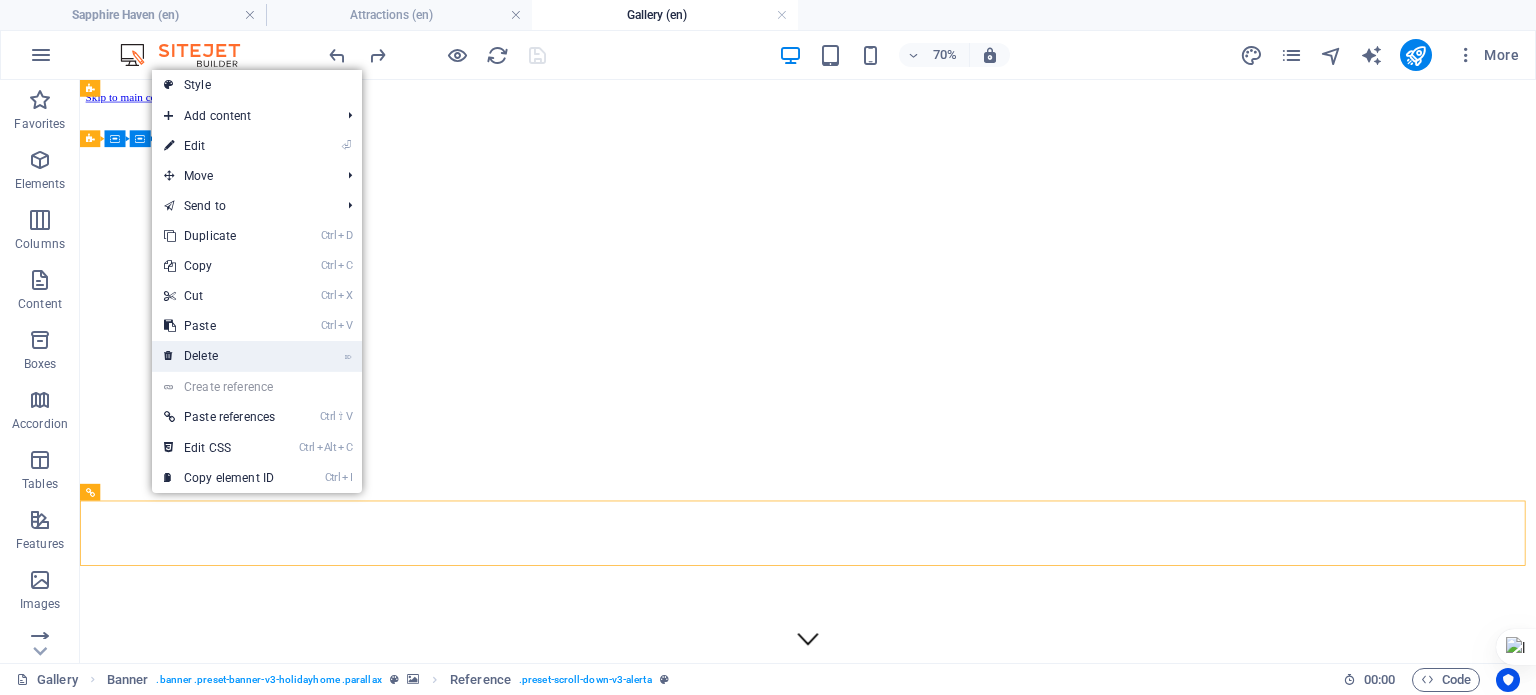 click on "⌦  Delete" at bounding box center (219, 356) 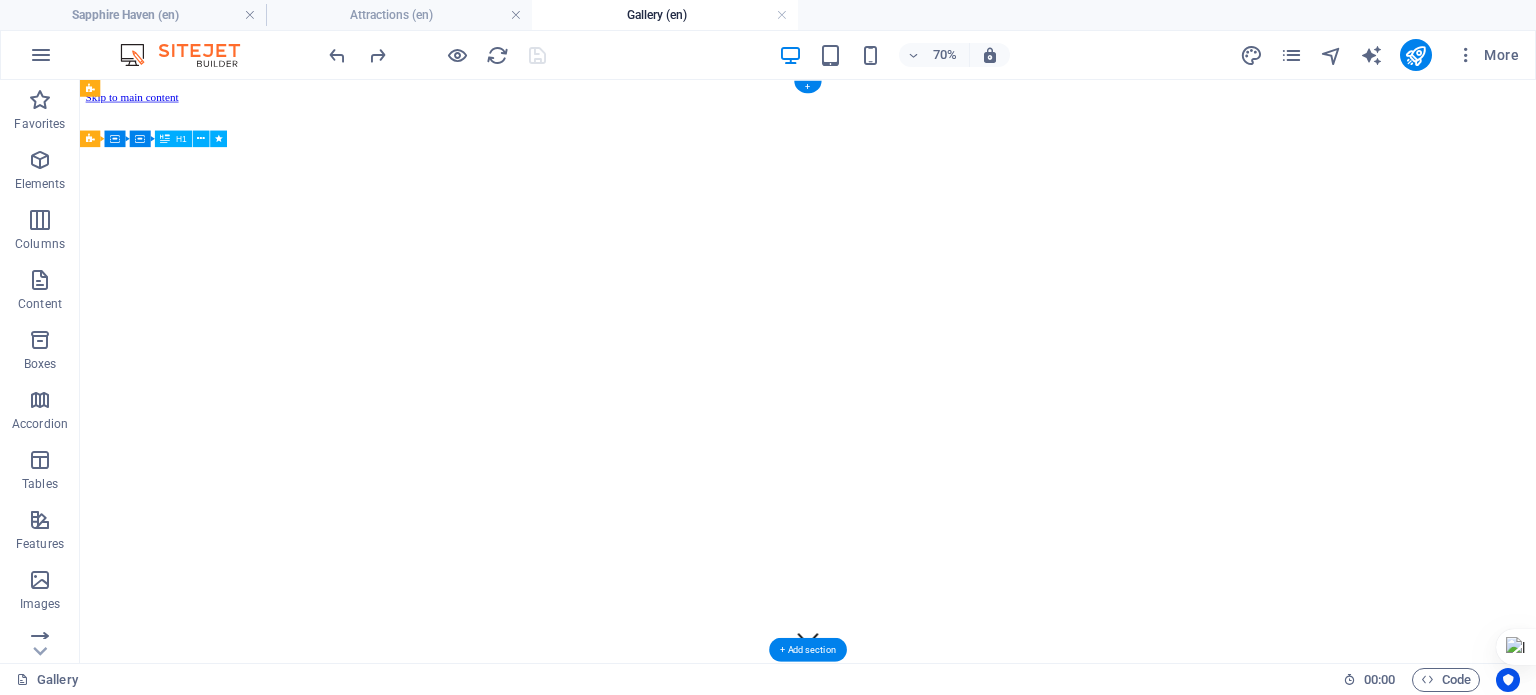 click at bounding box center (1120, 114) 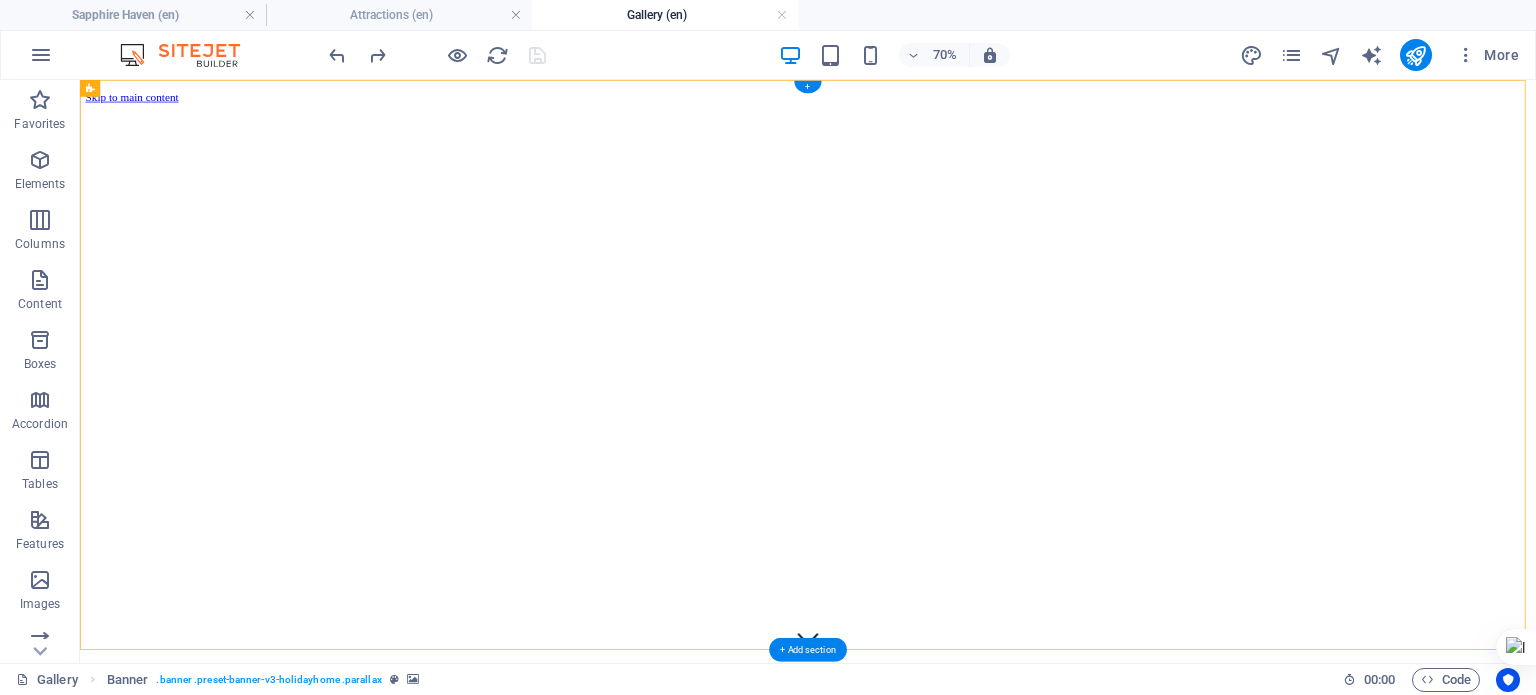 click at bounding box center [1120, 114] 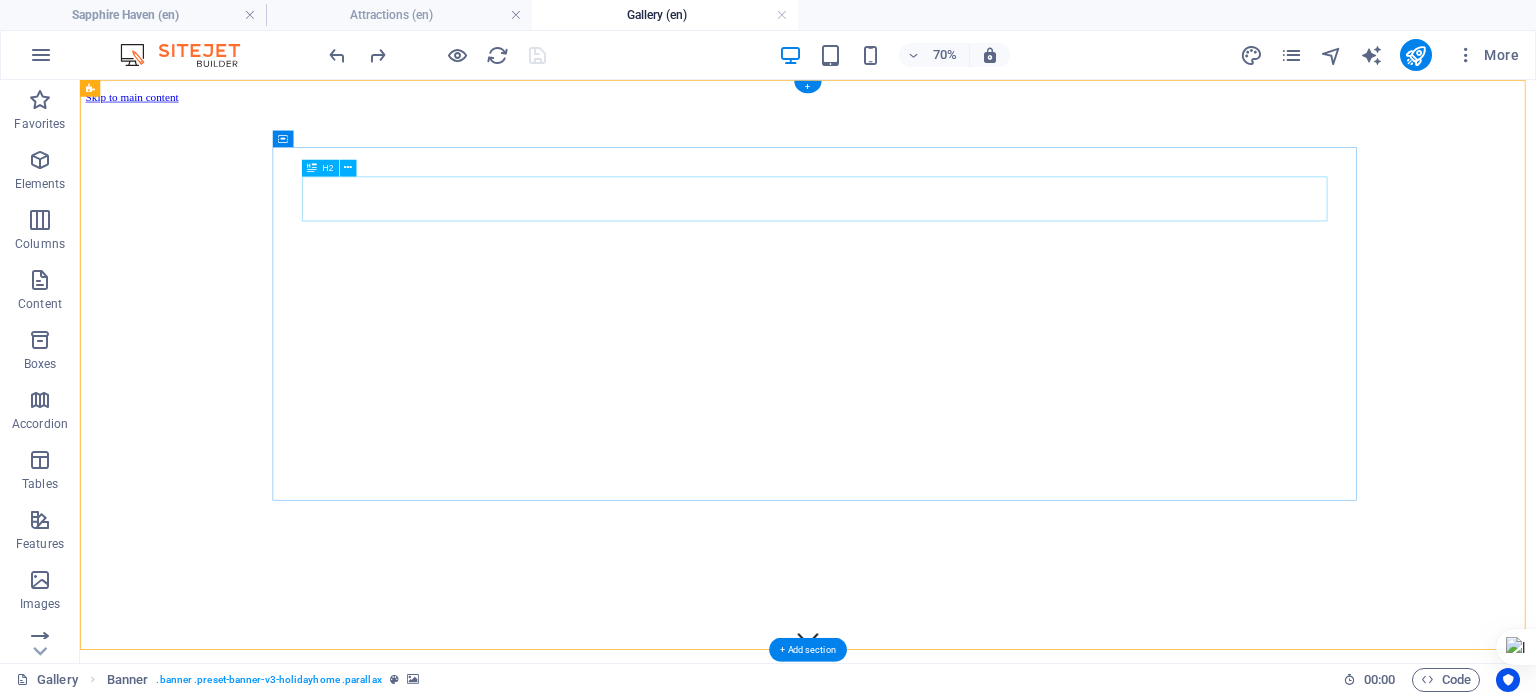 click on "SAPPHIRE HAVEN" at bounding box center [1139, 1011] 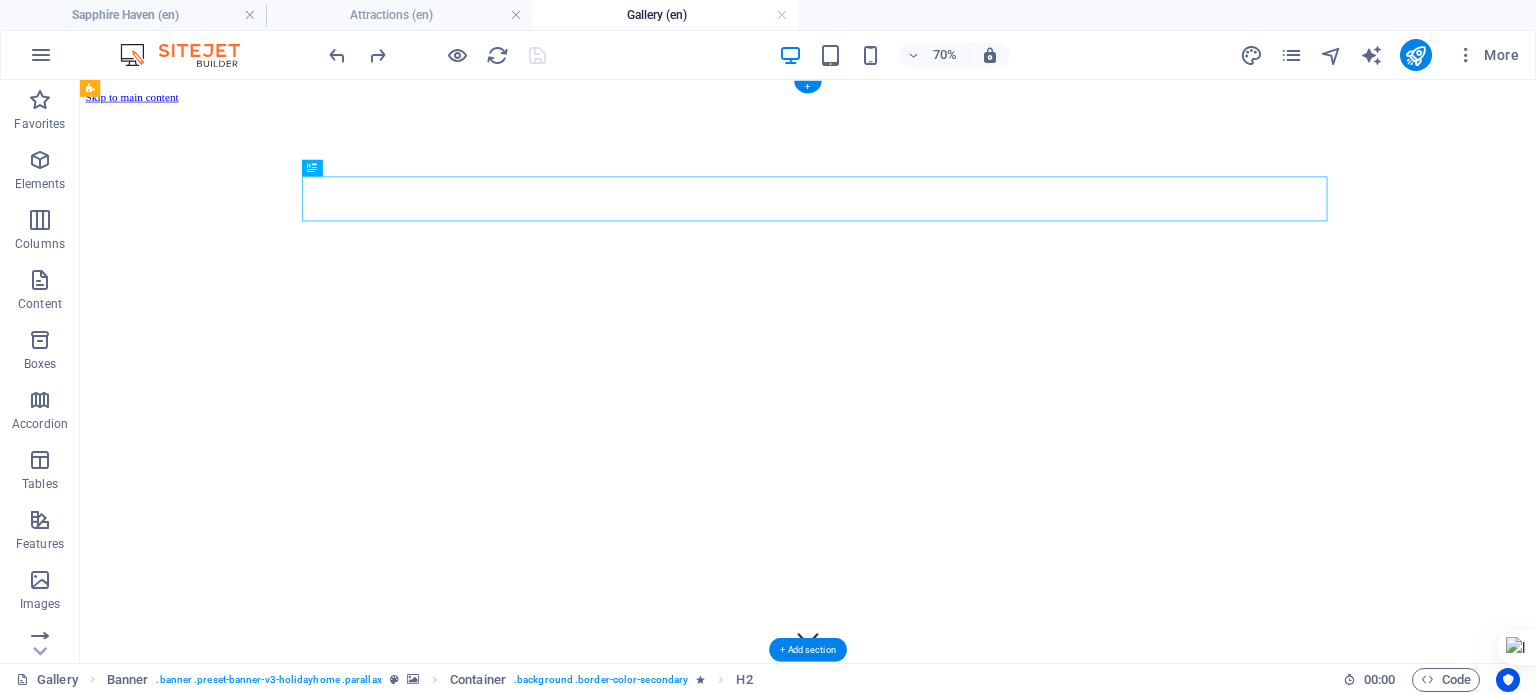 click at bounding box center [1120, 114] 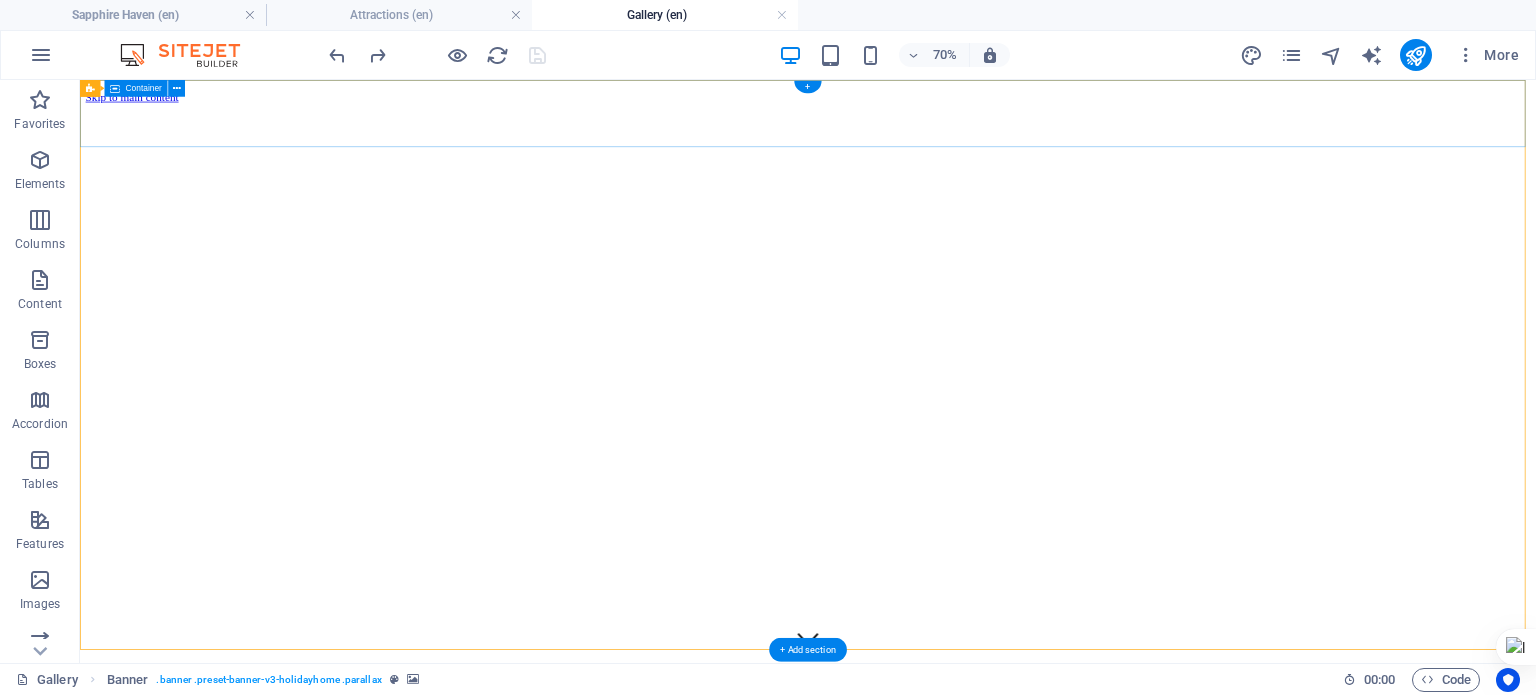 click at bounding box center (1120, 936) 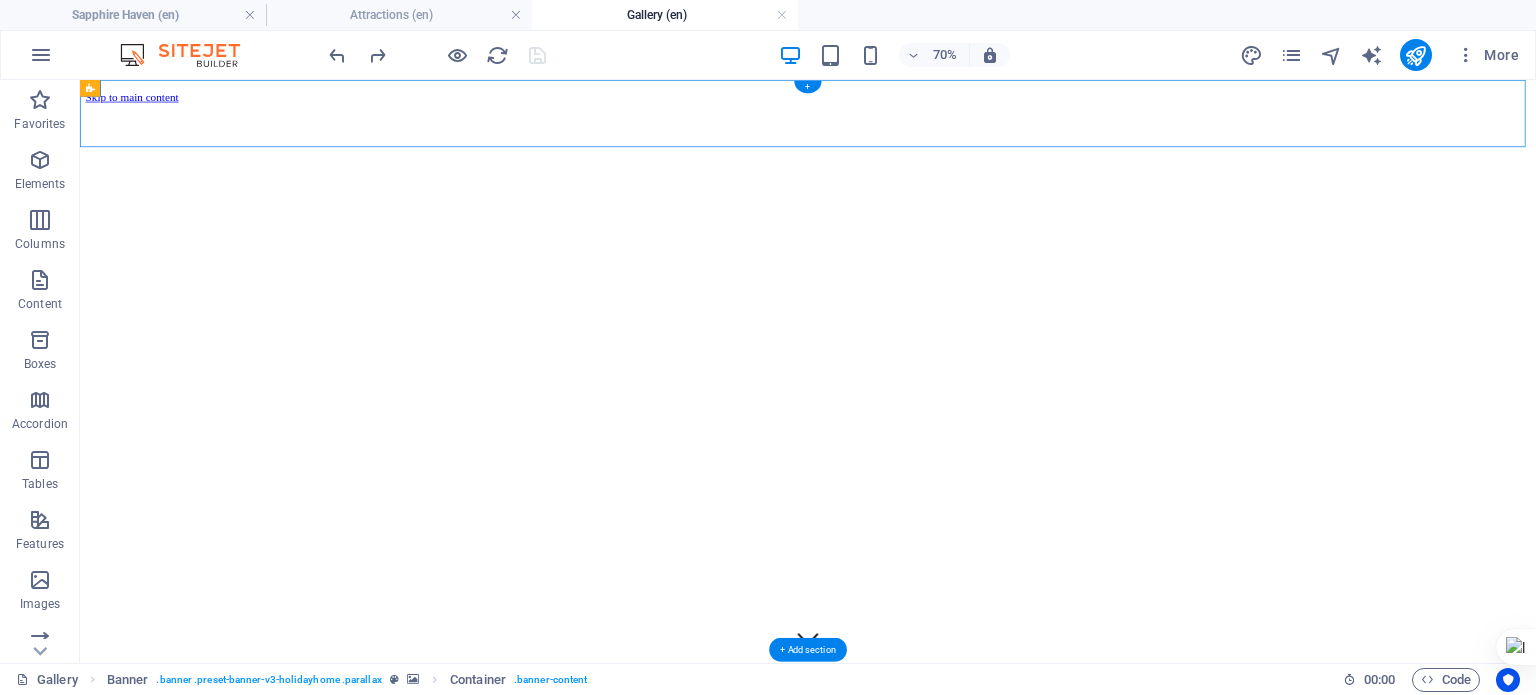 click at bounding box center [1120, 114] 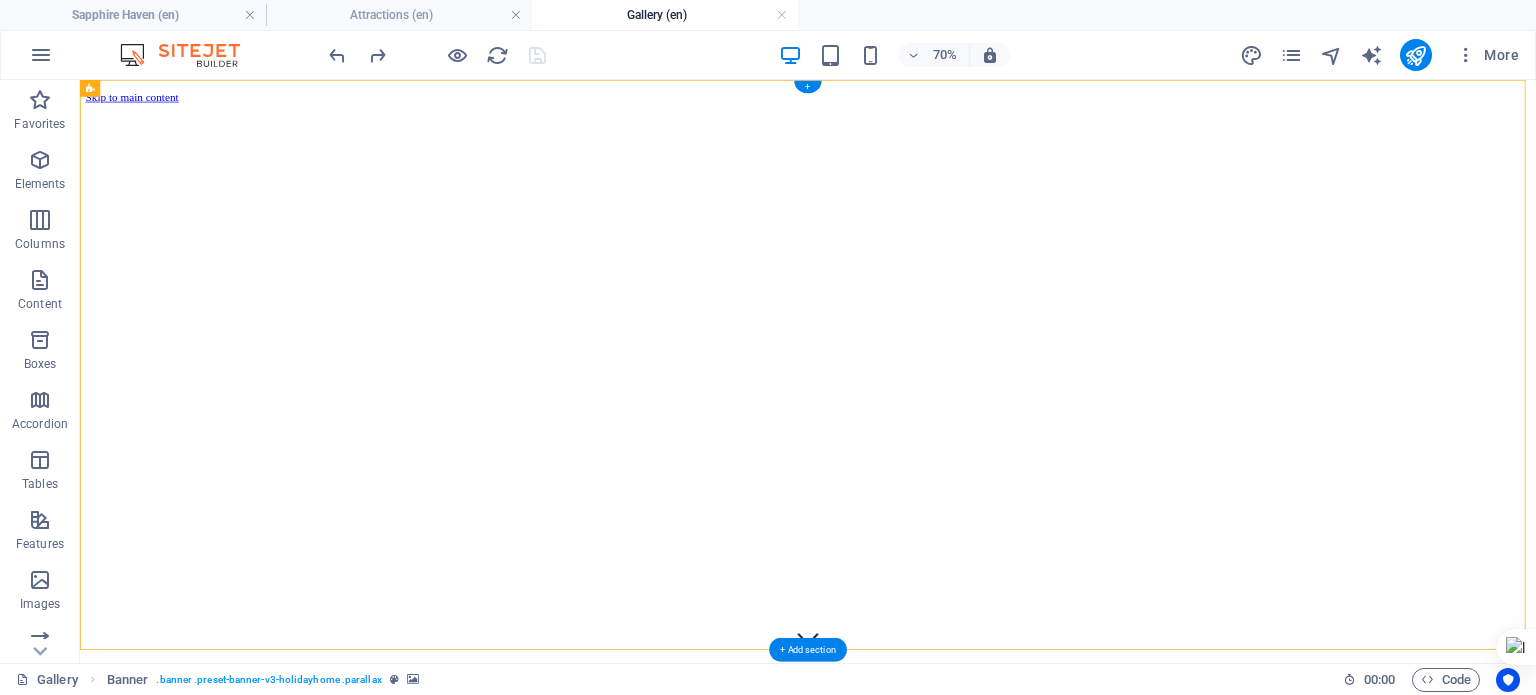 click at bounding box center [1120, 114] 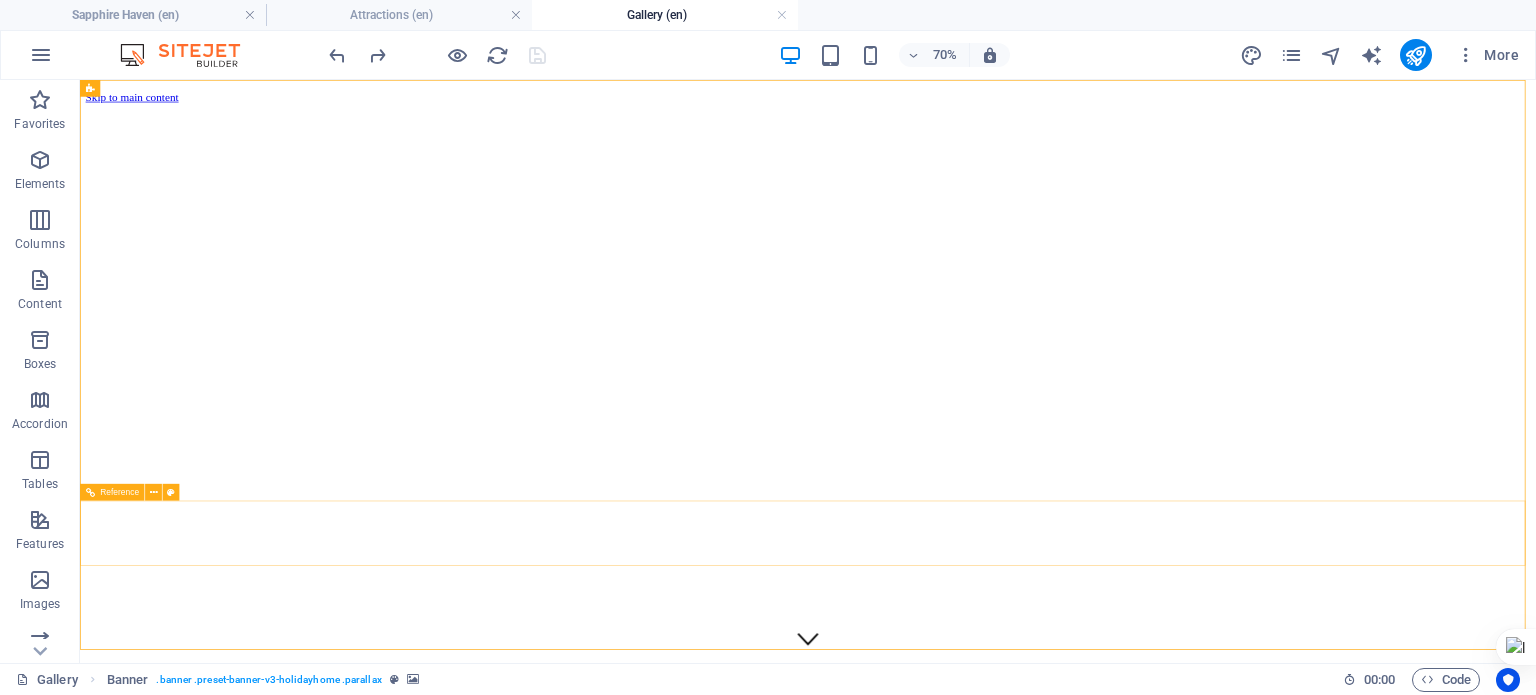 click on "Reference" at bounding box center (112, 492) 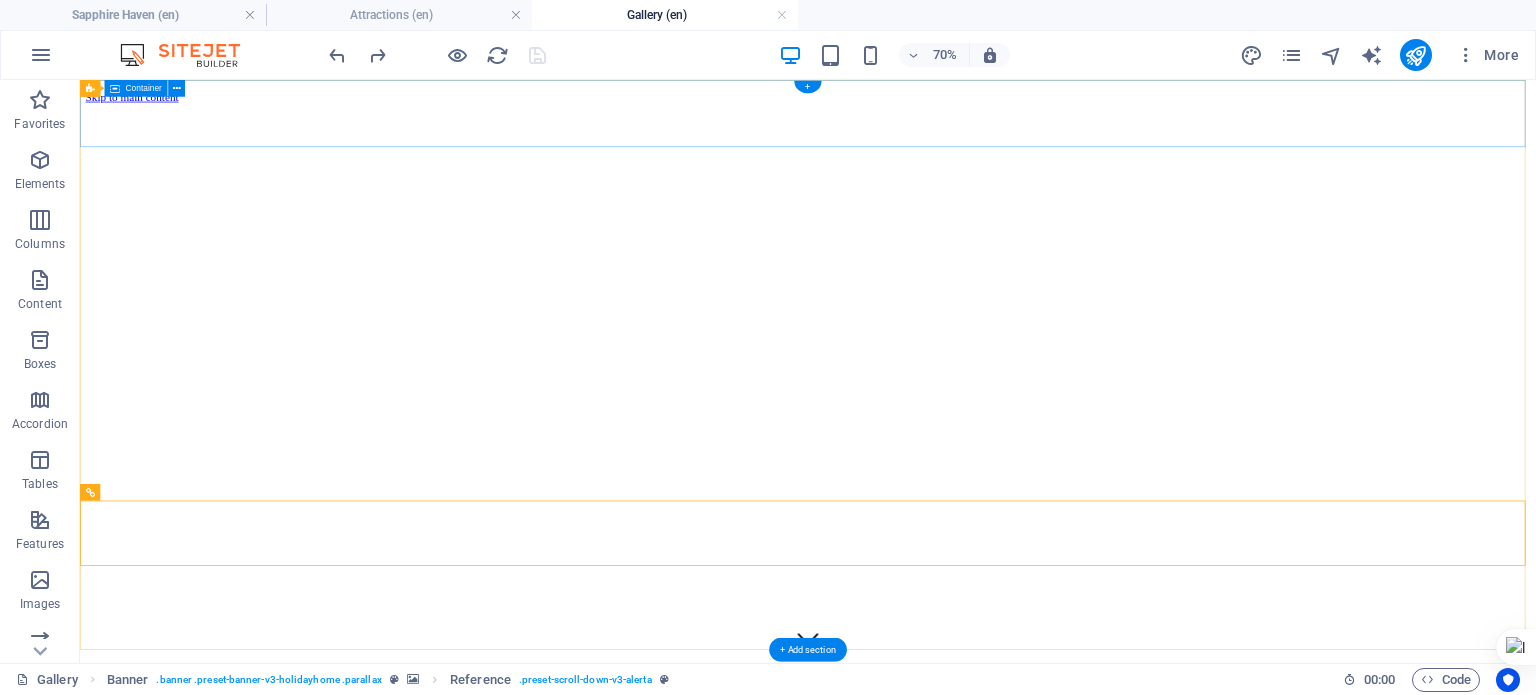 click at bounding box center (1120, 936) 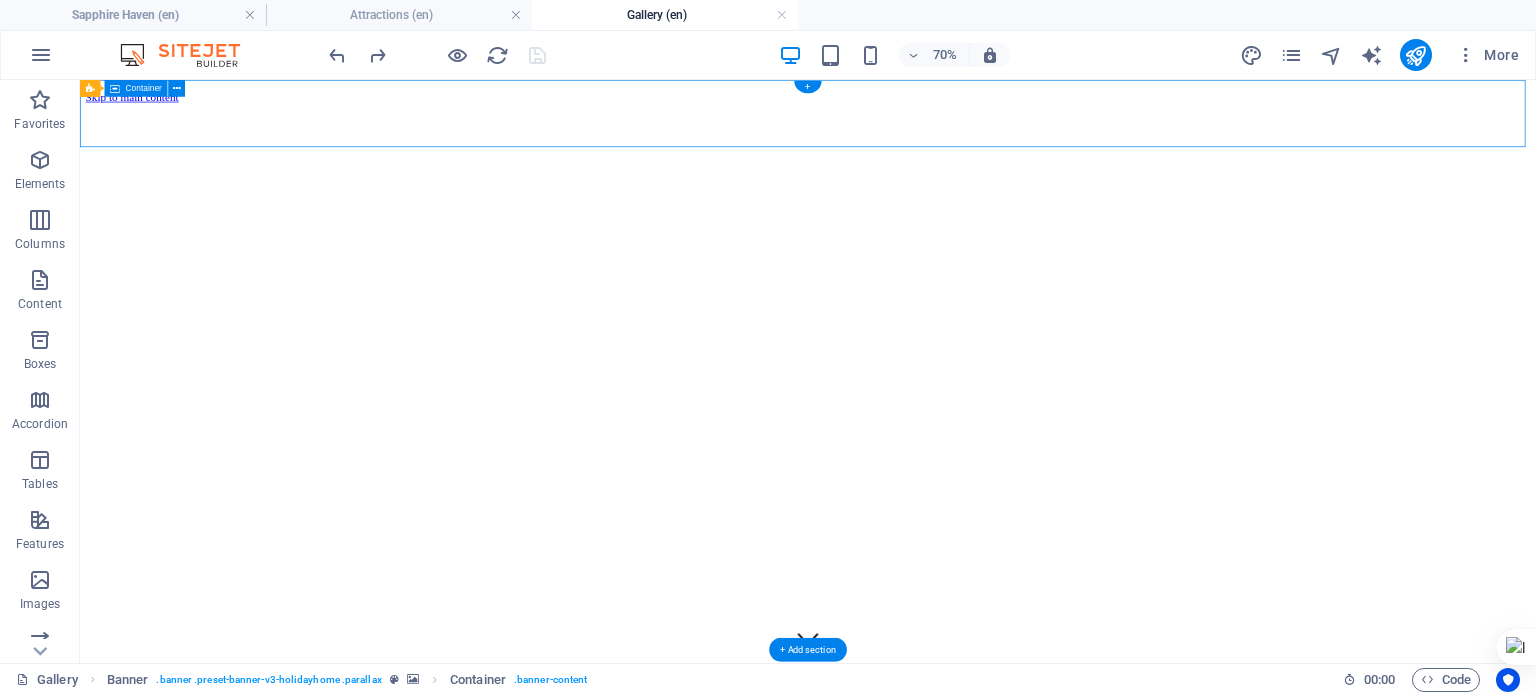 click on "SAPPHIRE HAVEN Holiday Home @ Varkala Rent and Enjoy Holidayhome GALLERY Book Now Attractions Contact" at bounding box center [1120, 1856] 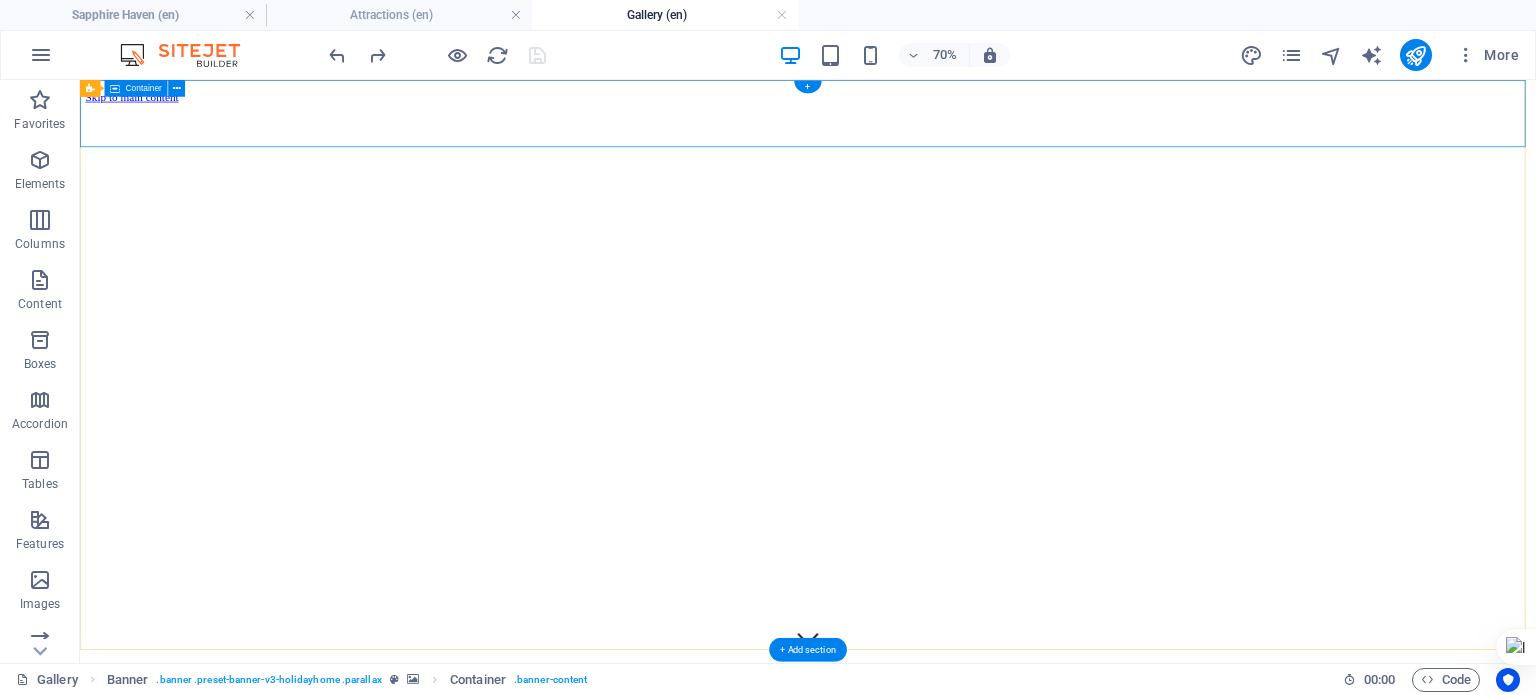 click at bounding box center (1120, 936) 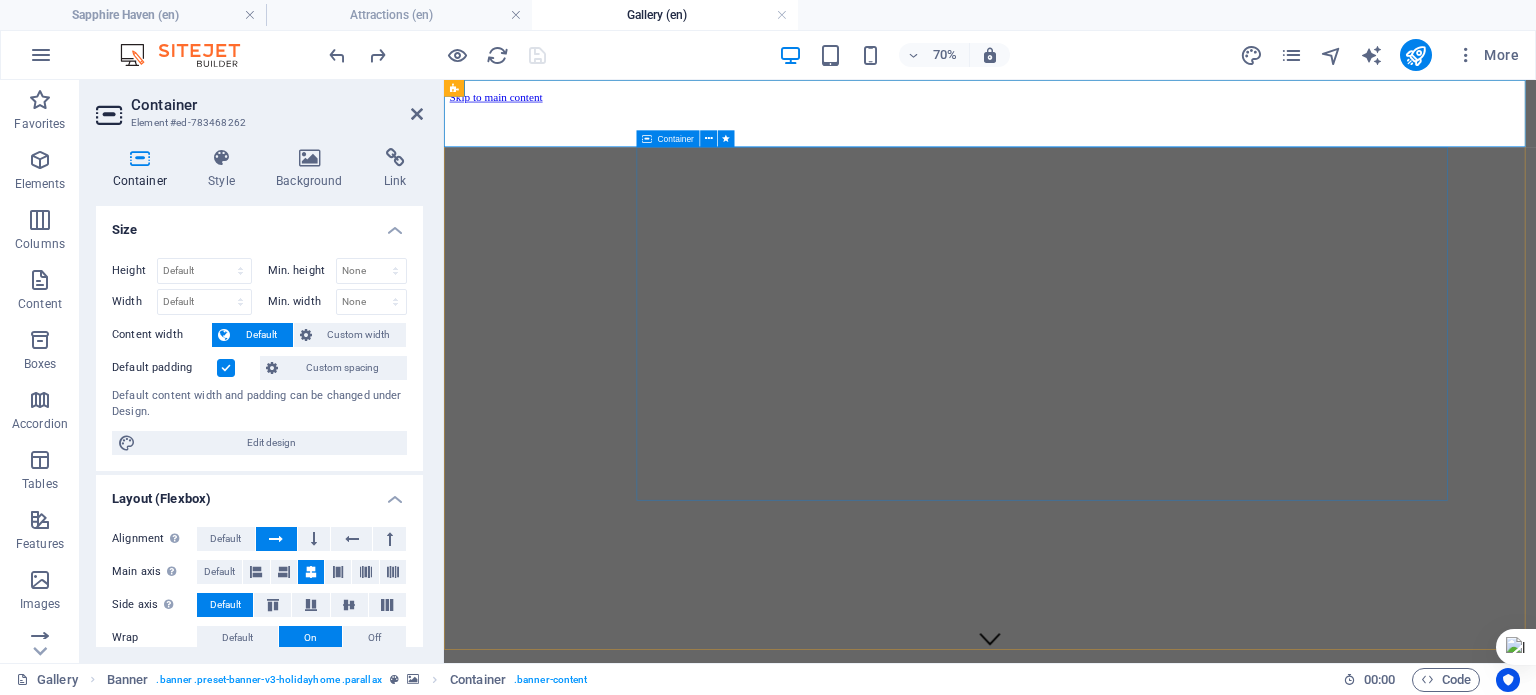 click on "SAPPHIRE HAVEN Holiday Home @ Varkala Rent and Enjoy" at bounding box center [1308, 1171] 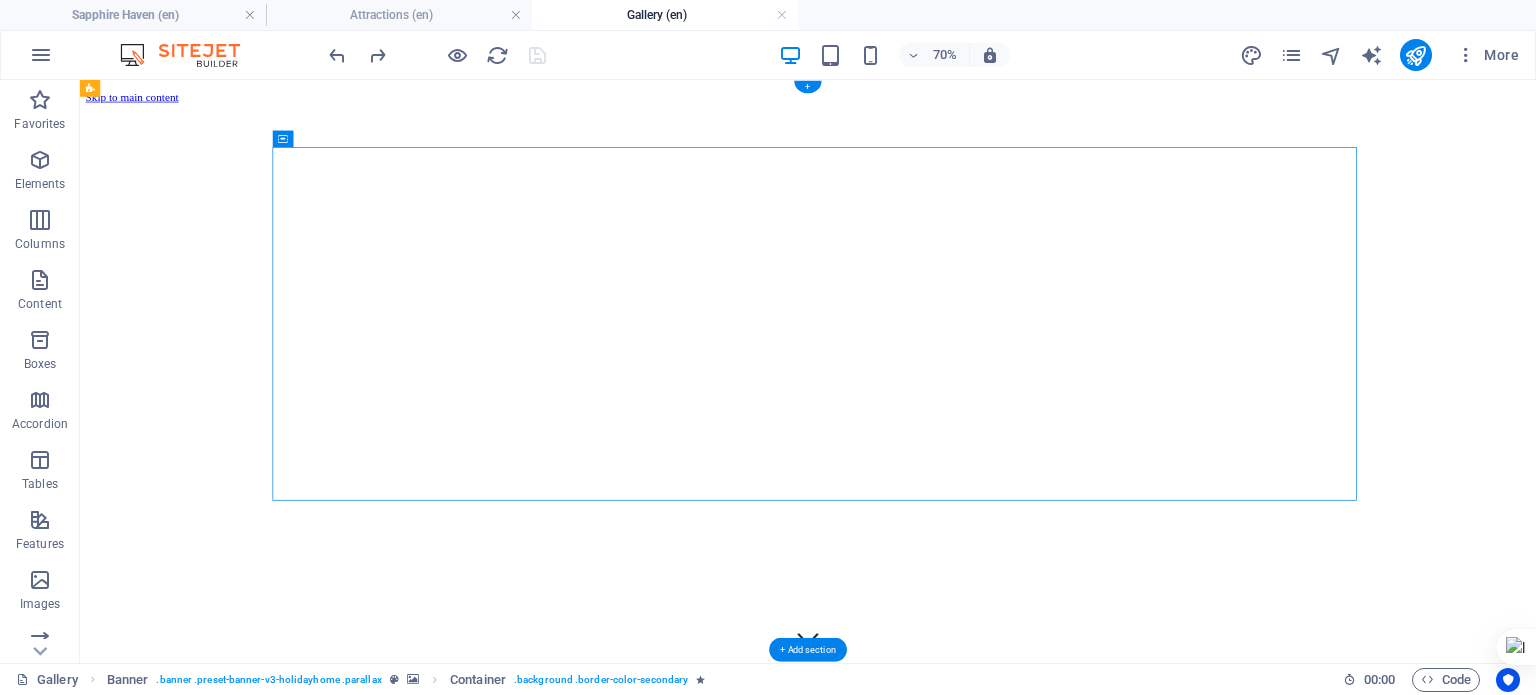 click at bounding box center [1120, 114] 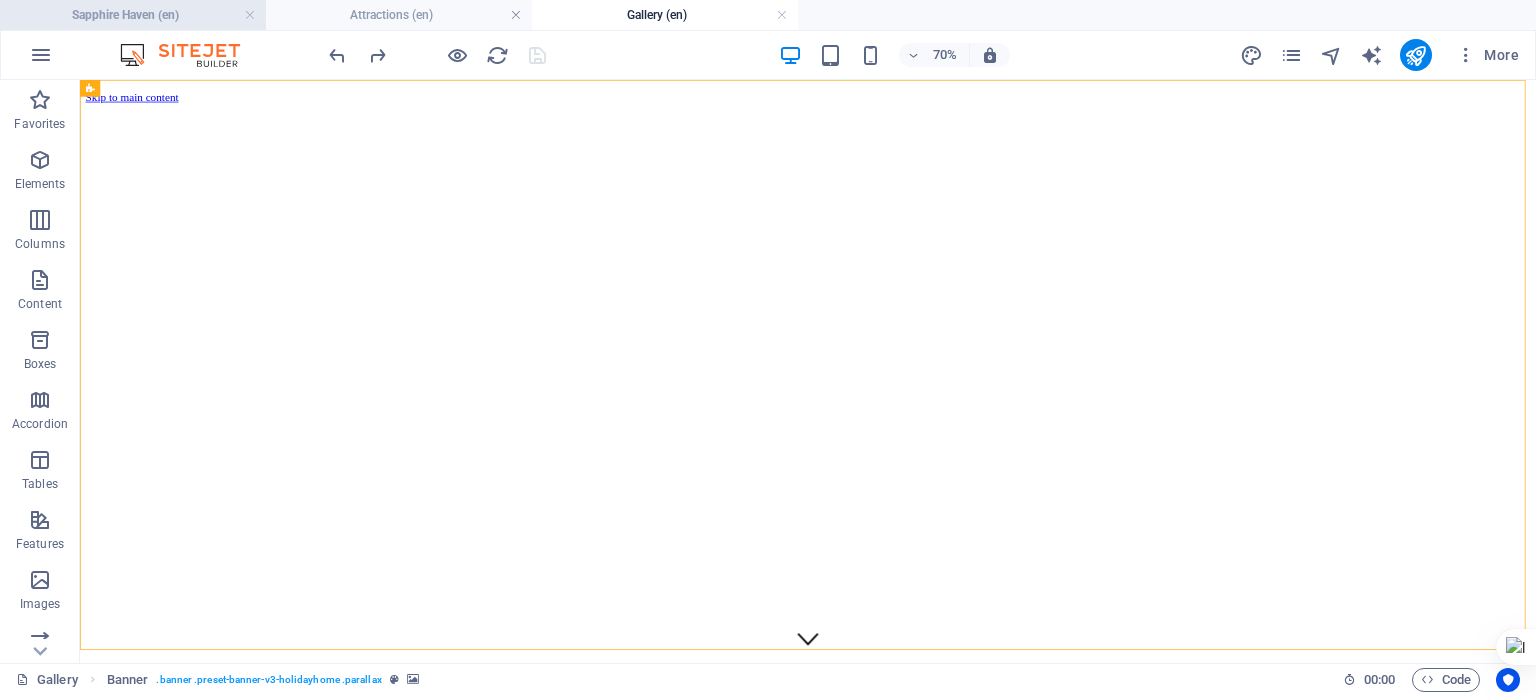 click on "Sapphire Haven (en)" at bounding box center (133, 15) 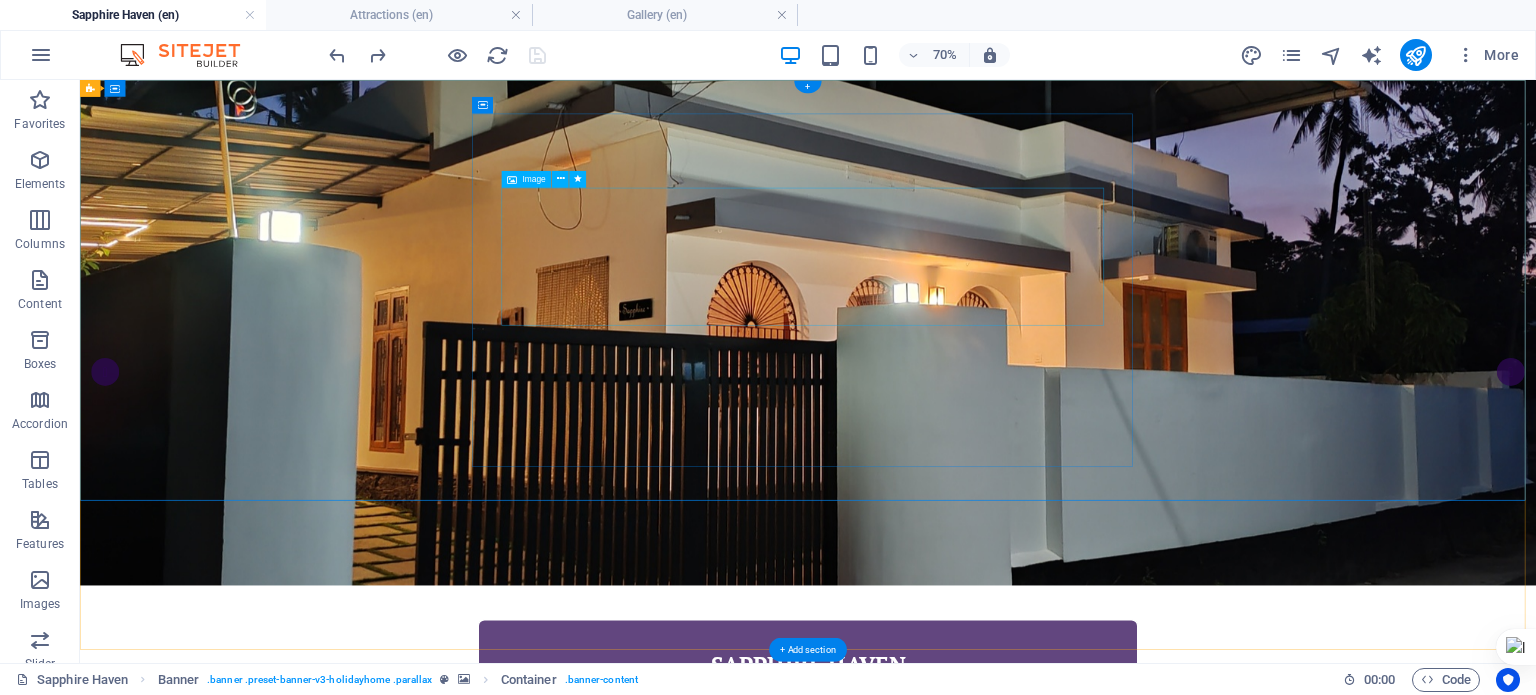 click at bounding box center (1120, 1054) 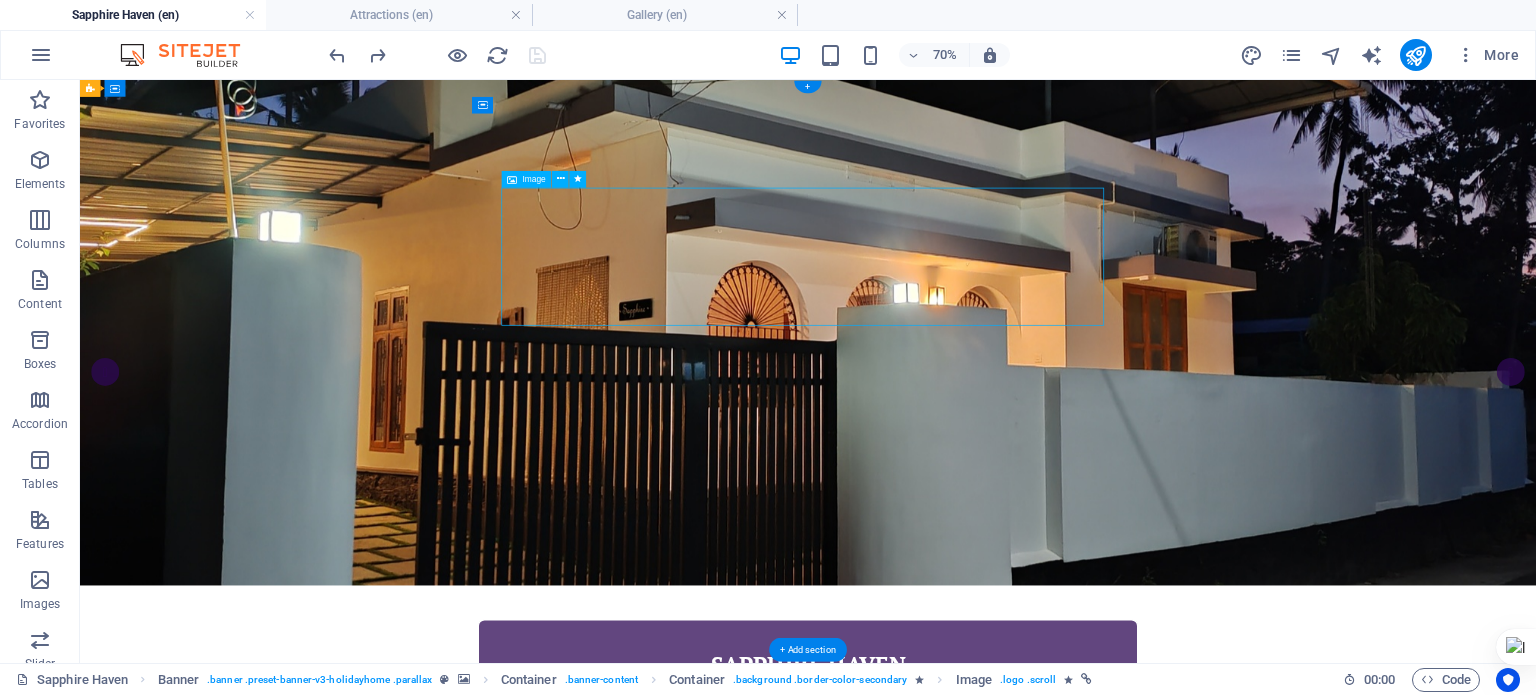 click at bounding box center (1120, 1054) 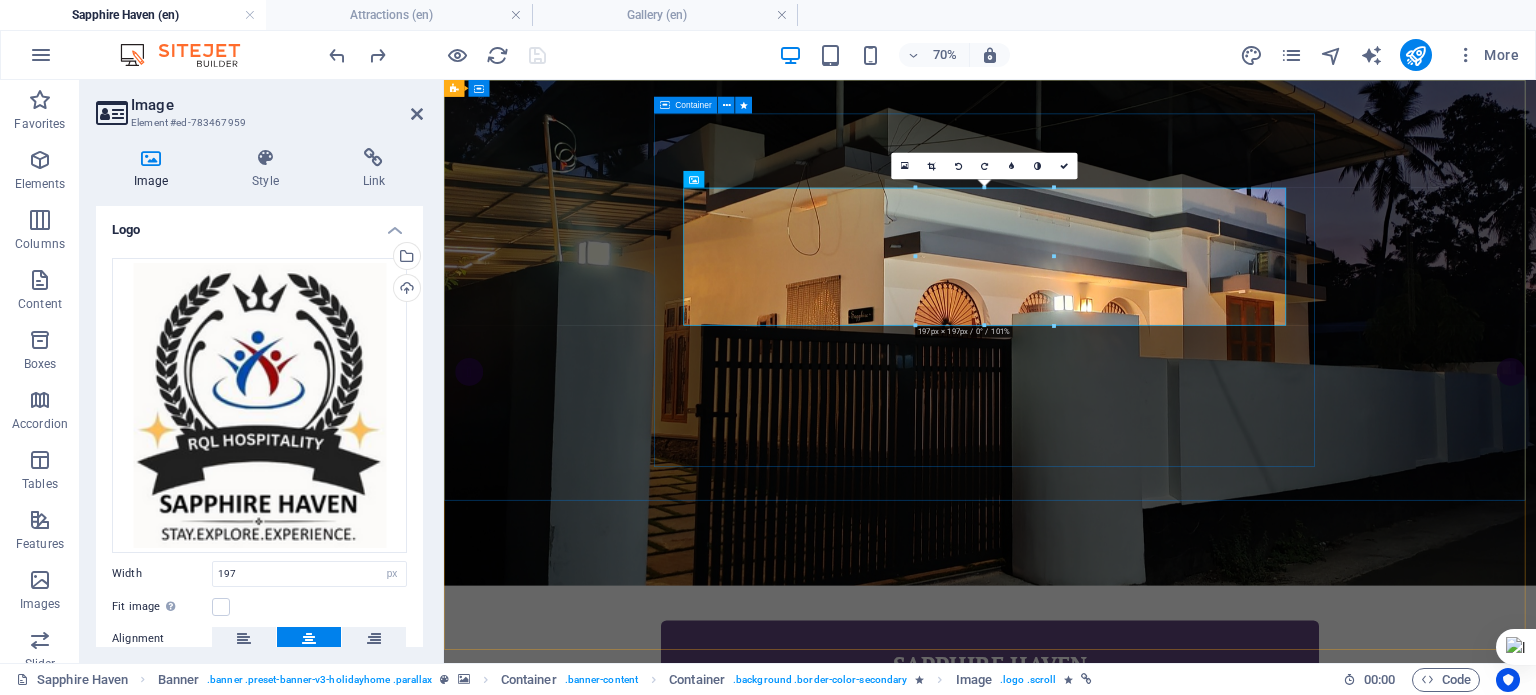 click on "SAPPHIRE HAVEN Holiday Home @ Varkala Rent and Enjoy" at bounding box center (1224, 1103) 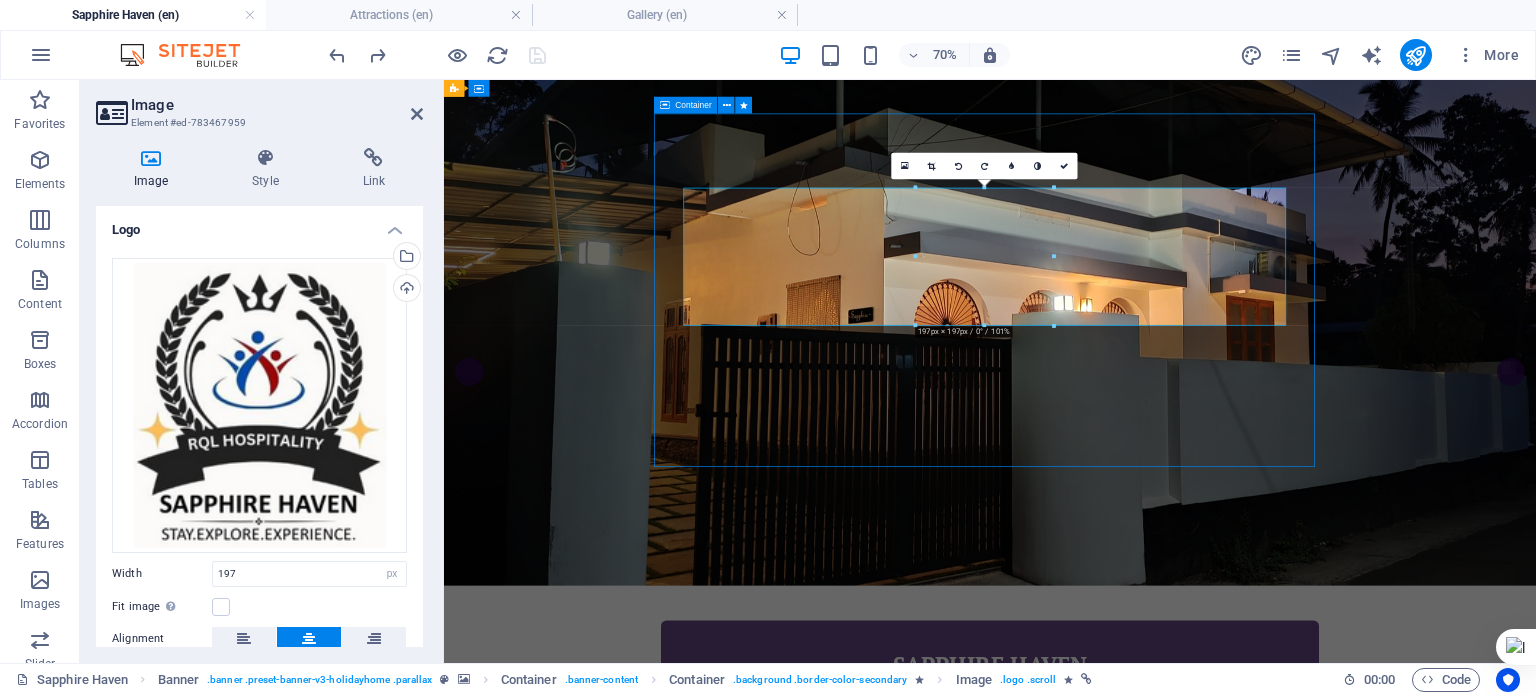click on "SAPPHIRE HAVEN Holiday Home @ Varkala Rent and Enjoy" at bounding box center (1224, 1103) 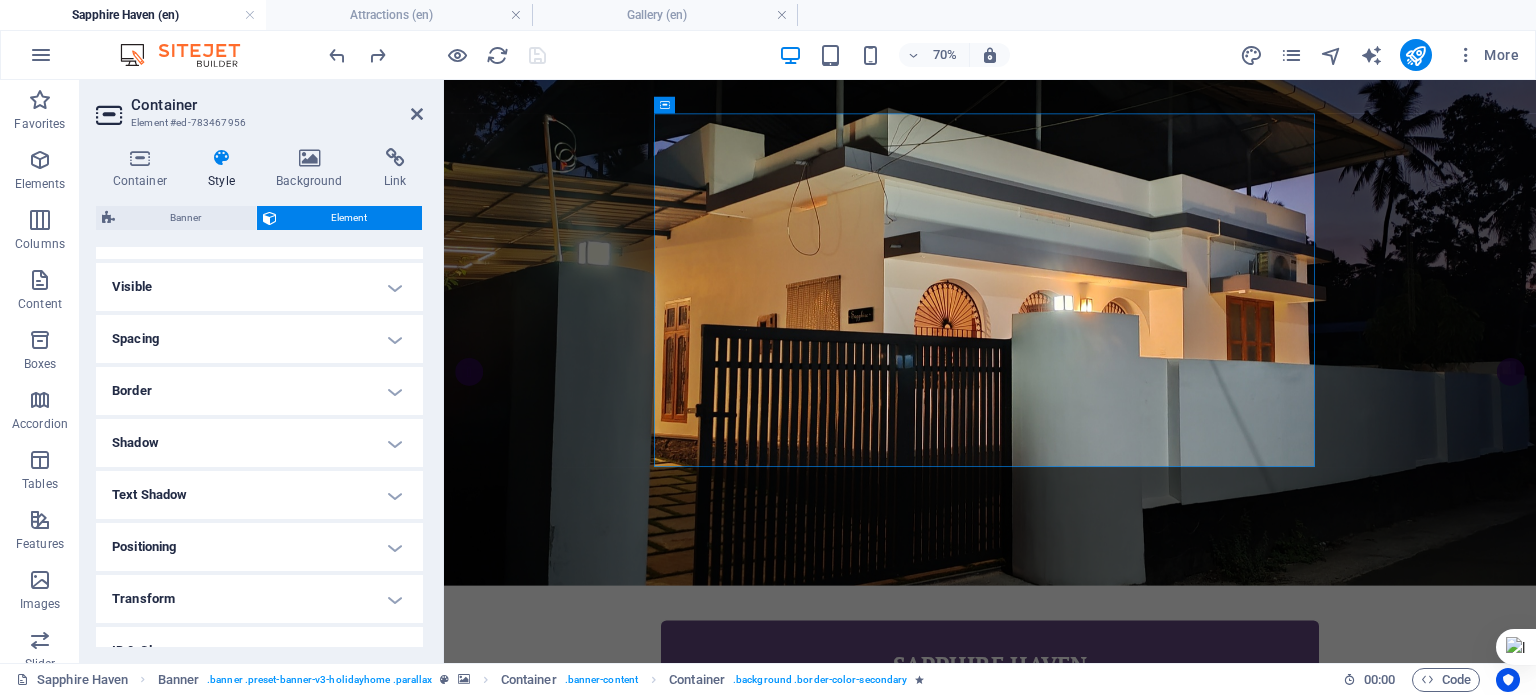 scroll, scrollTop: 0, scrollLeft: 0, axis: both 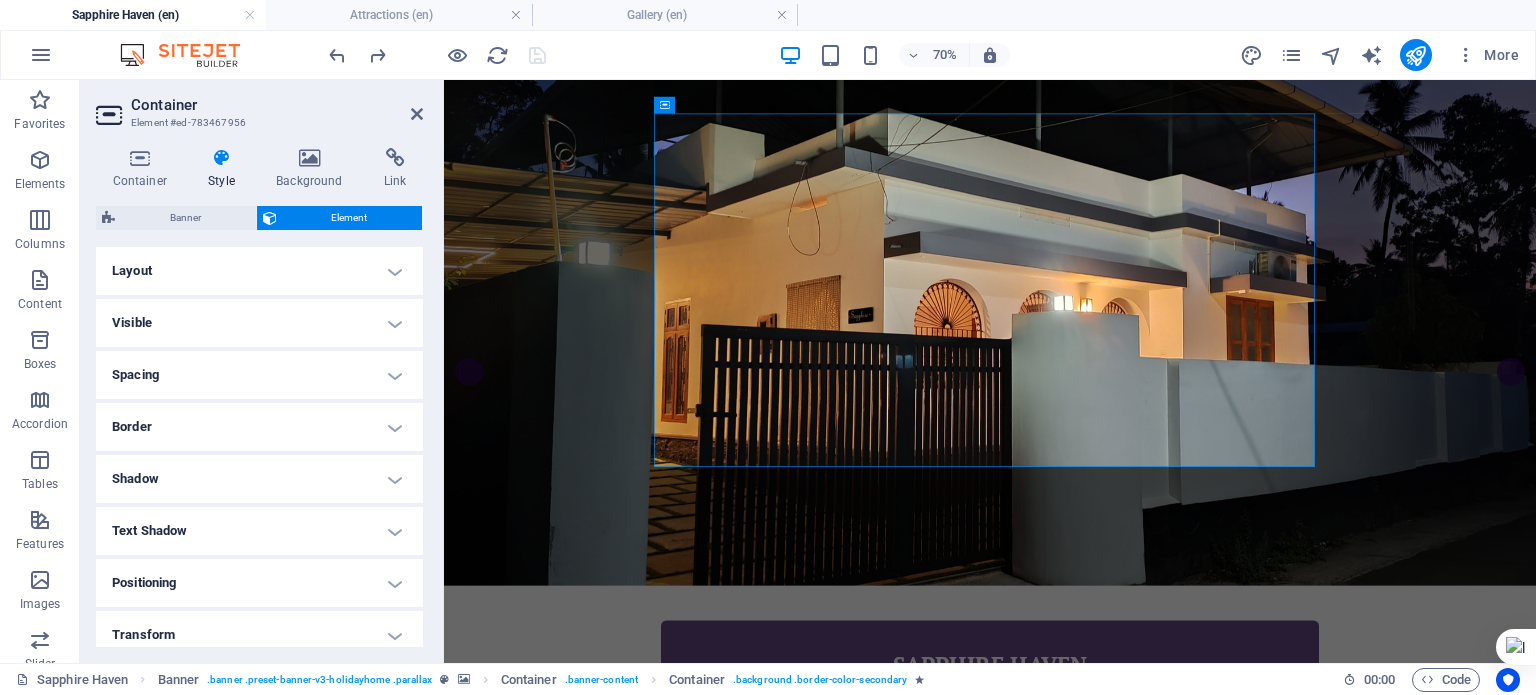 click on "Layout" at bounding box center [259, 271] 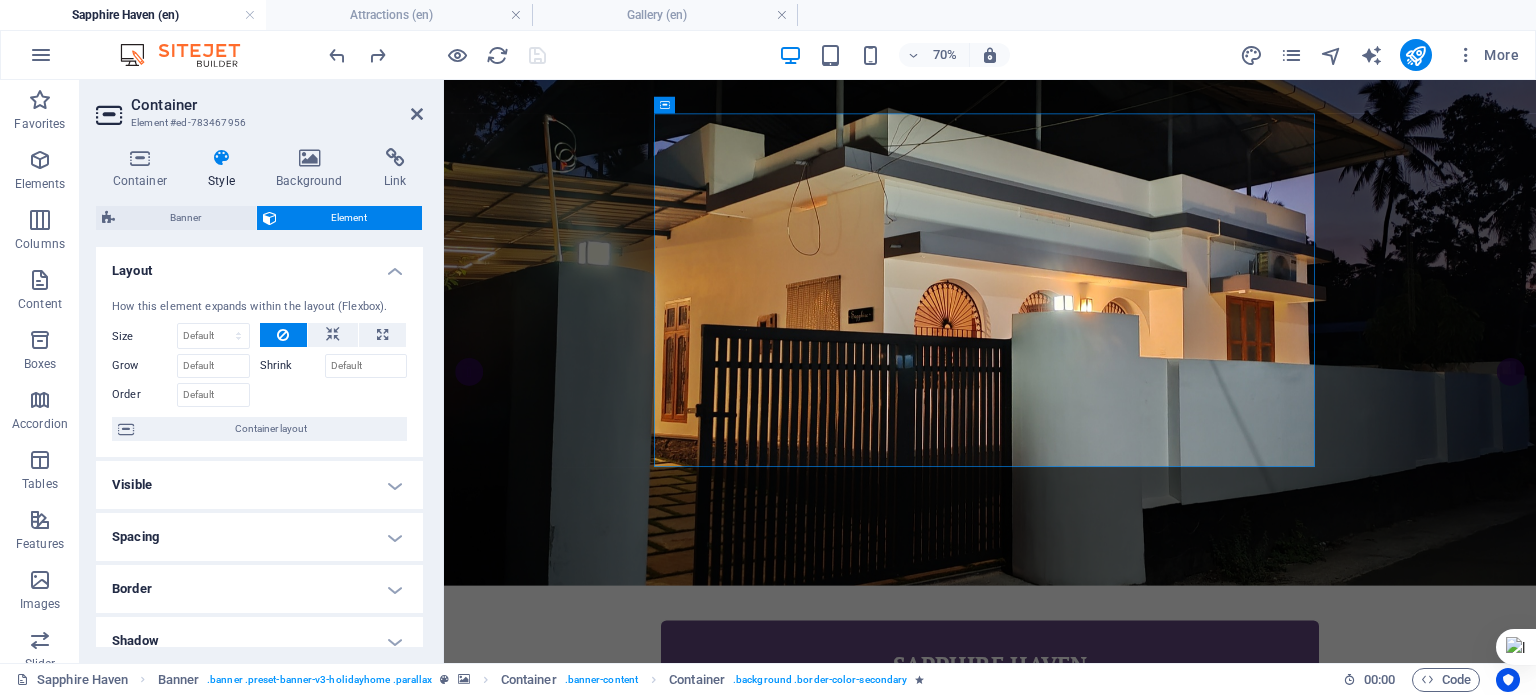 click on "Layout" at bounding box center [259, 265] 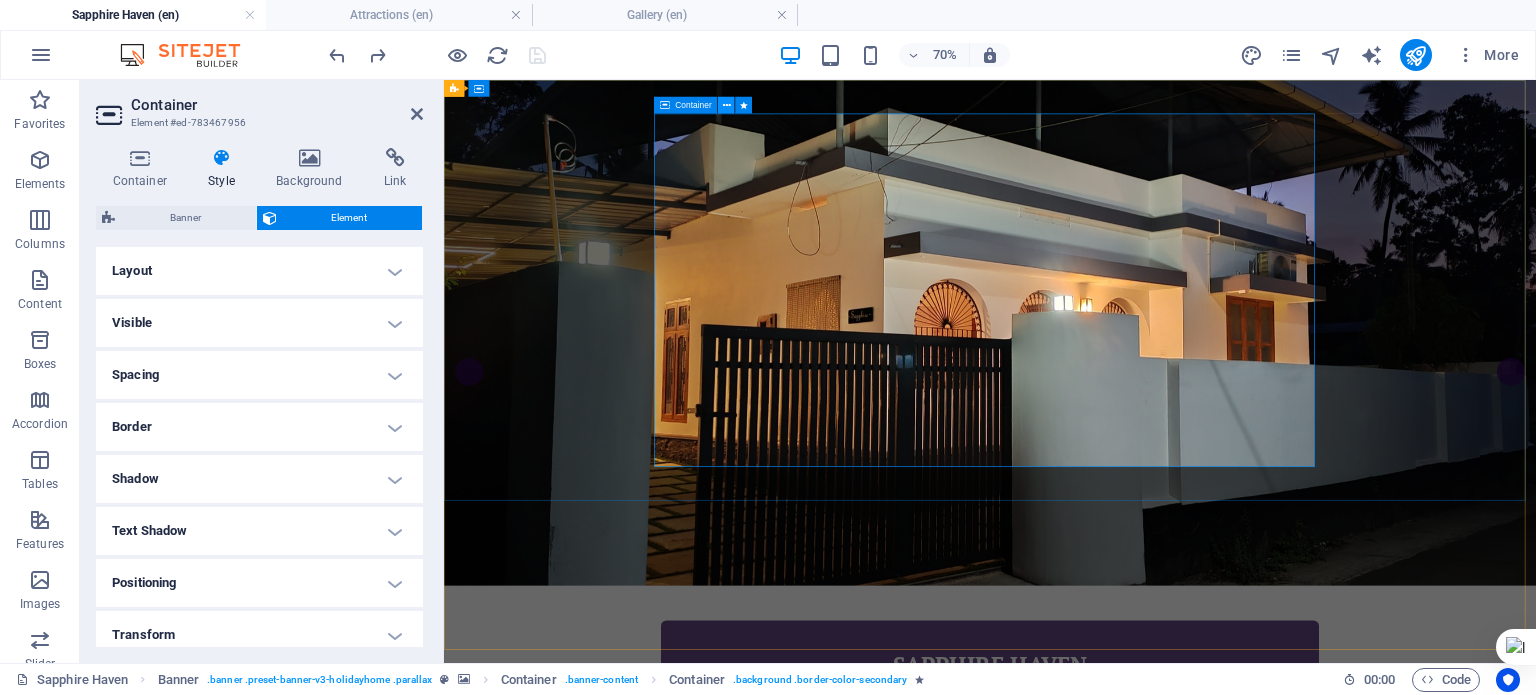 click at bounding box center (727, 105) 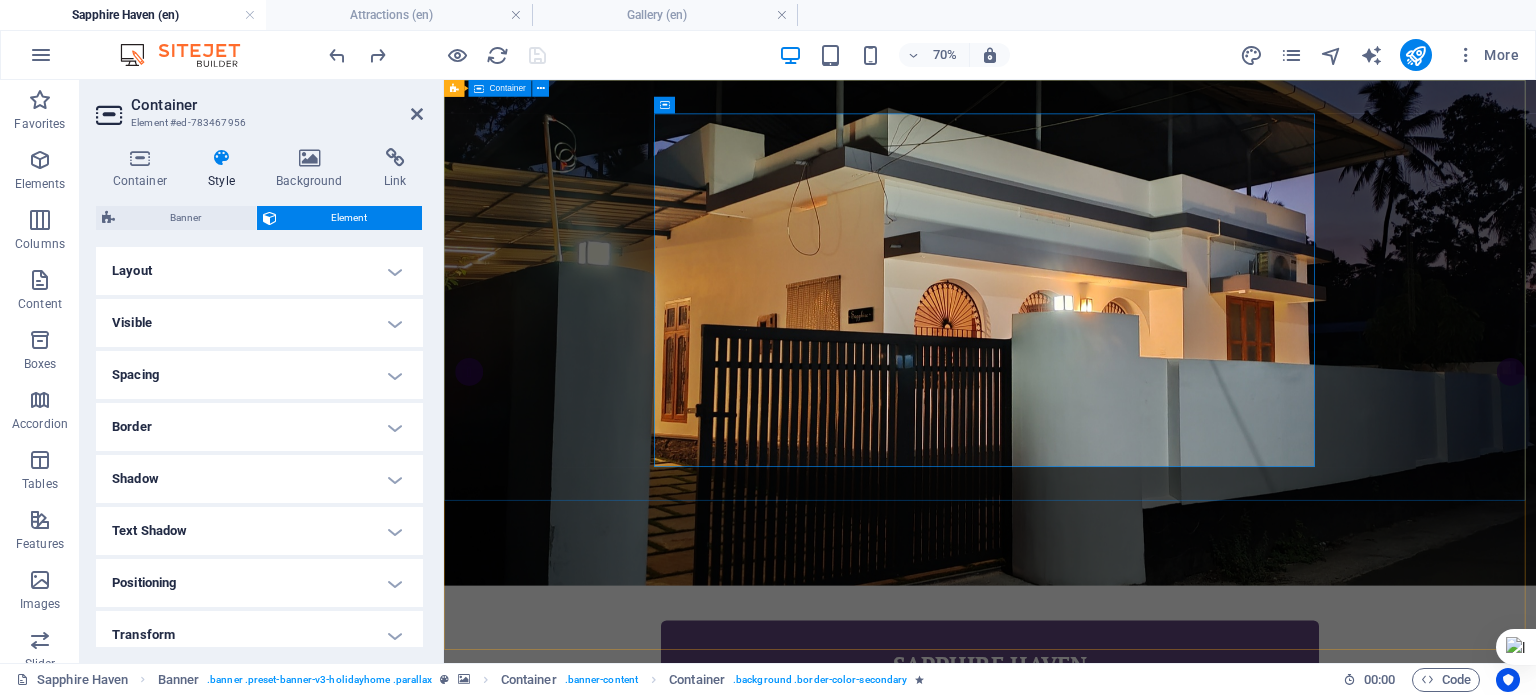 click on "SAPPHIRE HAVEN Holiday Home @ Varkala Rent and Enjoy" at bounding box center (1224, 1103) 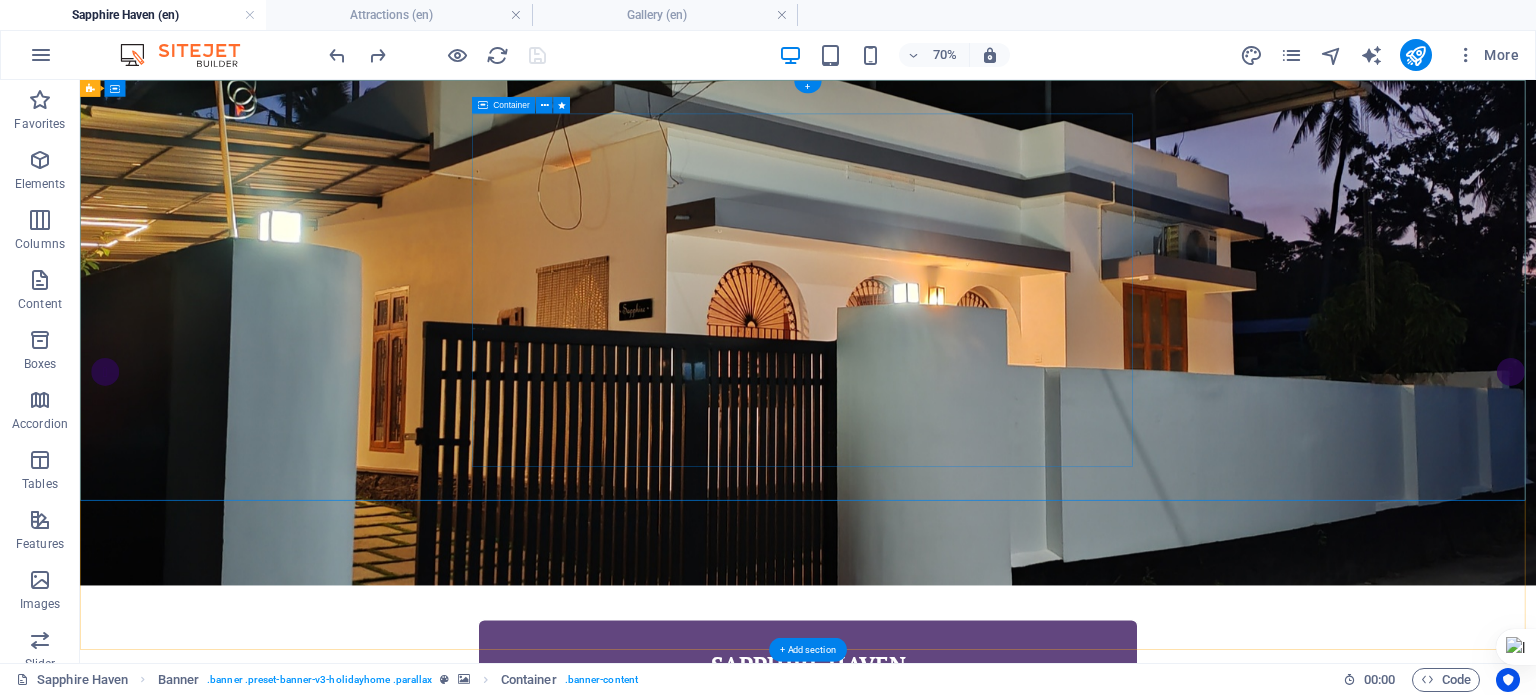 click on "SAPPHIRE HAVEN Holiday Home @ Varkala Rent and Enjoy" at bounding box center (1120, 1103) 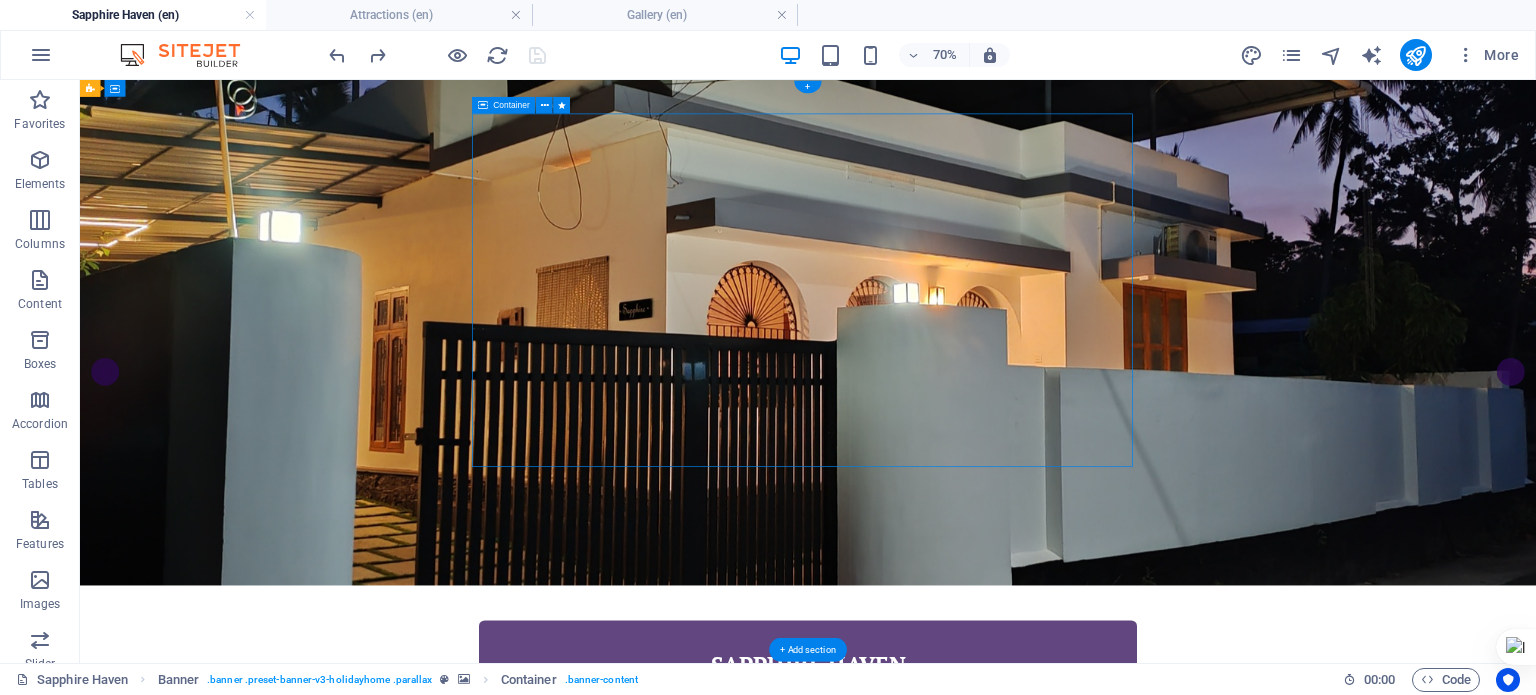 click on "SAPPHIRE HAVEN Holiday Home @ Varkala Rent and Enjoy" at bounding box center [1120, 1103] 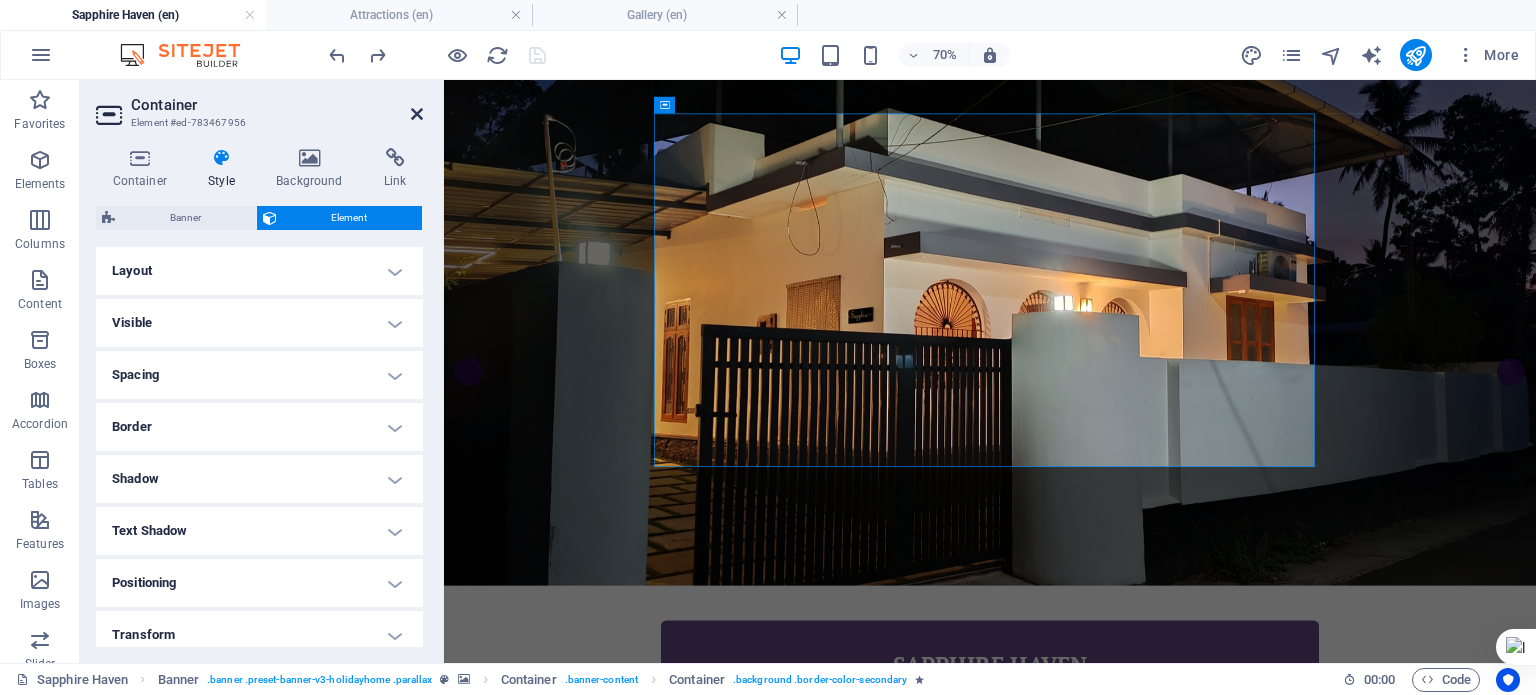 click at bounding box center (417, 114) 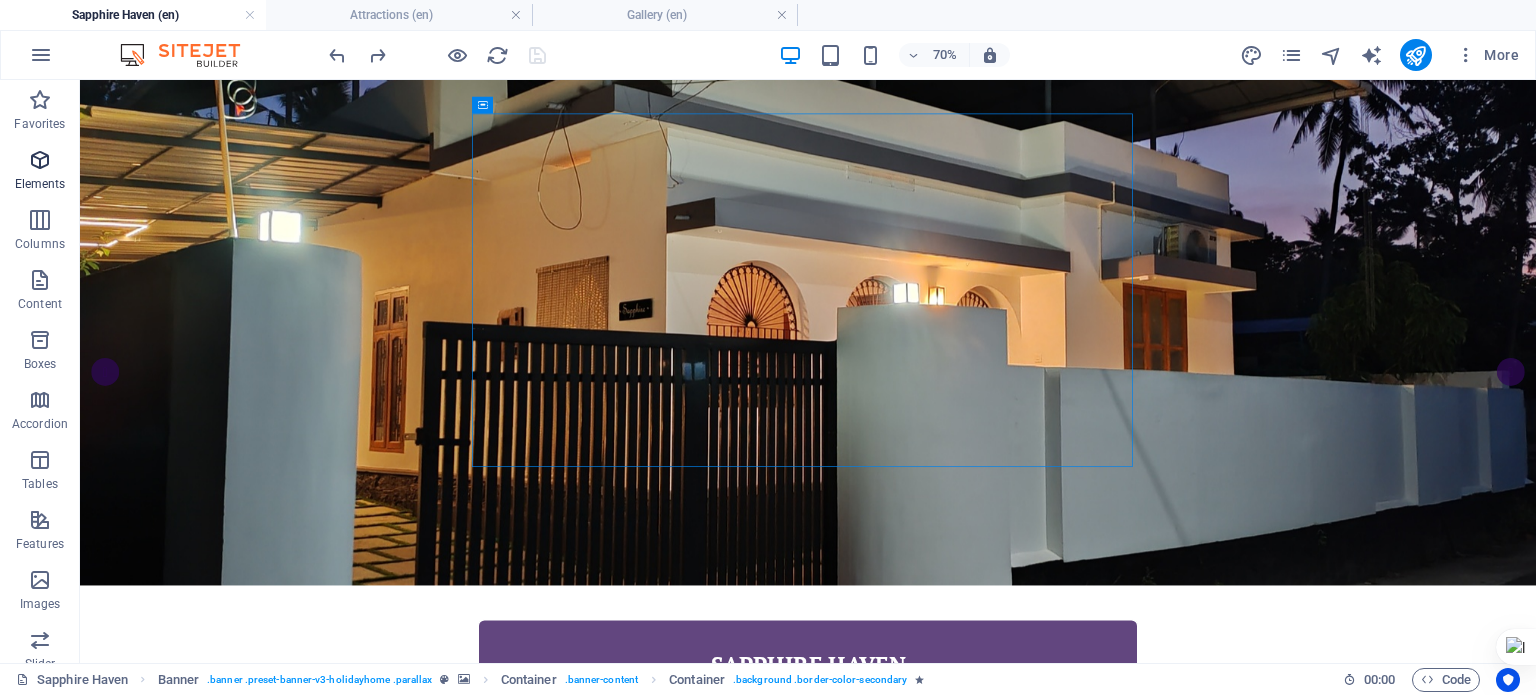 click on "Elements" at bounding box center (40, 184) 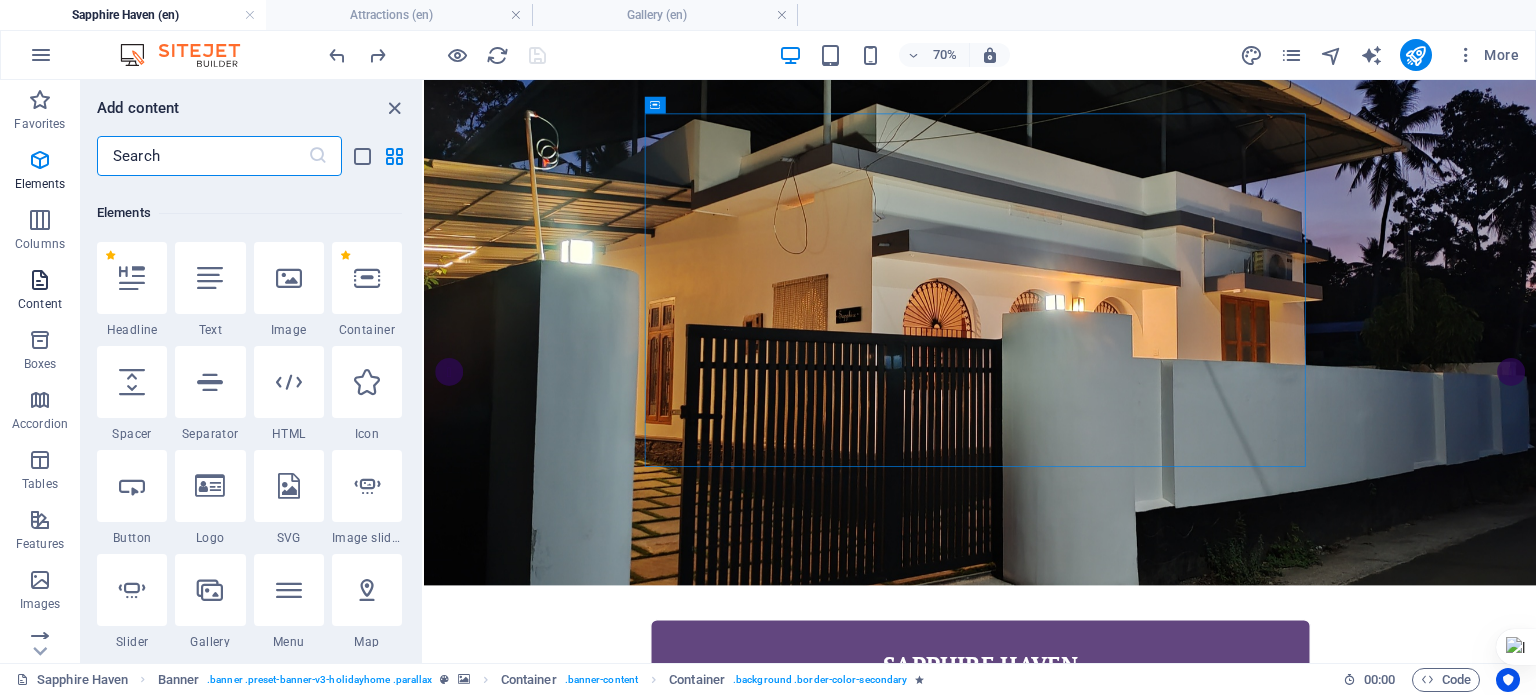 scroll, scrollTop: 212, scrollLeft: 0, axis: vertical 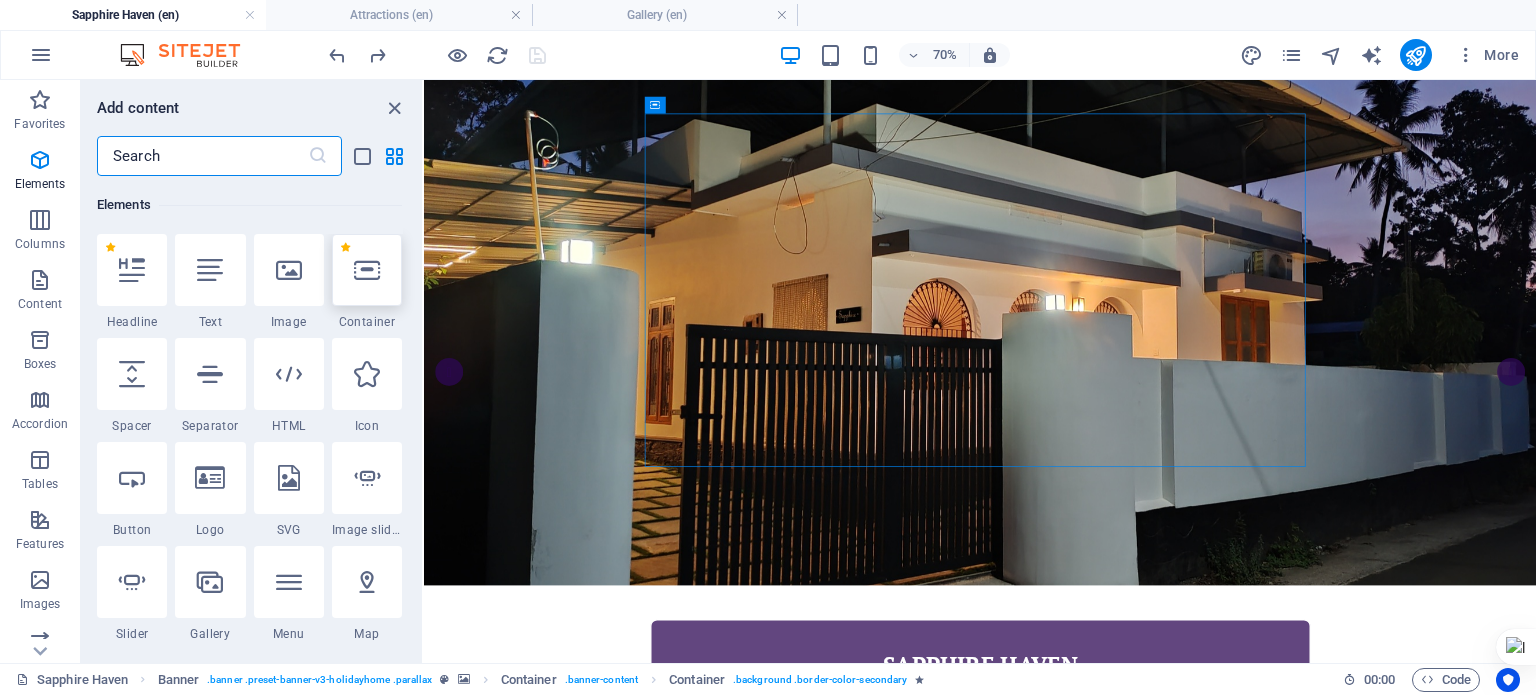 click at bounding box center (367, 270) 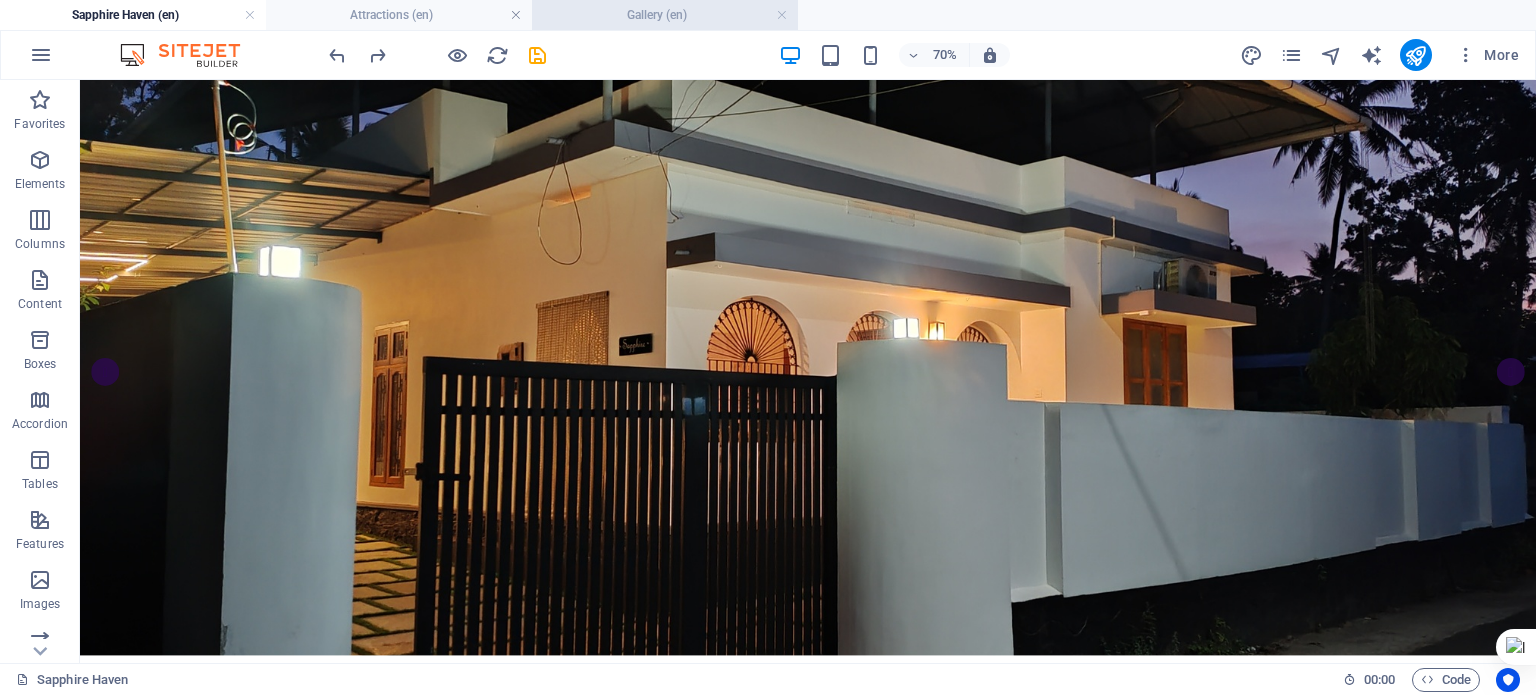 click on "Gallery (en)" at bounding box center [665, 15] 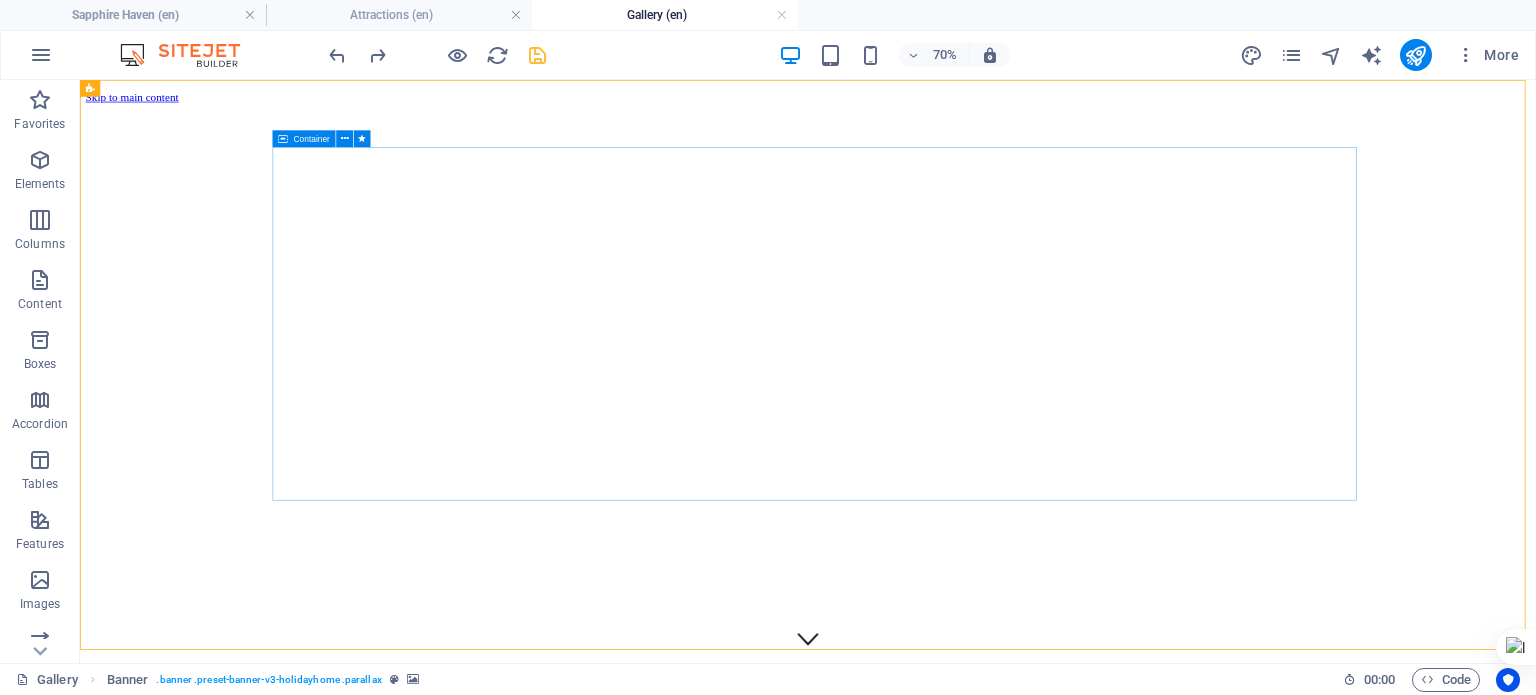 click on "Container" at bounding box center (312, 139) 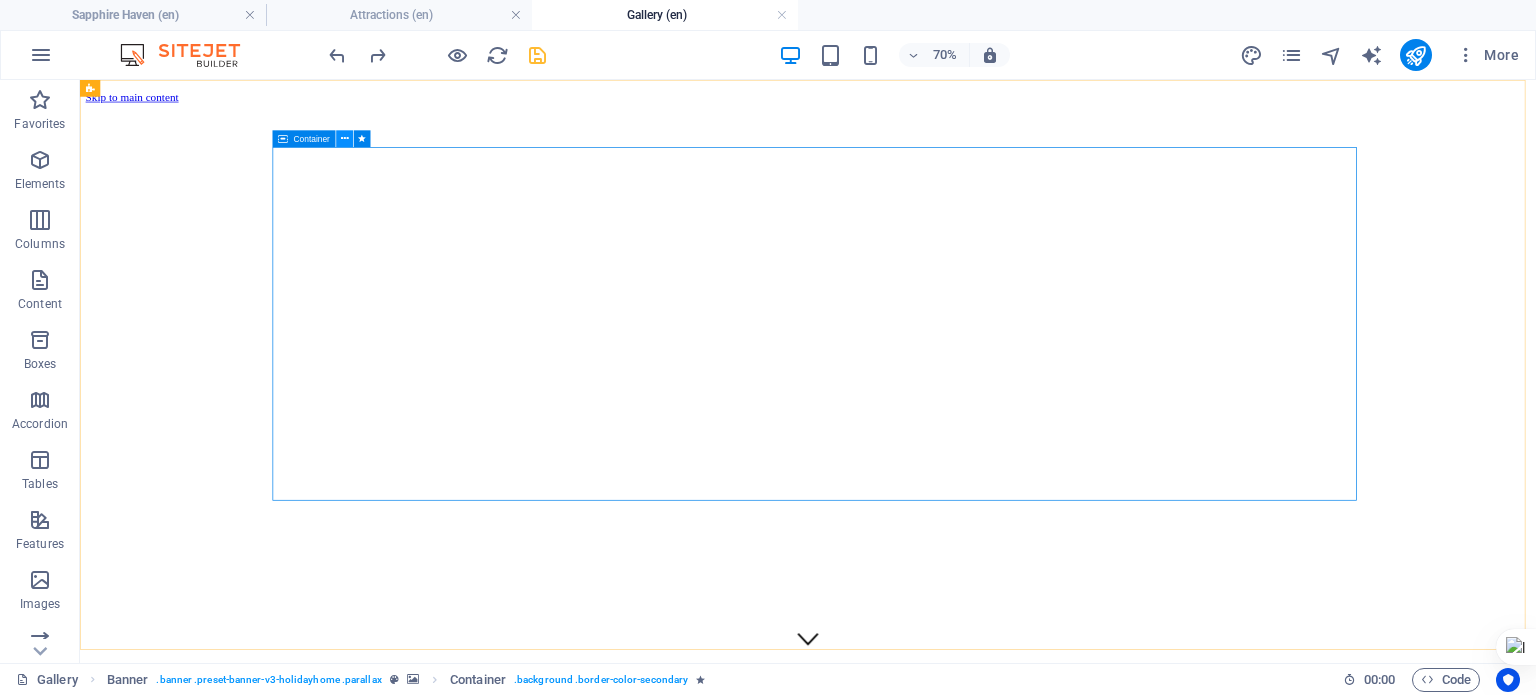 click at bounding box center (344, 138) 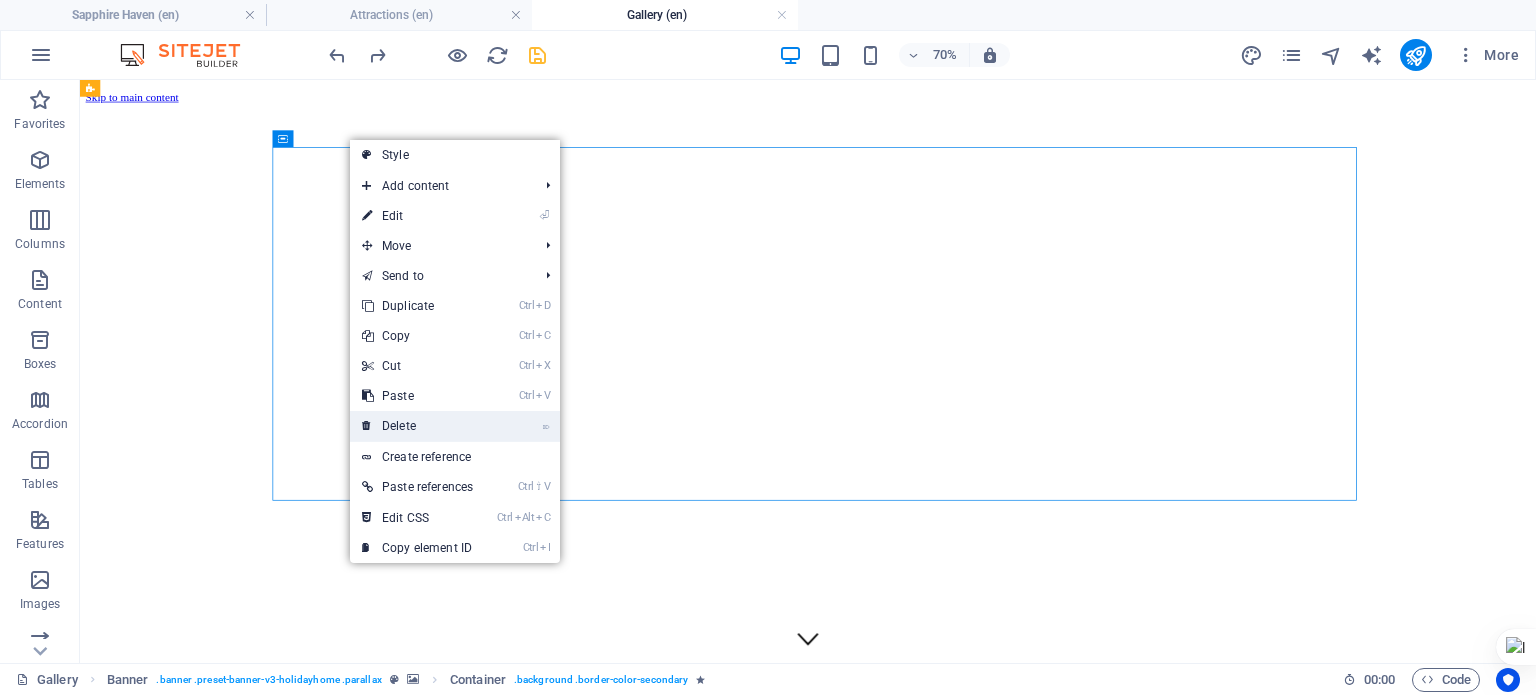 click on "⌦  Delete" at bounding box center (417, 426) 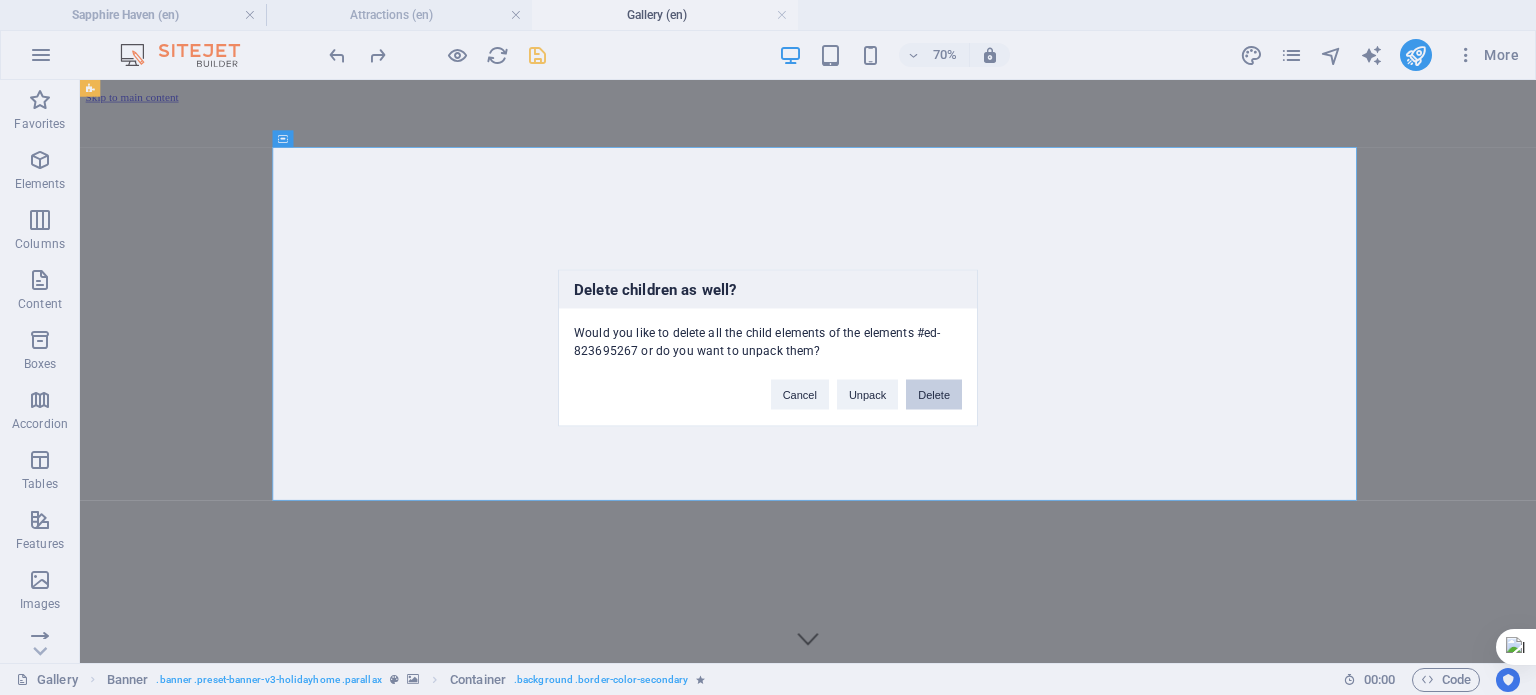 click on "Delete" at bounding box center (934, 394) 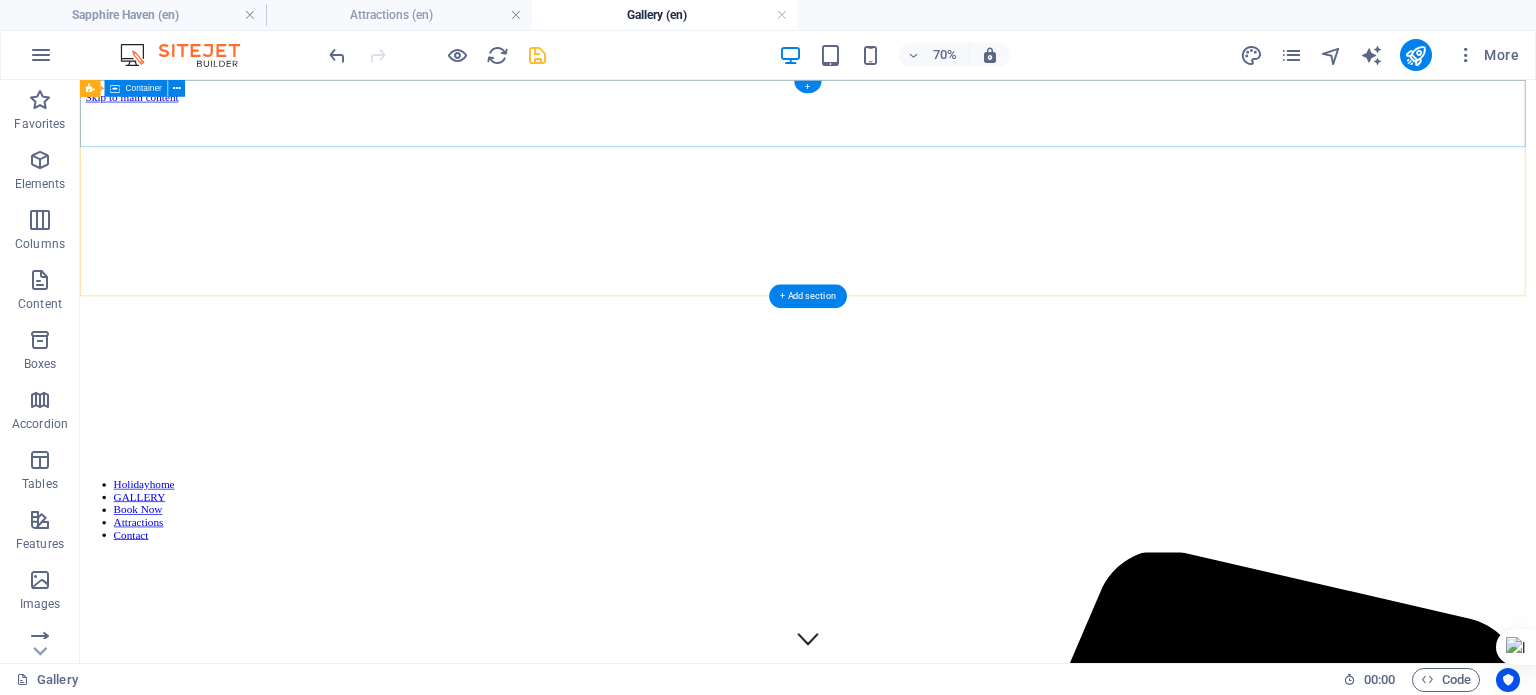 click at bounding box center (1120, 633) 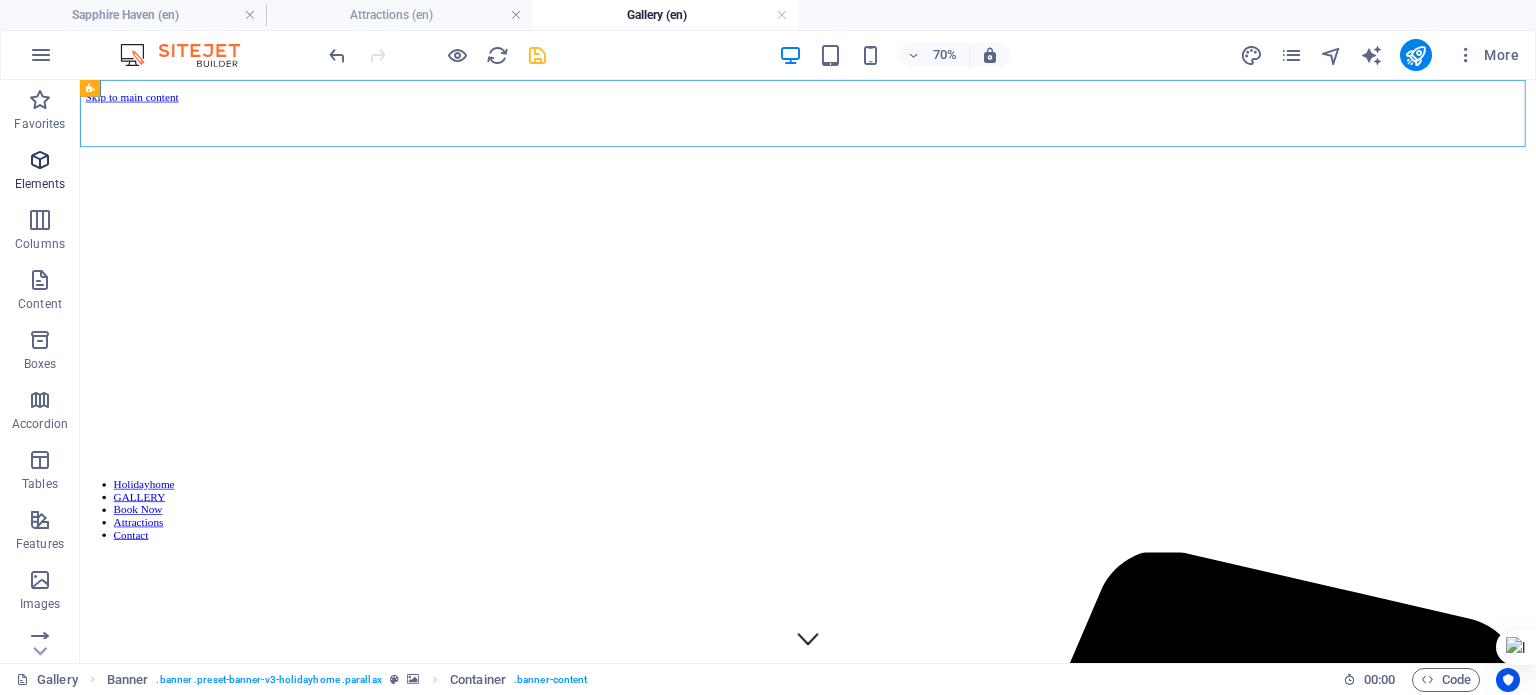 click at bounding box center (40, 160) 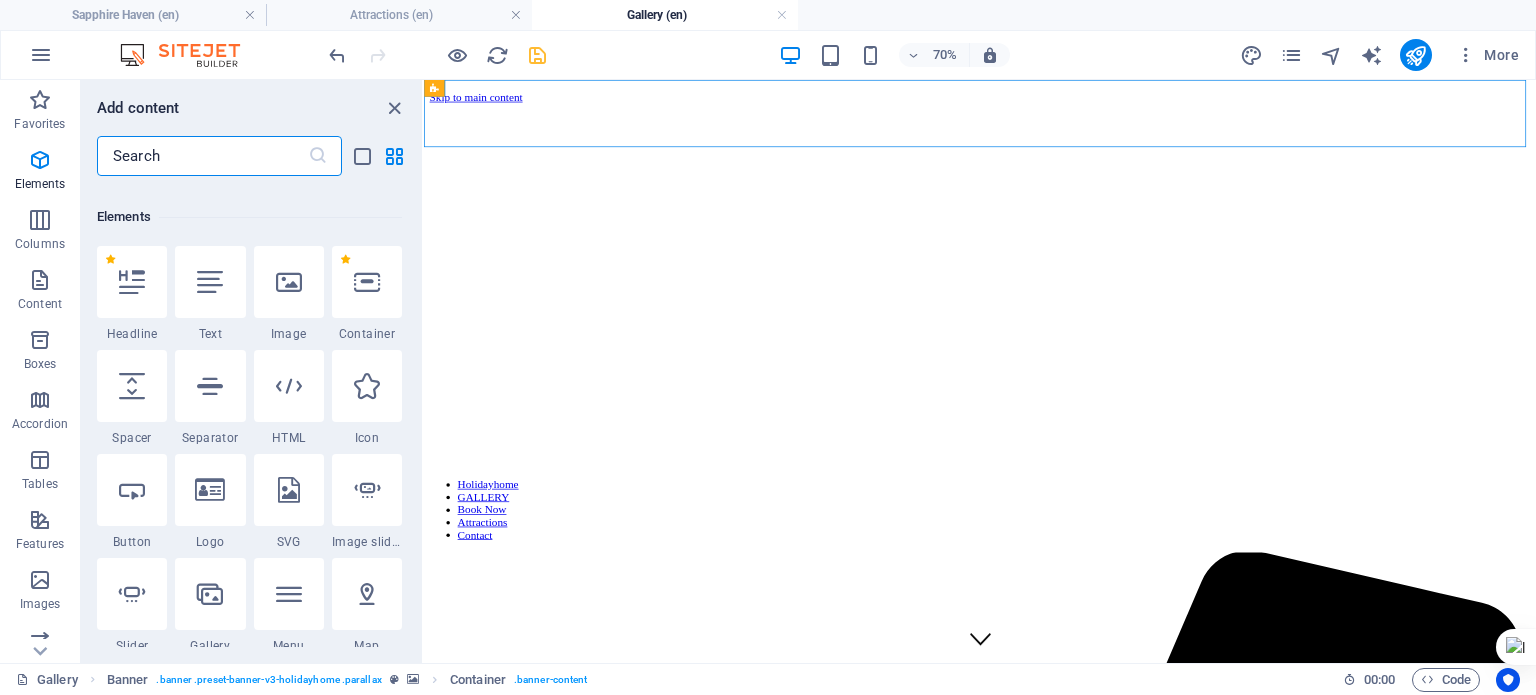 scroll, scrollTop: 212, scrollLeft: 0, axis: vertical 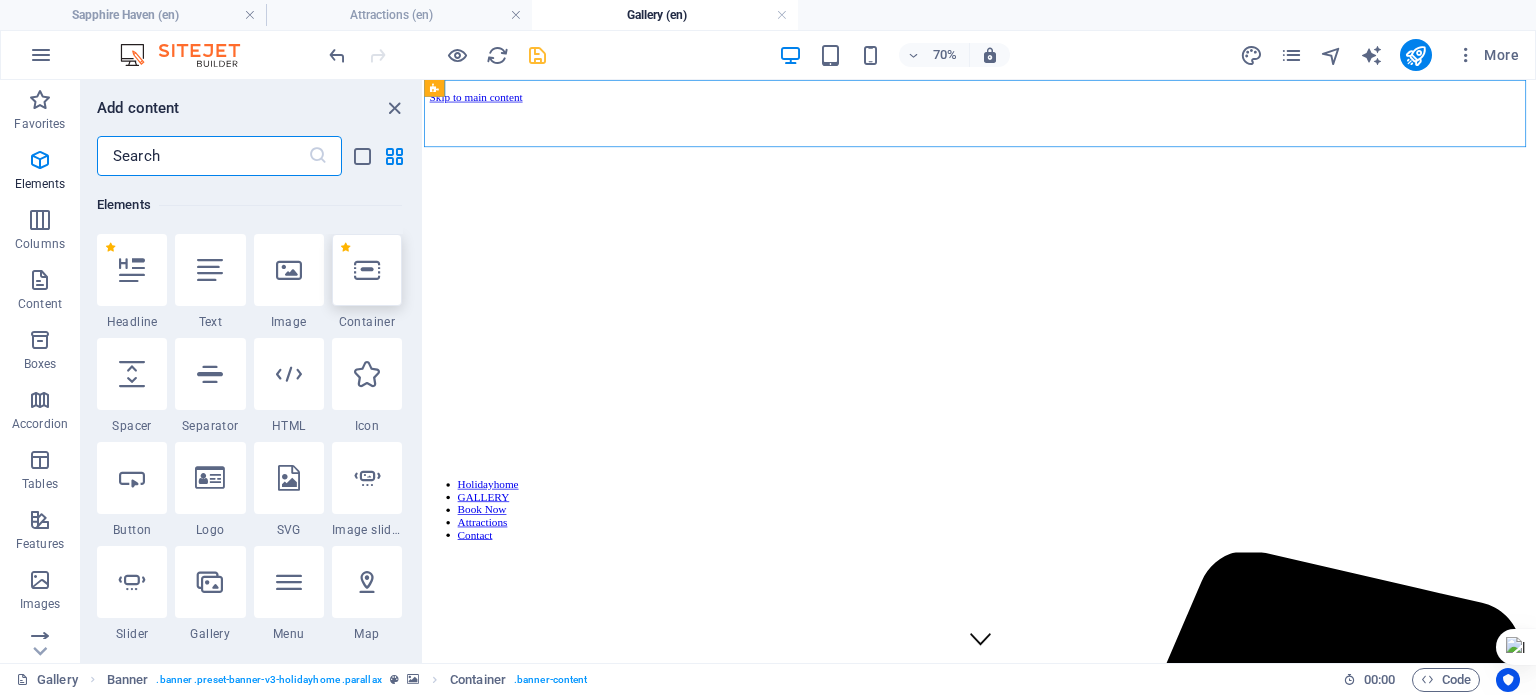 click at bounding box center [367, 270] 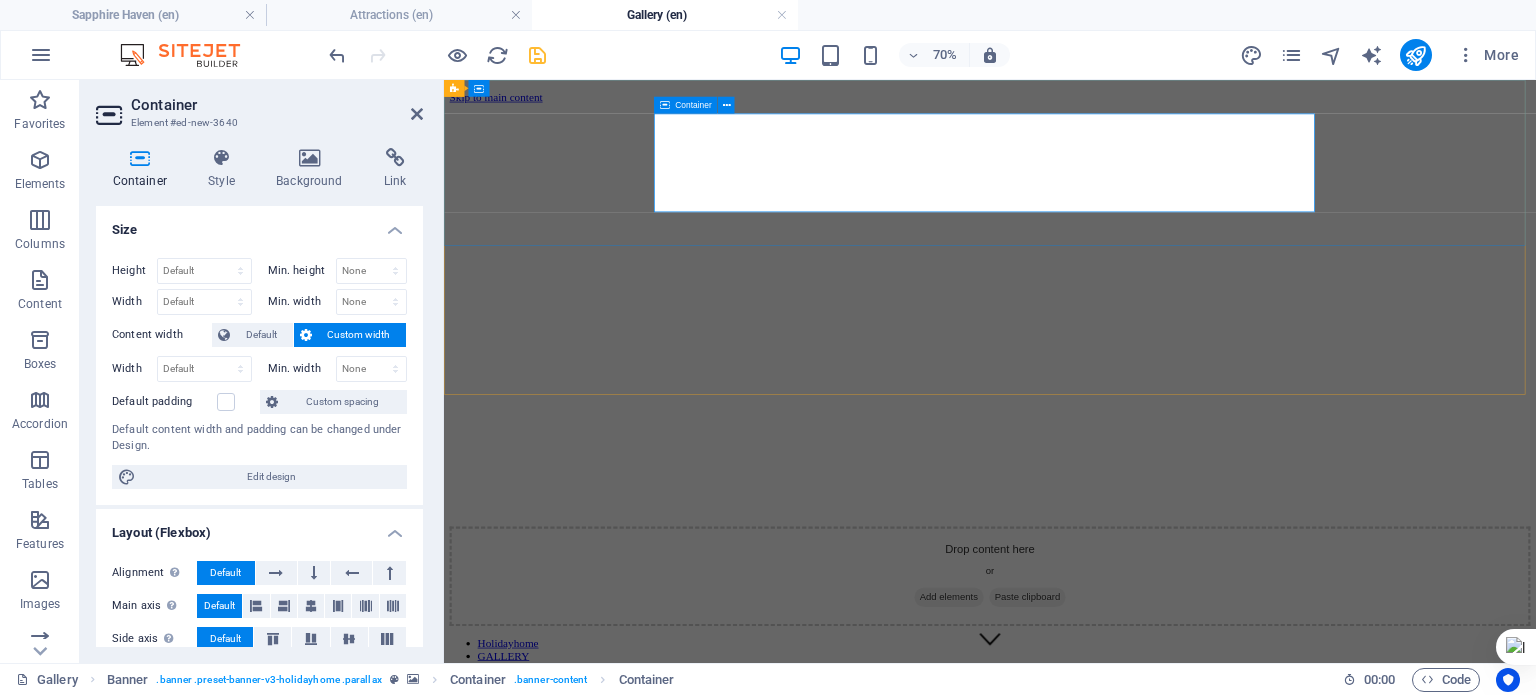 click on "Drop content here or  Add elements  Paste clipboard" at bounding box center [1224, 789] 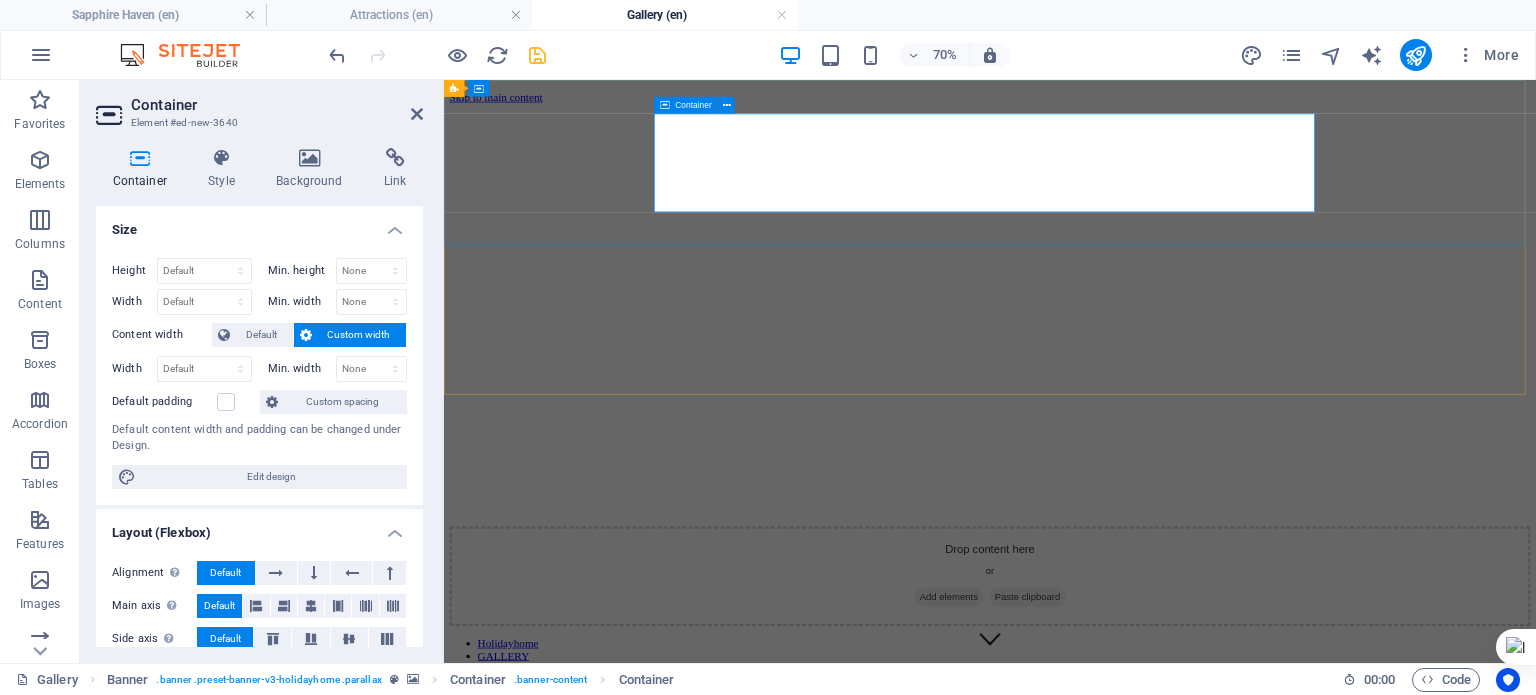 click on "Add elements" at bounding box center (1165, 819) 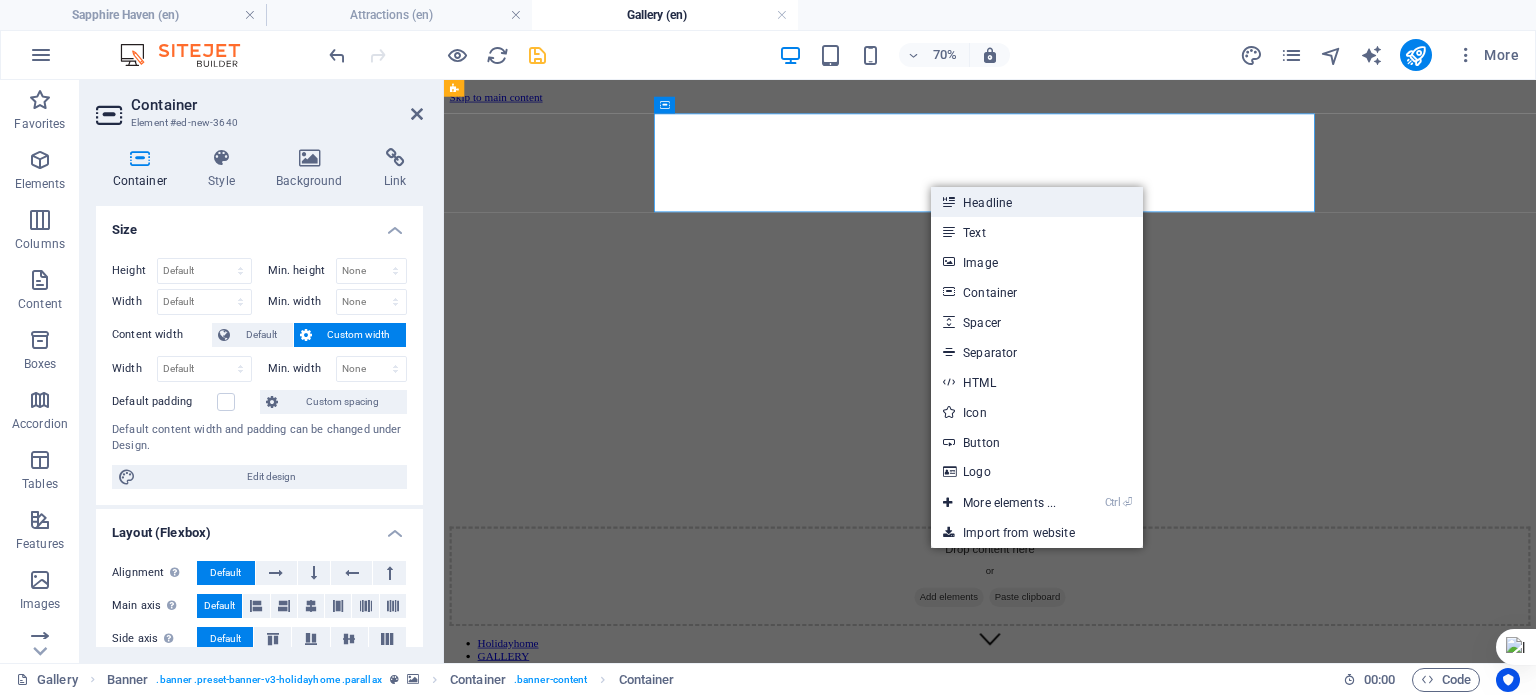 click on "Headline" at bounding box center [1037, 202] 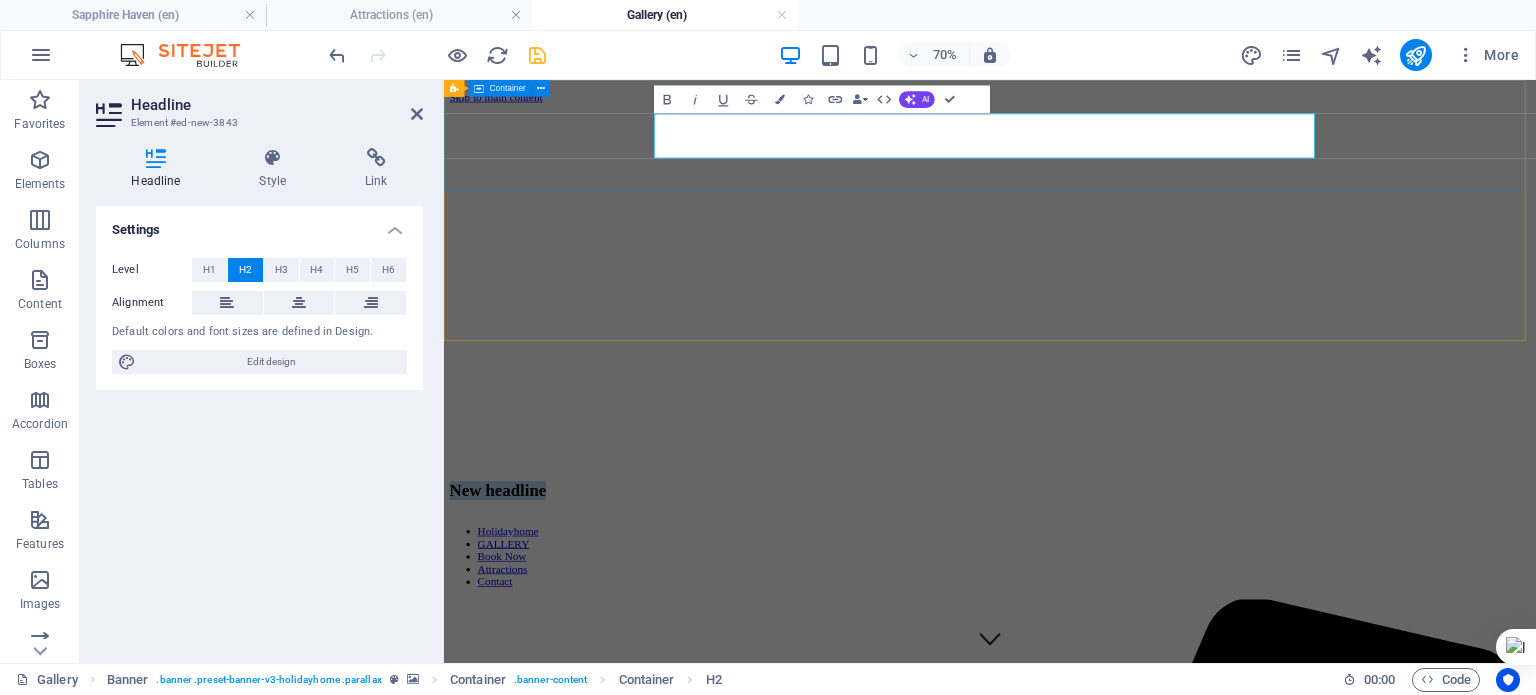 click on "New headline" at bounding box center (1224, 666) 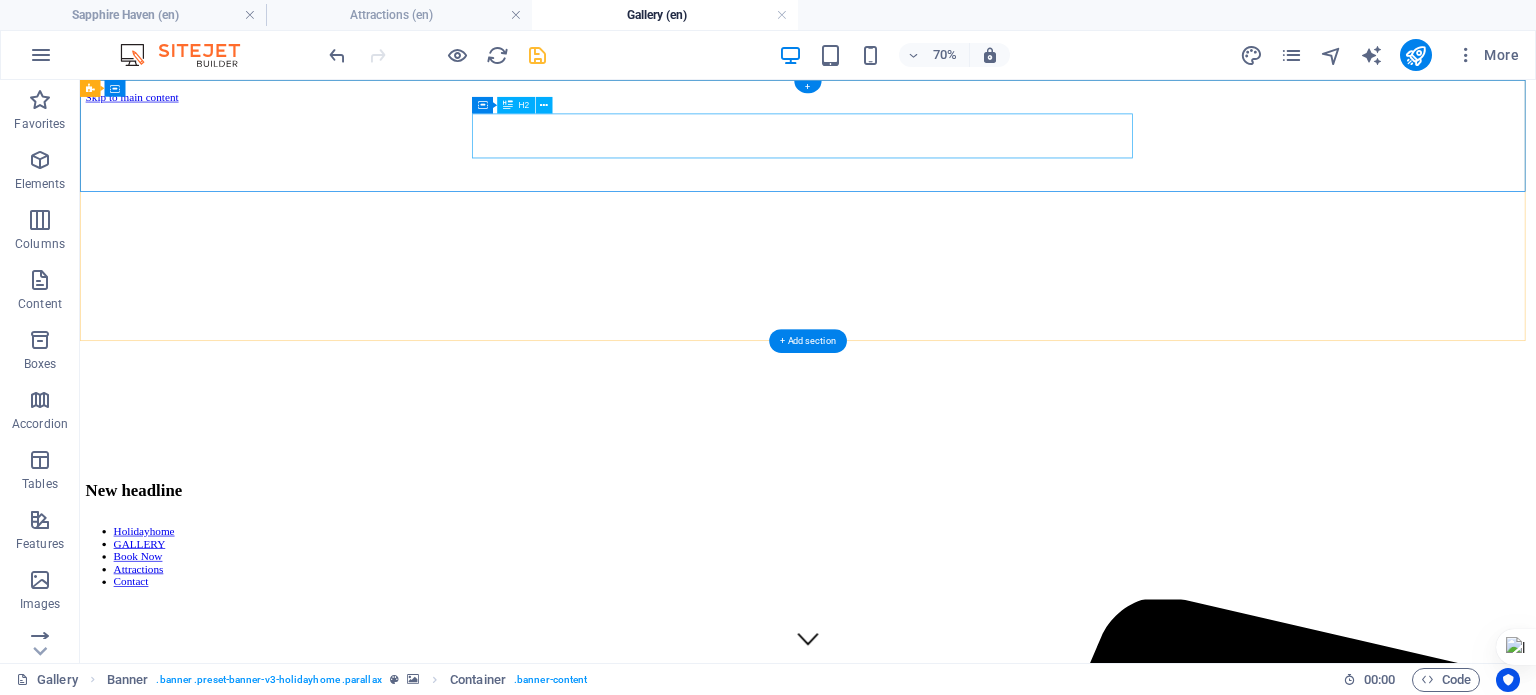 click on "New headline" at bounding box center (1120, 666) 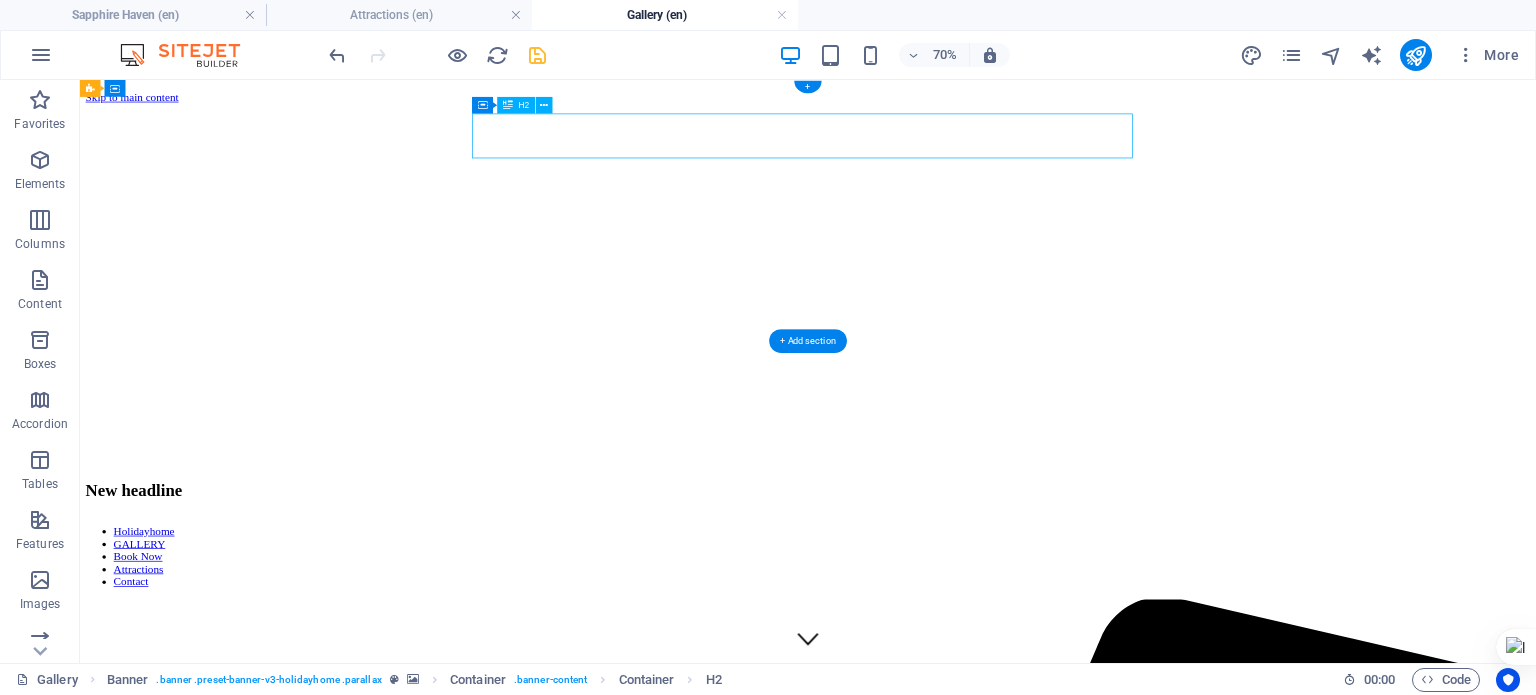 click on "New headline" at bounding box center (1120, 666) 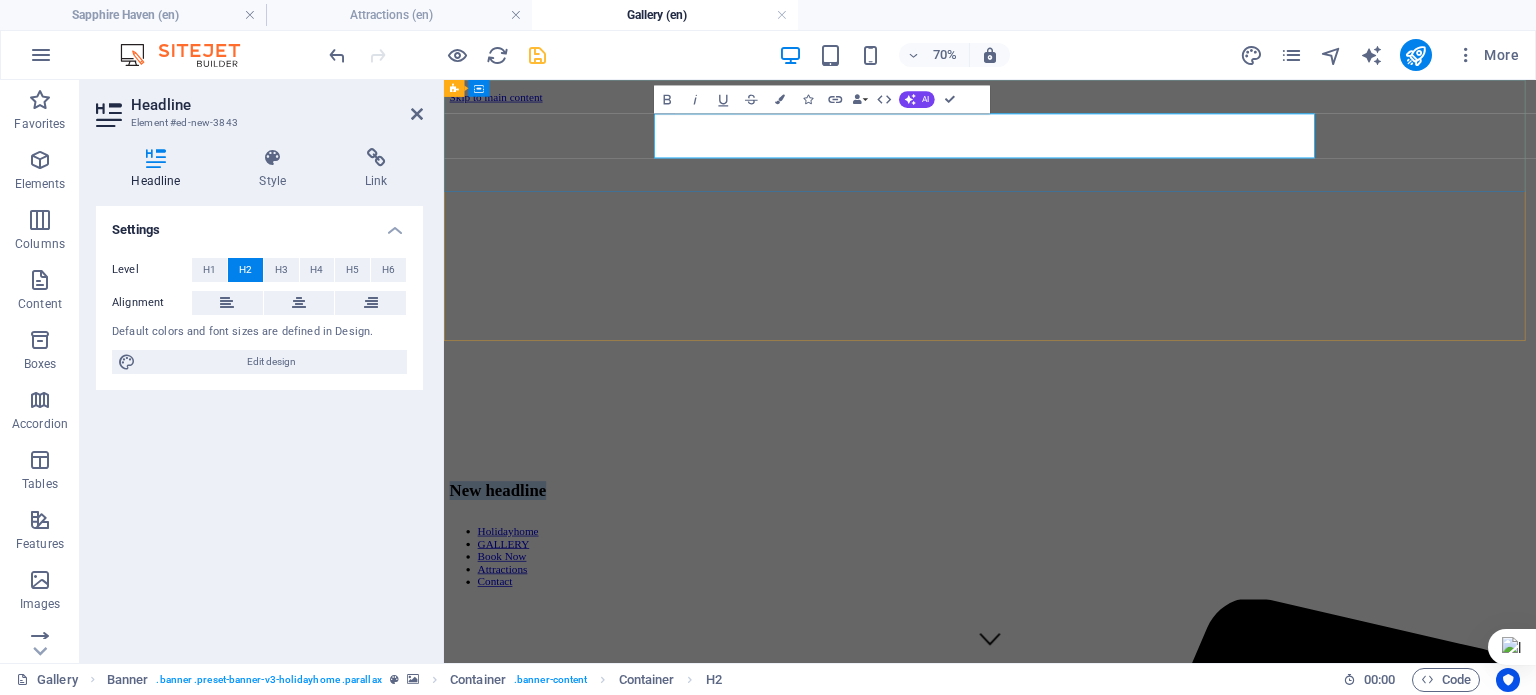 click on "New headline" at bounding box center [1224, 666] 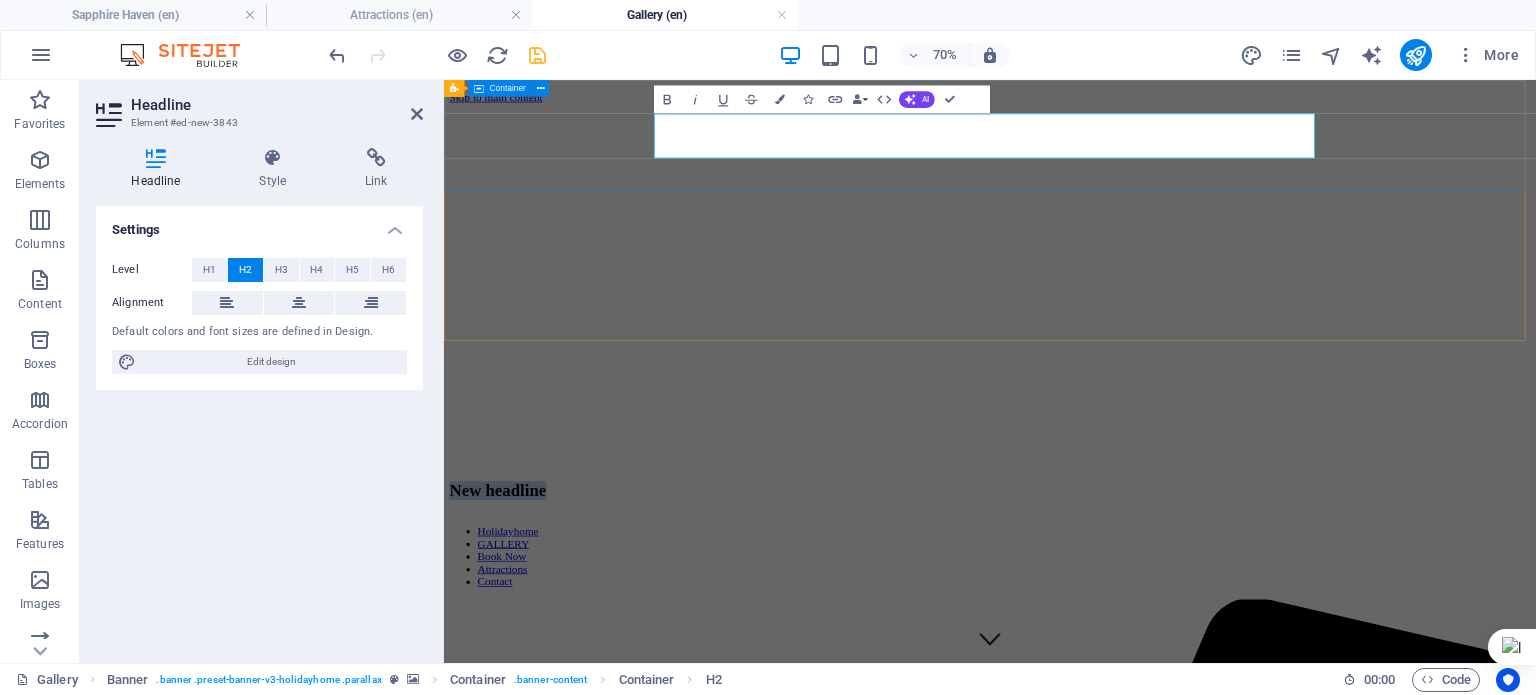 click on "New headline" at bounding box center (1224, 666) 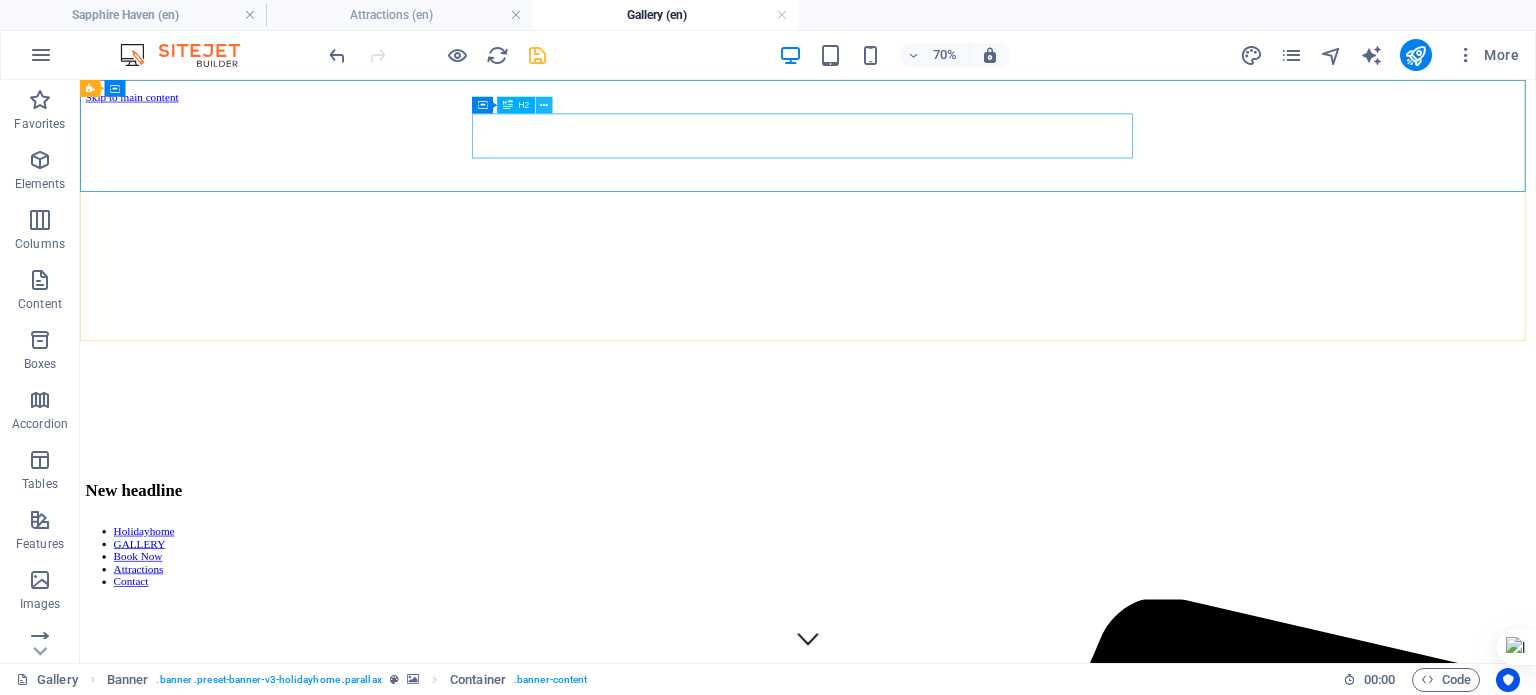 click at bounding box center [544, 105] 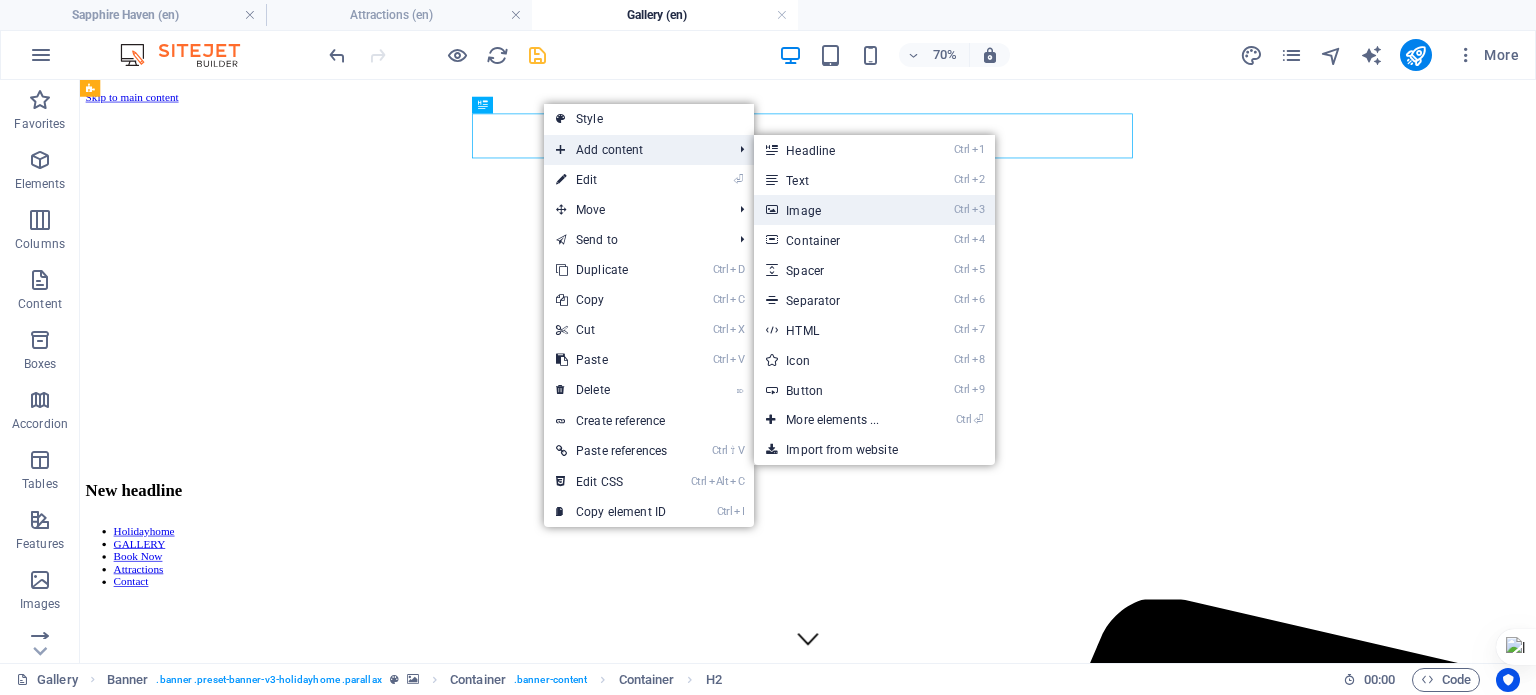 click on "Ctrl 3  Image" at bounding box center [836, 210] 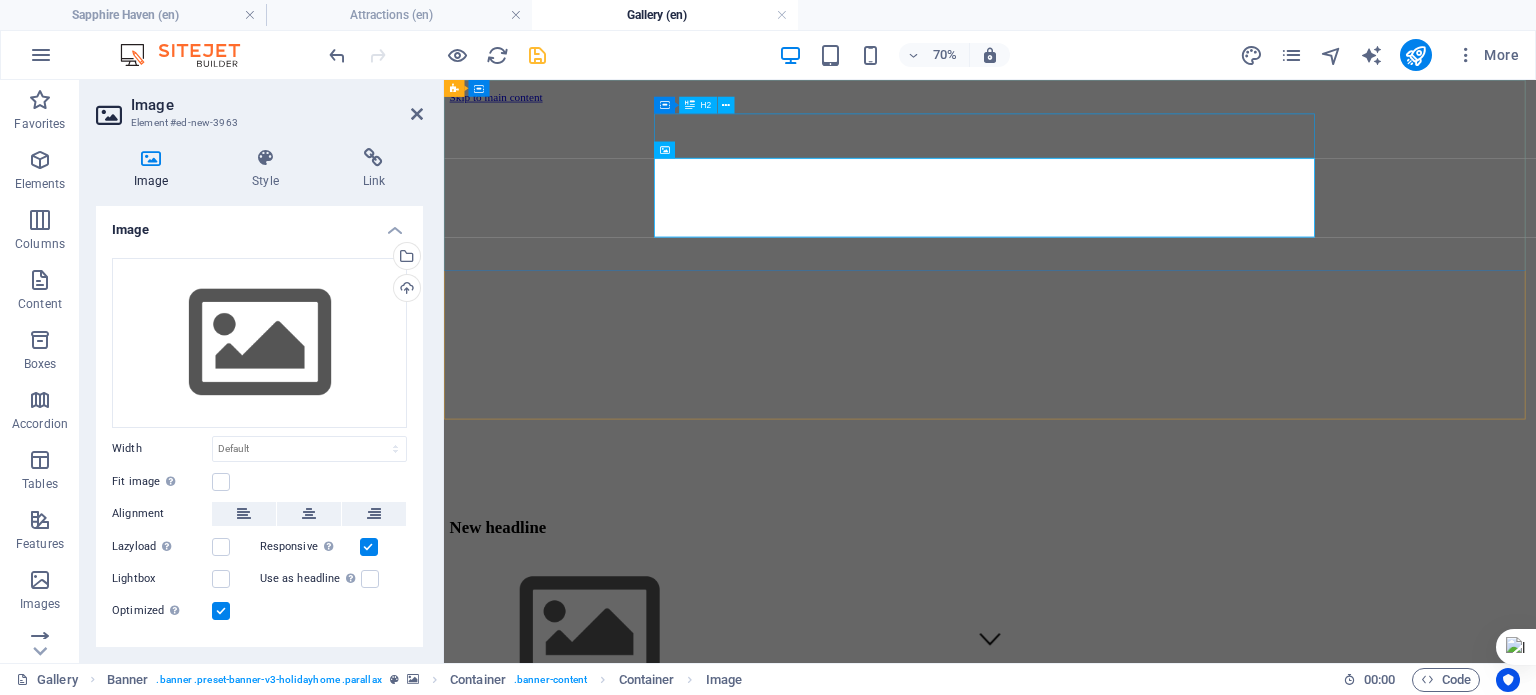 click on "New headline" at bounding box center (1224, 719) 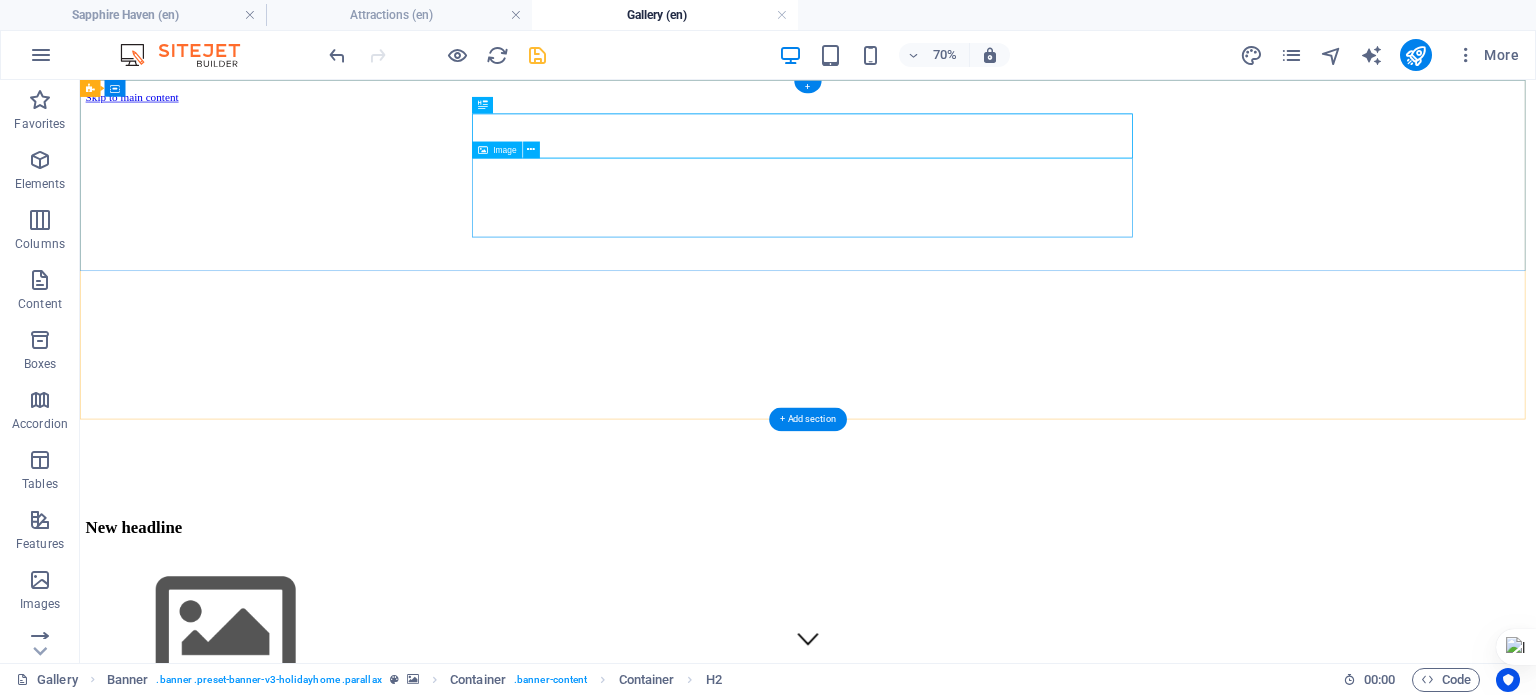 click at bounding box center [1120, 867] 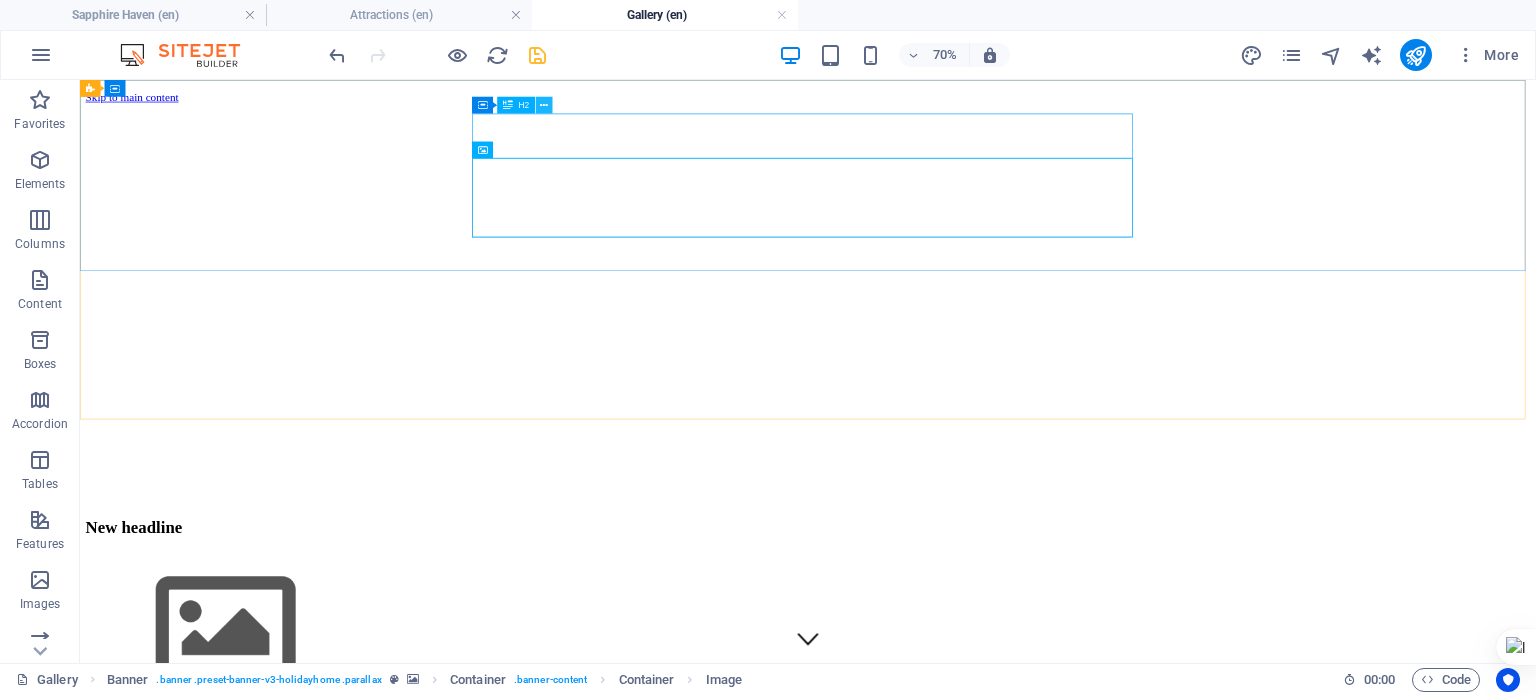 click at bounding box center [544, 105] 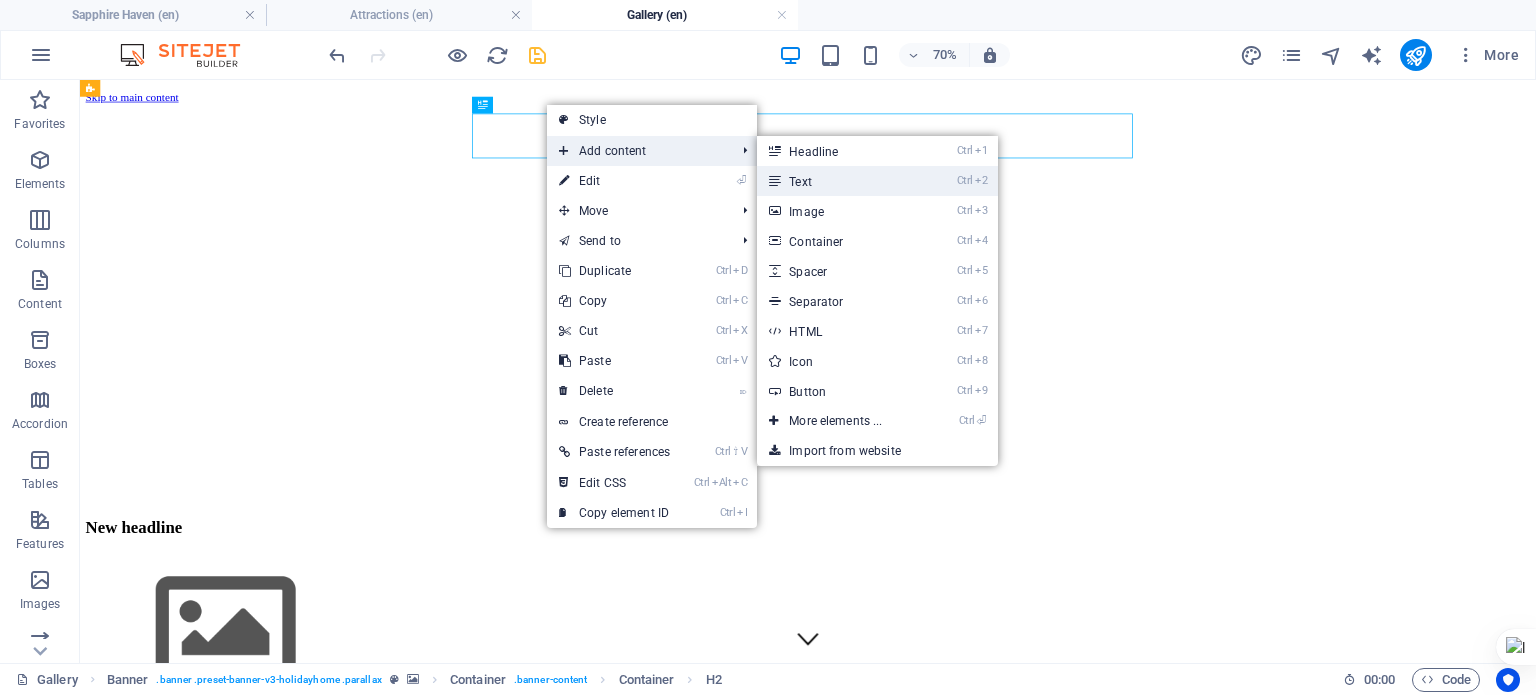 click on "Ctrl 2  Text" at bounding box center [839, 181] 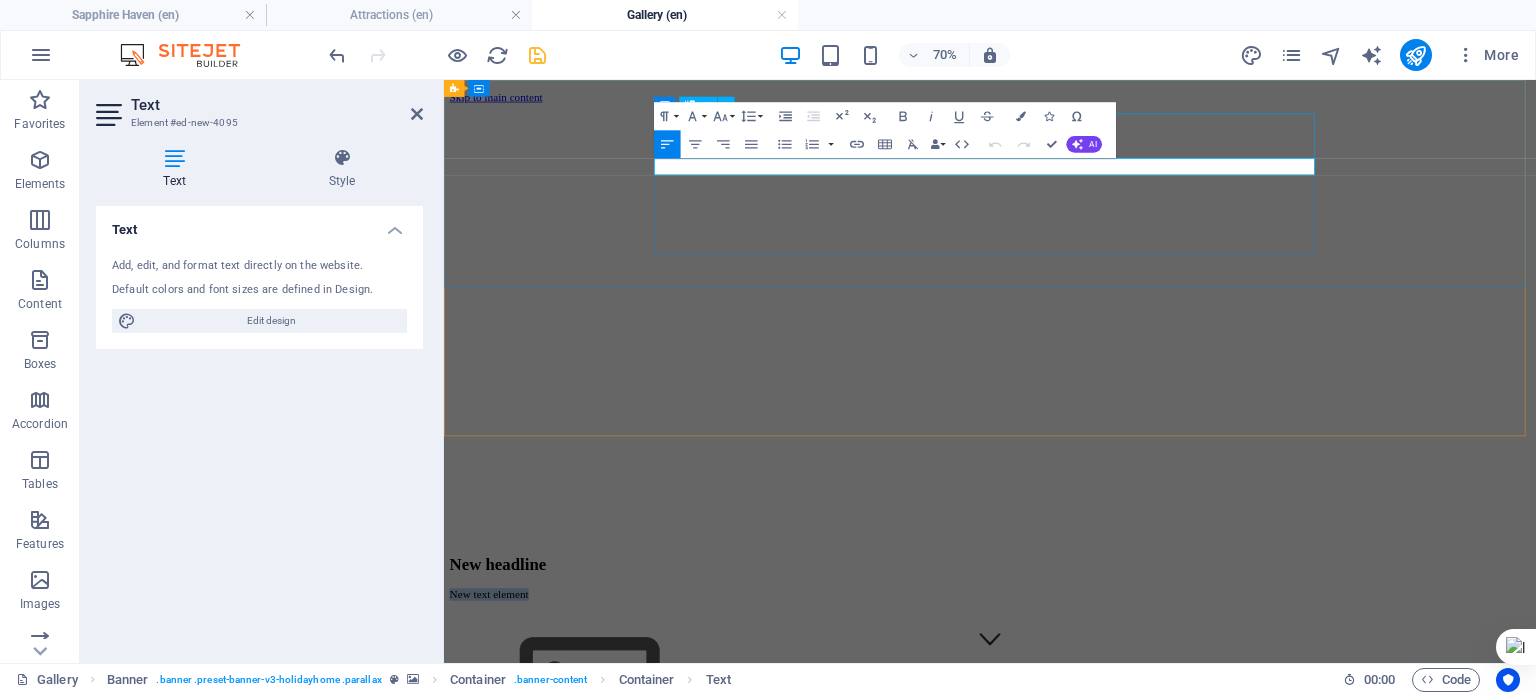 click on "New headline" at bounding box center [1224, 772] 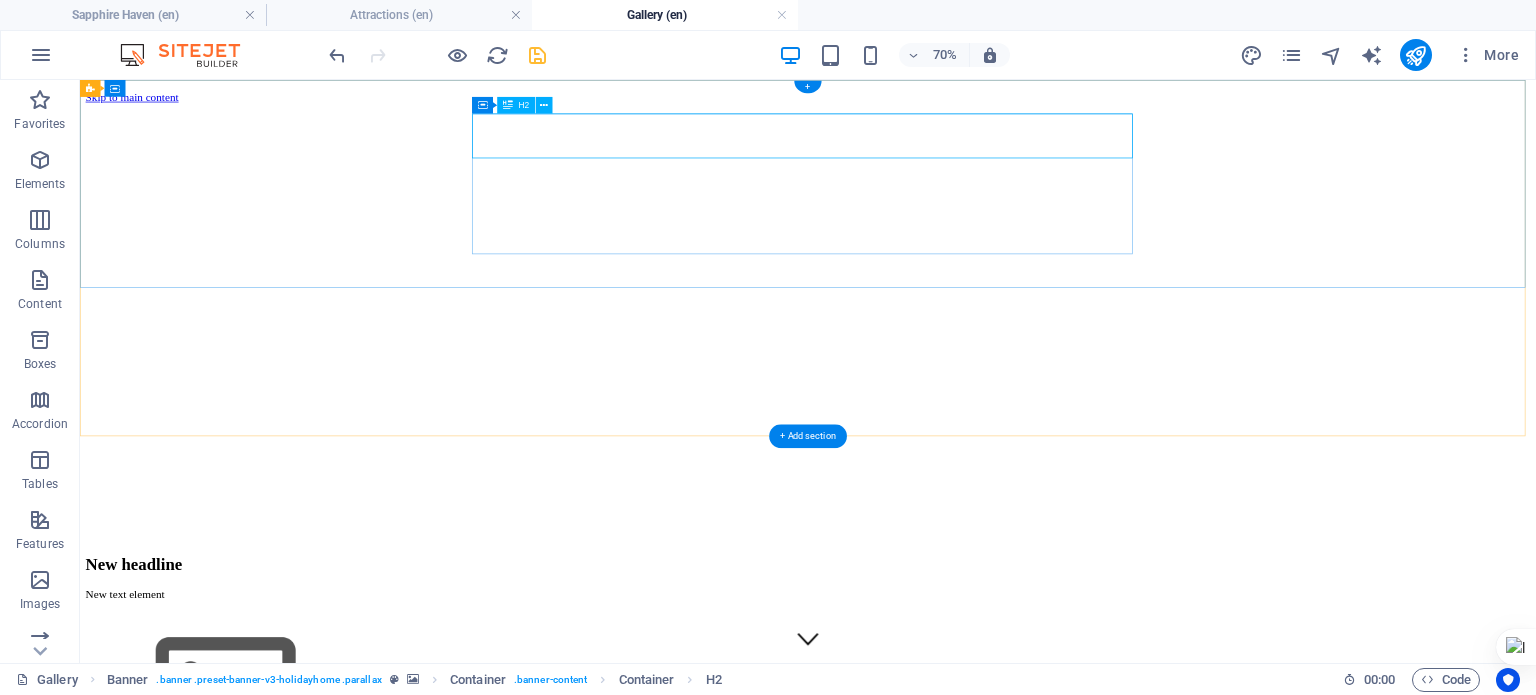 click on "New headline" at bounding box center (1120, 772) 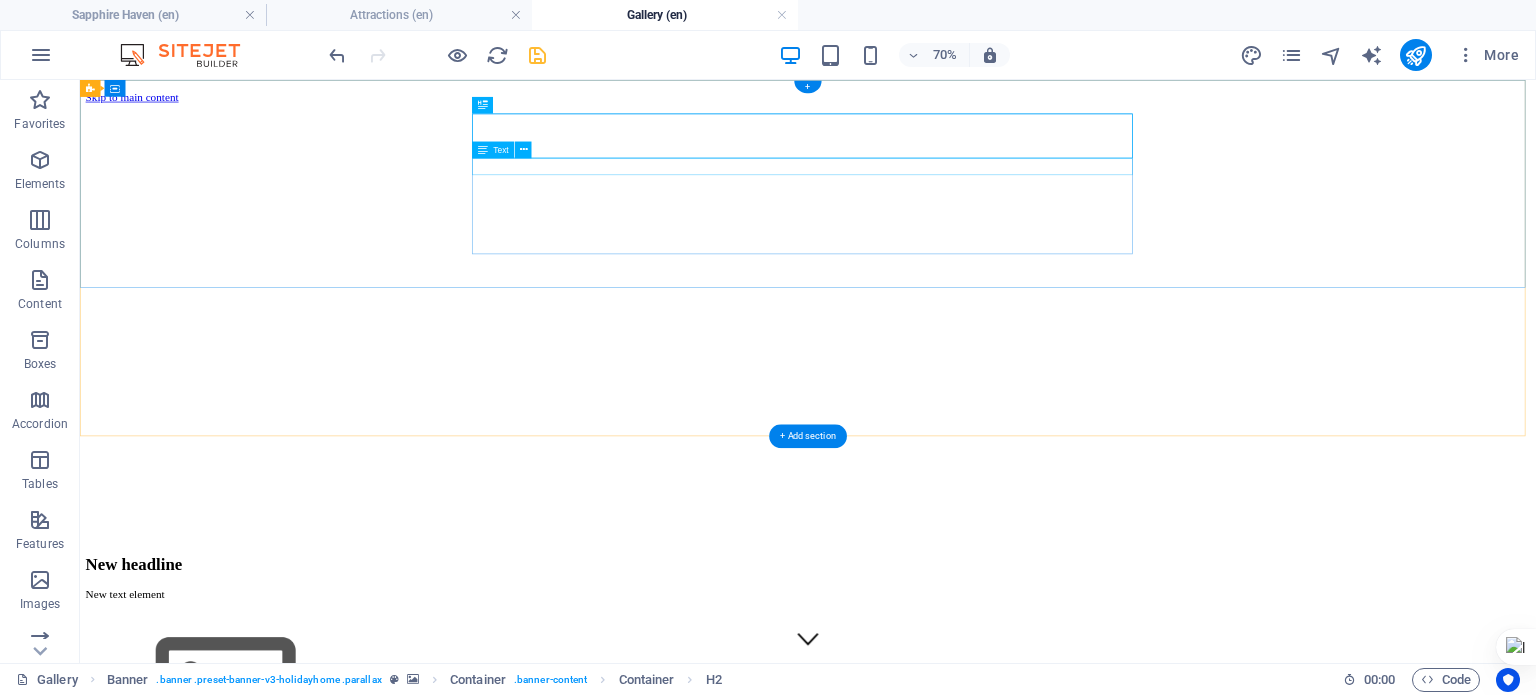 click on "New text element" at bounding box center [1120, 815] 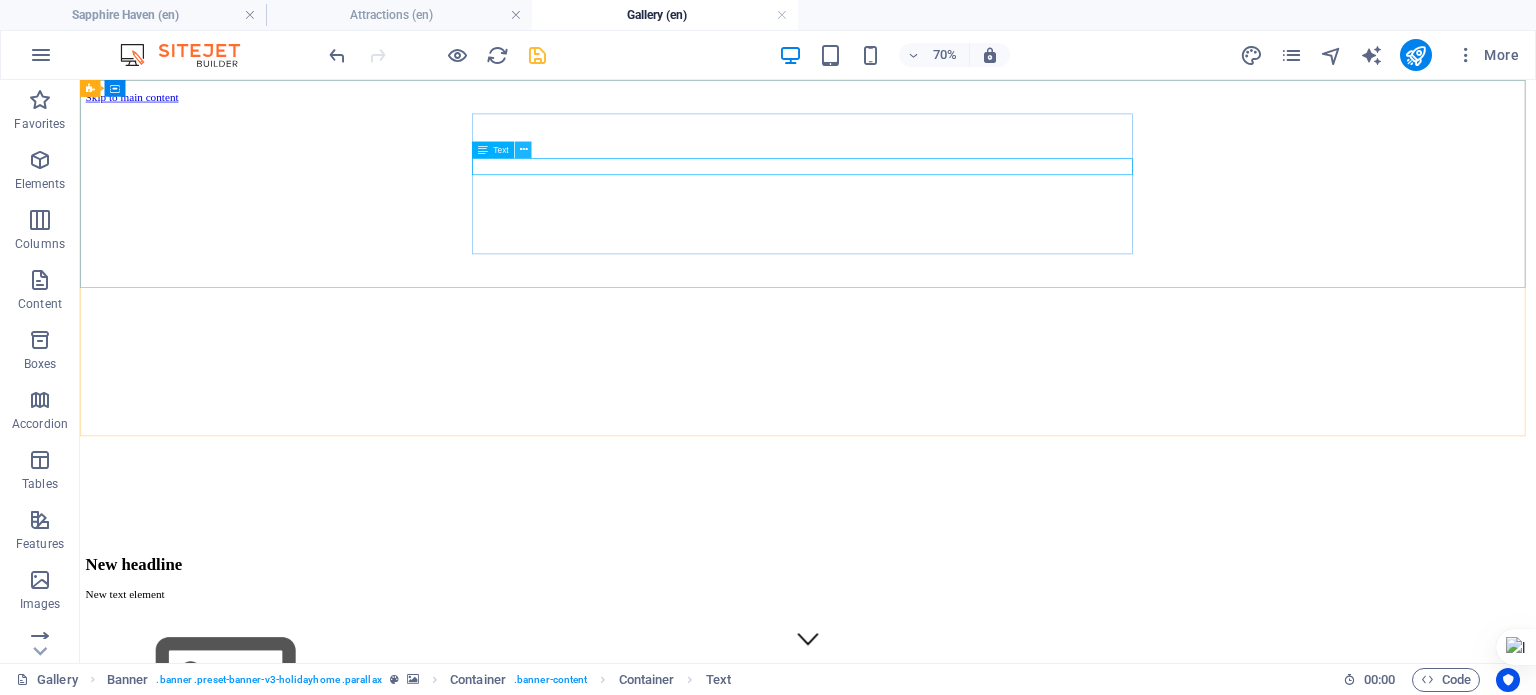 click at bounding box center (524, 150) 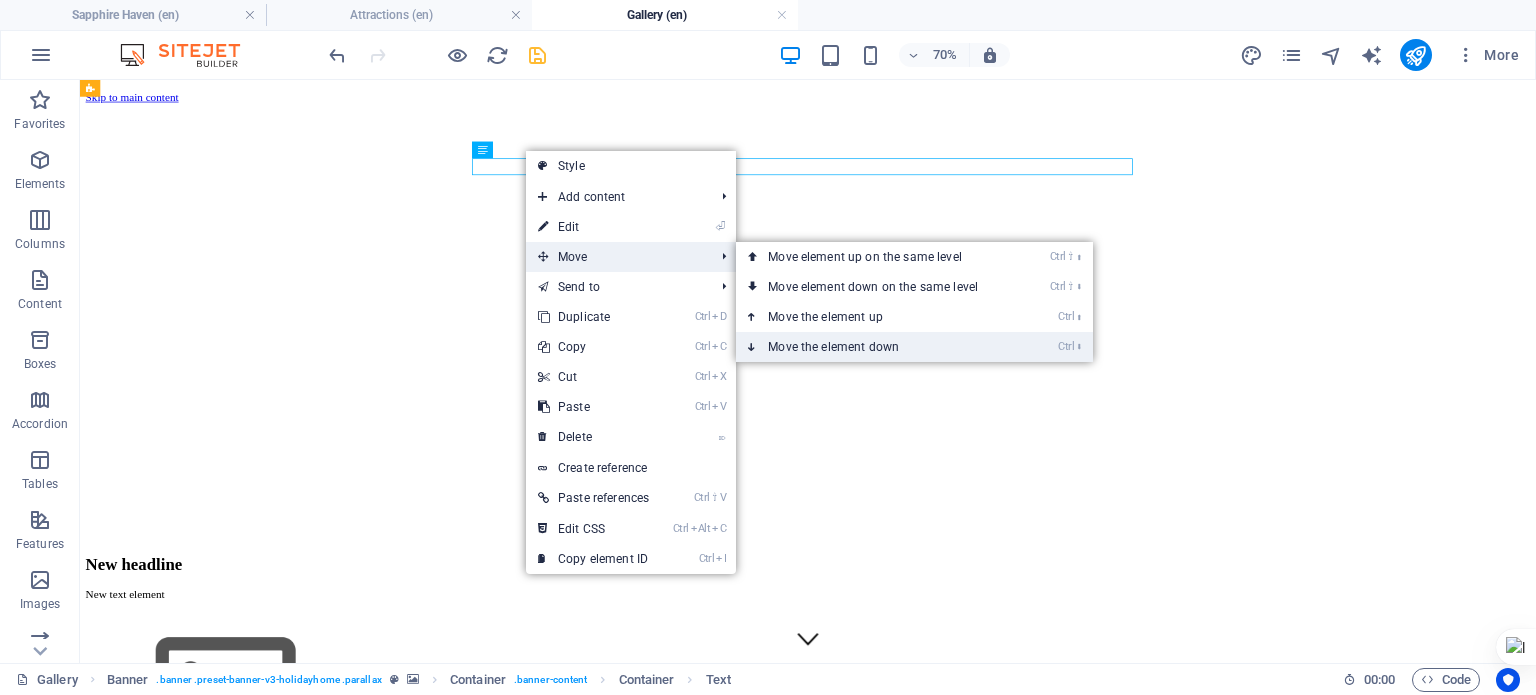 click on "Ctrl ⬇  Move the element down" at bounding box center (877, 347) 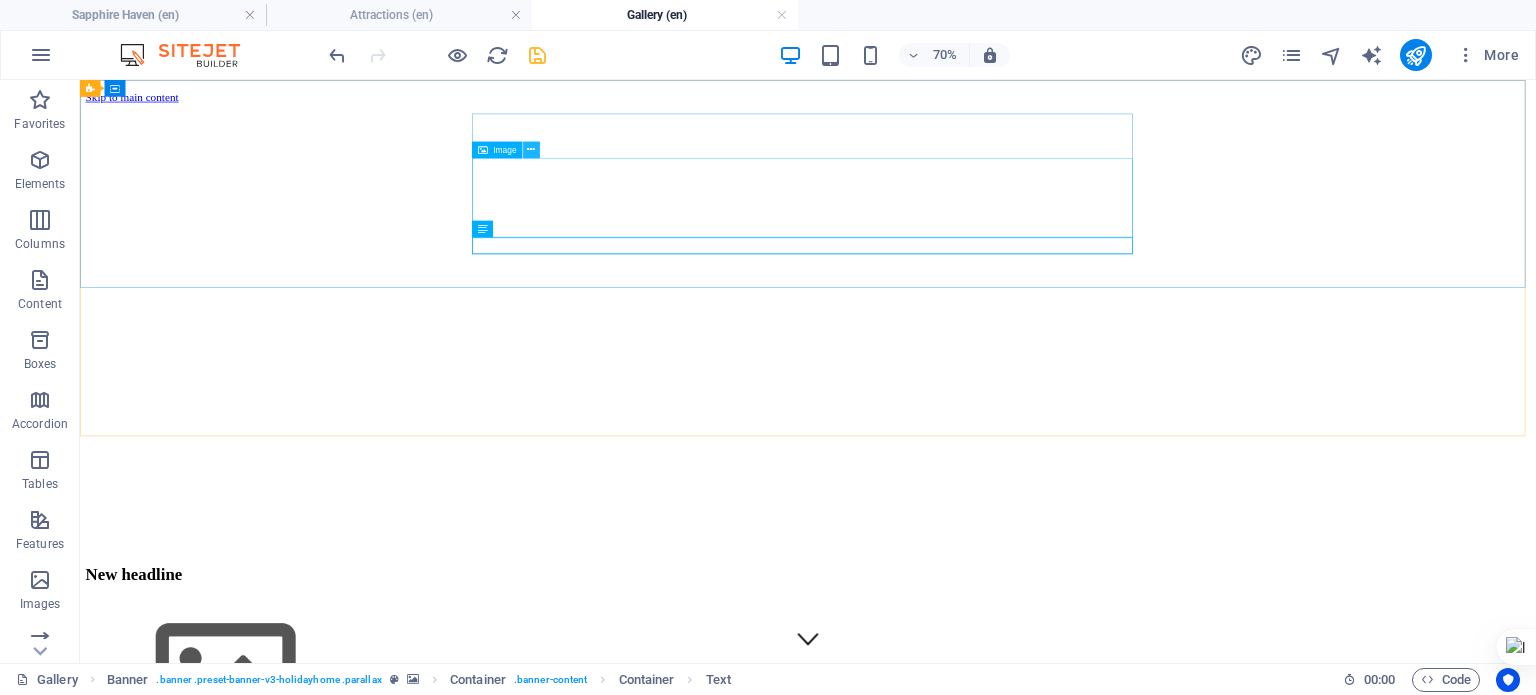 click at bounding box center [531, 150] 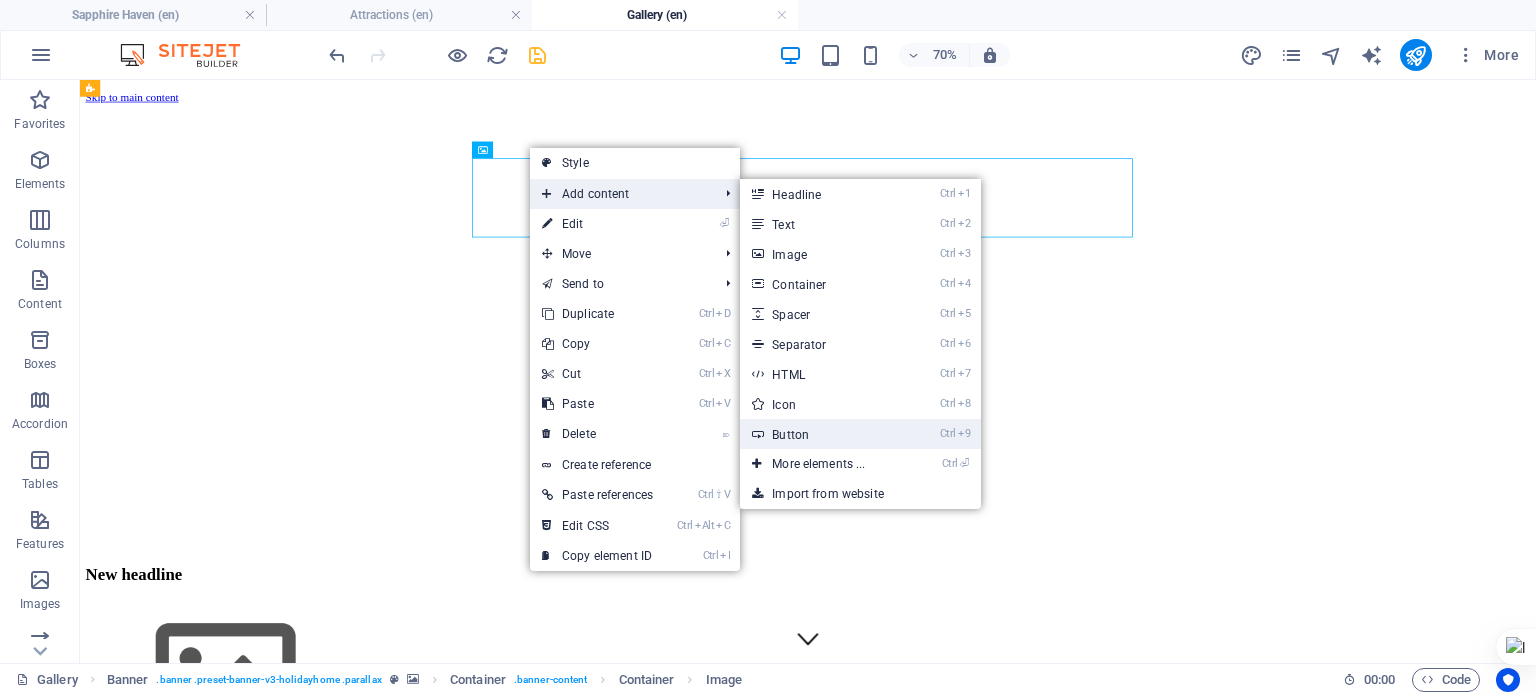 click on "Ctrl 9  Button" at bounding box center (822, 434) 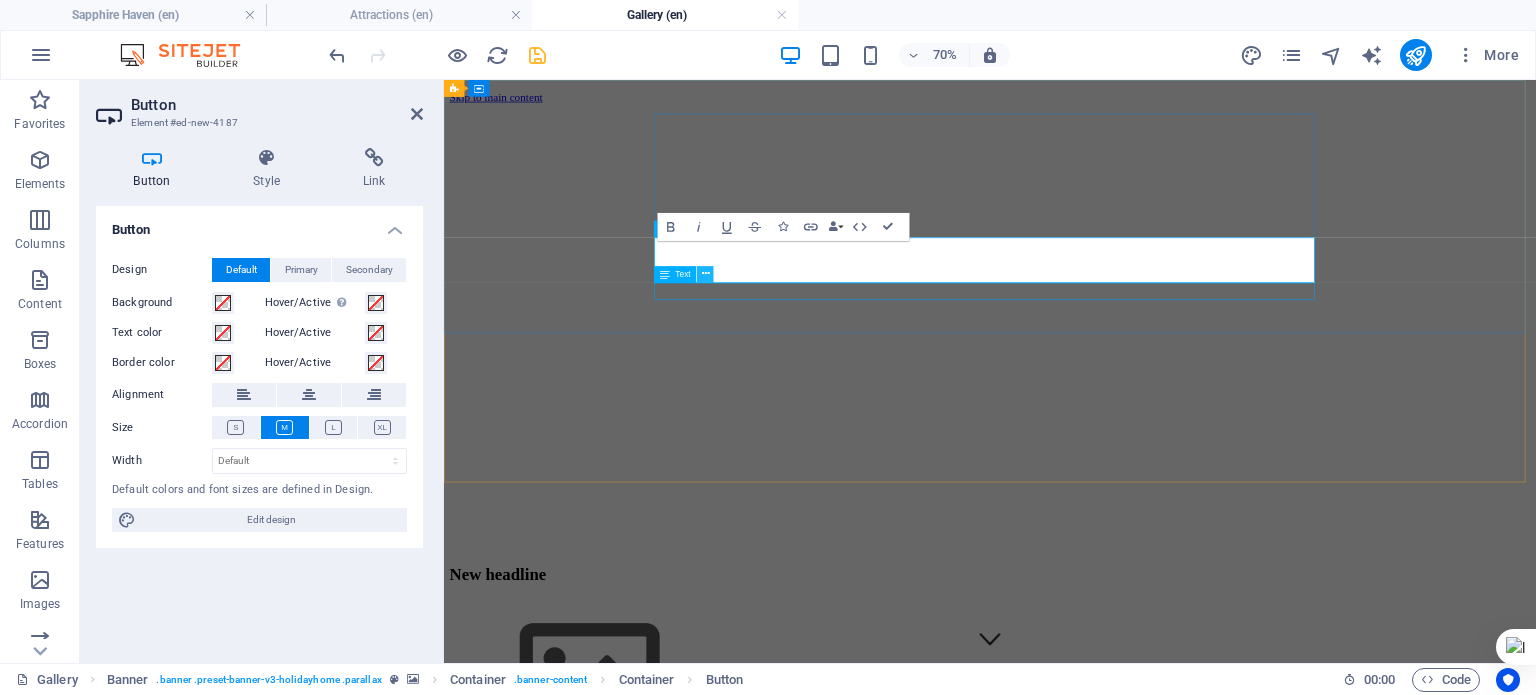 click at bounding box center (706, 274) 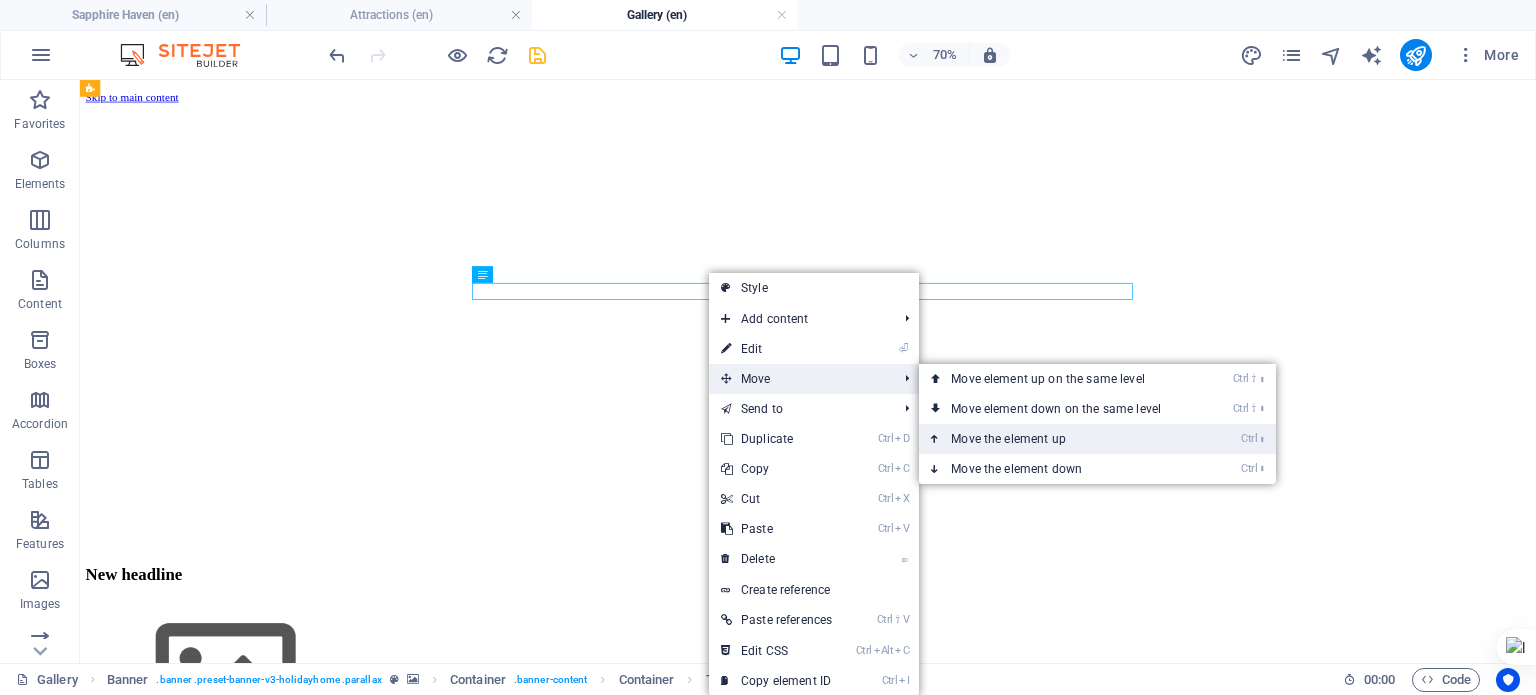 click on "Ctrl ⬆  Move the element up" at bounding box center [1060, 439] 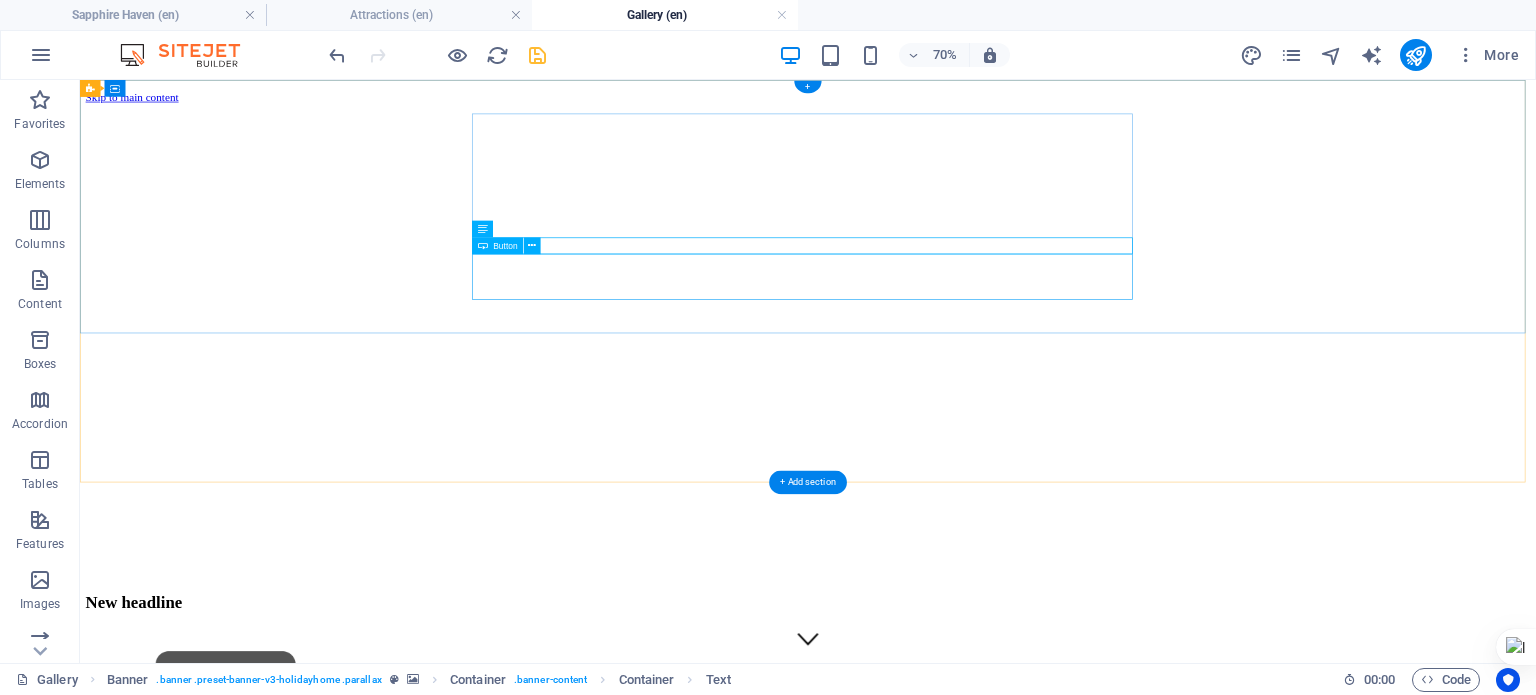click on "Button label" at bounding box center [1120, 1148] 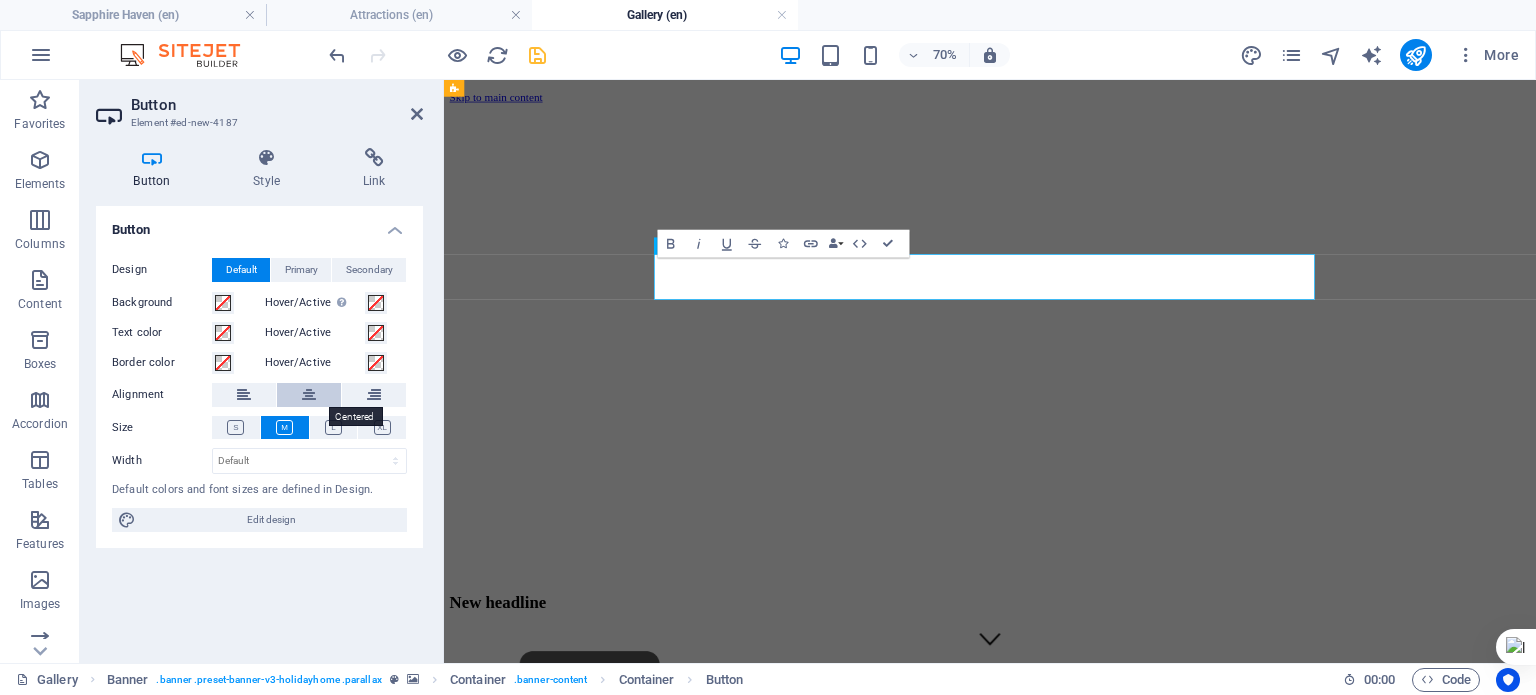 click at bounding box center [309, 395] 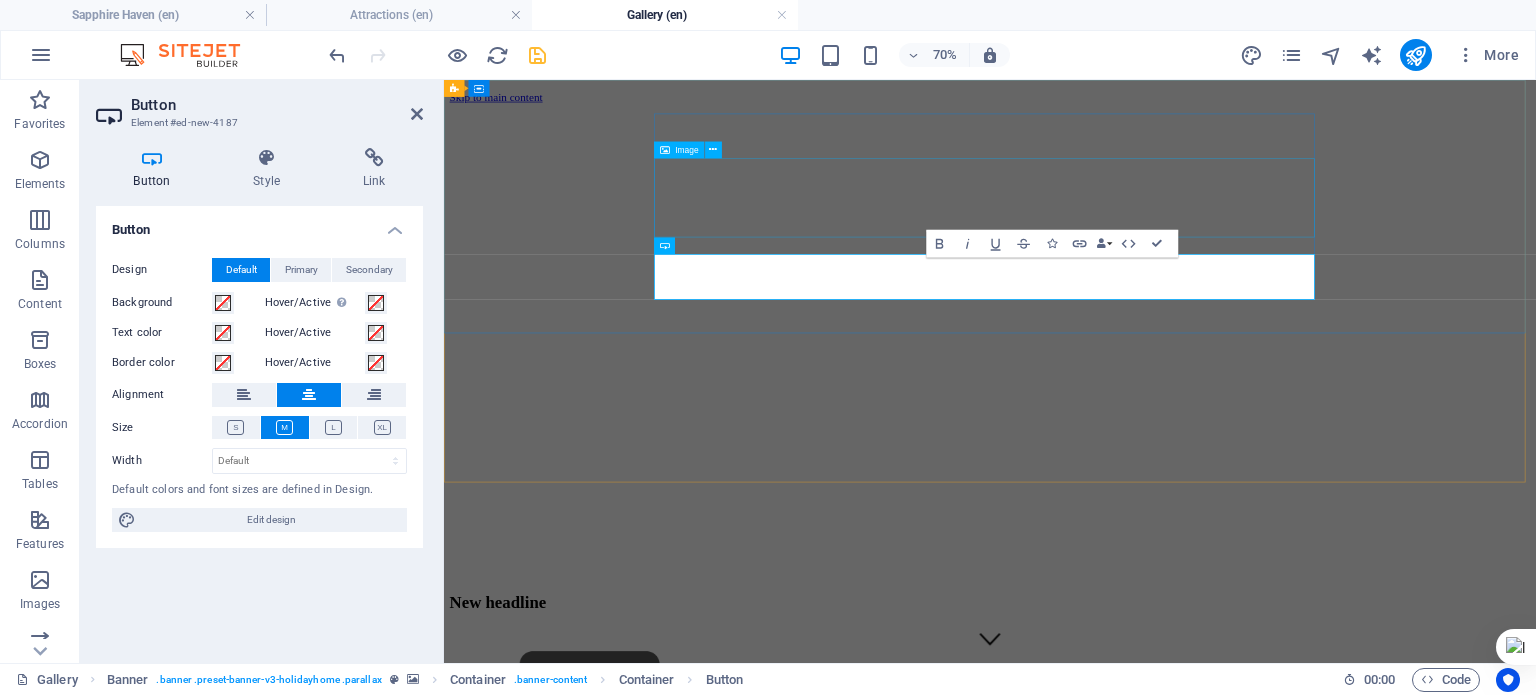 click at bounding box center [1224, 974] 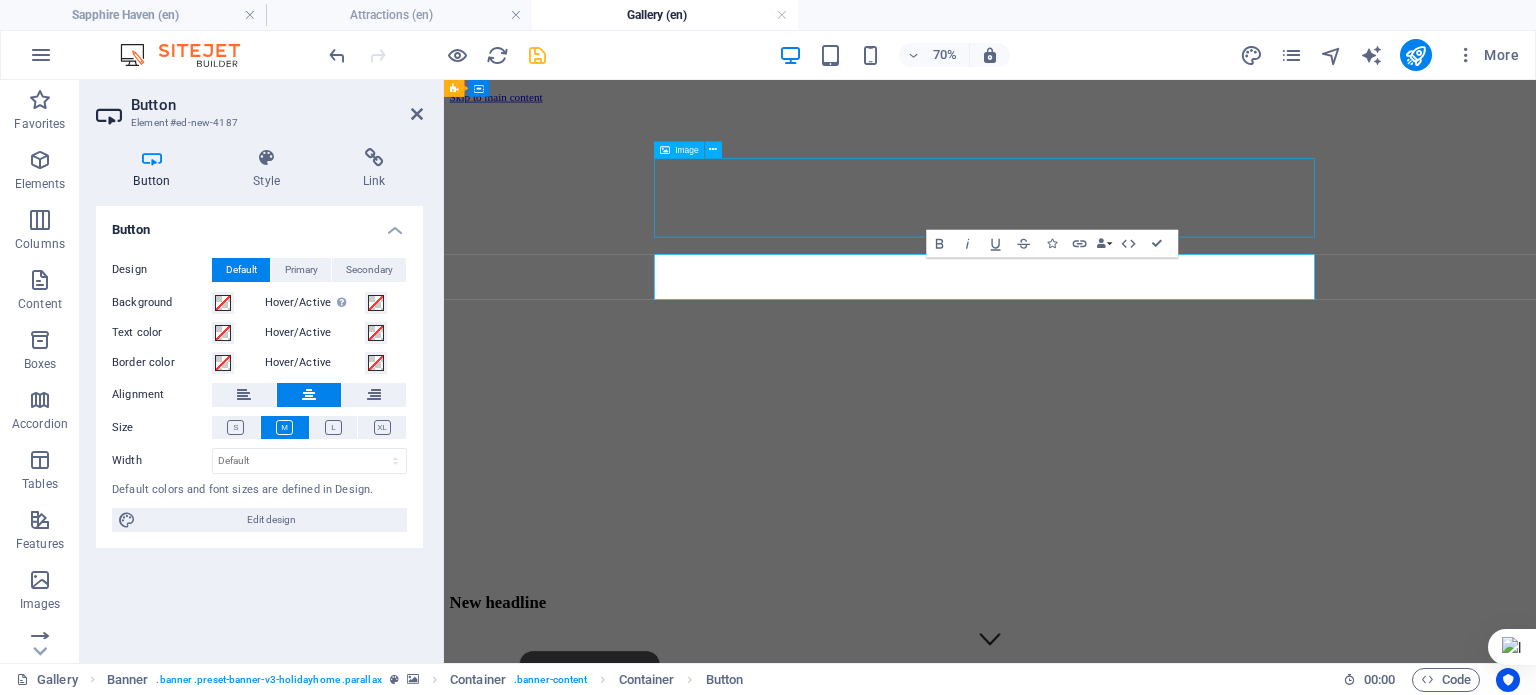 click at bounding box center [1224, 974] 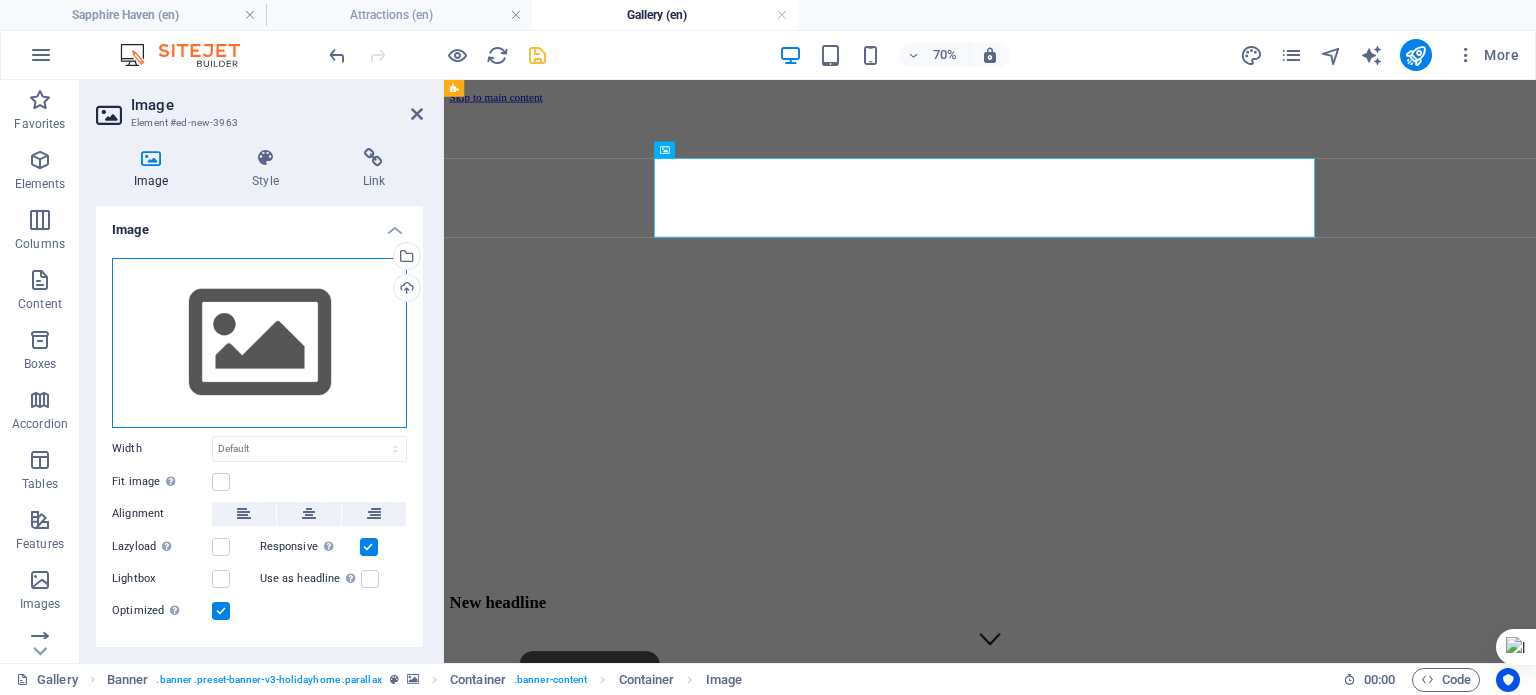 click on "Drag files here, click to choose files or select files from Files or our free stock photos & videos" at bounding box center (259, 343) 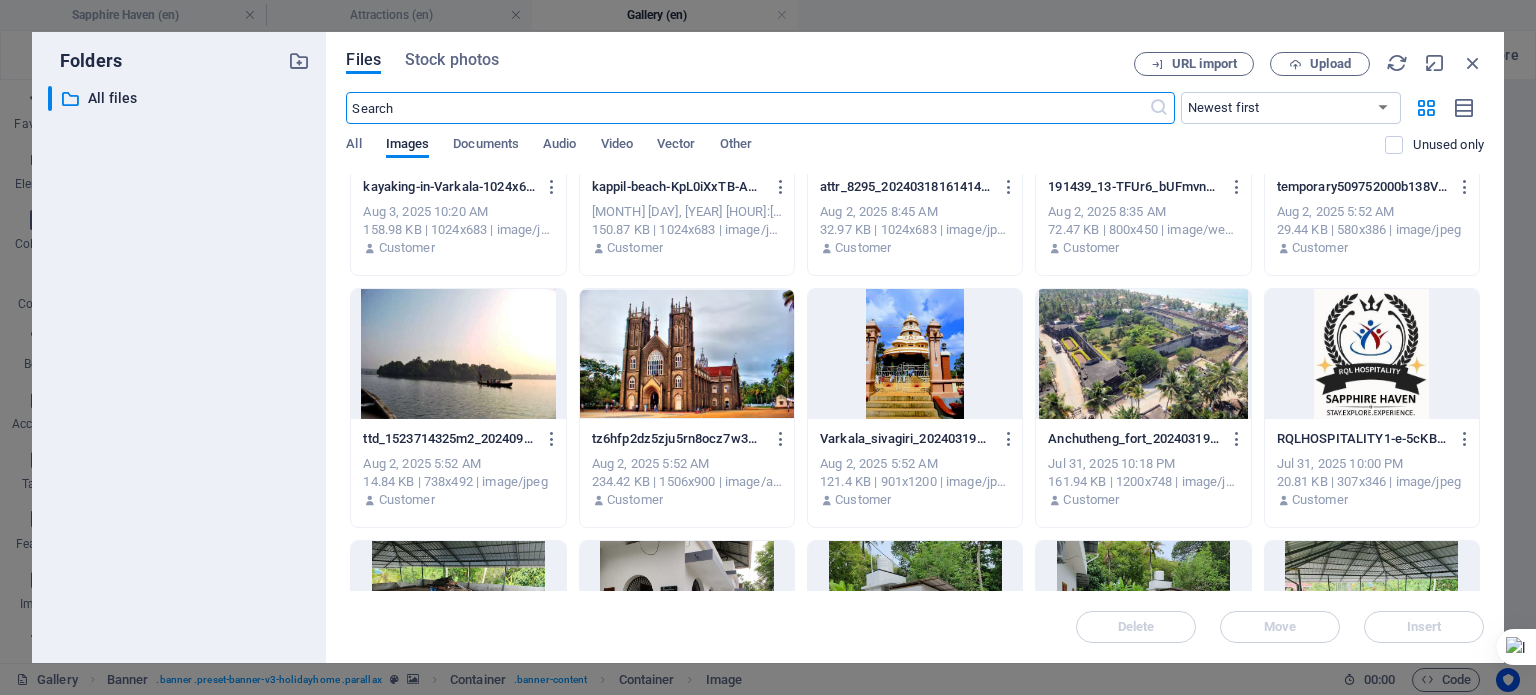 scroll, scrollTop: 100, scrollLeft: 0, axis: vertical 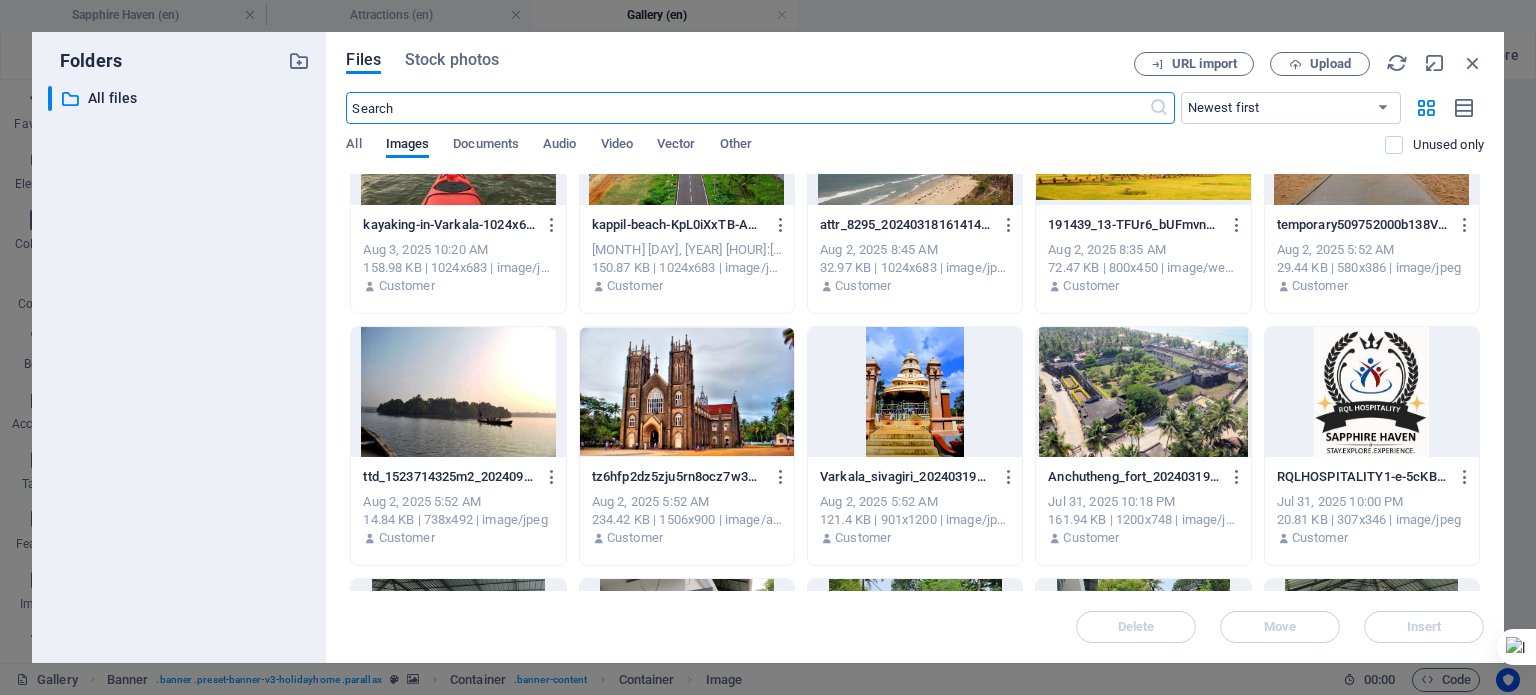 click at bounding box center (1372, 392) 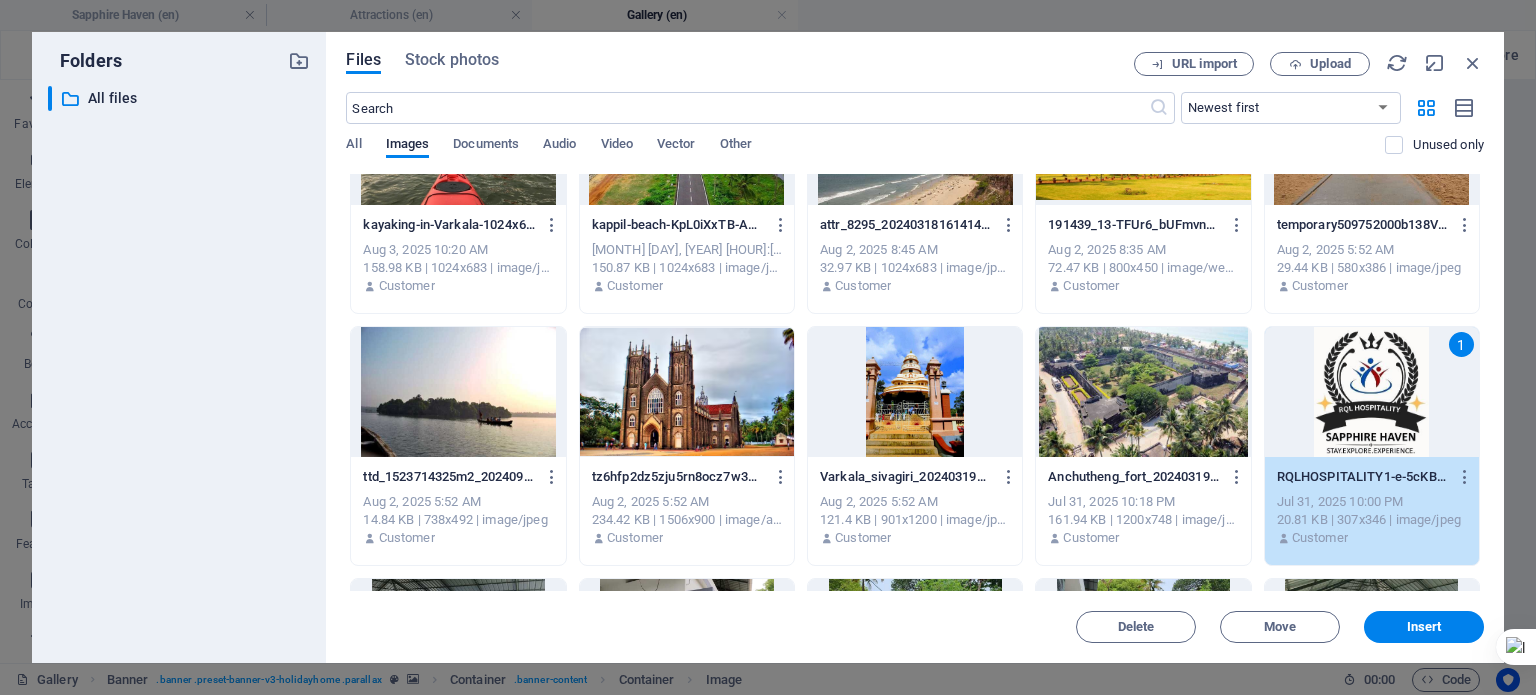 drag, startPoint x: 1361, startPoint y: 399, endPoint x: 1309, endPoint y: 454, distance: 75.690155 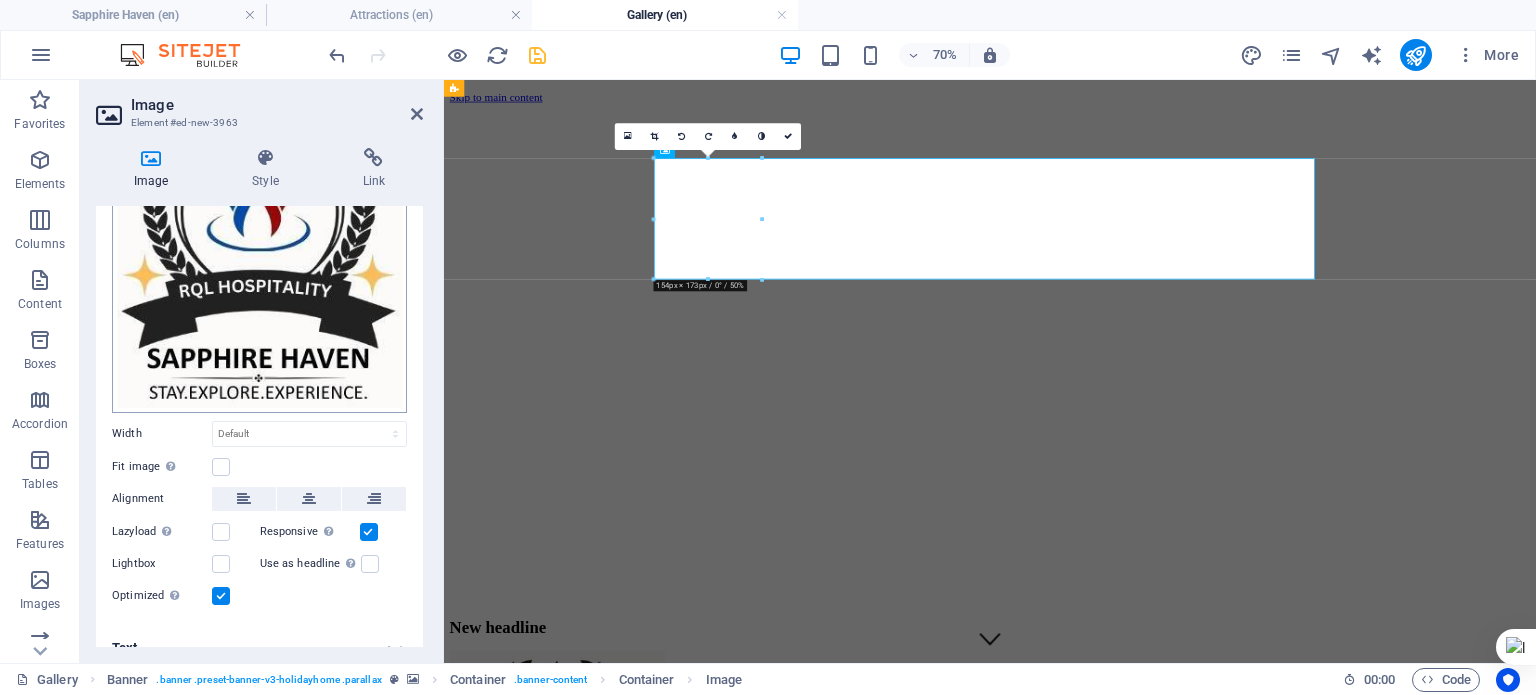 scroll, scrollTop: 196, scrollLeft: 0, axis: vertical 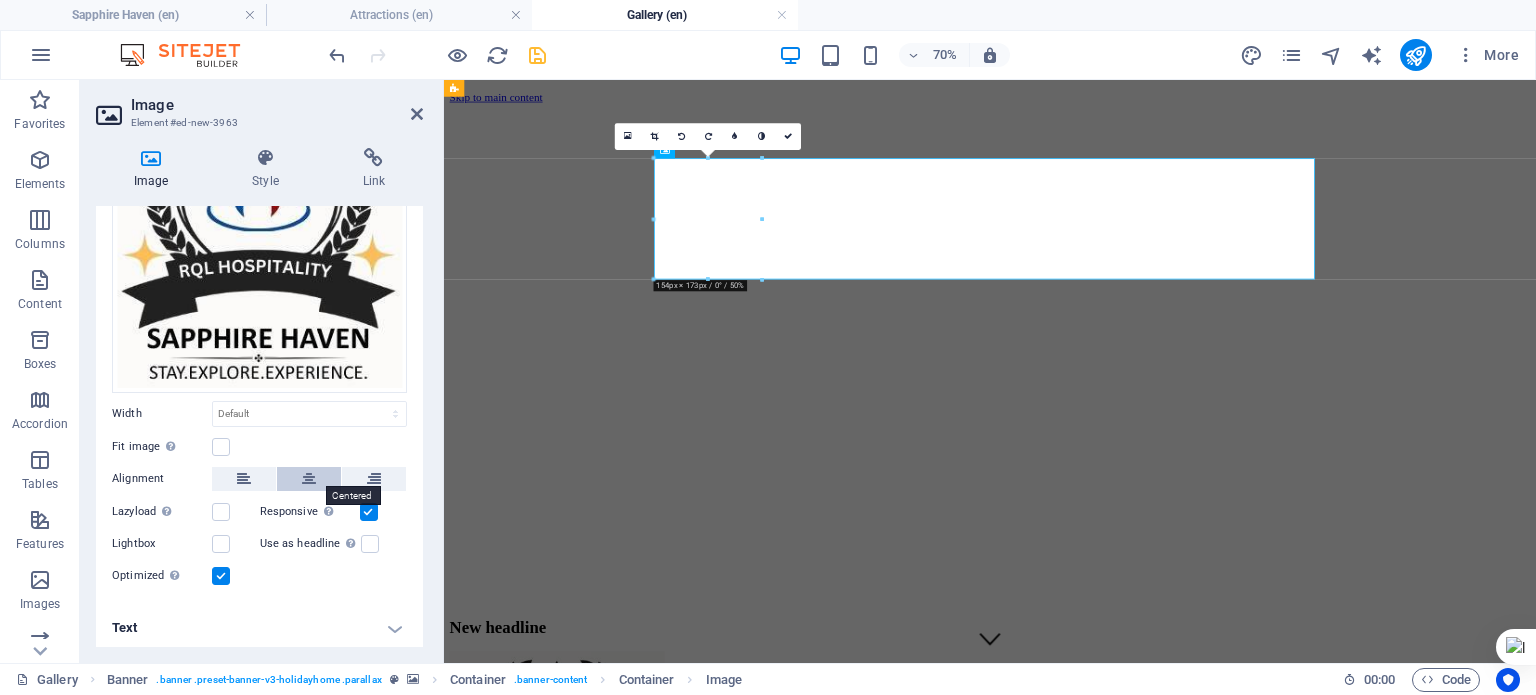 click at bounding box center [309, 479] 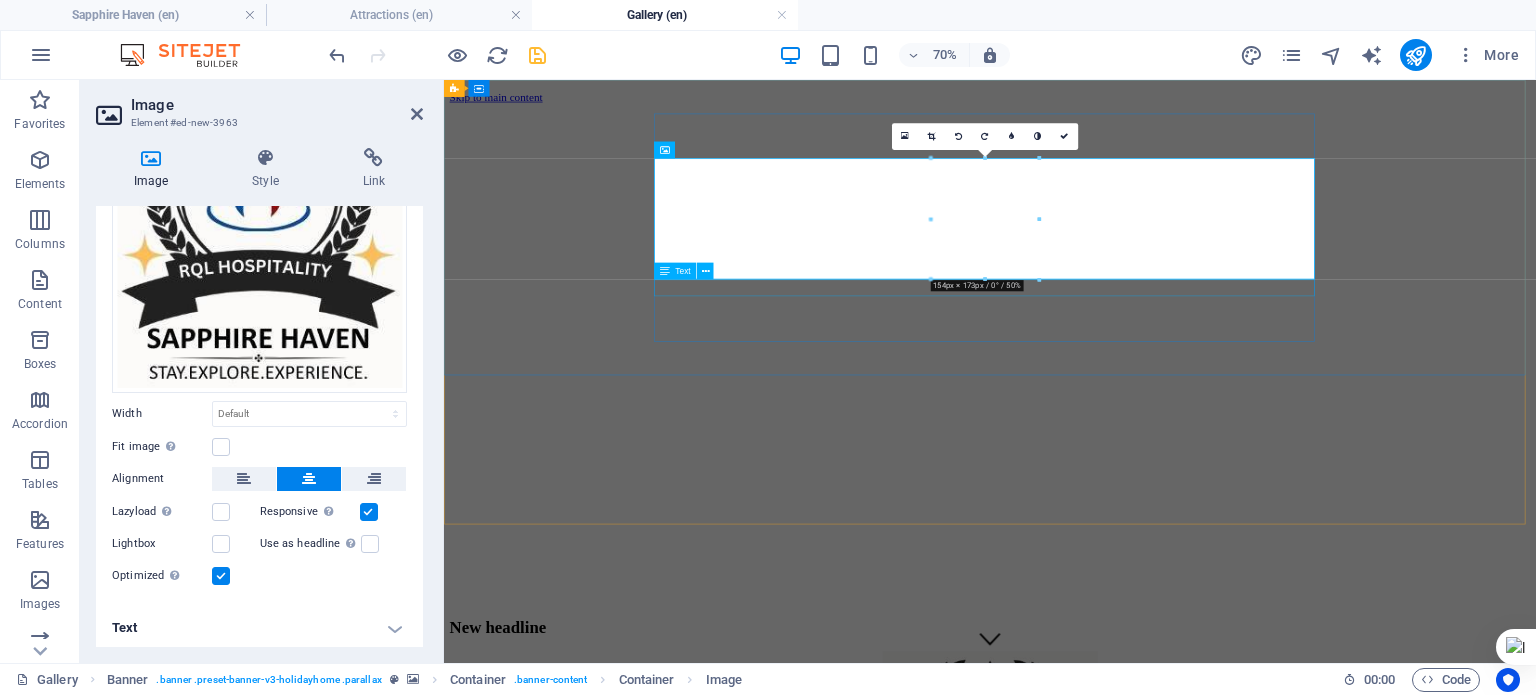 click on "New text element" at bounding box center [1224, 1271] 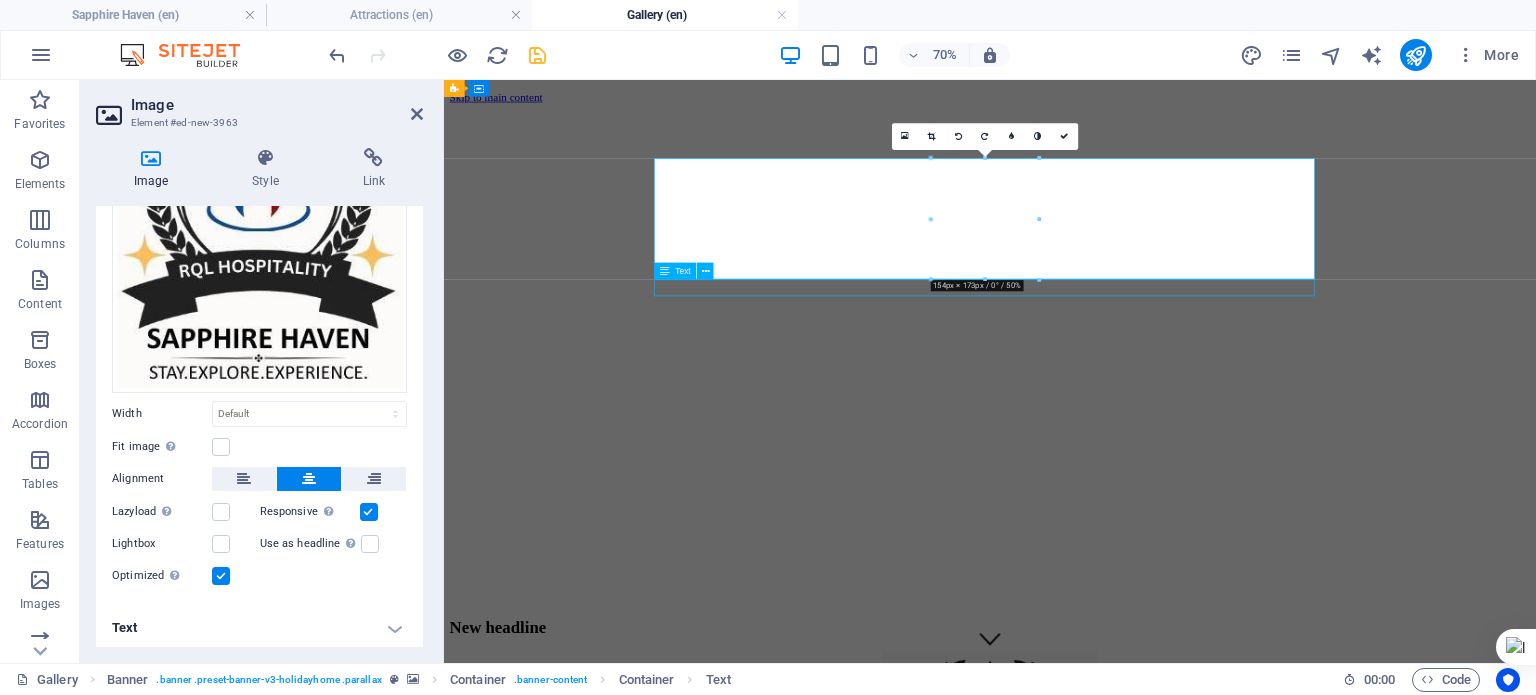 click on "New text element" at bounding box center (1224, 1271) 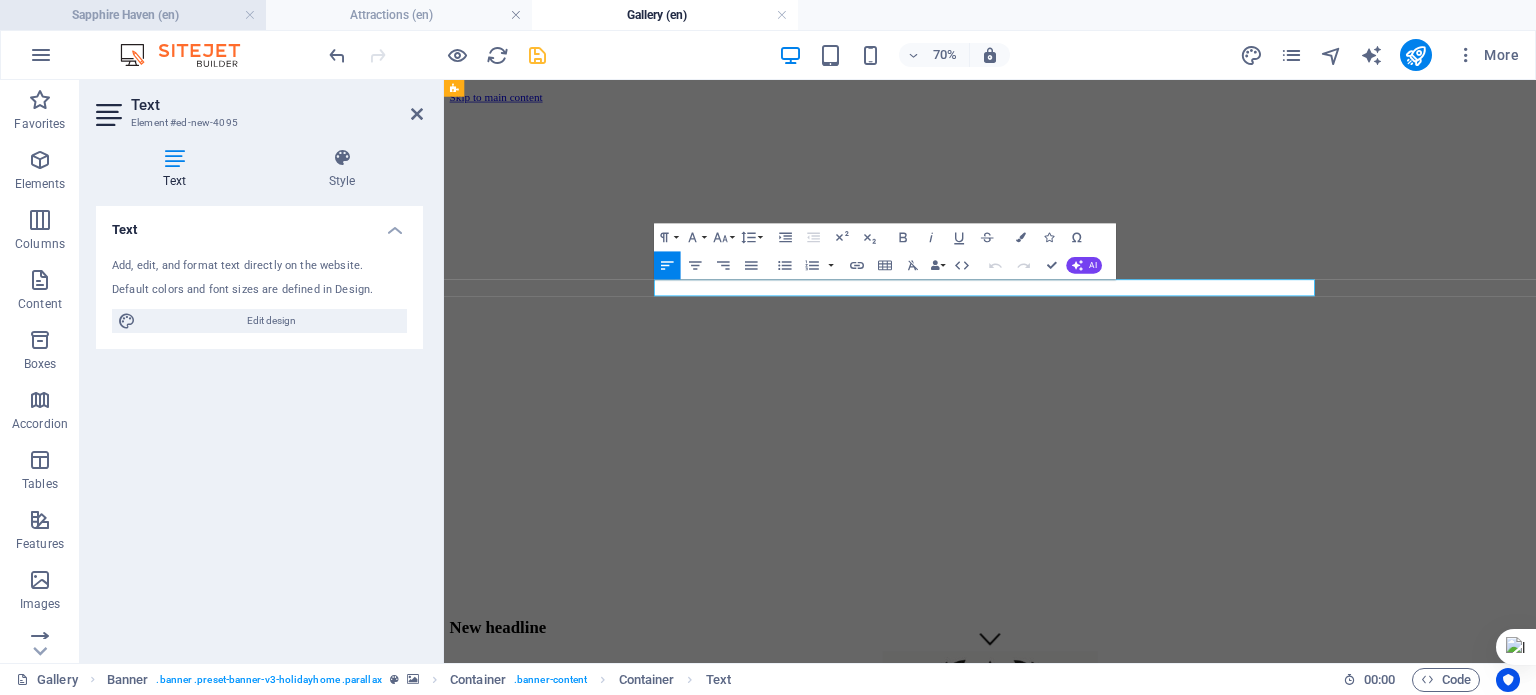 click on "Sapphire Haven (en)" at bounding box center [133, 15] 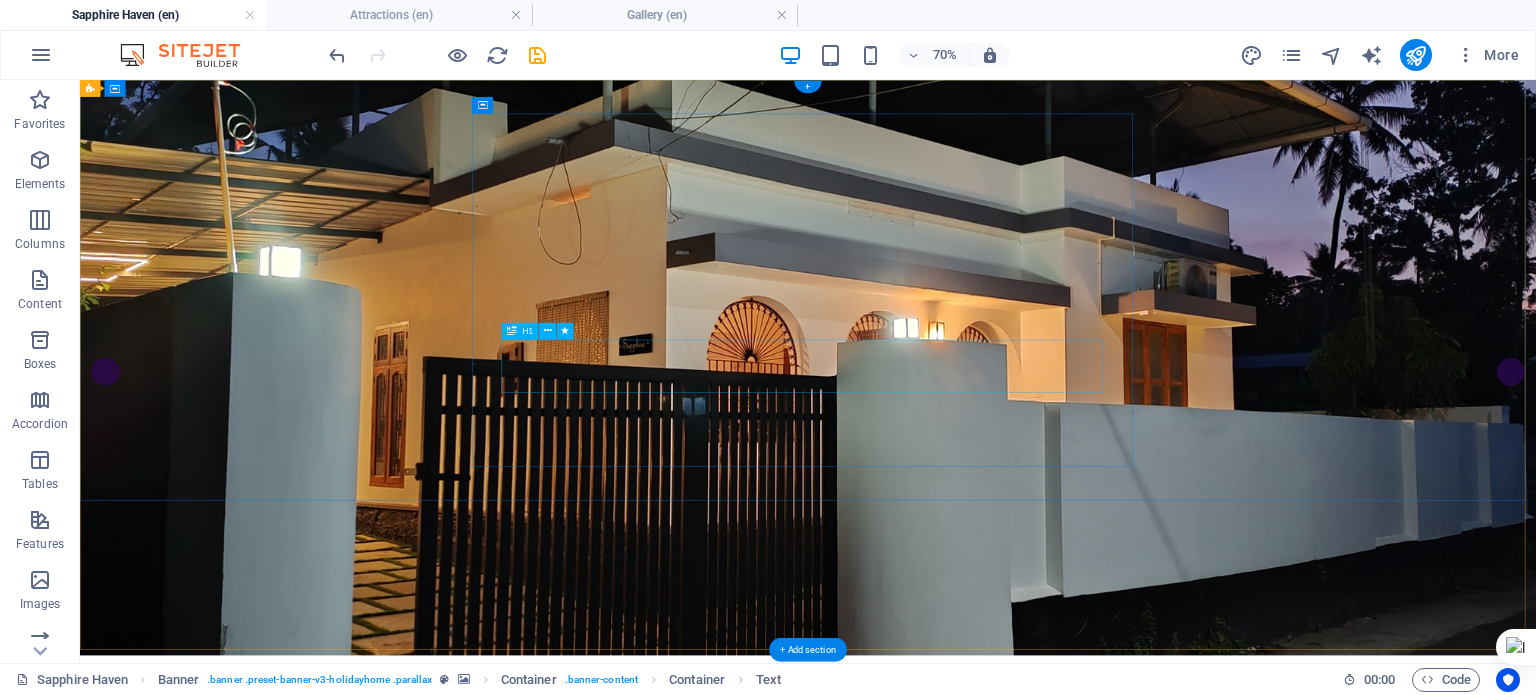 click on "Holiday Home @ Varkala" at bounding box center (1120, 1303) 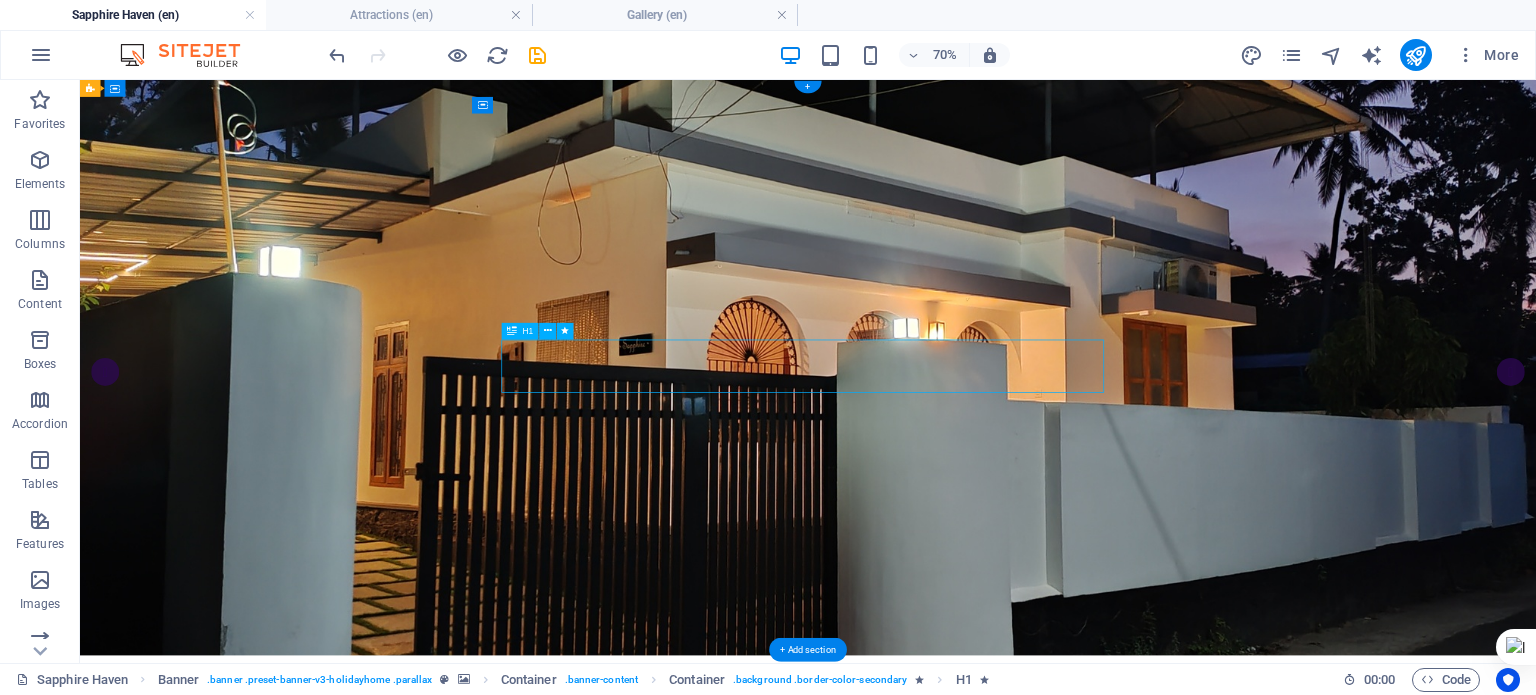 click on "Holiday Home @ Varkala" at bounding box center [1120, 1303] 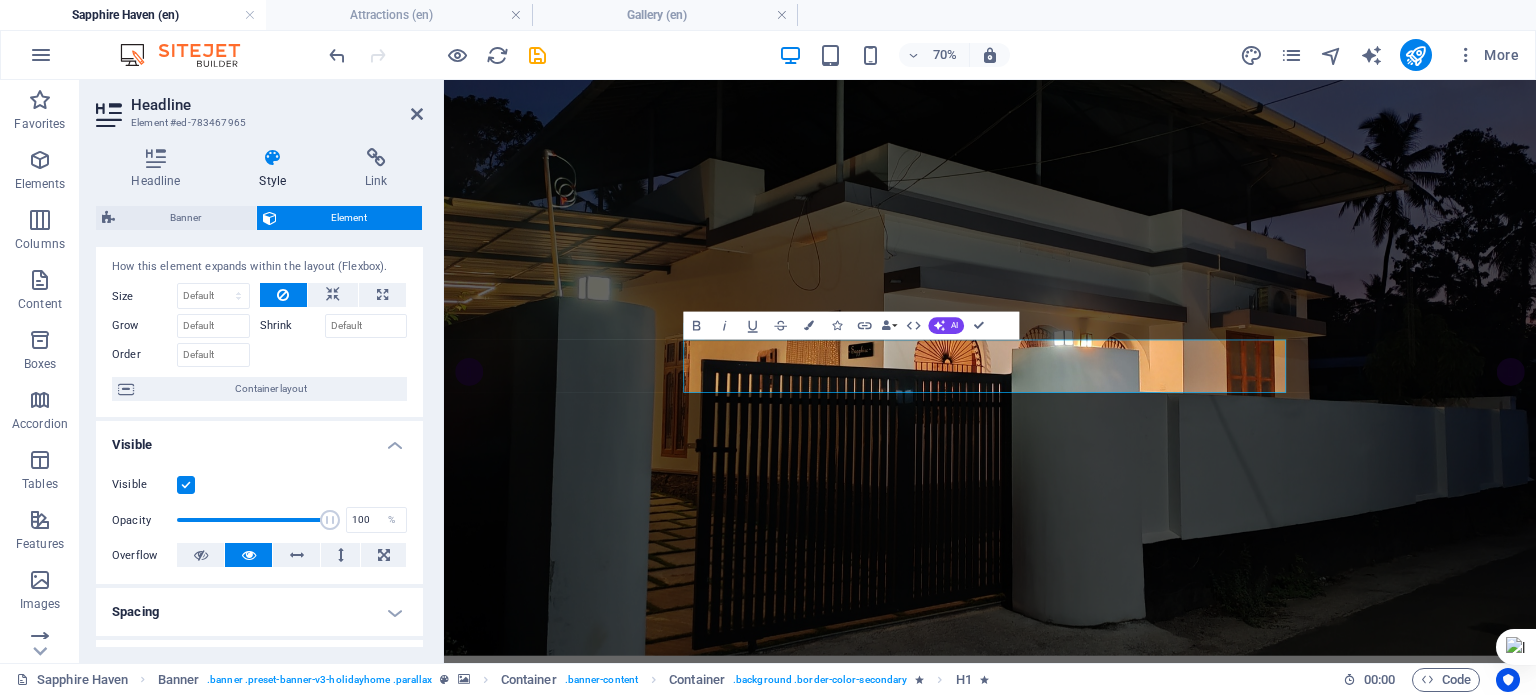 scroll, scrollTop: 0, scrollLeft: 0, axis: both 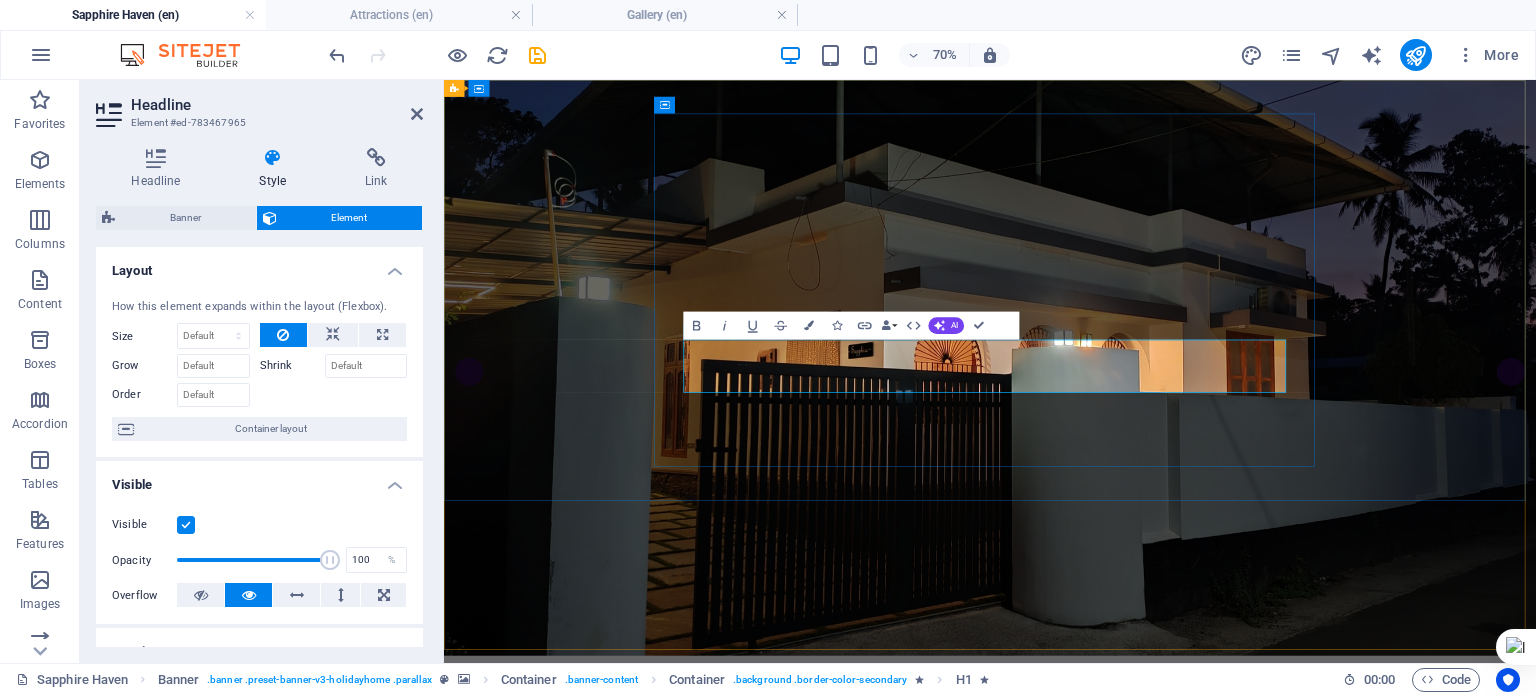 click on "Holiday Home @ Varkala" at bounding box center [1224, 1303] 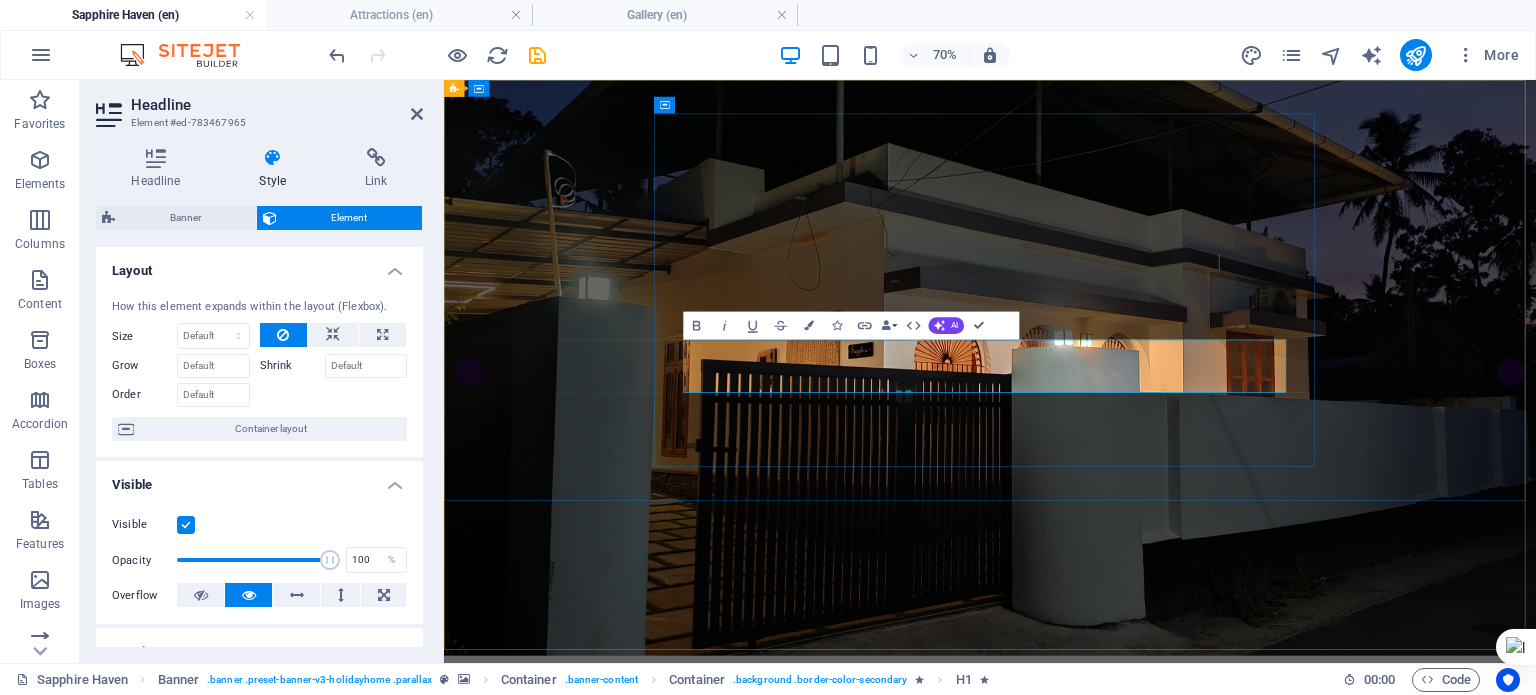 click on "Holiday Home @ Varkala" at bounding box center [1224, 1303] 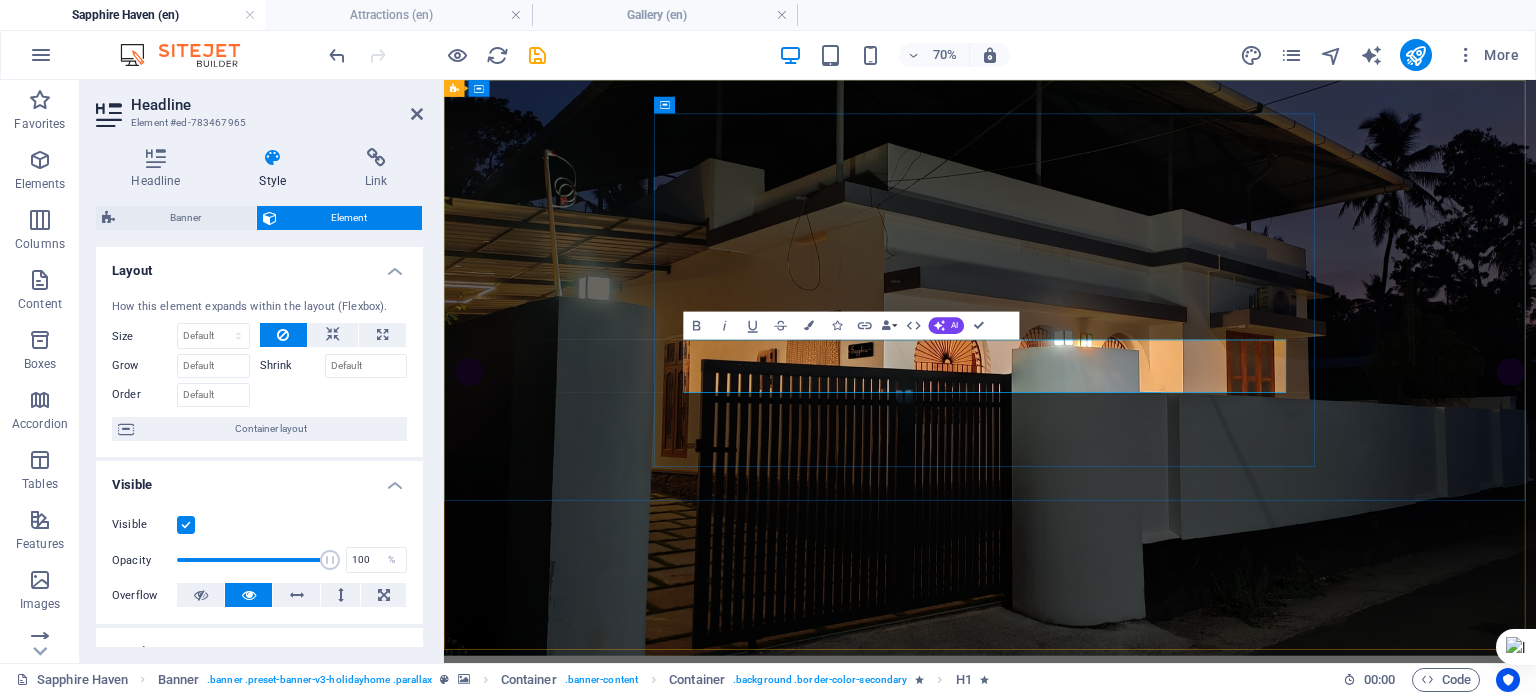 drag, startPoint x: 1473, startPoint y: 473, endPoint x: 978, endPoint y: 493, distance: 495.40387 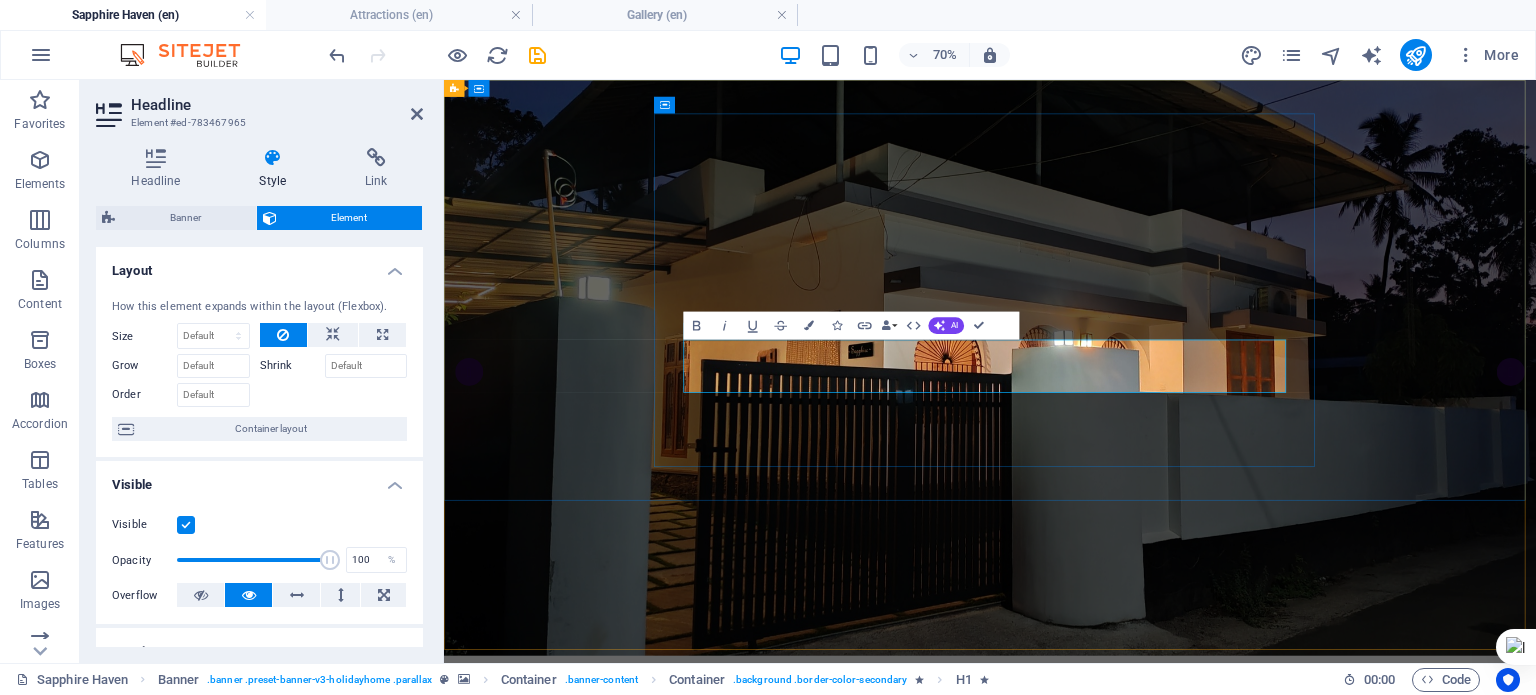click on "Holiday Home @ Varkala" at bounding box center [1224, 1303] 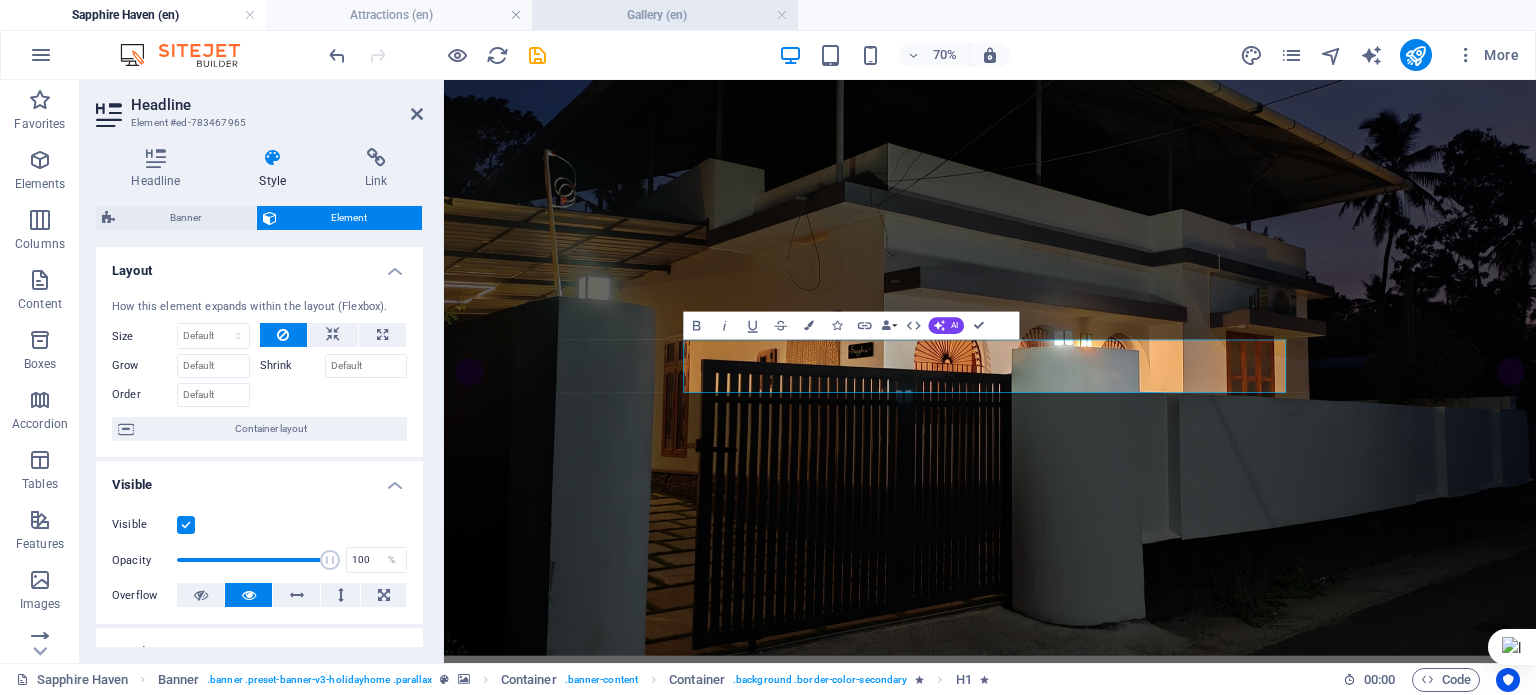 click on "Gallery (en)" at bounding box center [665, 15] 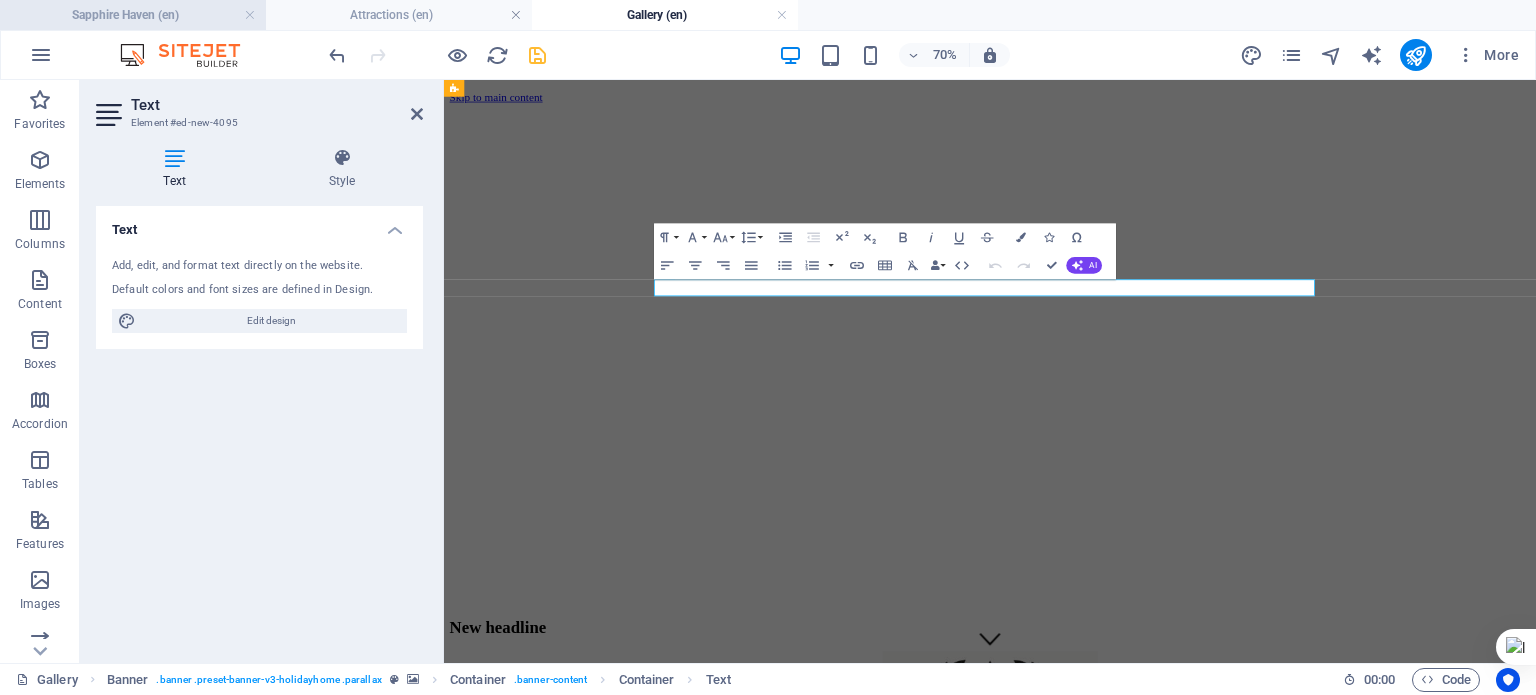 click on "Sapphire Haven (en)" at bounding box center (133, 15) 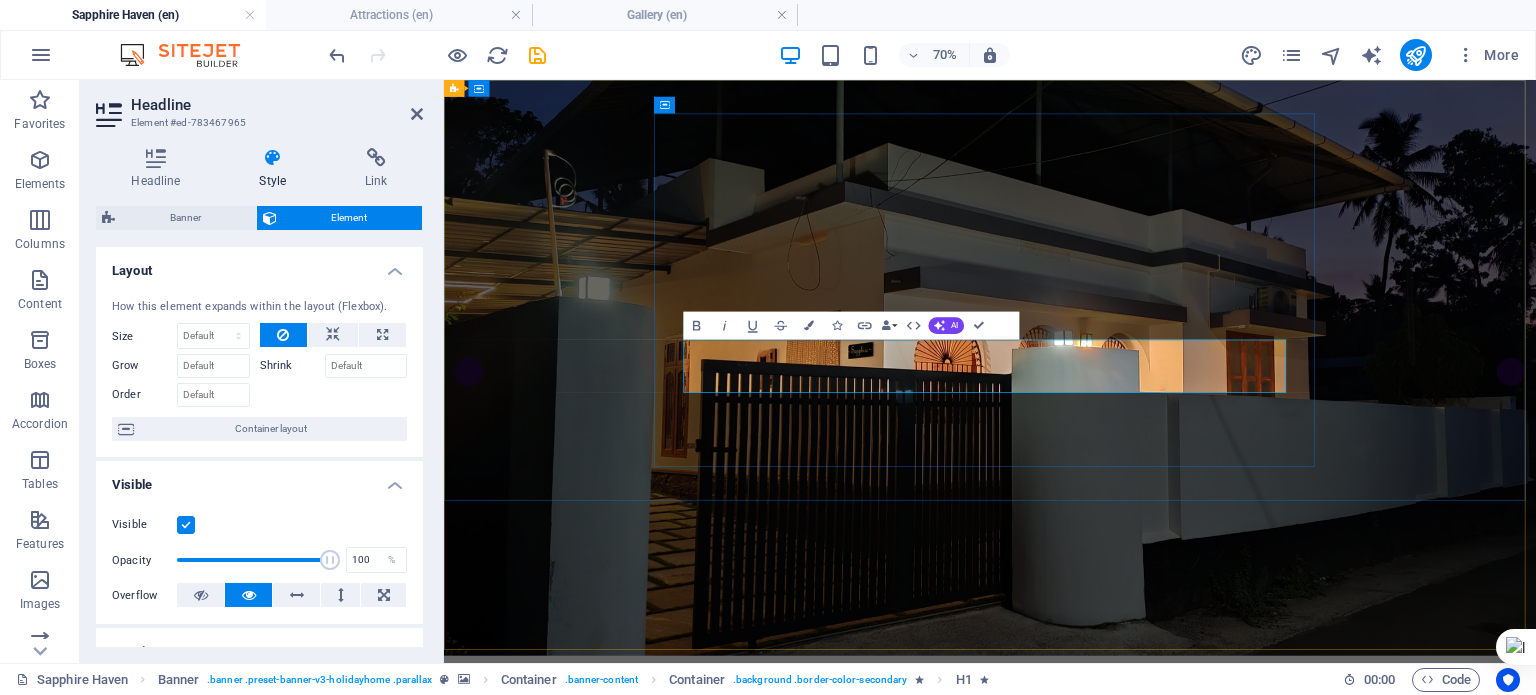 click on "Holiday Home @ Varkala" at bounding box center [1224, 1303] 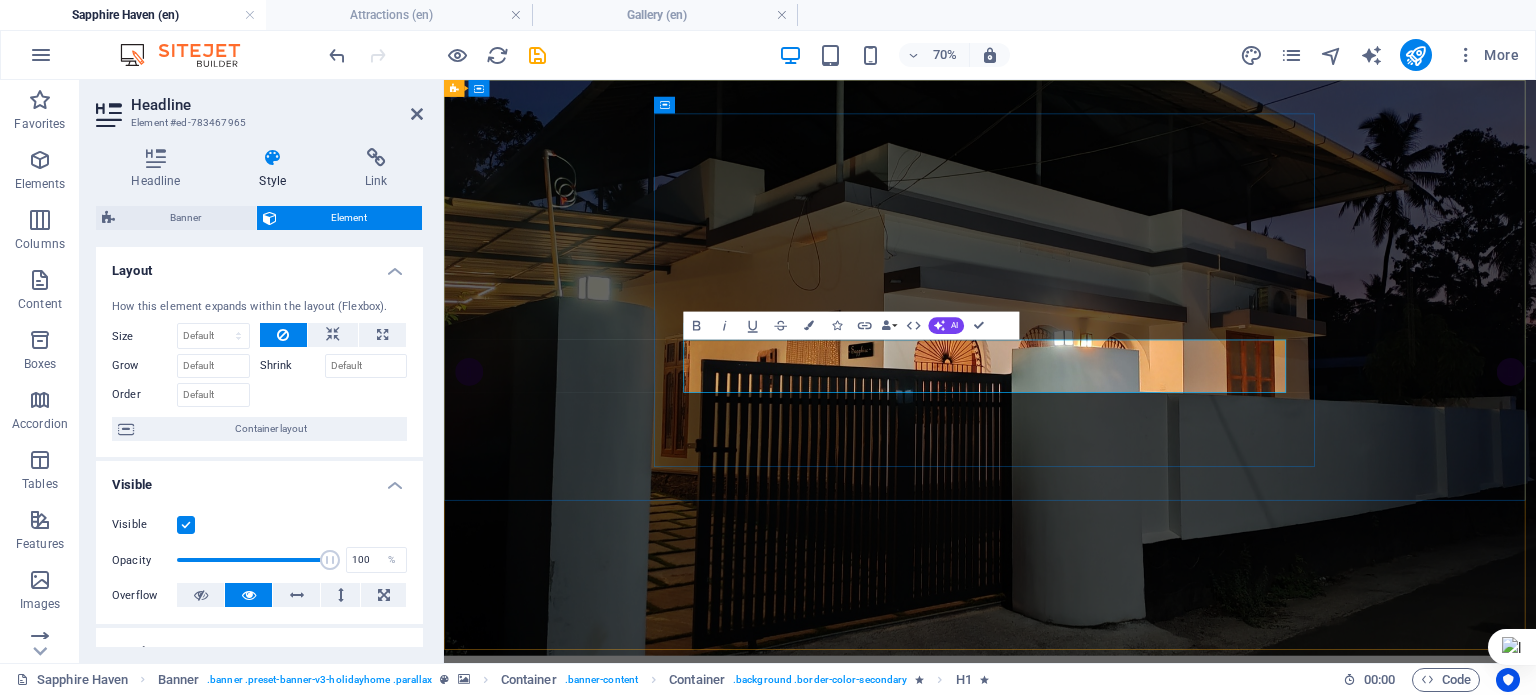 copy on "Holiday Home @ Varkala" 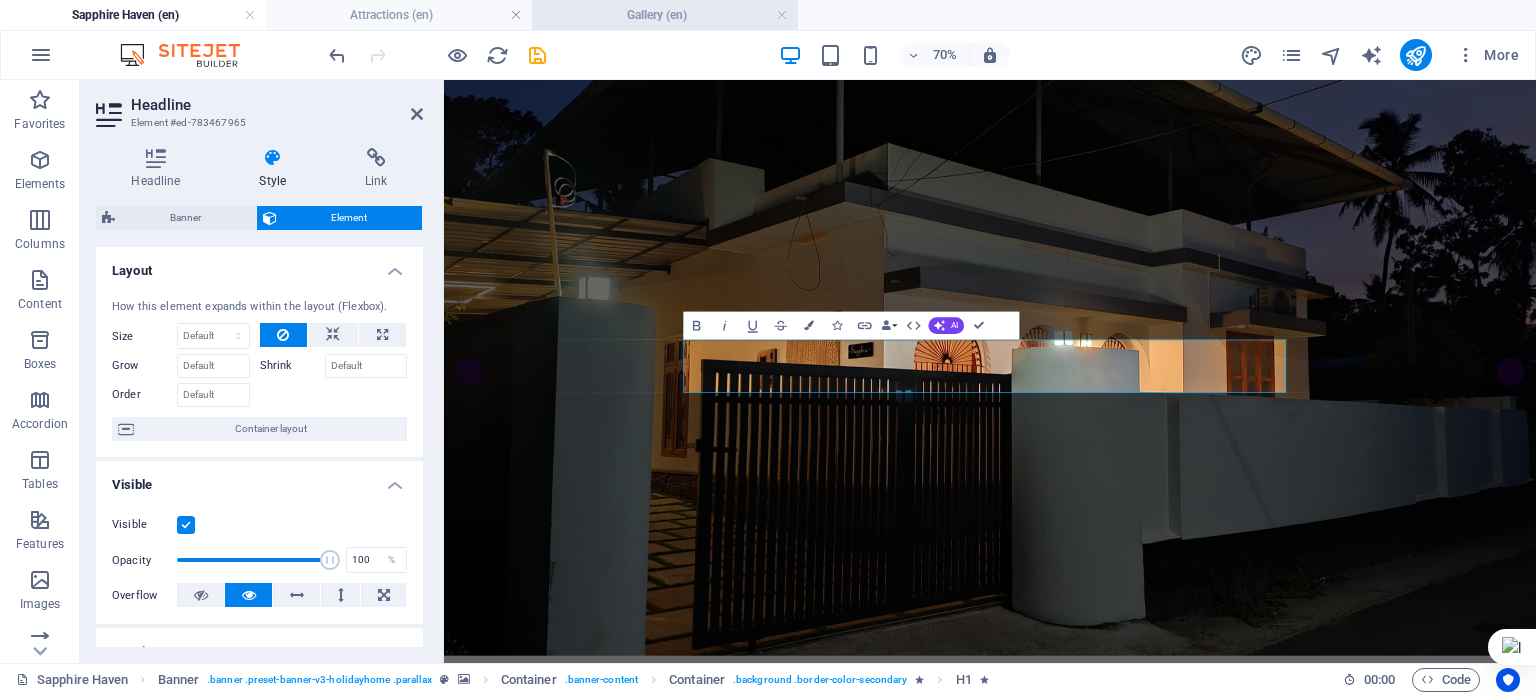 click on "Gallery (en)" at bounding box center (665, 15) 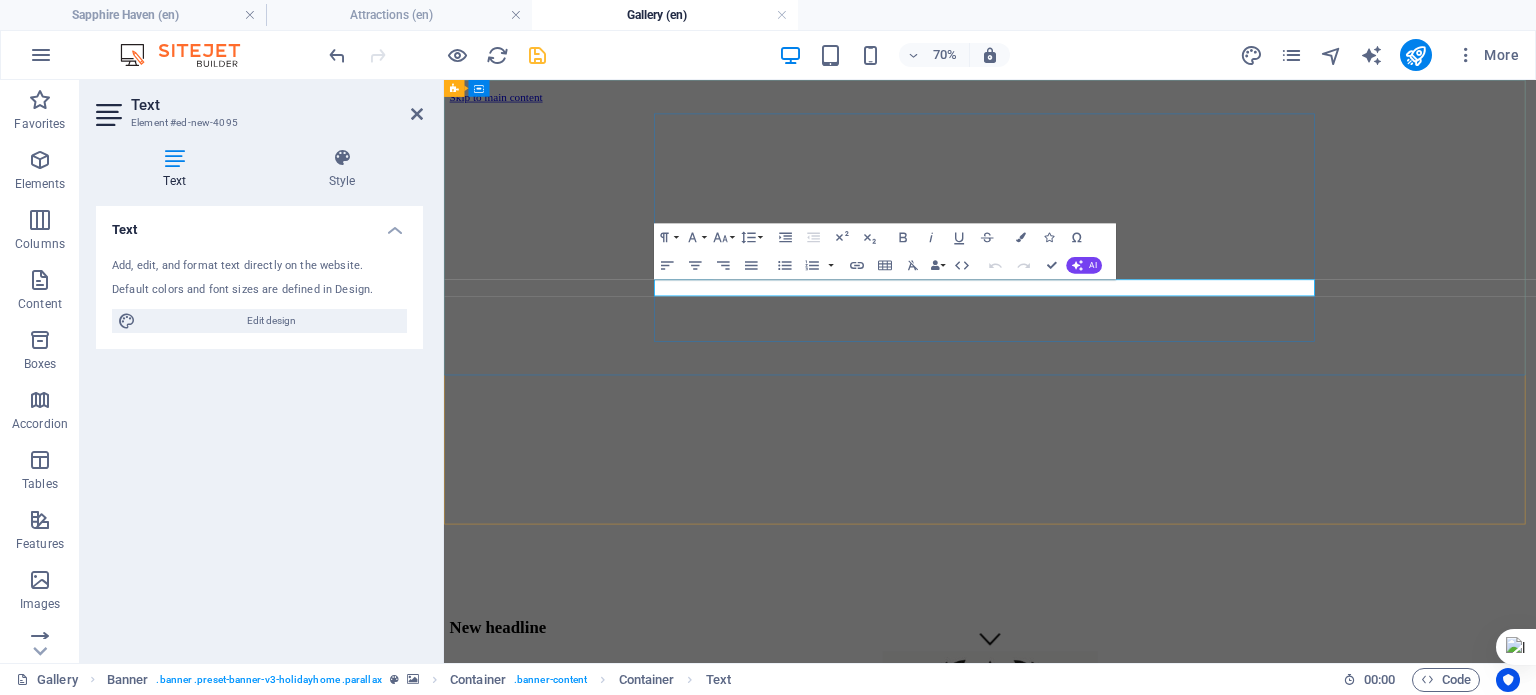 click on "New text element" at bounding box center [1224, 1271] 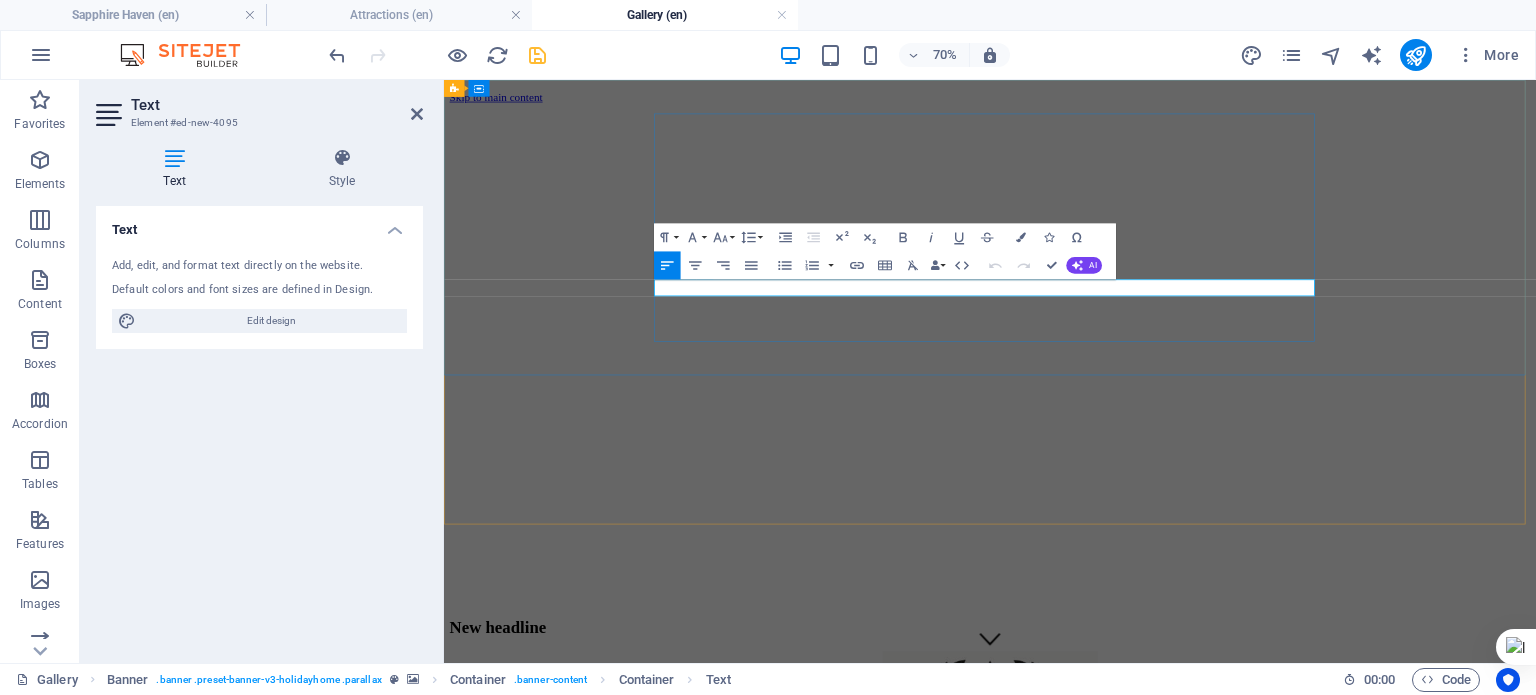 click on "New text element" at bounding box center [1224, 1271] 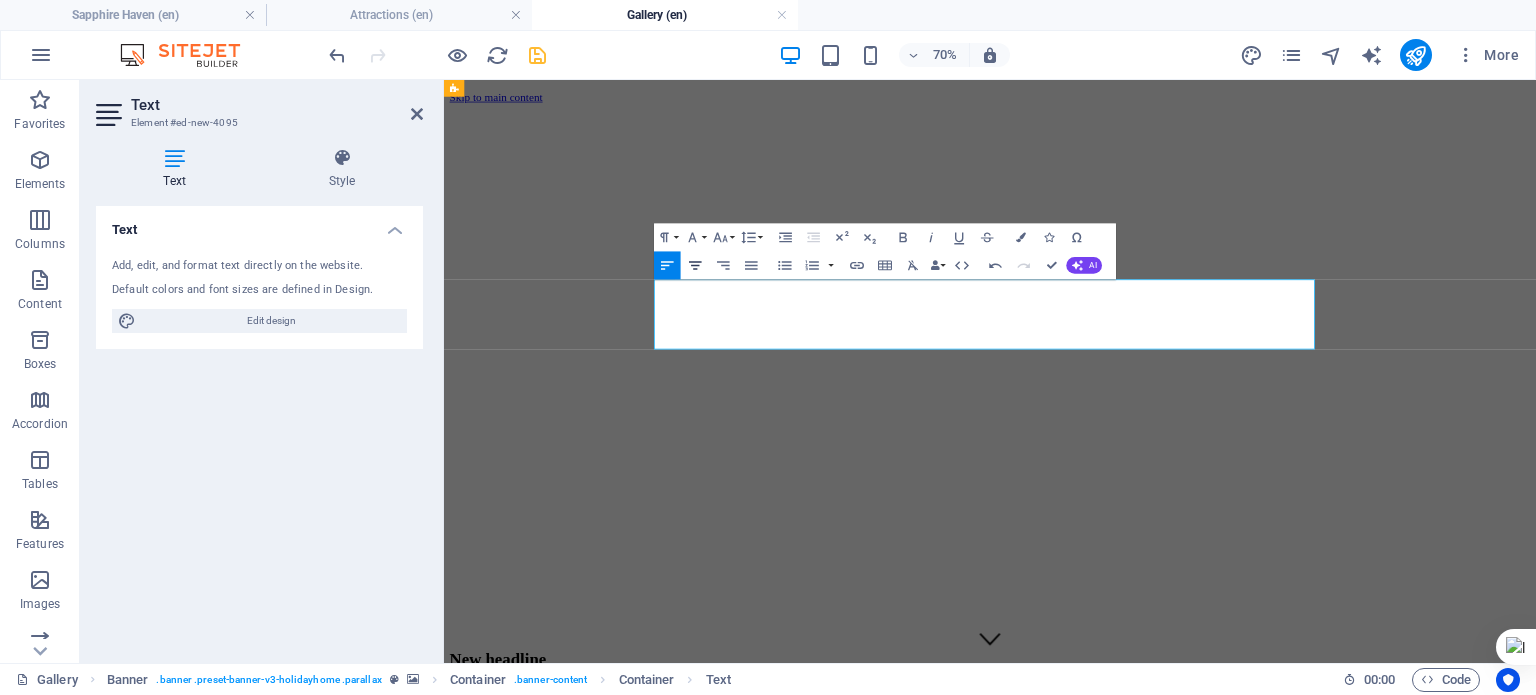 click 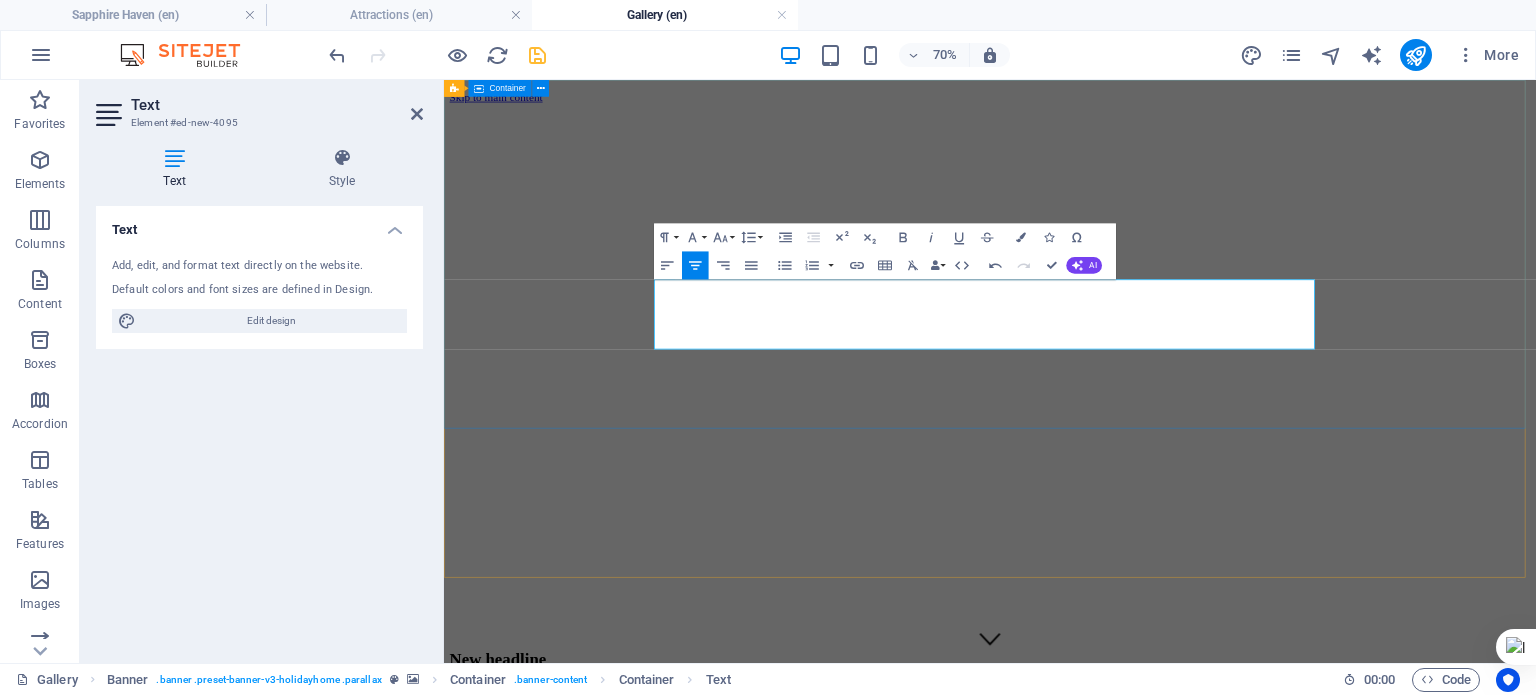 click on "New headline New tex Holiday Home @ Varkala Button label" at bounding box center (1224, 1148) 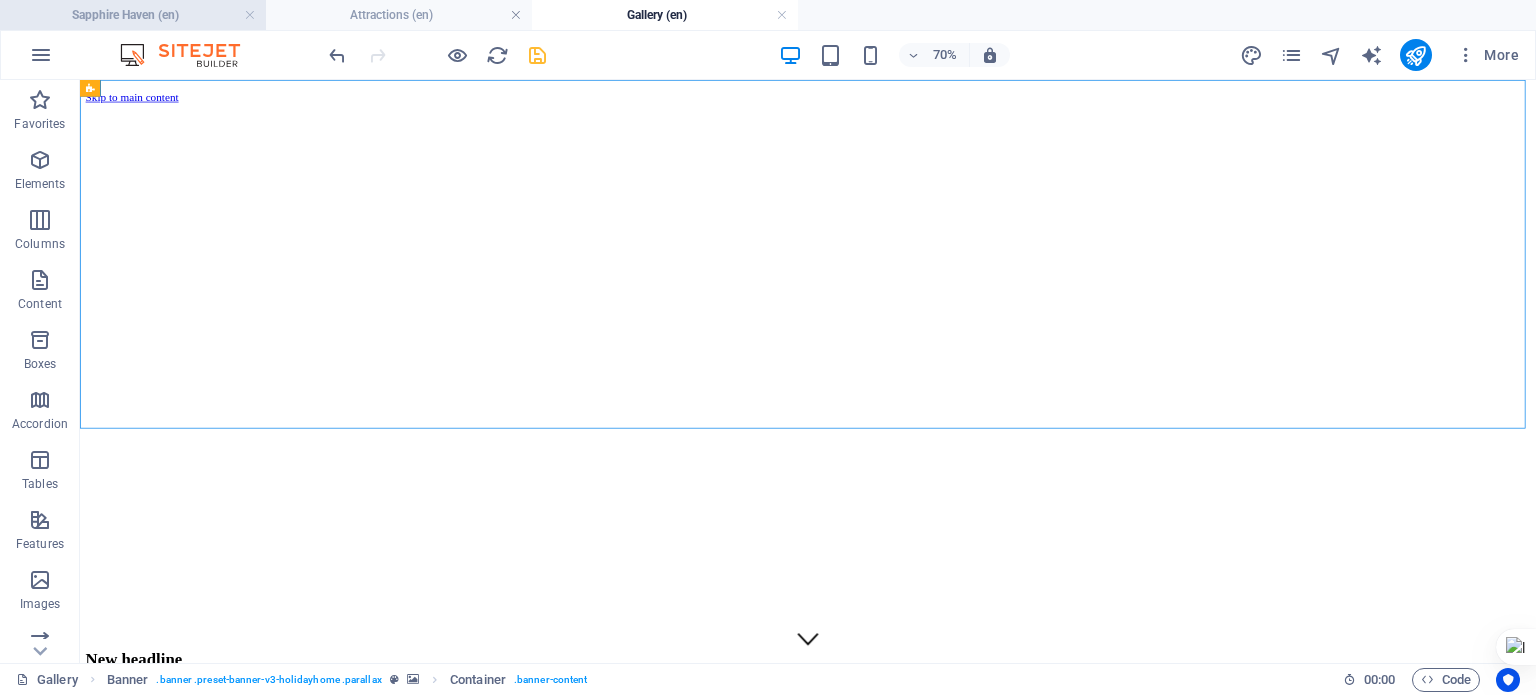 click on "Sapphire Haven (en)" at bounding box center [133, 15] 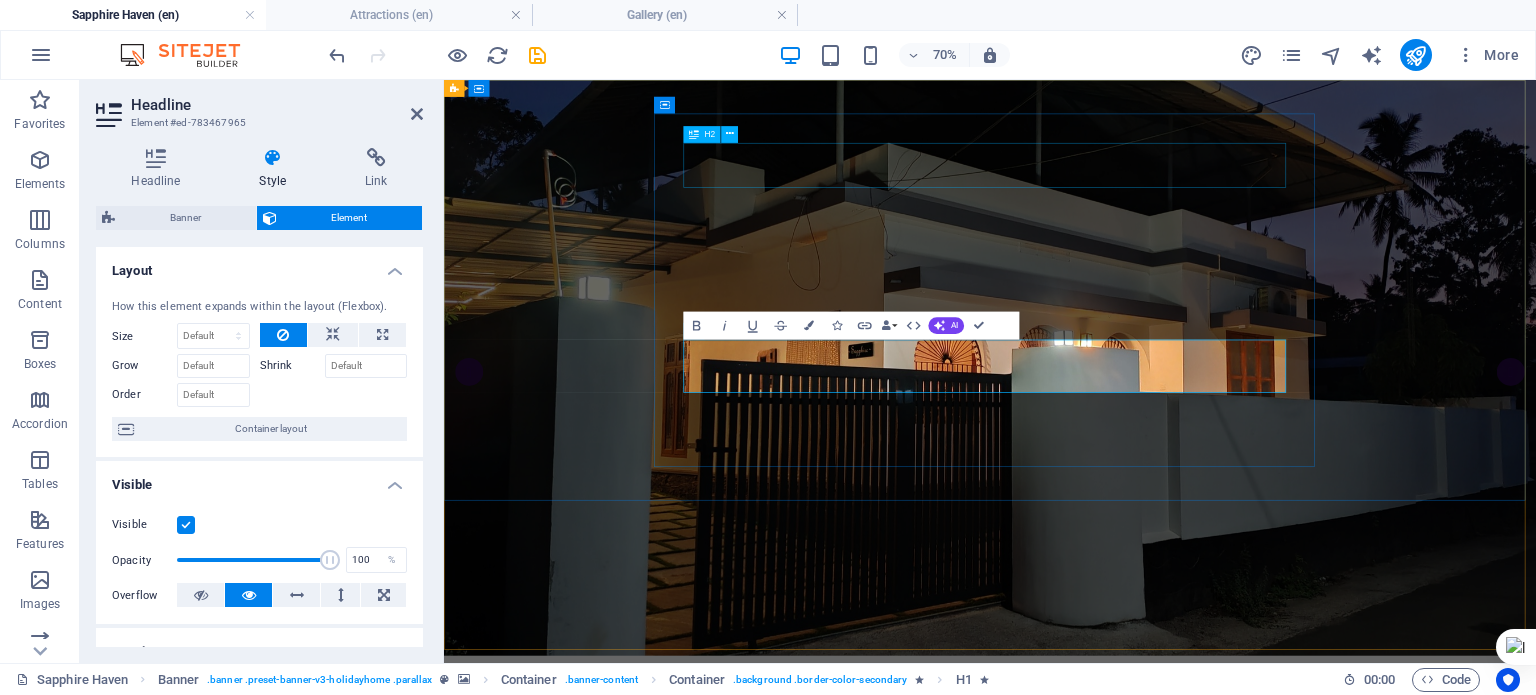 click on "SAPPHIRE HAVEN" at bounding box center [1224, 1016] 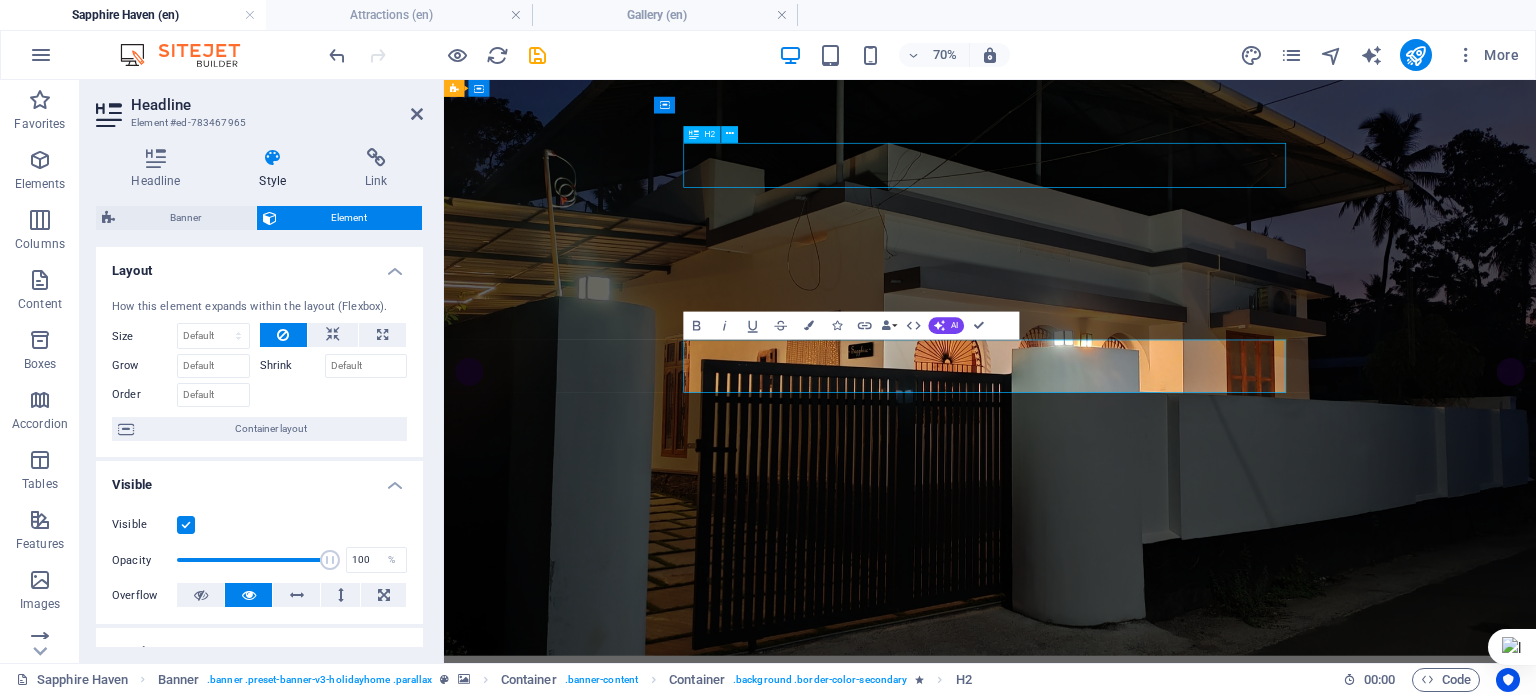 click on "SAPPHIRE HAVEN" at bounding box center [1224, 1016] 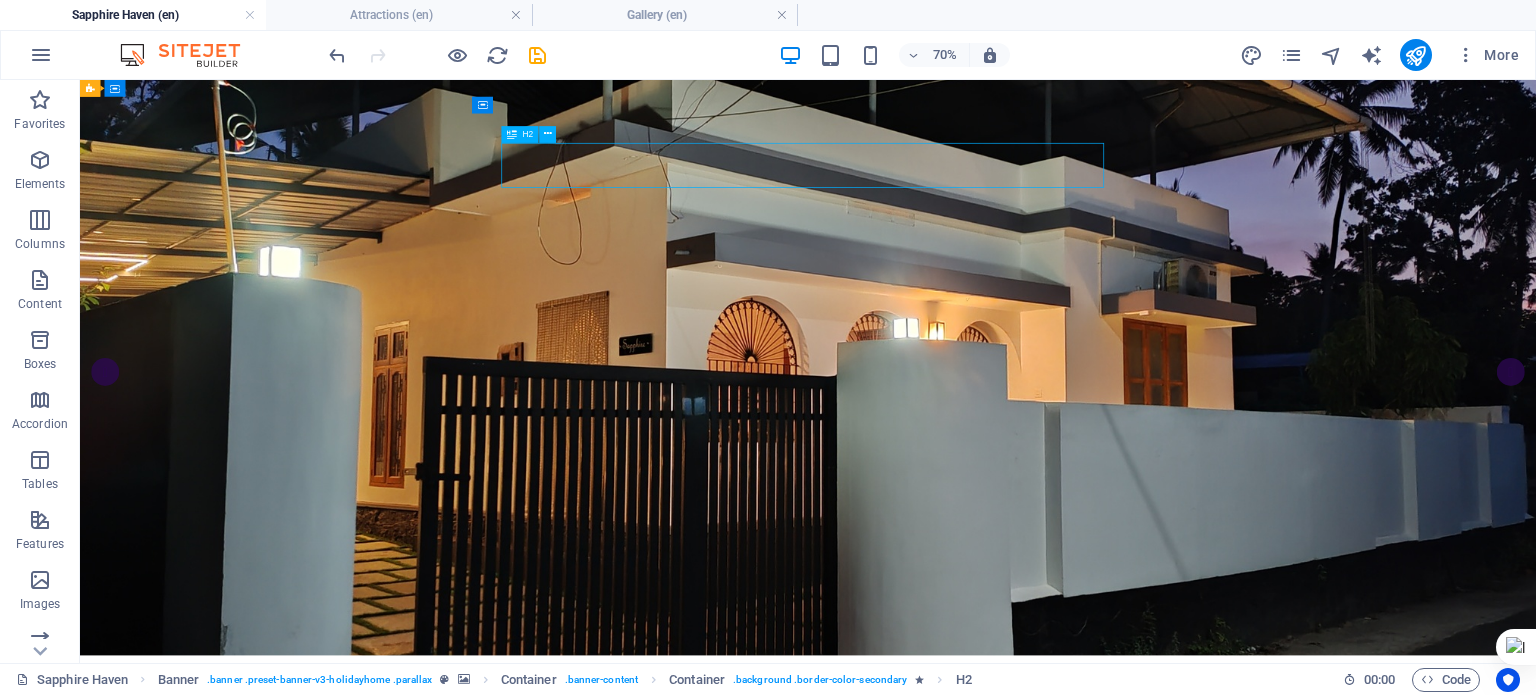 click on "SAPPHIRE HAVEN" at bounding box center (1120, 1016) 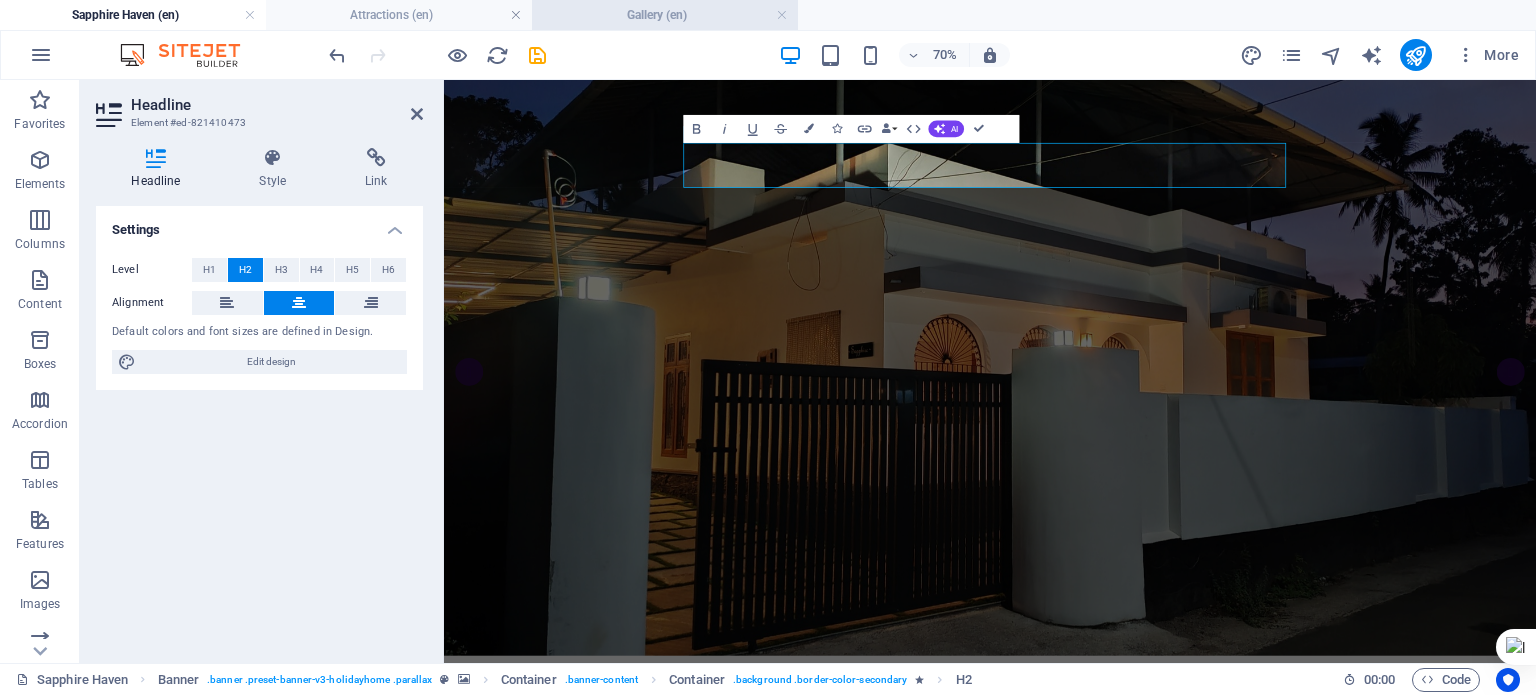 click on "Gallery (en)" at bounding box center (665, 15) 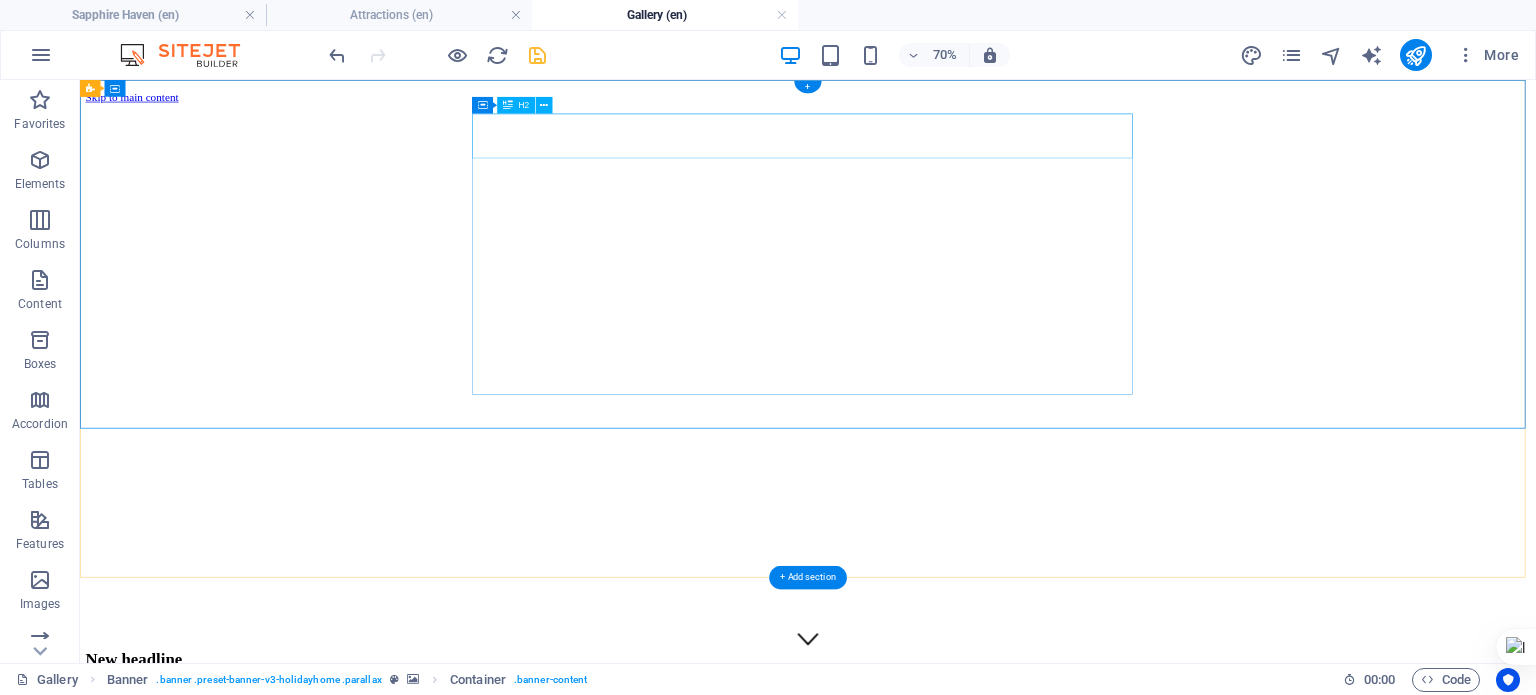 click on "New headline" at bounding box center [1120, 907] 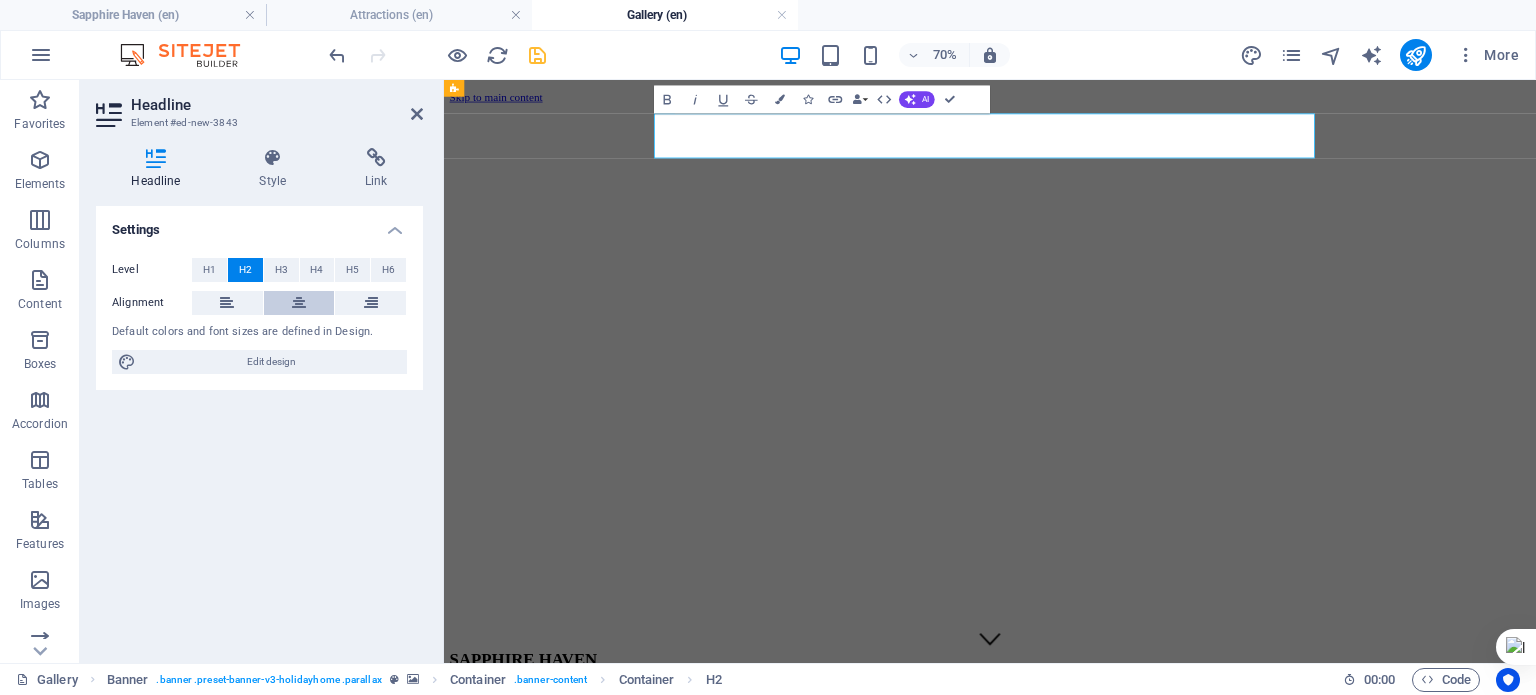 click at bounding box center [299, 303] 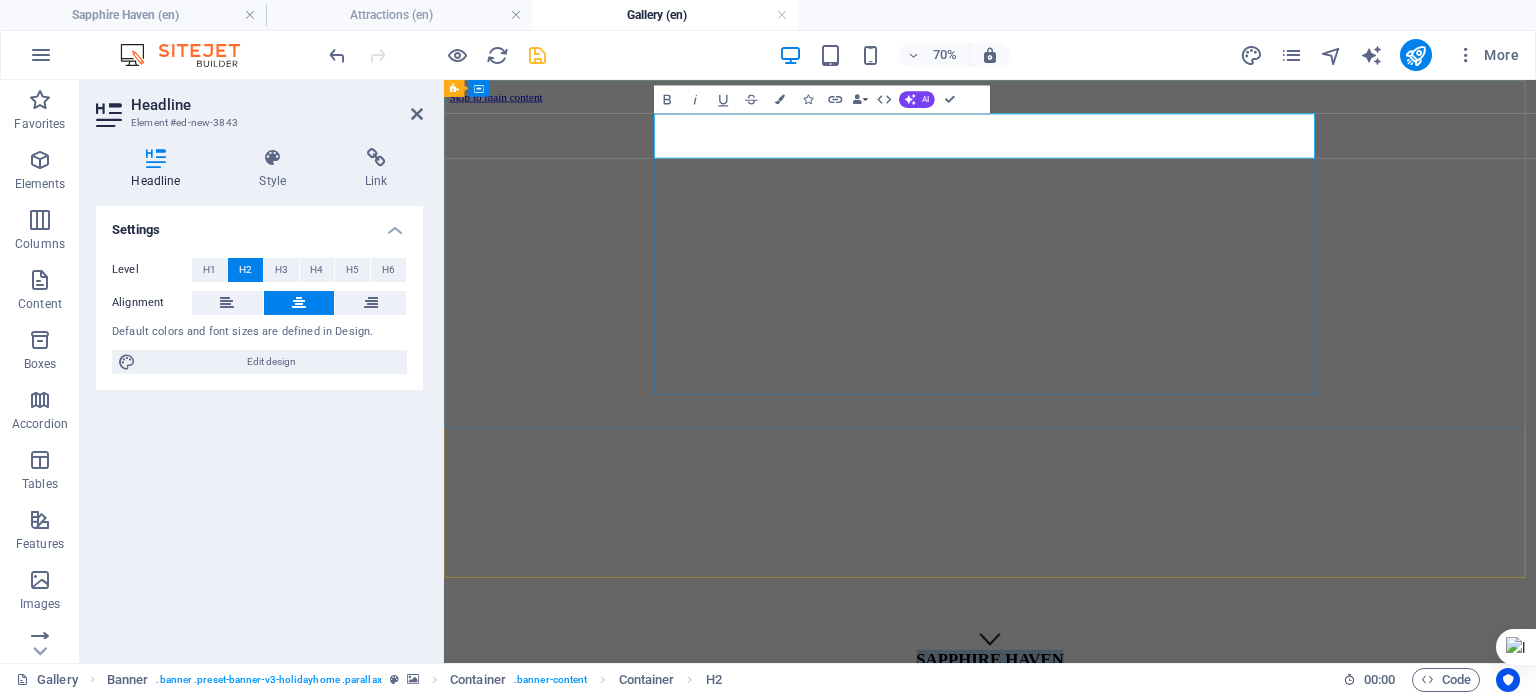 drag, startPoint x: 1369, startPoint y: 155, endPoint x: 1032, endPoint y: 158, distance: 337.01337 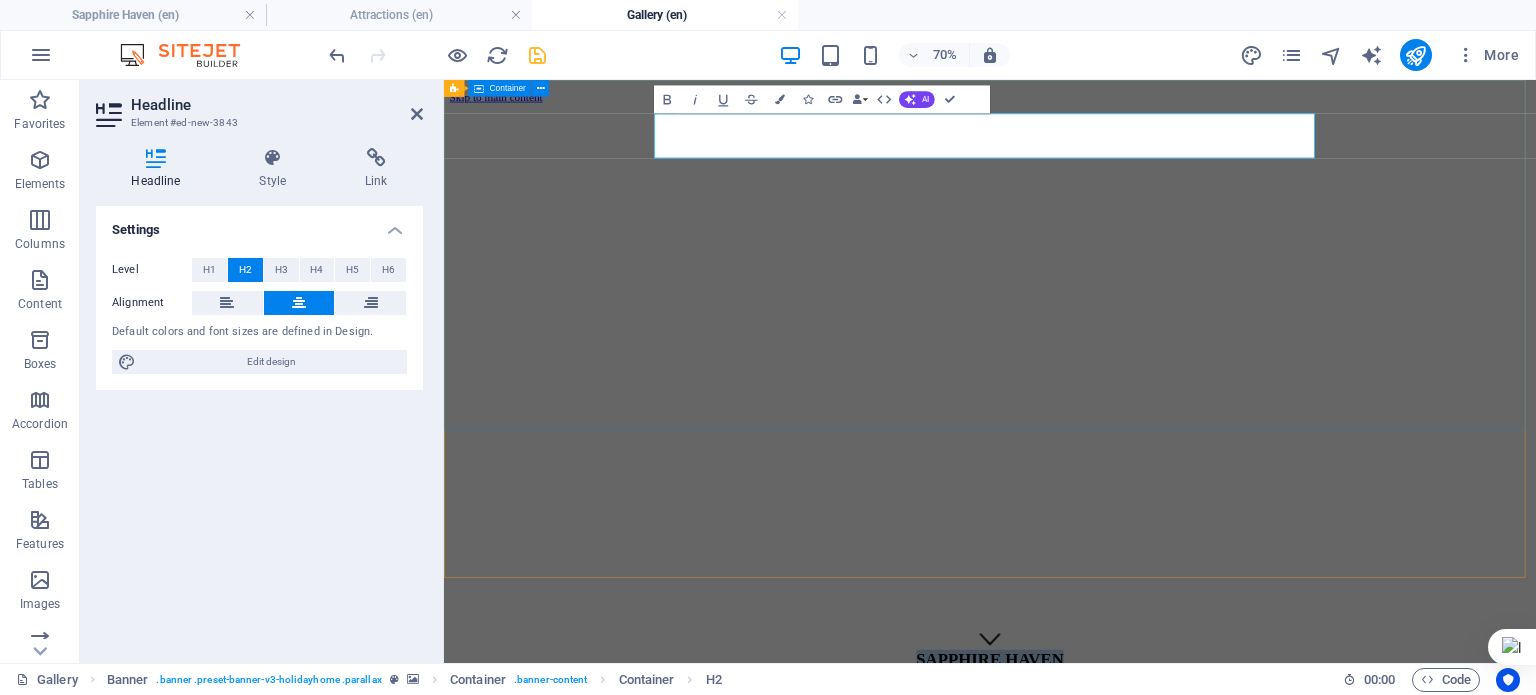 click on "SAPPHIRE HAVEN New tex Holiday Home @ Varkala Button label" at bounding box center (1224, 1148) 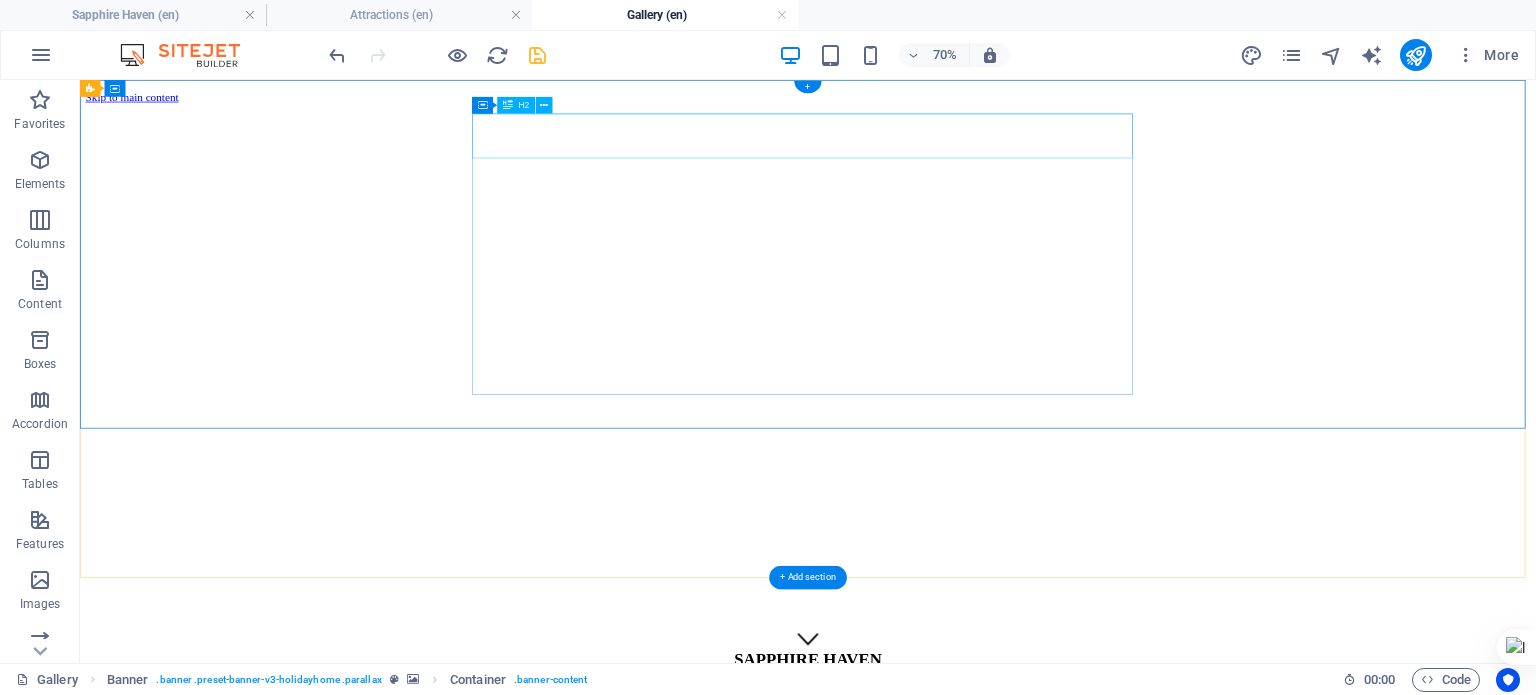 click on "SAPPHIRE HAVEN" at bounding box center (1120, 907) 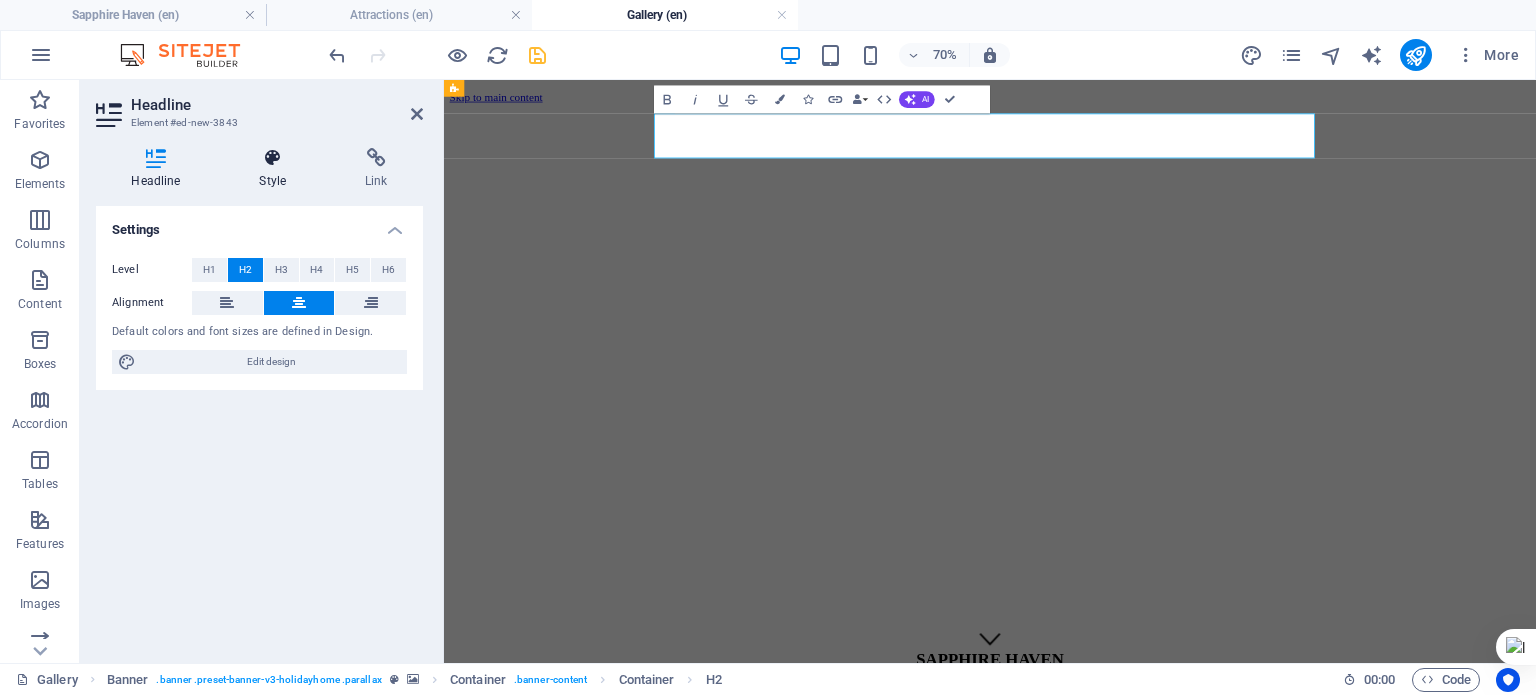click on "Style" at bounding box center (277, 169) 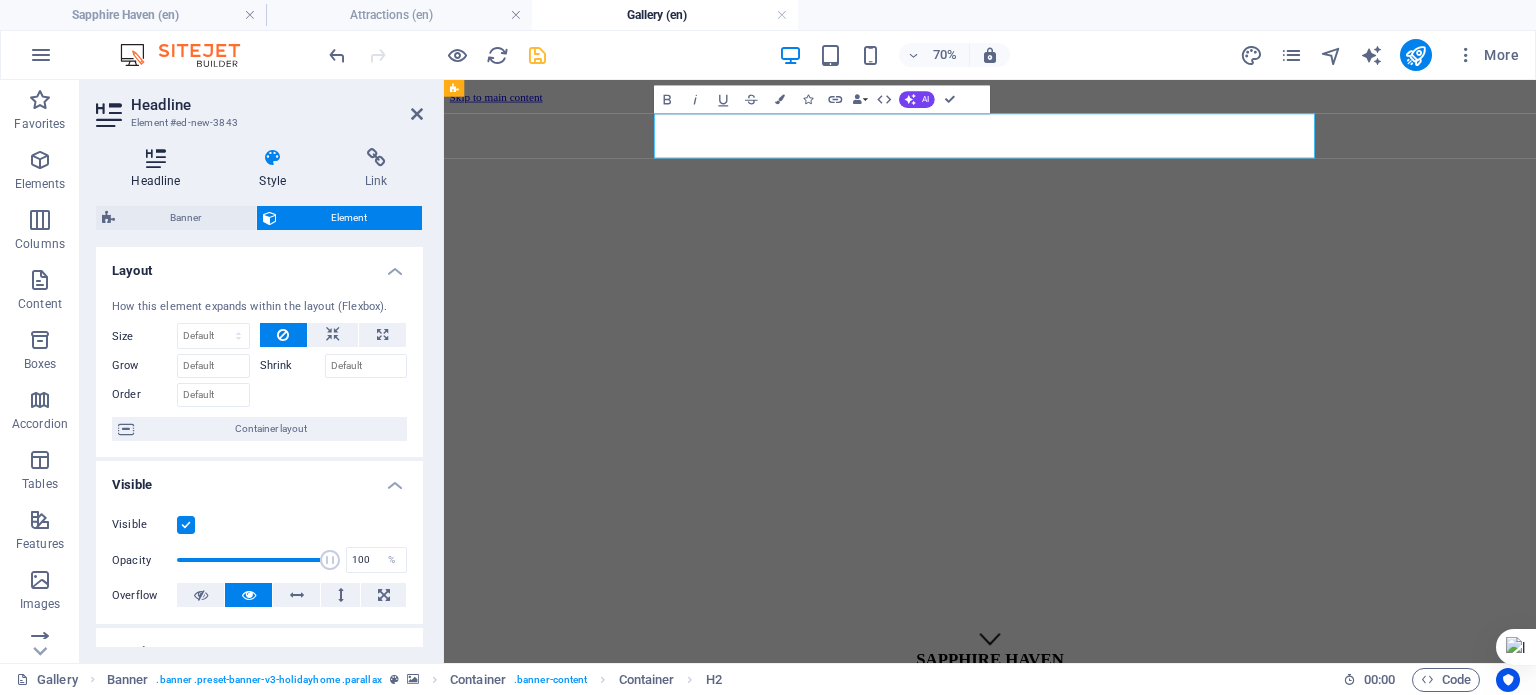 click at bounding box center [156, 158] 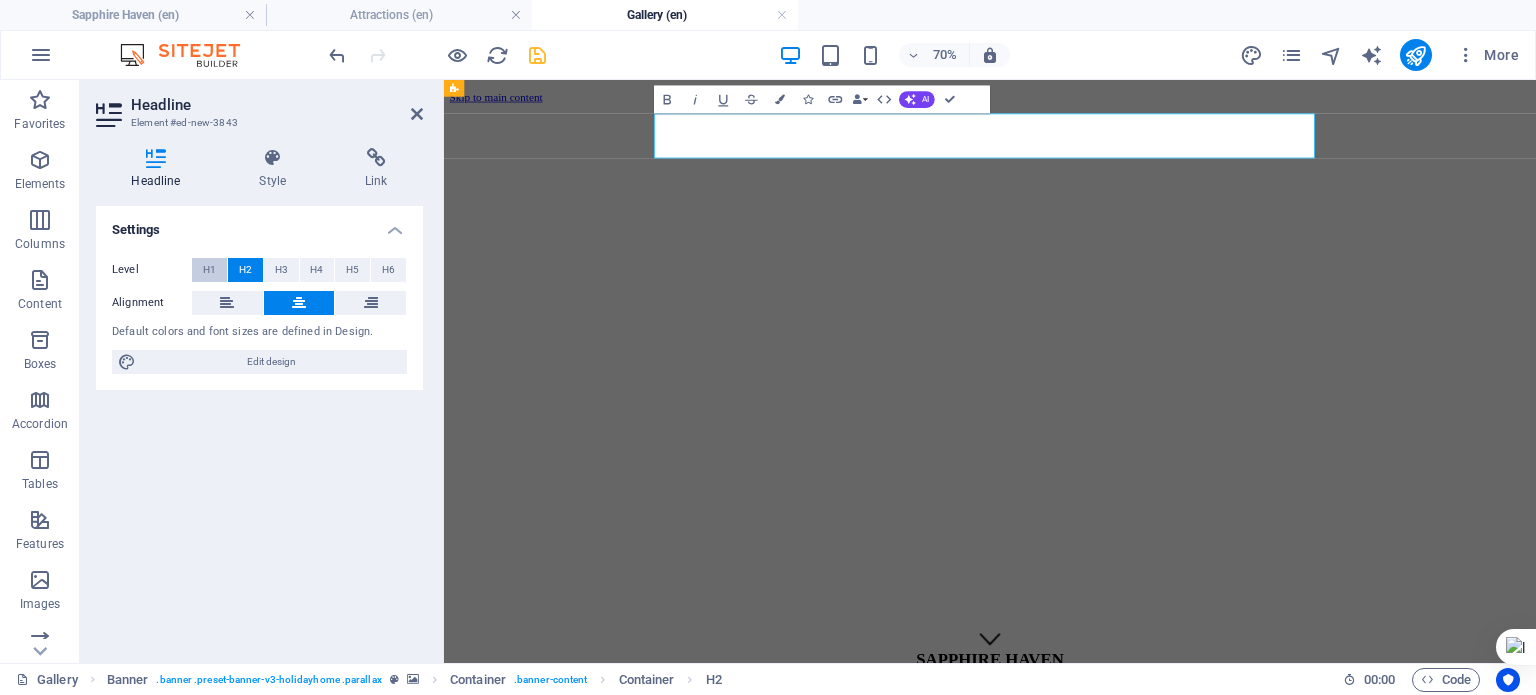 click on "H1" at bounding box center (209, 270) 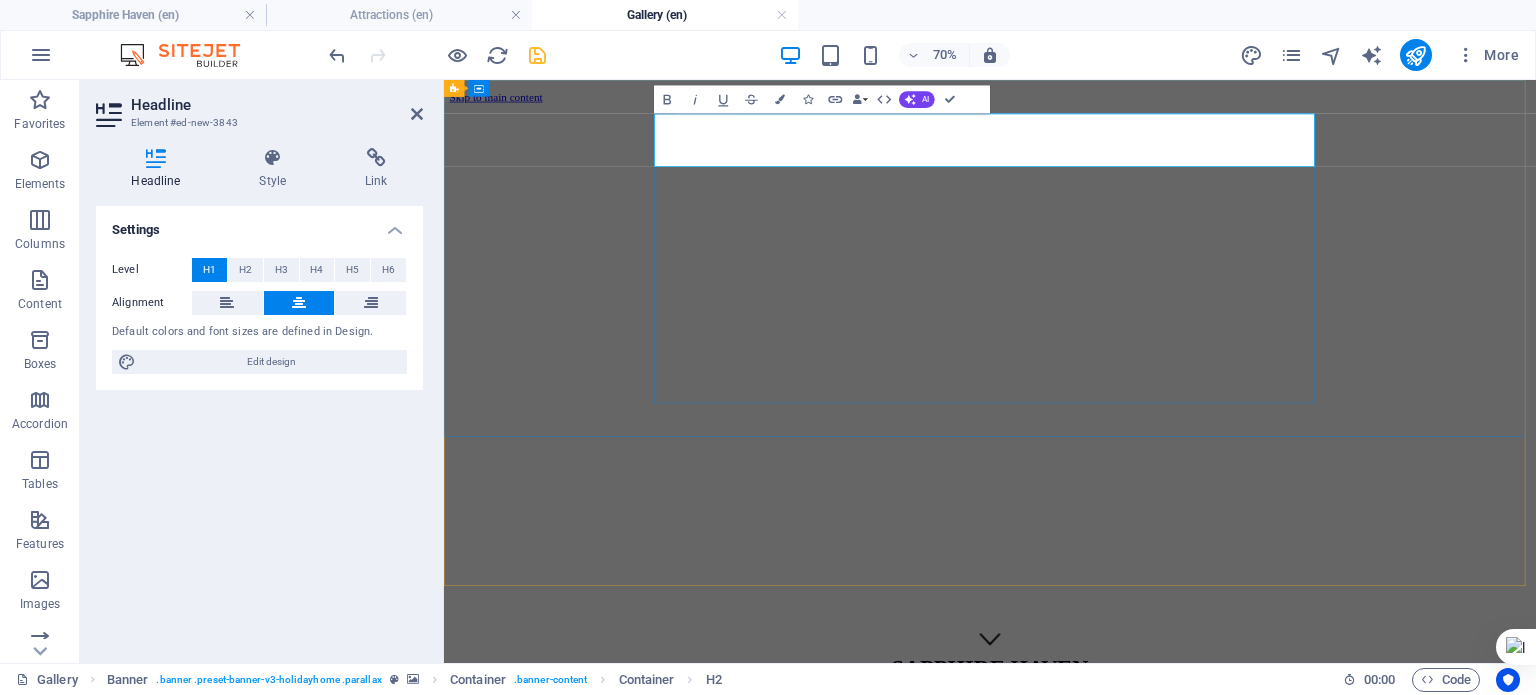 click on "SAPPHIRE HAVEN" at bounding box center [1224, 920] 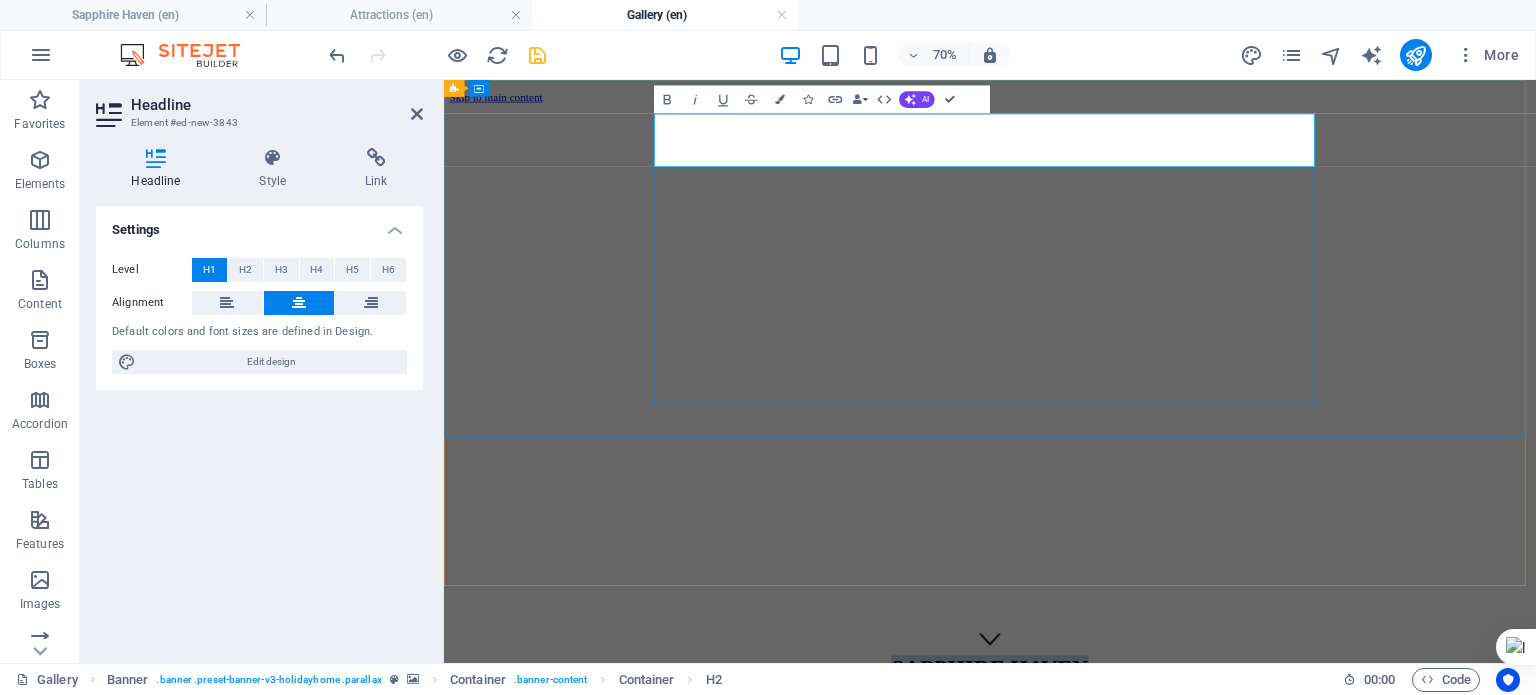 drag, startPoint x: 1393, startPoint y: 150, endPoint x: 997, endPoint y: 156, distance: 396.04544 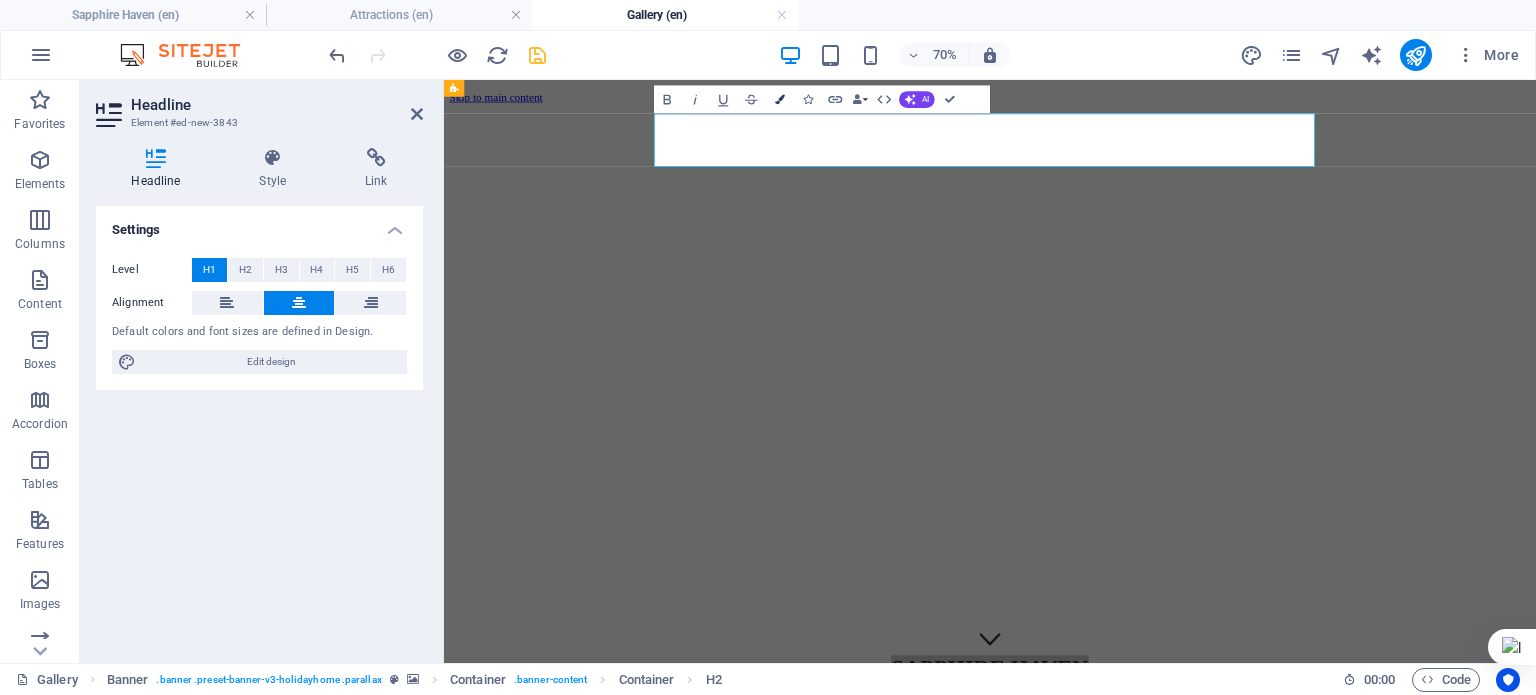 click at bounding box center [780, 100] 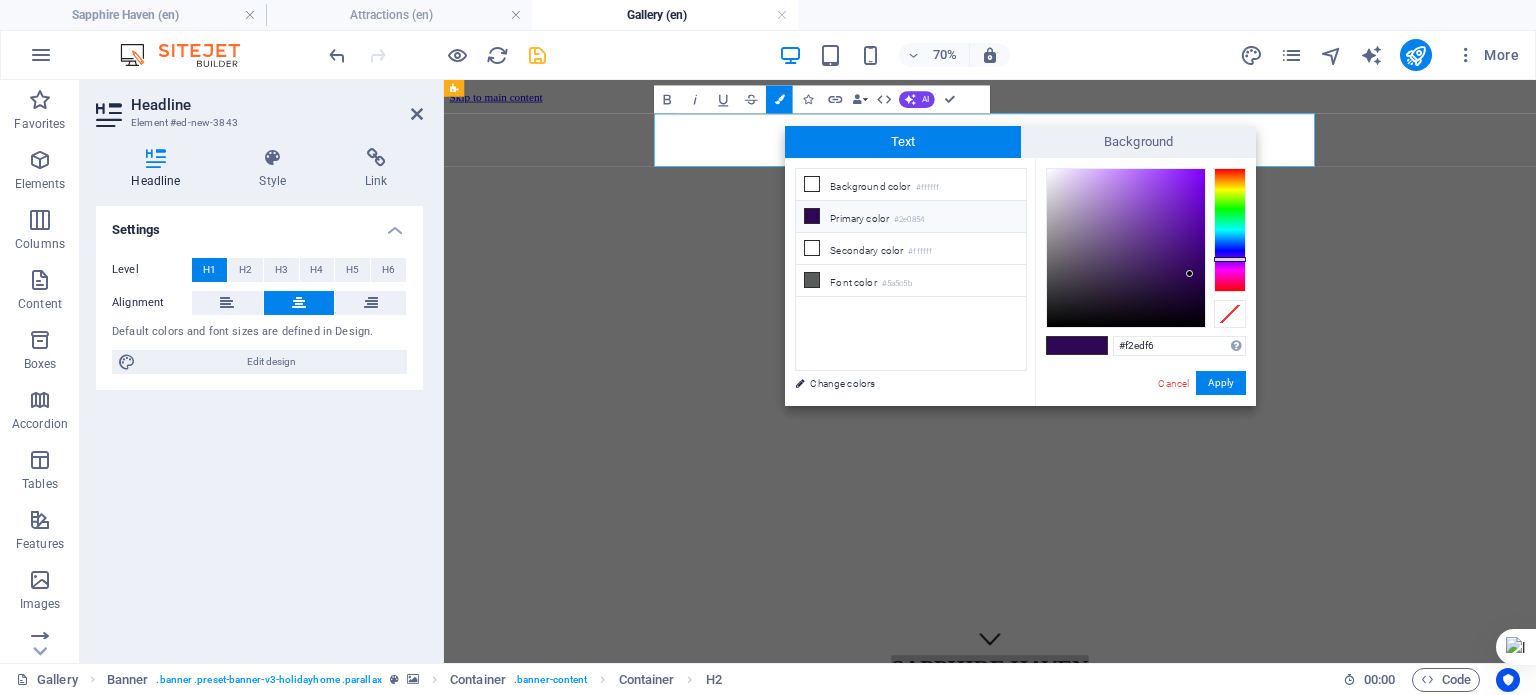 type on "#f2eff6" 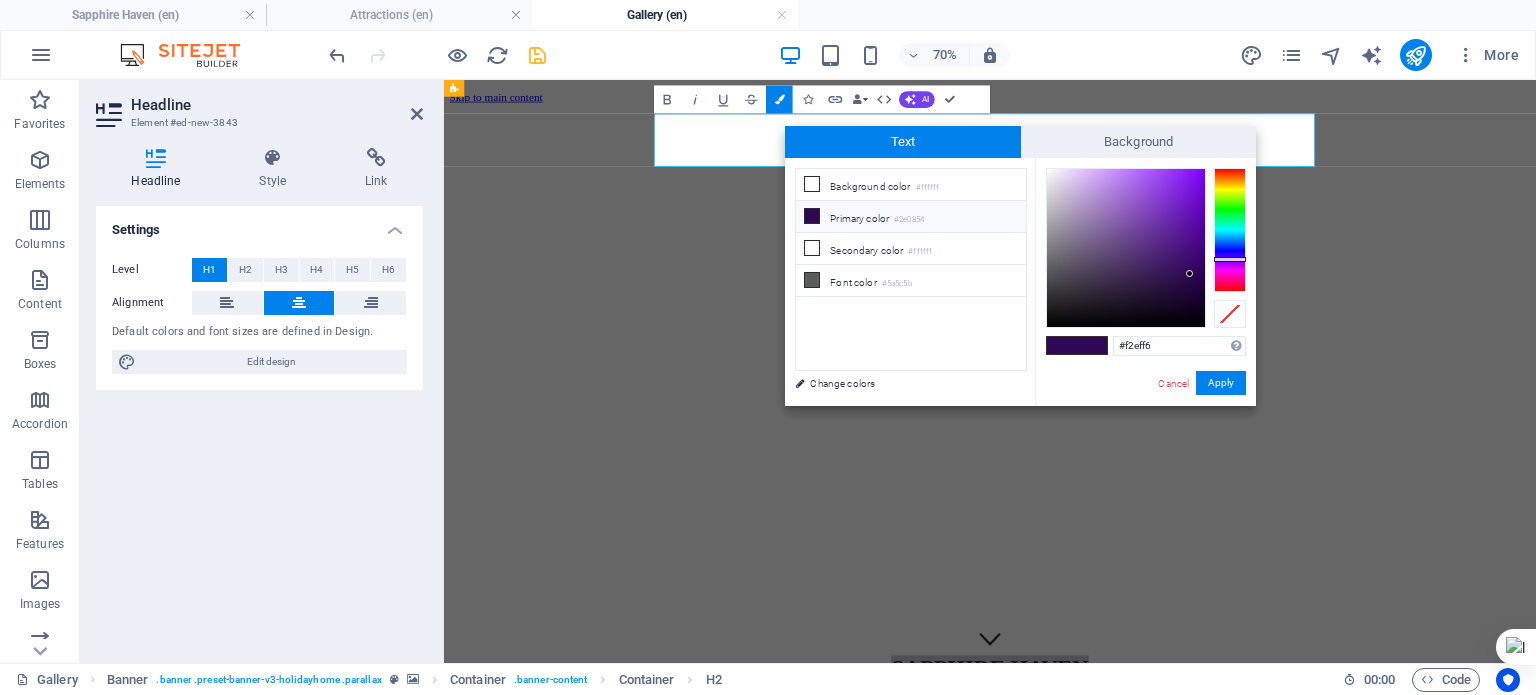 click at bounding box center [1126, 248] 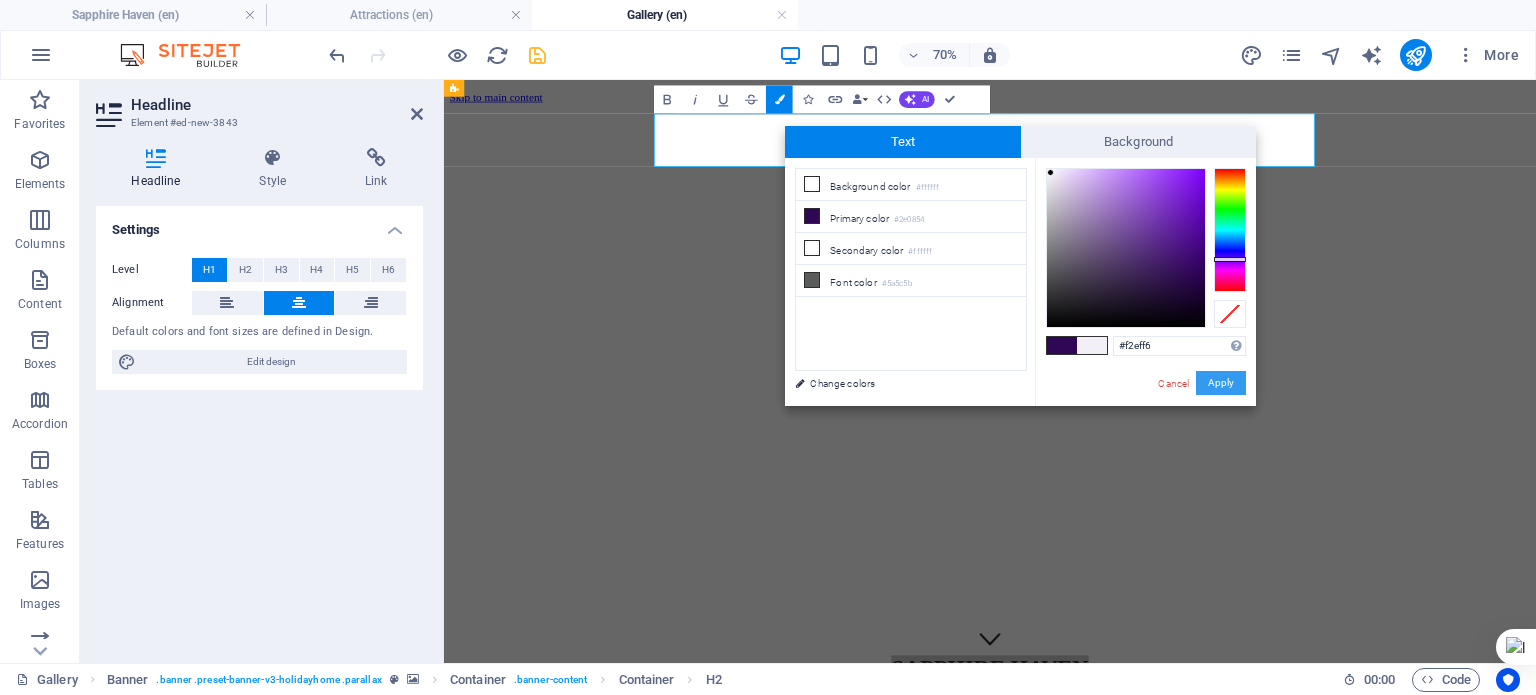 click on "Apply" at bounding box center (1221, 383) 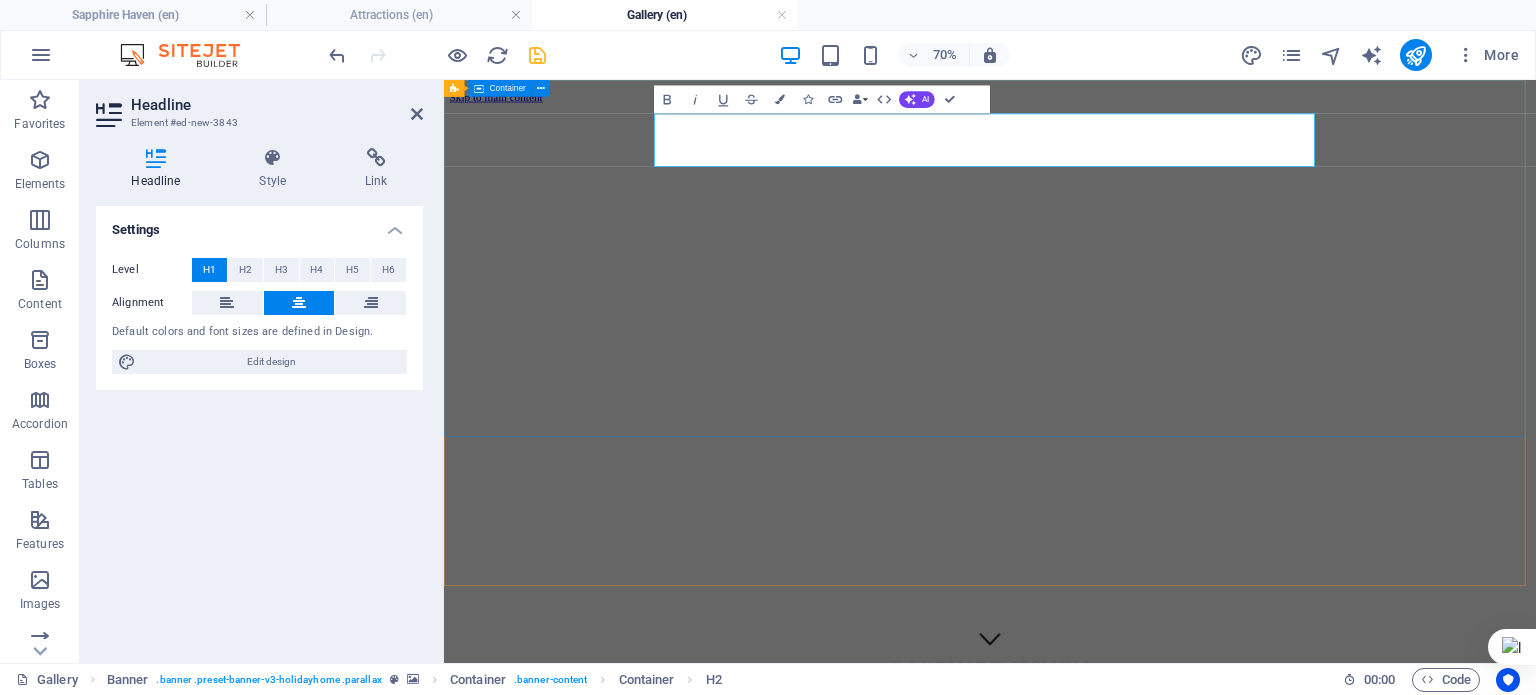 click on "SAPPHIRE HAVEN New tex Holiday Home @ Varkala Button label" at bounding box center [1224, 1162] 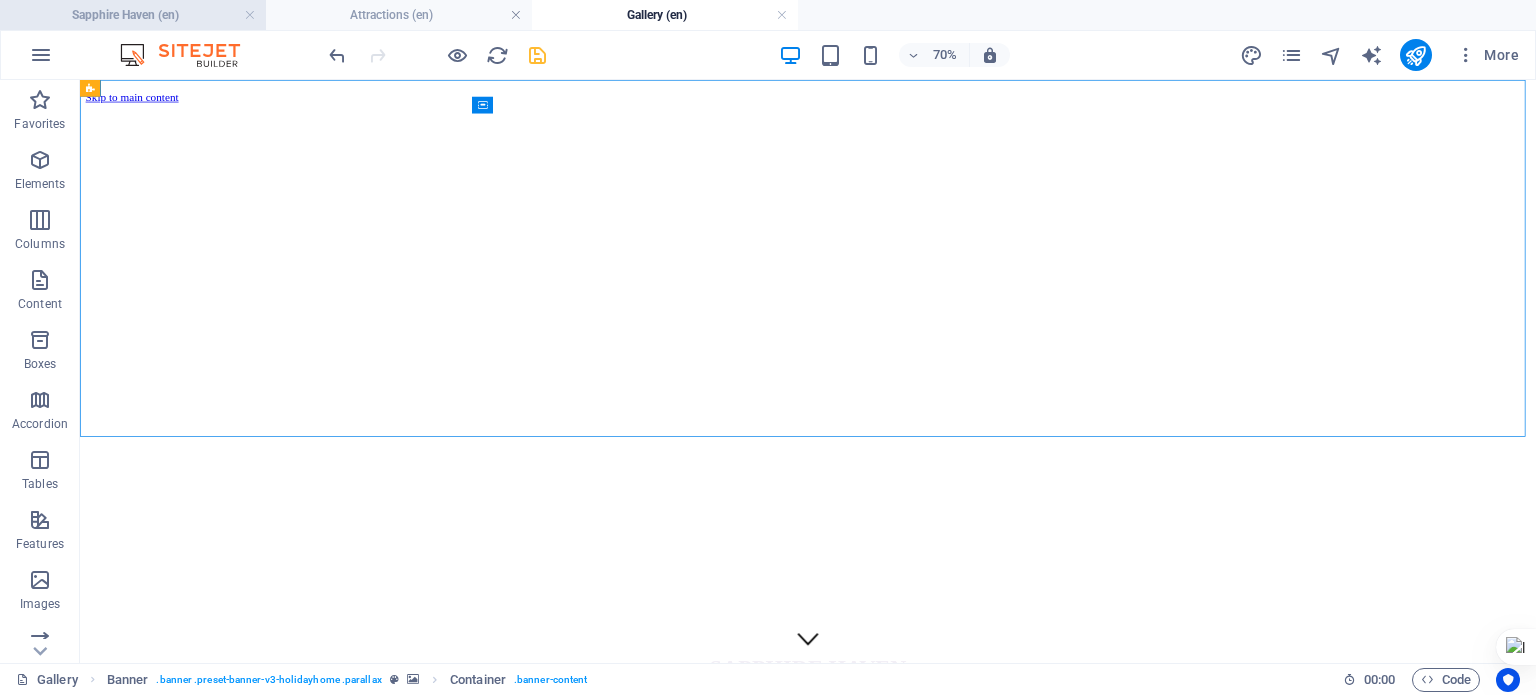 click on "Sapphire Haven (en)" at bounding box center (133, 15) 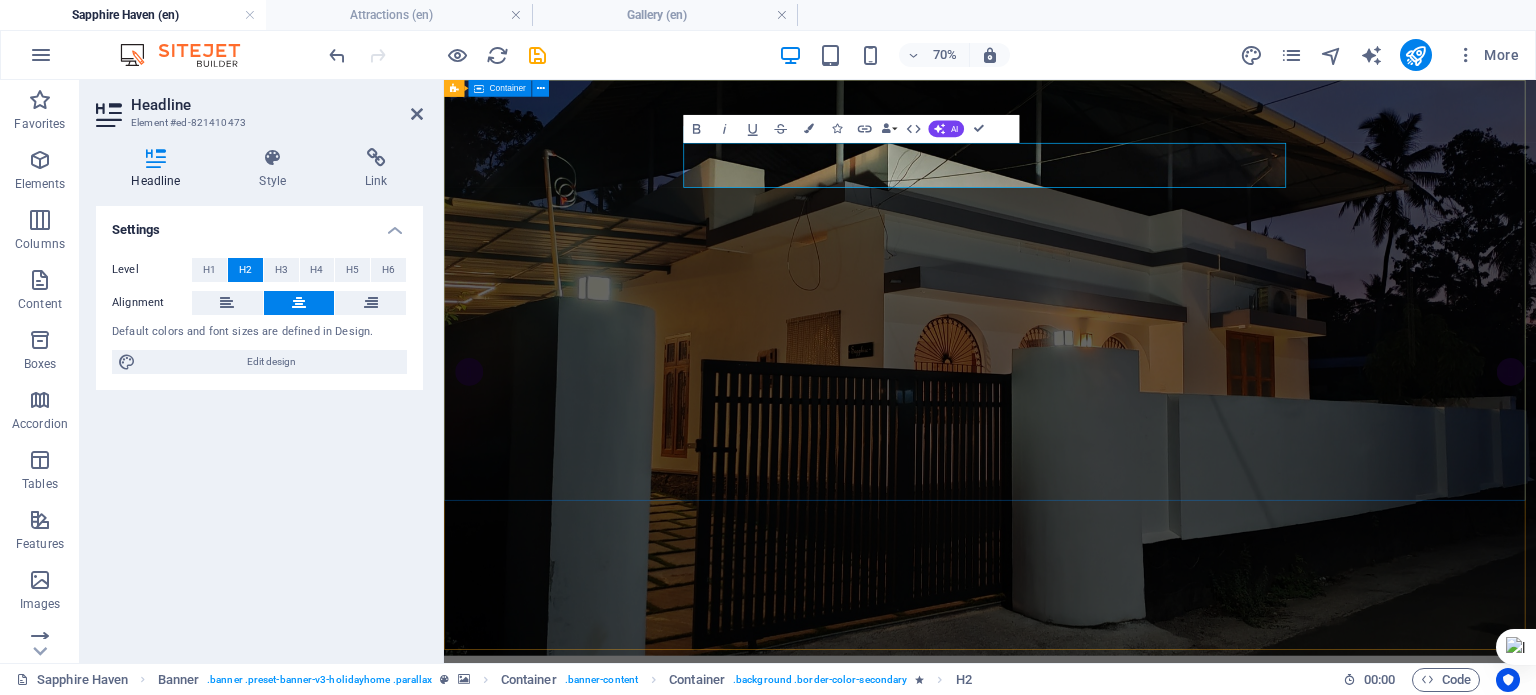 click on "SAPPHIRE HAVEN Holiday Home @ Varkala Rent and Enjoy" at bounding box center [1224, 1203] 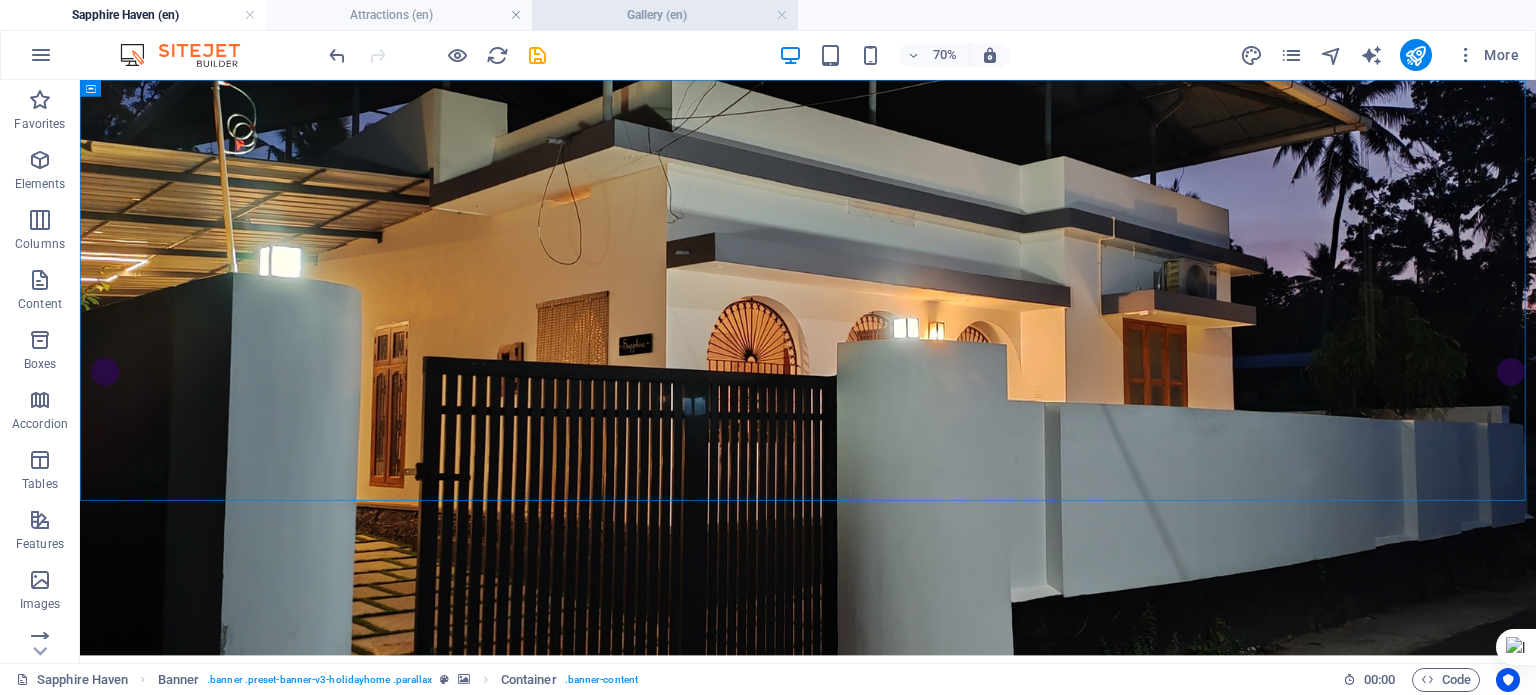 click on "Gallery (en)" at bounding box center [665, 15] 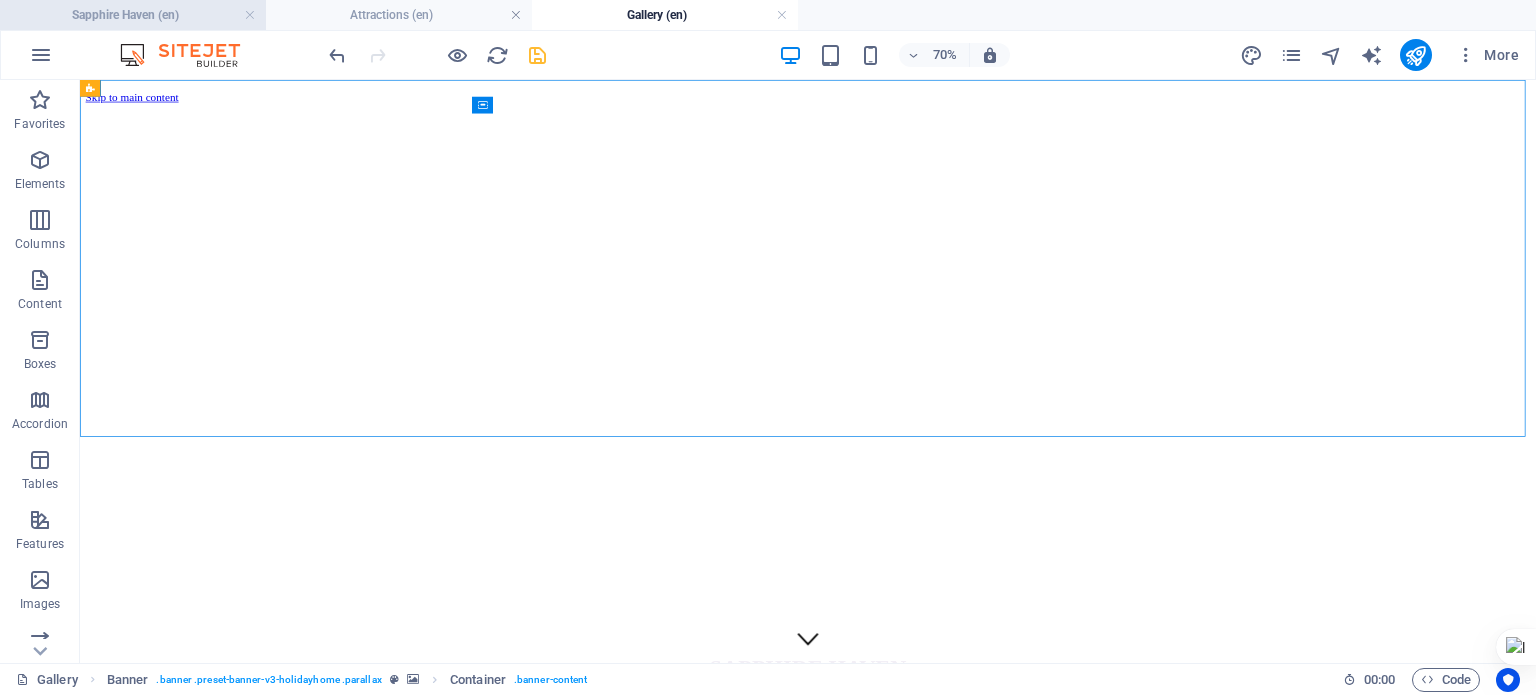 click on "Sapphire Haven (en)" at bounding box center (133, 15) 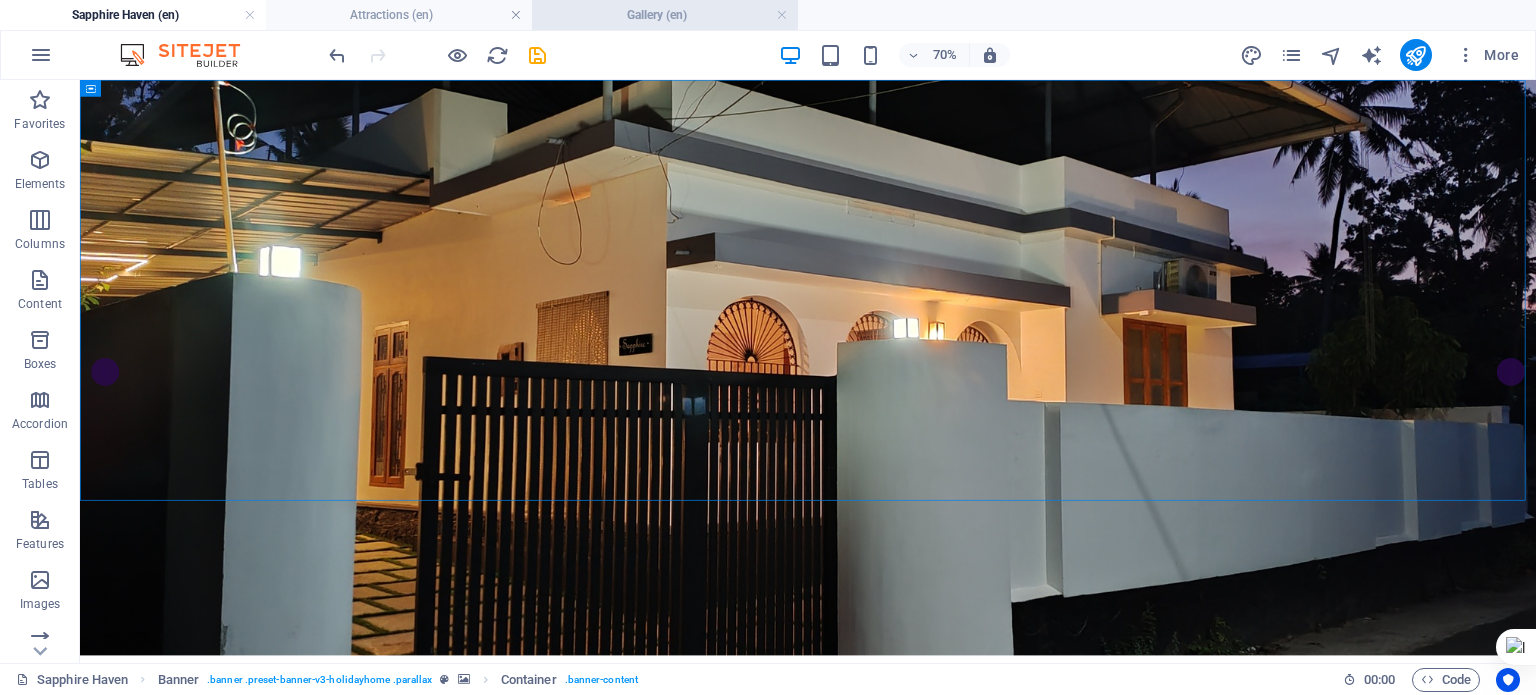 click on "Gallery (en)" at bounding box center (665, 15) 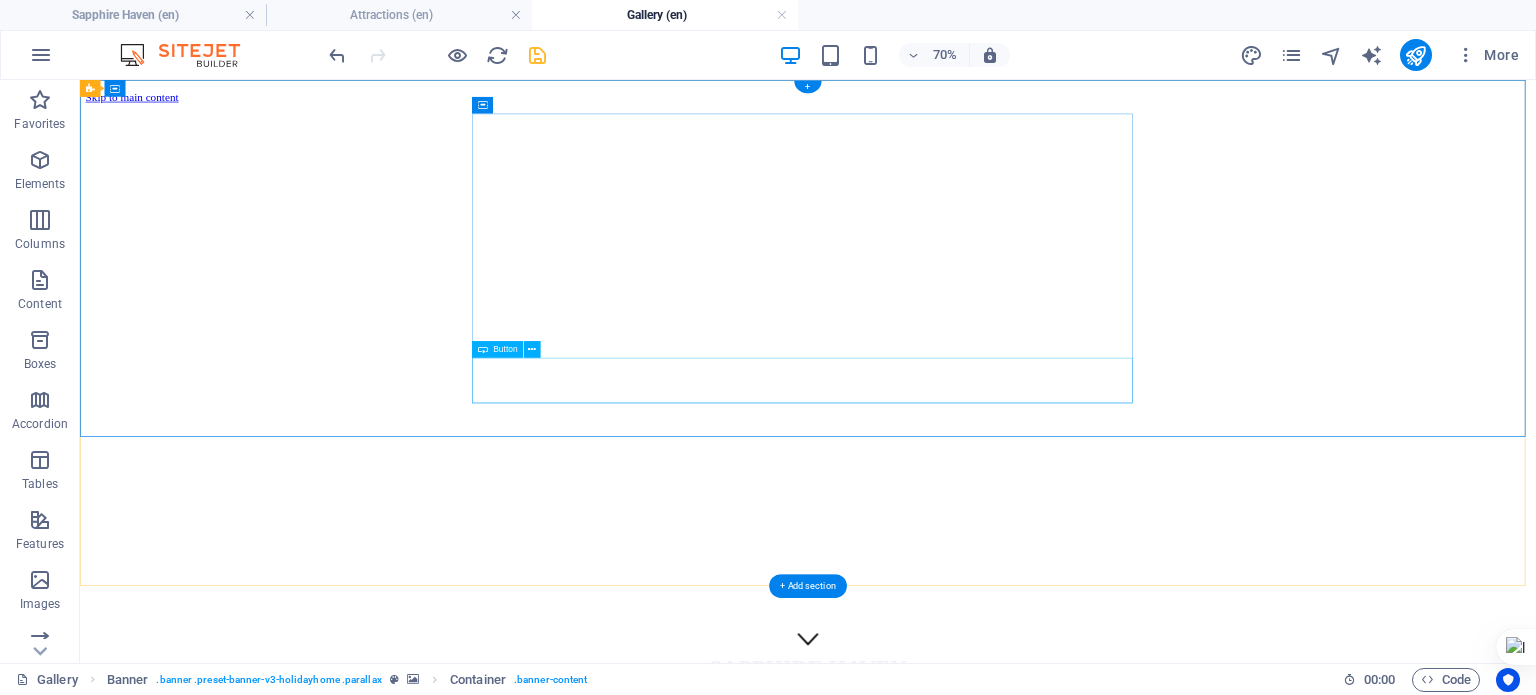 click on "Button label" at bounding box center (1120, 1434) 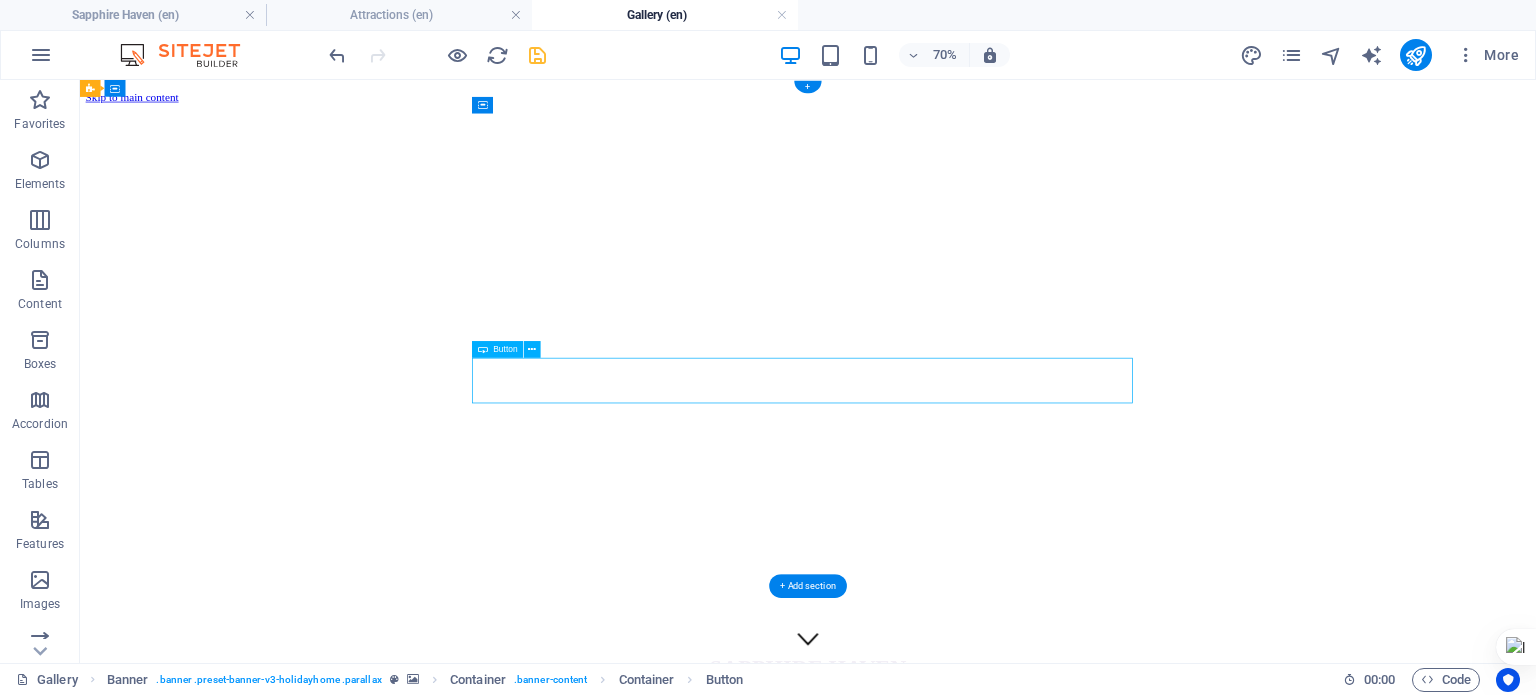 click on "Button label" at bounding box center (1120, 1434) 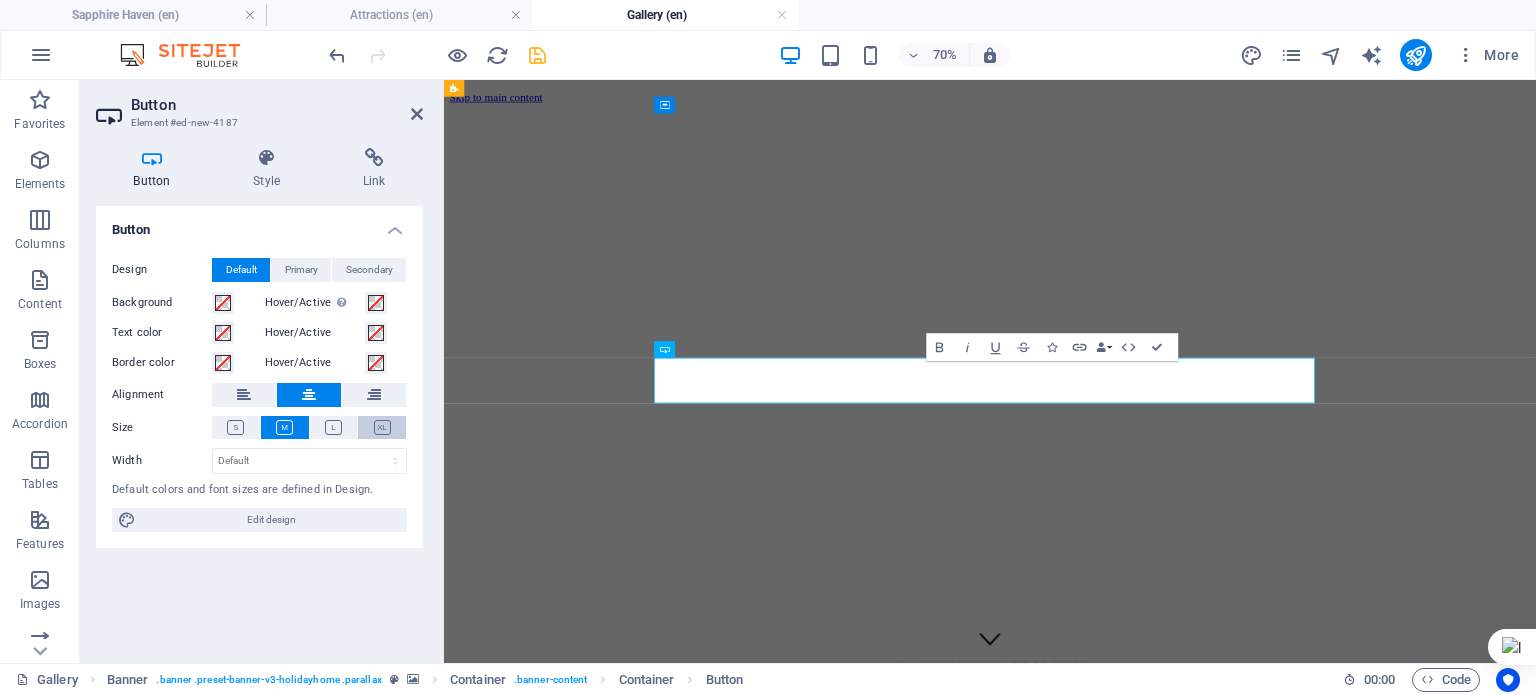 type 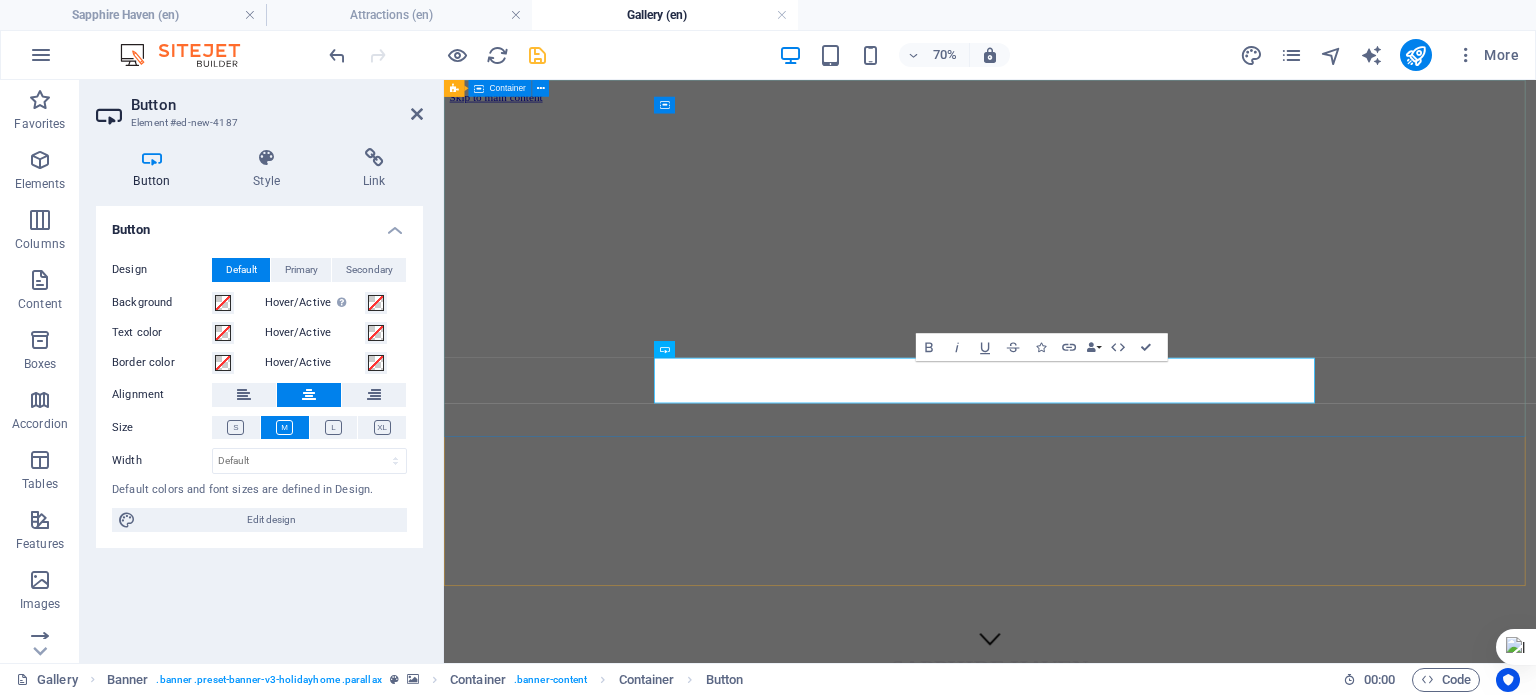 click on "SAPPHIRE HAVEN New tex Holiday Home @ Varkala Rent and Enjoy" at bounding box center [1224, 1162] 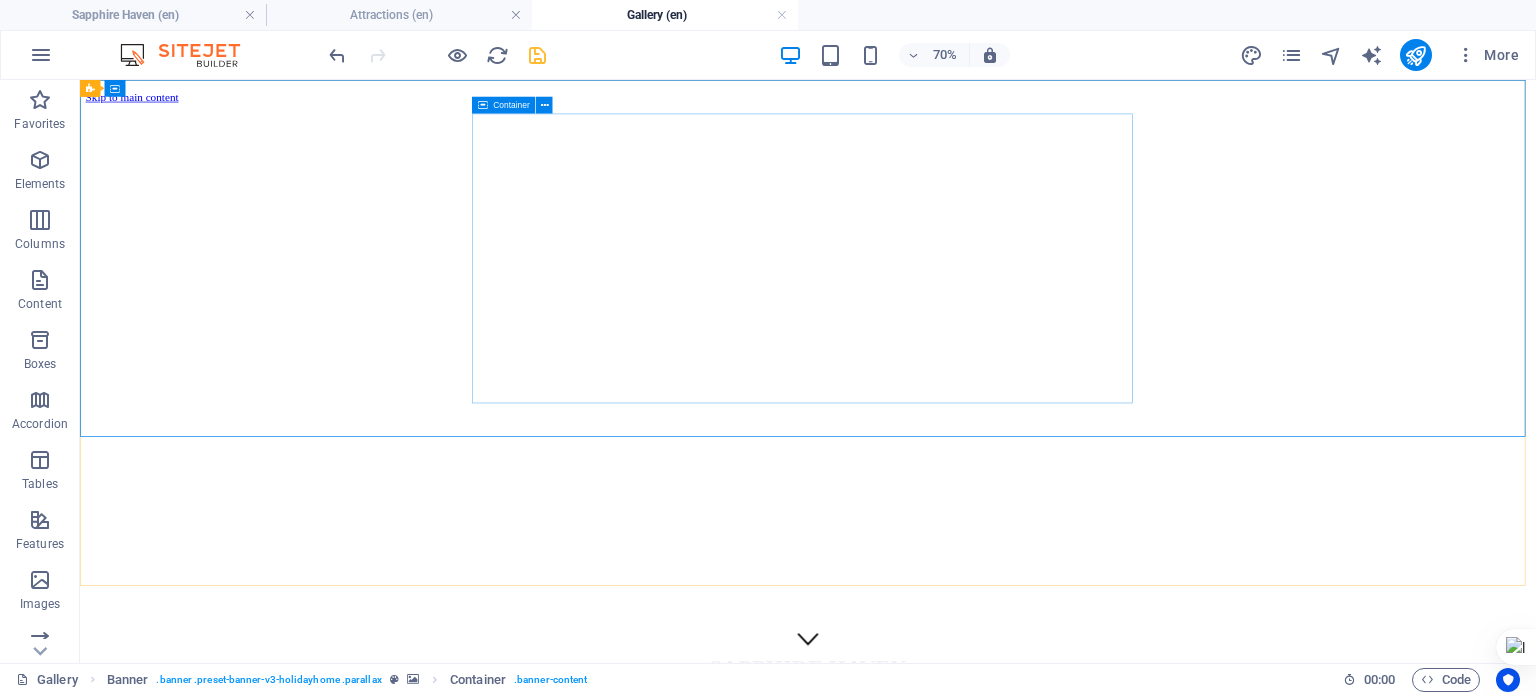 click on "Container" at bounding box center [511, 105] 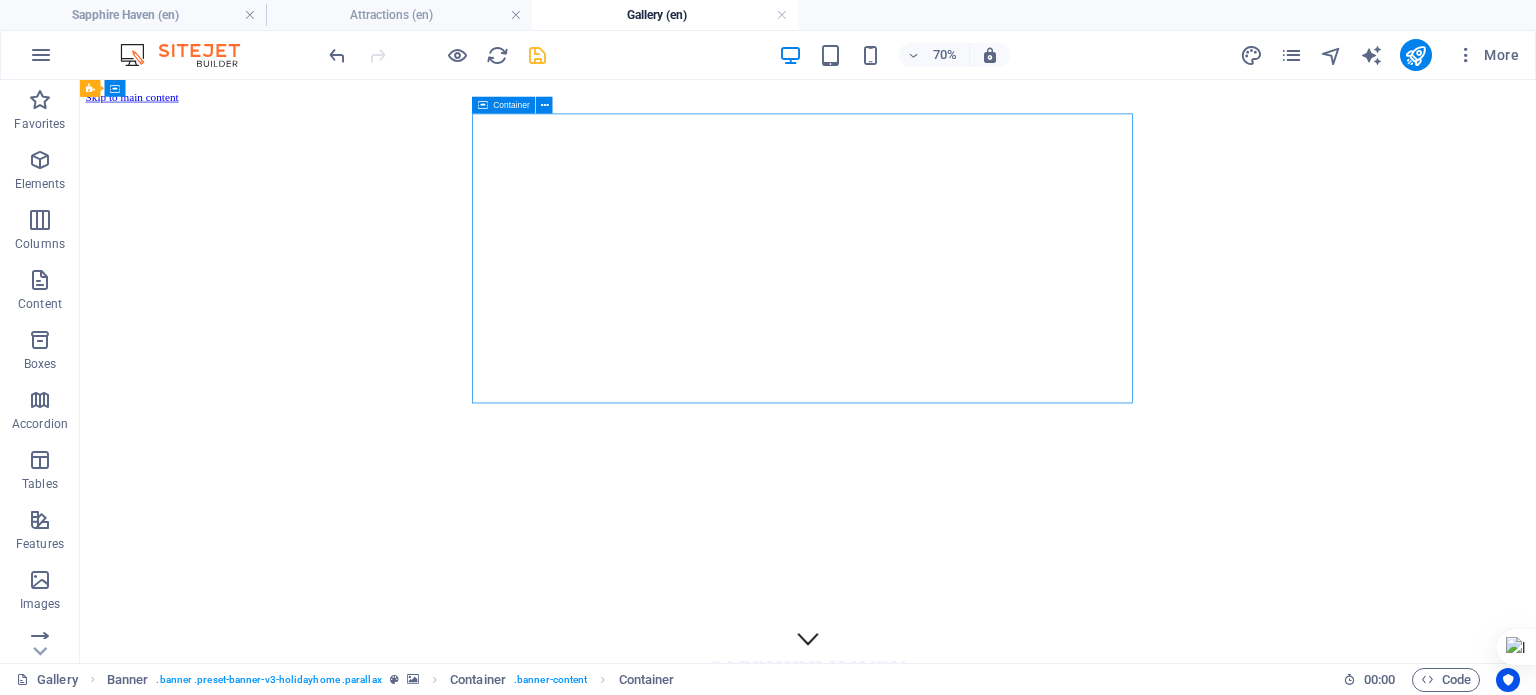 click on "Container" at bounding box center [511, 105] 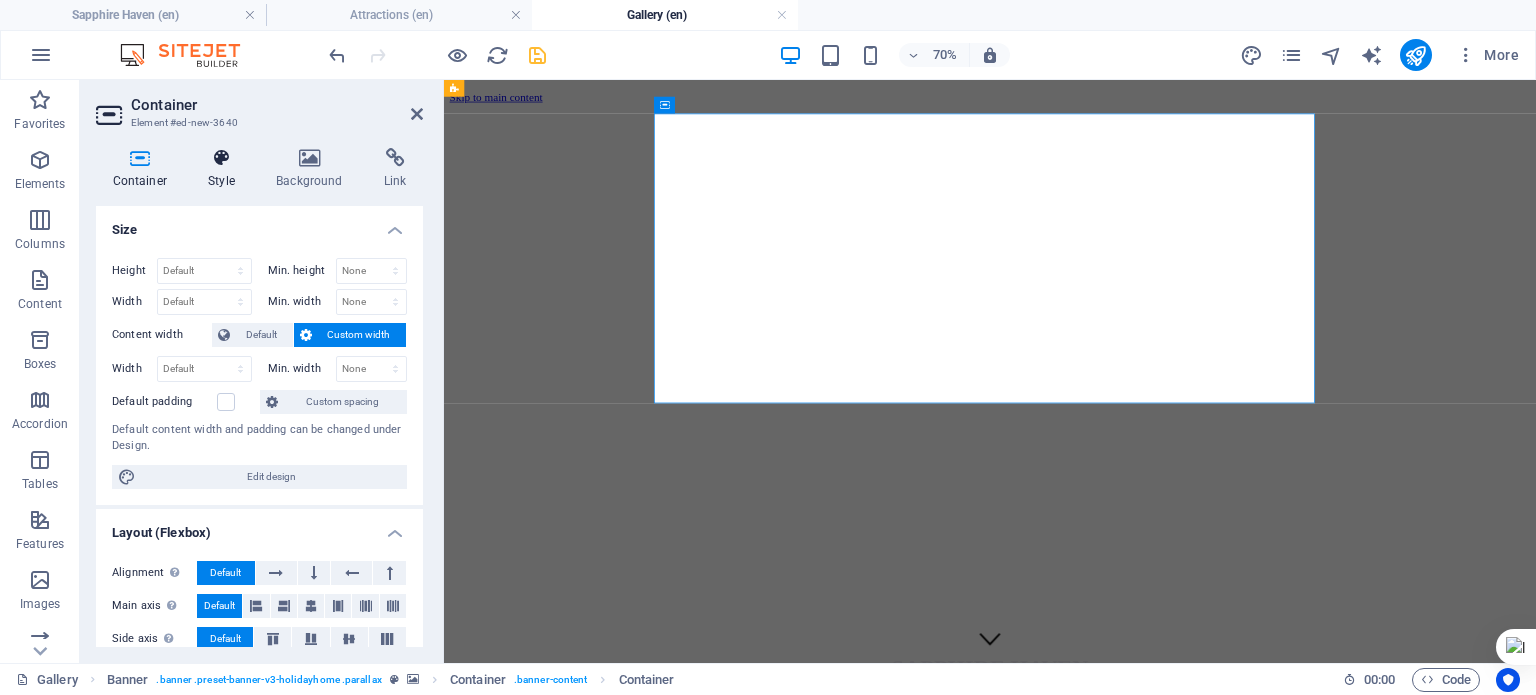 click on "Style" at bounding box center [226, 169] 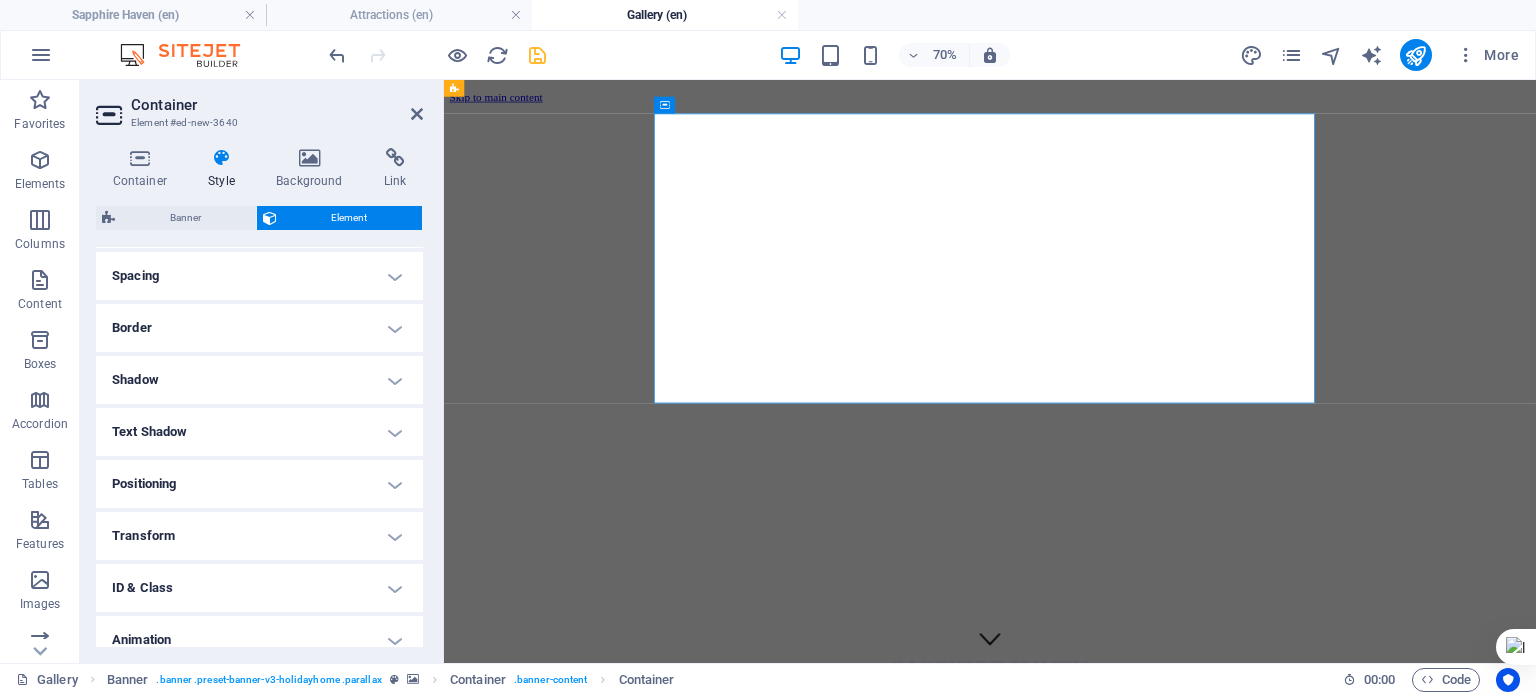 scroll, scrollTop: 400, scrollLeft: 0, axis: vertical 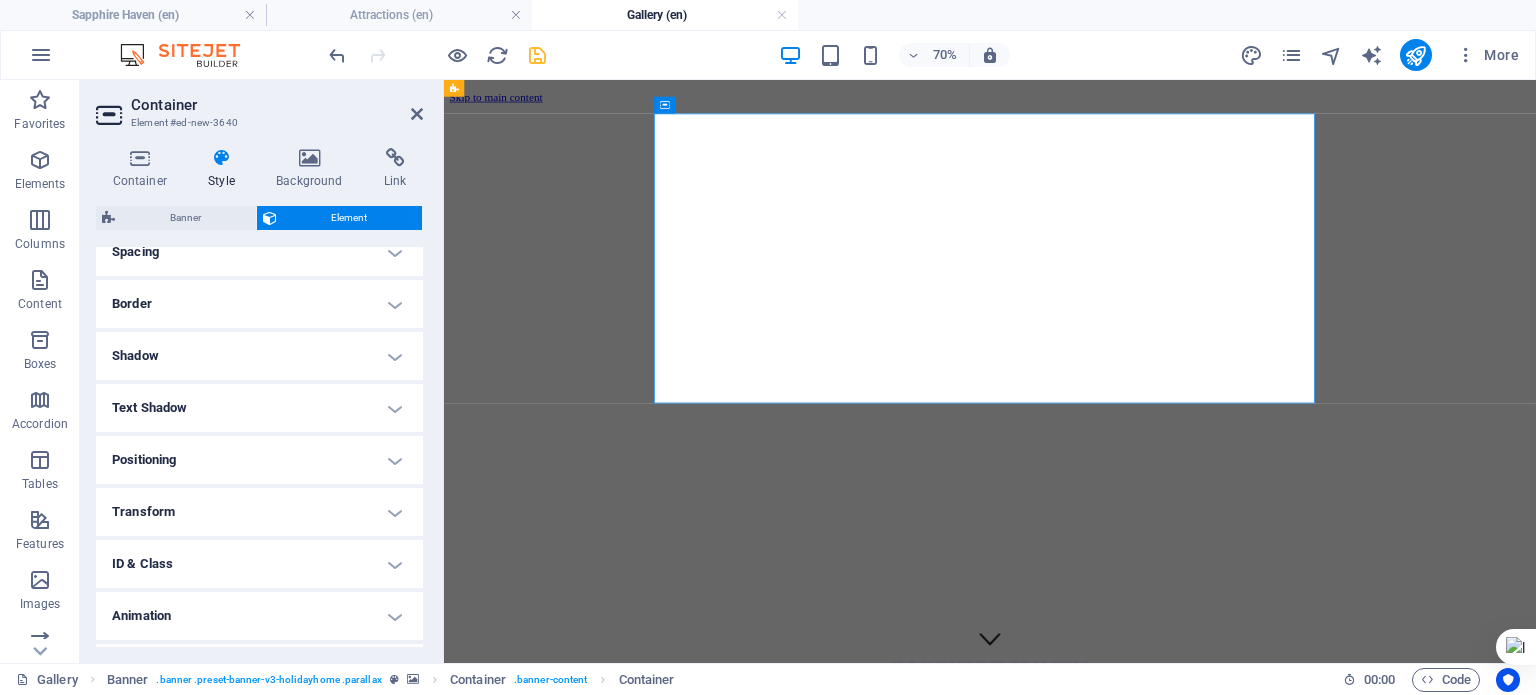 click on "Transform" at bounding box center (259, 512) 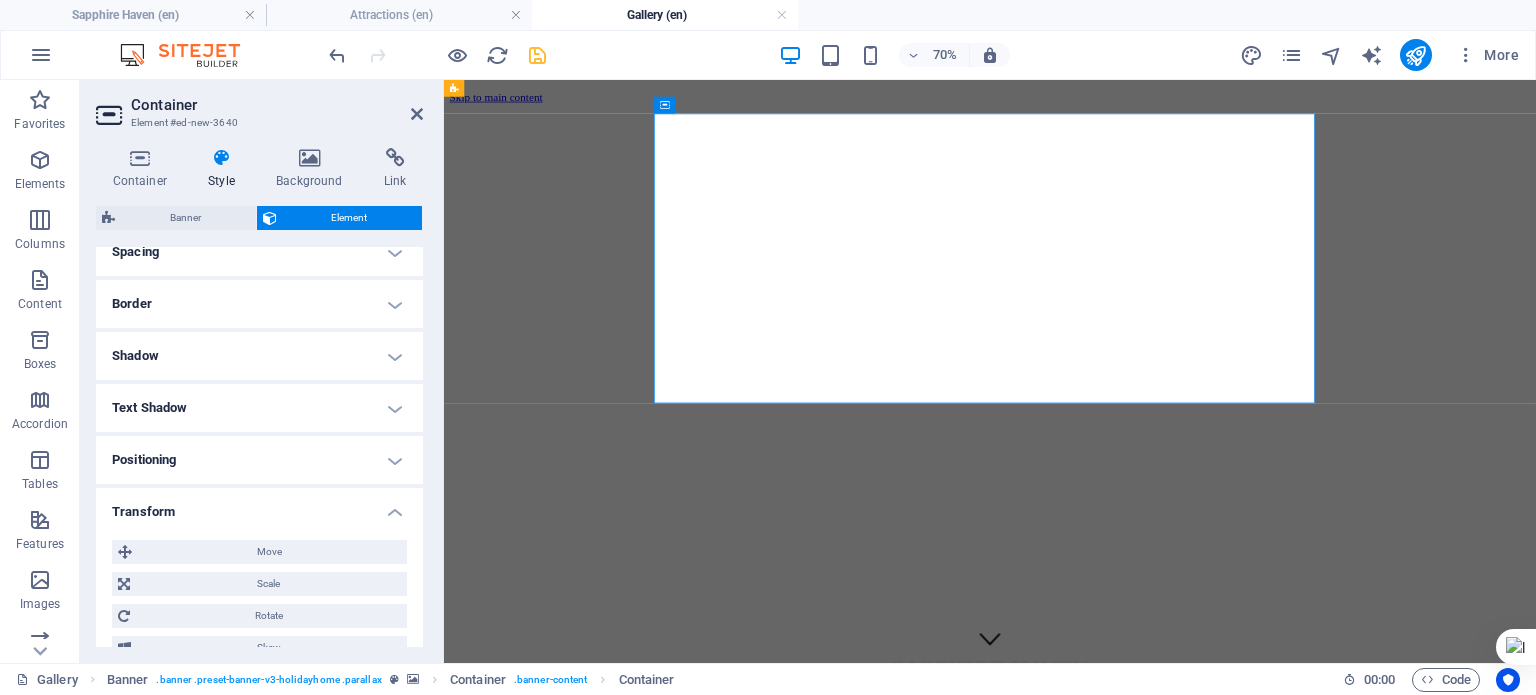 click on "Positioning" at bounding box center [259, 460] 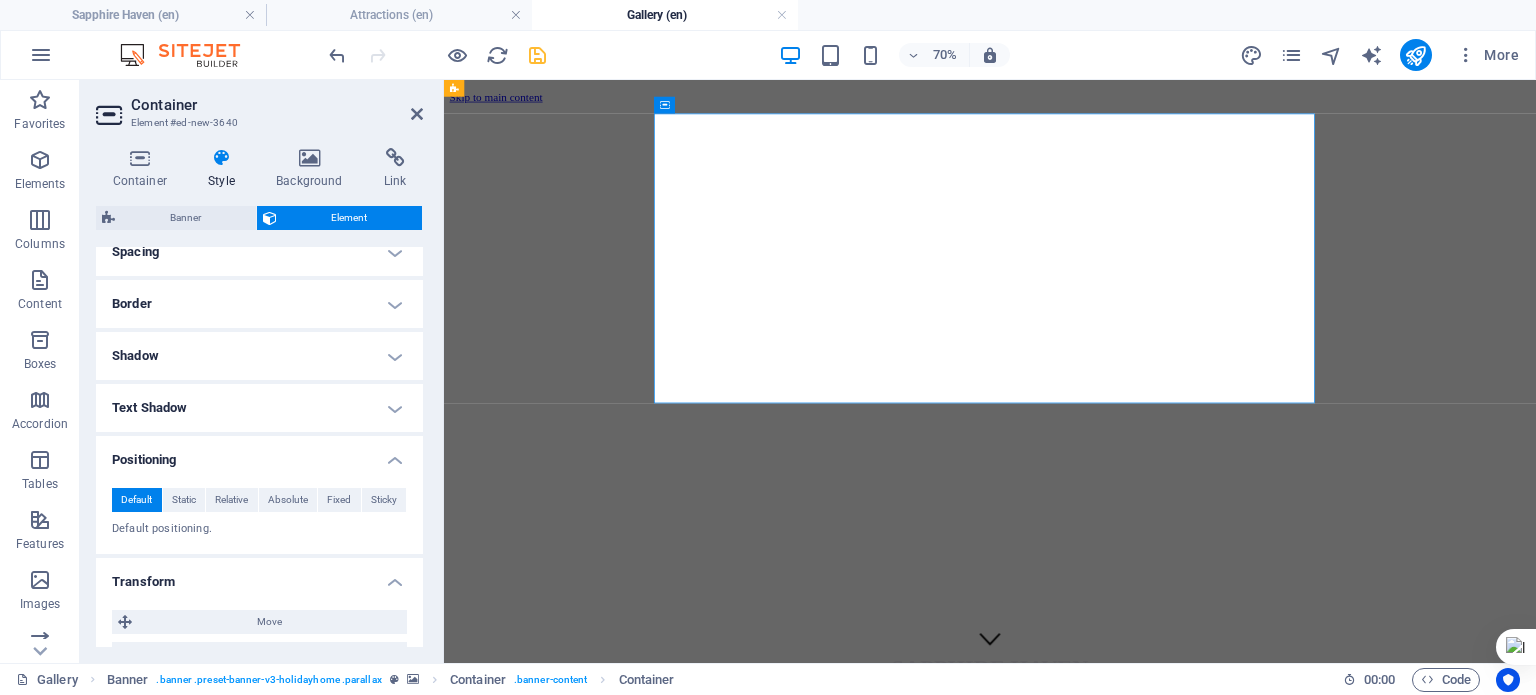 click on "Border" at bounding box center [259, 304] 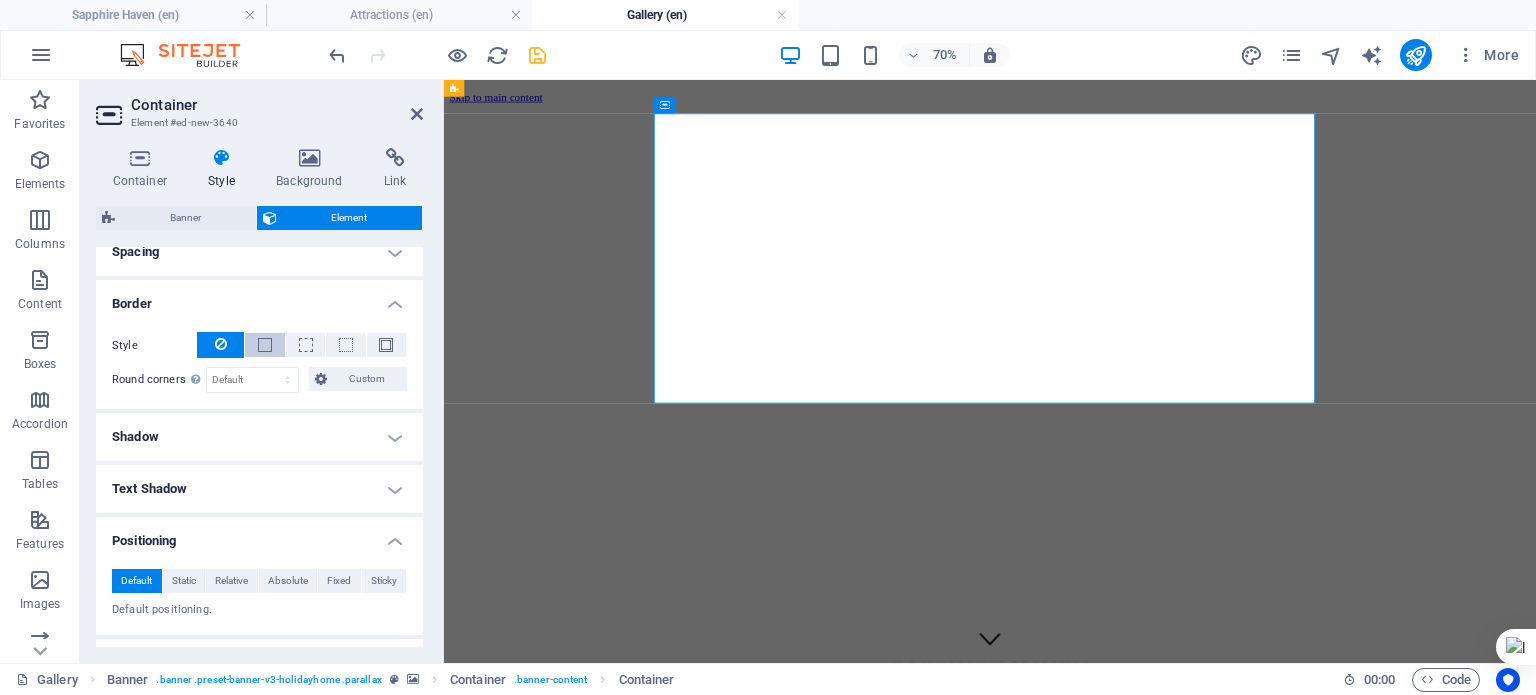 click at bounding box center (265, 345) 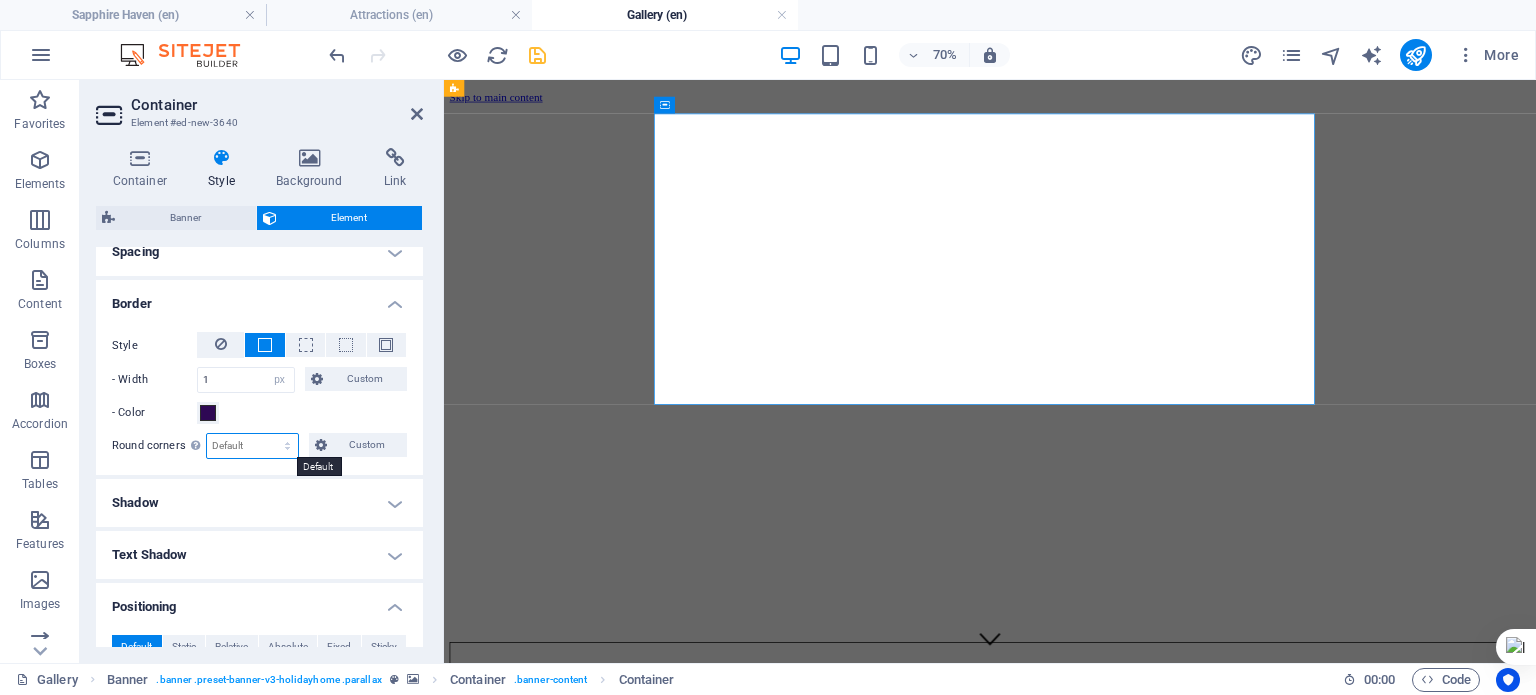 click on "Default px rem % vh vw Custom" at bounding box center (252, 446) 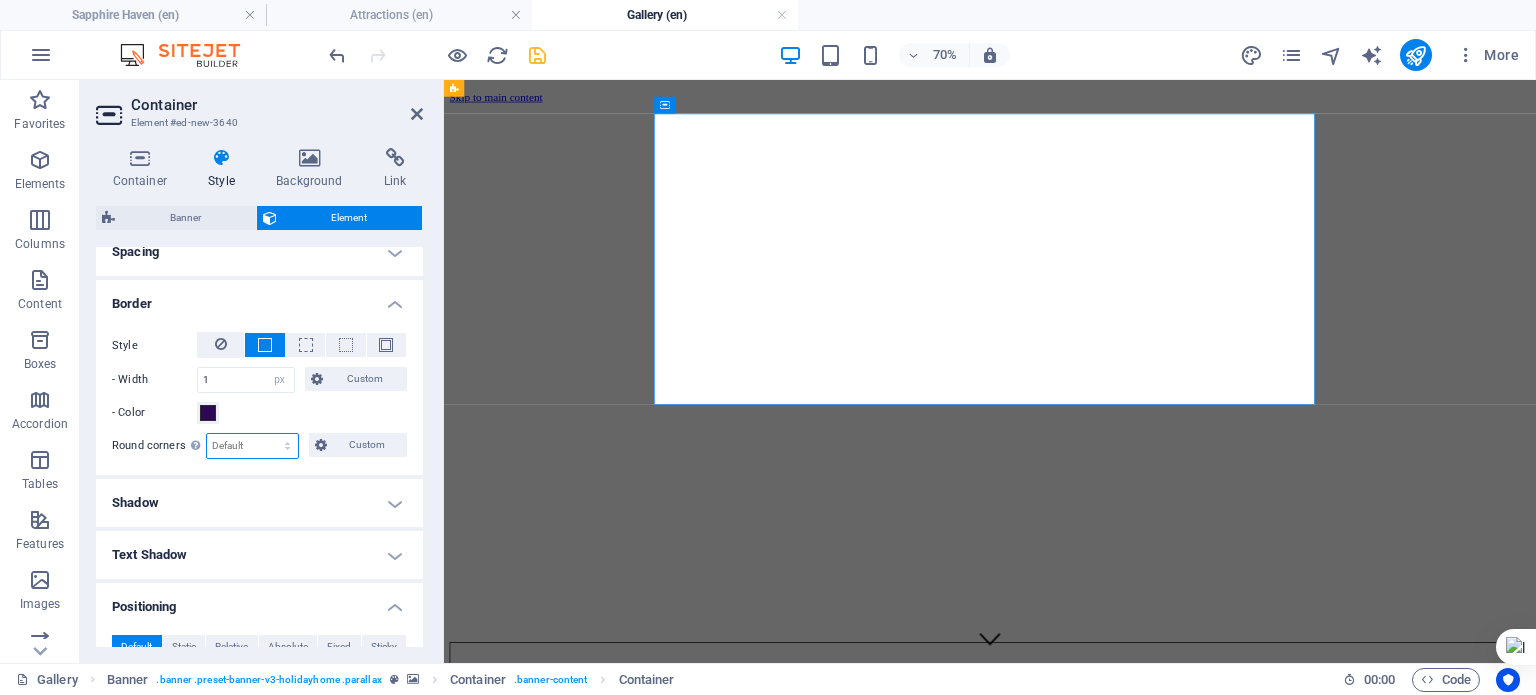 click on "Default px rem % vh vw Custom" at bounding box center (252, 446) 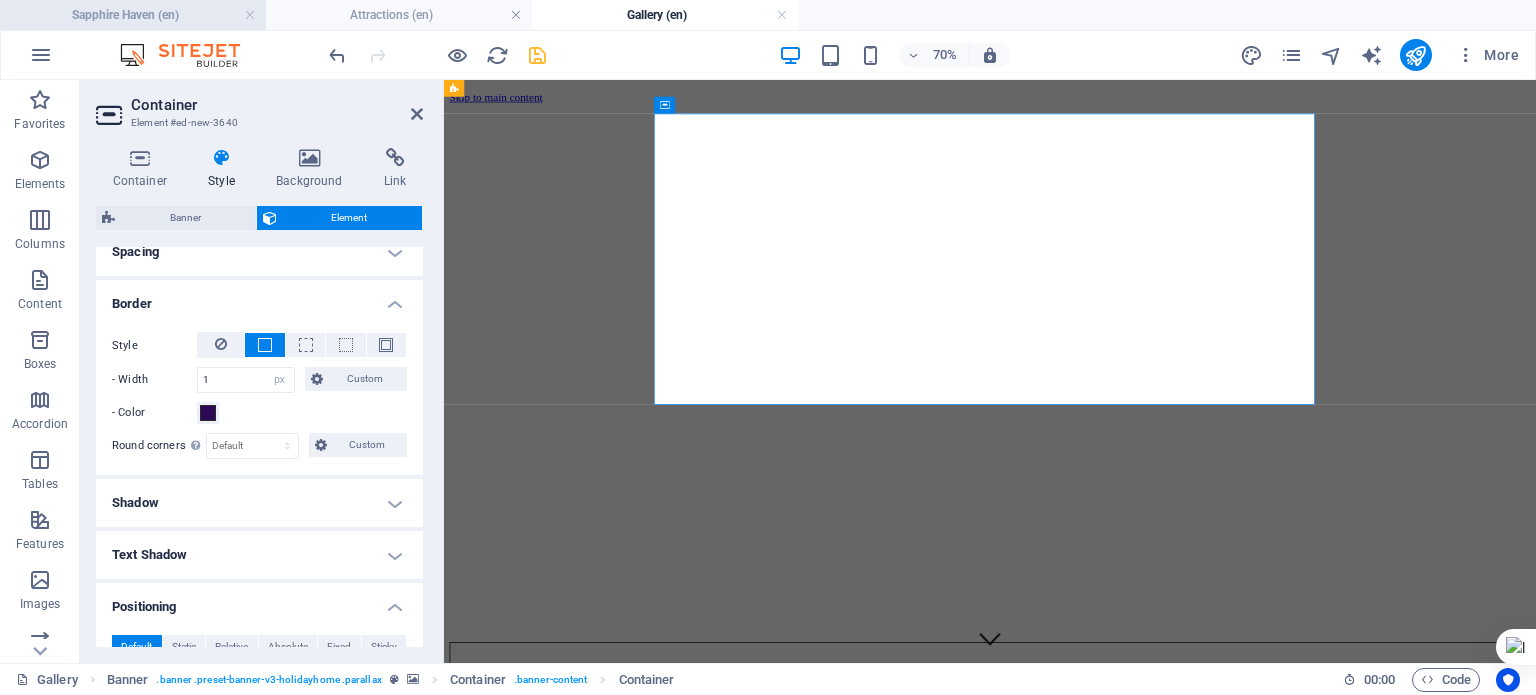 click on "Sapphire Haven (en)" at bounding box center [133, 15] 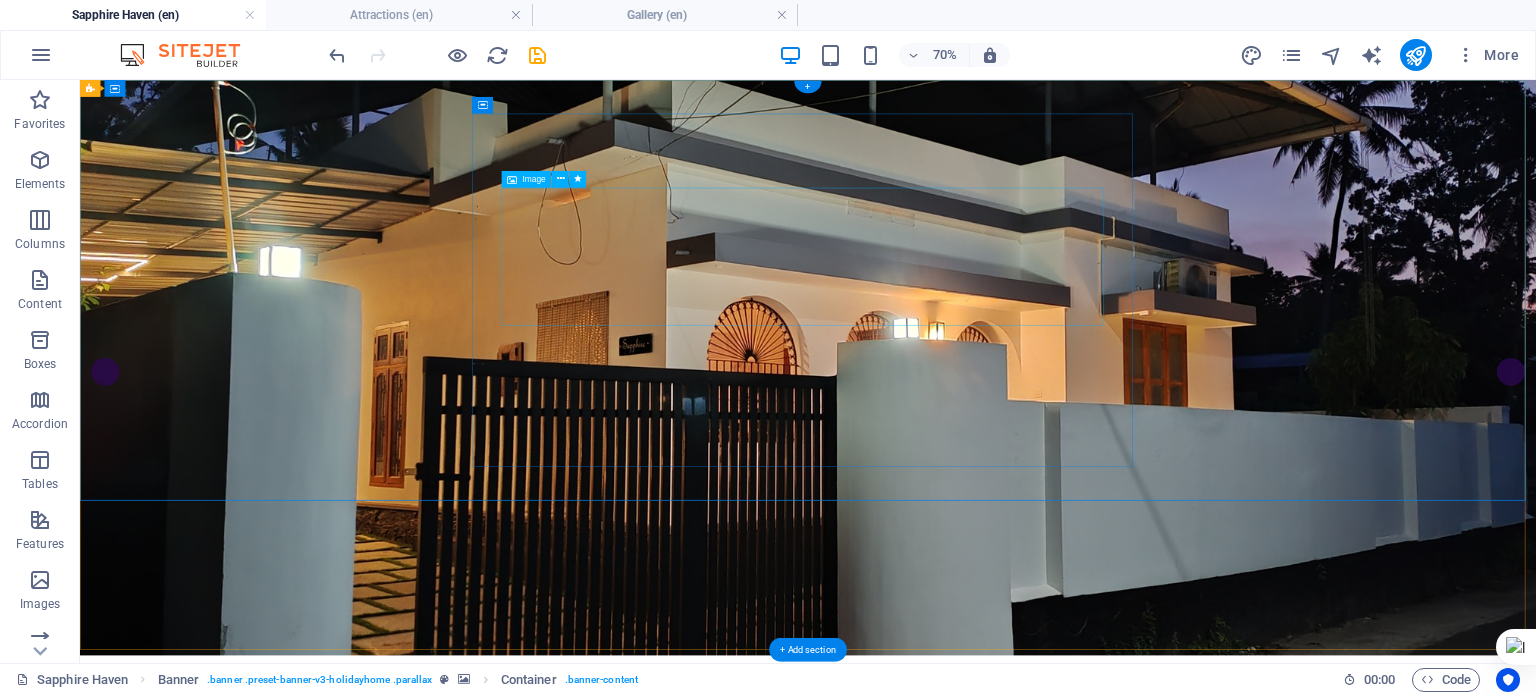 click at bounding box center (1120, 1154) 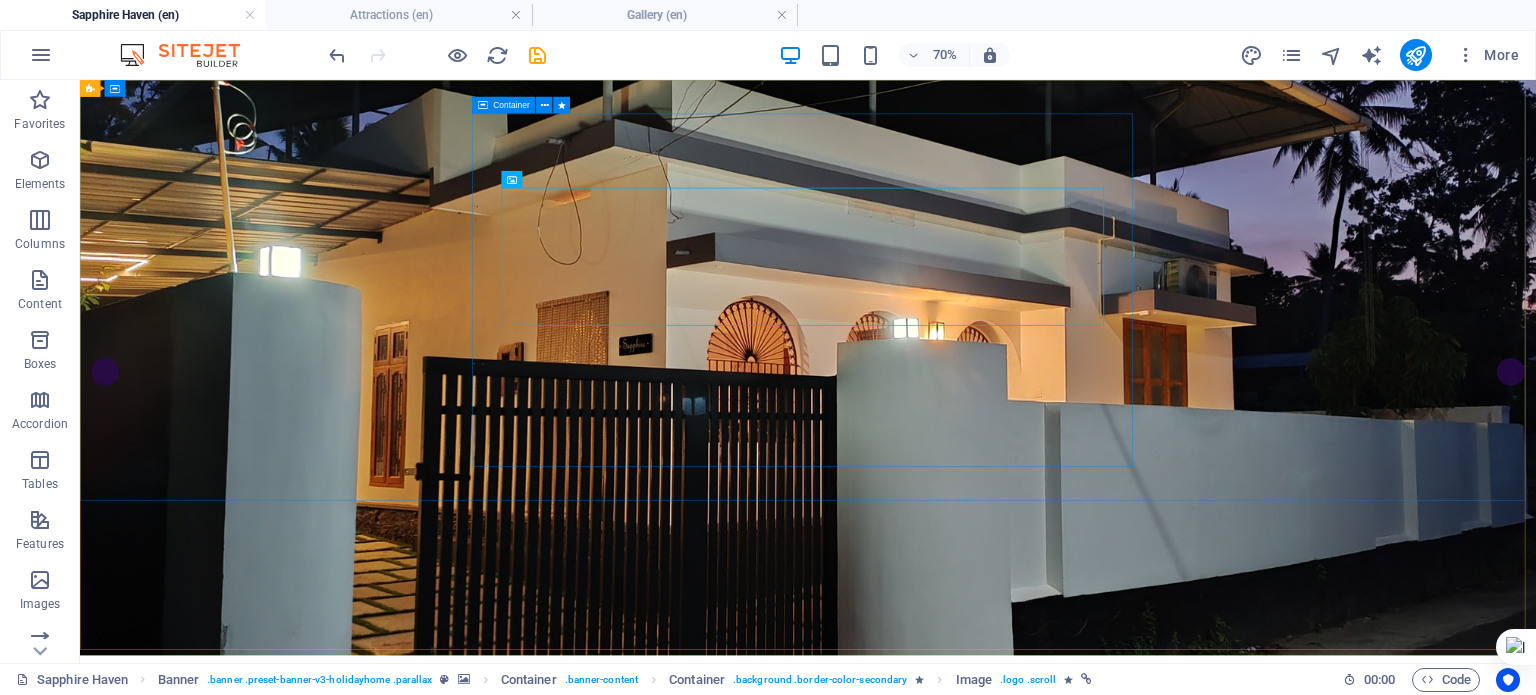 click on "Container" at bounding box center (511, 105) 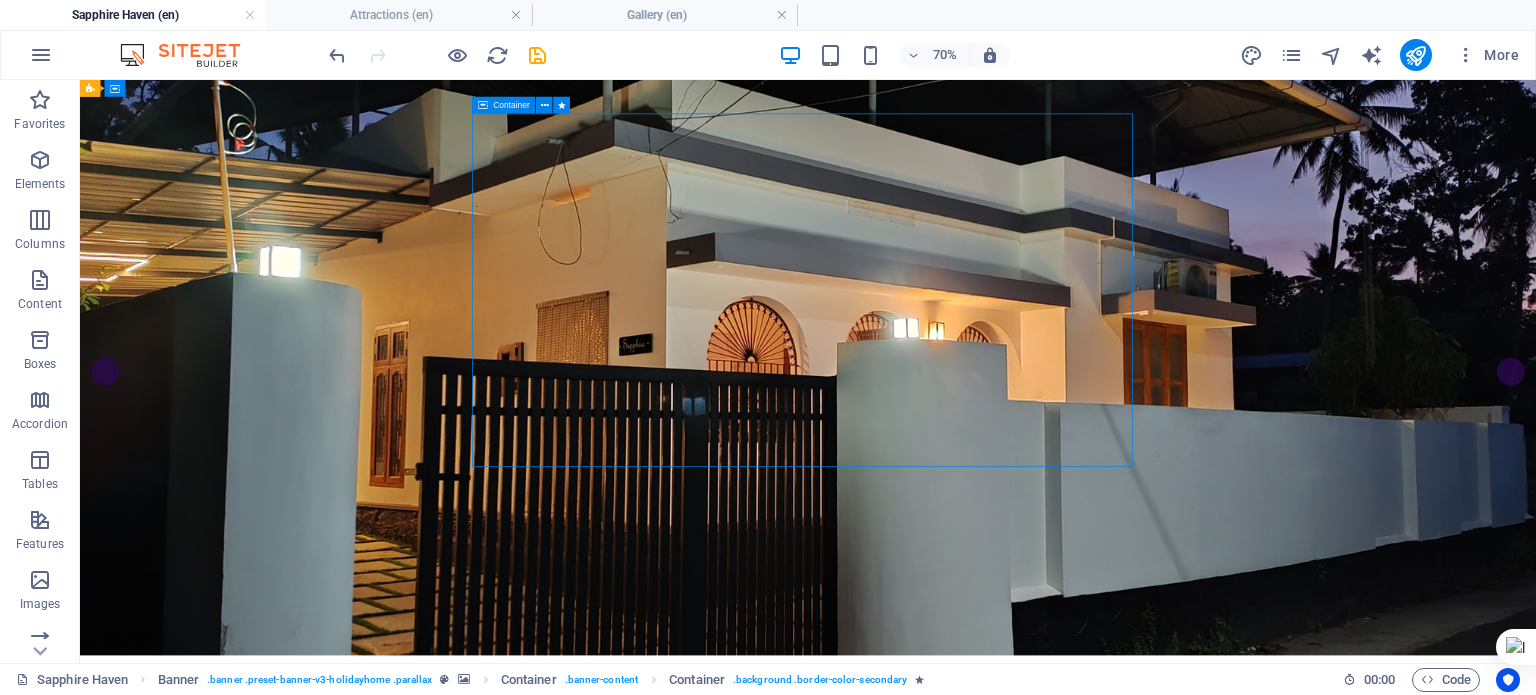 drag, startPoint x: 510, startPoint y: 105, endPoint x: 97, endPoint y: 36, distance: 418.72424 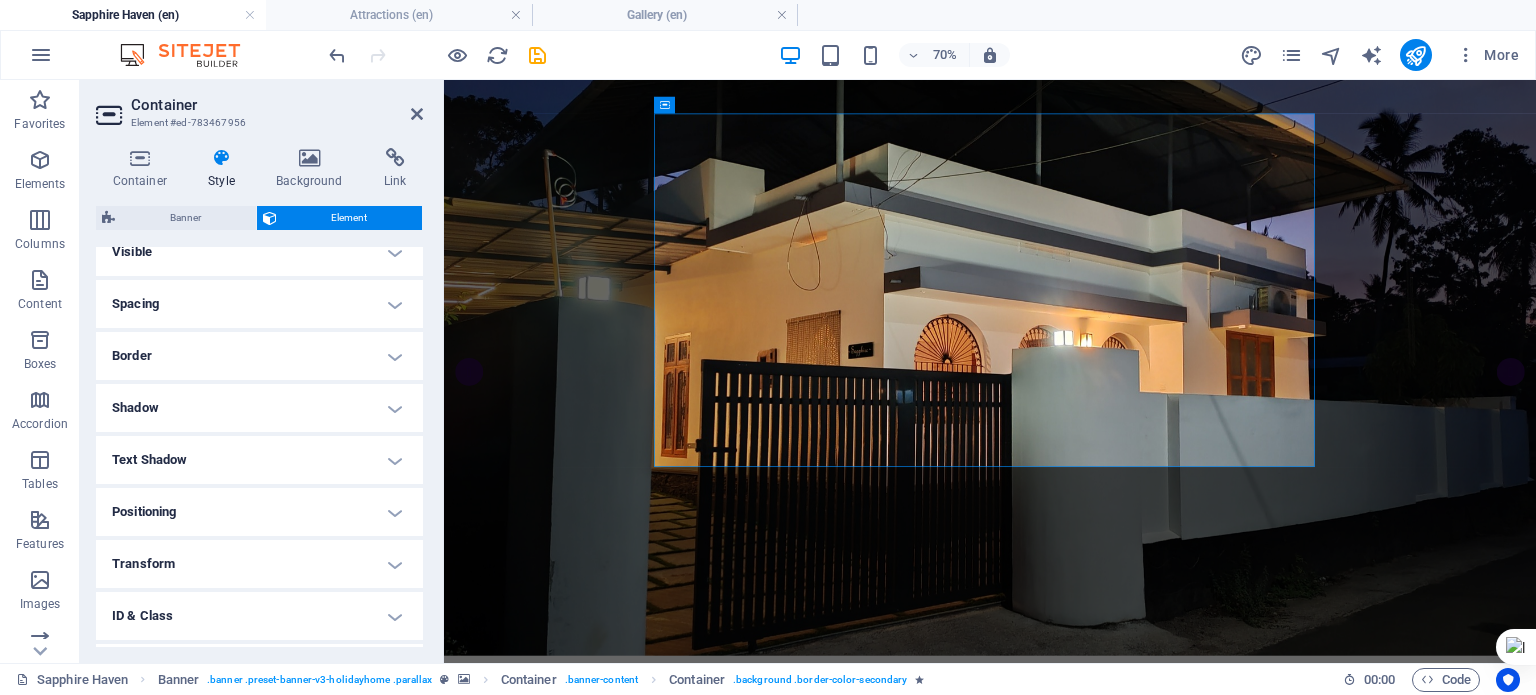 scroll, scrollTop: 67, scrollLeft: 0, axis: vertical 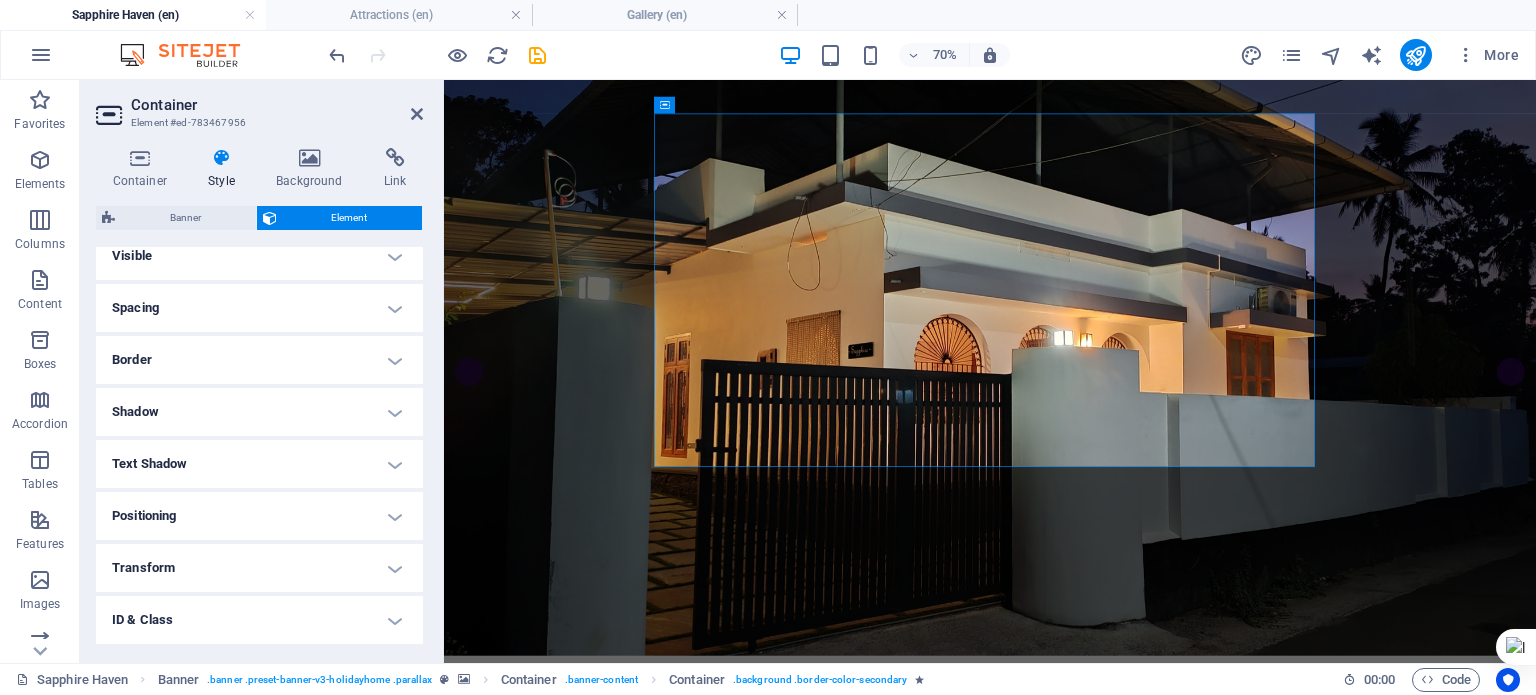 click on "Border" at bounding box center (259, 360) 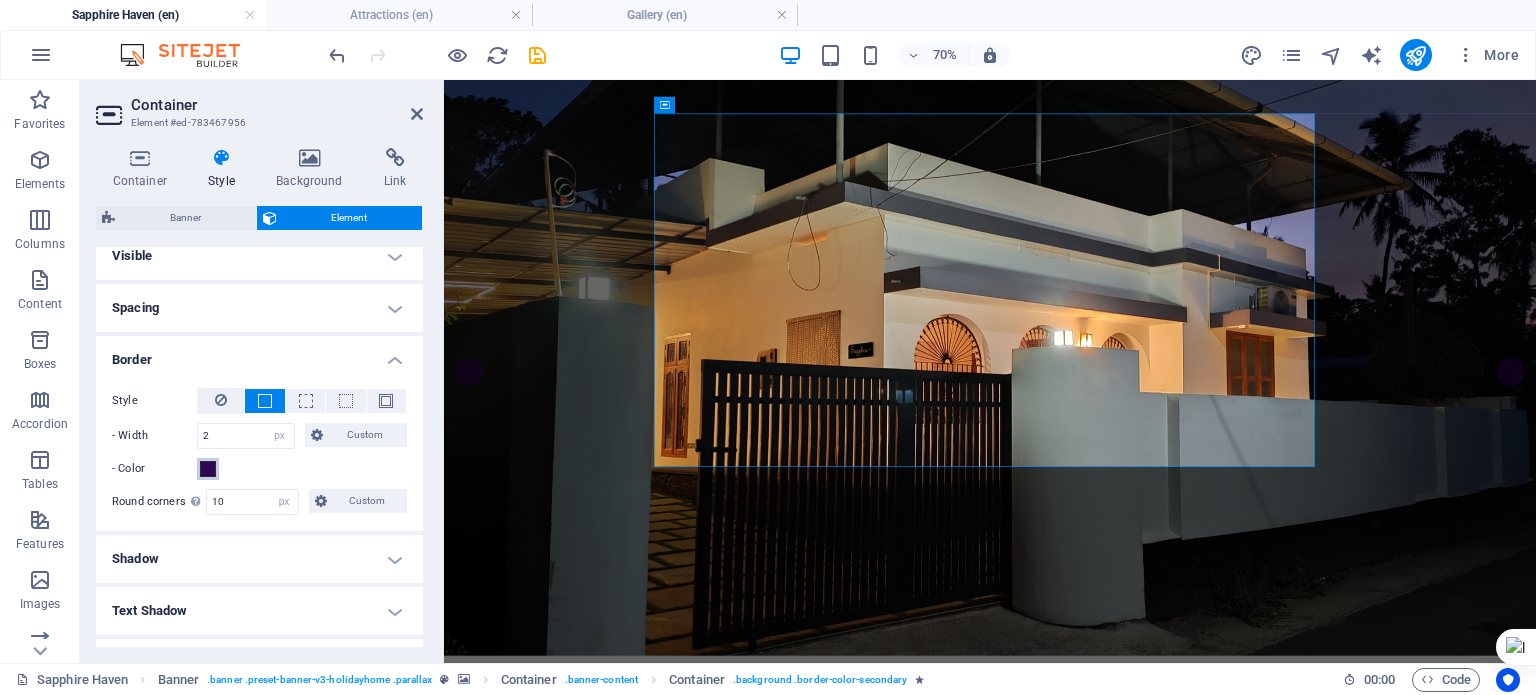 click at bounding box center (208, 469) 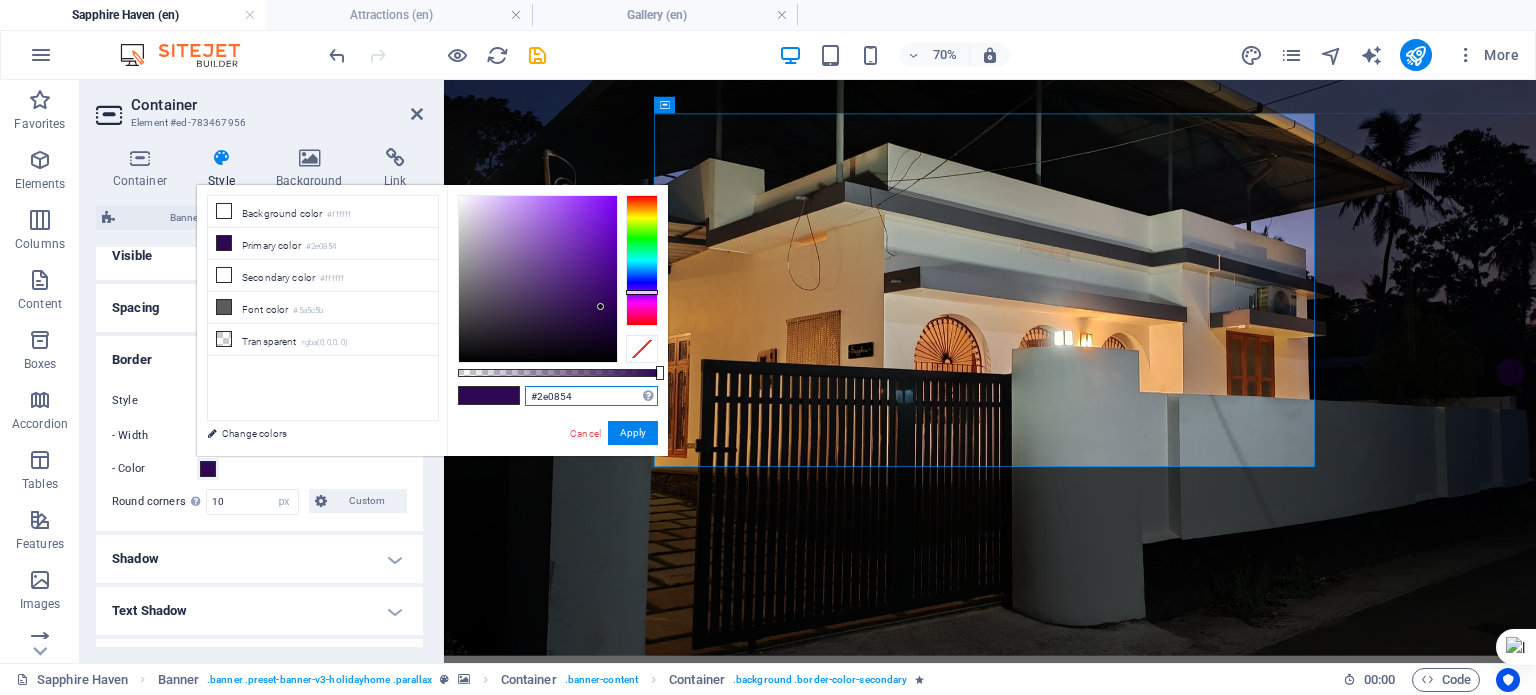 drag, startPoint x: 596, startPoint y: 399, endPoint x: 478, endPoint y: 388, distance: 118.511604 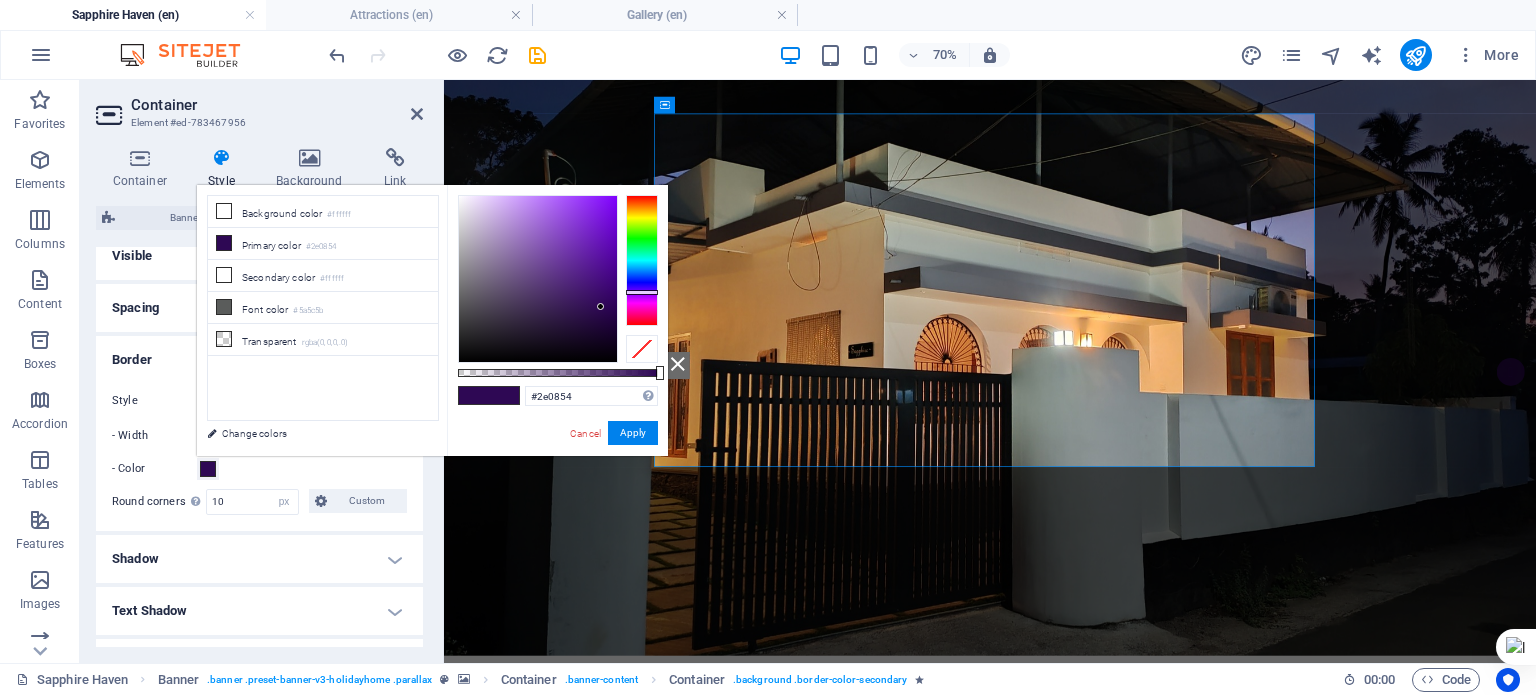 click on "Element #ed-783467956" at bounding box center [257, 123] 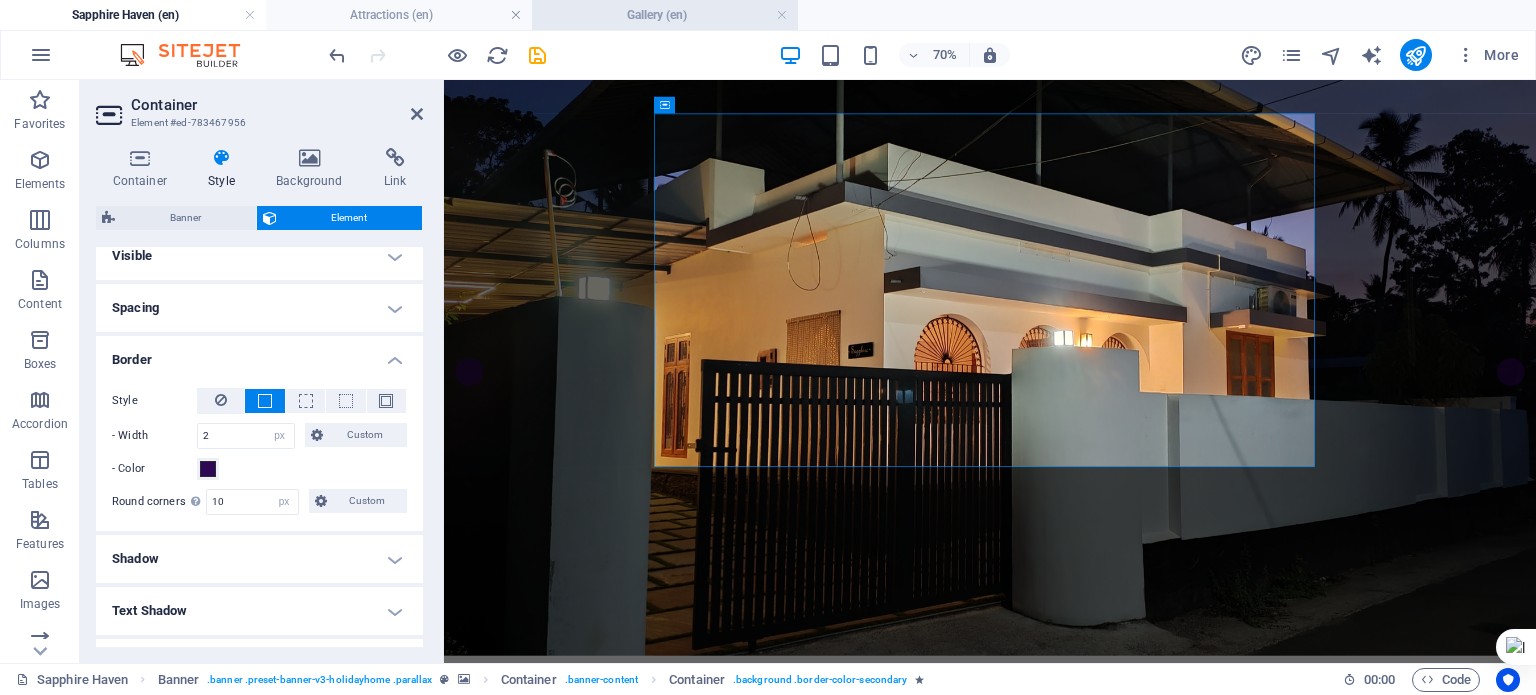 click on "Gallery (en)" at bounding box center [665, 15] 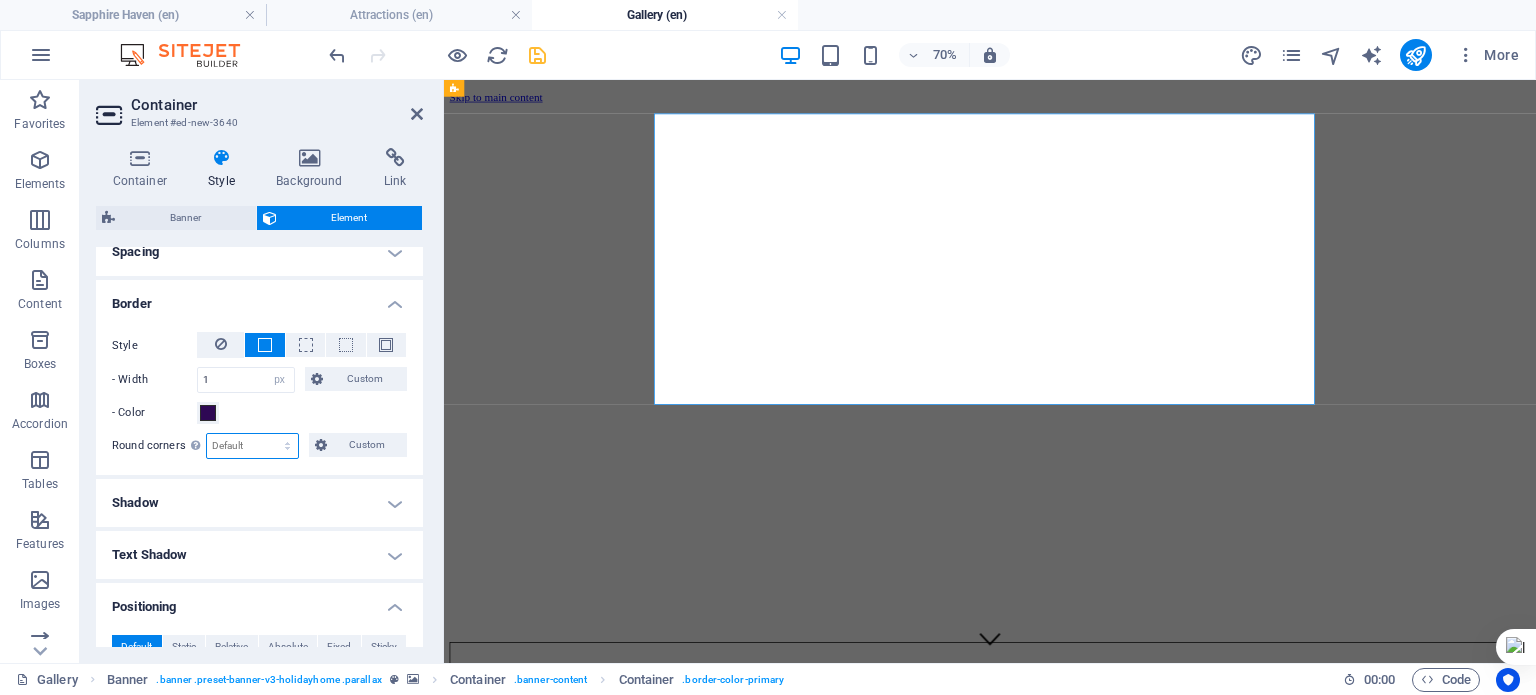 click on "Default px rem % vh vw Custom" at bounding box center (252, 446) 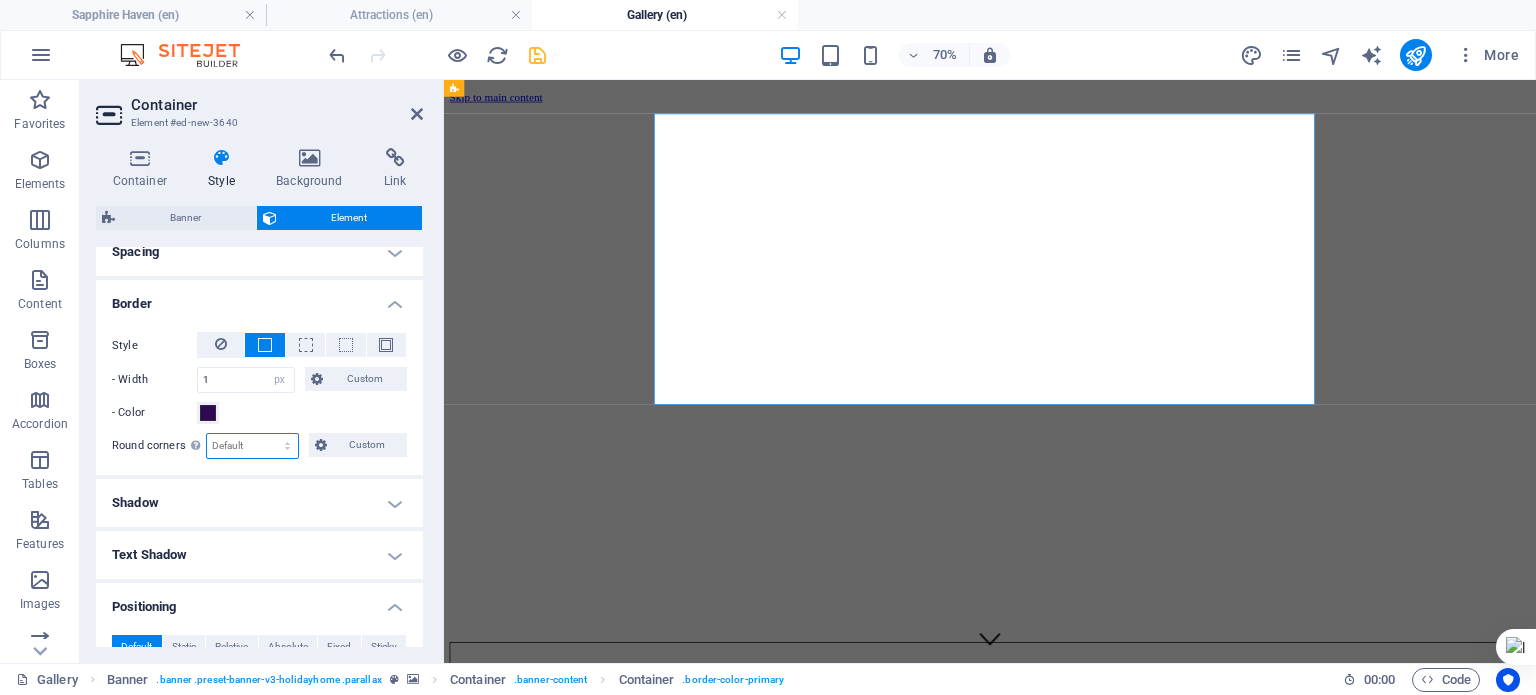 click on "Default px rem % vh vw Custom" at bounding box center (252, 446) 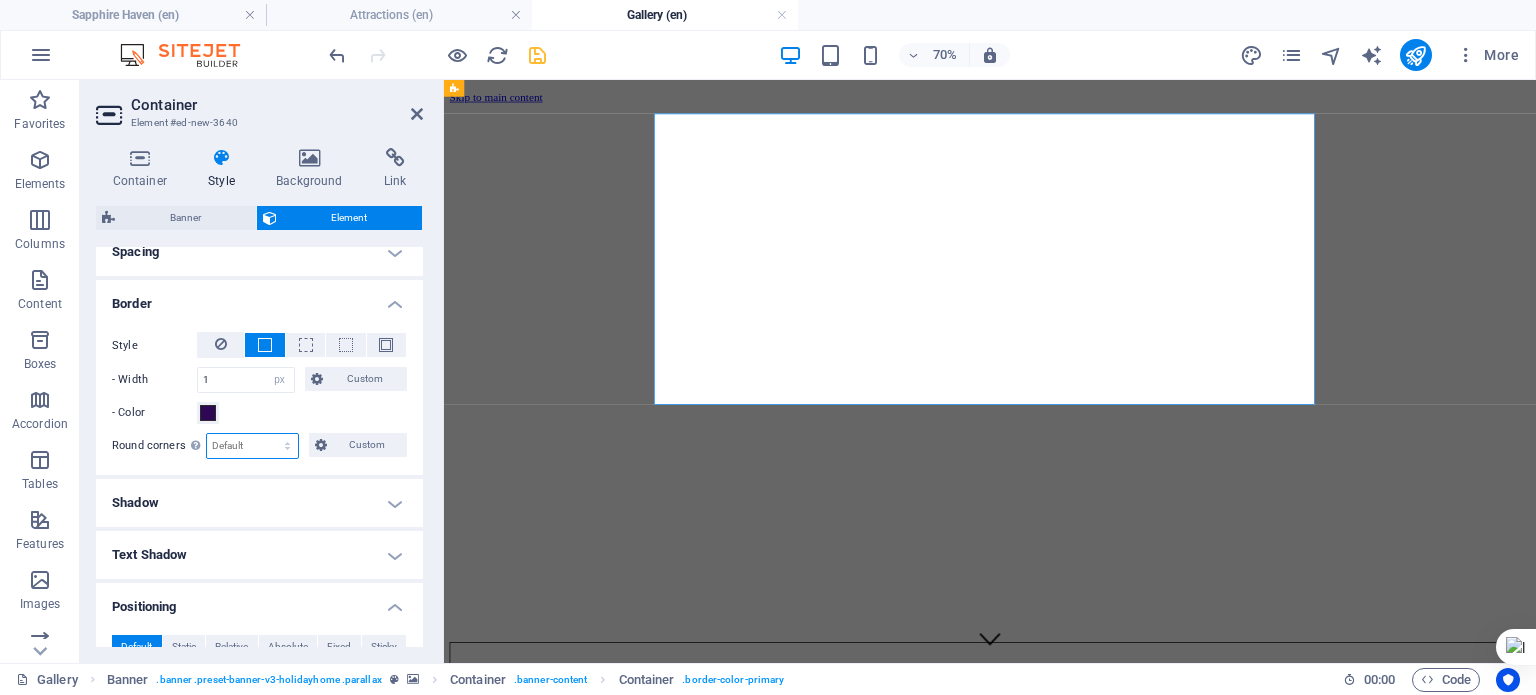select on "px" 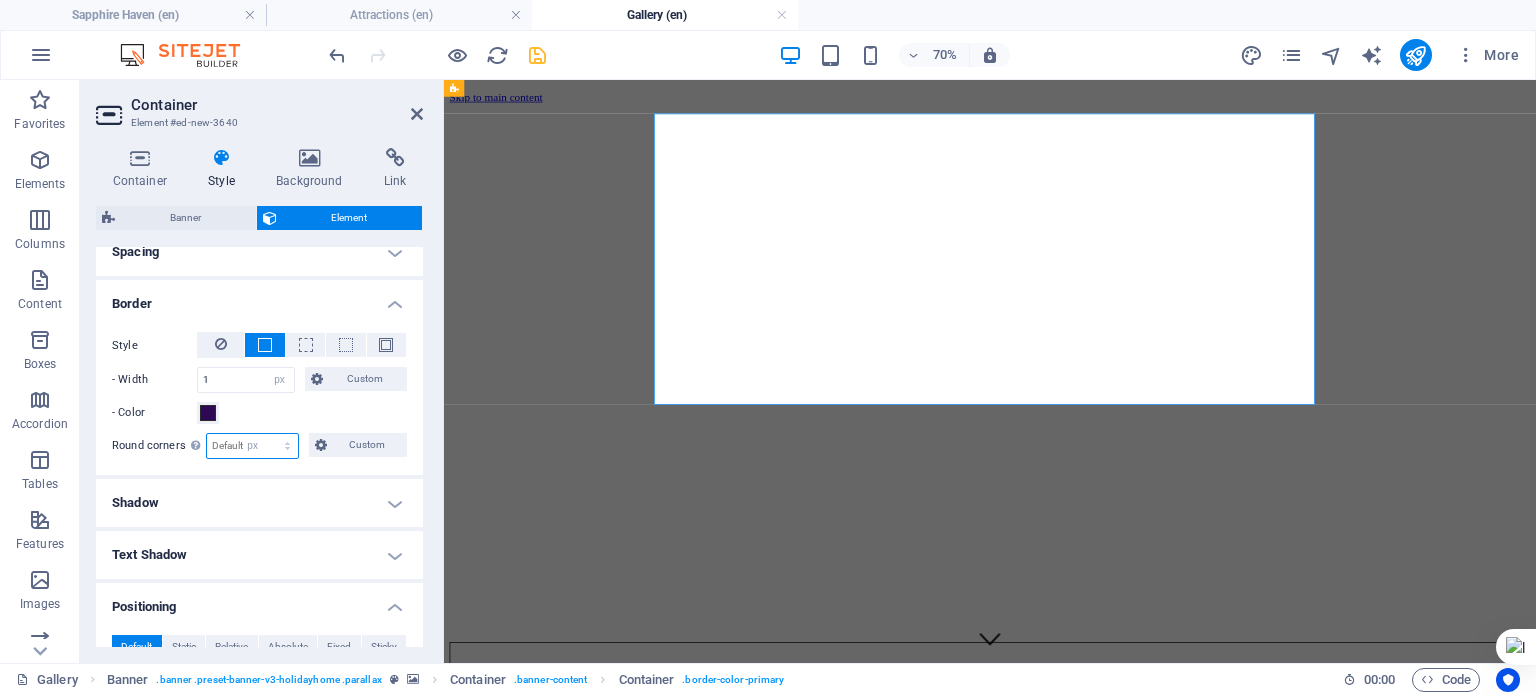 click on "Default px rem % vh vw Custom" at bounding box center (252, 446) 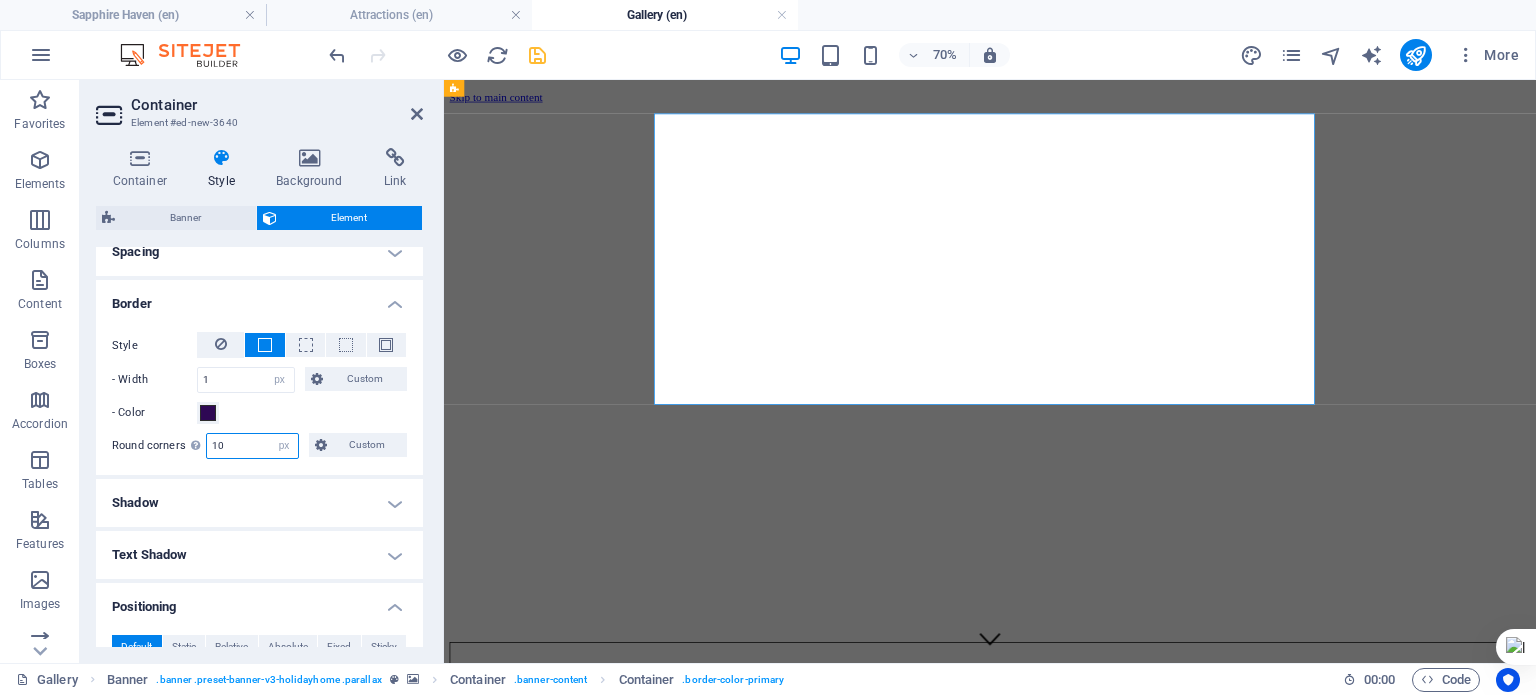 type on "10" 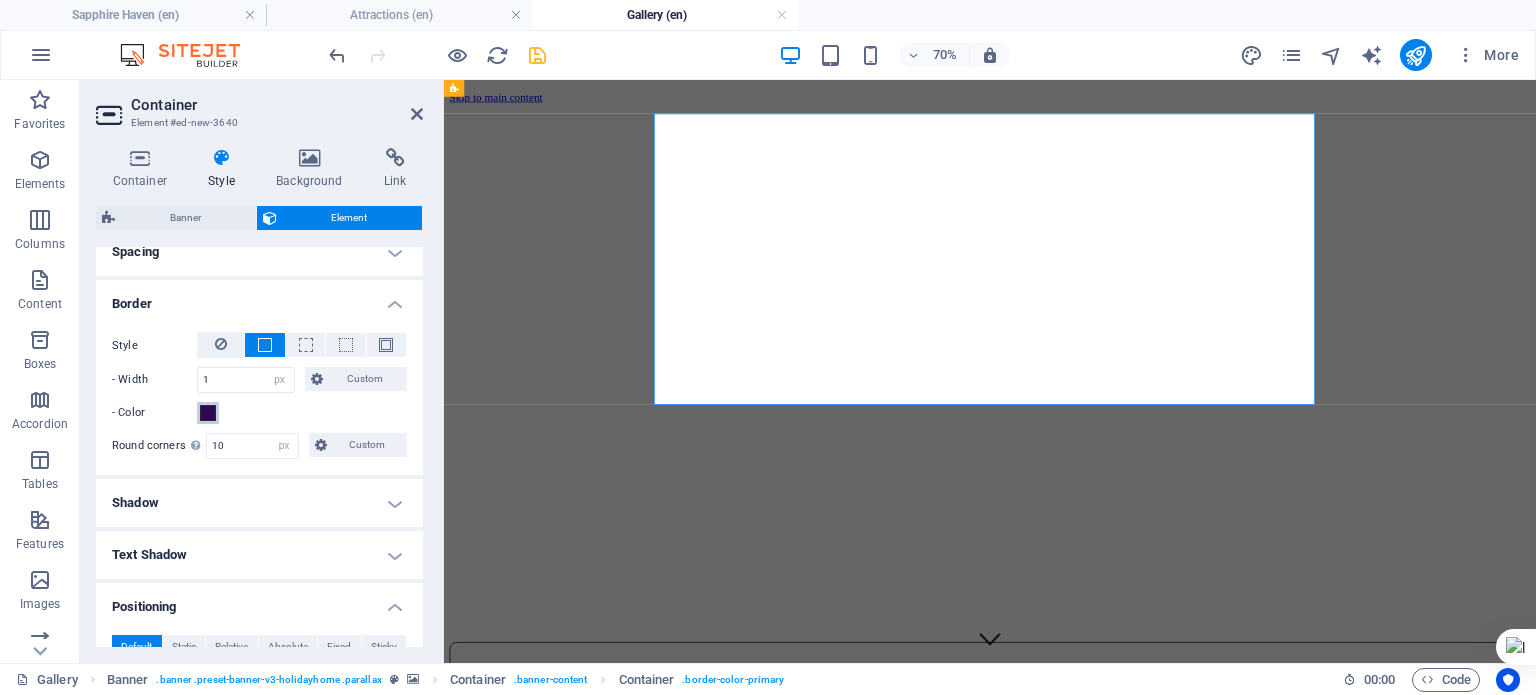 click at bounding box center (208, 413) 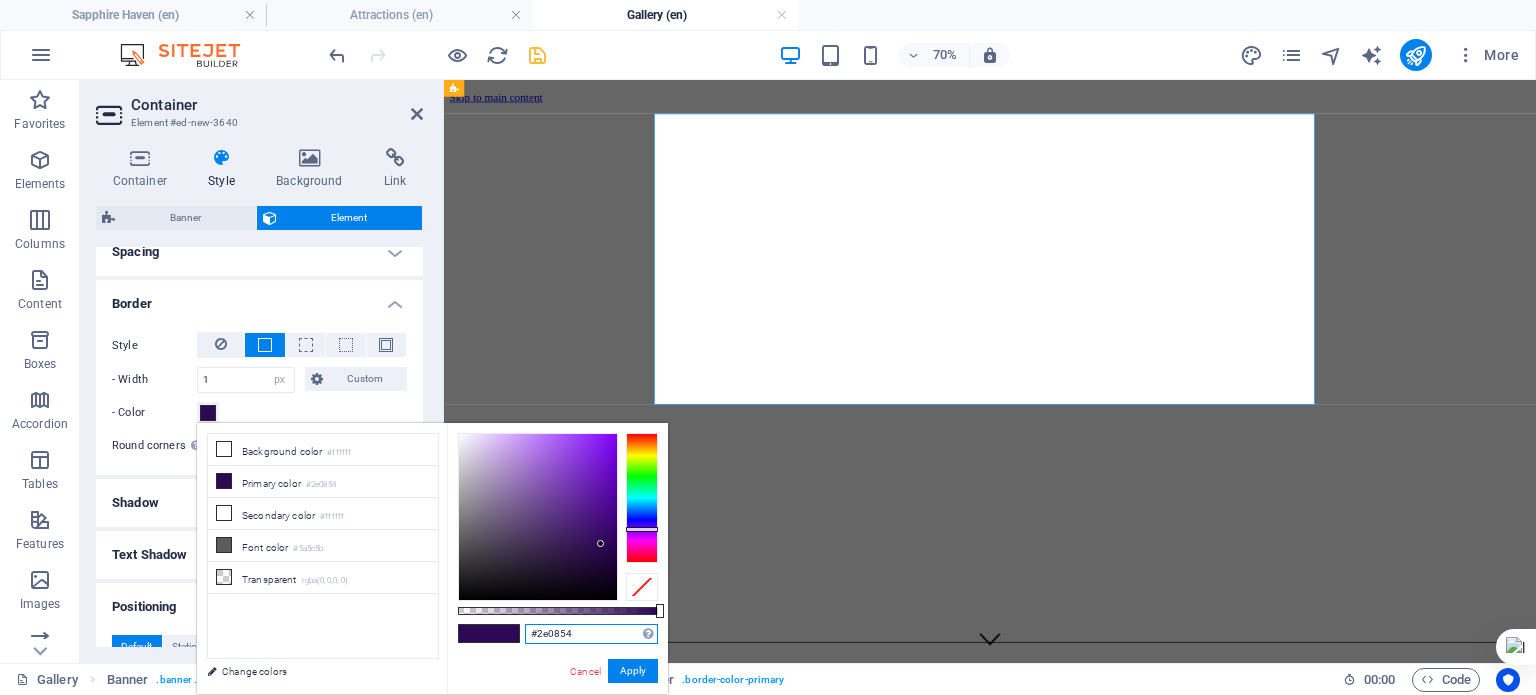 drag, startPoint x: 588, startPoint y: 641, endPoint x: 485, endPoint y: 642, distance: 103.00485 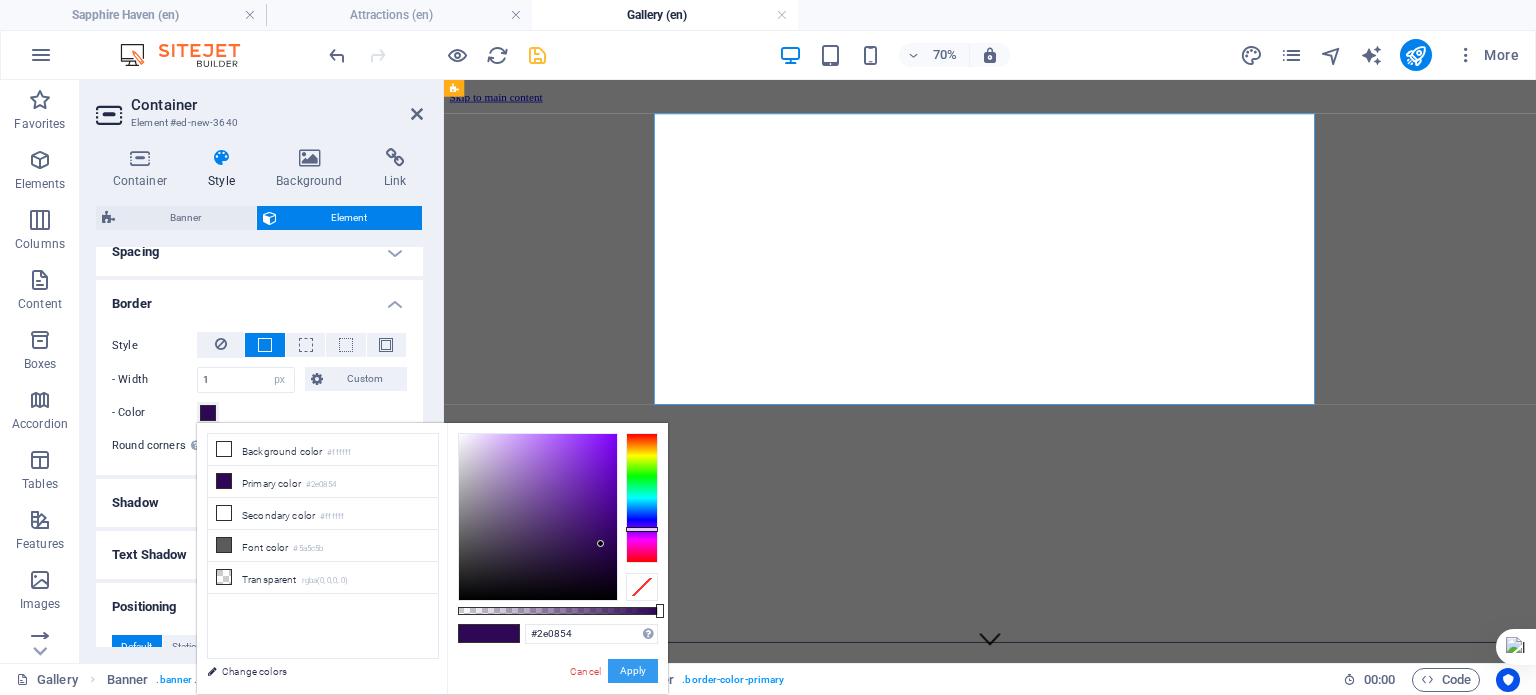 click on "Apply" at bounding box center (633, 671) 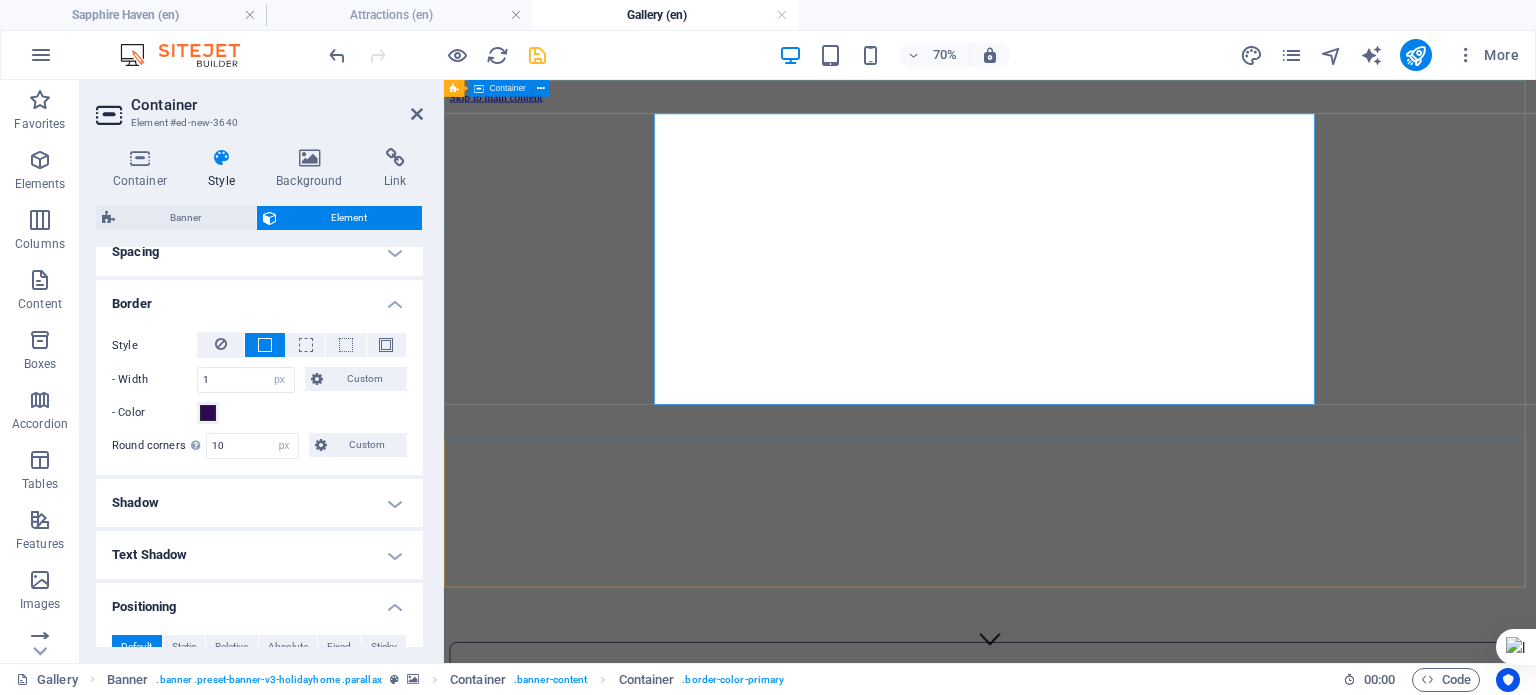 click on "SAPPHIRE HAVEN New tex Holiday Home @ Varkala Rent and Enjoy" at bounding box center [1224, 1165] 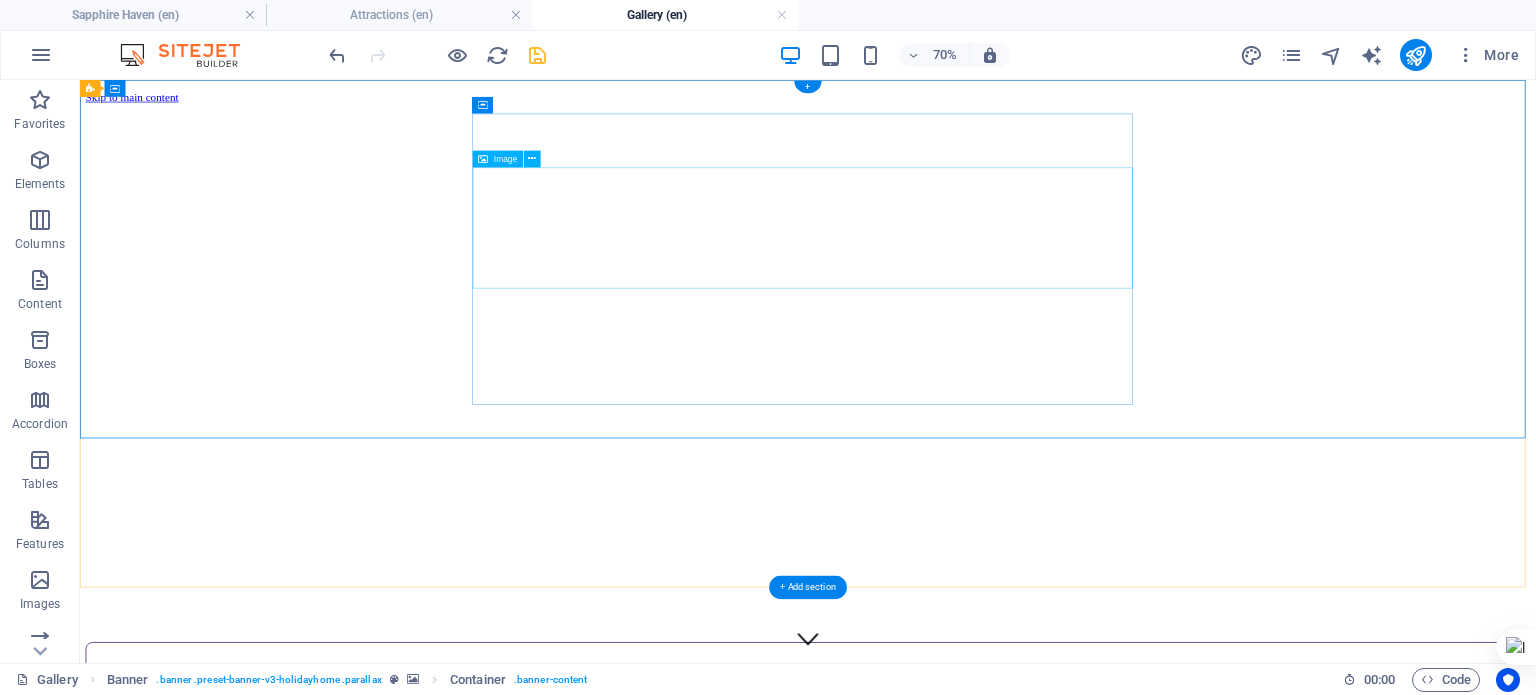 click at bounding box center [1120, 1139] 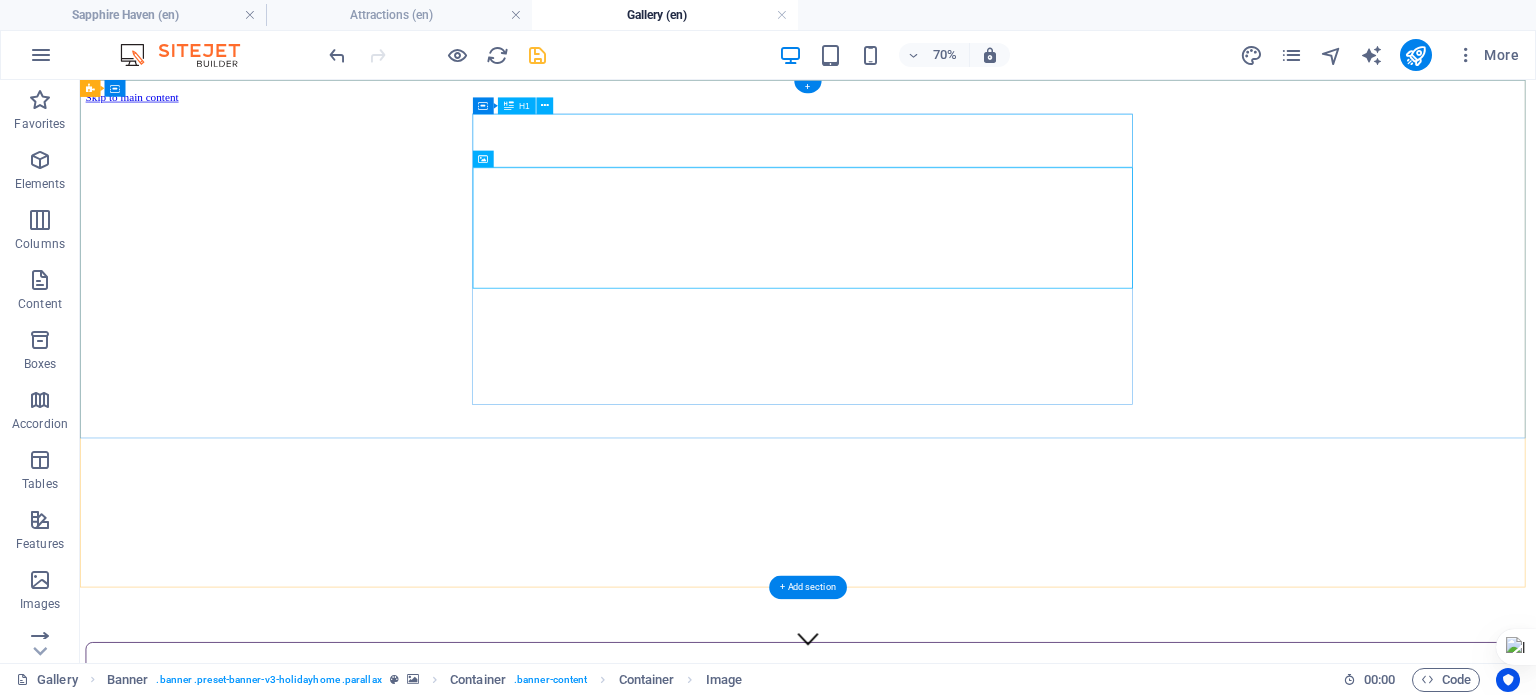 click on "SAPPHIRE HAVEN" at bounding box center (1120, 923) 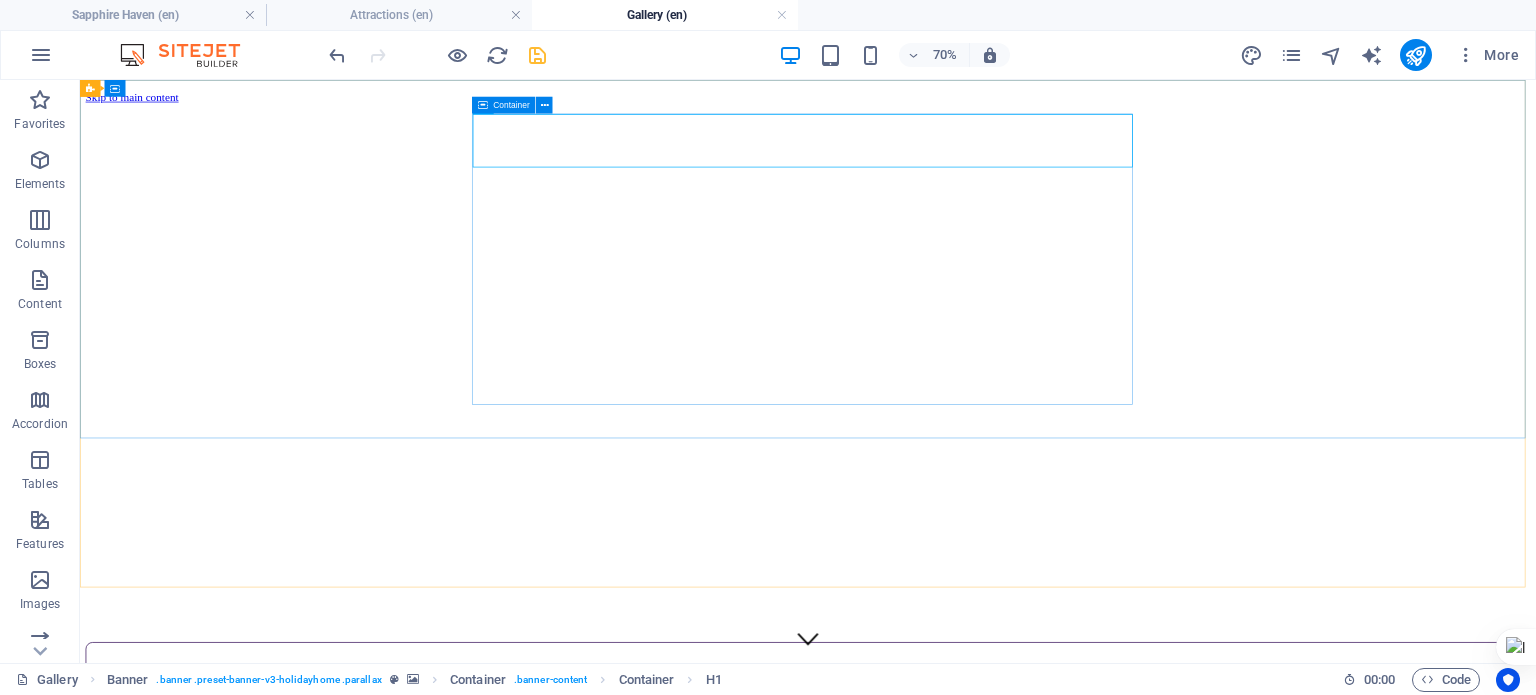 click on "Container" at bounding box center [511, 105] 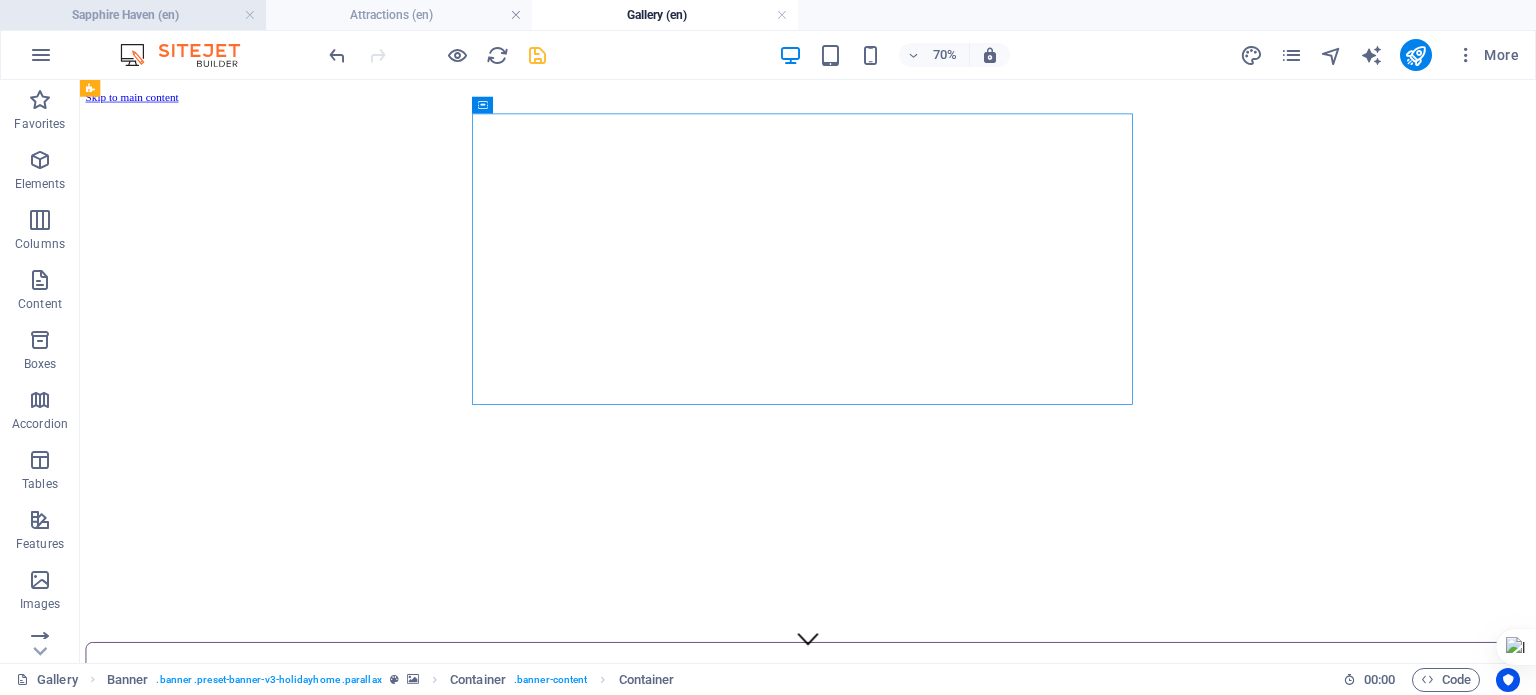 click on "Sapphire Haven (en)" at bounding box center (133, 15) 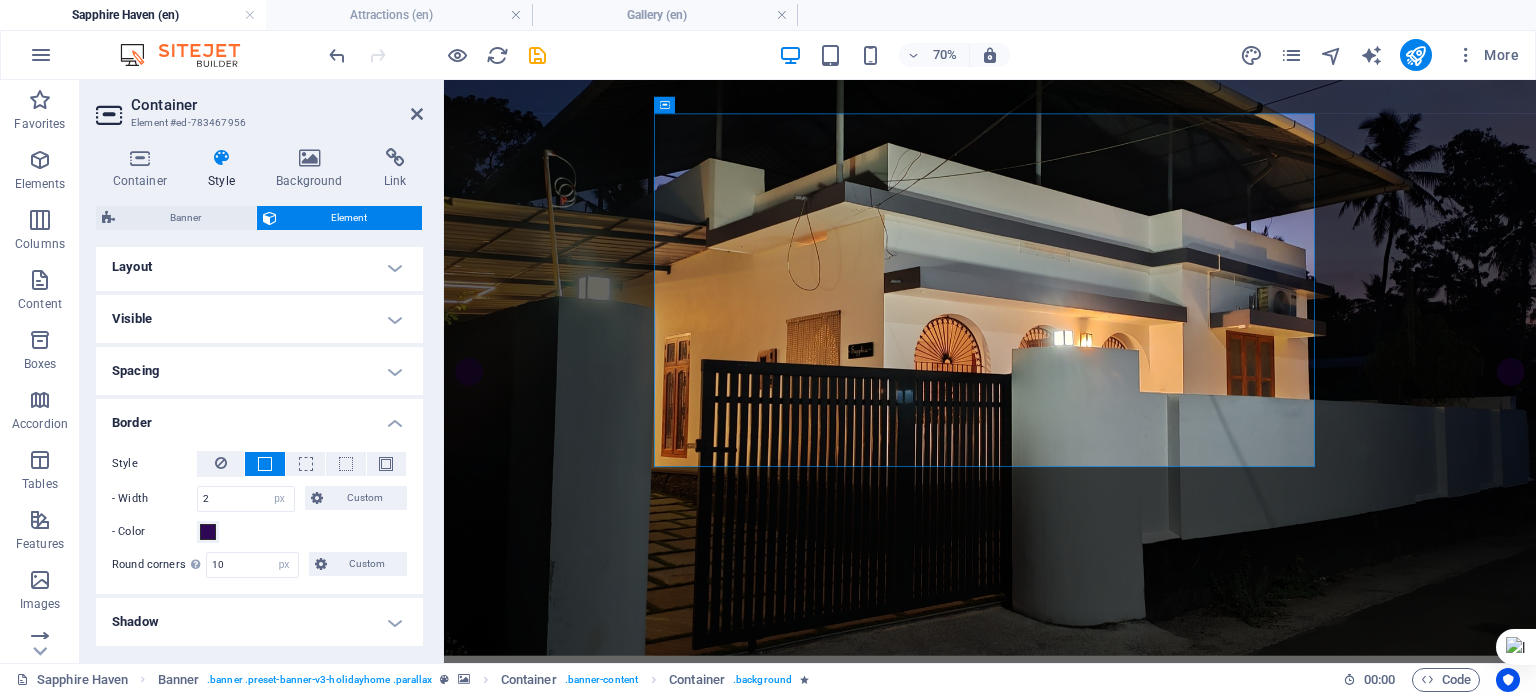 scroll, scrollTop: 0, scrollLeft: 0, axis: both 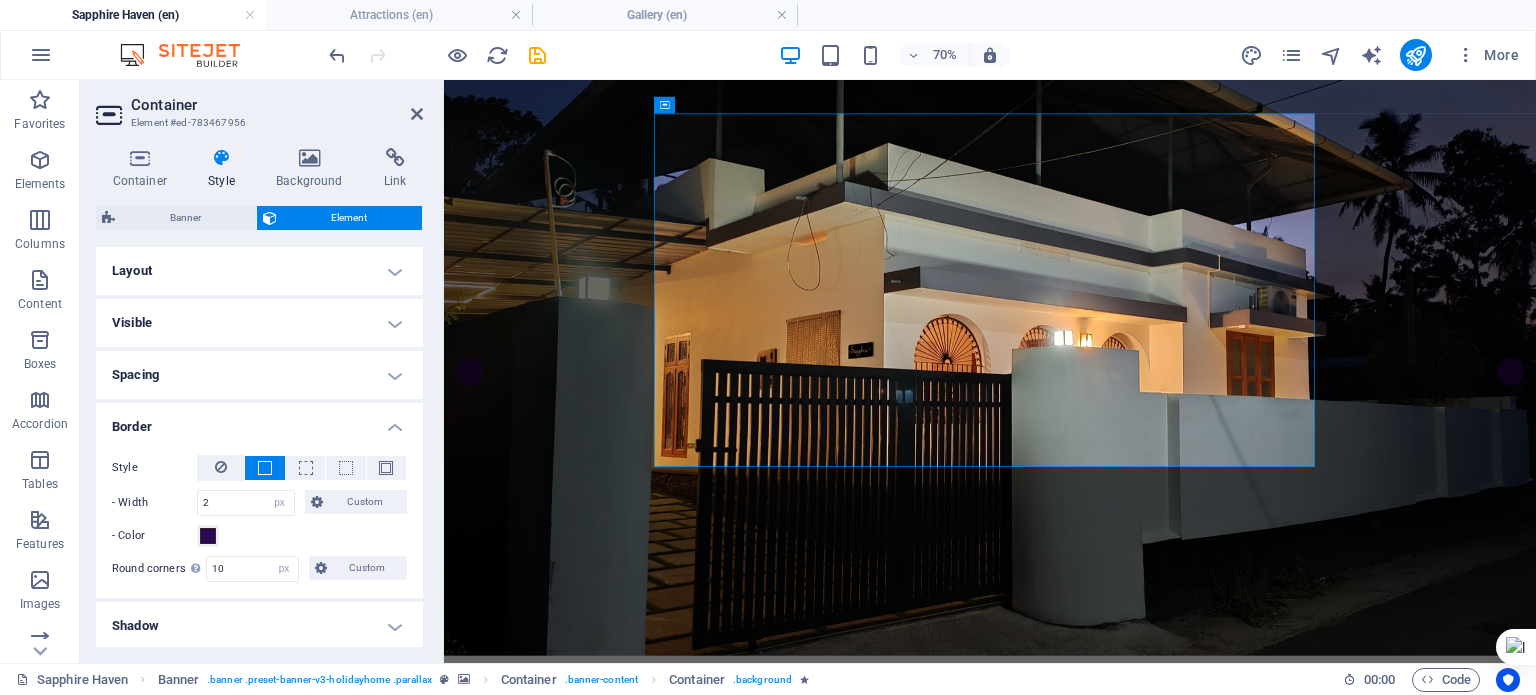 click on "Layout" at bounding box center (259, 271) 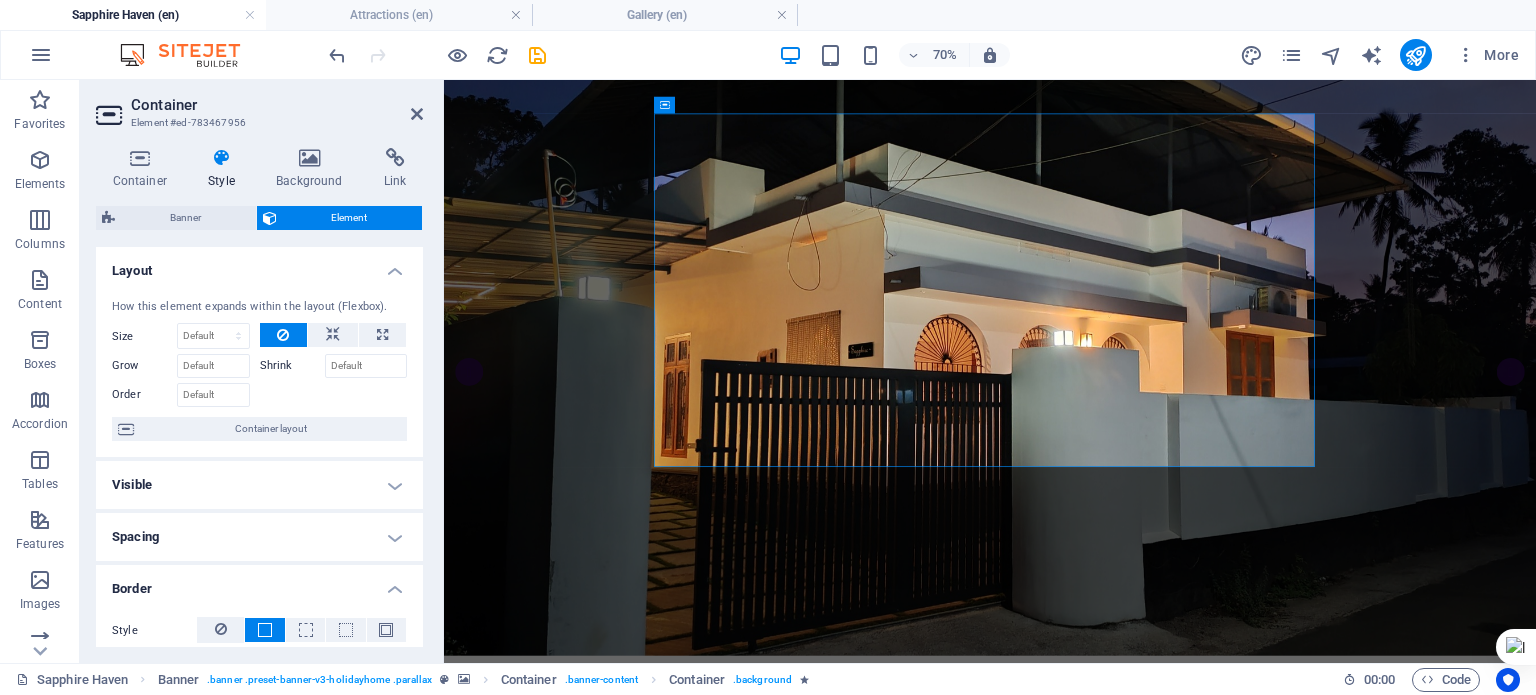 click on "Visible" at bounding box center [259, 485] 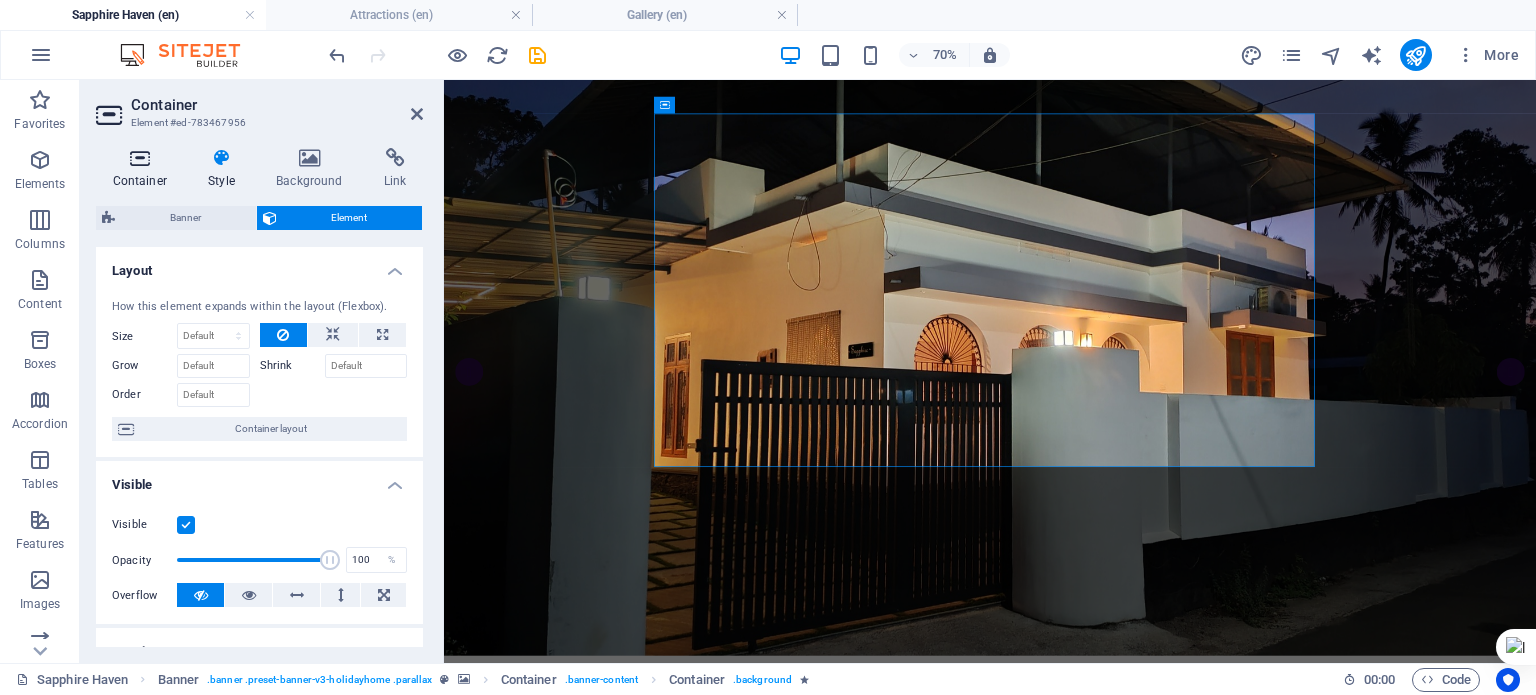click at bounding box center [140, 158] 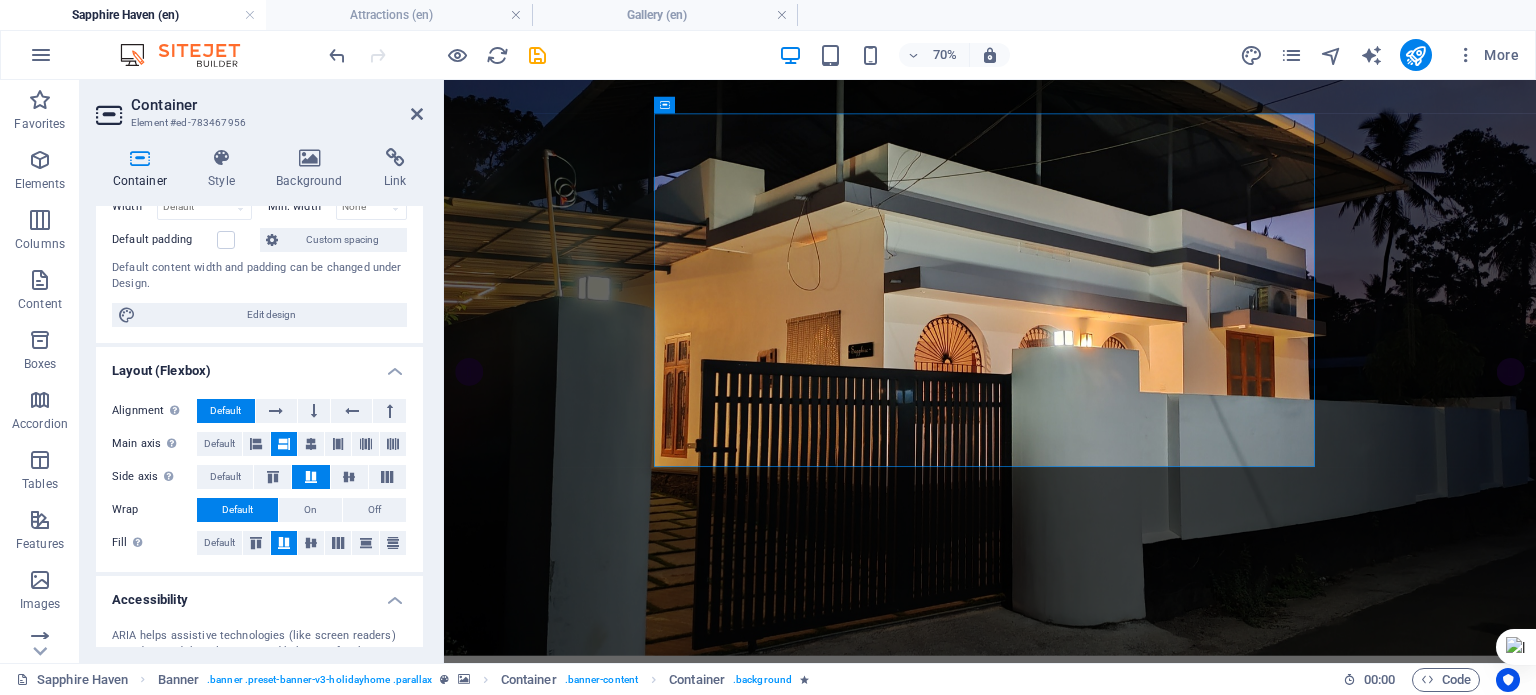 scroll, scrollTop: 200, scrollLeft: 0, axis: vertical 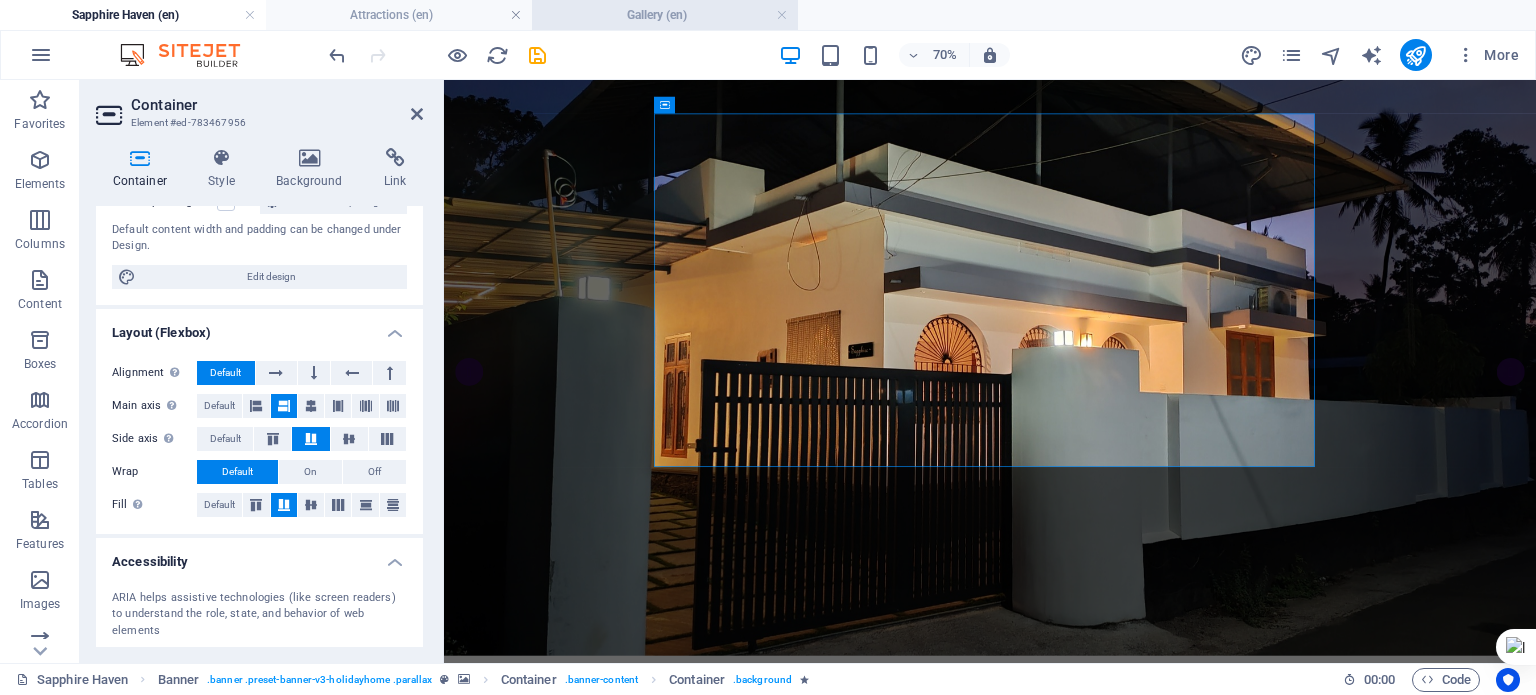 click on "Gallery (en)" at bounding box center (665, 15) 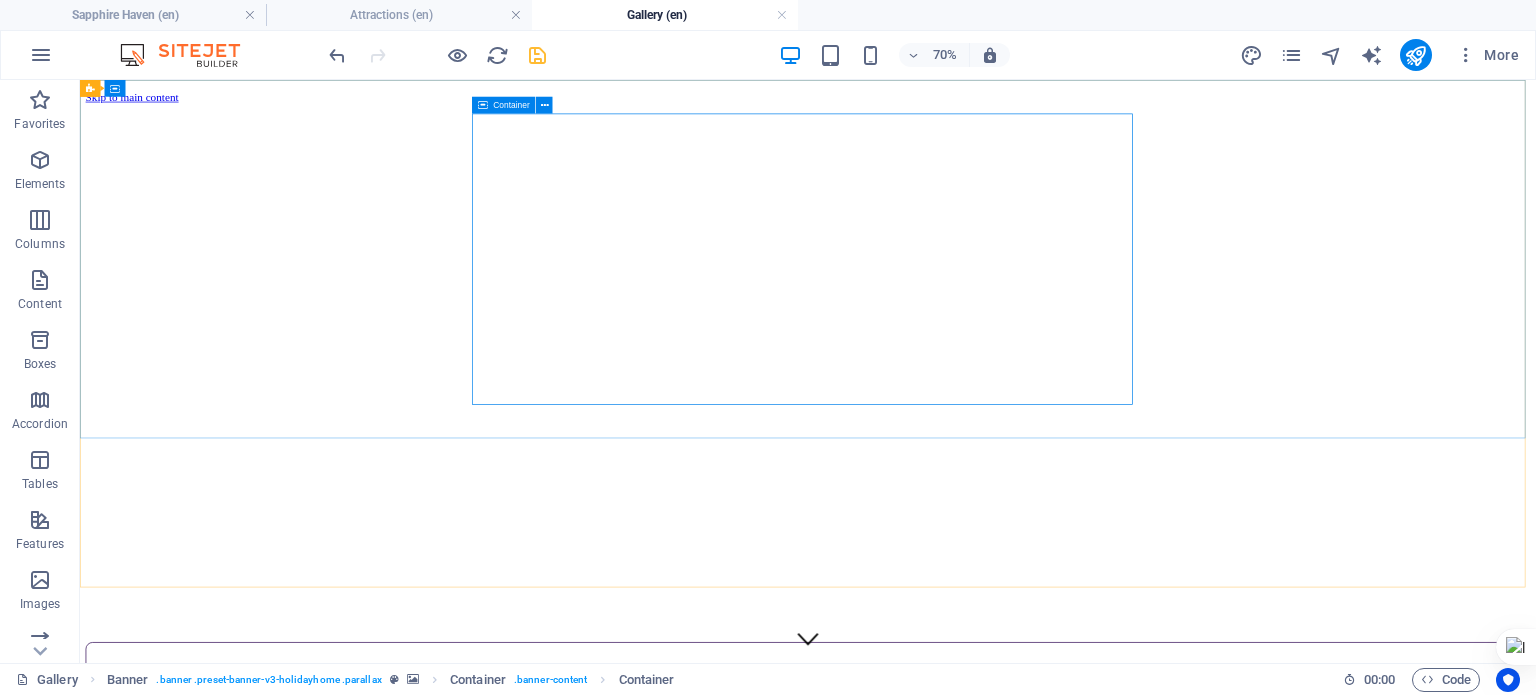click on "Container" at bounding box center [511, 105] 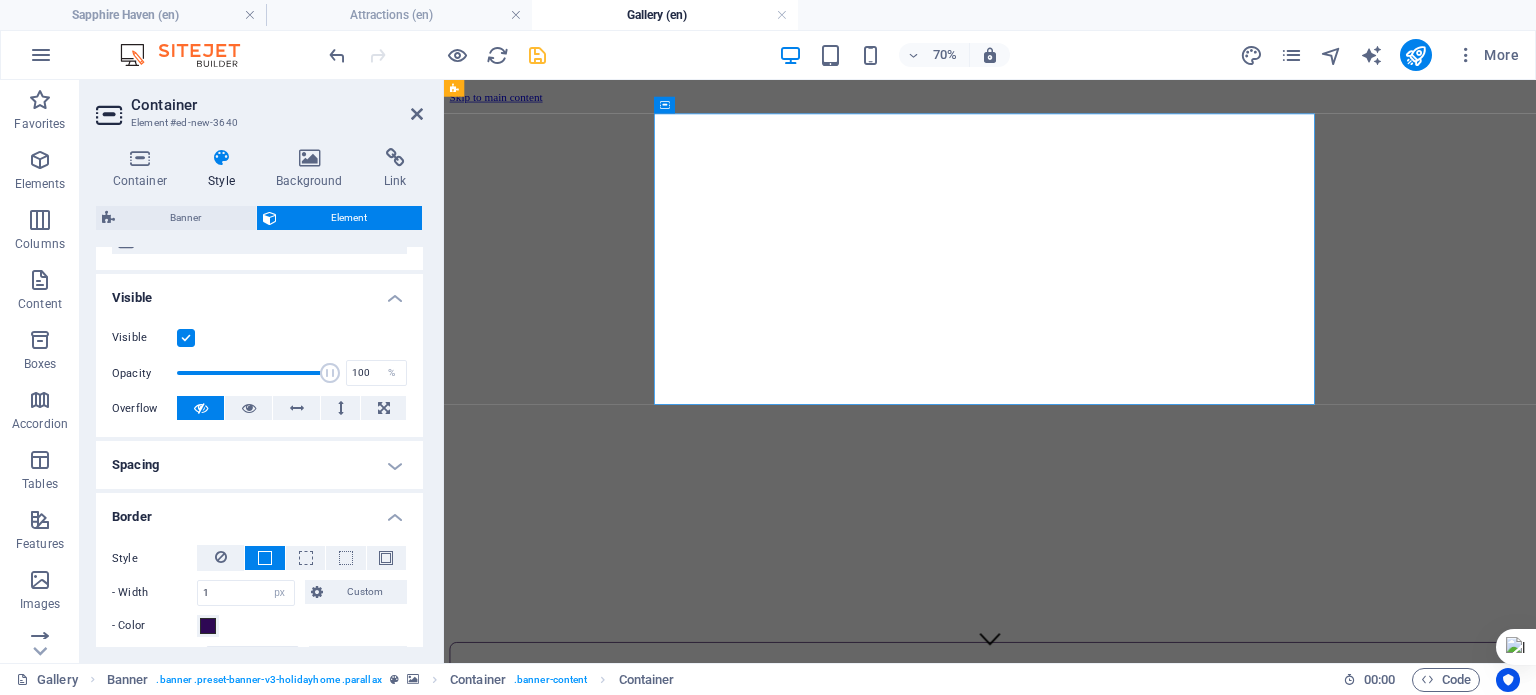 scroll, scrollTop: 200, scrollLeft: 0, axis: vertical 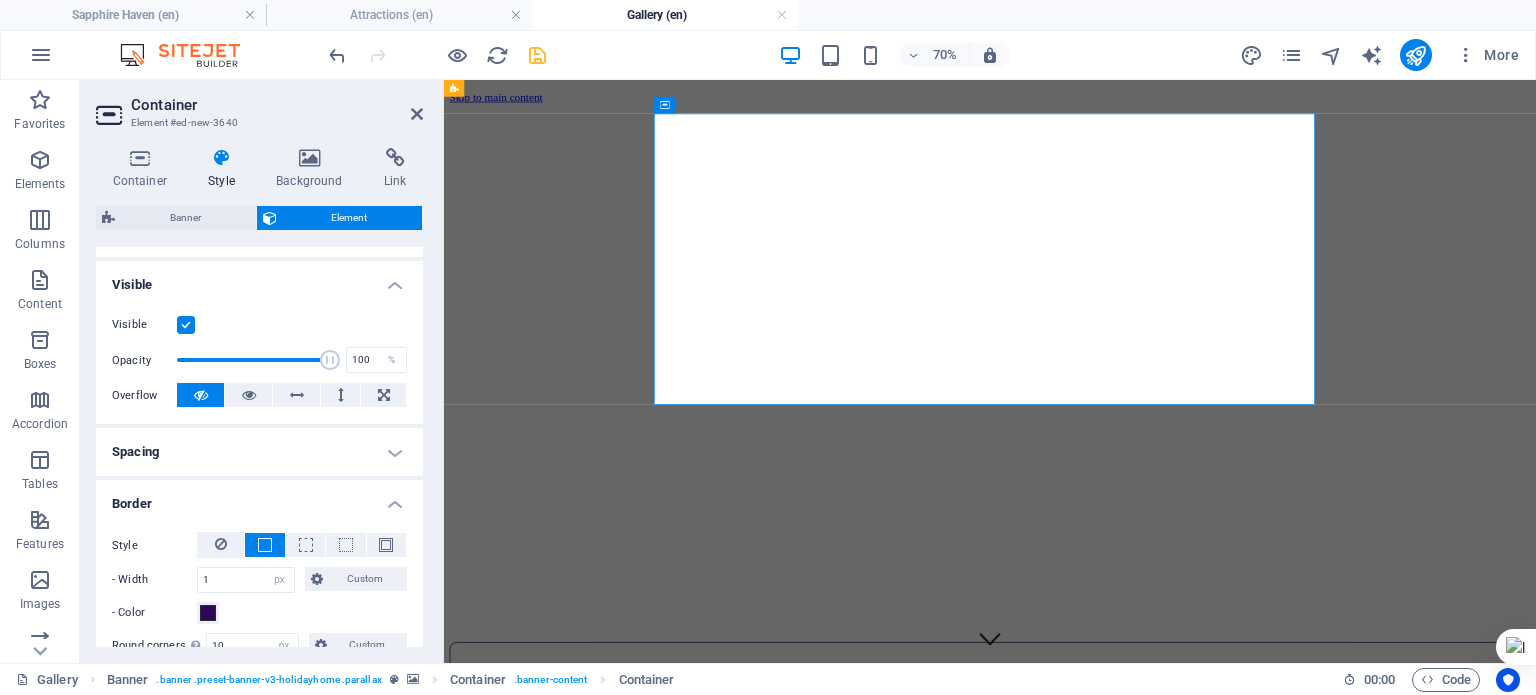 click on "Spacing" at bounding box center (259, 452) 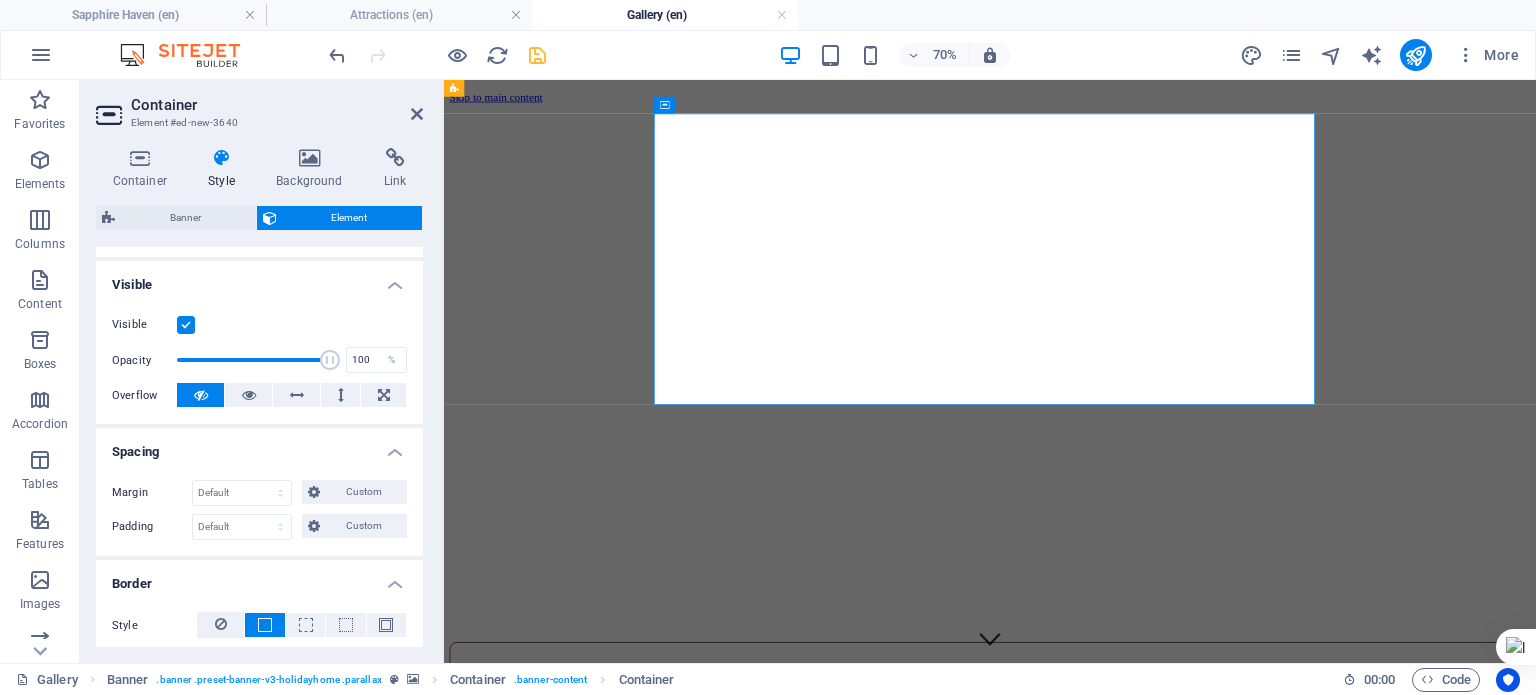 click on "Spacing" at bounding box center [259, 446] 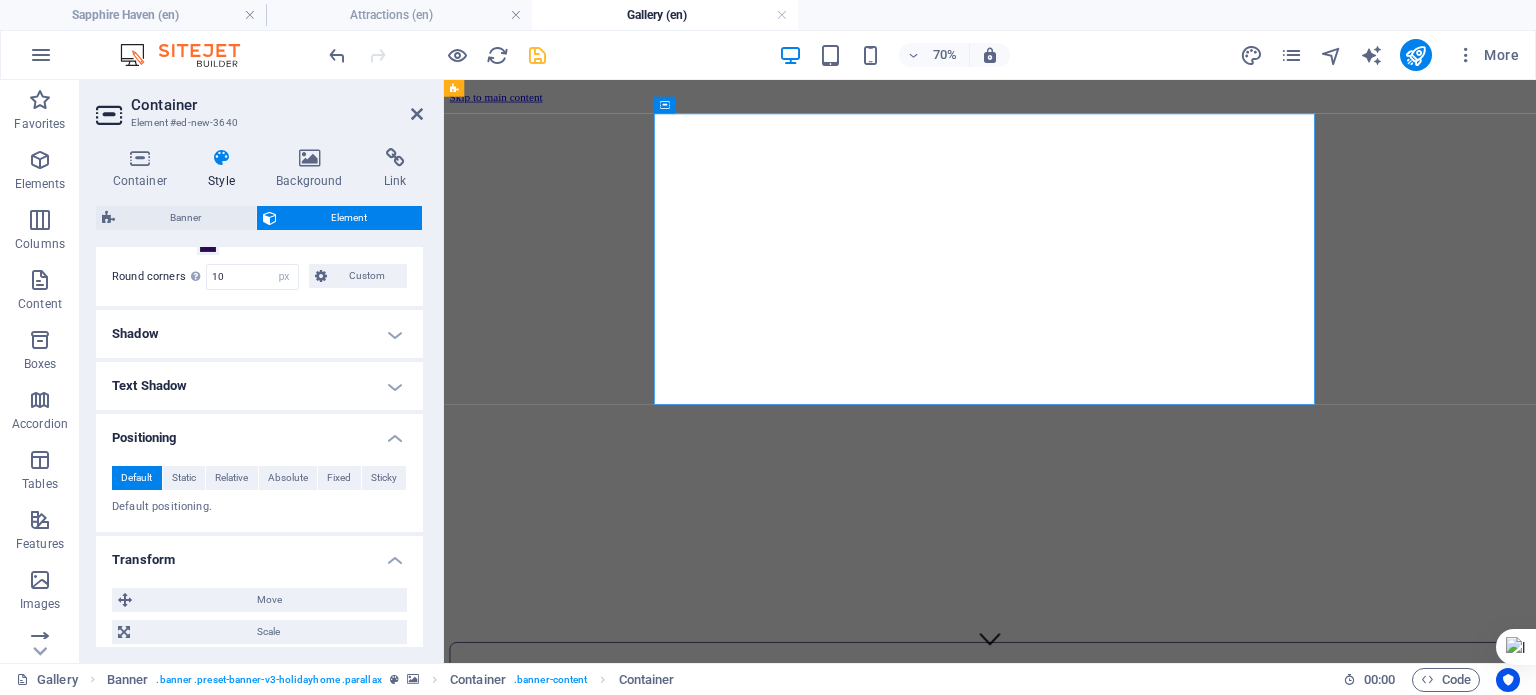 scroll, scrollTop: 600, scrollLeft: 0, axis: vertical 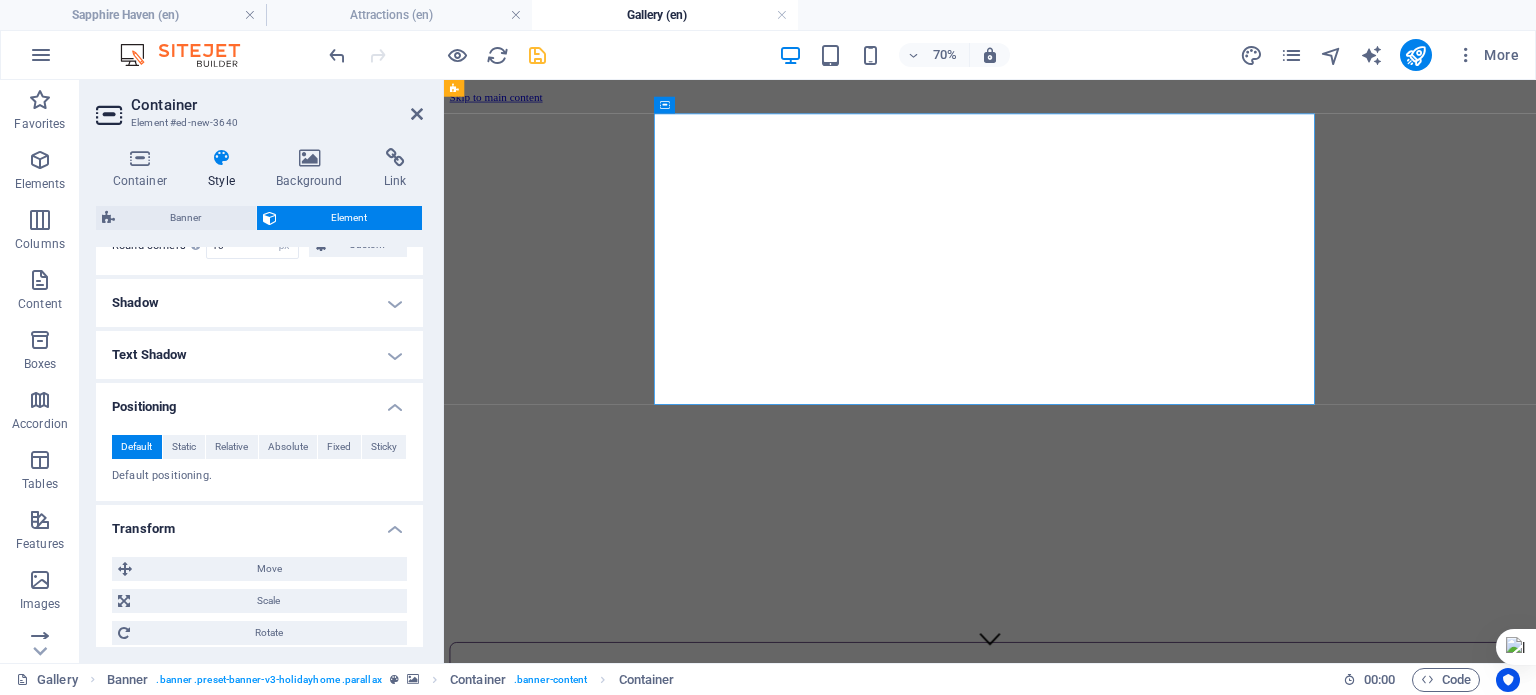 click on "Shadow" at bounding box center [259, 303] 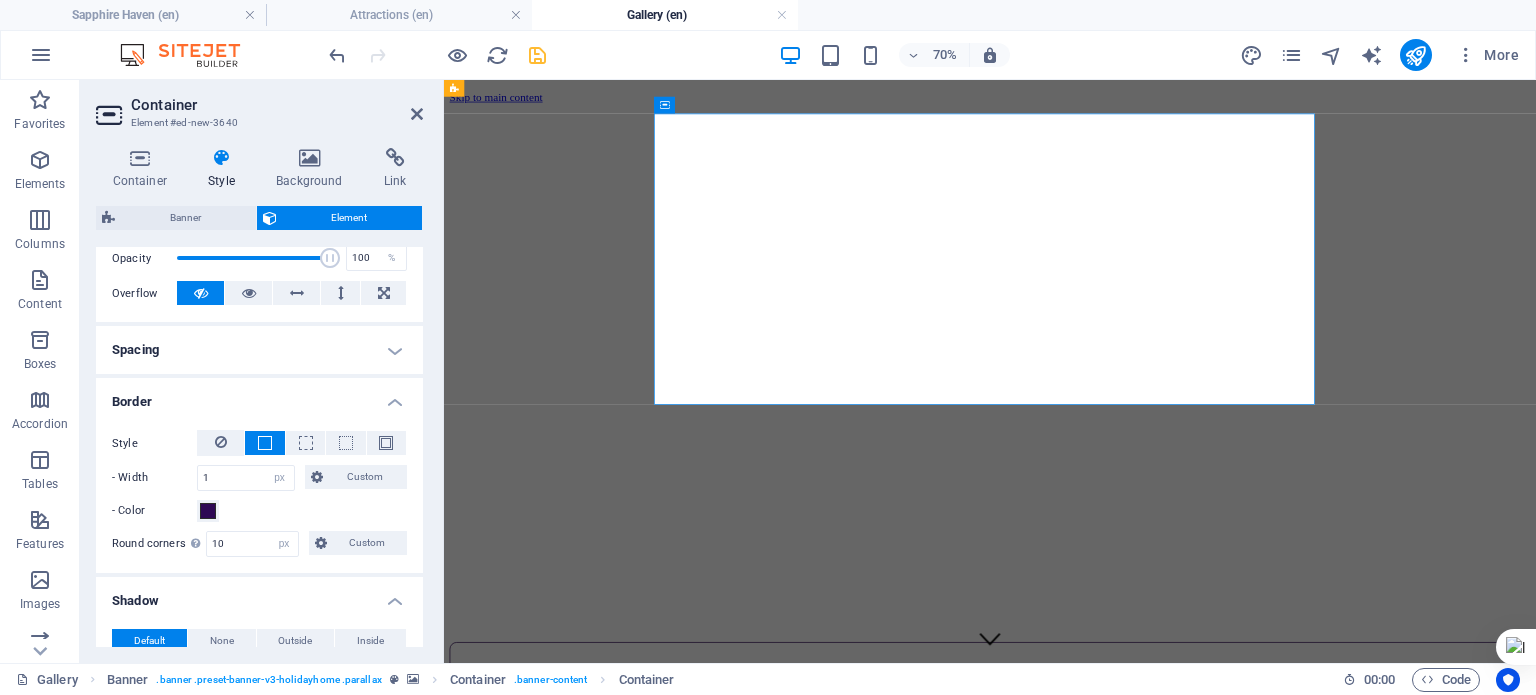 scroll, scrollTop: 300, scrollLeft: 0, axis: vertical 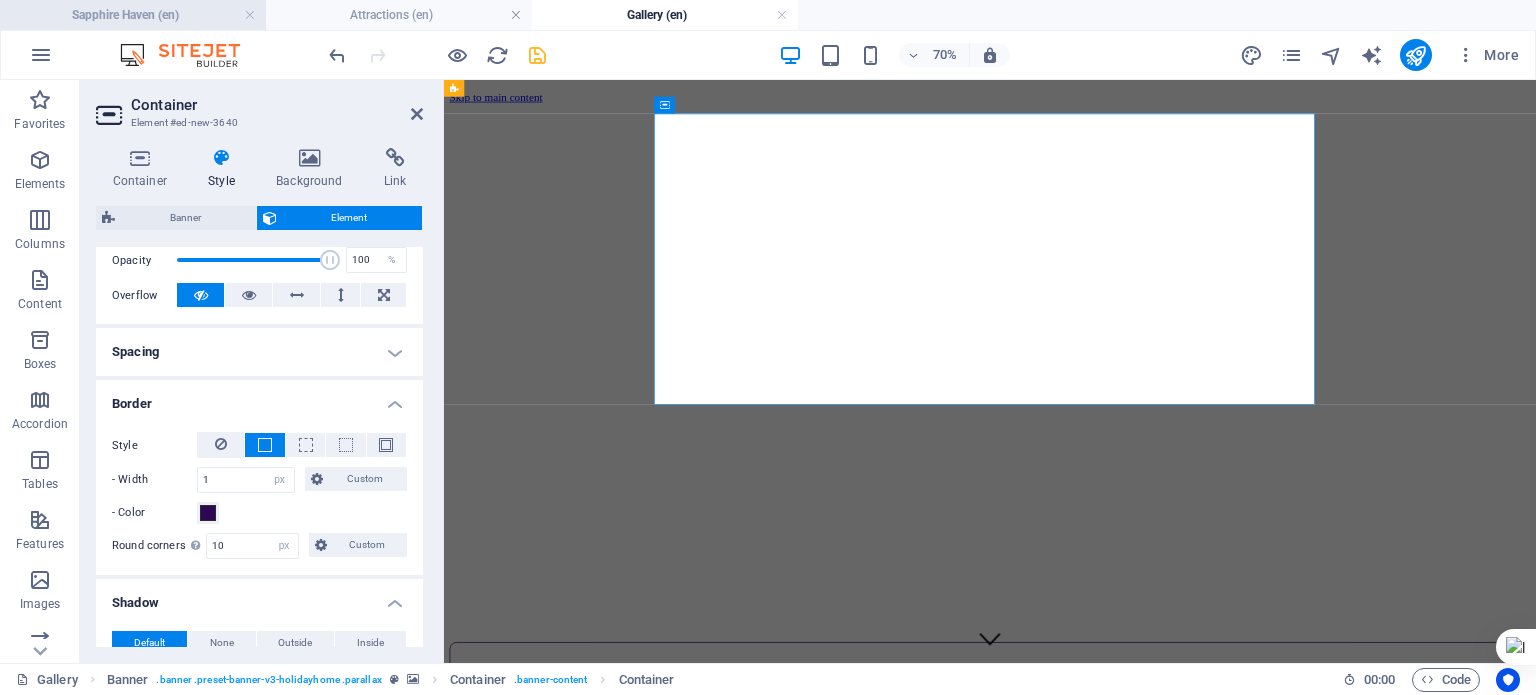 click on "Sapphire Haven (en)" at bounding box center (133, 15) 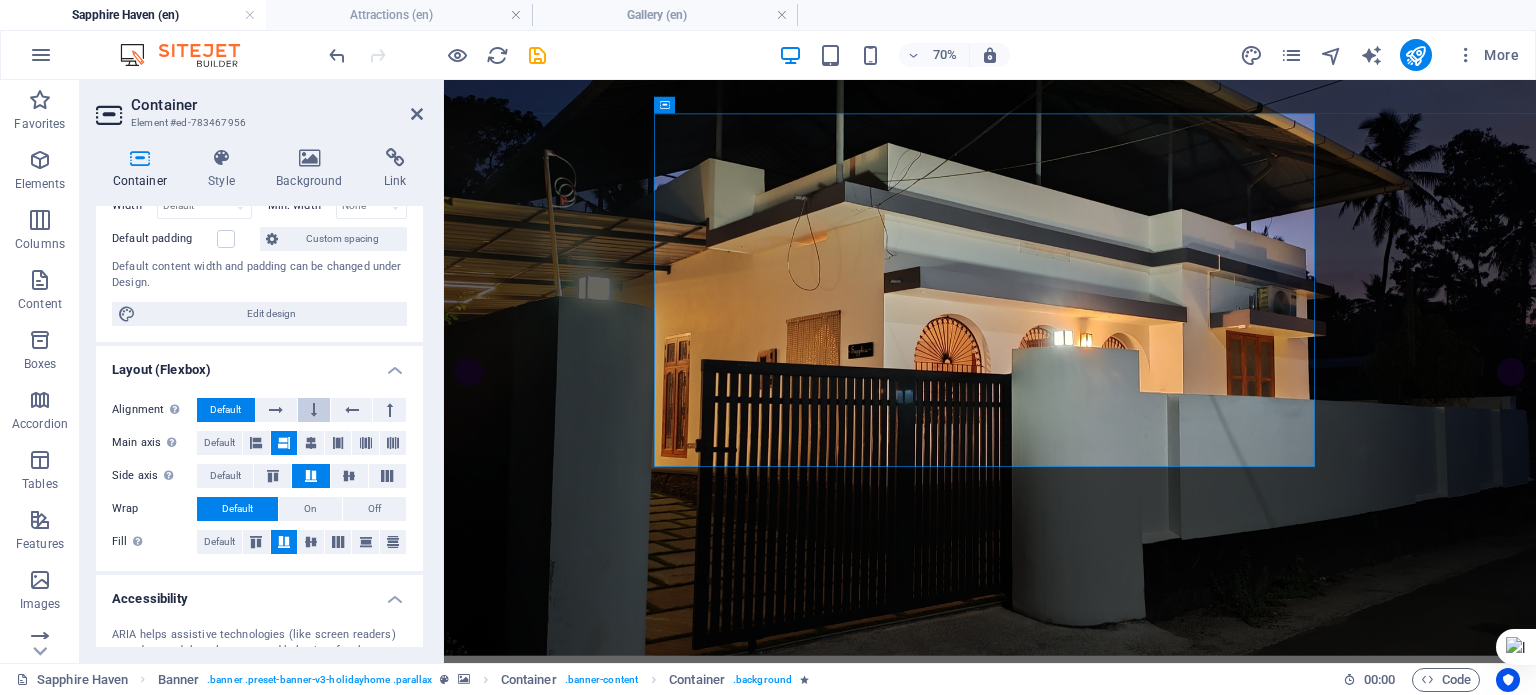 scroll, scrollTop: 100, scrollLeft: 0, axis: vertical 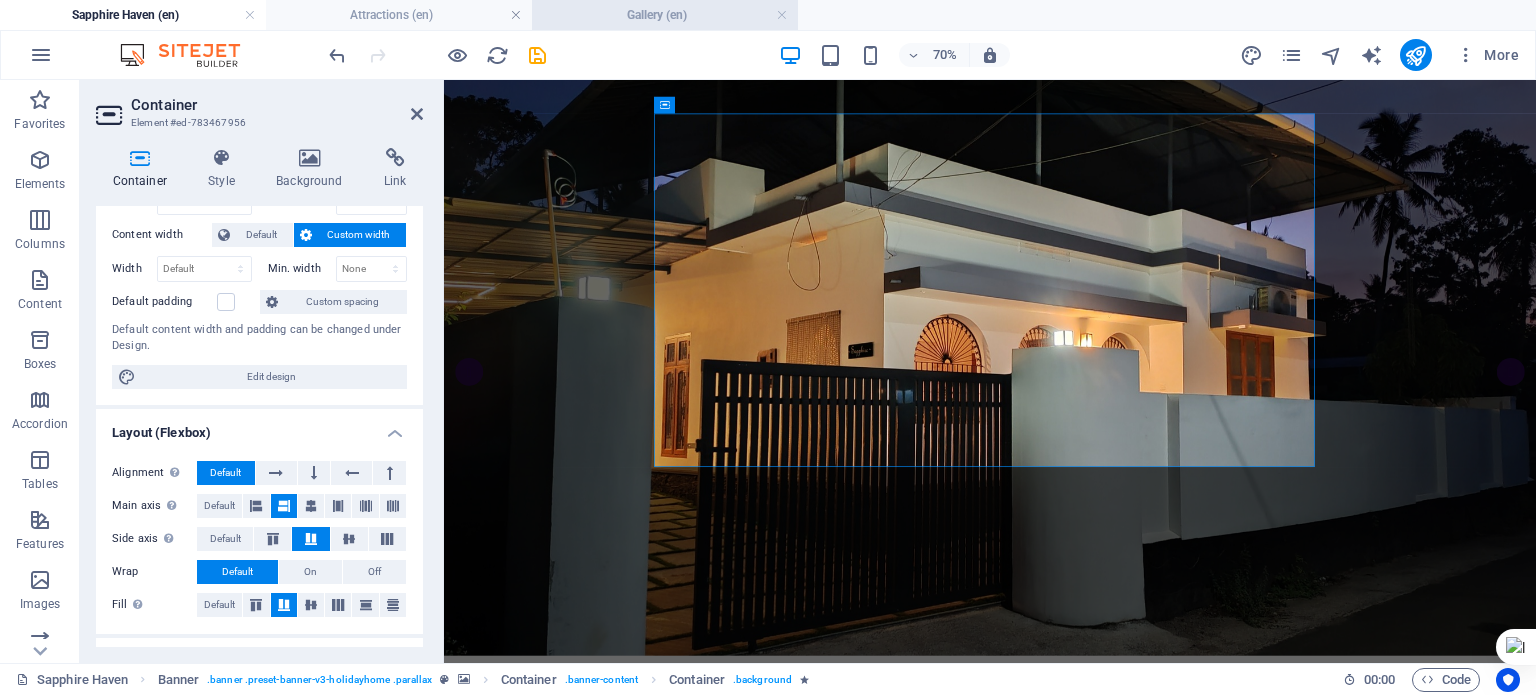 click on "Gallery (en)" at bounding box center (665, 15) 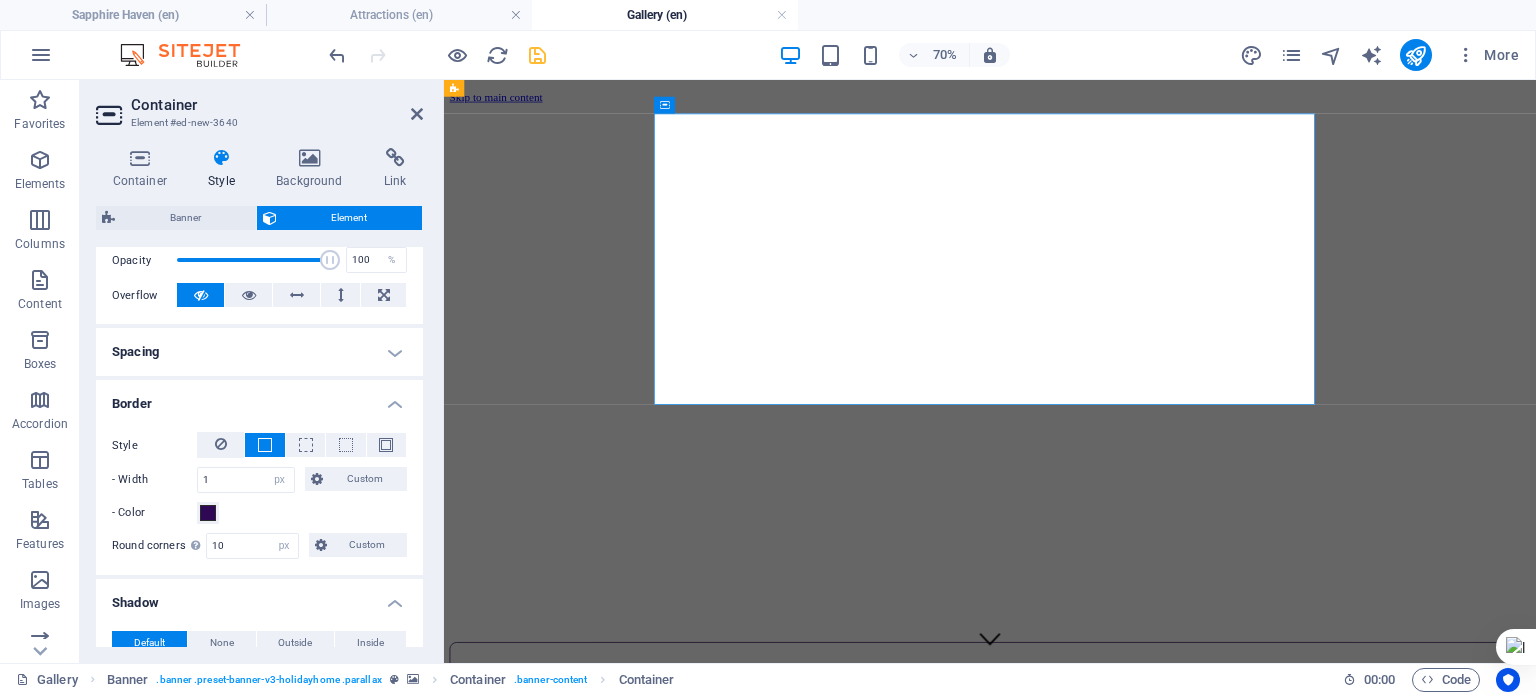 click on "Container Style Background Link Size Height Default px rem % vh vw Min. height None px rem % vh vw Width Default px rem % em vh vw Min. width None px rem % vh vw Content width Default Custom width Width Default px rem % em vh vw Min. width None px rem % vh vw Default padding Custom spacing Default content width and padding can be changed under Design. Edit design Layout (Flexbox) Alignment Determines the flex direction. Default Main axis Determine how elements should behave along the main axis inside this container (justify content). Default Side axis Control the vertical direction of the element inside of the container (align items). Default Wrap Default On Off Fill Controls the distances and direction of elements on the y-axis across several lines (align content). Default Accessibility ARIA helps assistive technologies (like screen readers) to understand the role, state, and behavior of web elements Role The ARIA role defines the purpose of an element.  None Alert Article Banner Comment Fan" at bounding box center [259, 397] 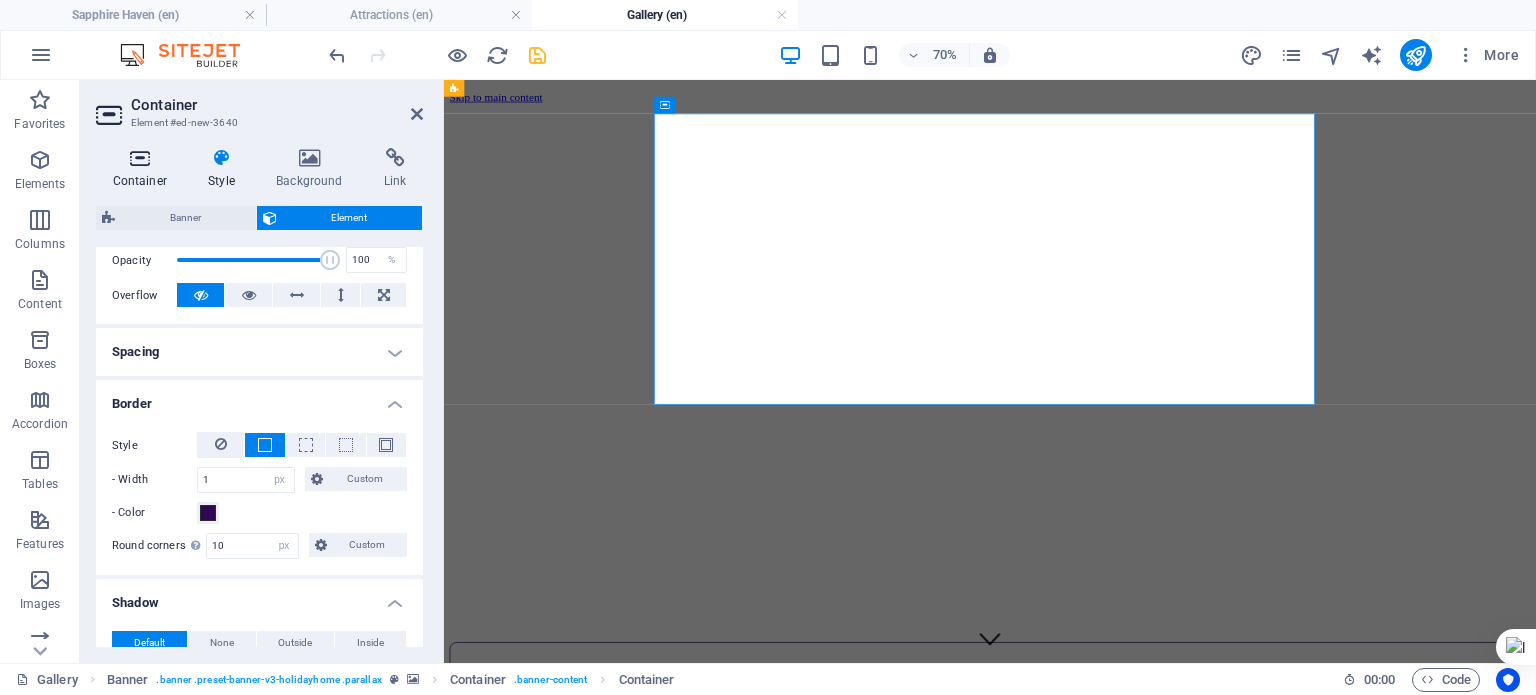click at bounding box center (140, 158) 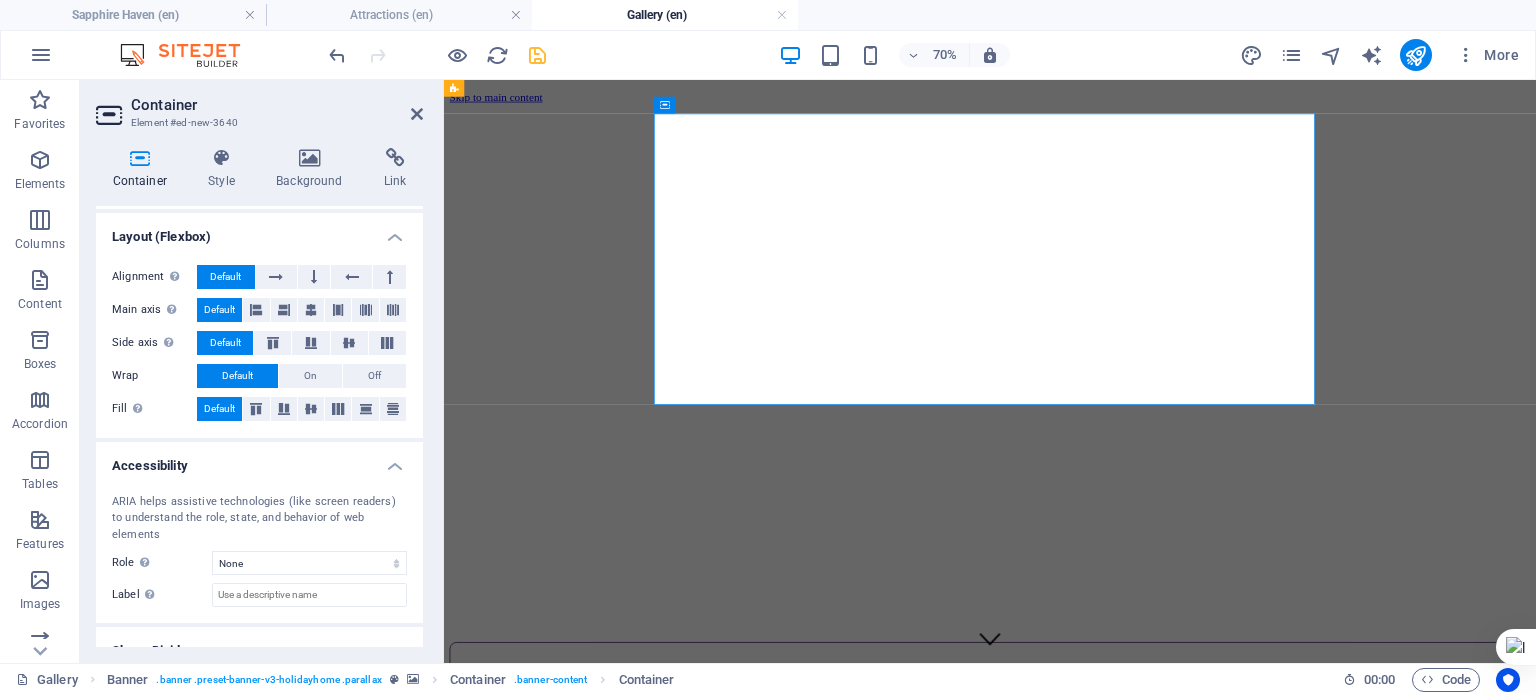 scroll, scrollTop: 300, scrollLeft: 0, axis: vertical 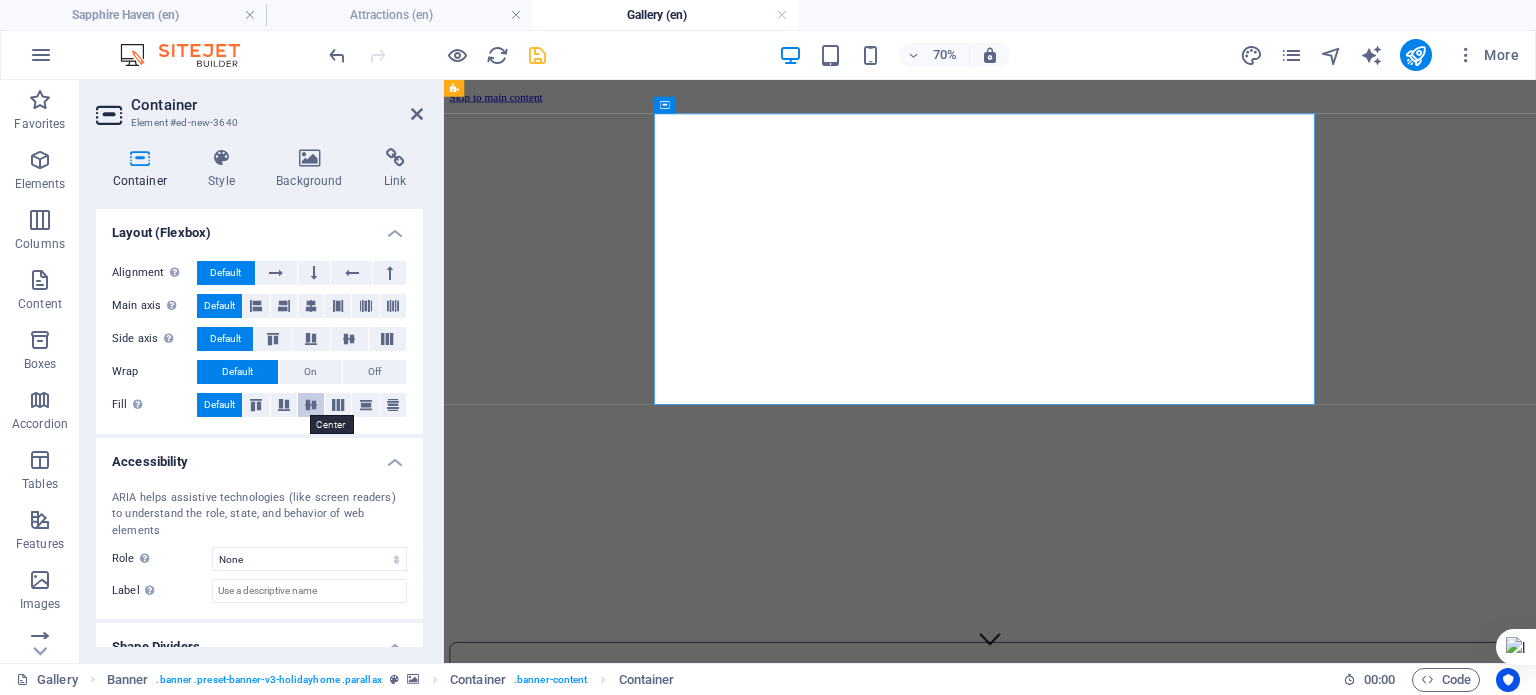 click at bounding box center (311, 405) 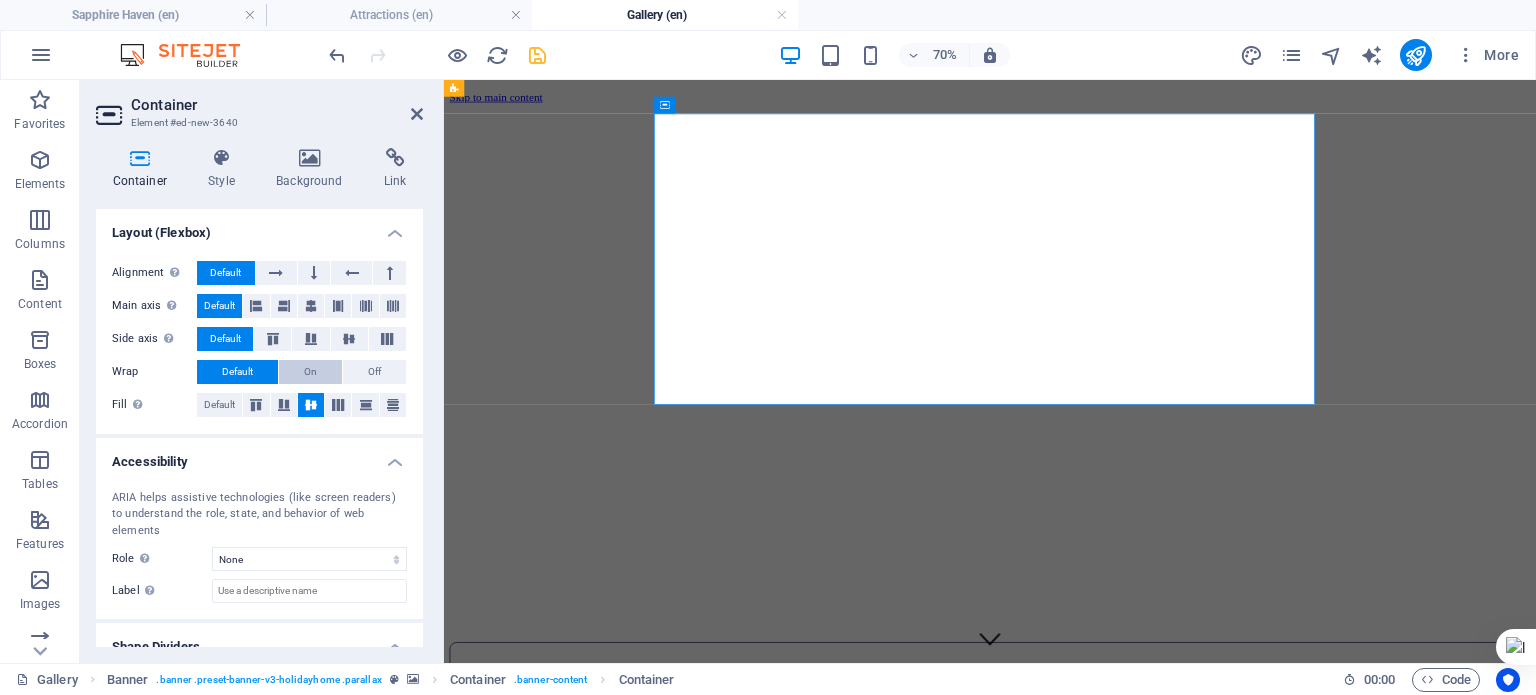 click on "On" at bounding box center (310, 372) 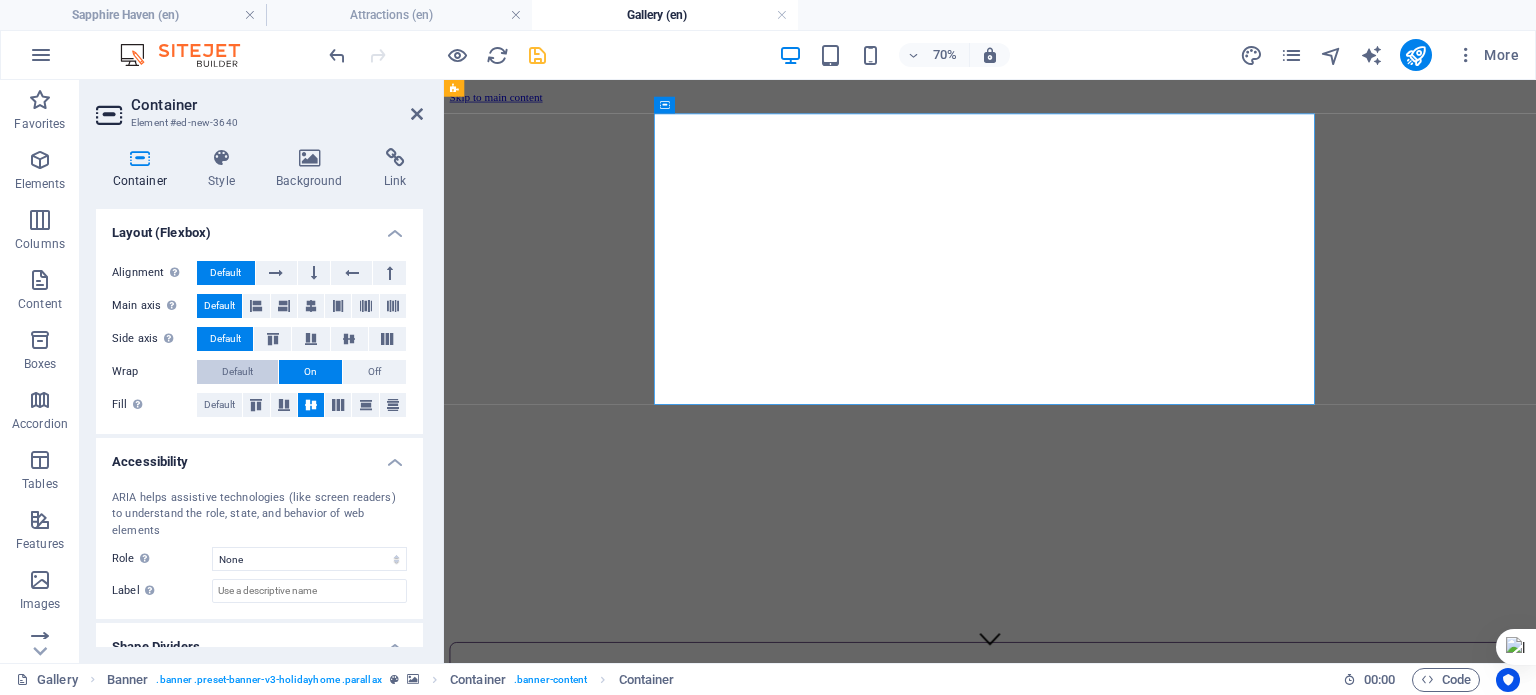 click on "Default" at bounding box center [237, 372] 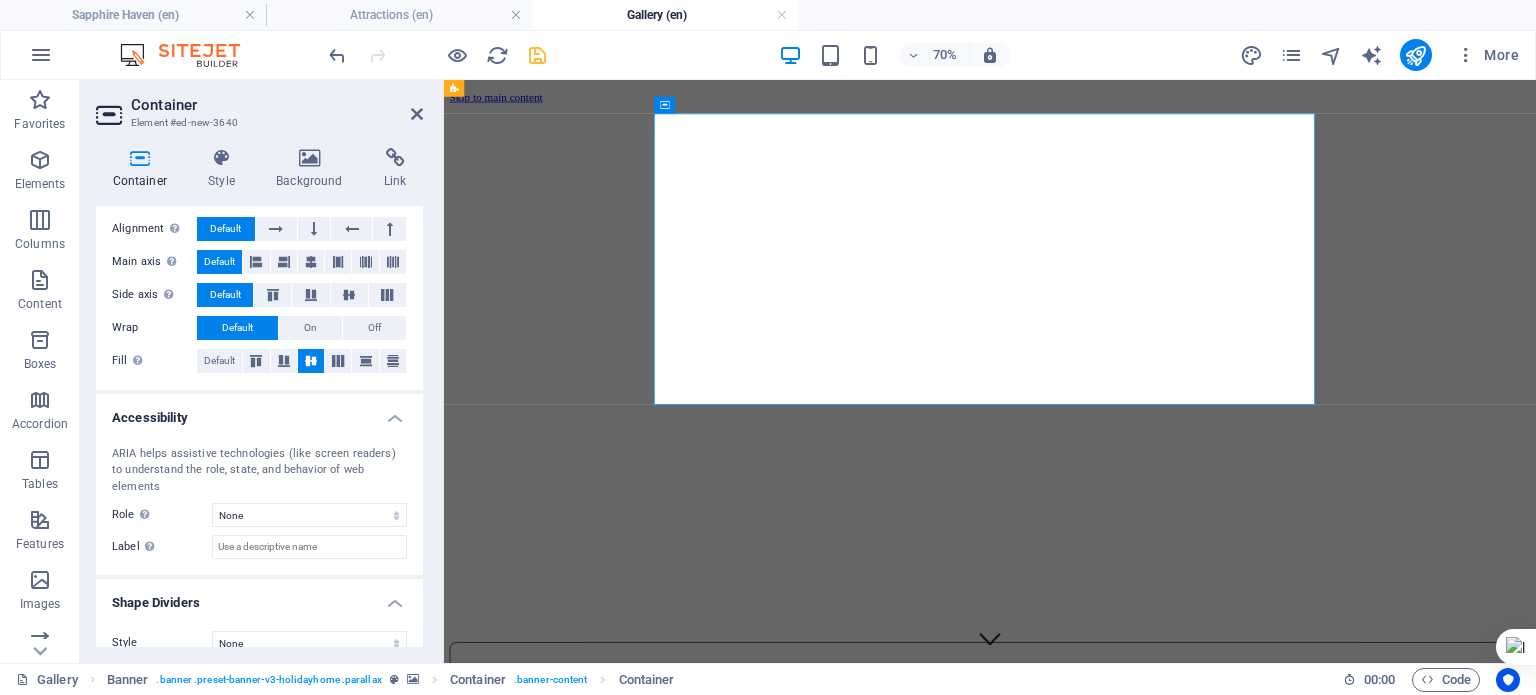 scroll, scrollTop: 350, scrollLeft: 0, axis: vertical 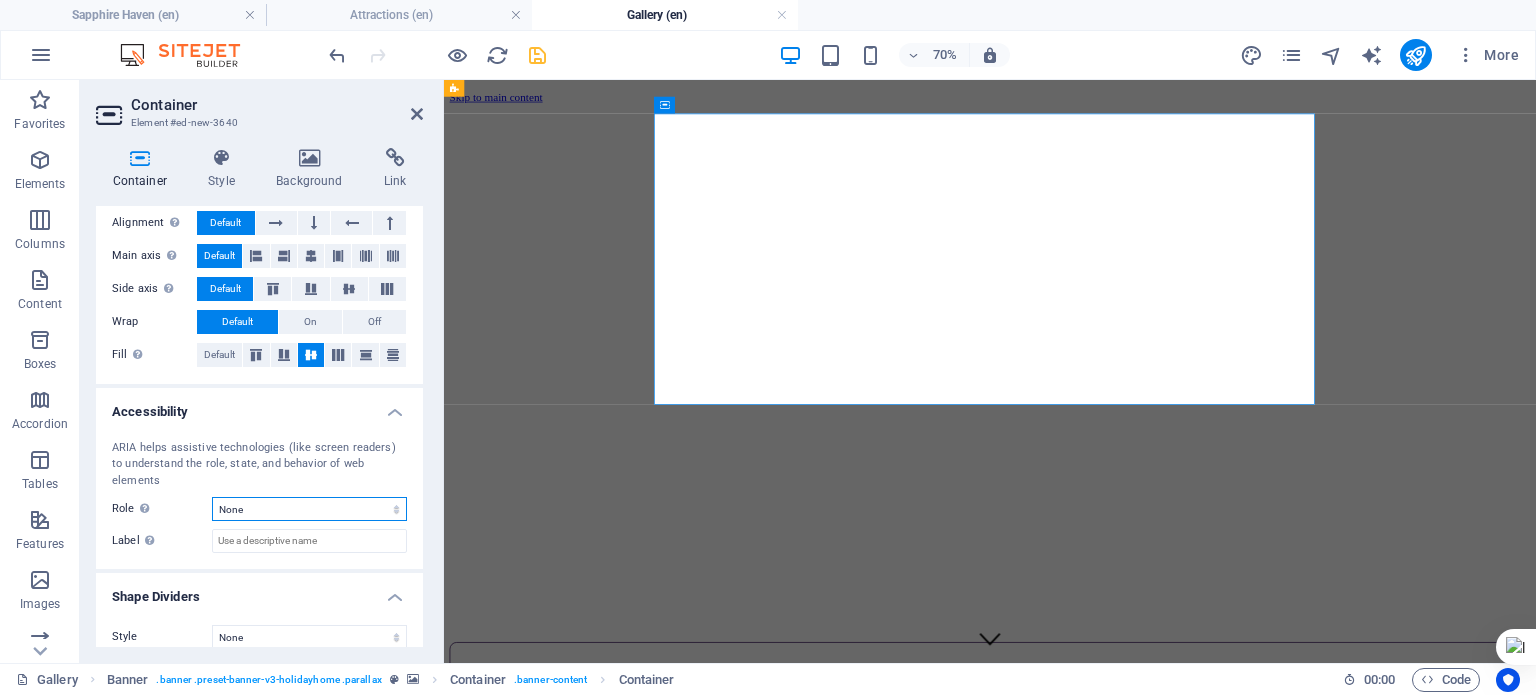 click on "None Alert Article Banner Comment Complementary Dialog Footer Header Marquee Presentation Region Section Separator Status Timer" at bounding box center (309, 509) 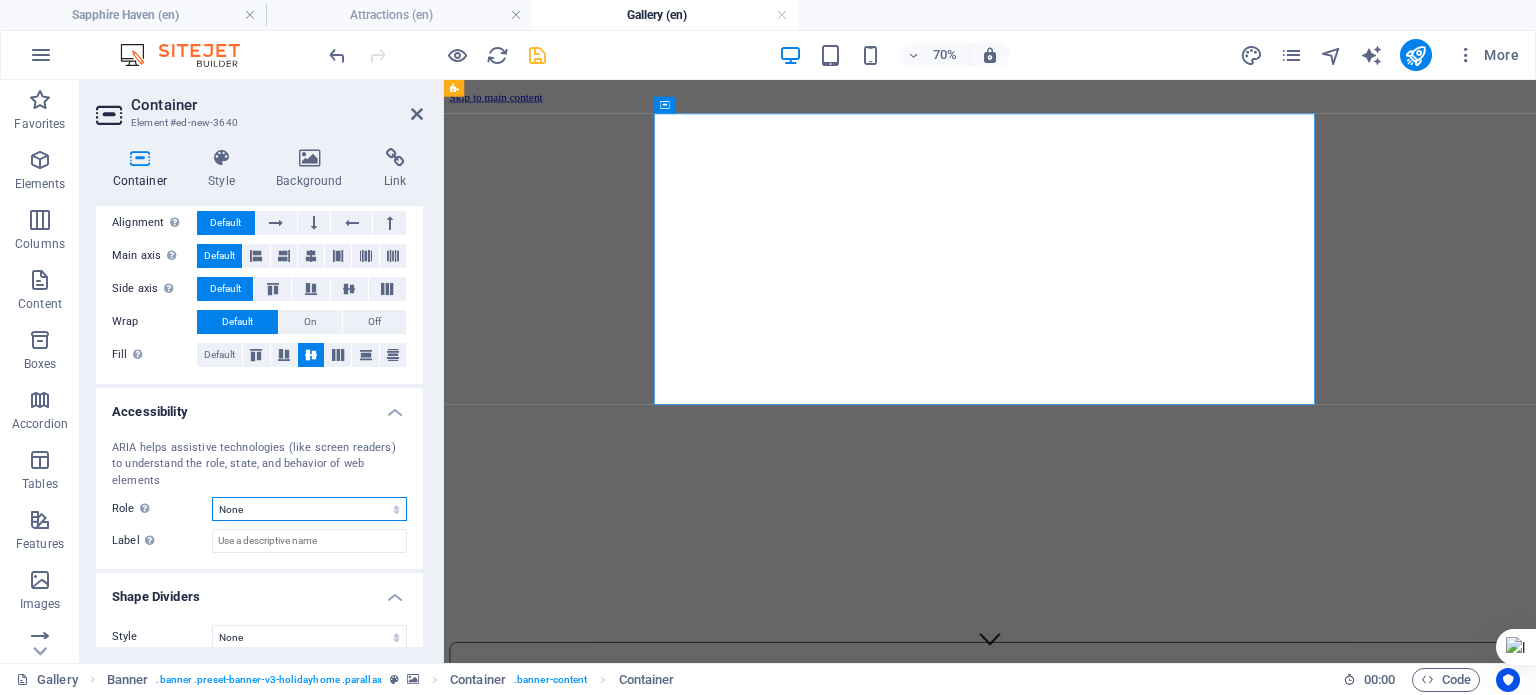 select on "header" 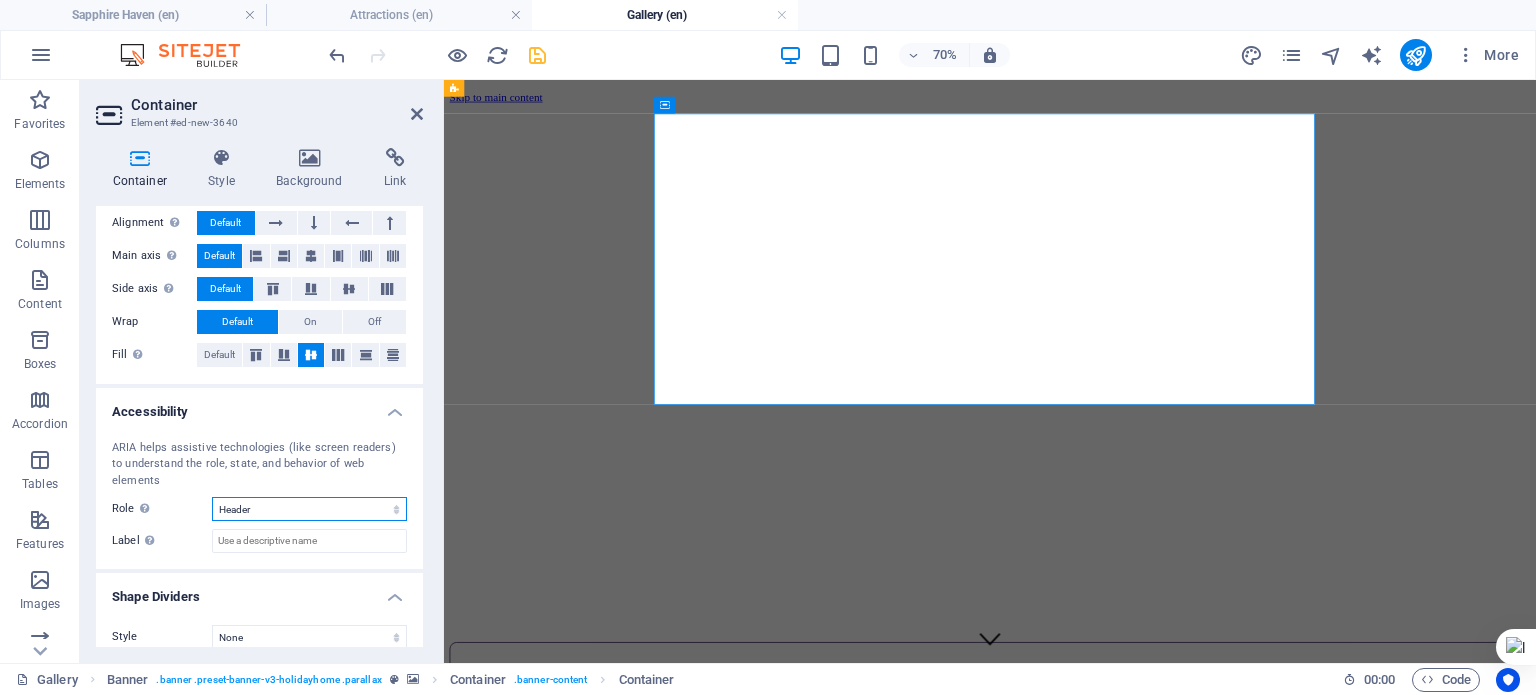 click on "None Alert Article Banner Comment Complementary Dialog Footer Header Marquee Presentation Region Section Separator Status Timer" at bounding box center (309, 509) 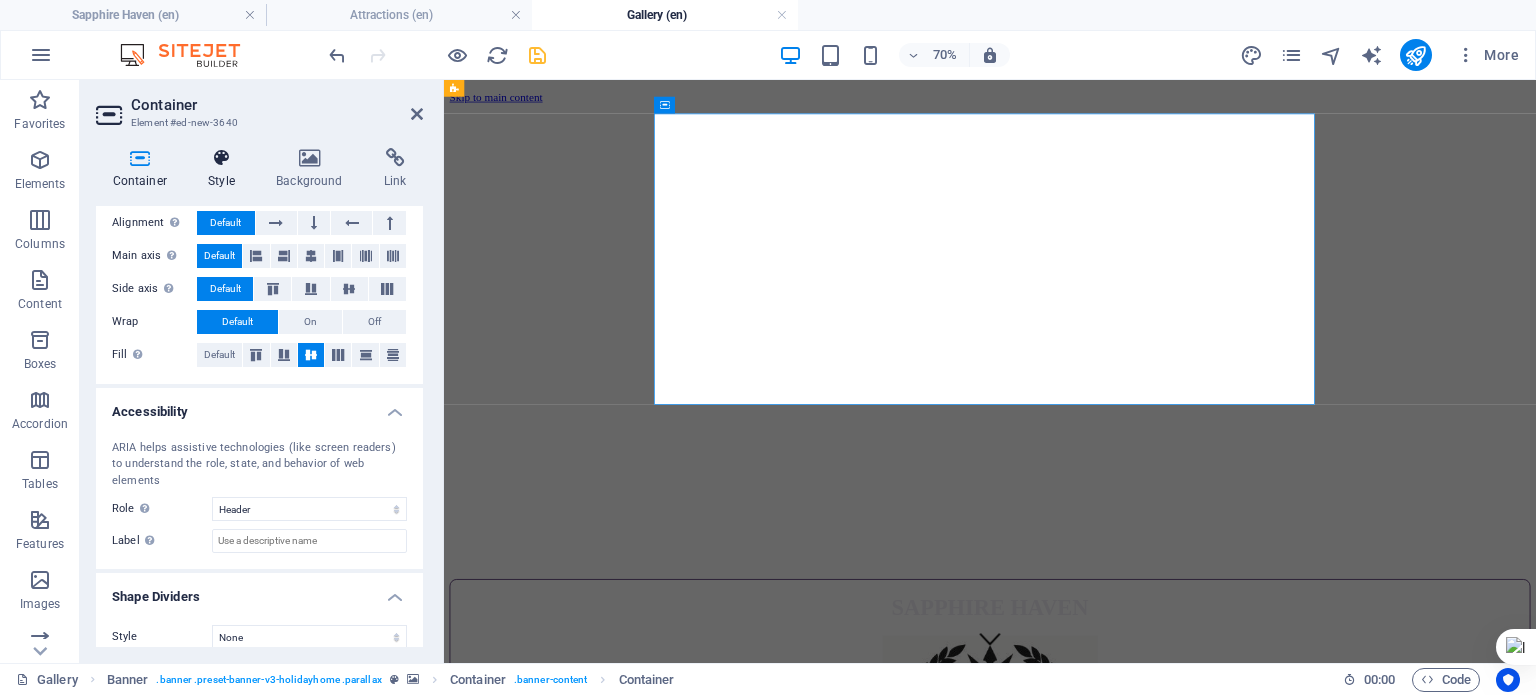click on "Style" at bounding box center [226, 169] 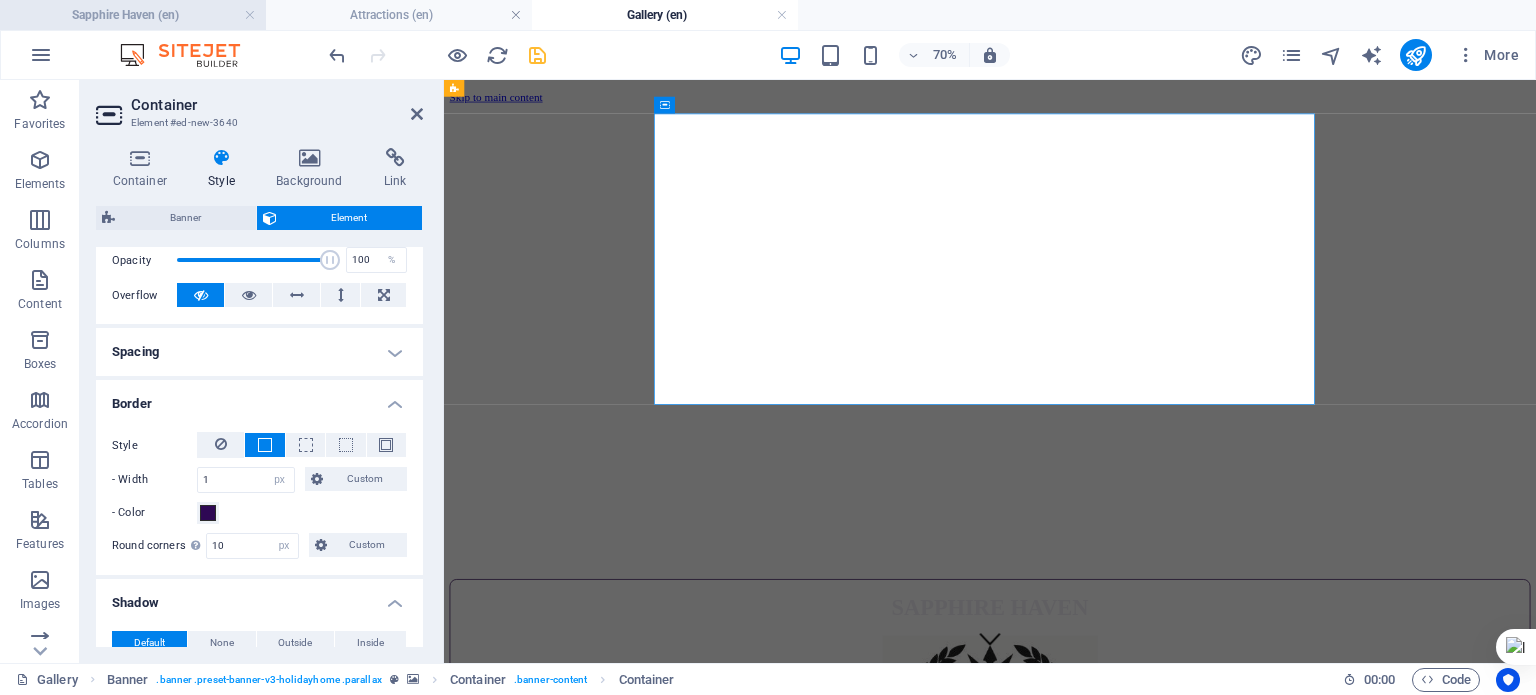 click on "Sapphire Haven (en)" at bounding box center (133, 15) 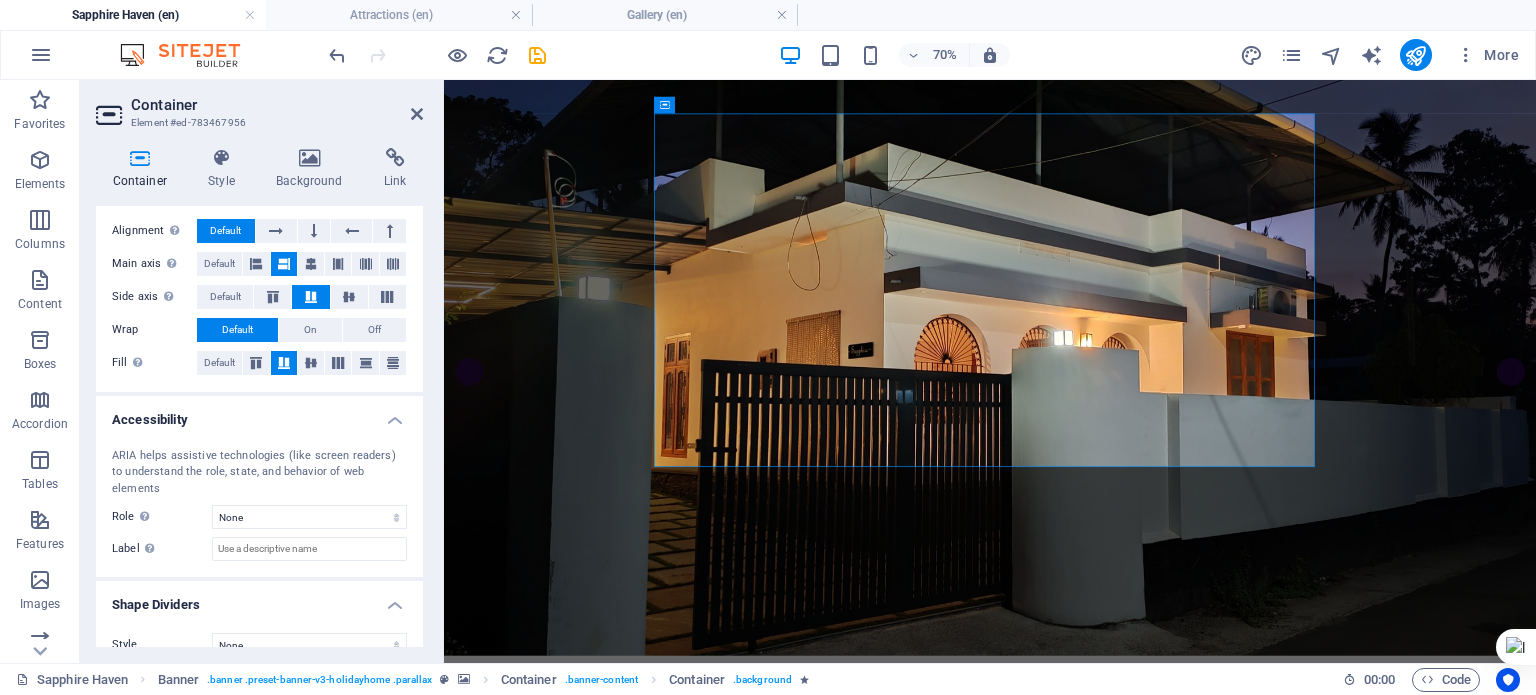 scroll, scrollTop: 350, scrollLeft: 0, axis: vertical 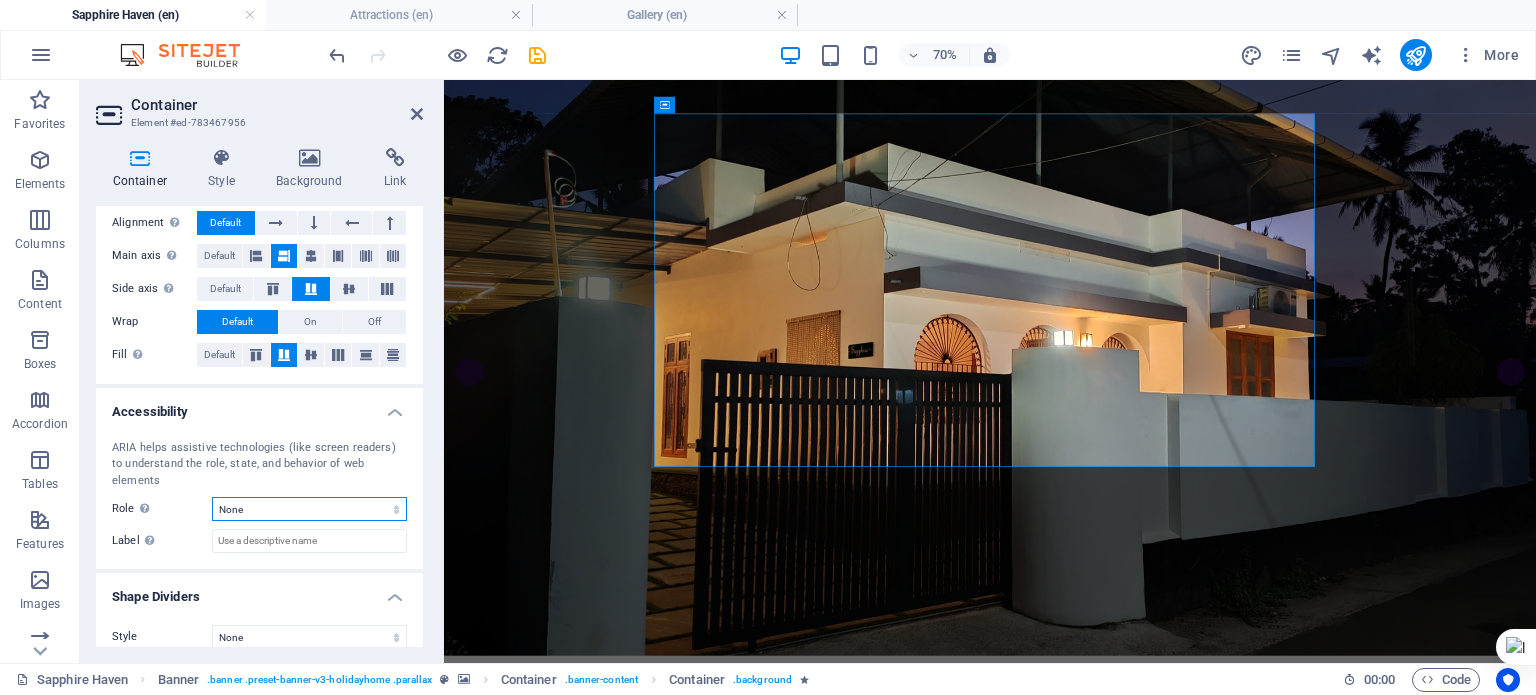 click on "None Alert Article Banner Comment Complementary Dialog Footer Header Marquee Presentation Region Section Separator Status Timer" at bounding box center [309, 509] 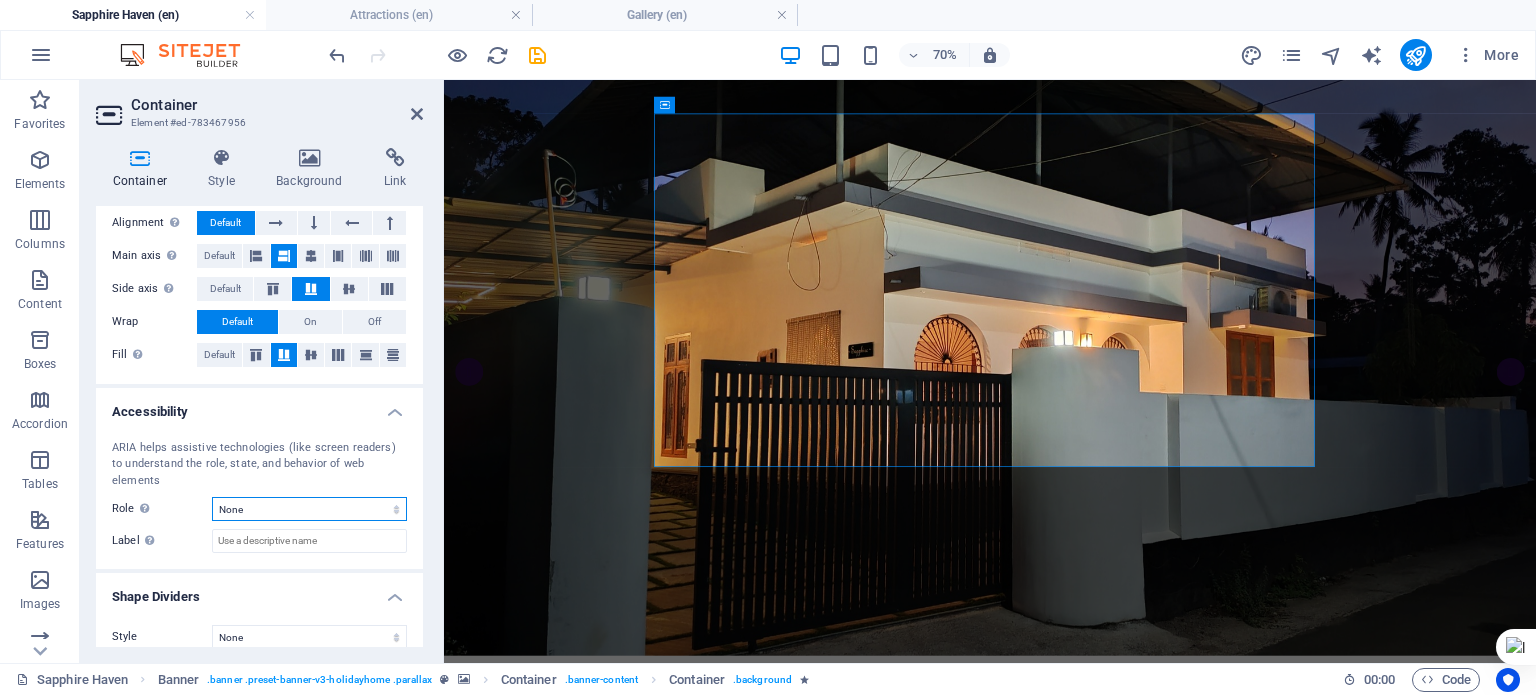 select on "header" 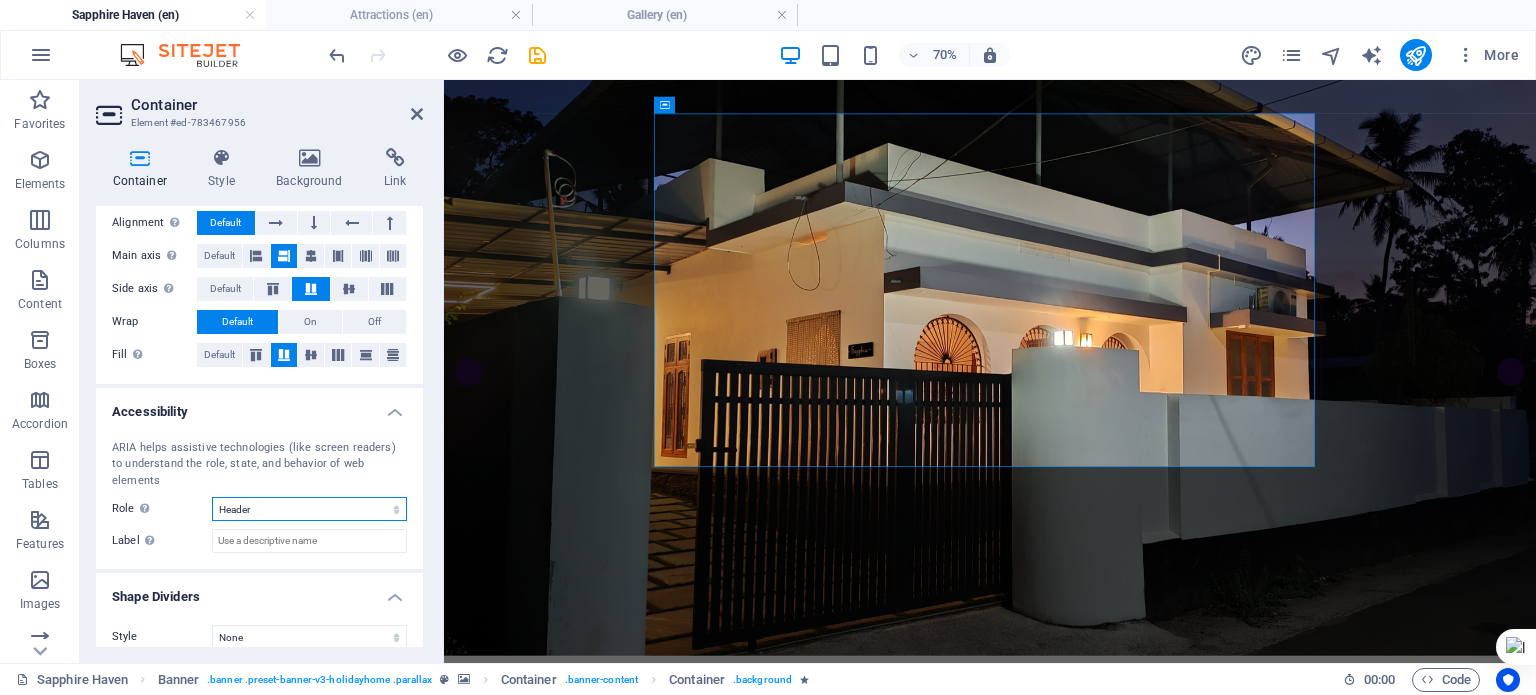click on "None Alert Article Banner Comment Complementary Dialog Footer Header Marquee Presentation Region Section Separator Status Timer" at bounding box center (309, 509) 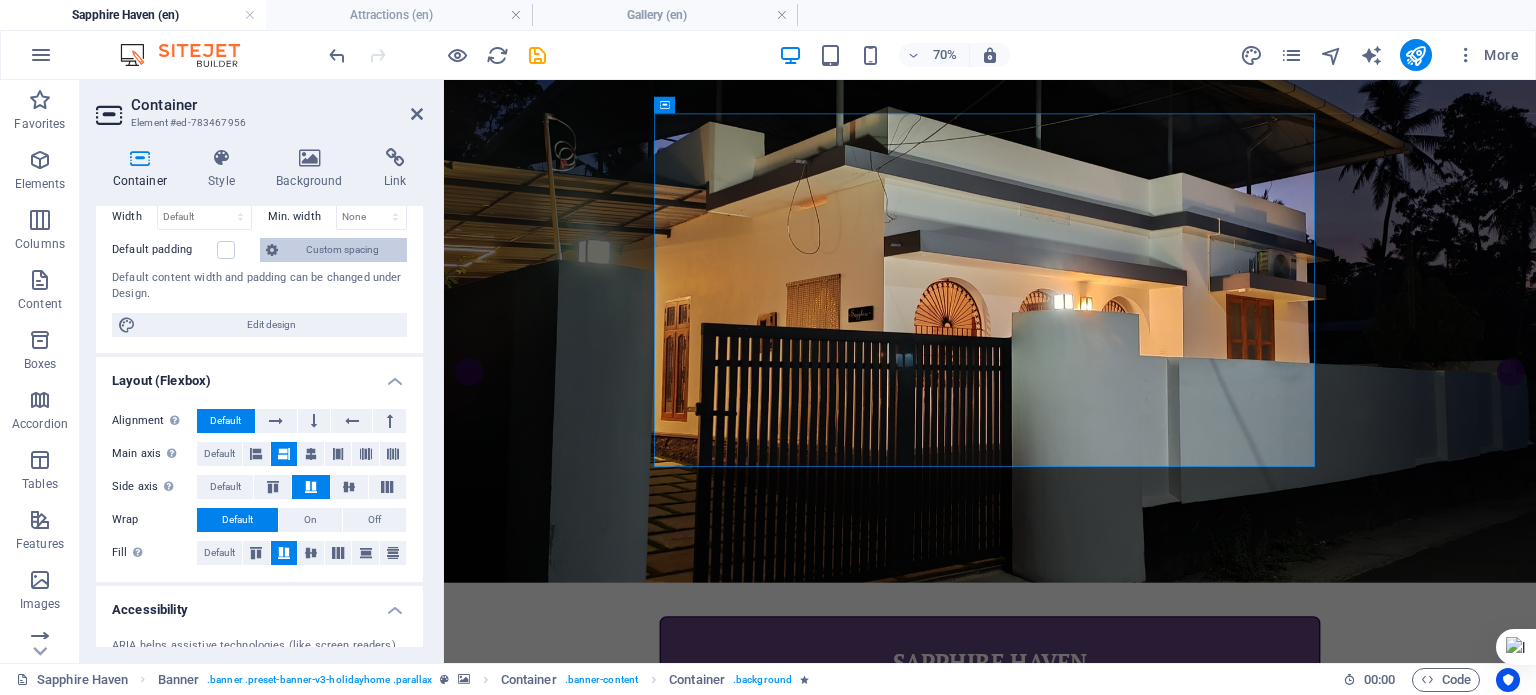 scroll, scrollTop: 150, scrollLeft: 0, axis: vertical 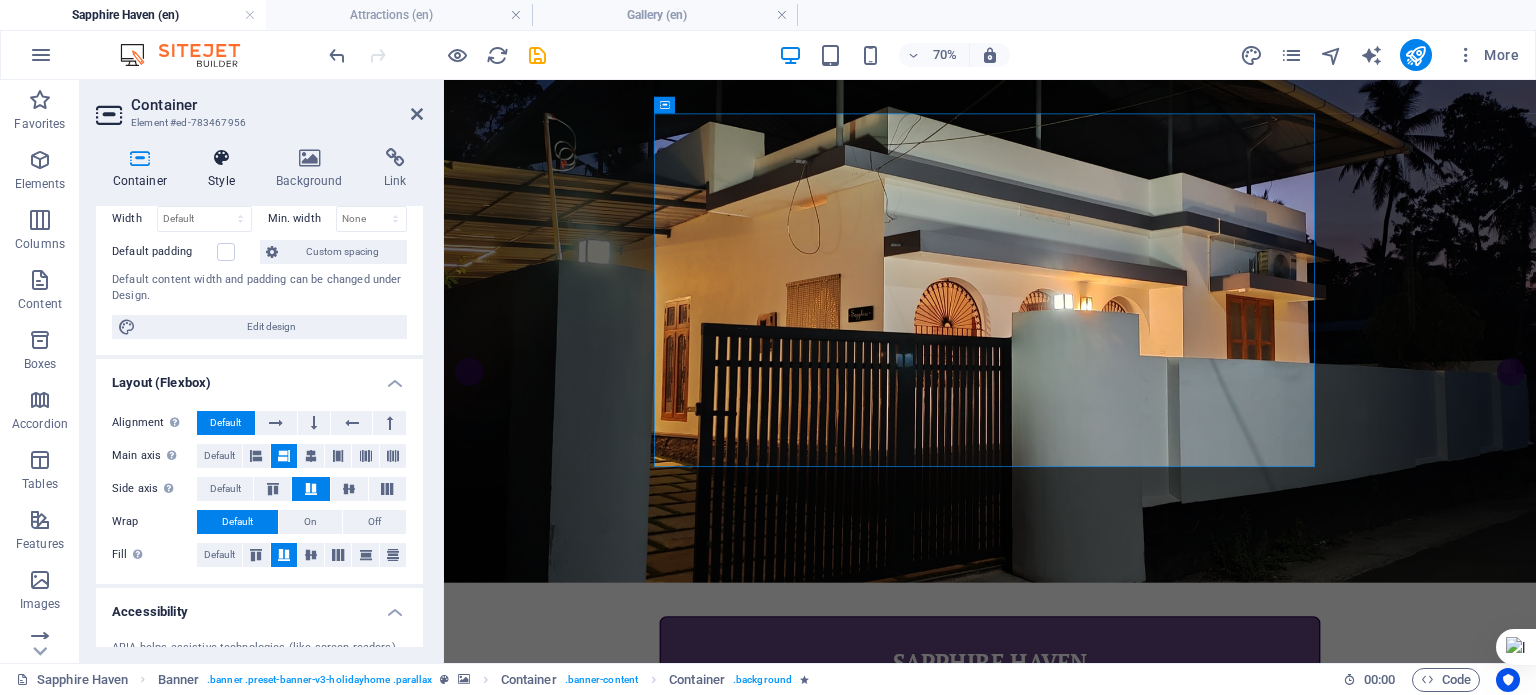 click on "Style" at bounding box center [226, 169] 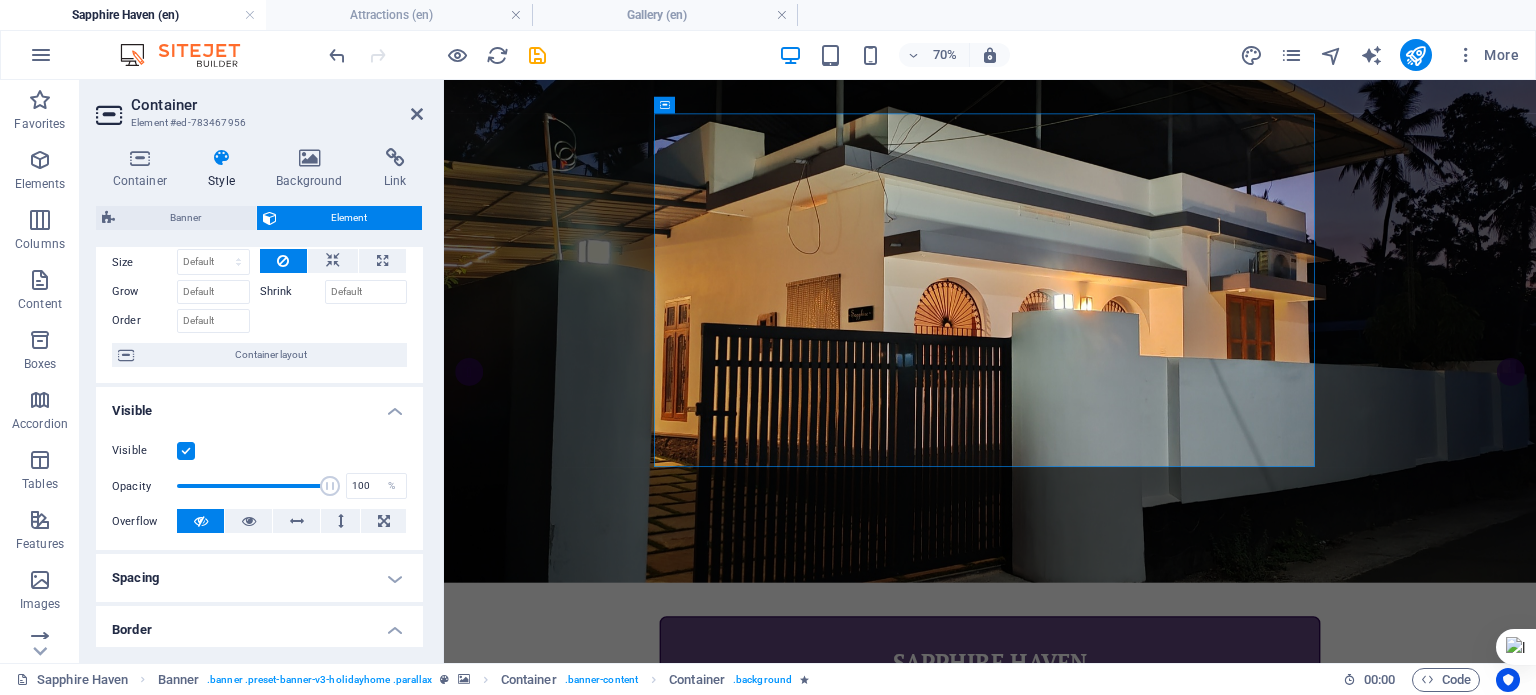 scroll, scrollTop: 0, scrollLeft: 0, axis: both 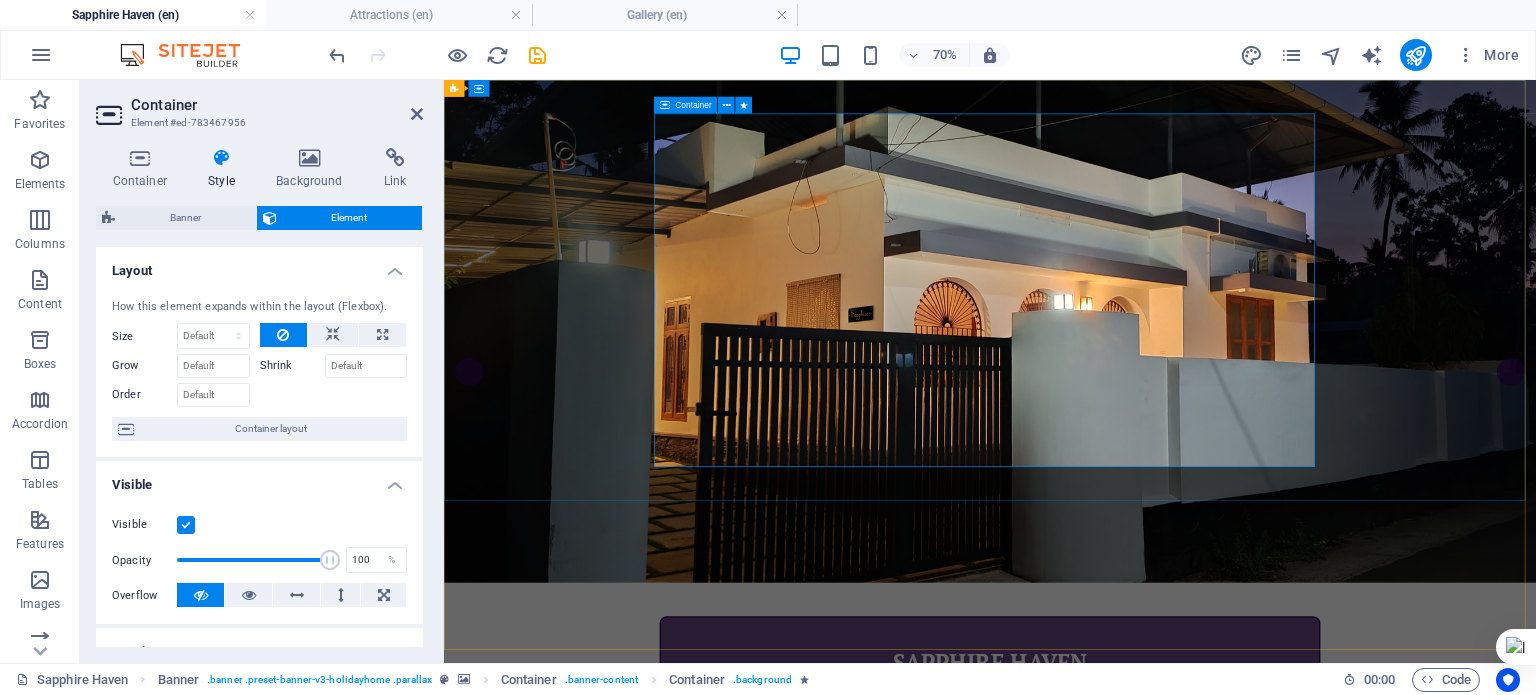 click on "SAPPHIRE HAVEN Holiday Home @ Varkala Rent and Enjoy" at bounding box center [1224, 1099] 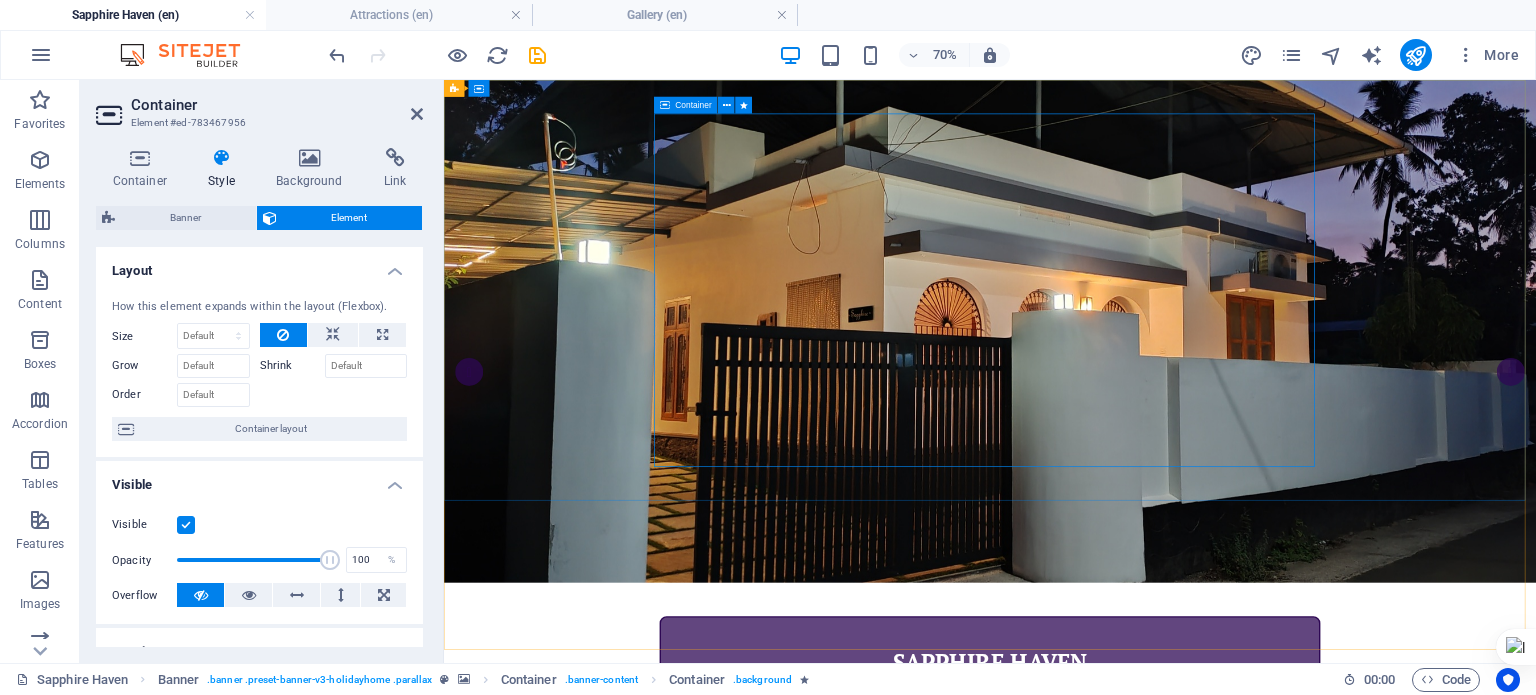 click on "SAPPHIRE HAVEN Holiday Home @ Varkala Rent and Enjoy" at bounding box center [1224, 1099] 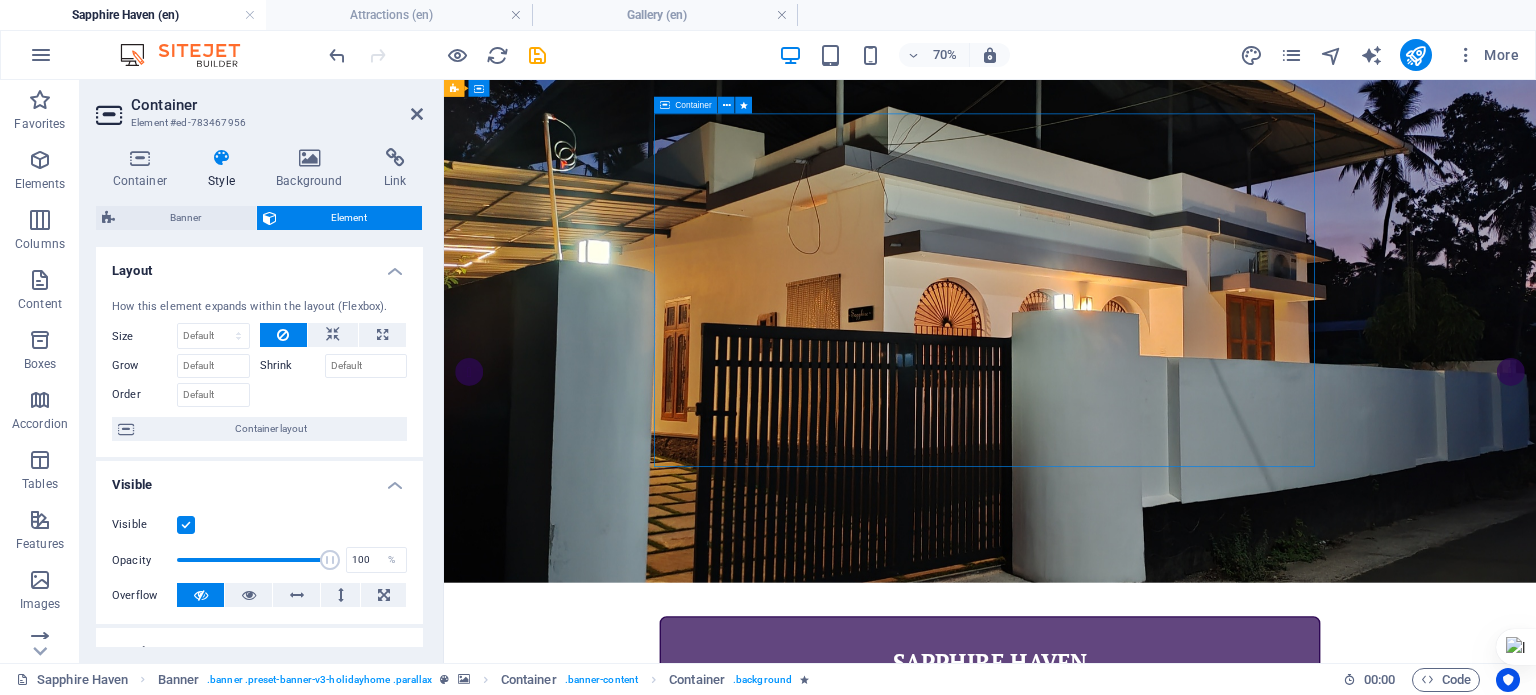 click on "SAPPHIRE HAVEN Holiday Home @ Varkala Rent and Enjoy" at bounding box center (1224, 1099) 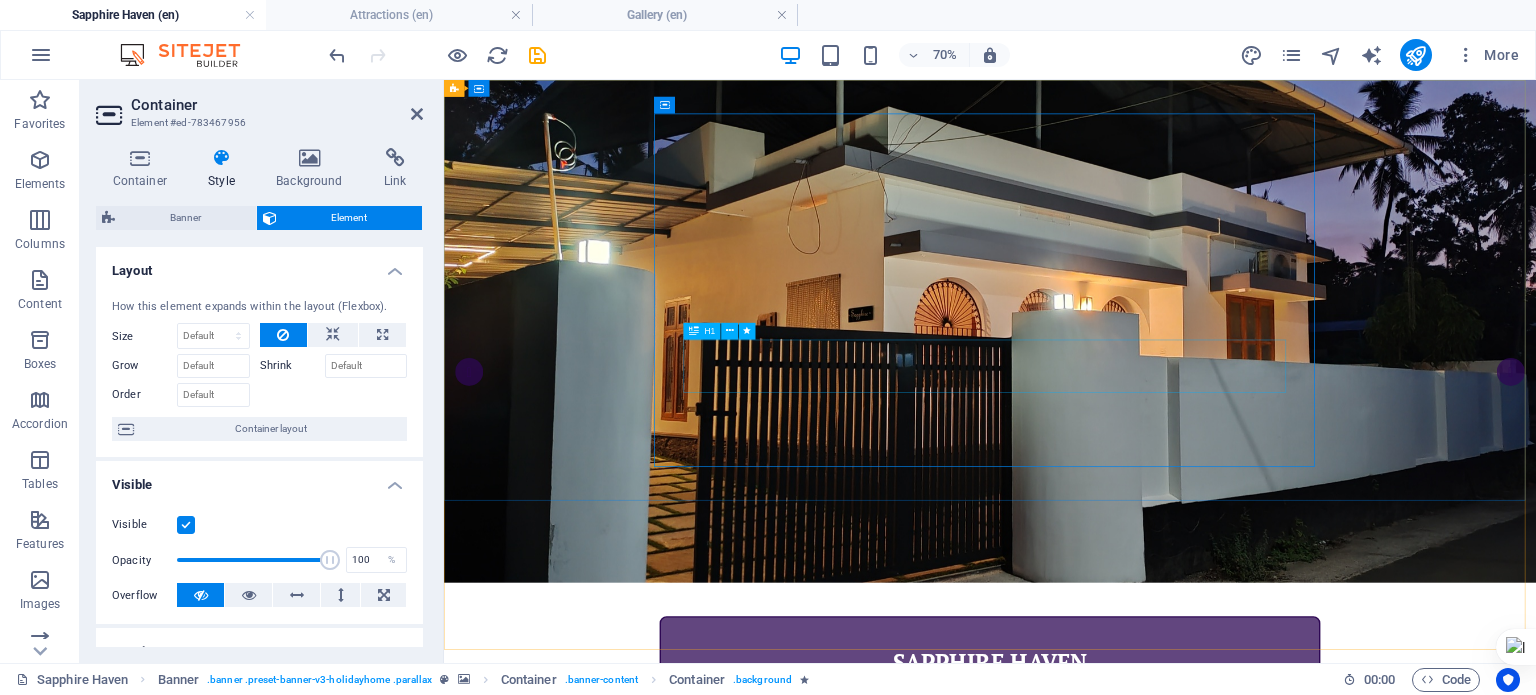 click on "Holiday Home @ Varkala" at bounding box center [1224, 1199] 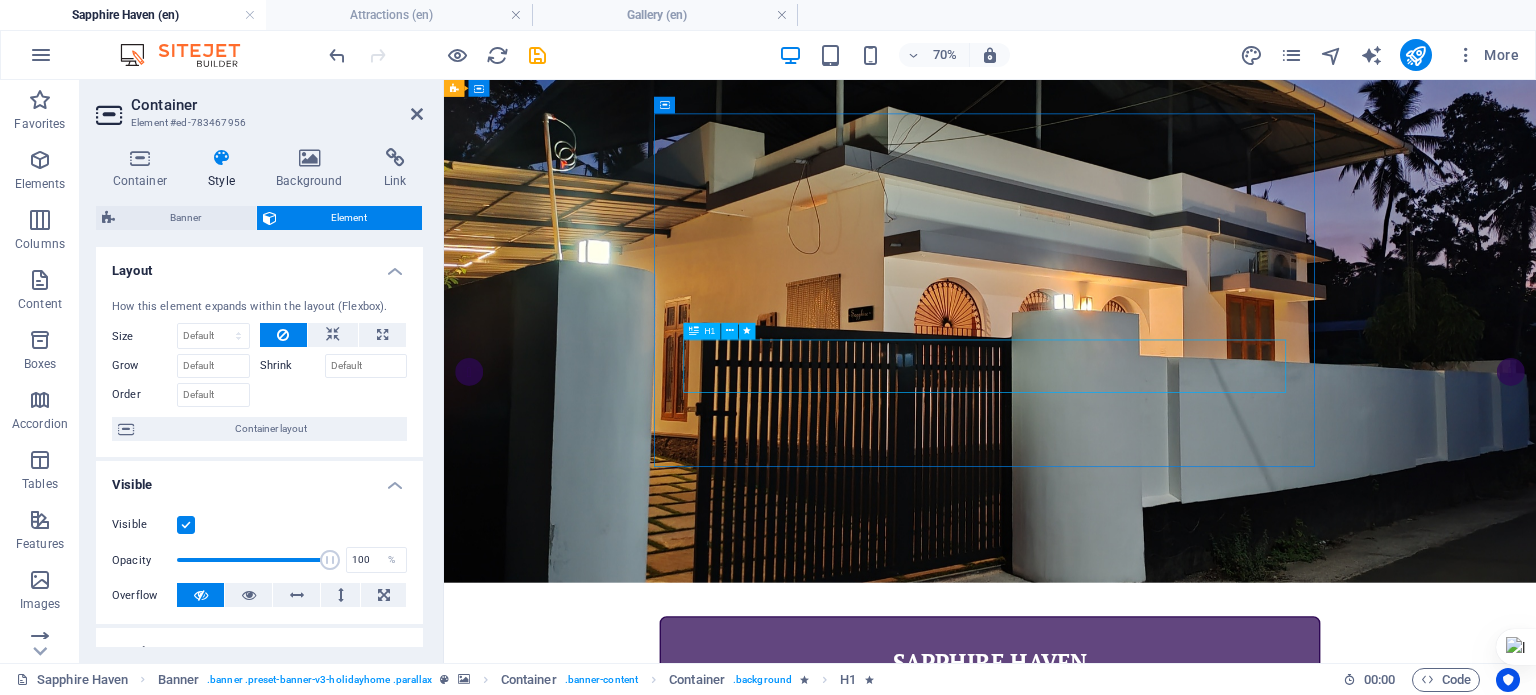 click on "Holiday Home @ Varkala" at bounding box center (1224, 1199) 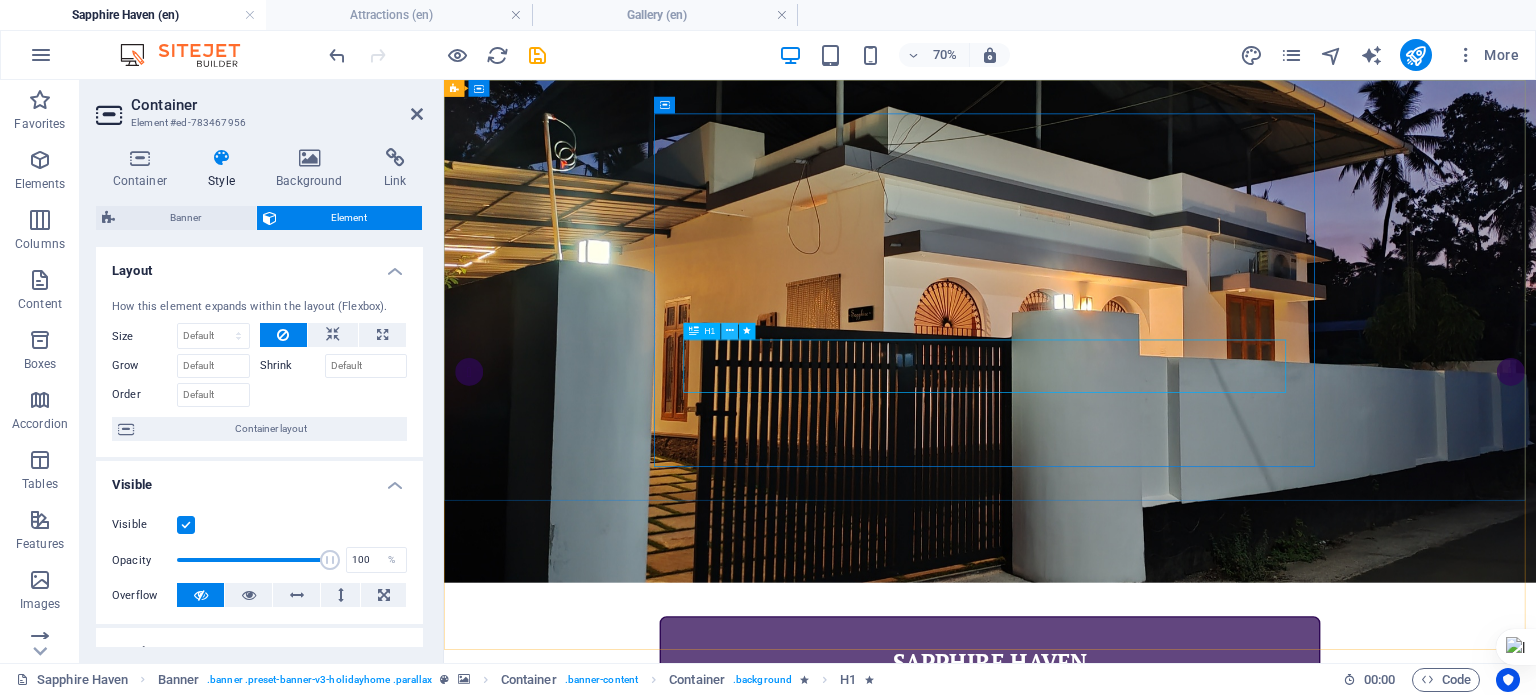 click at bounding box center [729, 331] 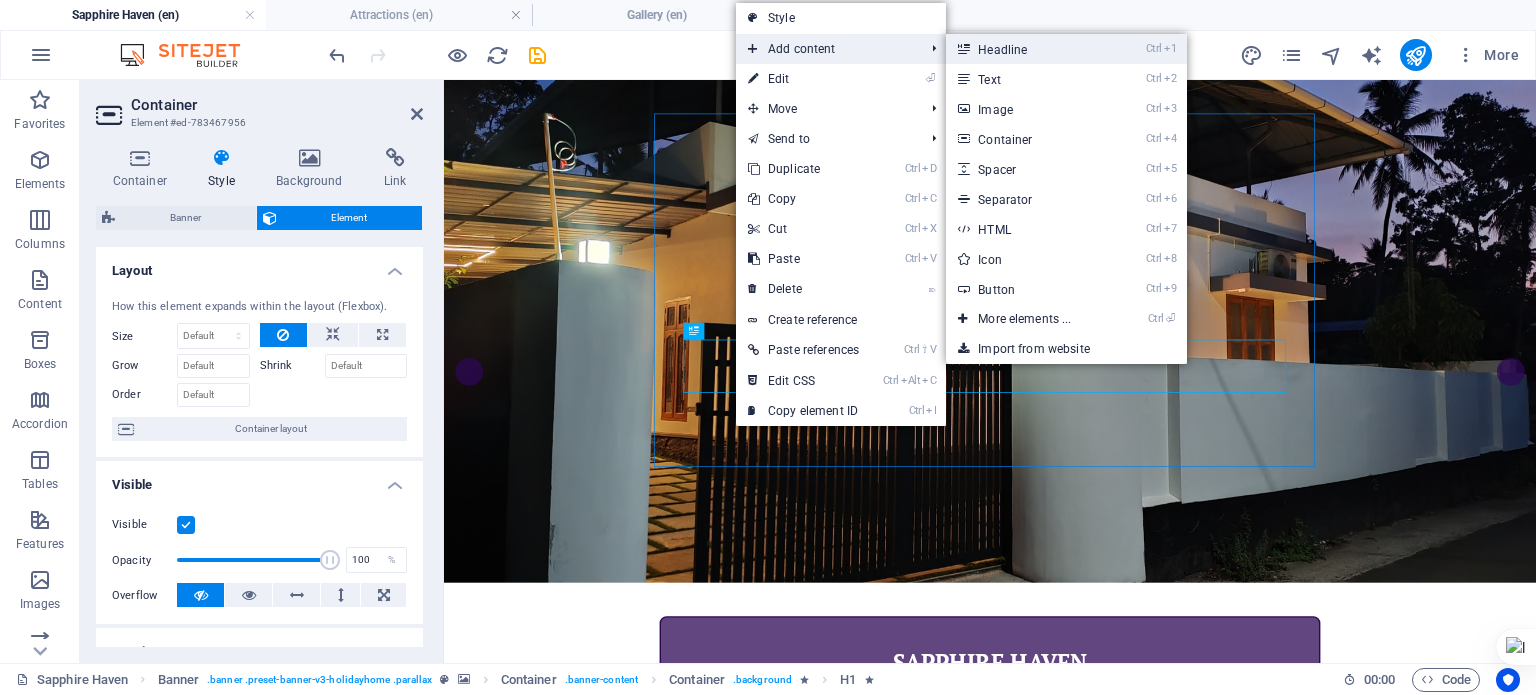 click on "Ctrl 1  Headline" at bounding box center [1028, 49] 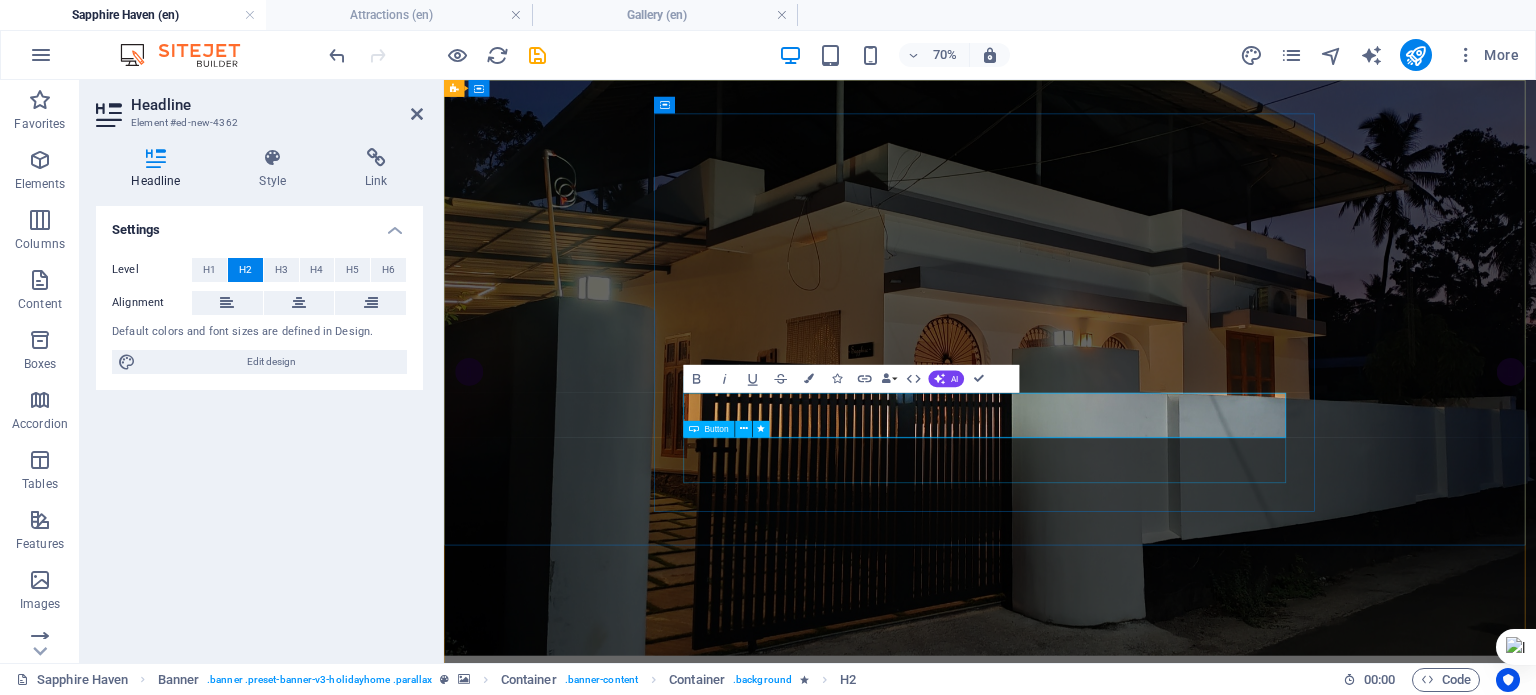 click on "Rent and Enjoy" at bounding box center (1224, 1446) 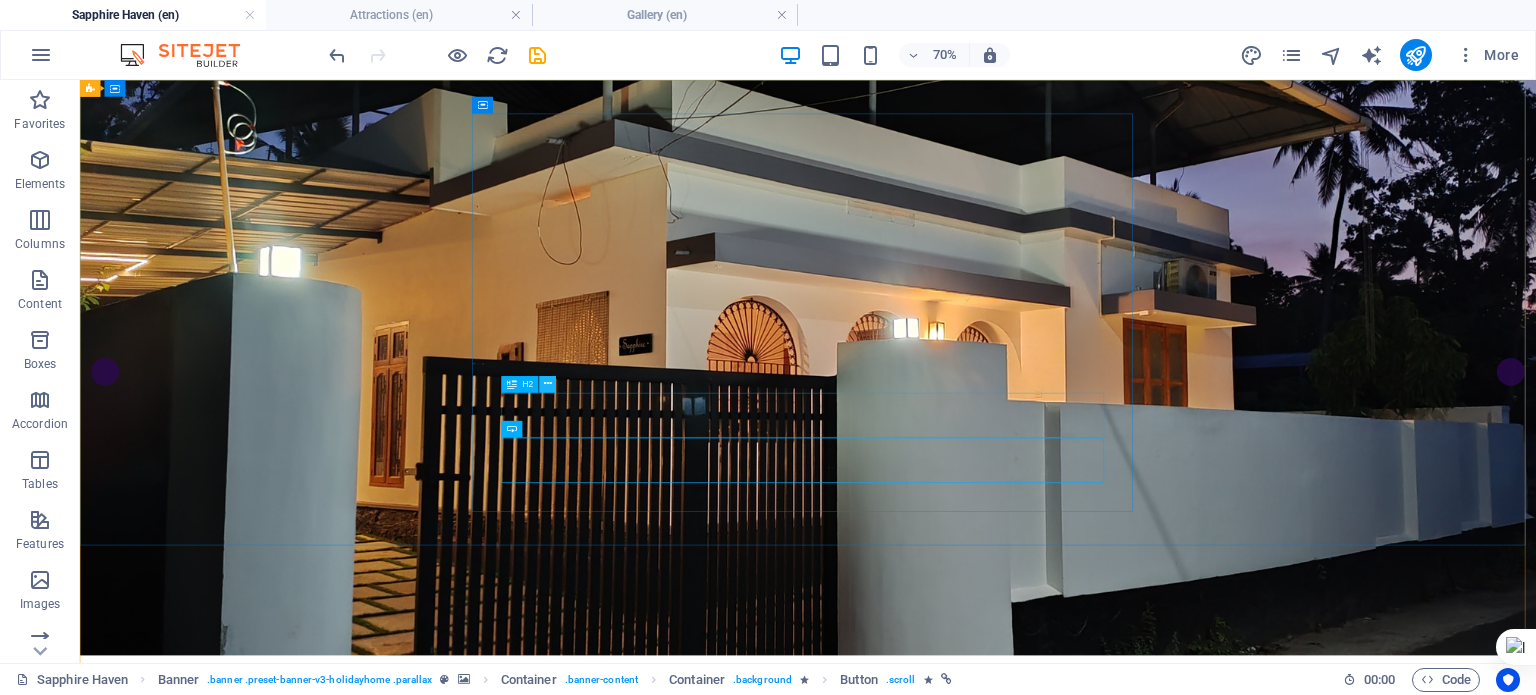 click at bounding box center (548, 384) 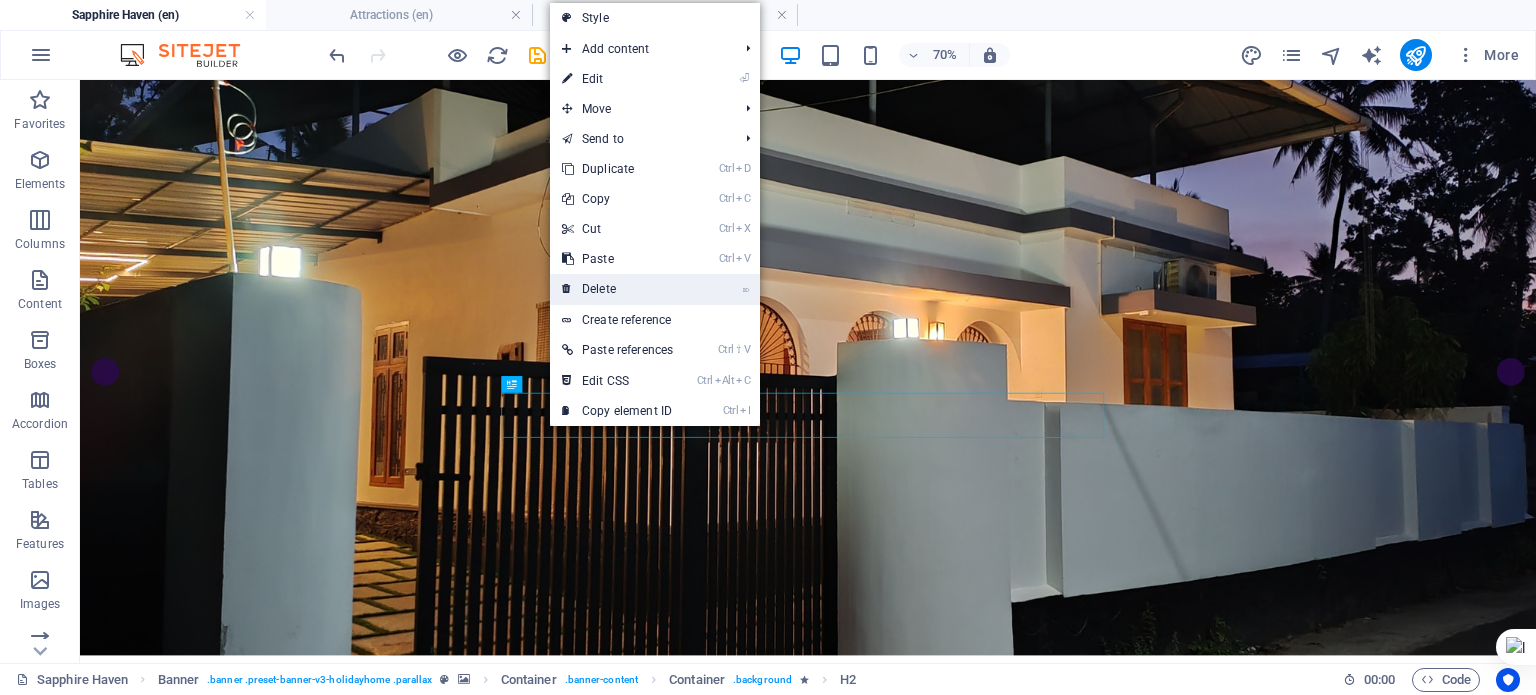 click on "⌦  Delete" at bounding box center (617, 289) 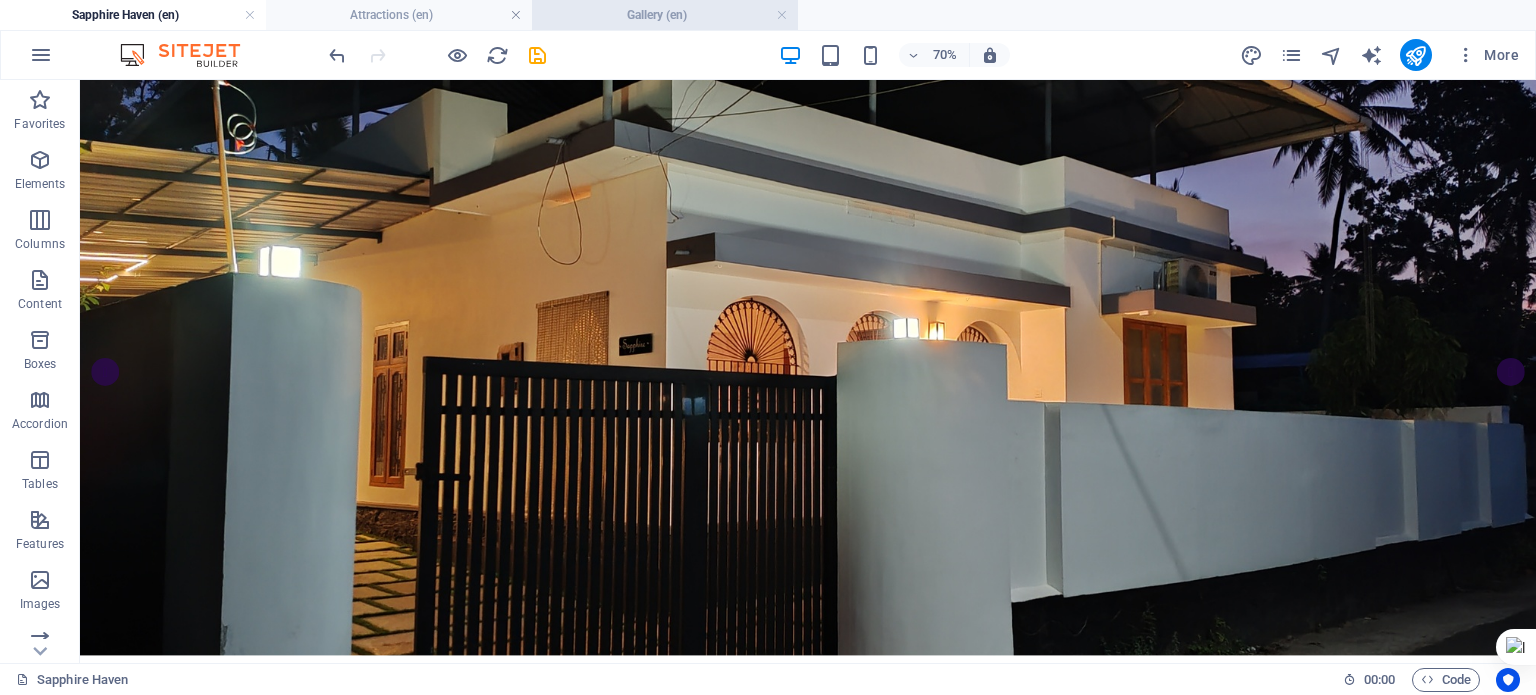 click on "Gallery (en)" at bounding box center [665, 15] 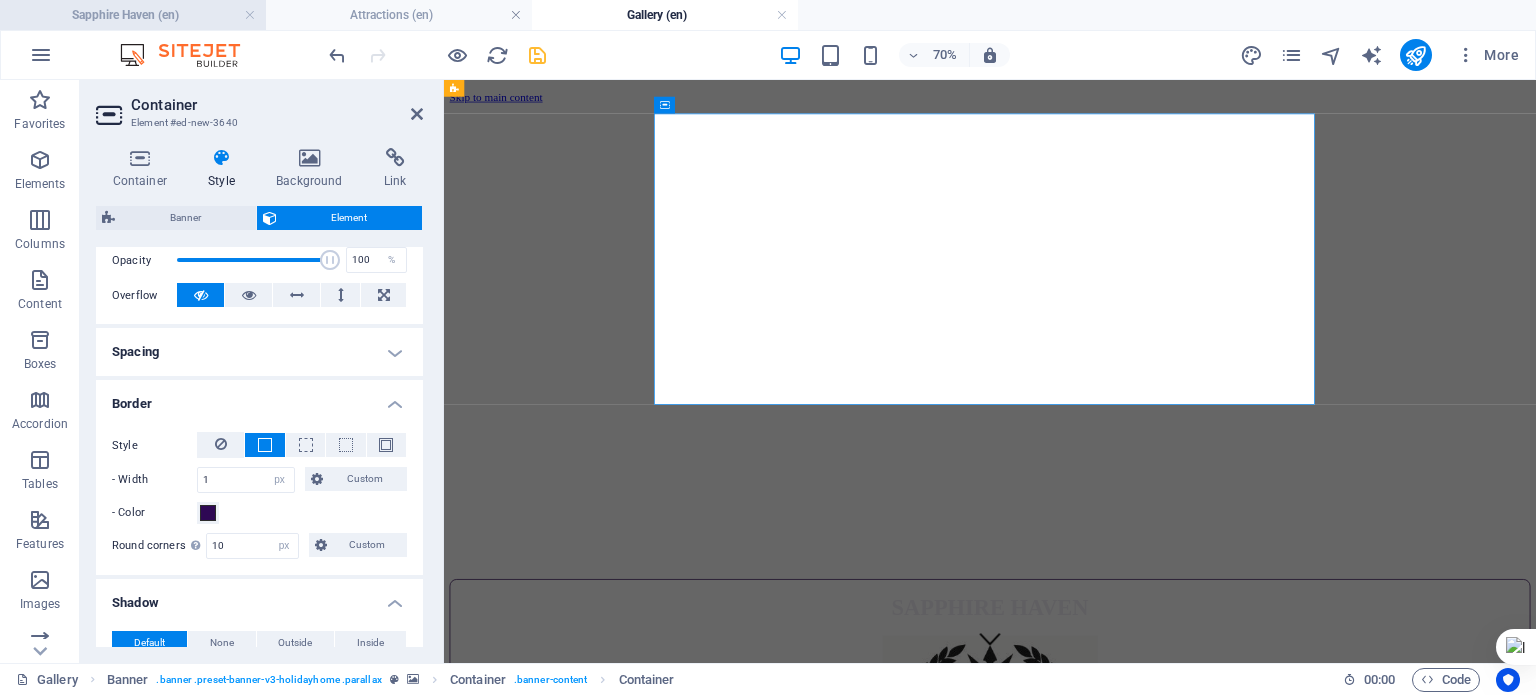 click on "Sapphire Haven (en)" at bounding box center [133, 15] 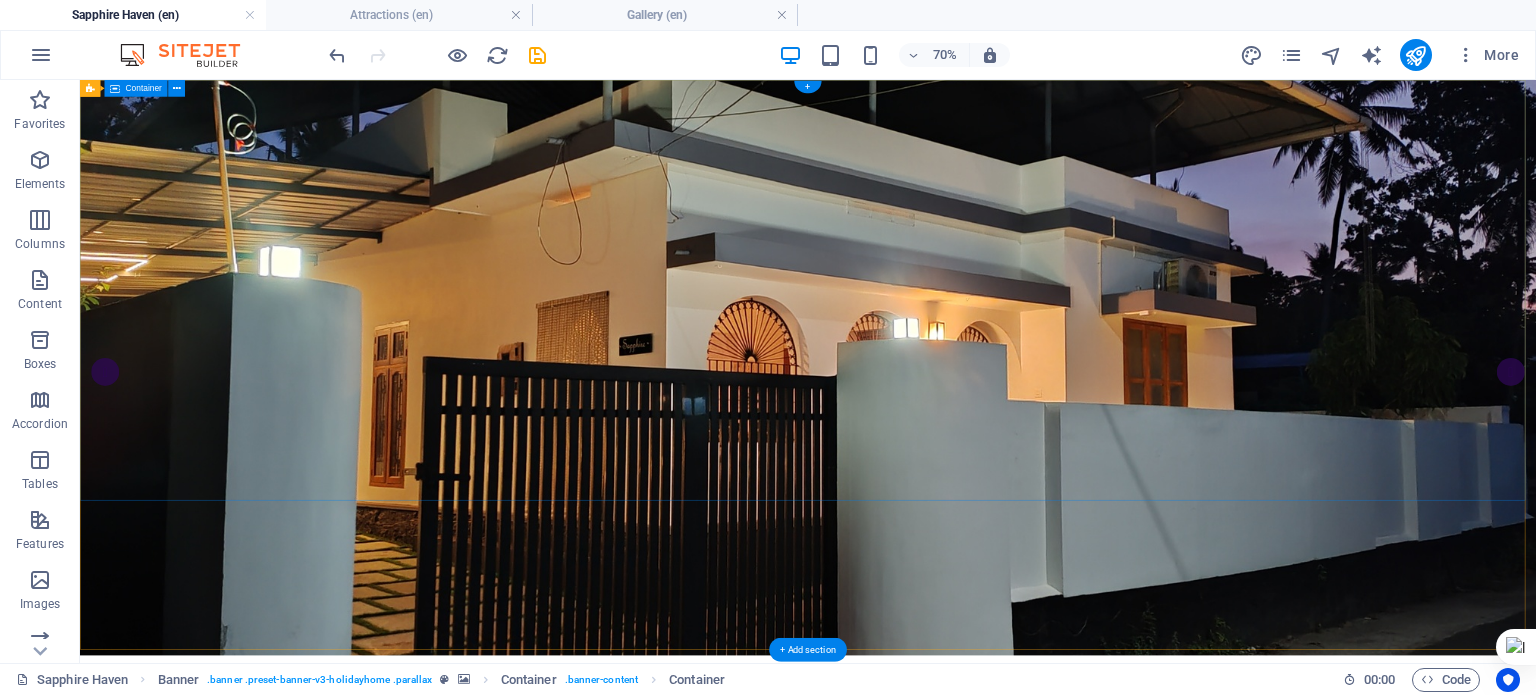 click on "SAPPHIRE HAVEN Holiday Home @ Varkala Rent and Enjoy" at bounding box center [1120, 1203] 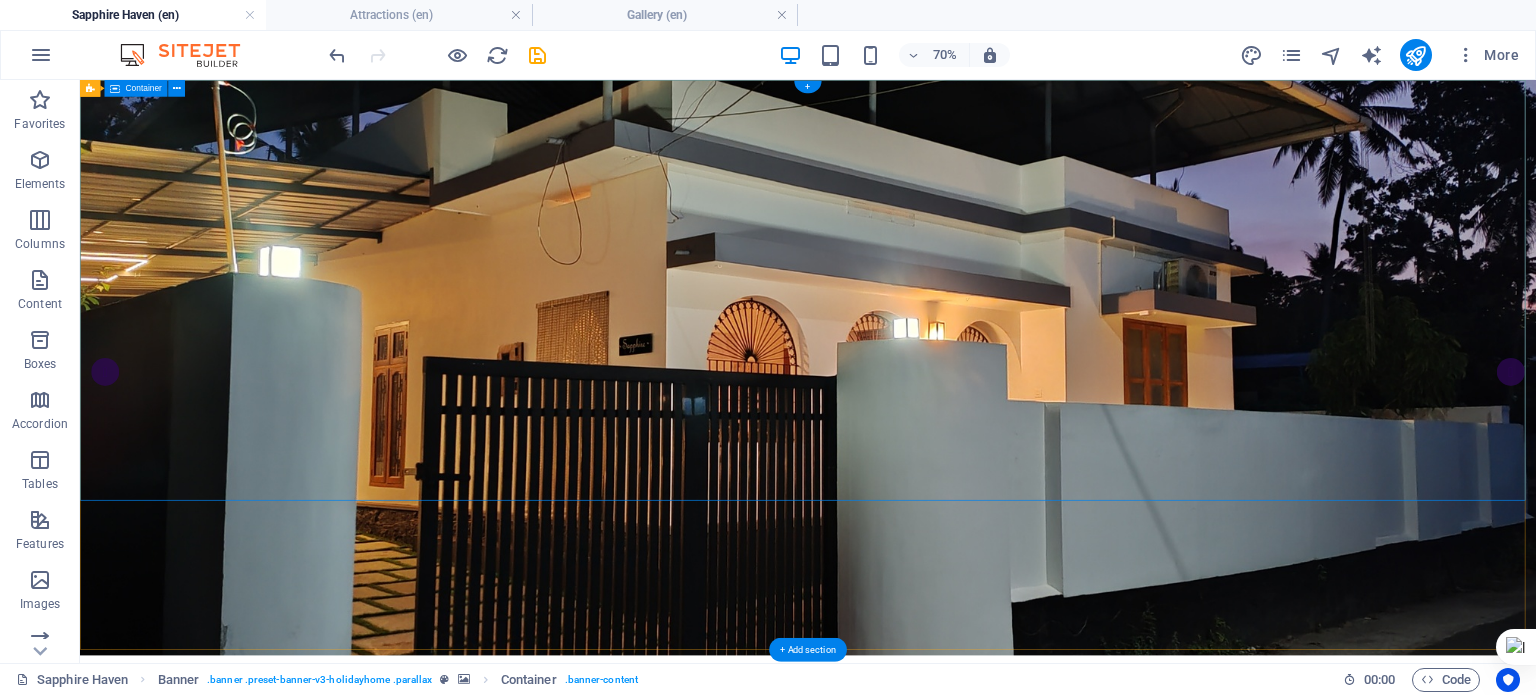 click on "SAPPHIRE HAVEN Holiday Home @ Varkala Rent and Enjoy" at bounding box center [1120, 1203] 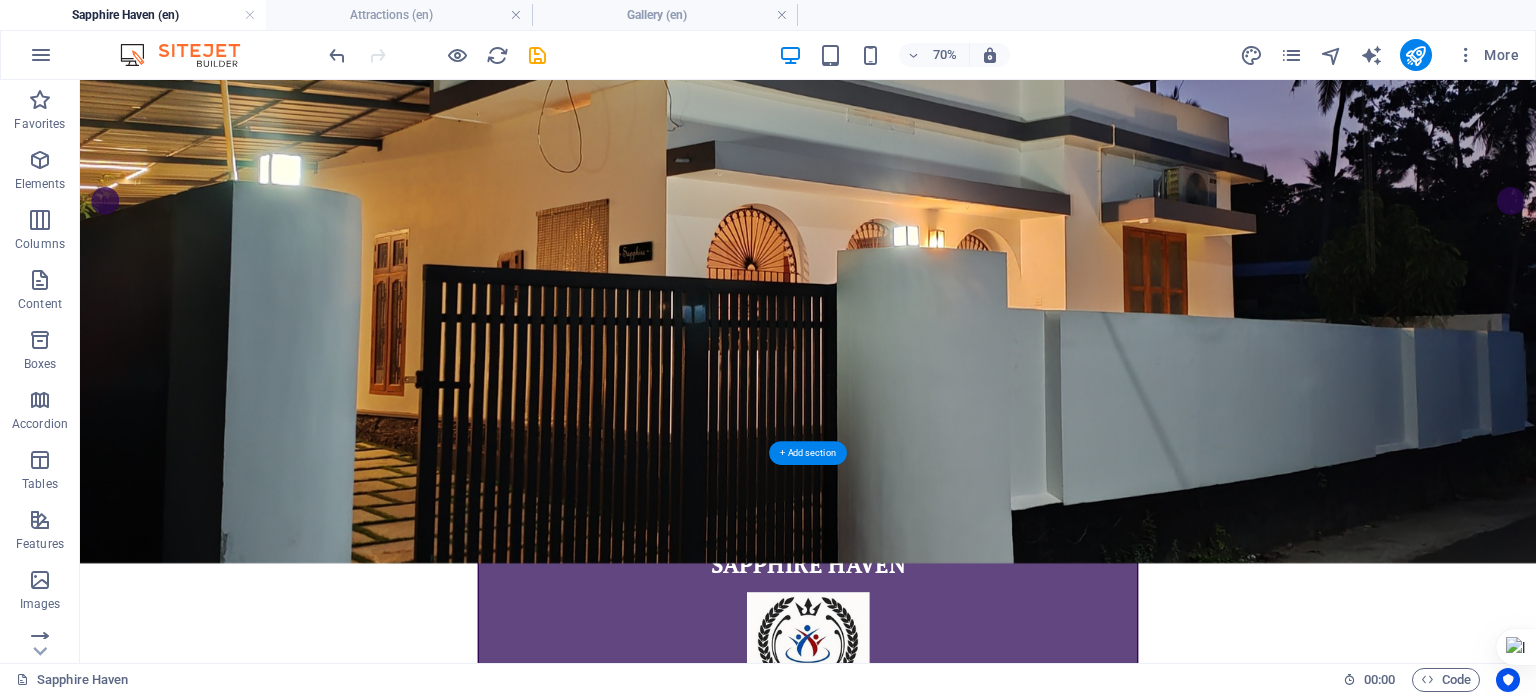 scroll, scrollTop: 0, scrollLeft: 0, axis: both 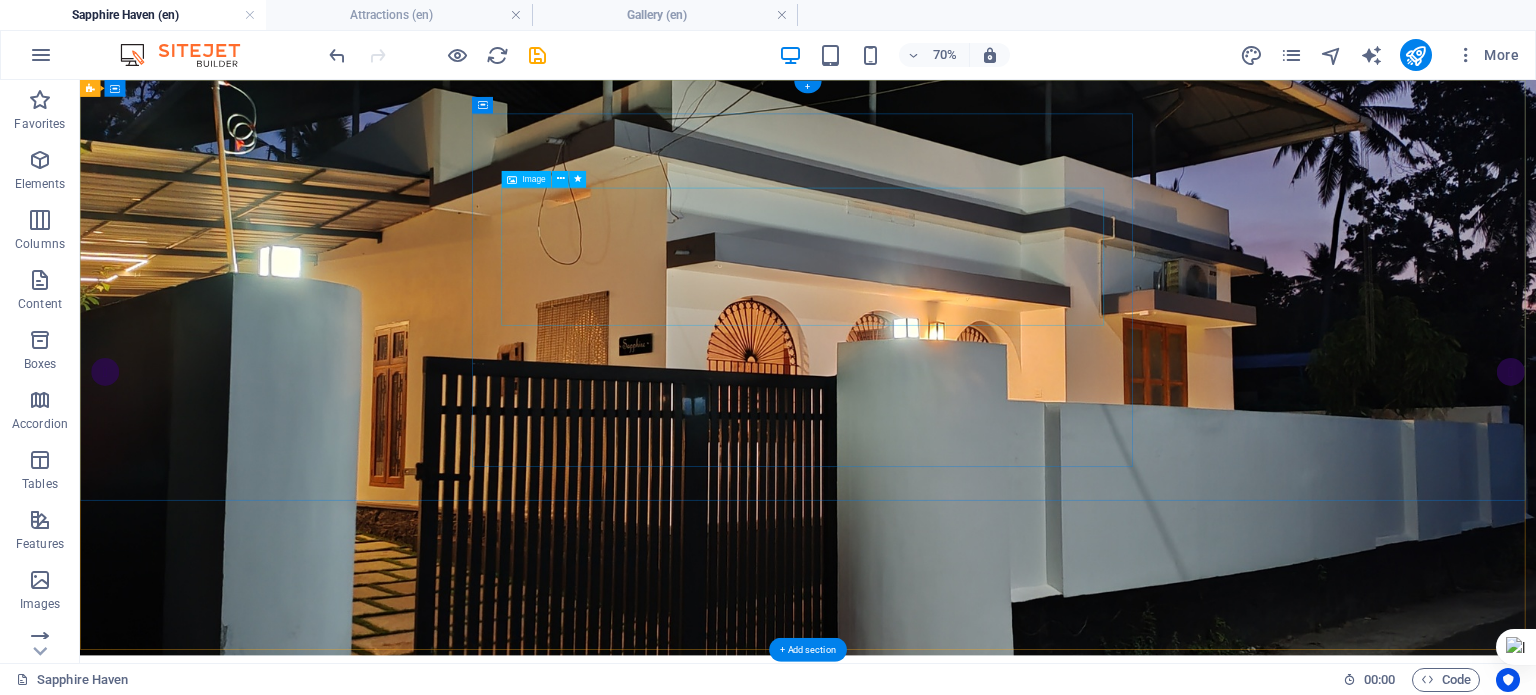 click at bounding box center (1120, 1154) 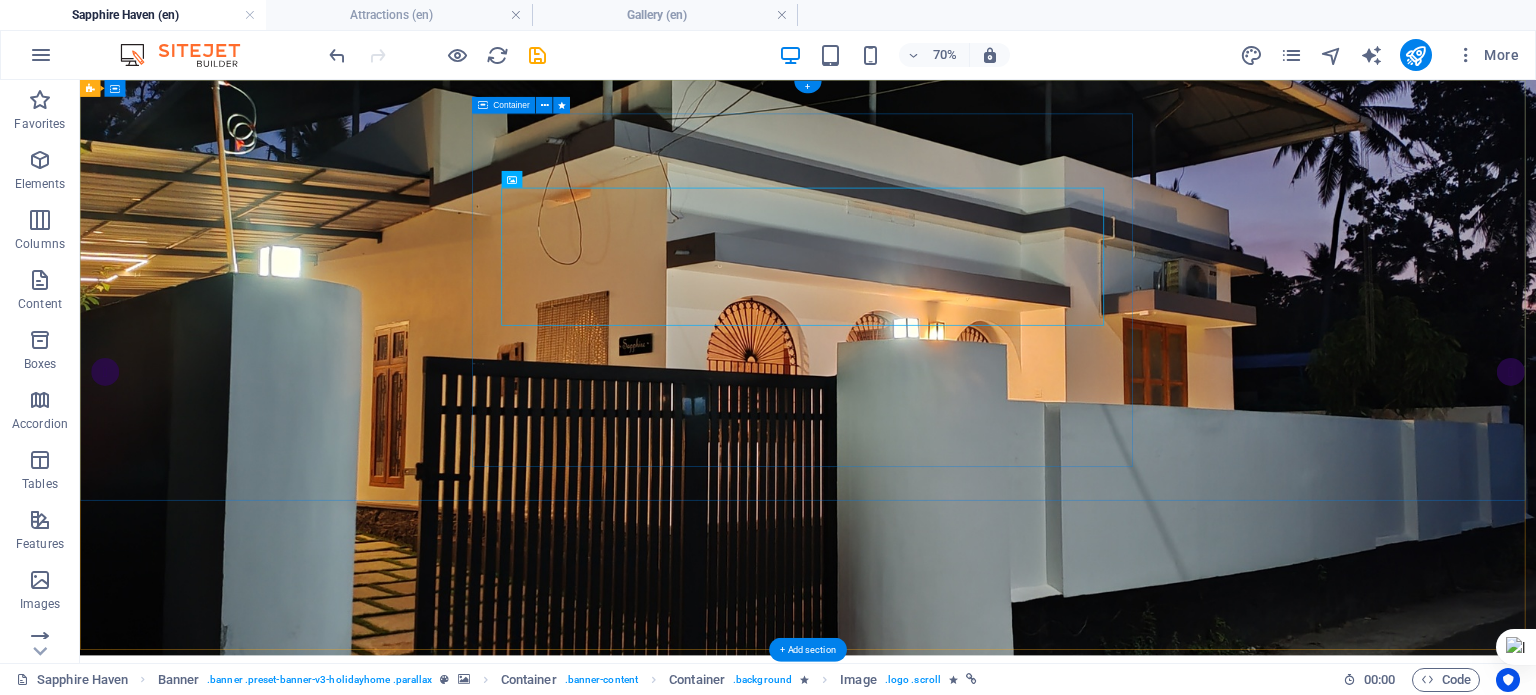 click on "SAPPHIRE HAVEN Holiday Home @ Varkala Rent and Enjoy" at bounding box center [1120, 1203] 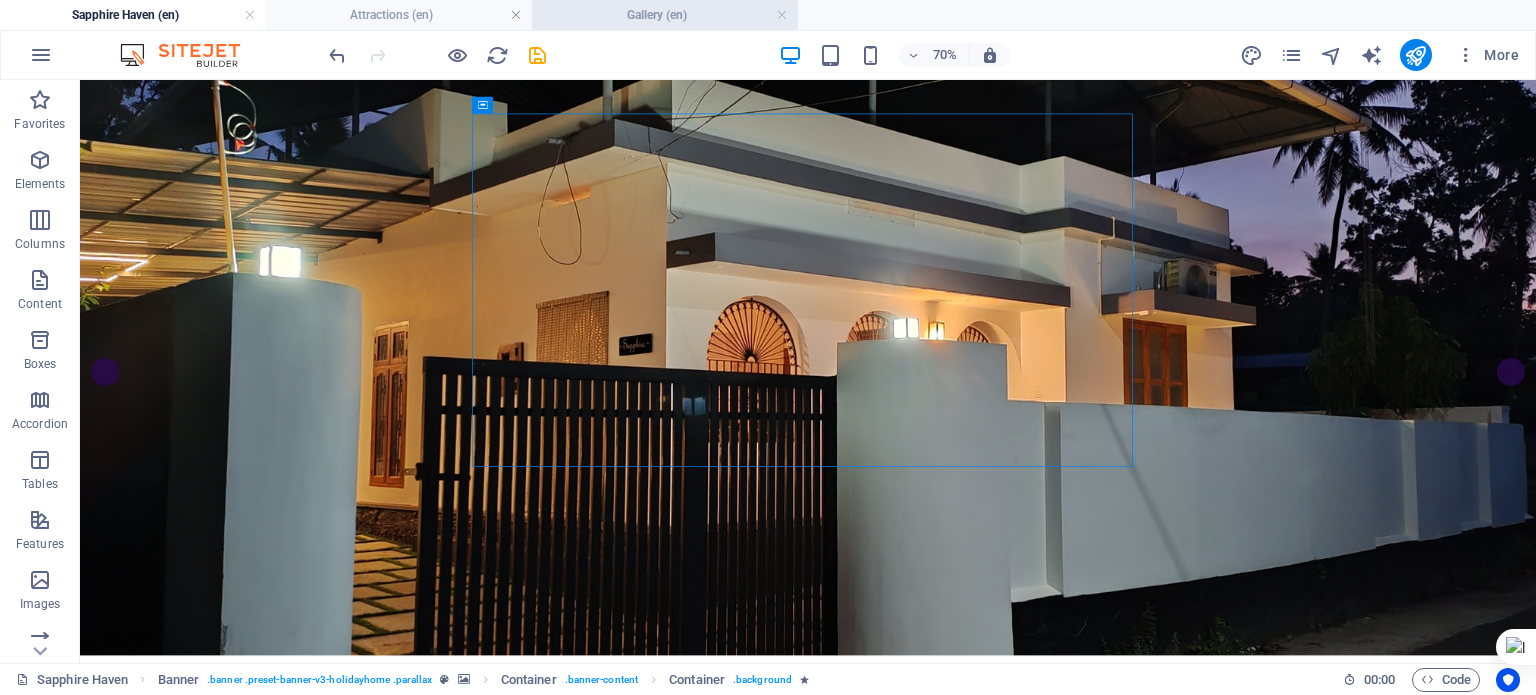 click on "Gallery (en)" at bounding box center [665, 15] 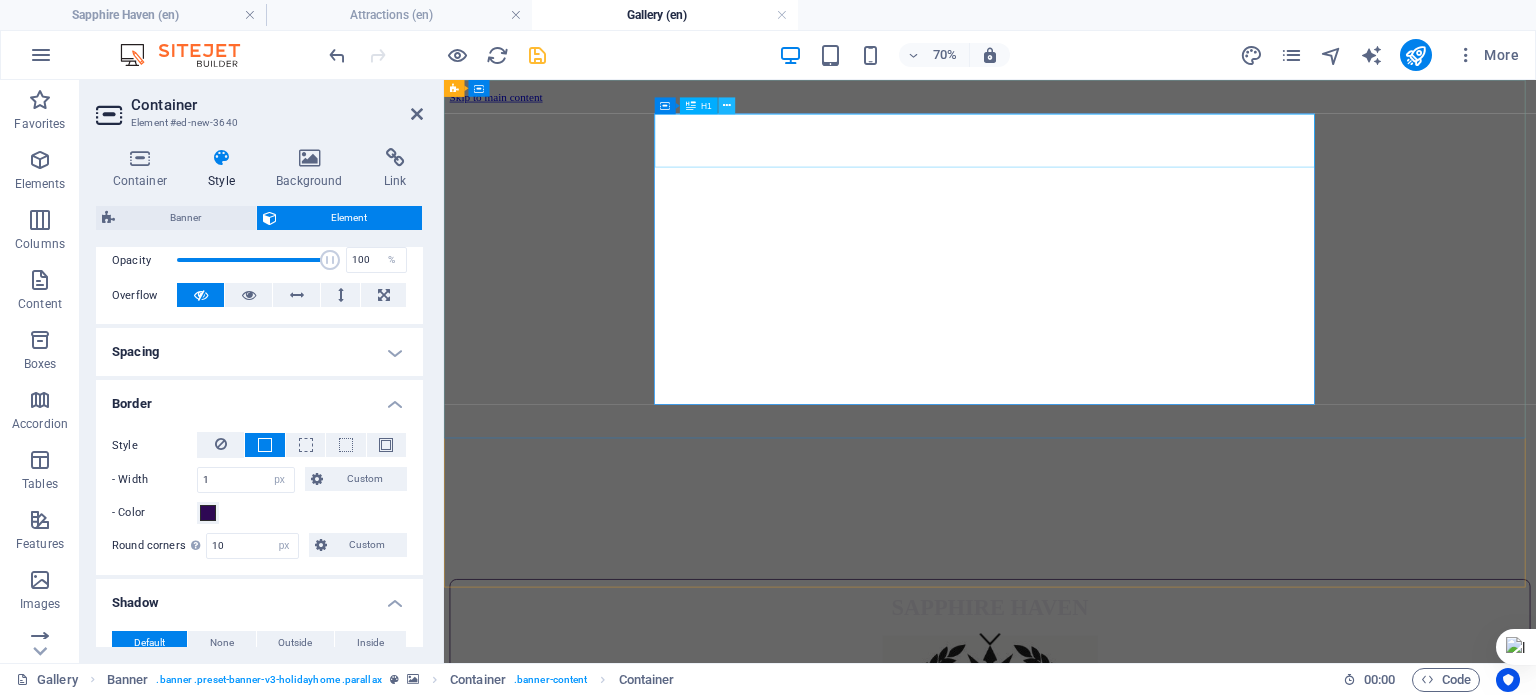 click at bounding box center (727, 105) 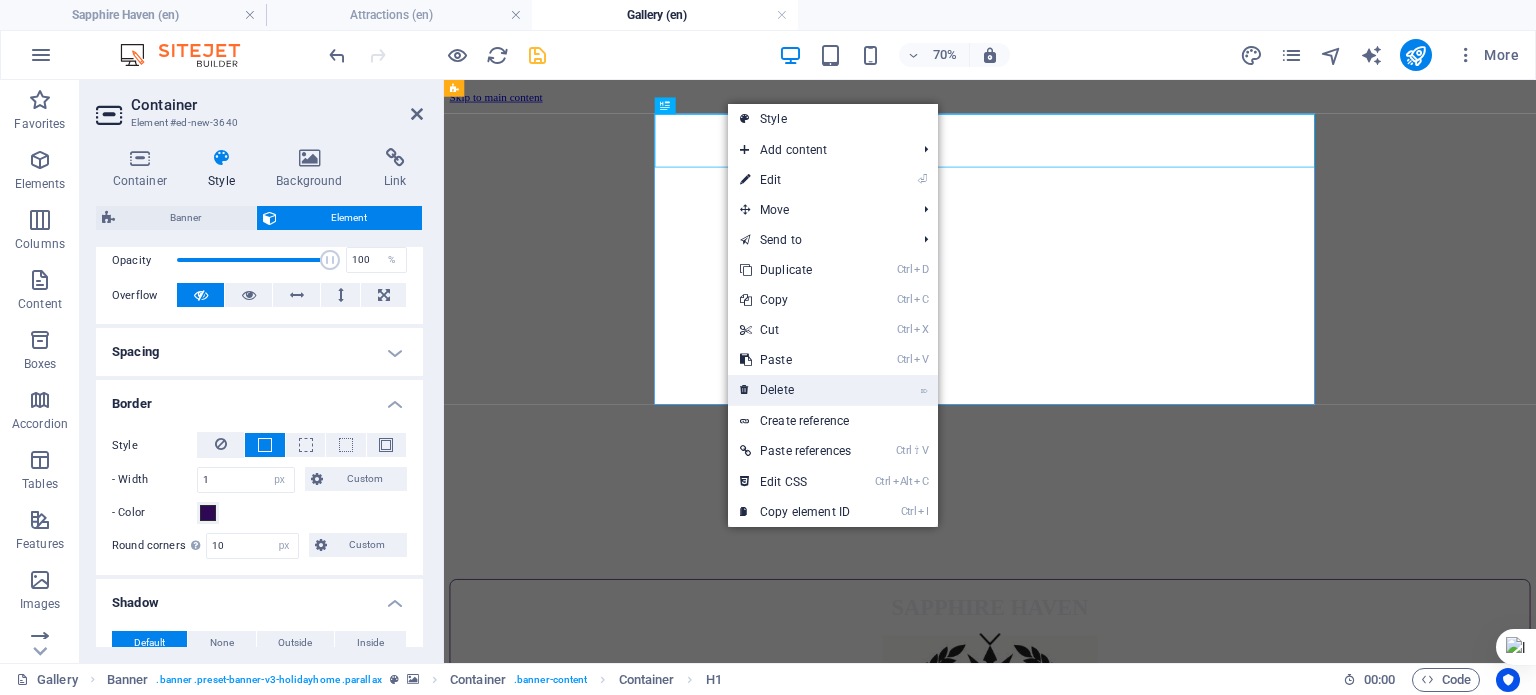 click on "⌦  Delete" at bounding box center [795, 390] 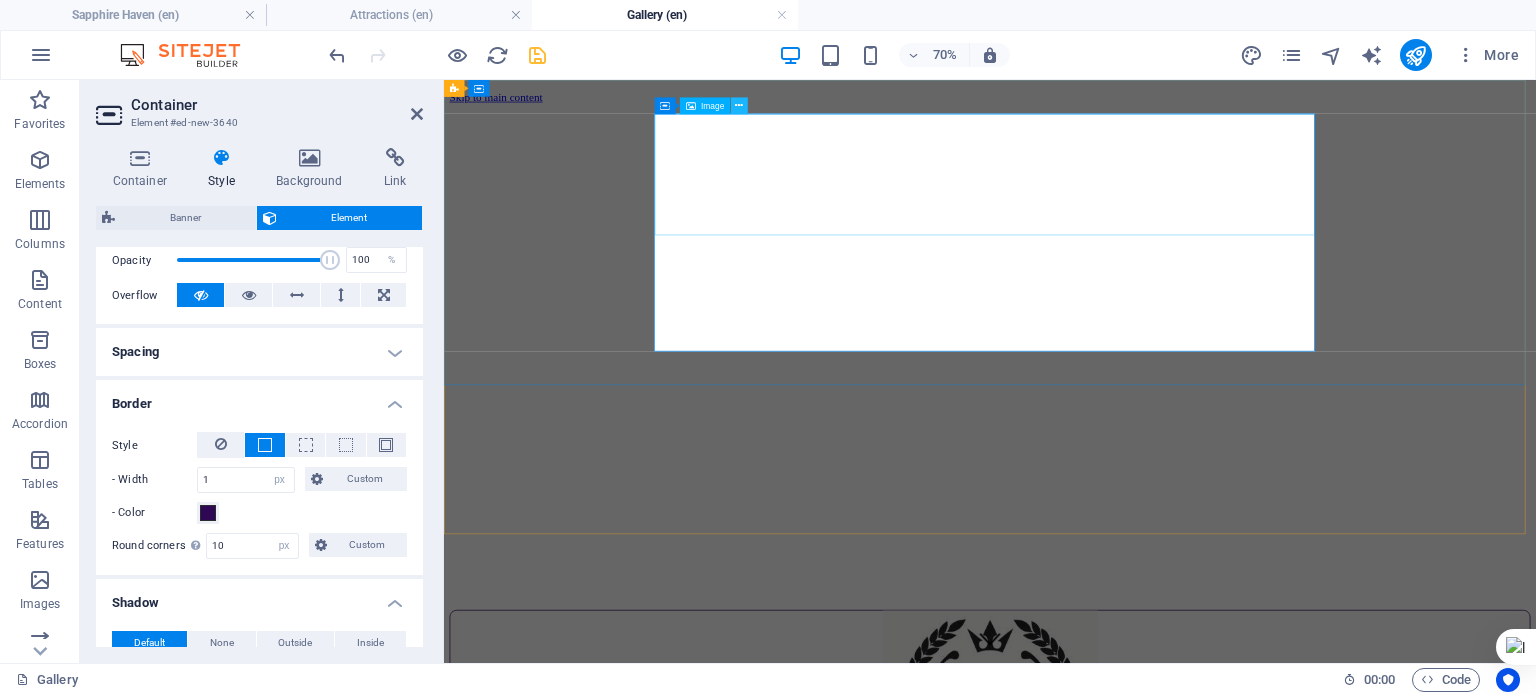 click at bounding box center (739, 105) 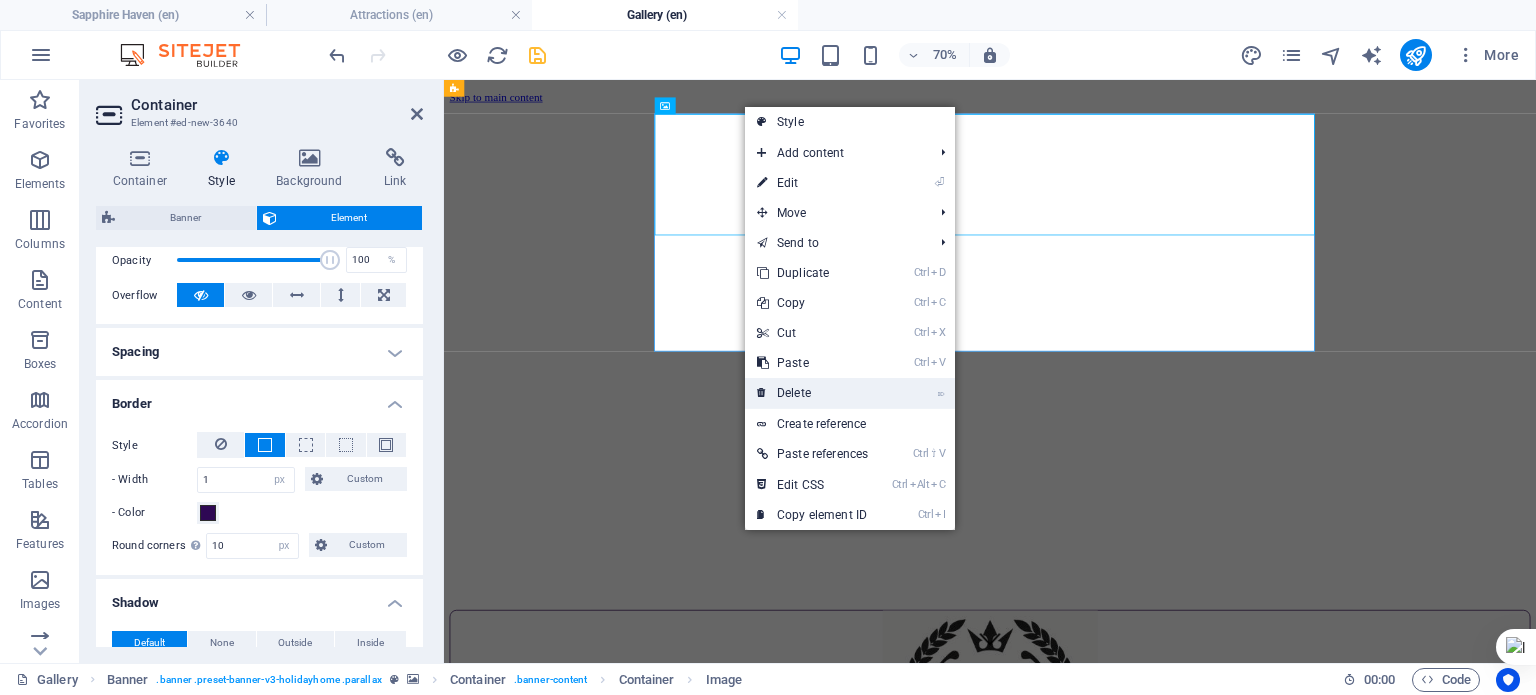 click on "⌦  Delete" at bounding box center (812, 393) 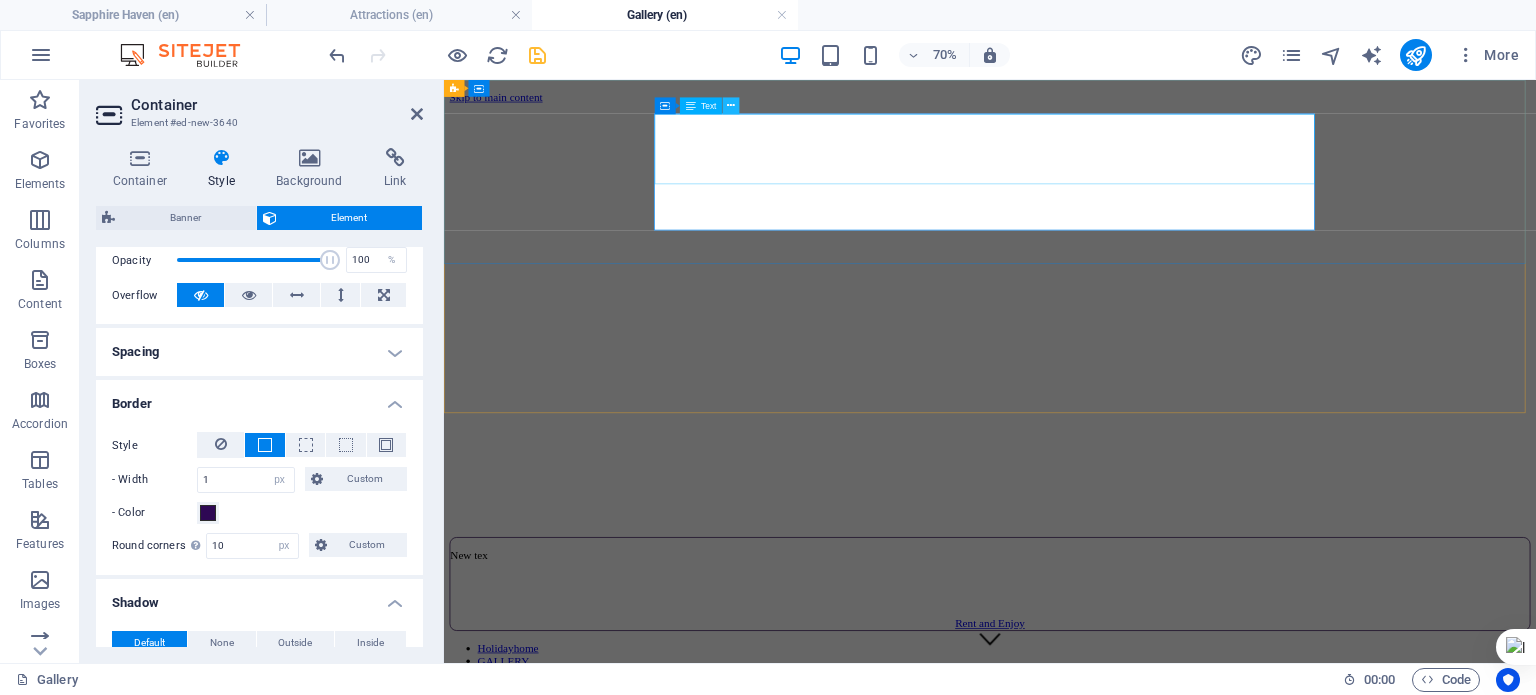 click at bounding box center [731, 105] 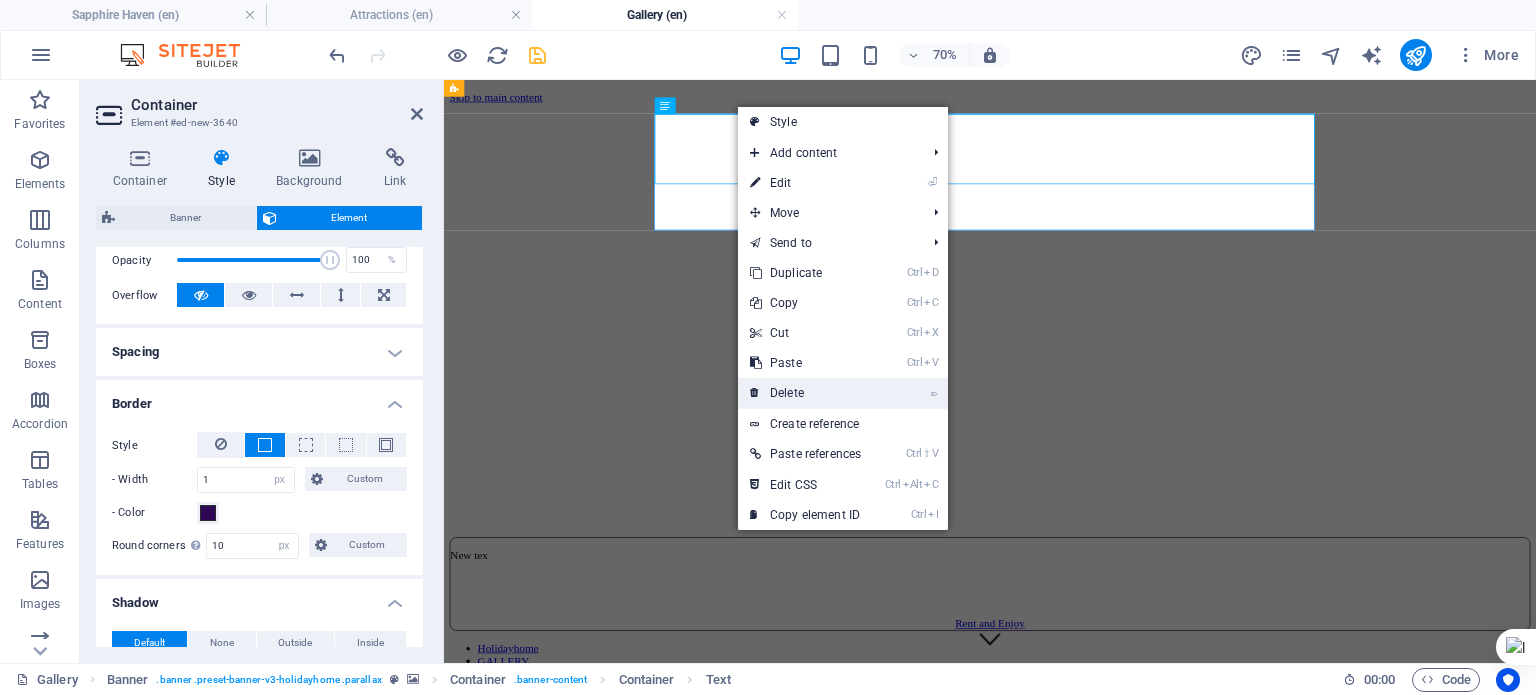 click on "⌦  Delete" at bounding box center [805, 393] 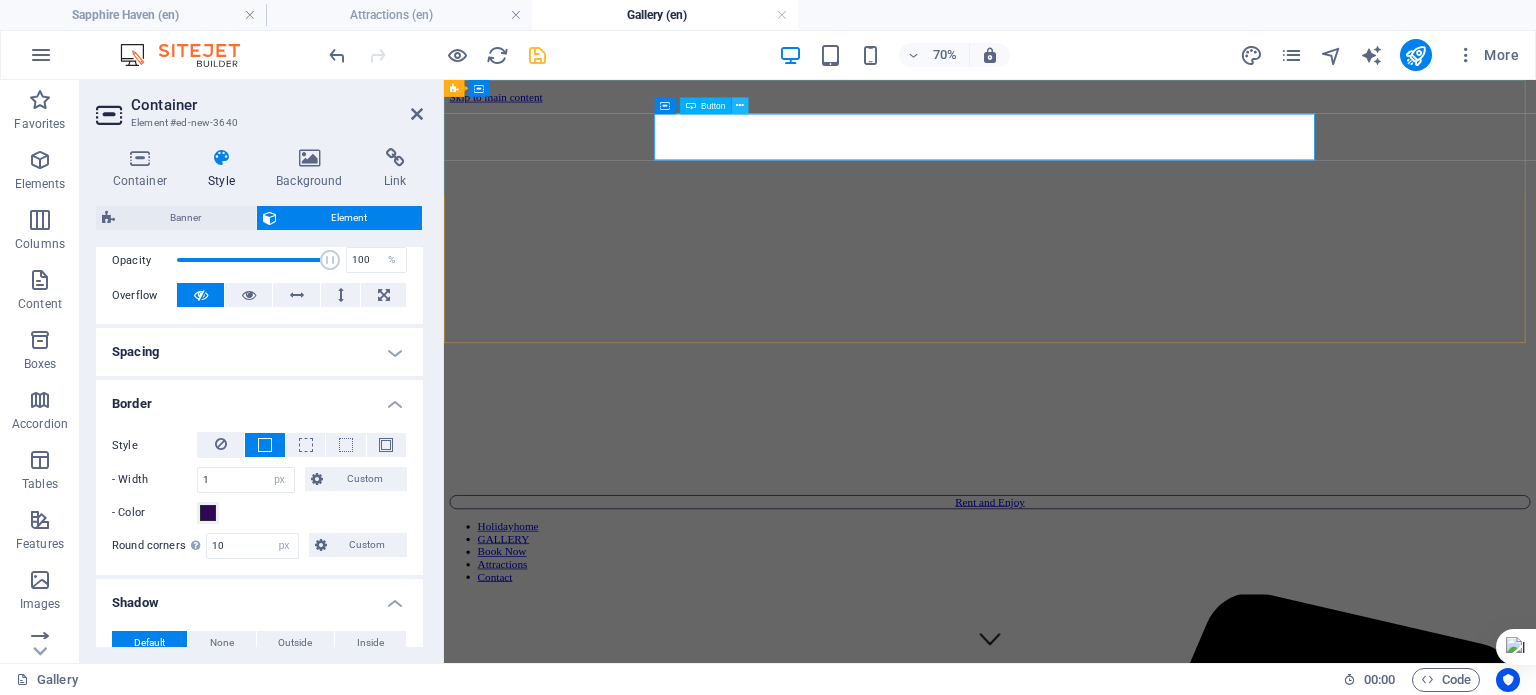 click at bounding box center [740, 105] 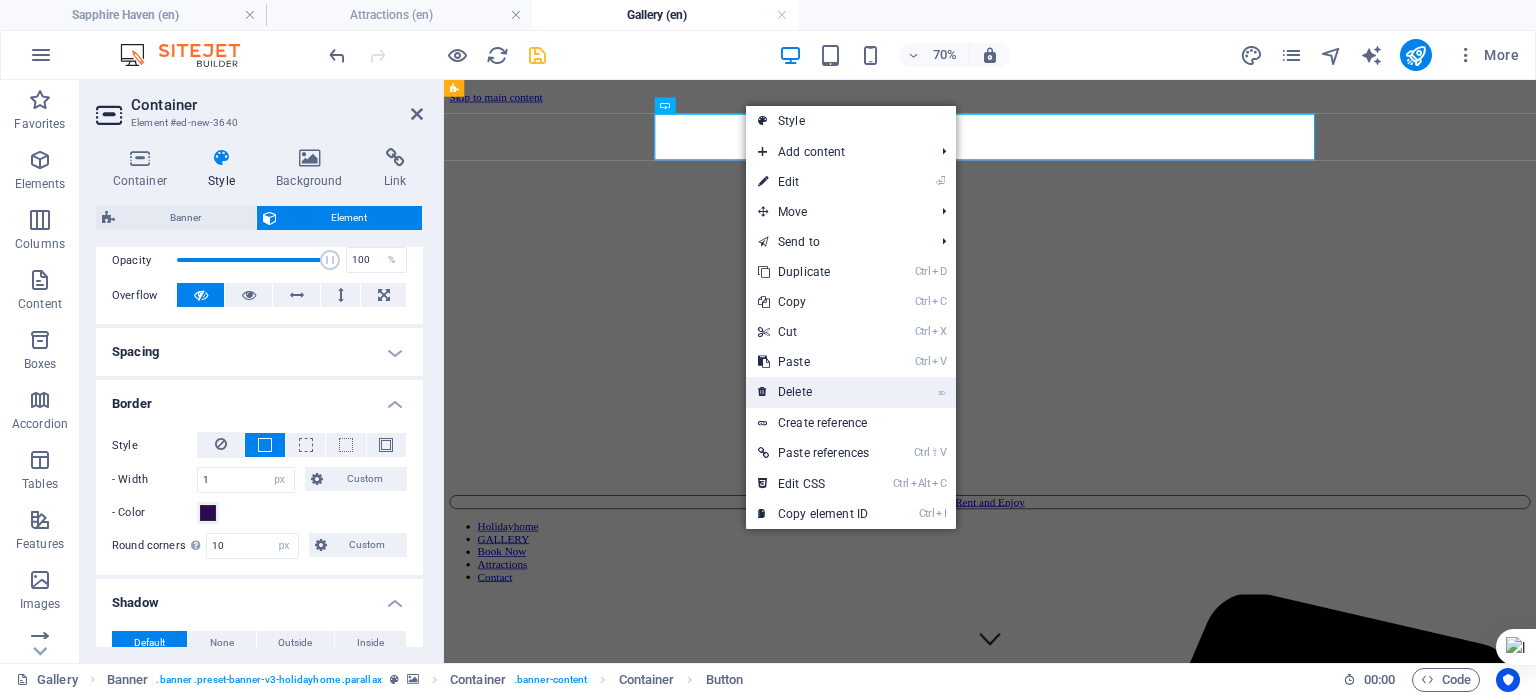 click on "⌦  Delete" at bounding box center (813, 392) 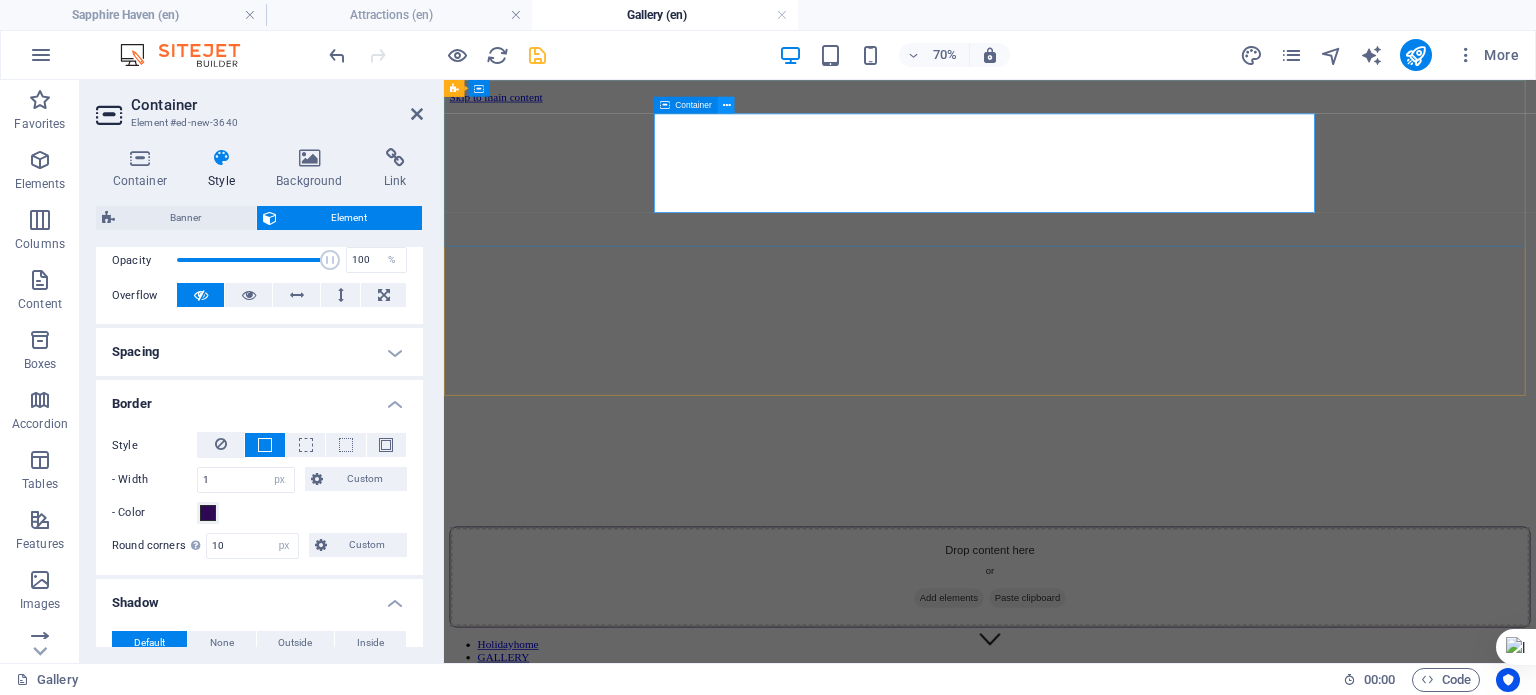 click at bounding box center (726, 105) 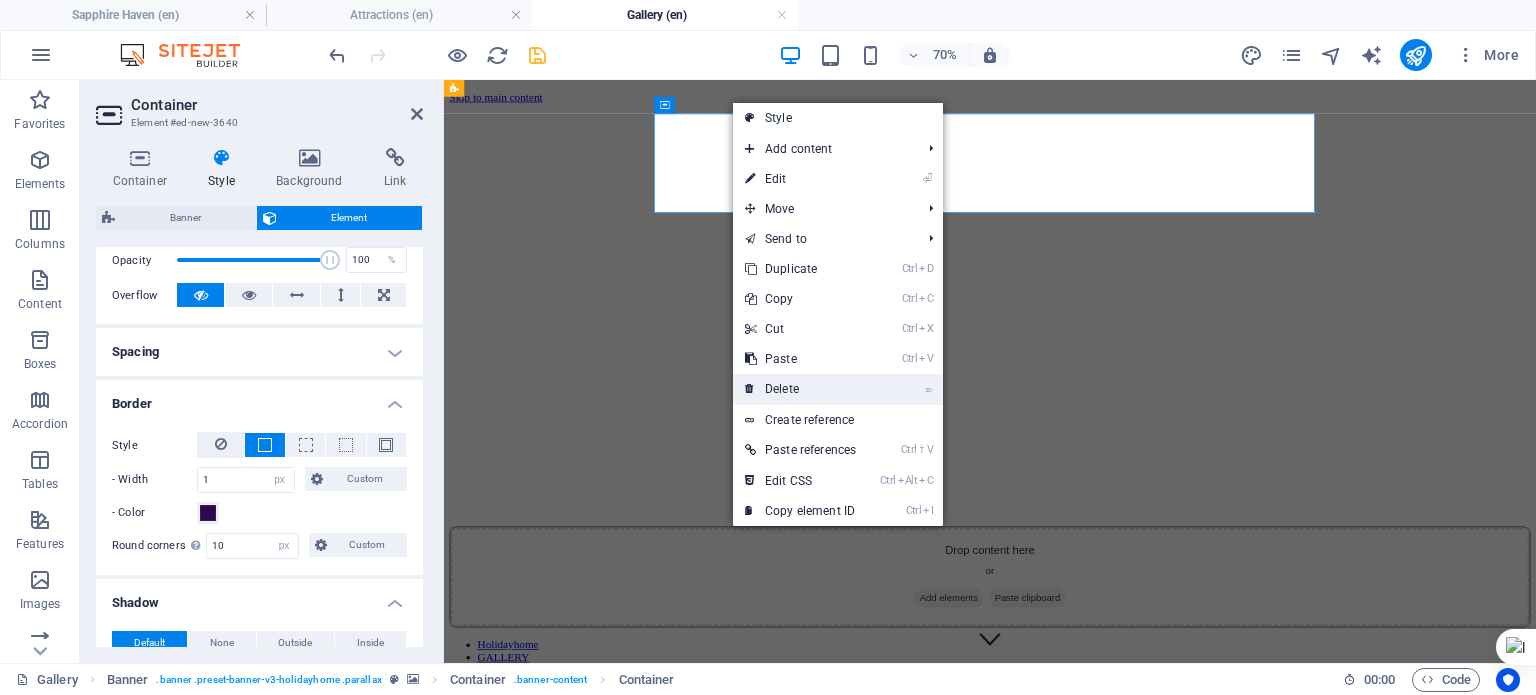 click on "⌦  Delete" at bounding box center (800, 389) 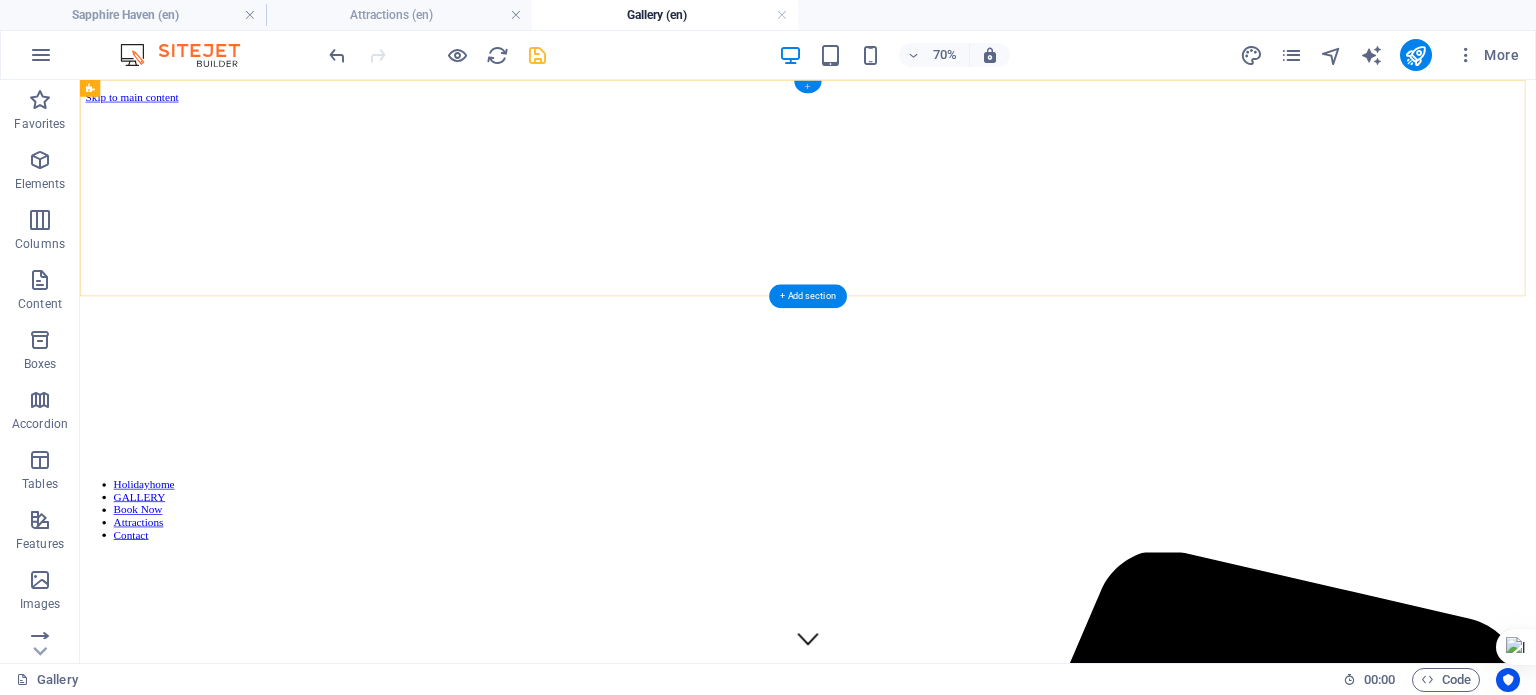 click on "+" at bounding box center [807, 87] 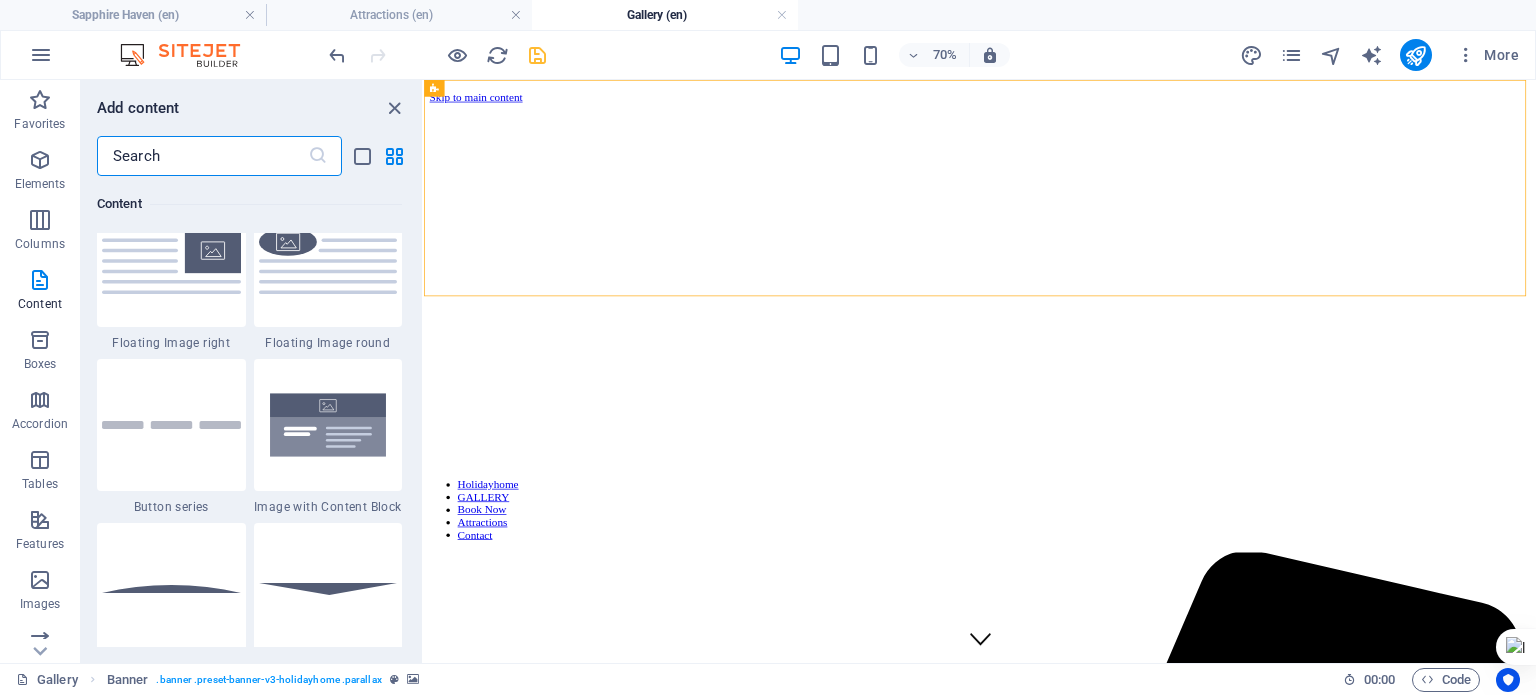 scroll, scrollTop: 4499, scrollLeft: 0, axis: vertical 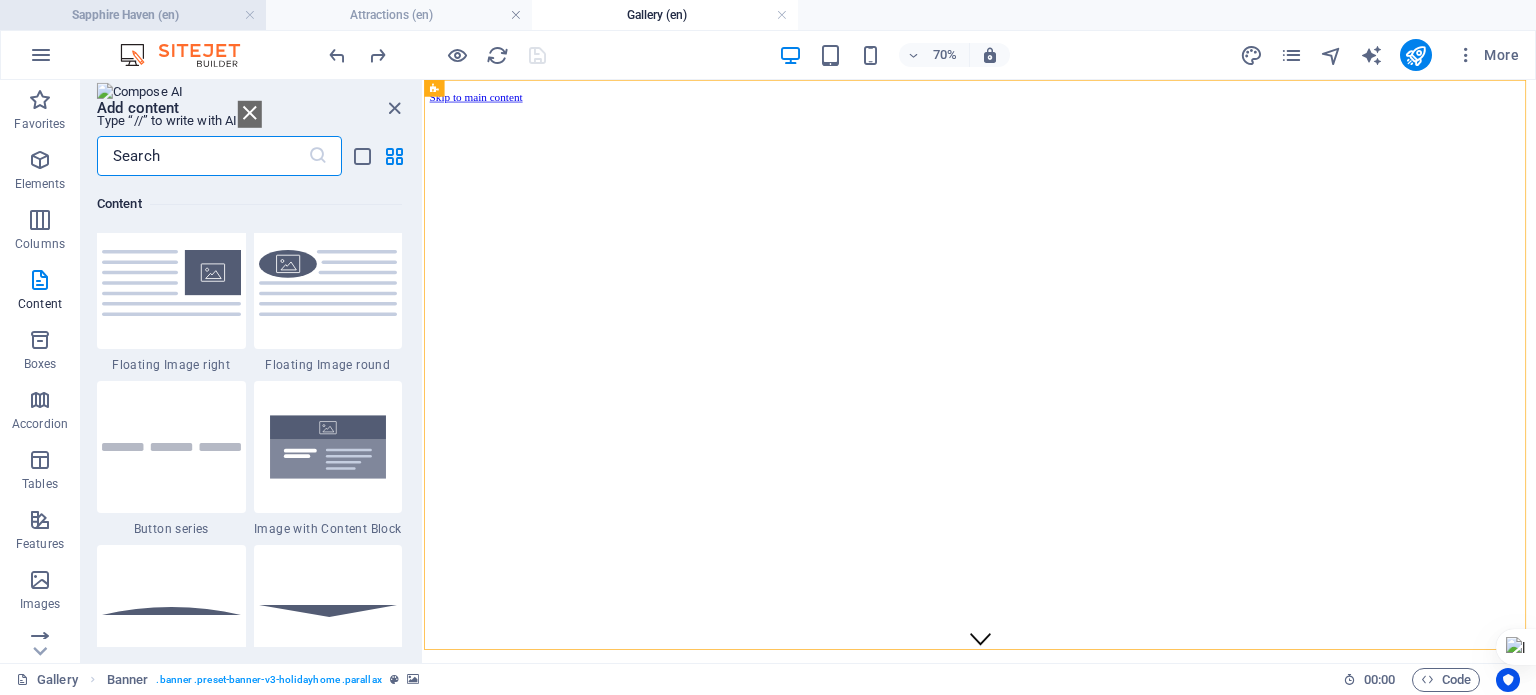 click on "Sapphire Haven (en)" at bounding box center [133, 15] 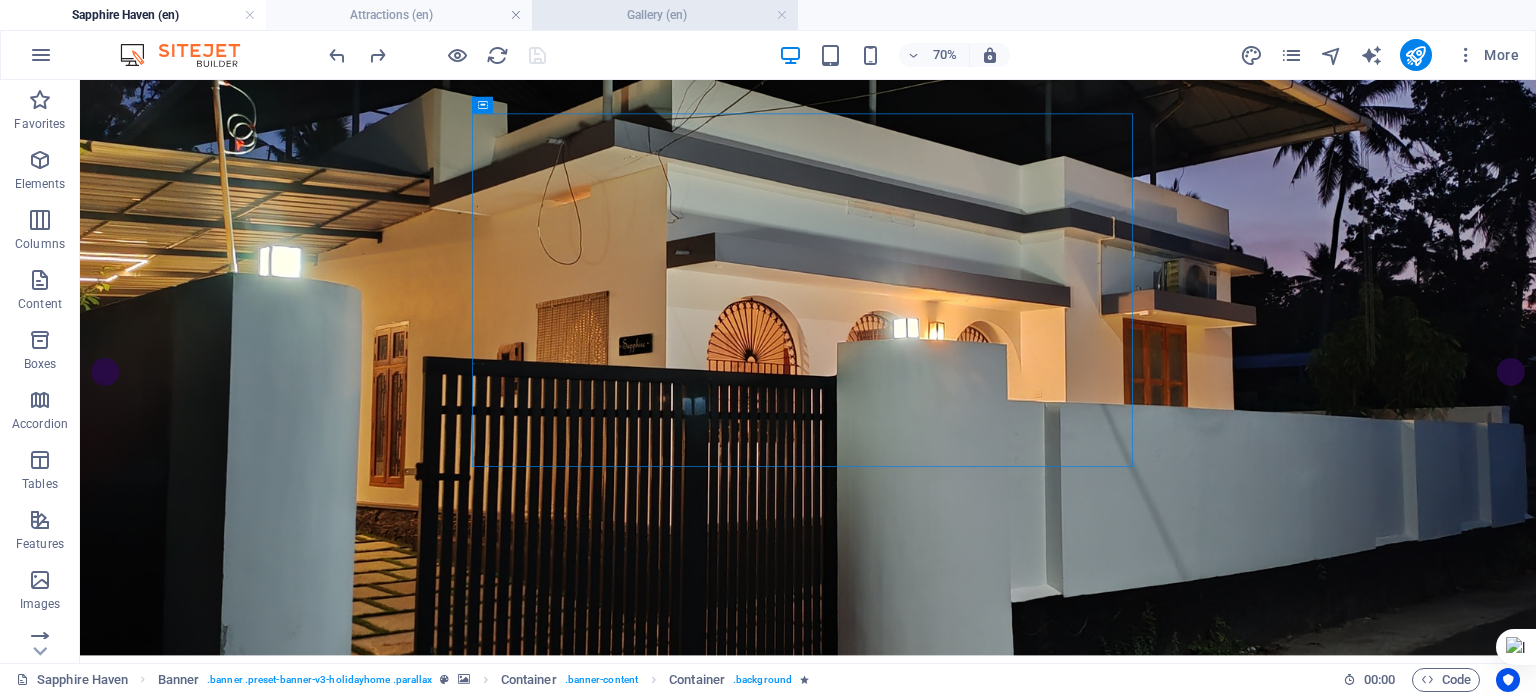 click on "Gallery (en)" at bounding box center [665, 15] 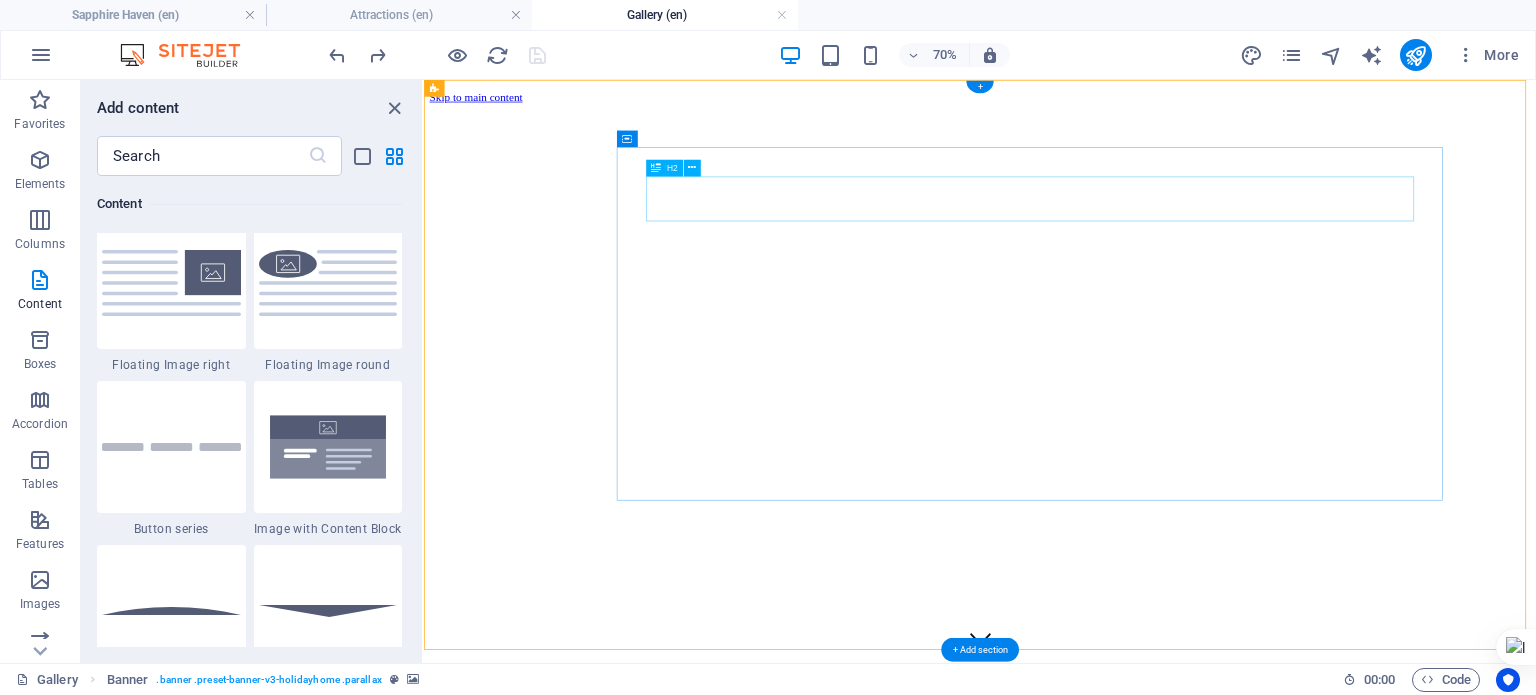 click on "SAPPHIRE HAVEN" at bounding box center (1299, 1011) 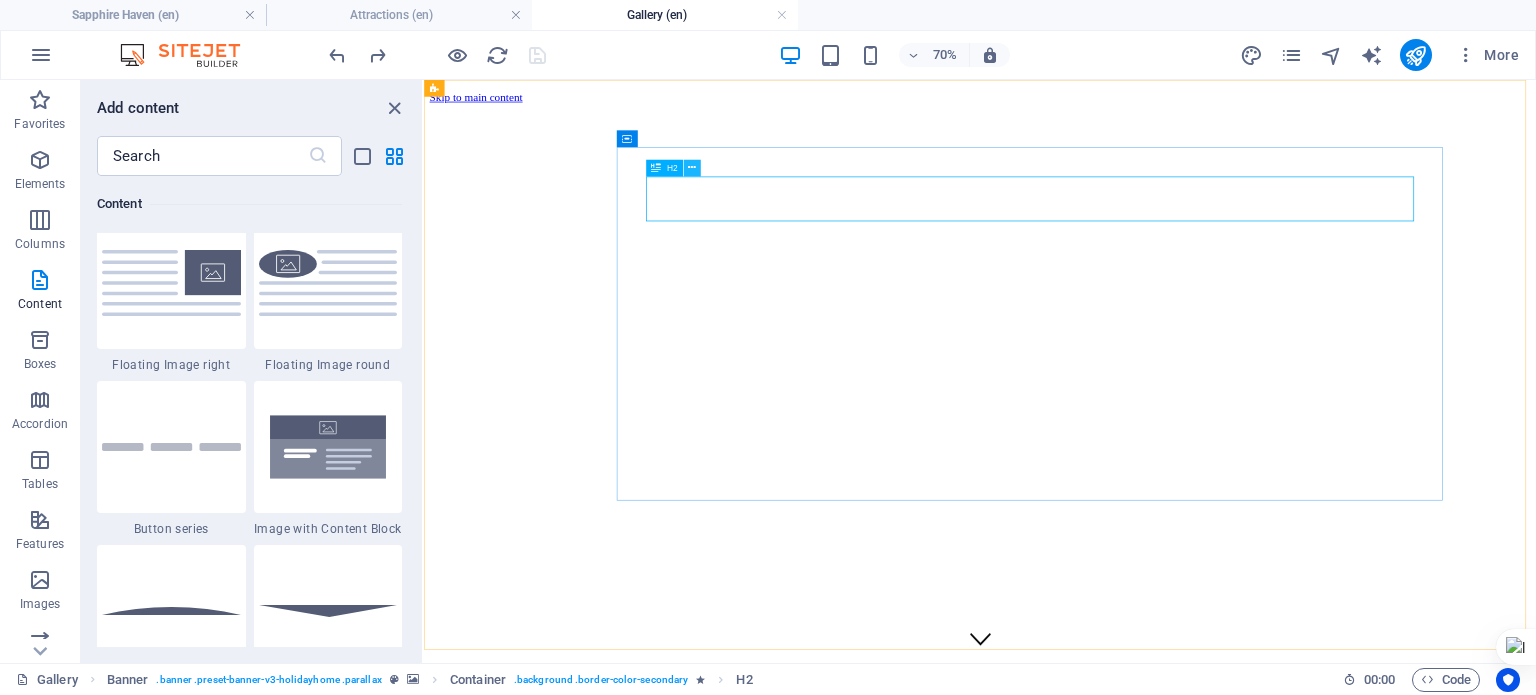 click at bounding box center (692, 168) 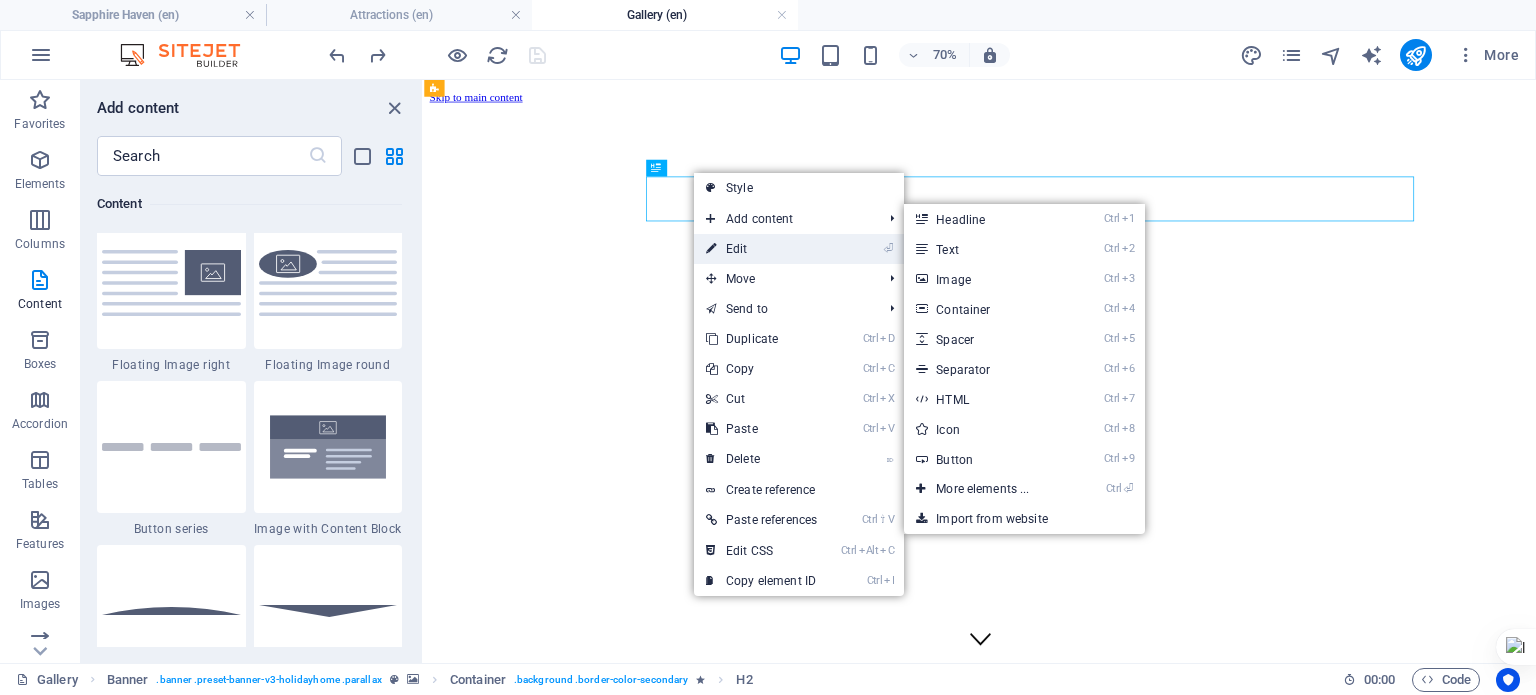 click on "⏎  Edit" at bounding box center (761, 249) 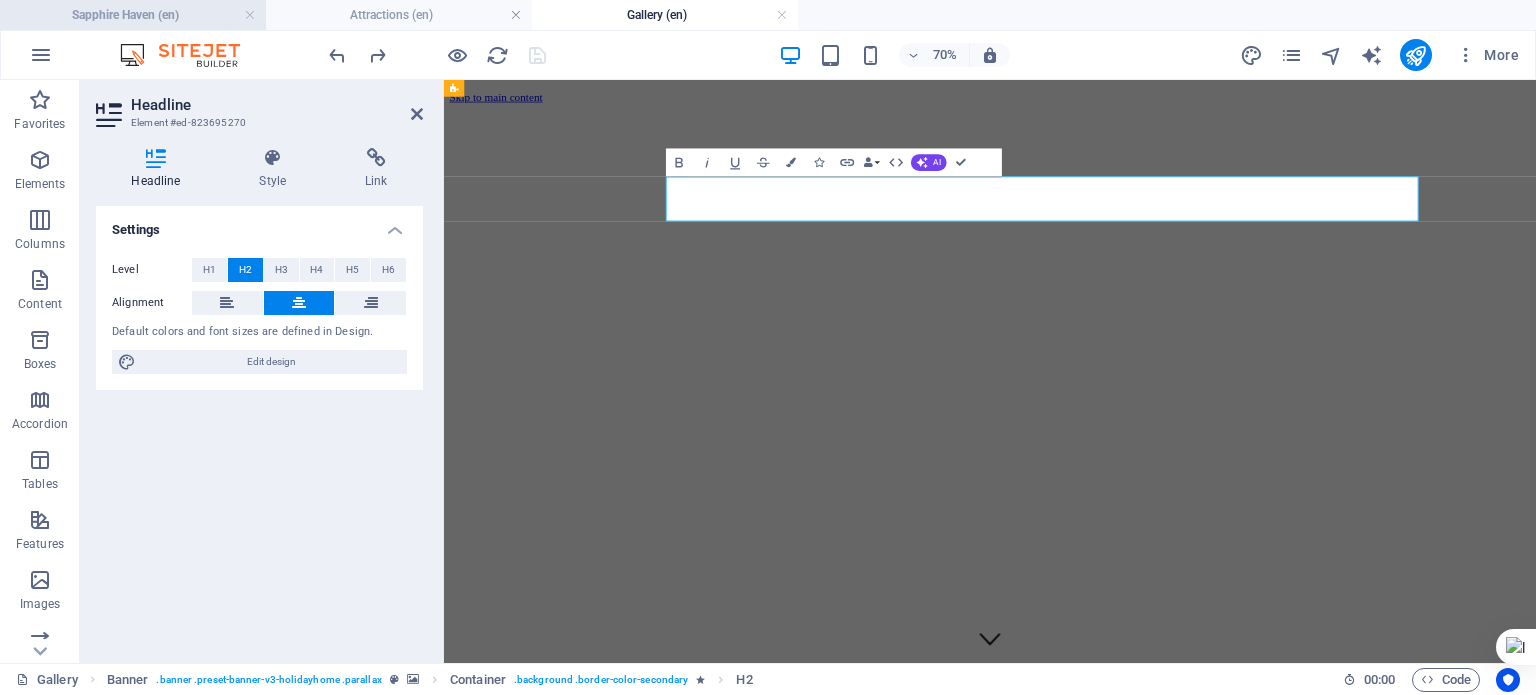 click on "Sapphire Haven (en)" at bounding box center (133, 15) 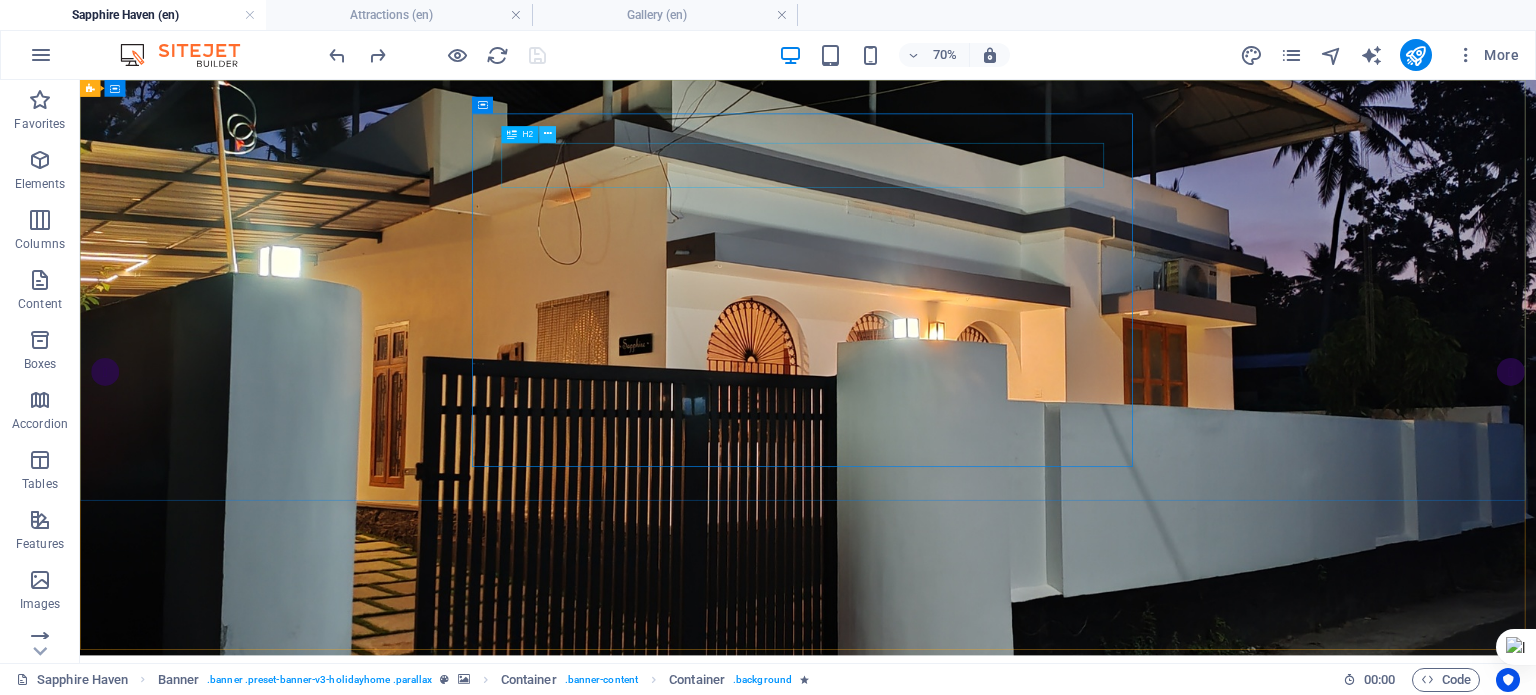 click at bounding box center [548, 134] 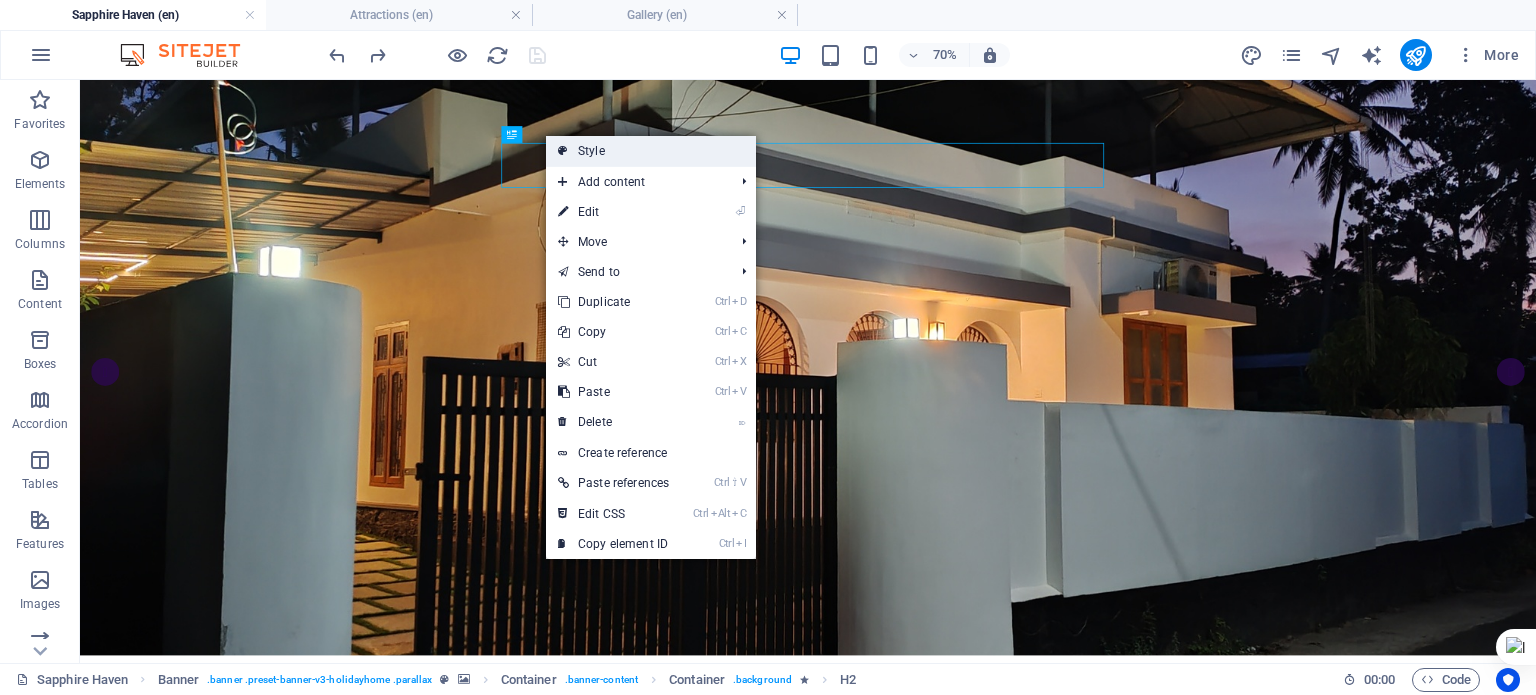 click on "Style" at bounding box center [651, 151] 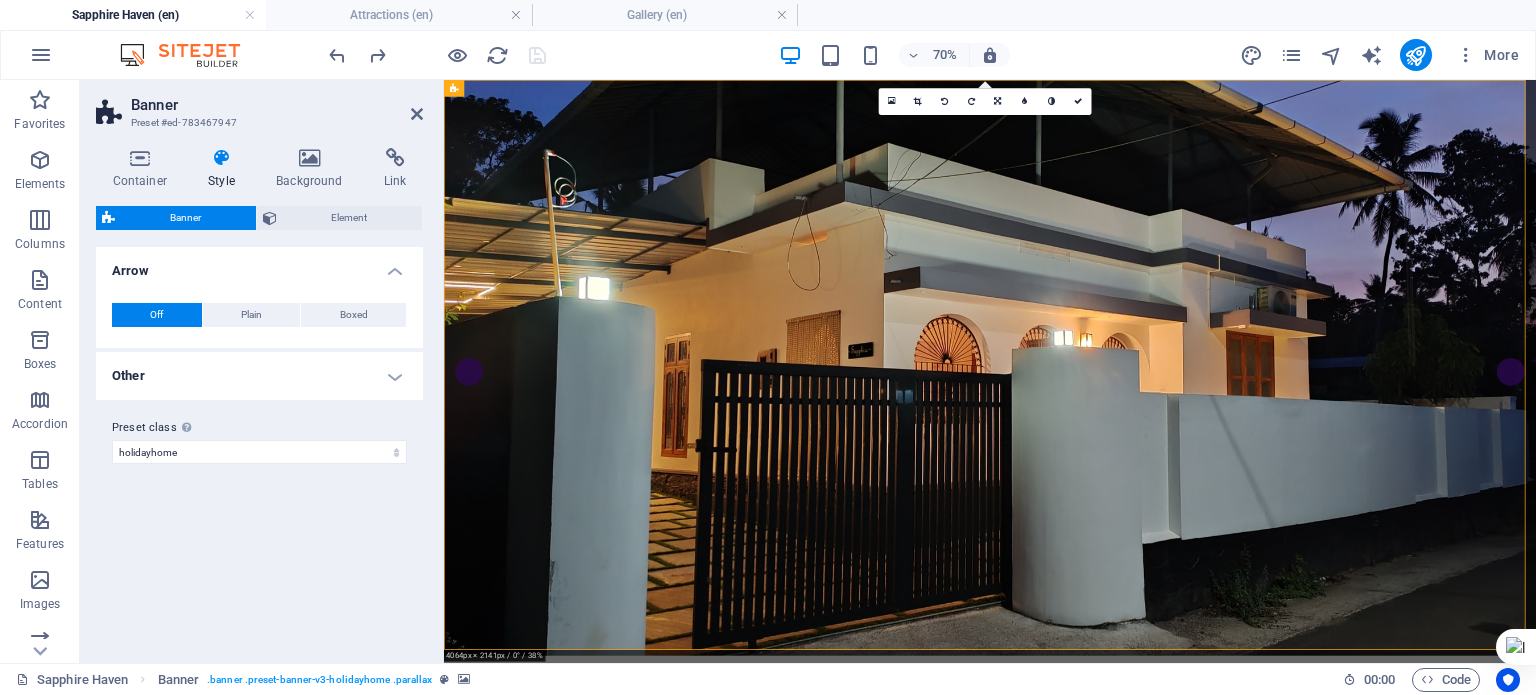 click on "Other" at bounding box center [259, 376] 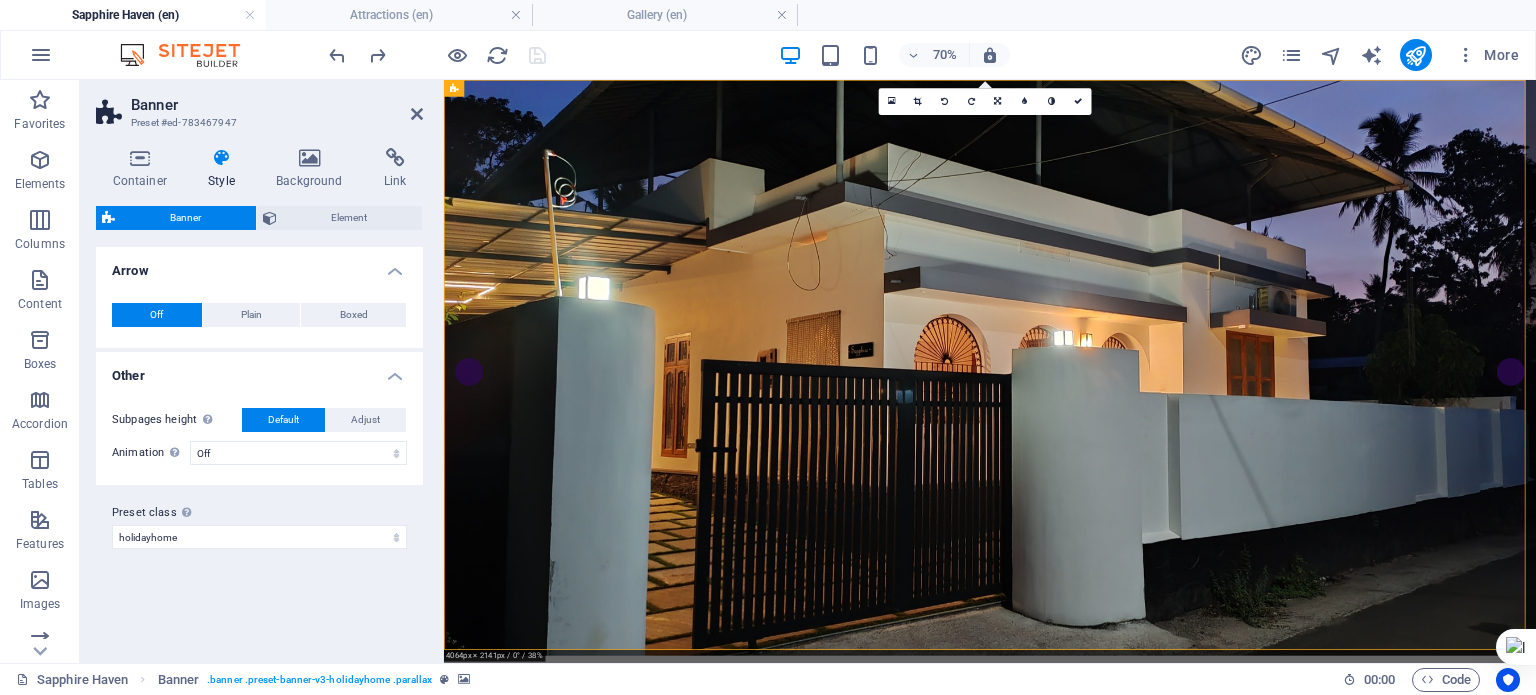 click on "Other" at bounding box center [259, 370] 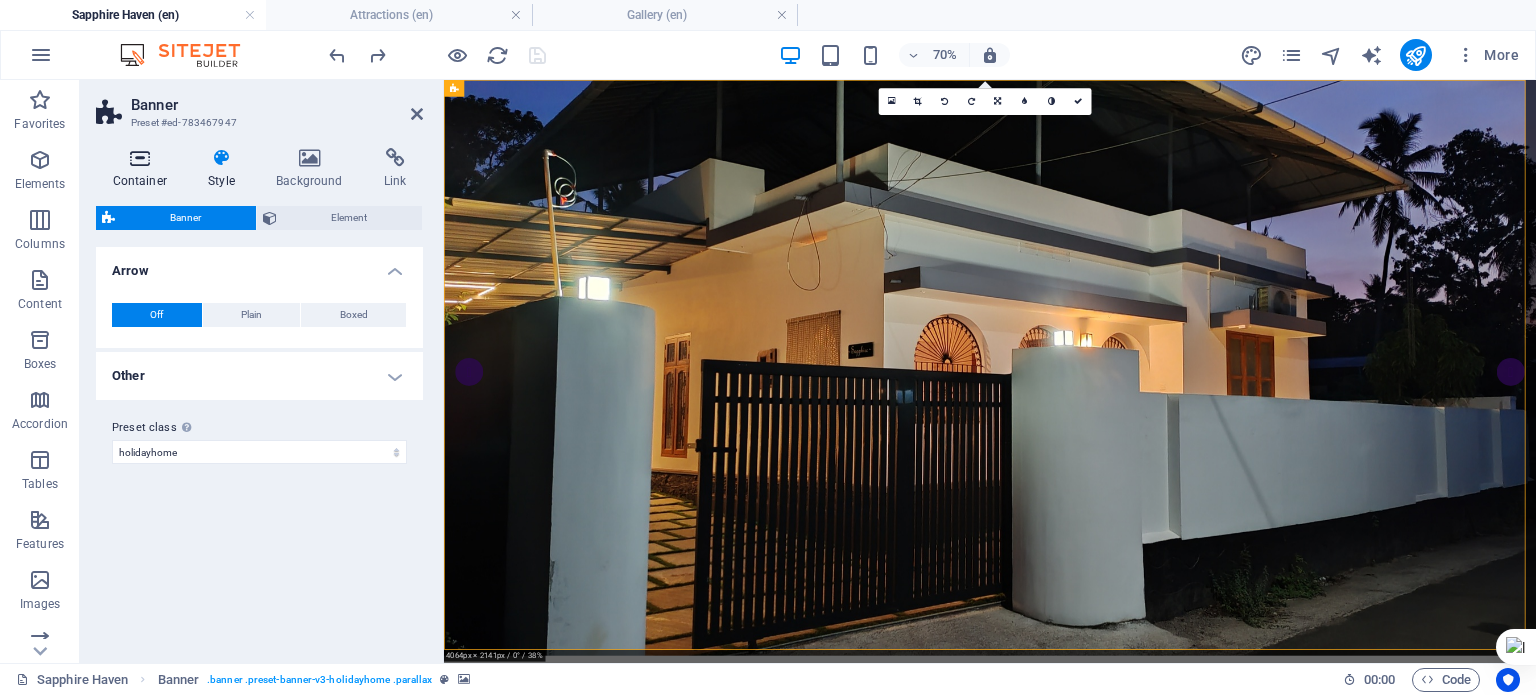 click on "Container" at bounding box center (144, 169) 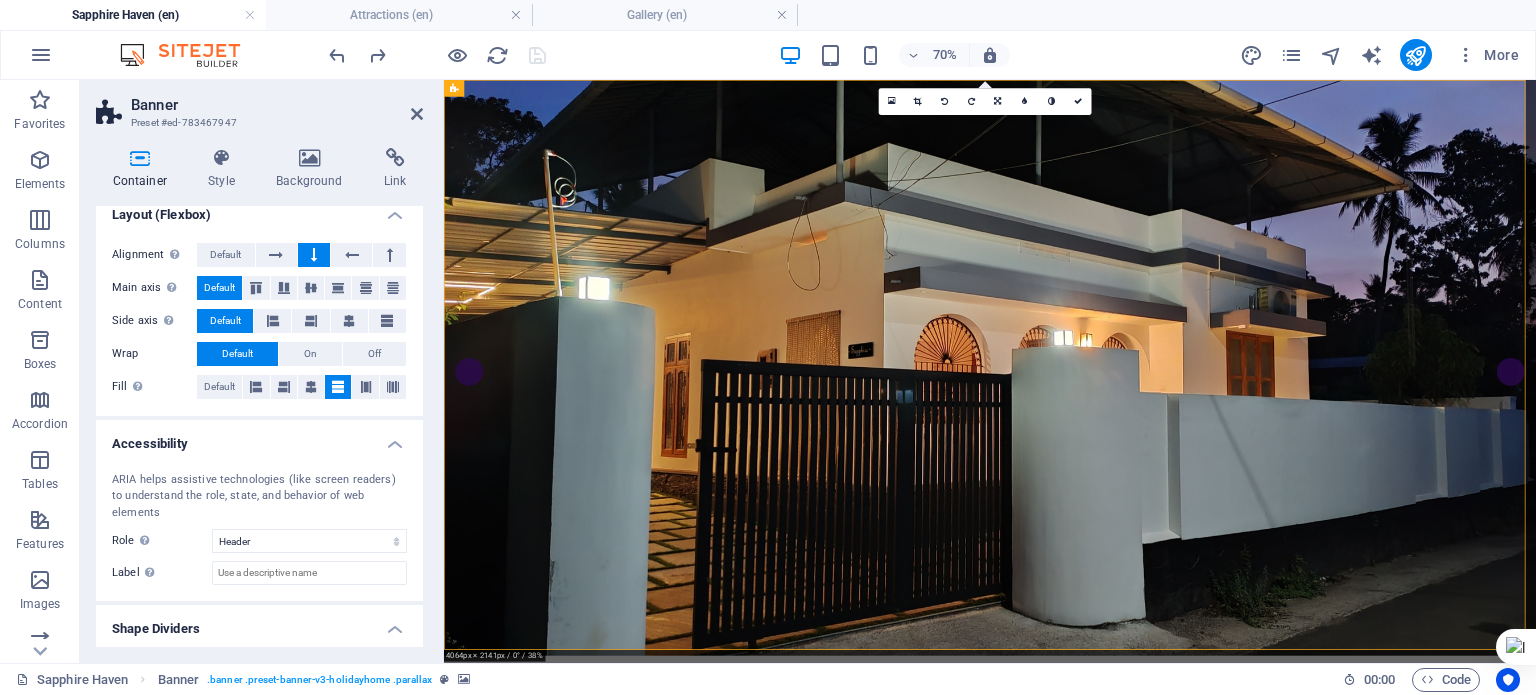 scroll, scrollTop: 350, scrollLeft: 0, axis: vertical 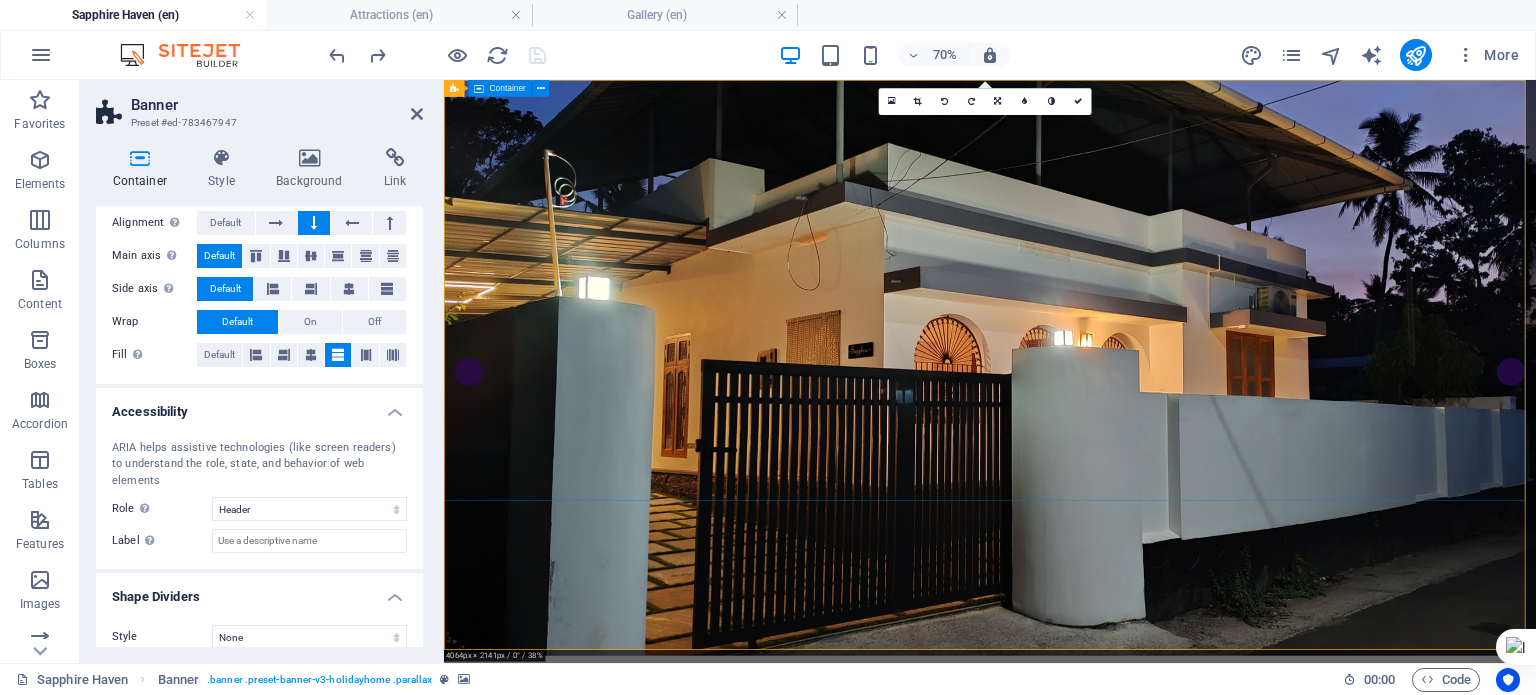 click on "SAPPHIRE HAVEN Holiday Home @ Varkala Rent and Enjoy" at bounding box center [1224, 1203] 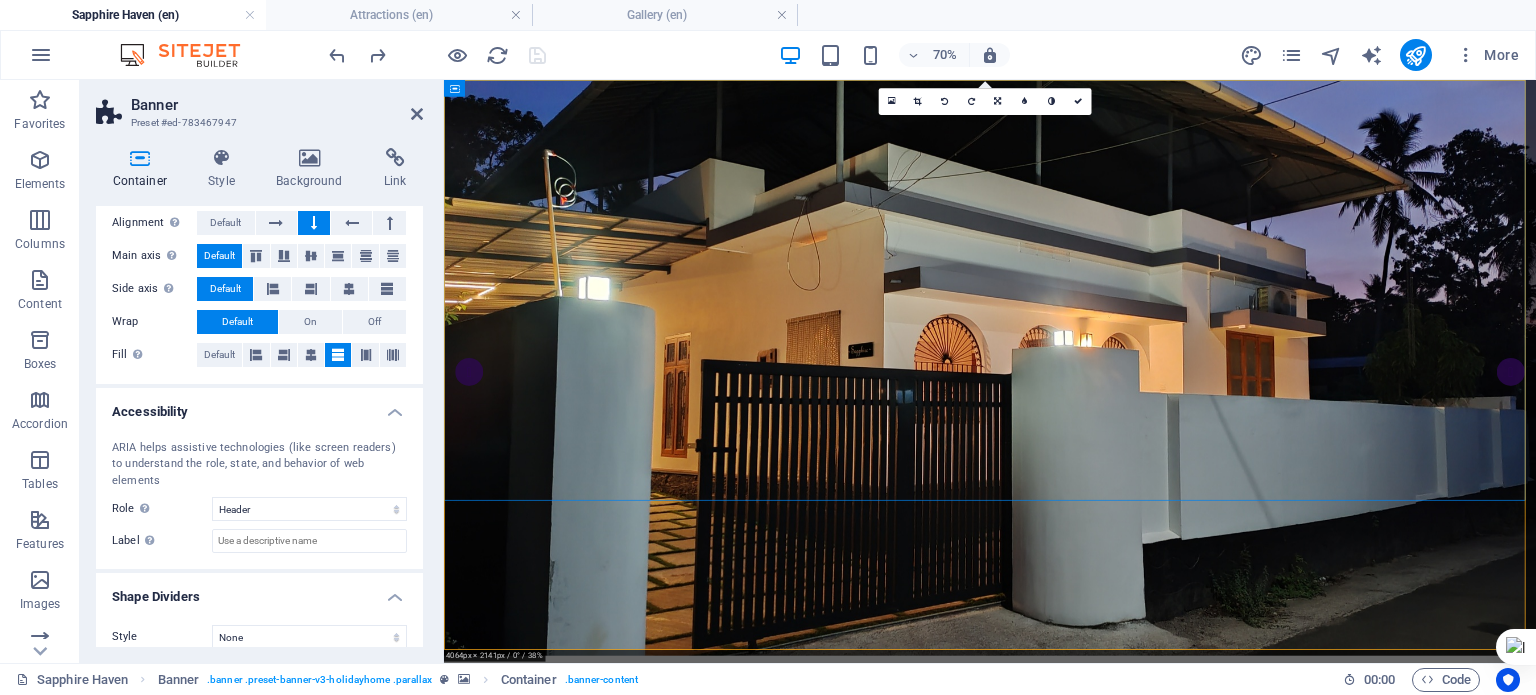 click at bounding box center [998, 102] 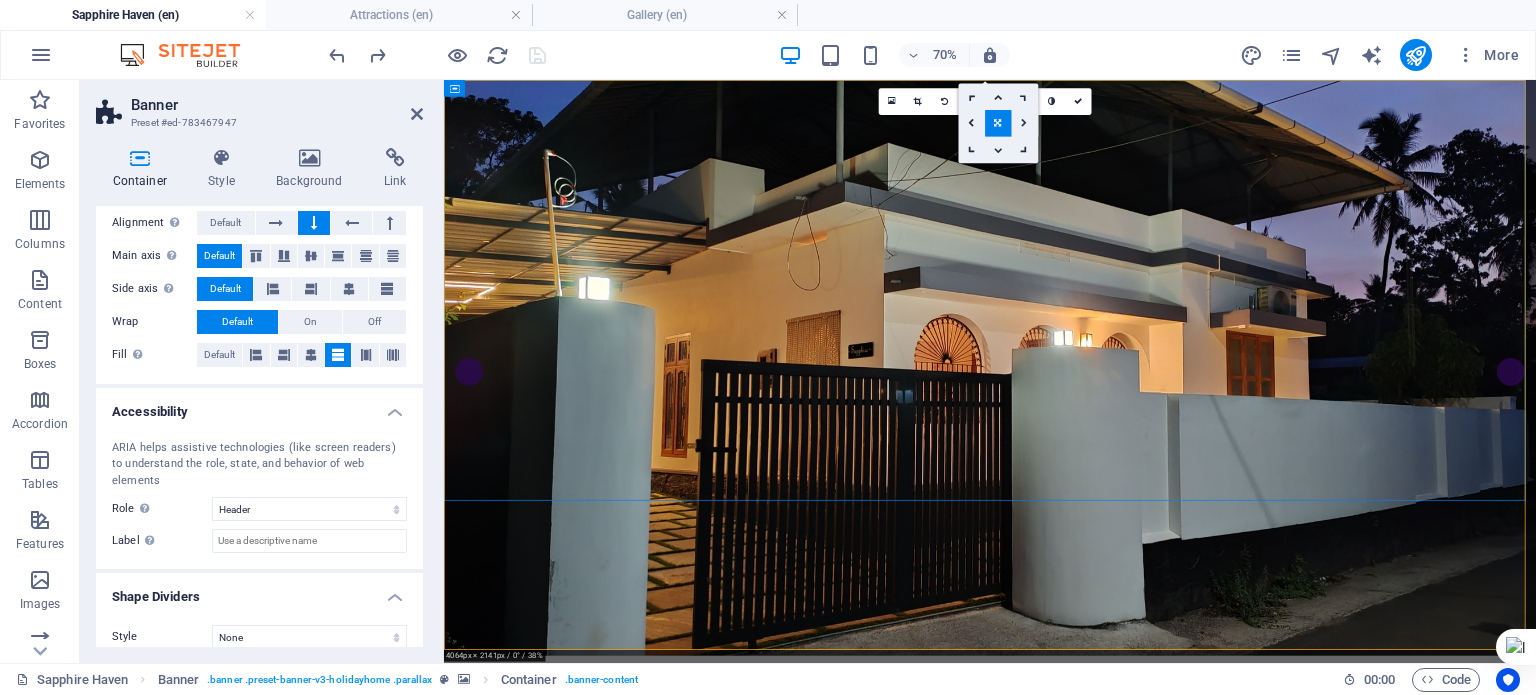click at bounding box center [1024, 123] 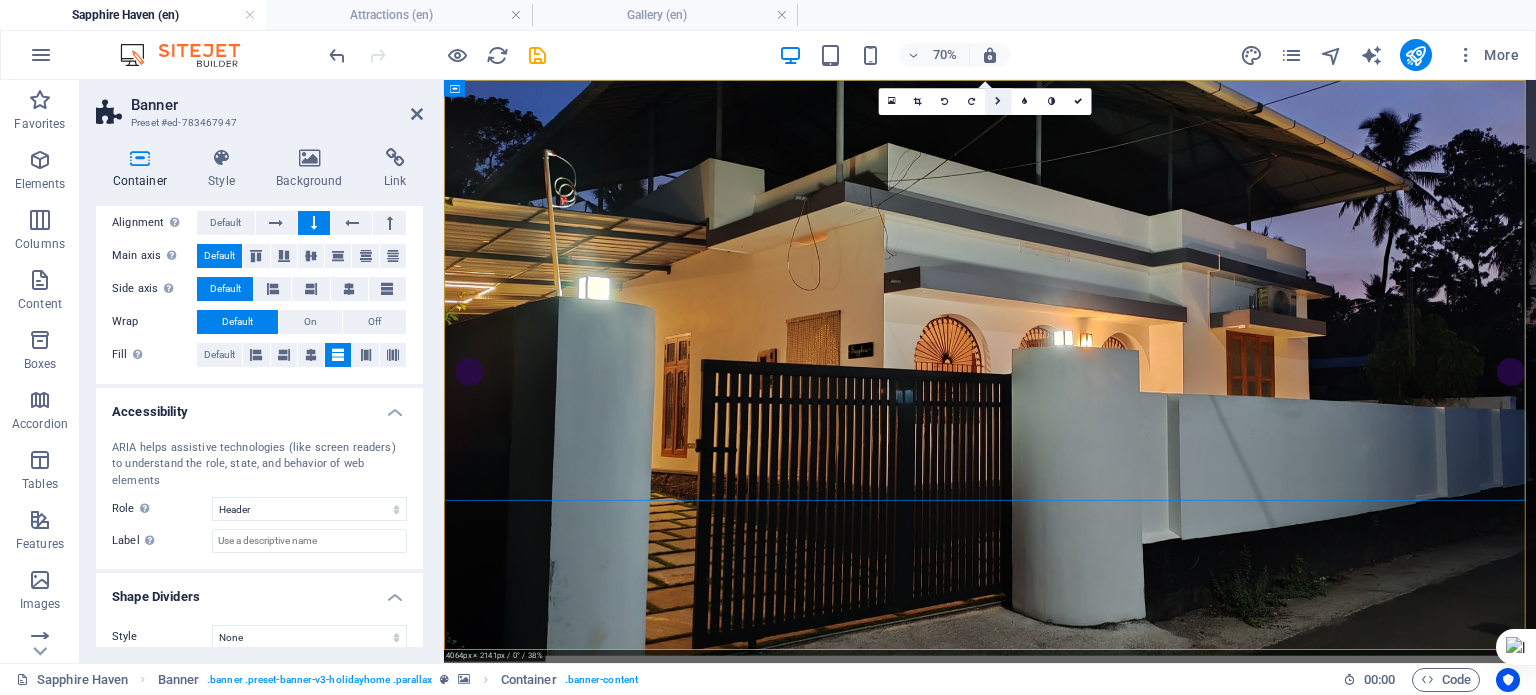 click at bounding box center (998, 102) 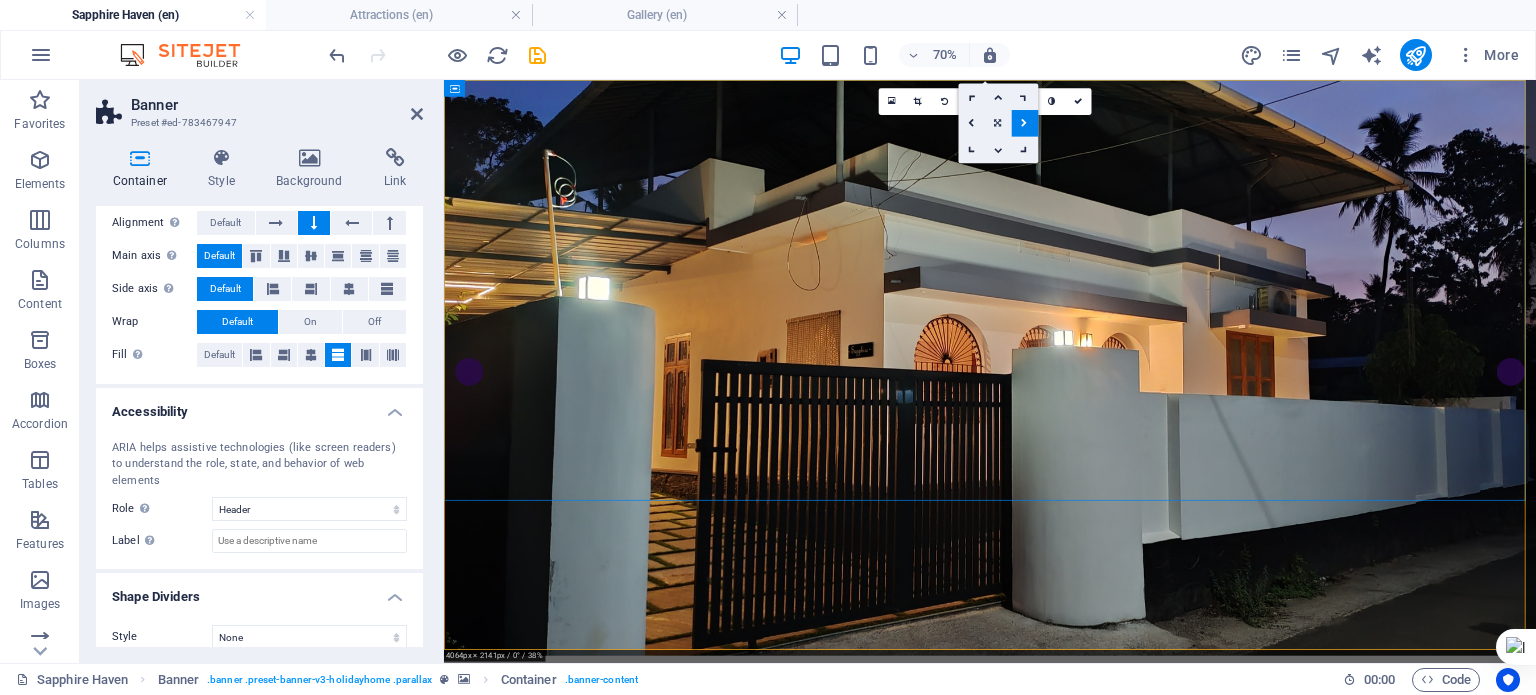 click at bounding box center [998, 123] 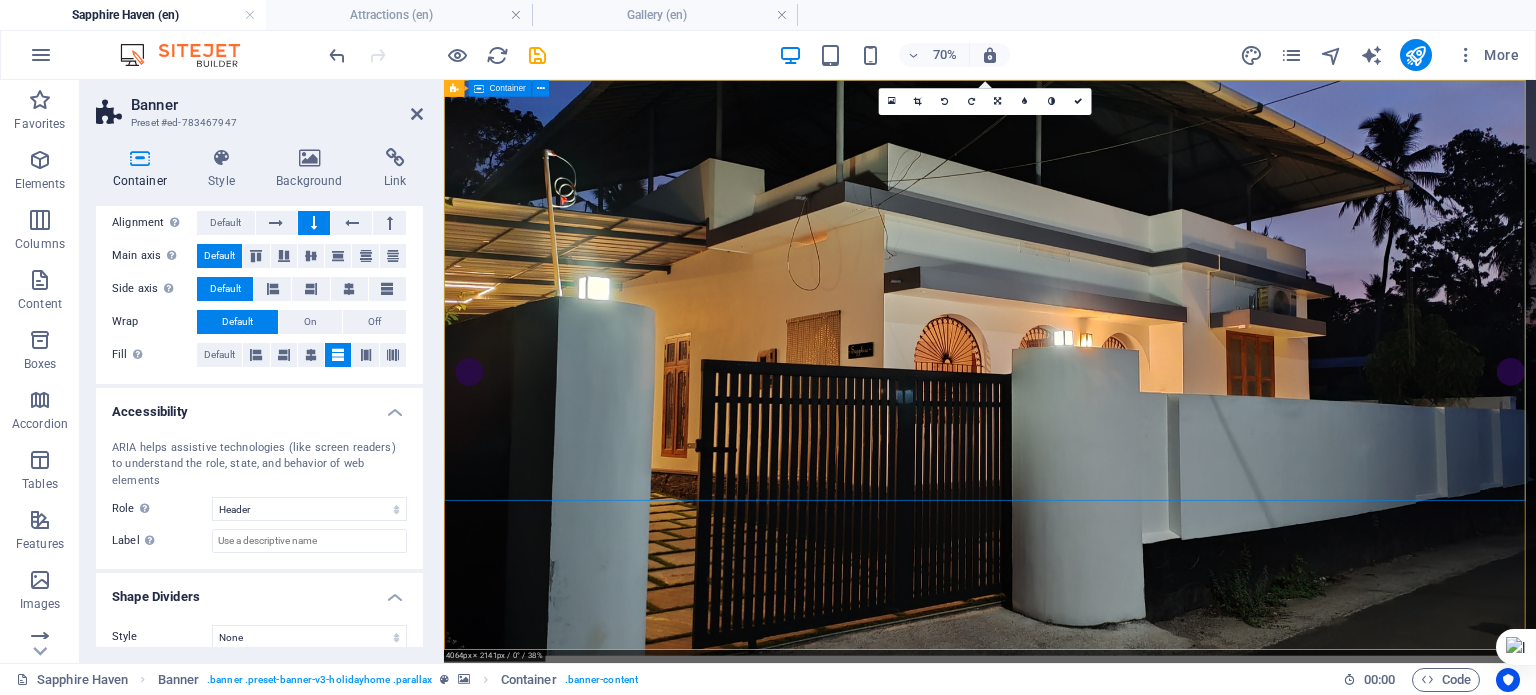 click on "SAPPHIRE HAVEN Holiday Home @ Varkala Rent and Enjoy" at bounding box center (1224, 1203) 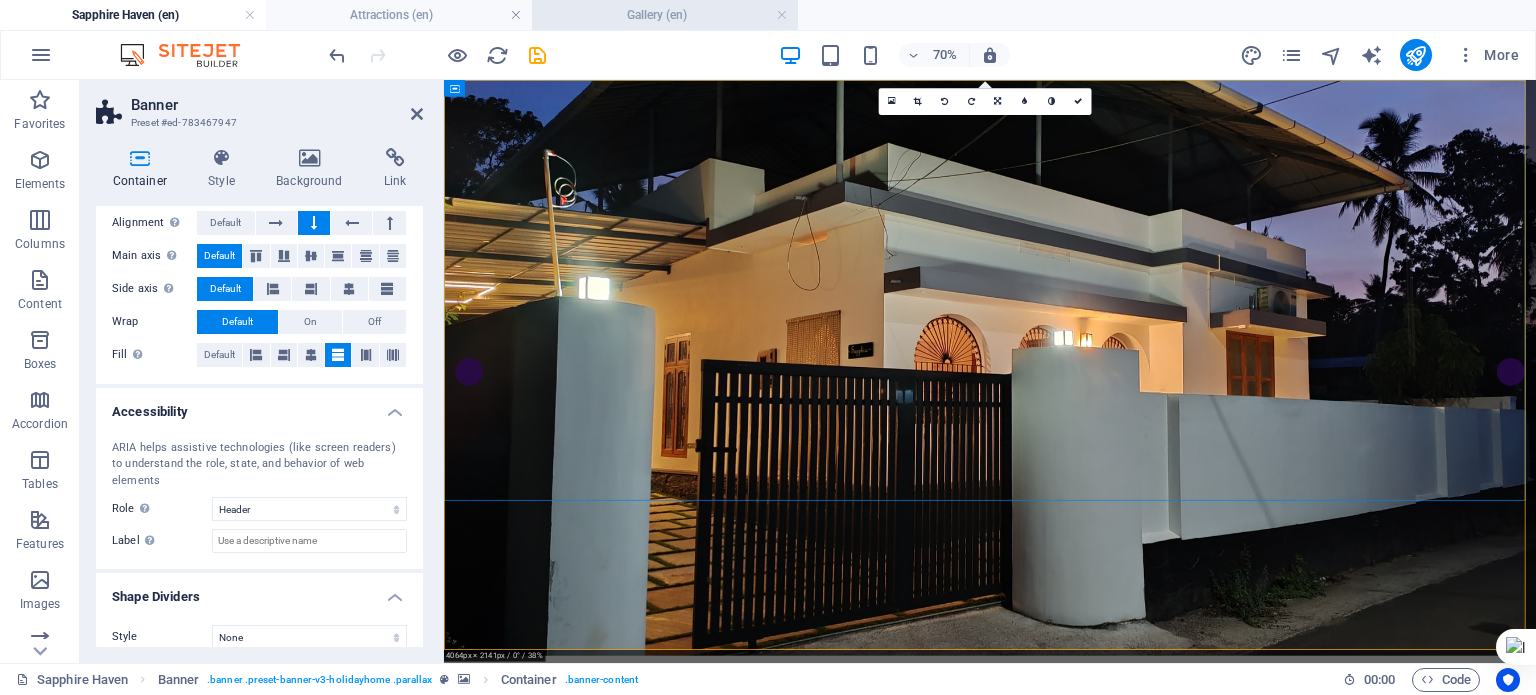 click on "Gallery (en)" at bounding box center [665, 15] 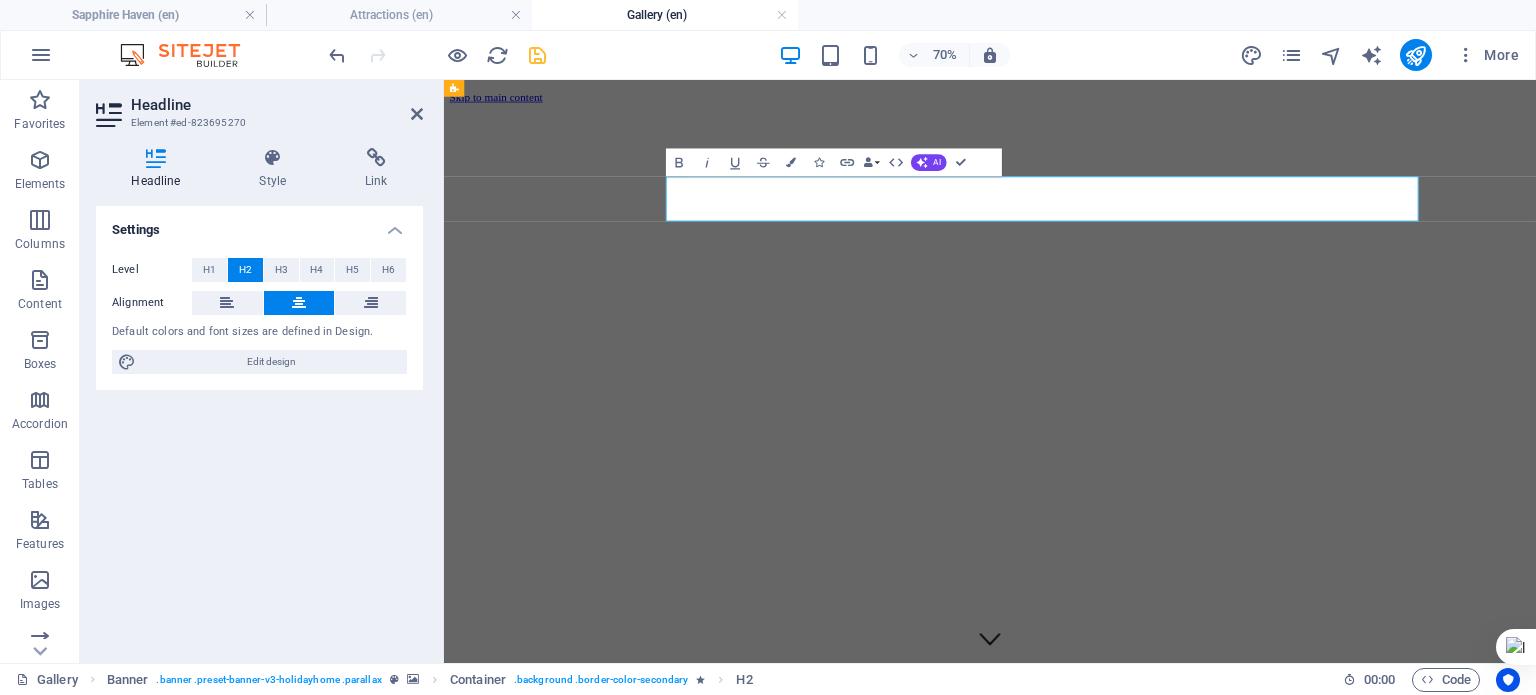 click at bounding box center [1224, 114] 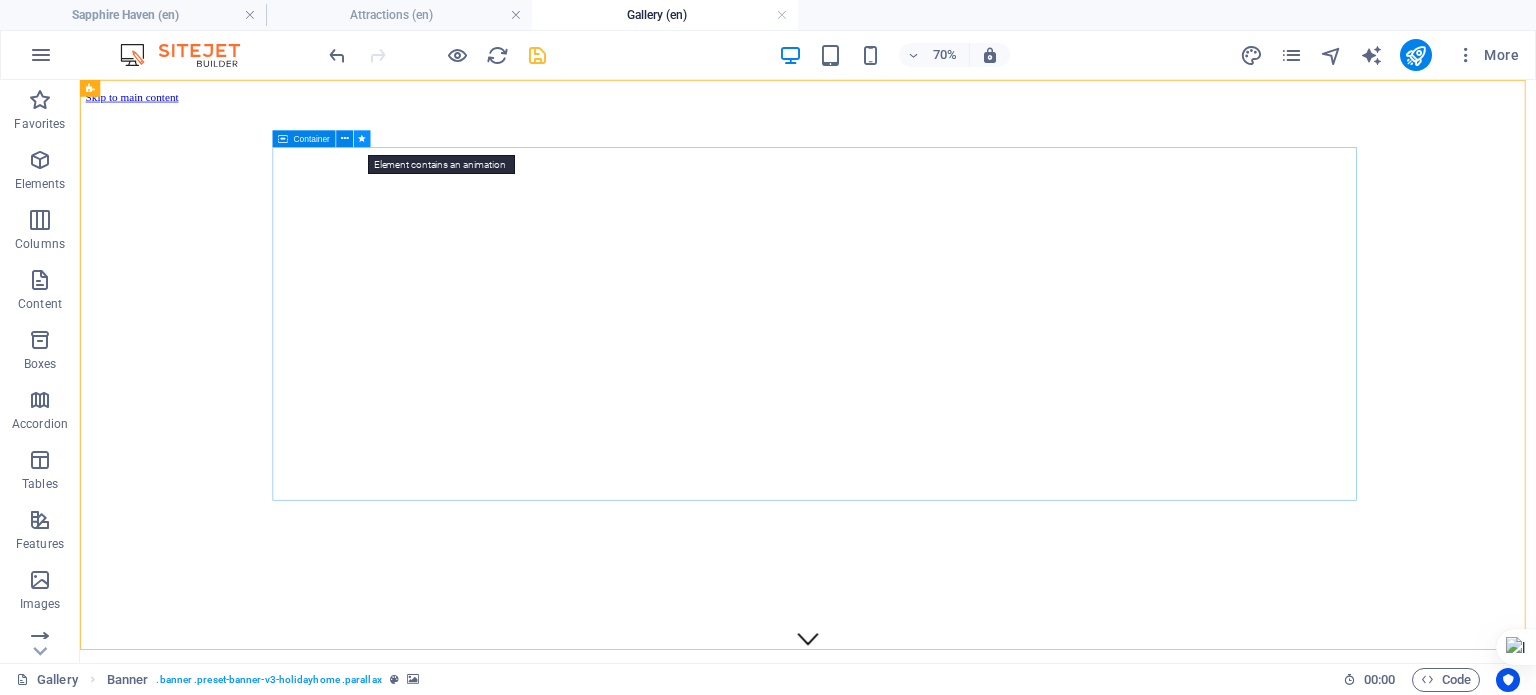 click at bounding box center [362, 138] 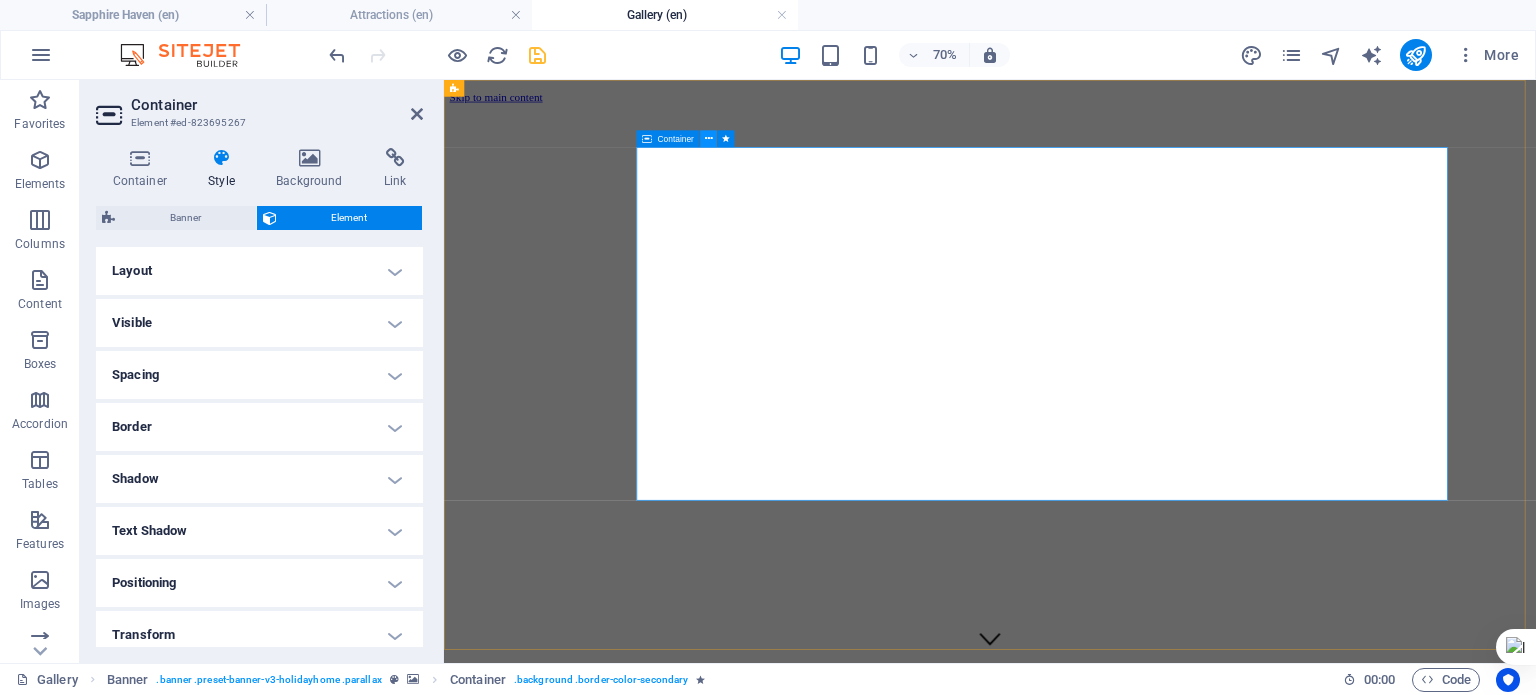 click at bounding box center [709, 138] 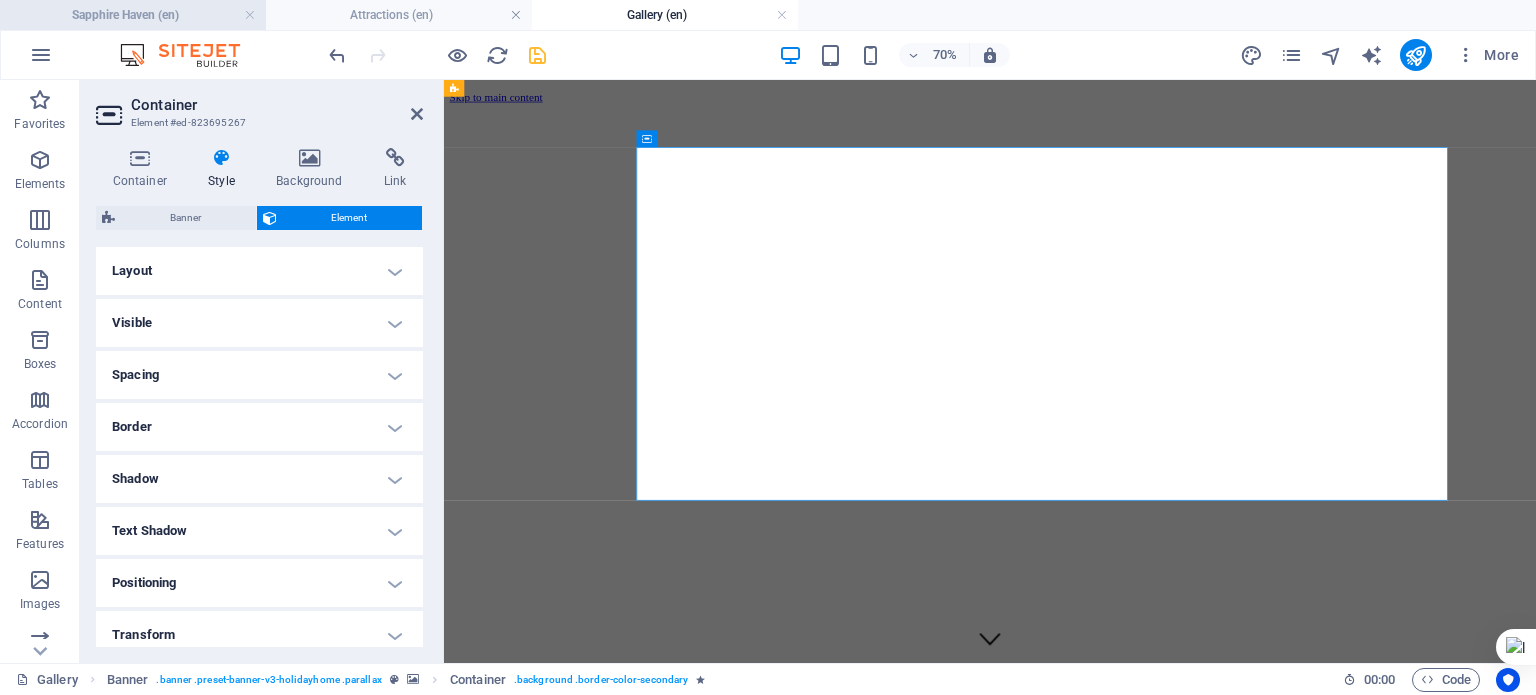 click on "Sapphire Haven (en)" at bounding box center [133, 15] 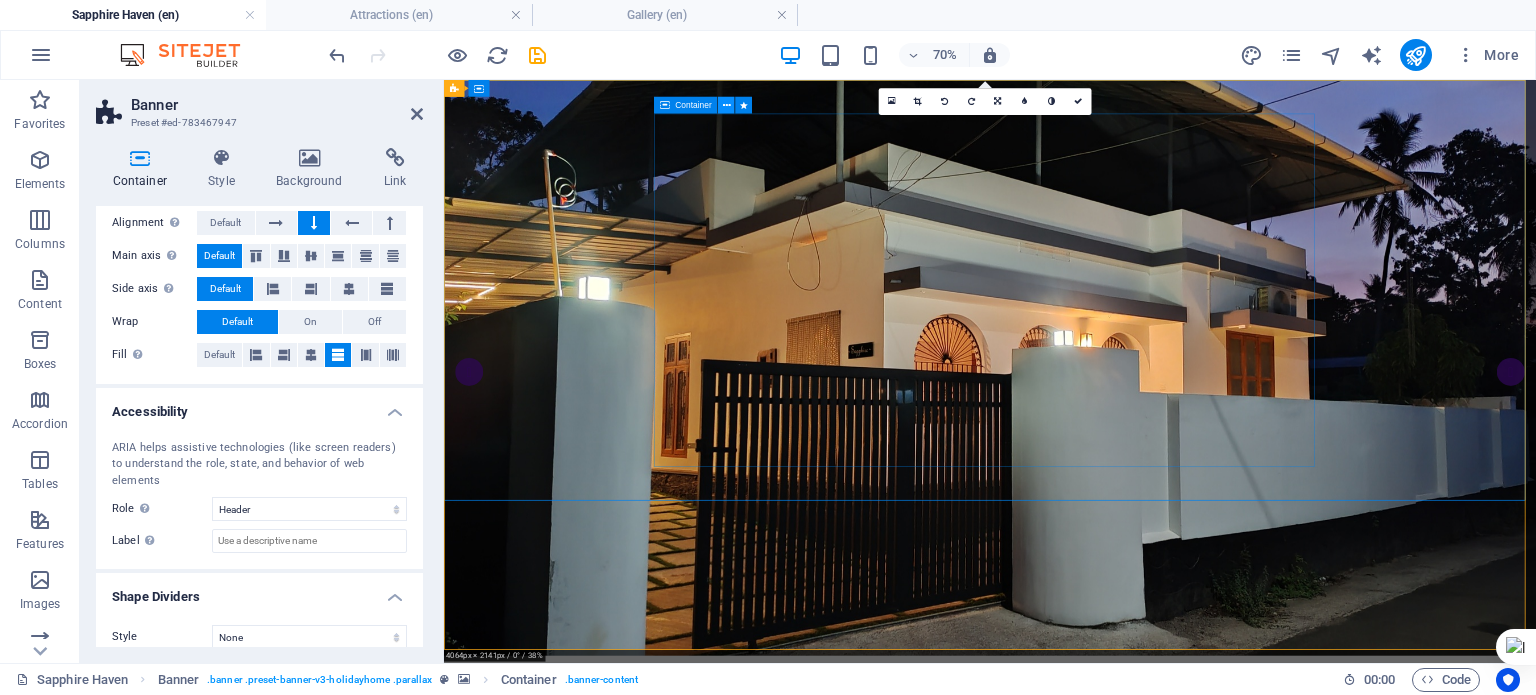 click at bounding box center [727, 105] 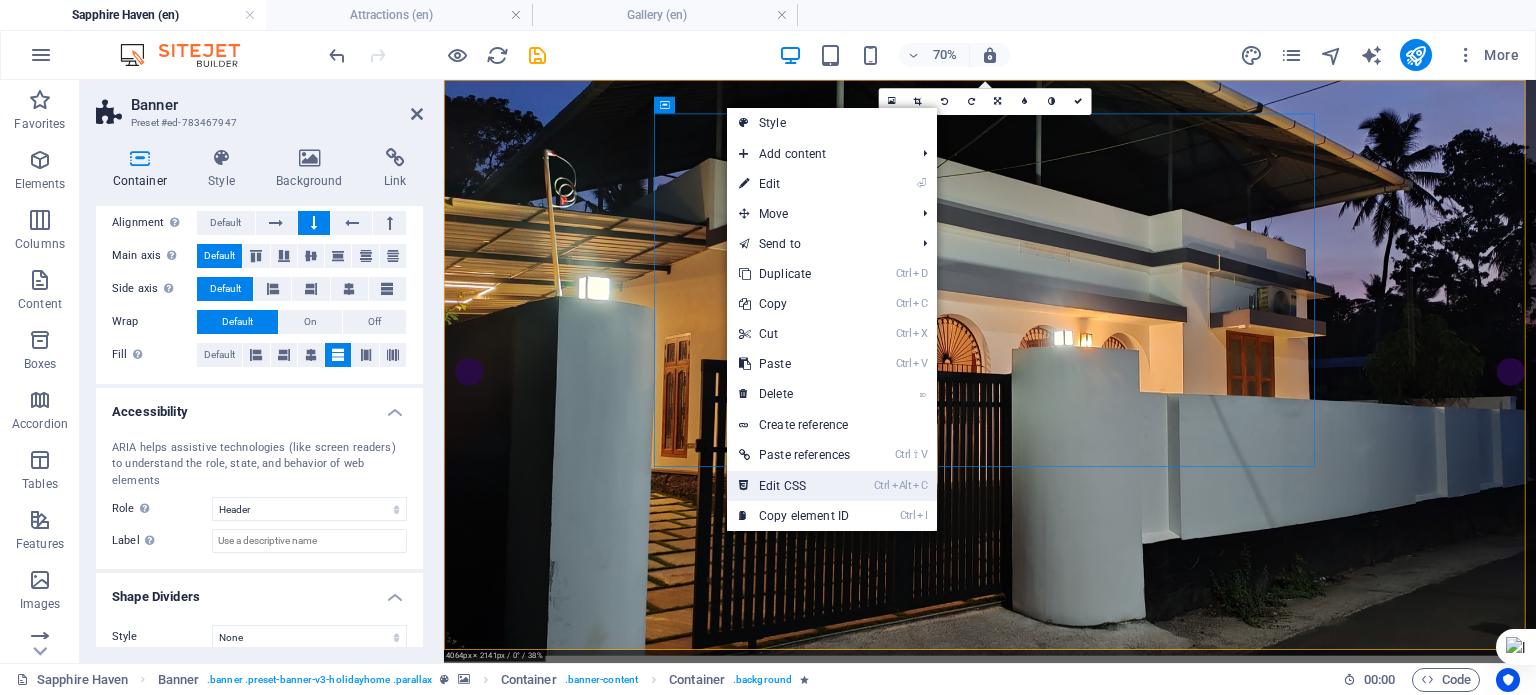 click on "Ctrl Alt C  Edit CSS" at bounding box center [794, 486] 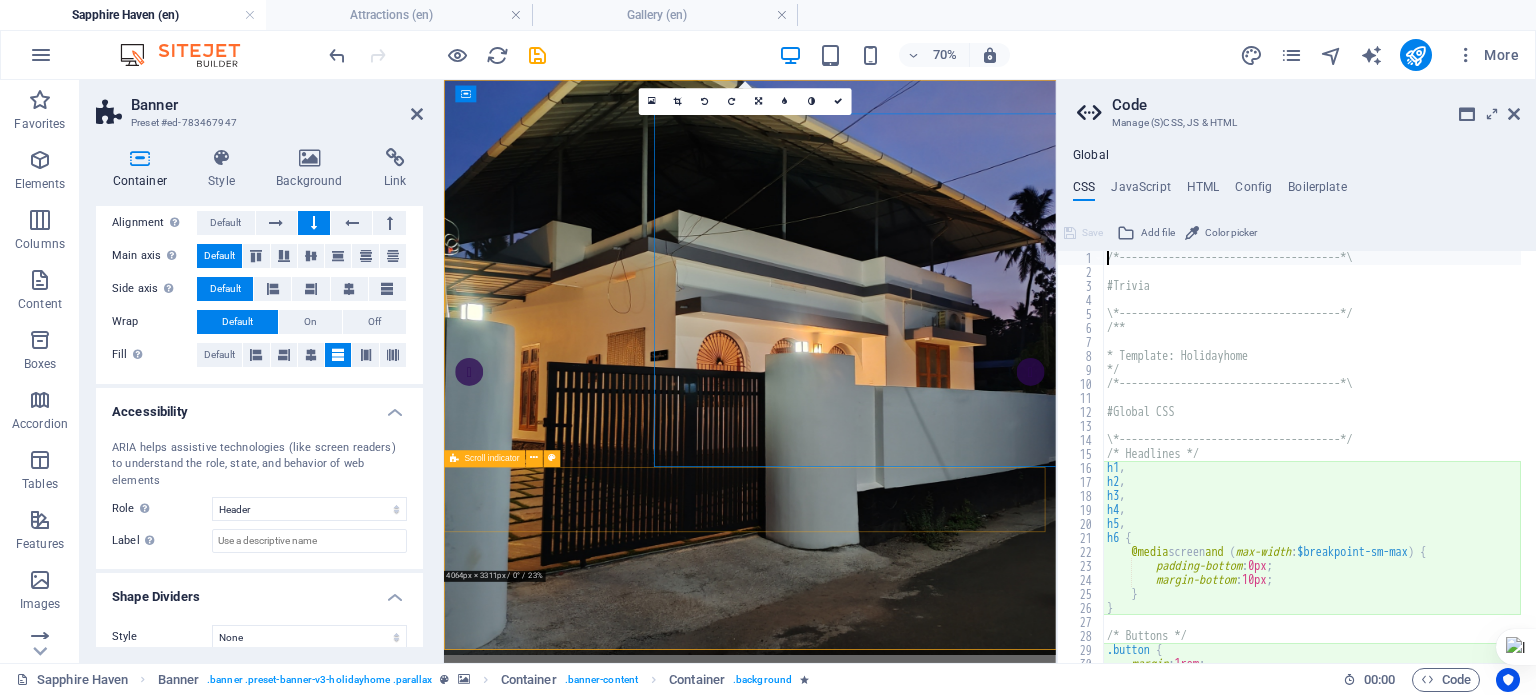 type on "margin: 5px;" 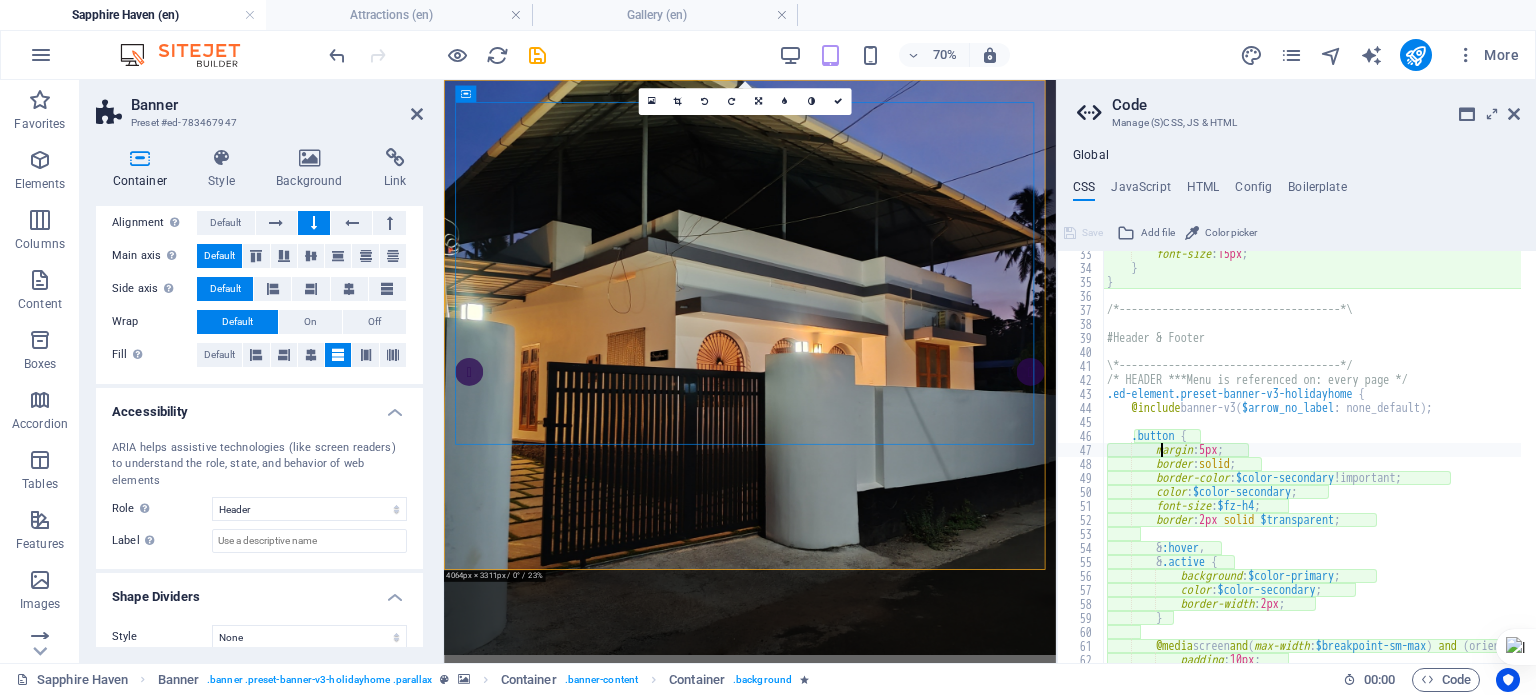 scroll, scrollTop: 452, scrollLeft: 0, axis: vertical 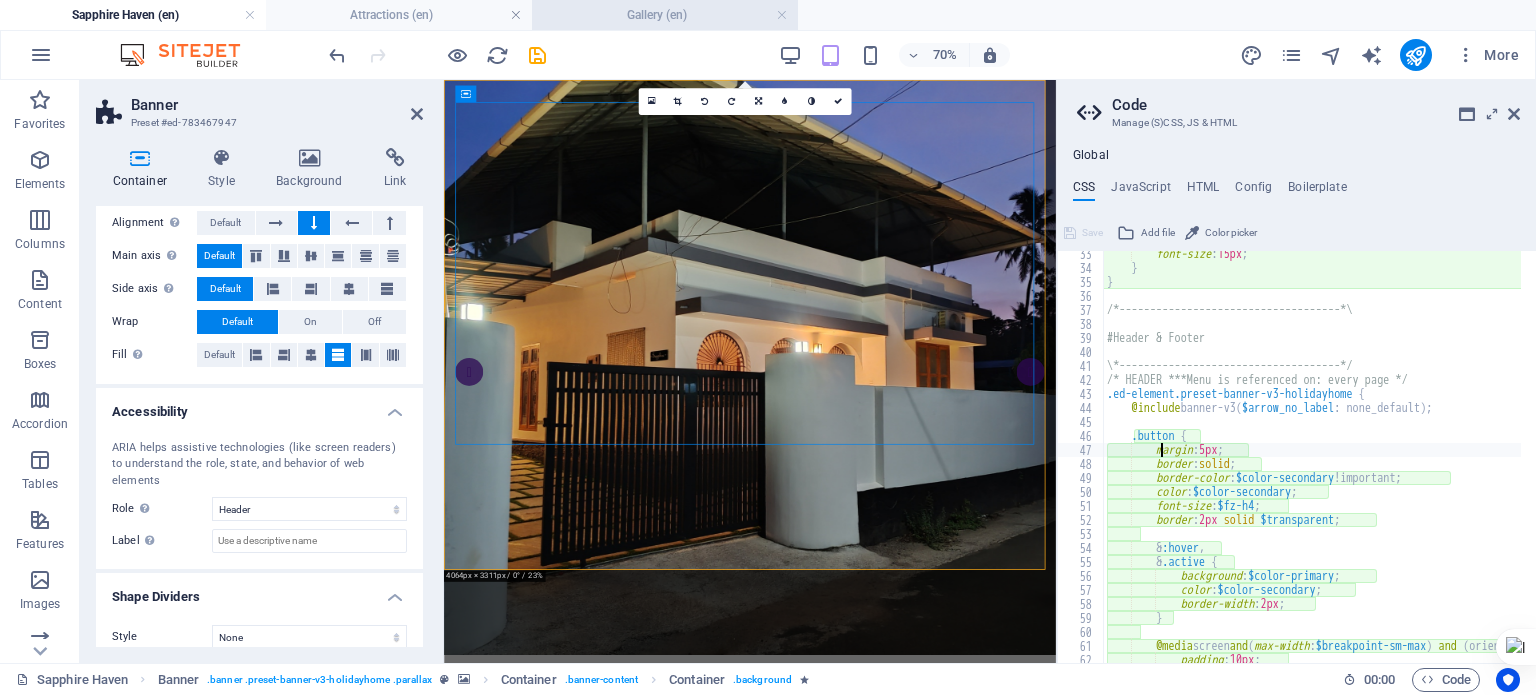 click on "Gallery (en)" at bounding box center [665, 15] 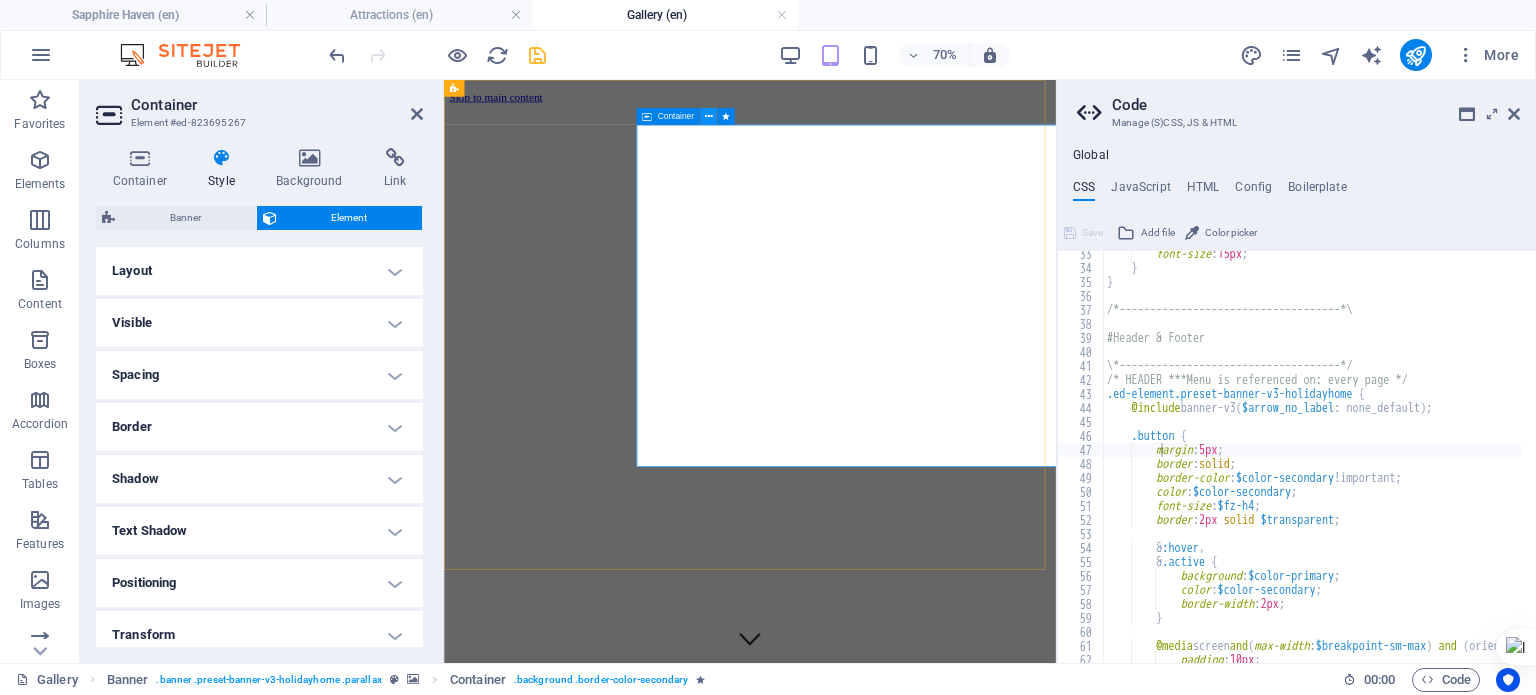 click at bounding box center [709, 116] 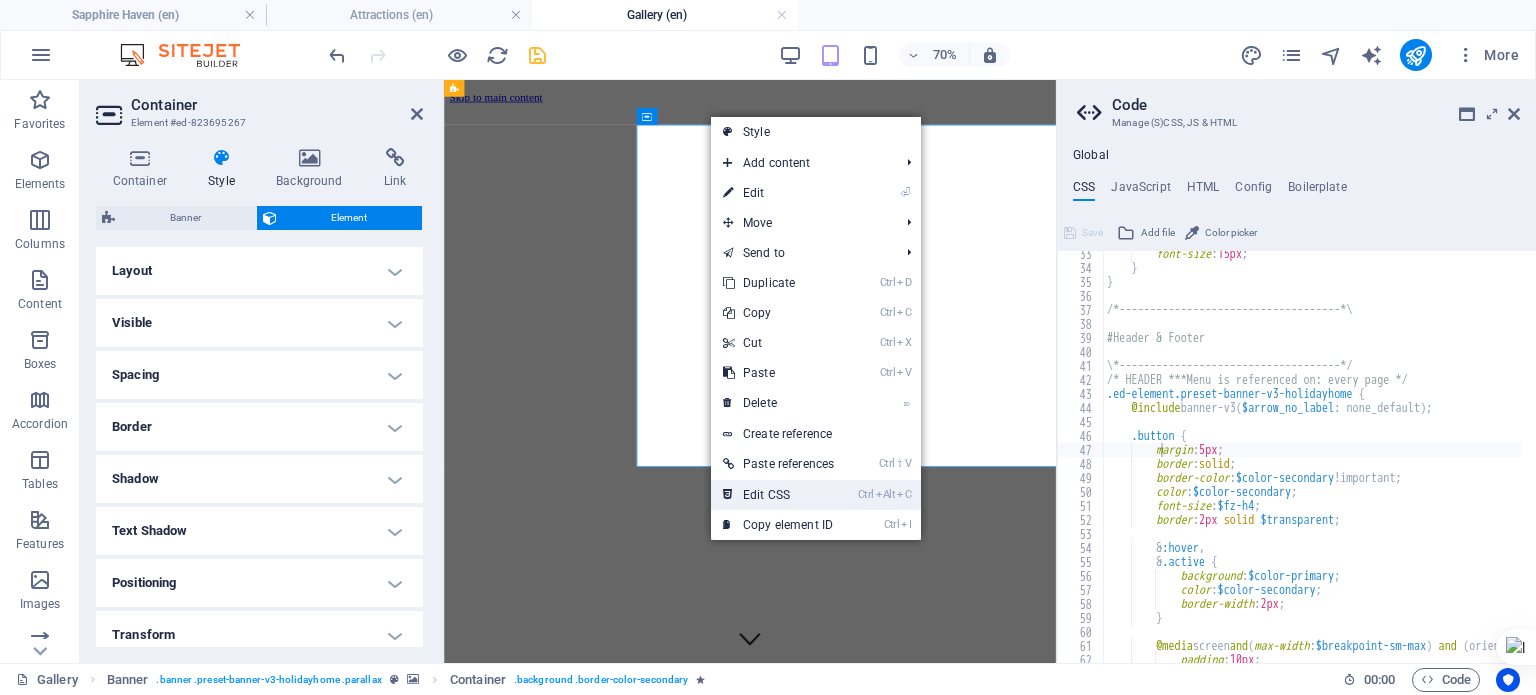 drag, startPoint x: 783, startPoint y: 495, endPoint x: 484, endPoint y: 591, distance: 314.03345 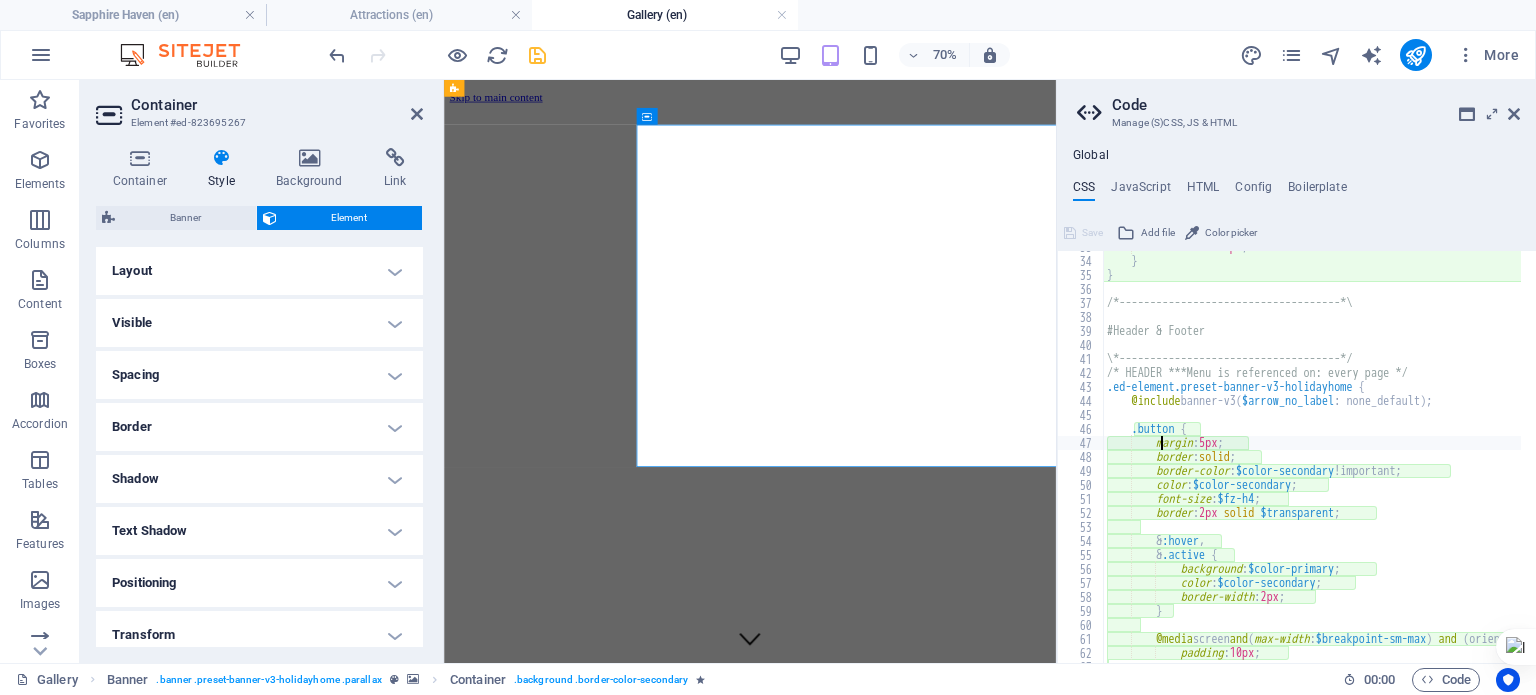 scroll, scrollTop: 519, scrollLeft: 0, axis: vertical 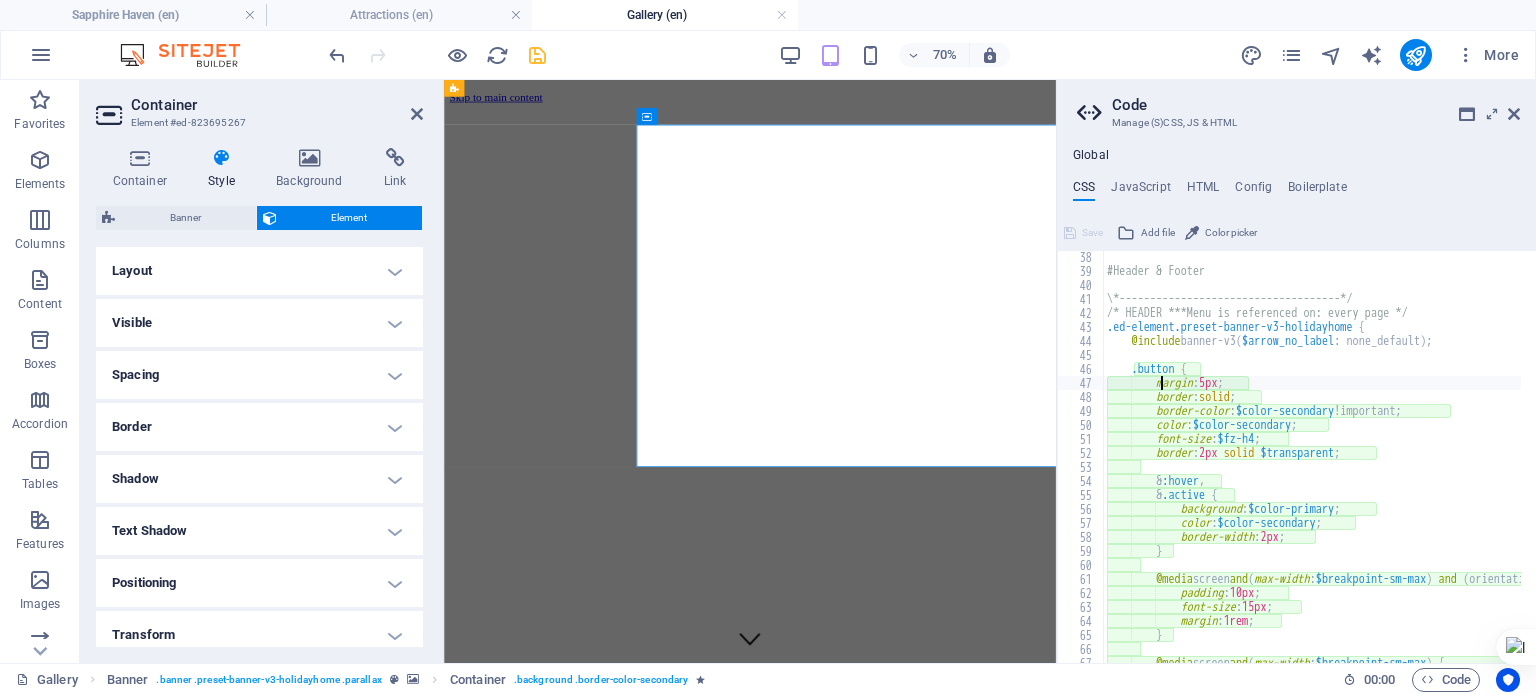 click at bounding box center [881, 114] 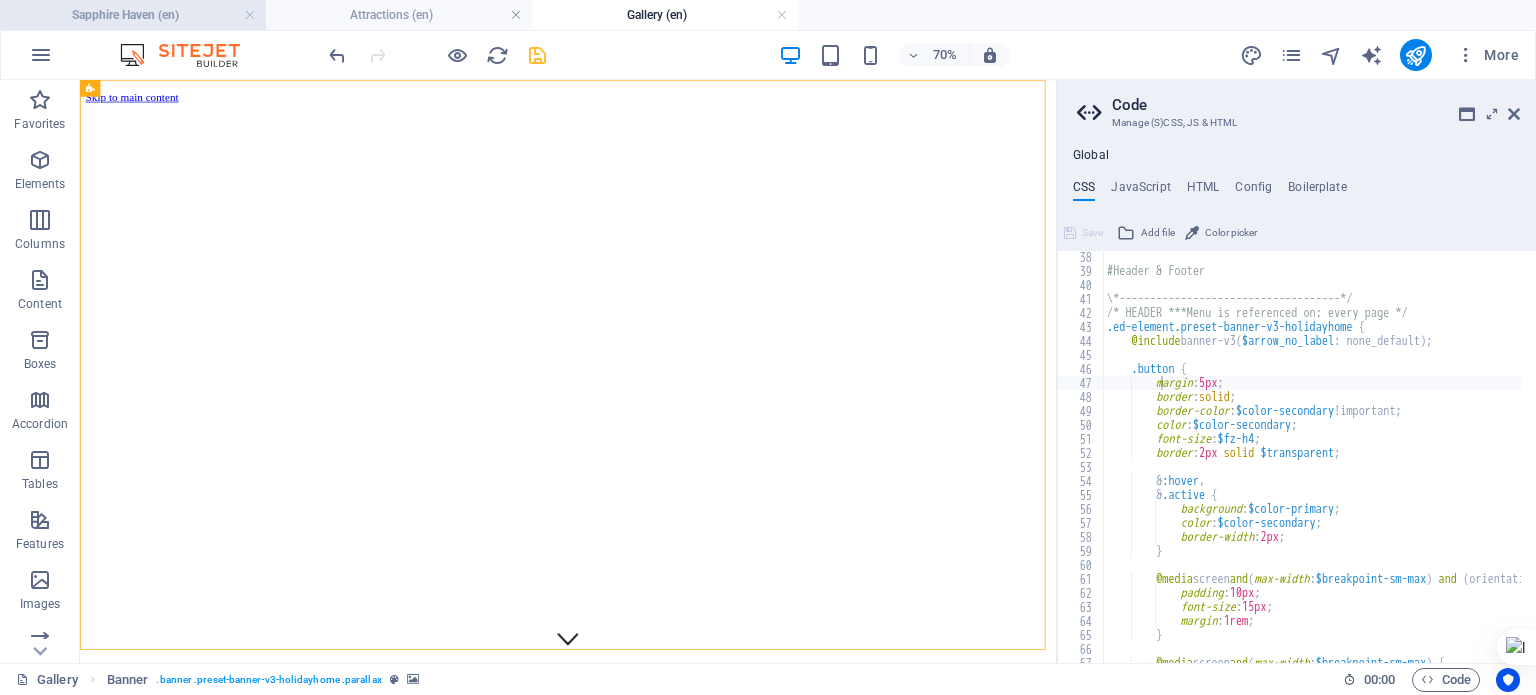 click on "Sapphire Haven (en)" at bounding box center (133, 15) 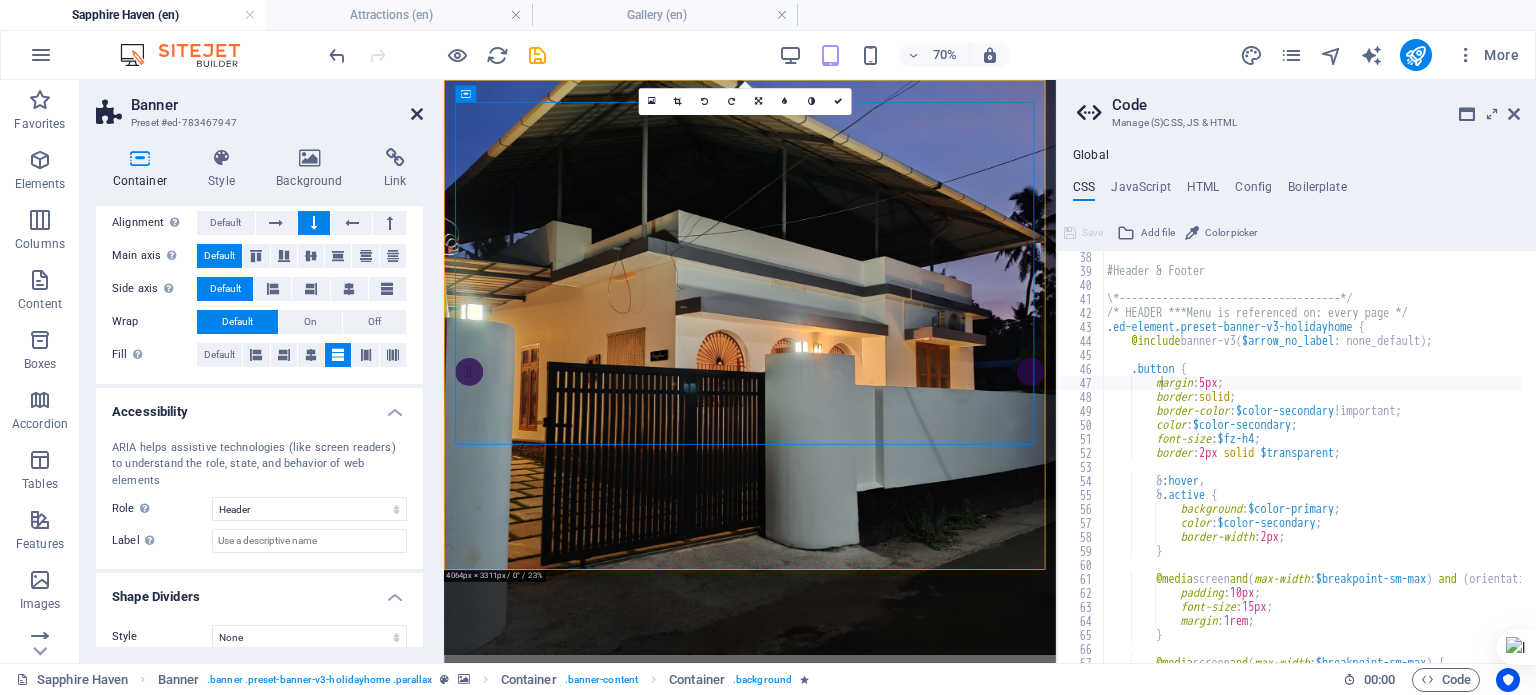 click at bounding box center (417, 114) 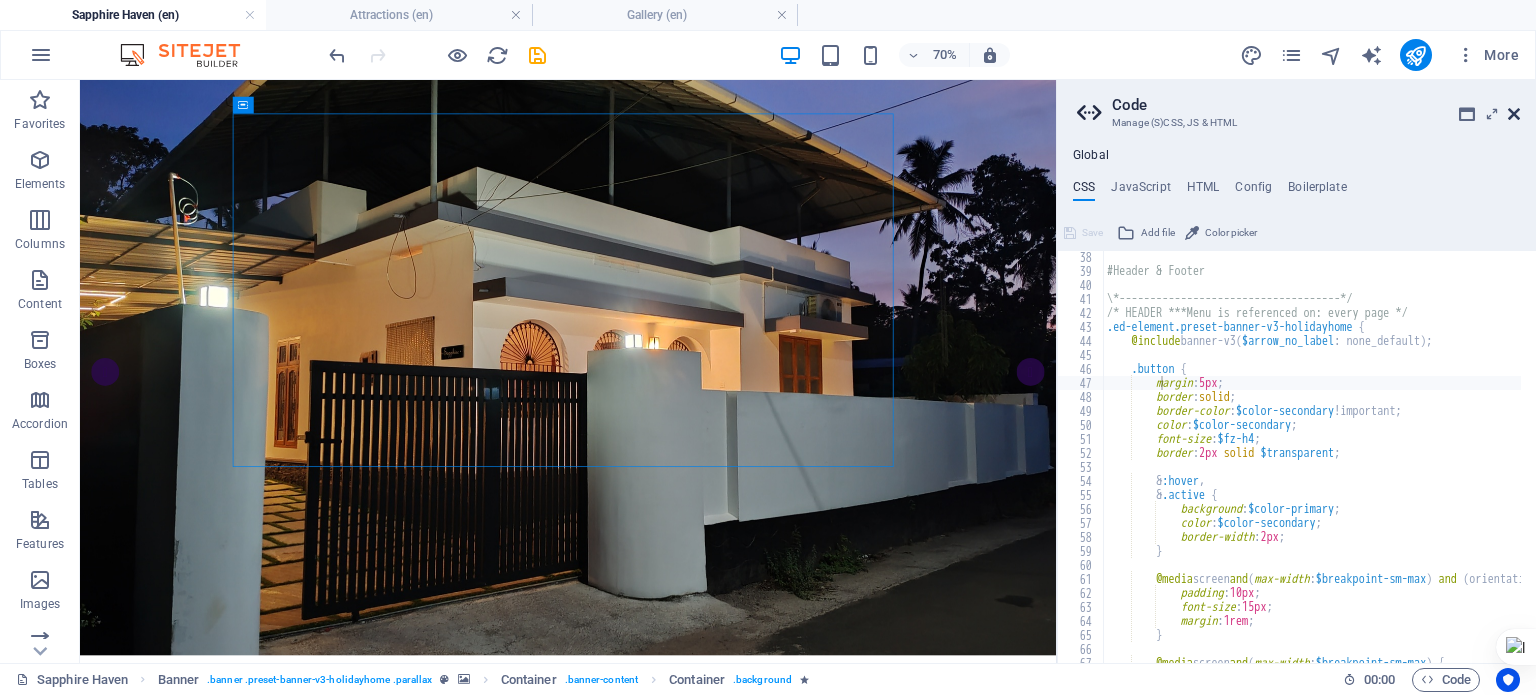 click at bounding box center [1514, 114] 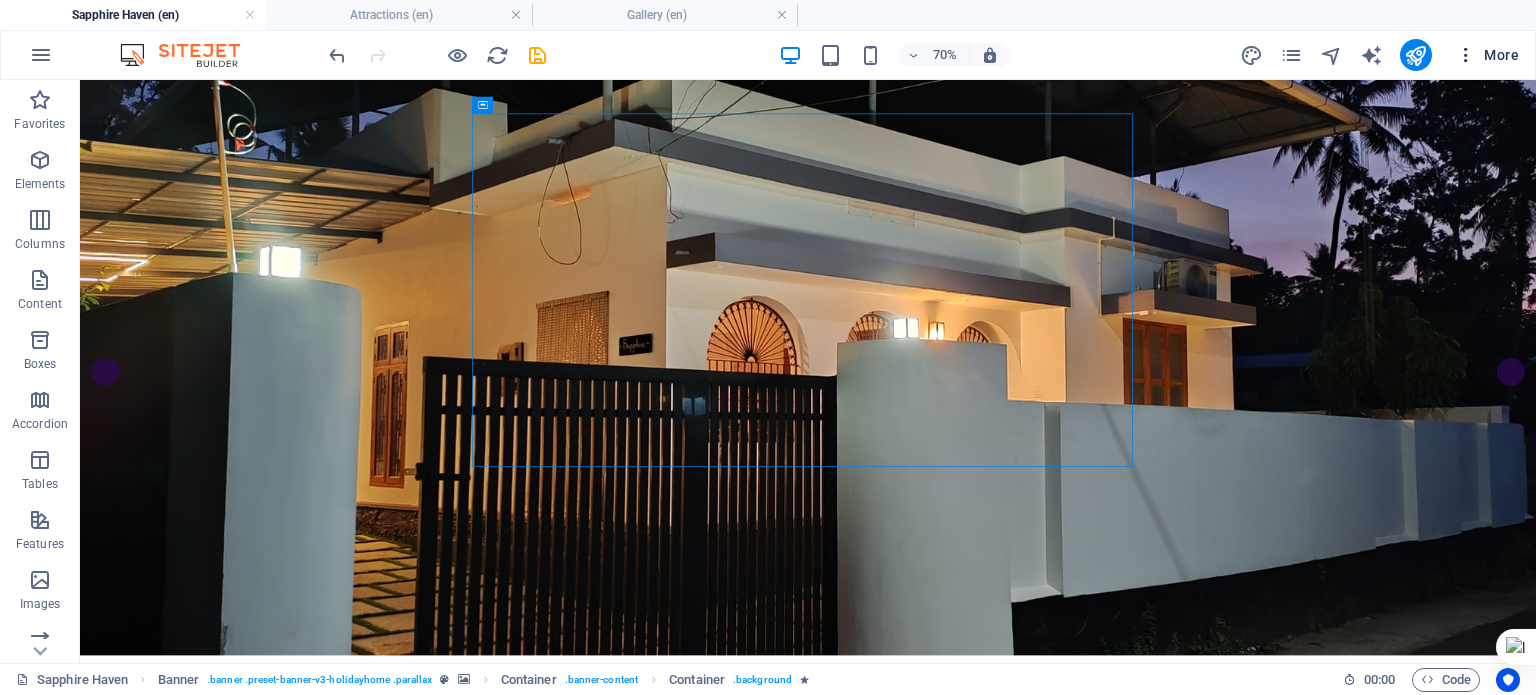 click at bounding box center (1466, 55) 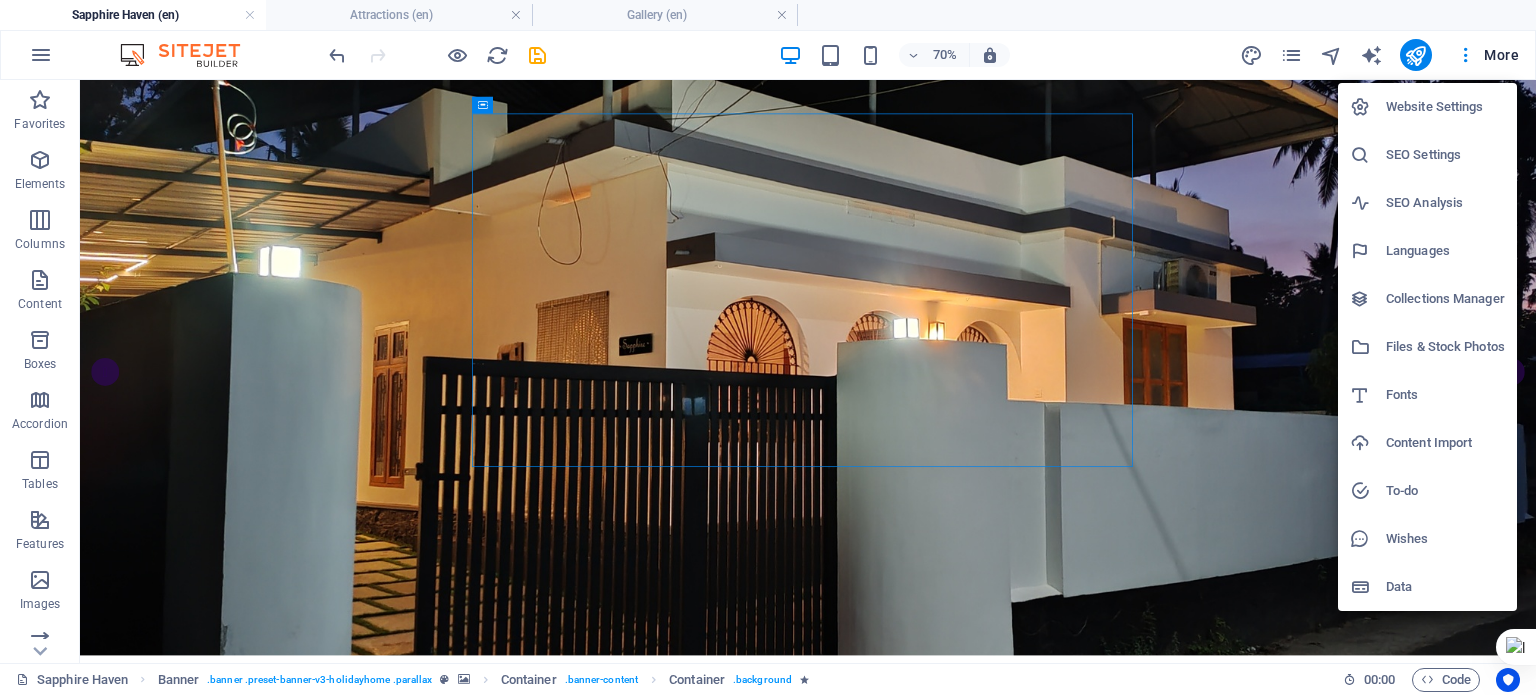 click at bounding box center [768, 347] 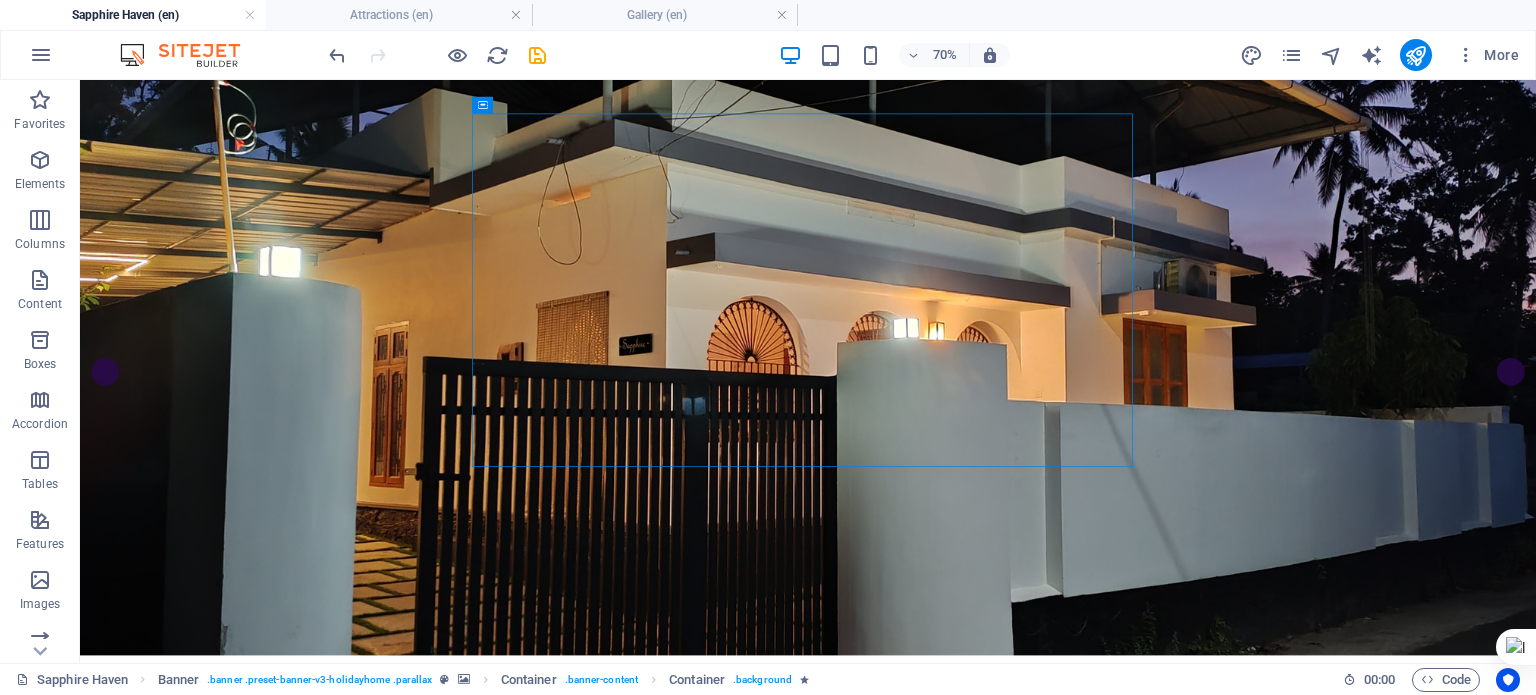 click on "More" at bounding box center (1487, 55) 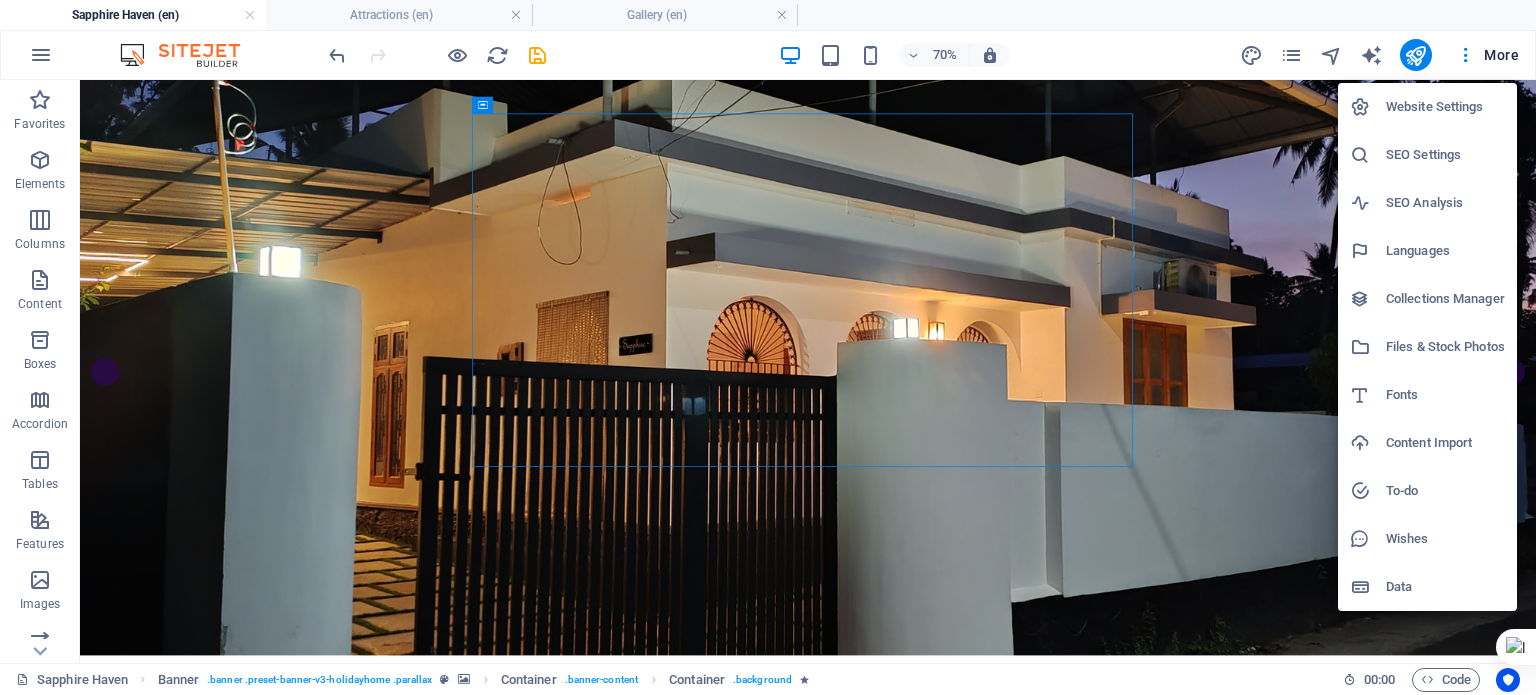 click at bounding box center [768, 347] 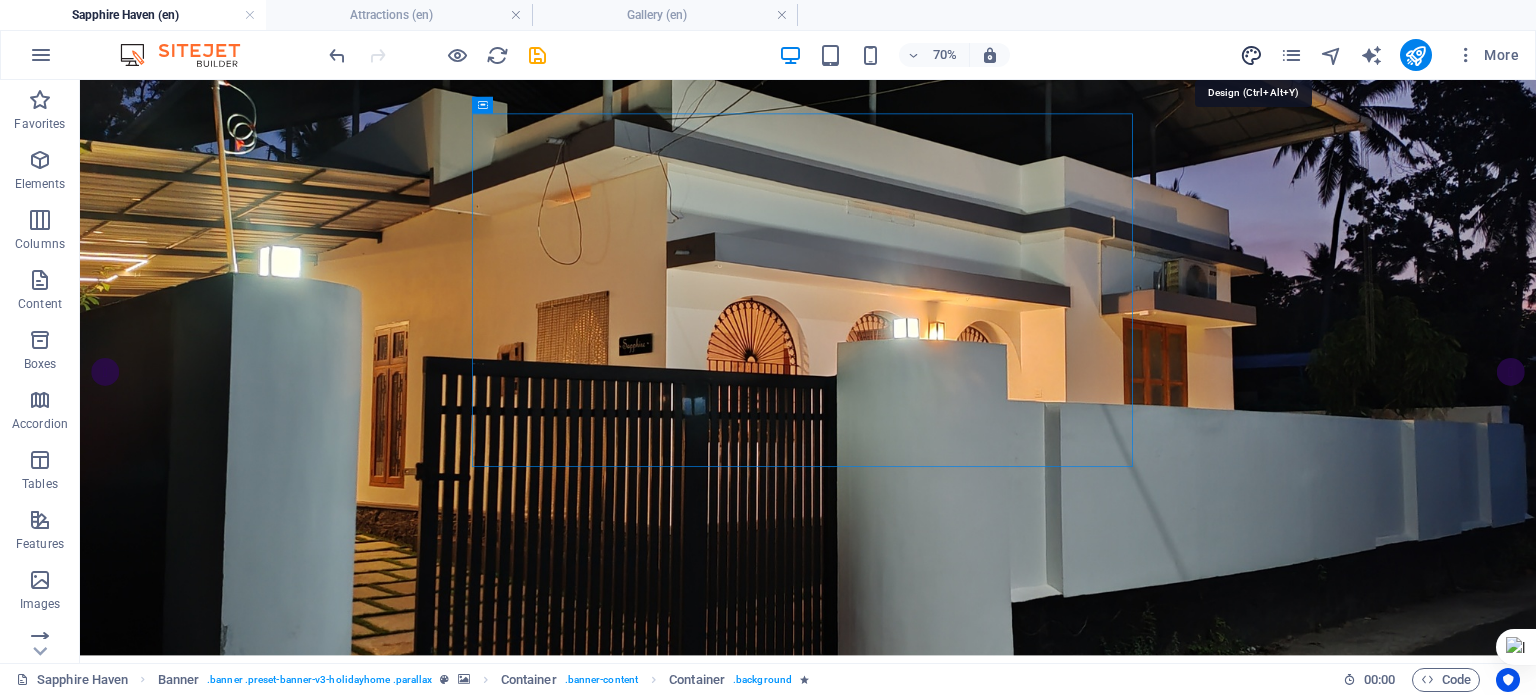 click at bounding box center (1251, 55) 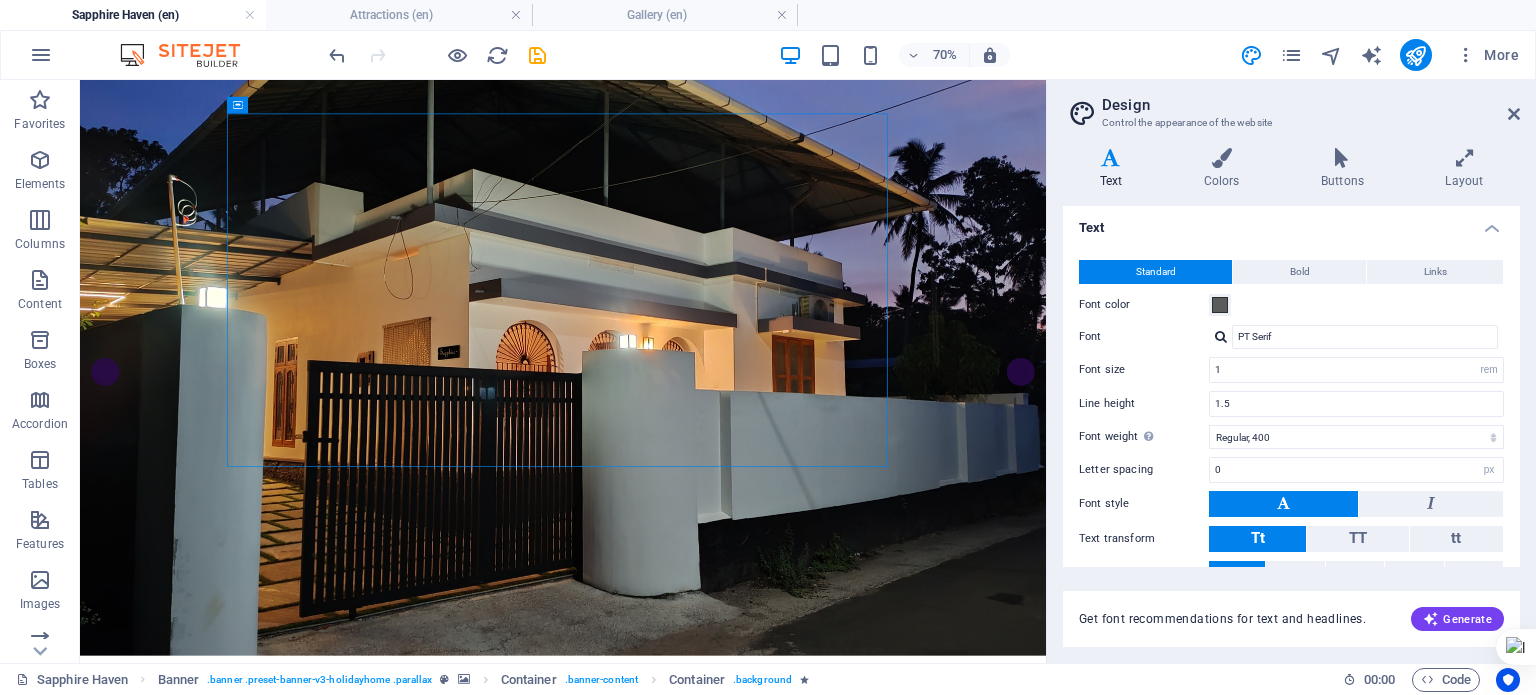 scroll, scrollTop: 0, scrollLeft: 0, axis: both 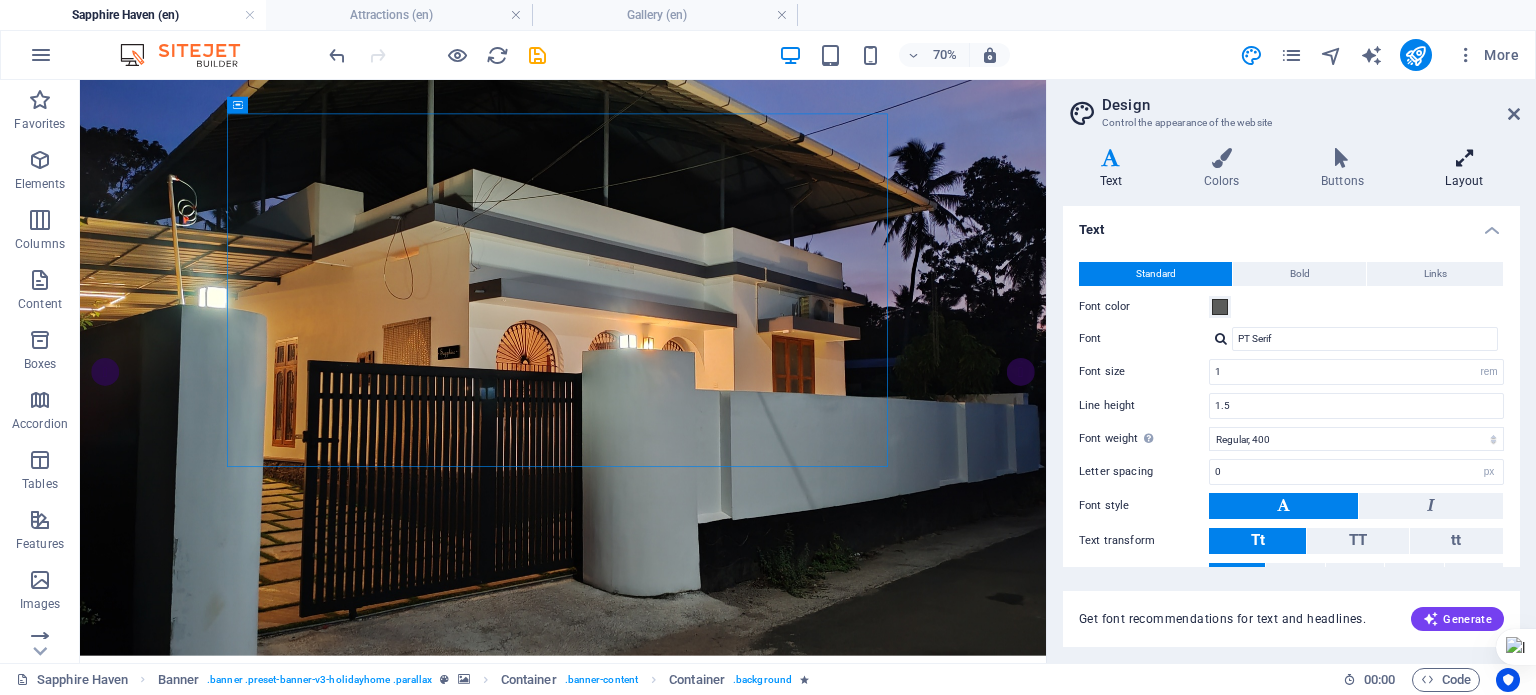 click at bounding box center [1464, 158] 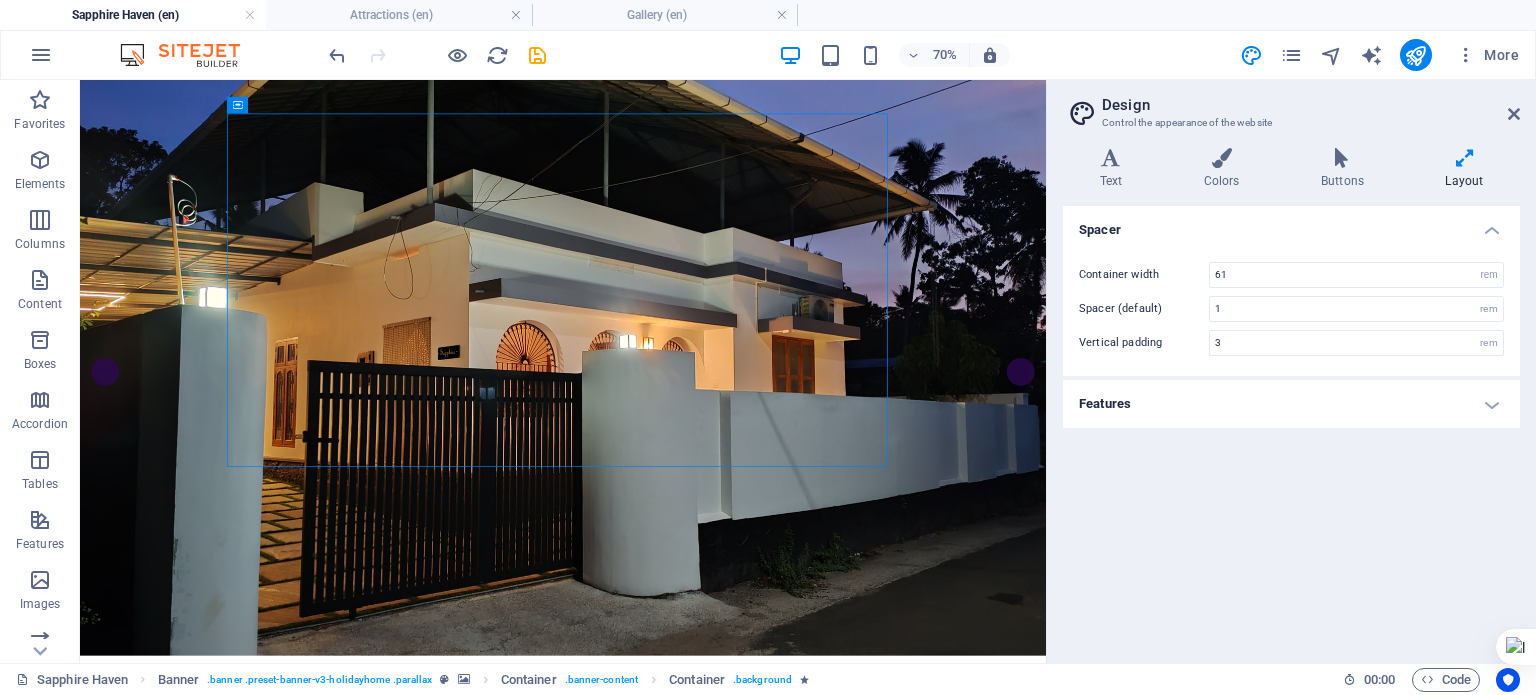 click on "Features" at bounding box center [1291, 404] 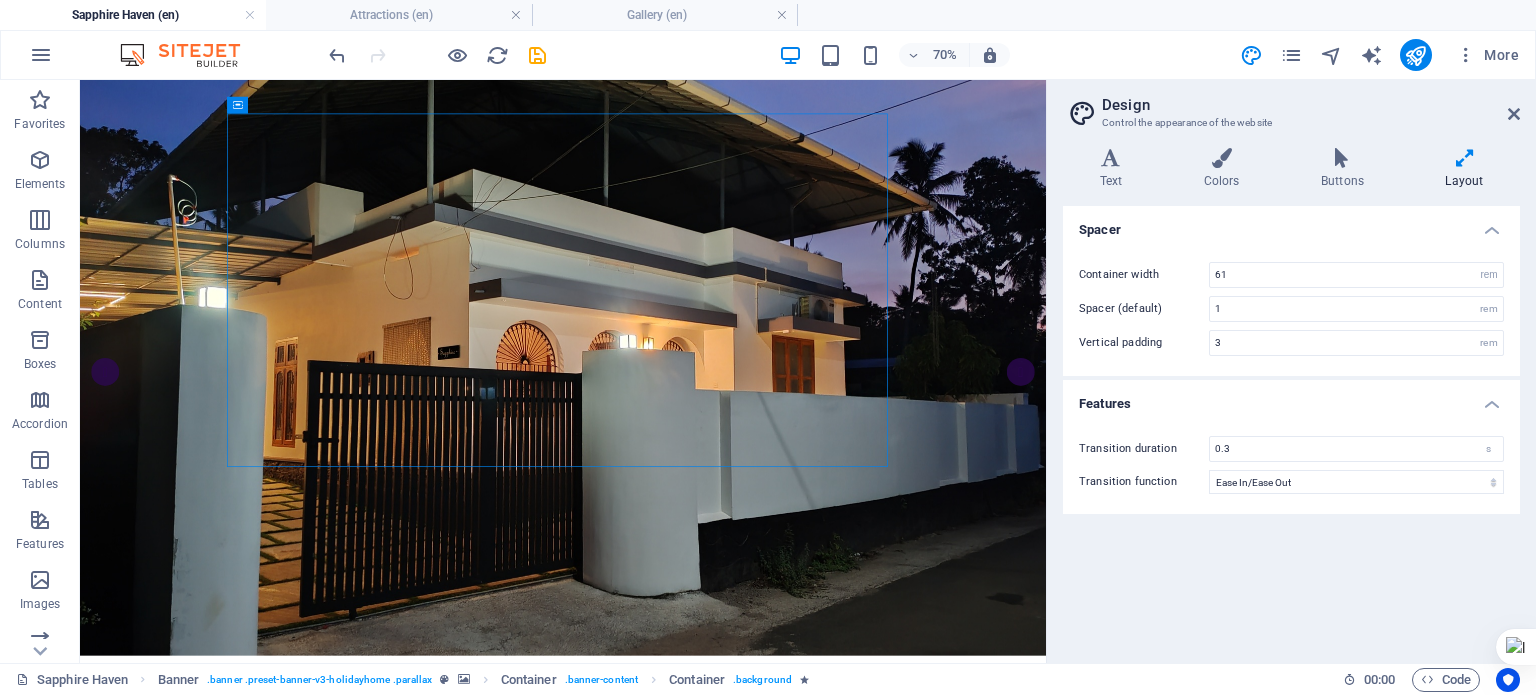 click on "Features" at bounding box center (1291, 398) 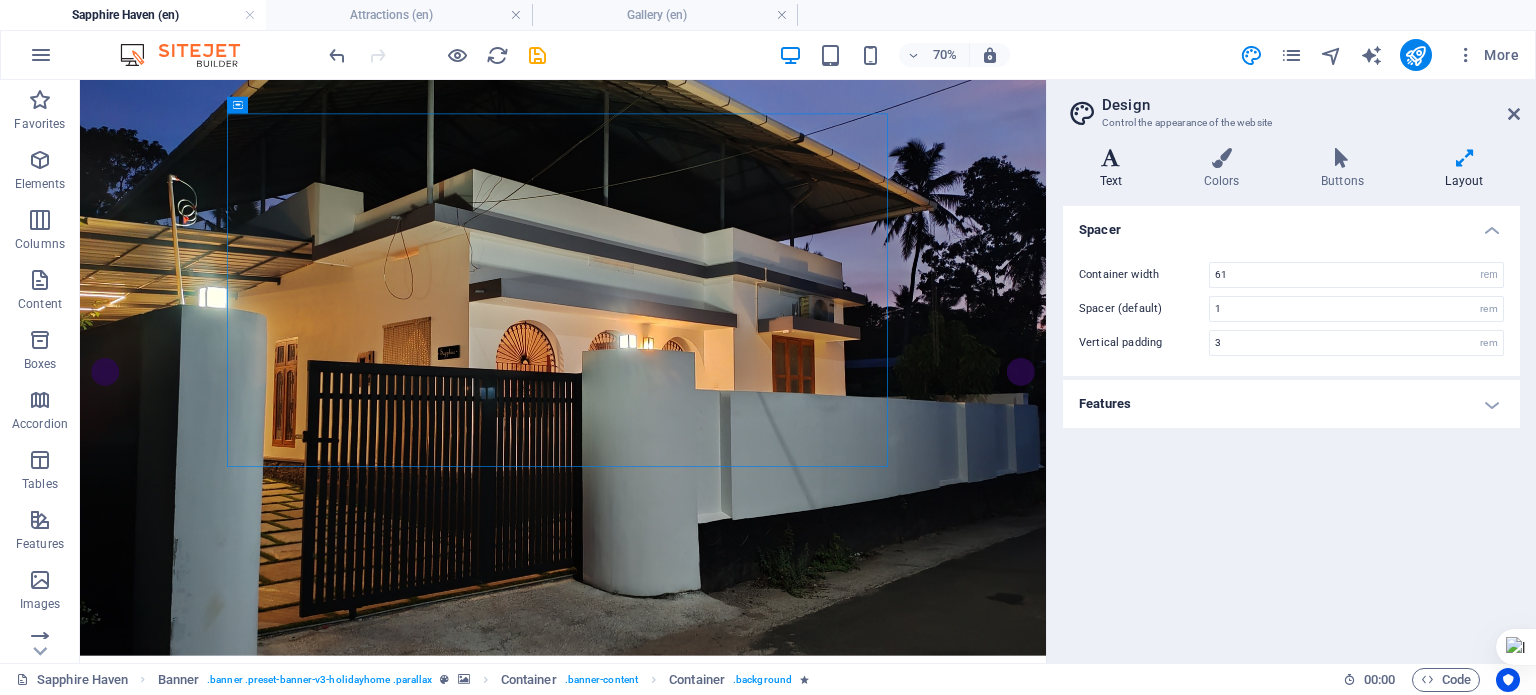 click at bounding box center [1111, 158] 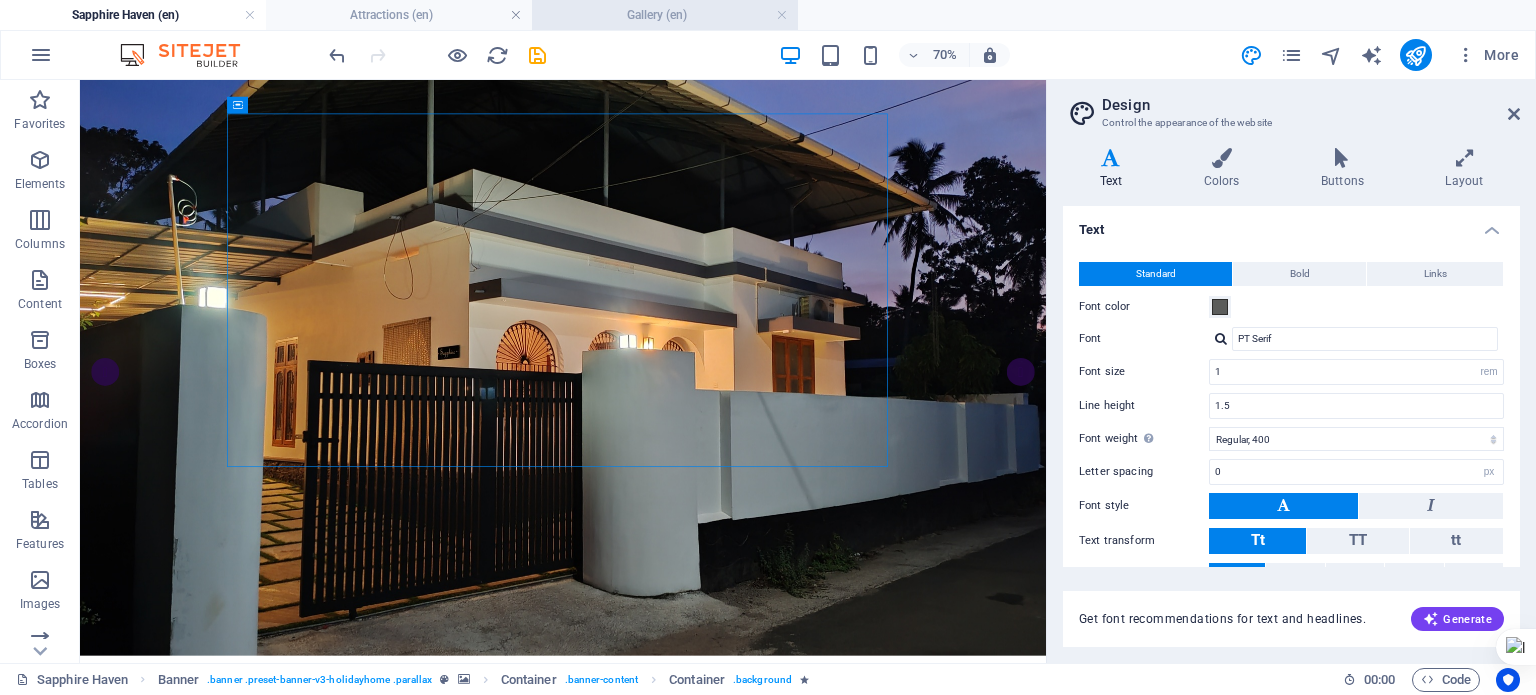 click on "Gallery (en)" at bounding box center [665, 15] 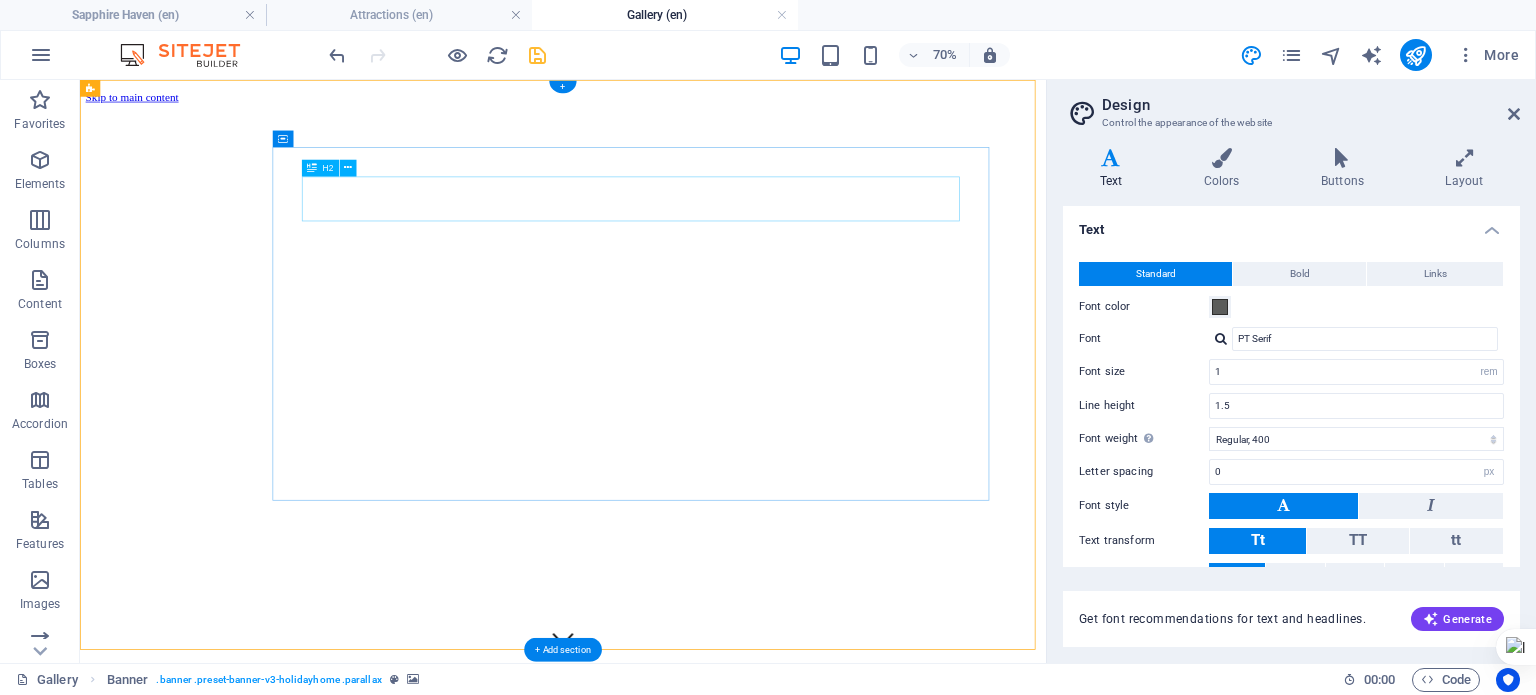 click on "SAPPHIRE HAVEN" at bounding box center (876, 1011) 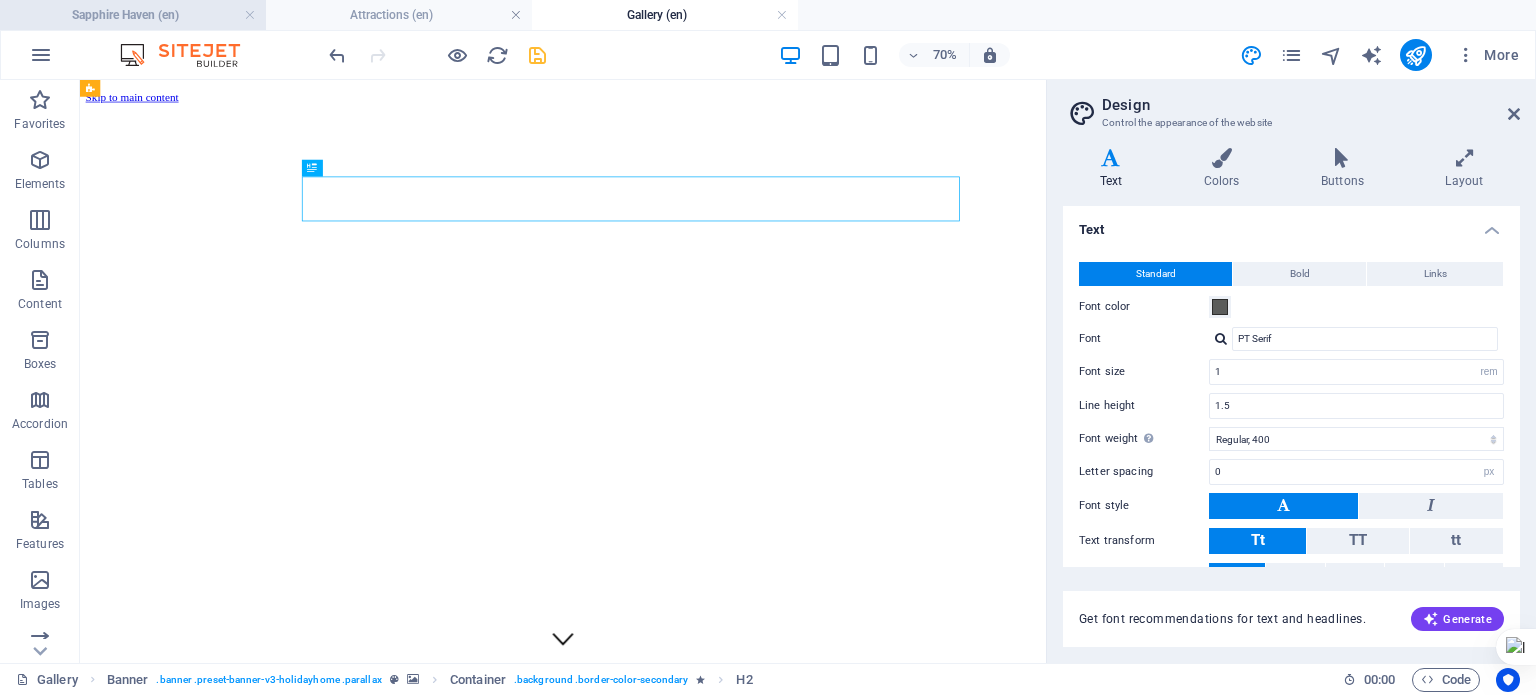 click on "Sapphire Haven (en)" at bounding box center (133, 15) 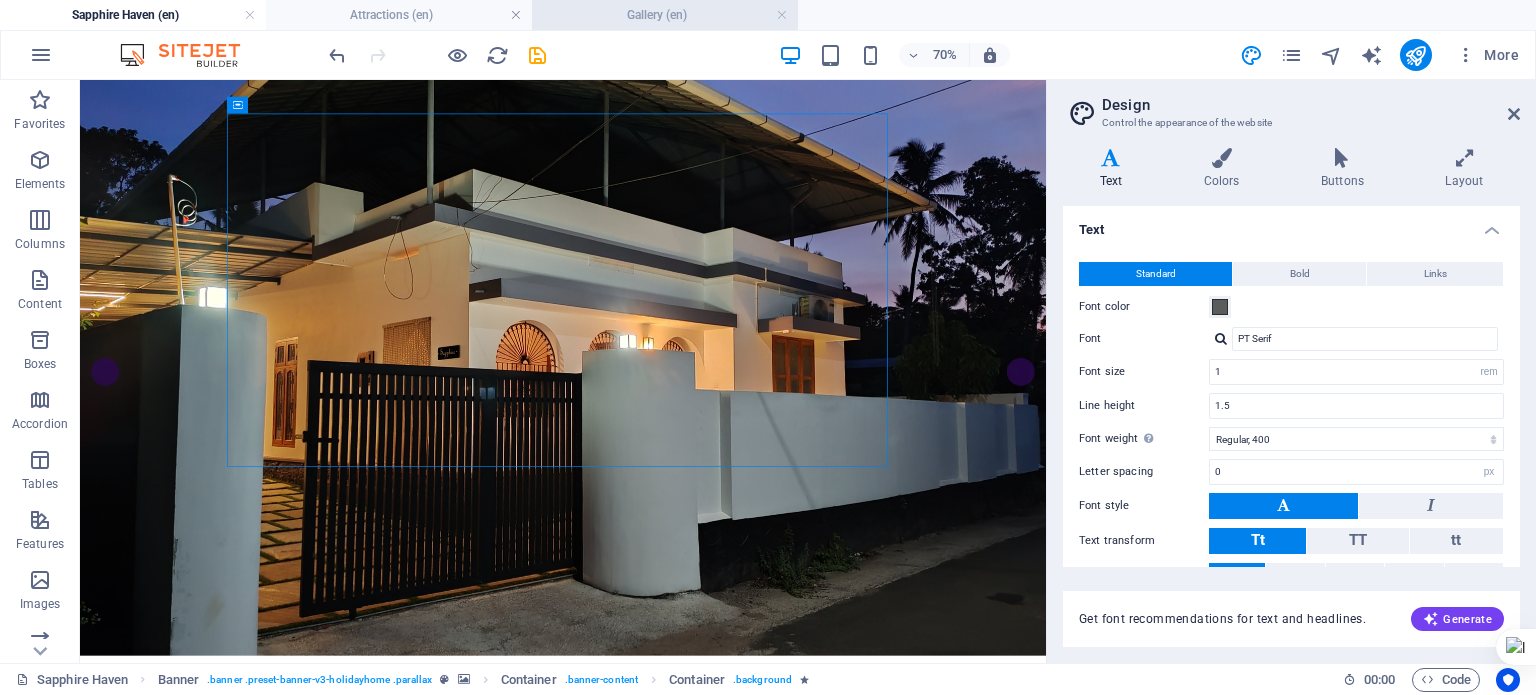 click on "Gallery (en)" at bounding box center (665, 15) 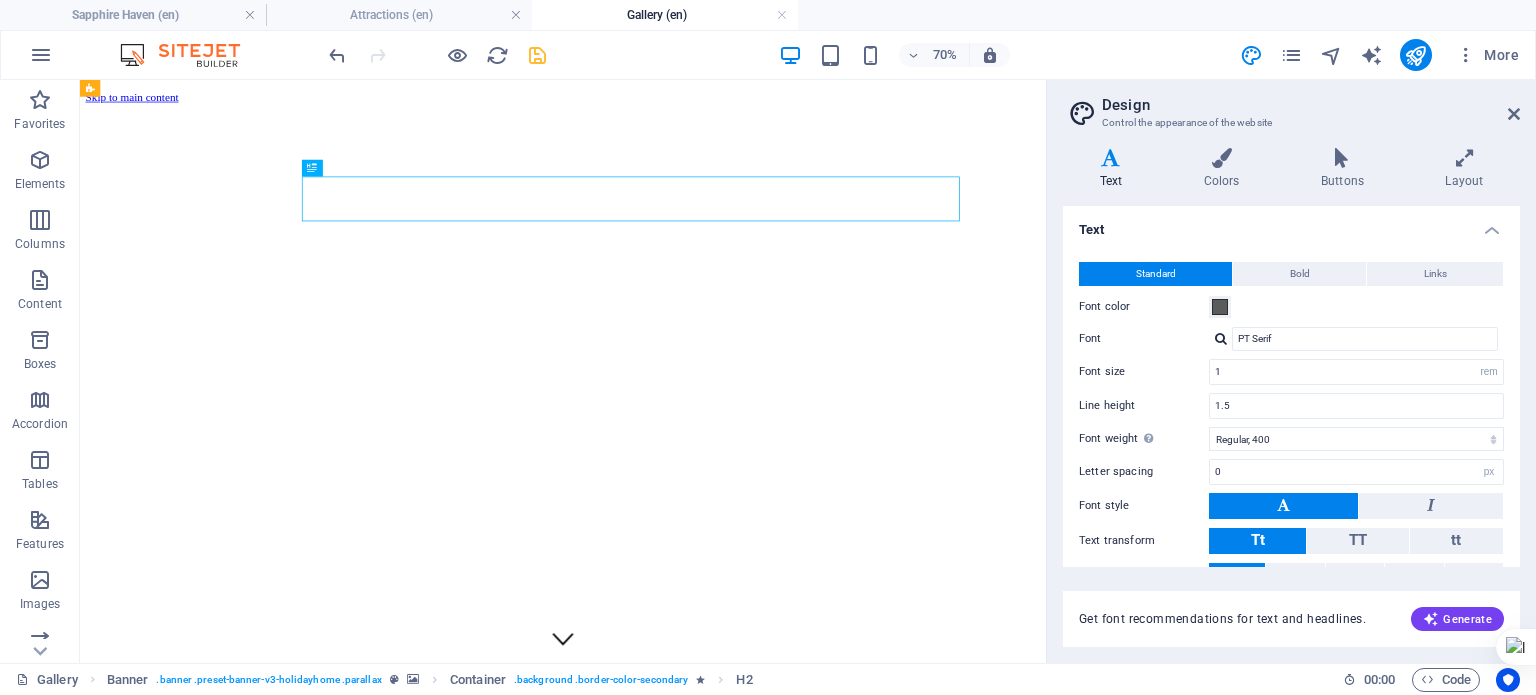 click on "Gallery (en)" at bounding box center [665, 15] 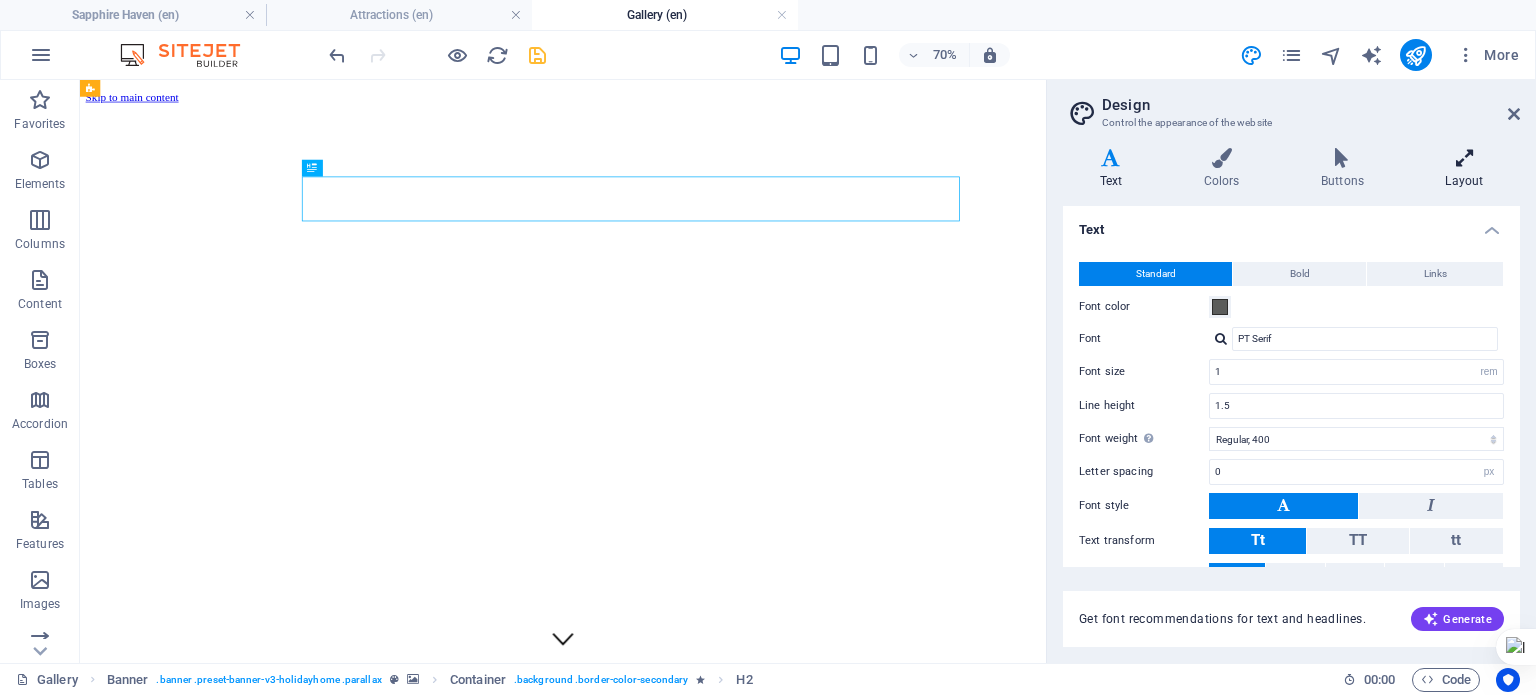 click on "Layout" at bounding box center [1464, 169] 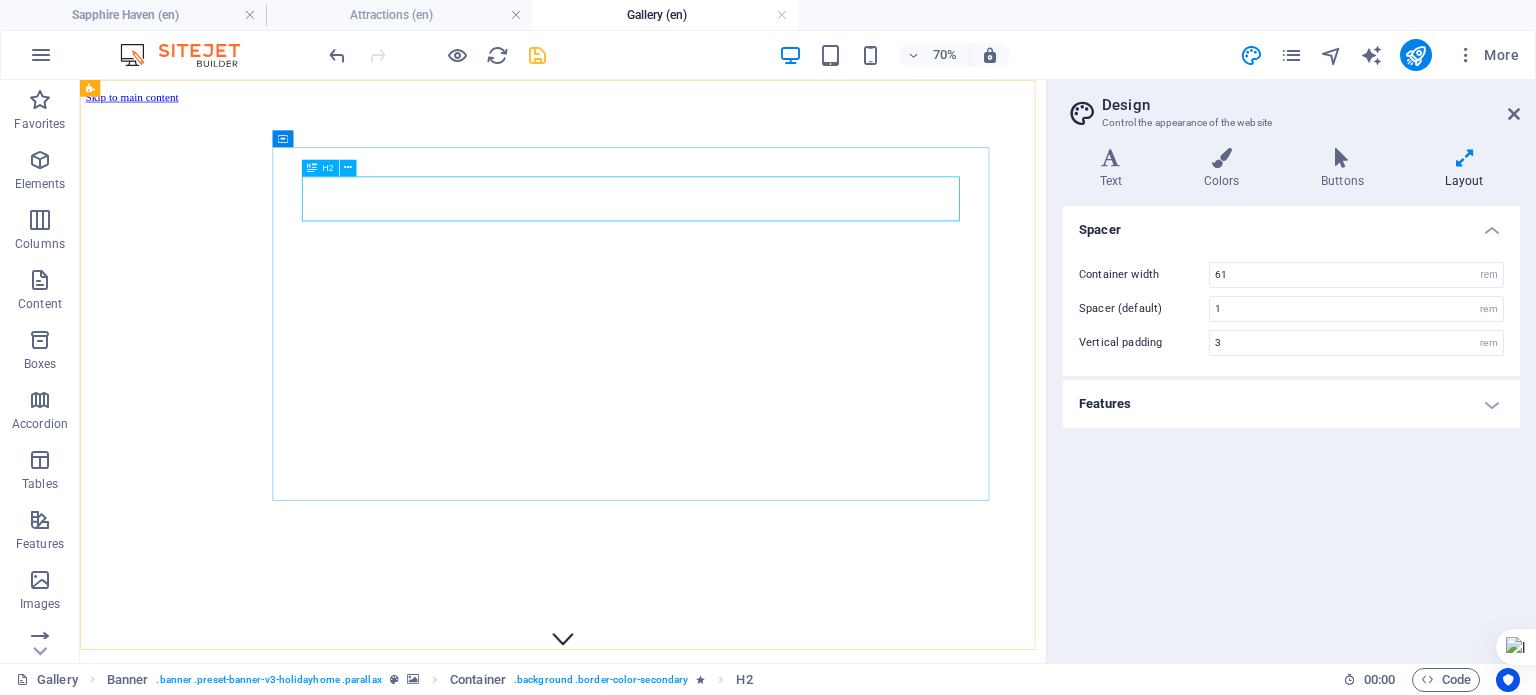 click at bounding box center (312, 168) 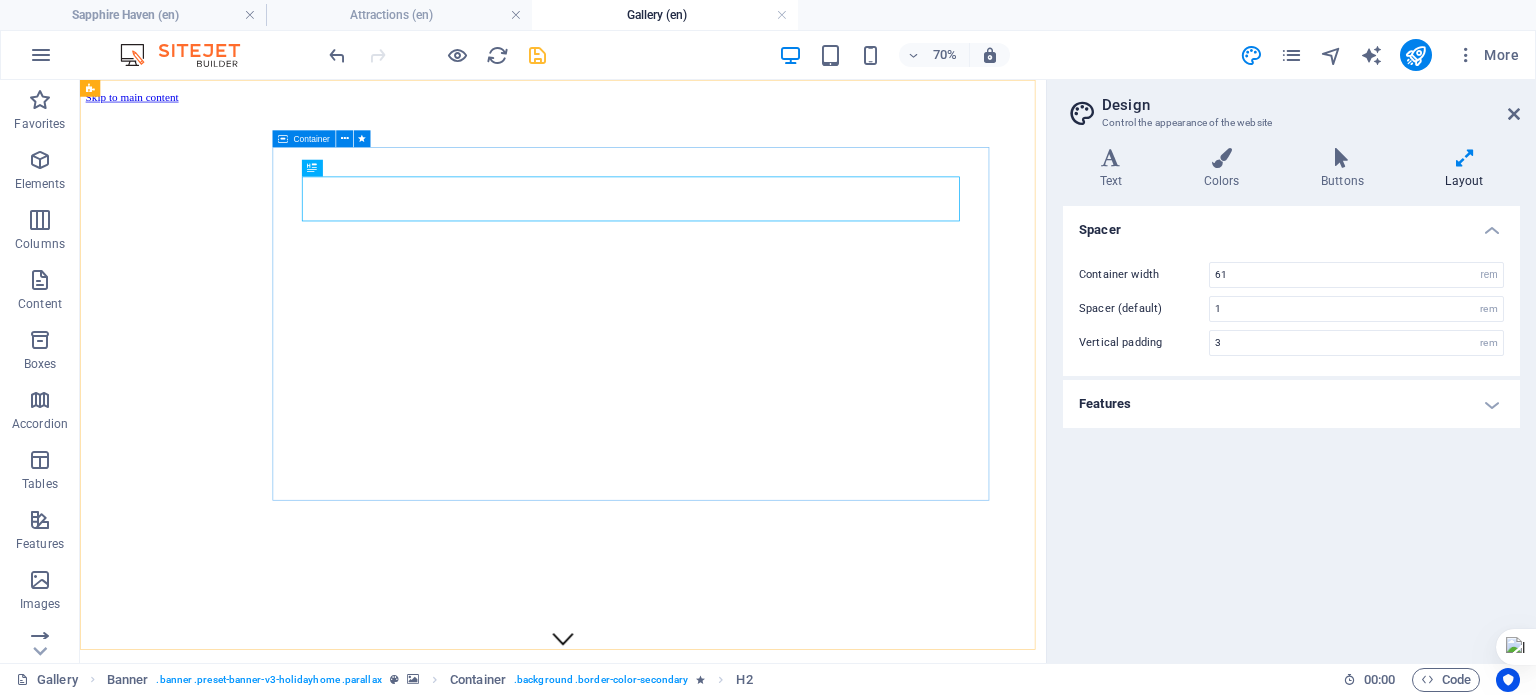 click on "Container" at bounding box center (312, 139) 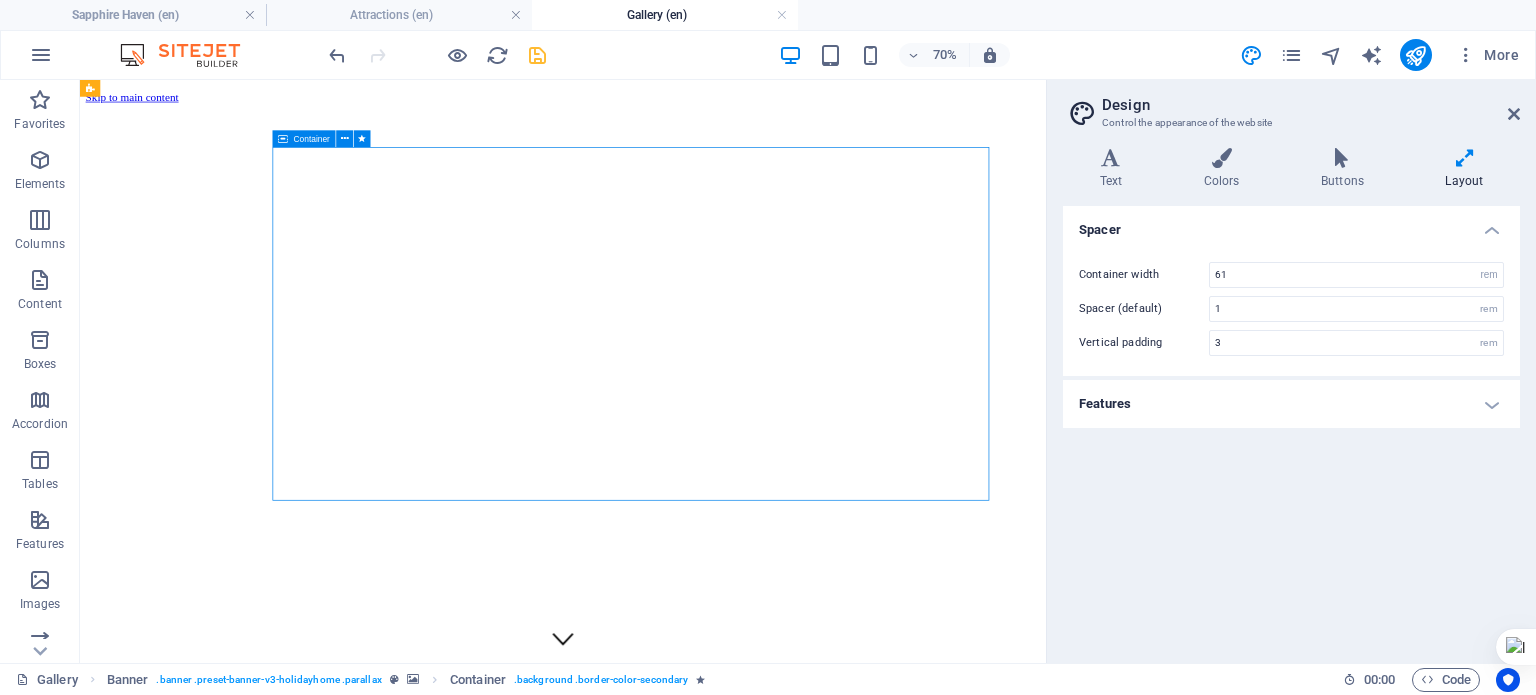 click on "Container" at bounding box center [312, 139] 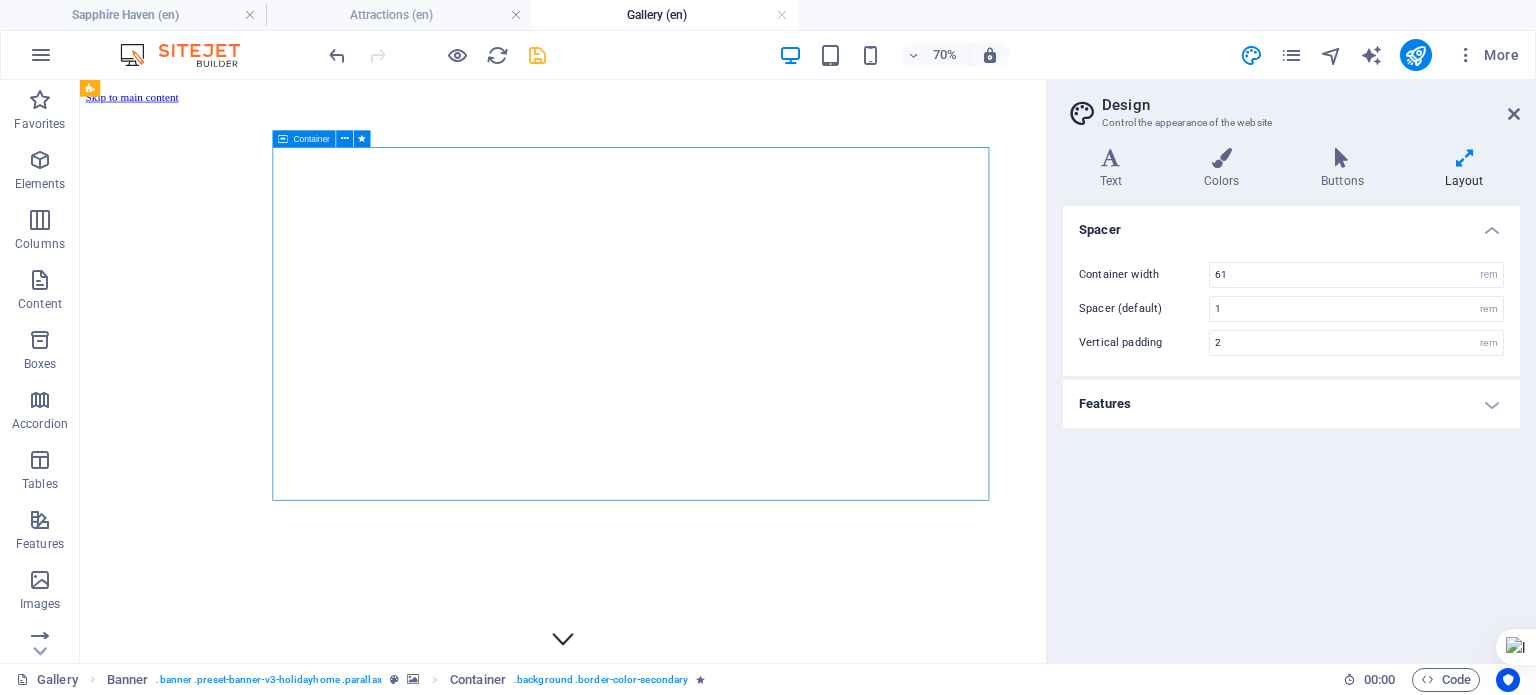 select on "%" 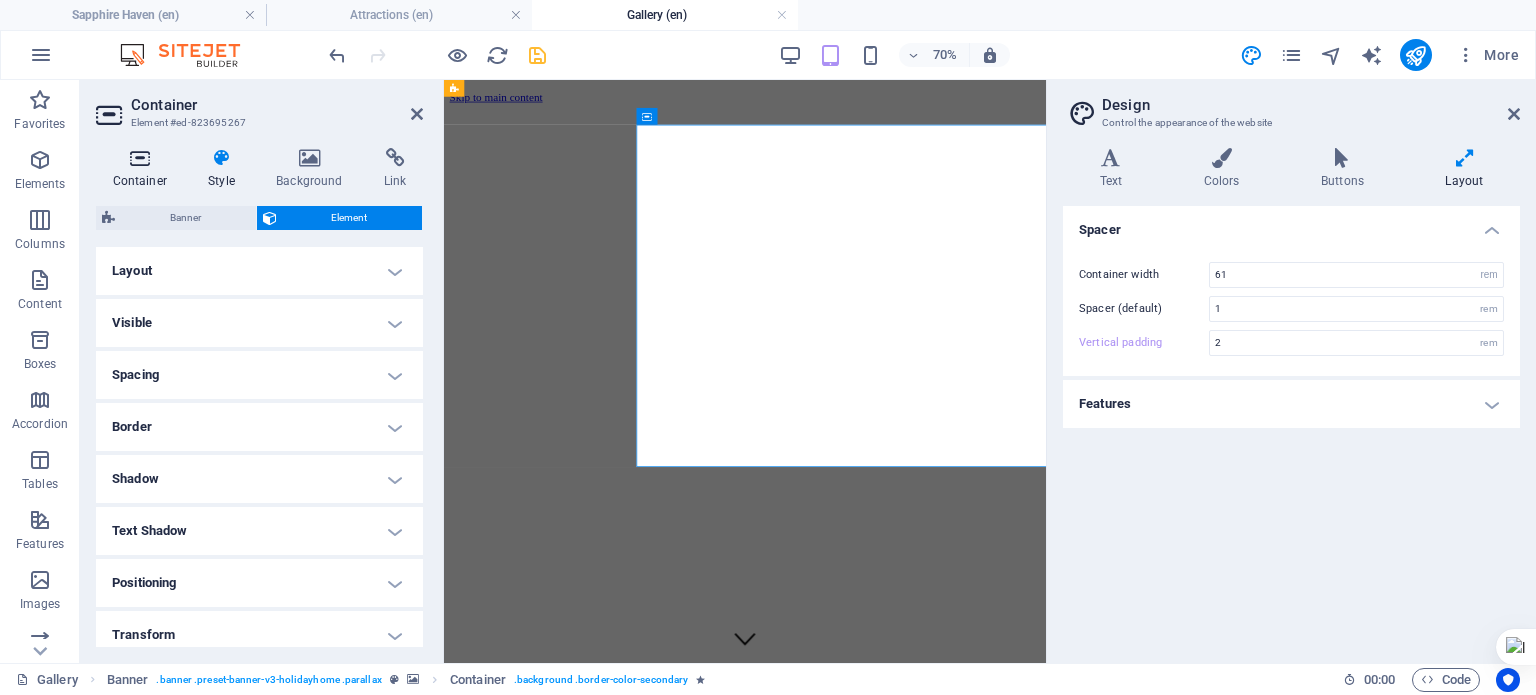 click on "Container" at bounding box center [144, 169] 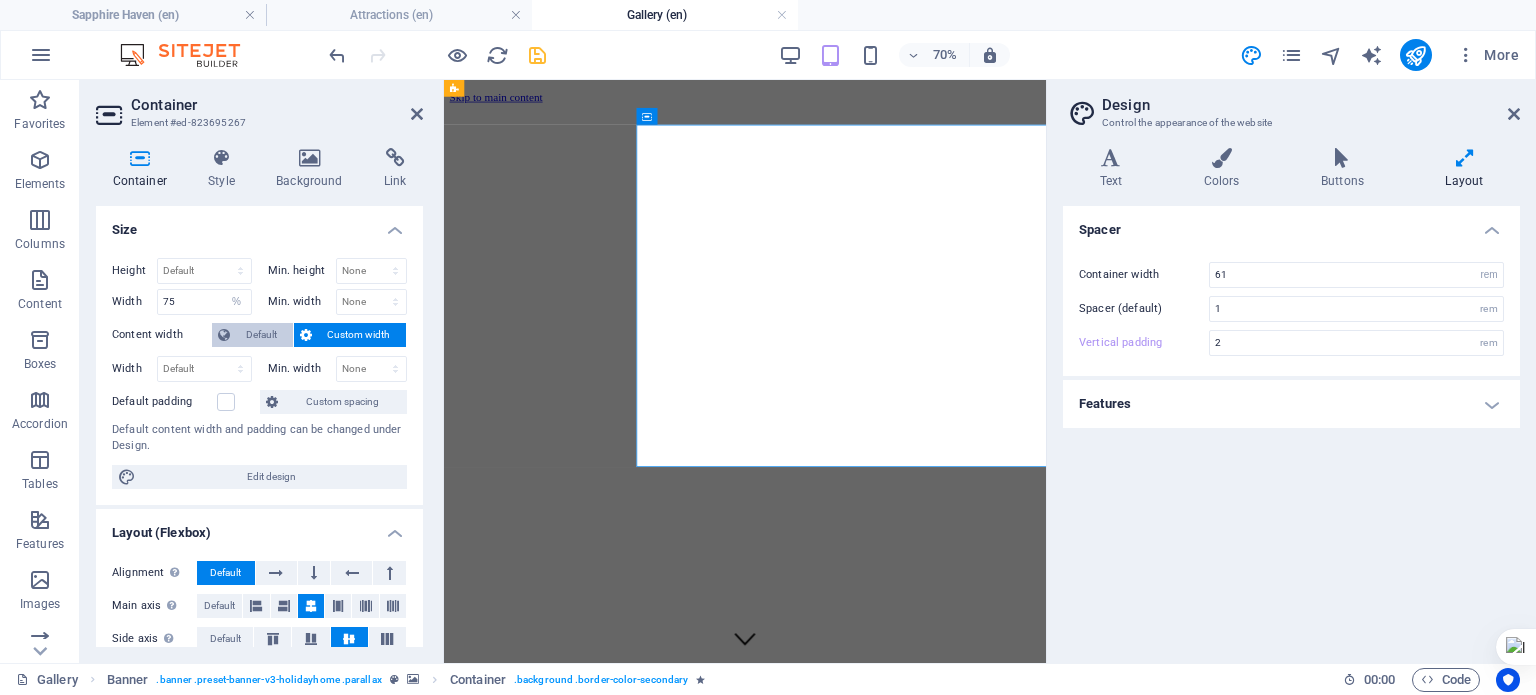 click on "Default" at bounding box center [261, 335] 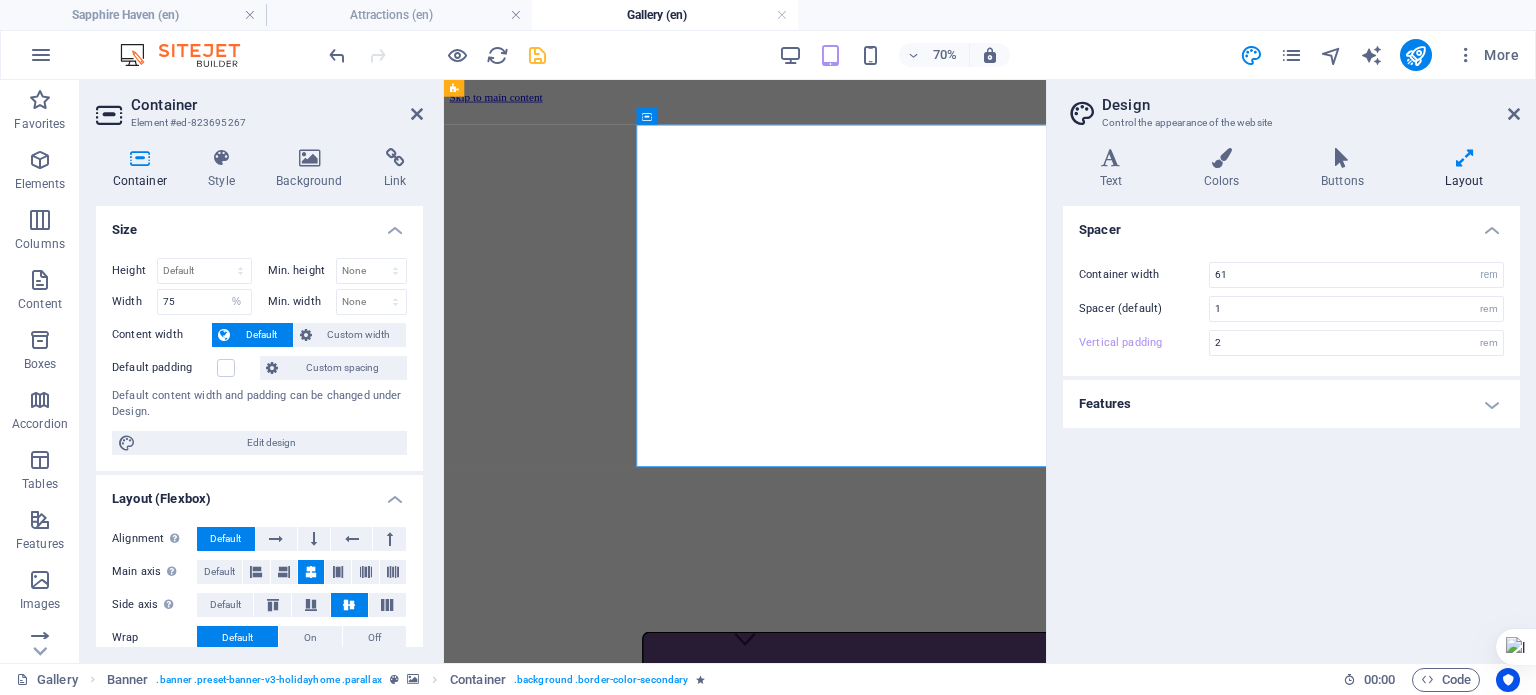 click on "Default" at bounding box center [261, 335] 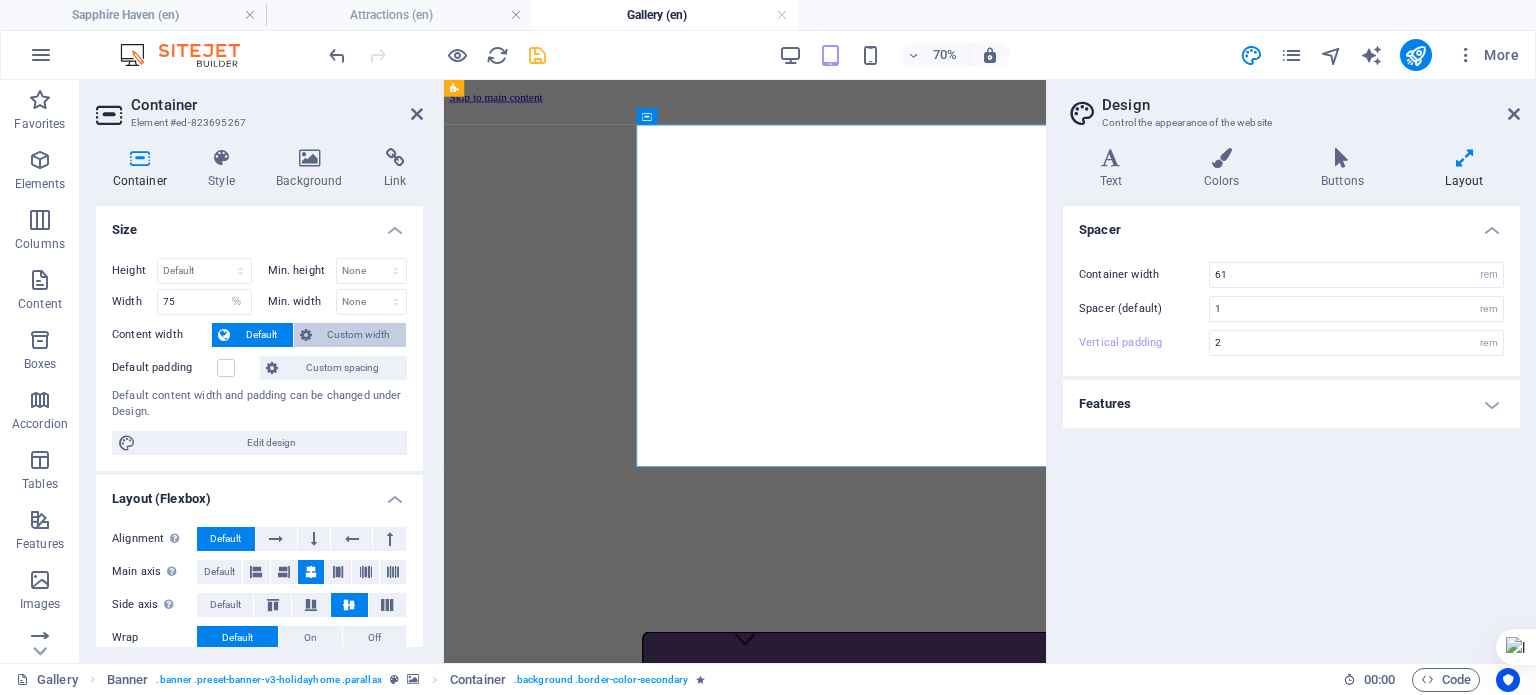 click on "Custom width" at bounding box center [359, 335] 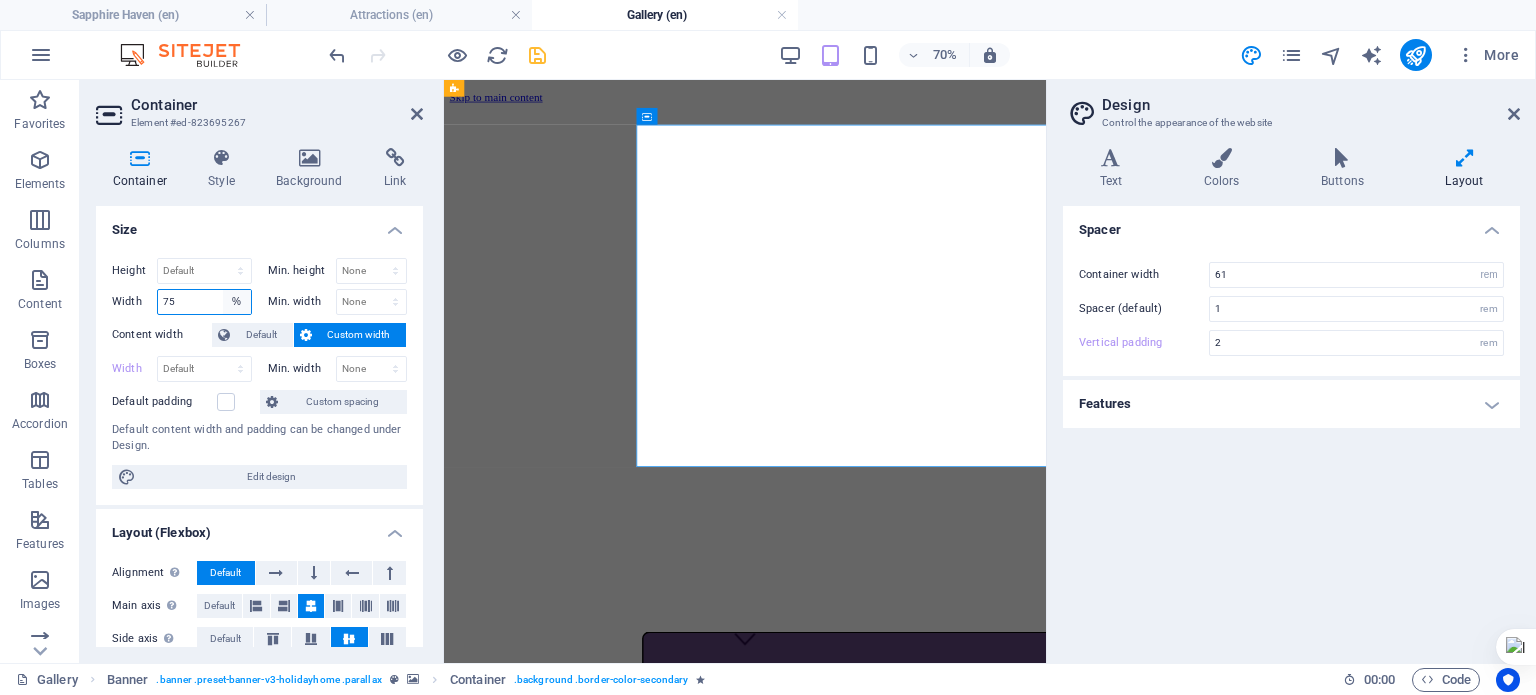 click on "Default px rem % em vh vw" at bounding box center (237, 302) 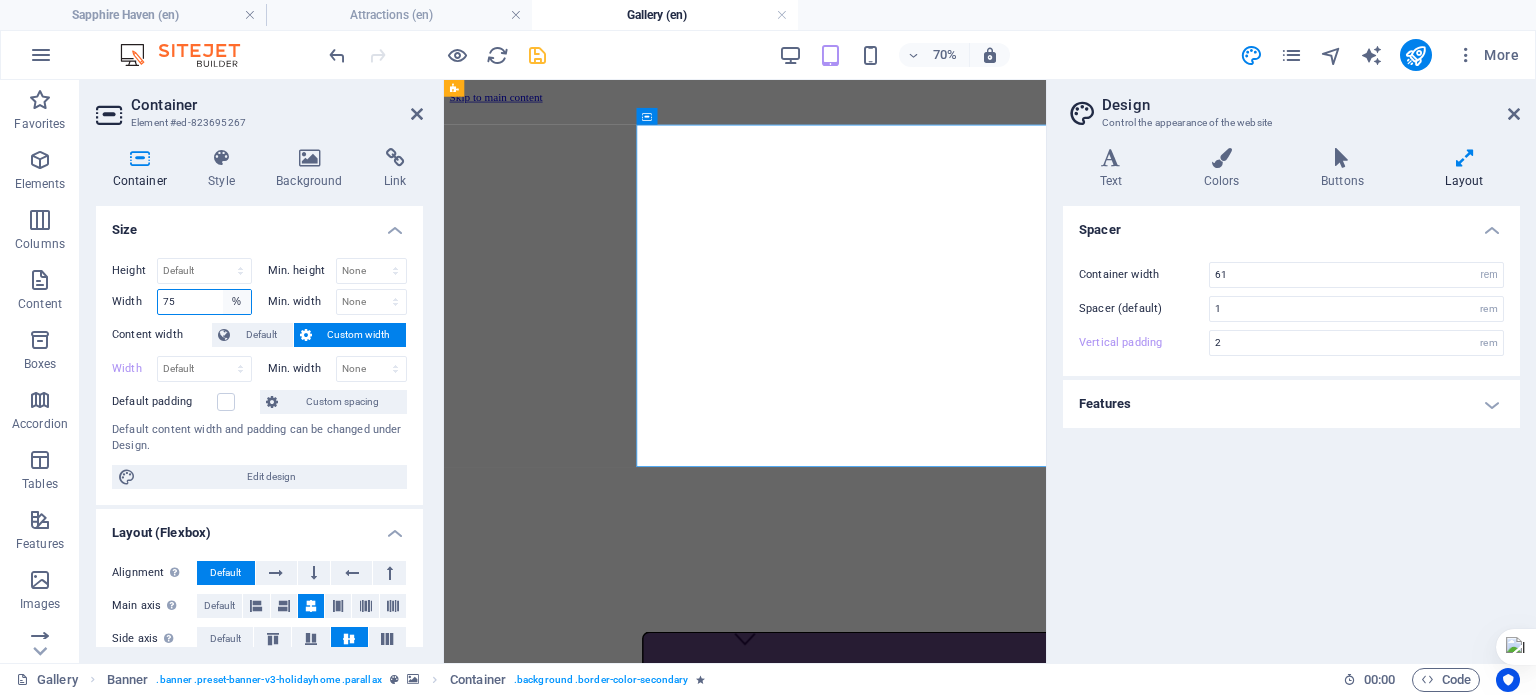 select on "default" 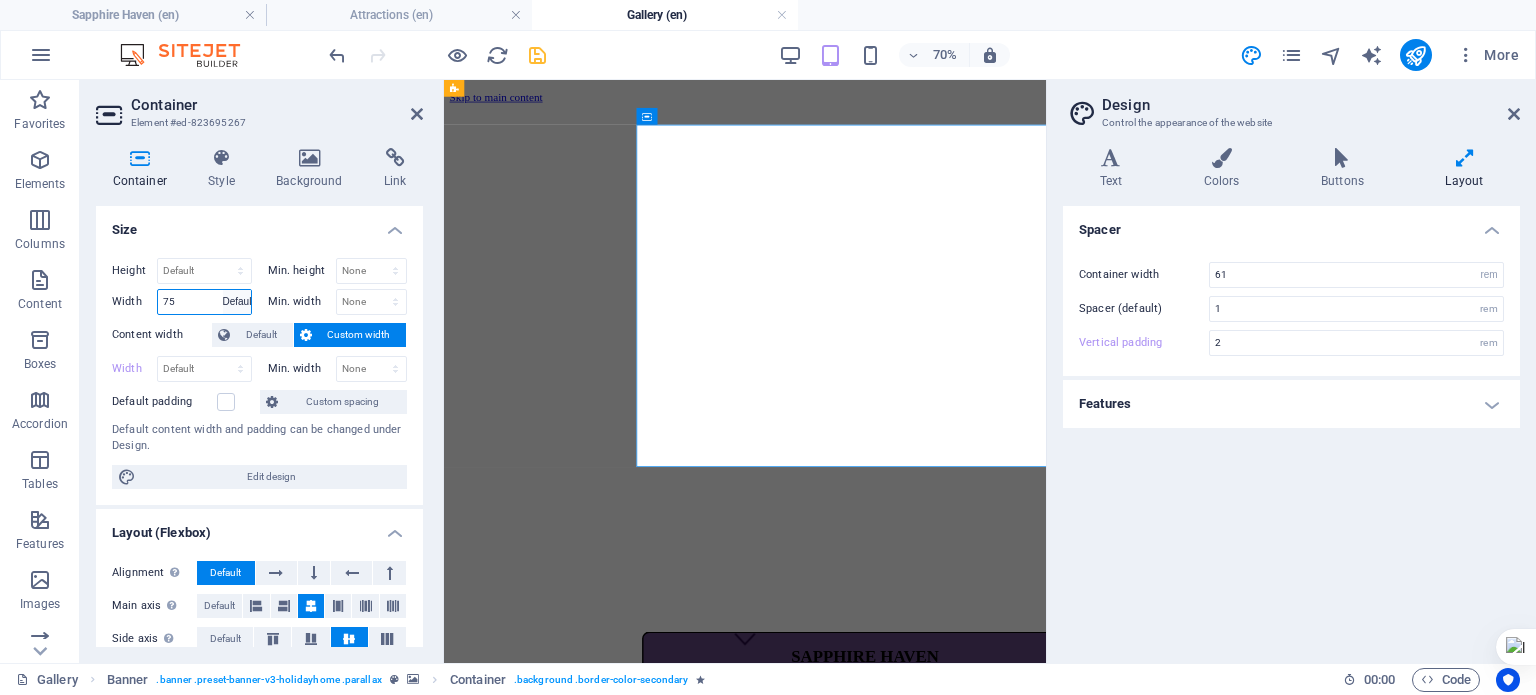 click on "Default px rem % em vh vw" at bounding box center [237, 302] 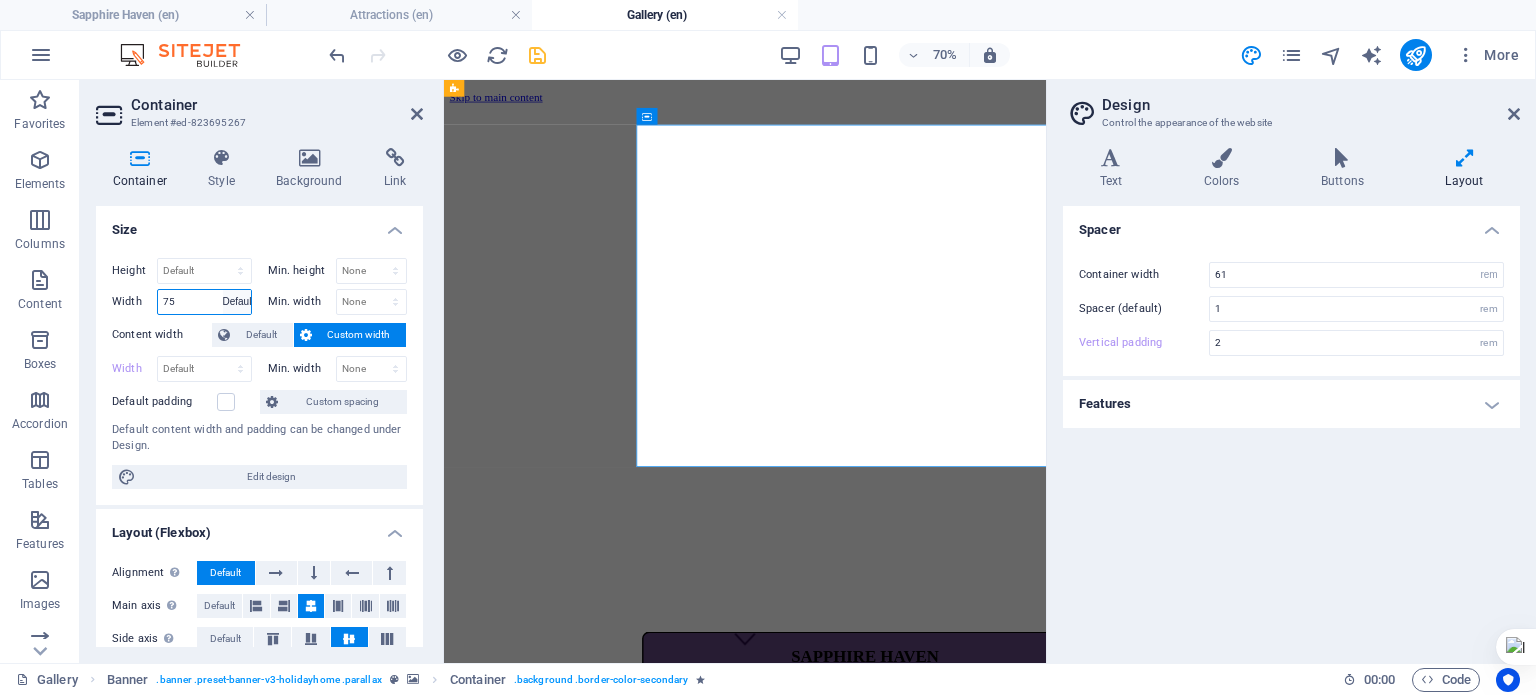 type on "75" 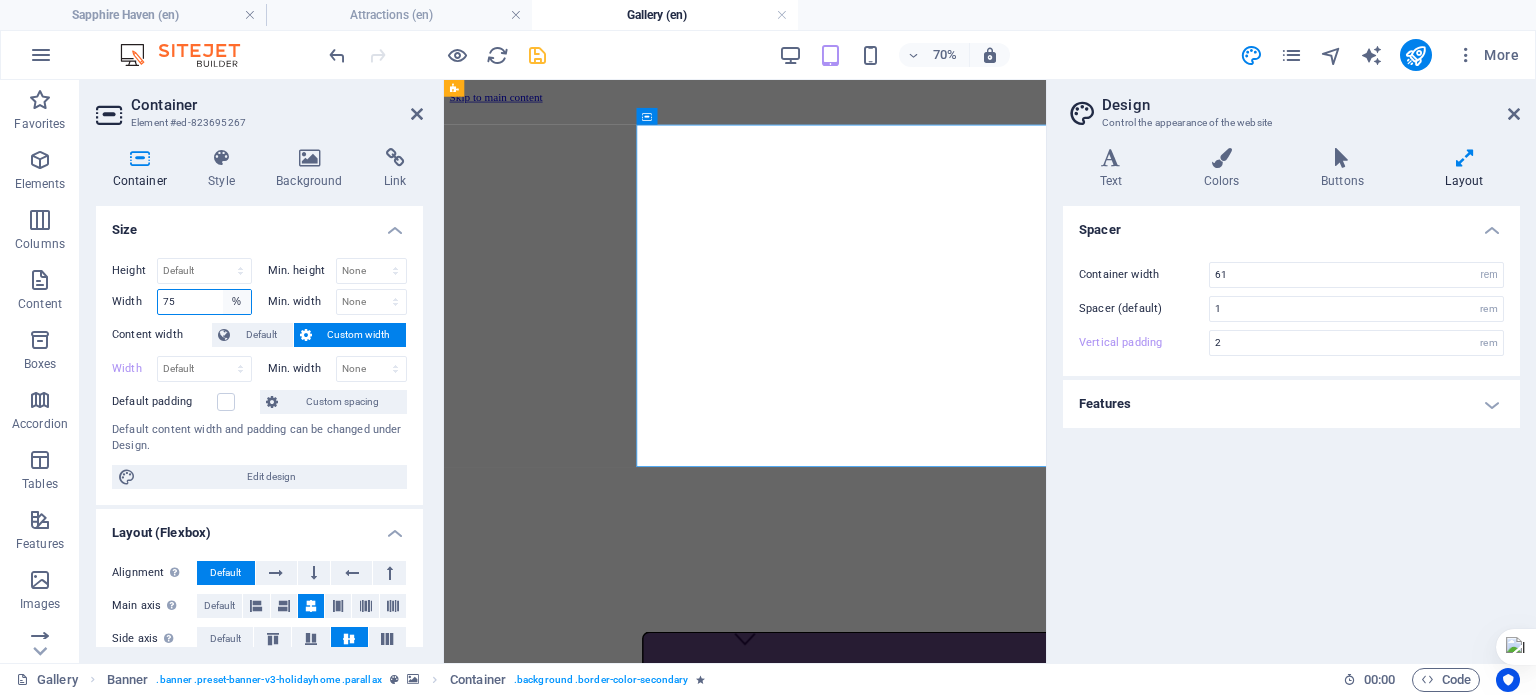 click on "Default px rem % em vh vw" at bounding box center [237, 302] 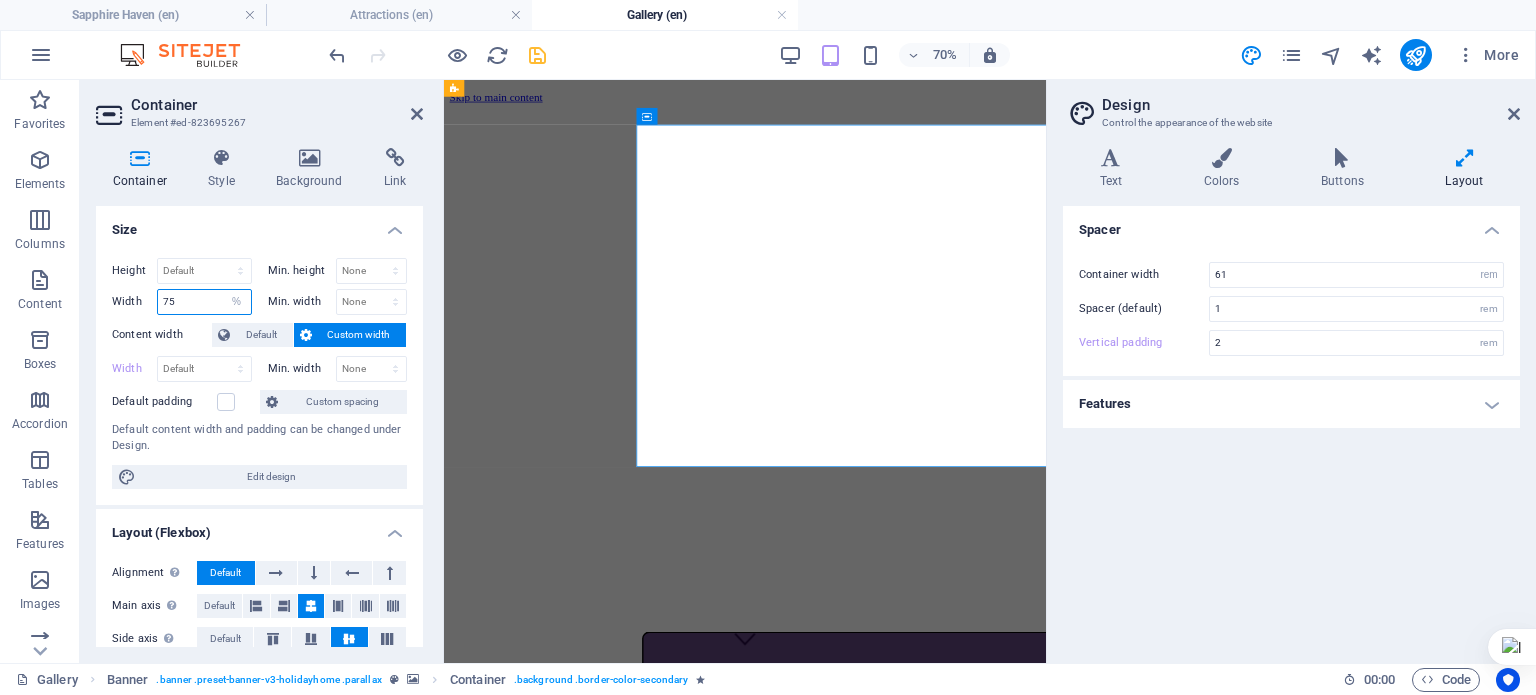 click on "75" at bounding box center (204, 302) 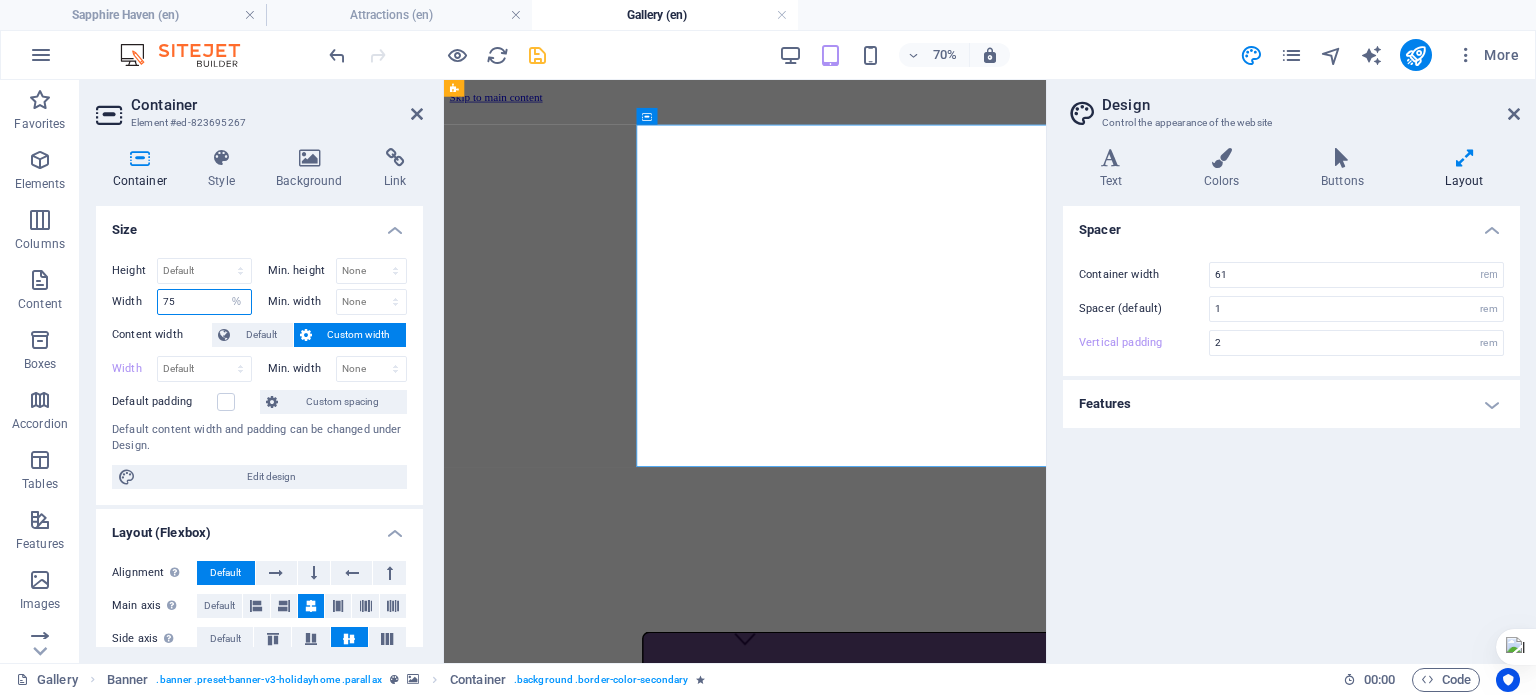click on "75" at bounding box center (204, 302) 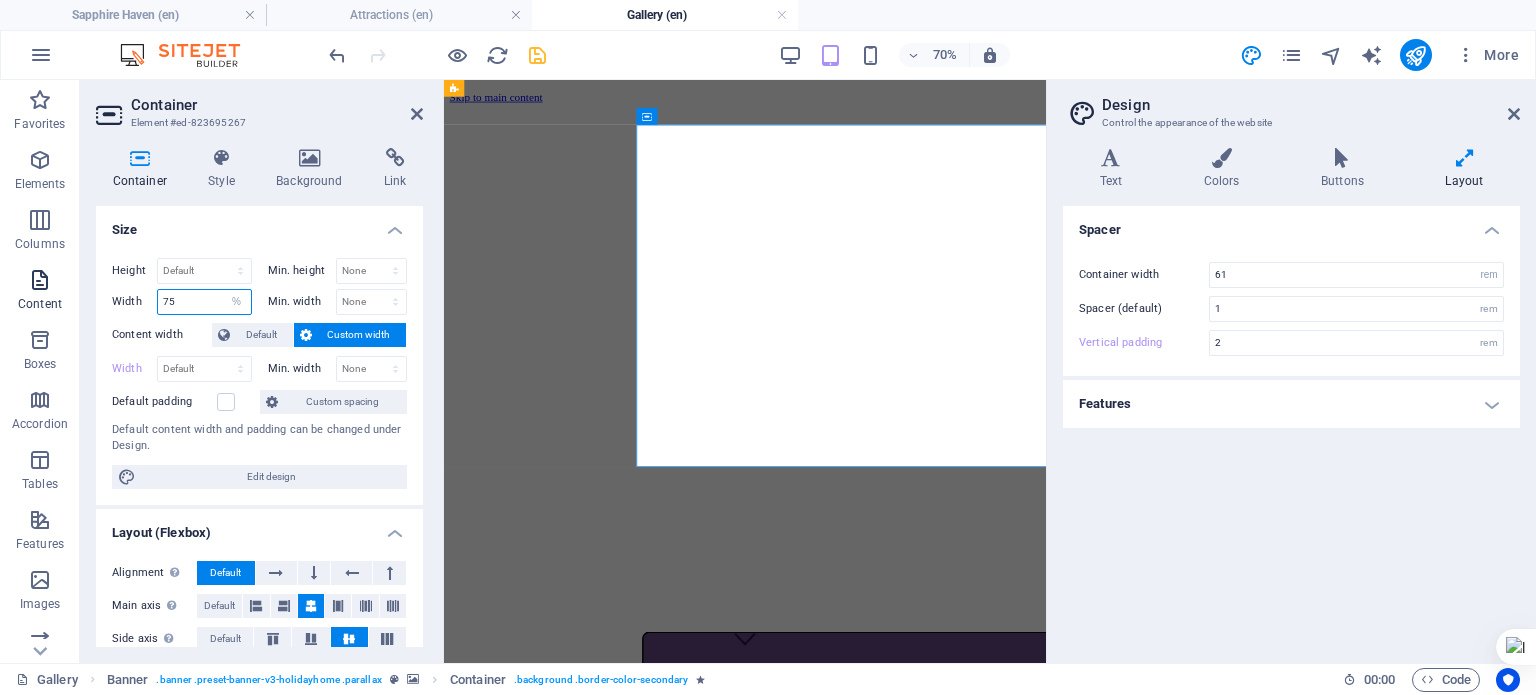 drag, startPoint x: 208, startPoint y: 299, endPoint x: 27, endPoint y: 285, distance: 181.54063 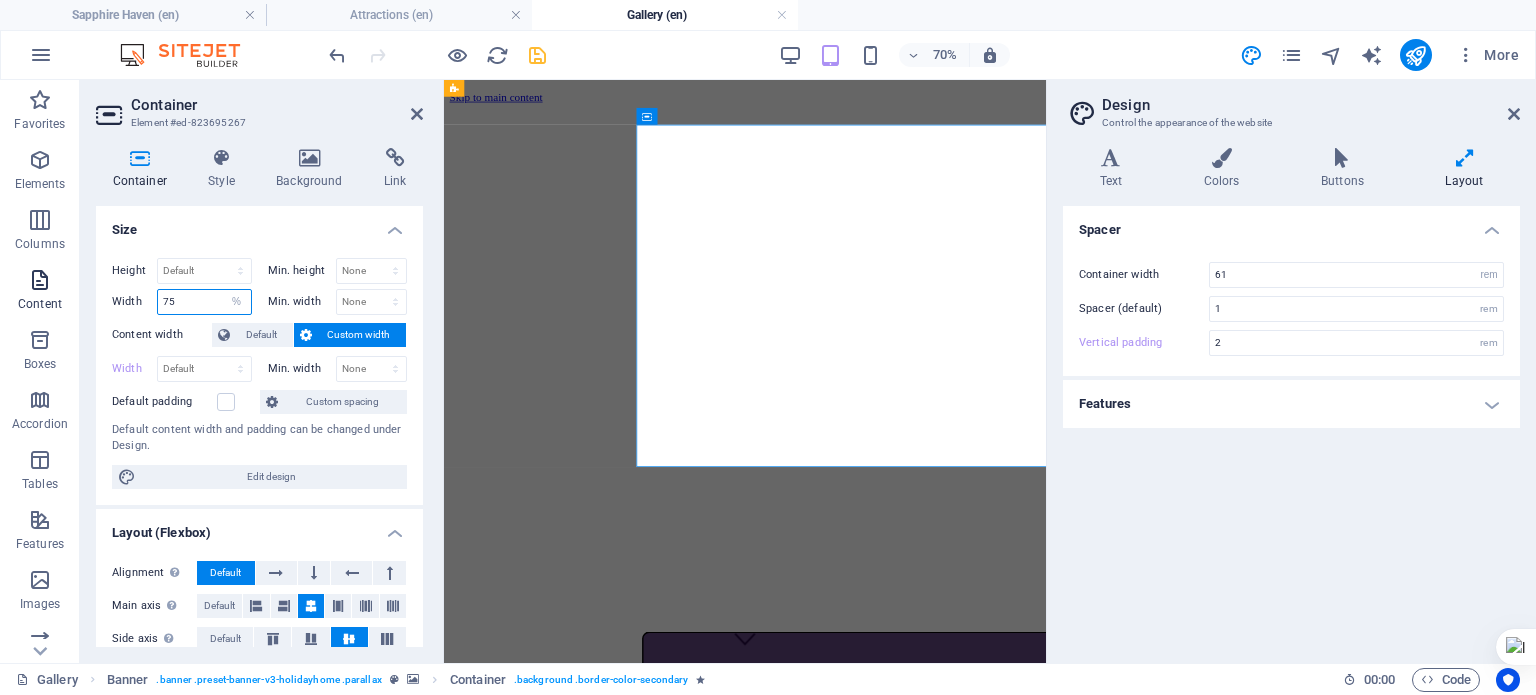 click on "Favorites Elements Columns Content Boxes Accordion Tables Features Images Slider Header Footer Forms Marketing Collections Container Element #ed-823695267
Container Style Background Link Size Height Default px rem % vh vw Min. height None px rem % vh vw Width 75 Default px rem % em vh vw Min. width None px rem % vh vw Content width Default Custom width Width Default px rem % em vh vw Min. width None px rem % vh vw Default padding Custom spacing Default content width and padding can be changed under Design. Edit design Layout (Flexbox) Alignment Determines the flex direction. Default Main axis Determine how elements should behave along the main axis inside this container (justify content). Default Side axis Control the vertical direction of the element inside of the container (align items). Default Wrap Default On Off Fill Controls the distances and direction of elements on the y-axis across several lines (align content). Default Accessibility Role None Alert Article Banner Comment Dialog None" at bounding box center (523, 371) 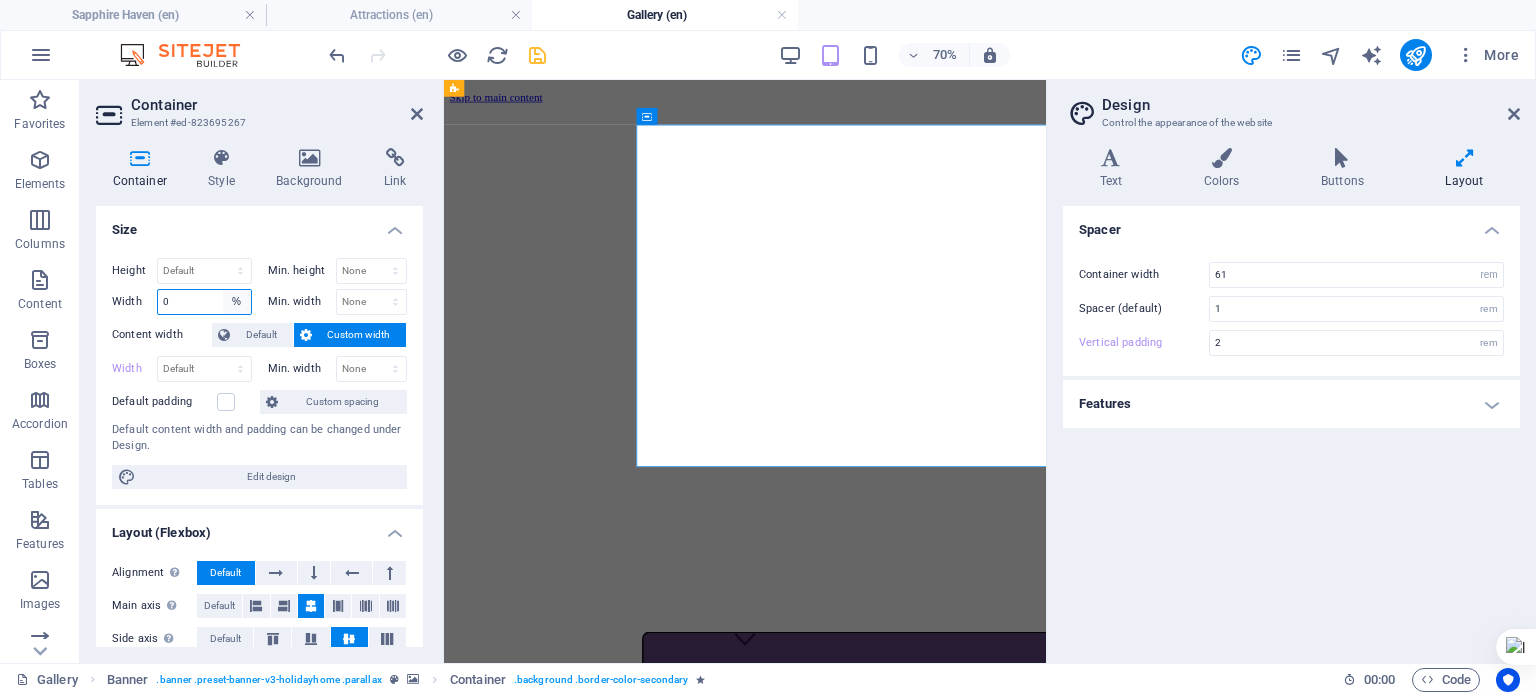 type on "0" 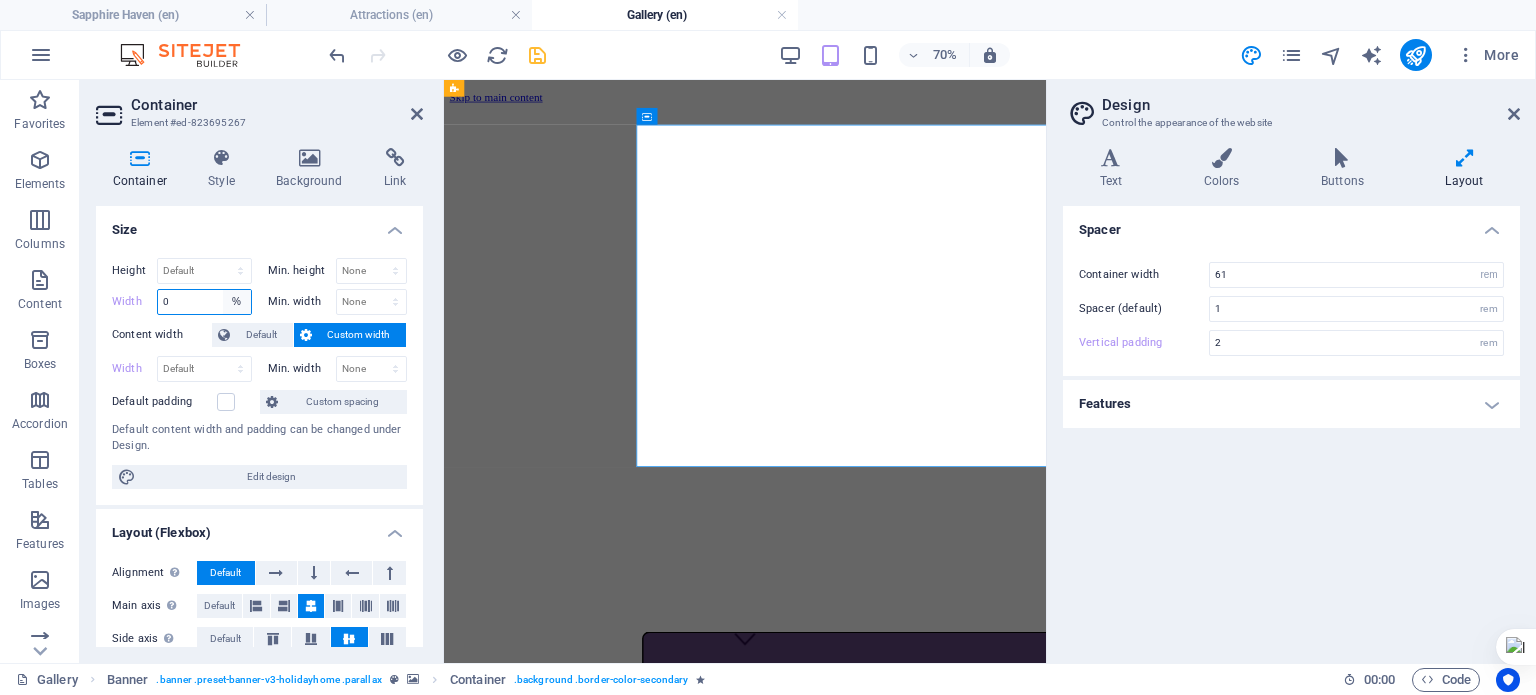 click on "Default px rem % em vh vw" at bounding box center [237, 302] 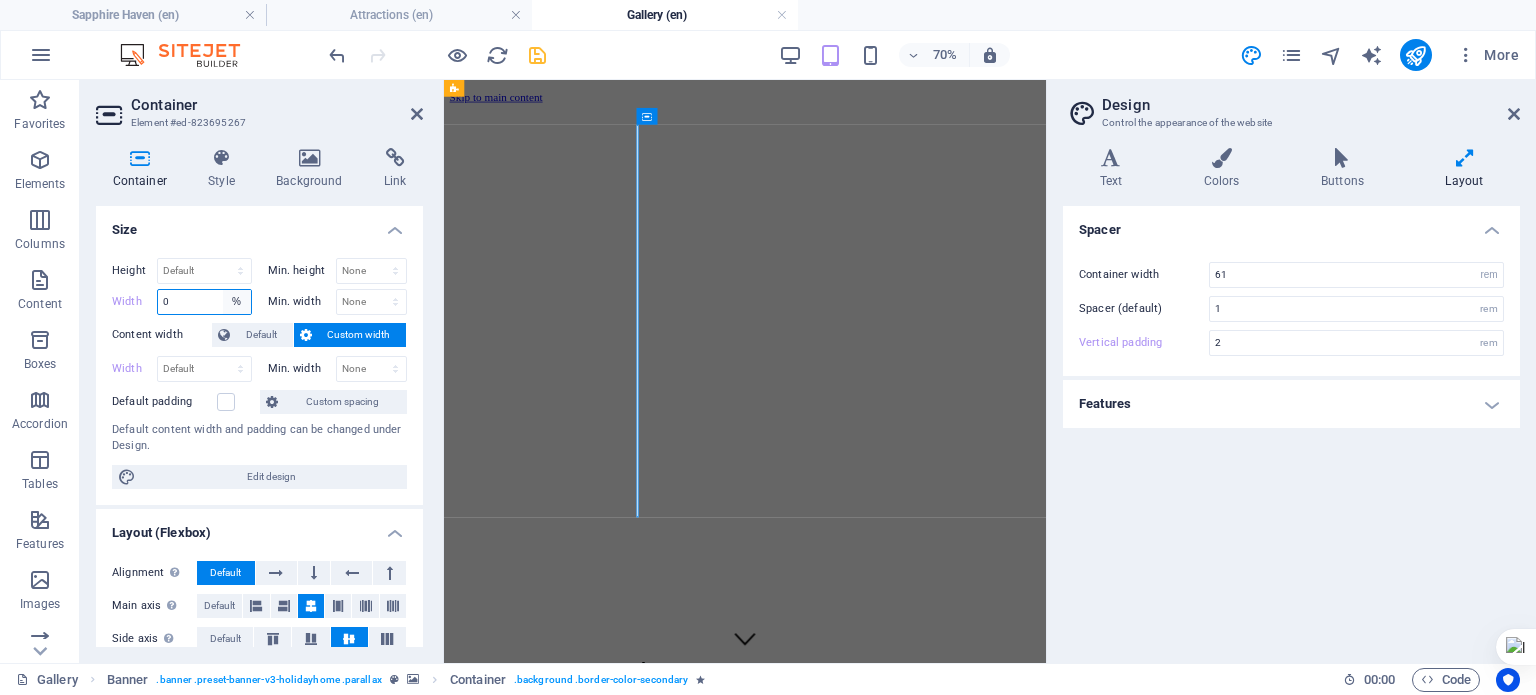 click on "Default px rem % em vh vw" at bounding box center (237, 302) 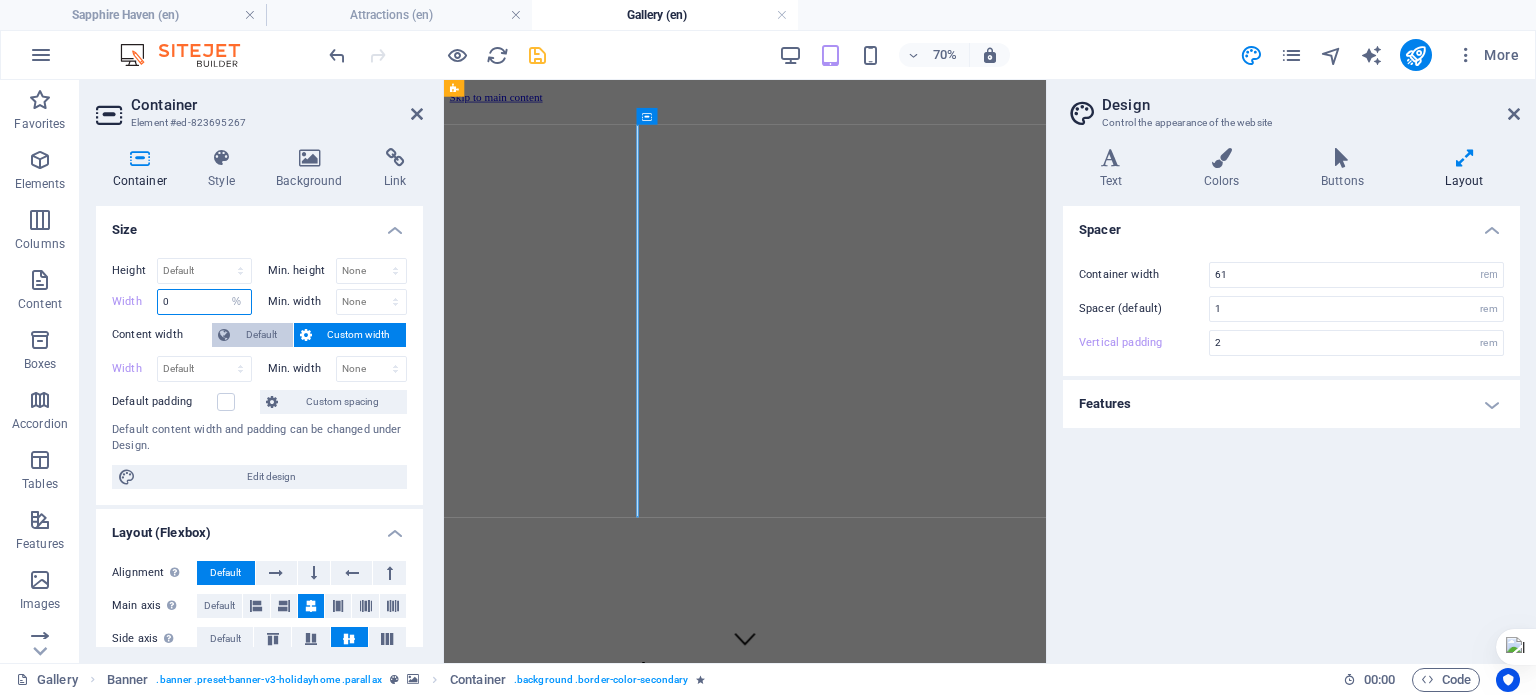 select on "default" 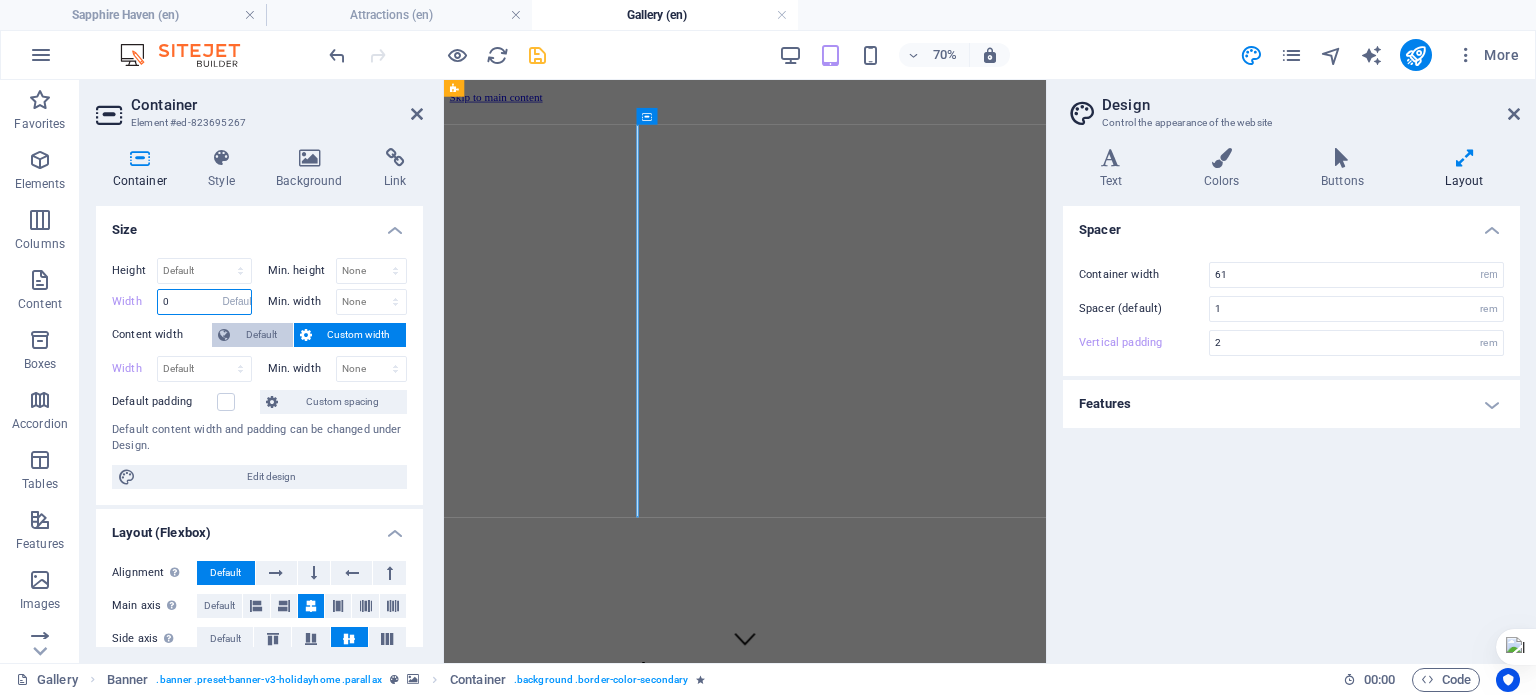 click on "Default px rem % em vh vw" at bounding box center [237, 302] 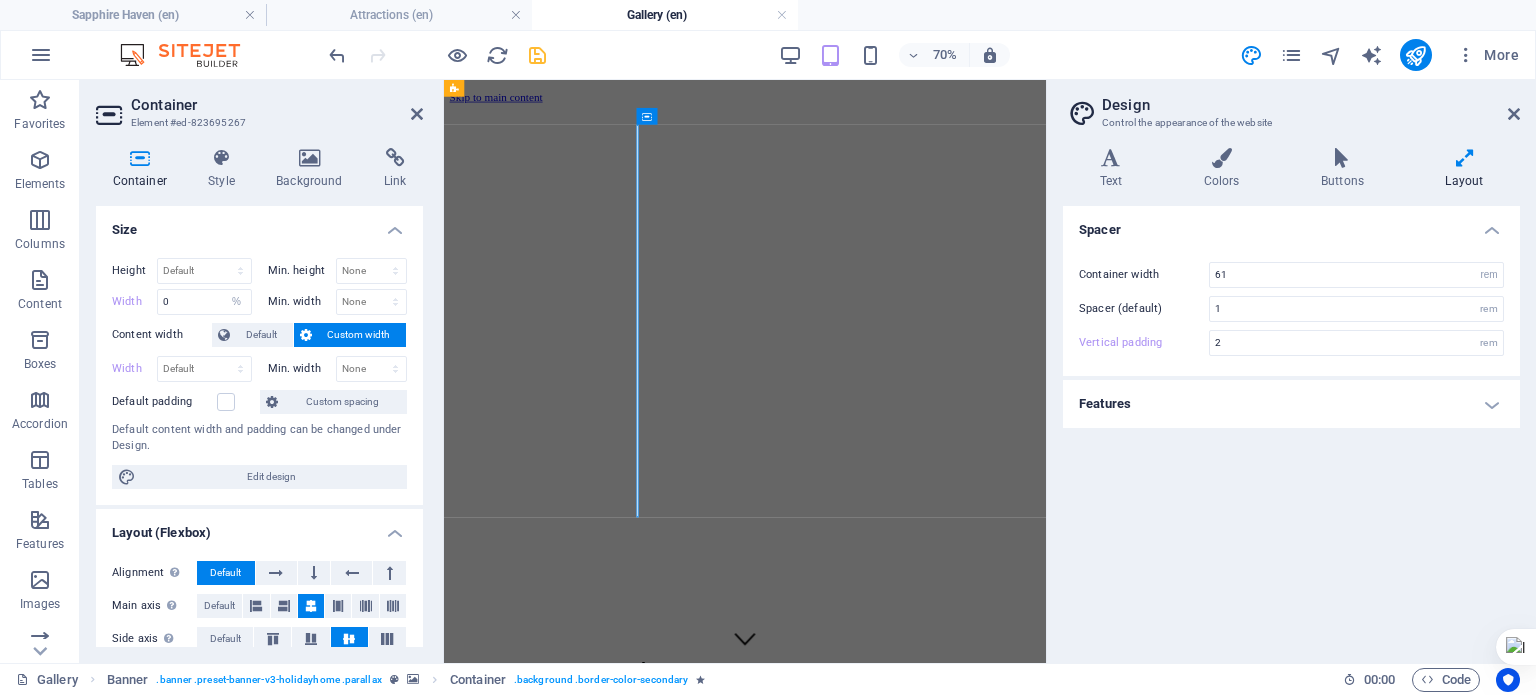click on "Size" at bounding box center [259, 224] 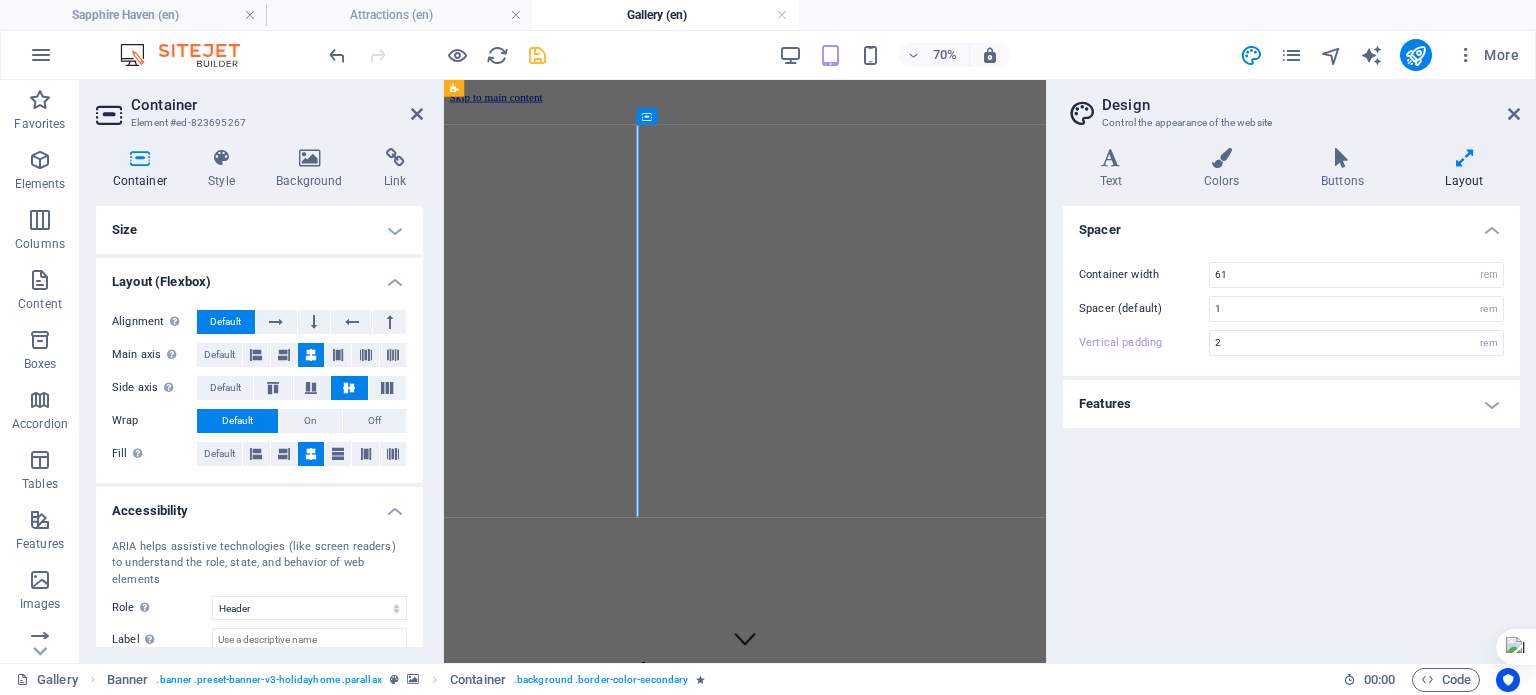 click on "Size" at bounding box center (259, 230) 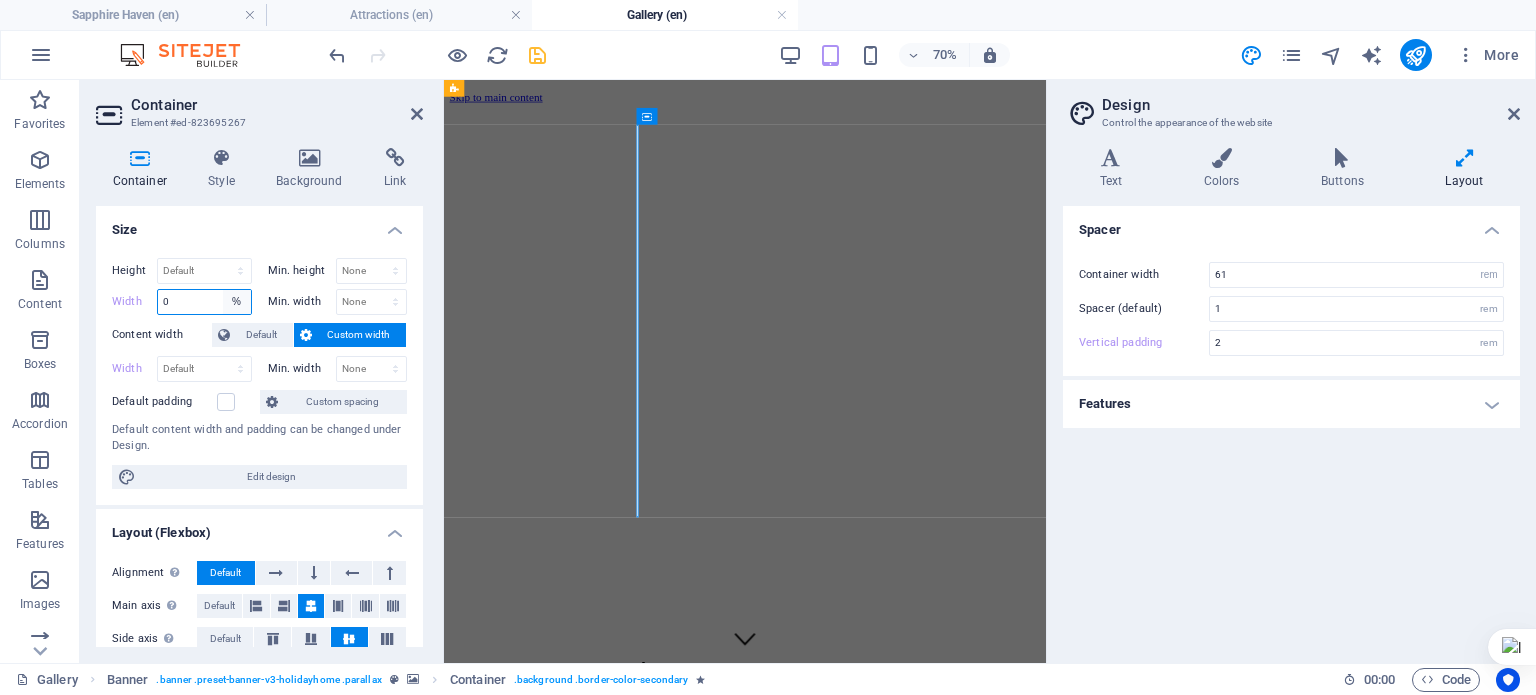 click on "Default px rem % em vh vw" at bounding box center [237, 302] 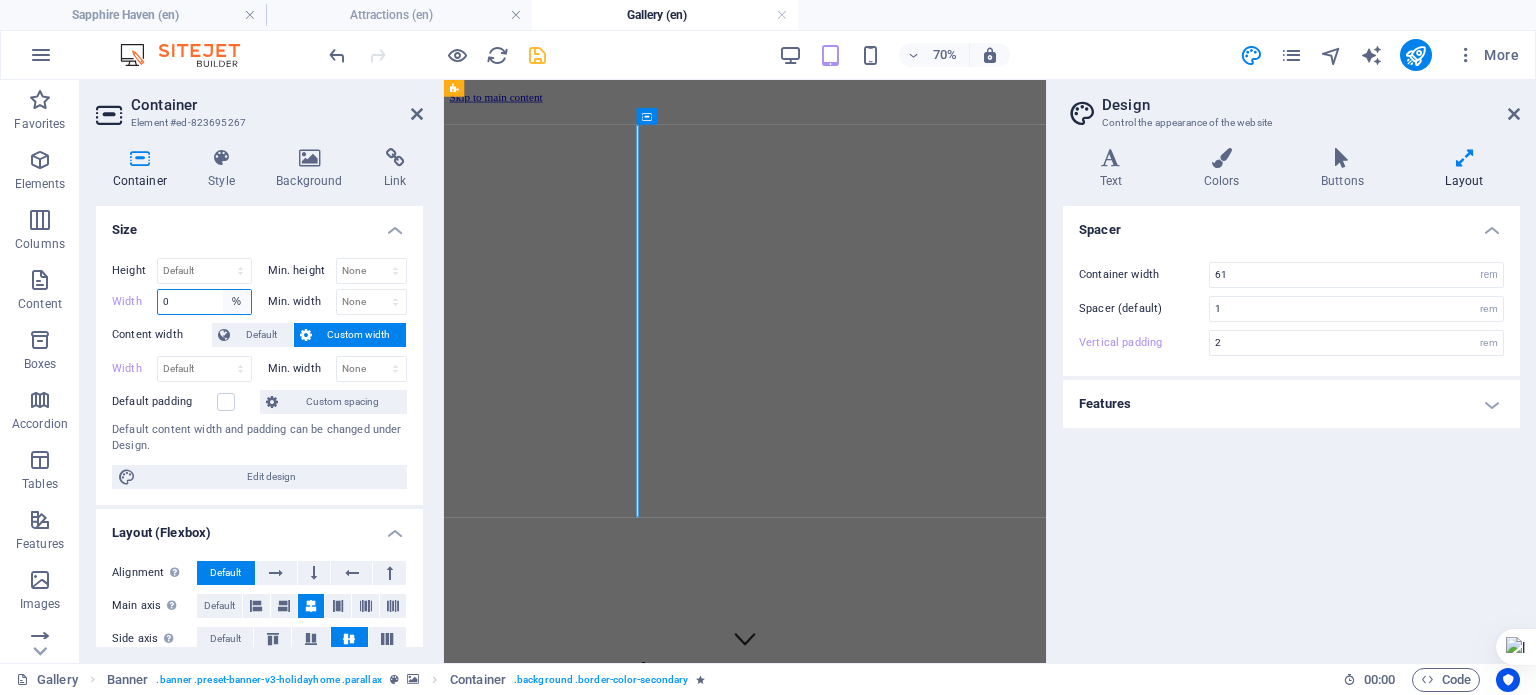 click on "Default px rem % em vh vw" at bounding box center (237, 302) 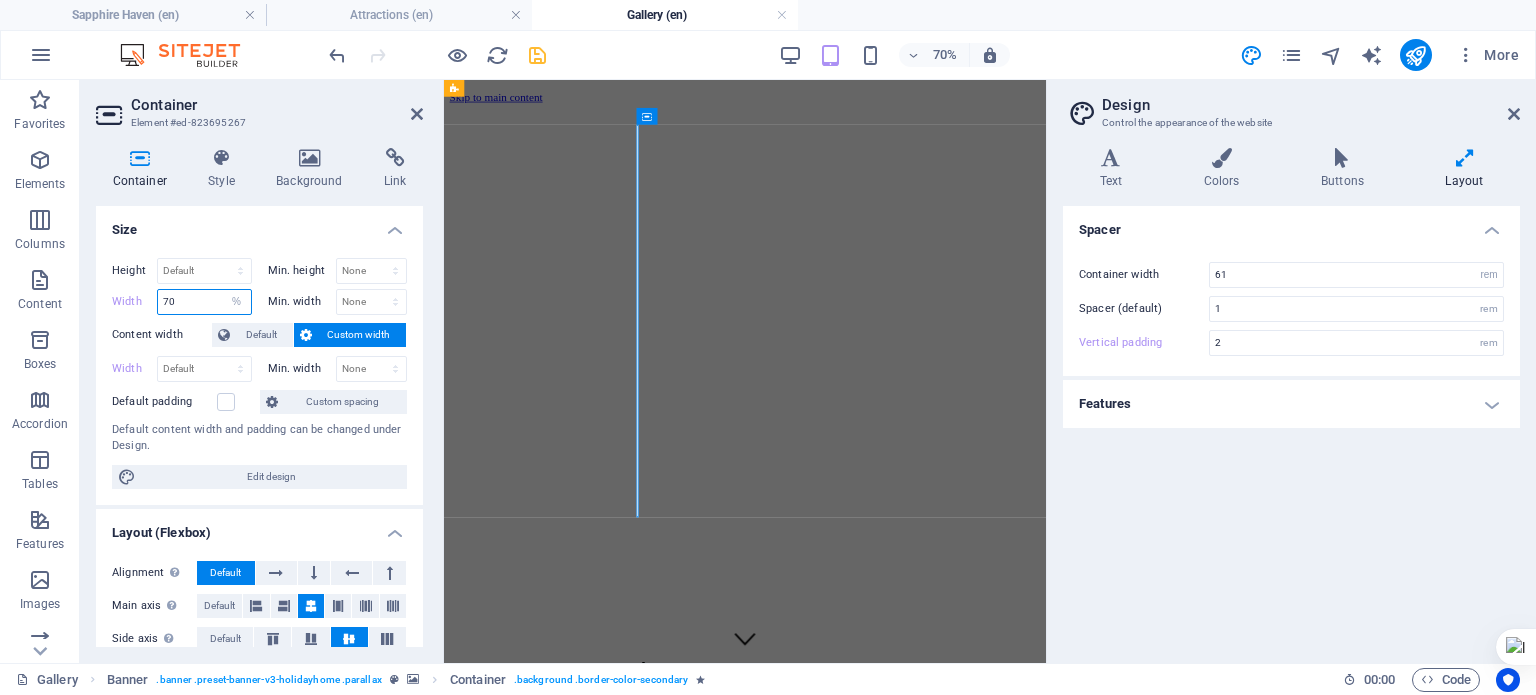 type on "70" 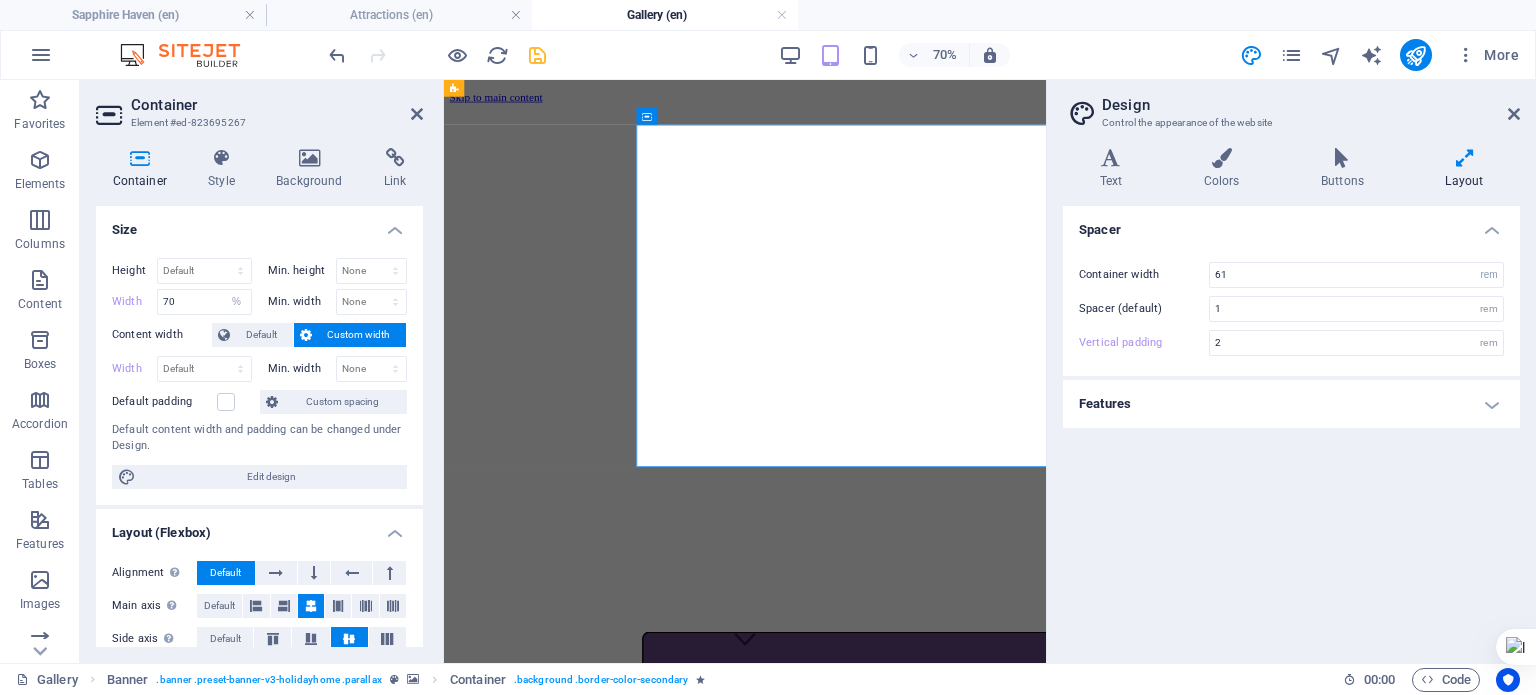 click at bounding box center [874, 114] 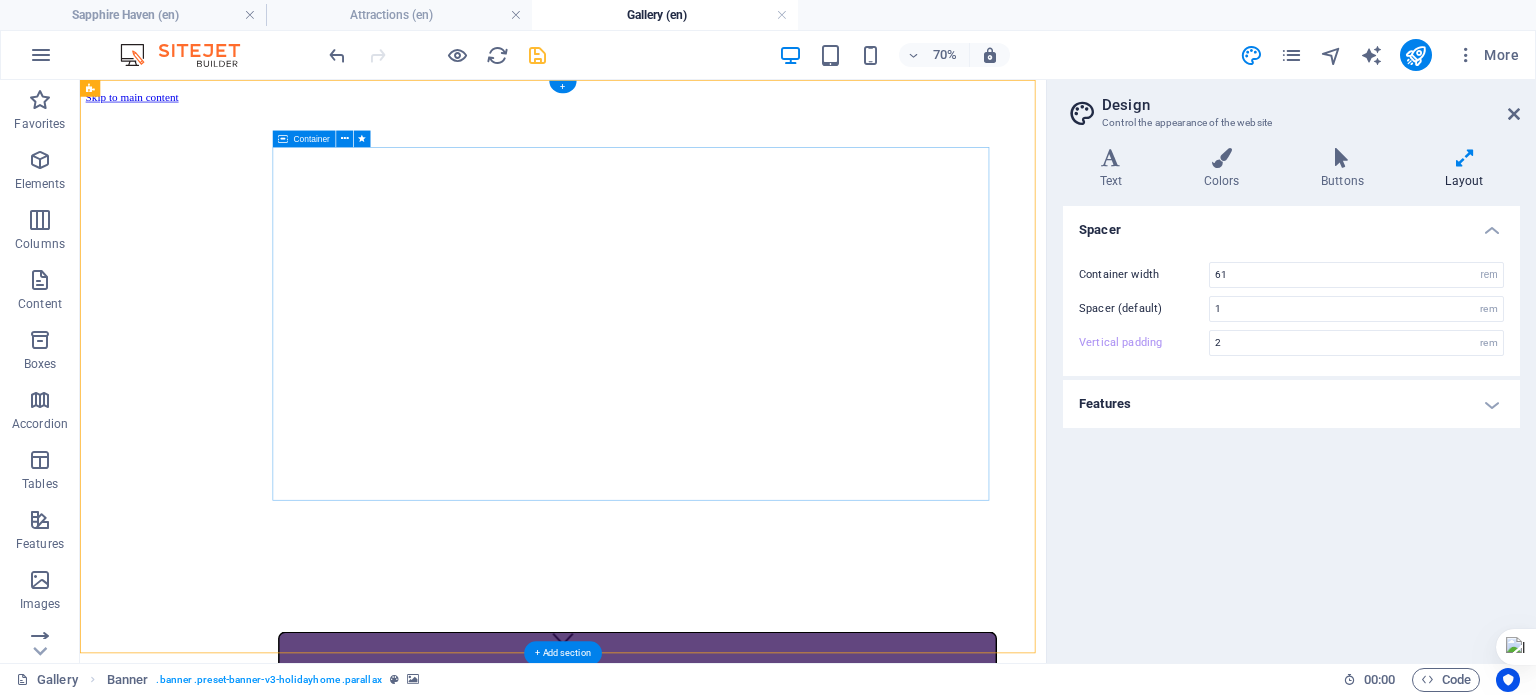 type on "3" 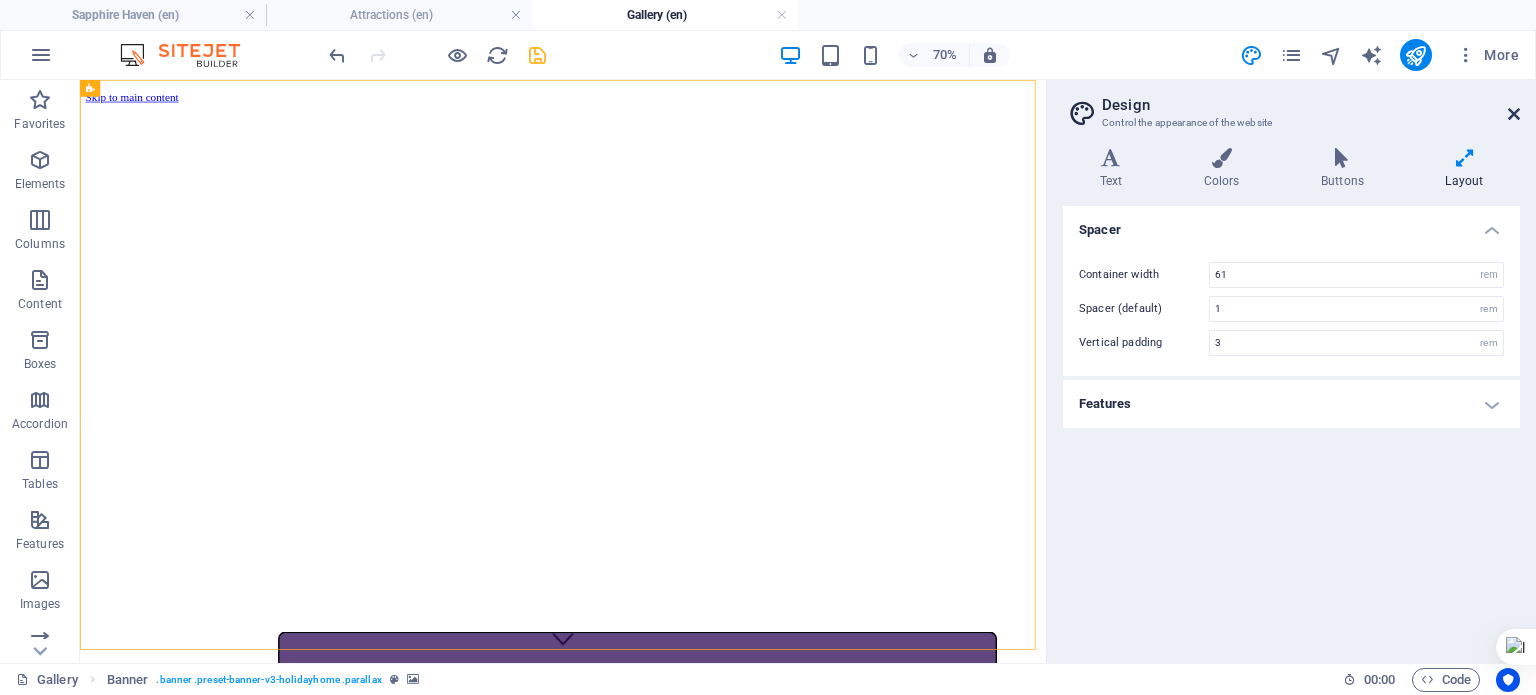 click at bounding box center [1514, 114] 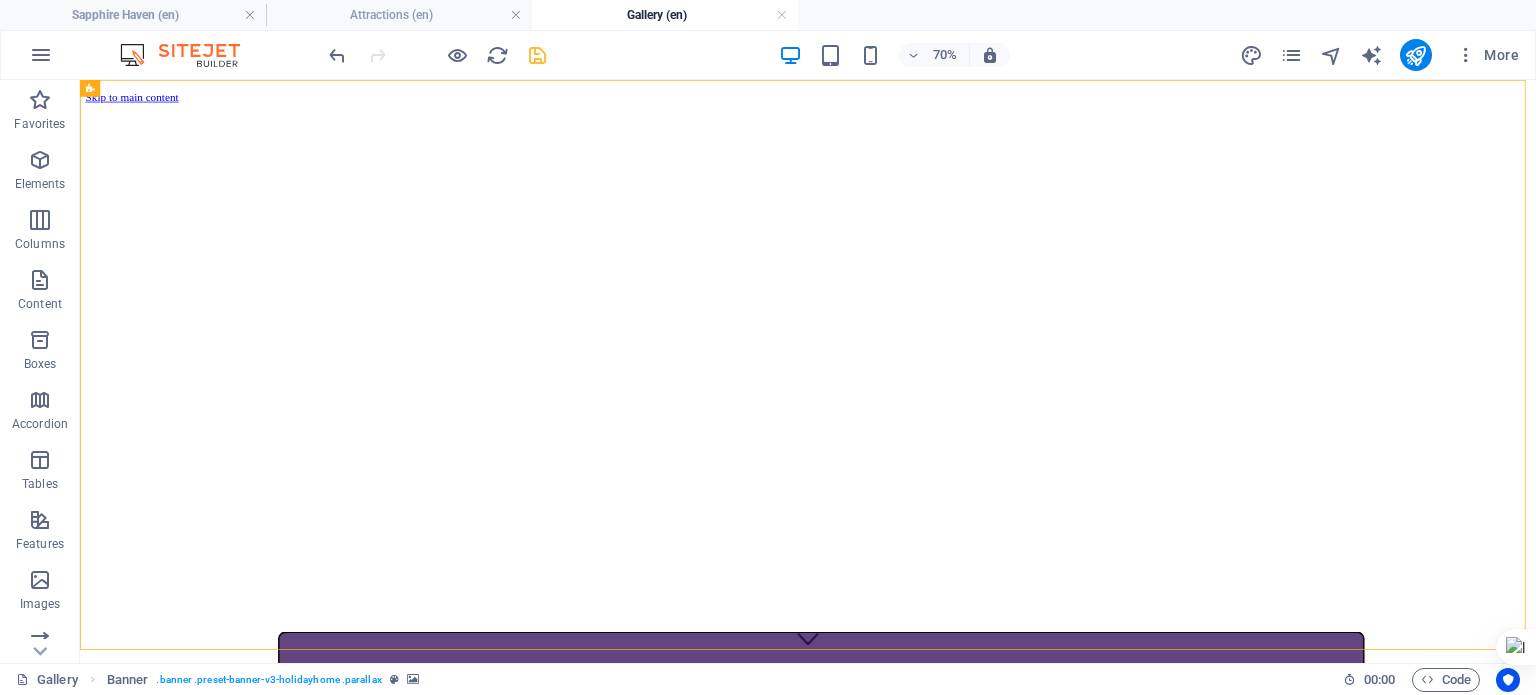 click at bounding box center (437, 55) 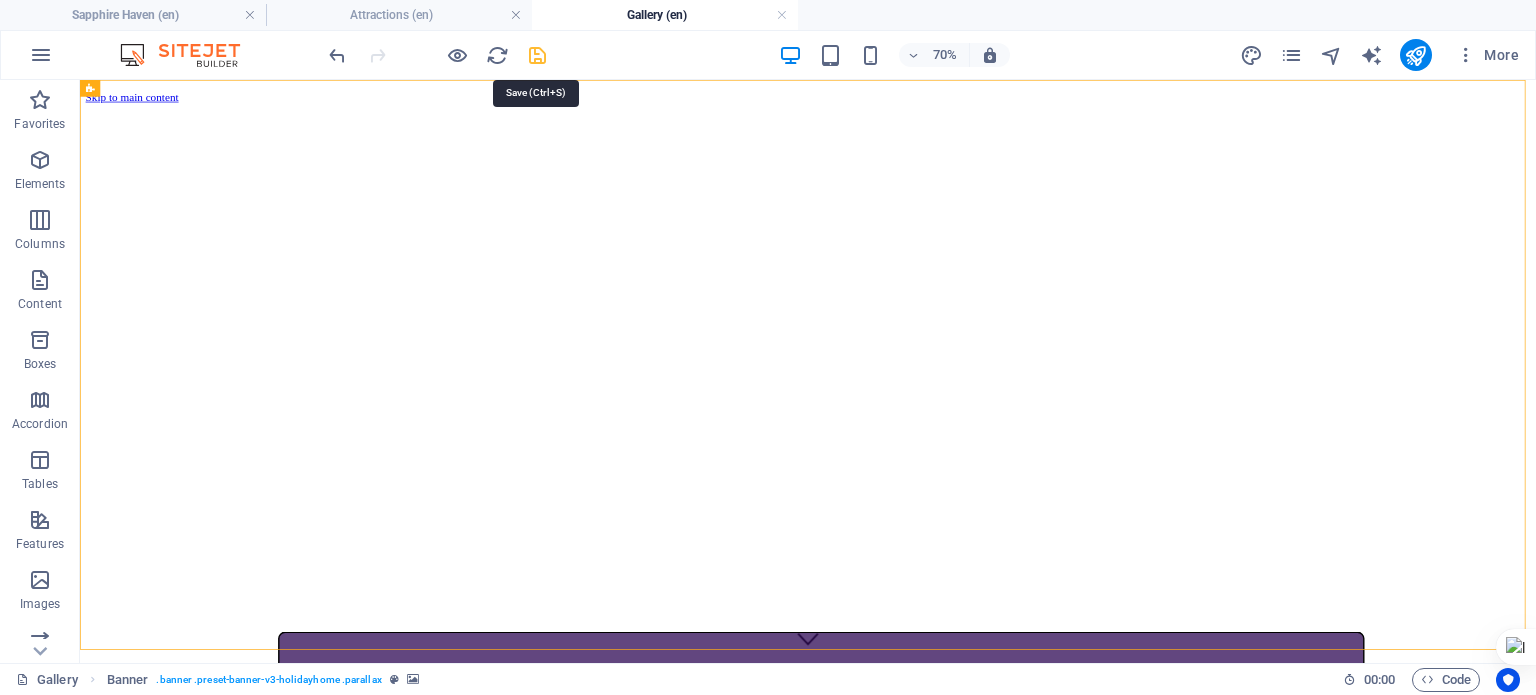 click at bounding box center (537, 55) 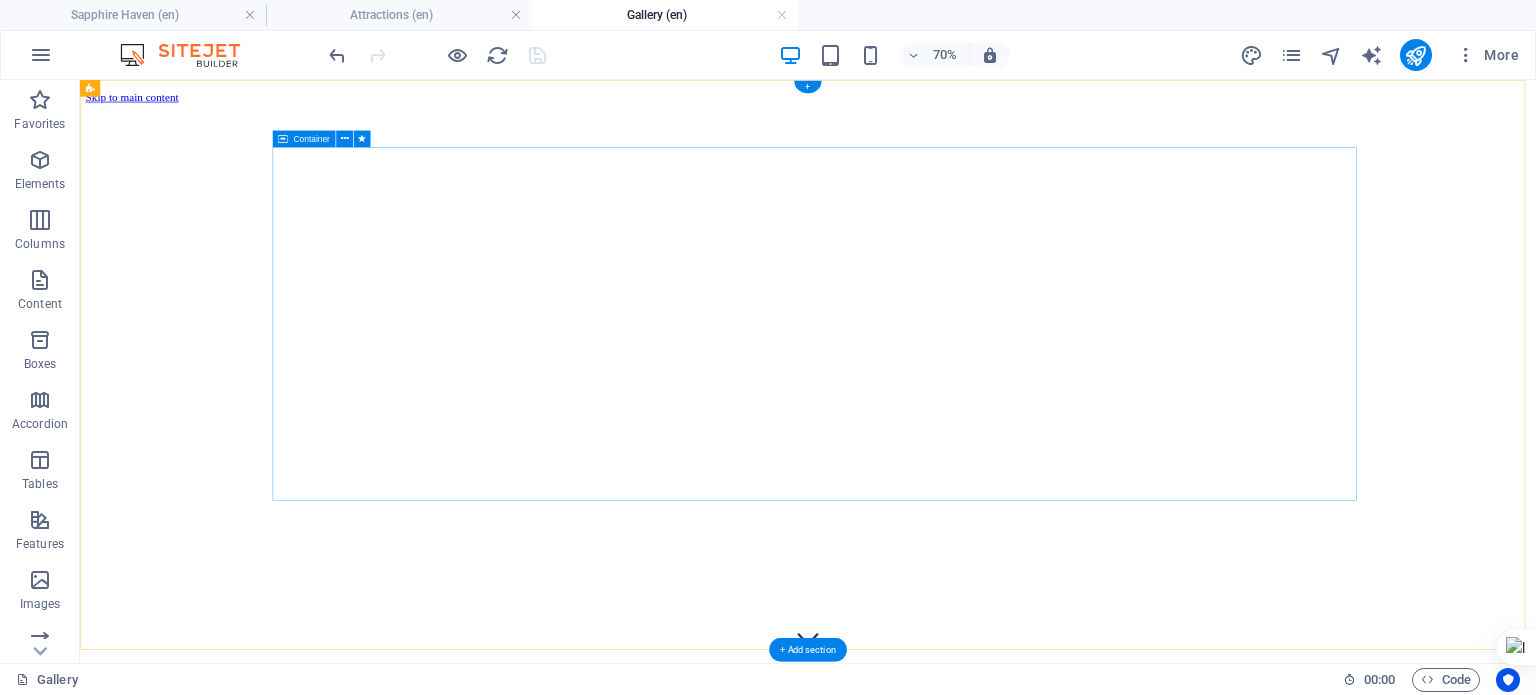 click on "SAPPHIRE HAVEN Holiday Home @ Varkala Rent and Enjoy" at bounding box center (1139, 1171) 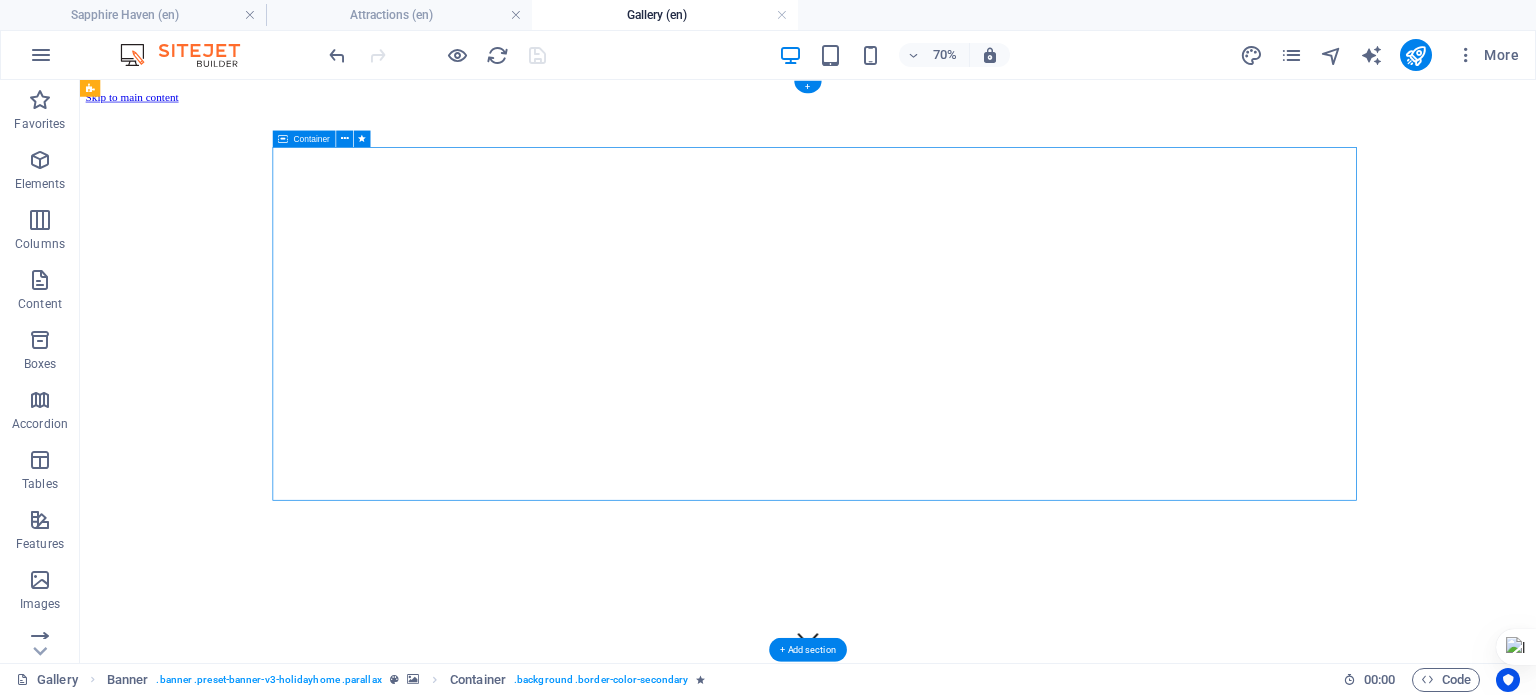 click on "SAPPHIRE HAVEN Holiday Home @ Varkala Rent and Enjoy" at bounding box center (1139, 1171) 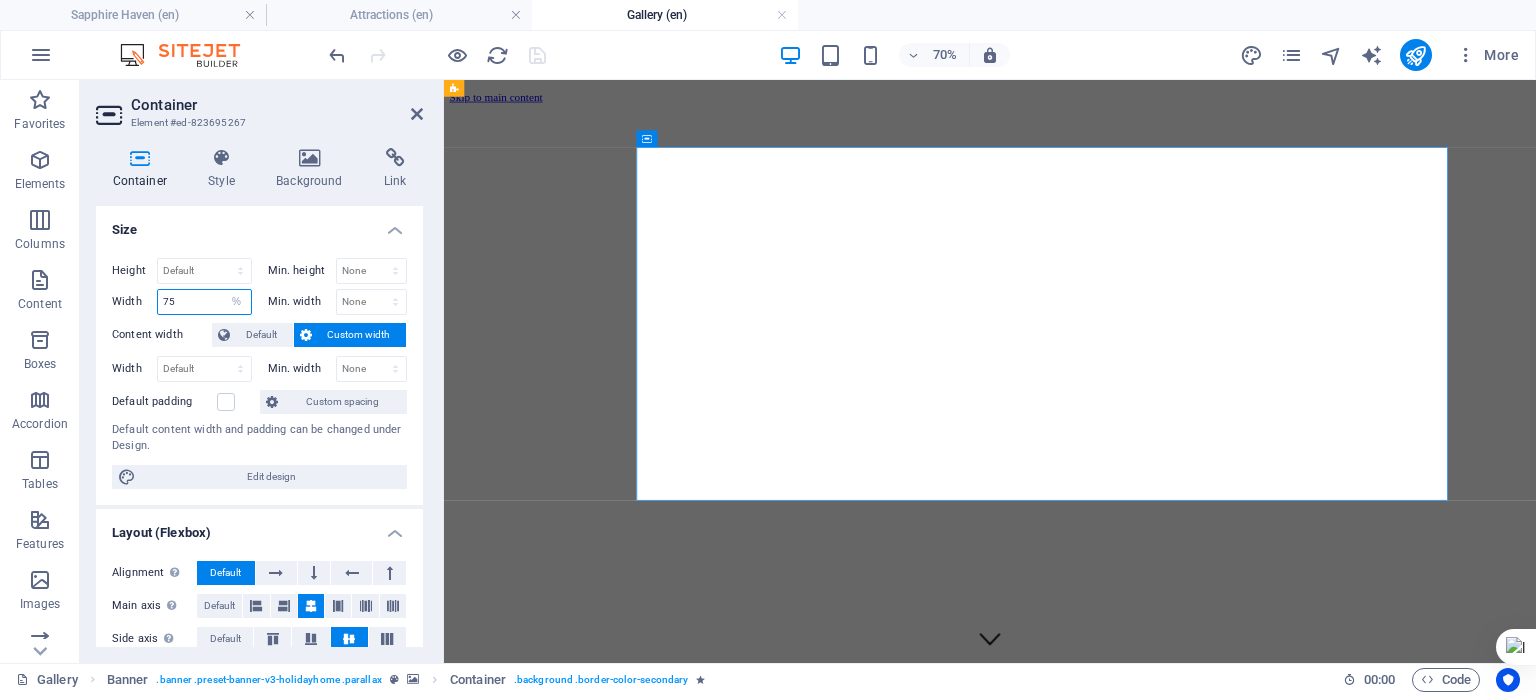 click on "75" at bounding box center [204, 302] 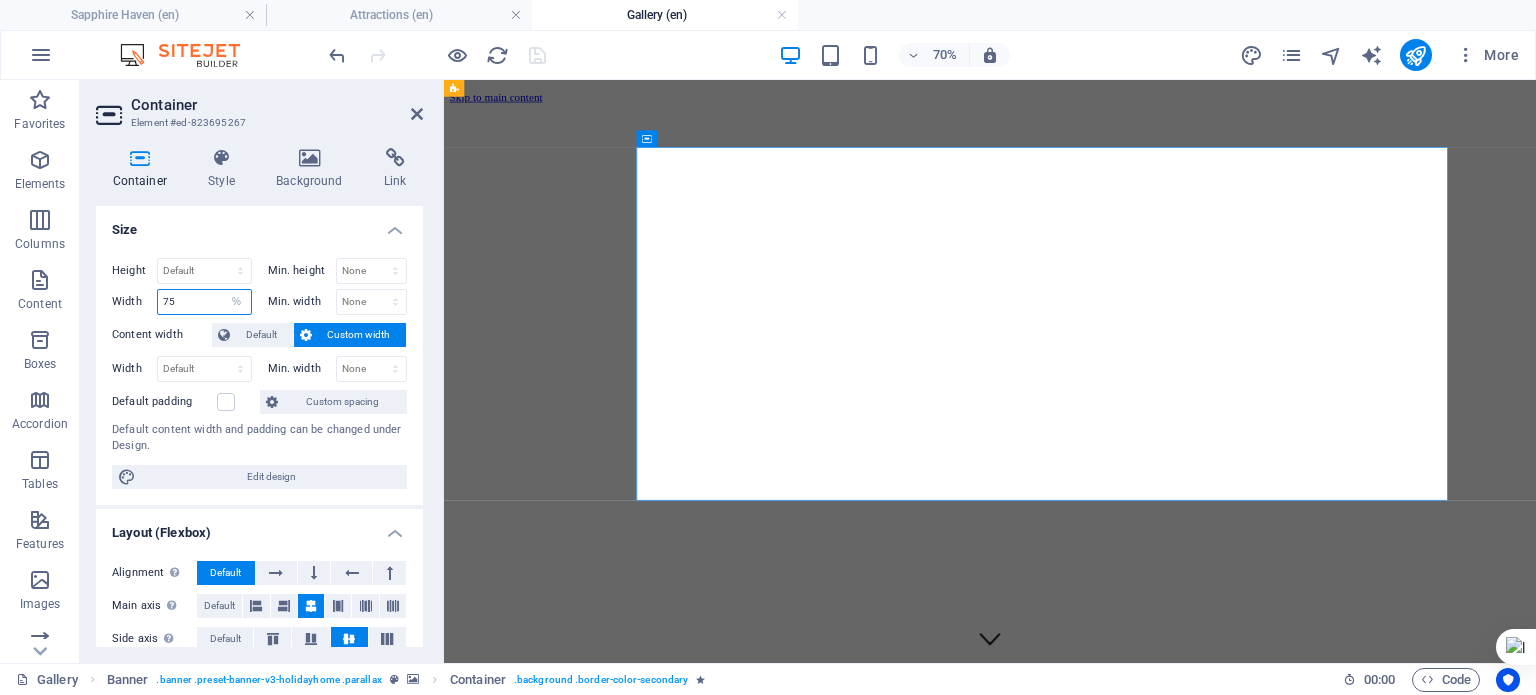 drag, startPoint x: 207, startPoint y: 307, endPoint x: 139, endPoint y: 303, distance: 68.117546 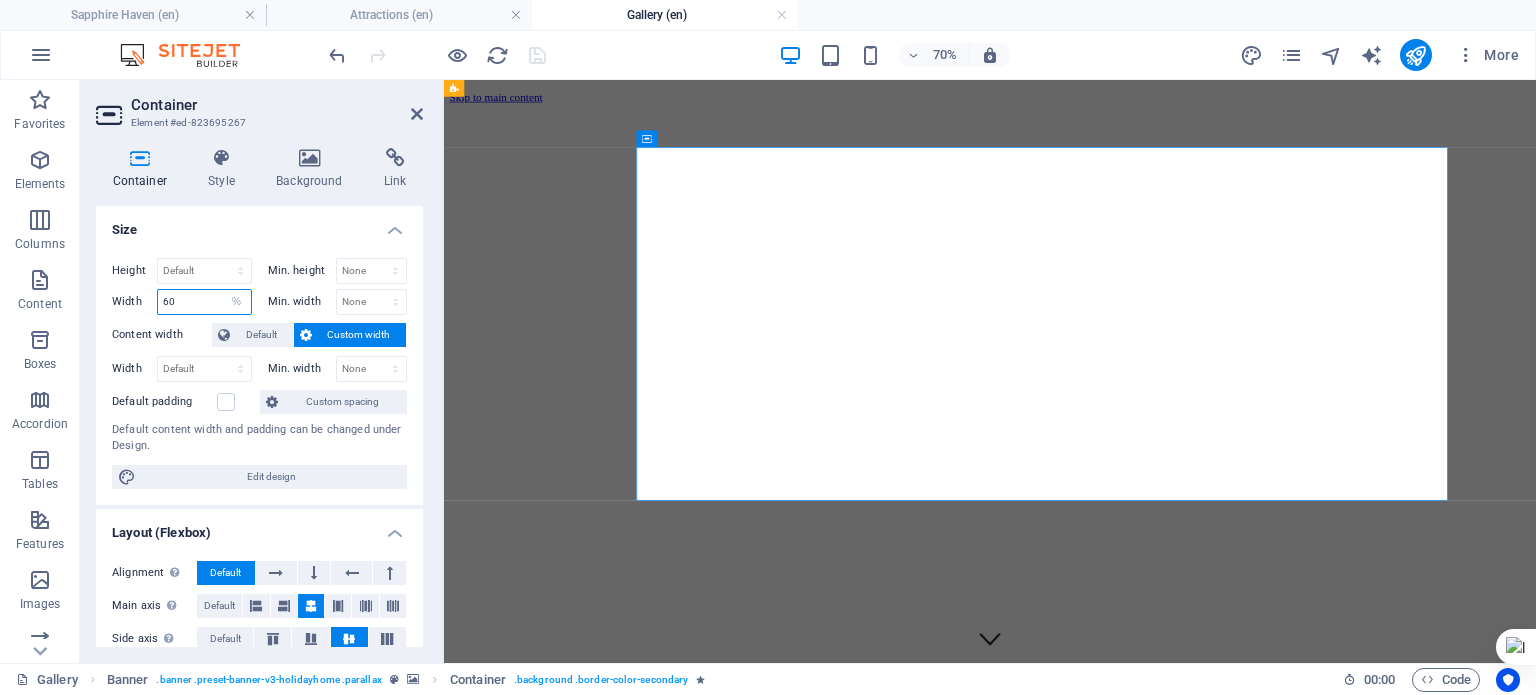 type on "60" 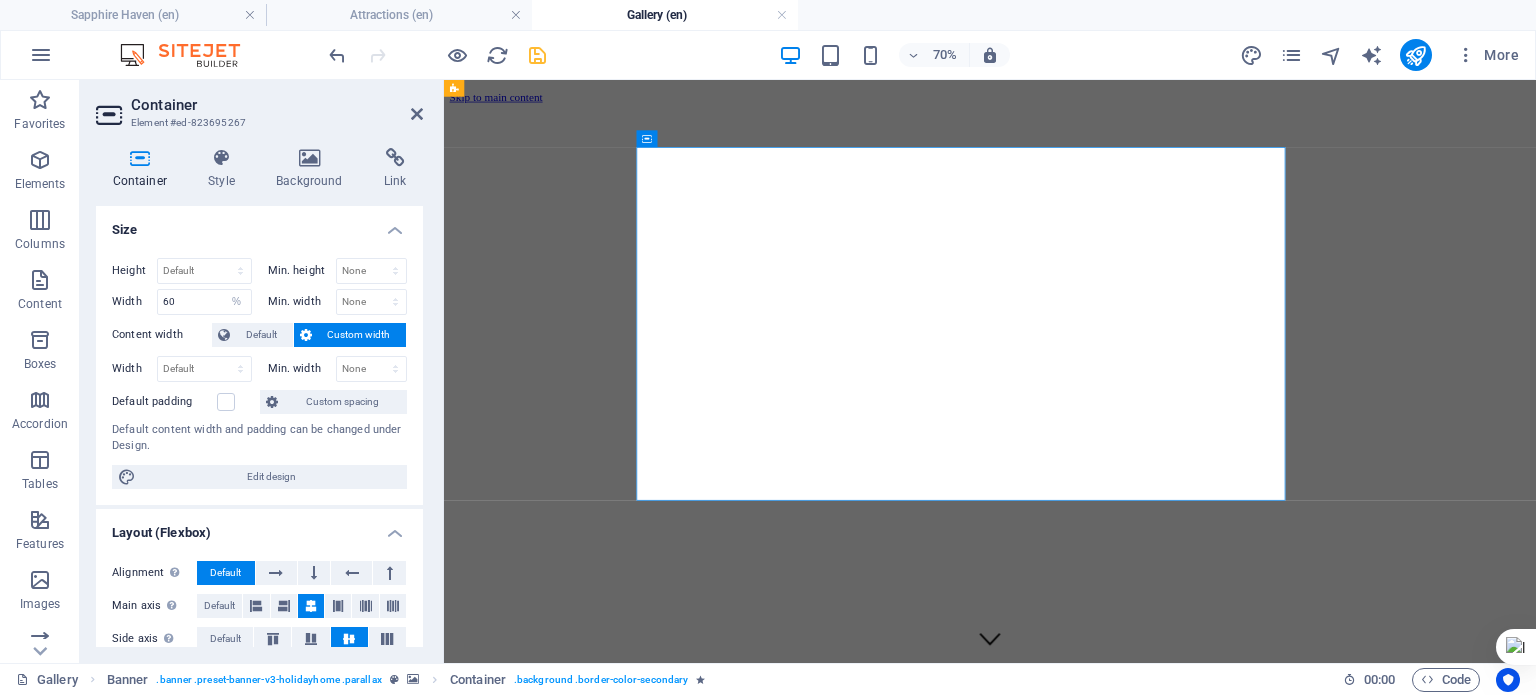 click at bounding box center [1224, 114] 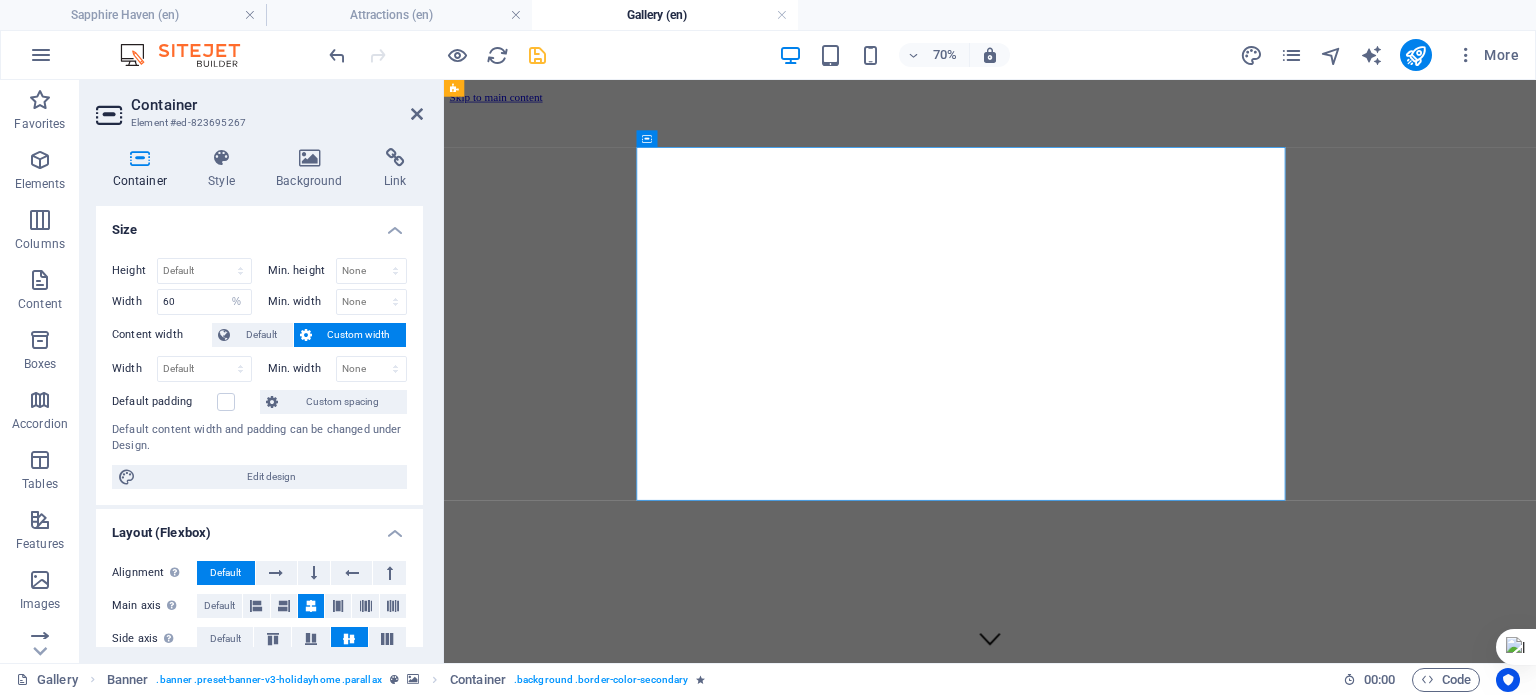 click at bounding box center [1224, 114] 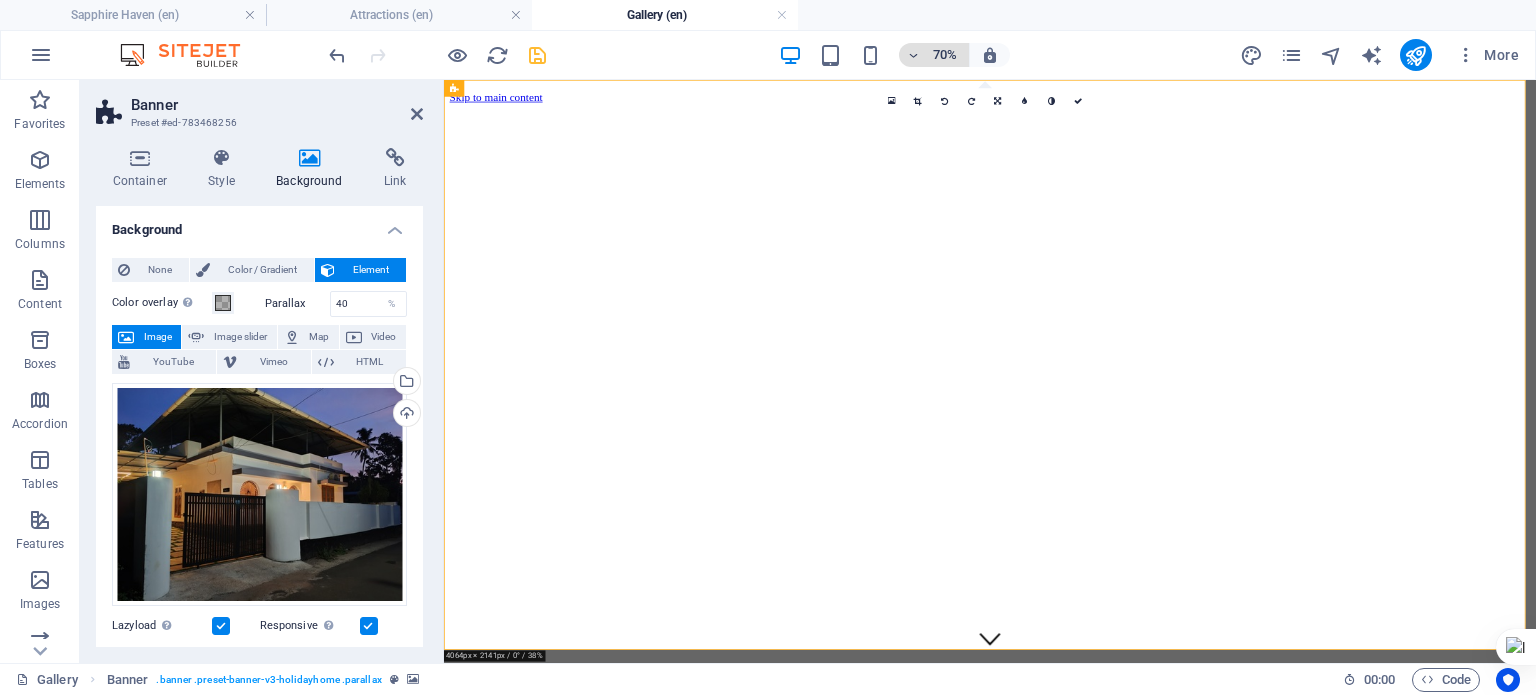 click on "70%" at bounding box center [945, 55] 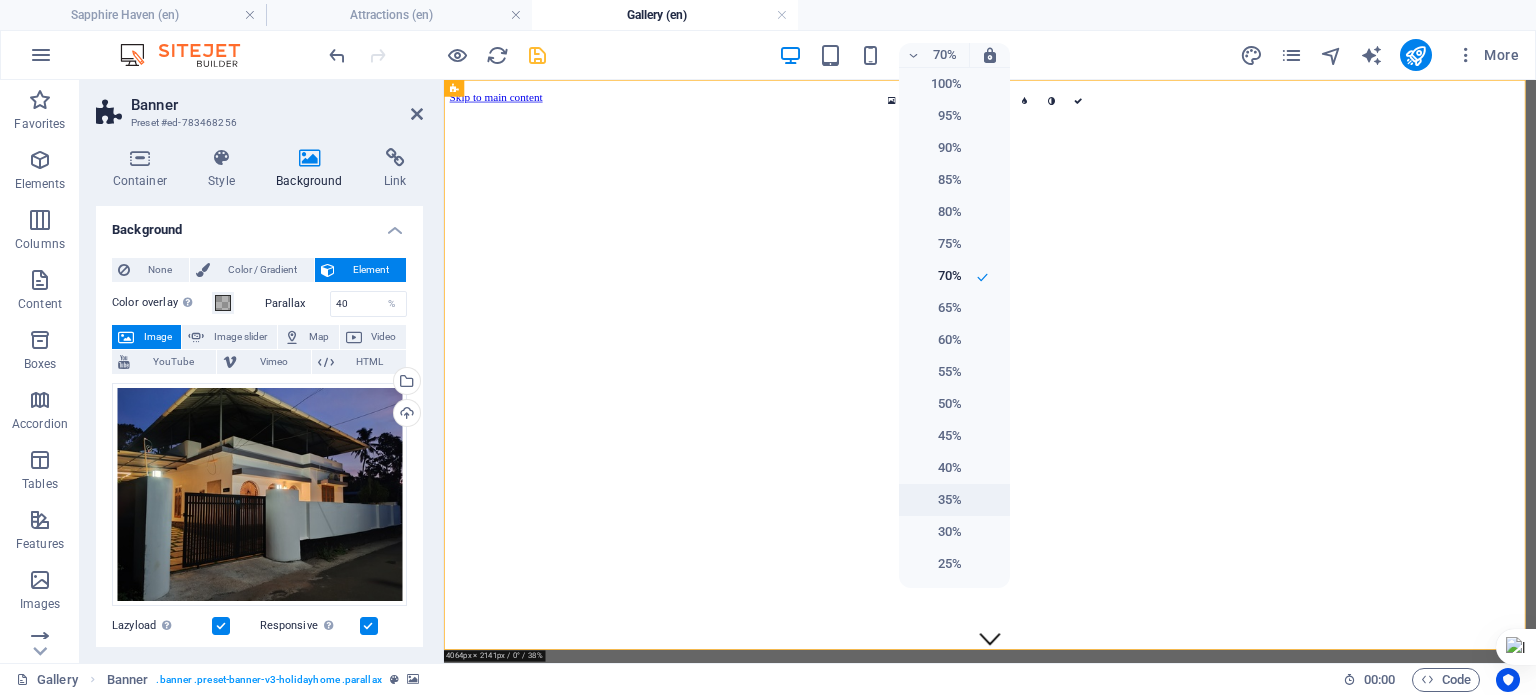 click on "35%" at bounding box center [936, 500] 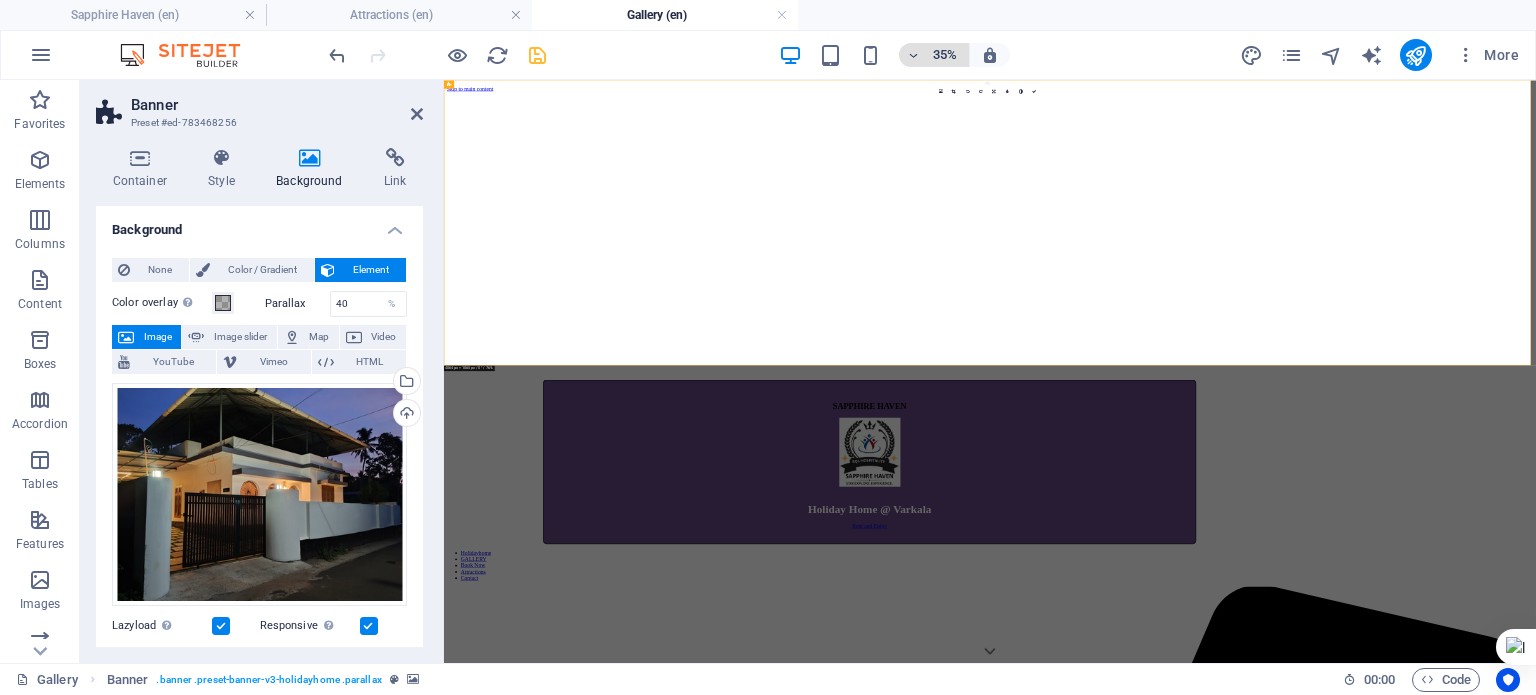 click on "35%" at bounding box center (945, 55) 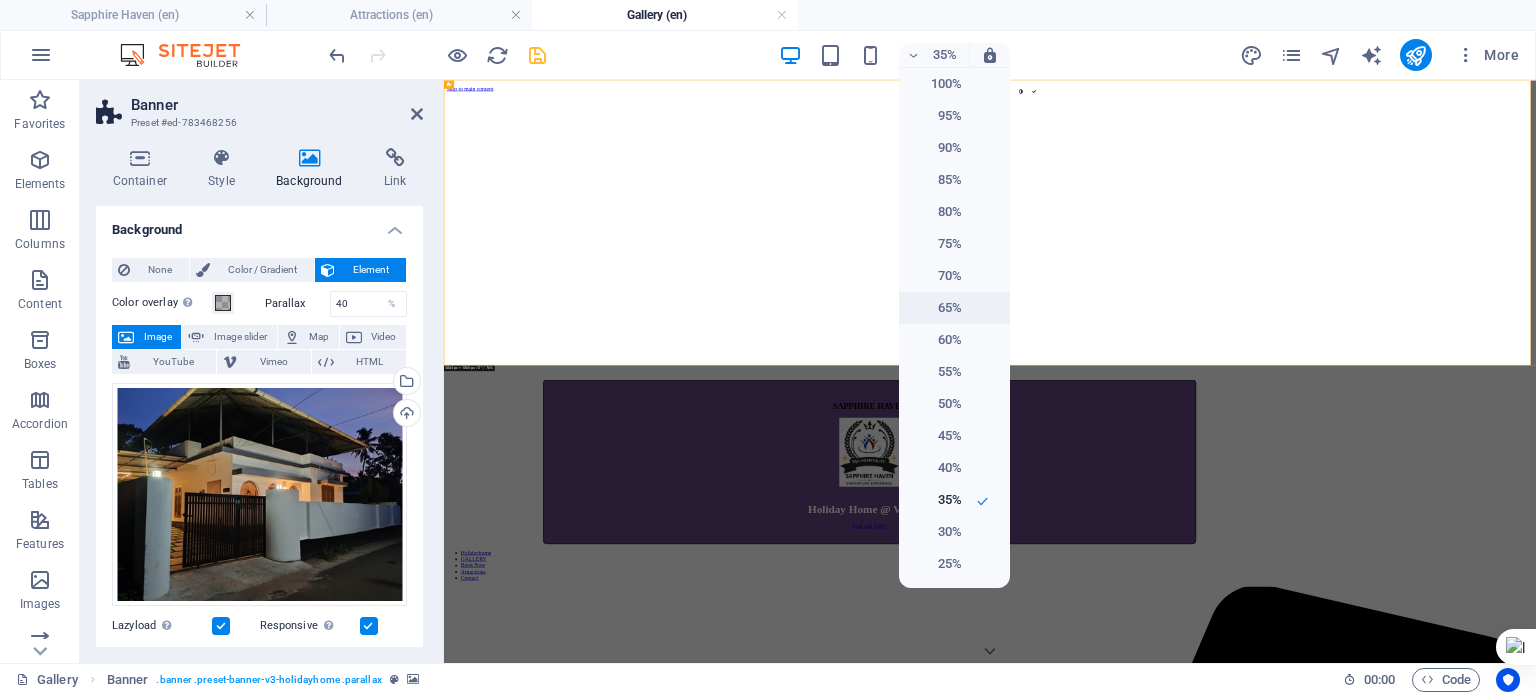 click on "65%" at bounding box center [936, 308] 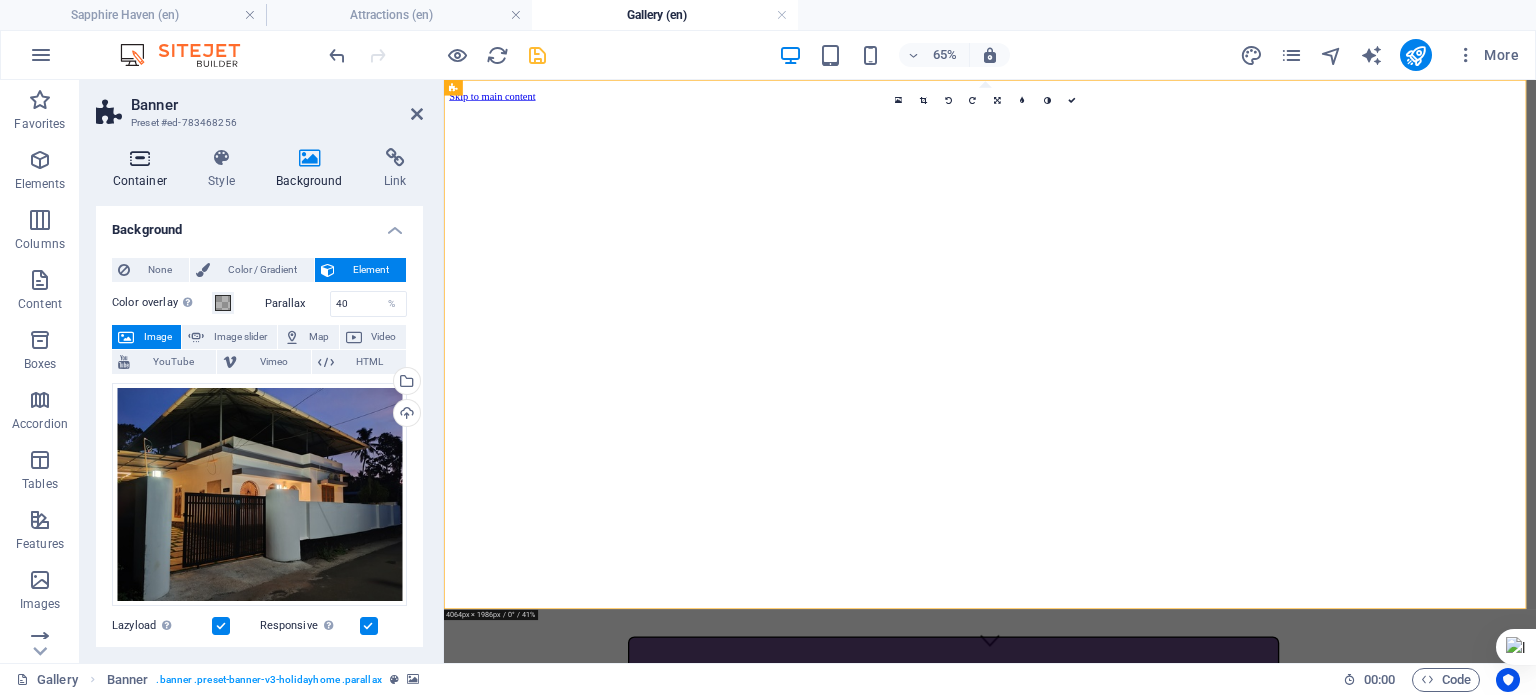 click on "Container" at bounding box center [144, 169] 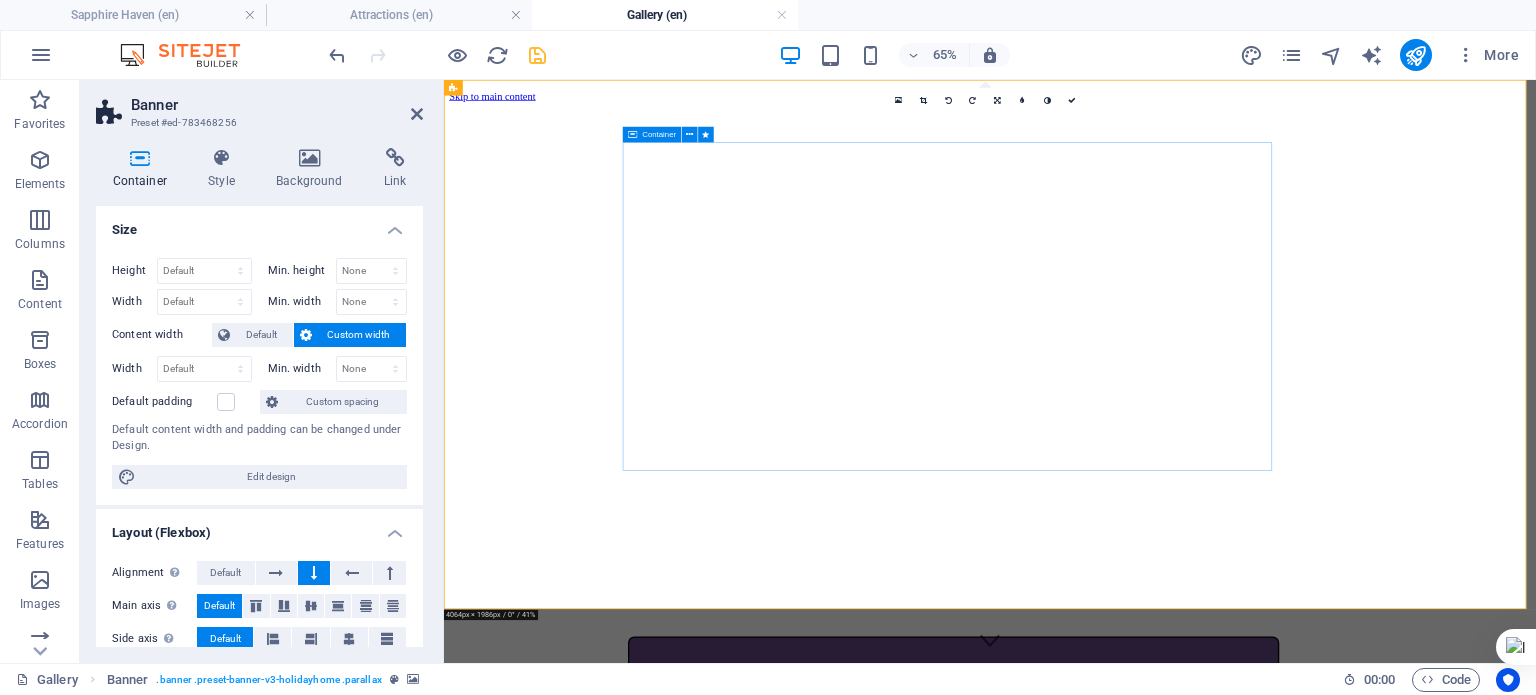 click on "SAPPHIRE HAVEN Holiday Home @ Varkala Rent and Enjoy" at bounding box center [1228, 1171] 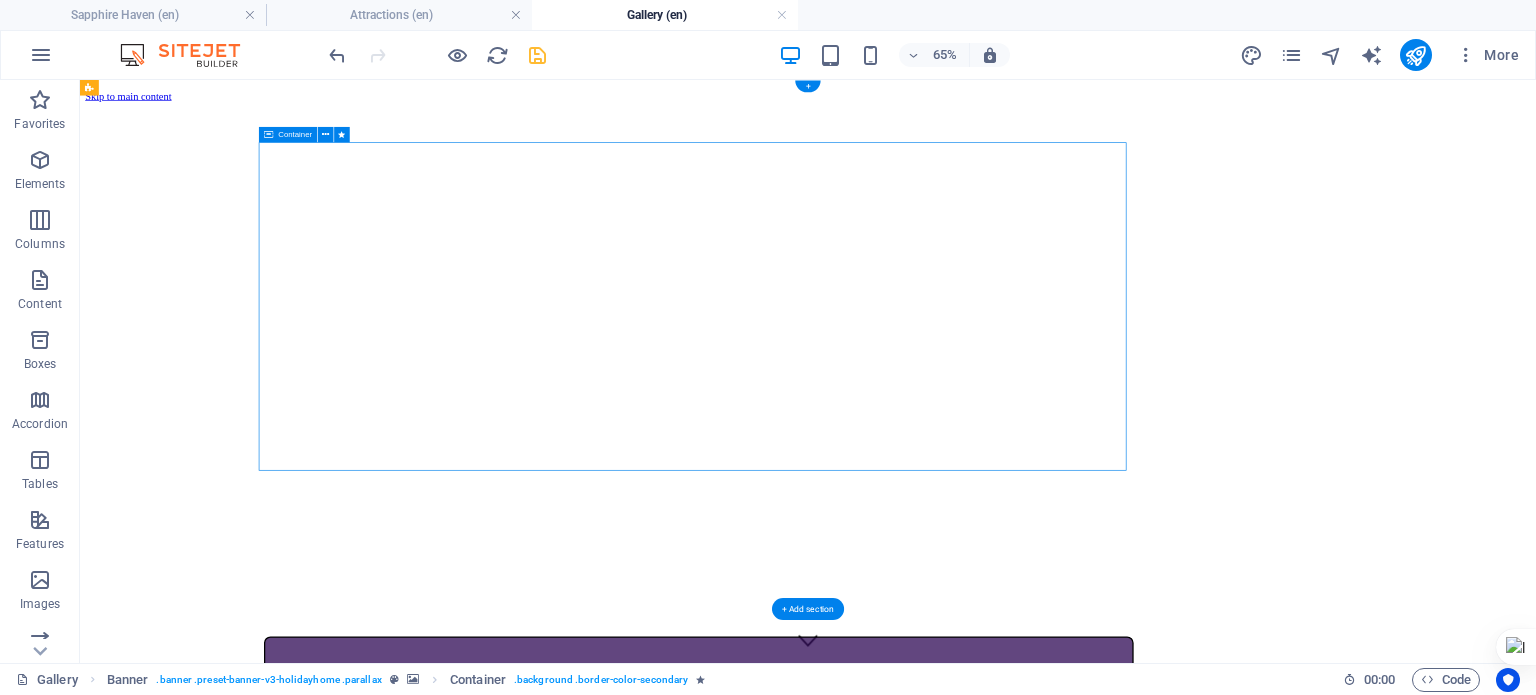 drag, startPoint x: 875, startPoint y: 191, endPoint x: 1043, endPoint y: 213, distance: 169.43436 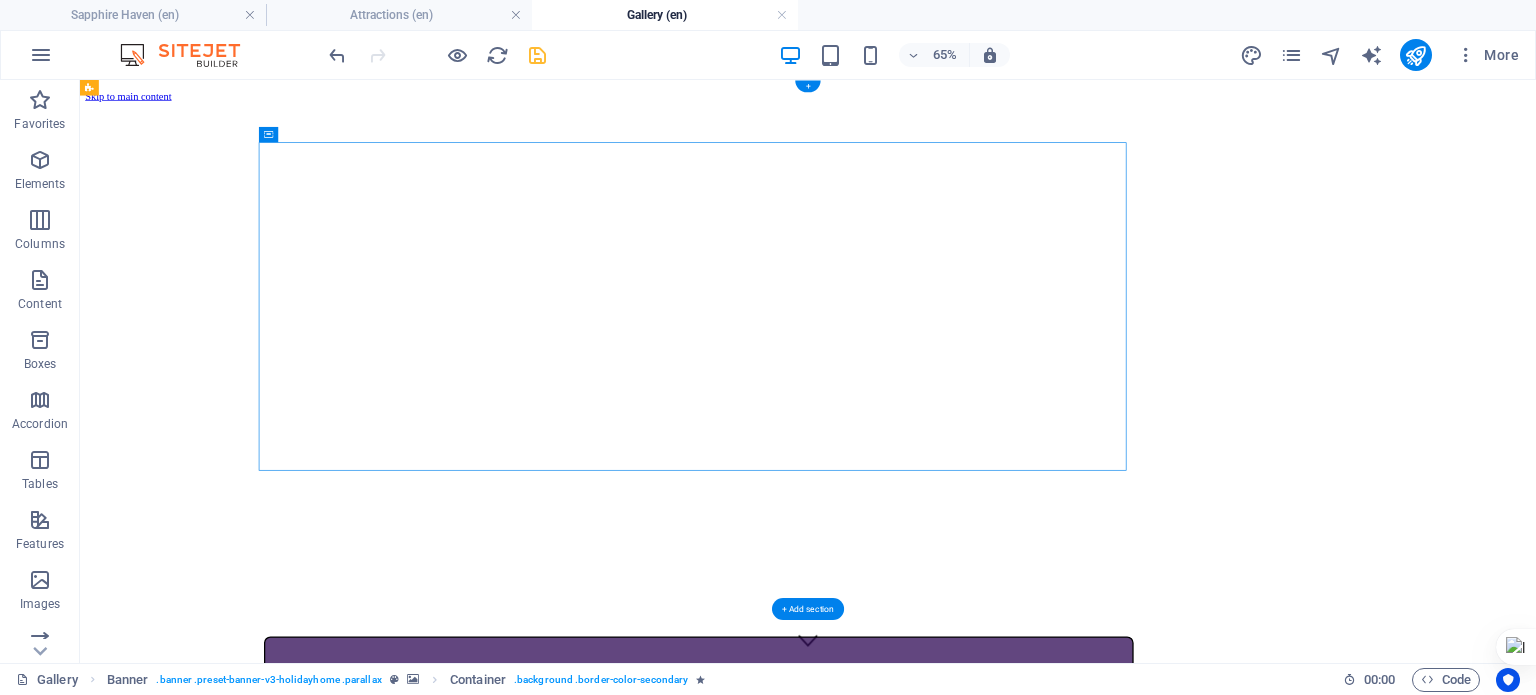 drag, startPoint x: 376, startPoint y: 211, endPoint x: 475, endPoint y: 163, distance: 110.02273 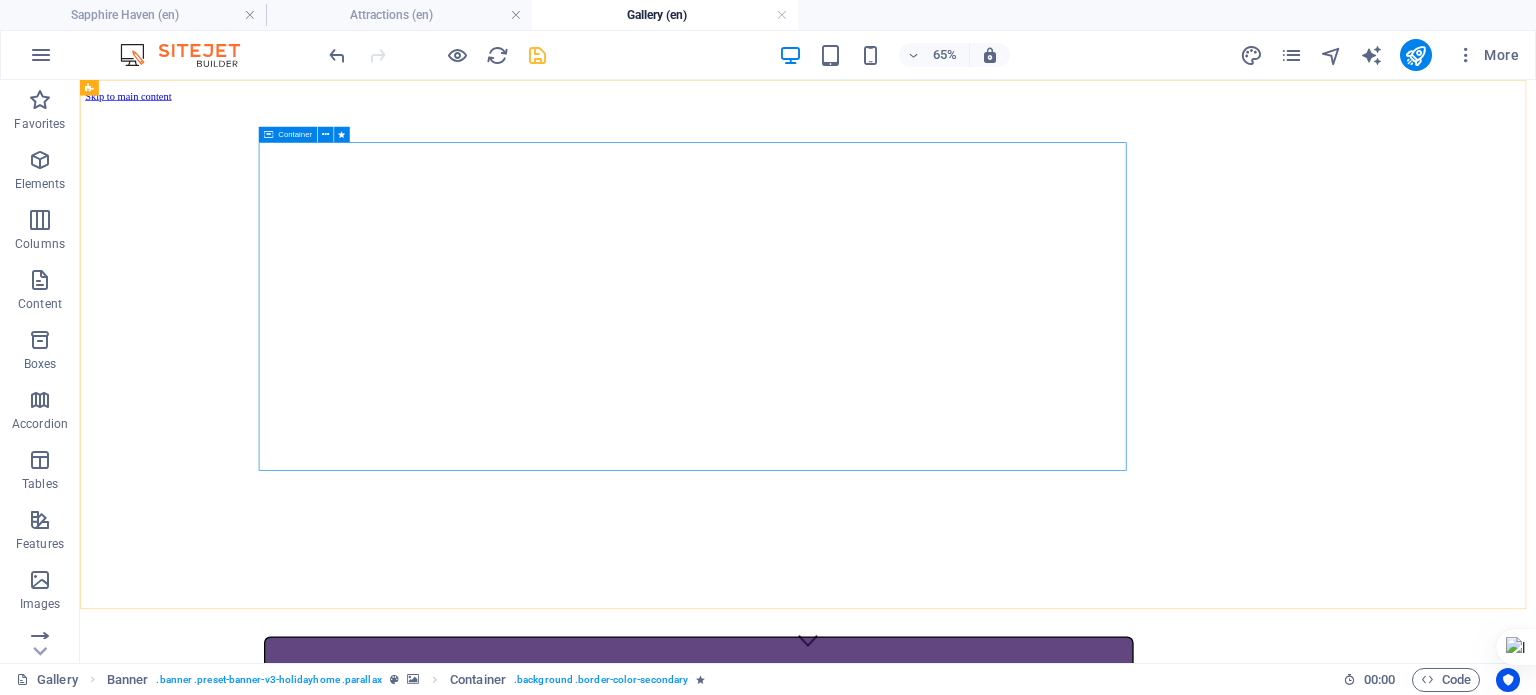 click on "Container" at bounding box center [295, 135] 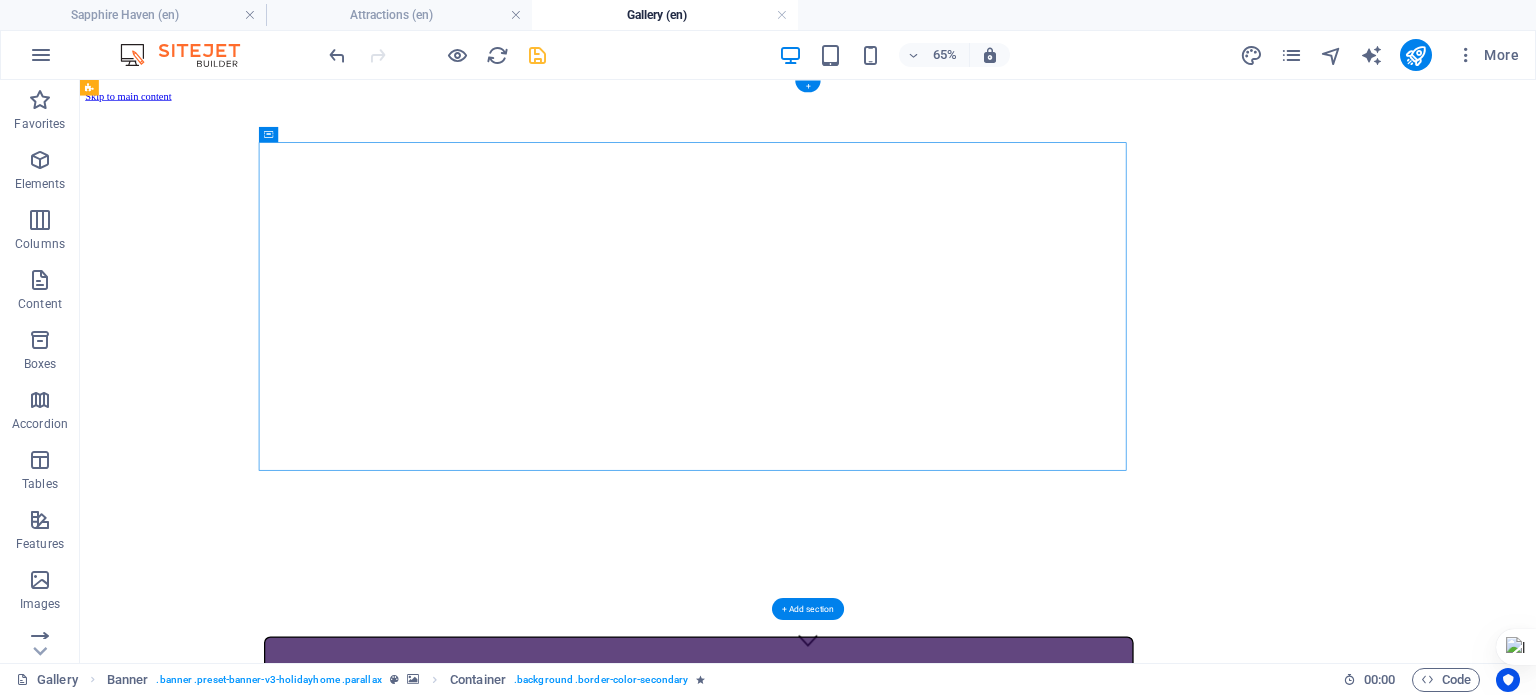 drag, startPoint x: 371, startPoint y: 211, endPoint x: 644, endPoint y: 221, distance: 273.18307 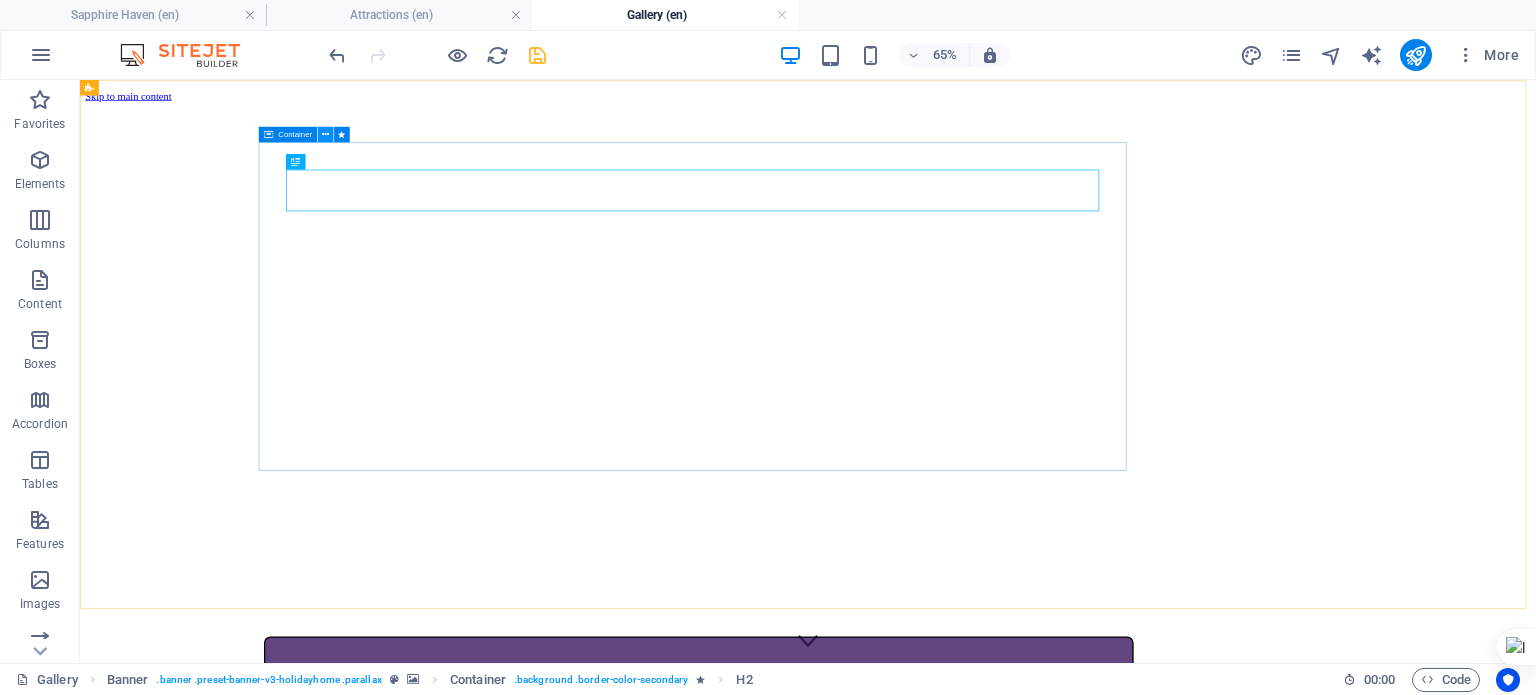 click at bounding box center (325, 135) 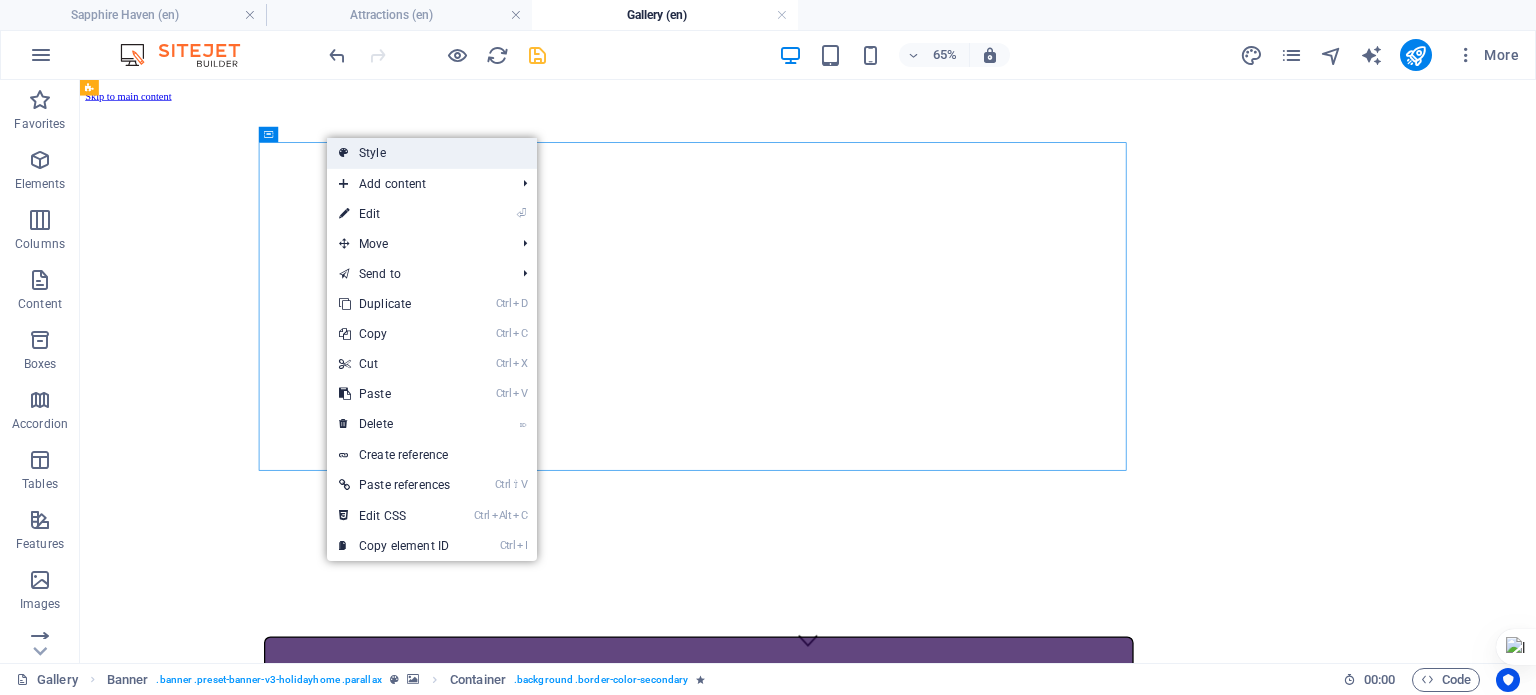 click on "Style" at bounding box center (432, 153) 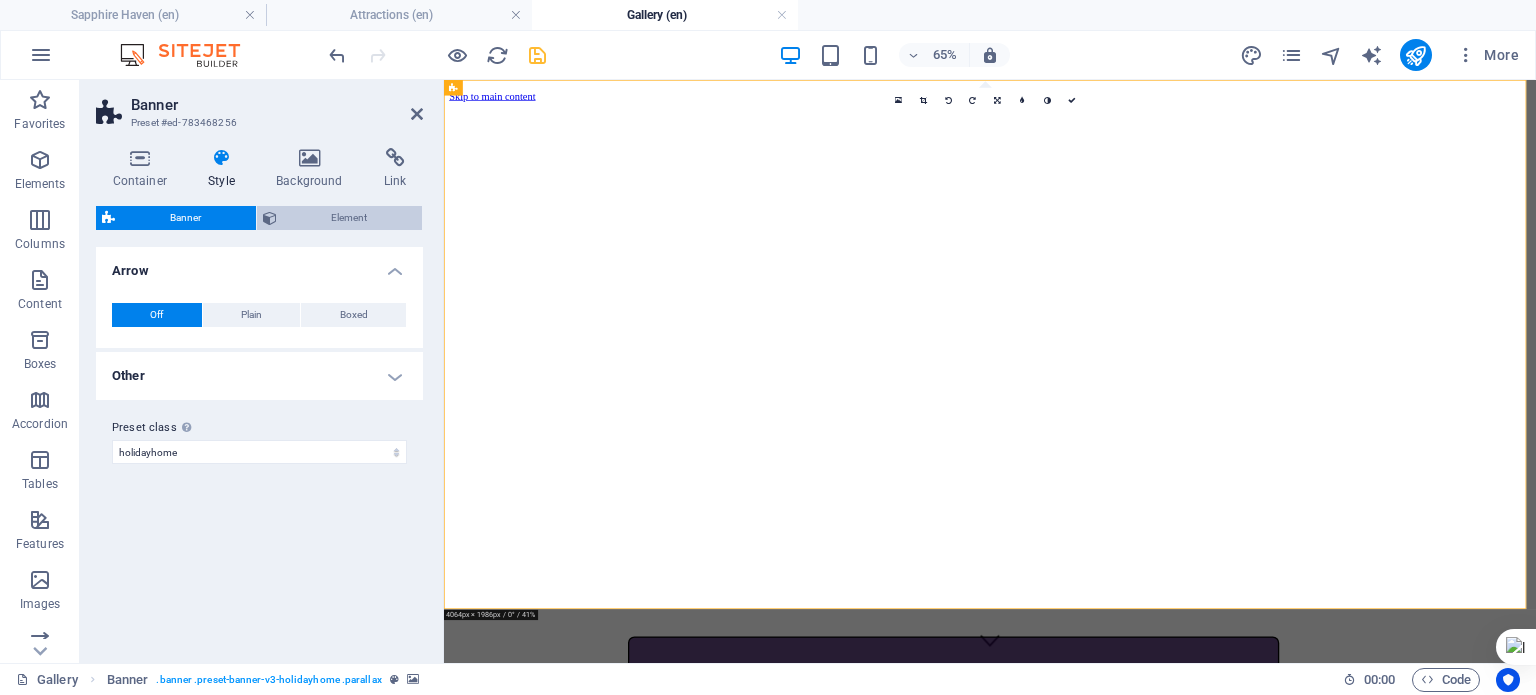 click on "Element" at bounding box center [350, 218] 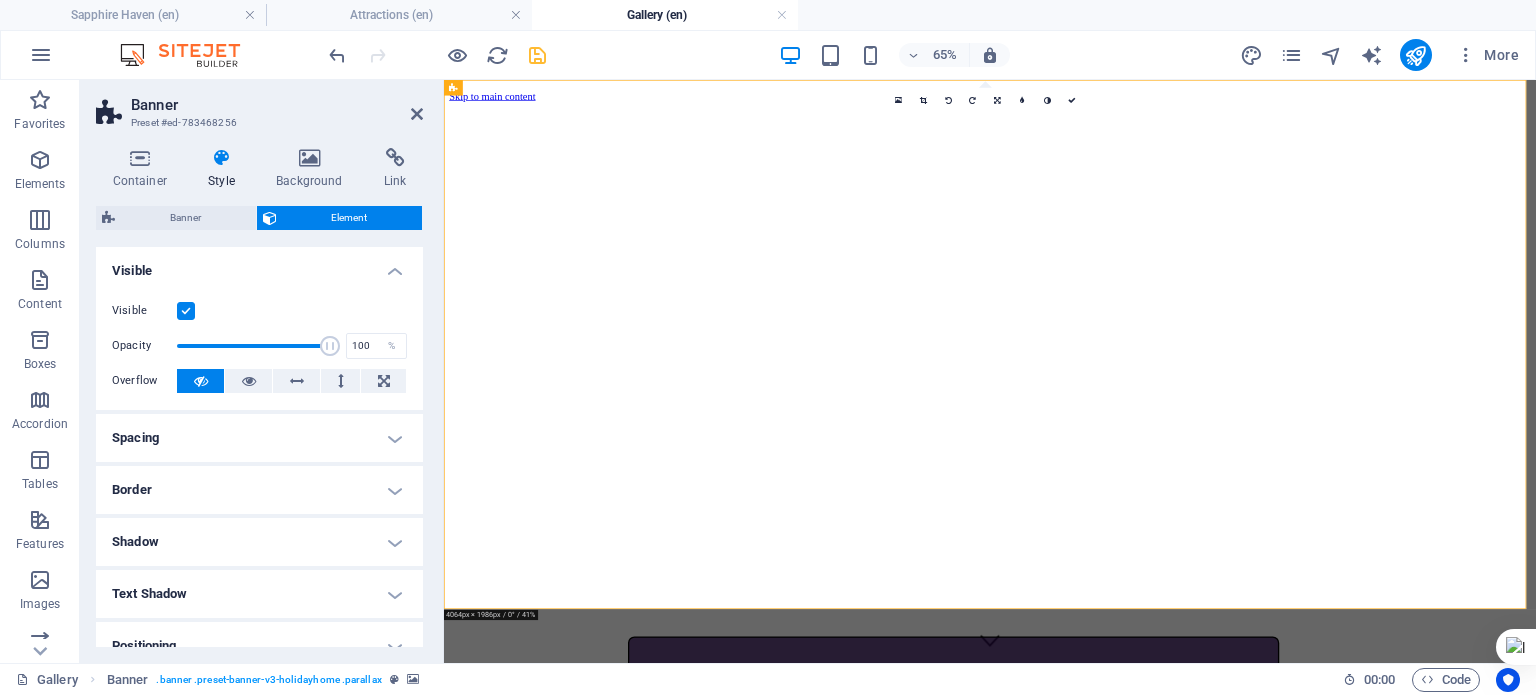 click on "Spacing" at bounding box center (259, 438) 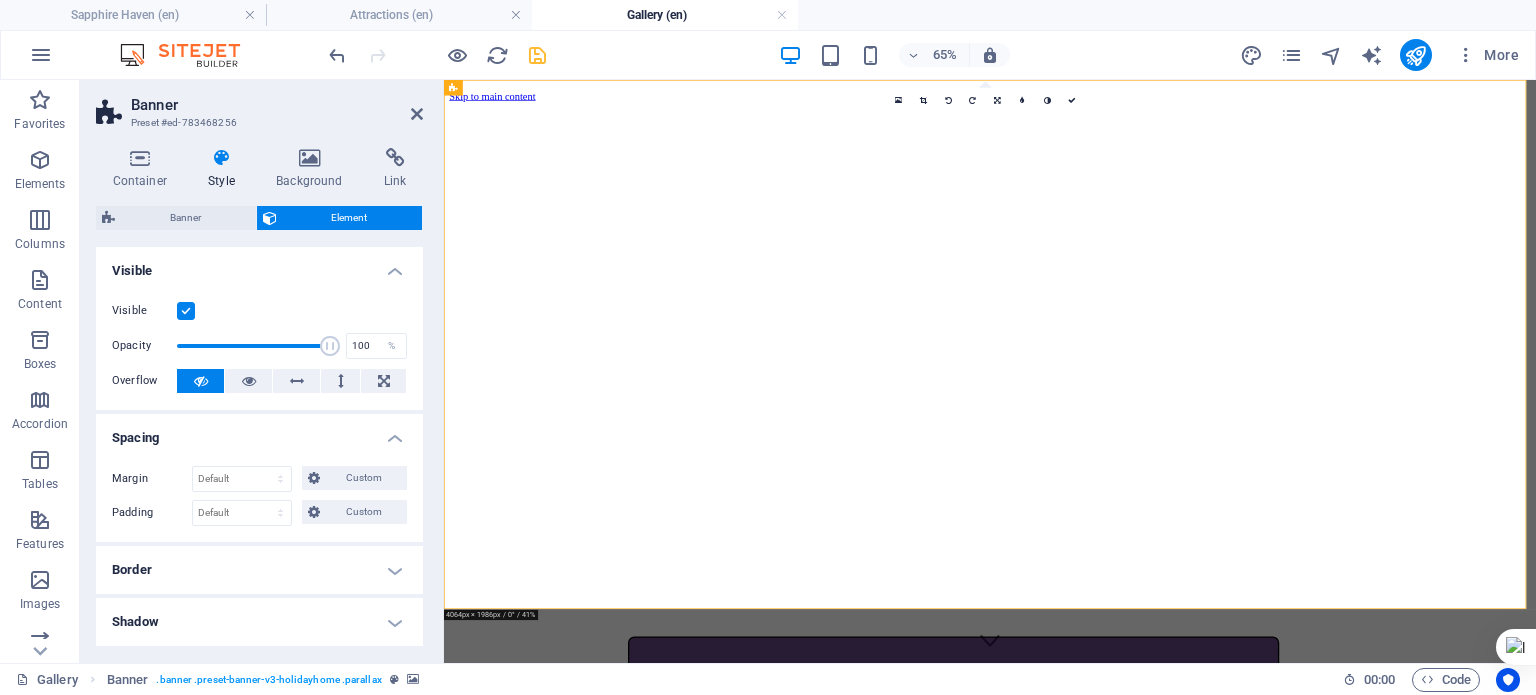 scroll, scrollTop: 100, scrollLeft: 0, axis: vertical 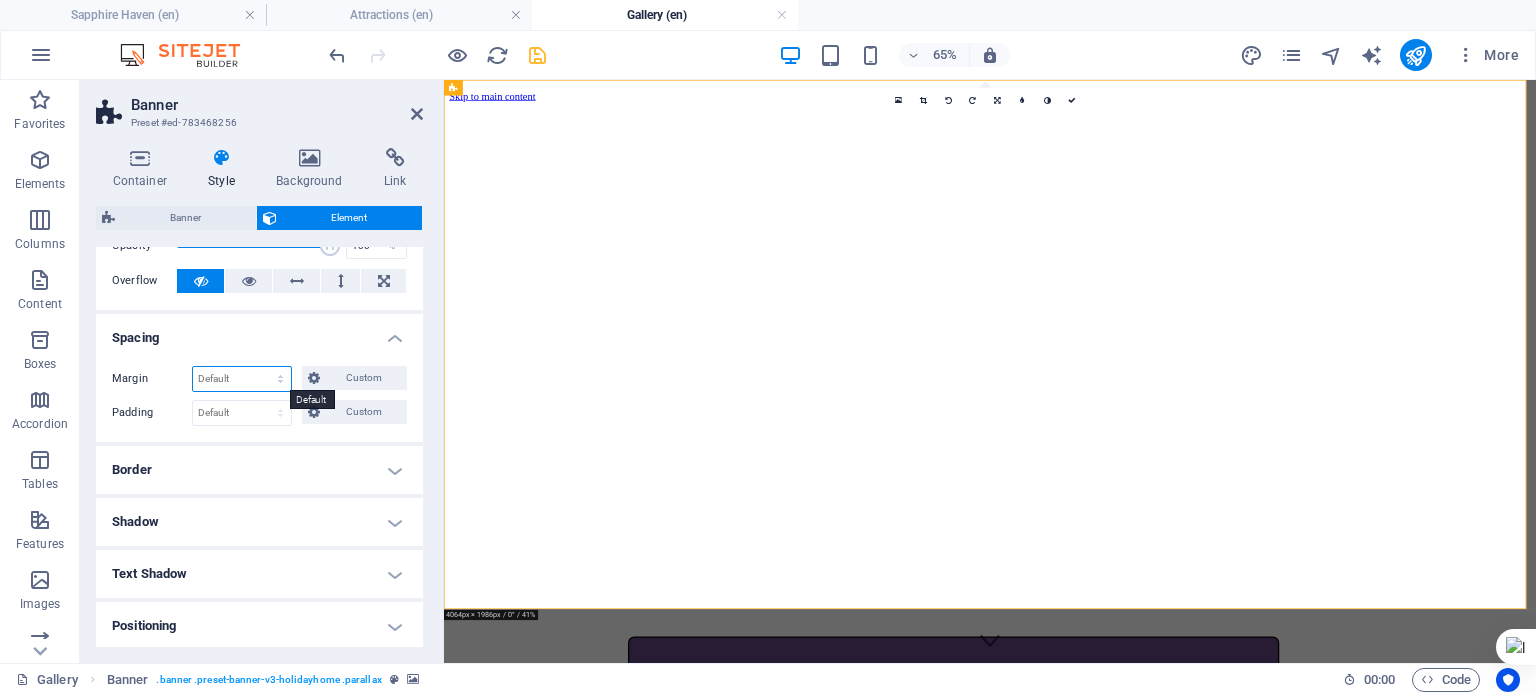 click on "Default auto px % rem vw vh Custom" at bounding box center [242, 379] 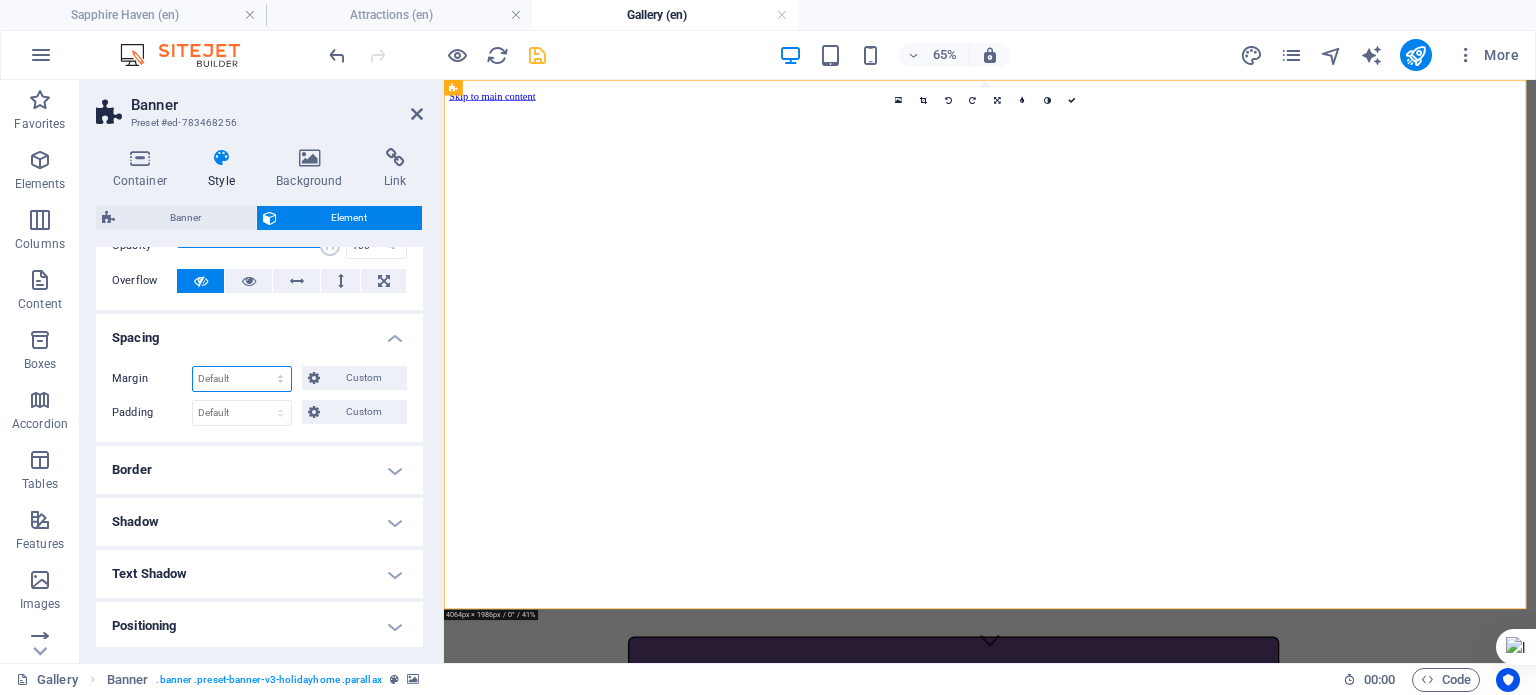 select on "%" 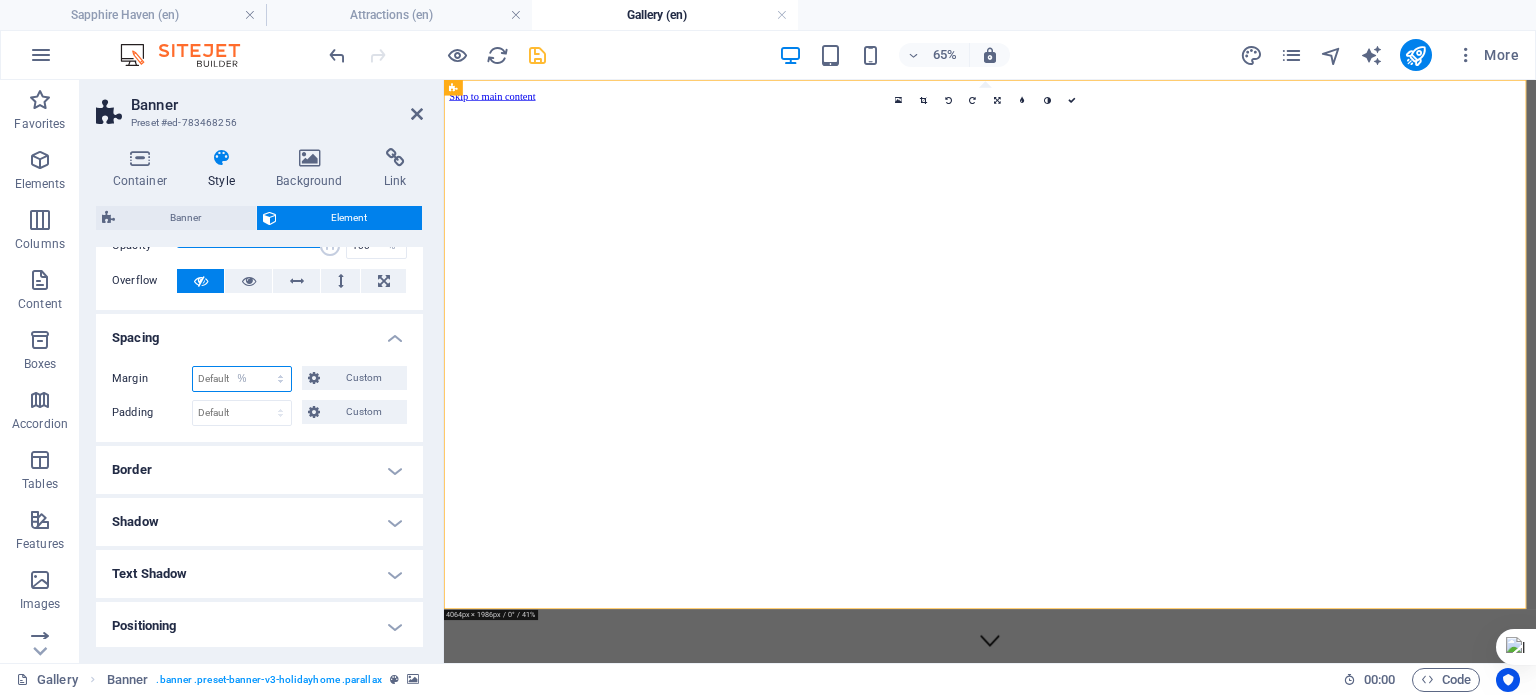 click on "Default auto px % rem vw vh Custom" at bounding box center (242, 379) 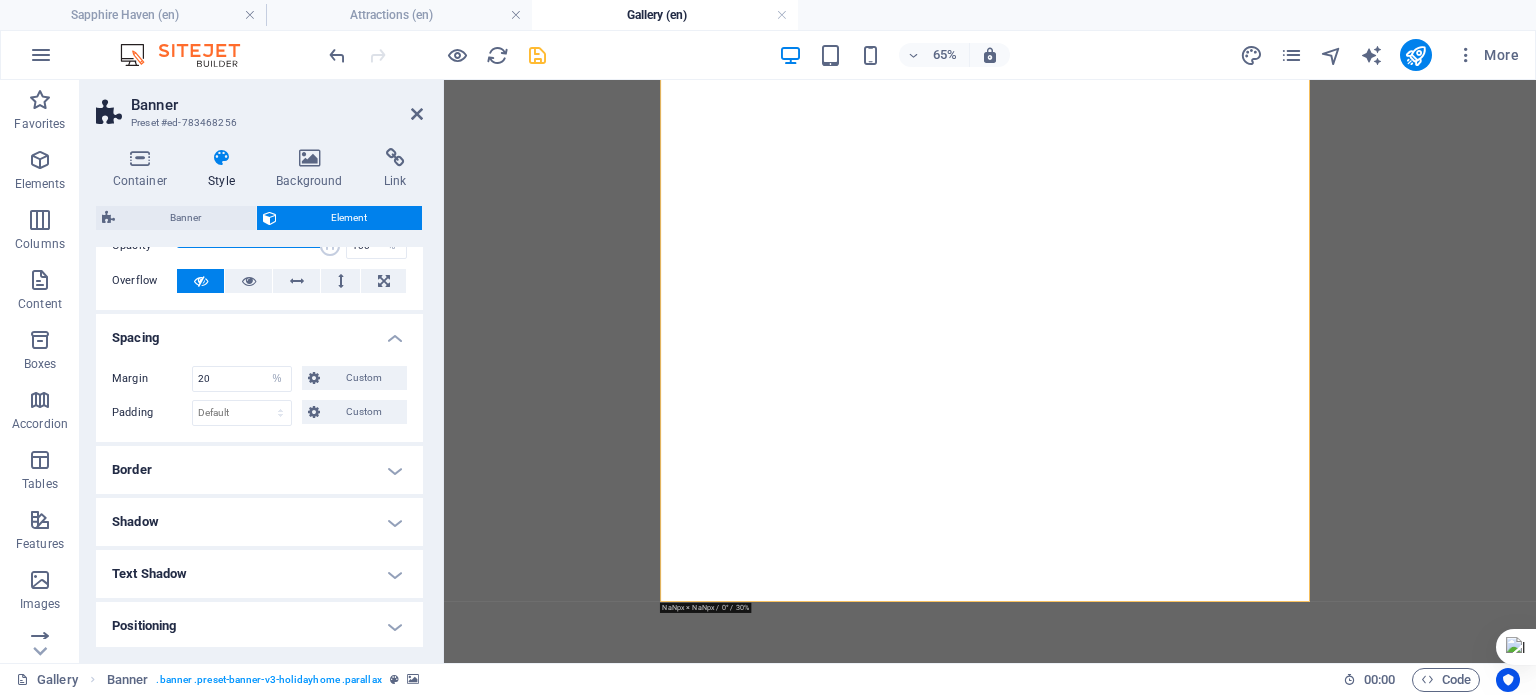 scroll, scrollTop: 344, scrollLeft: 0, axis: vertical 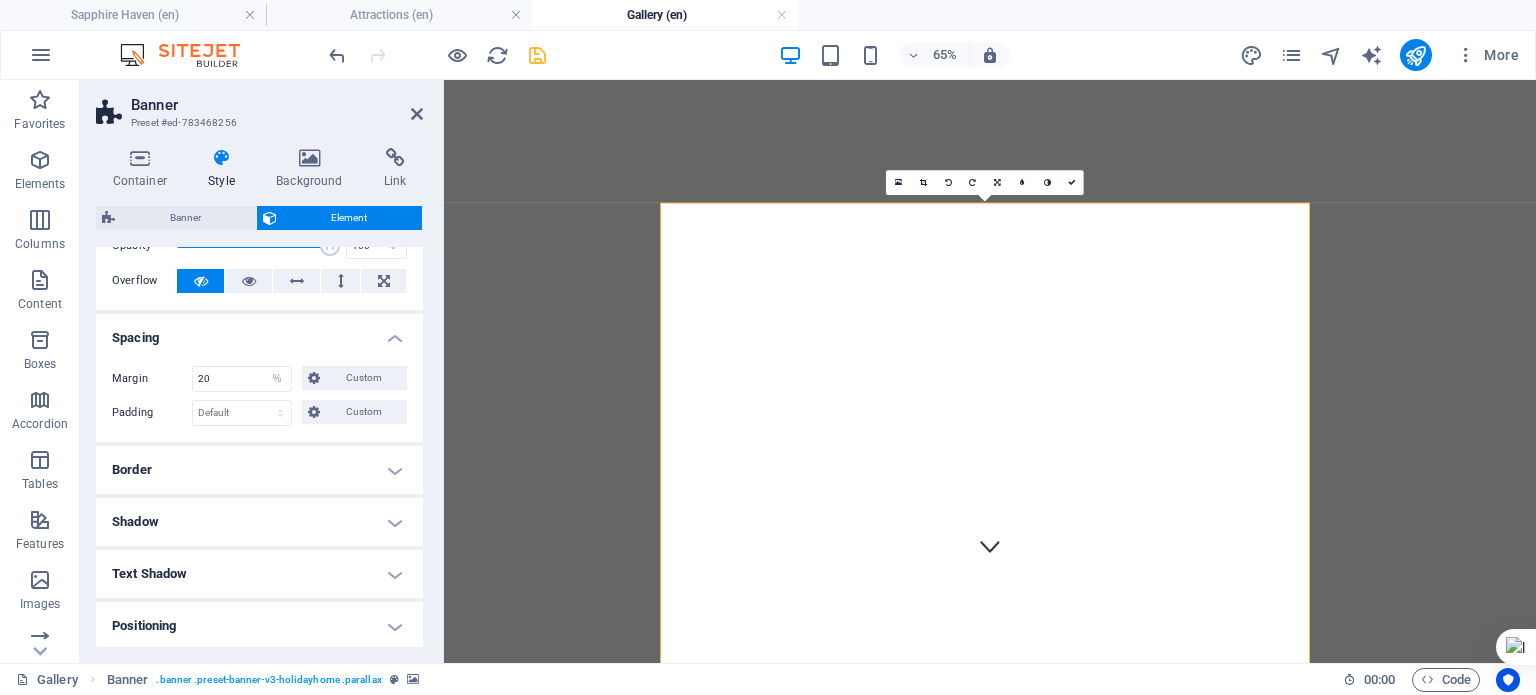 type on "100" 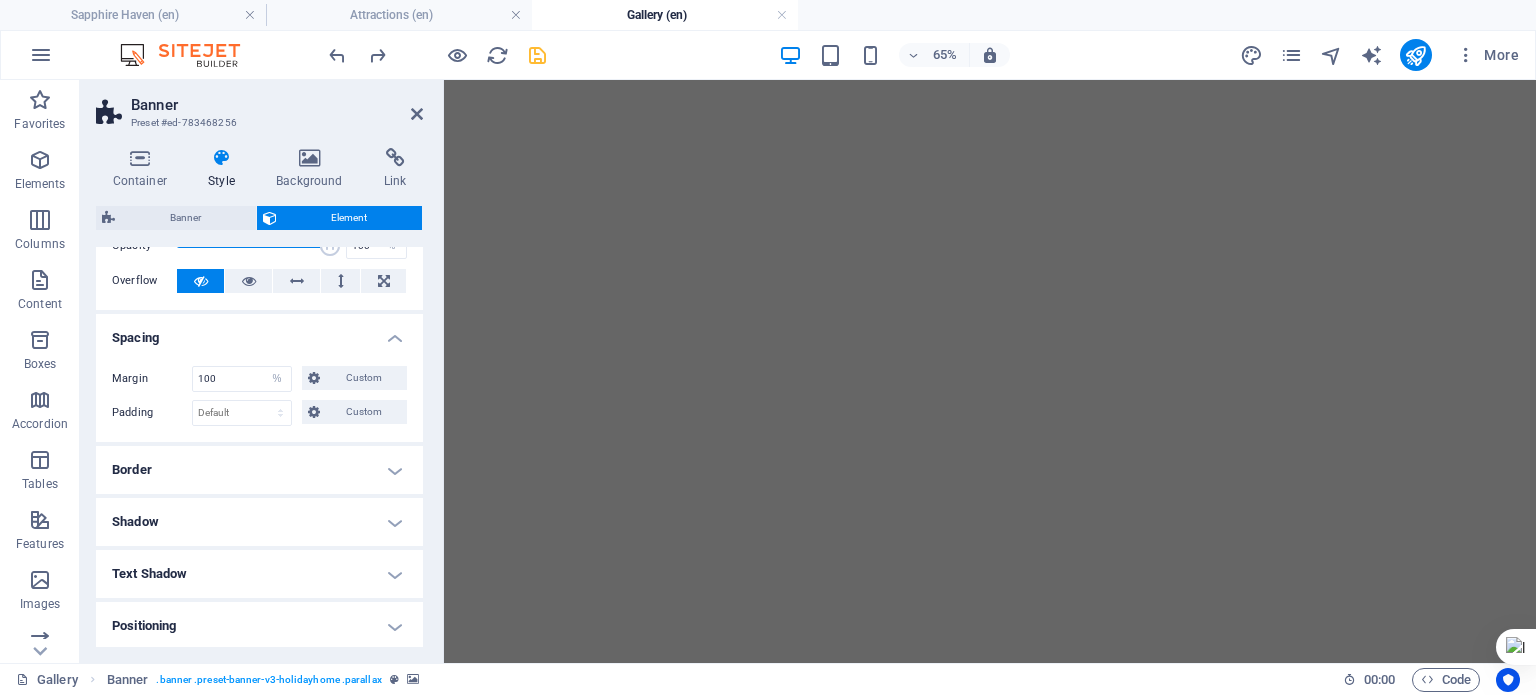 scroll, scrollTop: 1676, scrollLeft: 0, axis: vertical 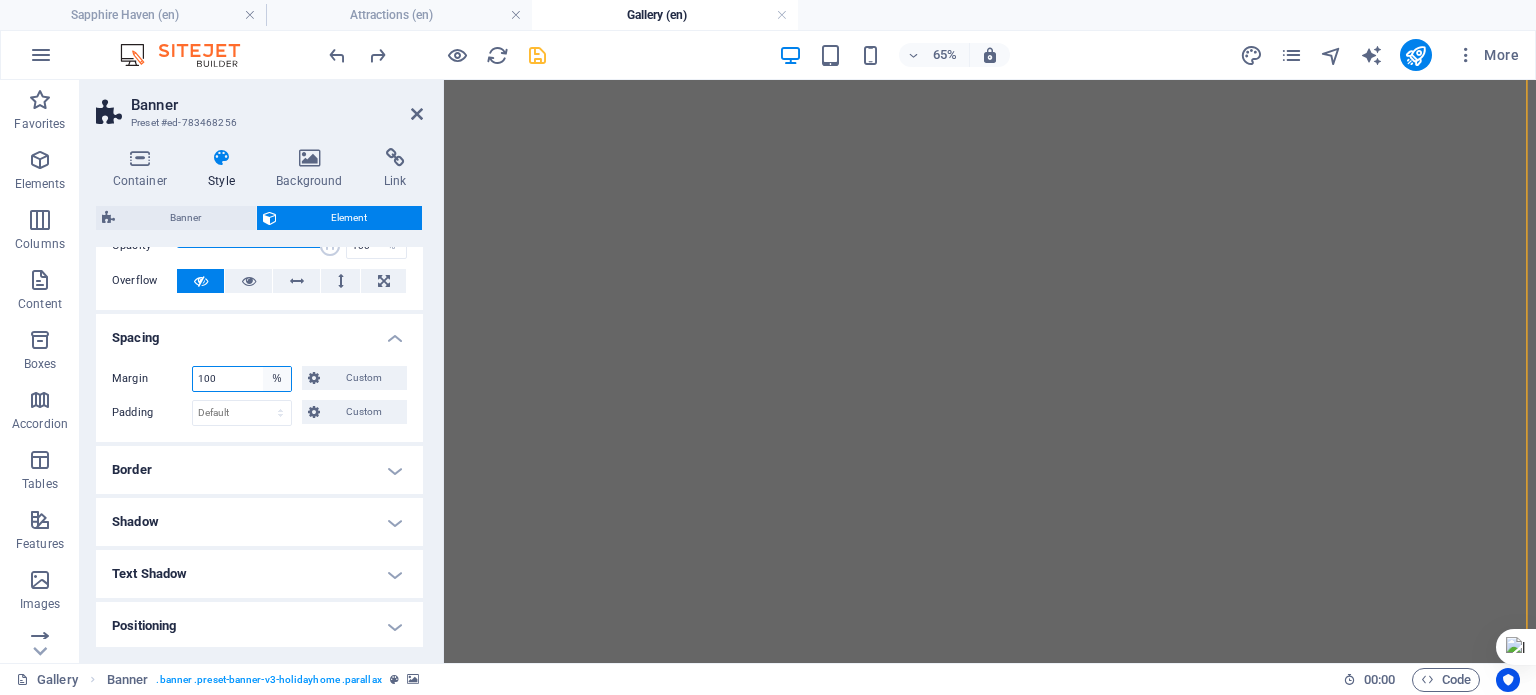 click on "Default auto px % rem vw vh Custom" at bounding box center (277, 379) 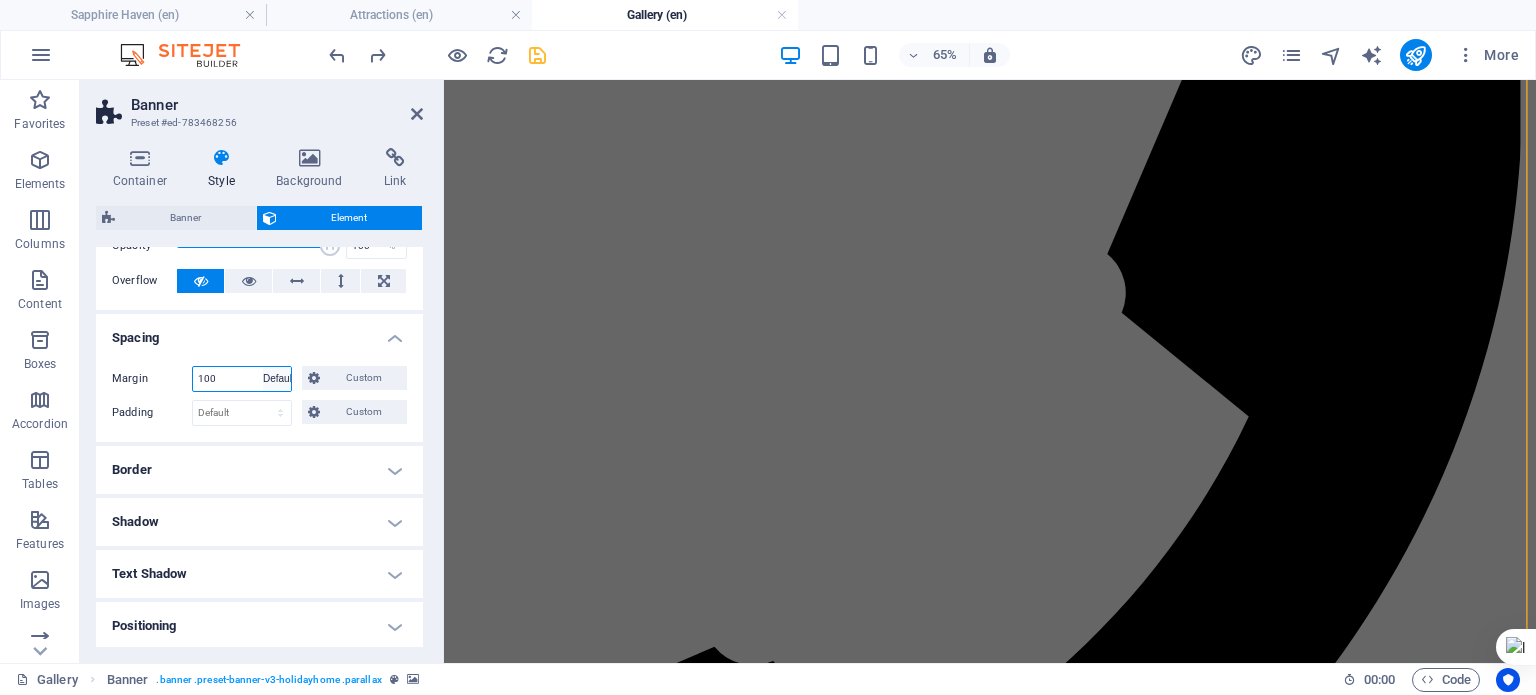 click on "Default auto px % rem vw vh Custom" at bounding box center (277, 379) 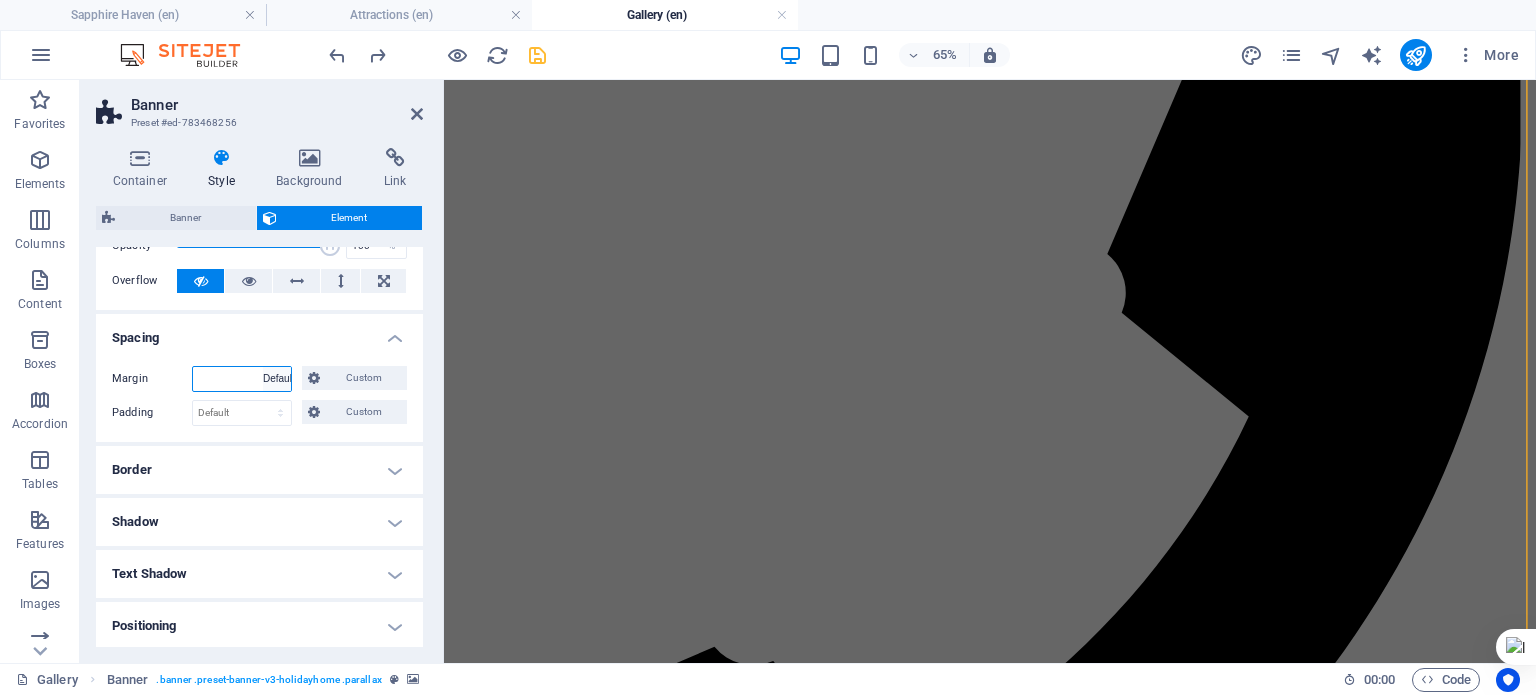 select on "DISABLED_OPTION_VALUE" 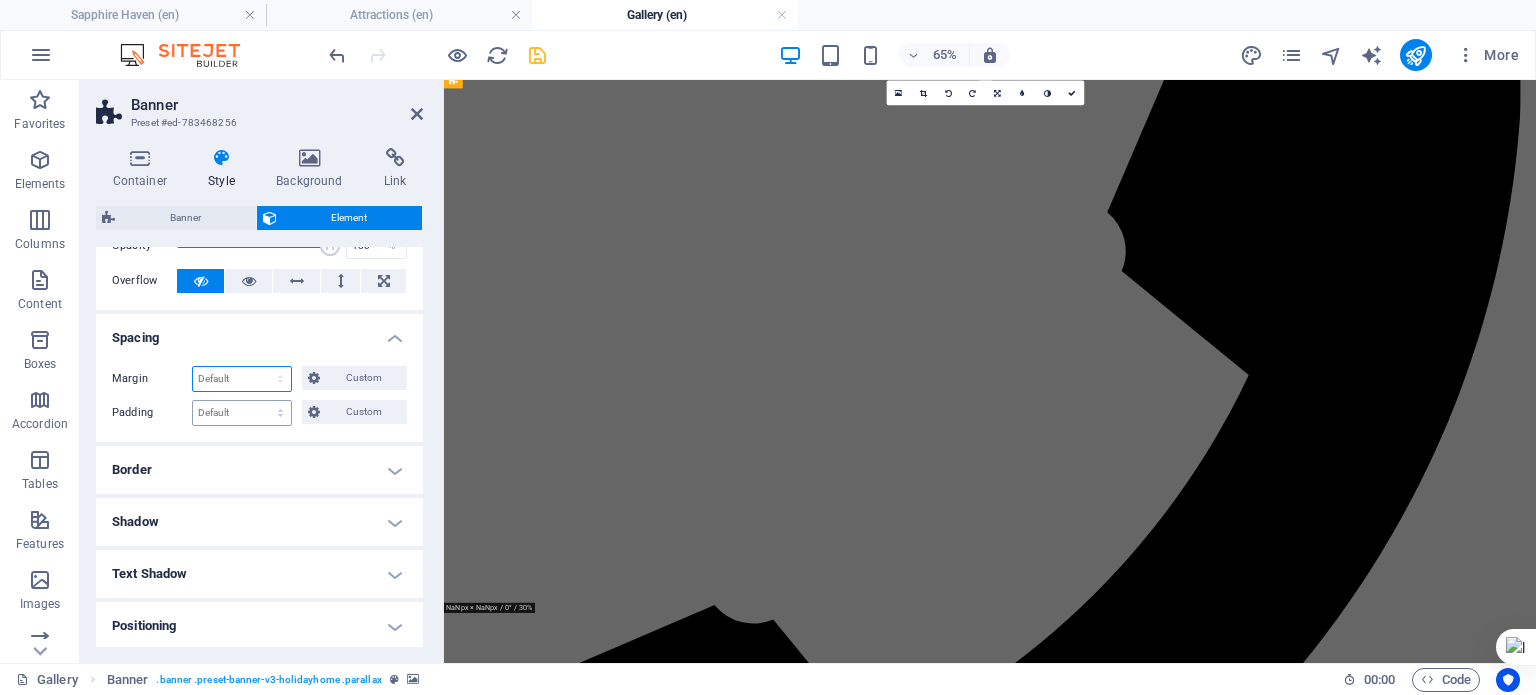 scroll, scrollTop: 11, scrollLeft: 0, axis: vertical 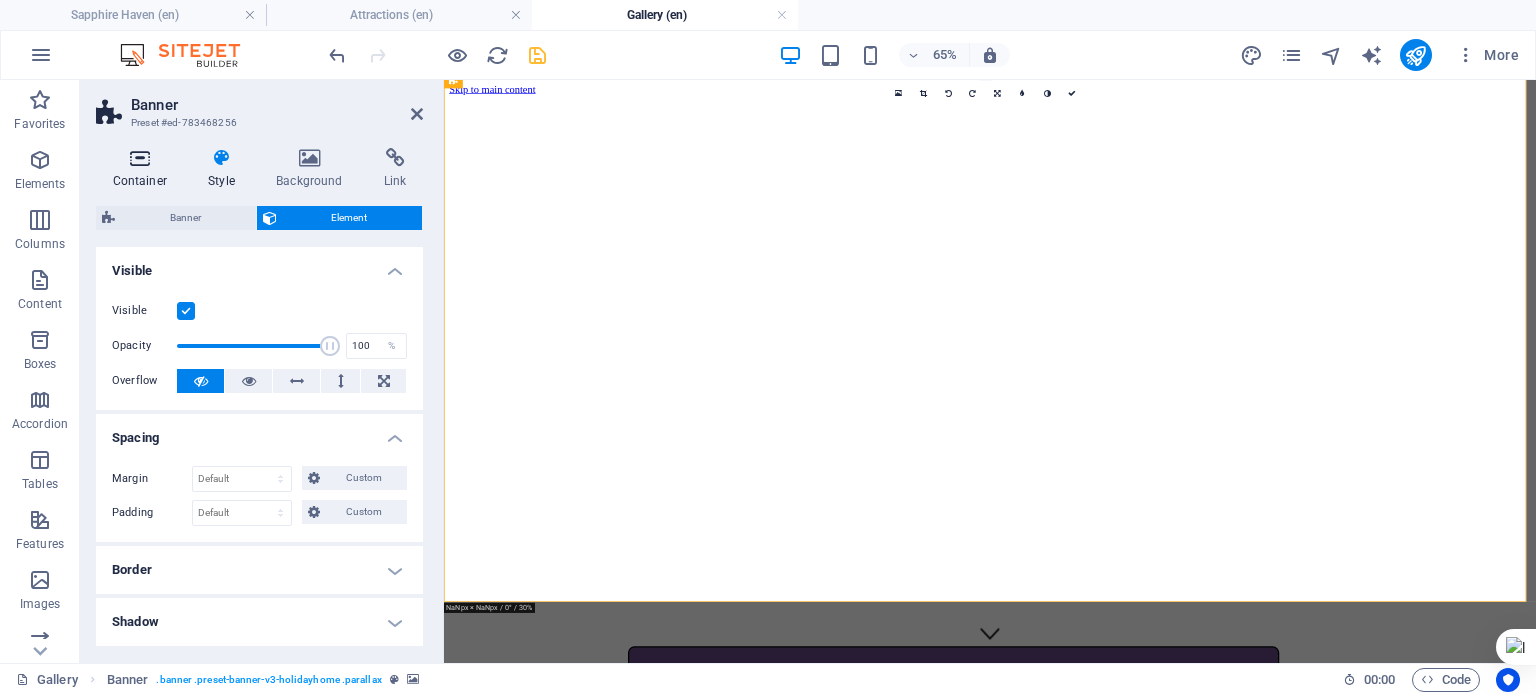 click at bounding box center (140, 158) 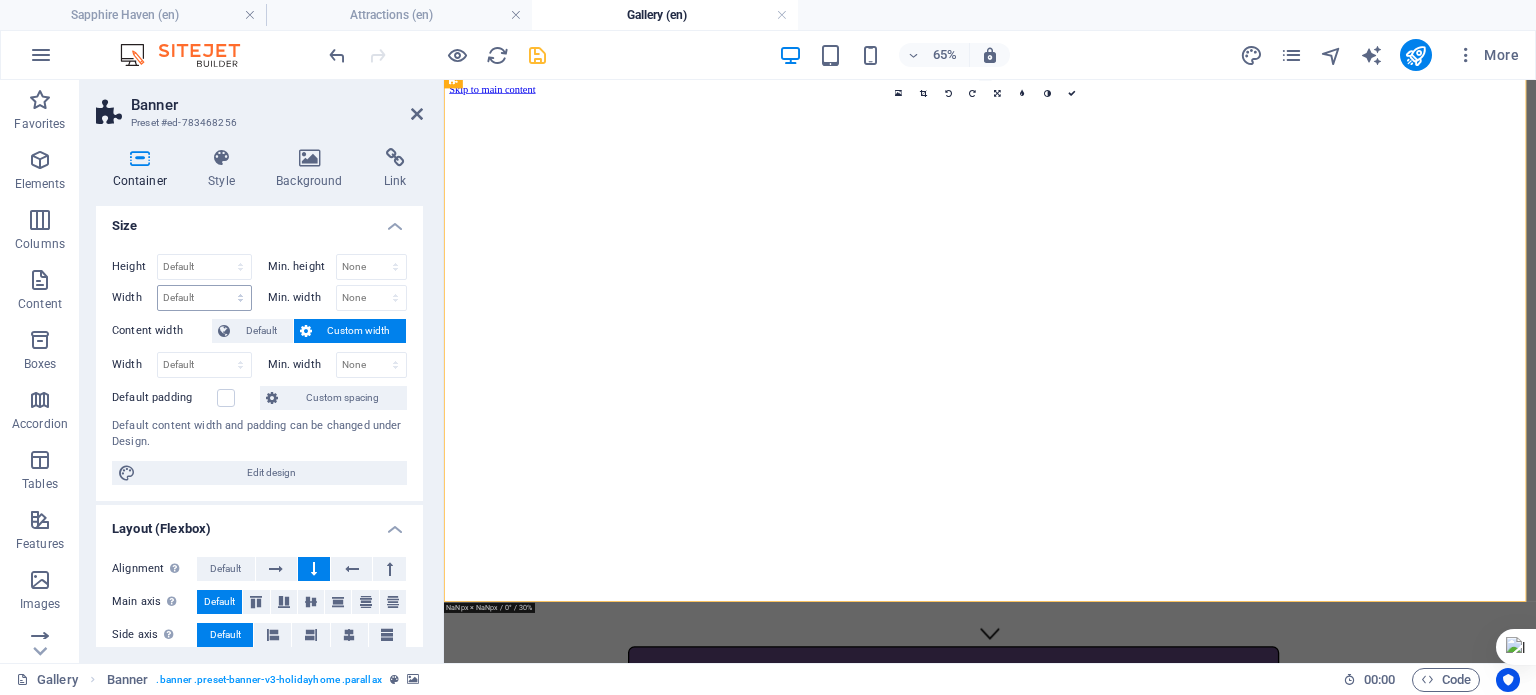 scroll, scrollTop: 0, scrollLeft: 0, axis: both 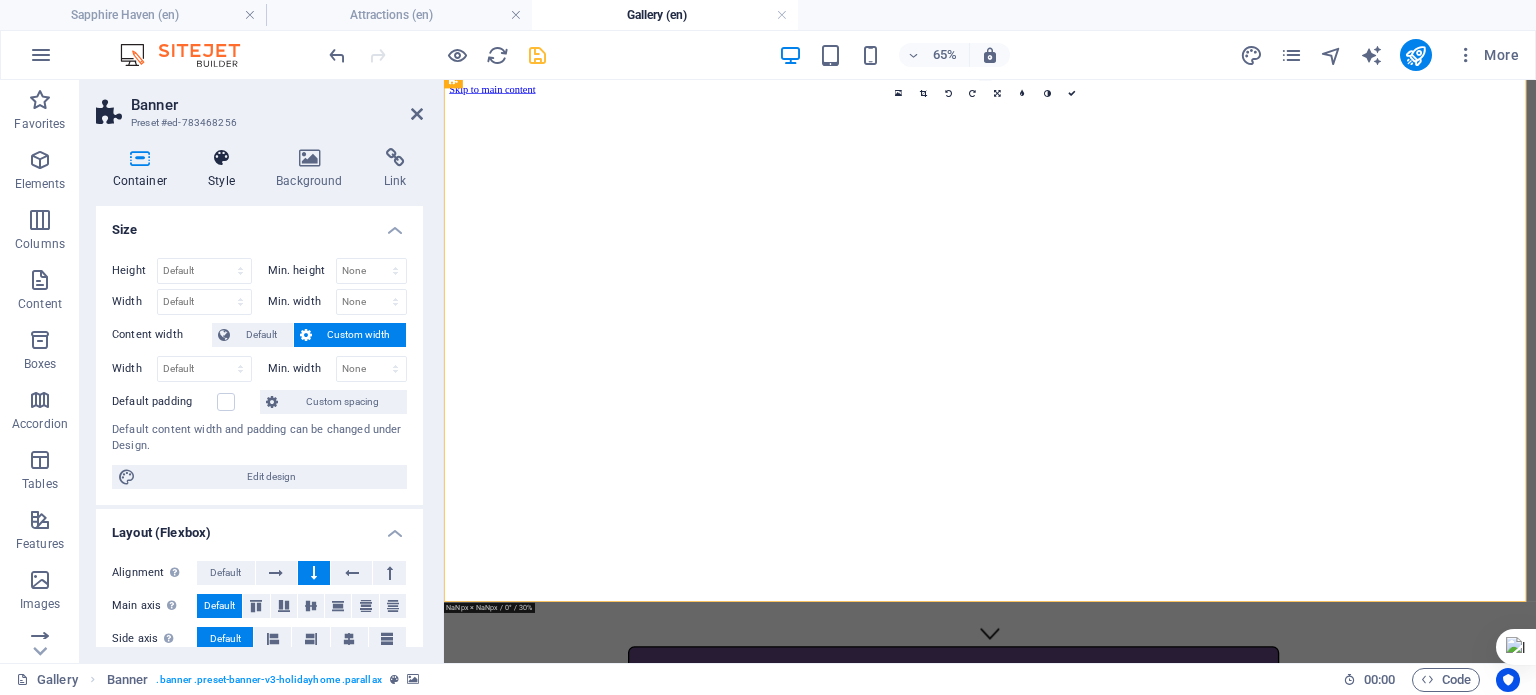 click on "Style" at bounding box center (226, 169) 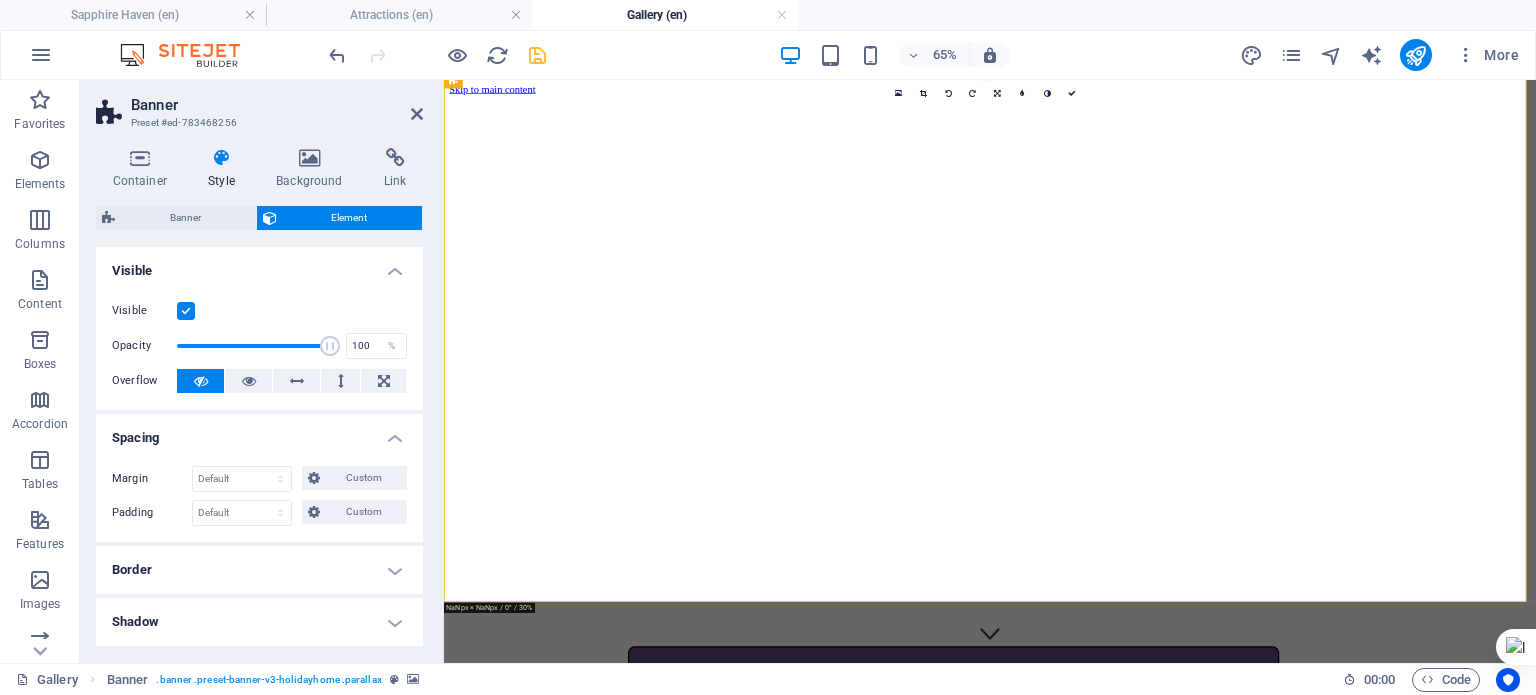 click on "Visible" at bounding box center (259, 265) 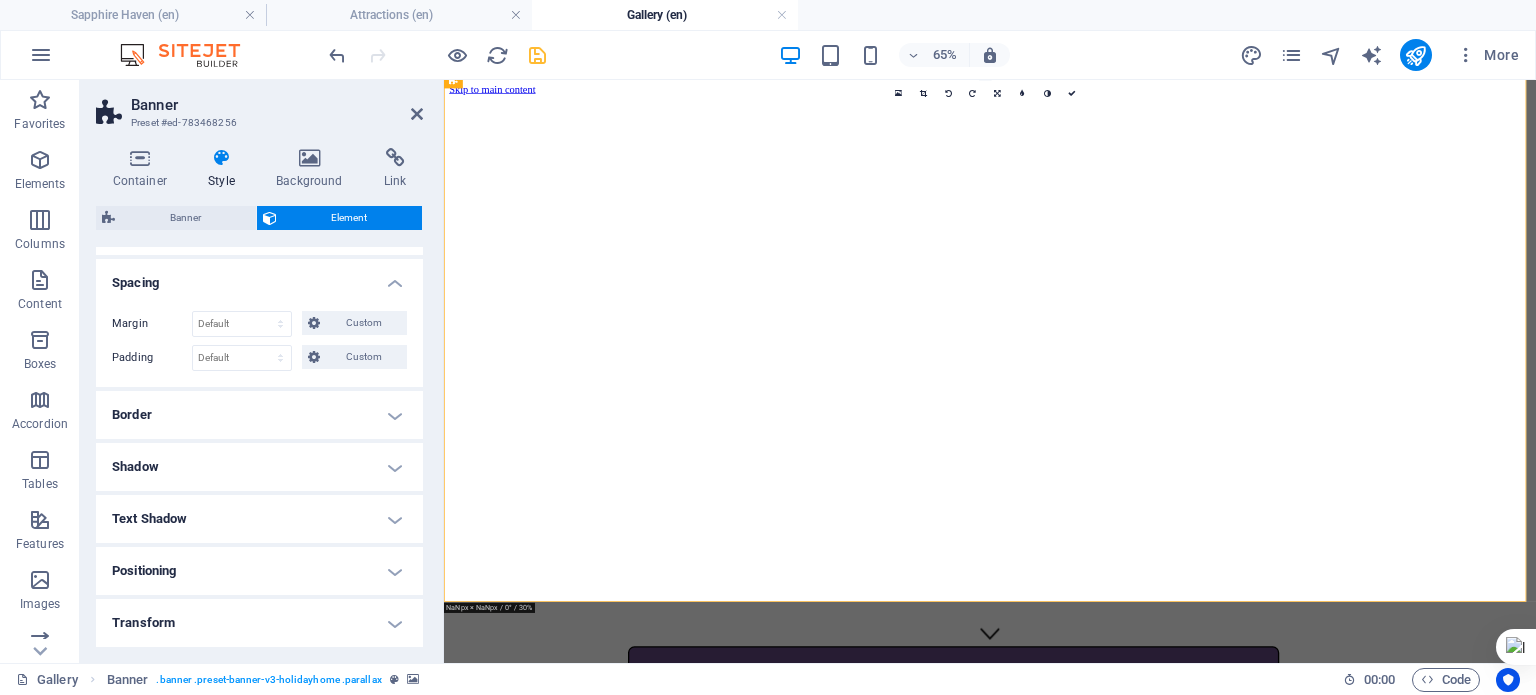 scroll, scrollTop: 194, scrollLeft: 0, axis: vertical 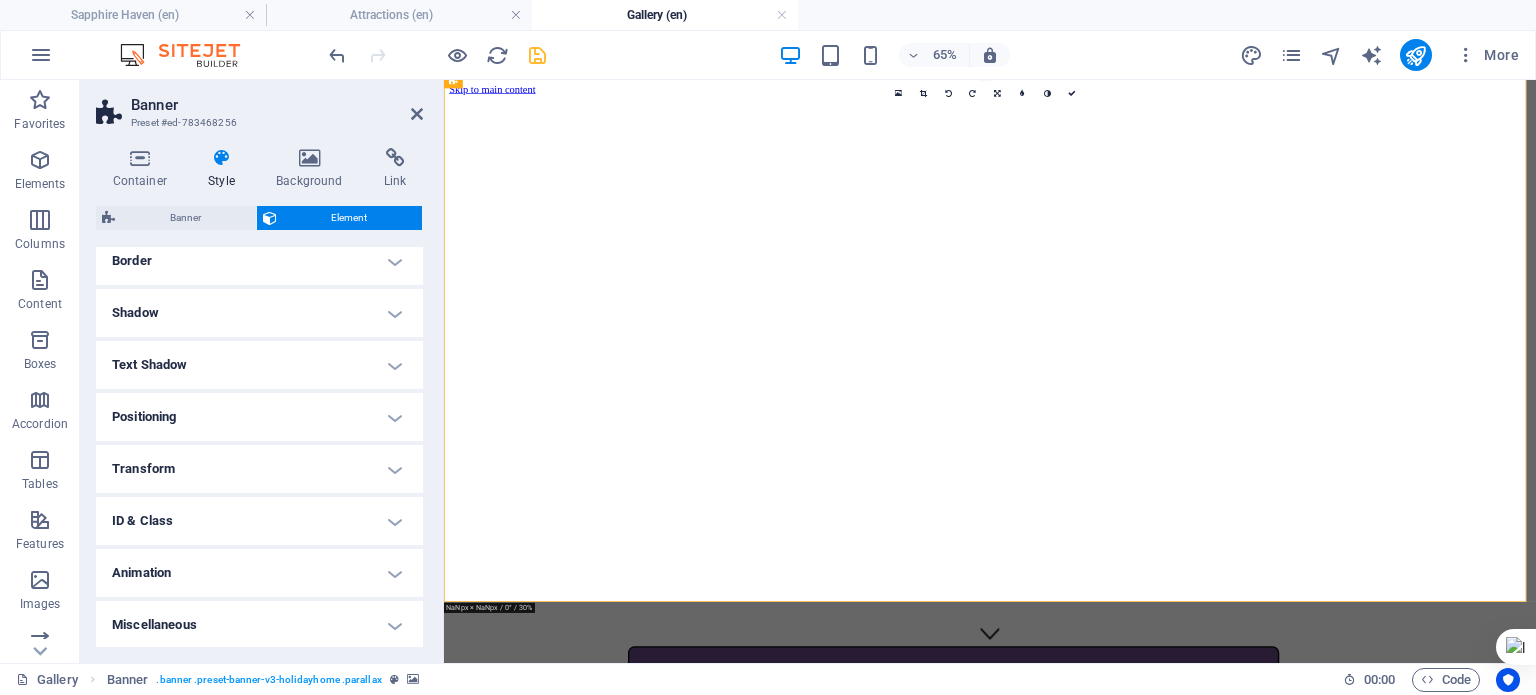 click on "Positioning" at bounding box center [259, 417] 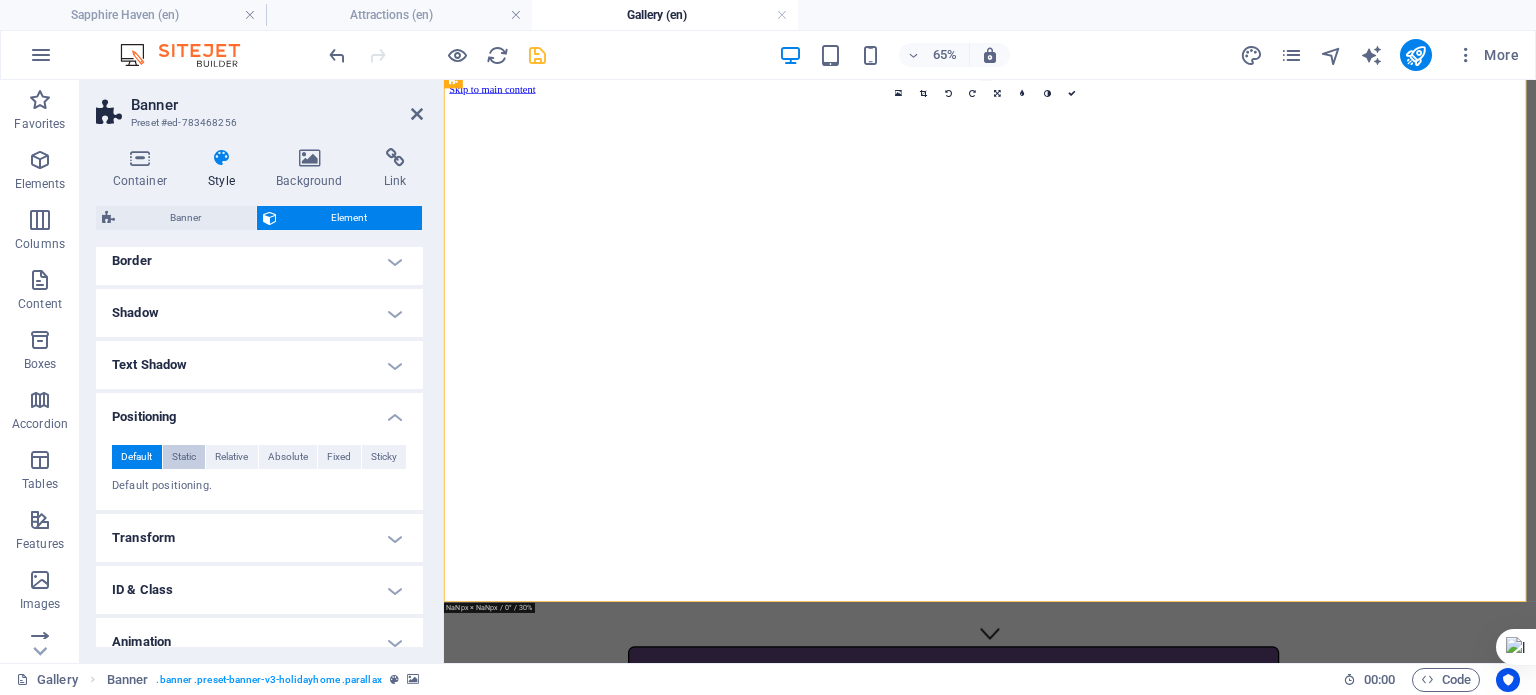 click on "Static" at bounding box center (184, 457) 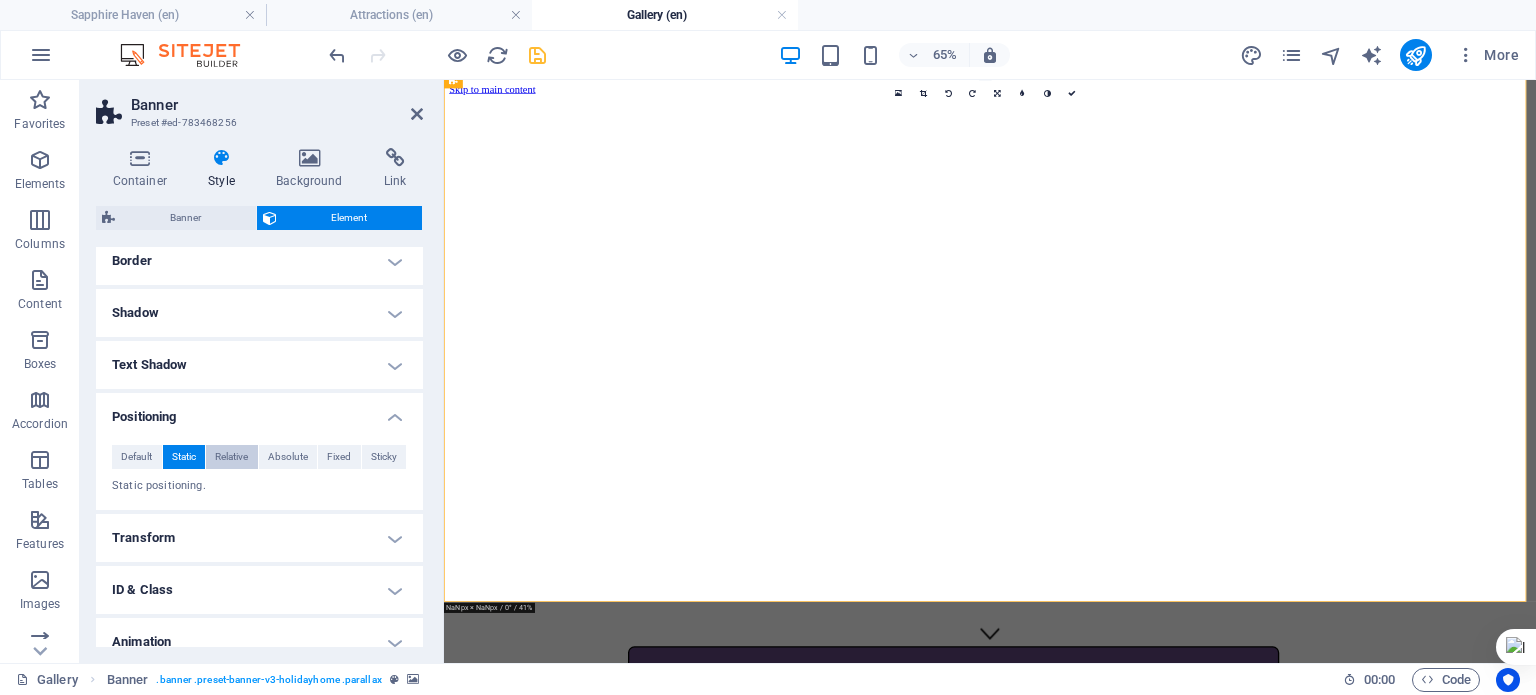 click on "Relative" at bounding box center [231, 457] 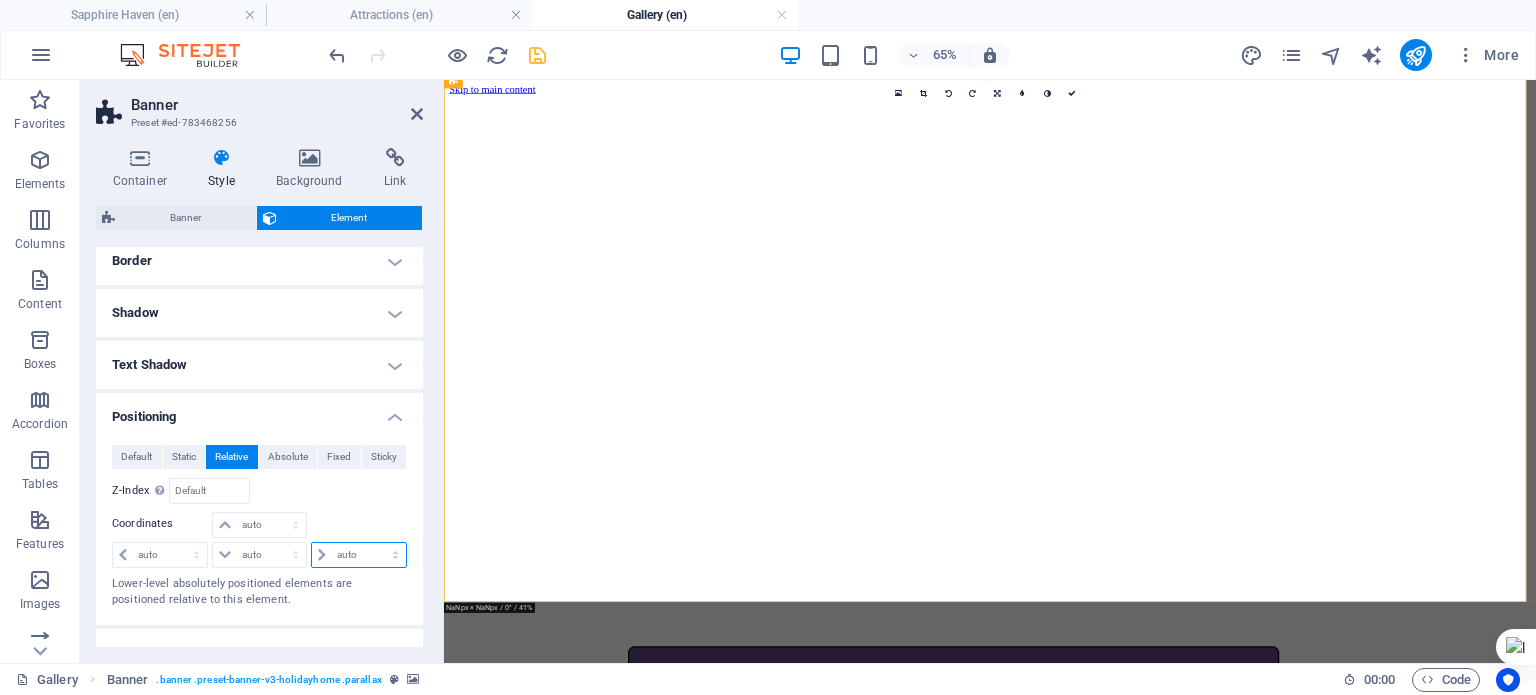 click on "auto px rem % em" at bounding box center (359, 555) 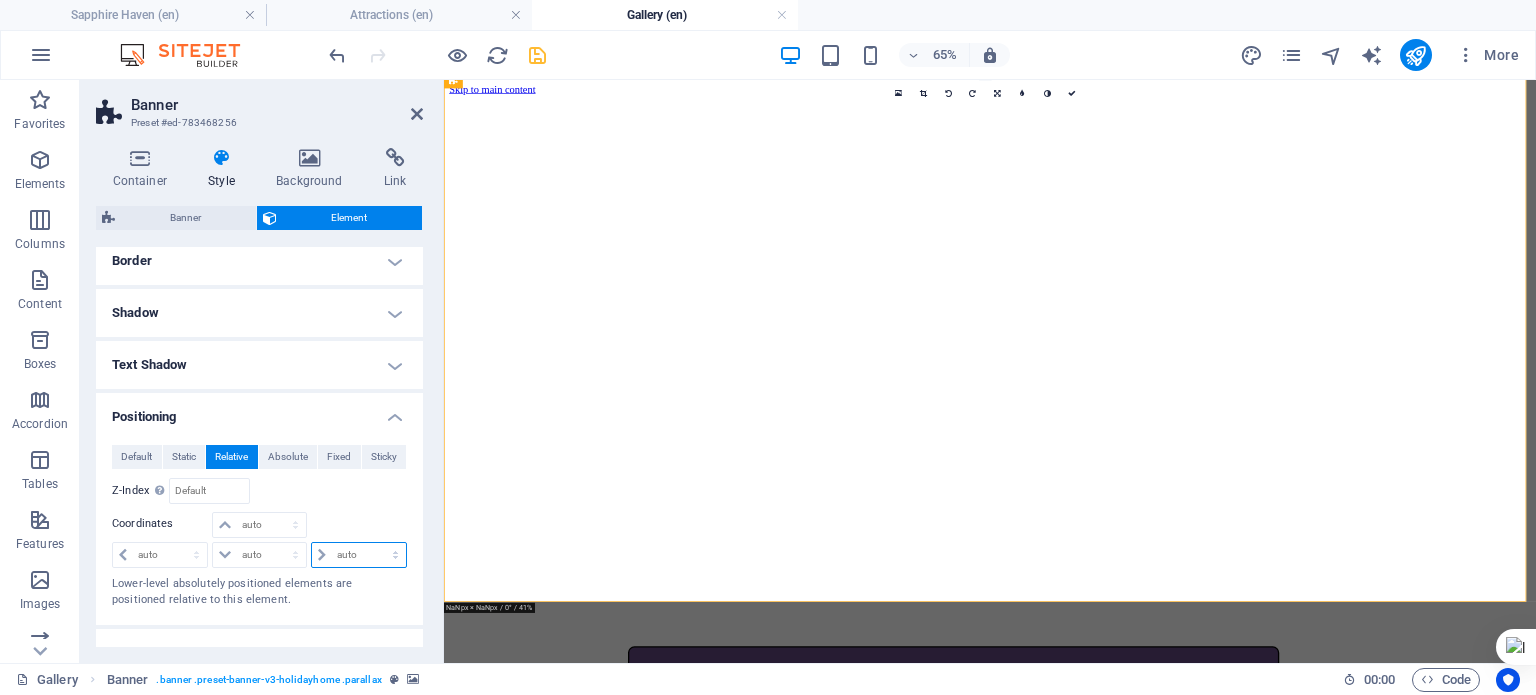 click on "auto px rem % em" at bounding box center (359, 555) 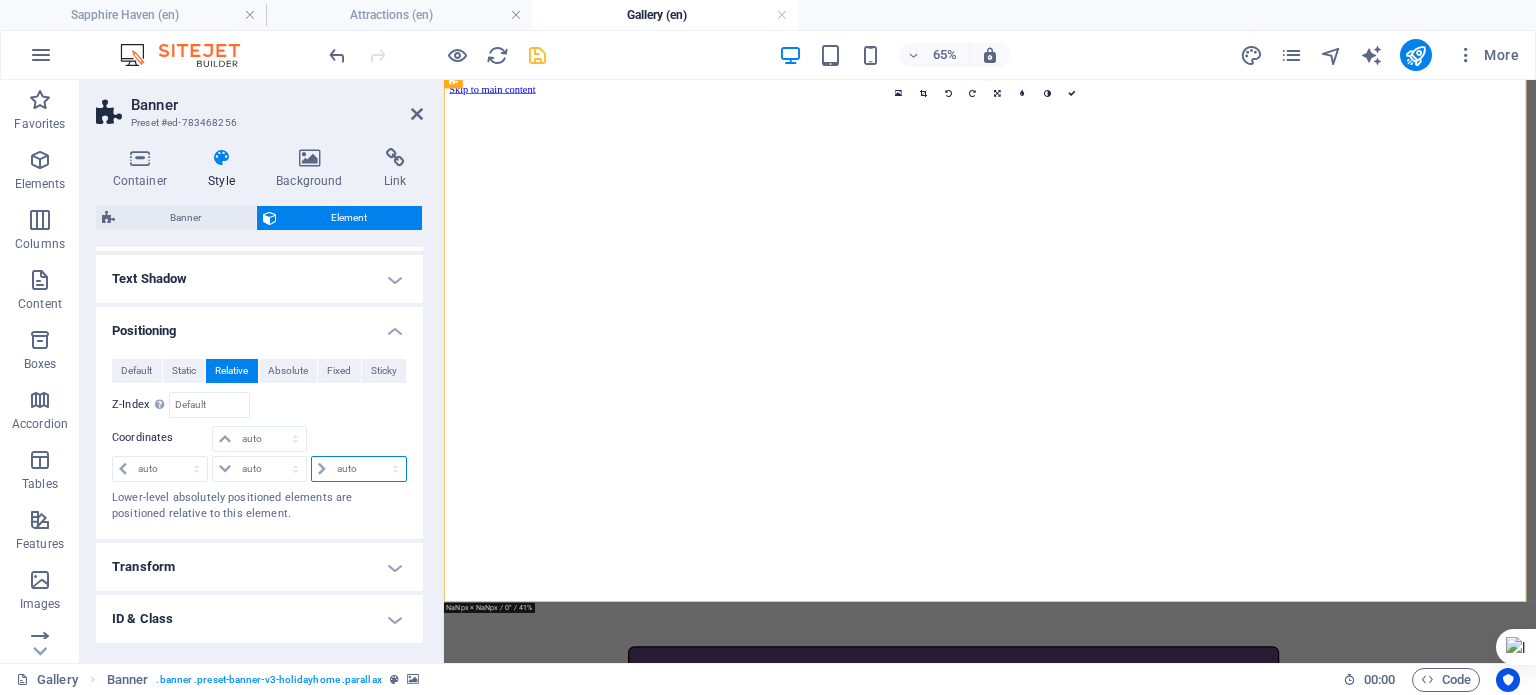 scroll, scrollTop: 294, scrollLeft: 0, axis: vertical 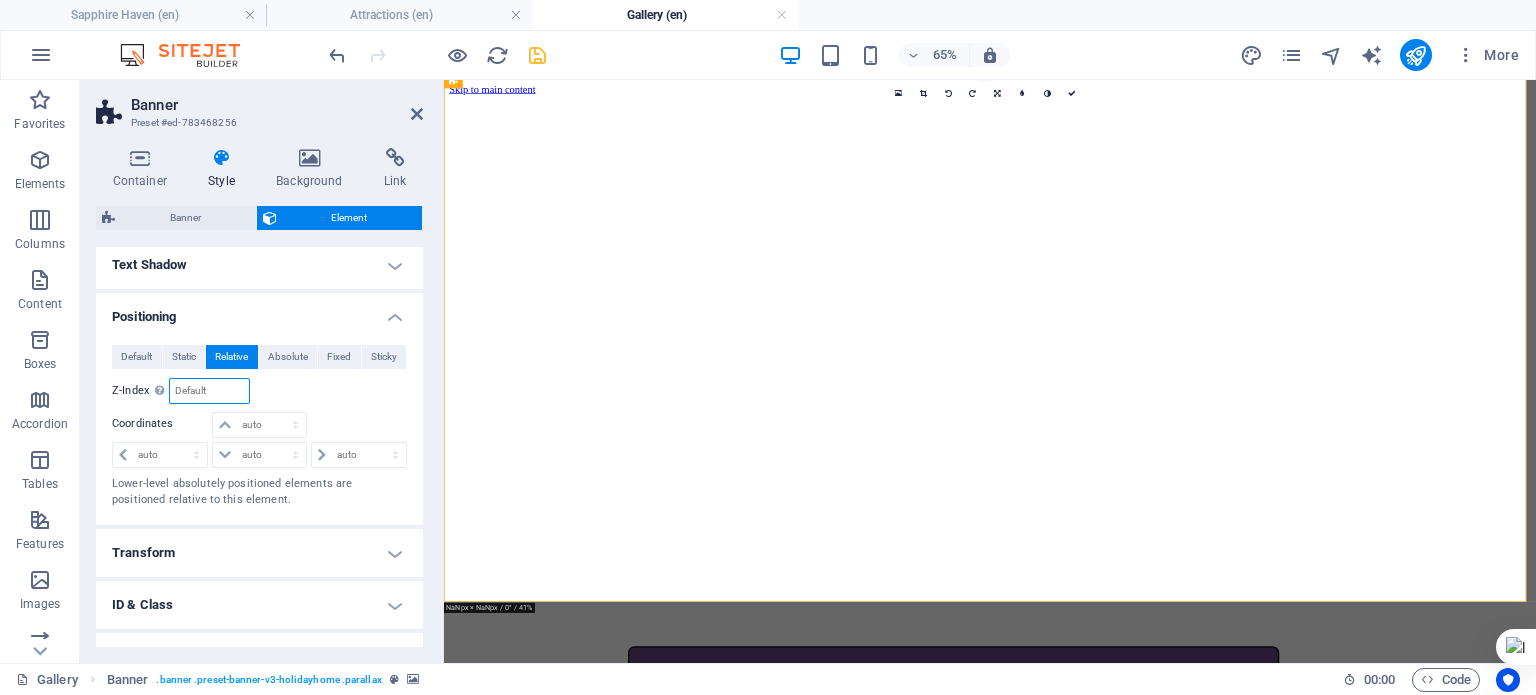click at bounding box center (209, 391) 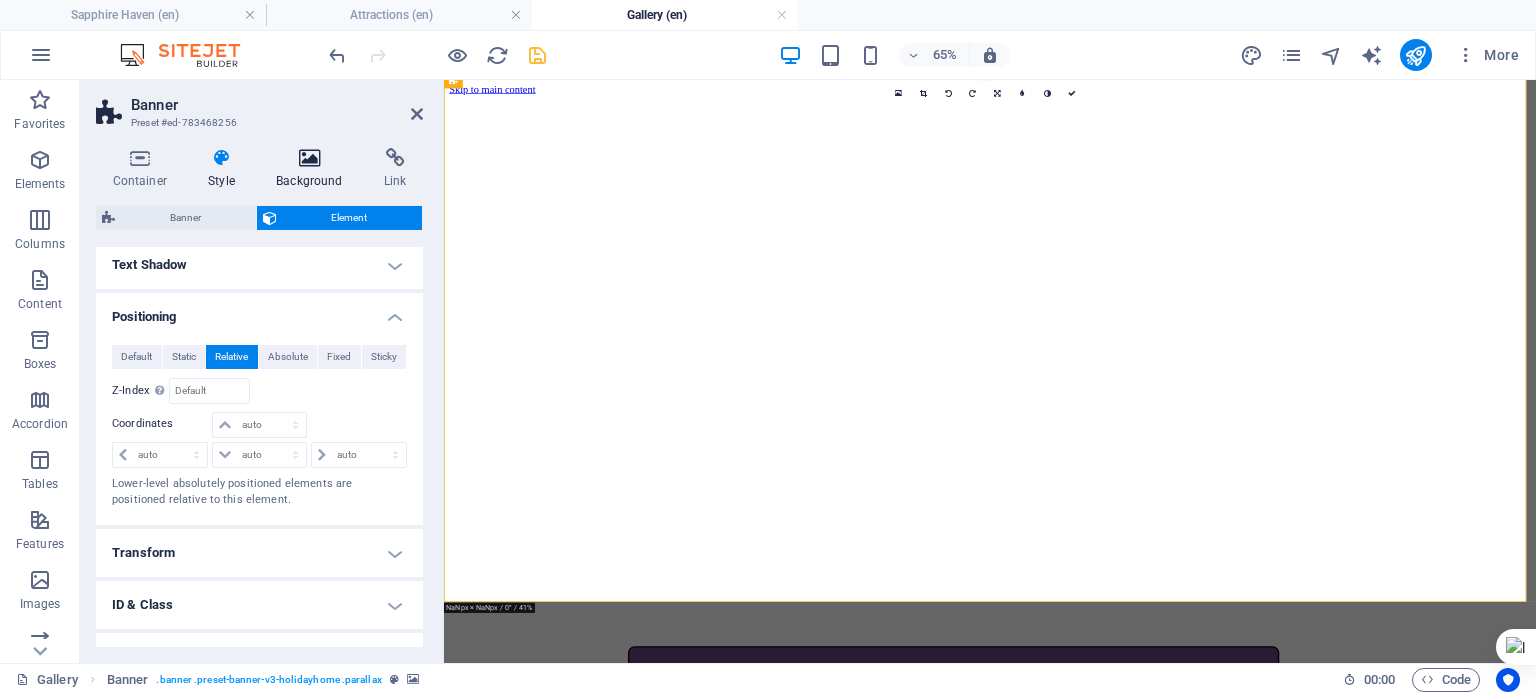 click at bounding box center [310, 158] 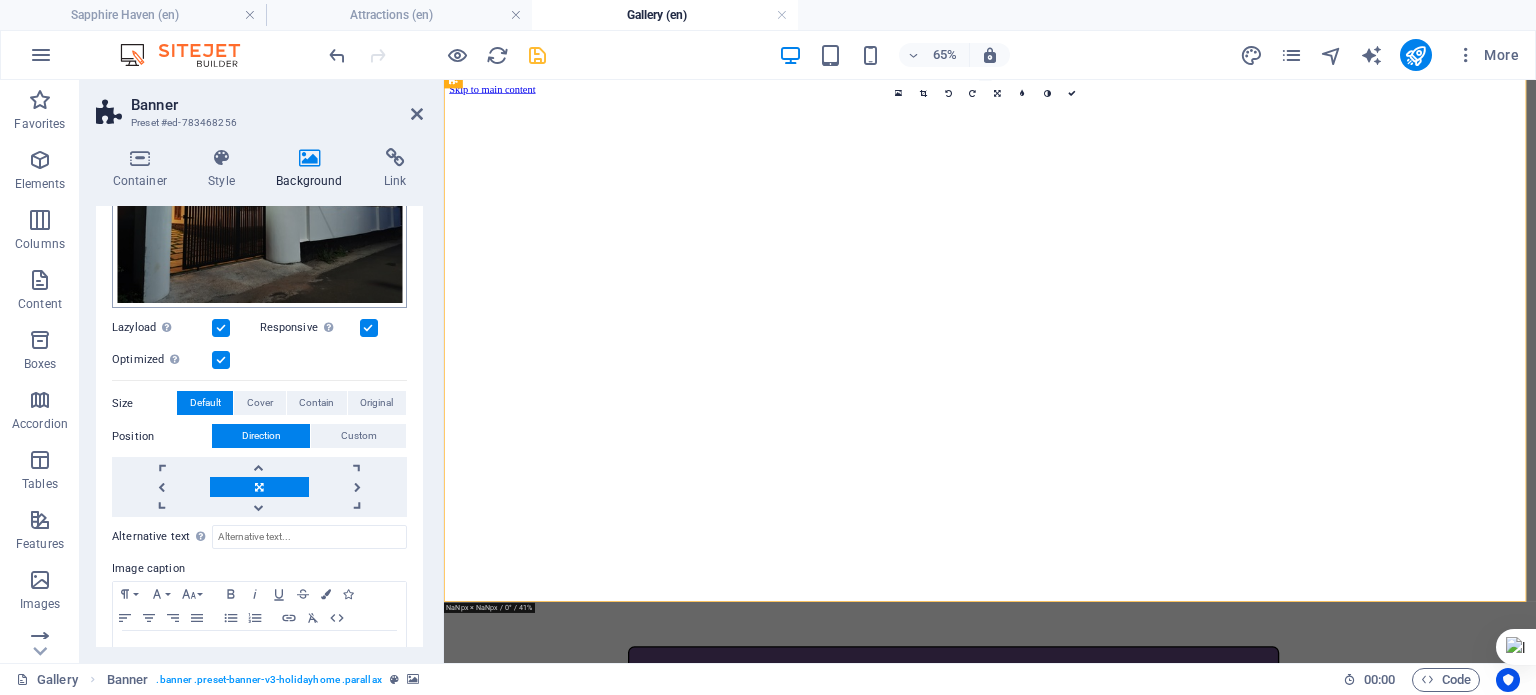 scroll, scrollTop: 300, scrollLeft: 0, axis: vertical 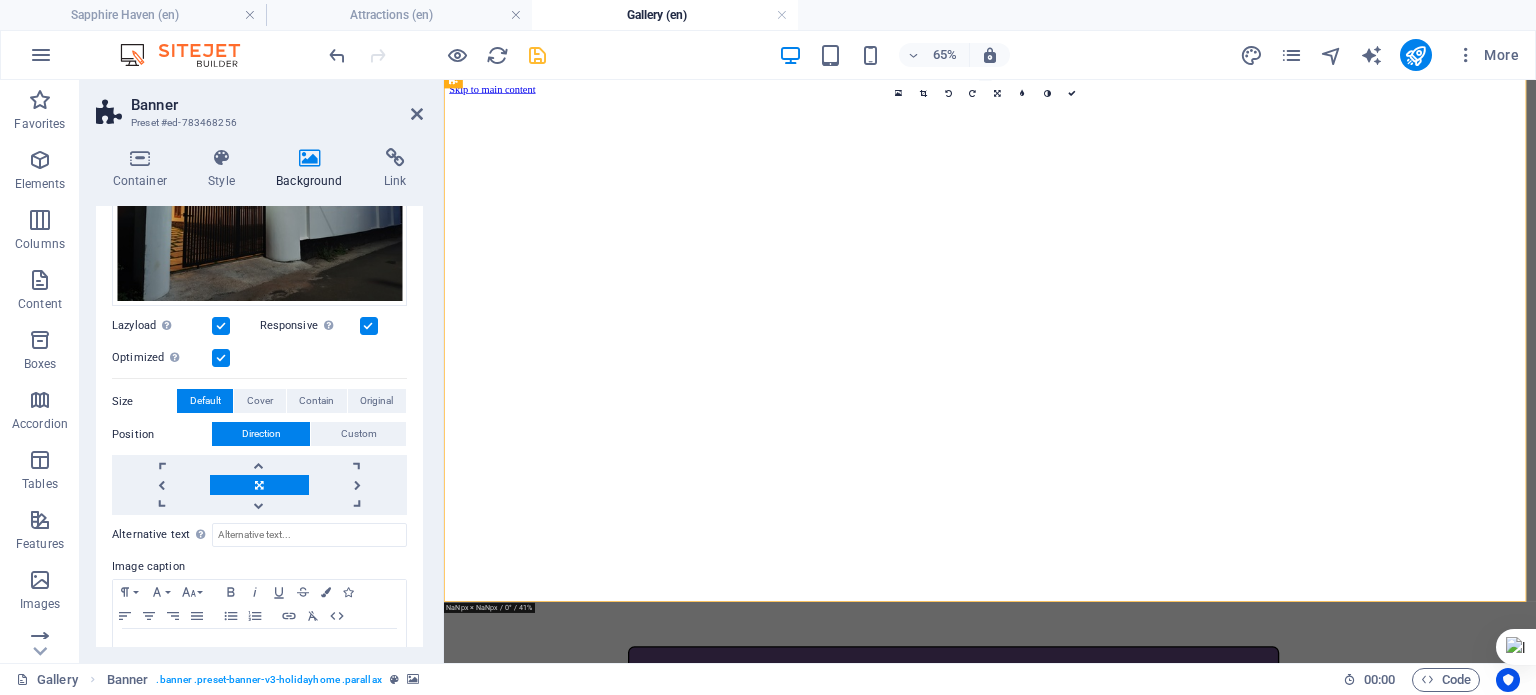 click at bounding box center (221, 358) 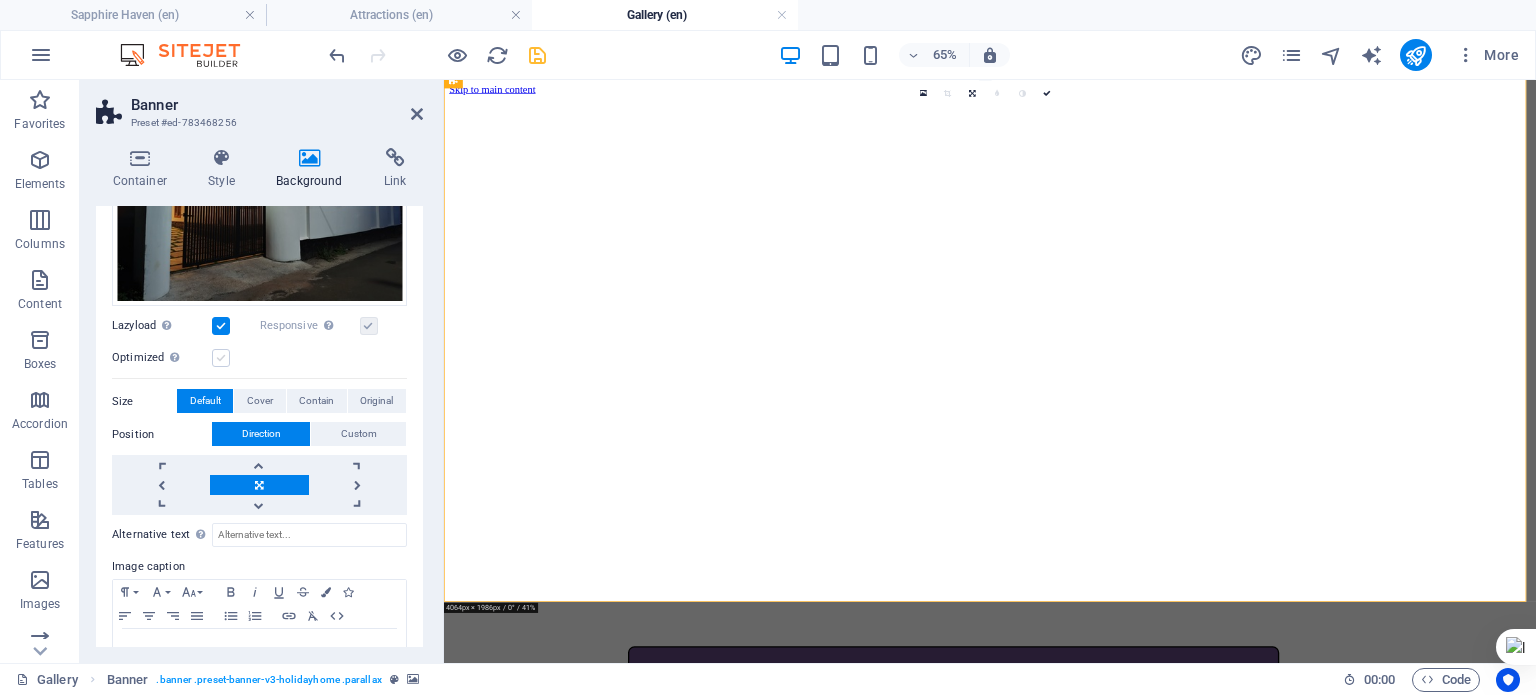 click at bounding box center [221, 358] 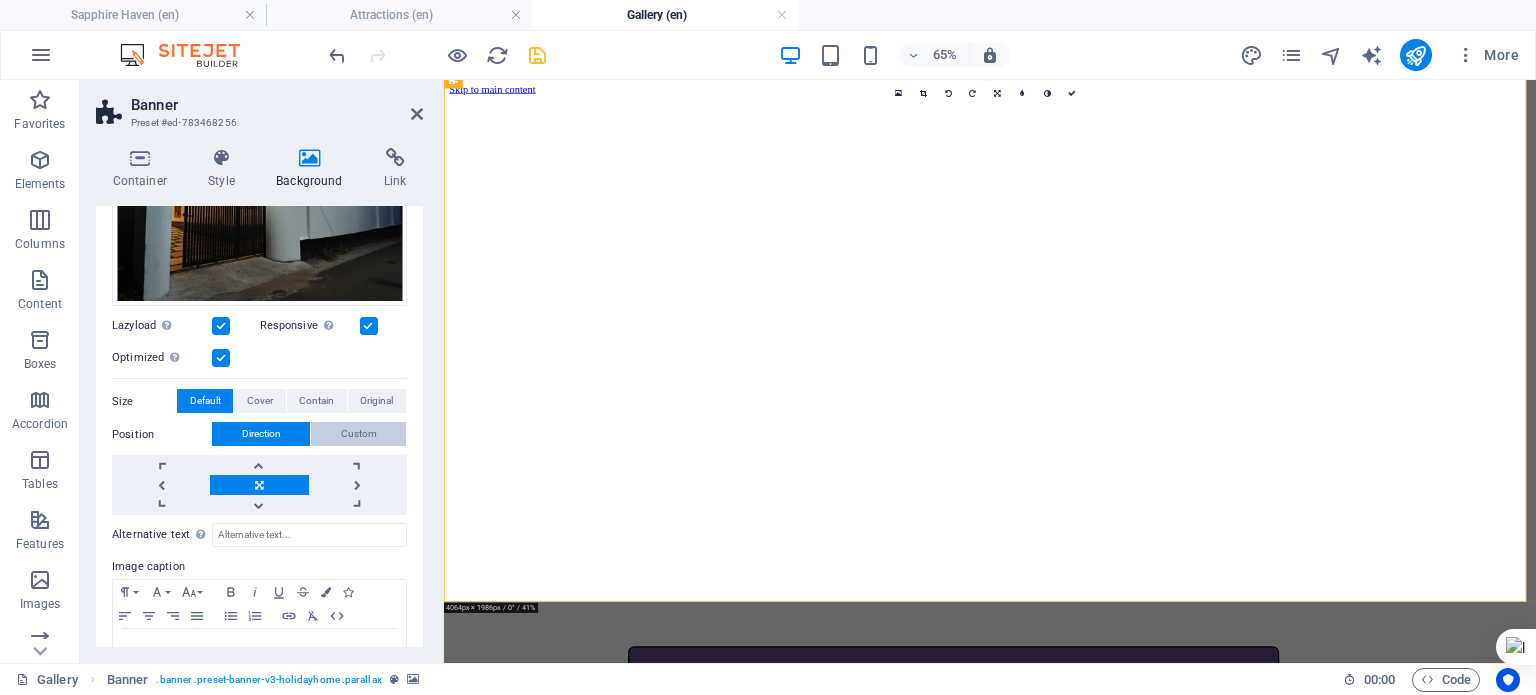 click on "Custom" at bounding box center (359, 434) 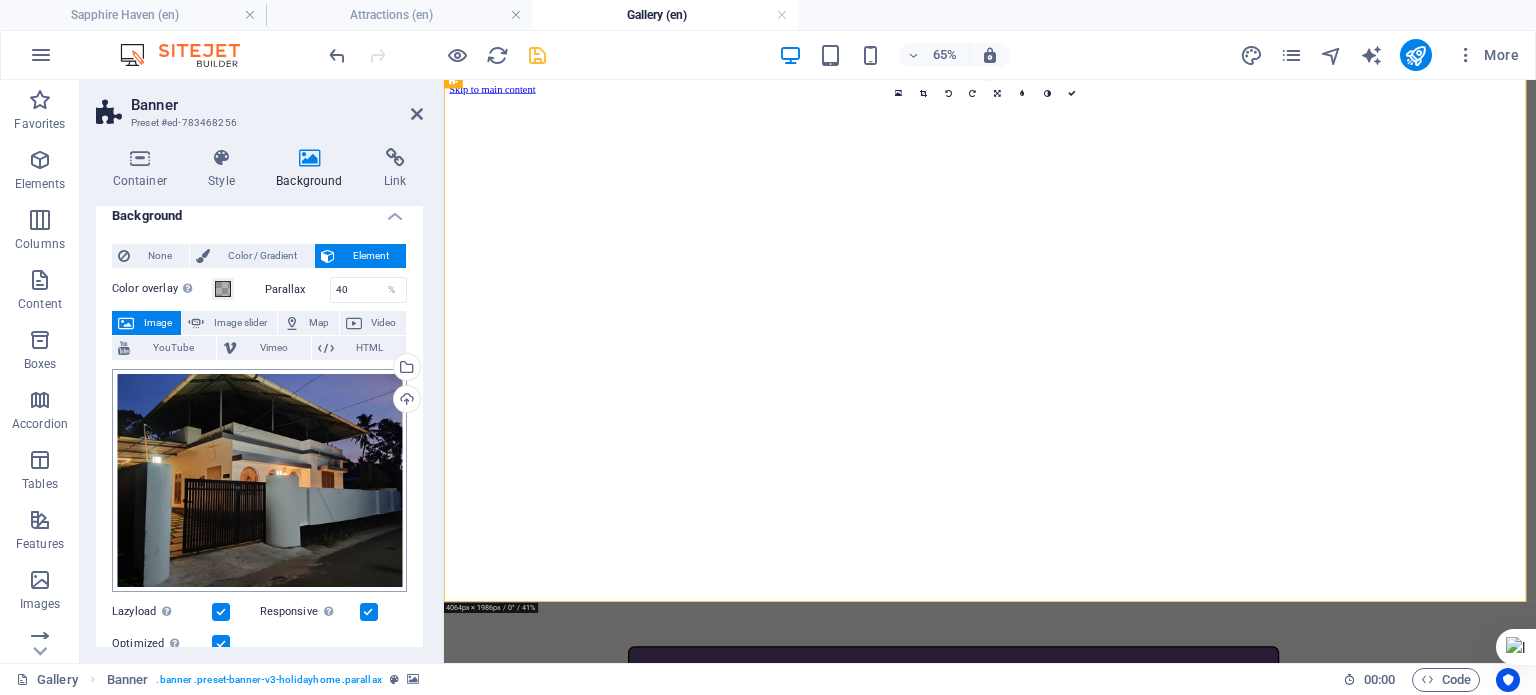 scroll, scrollTop: 0, scrollLeft: 0, axis: both 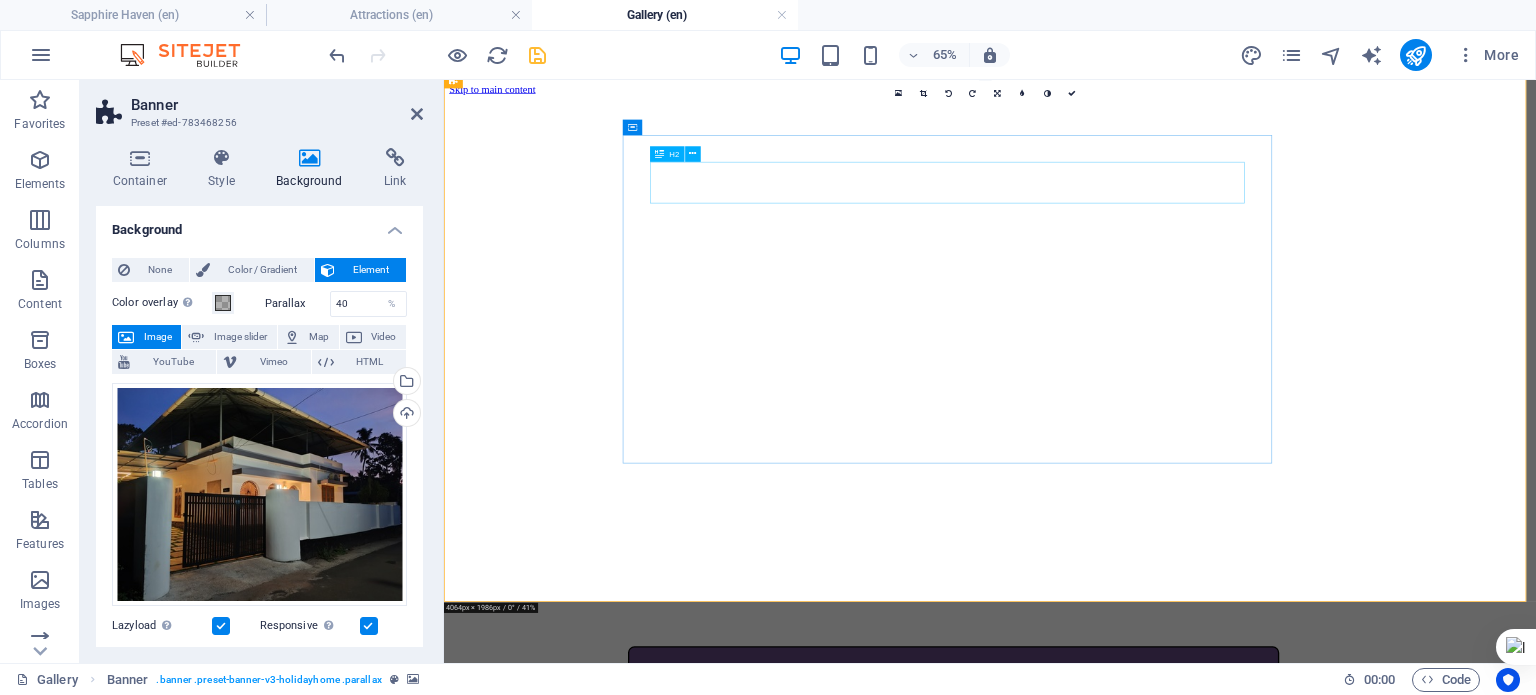 click on "SAPPHIRE HAVEN" at bounding box center (1228, 1026) 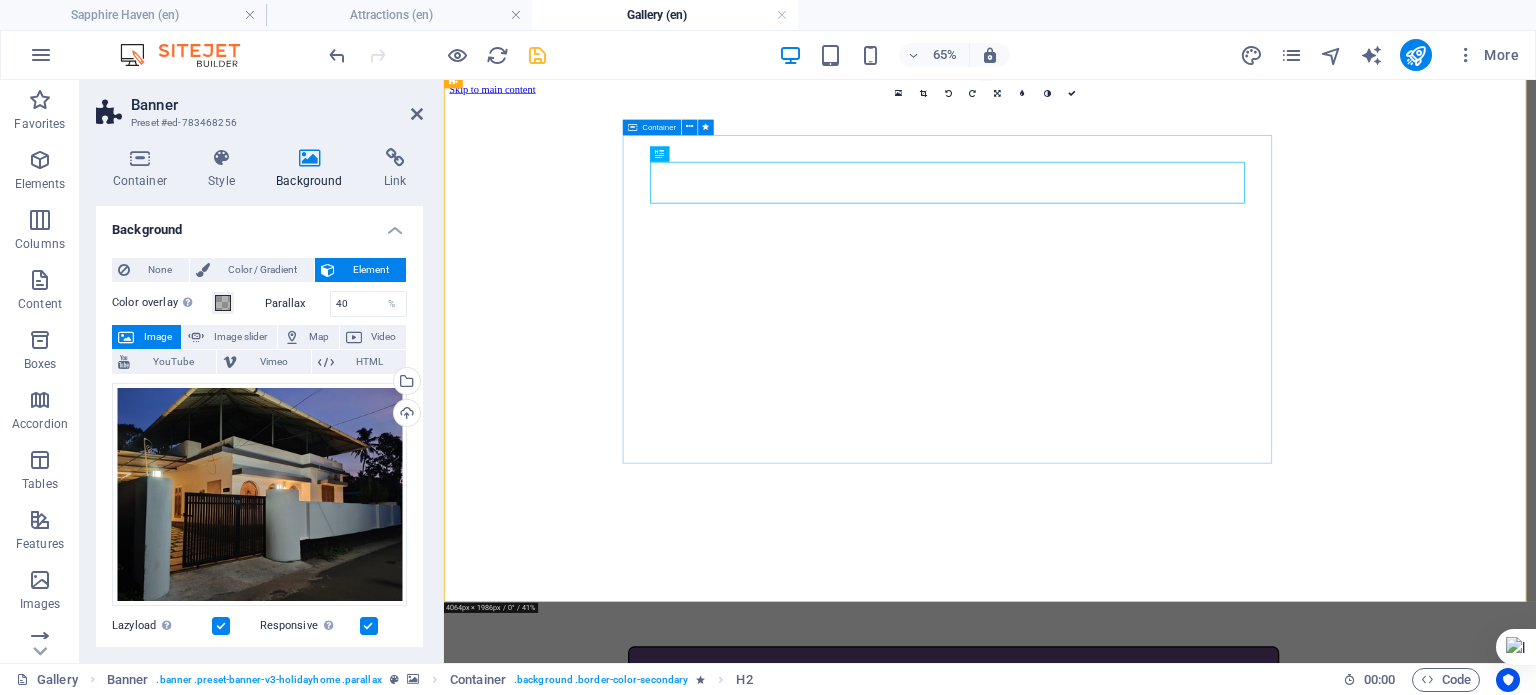 click on "SAPPHIRE HAVEN Holiday Home @ Varkala Rent and Enjoy" at bounding box center (1228, 1186) 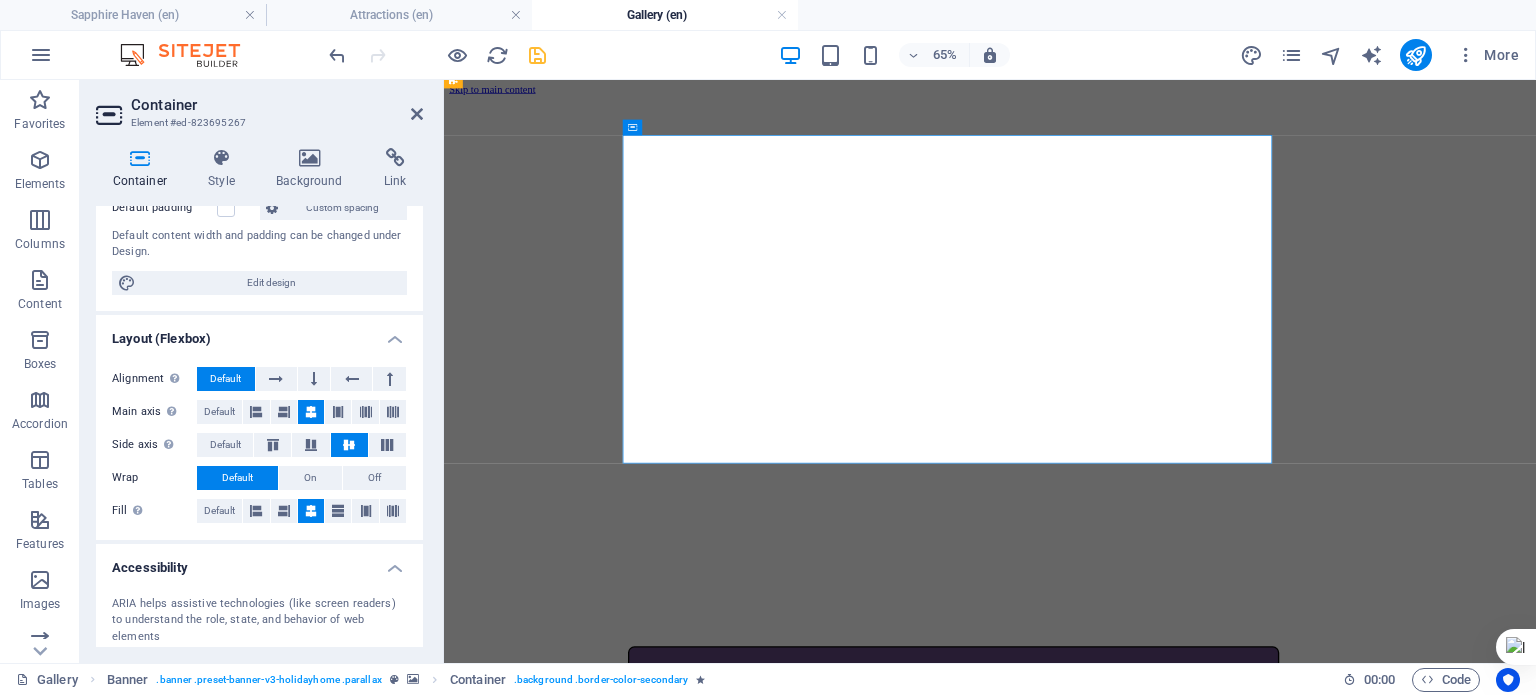 scroll, scrollTop: 200, scrollLeft: 0, axis: vertical 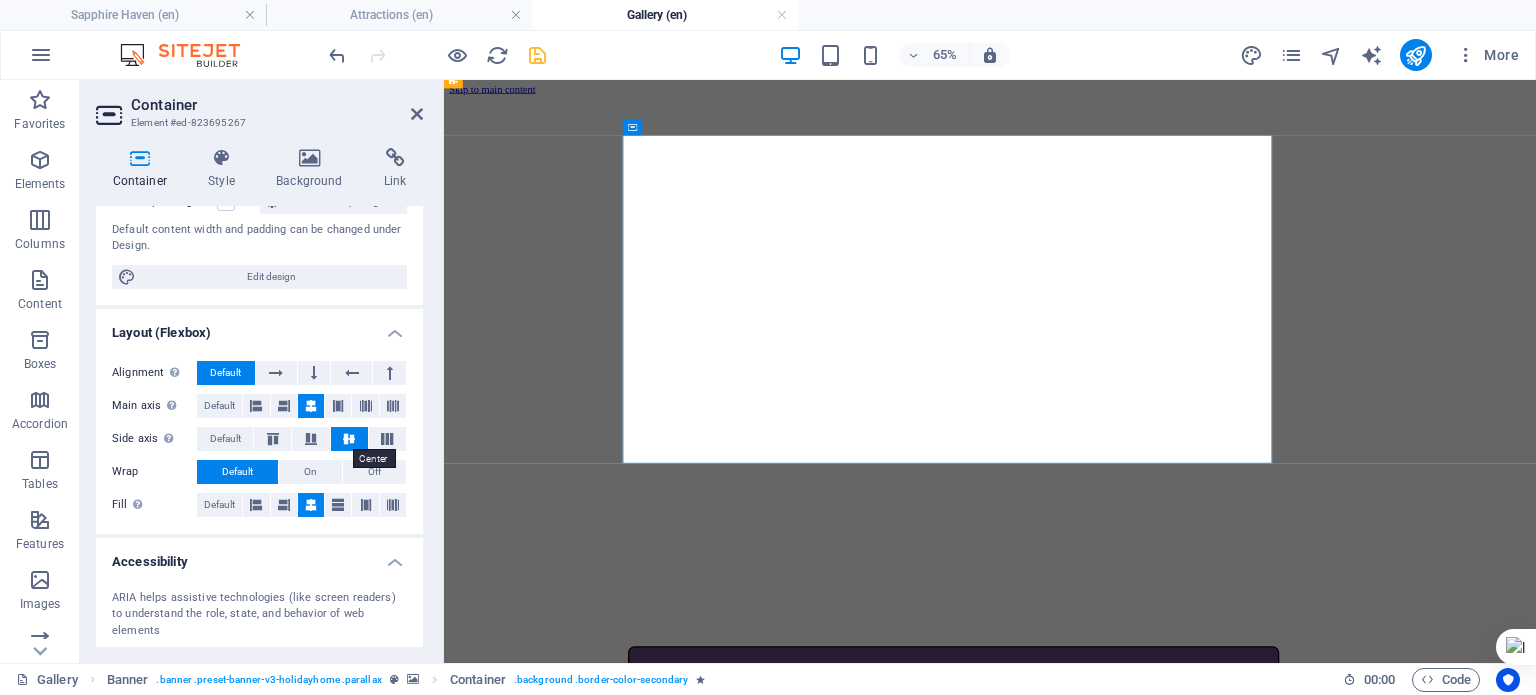 click at bounding box center [349, 439] 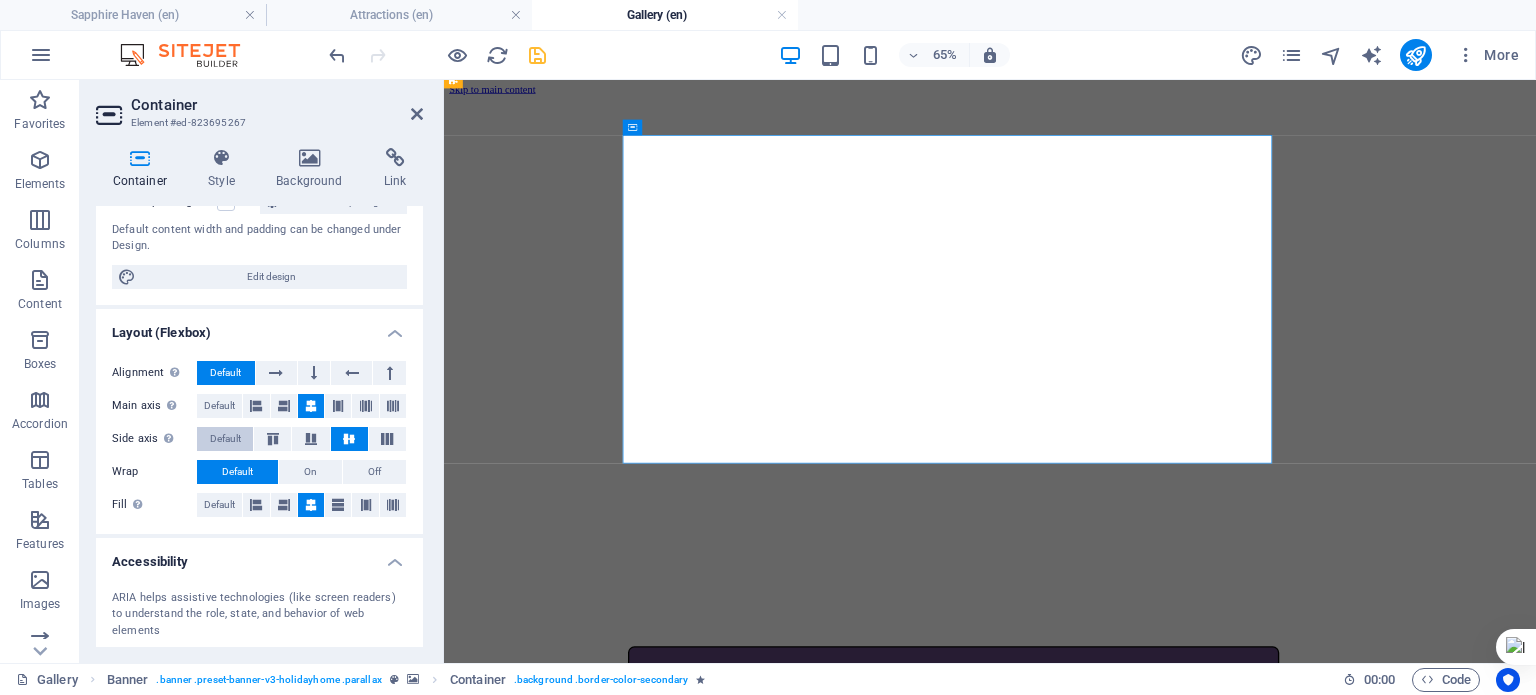 click on "Default" at bounding box center [225, 439] 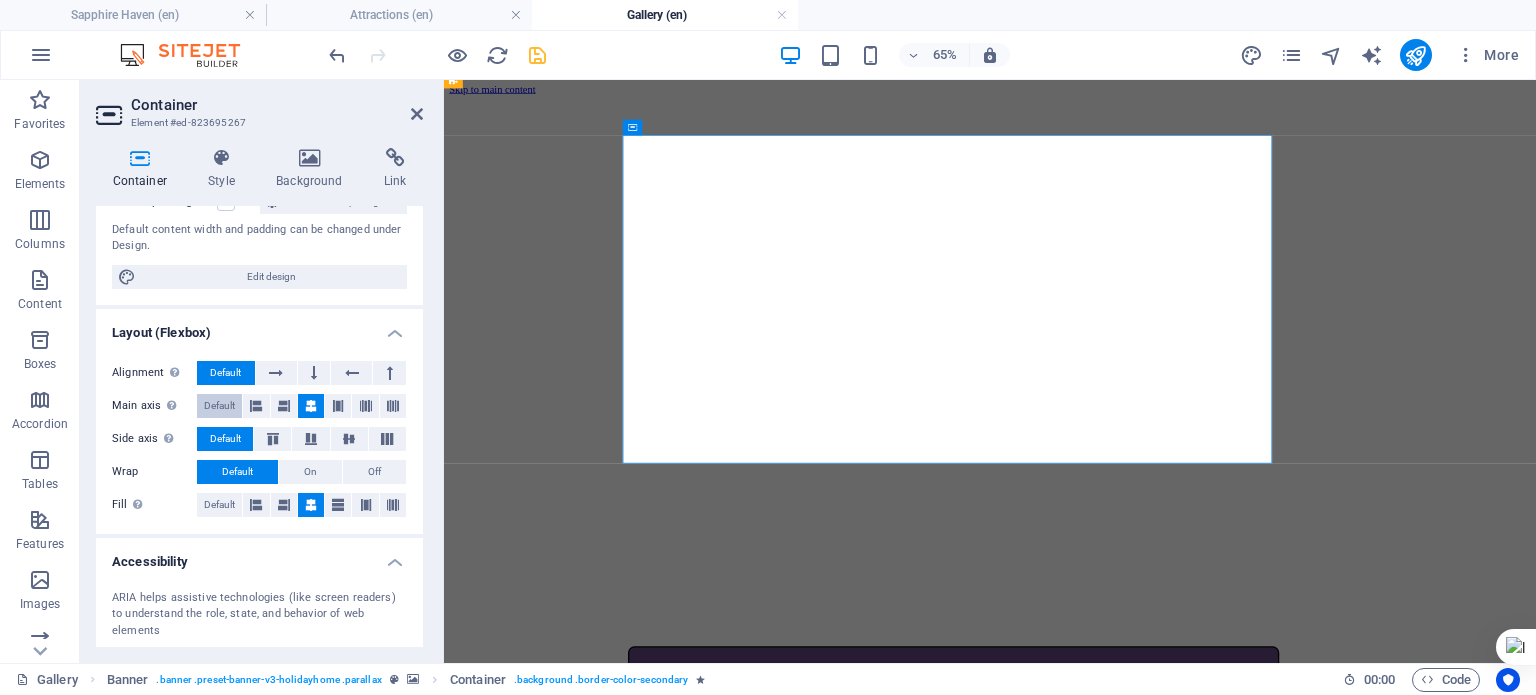 click on "Default" at bounding box center [219, 406] 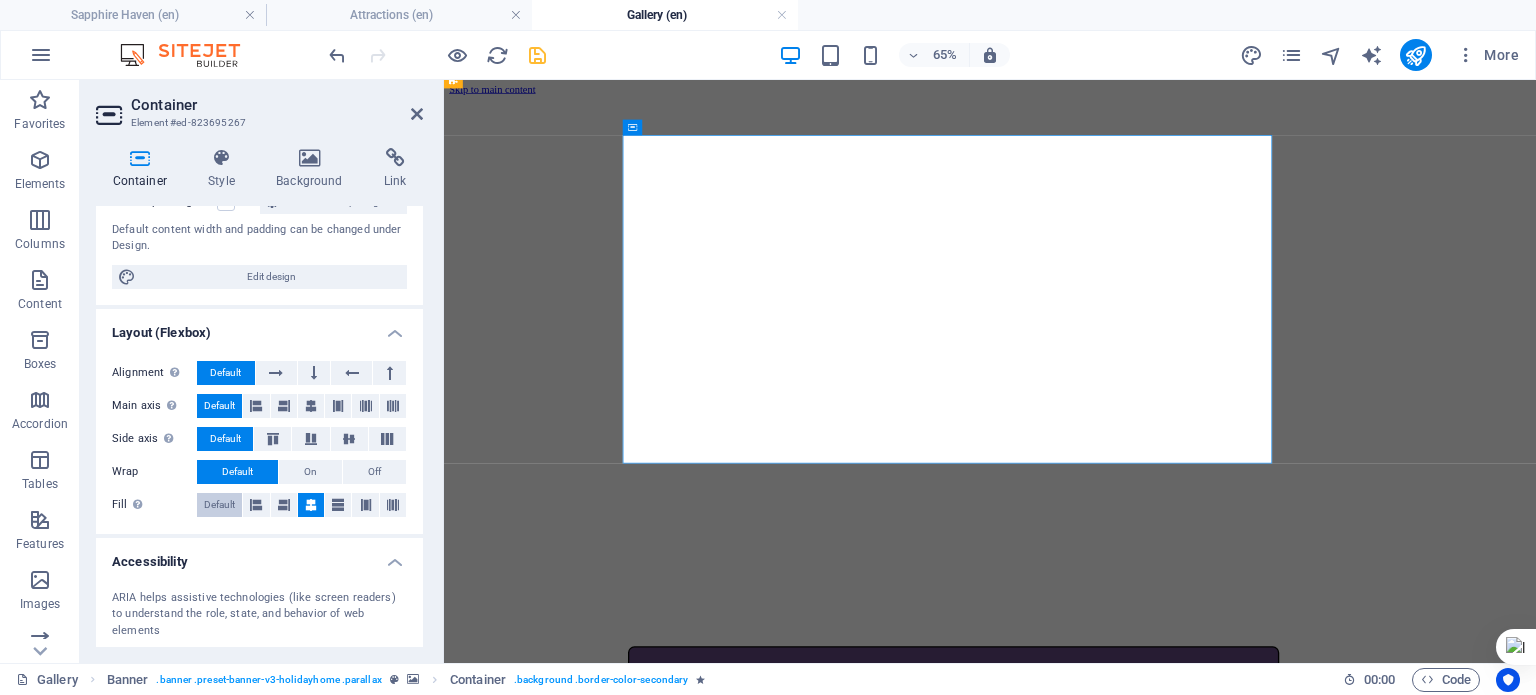 click on "Default" at bounding box center [219, 505] 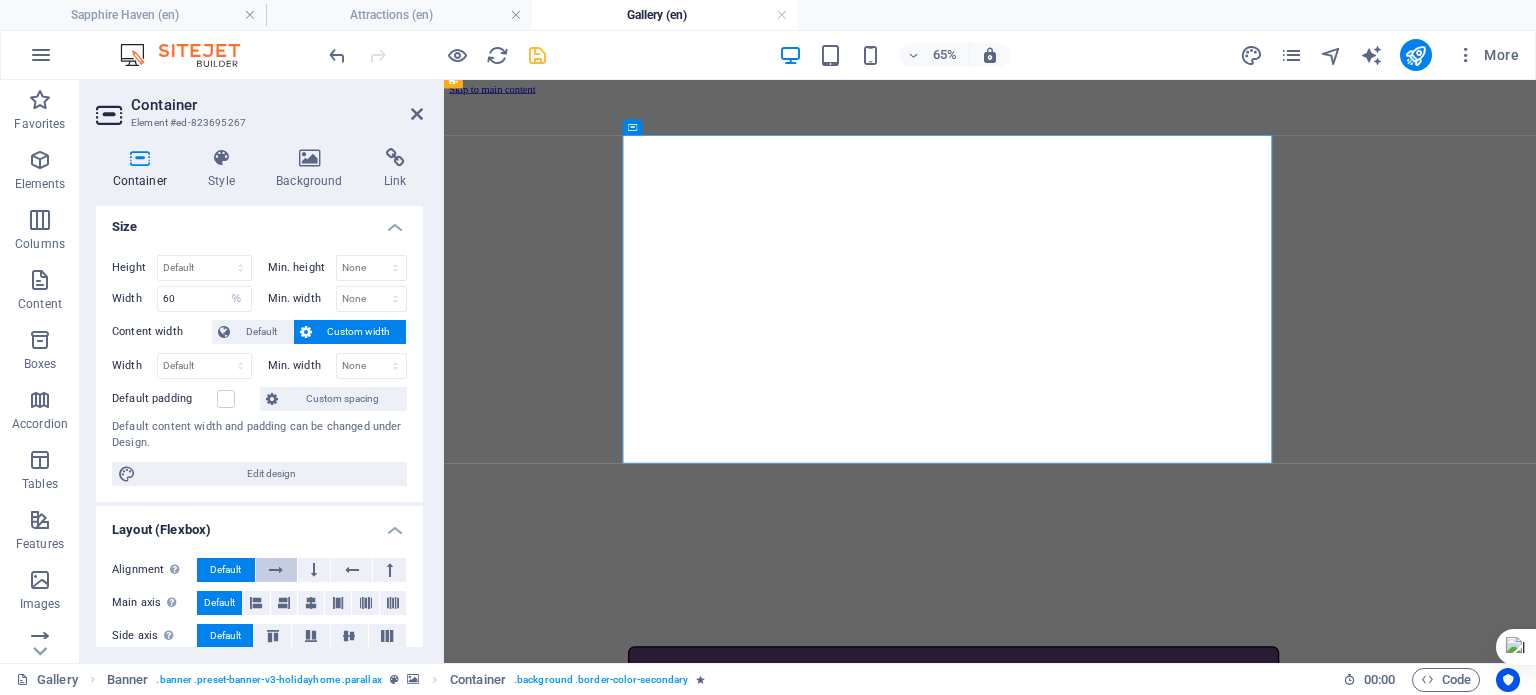 scroll, scrollTop: 0, scrollLeft: 0, axis: both 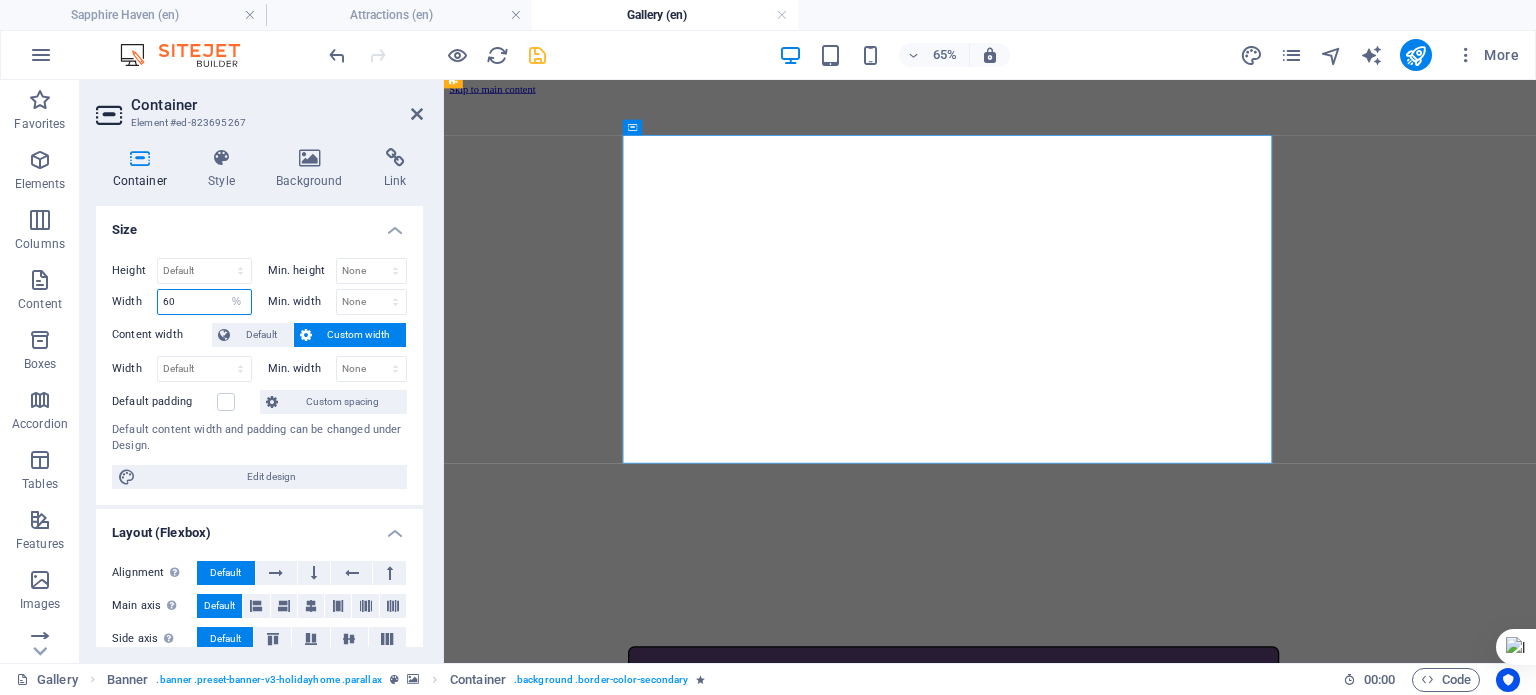 drag, startPoint x: 195, startPoint y: 297, endPoint x: 115, endPoint y: 301, distance: 80.09994 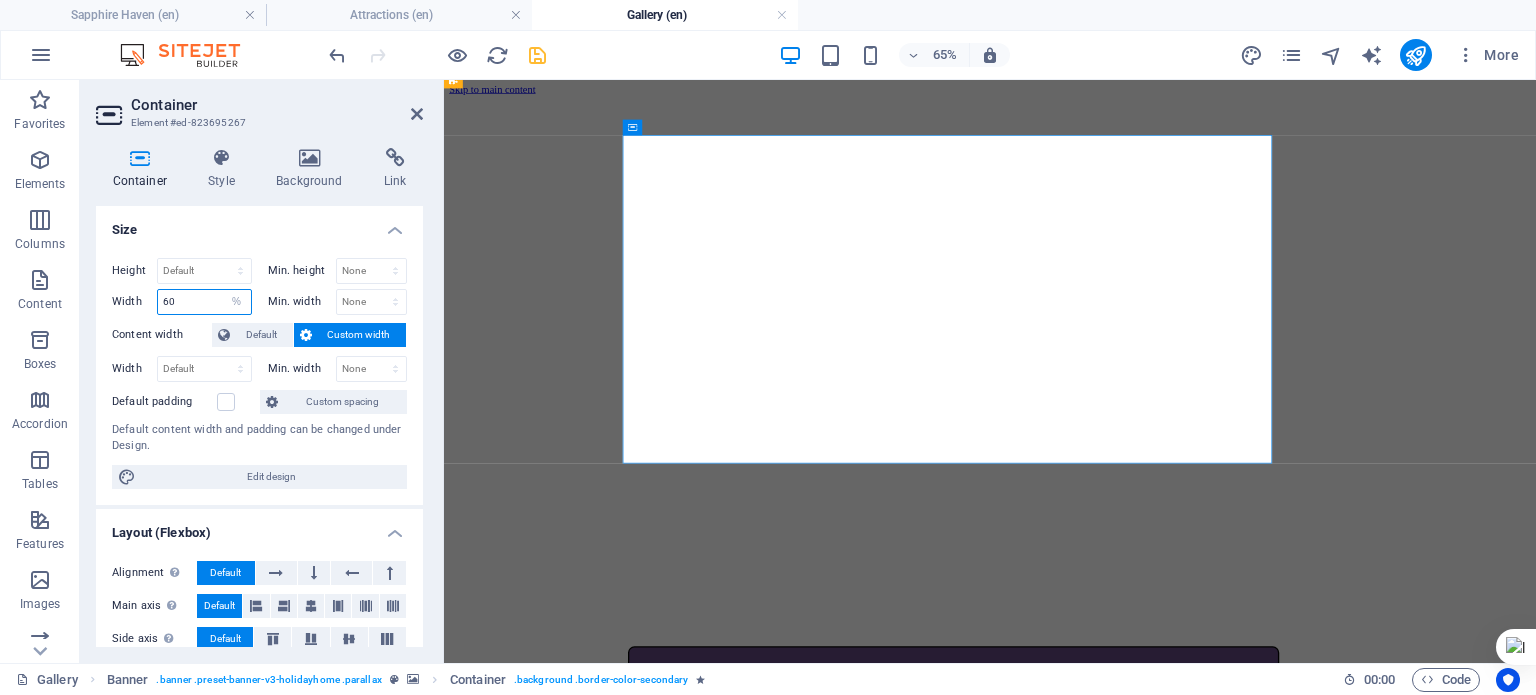 click on "Width 60 Default px rem % em vh vw" at bounding box center (182, 302) 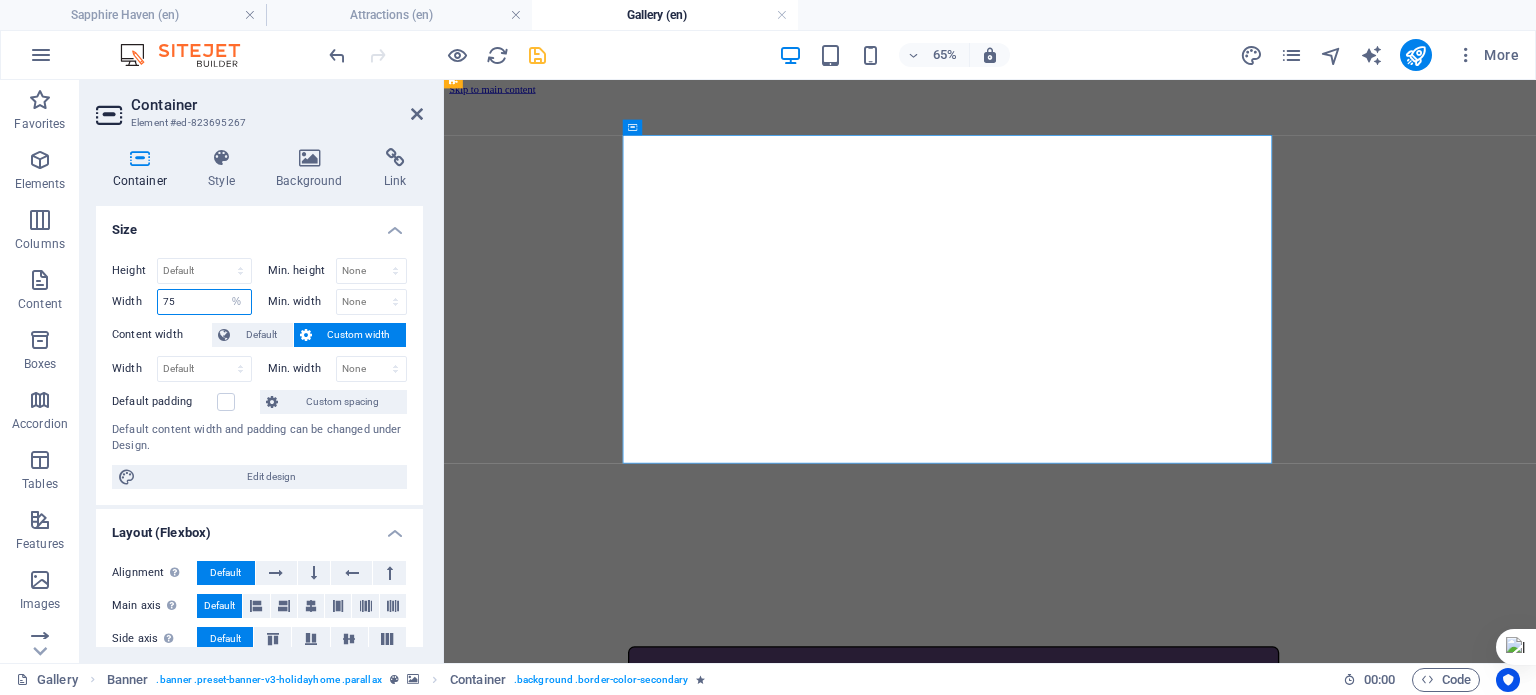 type on "75" 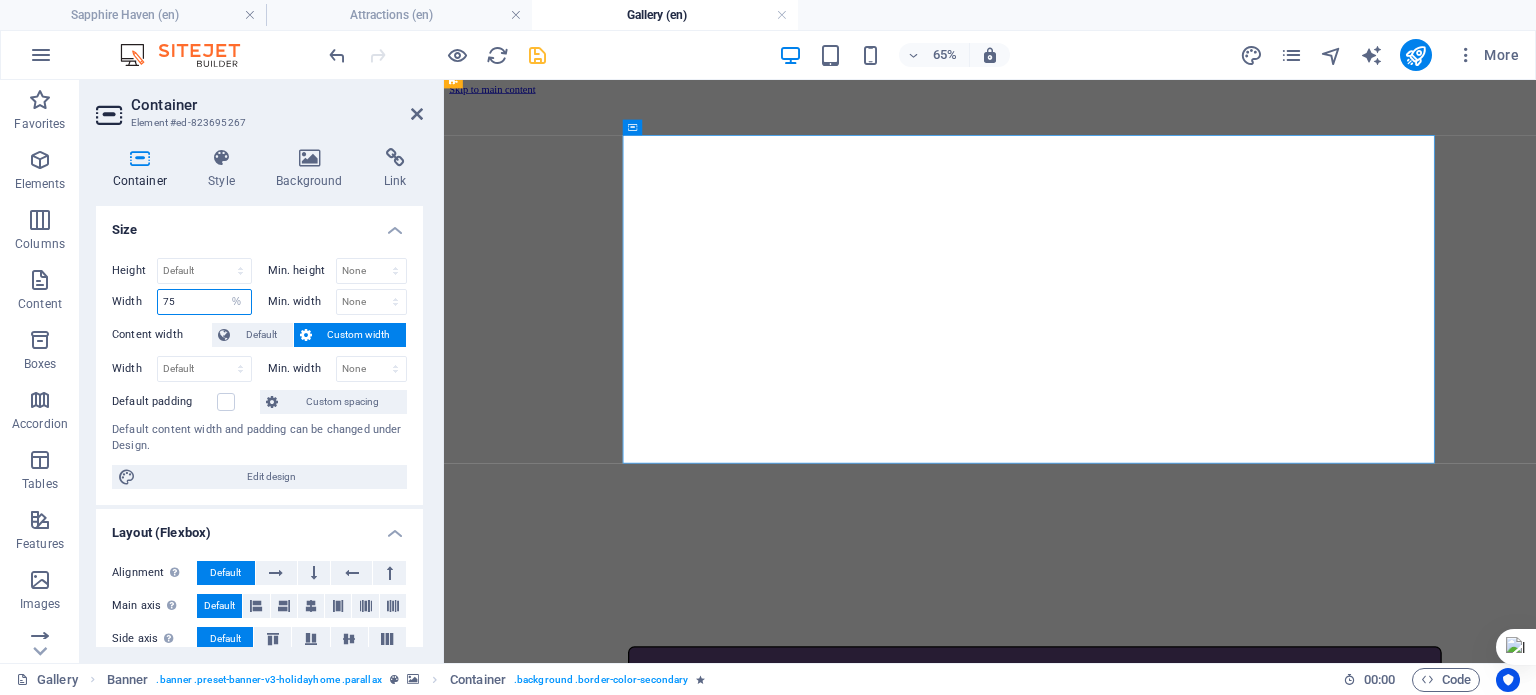 click on "75" at bounding box center (204, 302) 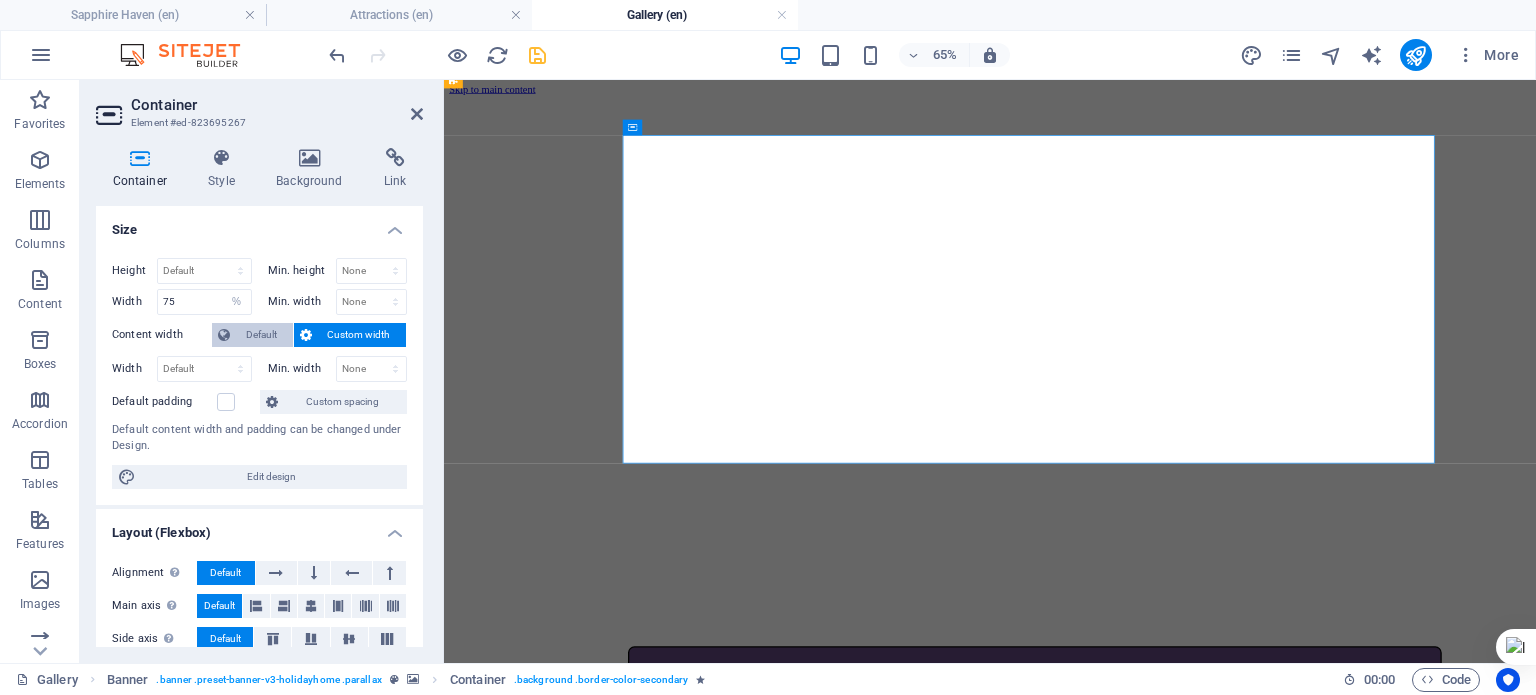 click on "Default" at bounding box center (261, 335) 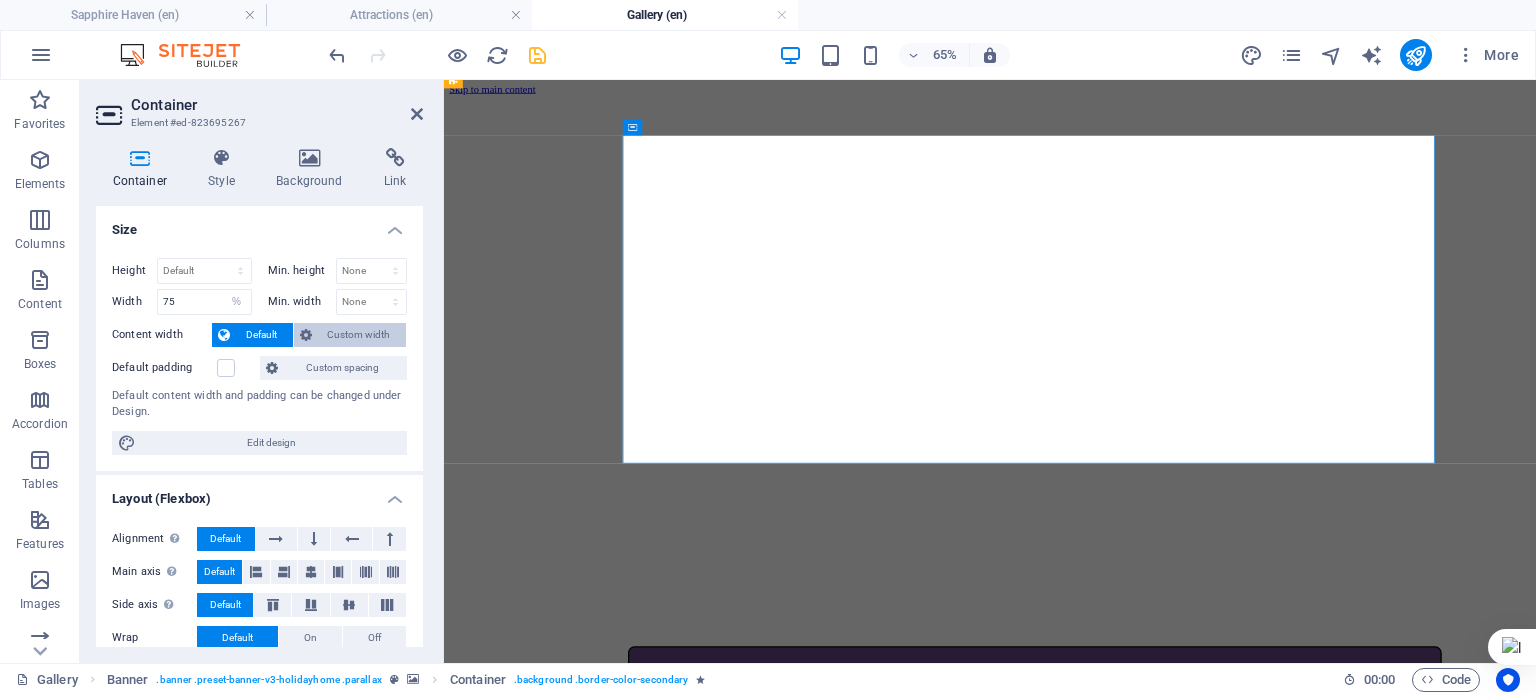 click on "Custom width" at bounding box center [359, 335] 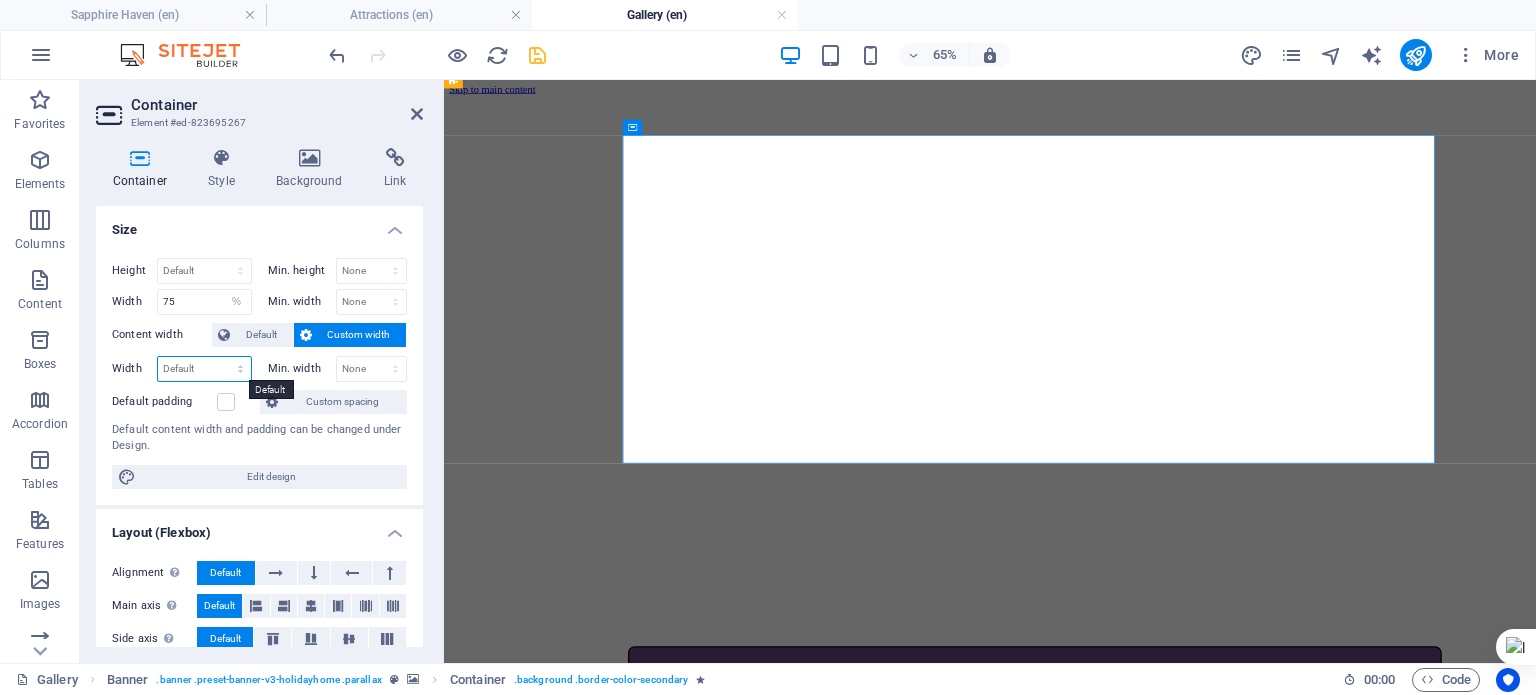click on "Default px rem % em vh vw" at bounding box center [204, 369] 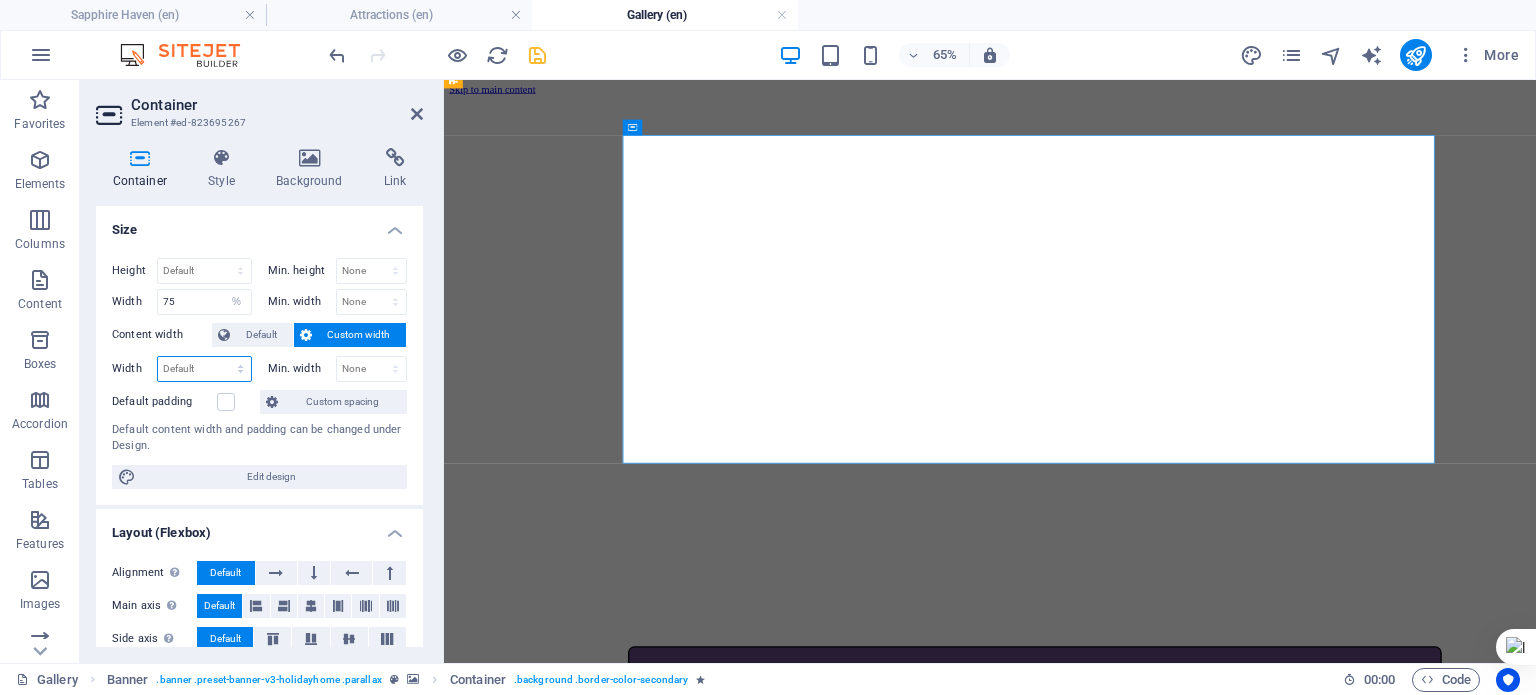 select on "%" 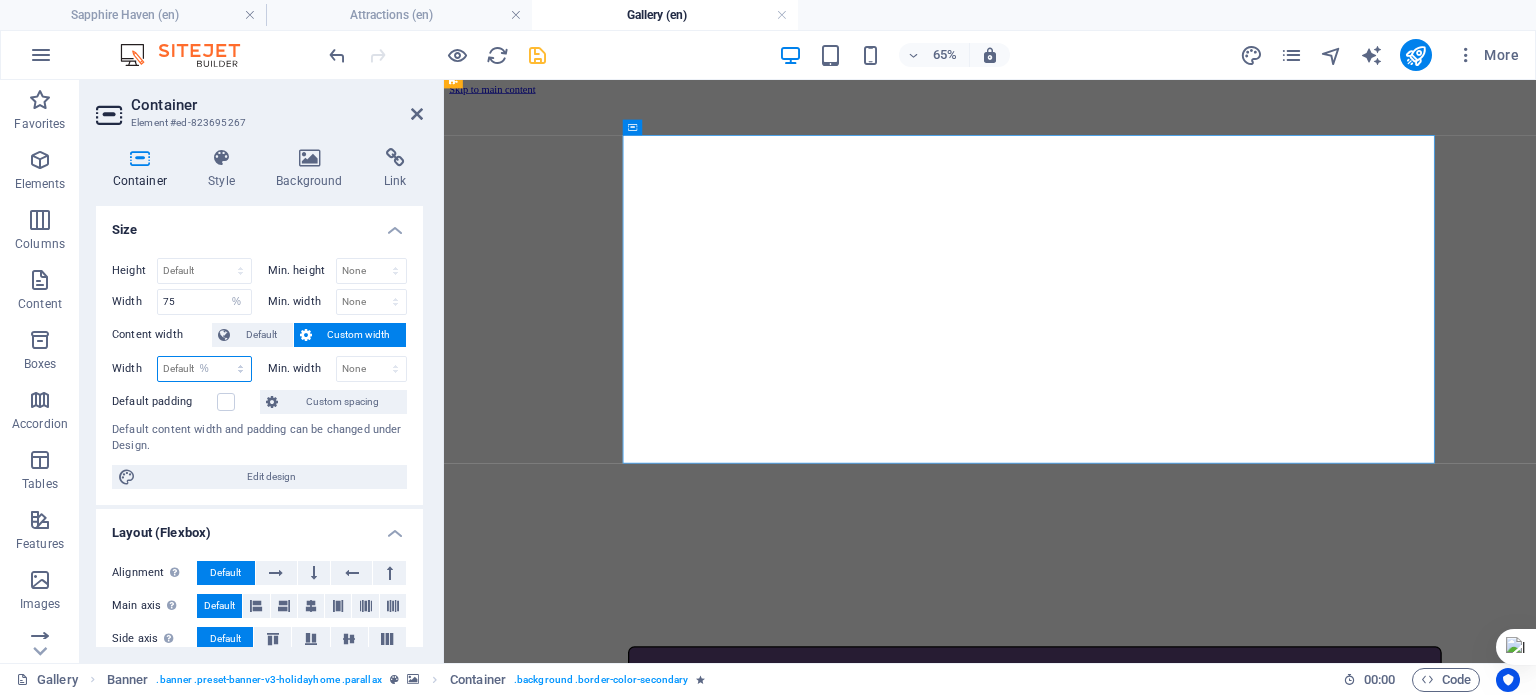 click on "Default px rem % em vh vw" at bounding box center [204, 369] 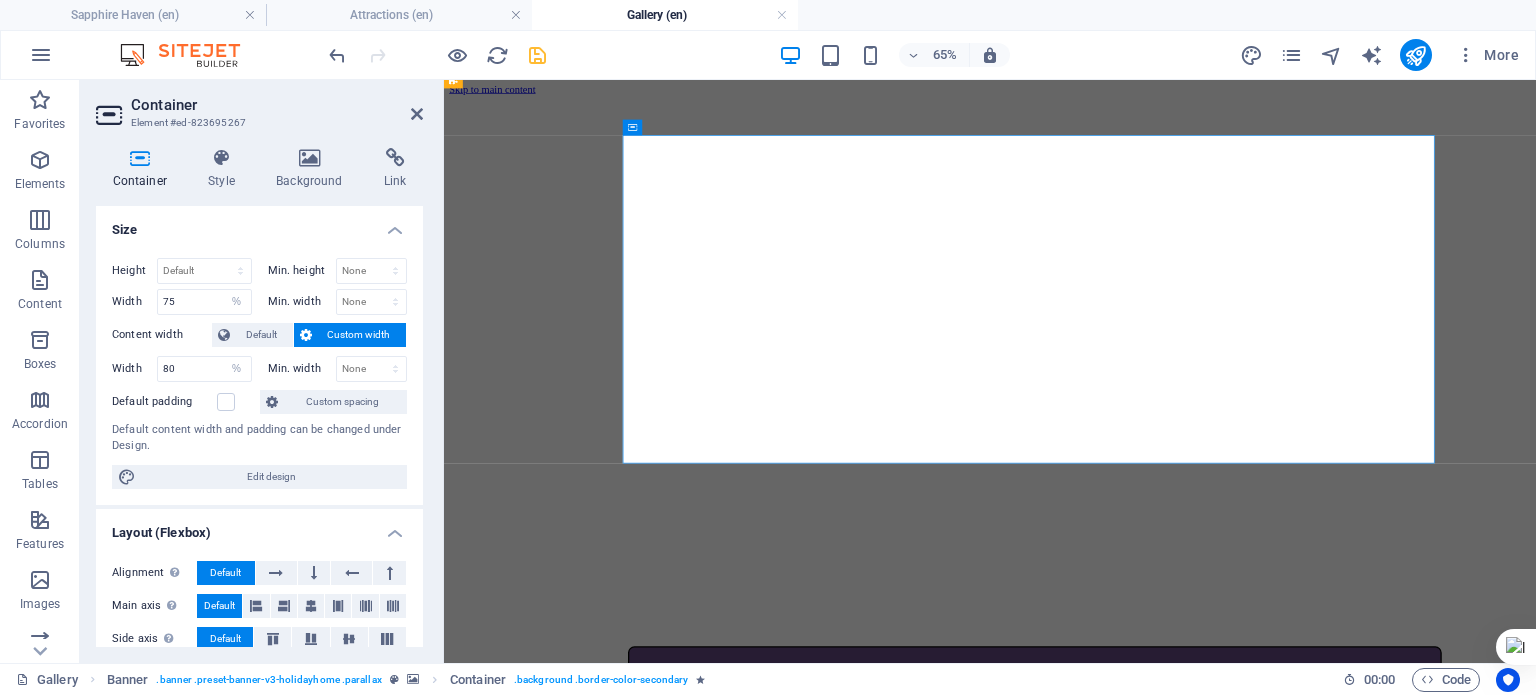 type on "99.68" 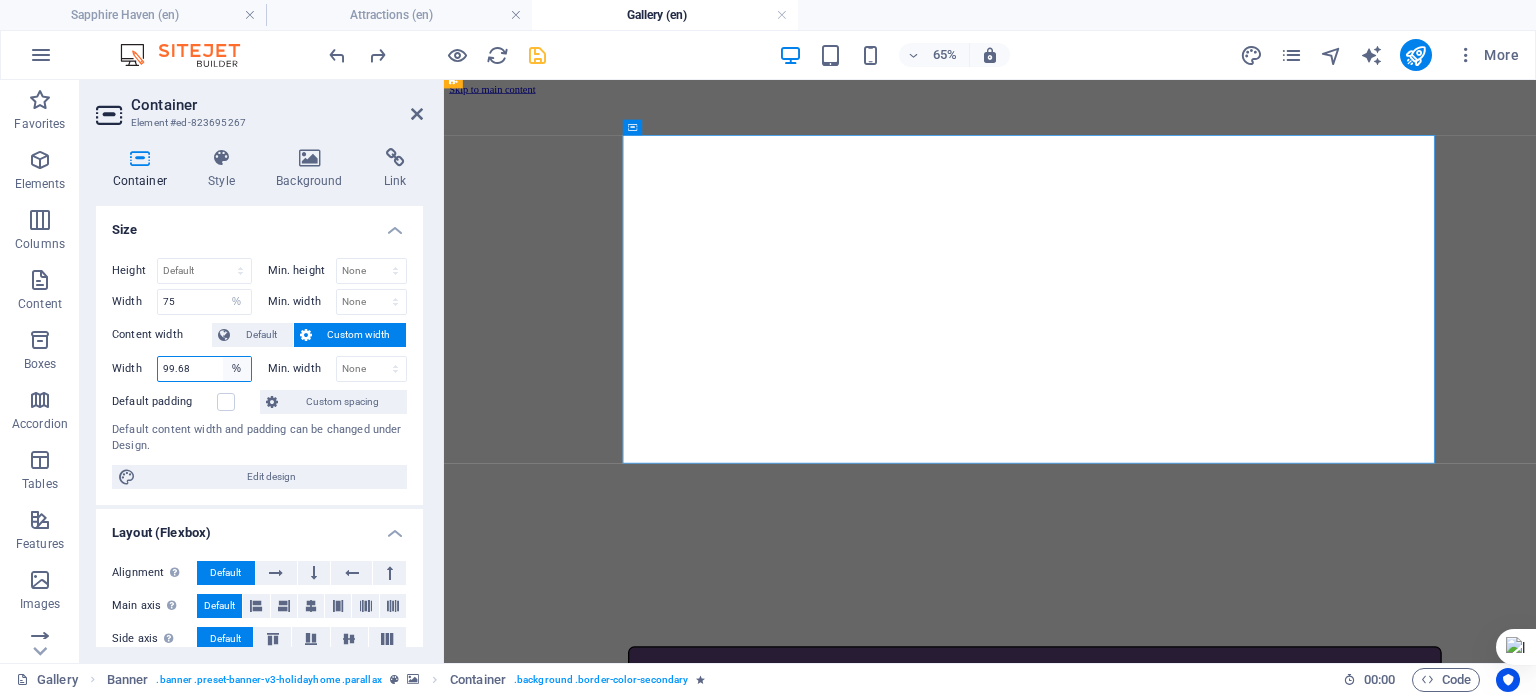 click on "Default px rem % em vh vw" at bounding box center (237, 369) 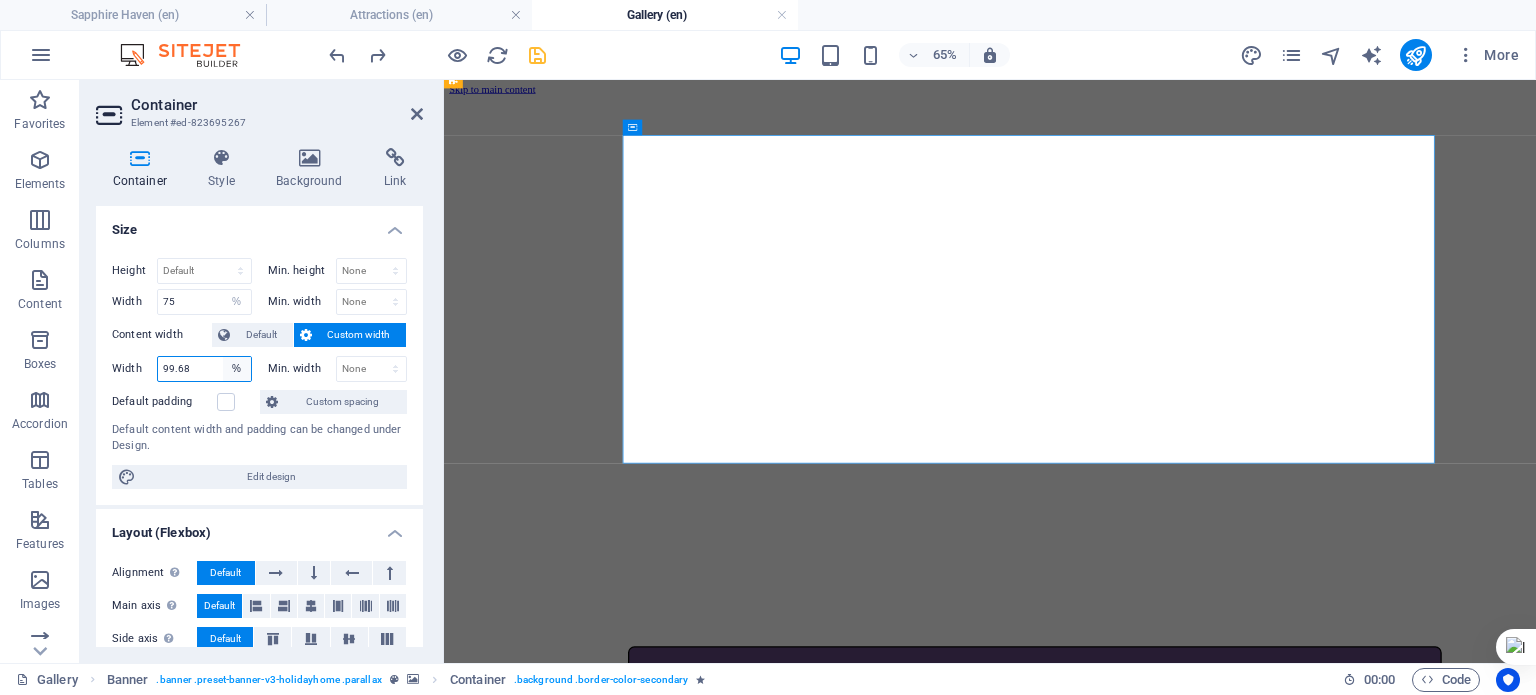 select on "kruhjnv3abs" 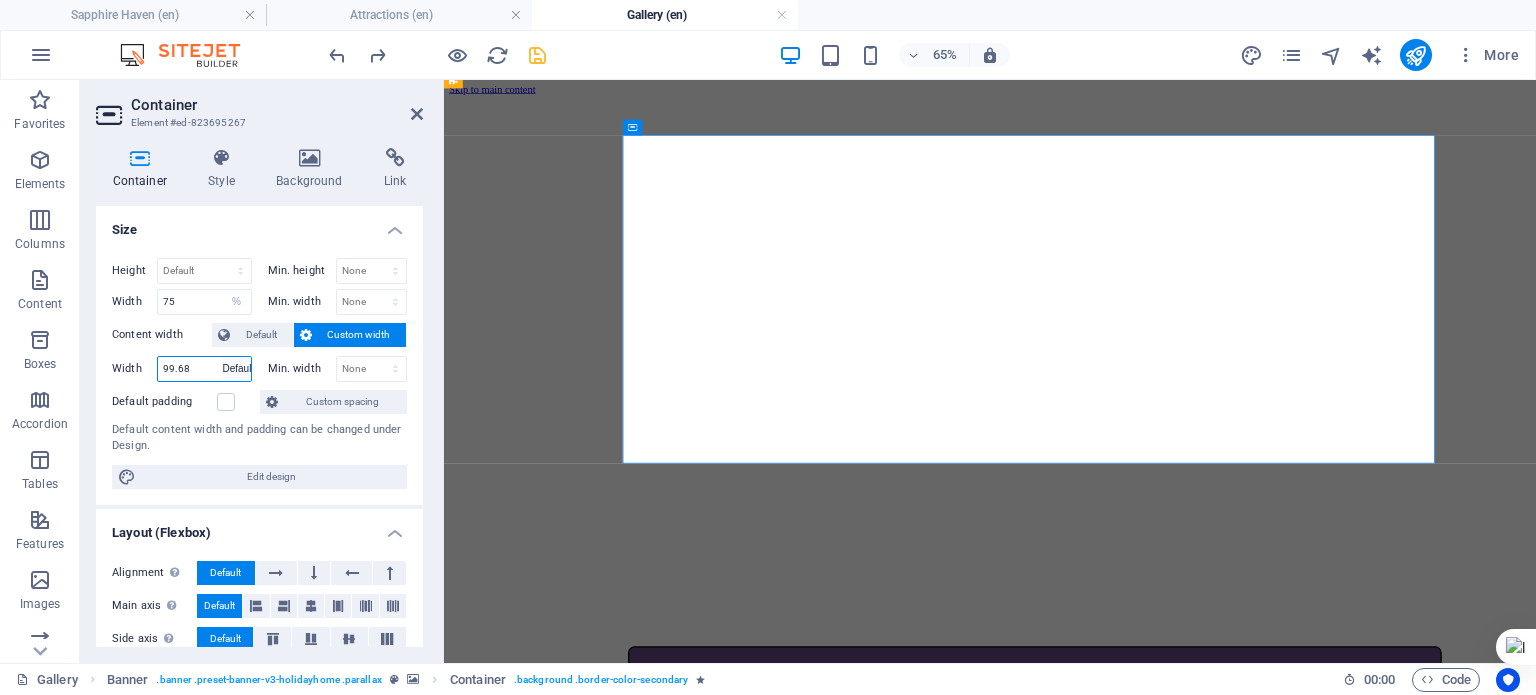 click on "Default px rem % em vh vw" at bounding box center [237, 369] 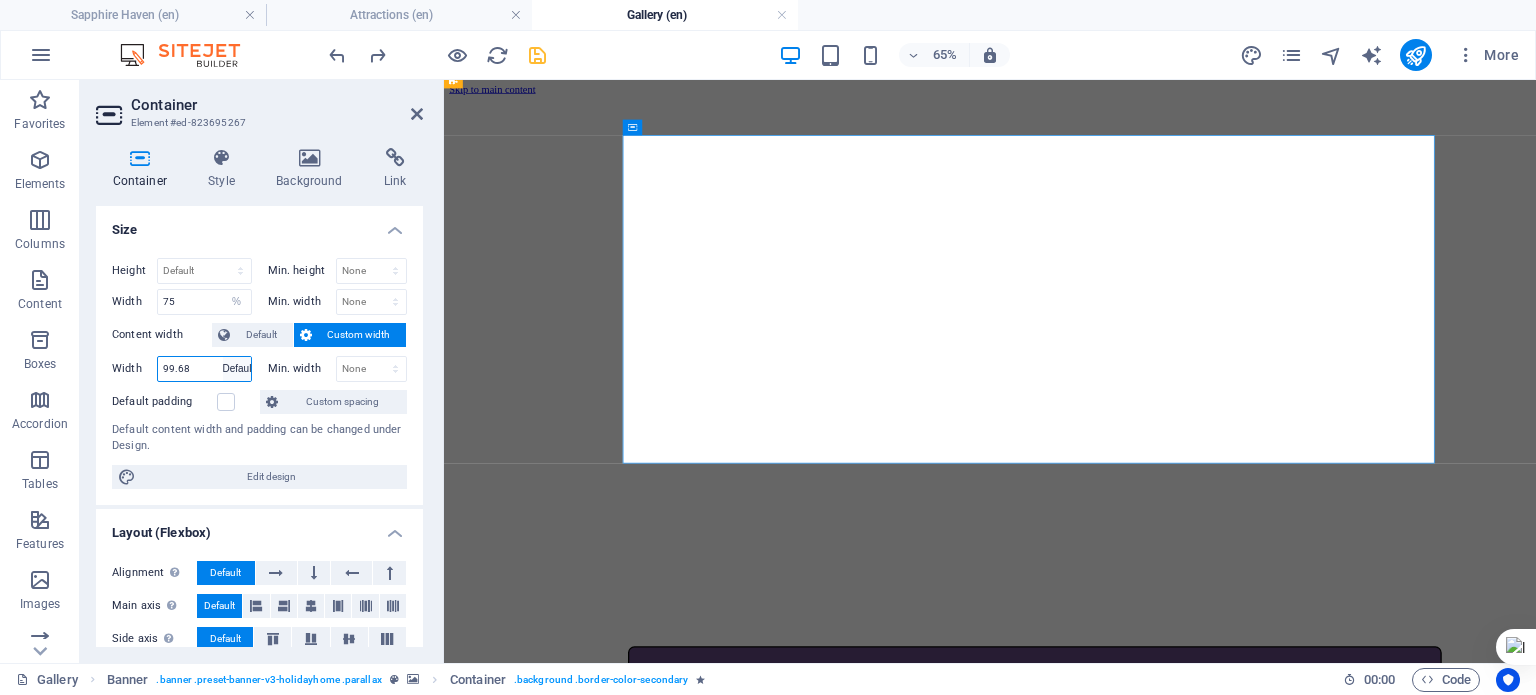 type 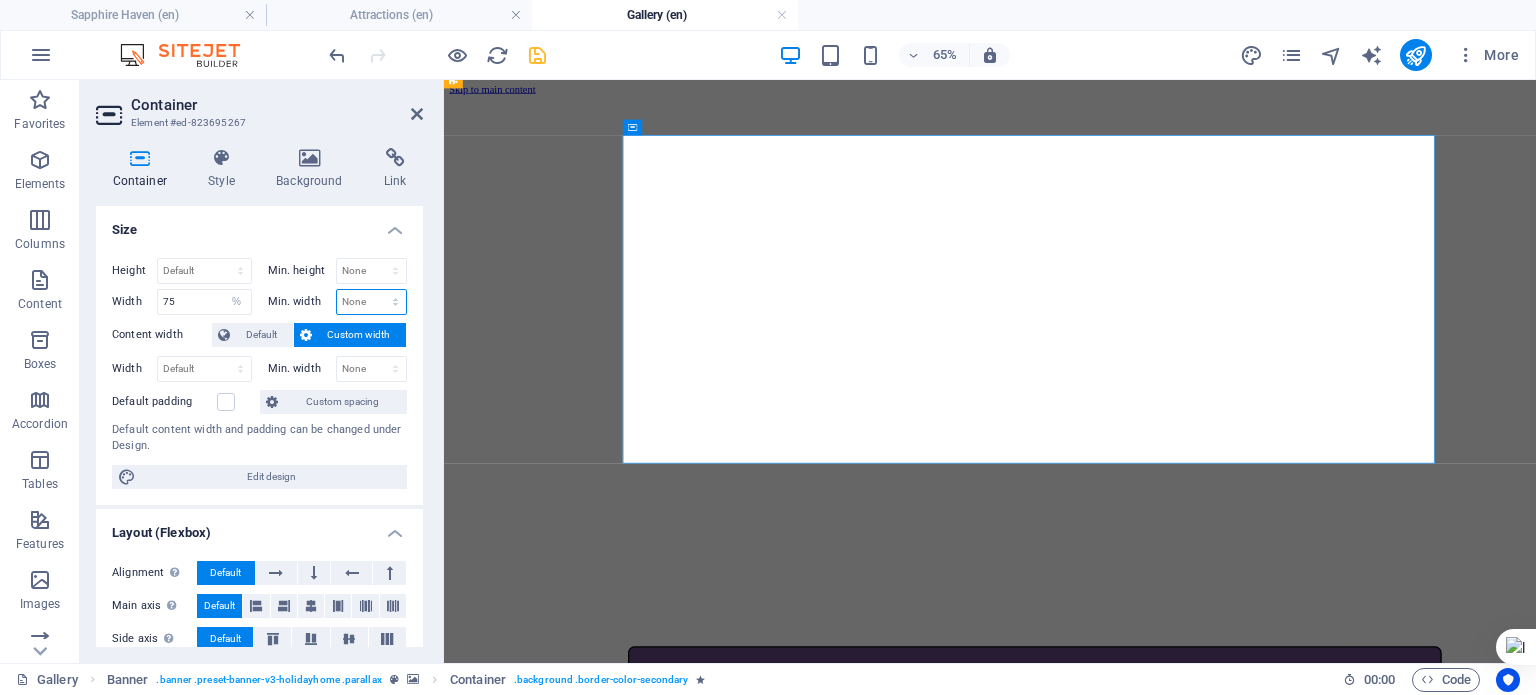 click on "None px rem % vh vw" at bounding box center (372, 302) 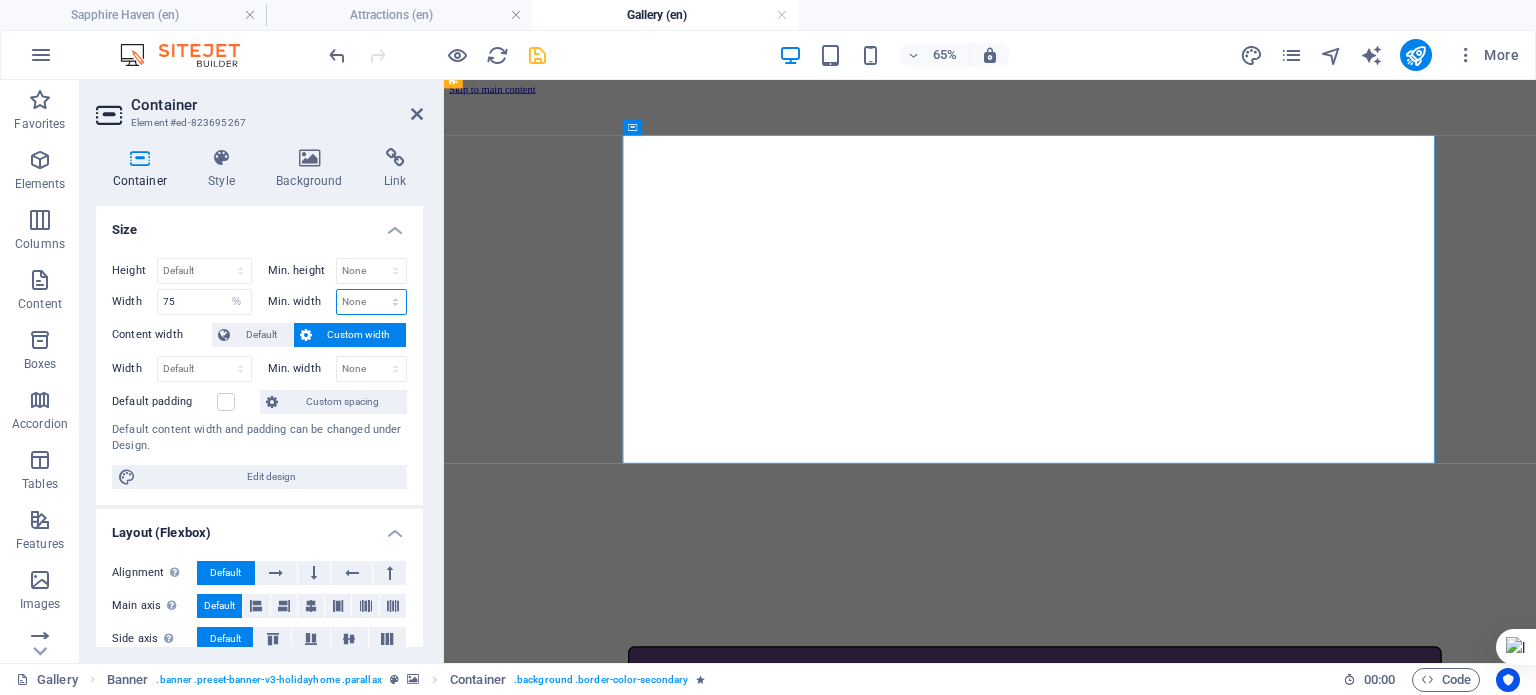 select on "%" 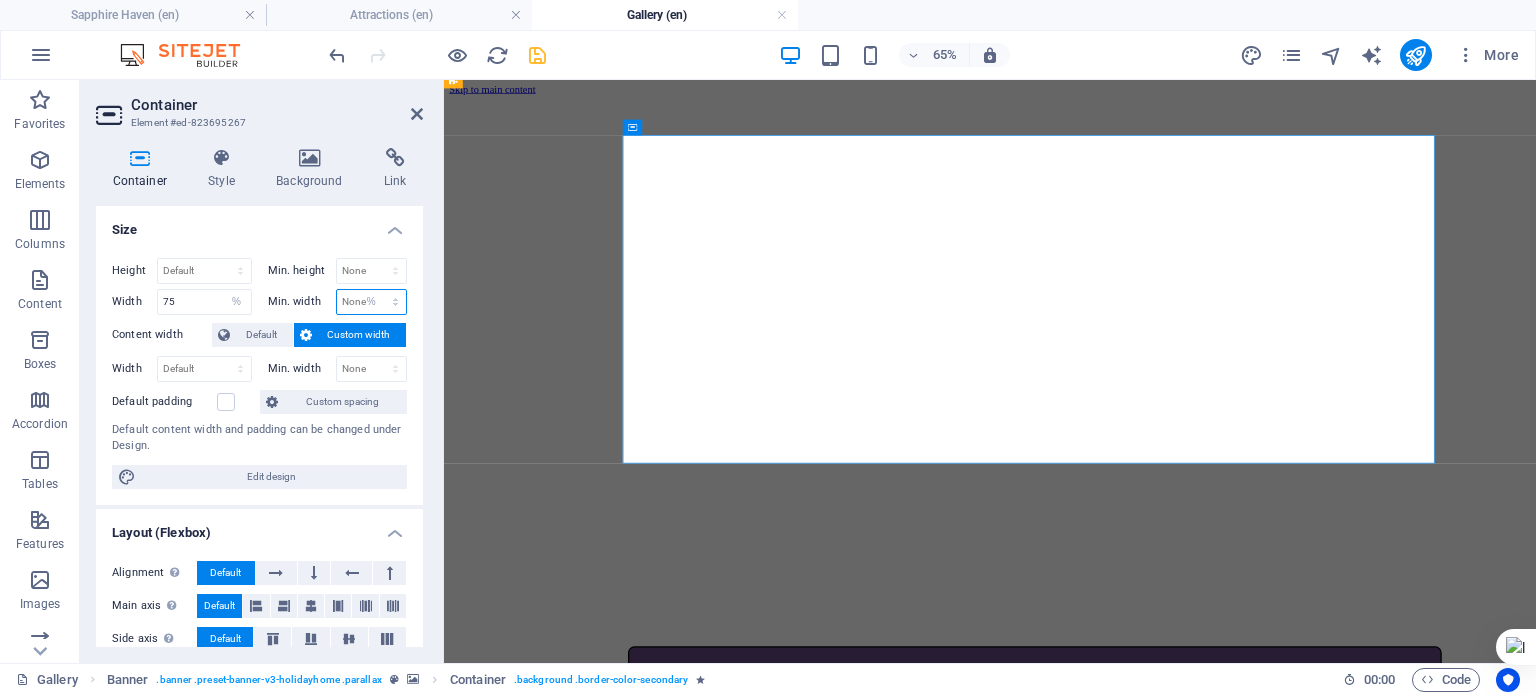 click on "None px rem % vh vw" at bounding box center (372, 302) 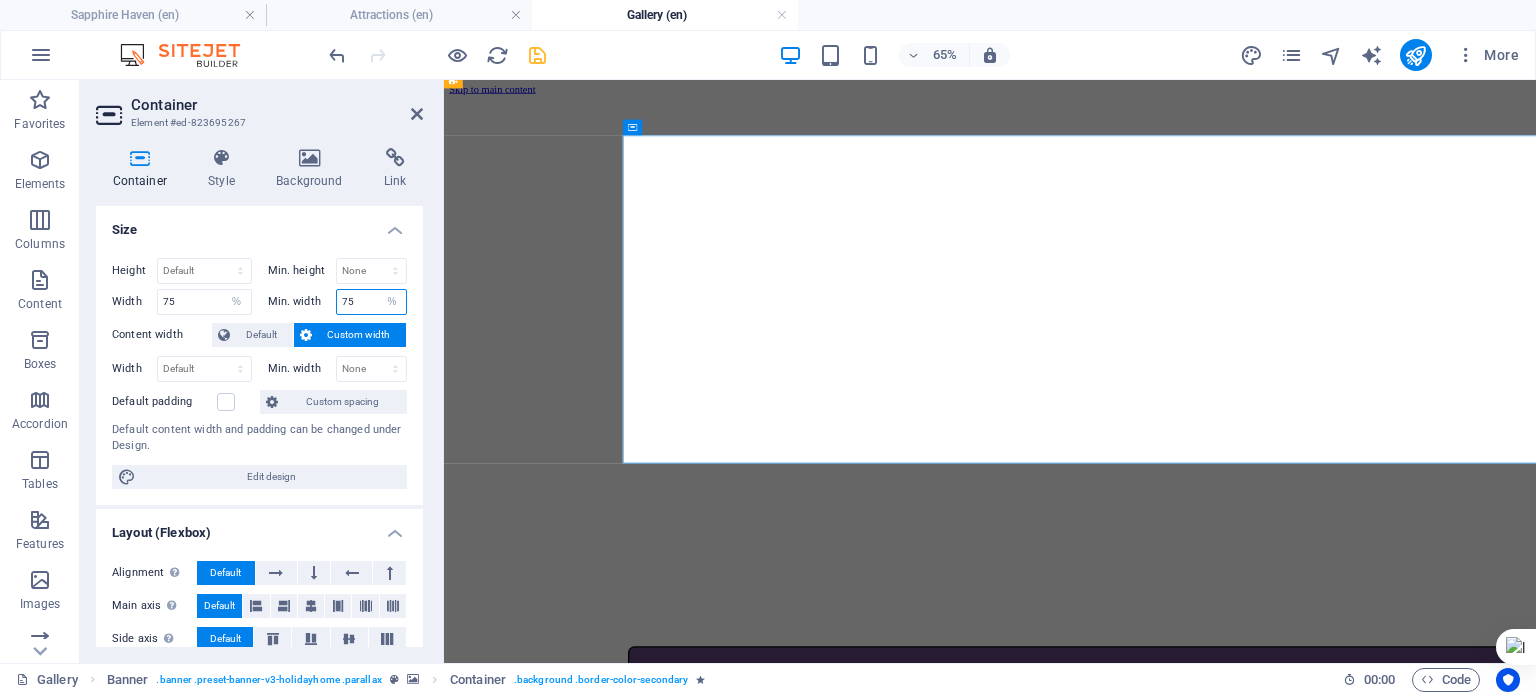 type on "75" 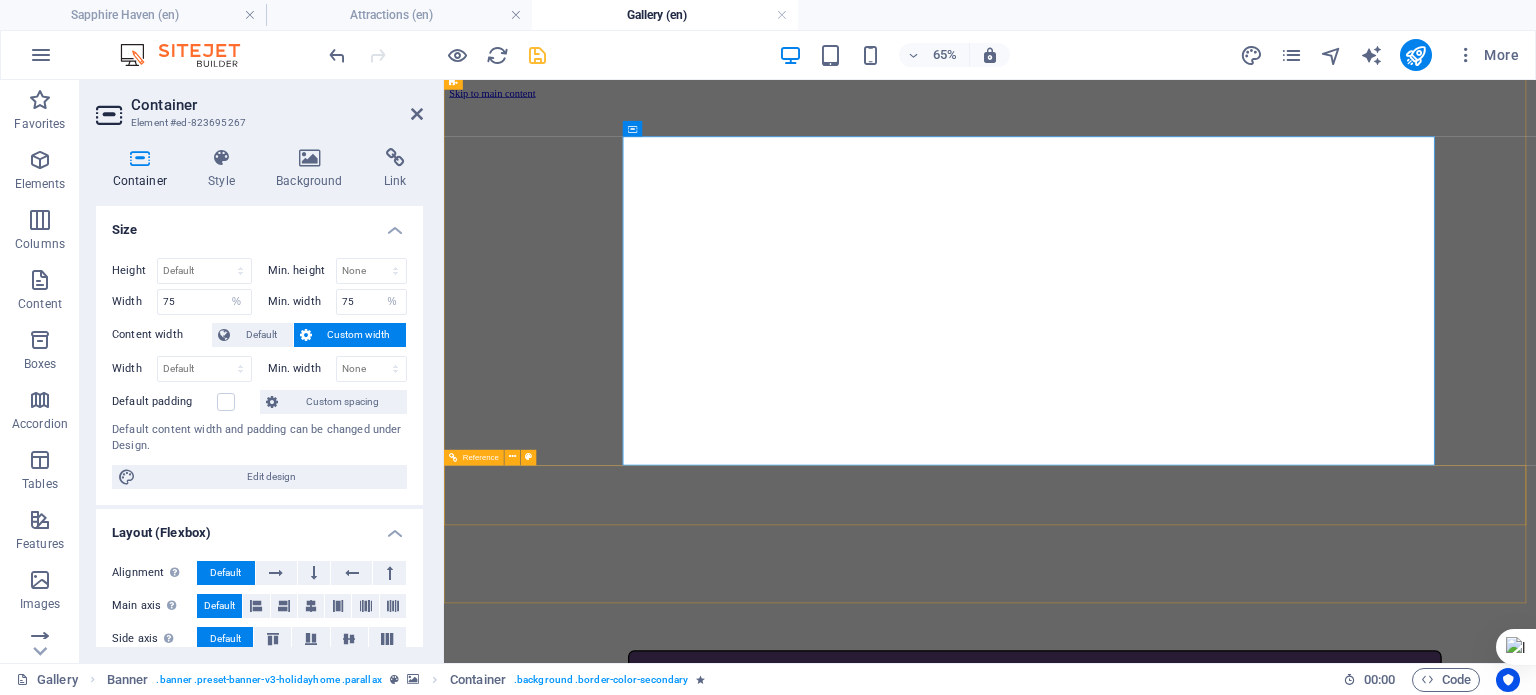 scroll, scrollTop: 0, scrollLeft: 0, axis: both 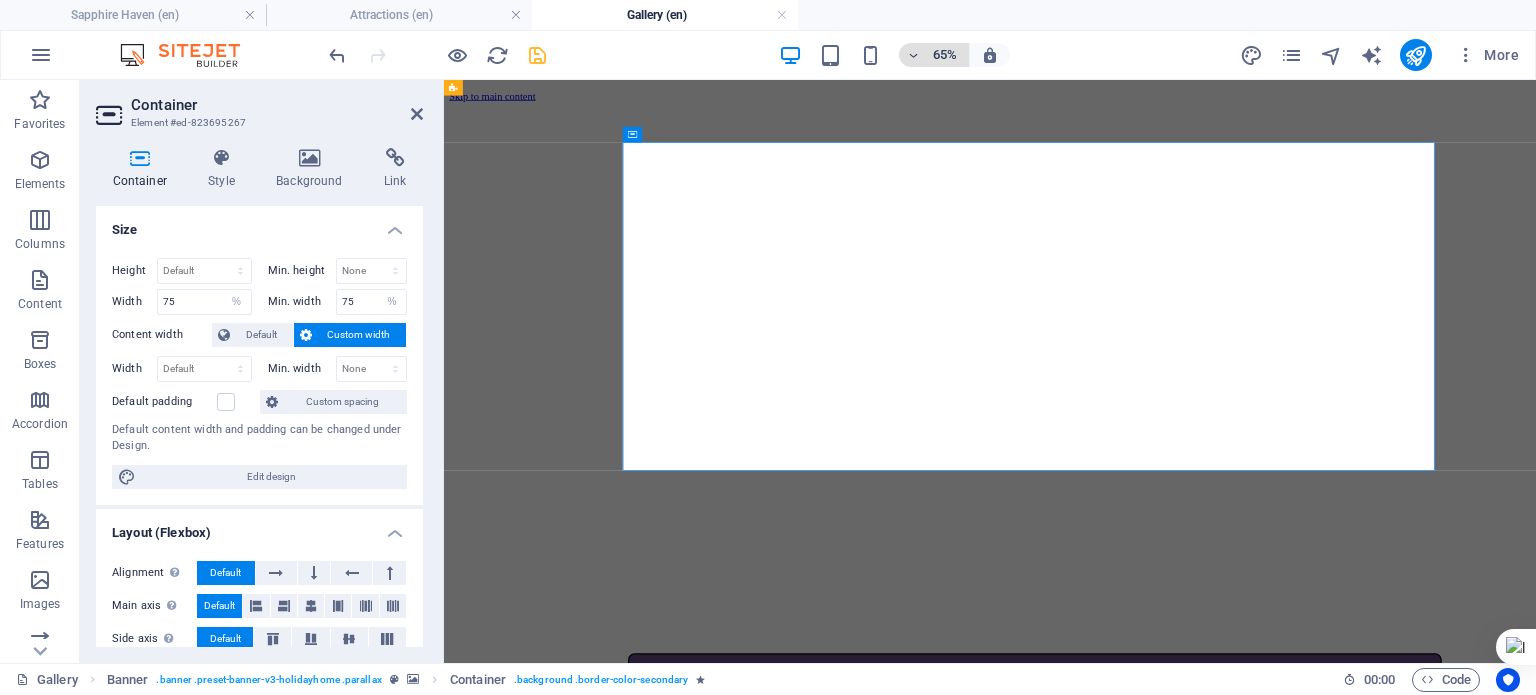 click on "65%" at bounding box center [945, 55] 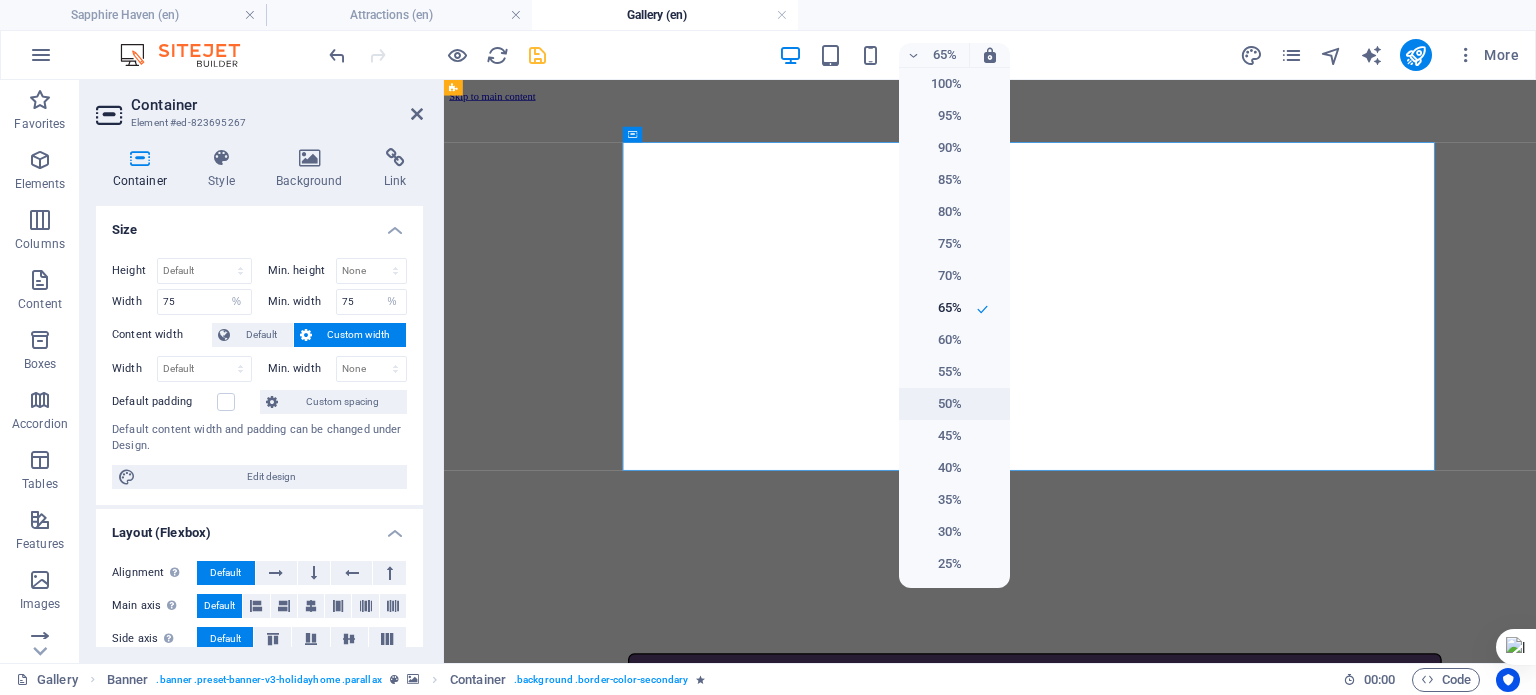 click on "50%" at bounding box center [954, 404] 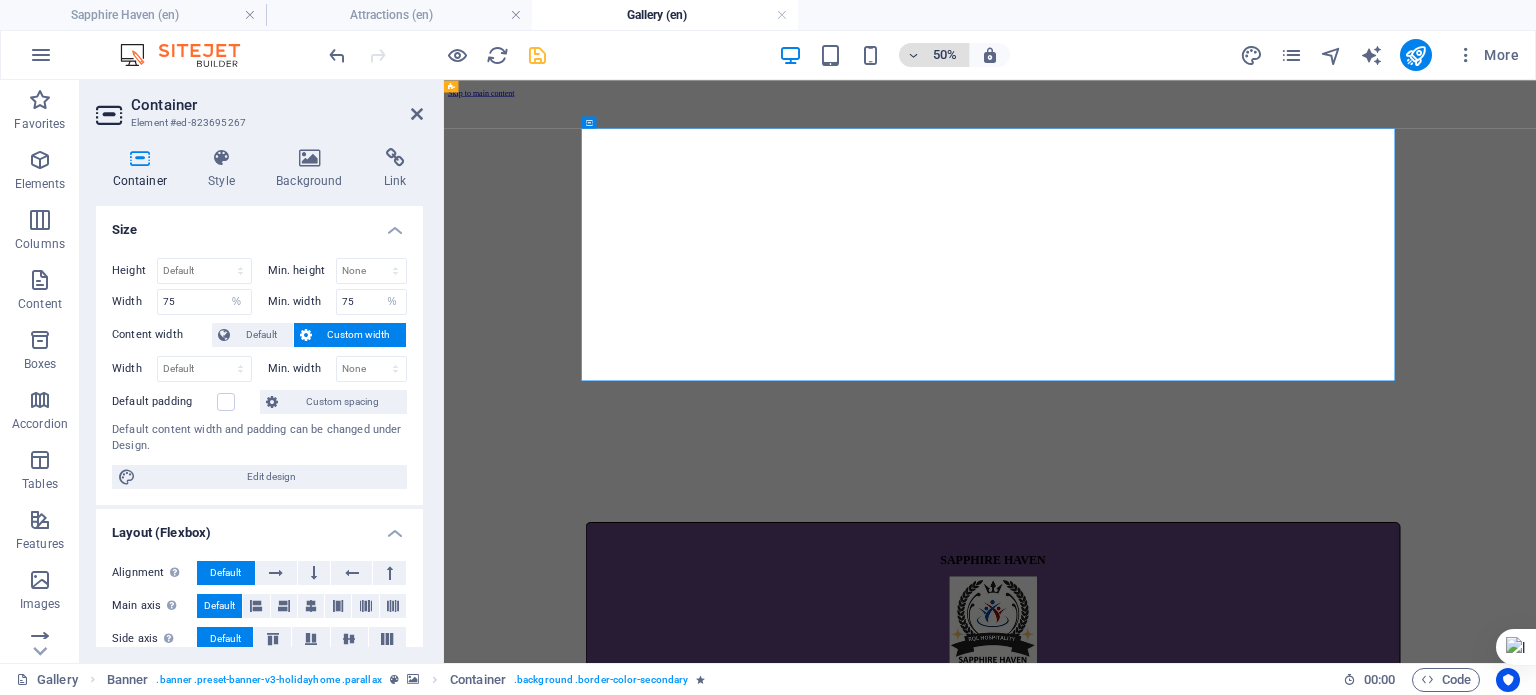 click on "50%" at bounding box center [945, 55] 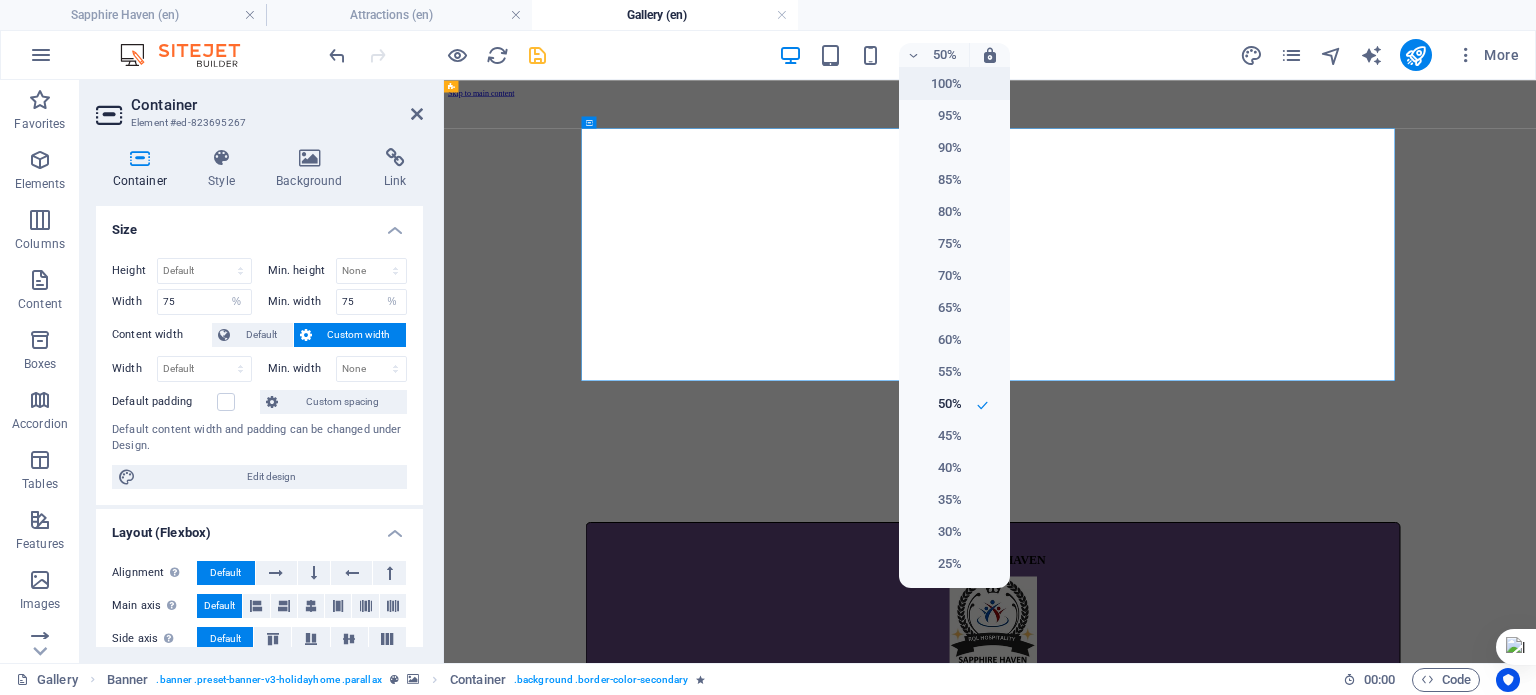 click on "100%" at bounding box center [936, 84] 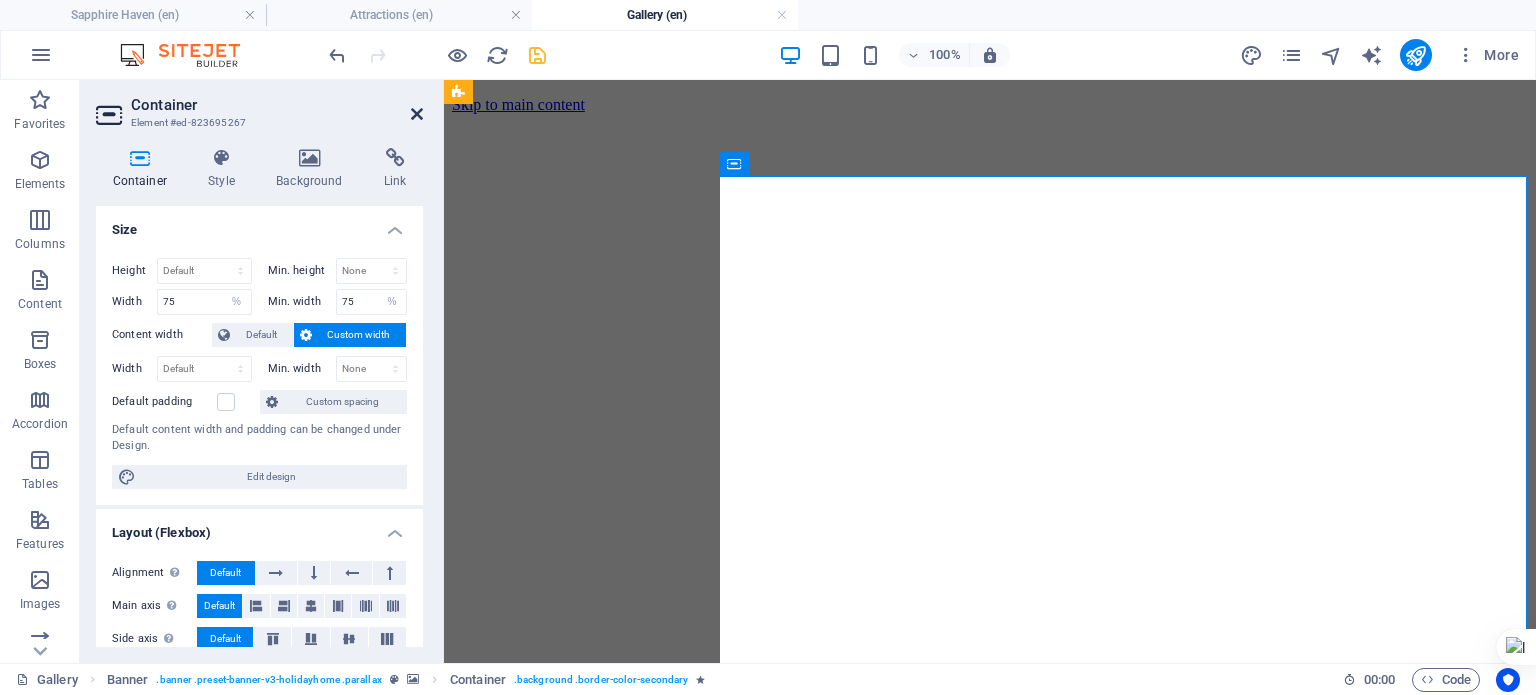 click at bounding box center [417, 114] 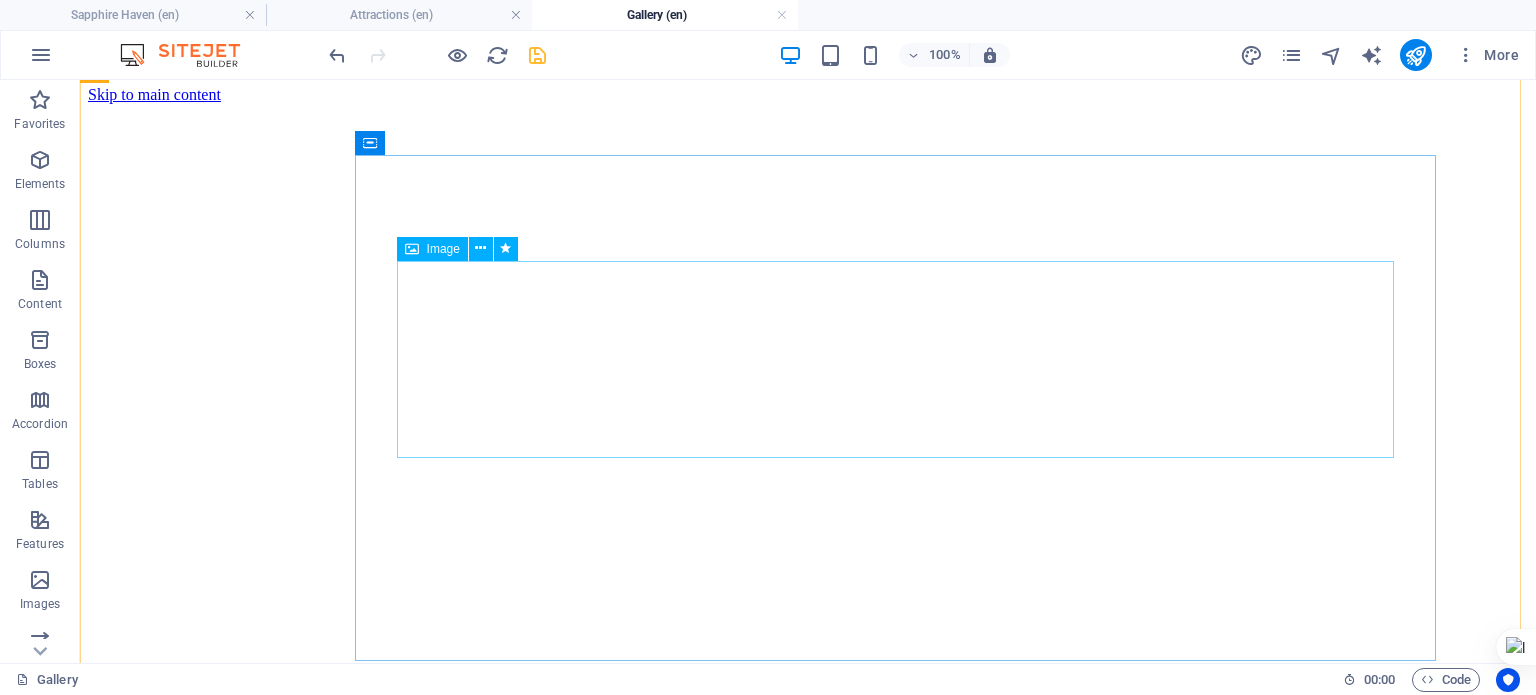 scroll, scrollTop: 0, scrollLeft: 0, axis: both 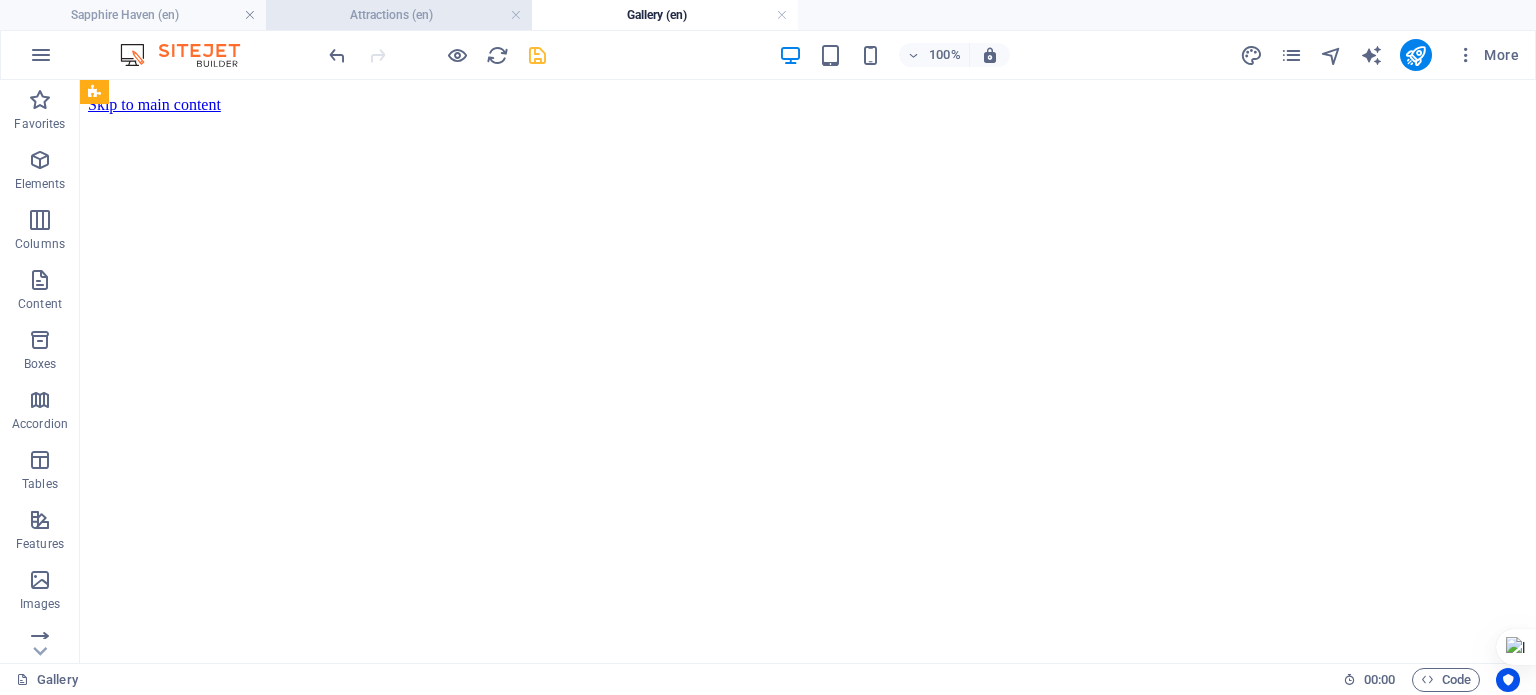 click on "Attractions (en)" at bounding box center [399, 15] 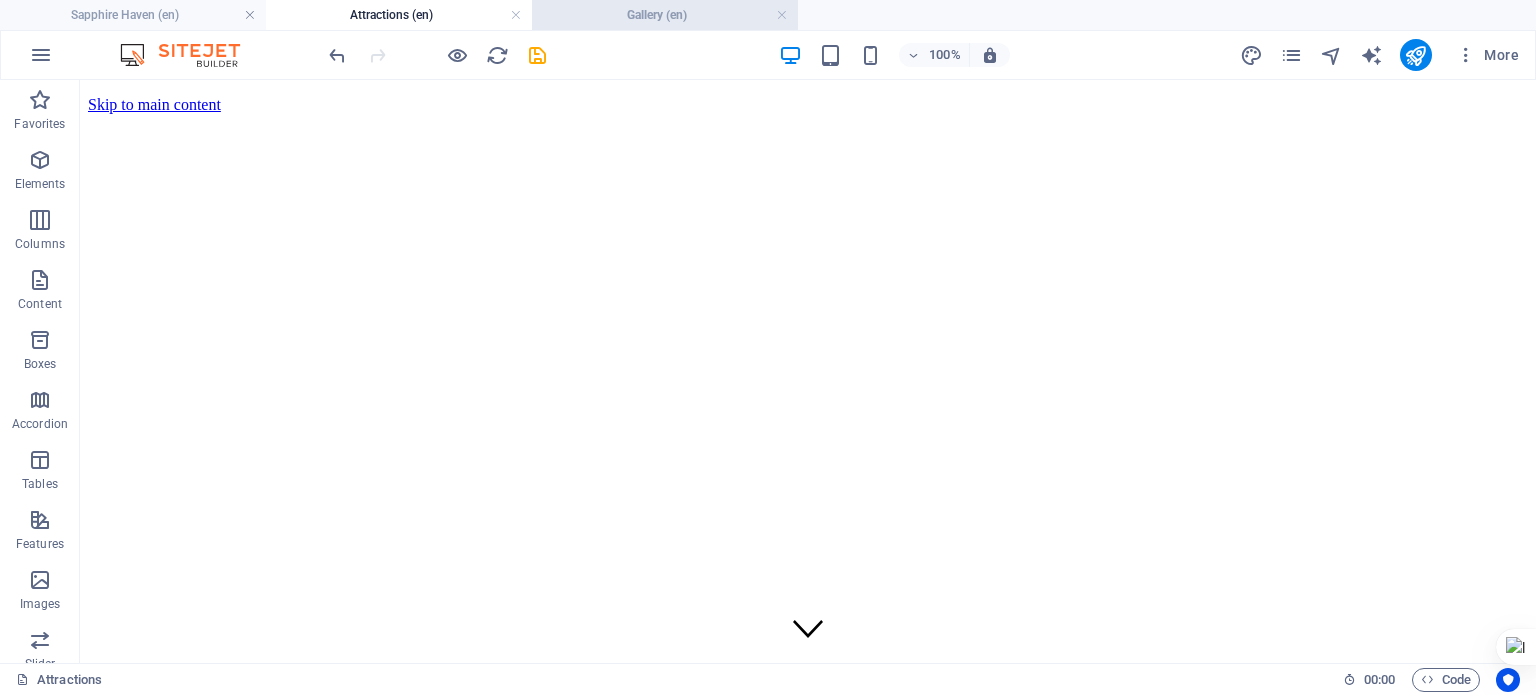 click on "Gallery (en)" at bounding box center (665, 15) 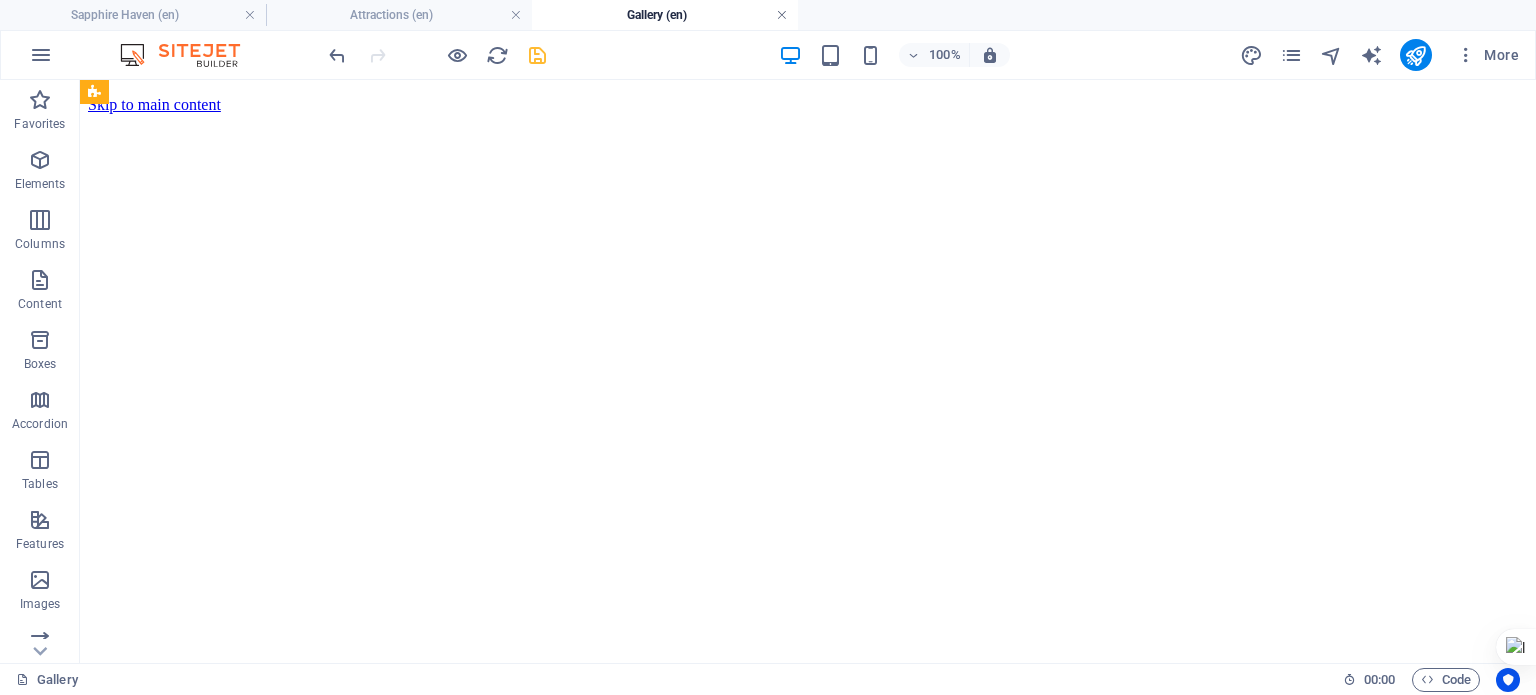 click at bounding box center [782, 15] 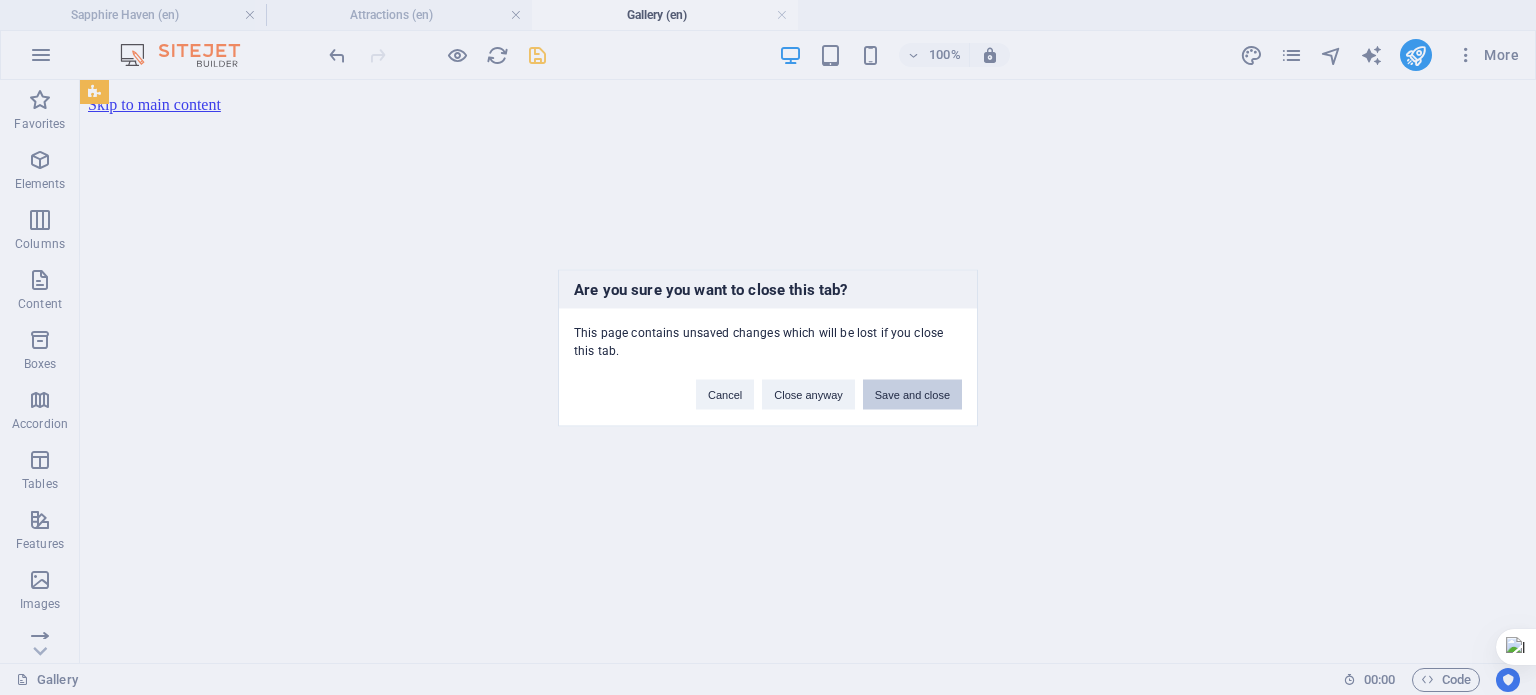 click on "Save and close" at bounding box center [912, 394] 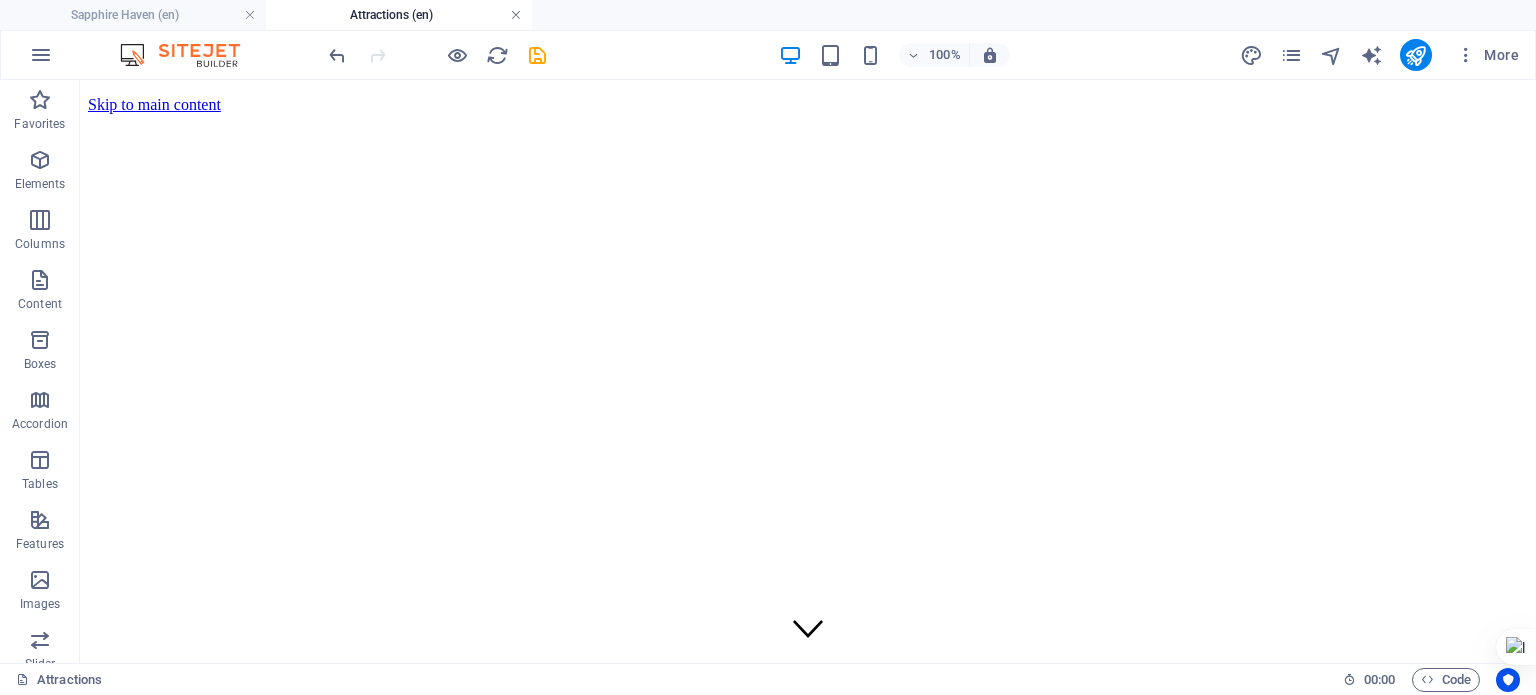 click at bounding box center (516, 15) 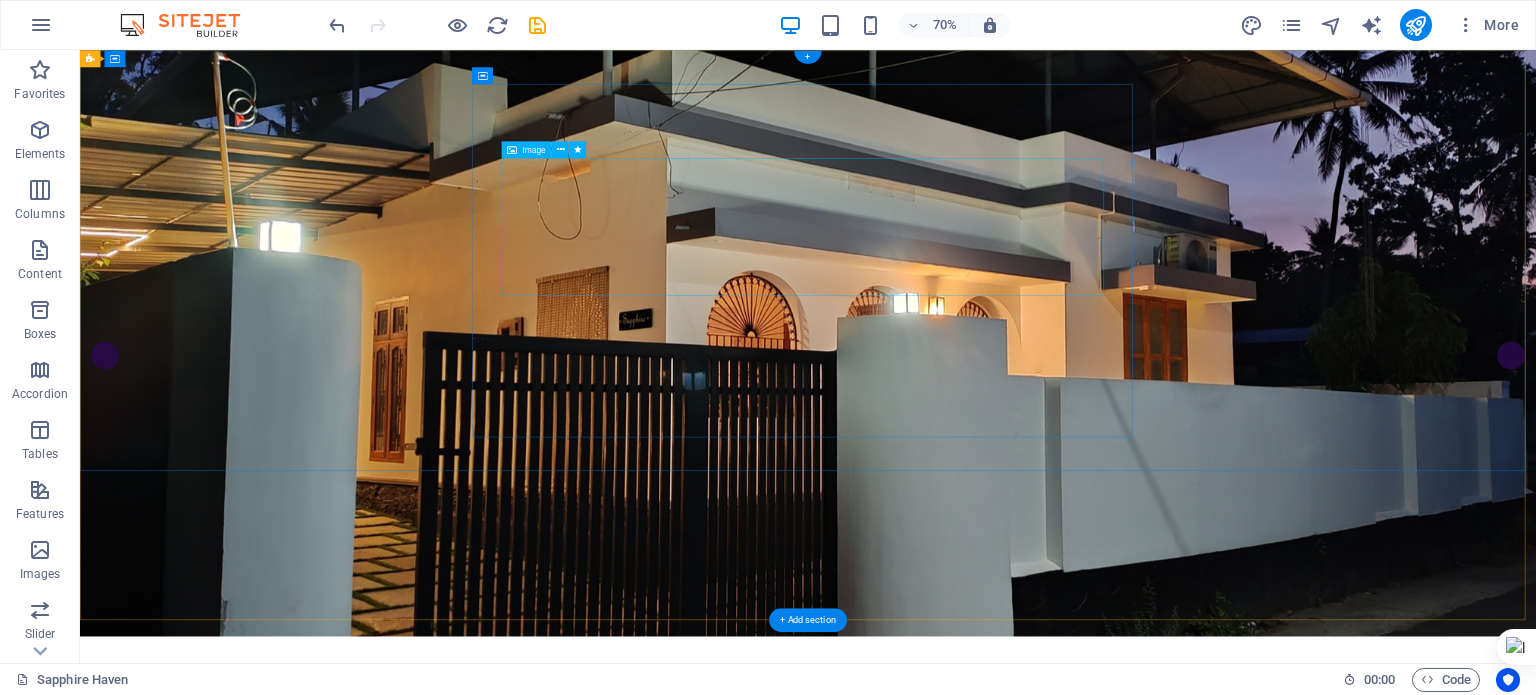 scroll, scrollTop: 0, scrollLeft: 0, axis: both 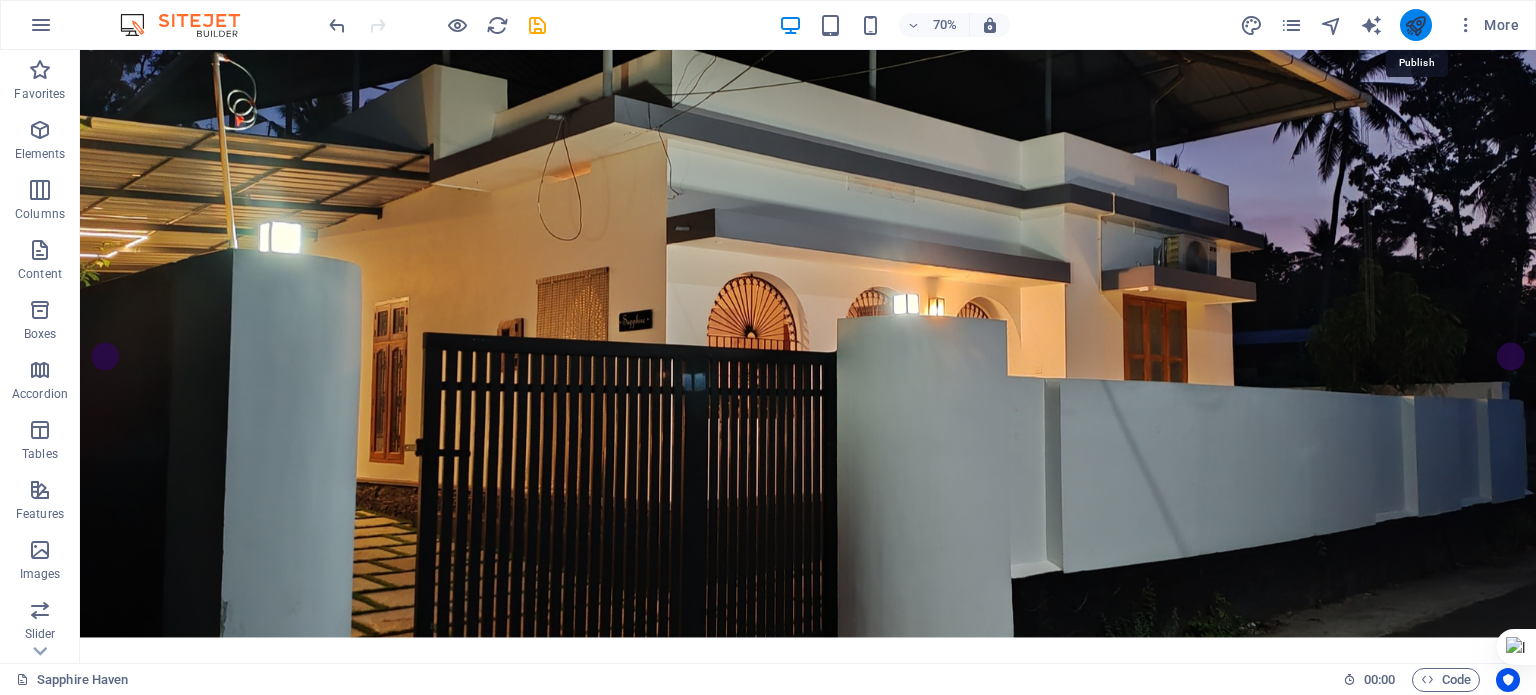 click at bounding box center (1415, 25) 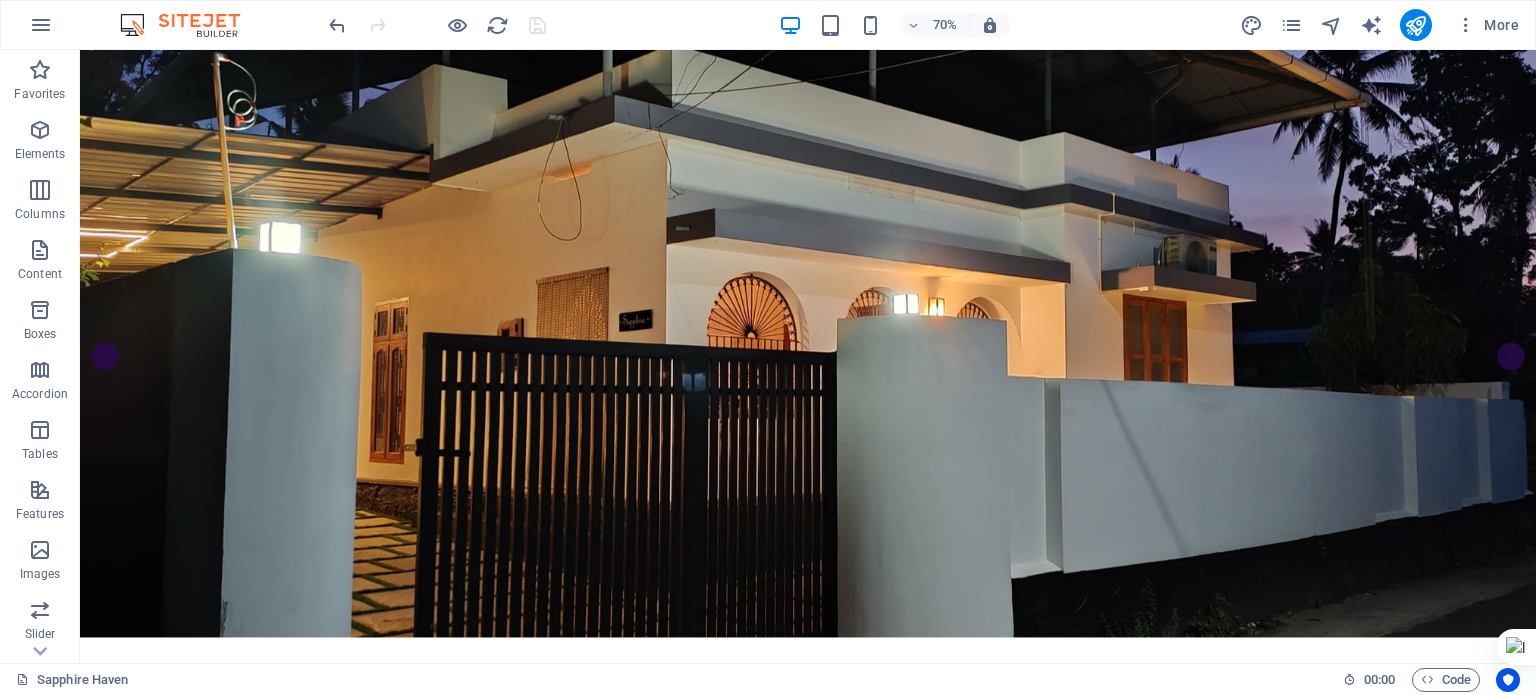 click at bounding box center (437, 25) 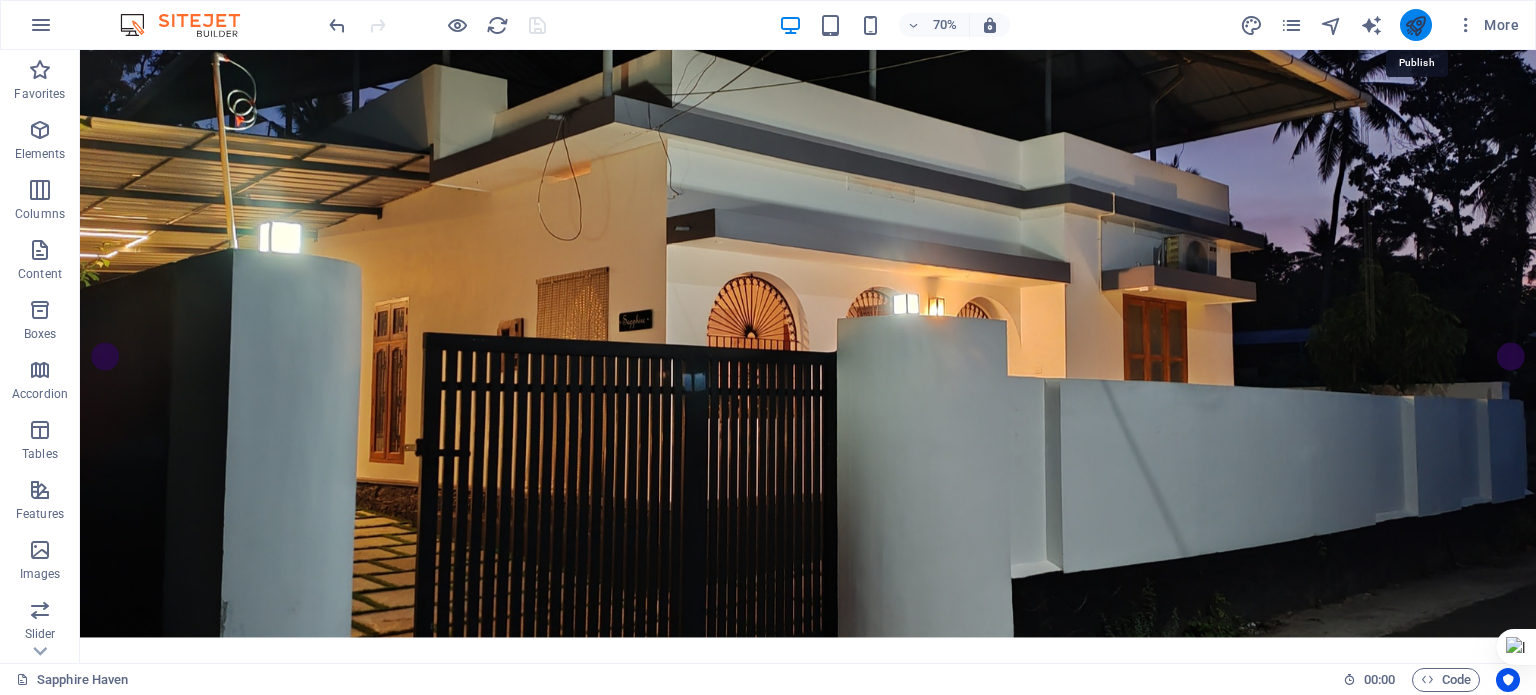 click at bounding box center [1415, 25] 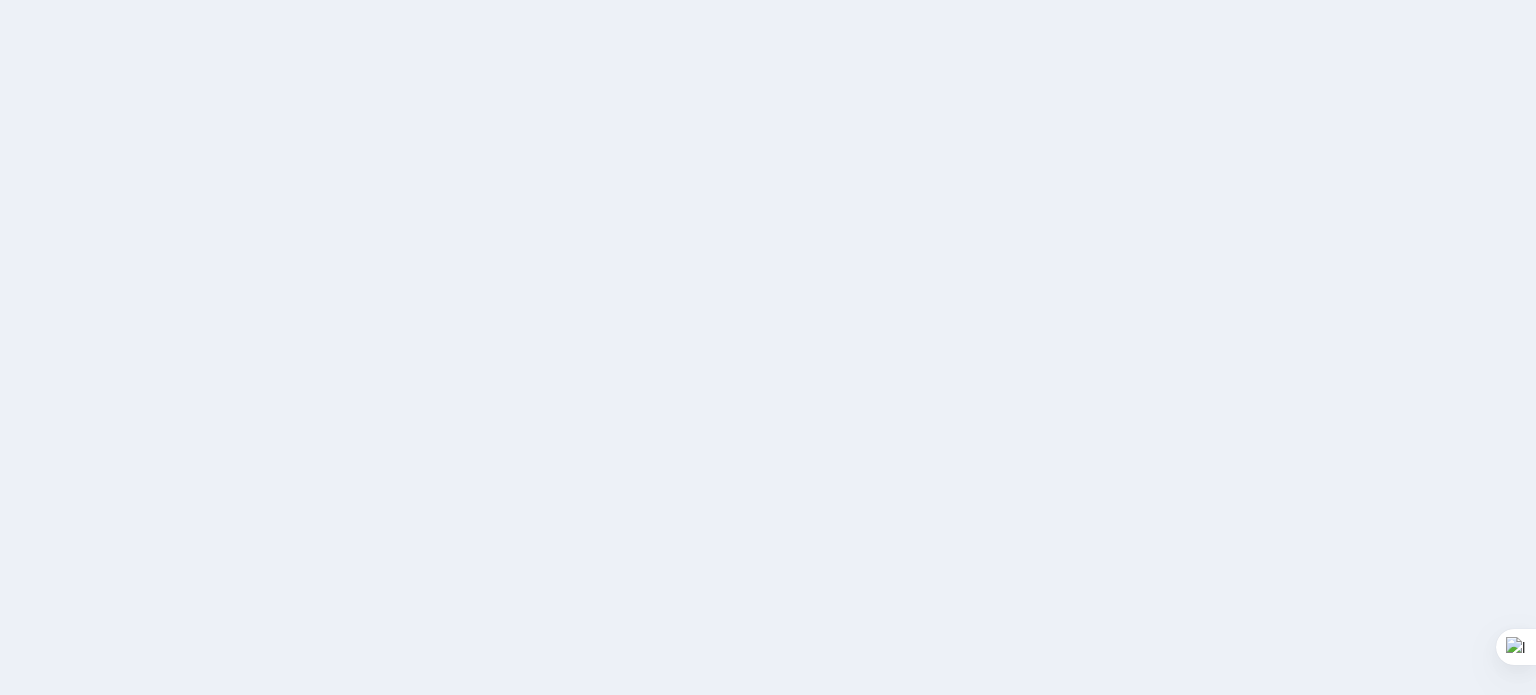 scroll, scrollTop: 0, scrollLeft: 0, axis: both 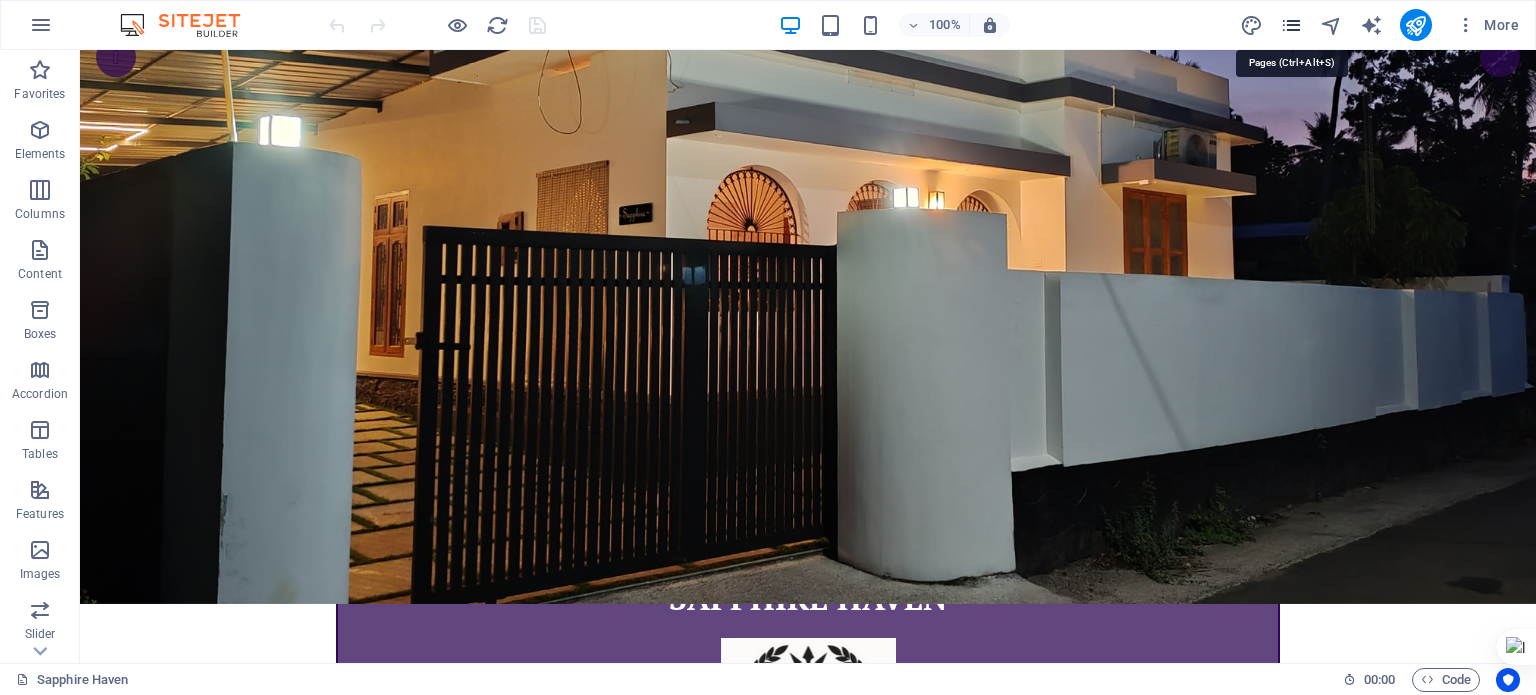 click at bounding box center [1291, 25] 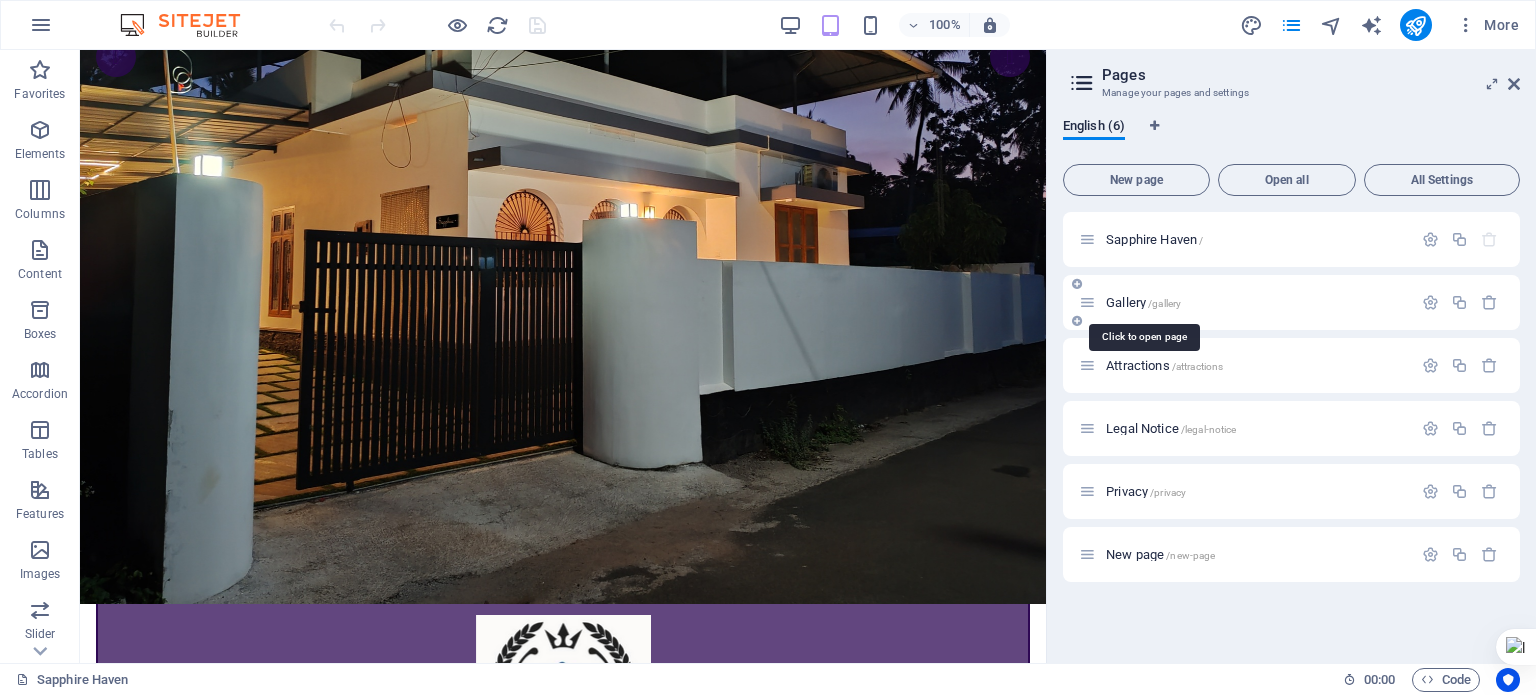 click on "Gallery /gallery" at bounding box center [1143, 302] 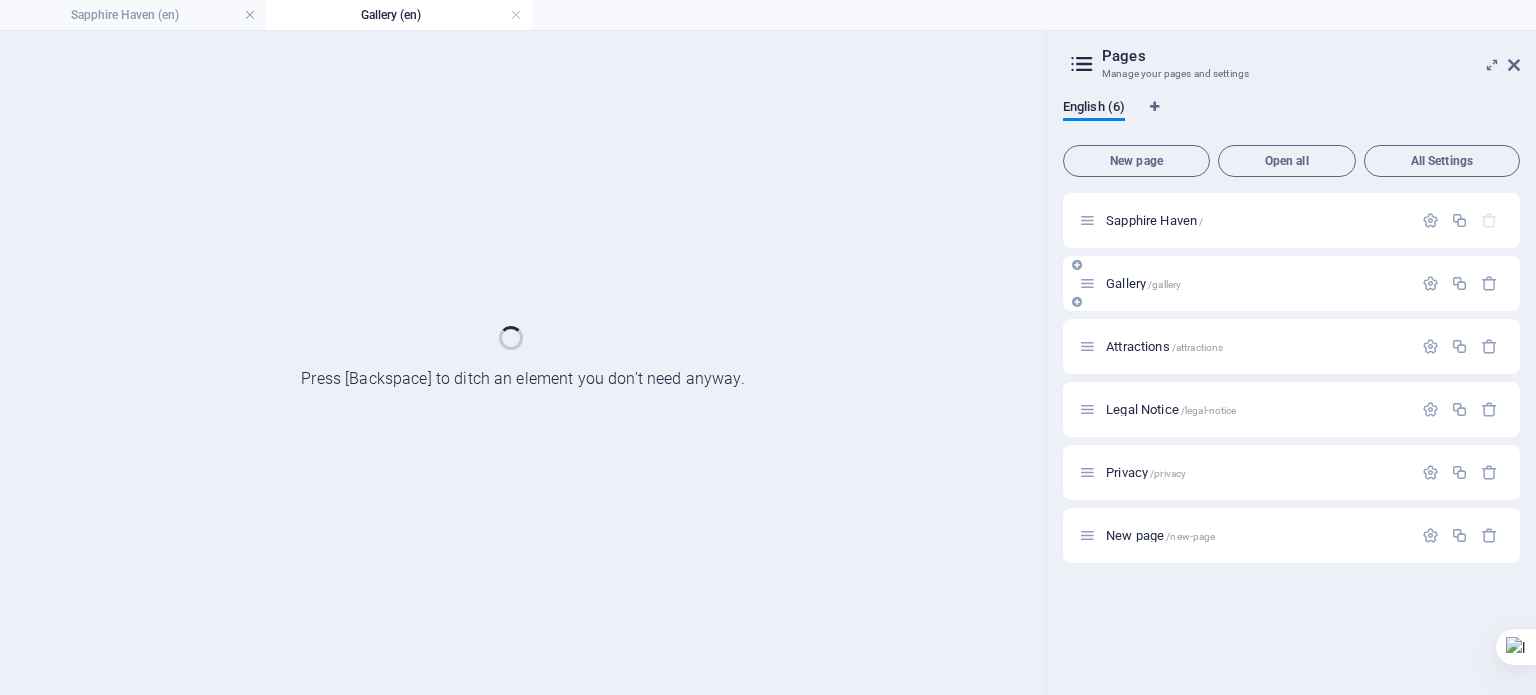 scroll, scrollTop: 0, scrollLeft: 0, axis: both 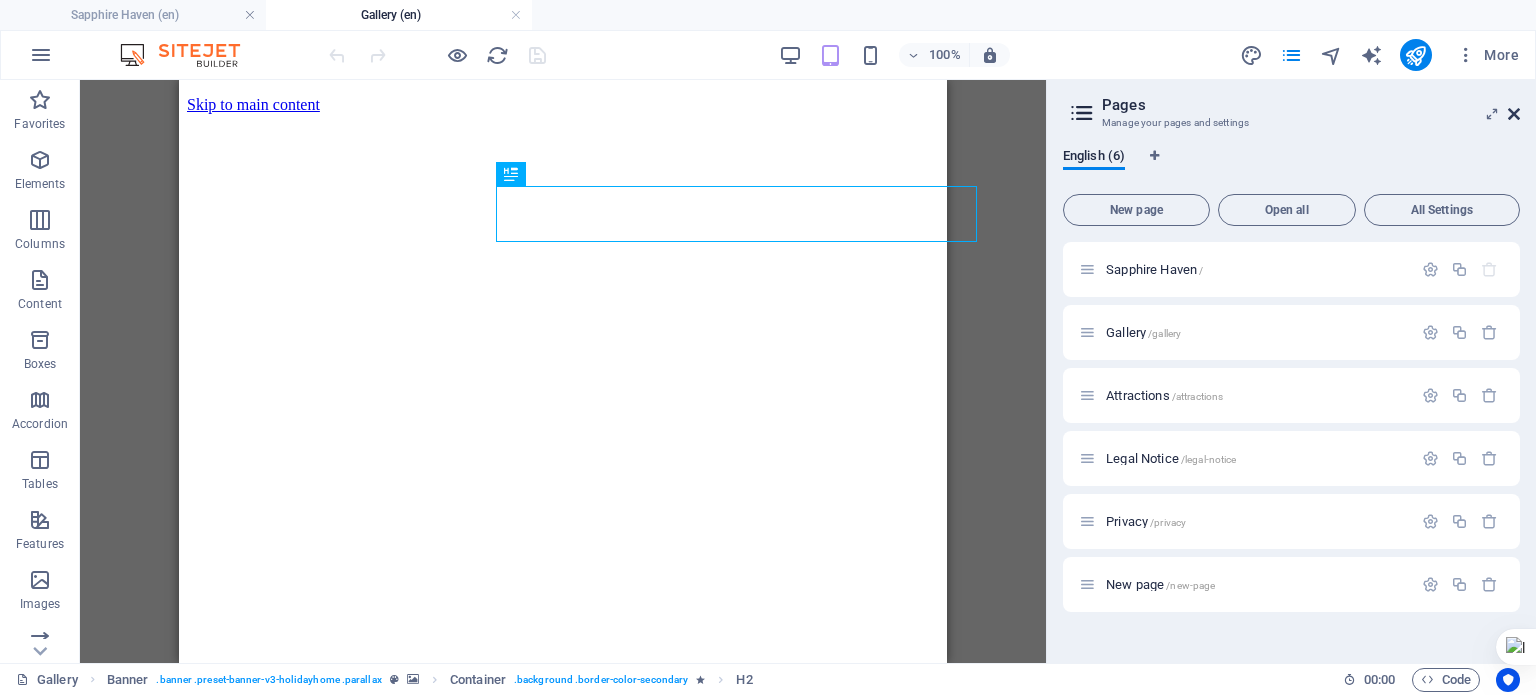 click at bounding box center [1514, 114] 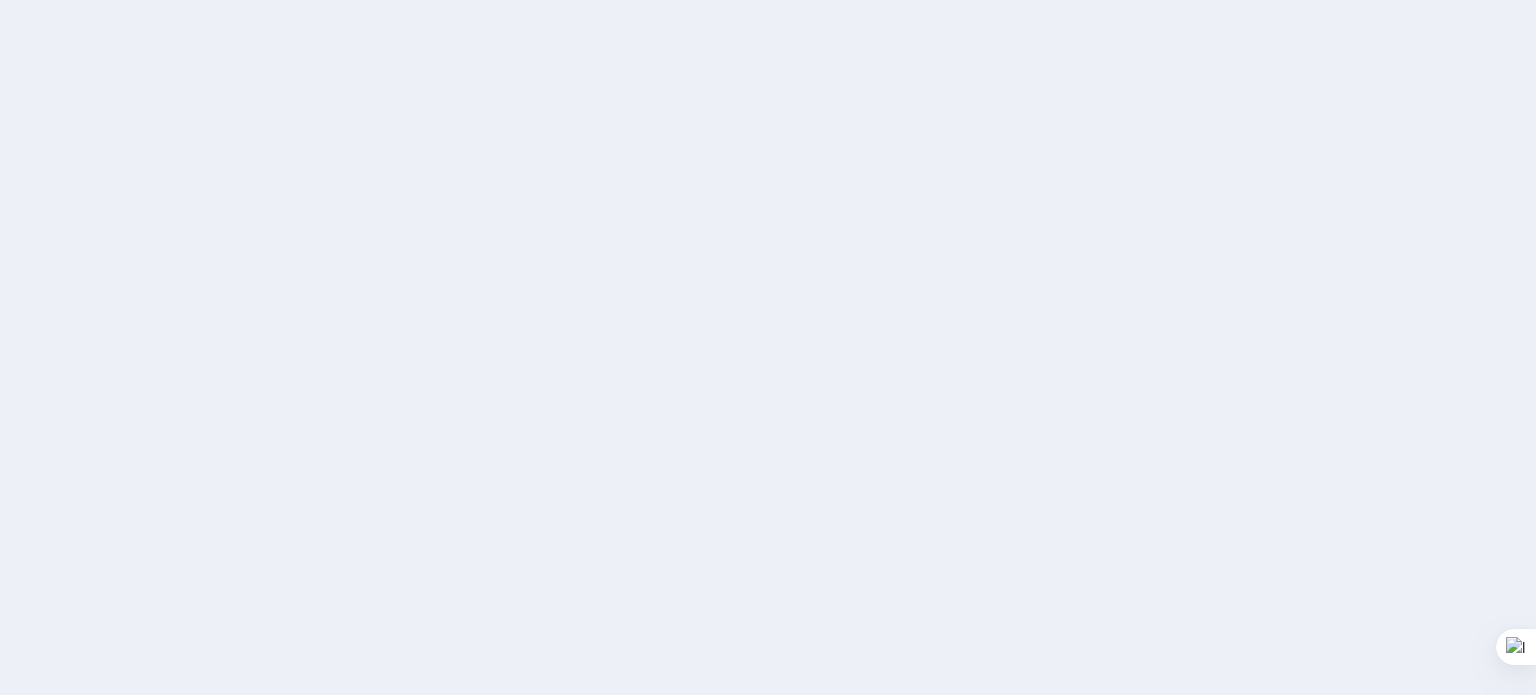 scroll, scrollTop: 0, scrollLeft: 0, axis: both 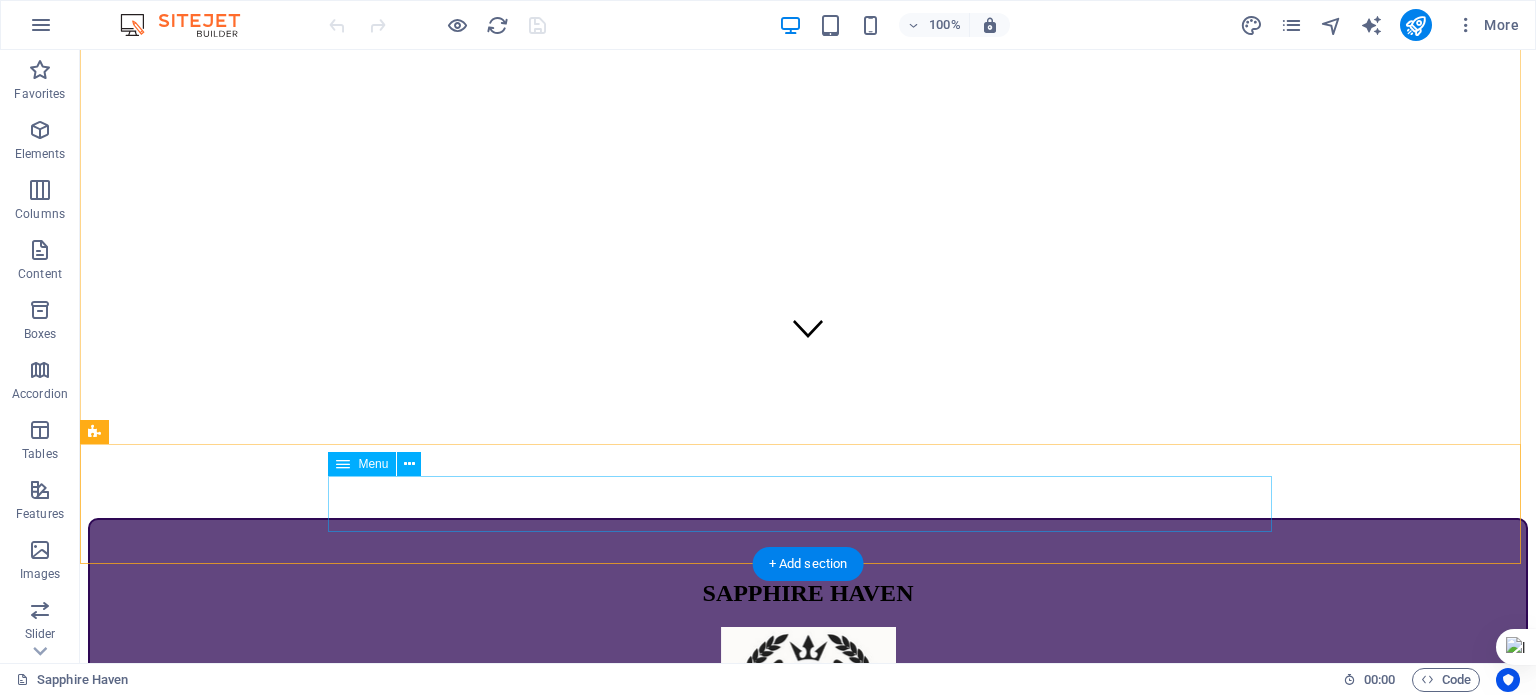 click on "Holidayhome GALLERY Book Now Attractions Contact" at bounding box center (808, 1049) 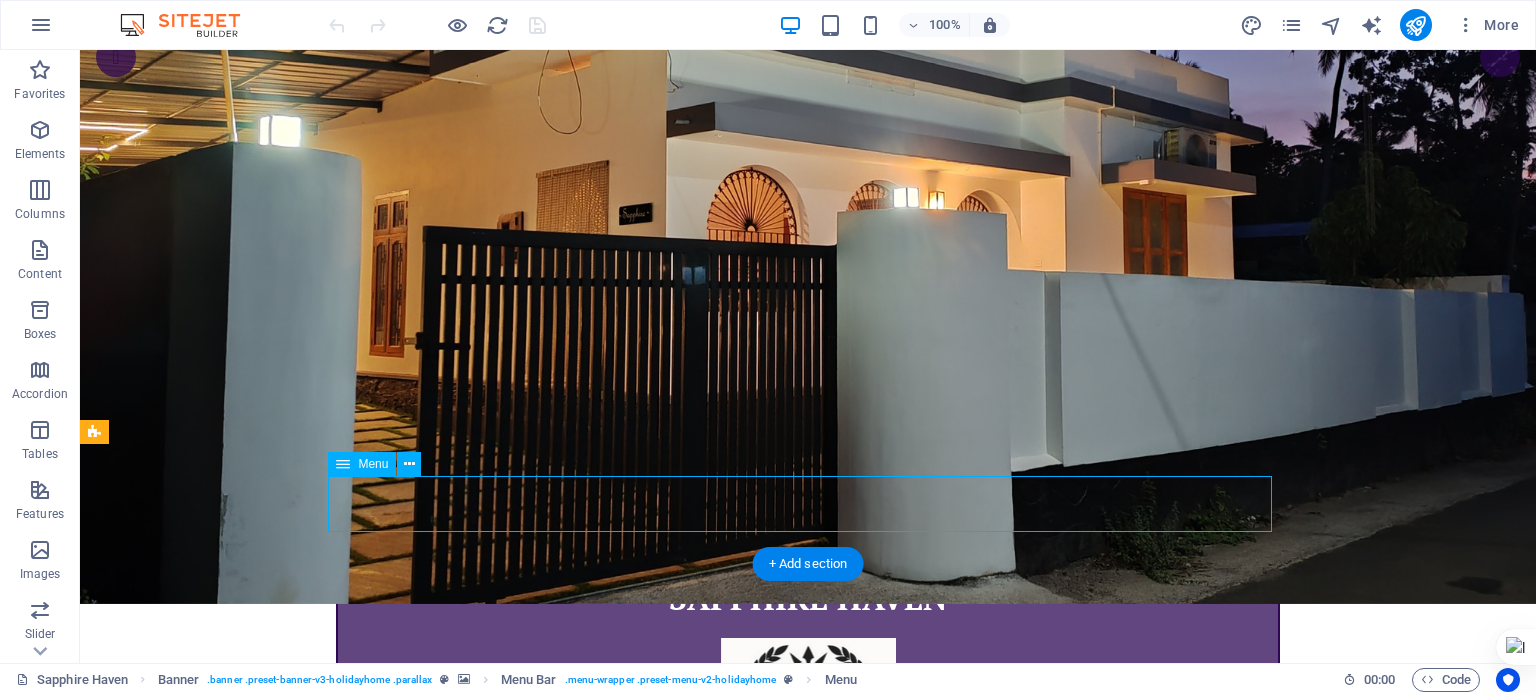 click on "Holidayhome GALLERY Book Now Attractions Contact" at bounding box center [808, 1240] 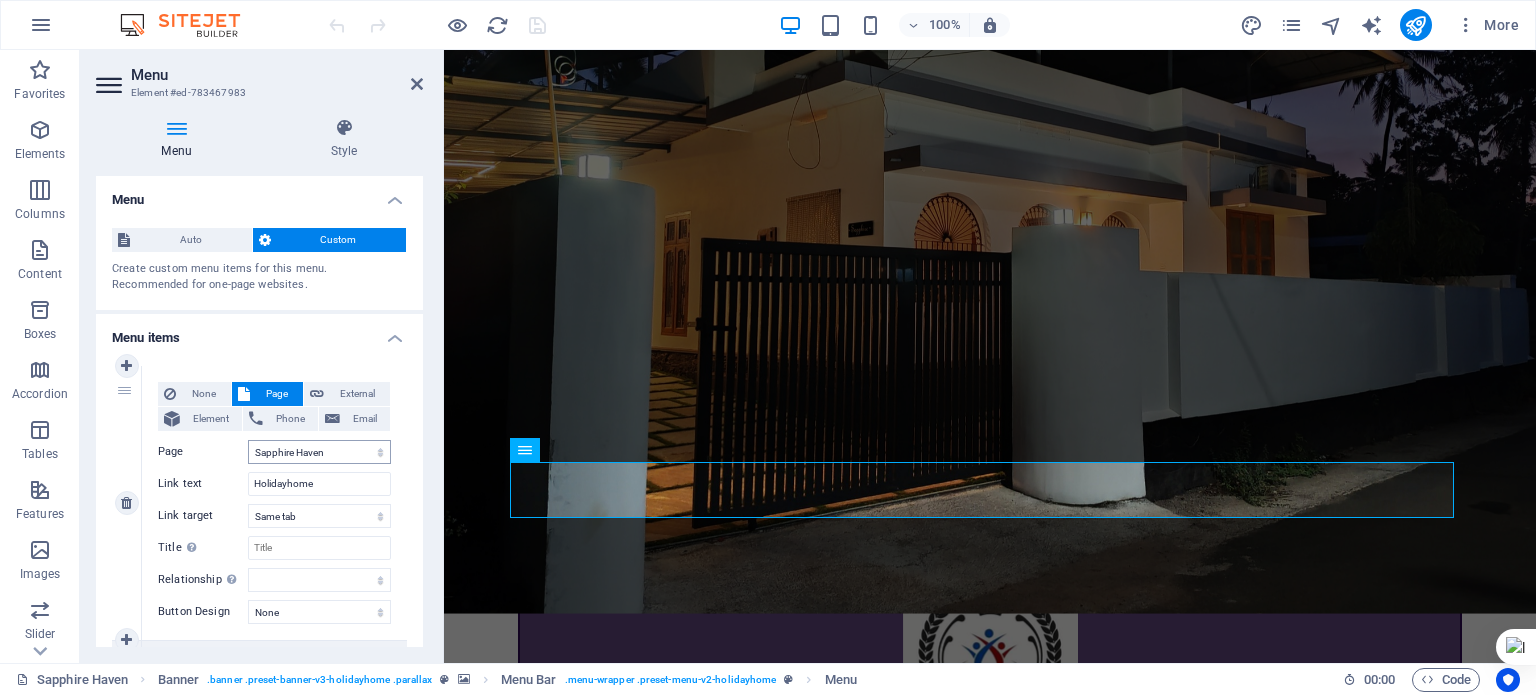 scroll, scrollTop: 700, scrollLeft: 0, axis: vertical 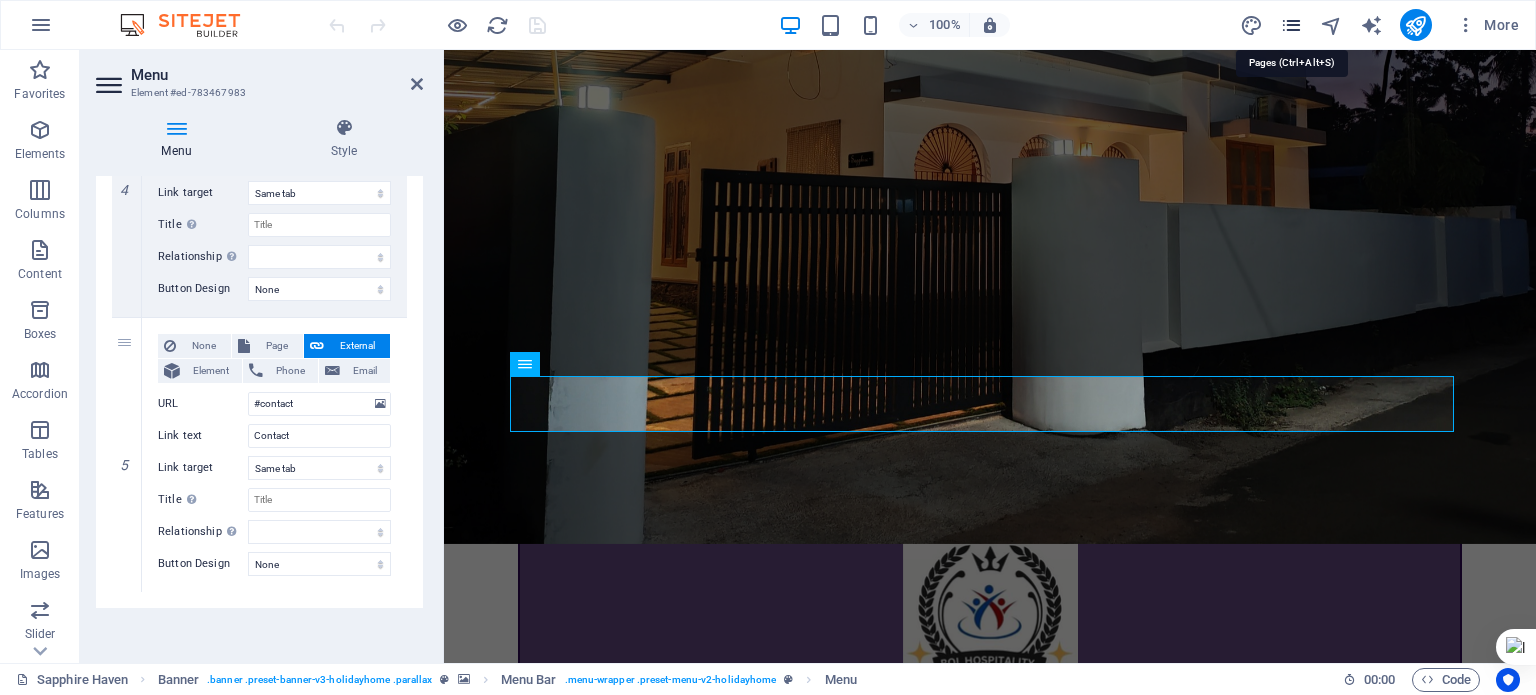 click at bounding box center [1291, 25] 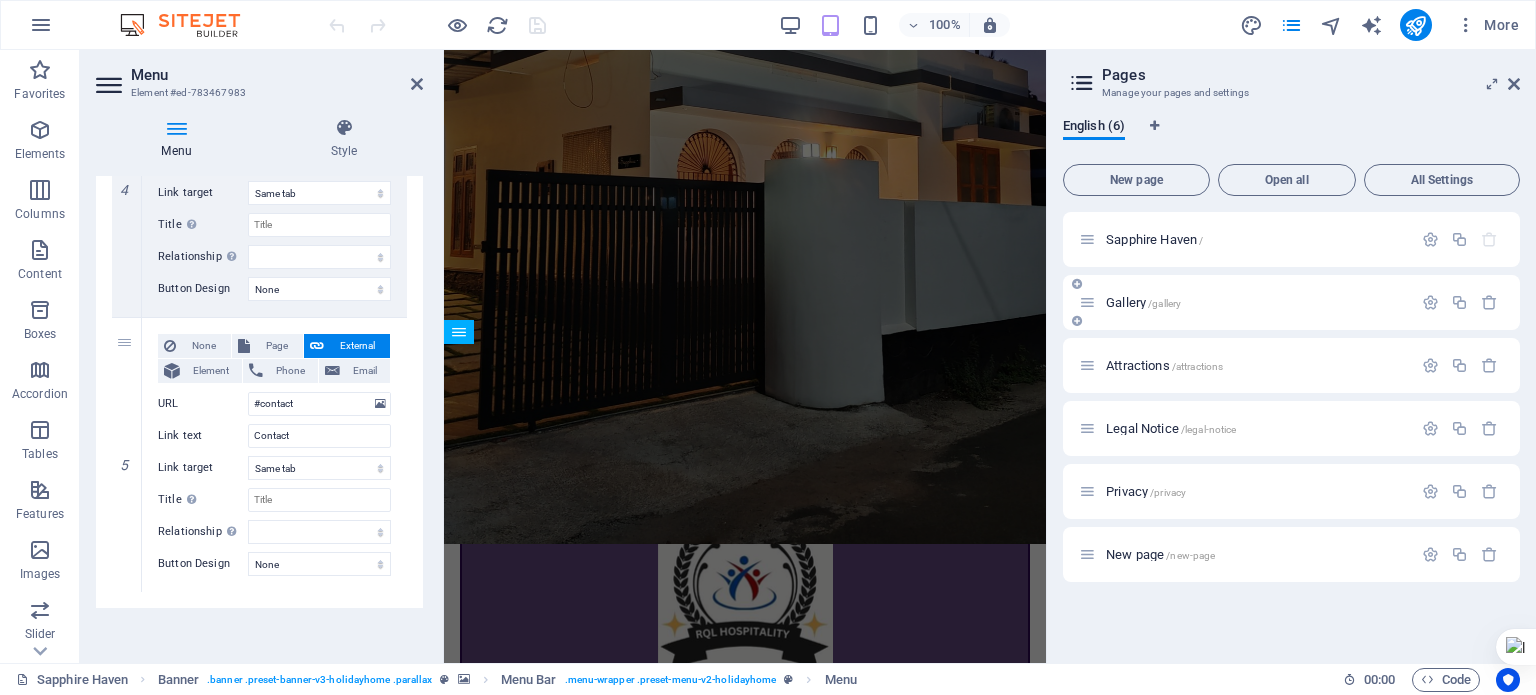 click on "Gallery /gallery" at bounding box center [1143, 302] 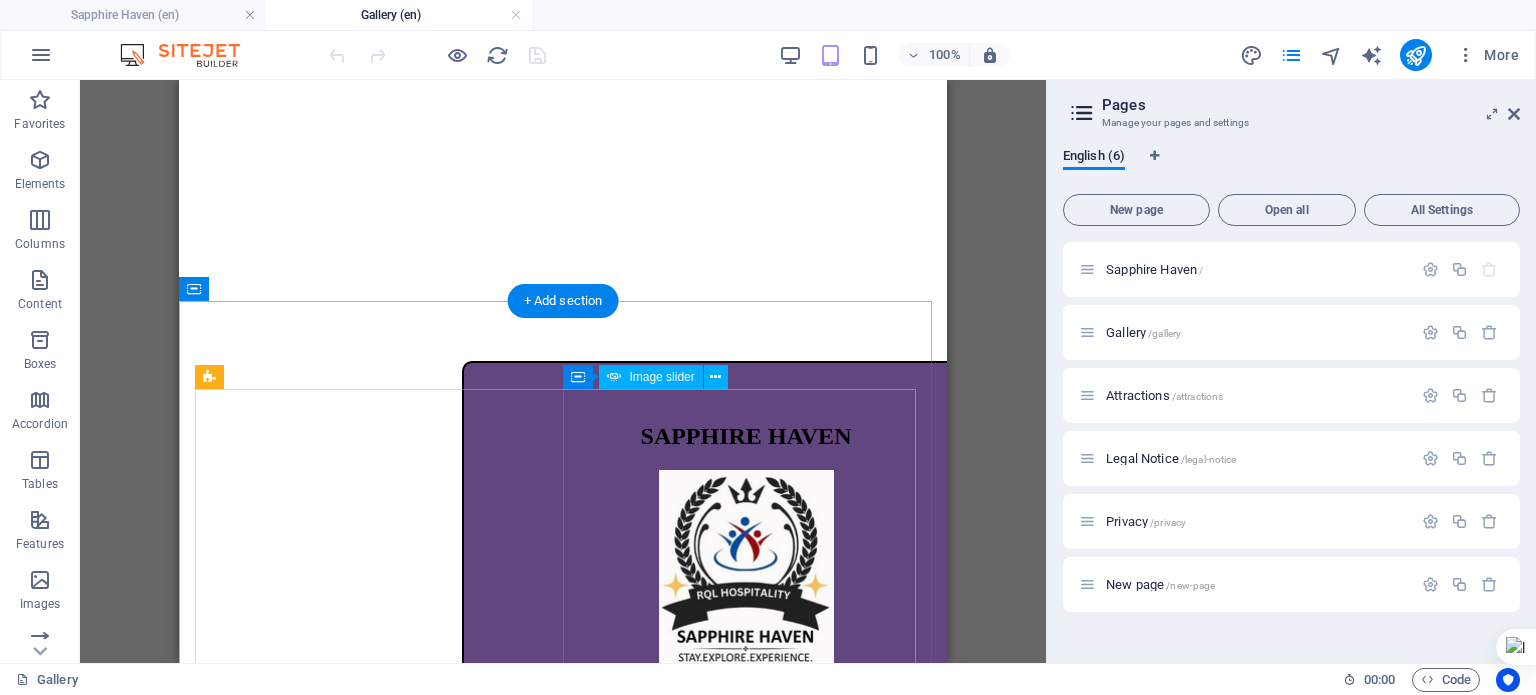 scroll, scrollTop: 400, scrollLeft: 0, axis: vertical 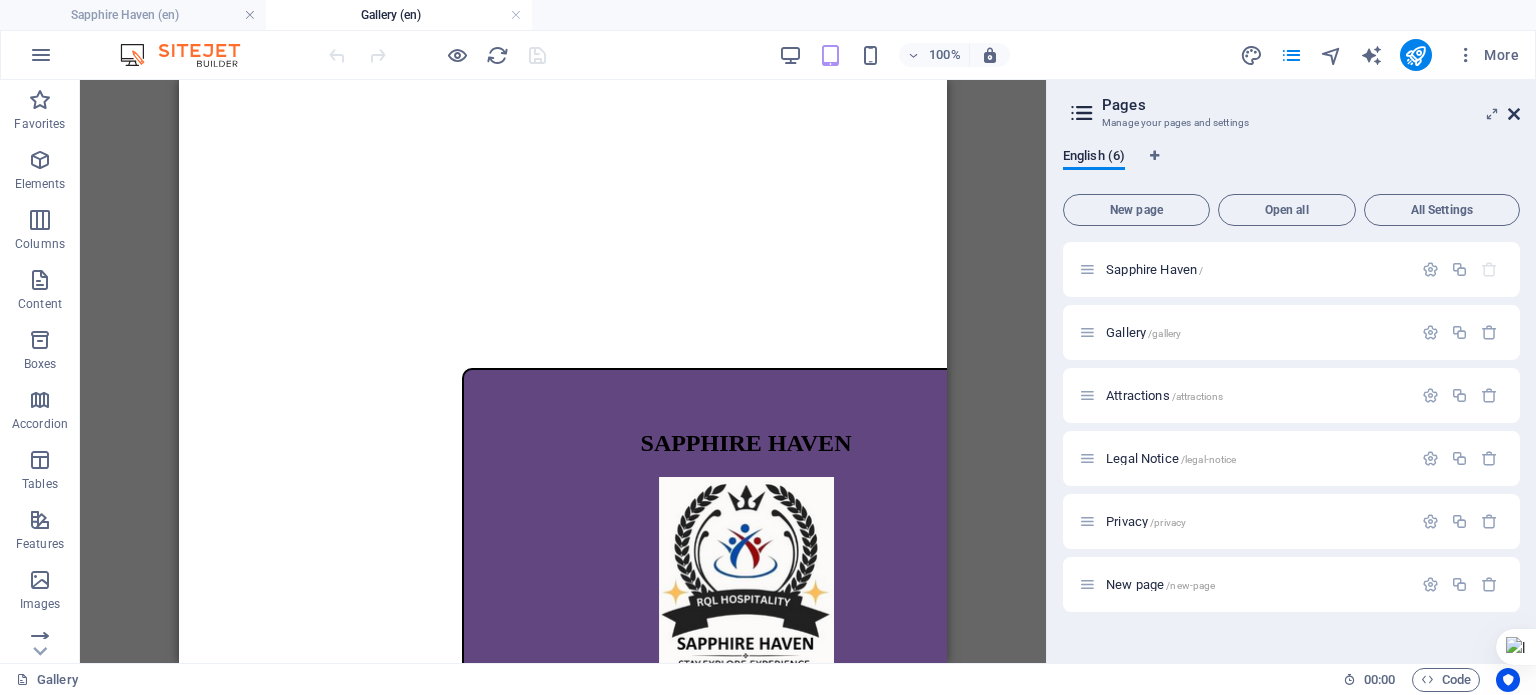 click at bounding box center [1514, 114] 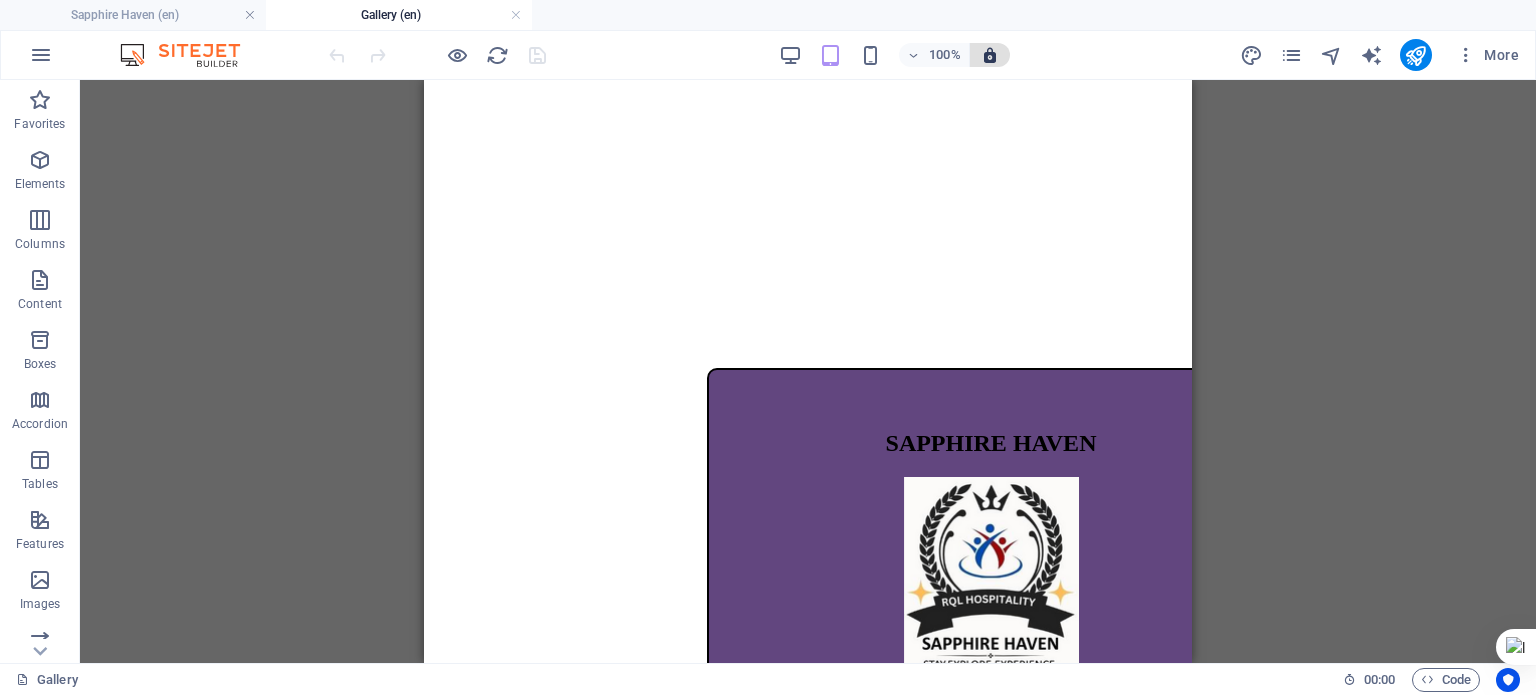 click at bounding box center [990, 55] 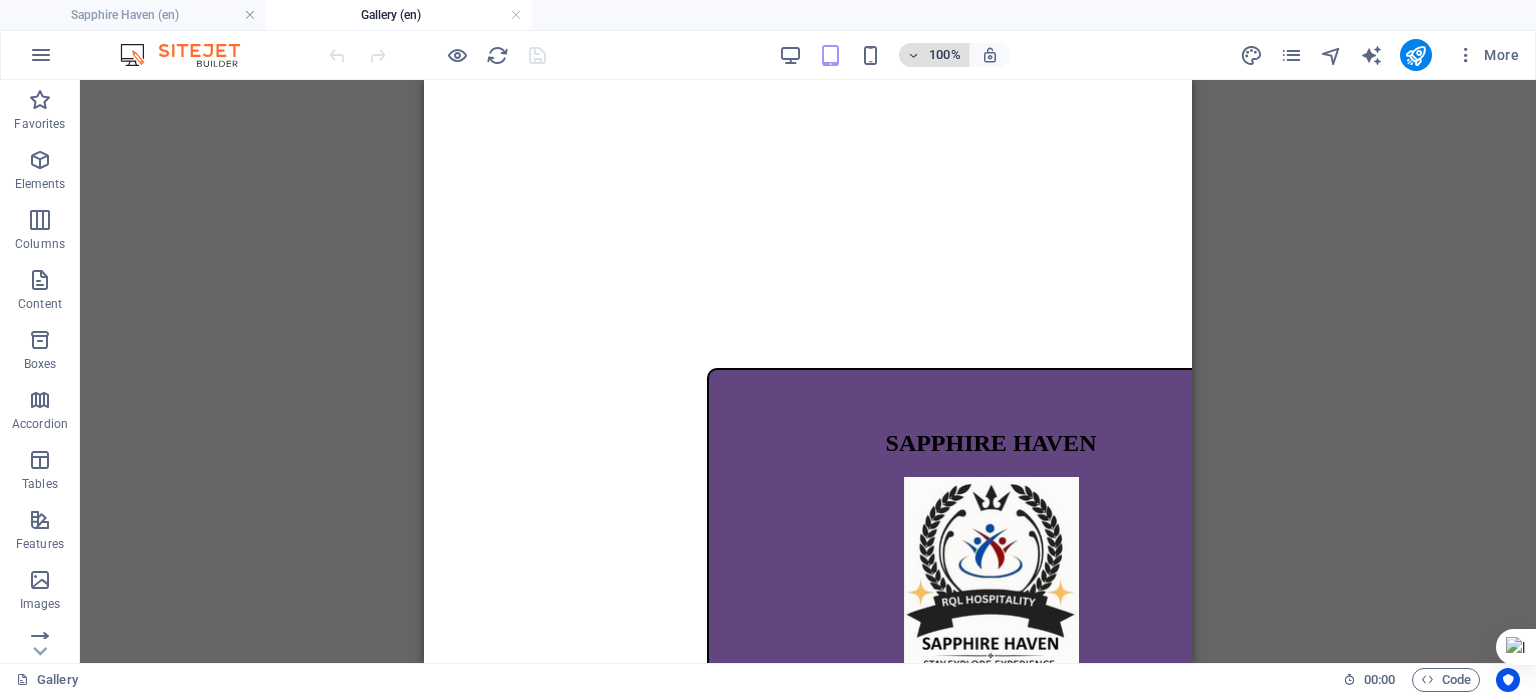 click on "100%" at bounding box center (945, 55) 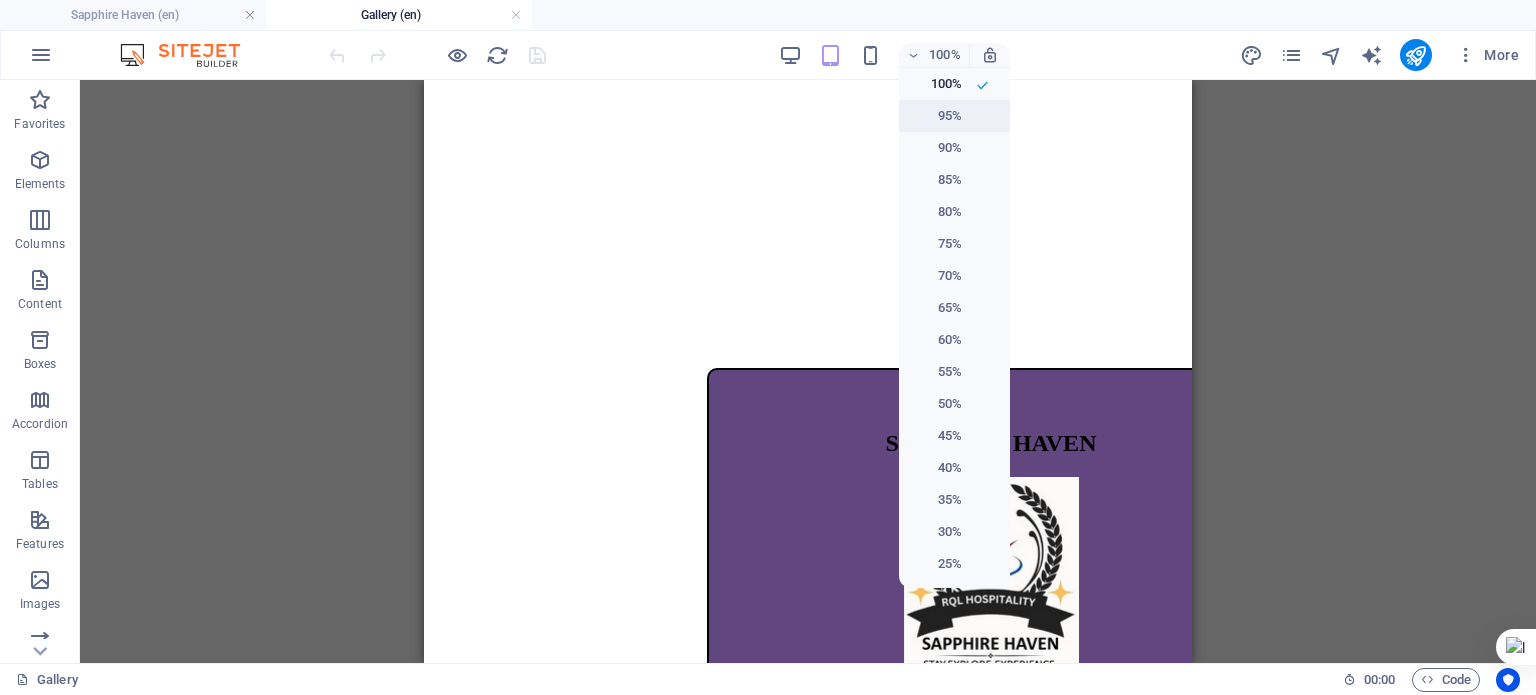 click on "95%" at bounding box center (936, 116) 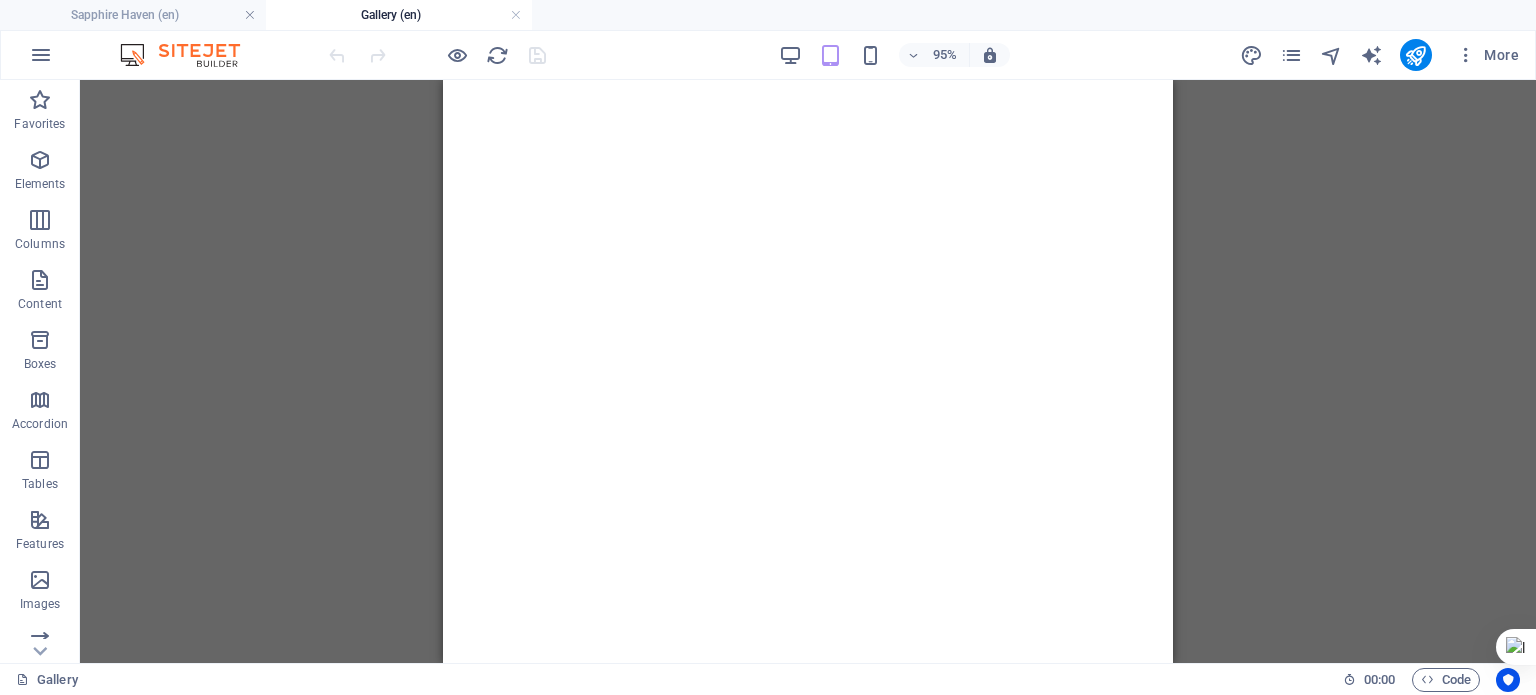 scroll, scrollTop: 0, scrollLeft: 0, axis: both 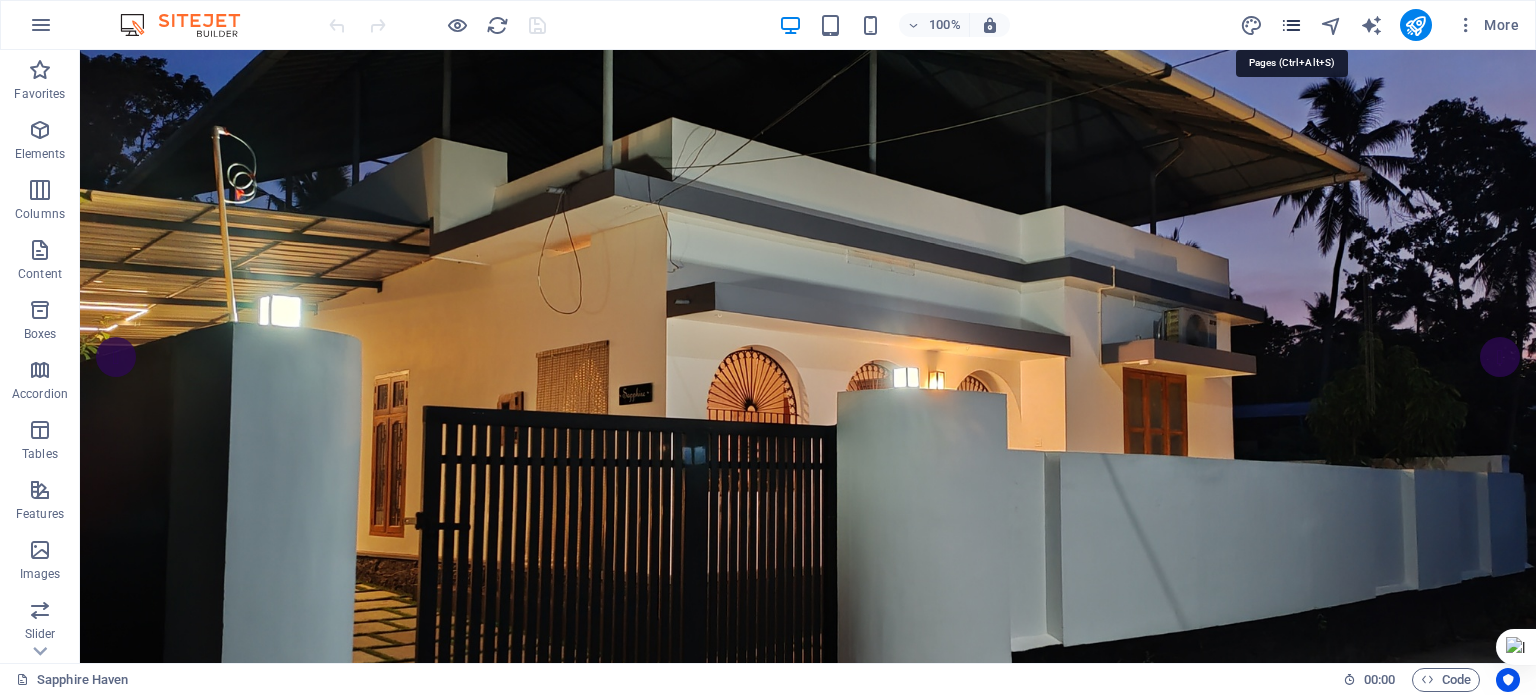 click at bounding box center (1291, 25) 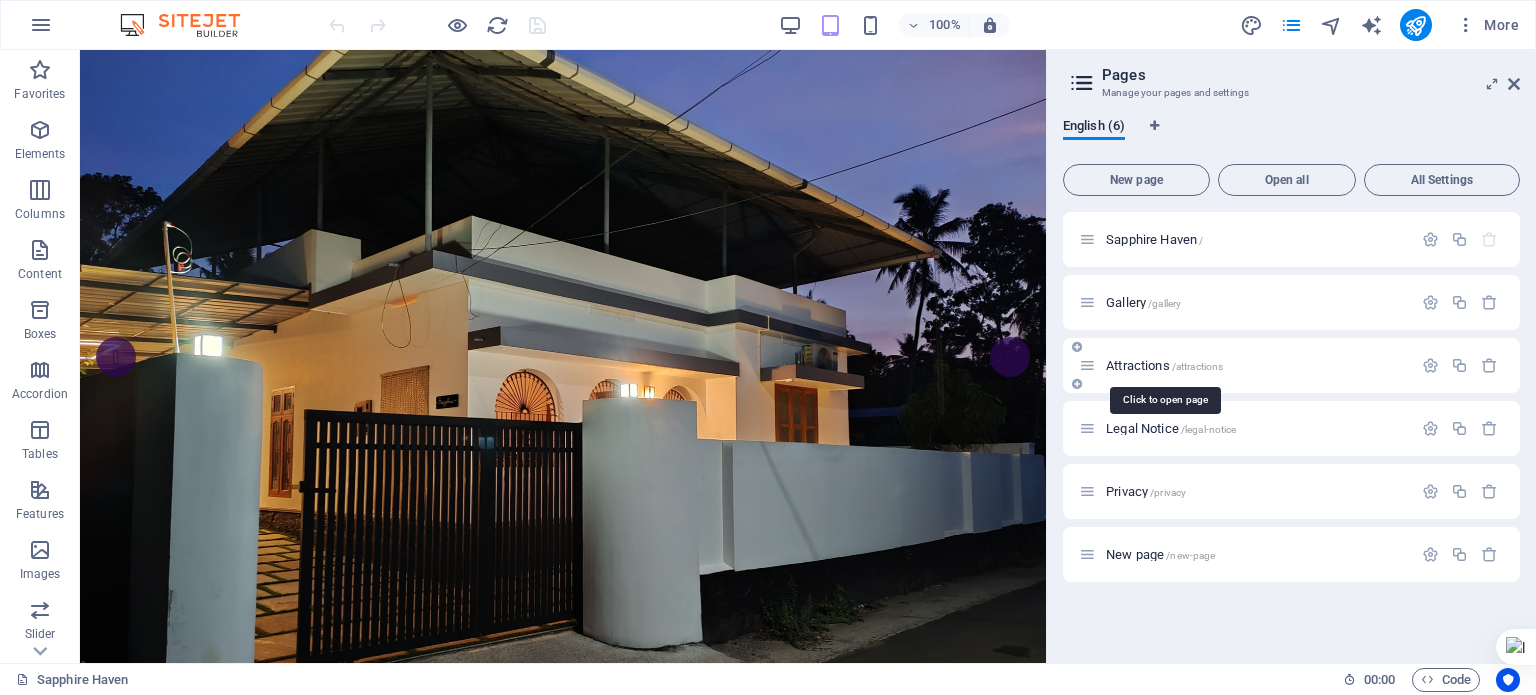 click on "Attractions /attractions" at bounding box center [1164, 365] 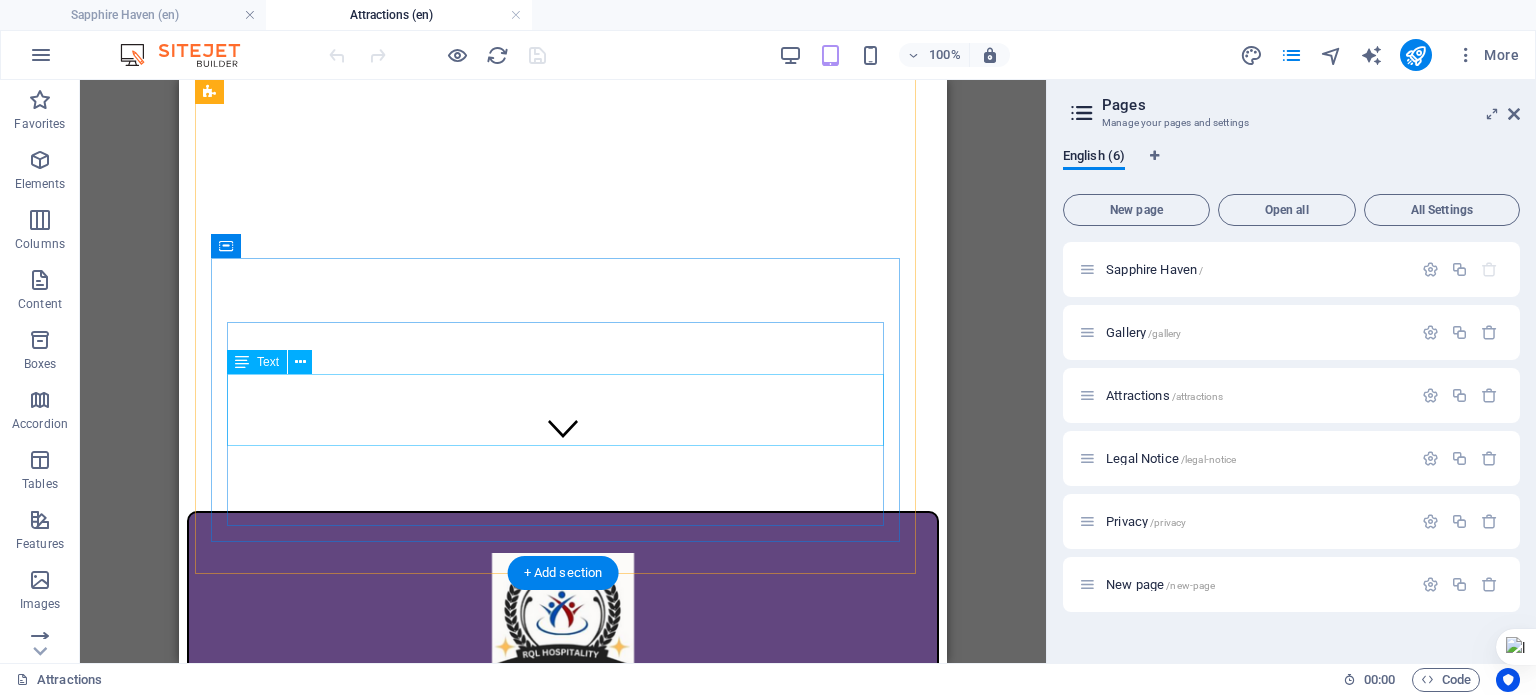 scroll, scrollTop: 200, scrollLeft: 0, axis: vertical 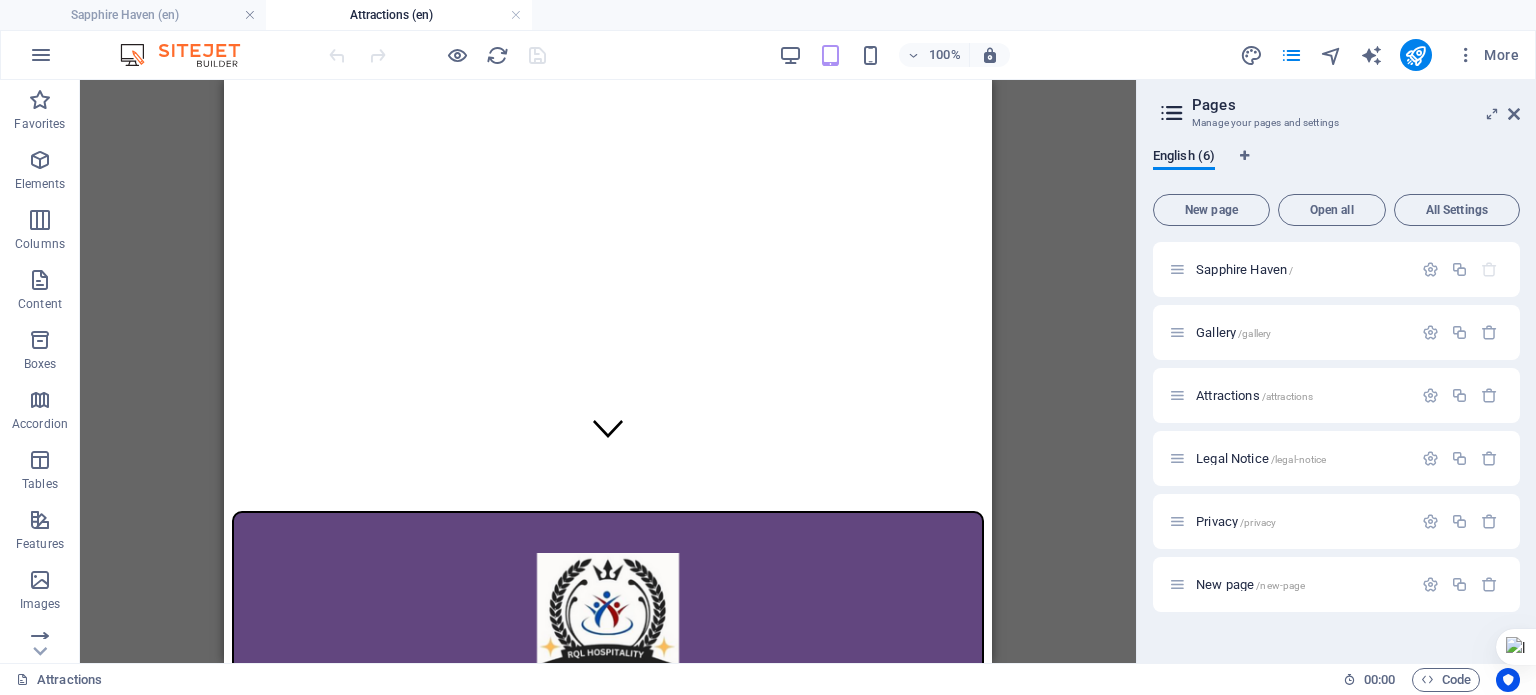 drag, startPoint x: 1048, startPoint y: 235, endPoint x: 1311, endPoint y: 231, distance: 263.03043 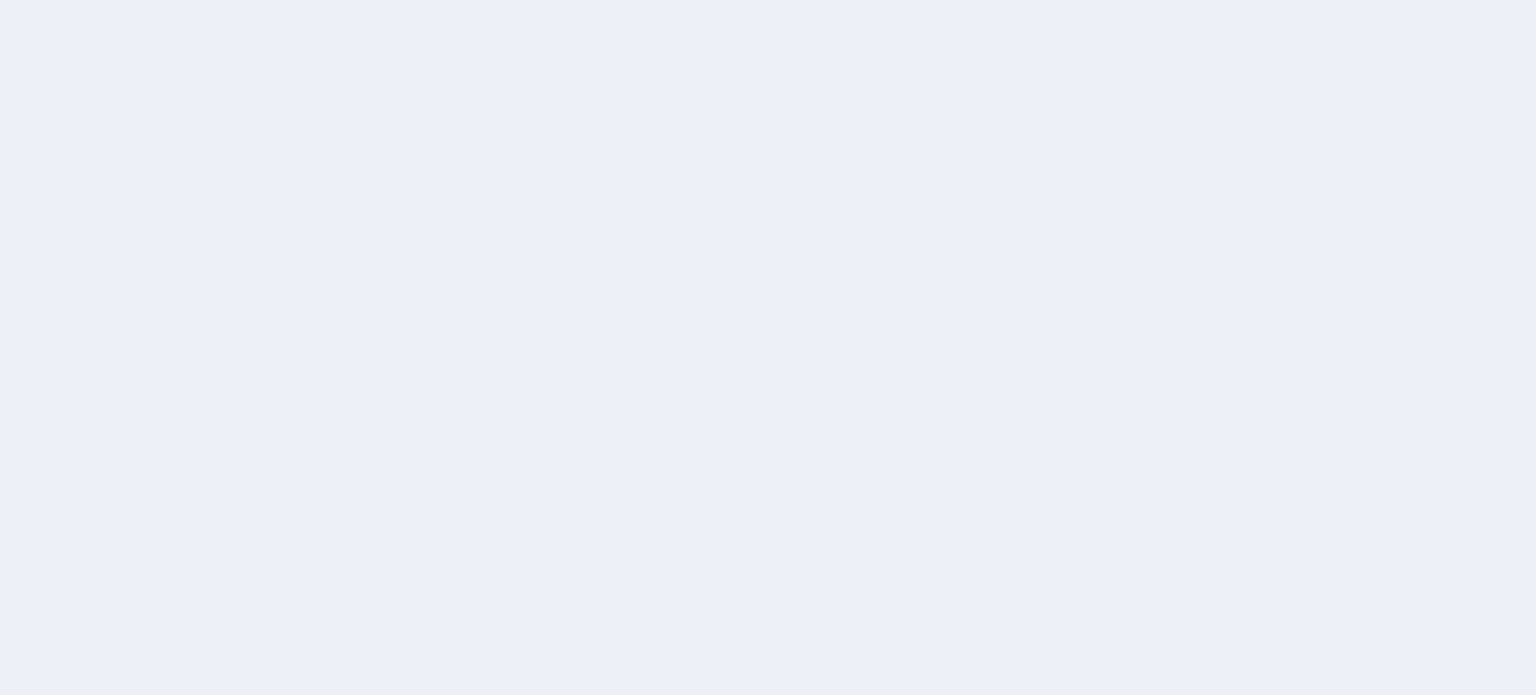 scroll, scrollTop: 0, scrollLeft: 0, axis: both 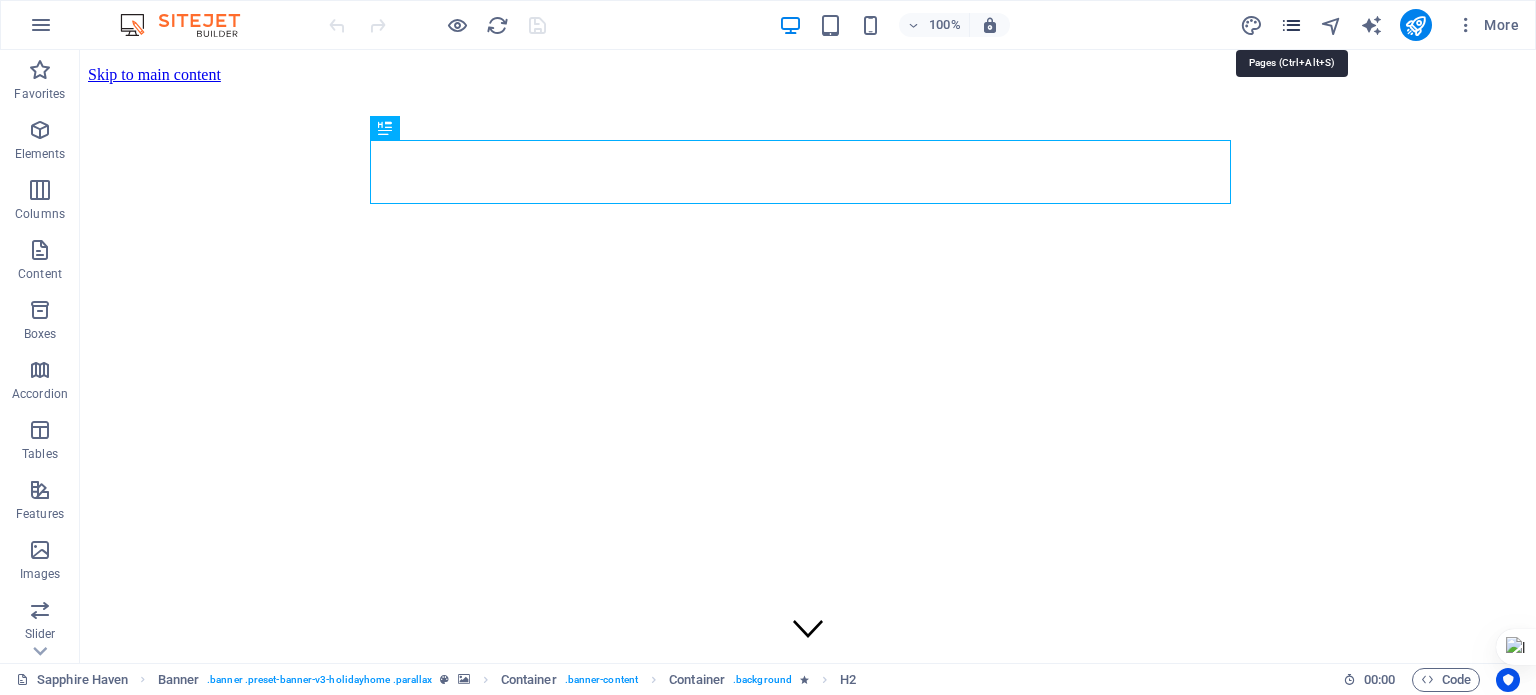 click at bounding box center (1291, 25) 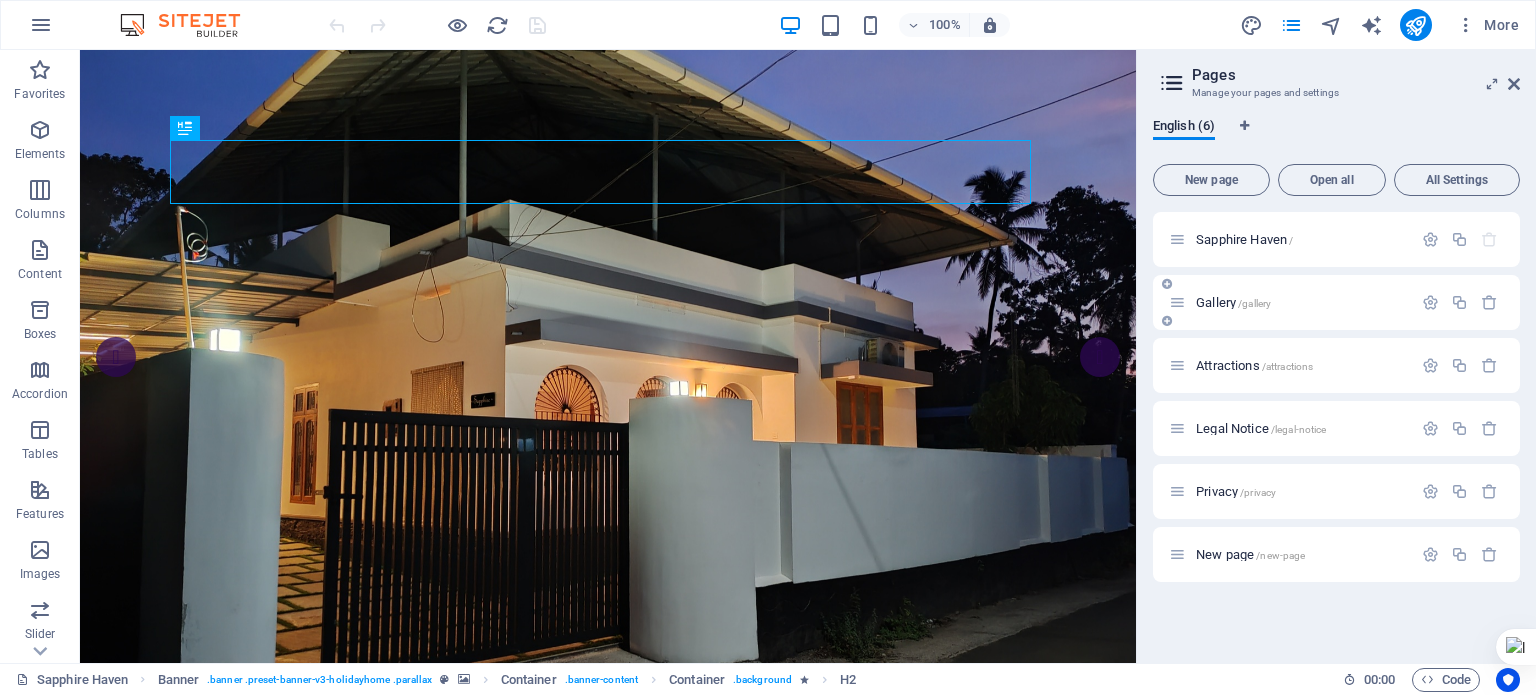 click on "Gallery /gallery" at bounding box center [1290, 302] 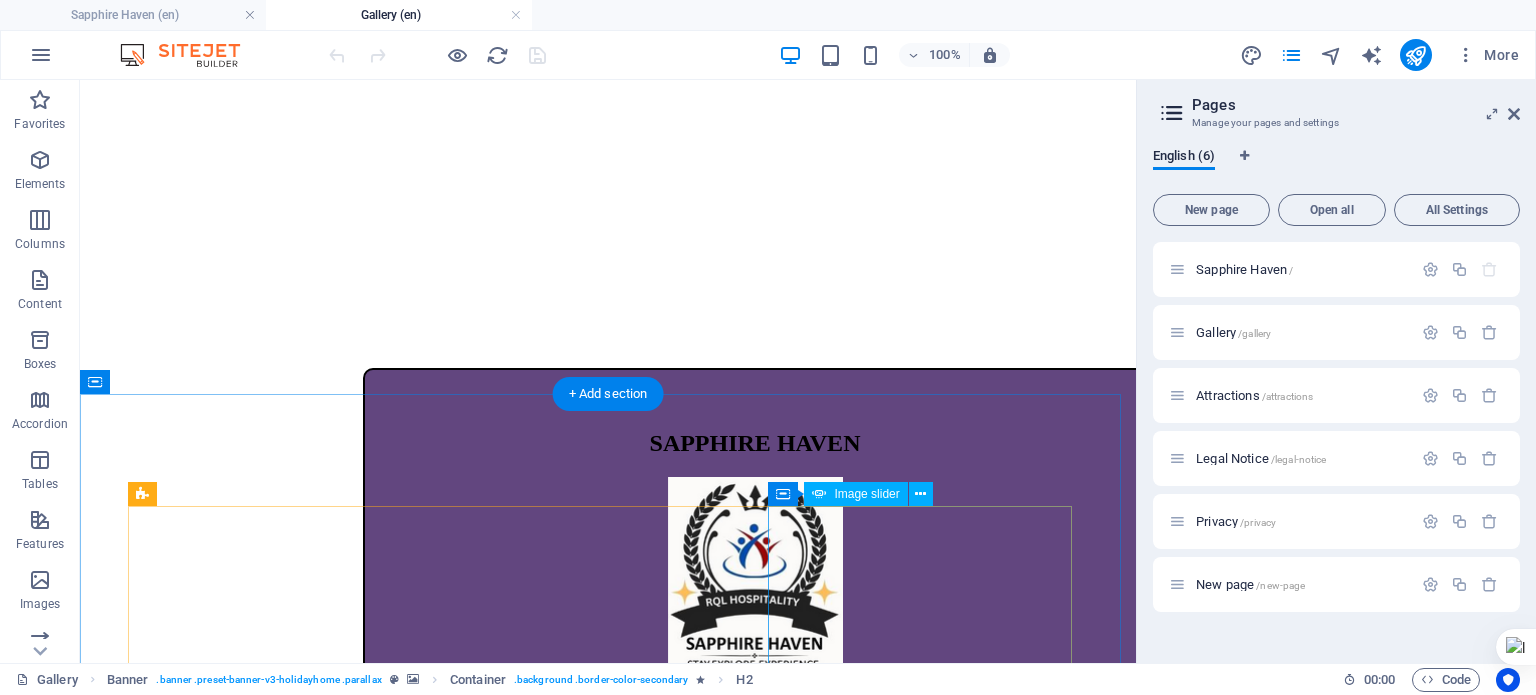 scroll, scrollTop: 500, scrollLeft: 0, axis: vertical 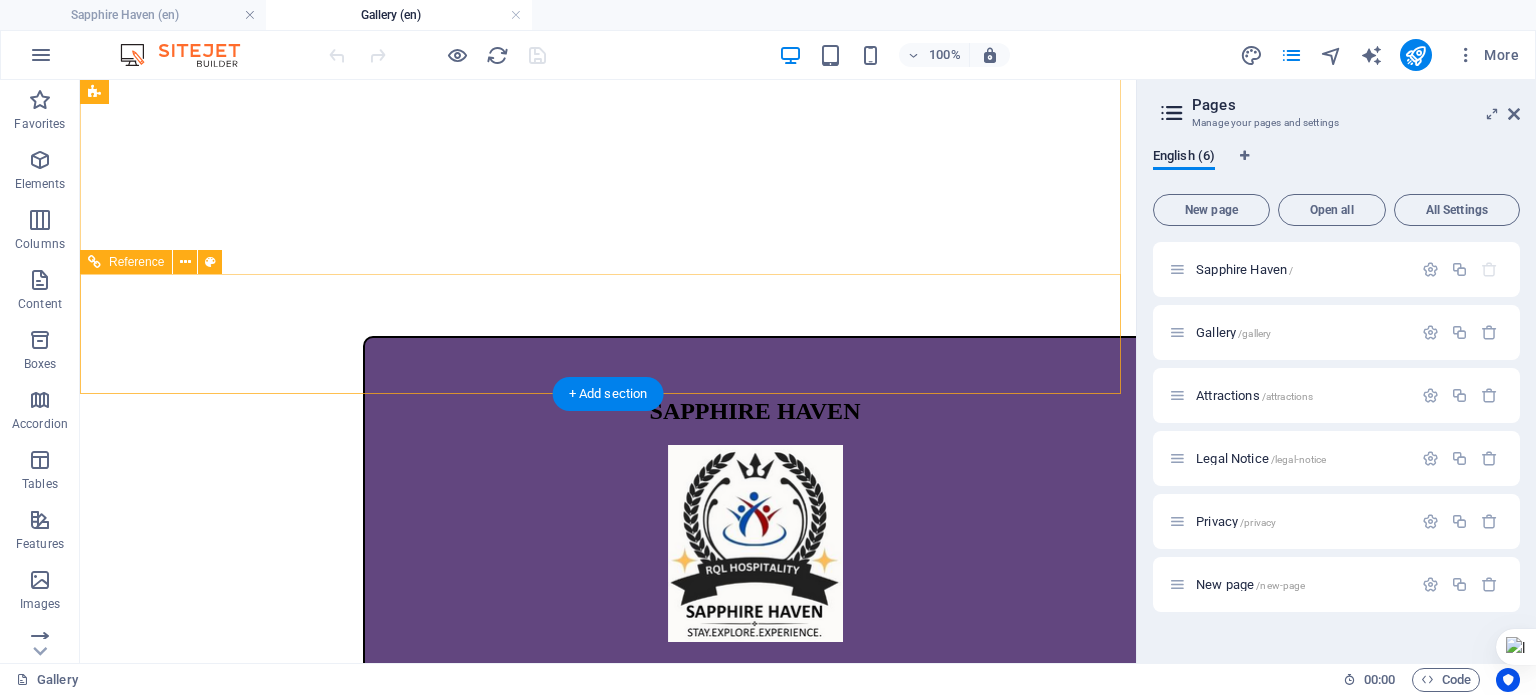 click on "Holidayhome GALLERY Book Now Attractions Contact" at bounding box center [608, 867] 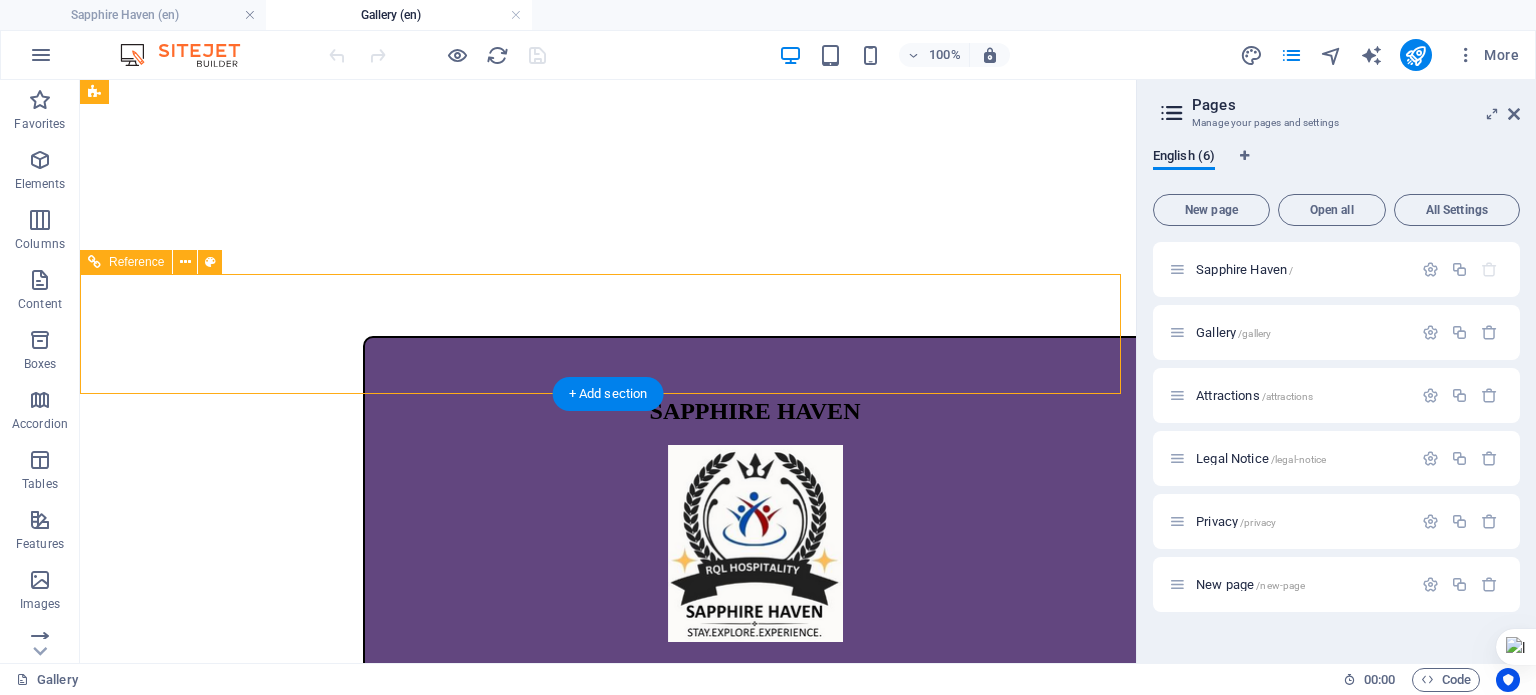 click on "Holidayhome GALLERY Book Now Attractions Contact" at bounding box center [608, 867] 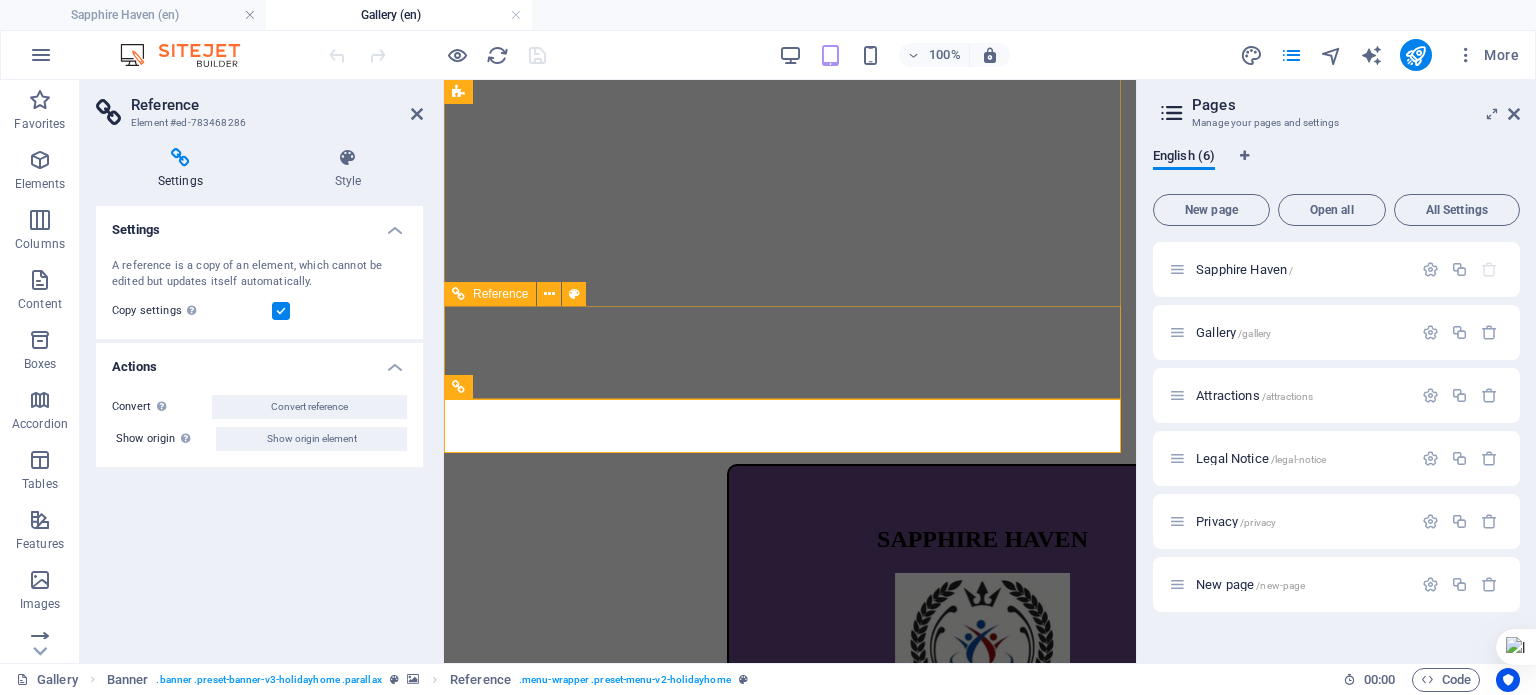 scroll, scrollTop: 300, scrollLeft: 0, axis: vertical 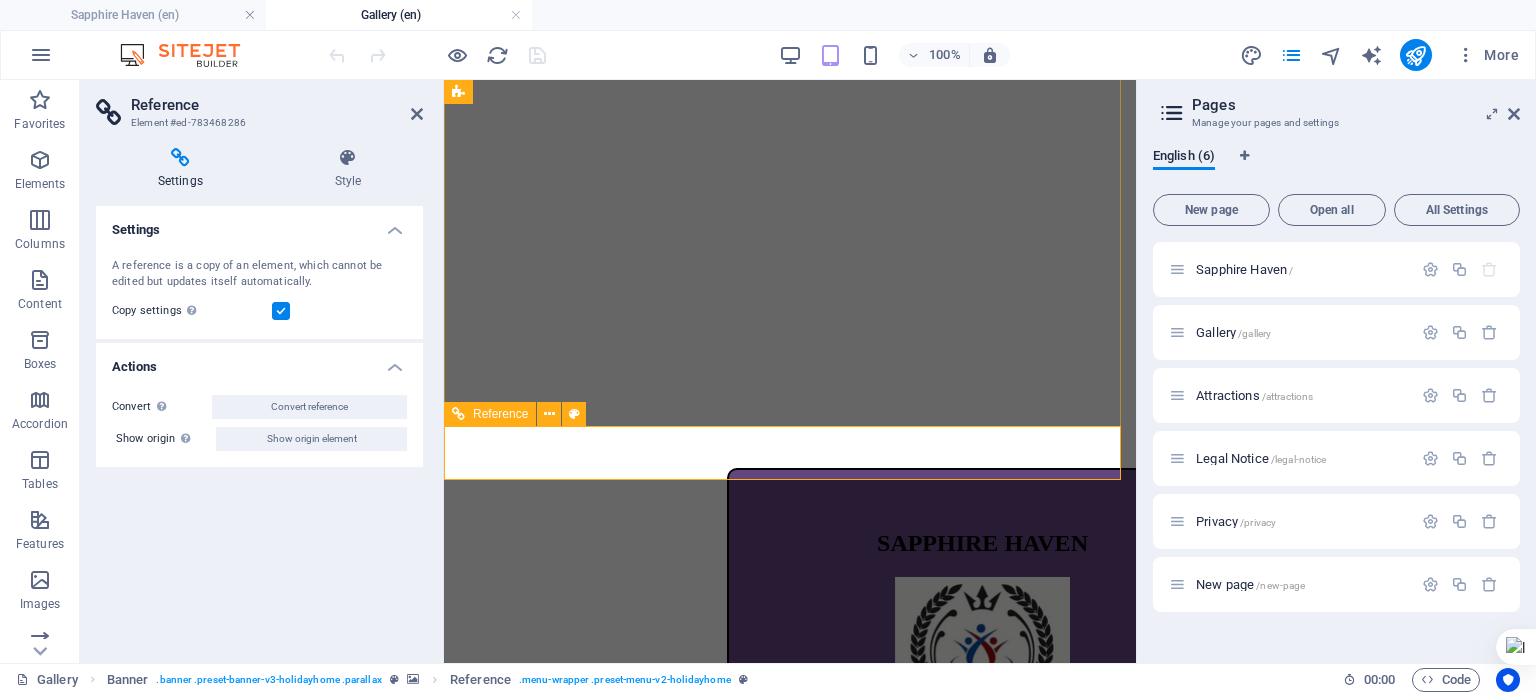 click at bounding box center [790, 1733] 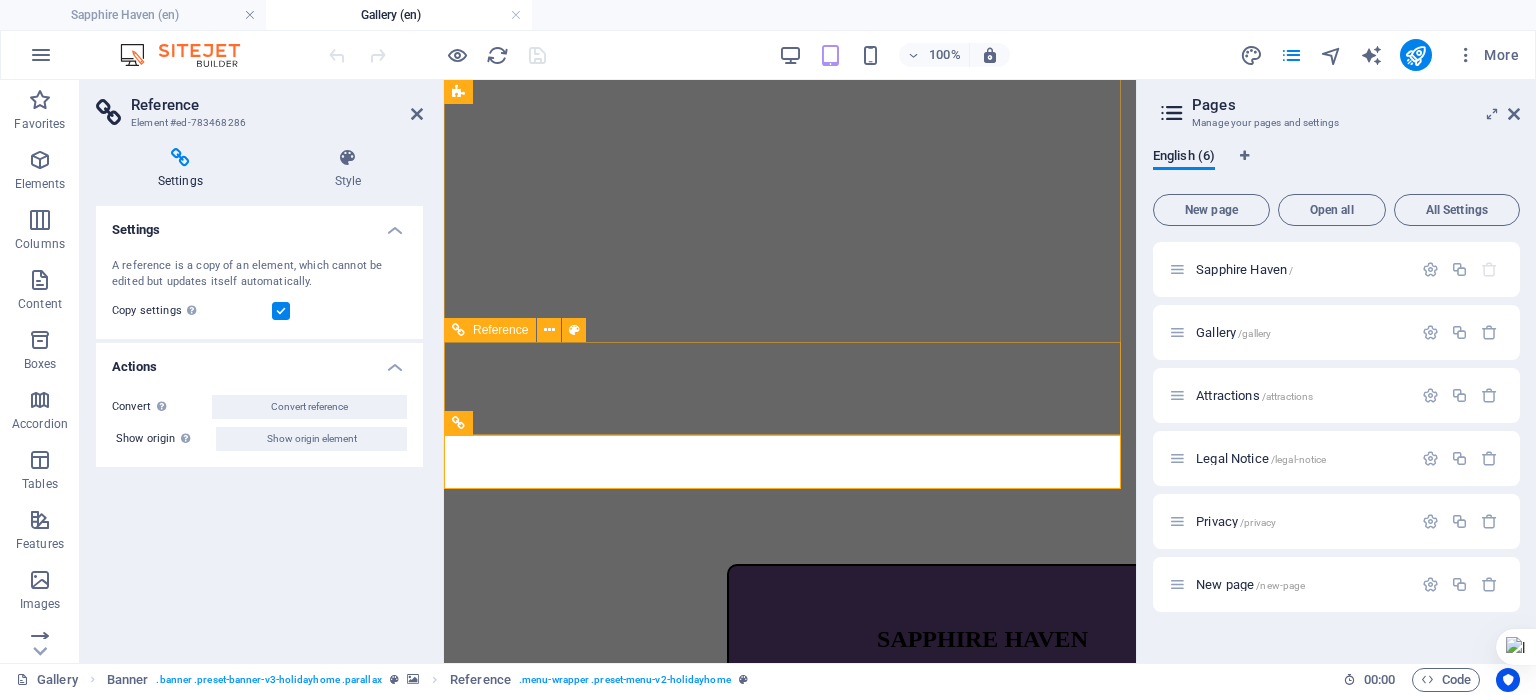 scroll, scrollTop: 0, scrollLeft: 0, axis: both 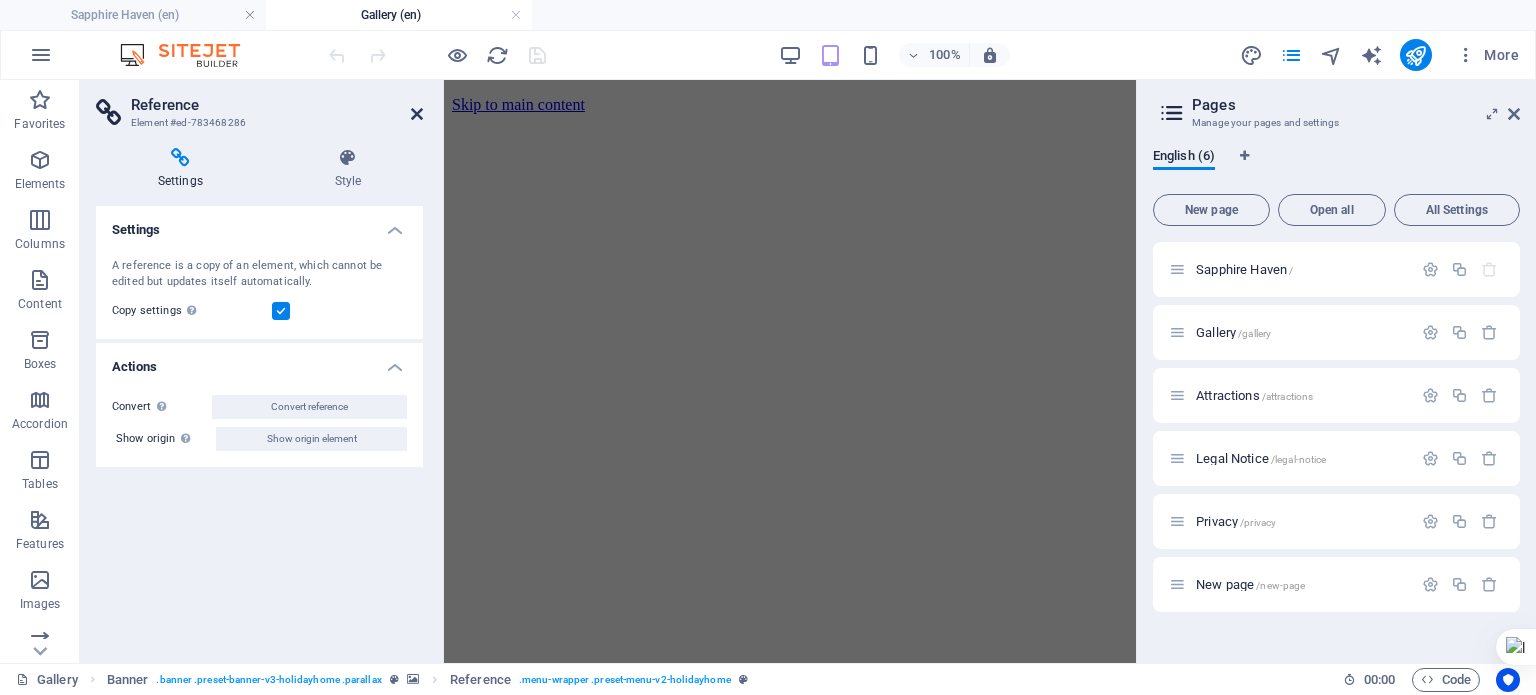 click at bounding box center (417, 114) 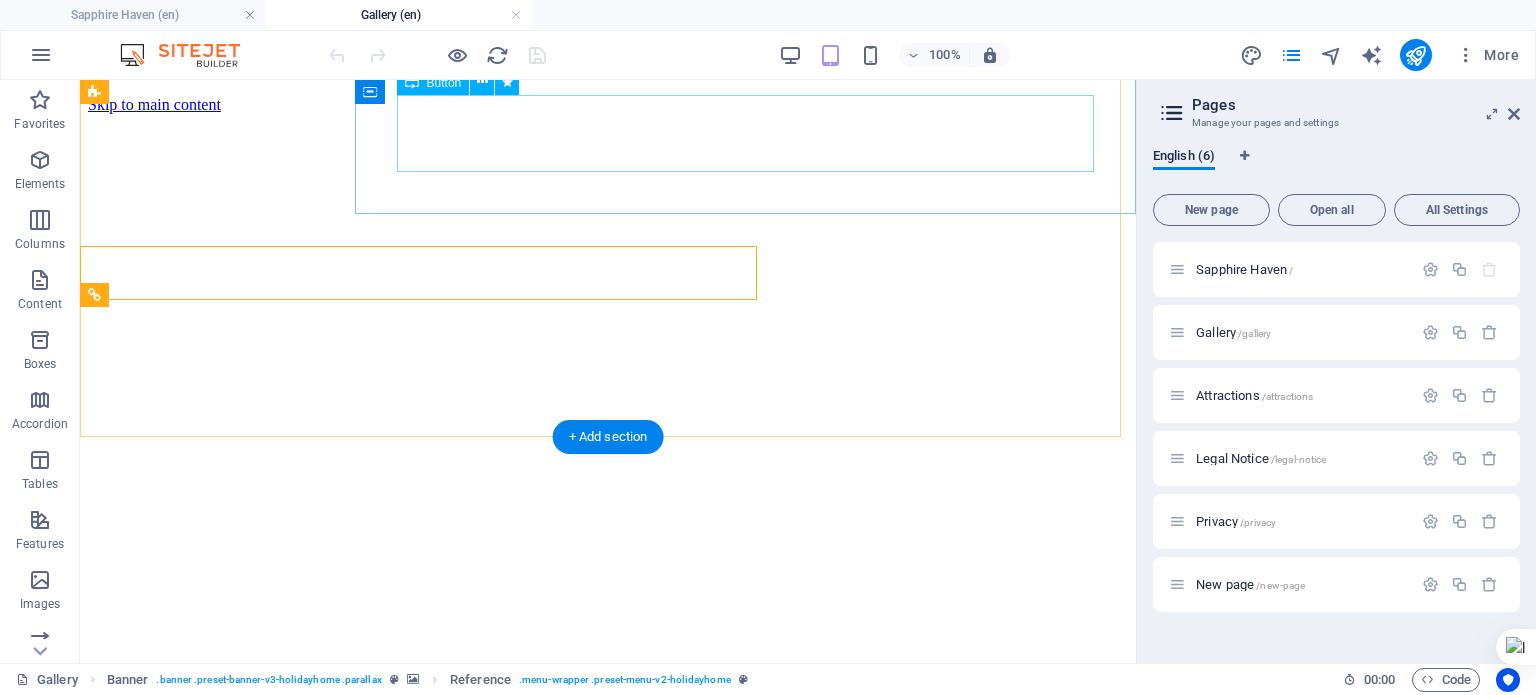 scroll, scrollTop: 480, scrollLeft: 0, axis: vertical 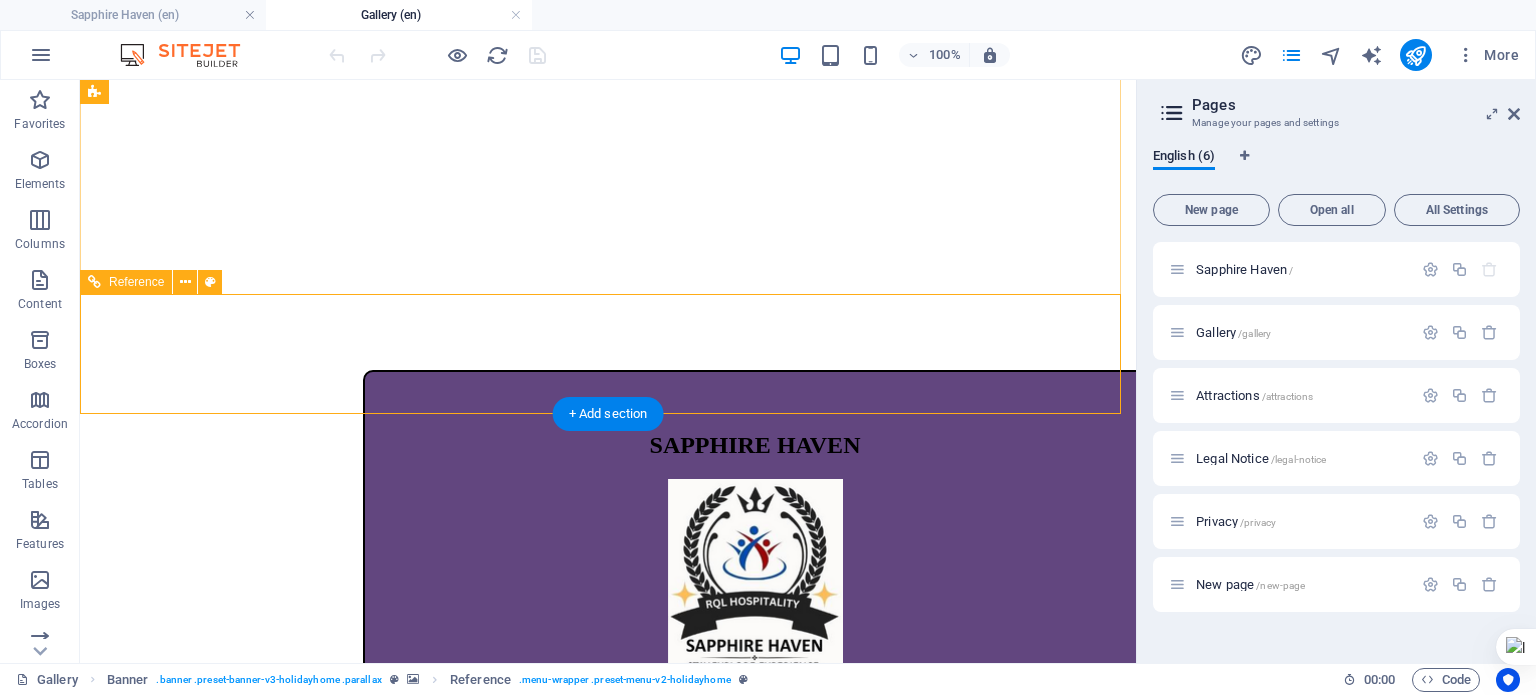 click on "Holidayhome GALLERY Book Now Attractions Contact" at bounding box center (608, 901) 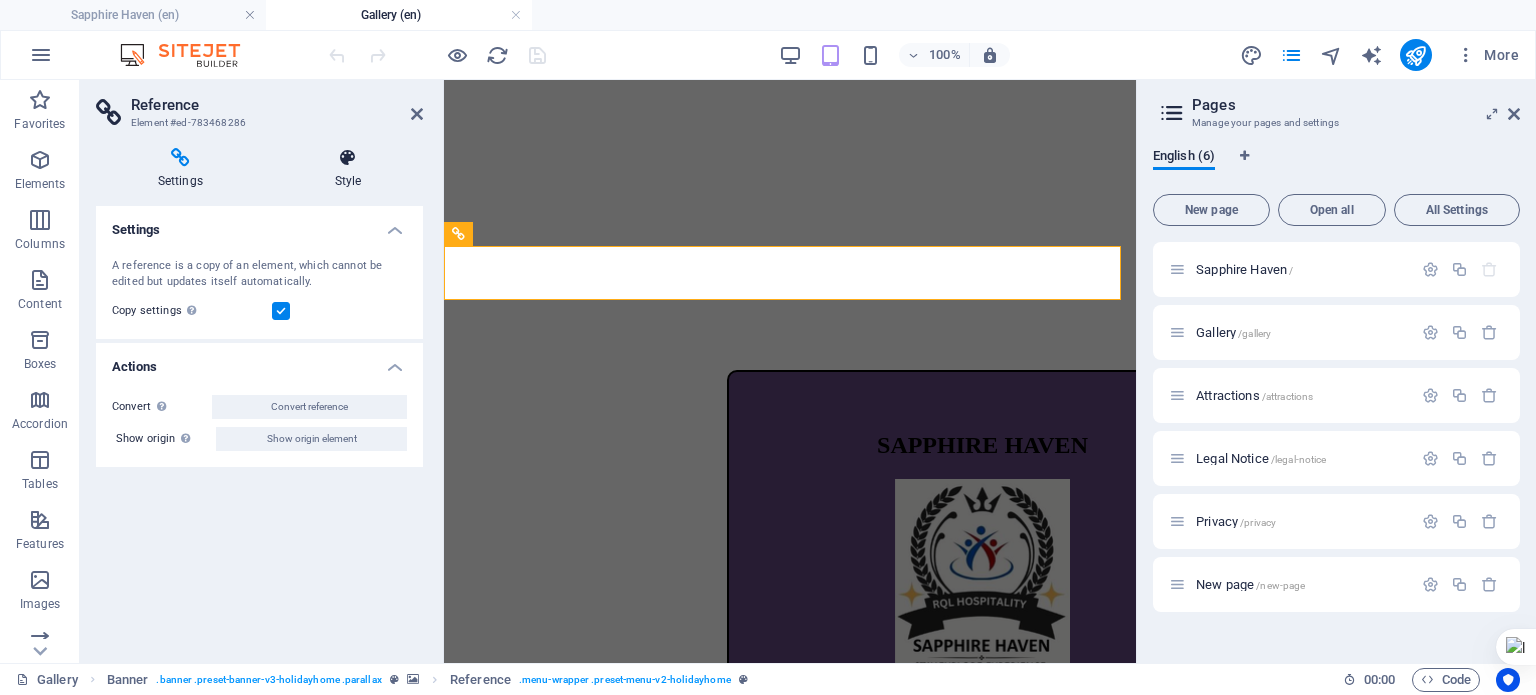 click at bounding box center [348, 158] 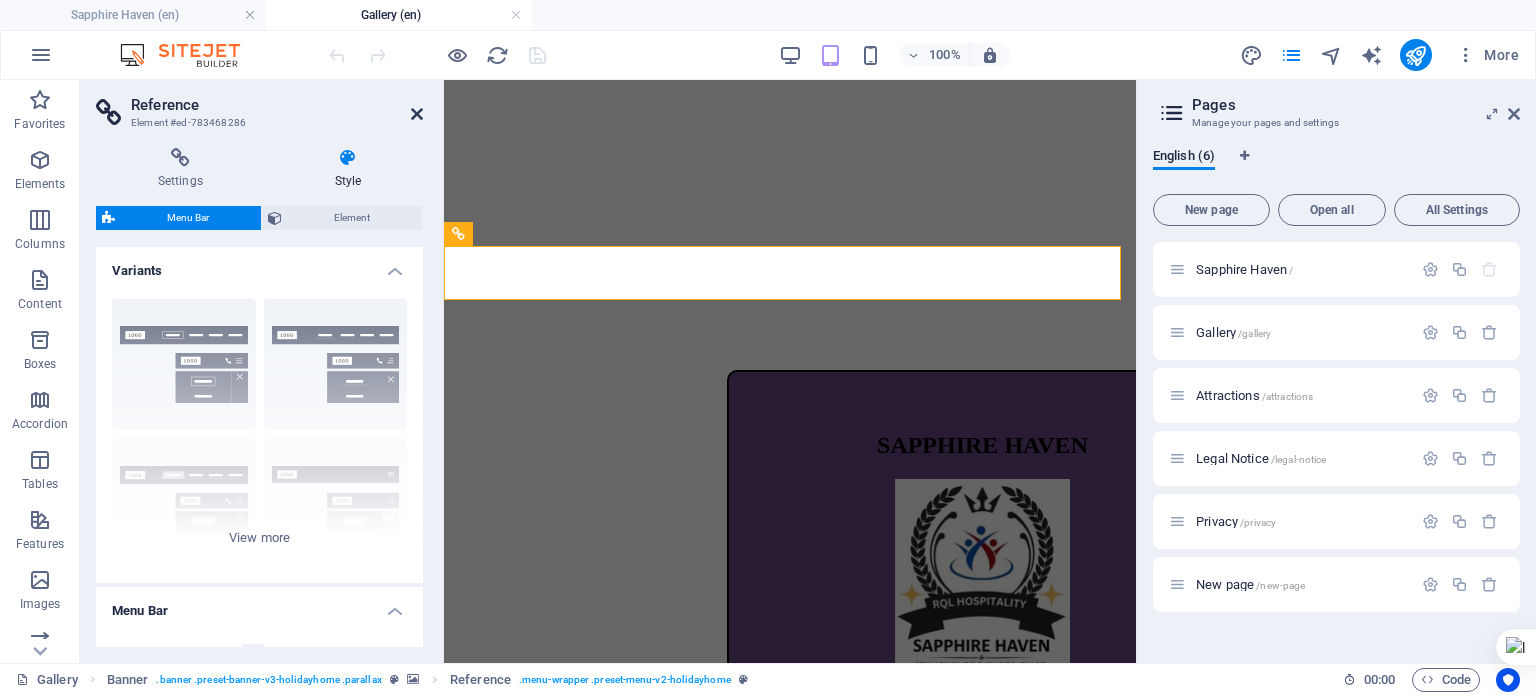 click at bounding box center (417, 114) 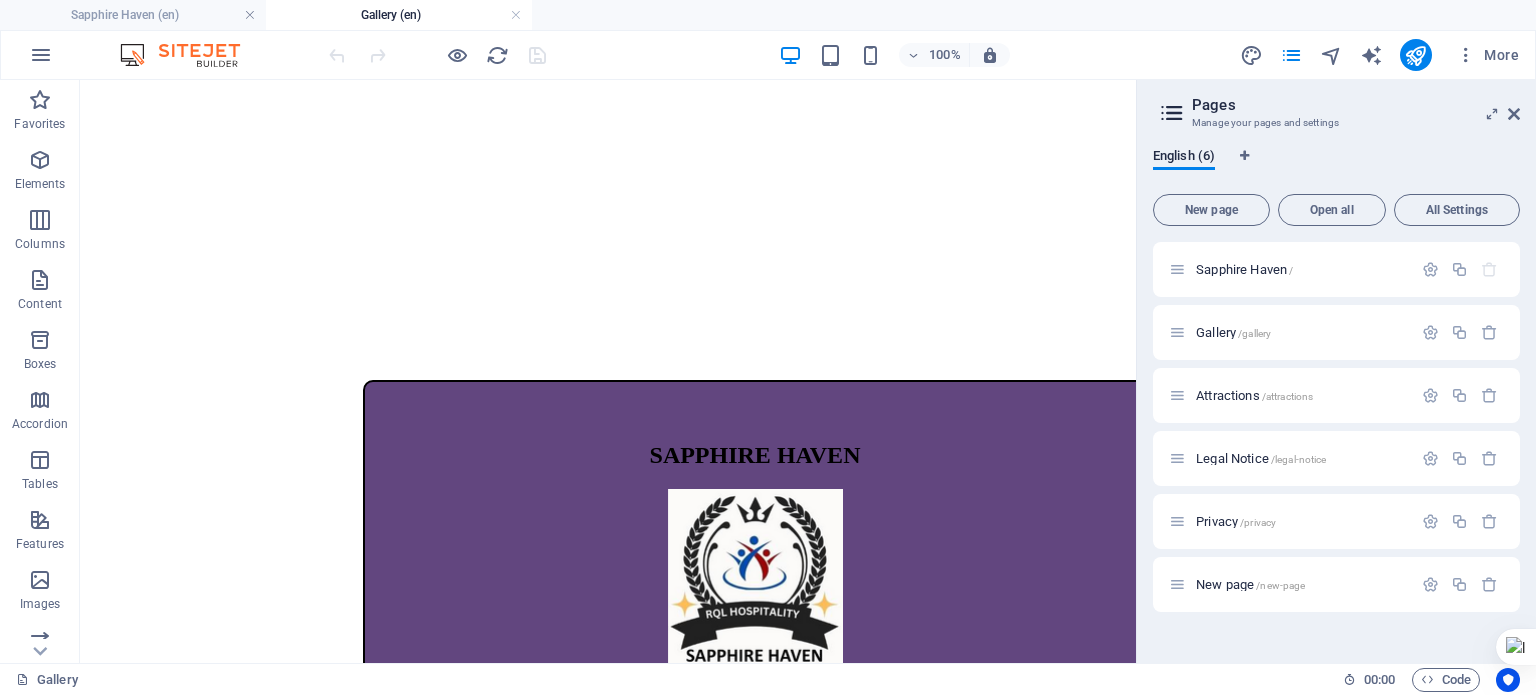 scroll, scrollTop: 400, scrollLeft: 0, axis: vertical 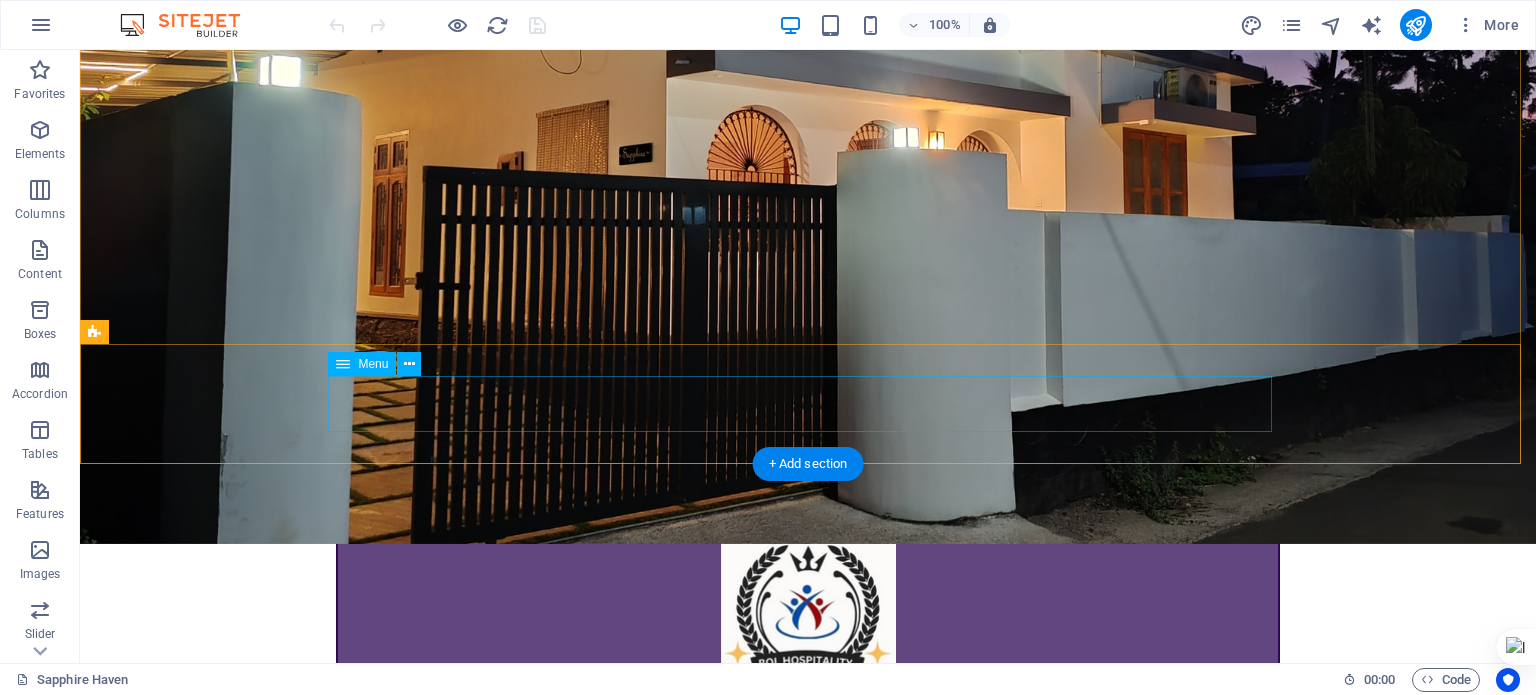 click on "Holidayhome GALLERY Book Now Attractions Contact" at bounding box center [808, 1140] 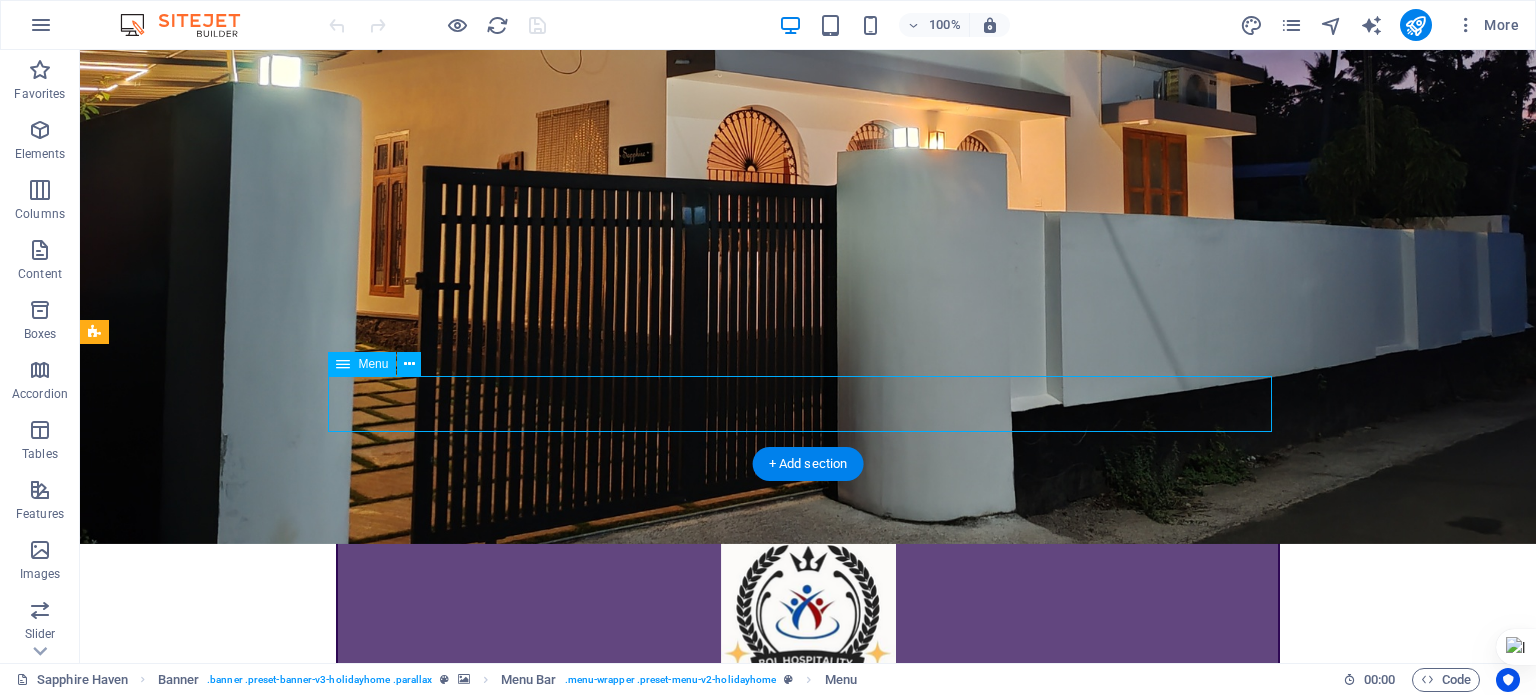 click on "Holidayhome GALLERY Book Now Attractions Contact" at bounding box center [808, 1140] 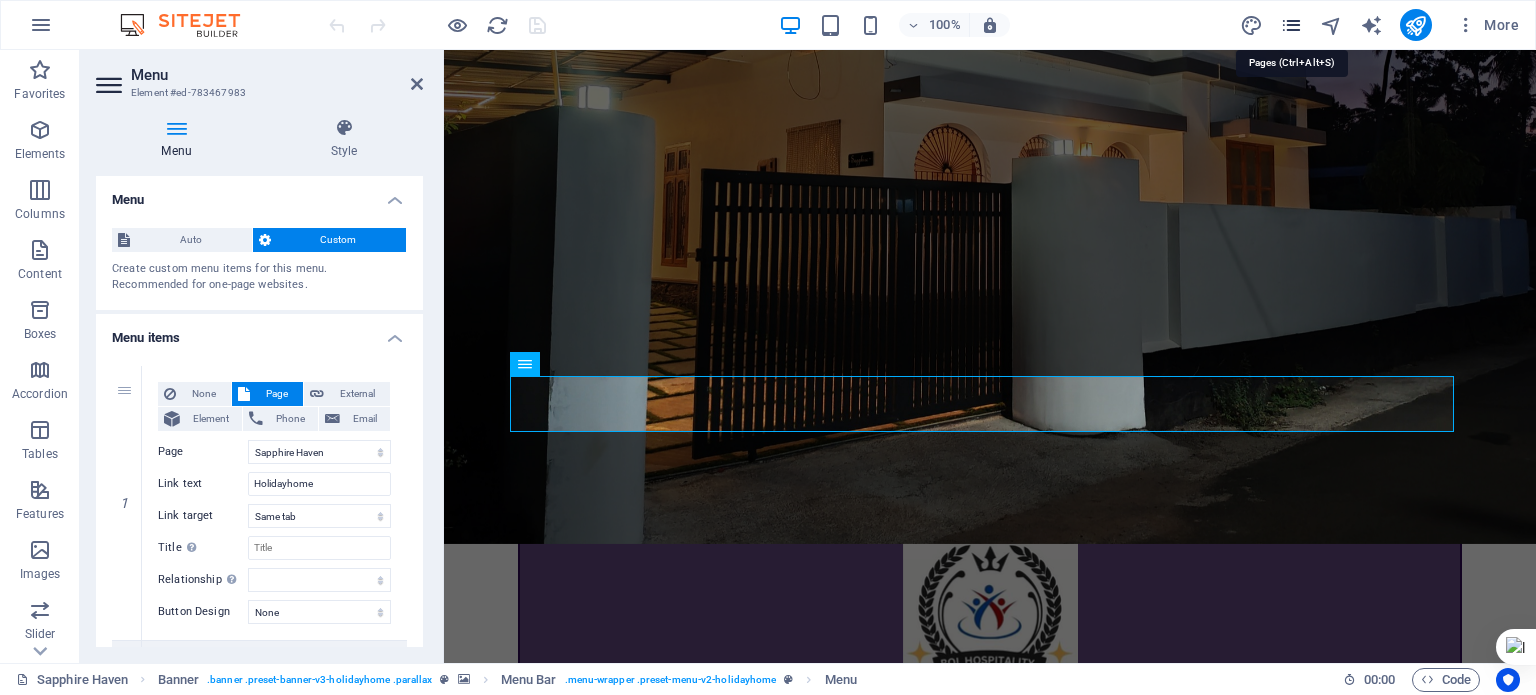 click at bounding box center (1291, 25) 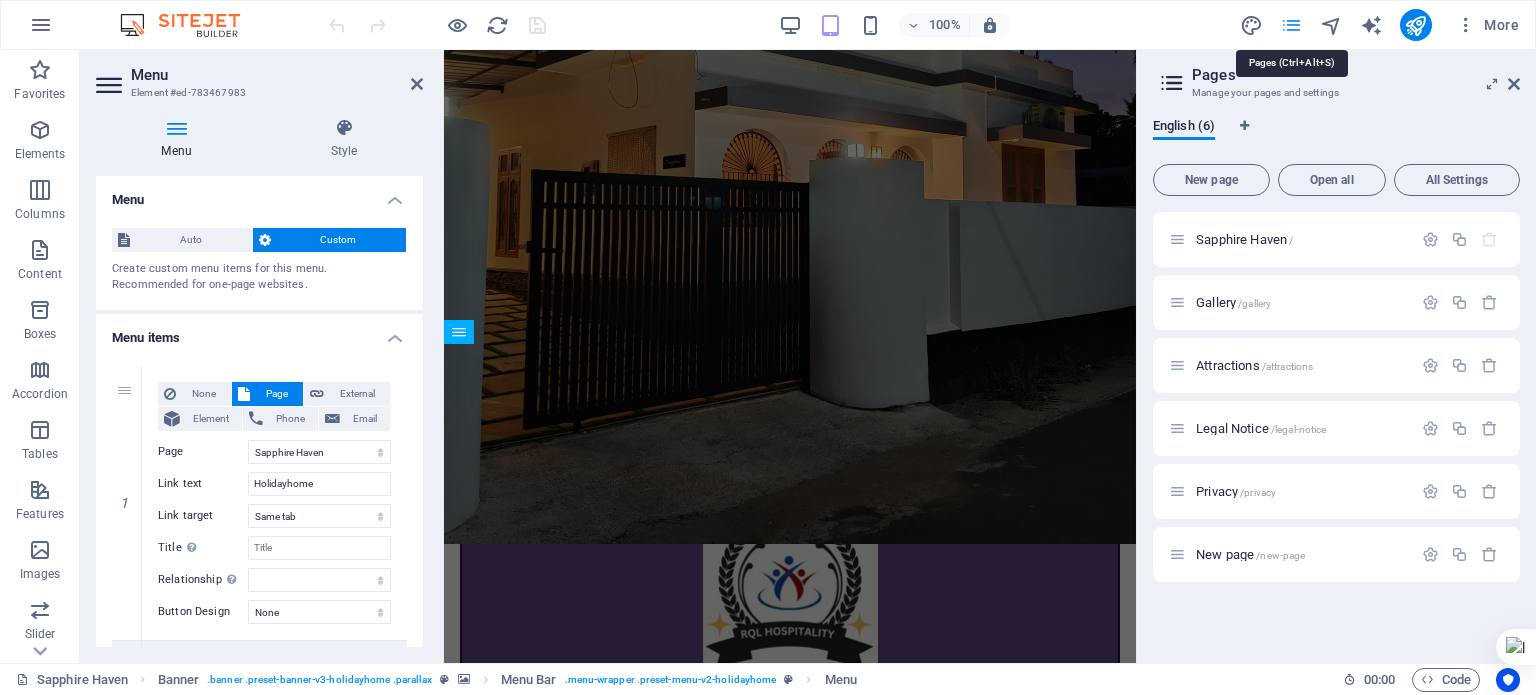 click at bounding box center [1291, 25] 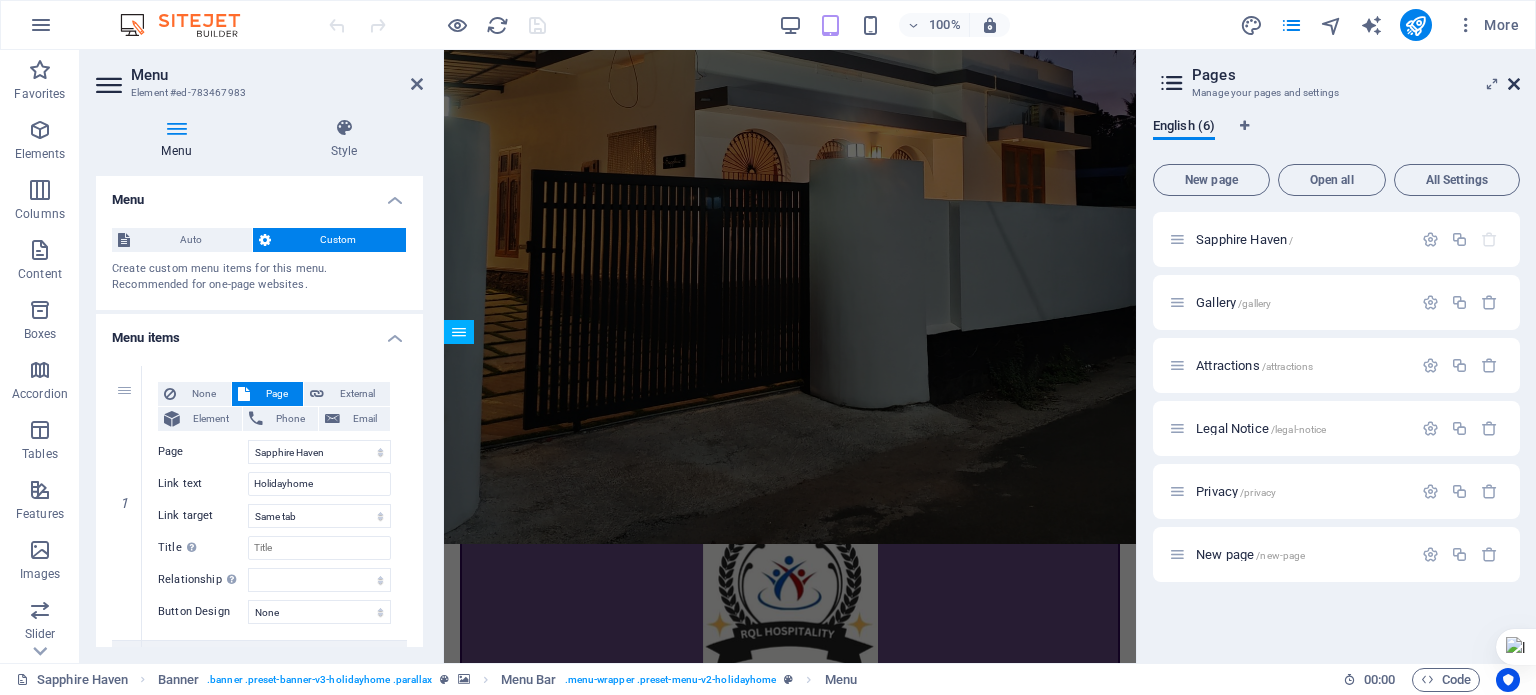 click at bounding box center (1514, 84) 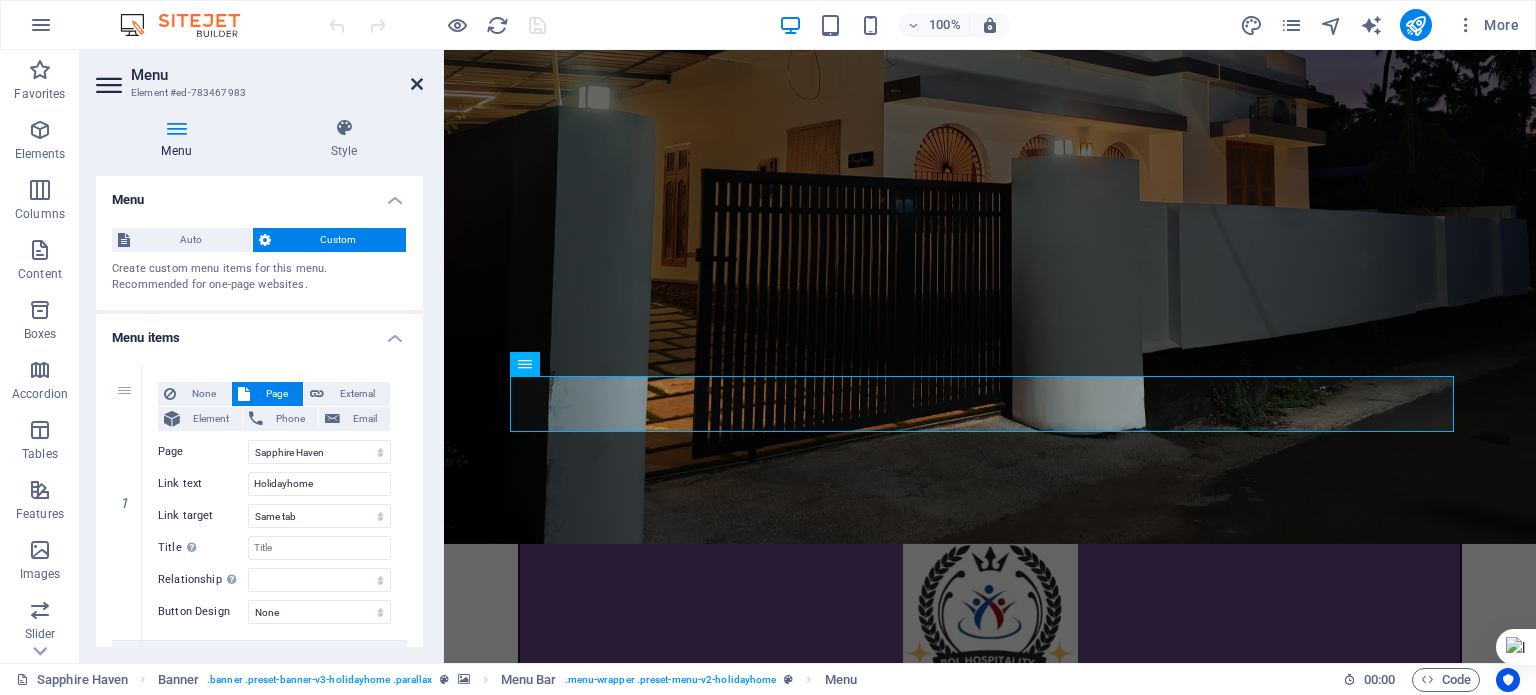 click at bounding box center [417, 84] 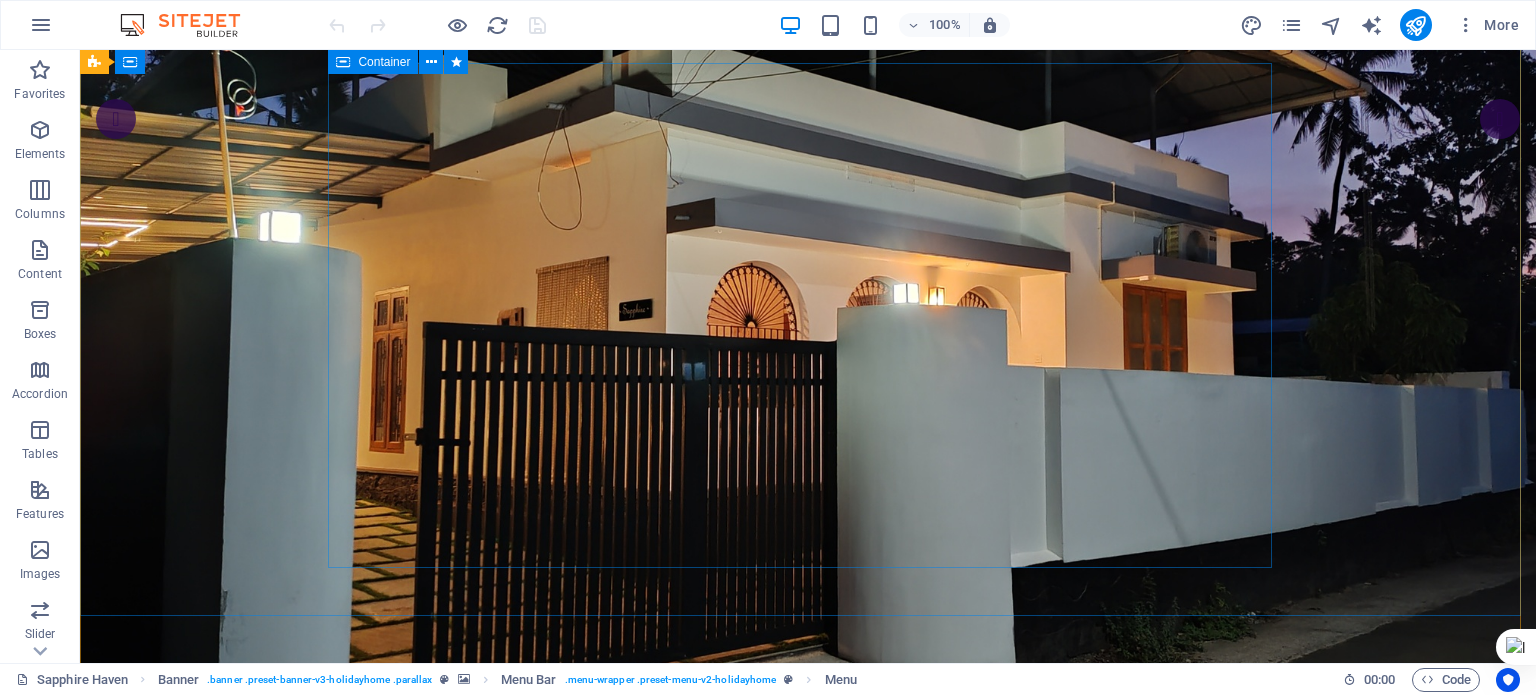 scroll, scrollTop: 0, scrollLeft: 0, axis: both 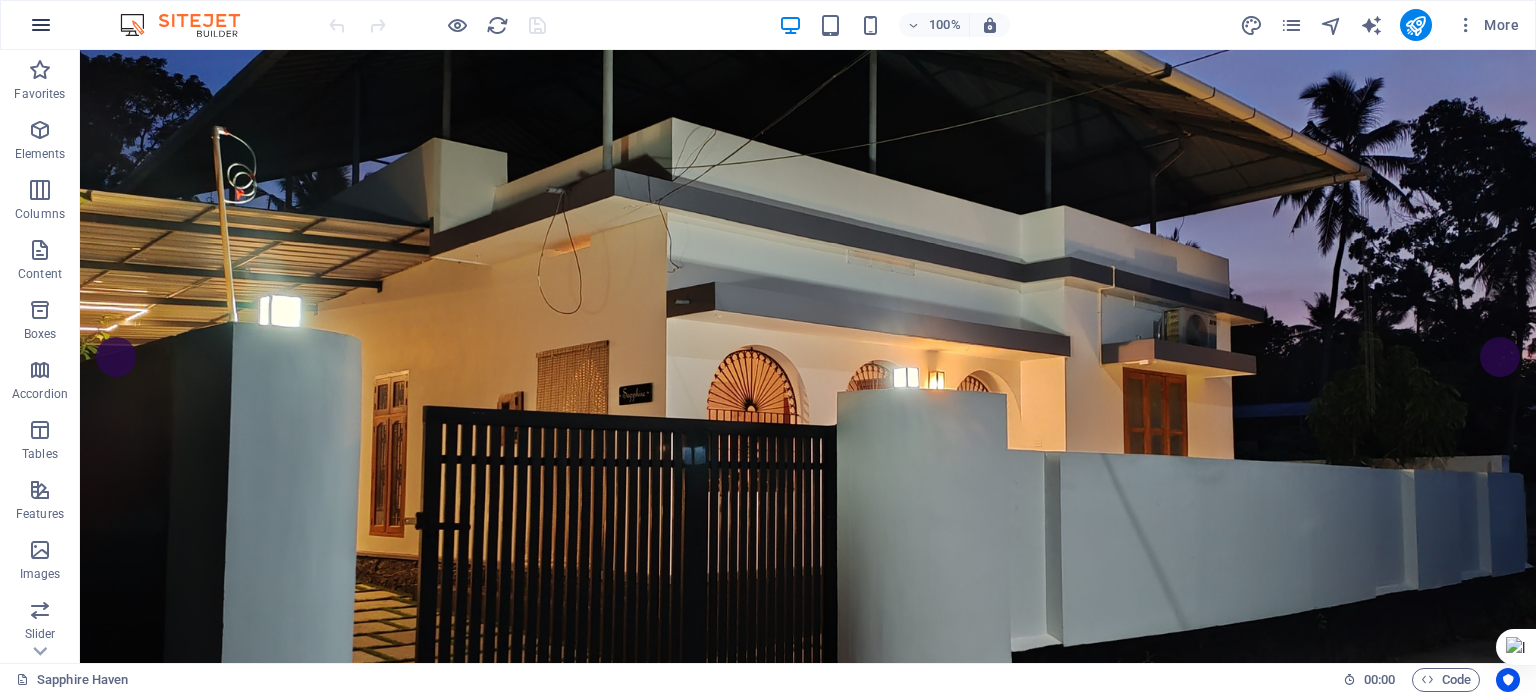 click at bounding box center (41, 25) 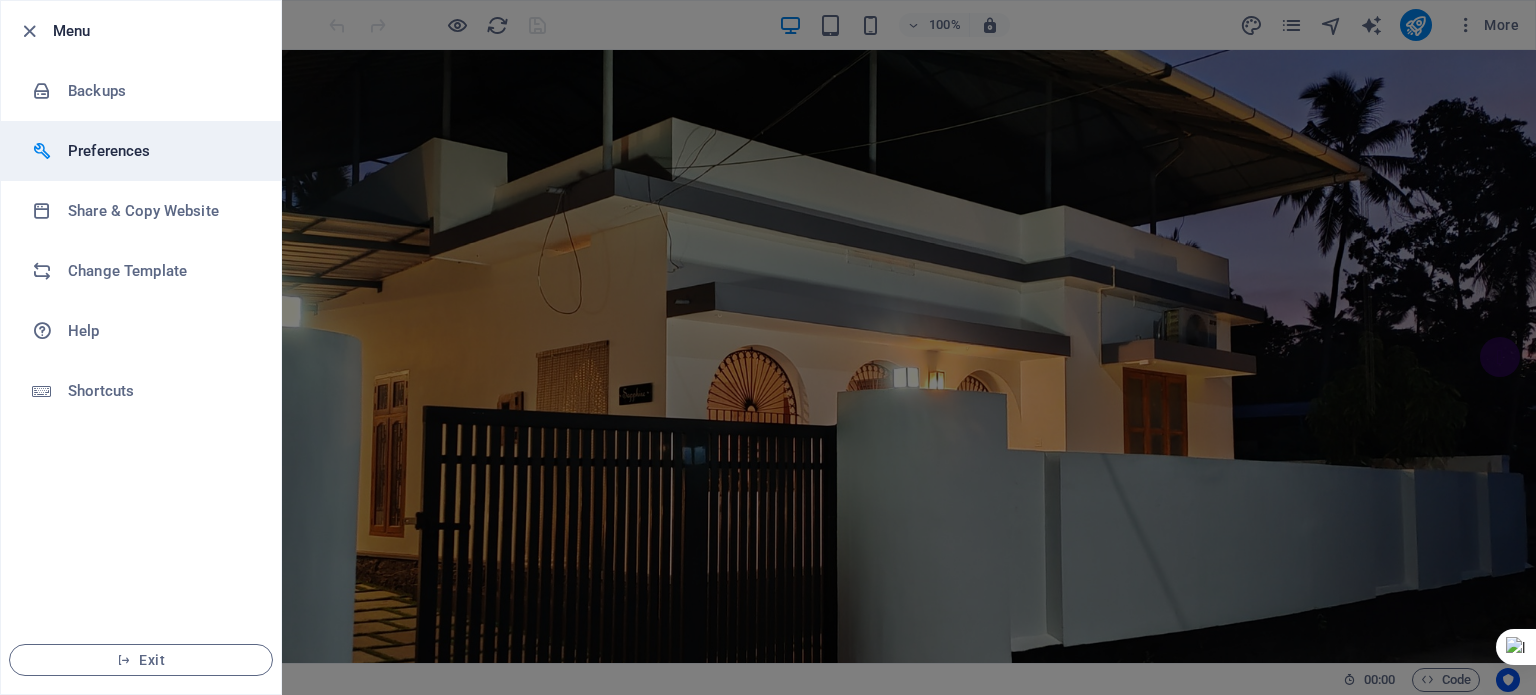 click on "Preferences" at bounding box center (160, 151) 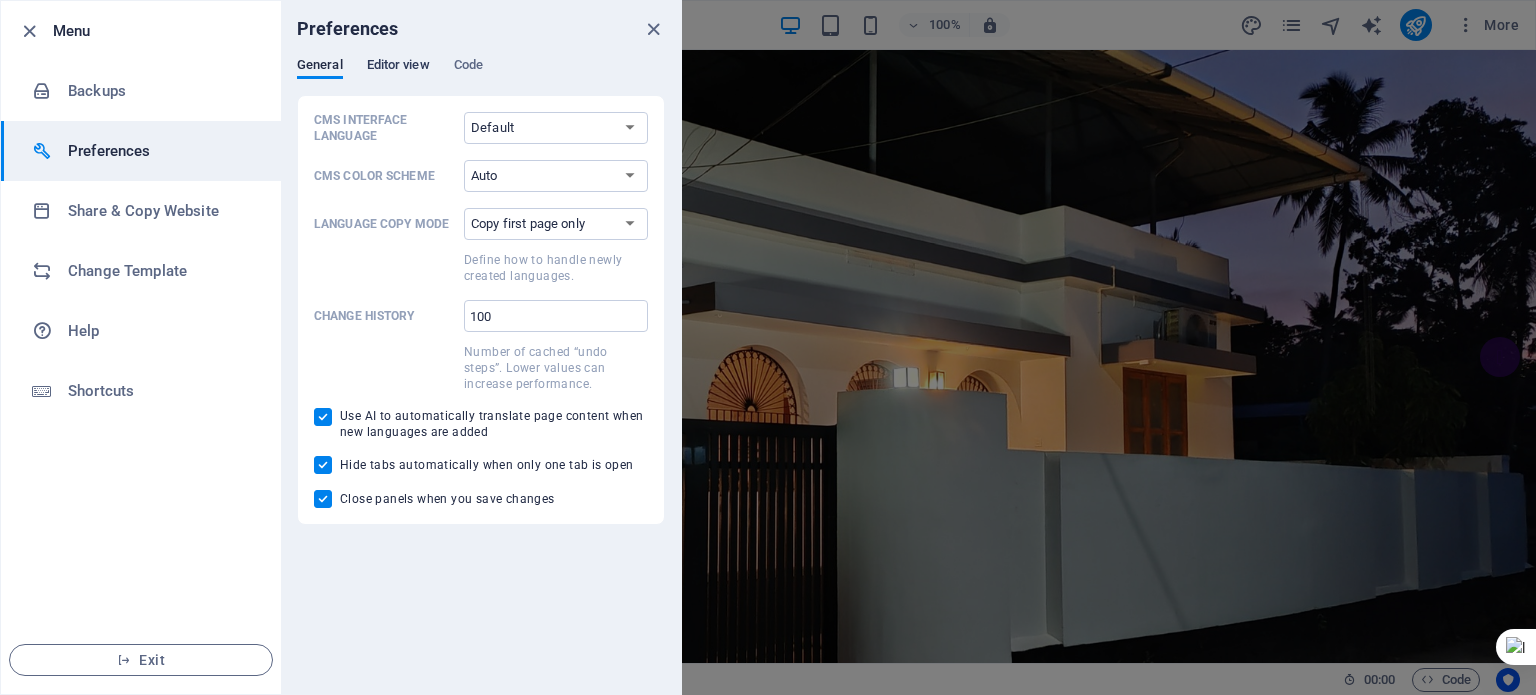 click on "Editor view" at bounding box center (398, 67) 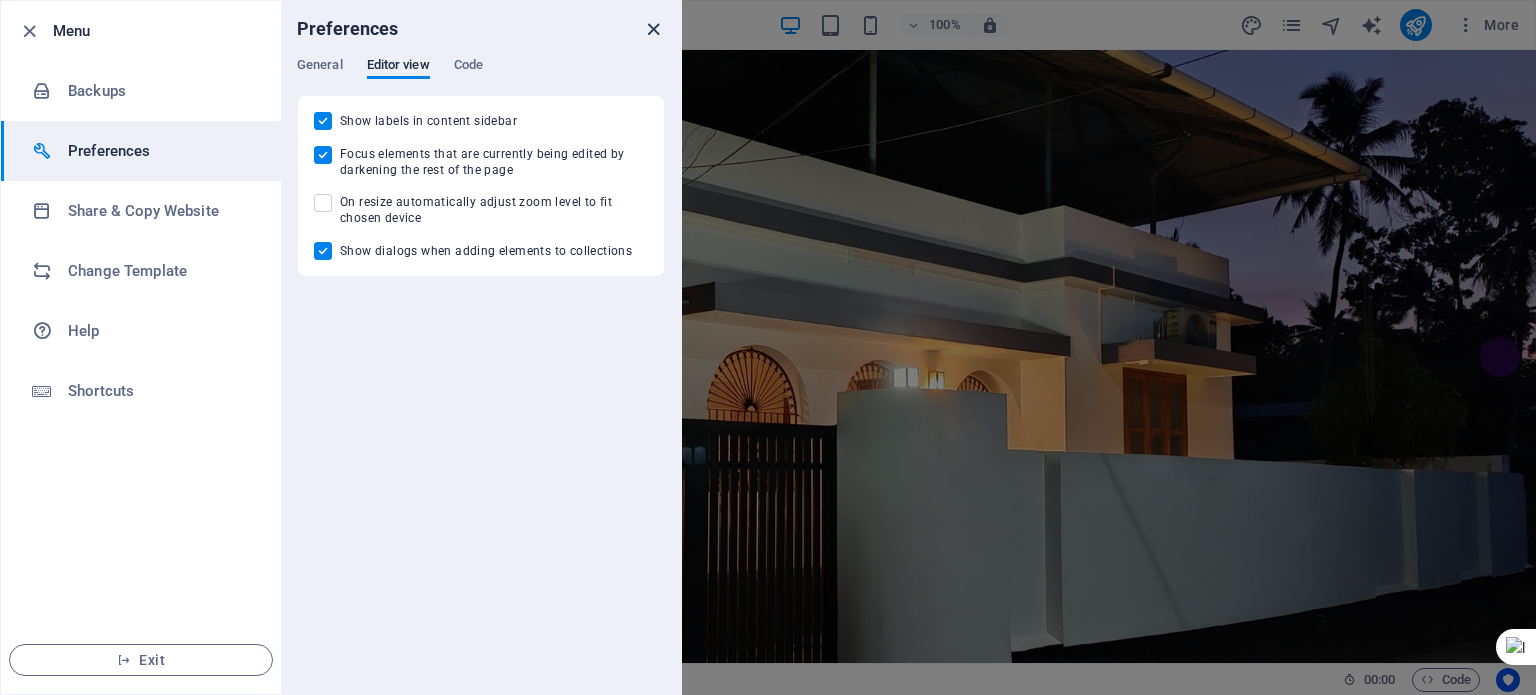 click at bounding box center [653, 29] 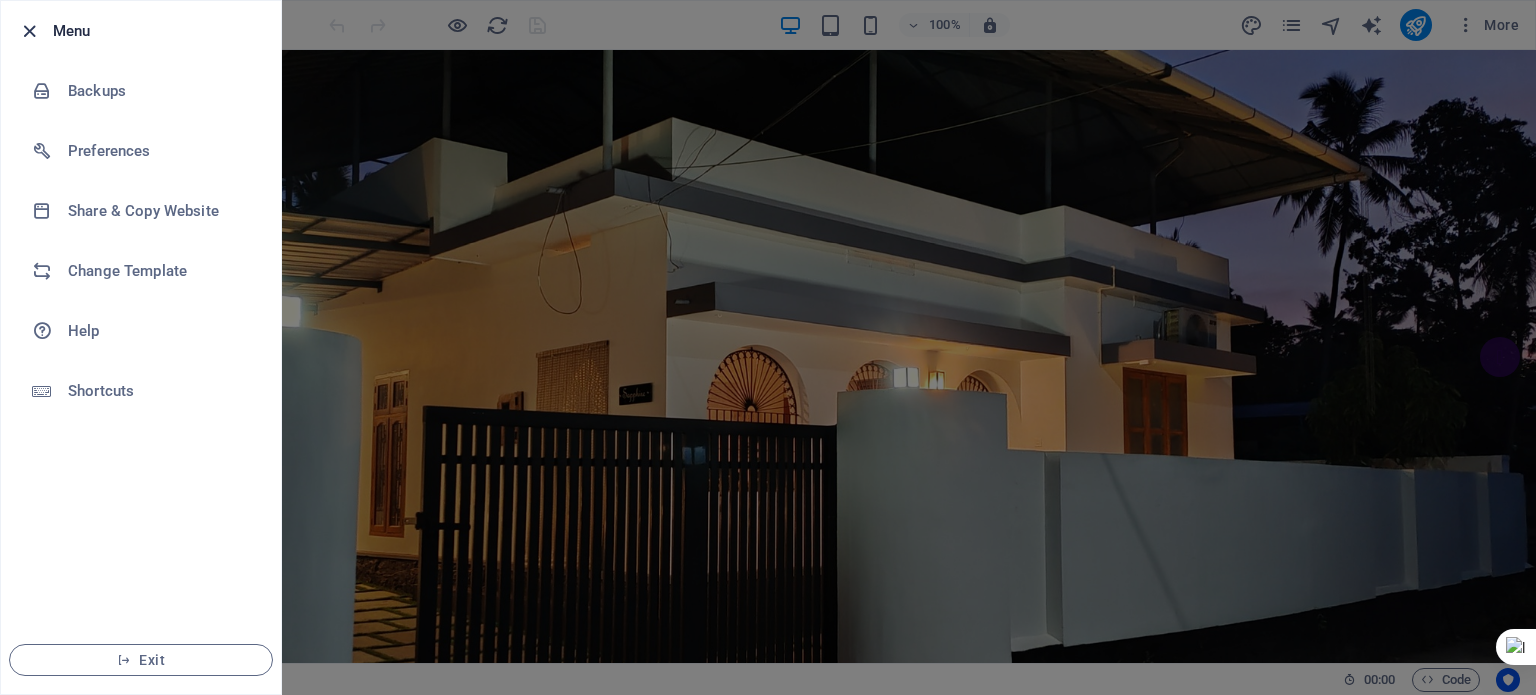 click at bounding box center (29, 31) 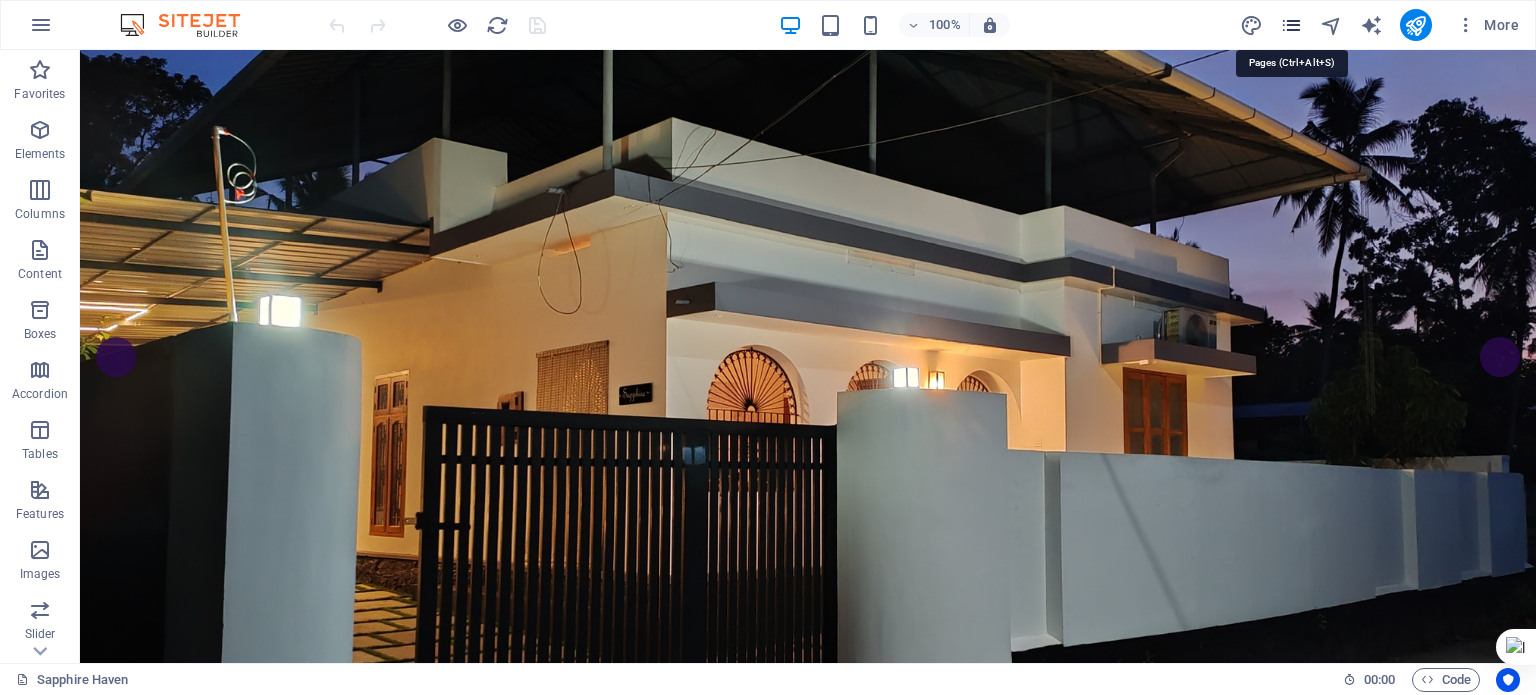 click at bounding box center [1291, 25] 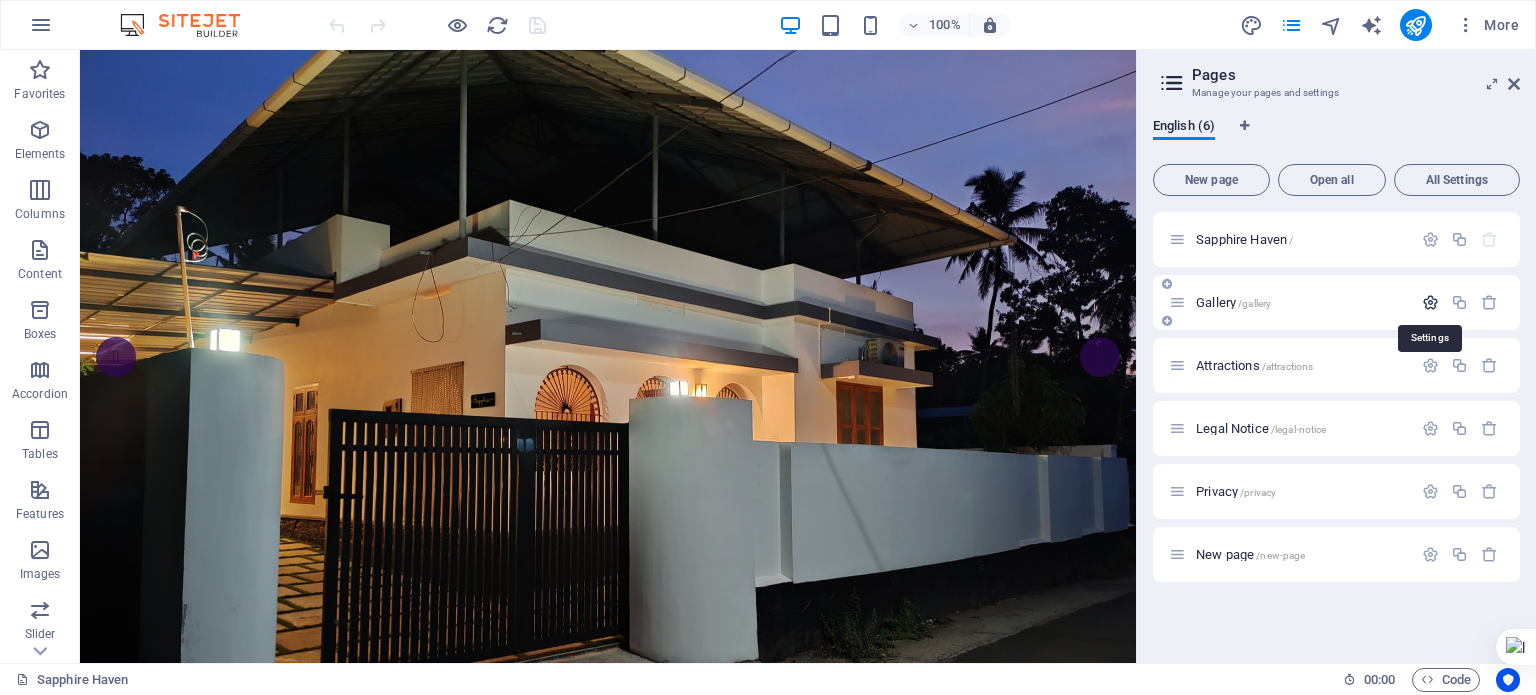 click at bounding box center (1430, 302) 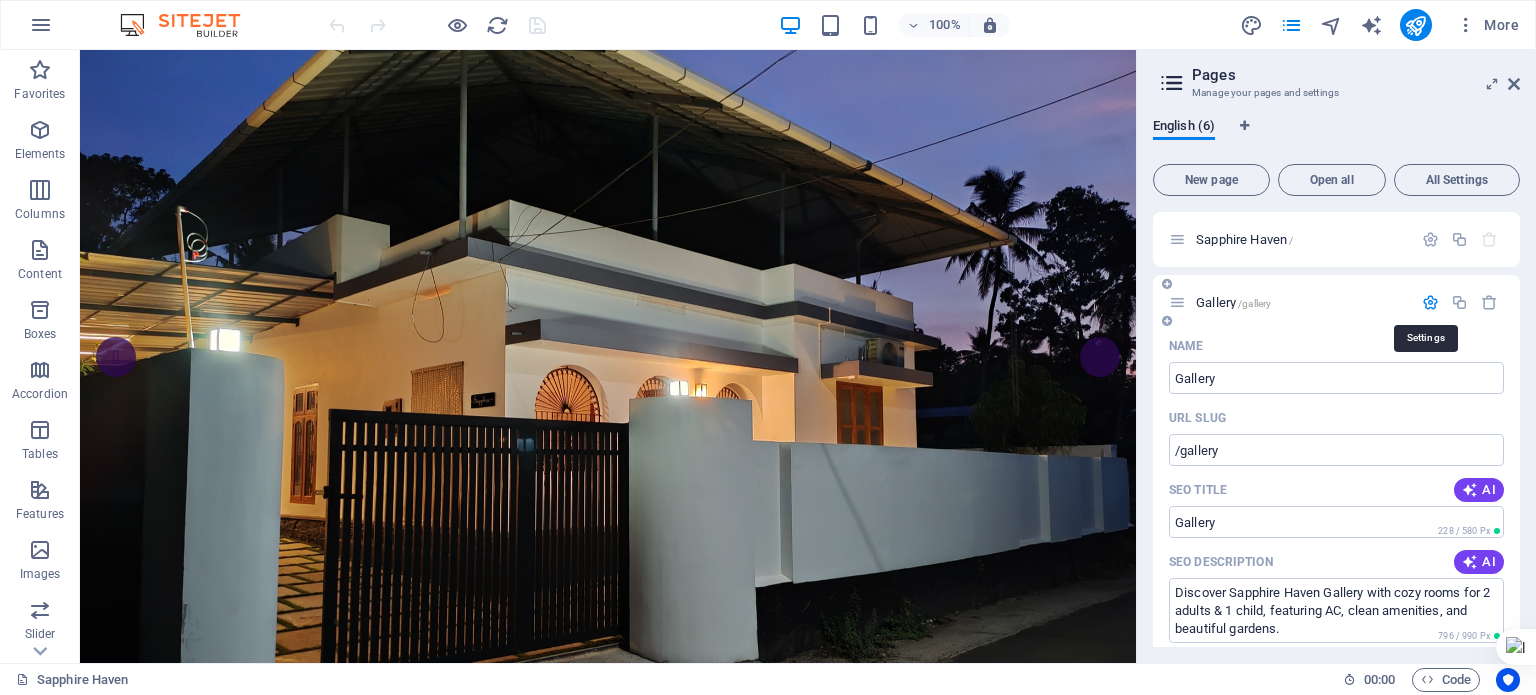 click at bounding box center (1430, 302) 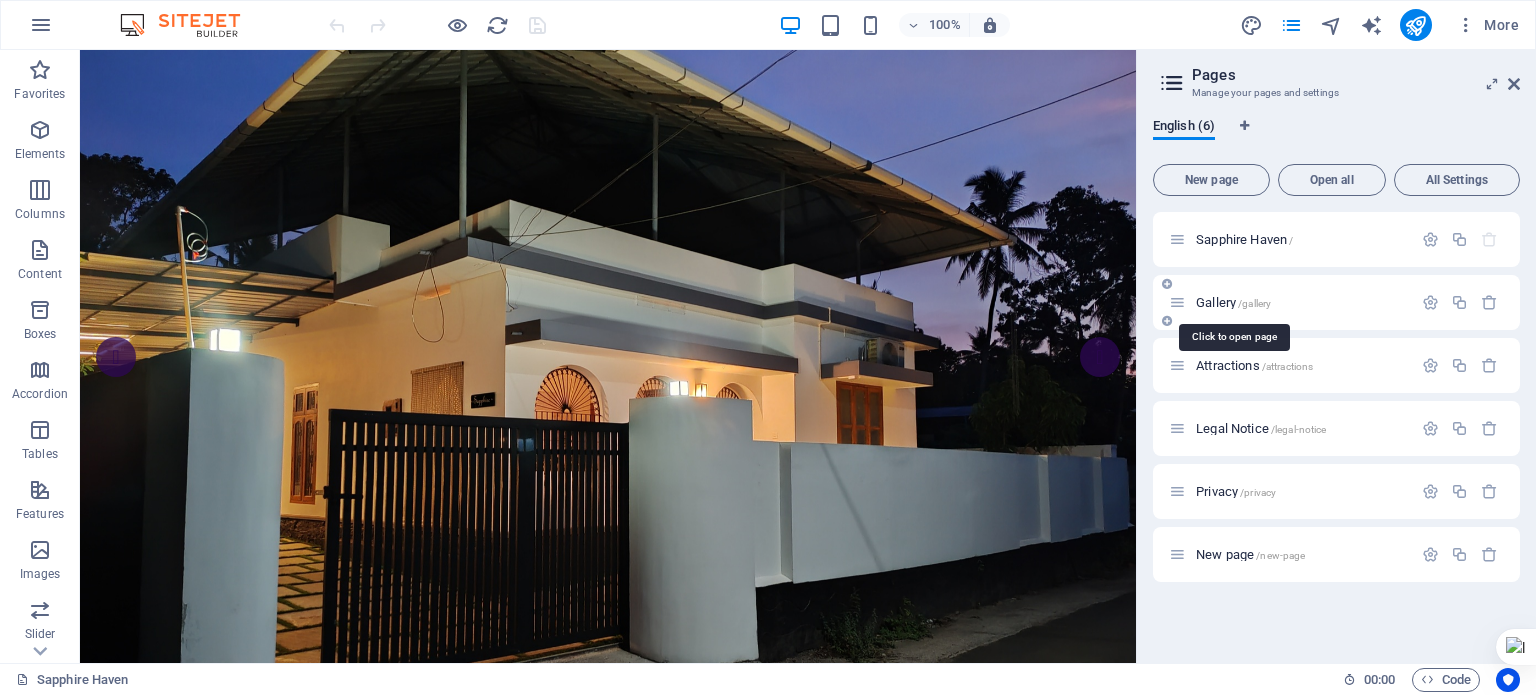 click on "Gallery /gallery" at bounding box center [1233, 302] 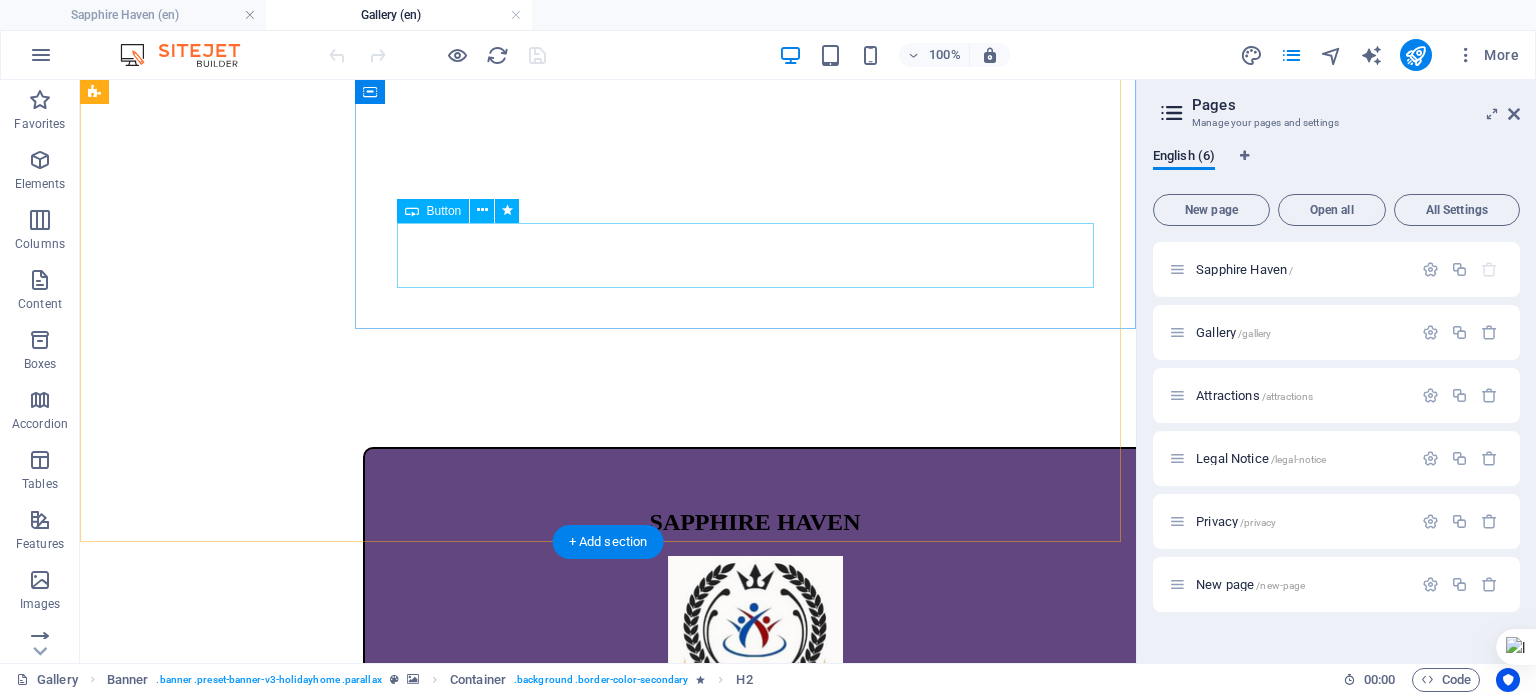 scroll, scrollTop: 400, scrollLeft: 0, axis: vertical 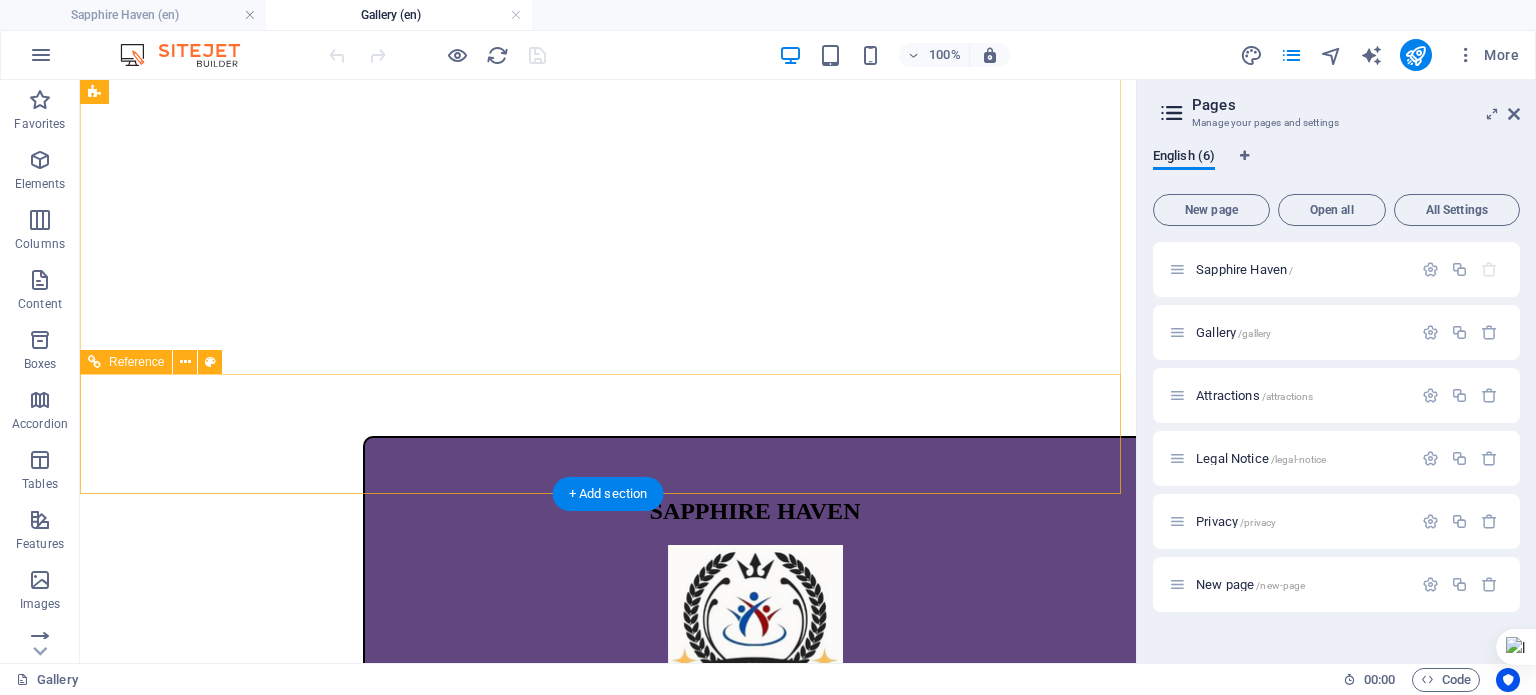 click on "Holidayhome GALLERY Book Now Attractions Contact" at bounding box center [608, 967] 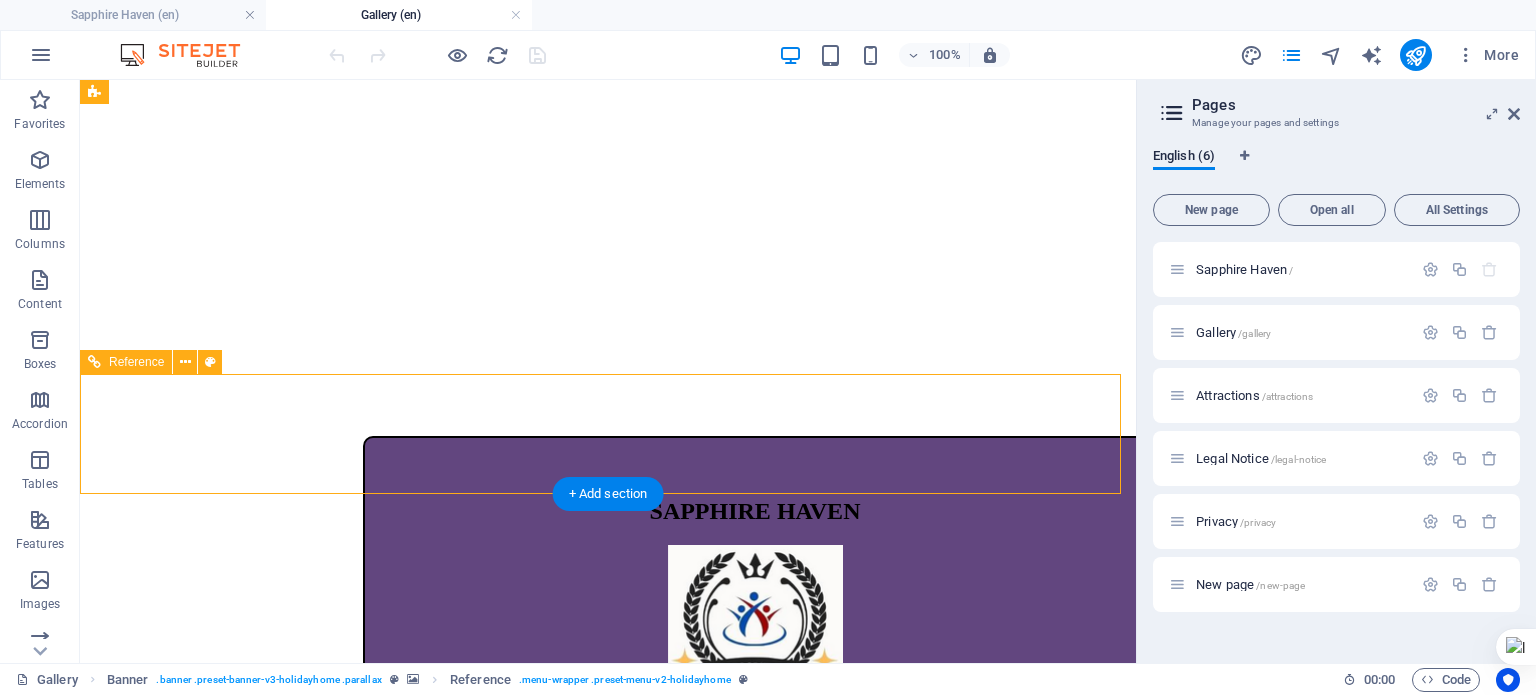 click on "Holidayhome GALLERY Book Now Attractions Contact" at bounding box center [608, 967] 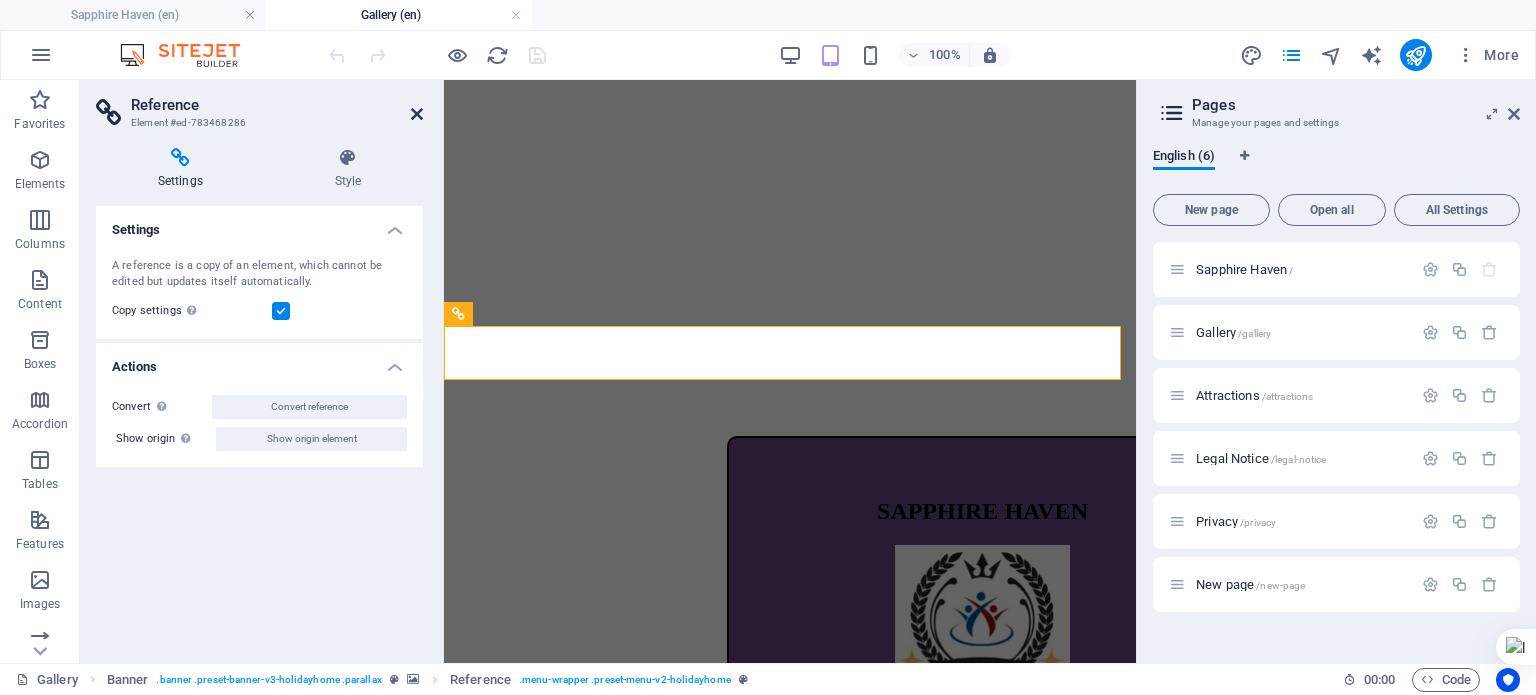 click at bounding box center (417, 114) 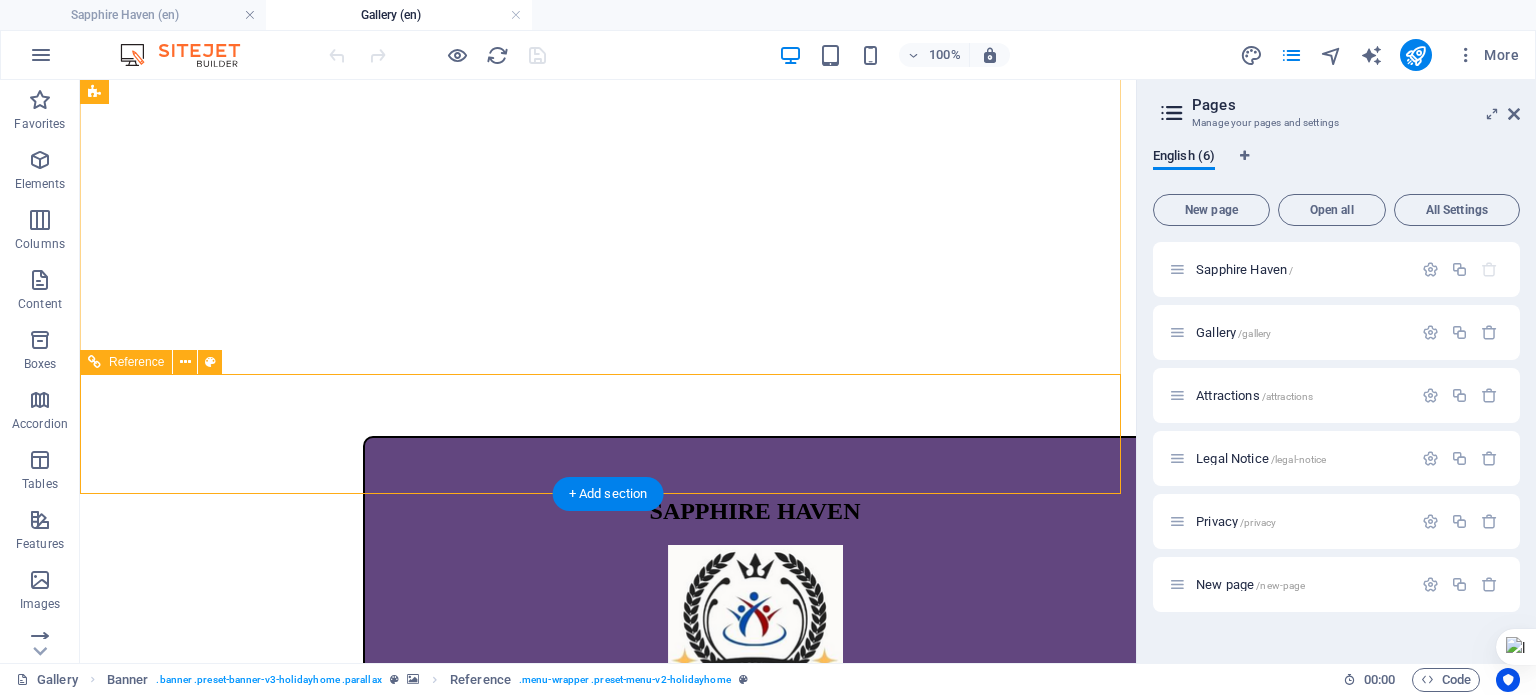 click on "Holidayhome GALLERY Book Now Attractions Contact" at bounding box center [608, 967] 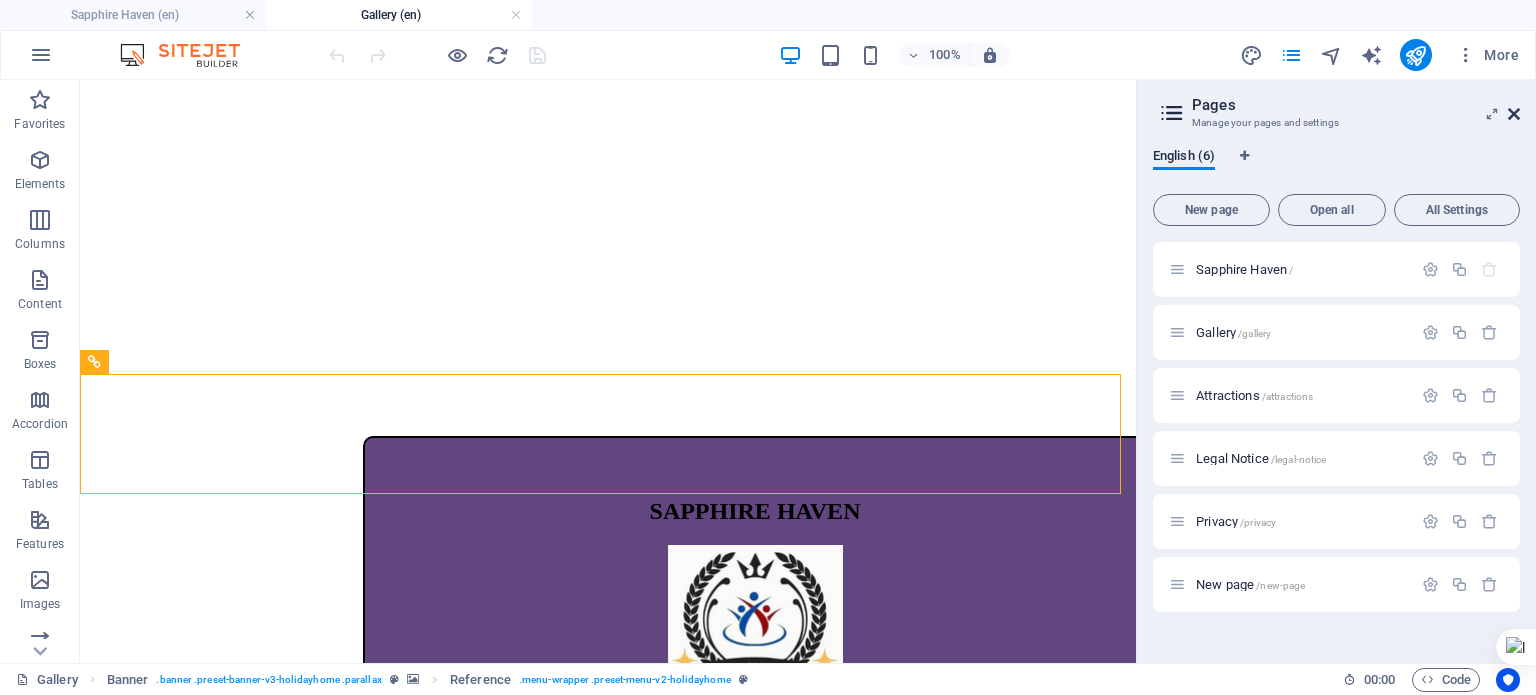 click at bounding box center [1514, 114] 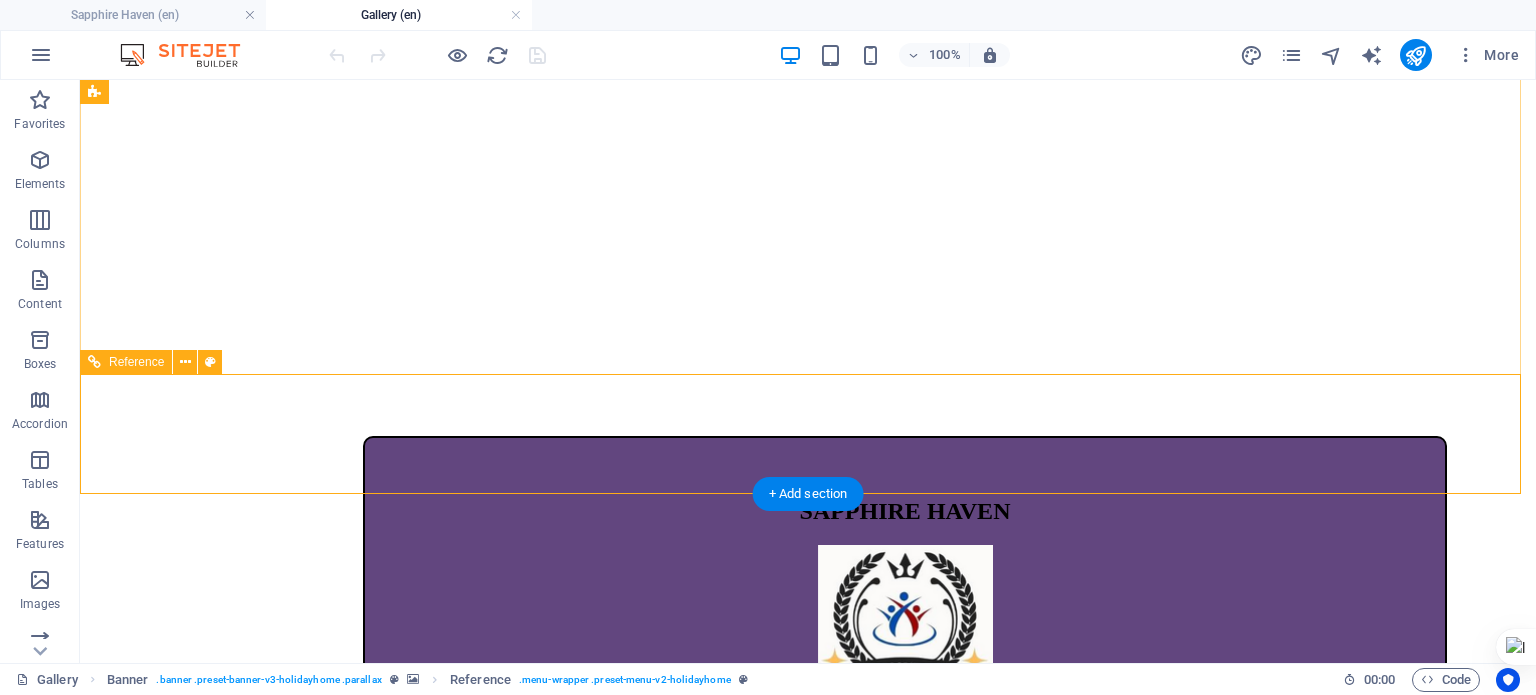 click on "Holidayhome GALLERY Book Now Attractions Contact" at bounding box center (808, 967) 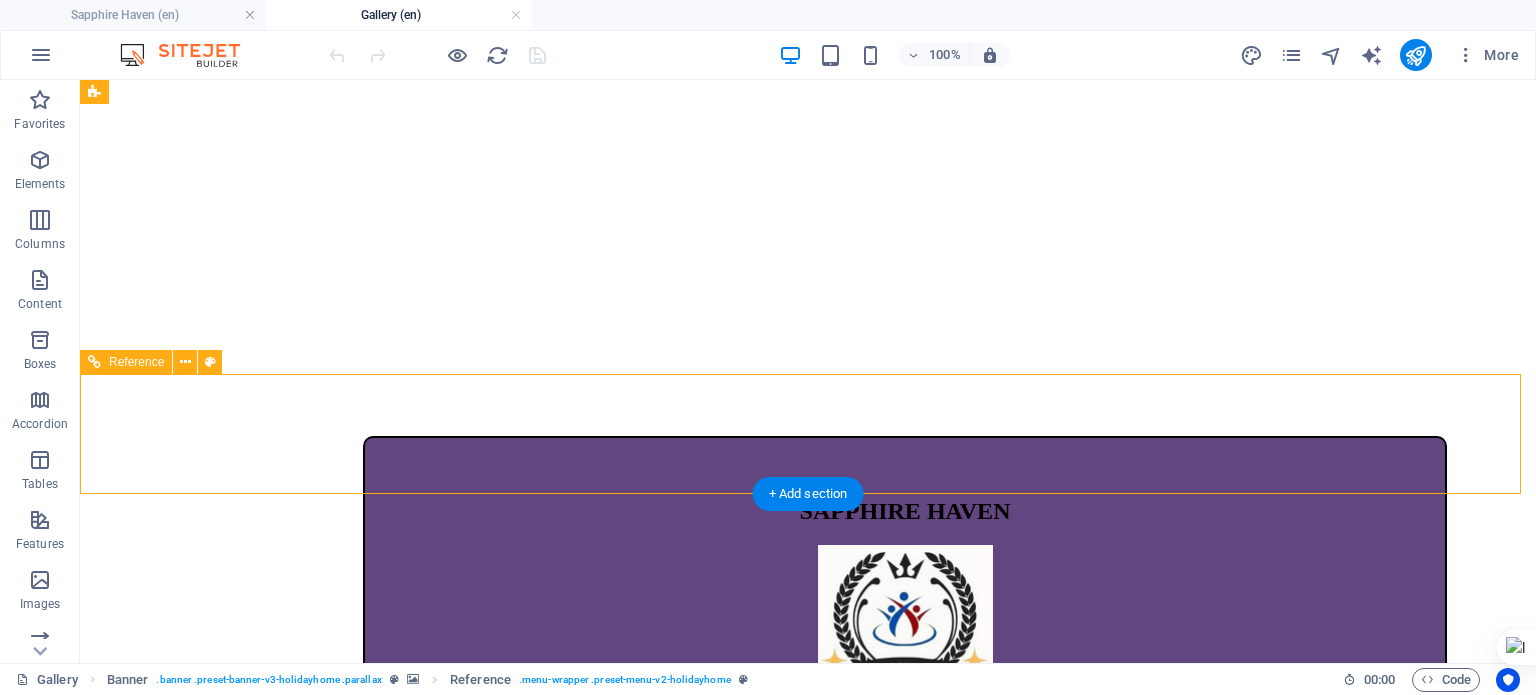 click on "Holidayhome GALLERY Book Now Attractions Contact" at bounding box center [808, 967] 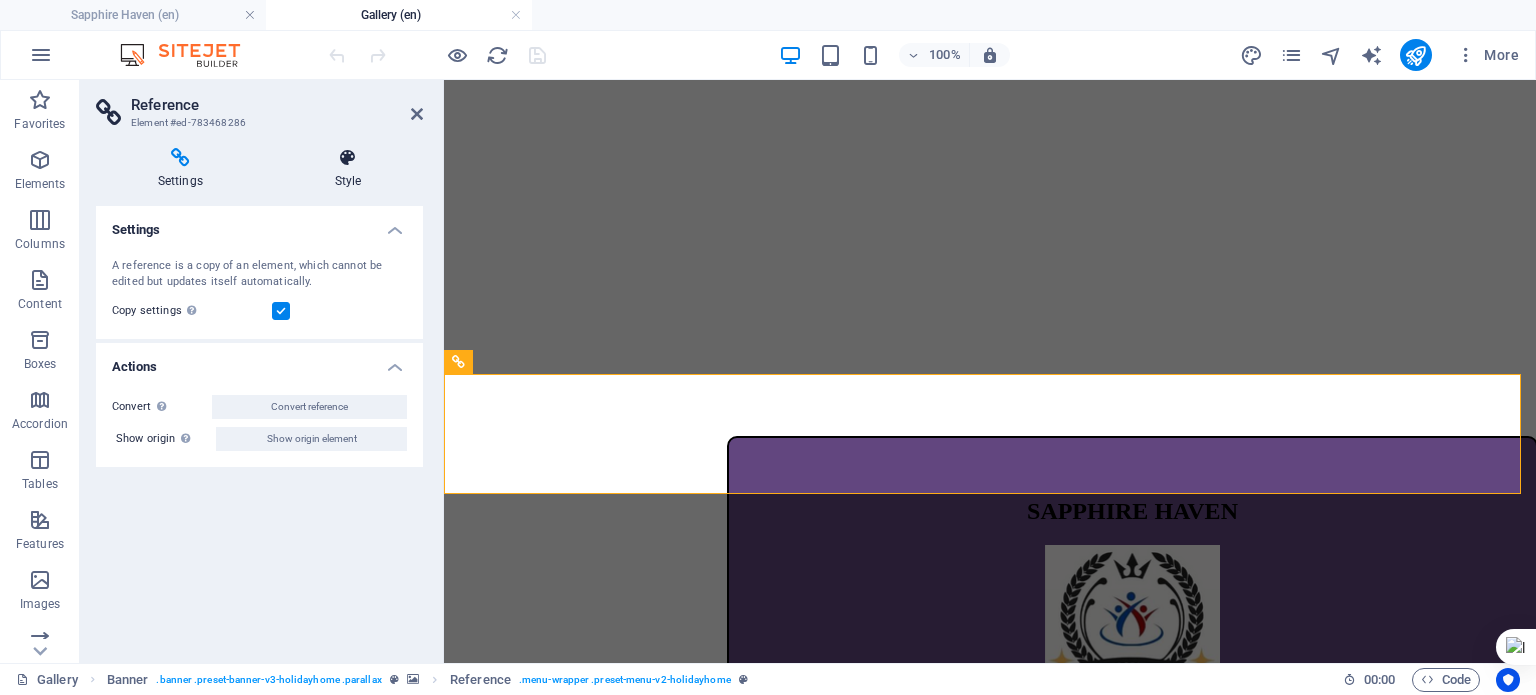 click on "Style" at bounding box center (348, 169) 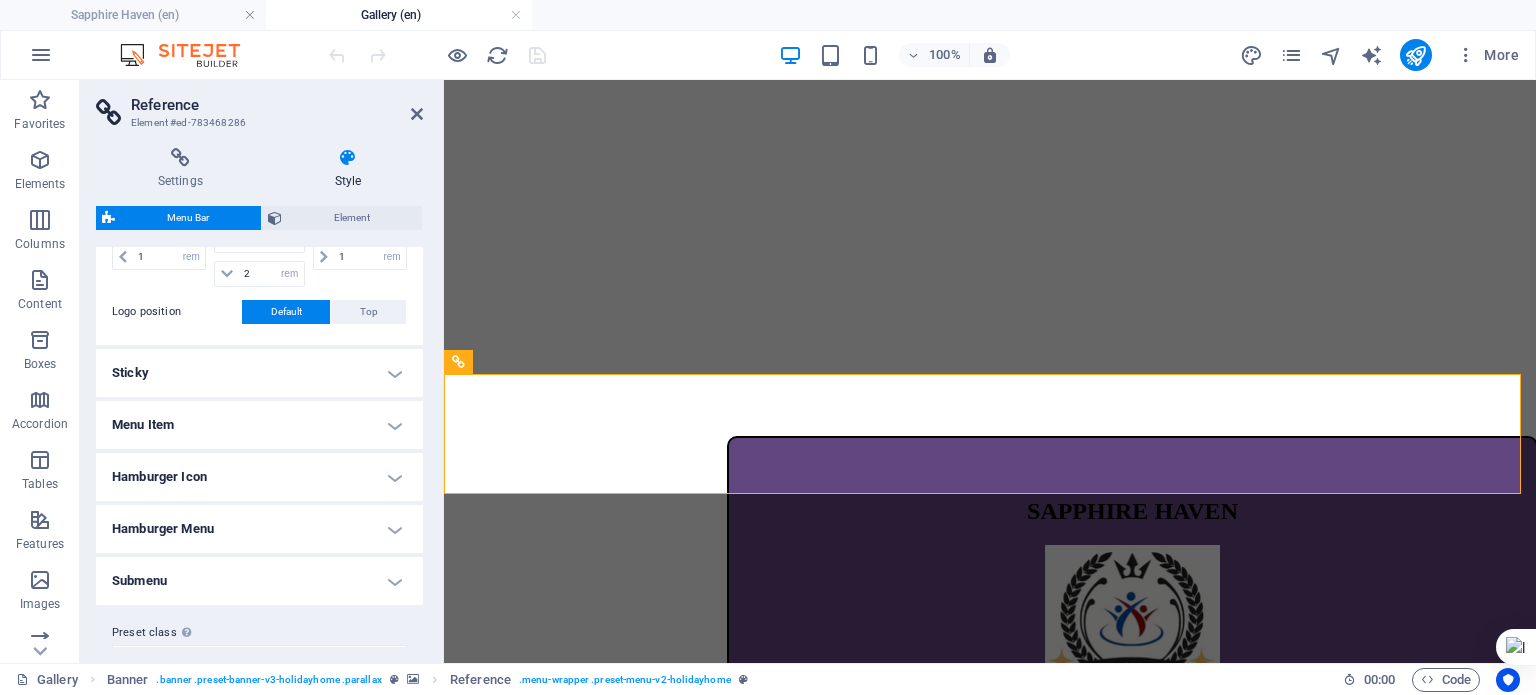 scroll, scrollTop: 552, scrollLeft: 0, axis: vertical 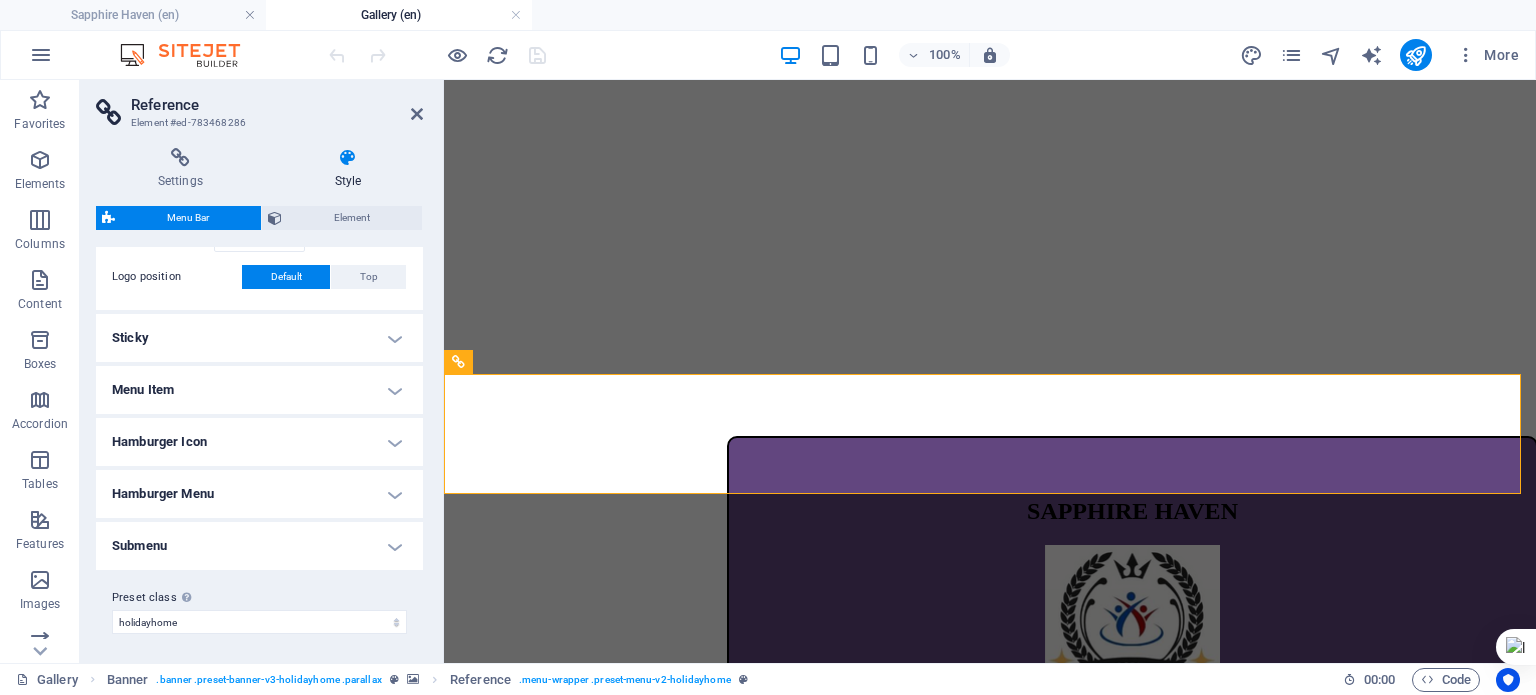 click on "Submenu" at bounding box center (259, 546) 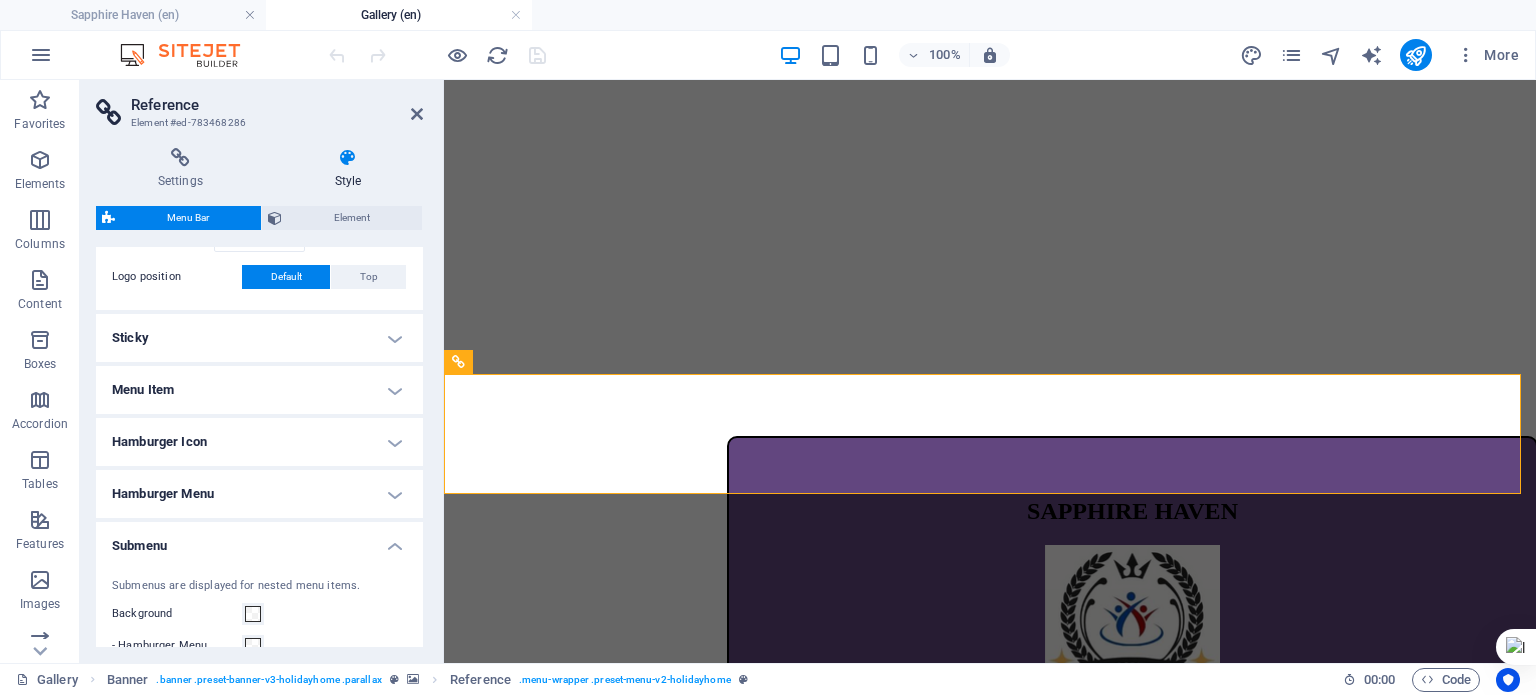 click on "Submenu" at bounding box center (259, 540) 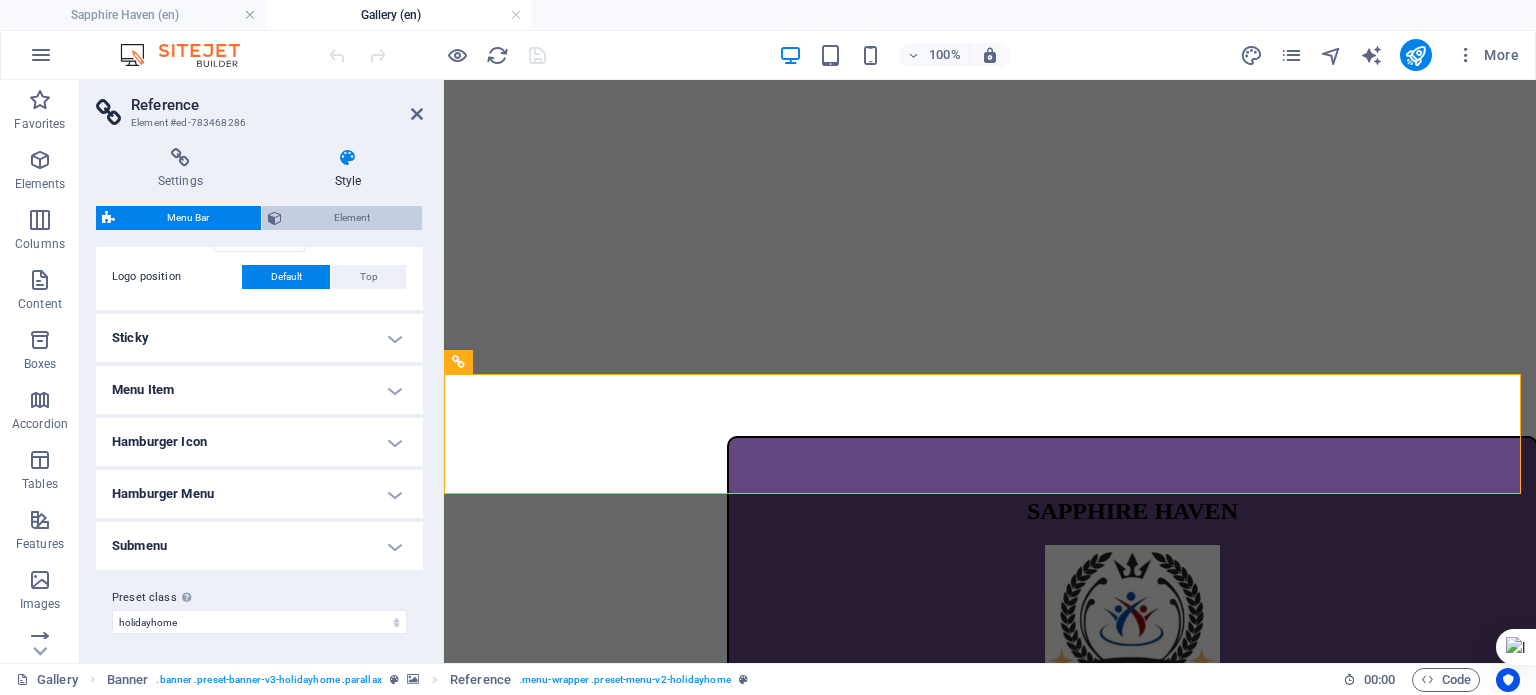 click on "Element" at bounding box center [342, 218] 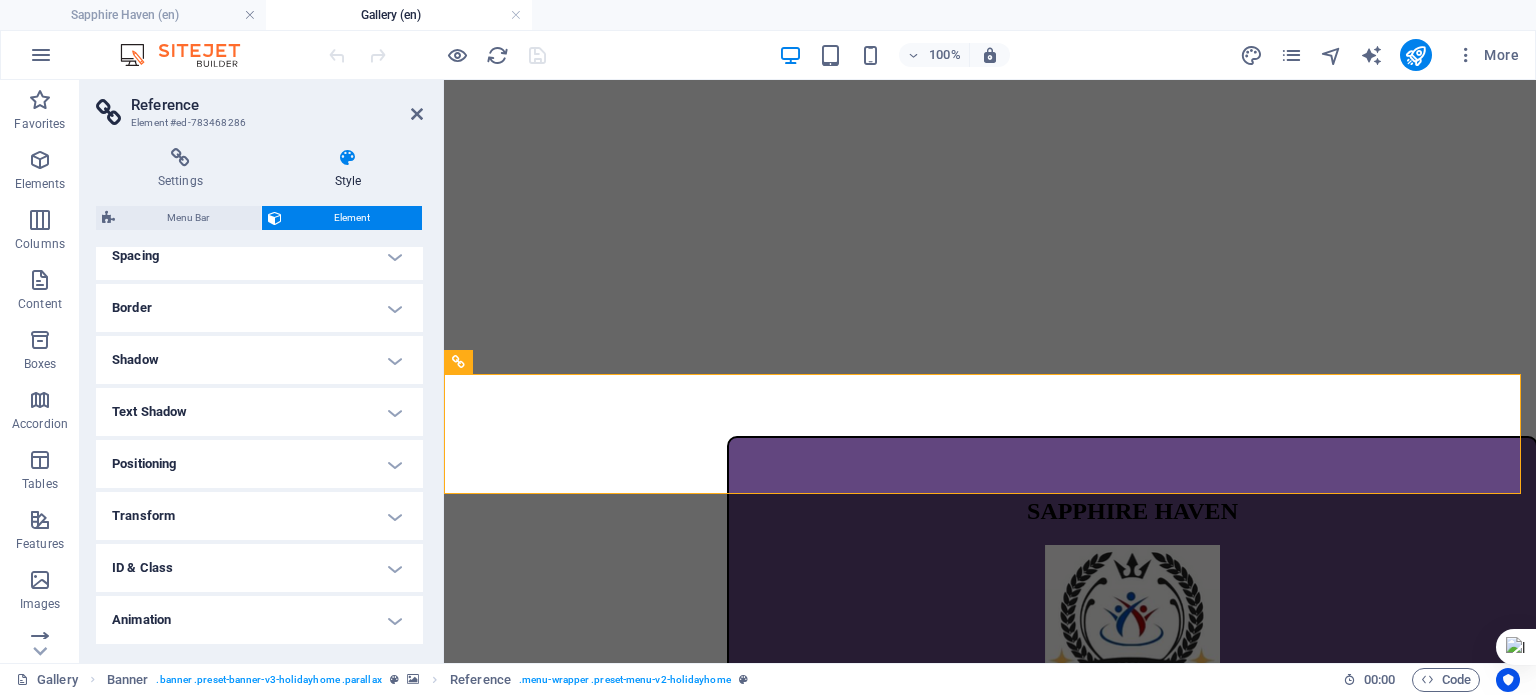 scroll, scrollTop: 444, scrollLeft: 0, axis: vertical 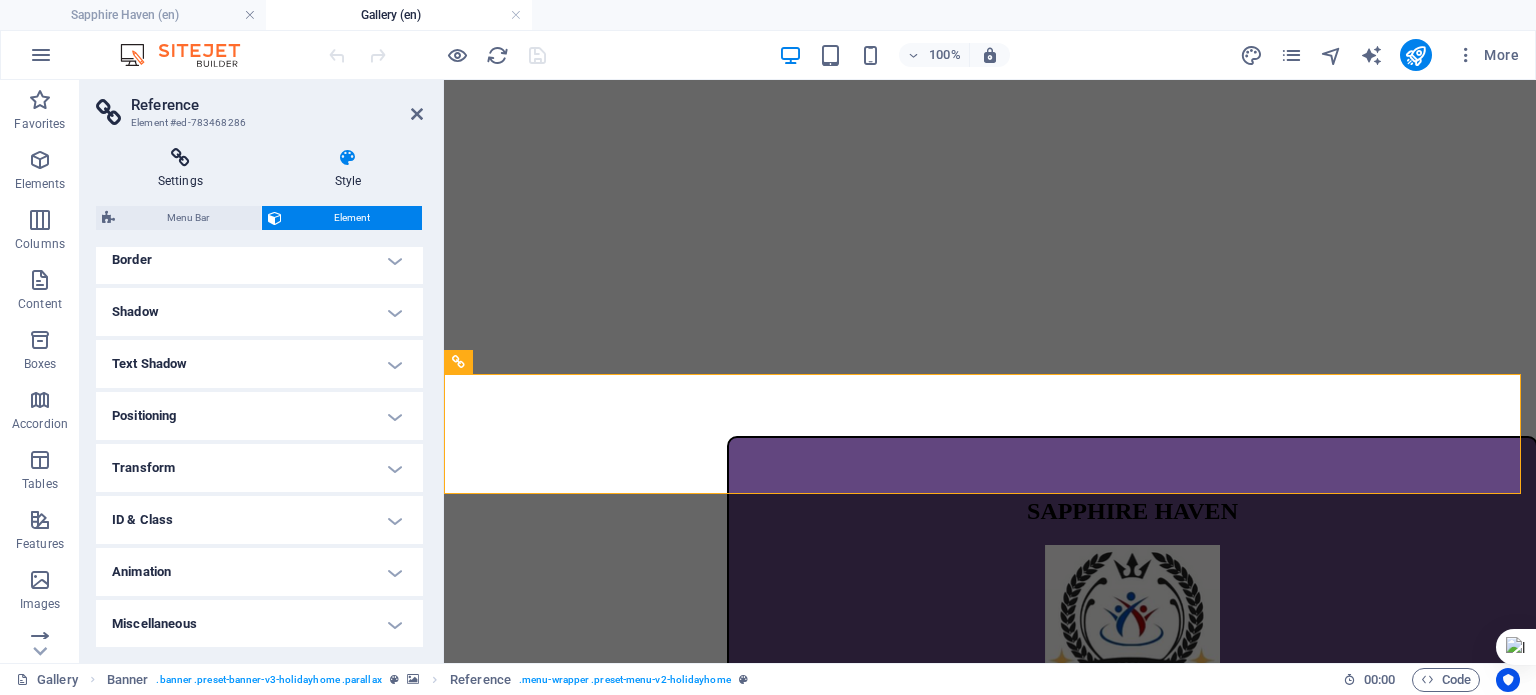 click at bounding box center [180, 158] 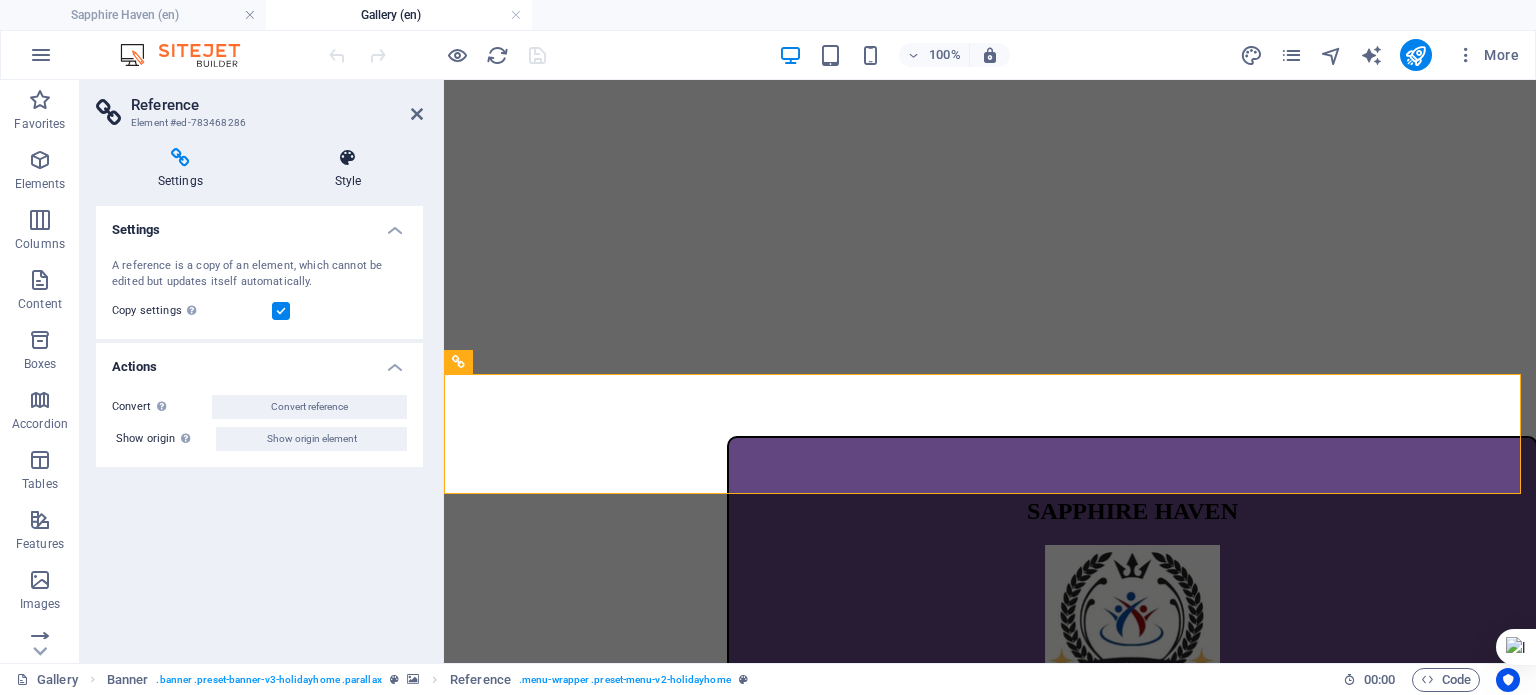 click at bounding box center (348, 158) 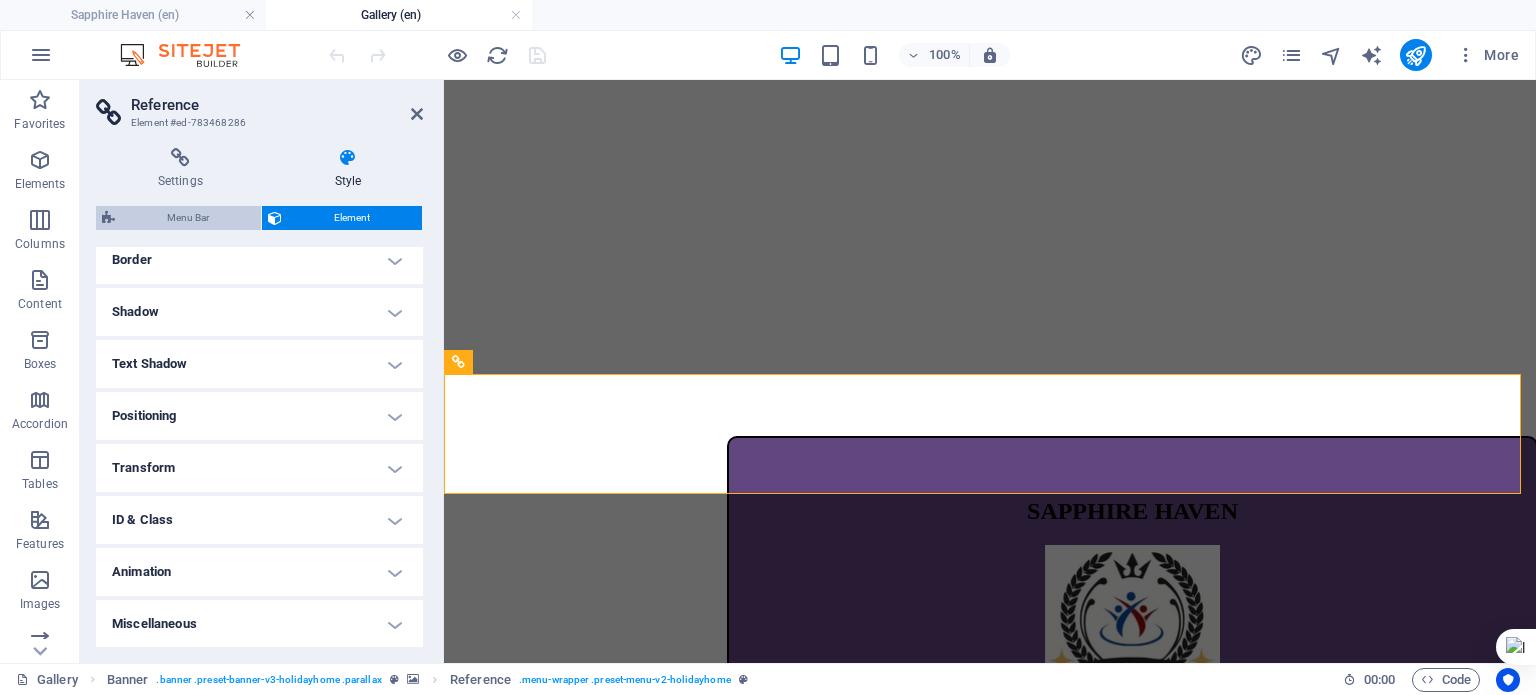 click on "Menu Bar" at bounding box center (188, 218) 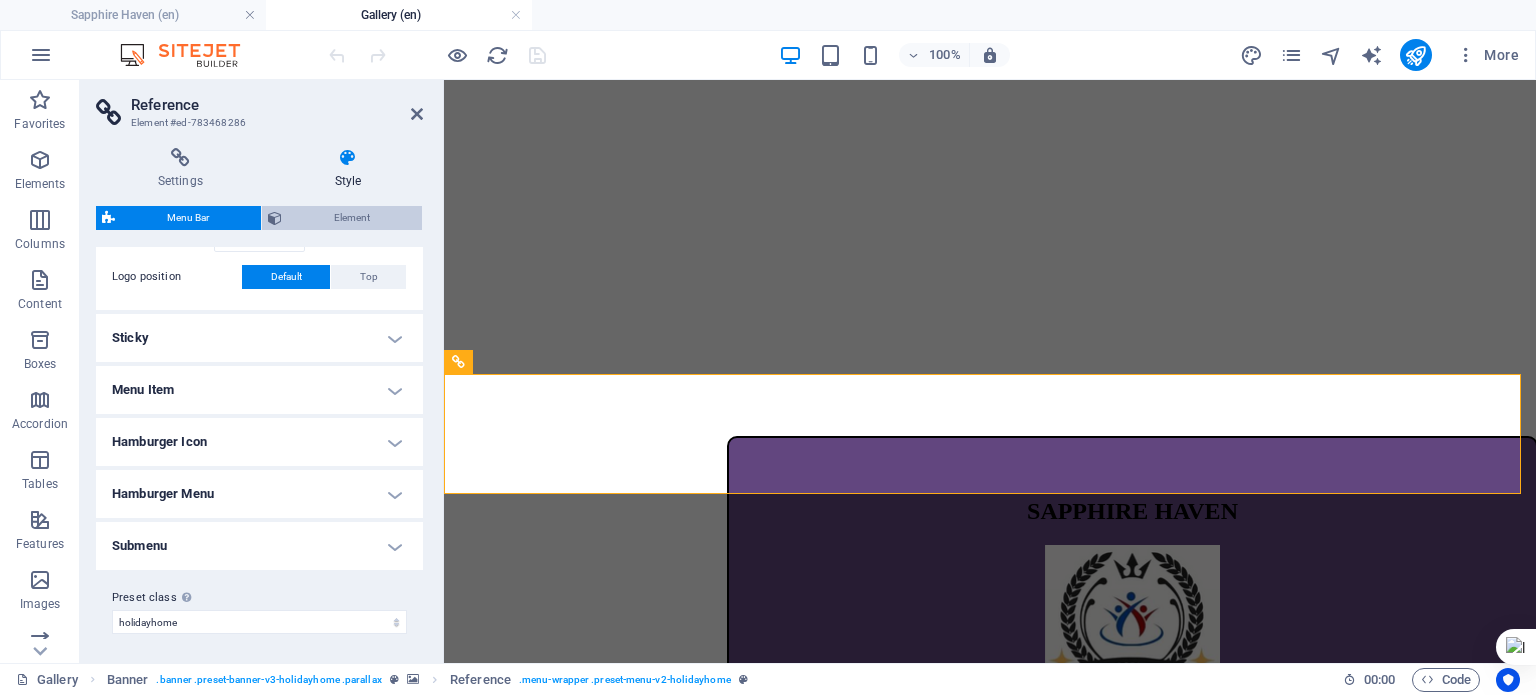 click on "Element" at bounding box center (352, 218) 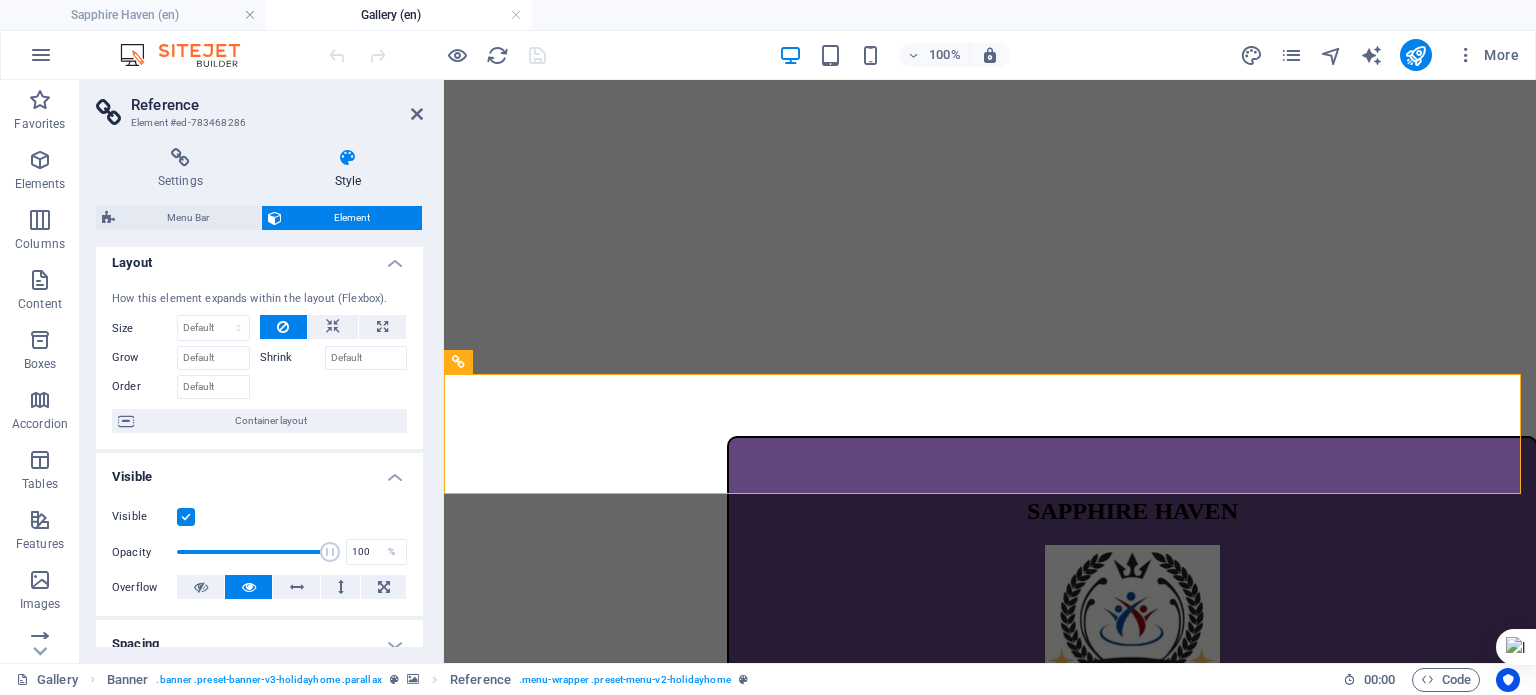 scroll, scrollTop: 0, scrollLeft: 0, axis: both 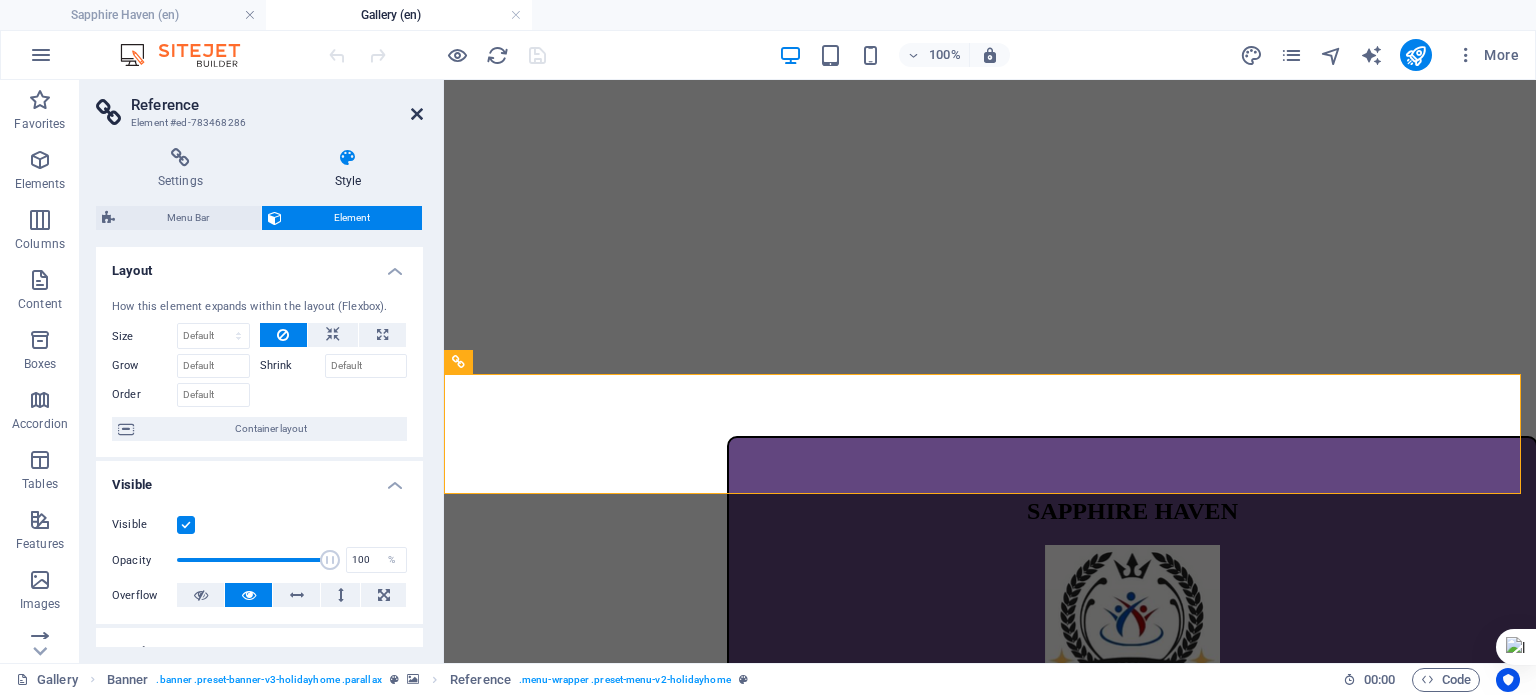 click at bounding box center (417, 114) 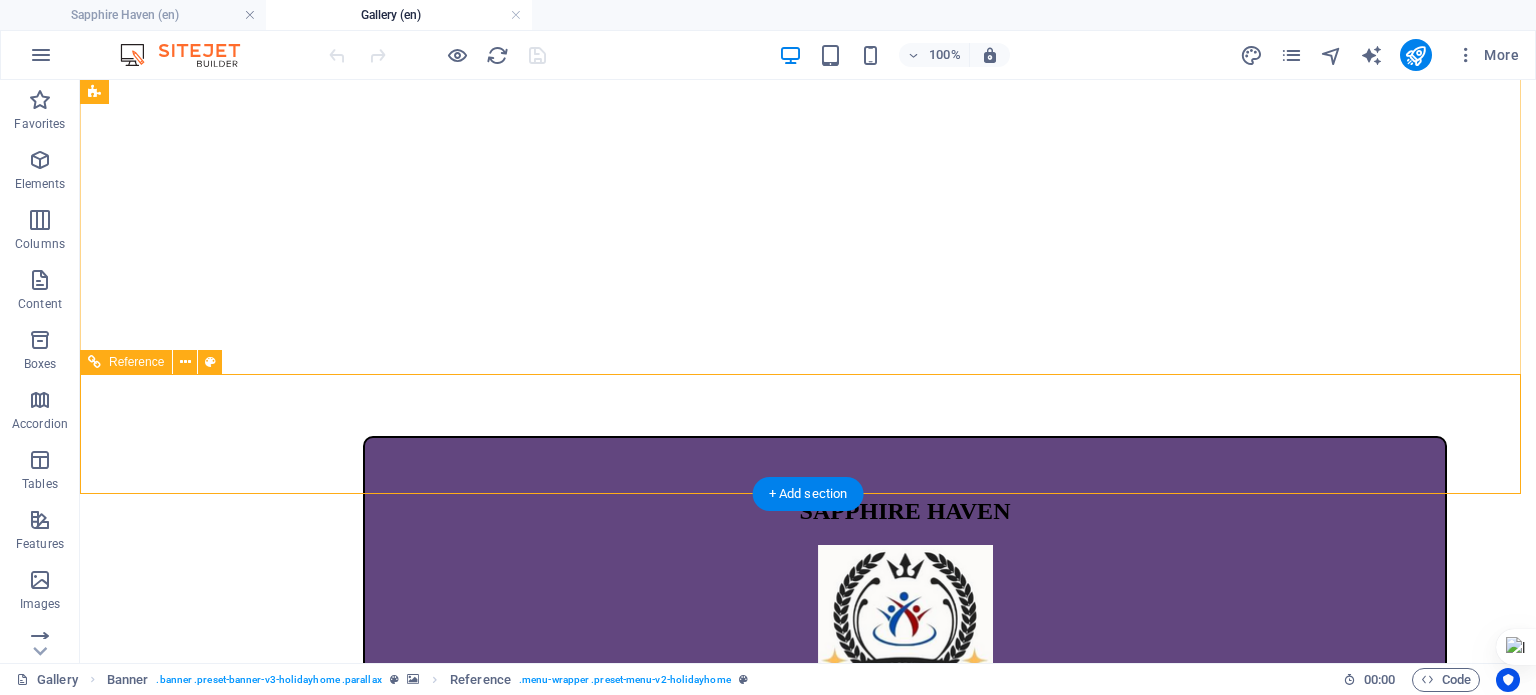 click on "Holidayhome GALLERY Book Now Attractions Contact" at bounding box center (808, 967) 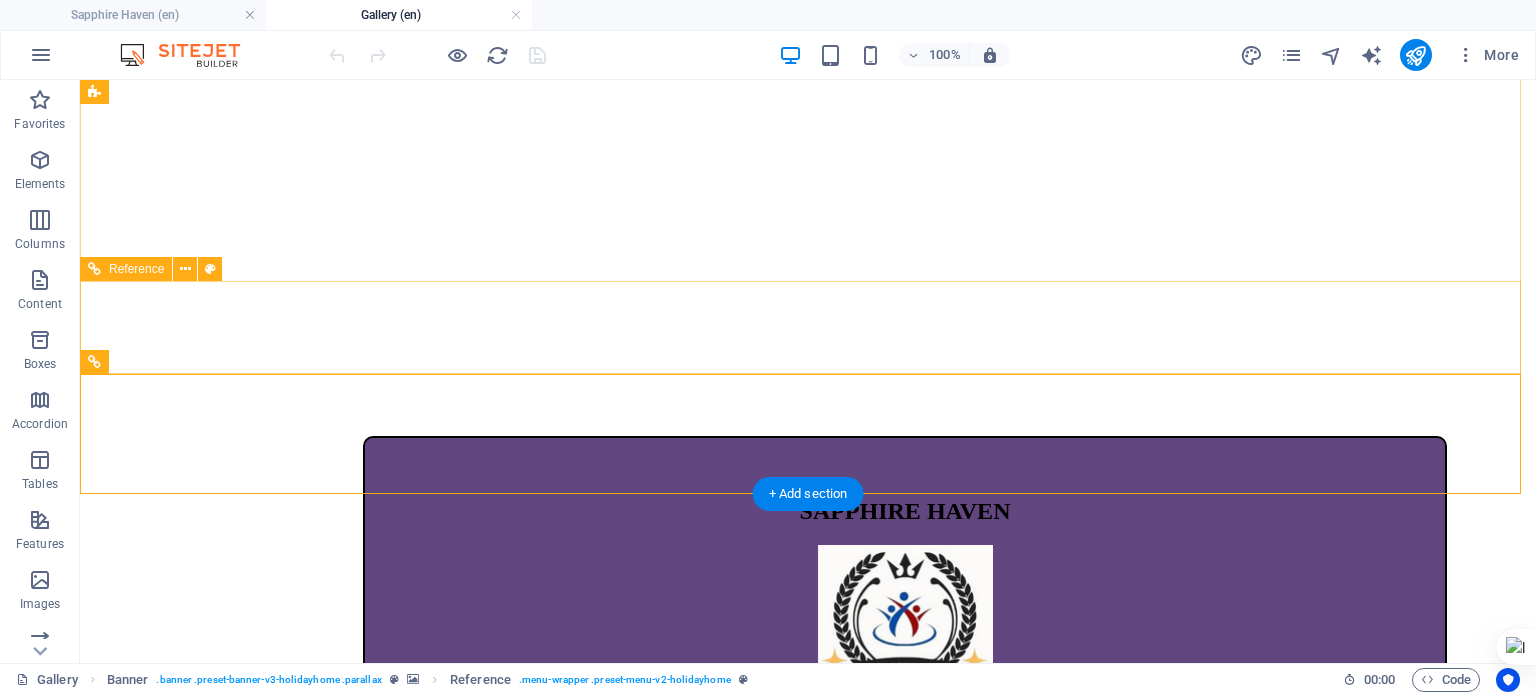 click at bounding box center [808, 906] 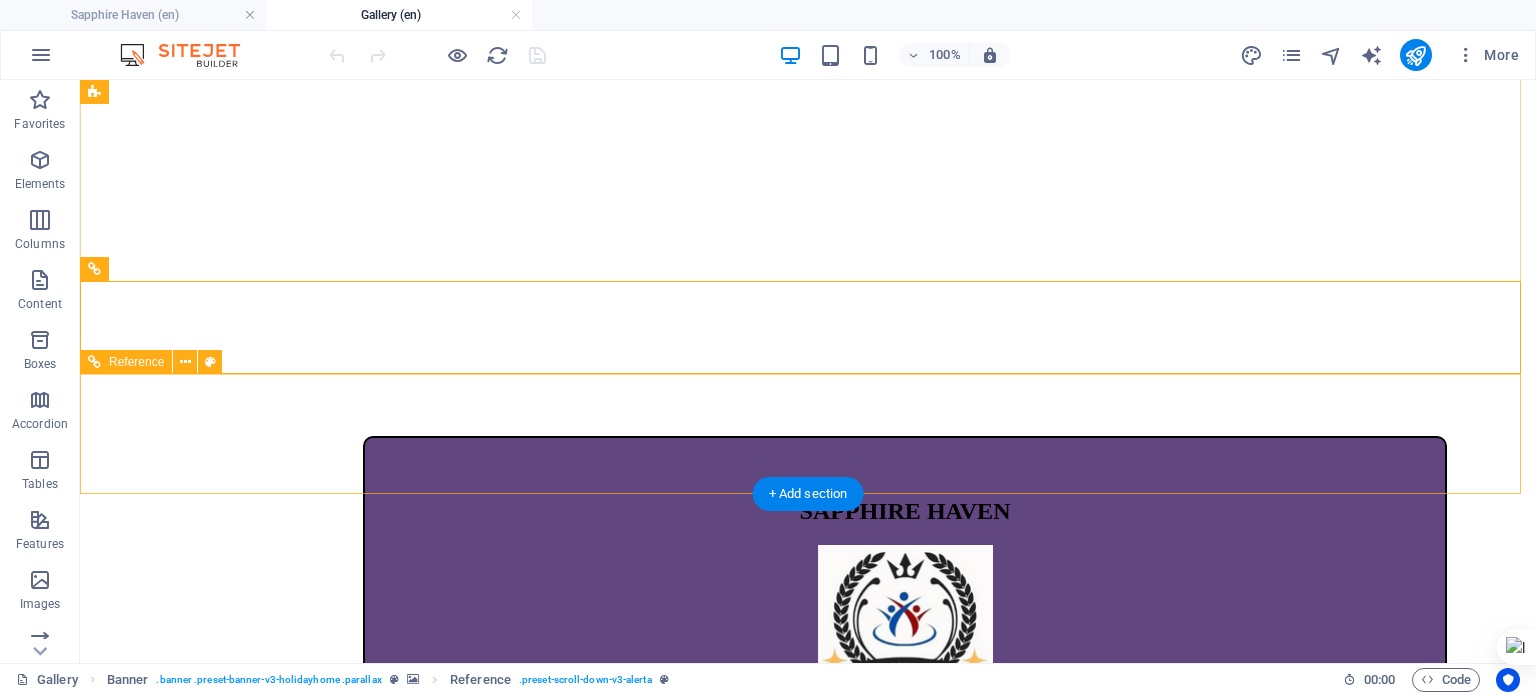 click on "Holidayhome GALLERY Book Now Attractions Contact" at bounding box center (808, 1698) 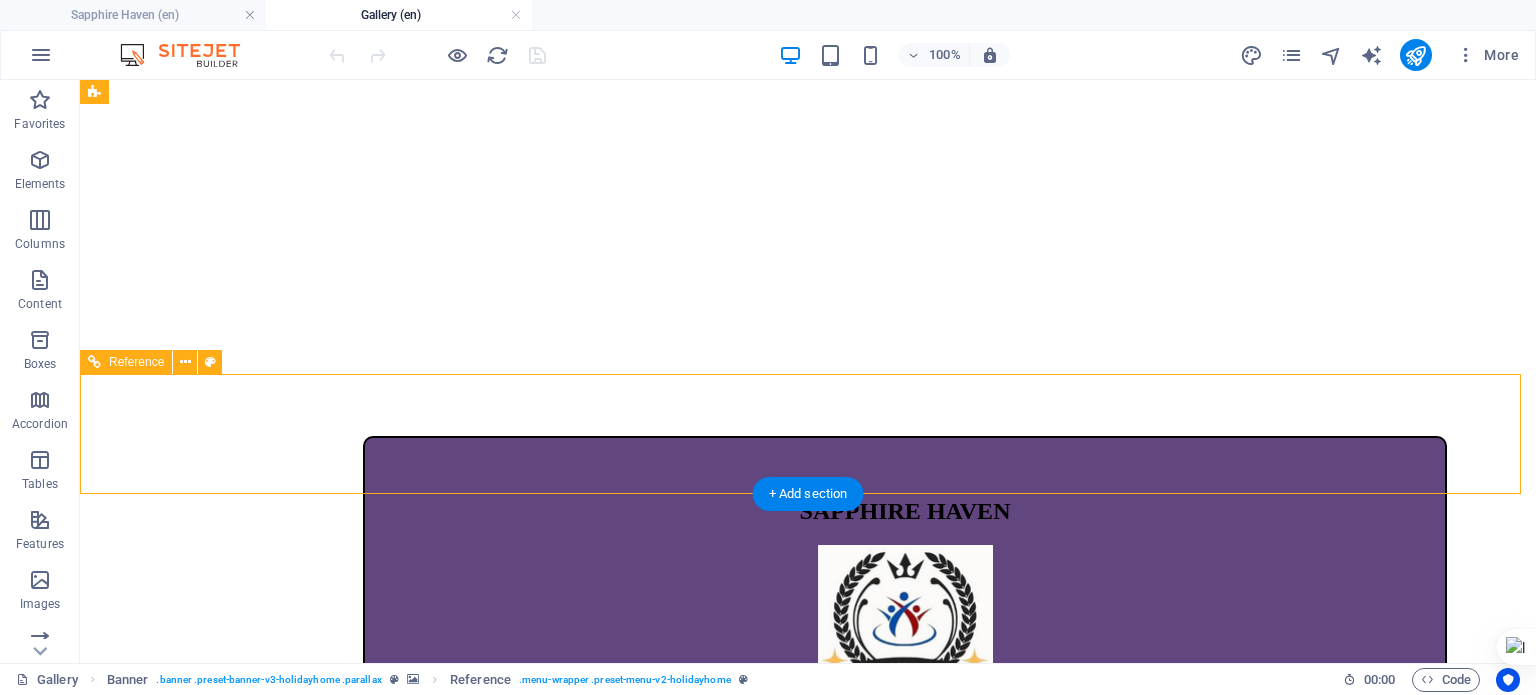 click on "Holidayhome GALLERY Book Now Attractions Contact" at bounding box center (808, 967) 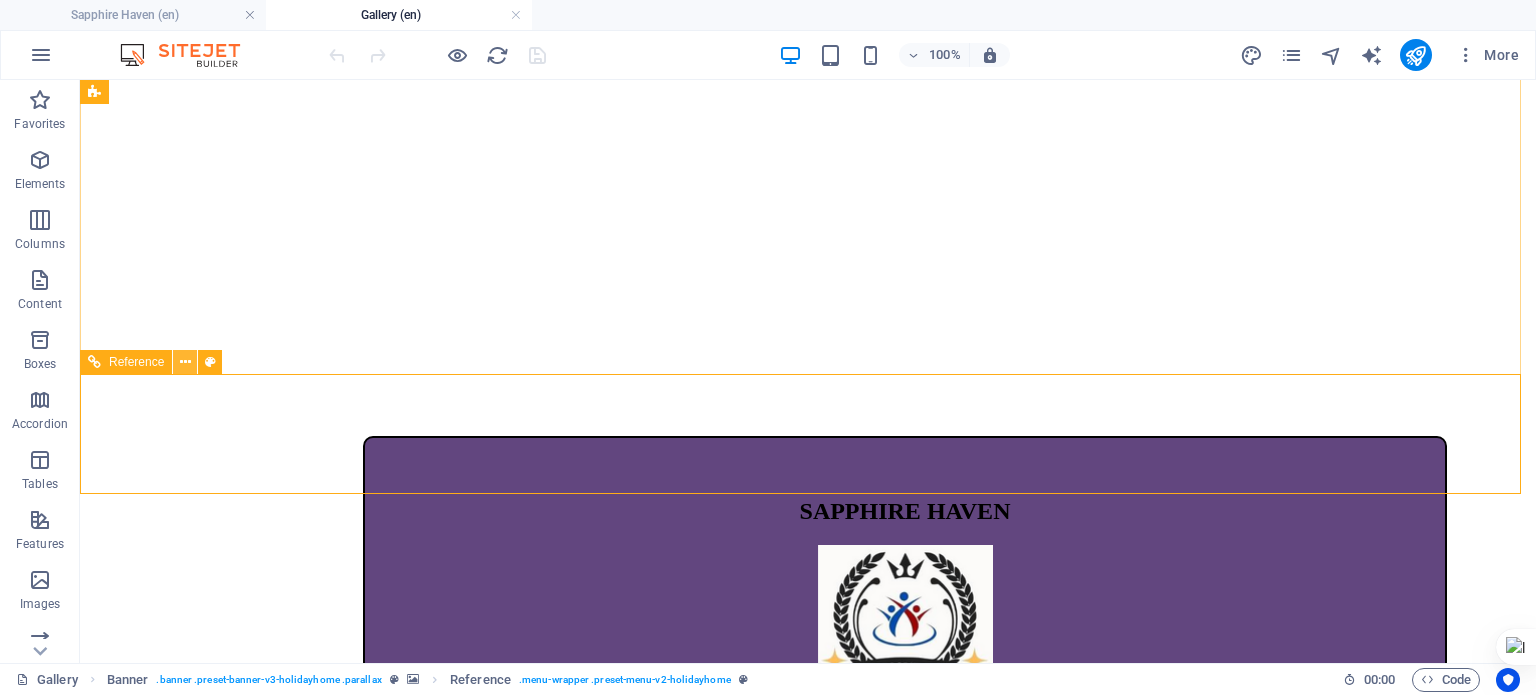 click at bounding box center [185, 362] 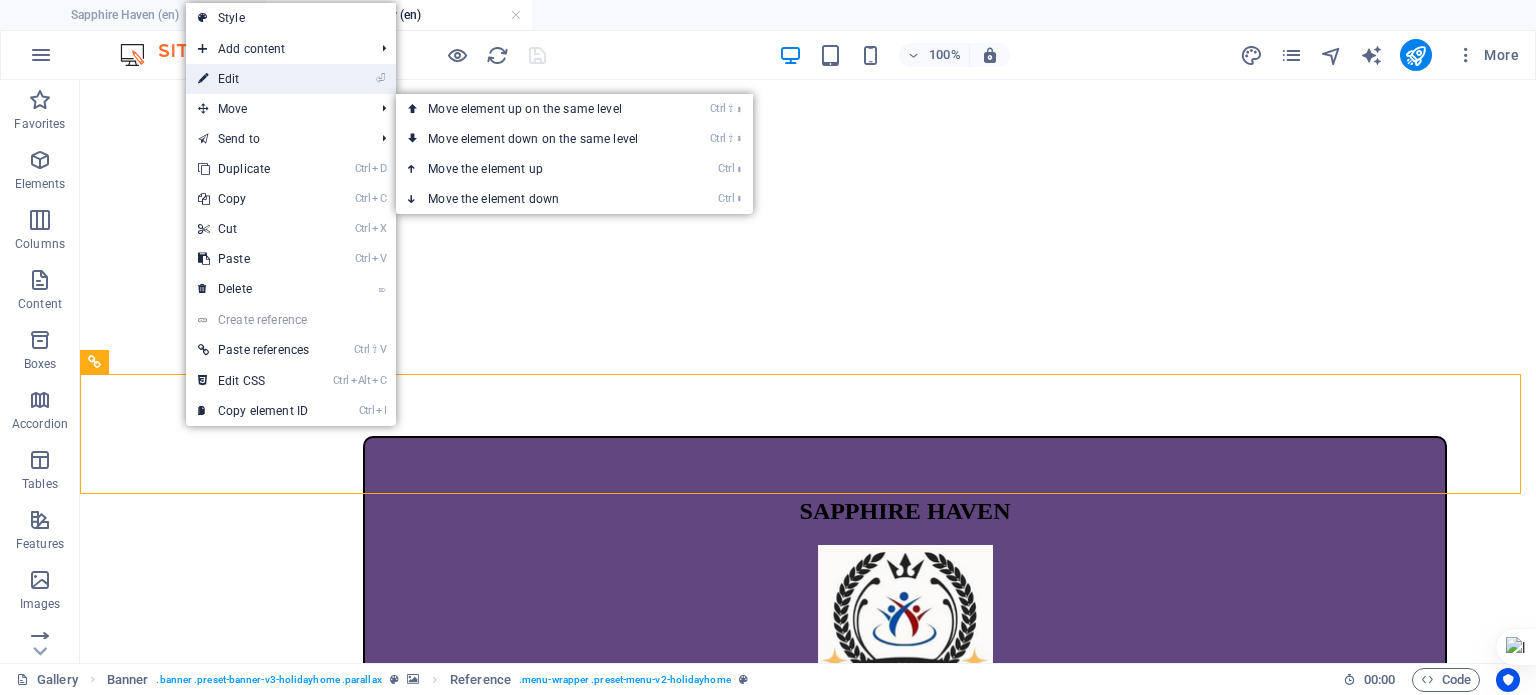 click on "⏎  Edit" at bounding box center [253, 79] 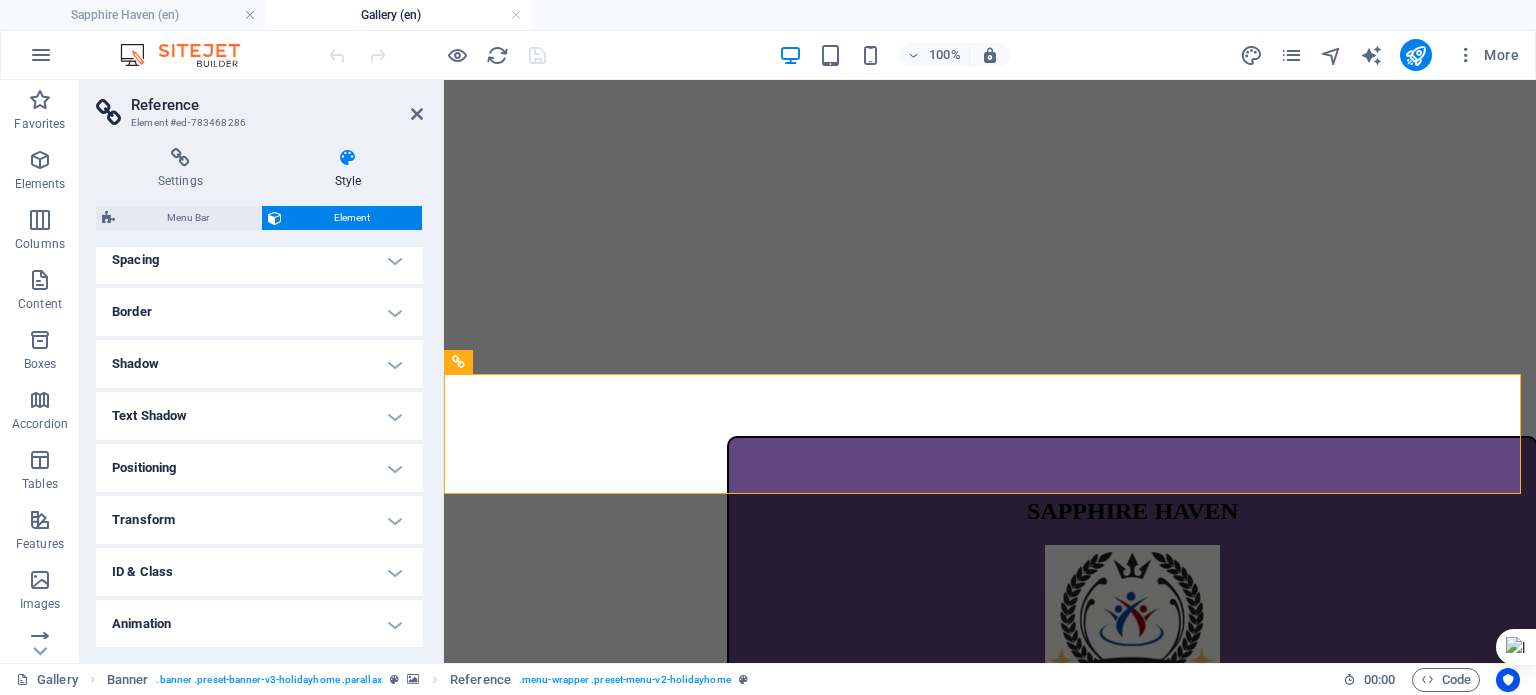 scroll, scrollTop: 400, scrollLeft: 0, axis: vertical 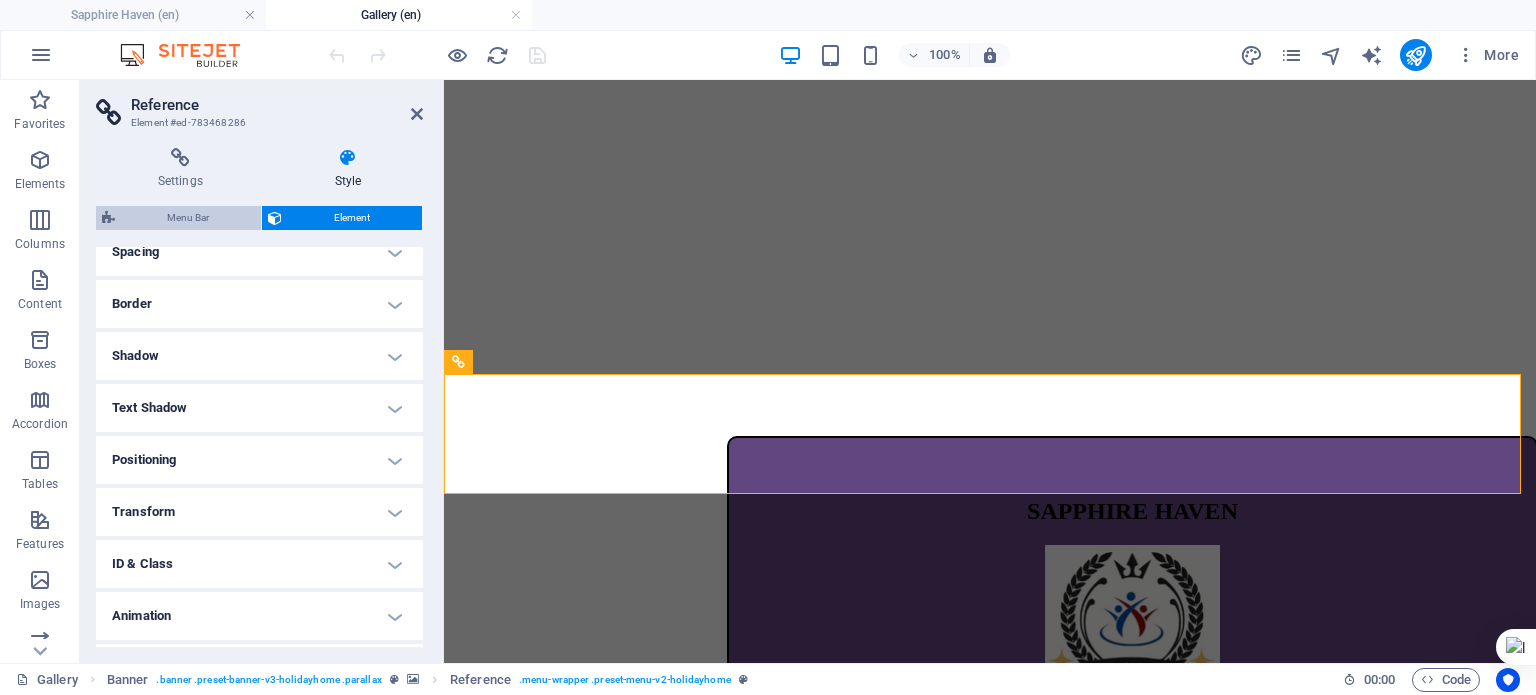 click on "Menu Bar" at bounding box center [188, 218] 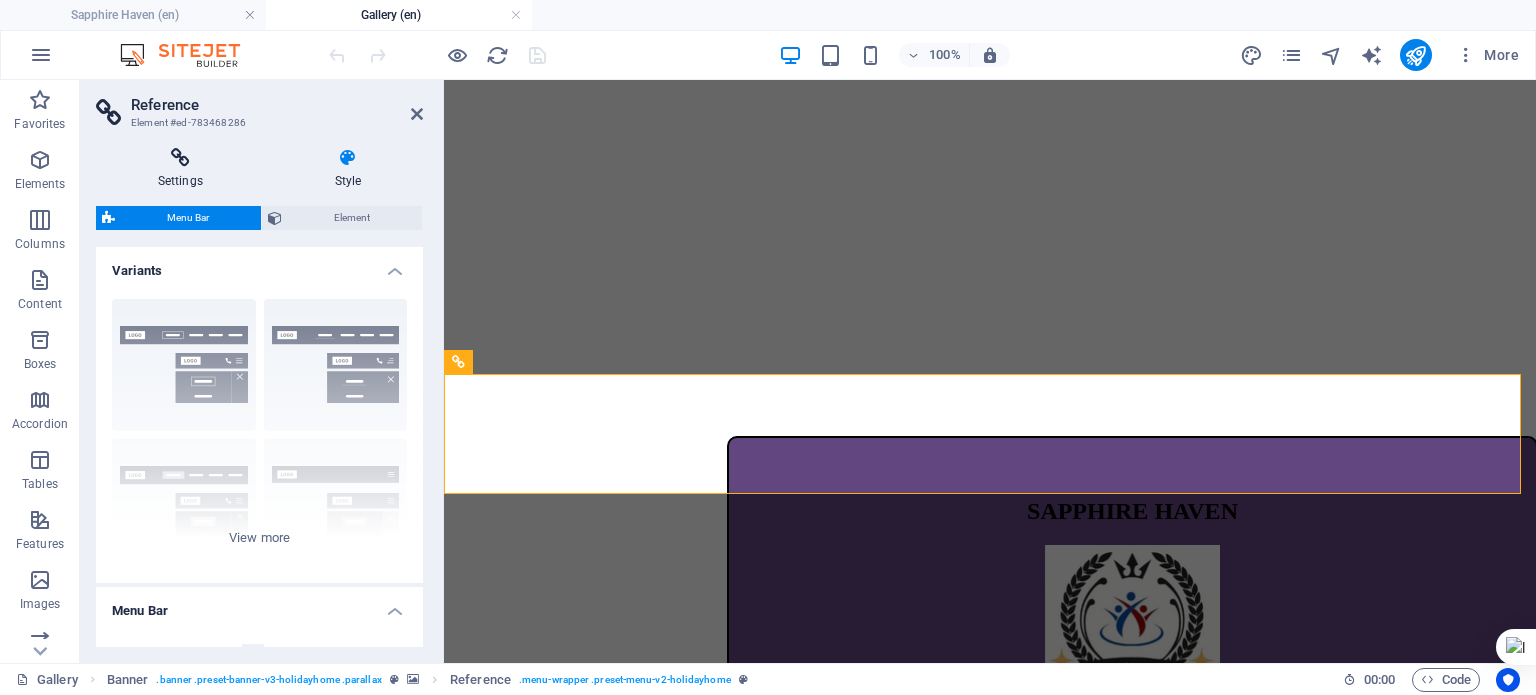 click at bounding box center [180, 158] 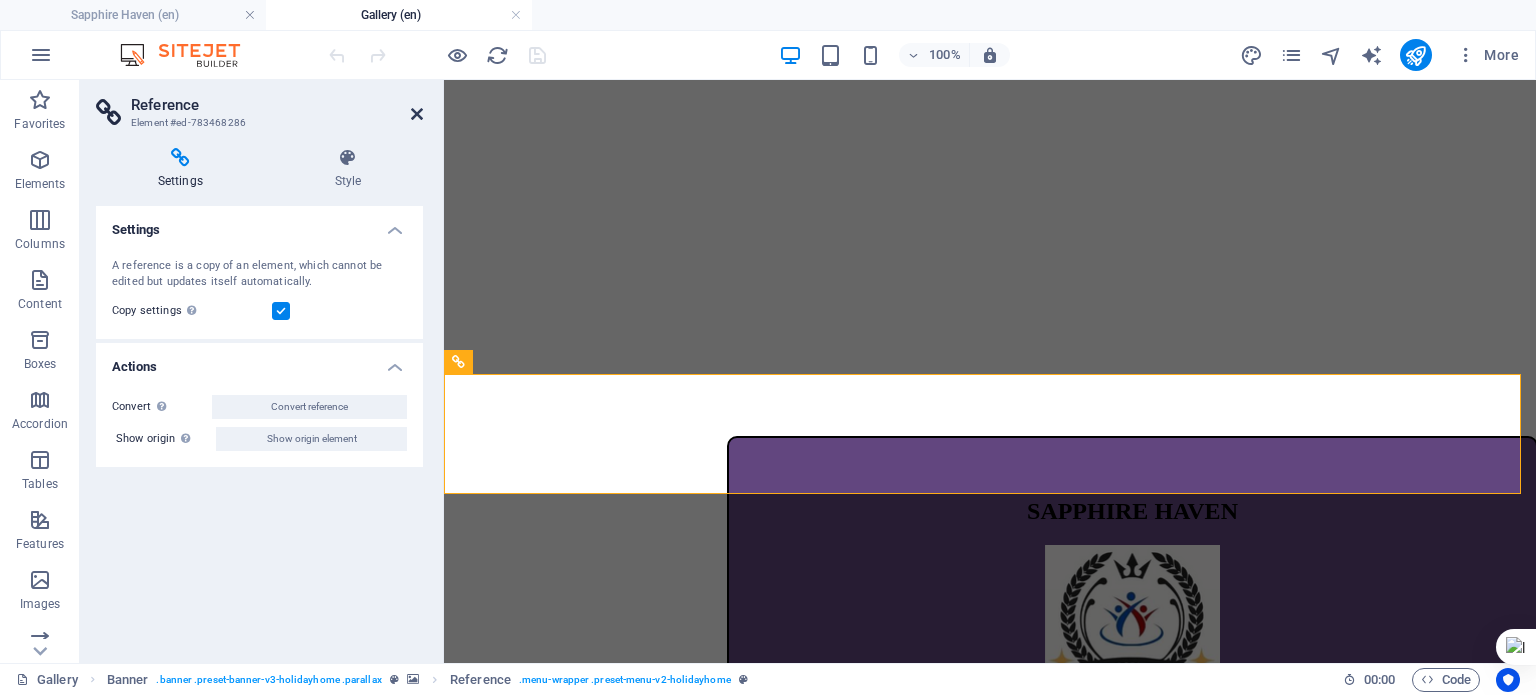 click at bounding box center [417, 114] 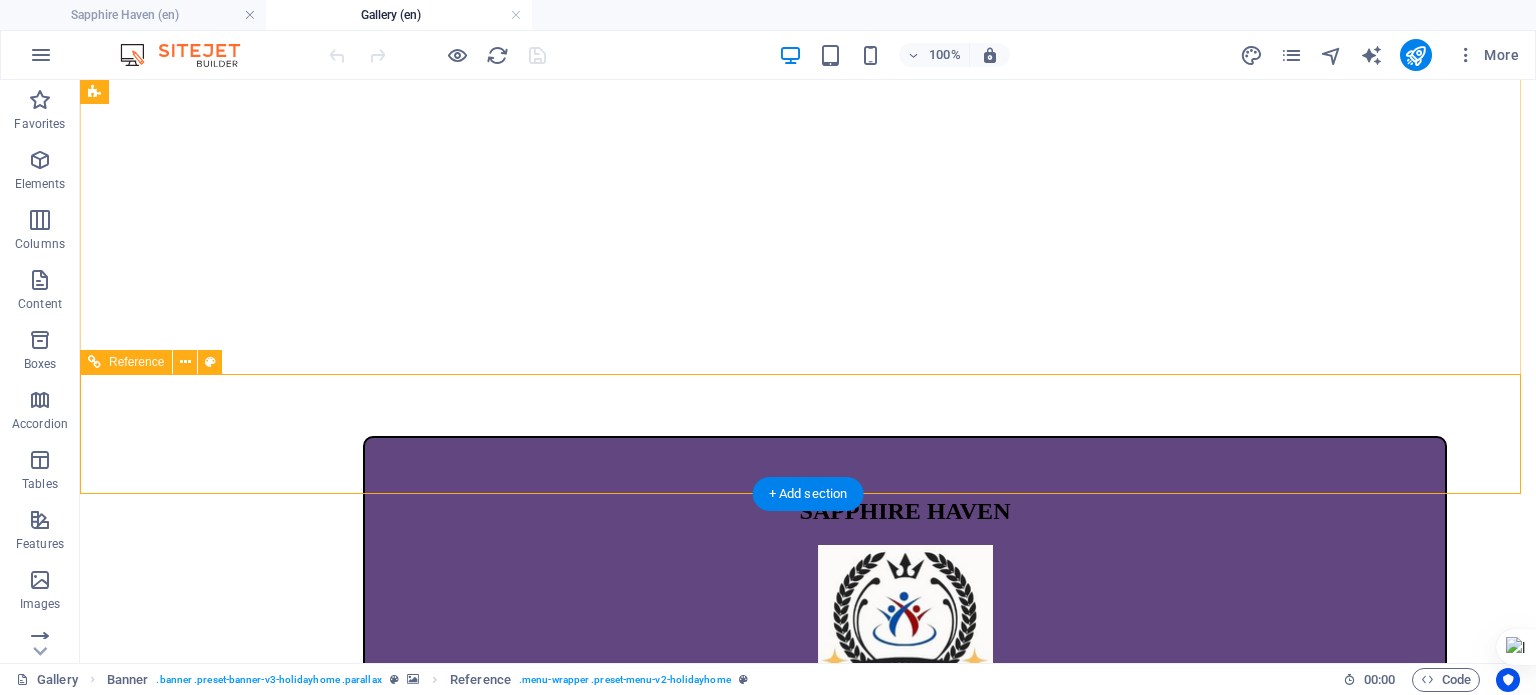 click on "Holidayhome GALLERY Book Now Attractions Contact" at bounding box center [808, 967] 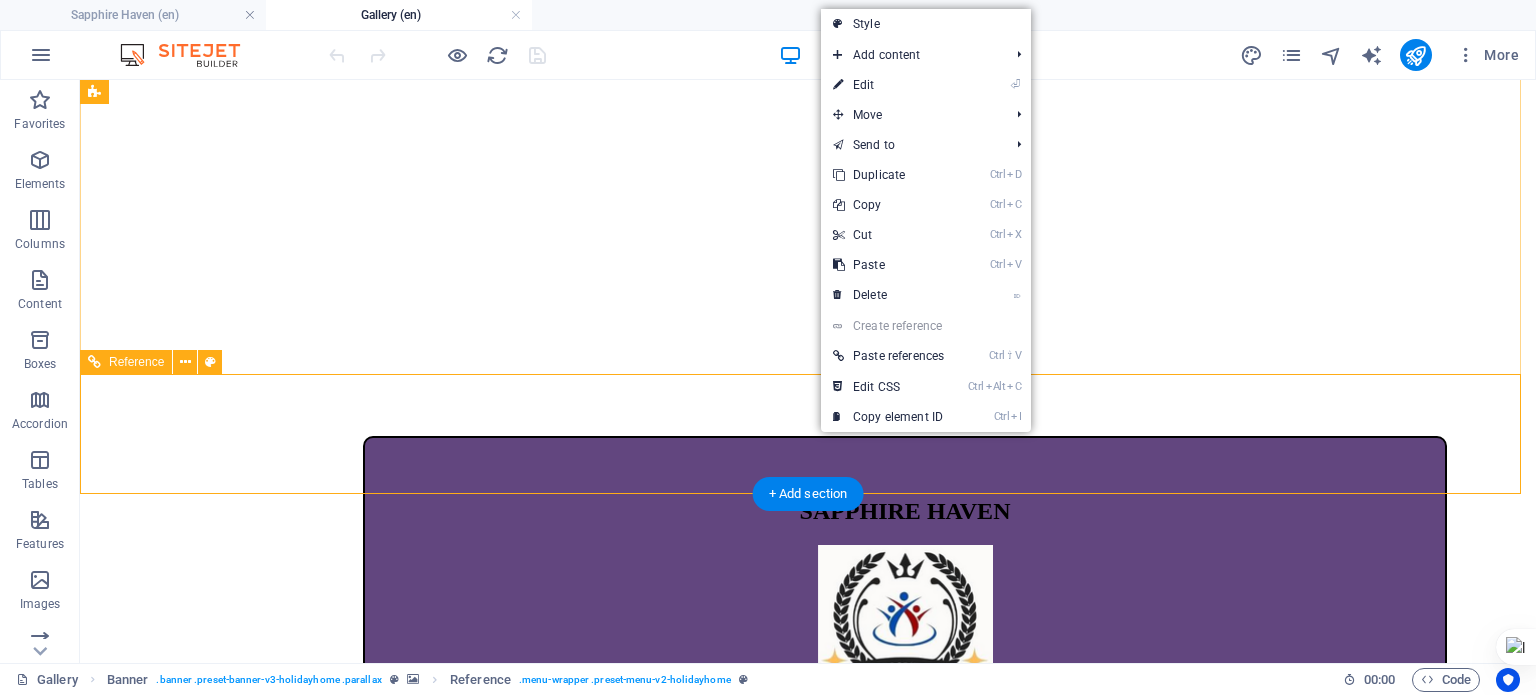 click on "Holidayhome GALLERY Book Now Attractions Contact" at bounding box center [808, 967] 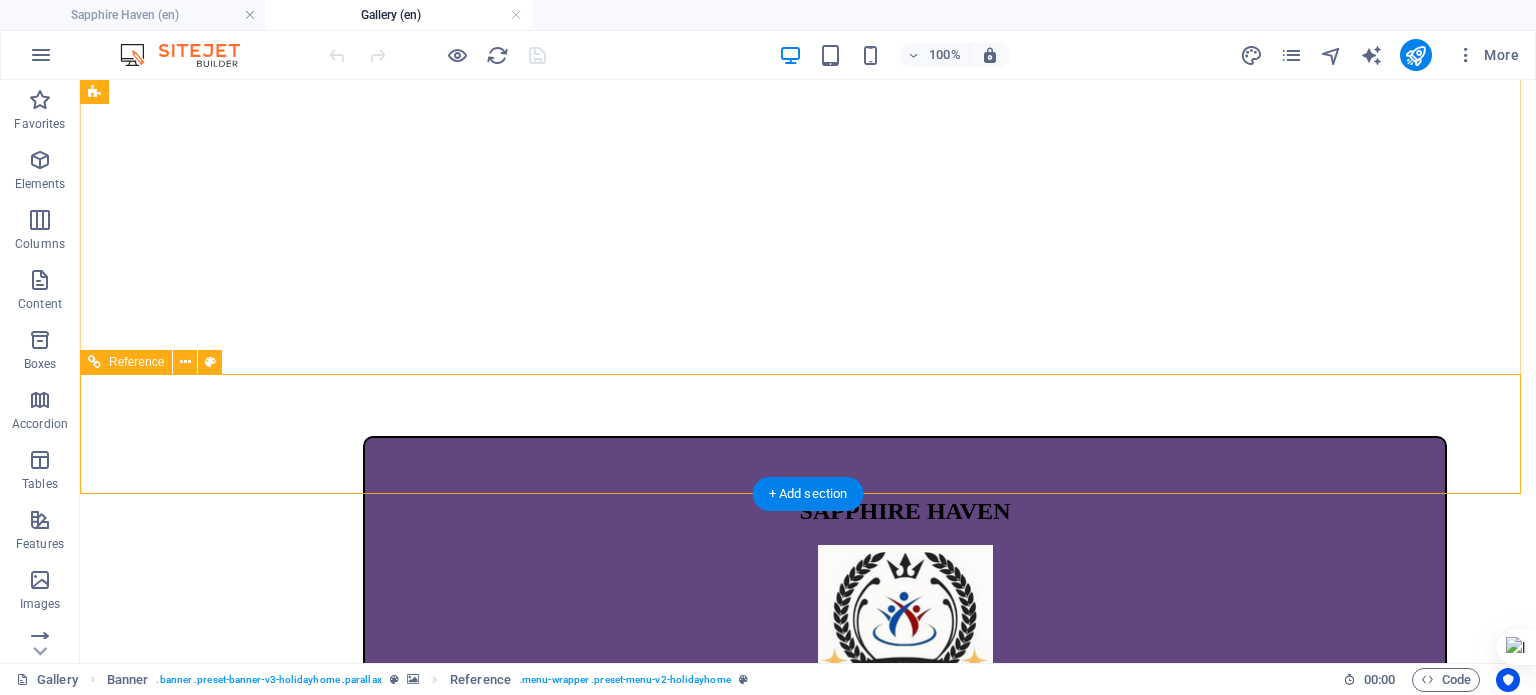 click on "Holidayhome GALLERY Book Now Attractions Contact" at bounding box center [808, 967] 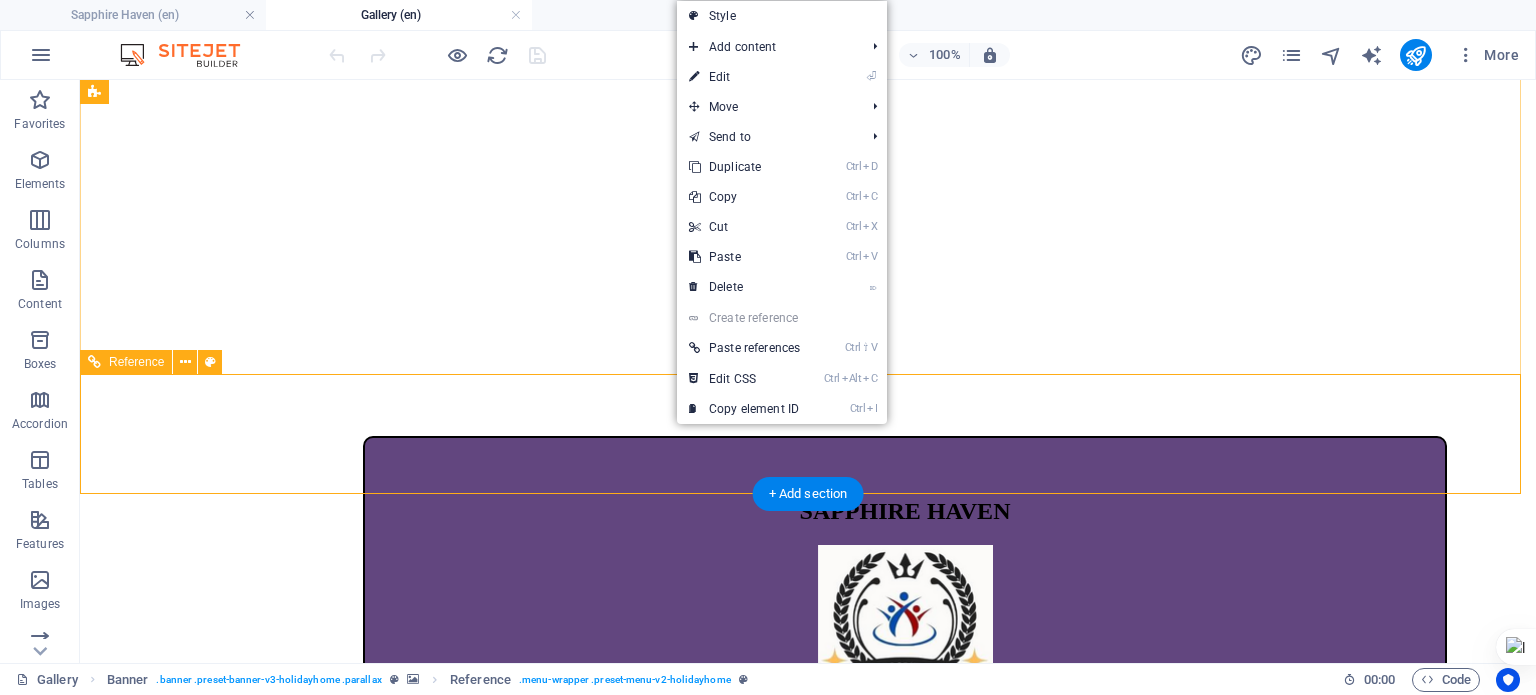 click on "Holidayhome GALLERY Book Now Attractions Contact" at bounding box center (808, 967) 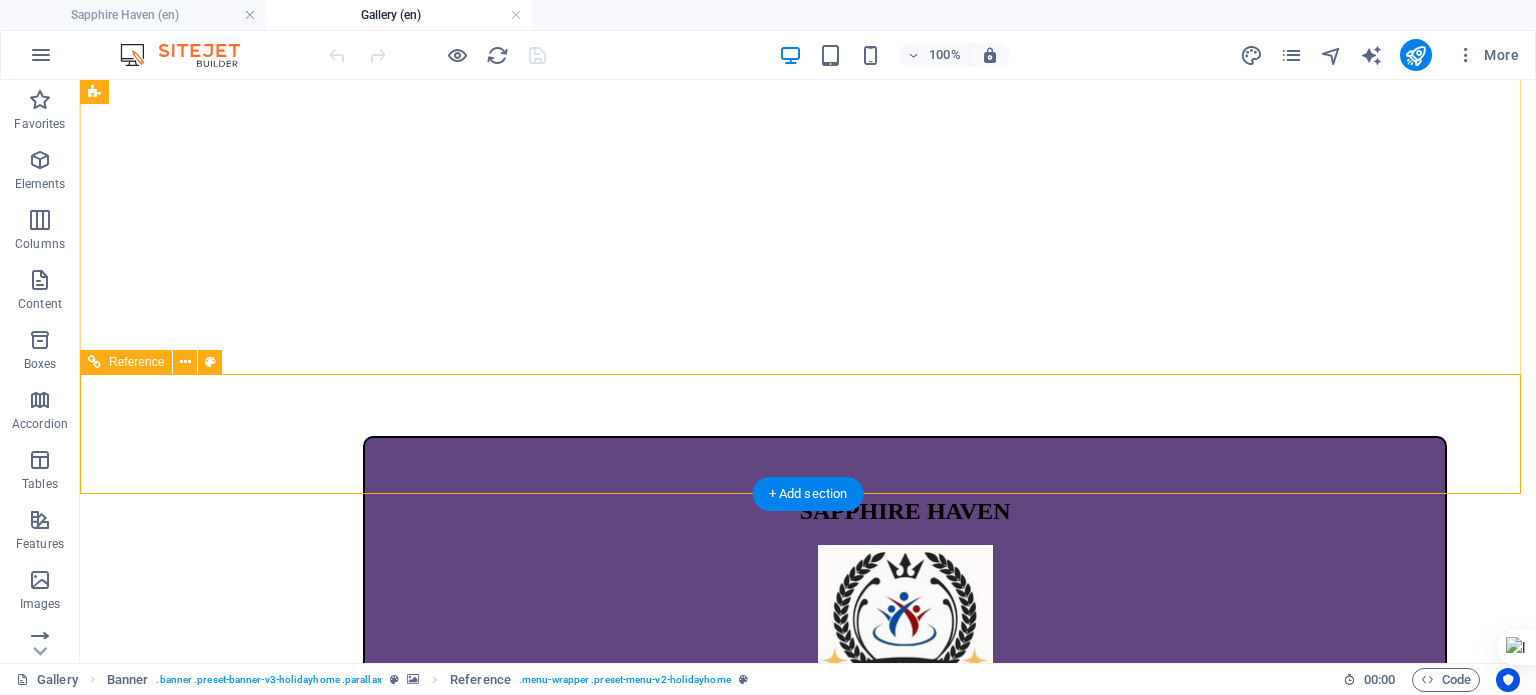 click on "Holidayhome GALLERY Book Now Attractions Contact" at bounding box center [808, 967] 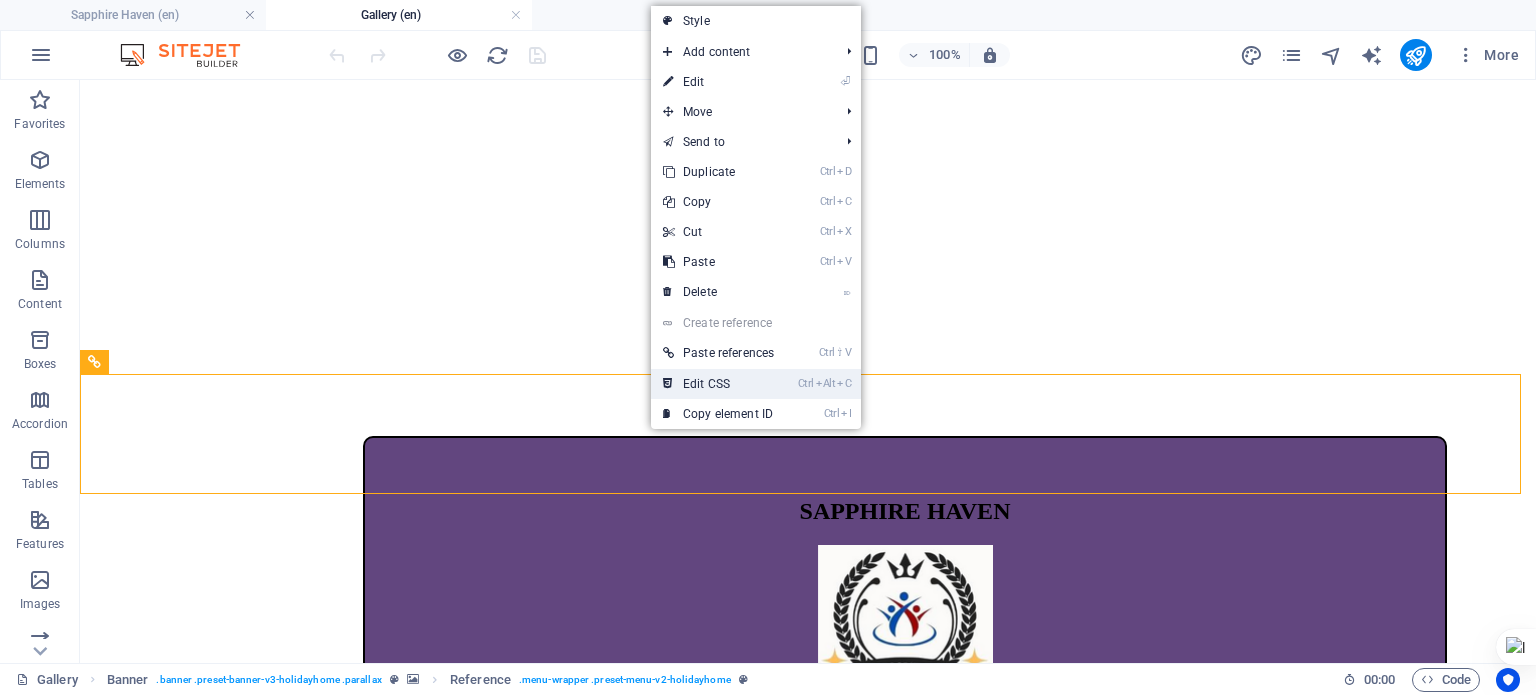 drag, startPoint x: 720, startPoint y: 378, endPoint x: 639, endPoint y: 298, distance: 113.84639 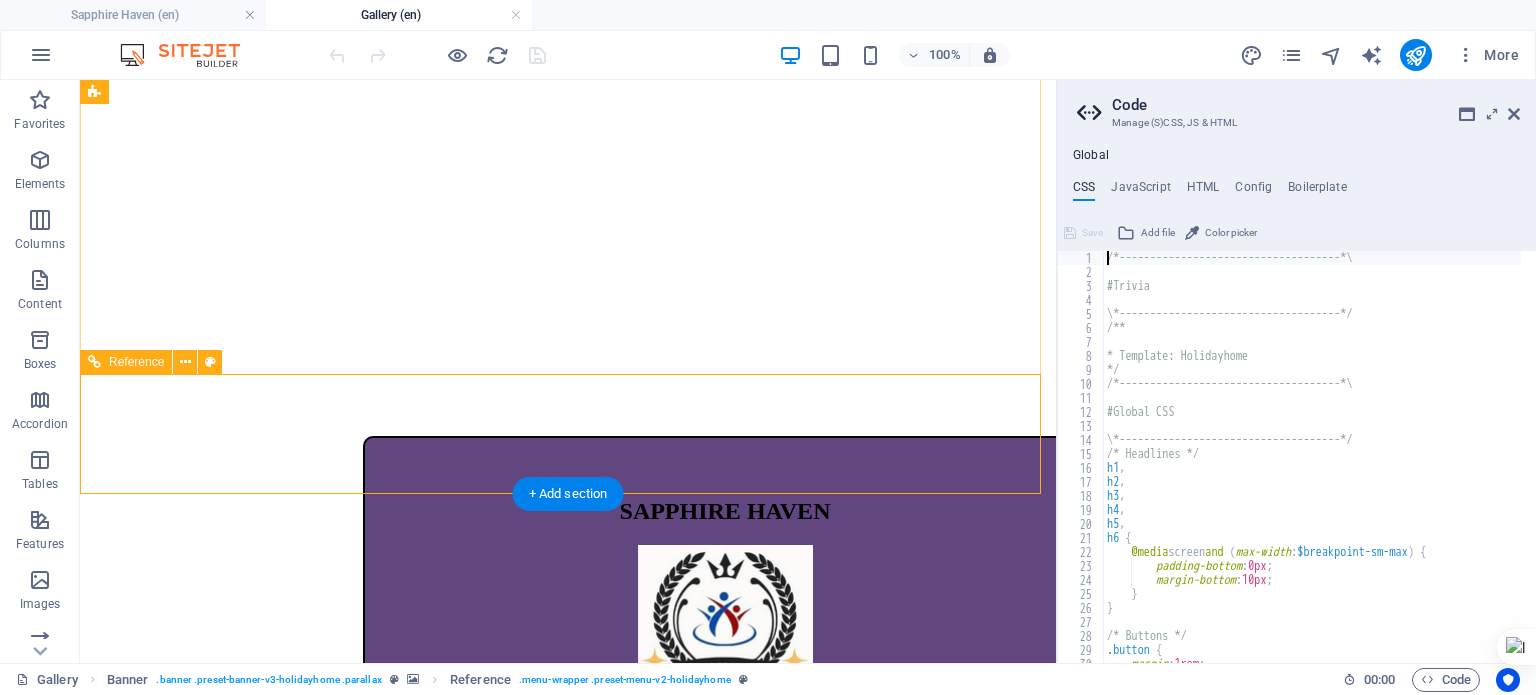 type on "@include menu-v2(" 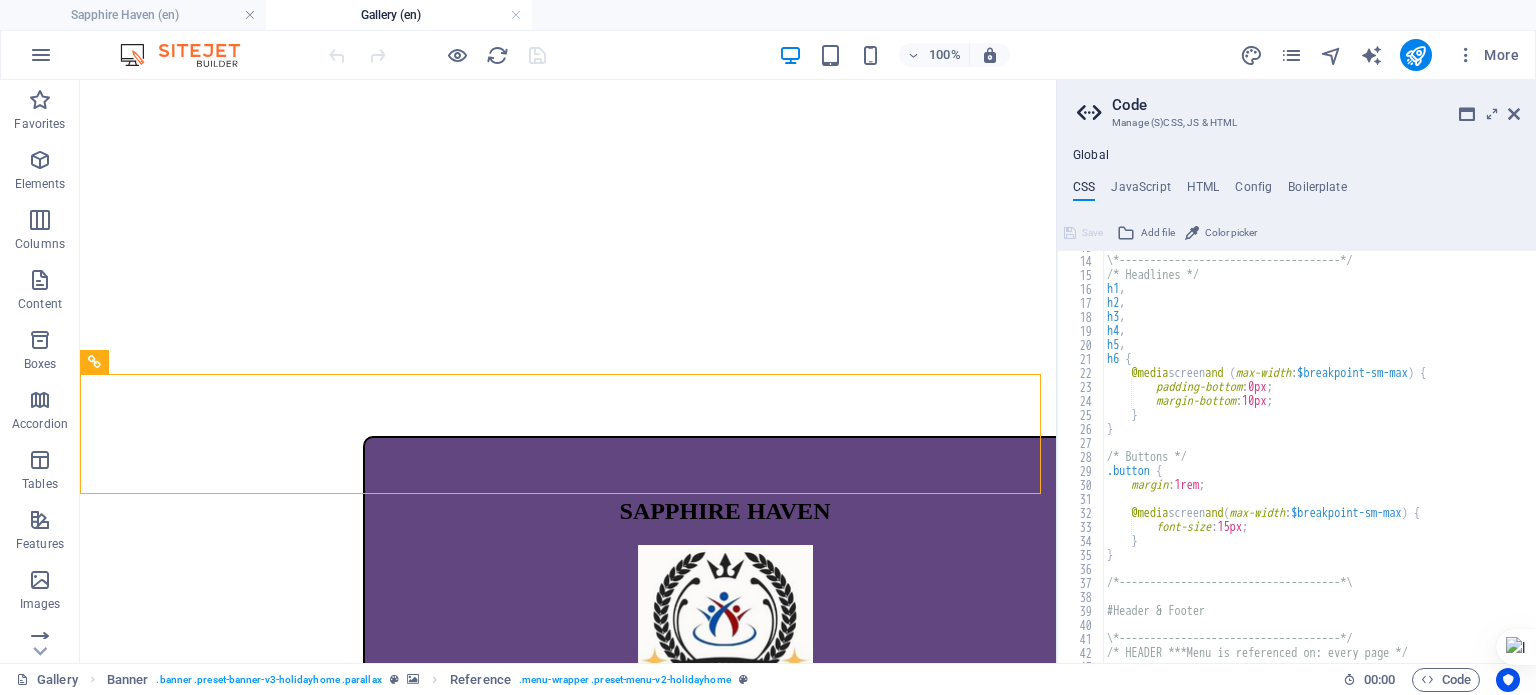 scroll, scrollTop: 0, scrollLeft: 0, axis: both 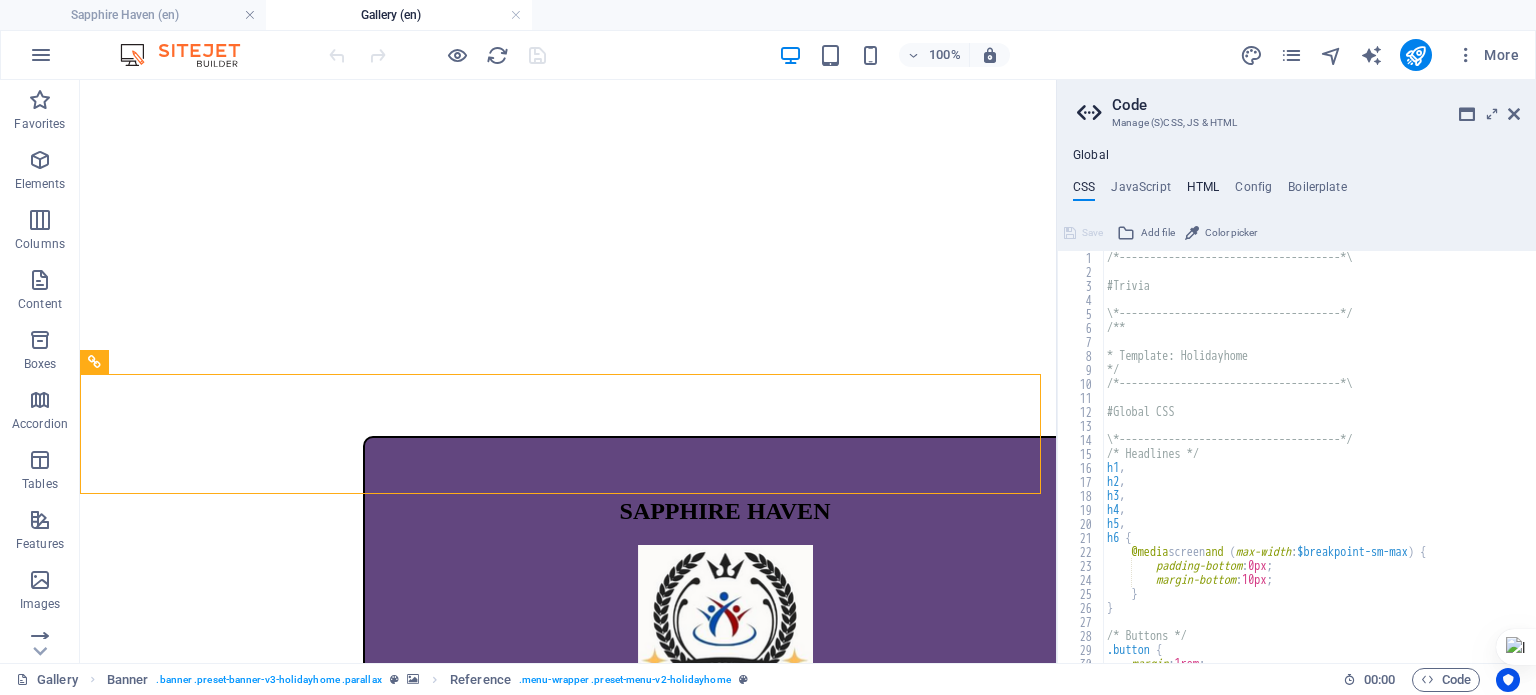 click on "HTML" at bounding box center (1203, 191) 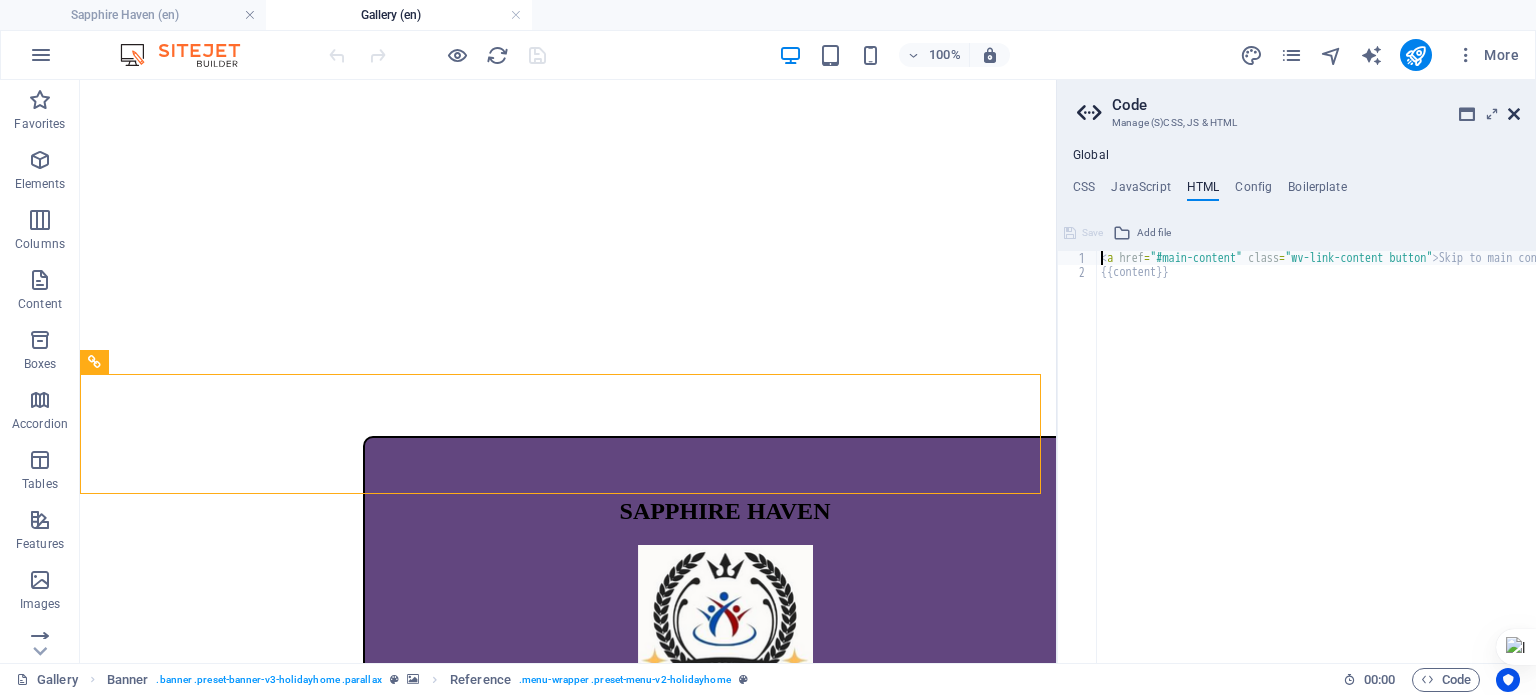 click at bounding box center [1514, 114] 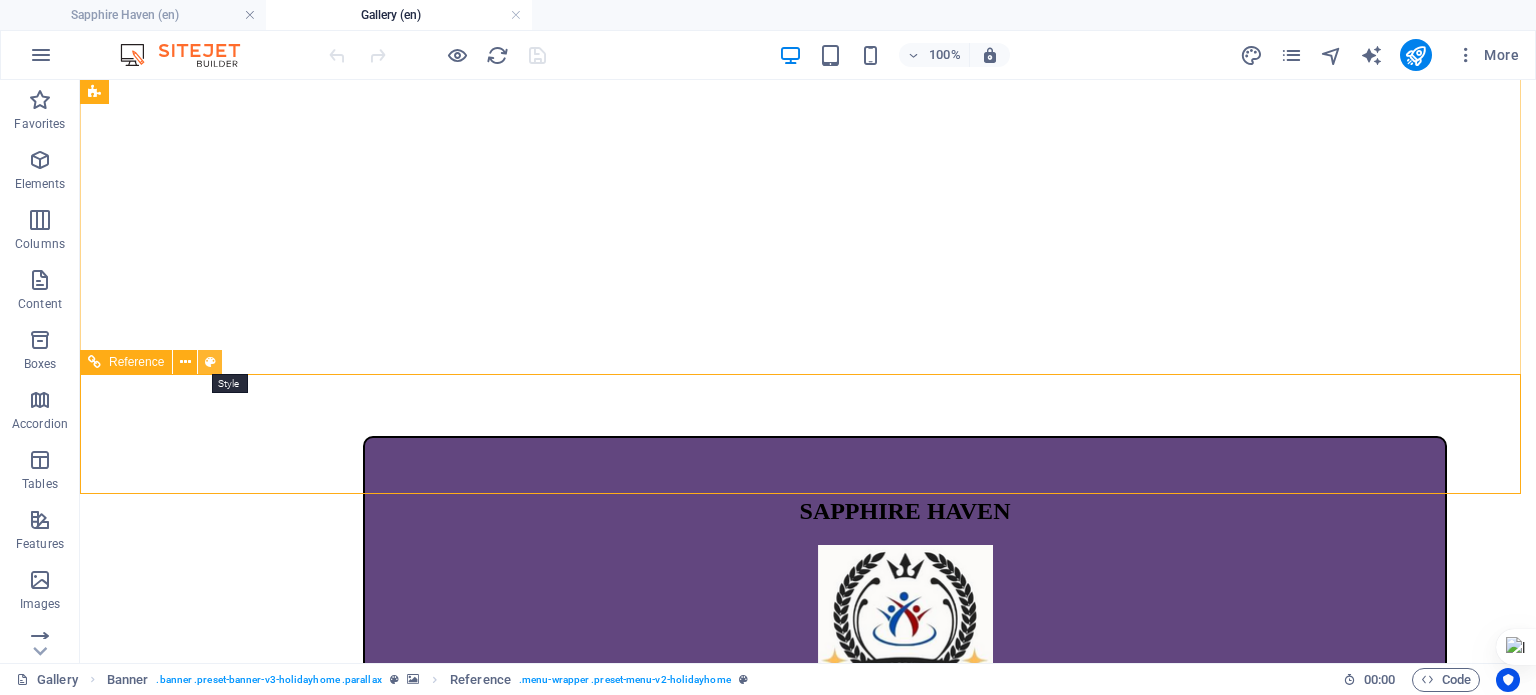 click at bounding box center [210, 362] 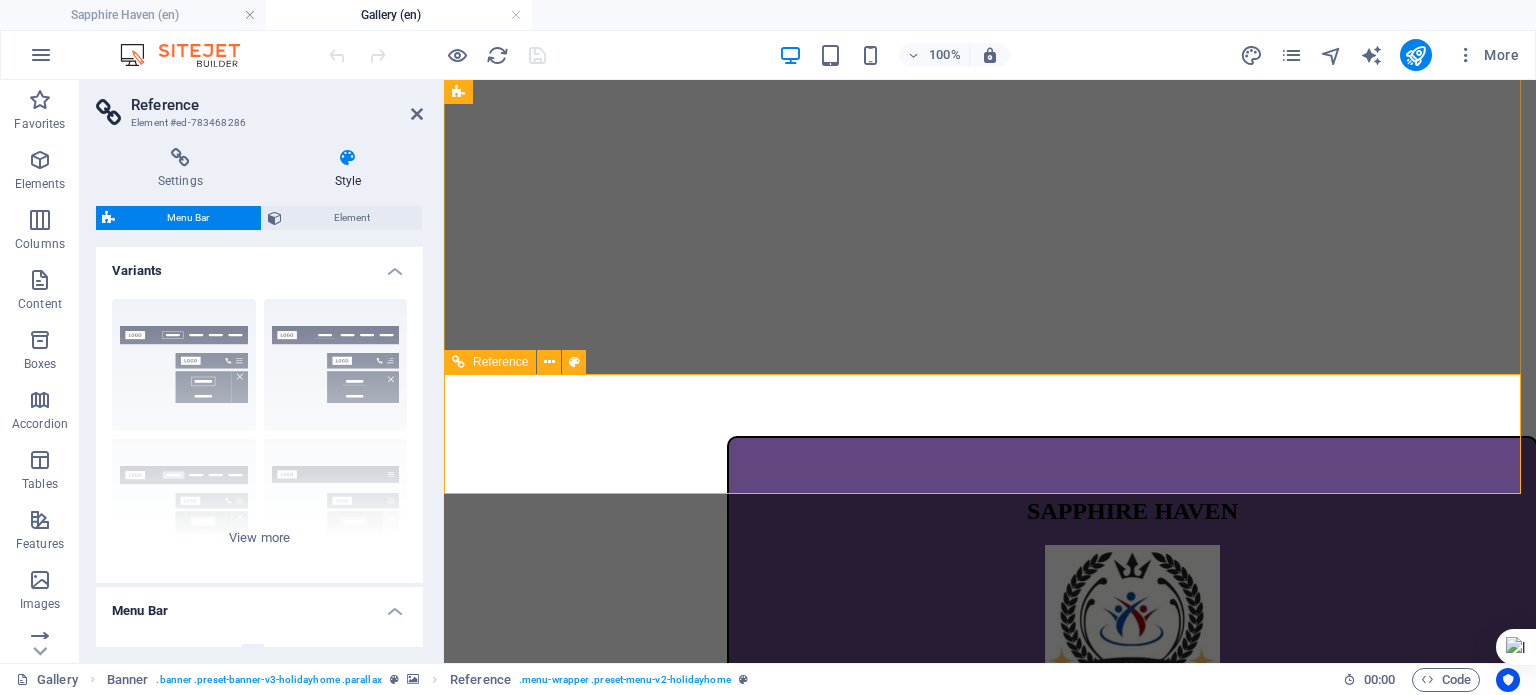 click on "Holidayhome GALLERY Book Now Attractions Contact" at bounding box center (990, 967) 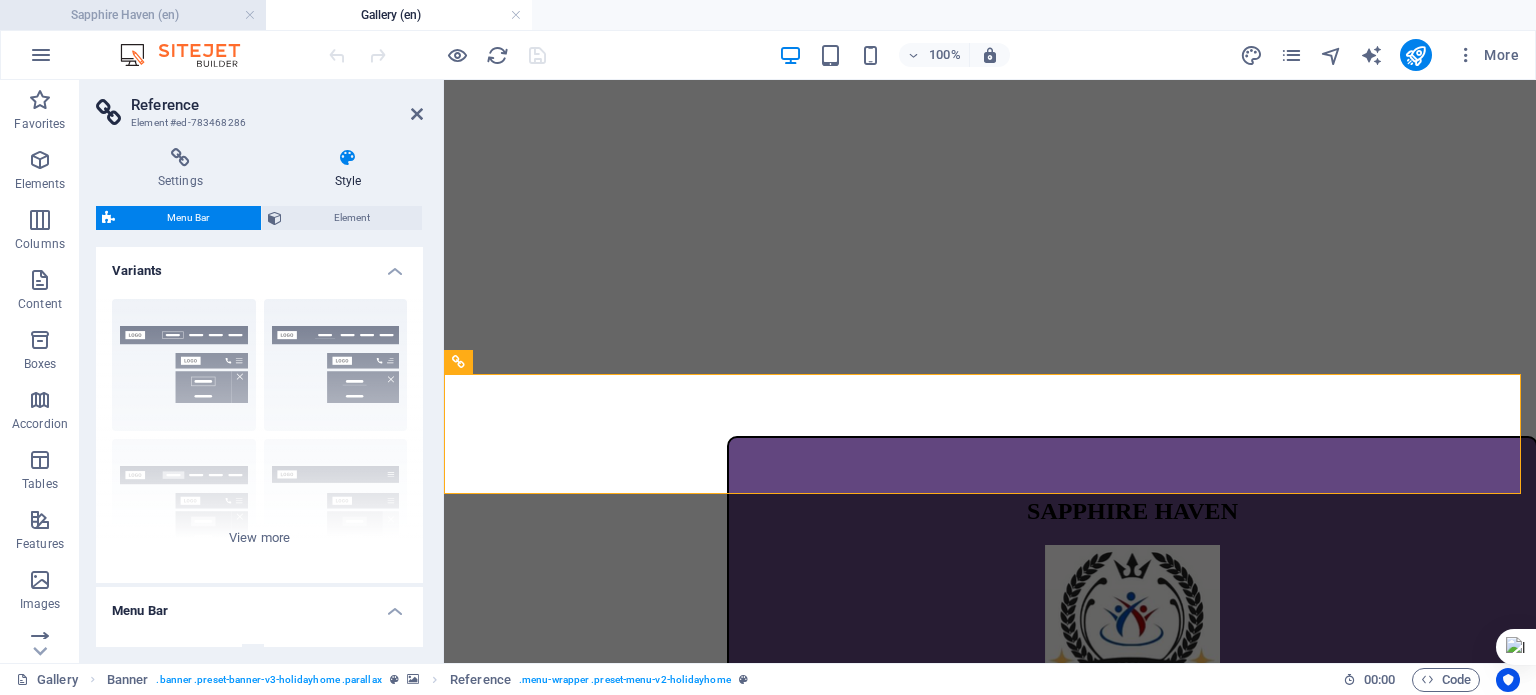 click on "Sapphire Haven (en)" at bounding box center (133, 15) 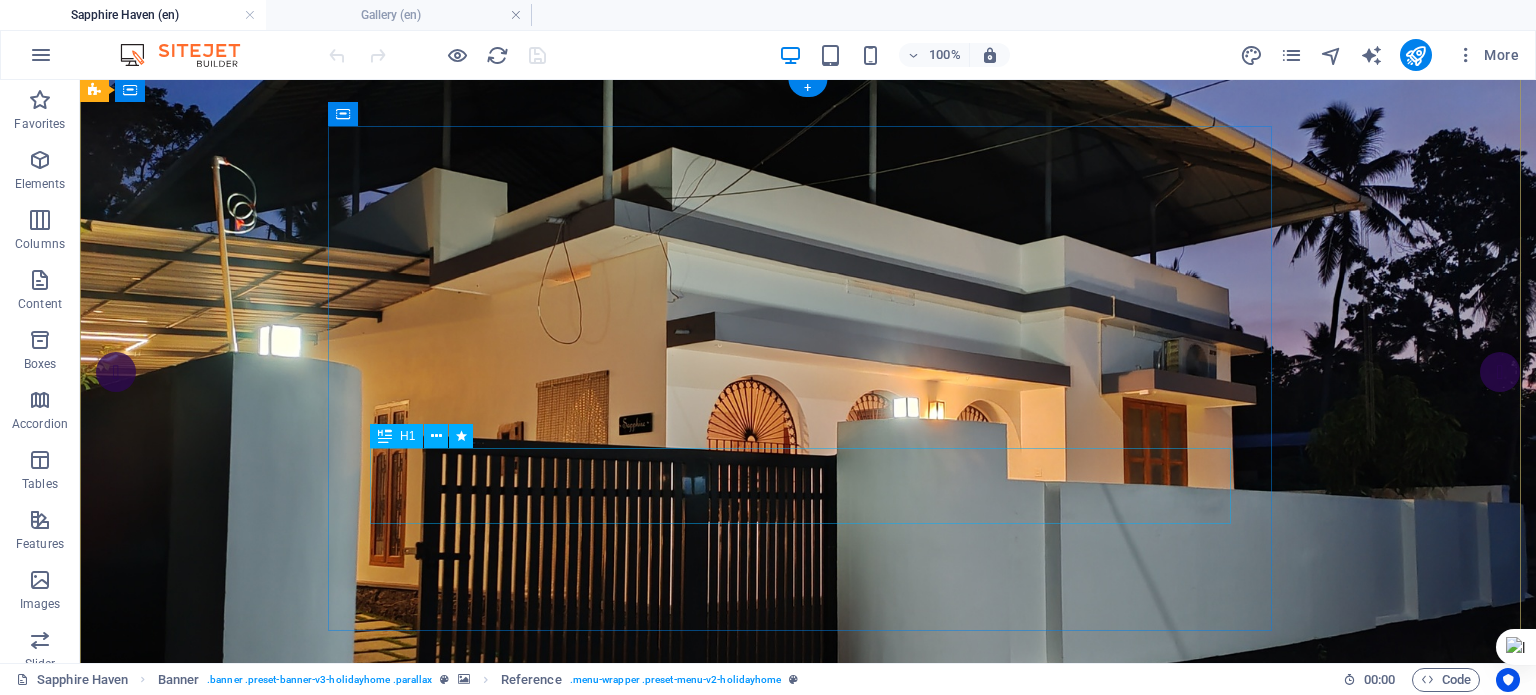 scroll, scrollTop: 400, scrollLeft: 0, axis: vertical 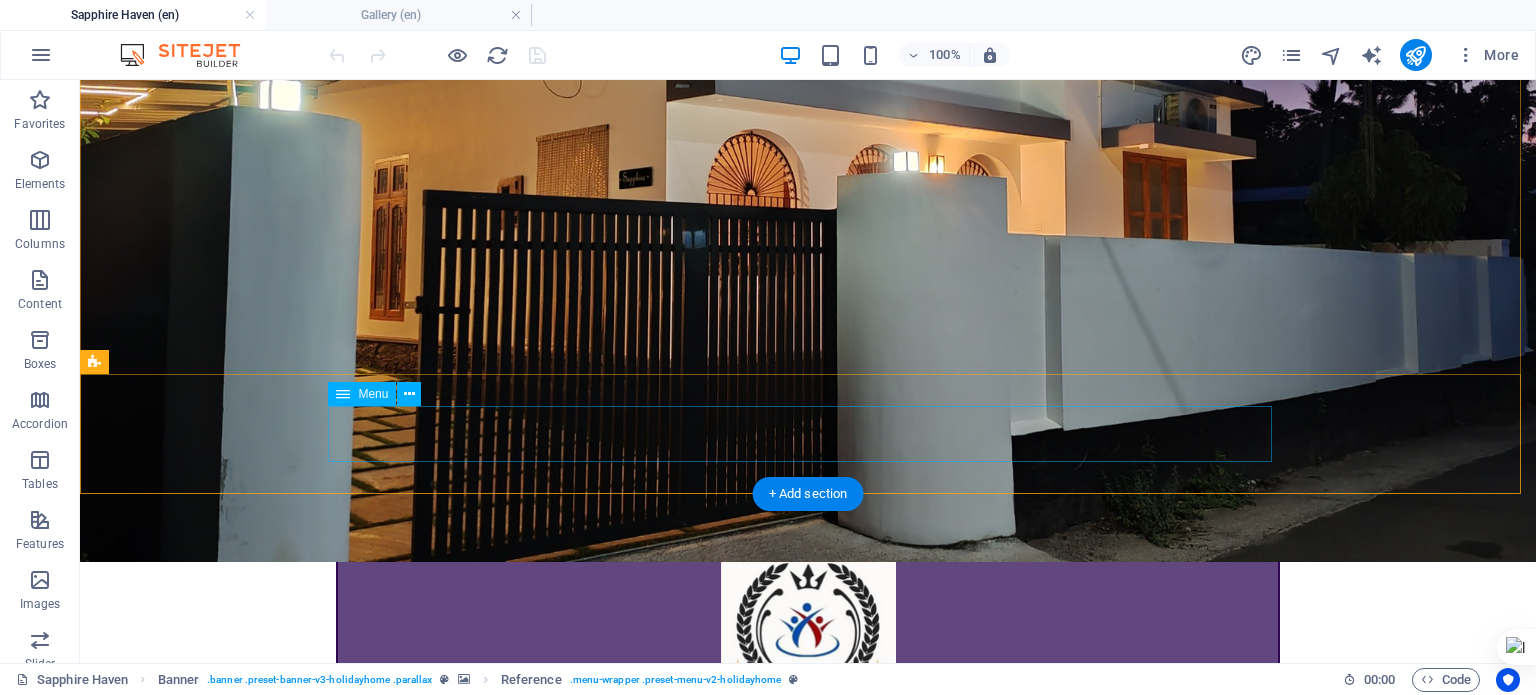click on "Holidayhome GALLERY Book Now Attractions Contact" at bounding box center (808, 1158) 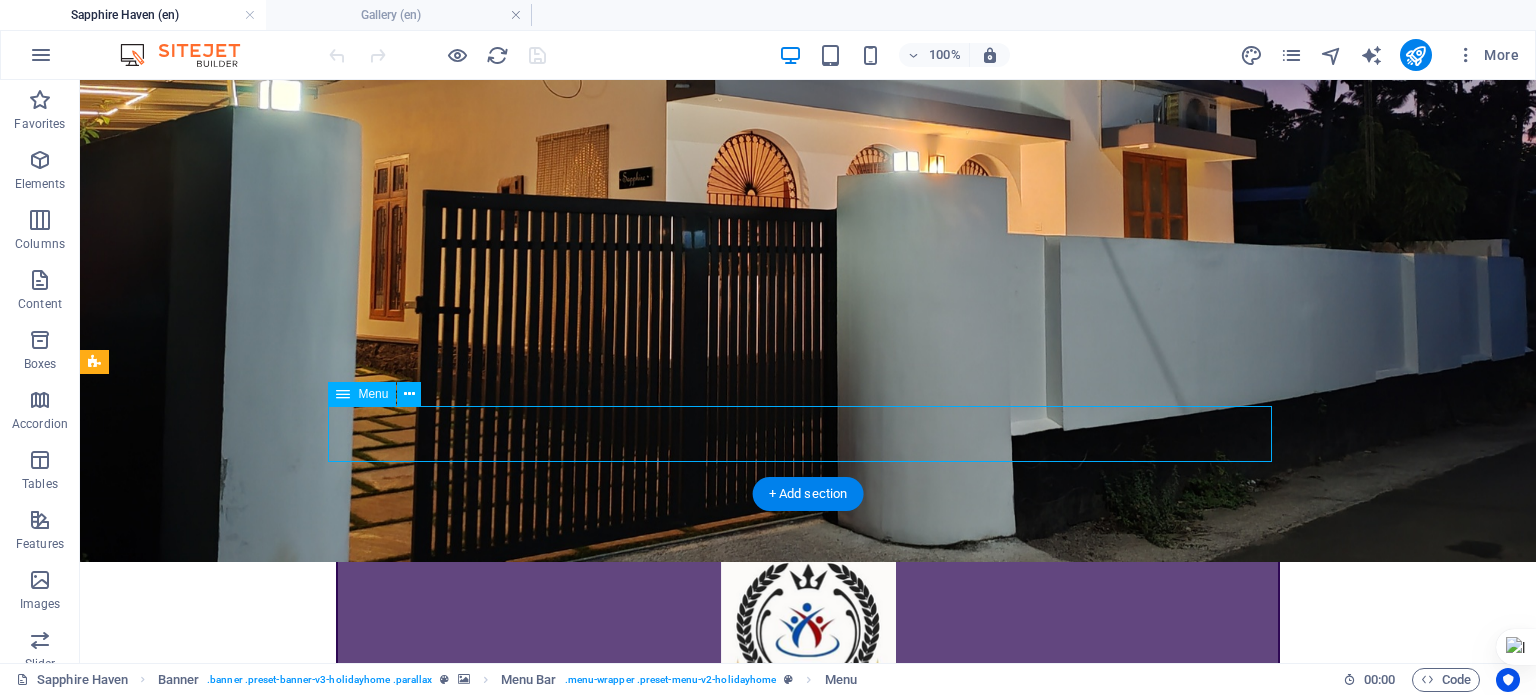 click on "Holidayhome GALLERY Book Now Attractions Contact" at bounding box center [808, 1158] 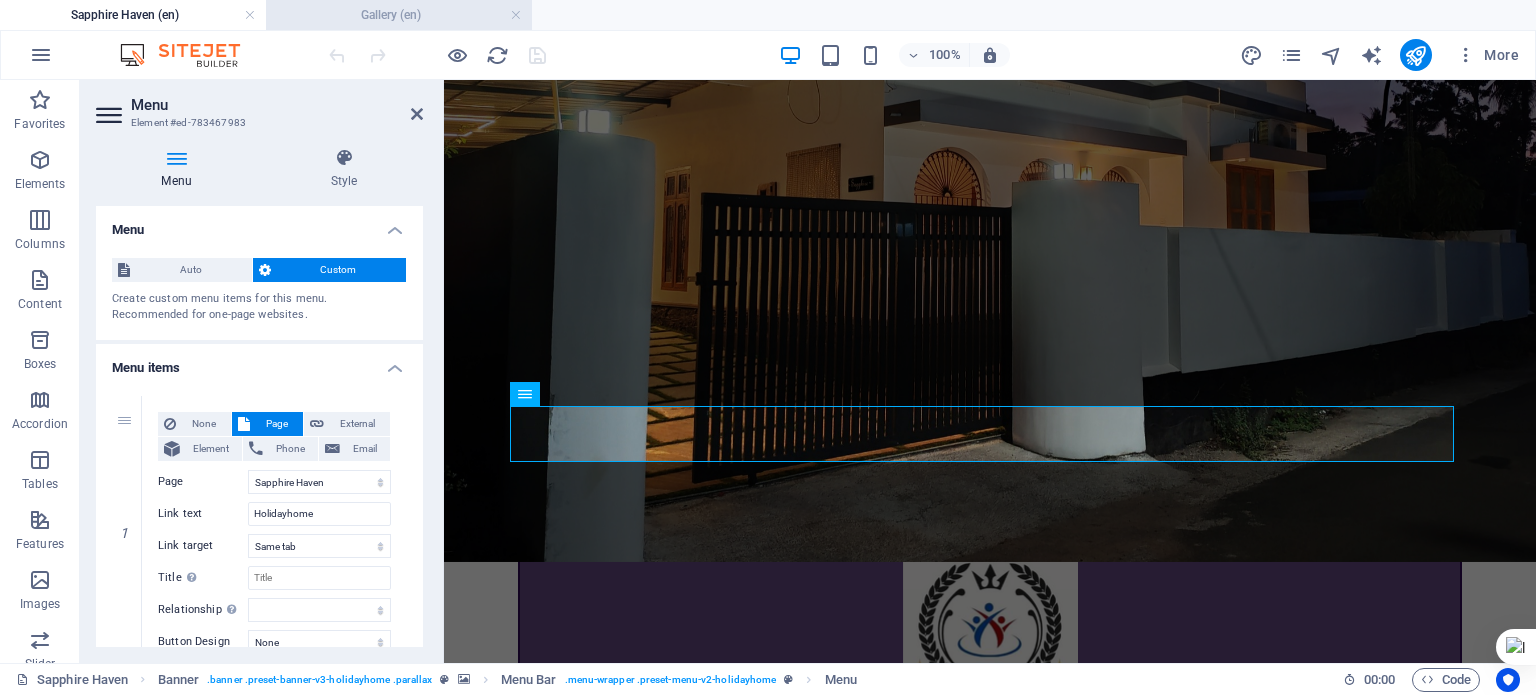 click on "Gallery (en)" at bounding box center (399, 15) 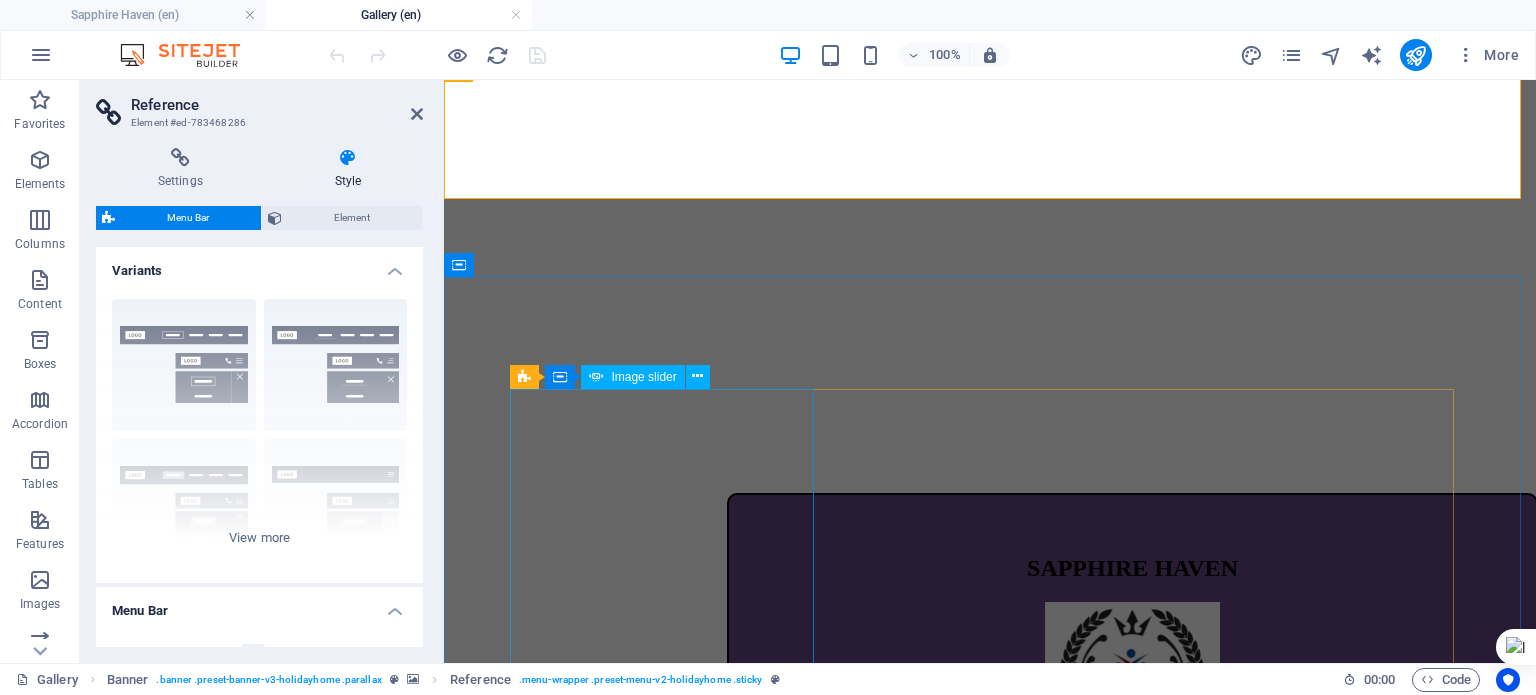 scroll, scrollTop: 200, scrollLeft: 0, axis: vertical 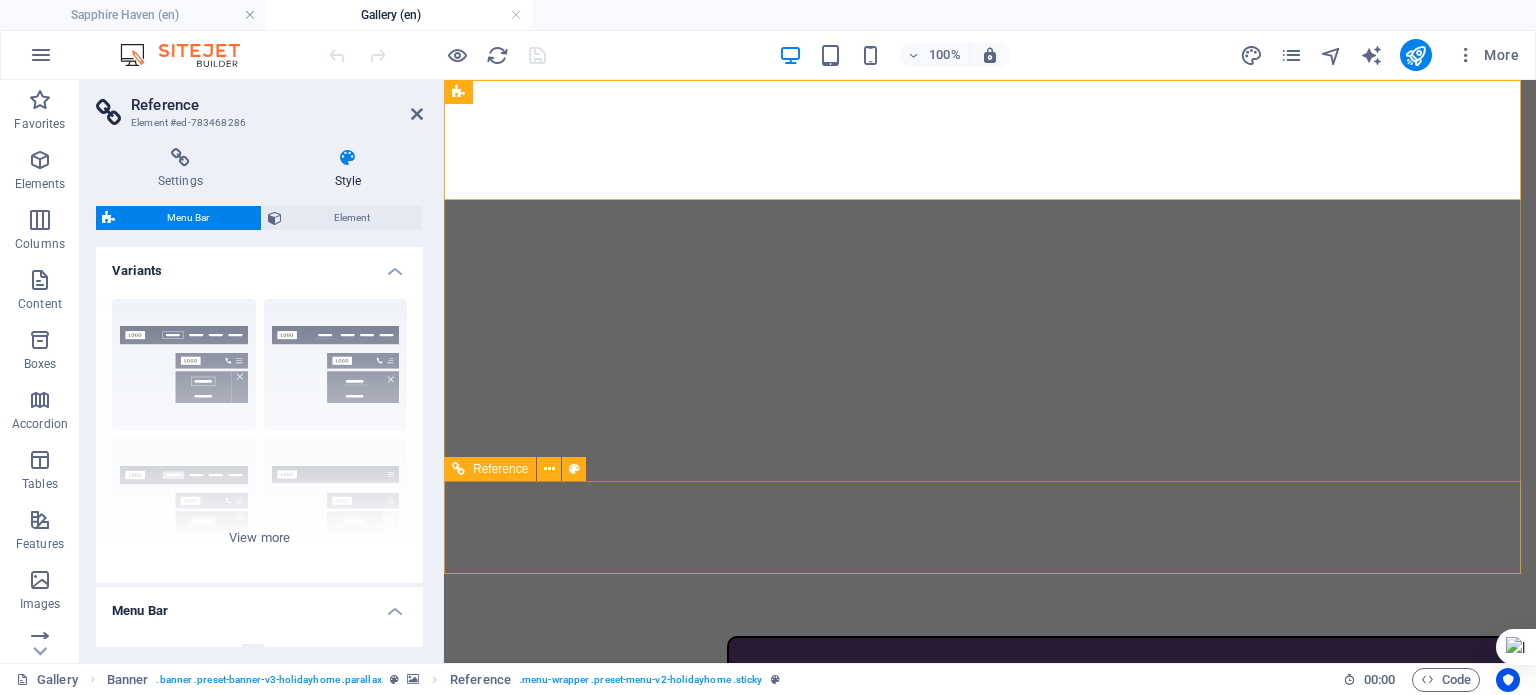 click at bounding box center (990, 1106) 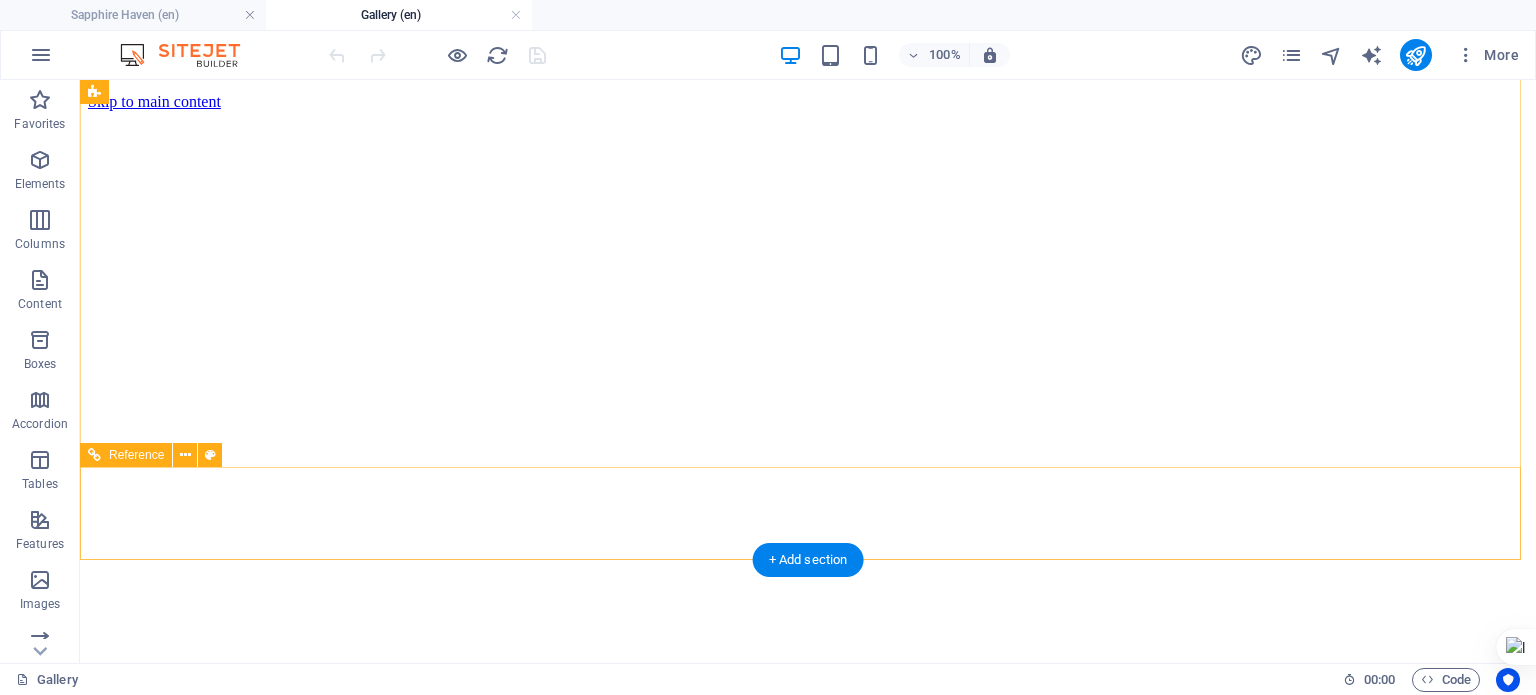 scroll, scrollTop: 0, scrollLeft: 0, axis: both 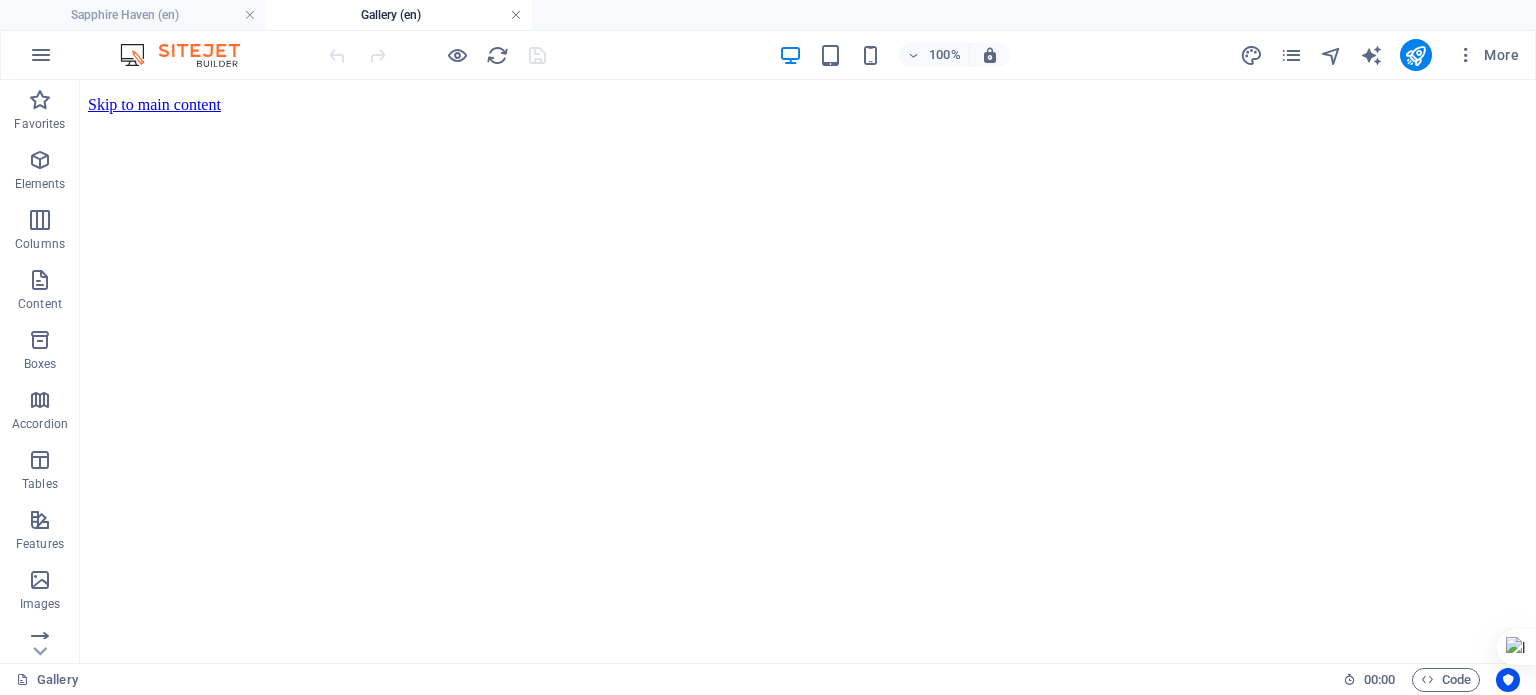click at bounding box center (516, 15) 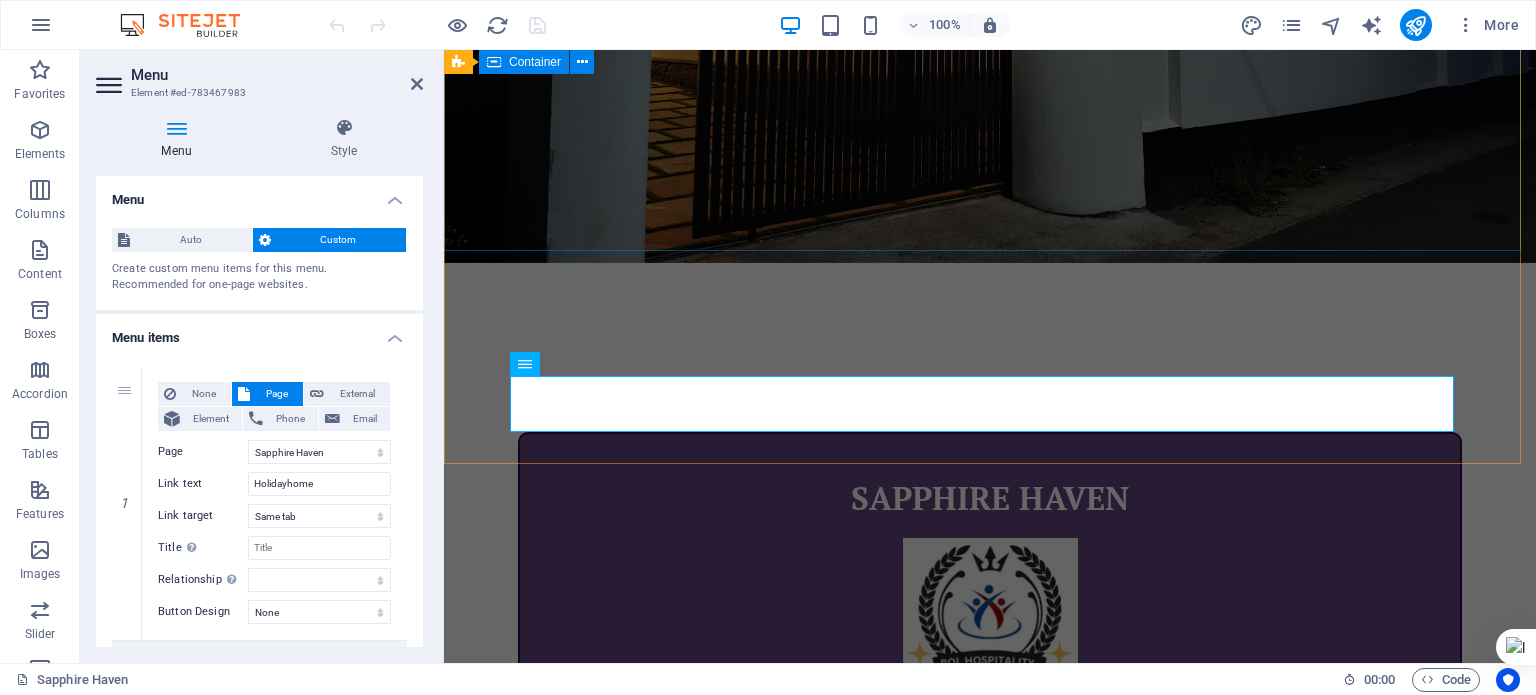 click on "SAPPHIRE HAVEN Holiday Home @ Varkala Rent and Enjoy" at bounding box center [990, 685] 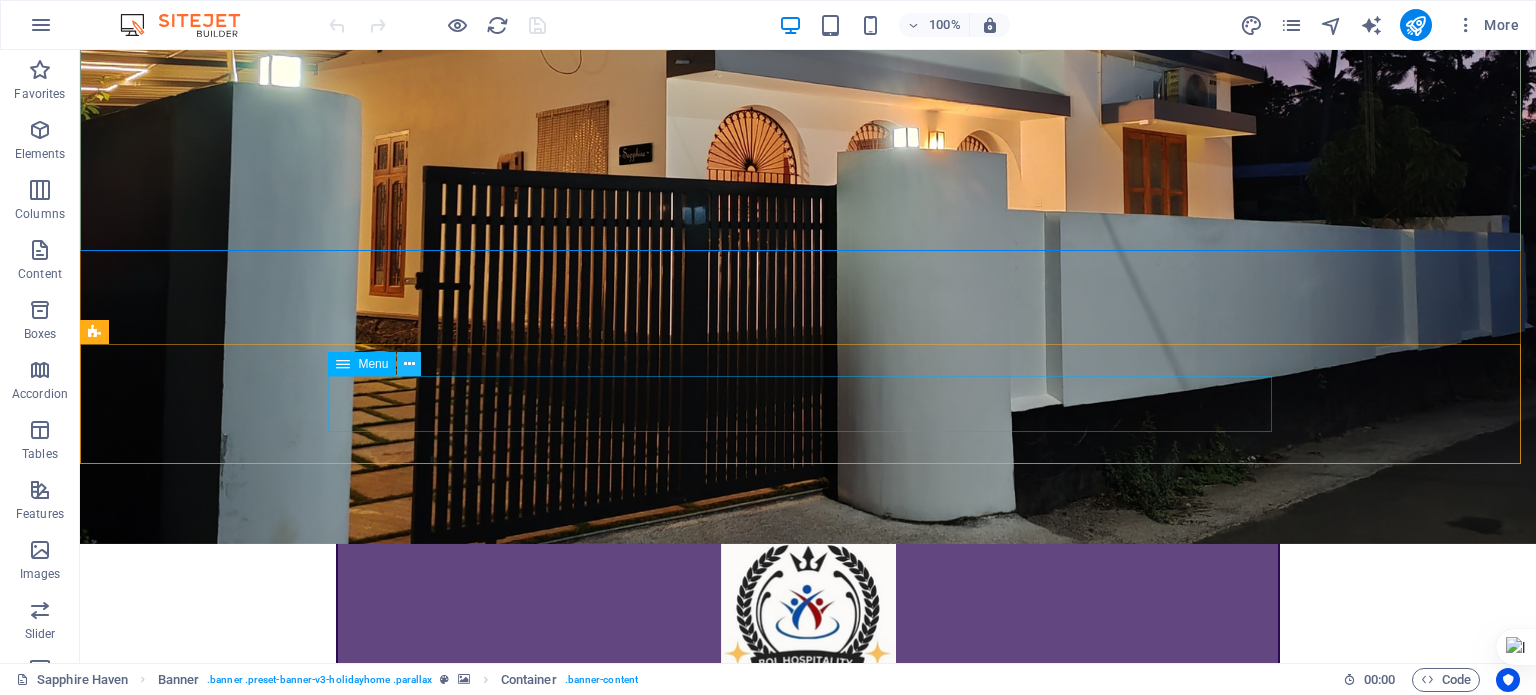 click at bounding box center (409, 364) 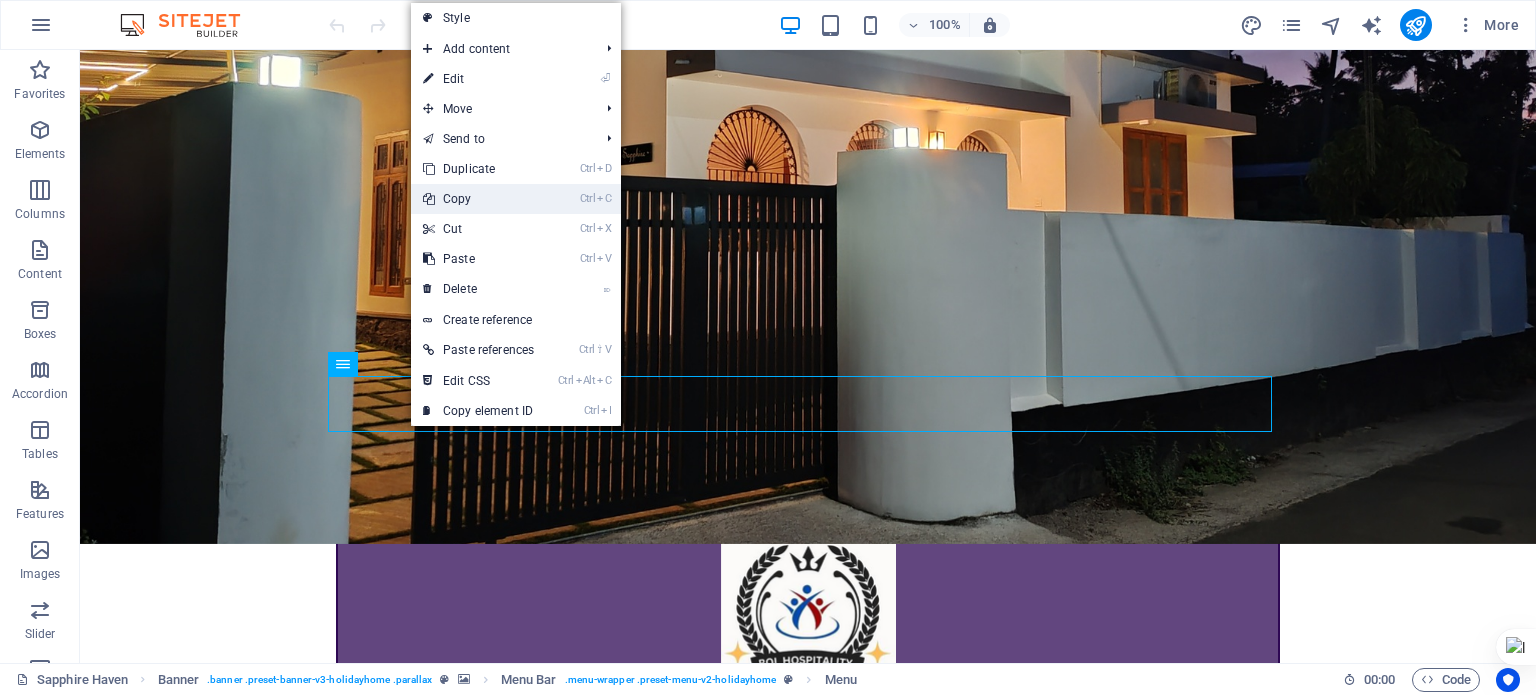 click on "Ctrl C  Copy" at bounding box center (478, 199) 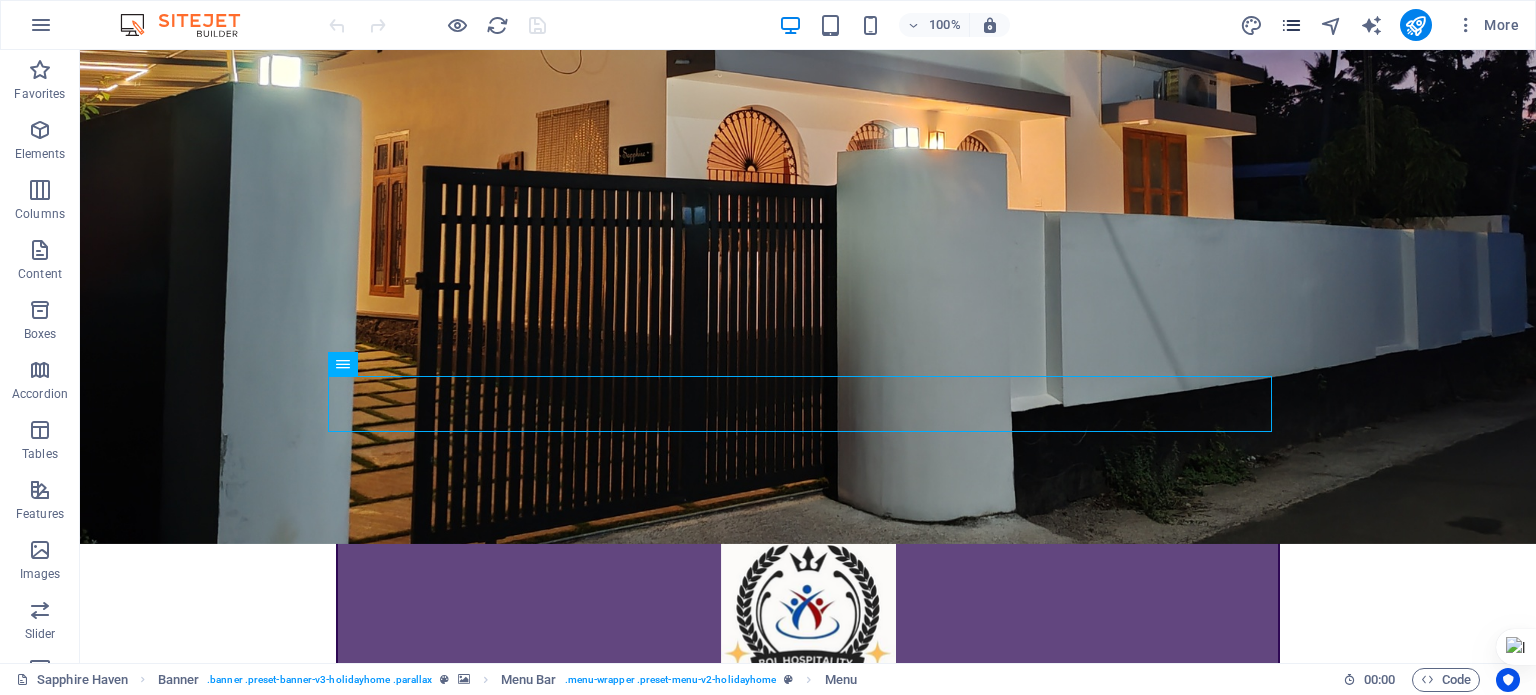 click at bounding box center (1291, 25) 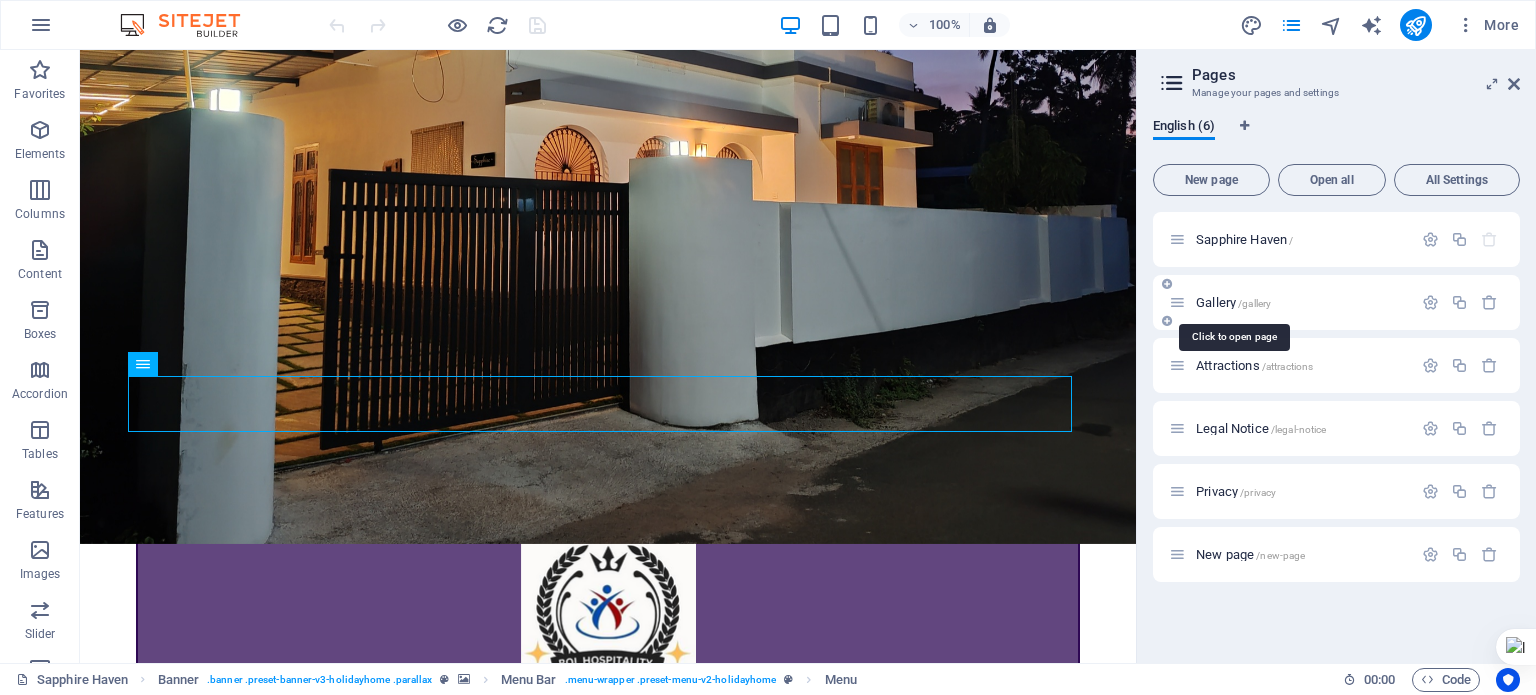 click on "Gallery /gallery" at bounding box center (1233, 302) 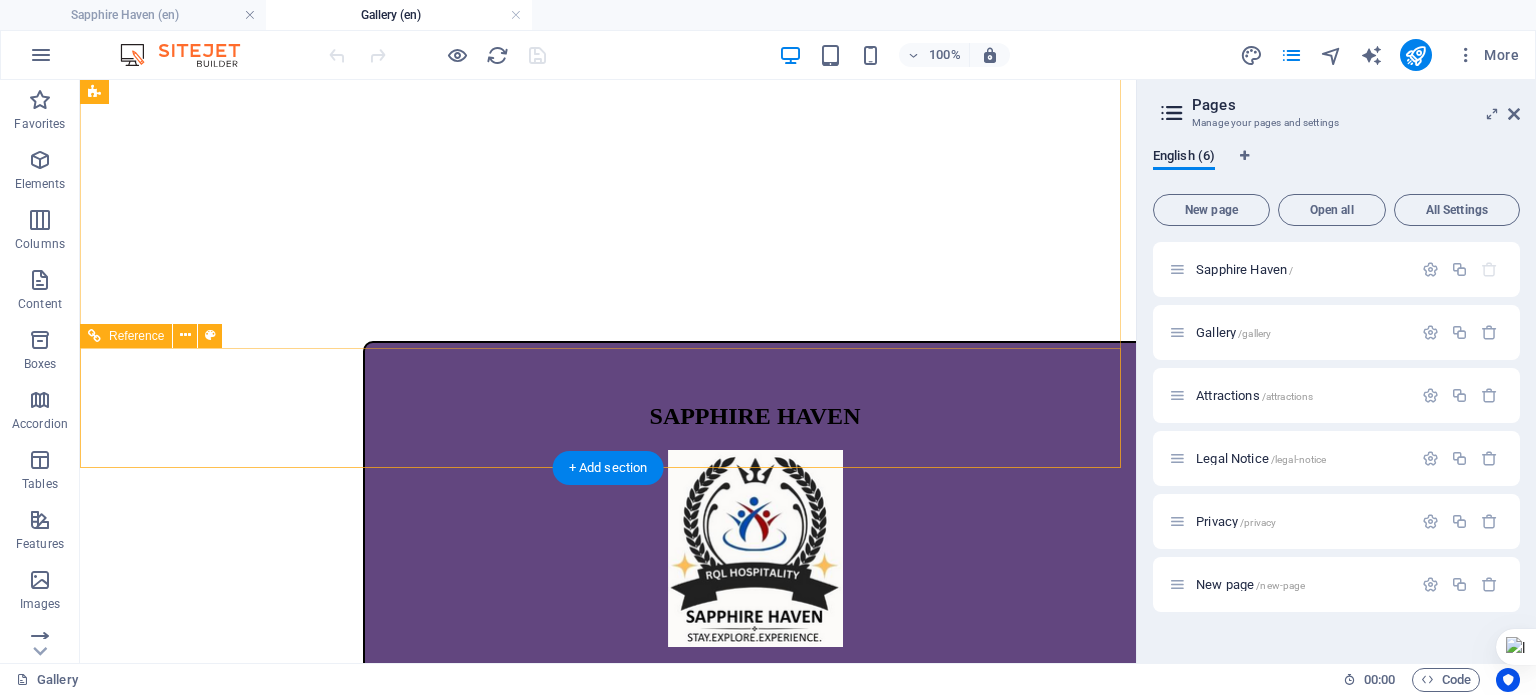scroll, scrollTop: 500, scrollLeft: 0, axis: vertical 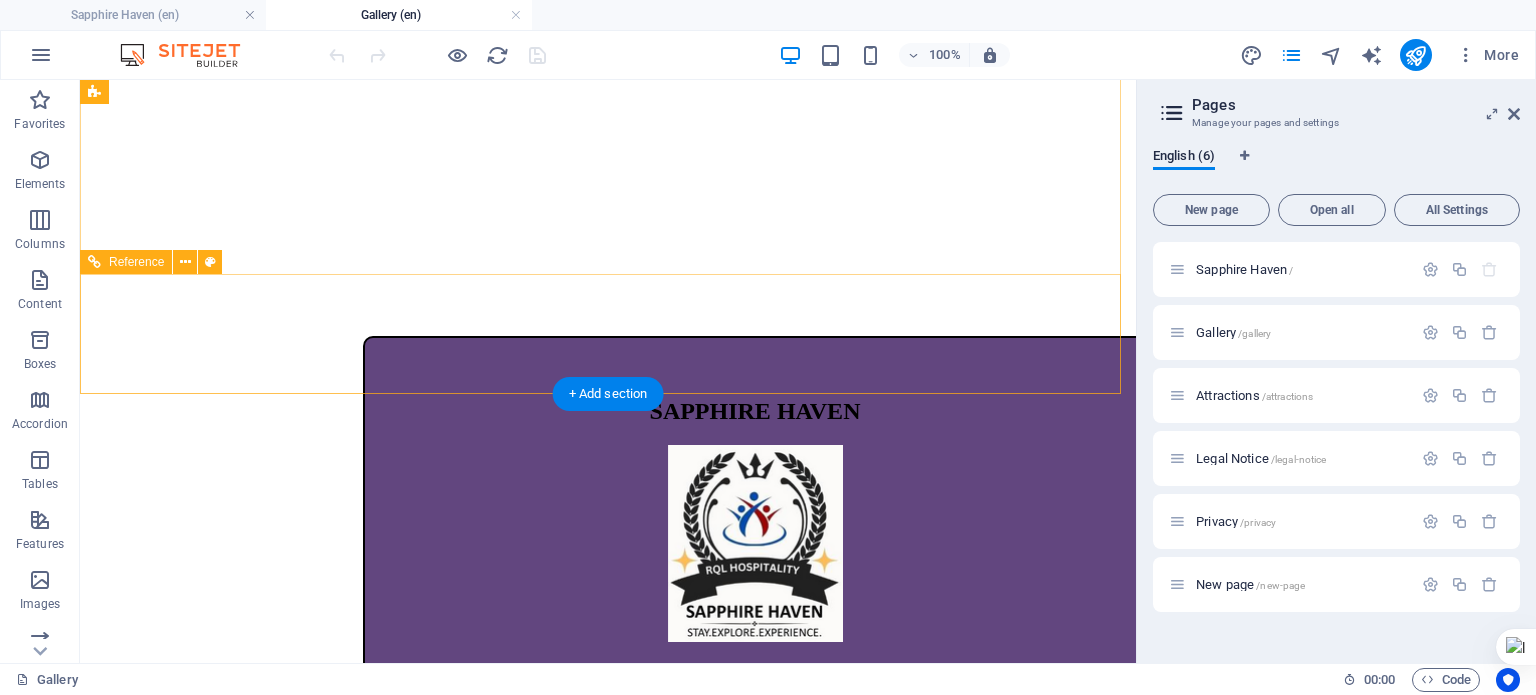 click on "Holidayhome GALLERY Book Now Attractions Contact" at bounding box center (608, 867) 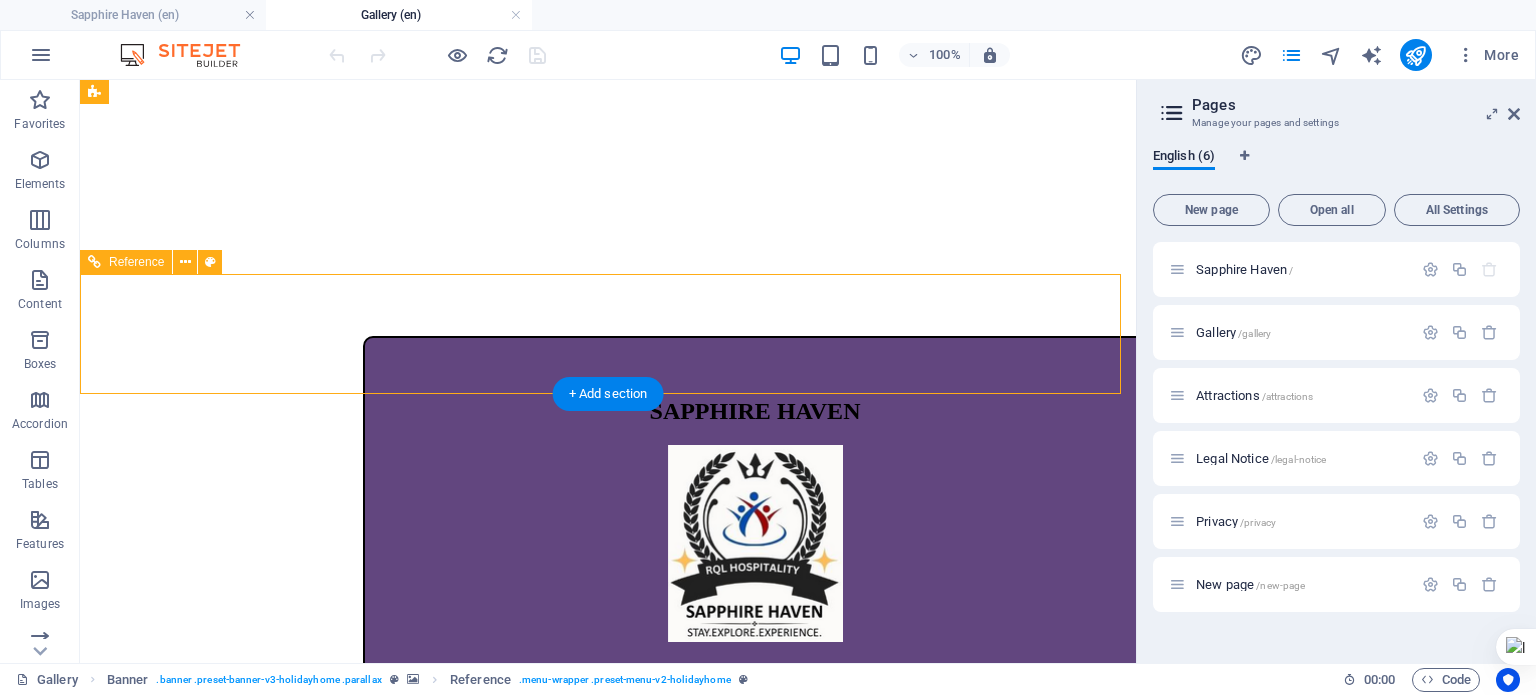 click on "Holidayhome GALLERY Book Now Attractions Contact" at bounding box center (608, 867) 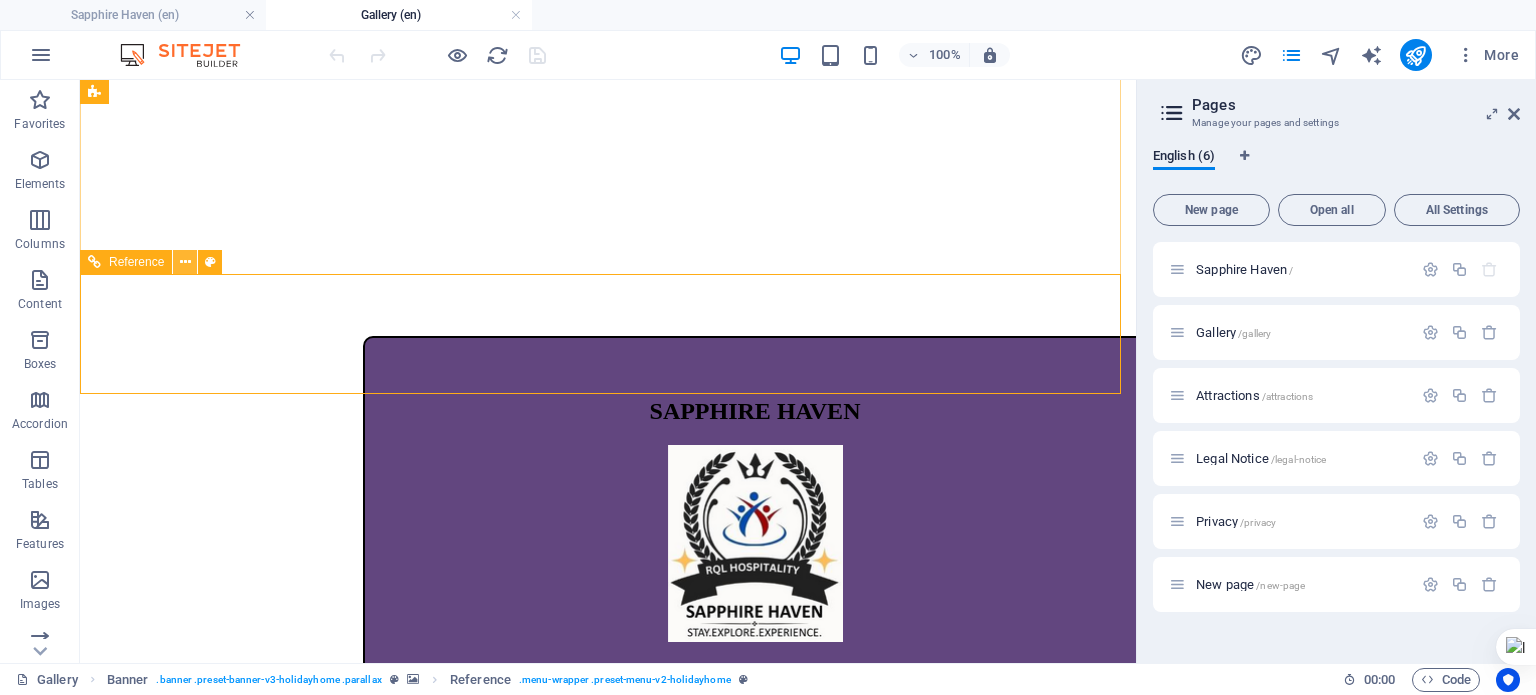 click at bounding box center [185, 262] 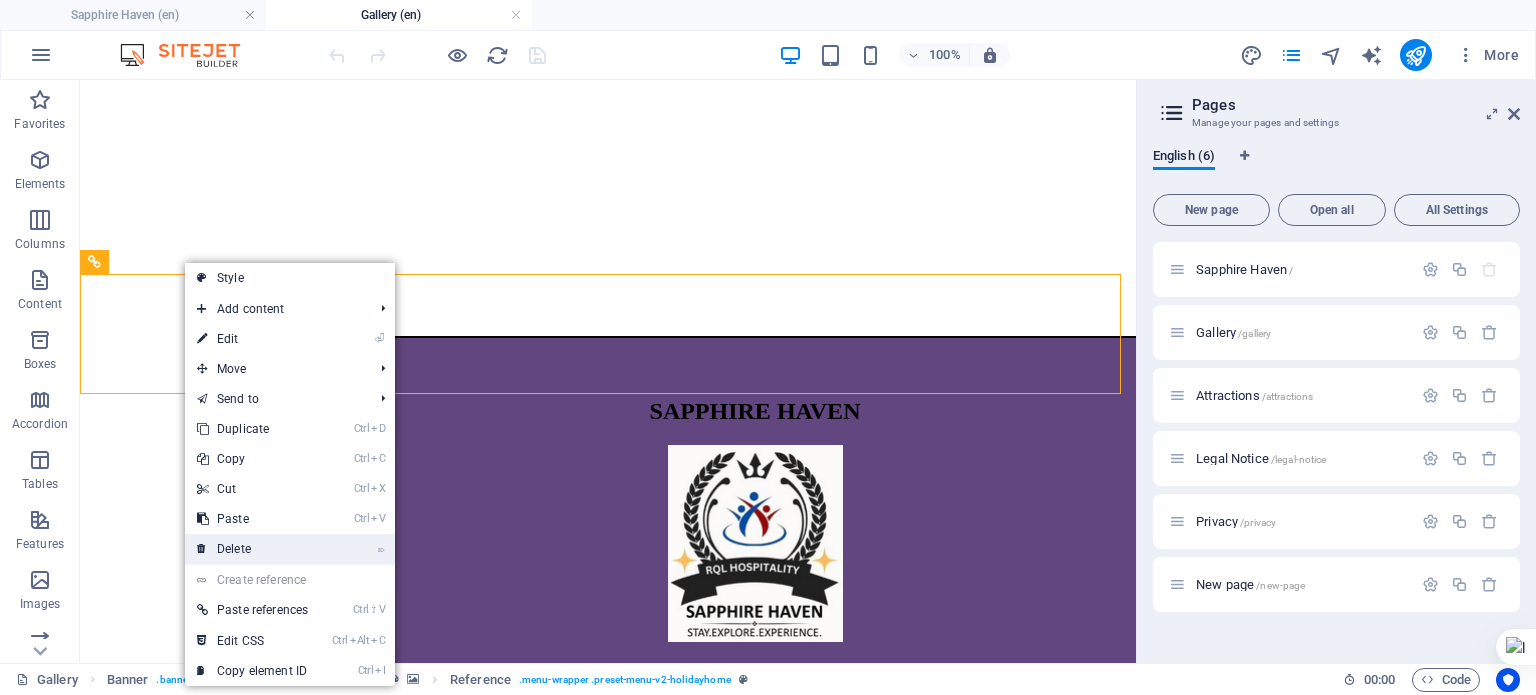 click on "⌦  Delete" at bounding box center (252, 549) 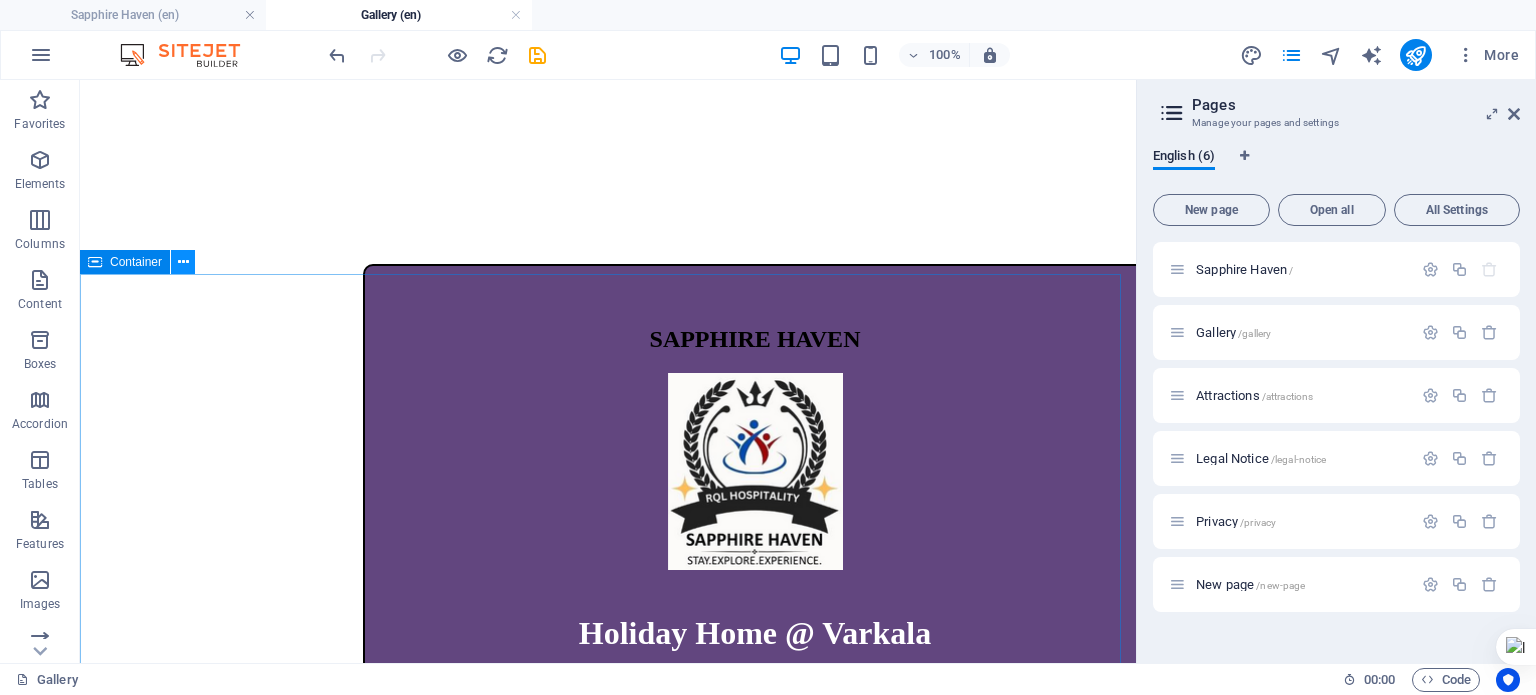 click at bounding box center (183, 262) 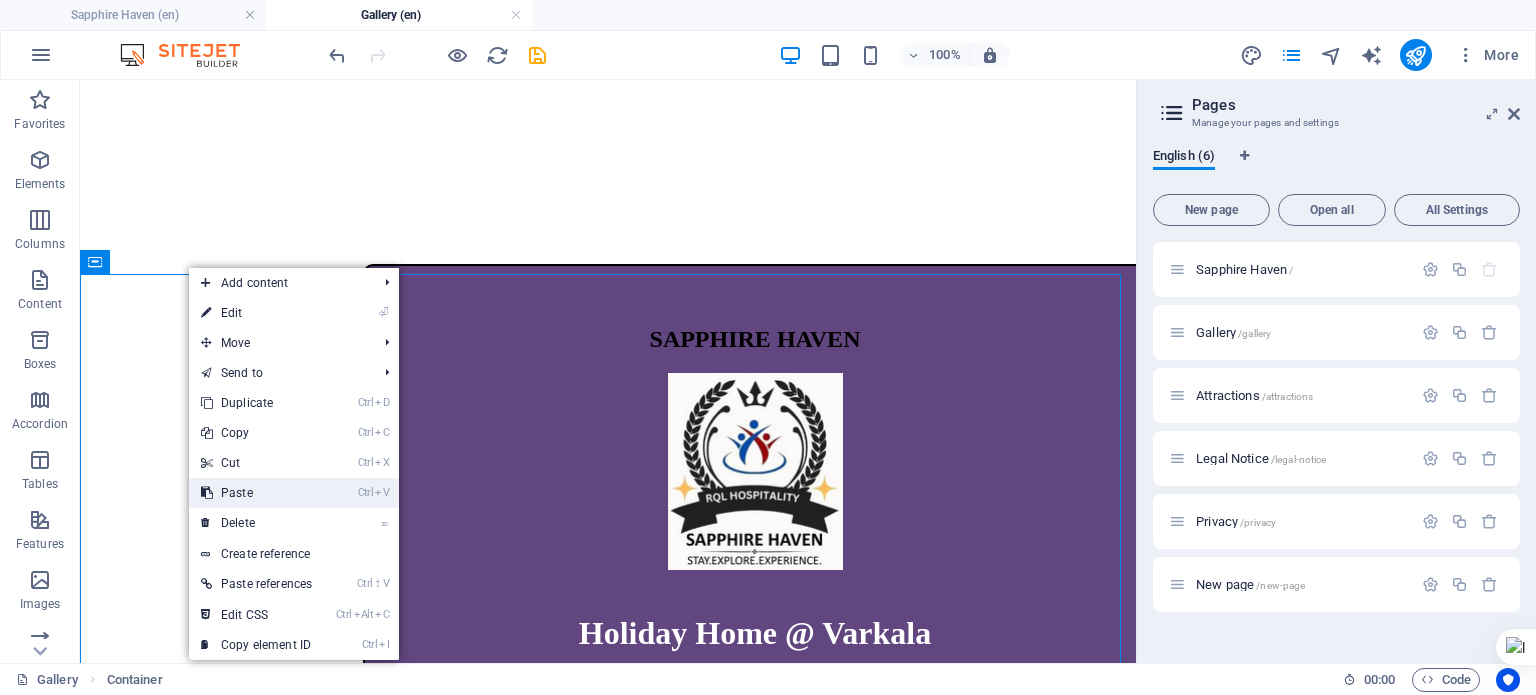 click on "Ctrl V  Paste" at bounding box center [256, 493] 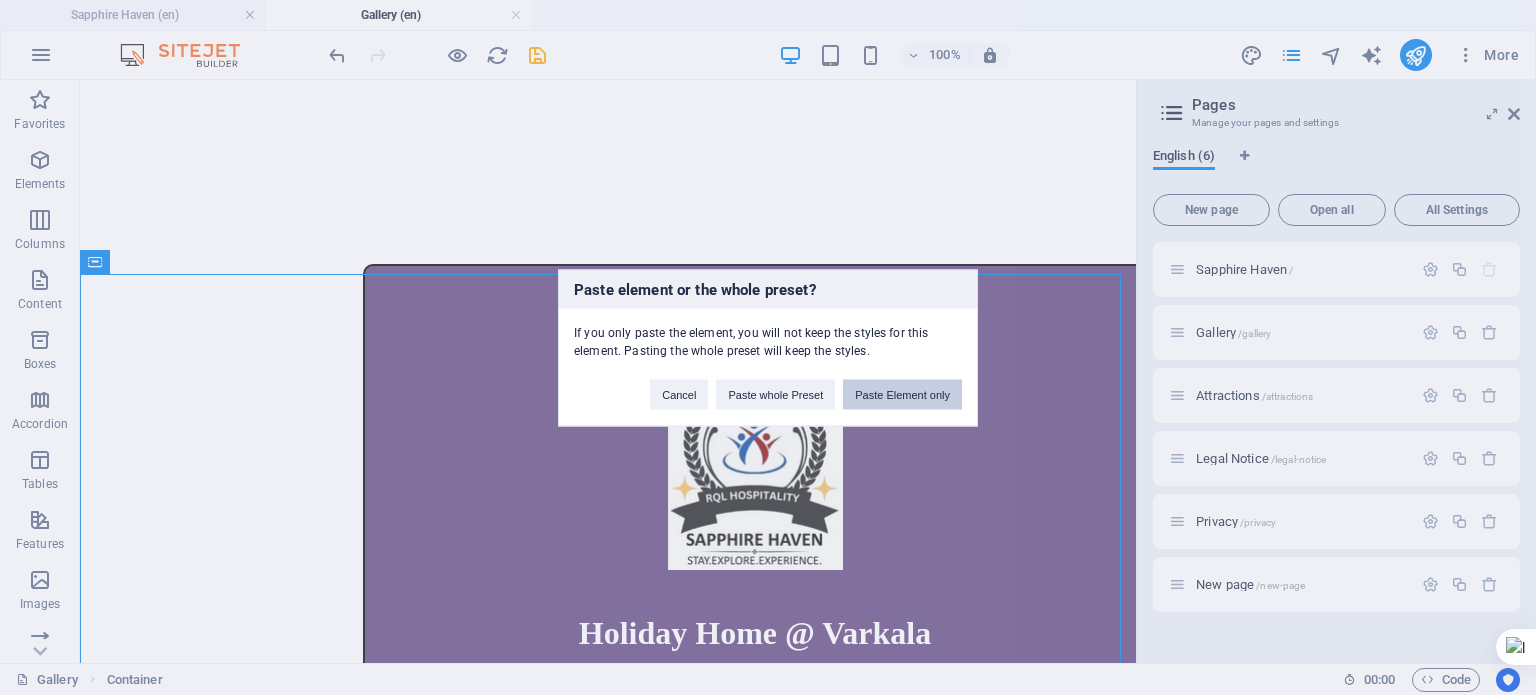 click on "Paste Element only" at bounding box center [902, 394] 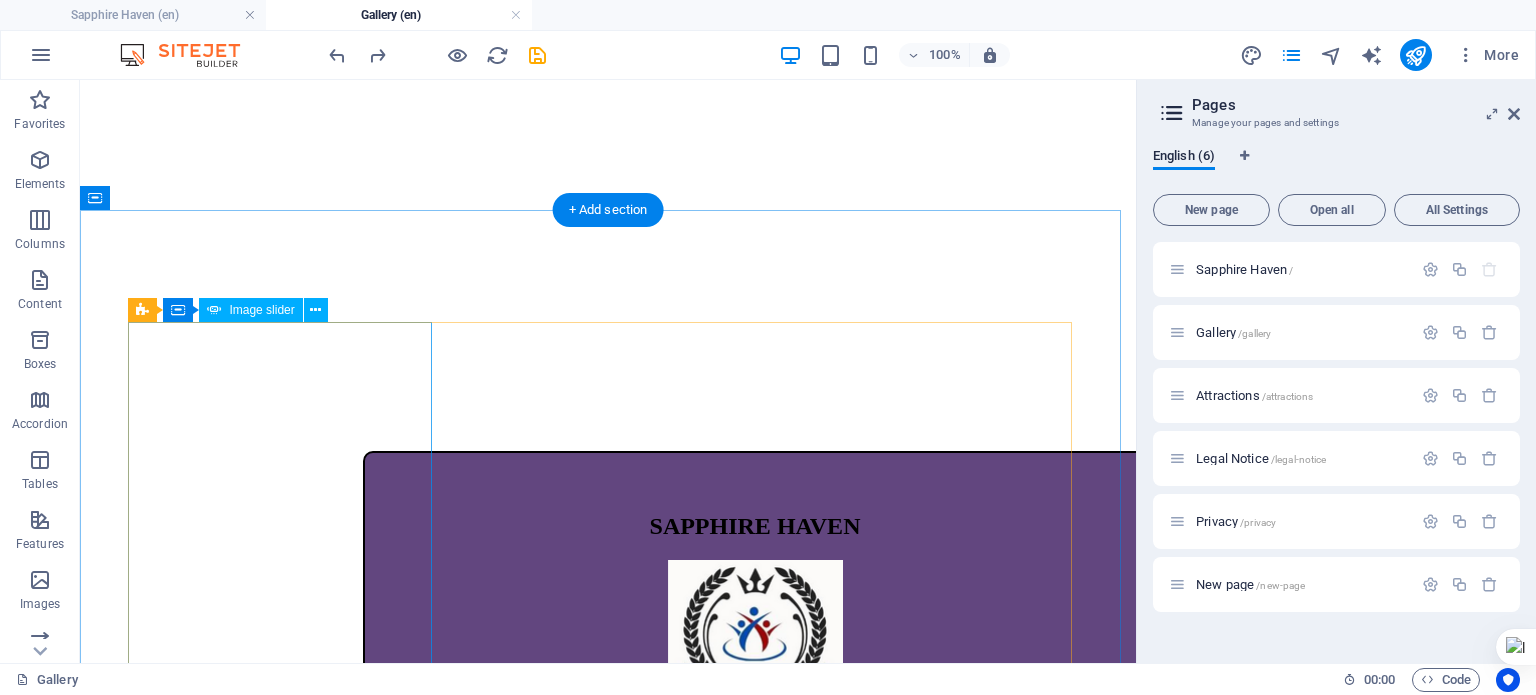 scroll, scrollTop: 564, scrollLeft: 0, axis: vertical 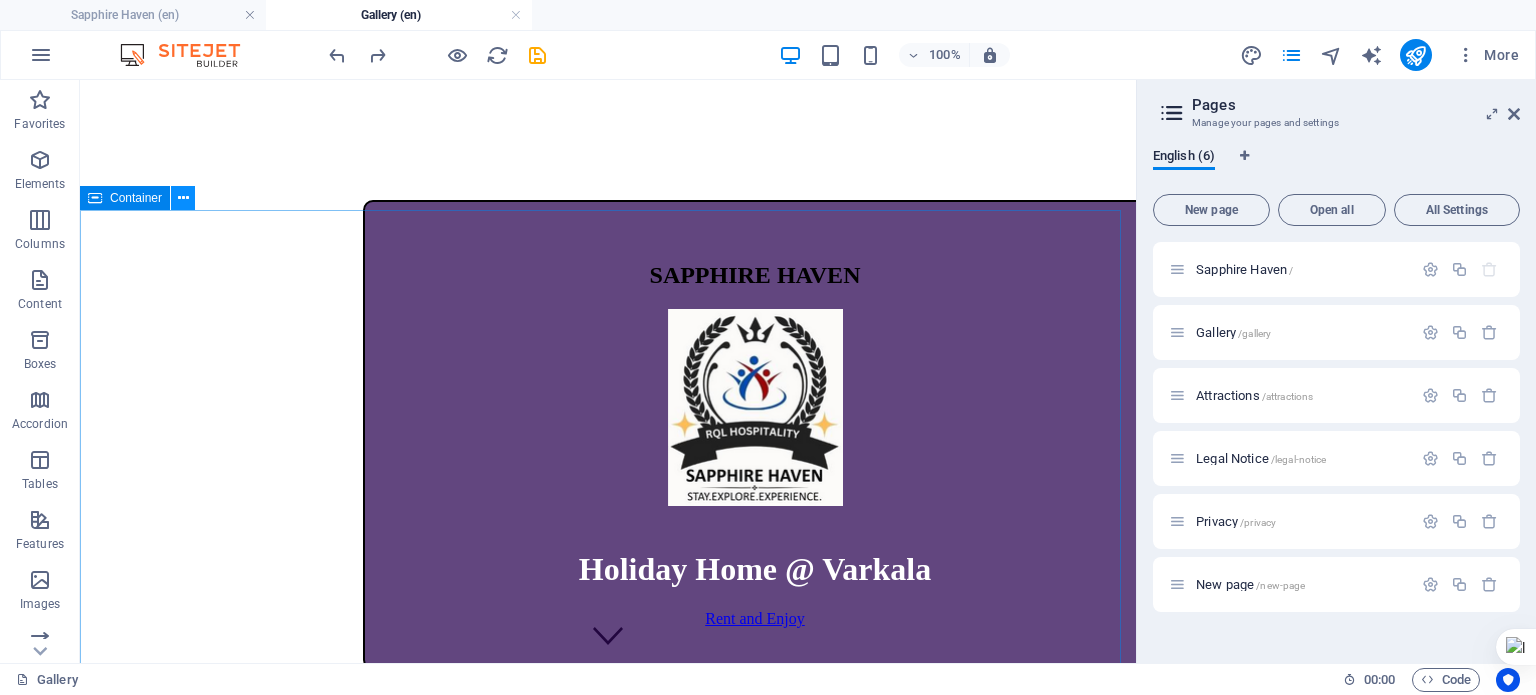 click at bounding box center (183, 198) 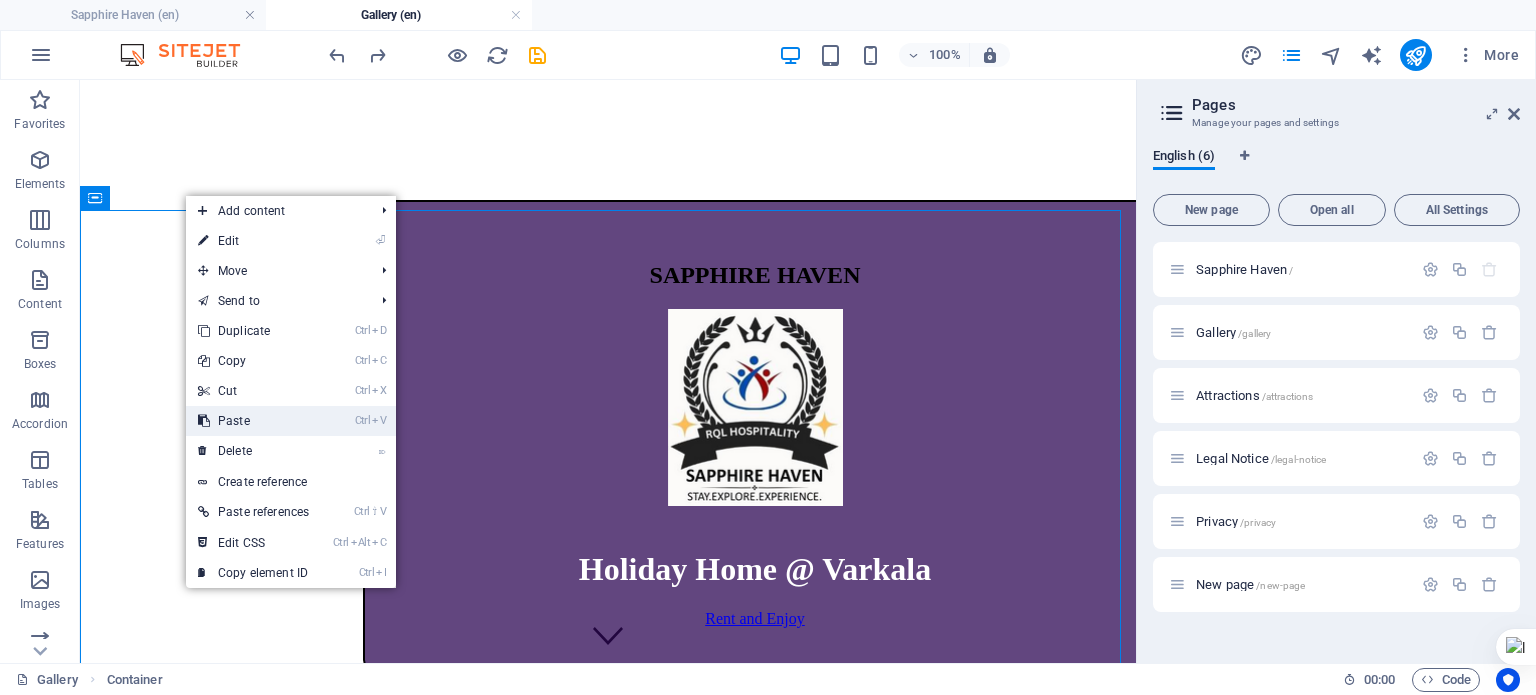 click on "Ctrl V  Paste" at bounding box center (253, 421) 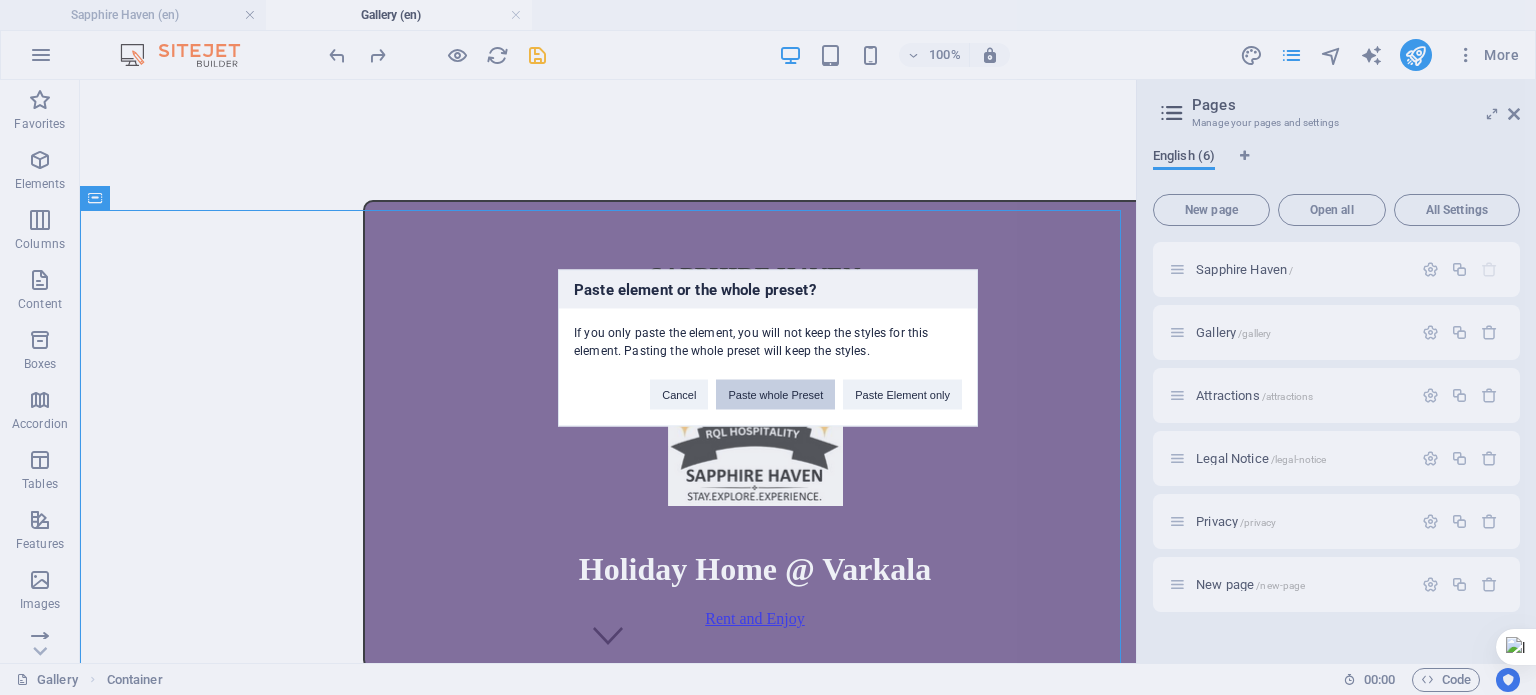 click on "Paste whole Preset" at bounding box center [775, 394] 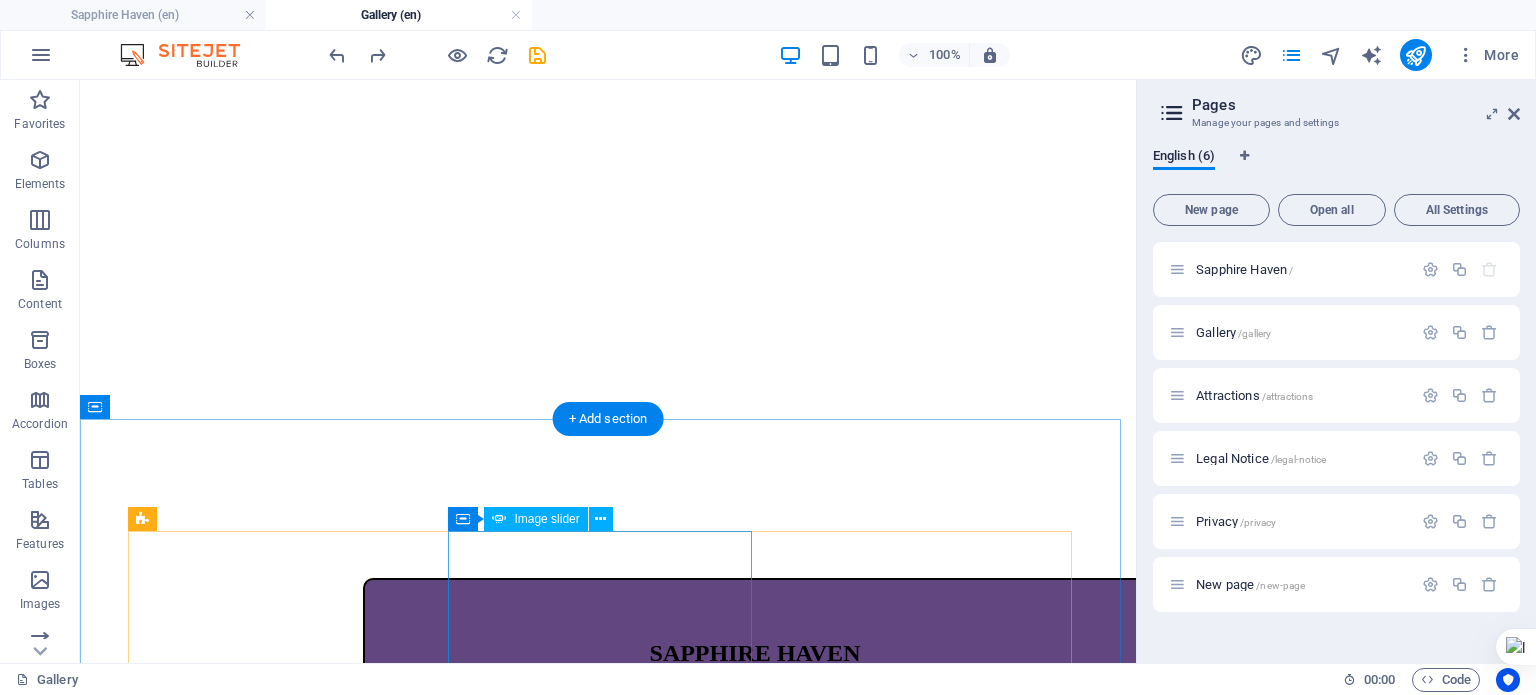 scroll, scrollTop: 164, scrollLeft: 0, axis: vertical 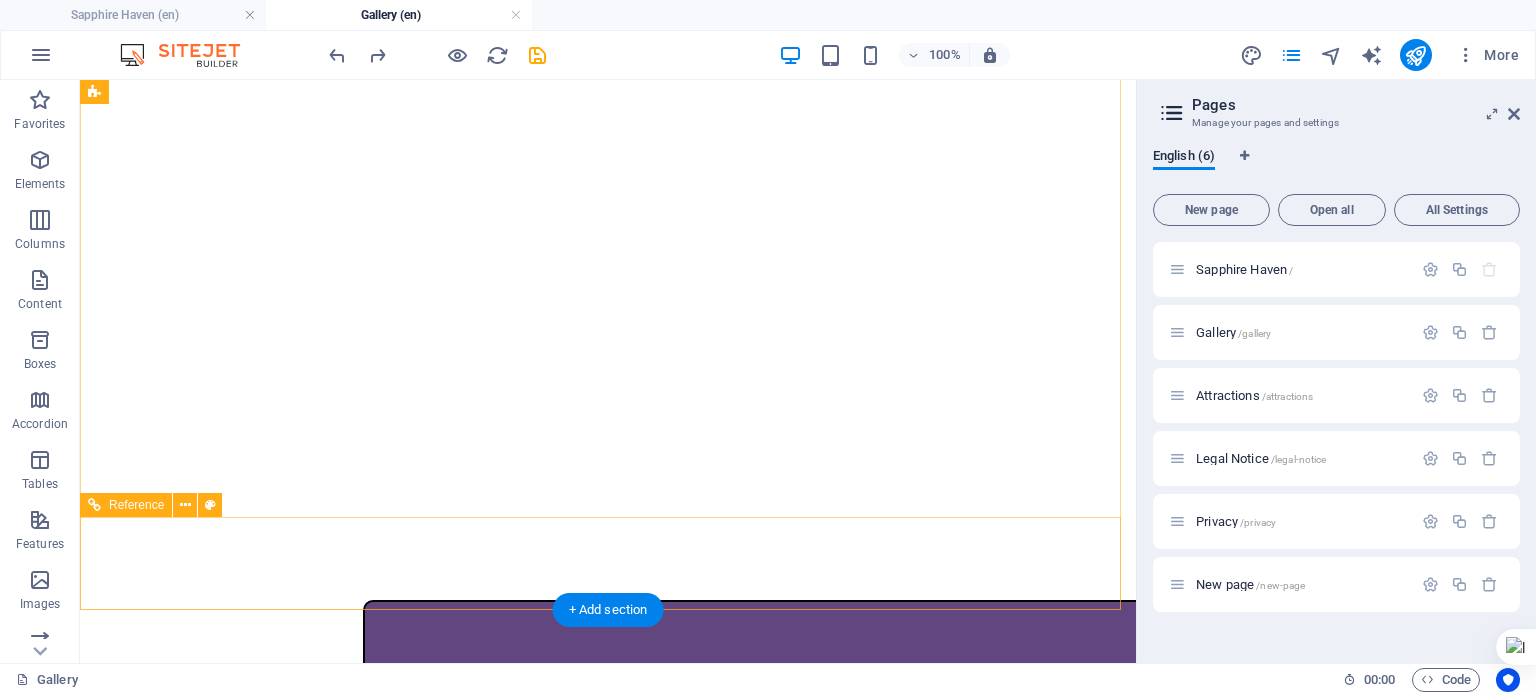 click at bounding box center [608, 1070] 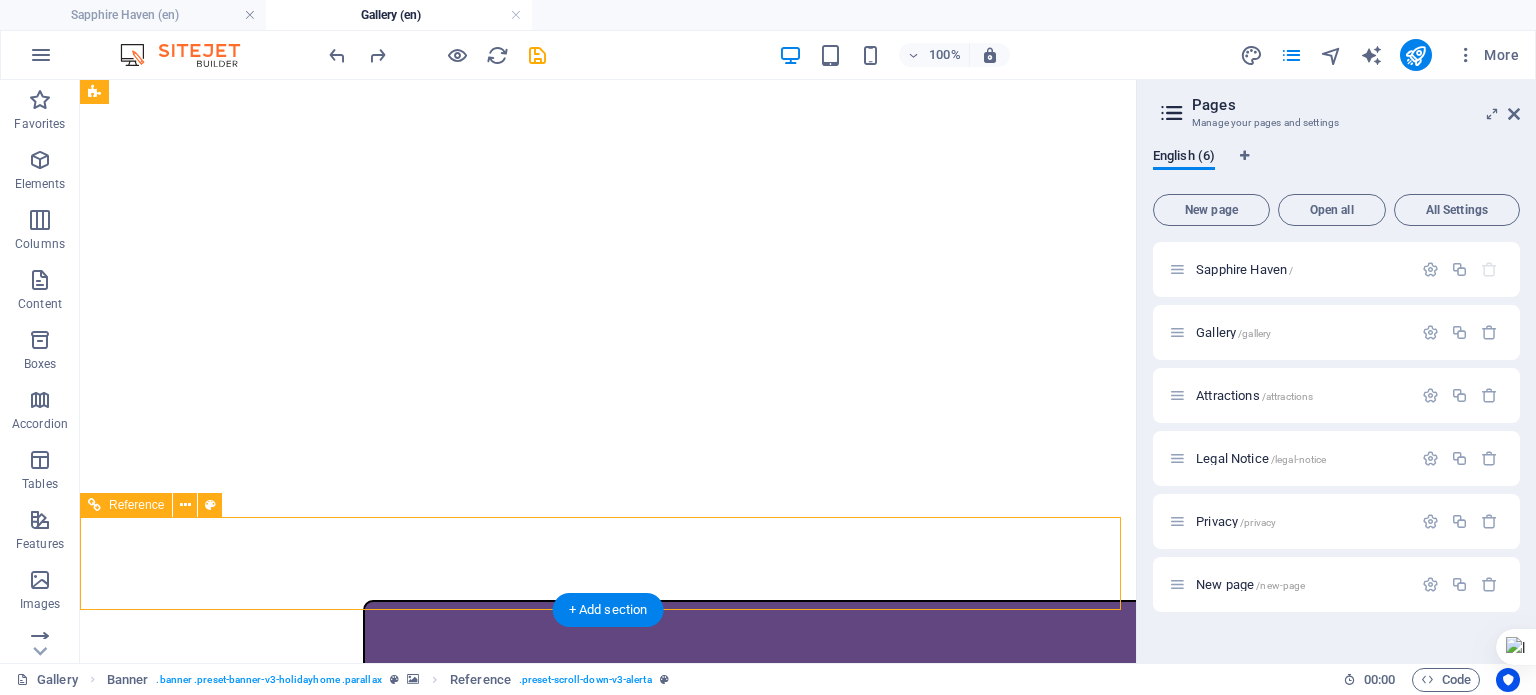 click at bounding box center [608, 1070] 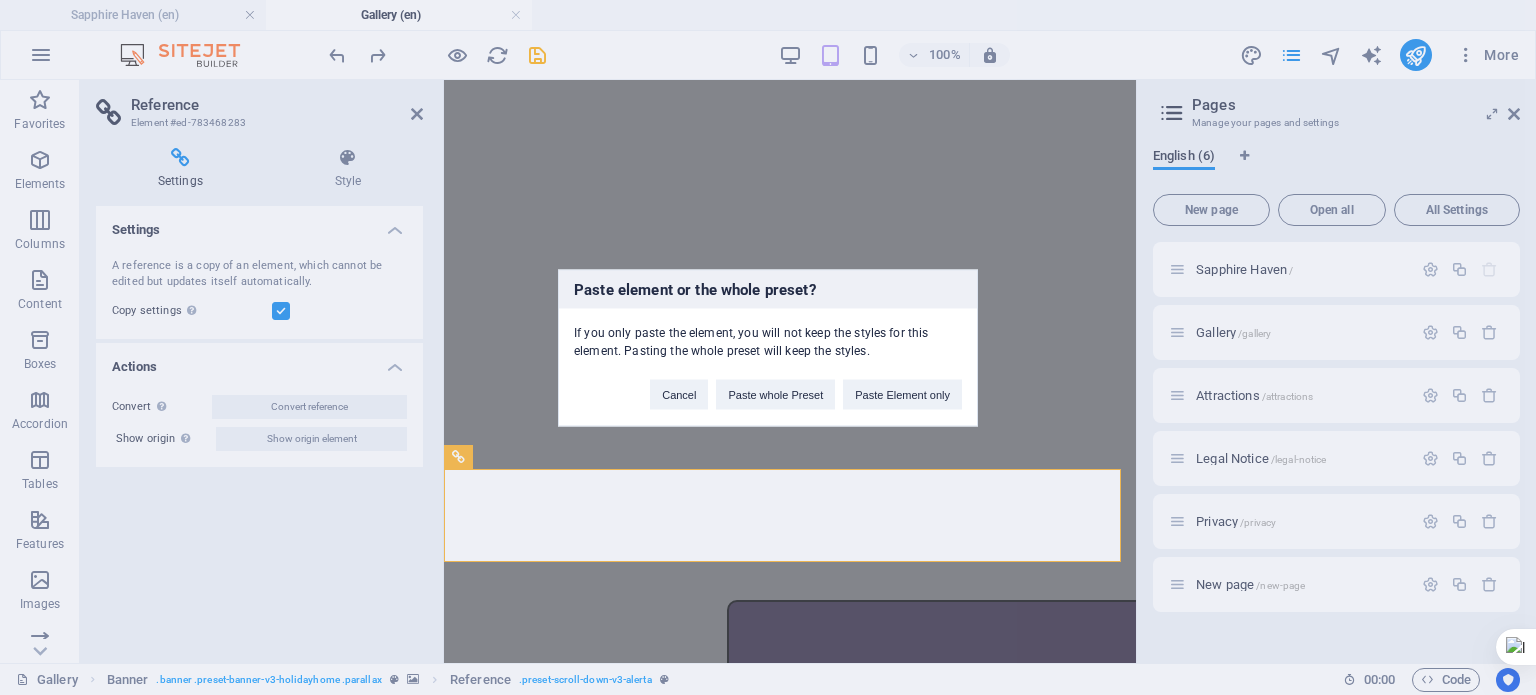 type 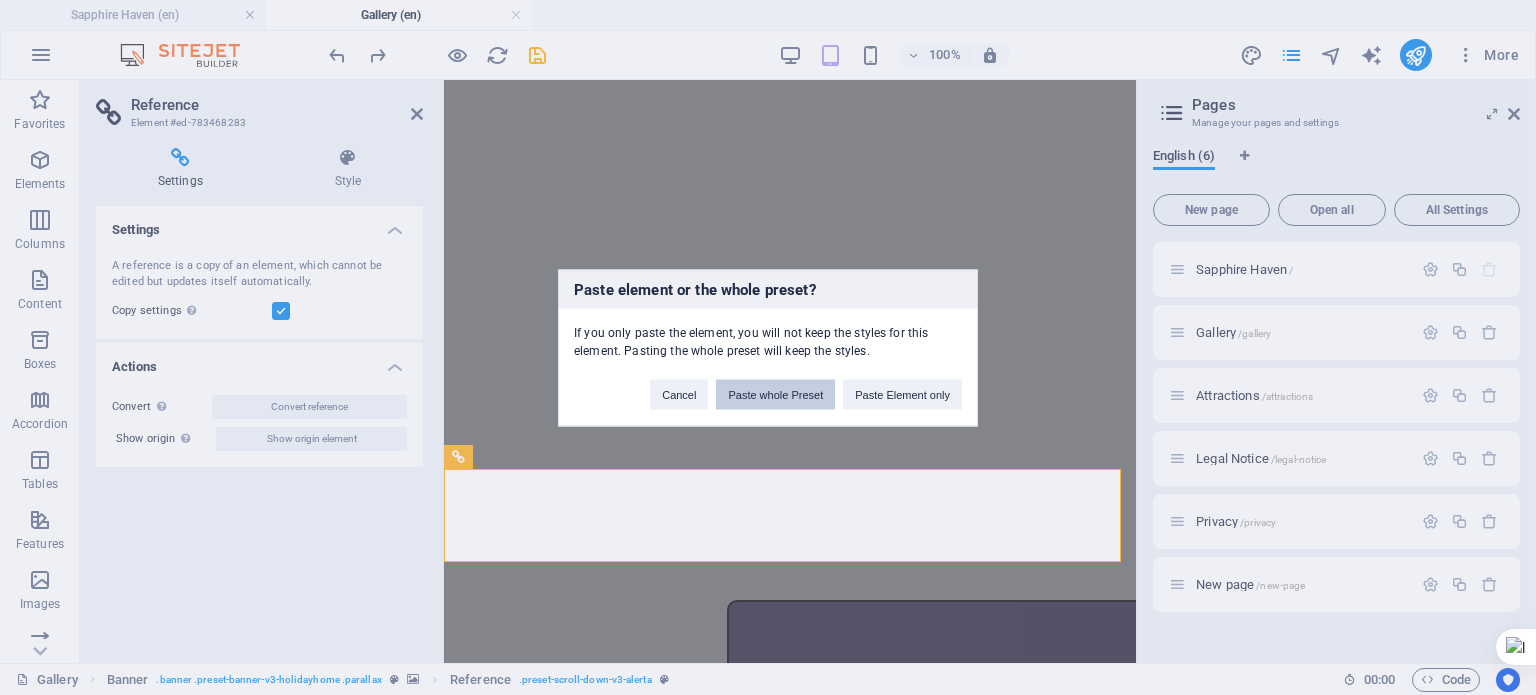 click on "Paste whole Preset" at bounding box center (775, 394) 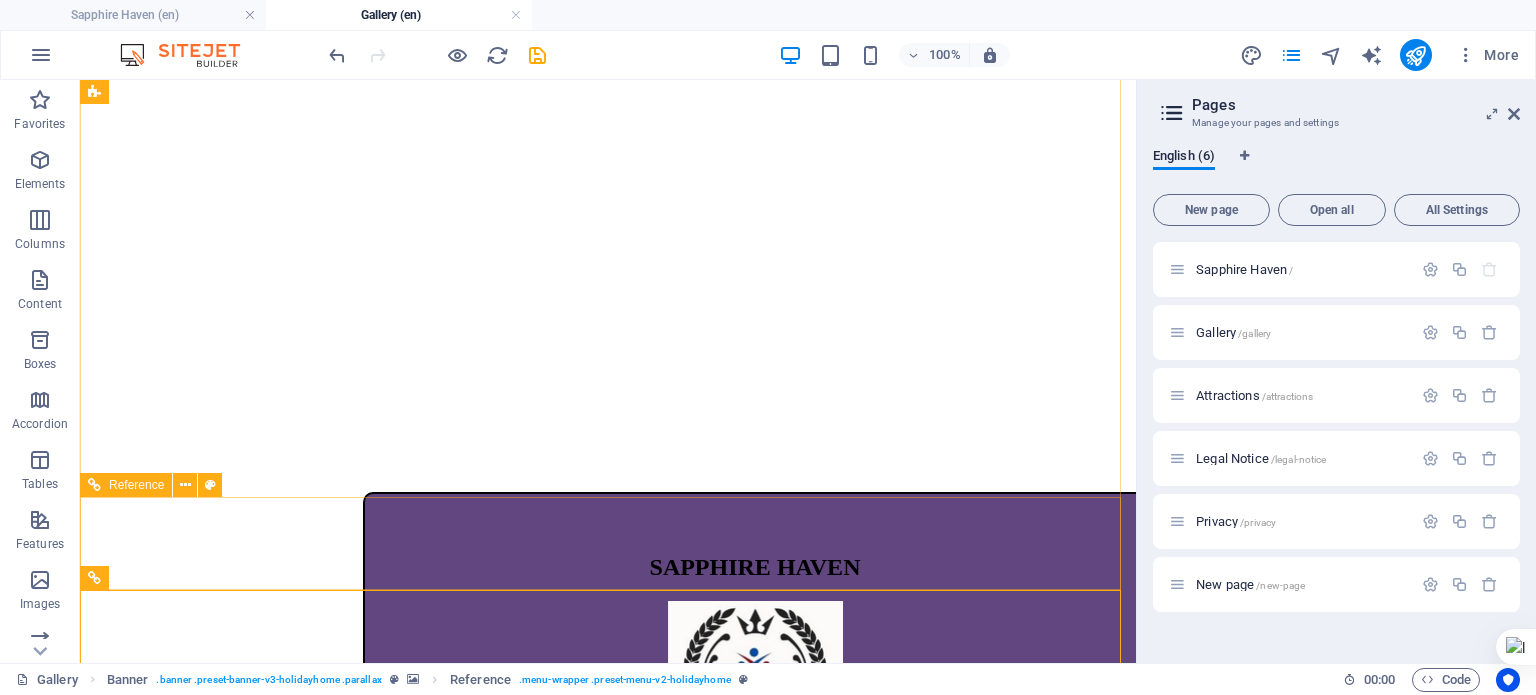 scroll, scrollTop: 364, scrollLeft: 0, axis: vertical 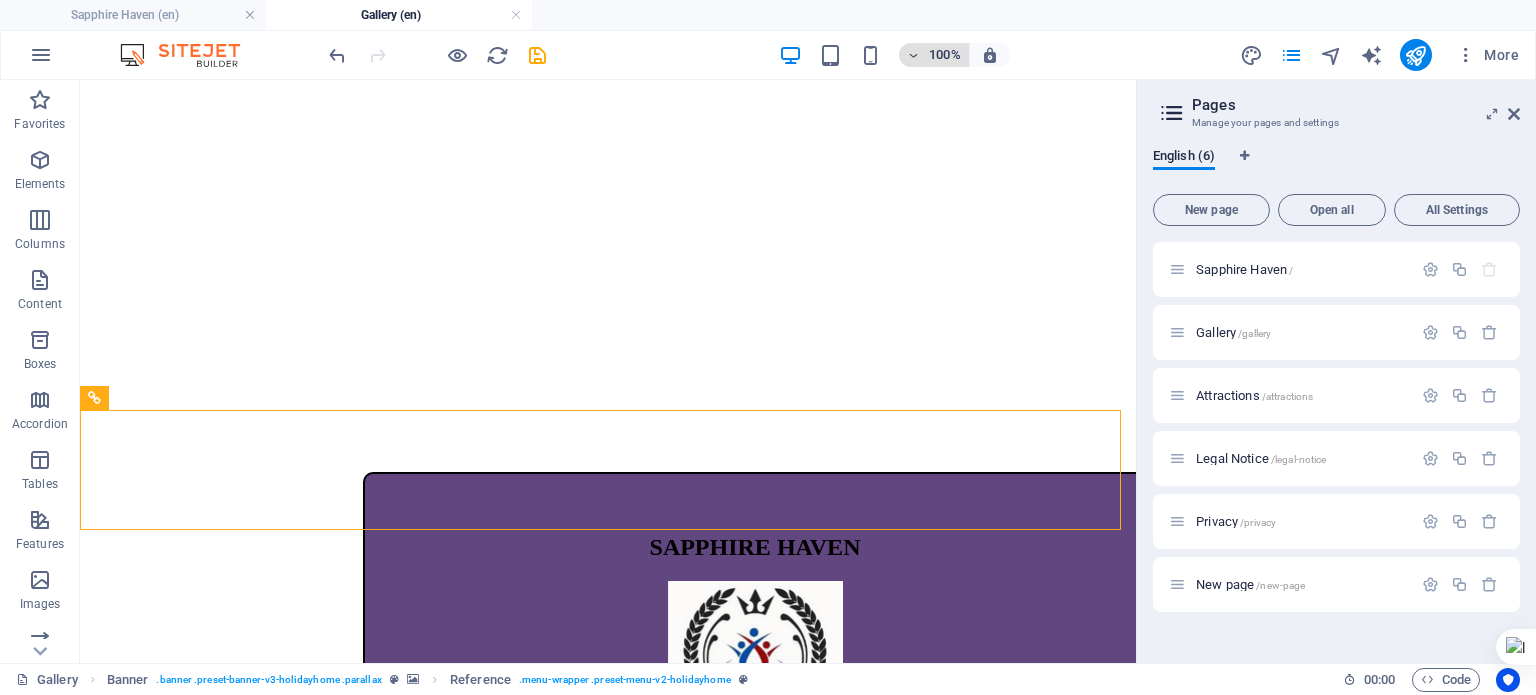 click at bounding box center (914, 55) 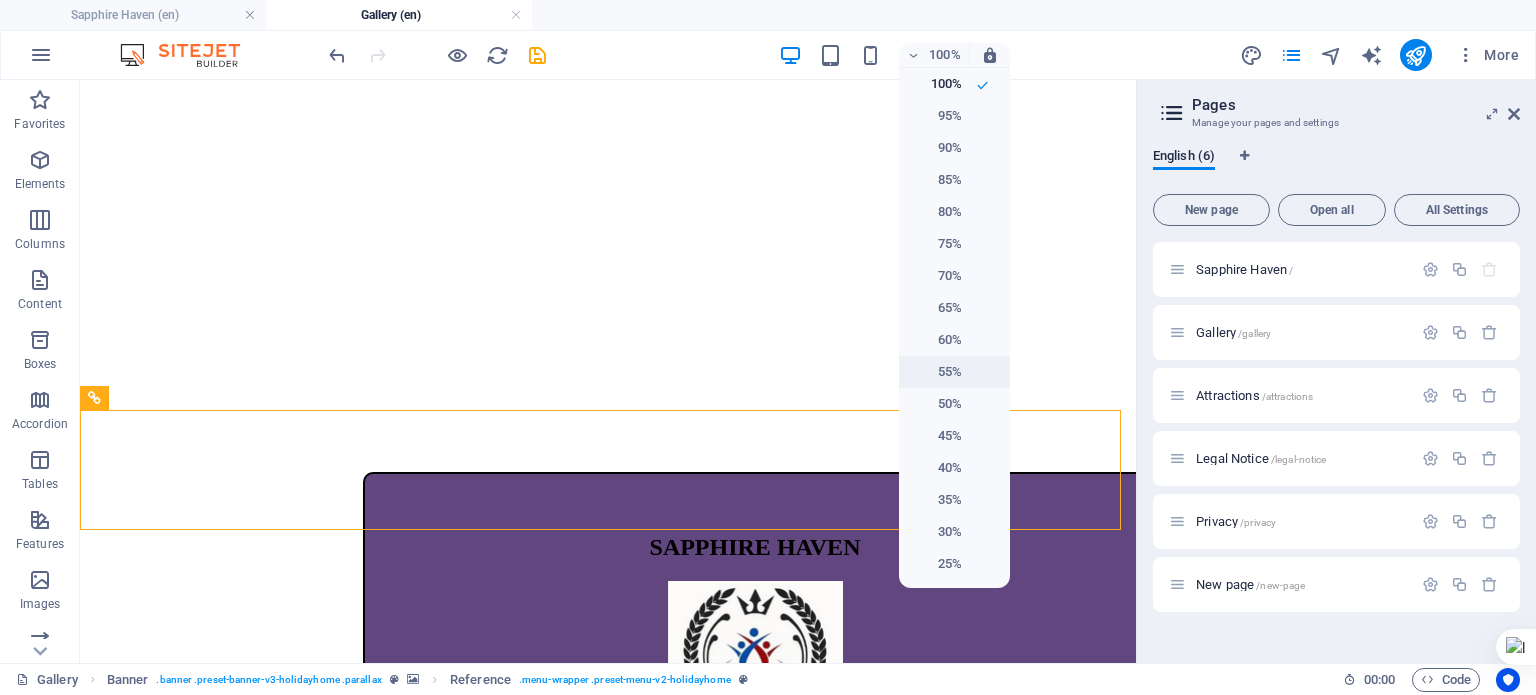 click on "55%" at bounding box center [954, 372] 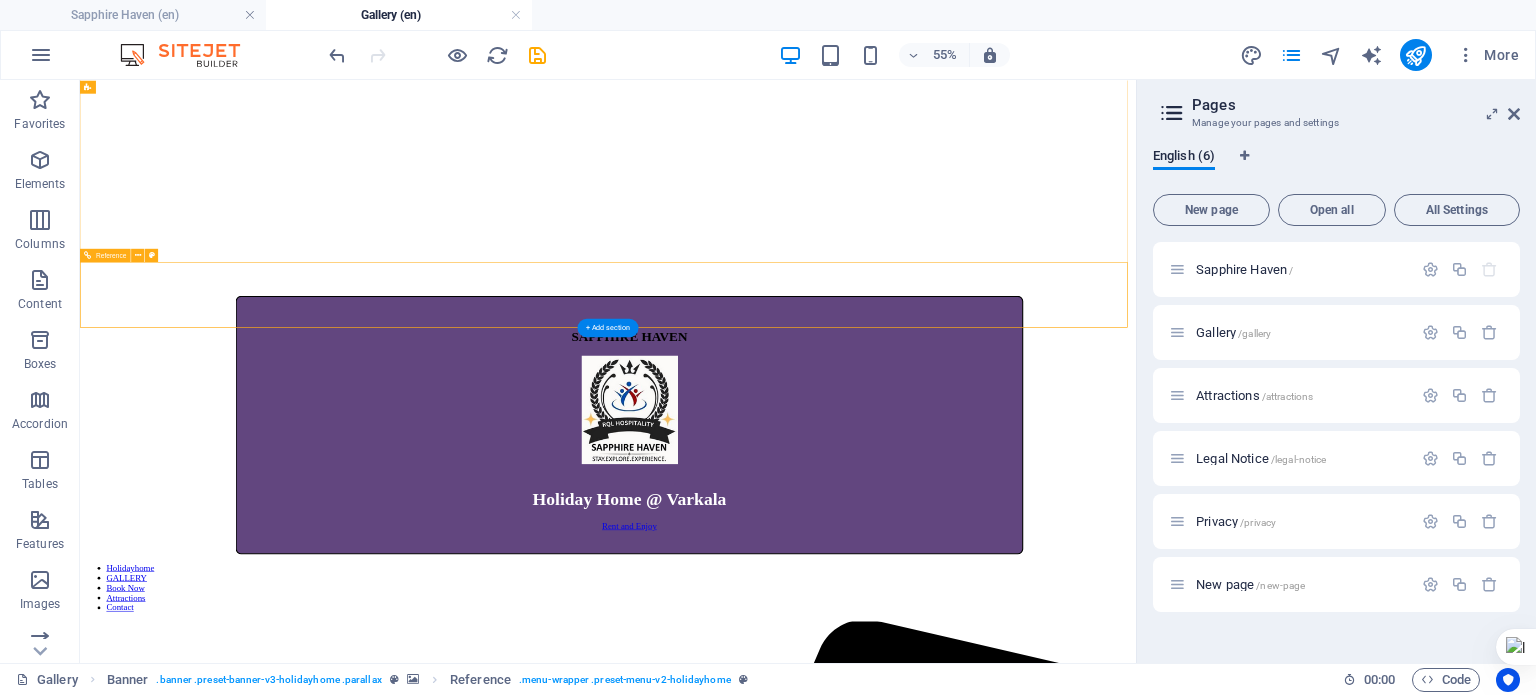 click on "Holidayhome GALLERY Book Now Attractions Contact" at bounding box center [1040, 1003] 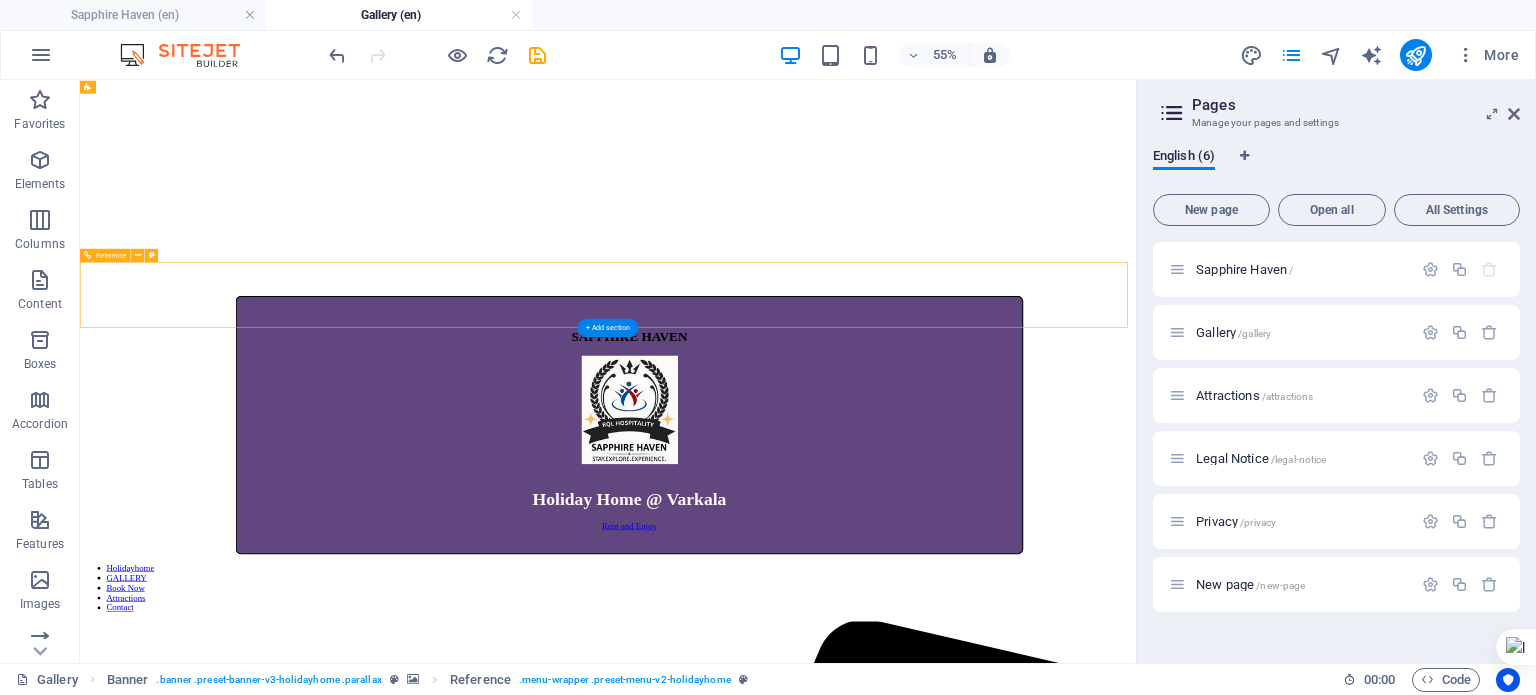 click on "Holidayhome GALLERY Book Now Attractions Contact" at bounding box center [1040, 1003] 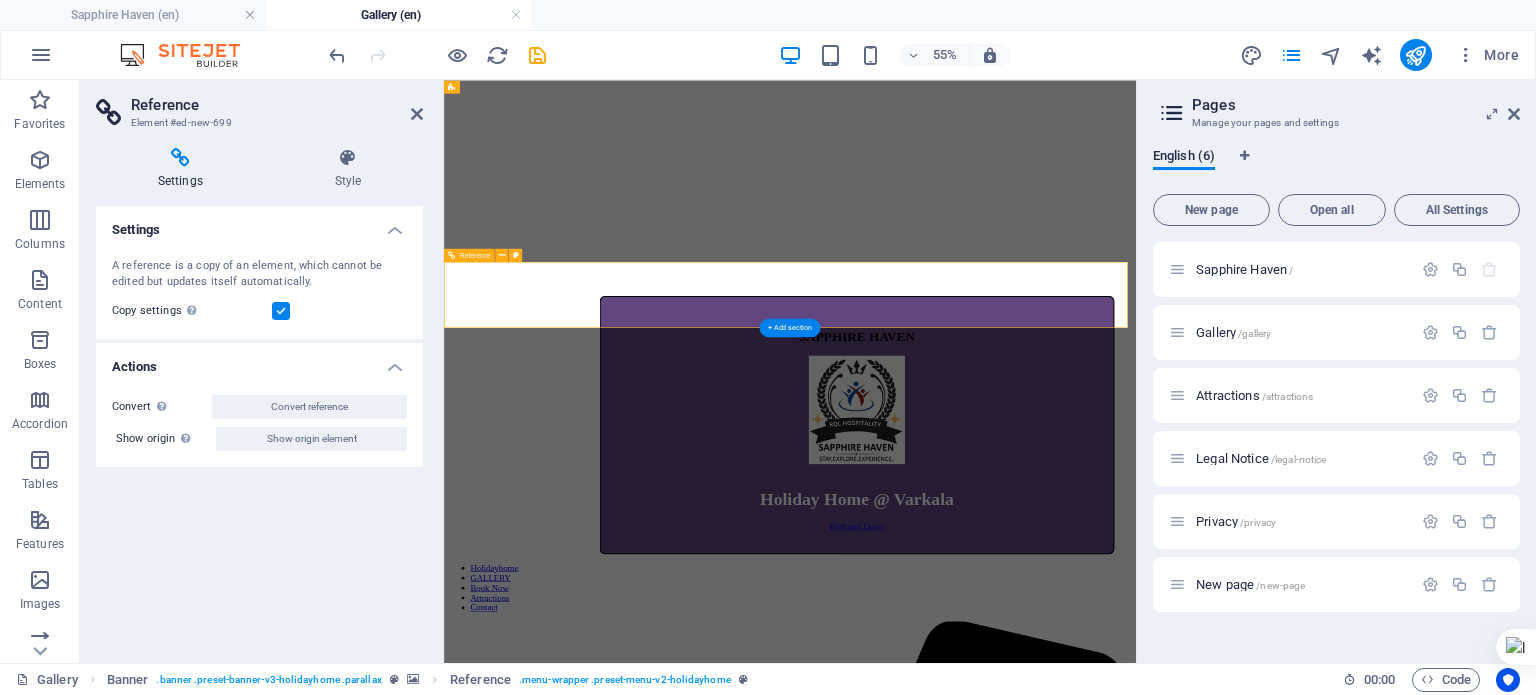 click on "Holidayhome GALLERY Book Now Attractions Contact" at bounding box center [1073, 1003] 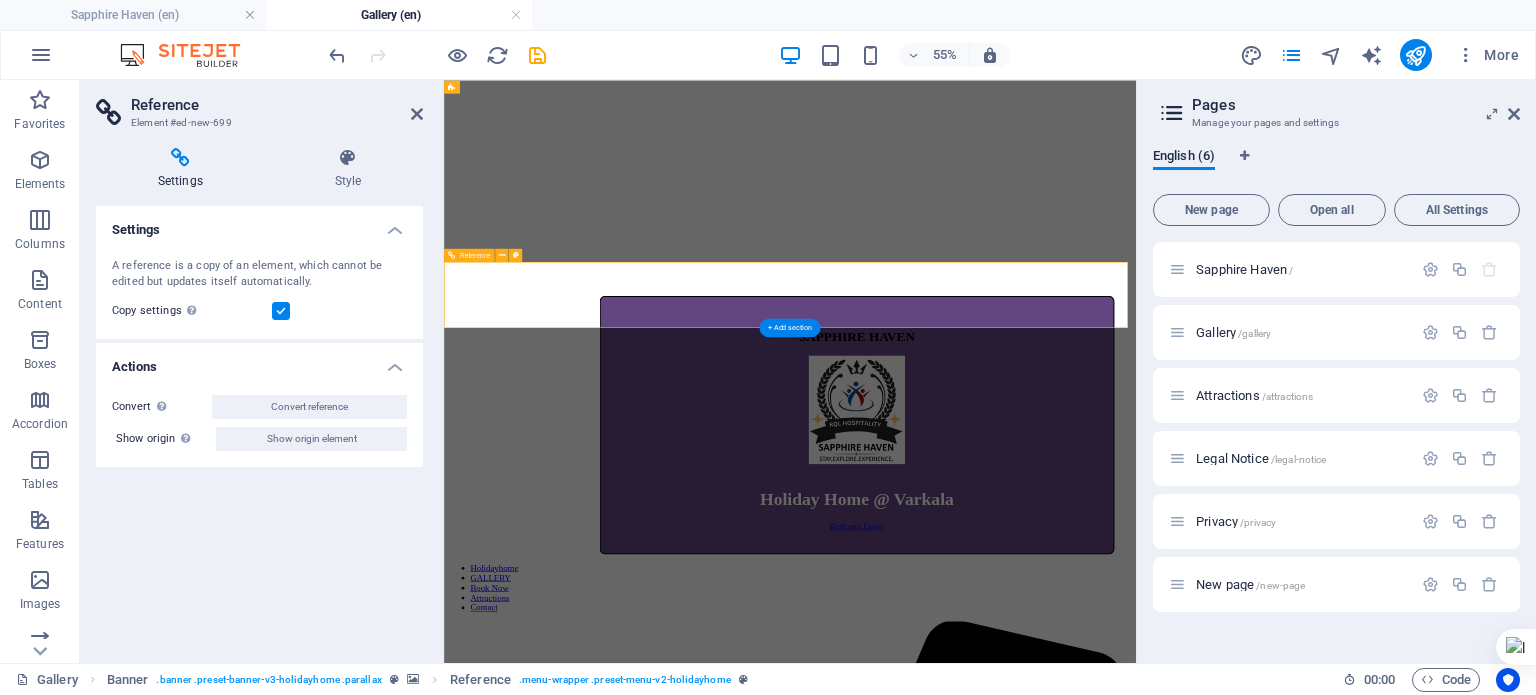 click on "Holidayhome GALLERY Book Now Attractions Contact" at bounding box center [1073, 1003] 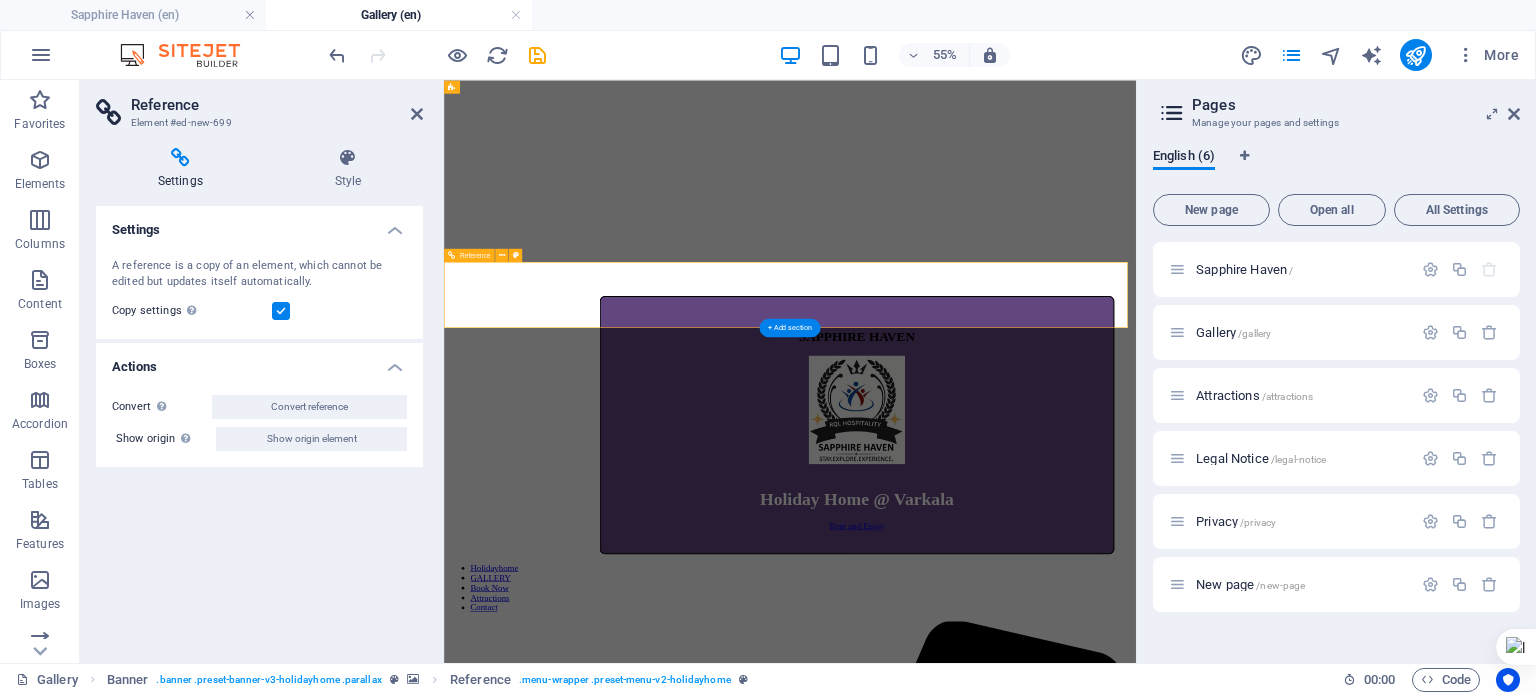 click on "Holidayhome GALLERY Book Now Attractions Contact" at bounding box center [1073, 1003] 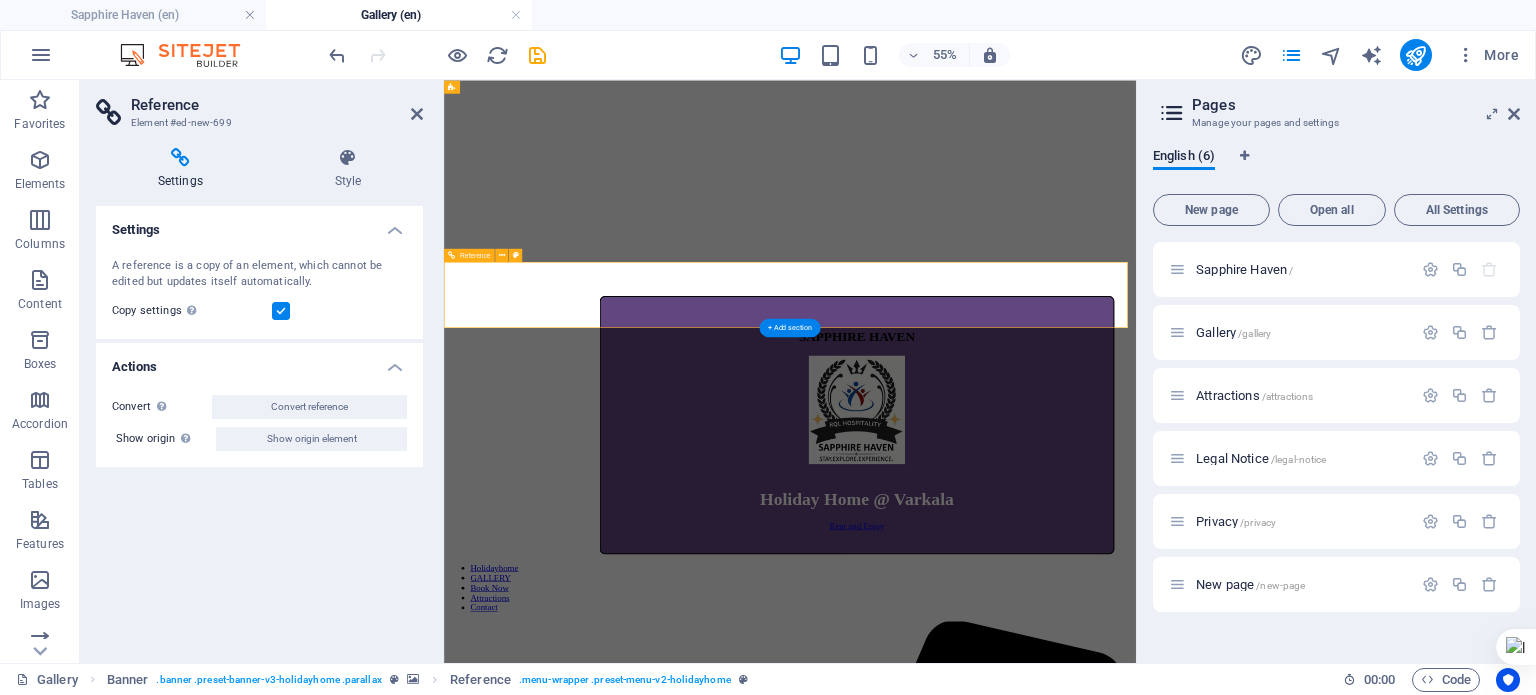 click on "Holidayhome GALLERY Book Now Attractions Contact" at bounding box center [1073, 1003] 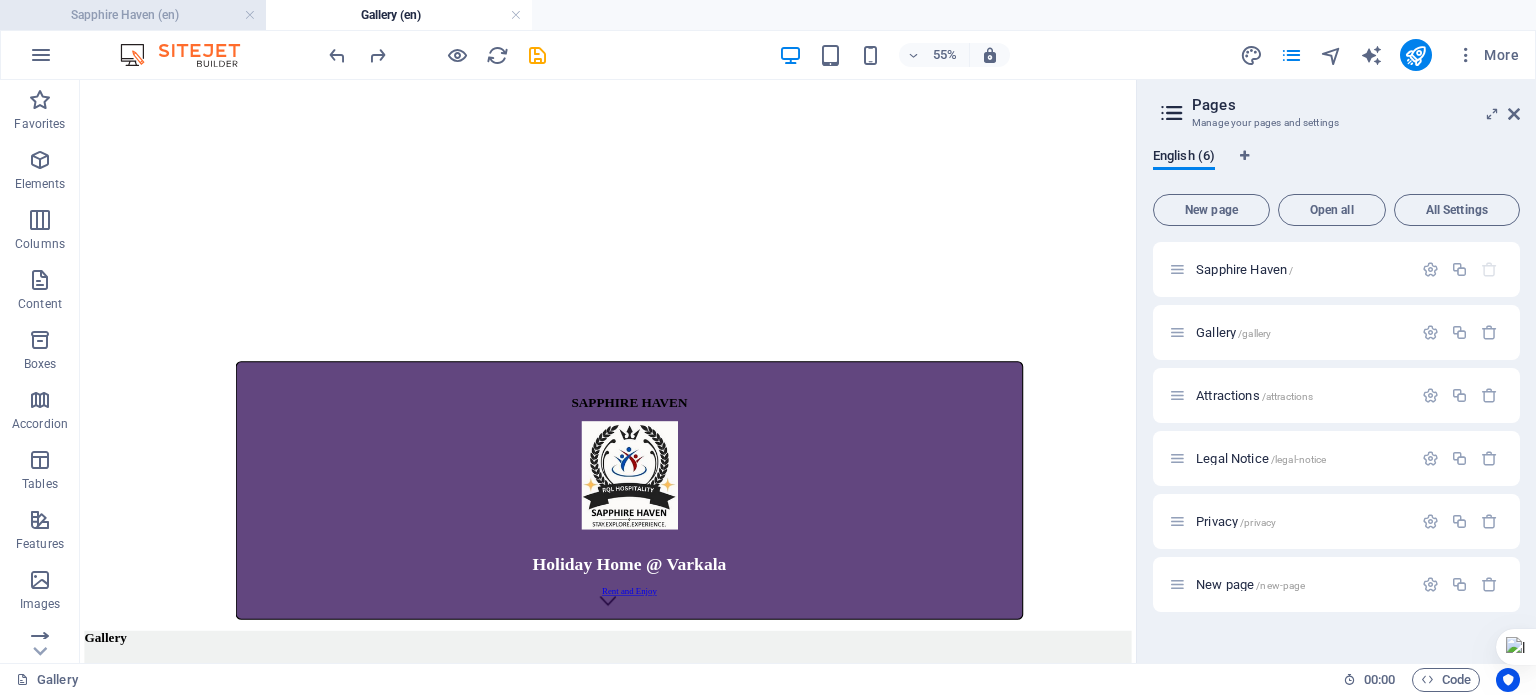 click on "Sapphire Haven (en)" at bounding box center (133, 15) 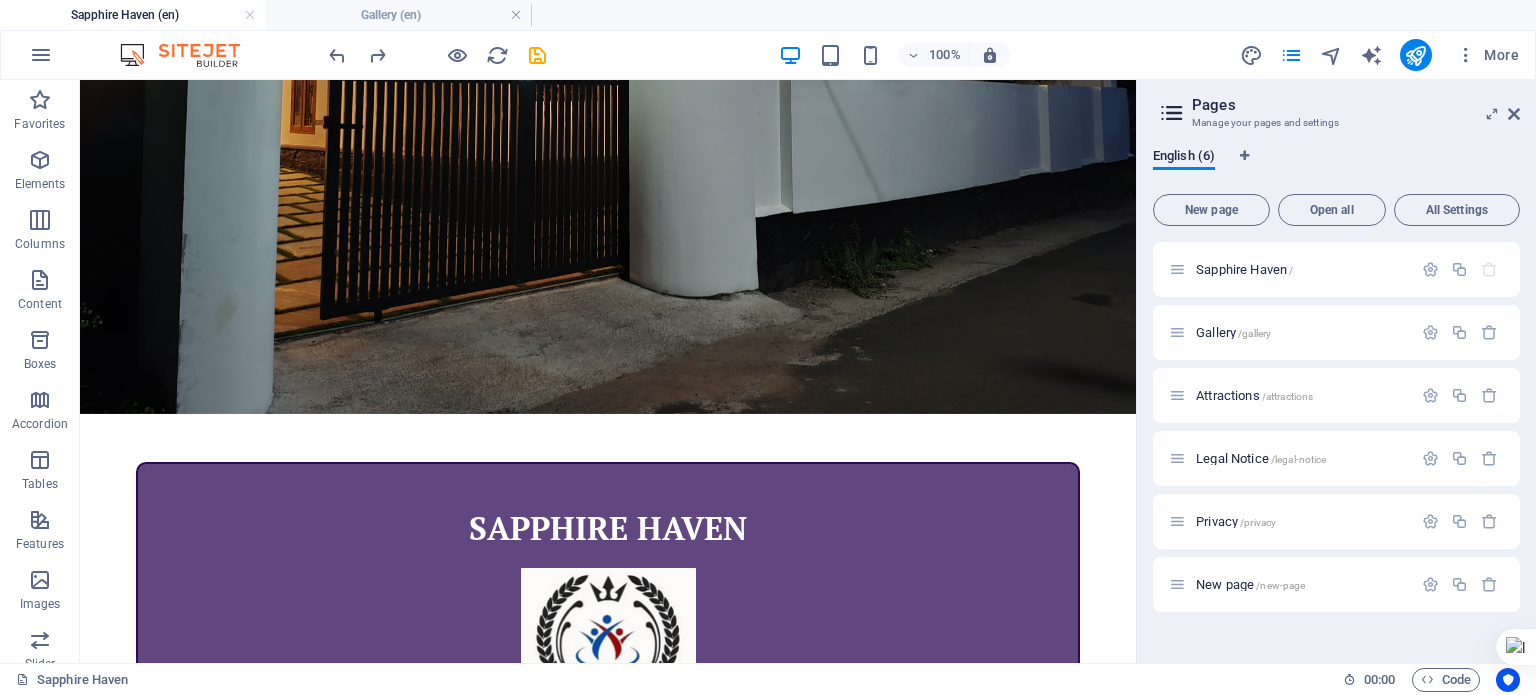 scroll, scrollTop: 0, scrollLeft: 0, axis: both 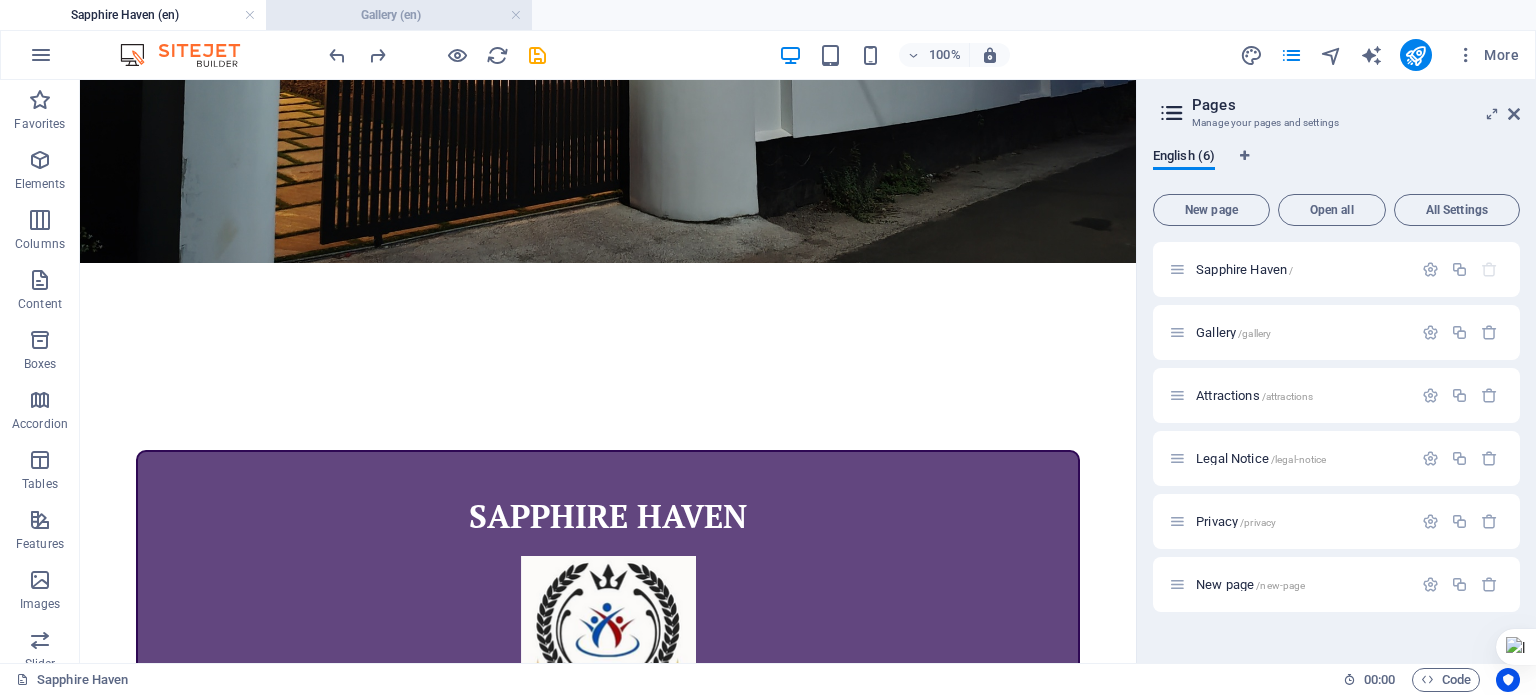 click on "Gallery (en)" at bounding box center [399, 15] 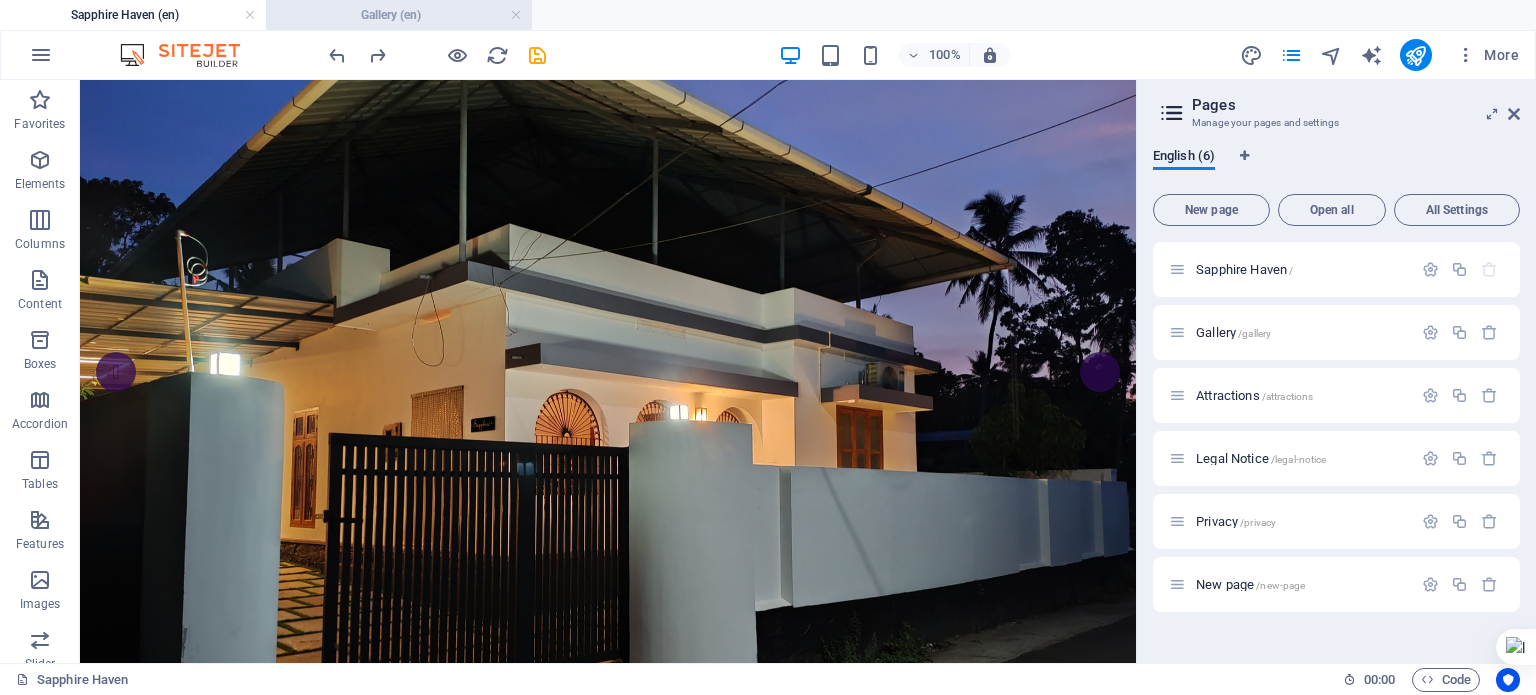 scroll, scrollTop: 364, scrollLeft: 0, axis: vertical 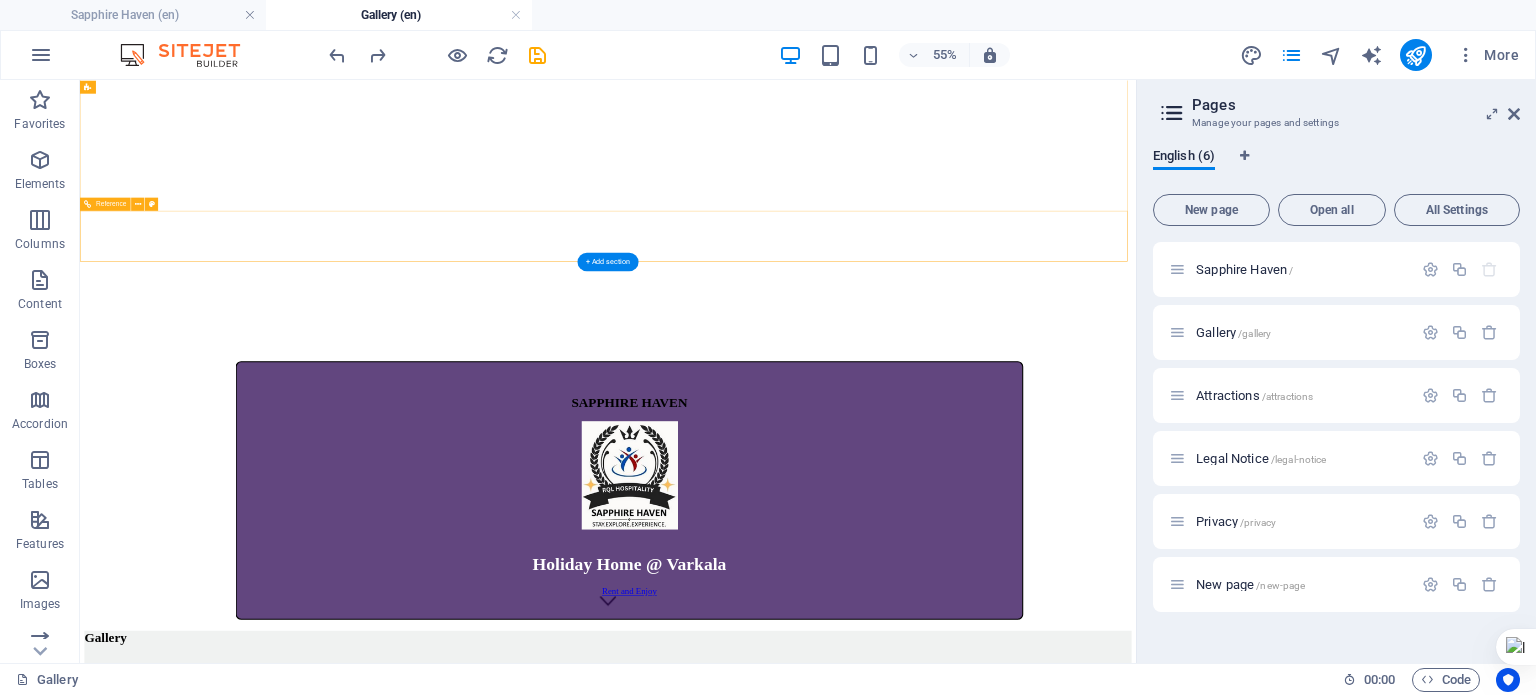click at bounding box center (1040, 1061) 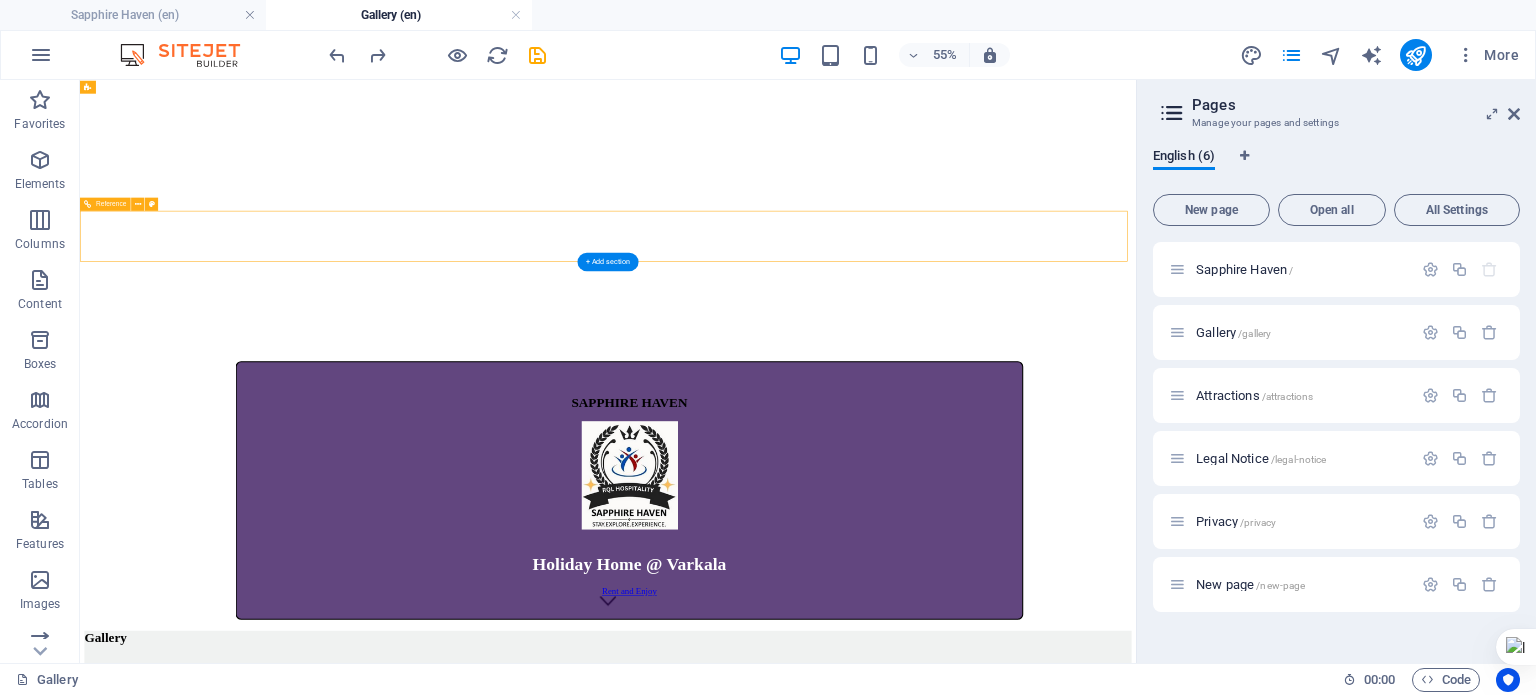 click at bounding box center (1040, 1061) 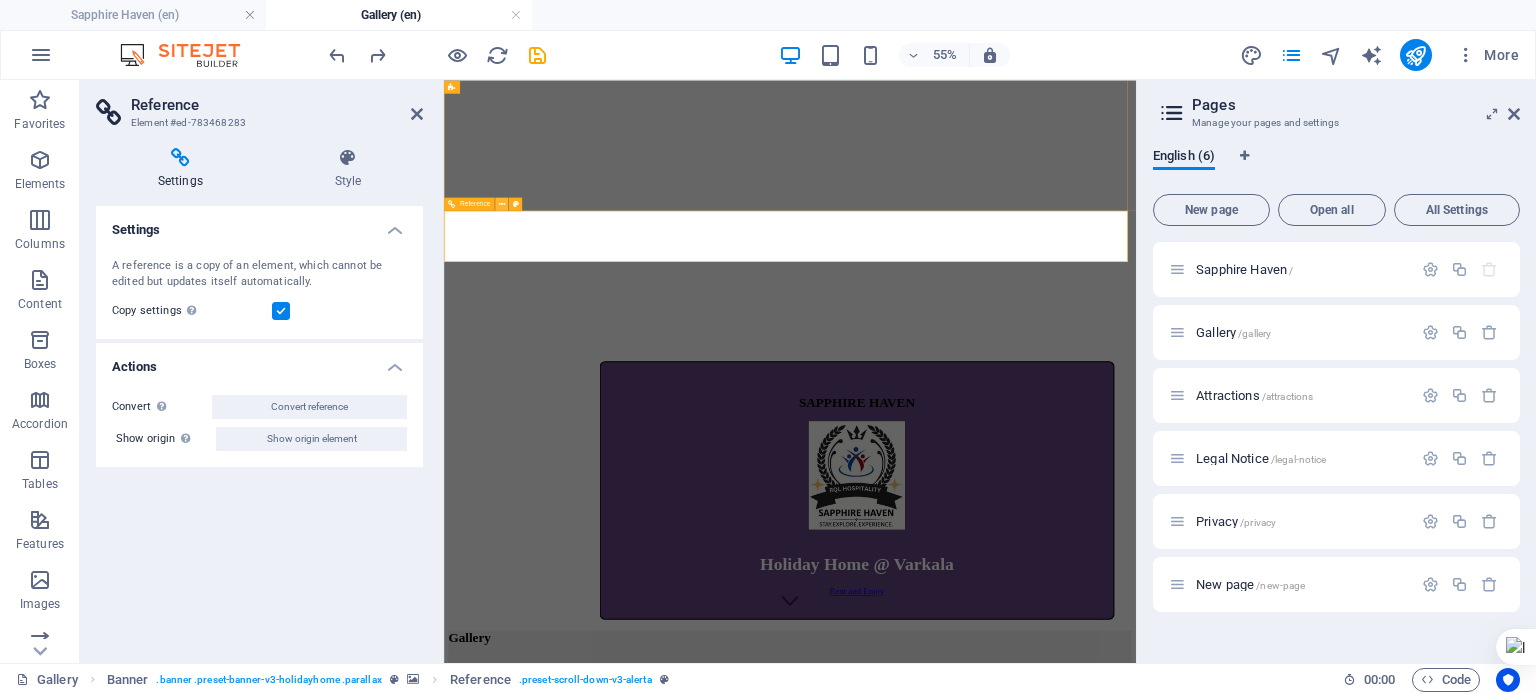 click at bounding box center [502, 204] 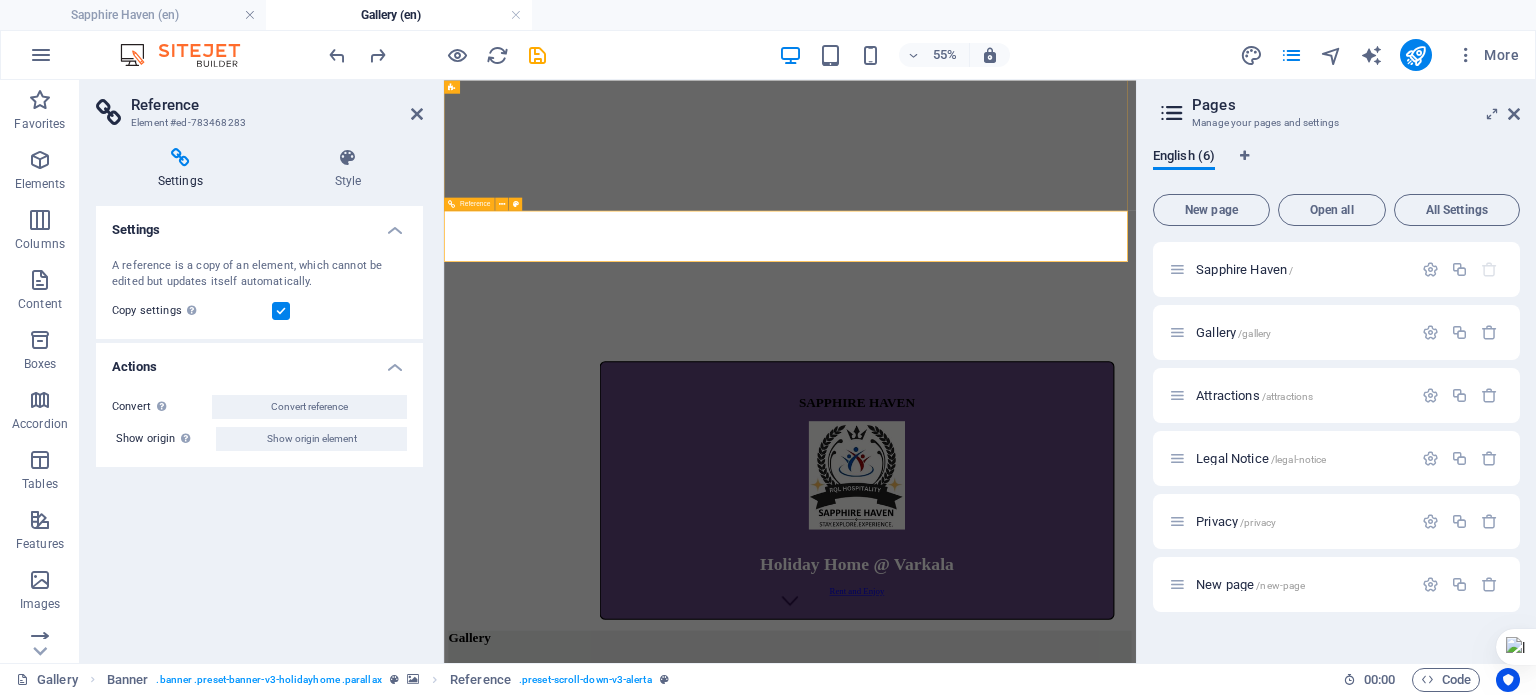 click at bounding box center [1073, 1061] 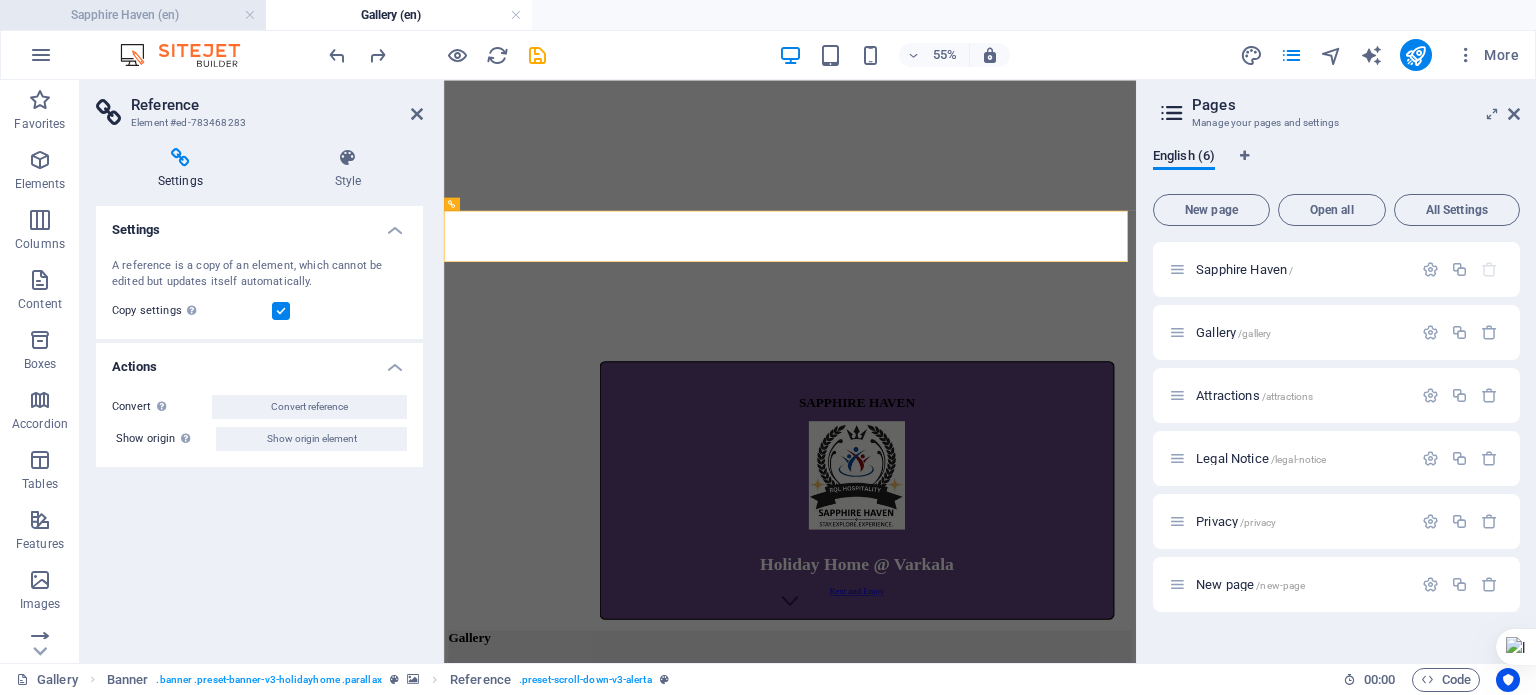 click on "Sapphire Haven (en)" at bounding box center [133, 15] 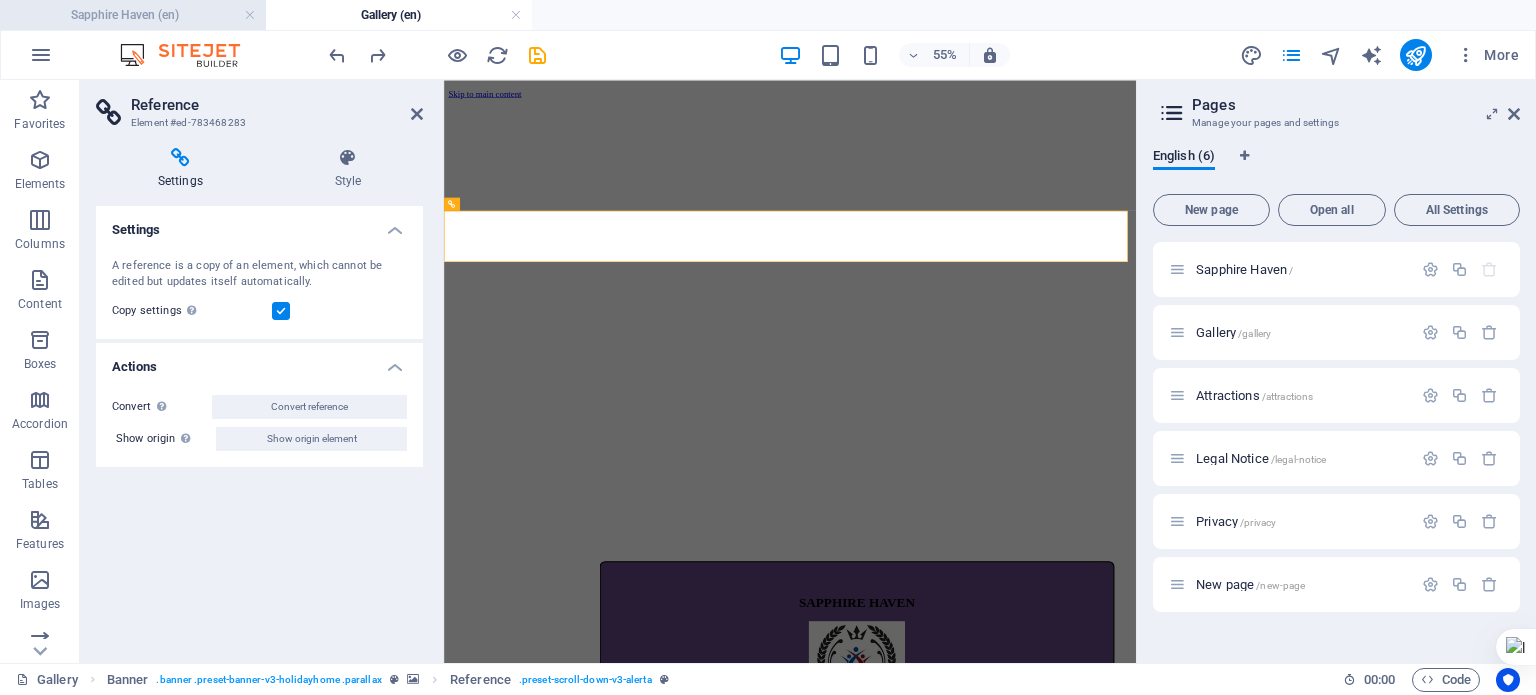 scroll, scrollTop: 400, scrollLeft: 0, axis: vertical 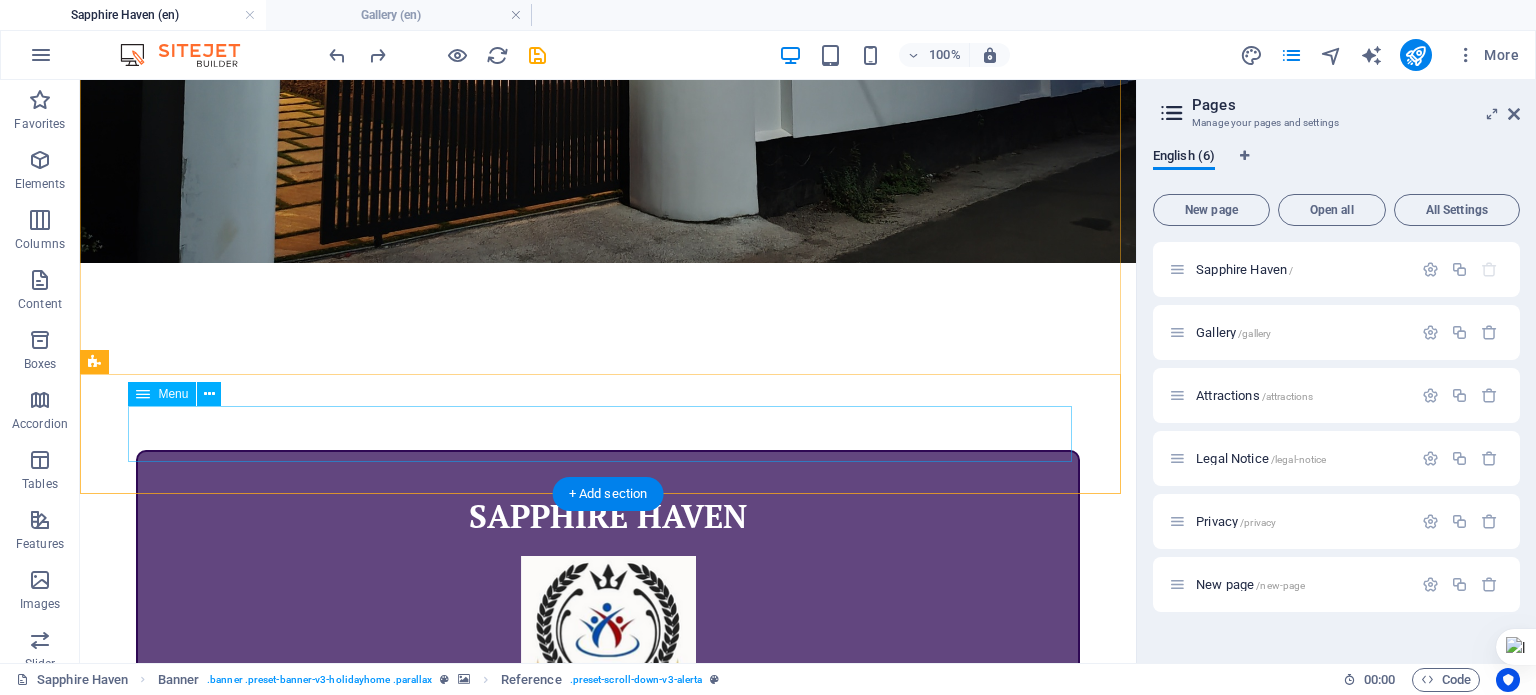 click on "Holidayhome GALLERY Book Now Attractions Contact" at bounding box center (608, 1158) 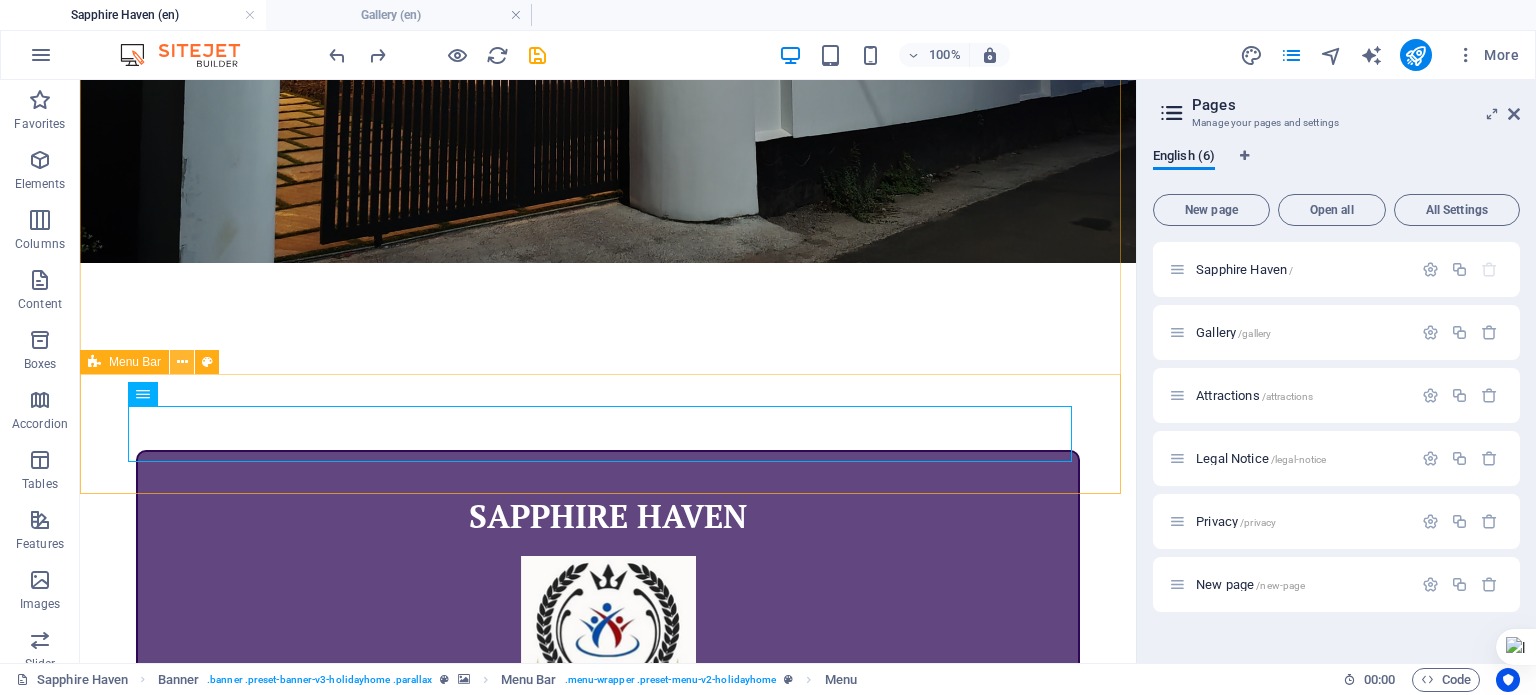 click at bounding box center (182, 362) 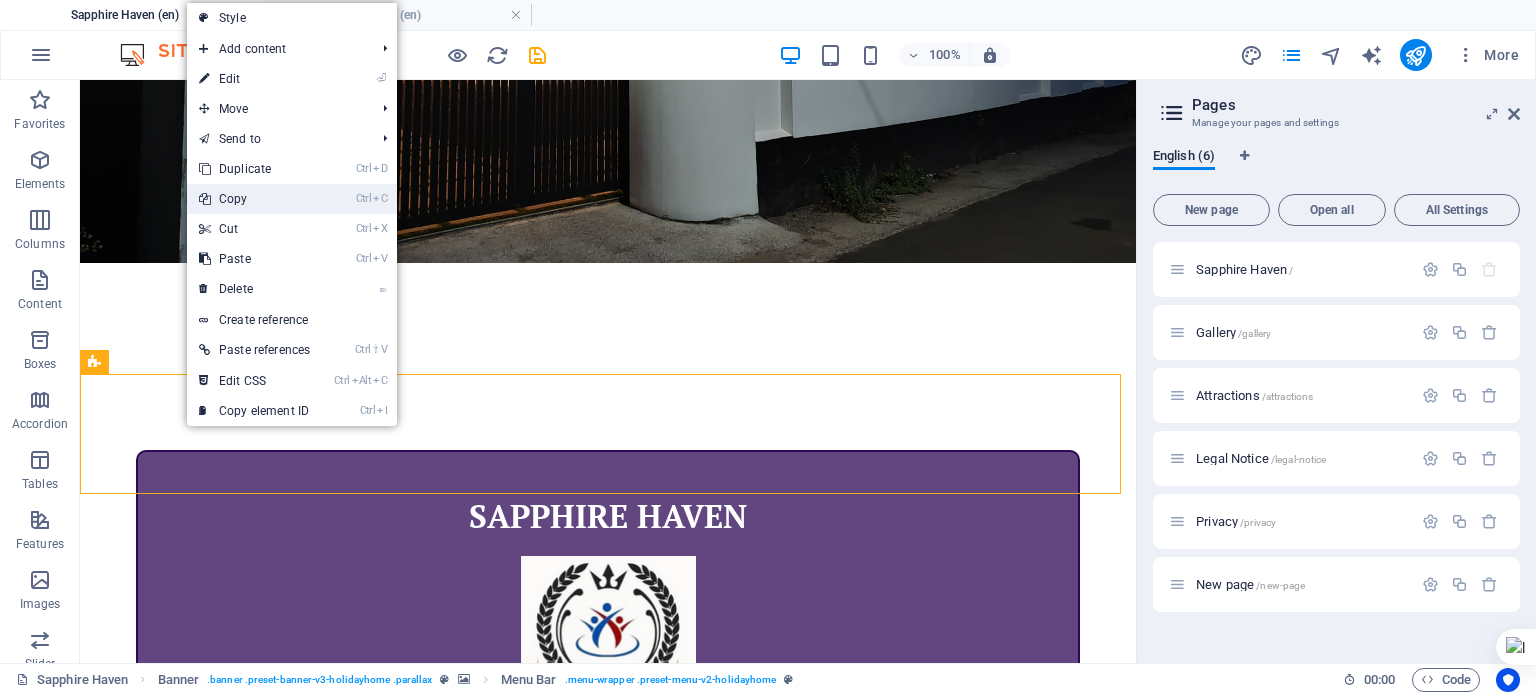drag, startPoint x: 268, startPoint y: 200, endPoint x: 187, endPoint y: 120, distance: 113.84639 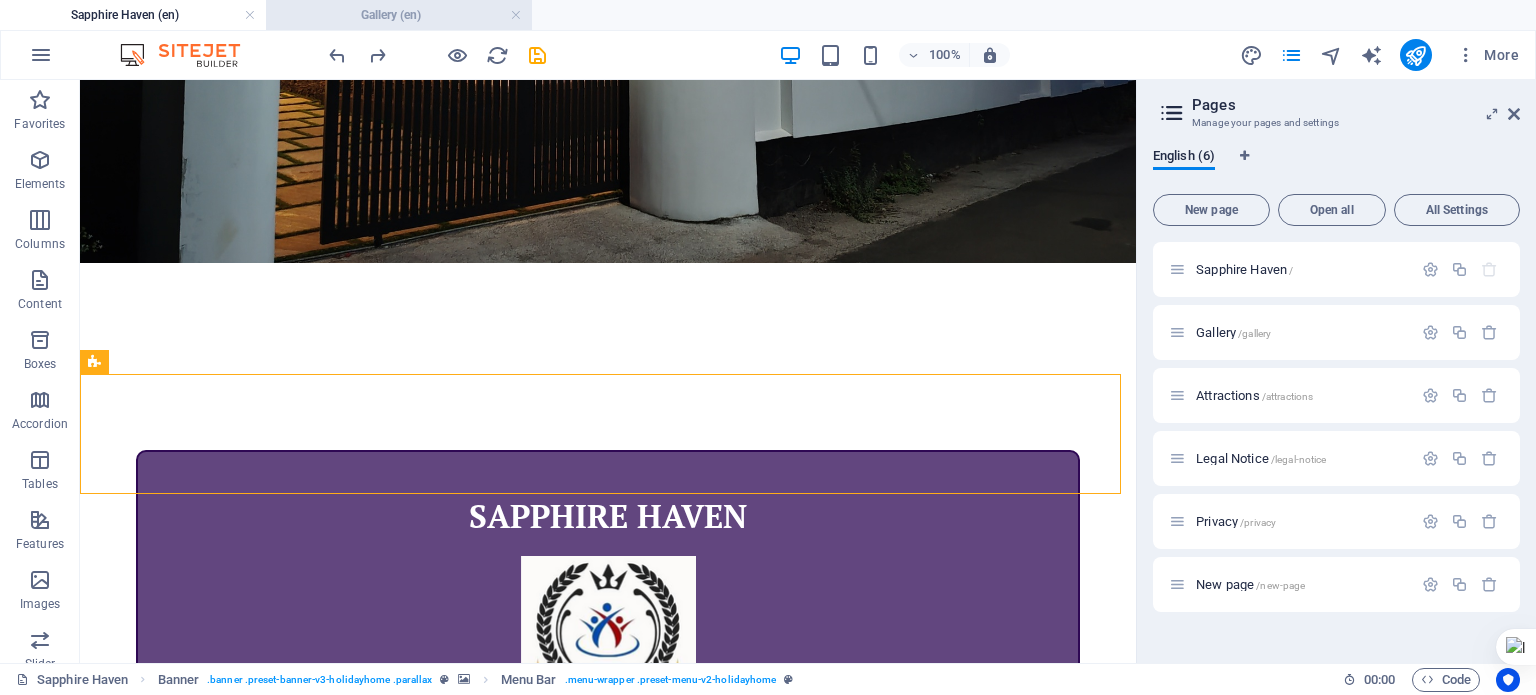 click on "Gallery (en)" at bounding box center (399, 15) 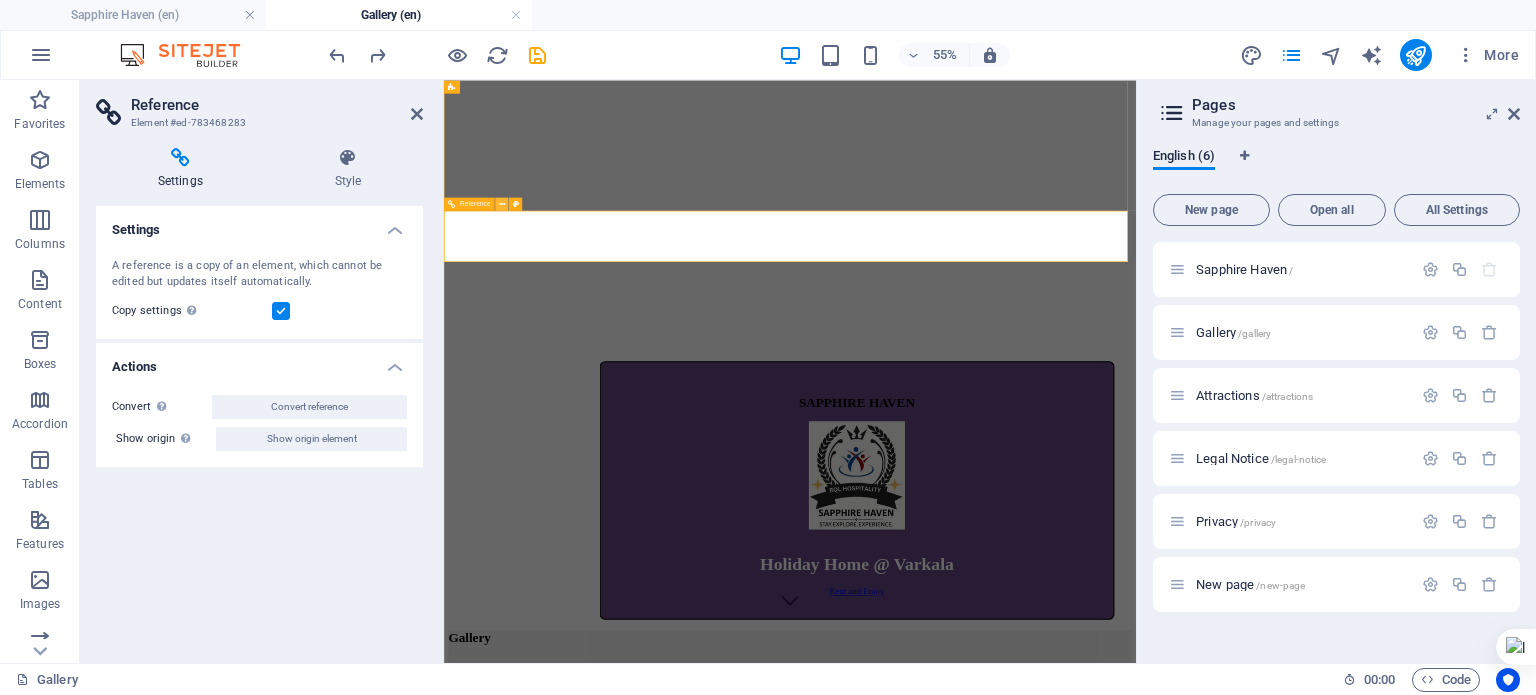 click at bounding box center [502, 204] 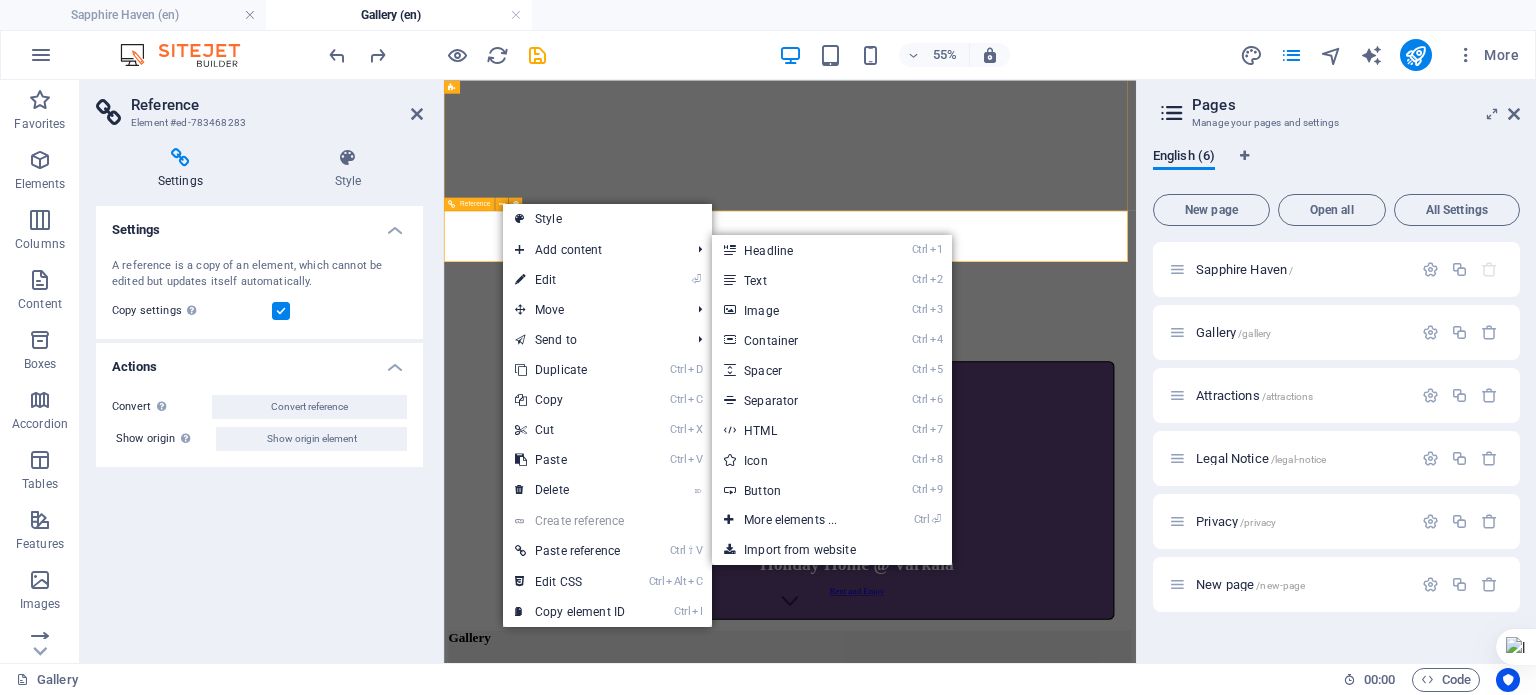 click at bounding box center [1073, 1061] 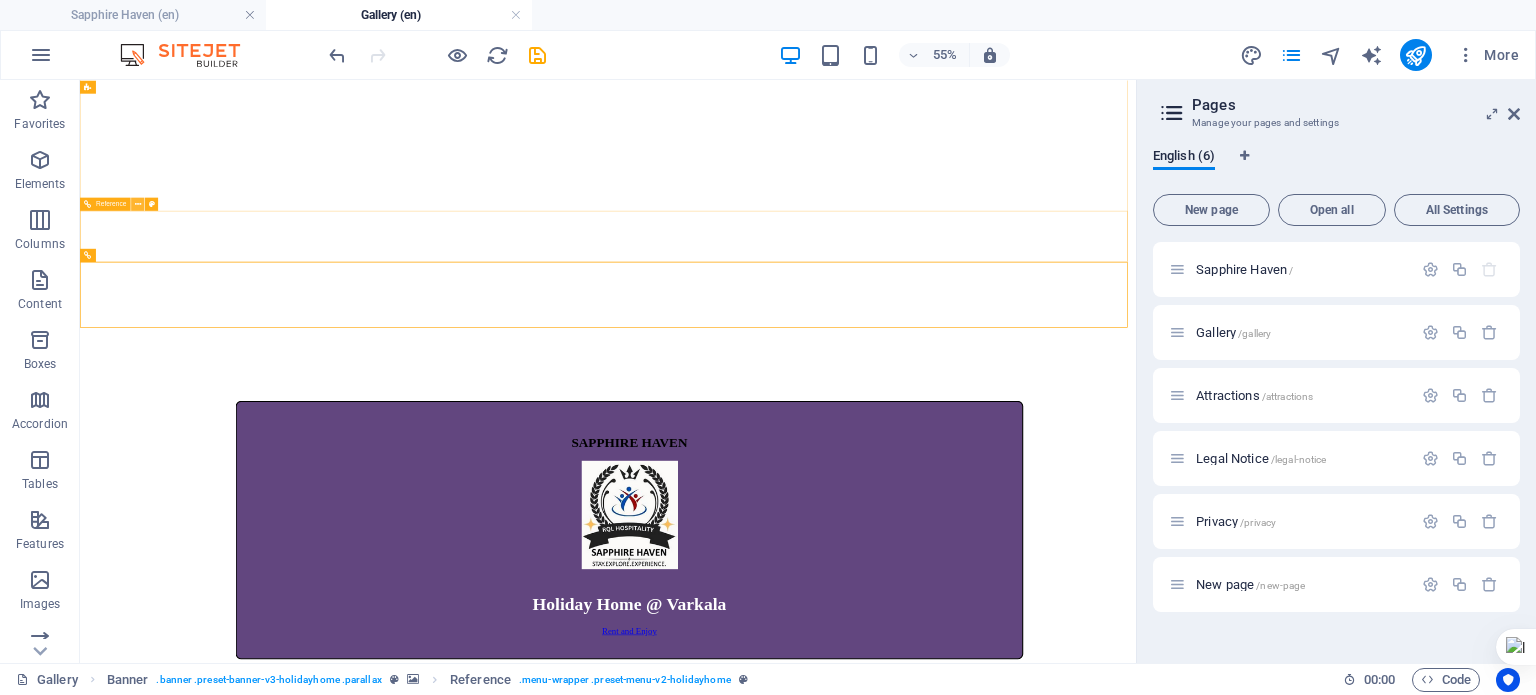 click at bounding box center [138, 204] 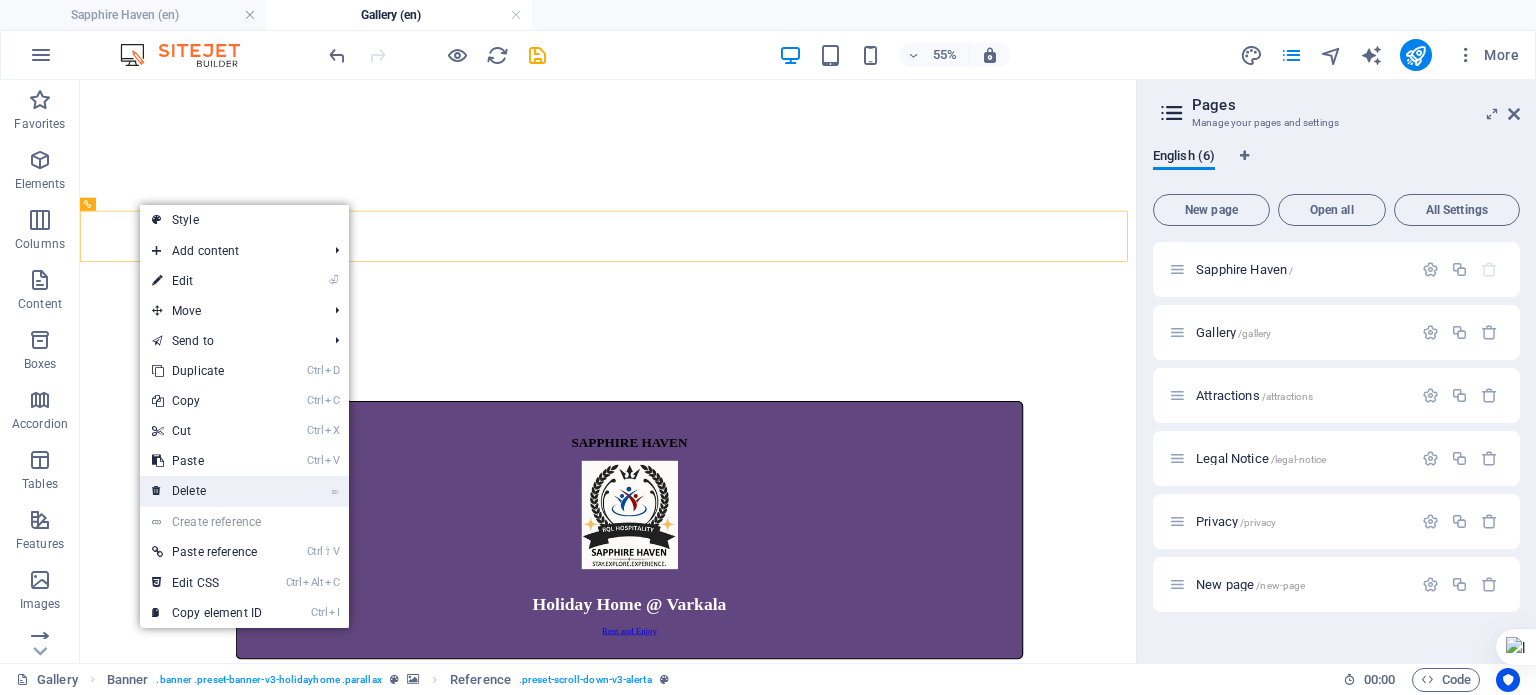 click on "⌦  Delete" at bounding box center [207, 491] 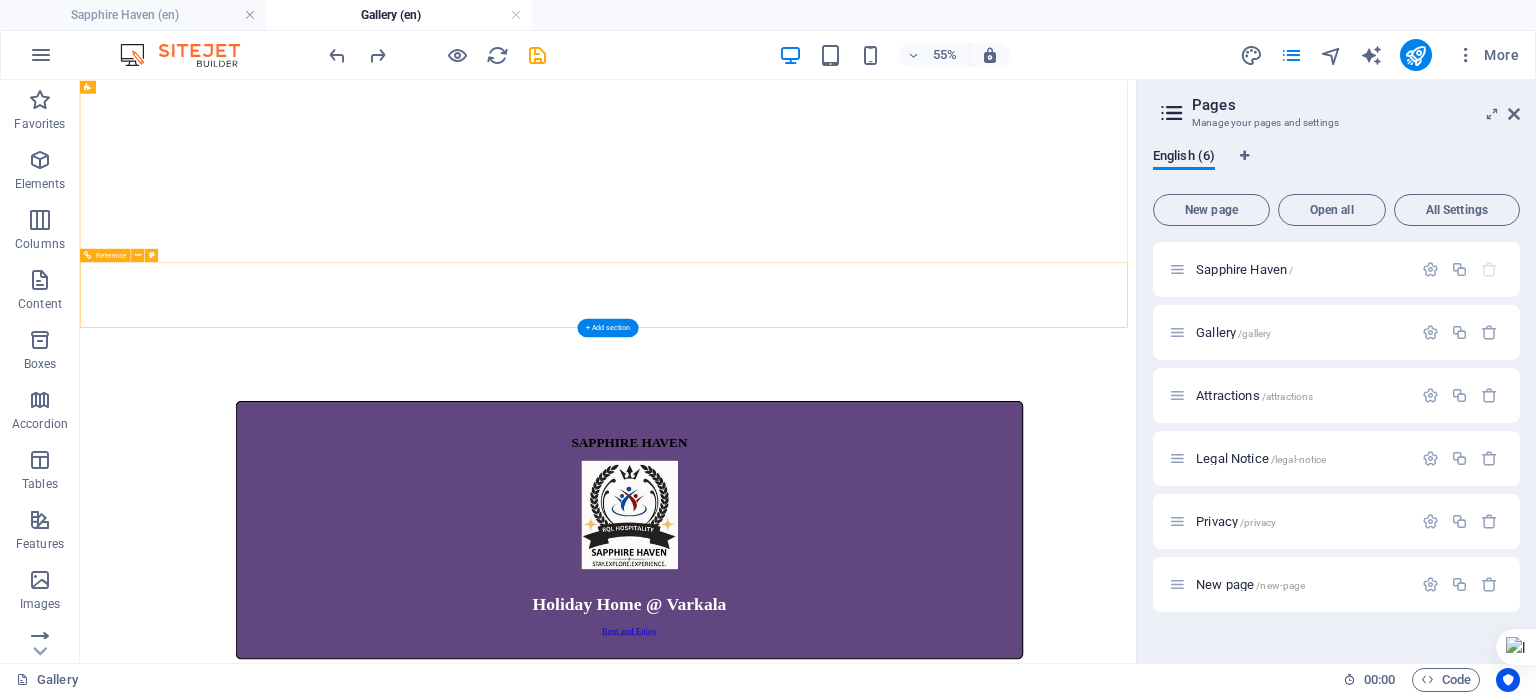 click on "Holidayhome GALLERY Book Now Attractions Contact" at bounding box center [1040, 1194] 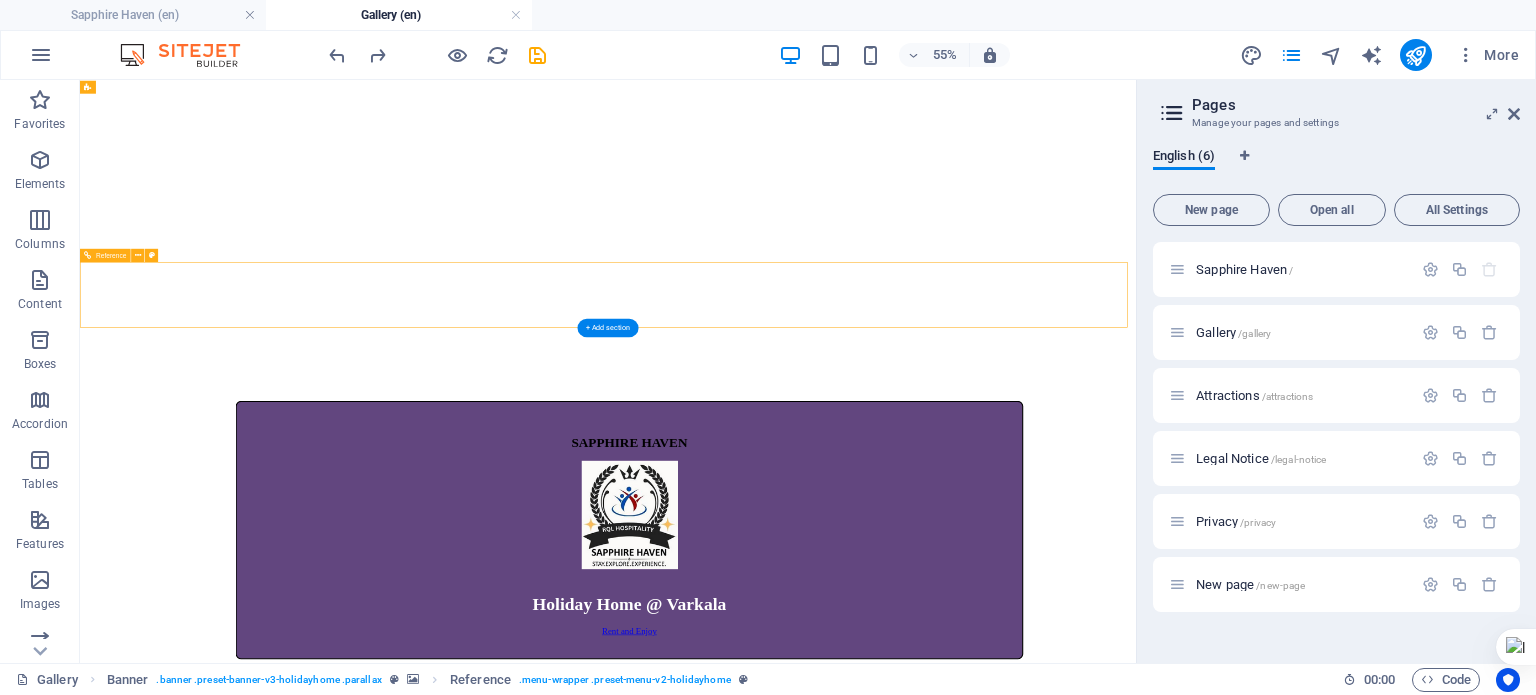 click on "Holidayhome GALLERY Book Now Attractions Contact" at bounding box center (1040, 1194) 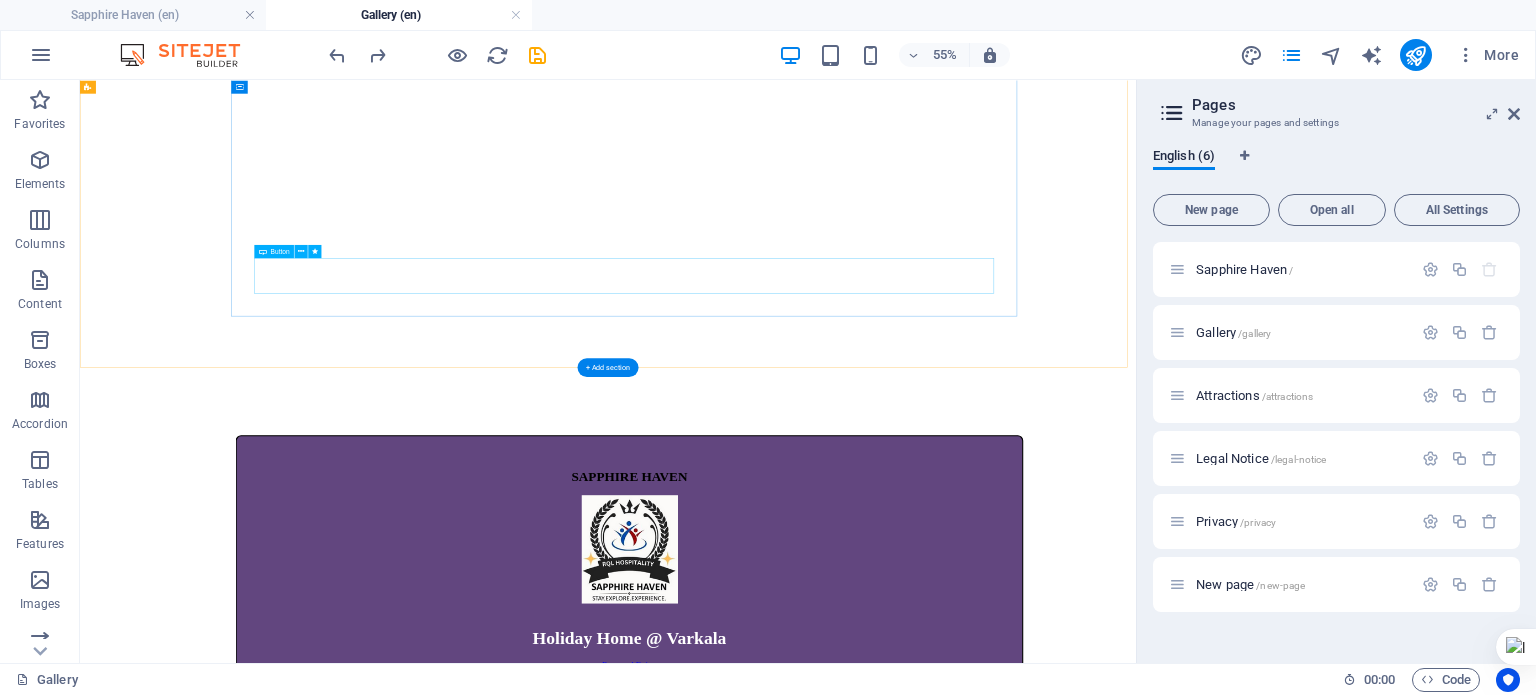 scroll, scrollTop: 164, scrollLeft: 0, axis: vertical 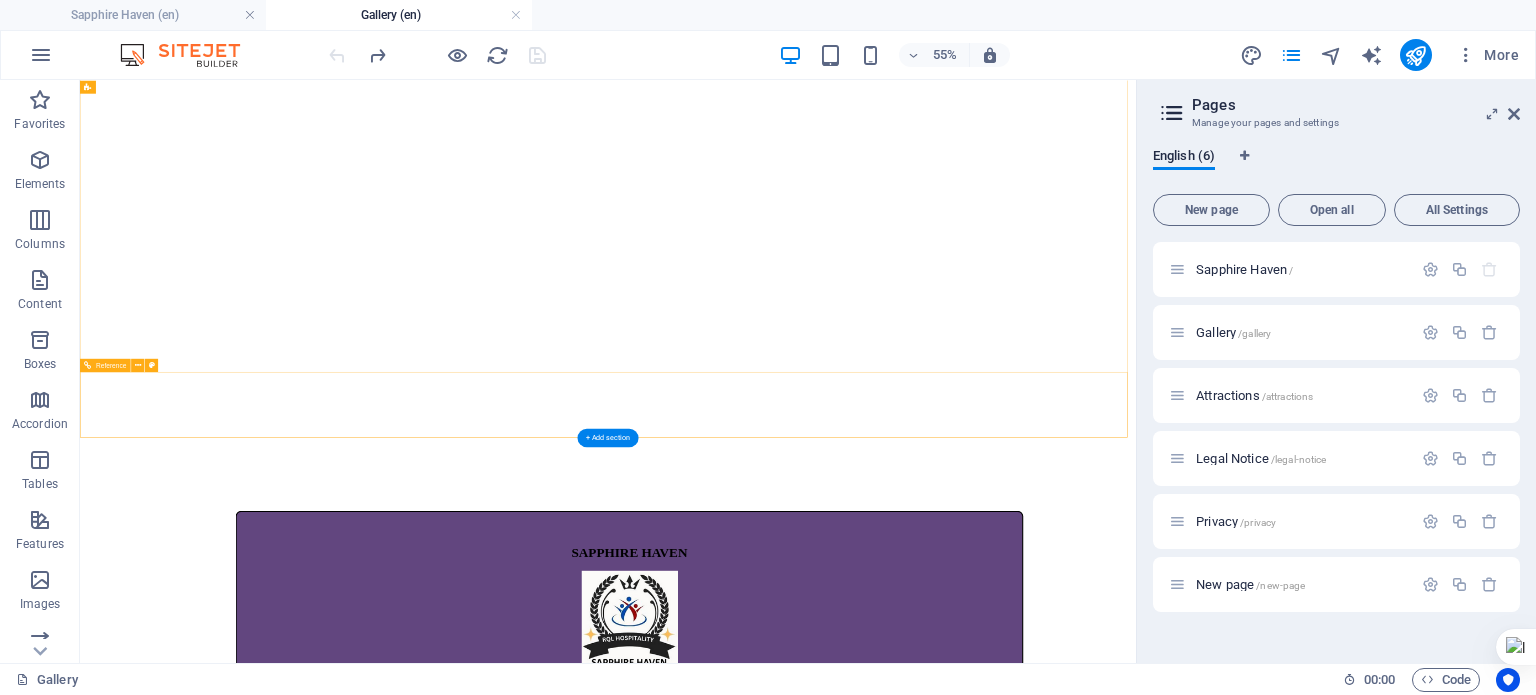 click on "Holidayhome GALLERY Book Now Attractions Contact" at bounding box center (1040, 1394) 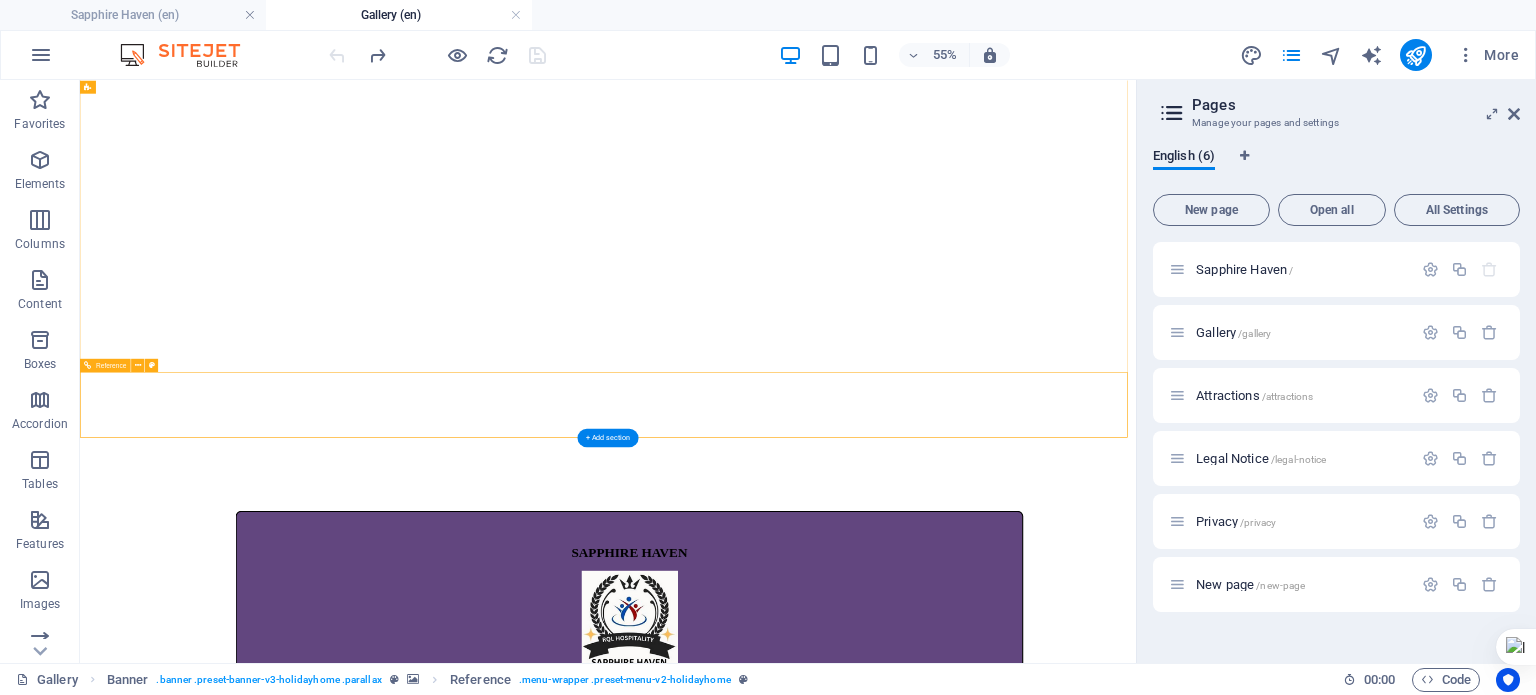 click on "Holidayhome GALLERY Book Now Attractions Contact" at bounding box center [1040, 1394] 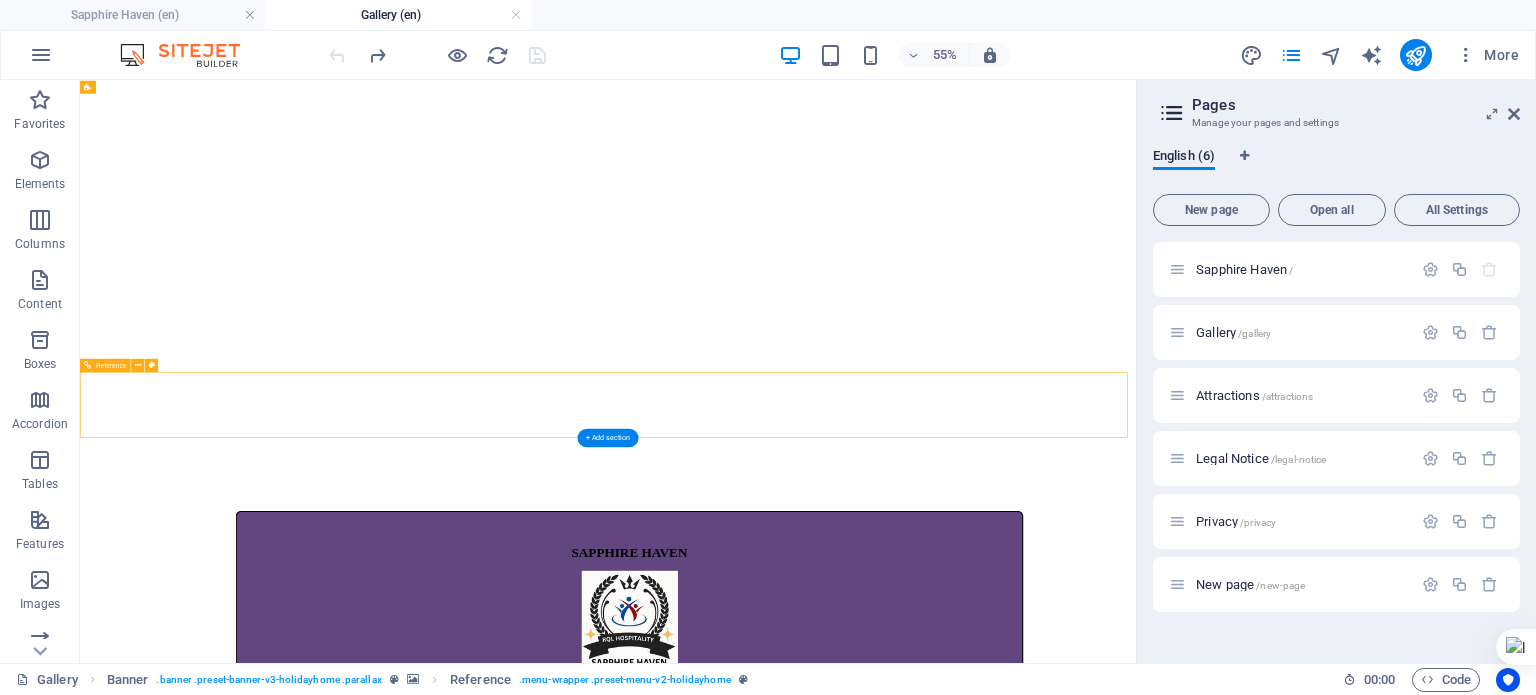 click on "Holidayhome GALLERY Book Now Attractions Contact" at bounding box center (1040, 1394) 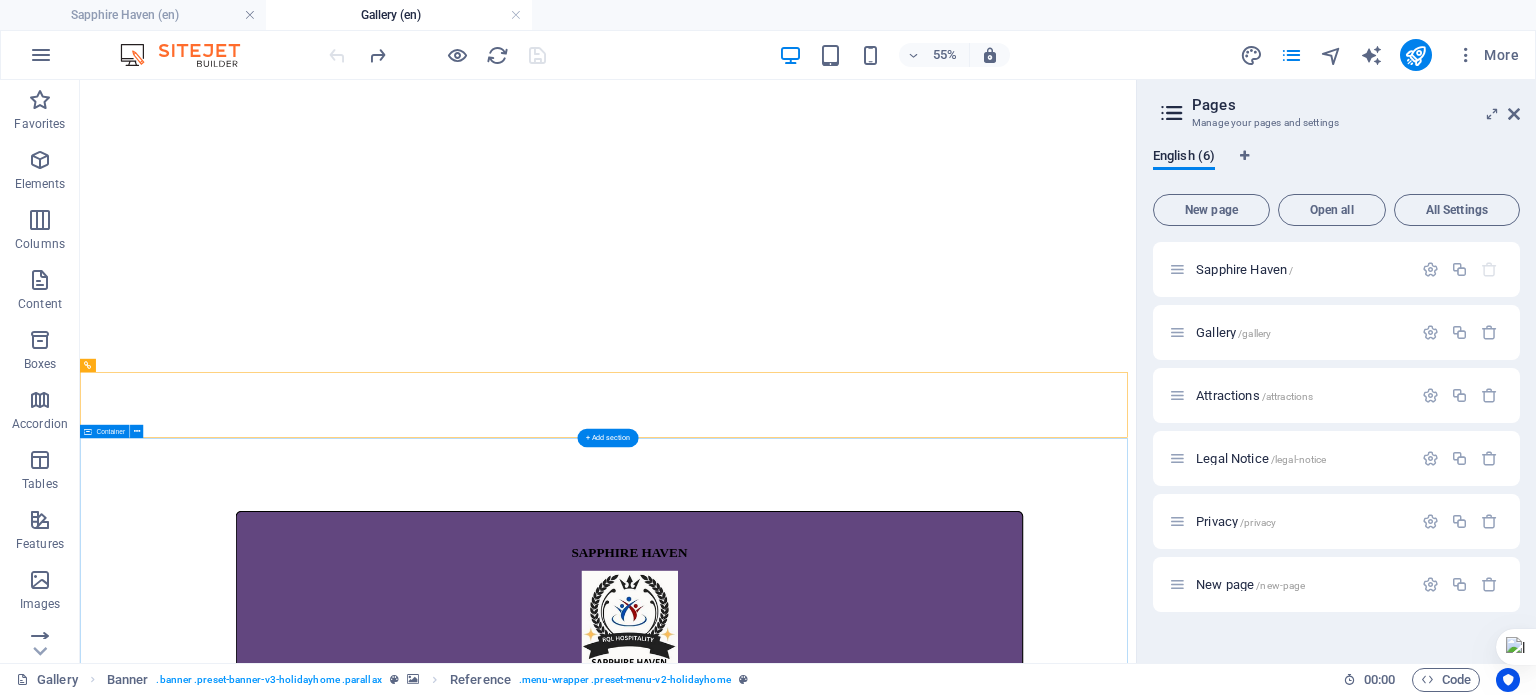 click on "Gallery Room 101 2 Guests & 1 Child 1 AC Double Bed Attached Toilet Room 102 2 Guests & 1 Child 1 AC Queen Bed Converted Common Toilet Room 103 2 Guests & 1 Child 1 AC Queen Bed No Attached Toilet TOILETS Clean & Sanitized Dental Kit & Toiletries Clean Towels Disinfected Surface common areas Living Room  Lobby Kitchen Dining Room EXTERNAL AREAS Free Parking Garden External Toilet Terrace" at bounding box center (1040, 10795) 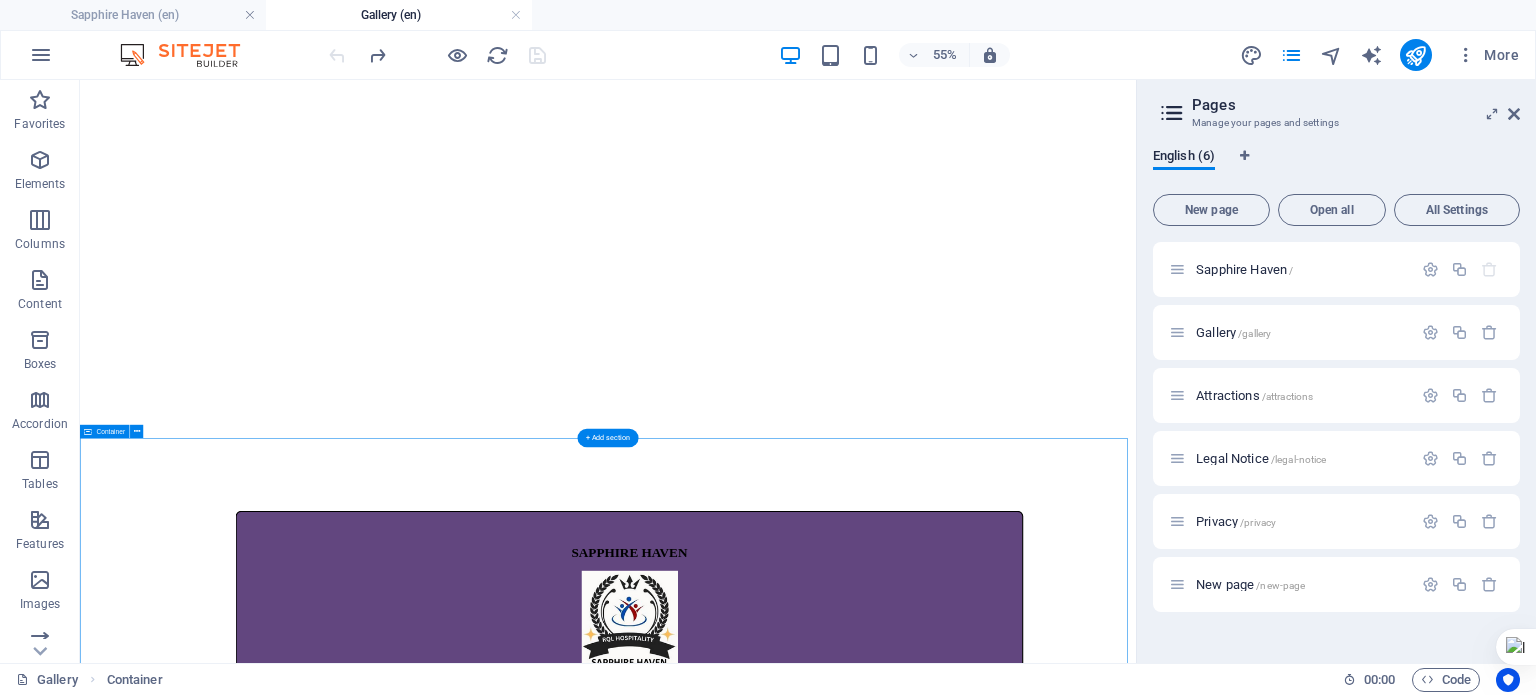 click on "Gallery Room 101 2 Guests & 1 Child 1 AC Double Bed Attached Toilet Room 102 2 Guests & 1 Child 1 AC Queen Bed Converted Common Toilet Room 103 2 Guests & 1 Child 1 AC Queen Bed No Attached Toilet TOILETS Clean & Sanitized Dental Kit & Toiletries Clean Towels Disinfected Surface common areas Living Room  Lobby Kitchen Dining Room EXTERNAL AREAS Free Parking Garden External Toilet Terrace" at bounding box center [1040, 10795] 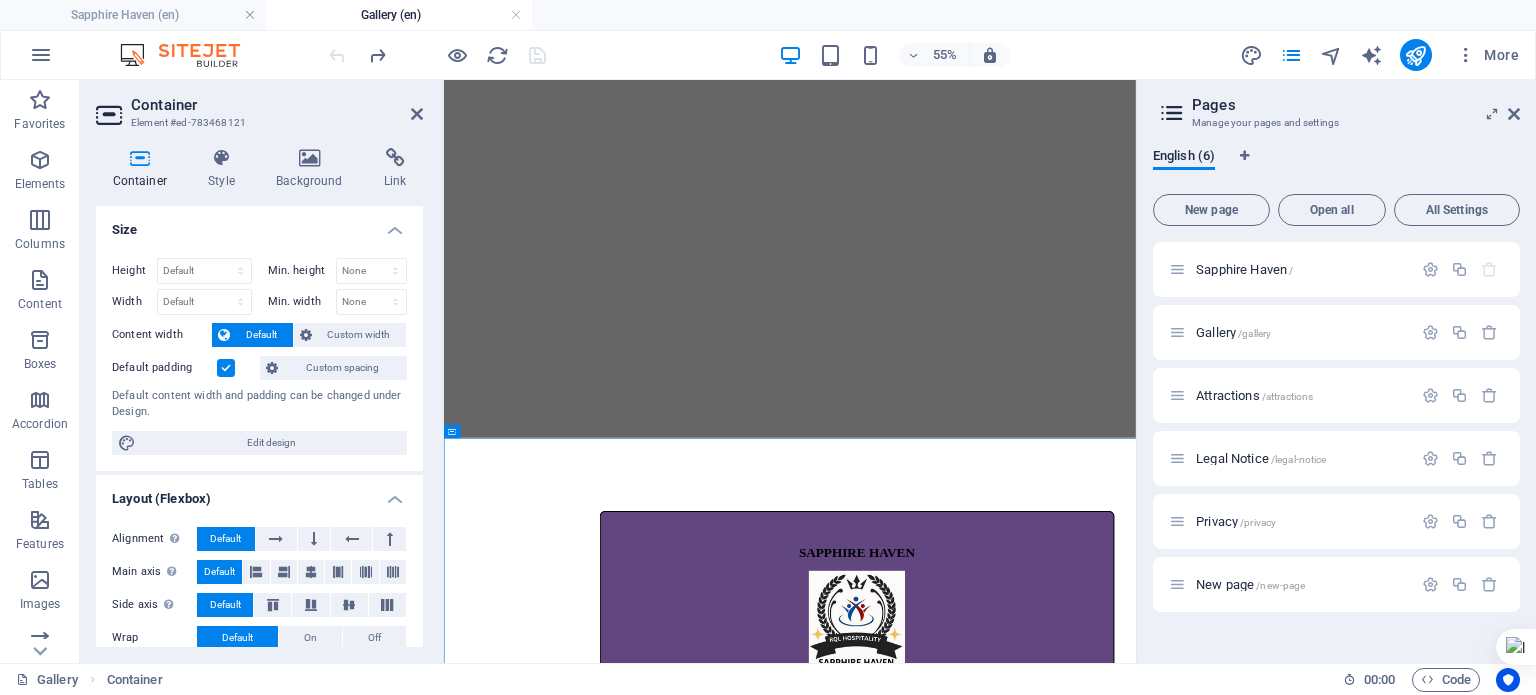 click on "Height Default px rem % vh vw Min. height None px rem % vh vw Width Default px rem % em vh vw Min. width None px rem % vh vw Content width Default Custom width Width Default px rem % em vh vw Min. width None px rem % vh vw Default padding Custom spacing Default content width and padding can be changed under Design. Edit design" at bounding box center (259, 356) 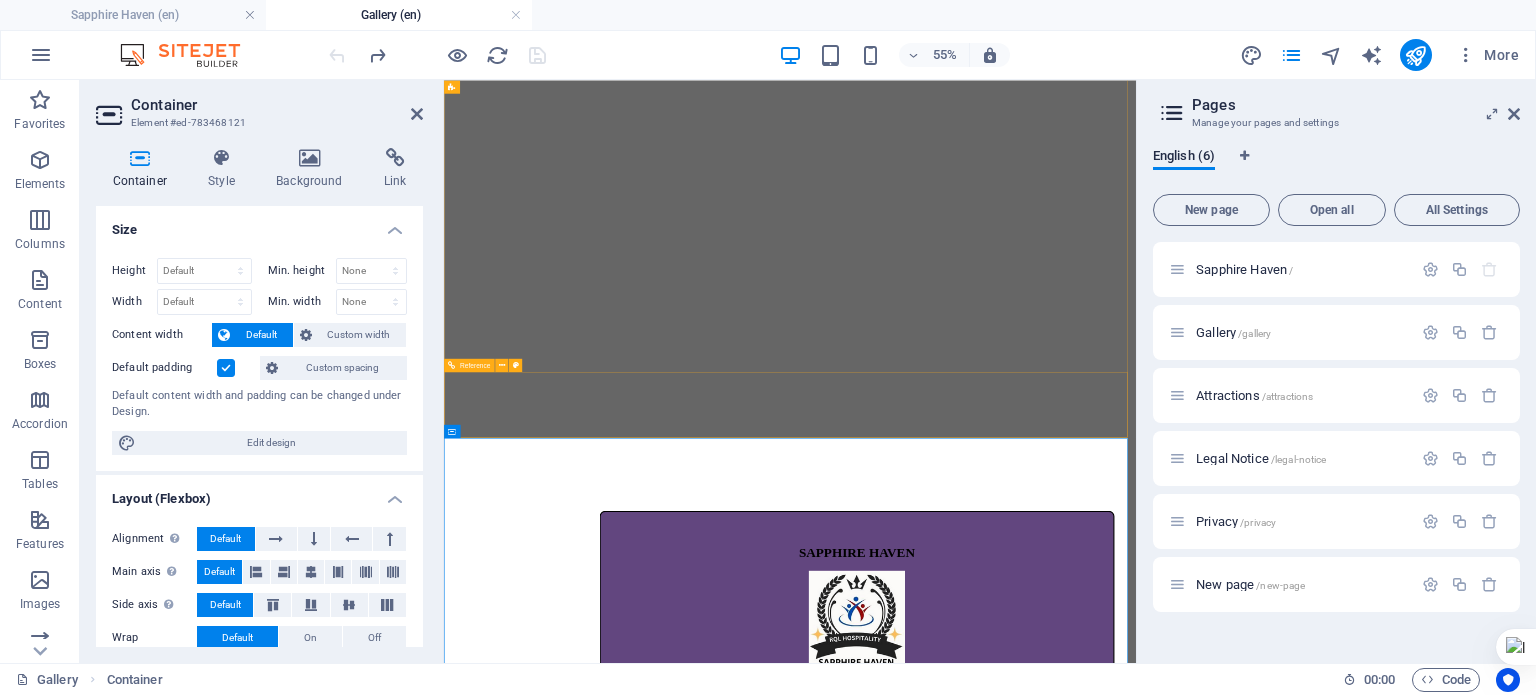 click on "Holidayhome GALLERY Book Now Attractions Contact" at bounding box center [1073, 2026] 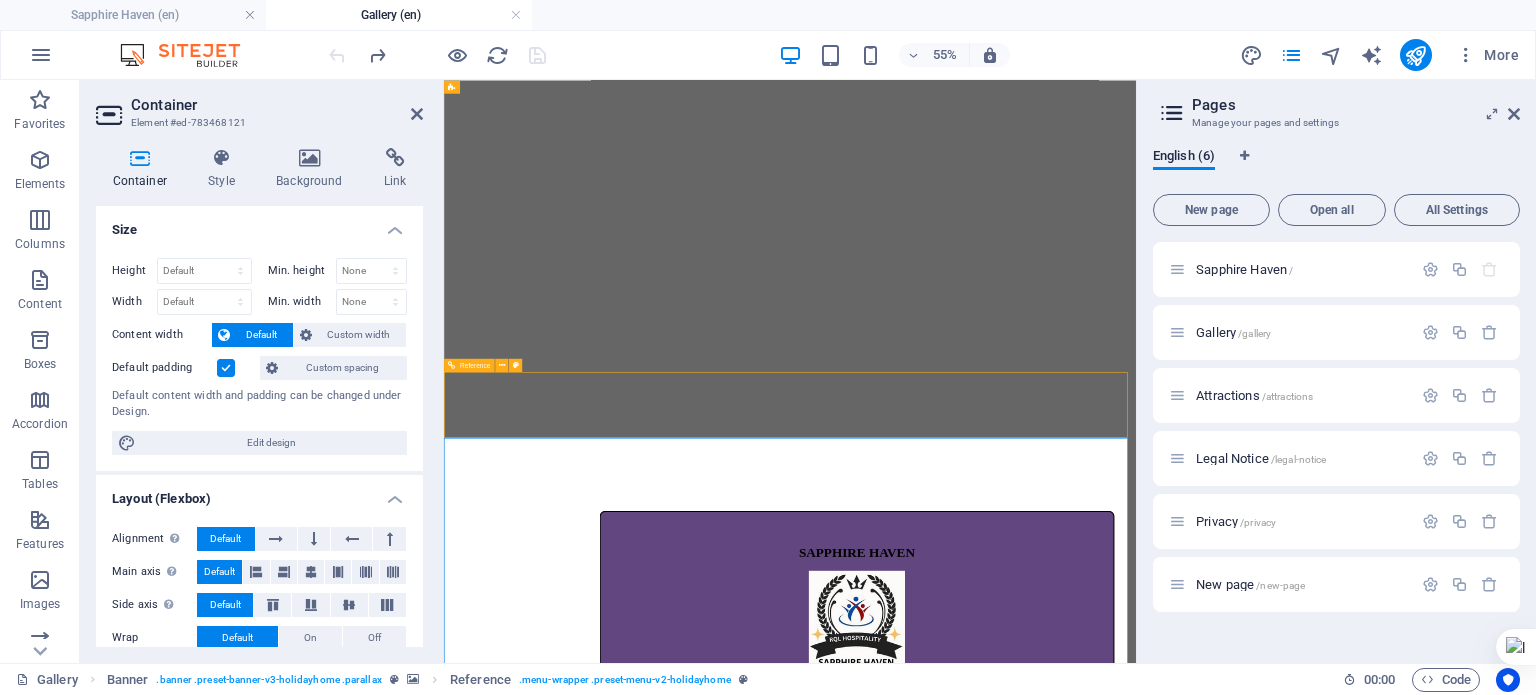 click on "Holidayhome GALLERY Book Now Attractions Contact" at bounding box center (1073, 2026) 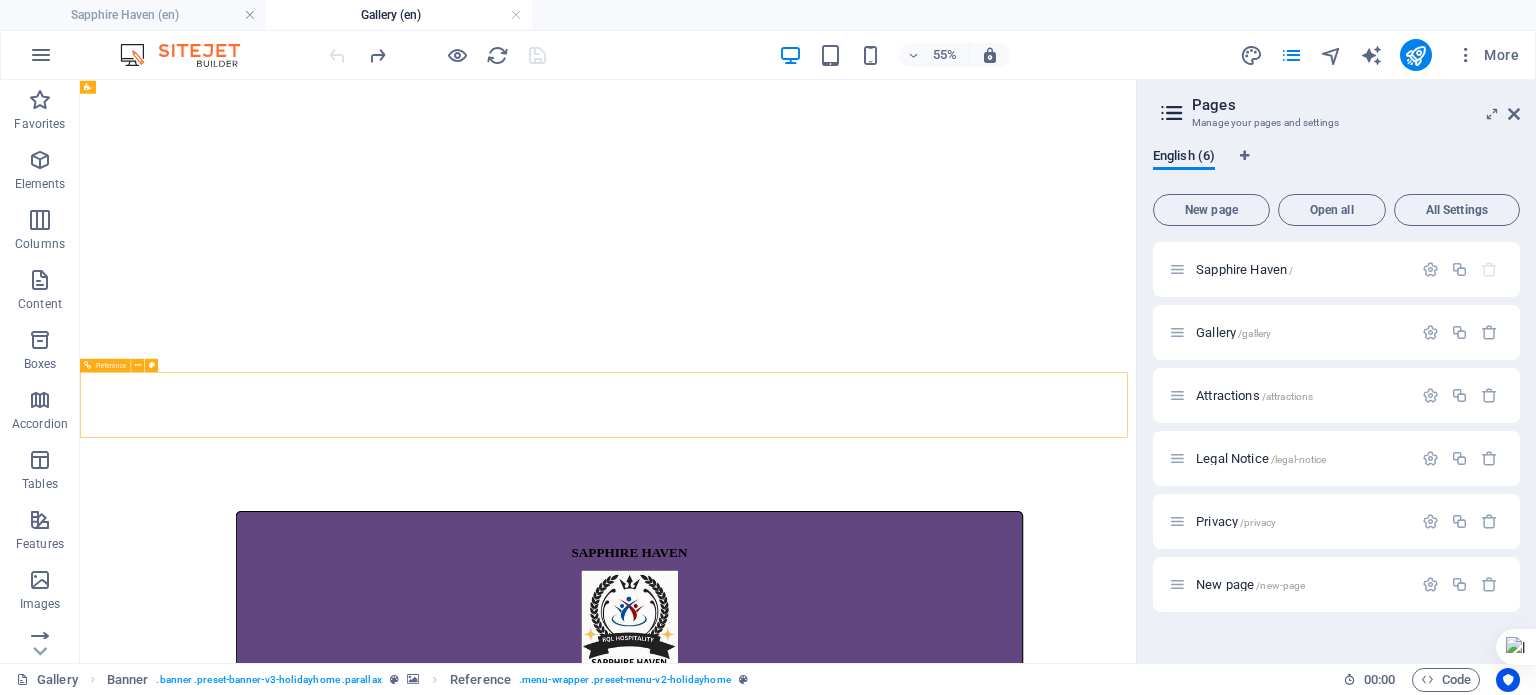 click on "Holidayhome GALLERY Book Now Attractions Contact" at bounding box center (1040, 2357) 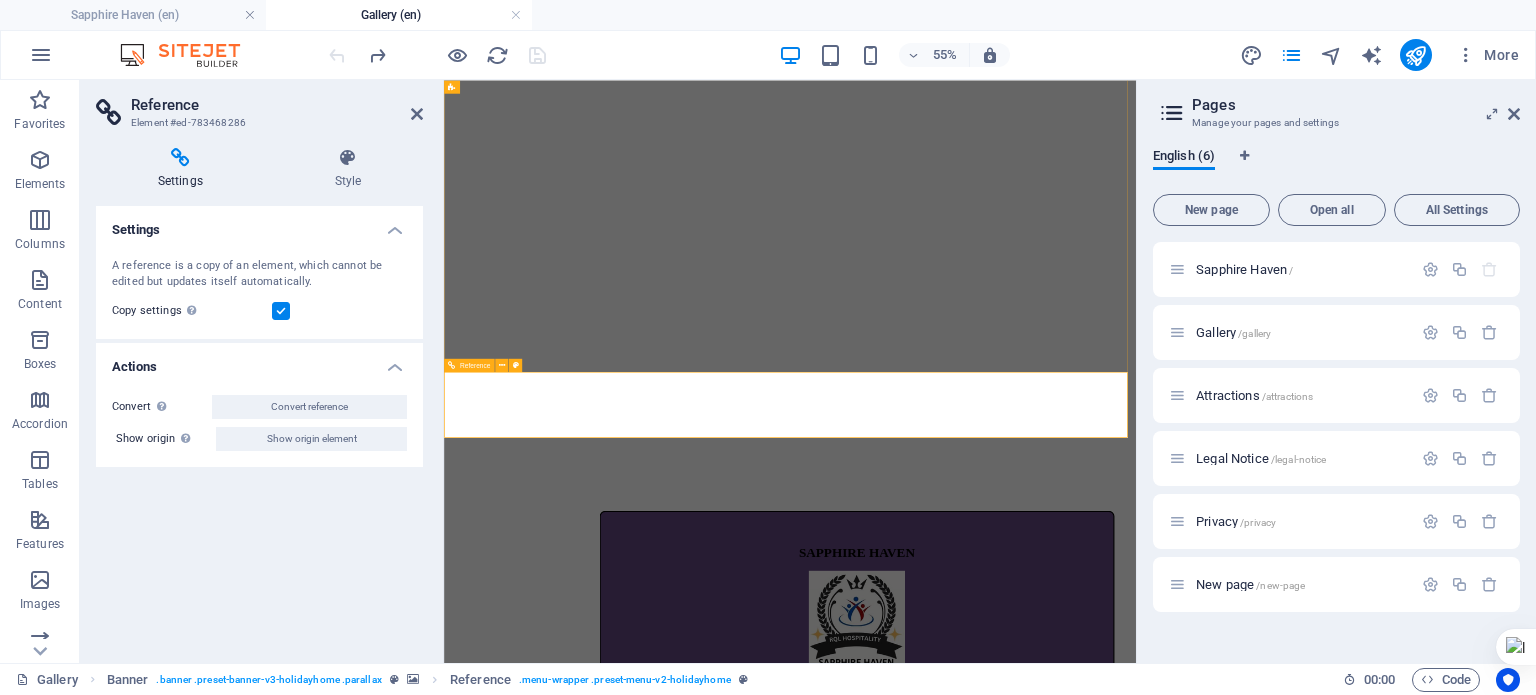 drag, startPoint x: 45, startPoint y: 531, endPoint x: 468, endPoint y: 369, distance: 452.96027 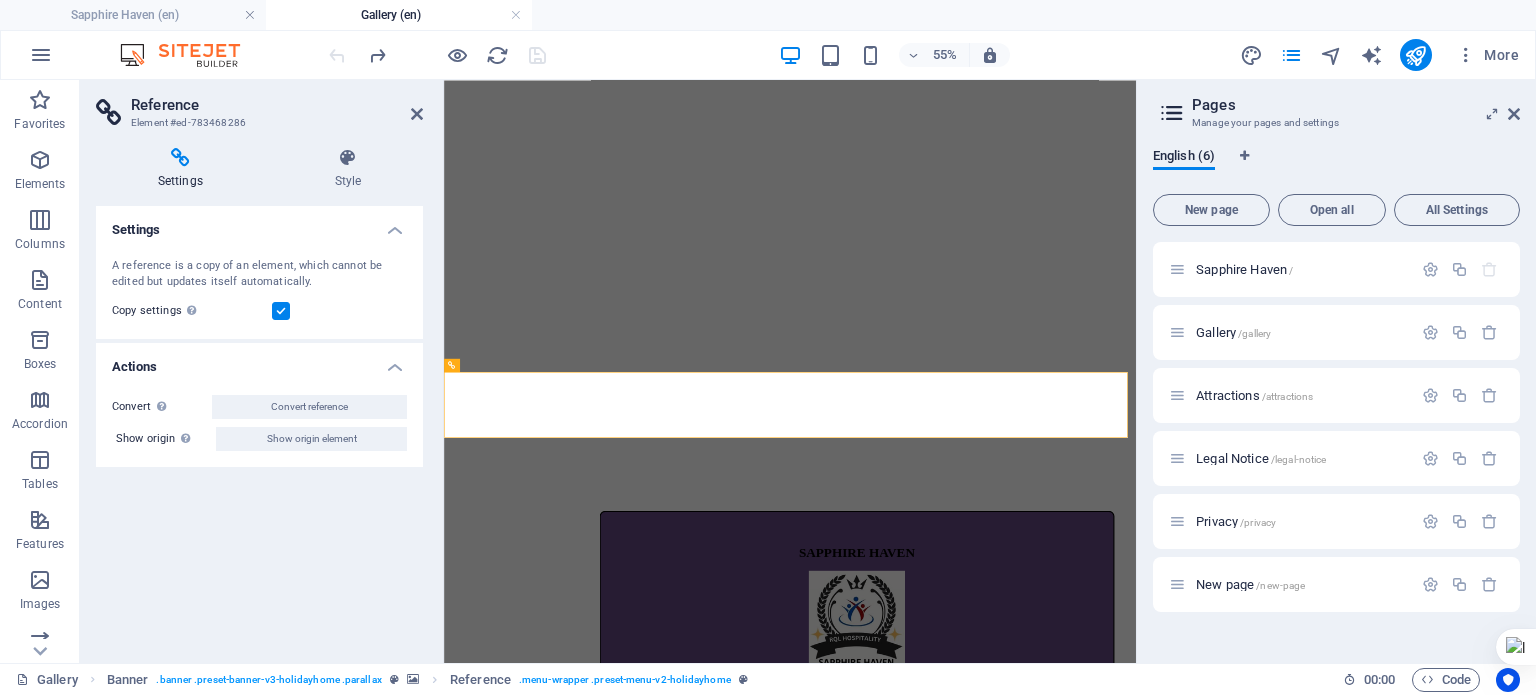 click at bounding box center [281, 311] 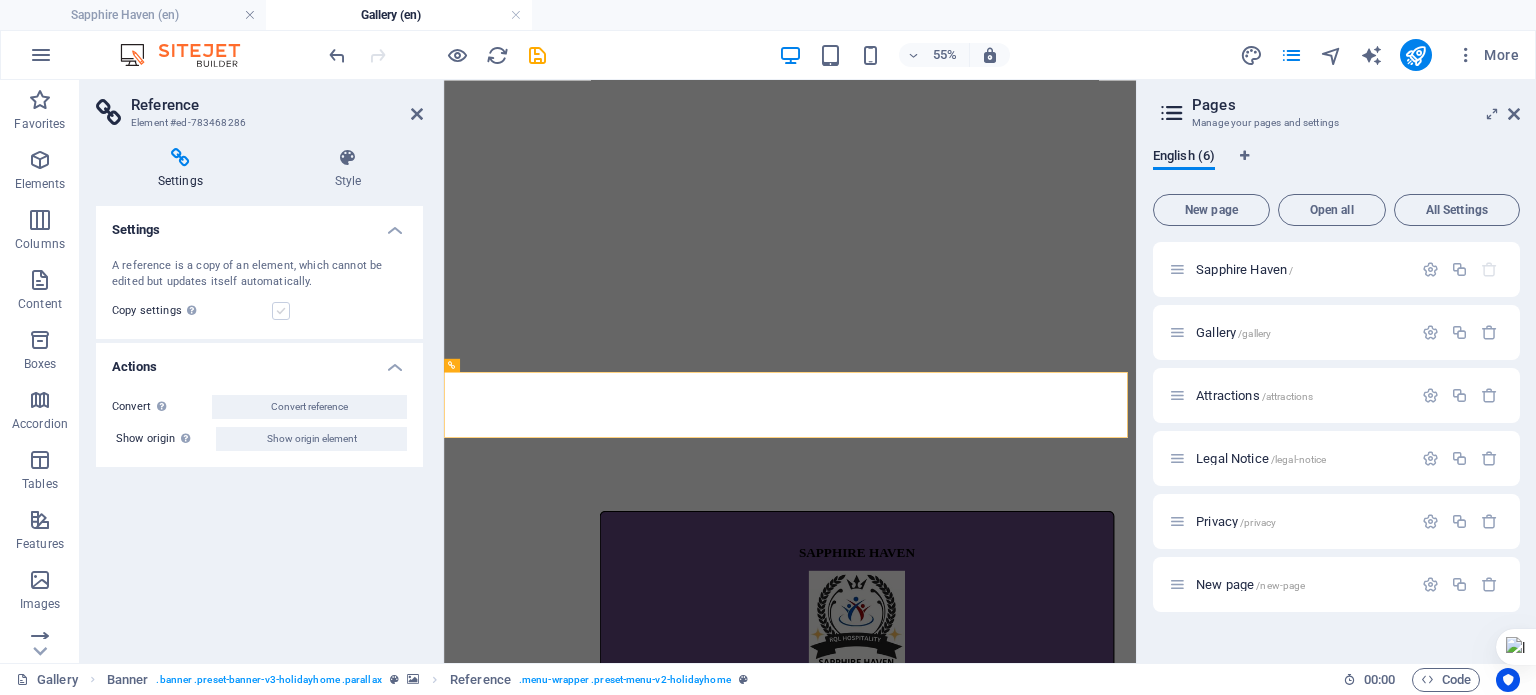 click at bounding box center [281, 311] 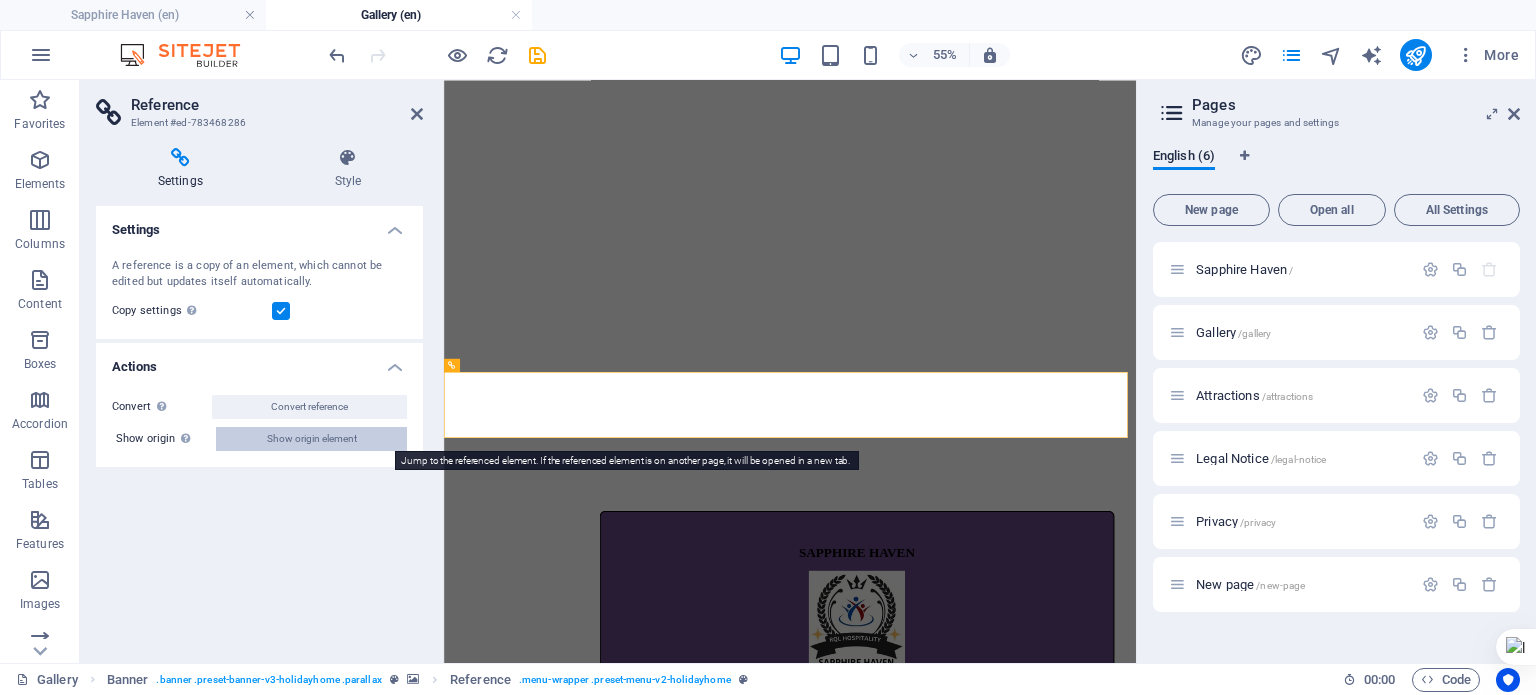click on "Show origin element" at bounding box center (312, 439) 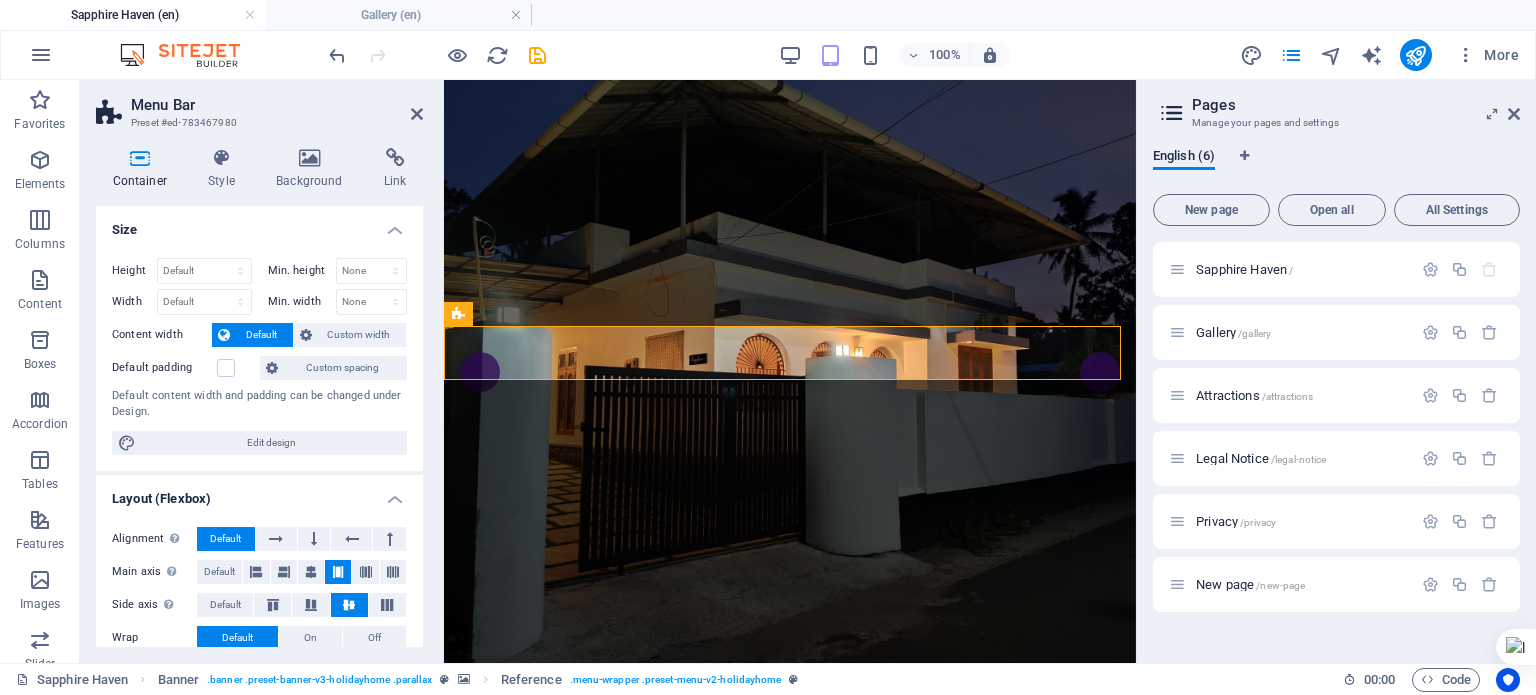 scroll, scrollTop: 0, scrollLeft: 0, axis: both 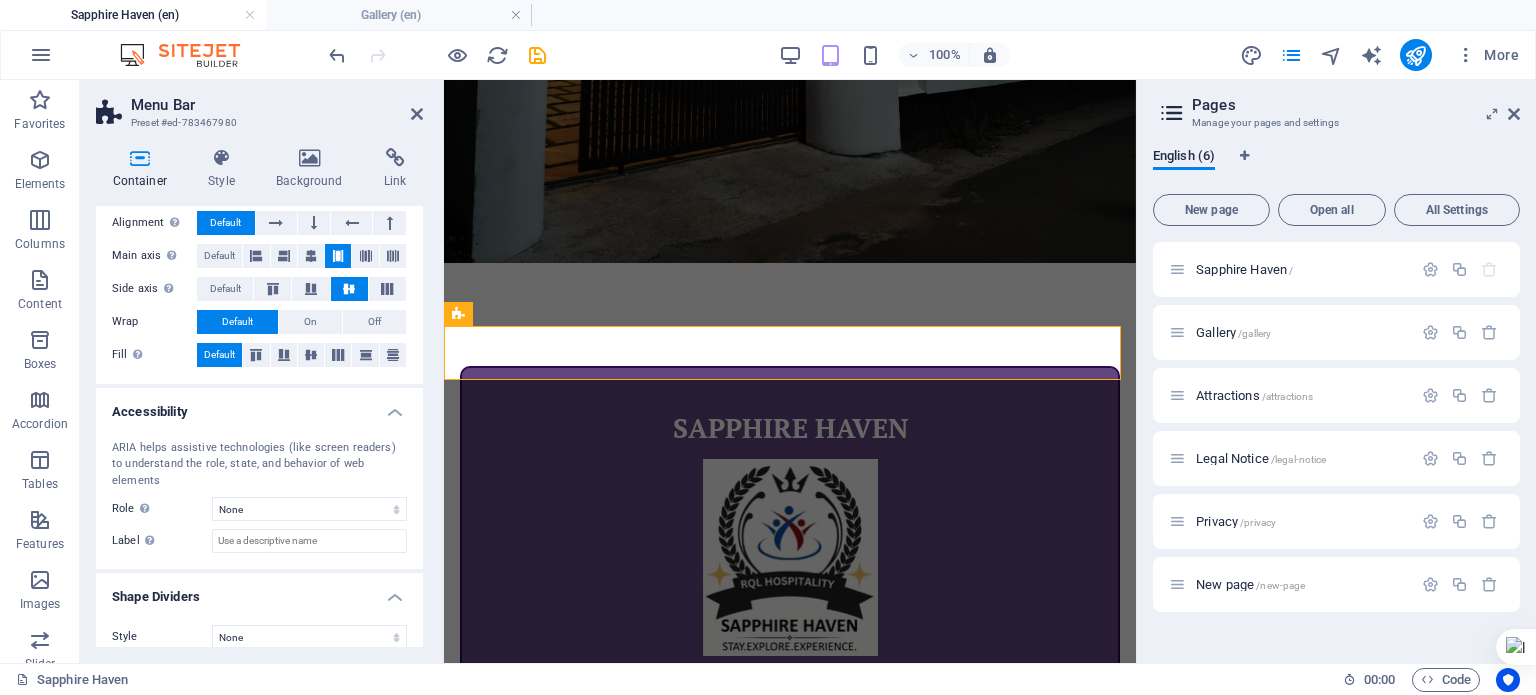 click on "Container" at bounding box center (144, 169) 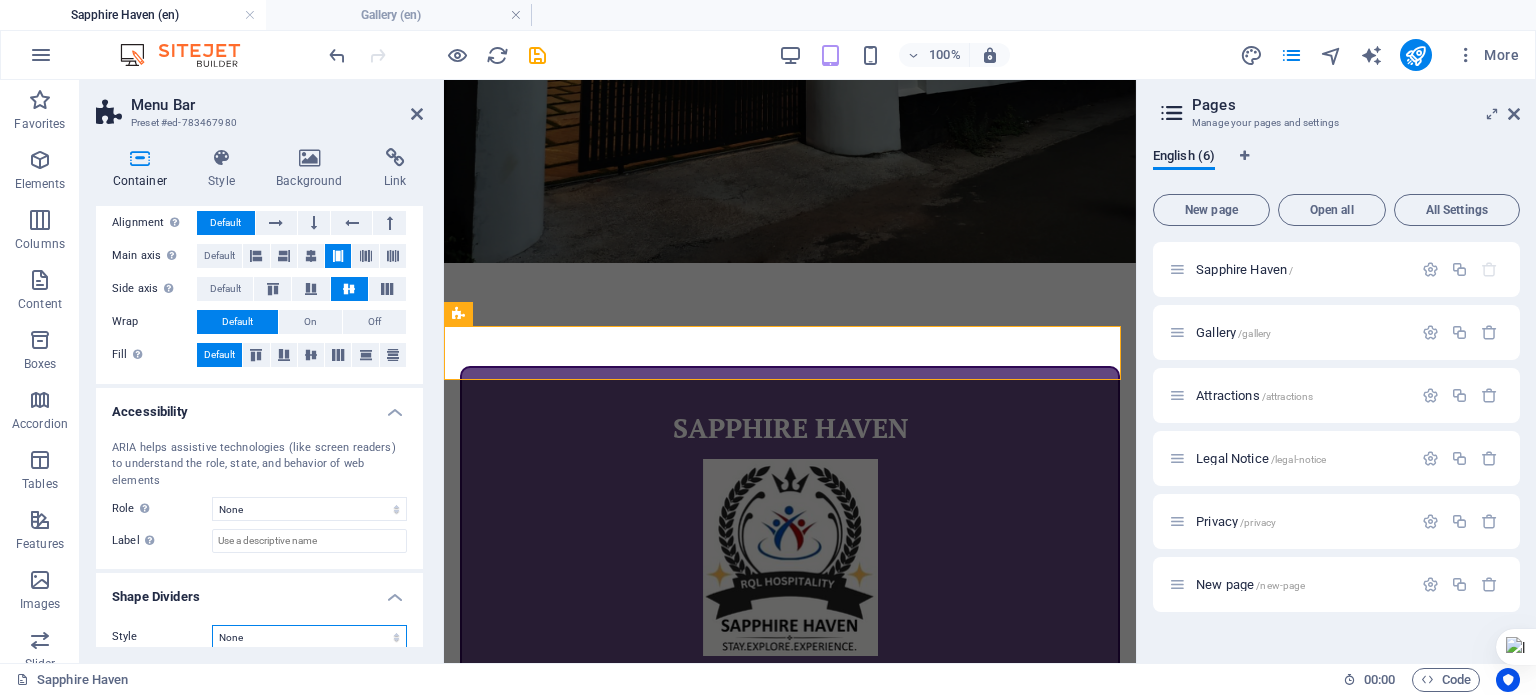 click on "None Triangle Square Diagonal Polygon 1 Polygon 2 Zigzag Multiple Zigzags Waves Multiple Waves Half Circle Circle Circle Shadow Blocks Hexagons Clouds Multiple Clouds Fan Pyramids Book Paint Drip Fire Shredded Paper Arrow" at bounding box center [309, 637] 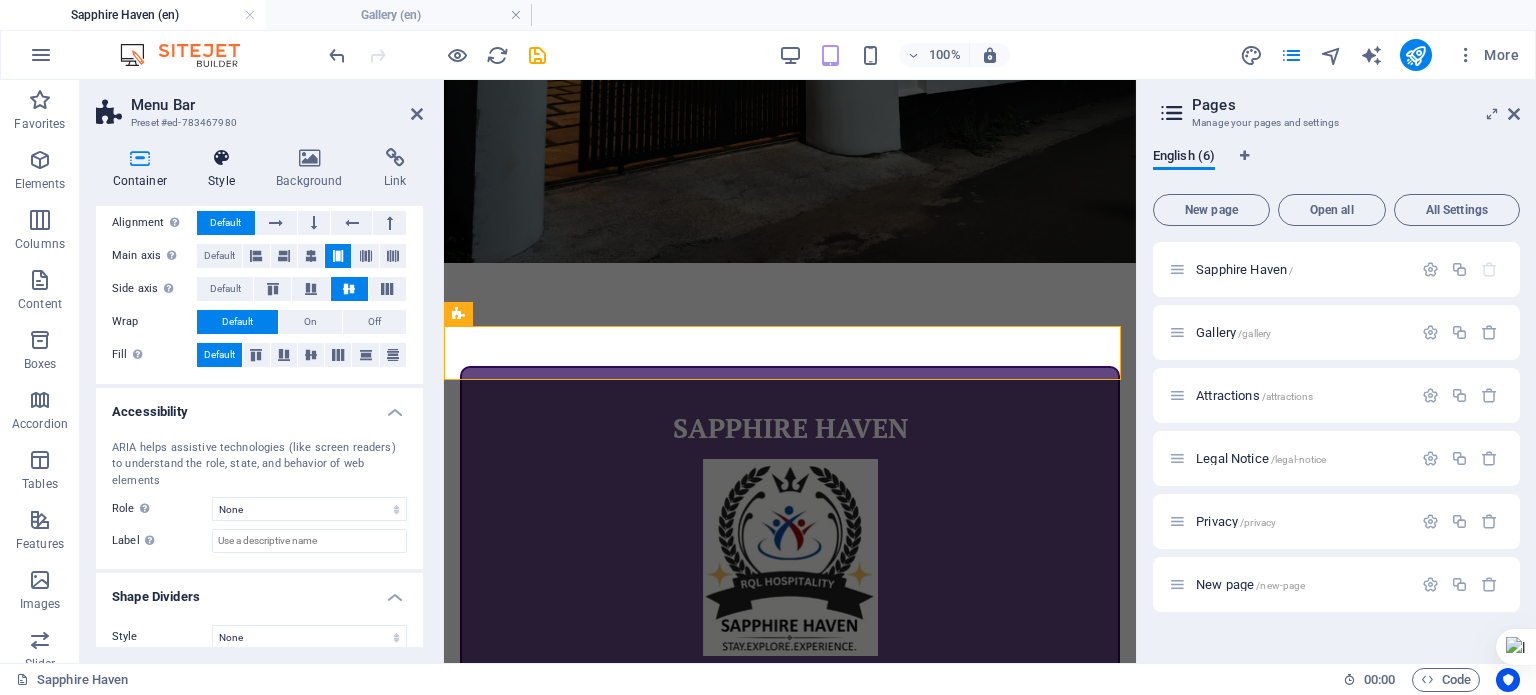 click at bounding box center [222, 158] 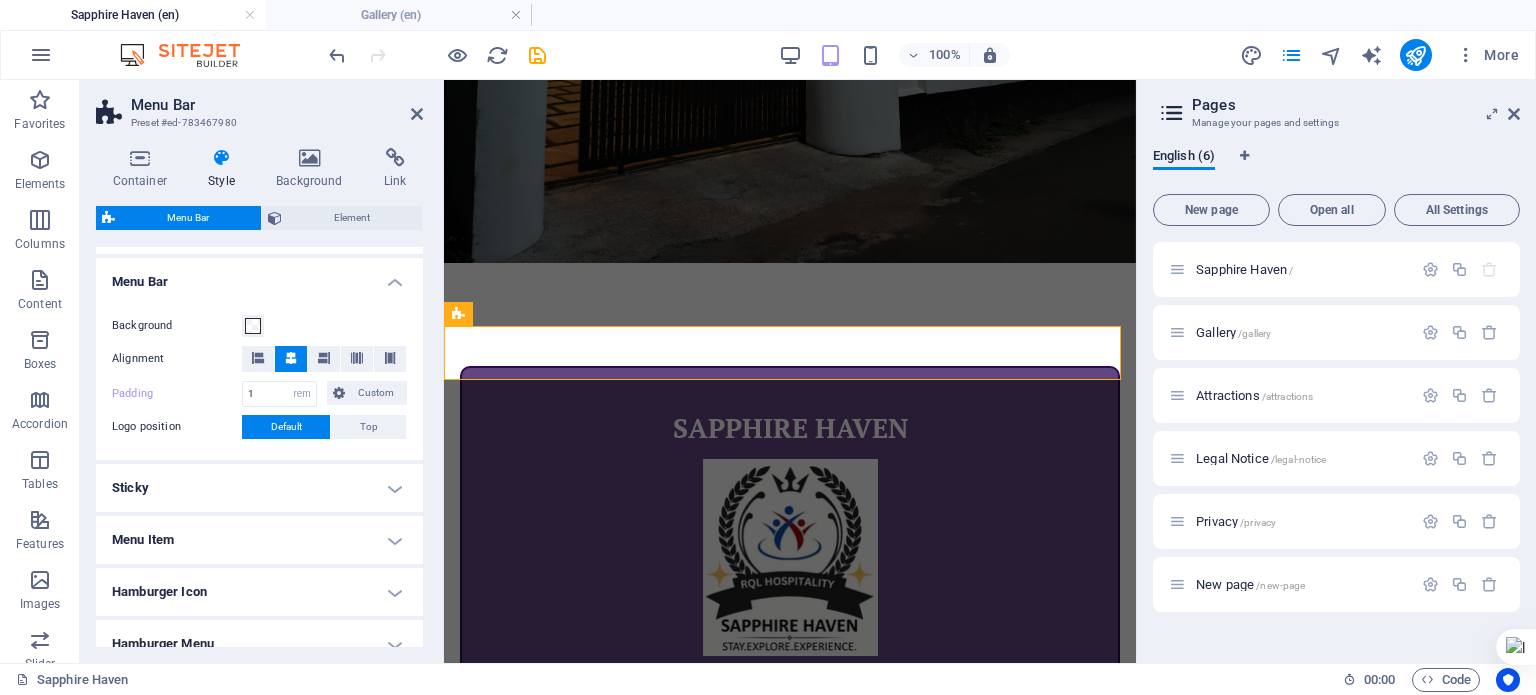 scroll, scrollTop: 0, scrollLeft: 0, axis: both 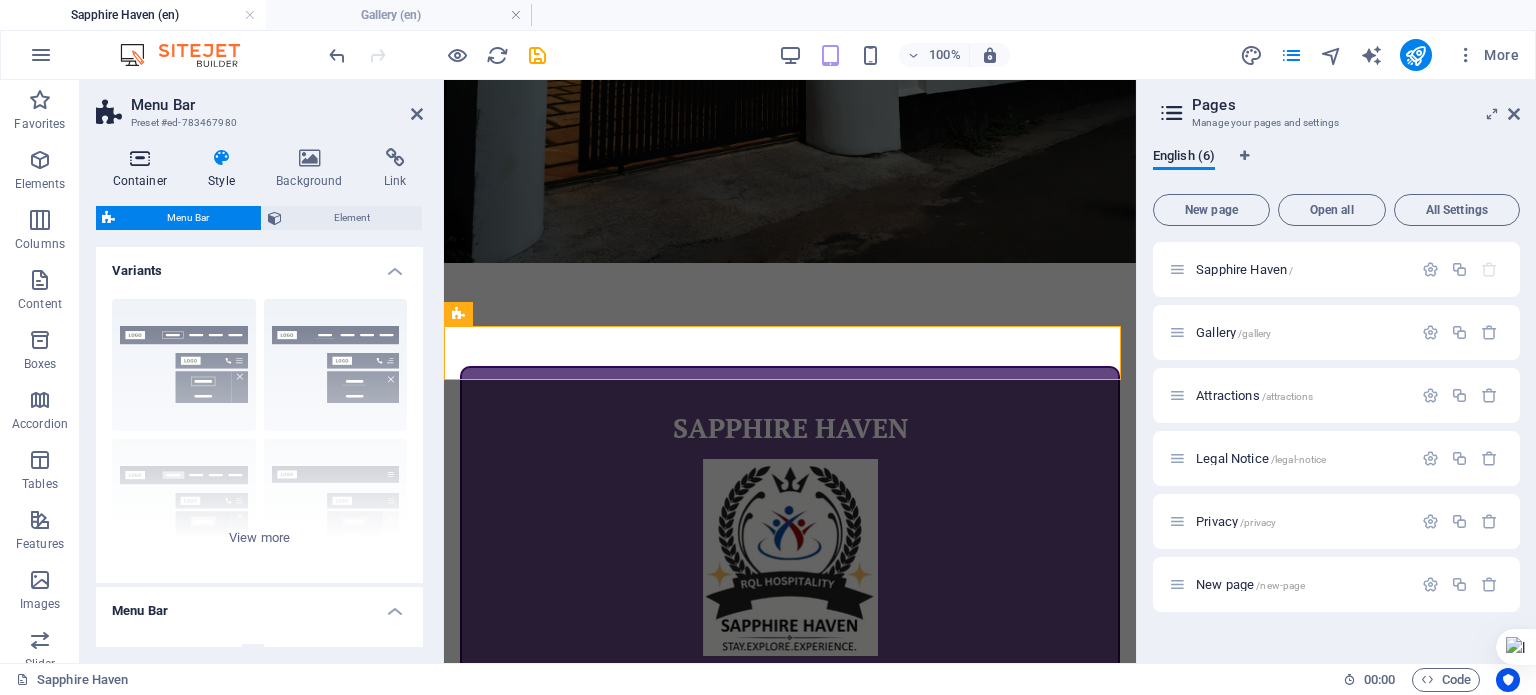 click on "Container" at bounding box center (144, 169) 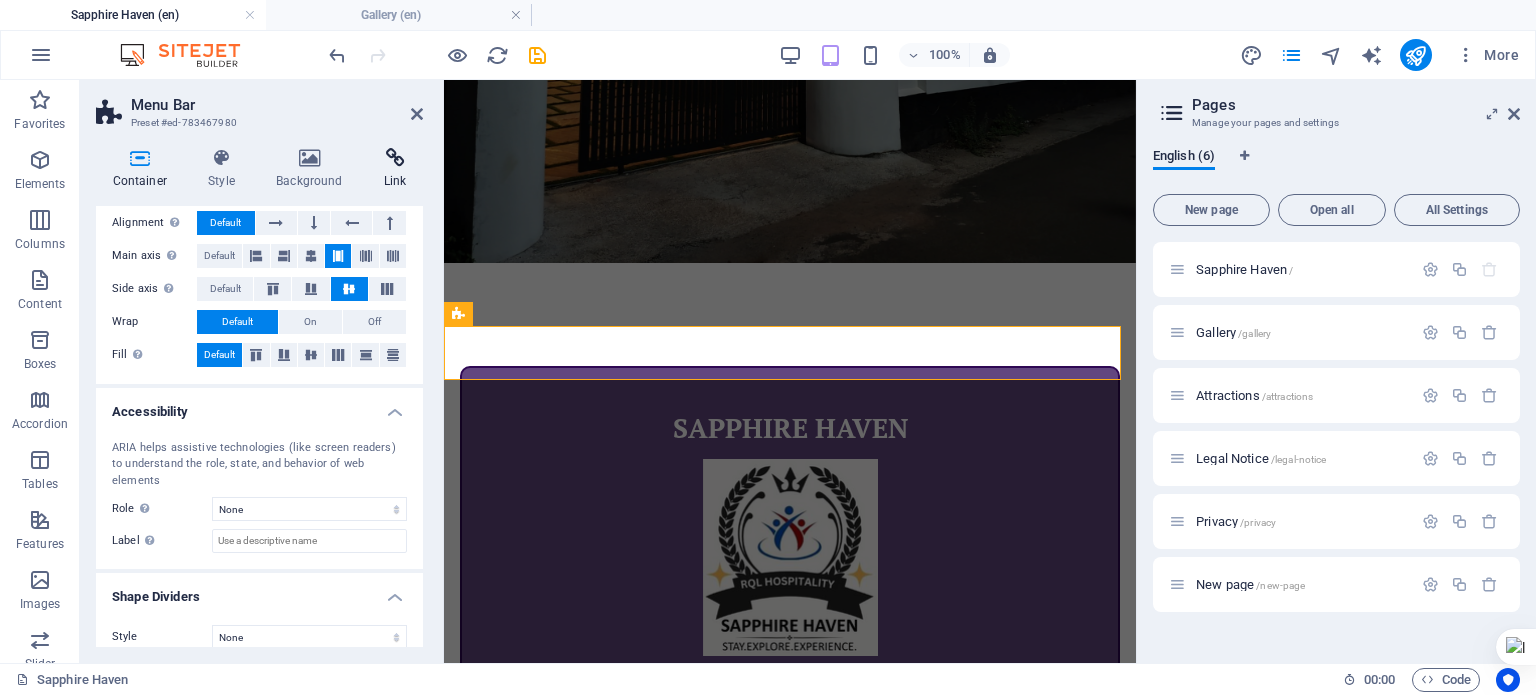 click at bounding box center (395, 158) 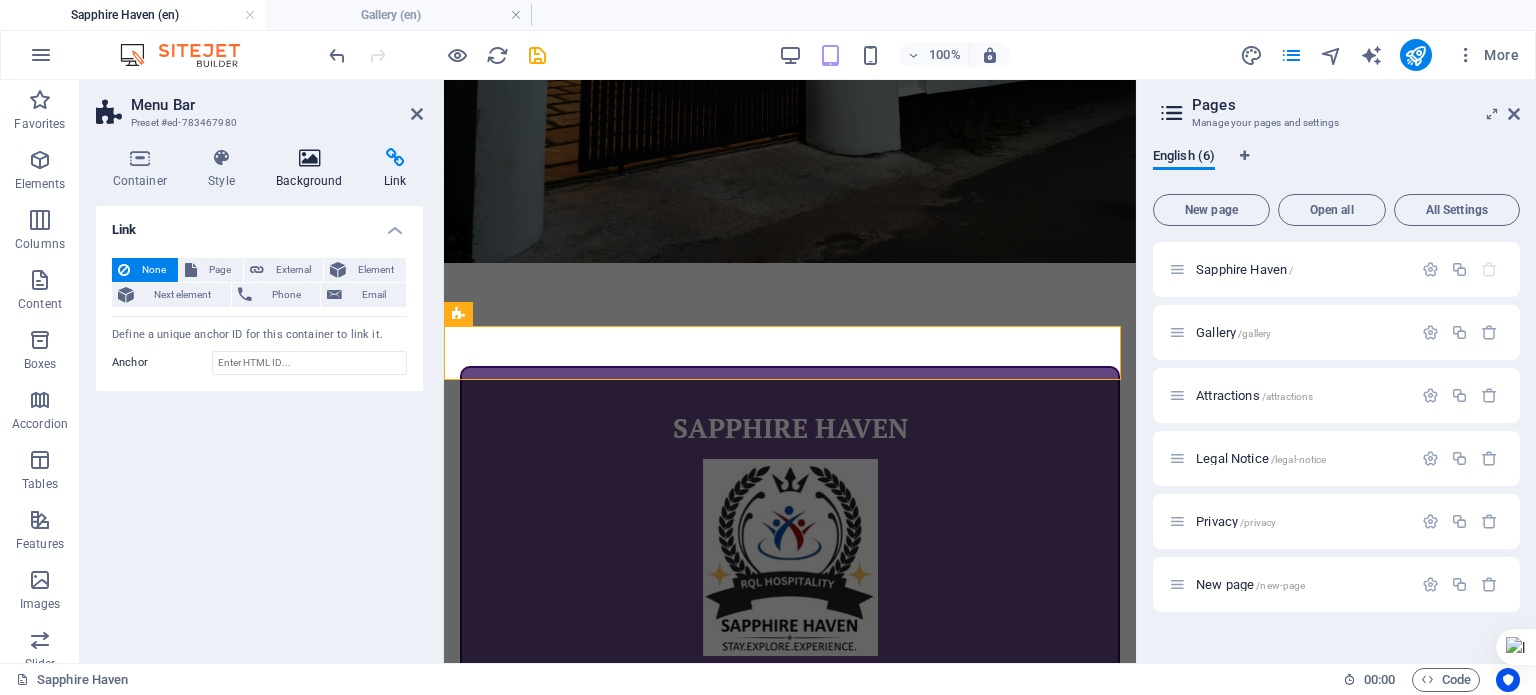 click at bounding box center (310, 158) 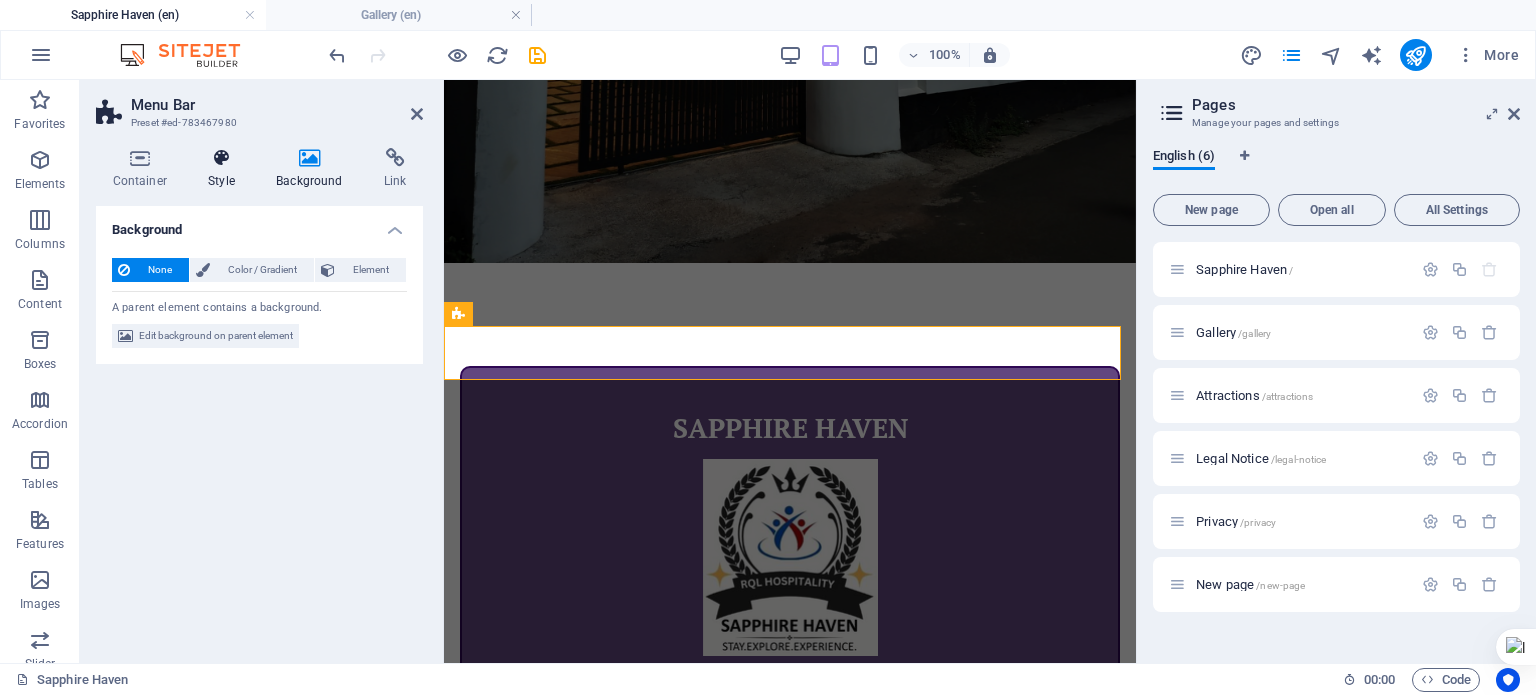 click at bounding box center (222, 158) 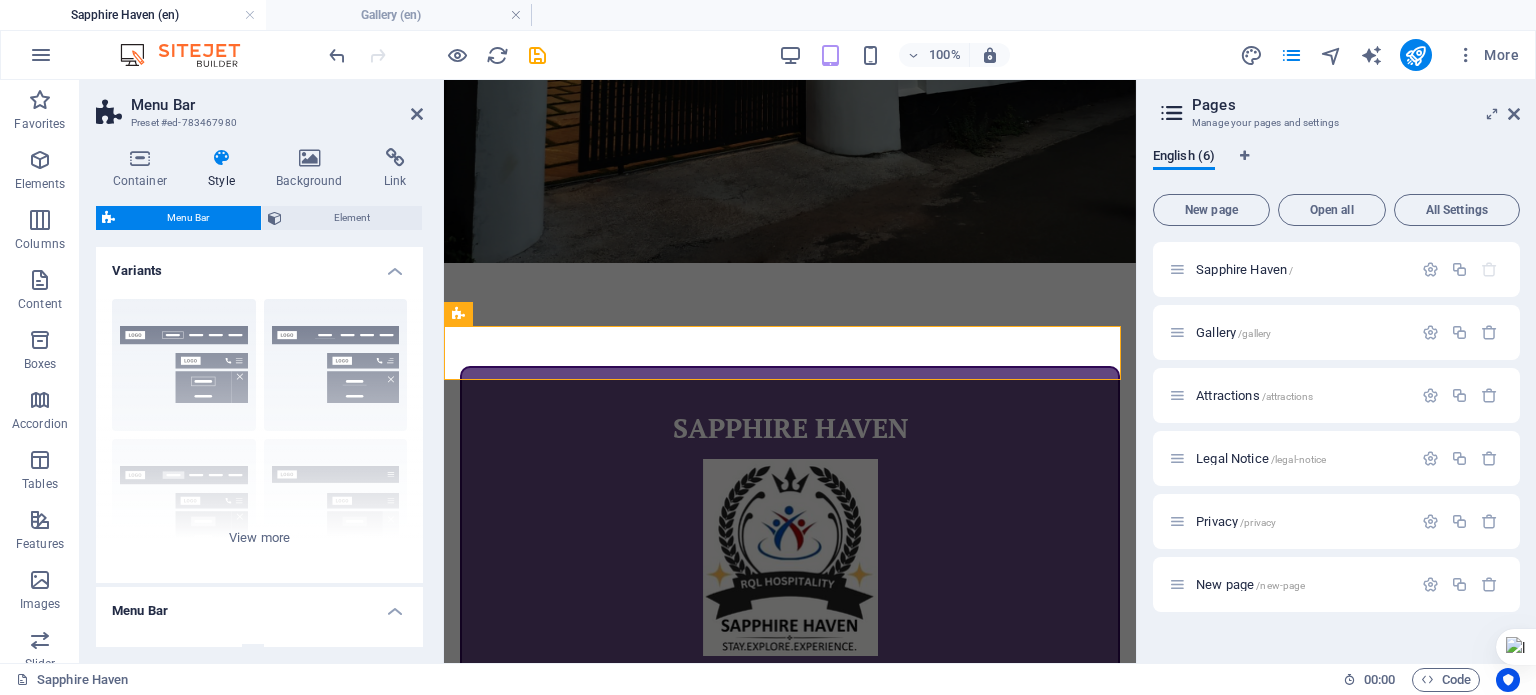 click on "Variants" at bounding box center [259, 265] 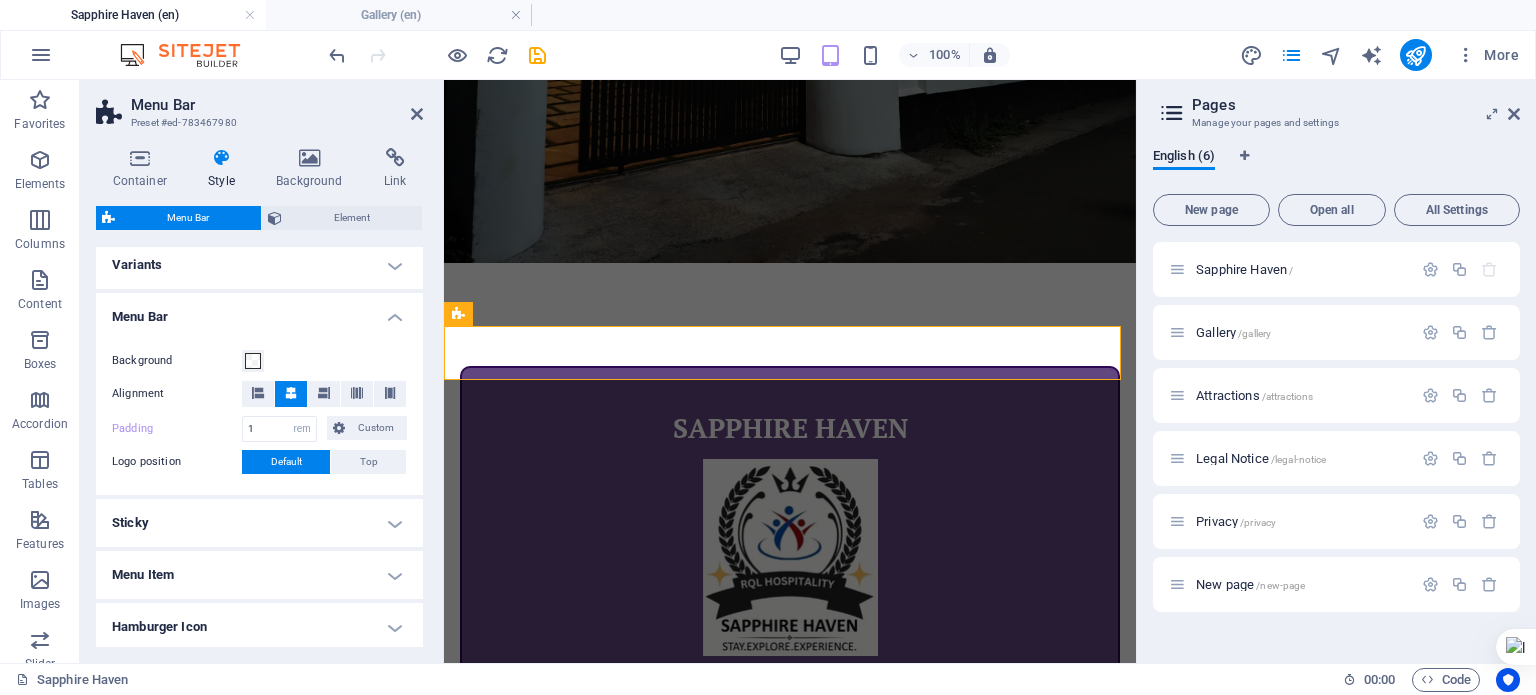 scroll, scrollTop: 0, scrollLeft: 0, axis: both 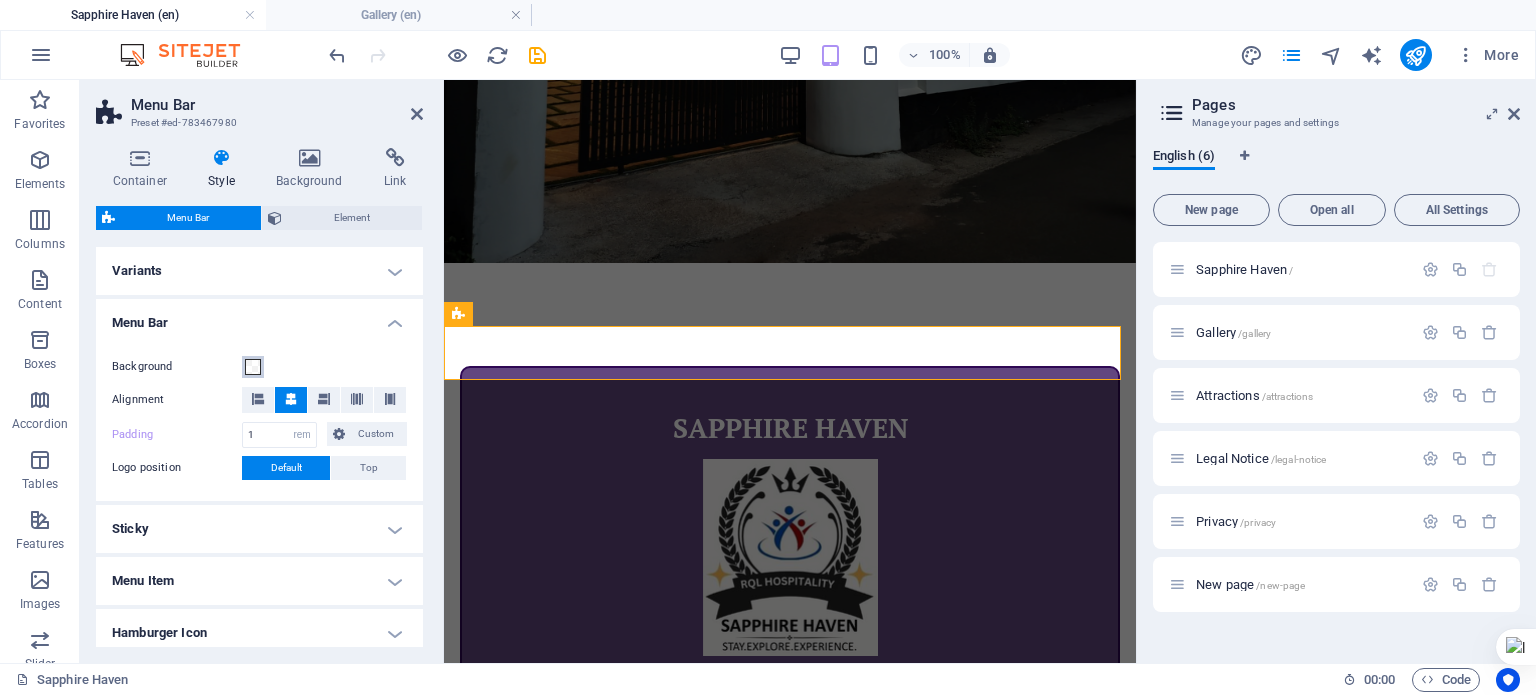 click at bounding box center (253, 367) 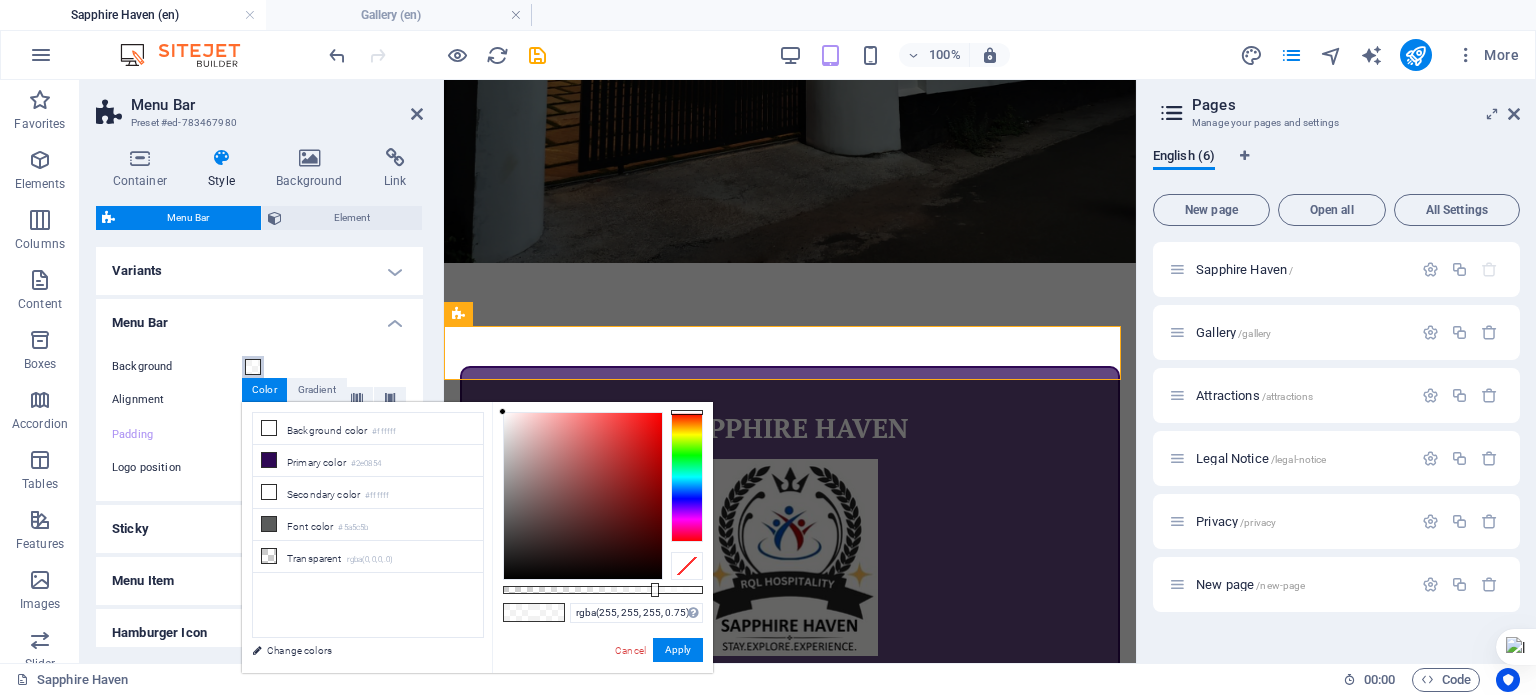 click at bounding box center (253, 367) 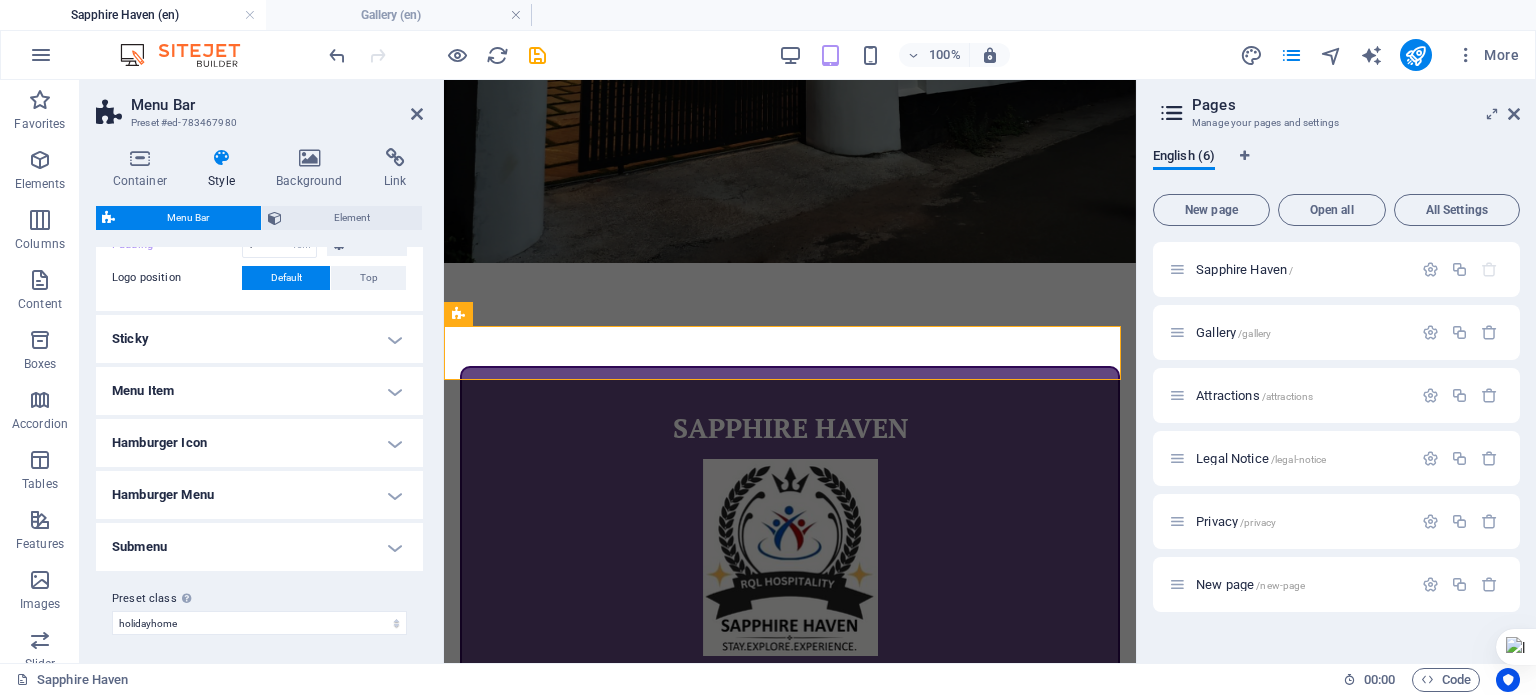 scroll, scrollTop: 192, scrollLeft: 0, axis: vertical 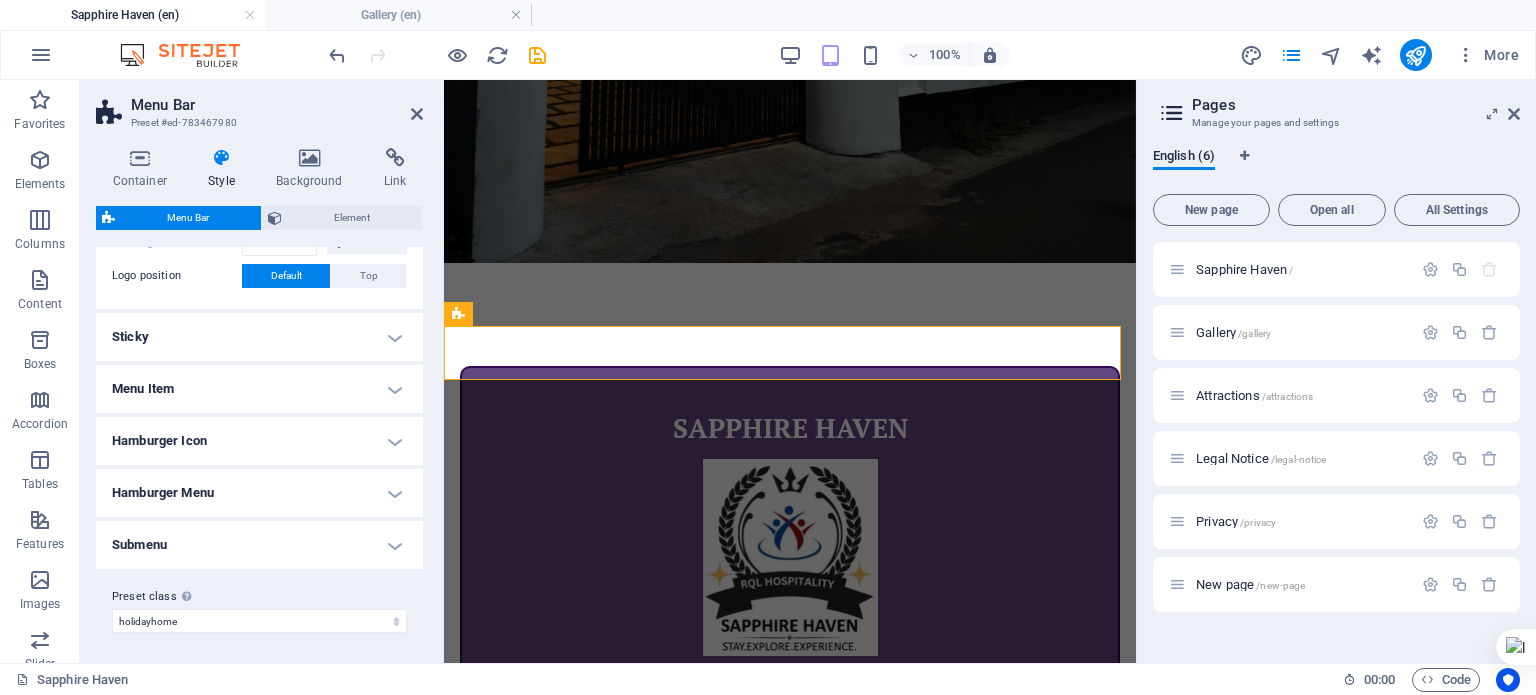 click on "Menu Item" at bounding box center [259, 389] 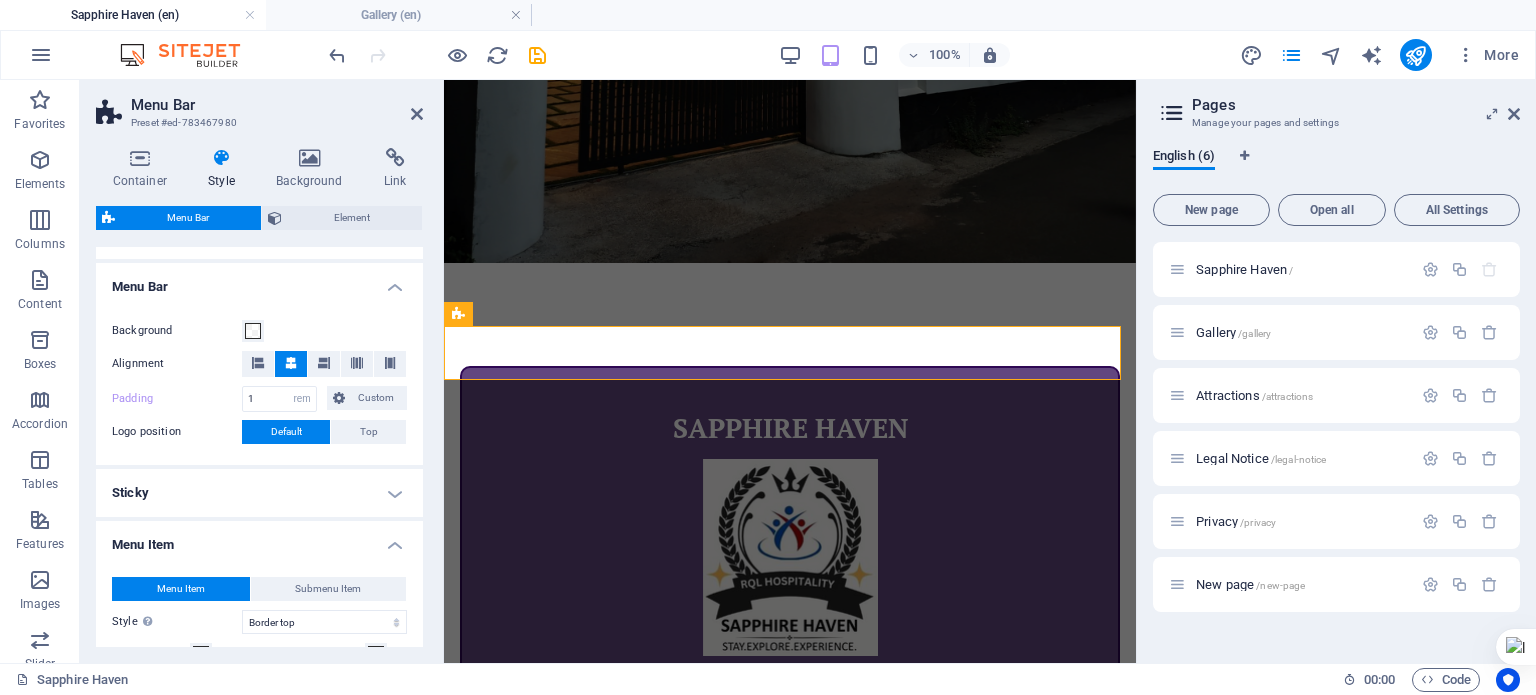 scroll, scrollTop: 0, scrollLeft: 0, axis: both 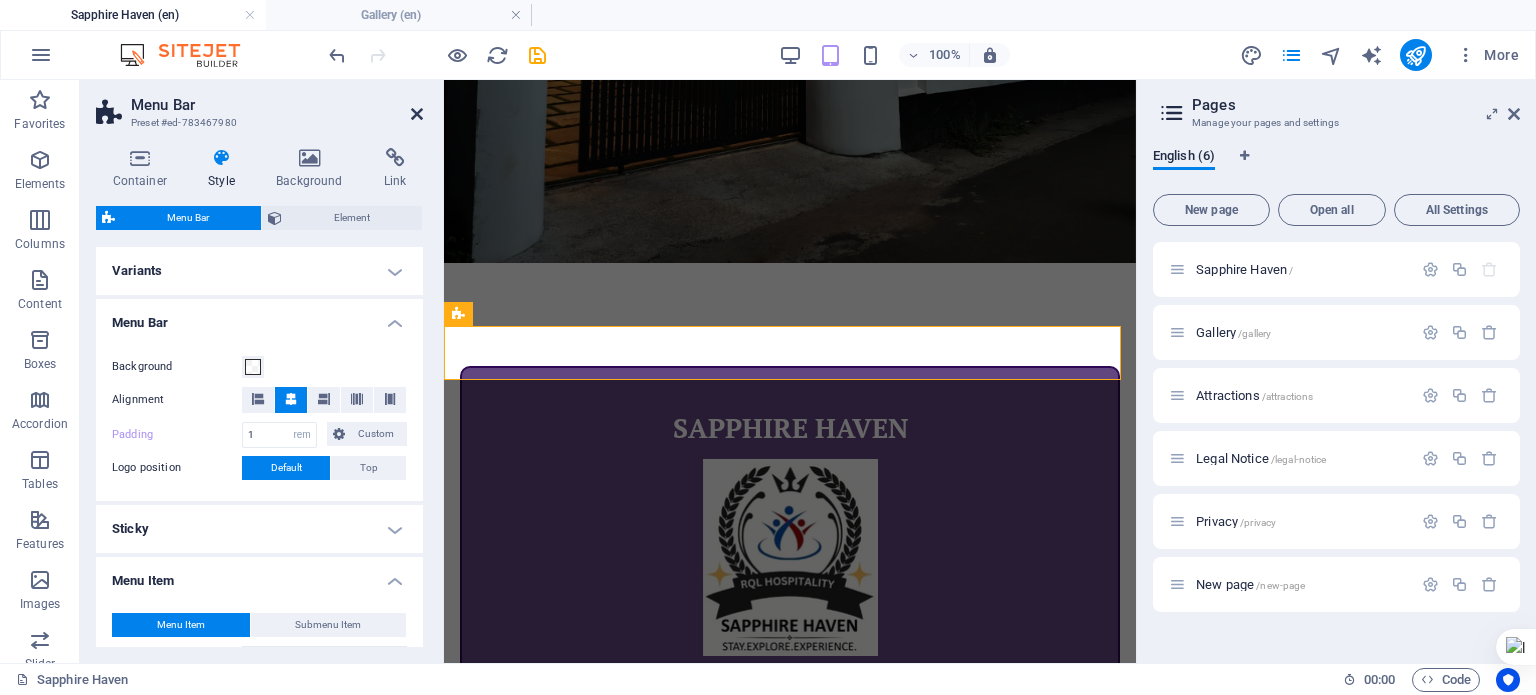 click at bounding box center (417, 114) 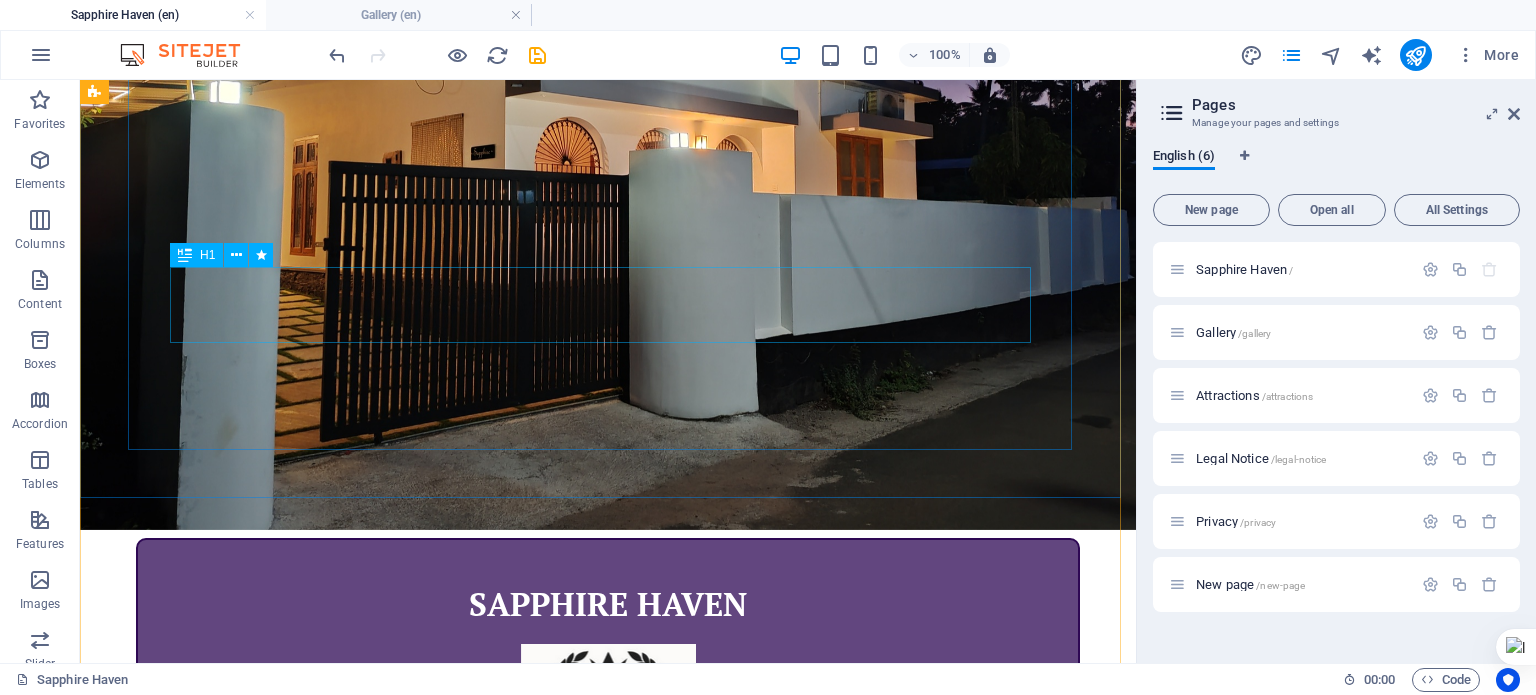 scroll, scrollTop: 500, scrollLeft: 0, axis: vertical 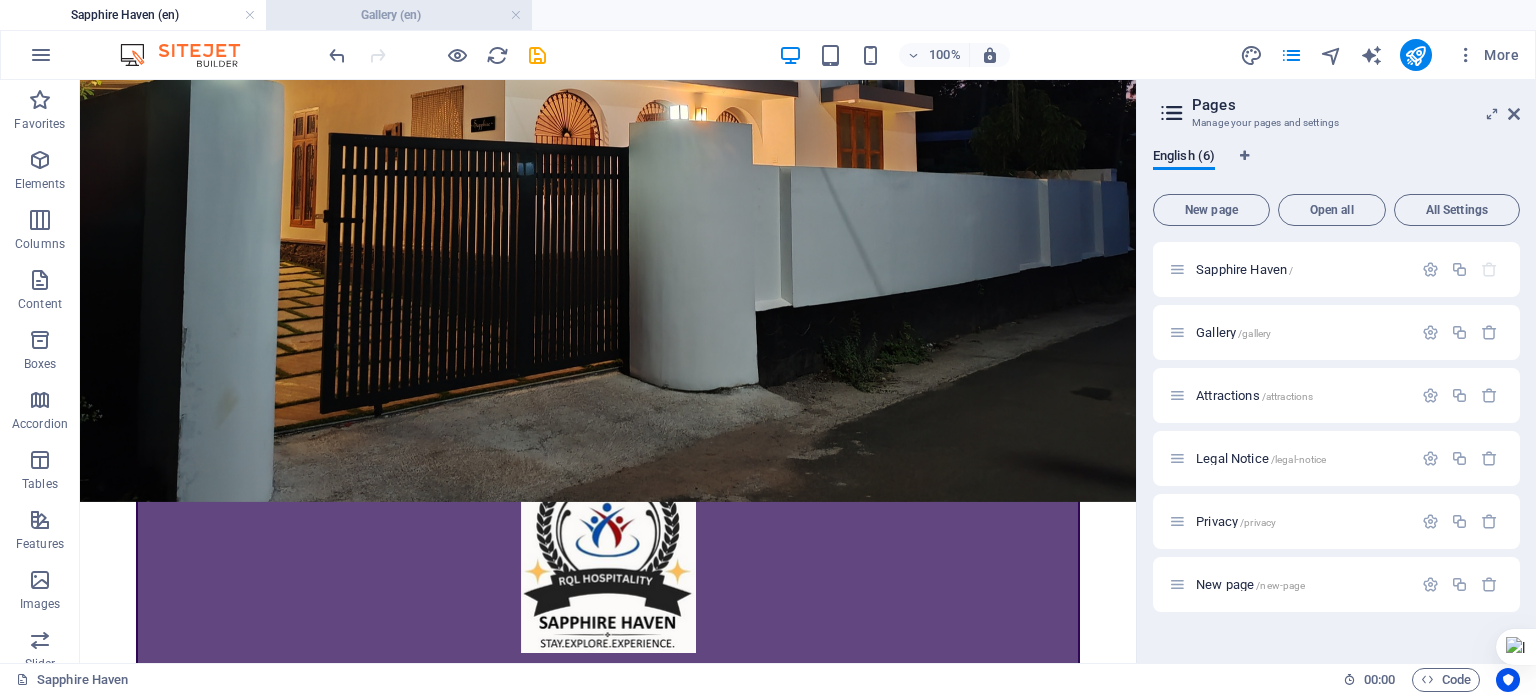 click on "Gallery (en)" at bounding box center [399, 15] 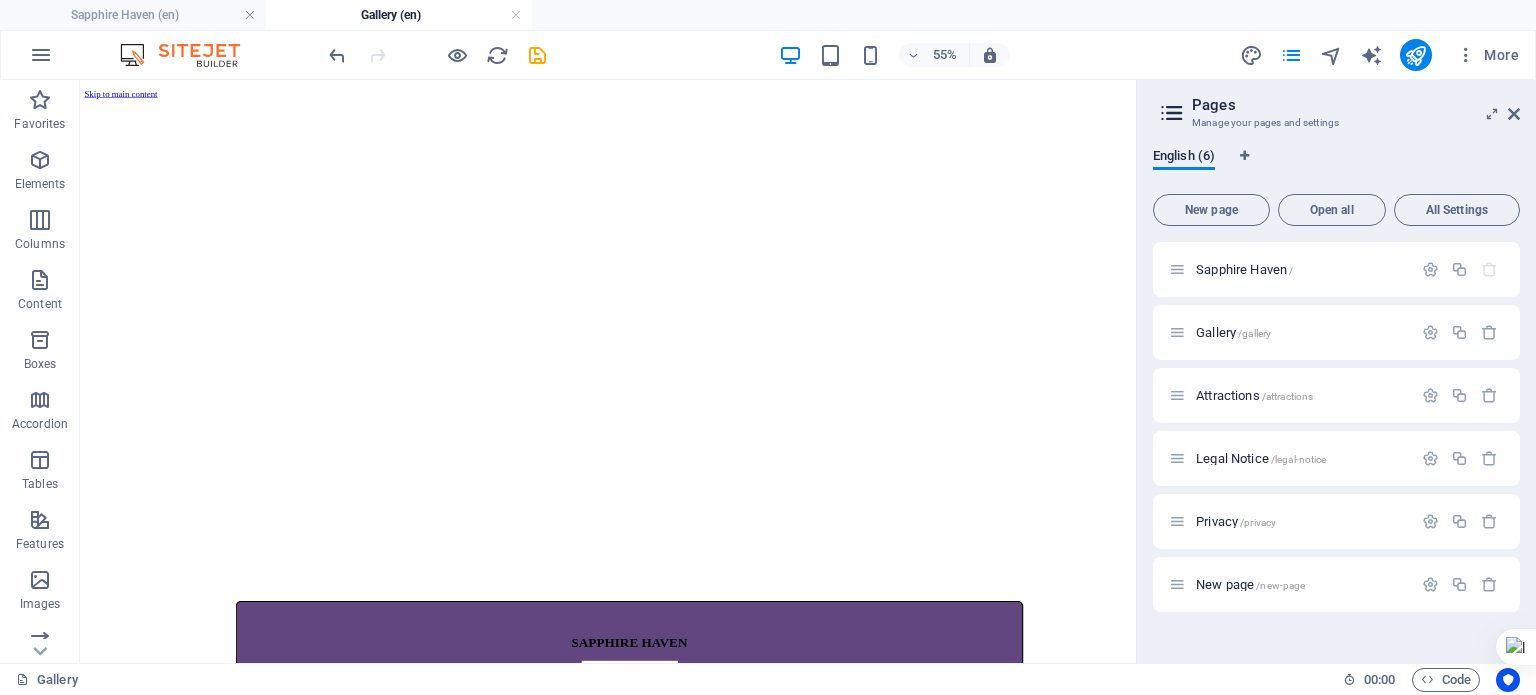 scroll, scrollTop: 0, scrollLeft: 0, axis: both 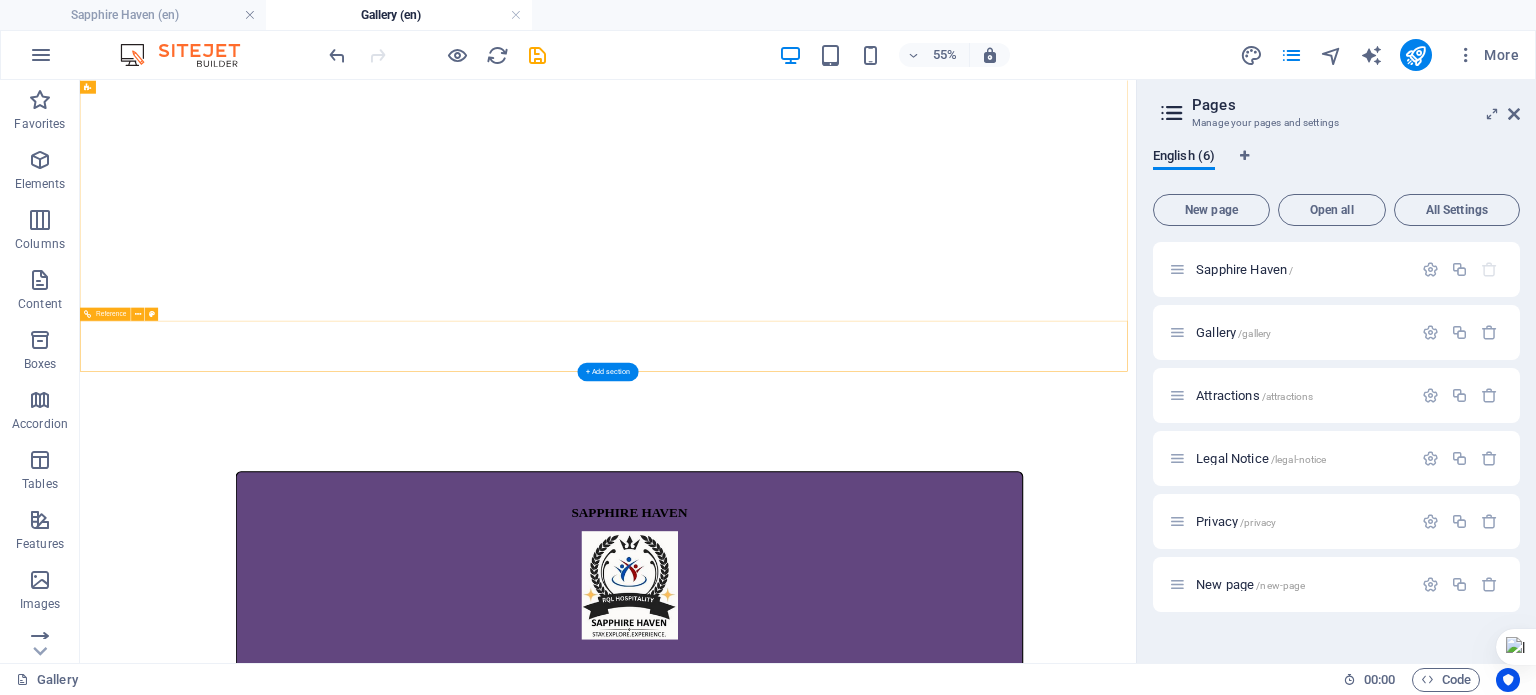 click at bounding box center (1040, 1261) 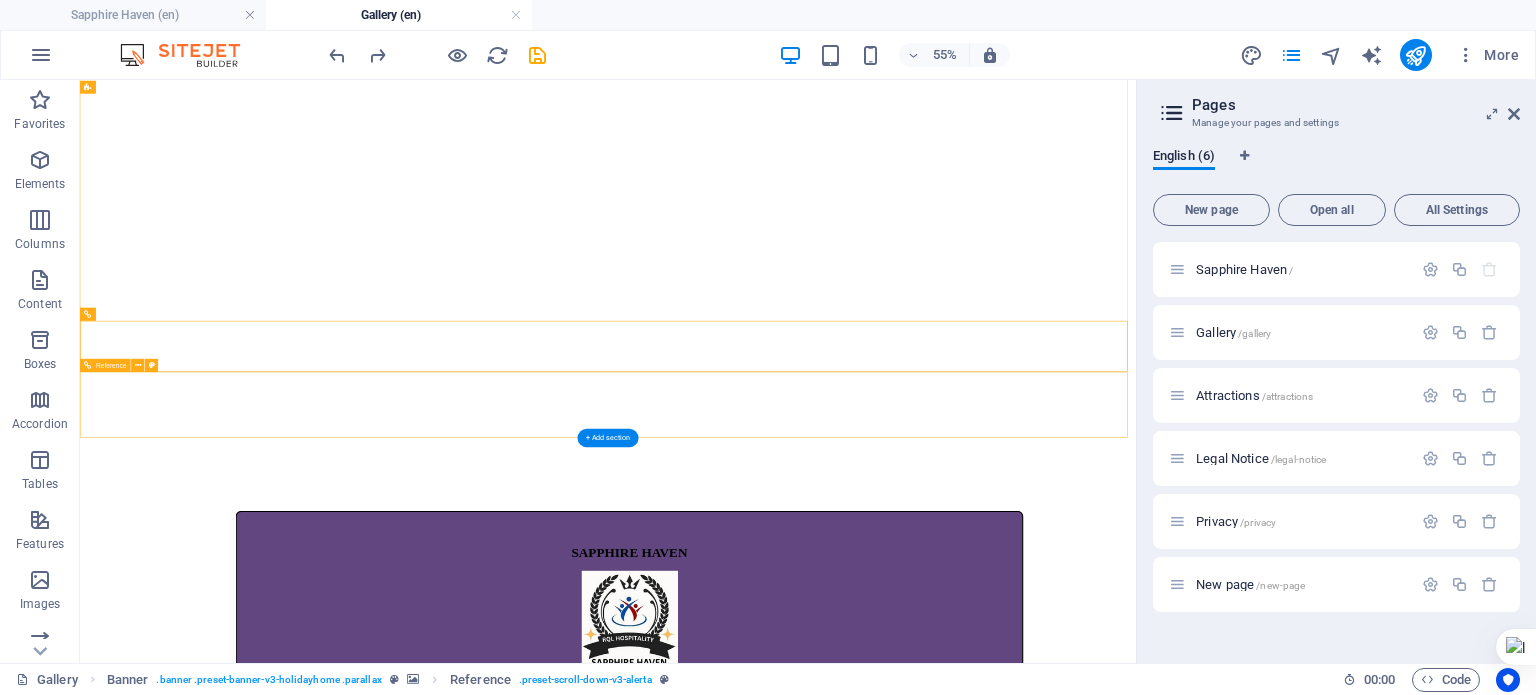 click on "Holidayhome GALLERY Book Now Attractions Contact" at bounding box center [1040, 1394] 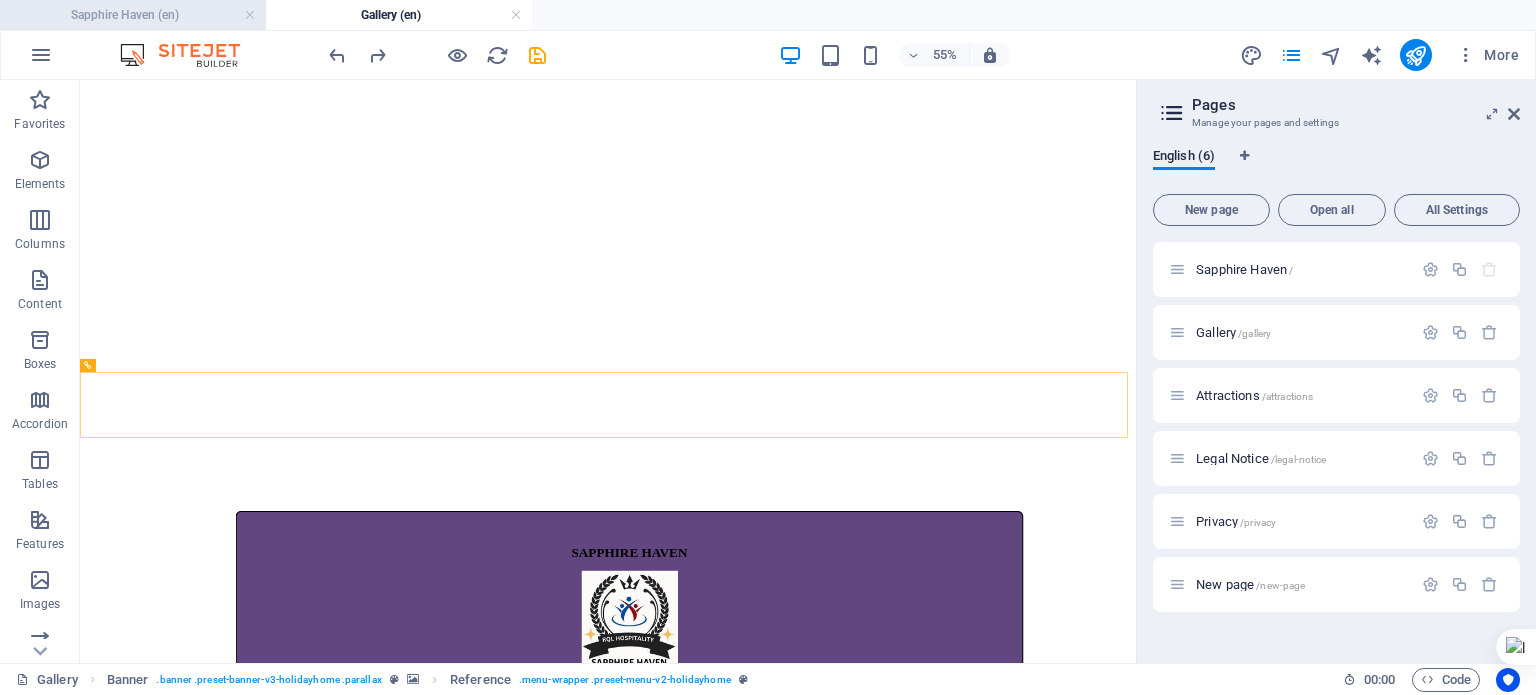 click on "Sapphire Haven (en)" at bounding box center [133, 15] 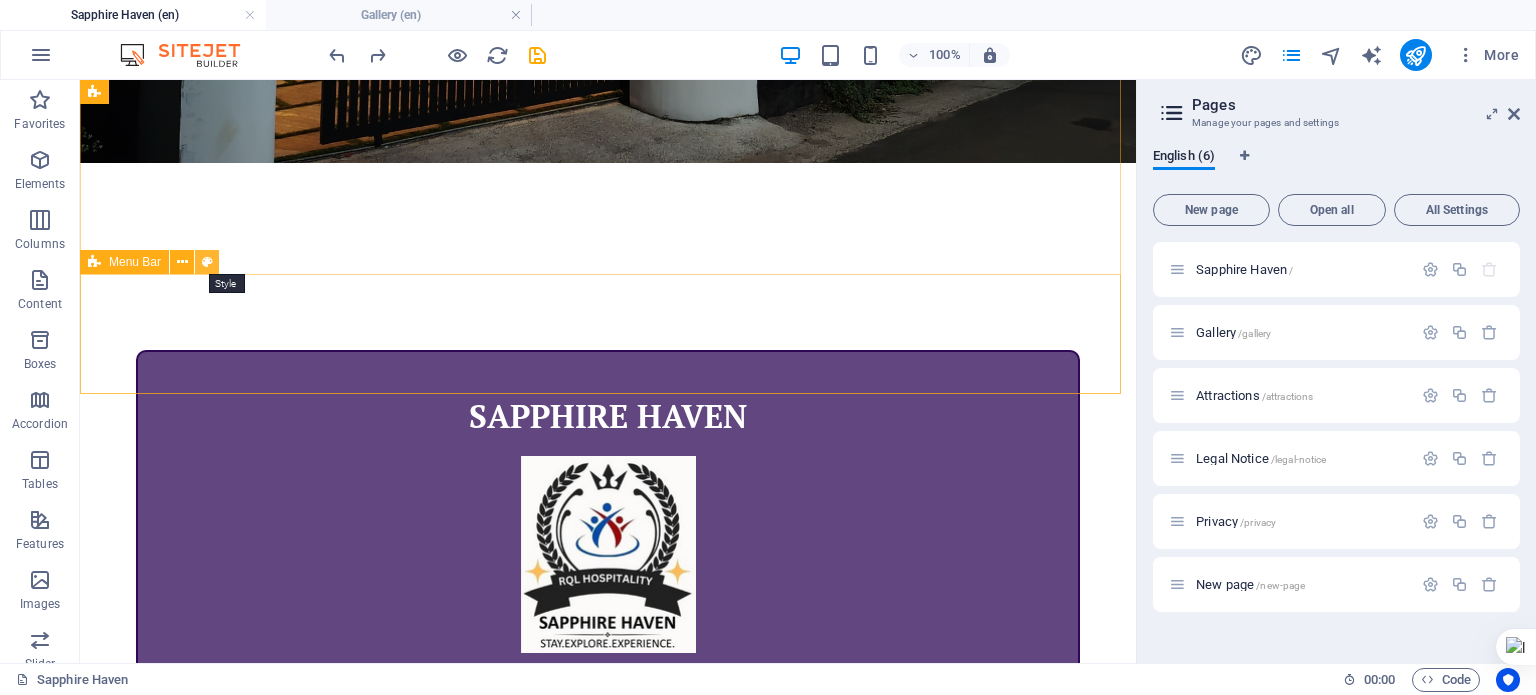 click at bounding box center [207, 262] 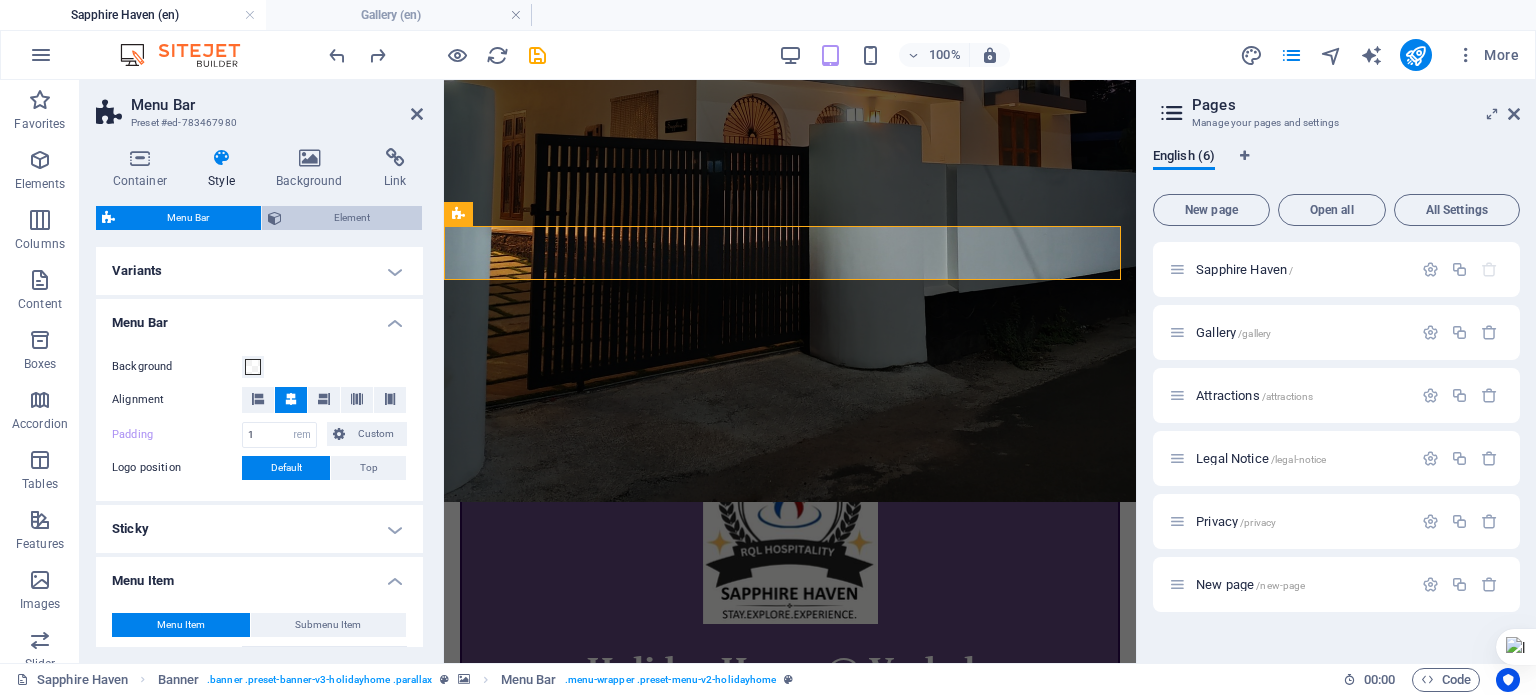 click on "Element" at bounding box center (352, 218) 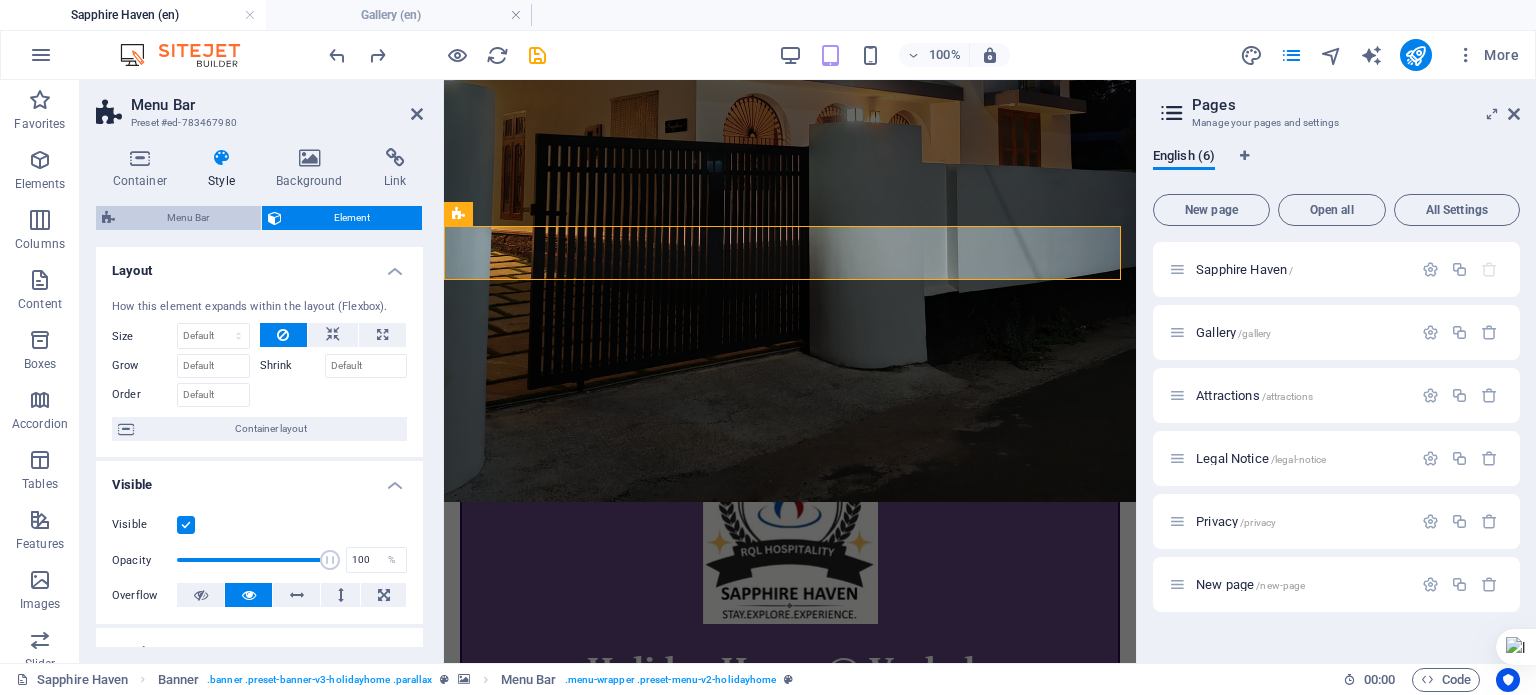 click on "Menu Bar" at bounding box center (188, 218) 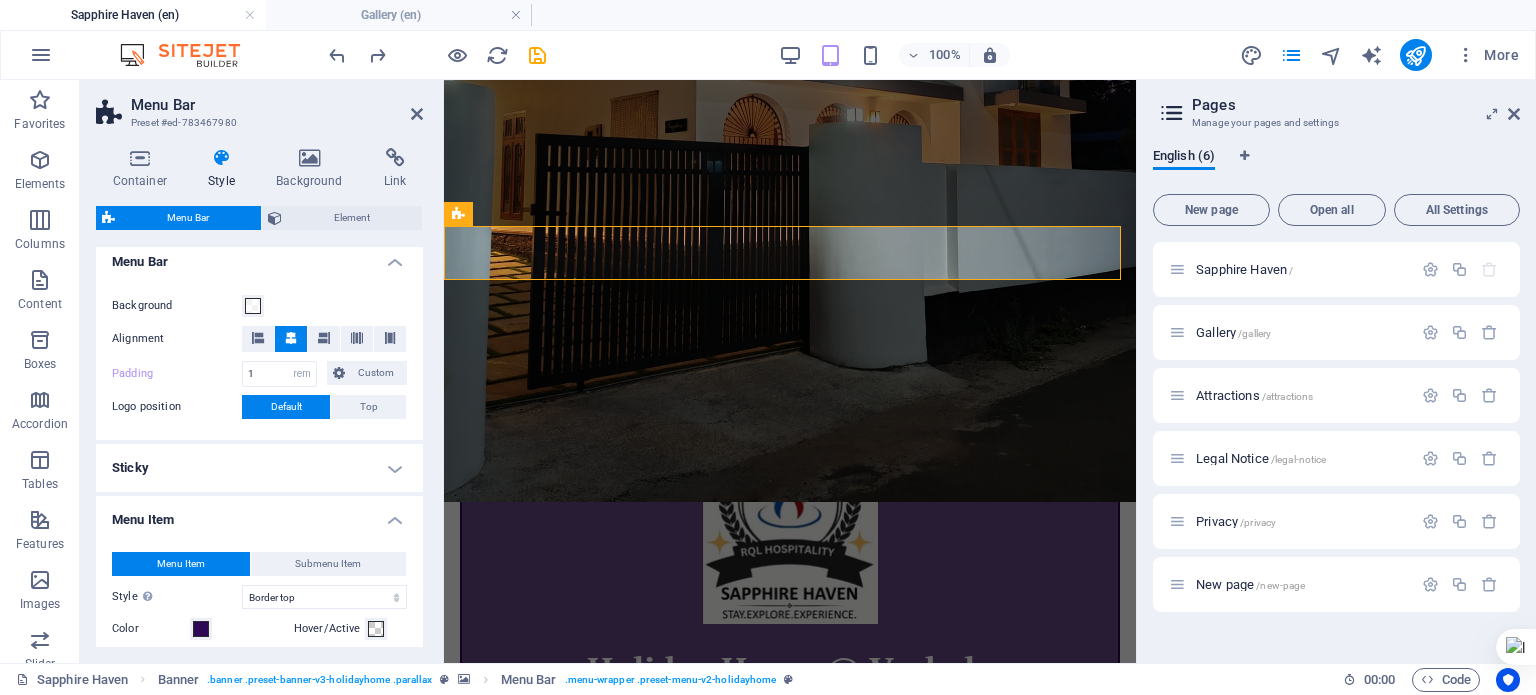 scroll, scrollTop: 0, scrollLeft: 0, axis: both 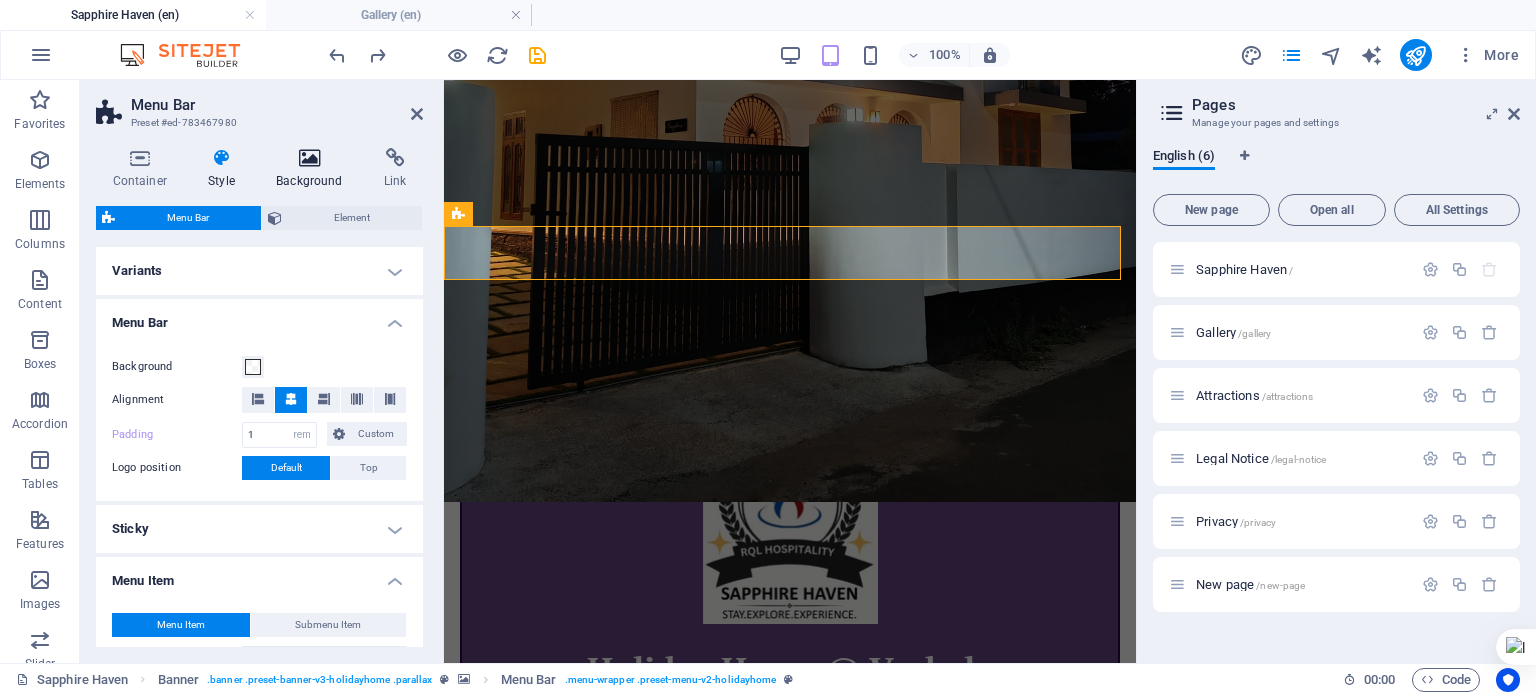 click on "Background" at bounding box center (314, 169) 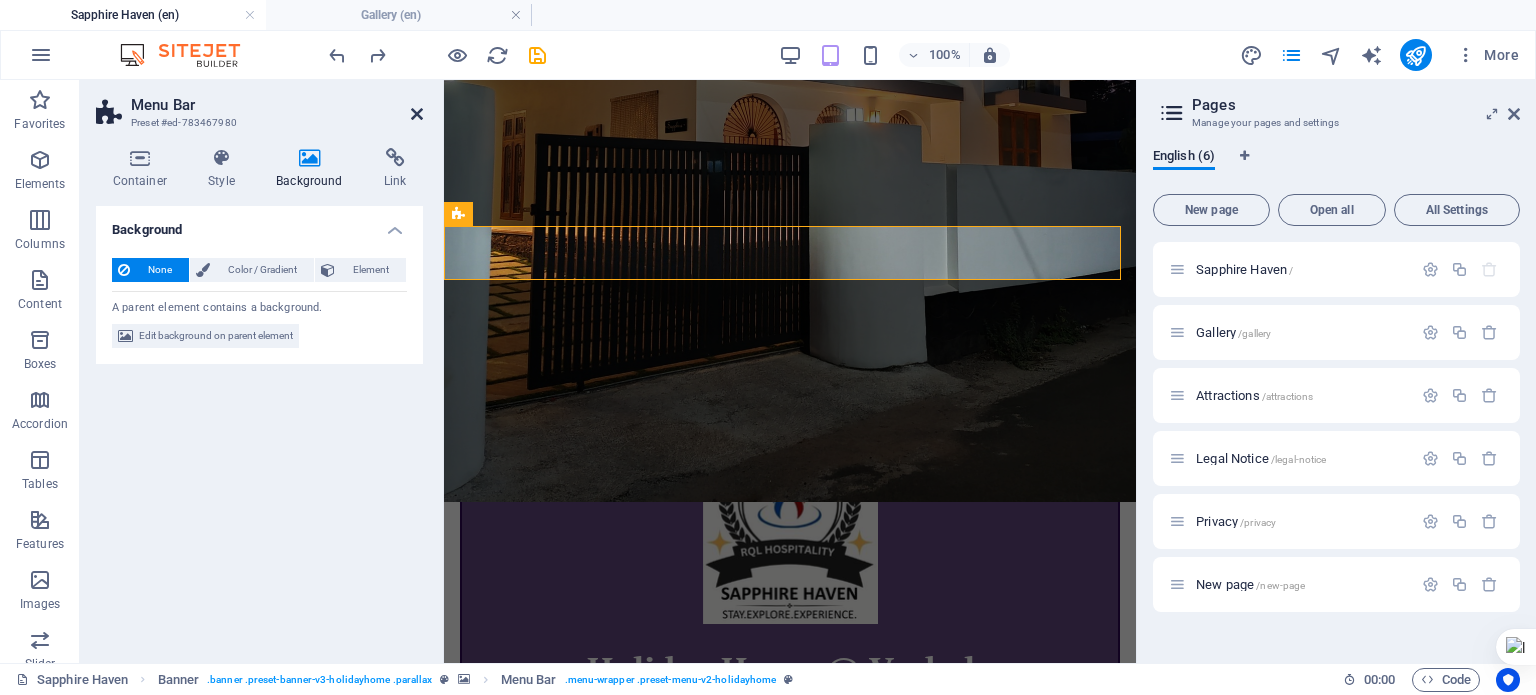 click at bounding box center (417, 114) 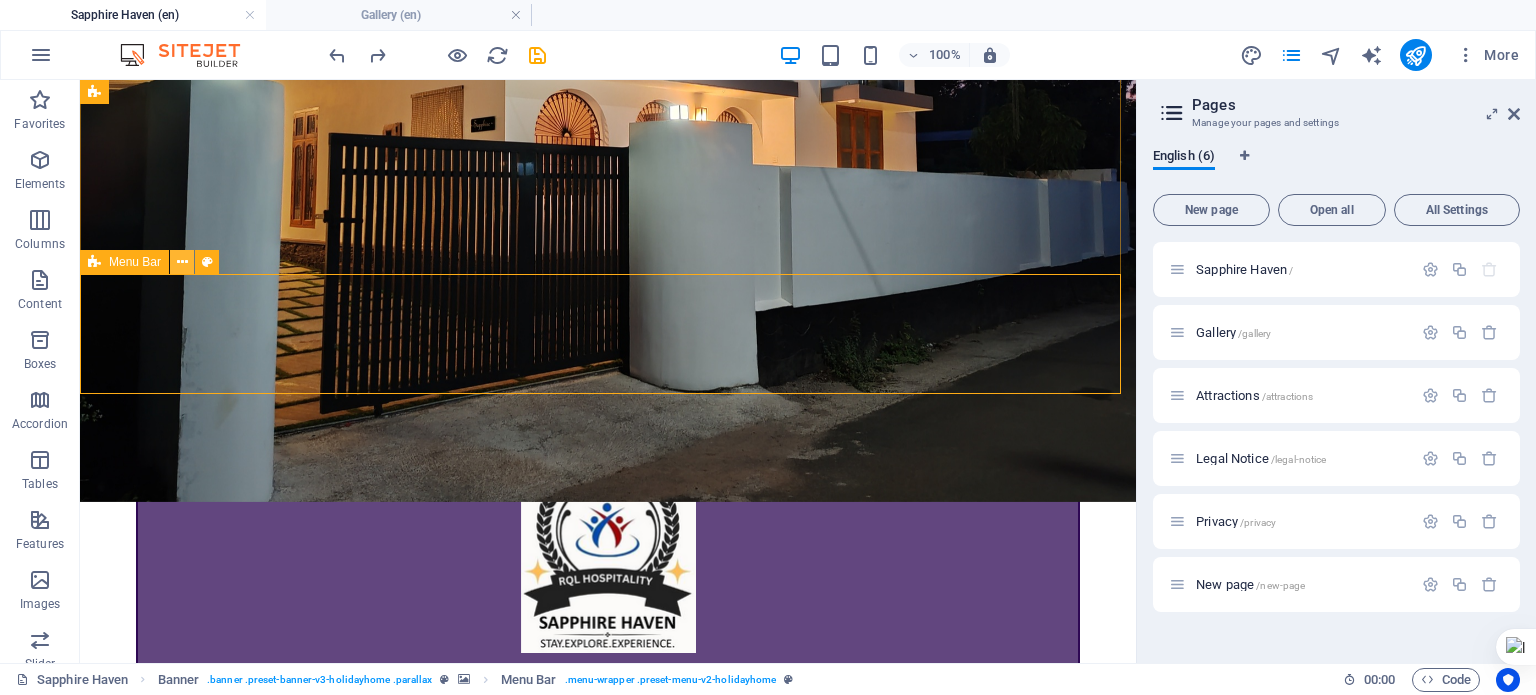 click at bounding box center [182, 262] 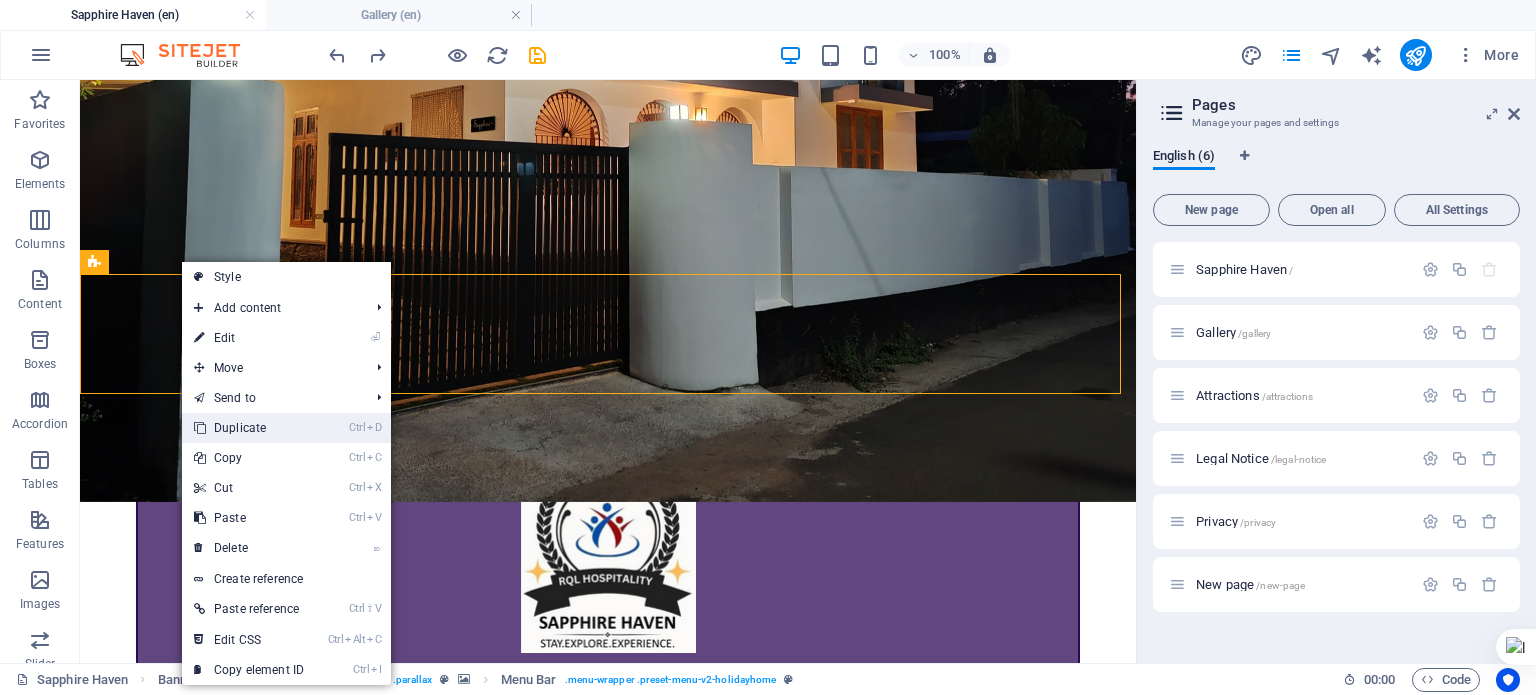 click on "Ctrl D  Duplicate" at bounding box center (249, 428) 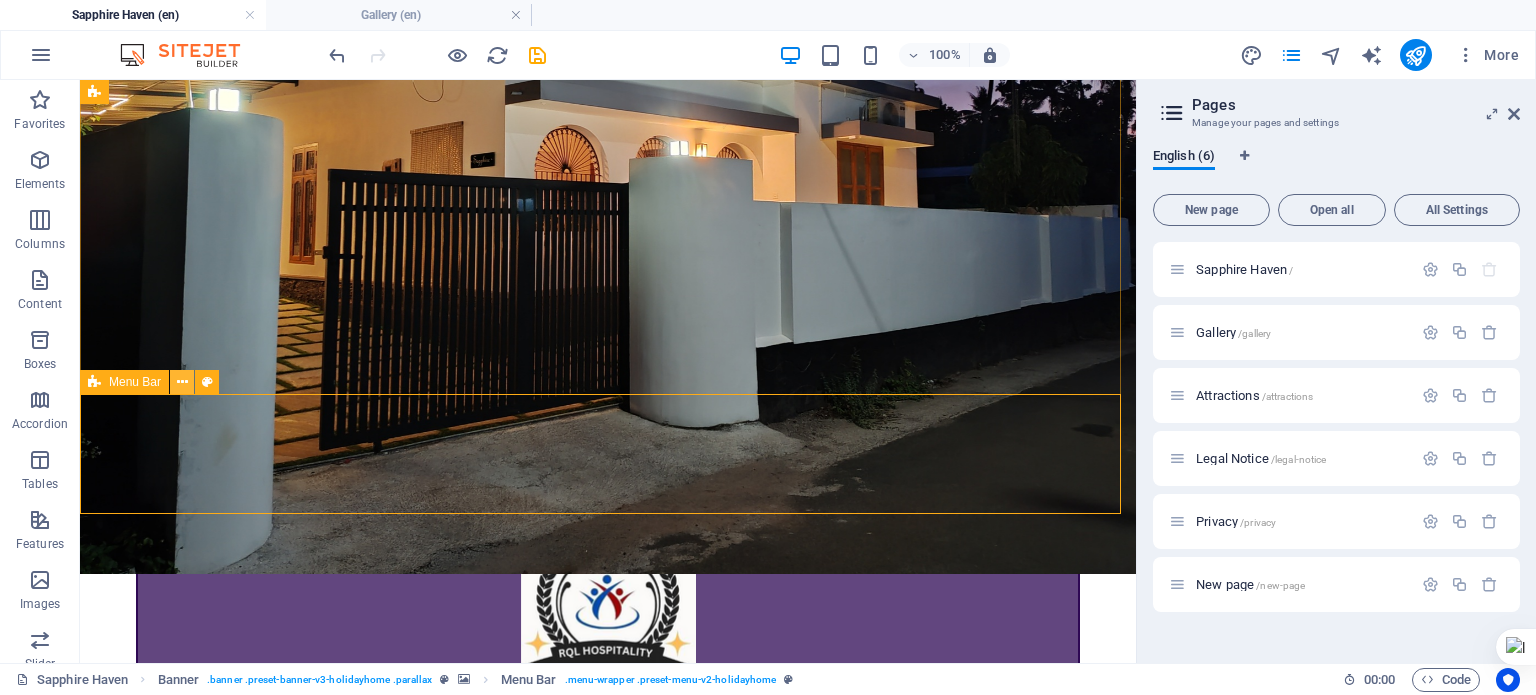 click at bounding box center [182, 382] 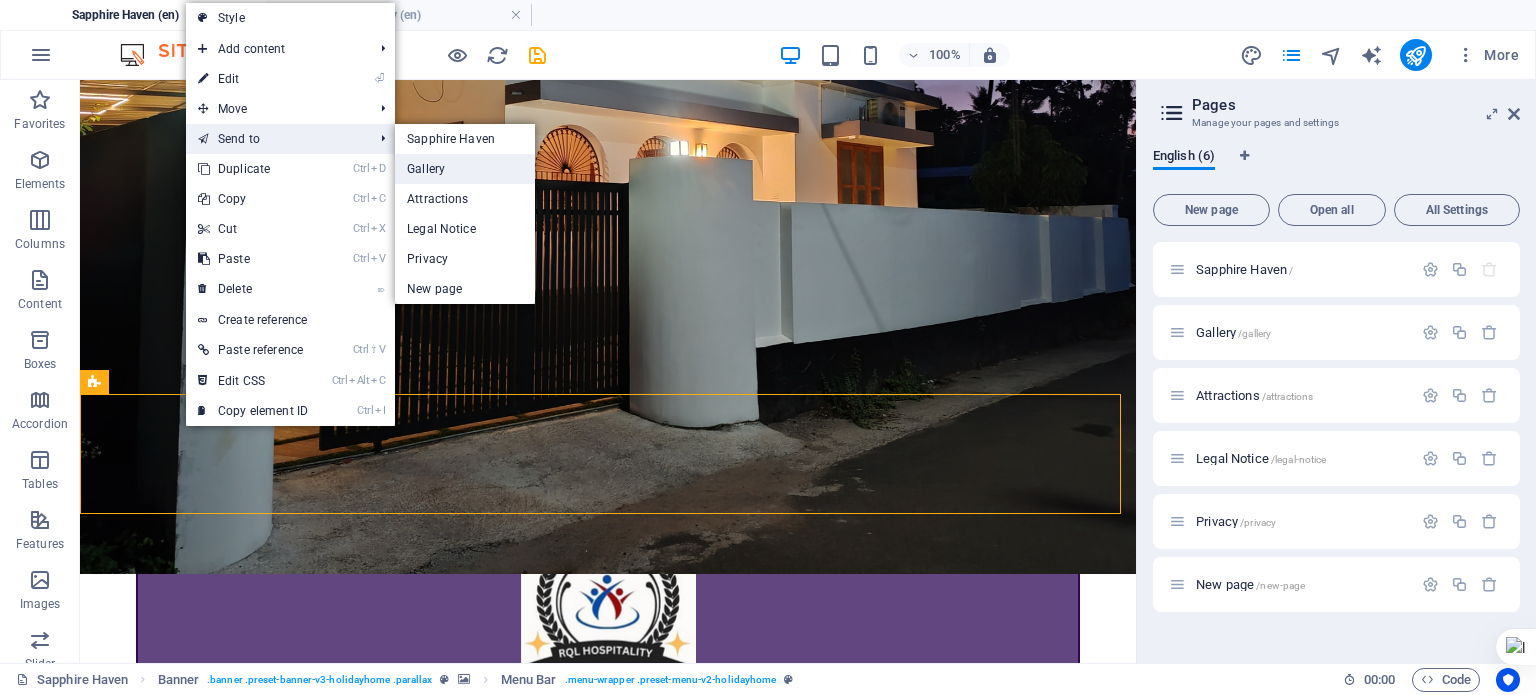 drag, startPoint x: 452, startPoint y: 161, endPoint x: 14, endPoint y: 149, distance: 438.16437 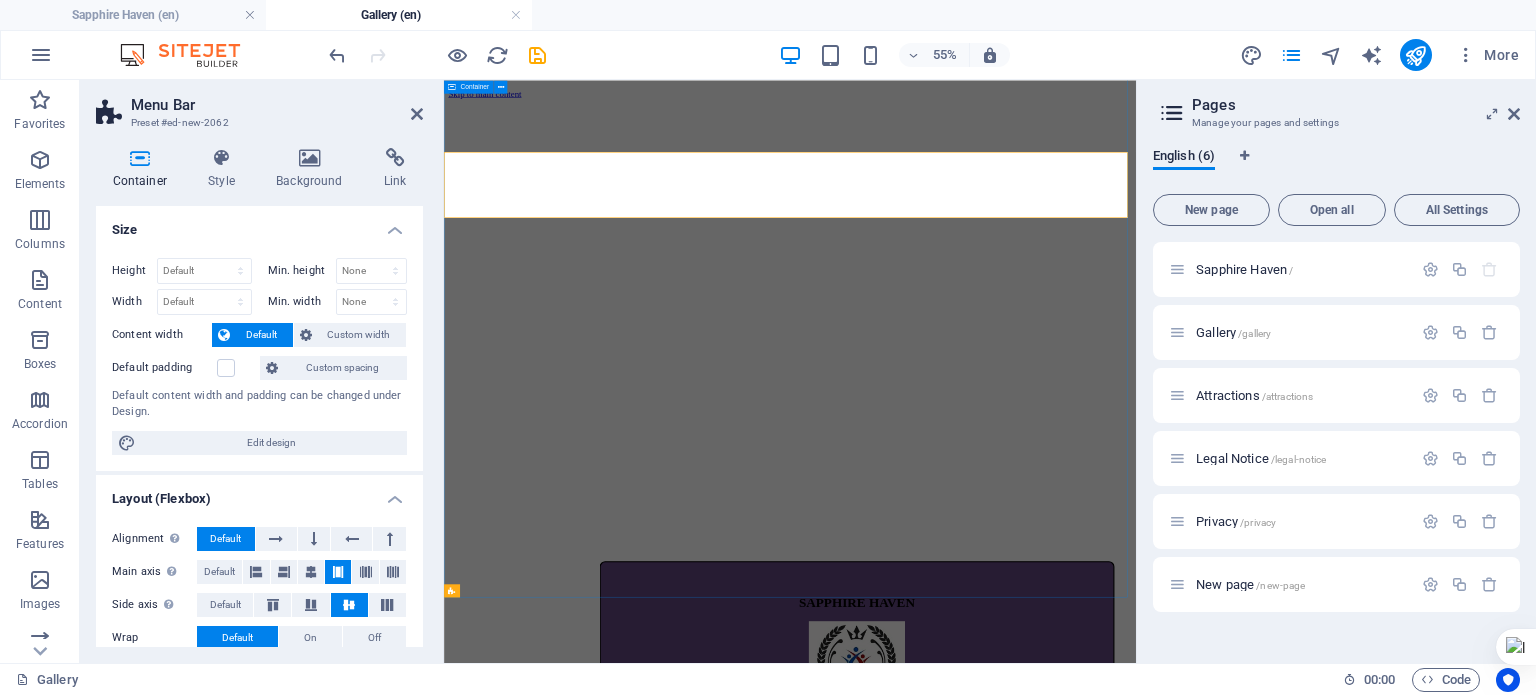 scroll, scrollTop: 0, scrollLeft: 0, axis: both 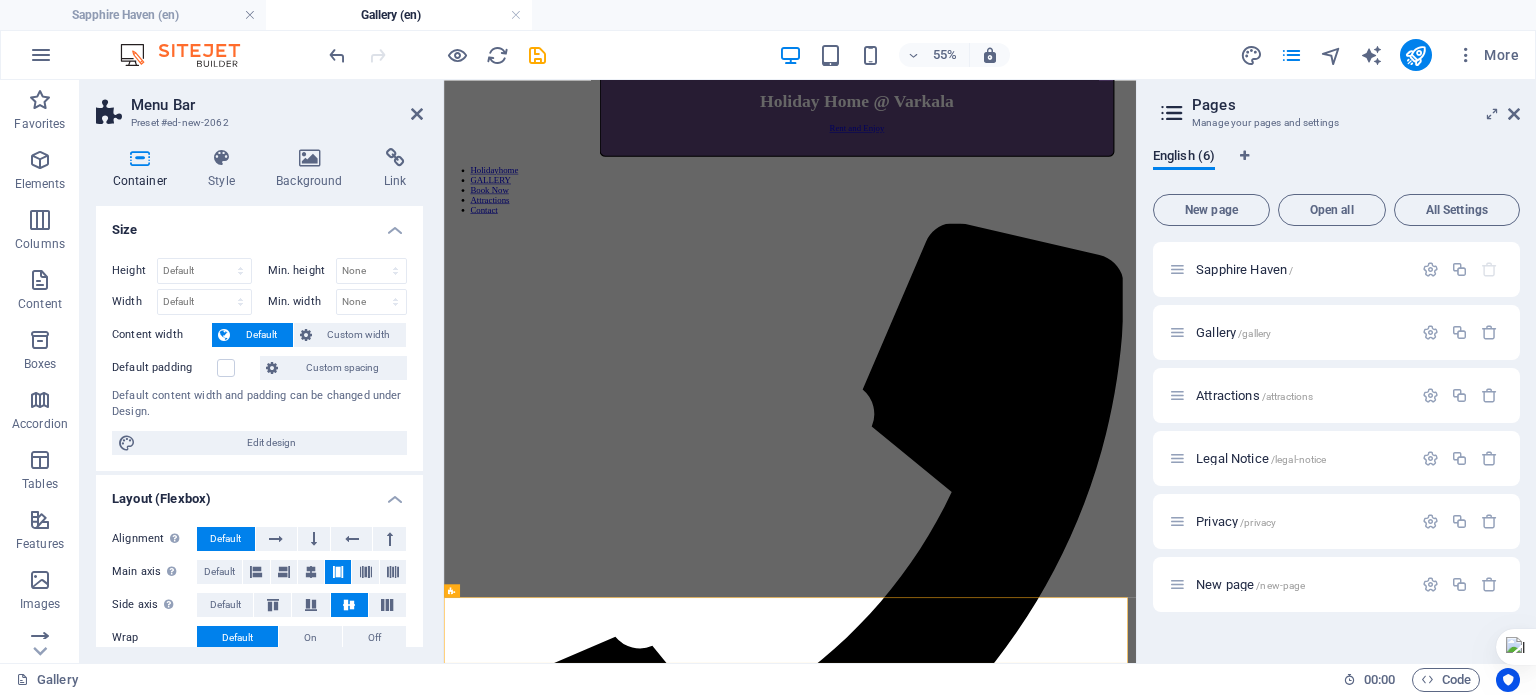 click on "Gallery (en)" at bounding box center [399, 15] 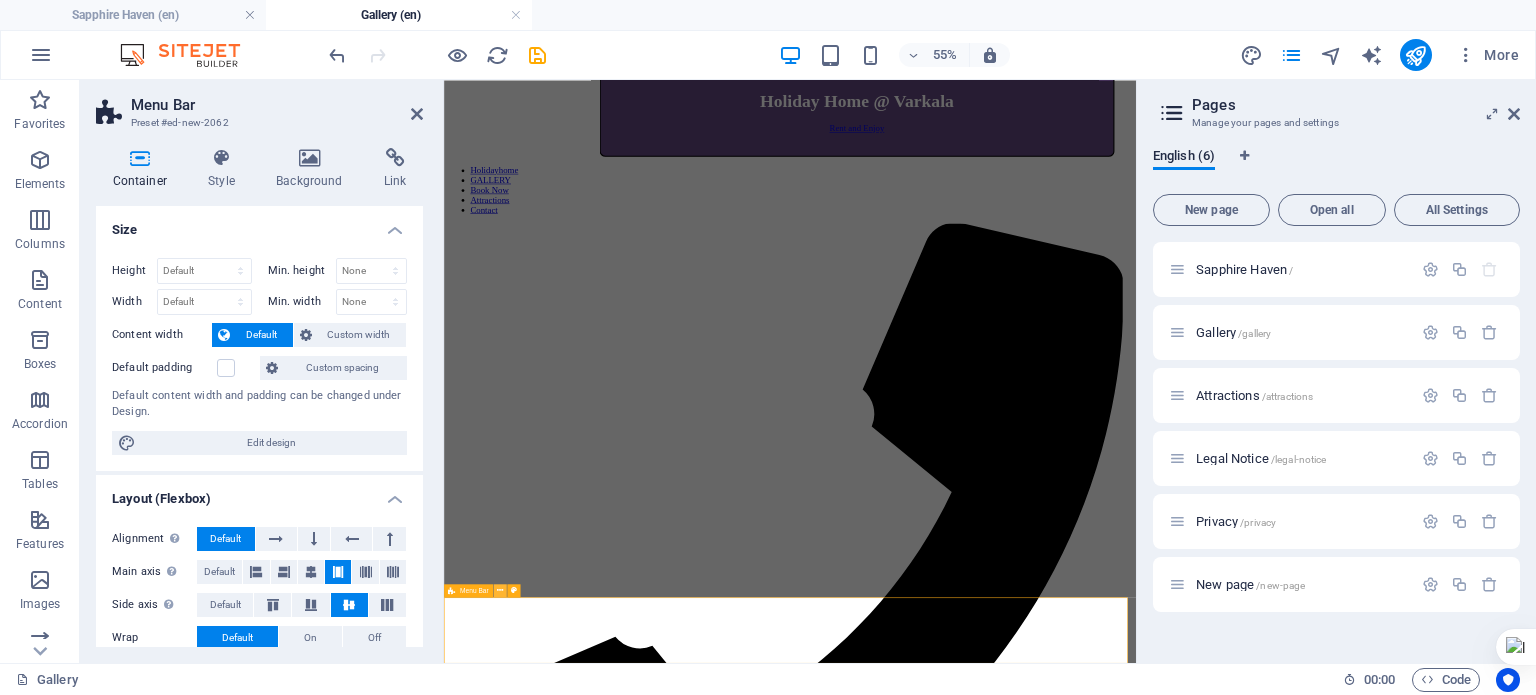 click at bounding box center [500, 591] 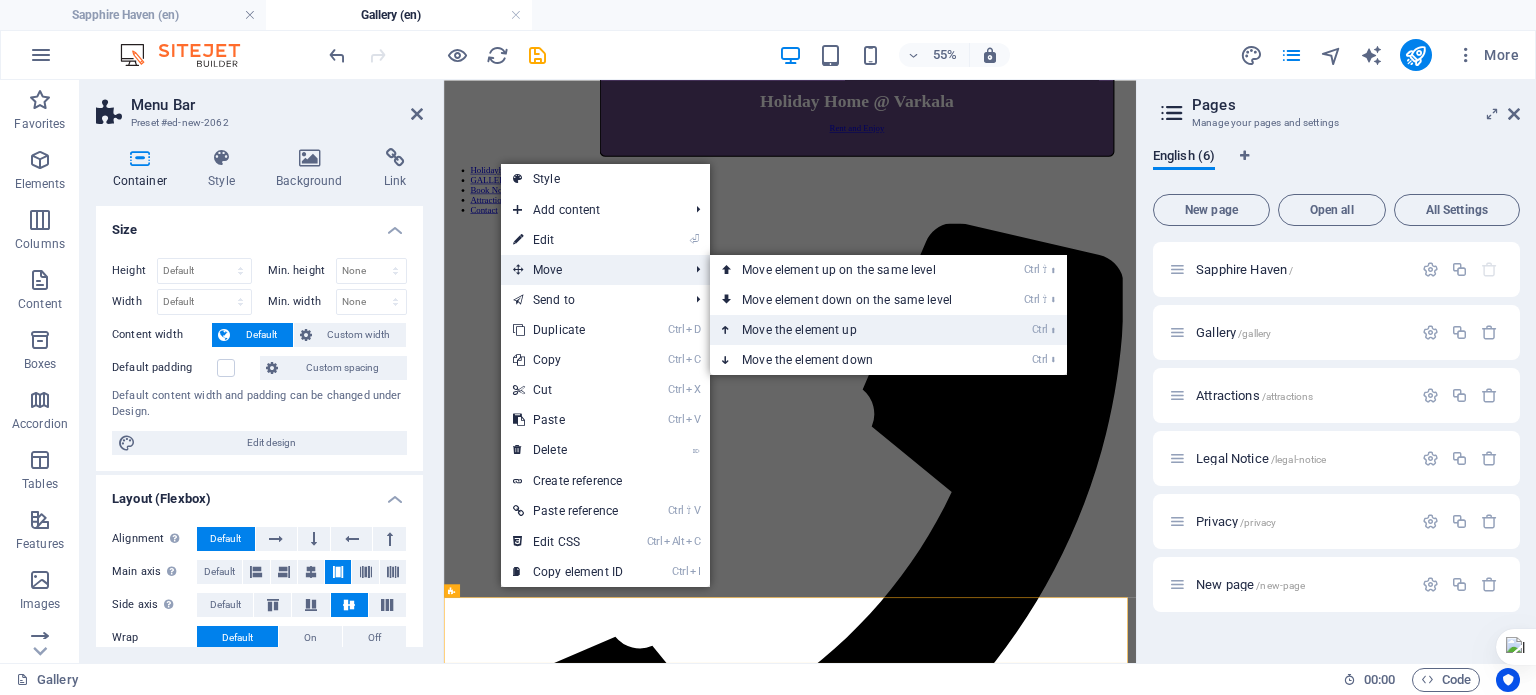 click on "Ctrl ⬆  Move the element up" at bounding box center [851, 330] 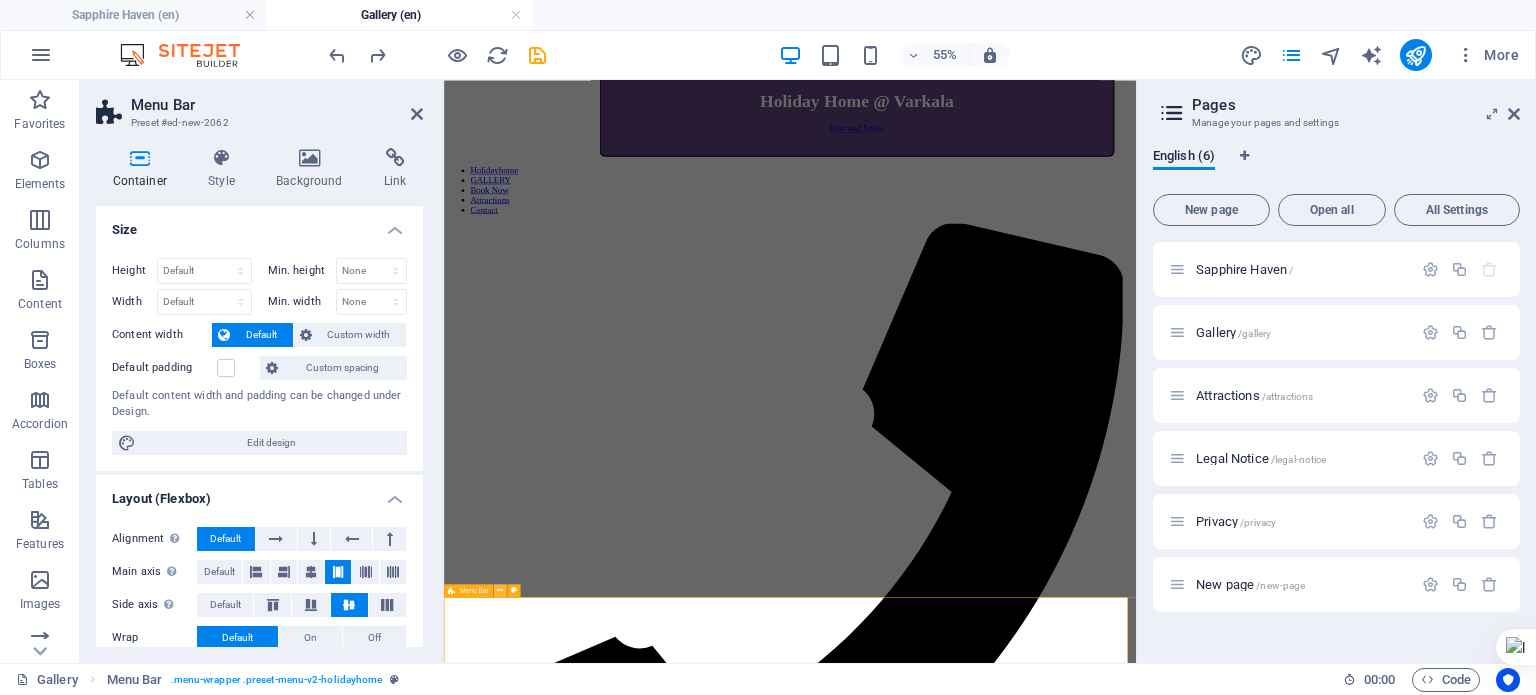 click at bounding box center (500, 591) 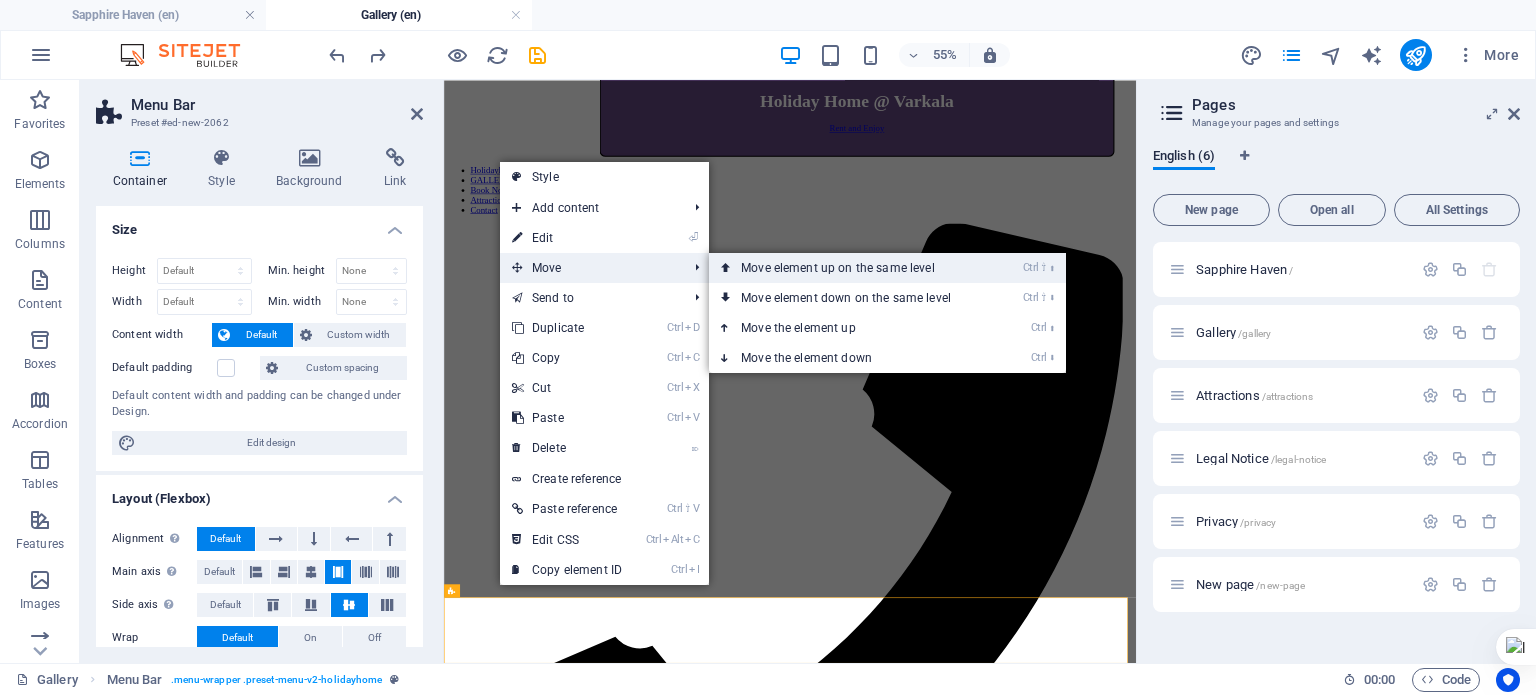 click on "Ctrl ⇧ ⬆  Move element up on the same level" at bounding box center (850, 268) 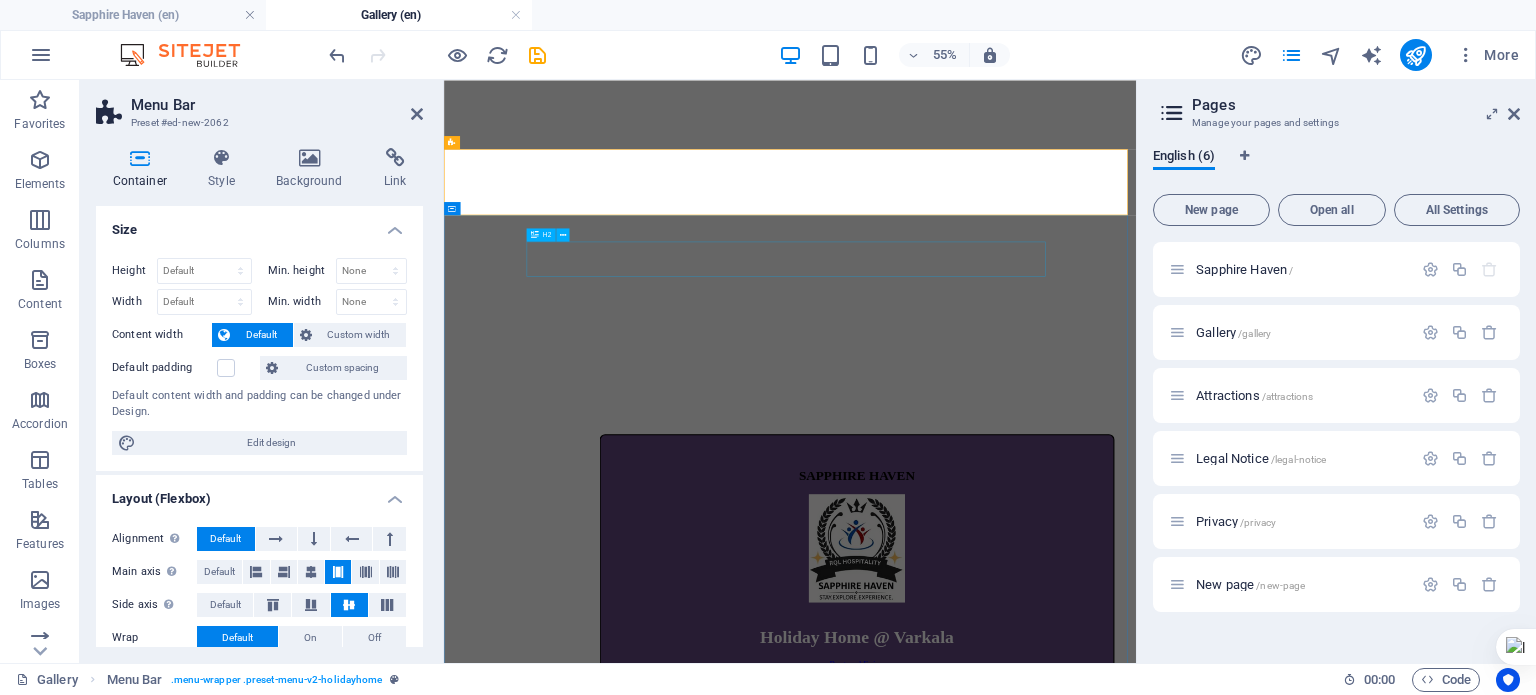 scroll, scrollTop: 224, scrollLeft: 0, axis: vertical 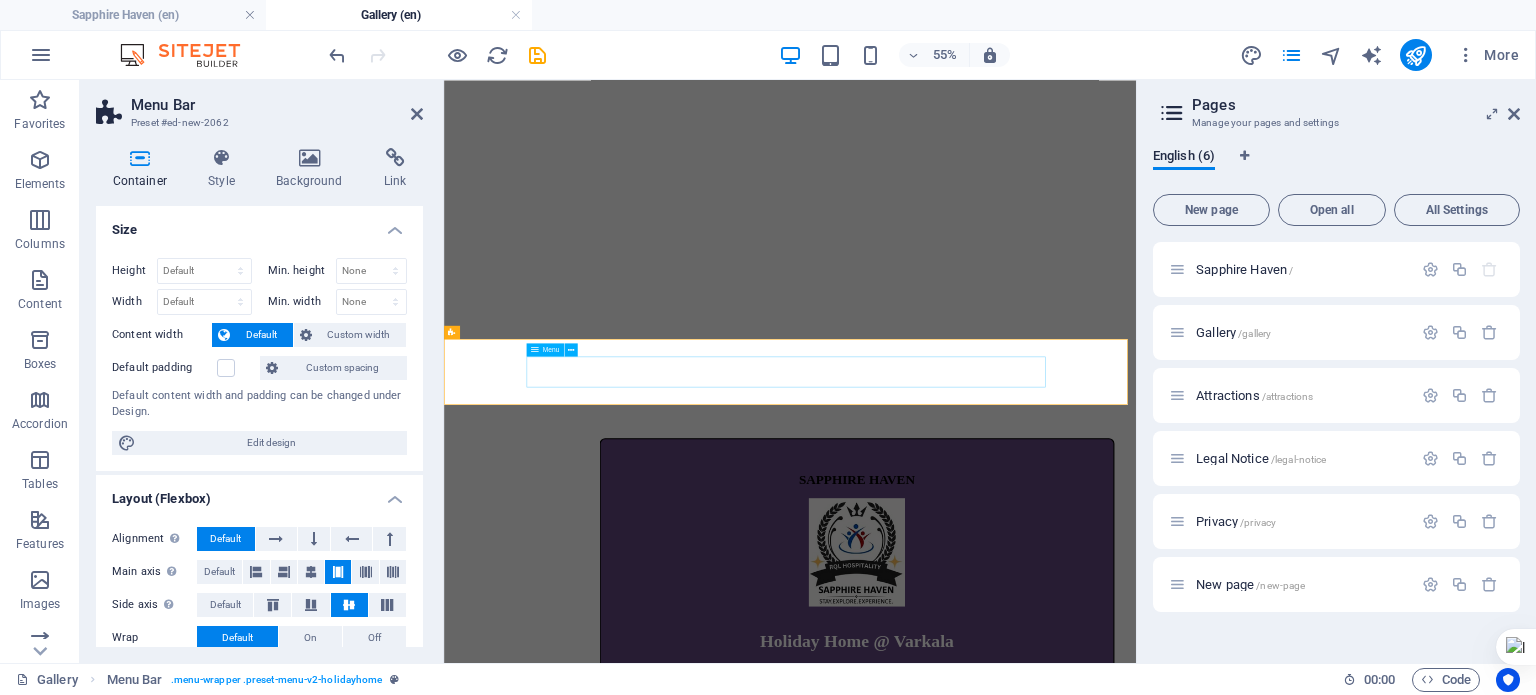 click on "Holidayhome GALLERY Book Now Attractions Contact" at bounding box center (1073, 2632) 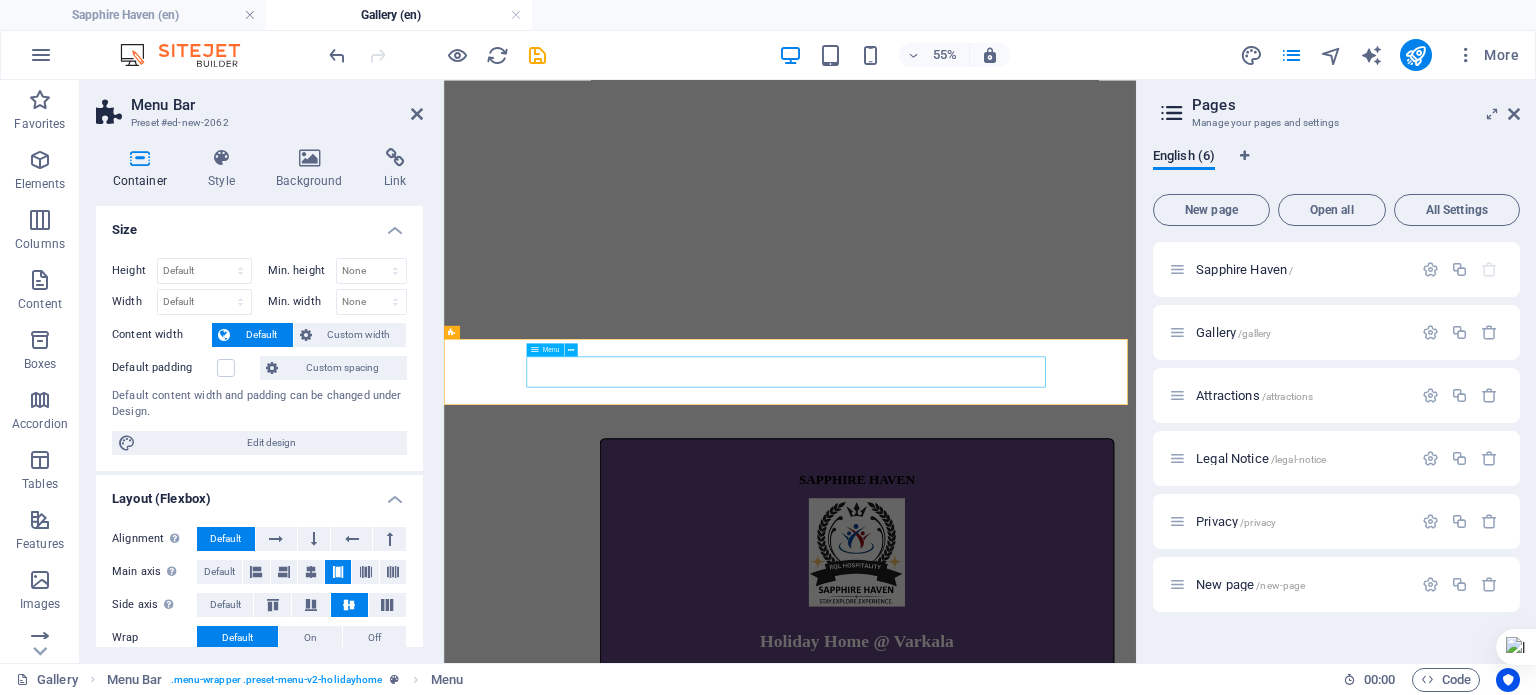 click on "Holidayhome GALLERY Book Now Attractions Contact" at bounding box center (1073, 2632) 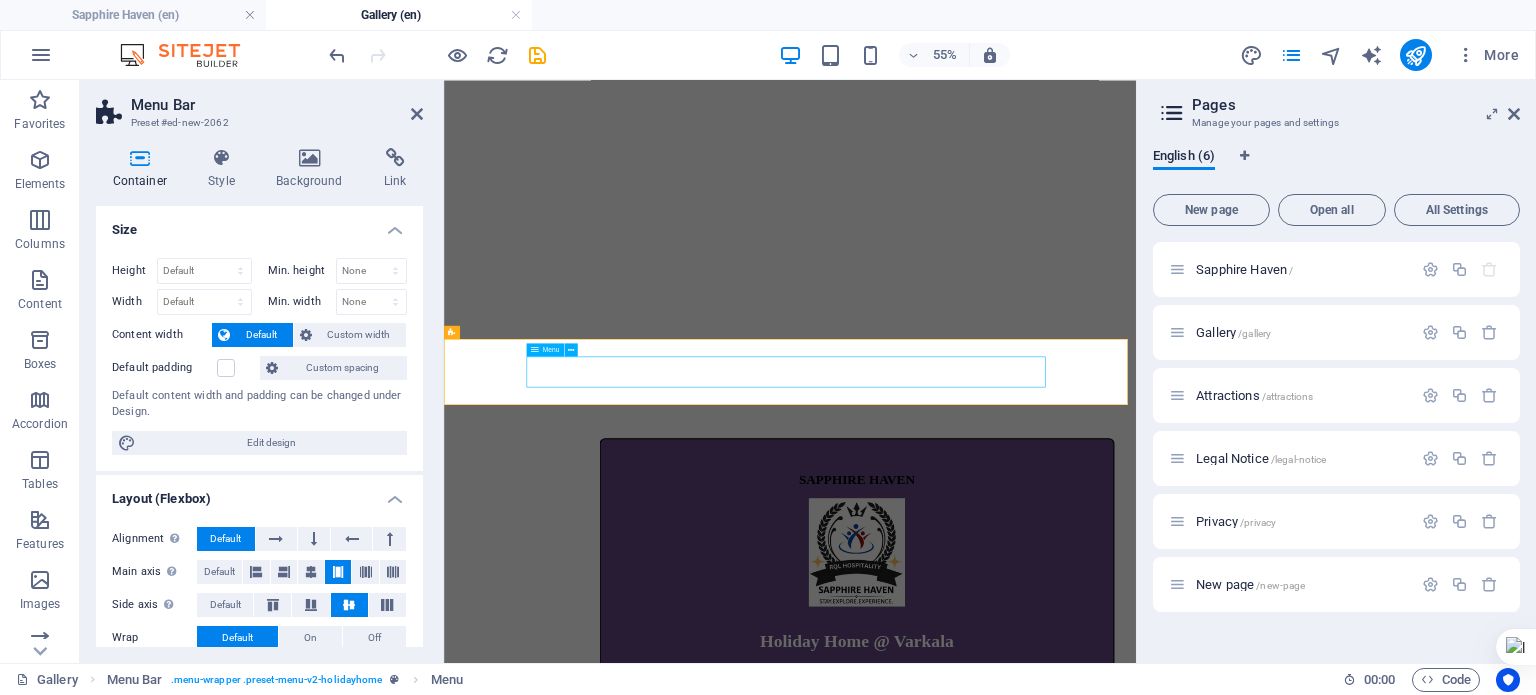 select on "2" 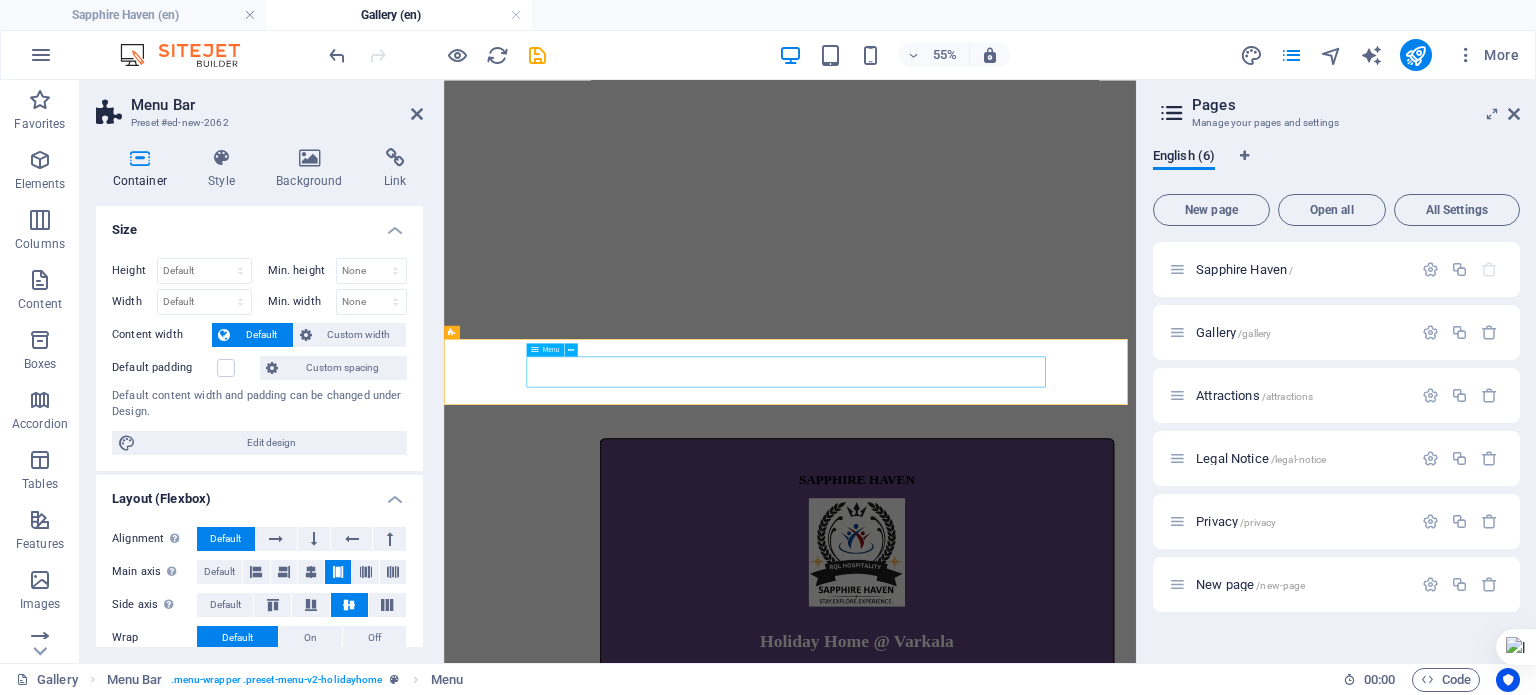select 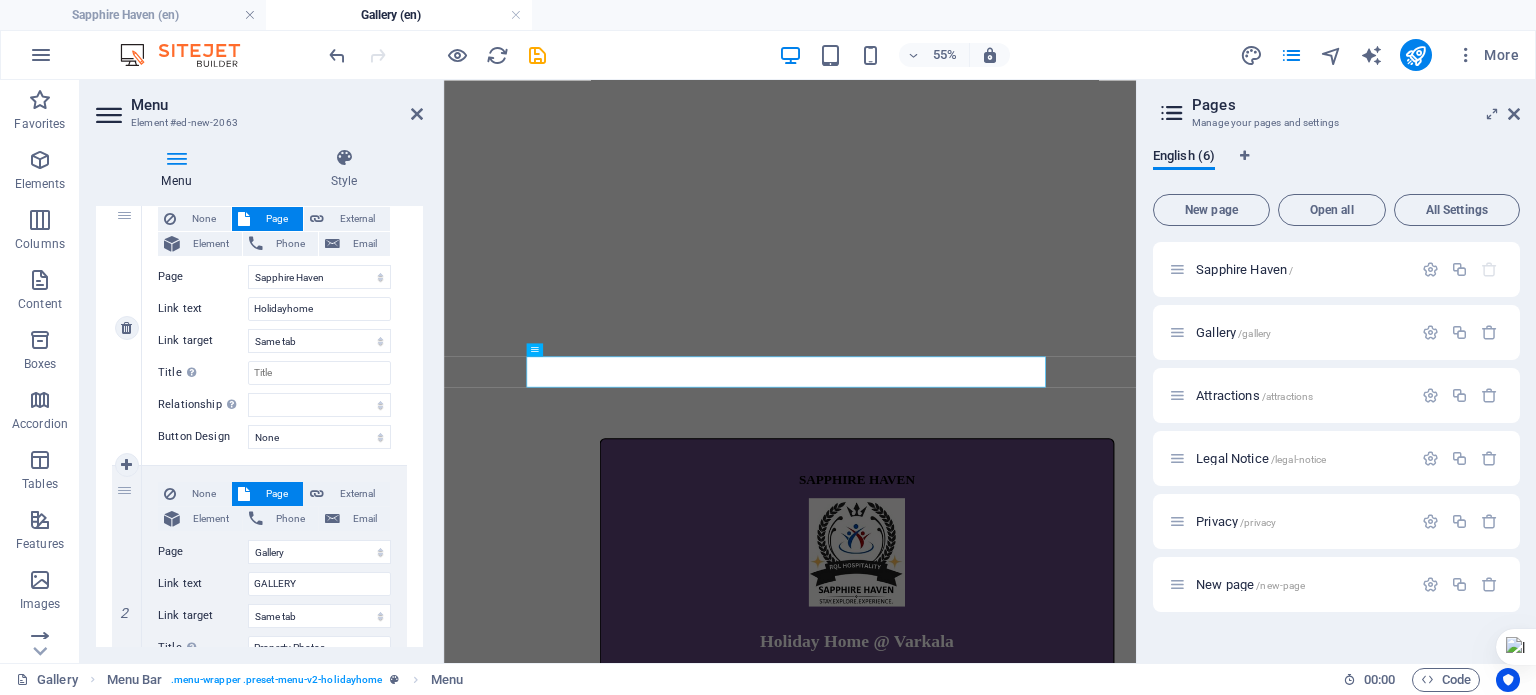 scroll, scrollTop: 200, scrollLeft: 0, axis: vertical 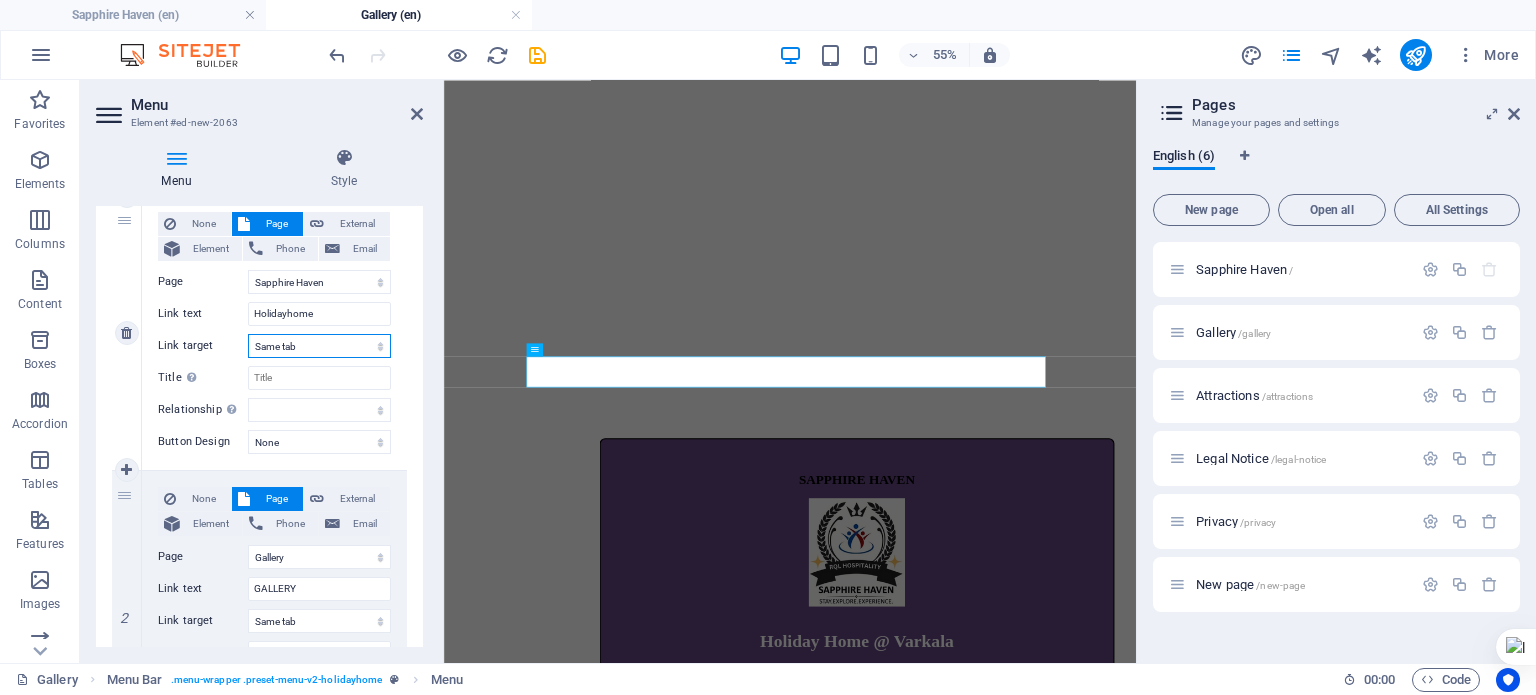 click on "New tab Same tab Overlay" at bounding box center (319, 346) 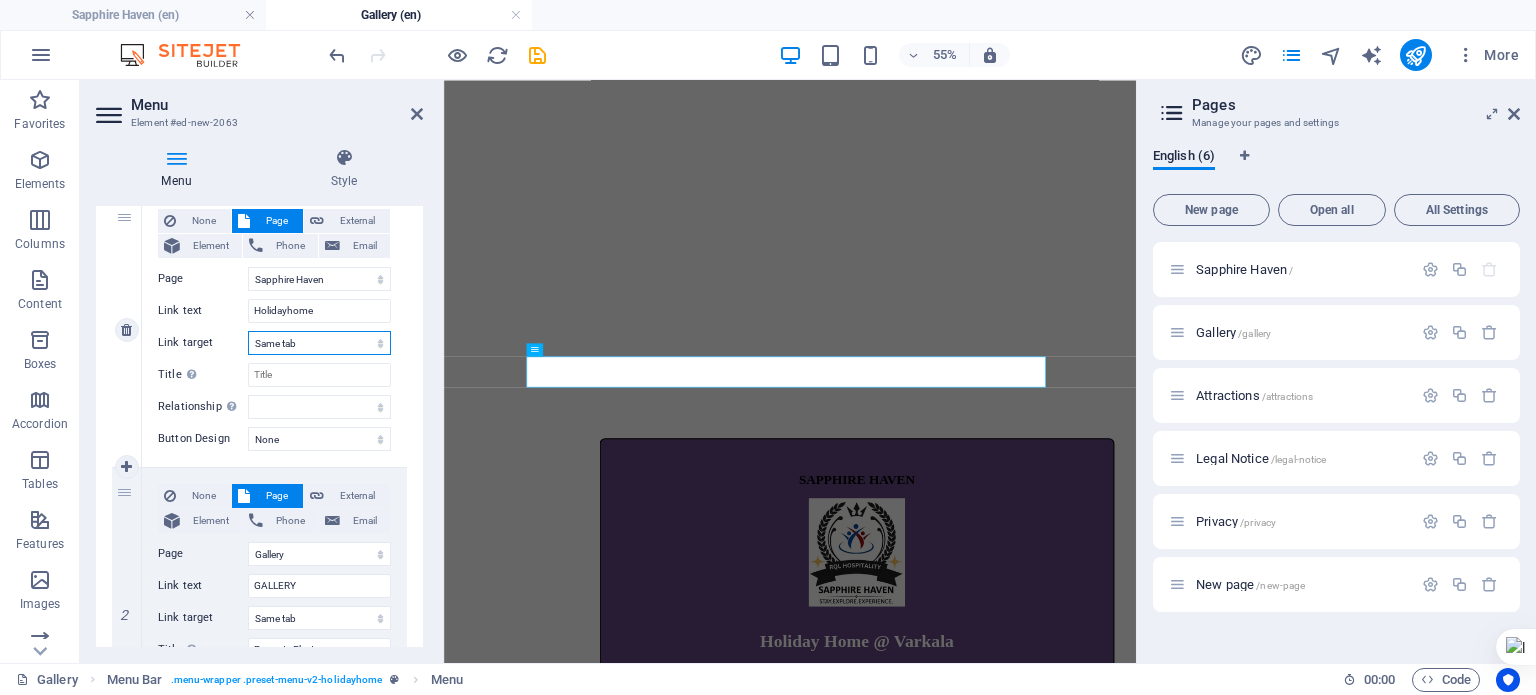 scroll, scrollTop: 200, scrollLeft: 0, axis: vertical 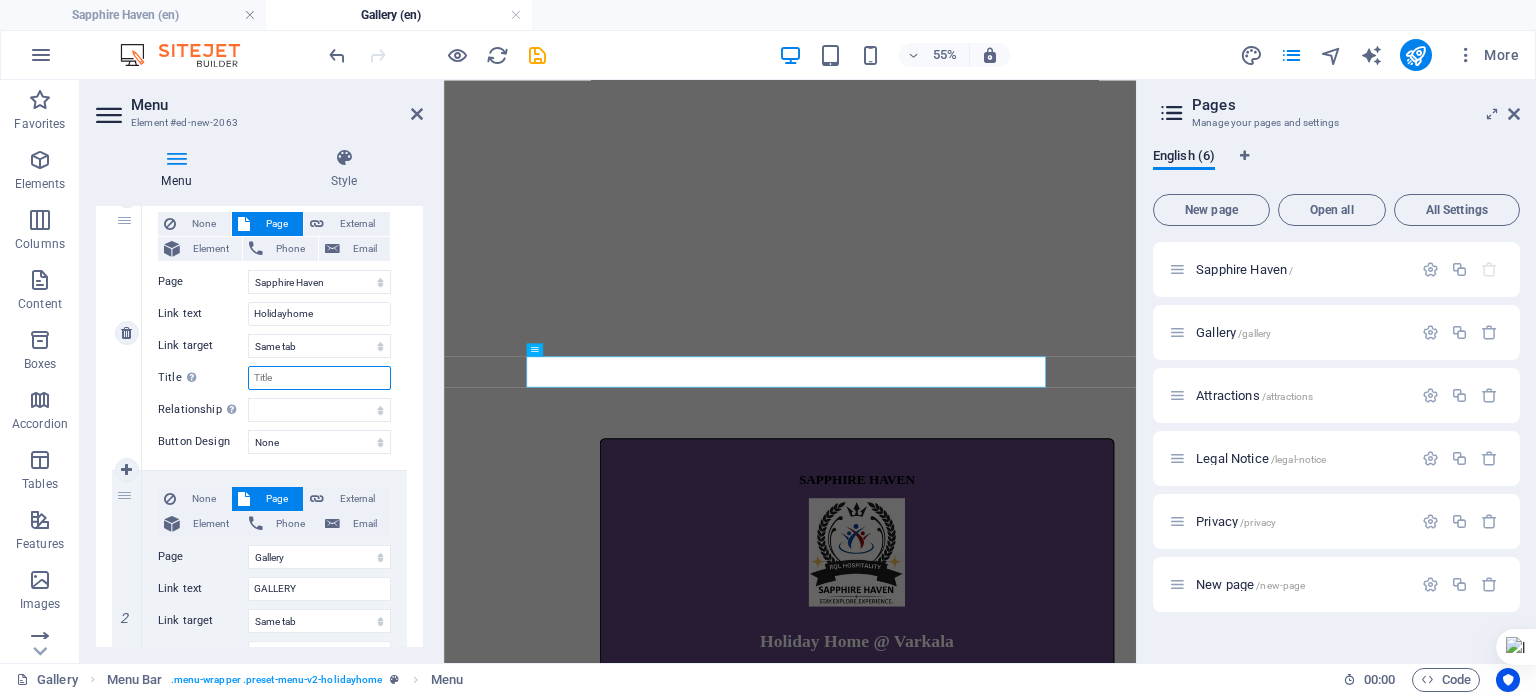 click on "Title Additional link description, should not be the same as the link text. The title is most often shown as a tooltip text when the mouse moves over the element. Leave empty if uncertain." at bounding box center [319, 378] 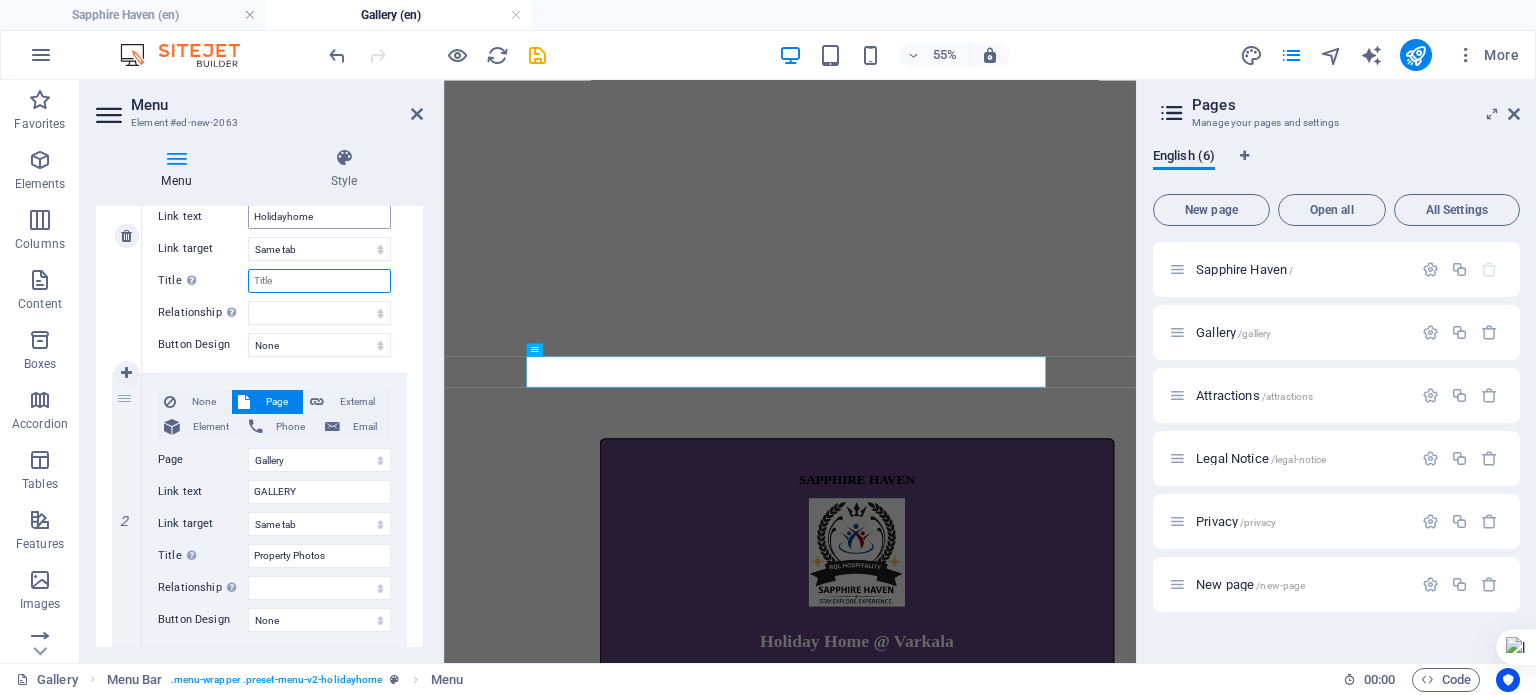 scroll, scrollTop: 300, scrollLeft: 0, axis: vertical 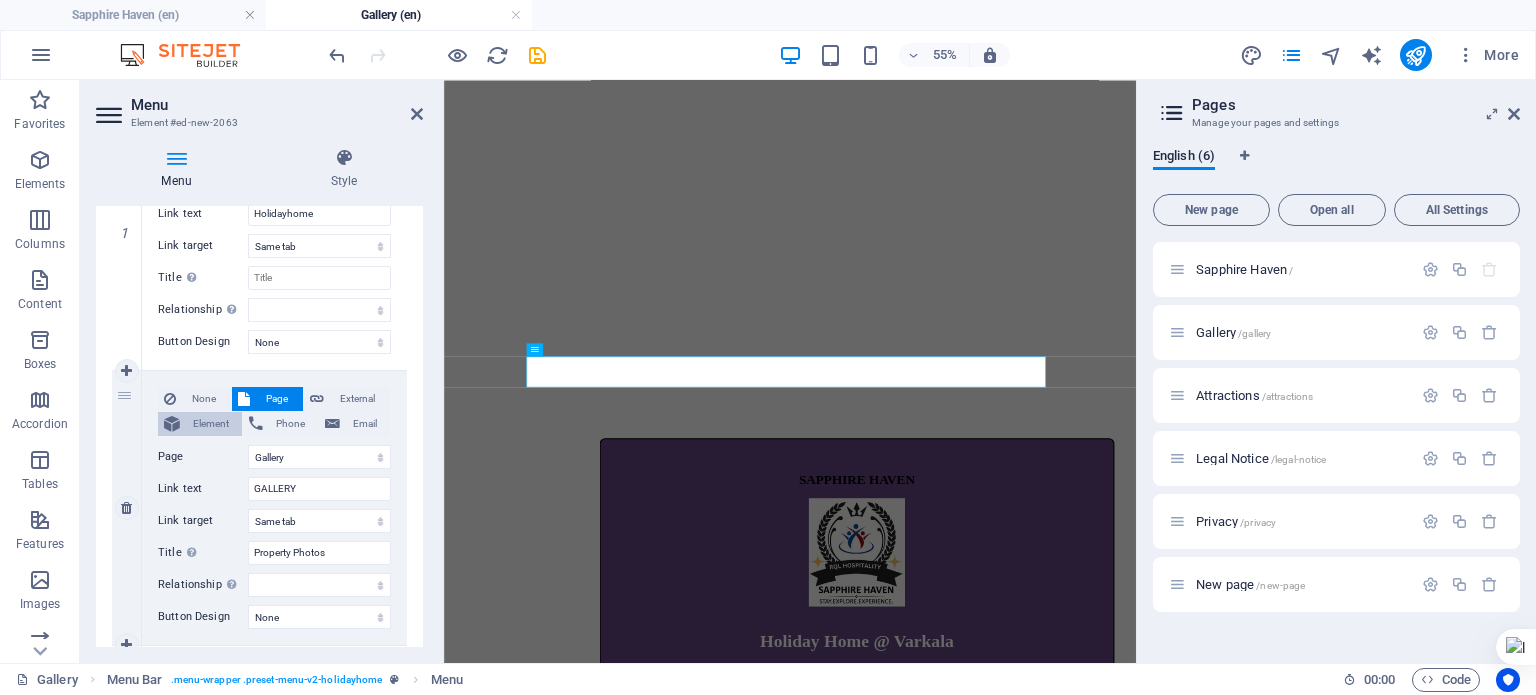 click on "Element" at bounding box center [211, 424] 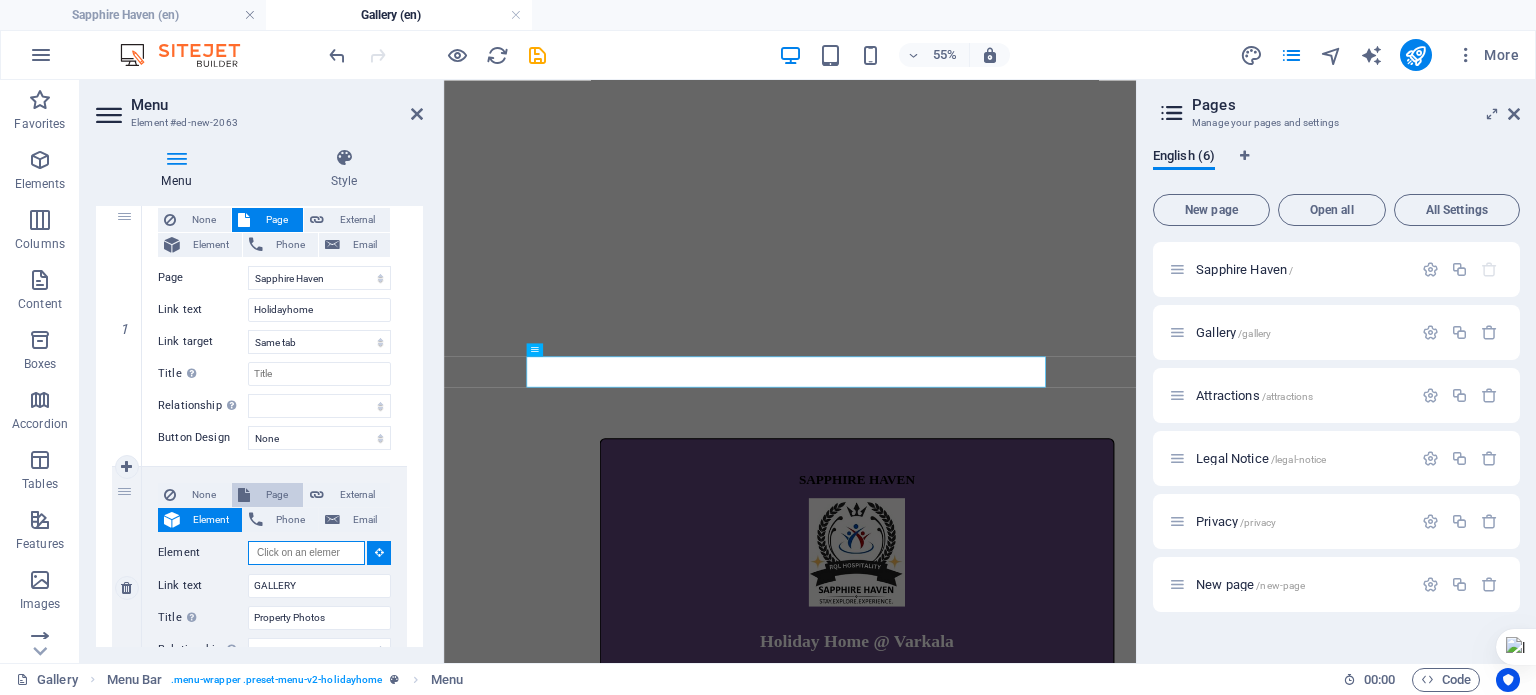 scroll, scrollTop: 200, scrollLeft: 0, axis: vertical 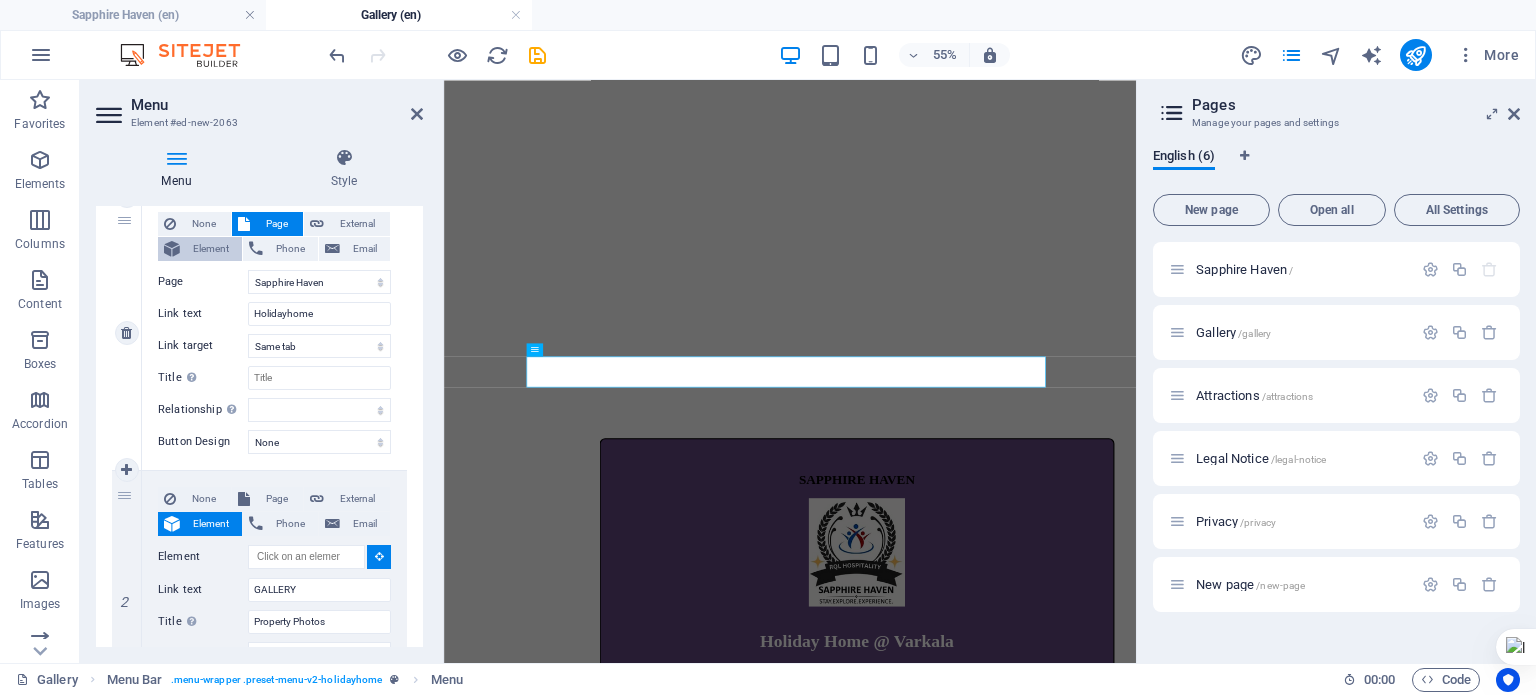 click on "Element" at bounding box center (211, 249) 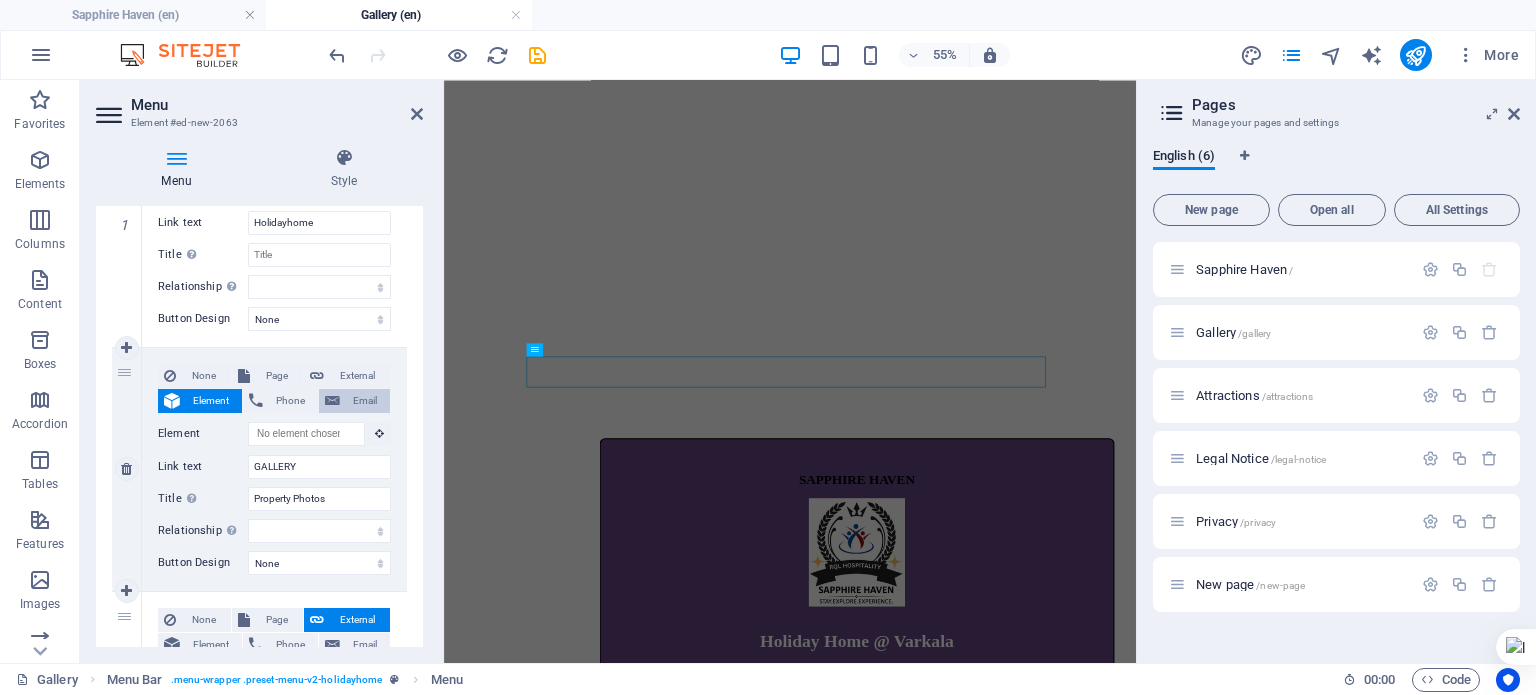 scroll, scrollTop: 368, scrollLeft: 0, axis: vertical 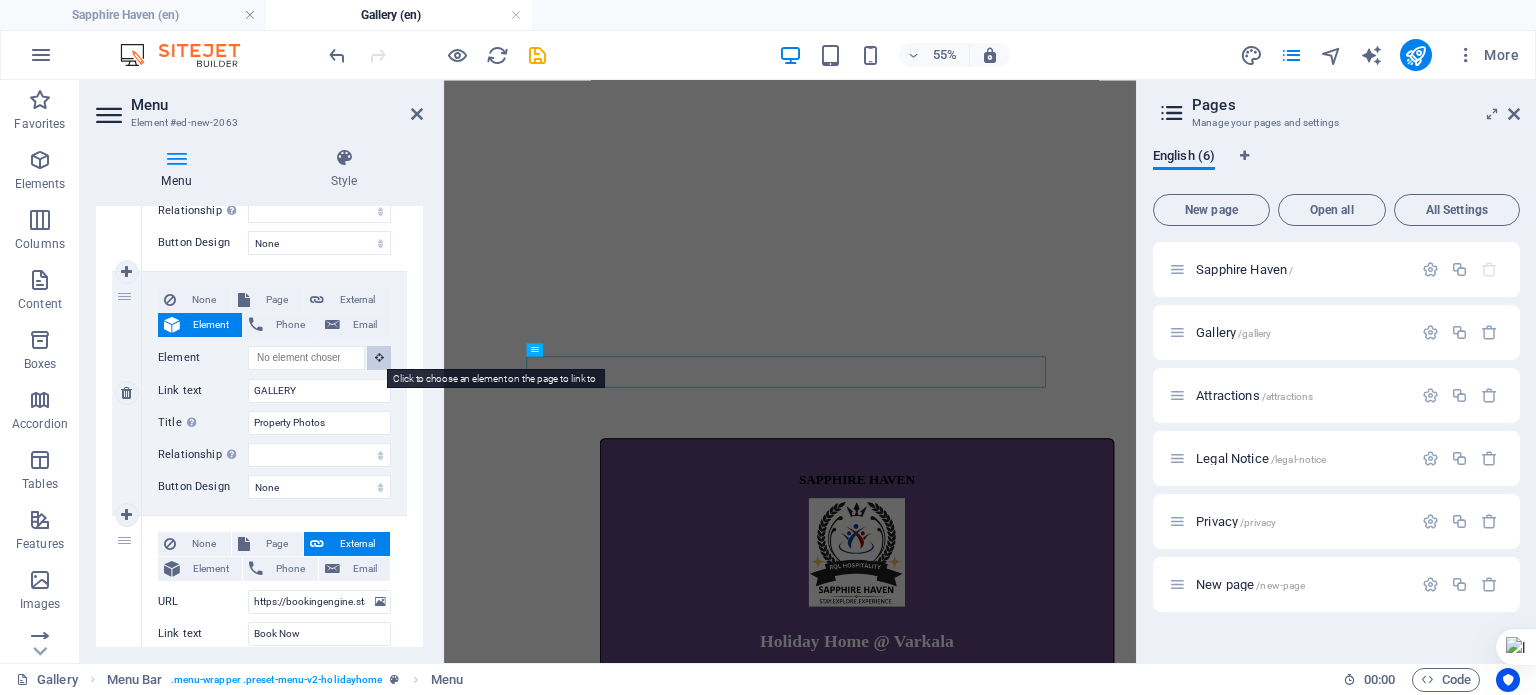 click at bounding box center [379, 357] 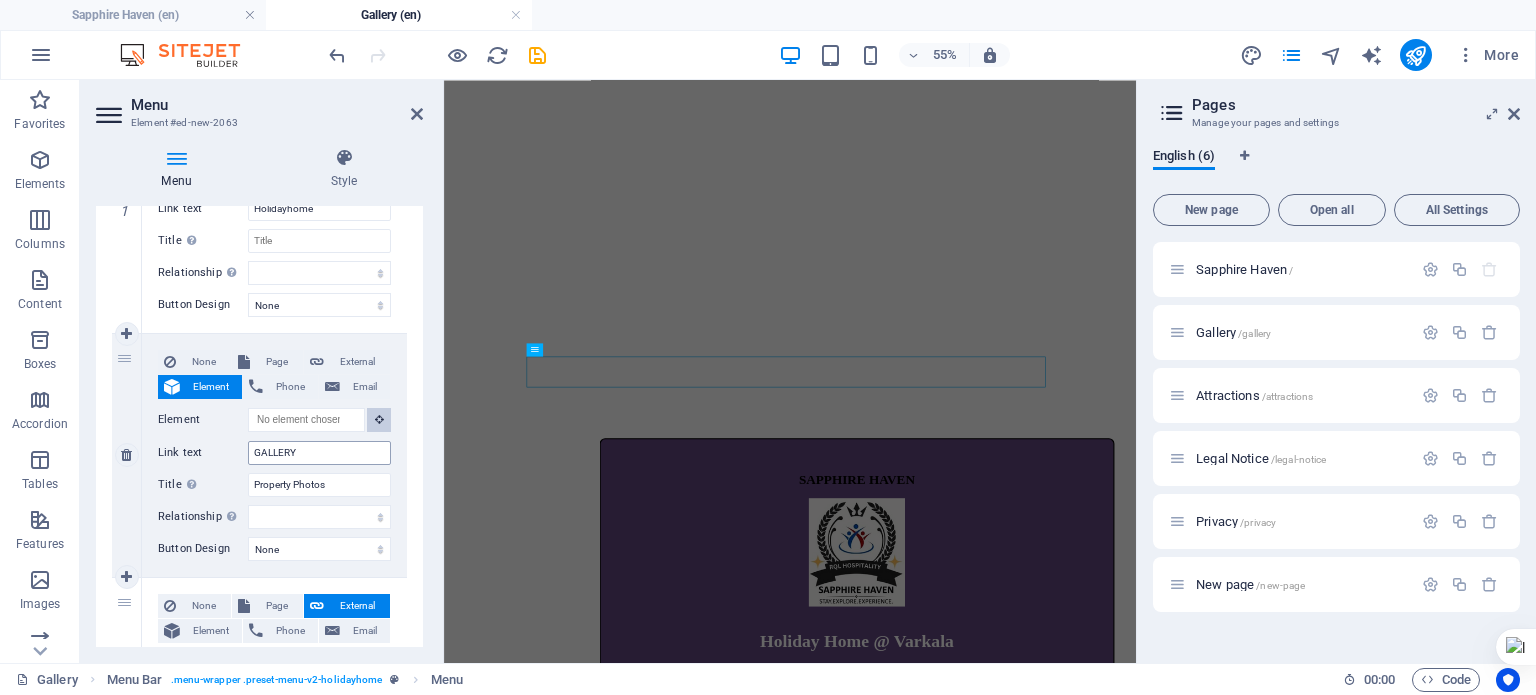 scroll, scrollTop: 268, scrollLeft: 0, axis: vertical 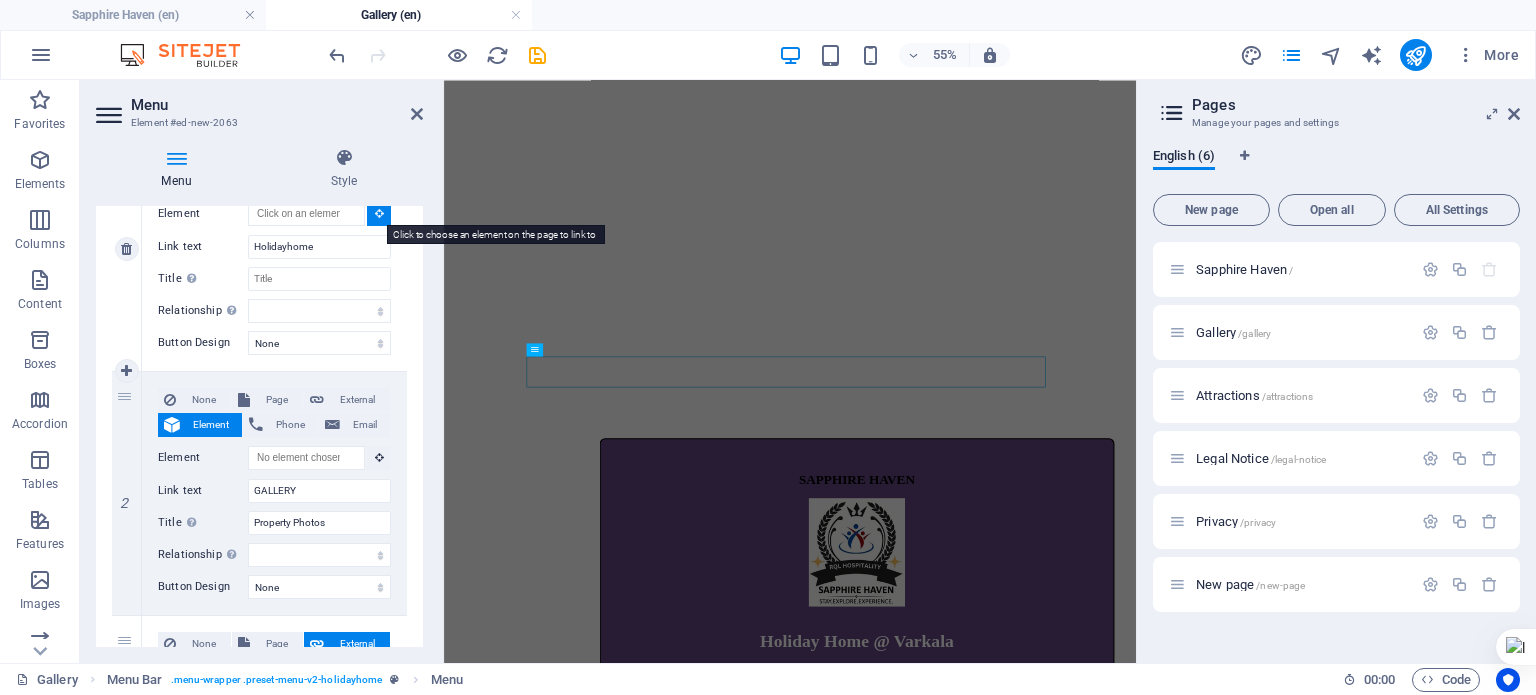 click at bounding box center (379, 213) 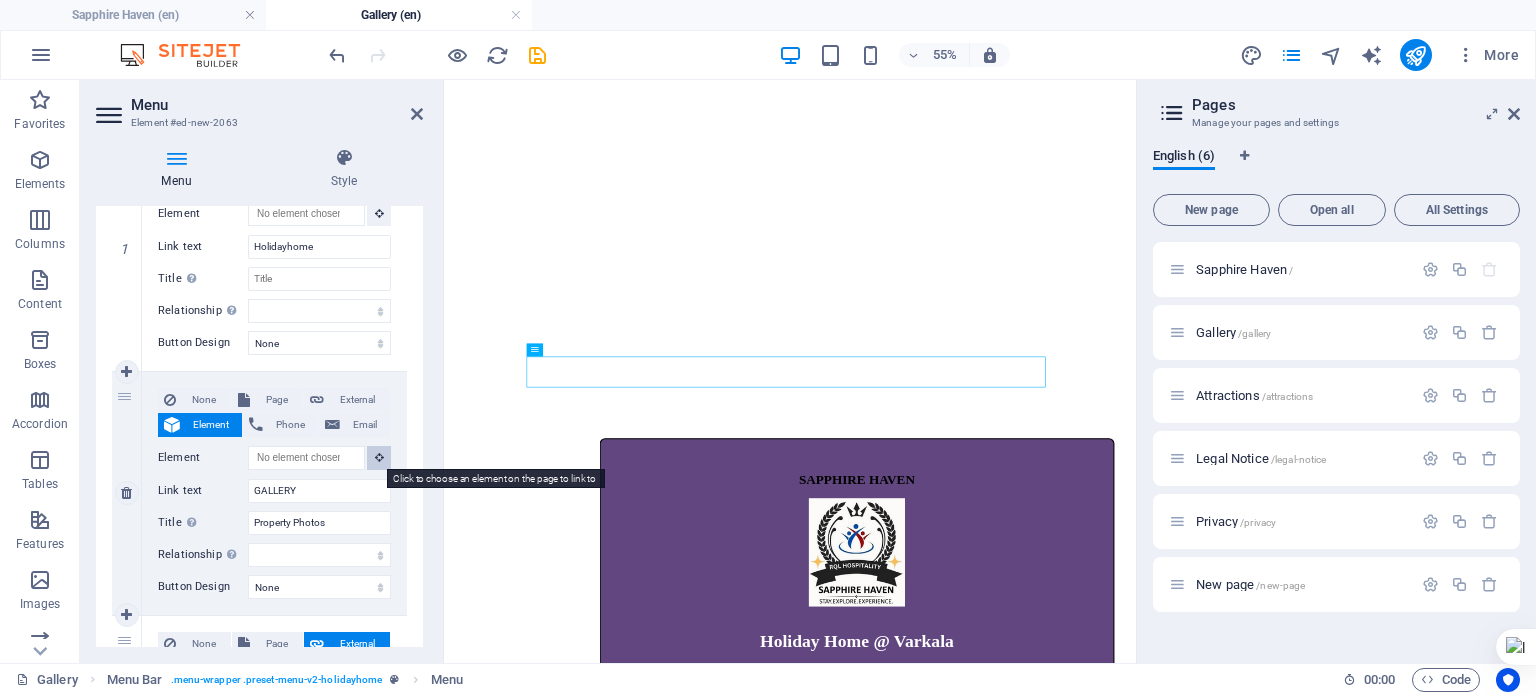 click at bounding box center [379, 457] 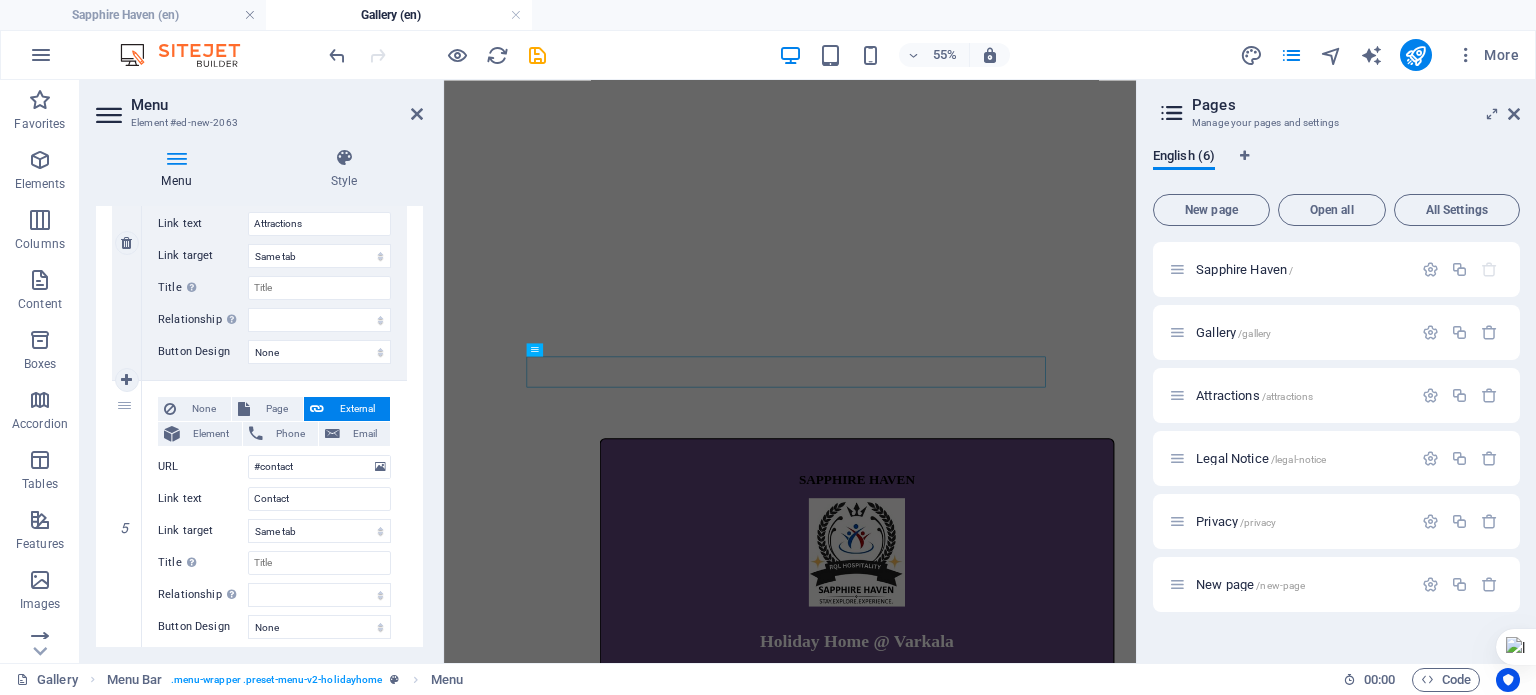 scroll, scrollTop: 1116, scrollLeft: 0, axis: vertical 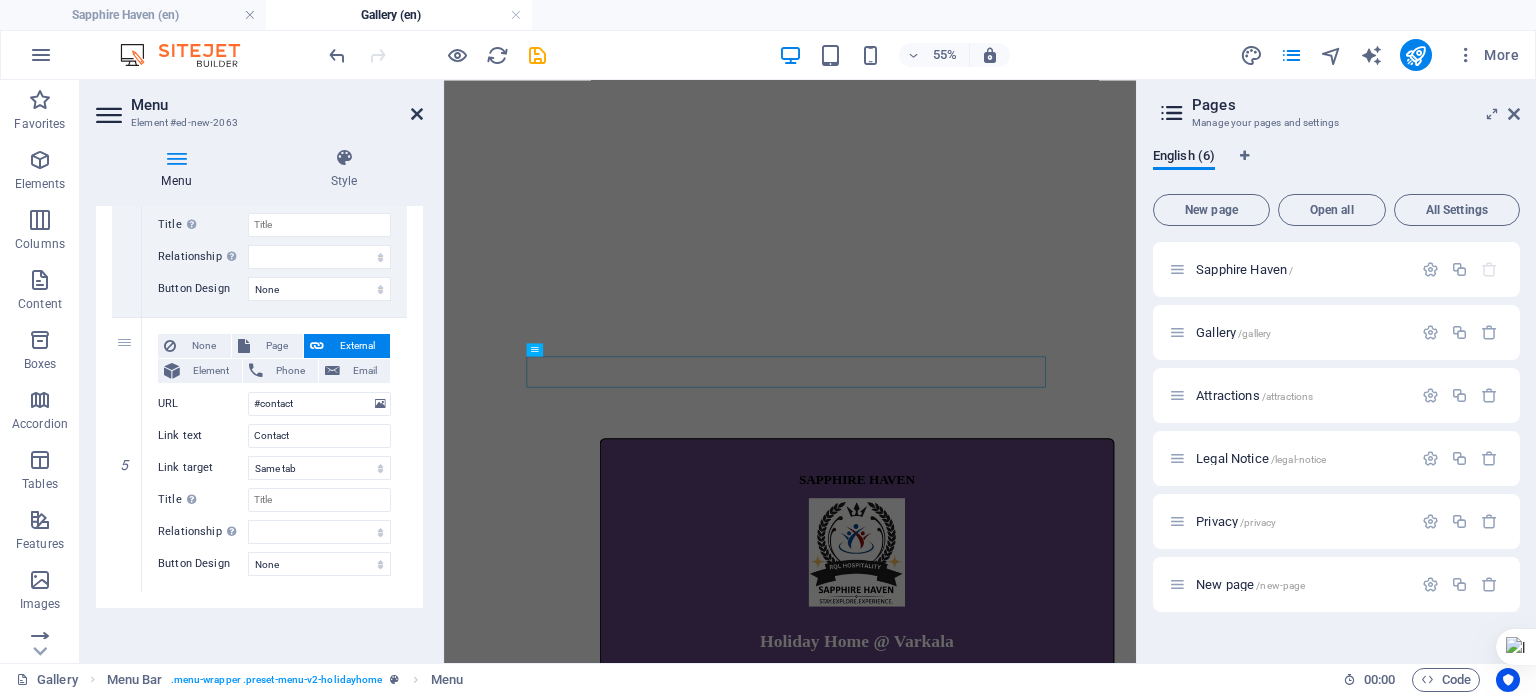 click at bounding box center [417, 114] 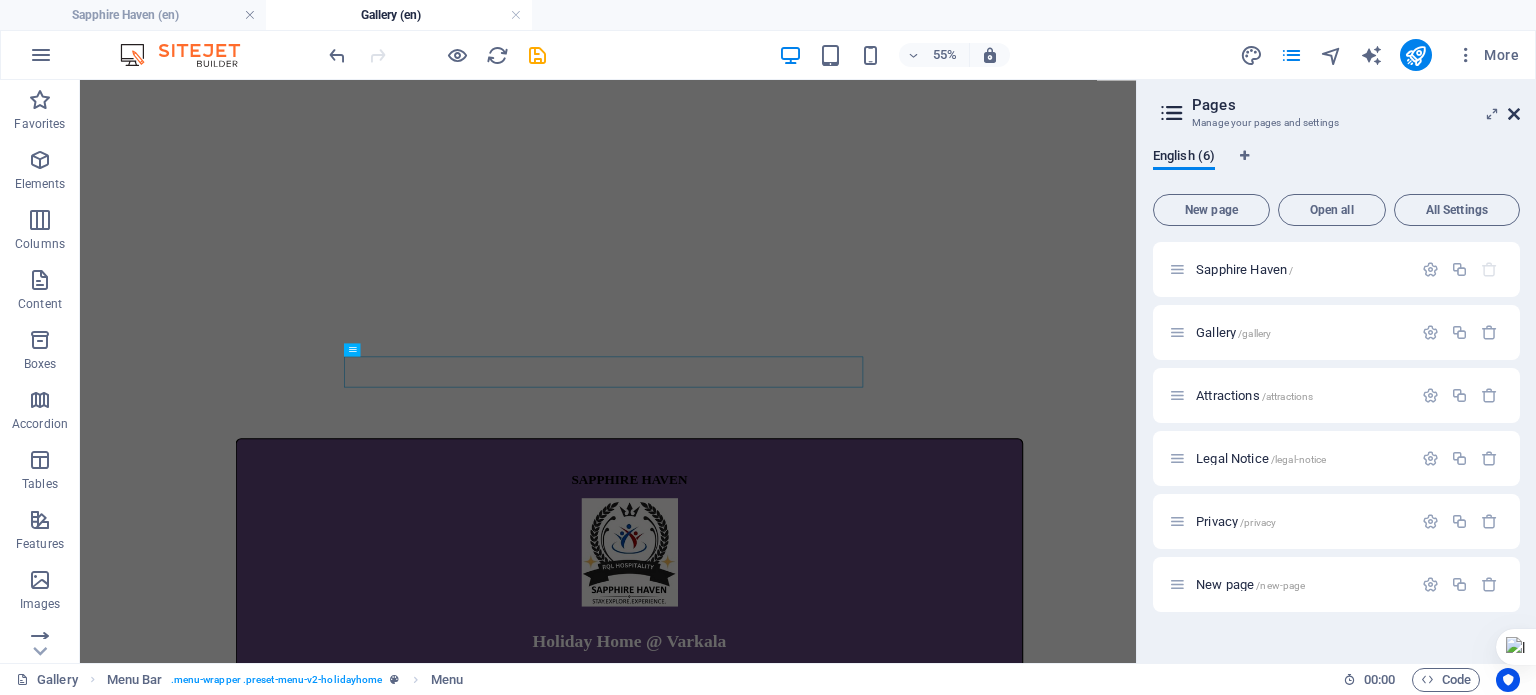 click at bounding box center (1514, 114) 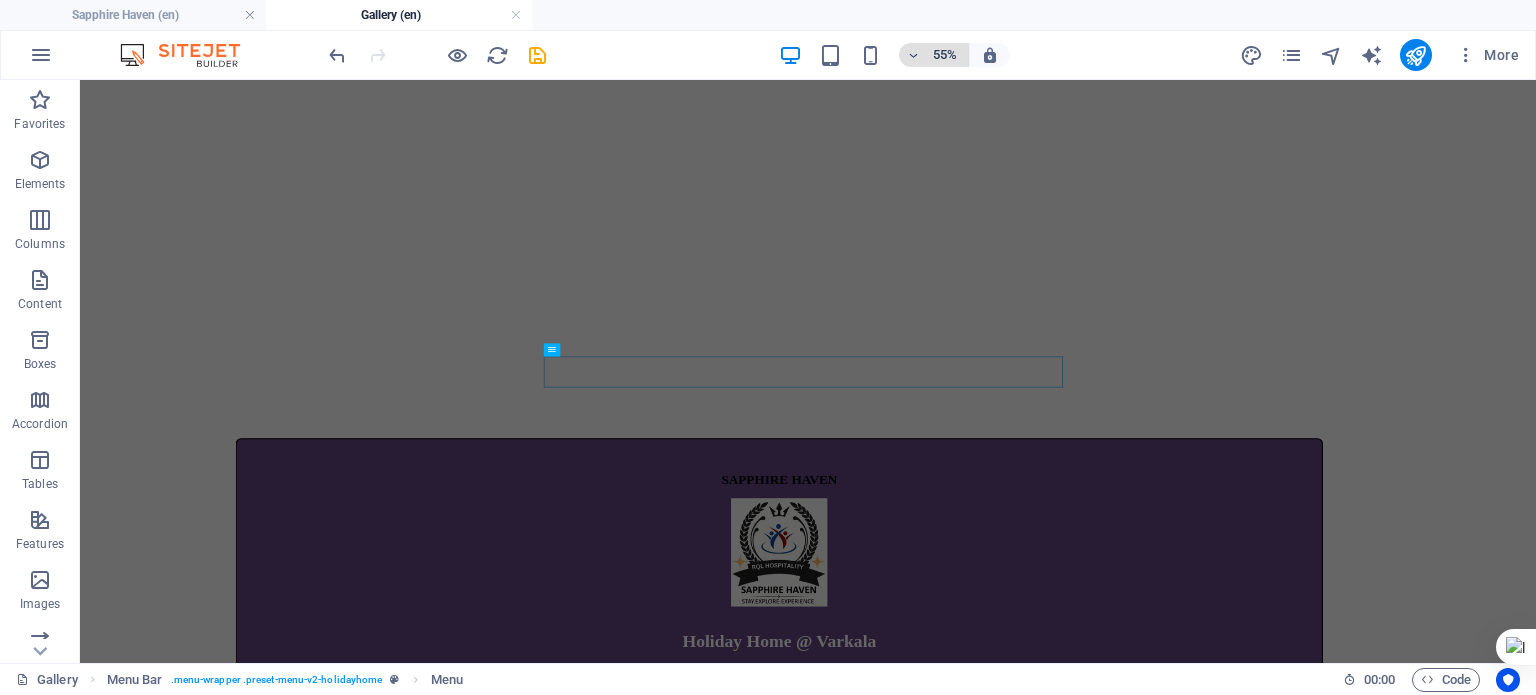 click on "55%" at bounding box center [945, 55] 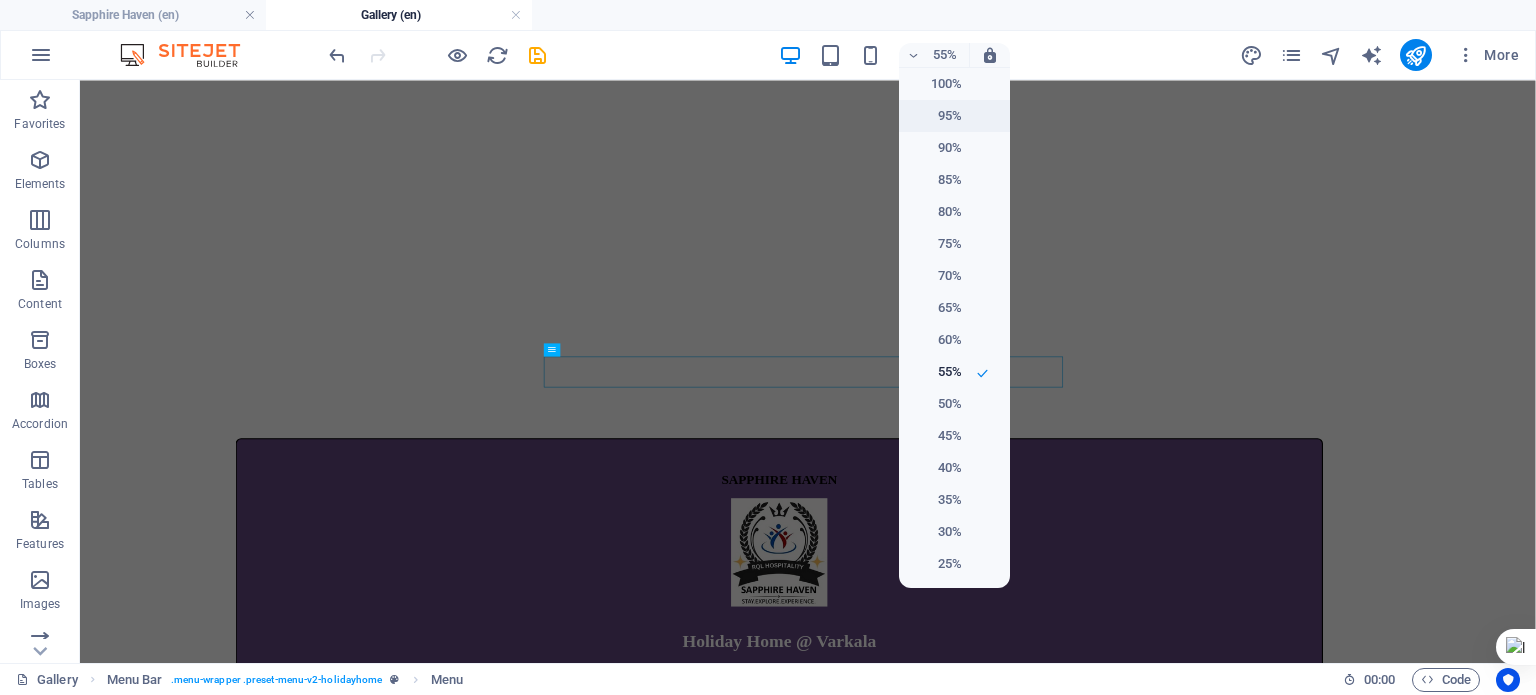 click on "95%" at bounding box center [936, 116] 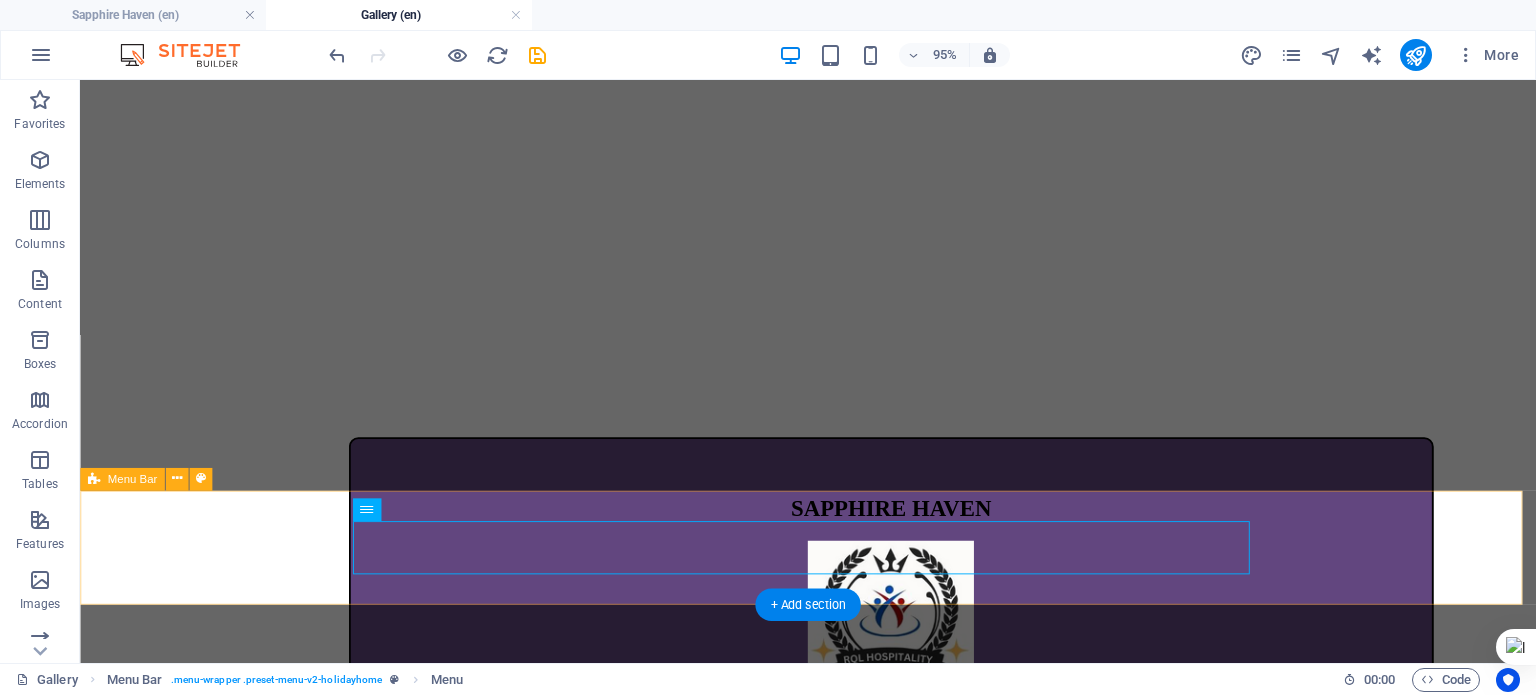 scroll, scrollTop: 324, scrollLeft: 0, axis: vertical 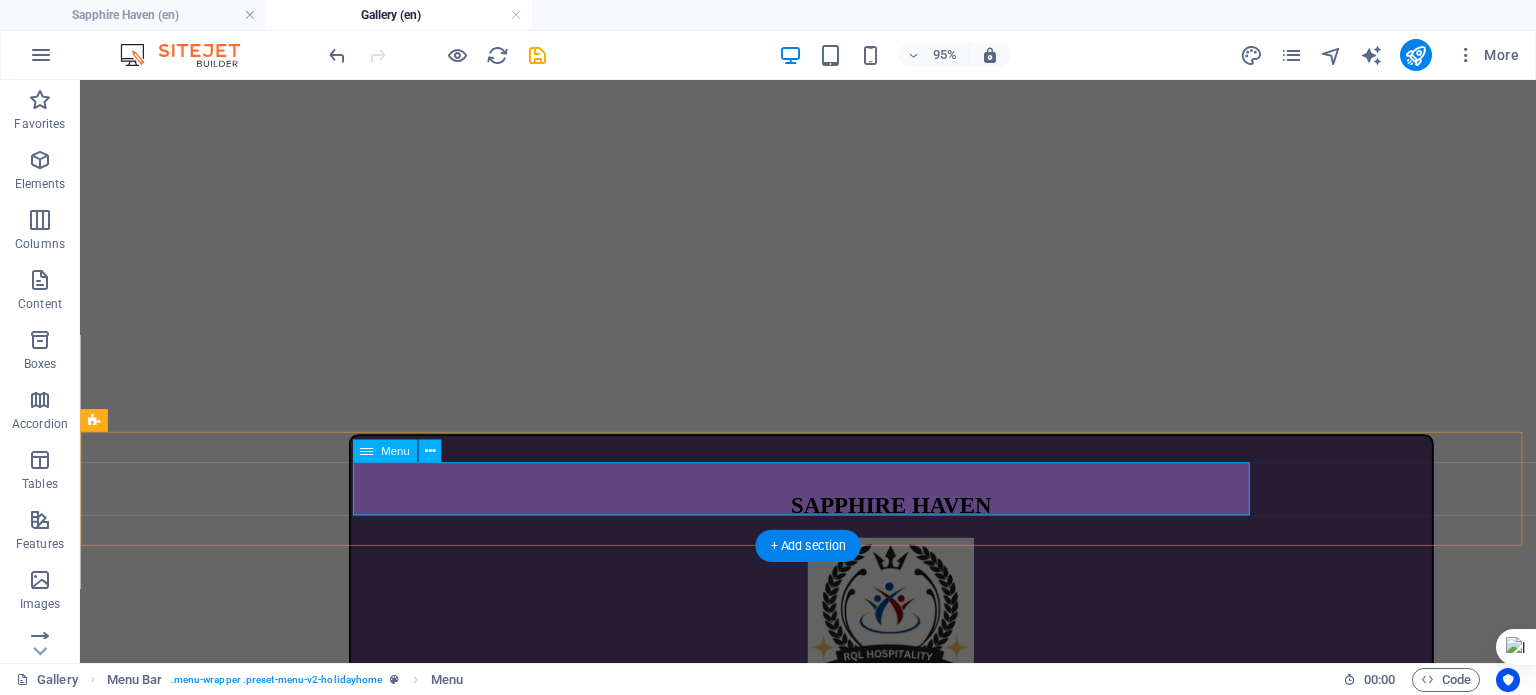 click on "Holidayhome GALLERY Book Now Attractions Contact" at bounding box center [846, 2628] 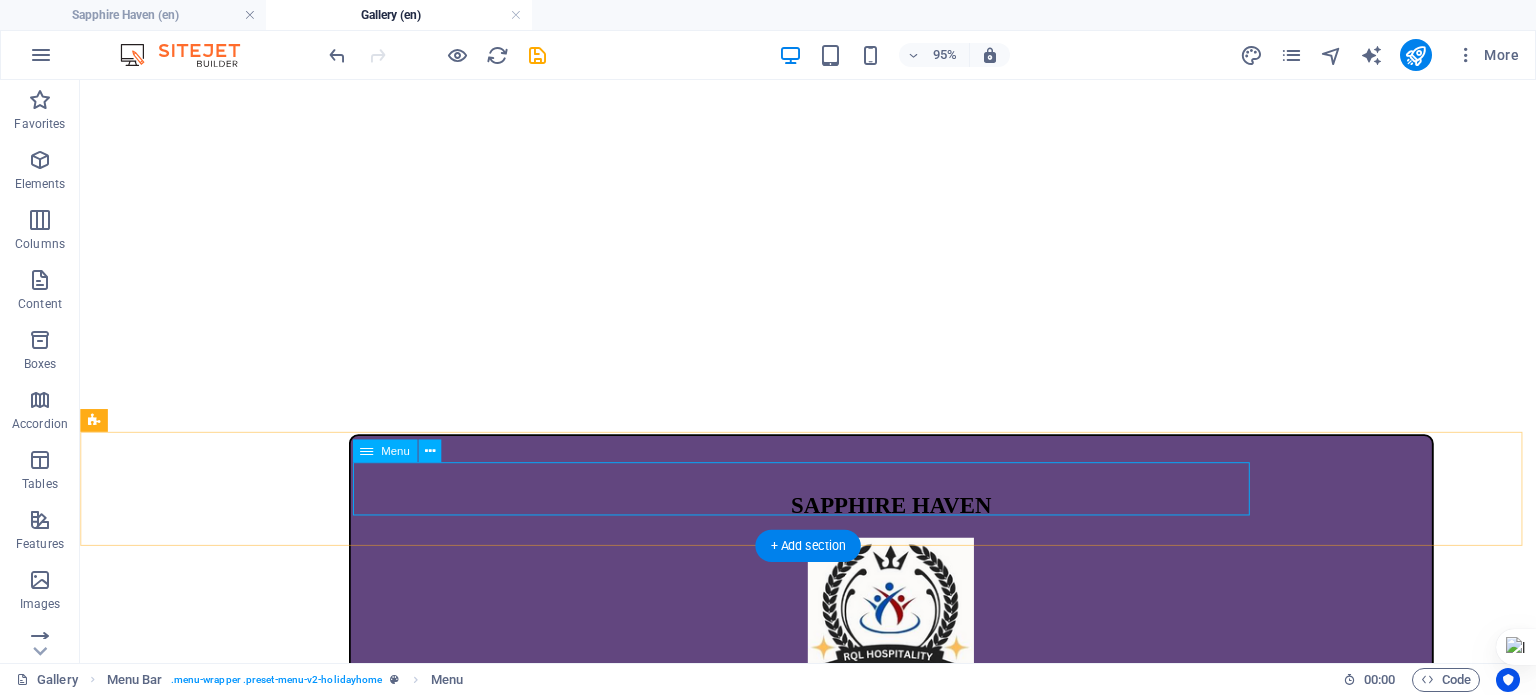 click on "Holidayhome GALLERY Book Now Attractions Contact" at bounding box center [846, 2628] 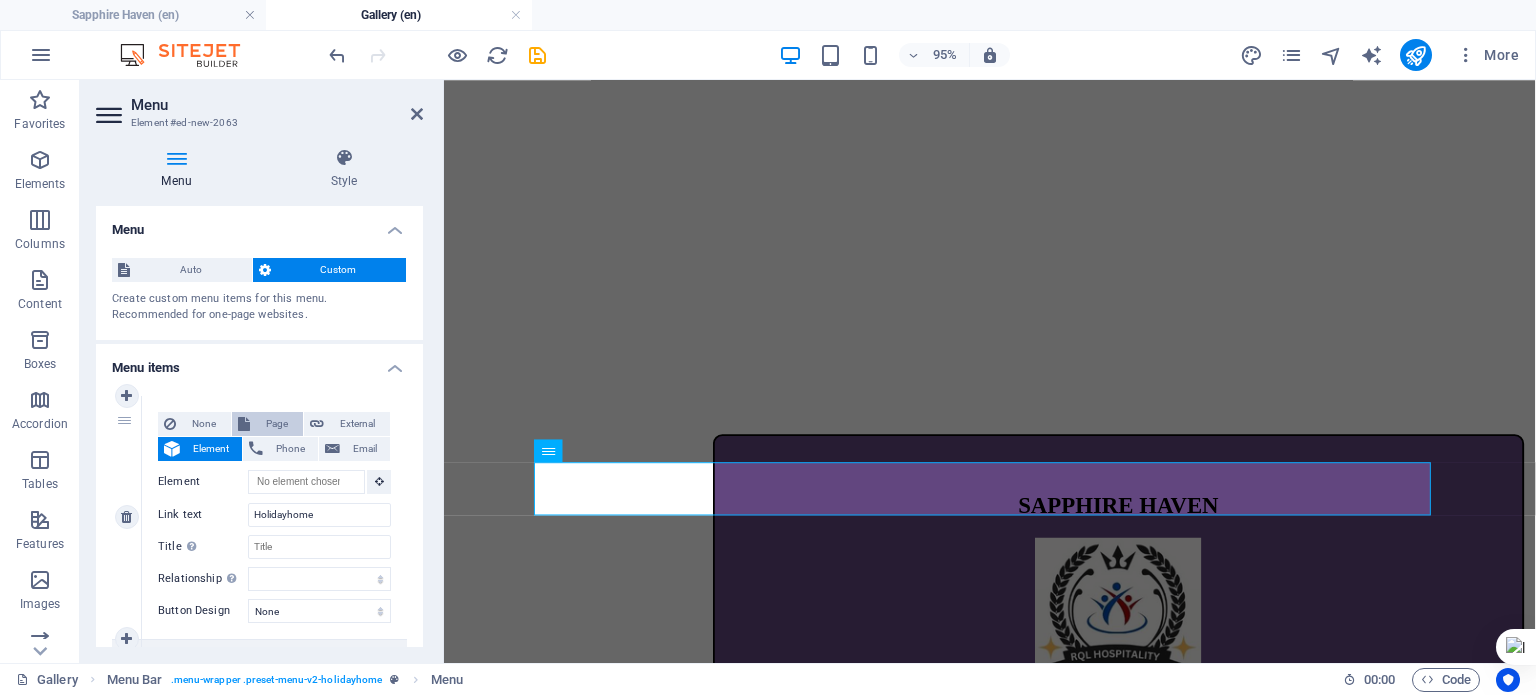 click at bounding box center [244, 424] 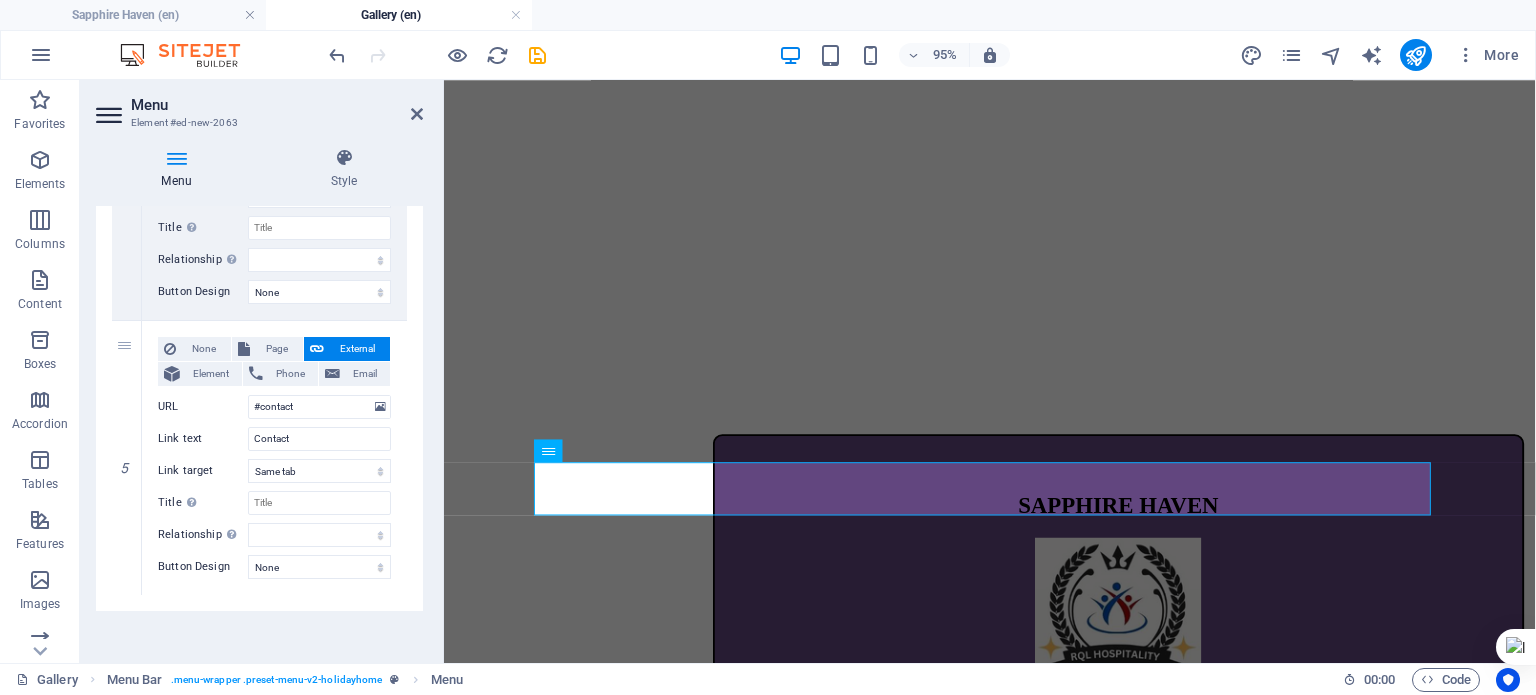scroll, scrollTop: 1147, scrollLeft: 0, axis: vertical 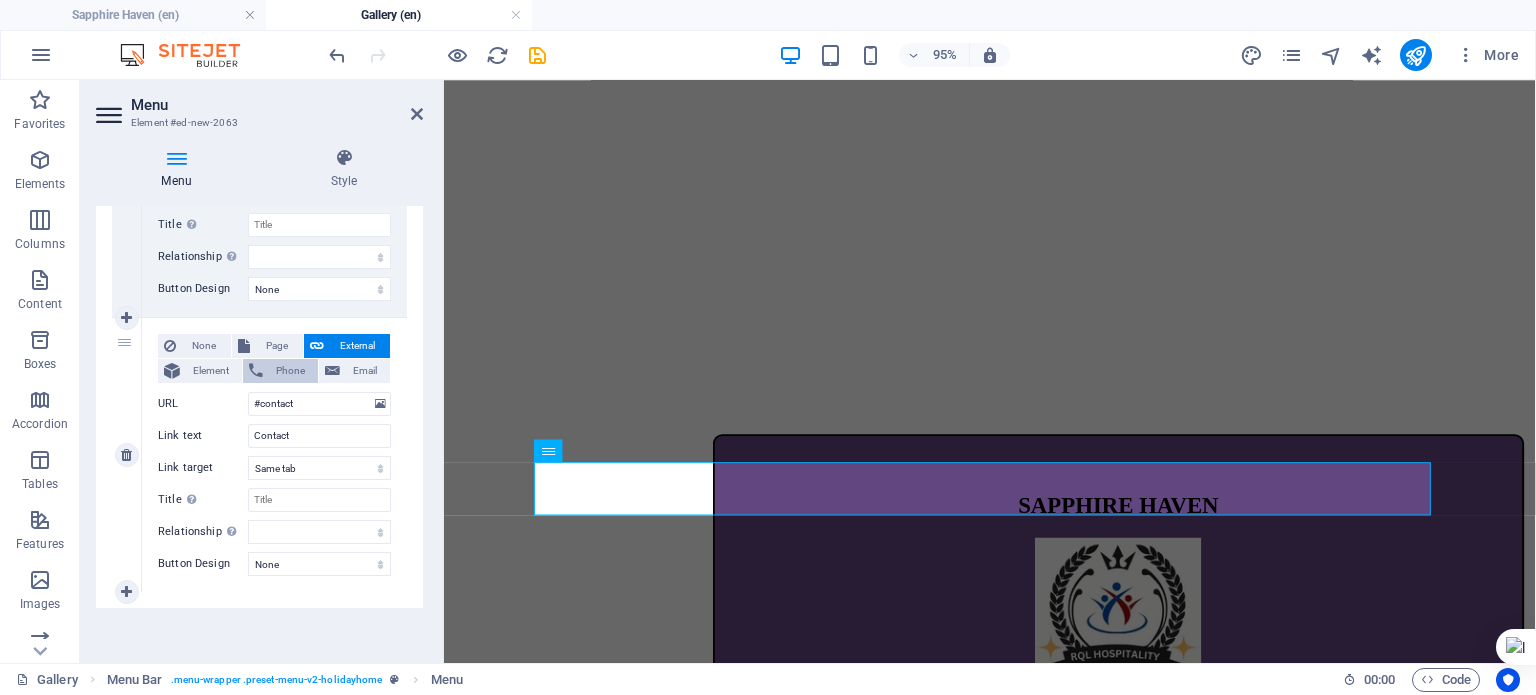 click on "Phone" at bounding box center [290, 371] 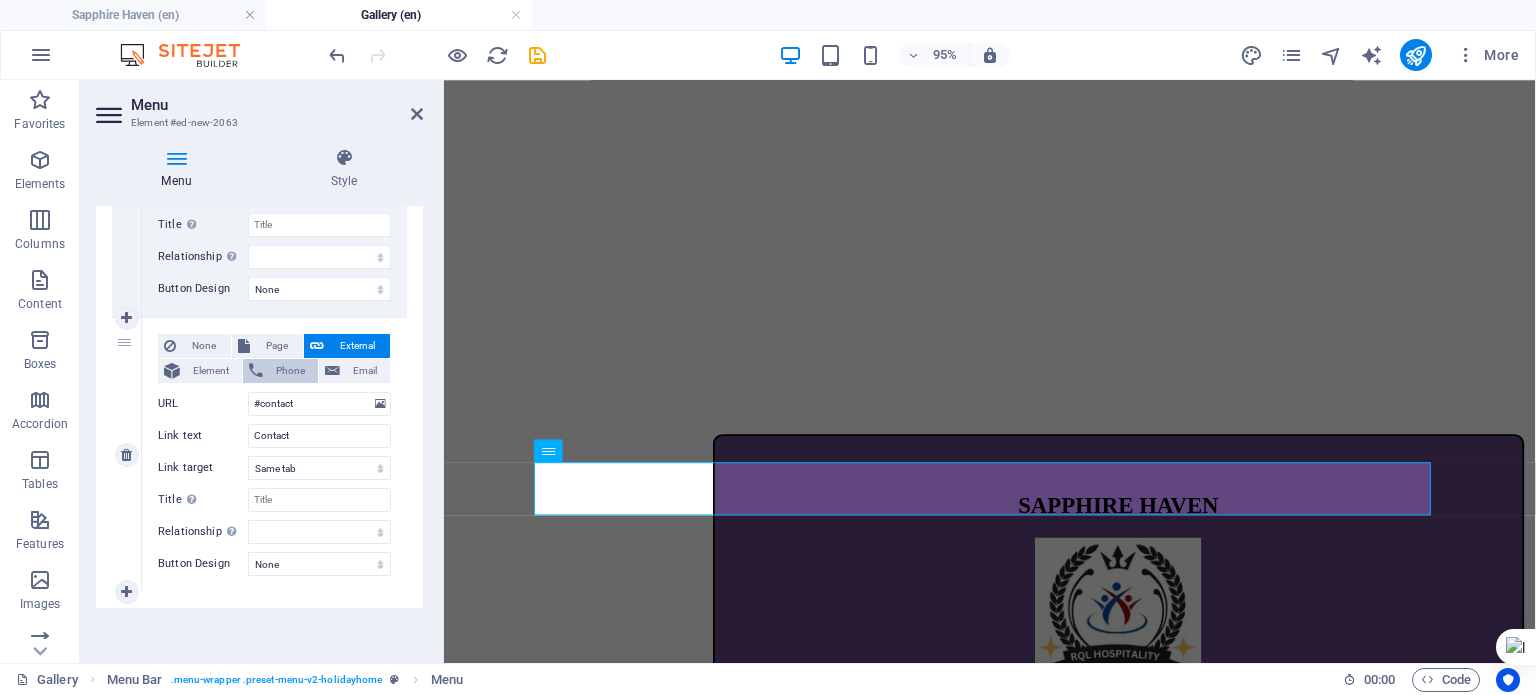 select 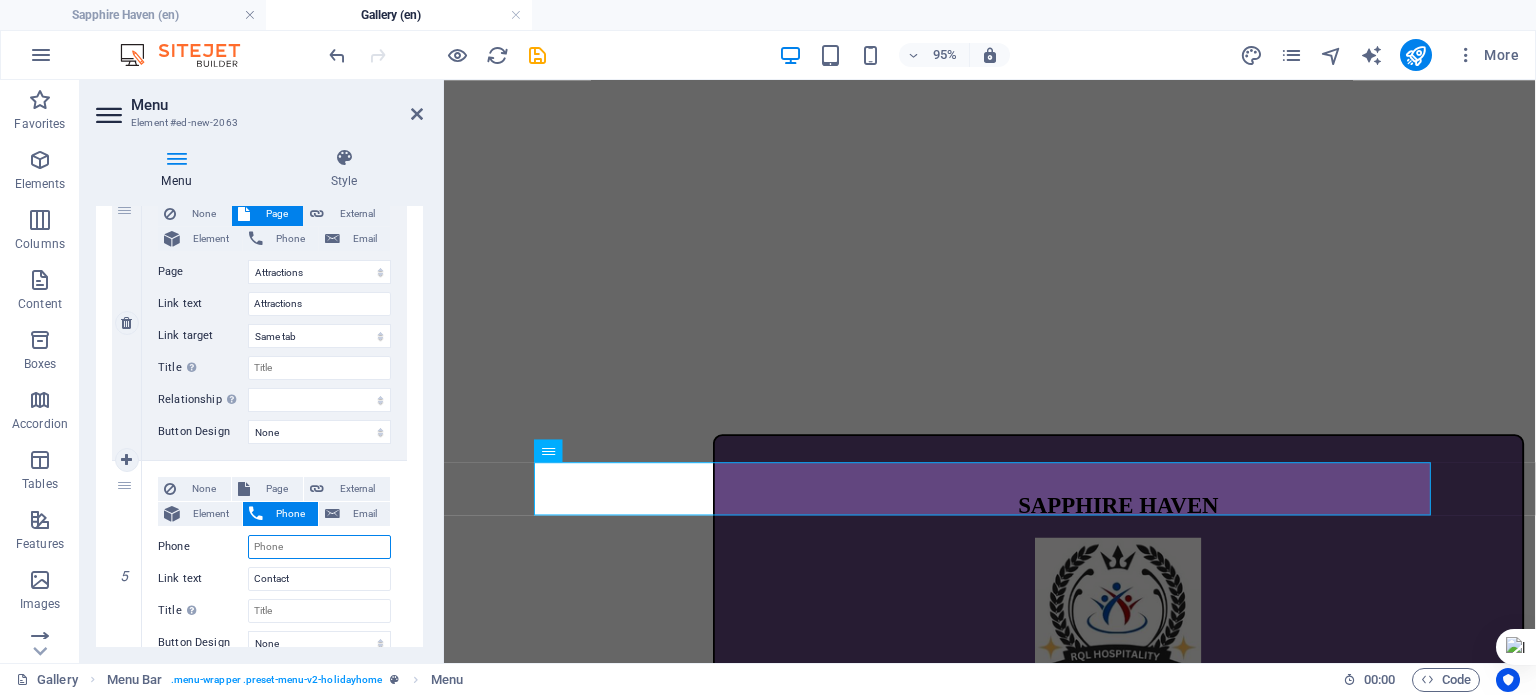 scroll, scrollTop: 998, scrollLeft: 0, axis: vertical 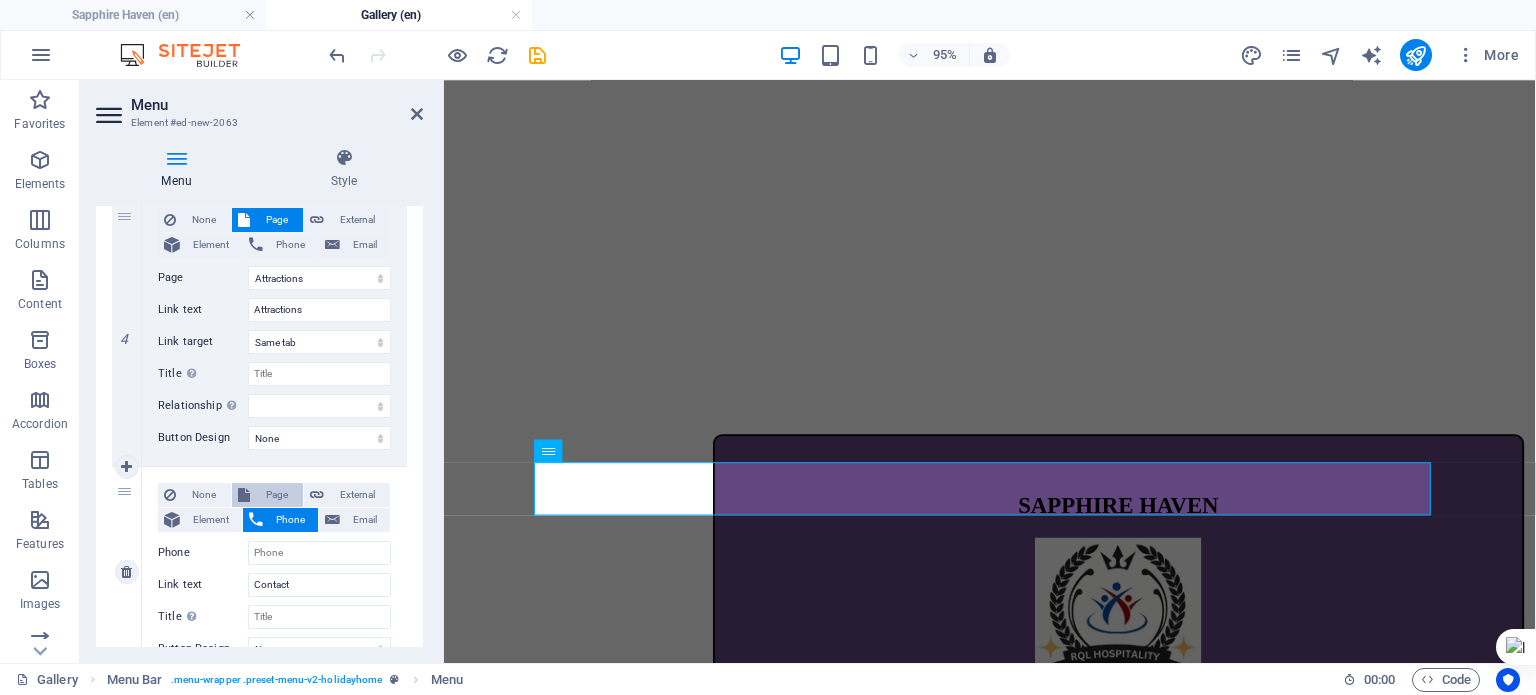 click on "Page" at bounding box center (276, 495) 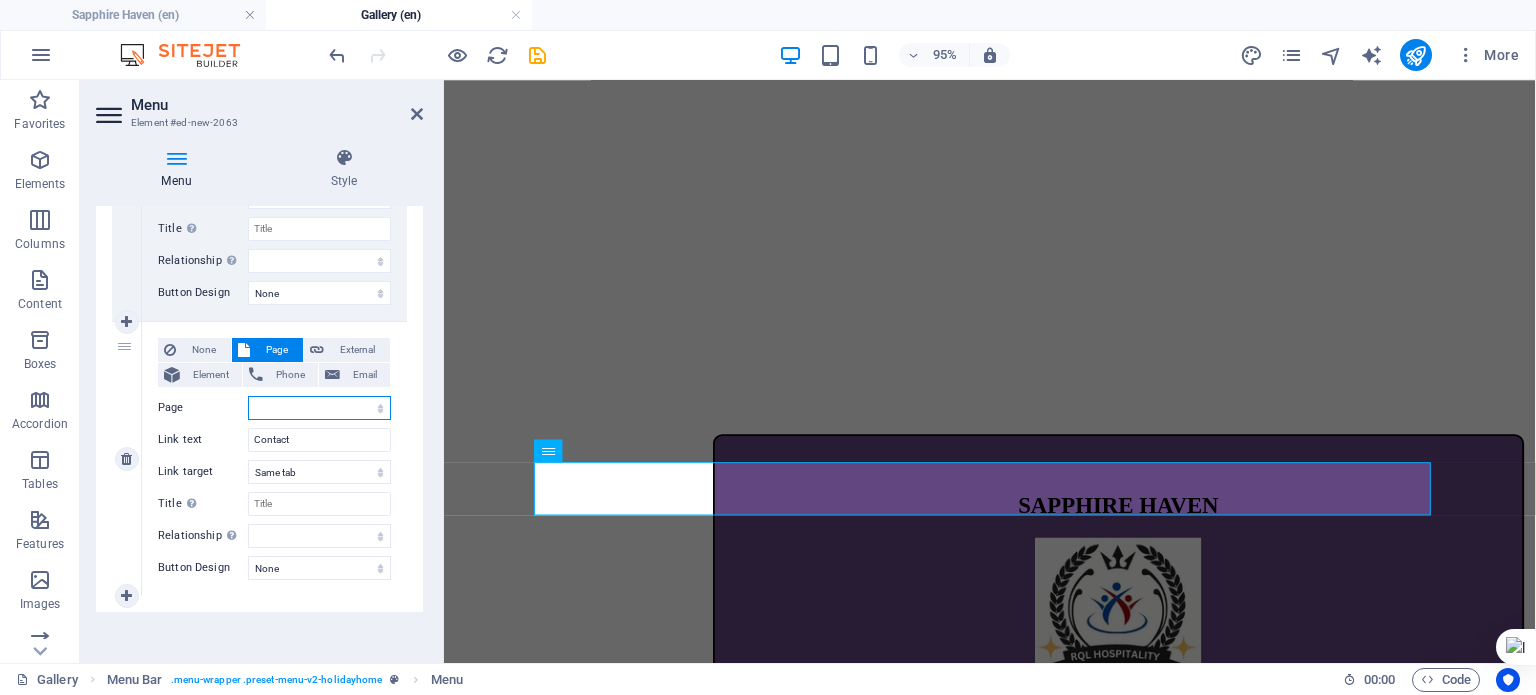scroll, scrollTop: 1147, scrollLeft: 0, axis: vertical 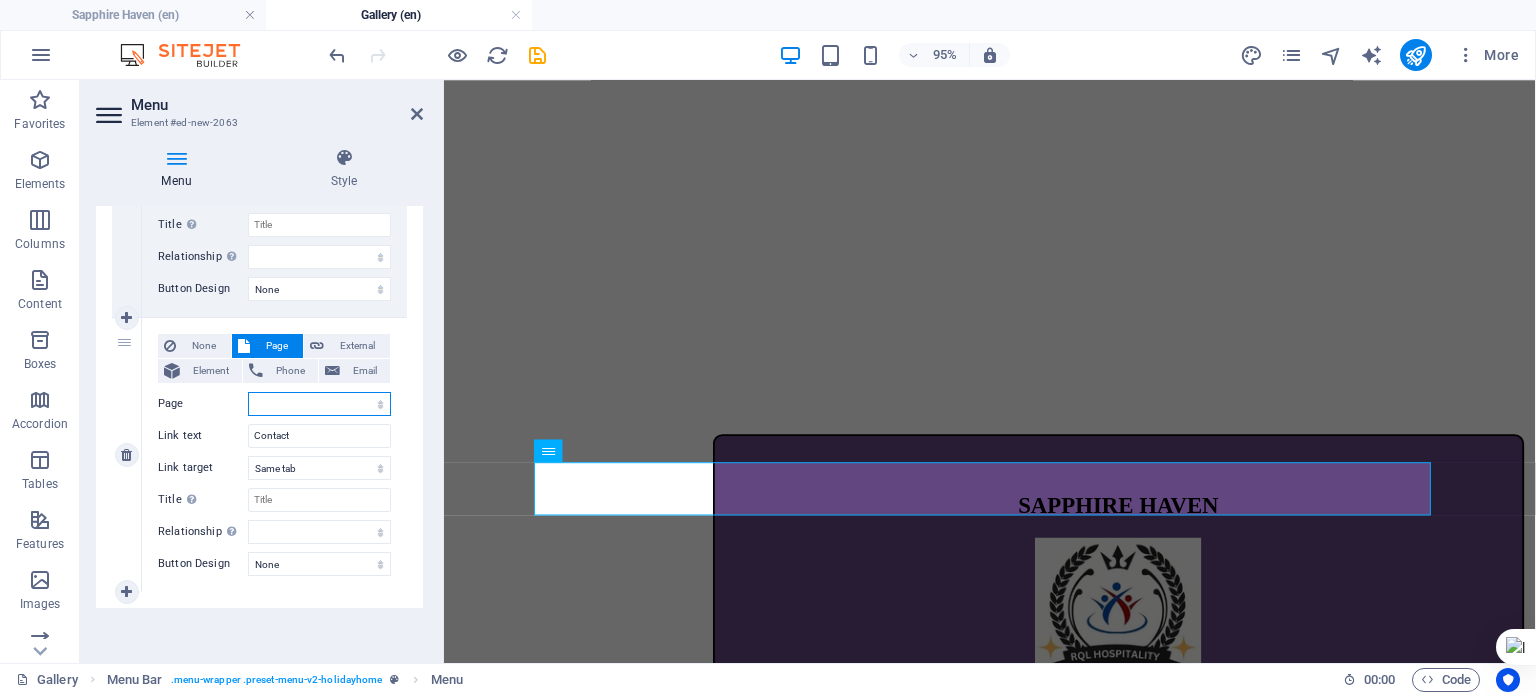 click on "Sapphire Haven Gallery Attractions Legal Notice Privacy New page" at bounding box center [319, 404] 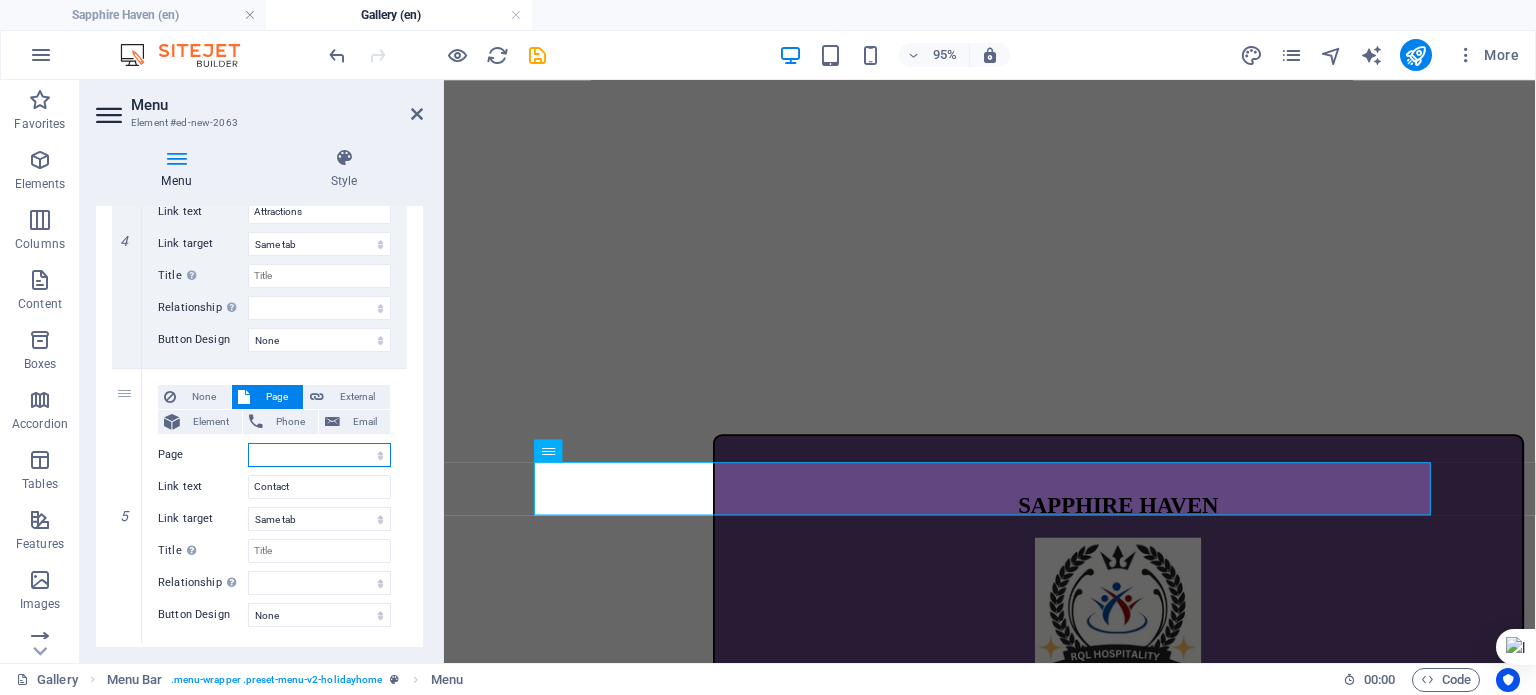 scroll, scrollTop: 1147, scrollLeft: 0, axis: vertical 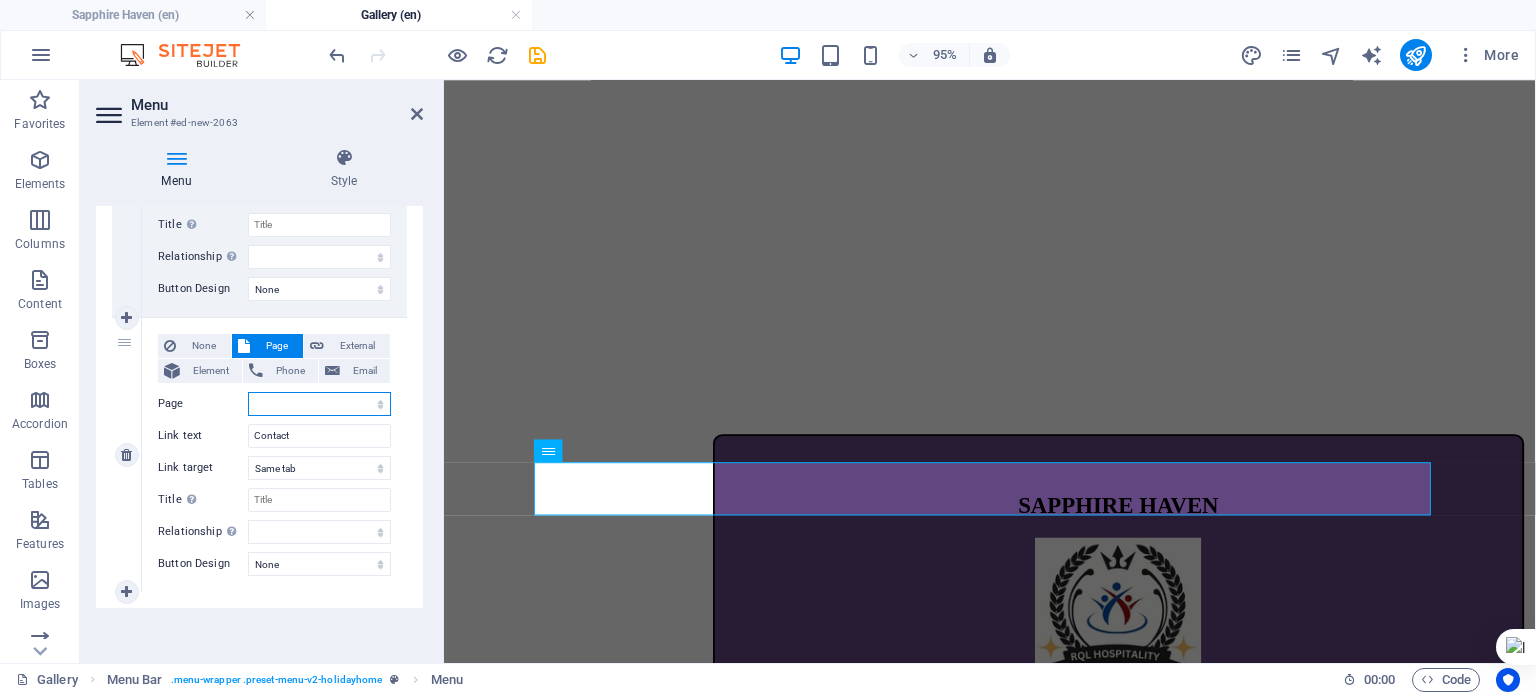 click on "Sapphire Haven Gallery Attractions Legal Notice Privacy New page" at bounding box center [319, 404] 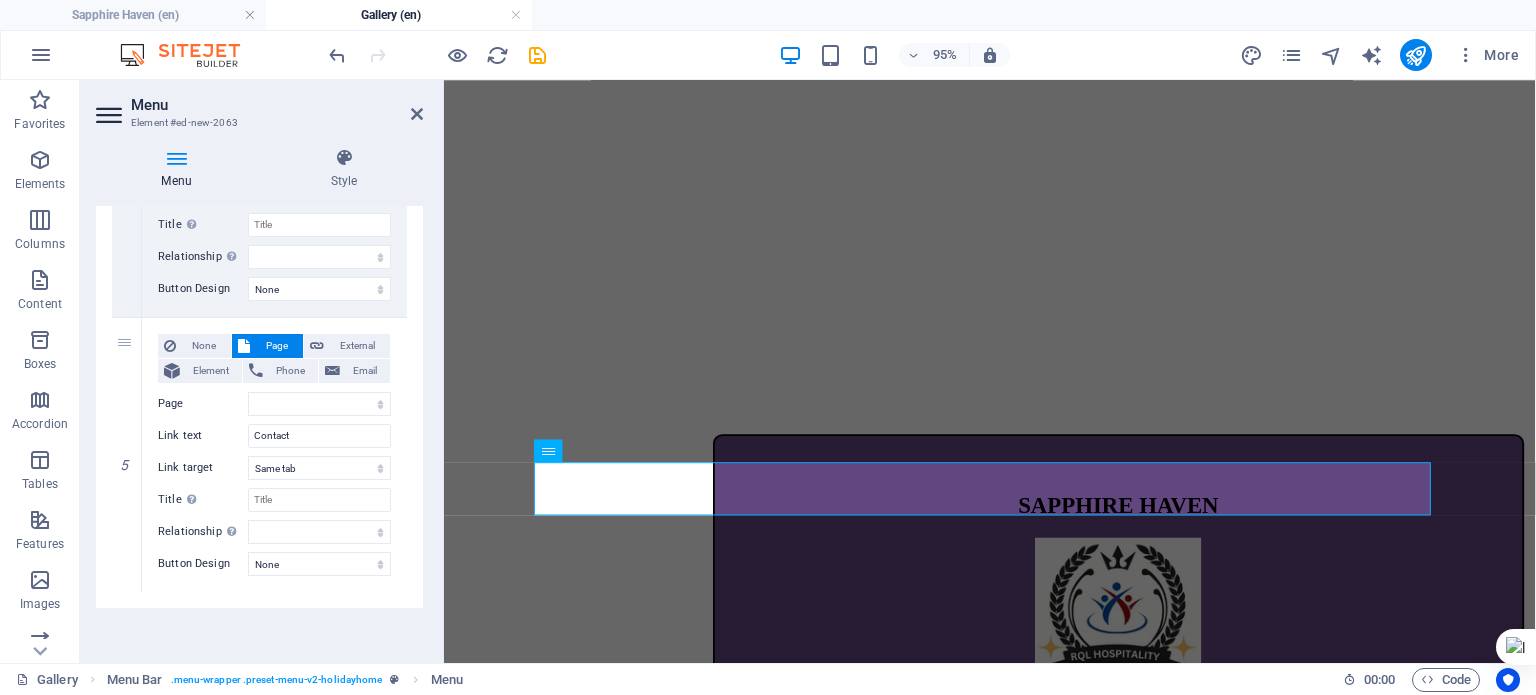 click on "1 None Page External Element Phone Email Page Sapphire Haven Gallery Attractions Legal Notice Privacy New page Element
URL /en/15181705 Phone Email Link text Holidayhome Link target New tab Same tab Overlay Title Additional link description, should not be the same as the link text. The title is most often shown as a tooltip text when the mouse moves over the element. Leave empty if uncertain. Relationship Sets the  relationship of this link to the link target . For example, the value "nofollow" instructs search engines not to follow the link. Can be left empty. alternate author bookmark external help license next nofollow noreferrer noopener prev search tag Button Design None Default Primary Secondary 2 None Page External Element Phone Email Page Sapphire Haven Gallery Attractions Legal Notice Privacy New page Element #ed-new-2063
URL /en/15181708 Phone Email Link text GALLERY Link target New tab Same tab Overlay Title Property Photos Relationship Sets the  help" at bounding box center [259, -80] 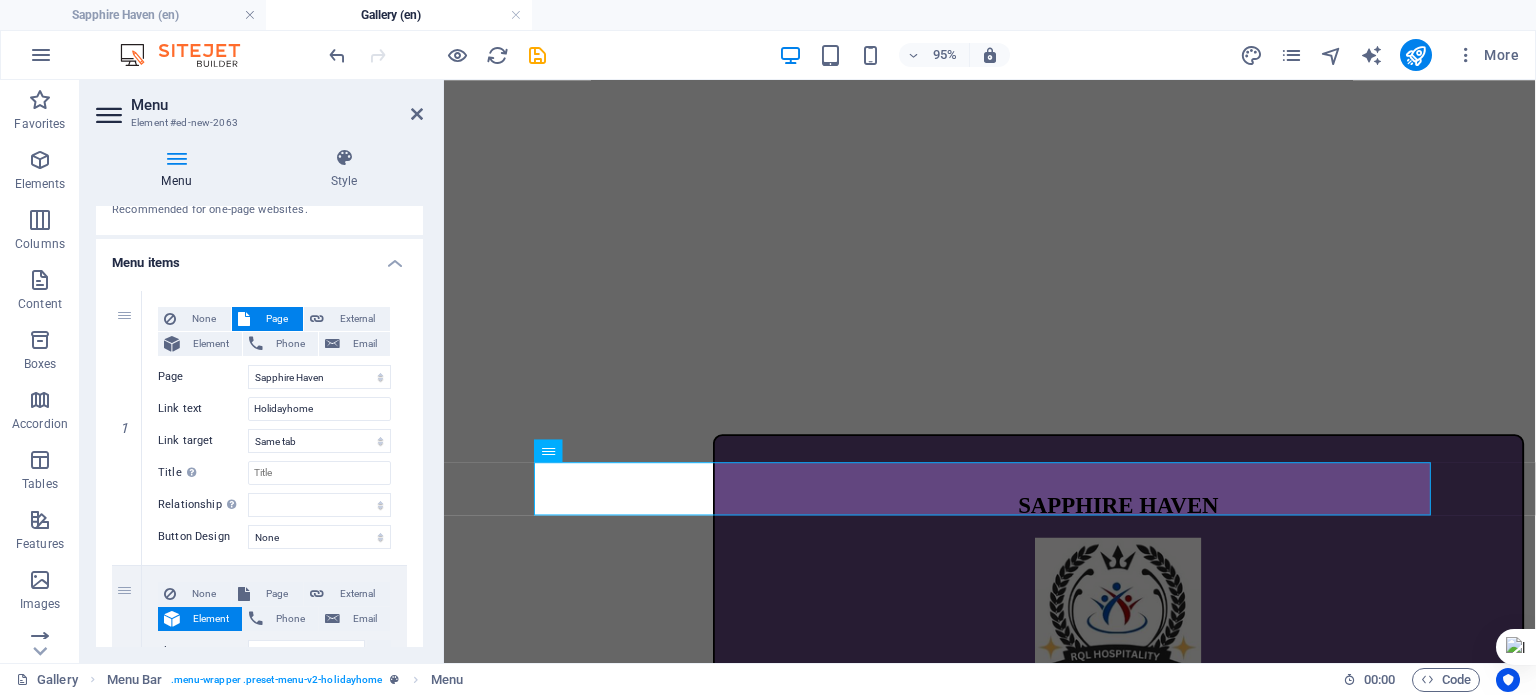 scroll, scrollTop: 100, scrollLeft: 0, axis: vertical 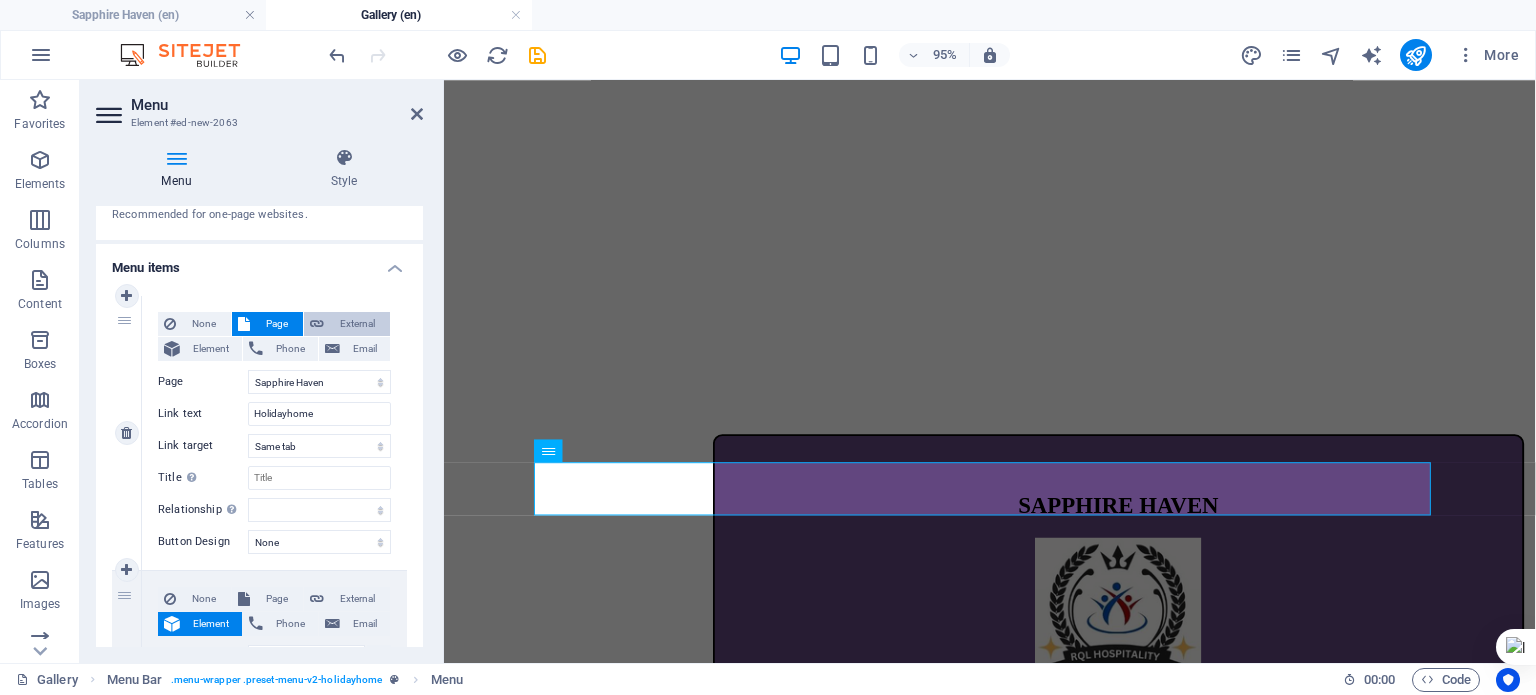 click on "External" at bounding box center [357, 324] 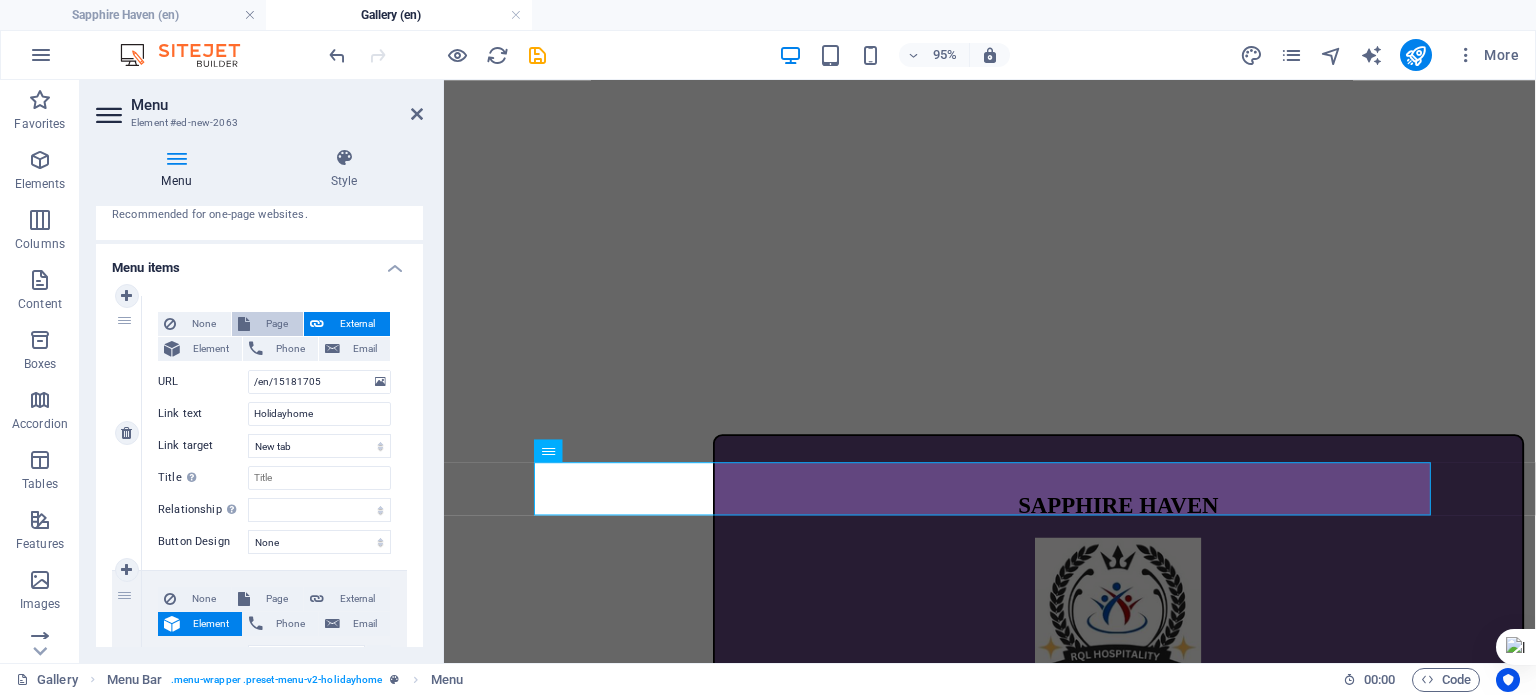 click on "Page" at bounding box center (276, 324) 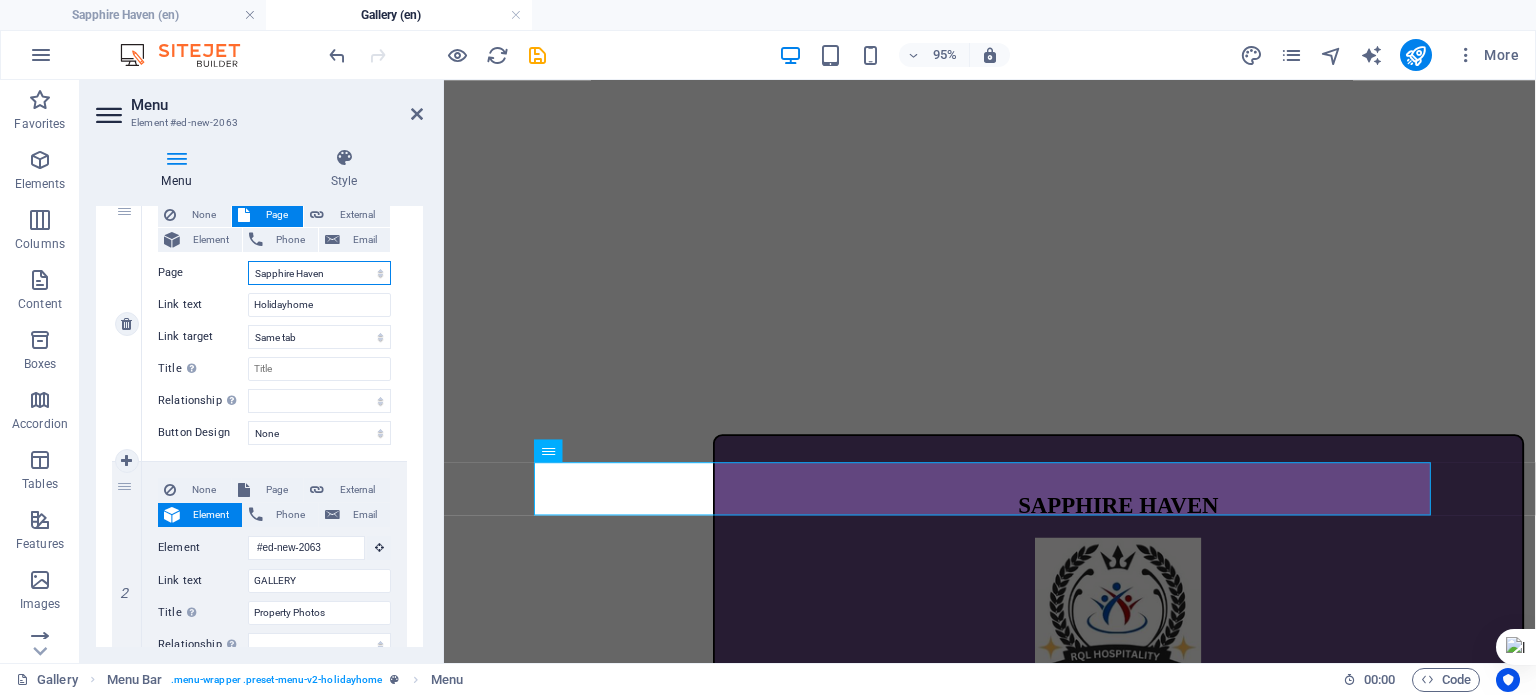 scroll, scrollTop: 300, scrollLeft: 0, axis: vertical 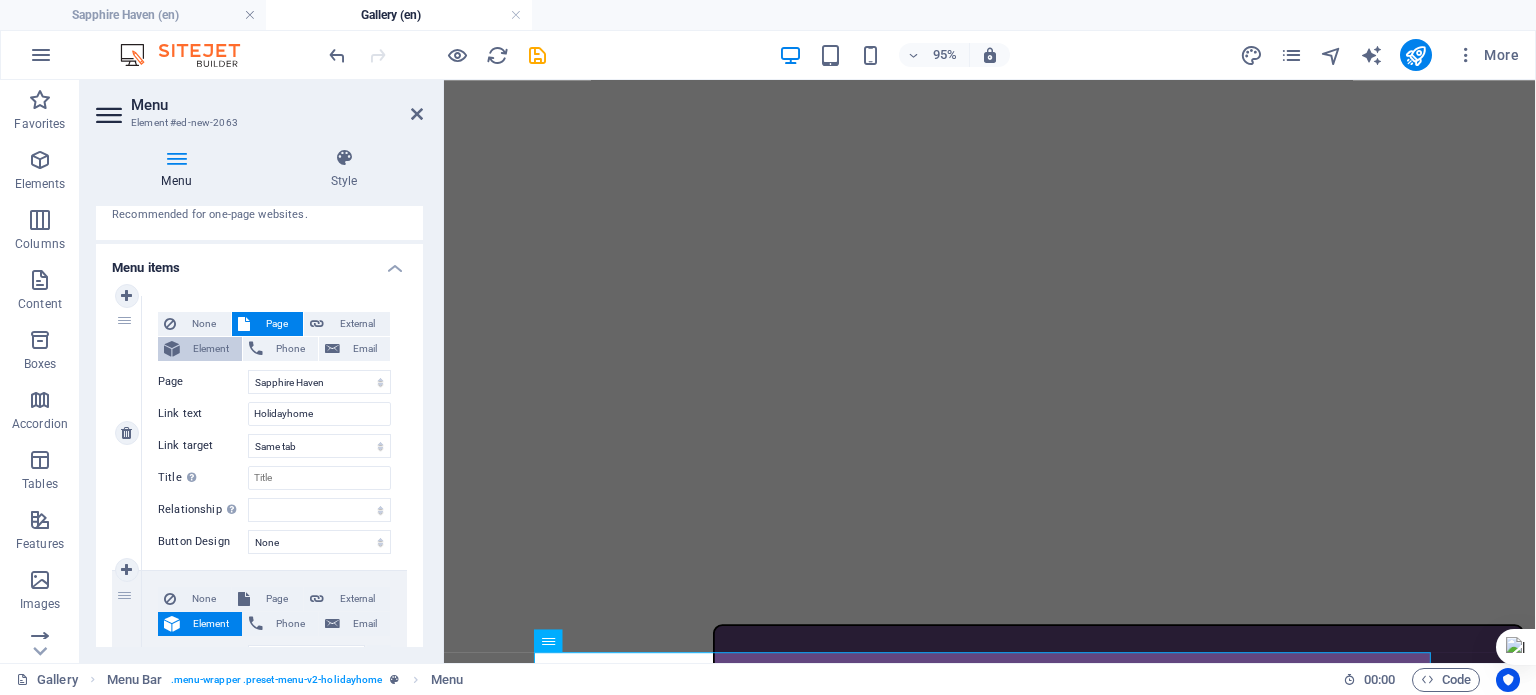 click on "Element" at bounding box center (211, 349) 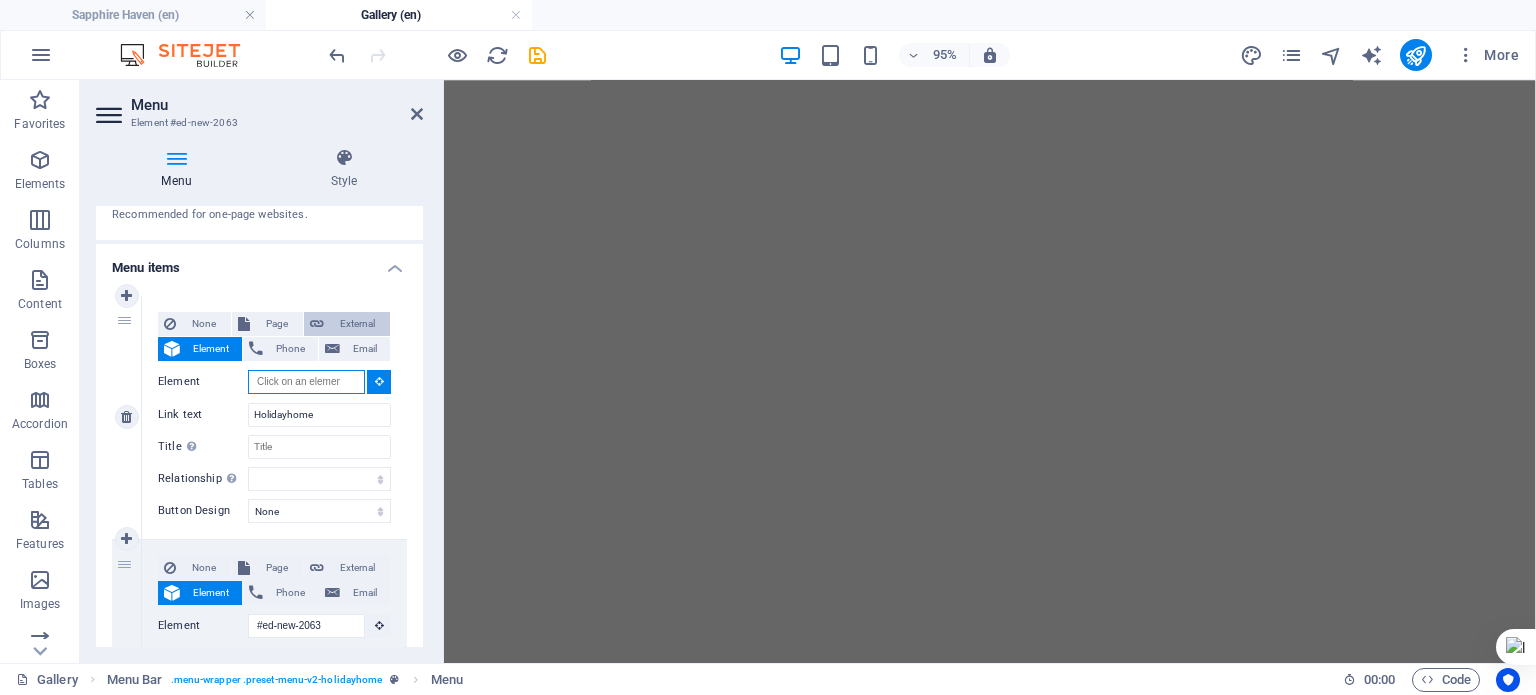scroll, scrollTop: 124, scrollLeft: 0, axis: vertical 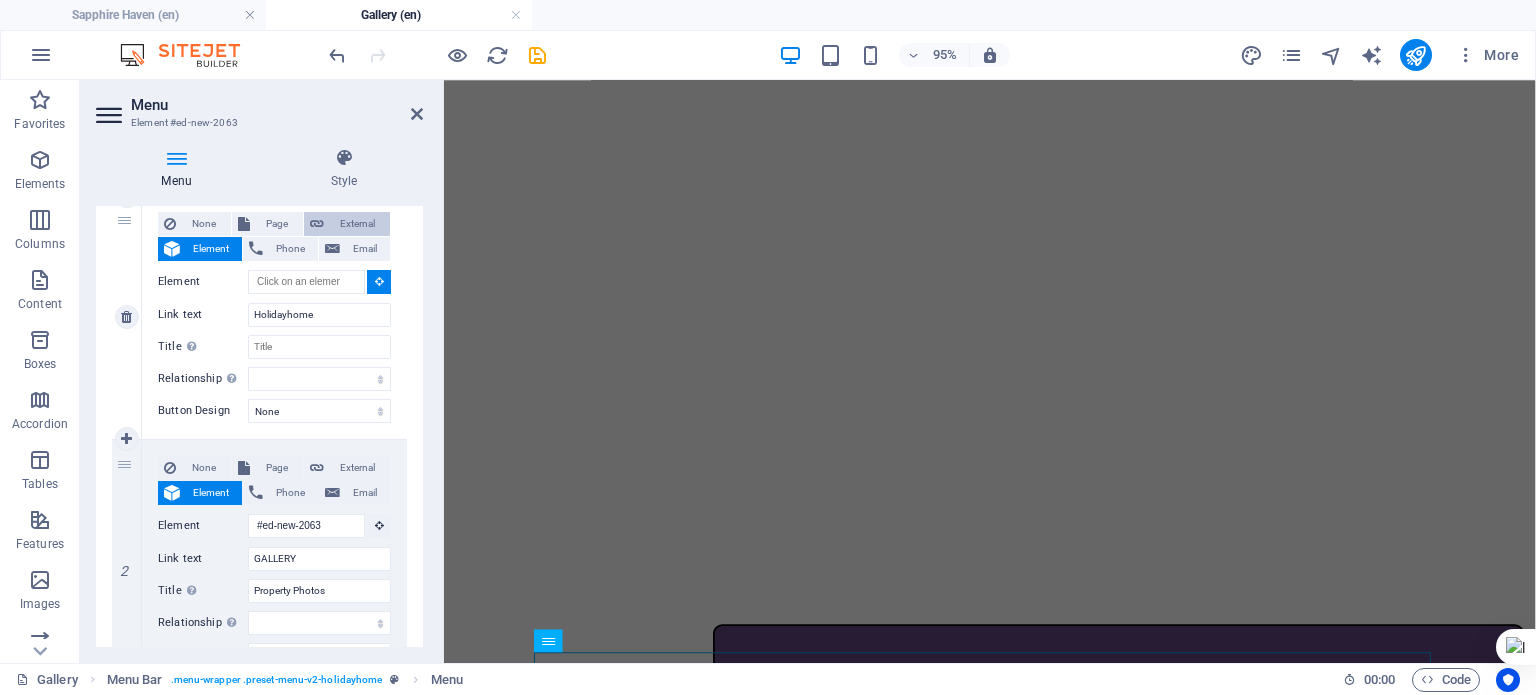 click on "External" at bounding box center [357, 224] 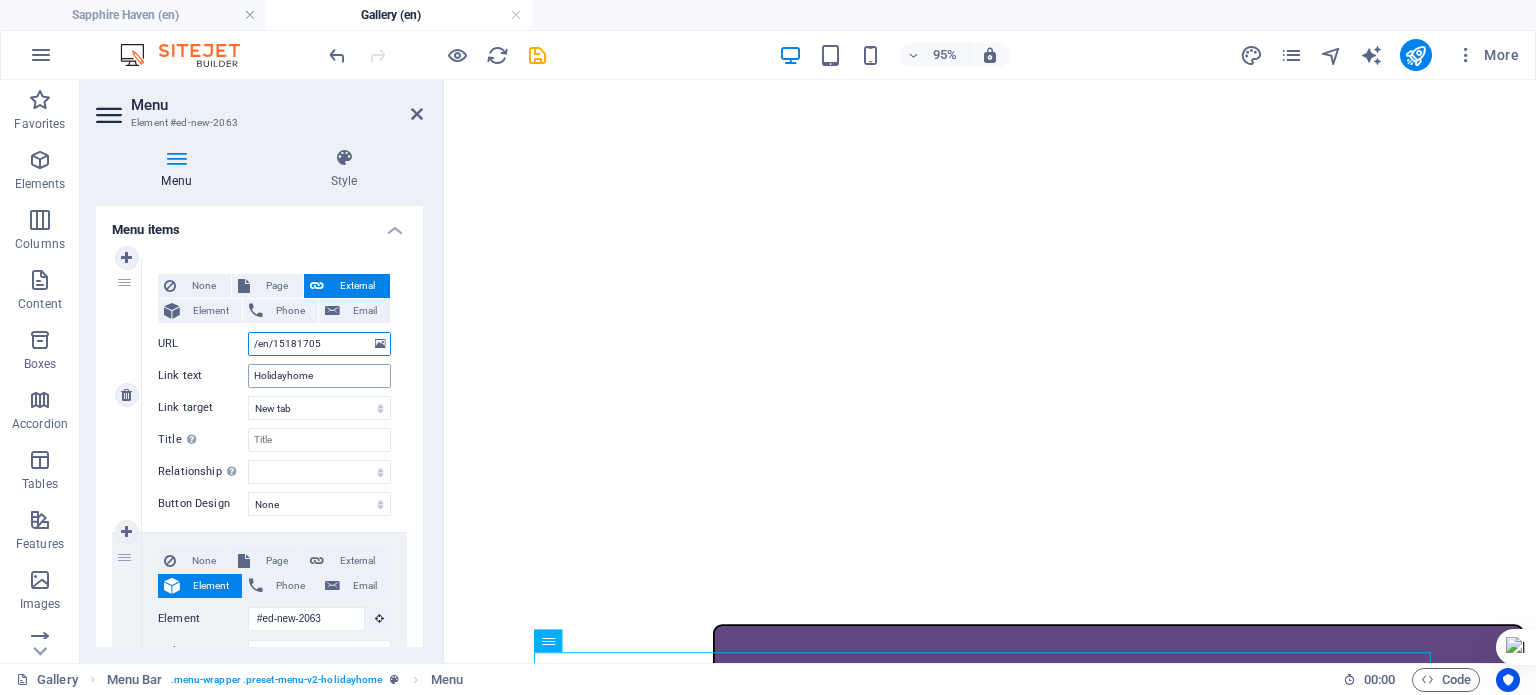 scroll, scrollTop: 131, scrollLeft: 0, axis: vertical 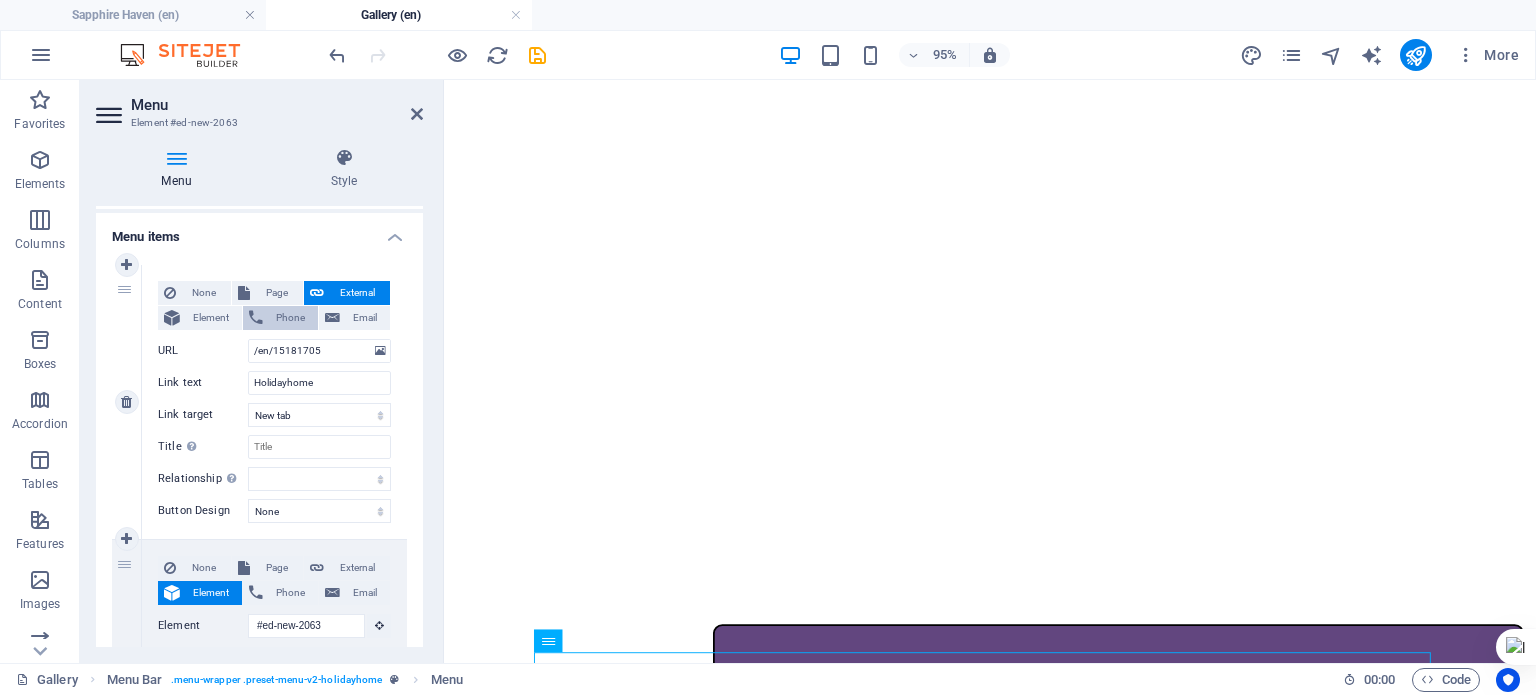 click at bounding box center [256, 318] 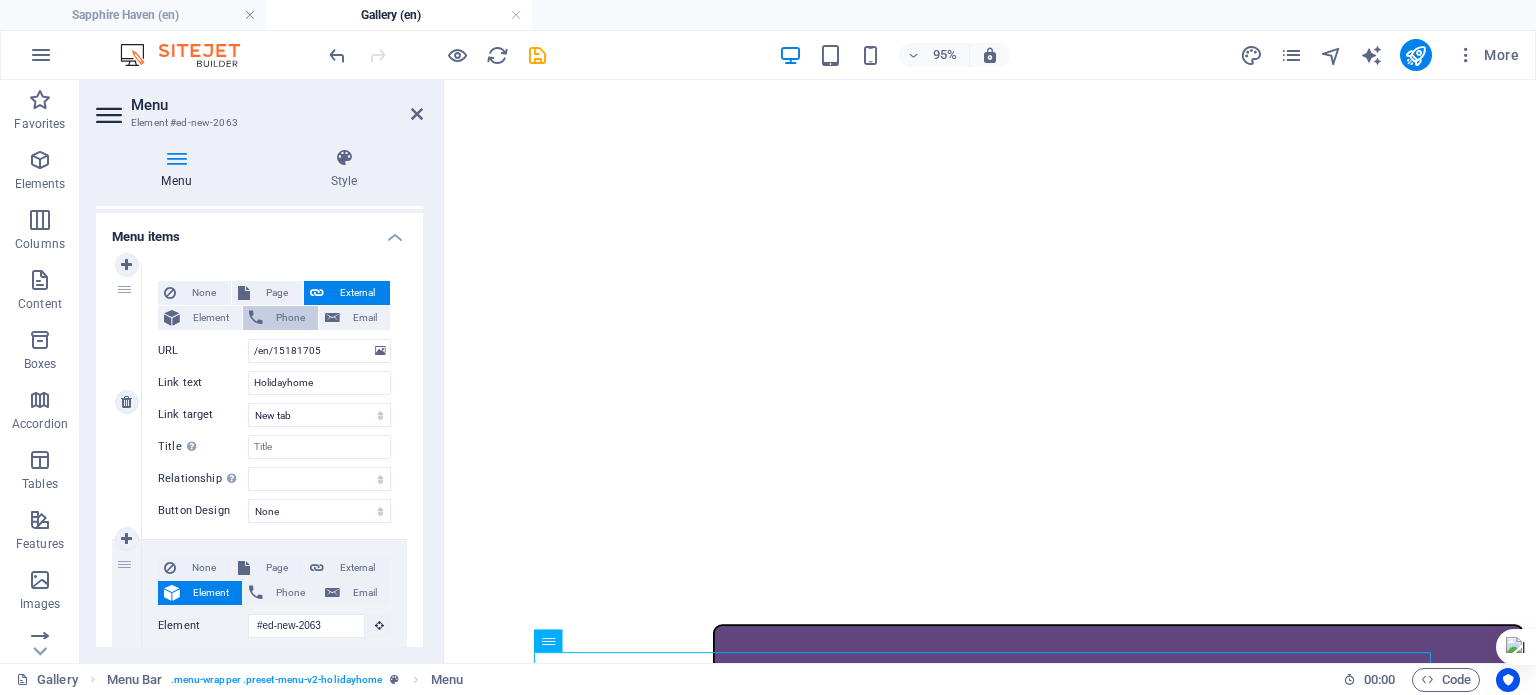 select 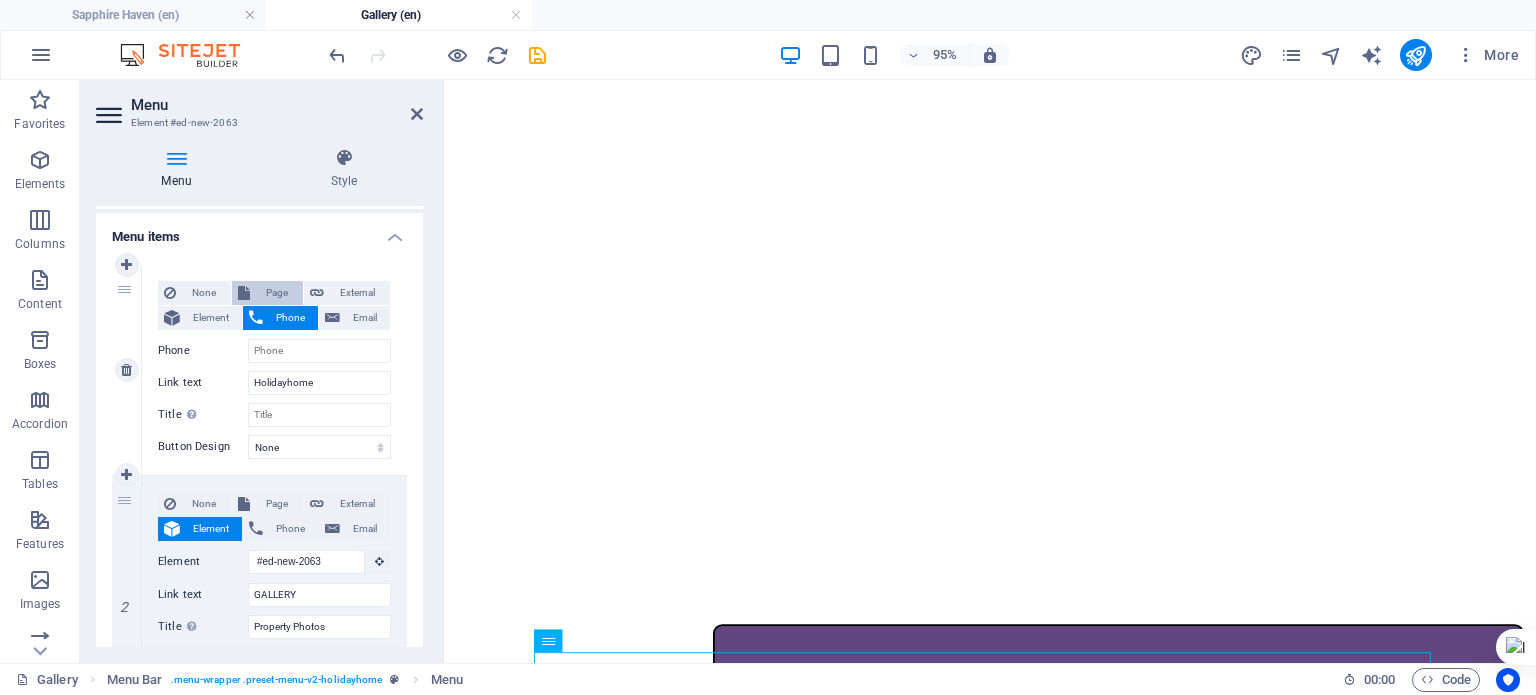 click on "Page" at bounding box center (276, 293) 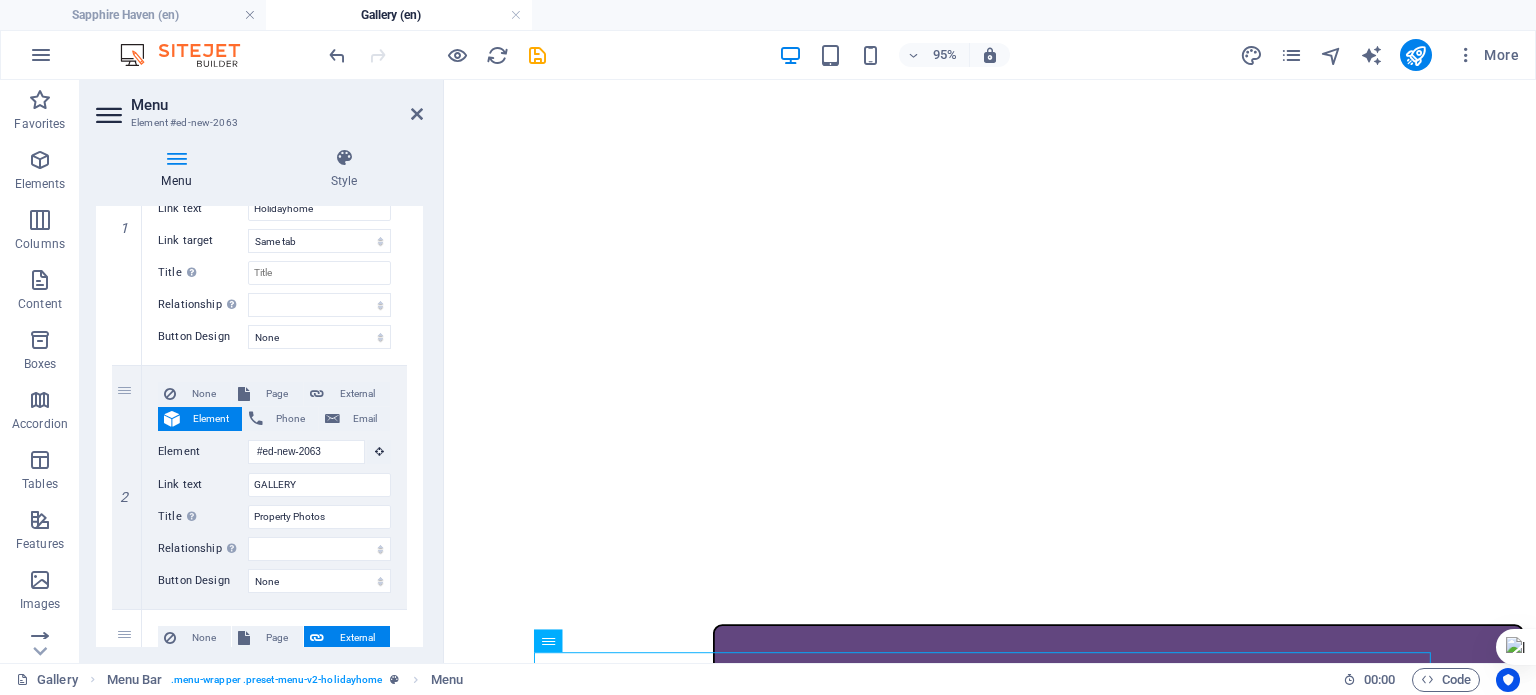 scroll, scrollTop: 331, scrollLeft: 0, axis: vertical 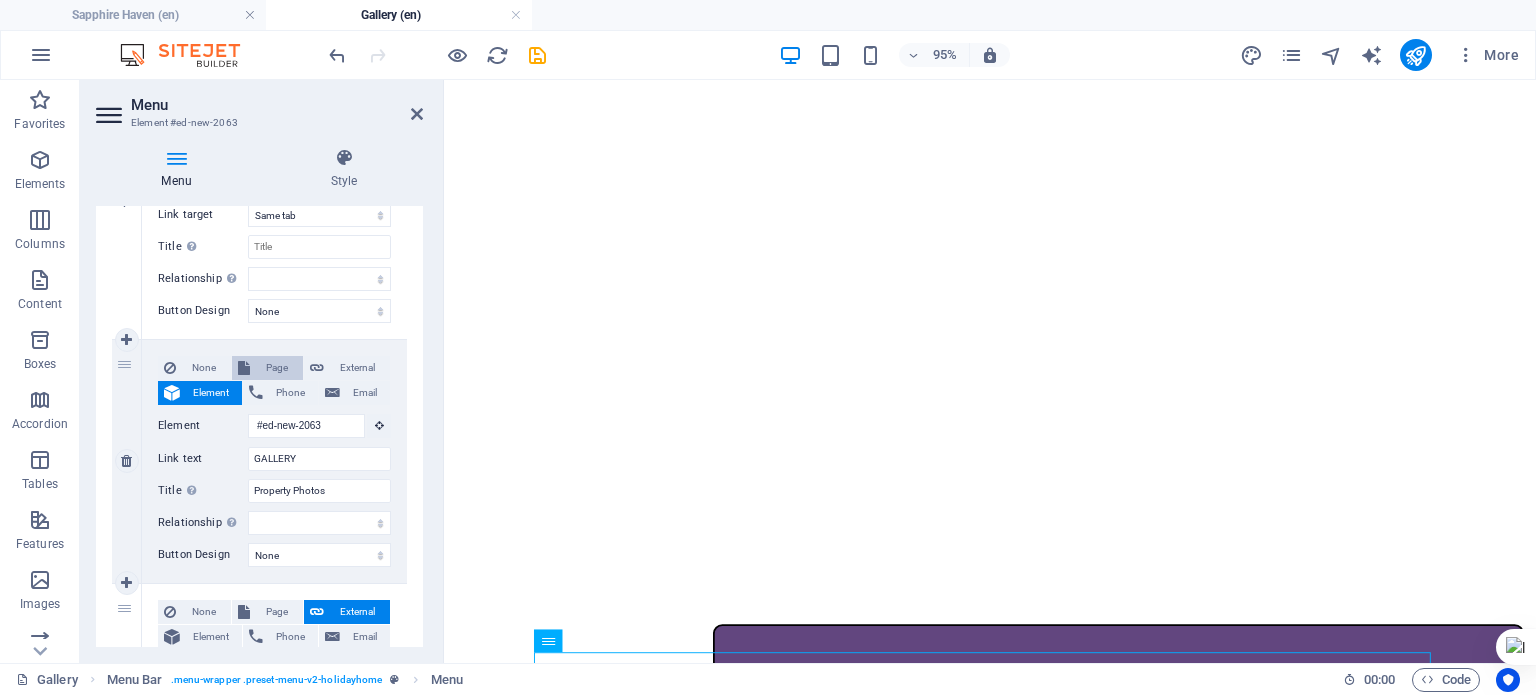 click on "Page" at bounding box center [276, 368] 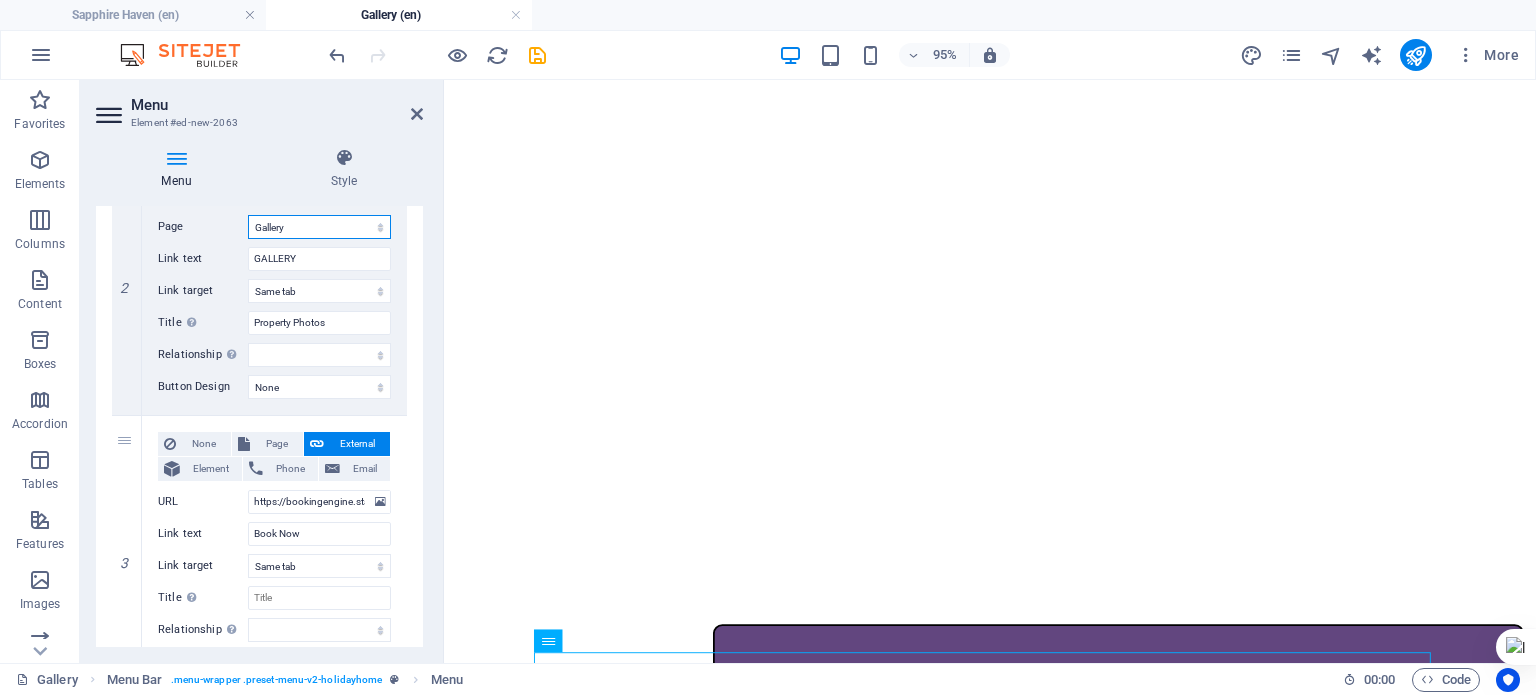 scroll, scrollTop: 531, scrollLeft: 0, axis: vertical 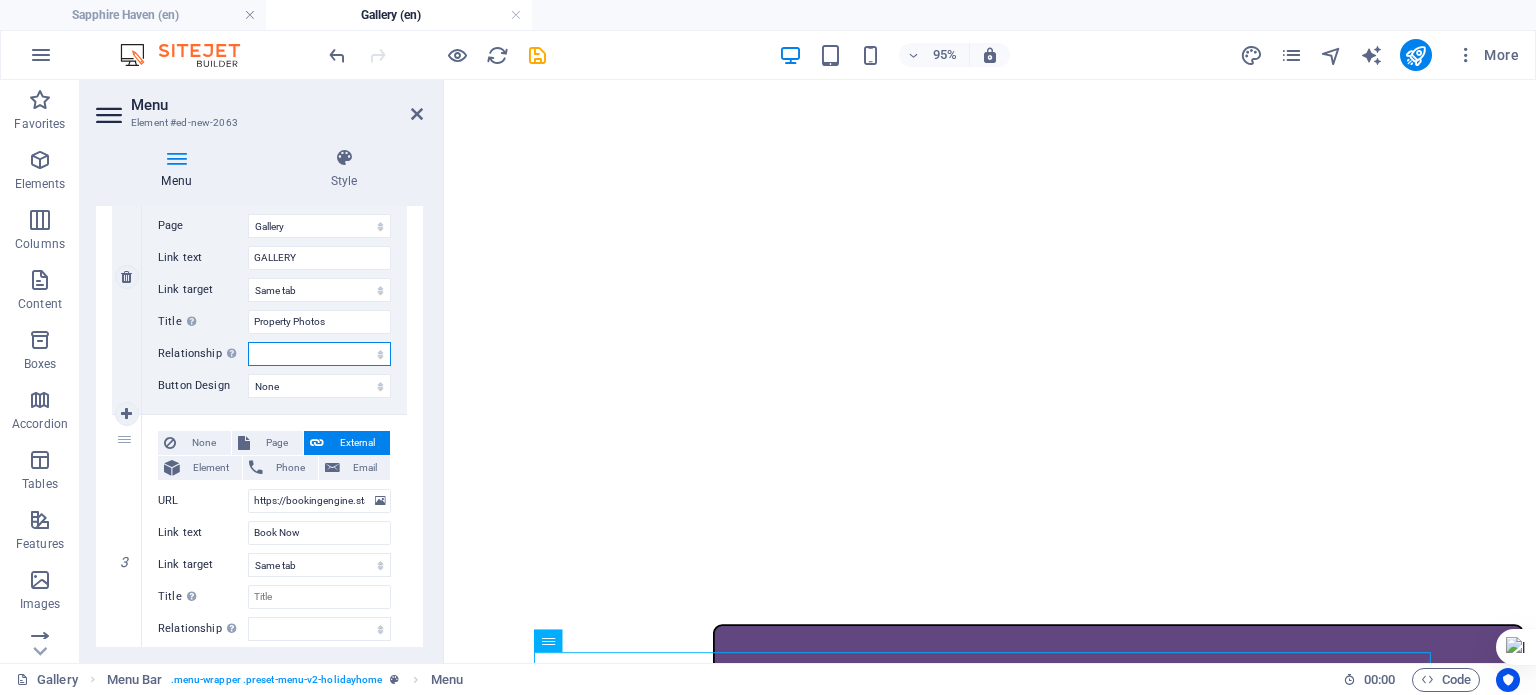 click on "alternate author bookmark external help license next nofollow noreferrer noopener prev search tag" at bounding box center (319, 354) 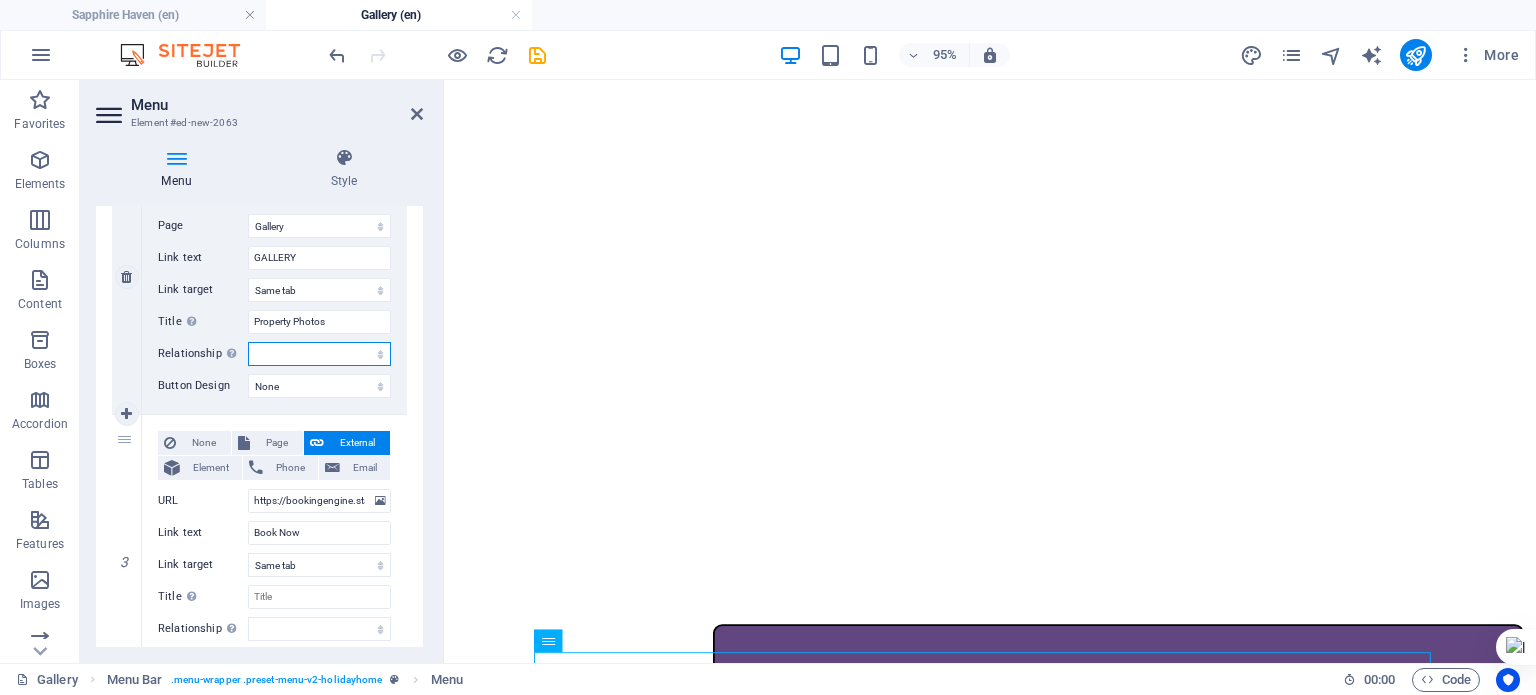 click on "alternate author bookmark external help license next nofollow noreferrer noopener prev search tag" at bounding box center (319, 354) 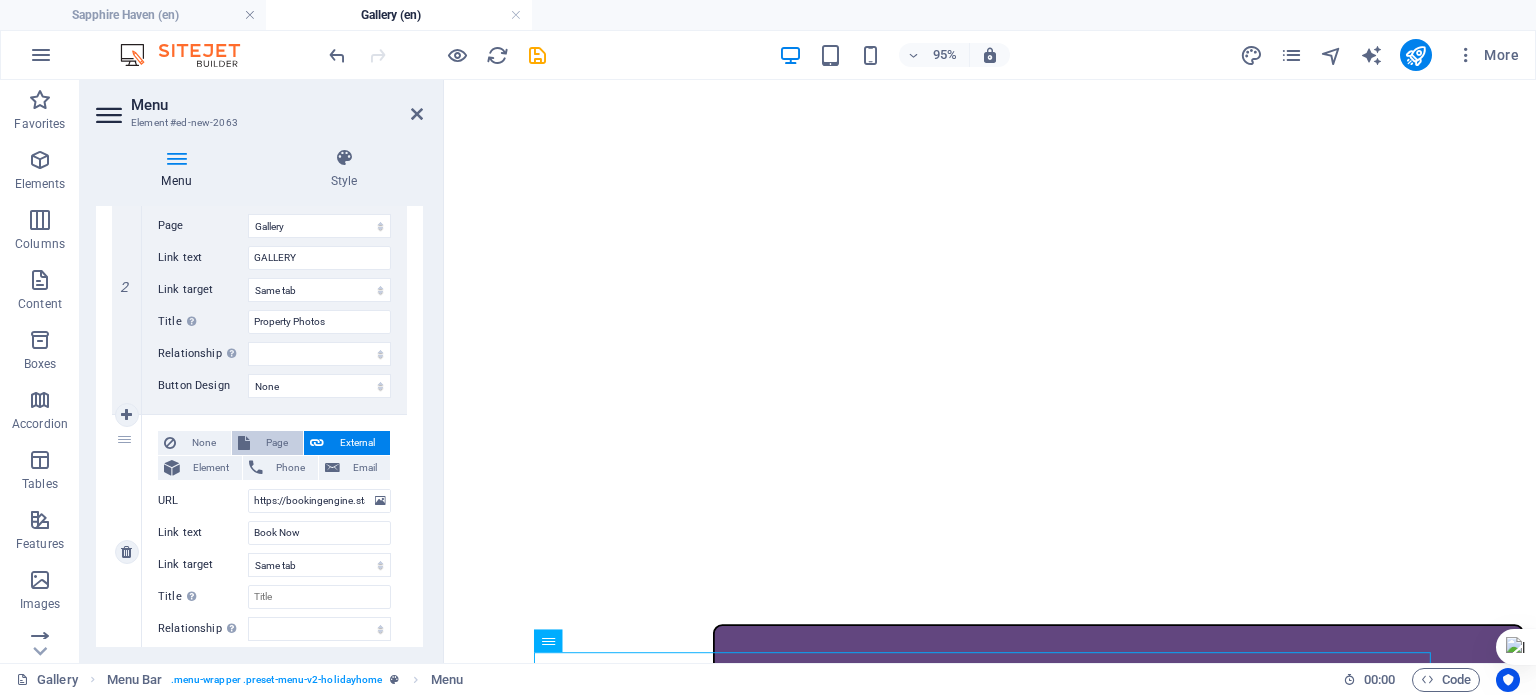 click on "Page" at bounding box center [276, 443] 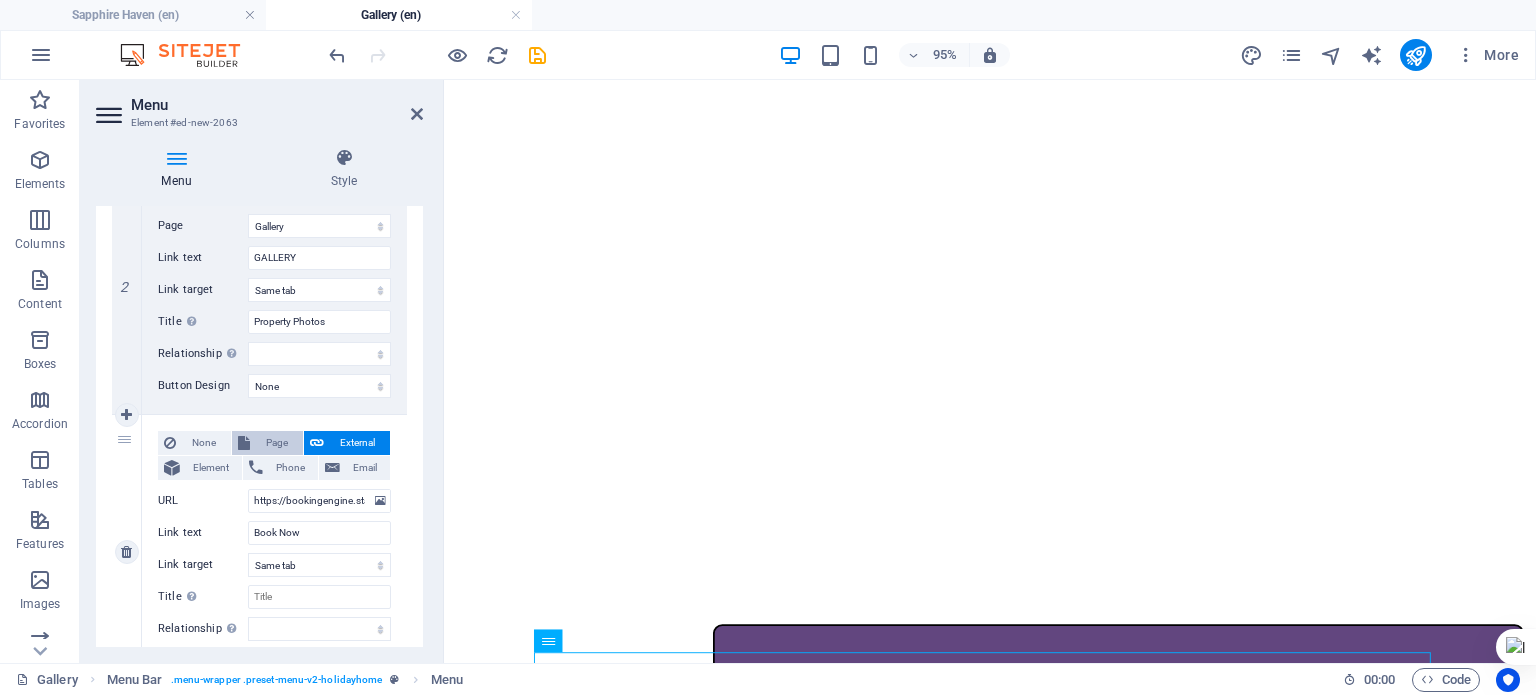 select 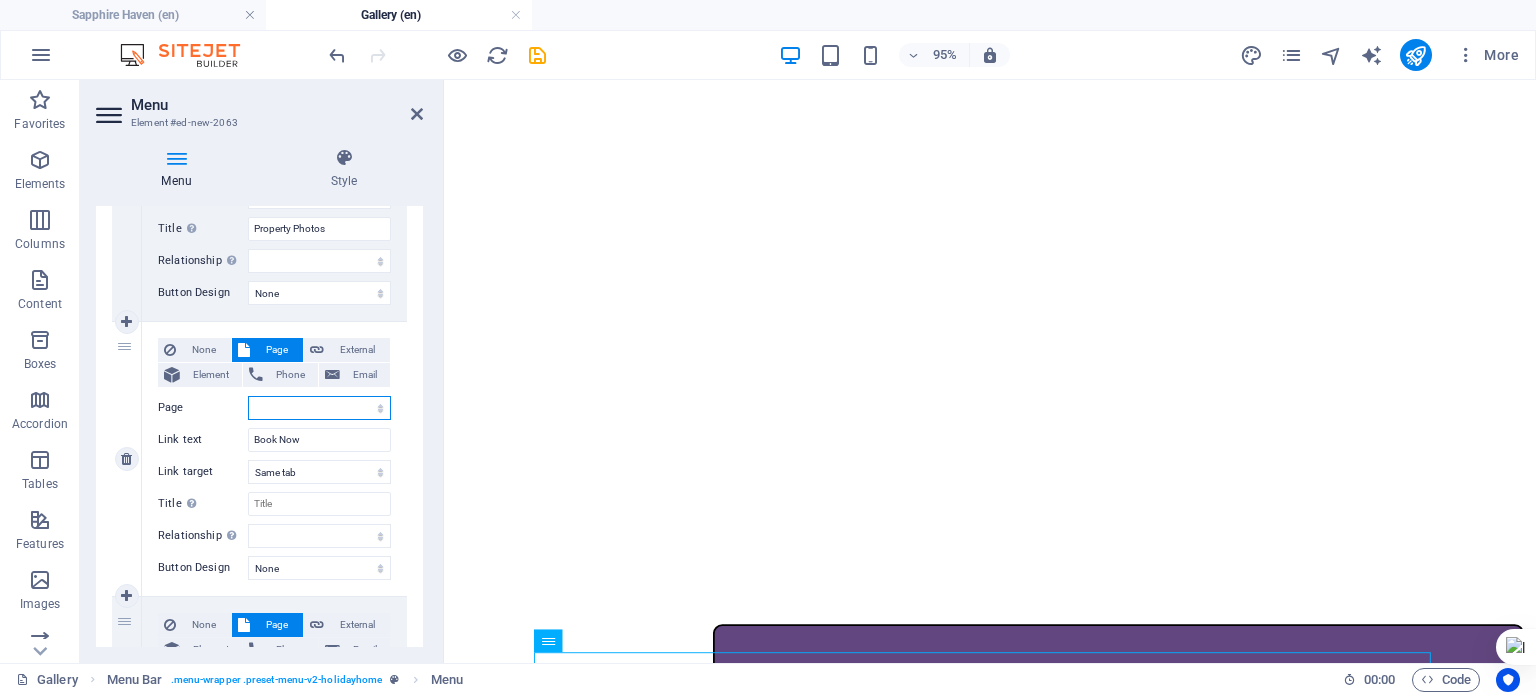 scroll, scrollTop: 631, scrollLeft: 0, axis: vertical 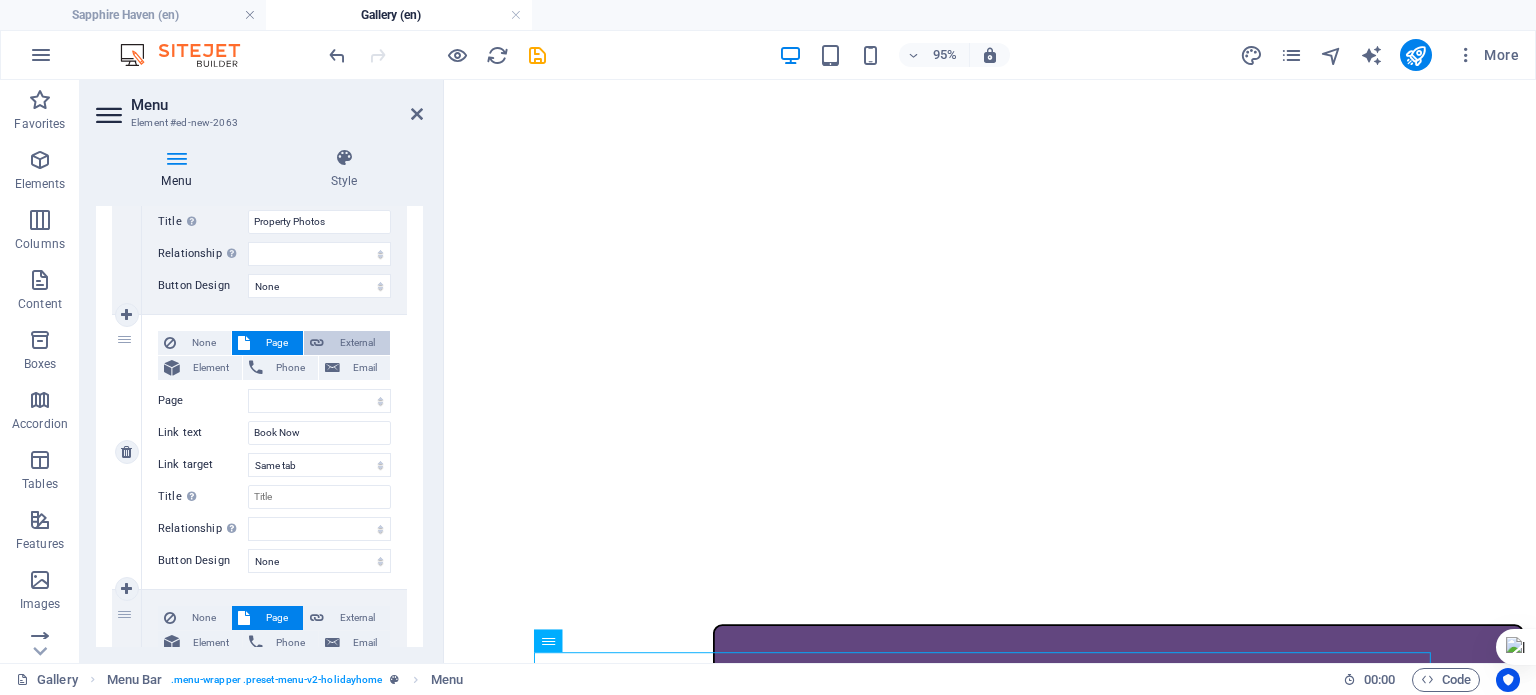 click on "External" at bounding box center [347, 343] 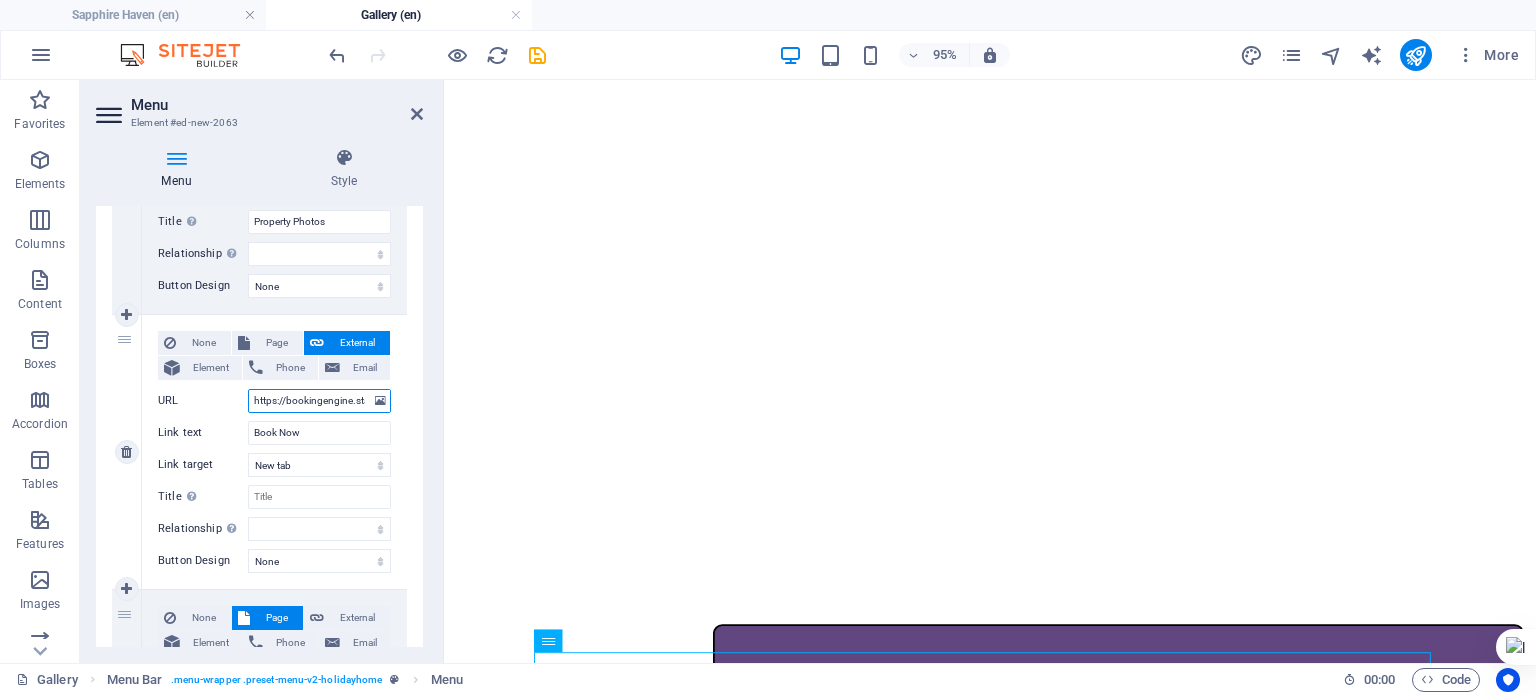 scroll, scrollTop: 0, scrollLeft: 128, axis: horizontal 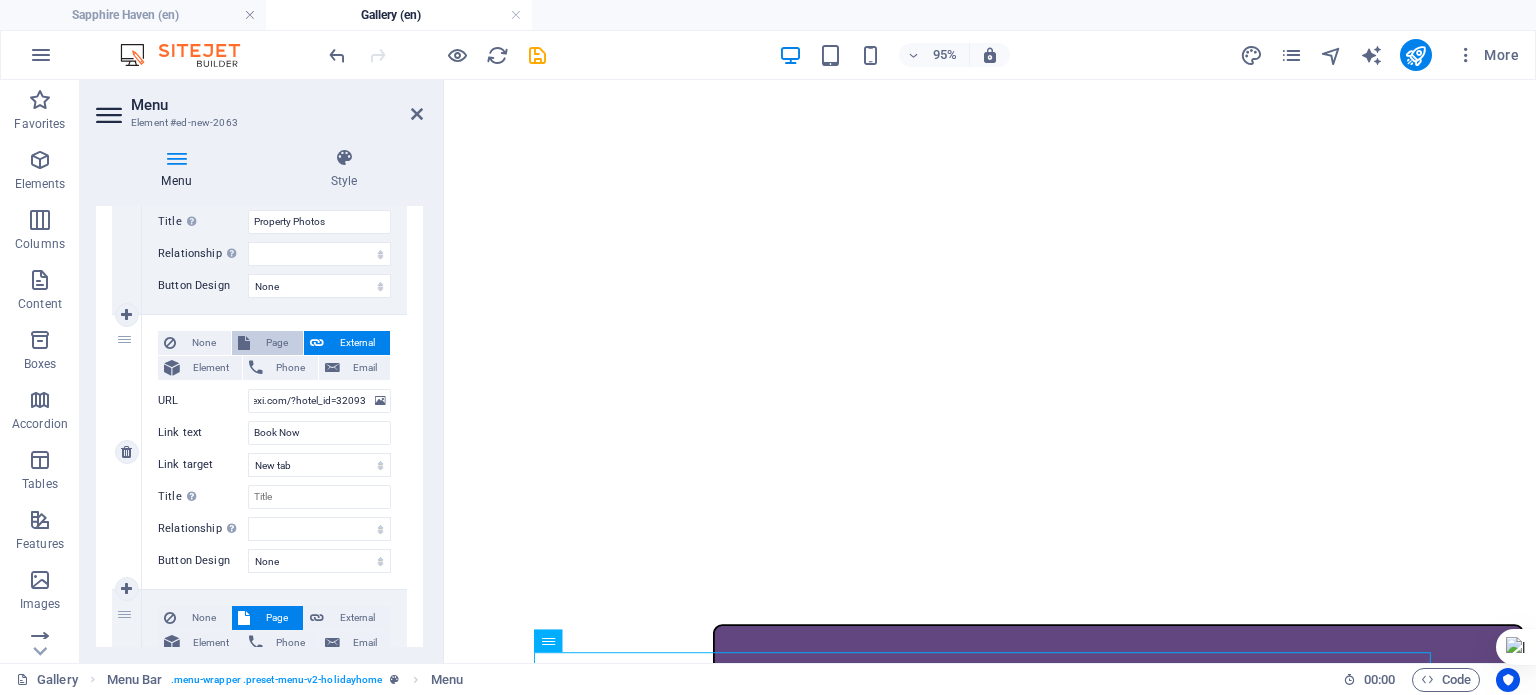 click on "Page" at bounding box center (276, 343) 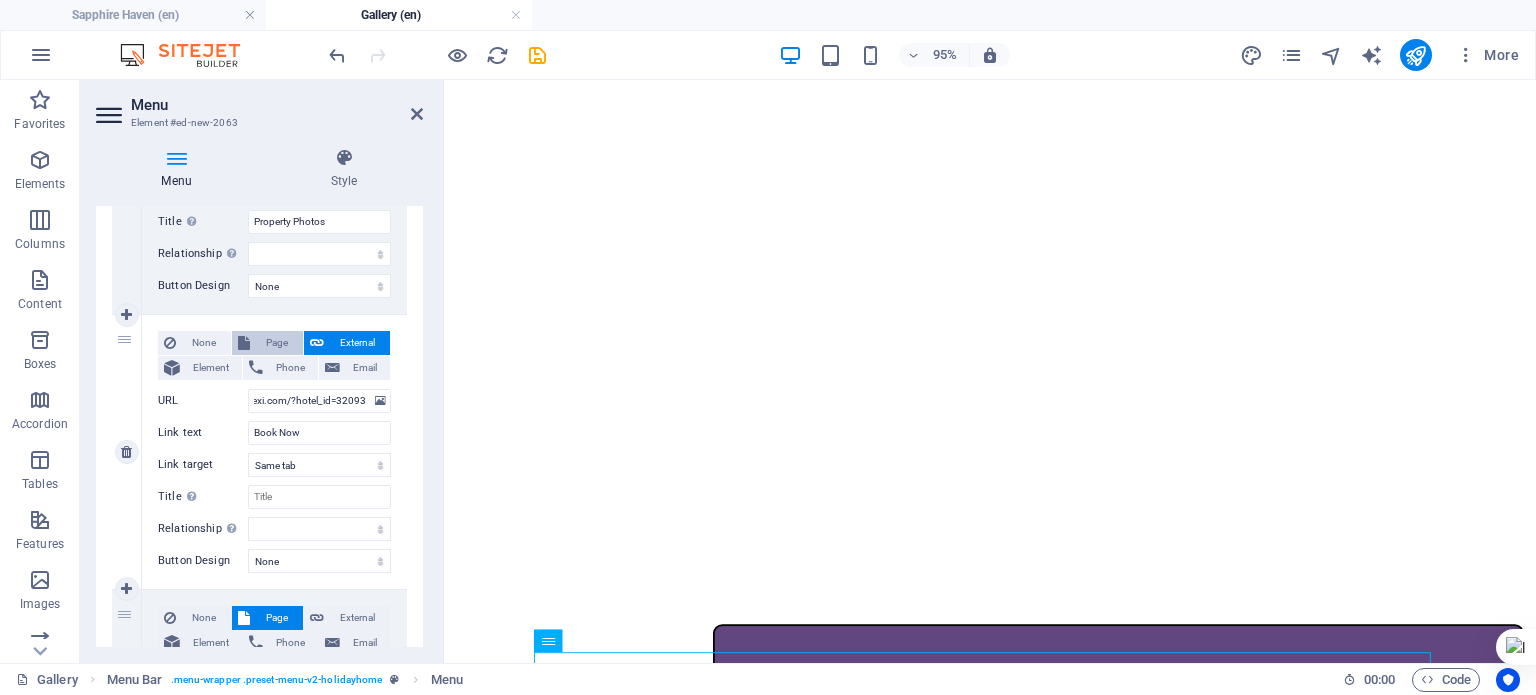 scroll, scrollTop: 0, scrollLeft: 0, axis: both 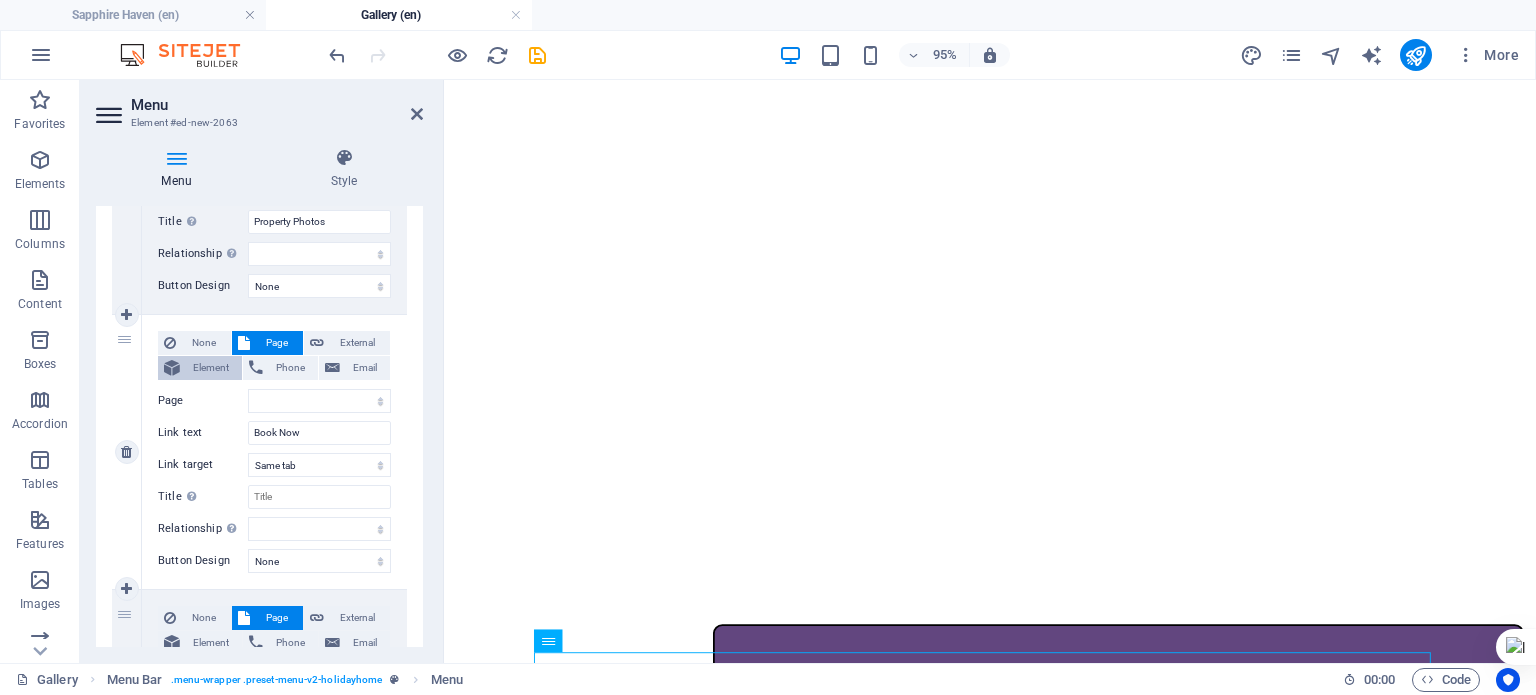 click on "Element" at bounding box center (211, 368) 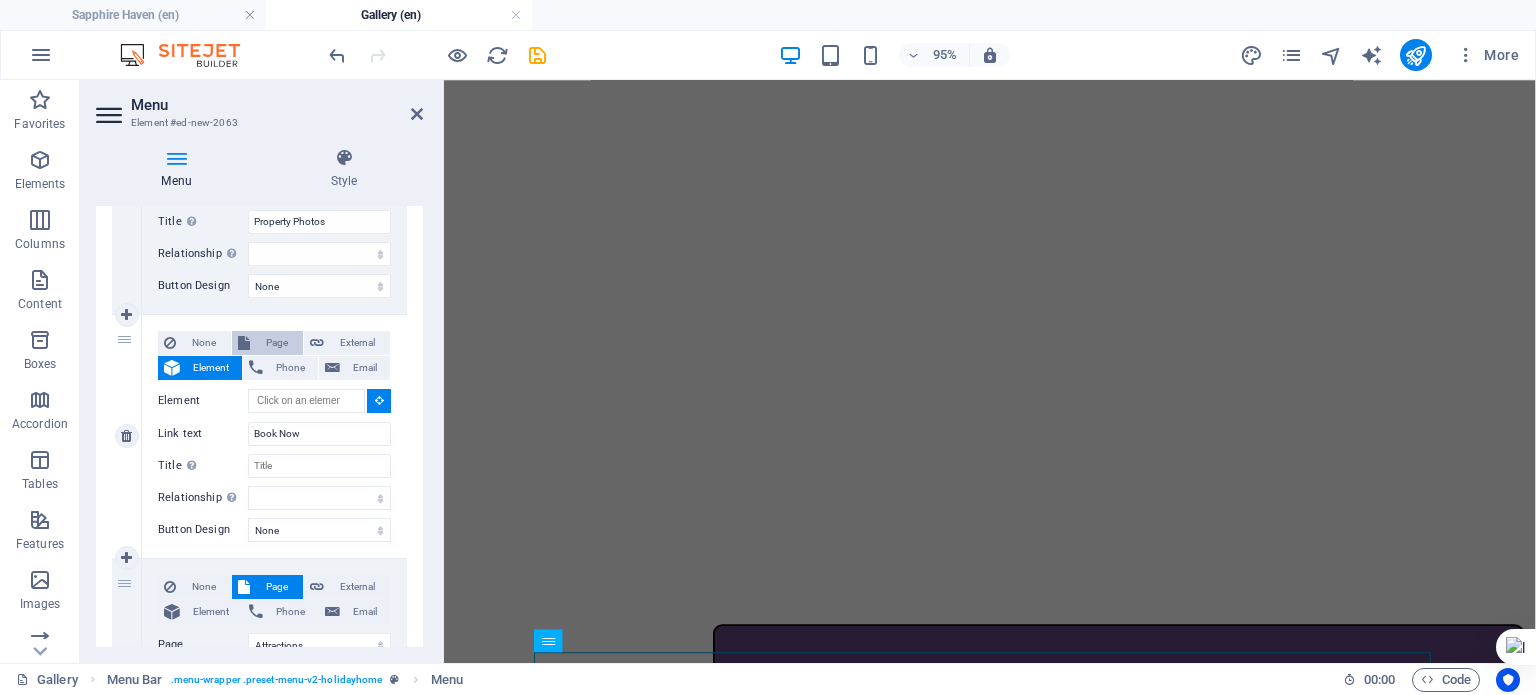 click on "Page" at bounding box center [276, 343] 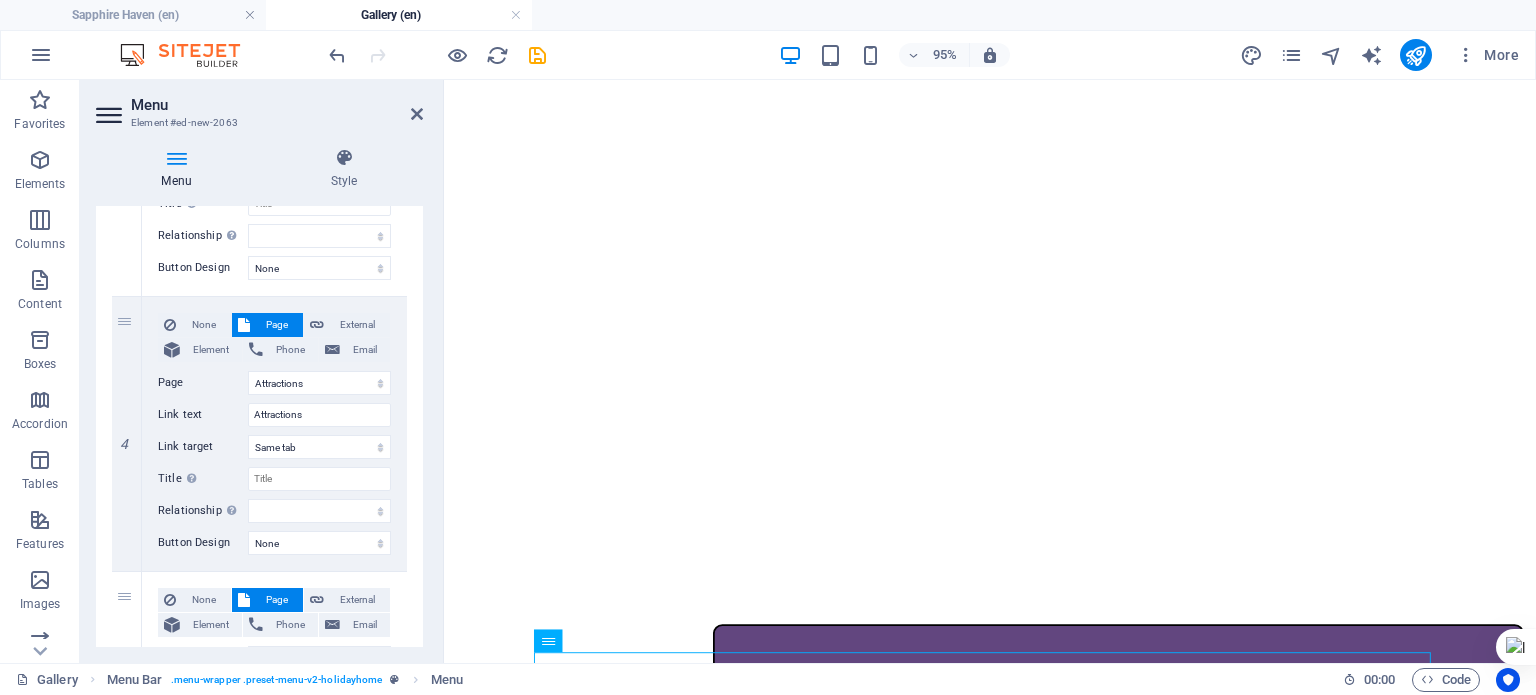 scroll, scrollTop: 931, scrollLeft: 0, axis: vertical 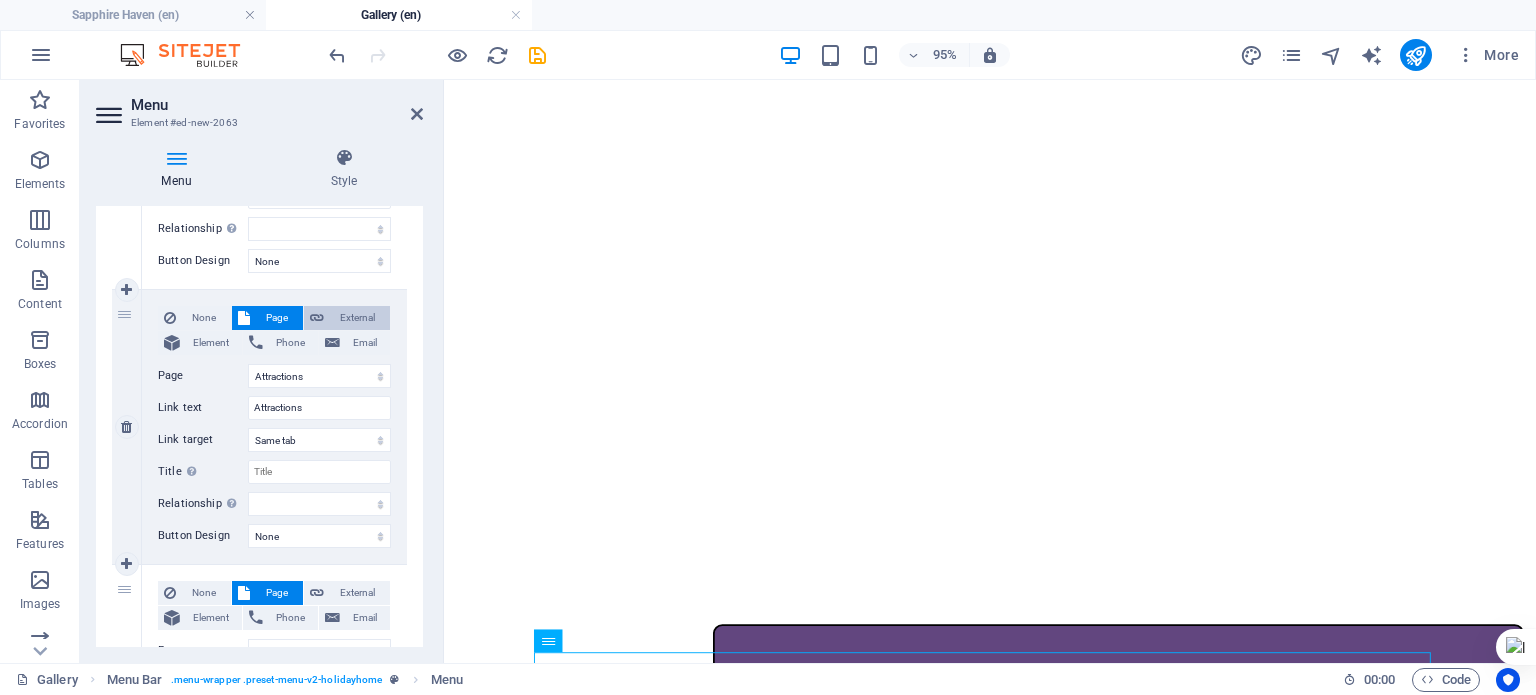 click on "External" at bounding box center [357, 318] 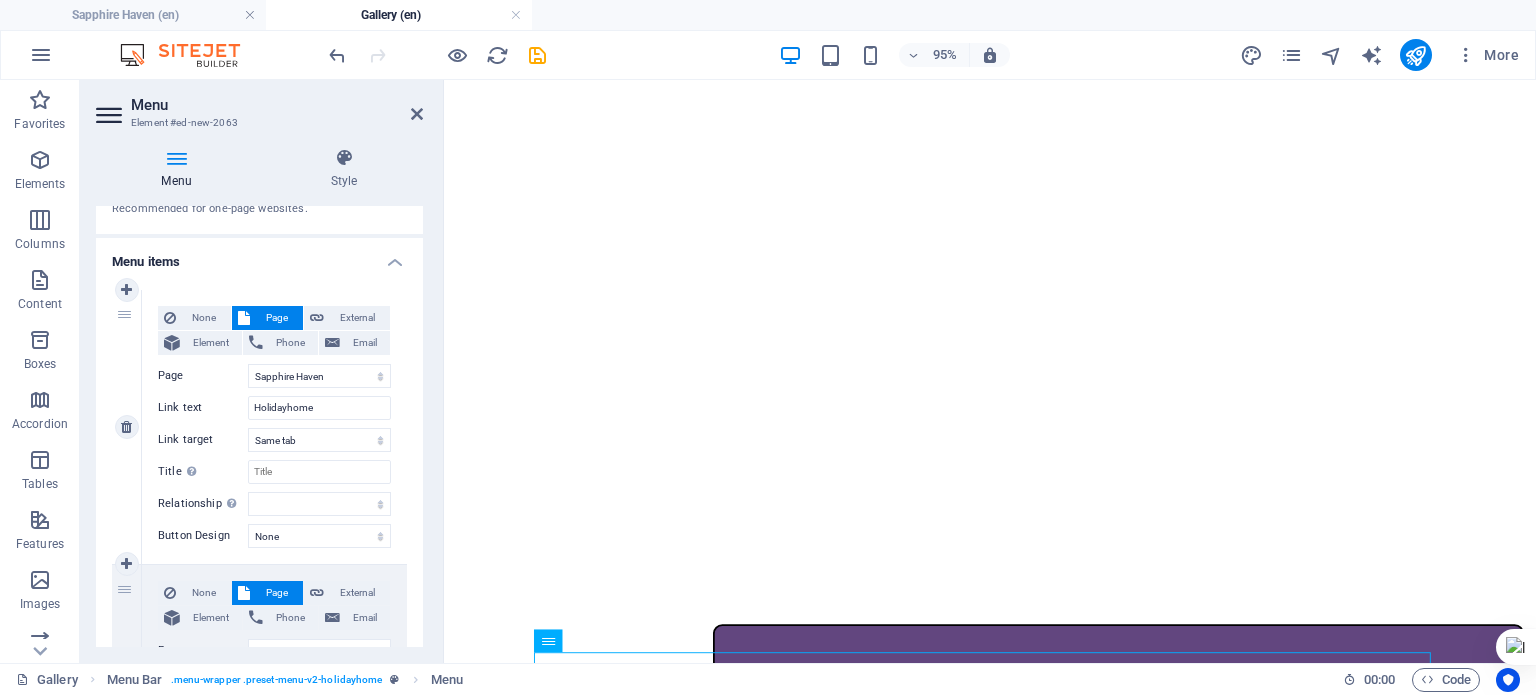 scroll, scrollTop: 100, scrollLeft: 0, axis: vertical 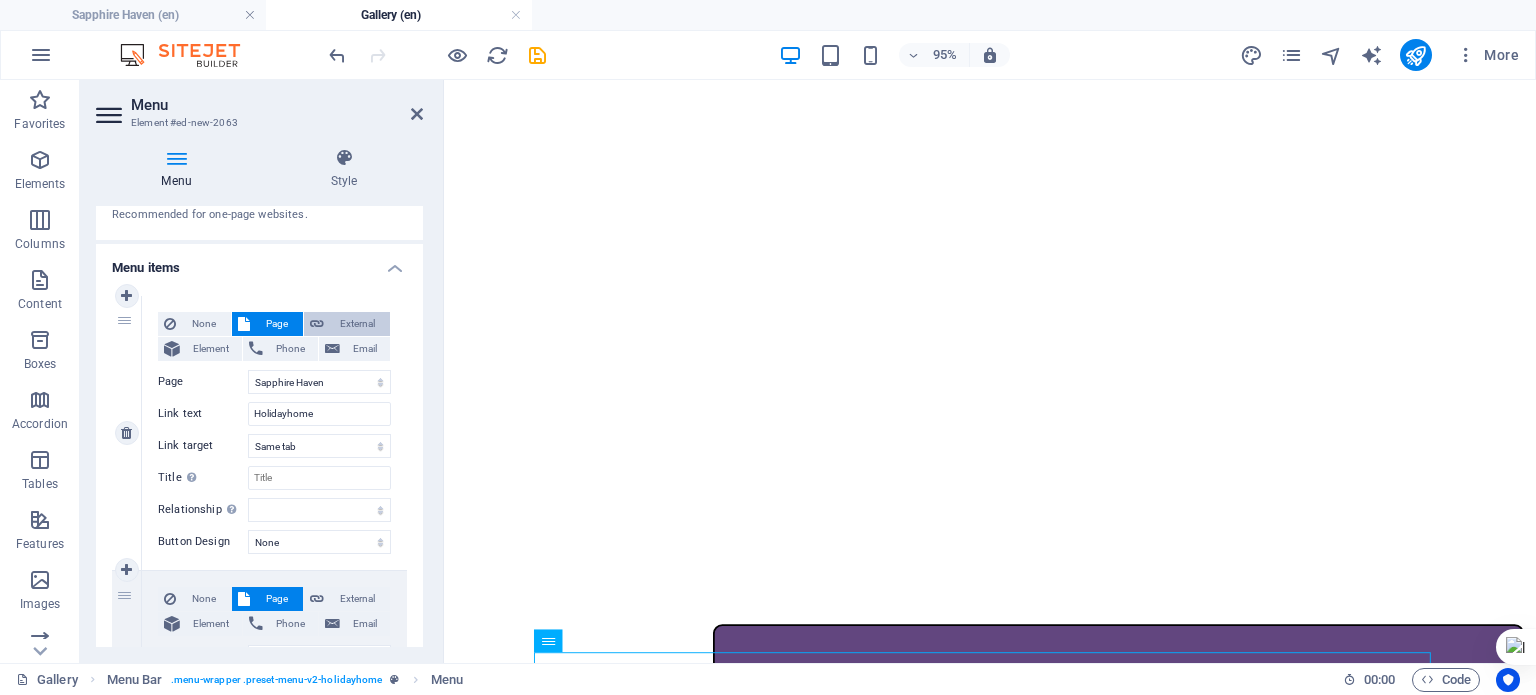 click on "External" at bounding box center [357, 324] 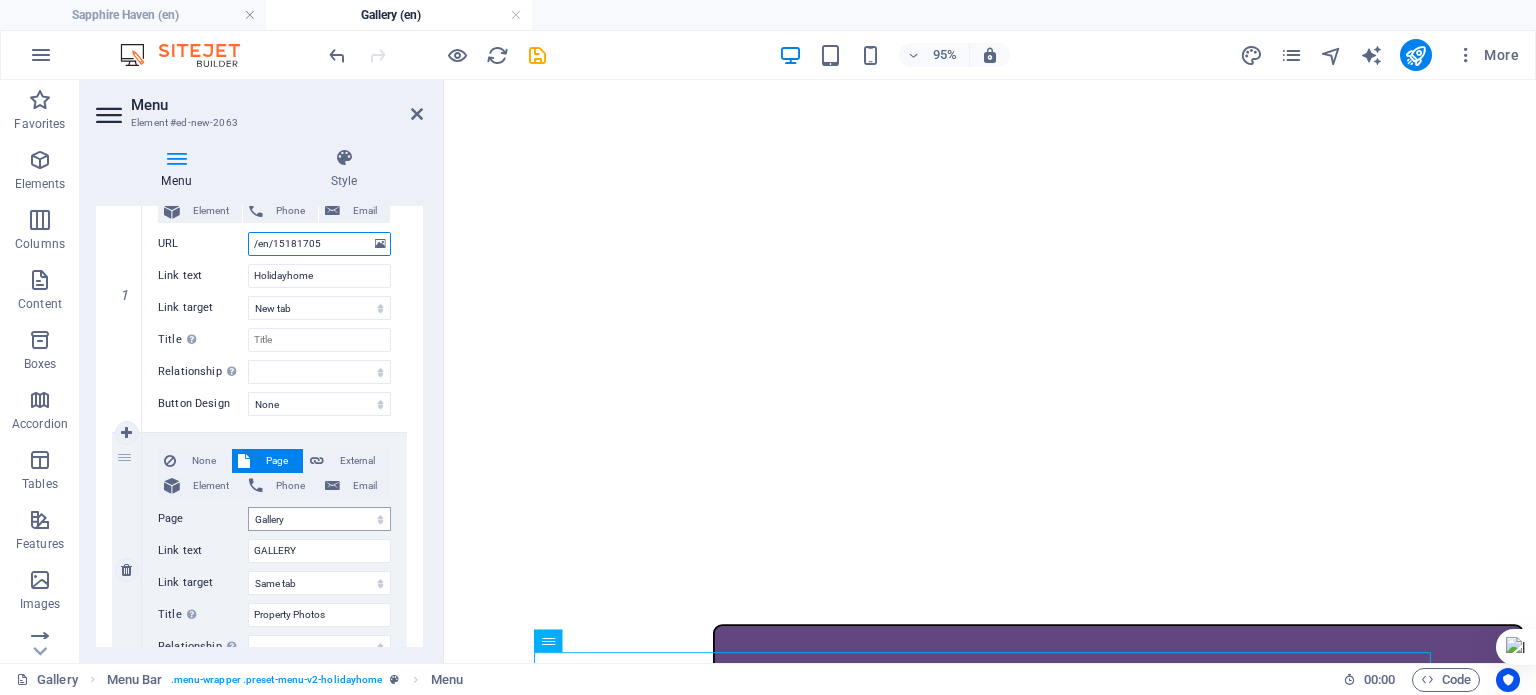 scroll, scrollTop: 300, scrollLeft: 0, axis: vertical 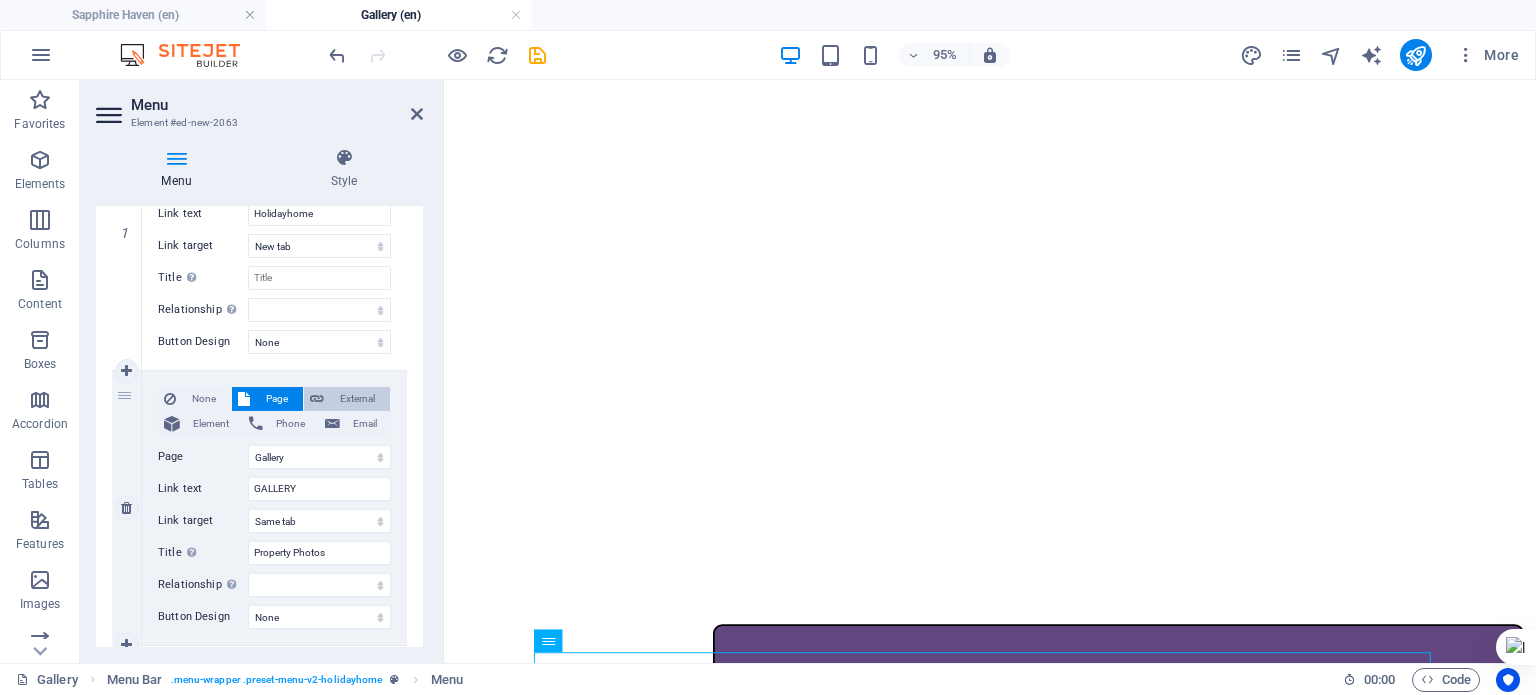 click on "External" at bounding box center [357, 399] 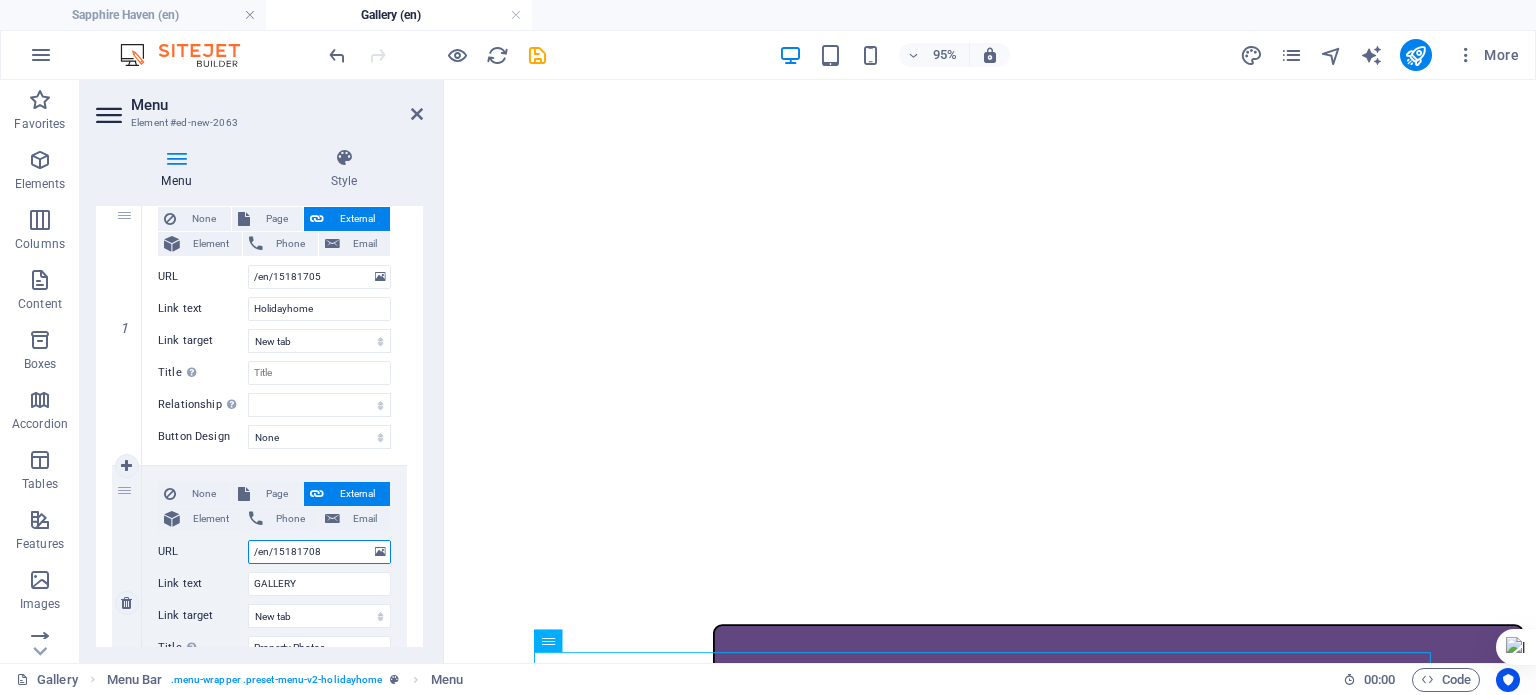 scroll, scrollTop: 200, scrollLeft: 0, axis: vertical 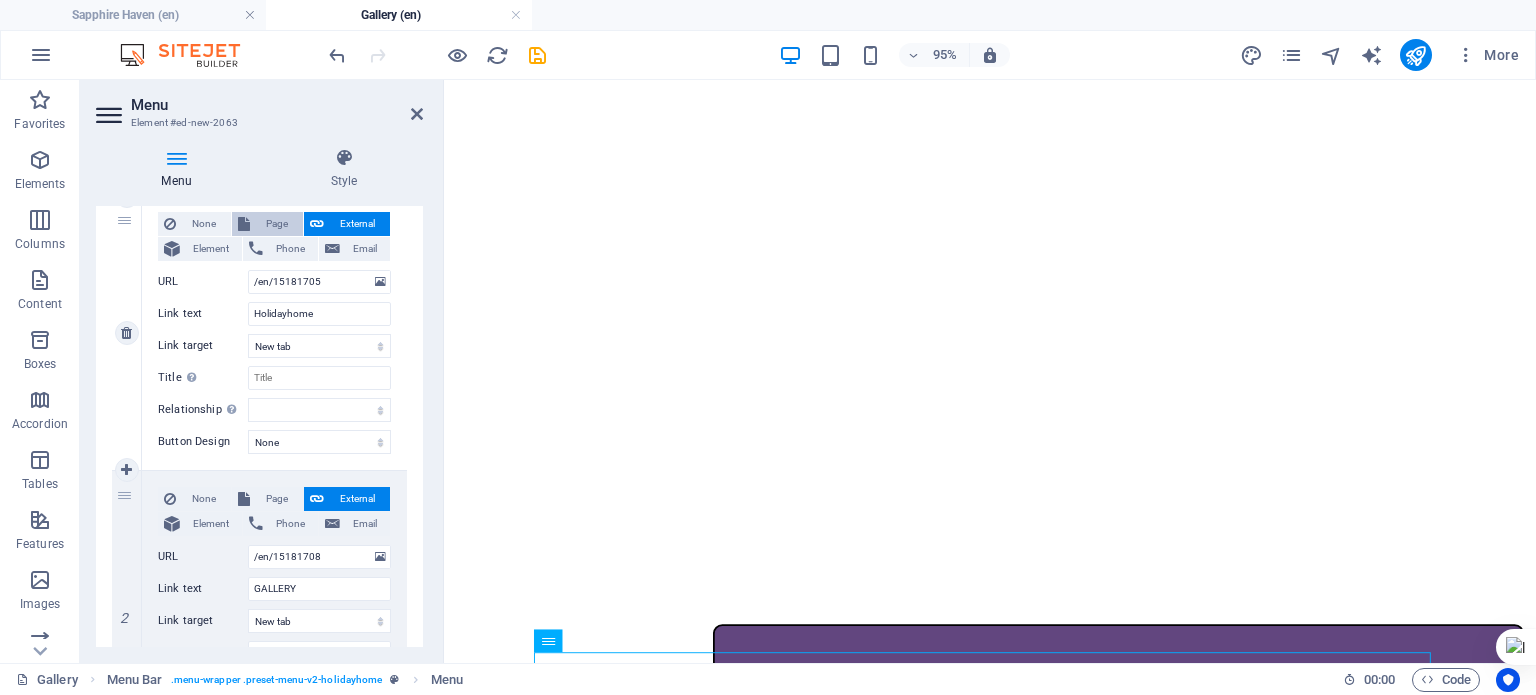 click on "Page" at bounding box center [276, 224] 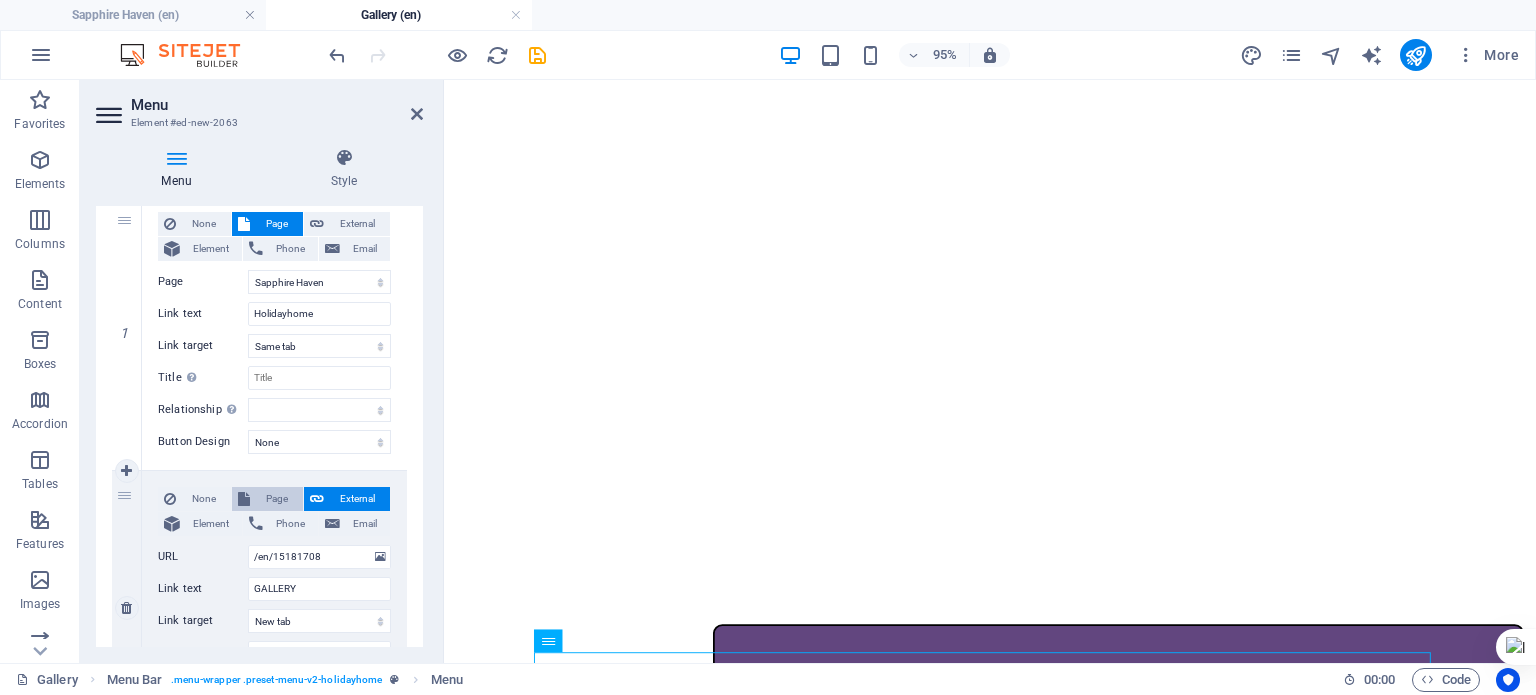 click on "Page" at bounding box center [276, 499] 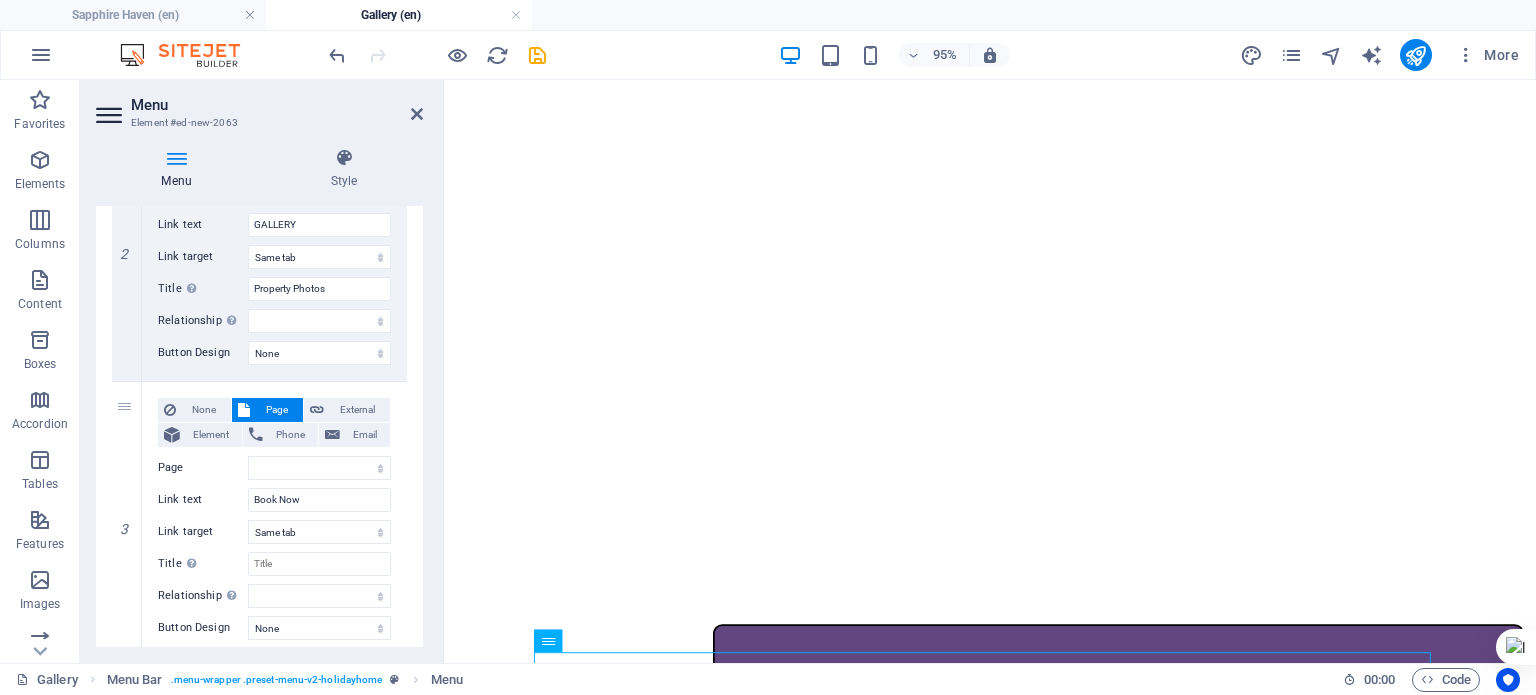 scroll, scrollTop: 600, scrollLeft: 0, axis: vertical 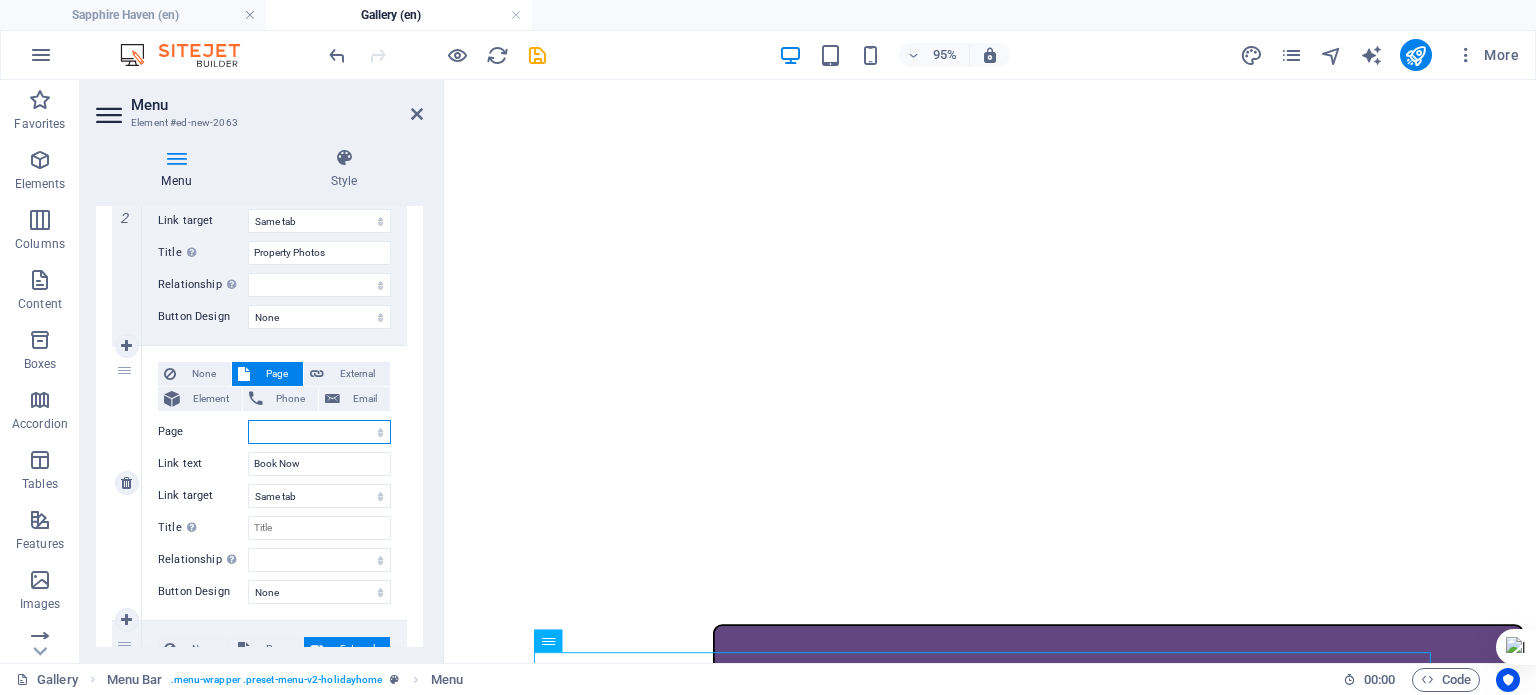 click on "Sapphire Haven Gallery Attractions Legal Notice Privacy New page" at bounding box center (319, 432) 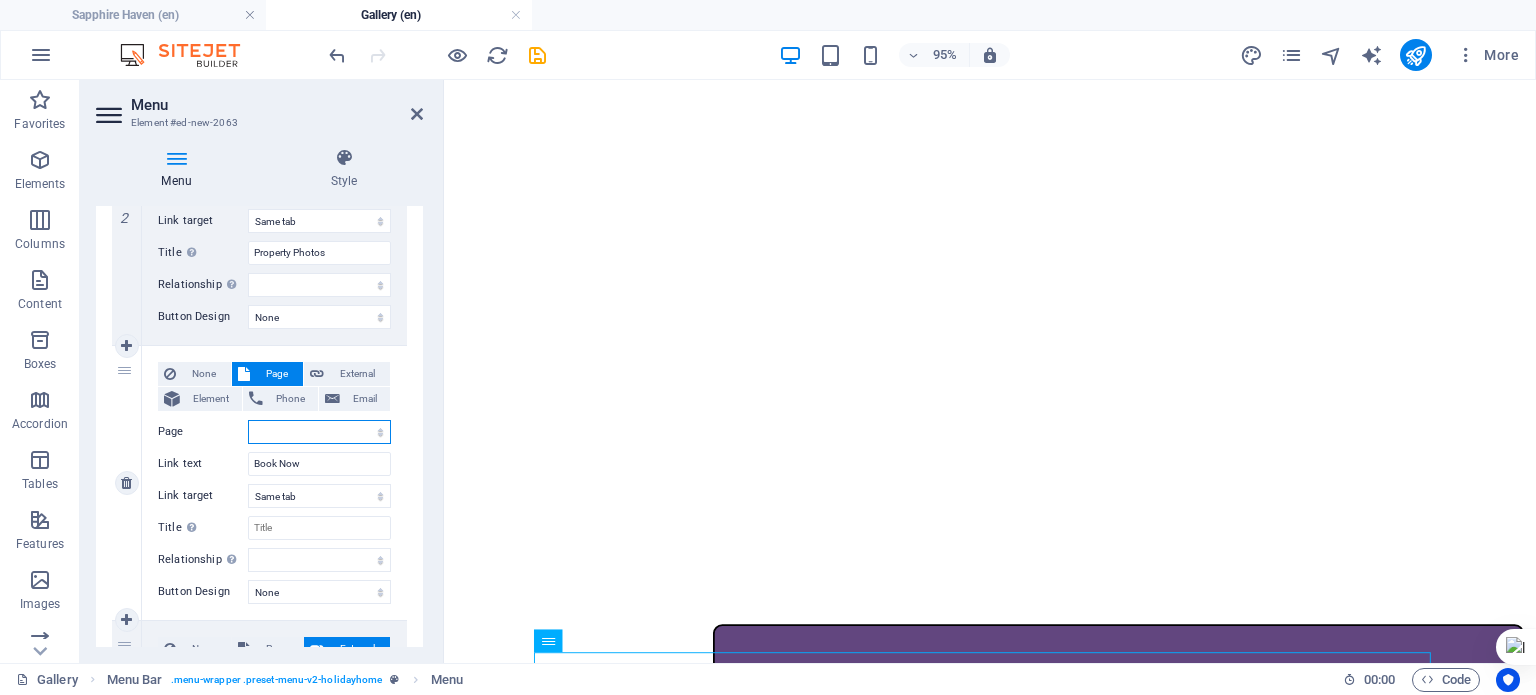 select on "5" 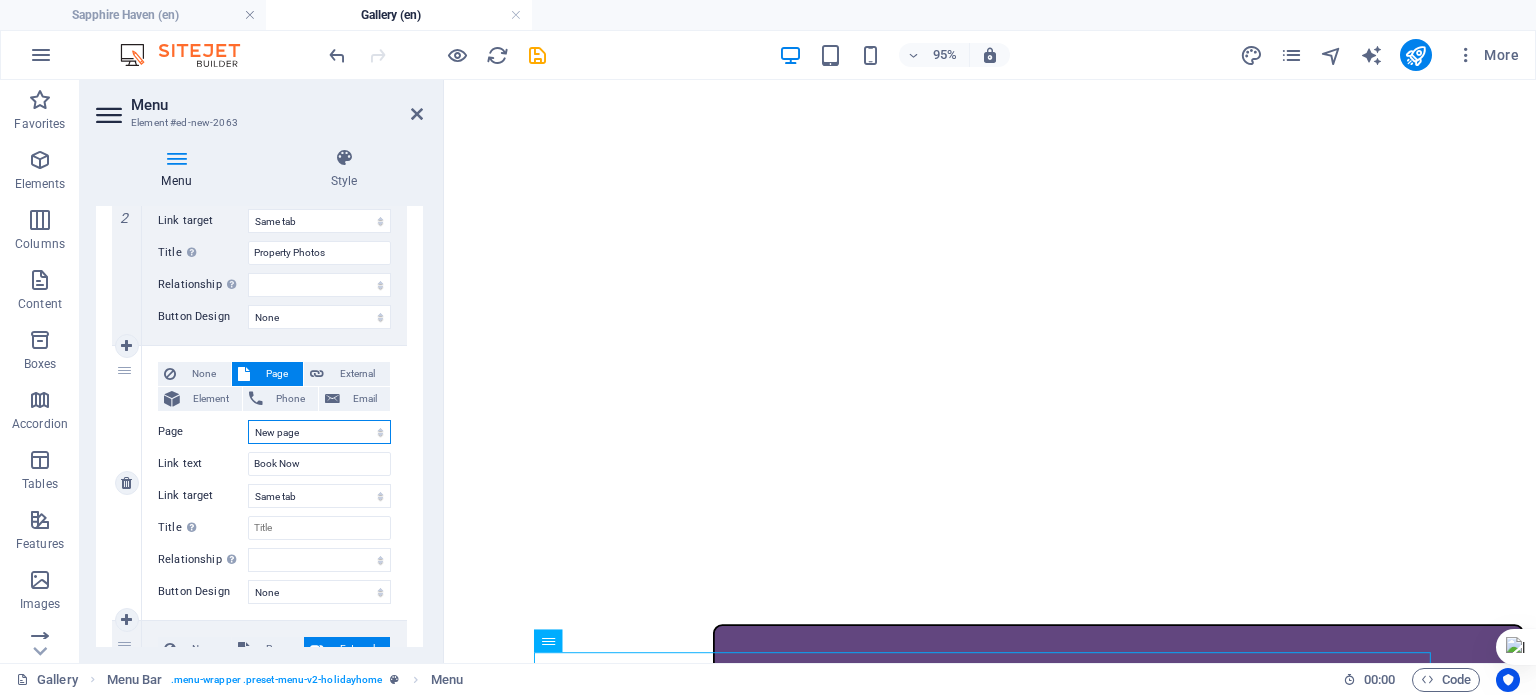 click on "Sapphire Haven Gallery Attractions Legal Notice Privacy New page" at bounding box center [319, 432] 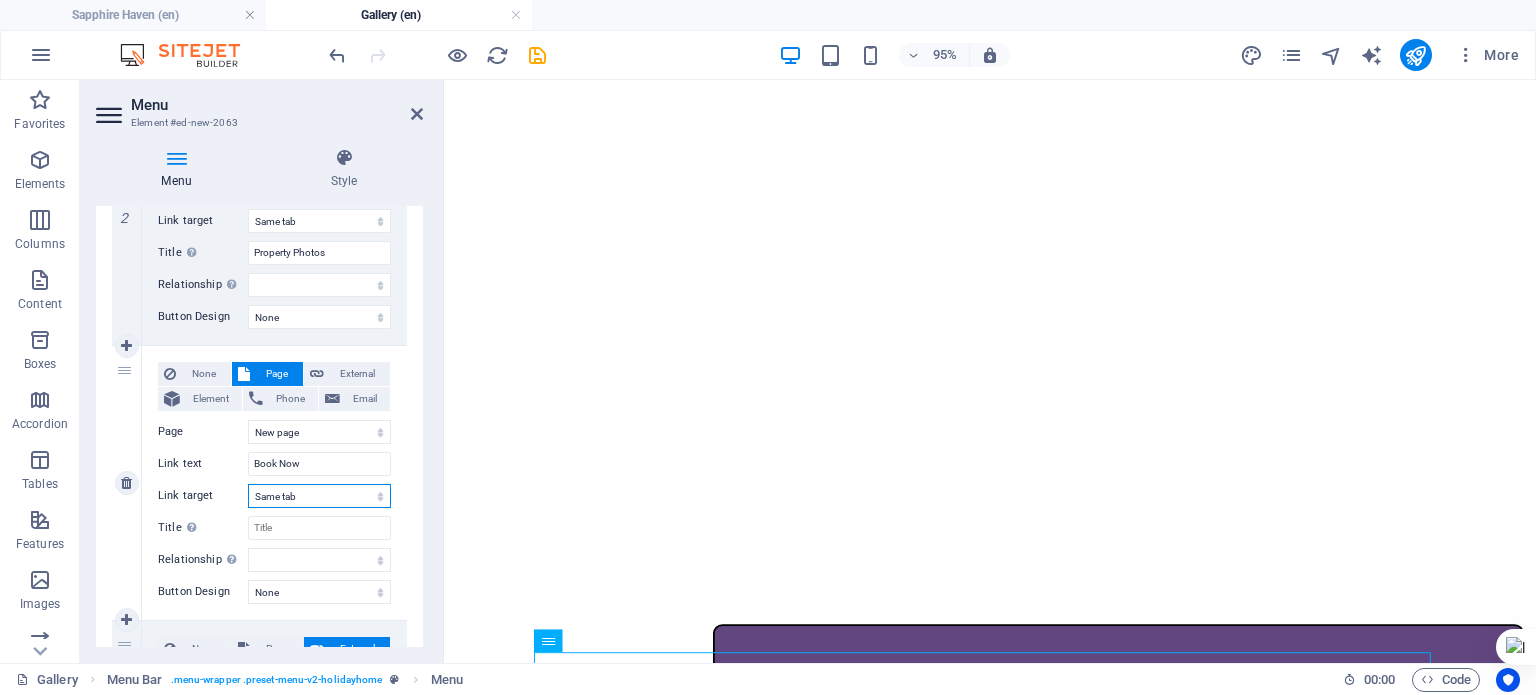 click on "New tab Same tab Overlay" at bounding box center [319, 496] 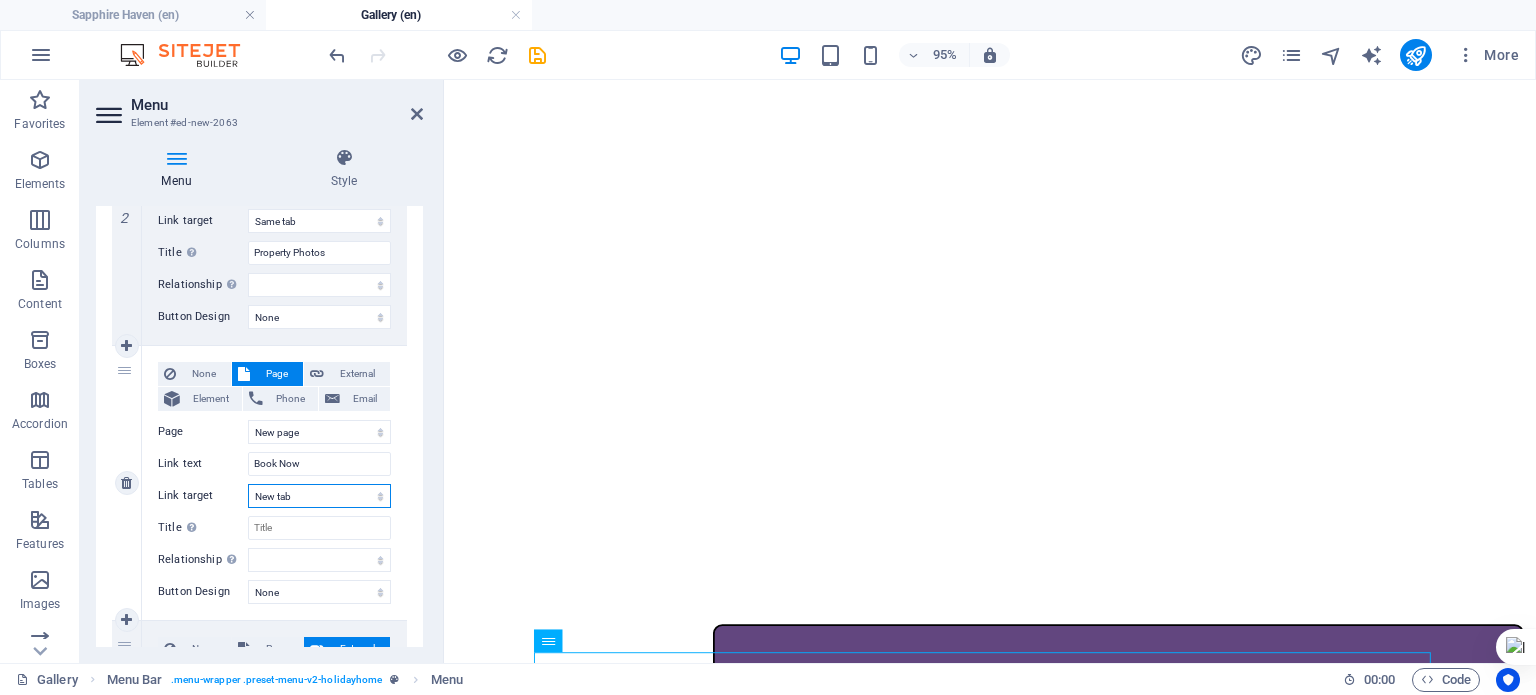 click on "New tab Same tab Overlay" at bounding box center (319, 496) 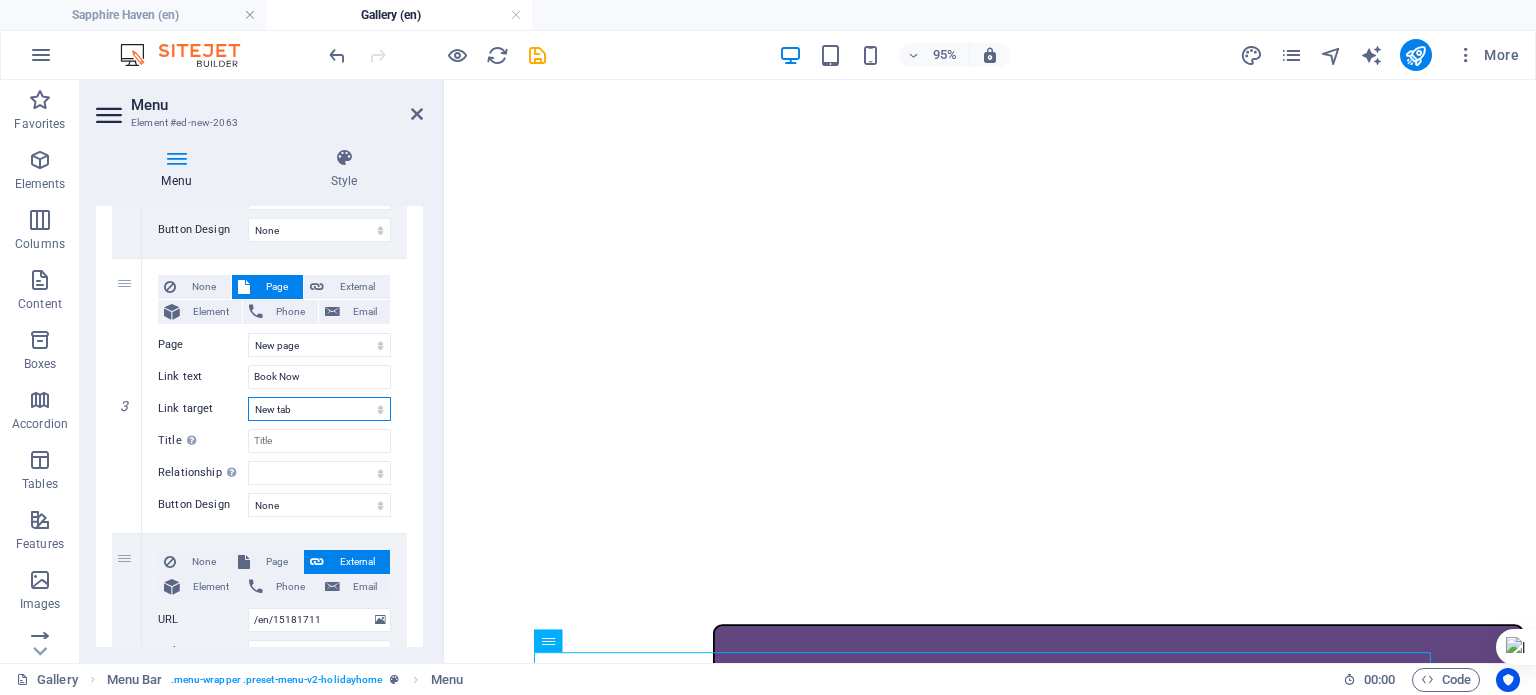 scroll, scrollTop: 700, scrollLeft: 0, axis: vertical 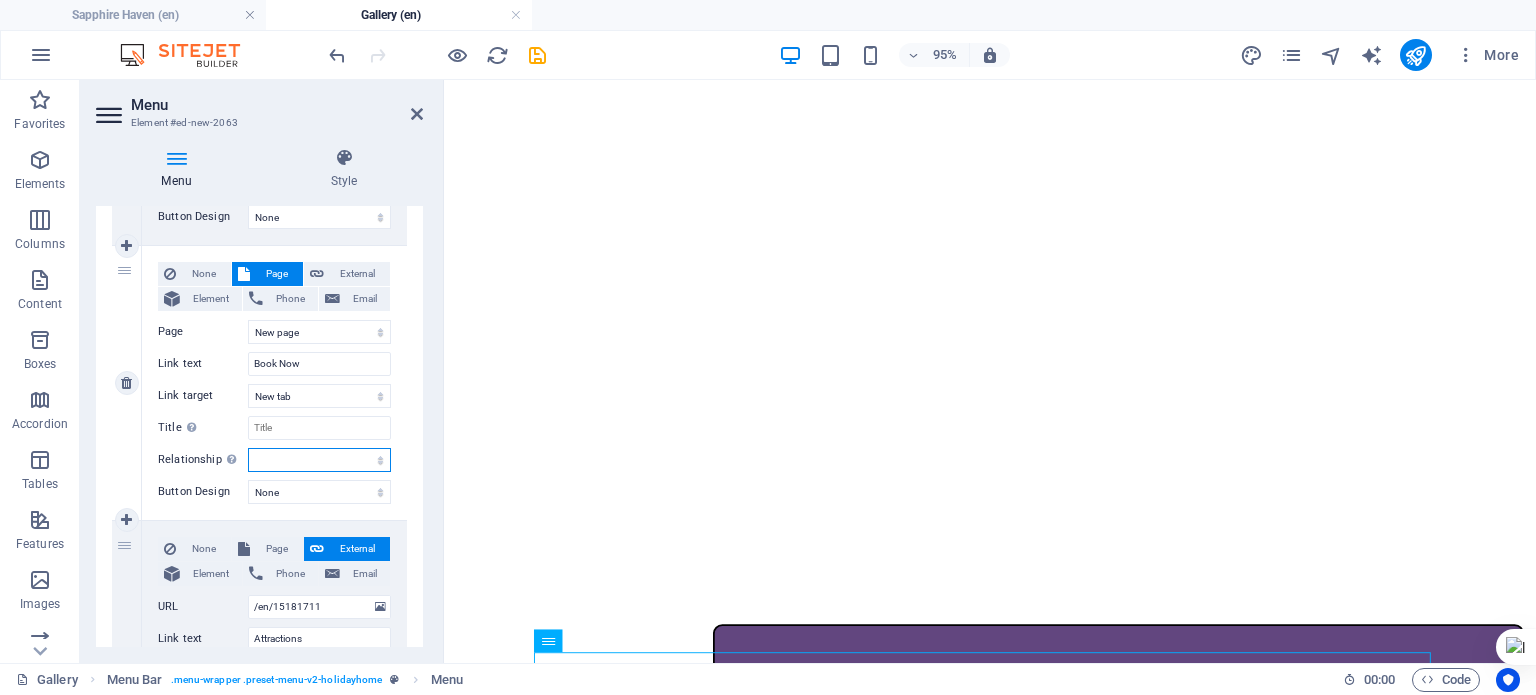 click on "alternate author bookmark external help license next nofollow noreferrer noopener prev search tag" at bounding box center (319, 460) 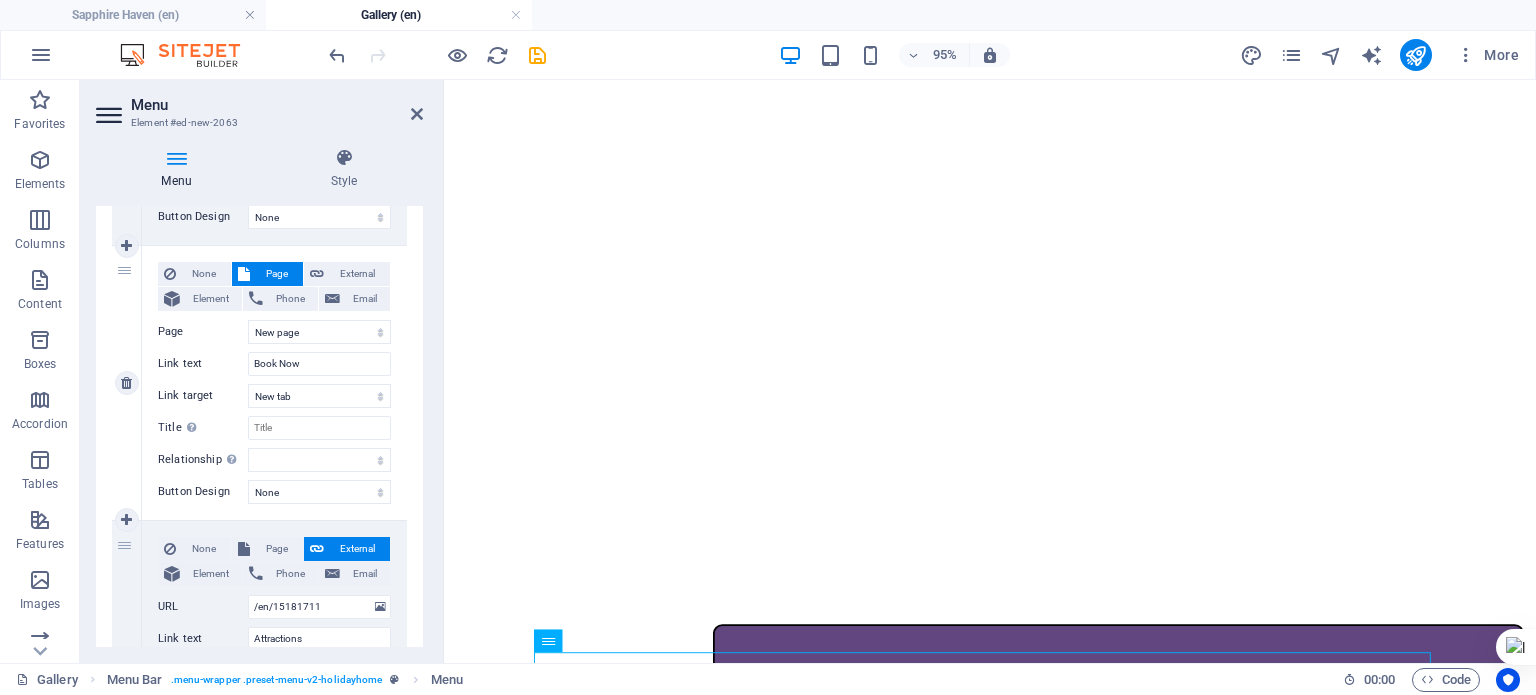 click on "None Page External Element Phone Email Page Sapphire Haven Gallery Attractions Legal Notice Privacy New page Element
URL https://bookingengine.stayflexi.com/?hotel_id=32093 Phone Email Link text Book Now Link target New tab Same tab Overlay Title Additional link description, should not be the same as the link text. The title is most often shown as a tooltip text when the mouse moves over the element. Leave empty if uncertain. Relationship Sets the  relationship of this link to the link target . For example, the value "nofollow" instructs search engines not to follow the link. Can be left empty. alternate author bookmark external help license next nofollow noreferrer noopener prev search tag Button Design None Default Primary Secondary" at bounding box center [274, 383] 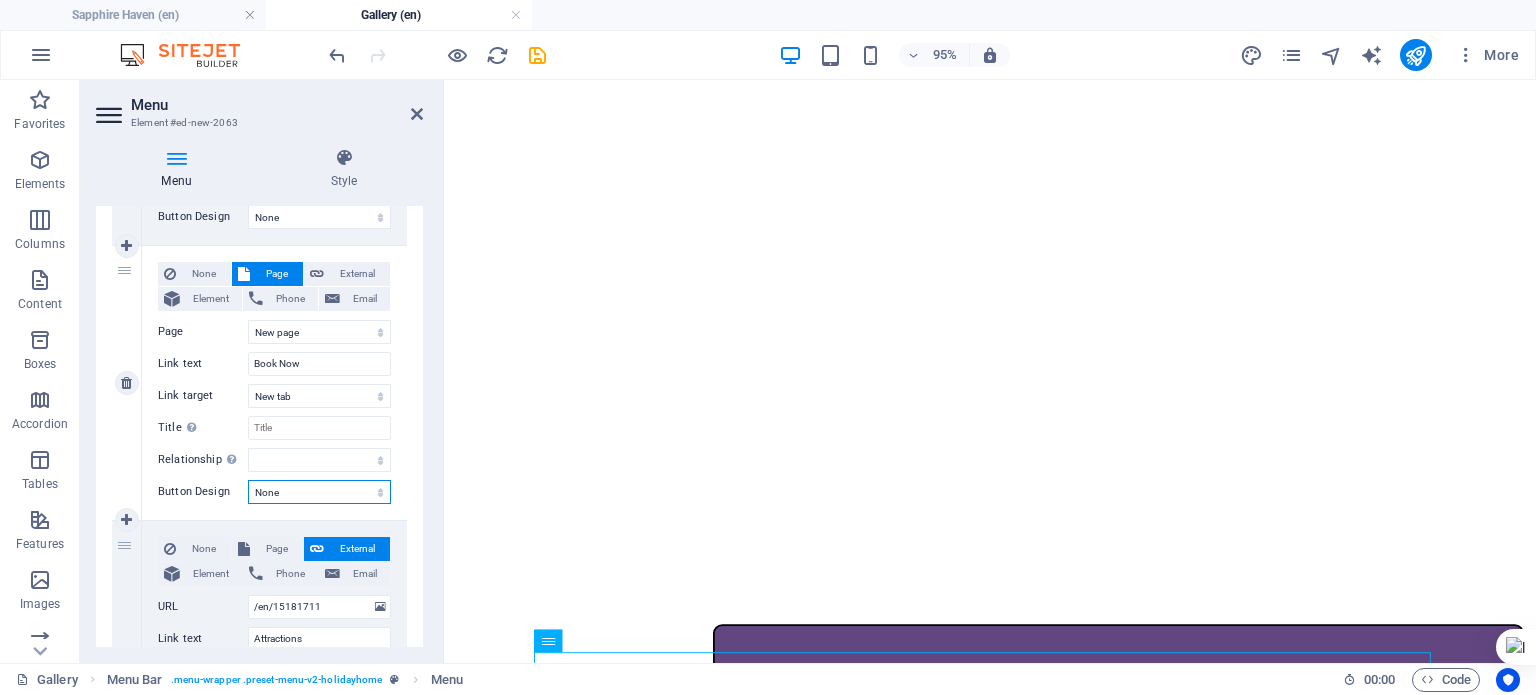click on "None Default Primary Secondary" at bounding box center [319, 492] 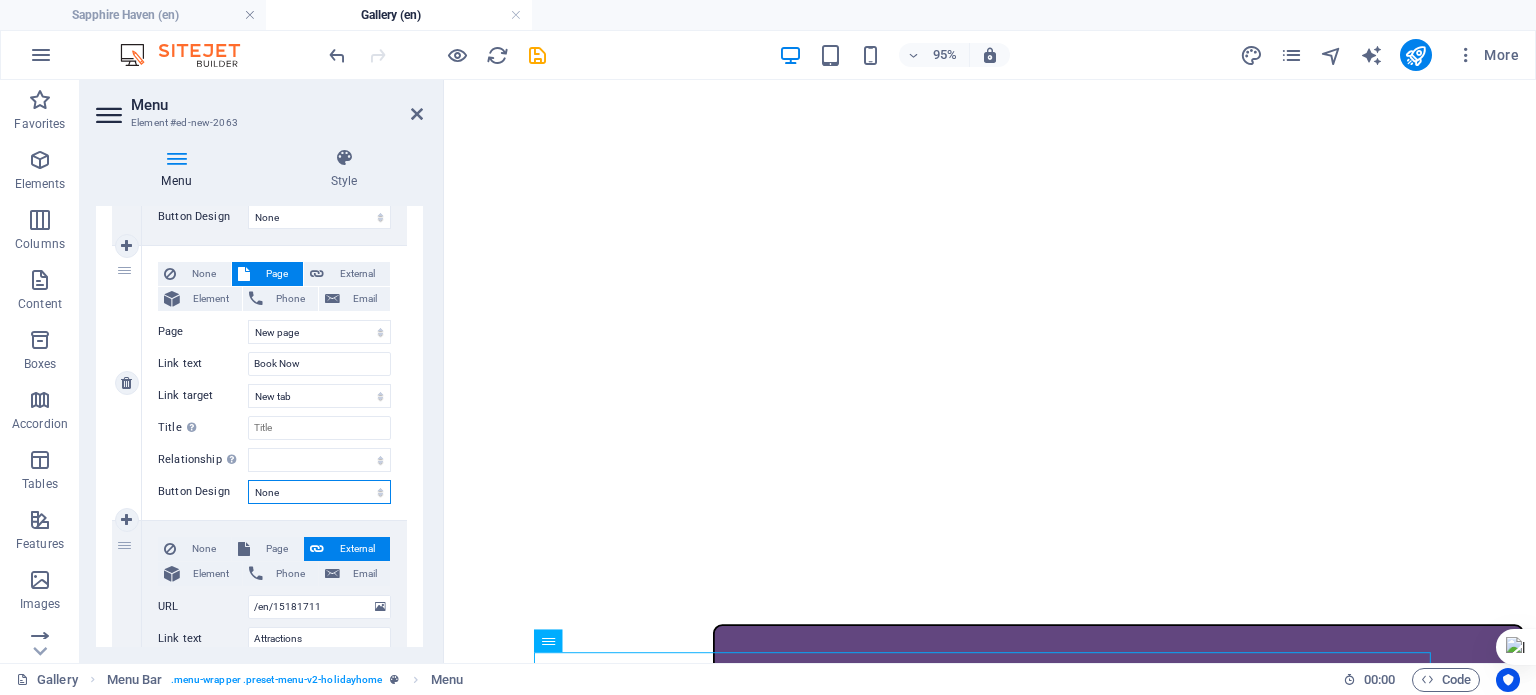 click on "None Default Primary Secondary" at bounding box center (319, 492) 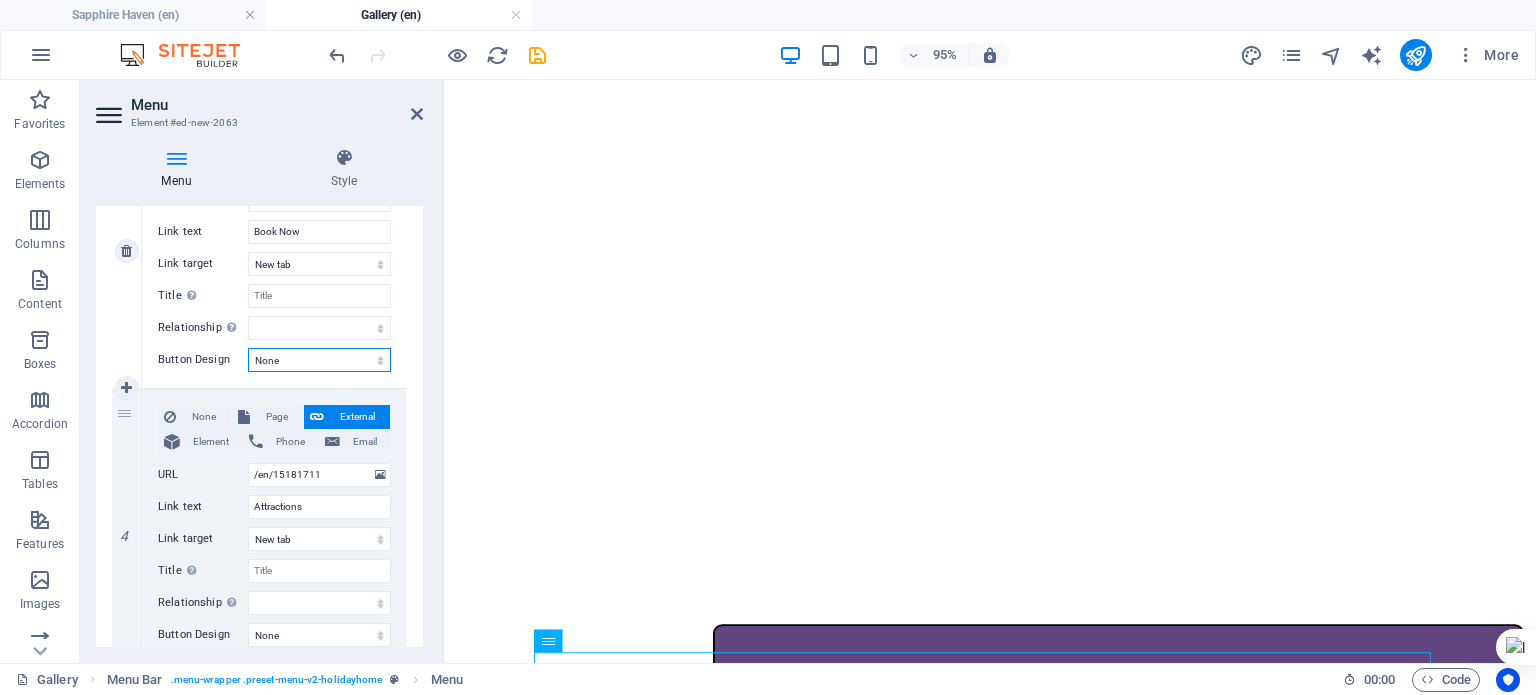scroll, scrollTop: 900, scrollLeft: 0, axis: vertical 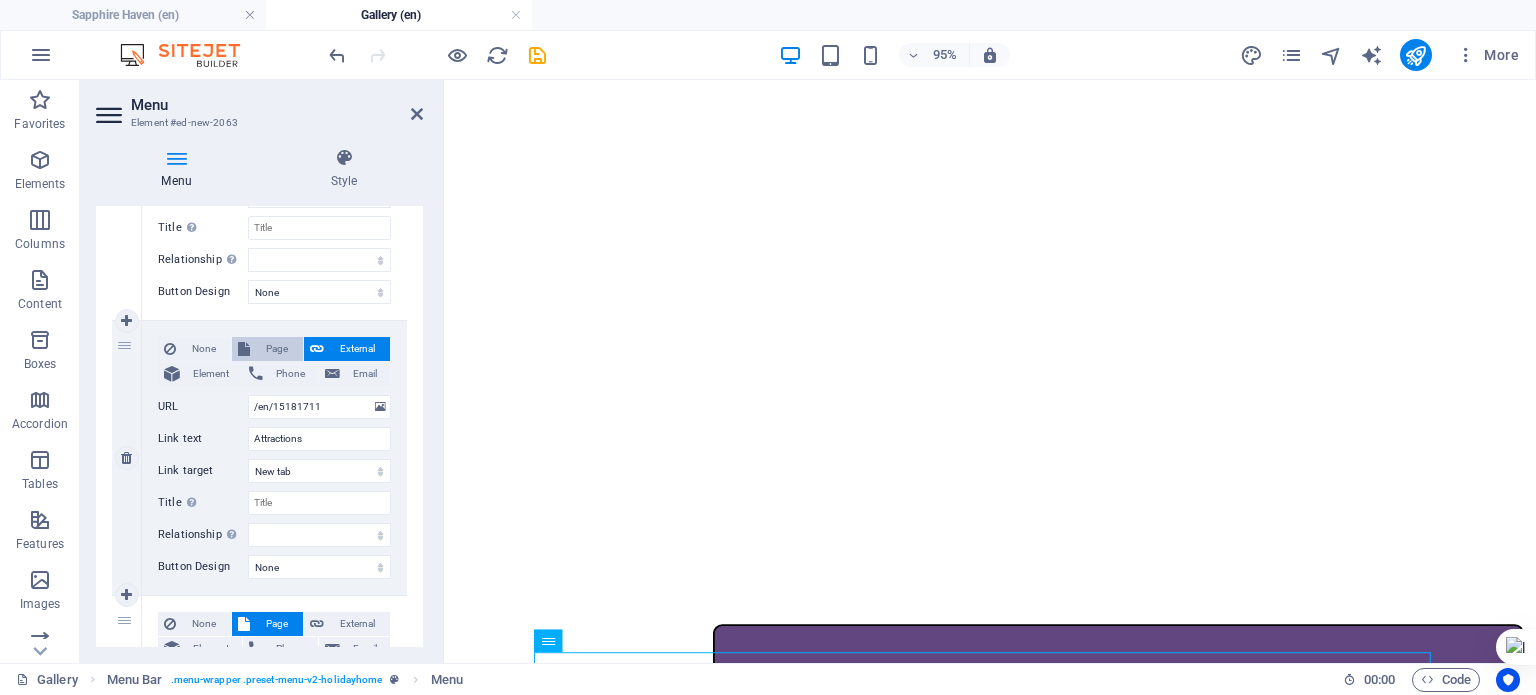 click on "Page" at bounding box center [276, 349] 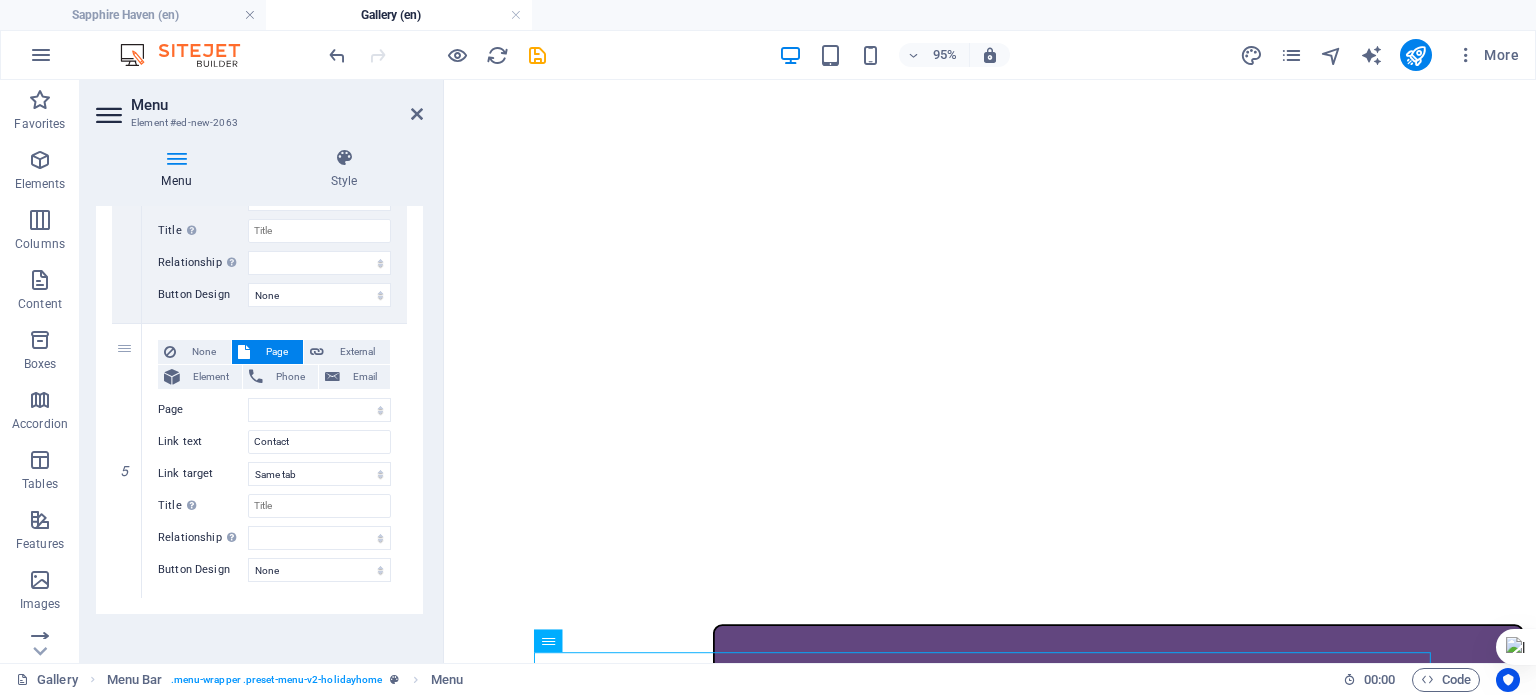 scroll, scrollTop: 1178, scrollLeft: 0, axis: vertical 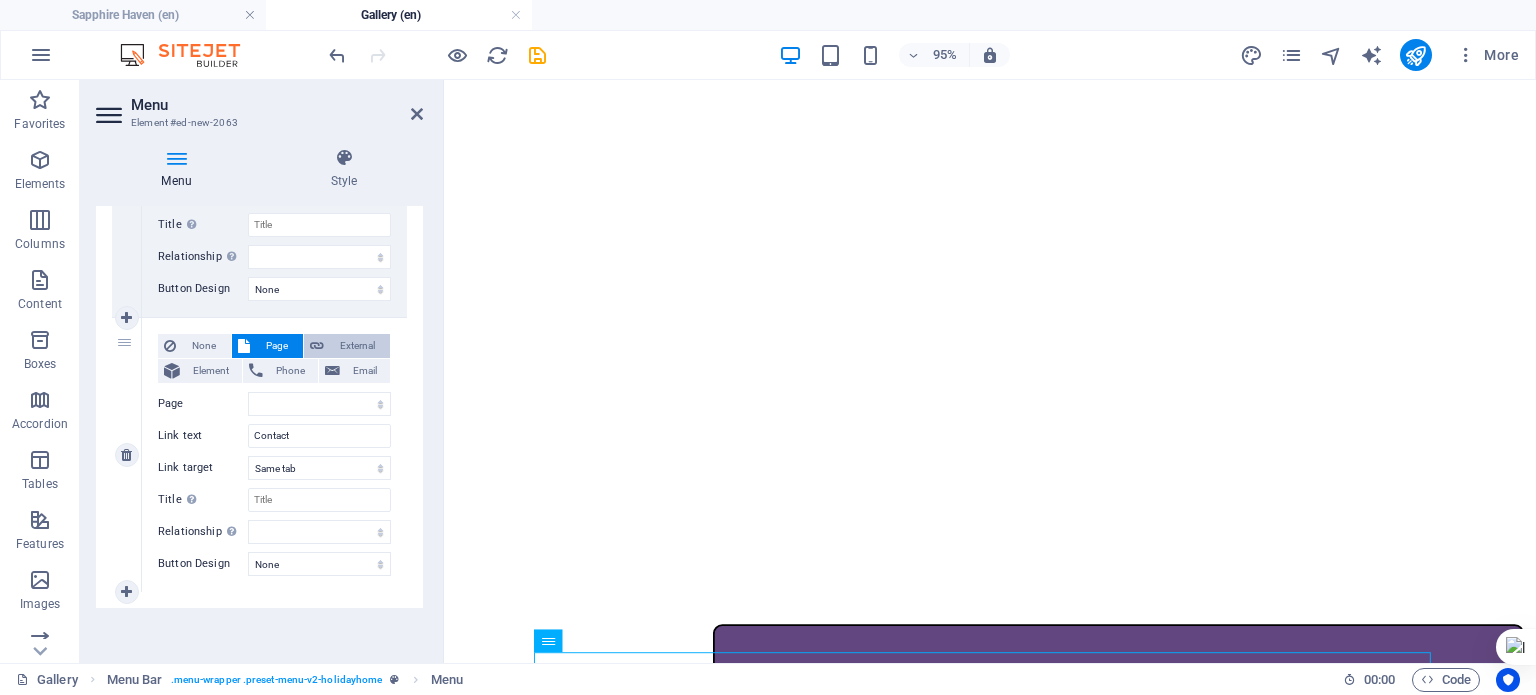 click on "External" at bounding box center [357, 346] 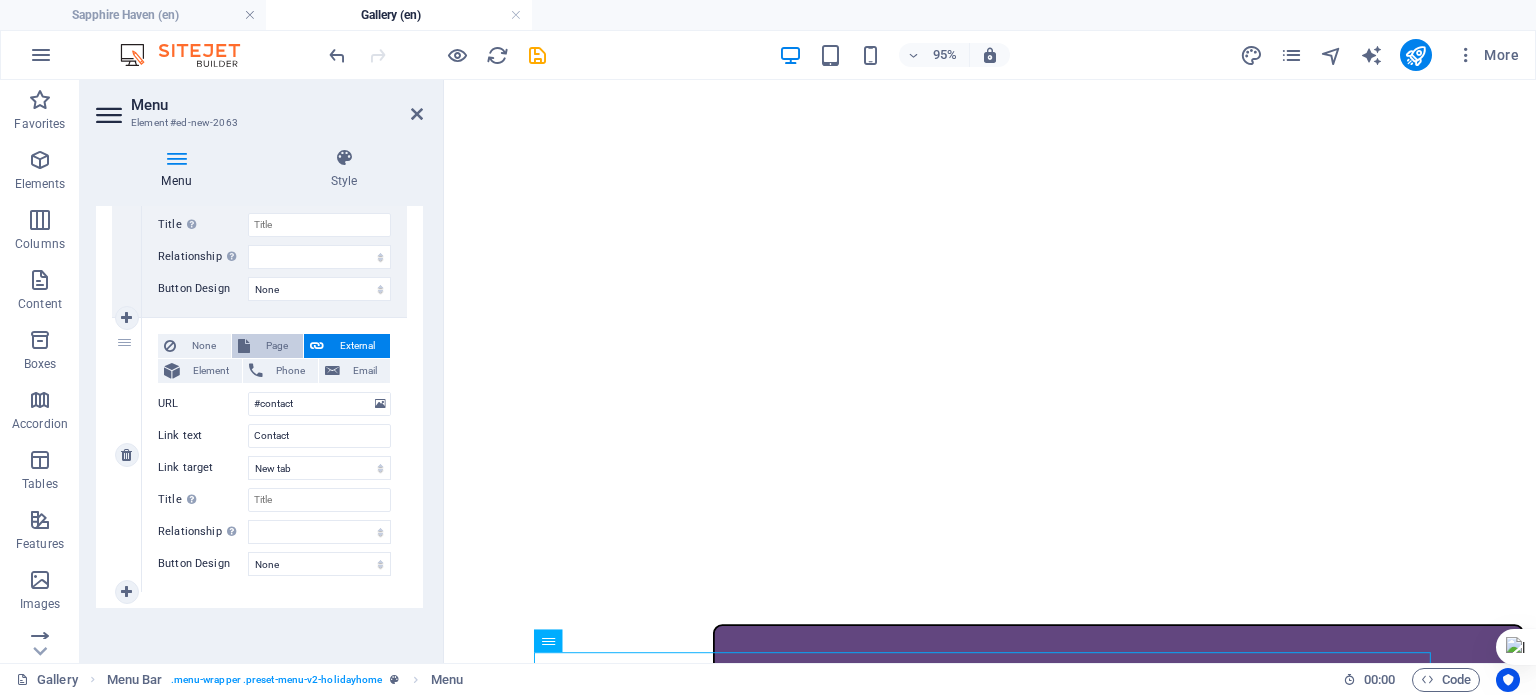 click on "Page" at bounding box center (276, 346) 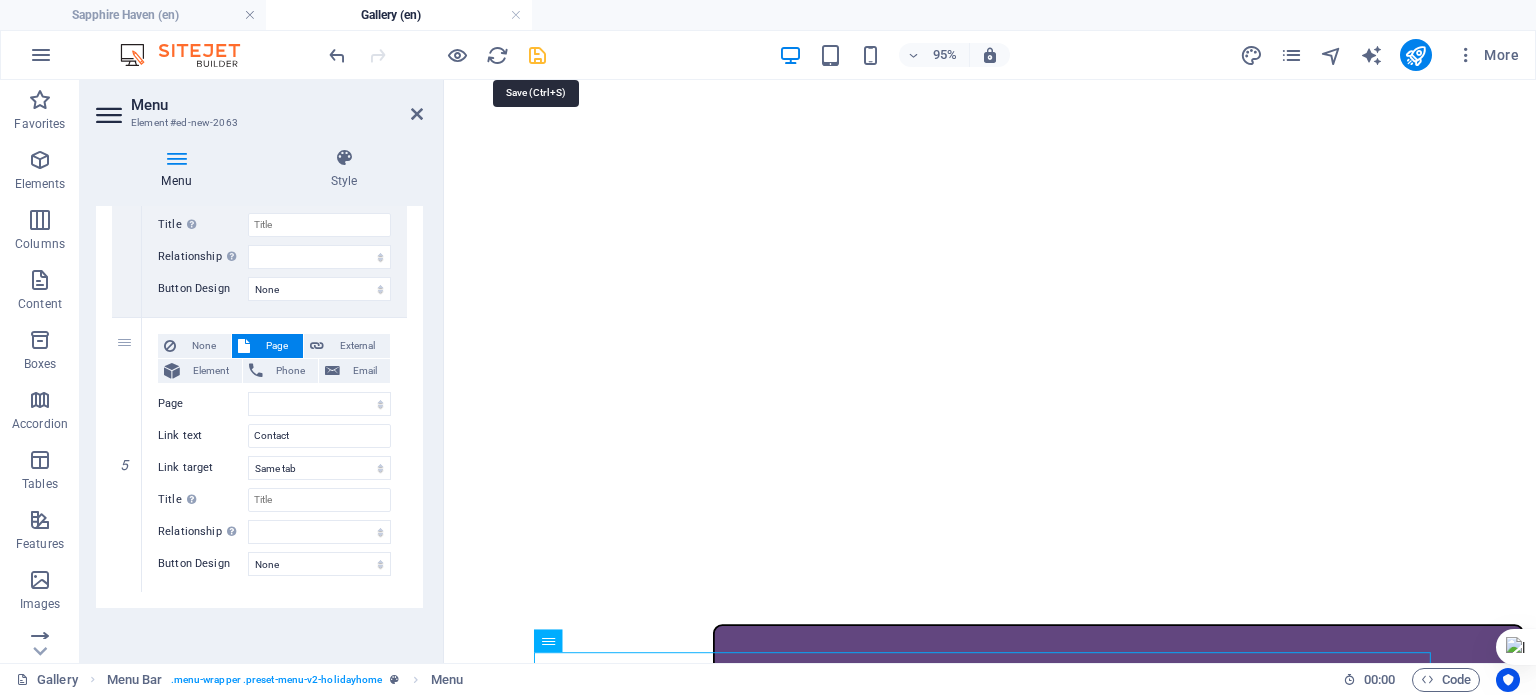 click at bounding box center [537, 55] 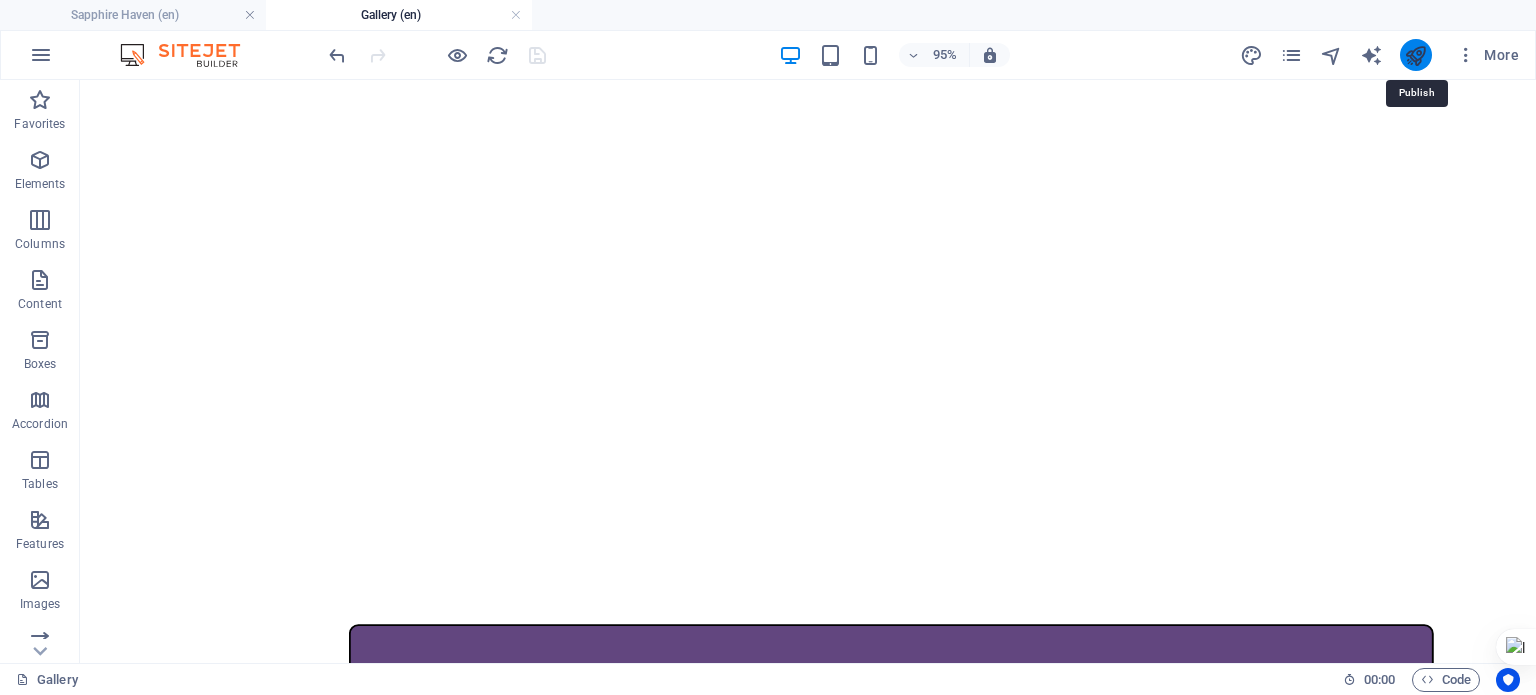 click at bounding box center (1415, 55) 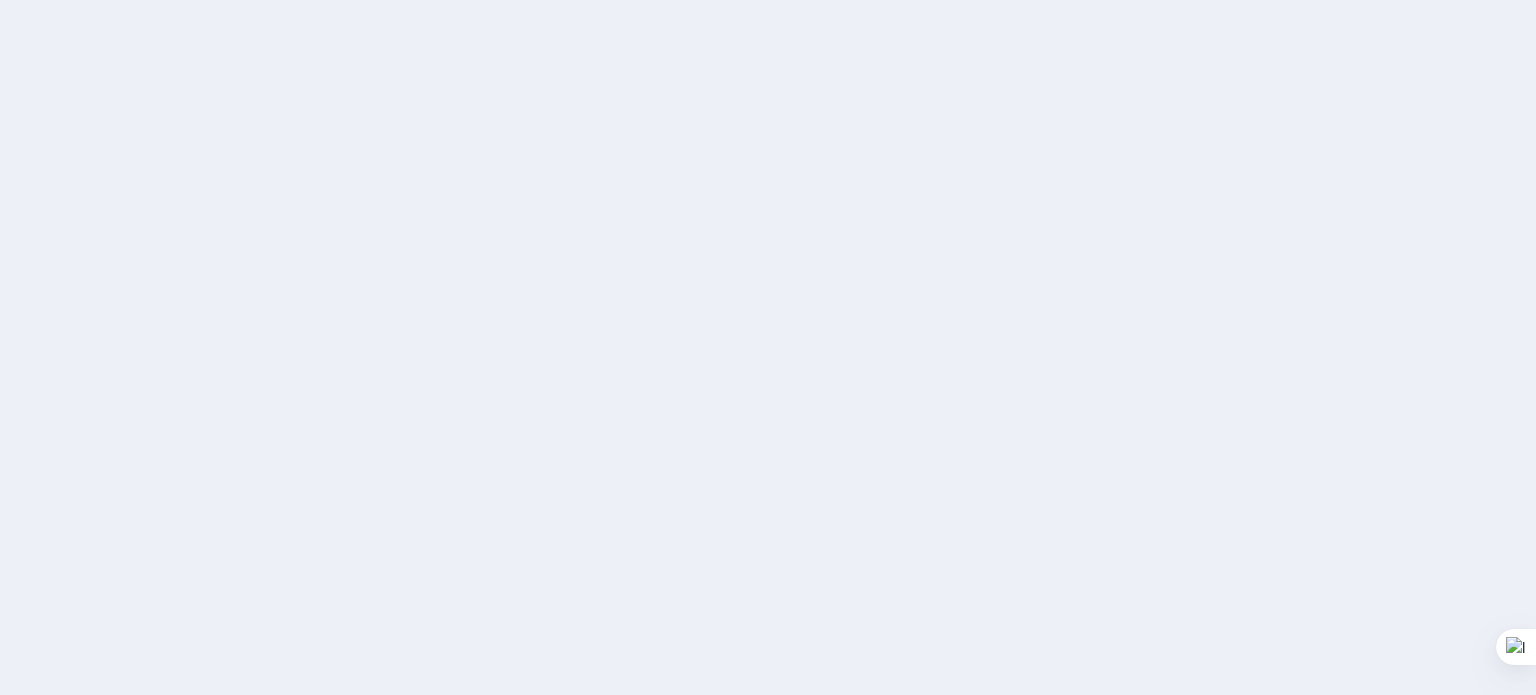 scroll, scrollTop: 0, scrollLeft: 0, axis: both 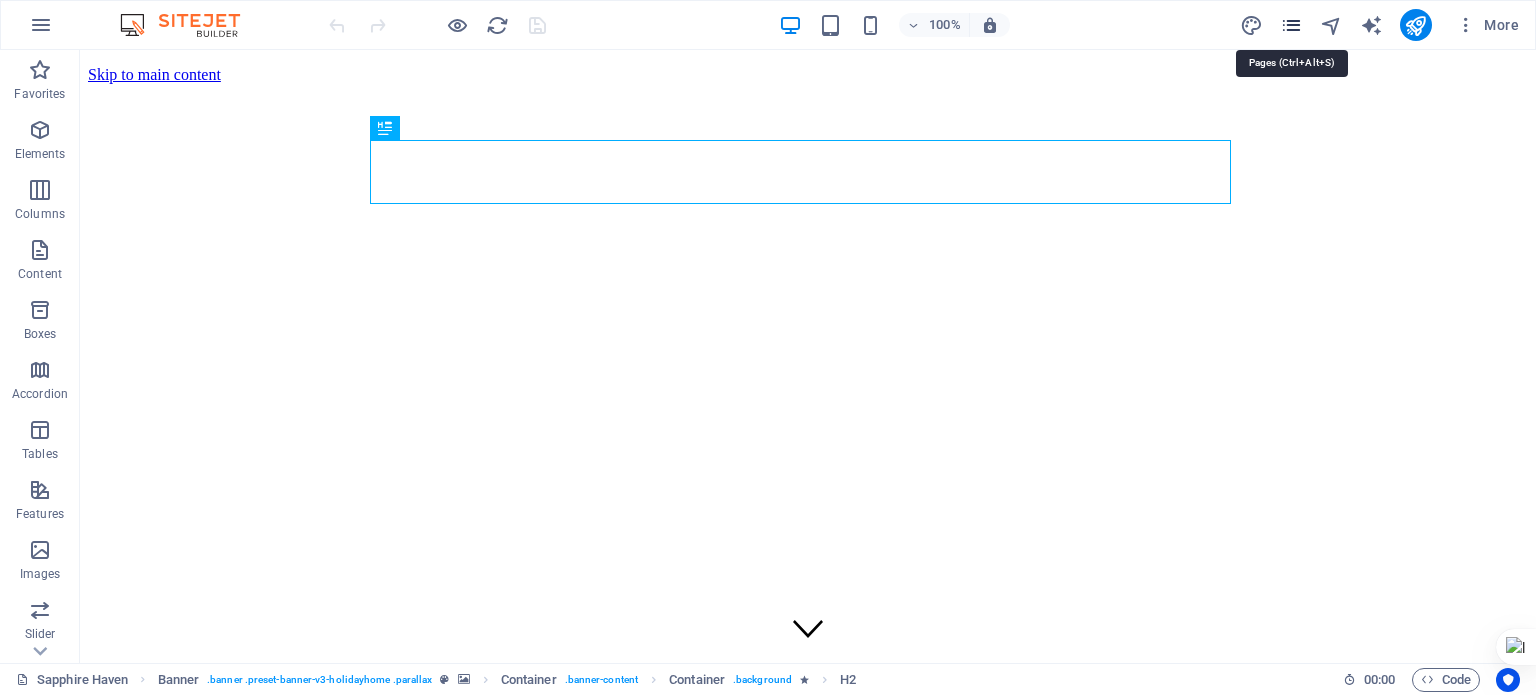 click at bounding box center [1291, 25] 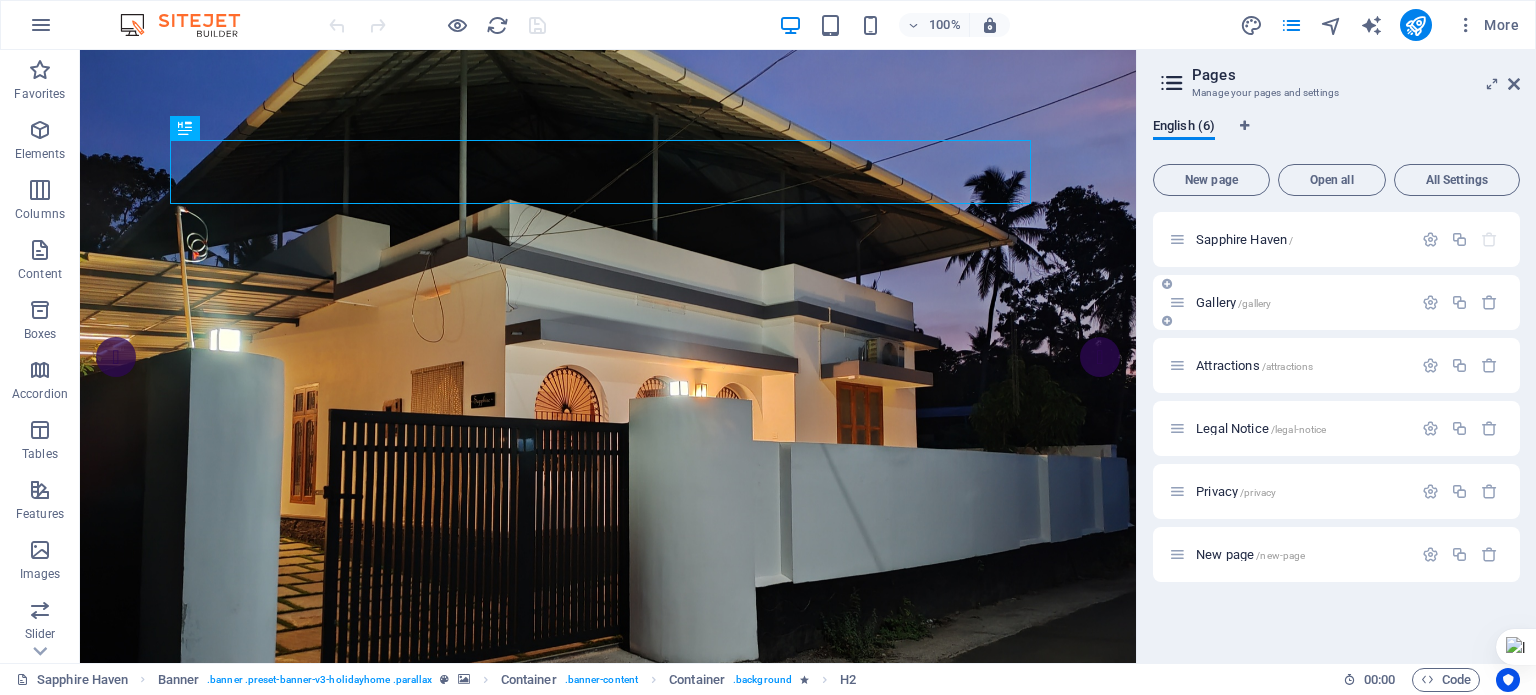 click on "Gallery /gallery" at bounding box center (1290, 302) 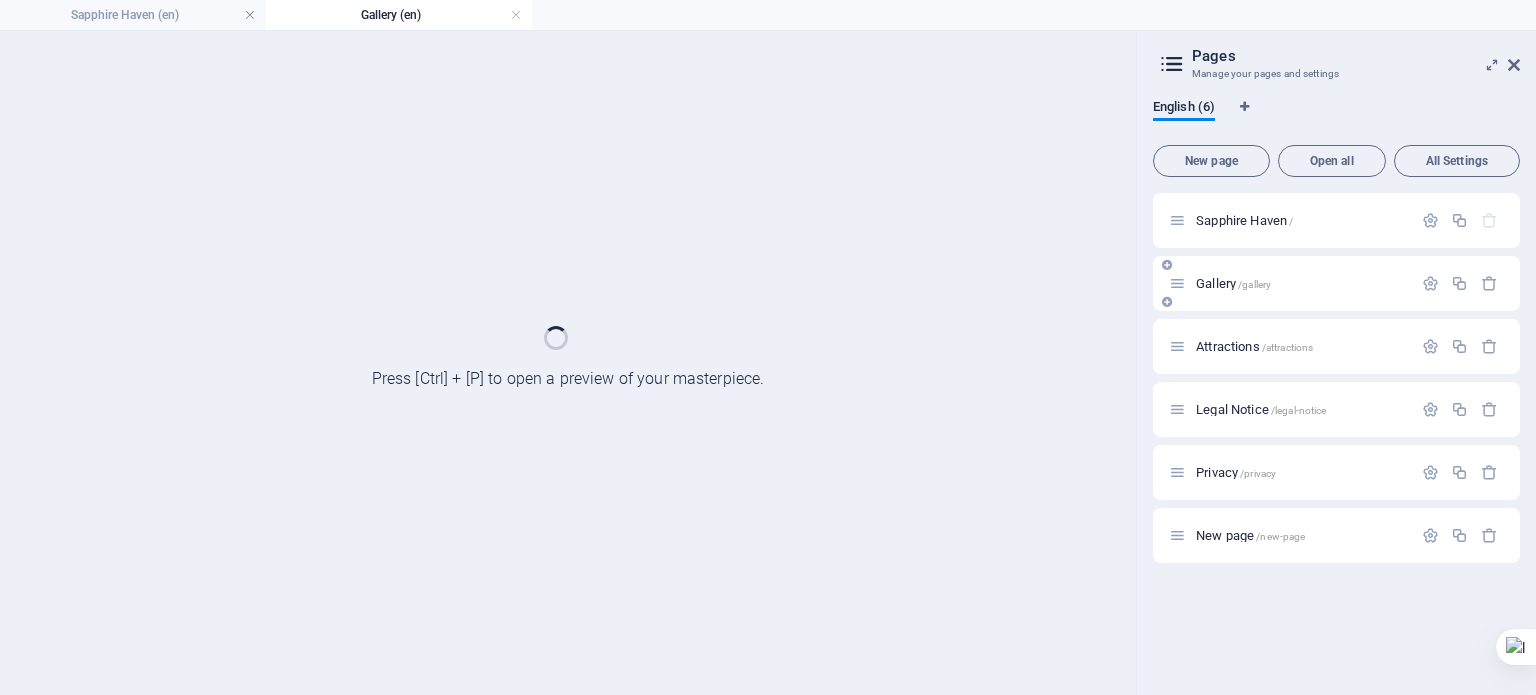 click on "Gallery /gallery" at bounding box center [1336, 283] 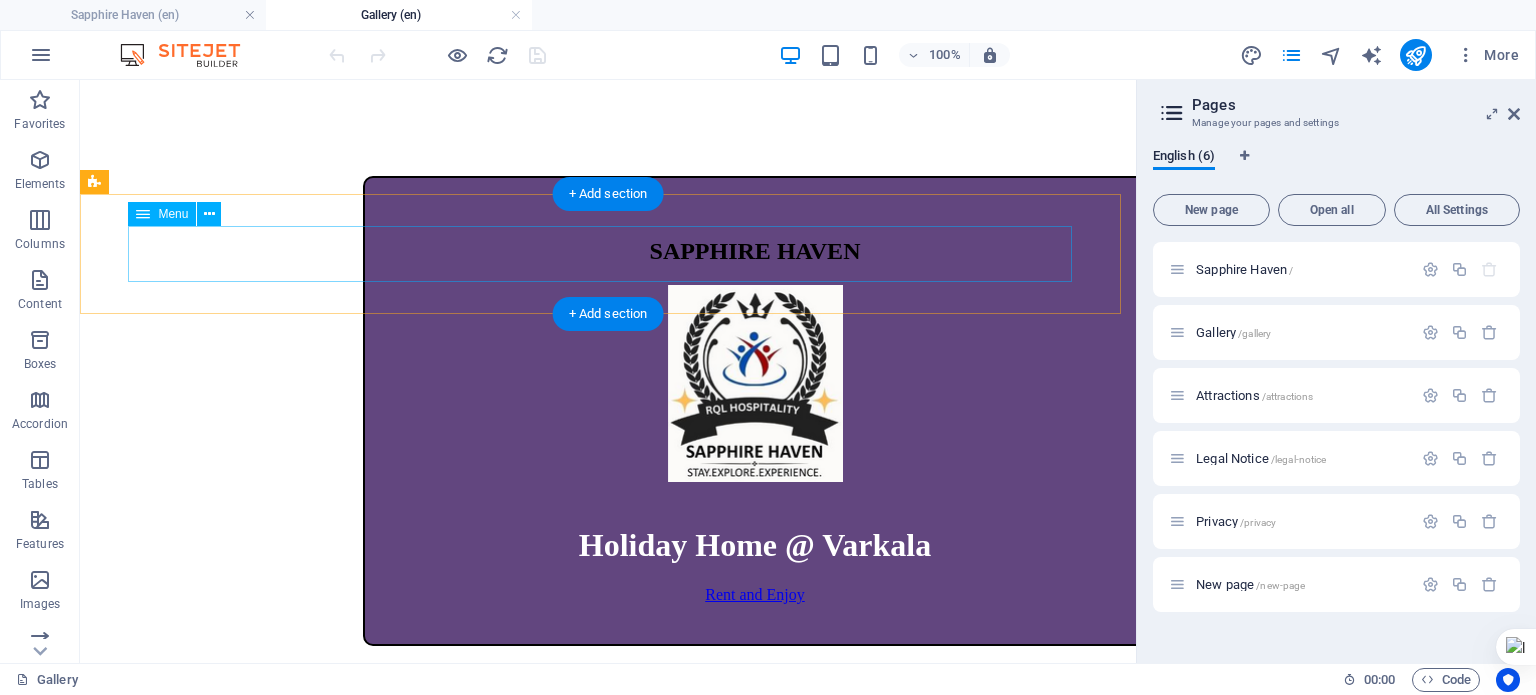 scroll, scrollTop: 600, scrollLeft: 0, axis: vertical 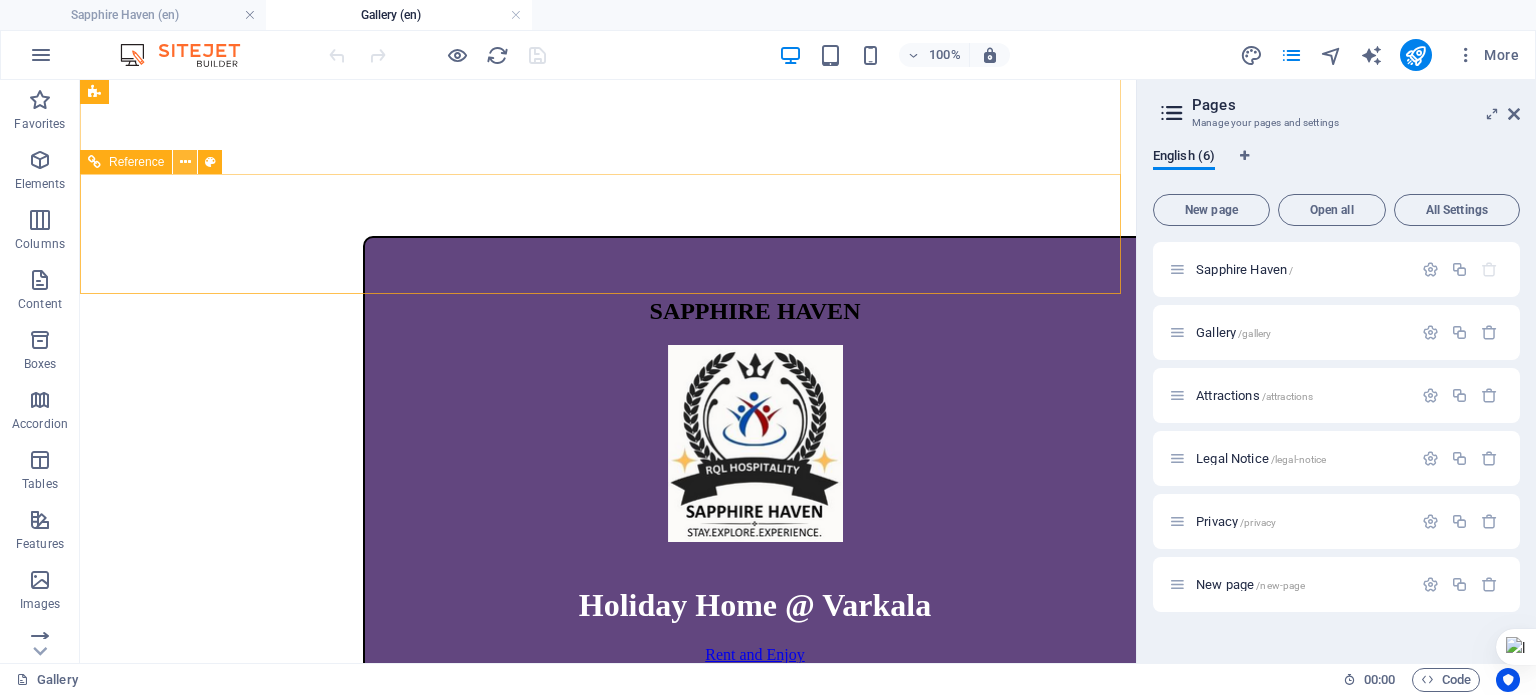 click at bounding box center (185, 162) 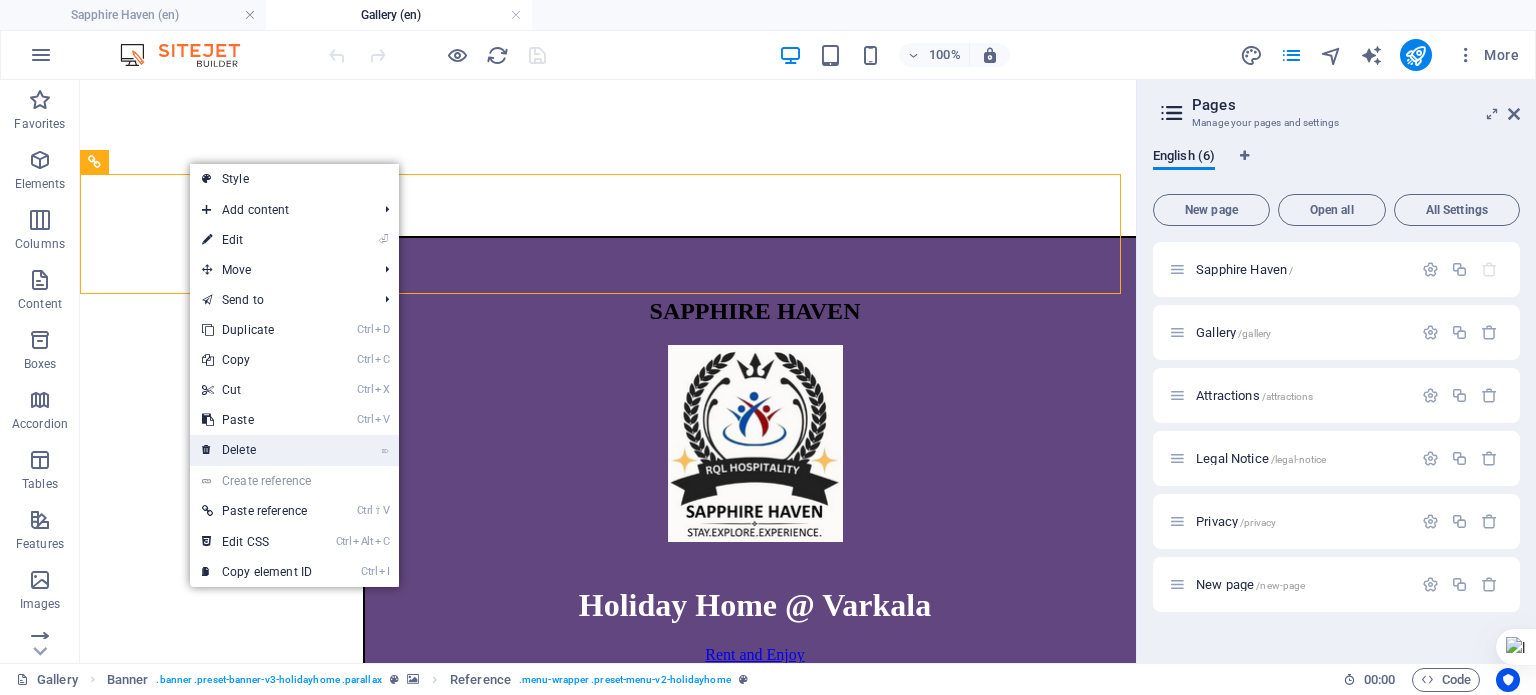 drag, startPoint x: 249, startPoint y: 446, endPoint x: 170, endPoint y: 365, distance: 113.14592 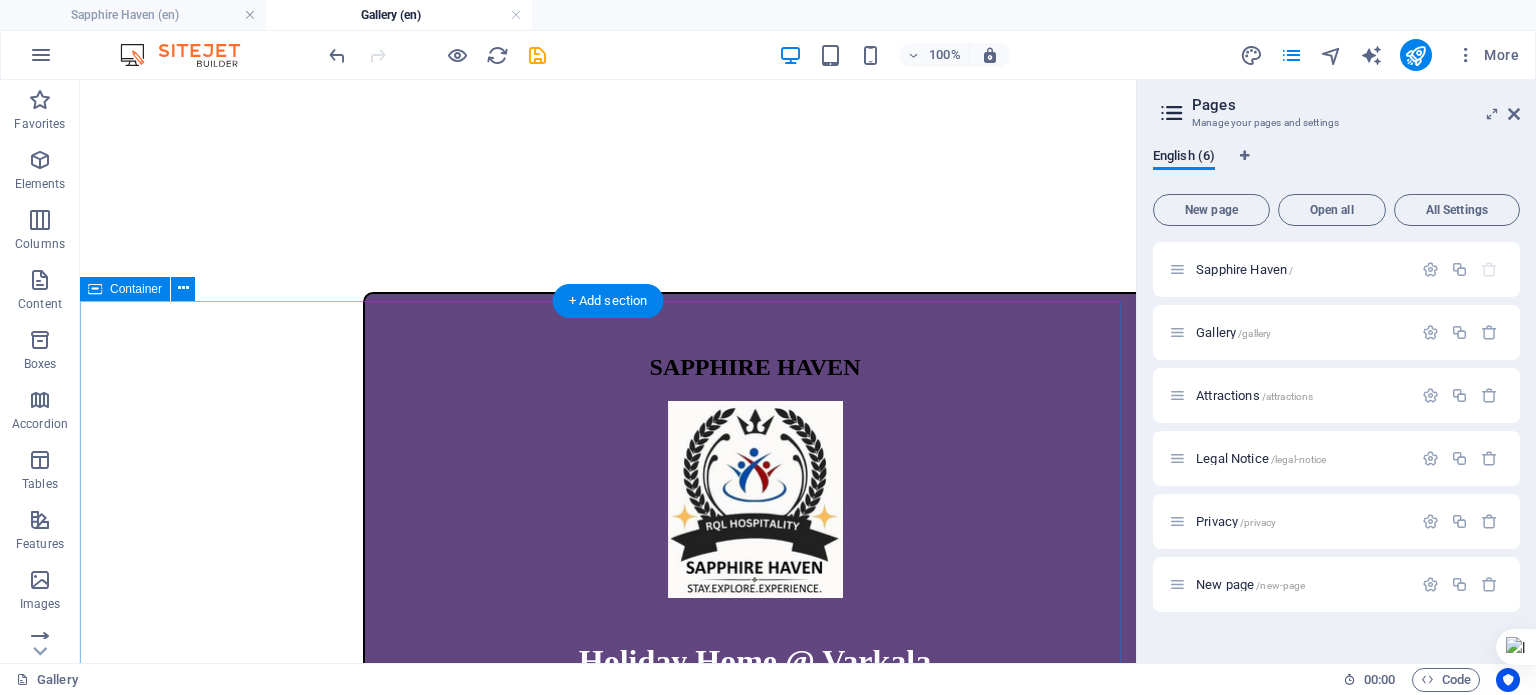 scroll, scrollTop: 400, scrollLeft: 0, axis: vertical 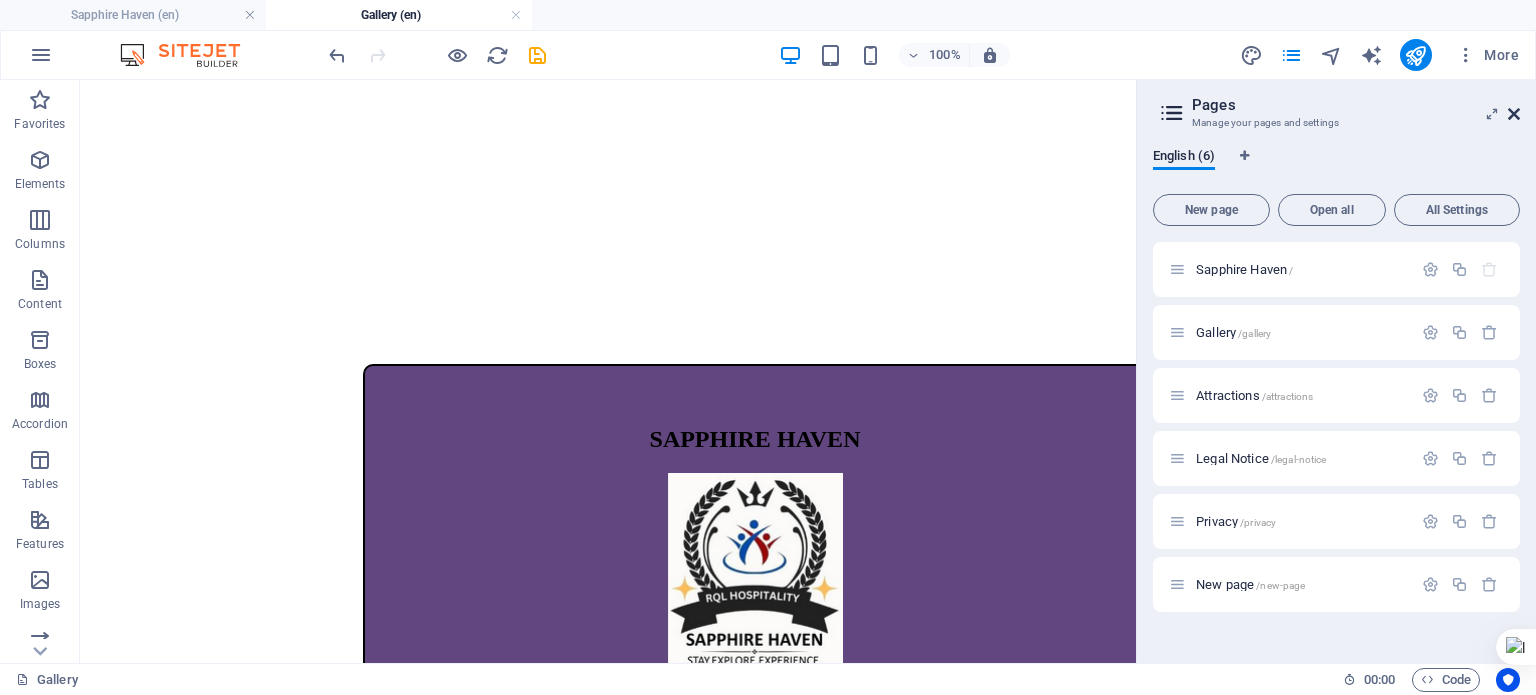 click at bounding box center [1514, 114] 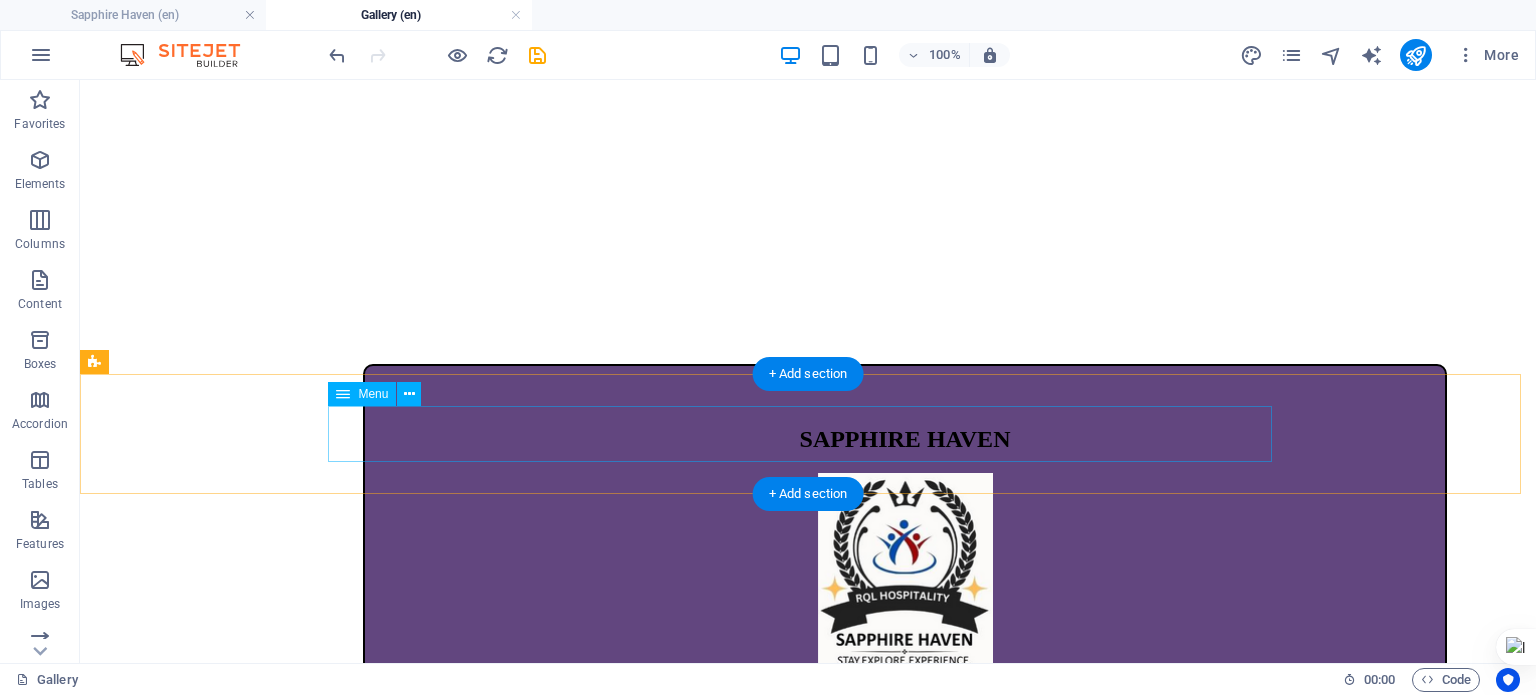click on "Holidayhome GALLERY Book Now Attractions Contact" at bounding box center [808, 895] 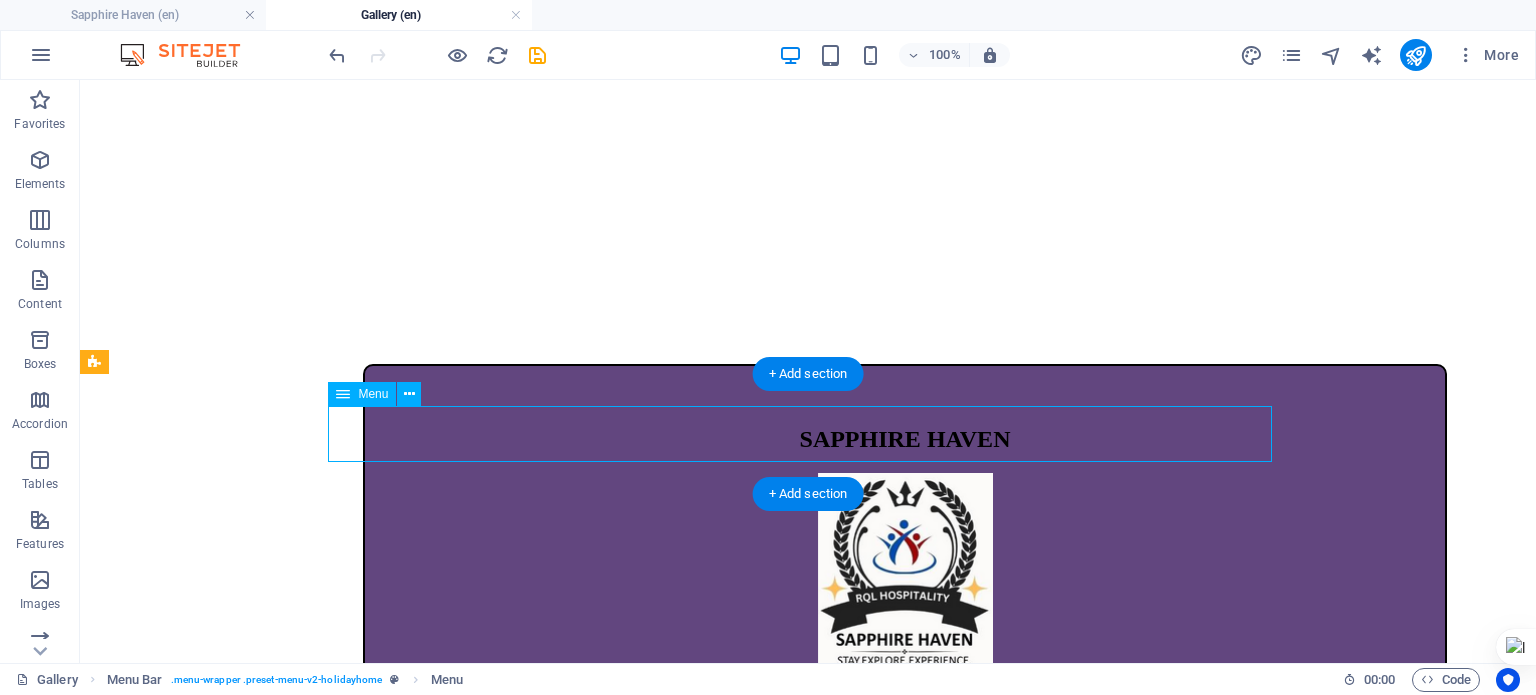 click on "Holidayhome GALLERY Book Now Attractions Contact" at bounding box center [808, 895] 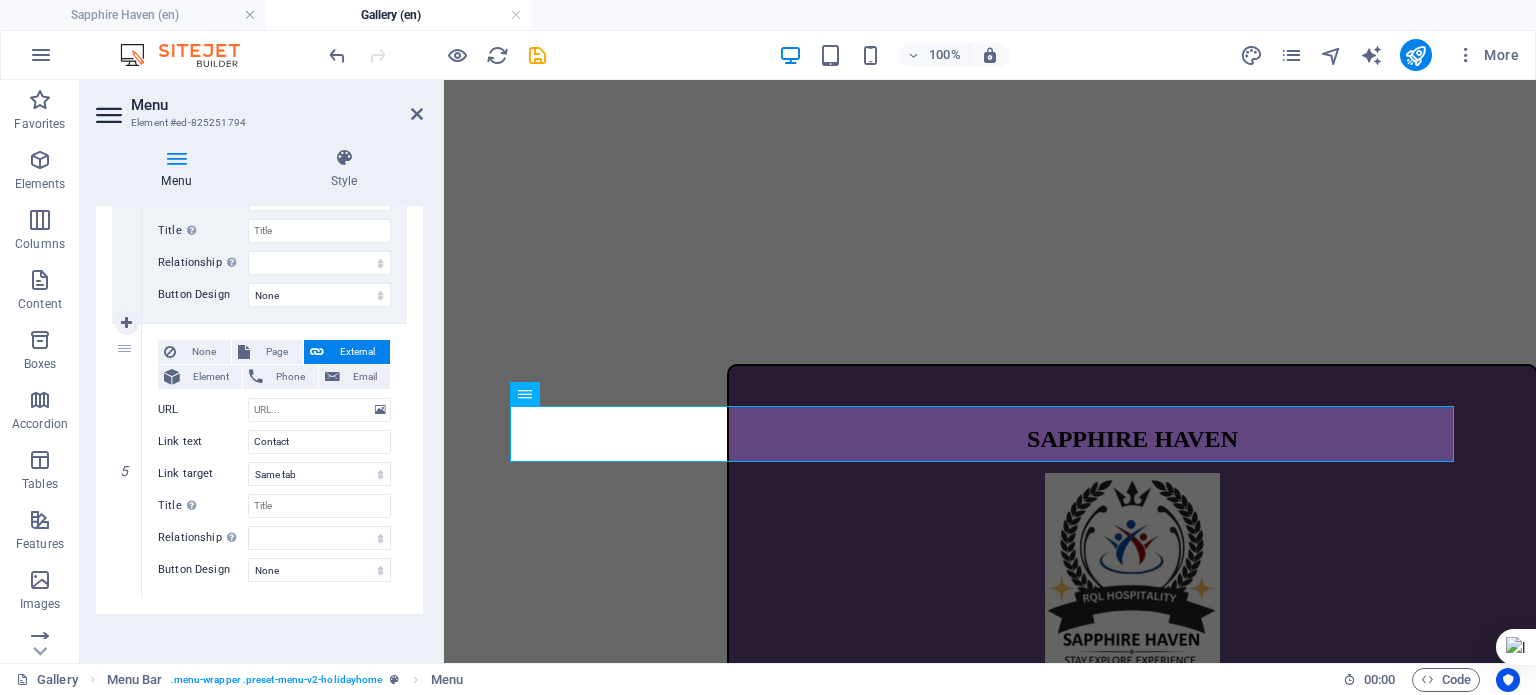 scroll, scrollTop: 1178, scrollLeft: 0, axis: vertical 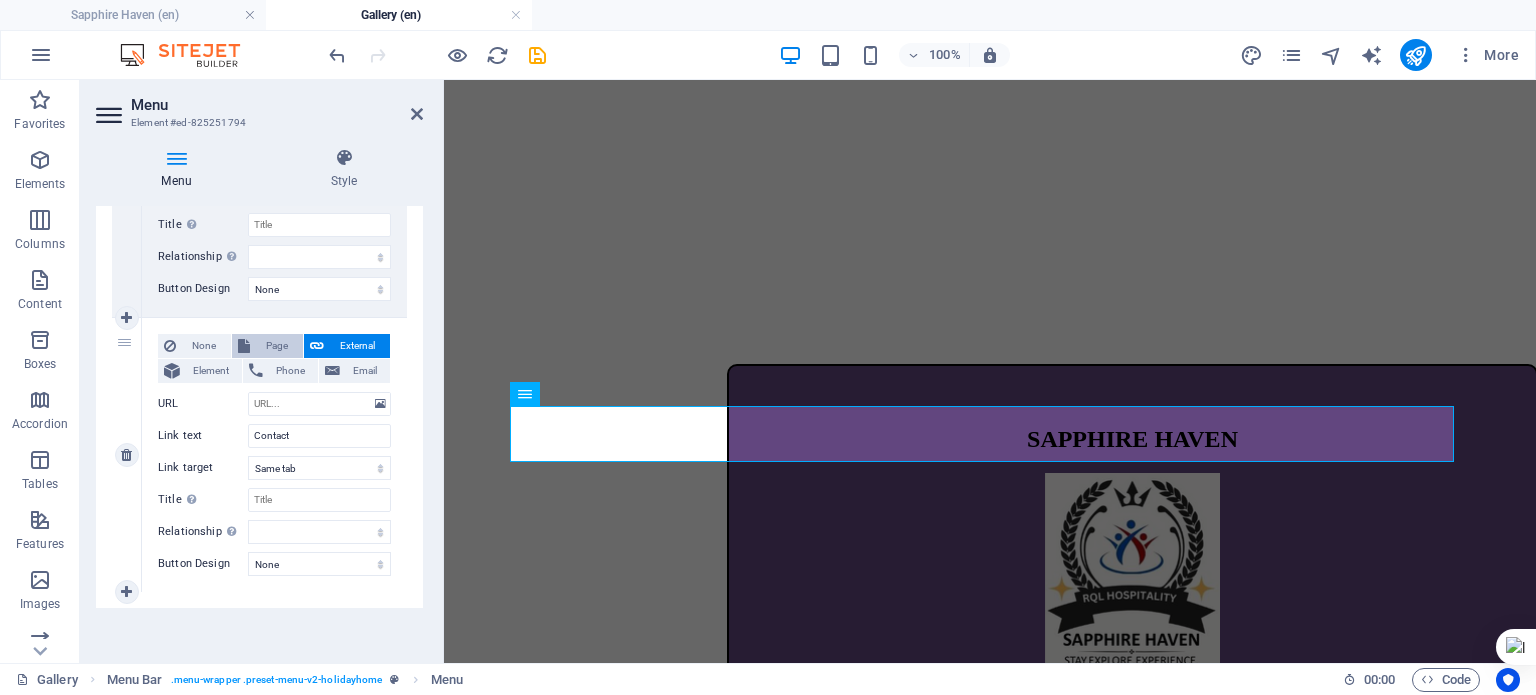 click on "Page" at bounding box center [276, 346] 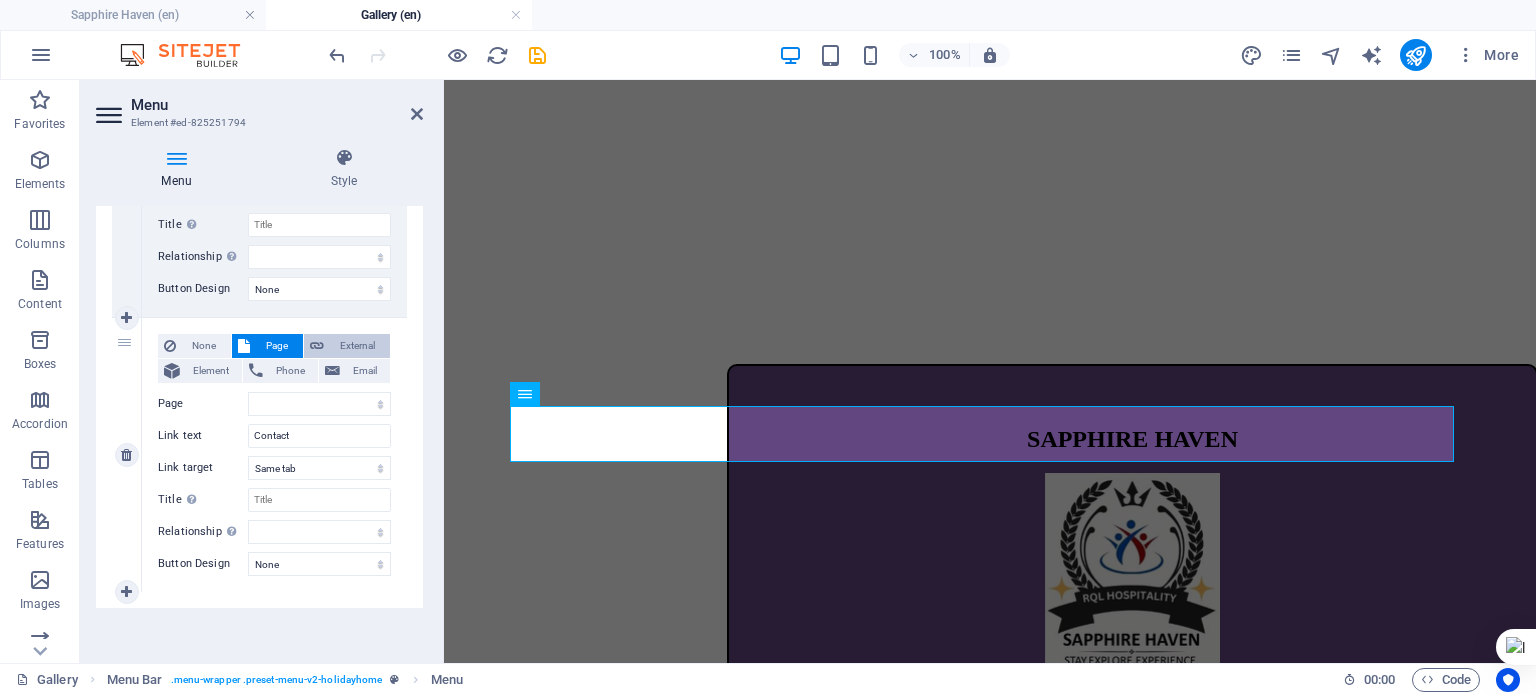 click on "External" at bounding box center (357, 346) 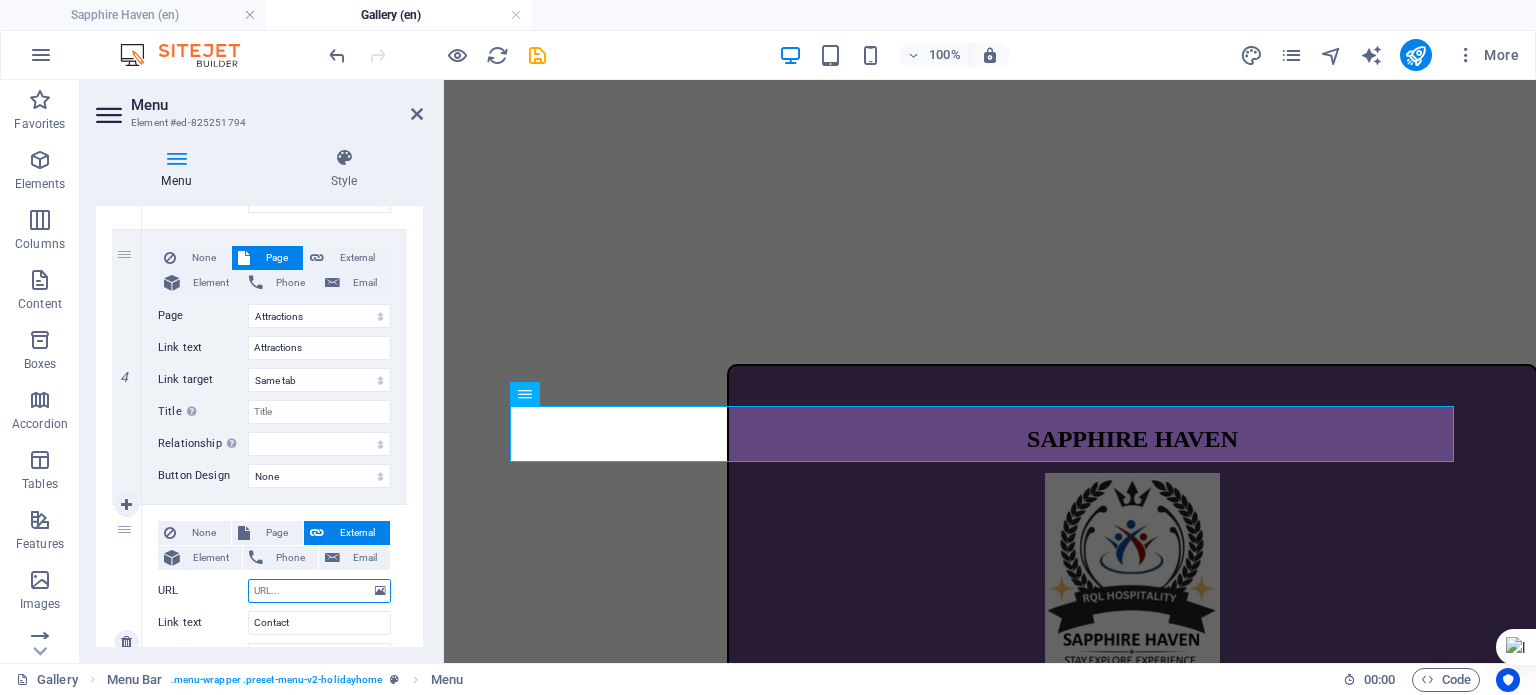 scroll, scrollTop: 978, scrollLeft: 0, axis: vertical 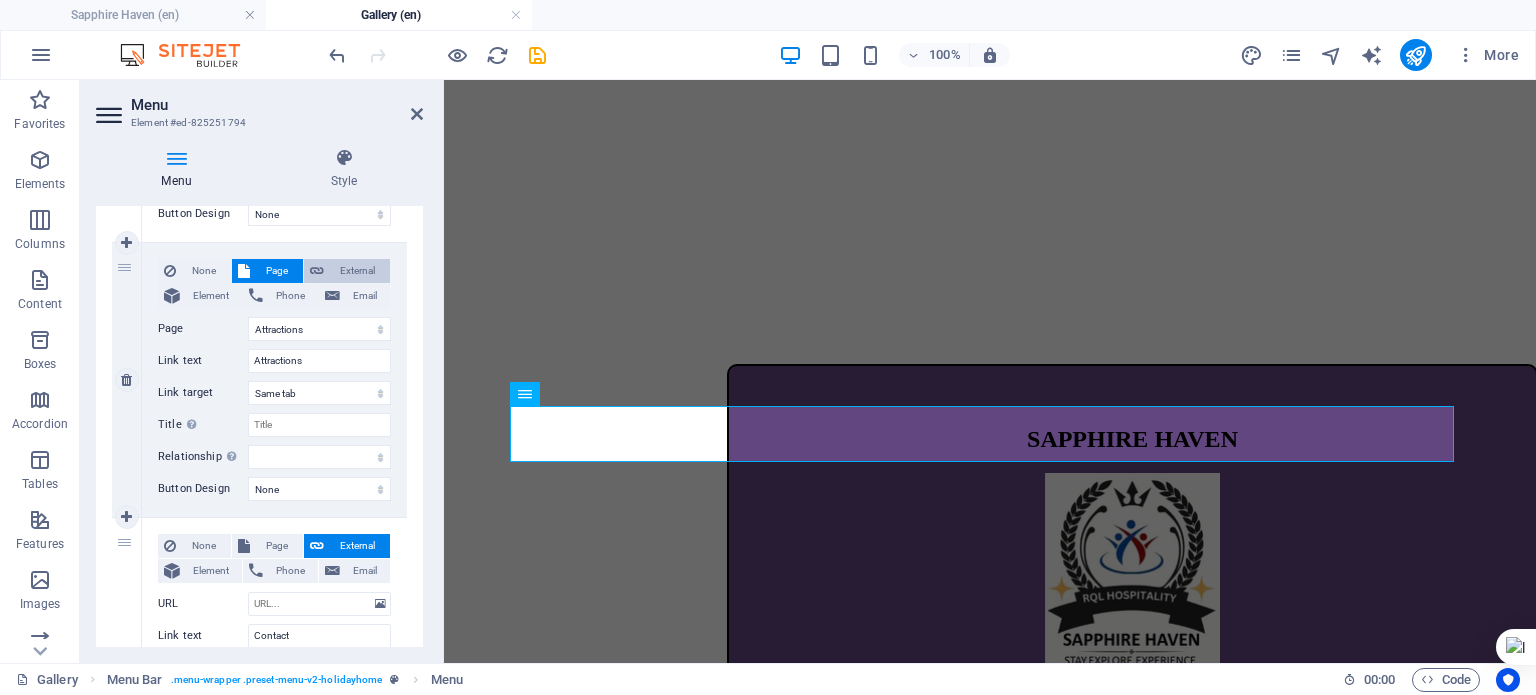 click on "External" at bounding box center [357, 271] 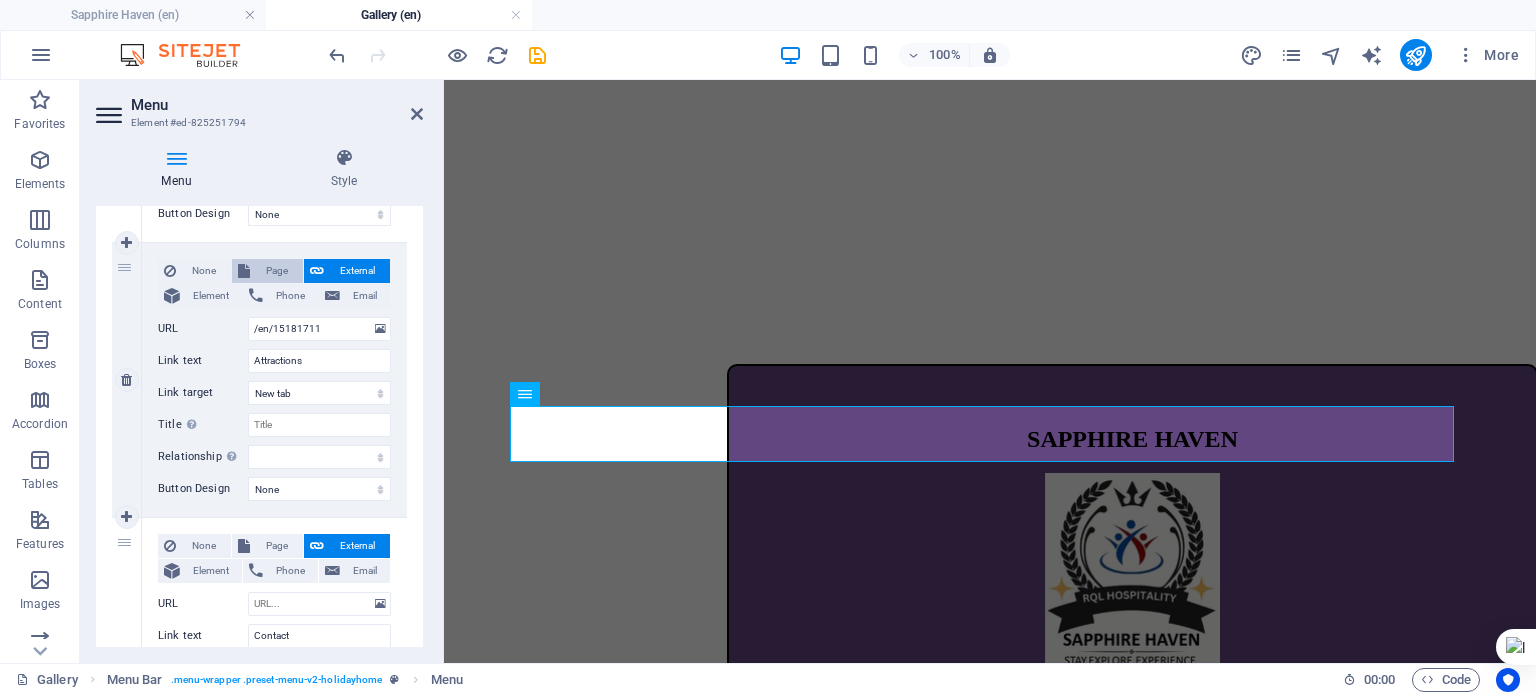 click on "Page" at bounding box center (276, 271) 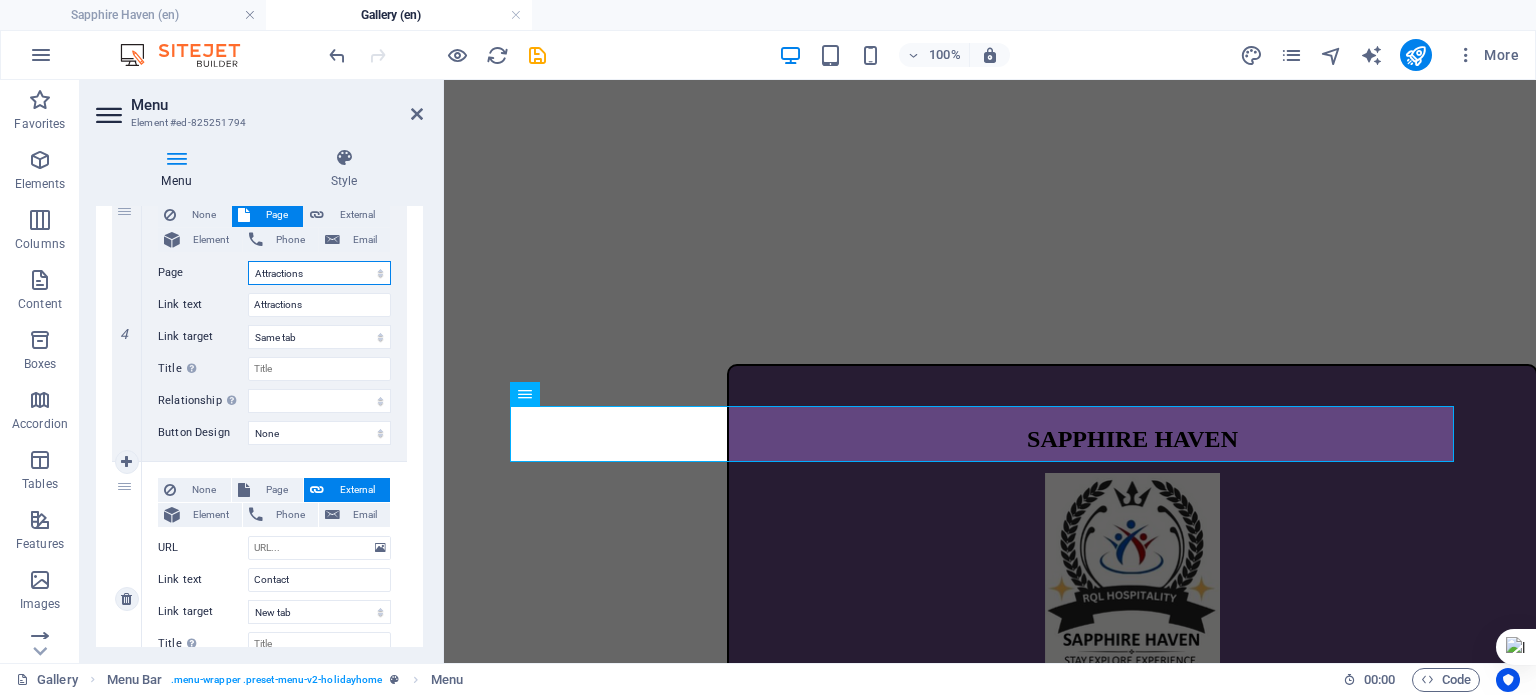 scroll, scrollTop: 1178, scrollLeft: 0, axis: vertical 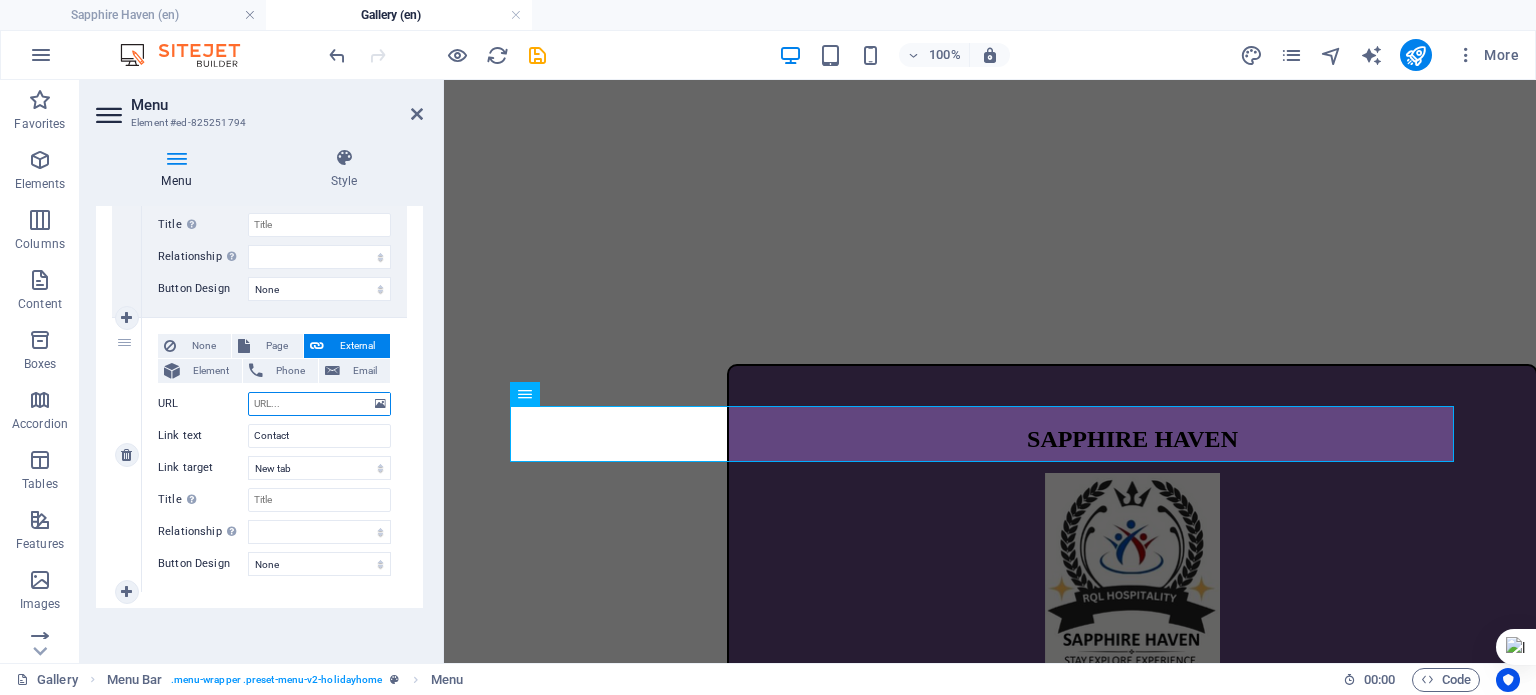 click on "URL" at bounding box center (319, 404) 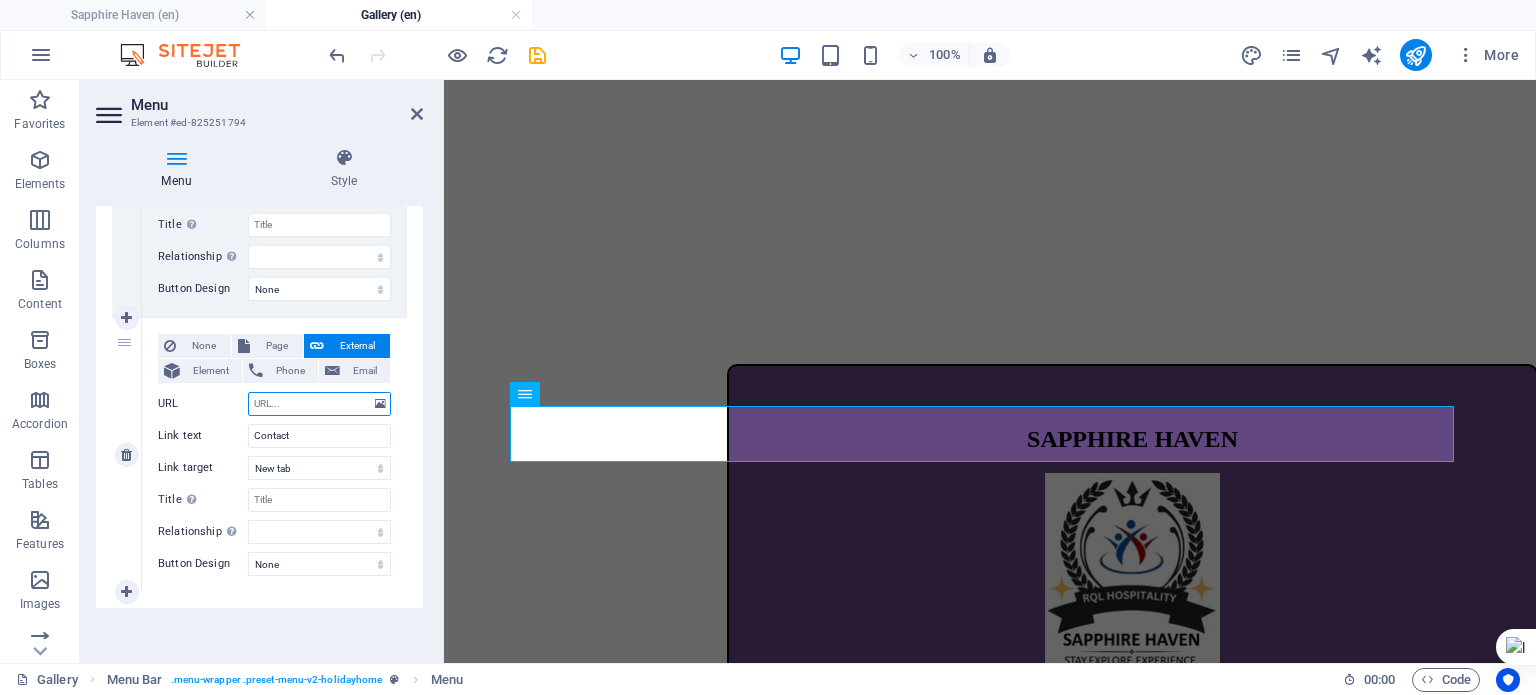 type on "#" 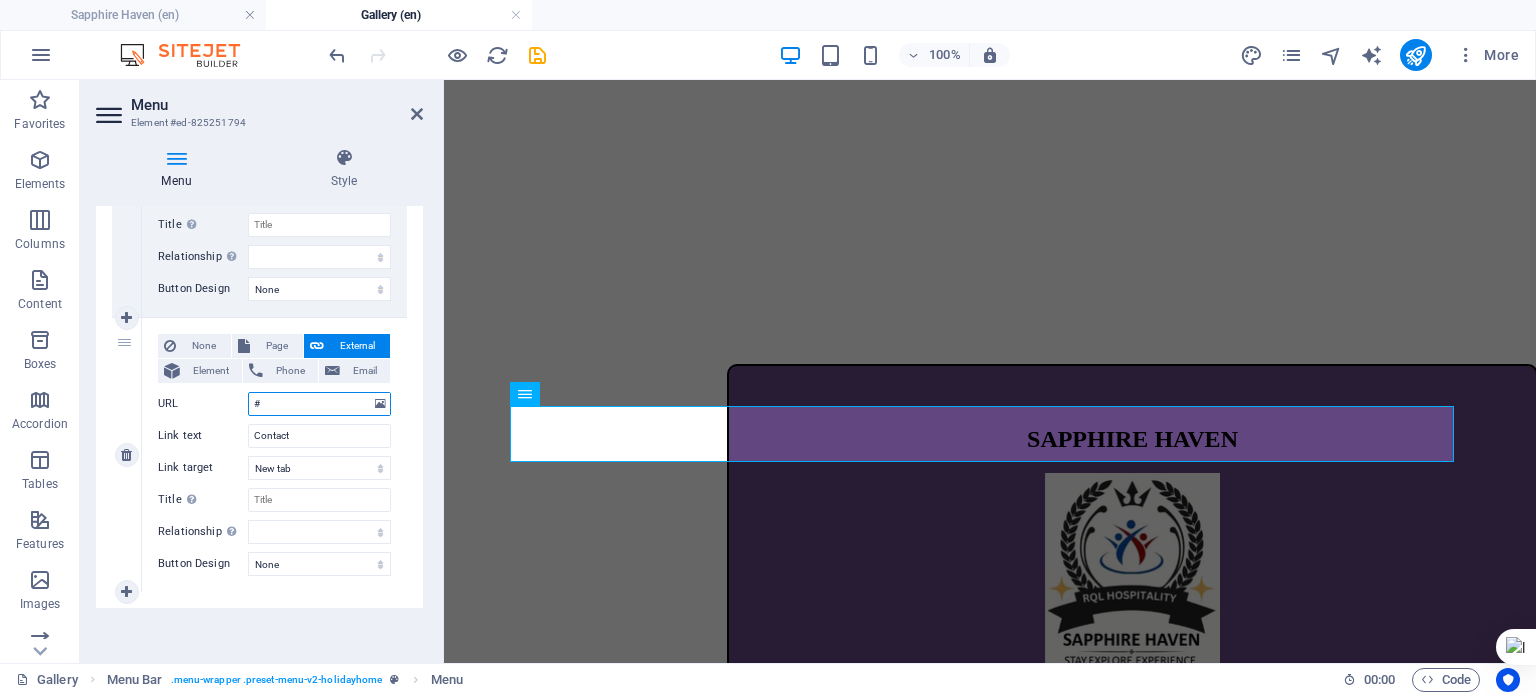 select 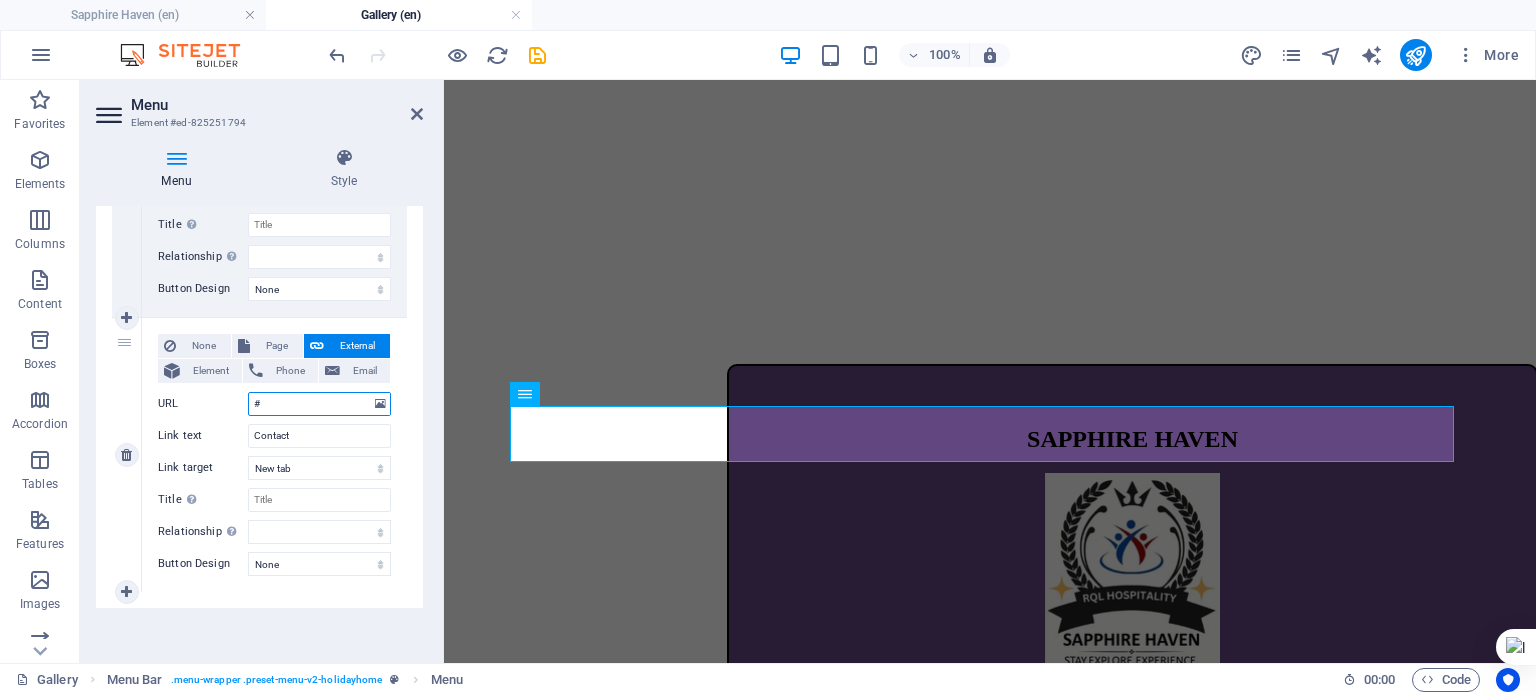 type on "#c" 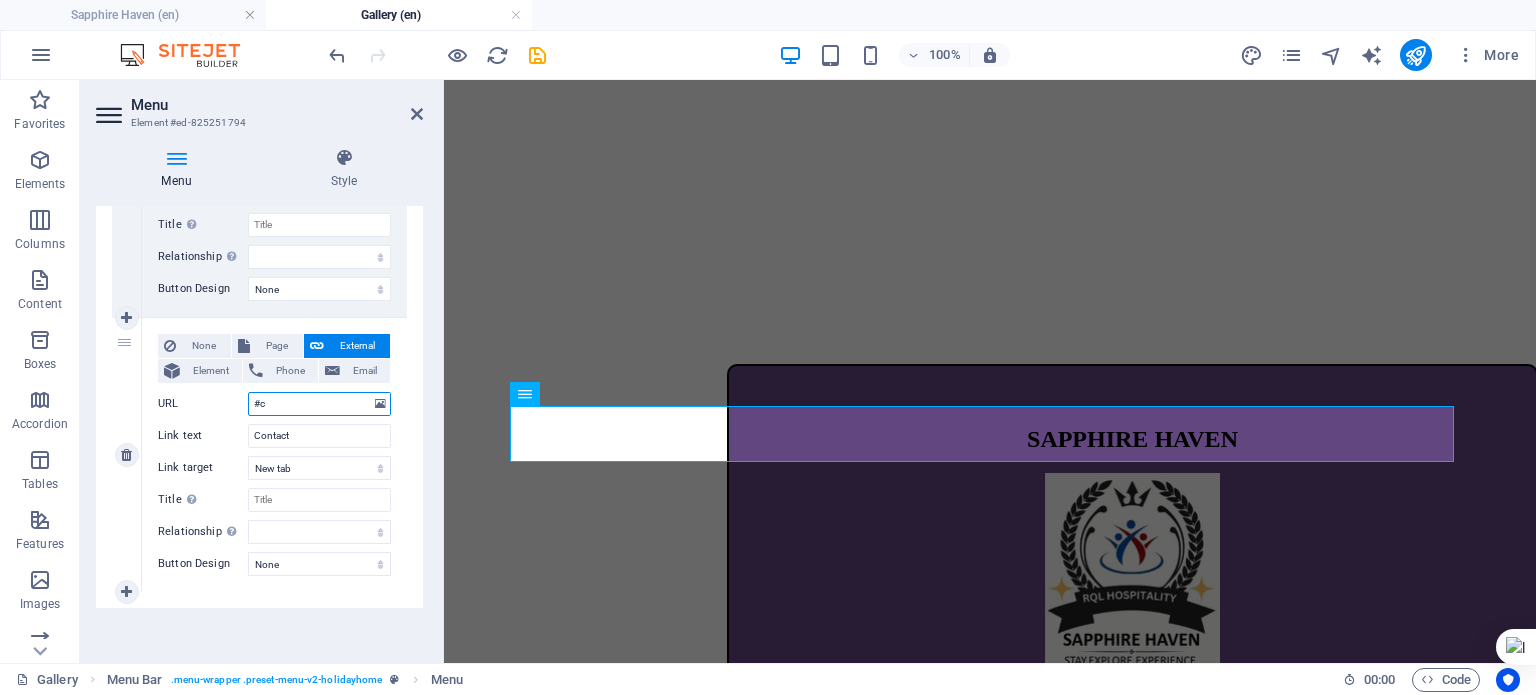 select 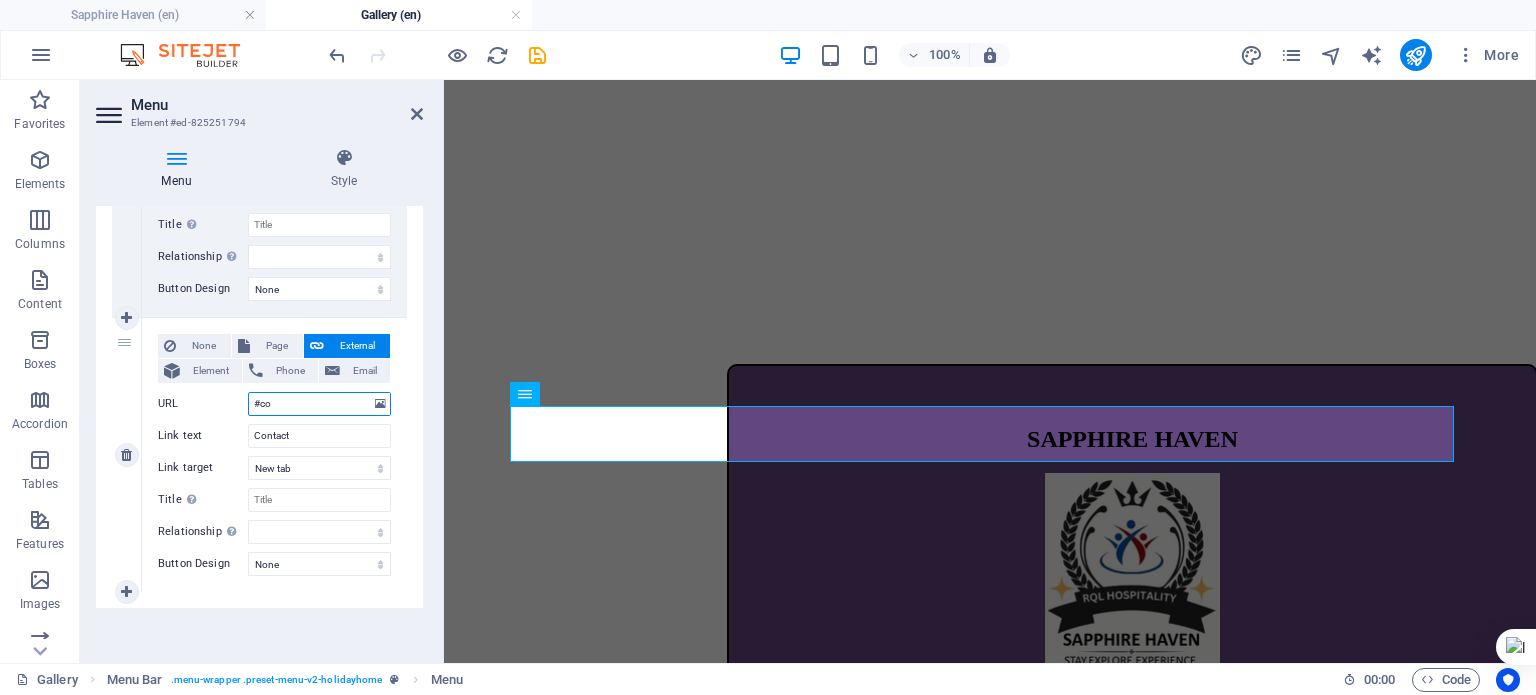 type on "#con" 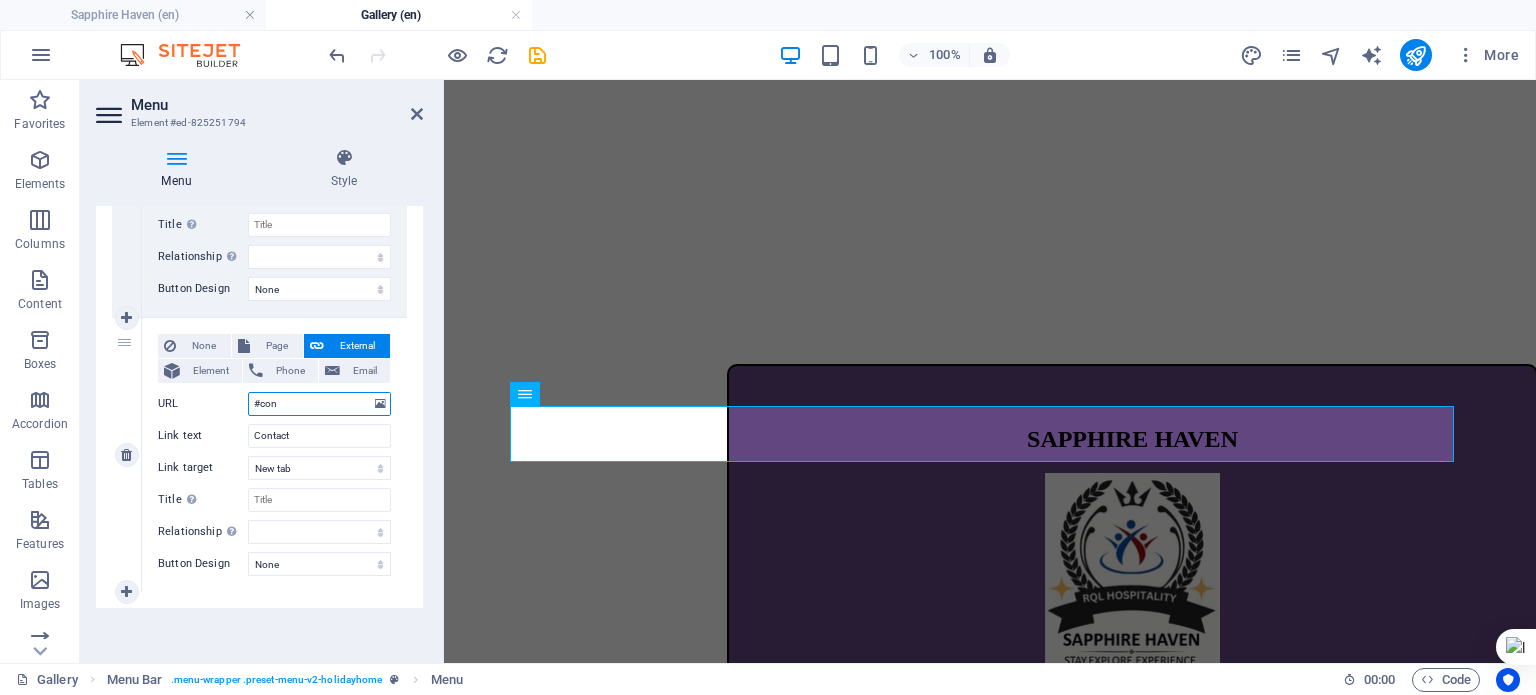 select 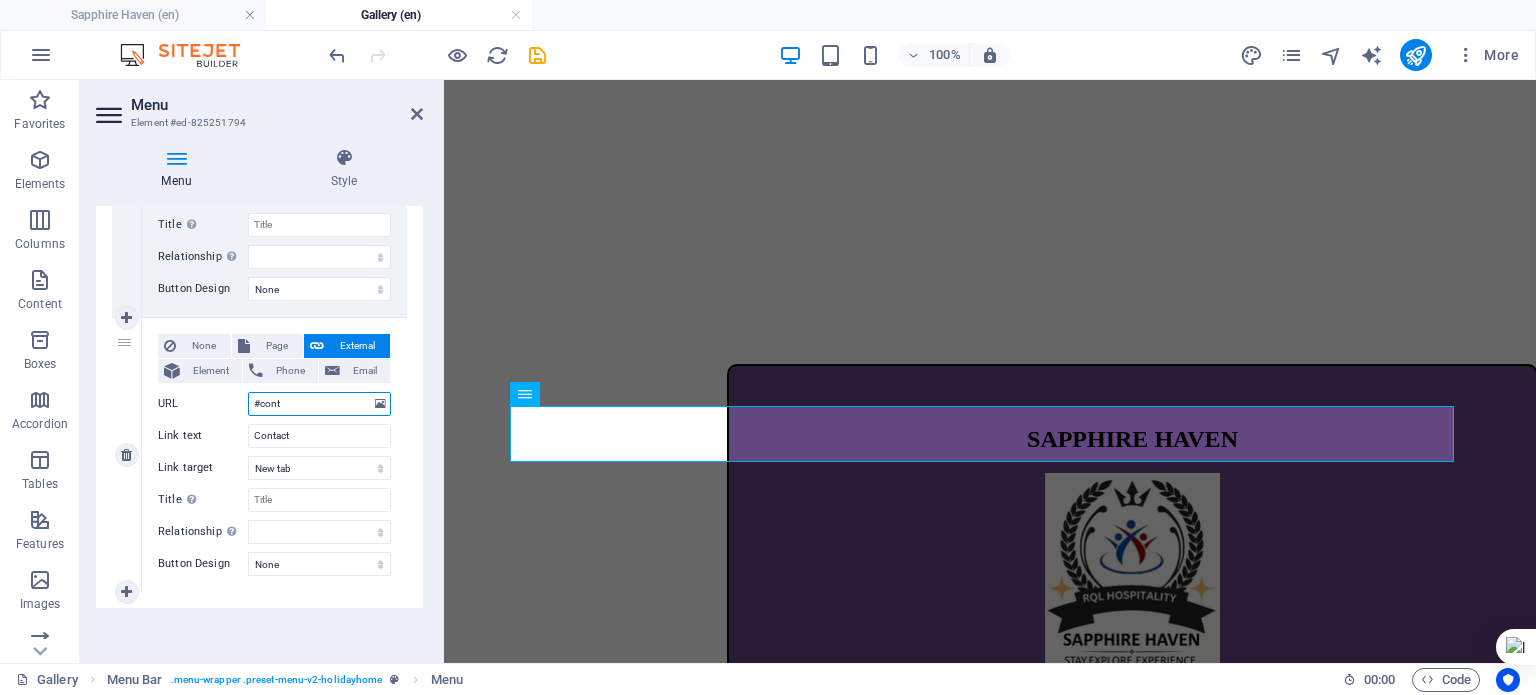 type on "#conta" 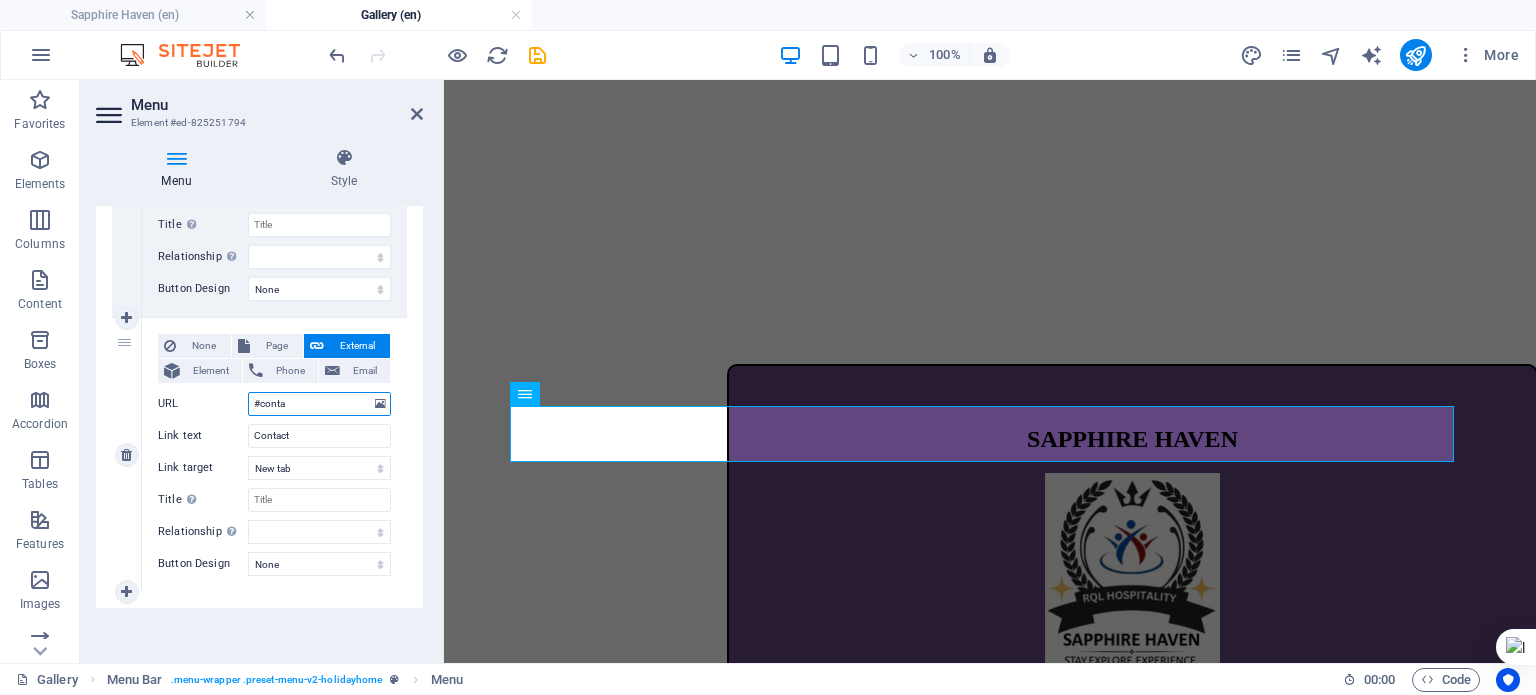 select 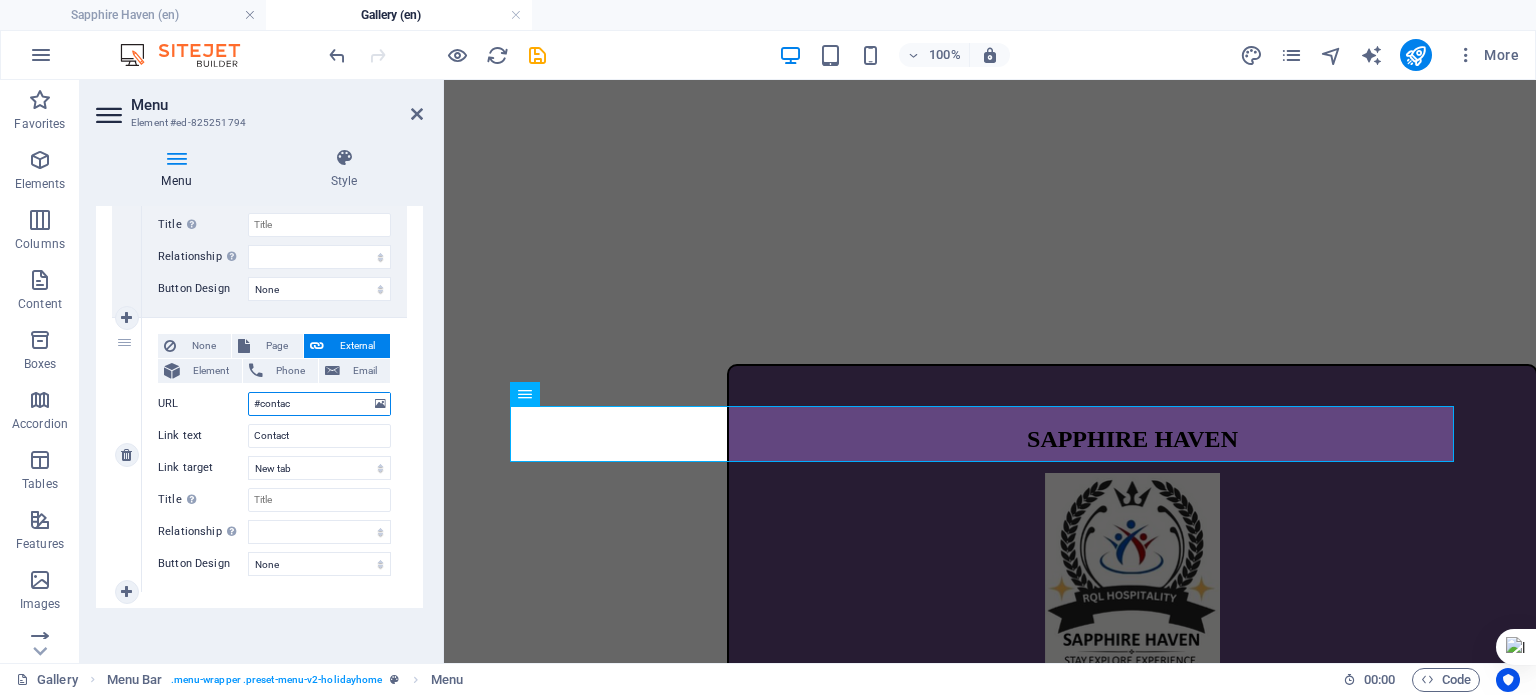 type on "#contact" 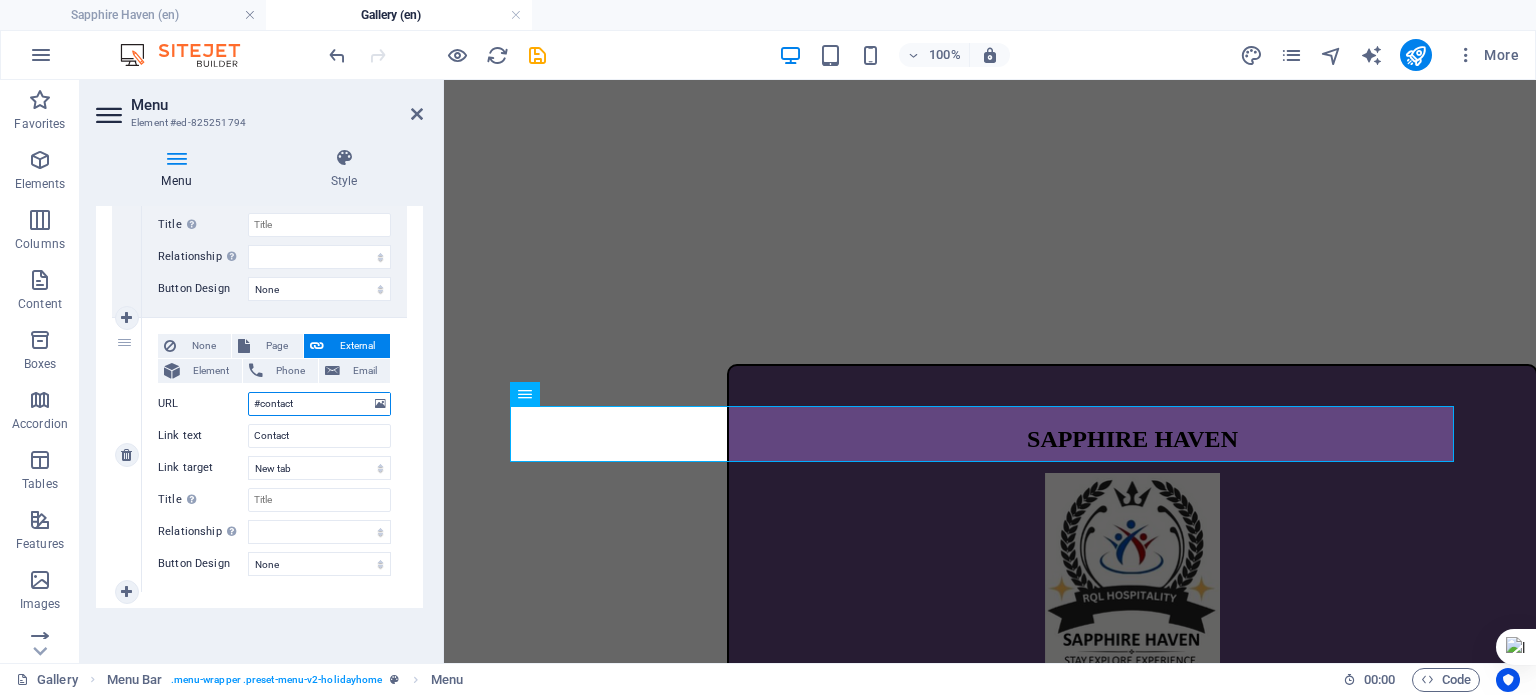 select 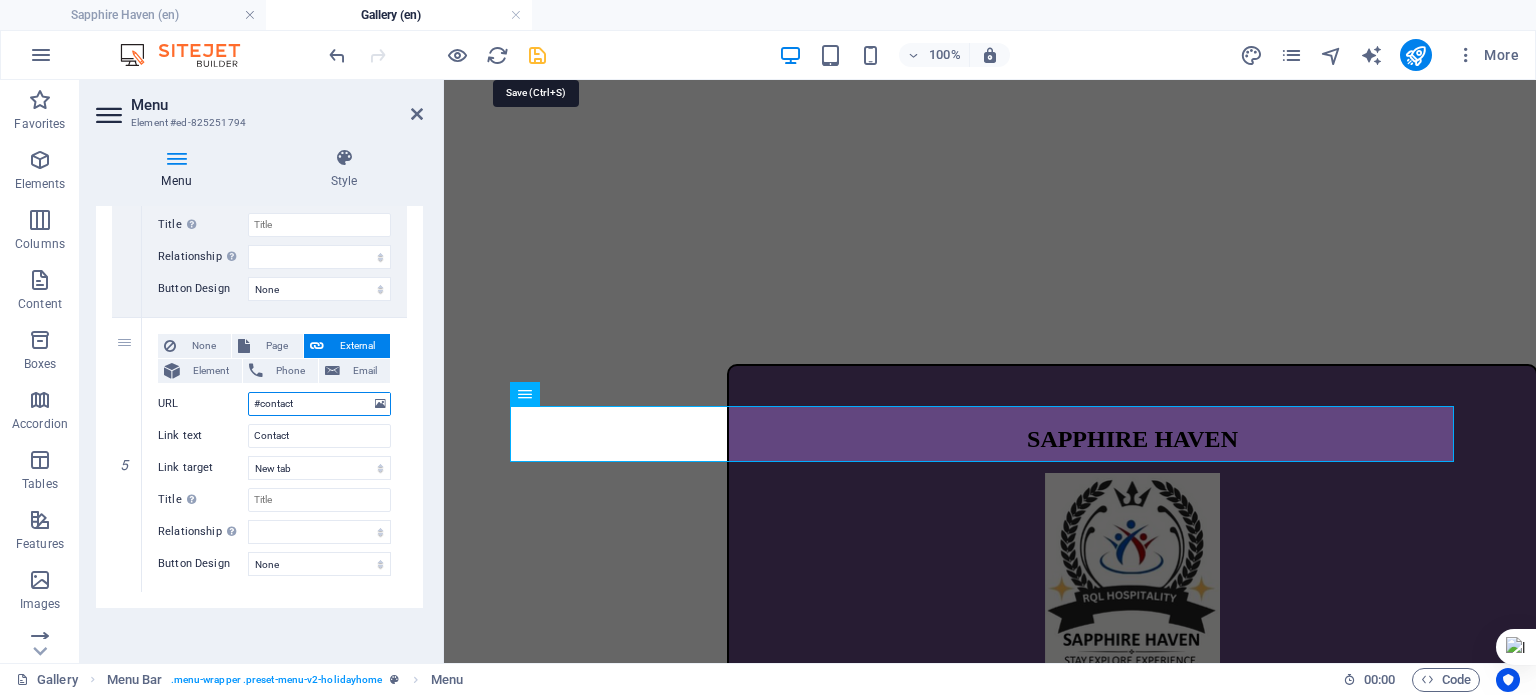 type on "#contact" 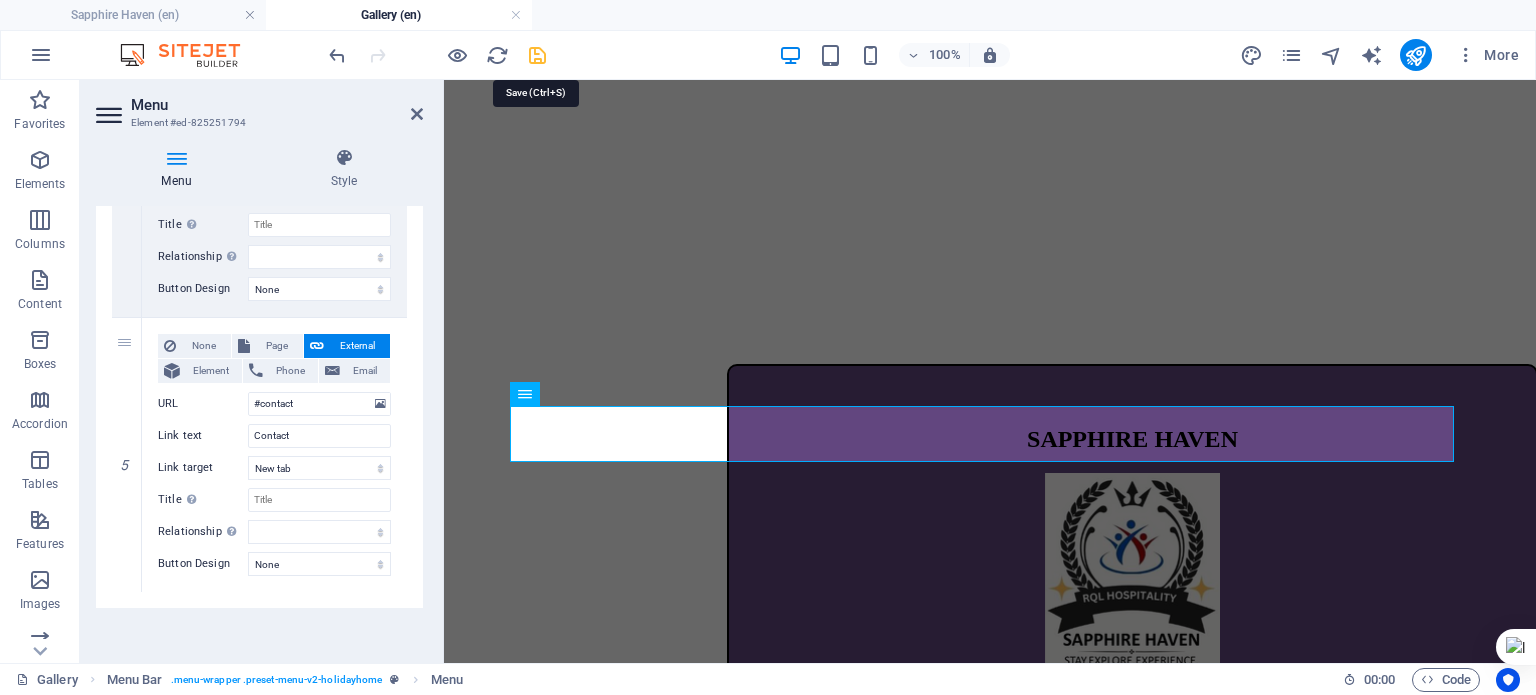 click at bounding box center (537, 55) 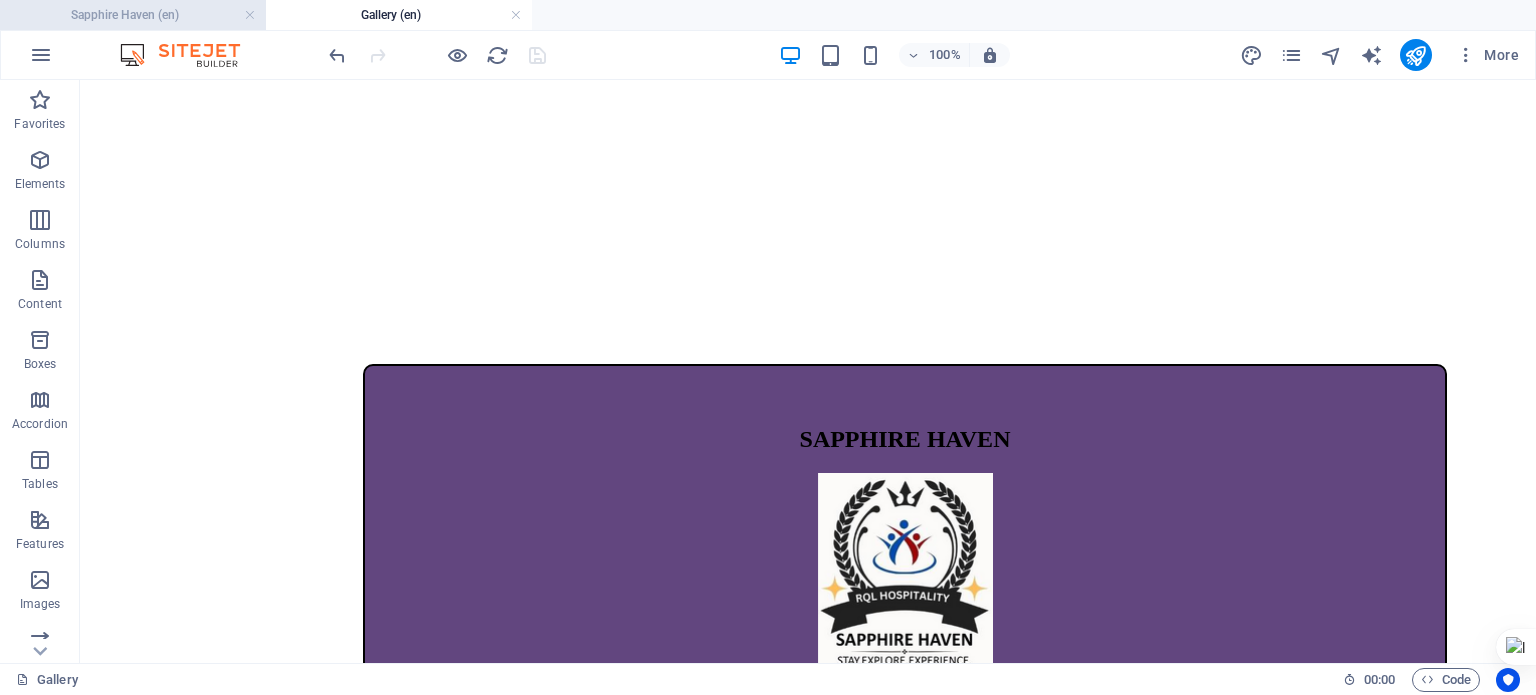 click on "Sapphire Haven (en)" at bounding box center [133, 15] 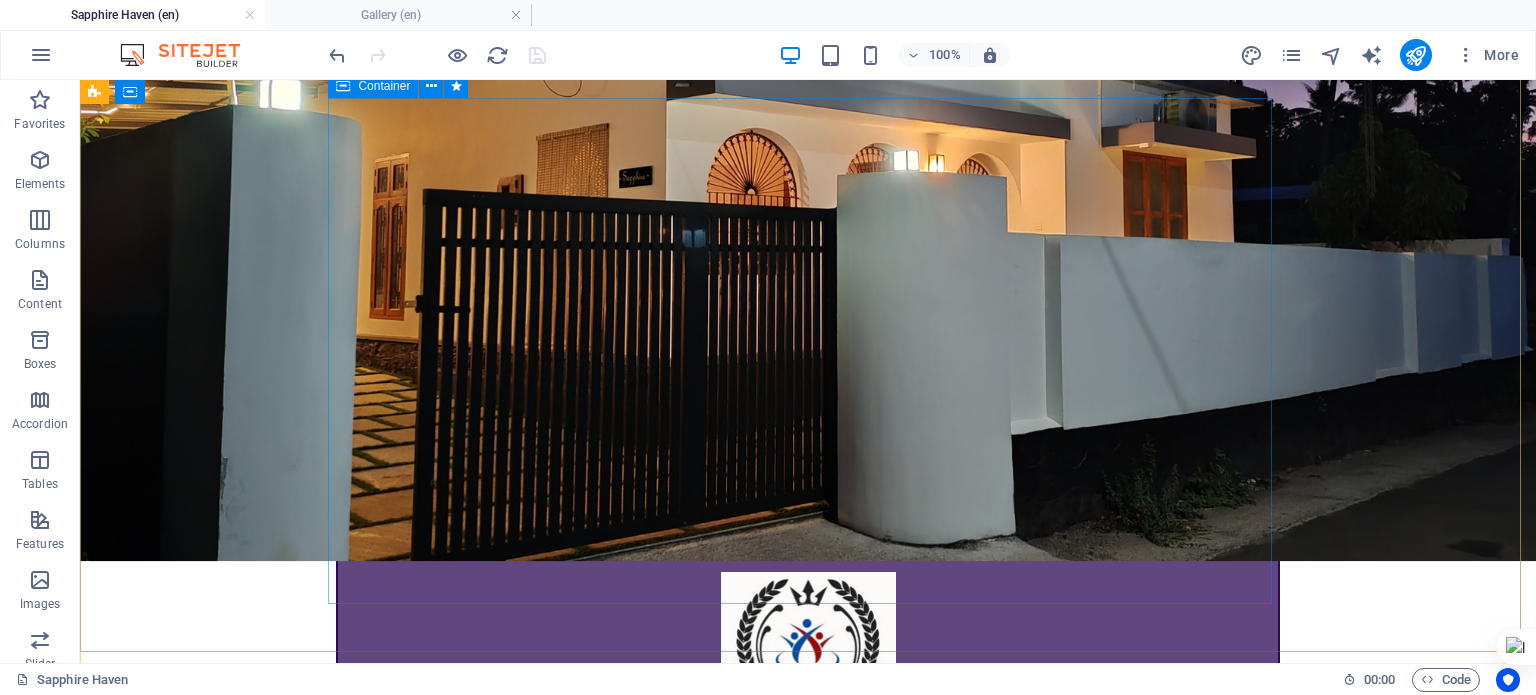 scroll, scrollTop: 400, scrollLeft: 0, axis: vertical 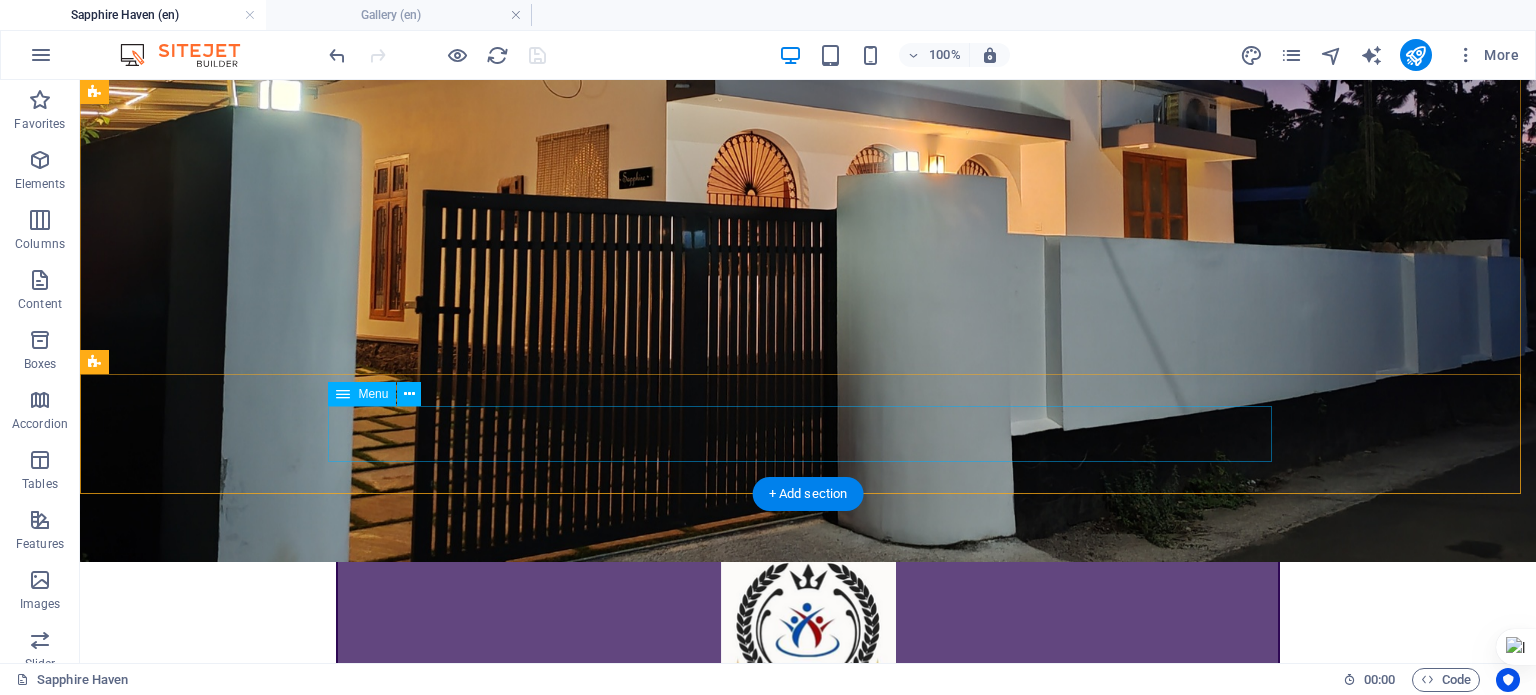 click on "Holidayhome GALLERY Book Now Attractions Contact" at bounding box center (808, 1158) 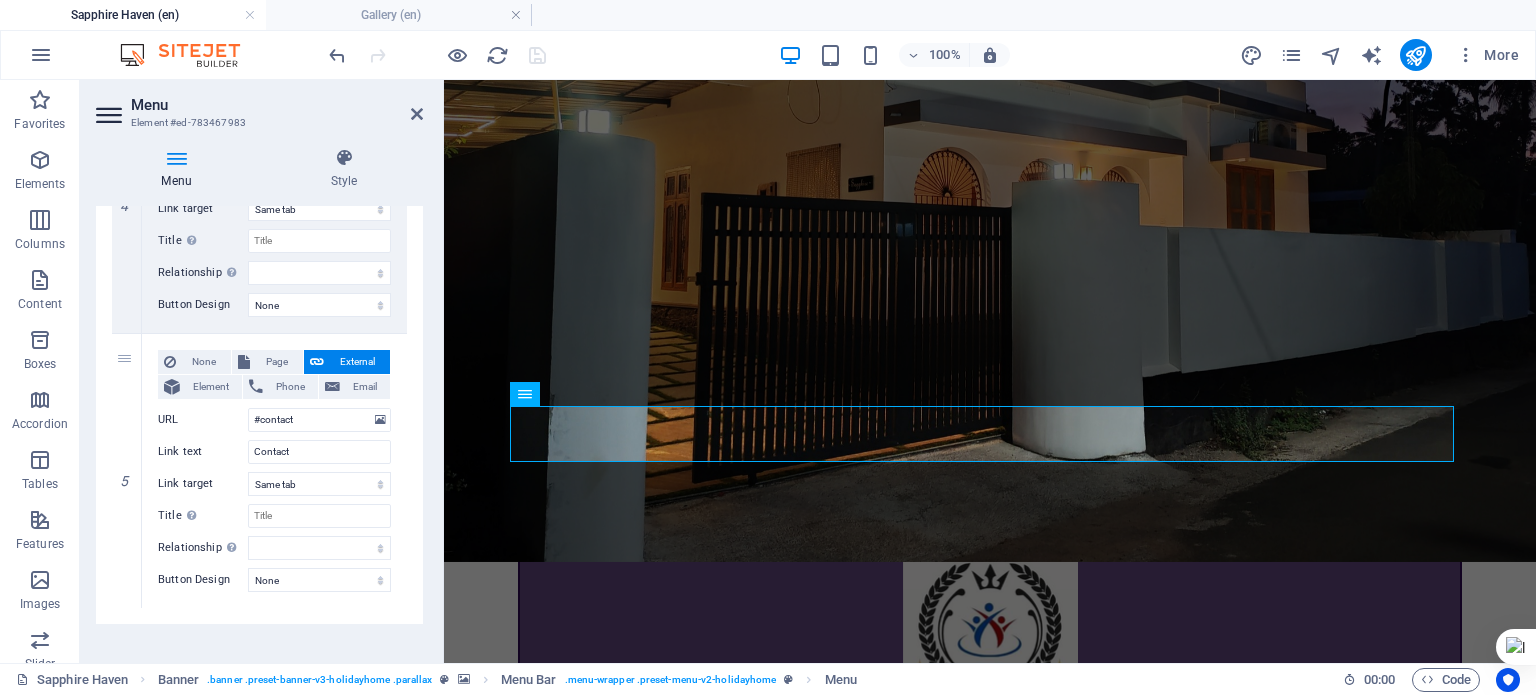 scroll, scrollTop: 1178, scrollLeft: 0, axis: vertical 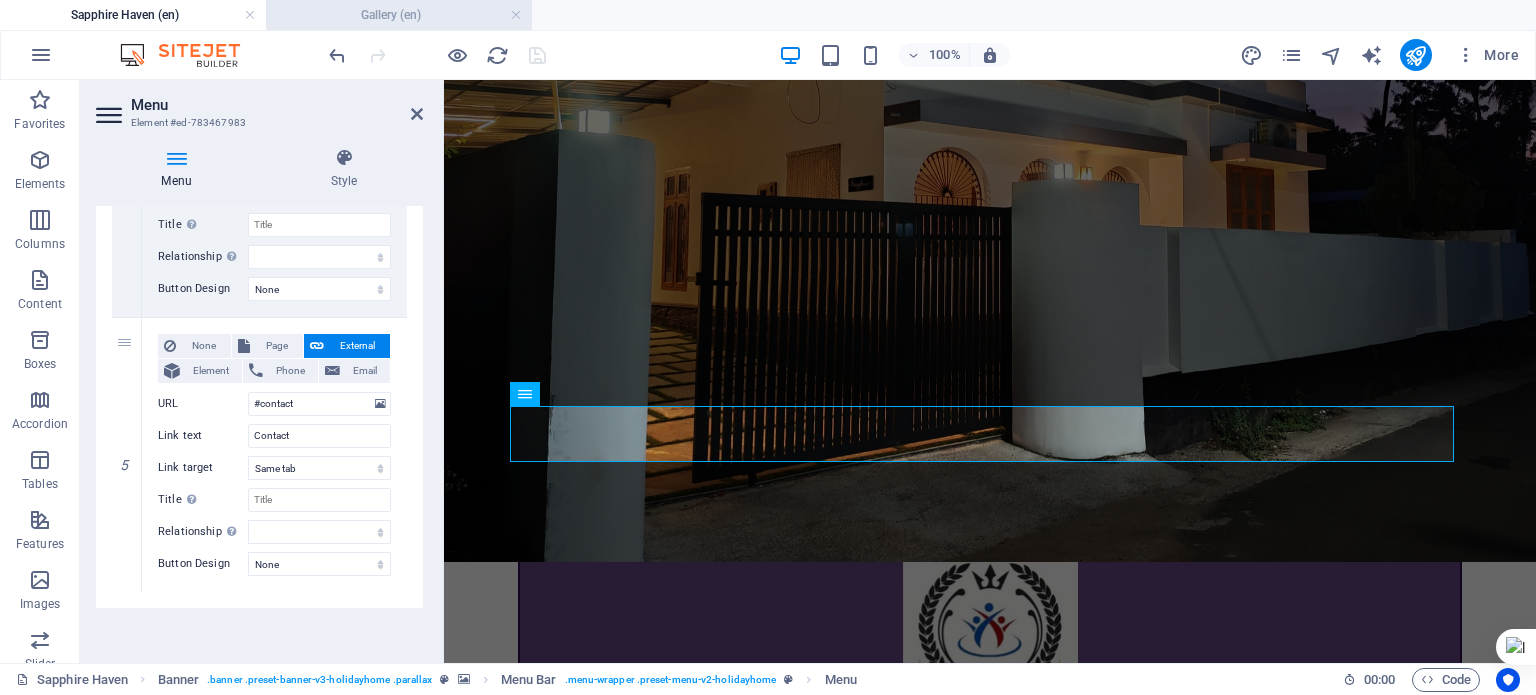 click on "Gallery (en)" at bounding box center [399, 15] 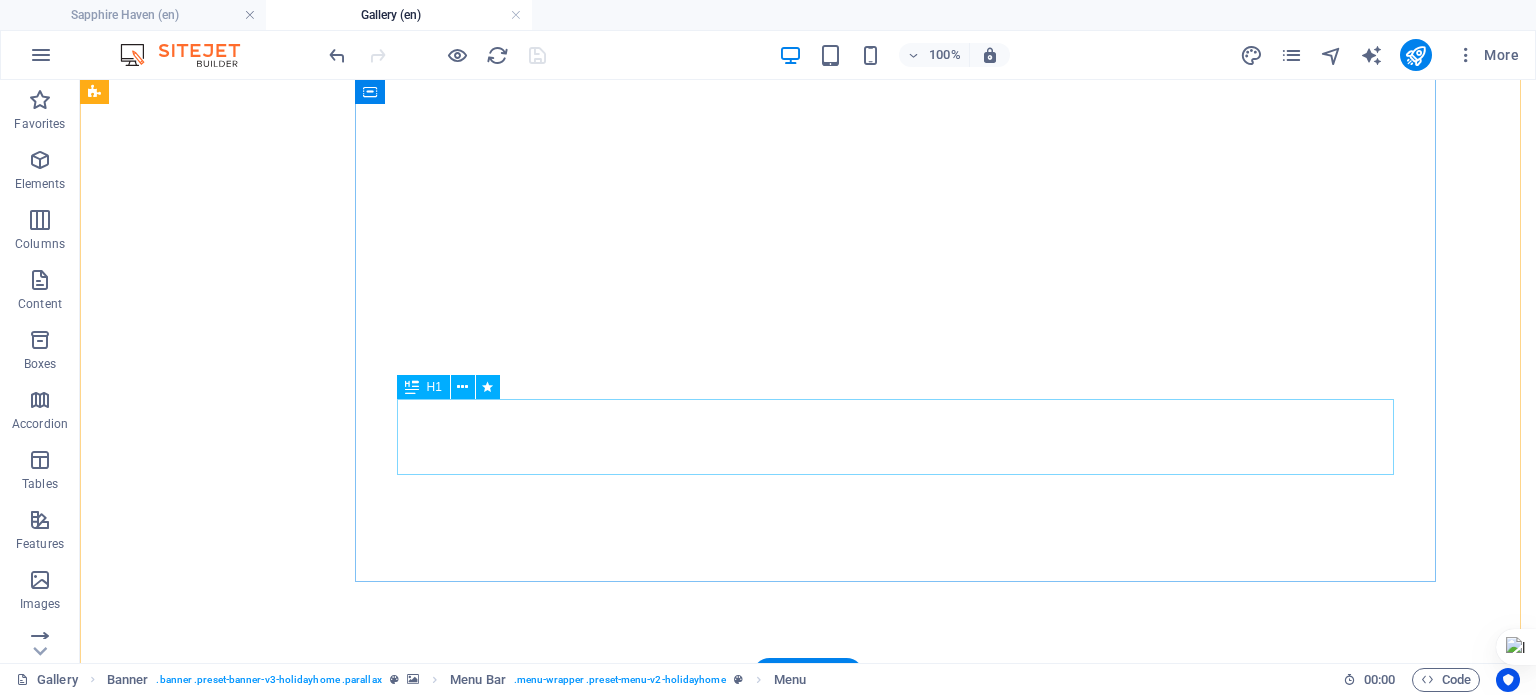 scroll, scrollTop: 0, scrollLeft: 0, axis: both 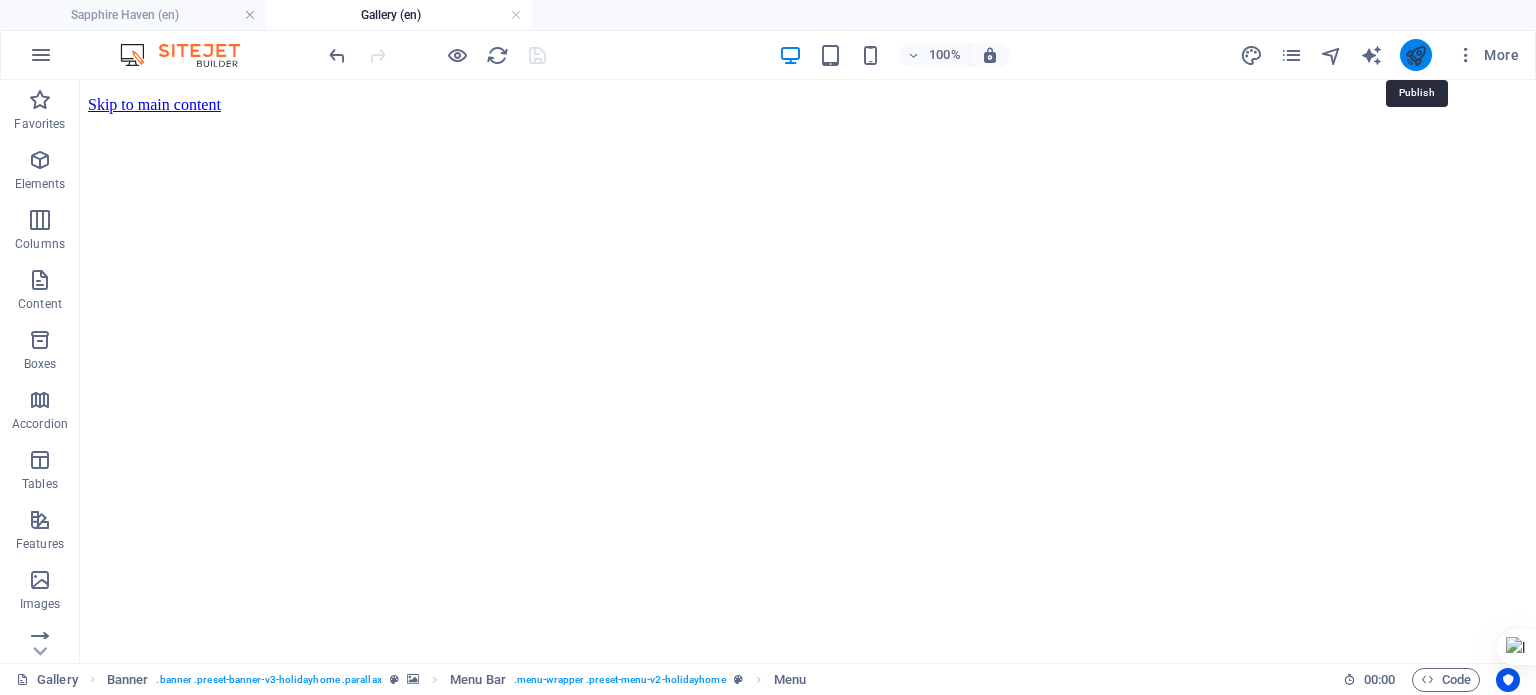 click at bounding box center [1415, 55] 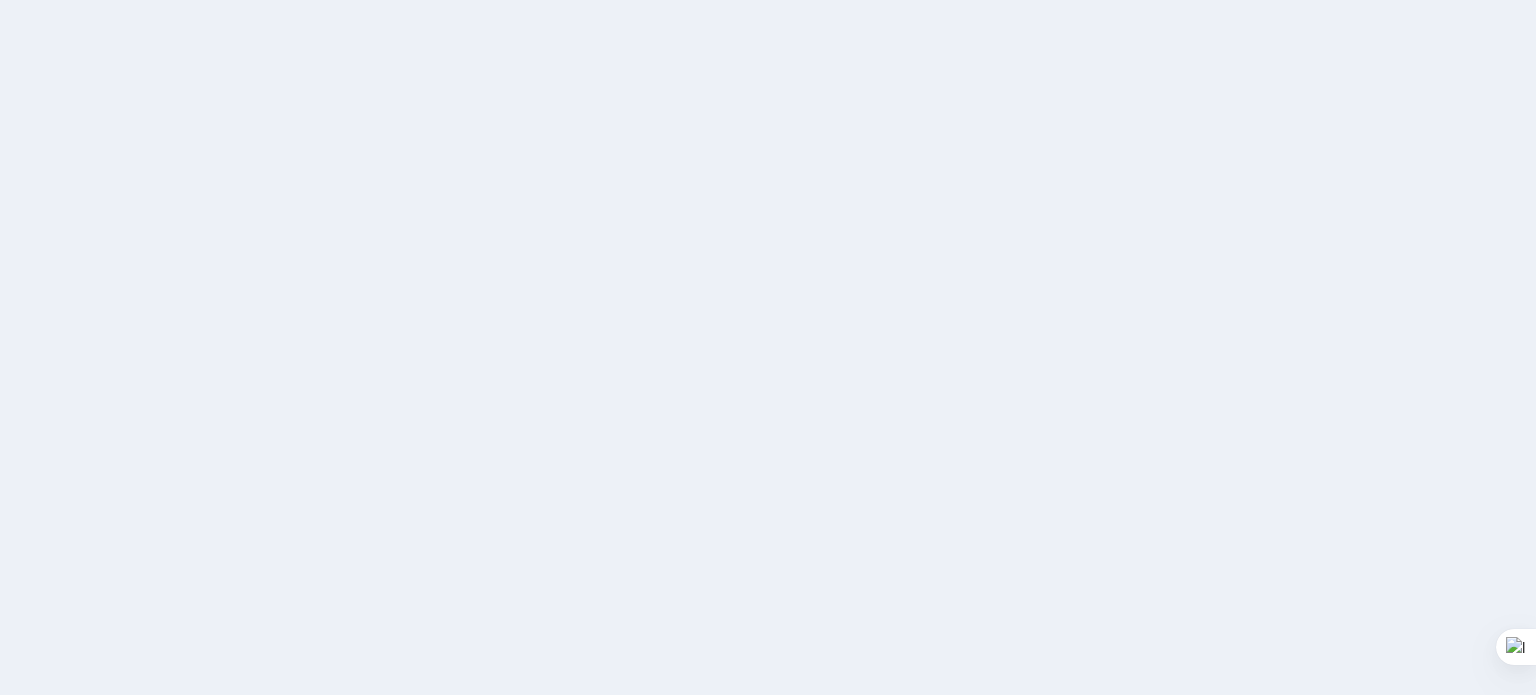 scroll, scrollTop: 0, scrollLeft: 0, axis: both 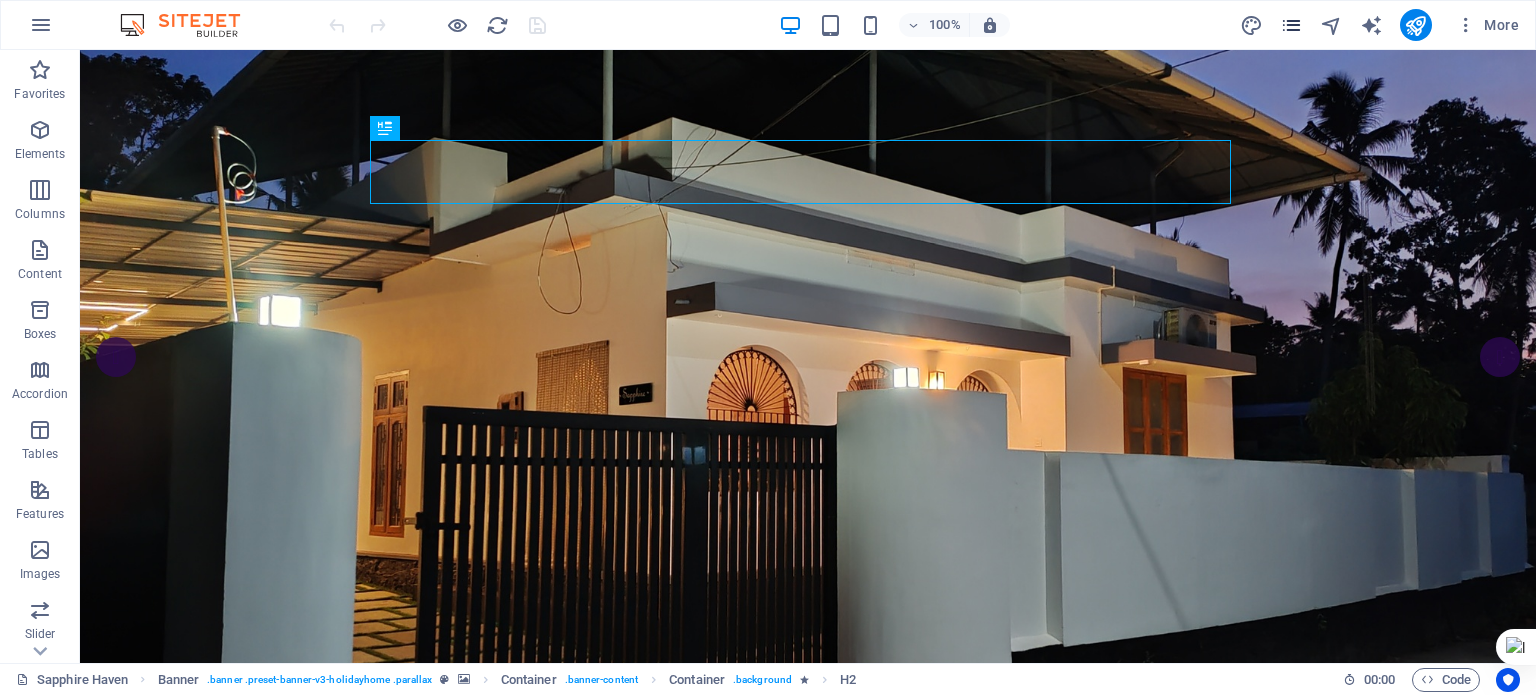 click at bounding box center [1291, 25] 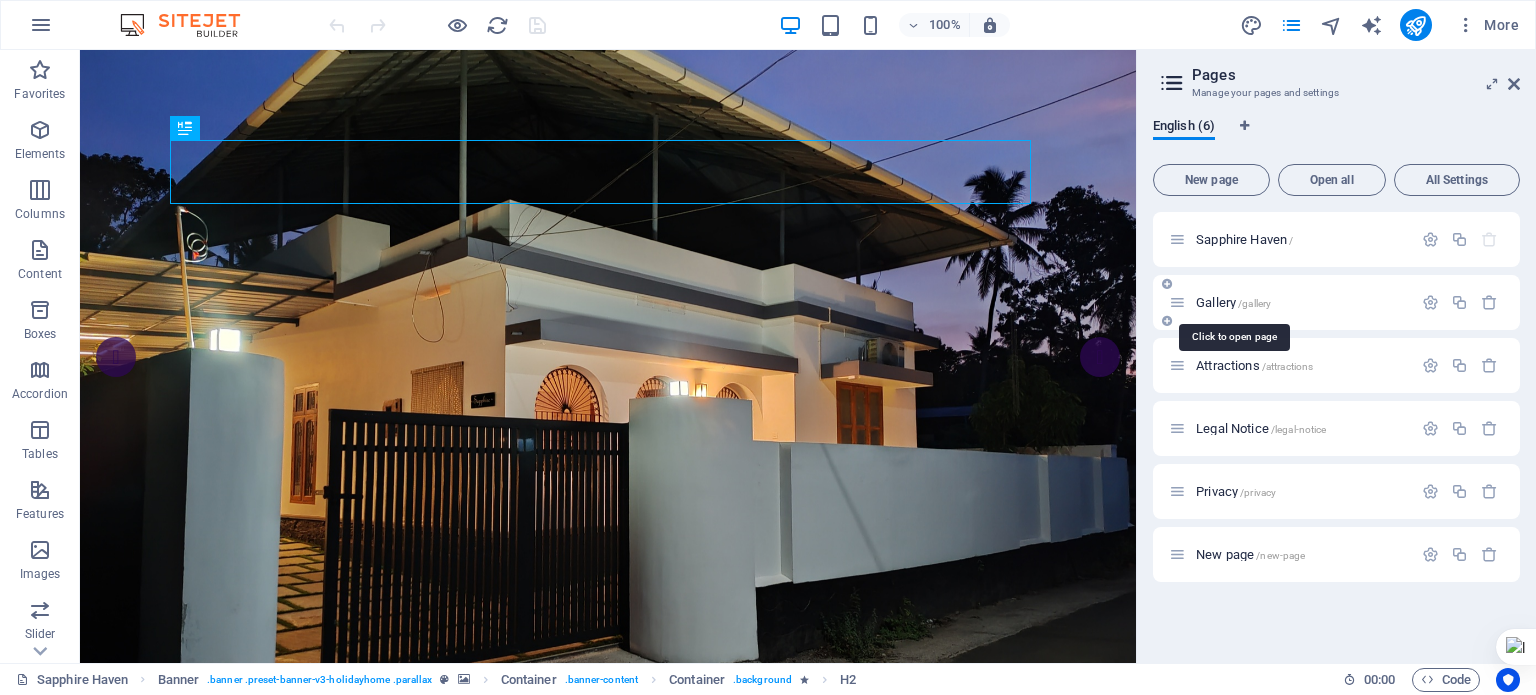 click on "Gallery /gallery" at bounding box center [1233, 302] 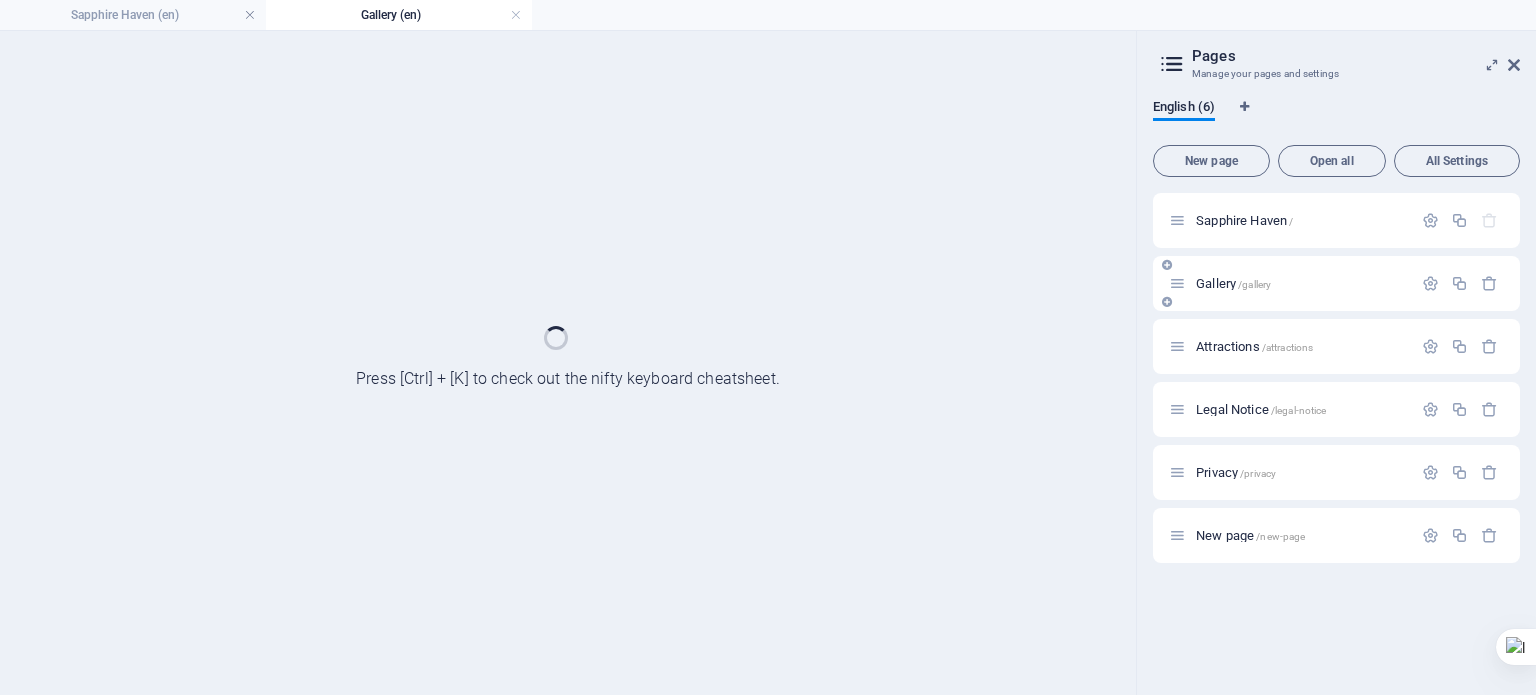 click on "Gallery /gallery" at bounding box center (1336, 283) 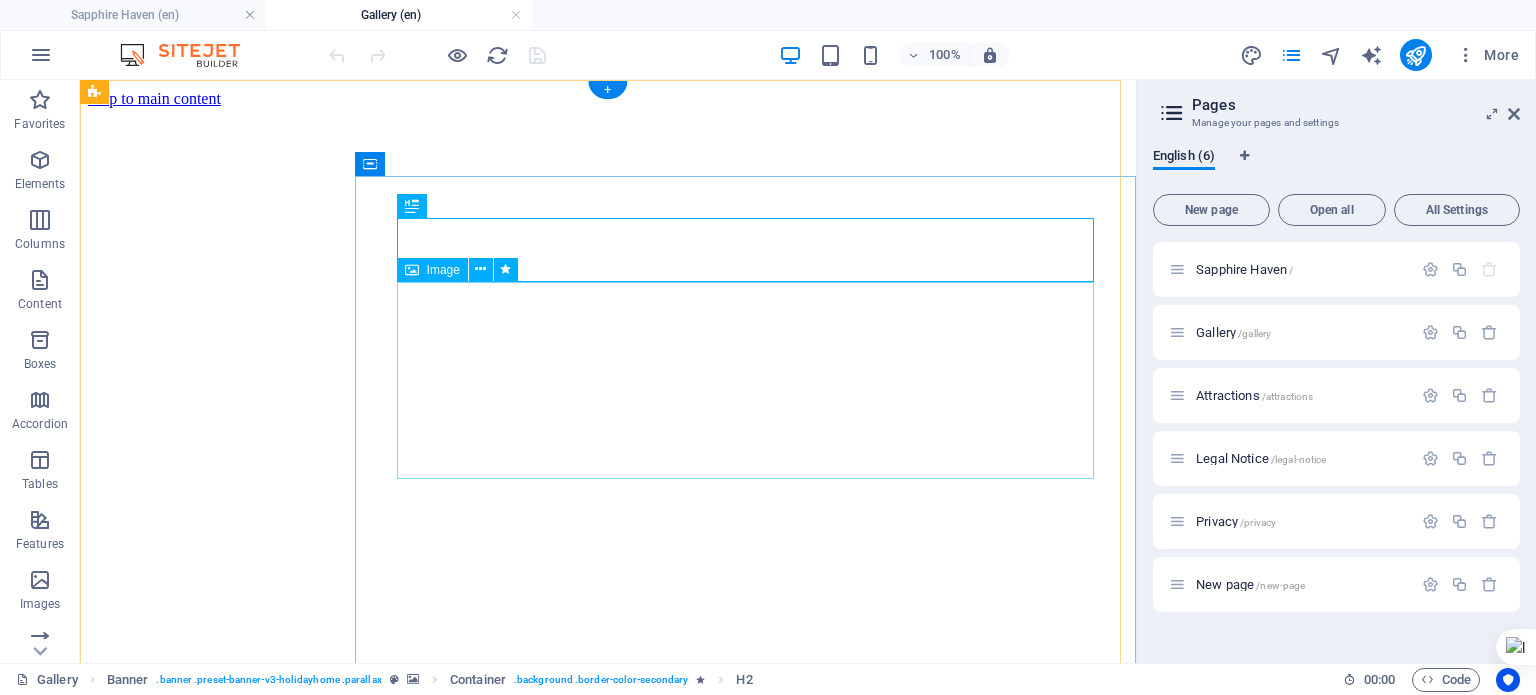 scroll, scrollTop: 400, scrollLeft: 0, axis: vertical 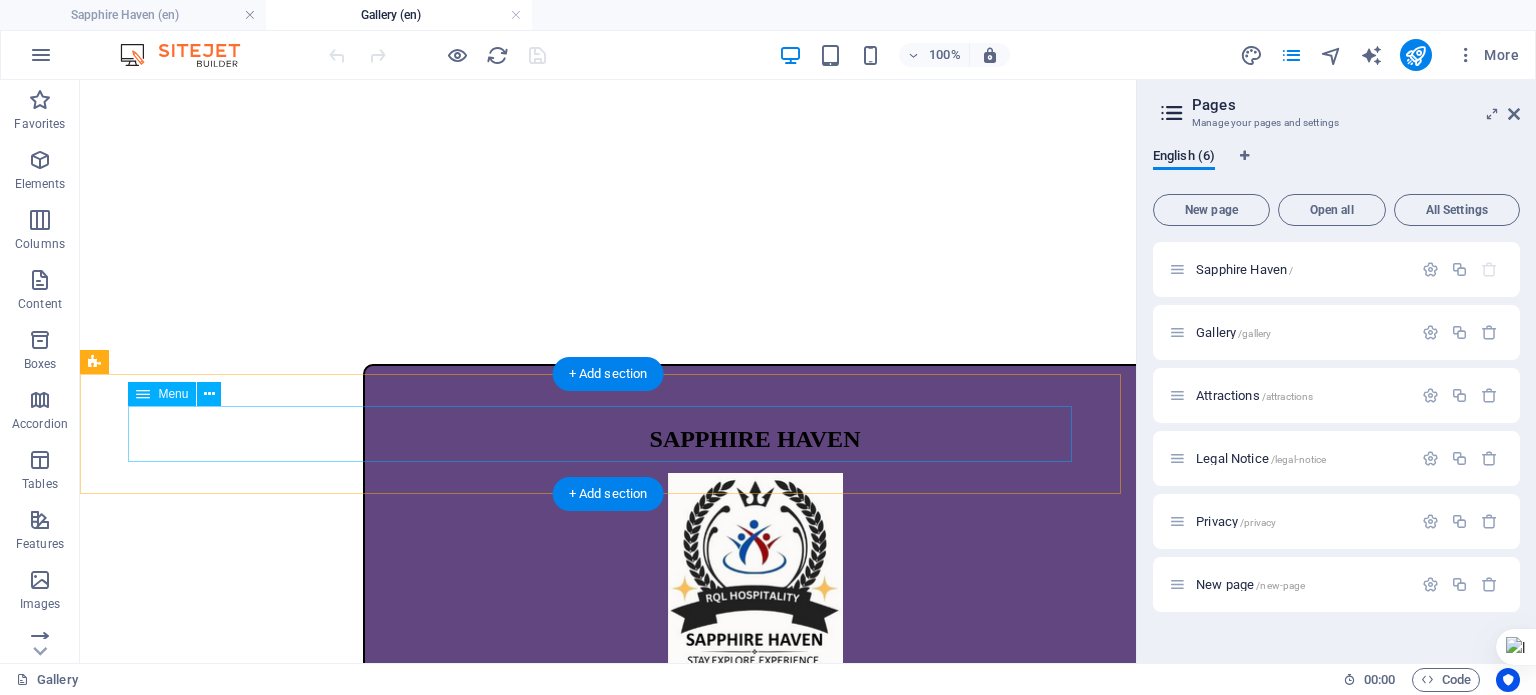 click on "Holidayhome GALLERY Book Now Attractions Contact" at bounding box center (608, 895) 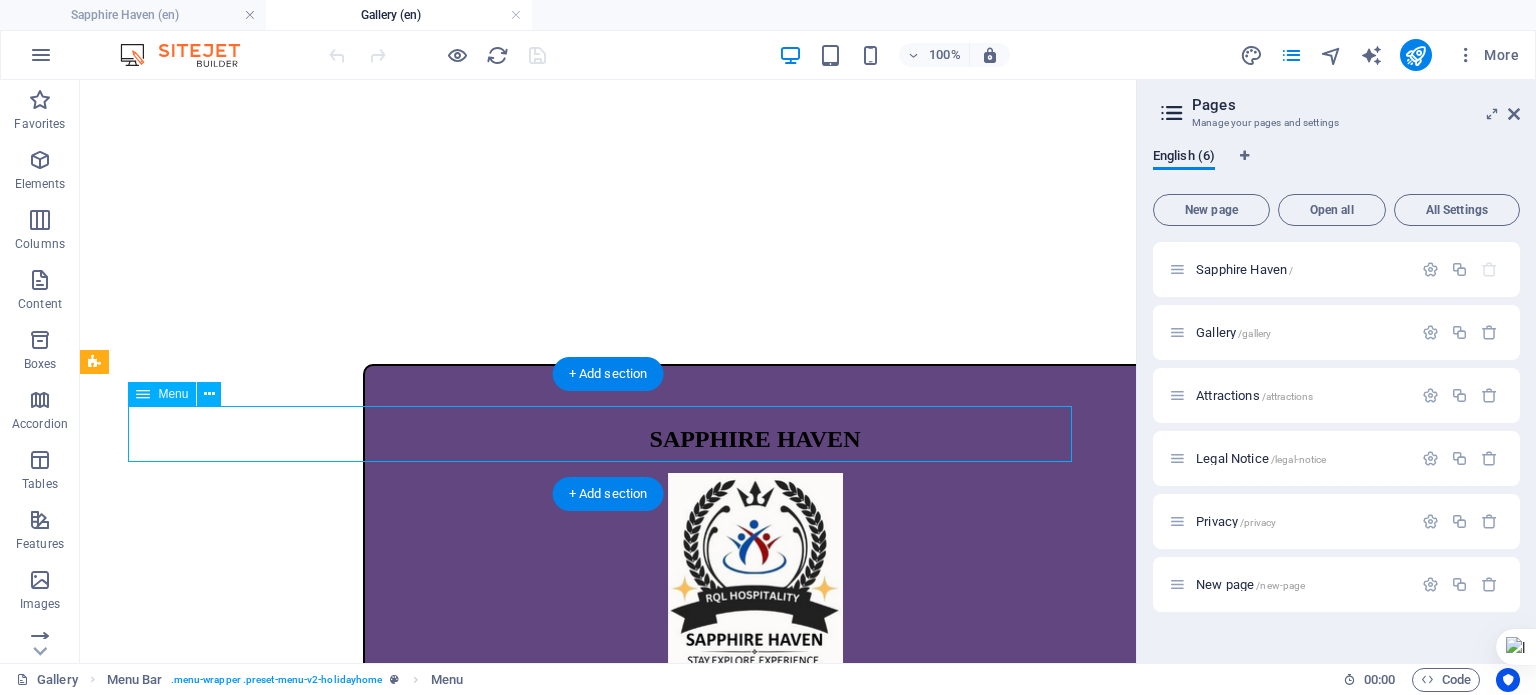 click on "Holidayhome GALLERY Book Now Attractions Contact" at bounding box center (608, 895) 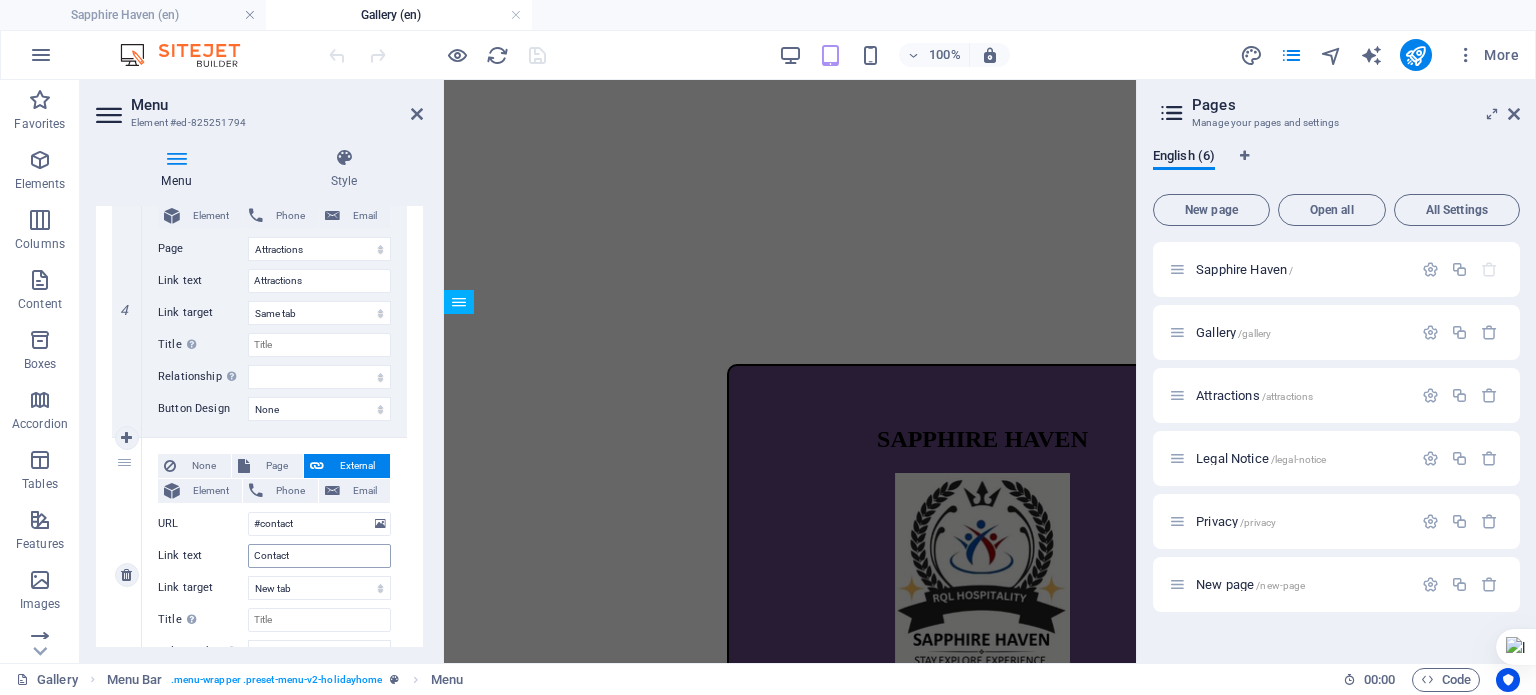 scroll, scrollTop: 1178, scrollLeft: 0, axis: vertical 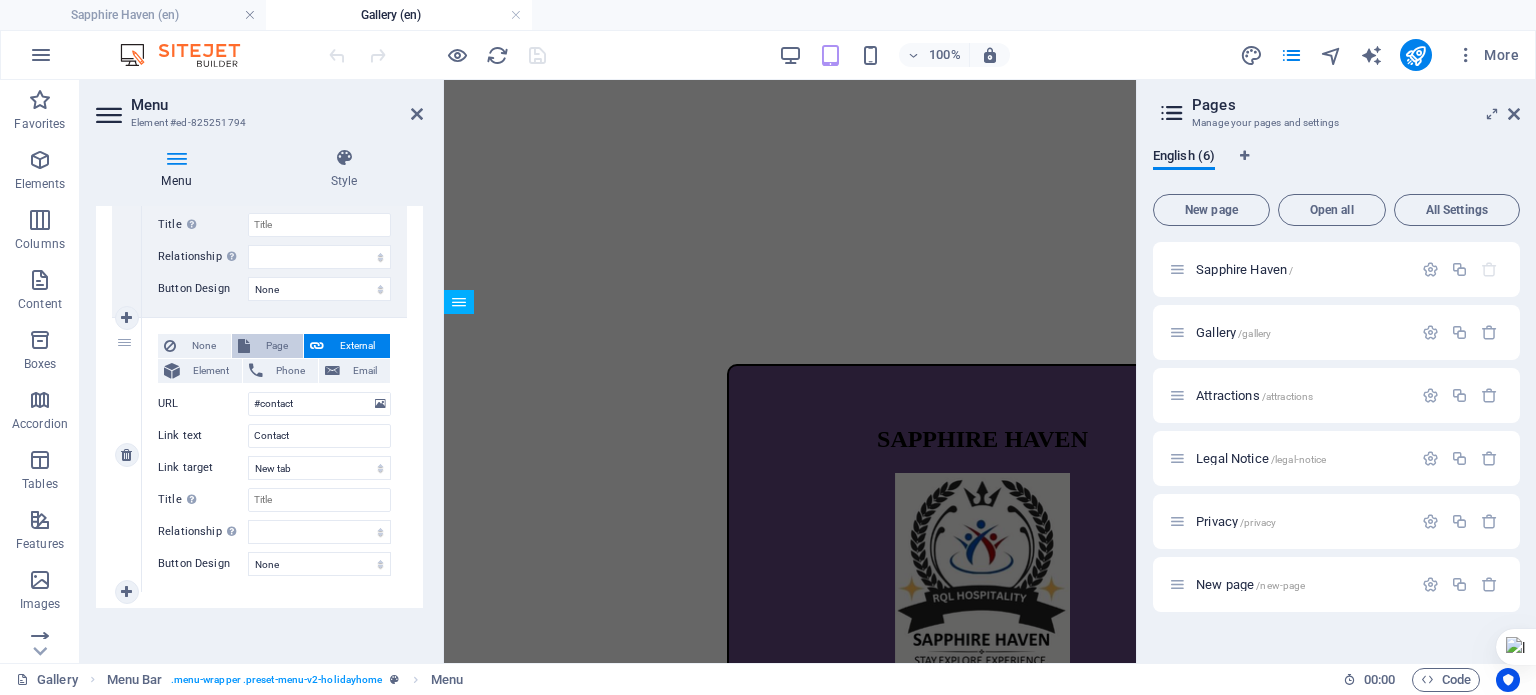 click on "Page" at bounding box center (276, 346) 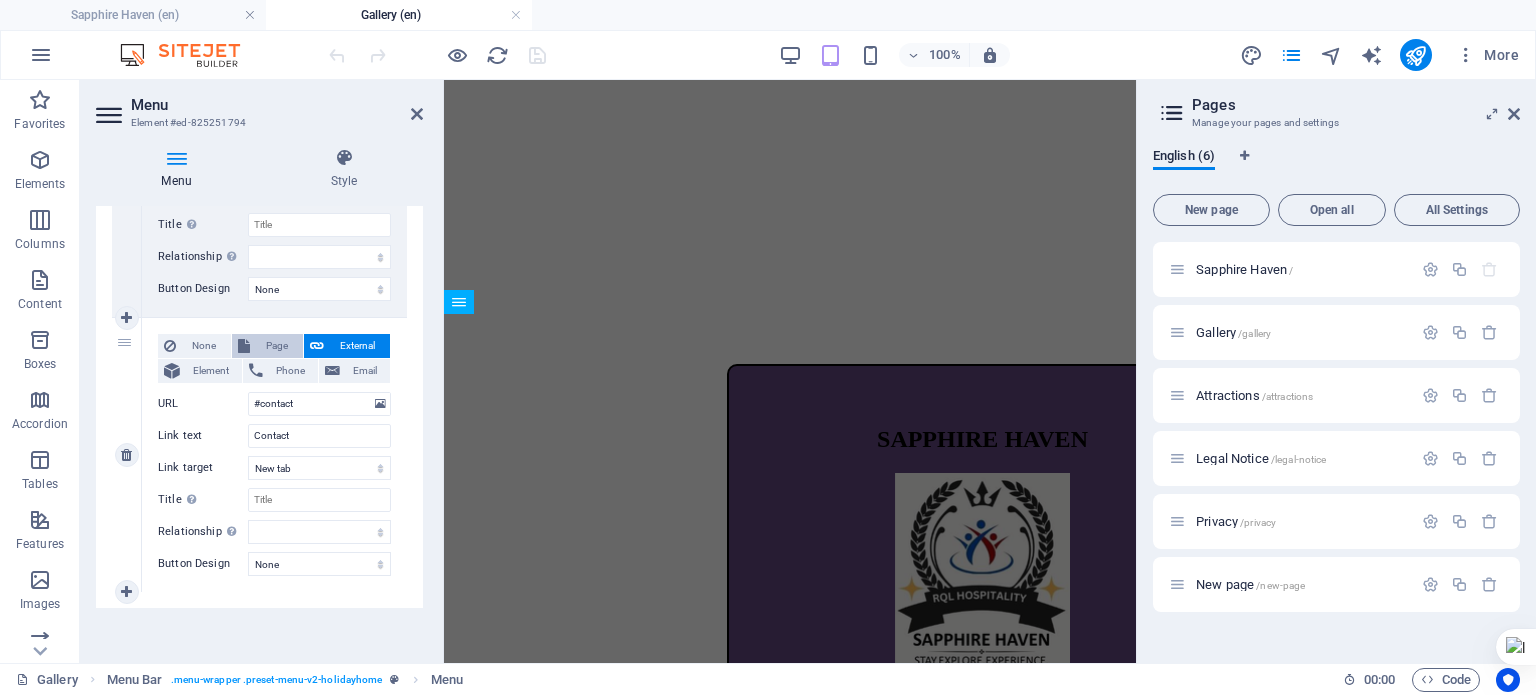 select 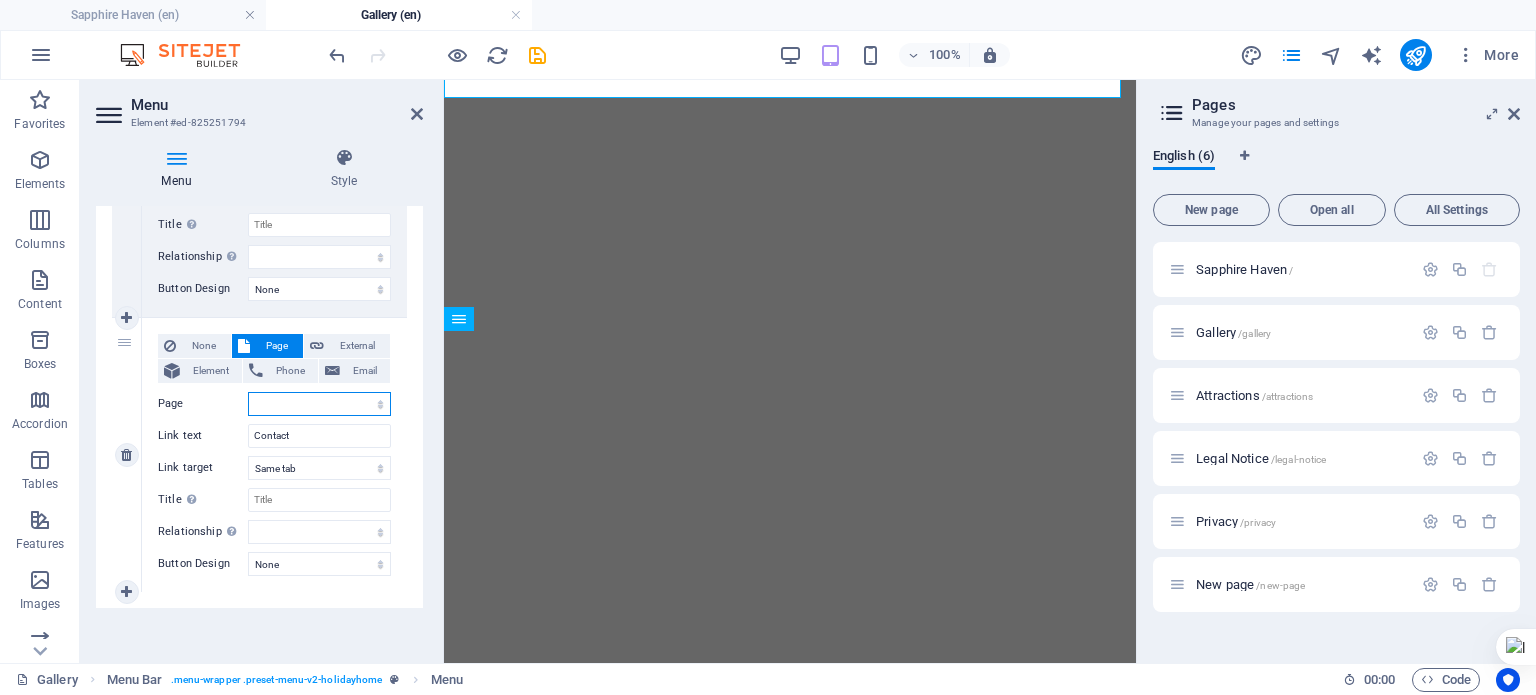scroll, scrollTop: 0, scrollLeft: 0, axis: both 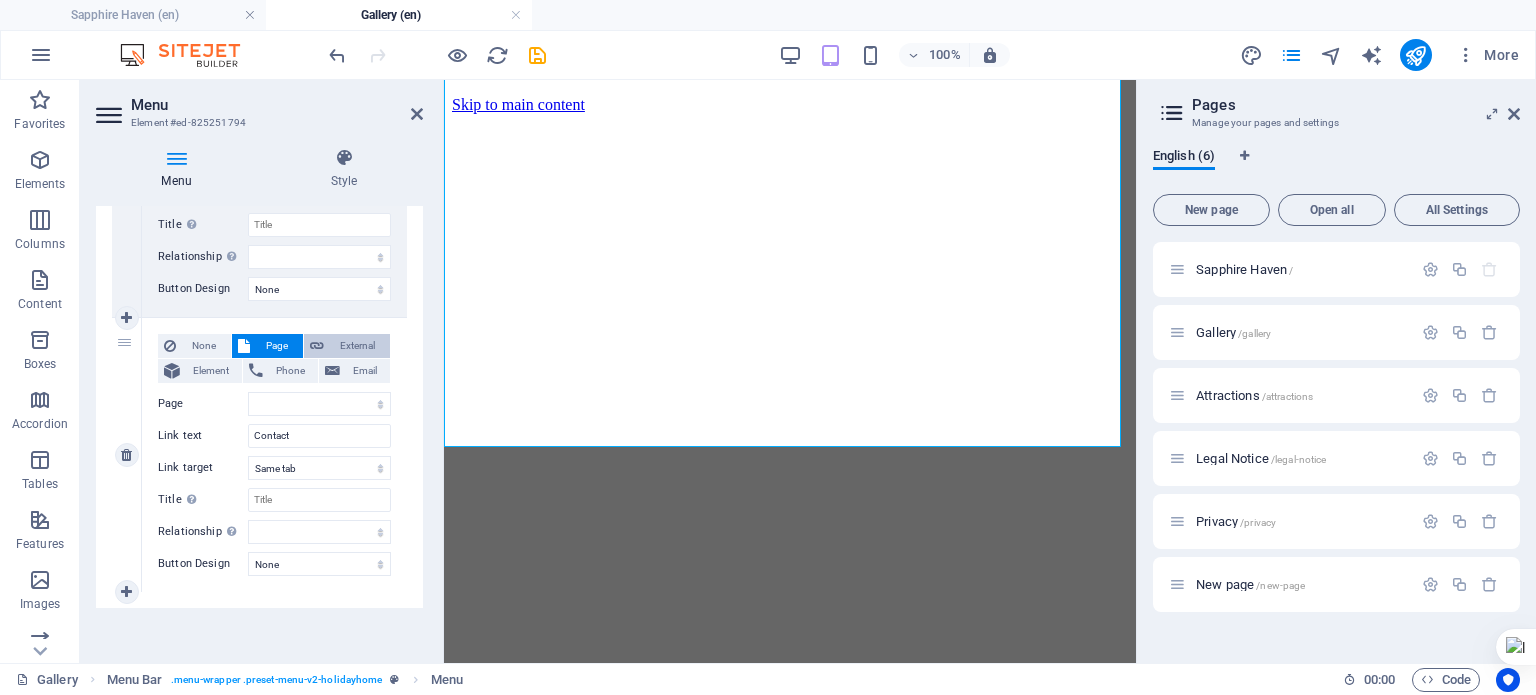 click on "External" at bounding box center (357, 346) 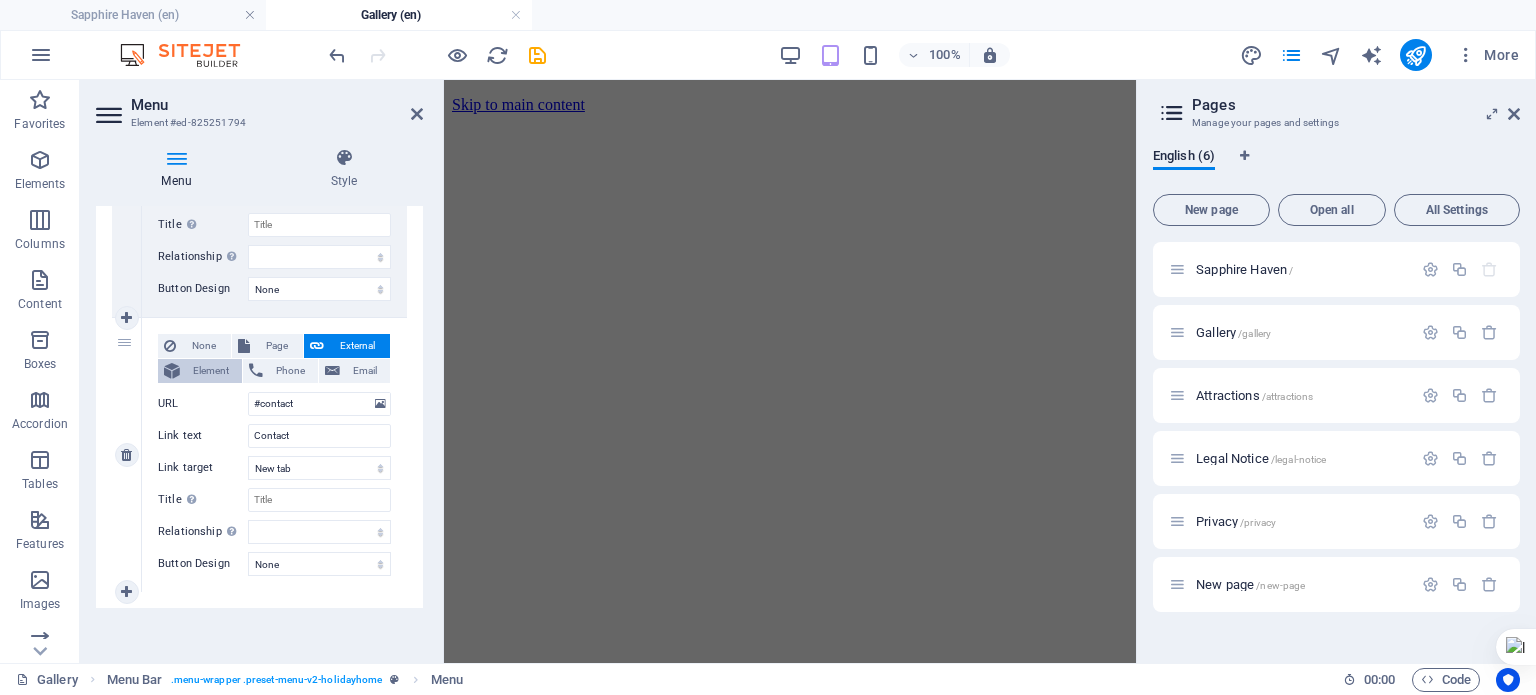 click on "Element" at bounding box center [211, 371] 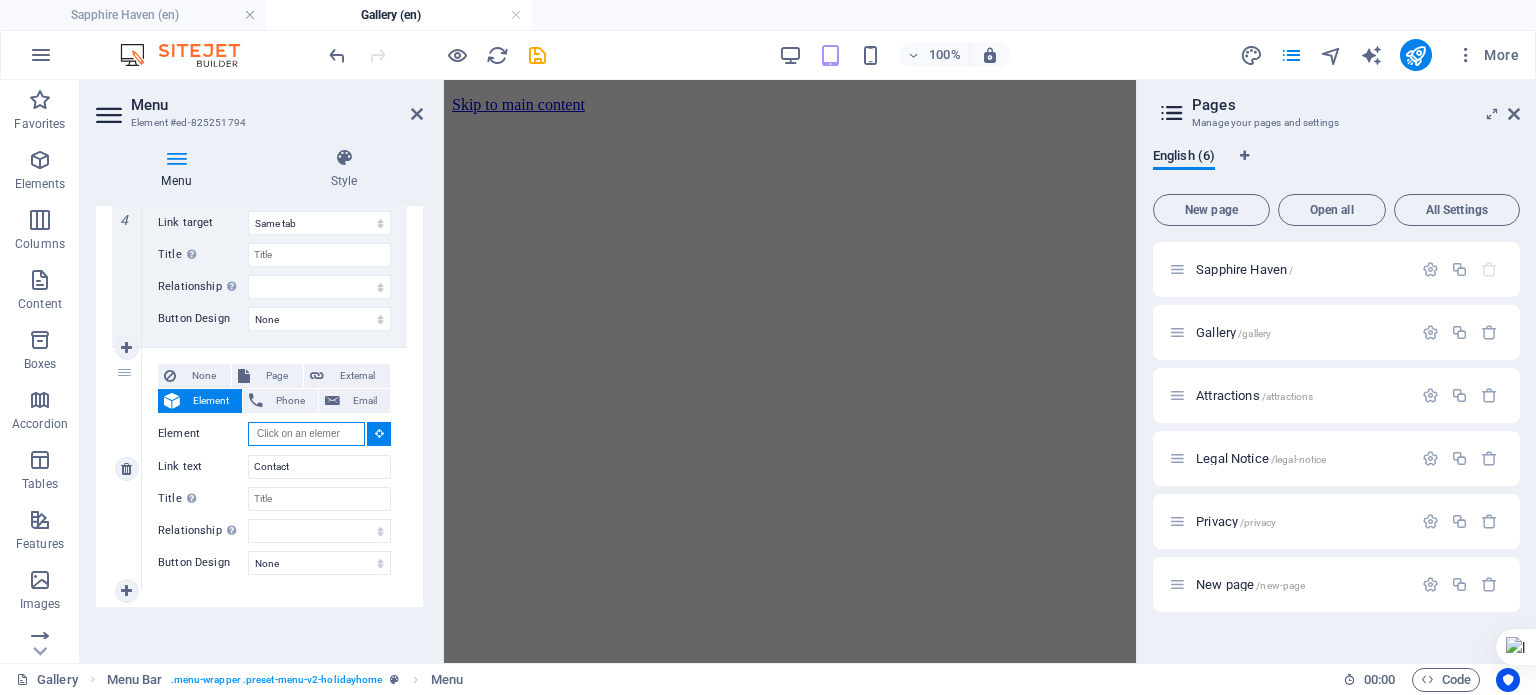 scroll, scrollTop: 1147, scrollLeft: 0, axis: vertical 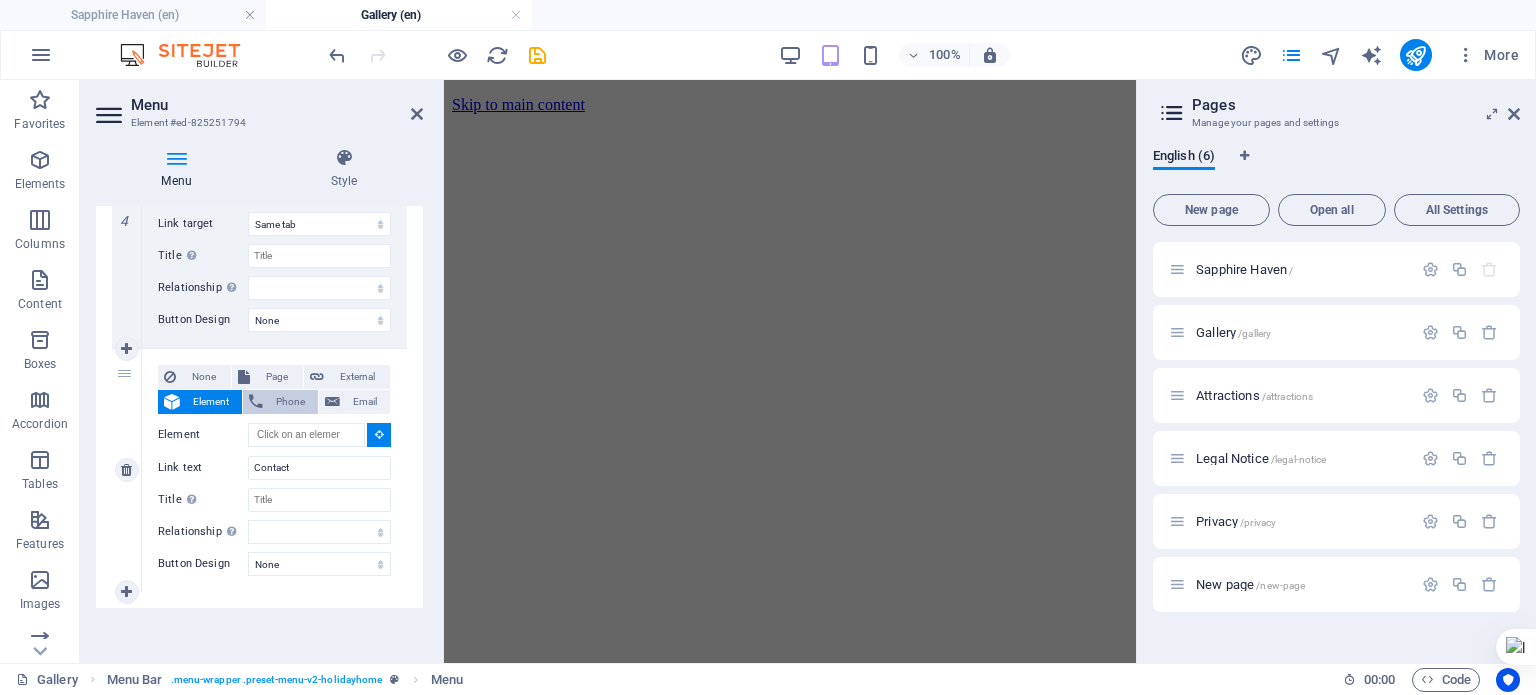 click on "Phone" at bounding box center (290, 402) 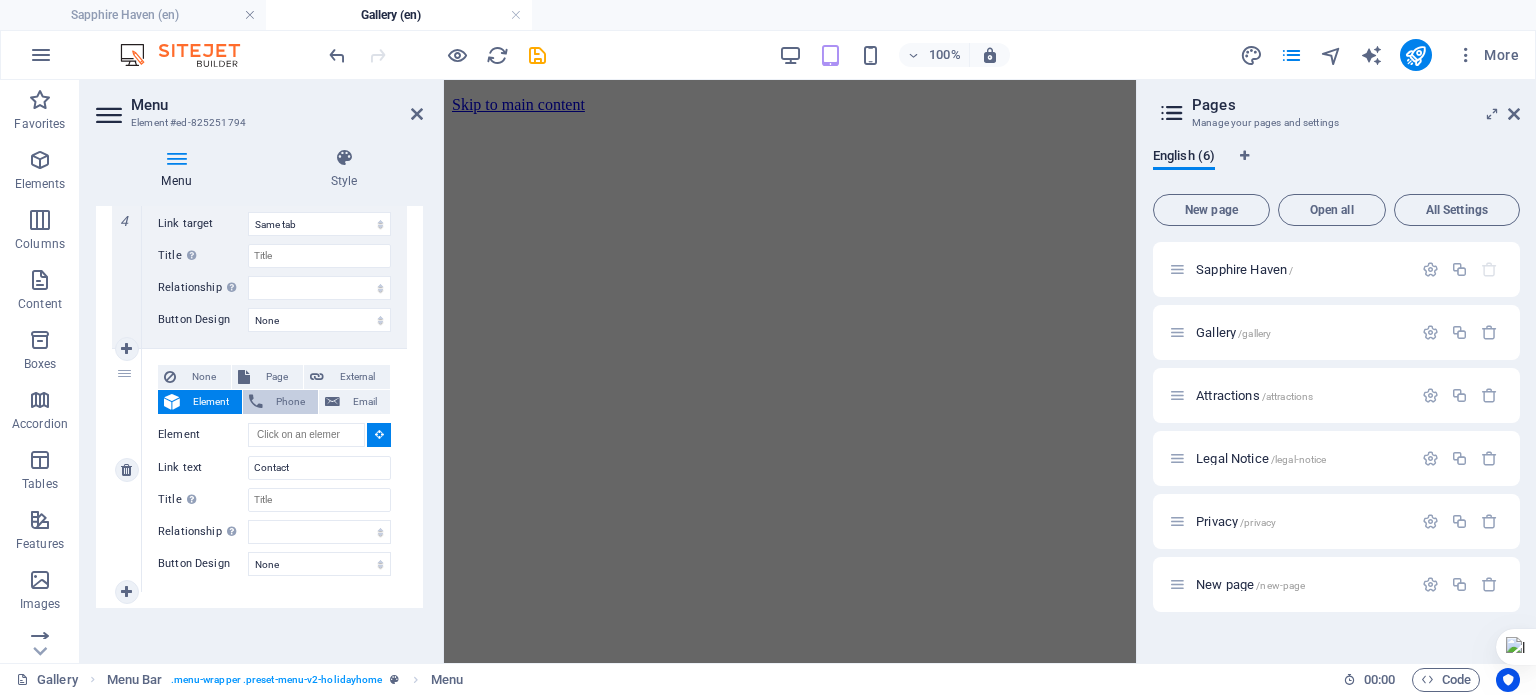 scroll, scrollTop: 1128, scrollLeft: 0, axis: vertical 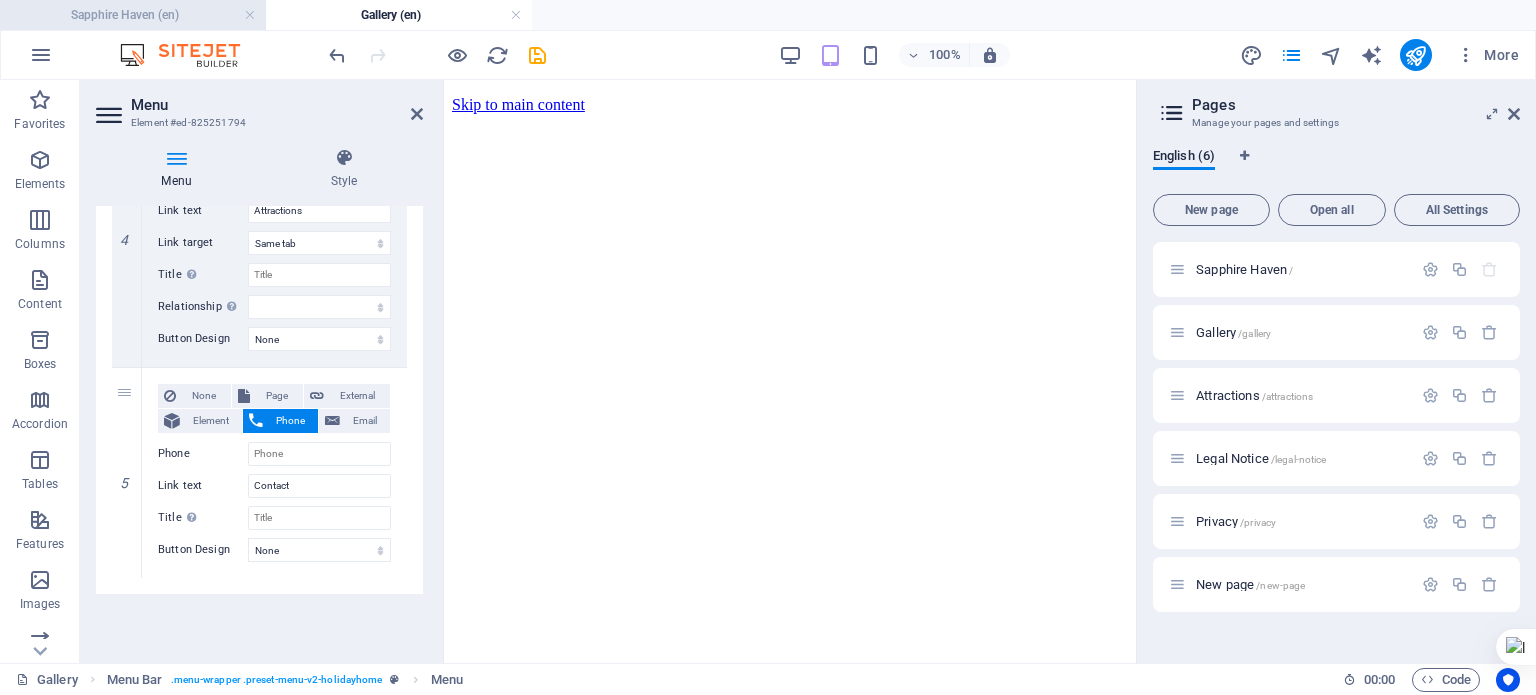 click on "Sapphire Haven (en)" at bounding box center (133, 15) 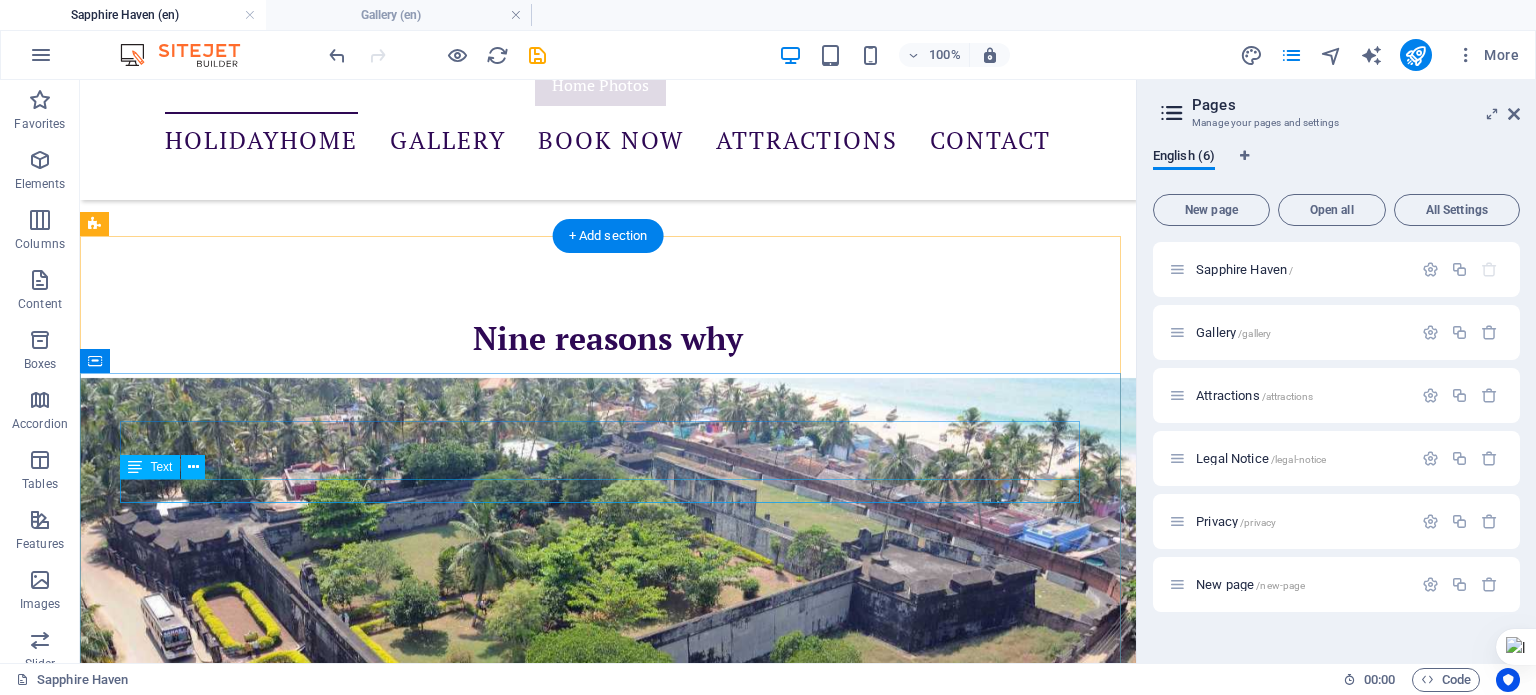 scroll, scrollTop: 2696, scrollLeft: 0, axis: vertical 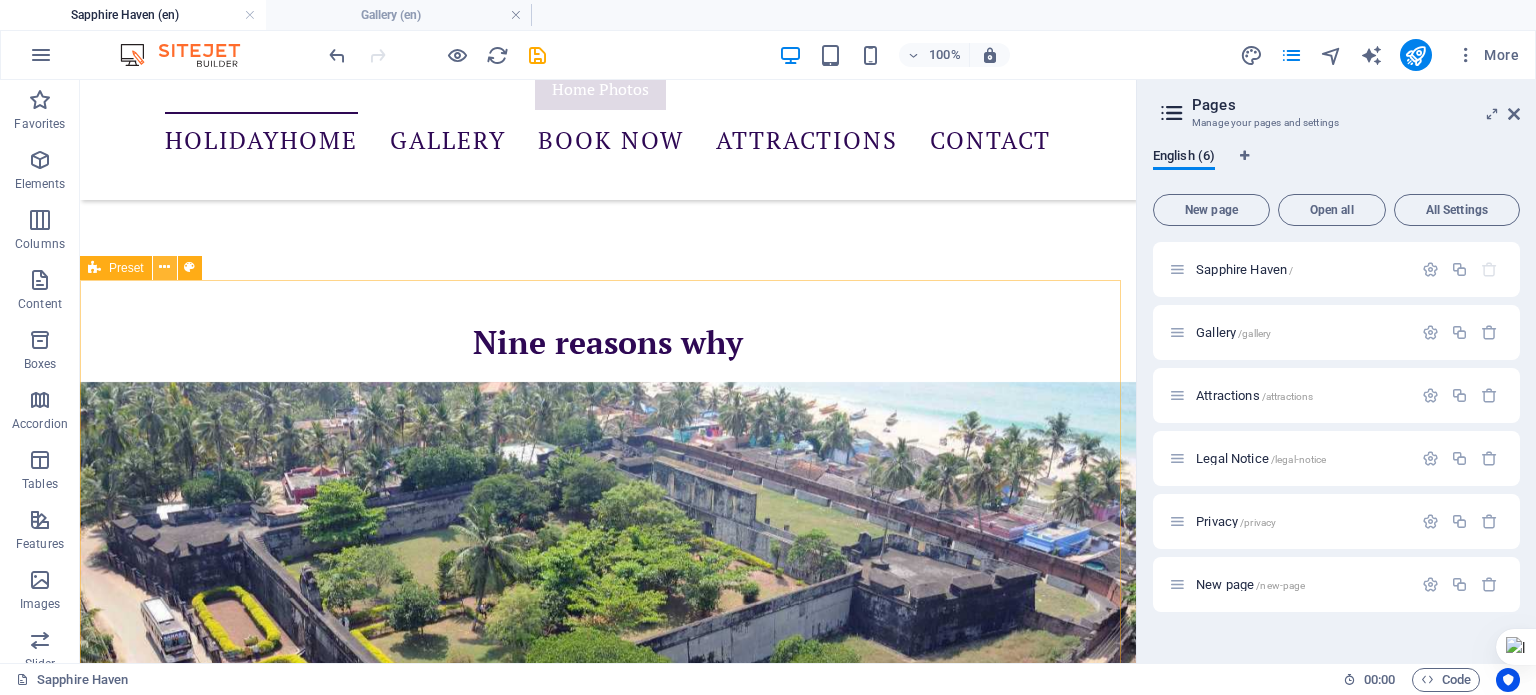 click at bounding box center [164, 267] 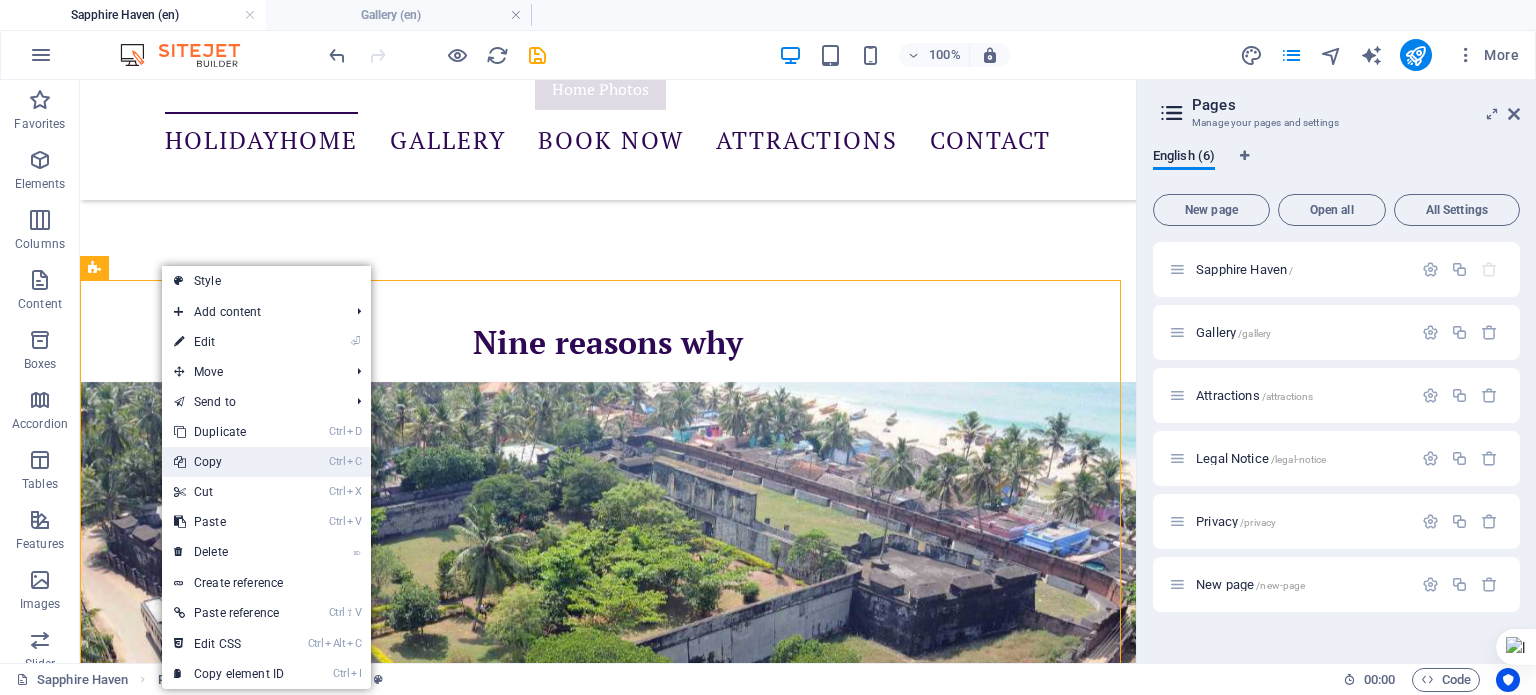 click on "Ctrl C  Copy" at bounding box center (229, 462) 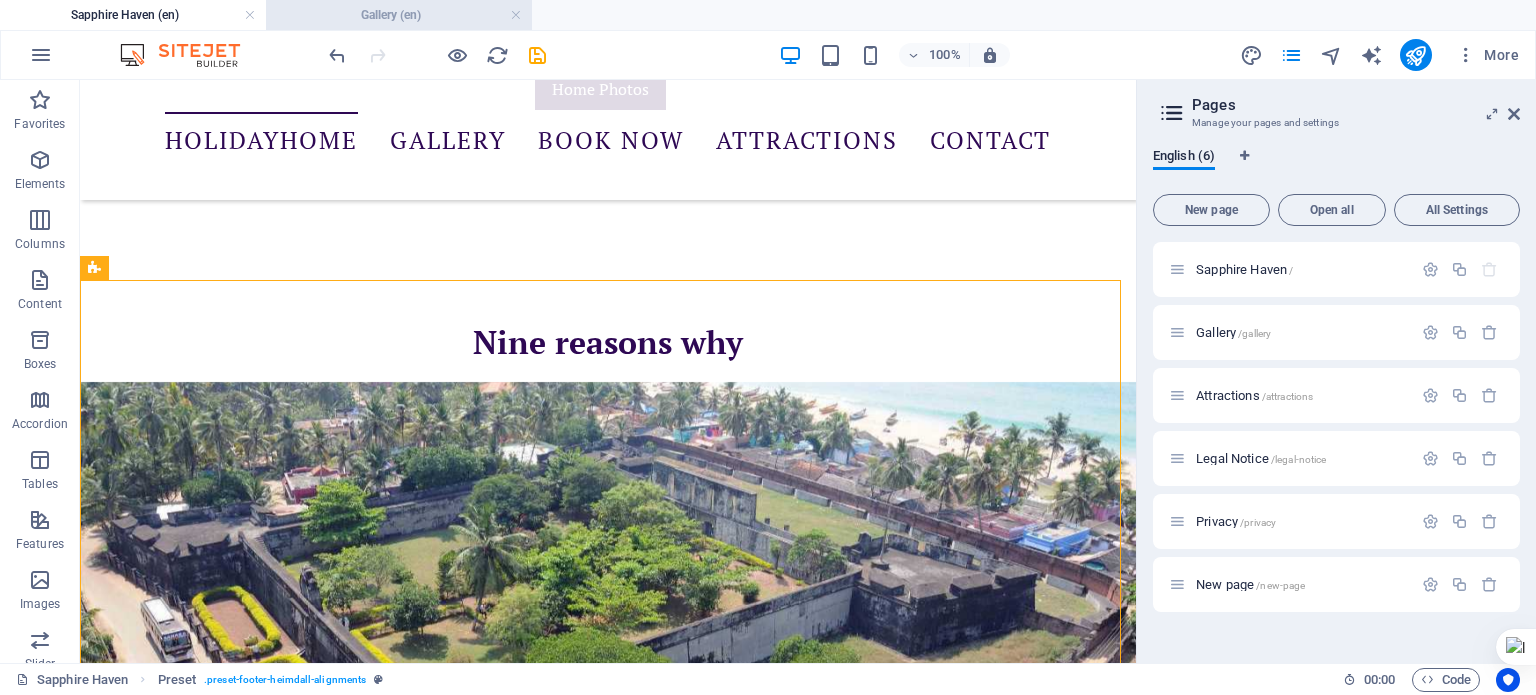 click on "Gallery (en)" at bounding box center [399, 15] 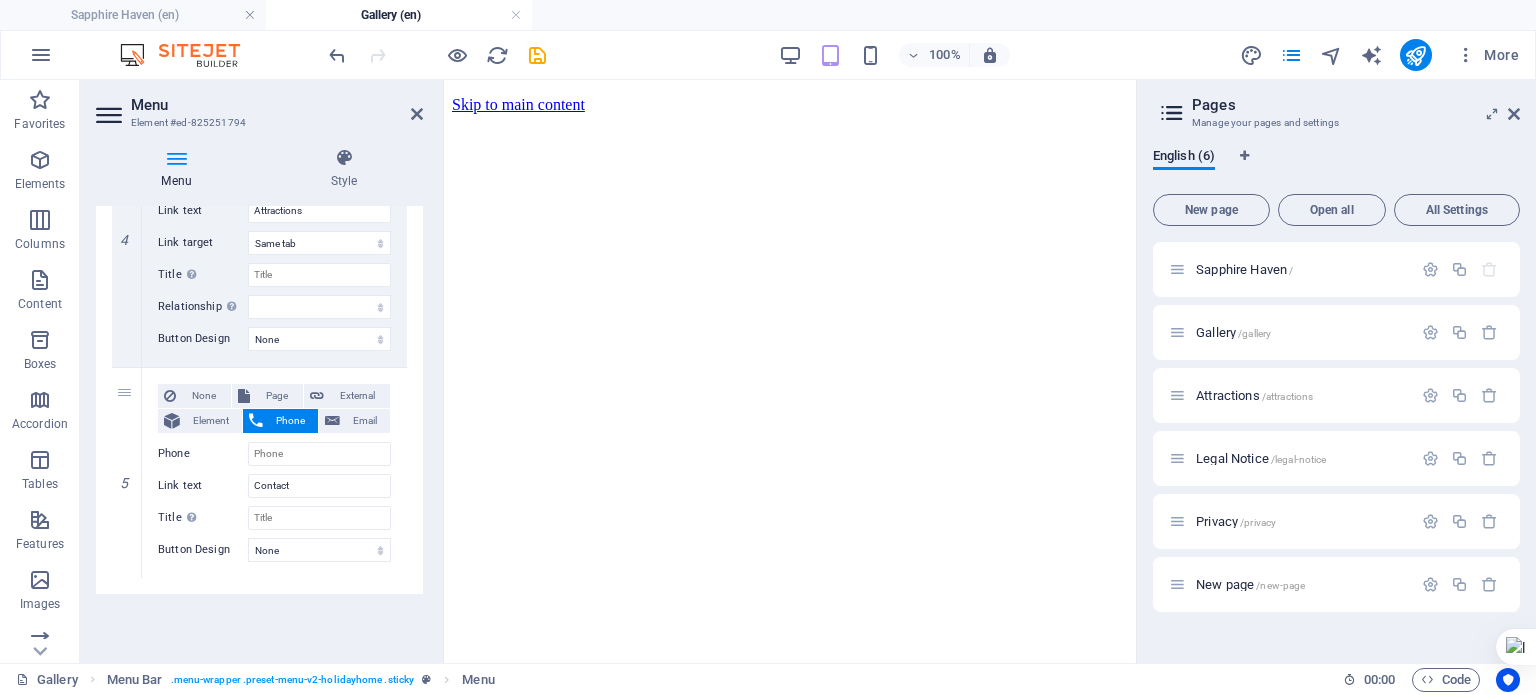 scroll, scrollTop: 0, scrollLeft: 0, axis: both 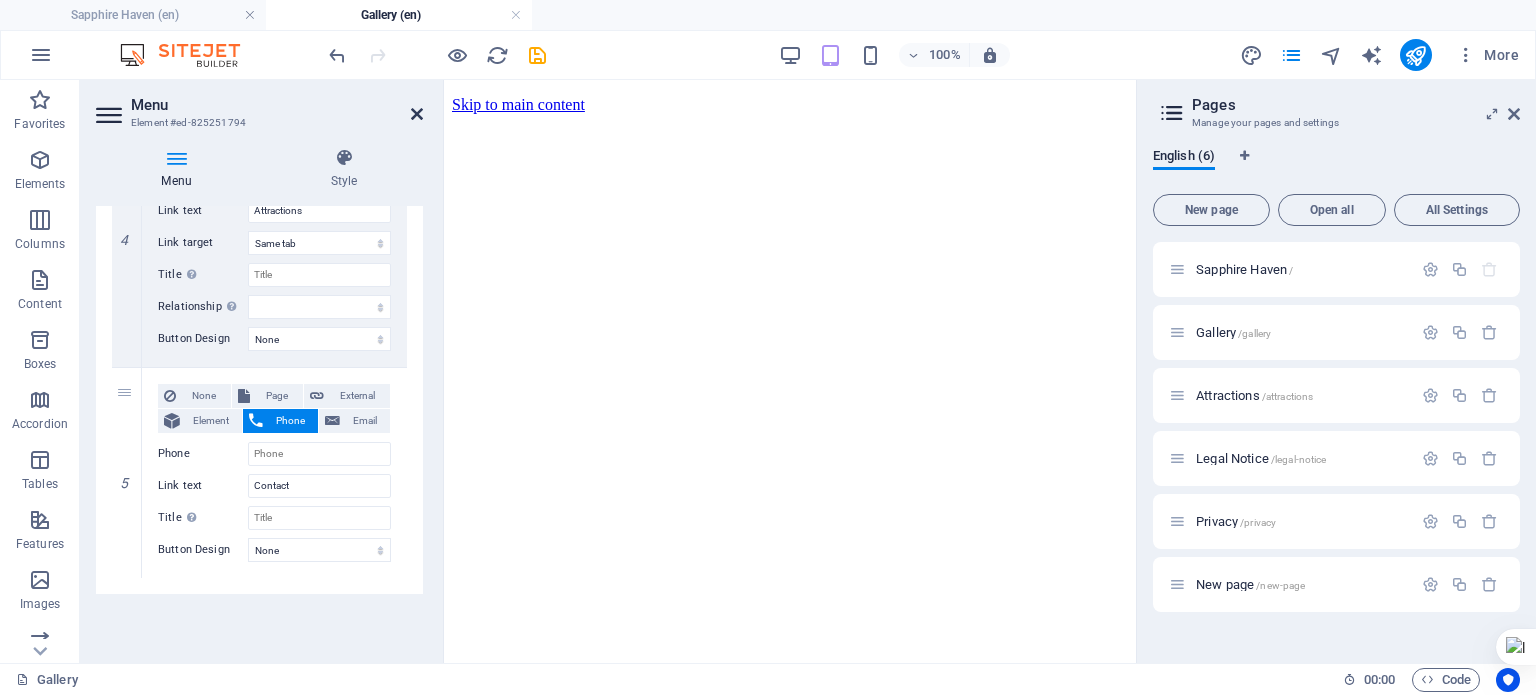 click at bounding box center (417, 114) 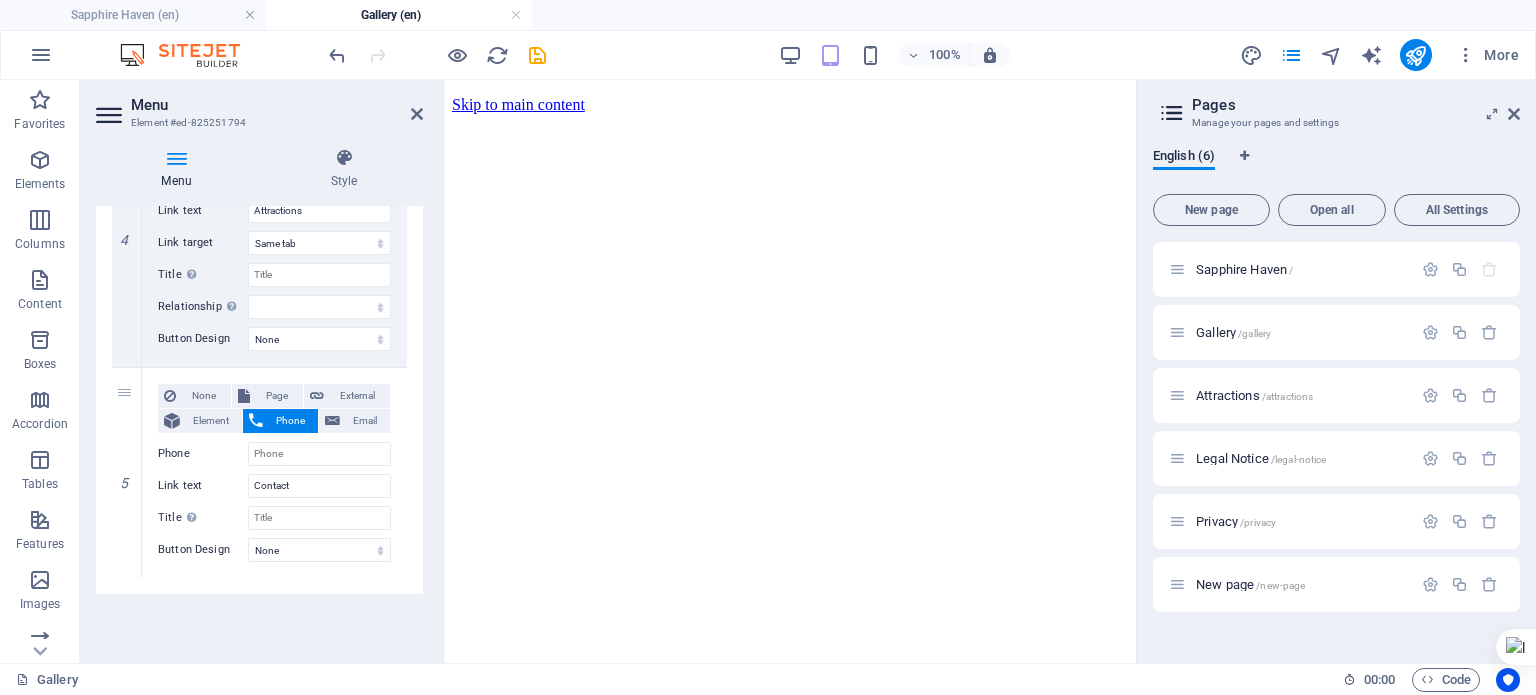 scroll, scrollTop: 480, scrollLeft: 0, axis: vertical 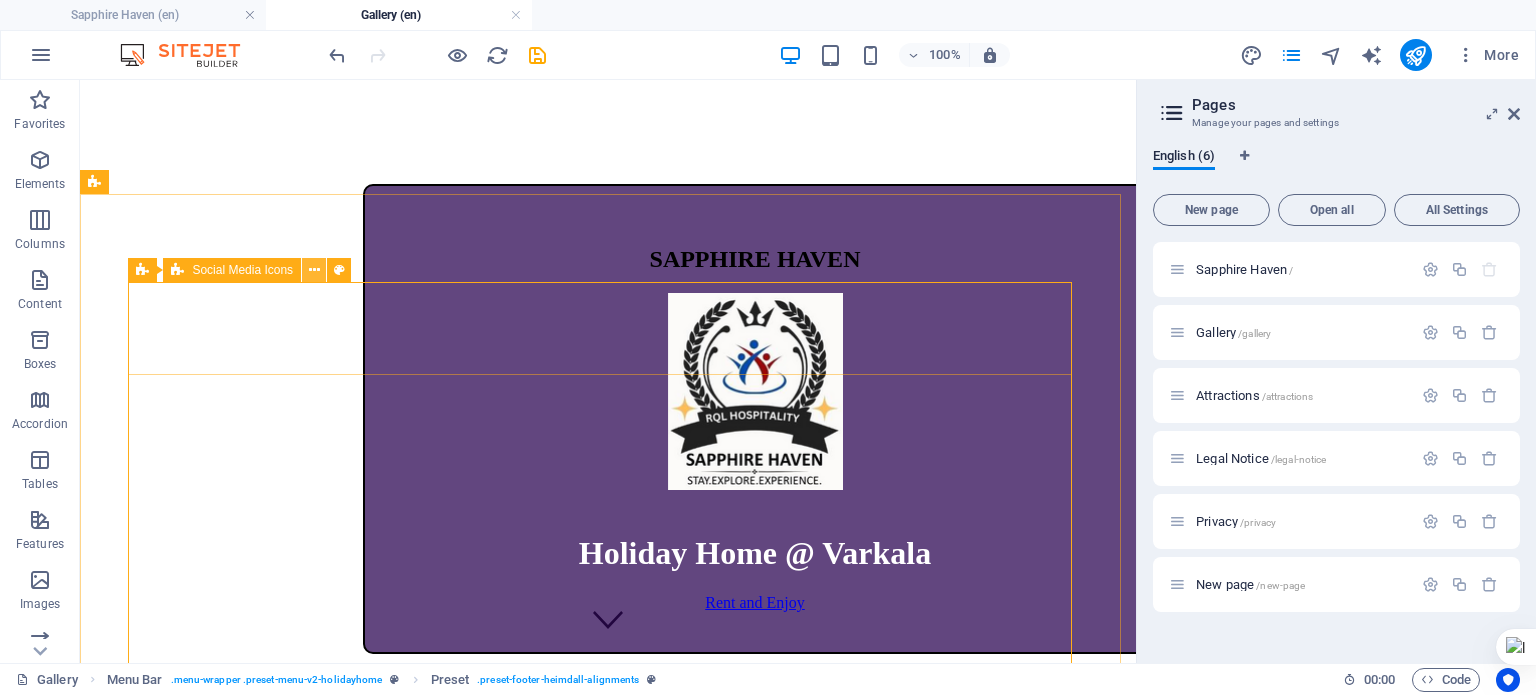 click at bounding box center (314, 270) 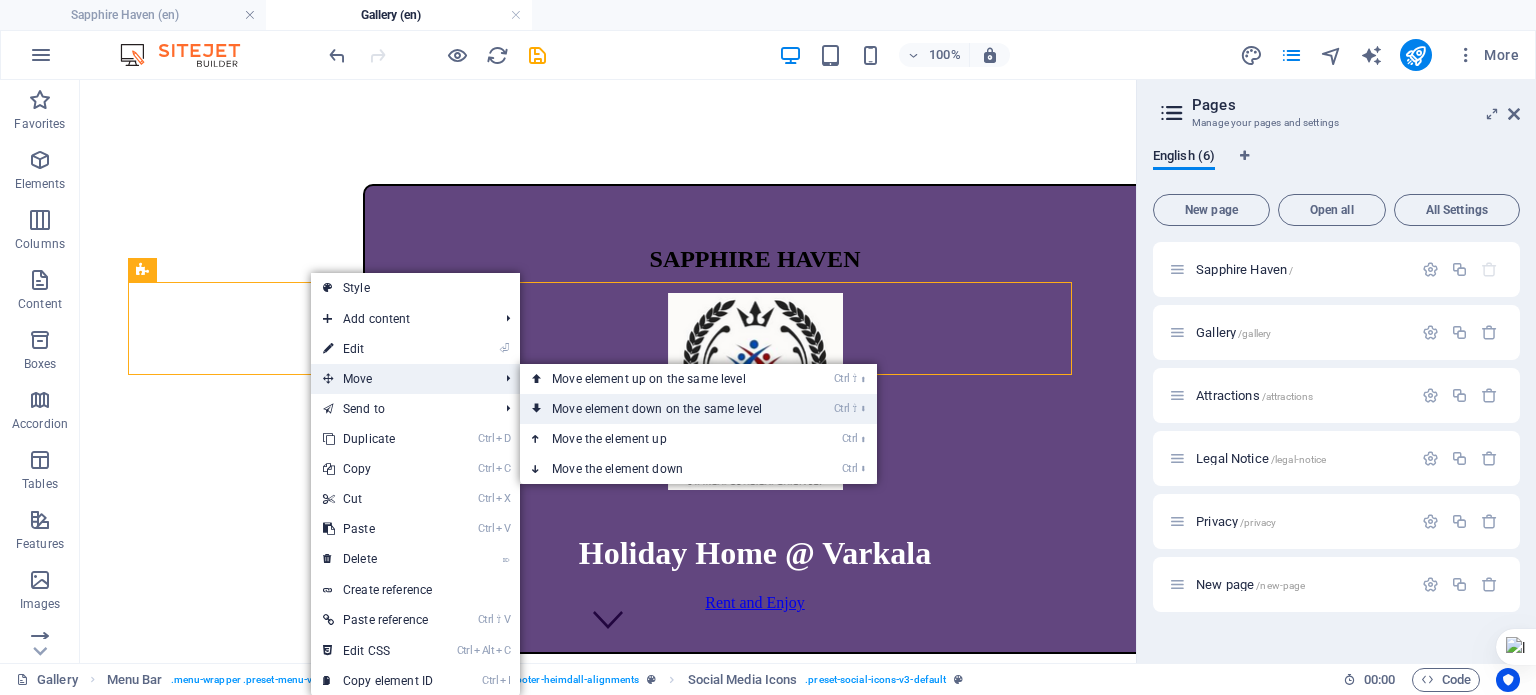 click on "Ctrl ⇧ ⬇  Move element down on the same level" at bounding box center [661, 409] 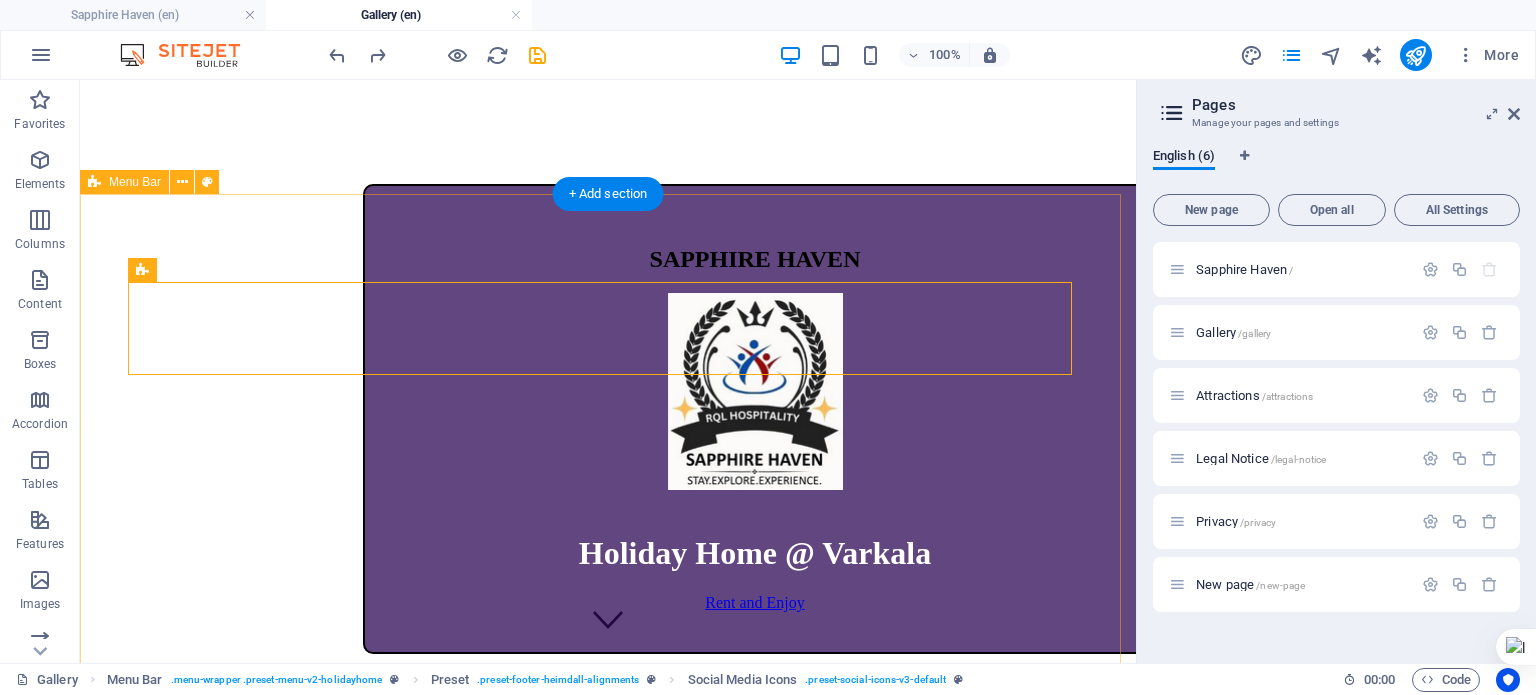 click on "Holidayhome GALLERY Book Now Attractions Contact  Address Sapphire Haven, Anganvadi Colony Road, Reghunathapuram, Varkala, Trivandrum, Kerala   695143  Phone Give us a call   +918848186466  Contact sapphirehaven@rqlhospitality.com Legal Notice  |  Privacy ← Move left → Move right ↑ Move up ↓ Move down + Zoom in - Zoom out Home Jump left by 75% End Jump right by 75% Page Up Jump up by 75% Page Down Jump down by 75% Map Terrain Satellite Labels Keyboard shortcuts Map Data Map data ©2025 Map data ©2025 2 m  Click to toggle between metric and imperial units Terms Report a map error" at bounding box center [608, 2533] 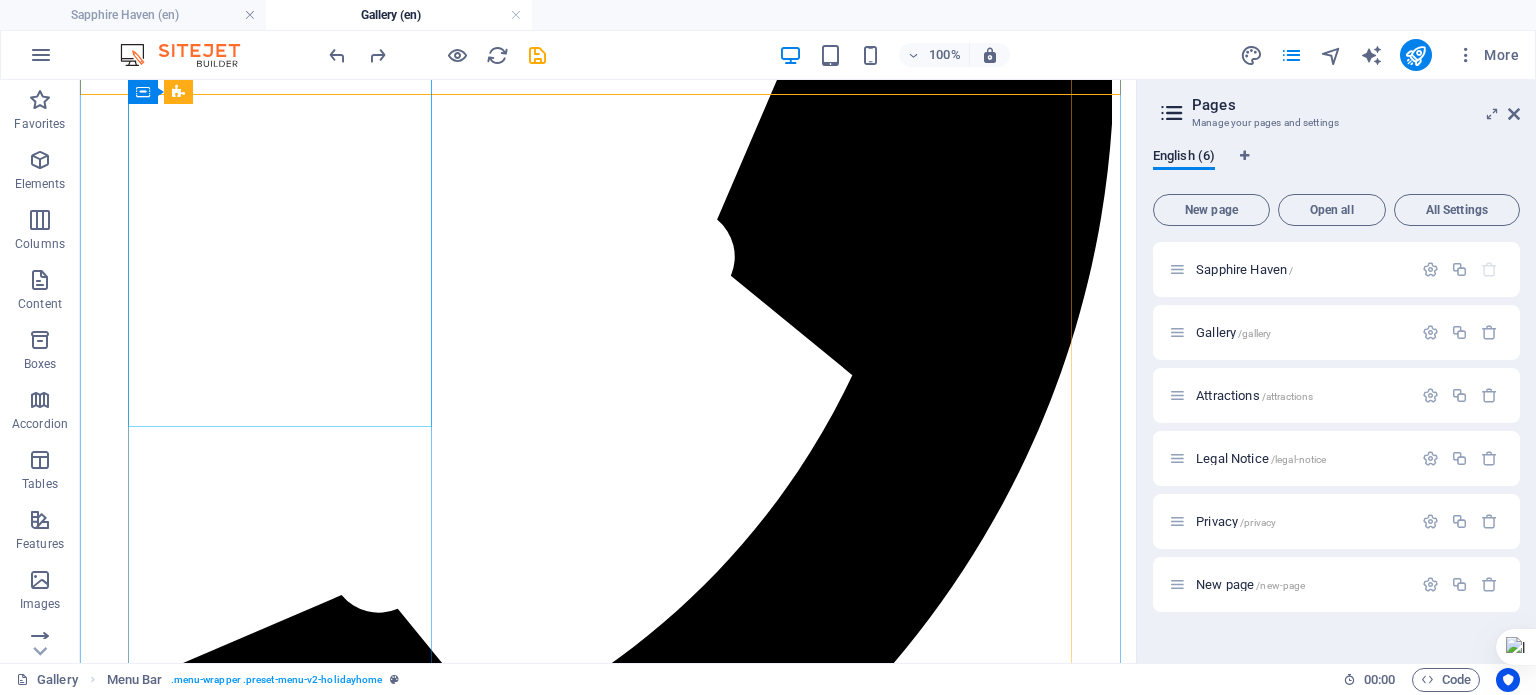 scroll, scrollTop: 1684, scrollLeft: 0, axis: vertical 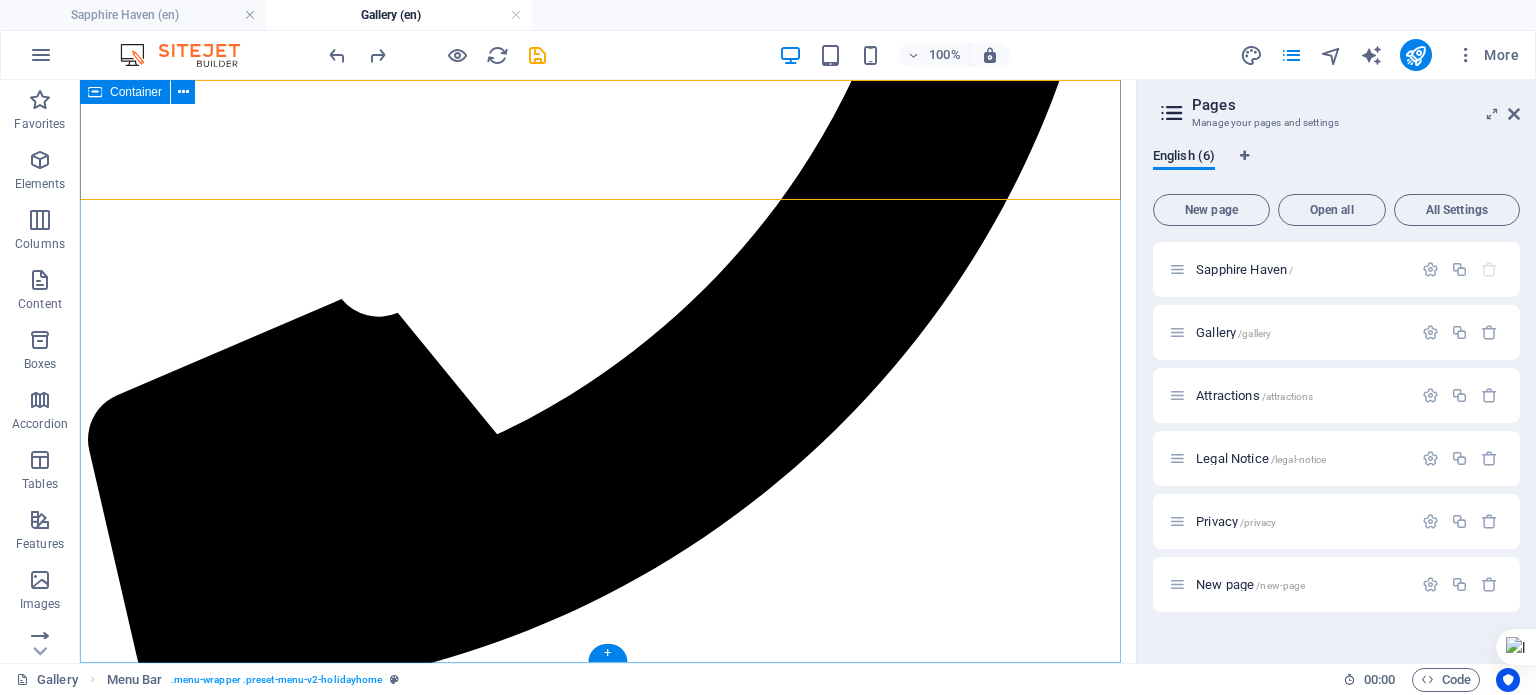 click on "Gallery Room 101 2 Guests & 1 Child 1 AC Double Bed Attached Toilet Room 102 2 Guests & 1 Child 1 AC Queen Bed Converted Common Toilet Room 103 2 Guests & 1 Child 1 AC Queen Bed No Attached Toilet TOILETS Clean & Sanitized Dental Kit & Toiletries Clean Towels Disinfected Surface common areas Living Room  Lobby Kitchen Dining Room EXTERNAL AREAS Free Parking Garden External Toilet Terrace" at bounding box center [608, 8148] 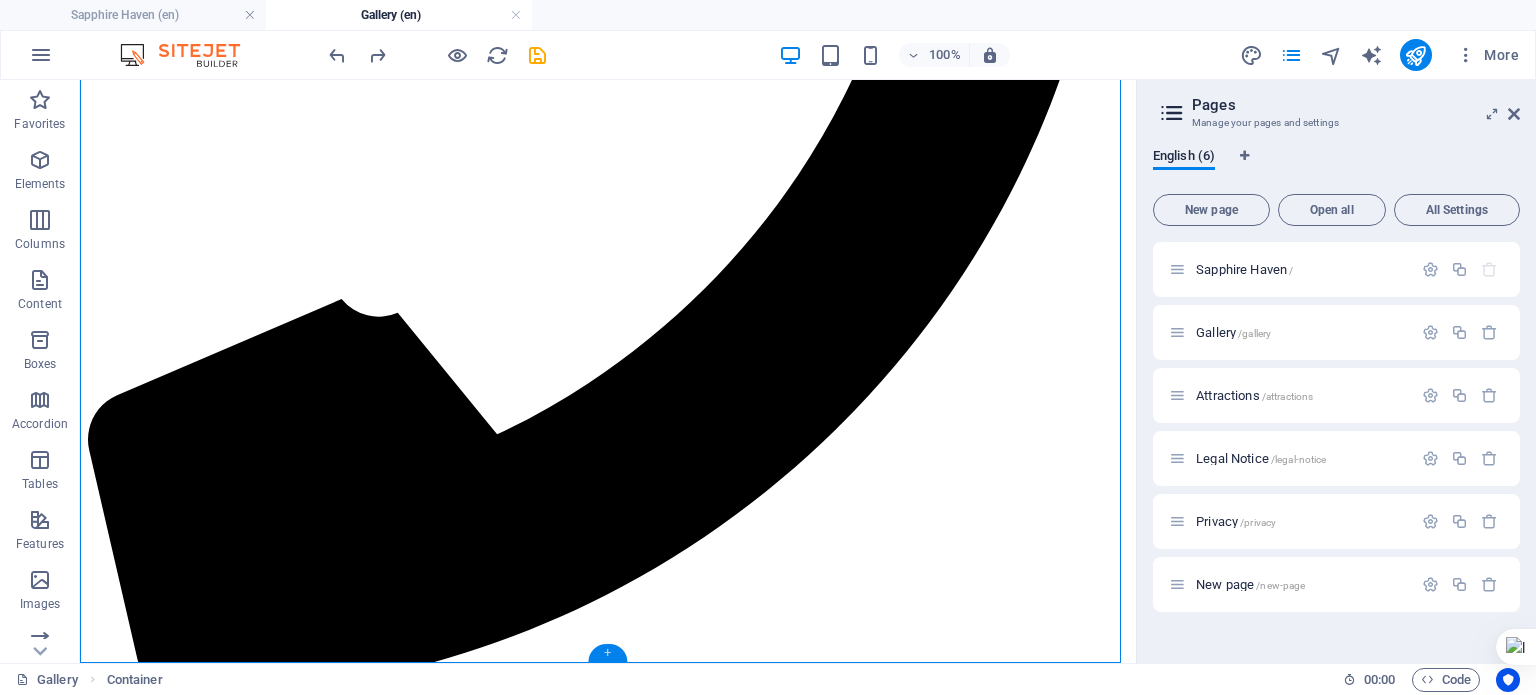 click on "+" at bounding box center [607, 653] 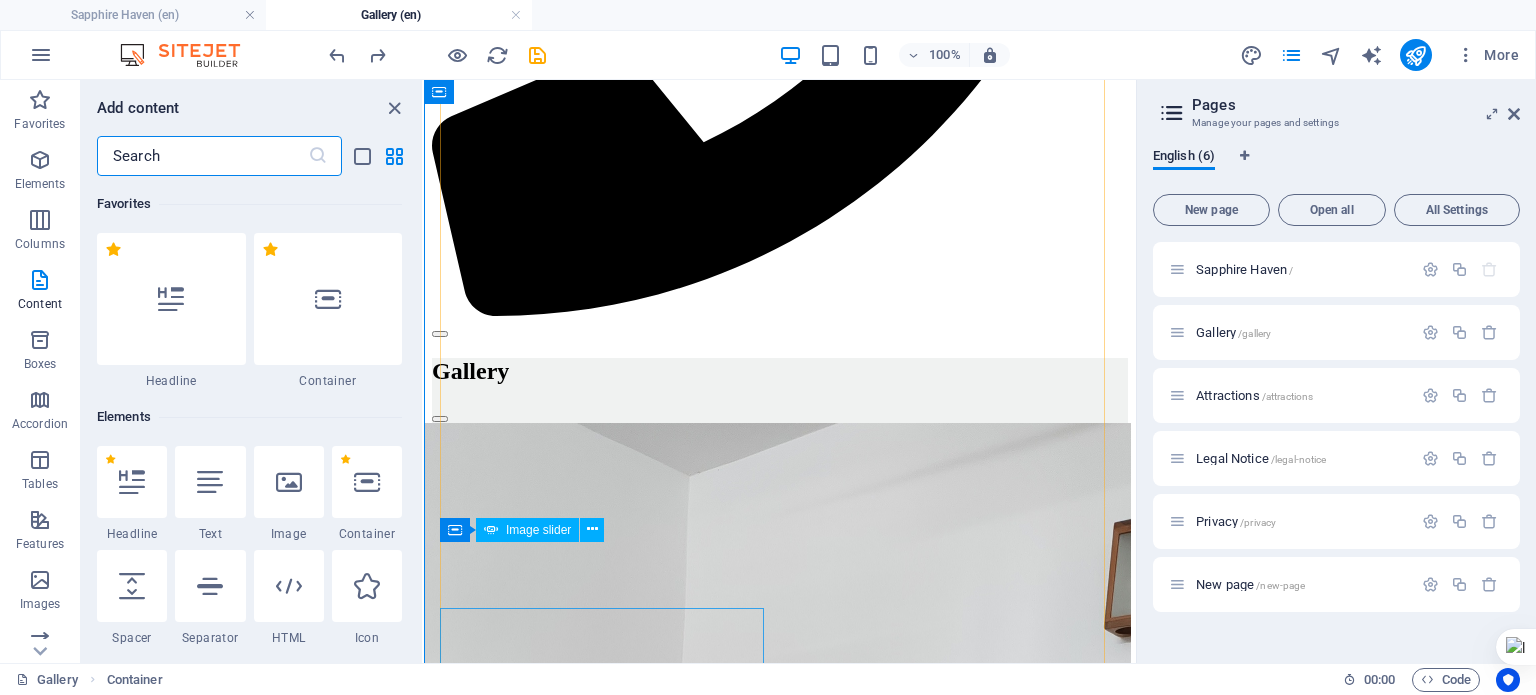 scroll, scrollTop: 1672, scrollLeft: 0, axis: vertical 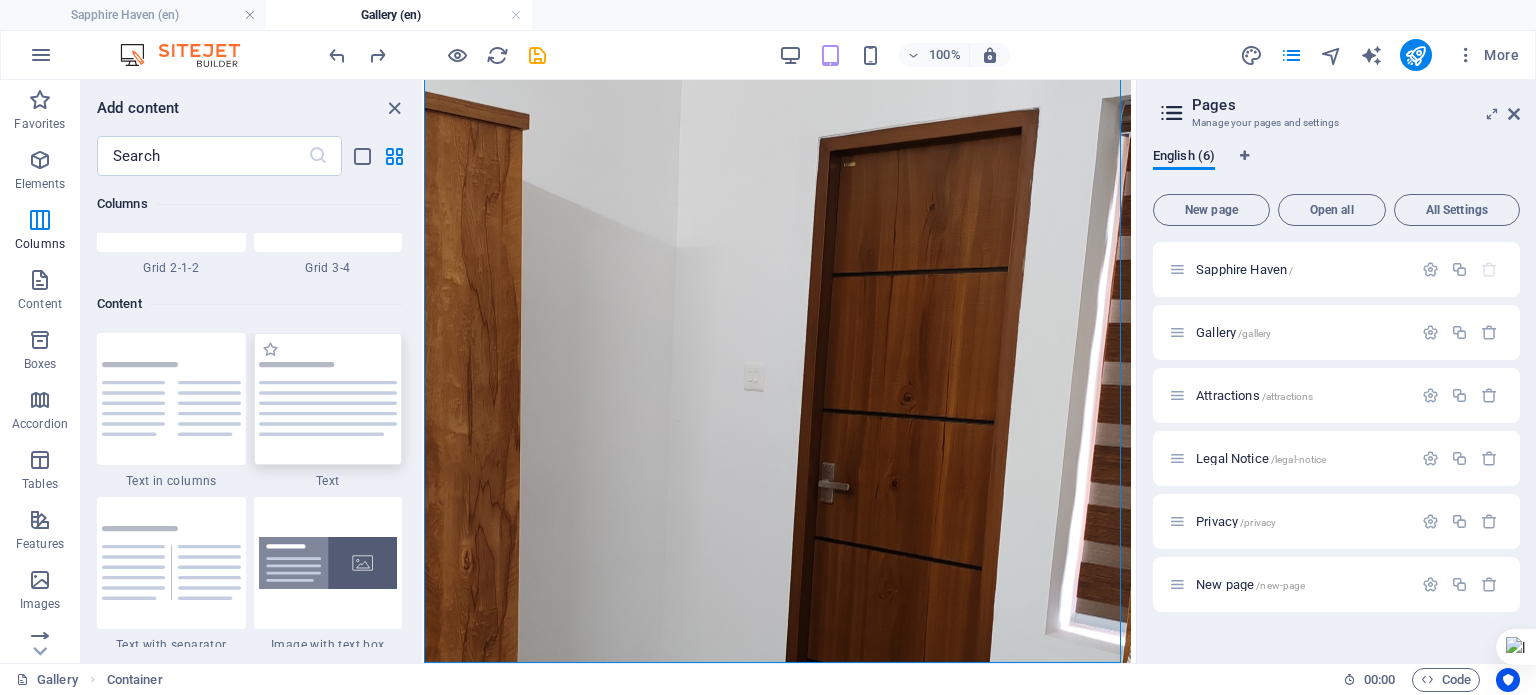 click at bounding box center [328, 399] 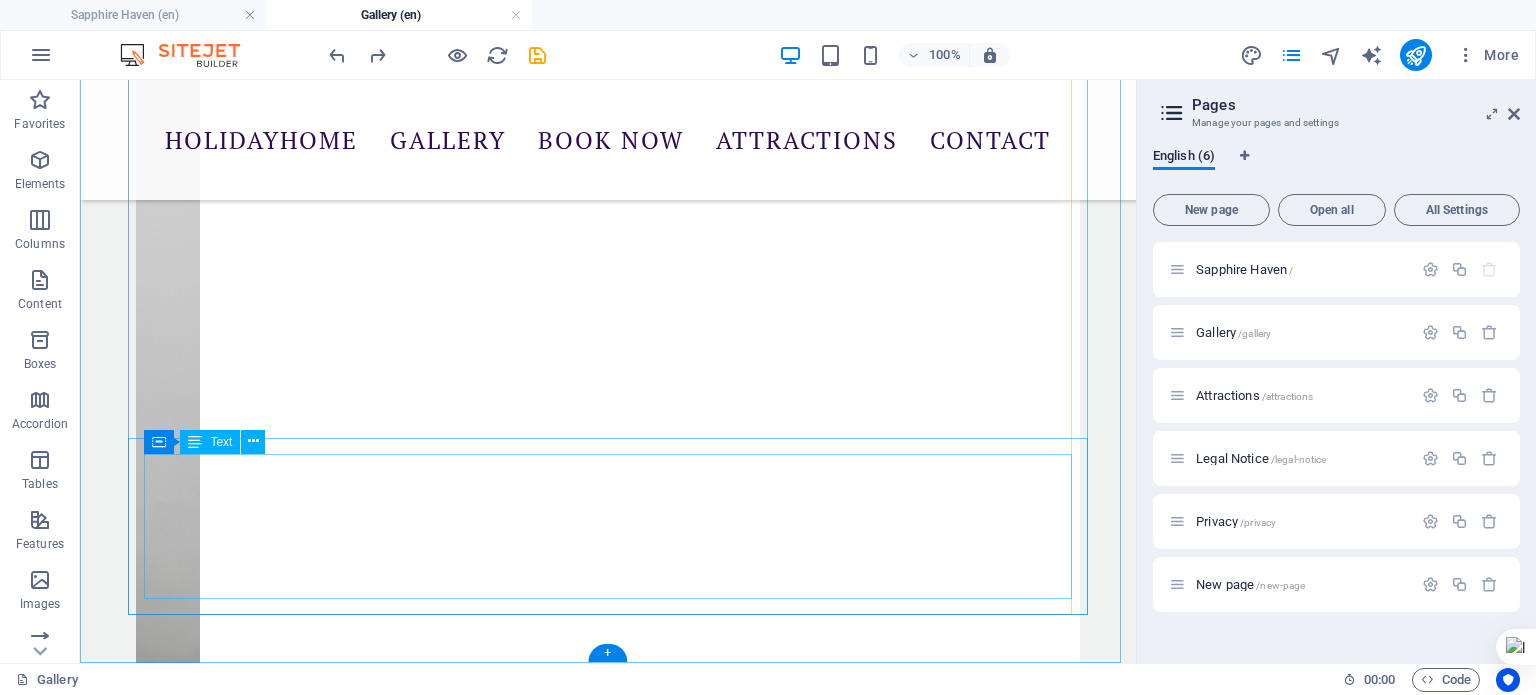 scroll, scrollTop: 8967, scrollLeft: 0, axis: vertical 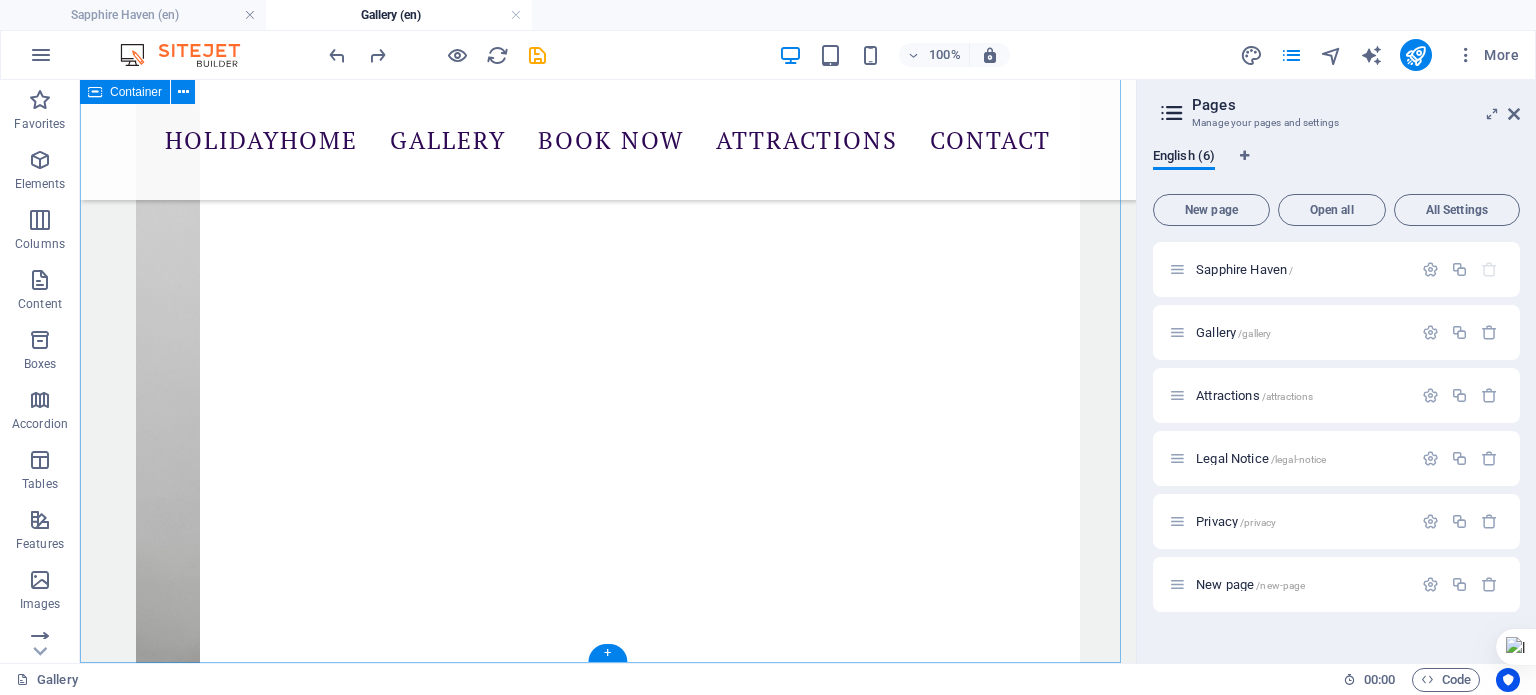 click on "Gallery Room 101 2 Guests & 1 Child 1 AC Double Bed Attached Toilet Room 102 2 Guests & 1 Child 1 AC Queen Bed Converted Common Toilet Room 103 2 Guests & 1 Child 1 AC Queen Bed No Attached Toilet TOILETS Clean & Sanitized Dental Kit & Toiletries Clean Towels Disinfected Surface common areas Living Room  Lobby Kitchen Dining Room EXTERNAL AREAS Free Parking Garden External Toilet Terrace" at bounding box center (608, 1877) 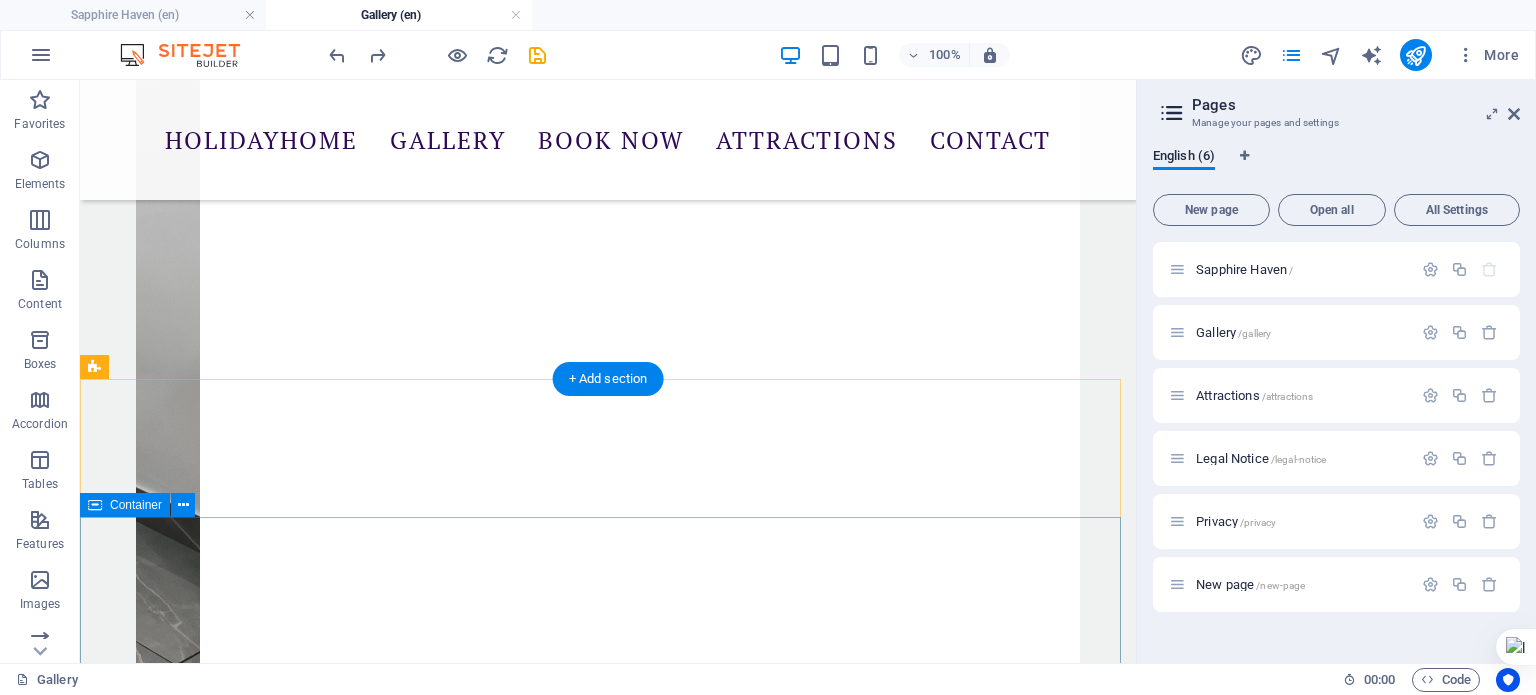 scroll, scrollTop: 9251, scrollLeft: 0, axis: vertical 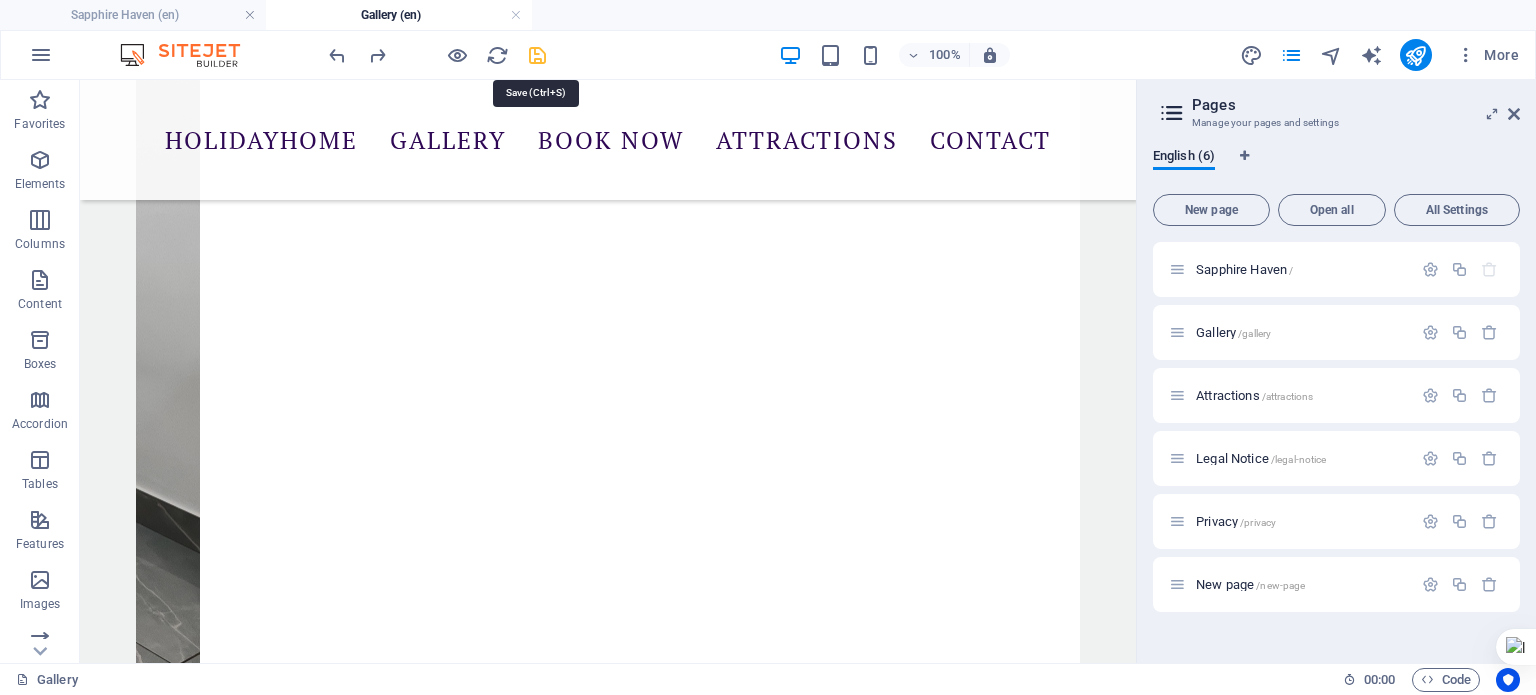 click at bounding box center (537, 55) 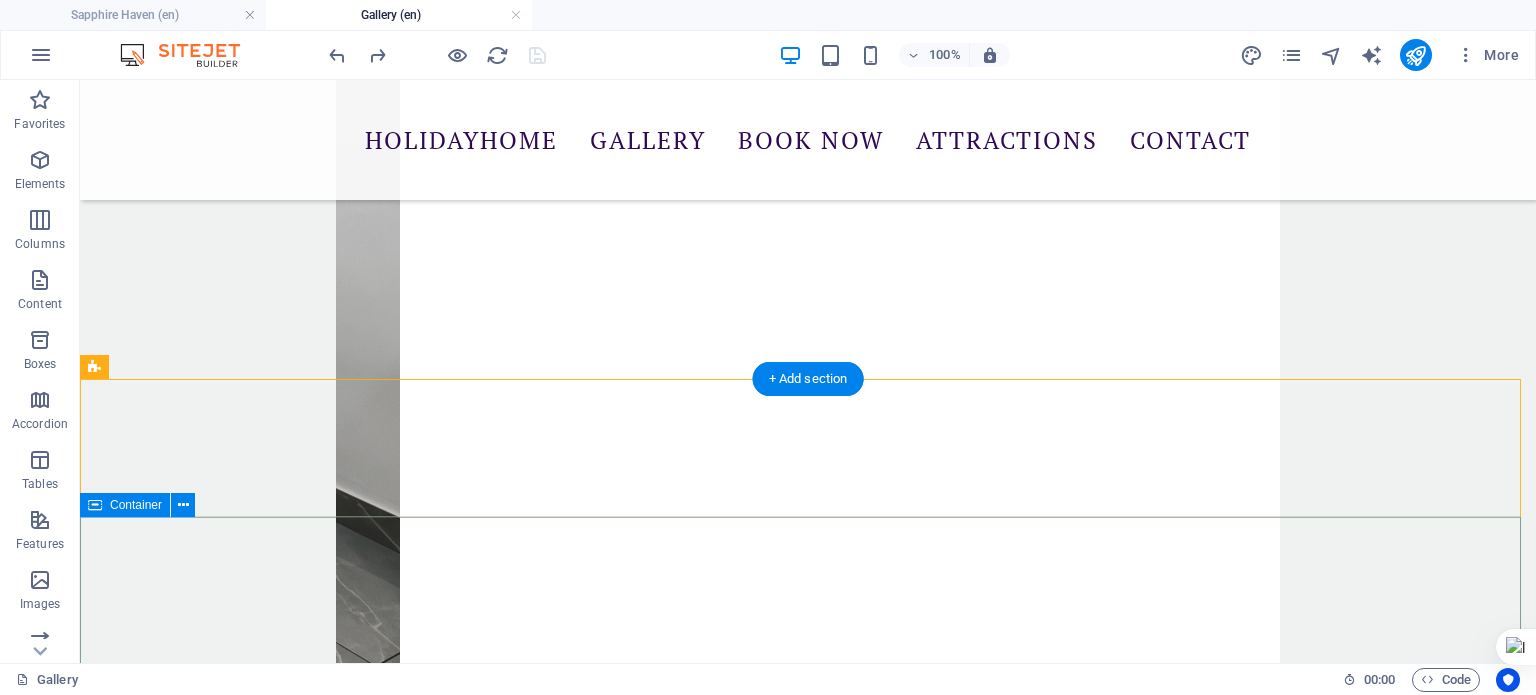 click on "Address Sapphire Haven, Anganvadi Colony Road, Reghunathapuram, Varkala, Trivandrum, Kerala   695143  Phone Give us a call   +918848186466  Contact sapphirehaven@rqlhospitality.com Legal Notice  |  Privacy" at bounding box center [808, 11356] 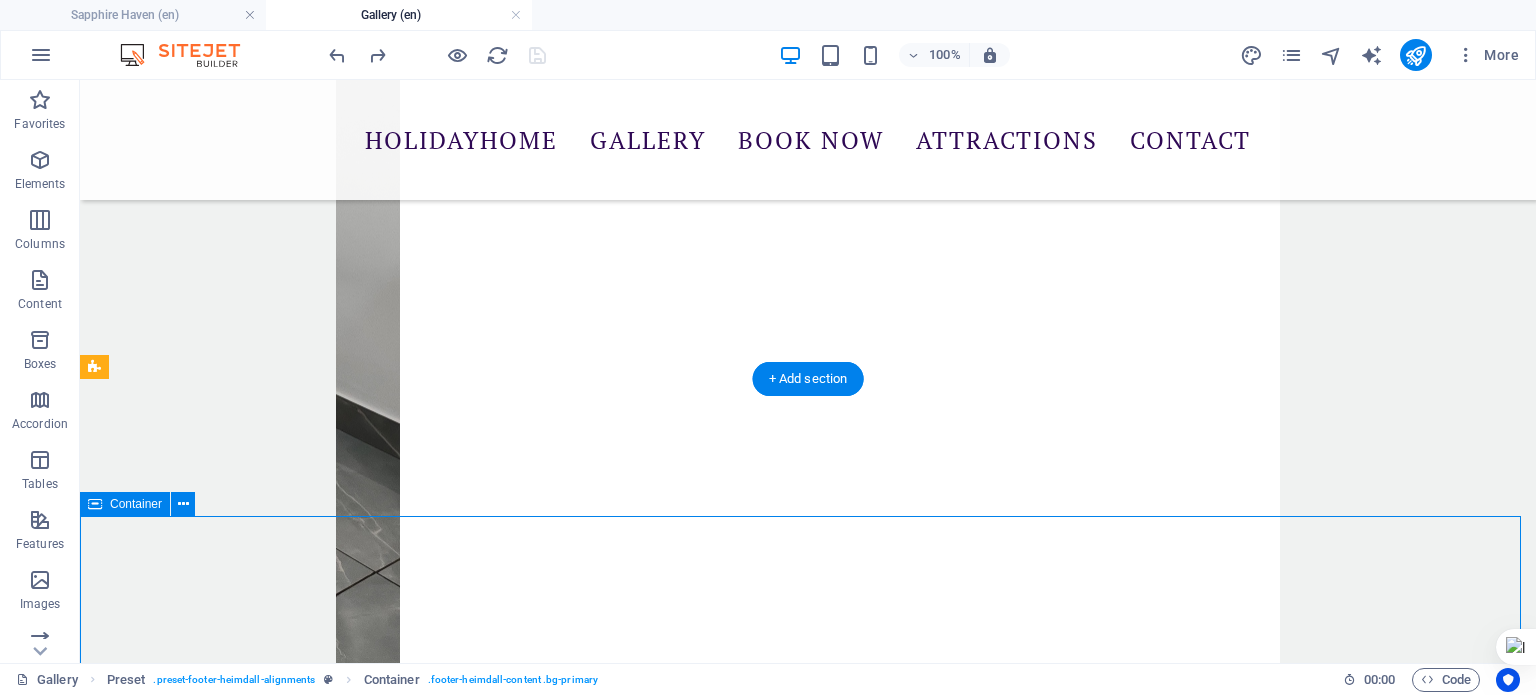 scroll, scrollTop: 9351, scrollLeft: 0, axis: vertical 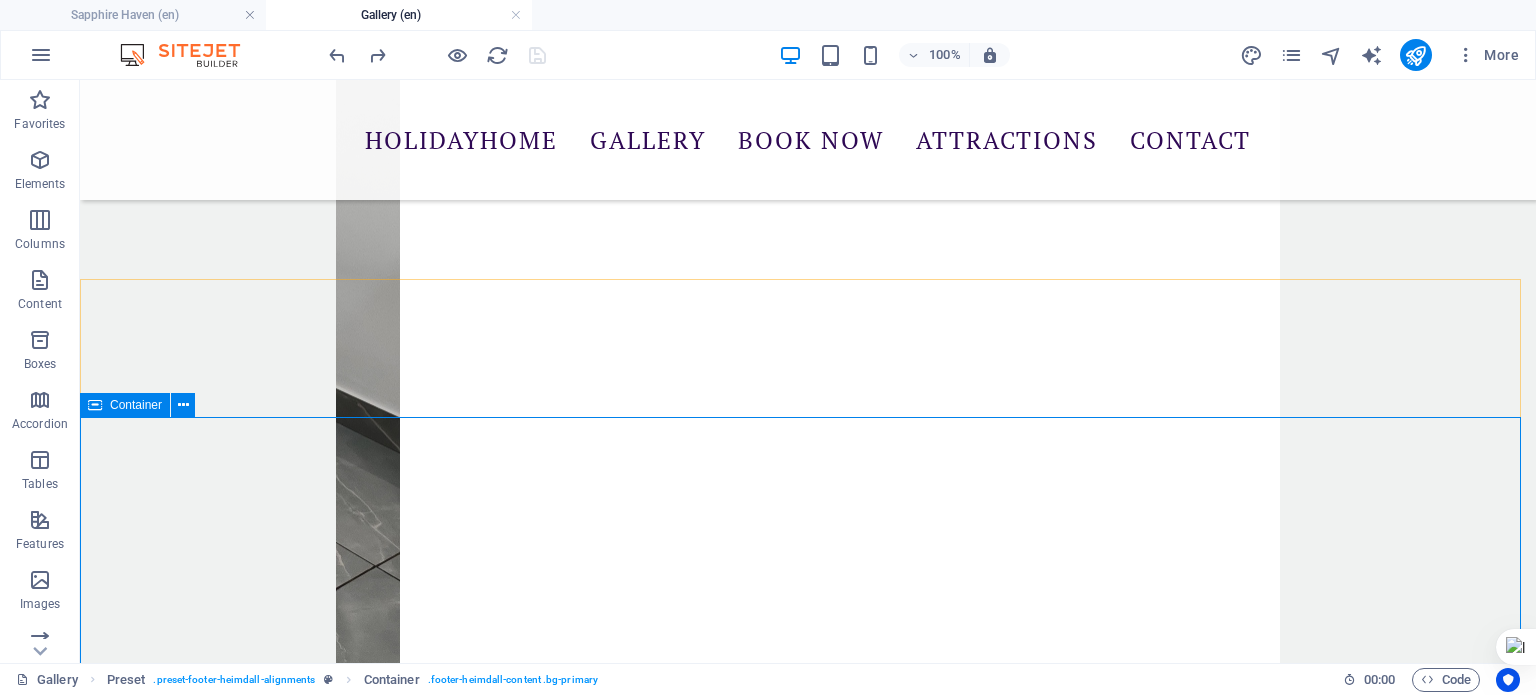 click on "Container" at bounding box center [136, 405] 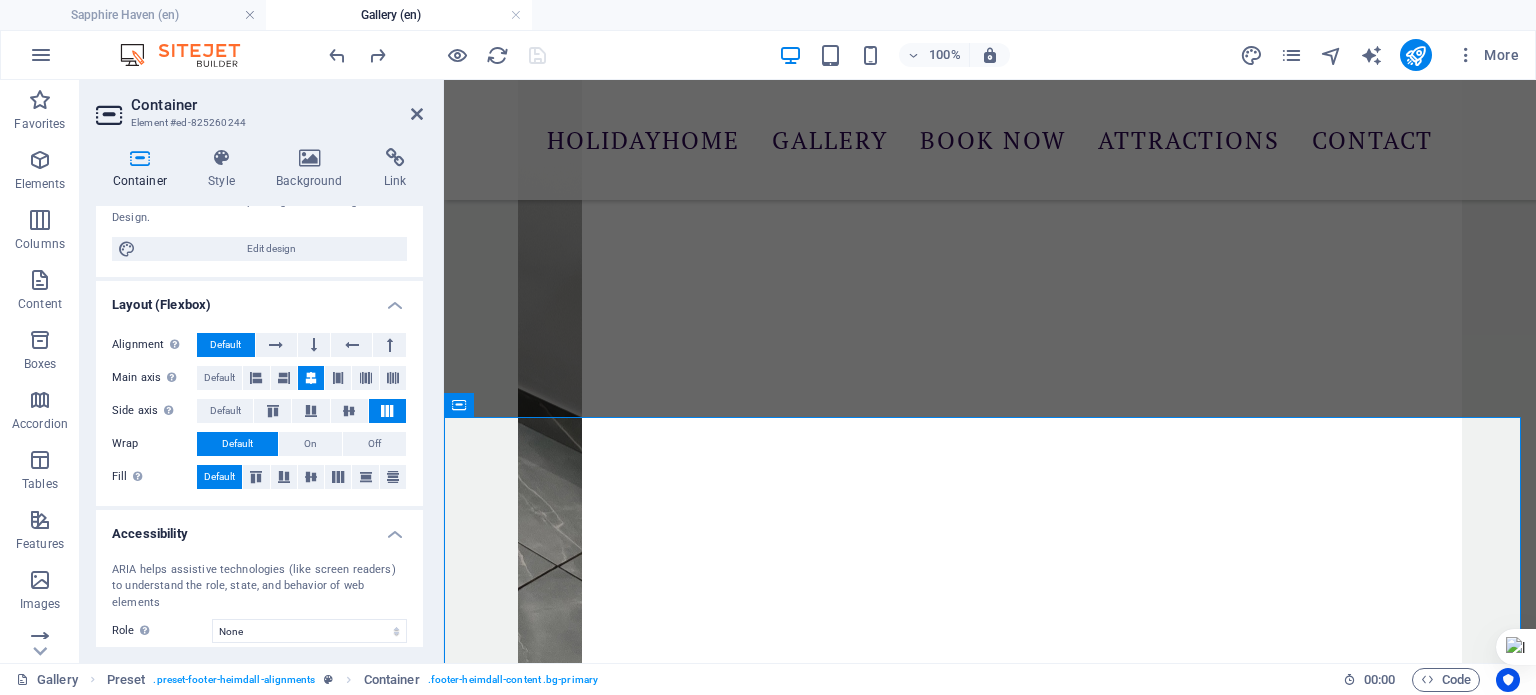 scroll, scrollTop: 316, scrollLeft: 0, axis: vertical 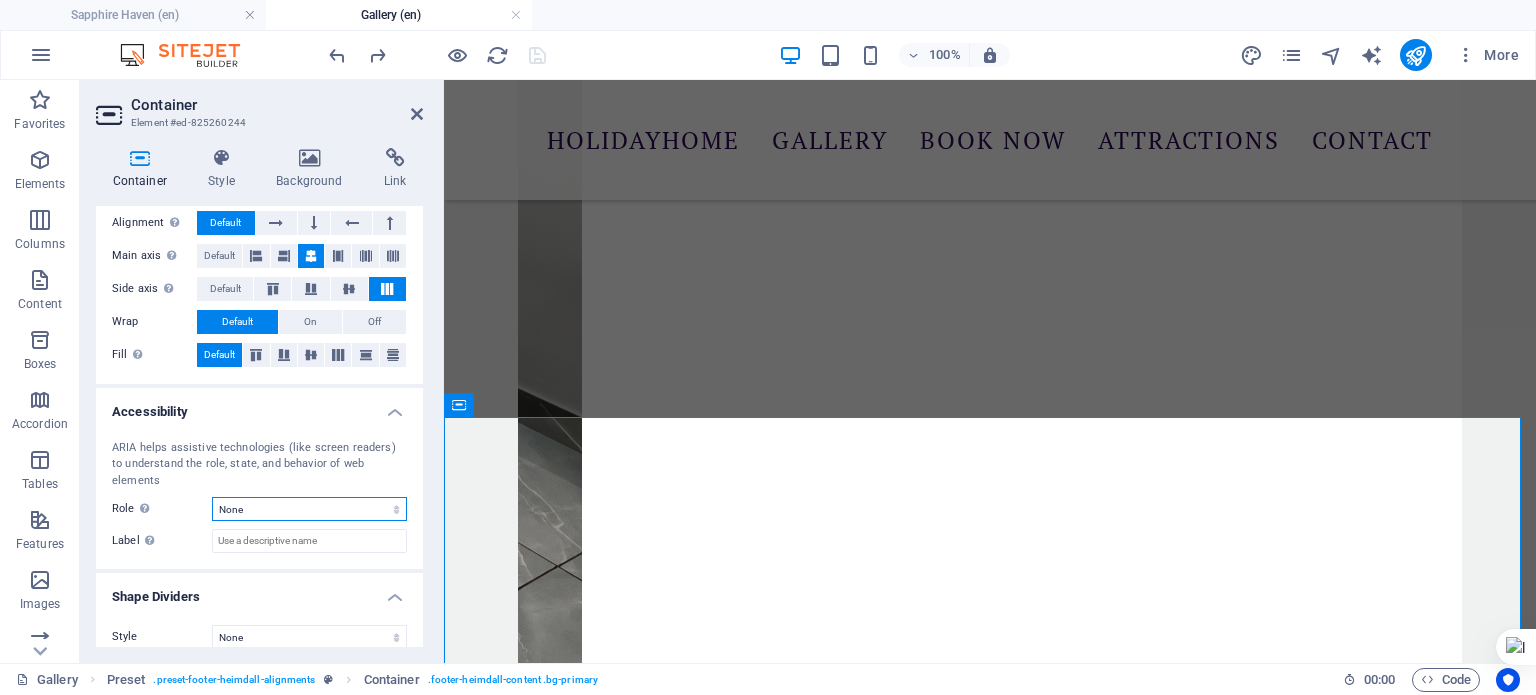 click on "None Alert Article Banner Comment Complementary Dialog Footer Header Marquee Presentation Region Section Separator Status Timer" at bounding box center (309, 509) 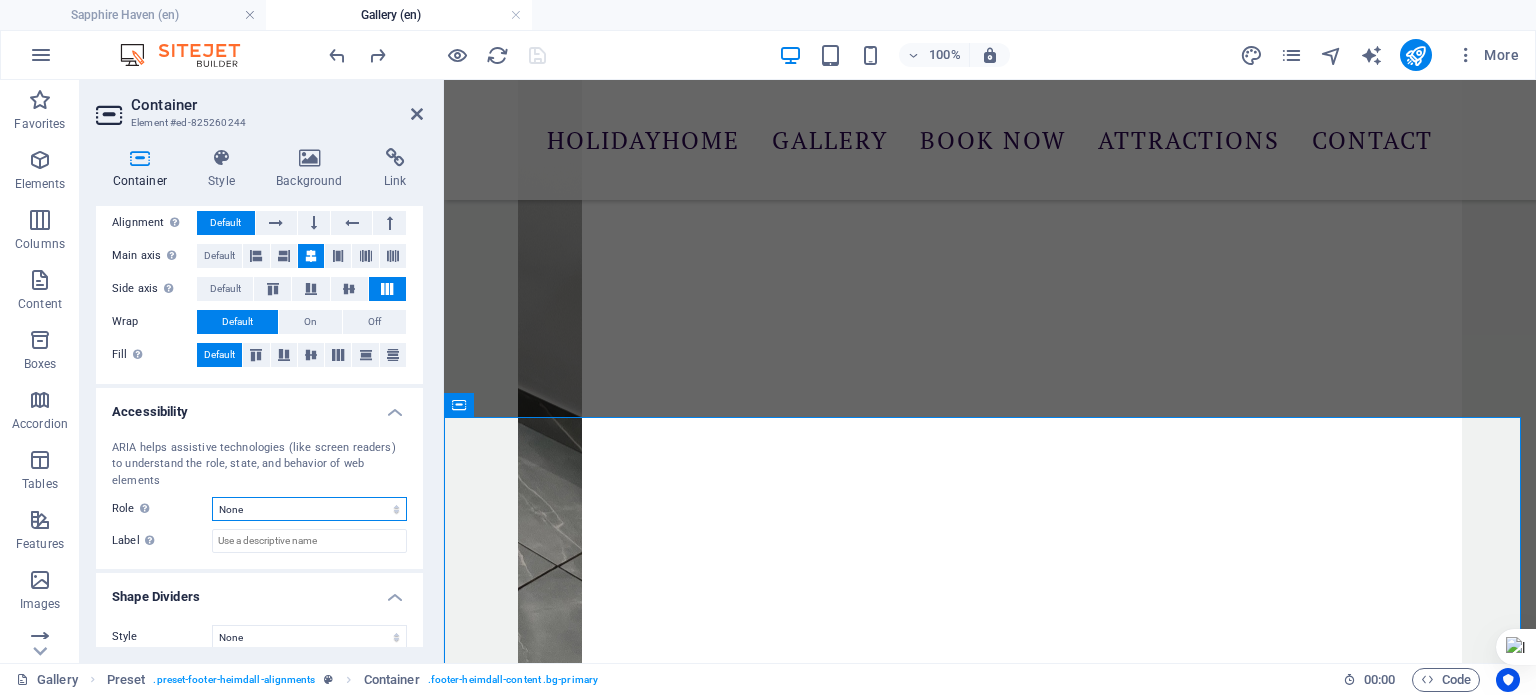 click on "None Alert Article Banner Comment Complementary Dialog Footer Header Marquee Presentation Region Section Separator Status Timer" at bounding box center (309, 509) 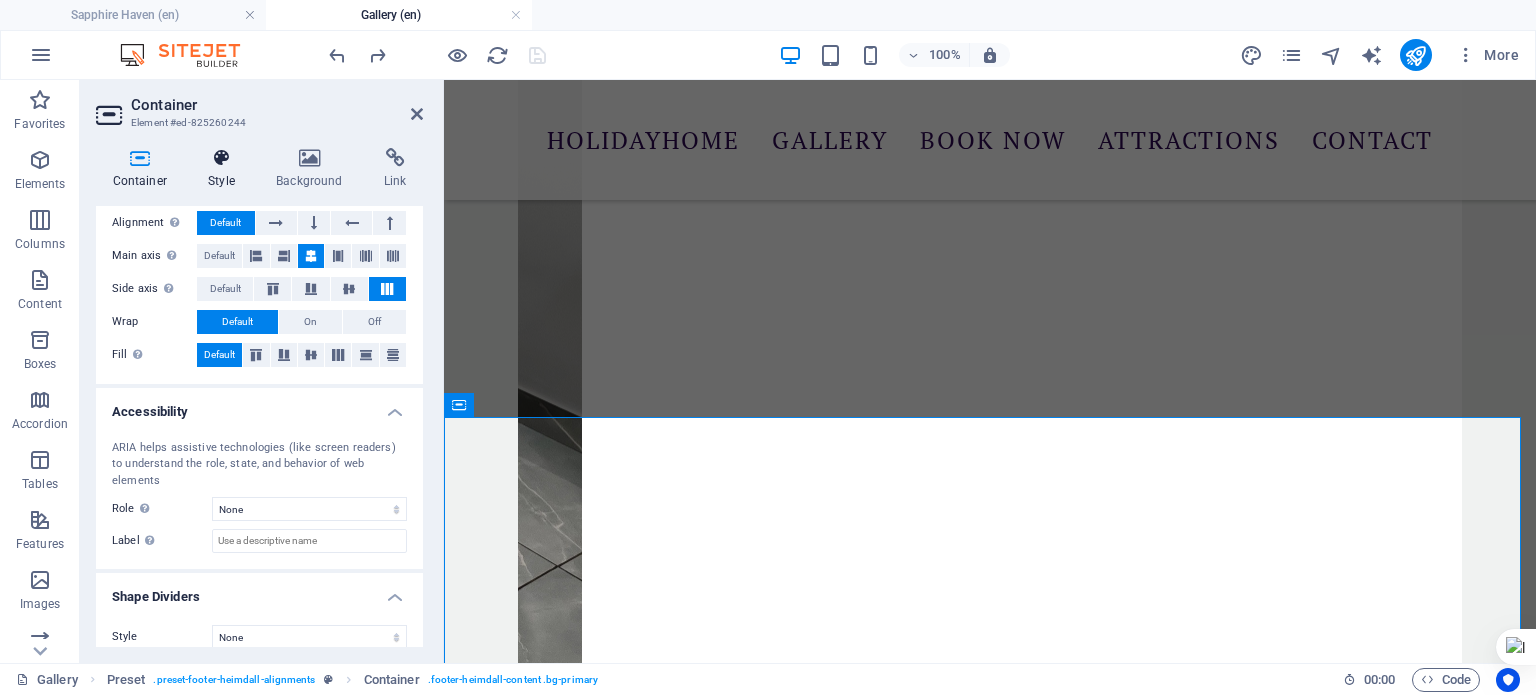 click at bounding box center (222, 158) 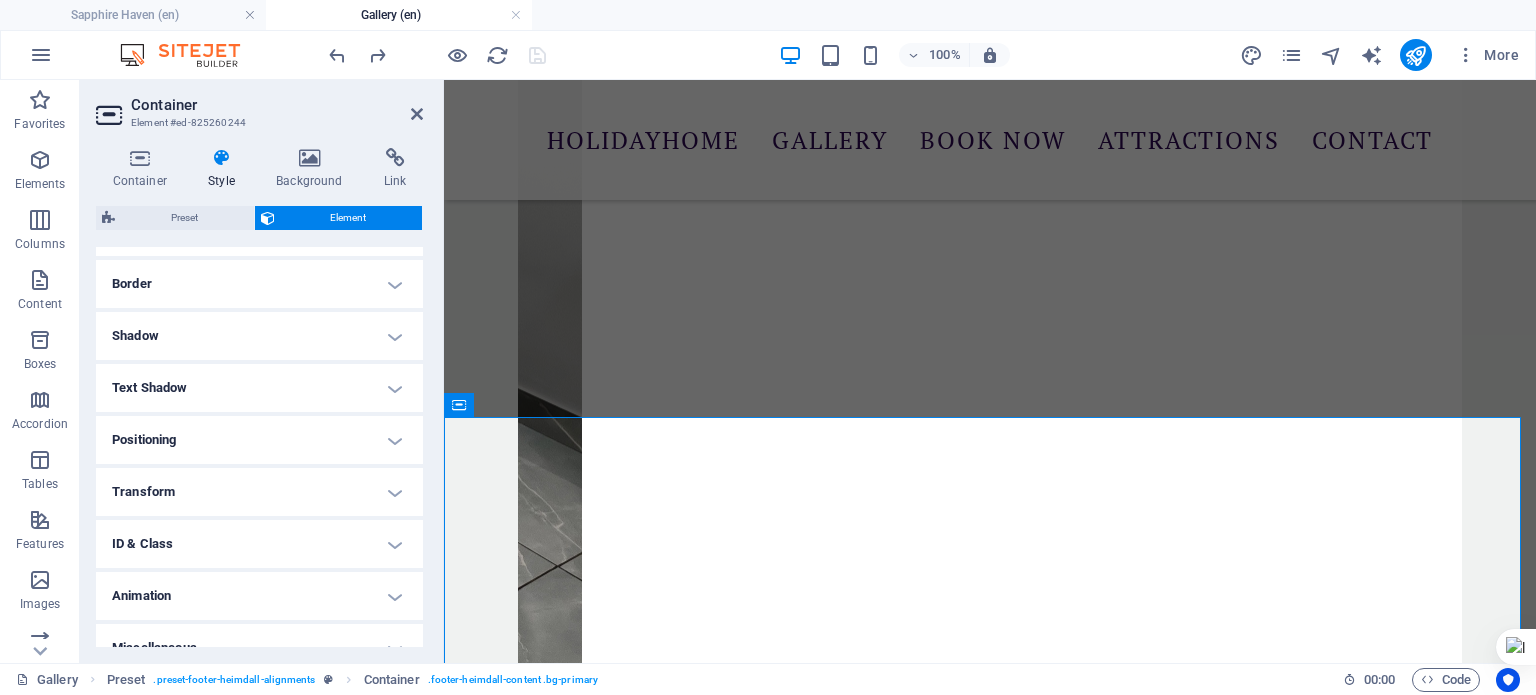 scroll, scrollTop: 444, scrollLeft: 0, axis: vertical 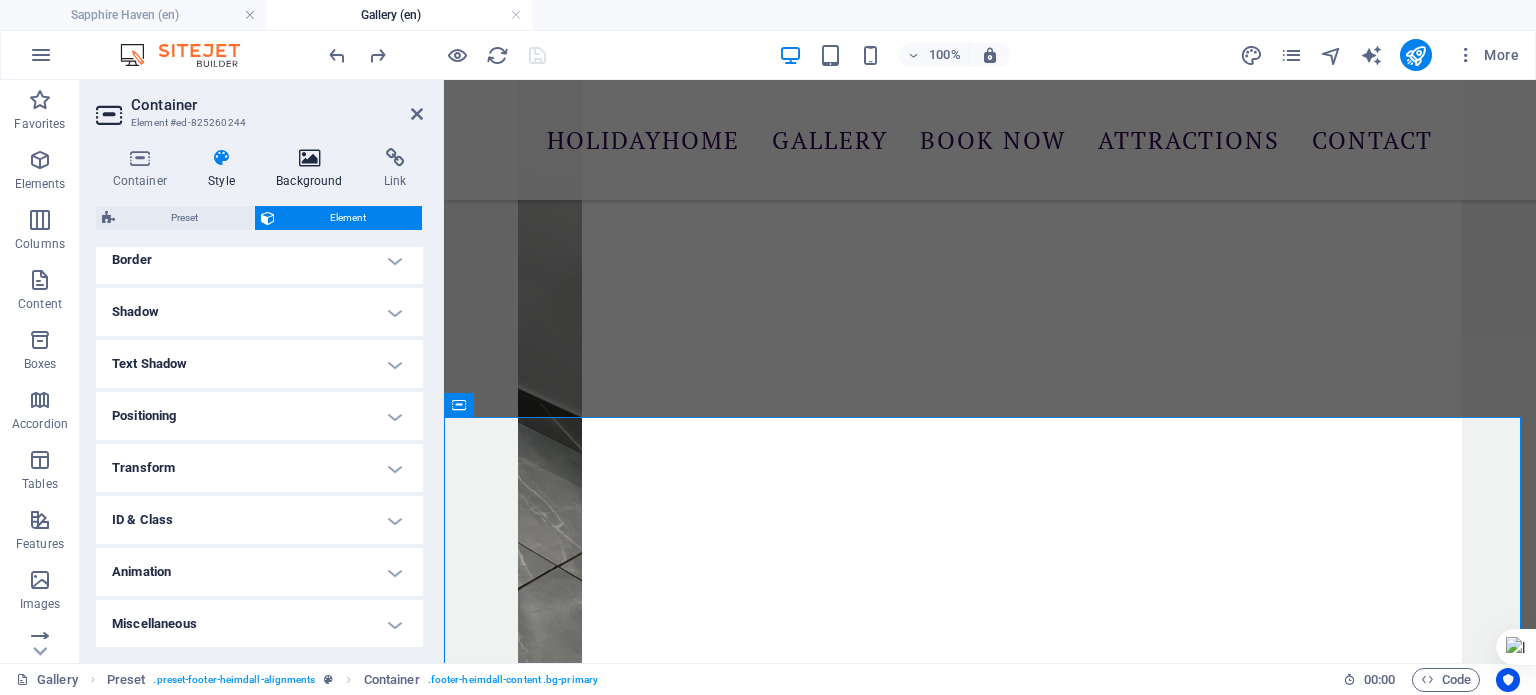 click at bounding box center (310, 158) 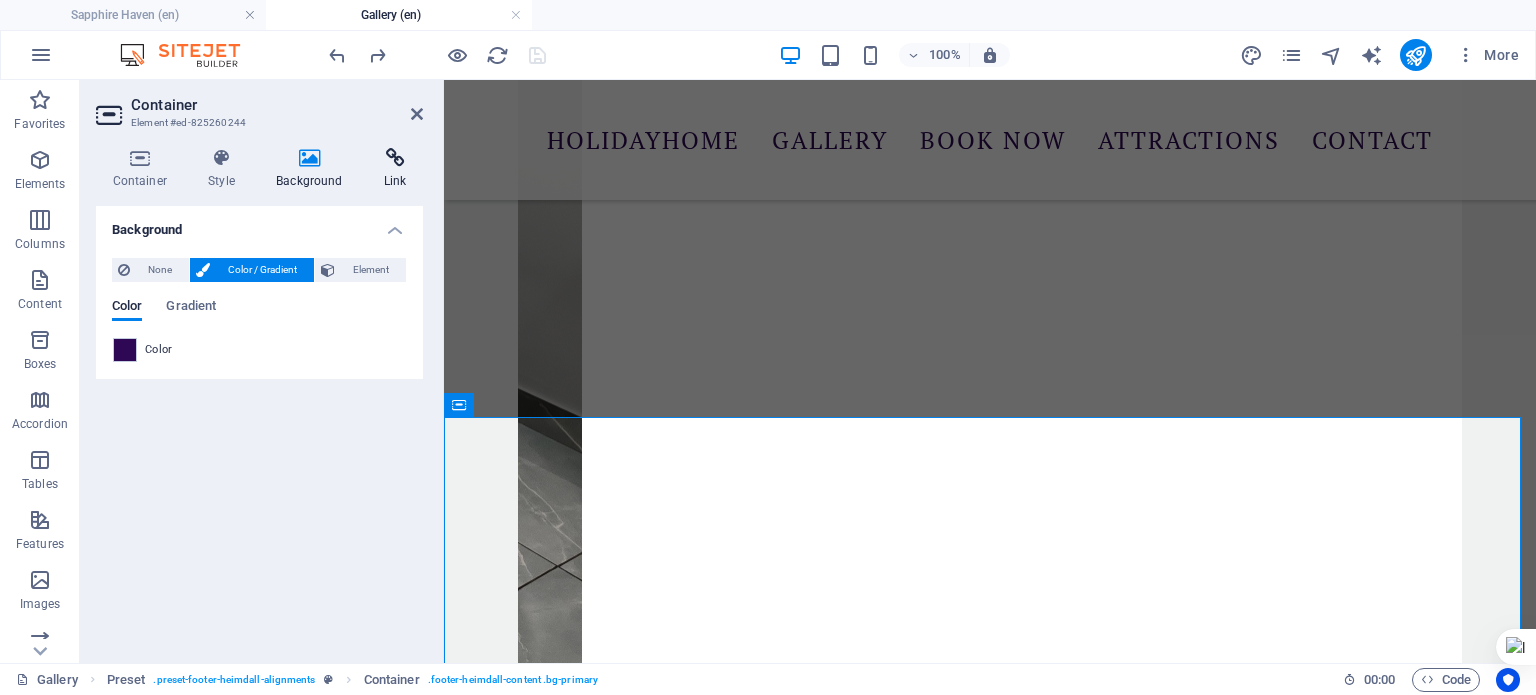 click at bounding box center (395, 158) 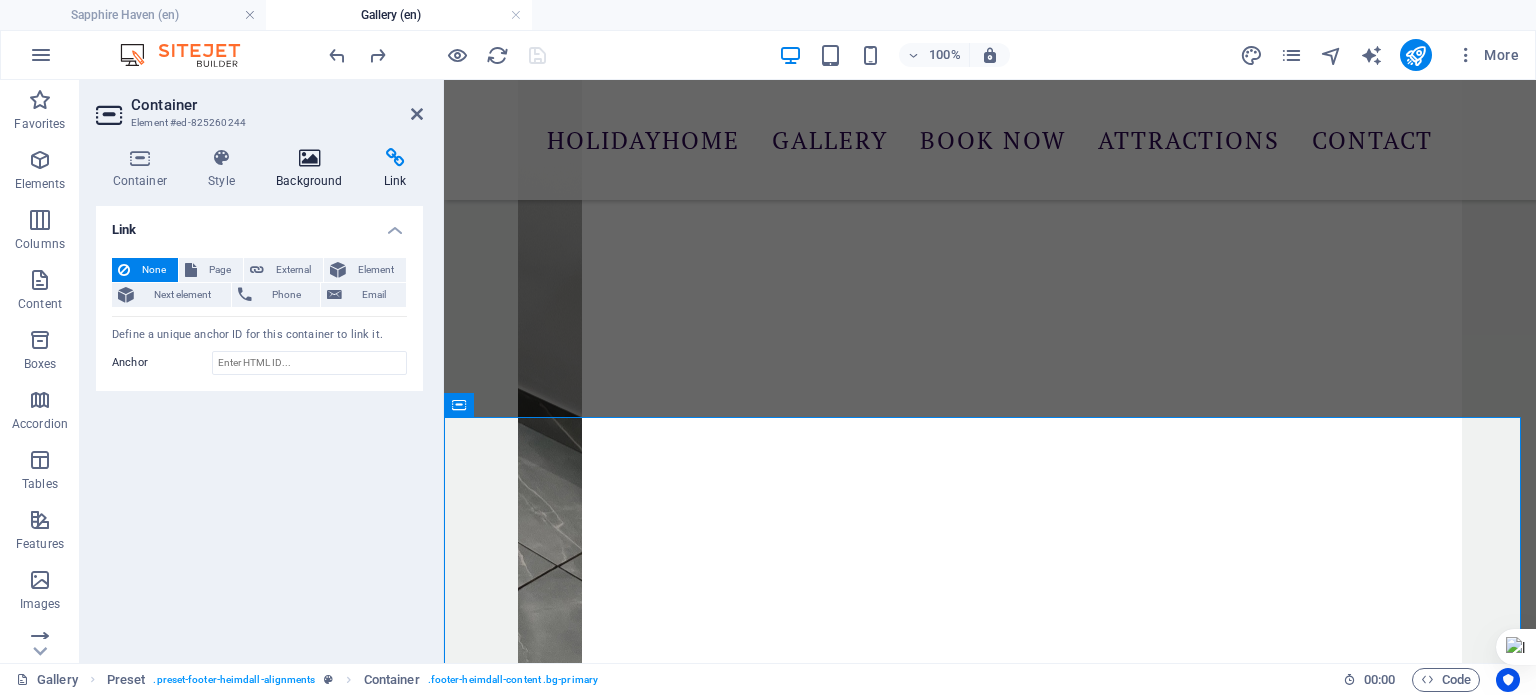 click on "Background" at bounding box center (314, 169) 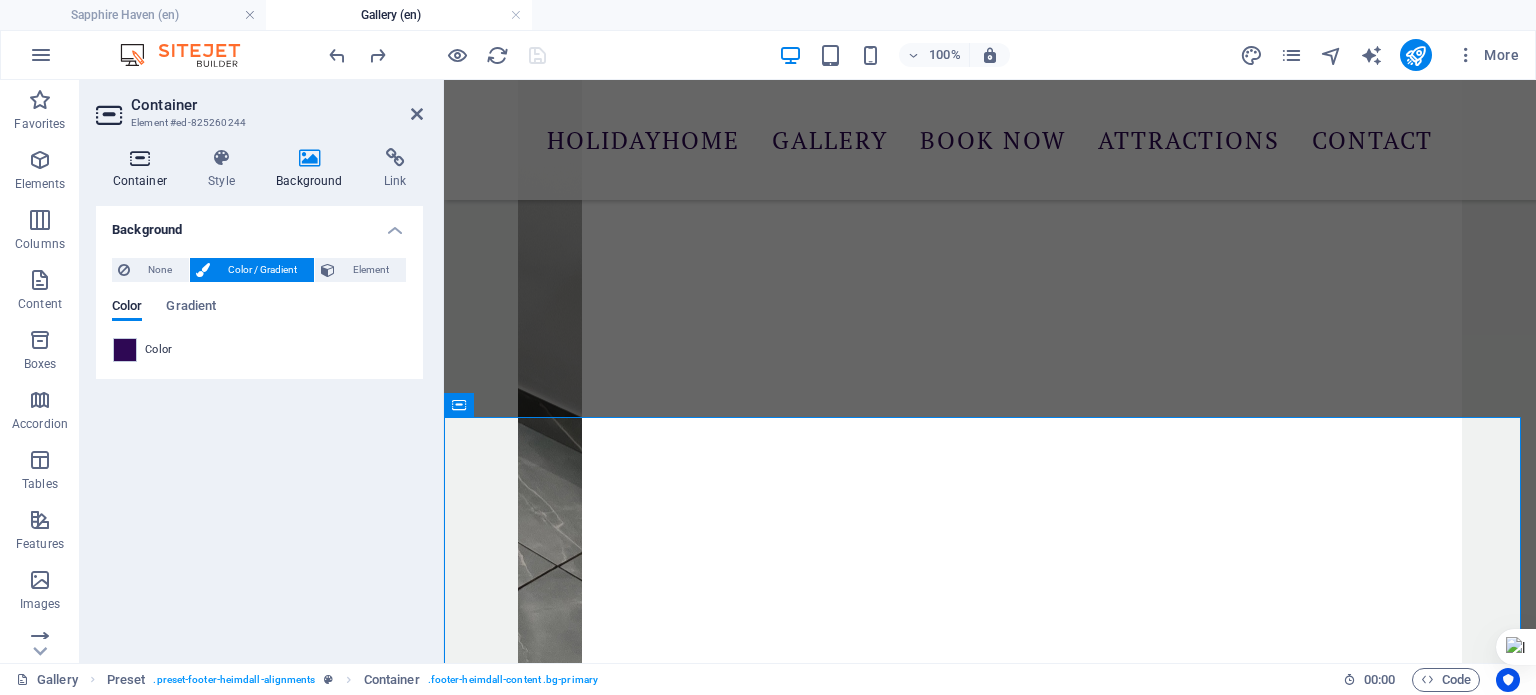 click at bounding box center [140, 158] 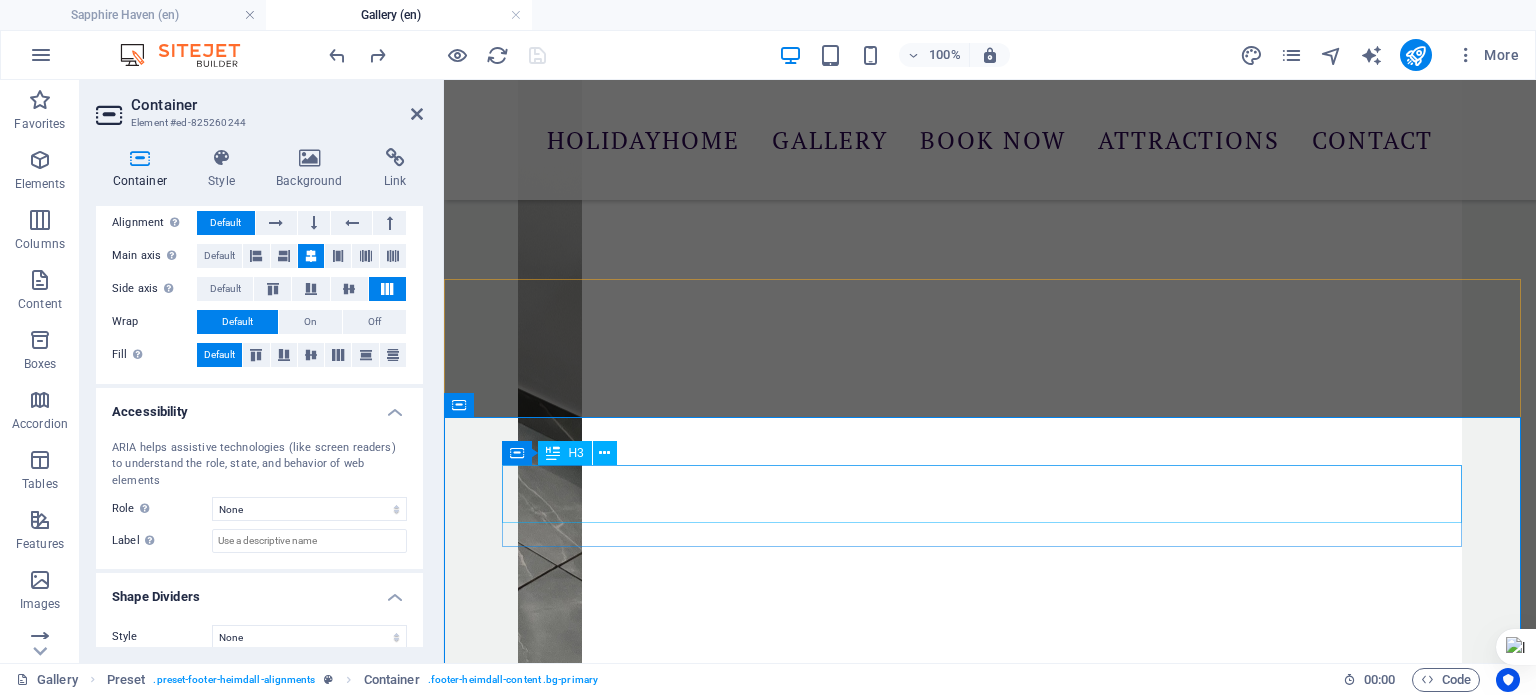 scroll, scrollTop: 9451, scrollLeft: 0, axis: vertical 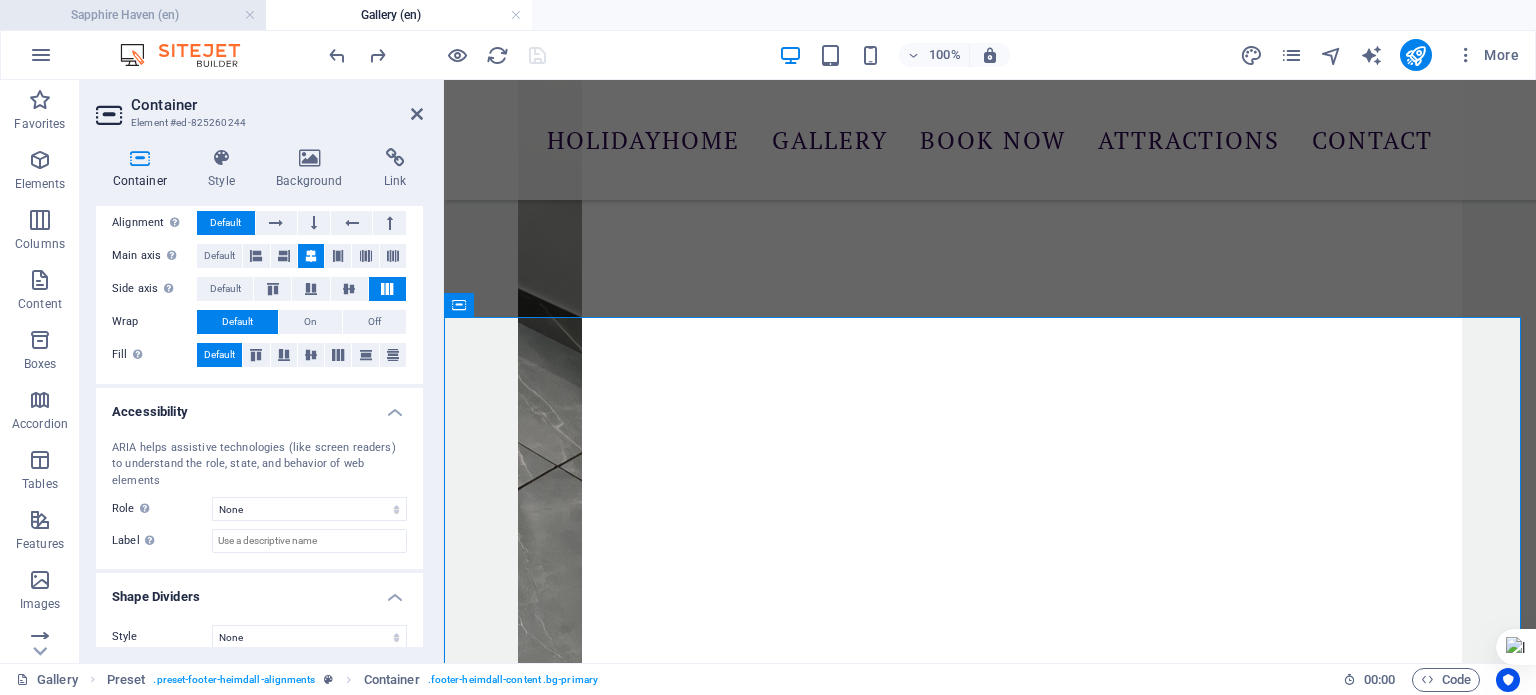 click on "Sapphire Haven (en)" at bounding box center [133, 15] 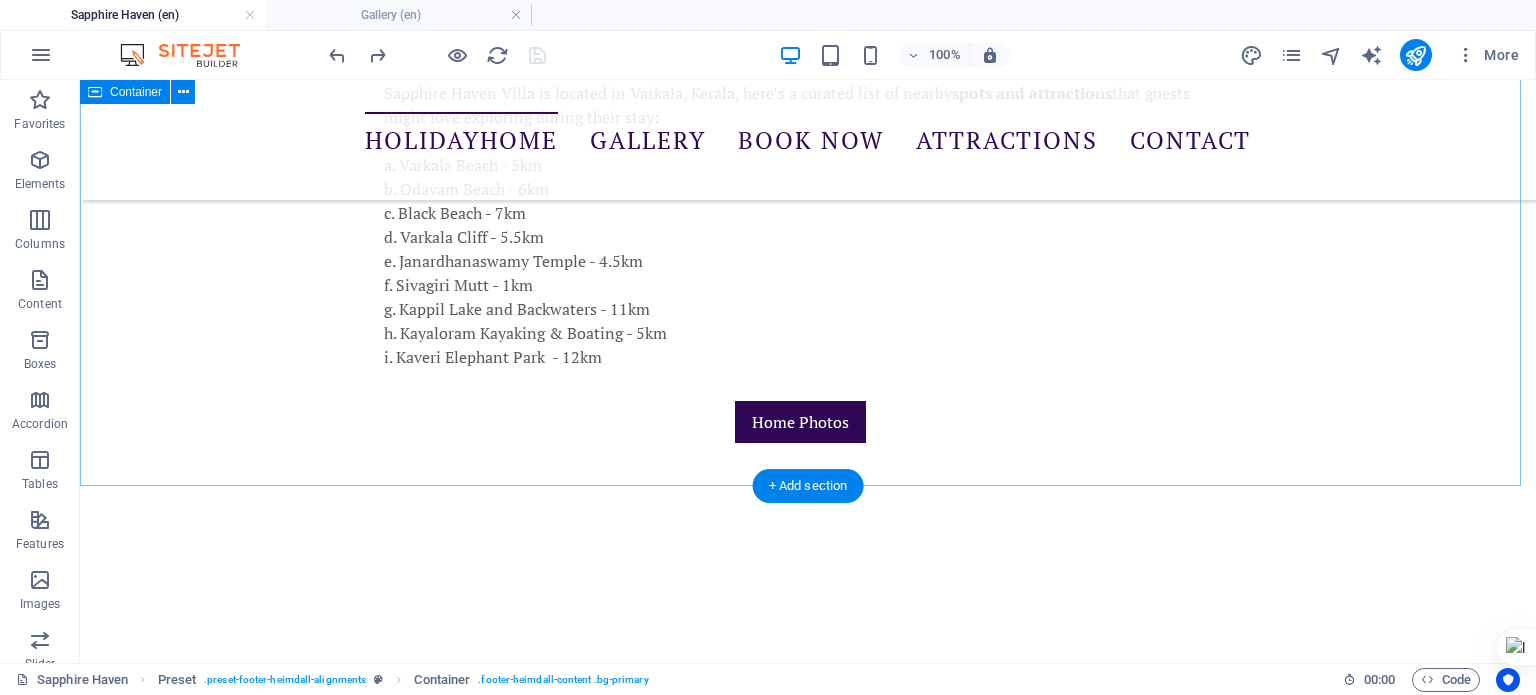 scroll, scrollTop: 1896, scrollLeft: 0, axis: vertical 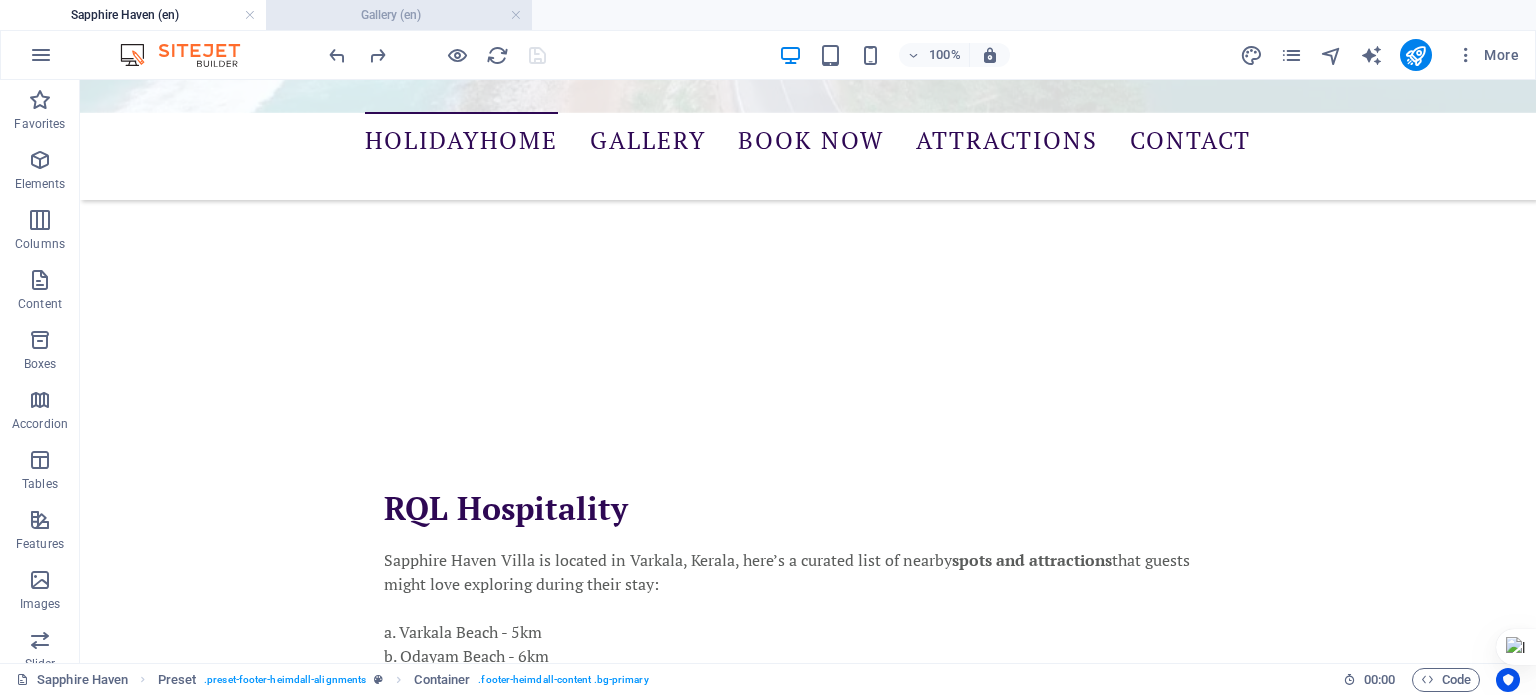 click on "Gallery (en)" at bounding box center [399, 15] 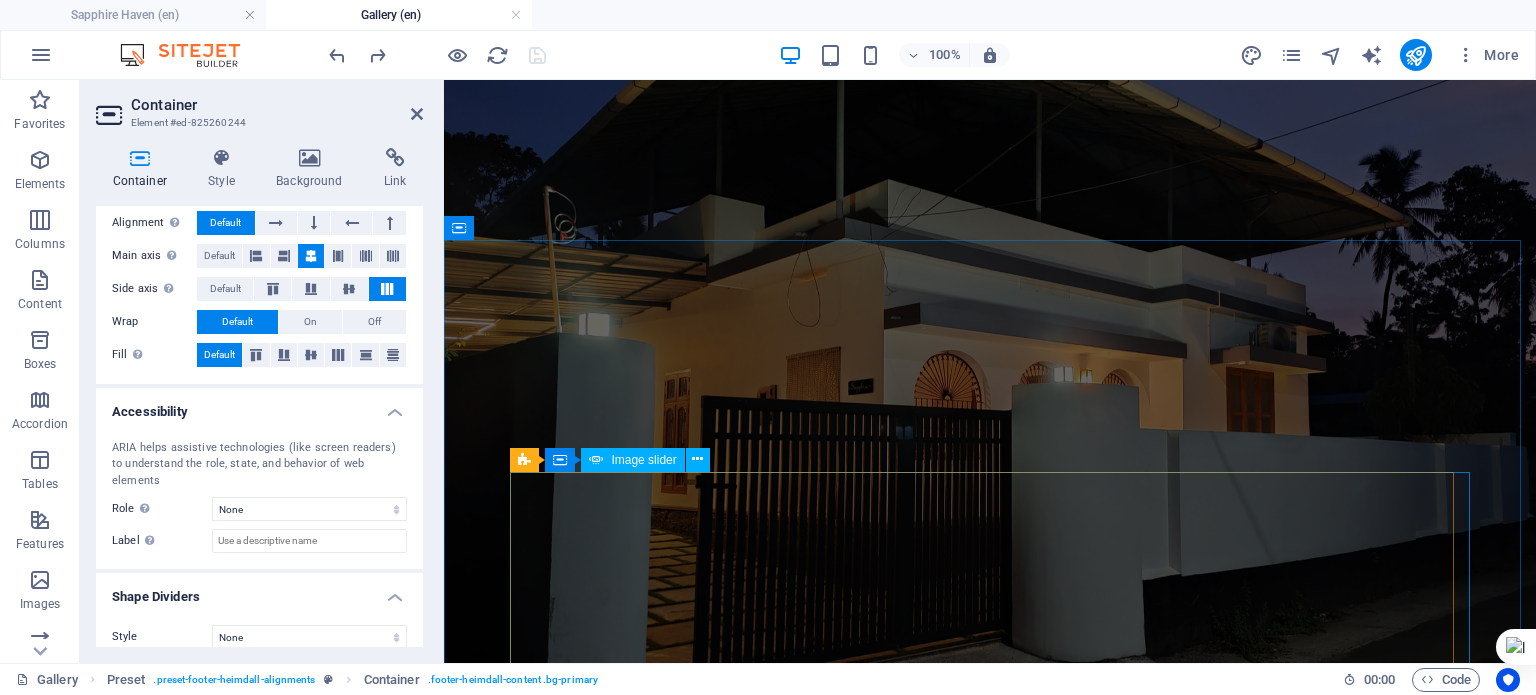scroll, scrollTop: 0, scrollLeft: 0, axis: both 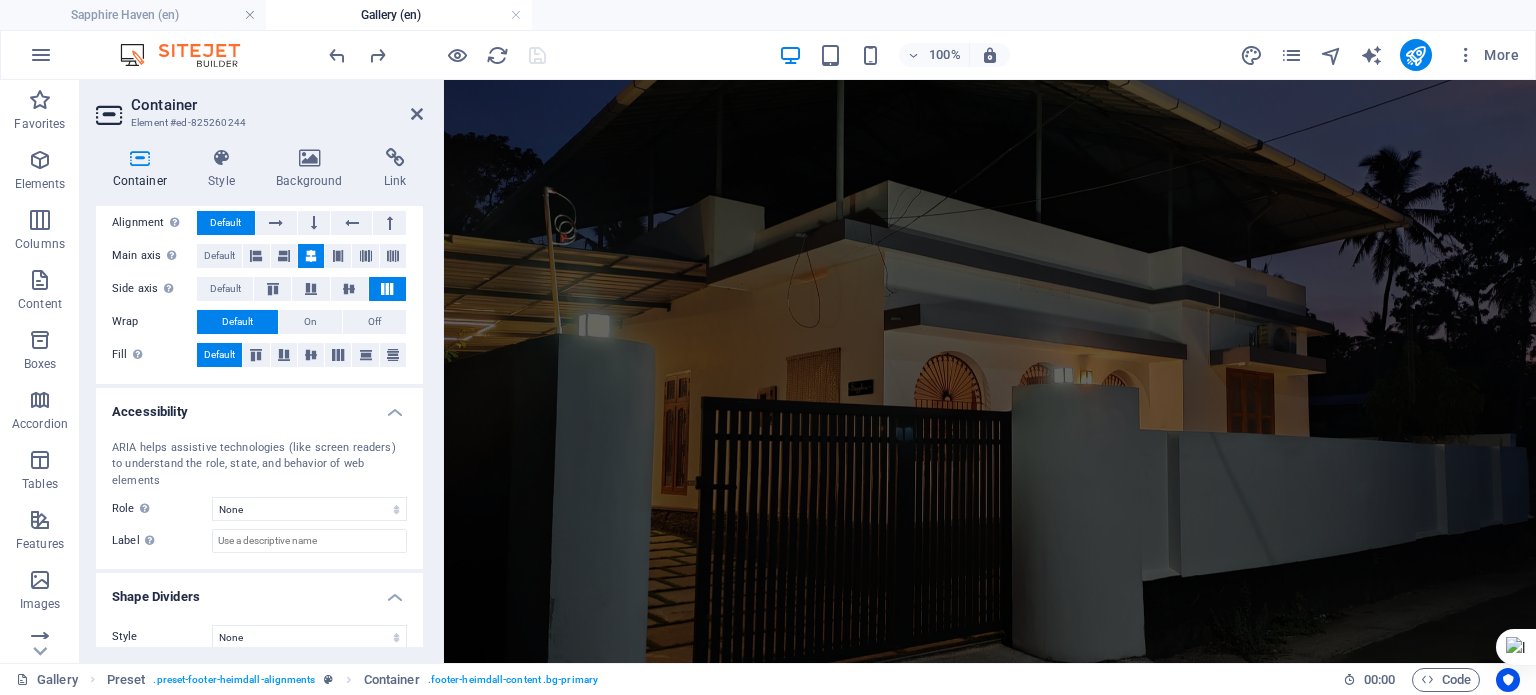 click at bounding box center [990, 405] 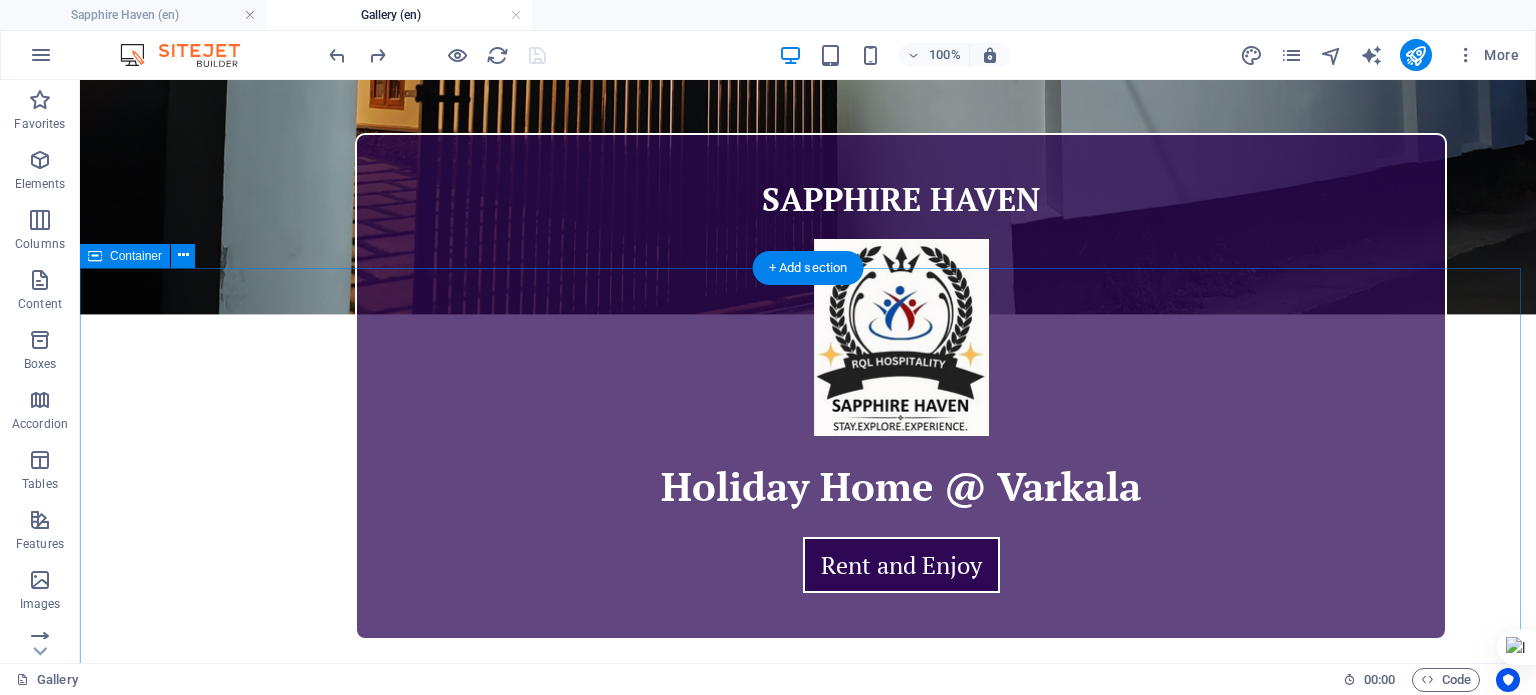 scroll, scrollTop: 700, scrollLeft: 0, axis: vertical 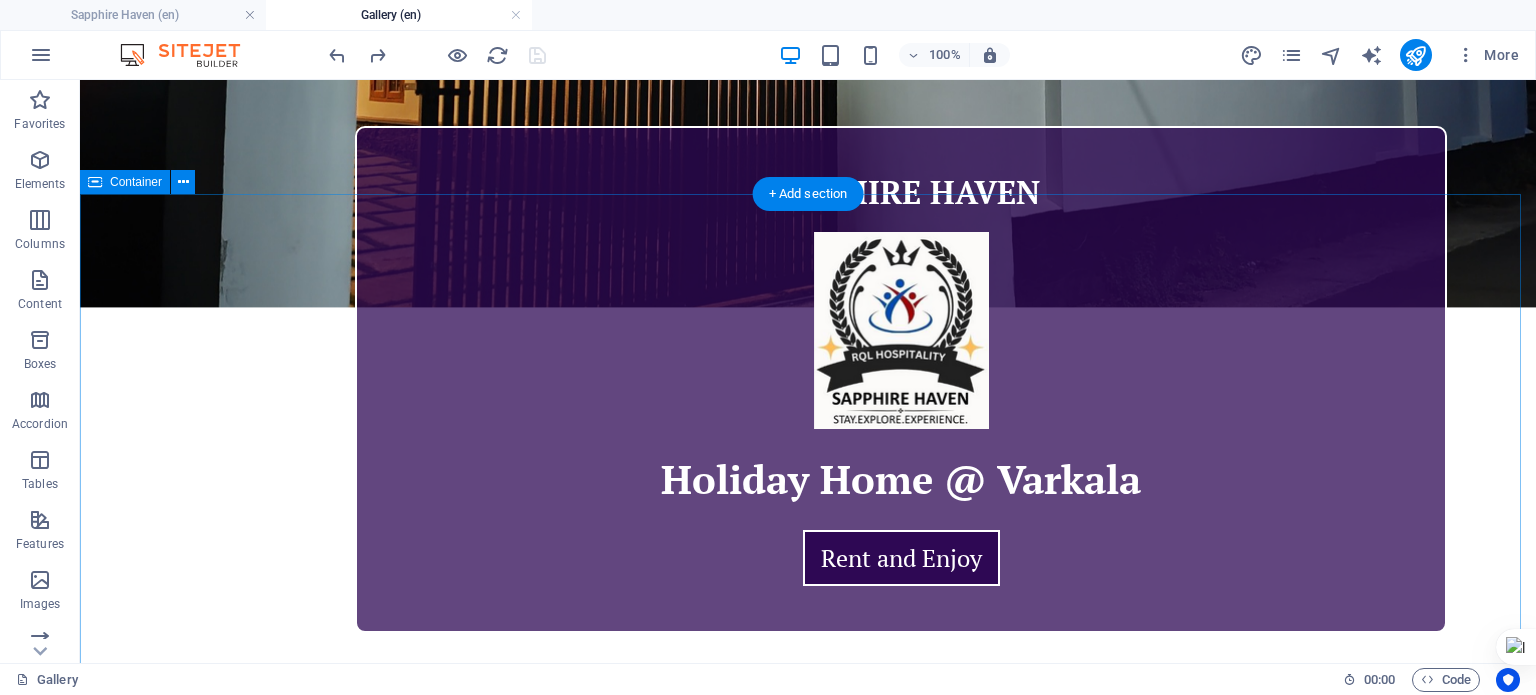 click on "Gallery Room 101 2 Guests & 1 Child 1 AC Double Bed Attached Toilet Room 102 2 Guests & 1 Child 1 AC Queen Bed Converted Common Toilet Room 103 2 Guests & 1 Child 1 AC Queen Bed No Attached Toilet TOILETS Clean & Sanitized Dental Kit & Toiletries Clean Towels Disinfected Surface common areas Living Room  Lobby Kitchen Dining Room EXTERNAL AREAS Free Parking Garden External Toilet Terrace" at bounding box center [808, 10204] 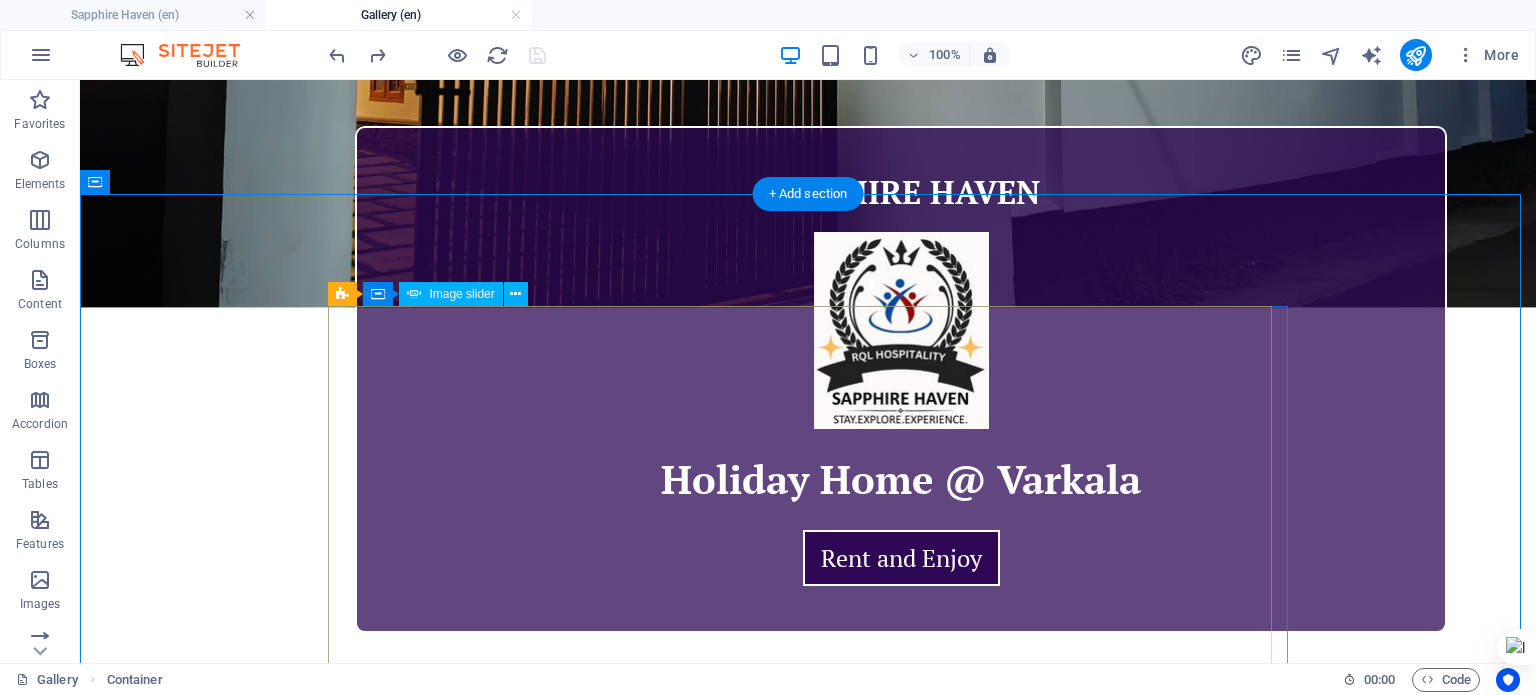 click at bounding box center [-144, 3030] 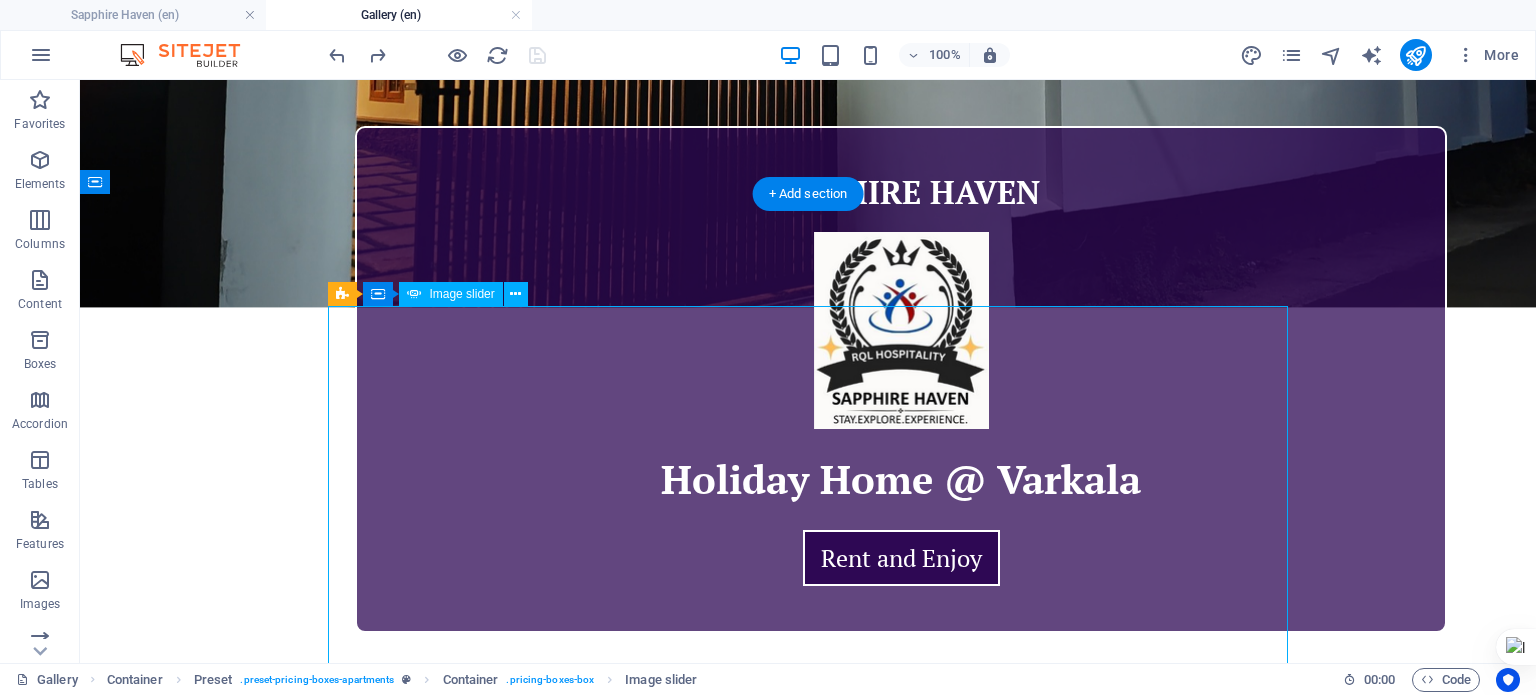 click at bounding box center (-144, 3030) 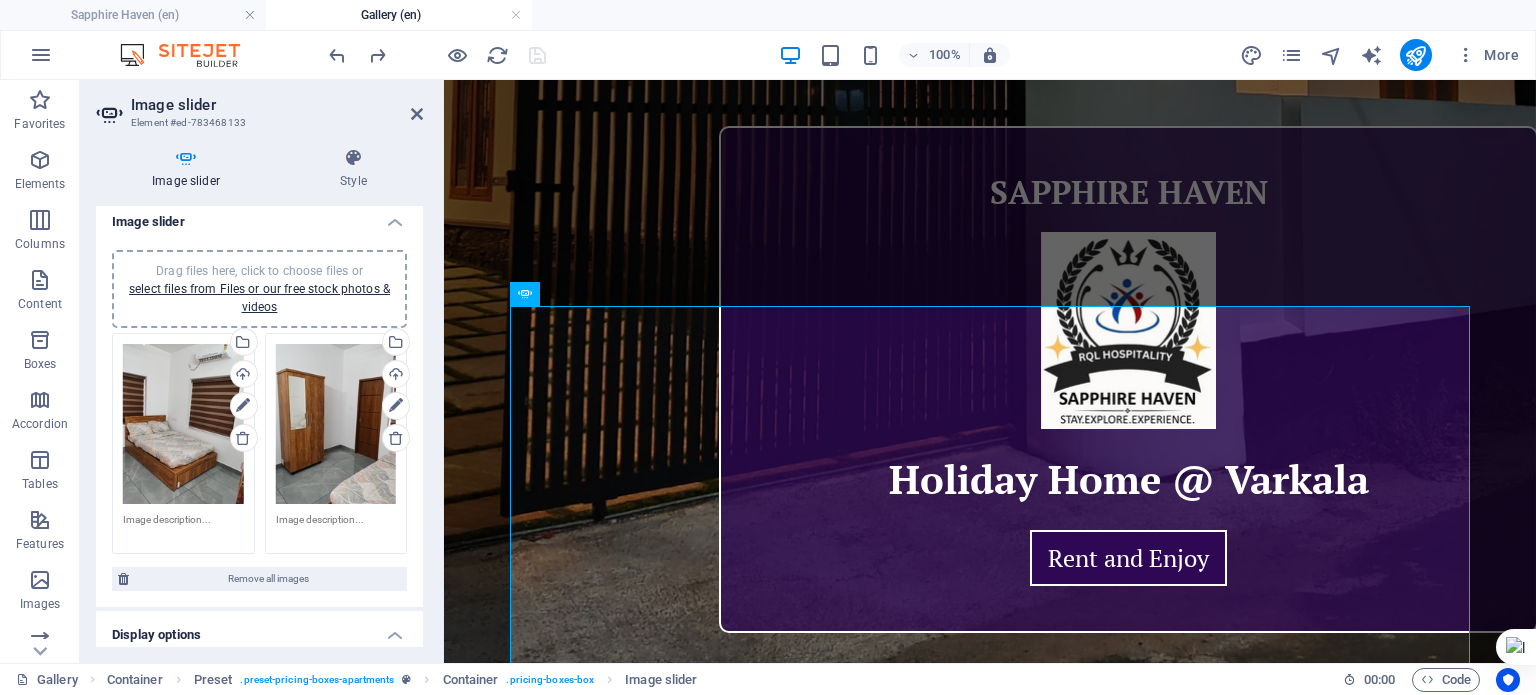 scroll, scrollTop: 0, scrollLeft: 0, axis: both 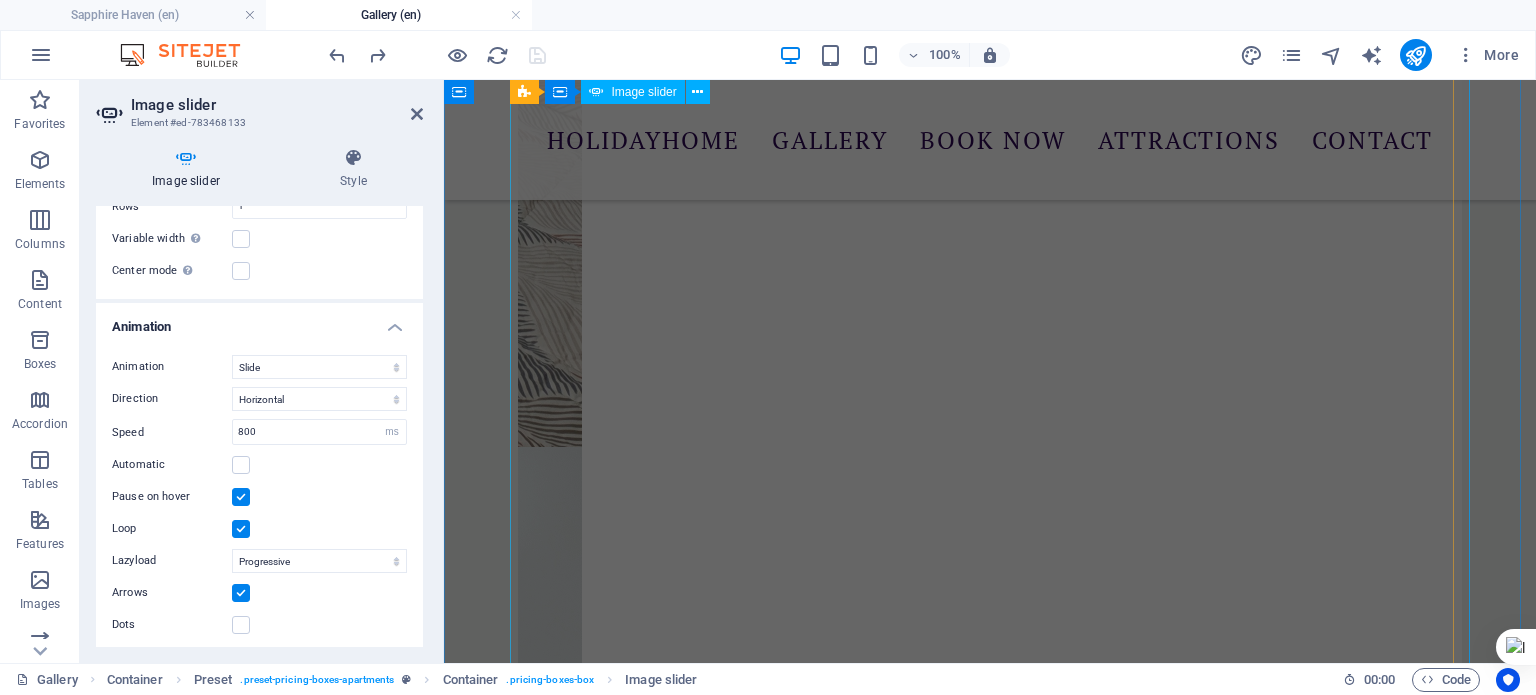 click at bounding box center (38, 6862) 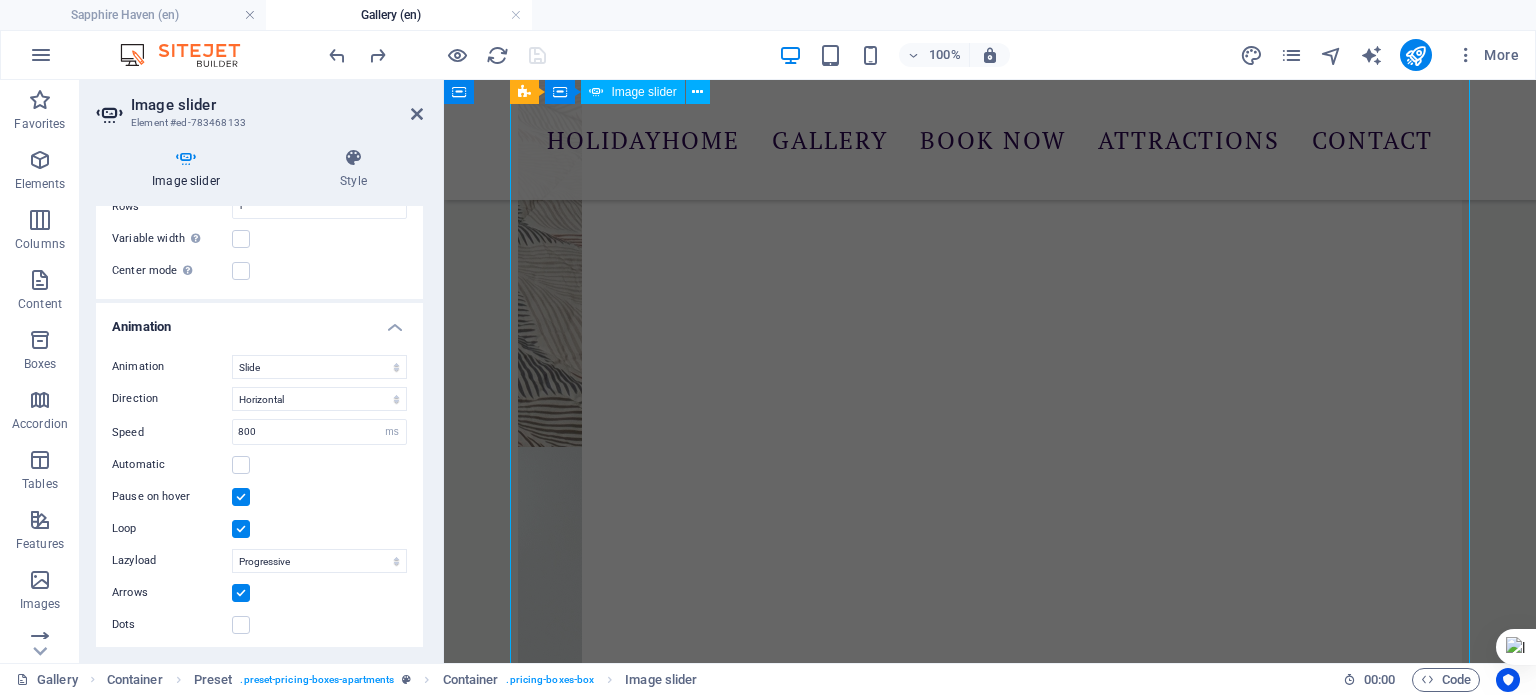 click at bounding box center (38, 6862) 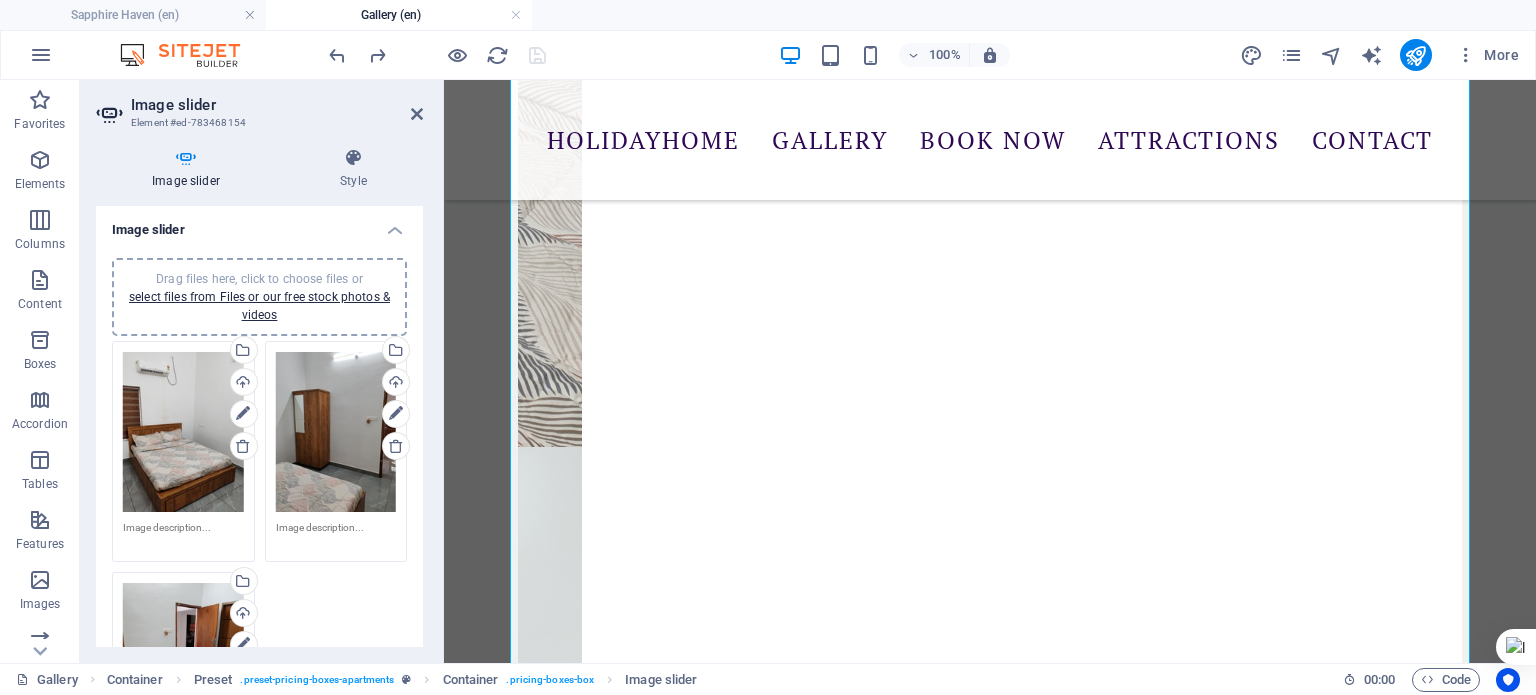 scroll, scrollTop: 400, scrollLeft: 0, axis: vertical 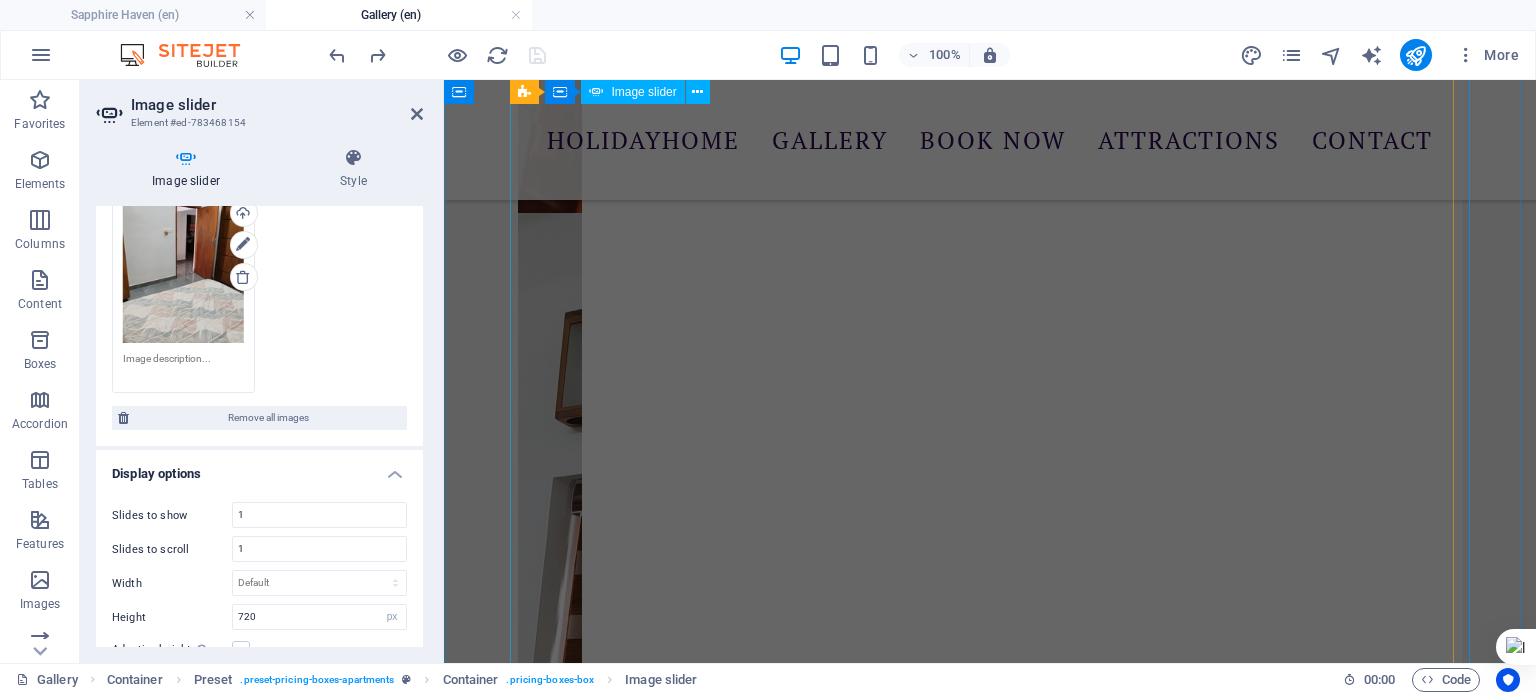 click at bounding box center [38, 12359] 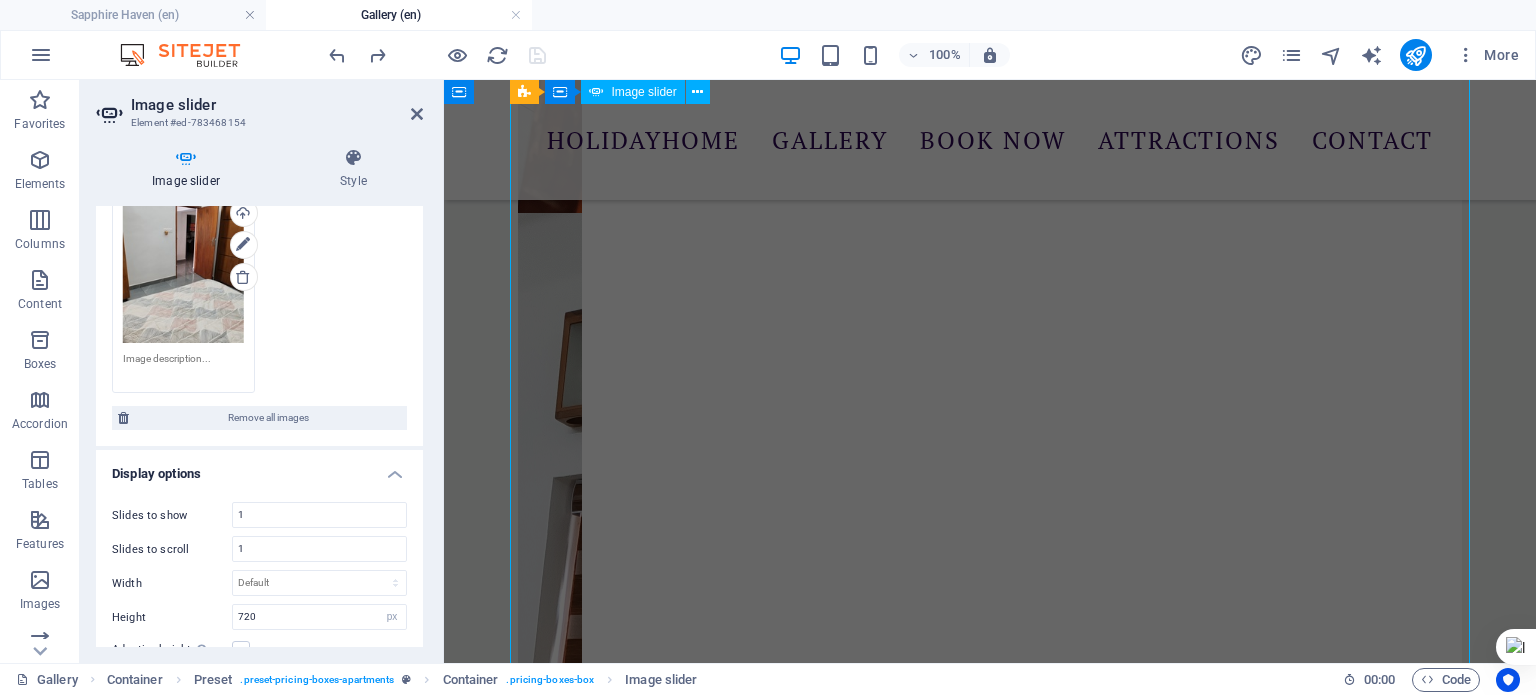click at bounding box center (38, 12359) 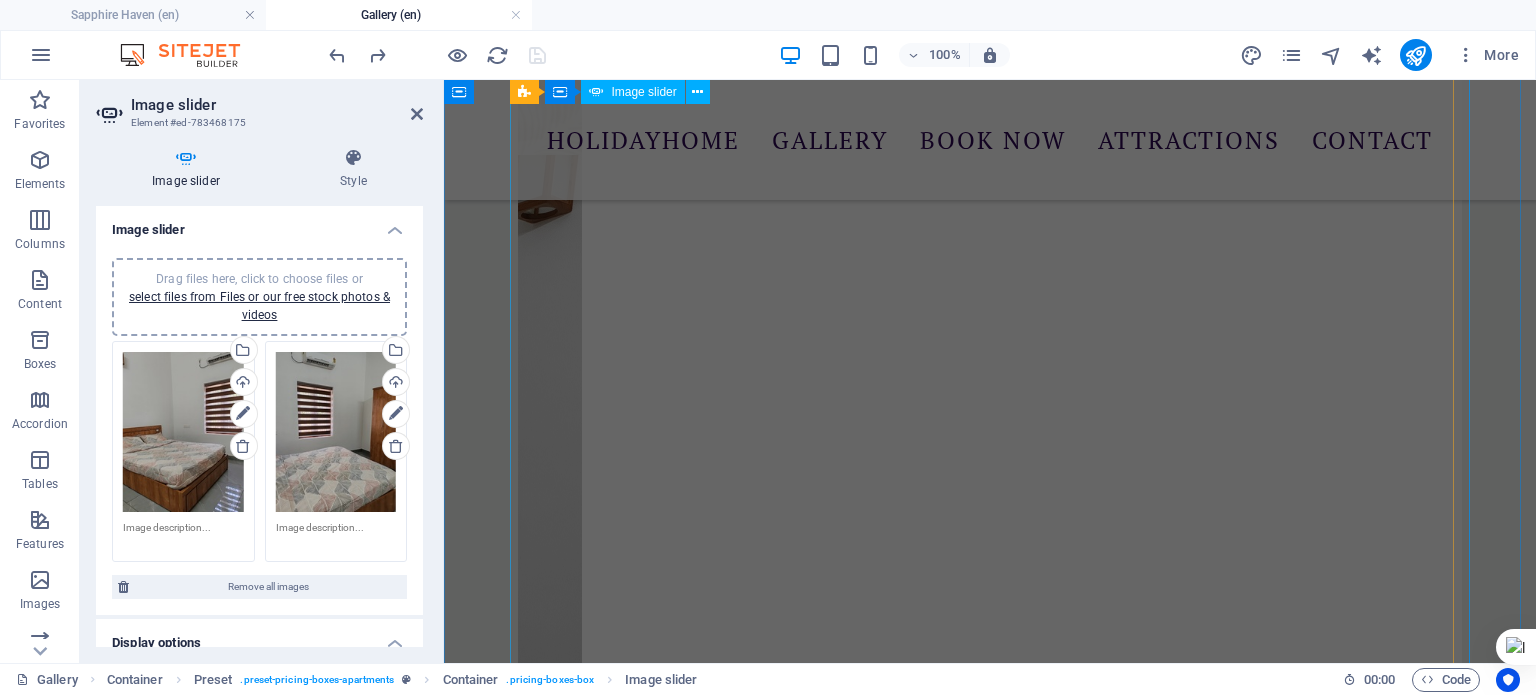 scroll, scrollTop: 8500, scrollLeft: 0, axis: vertical 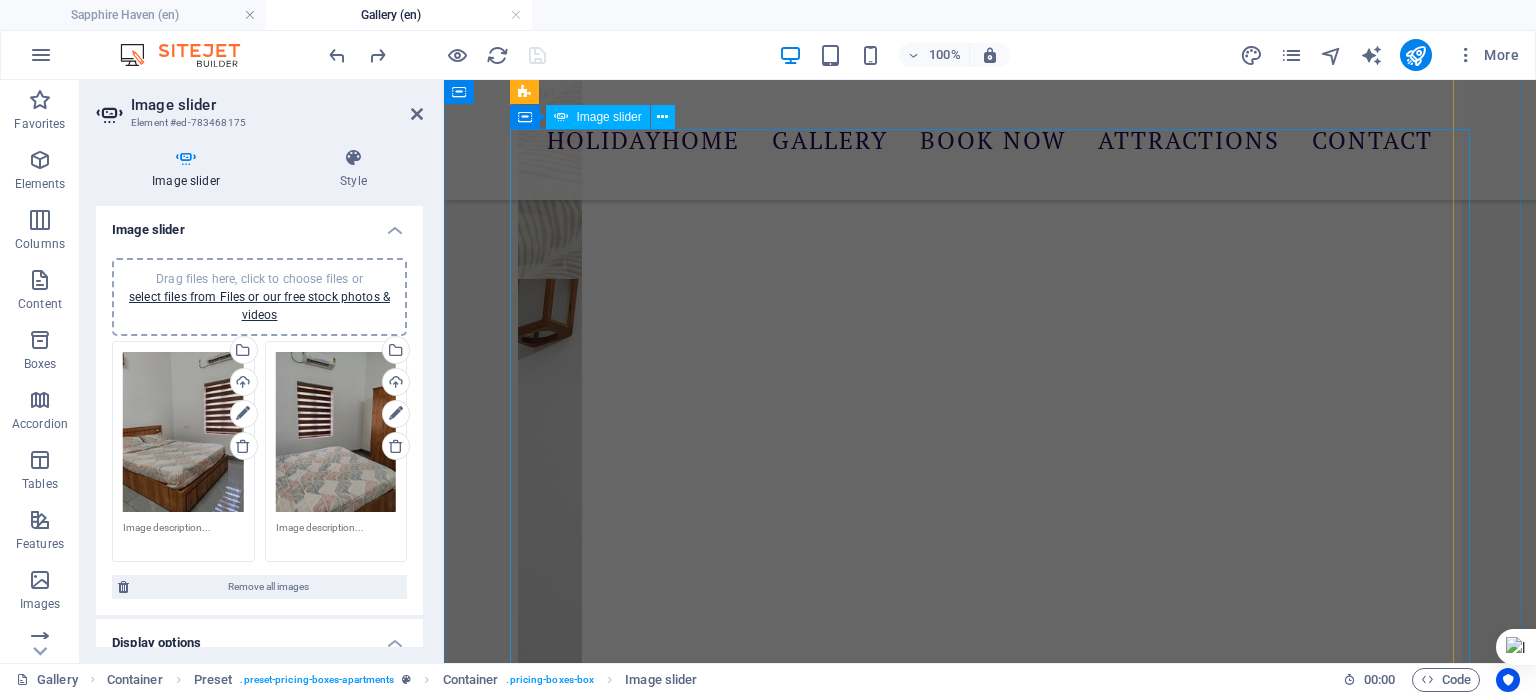 click at bounding box center [38, 11914] 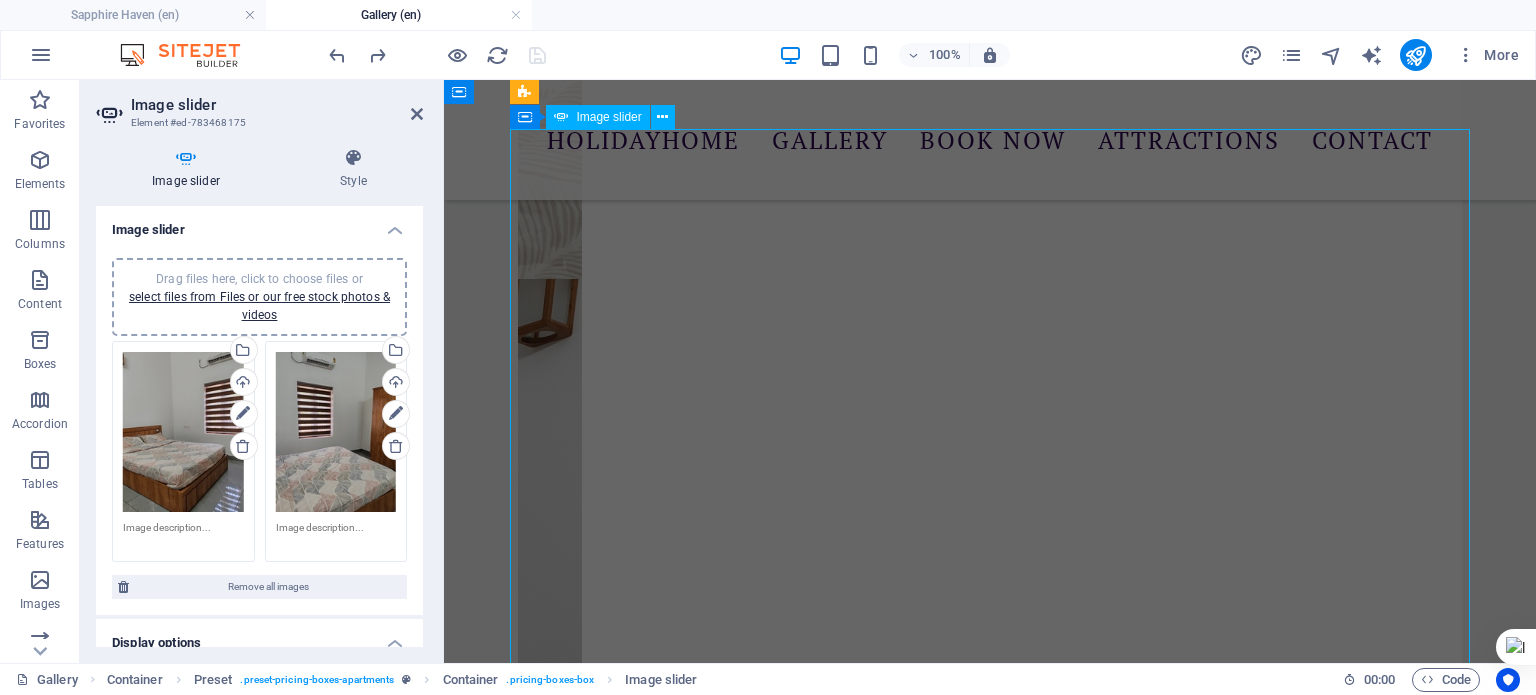 click at bounding box center (38, 11914) 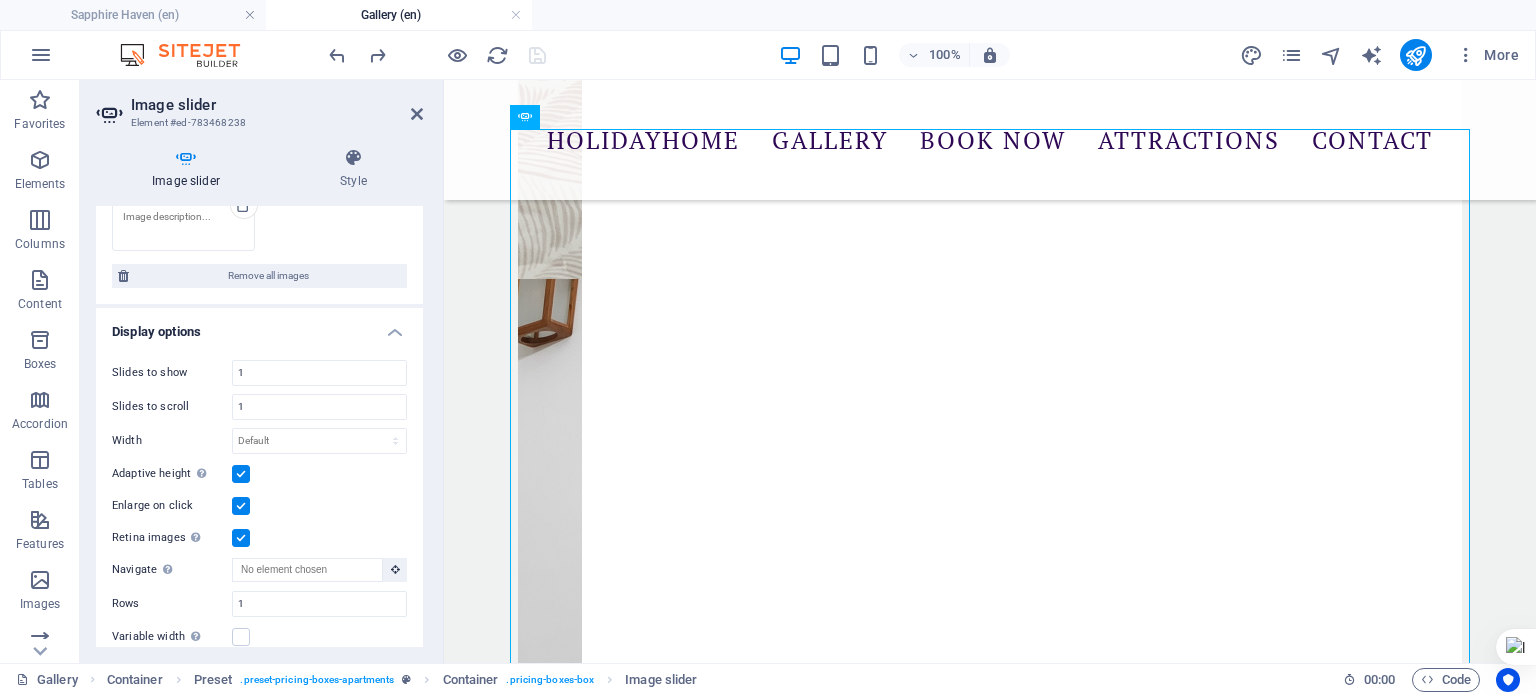 scroll, scrollTop: 1182, scrollLeft: 0, axis: vertical 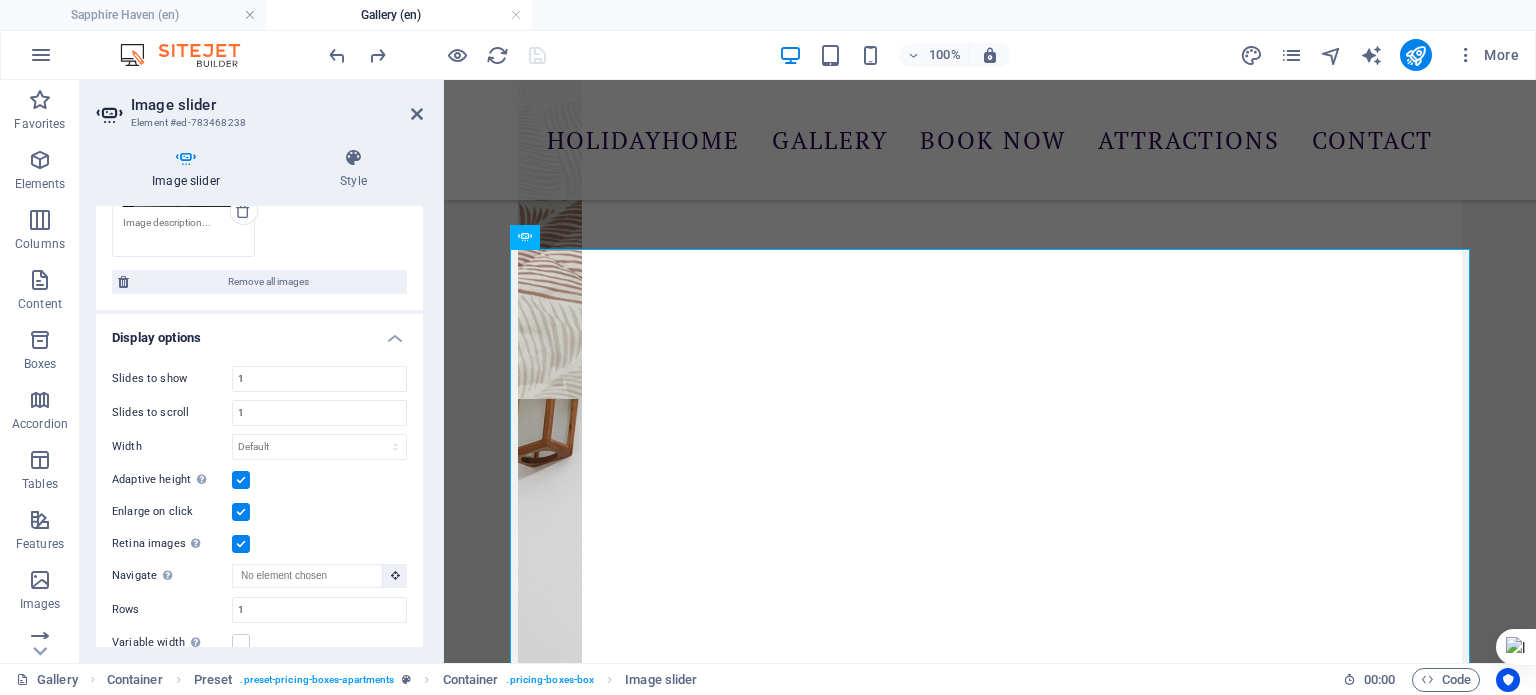 click at bounding box center (241, 480) 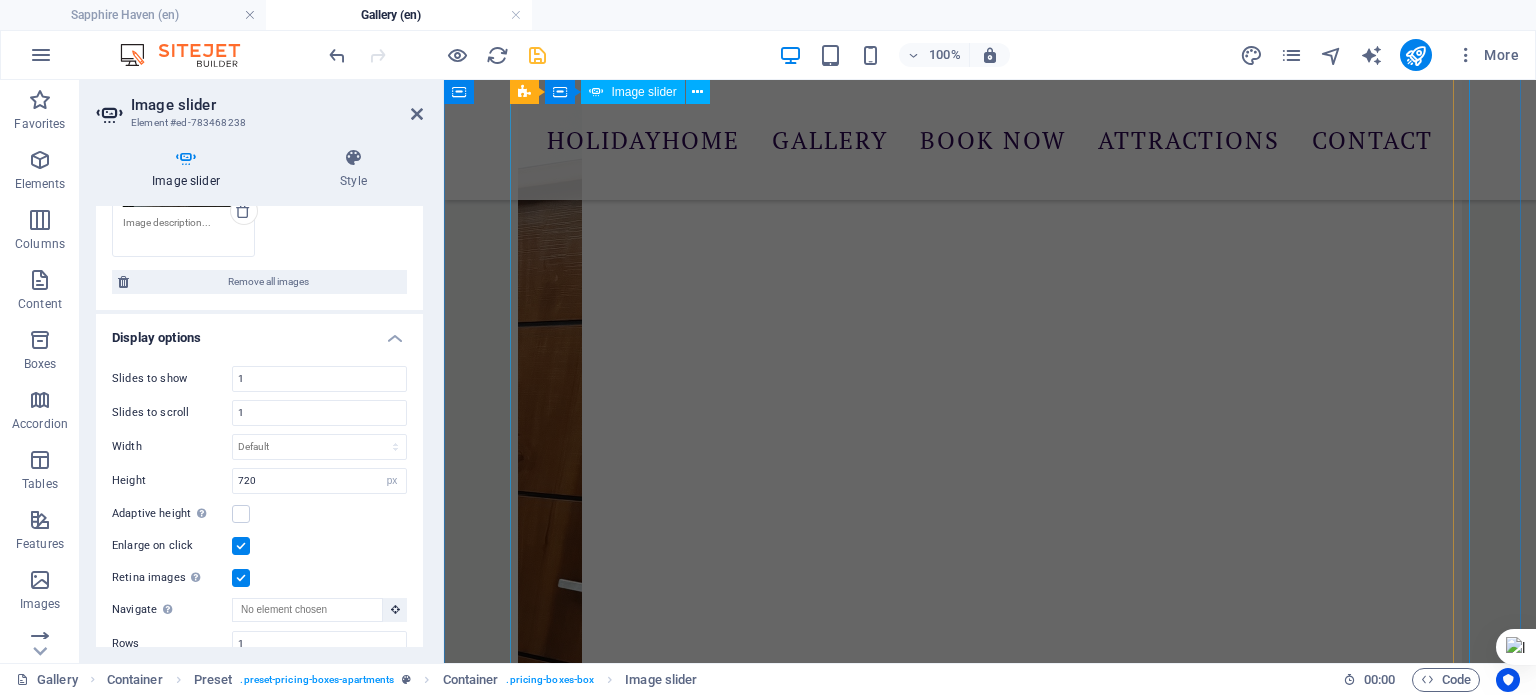 scroll, scrollTop: 7380, scrollLeft: 0, axis: vertical 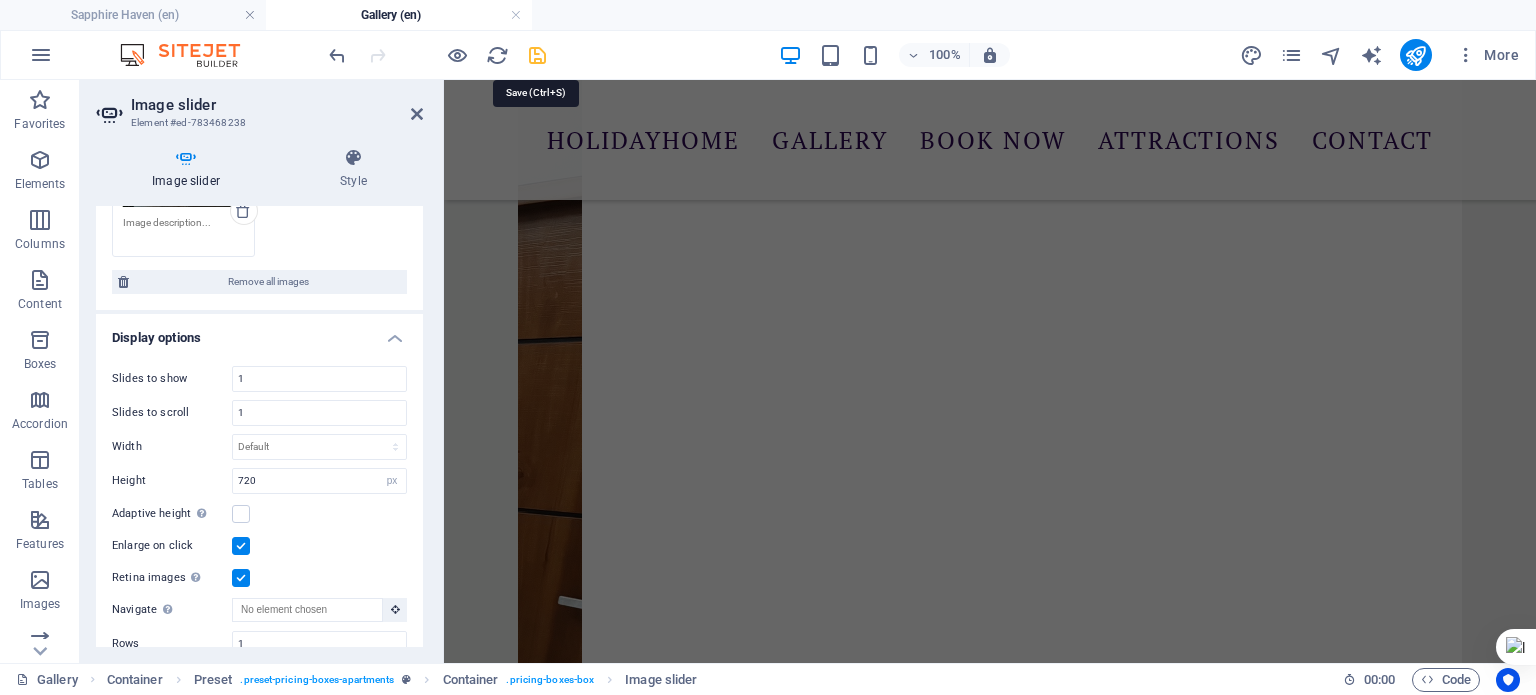 click at bounding box center [537, 55] 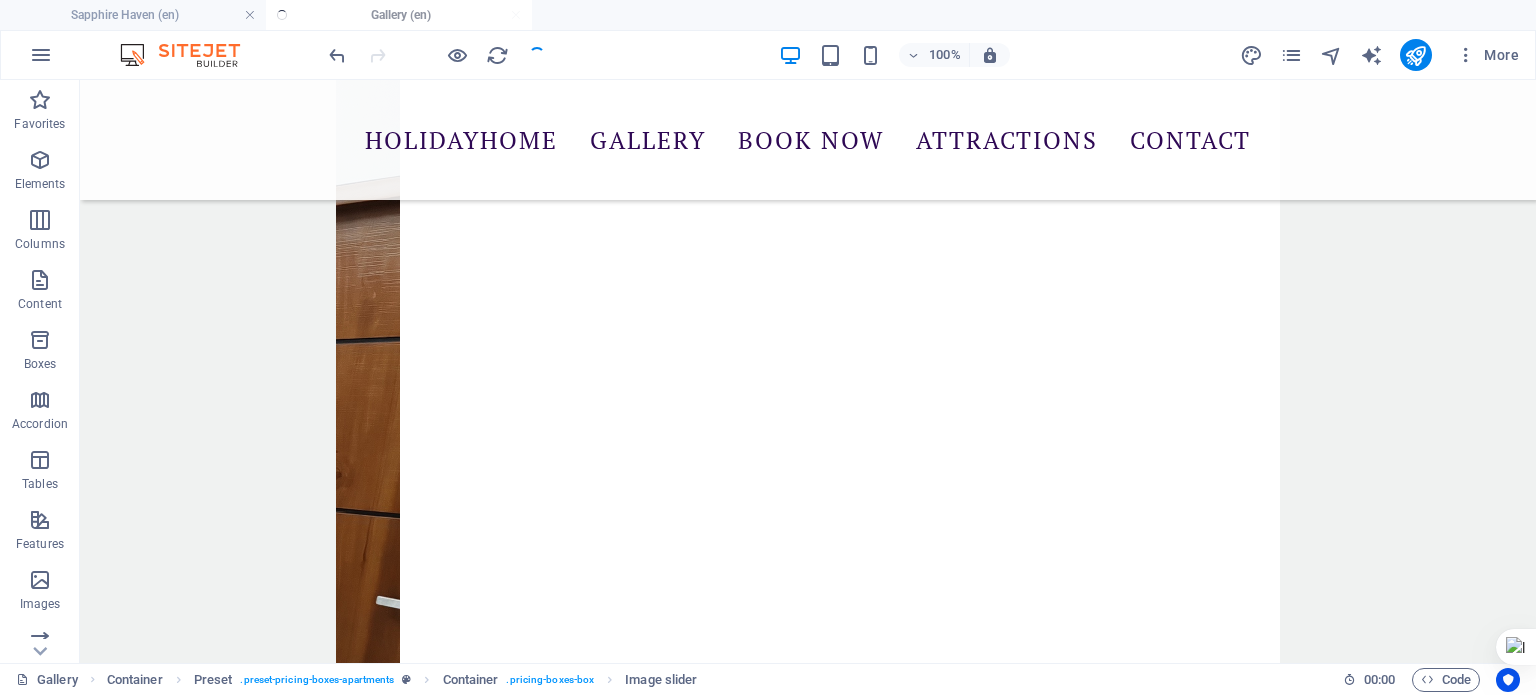 scroll, scrollTop: 8617, scrollLeft: 0, axis: vertical 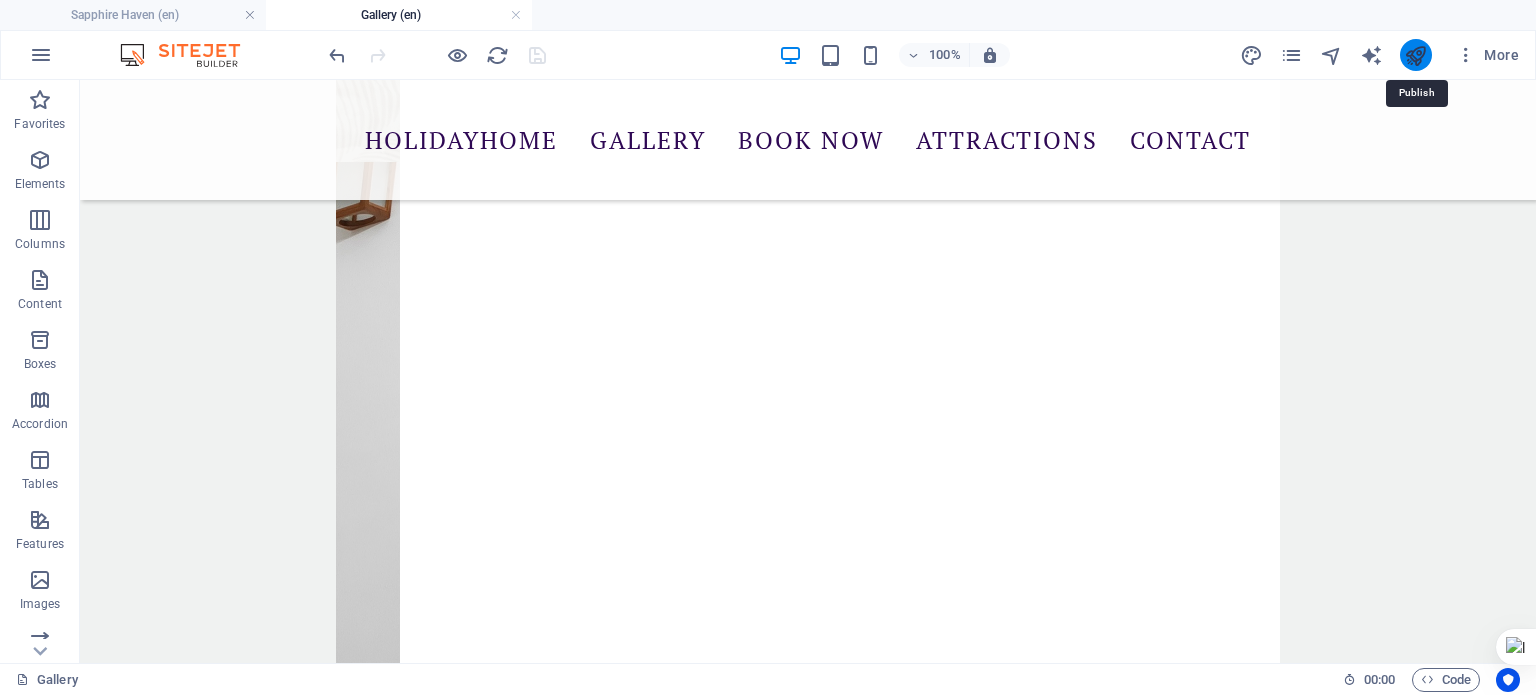click at bounding box center [1415, 55] 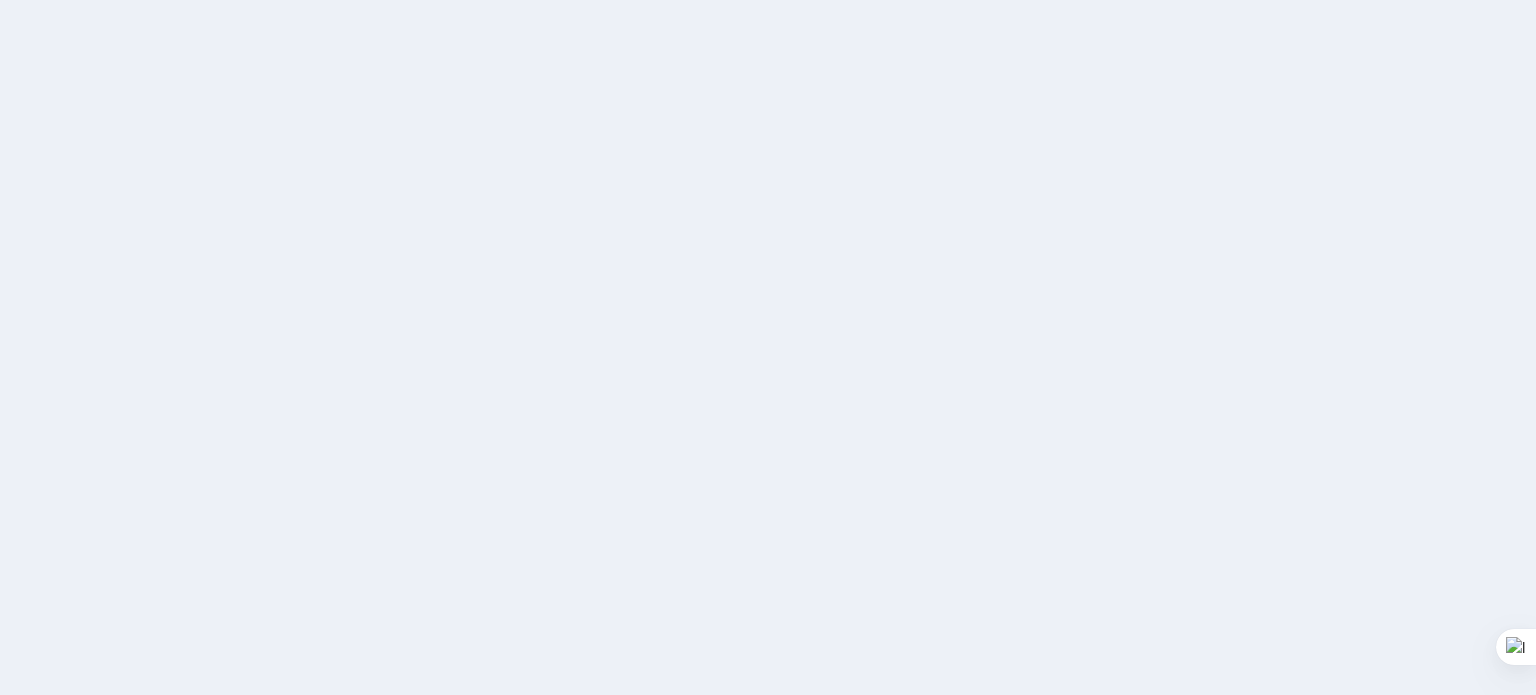 scroll, scrollTop: 0, scrollLeft: 0, axis: both 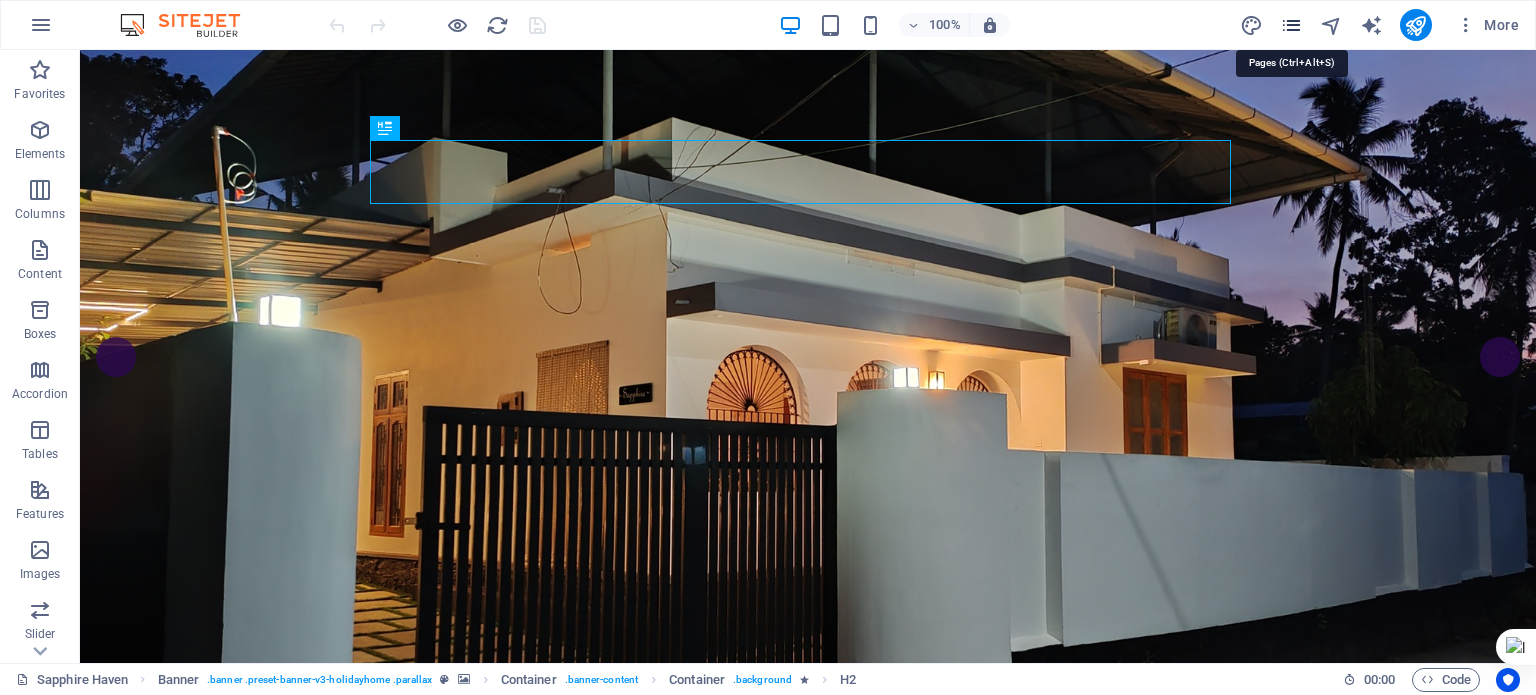 click at bounding box center [1291, 25] 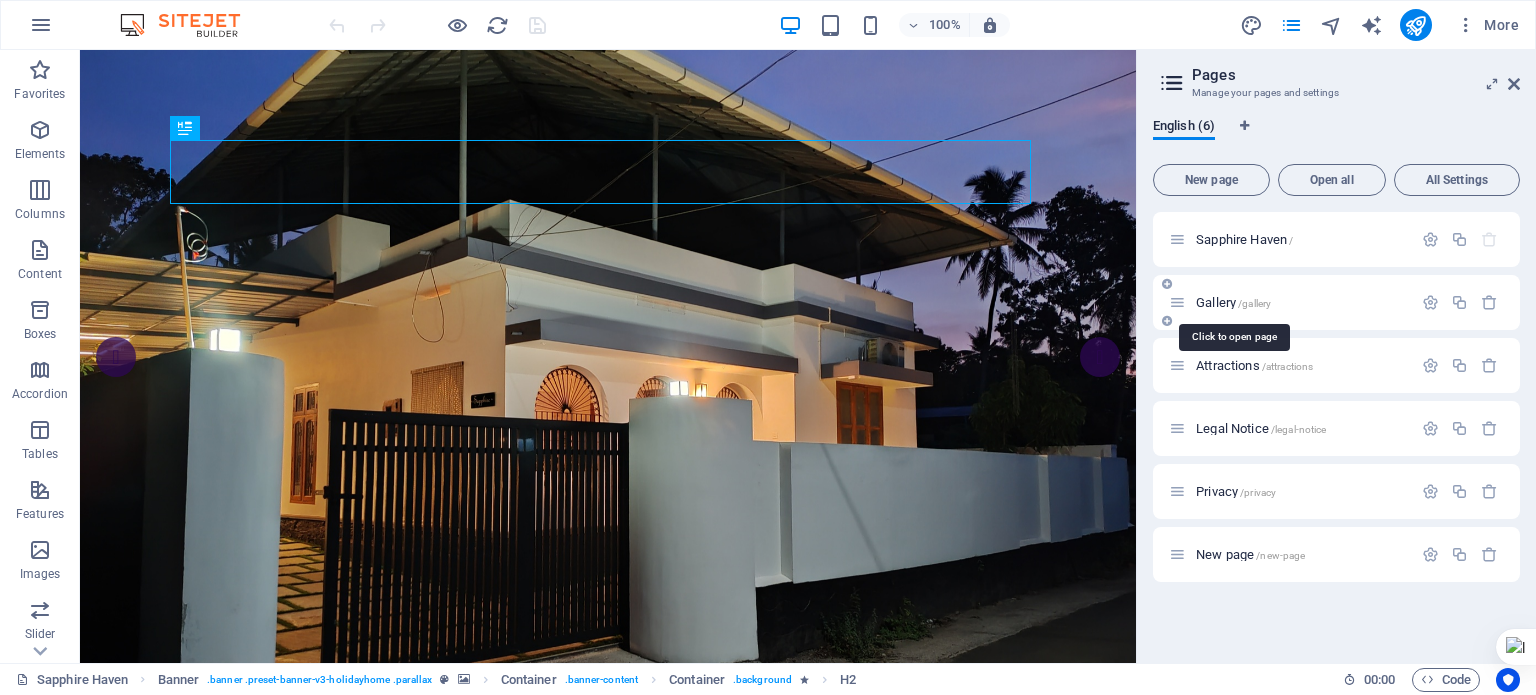 click on "Gallery /gallery" at bounding box center [1233, 302] 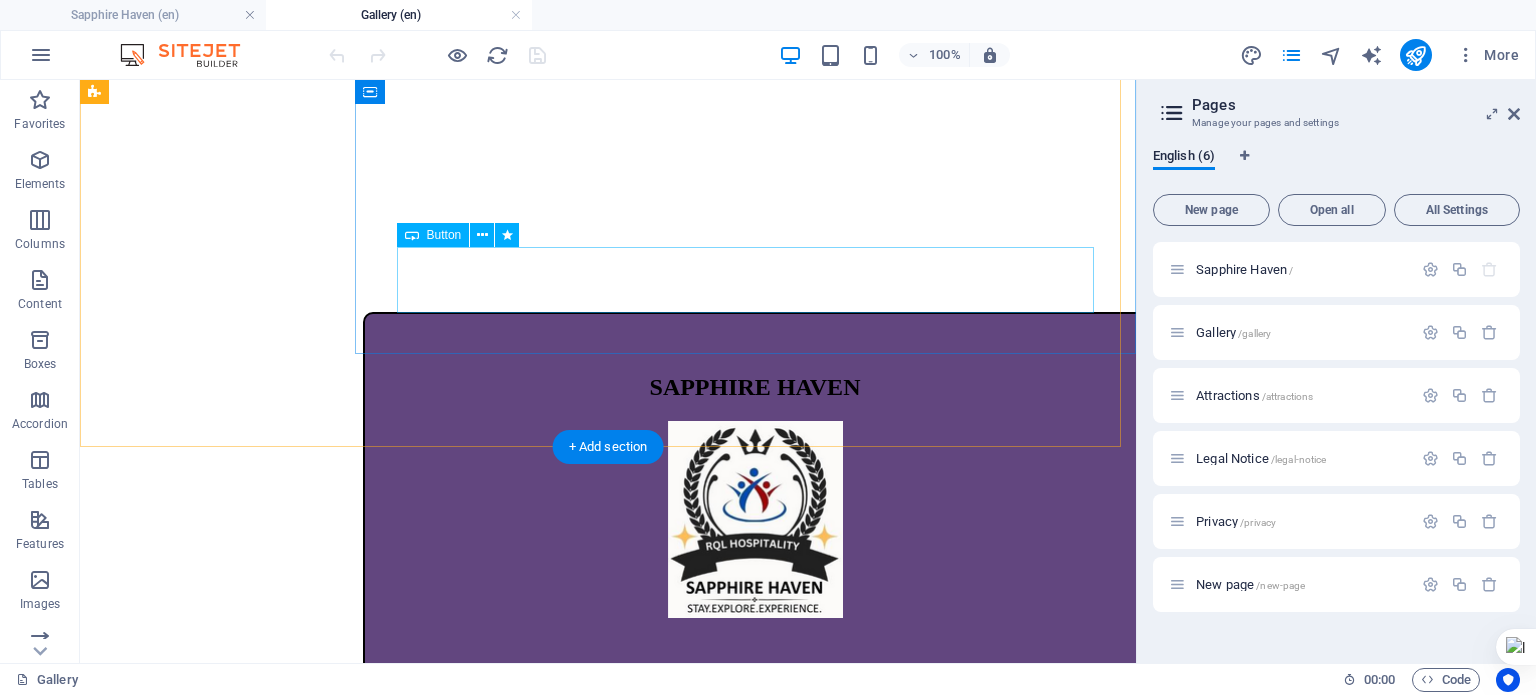 scroll, scrollTop: 600, scrollLeft: 0, axis: vertical 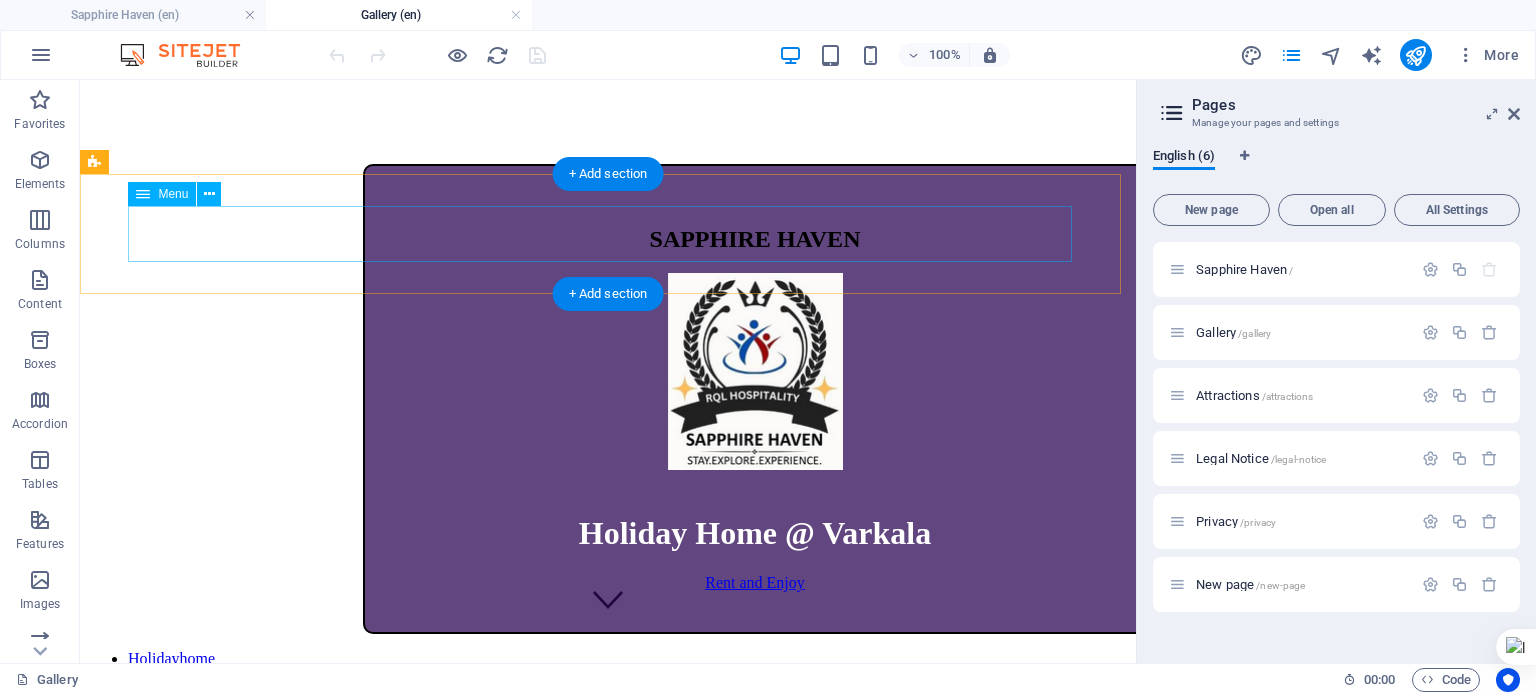click on "Holidayhome GALLERY Book Now Attractions Contact" at bounding box center [608, 695] 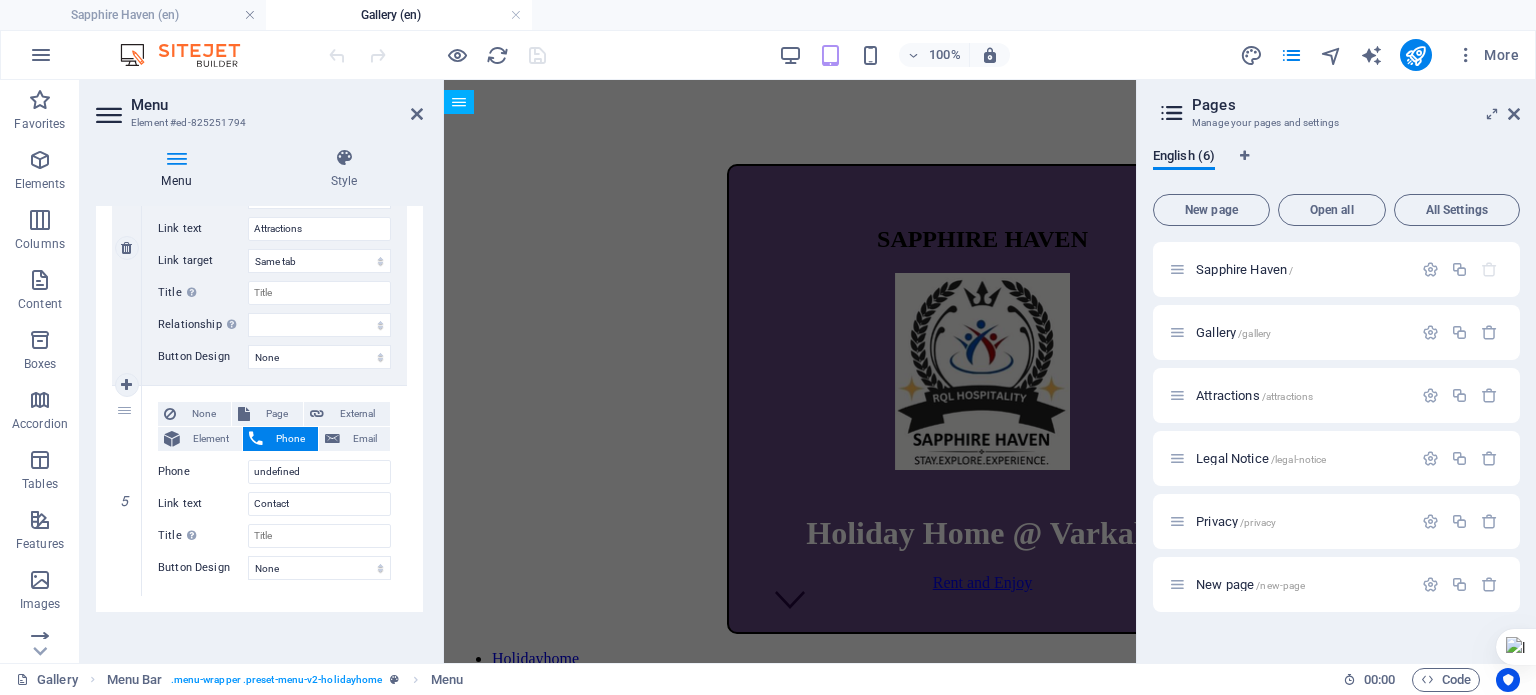 scroll, scrollTop: 1128, scrollLeft: 0, axis: vertical 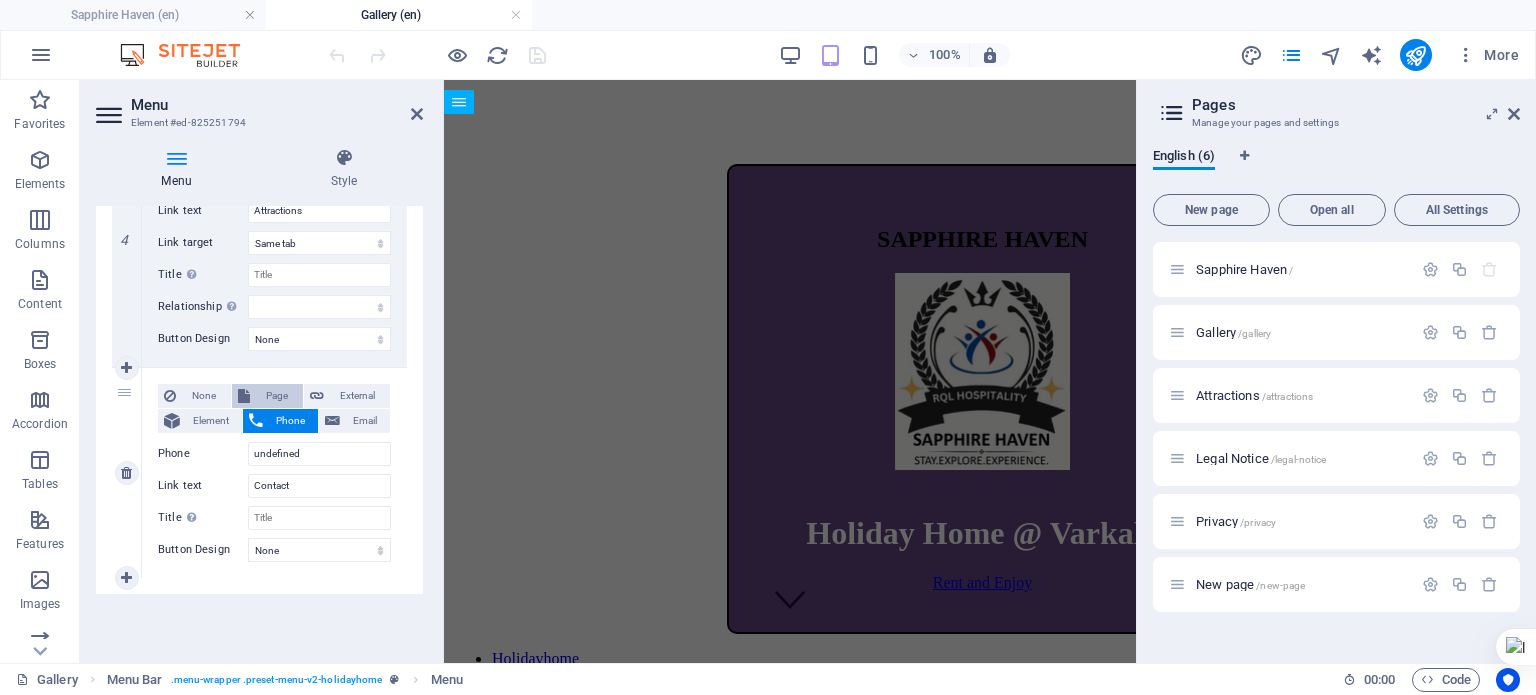 click on "Page" at bounding box center (276, 396) 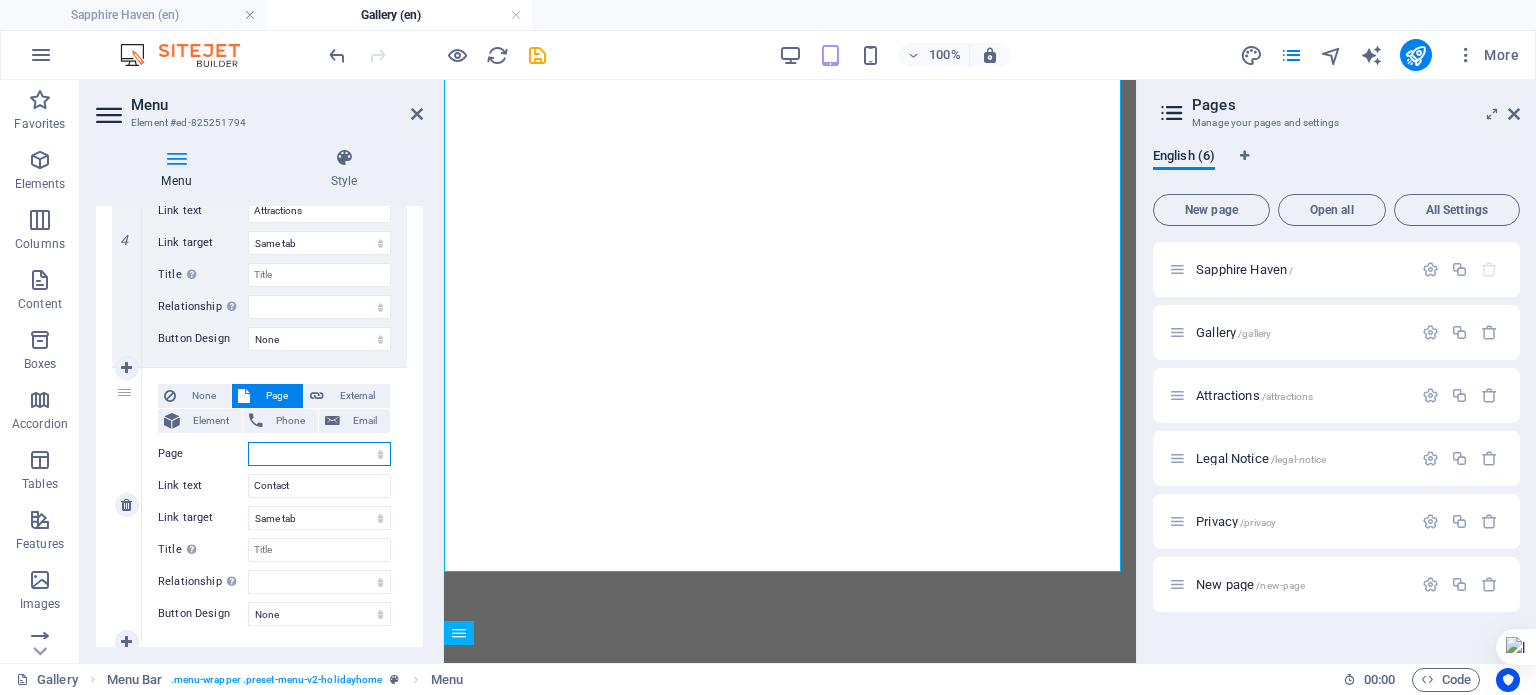 scroll, scrollTop: 0, scrollLeft: 0, axis: both 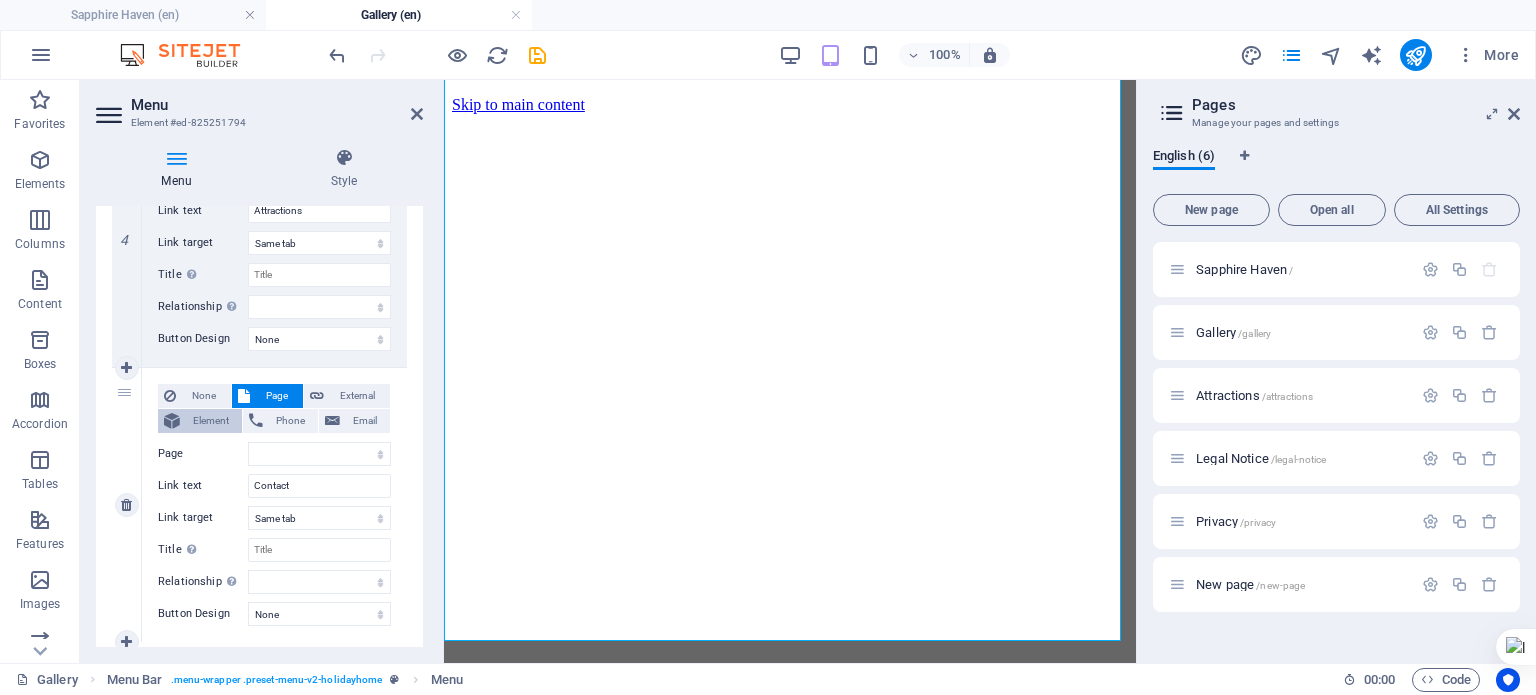 click on "Element" at bounding box center (211, 421) 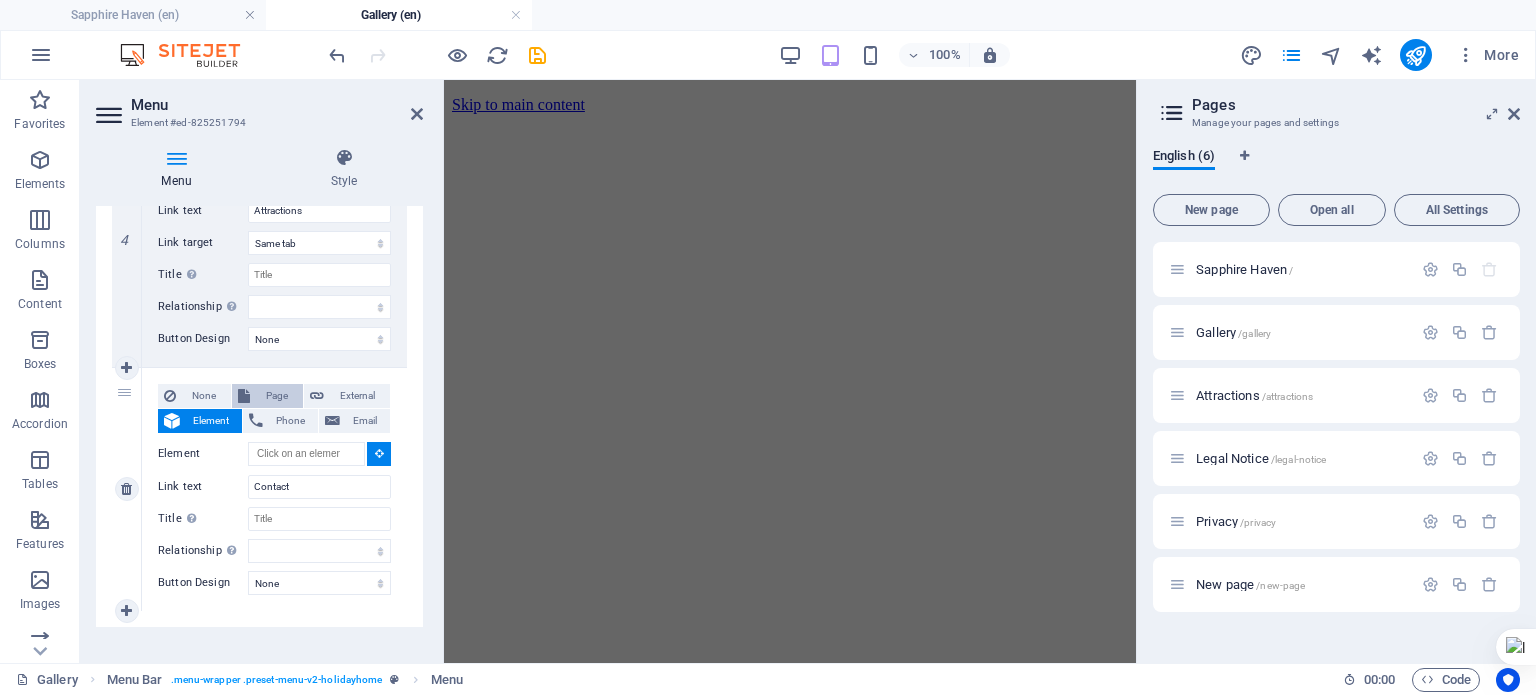 click on "Page" at bounding box center (276, 396) 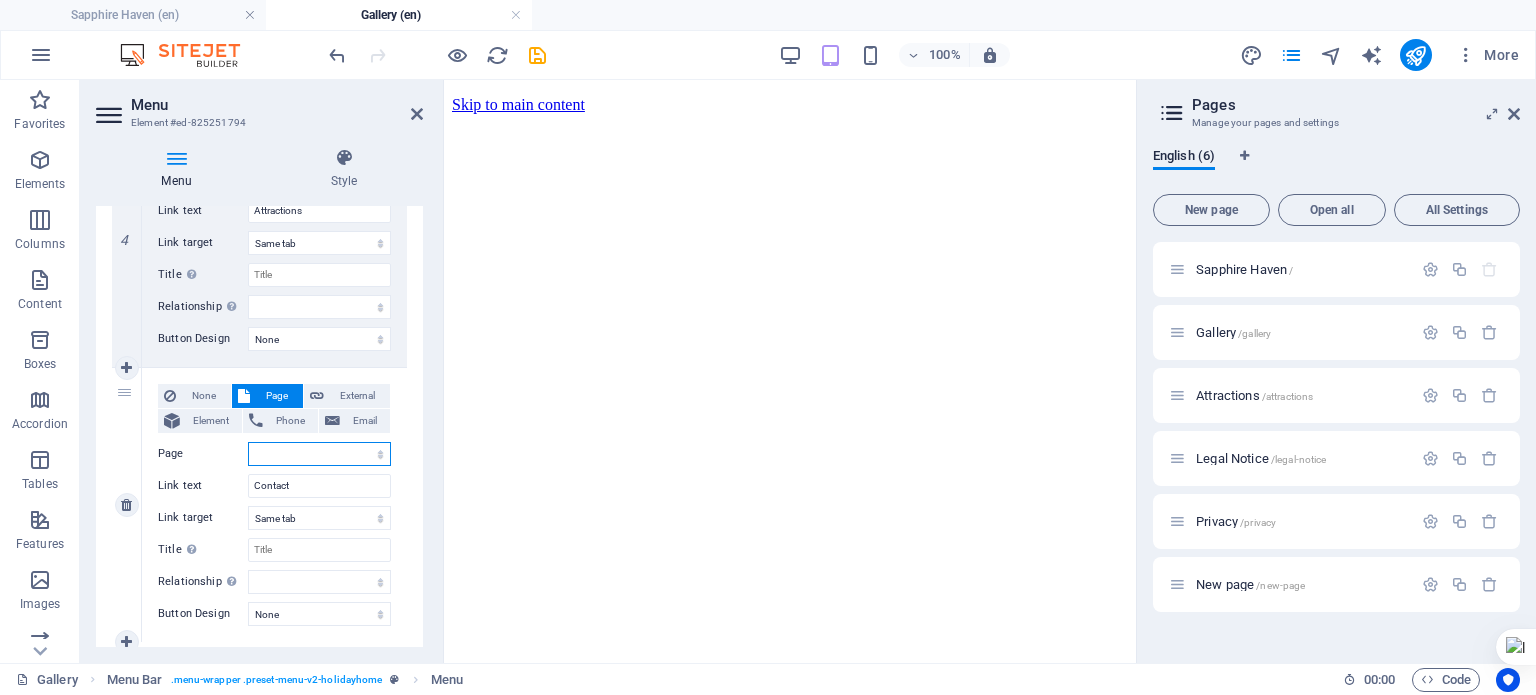 click on "Sapphire Haven Gallery Attractions Legal Notice Privacy New page" at bounding box center [319, 454] 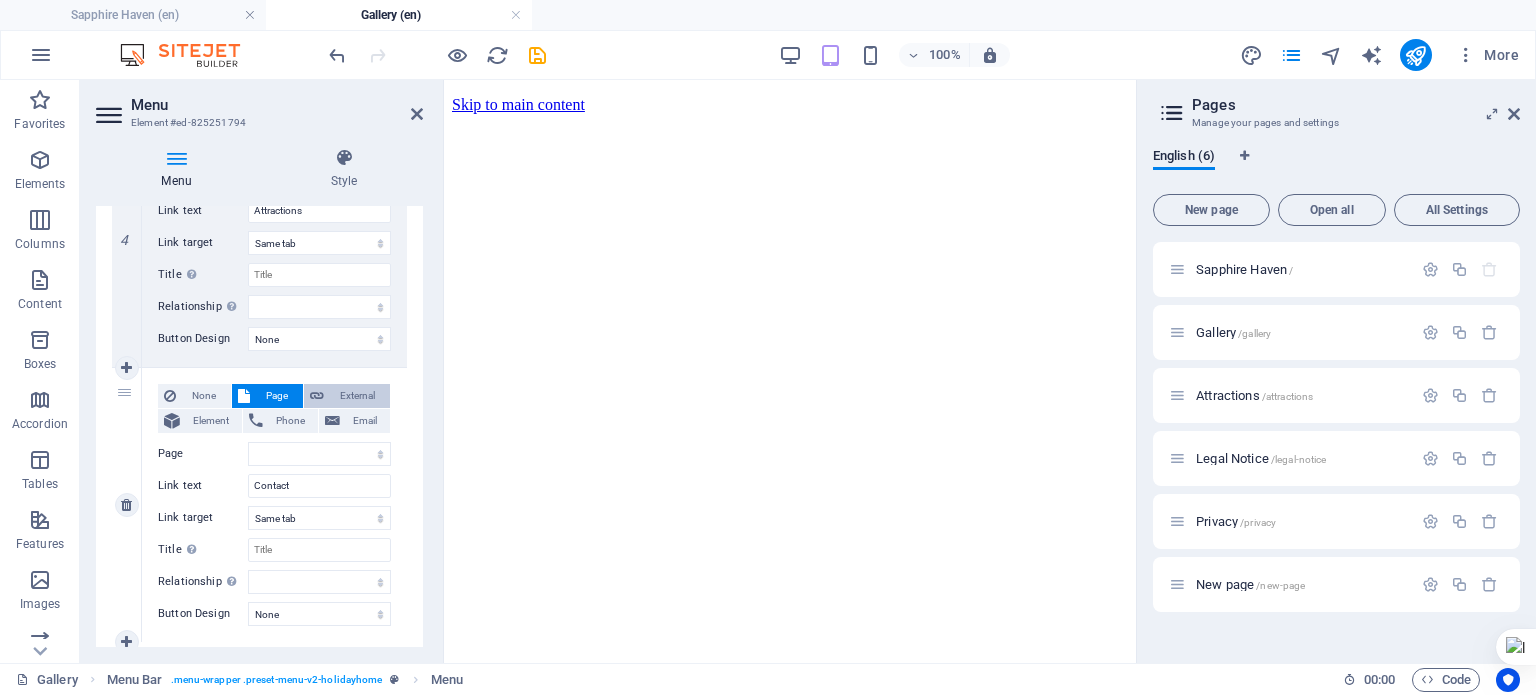 click on "External" at bounding box center [357, 396] 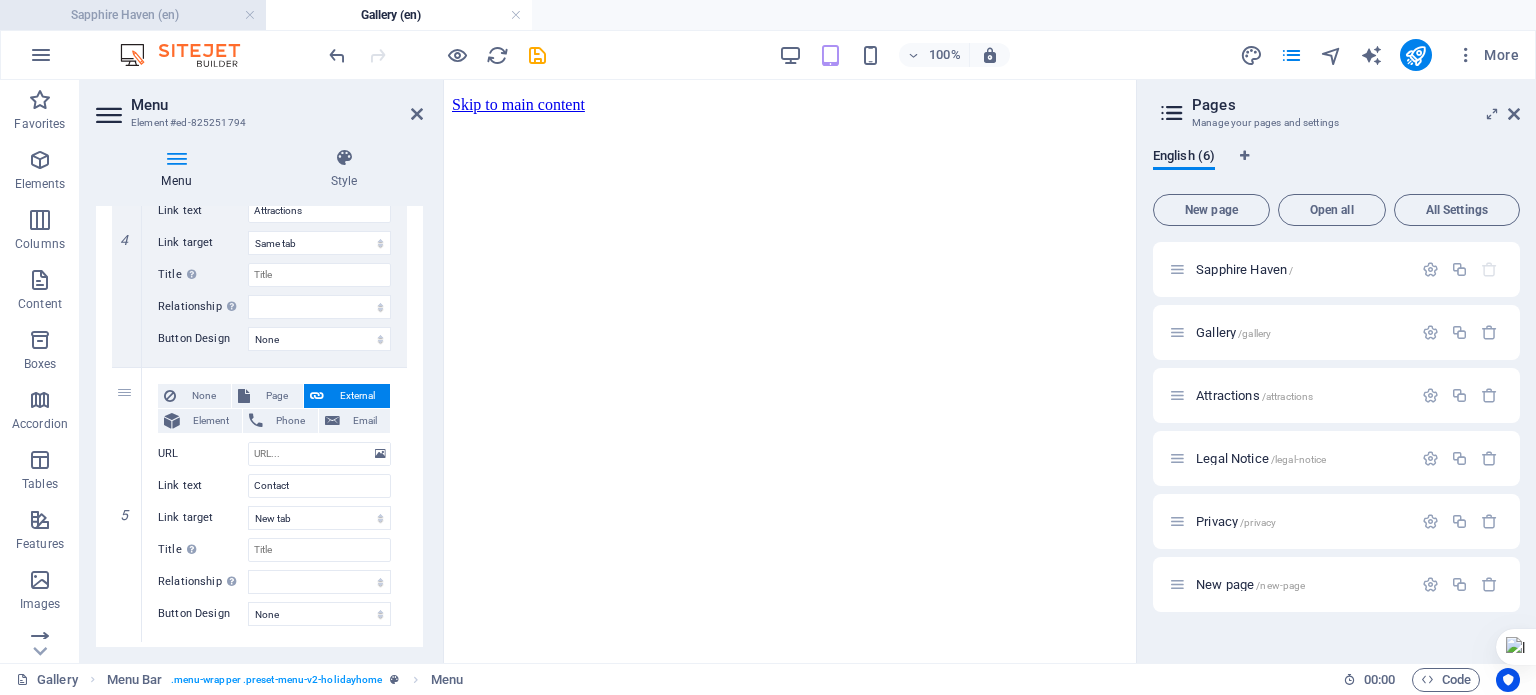 click on "Sapphire Haven (en)" at bounding box center (133, 15) 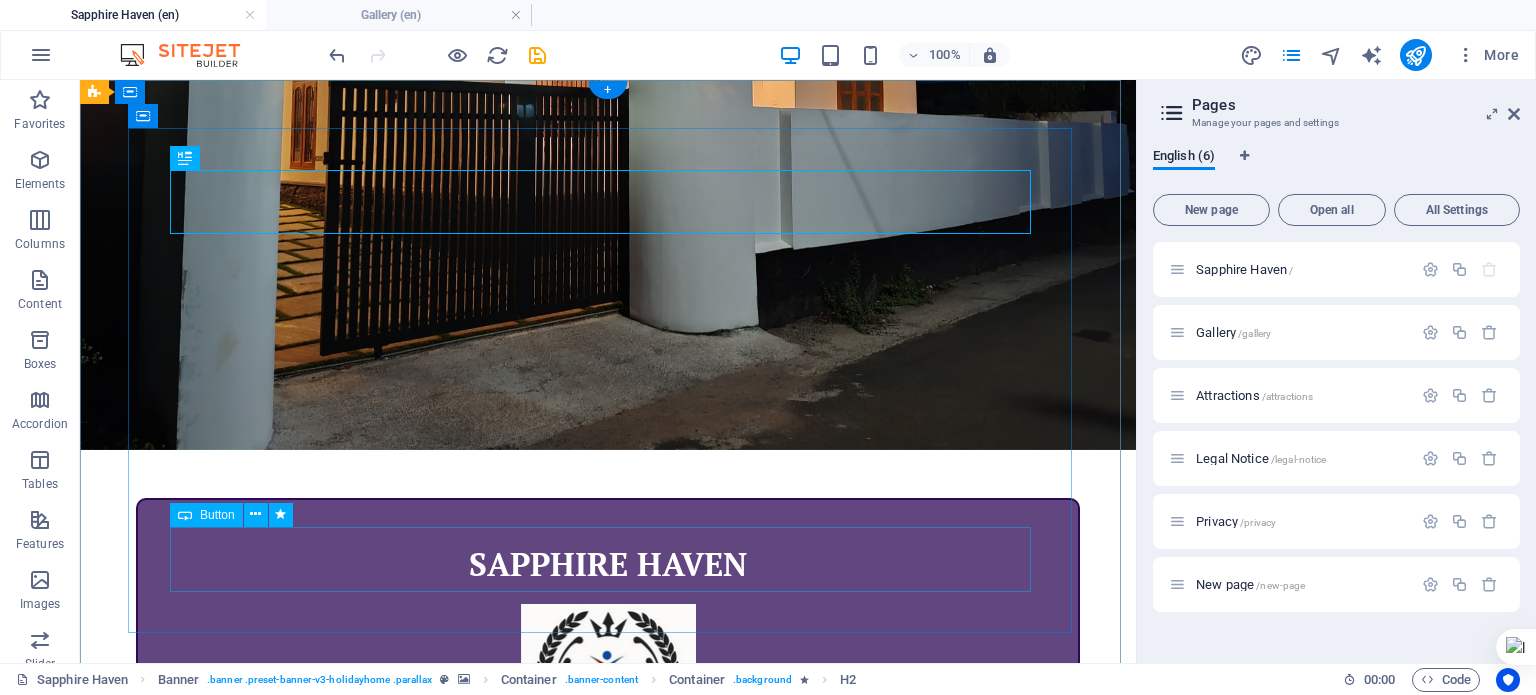 scroll, scrollTop: 400, scrollLeft: 0, axis: vertical 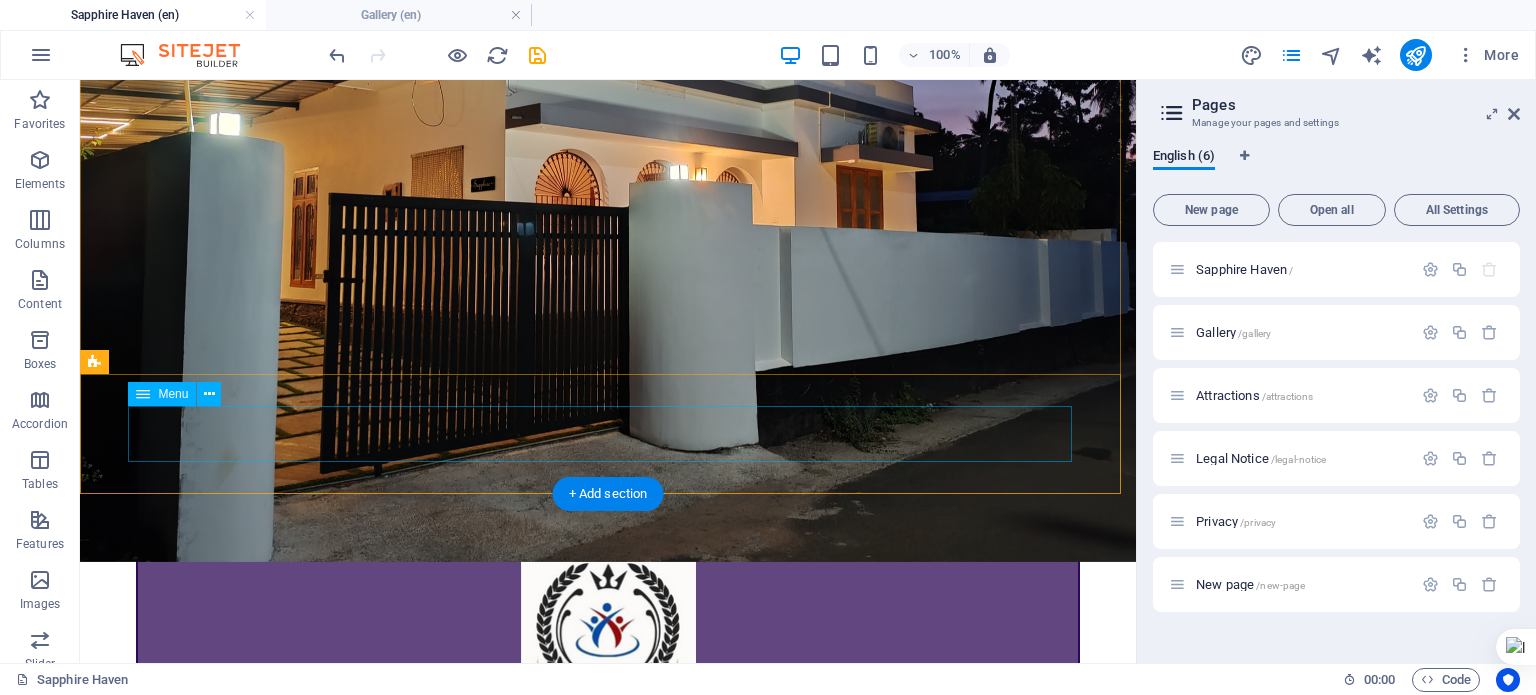 click on "Holidayhome GALLERY Book Now Attractions Contact" at bounding box center (608, 1158) 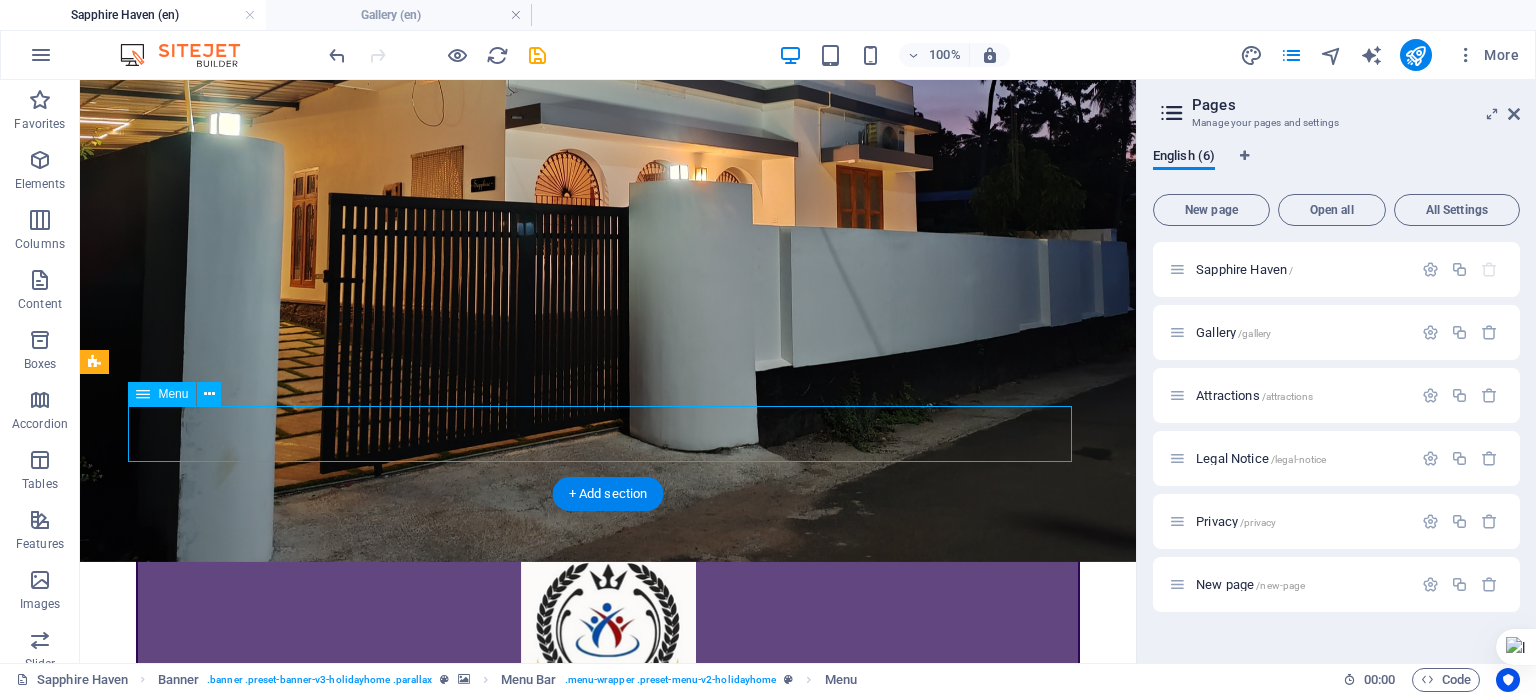 click on "Holidayhome GALLERY Book Now Attractions Contact" at bounding box center [608, 1158] 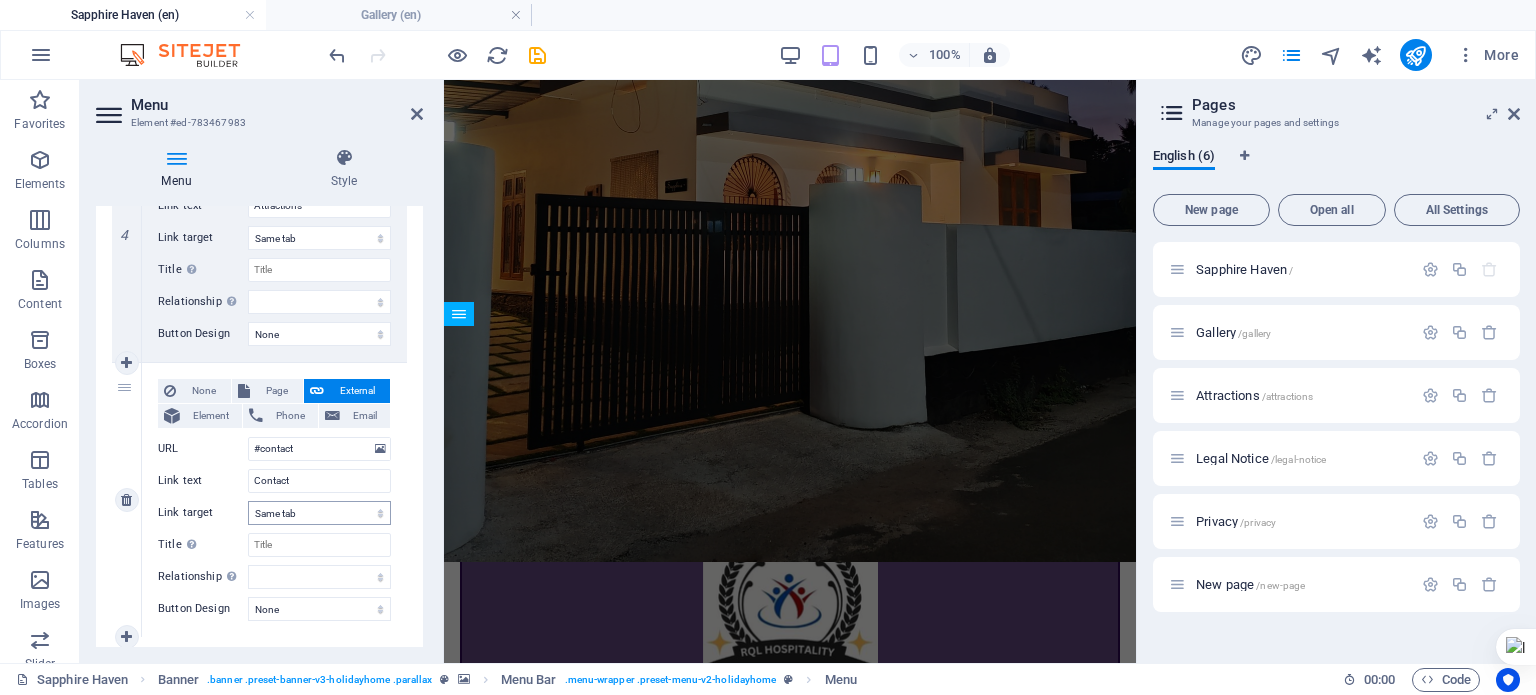 scroll, scrollTop: 1178, scrollLeft: 0, axis: vertical 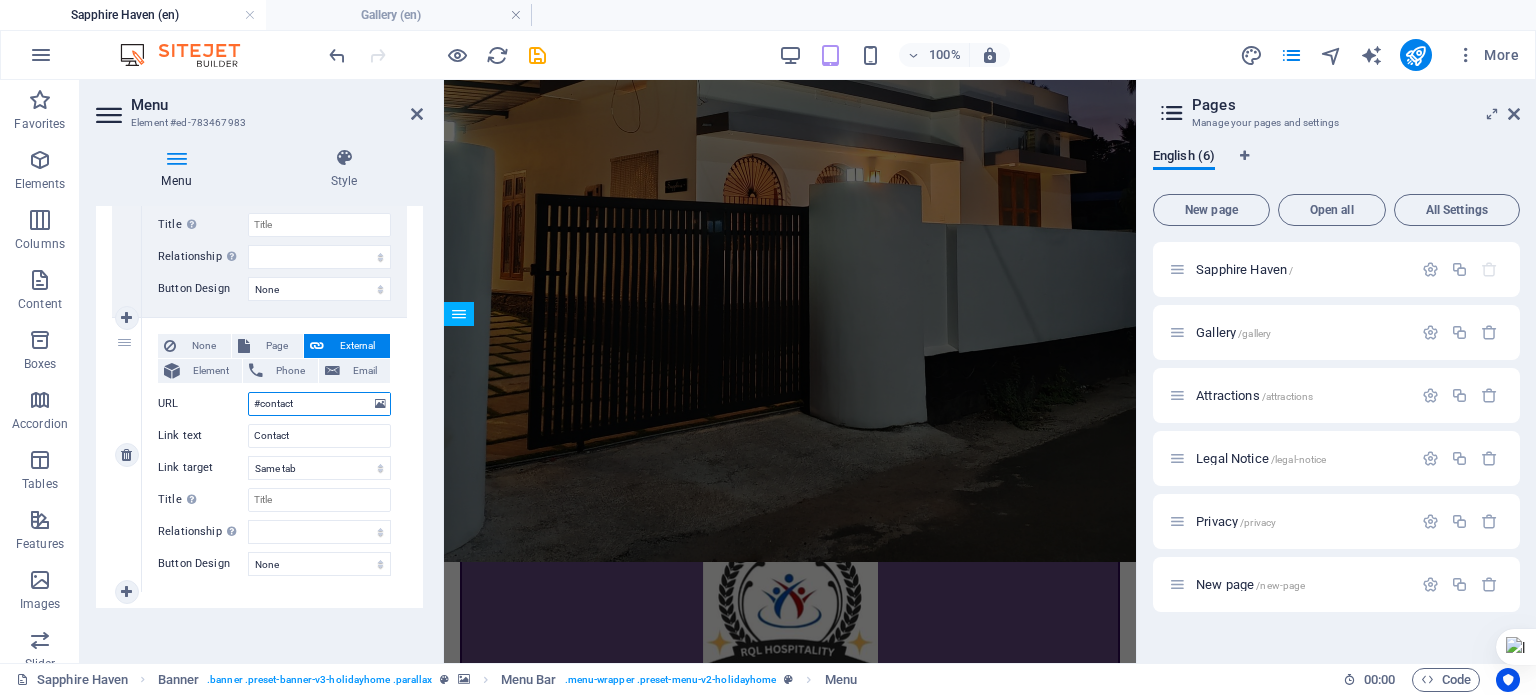 drag, startPoint x: 330, startPoint y: 403, endPoint x: 220, endPoint y: 398, distance: 110.11358 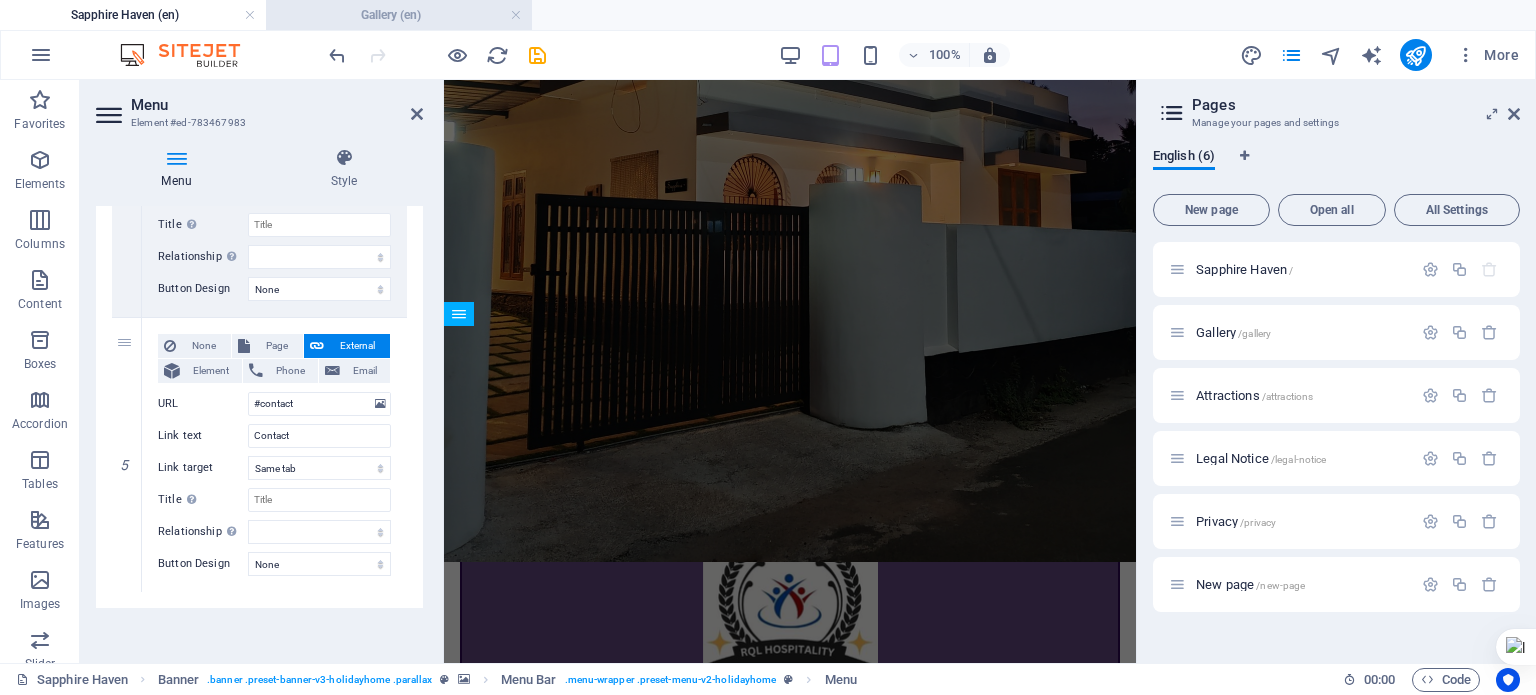 click on "Gallery (en)" at bounding box center (399, 15) 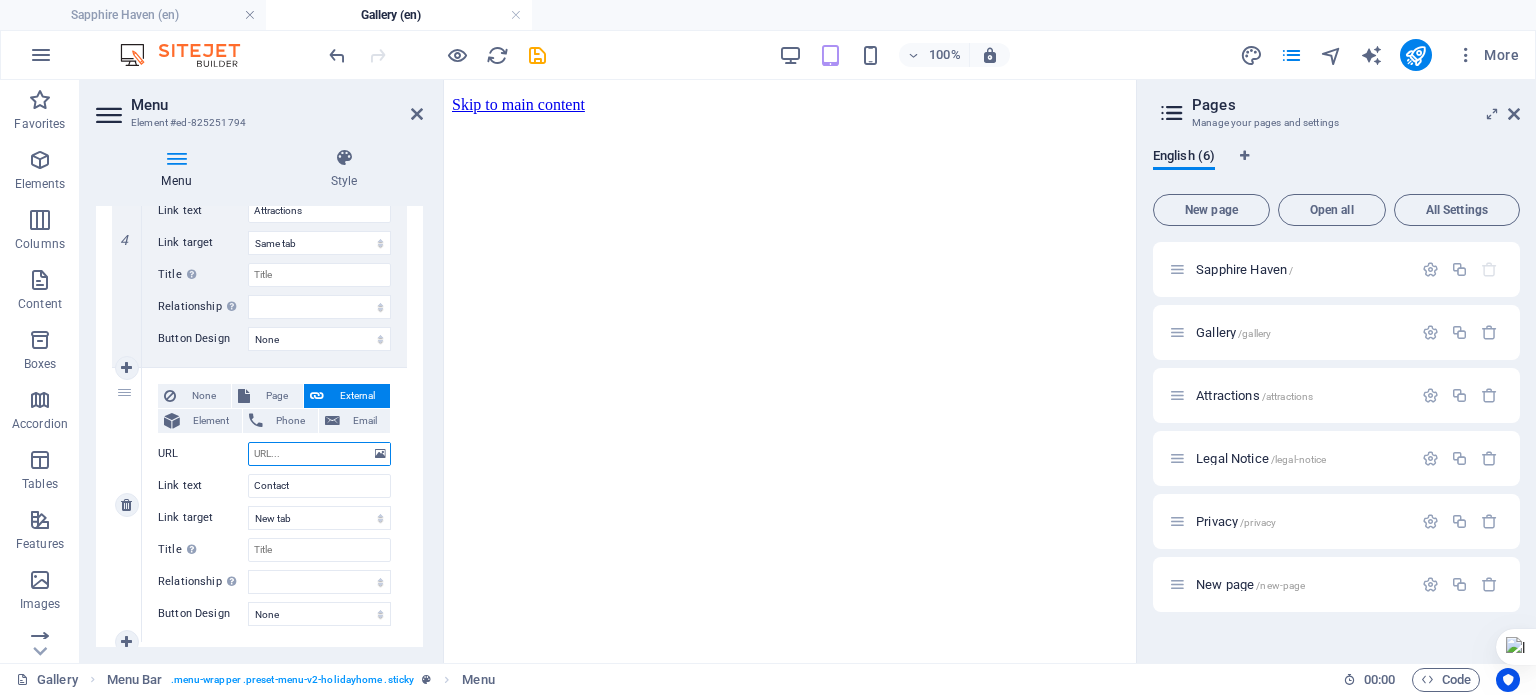 click on "URL" at bounding box center (319, 454) 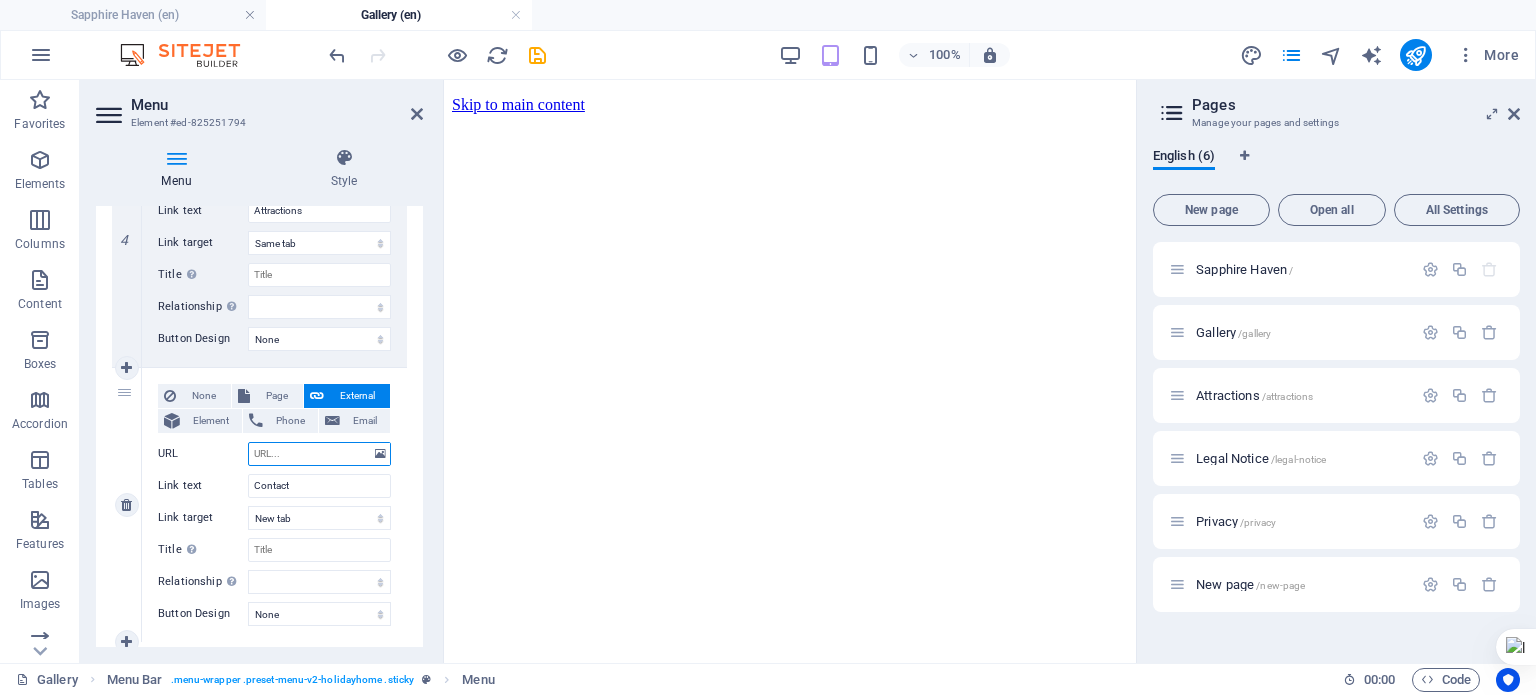 paste on "#contact" 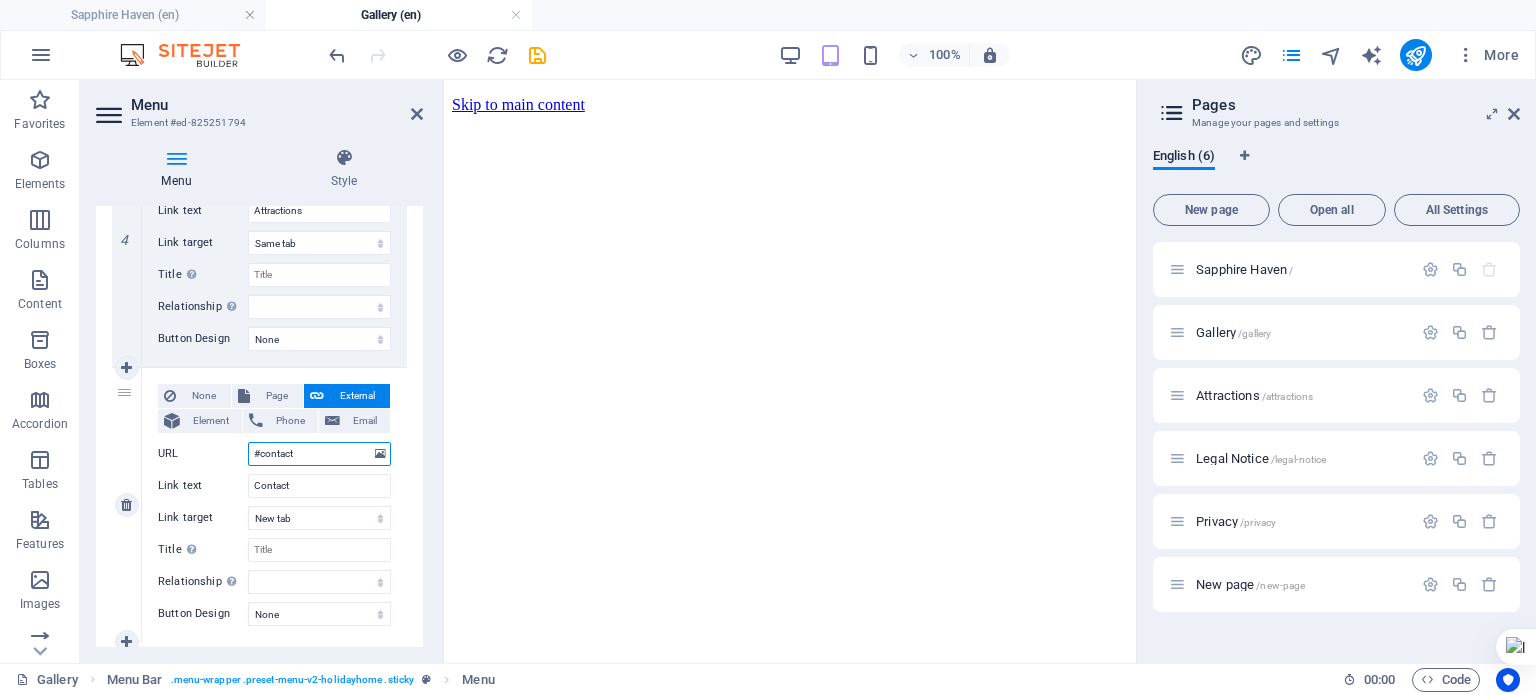select 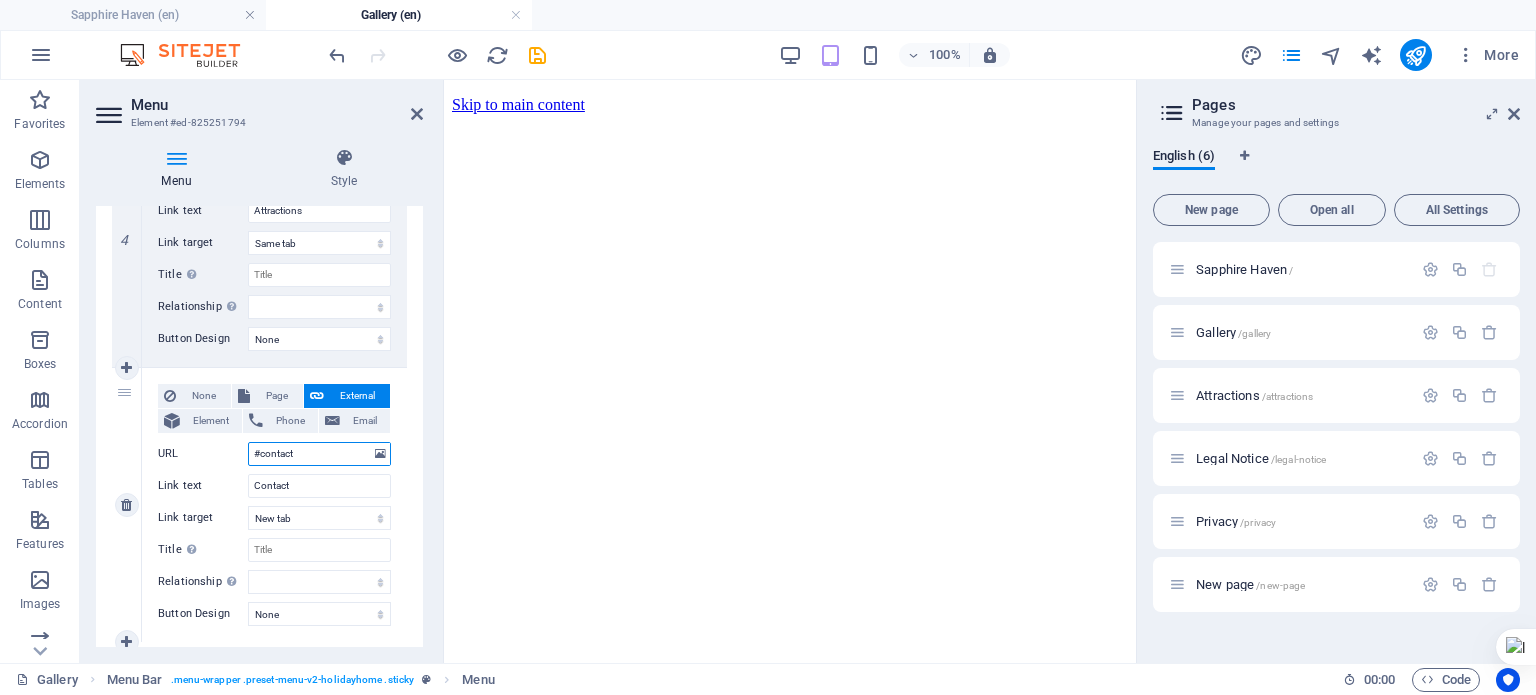 select 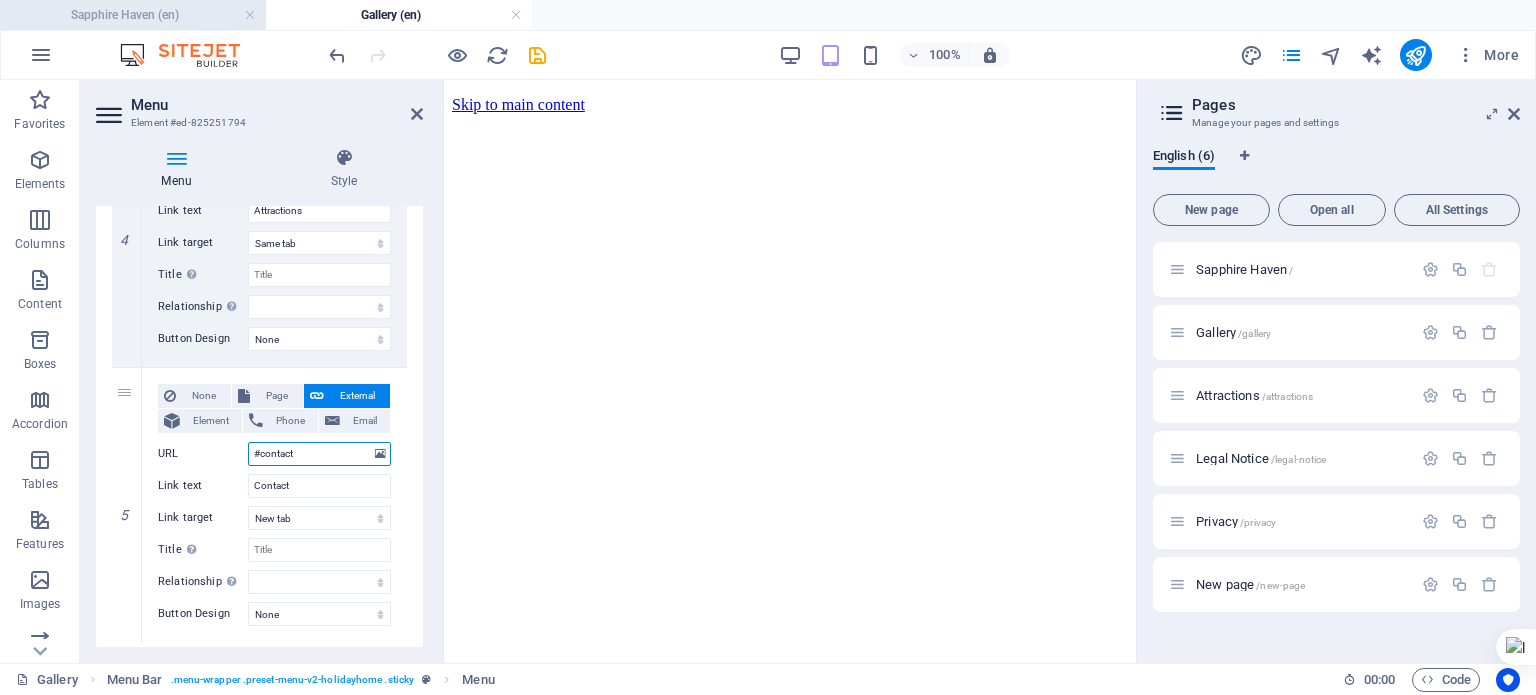 type on "#contact" 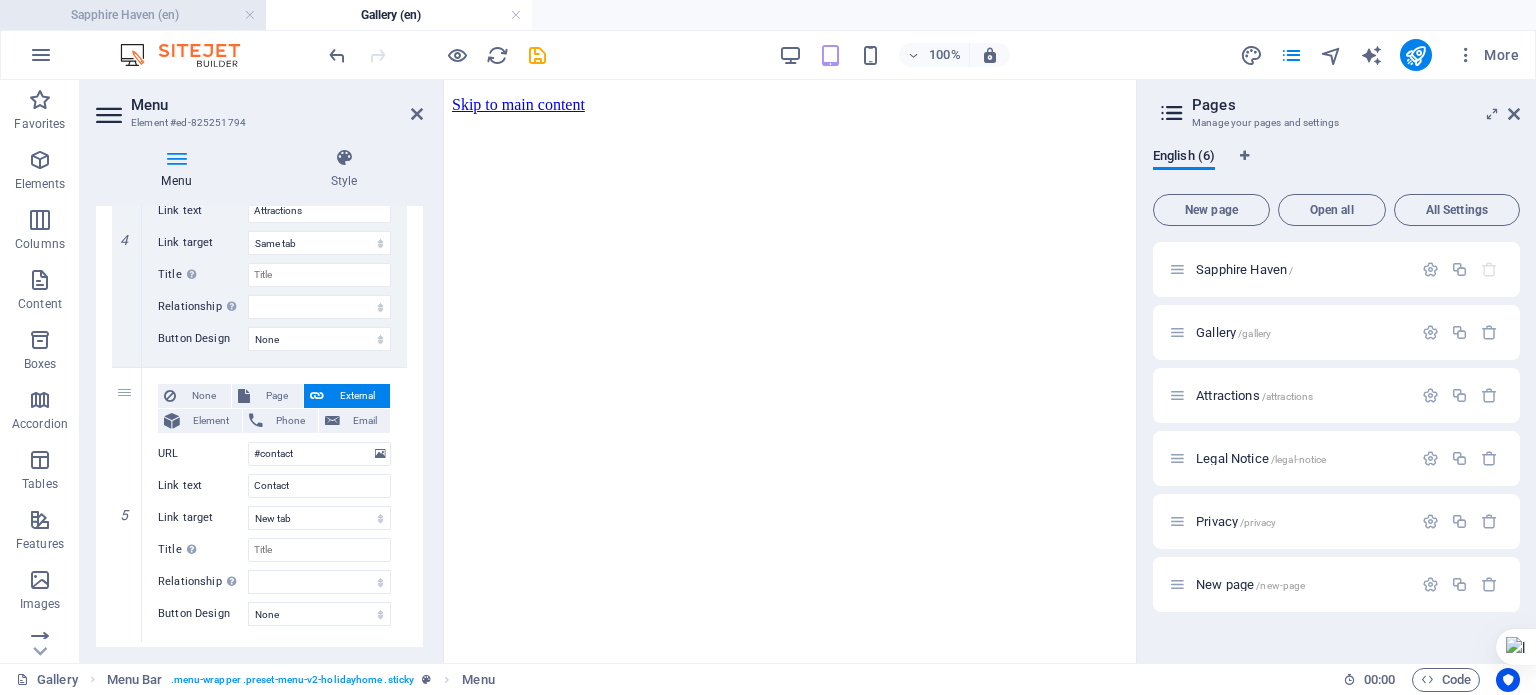 click on "Sapphire Haven (en)" at bounding box center (133, 15) 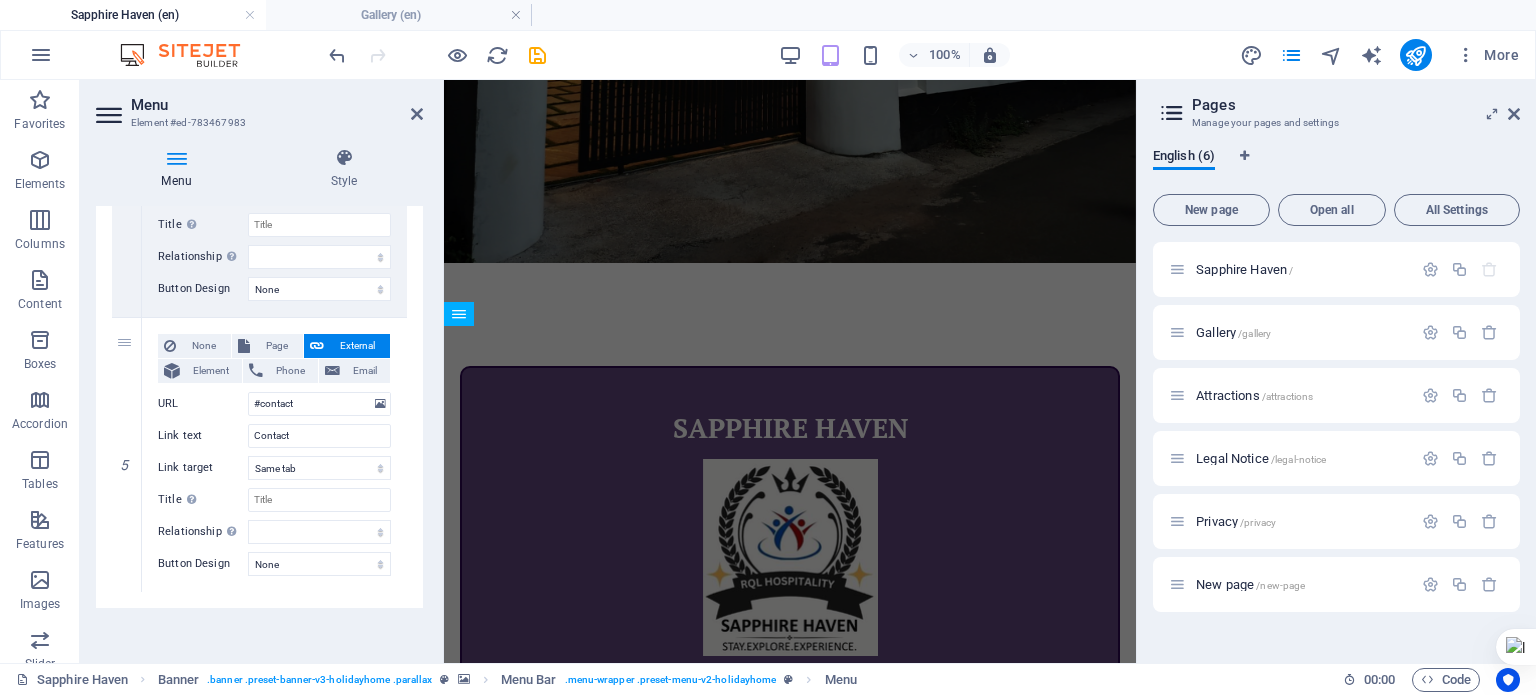 click on "Menu Style Menu Auto Custom Create custom menu items for this menu. Recommended for one-page websites. Manage pages Menu items 1 None Page External Element Phone Email Page Sapphire Haven Gallery Attractions Legal Notice Privacy New page Element
URL /en/15181705 Phone Email Link text Holidayhome Link target New tab Same tab Overlay Title Additional link description, should not be the same as the link text. The title is most often shown as a tooltip text when the mouse moves over the element. Leave empty if uncertain. Relationship Sets the  relationship of this link to the link target . For example, the value "nofollow" instructs search engines not to follow the link. Can be left empty. alternate author bookmark external help license next nofollow noreferrer noopener prev search tag Button Design None Default Primary Secondary 2 None Page External Element Phone Email Page Sapphire Haven Gallery Attractions Legal Notice Privacy New page Element
URL /en/15181708 3" at bounding box center (259, 397) 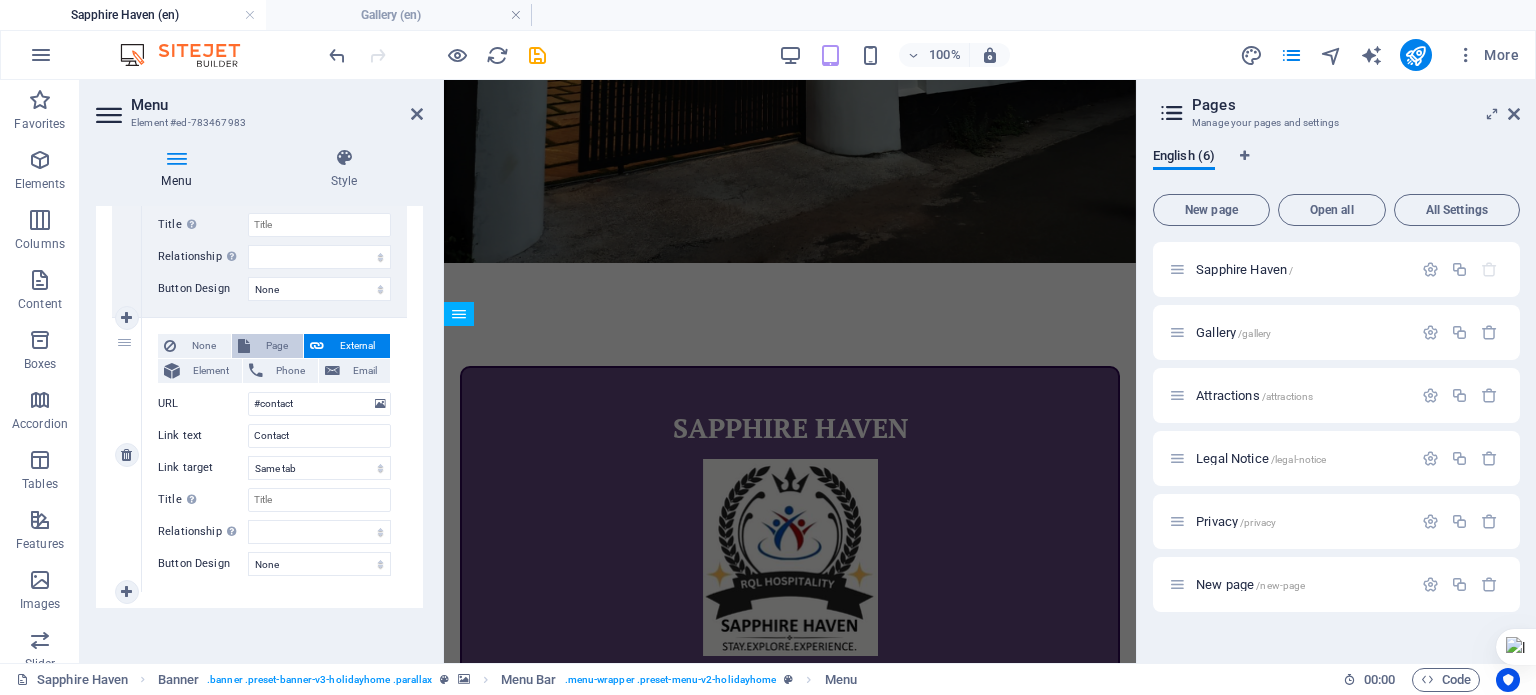 click on "Page" at bounding box center [276, 346] 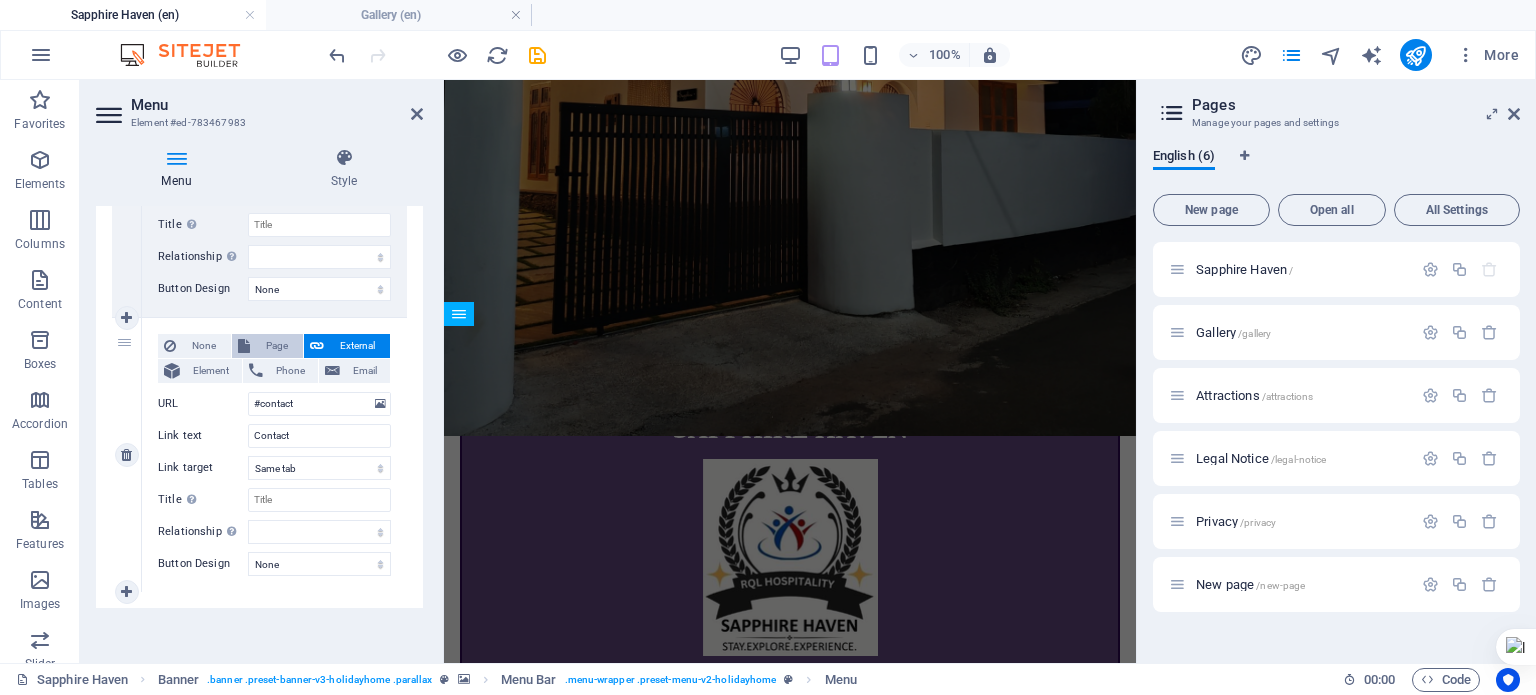 scroll, scrollTop: 0, scrollLeft: 0, axis: both 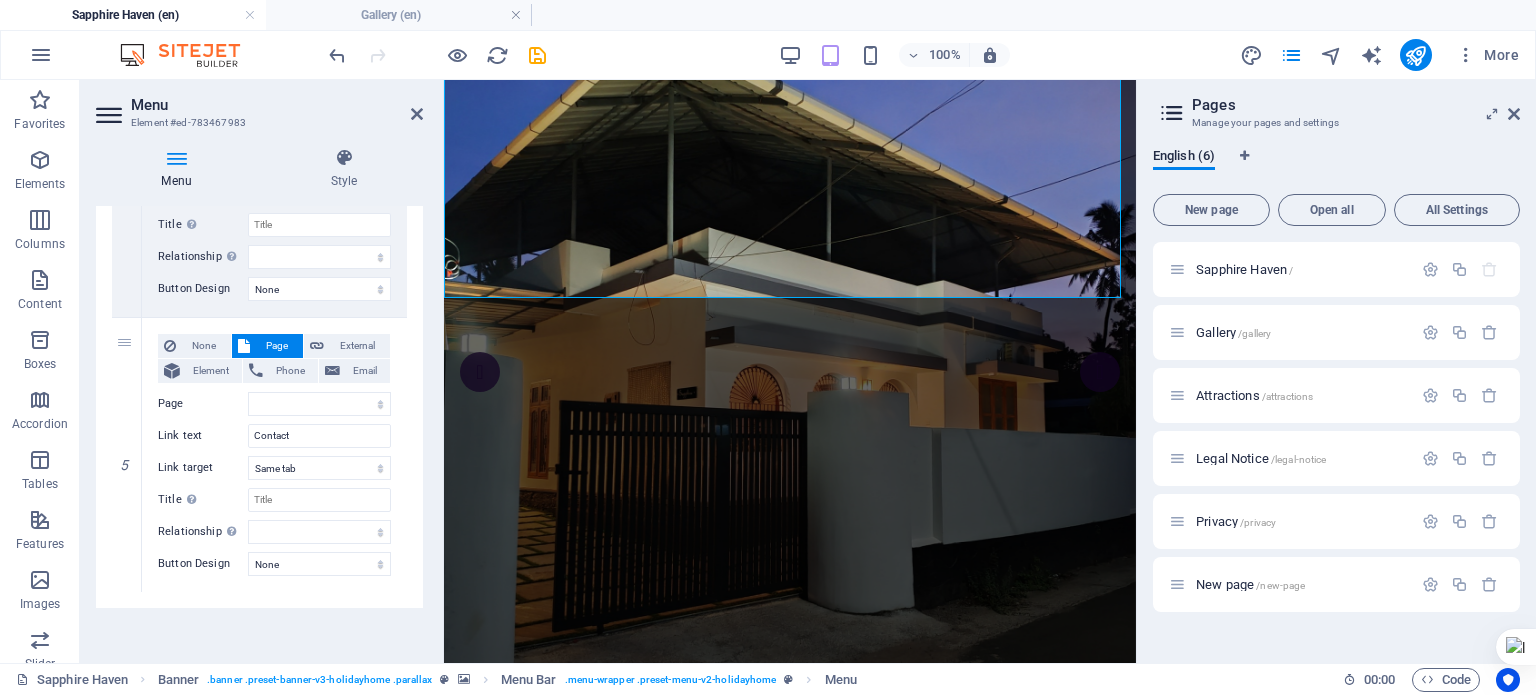 click 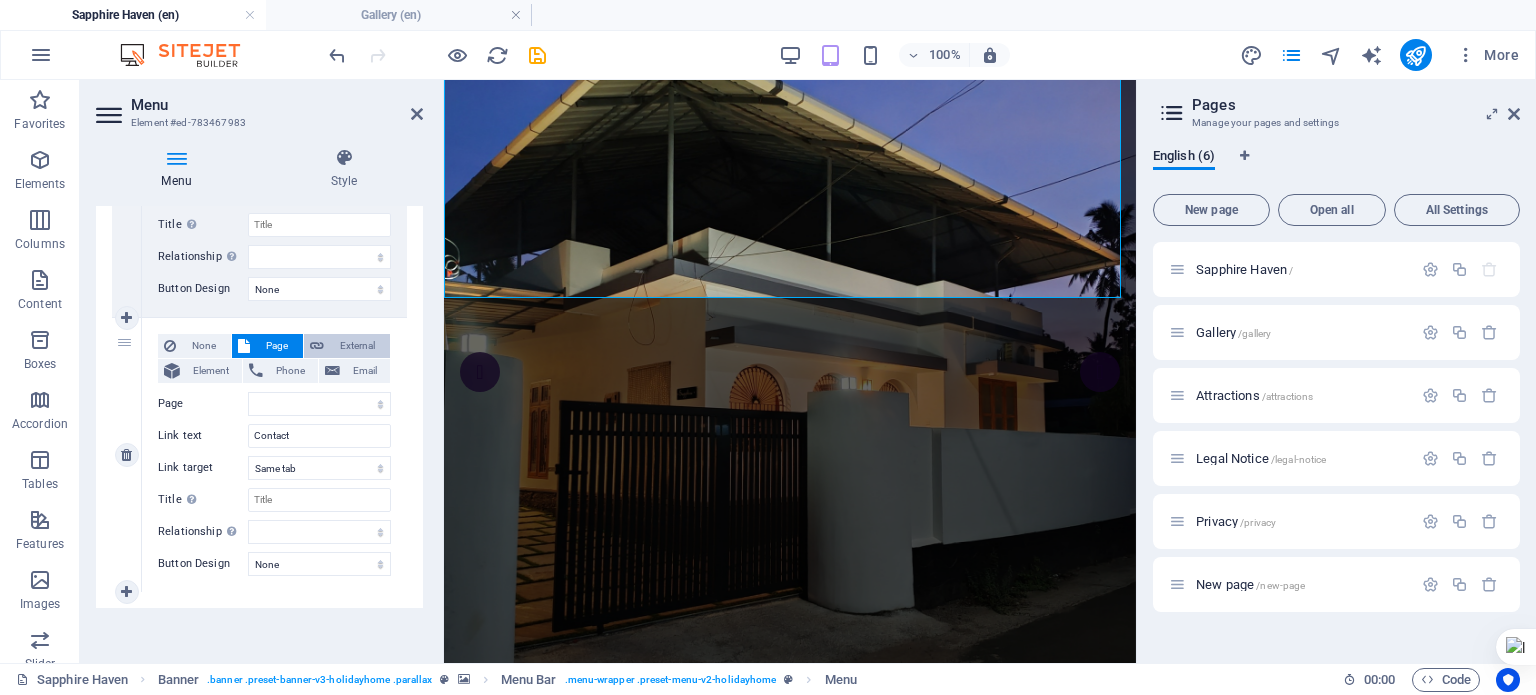 click on "External" at bounding box center [357, 346] 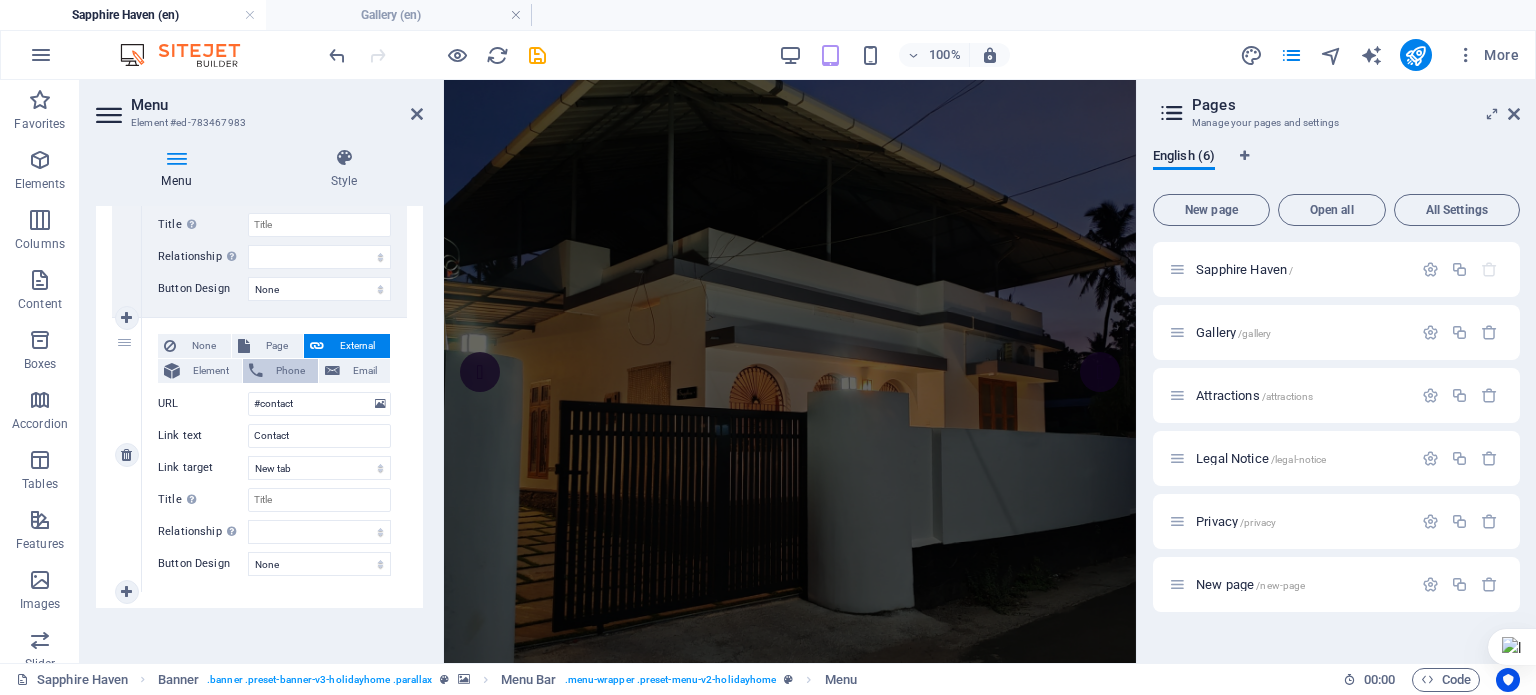 click on "Phone" at bounding box center [290, 371] 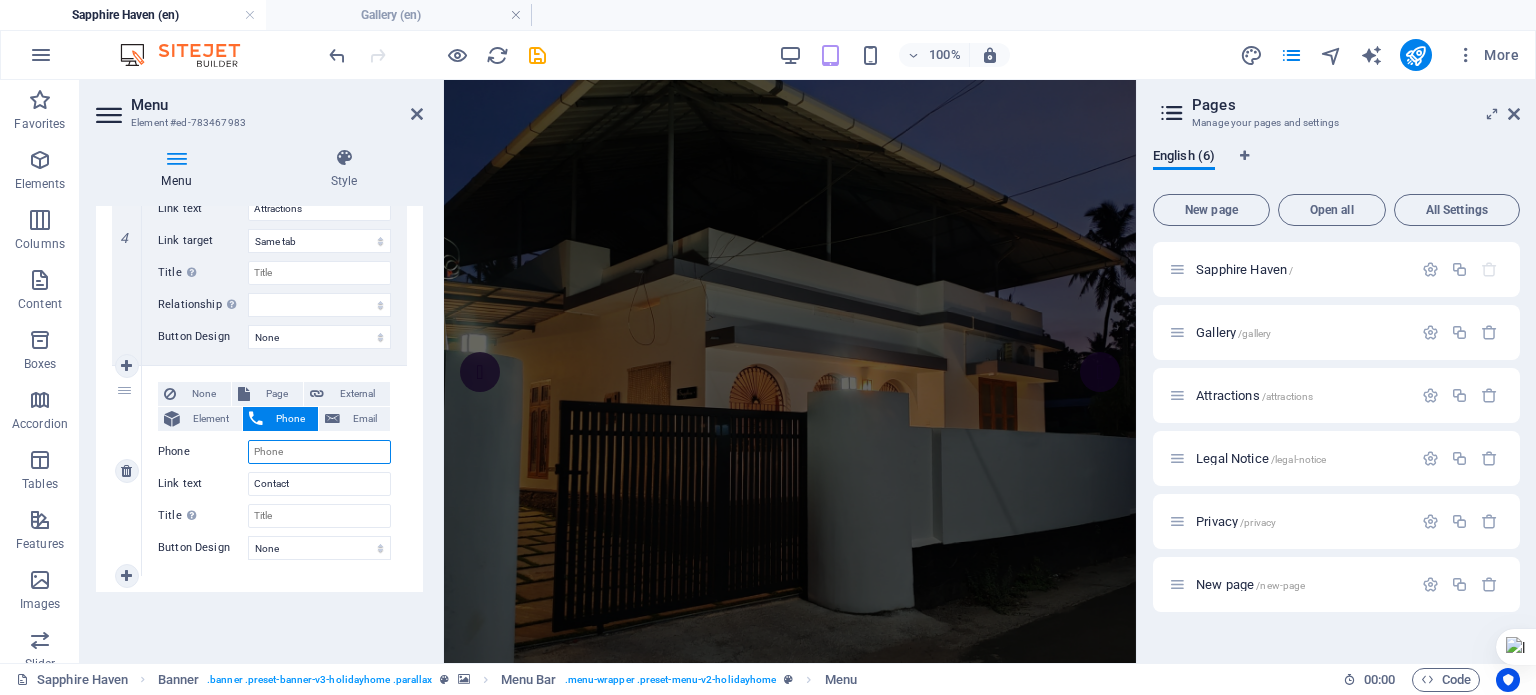 scroll, scrollTop: 1128, scrollLeft: 0, axis: vertical 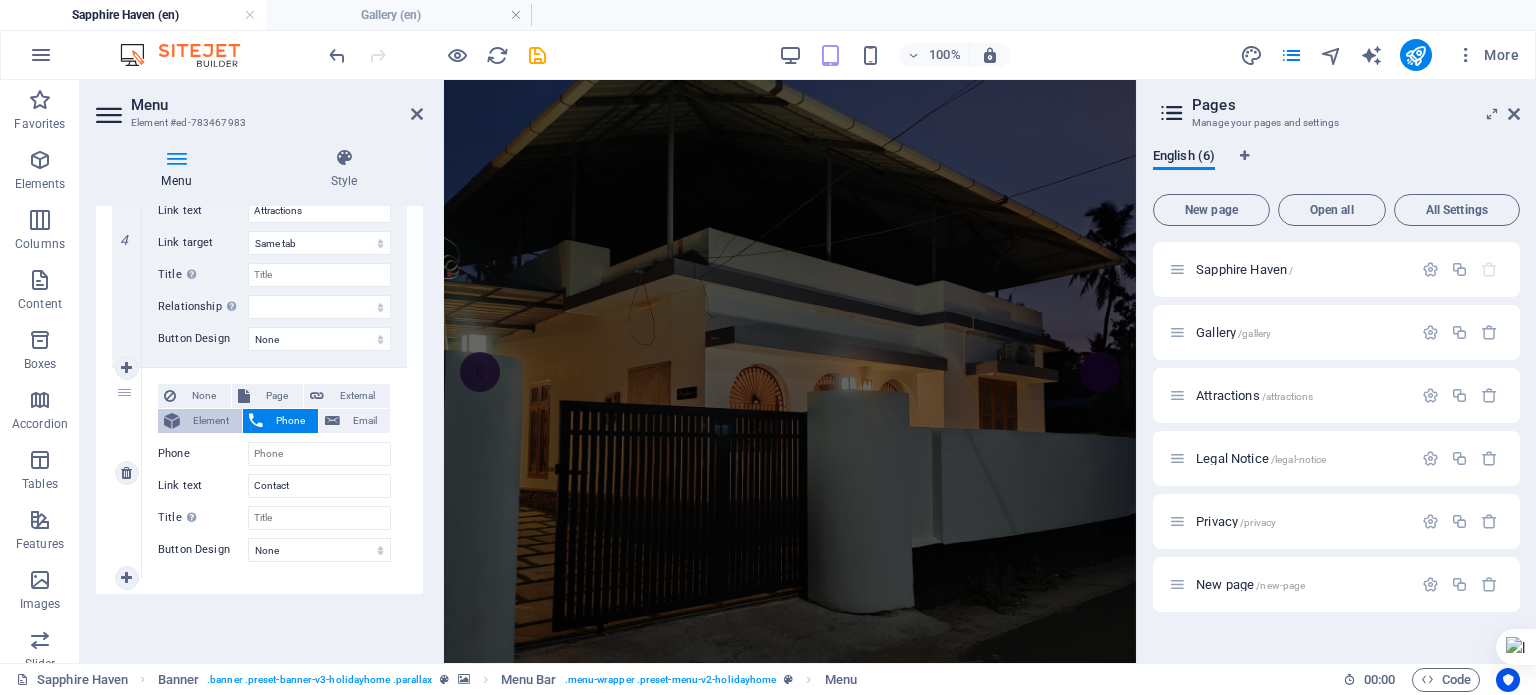 click on "Element" at bounding box center [211, 421] 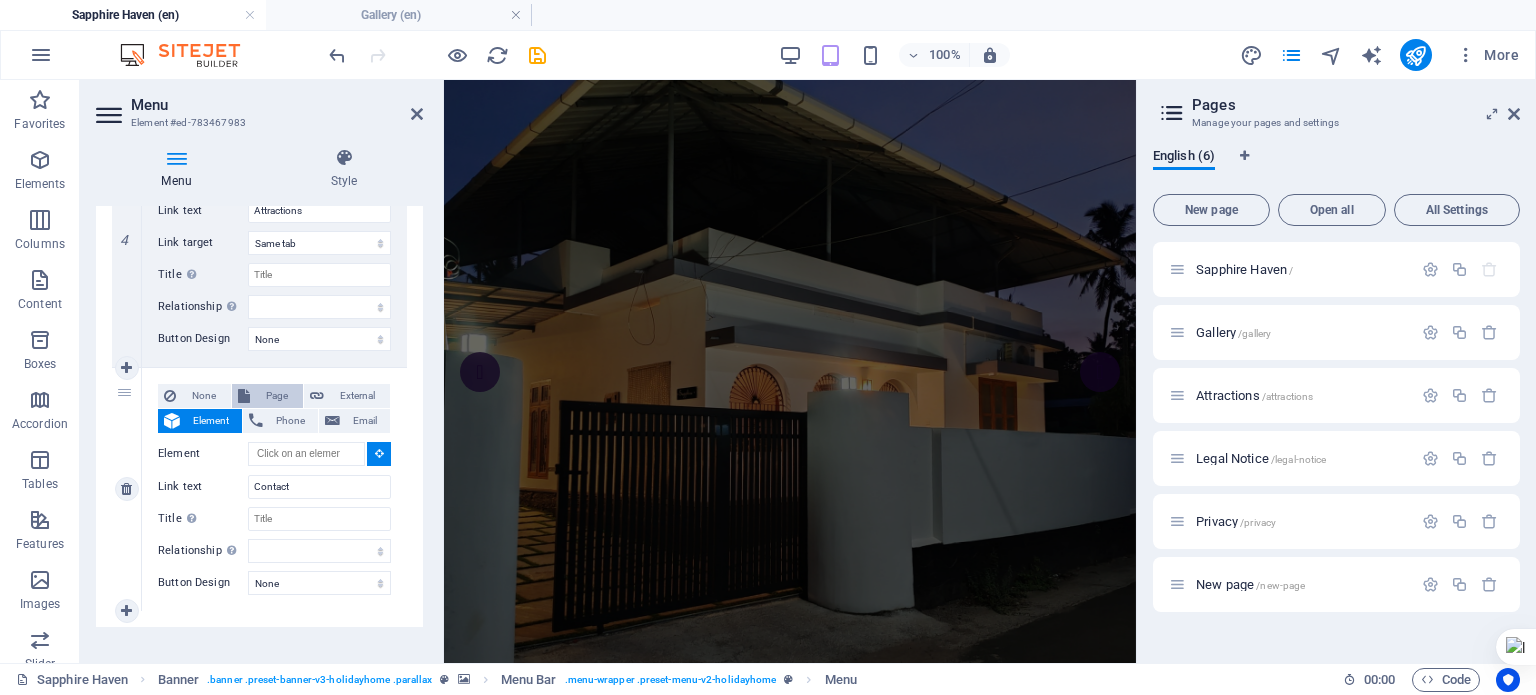 click on "Page" at bounding box center (276, 396) 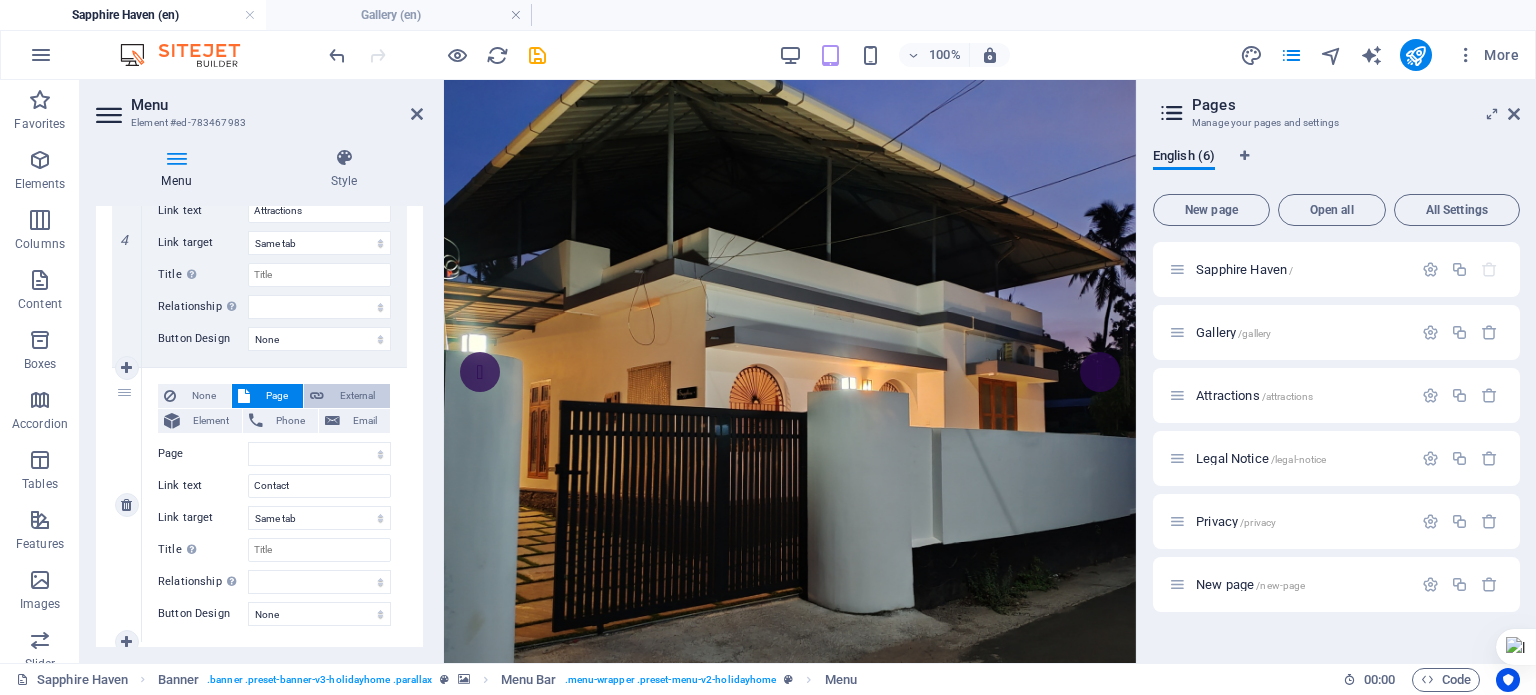 click on "External" at bounding box center [357, 396] 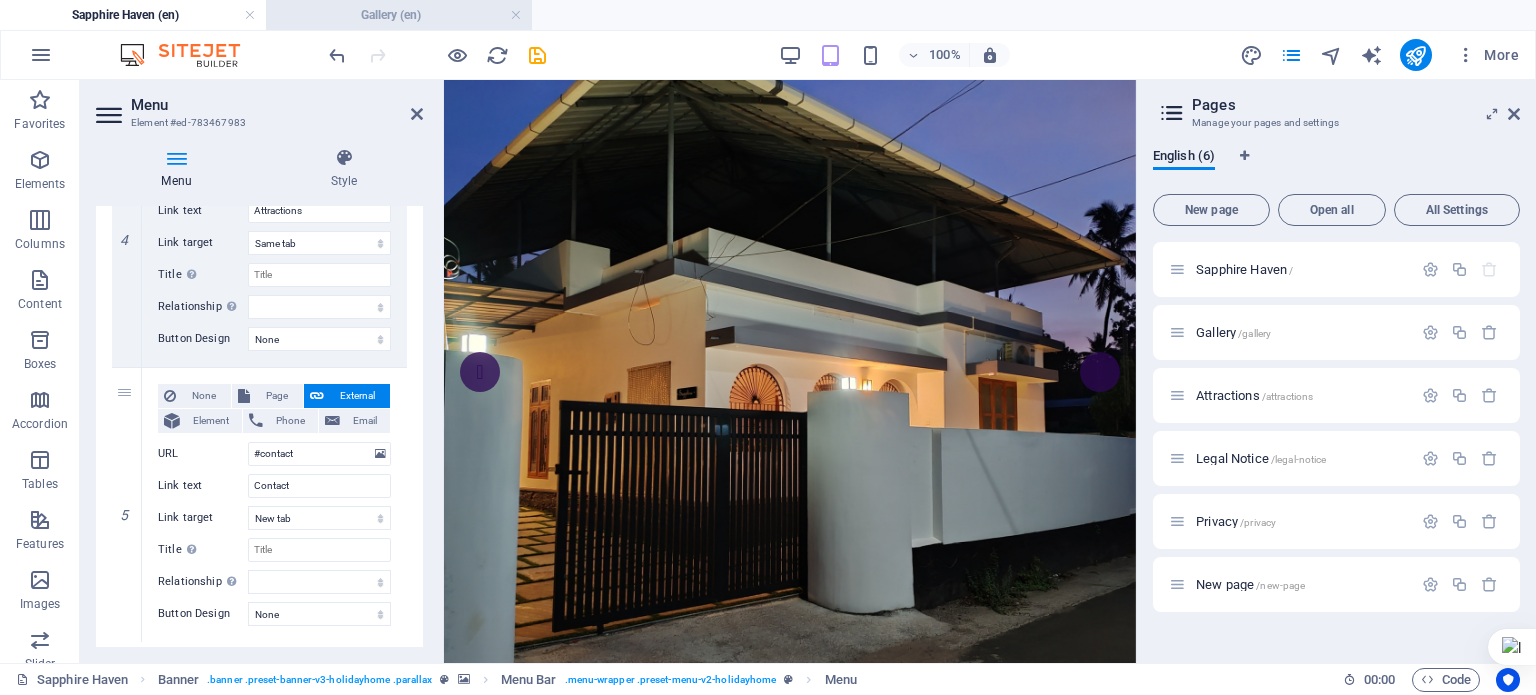 click on "Gallery (en)" at bounding box center (399, 15) 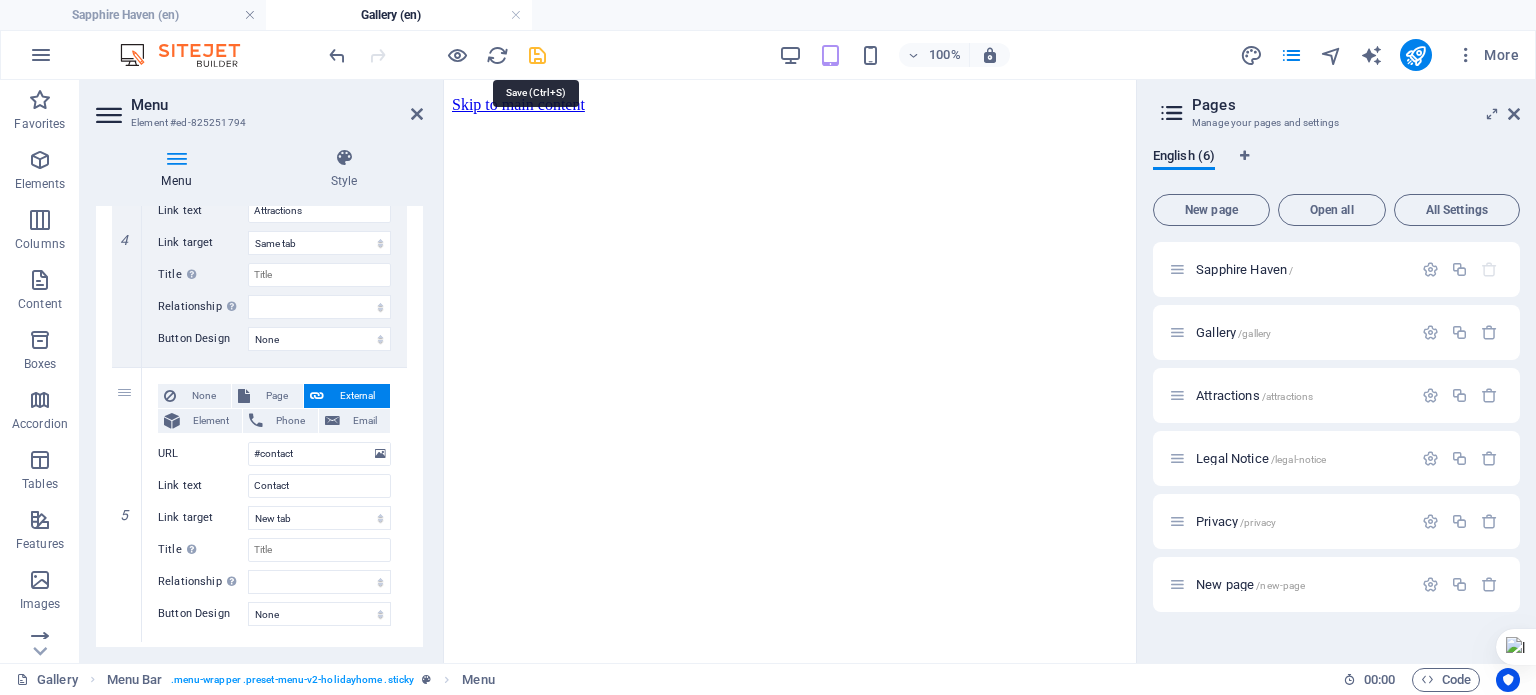 click at bounding box center [537, 55] 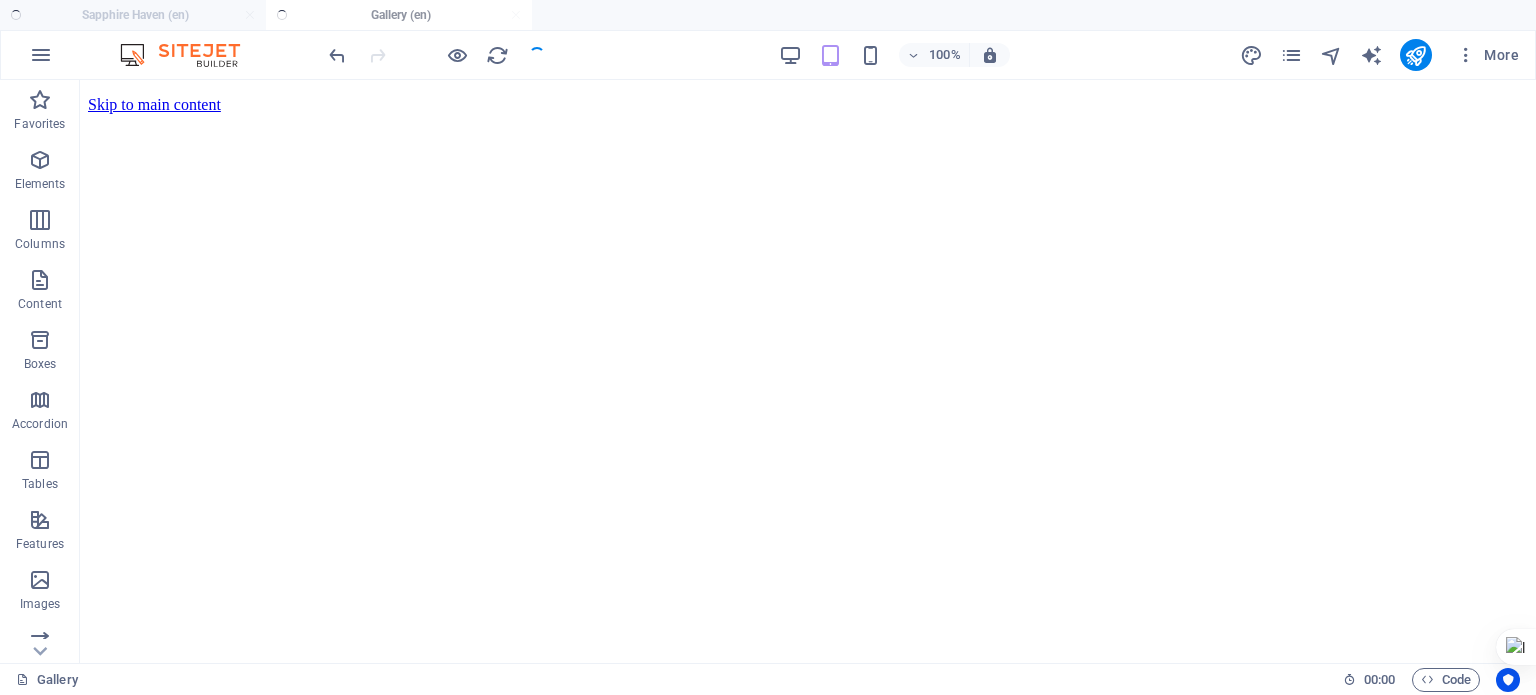 scroll, scrollTop: 480, scrollLeft: 0, axis: vertical 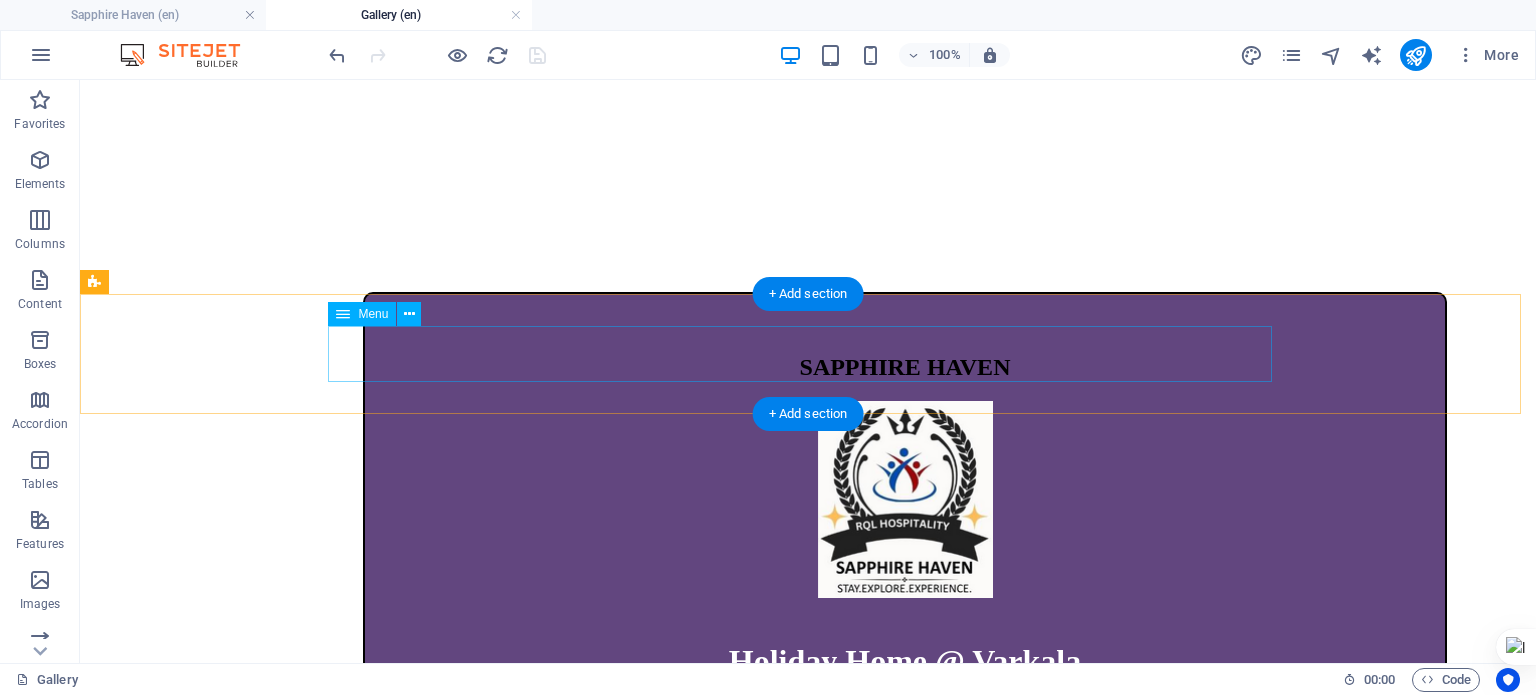 click on "Holidayhome GALLERY Book Now Attractions Contact" at bounding box center [808, 823] 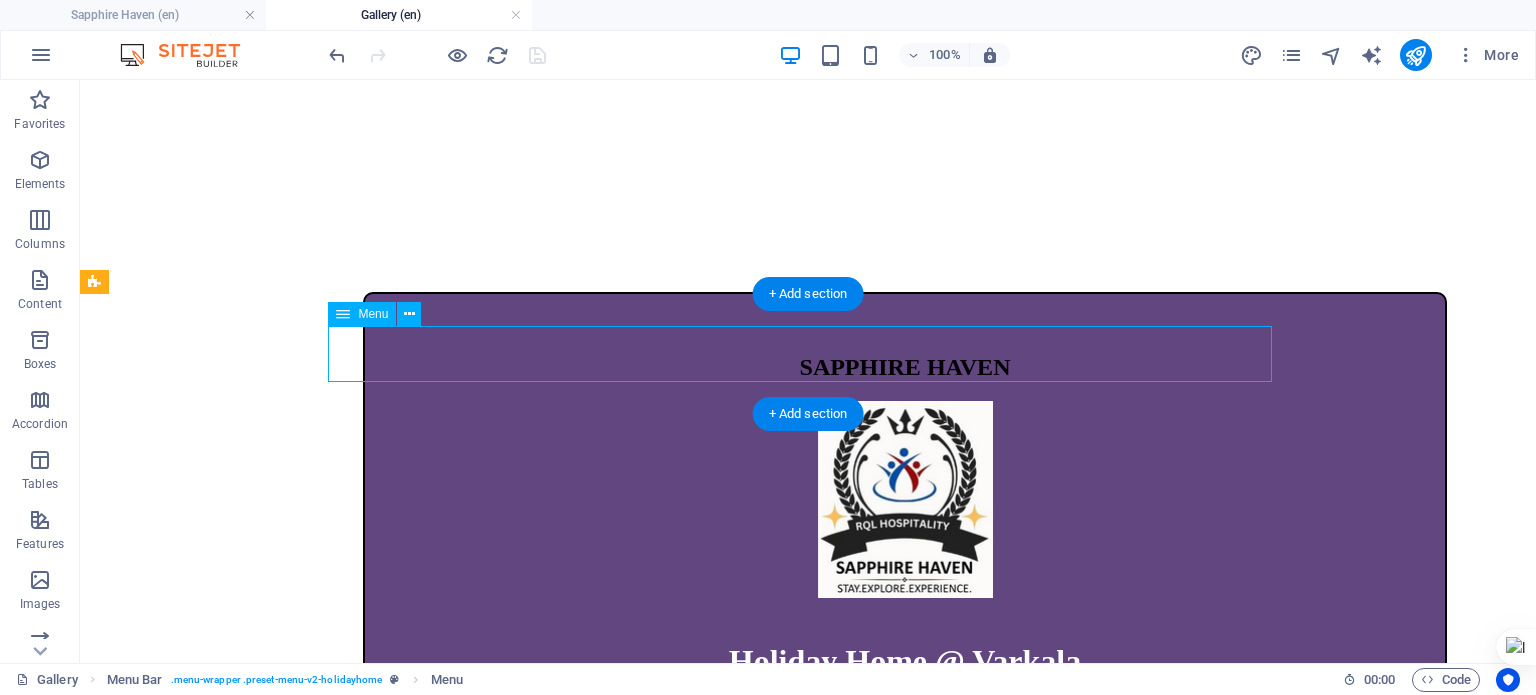 click on "Holidayhome GALLERY Book Now Attractions Contact" at bounding box center (808, 823) 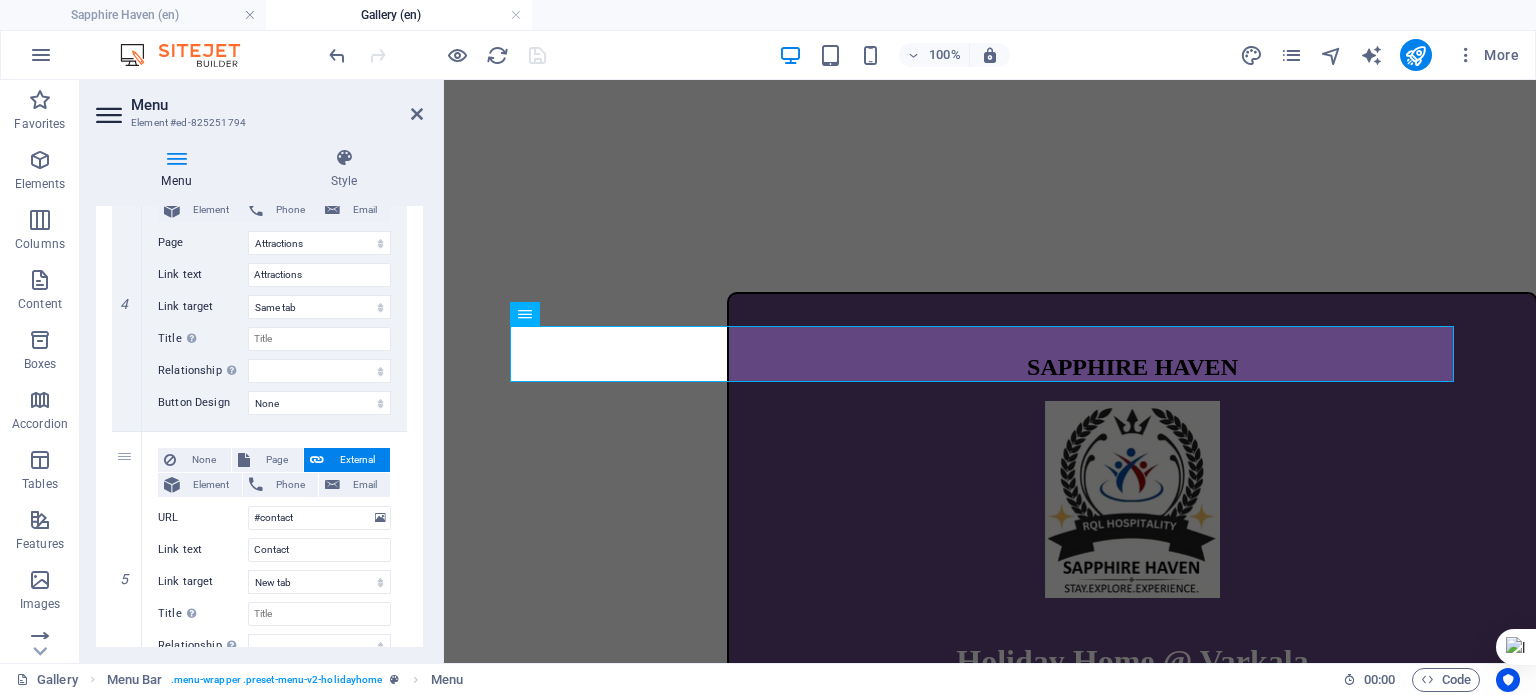 scroll, scrollTop: 1178, scrollLeft: 0, axis: vertical 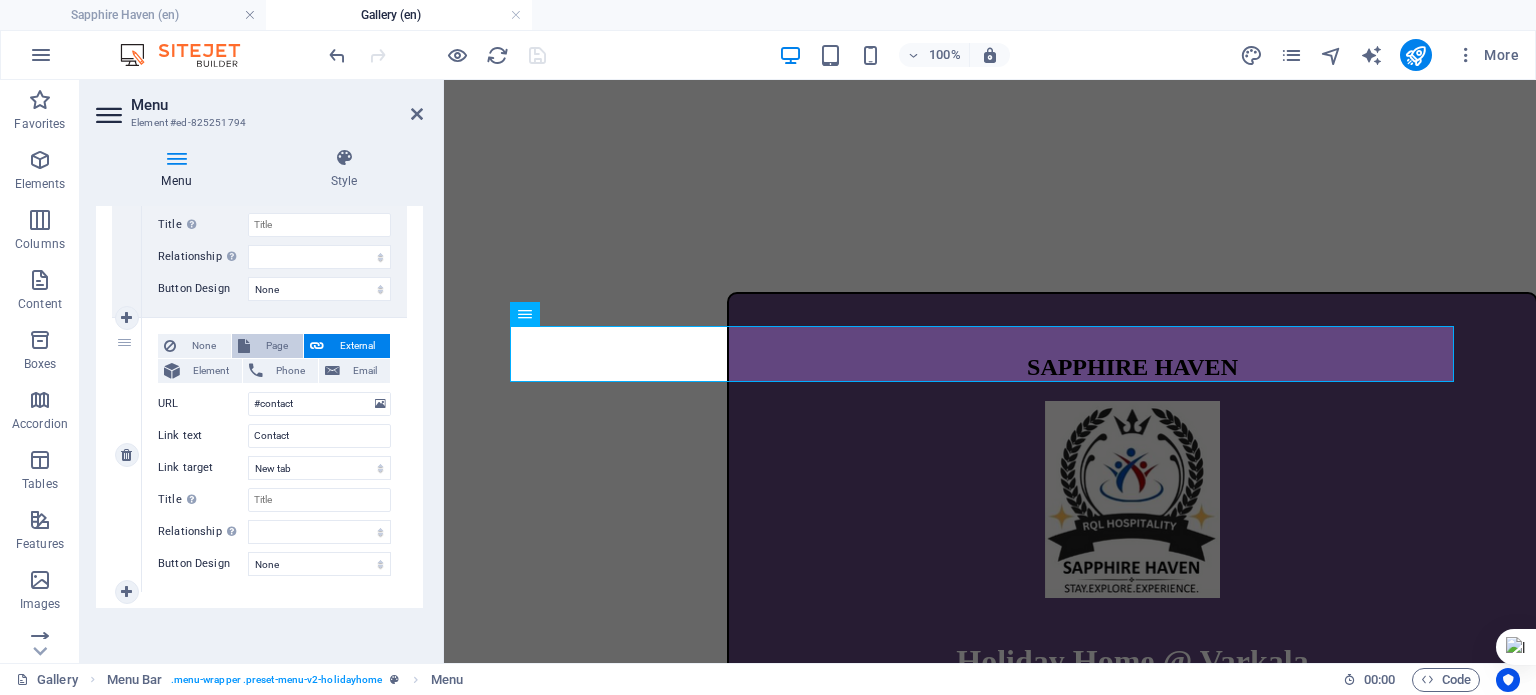 click on "Page" at bounding box center (276, 346) 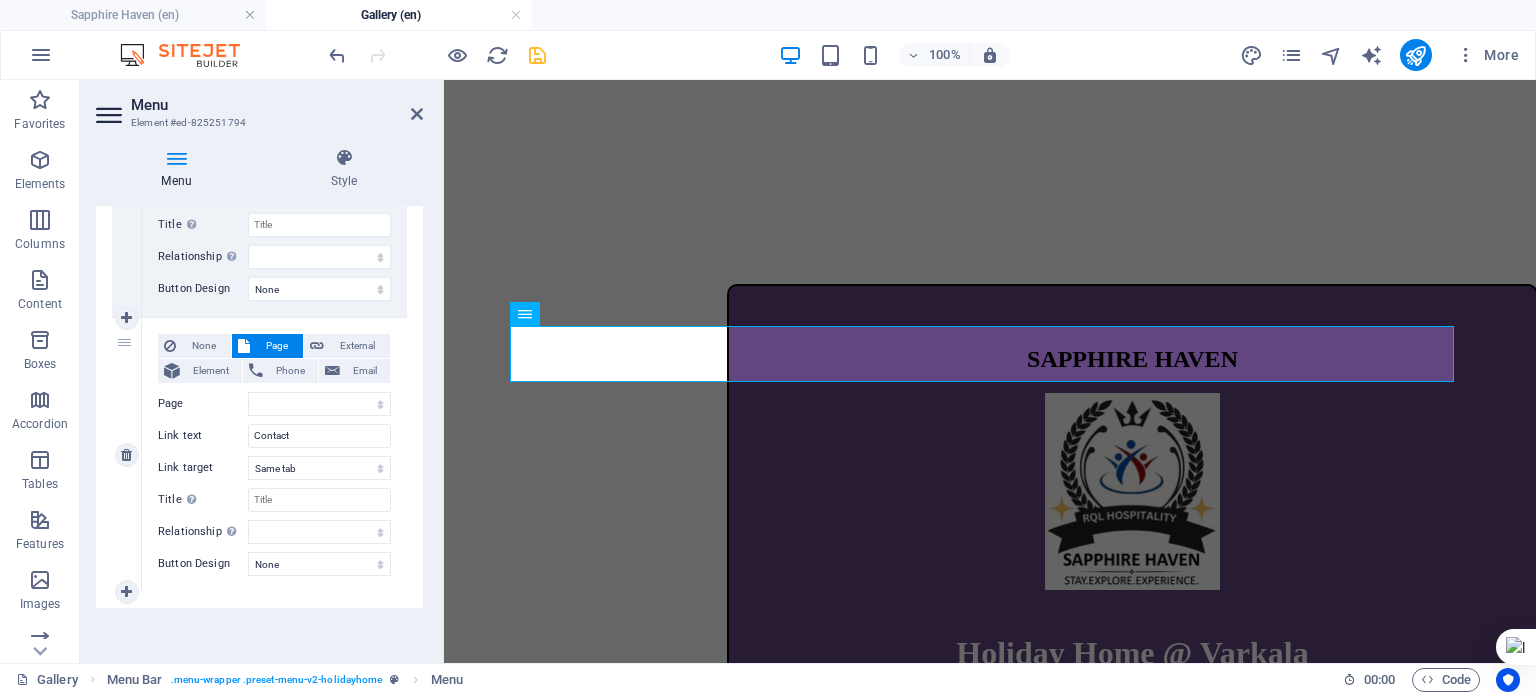 click on "Page" at bounding box center (276, 346) 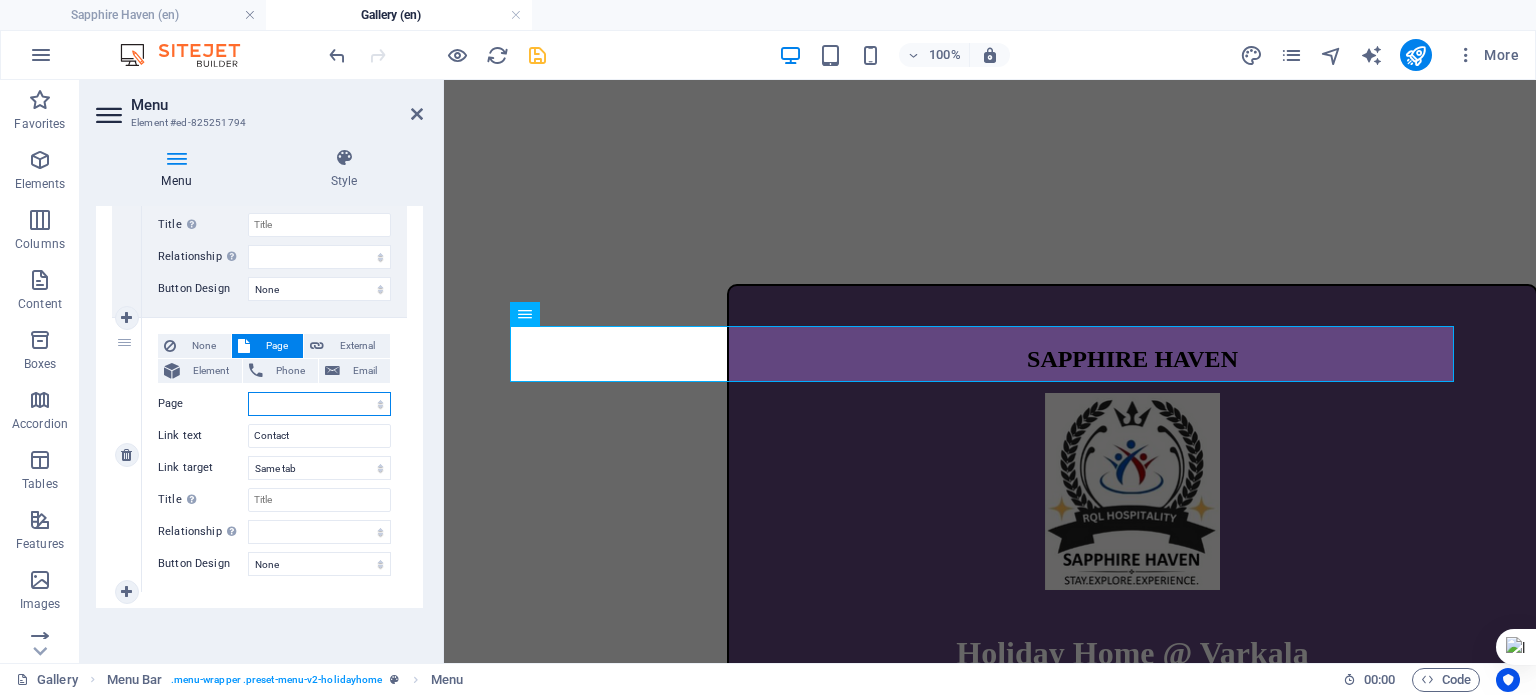 click on "Sapphire Haven Gallery Attractions Legal Notice Privacy New page" at bounding box center (319, 404) 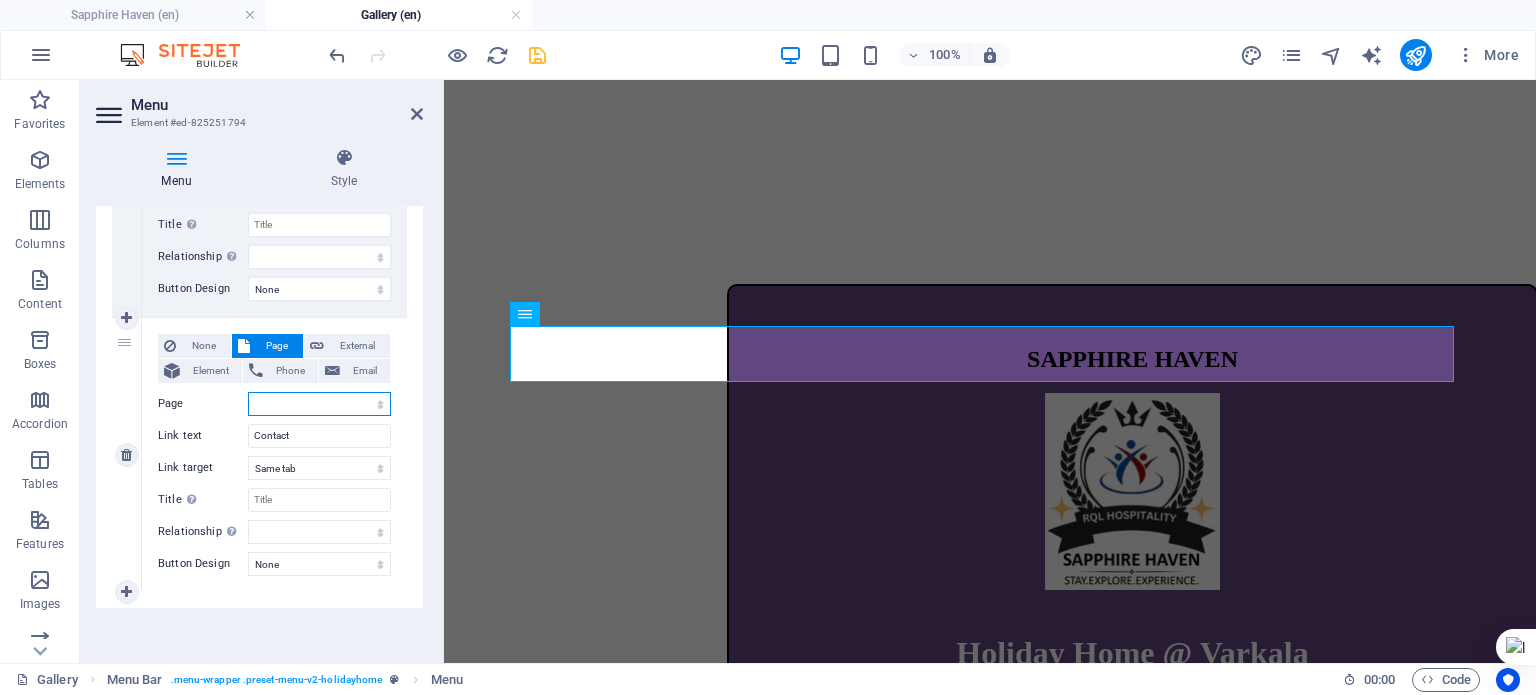 click on "Sapphire Haven Gallery Attractions Legal Notice Privacy New page" at bounding box center (319, 404) 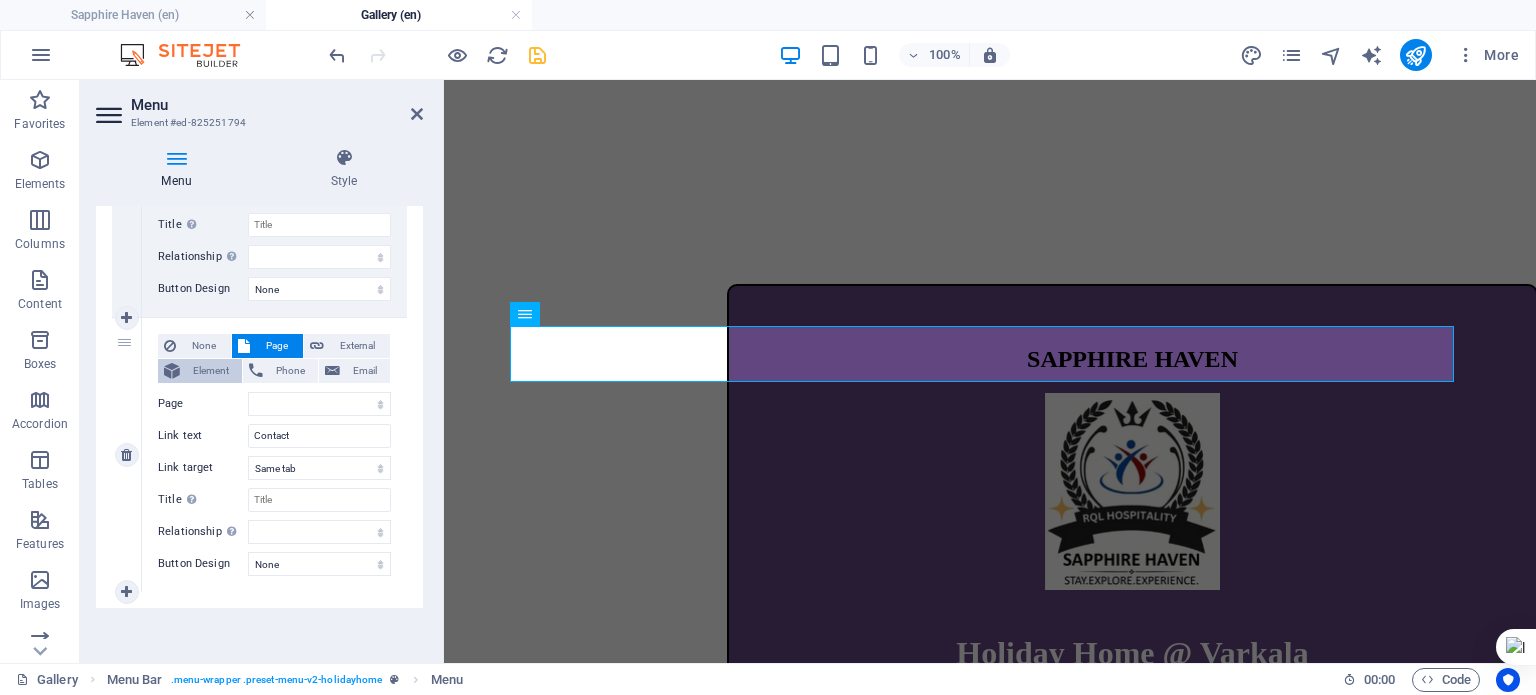 click on "Element" at bounding box center (211, 371) 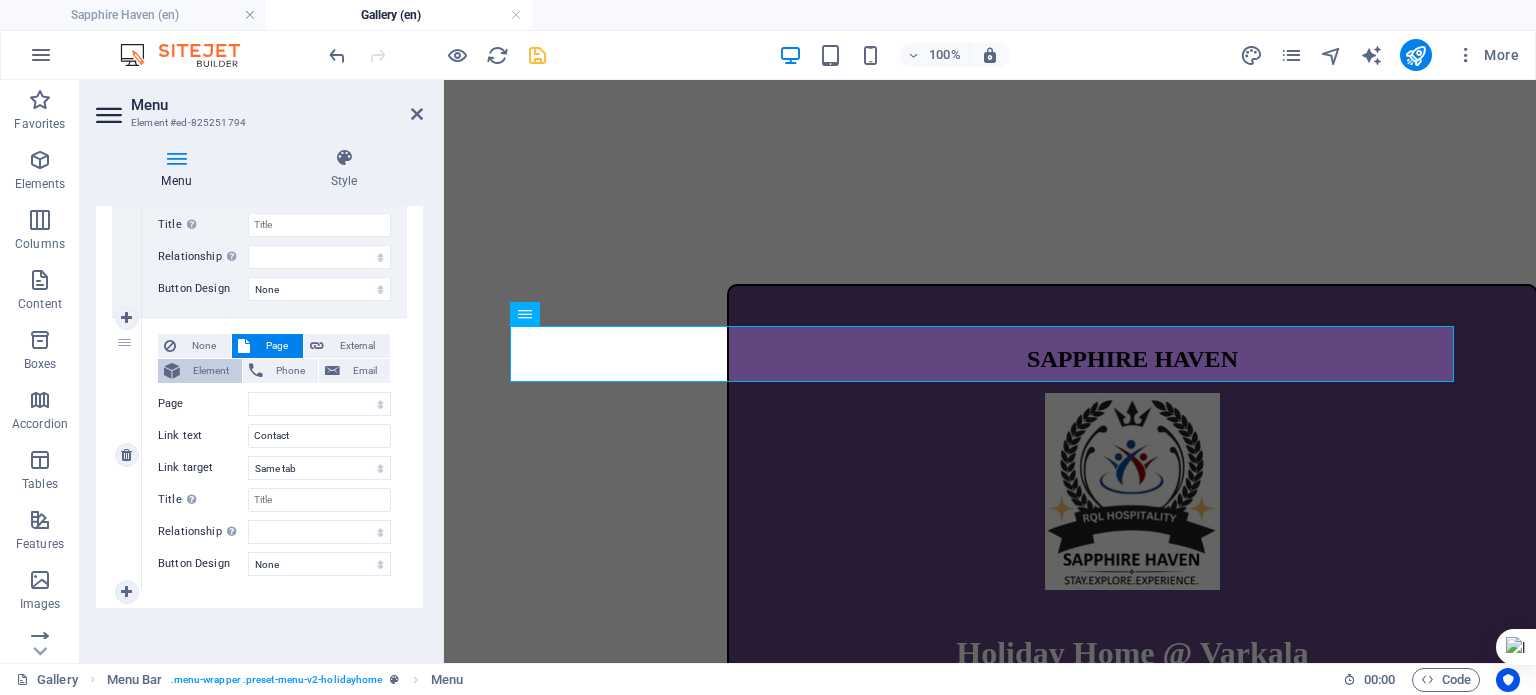 scroll, scrollTop: 1147, scrollLeft: 0, axis: vertical 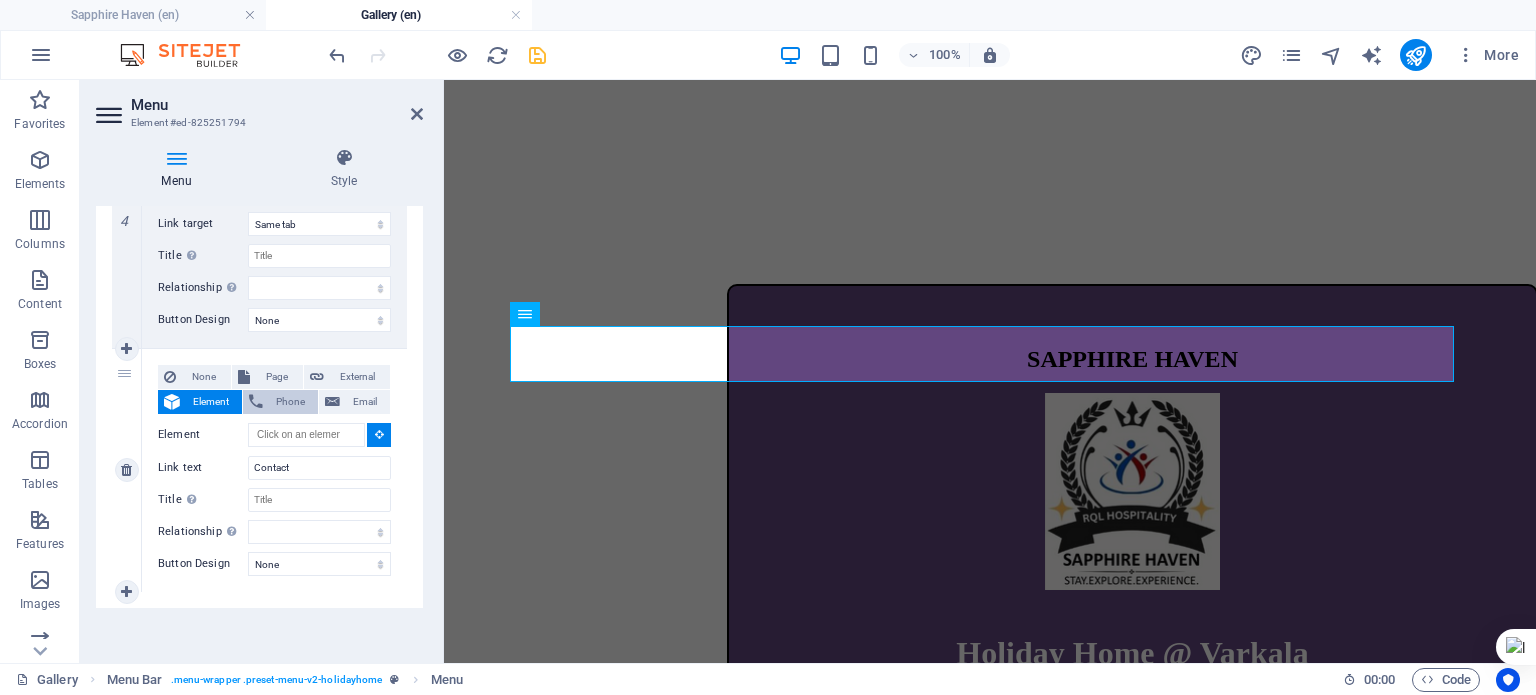 click on "Phone" at bounding box center [290, 402] 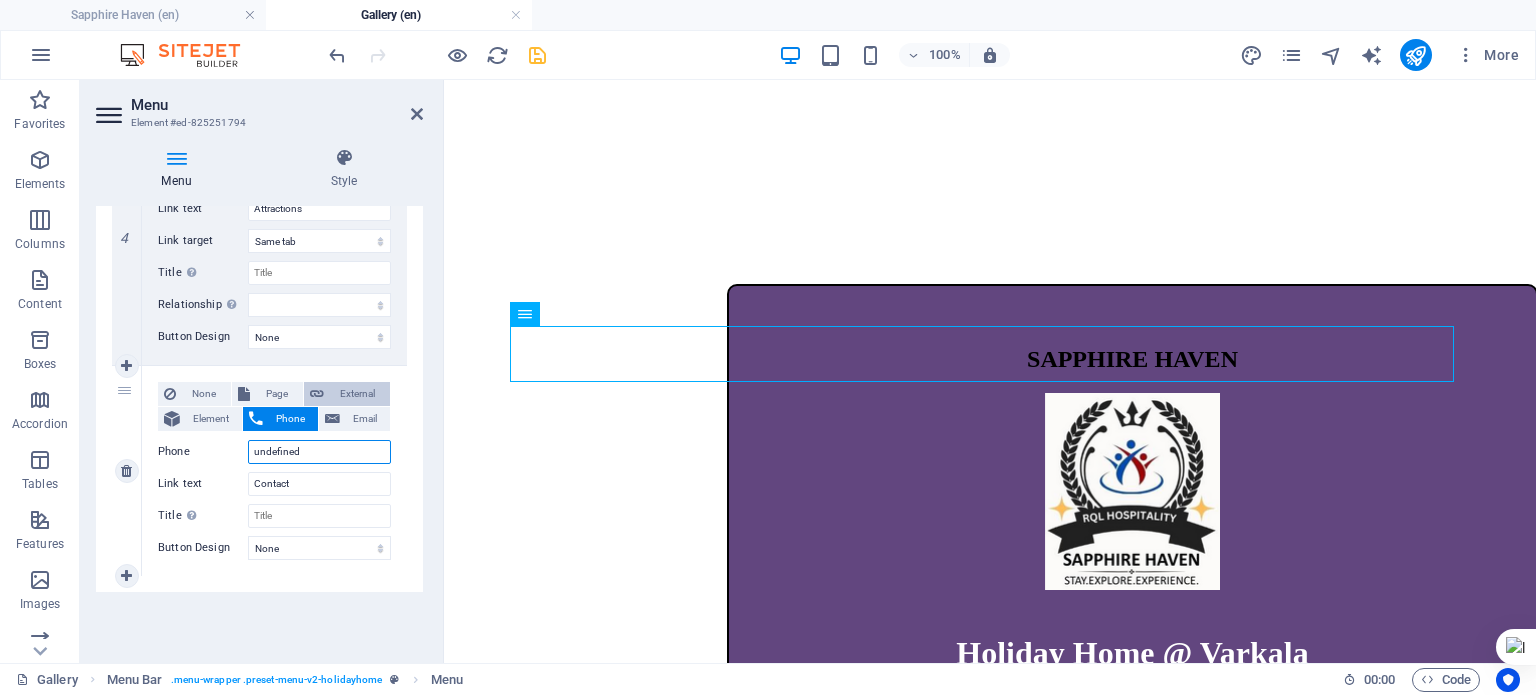 scroll, scrollTop: 1128, scrollLeft: 0, axis: vertical 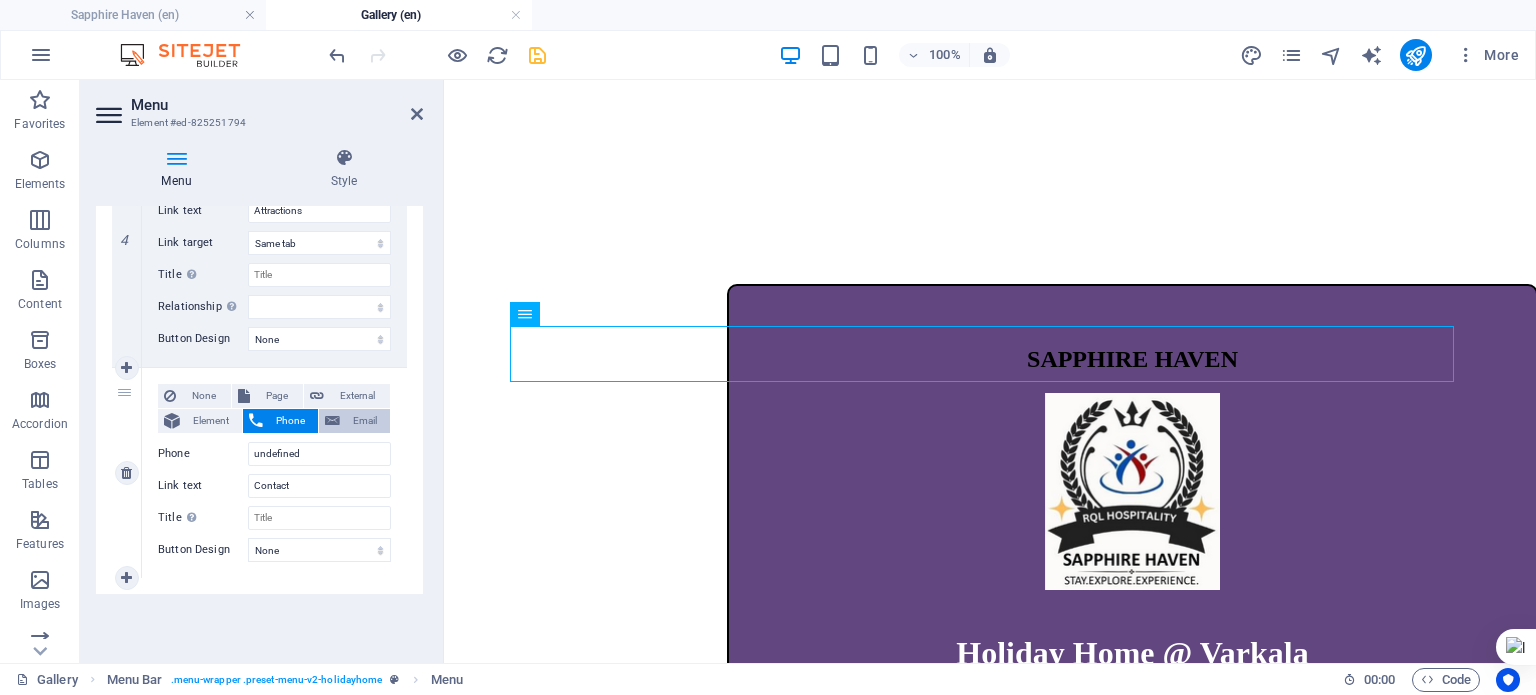 click on "Email" at bounding box center (354, 421) 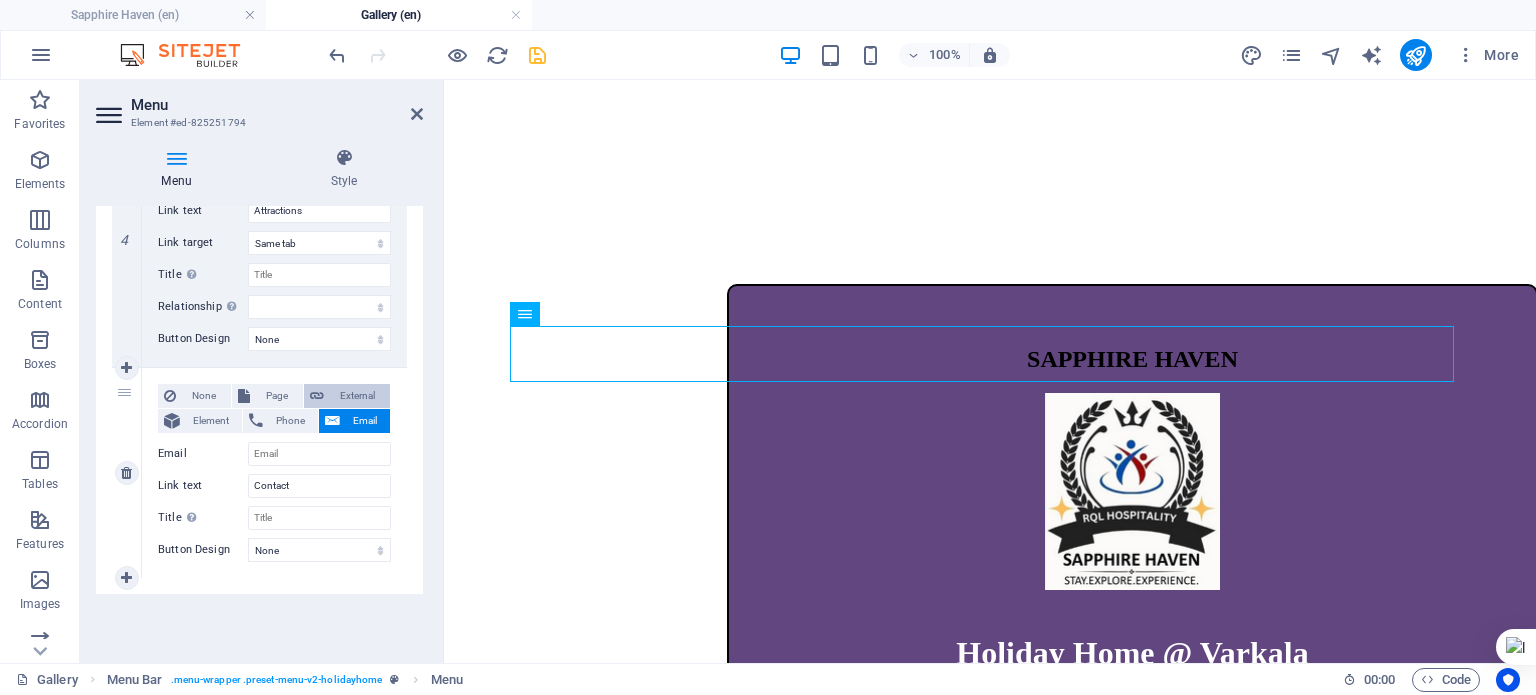 click on "External" at bounding box center (357, 396) 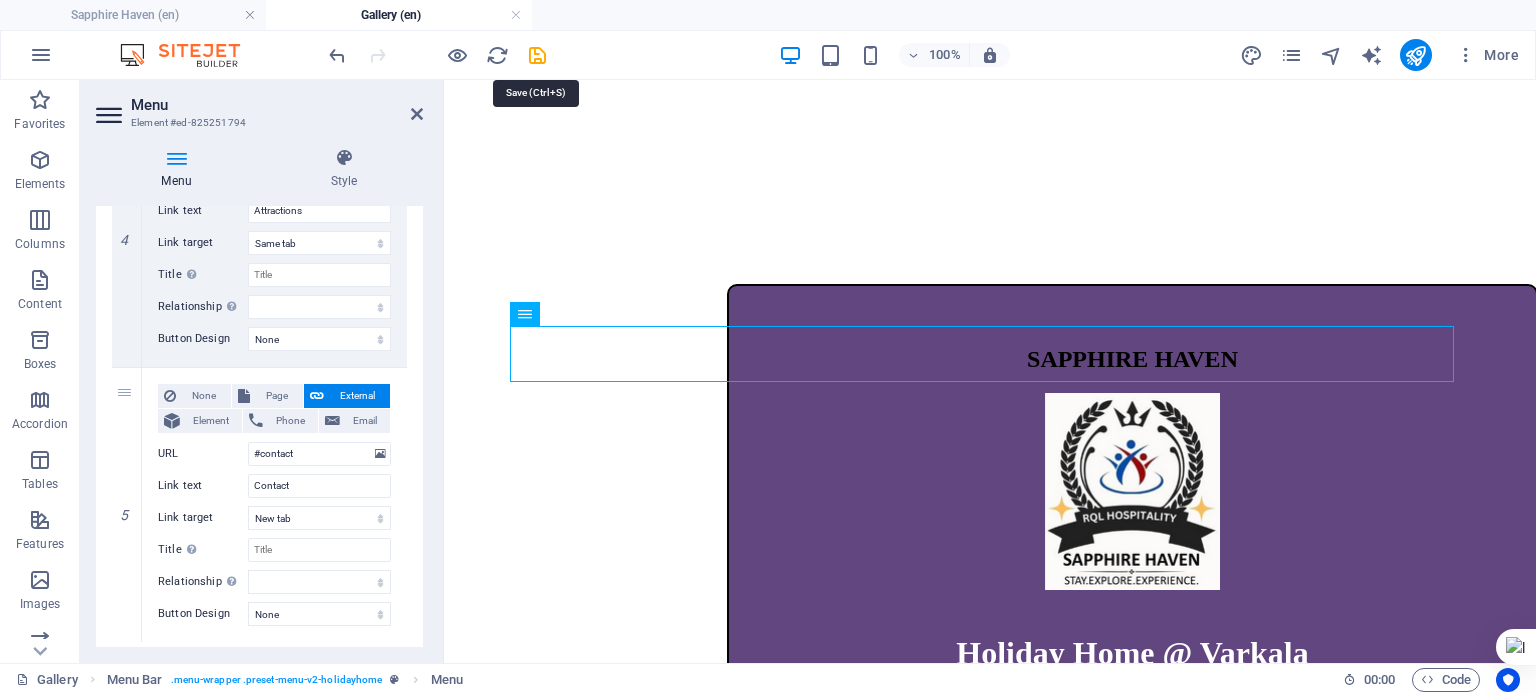 click at bounding box center (537, 55) 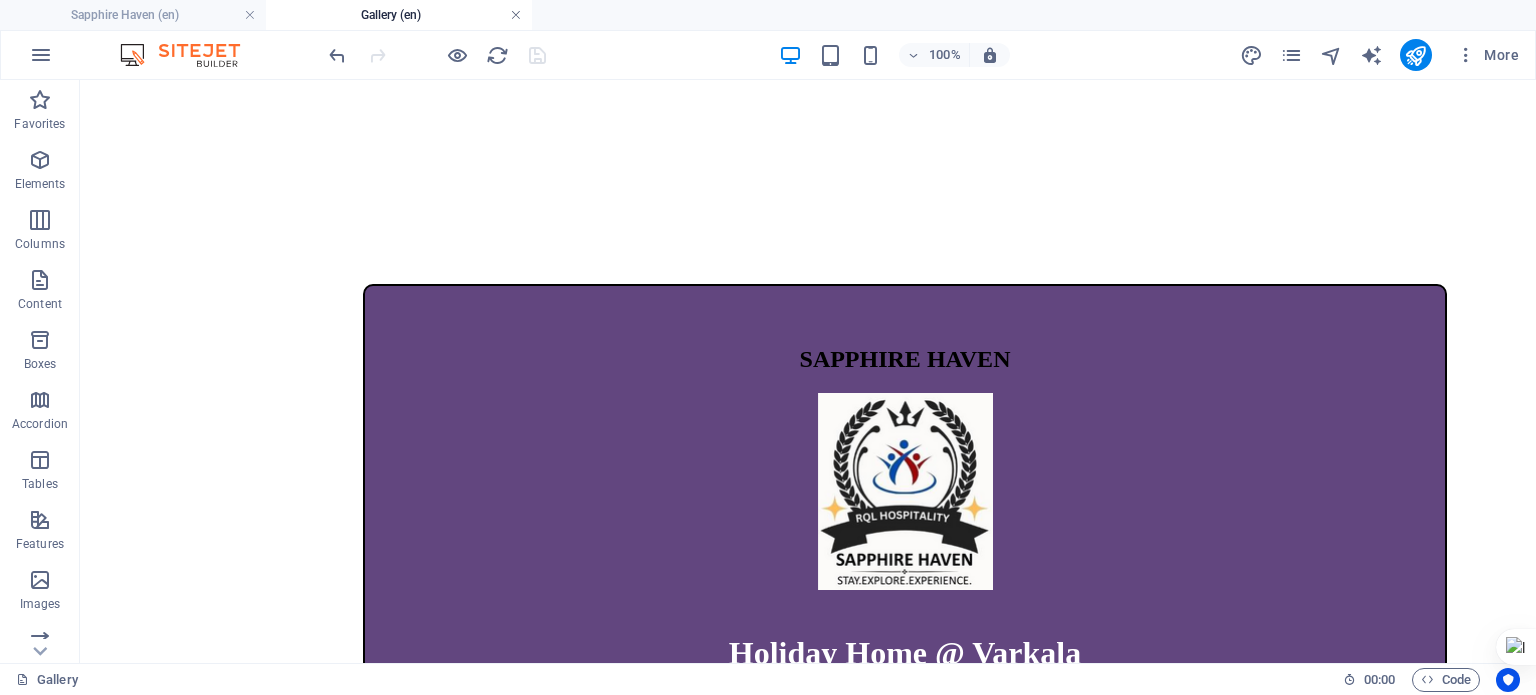 click at bounding box center [516, 15] 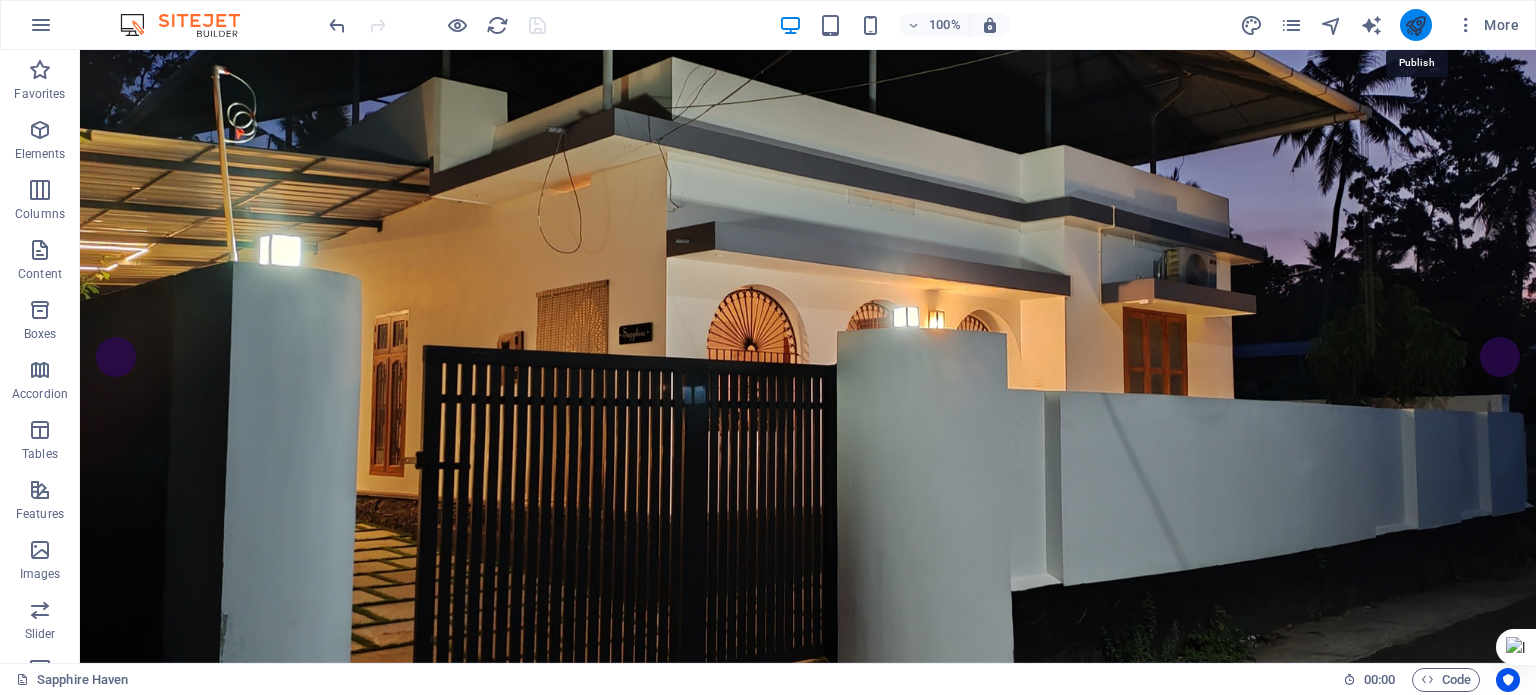 click at bounding box center [1415, 25] 